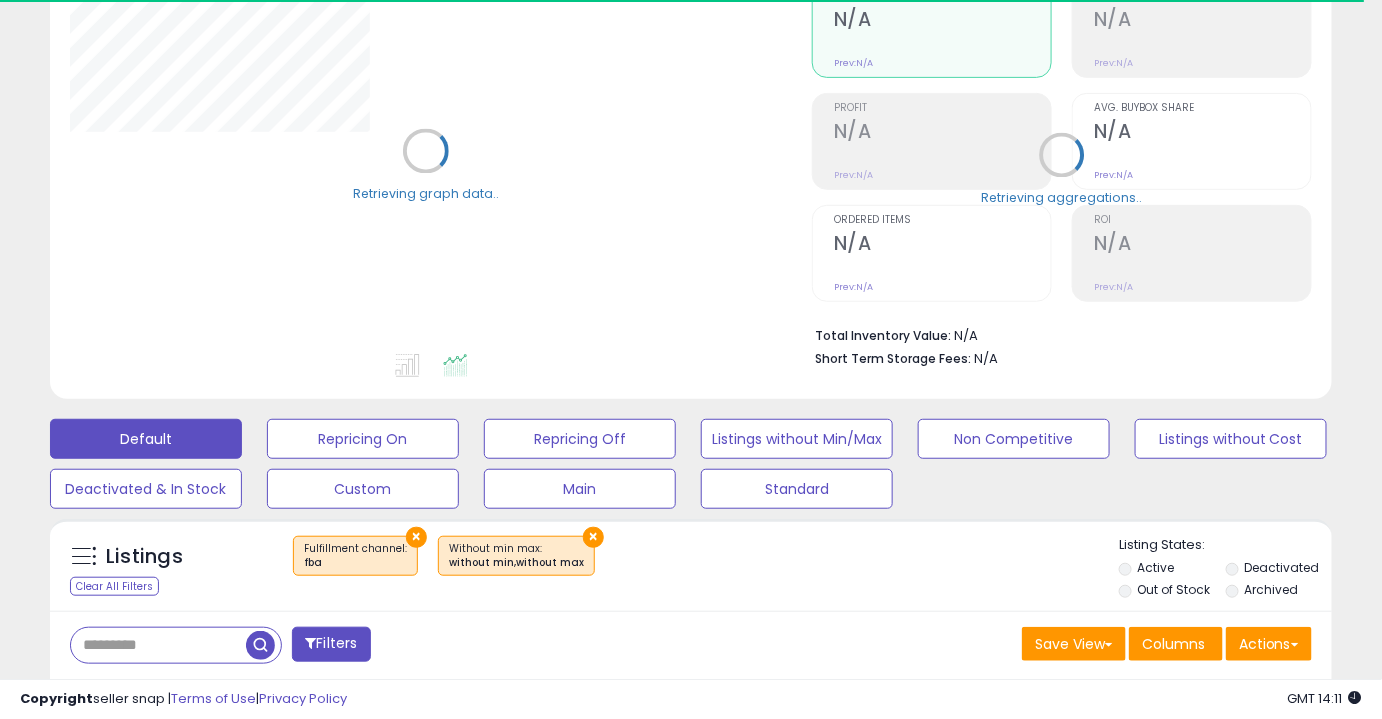 scroll, scrollTop: 213, scrollLeft: 0, axis: vertical 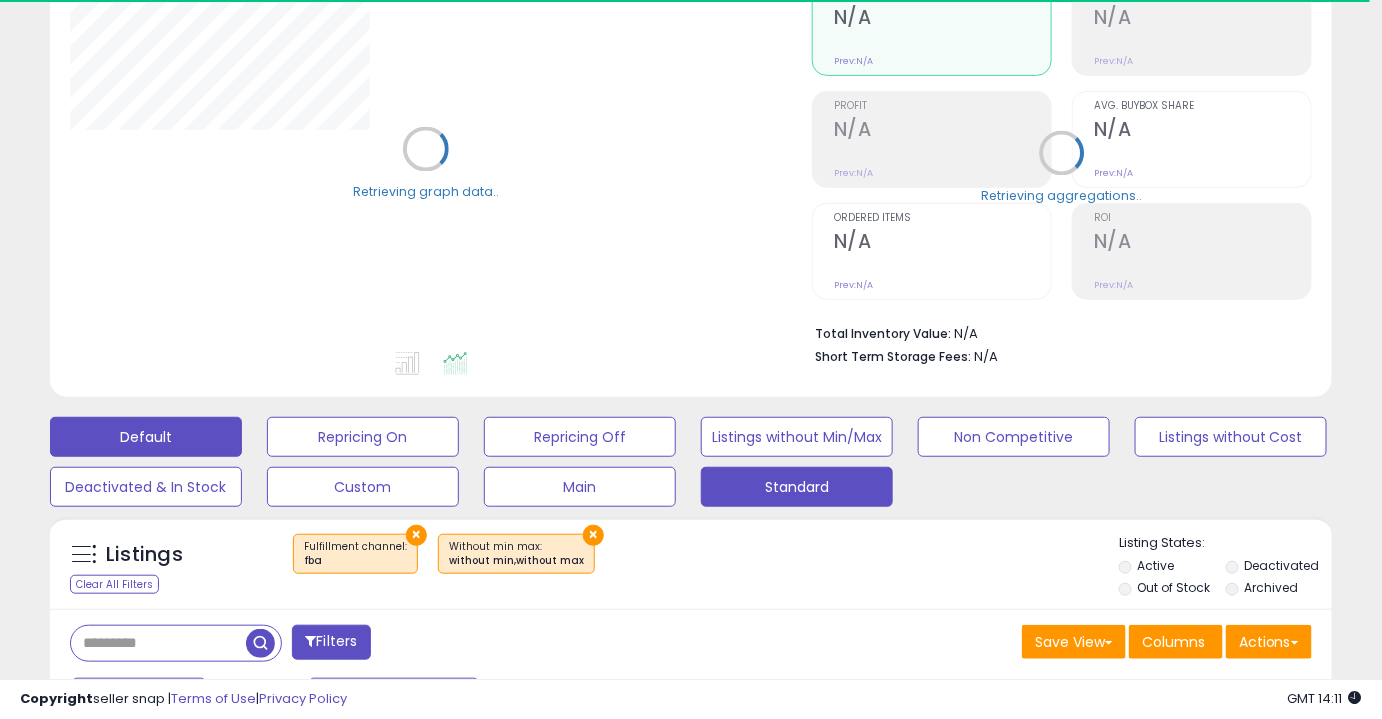 click on "Standard" at bounding box center (363, 437) 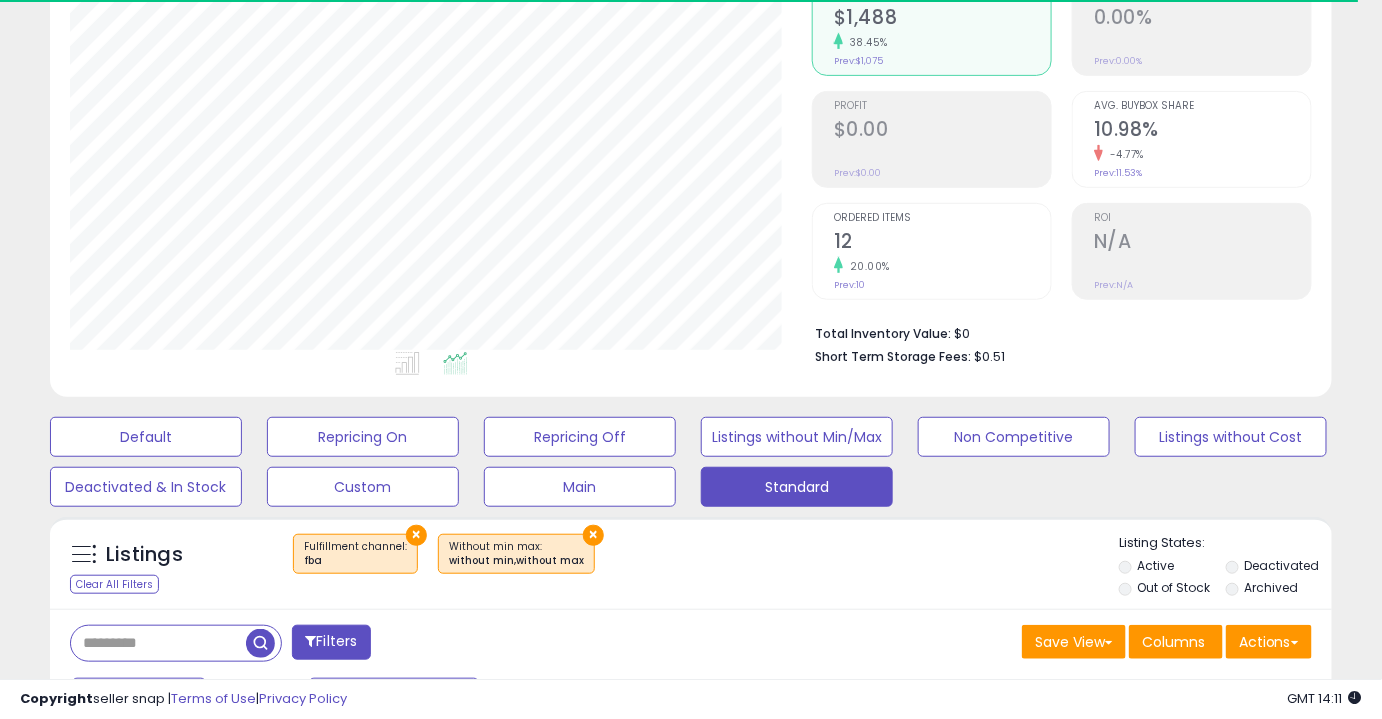 scroll, scrollTop: 999589, scrollLeft: 999257, axis: both 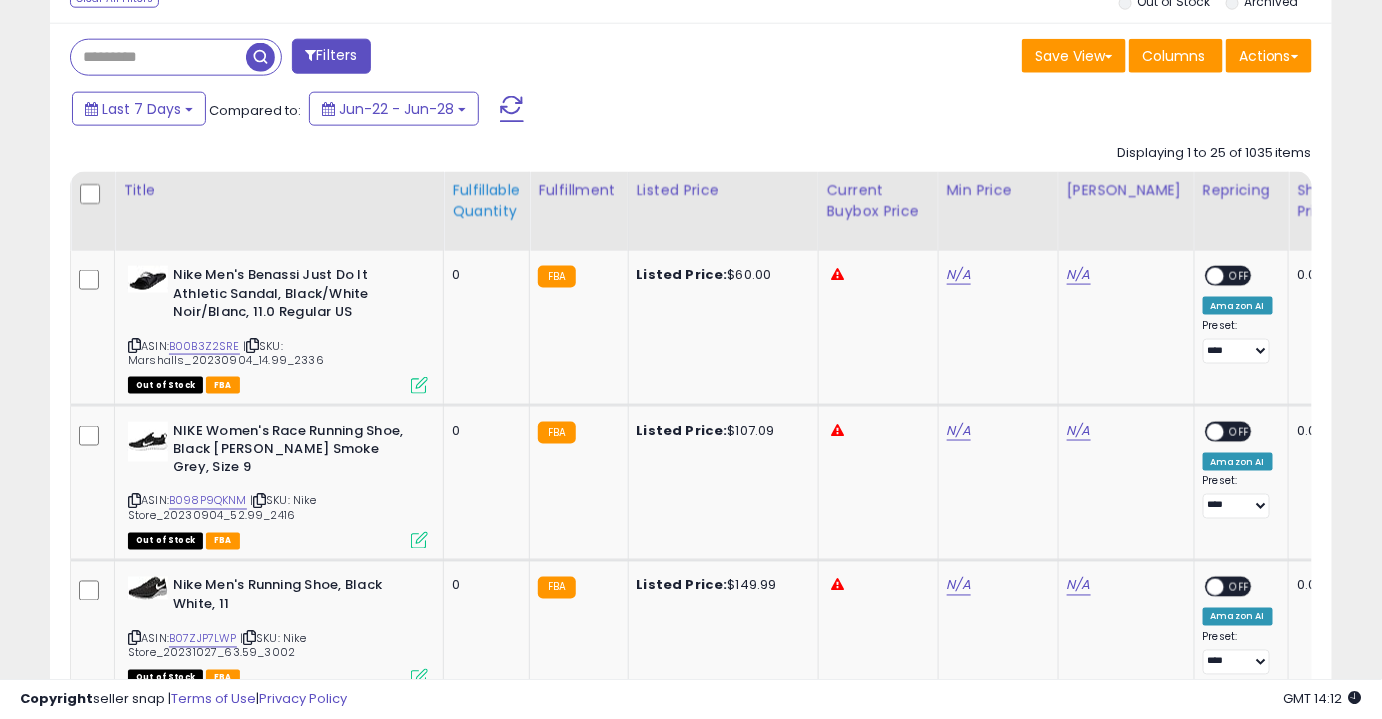 click on "Fulfillable Quantity" at bounding box center [486, 201] 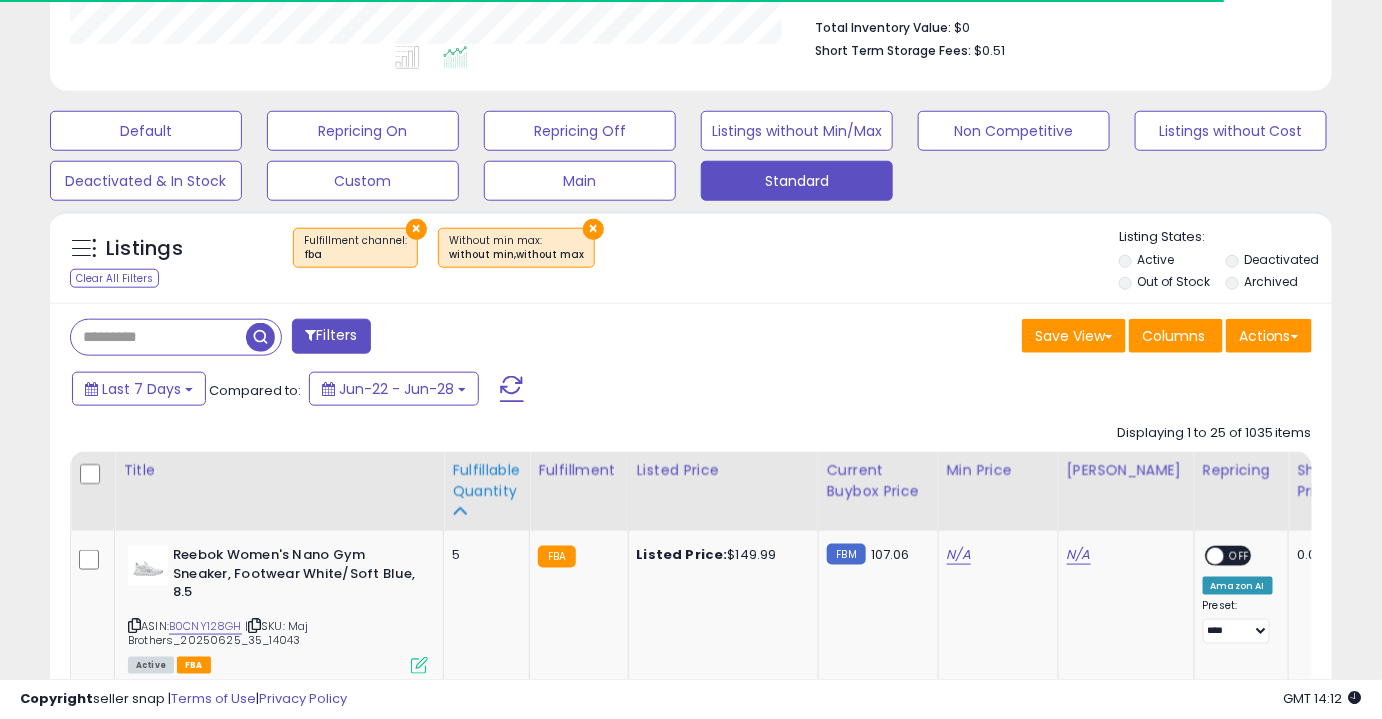scroll, scrollTop: 799, scrollLeft: 0, axis: vertical 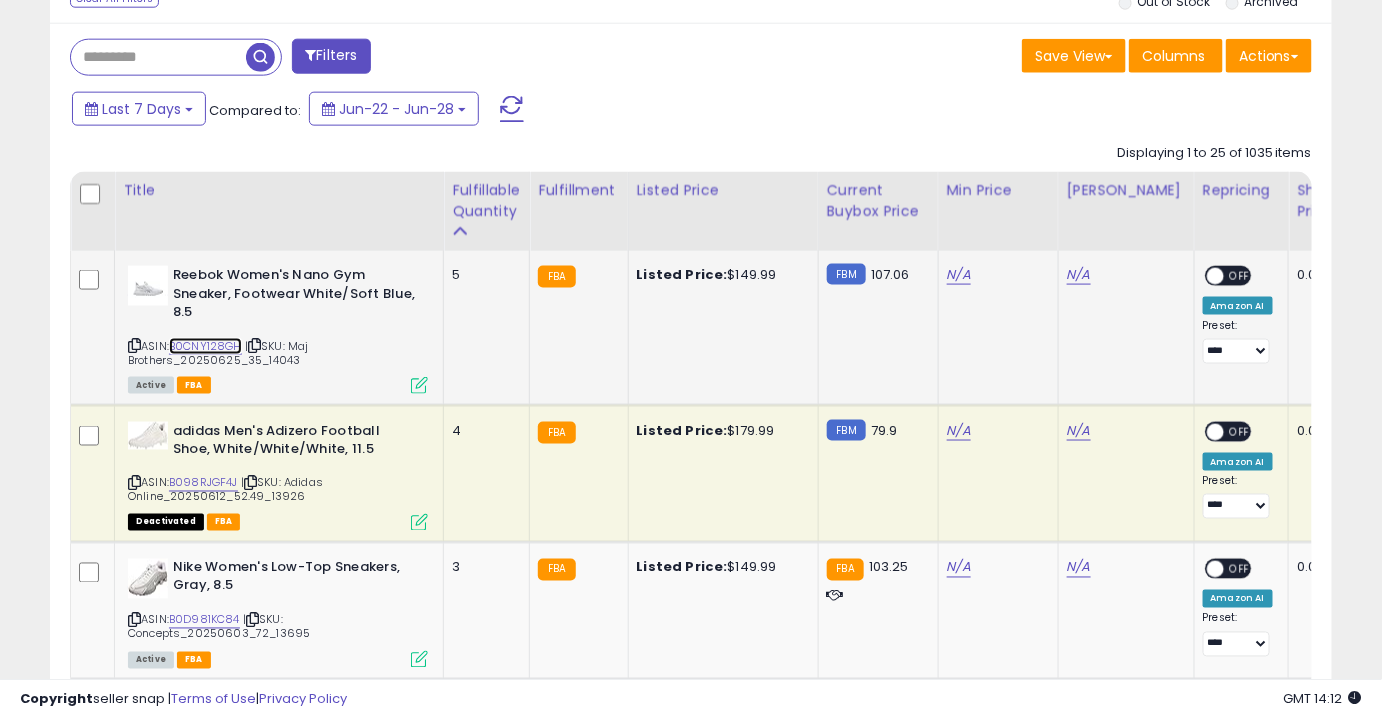 click on "B0CNY128GH" at bounding box center (205, 346) 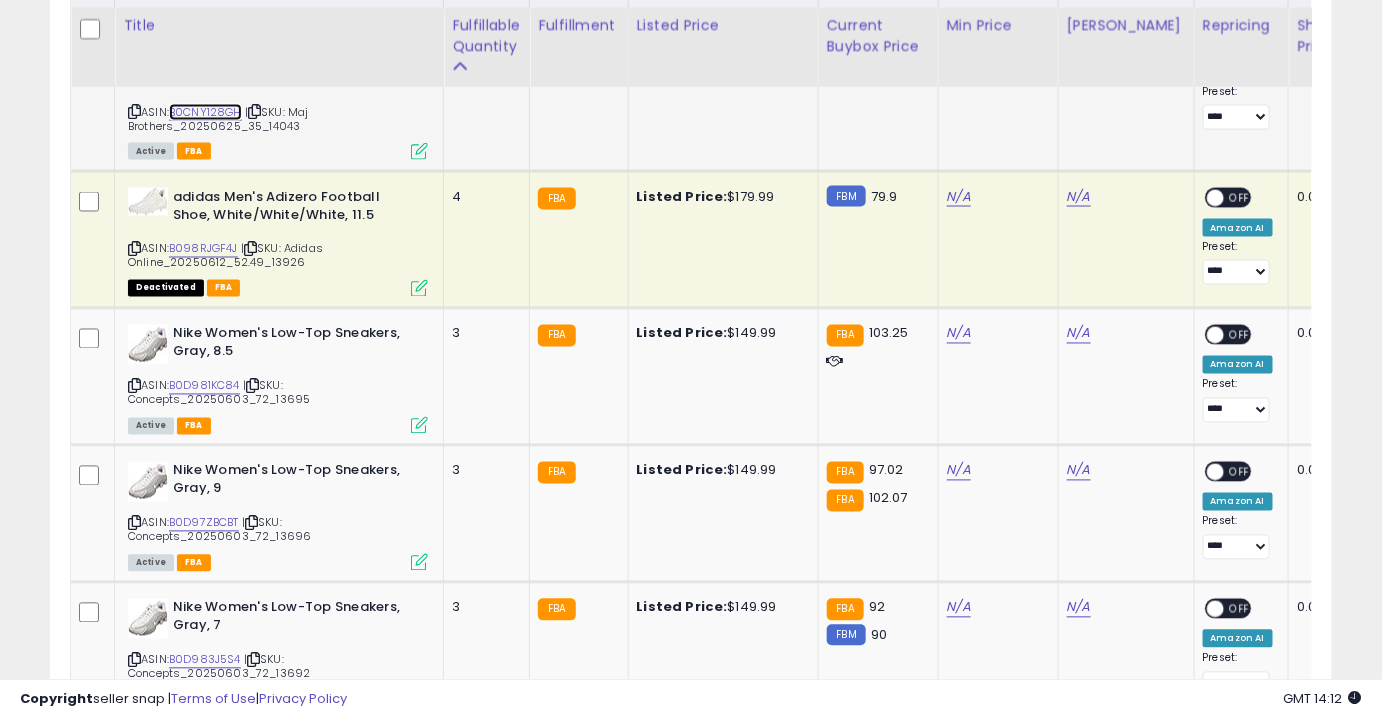 scroll, scrollTop: 1042, scrollLeft: 0, axis: vertical 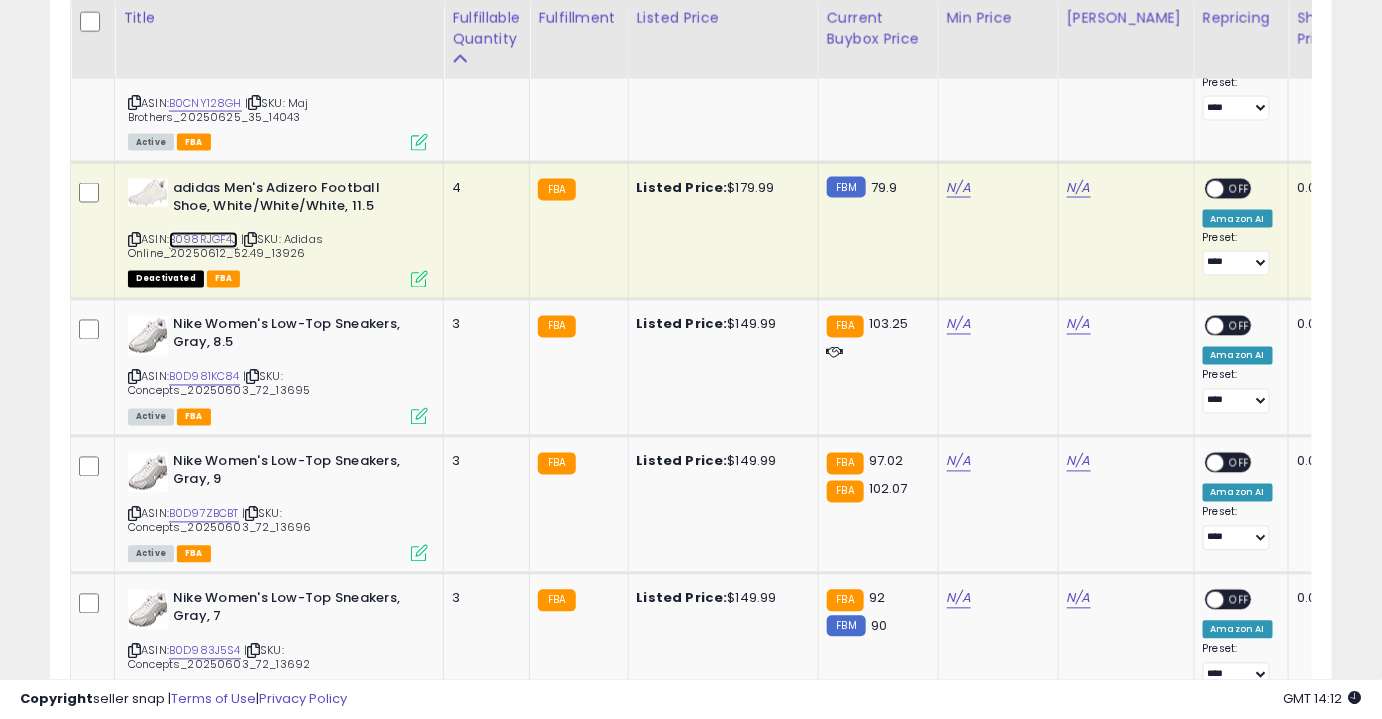 click on "B098RJGF4J" at bounding box center (203, 240) 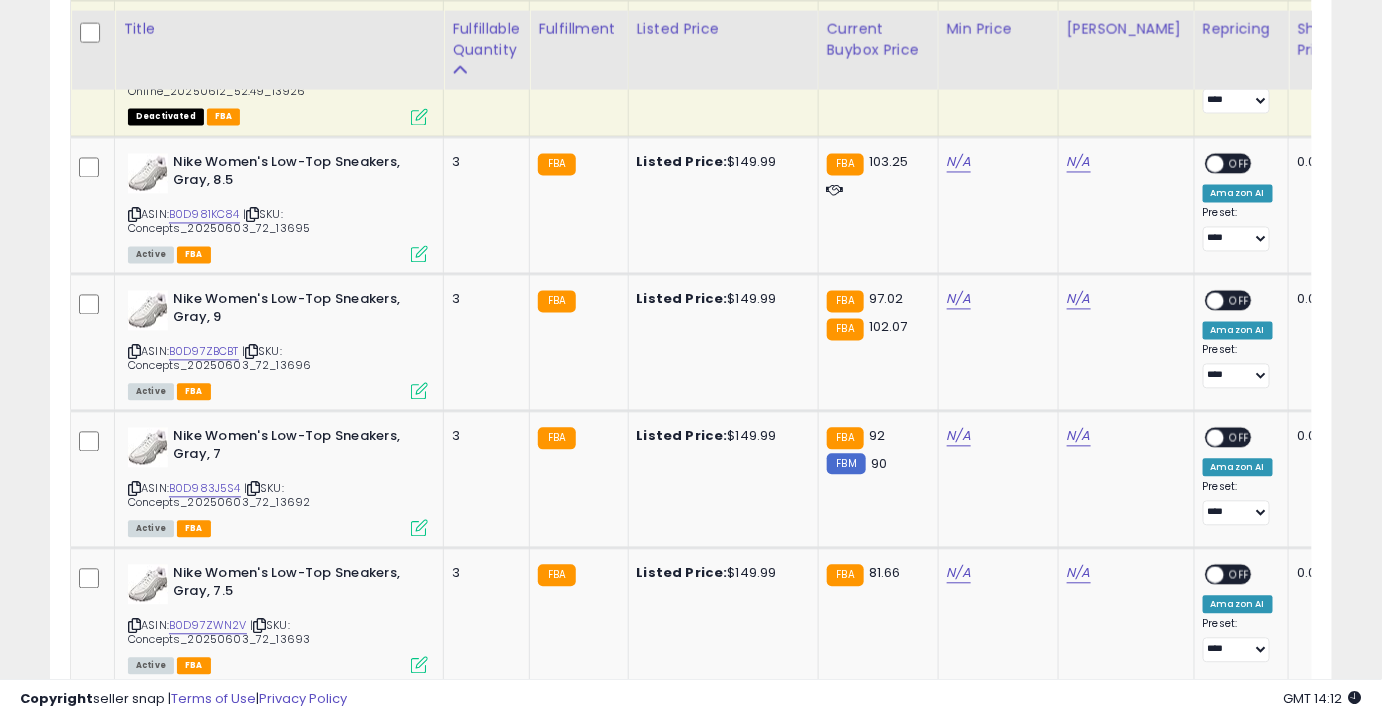 scroll, scrollTop: 1240, scrollLeft: 0, axis: vertical 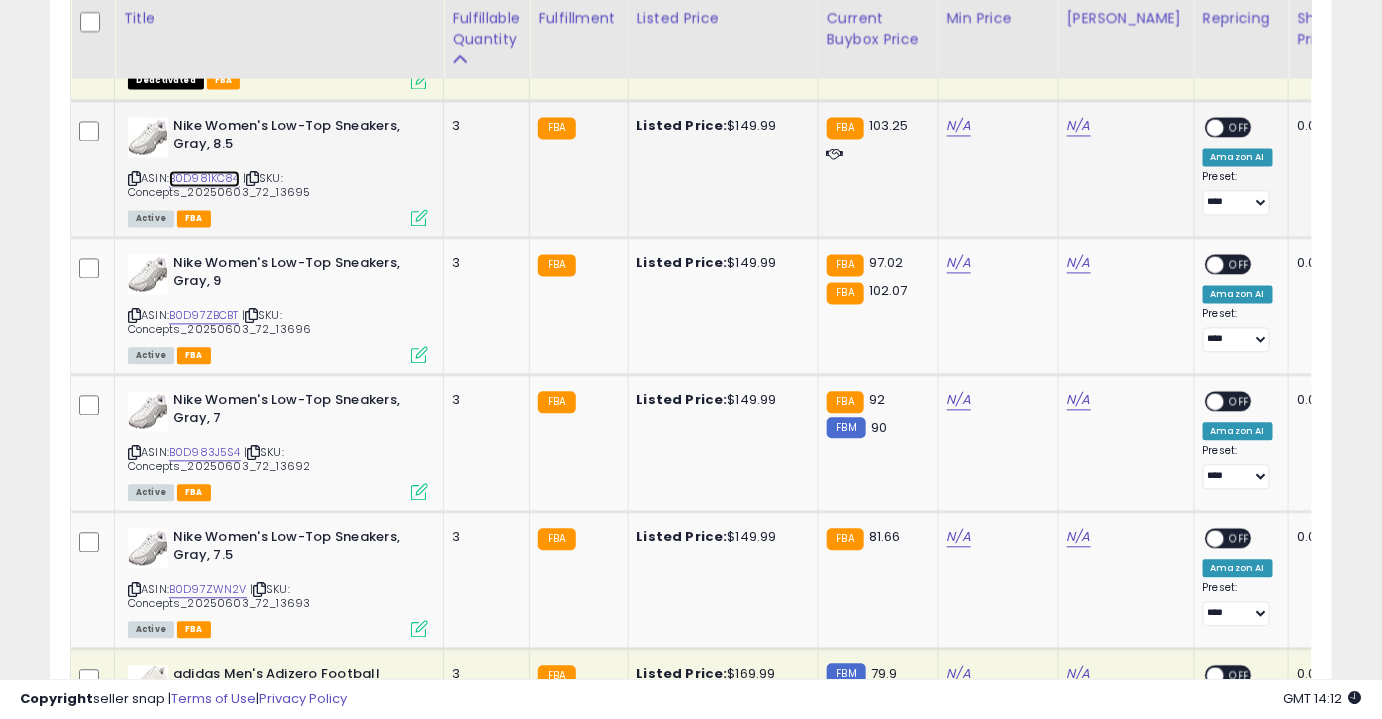 click on "B0D981KC84" at bounding box center [204, 179] 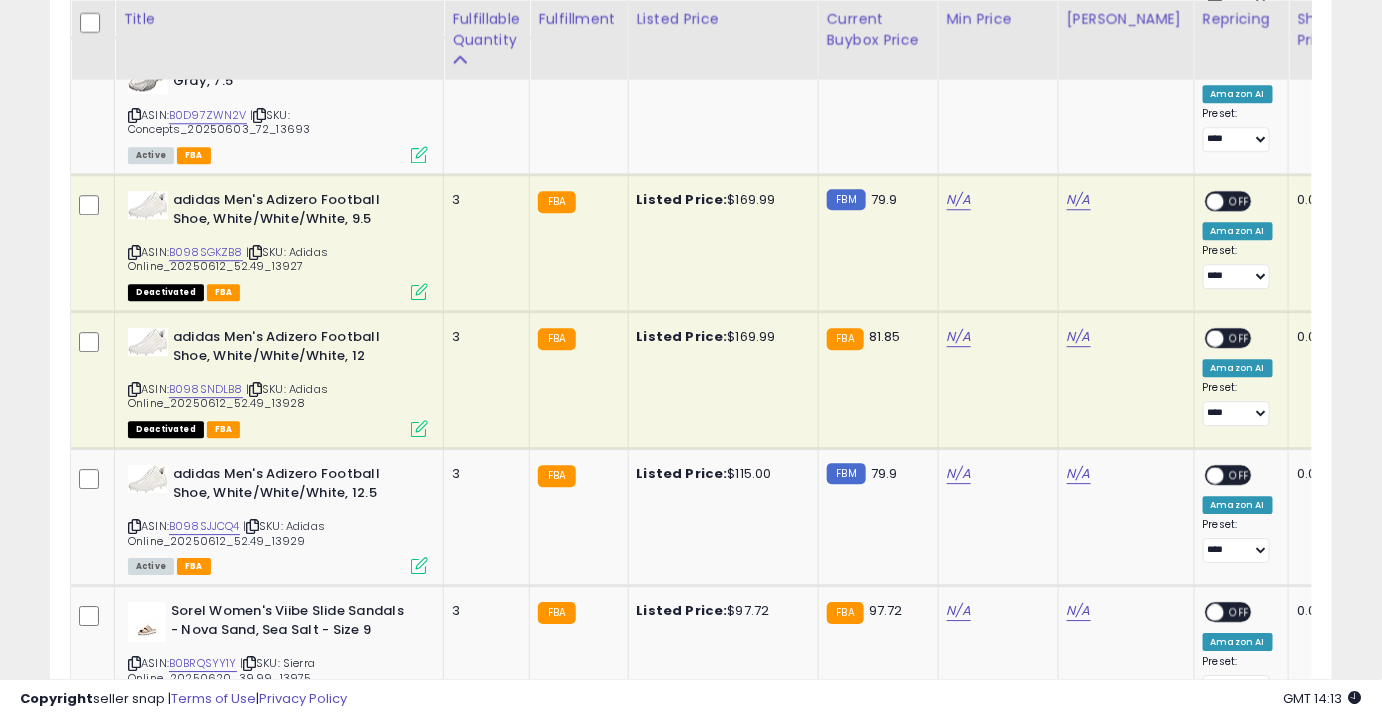 scroll, scrollTop: 1716, scrollLeft: 0, axis: vertical 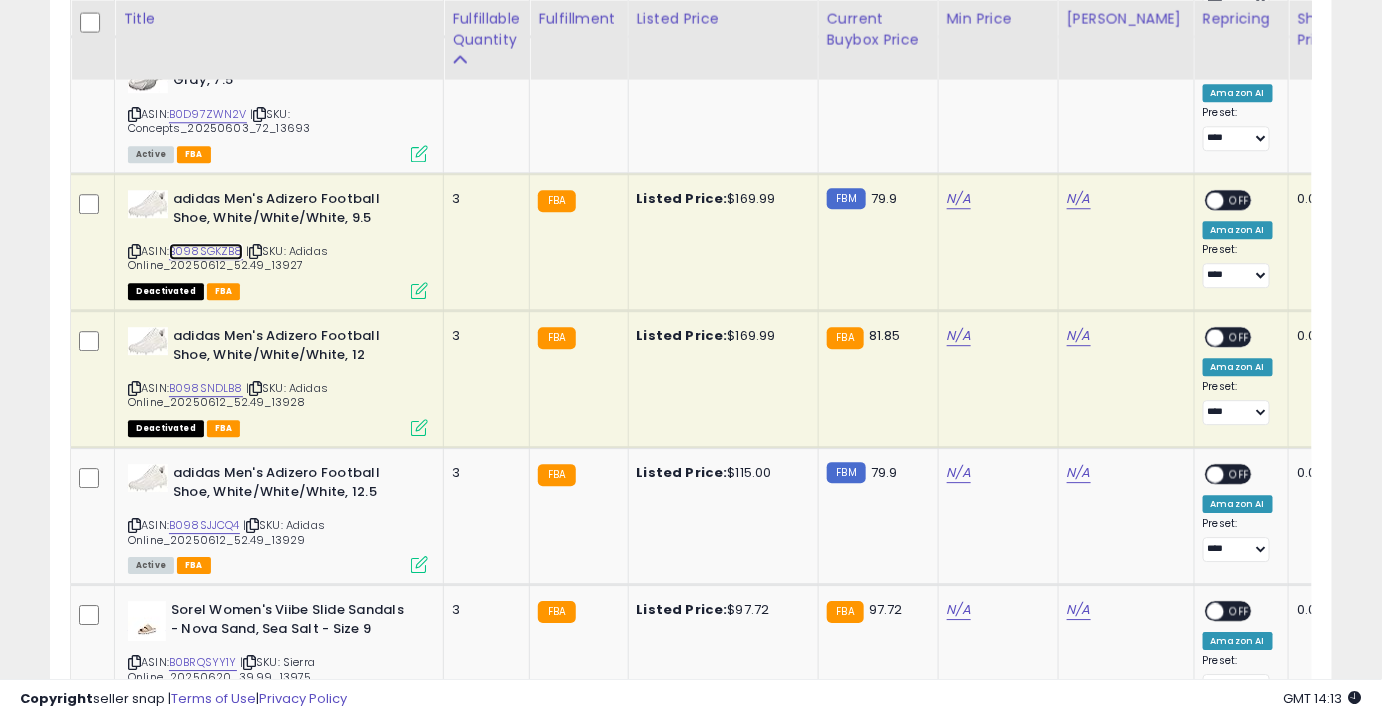 click on "B098SGKZB8" at bounding box center [206, 251] 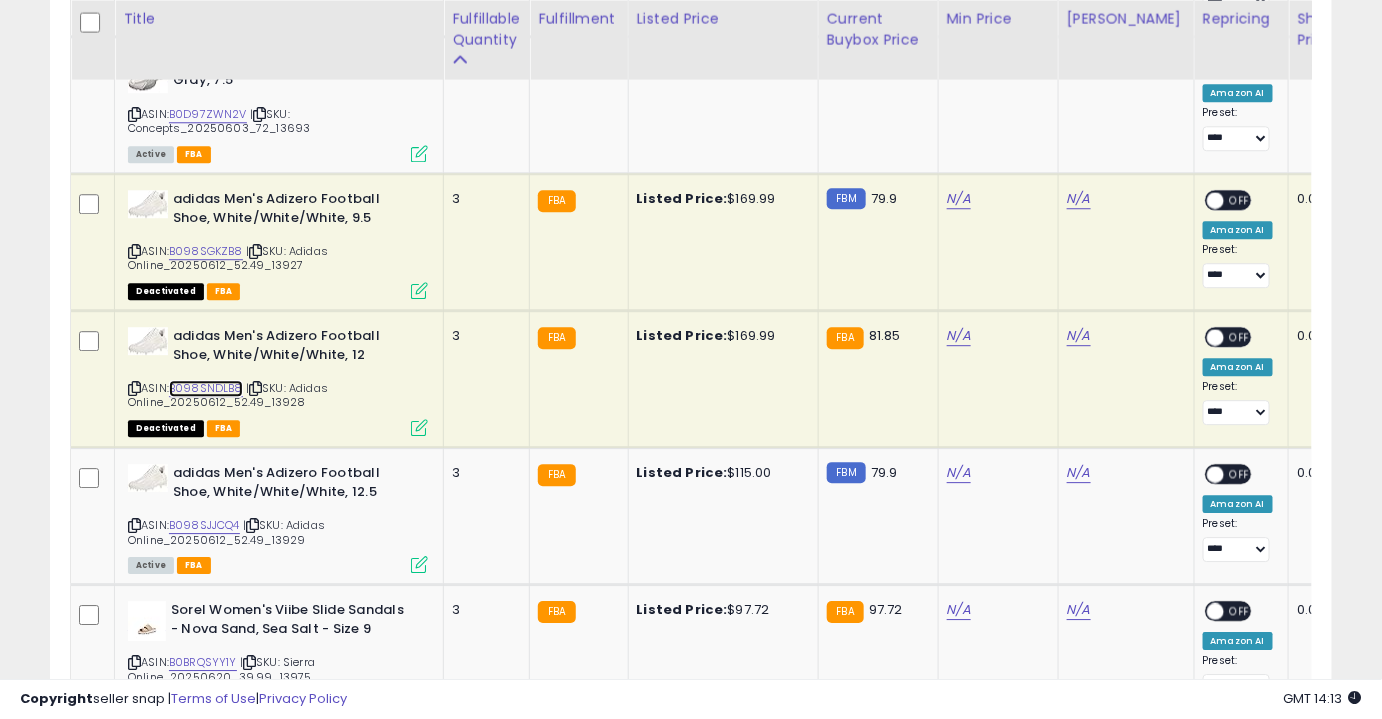 click on "B098SNDLB8" at bounding box center (206, 388) 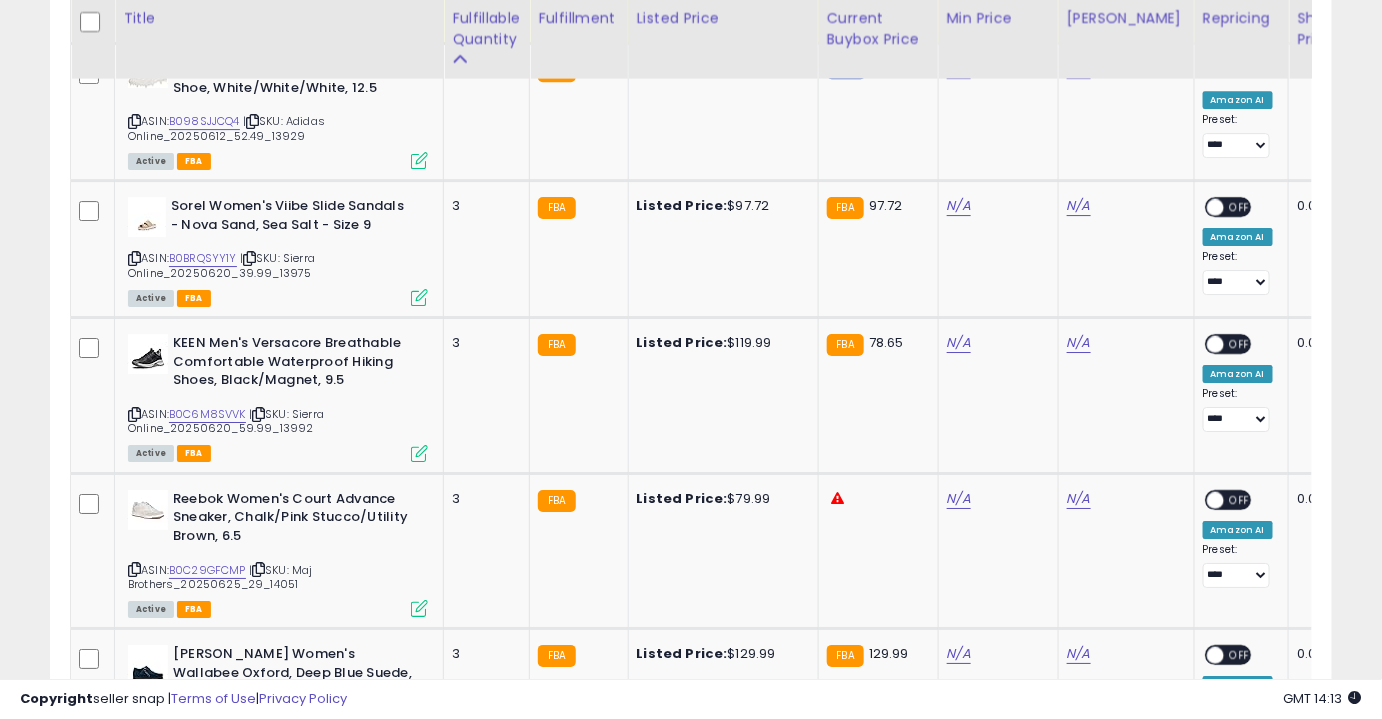 scroll, scrollTop: 2122, scrollLeft: 0, axis: vertical 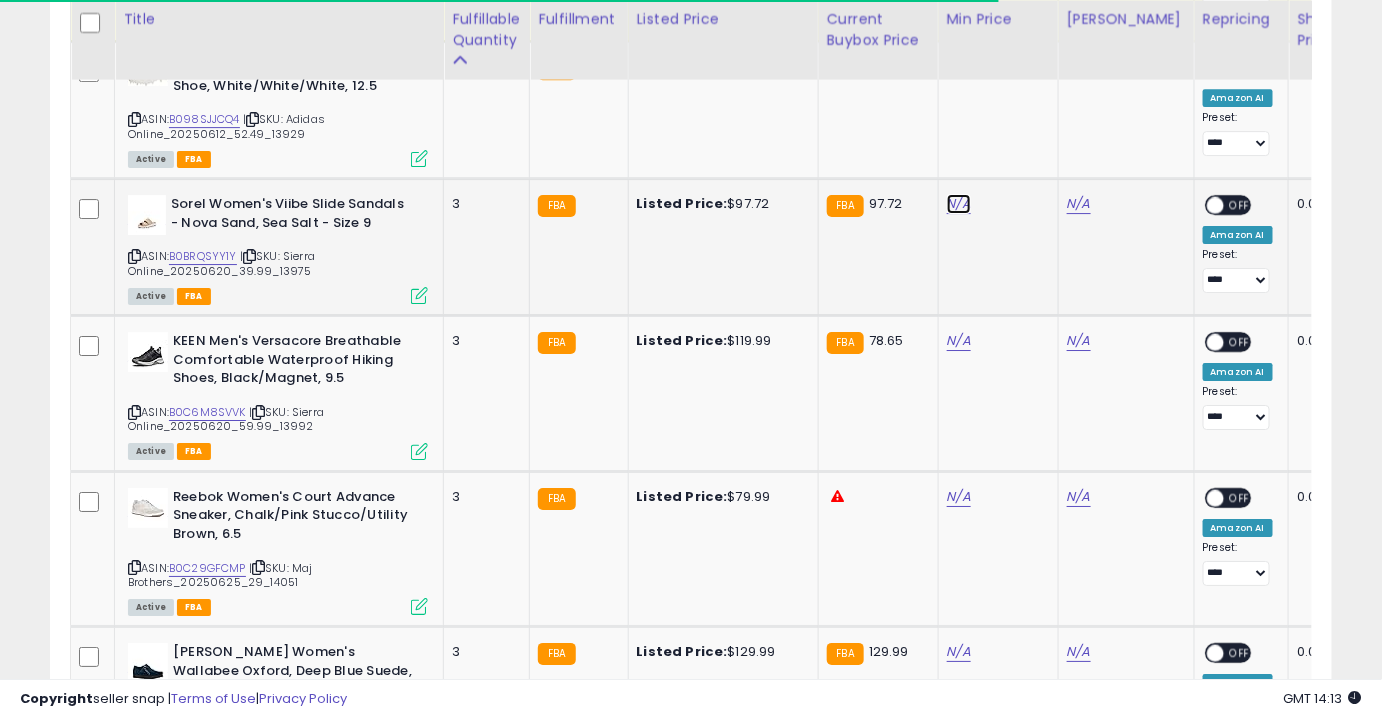 click on "N/A" at bounding box center (959, -1048) 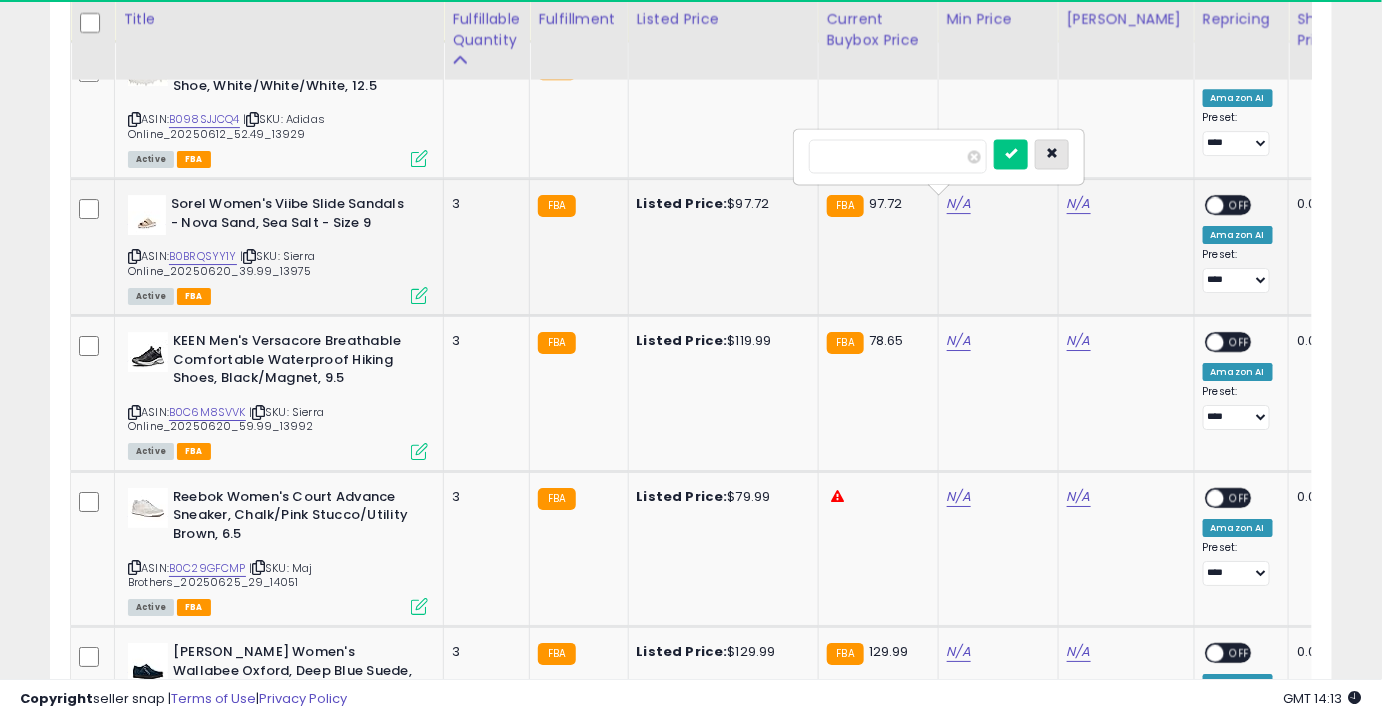 click at bounding box center [1052, 154] 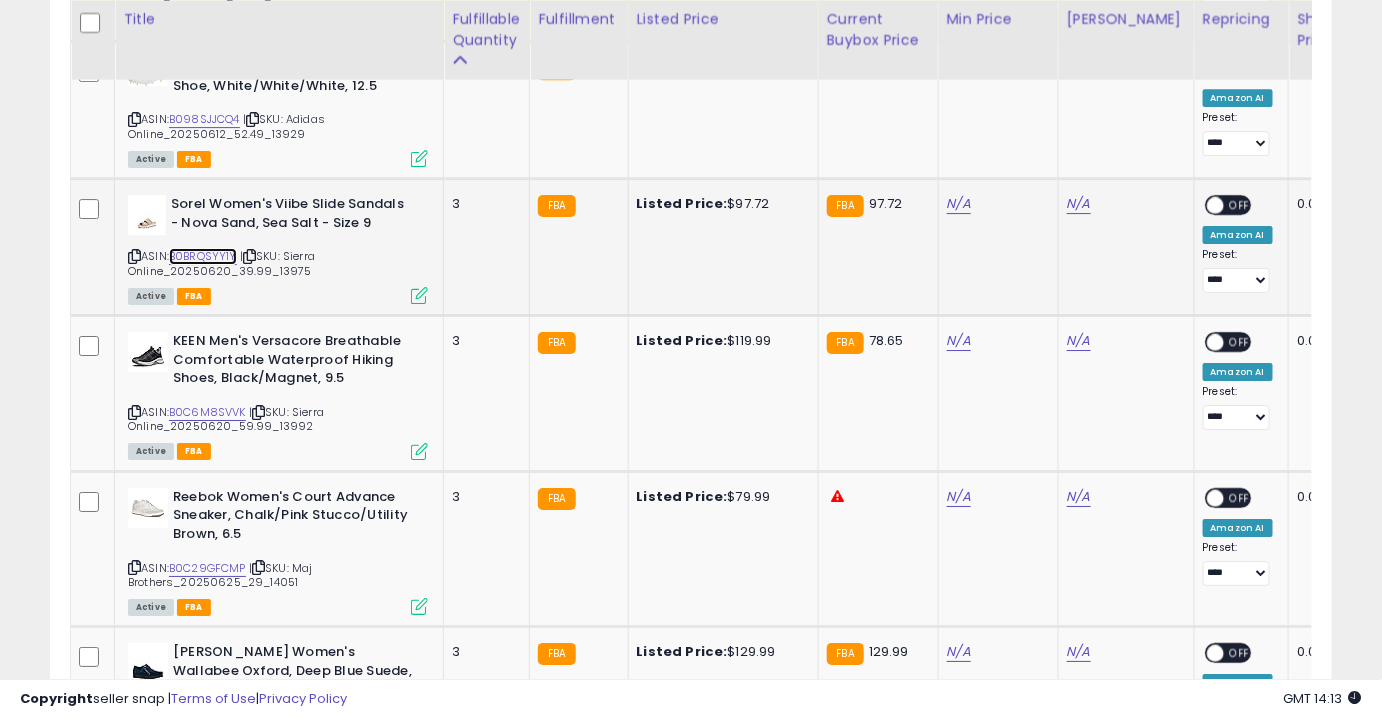 click on "B0BRQSYY1Y" at bounding box center (203, 256) 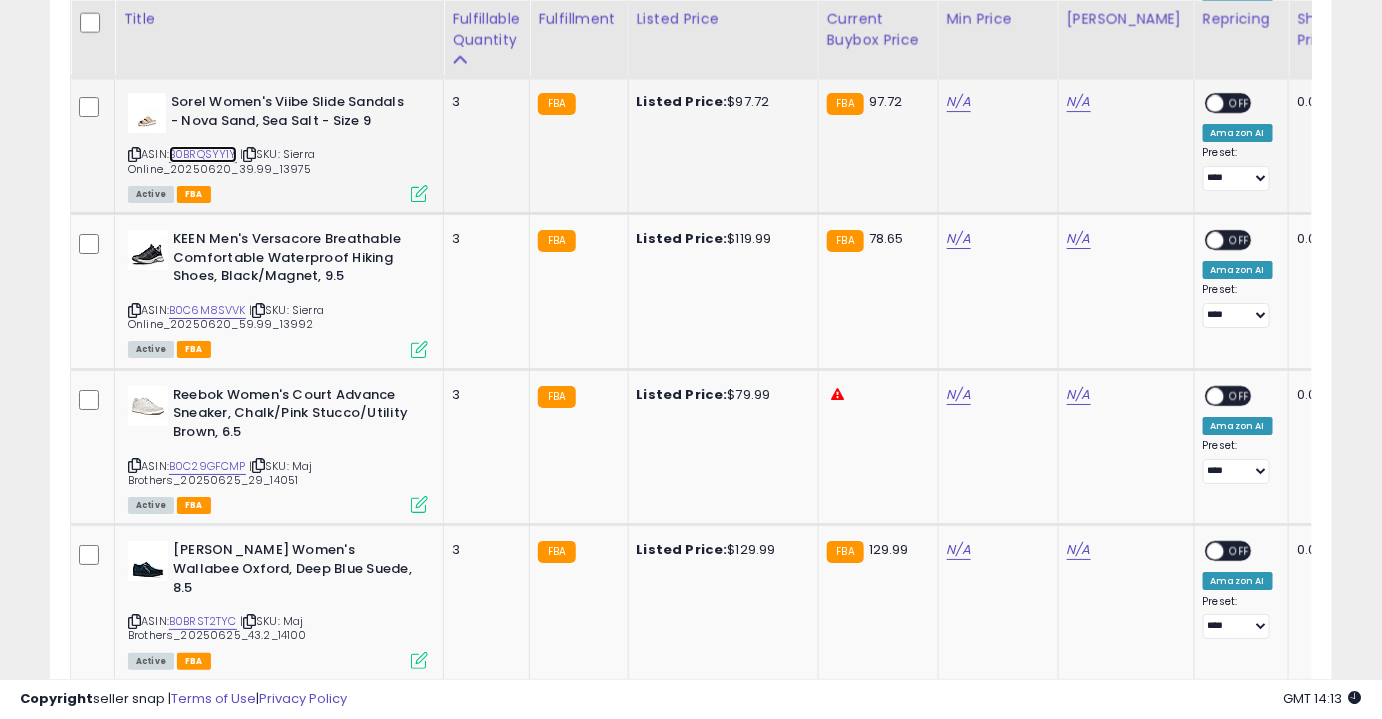 scroll, scrollTop: 2304, scrollLeft: 0, axis: vertical 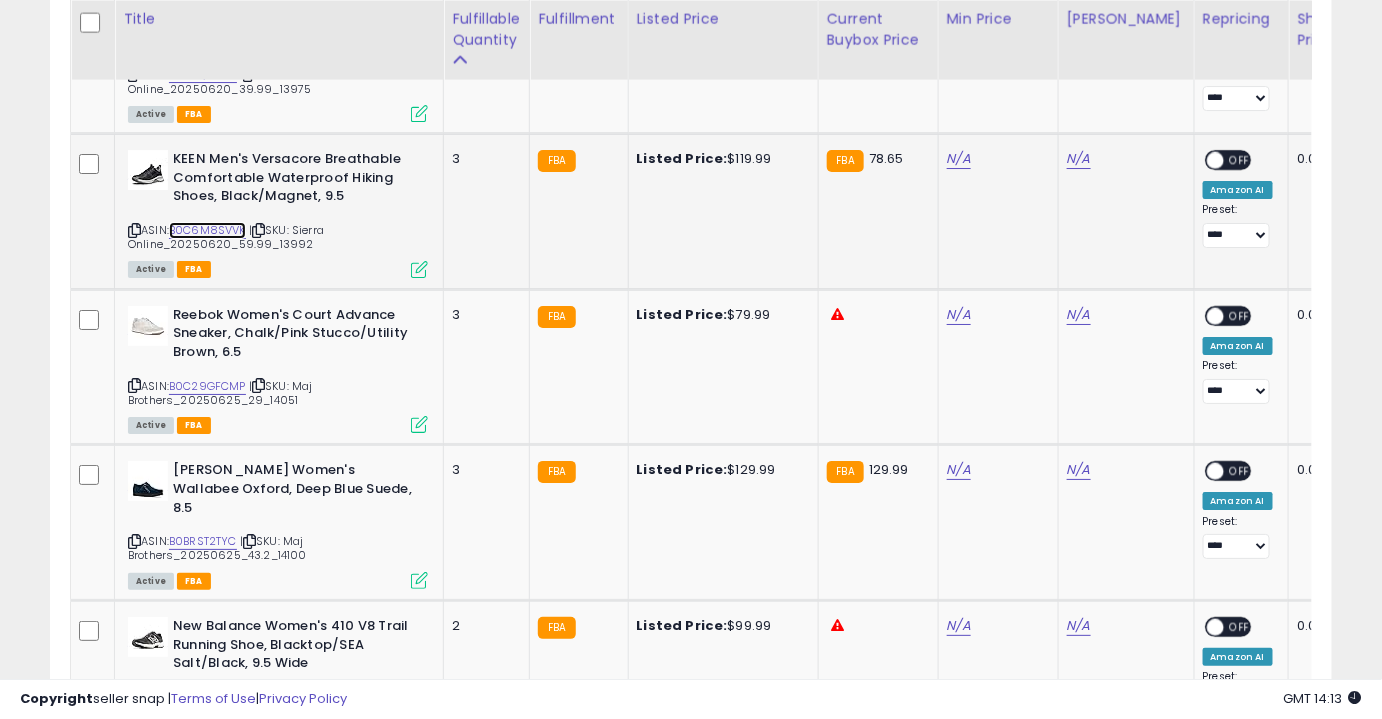 click on "B0C6M8SVVK" at bounding box center (207, 230) 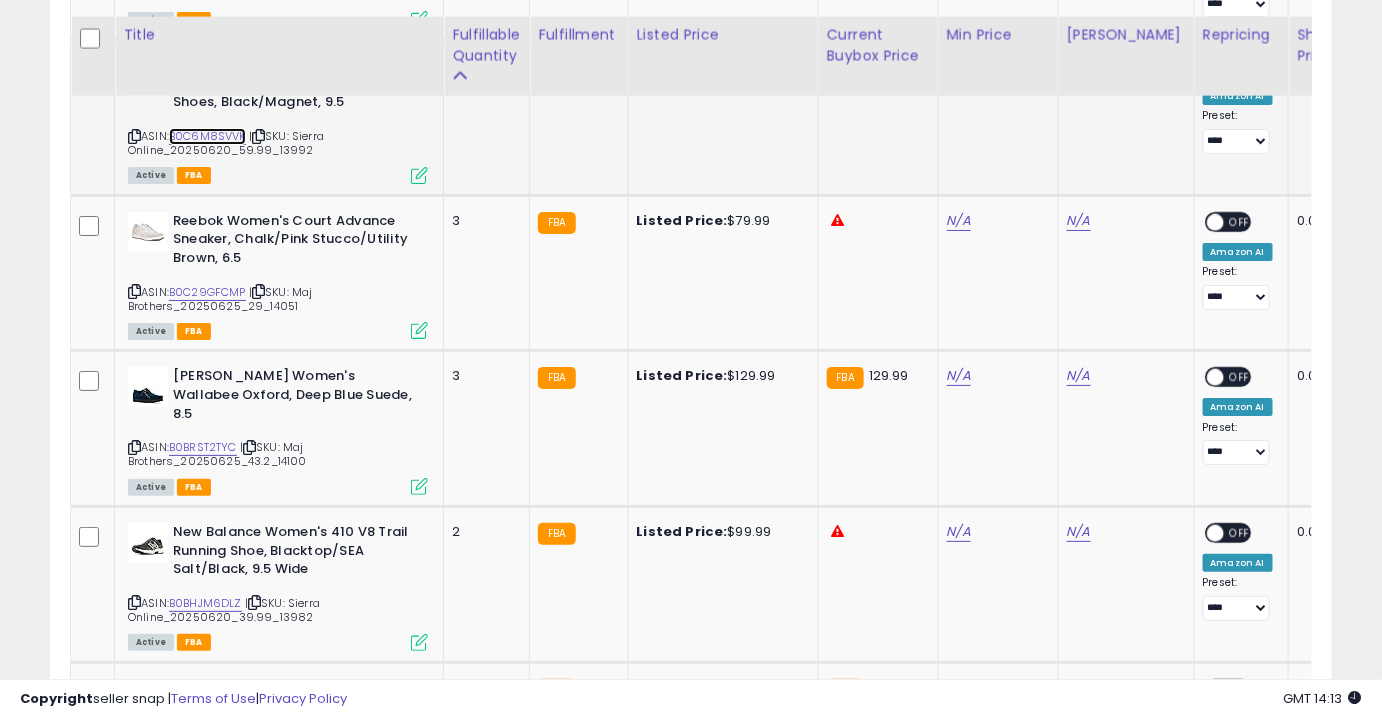 scroll, scrollTop: 2418, scrollLeft: 0, axis: vertical 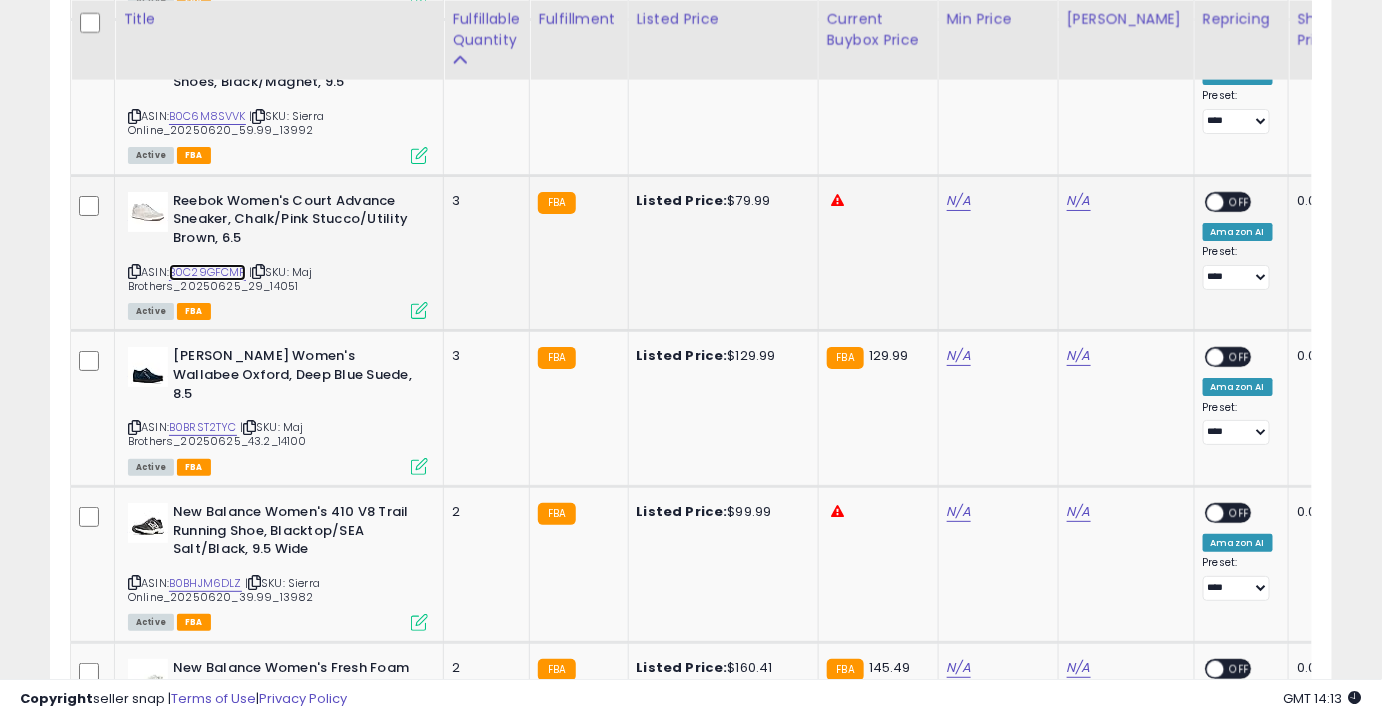 click on "B0C29GFCMP" at bounding box center (207, 272) 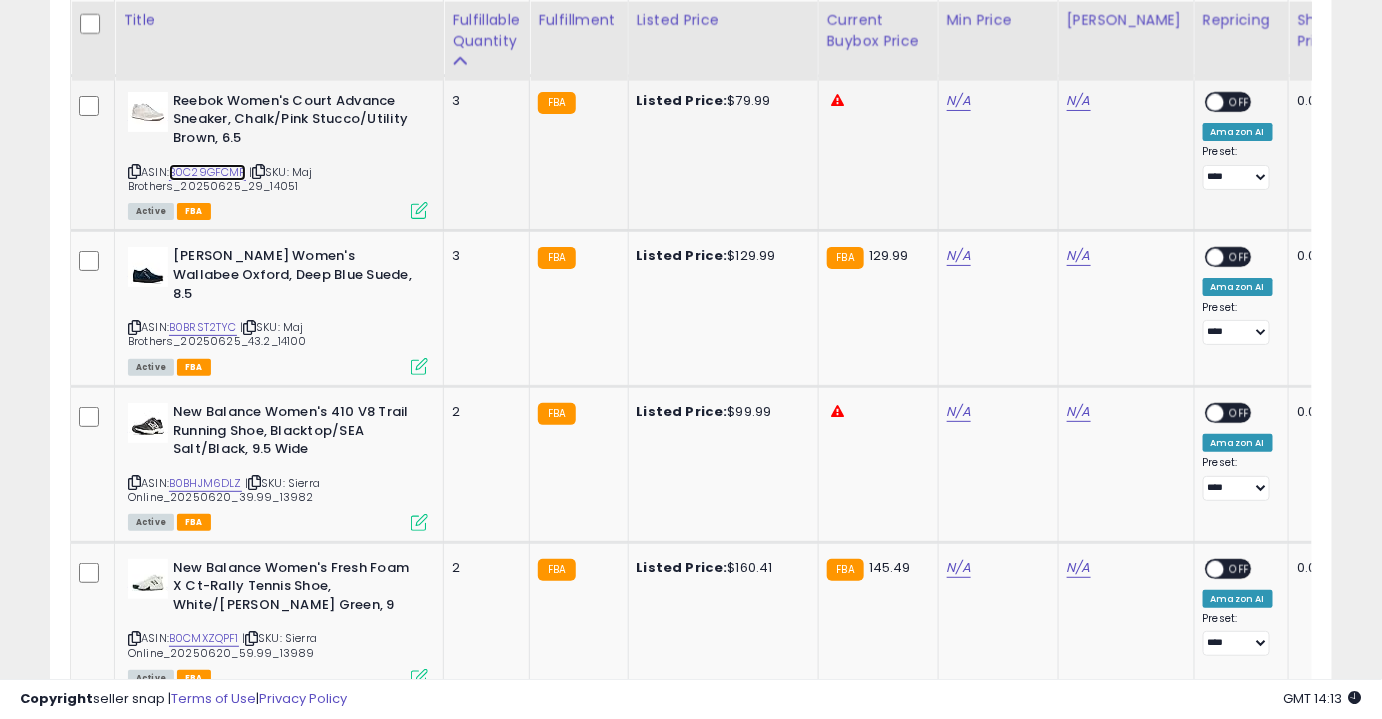 scroll, scrollTop: 2520, scrollLeft: 0, axis: vertical 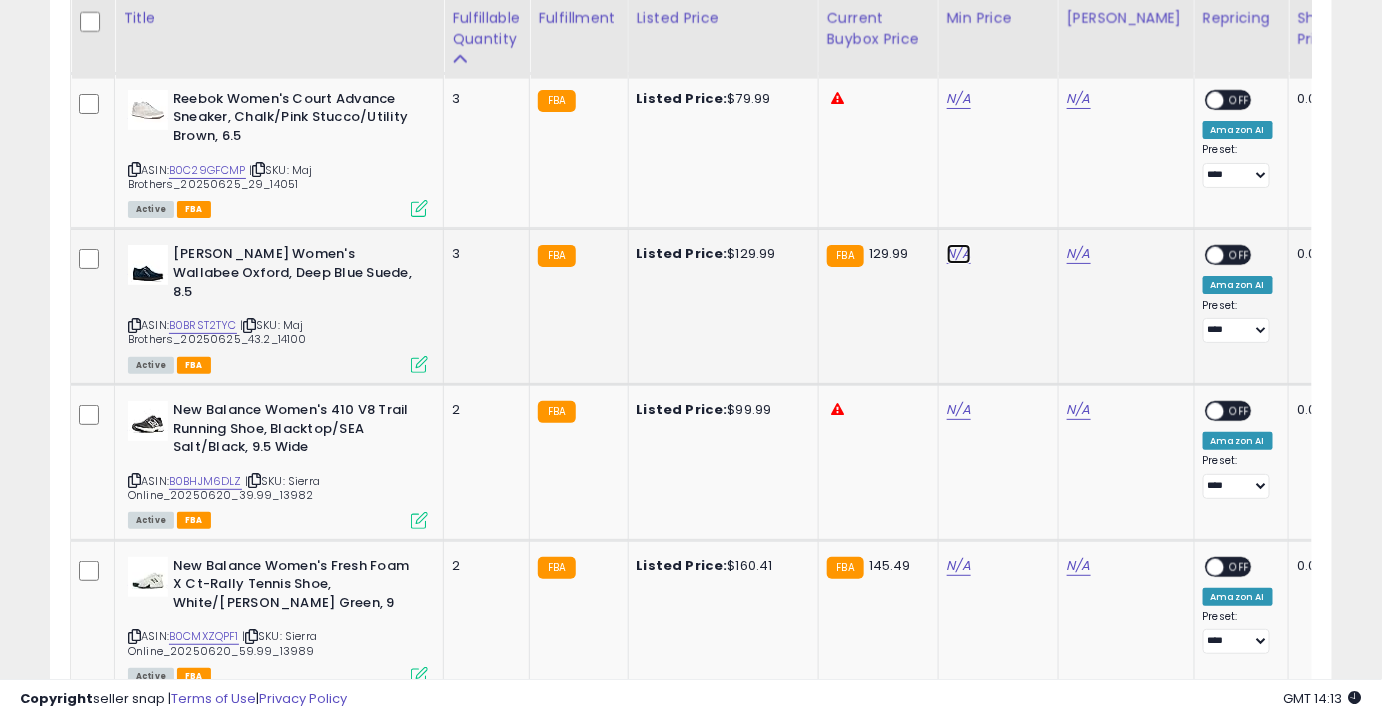 click on "N/A" at bounding box center [959, -1446] 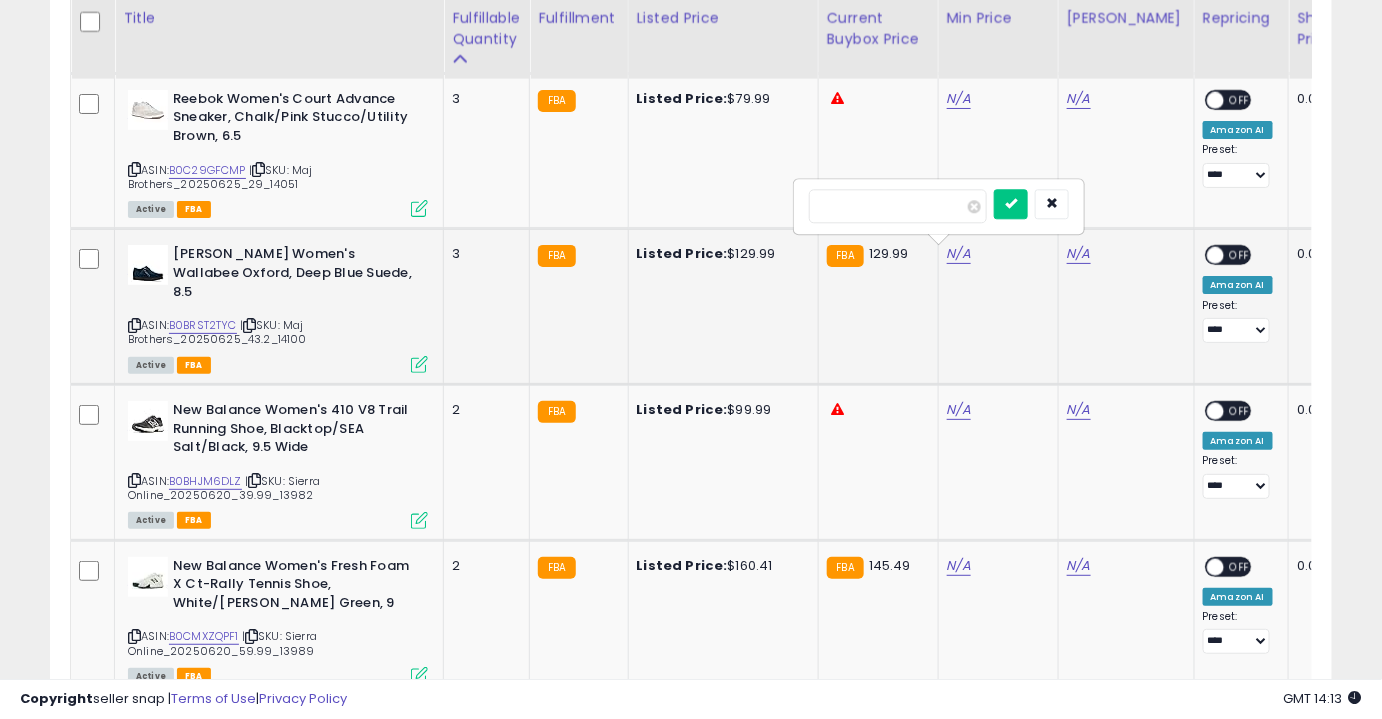 type on "**" 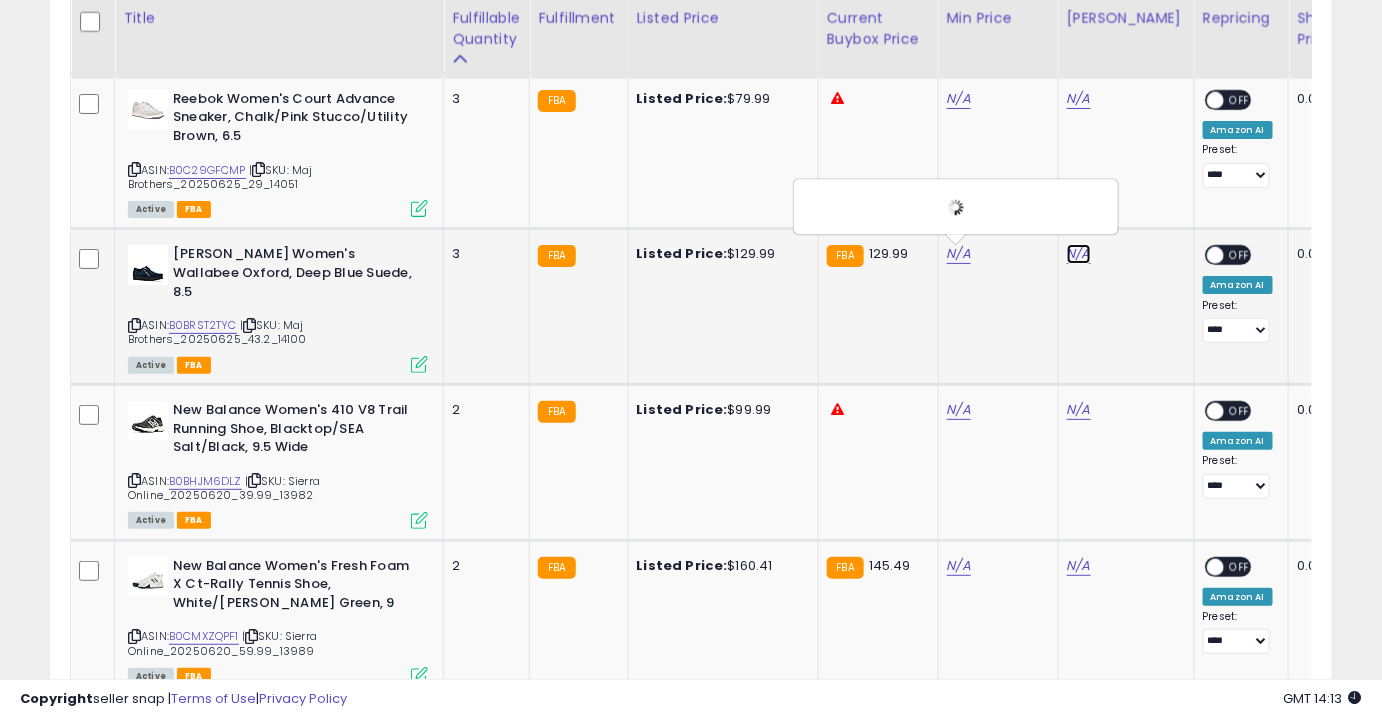 click on "N/A" at bounding box center [1079, -1446] 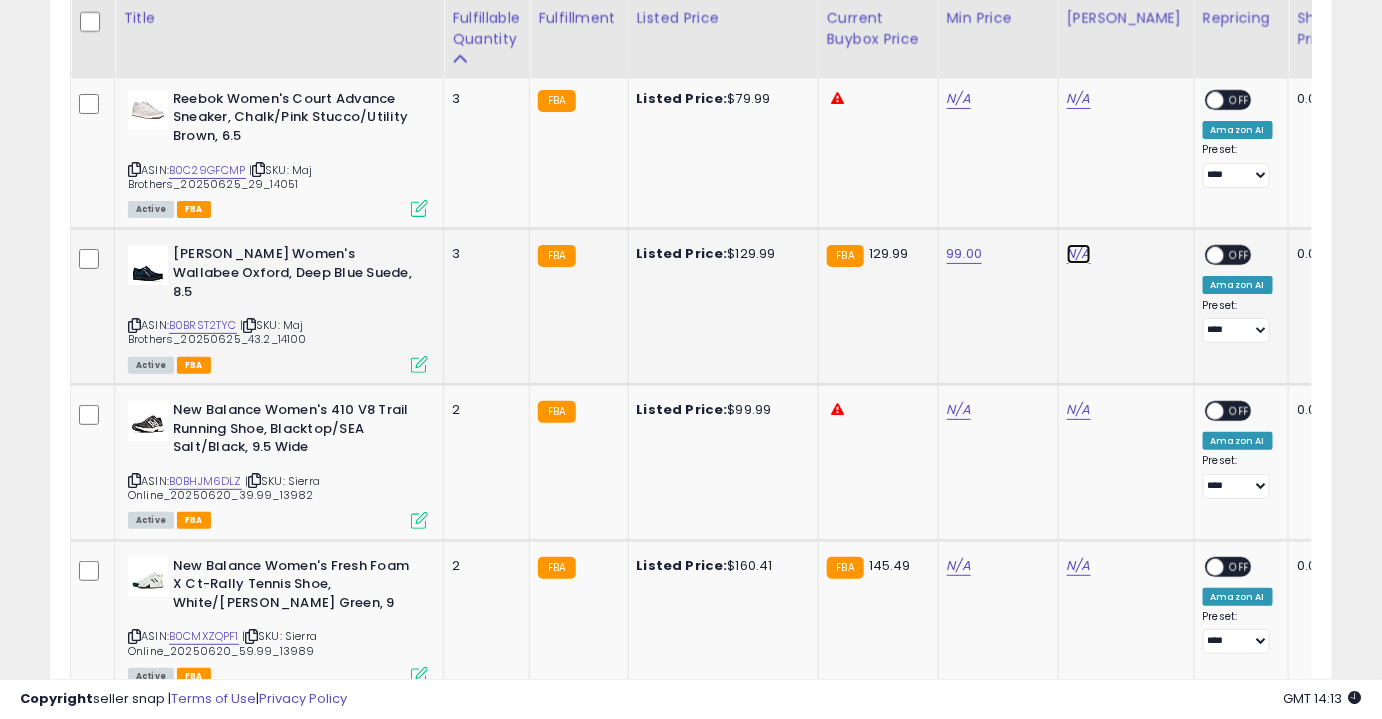 click on "N/A" at bounding box center [1079, -1446] 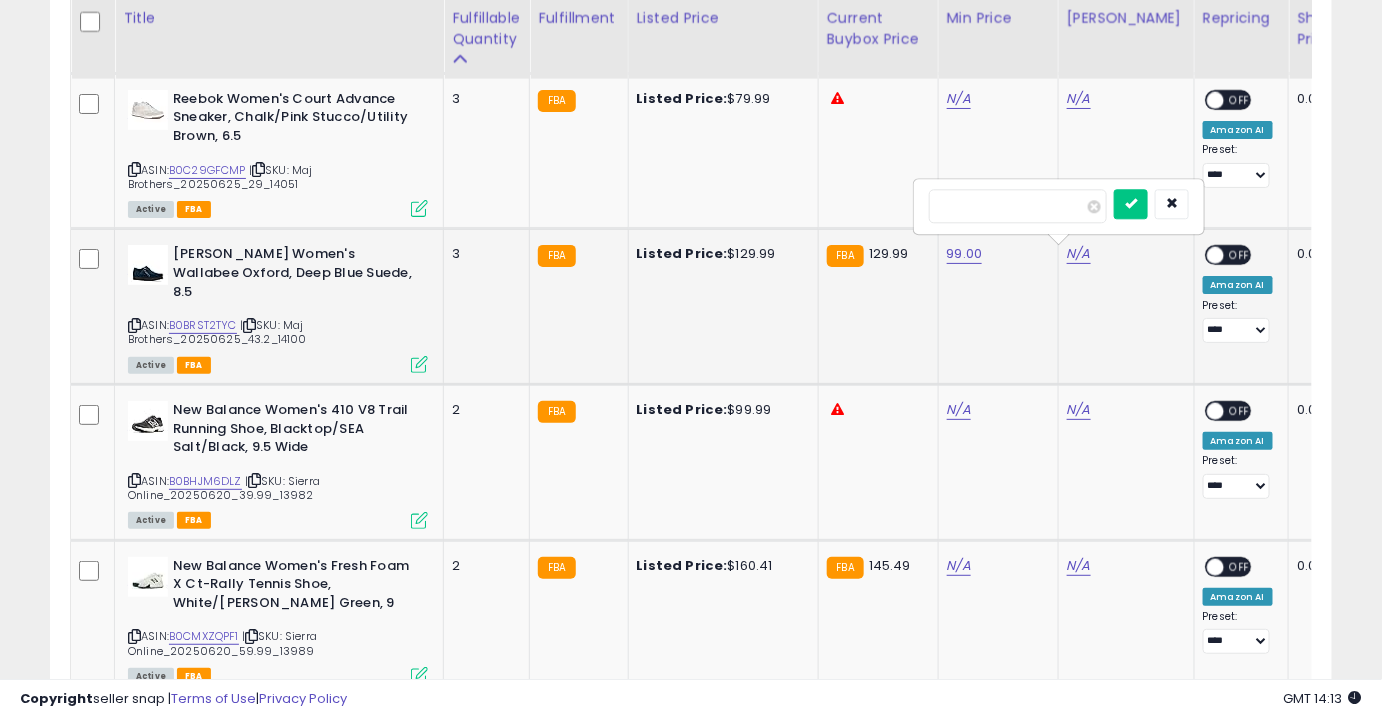 type on "*****" 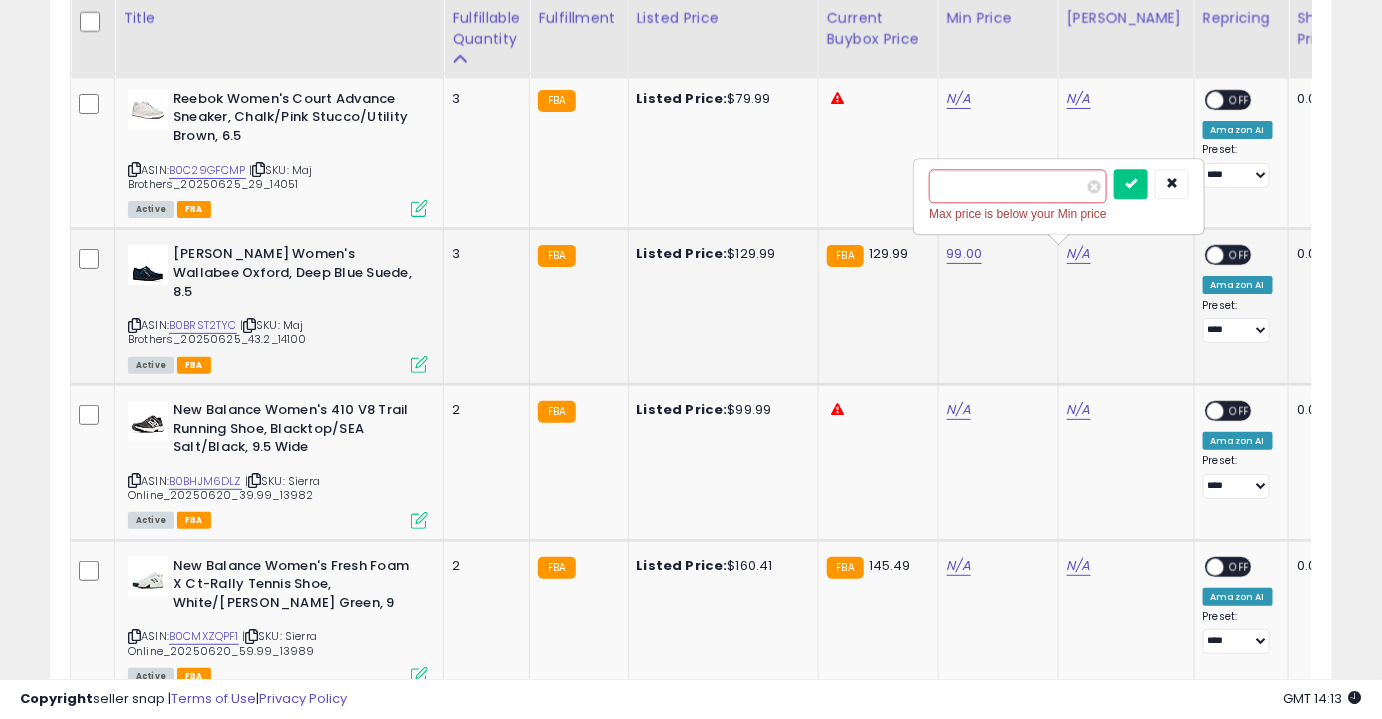 click at bounding box center (1131, 184) 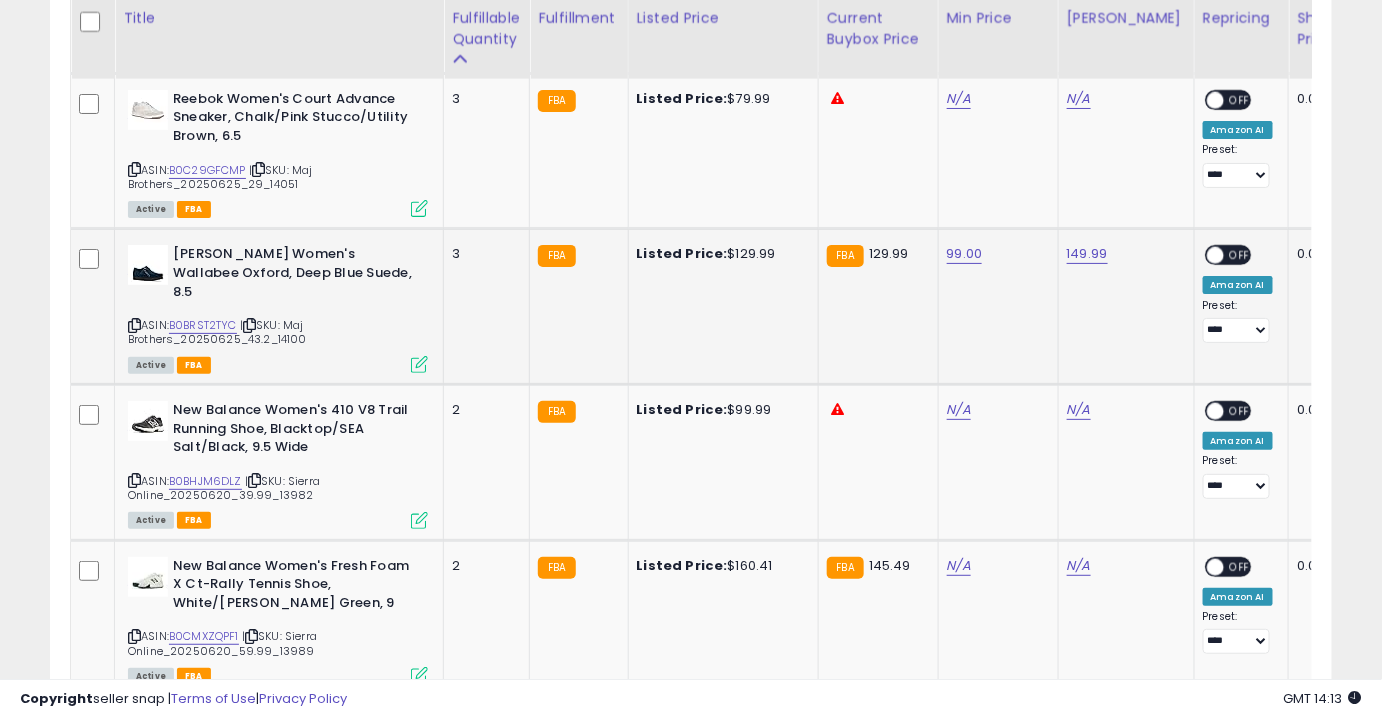 click on "OFF" at bounding box center [1240, 255] 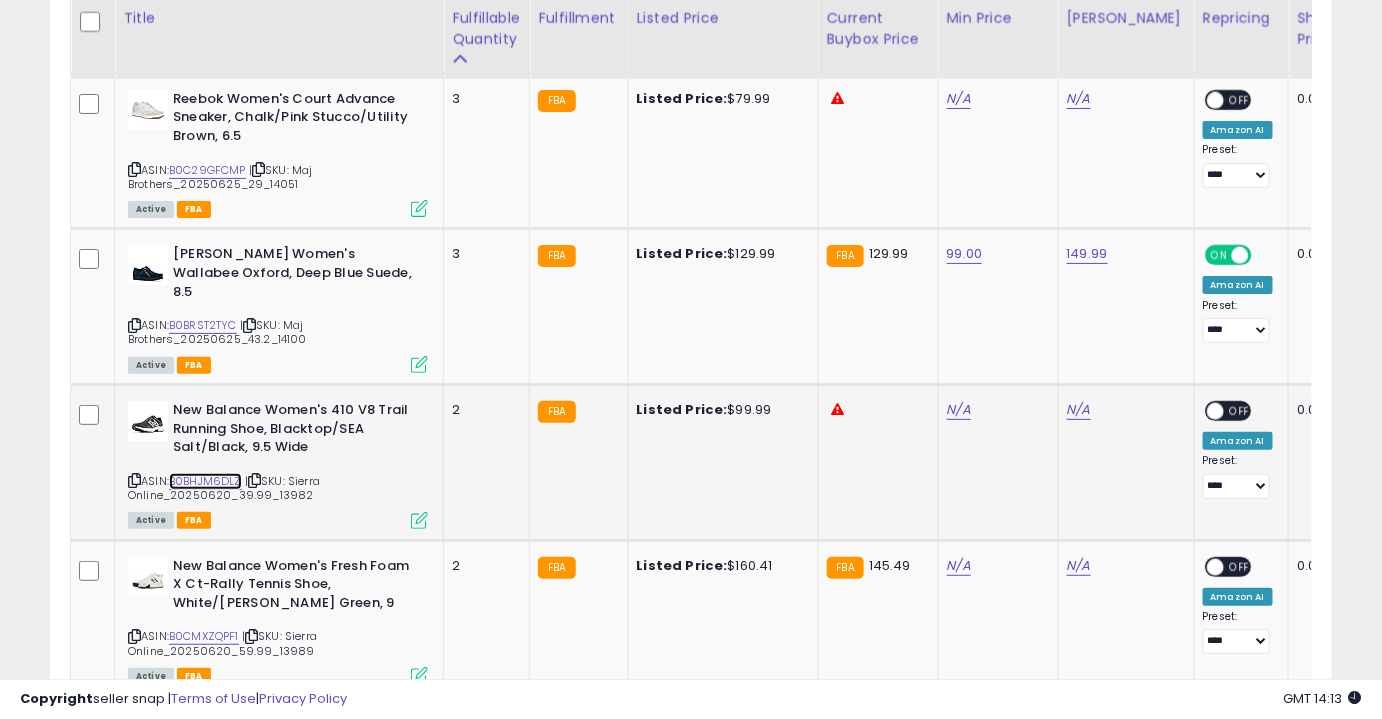 click on "B0BHJM6DLZ" at bounding box center [205, 481] 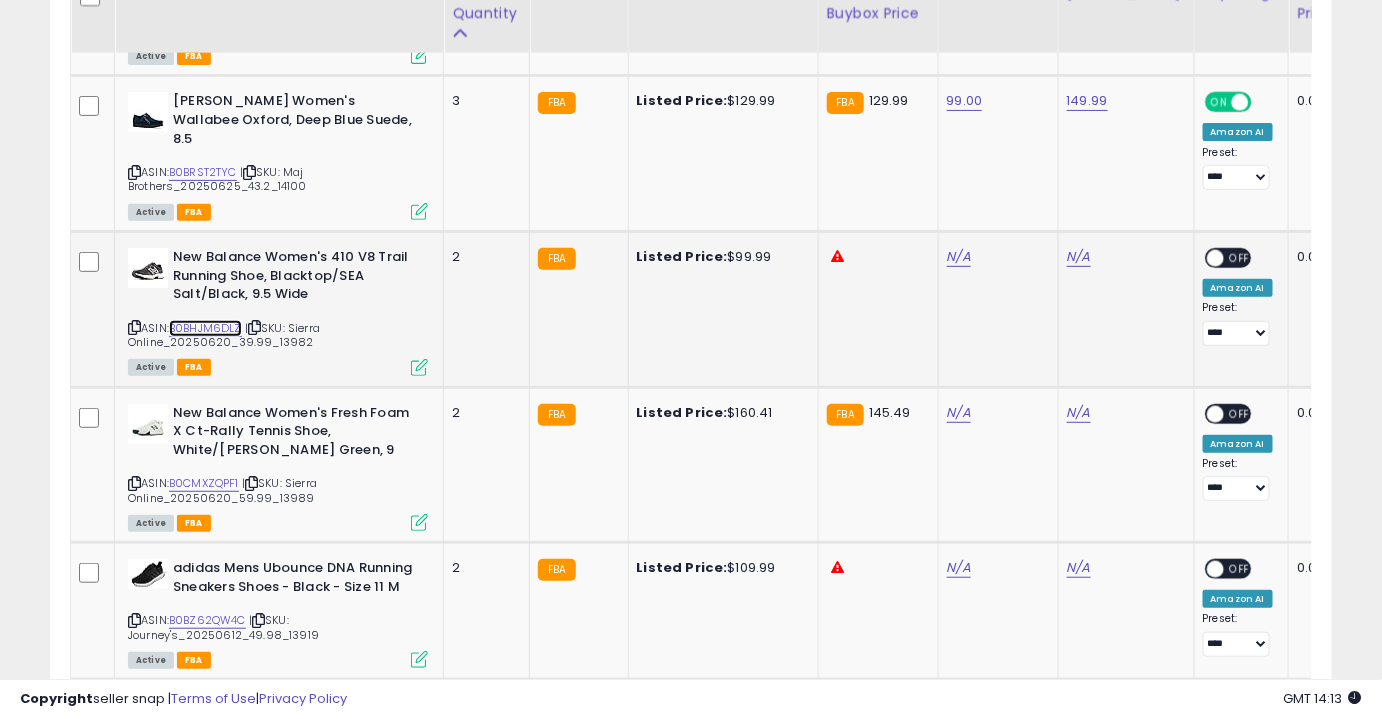 scroll, scrollTop: 2683, scrollLeft: 0, axis: vertical 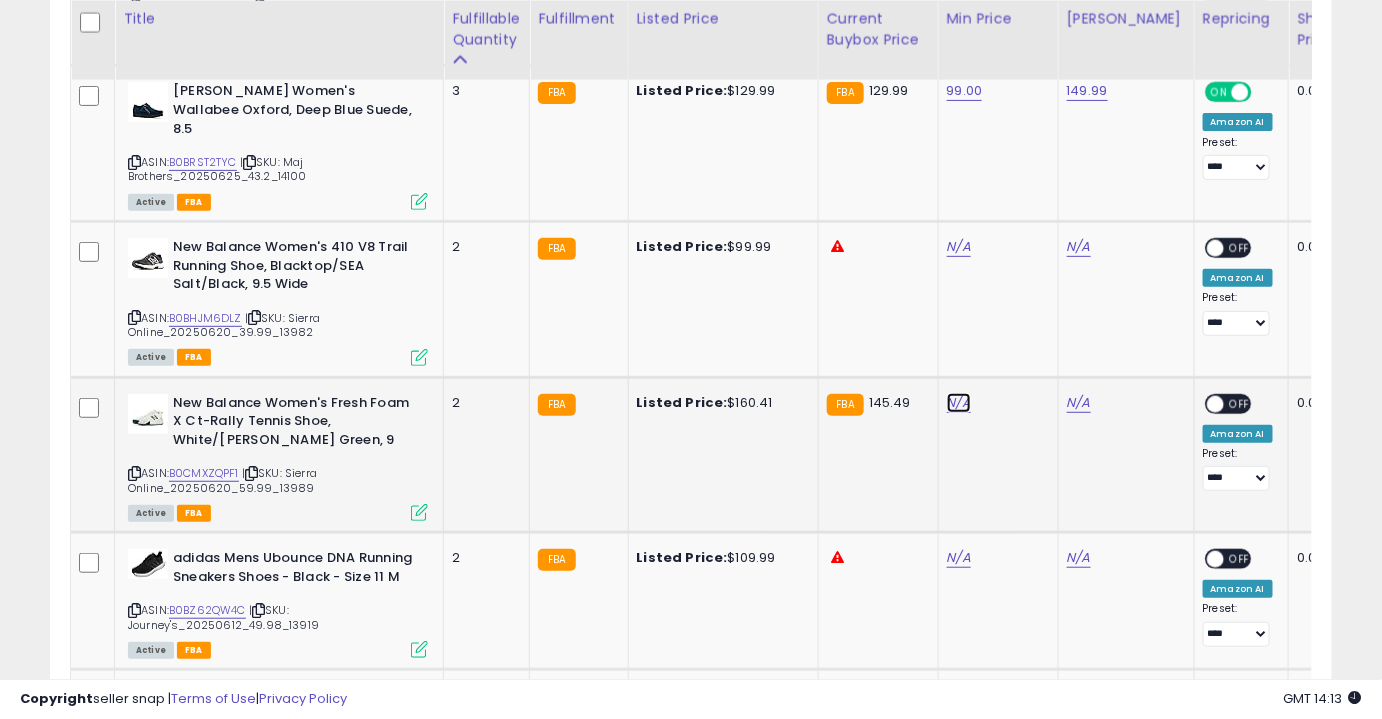 click on "N/A" at bounding box center (959, -1609) 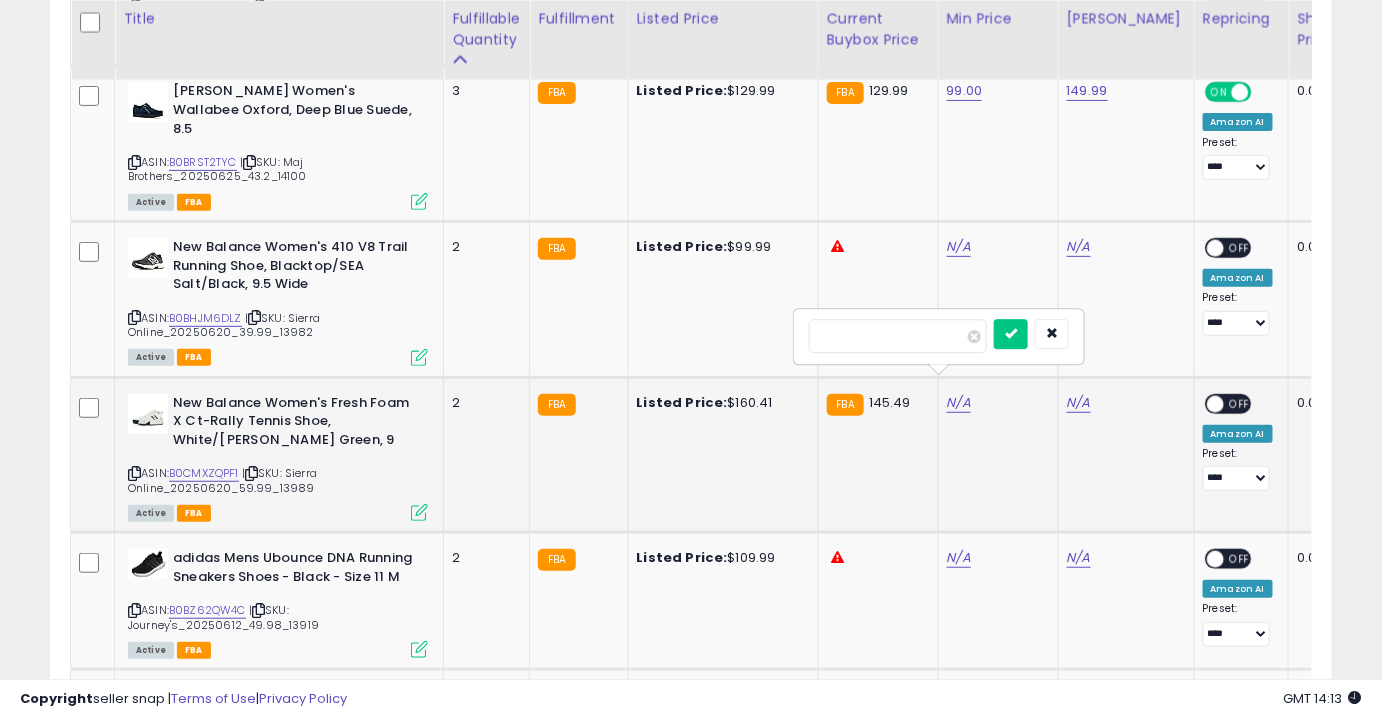 type on "***" 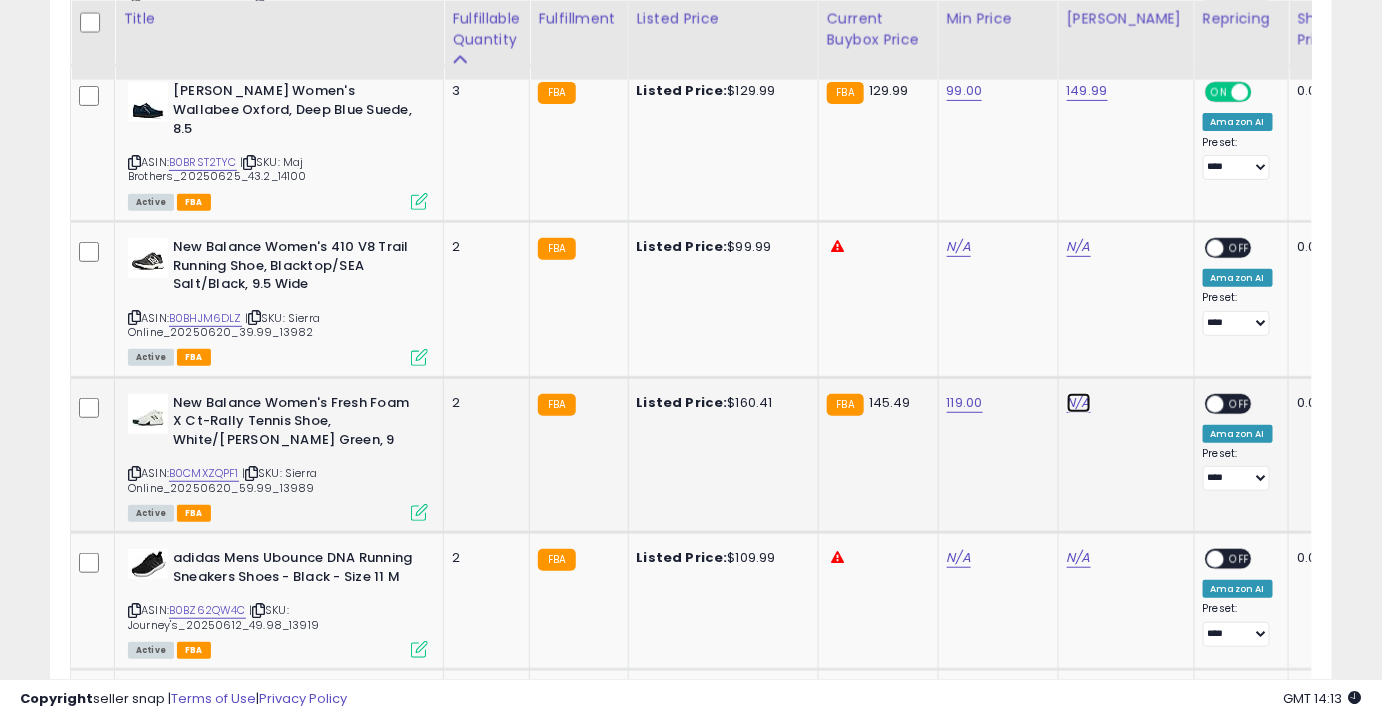 click on "N/A" at bounding box center (1079, -1609) 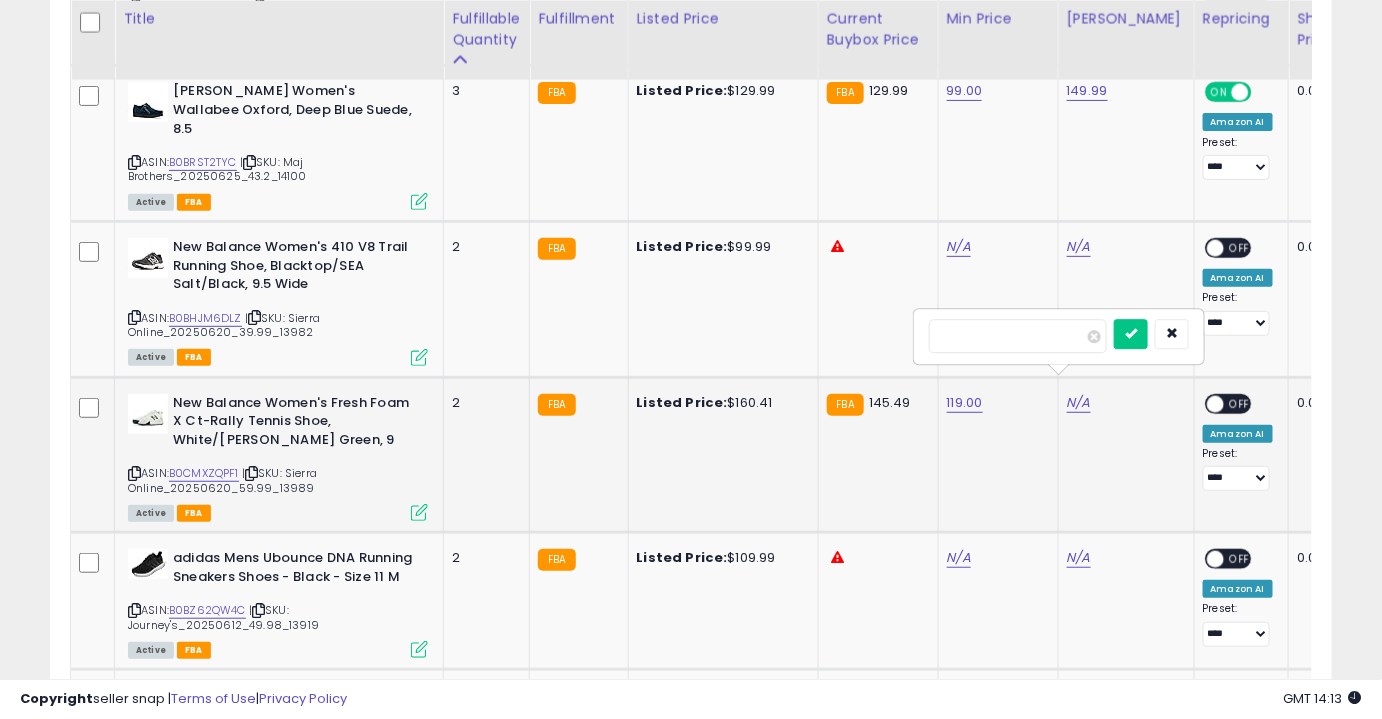 type on "******" 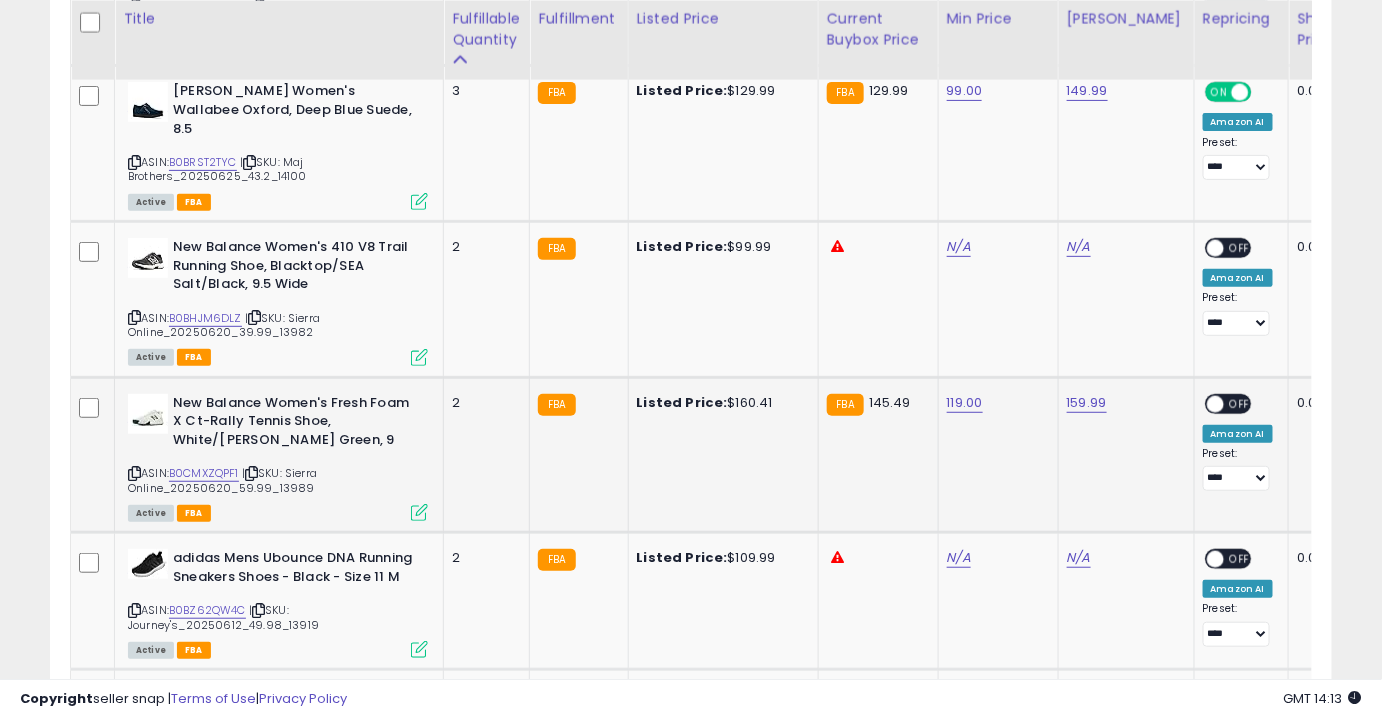 click on "OFF" at bounding box center (1240, 403) 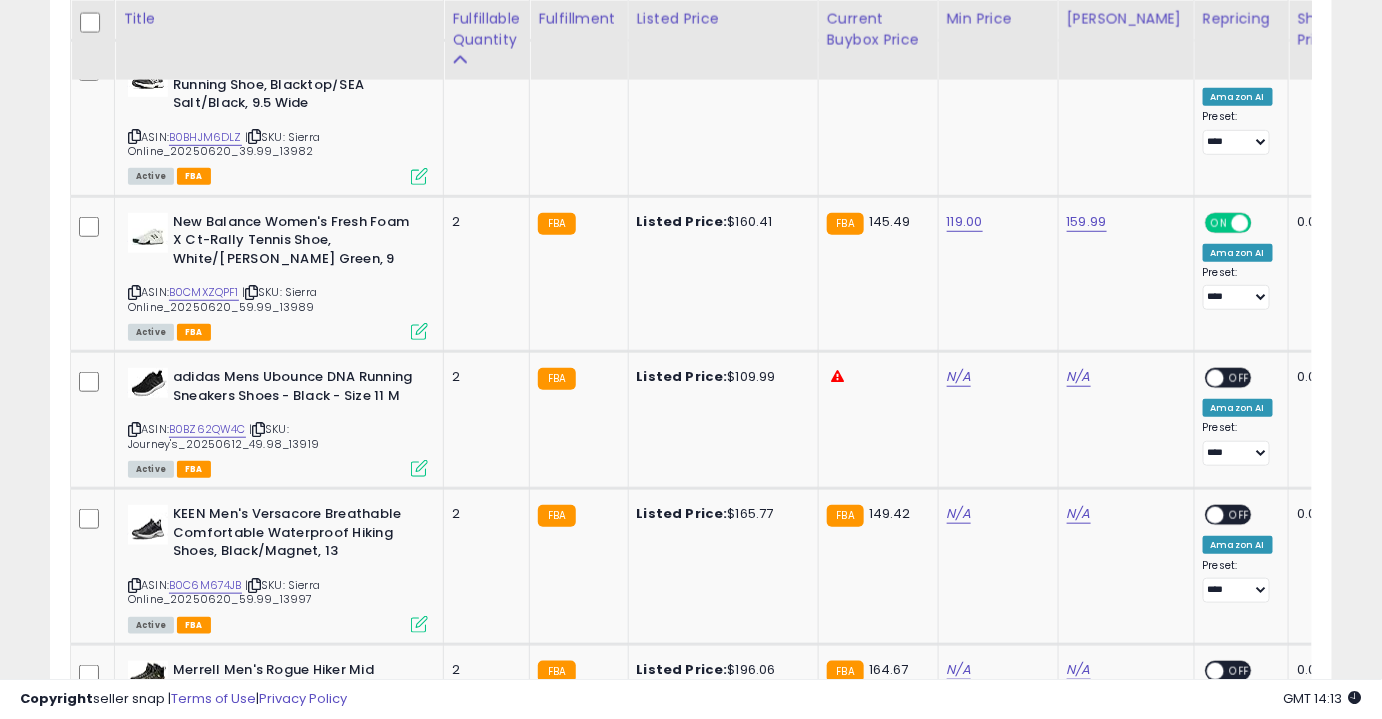 scroll, scrollTop: 2865, scrollLeft: 0, axis: vertical 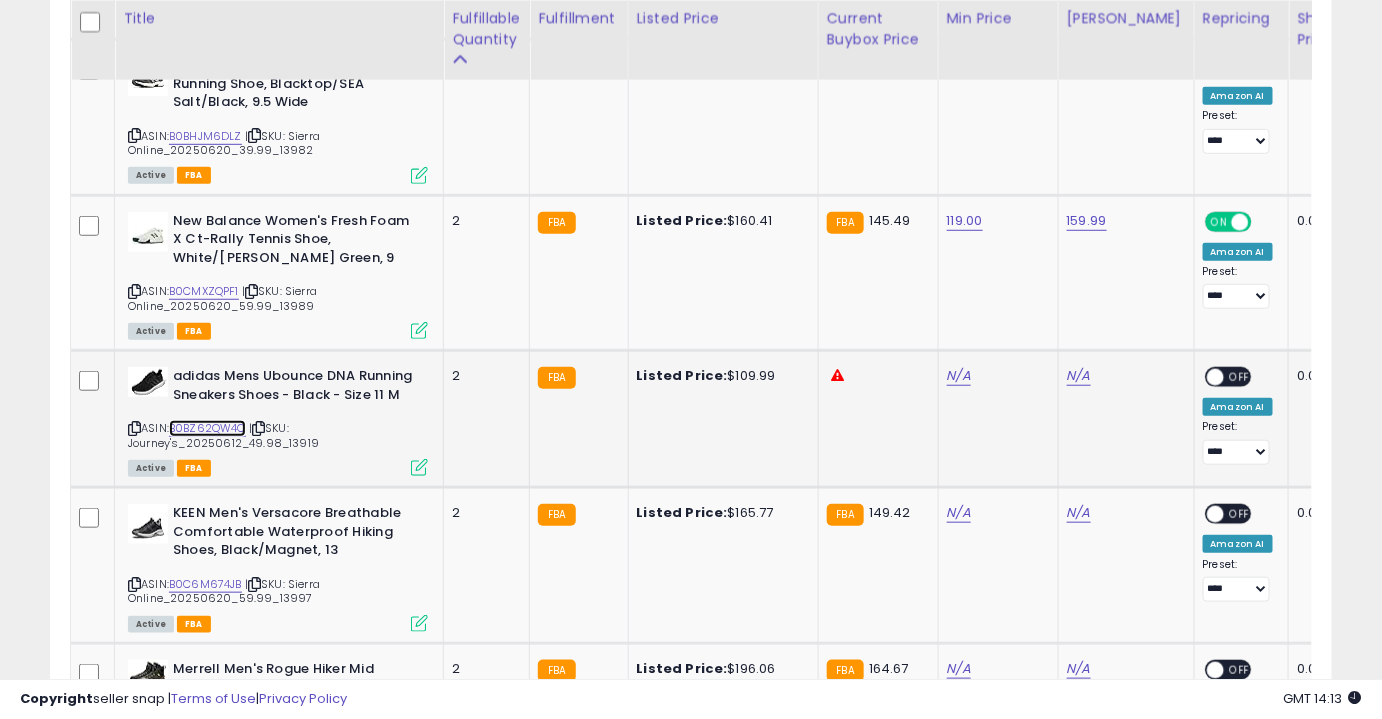click on "B0BZ62QW4C" at bounding box center [207, 428] 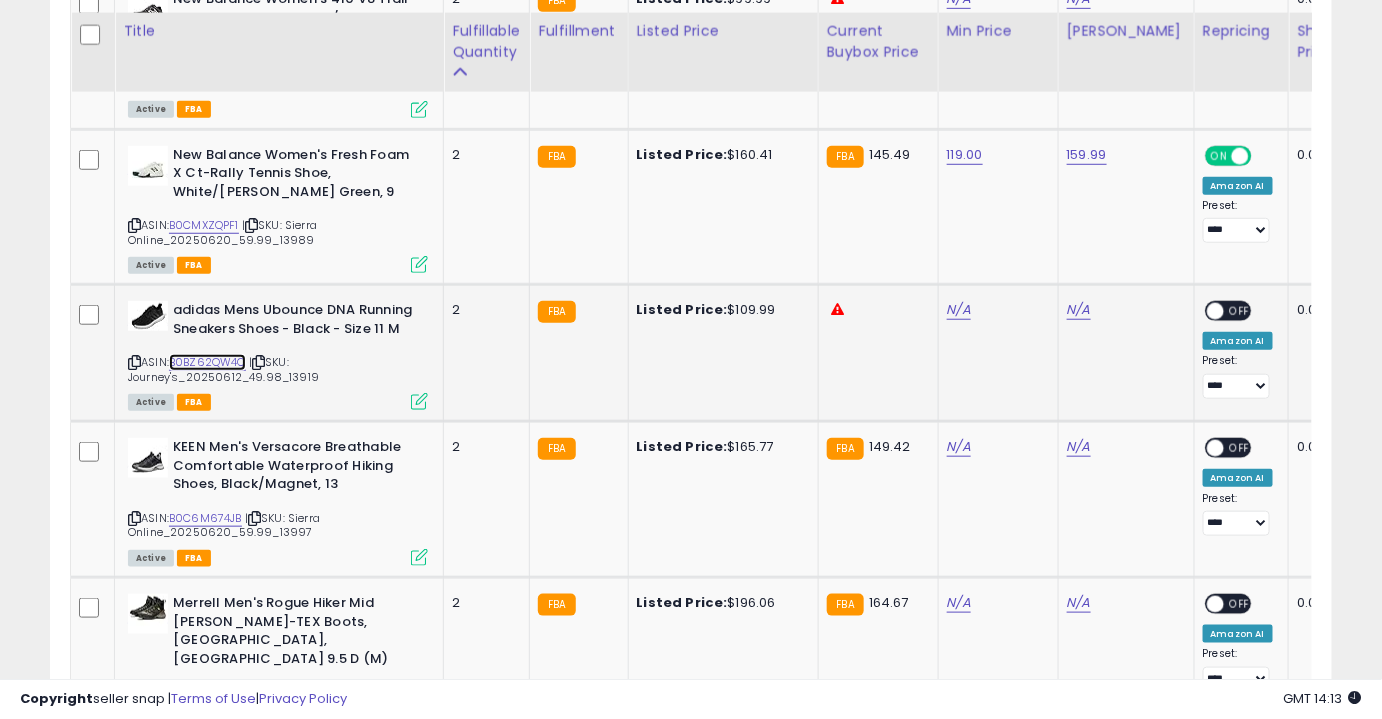 scroll, scrollTop: 2944, scrollLeft: 0, axis: vertical 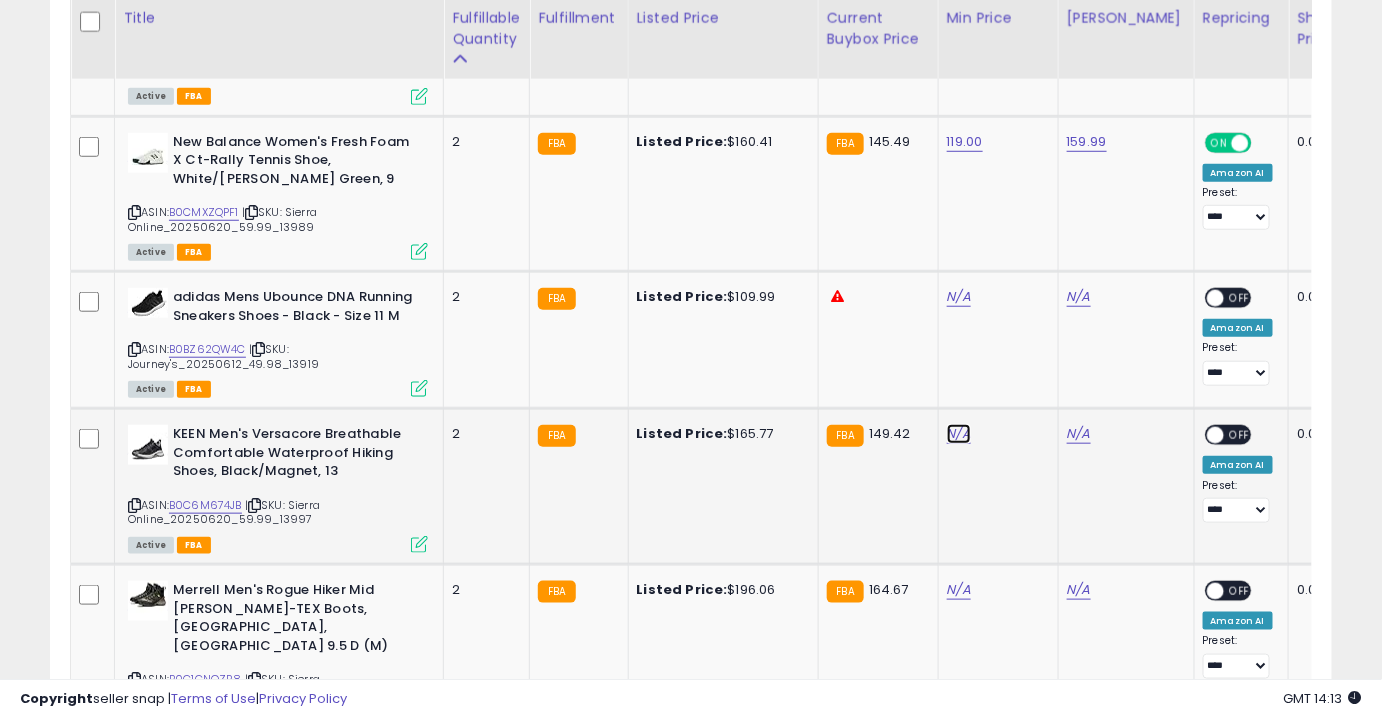 click on "N/A" at bounding box center (959, -1870) 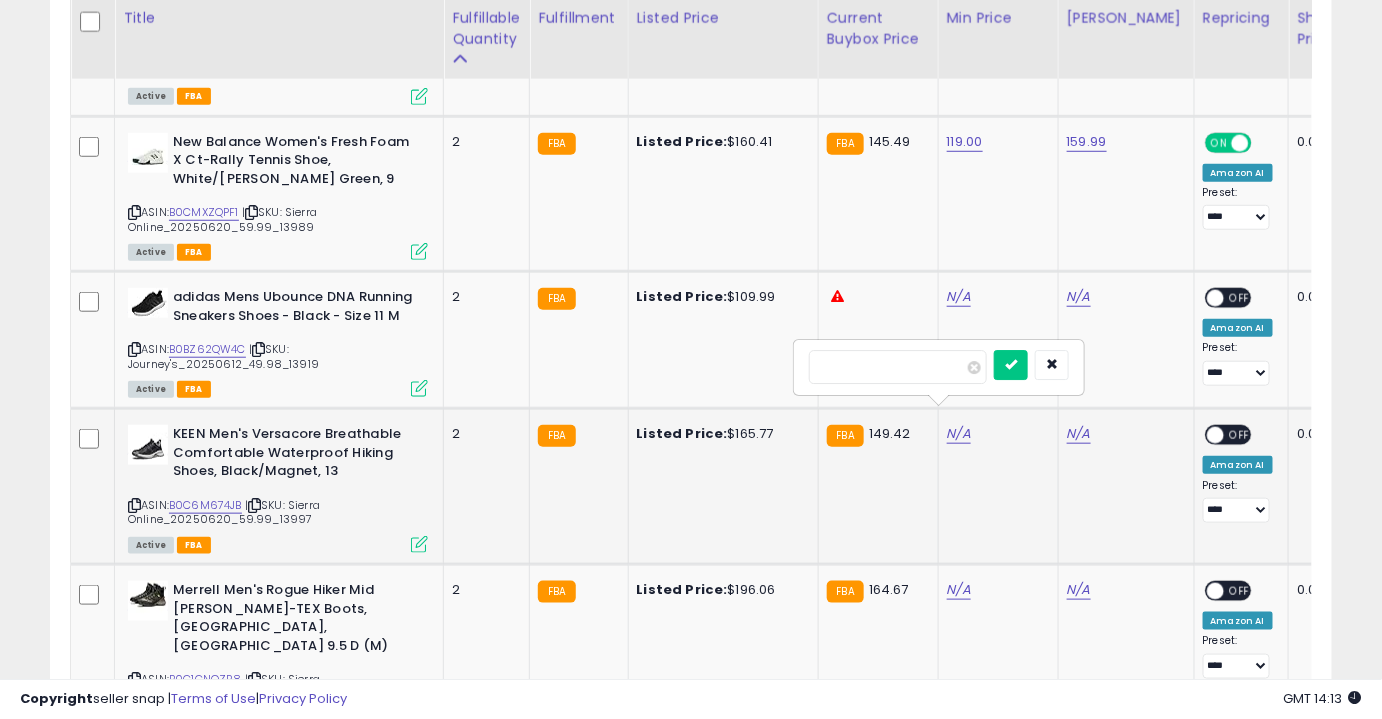 type on "***" 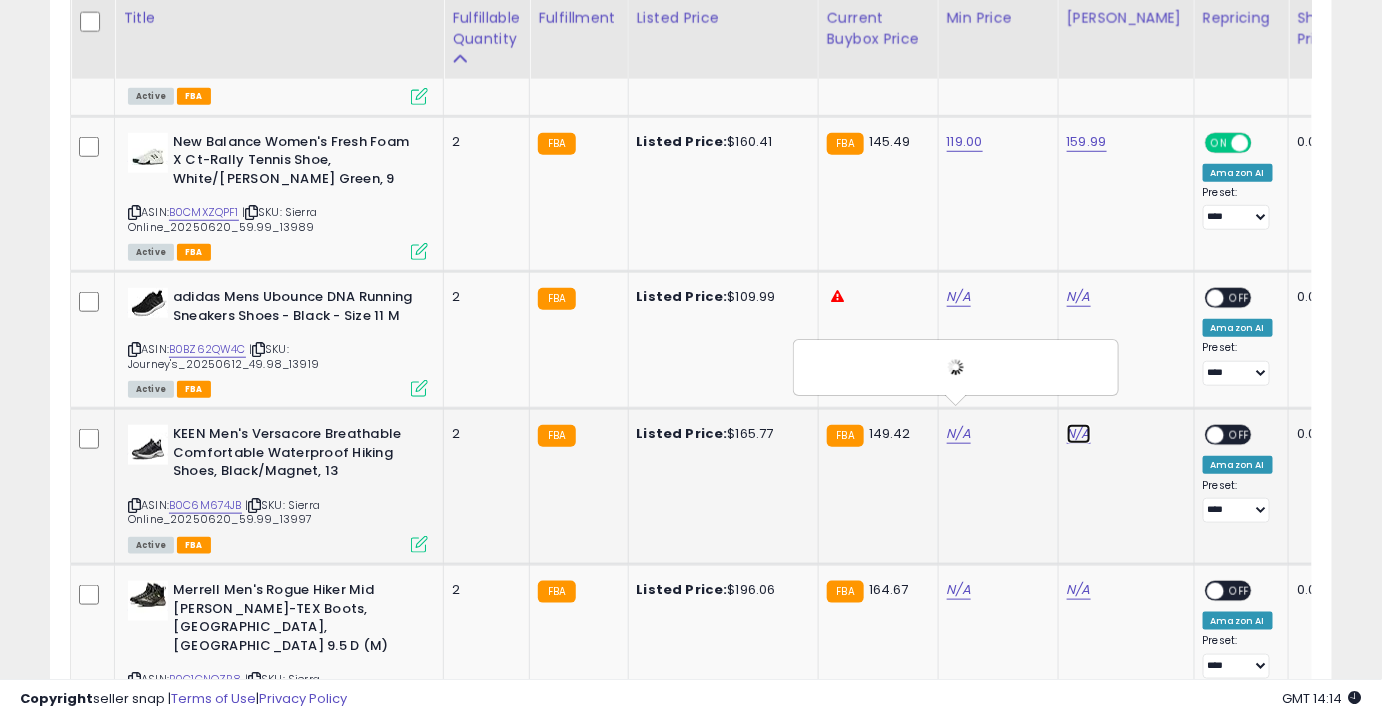 click on "N/A" at bounding box center [1079, -1870] 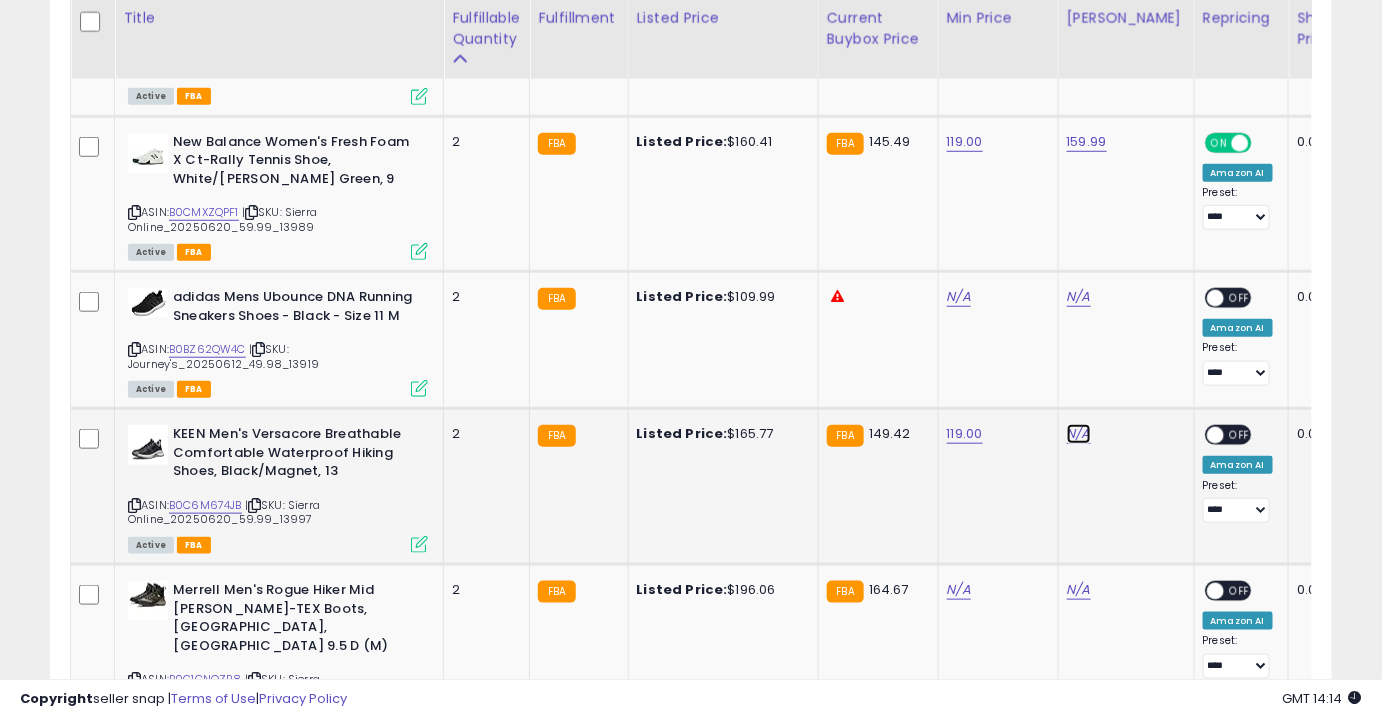 click on "N/A" at bounding box center [1079, -1870] 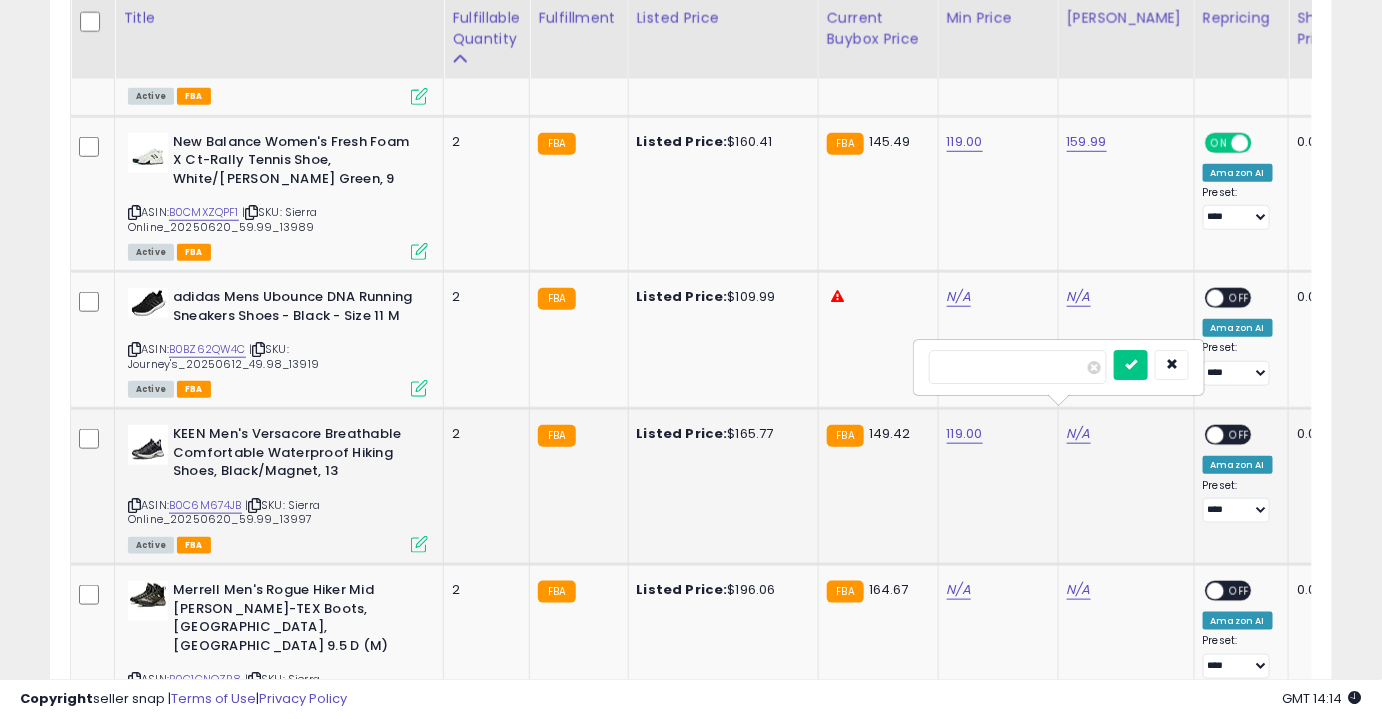 type on "******" 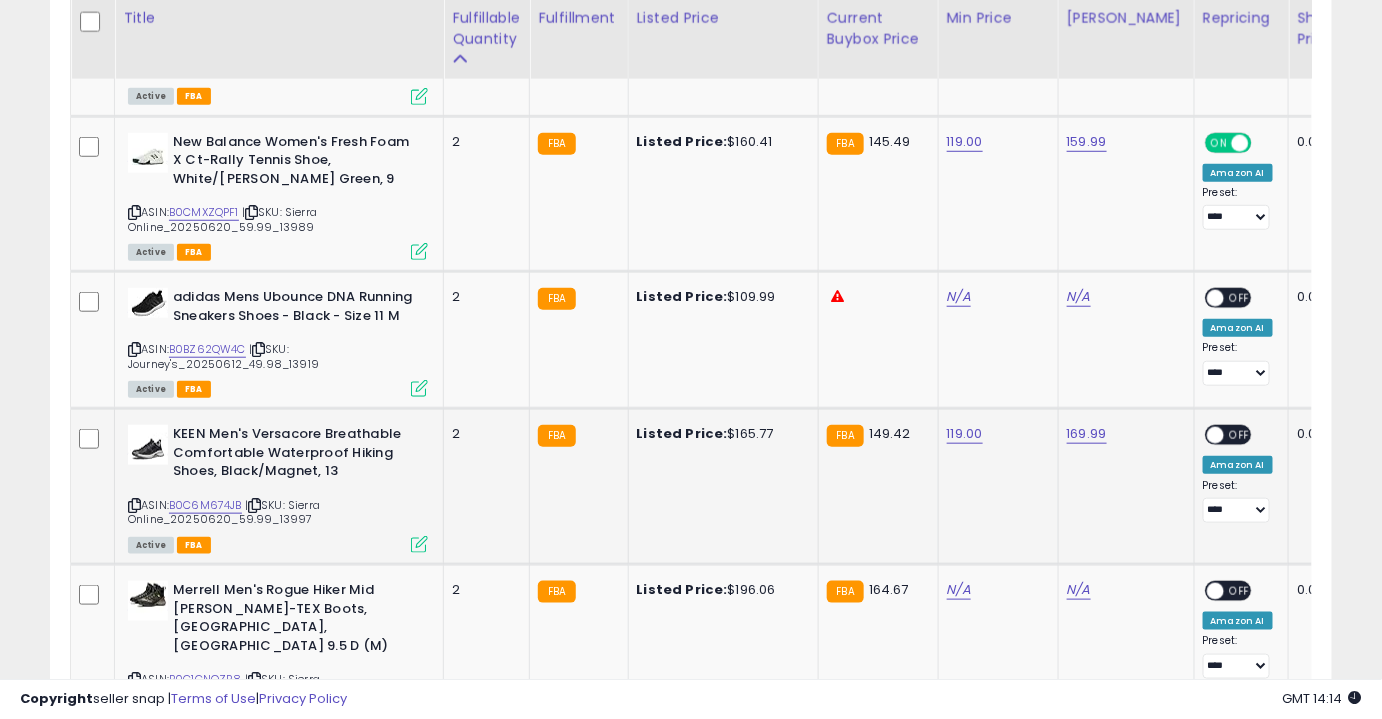 click on "OFF" at bounding box center [1240, 435] 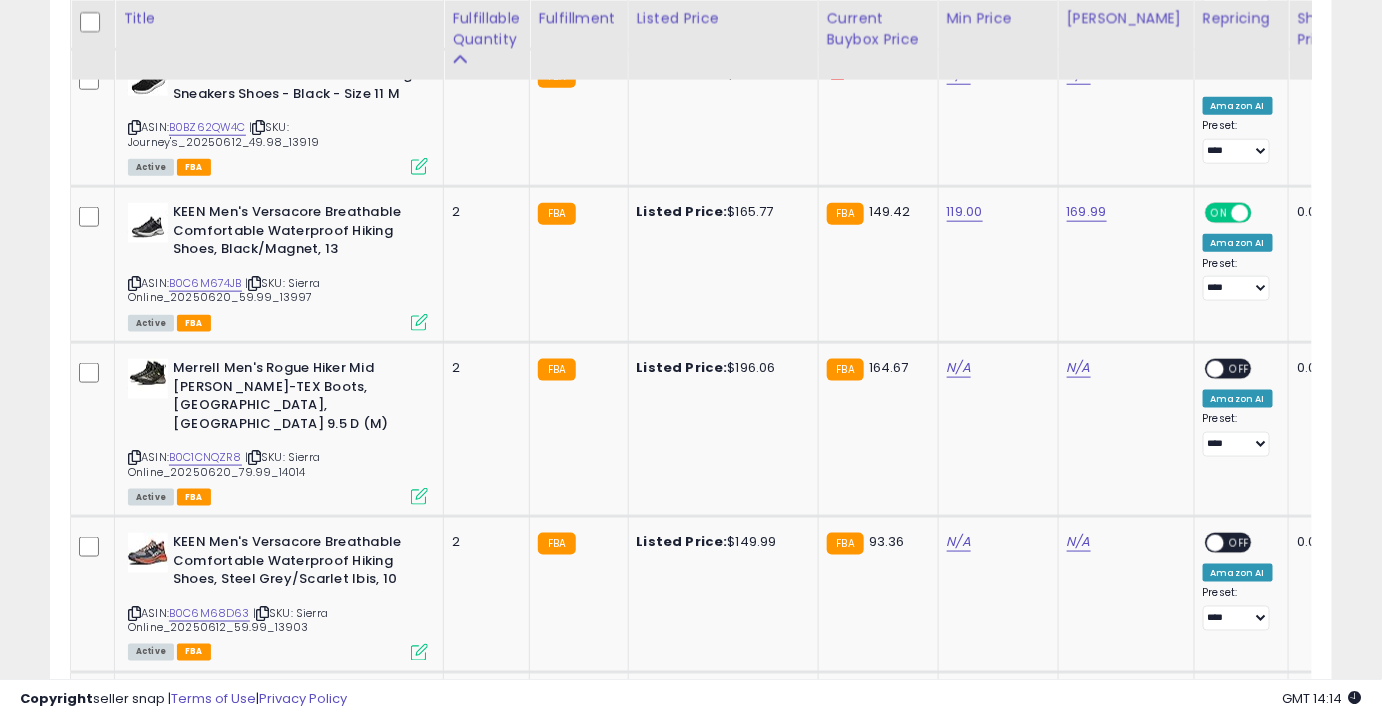 scroll, scrollTop: 3168, scrollLeft: 0, axis: vertical 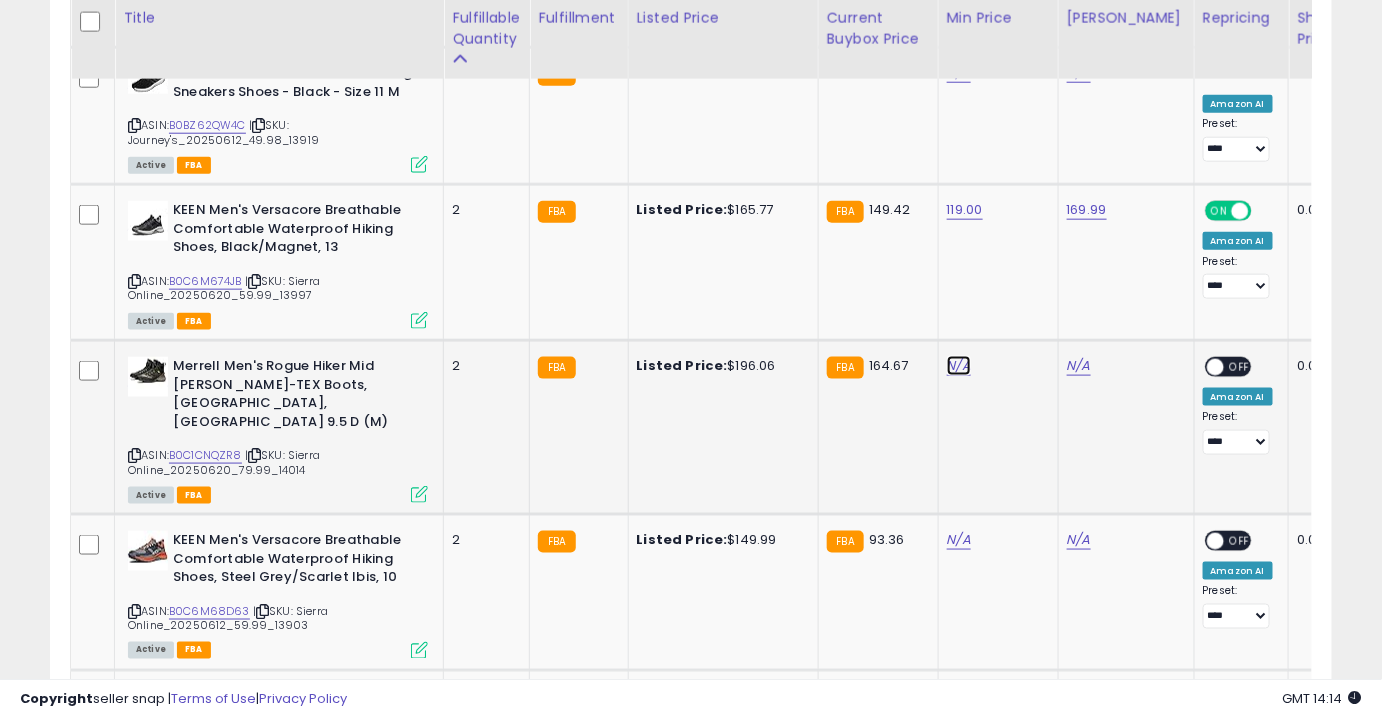click on "N/A" at bounding box center (959, -2094) 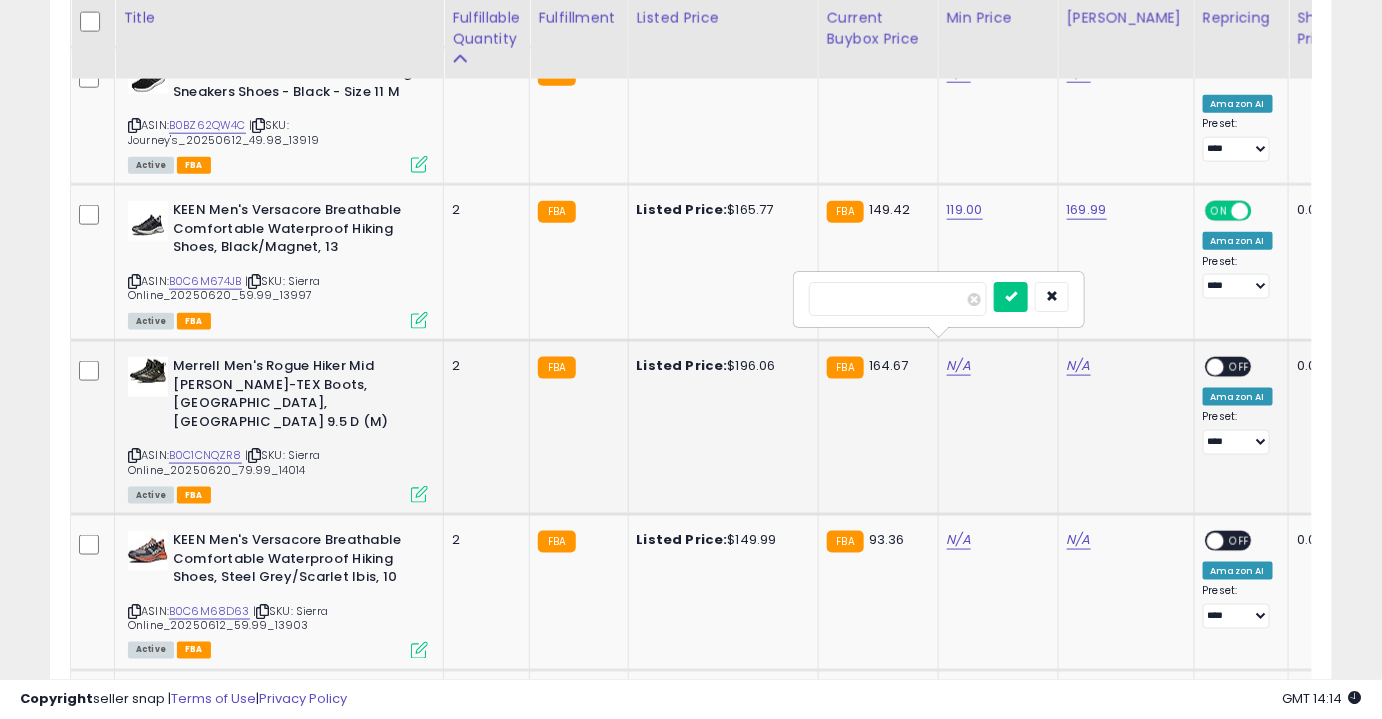 type on "***" 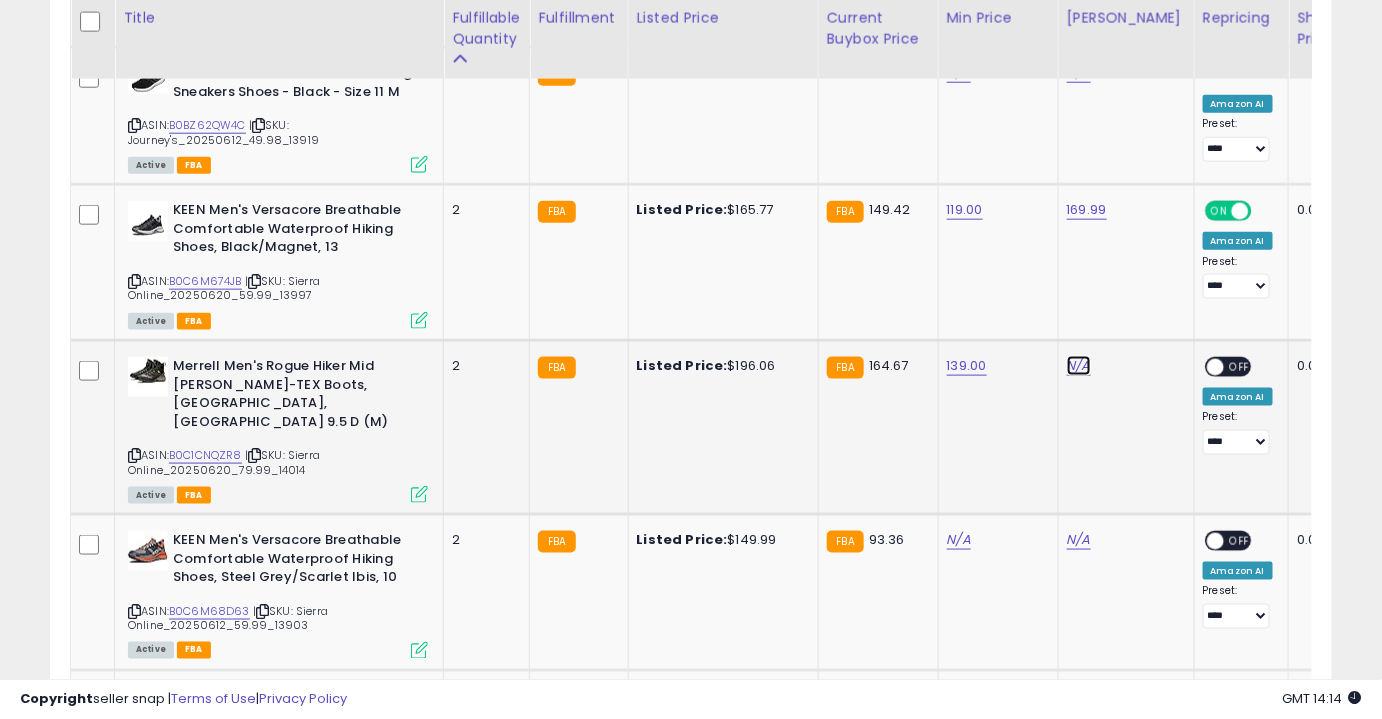click on "N/A" at bounding box center (1079, -2094) 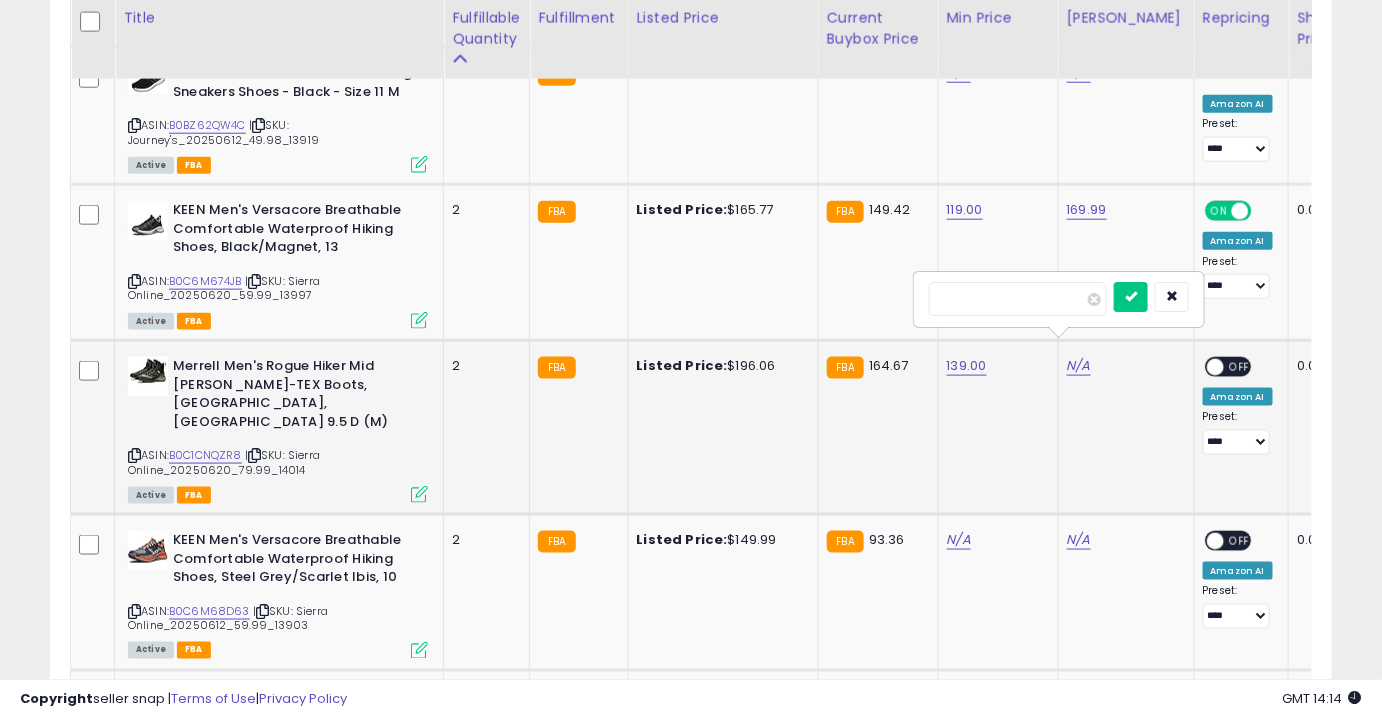 type on "******" 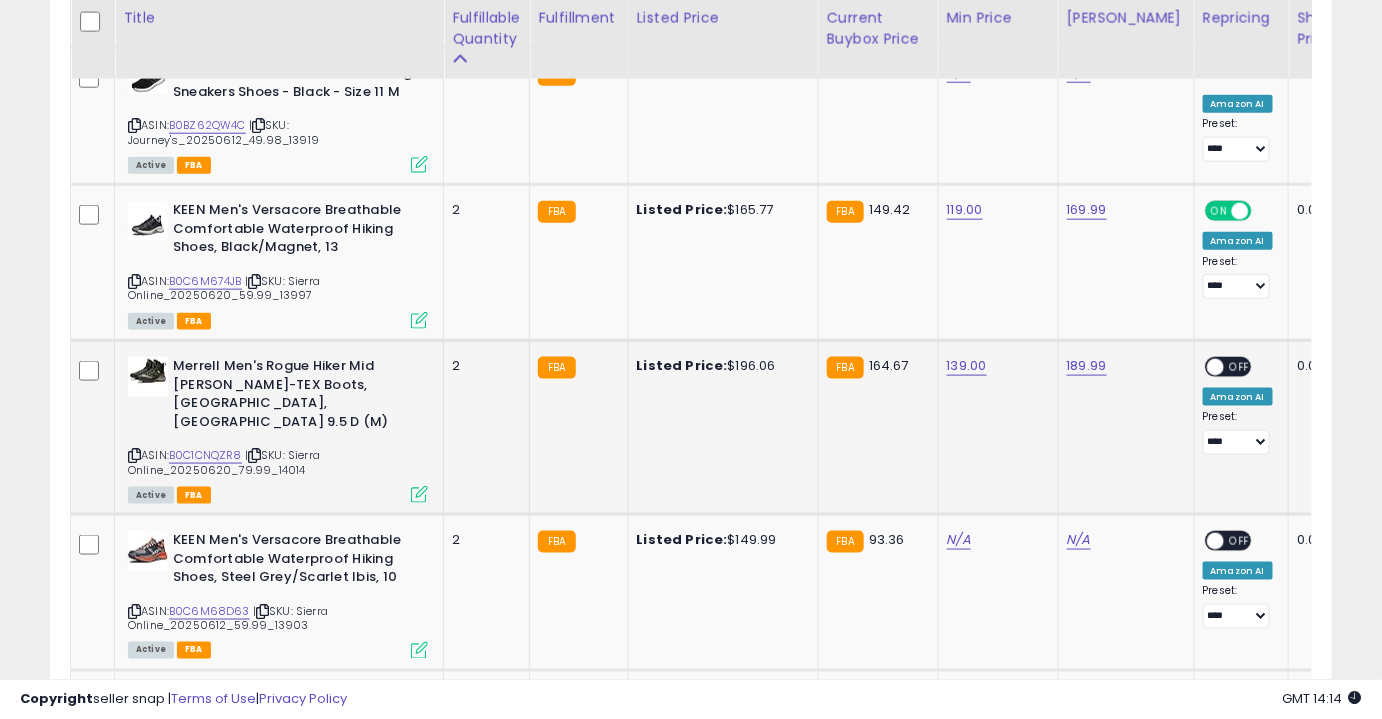 click on "OFF" at bounding box center [1240, 367] 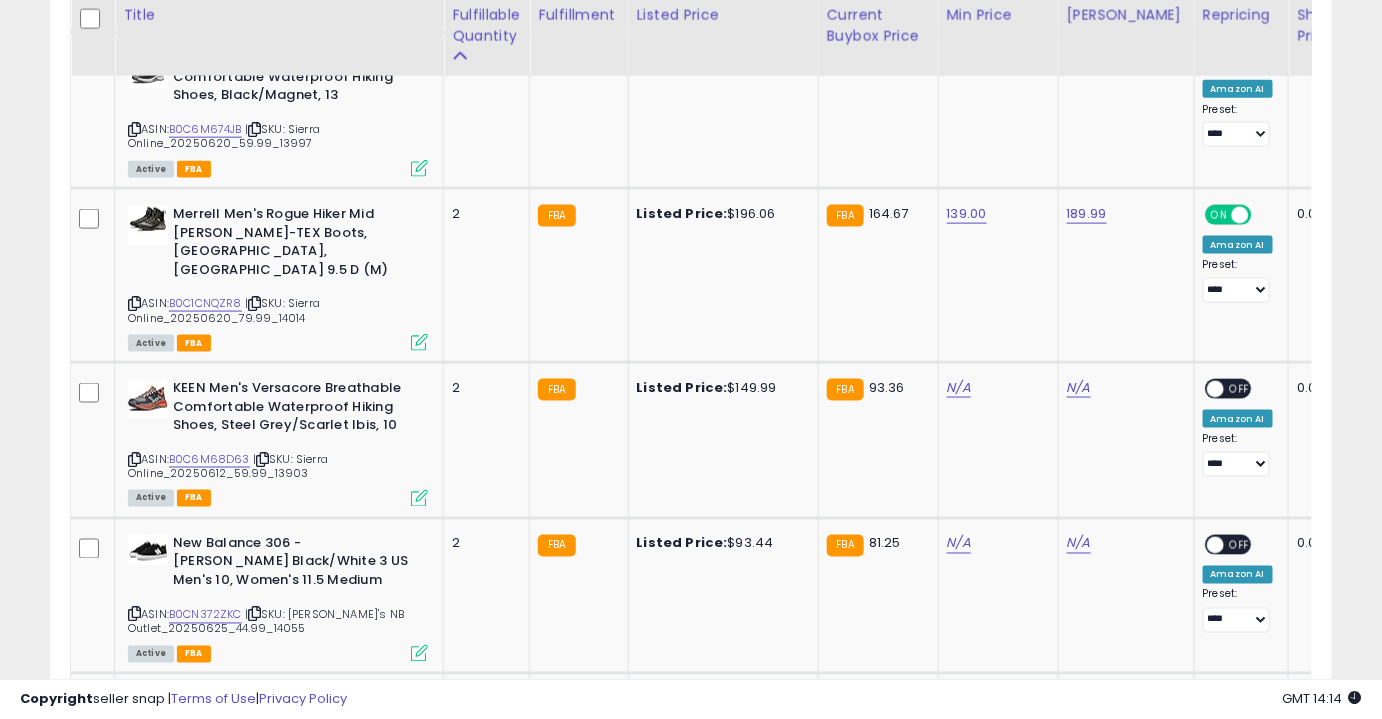 scroll, scrollTop: 3349, scrollLeft: 0, axis: vertical 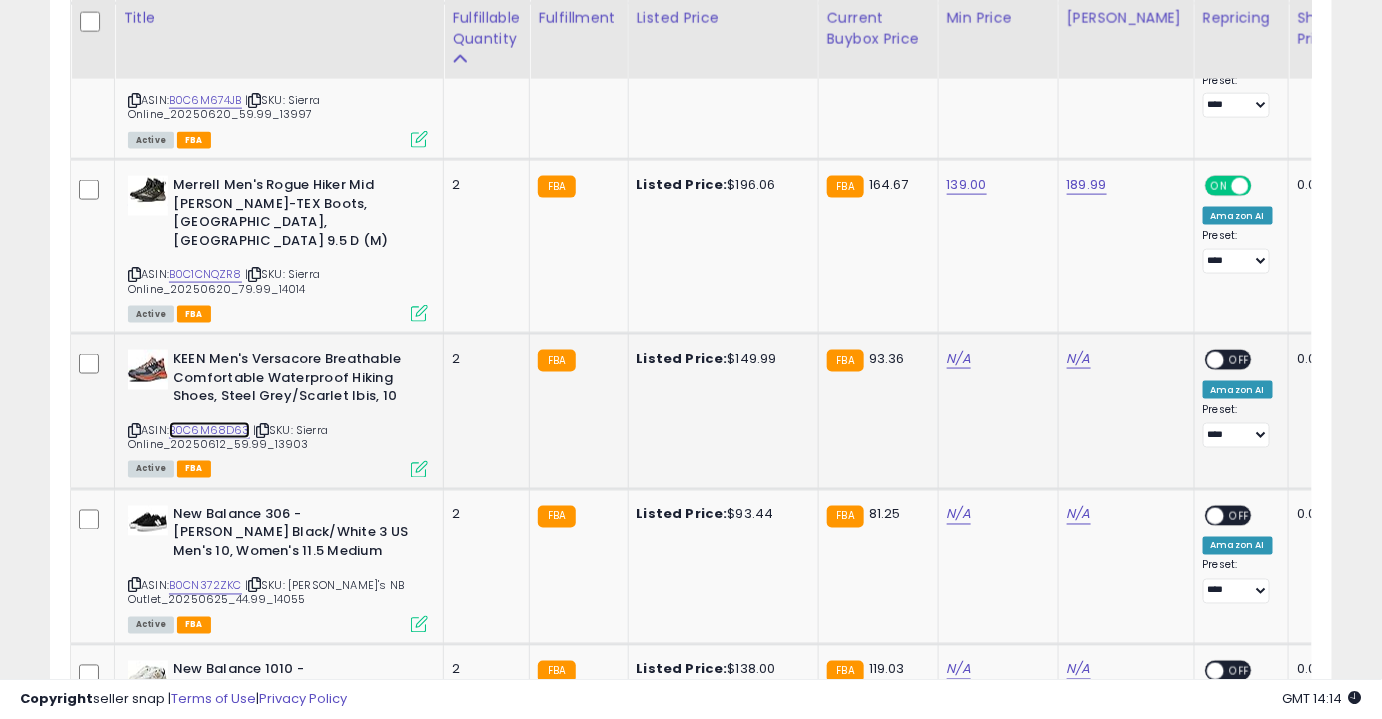 click on "B0C6M68D63" at bounding box center (209, 430) 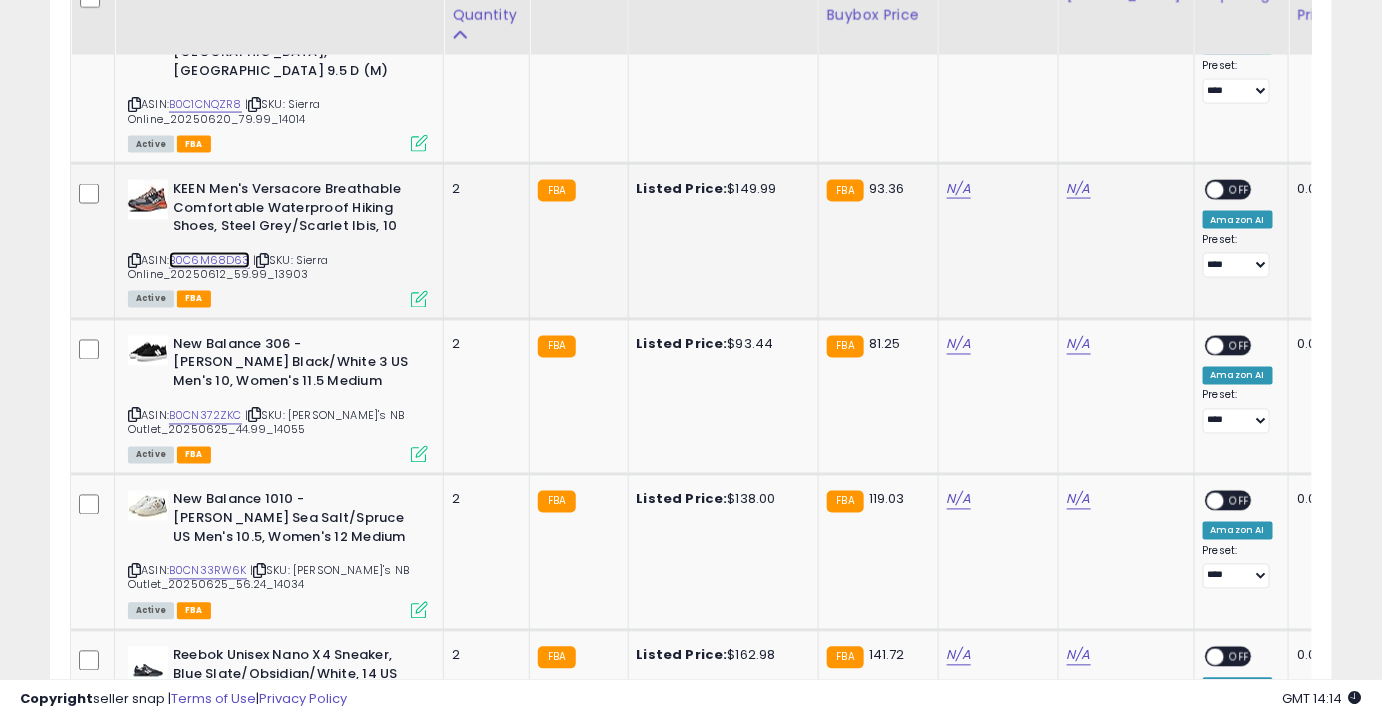 scroll, scrollTop: 3523, scrollLeft: 0, axis: vertical 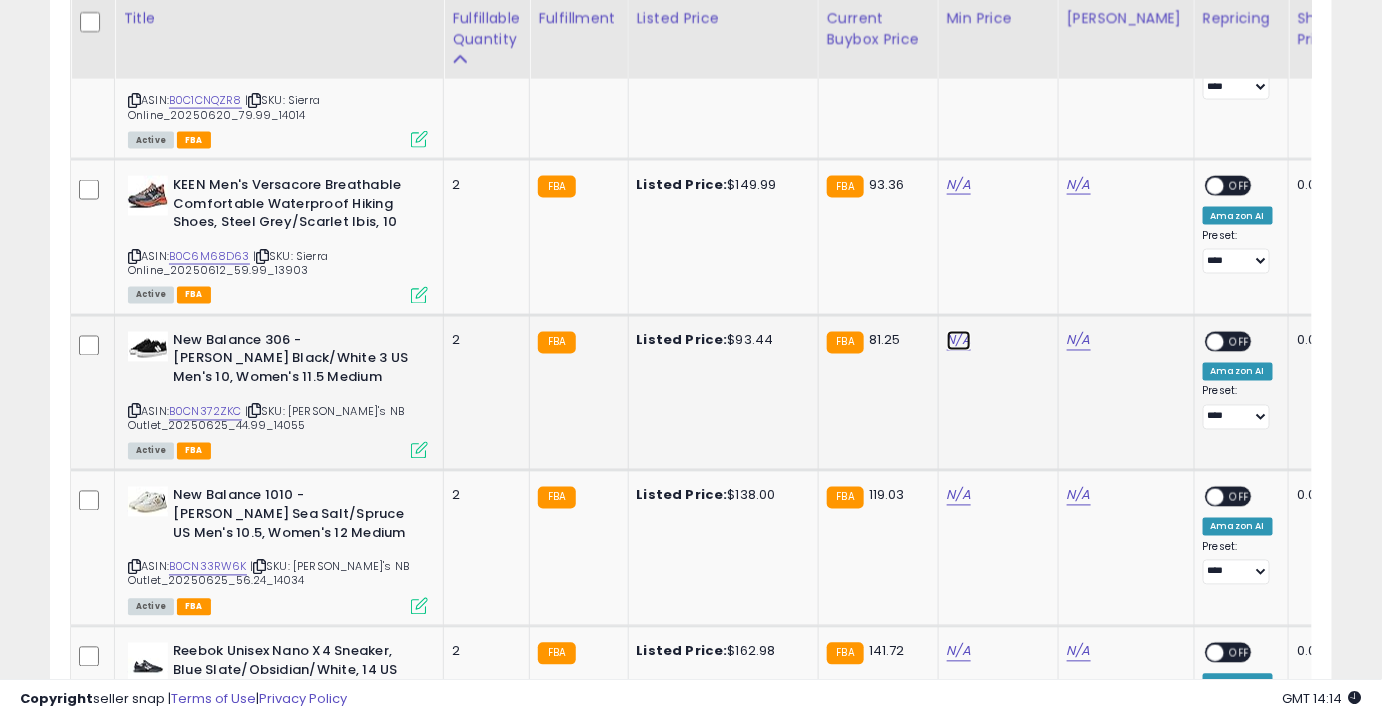 click on "N/A" at bounding box center [959, -2449] 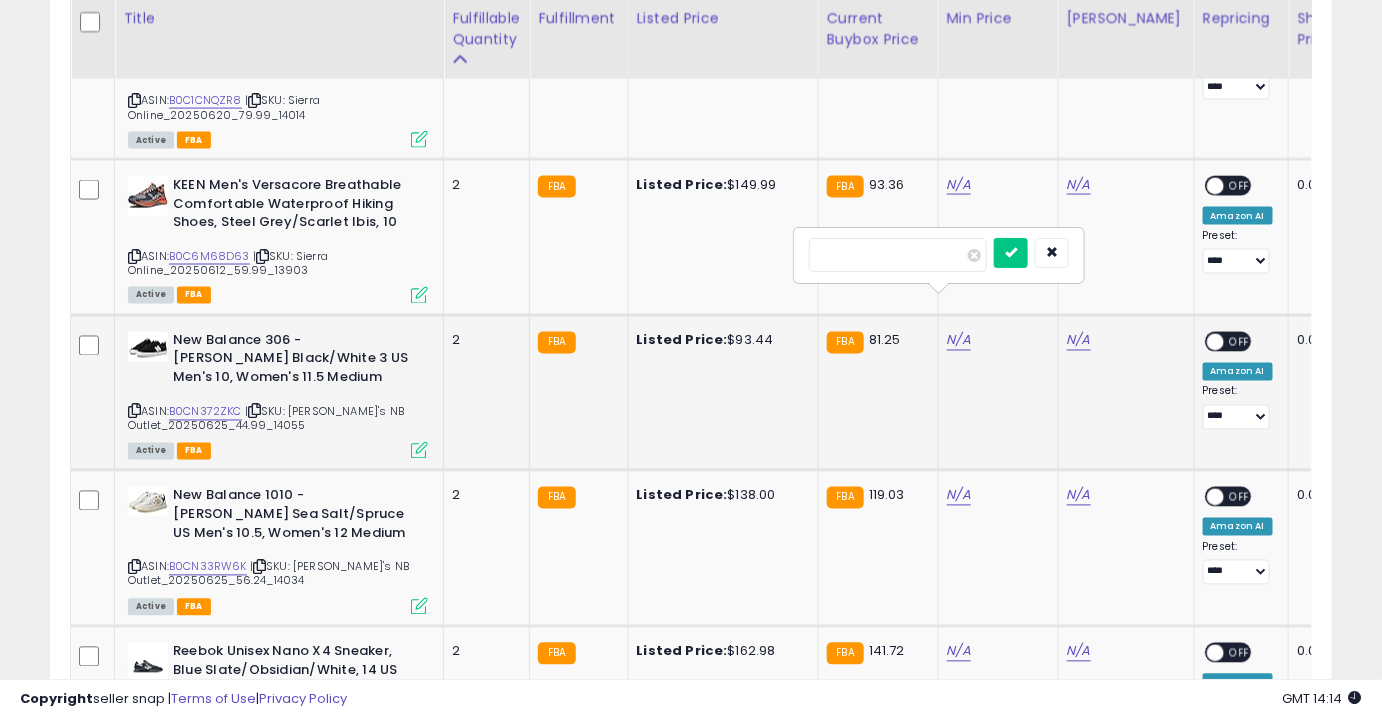 type on "**" 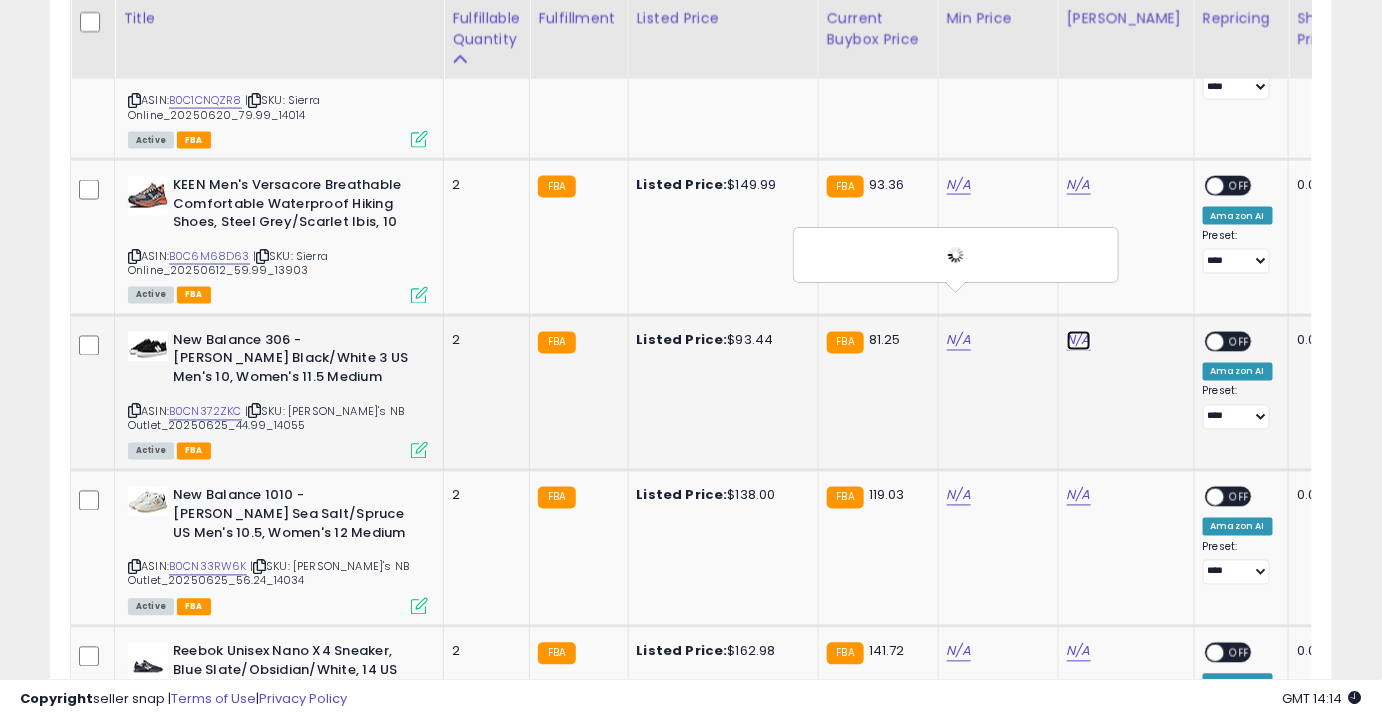click on "N/A" at bounding box center [1079, -2449] 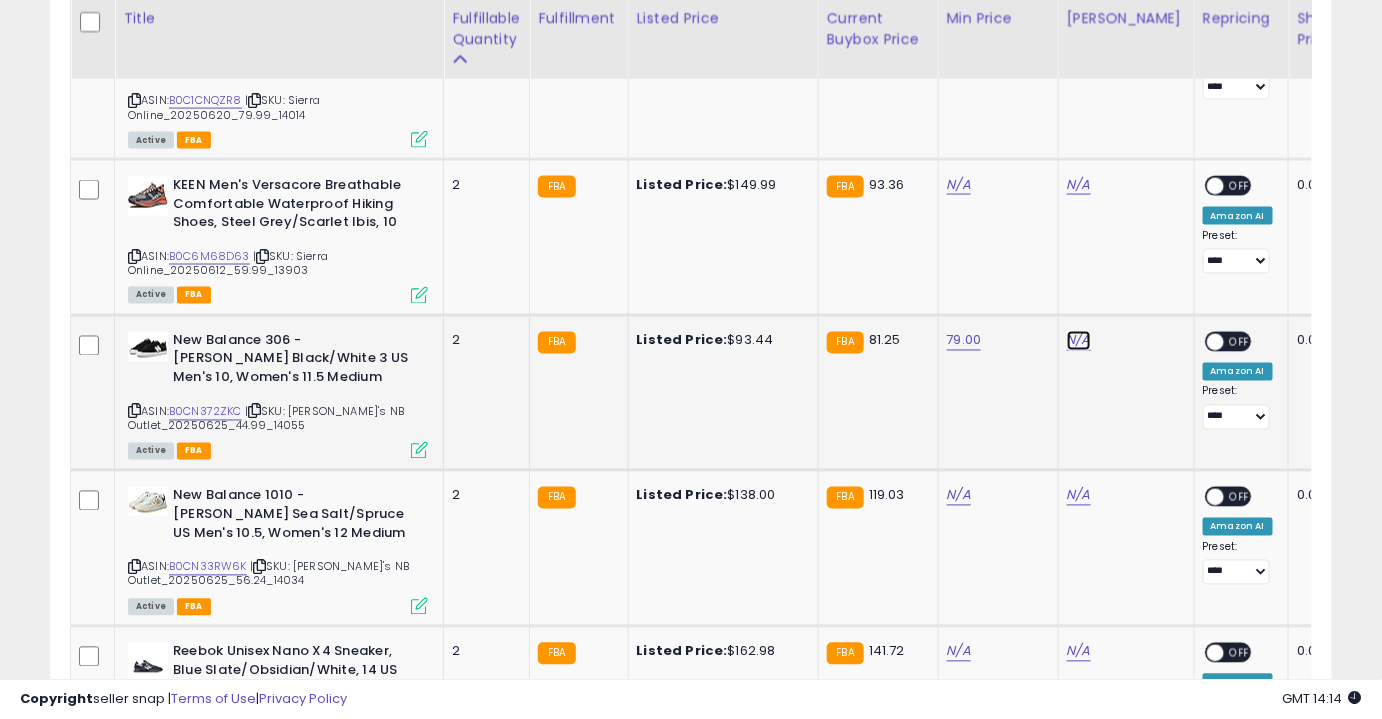 click on "N/A" at bounding box center [1079, -2449] 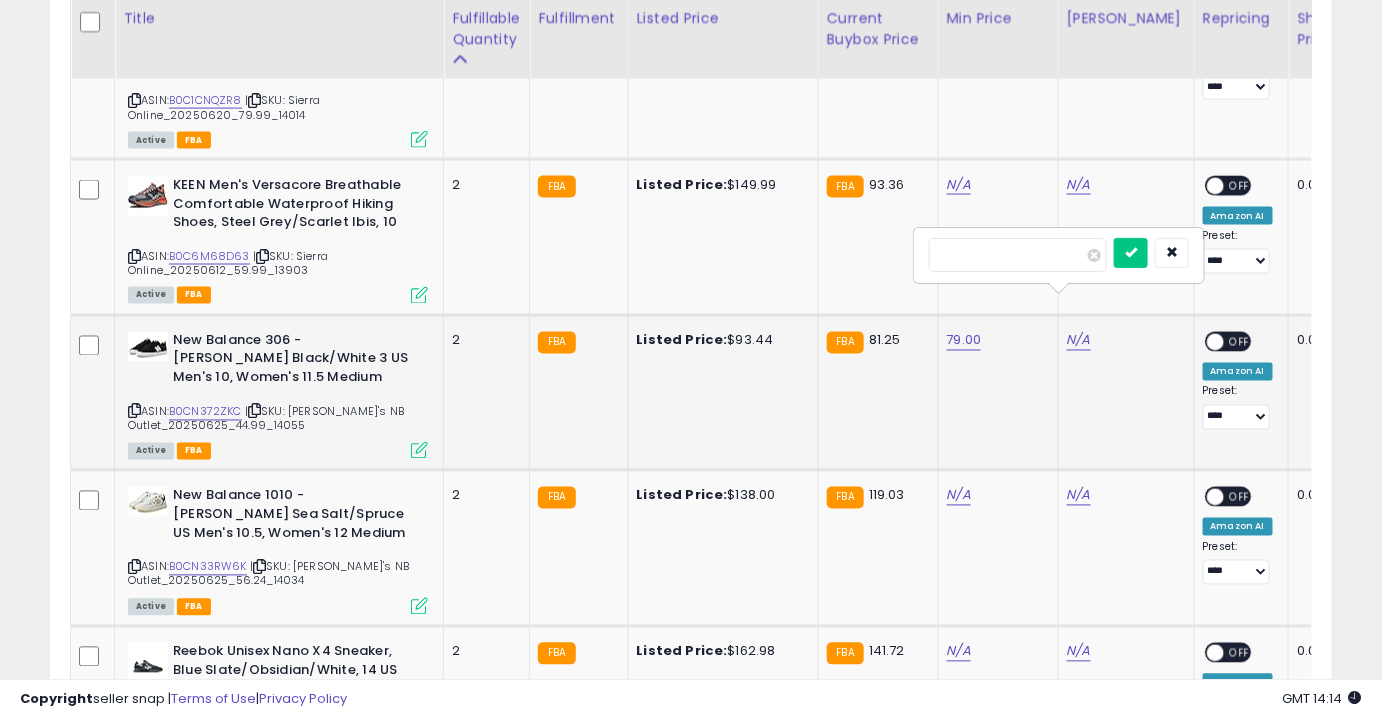 type on "******" 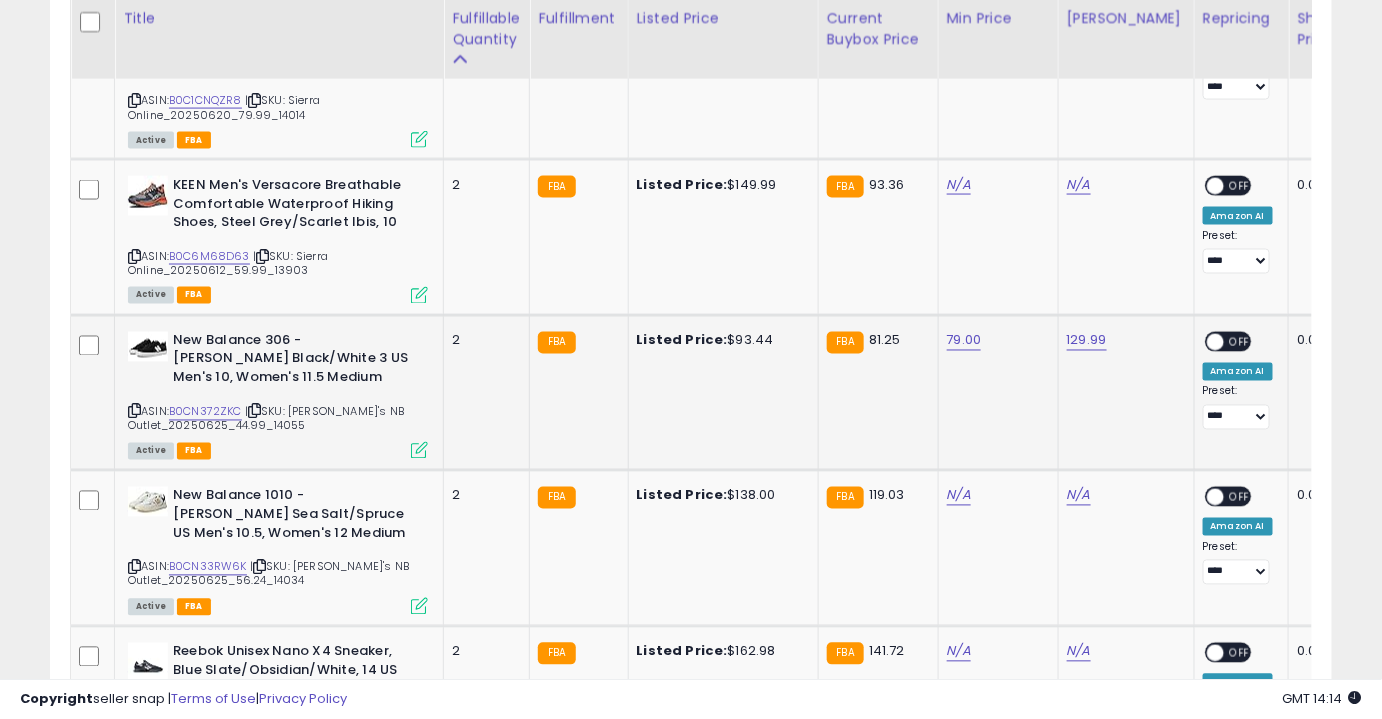 click on "ON   OFF" at bounding box center (1228, 341) 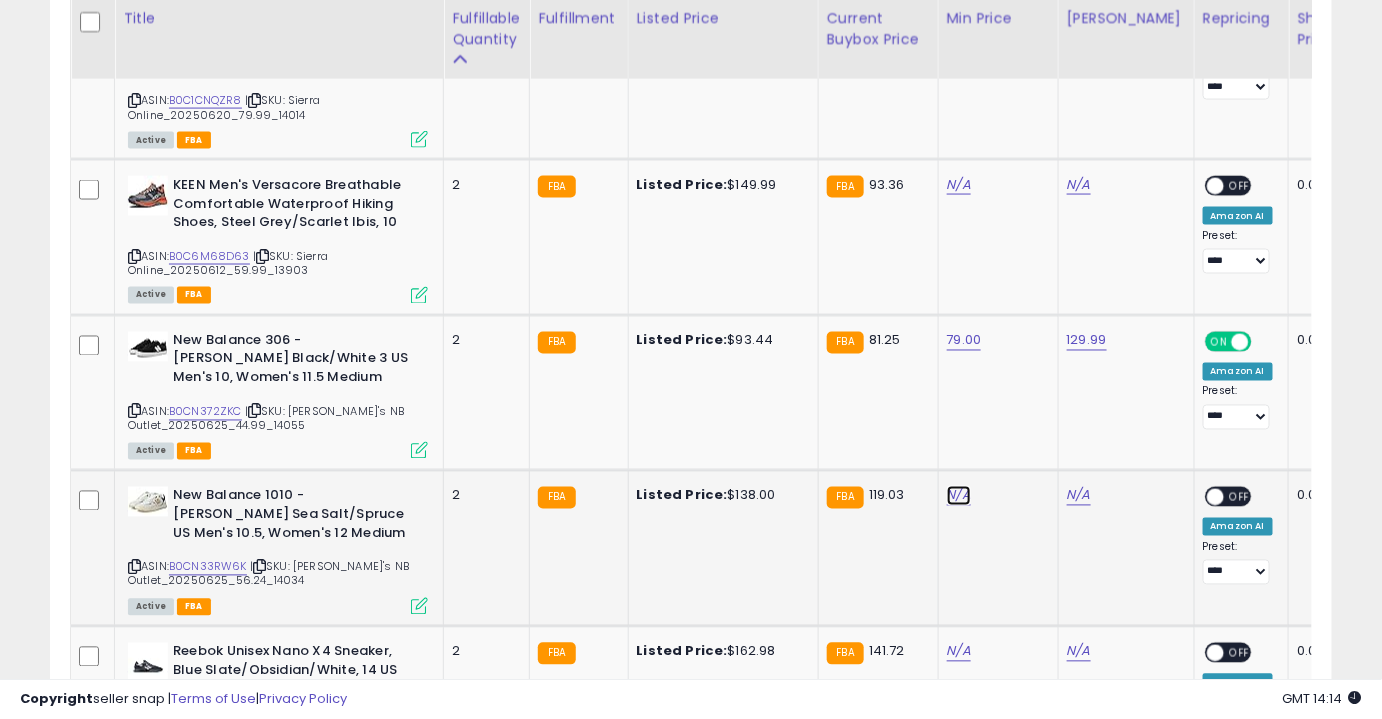 click on "N/A" at bounding box center [959, -2449] 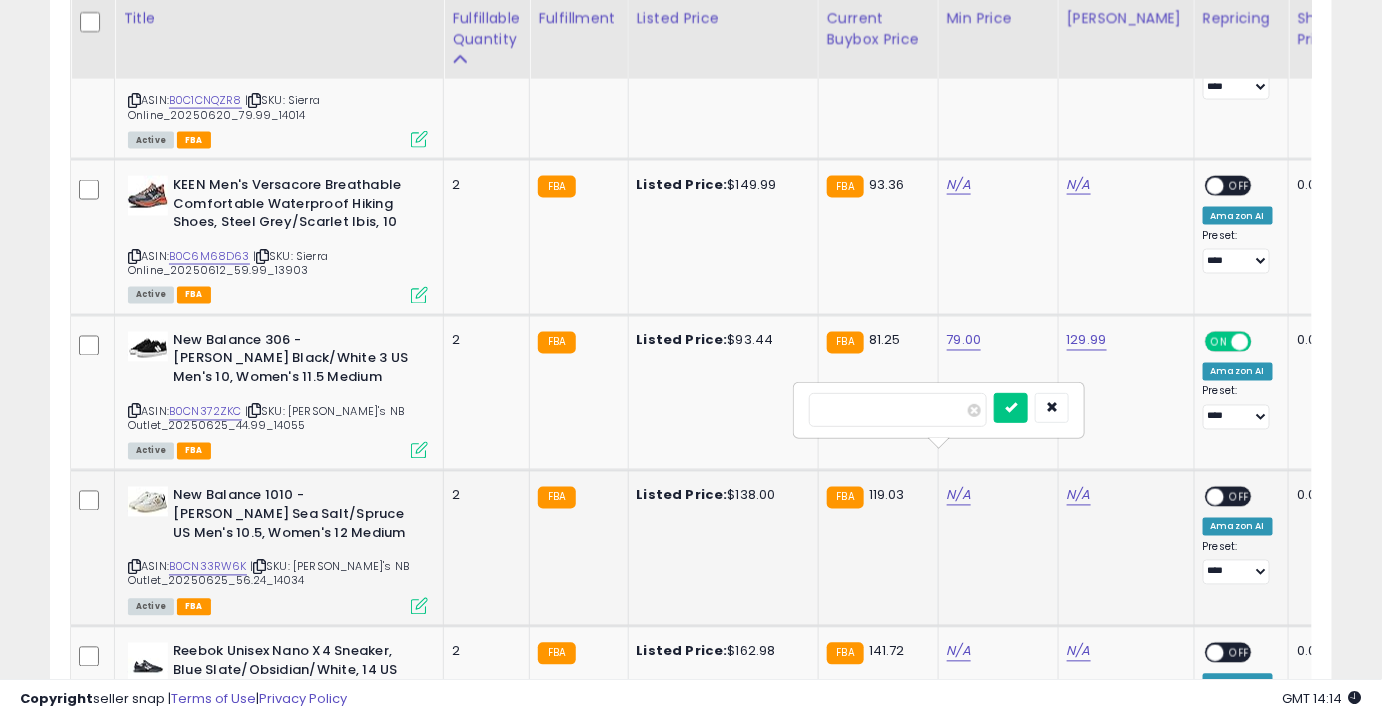 type on "***" 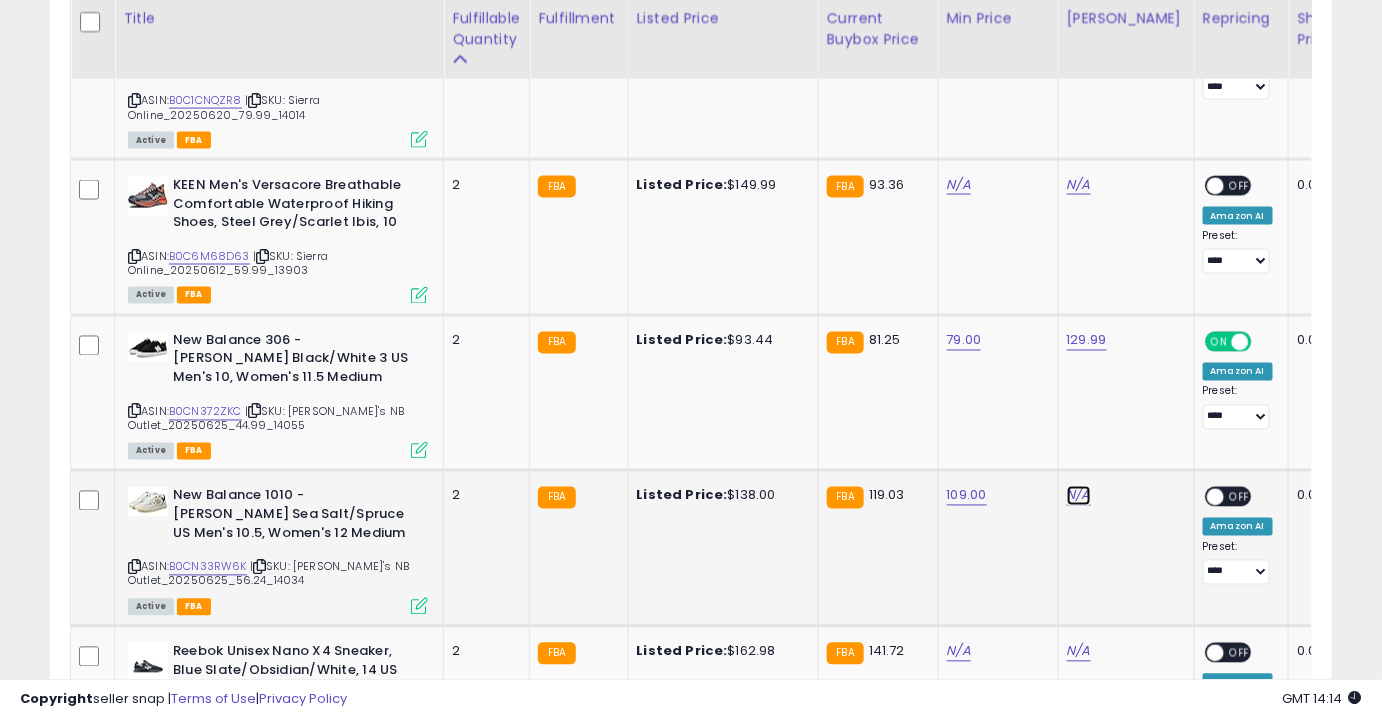 click on "N/A" at bounding box center [1079, -2449] 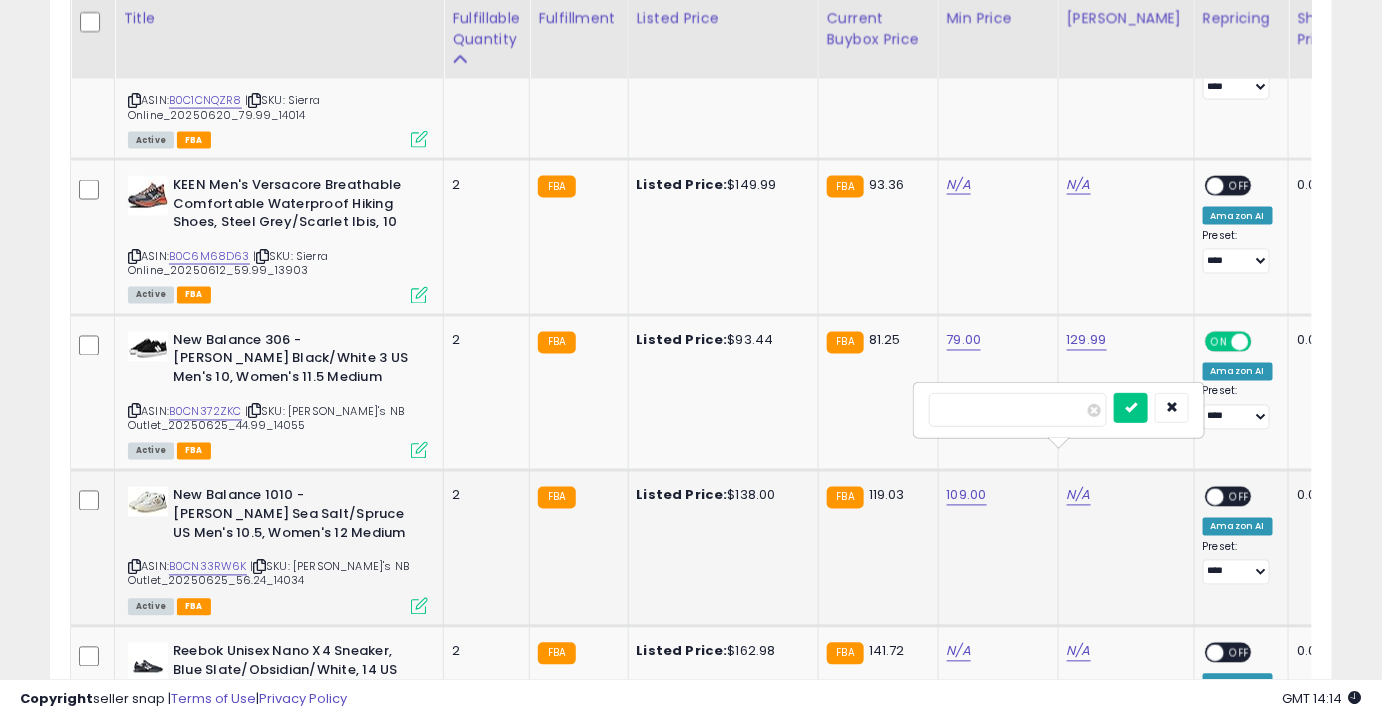 type on "******" 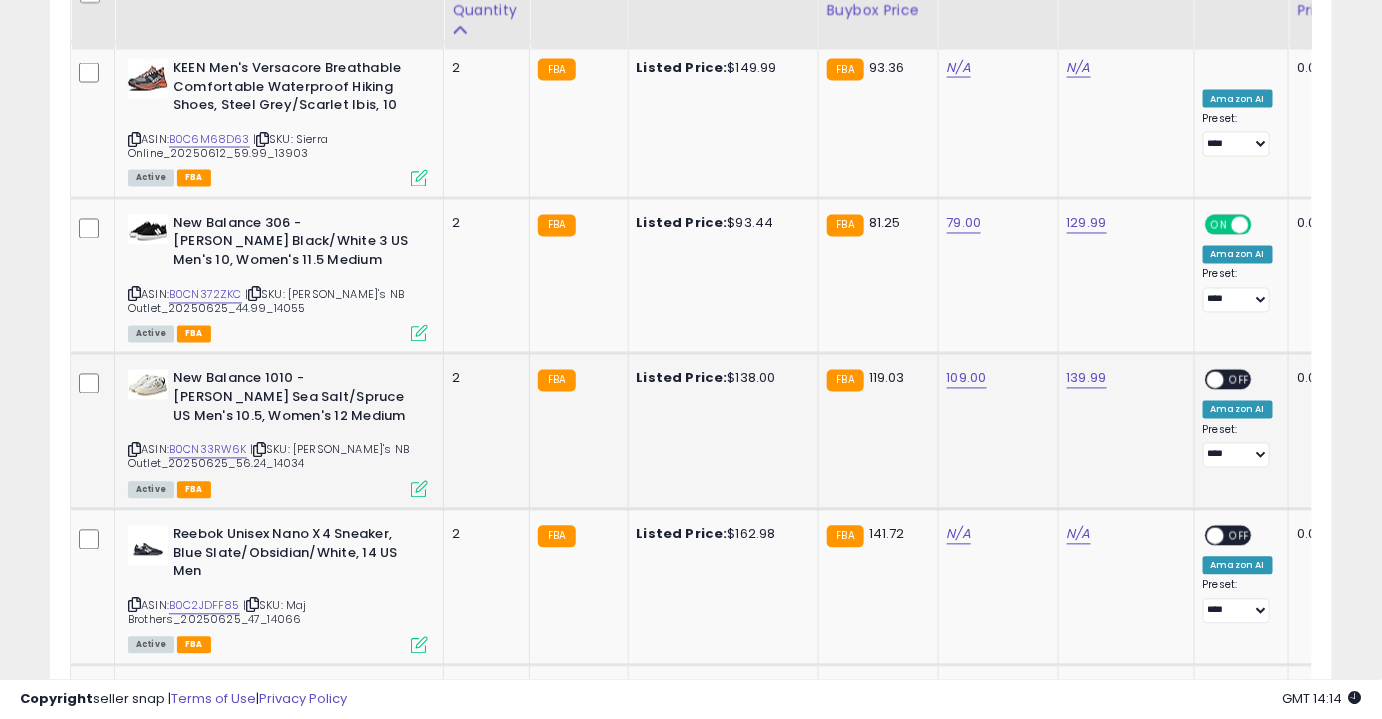 scroll, scrollTop: 3680, scrollLeft: 0, axis: vertical 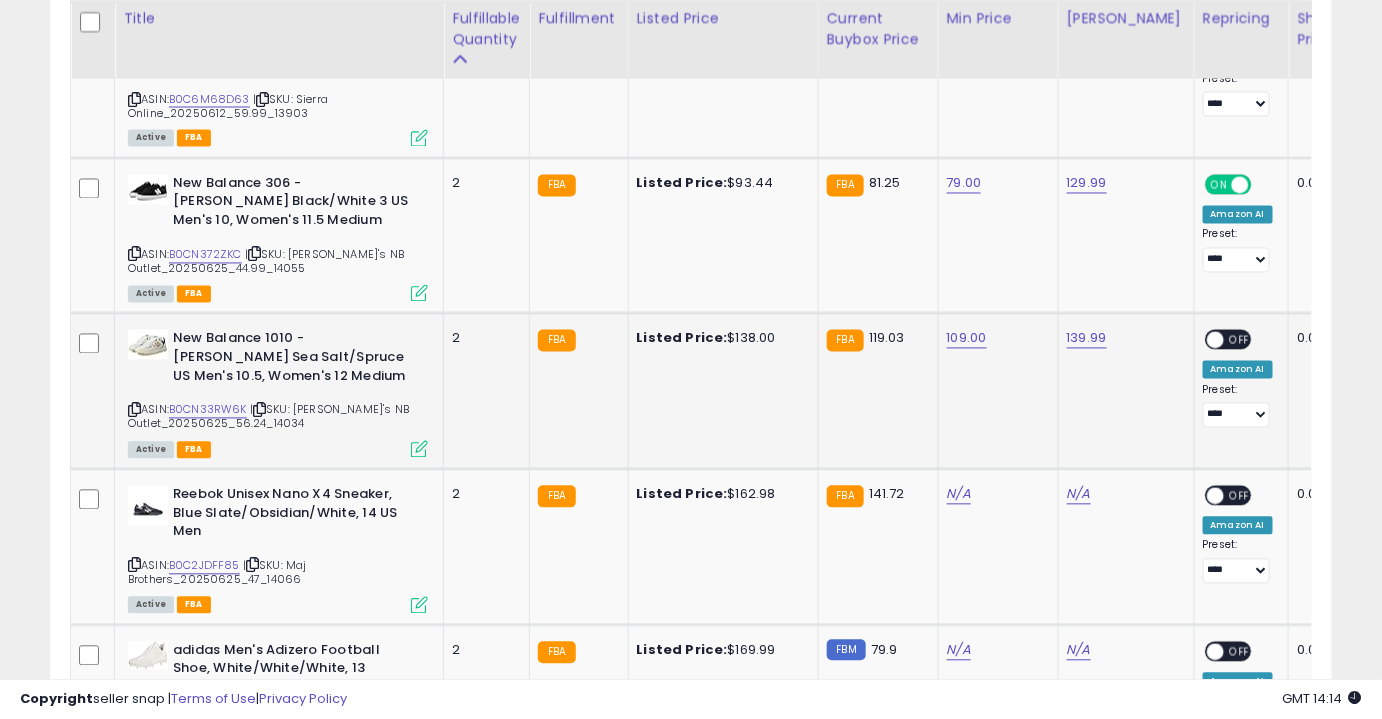 click on "ON   OFF" at bounding box center [1205, 340] 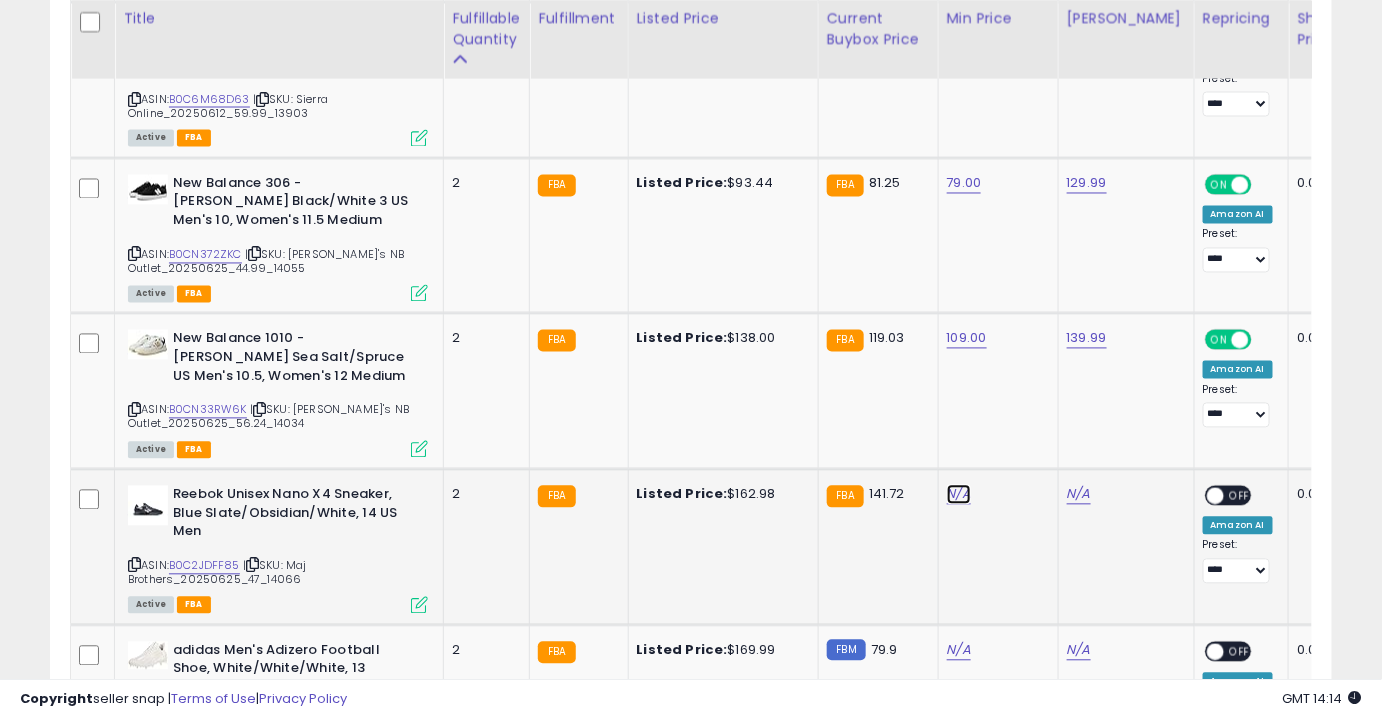 click on "N/A" at bounding box center (959, -2606) 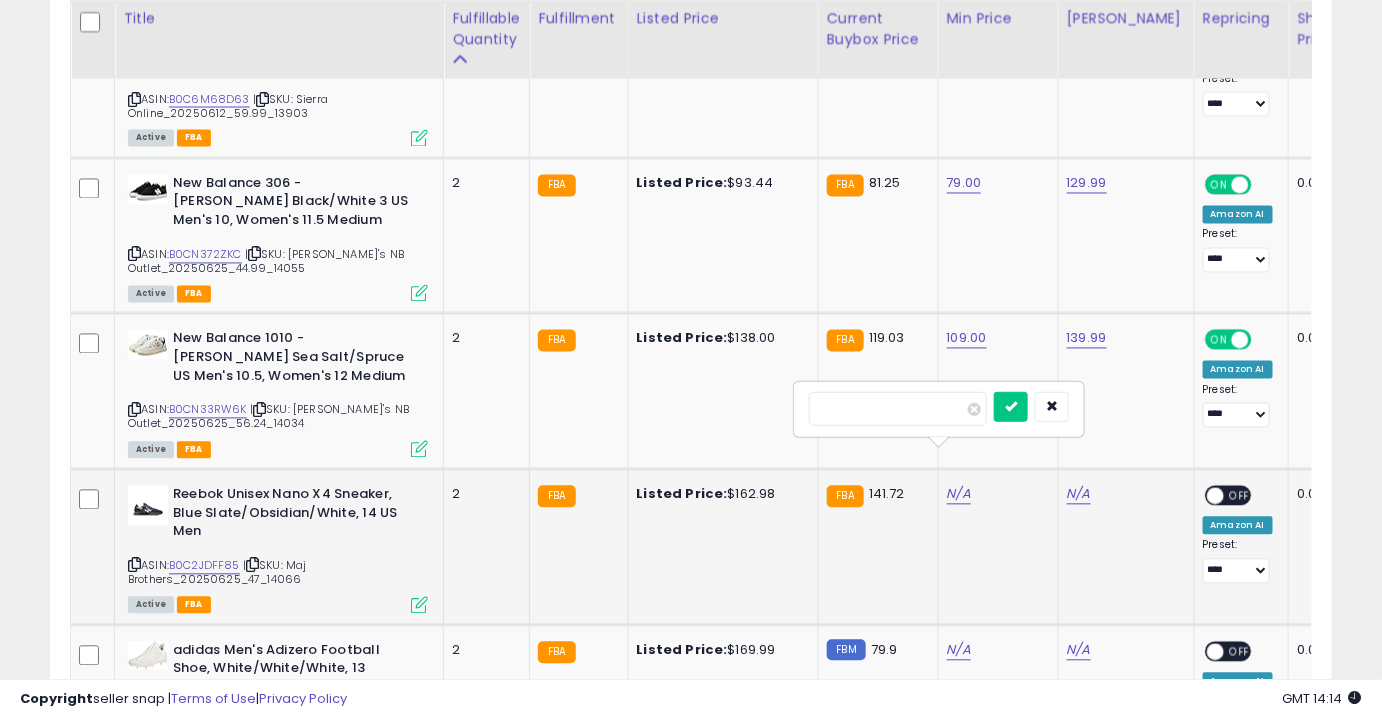 type on "***" 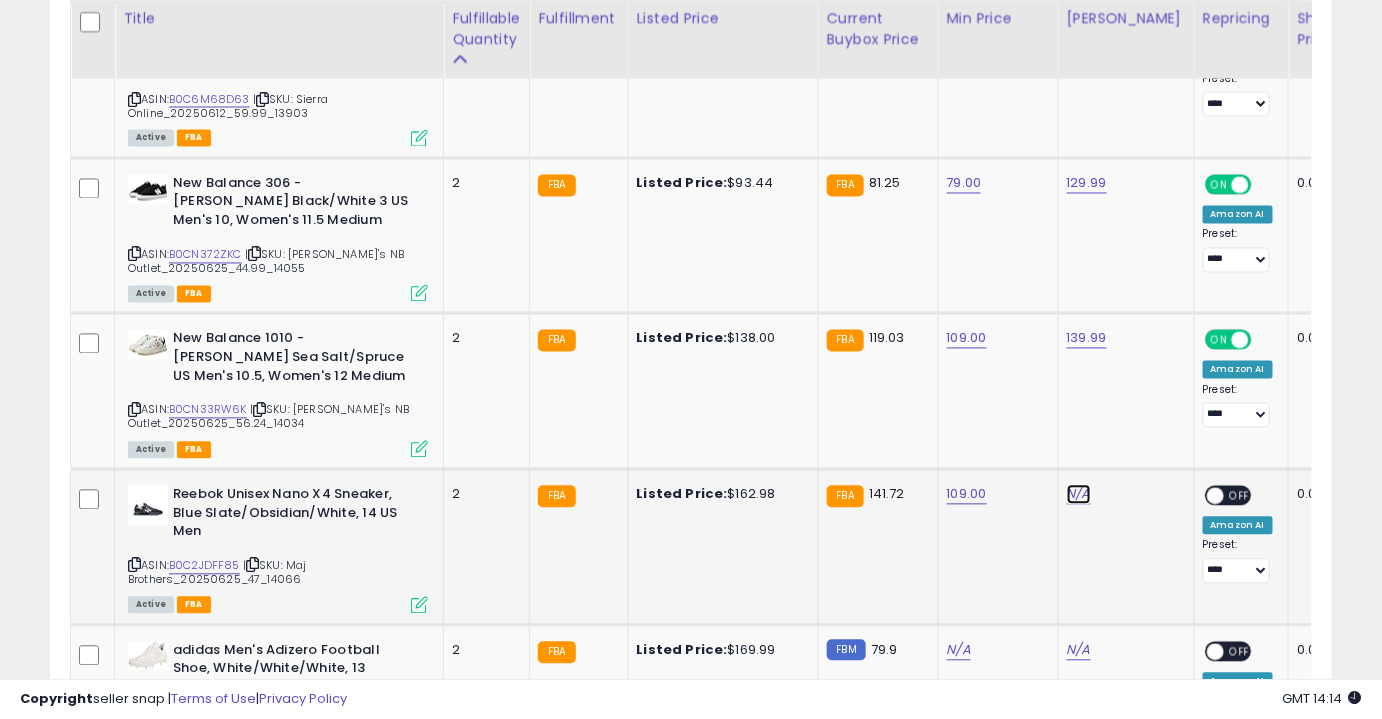 click on "N/A" at bounding box center [1079, -2606] 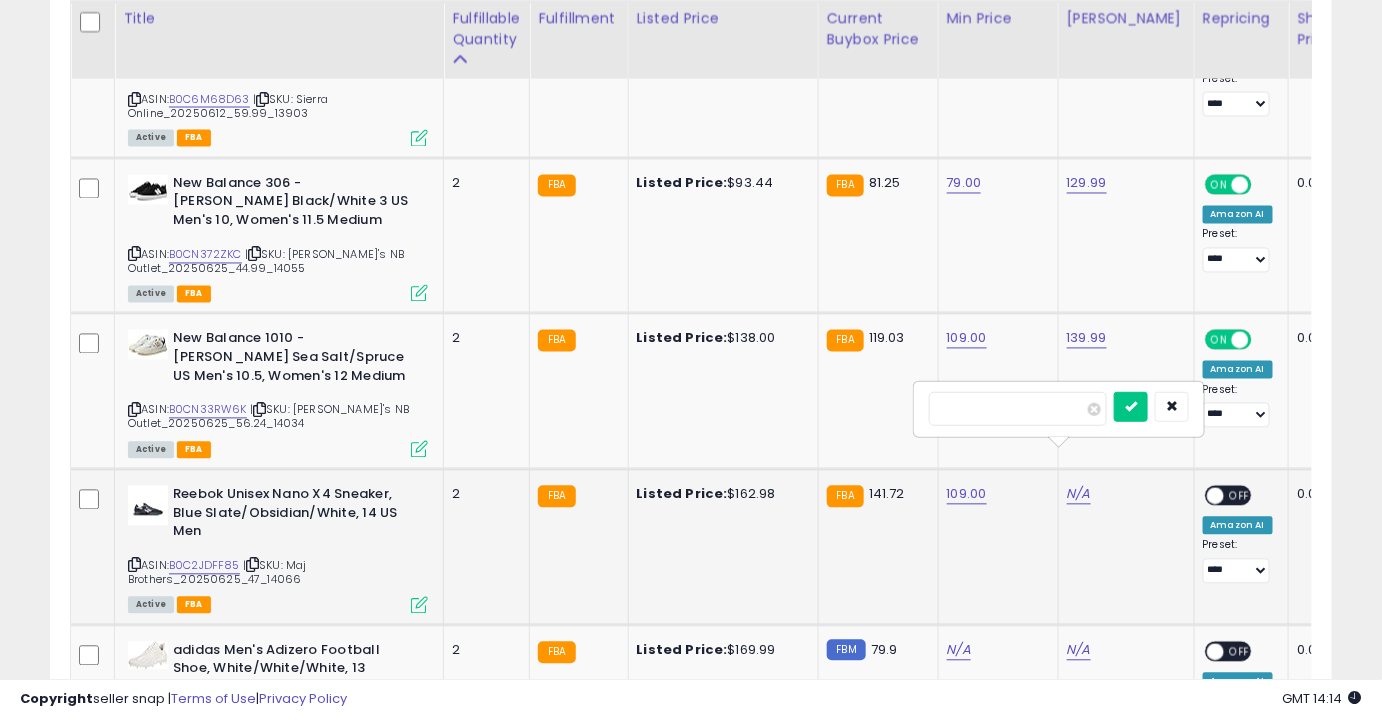 type on "******" 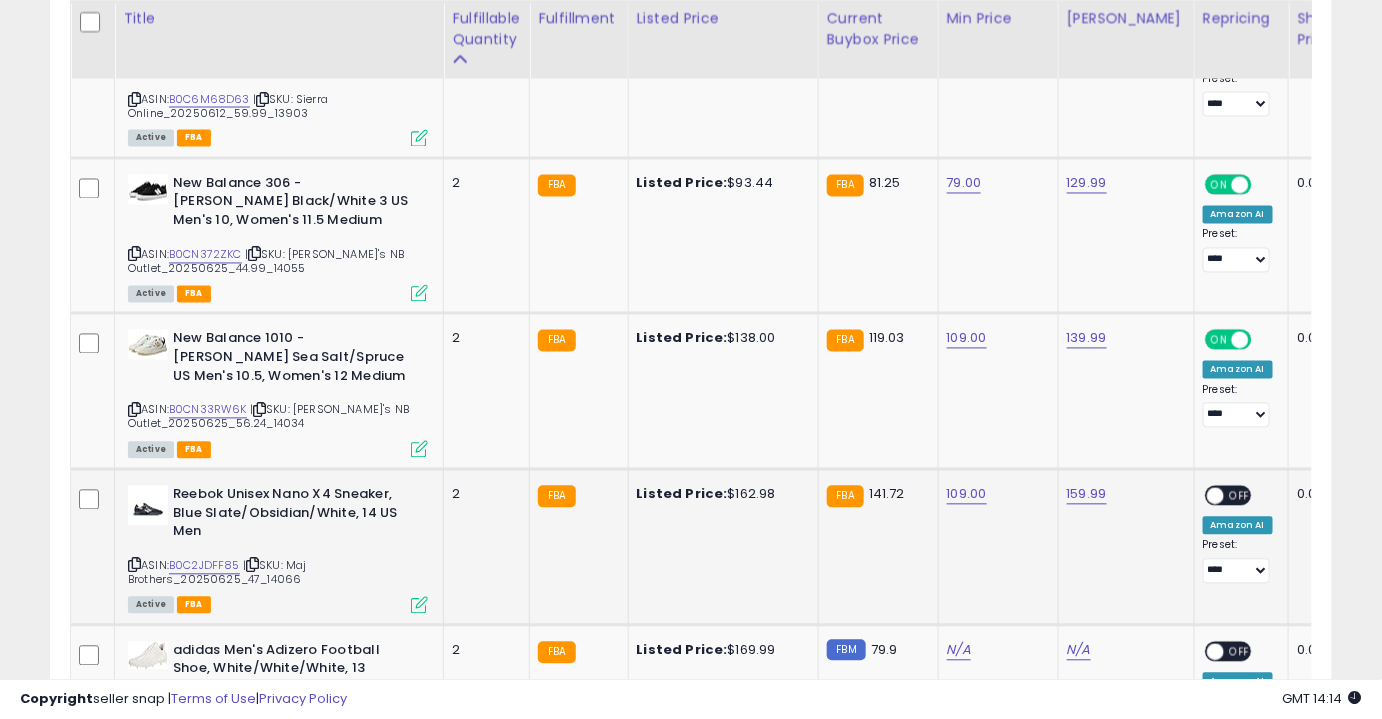 click on "OFF" at bounding box center [1240, 496] 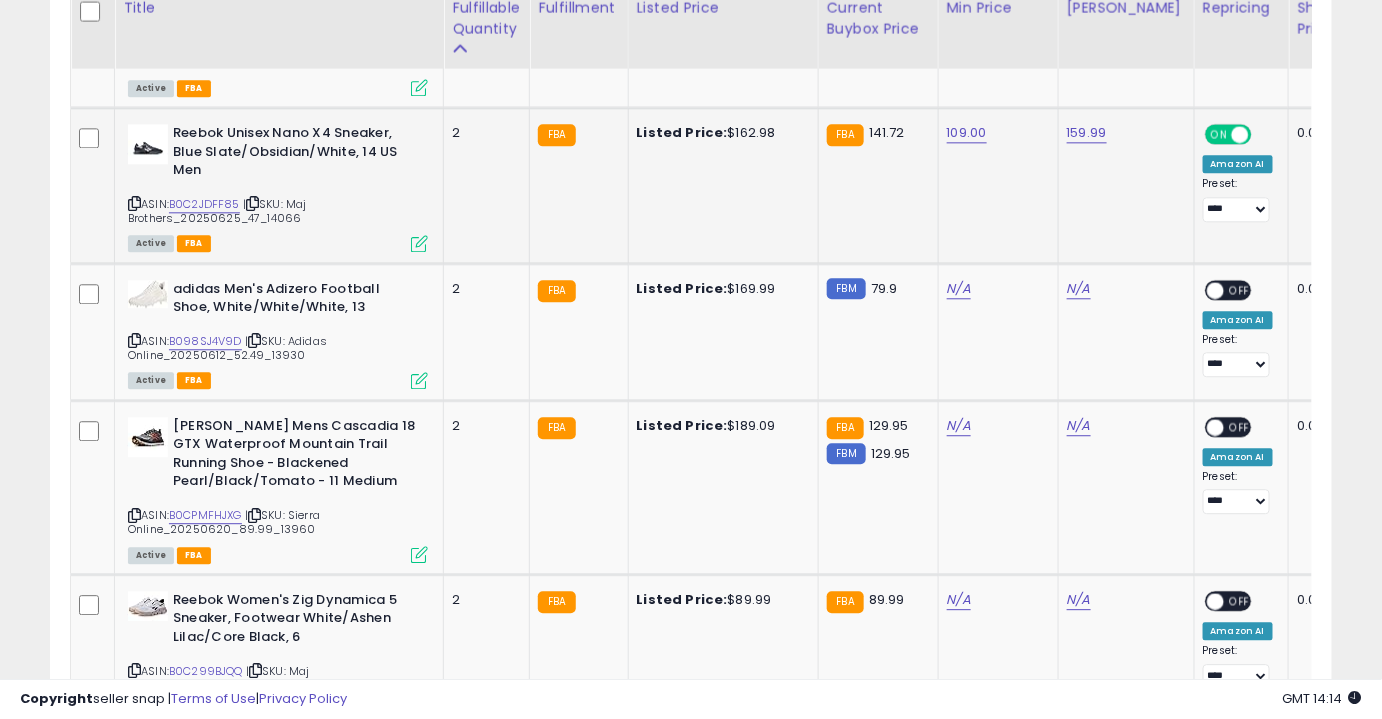 scroll, scrollTop: 4049, scrollLeft: 0, axis: vertical 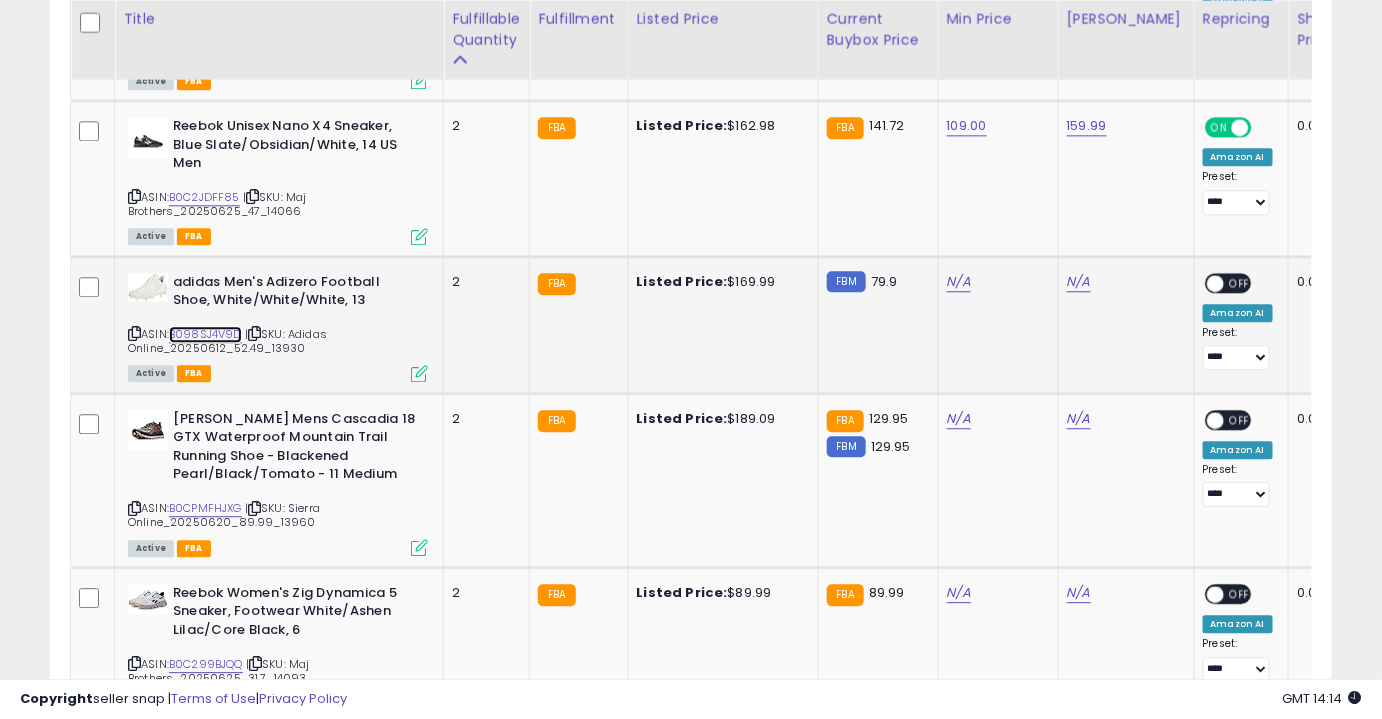 click on "B098SJ4V9D" at bounding box center [205, 334] 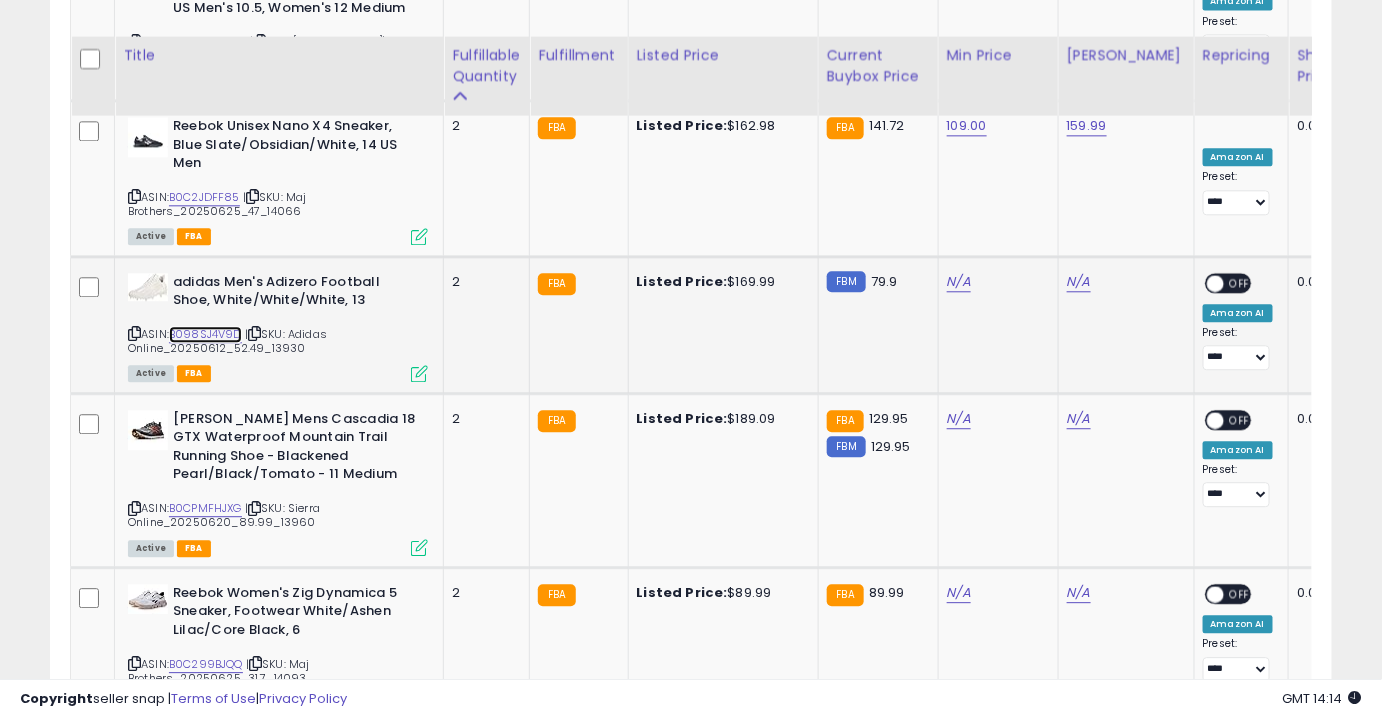 scroll, scrollTop: 4105, scrollLeft: 0, axis: vertical 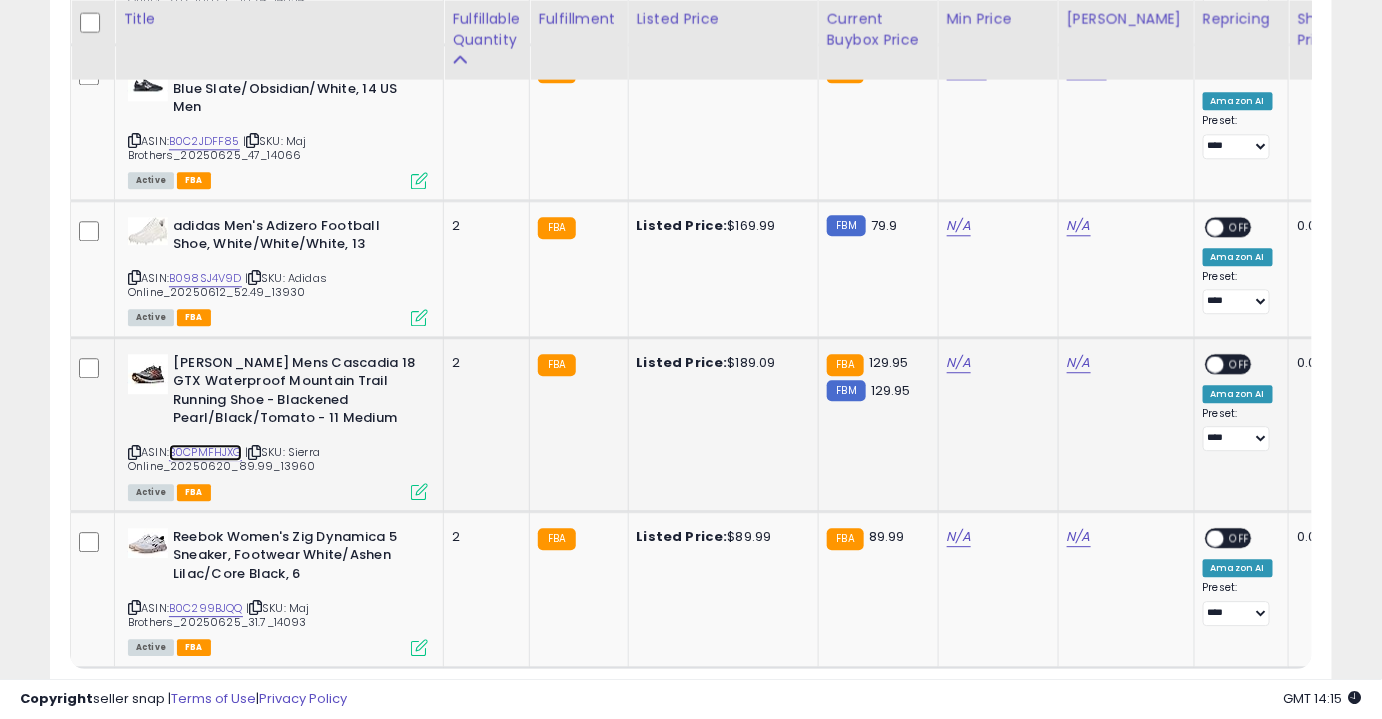 click on "B0CPMFHJXG" at bounding box center [205, 452] 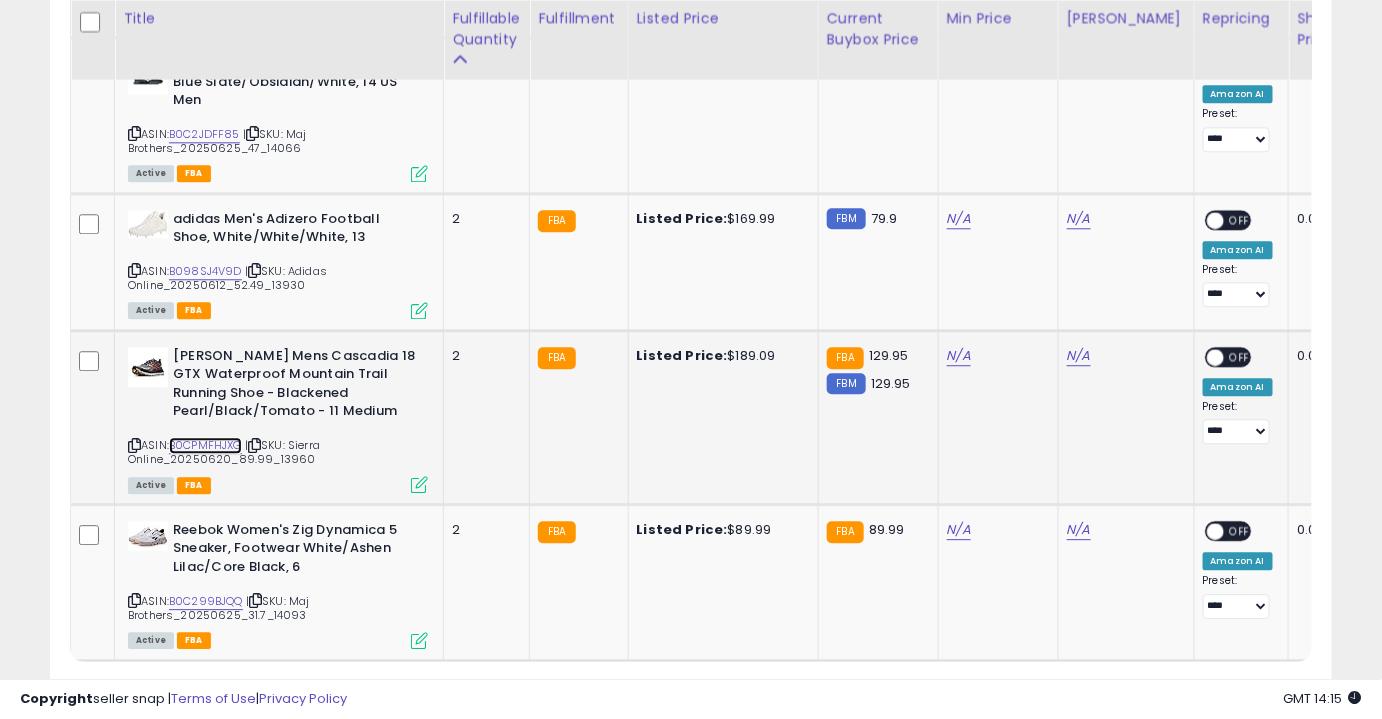 scroll, scrollTop: 4175, scrollLeft: 0, axis: vertical 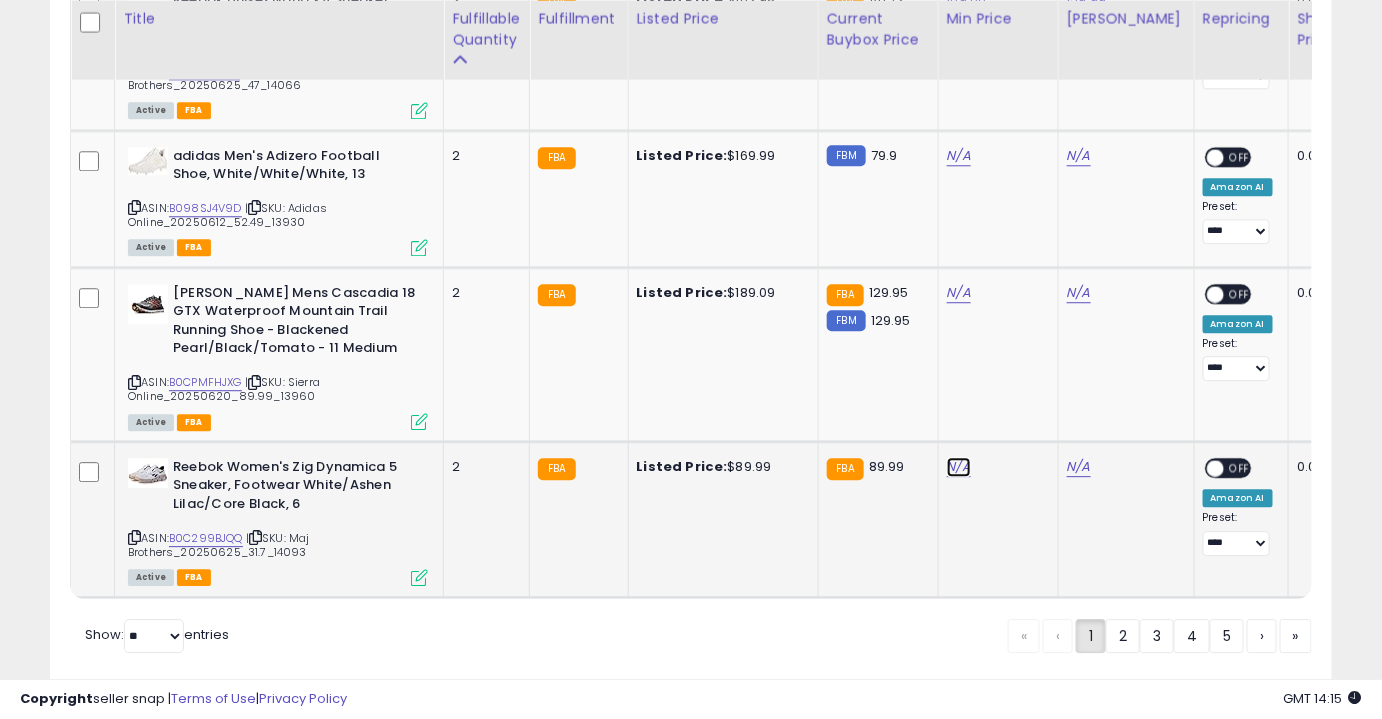 click on "N/A" at bounding box center [959, -3101] 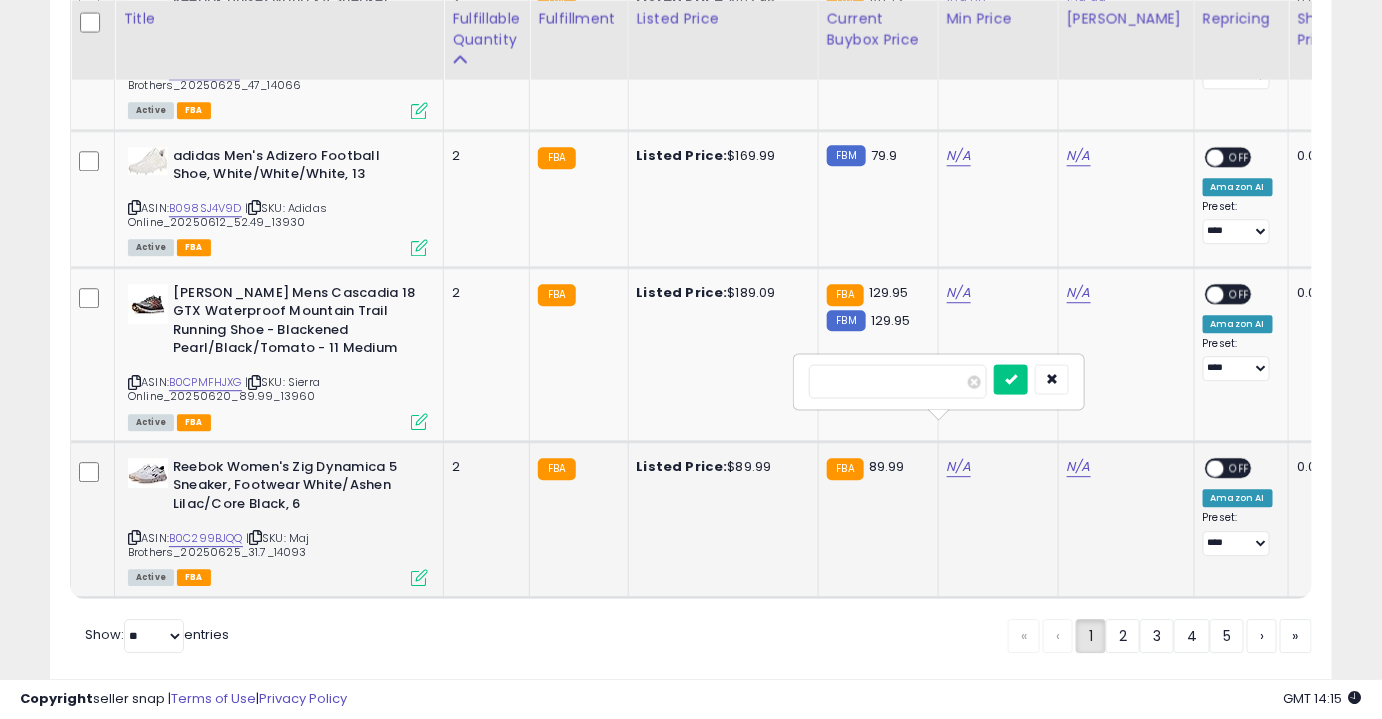 type on "*****" 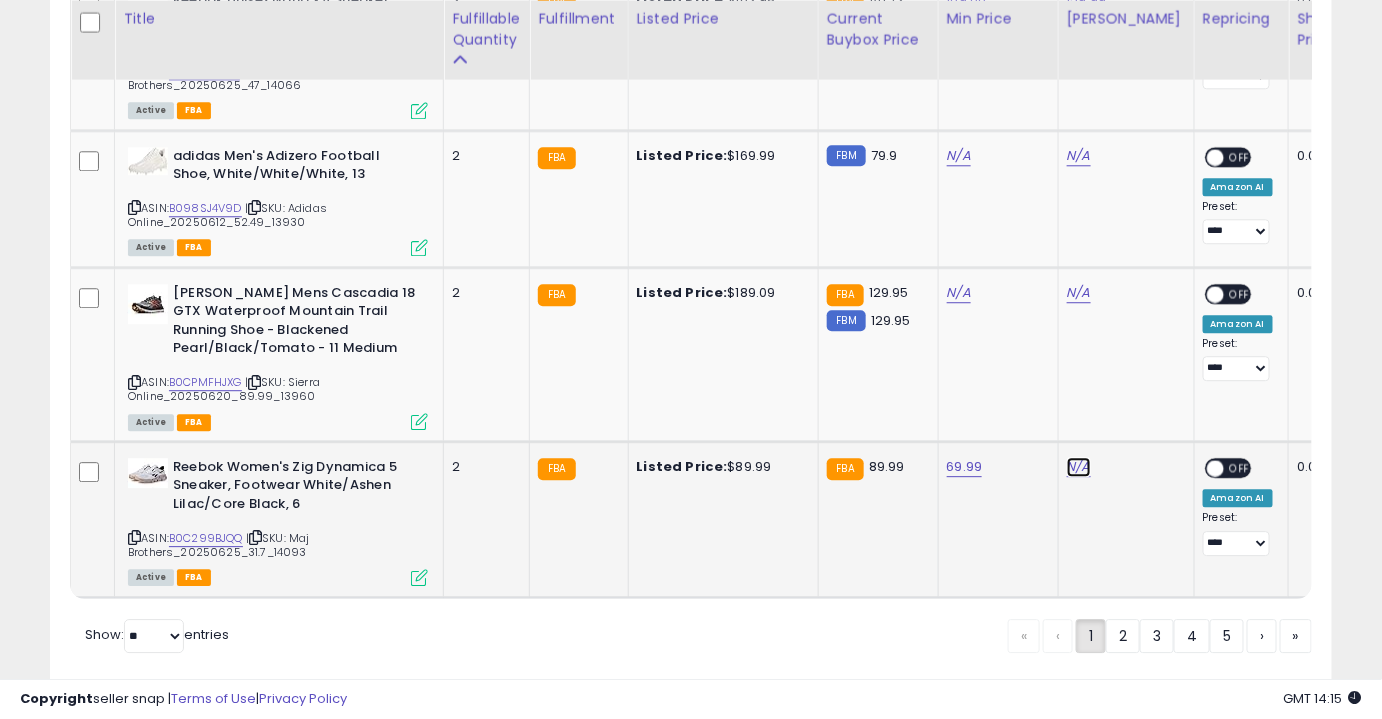 click on "N/A" at bounding box center [1079, -3101] 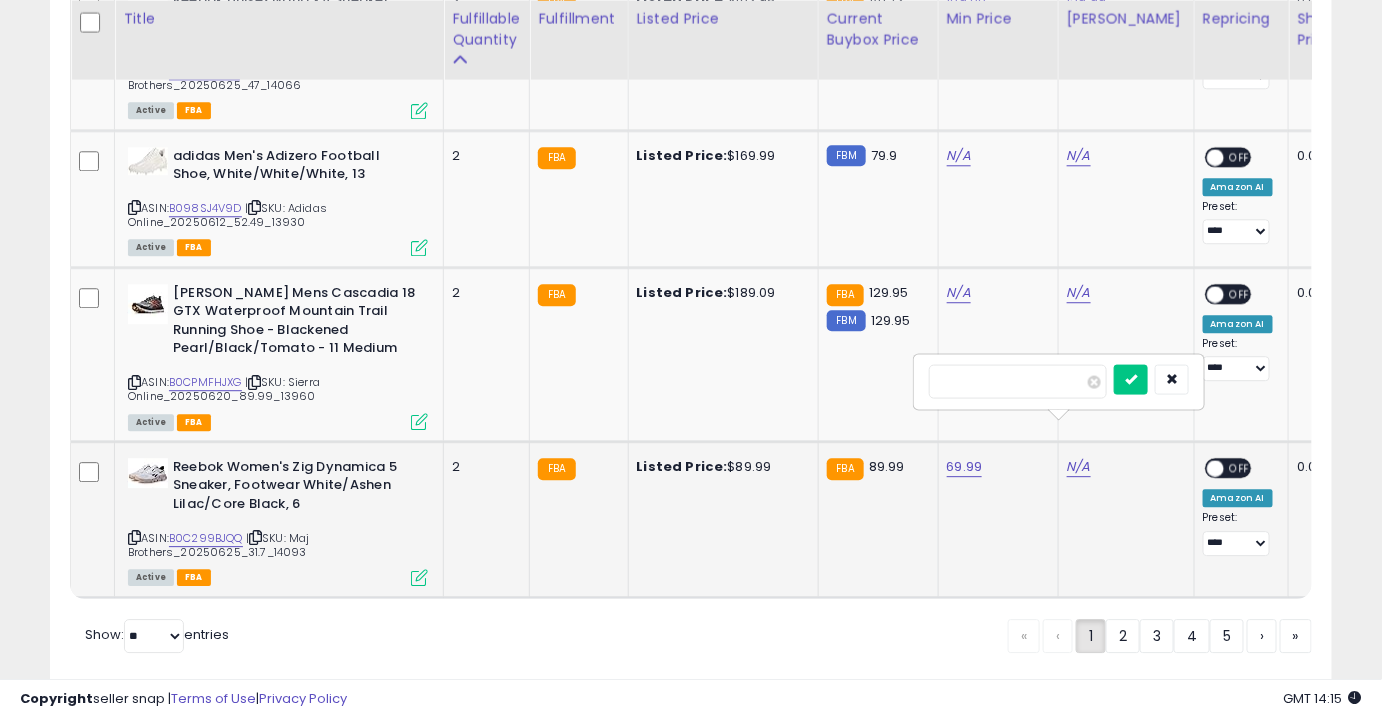 type on "*****" 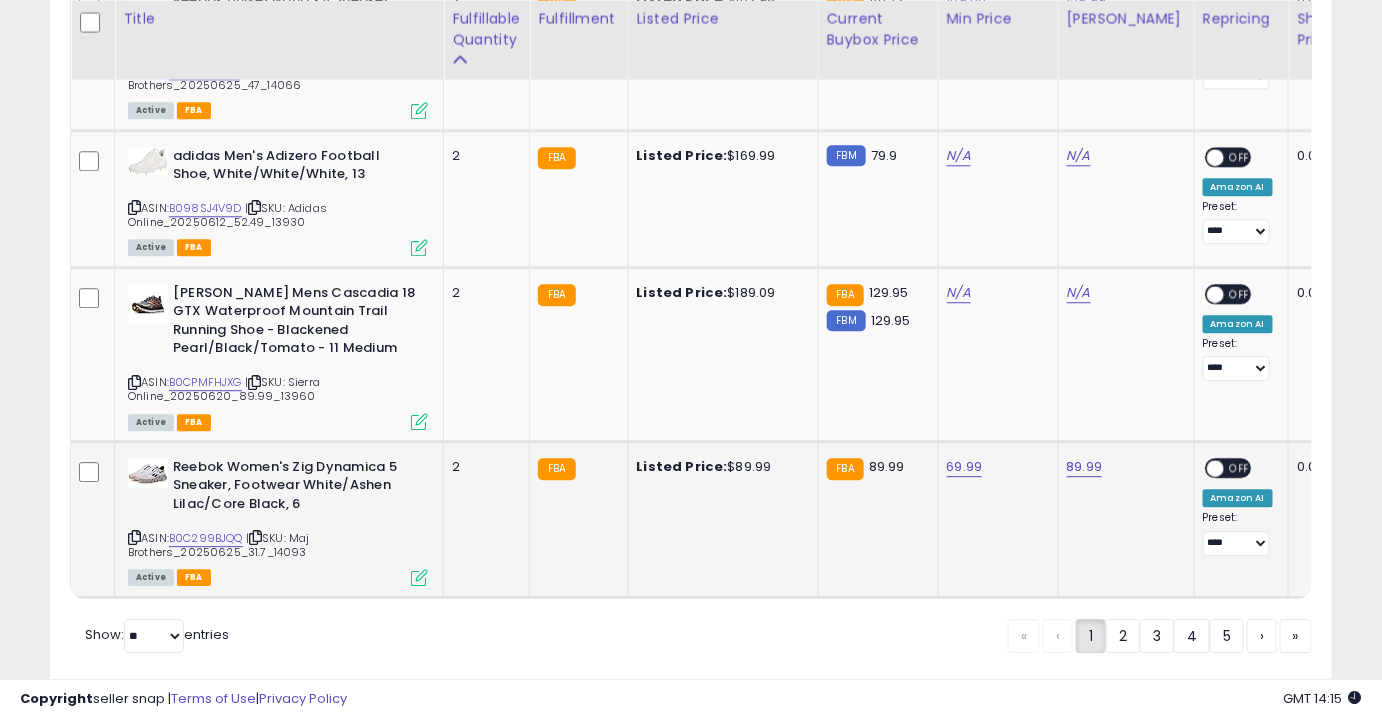 click on "OFF" at bounding box center (1240, 467) 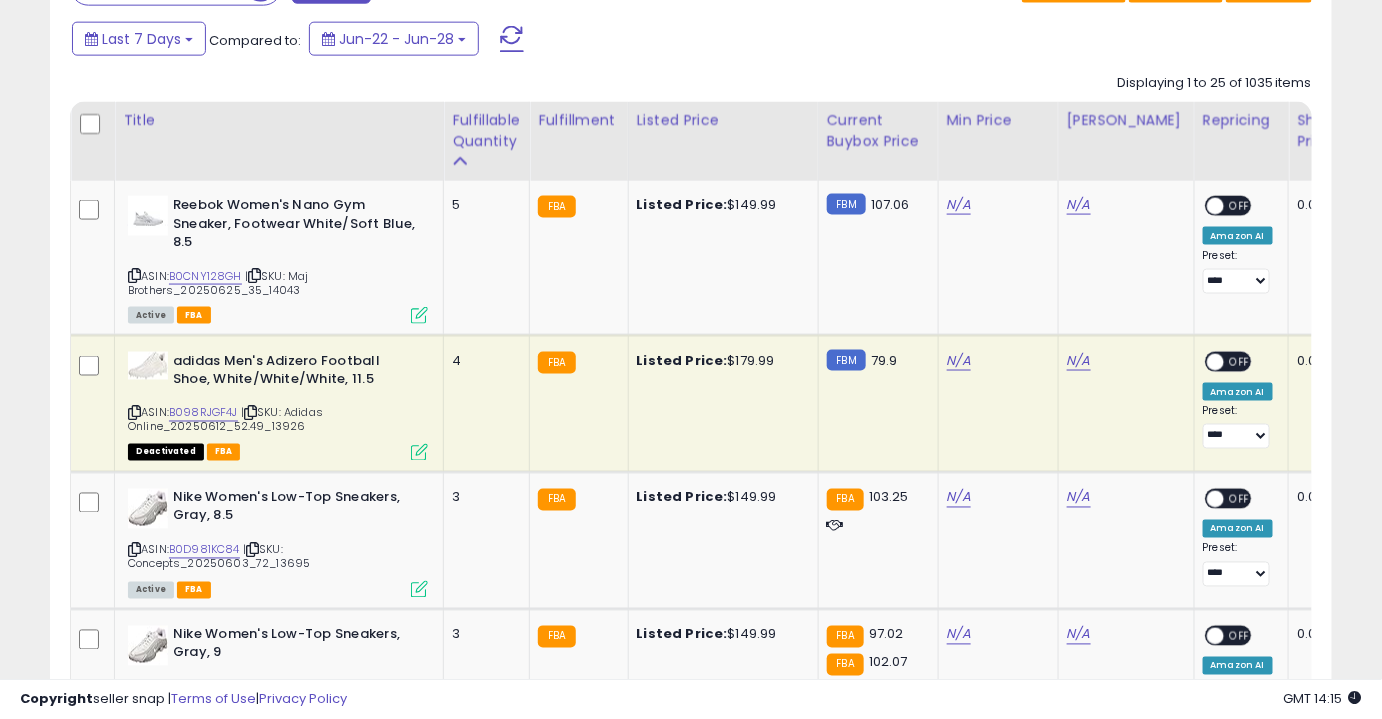 scroll, scrollTop: 871, scrollLeft: 0, axis: vertical 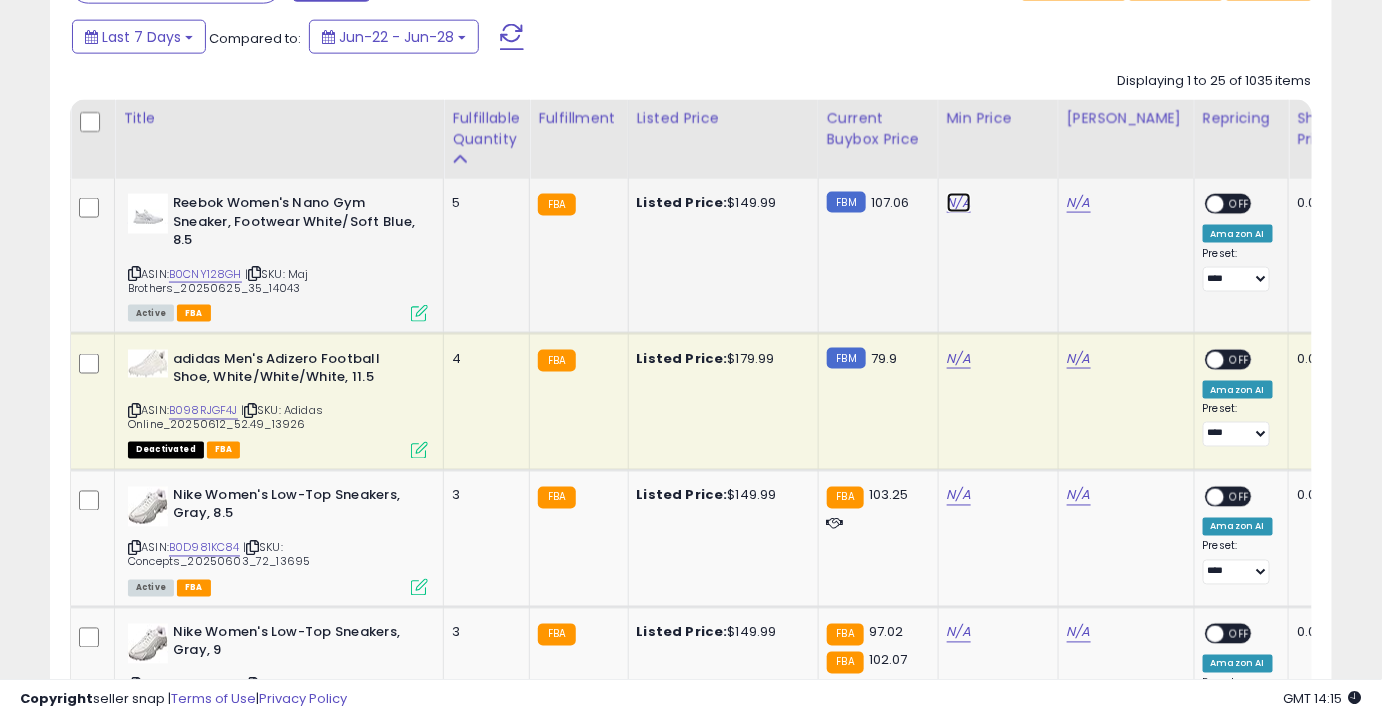 click on "N/A" at bounding box center (959, 203) 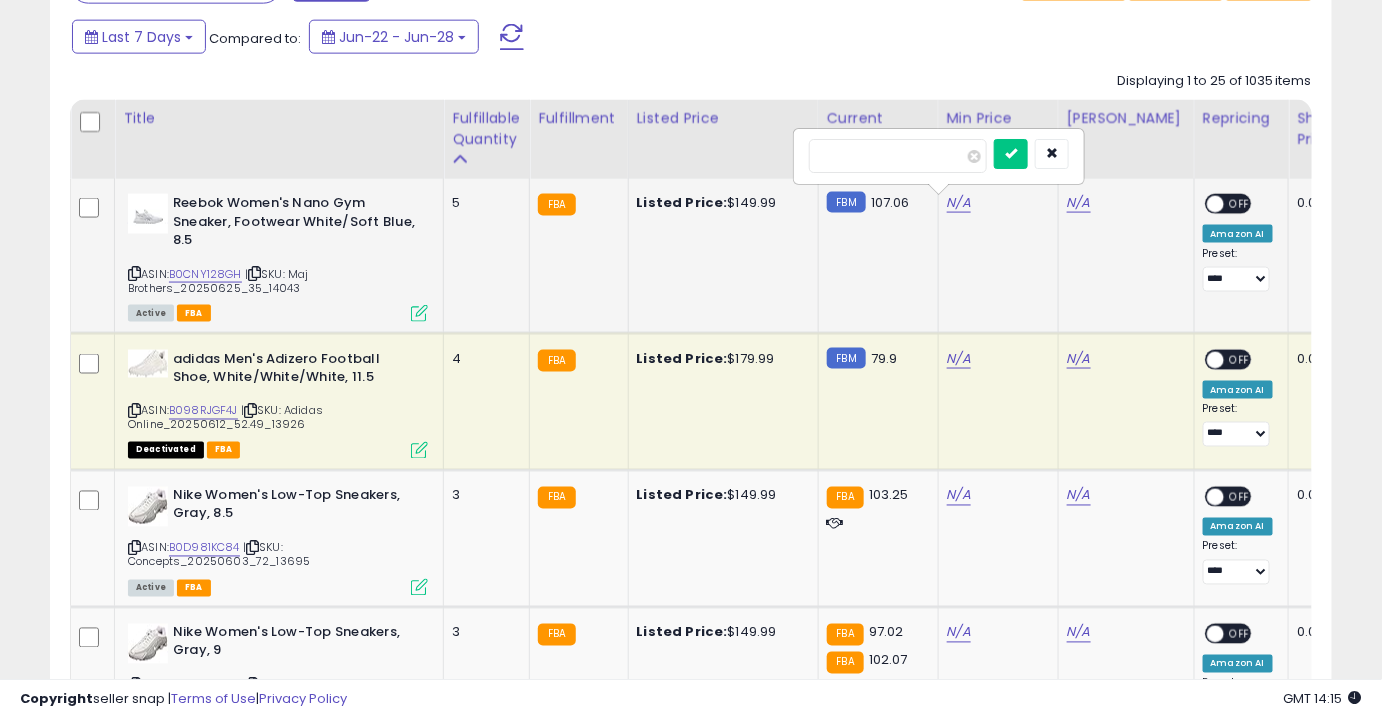 type on "*" 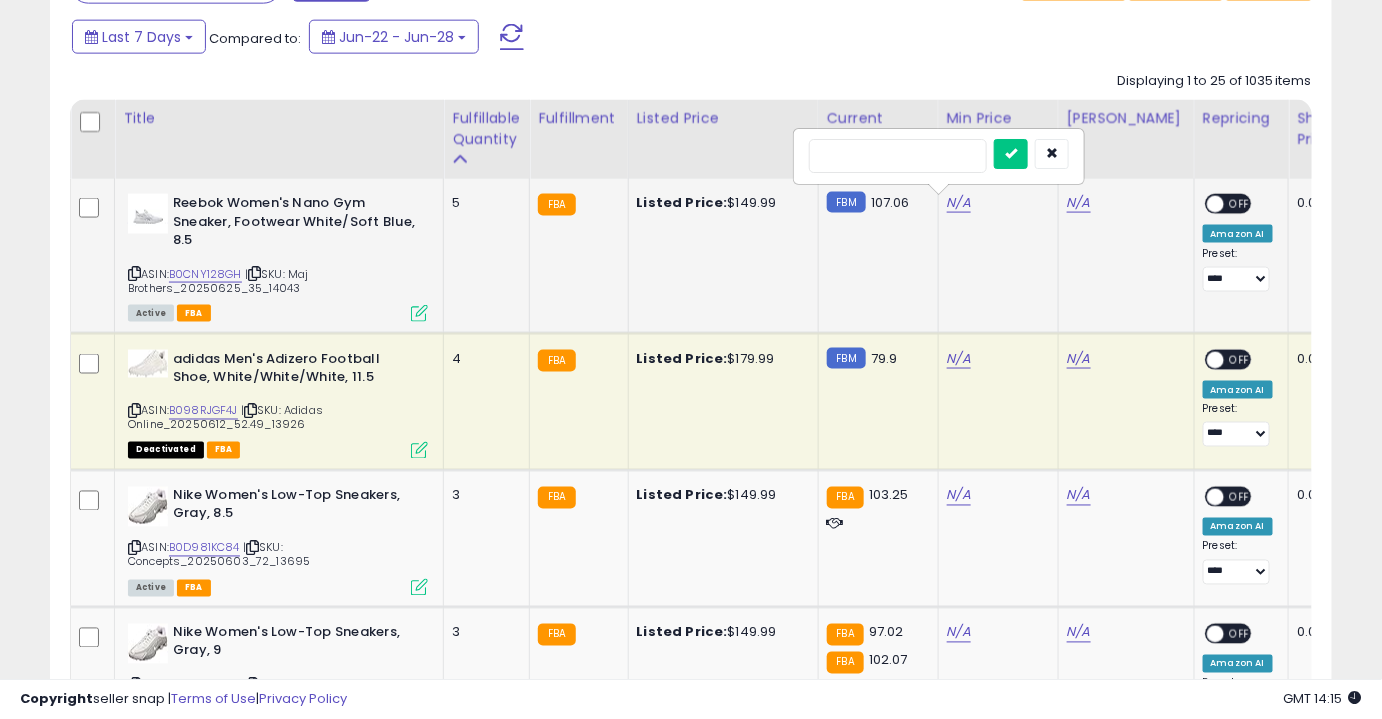 type on "**" 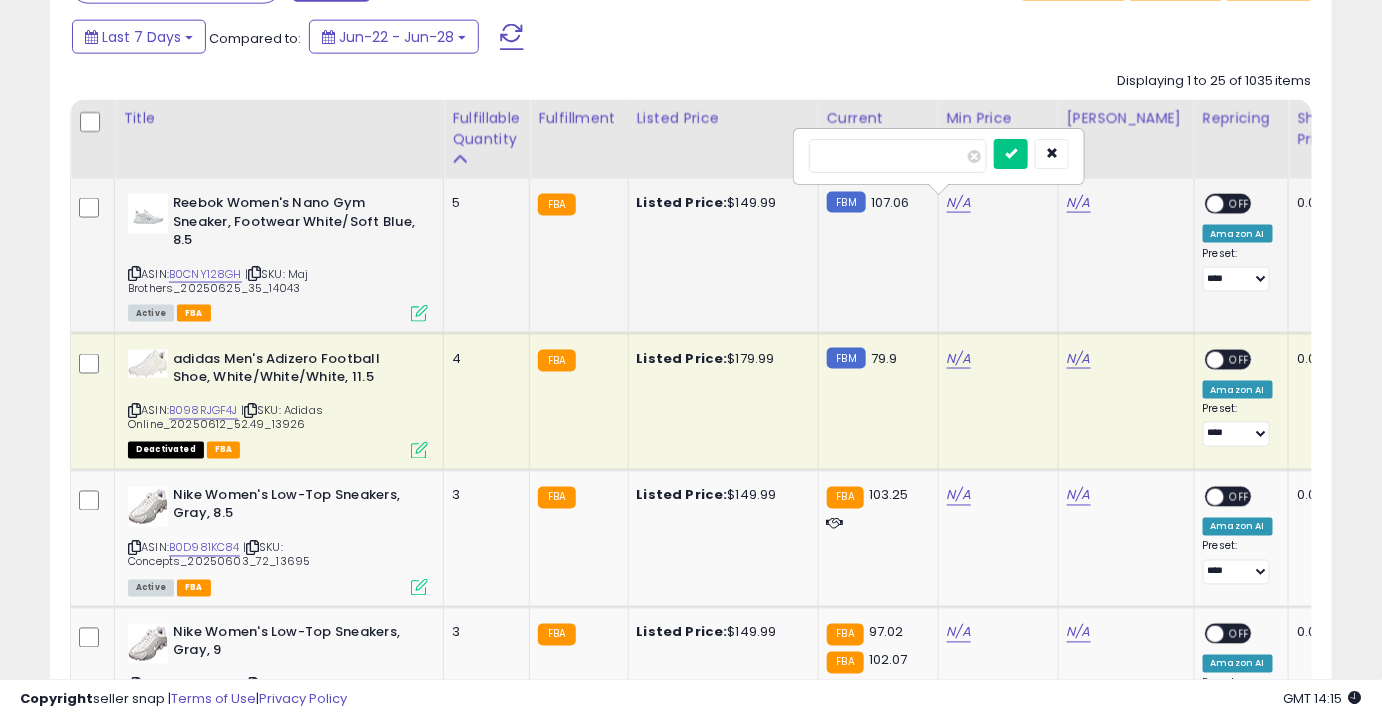 click at bounding box center [1011, 154] 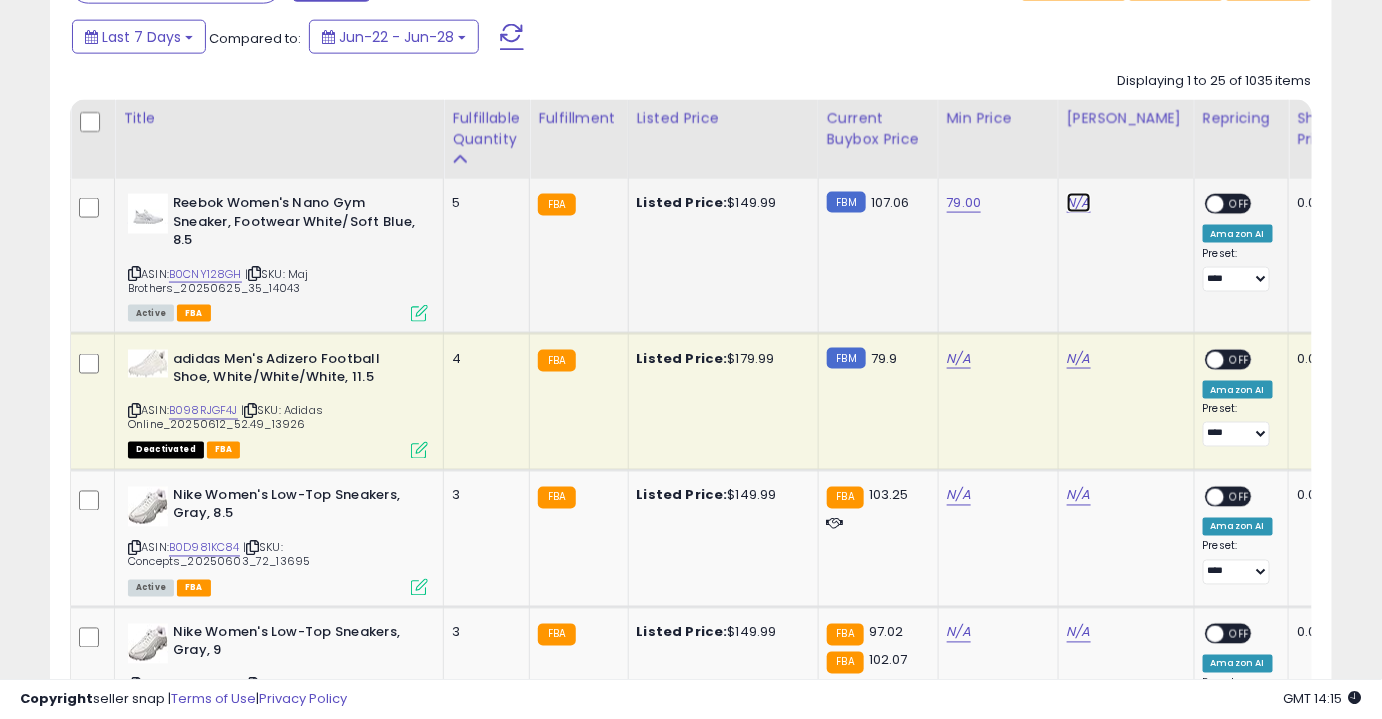 click on "N/A" at bounding box center [1079, 203] 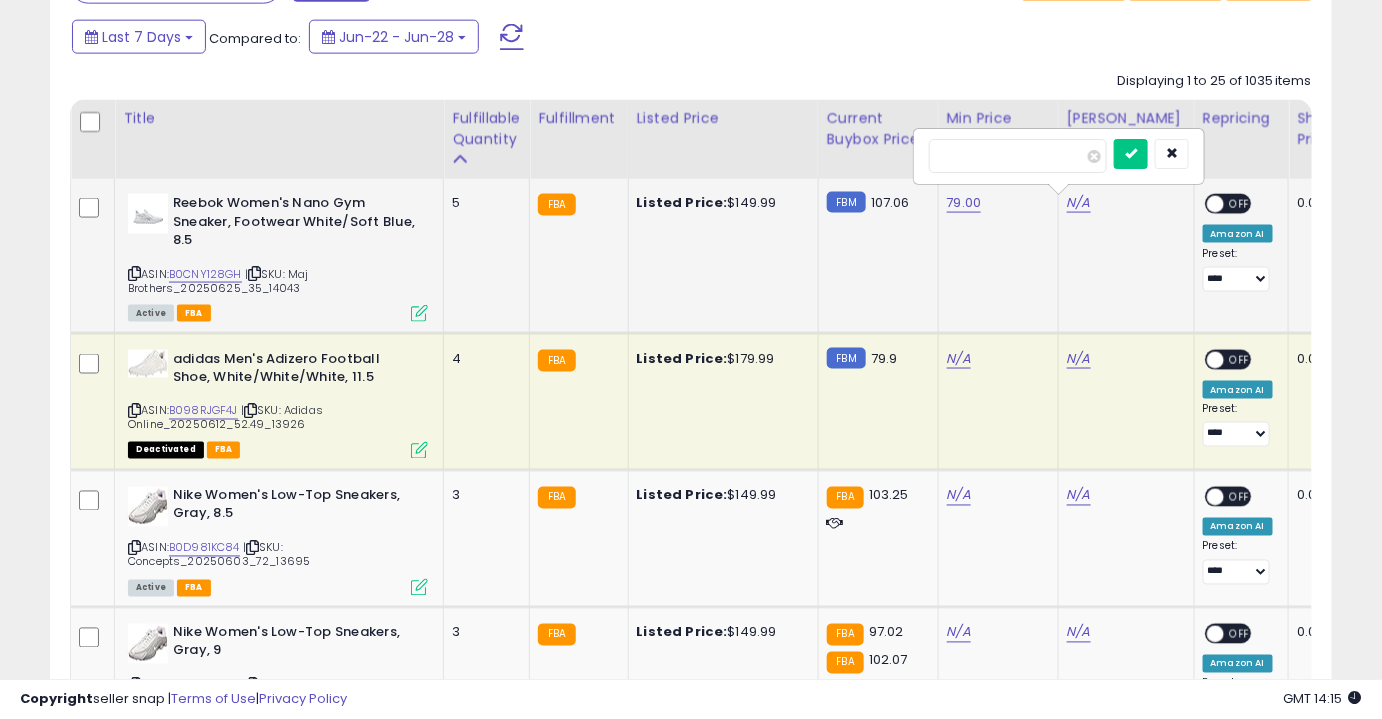 type on "******" 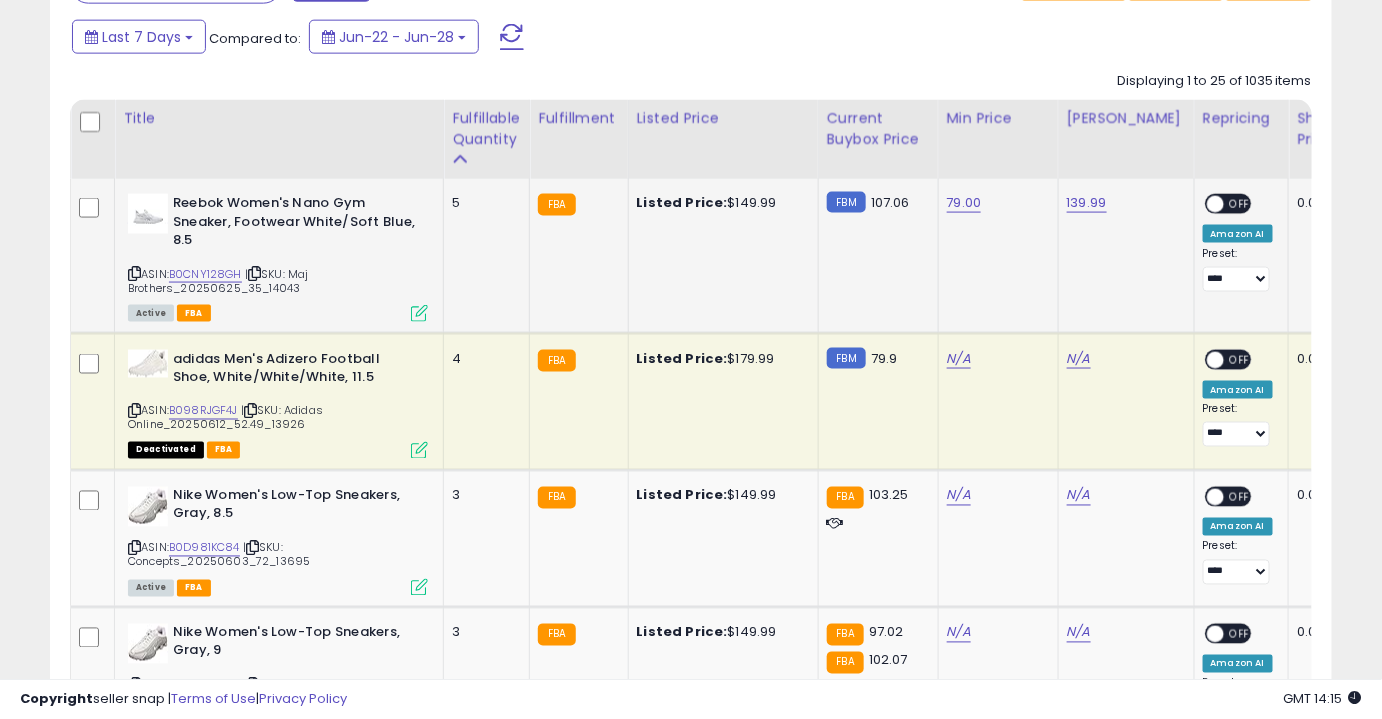 click on "OFF" at bounding box center (1240, 204) 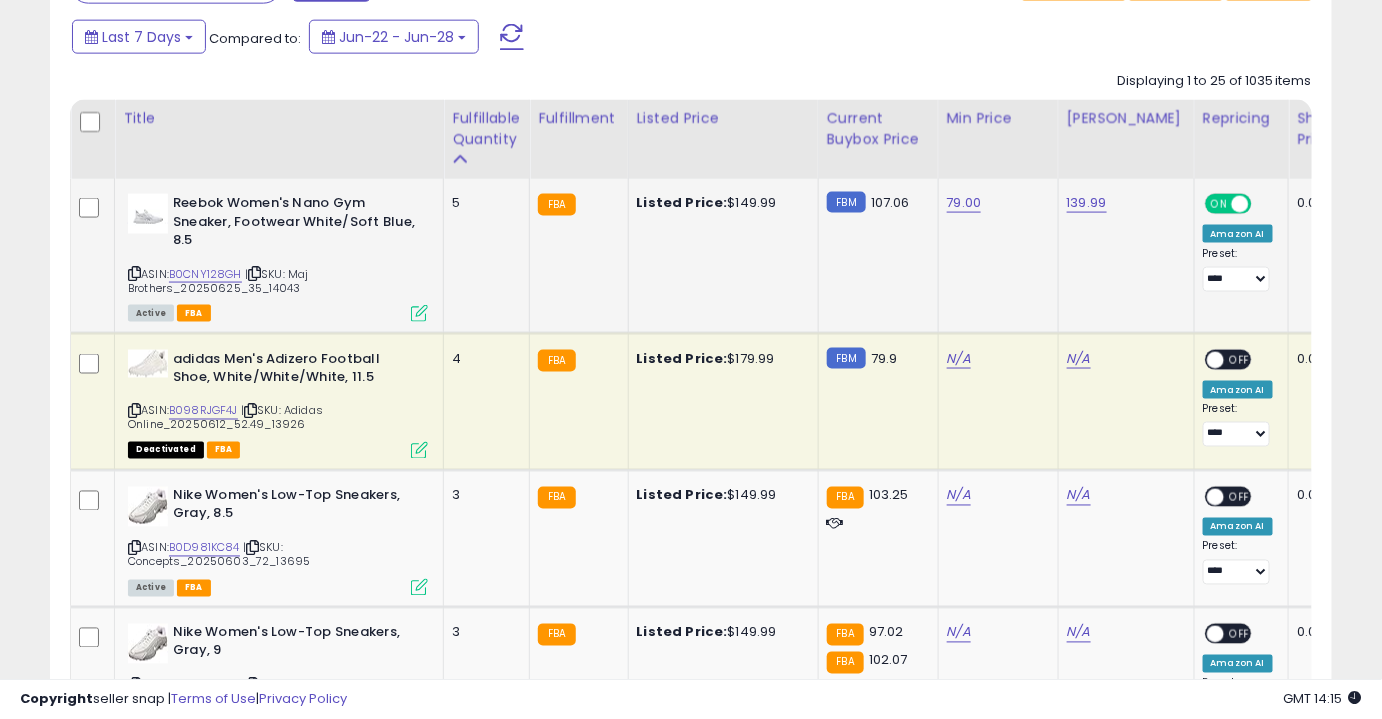 scroll, scrollTop: 928, scrollLeft: 0, axis: vertical 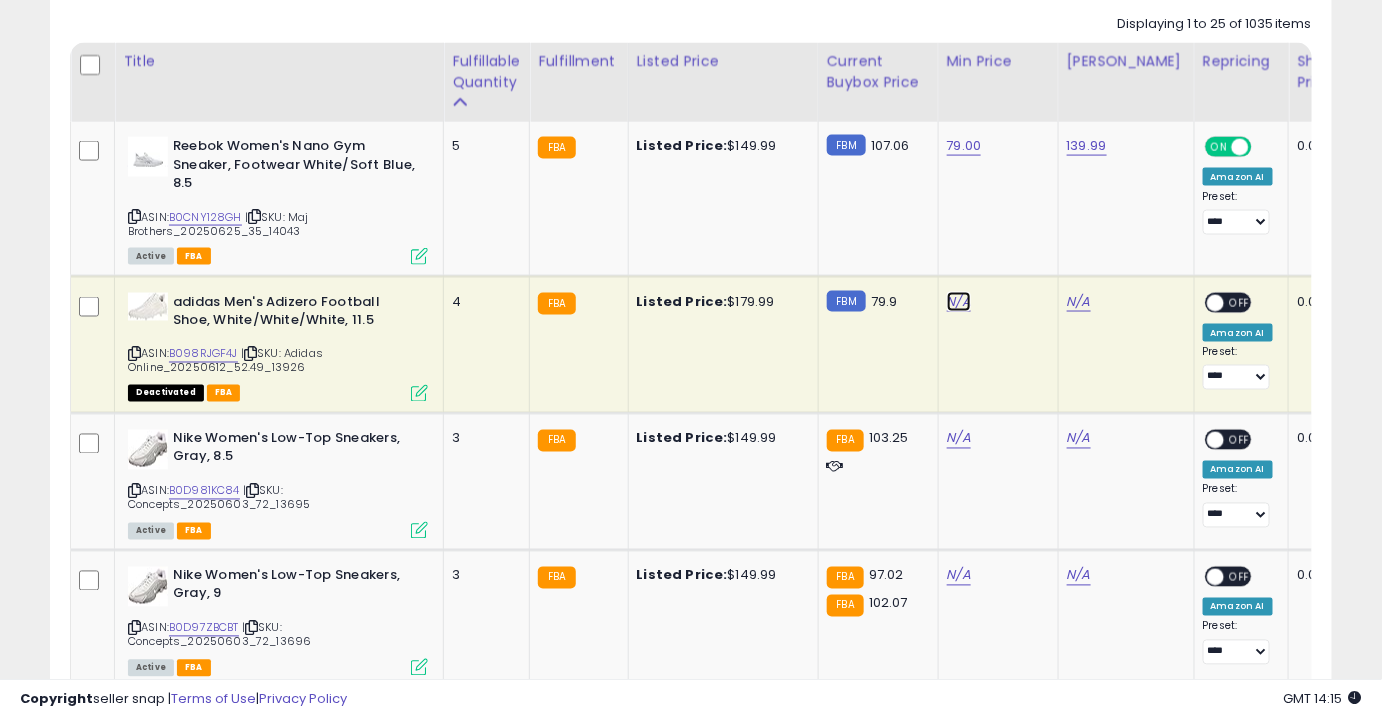 click on "N/A" at bounding box center [959, 302] 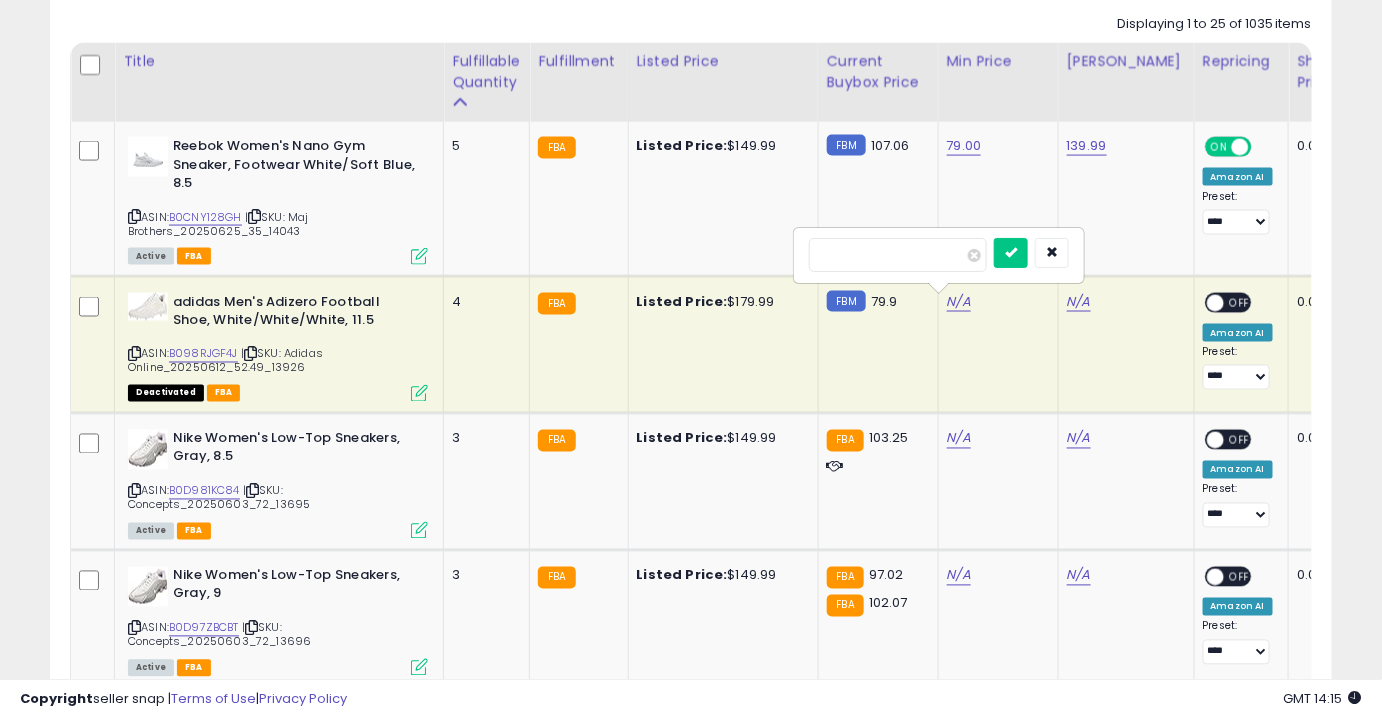 type on "***" 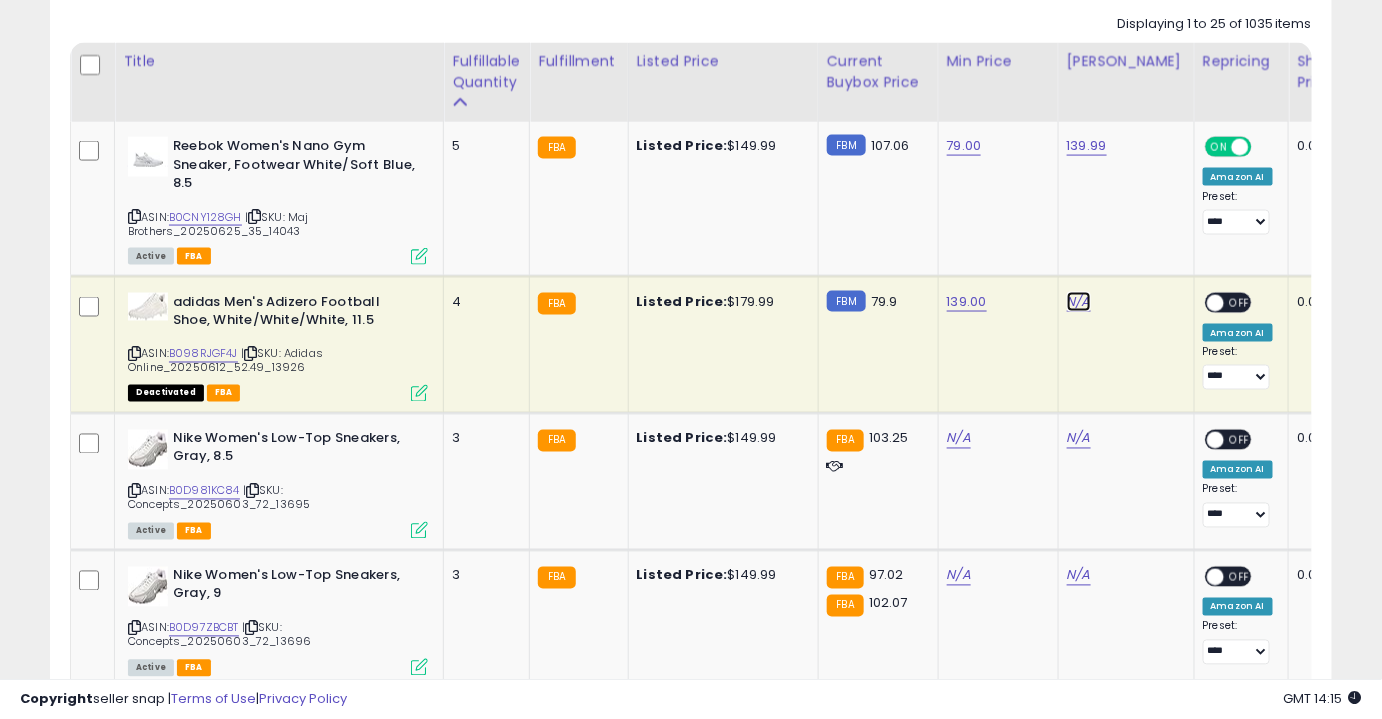 click on "N/A" at bounding box center [1079, 302] 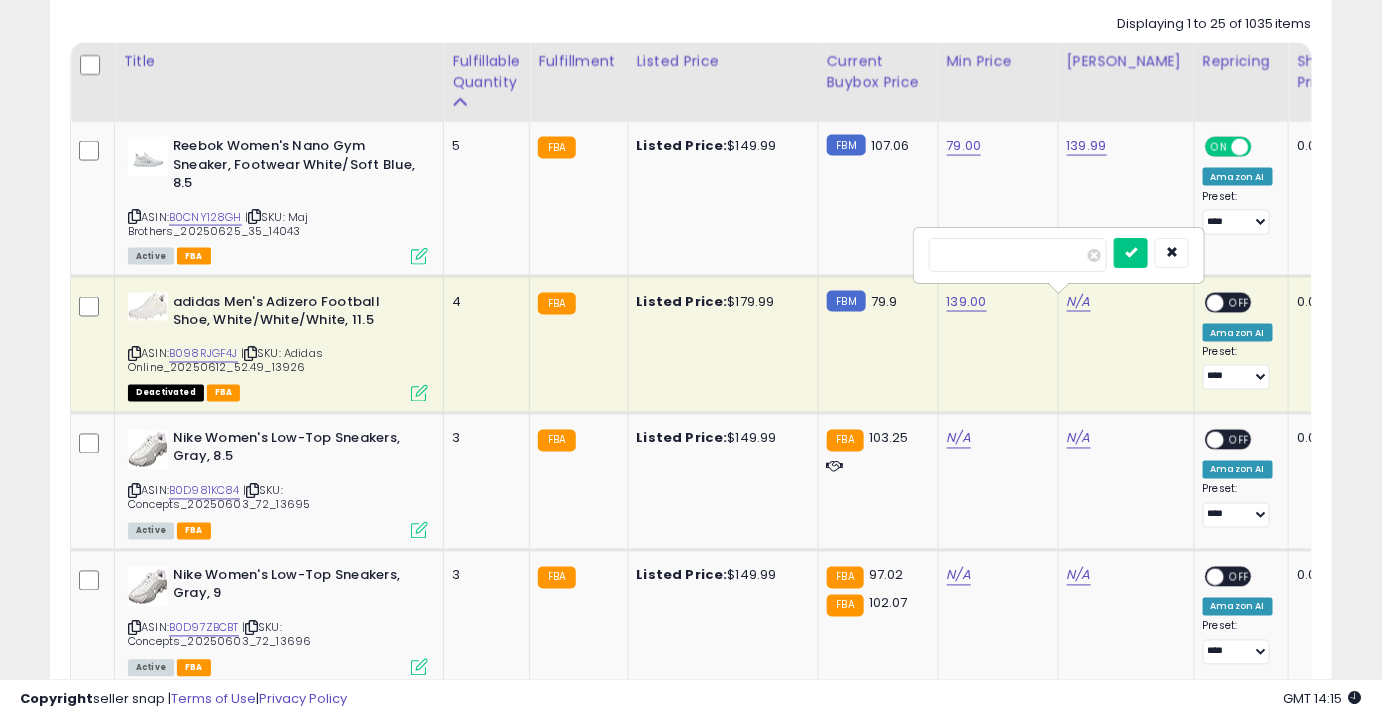 type on "***" 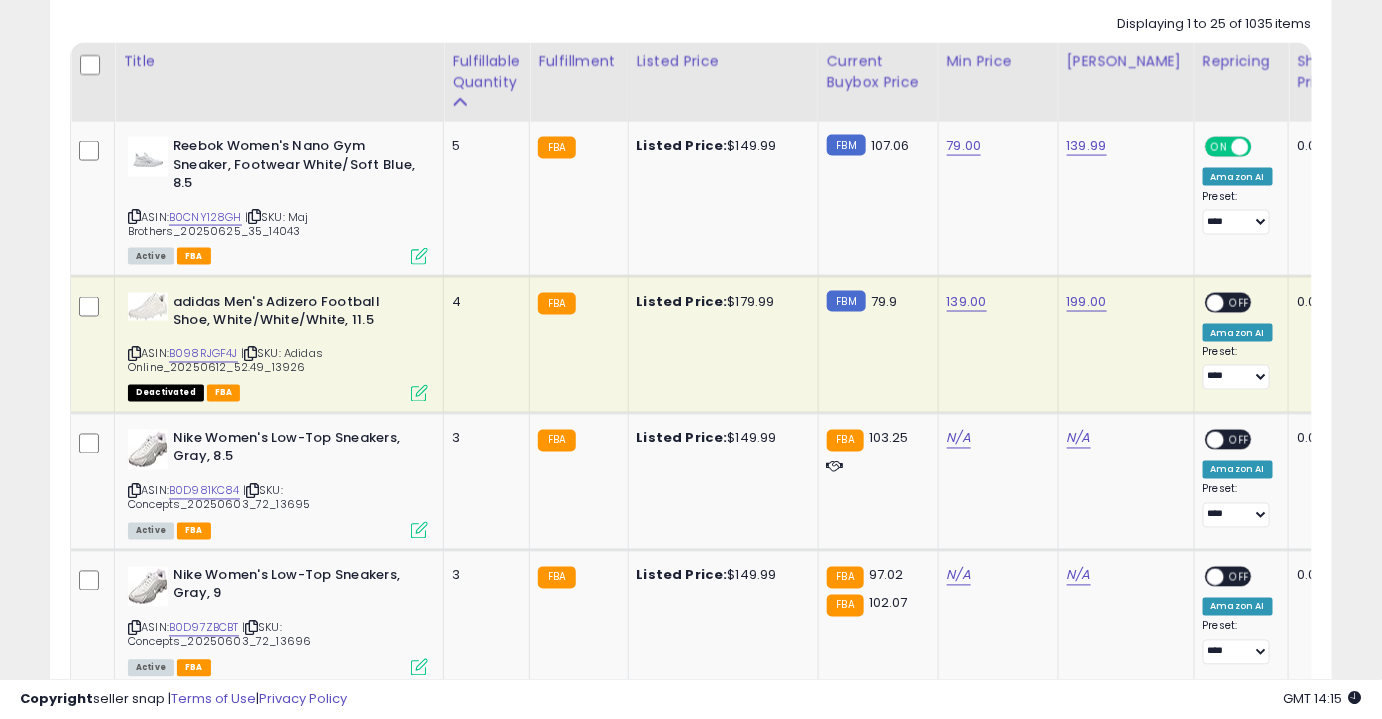 click on "OFF" at bounding box center [1240, 302] 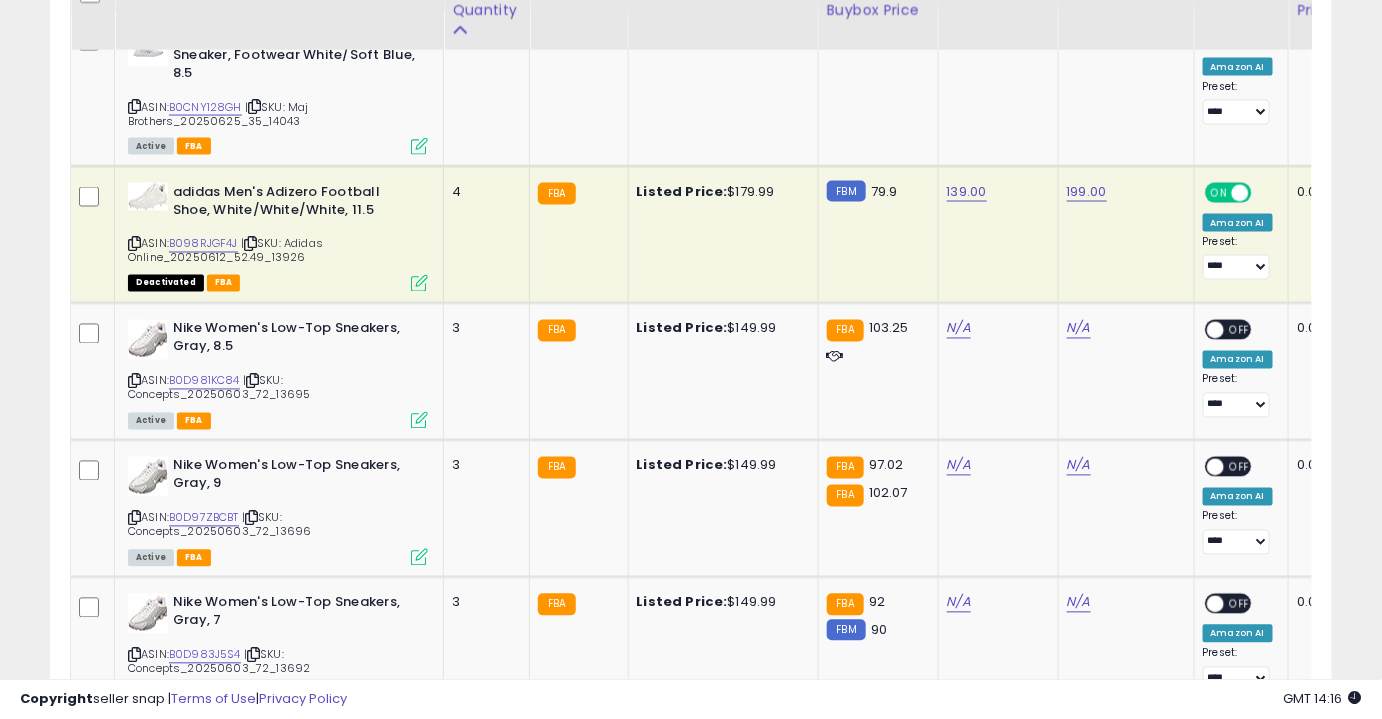 scroll, scrollTop: 1040, scrollLeft: 0, axis: vertical 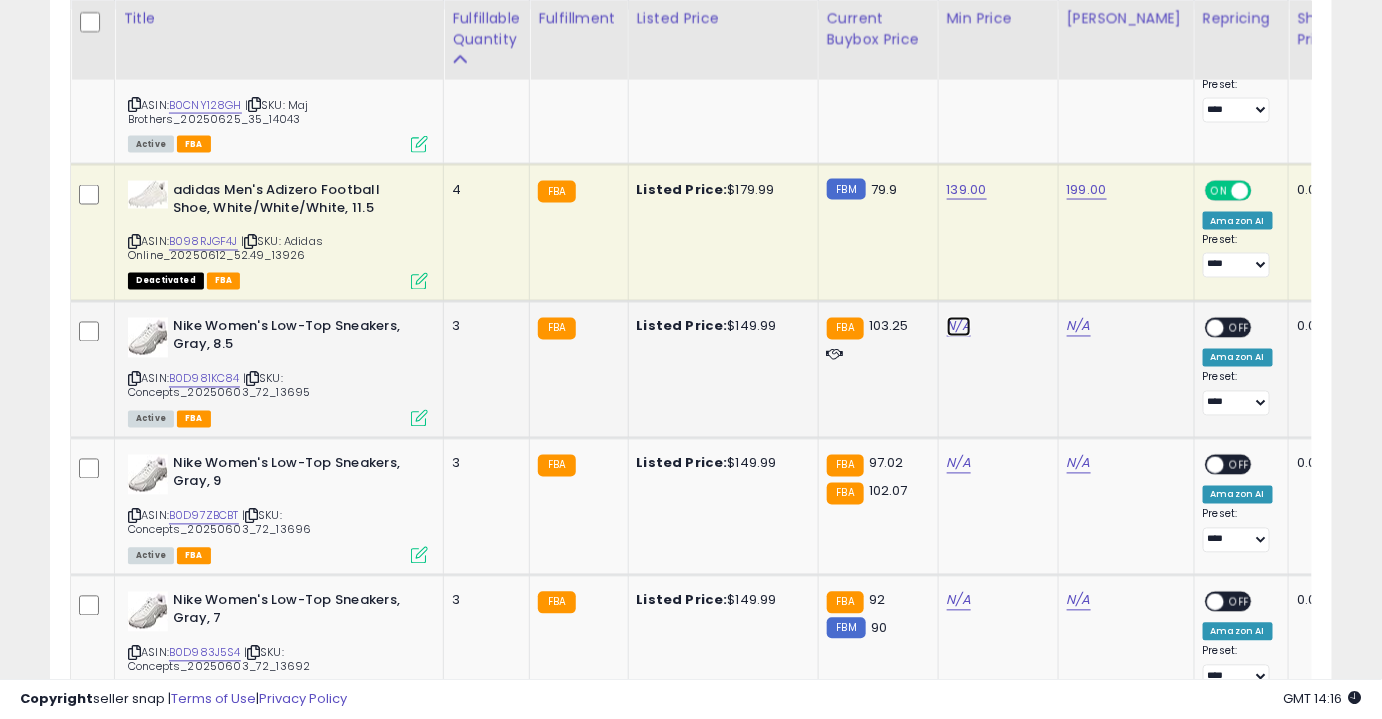 click on "N/A" at bounding box center (959, 327) 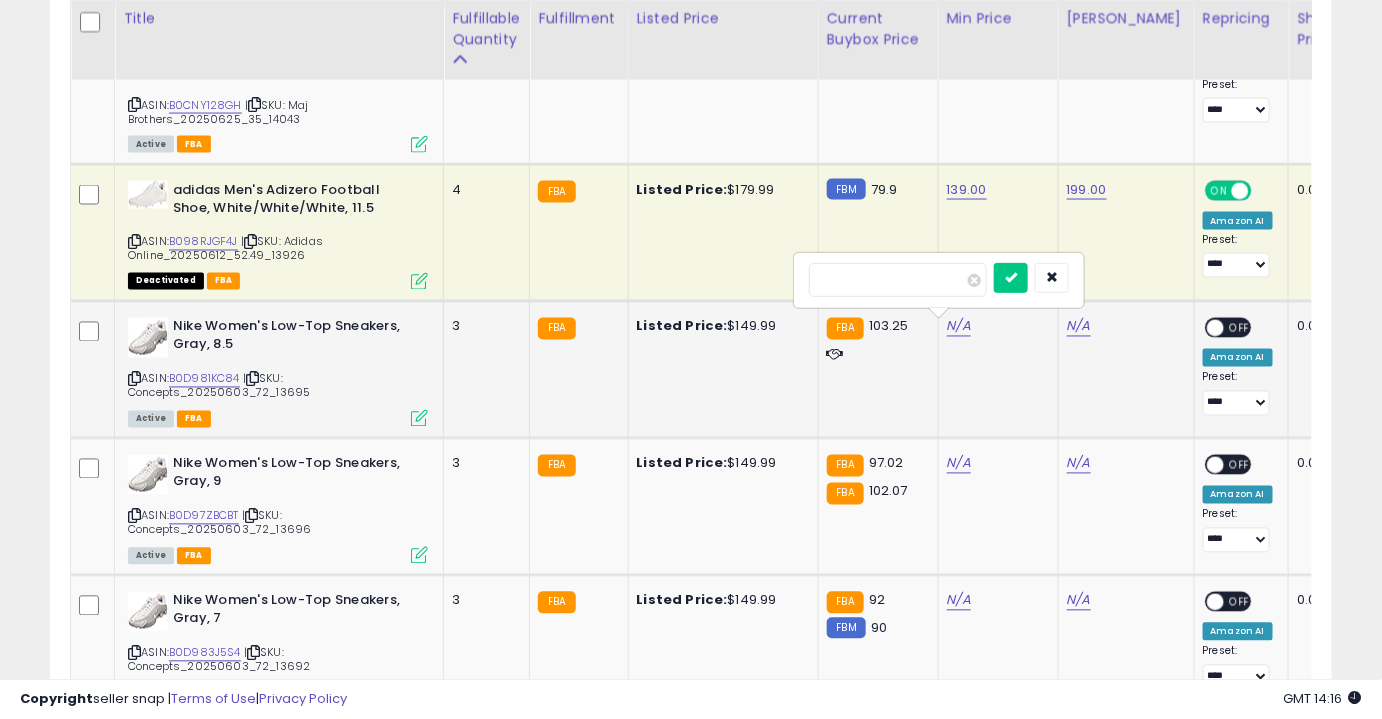 type on "***" 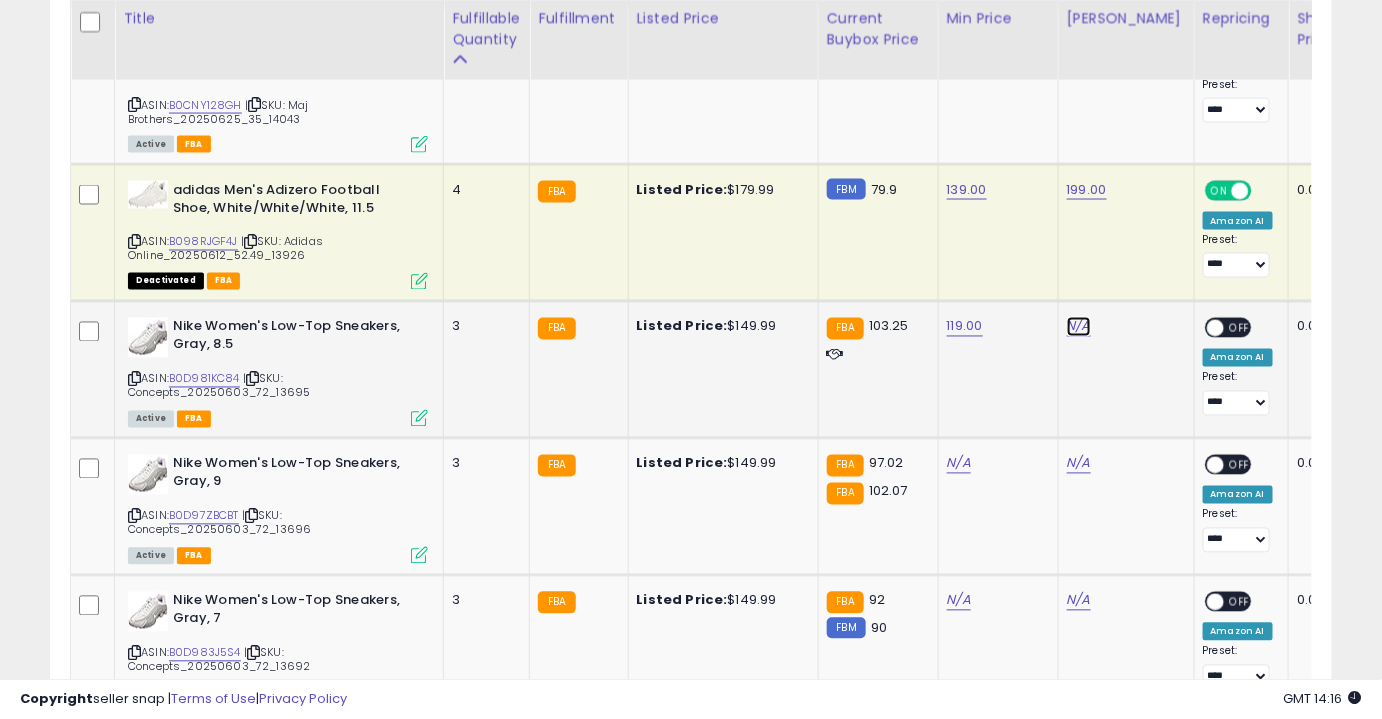 click on "N/A" at bounding box center (1079, 327) 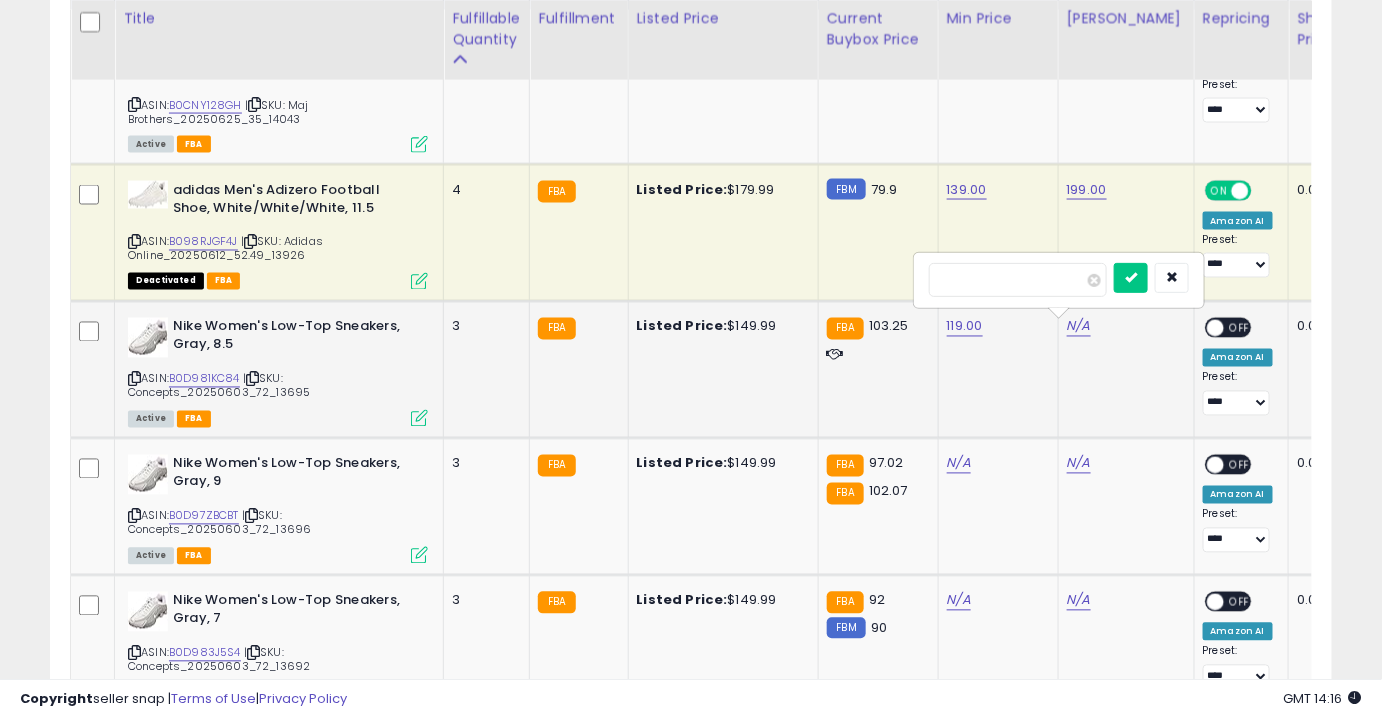 type on "***" 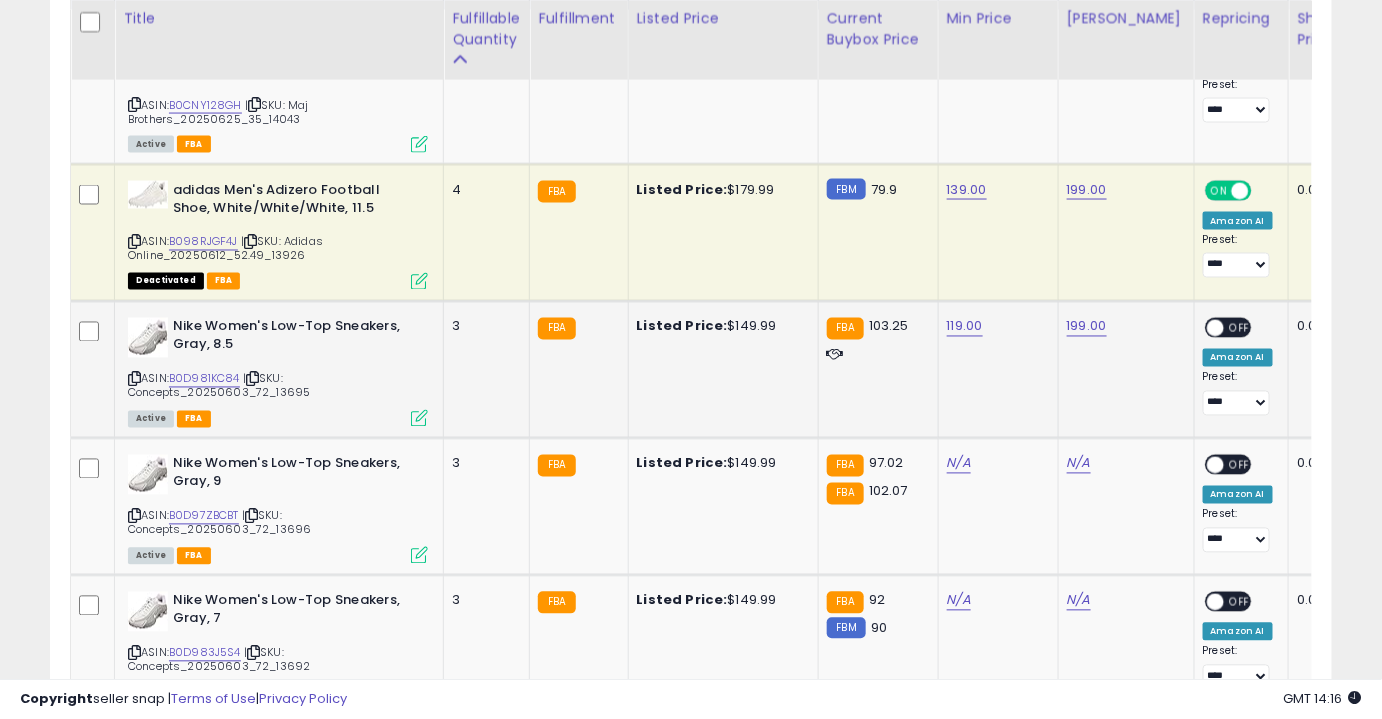 click on "OFF" at bounding box center (1240, 327) 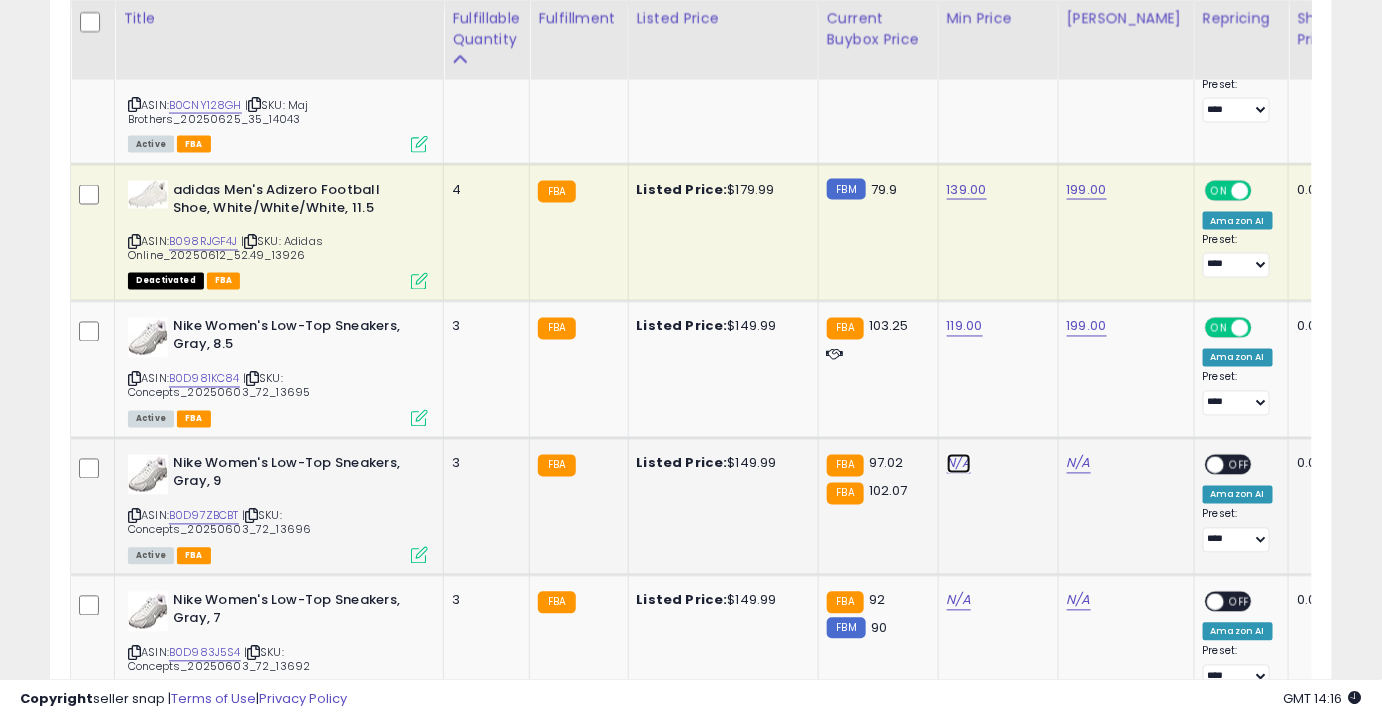 click on "N/A" at bounding box center (959, 464) 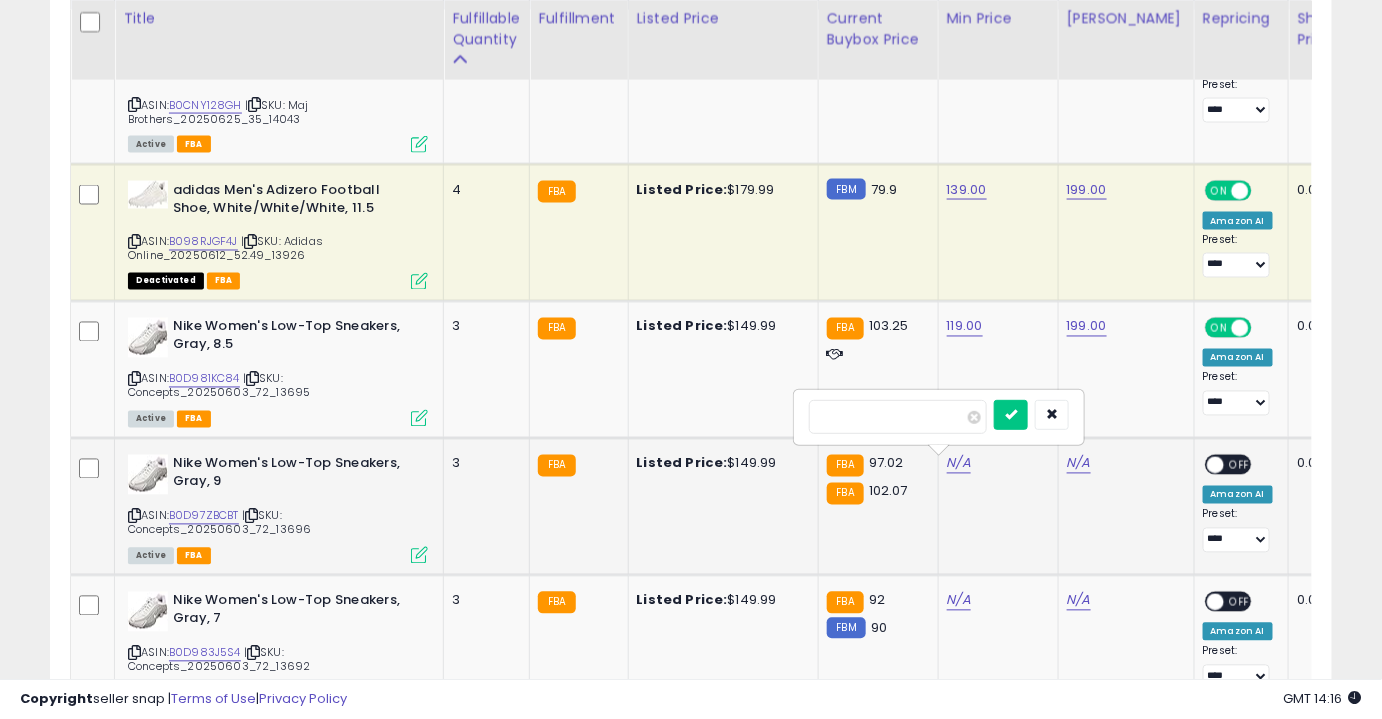 type on "***" 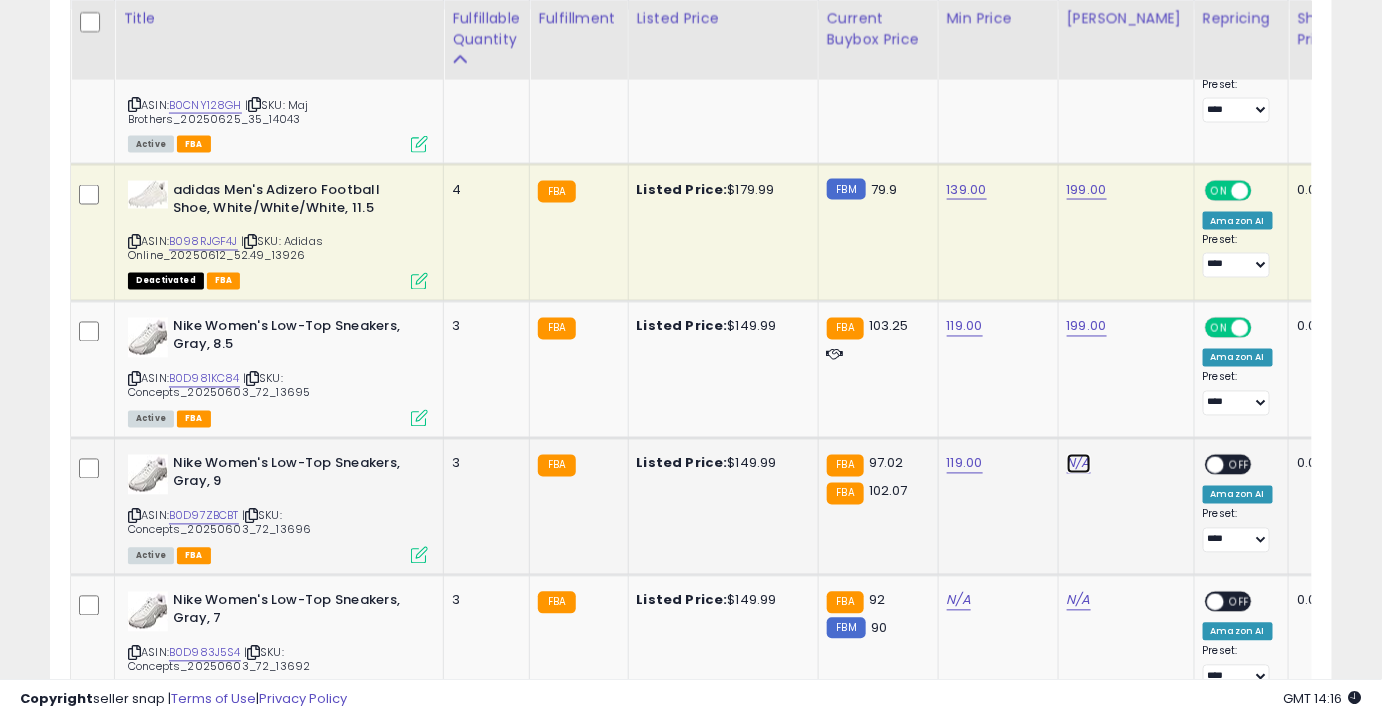 click on "N/A" at bounding box center [1079, 464] 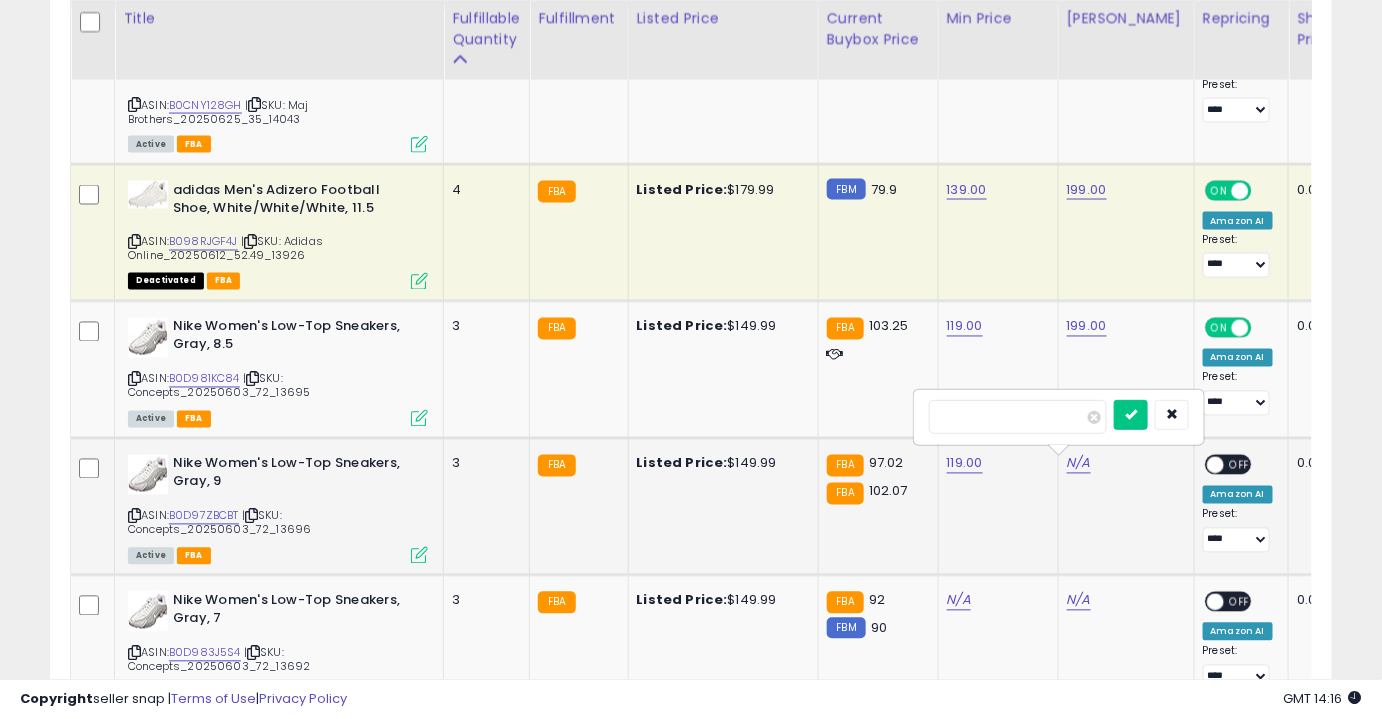 type on "***" 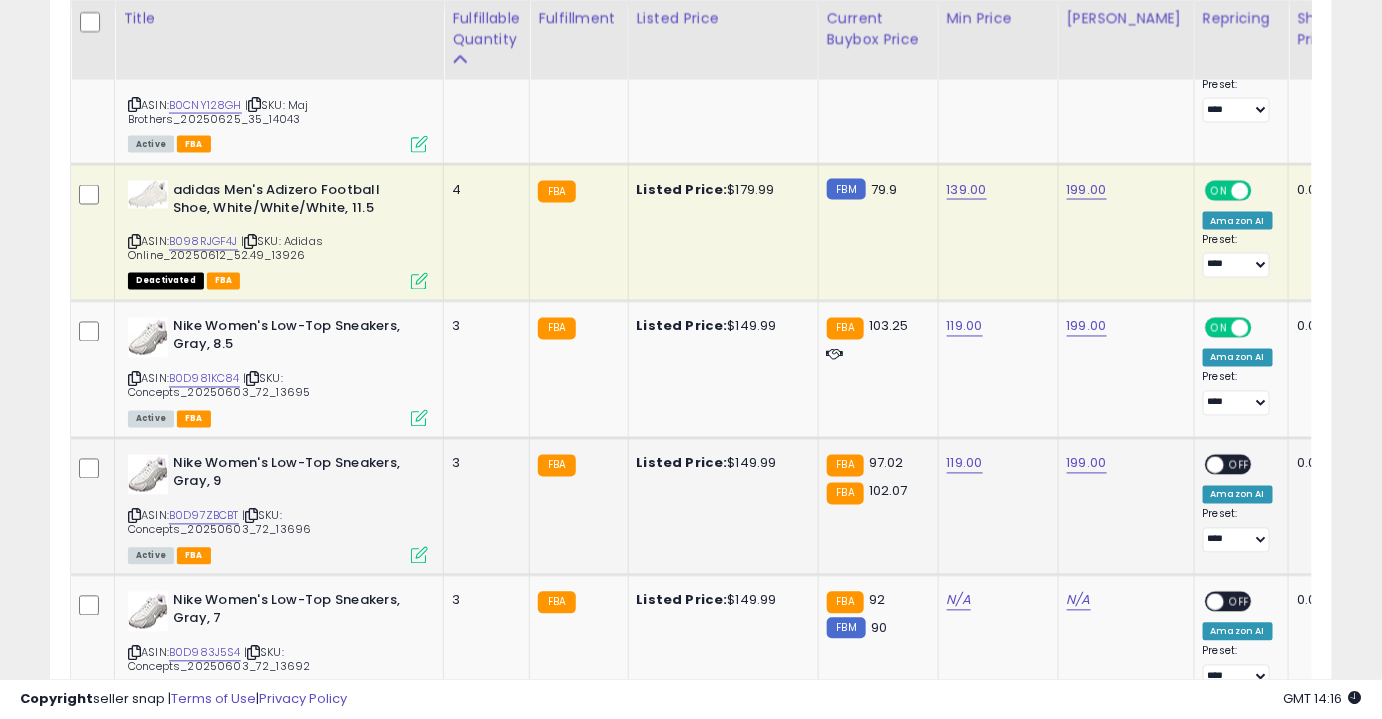 click on "OFF" at bounding box center (1240, 464) 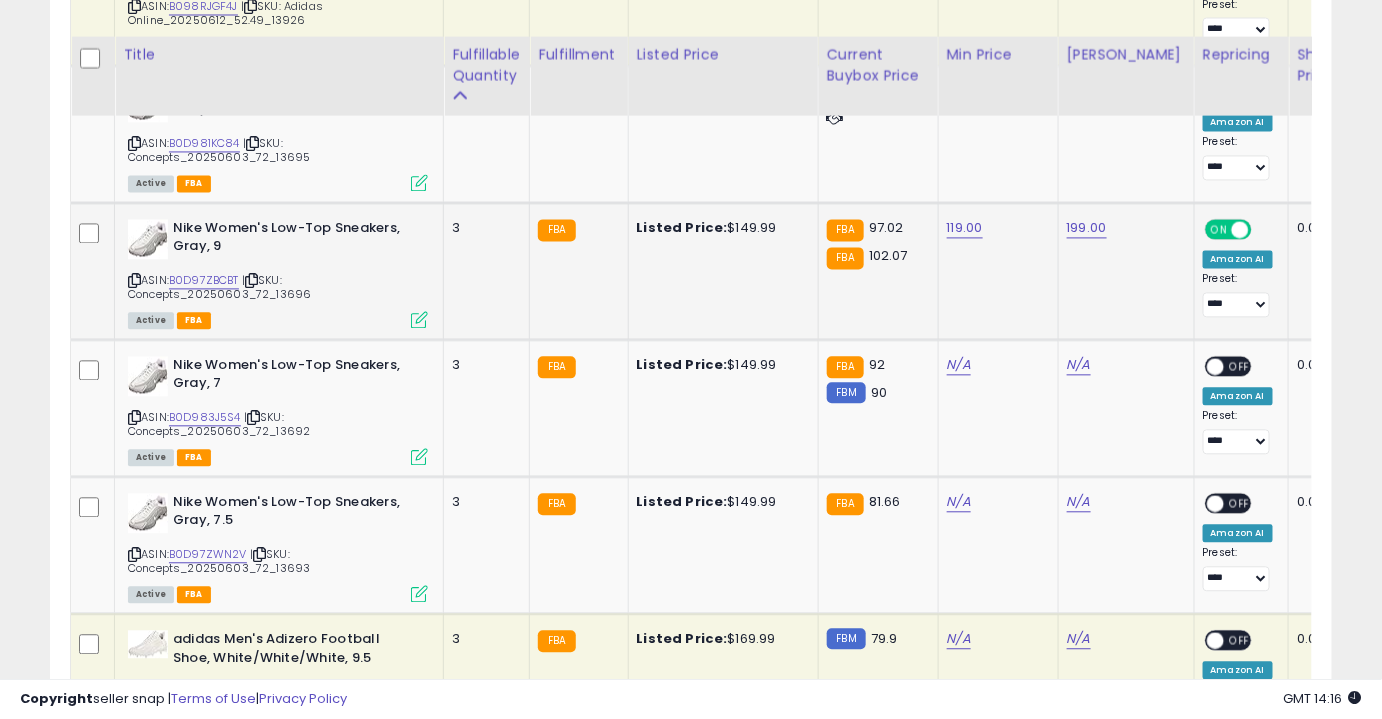 scroll, scrollTop: 1364, scrollLeft: 0, axis: vertical 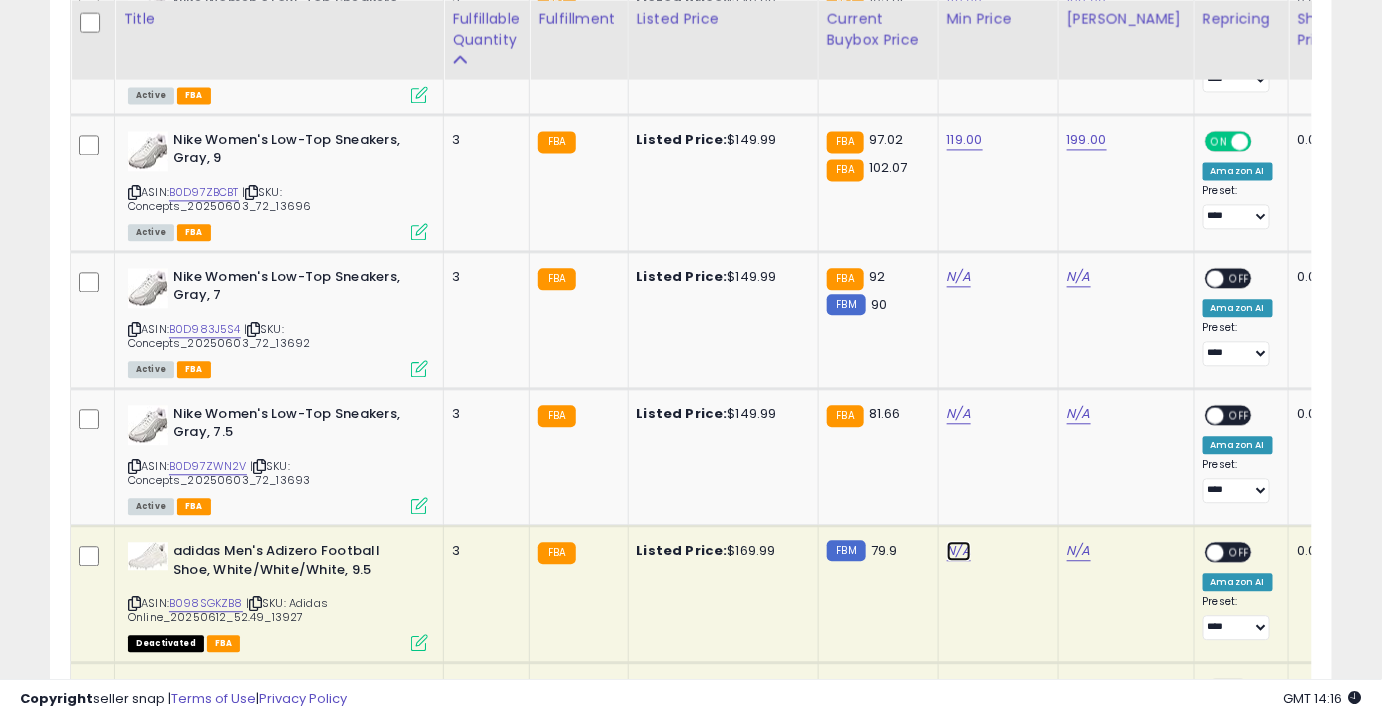 click on "N/A" at bounding box center (959, 551) 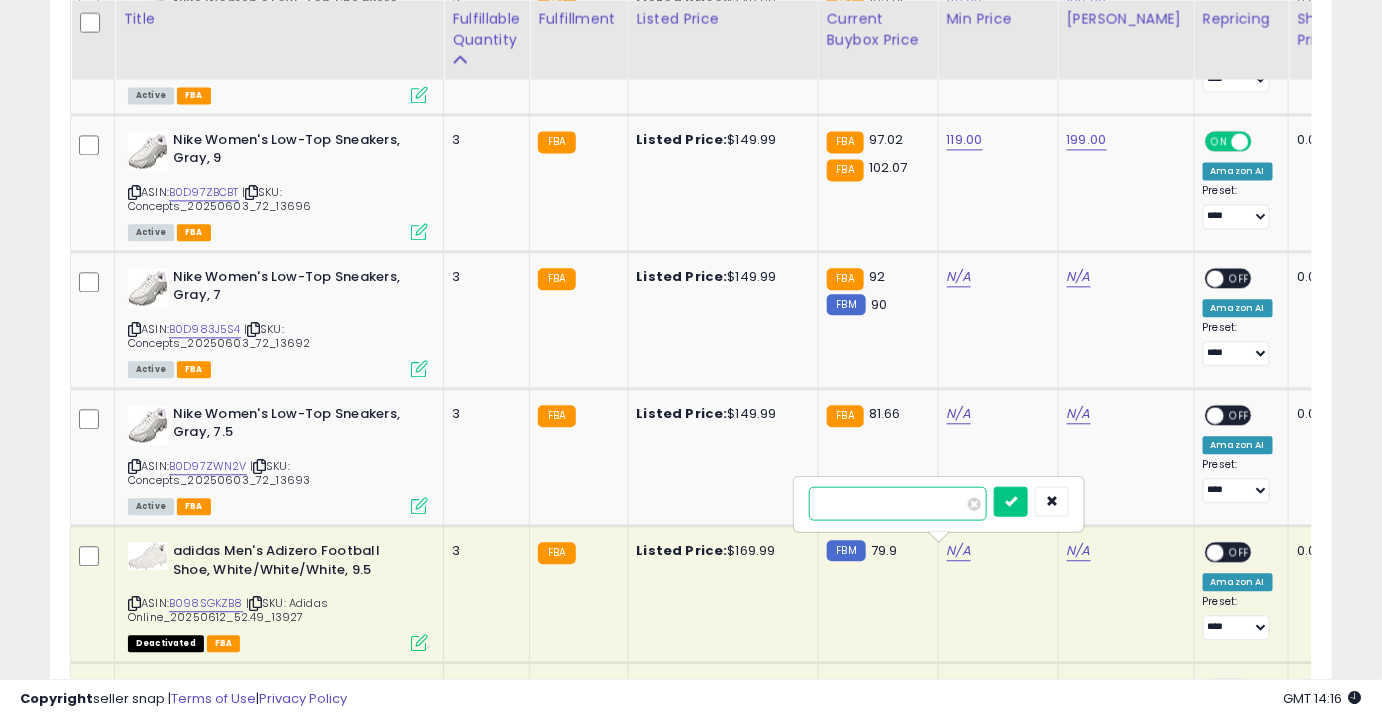type on "***" 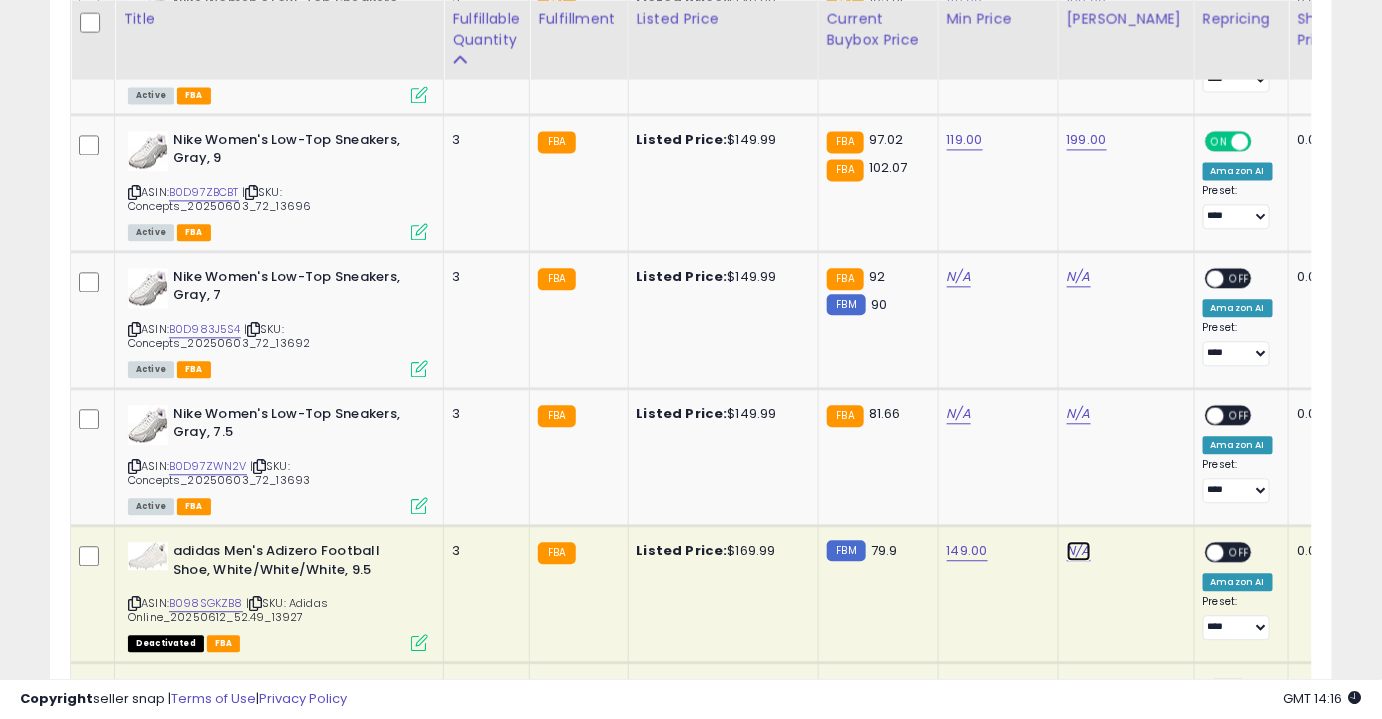 click on "N/A" at bounding box center (1079, 551) 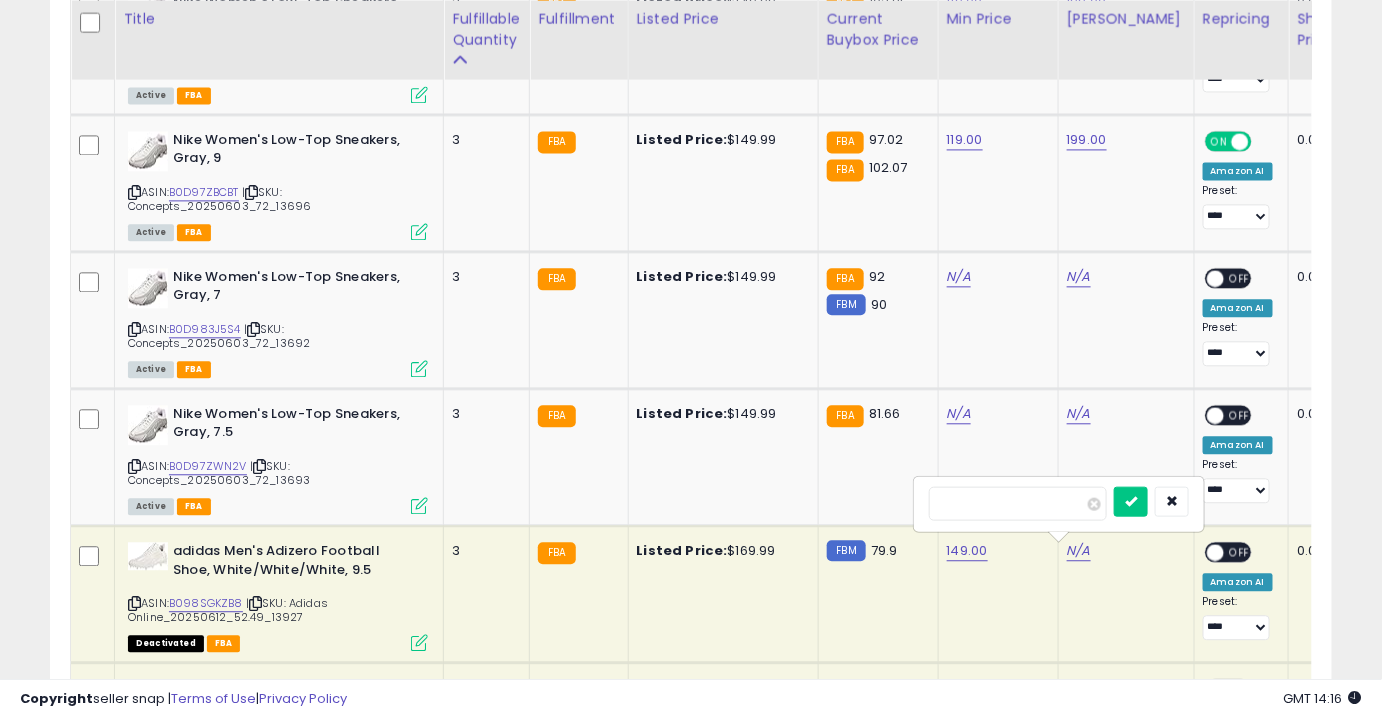 type on "***" 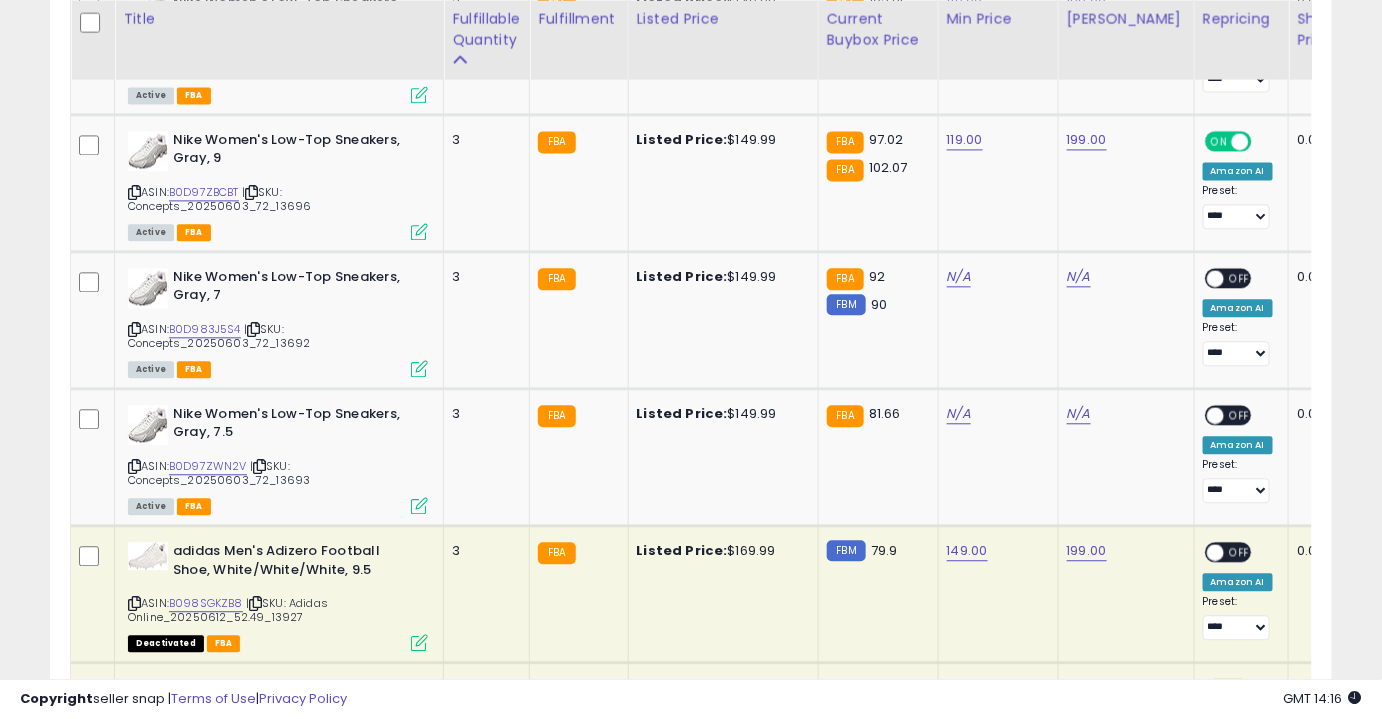 click on "OFF" at bounding box center (1240, 552) 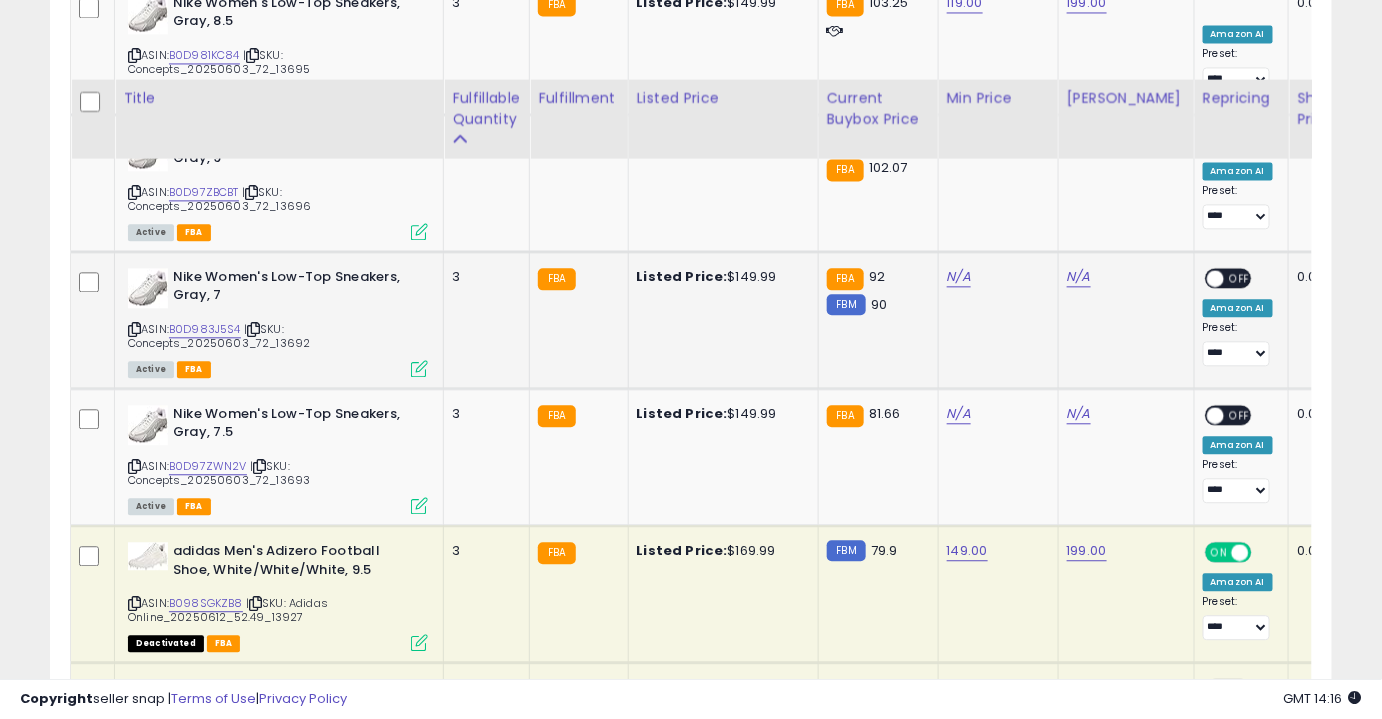scroll, scrollTop: 1457, scrollLeft: 0, axis: vertical 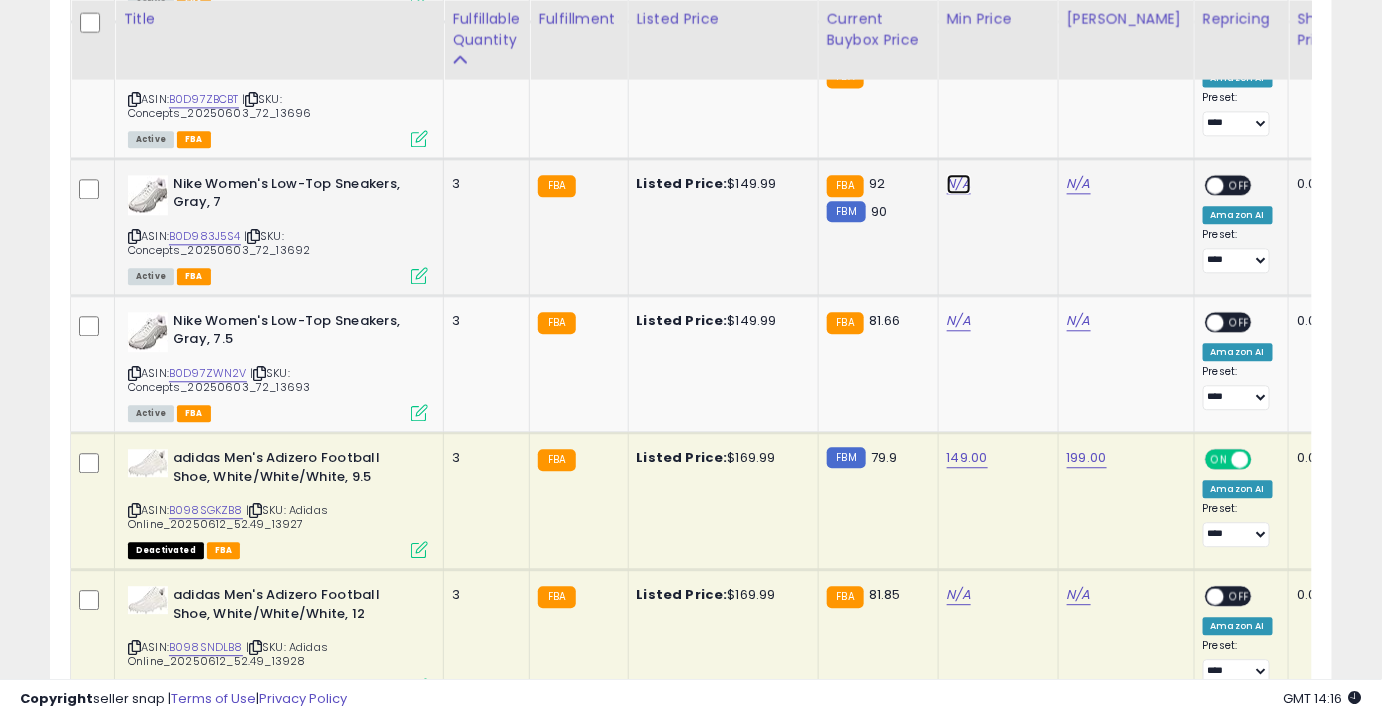 click on "N/A" at bounding box center [959, 184] 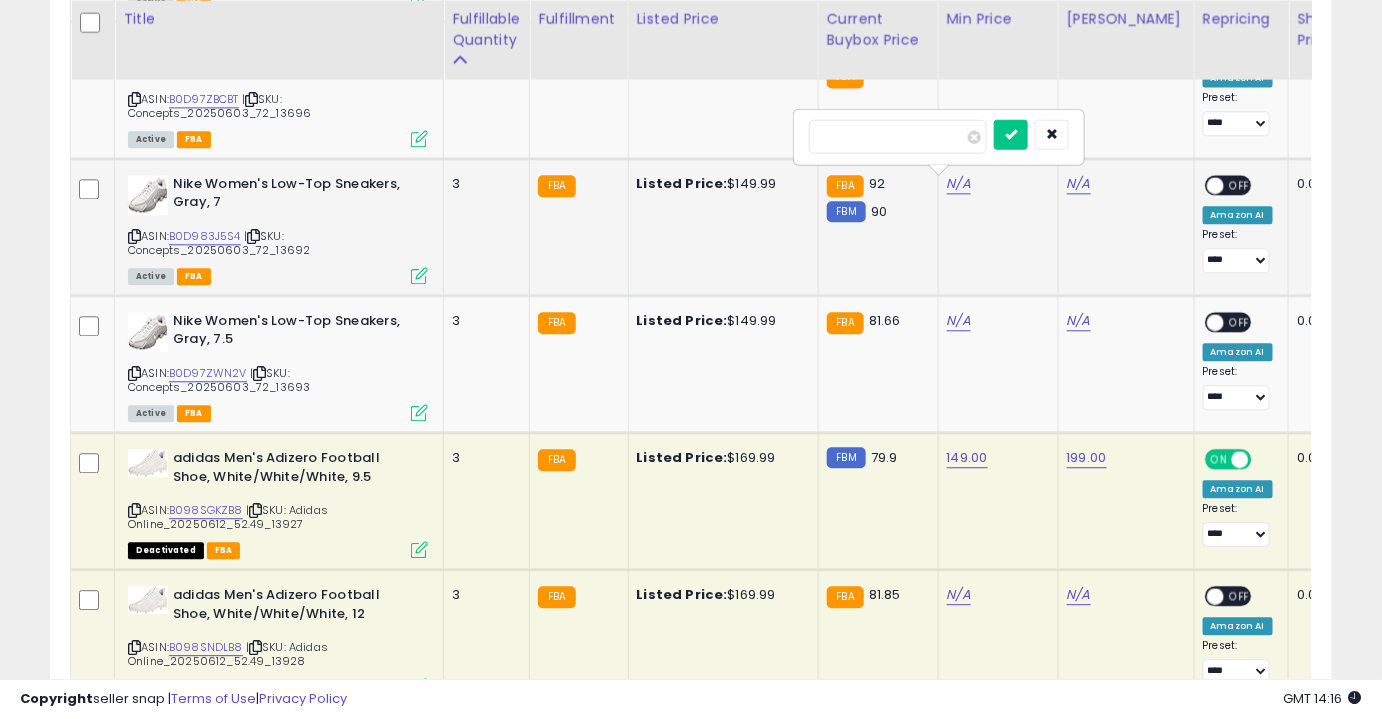 type on "***" 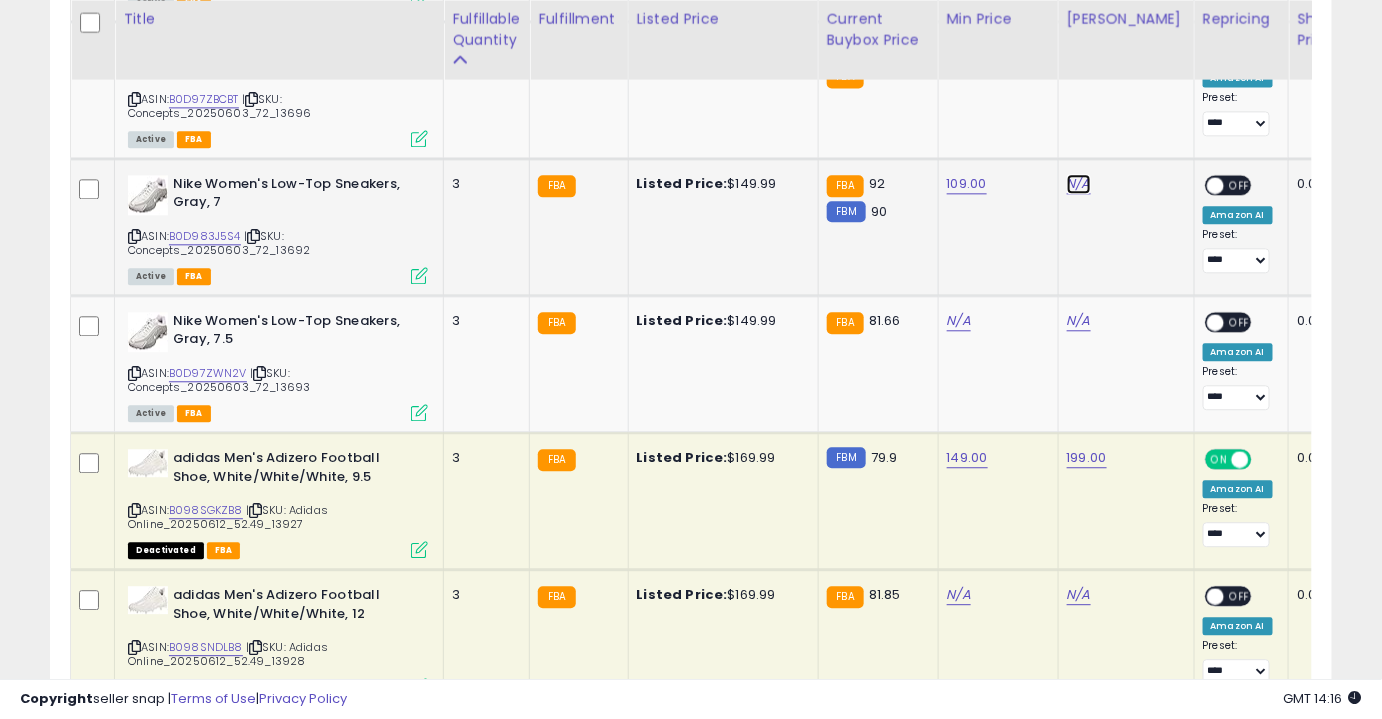 click on "N/A" at bounding box center (1079, 184) 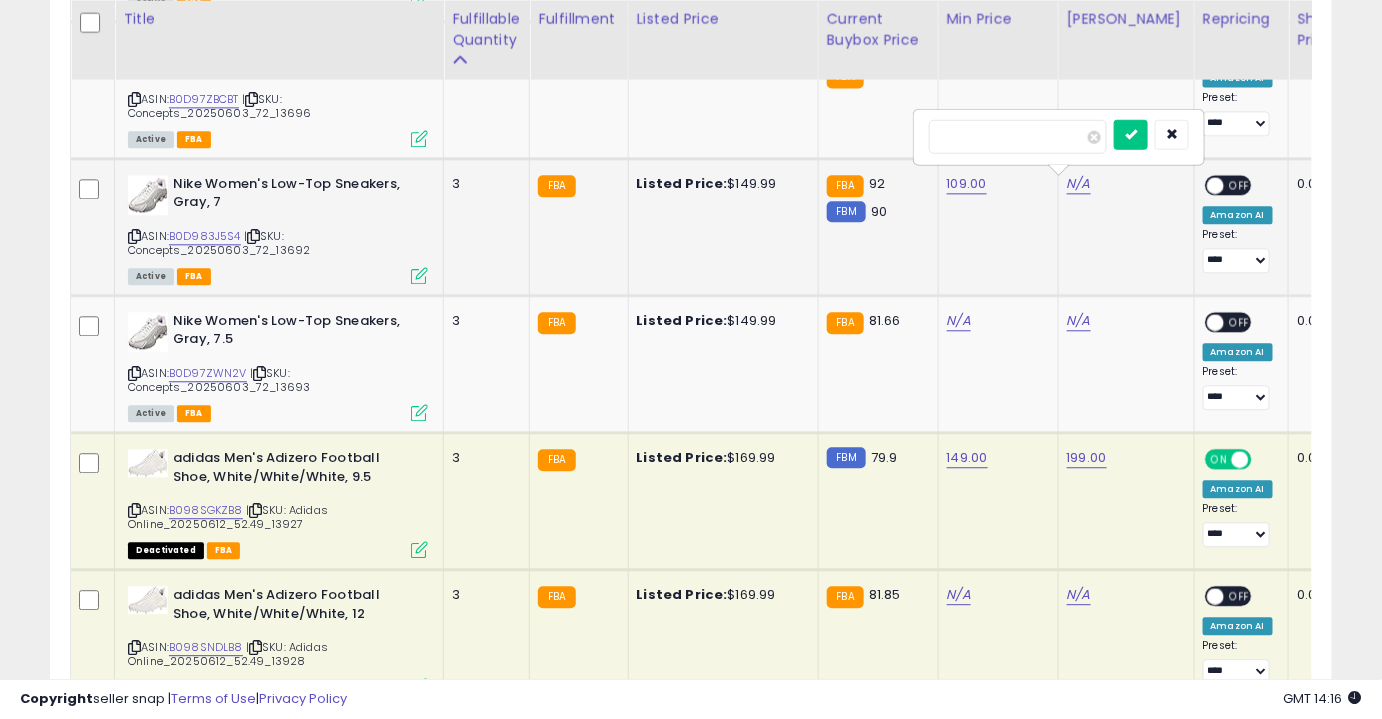 type on "***" 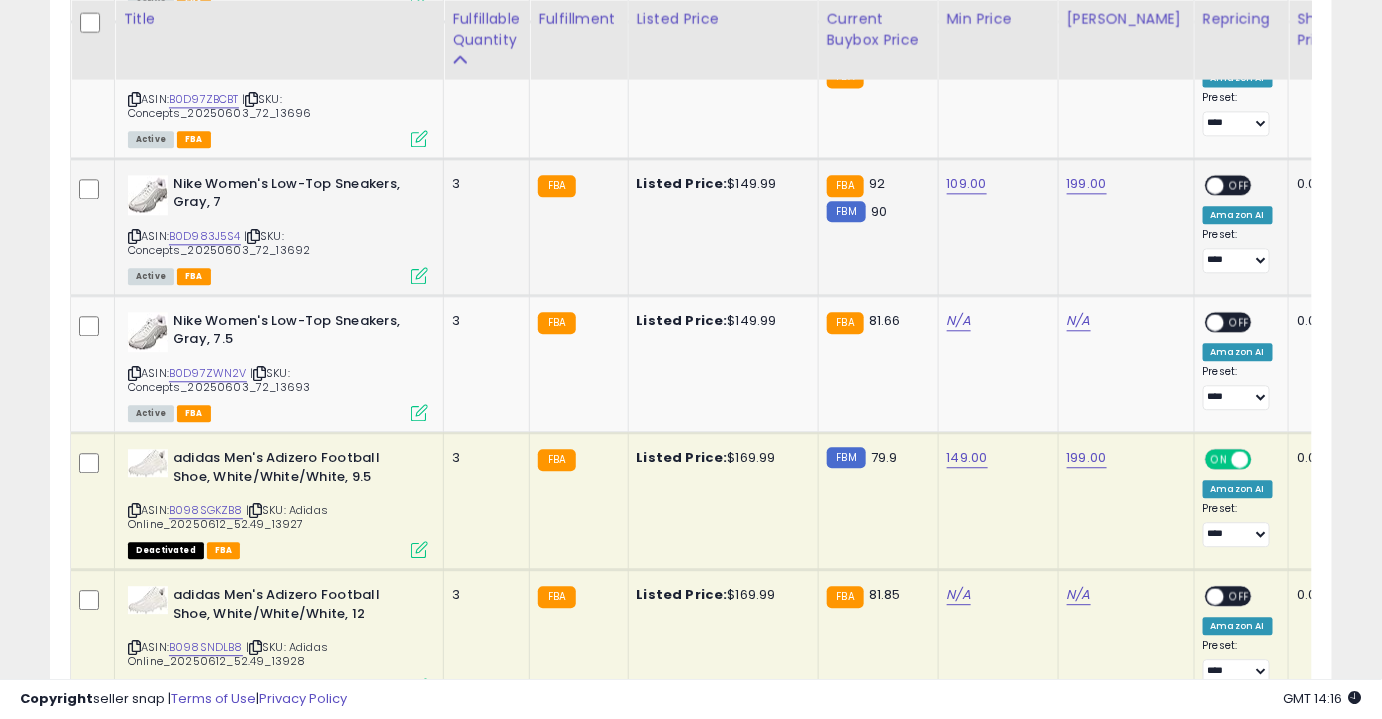 click on "OFF" at bounding box center [1240, 184] 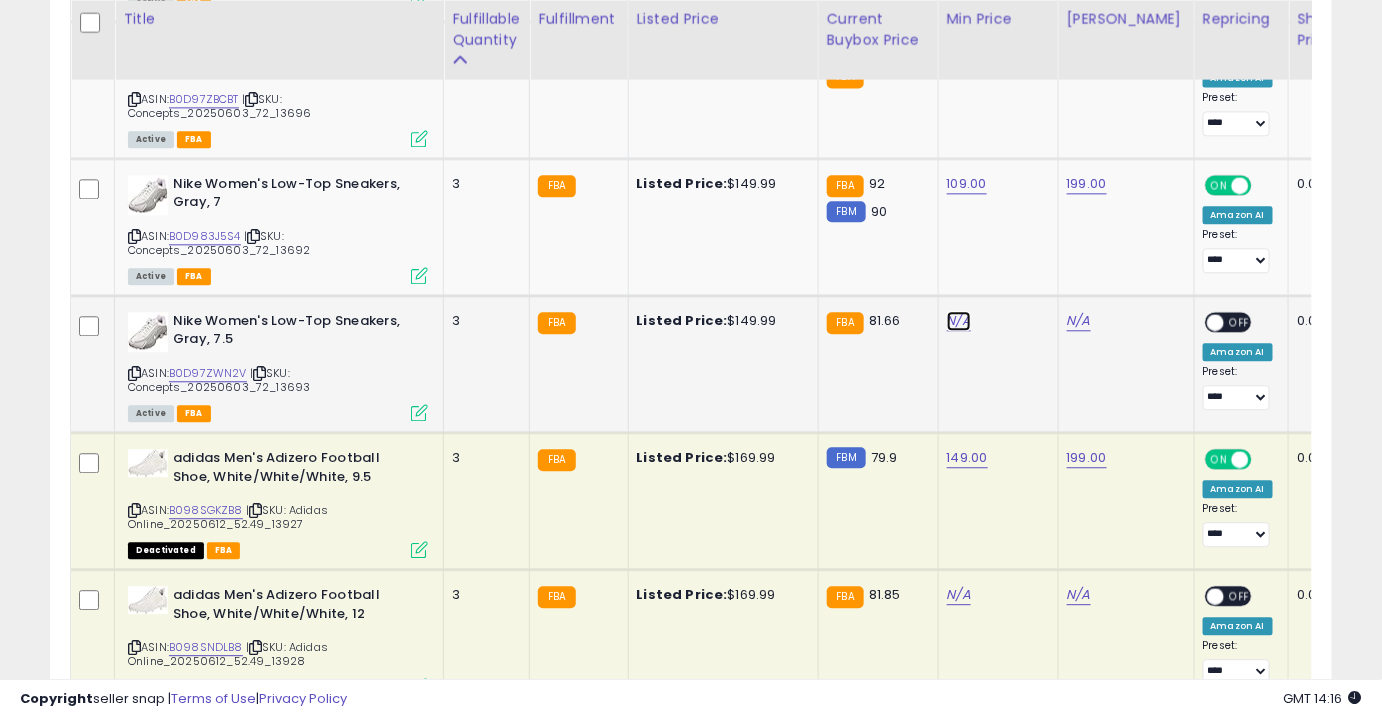 click on "N/A" at bounding box center [959, 321] 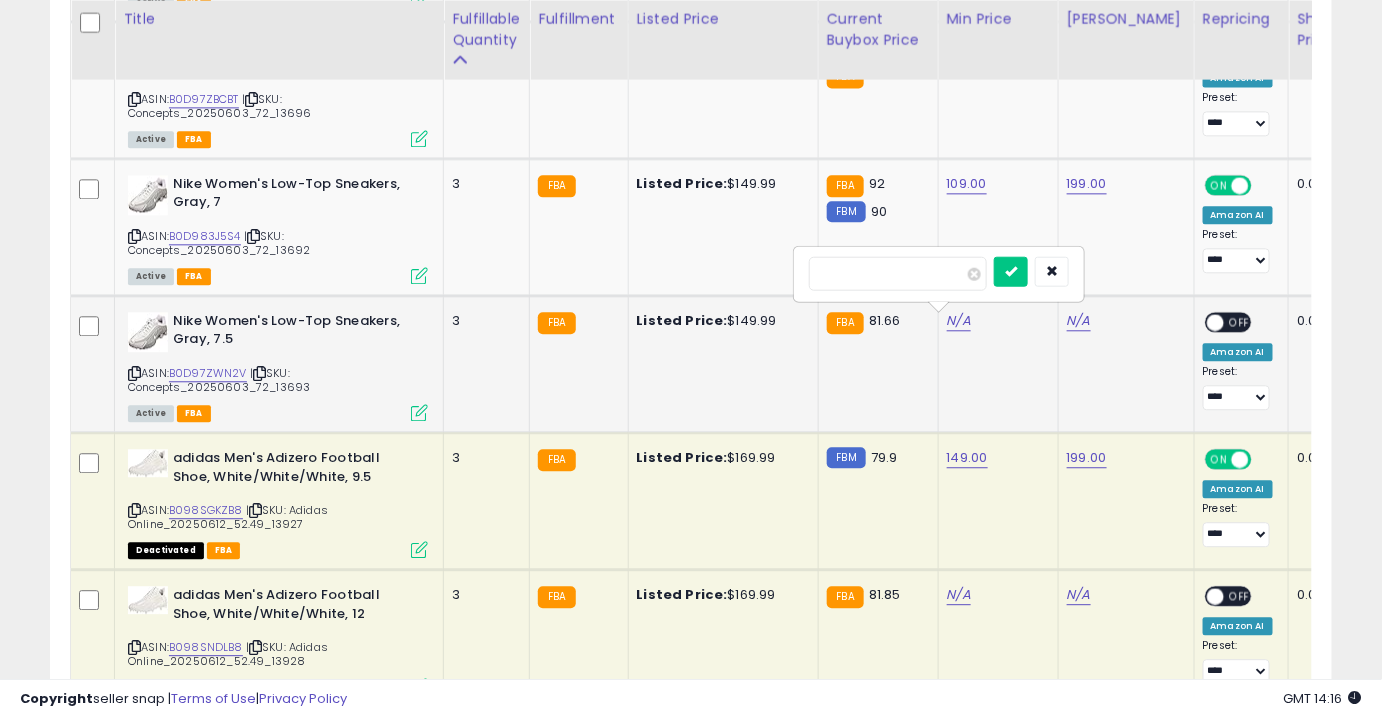 type on "***" 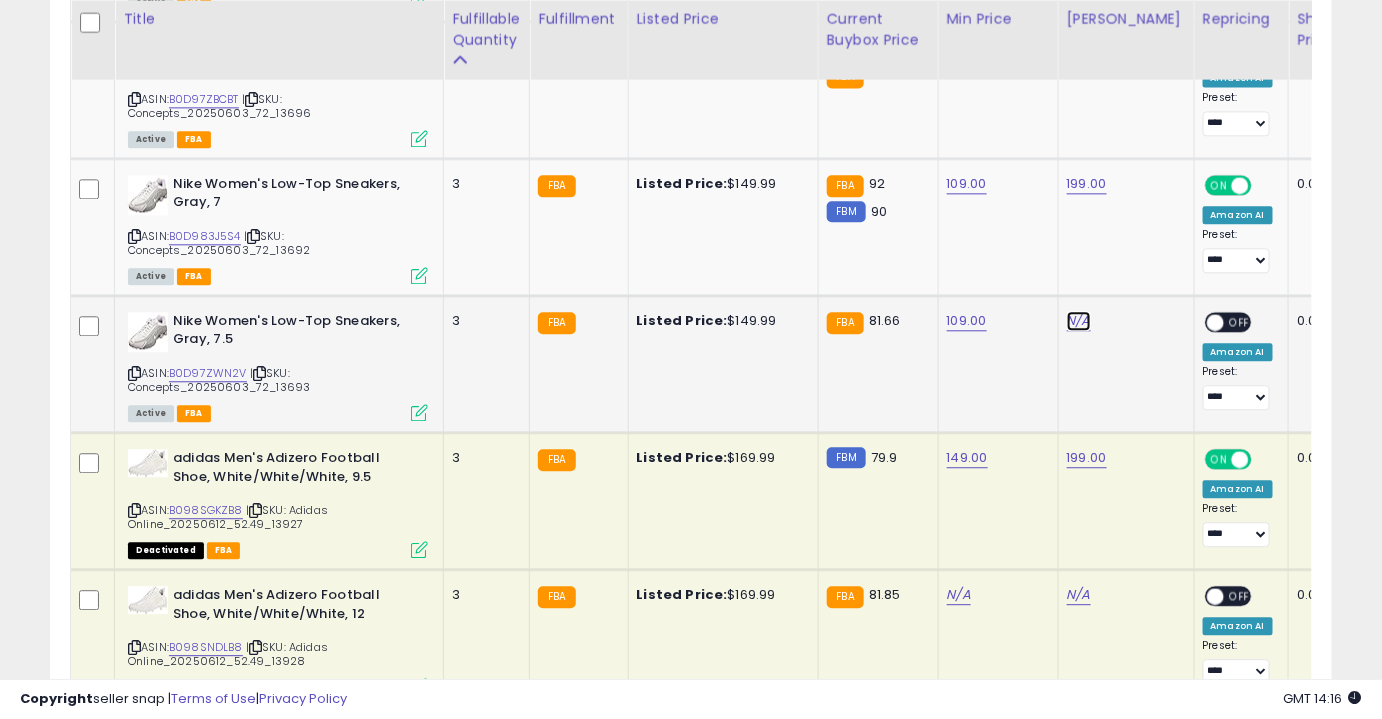 click on "N/A" at bounding box center (1079, 321) 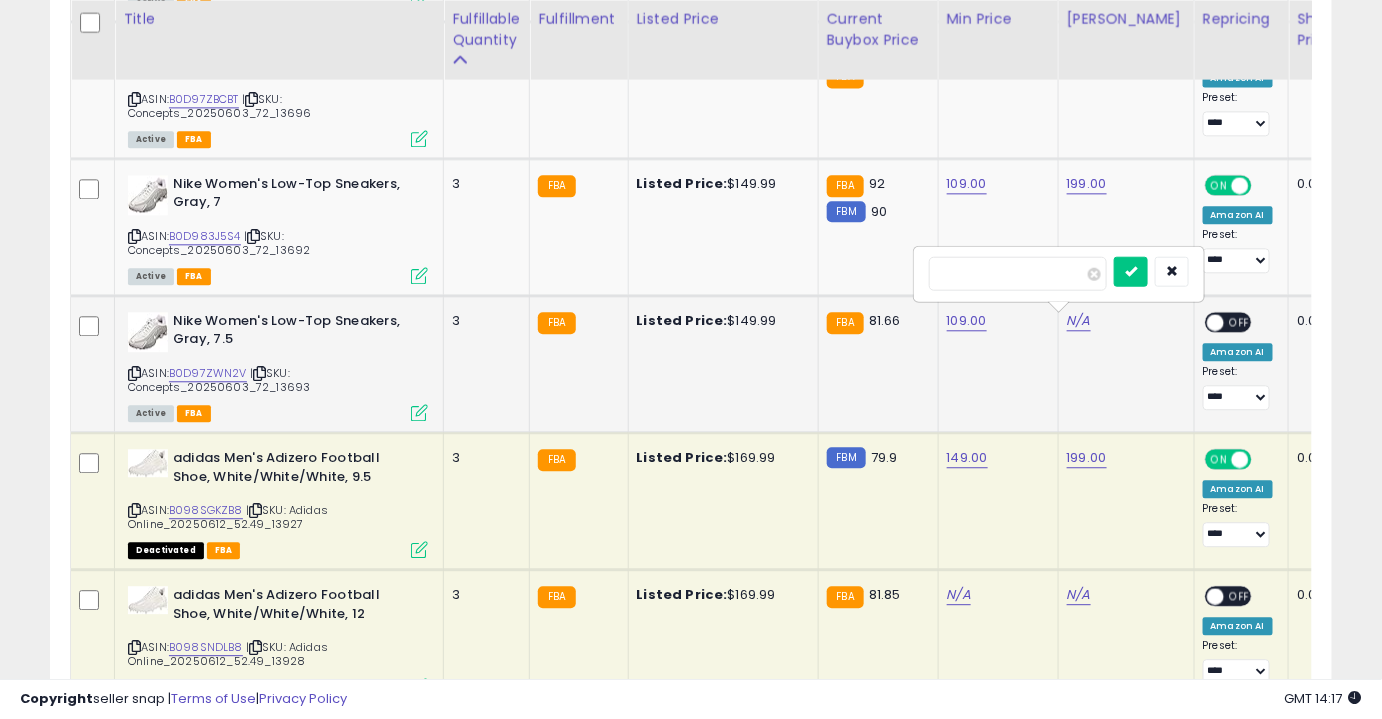 type on "***" 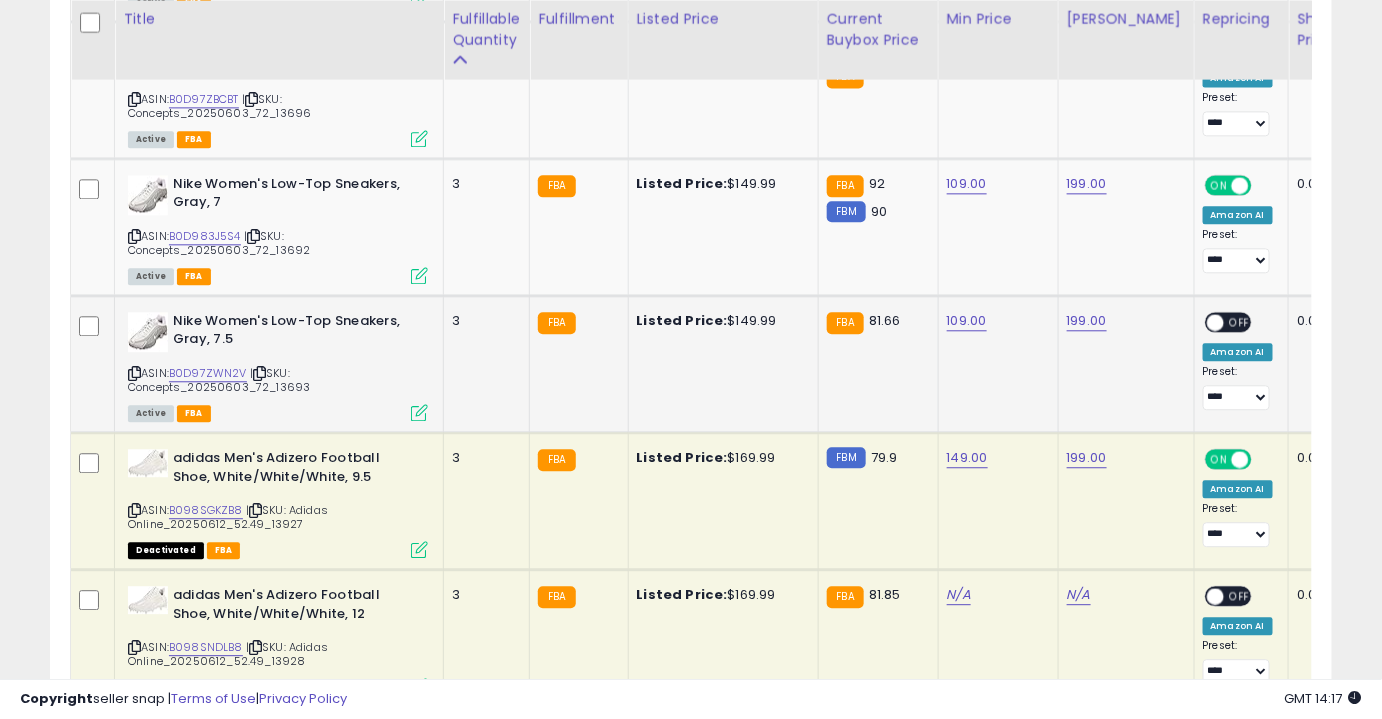 click on "OFF" at bounding box center (1240, 322) 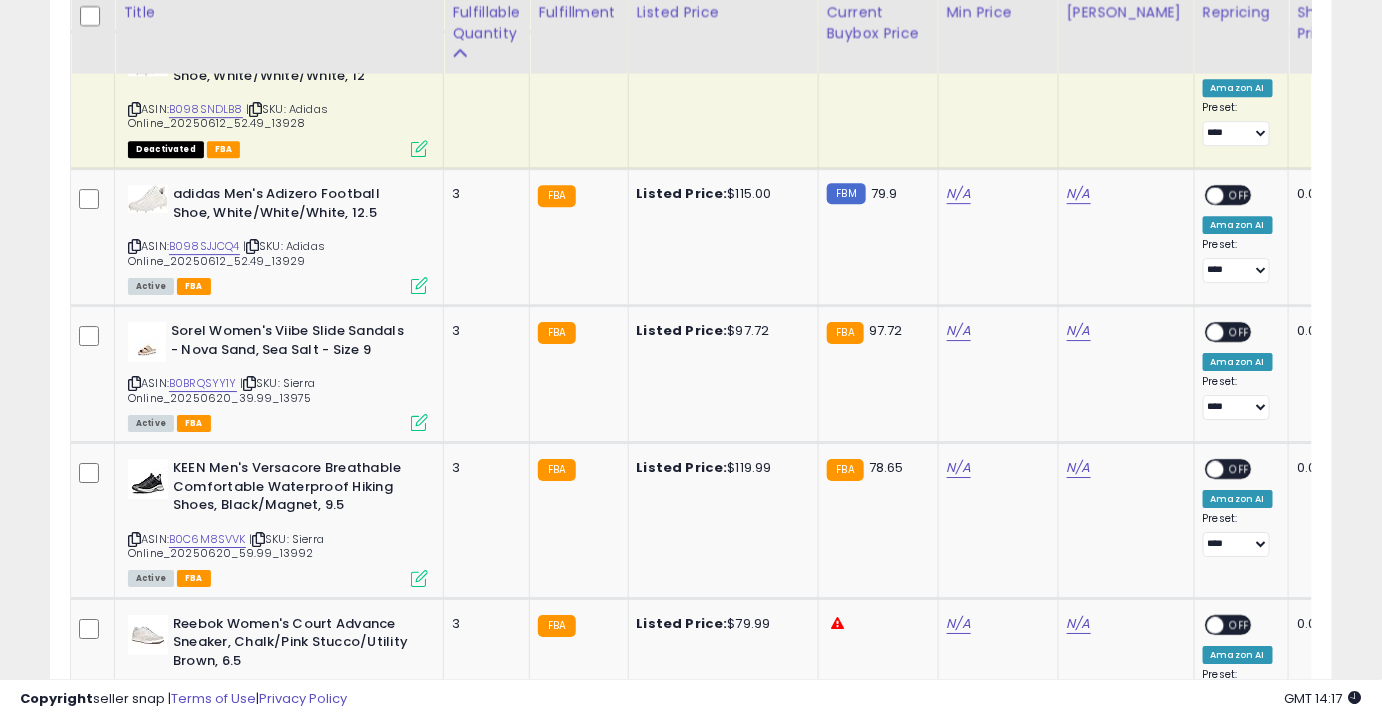 scroll, scrollTop: 1998, scrollLeft: 0, axis: vertical 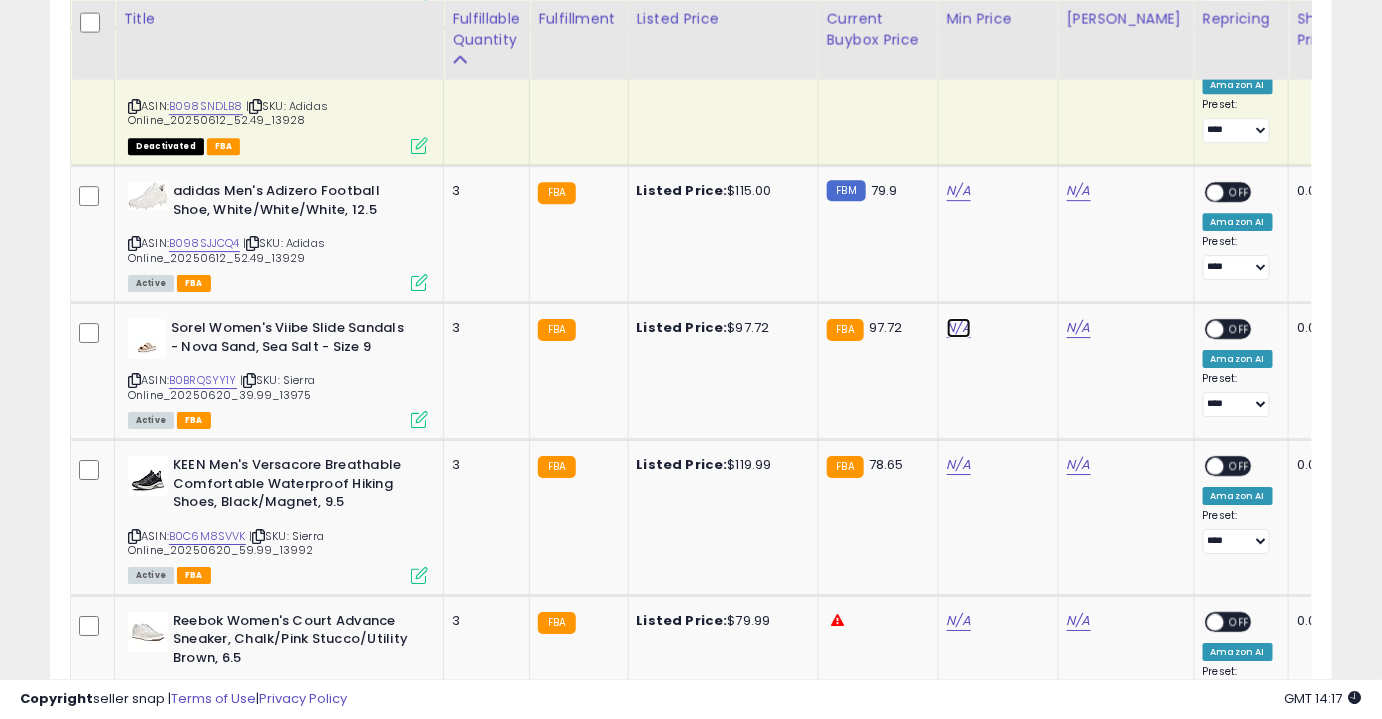 click on "N/A" at bounding box center [959, 54] 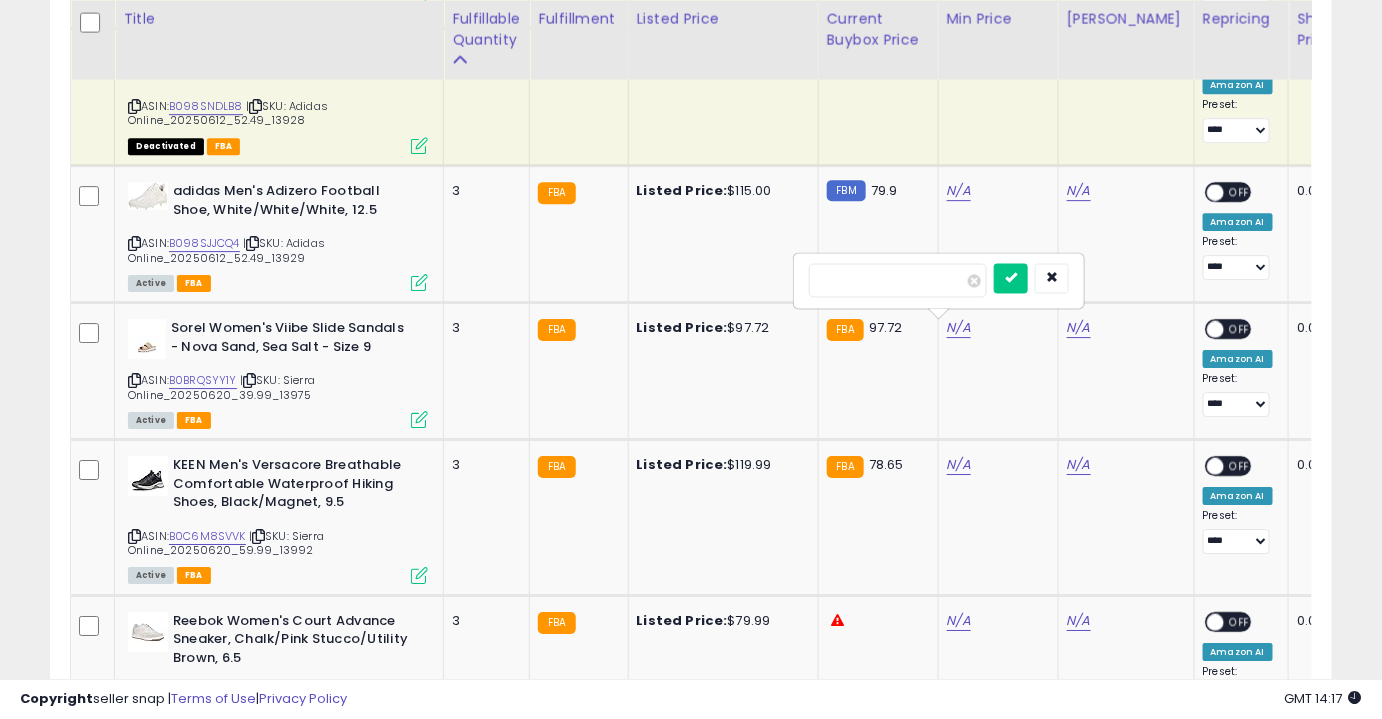 type on "**" 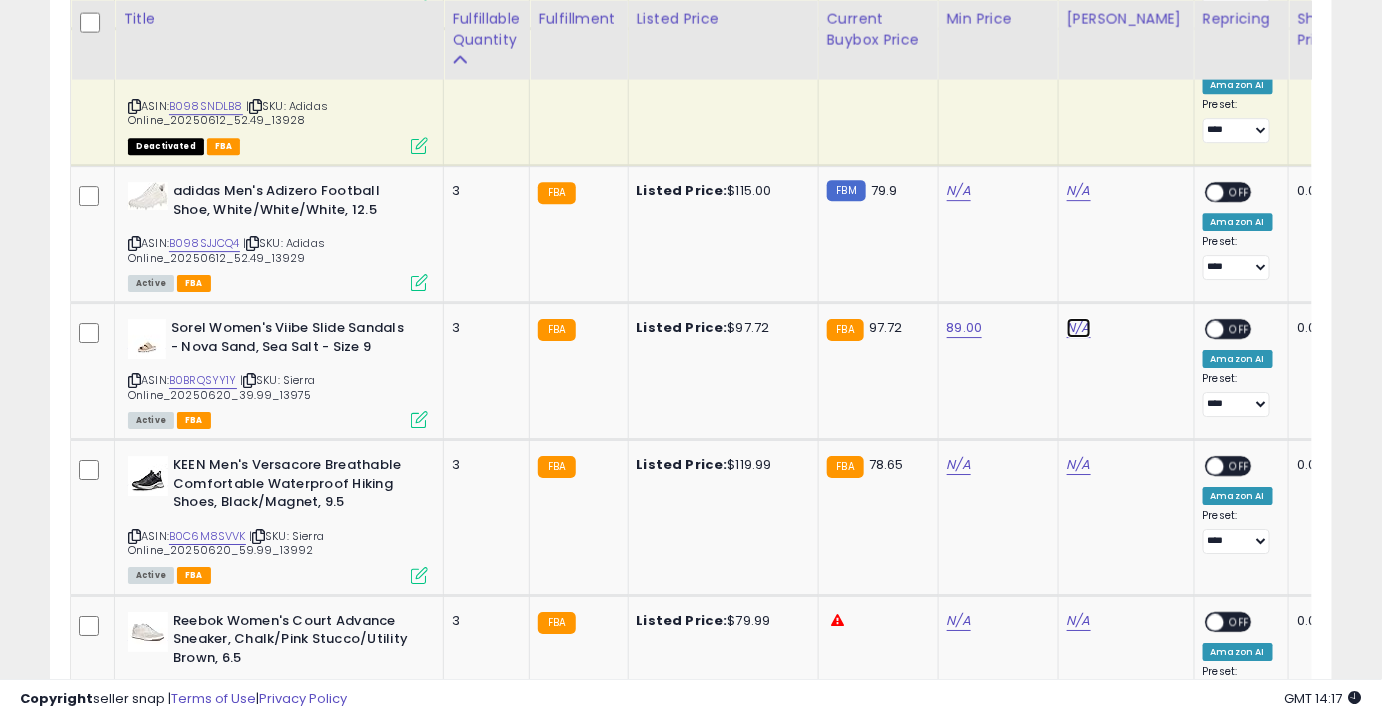 click on "N/A" at bounding box center (1079, 54) 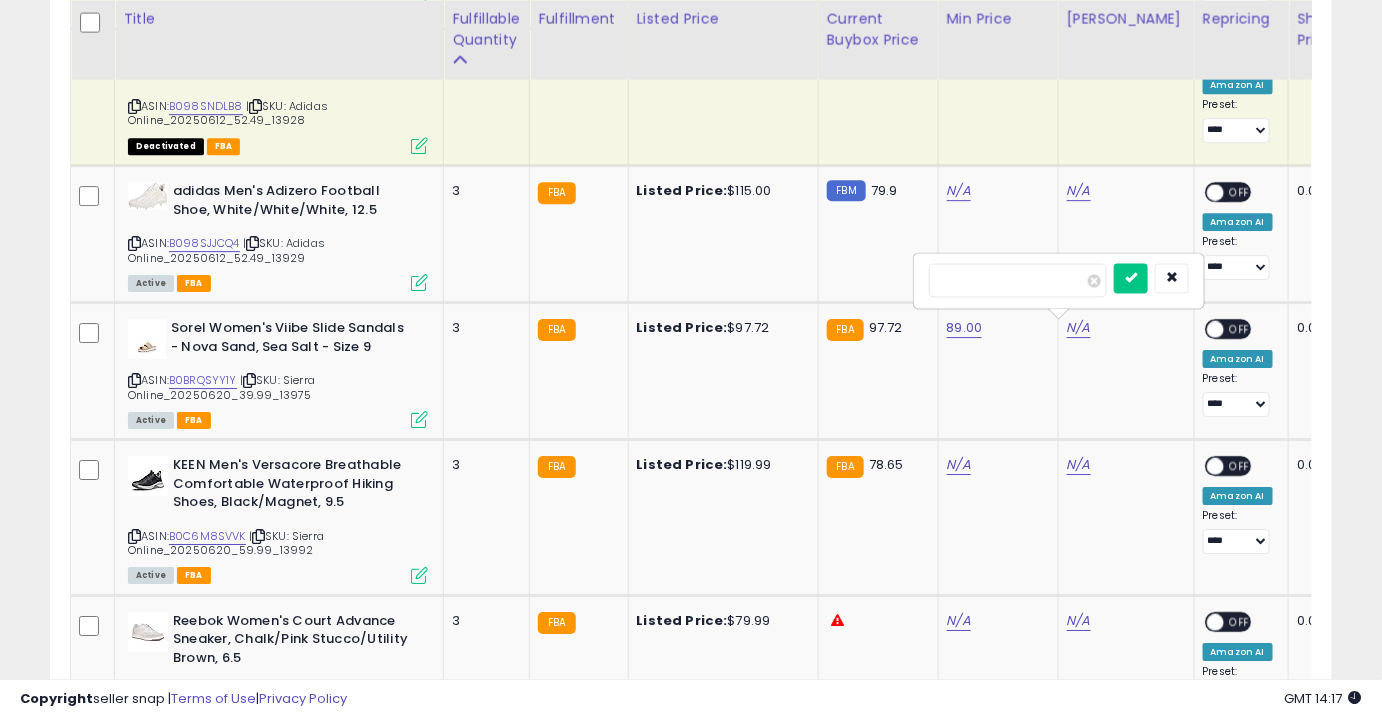 type on "******" 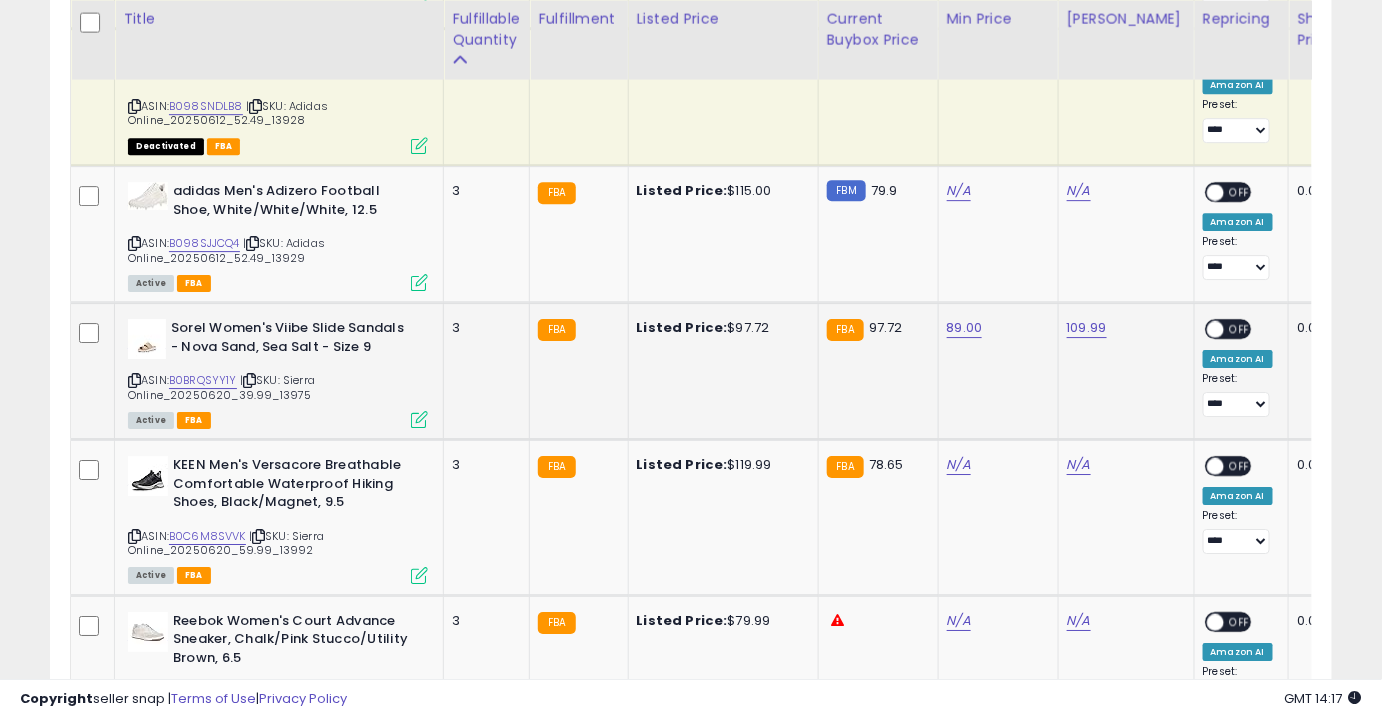 click on "OFF" at bounding box center (1240, 329) 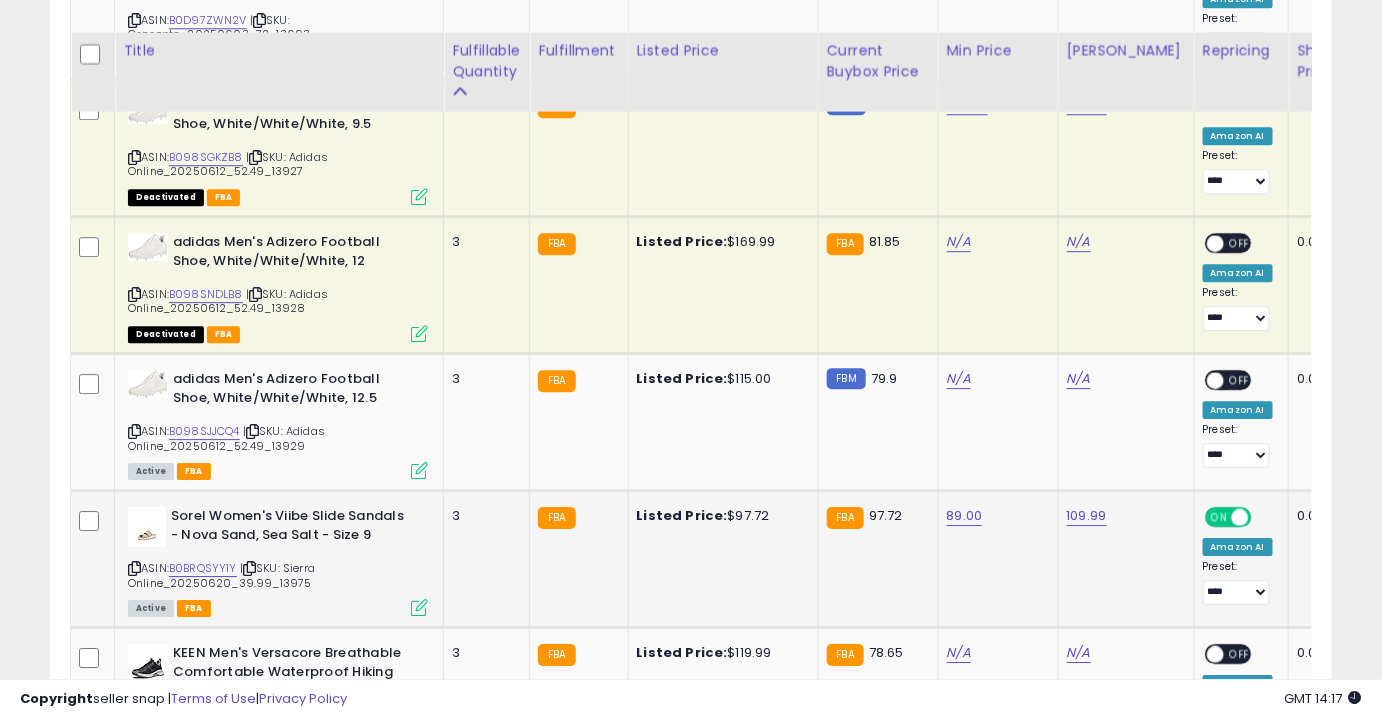 scroll, scrollTop: 1805, scrollLeft: 0, axis: vertical 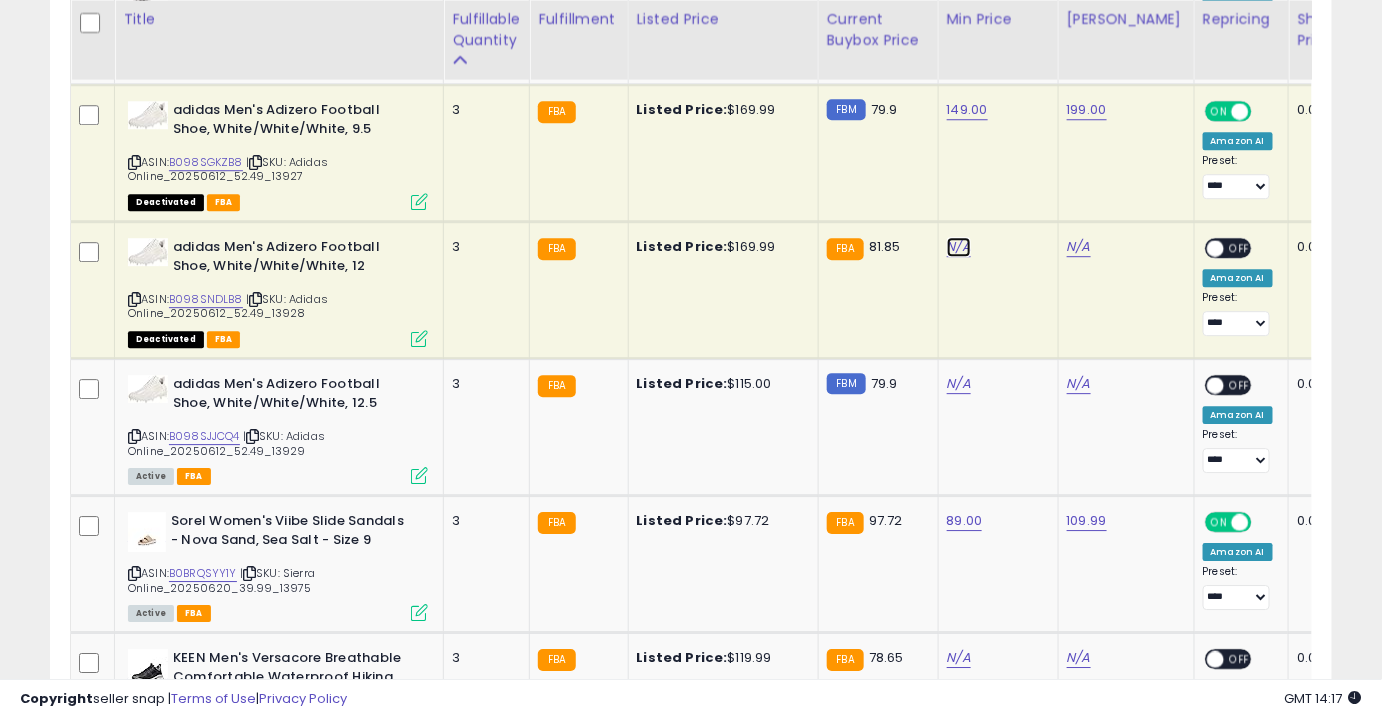 click on "N/A" at bounding box center [959, 247] 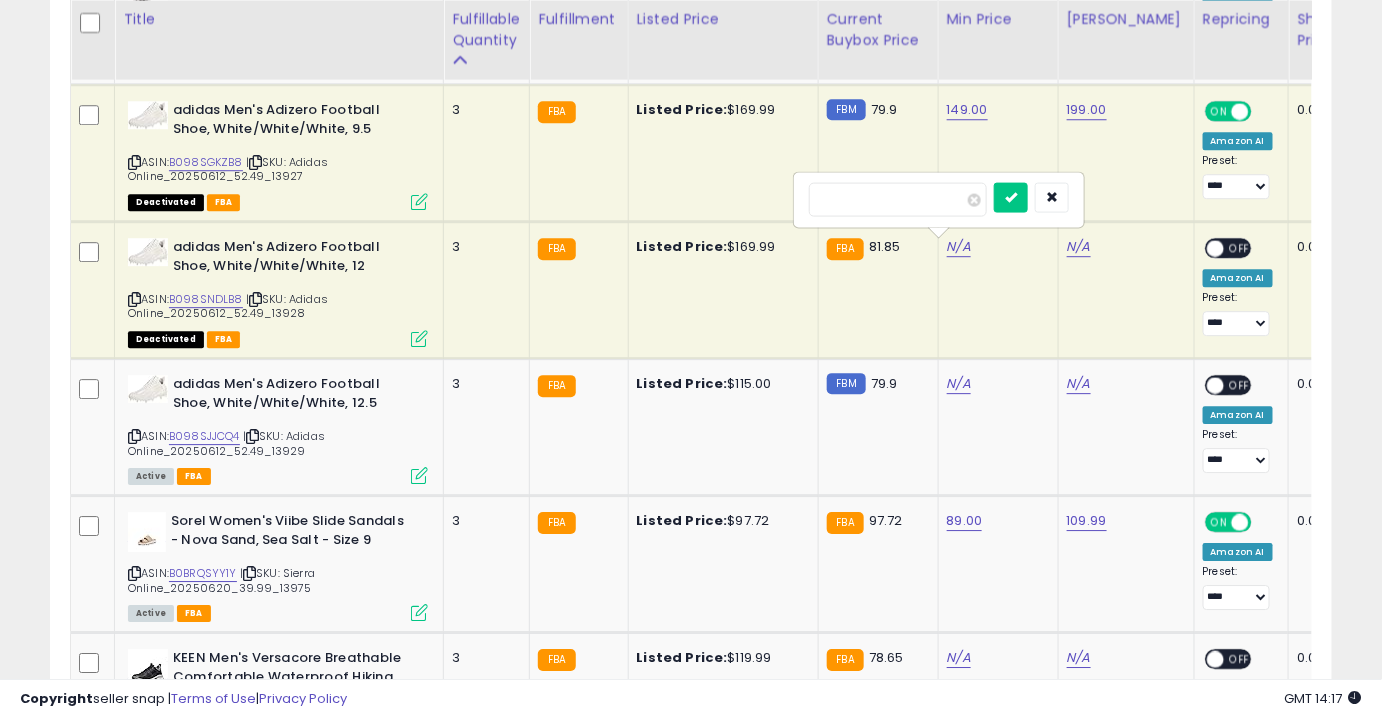 type on "***" 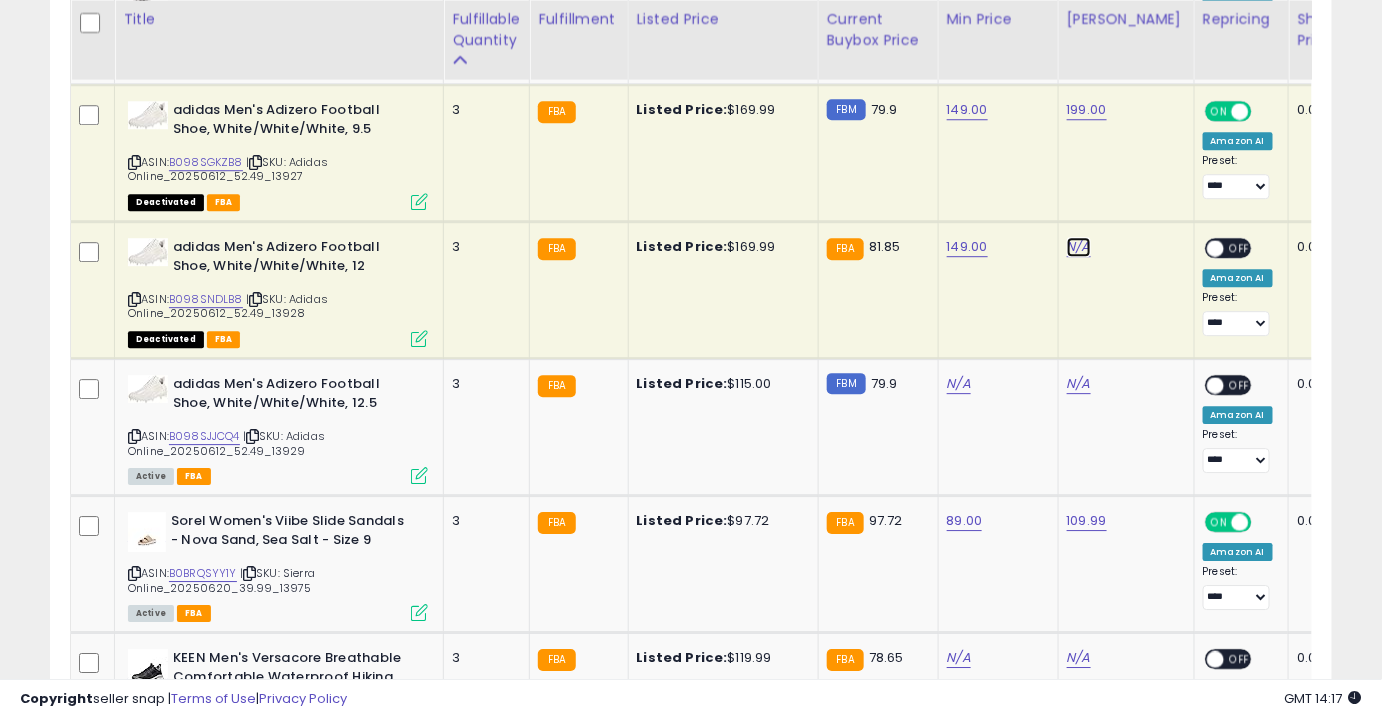 click on "N/A" at bounding box center (1079, 247) 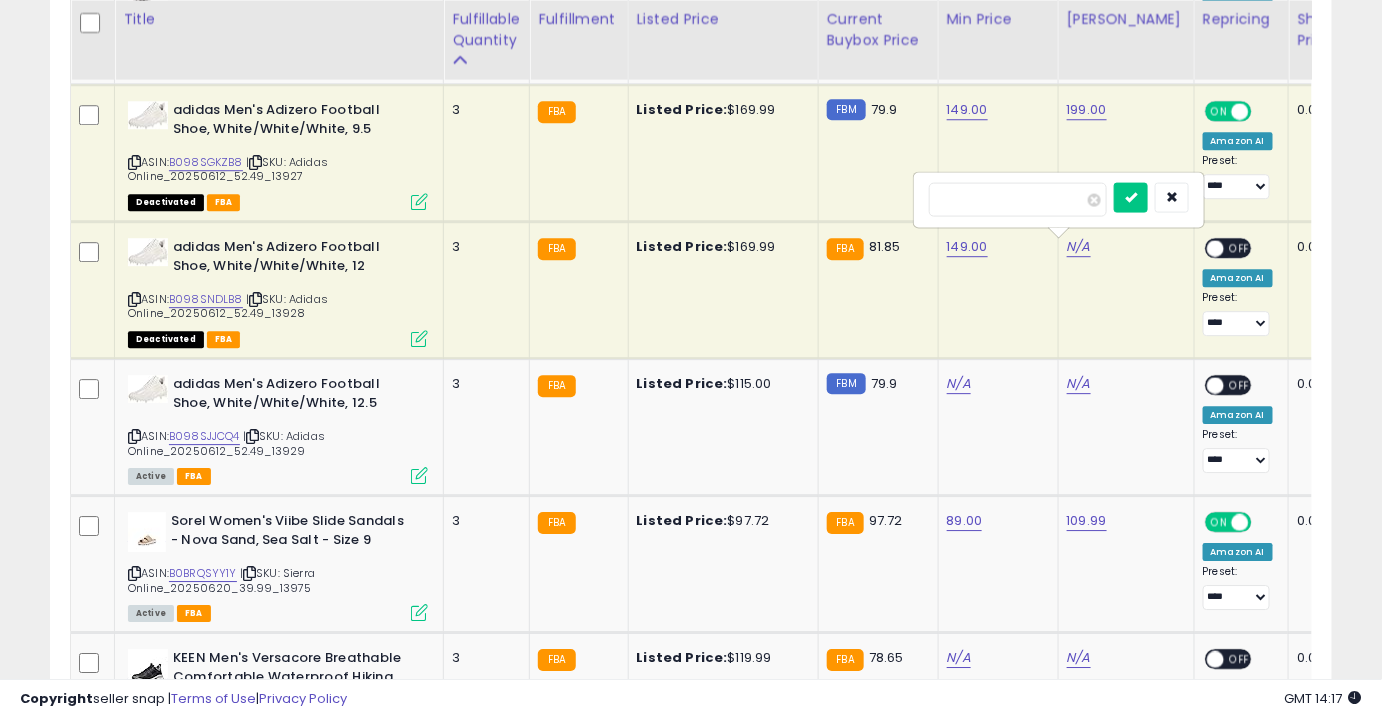 type on "***" 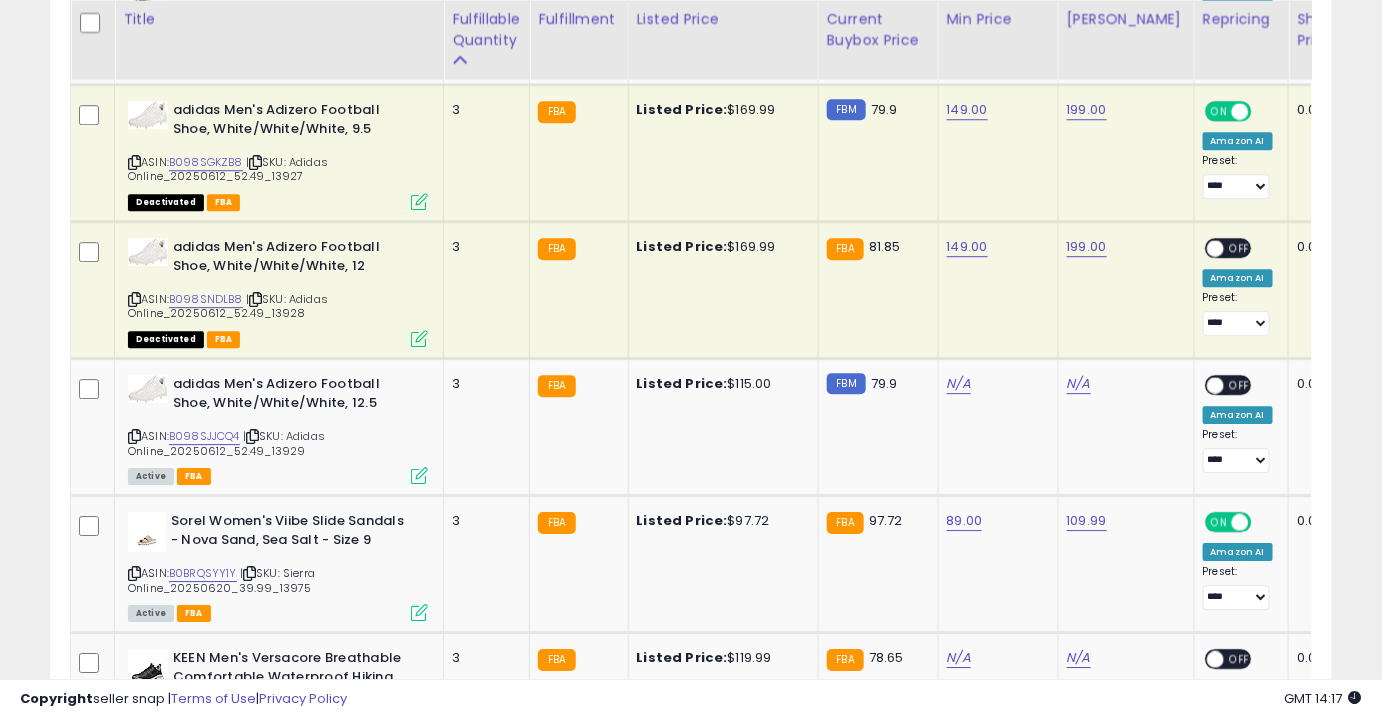 click on "OFF" at bounding box center (1240, 248) 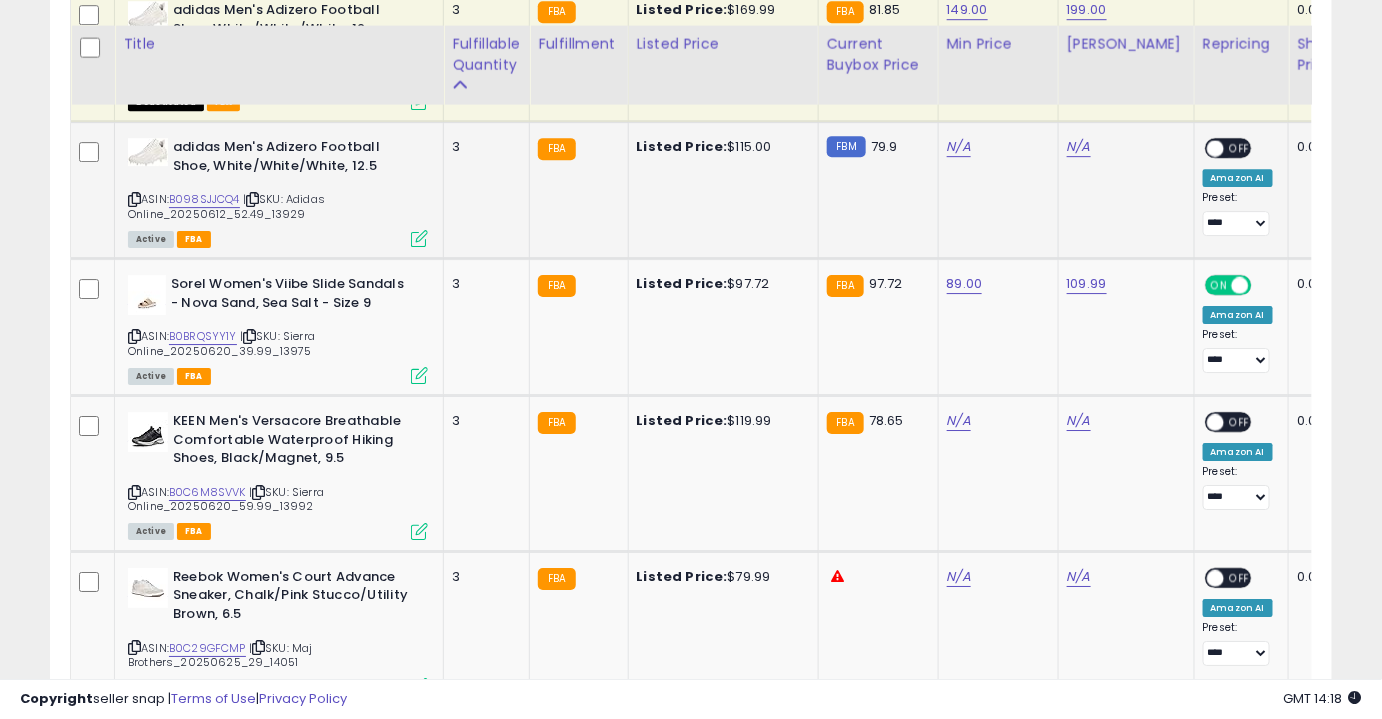 scroll, scrollTop: 2075, scrollLeft: 0, axis: vertical 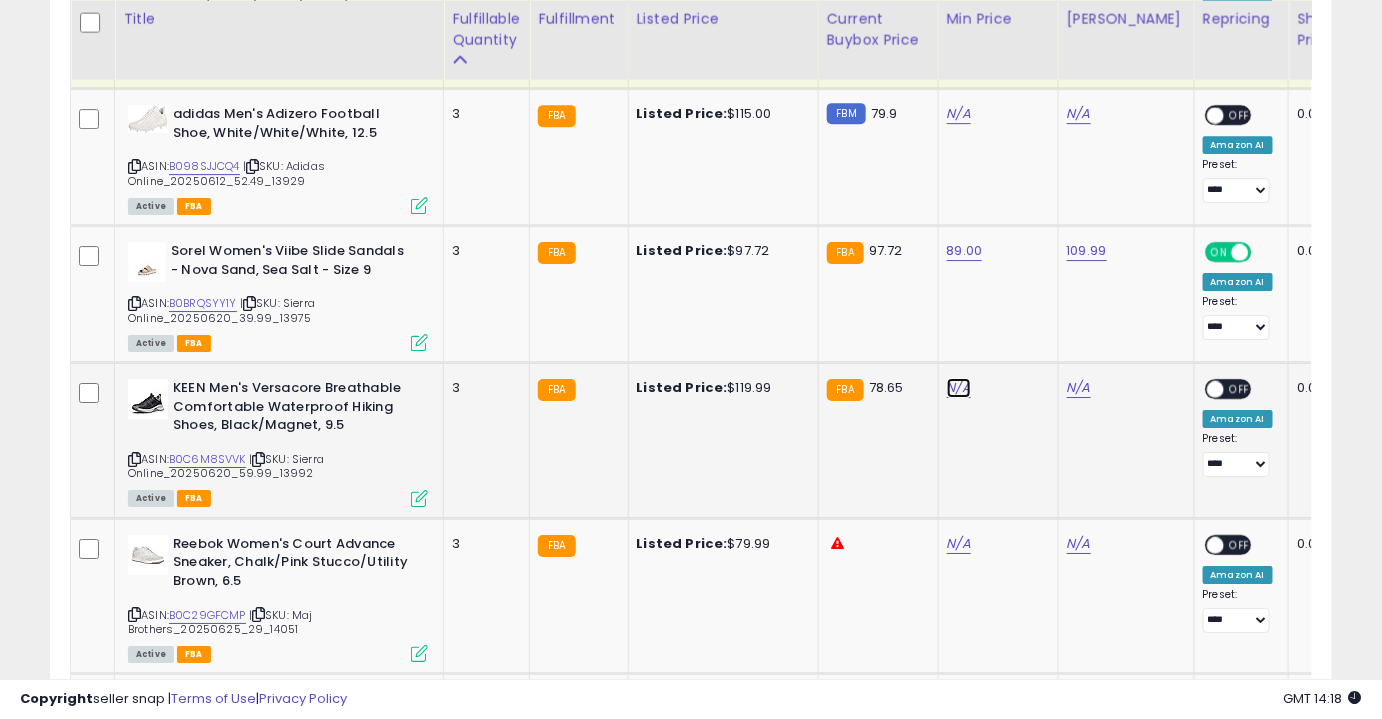 click on "N/A" at bounding box center (959, 114) 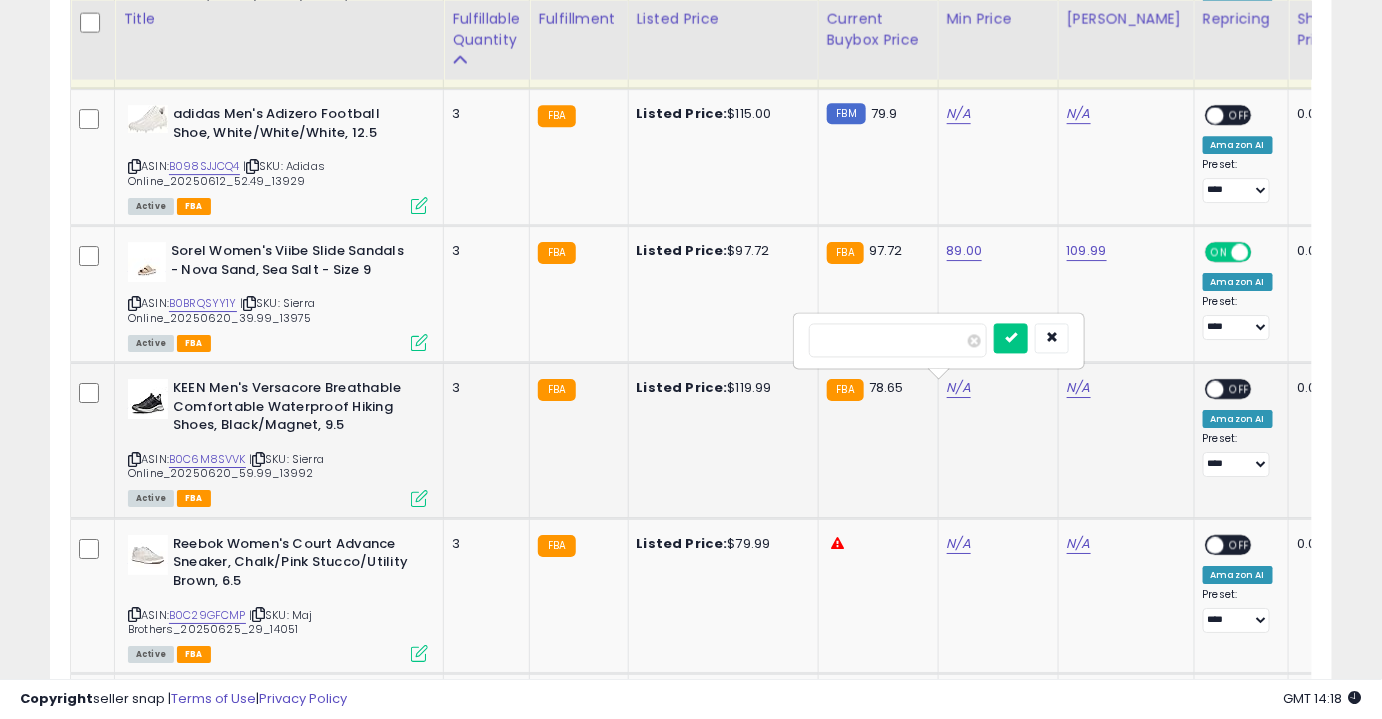 type on "***" 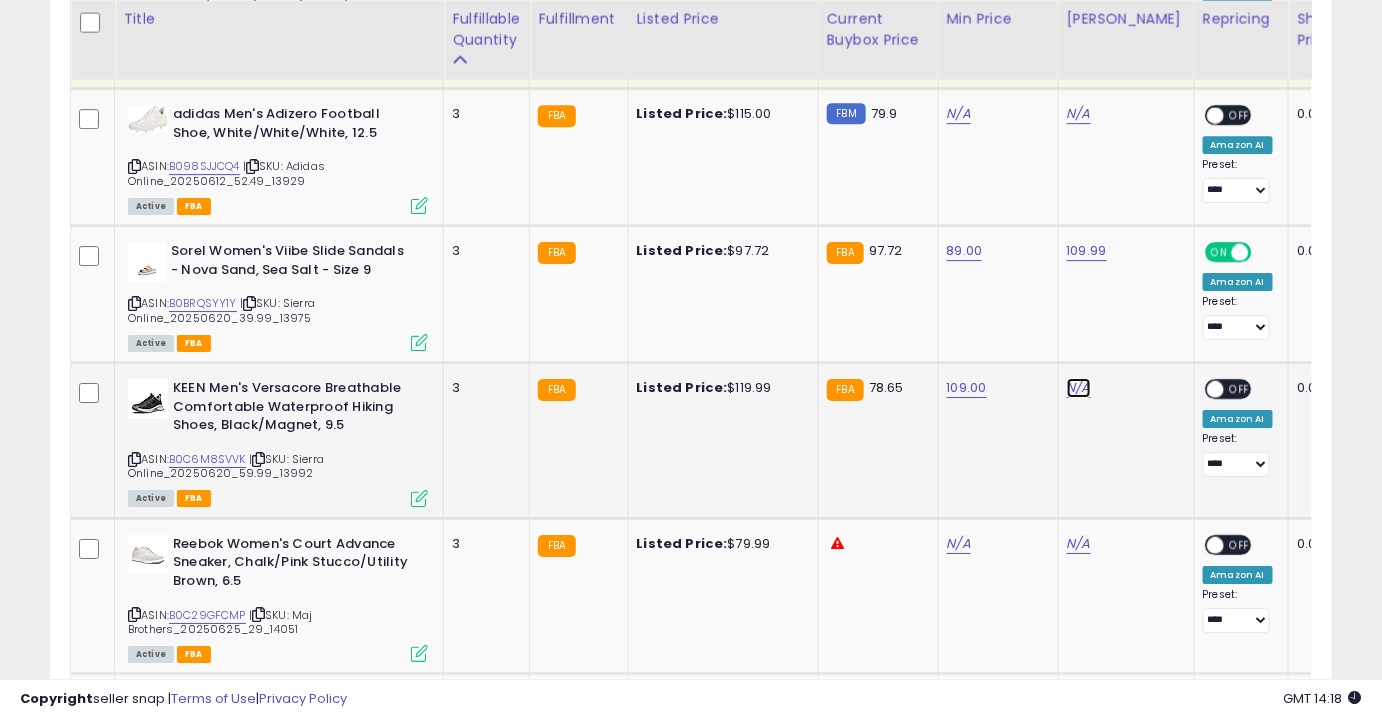 click on "N/A" at bounding box center [1079, 114] 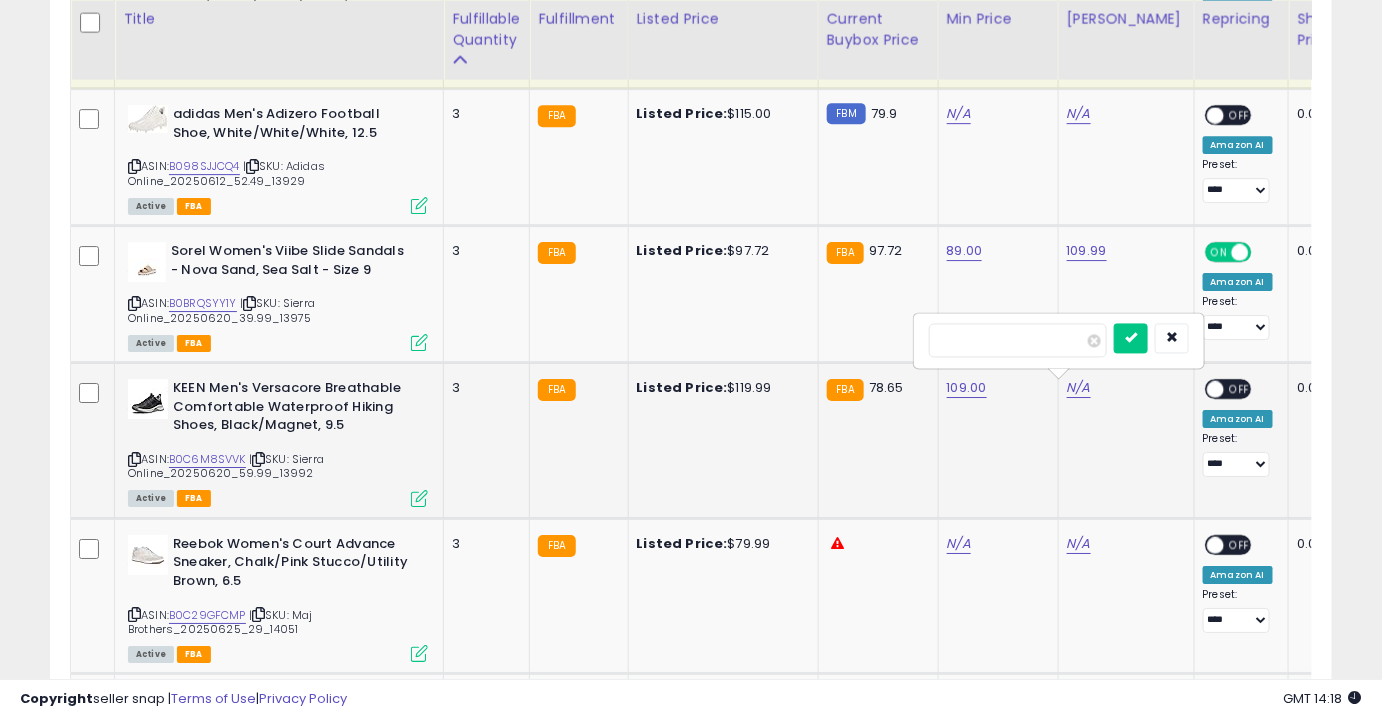 type on "***" 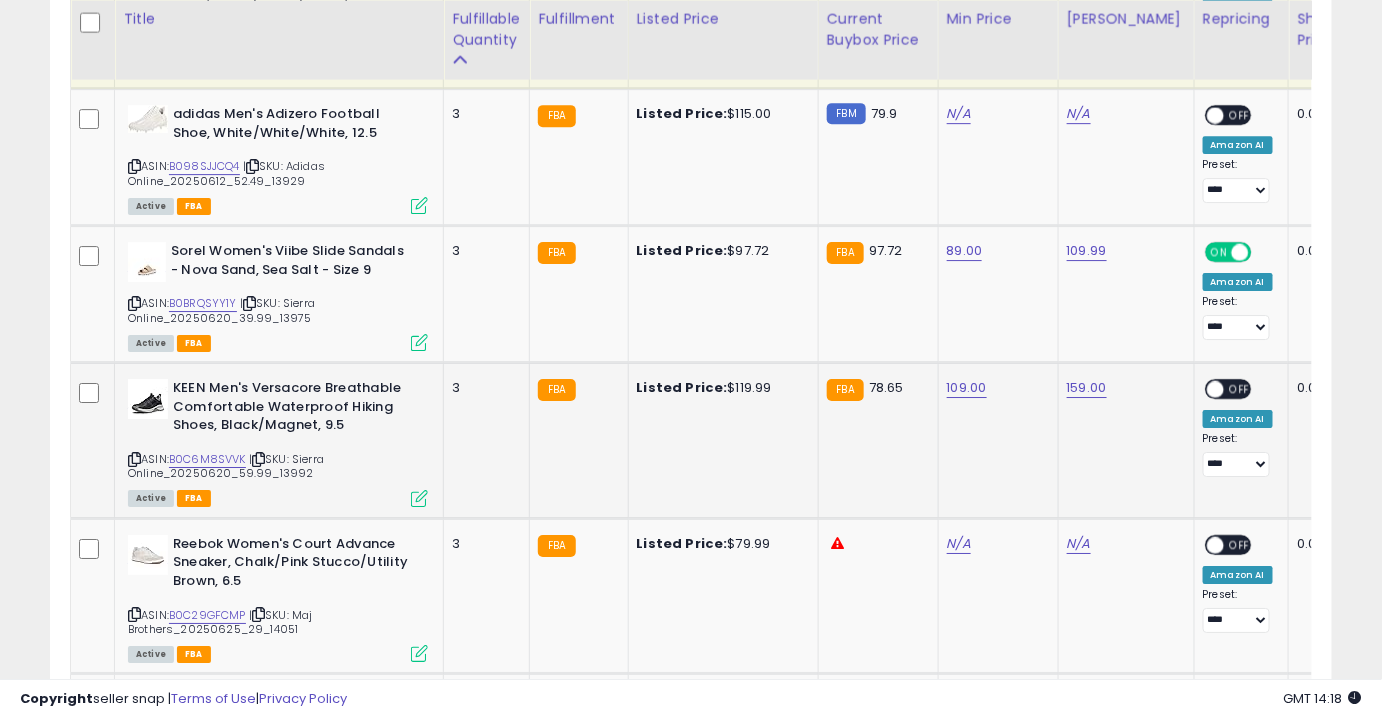 click on "OFF" at bounding box center [1240, 389] 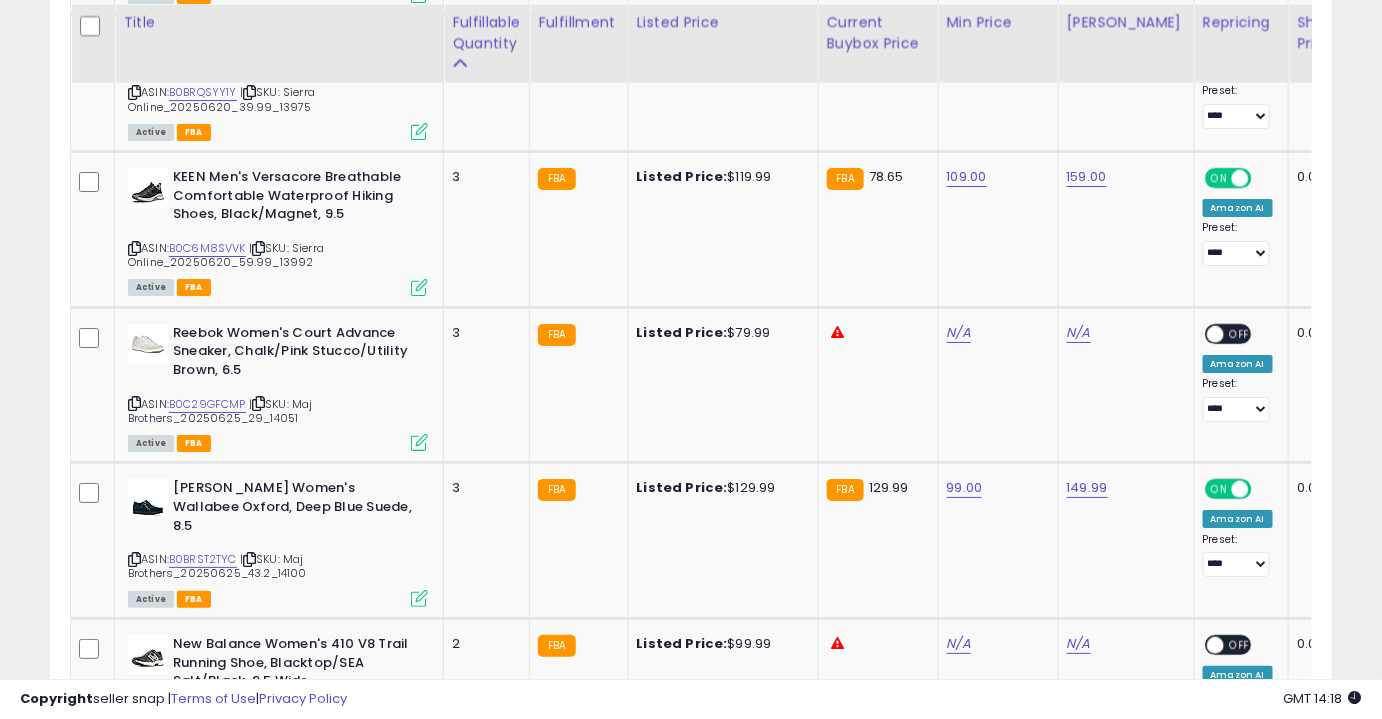 scroll, scrollTop: 2291, scrollLeft: 0, axis: vertical 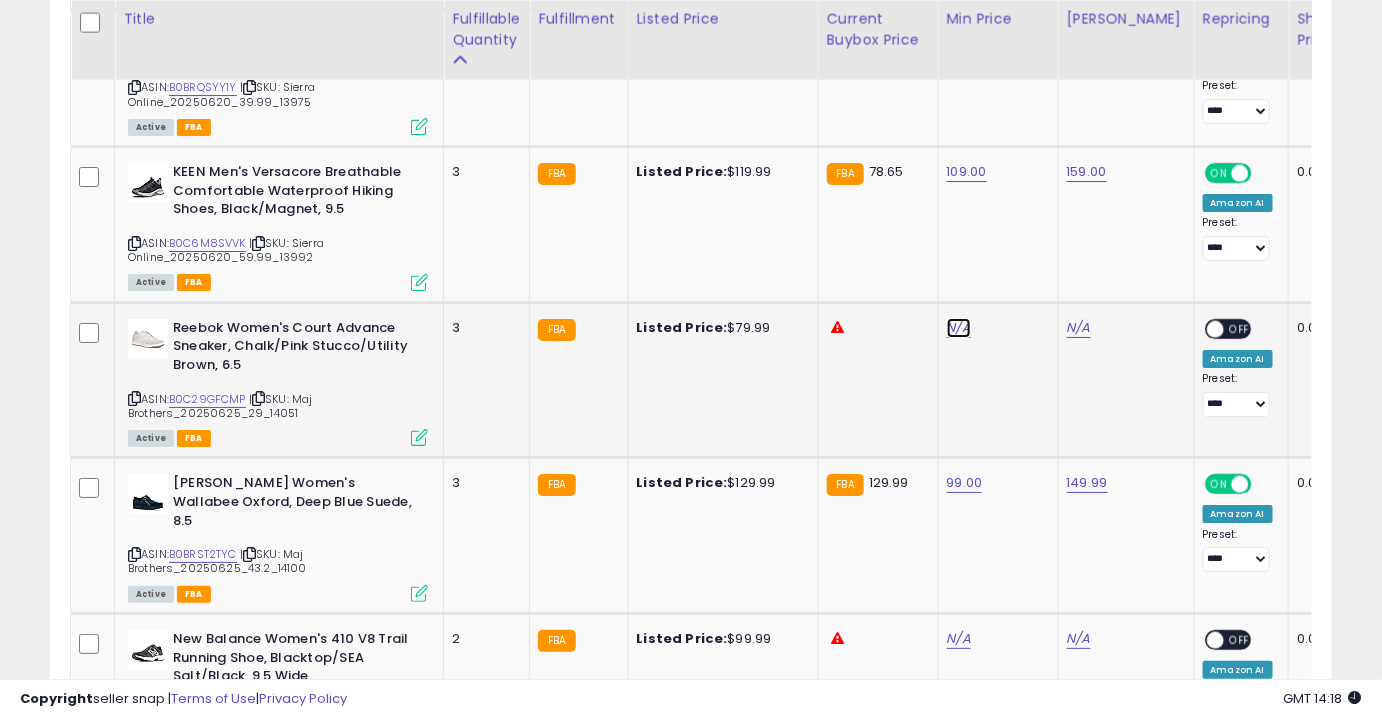 click on "N/A" at bounding box center (959, -102) 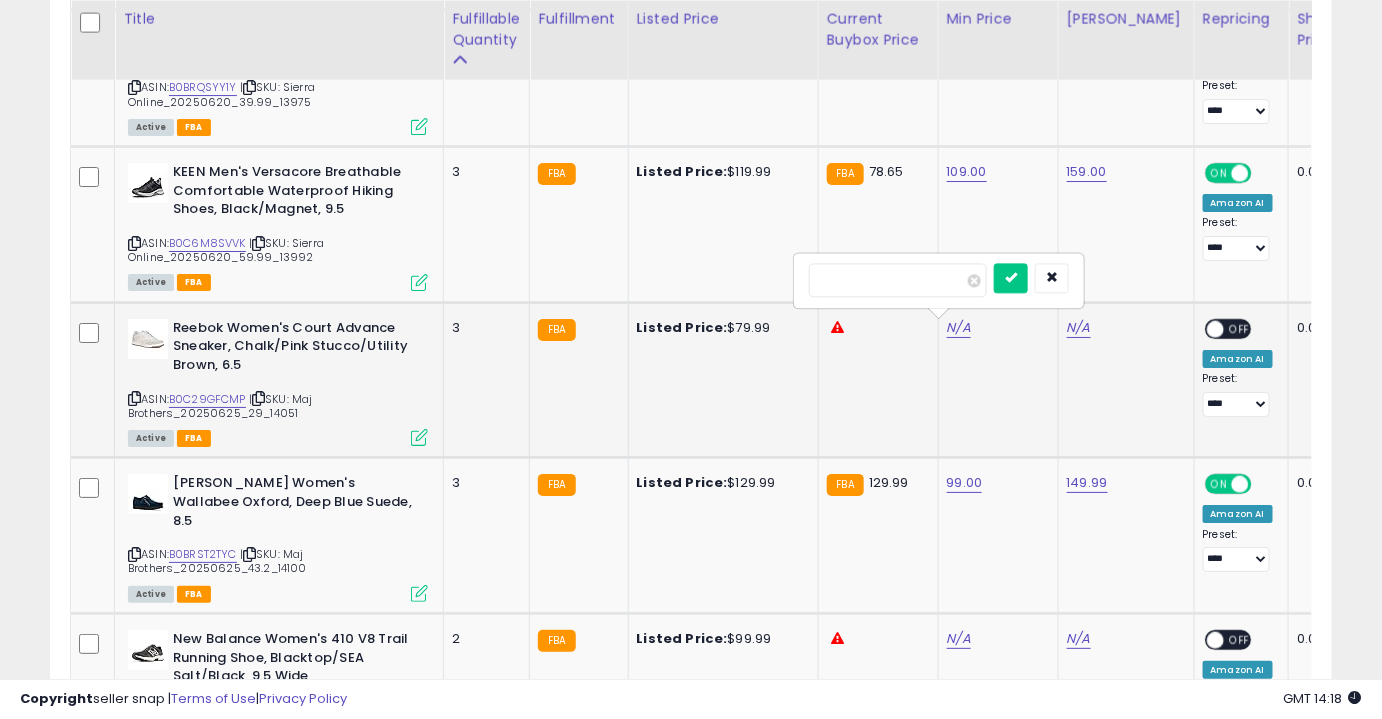 type on "*****" 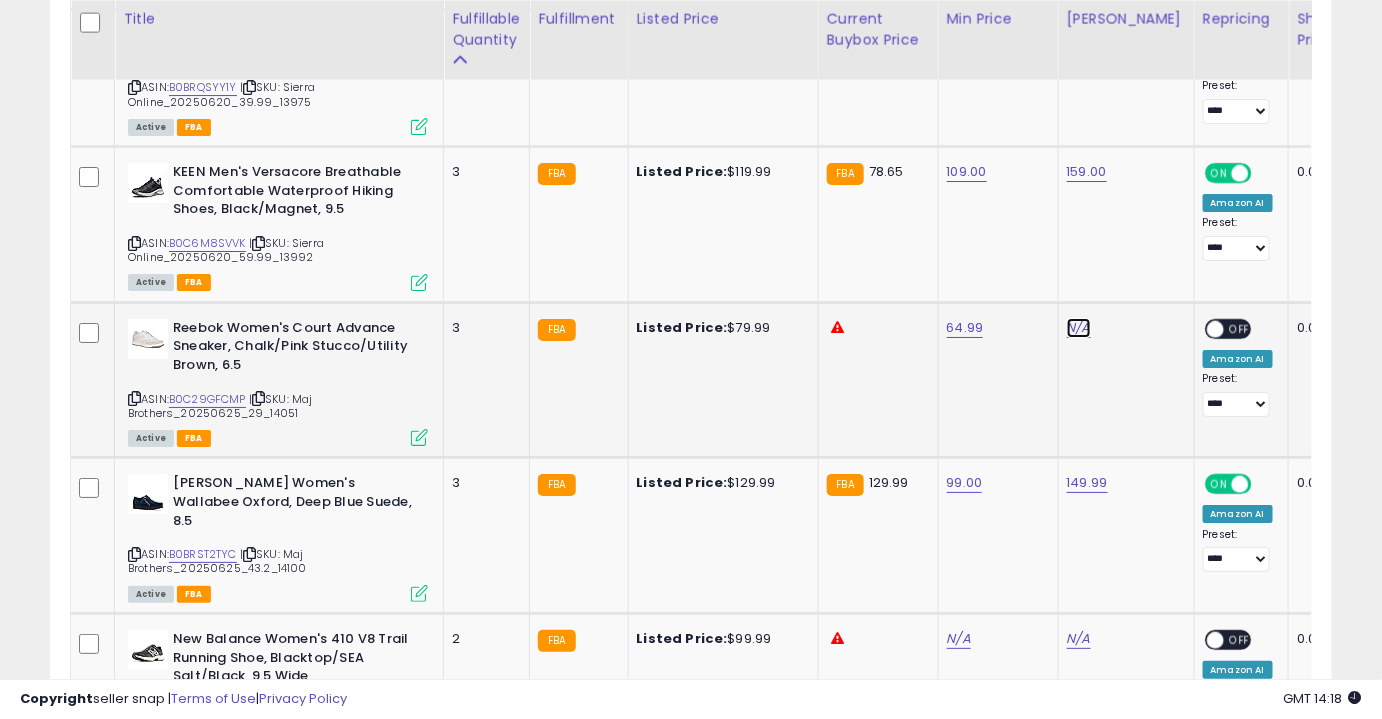 click on "N/A" at bounding box center (1079, -102) 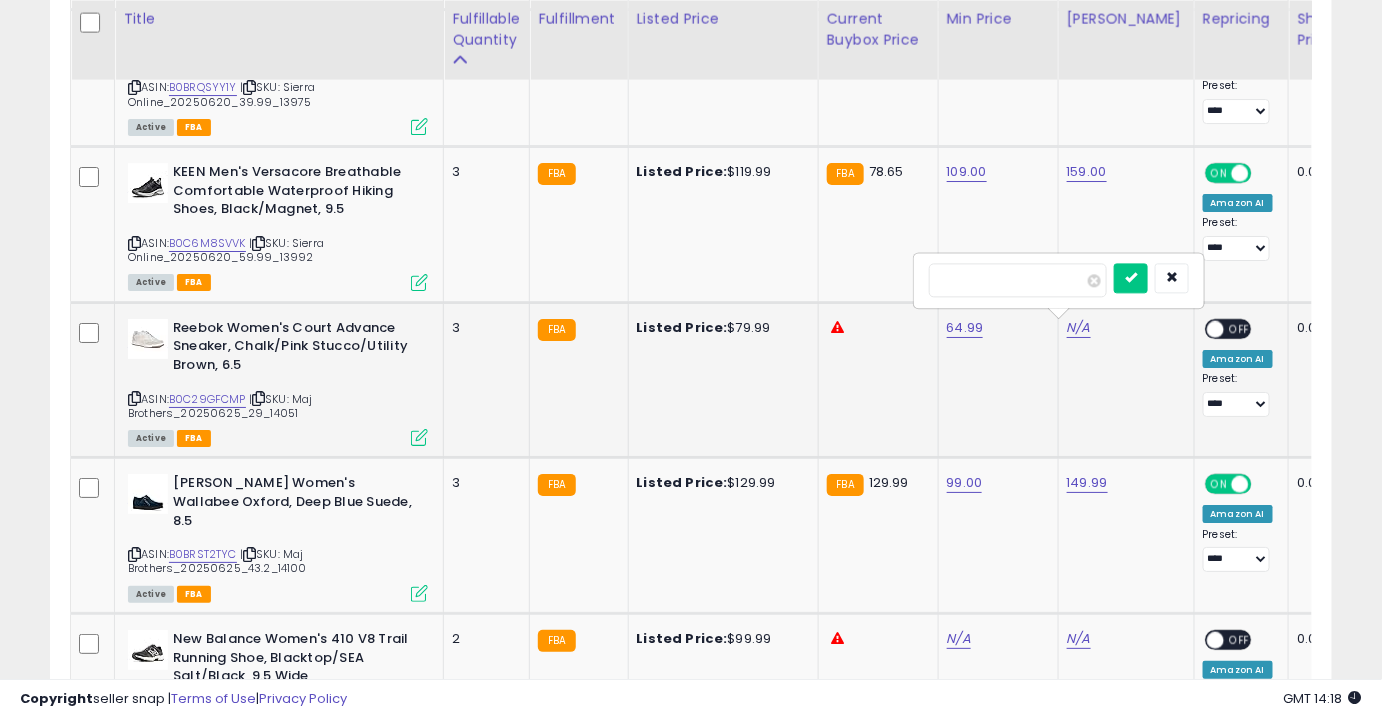 type on "*****" 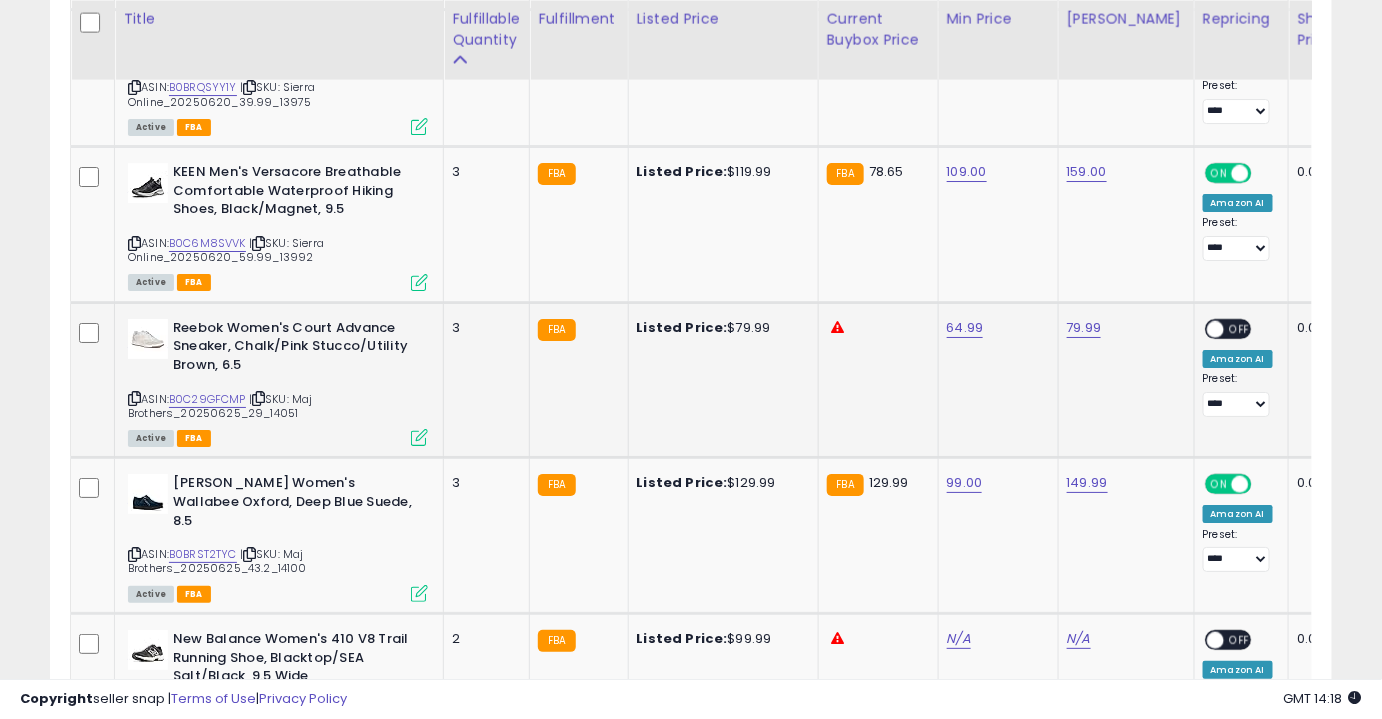 click on "OFF" at bounding box center (1240, 328) 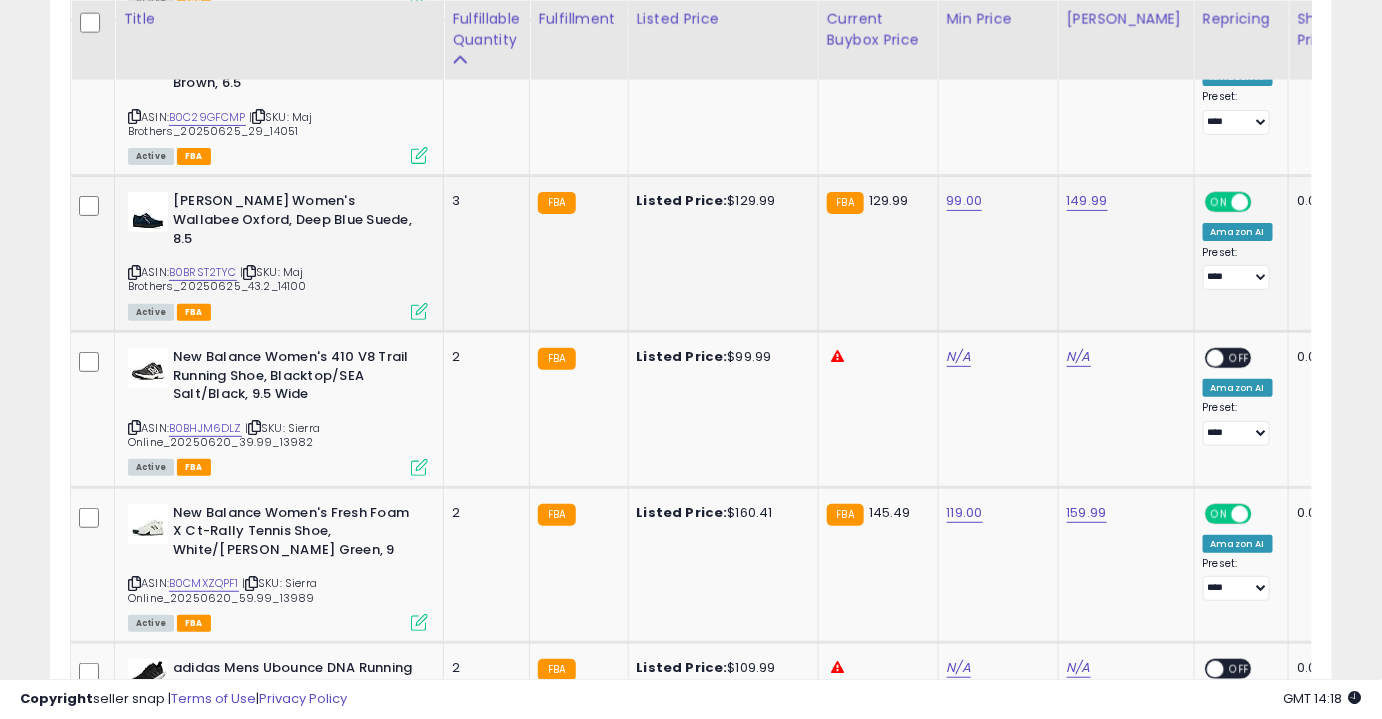 scroll, scrollTop: 2574, scrollLeft: 0, axis: vertical 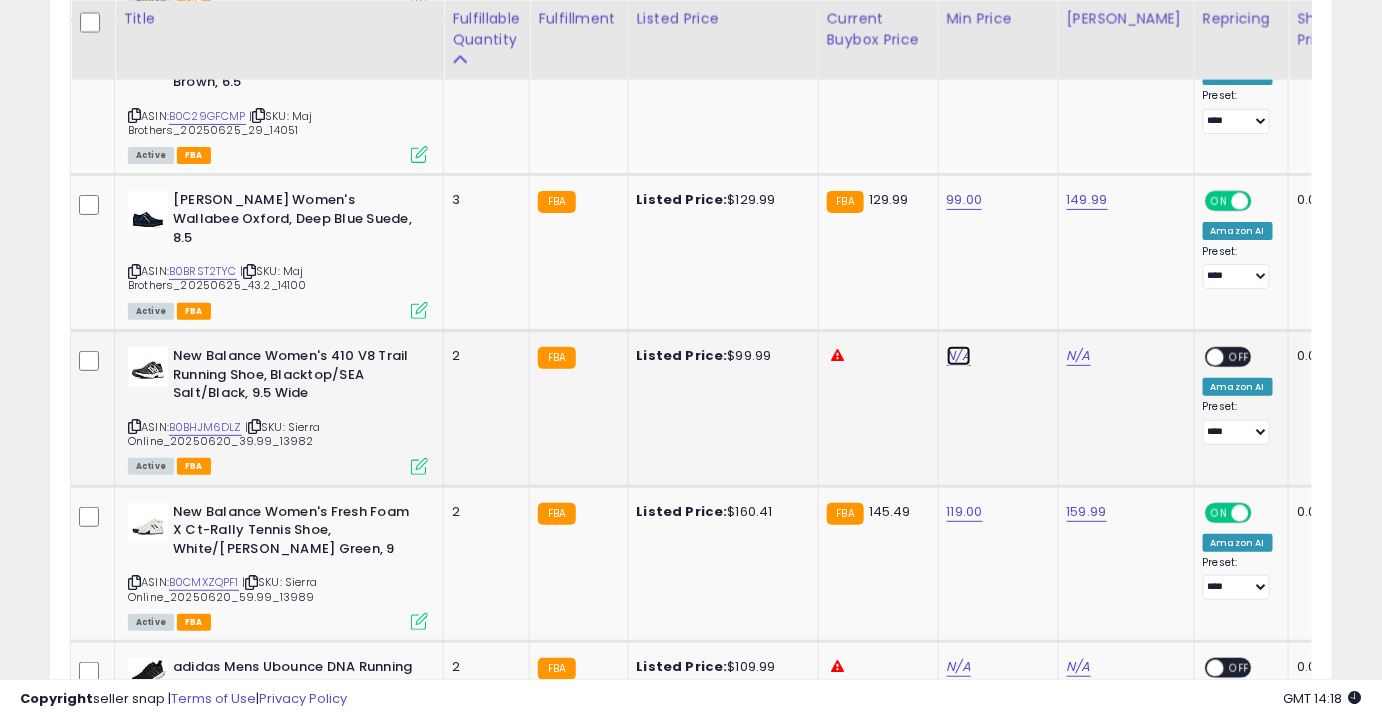 click on "N/A" at bounding box center (959, -385) 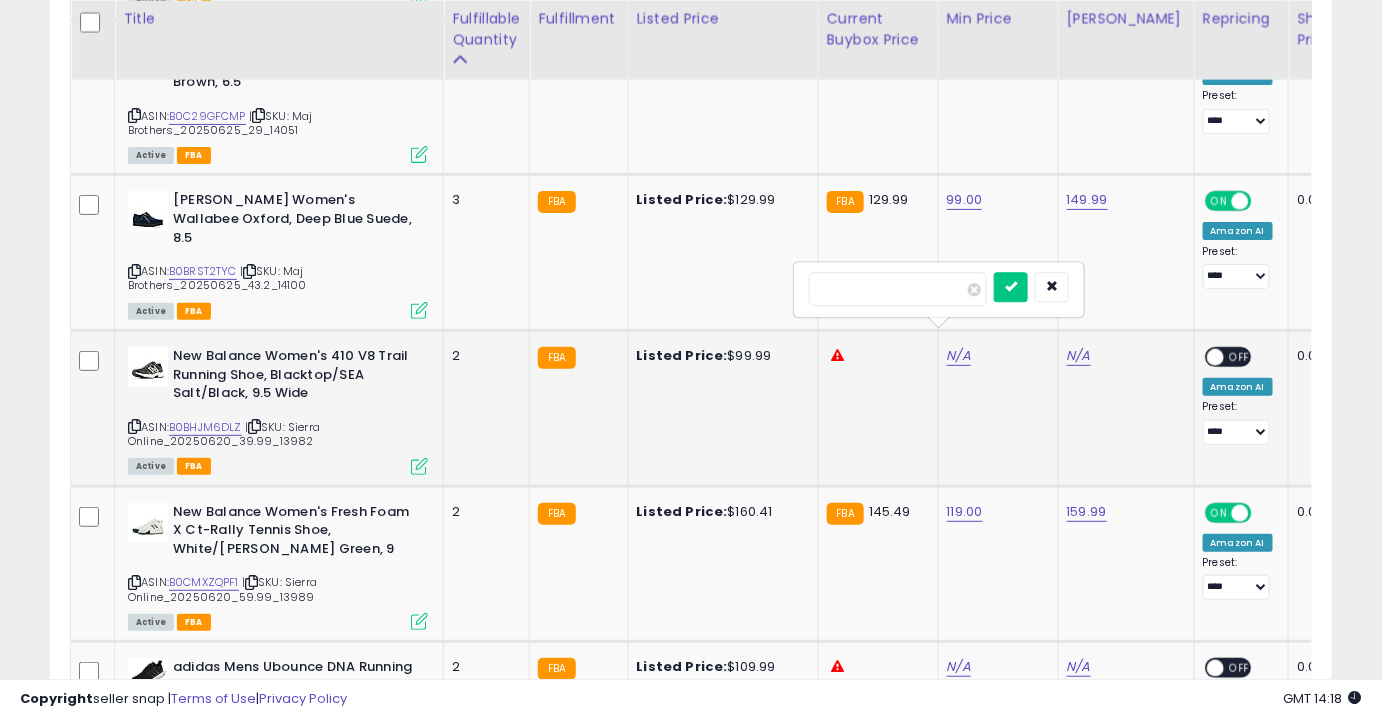 type on "*****" 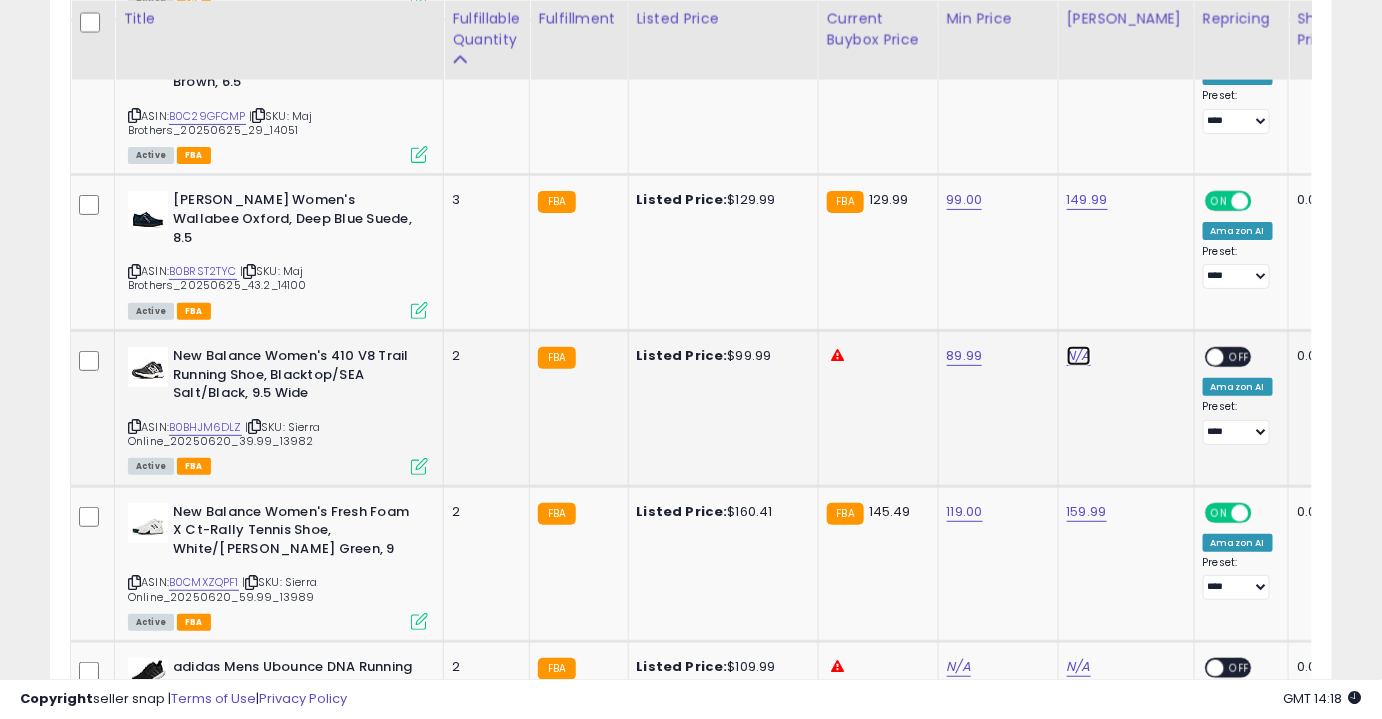 click on "N/A" at bounding box center (1079, -385) 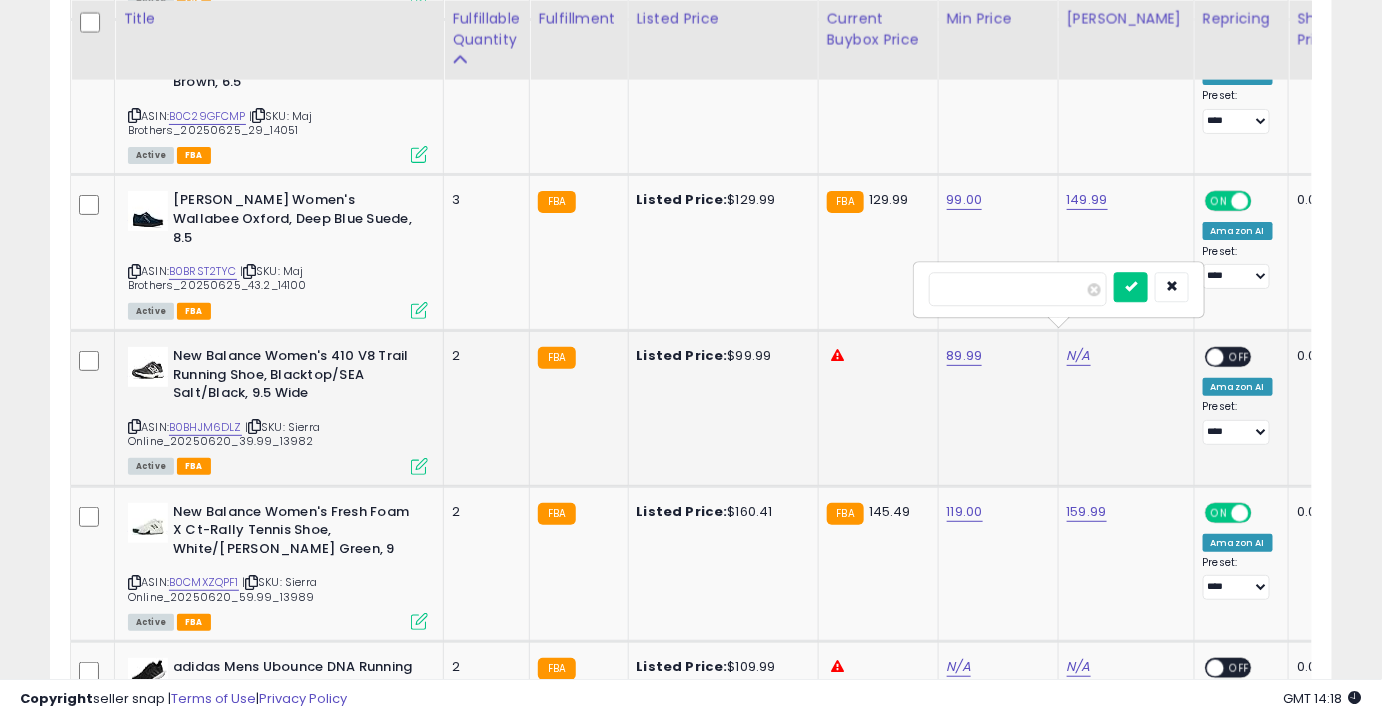 type on "******" 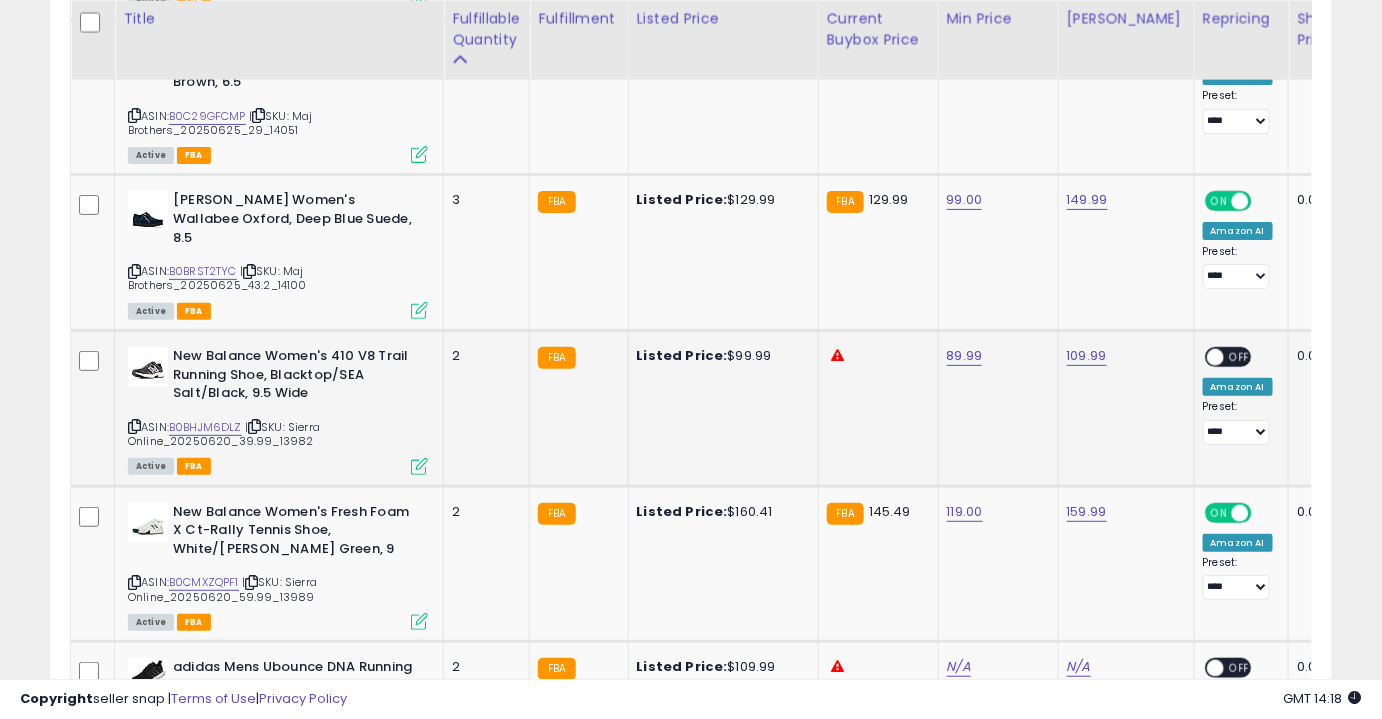 click on "OFF" at bounding box center [1240, 357] 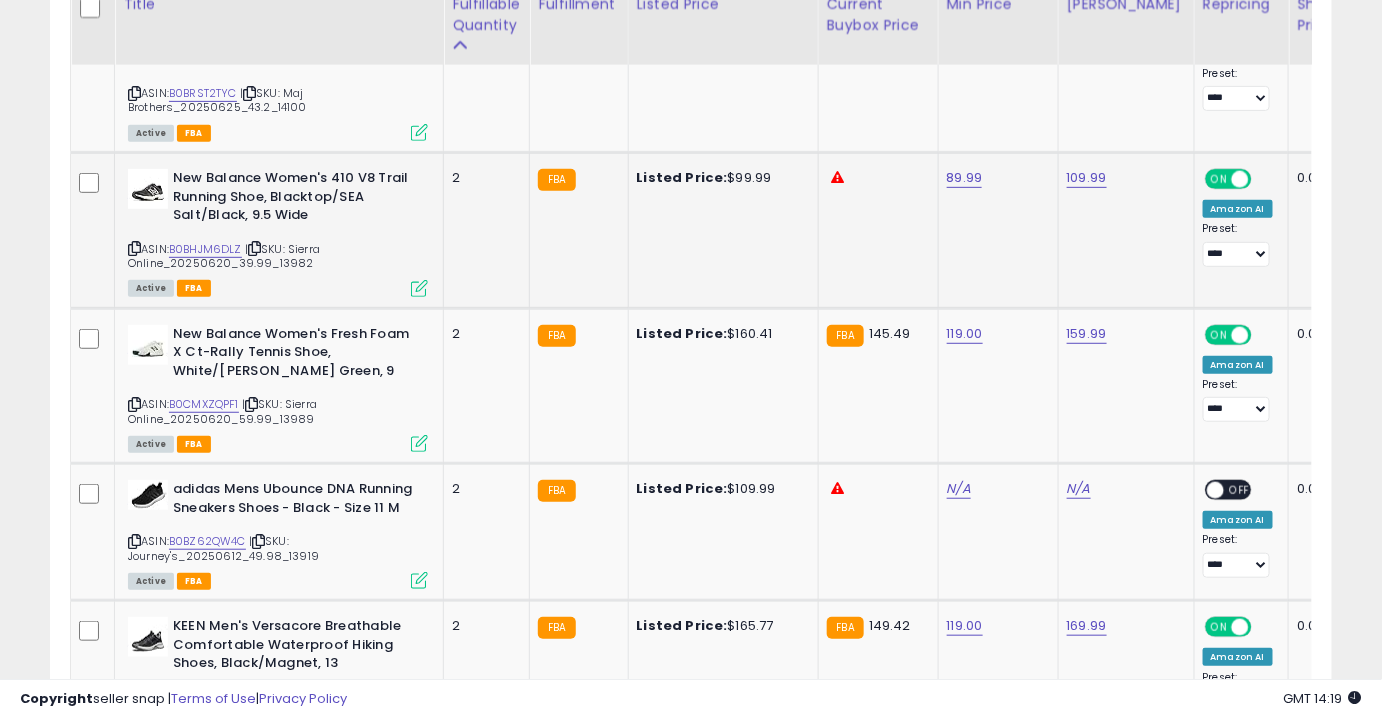 scroll, scrollTop: 2756, scrollLeft: 0, axis: vertical 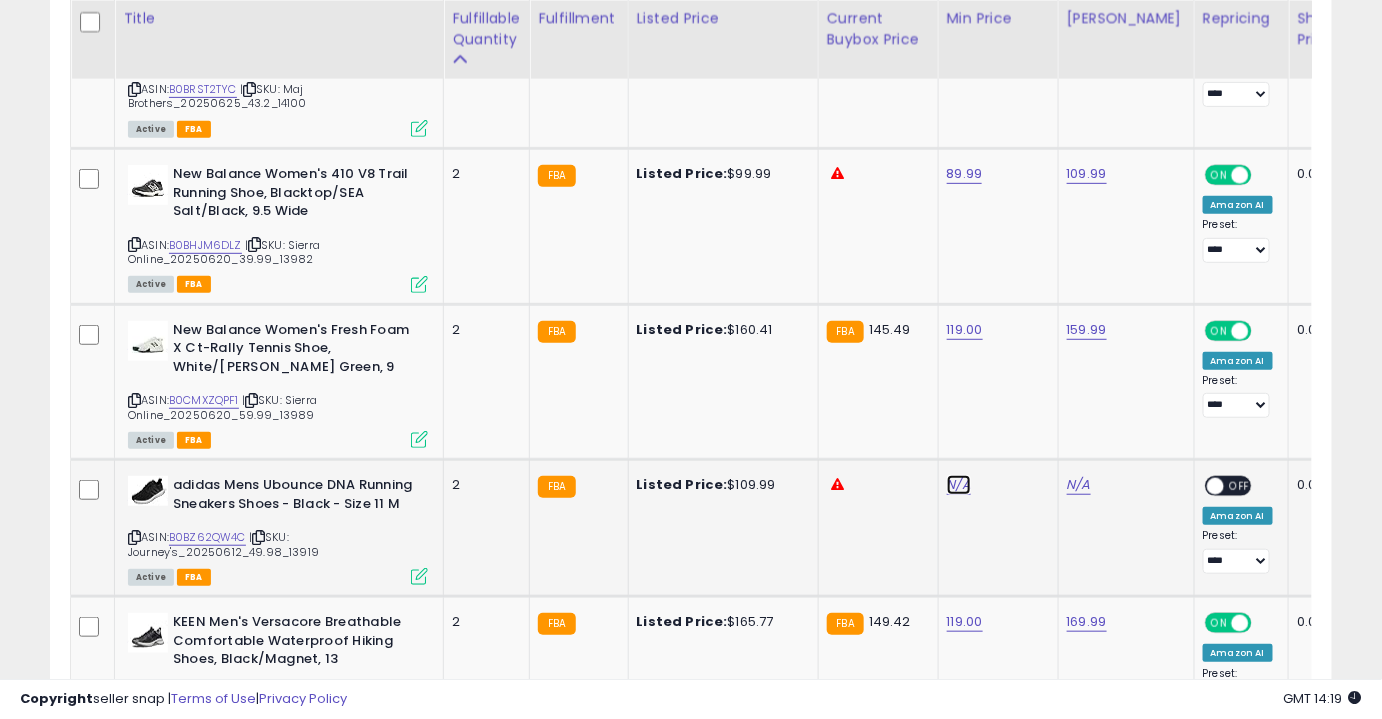 click on "N/A" at bounding box center (959, -567) 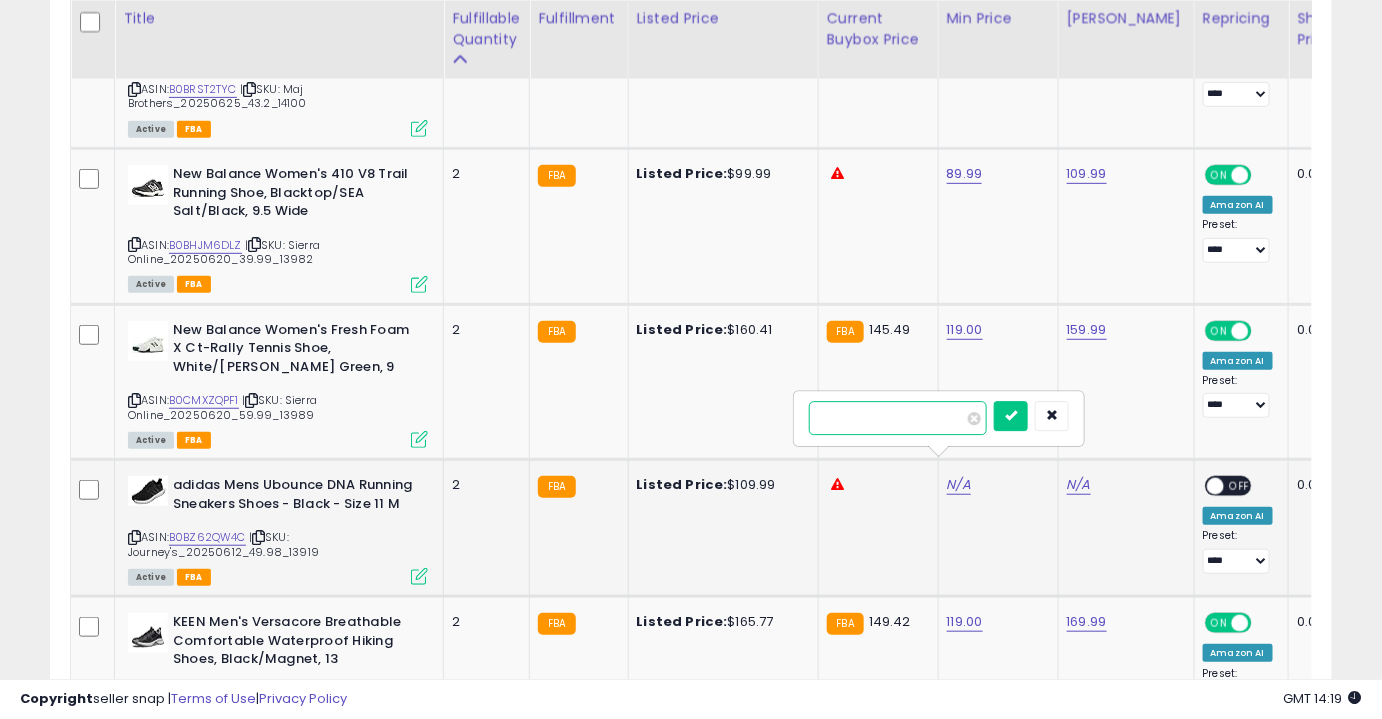 type on "*****" 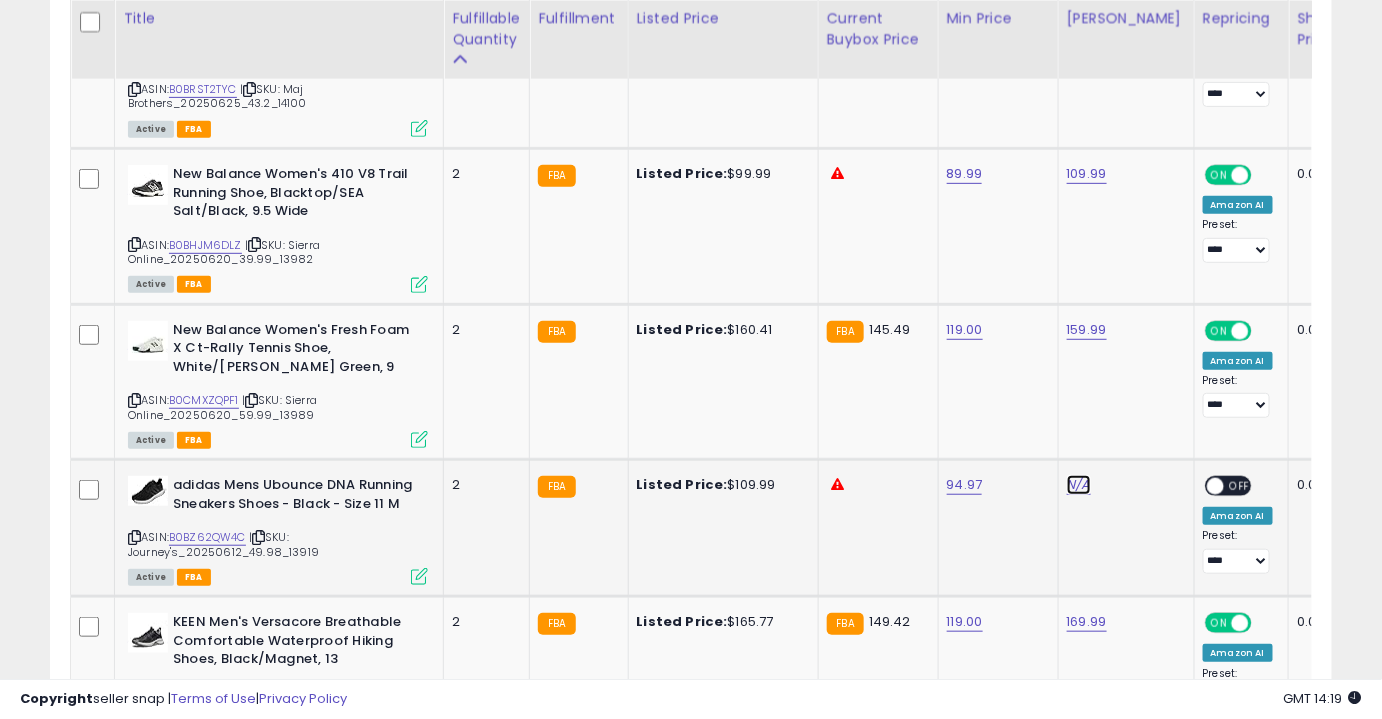 click on "N/A" at bounding box center (1079, -567) 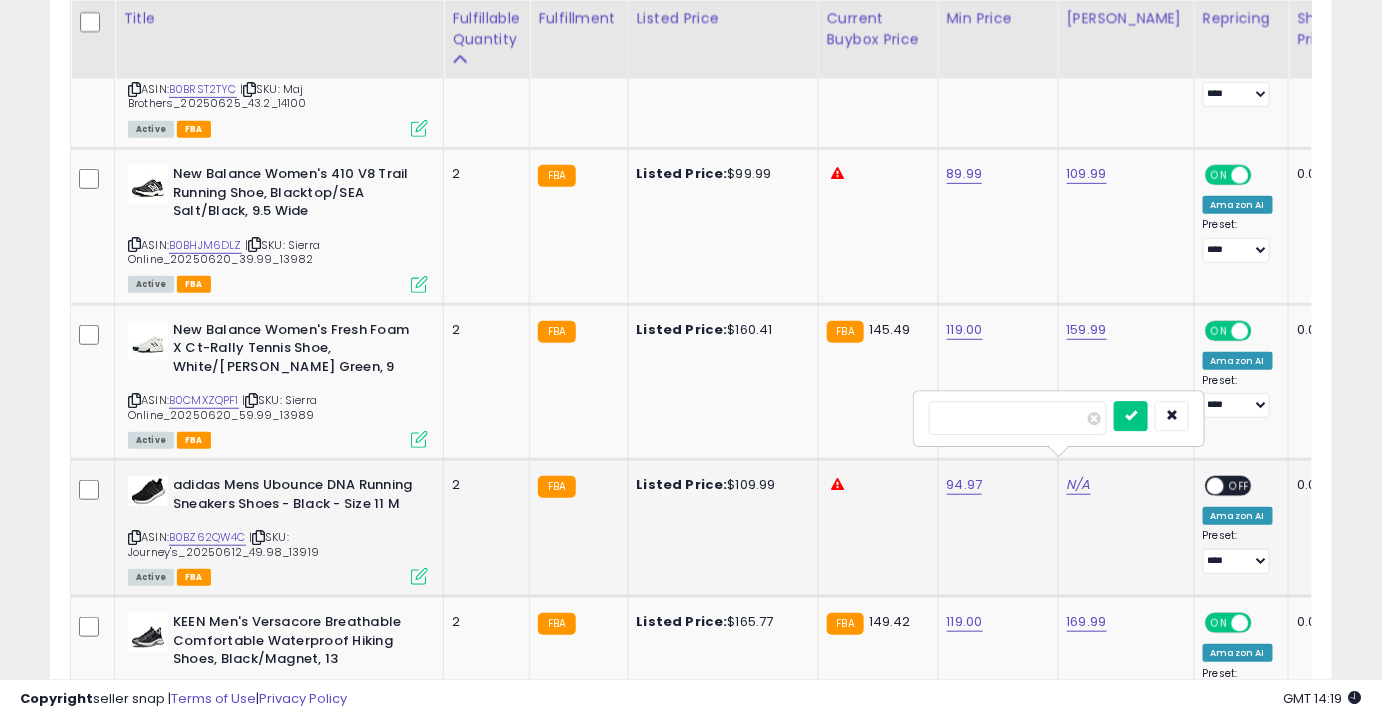 type on "******" 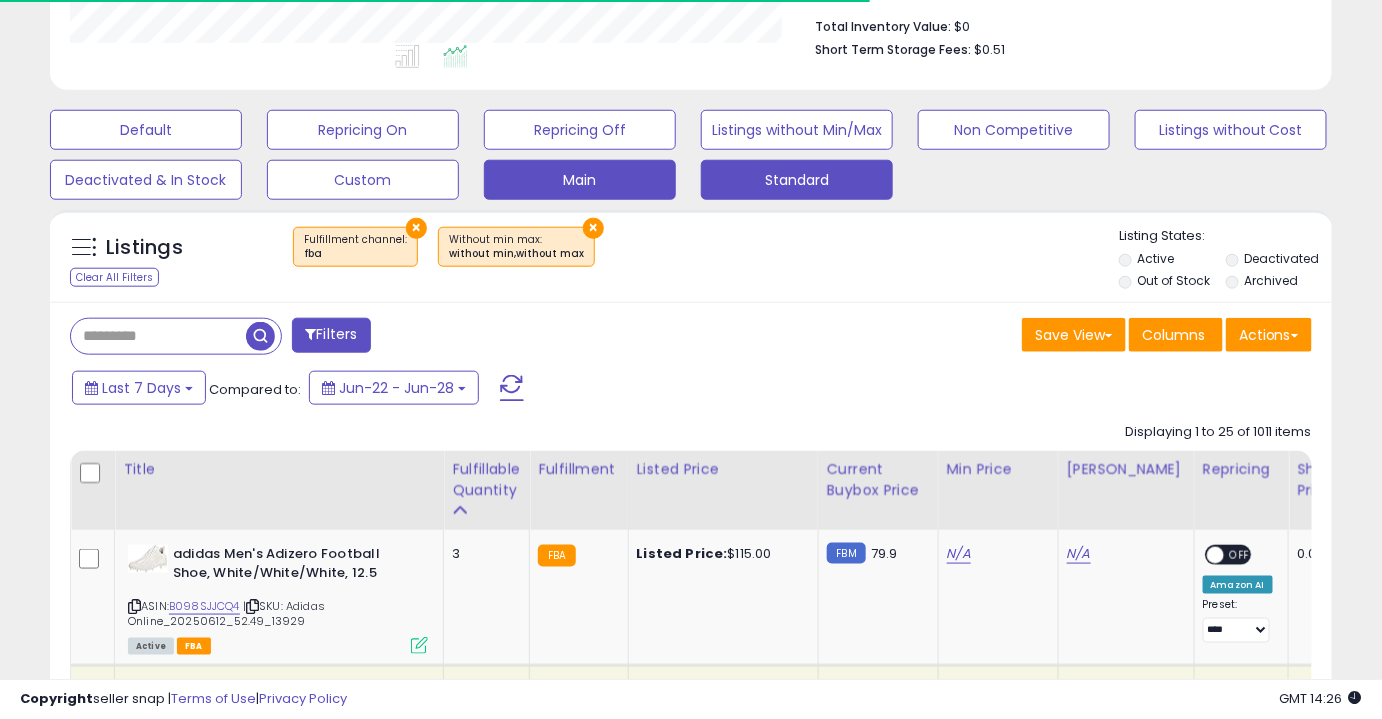 scroll, scrollTop: 520, scrollLeft: 0, axis: vertical 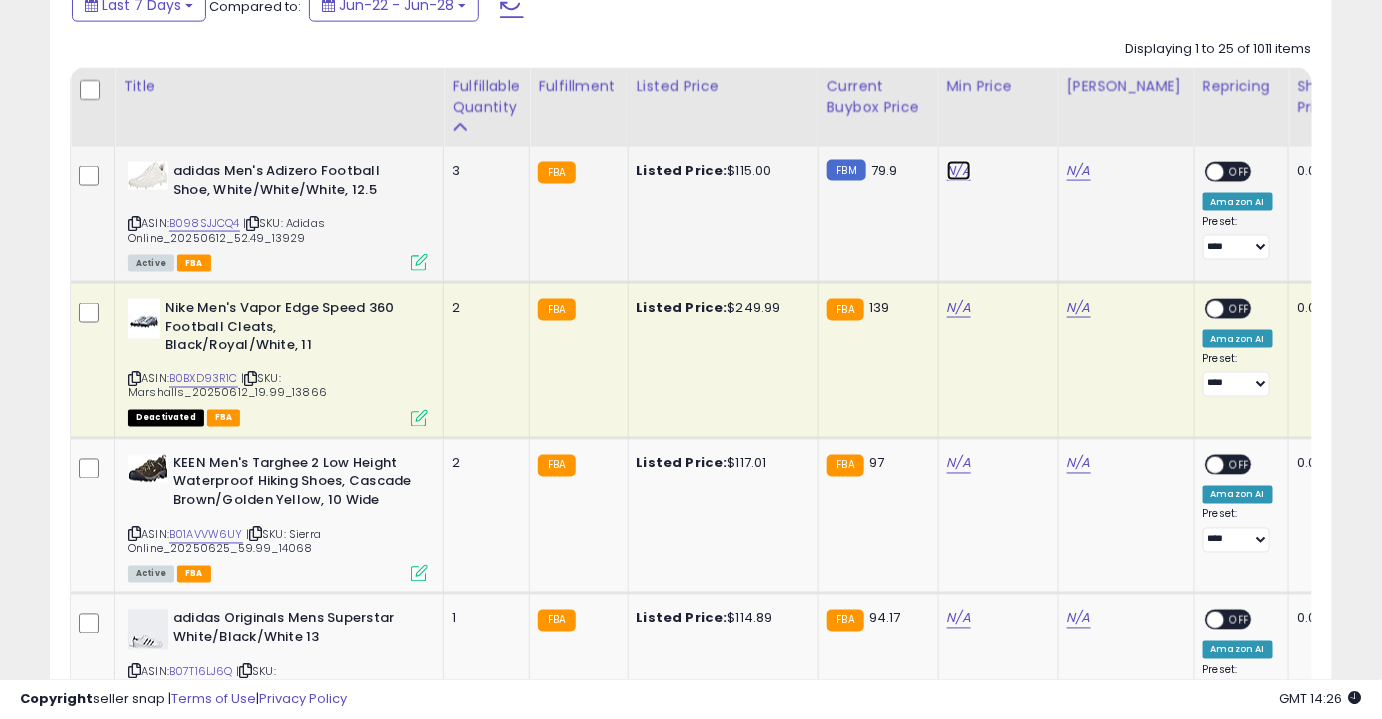 click on "N/A" at bounding box center (959, 171) 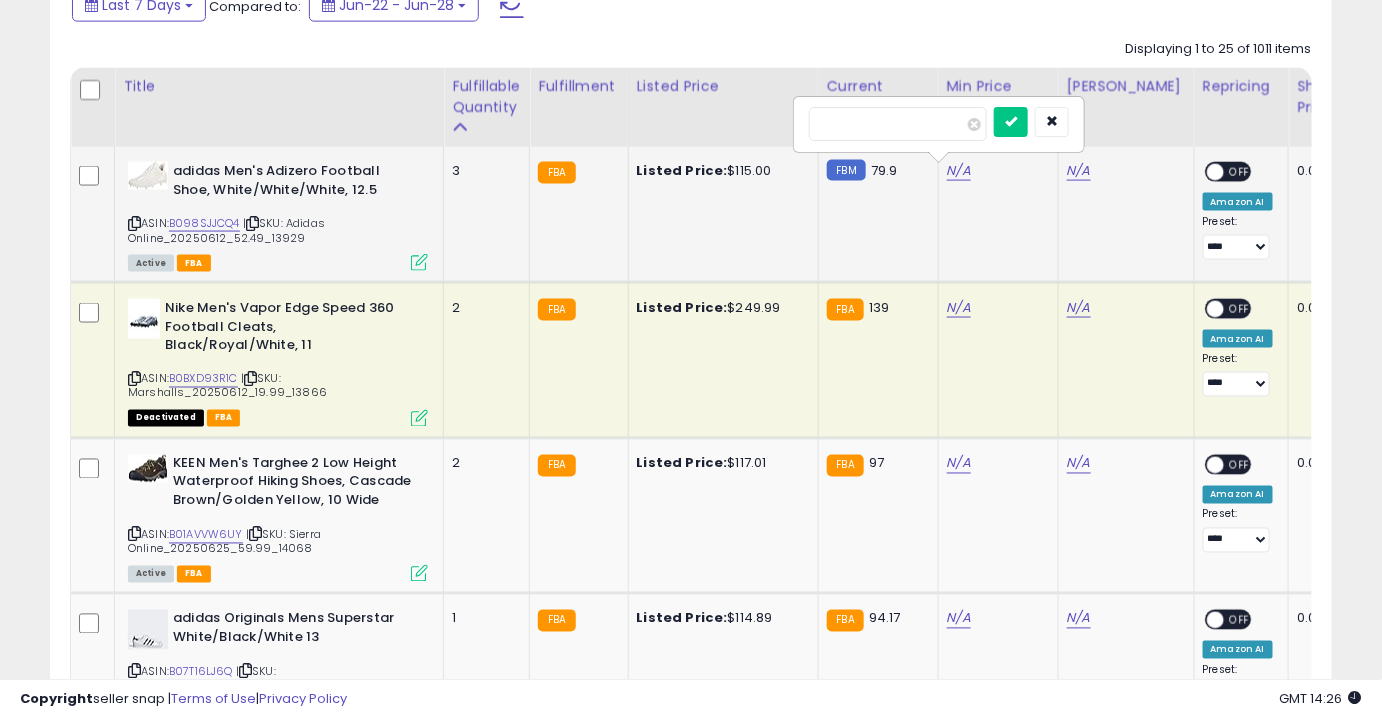 type on "***" 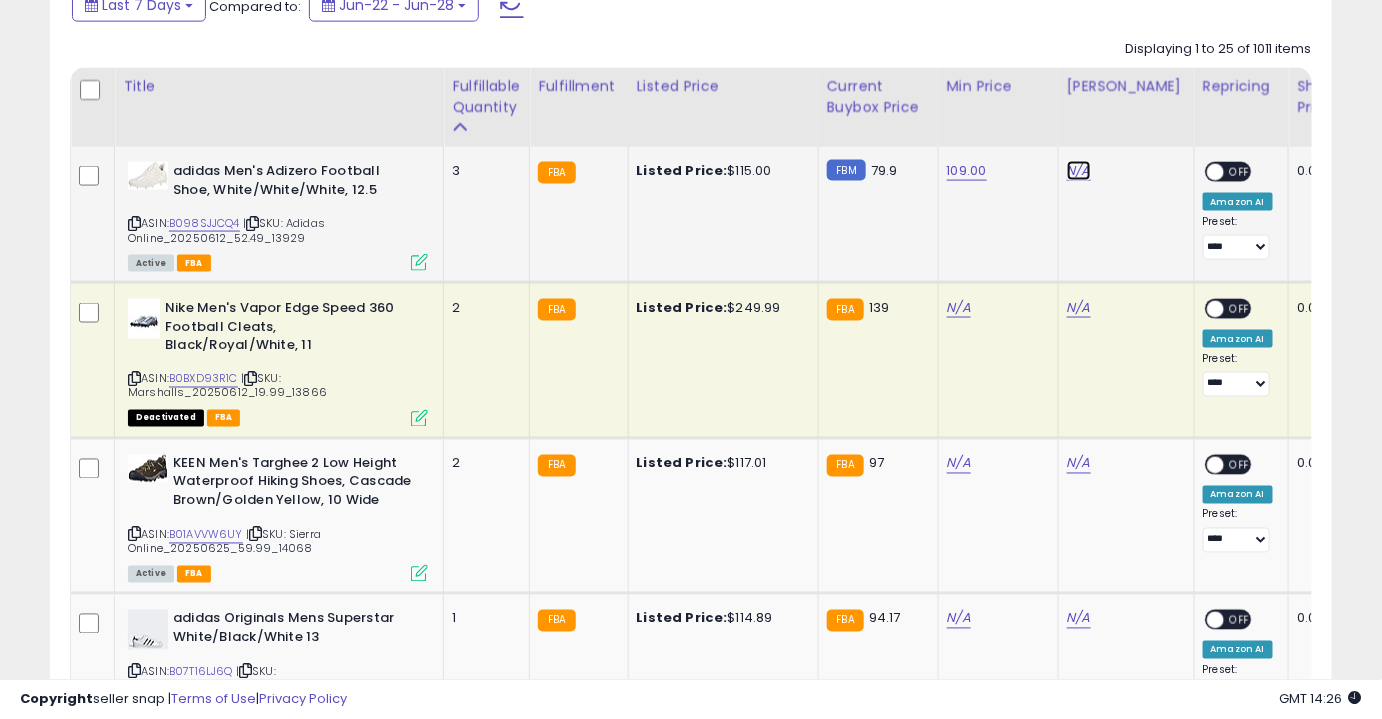 click on "N/A" at bounding box center [1079, 171] 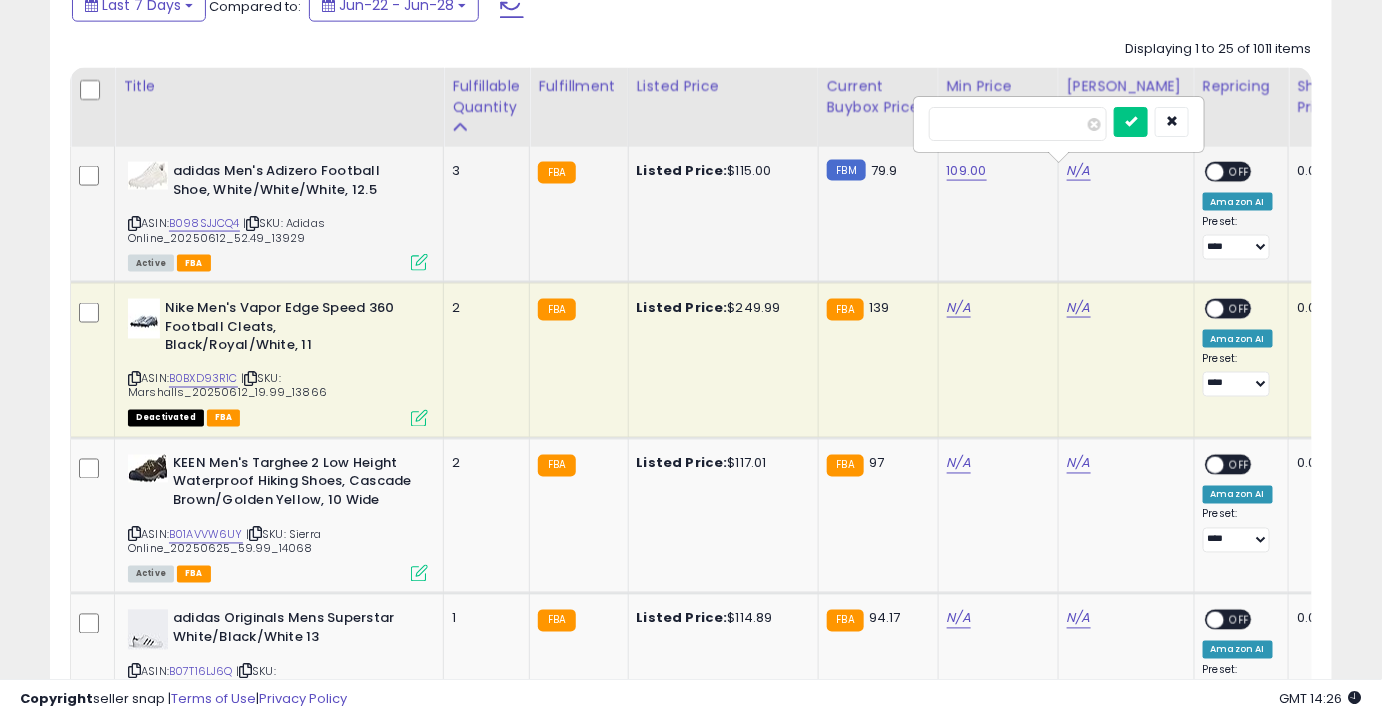 type on "***" 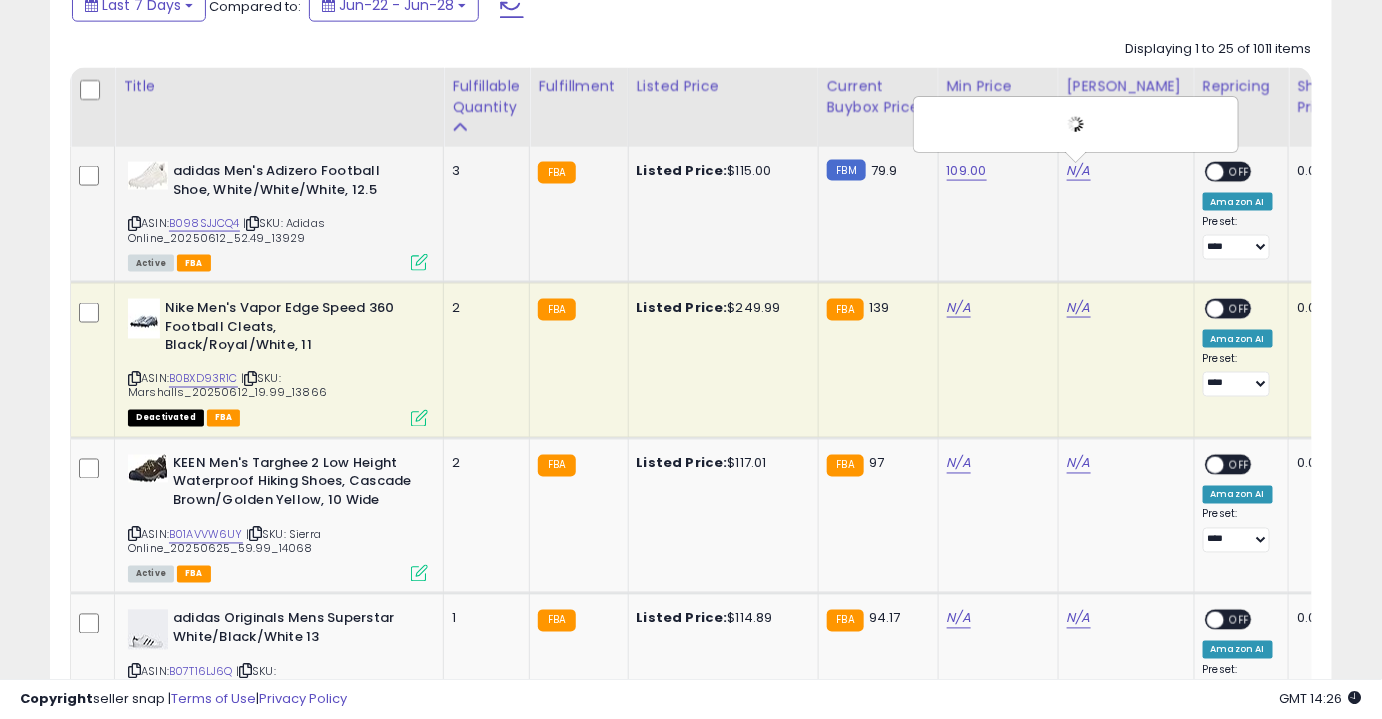 click on "OFF" at bounding box center [1240, 172] 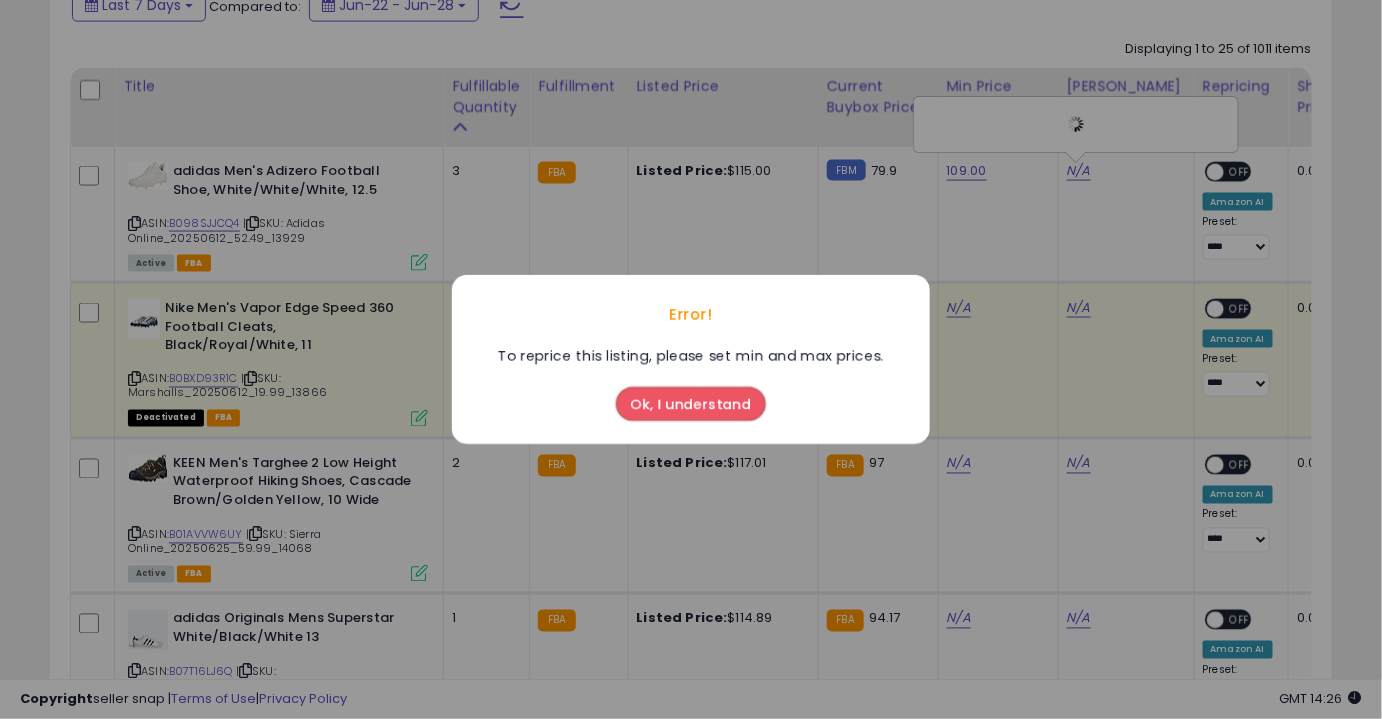 click on "Ok, I understand" at bounding box center [691, 404] 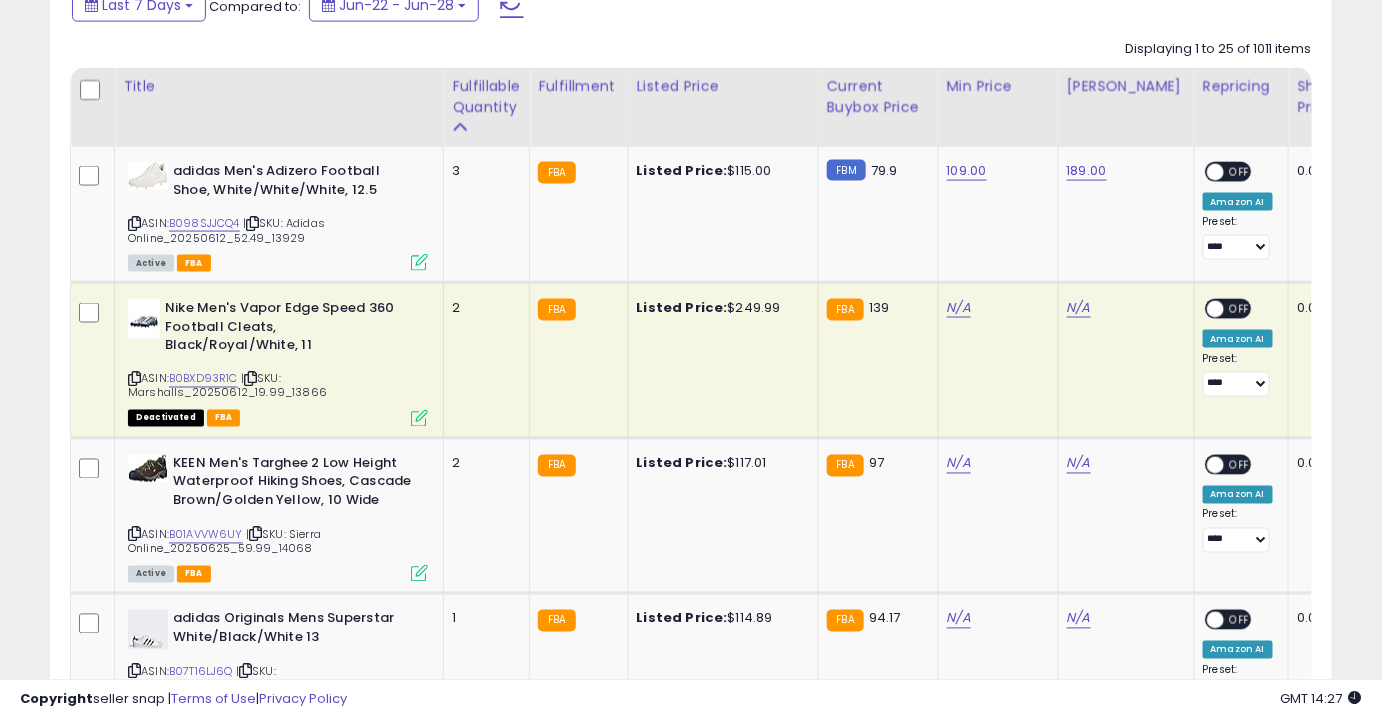 type 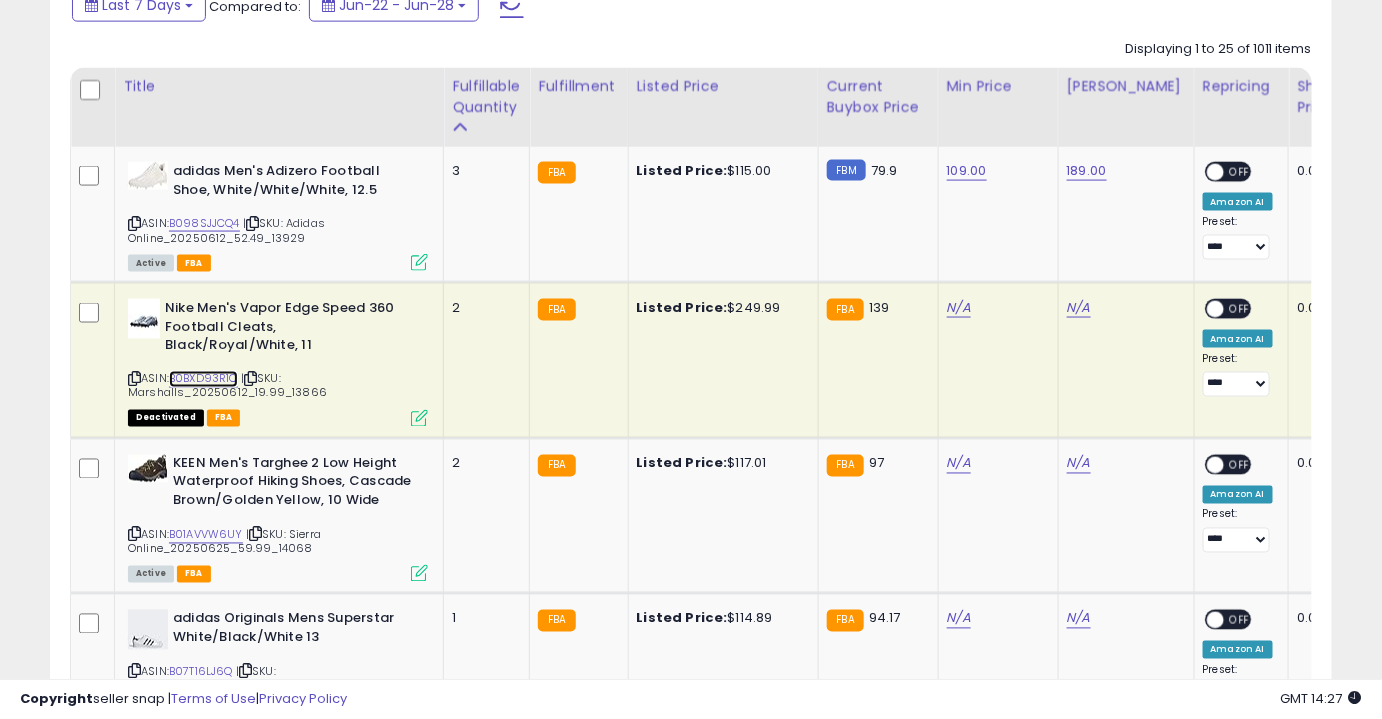 click on "B0BXD93R1C" at bounding box center [203, 379] 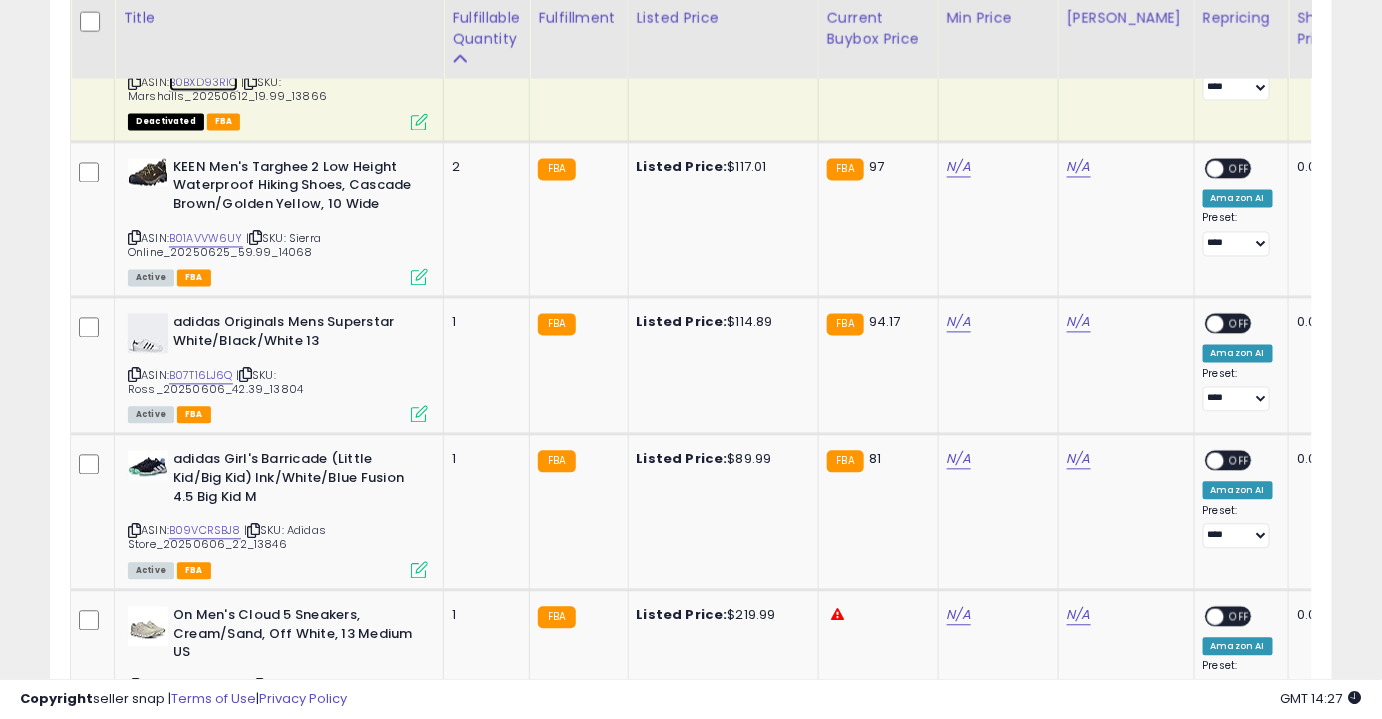 scroll, scrollTop: 1200, scrollLeft: 0, axis: vertical 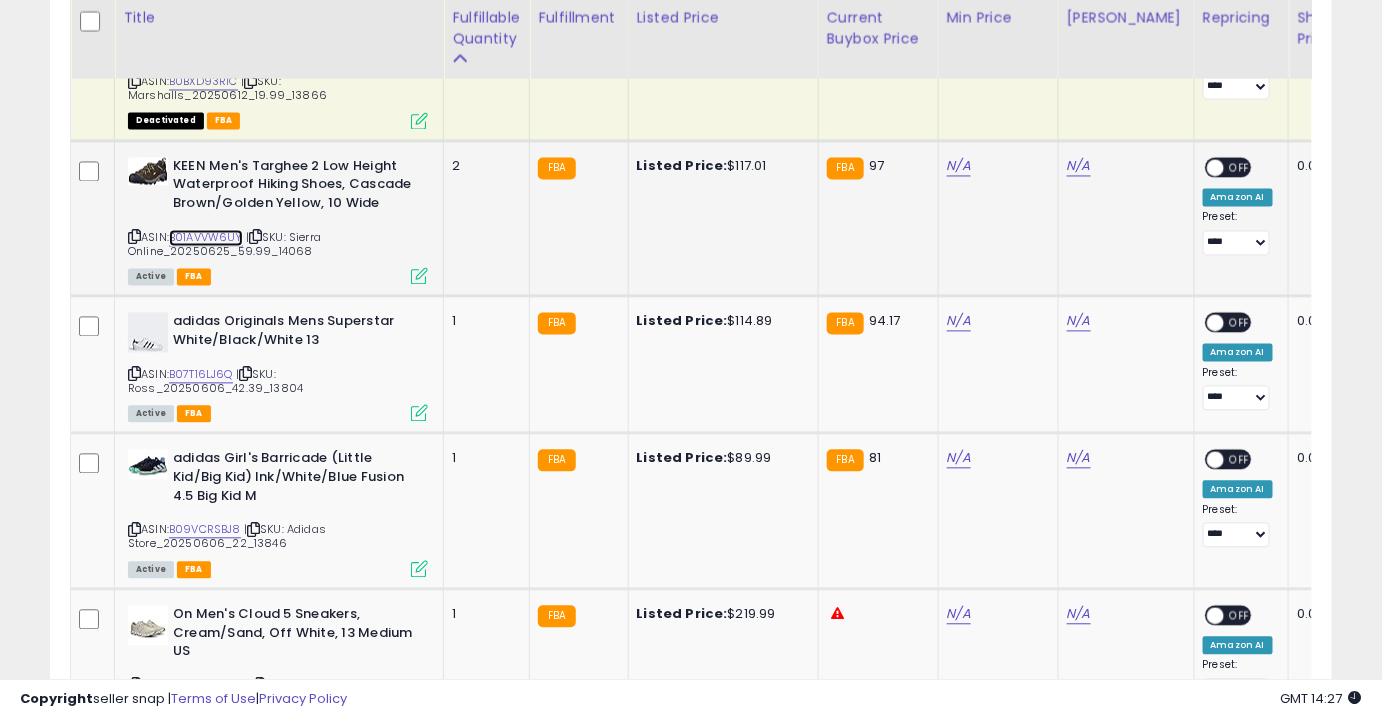 click on "B01AVVW6UY" at bounding box center [206, 238] 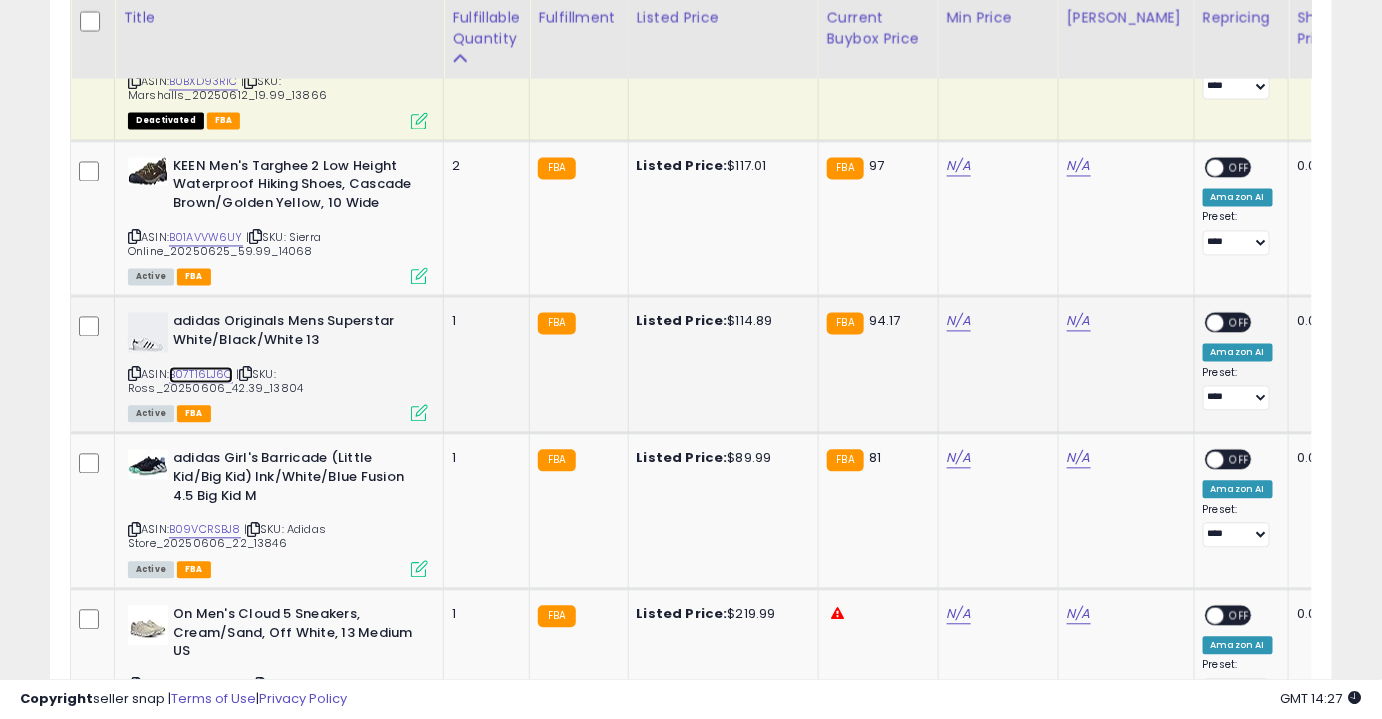 click on "B07T16LJ6Q" at bounding box center (201, 375) 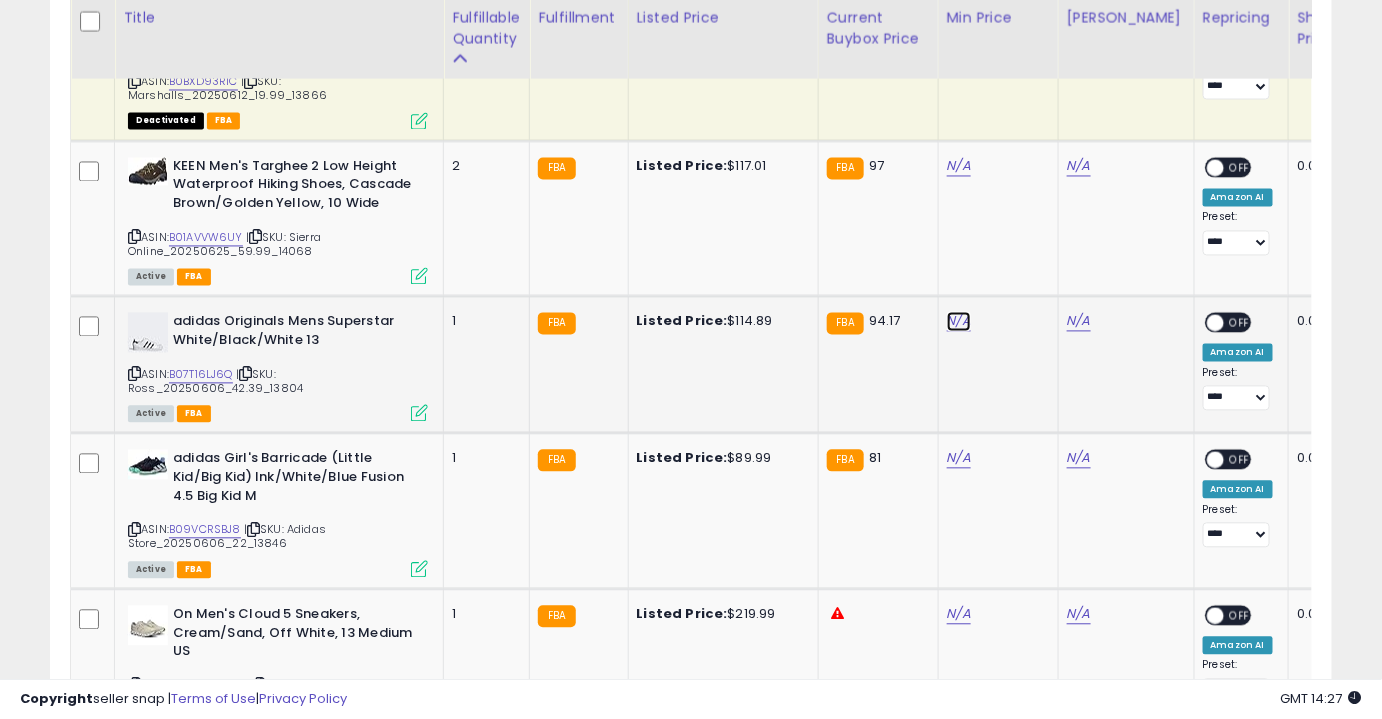 click on "N/A" at bounding box center (959, 11) 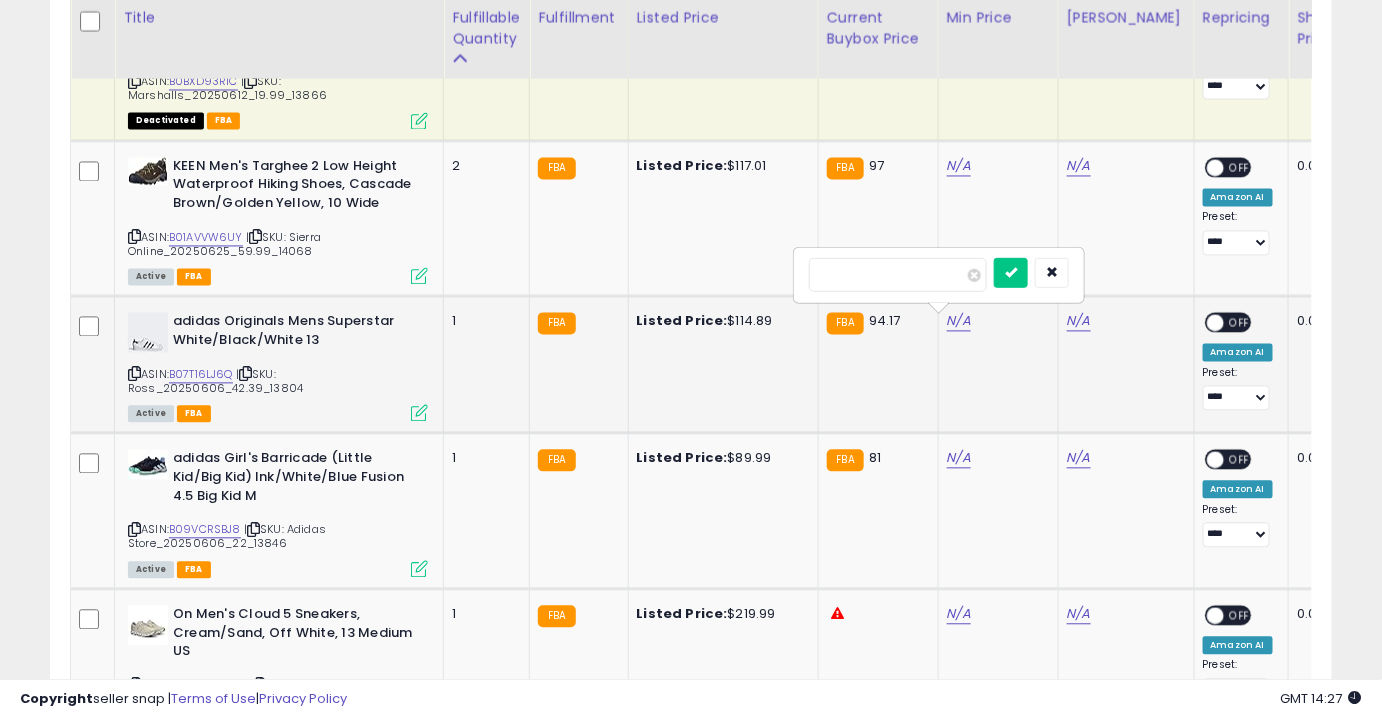 type on "**" 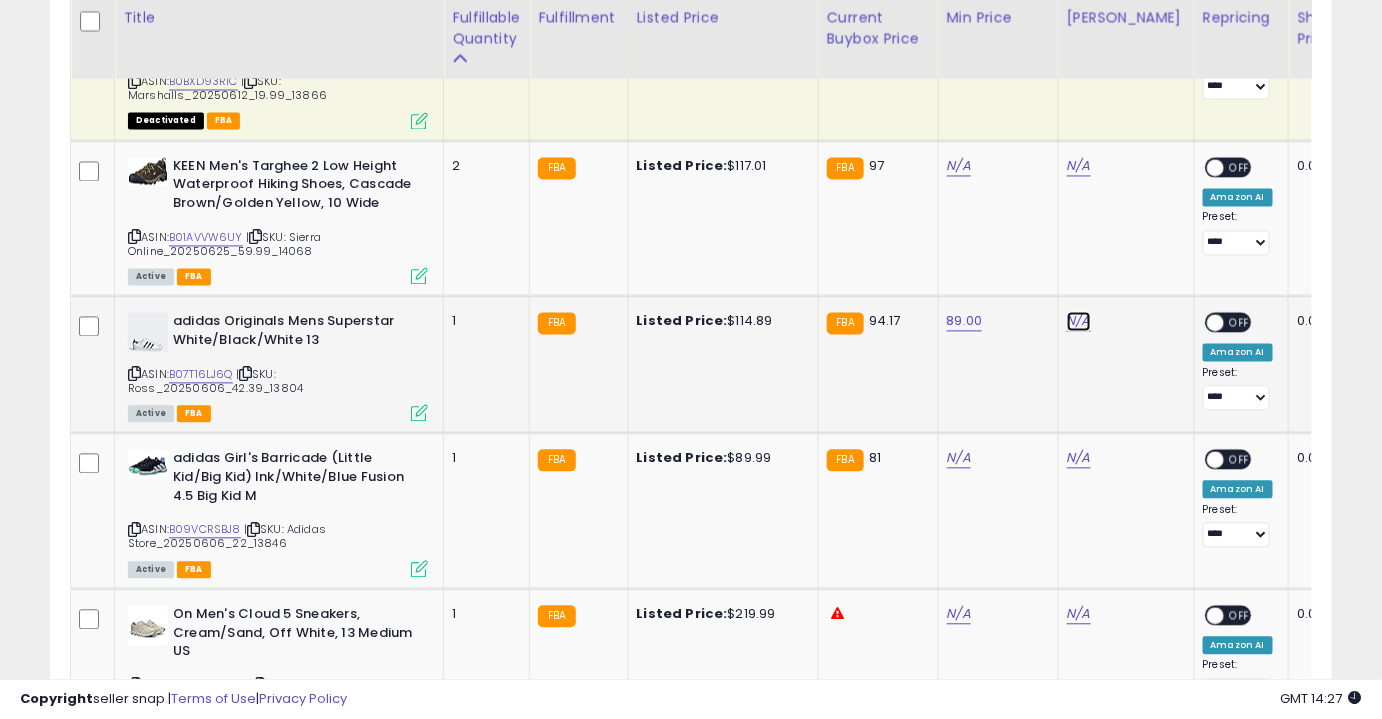 click on "N/A" at bounding box center [1079, 11] 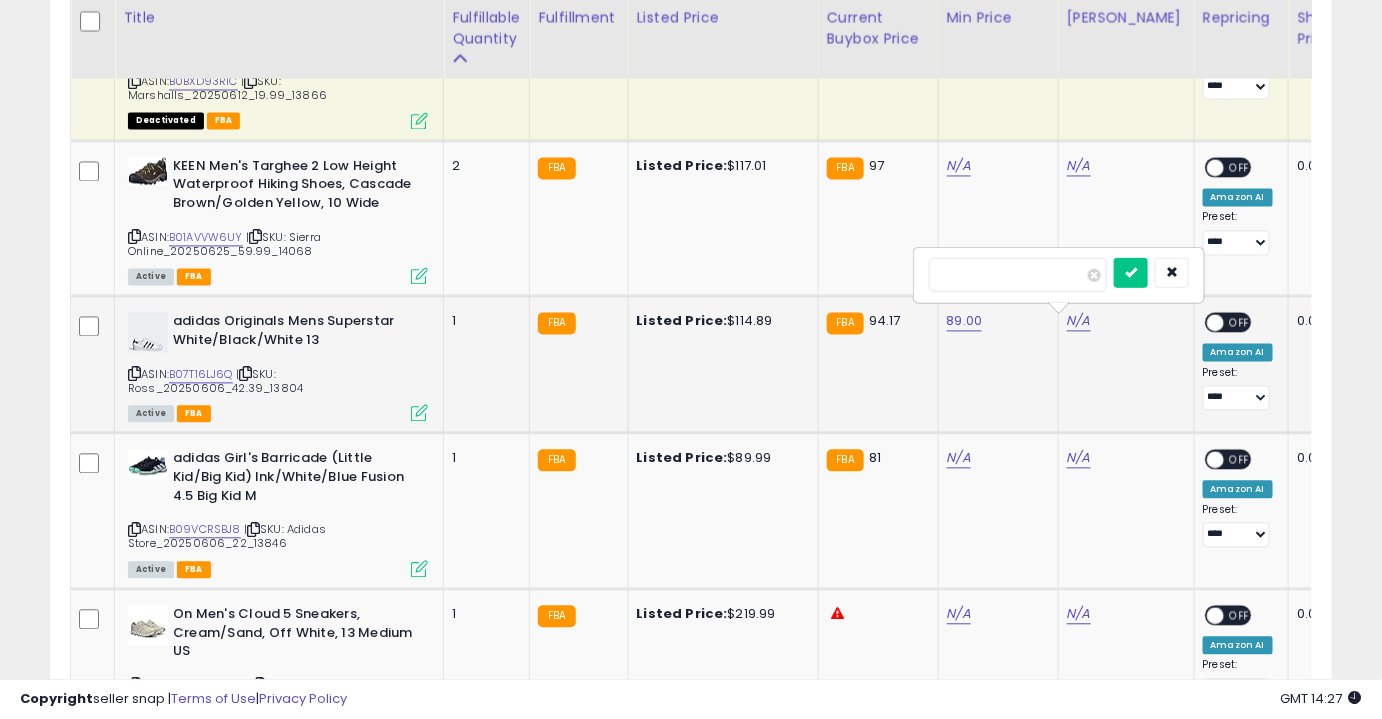 type on "***" 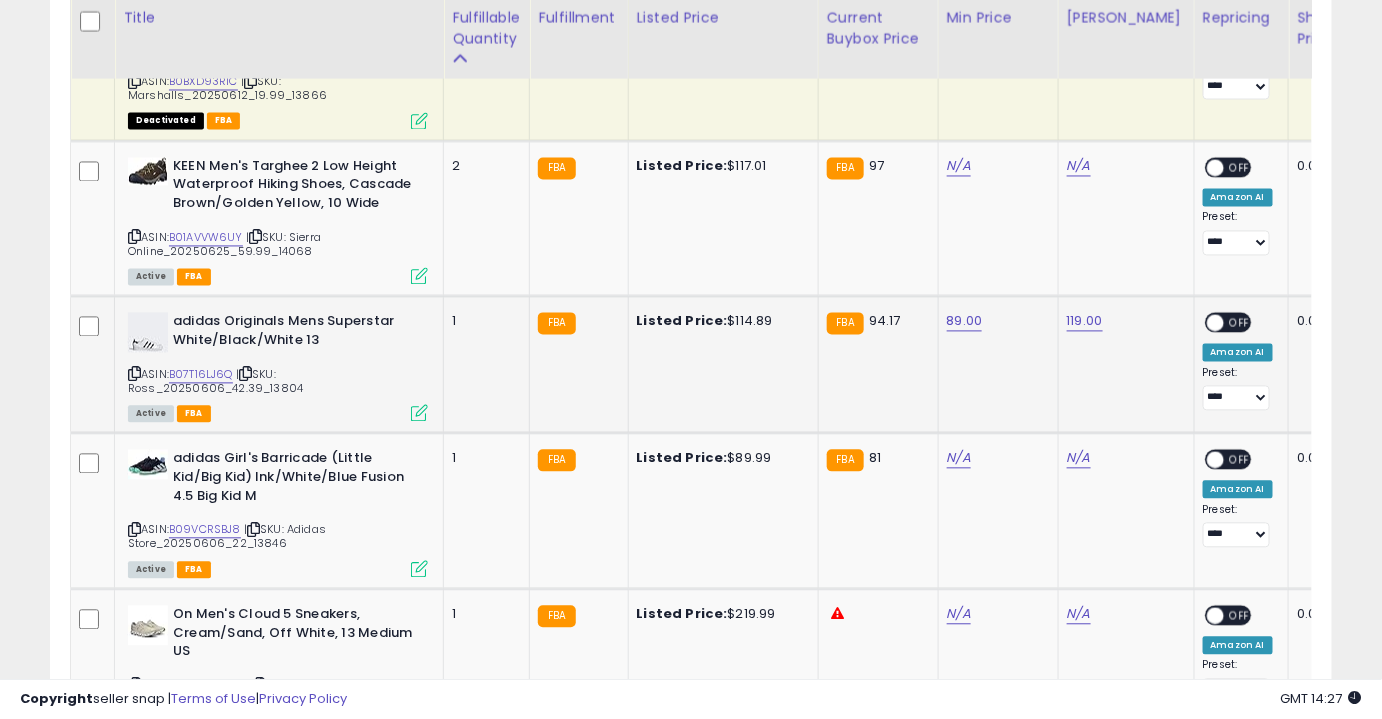 click on "OFF" at bounding box center [1240, 323] 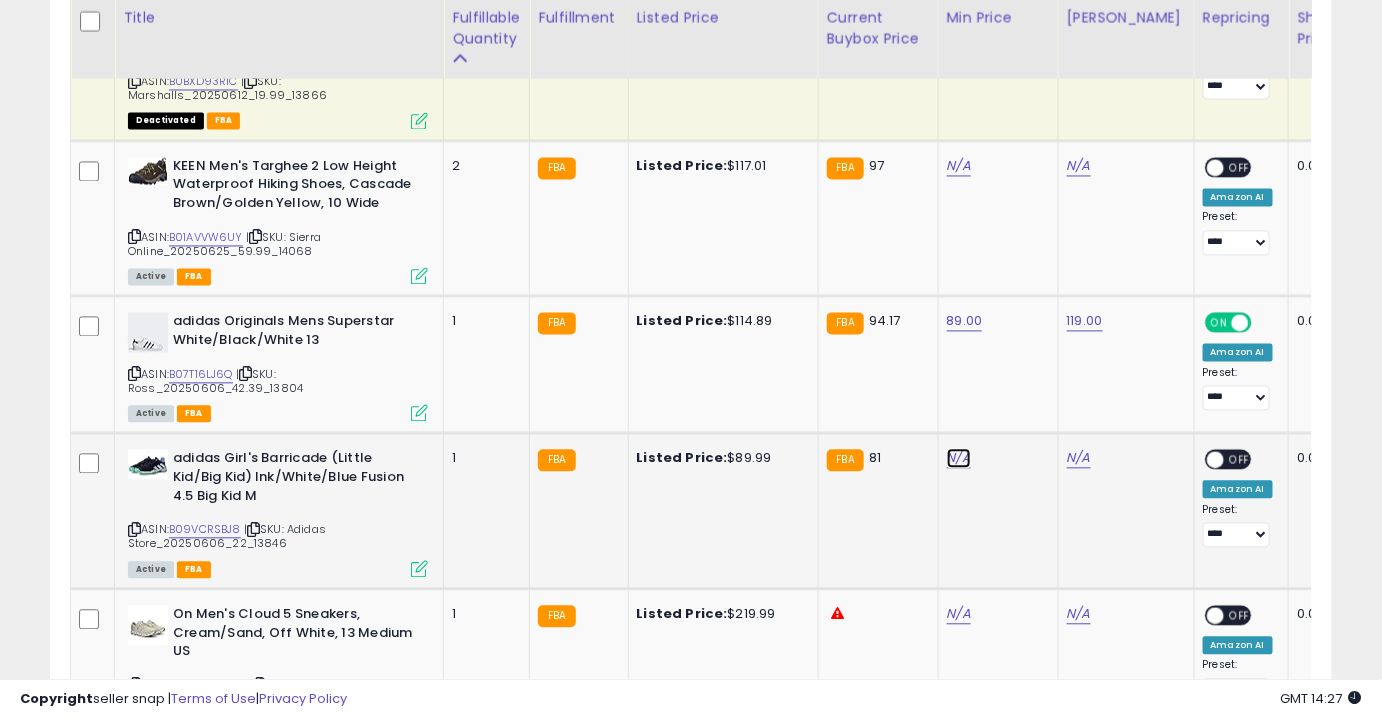 click on "N/A" at bounding box center (959, 11) 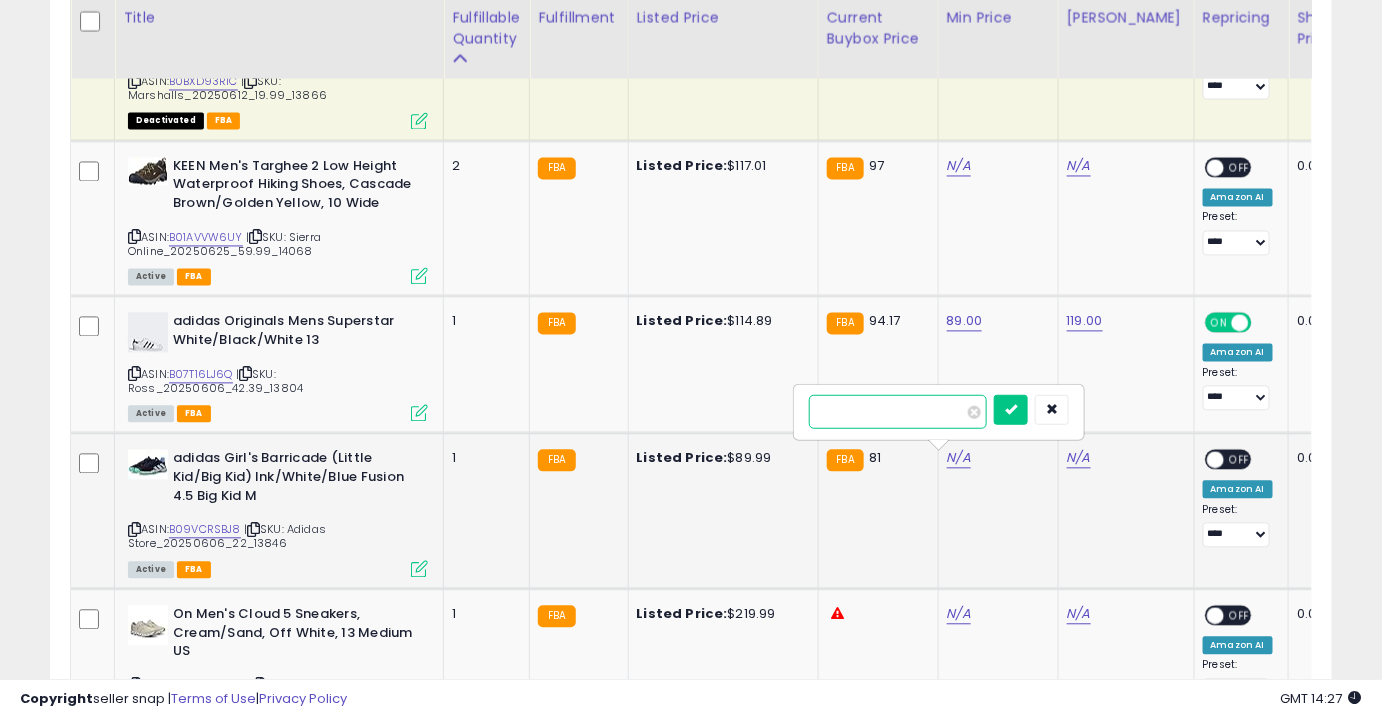 type on "*" 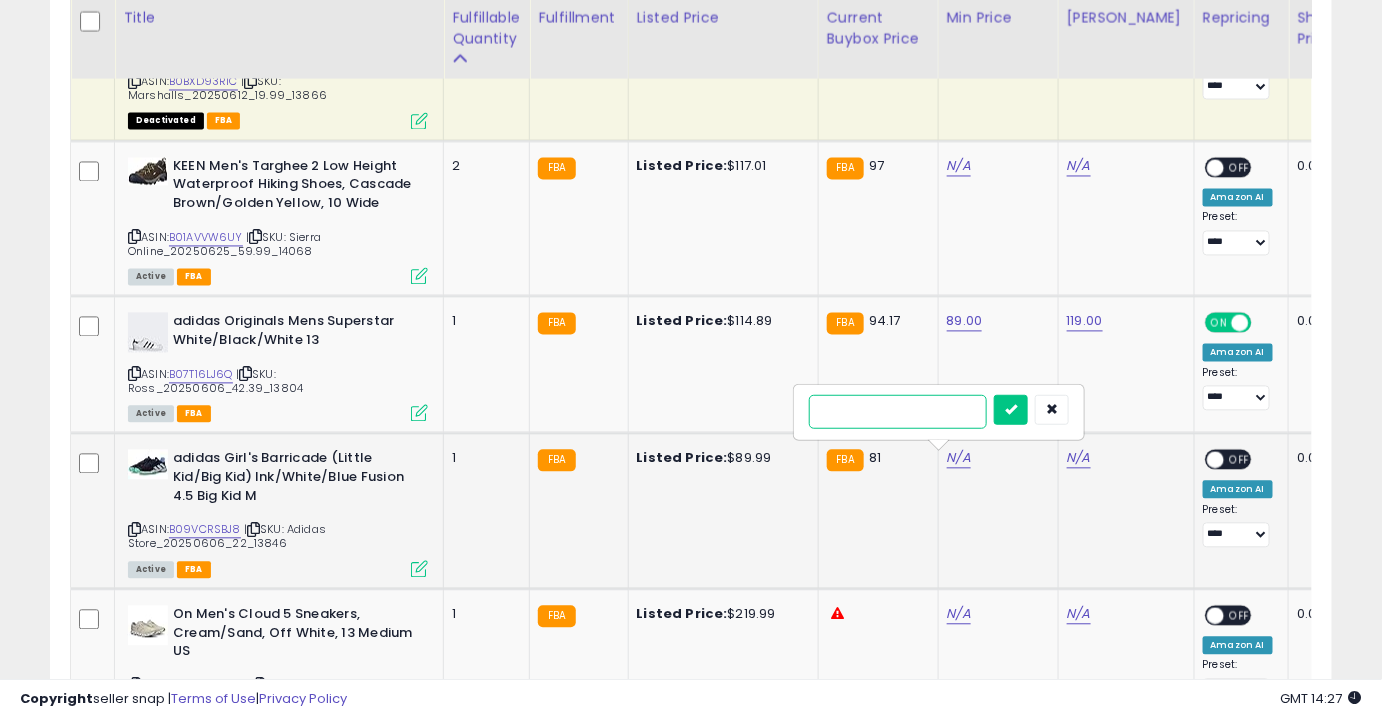 type on "**" 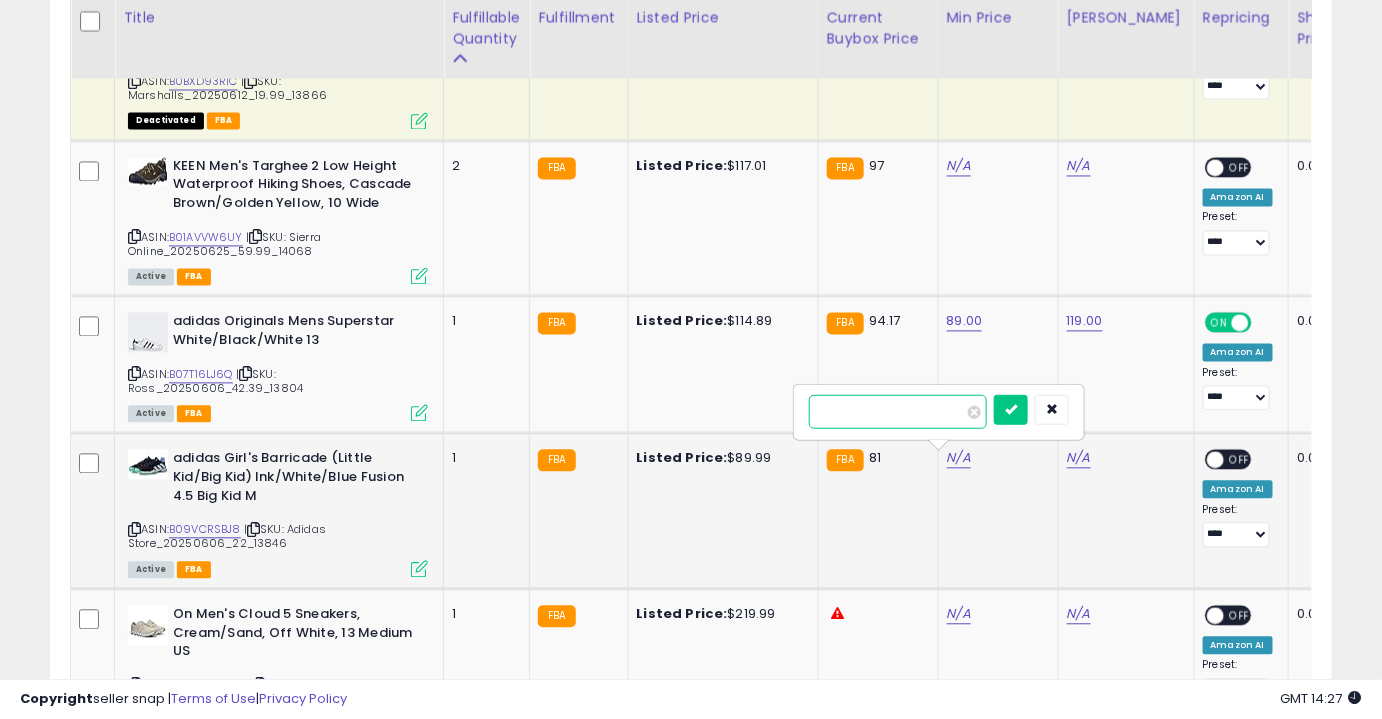 click at bounding box center (1011, 410) 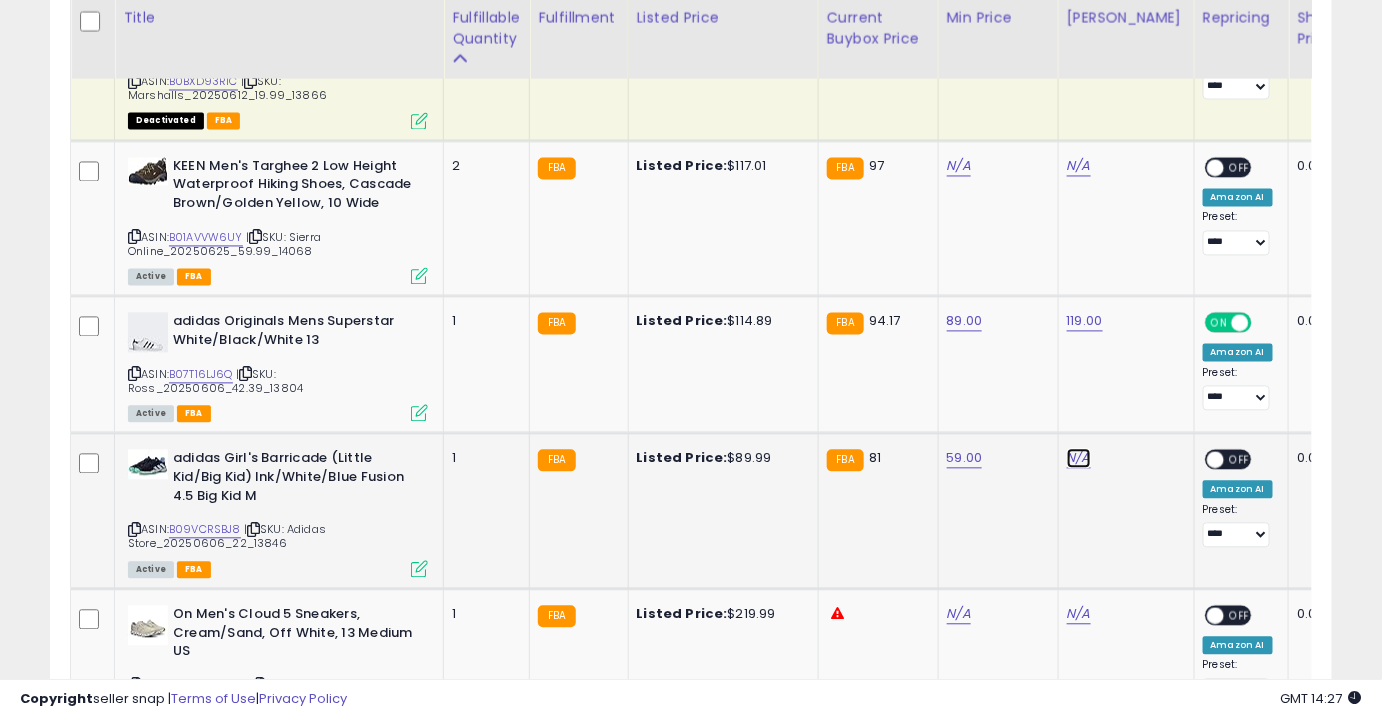 click on "N/A" at bounding box center [1079, 11] 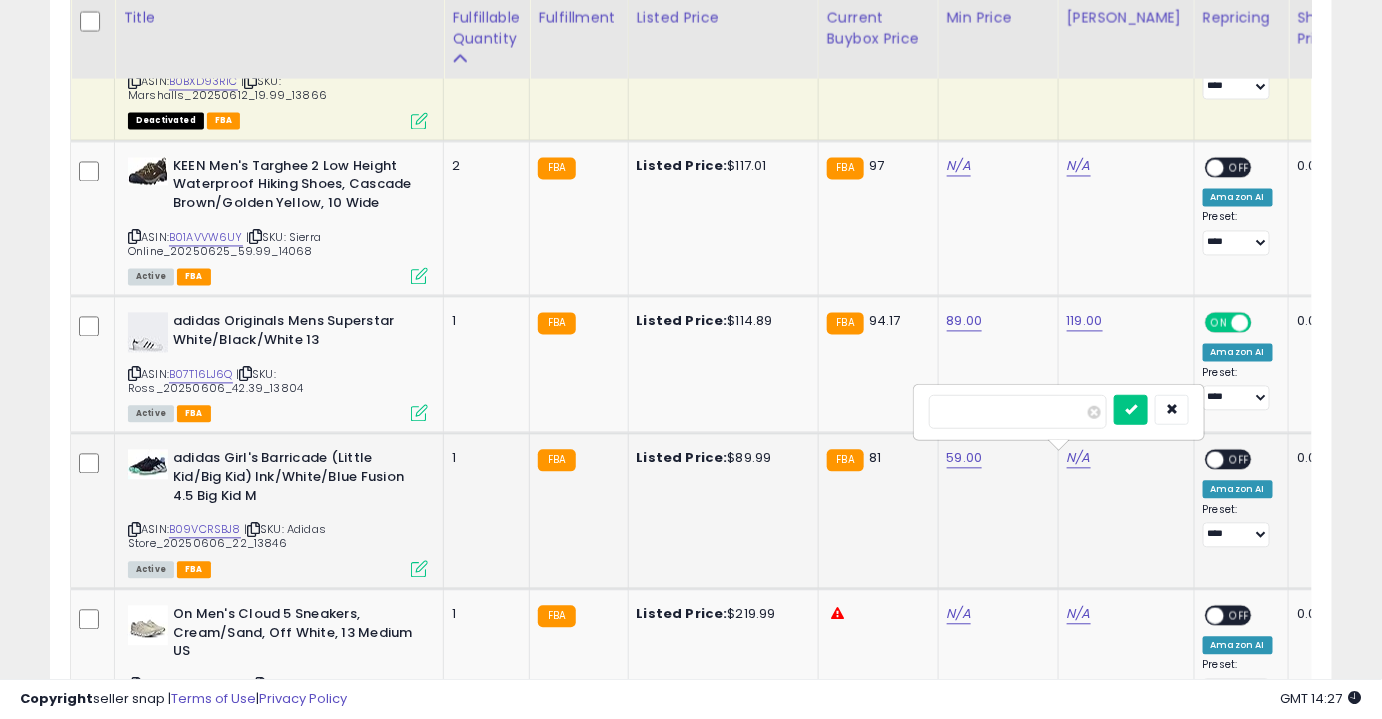 type on "**" 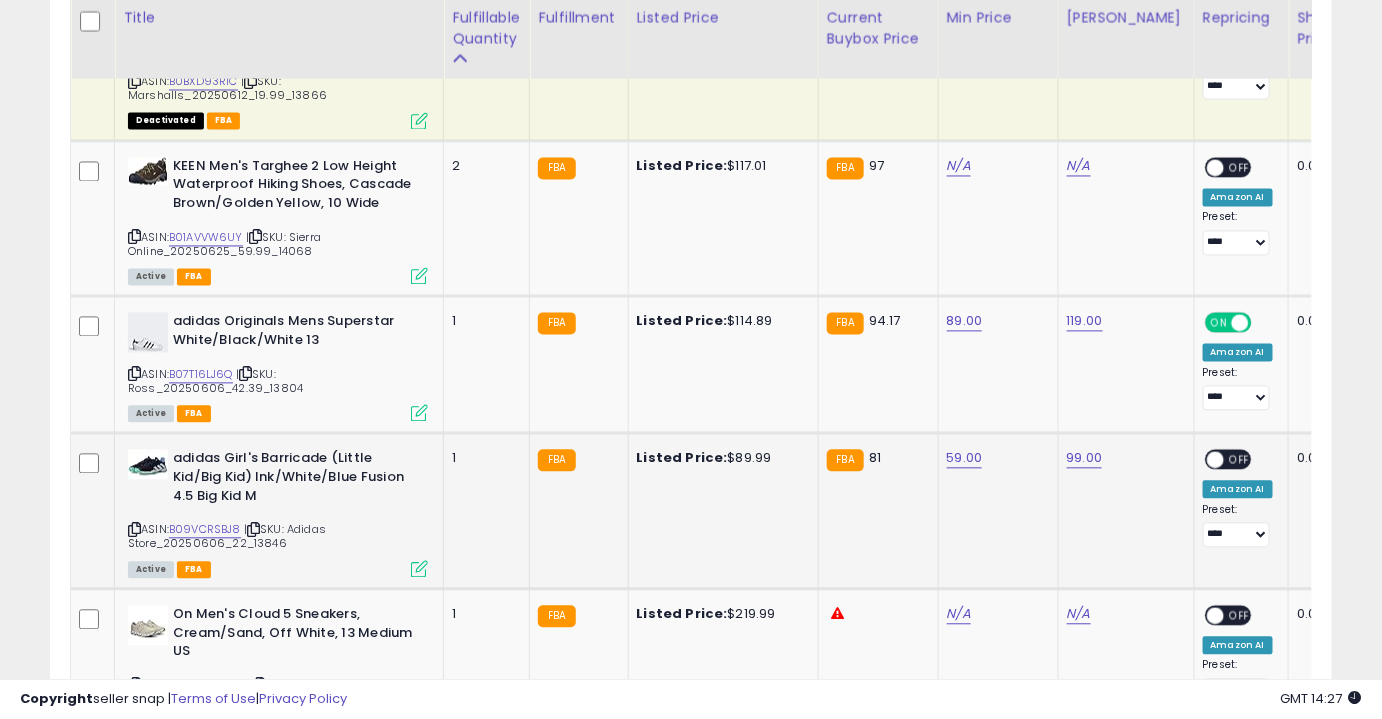 click on "OFF" at bounding box center [1240, 460] 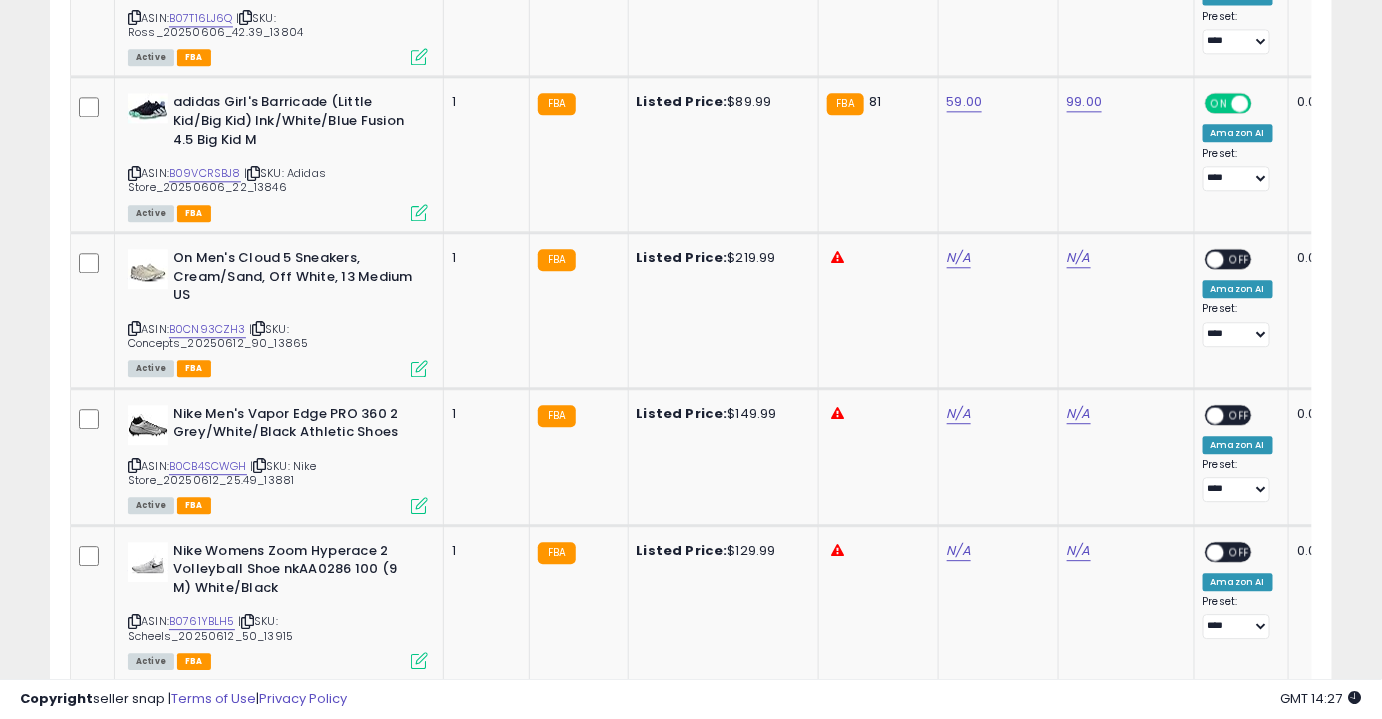 scroll, scrollTop: 1615, scrollLeft: 0, axis: vertical 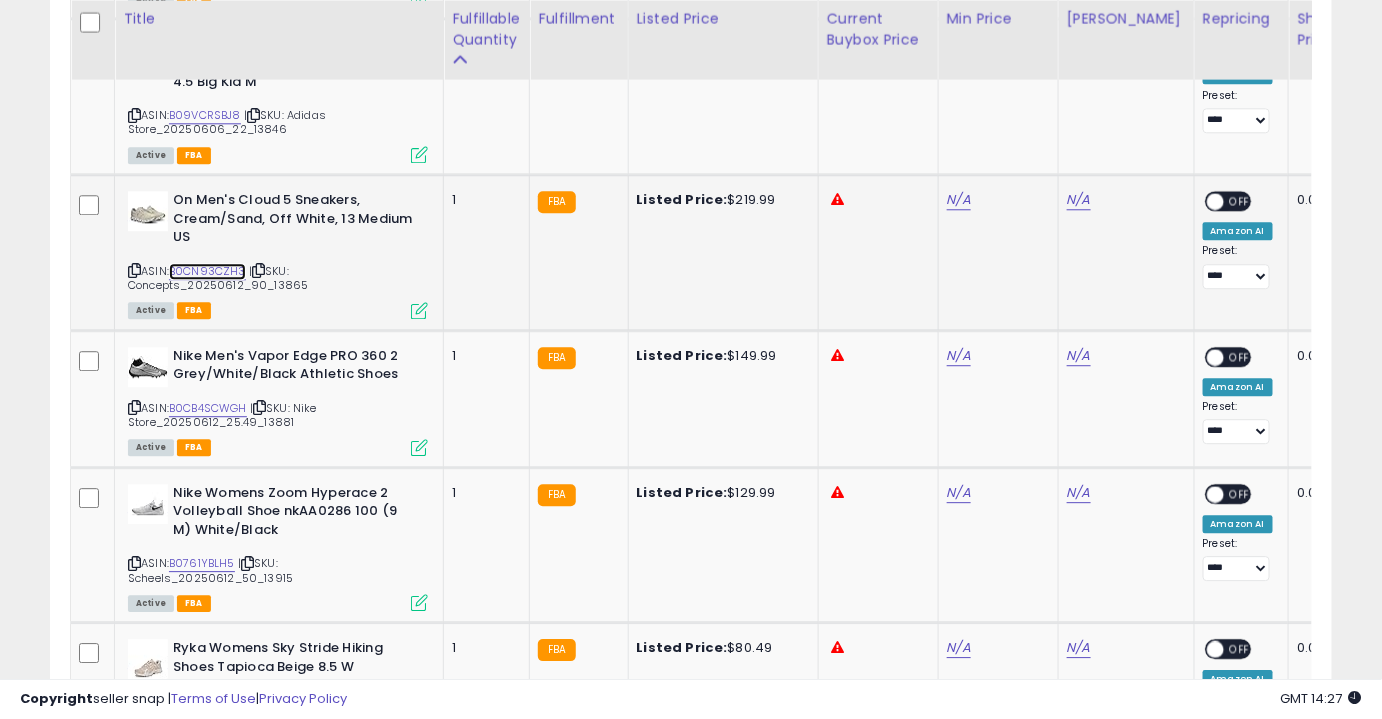 click on "B0CN93CZH3" at bounding box center (207, 271) 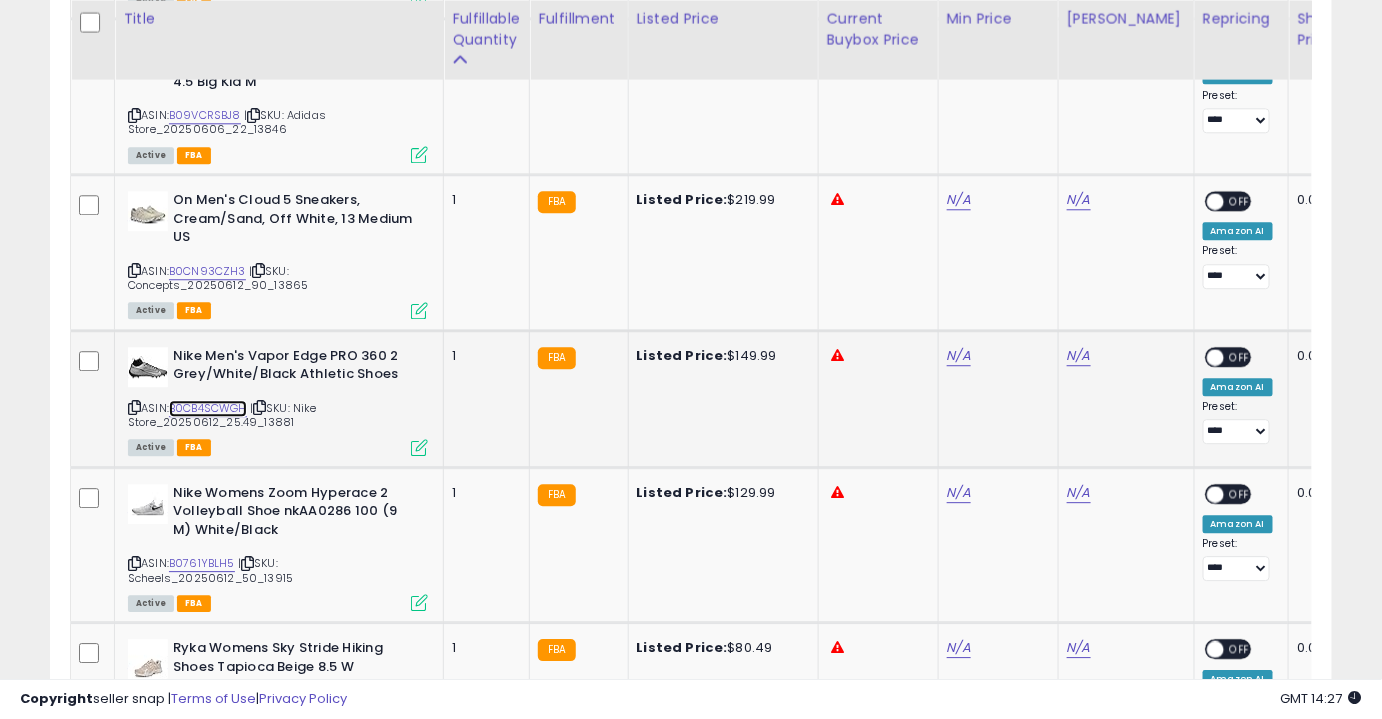 click on "B0CB4SCWGH" at bounding box center (208, 408) 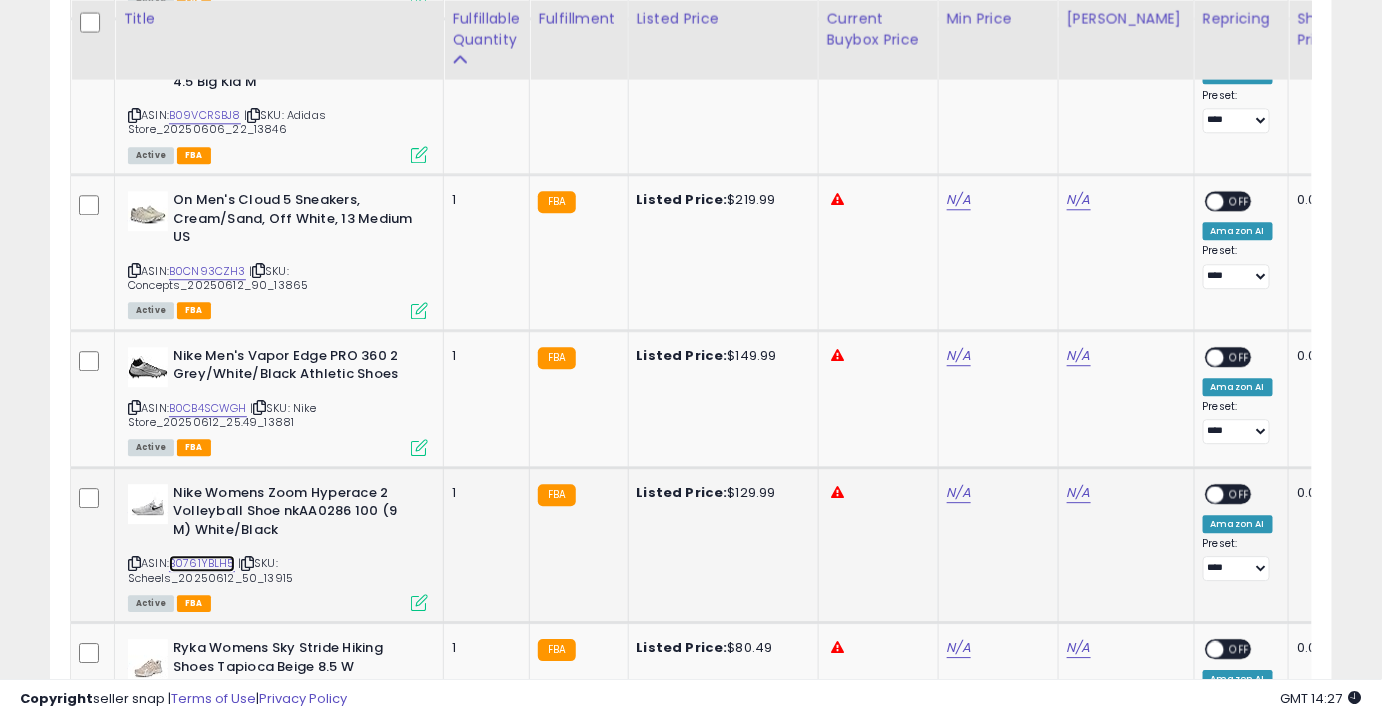 click on "B0761YBLH5" at bounding box center (202, 563) 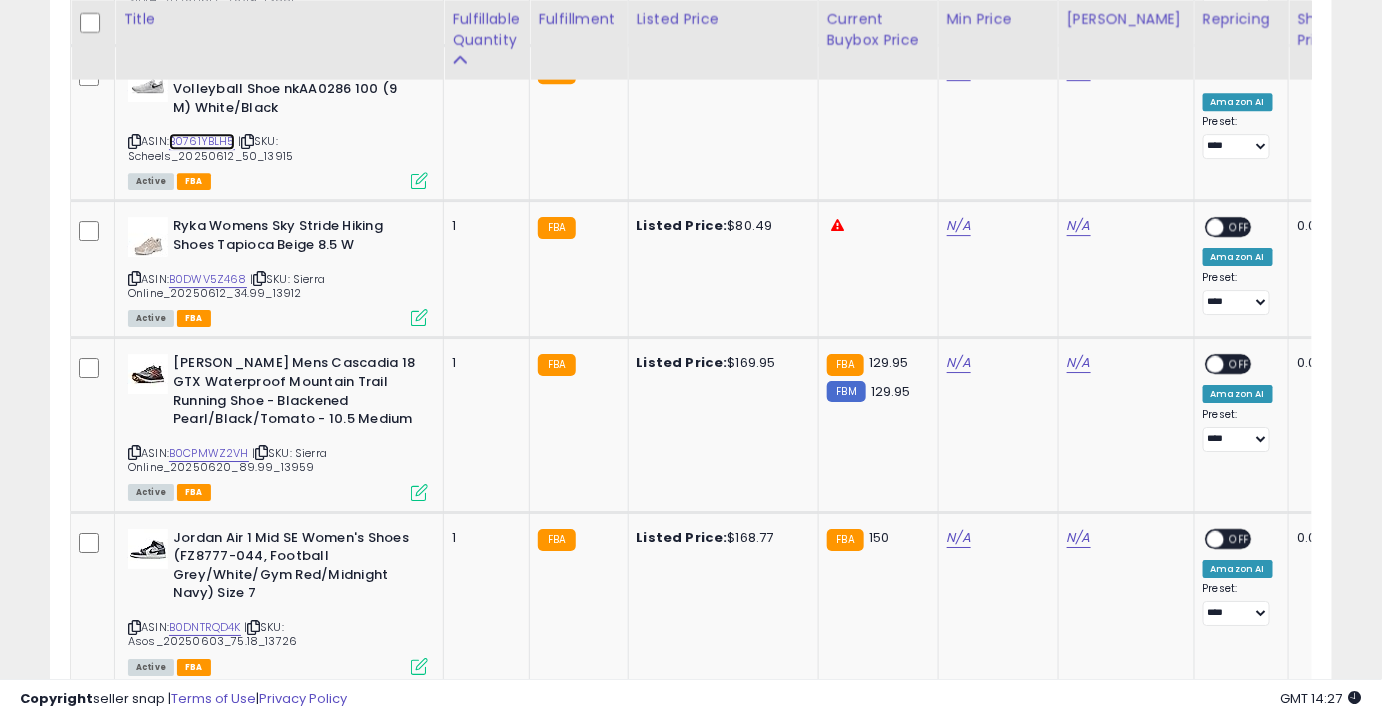 scroll, scrollTop: 2040, scrollLeft: 0, axis: vertical 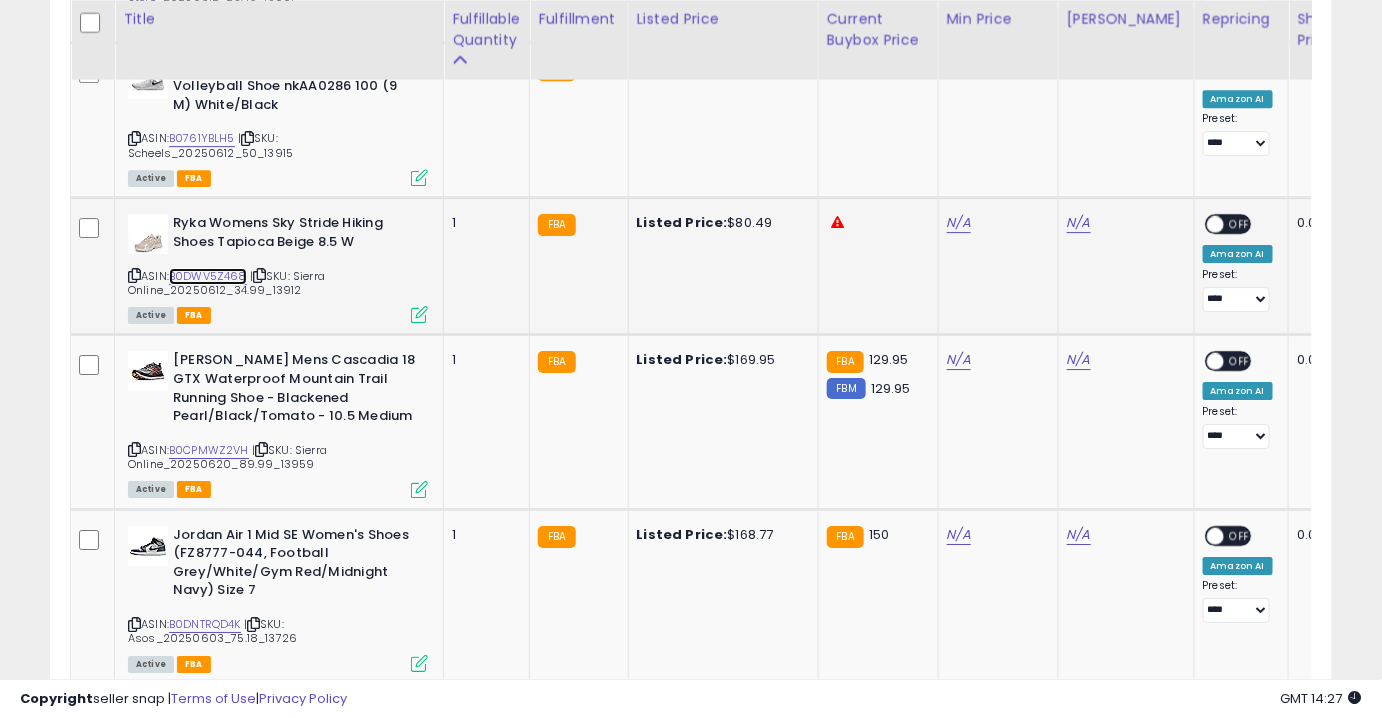 click on "B0DWV5Z468" at bounding box center [208, 276] 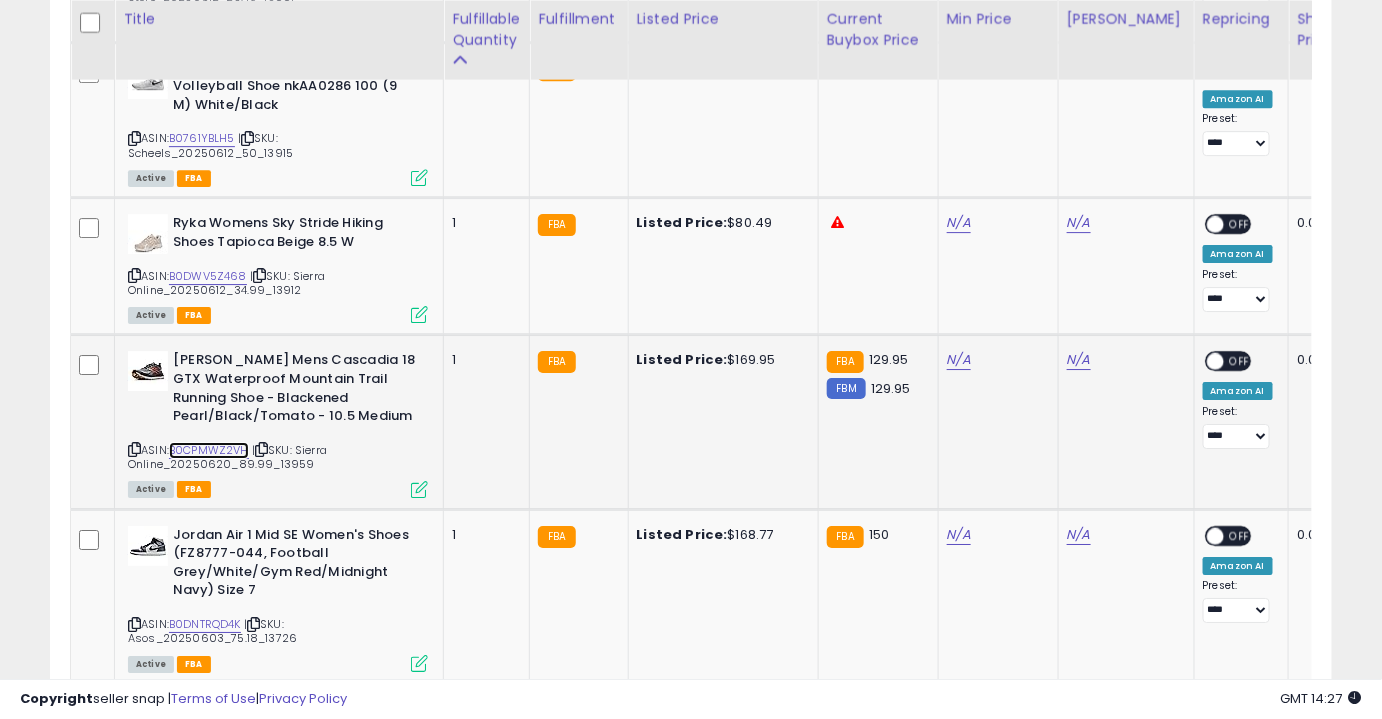 click on "B0CPMWZ2VH" at bounding box center [209, 450] 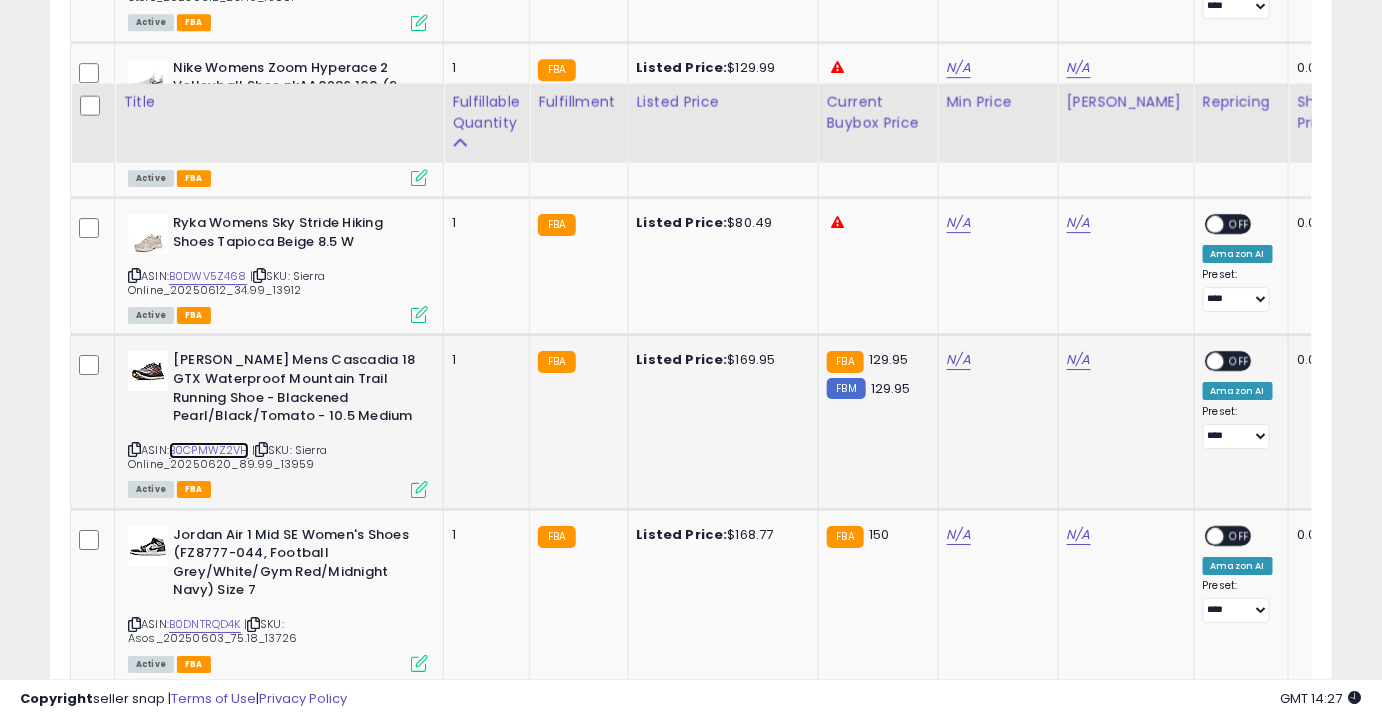 scroll, scrollTop: 2155, scrollLeft: 0, axis: vertical 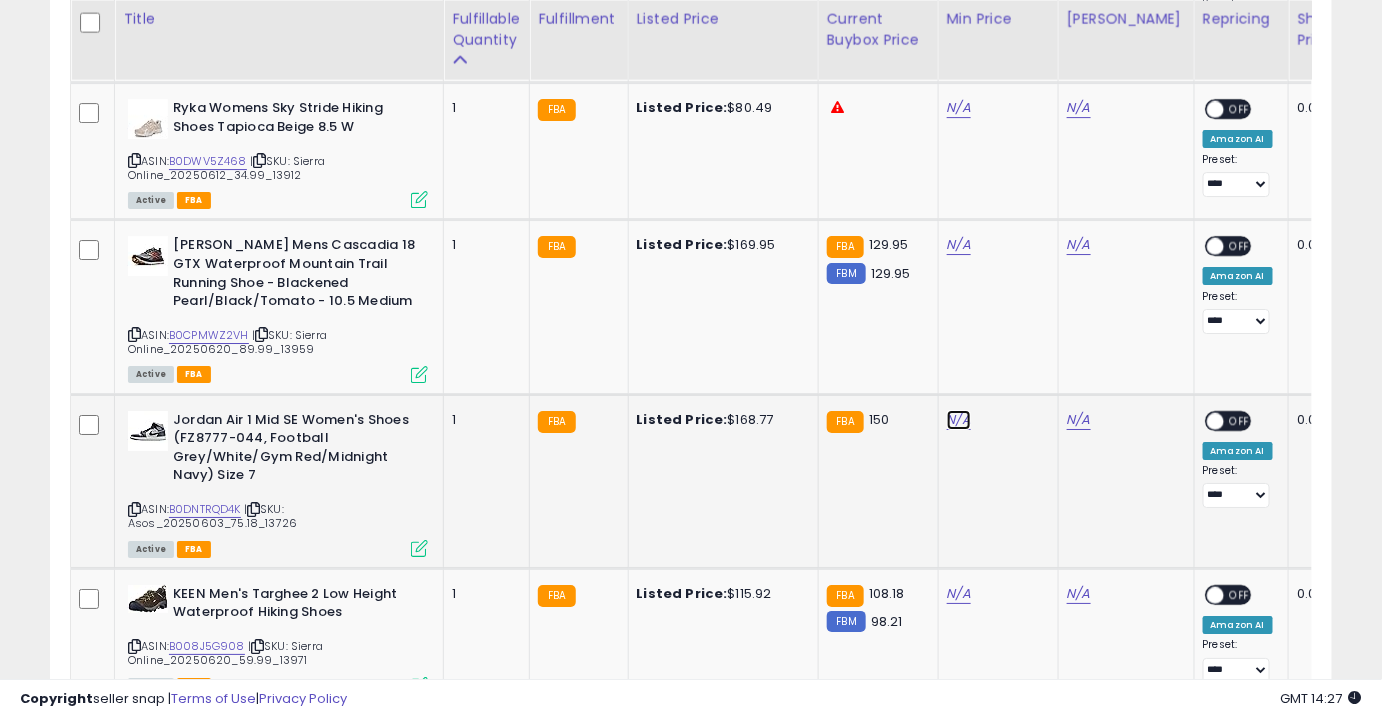 click on "N/A" at bounding box center (959, -944) 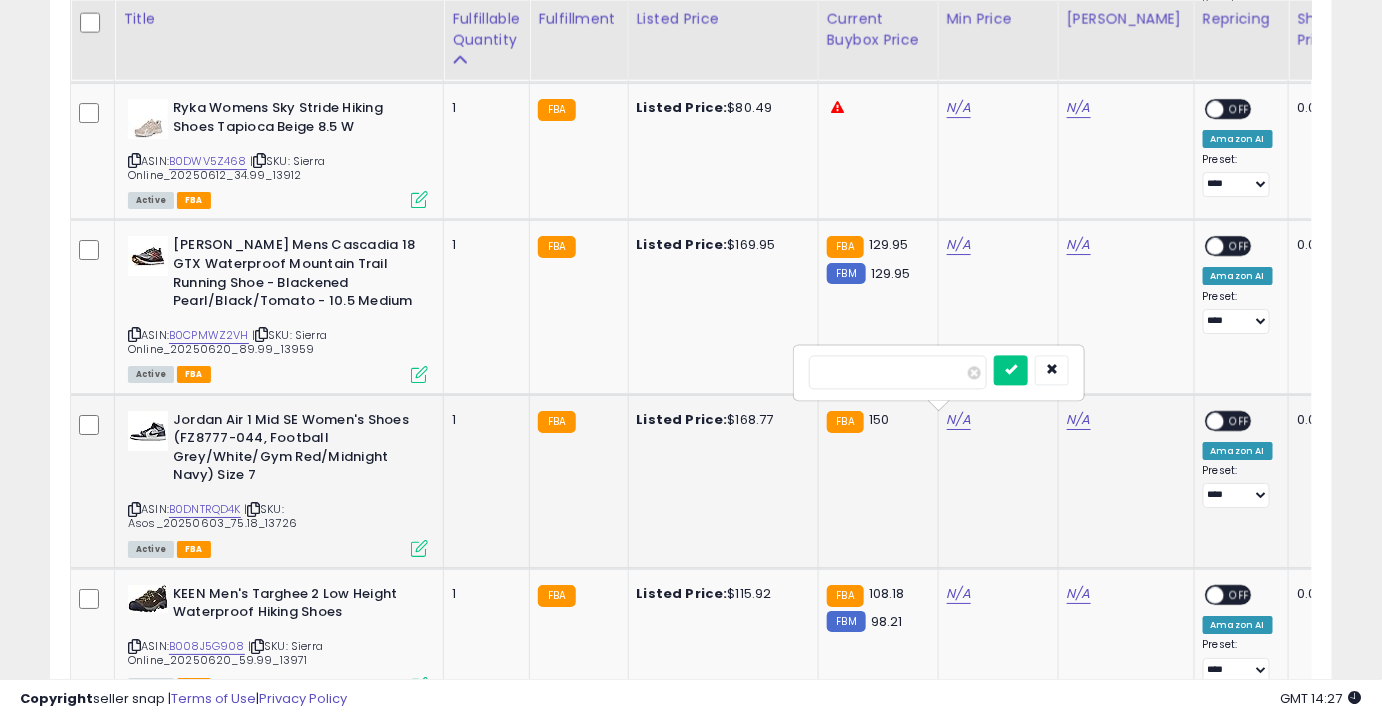 type on "***" 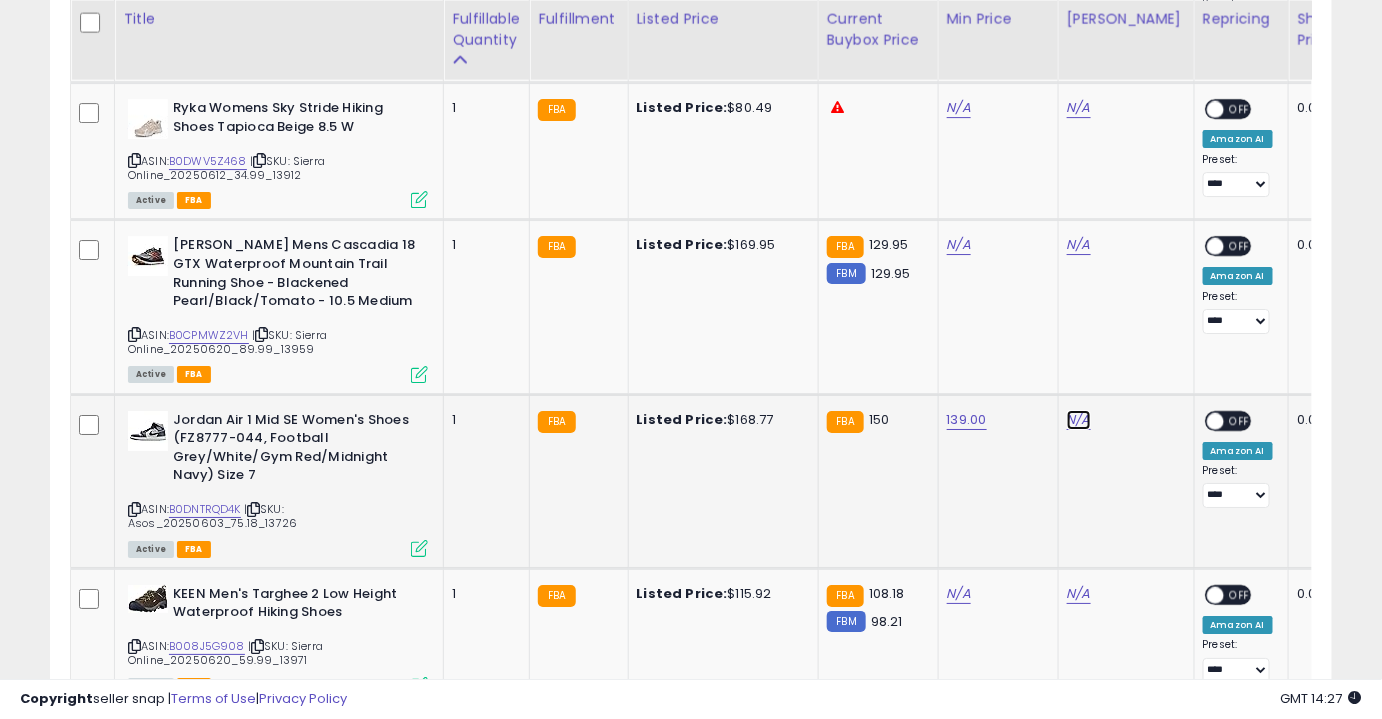 click on "N/A" at bounding box center [1079, -944] 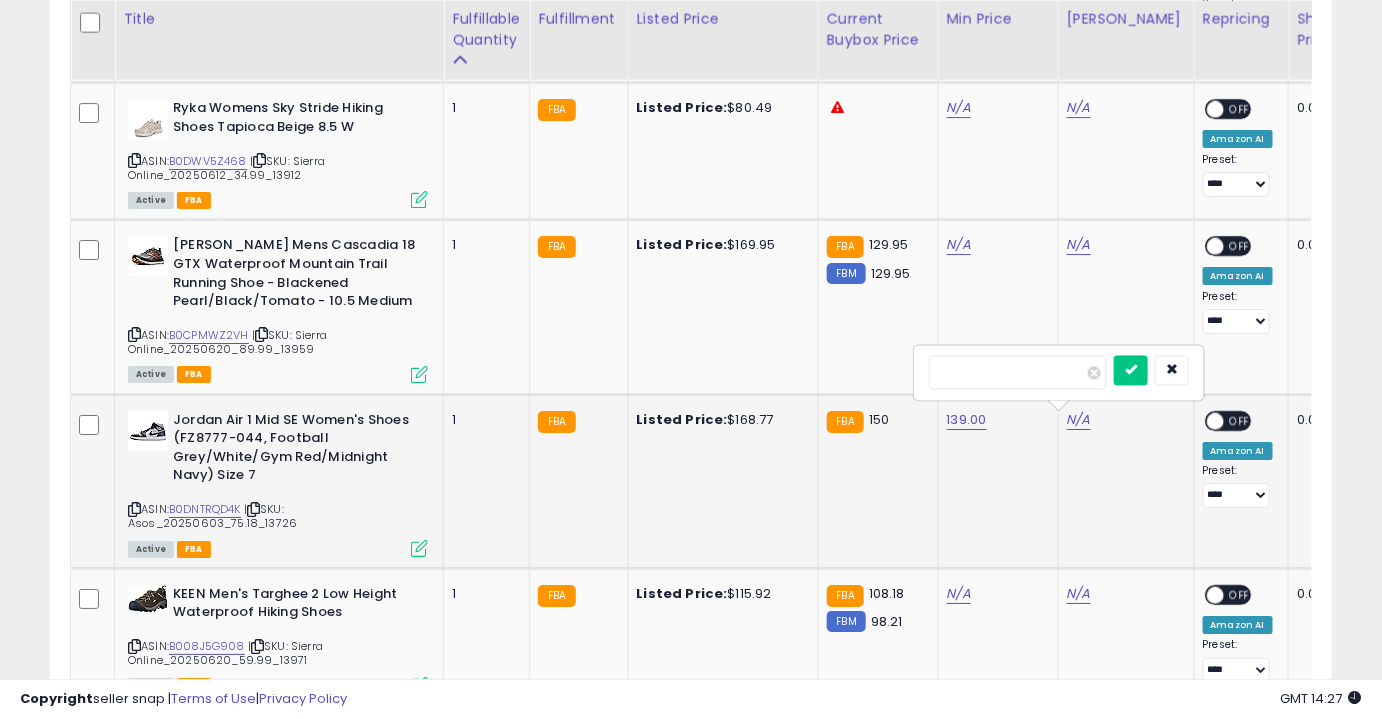 type on "***" 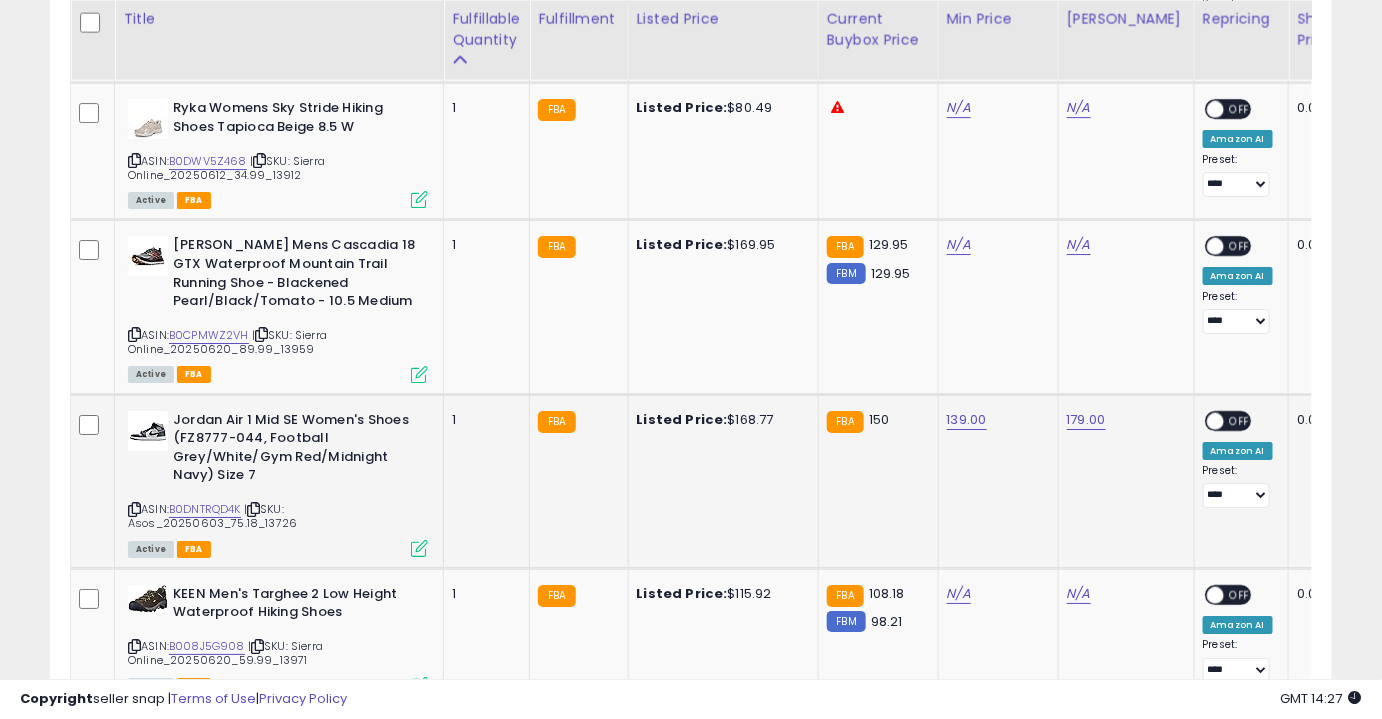click on "OFF" at bounding box center (1240, 420) 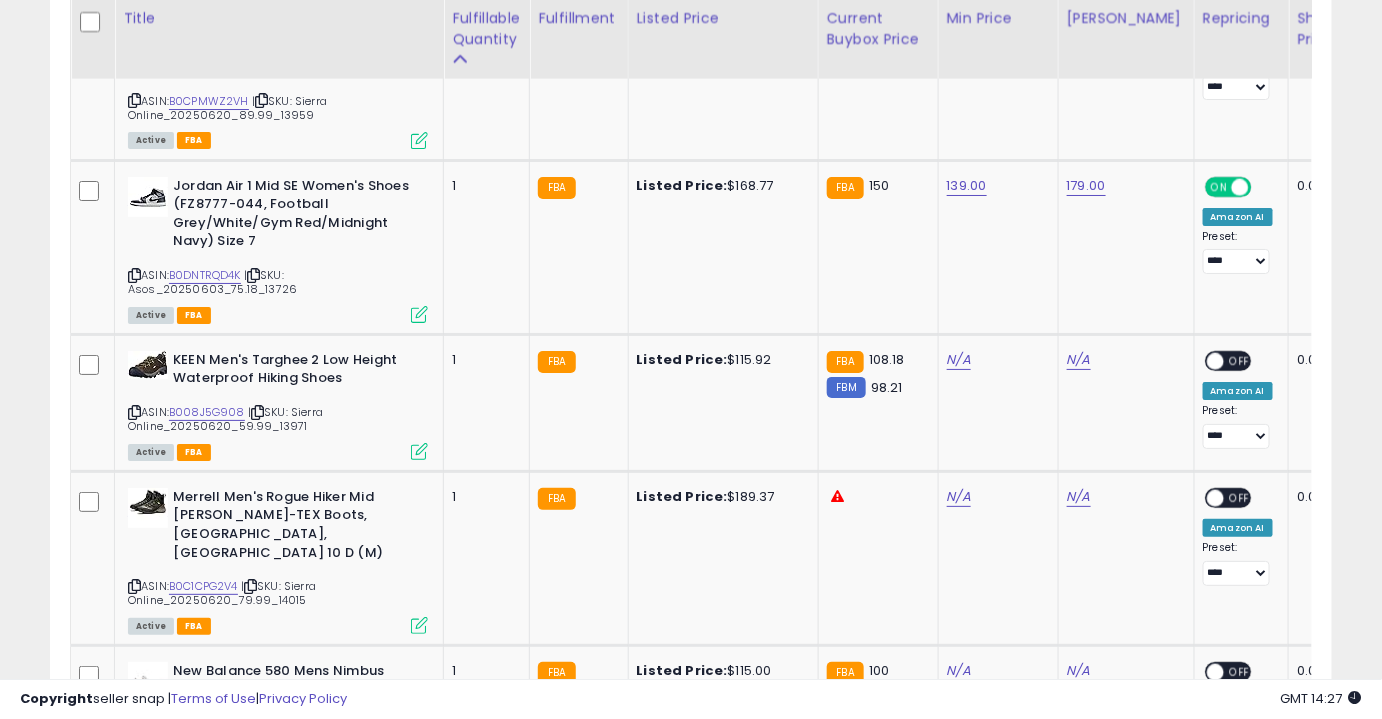 scroll, scrollTop: 2413, scrollLeft: 0, axis: vertical 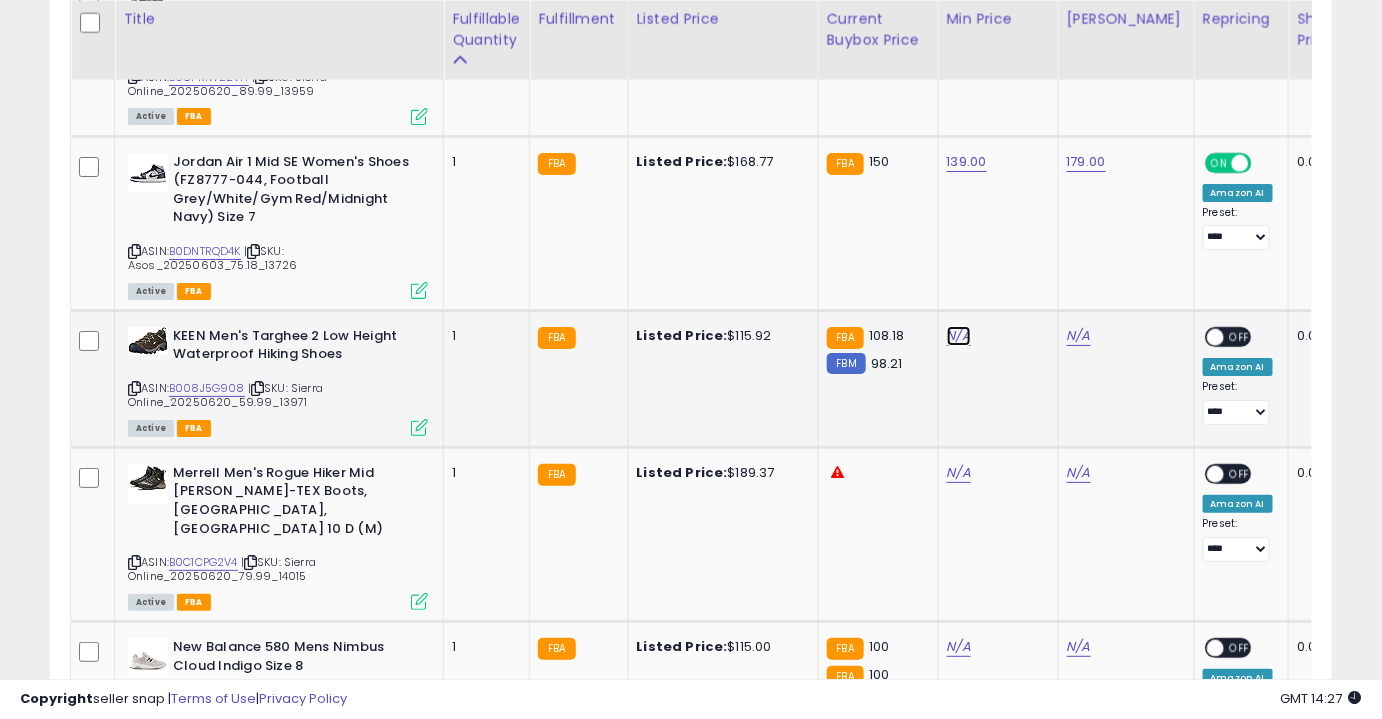 click on "N/A" at bounding box center [959, -1202] 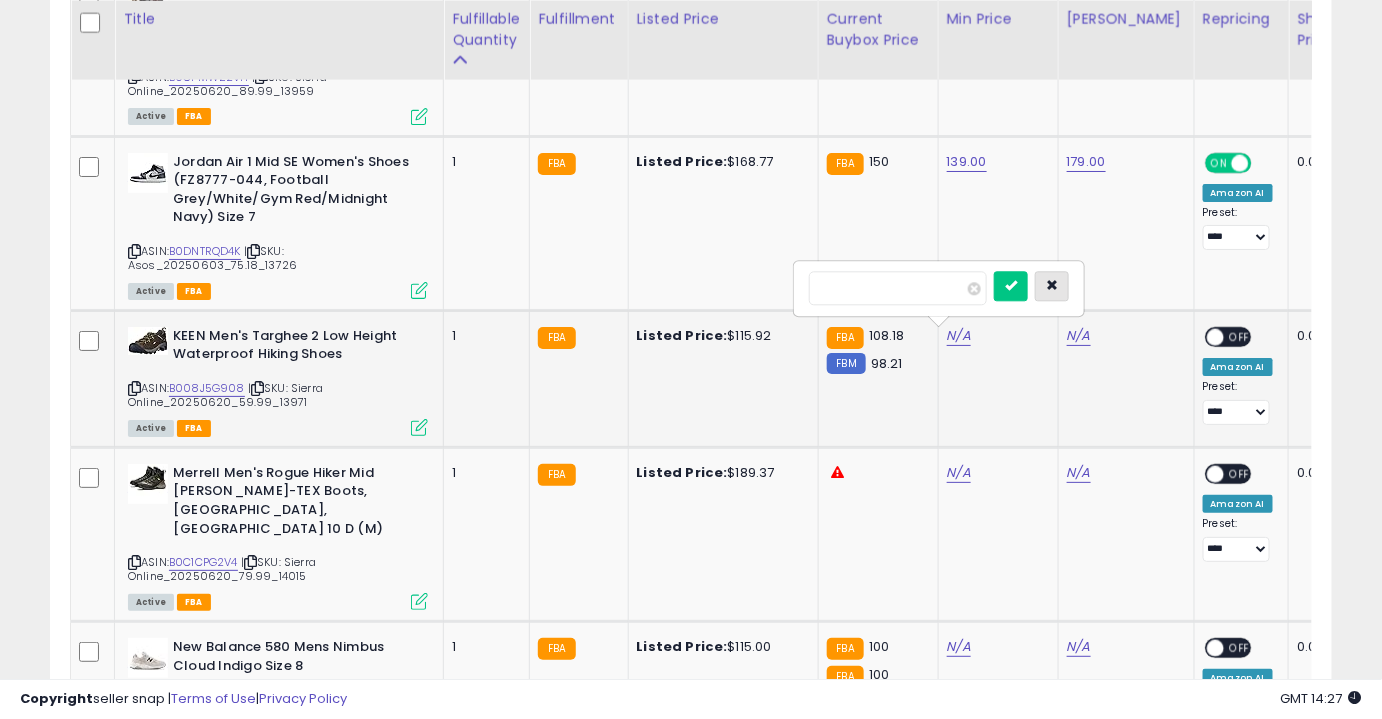 click at bounding box center (1052, 286) 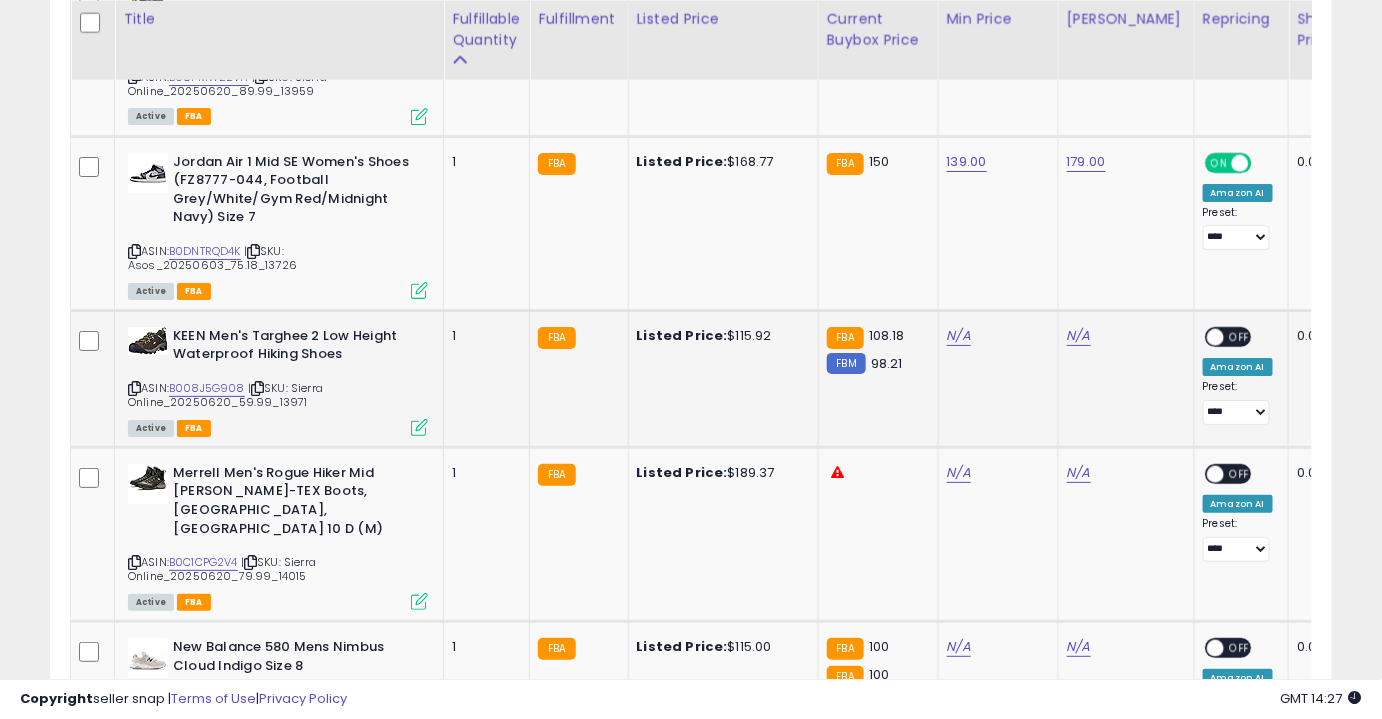 click on "ASIN:  B008J5G908    |   SKU: Sierra Online_20250620_59.99_13971 Active FBA" at bounding box center [278, 380] 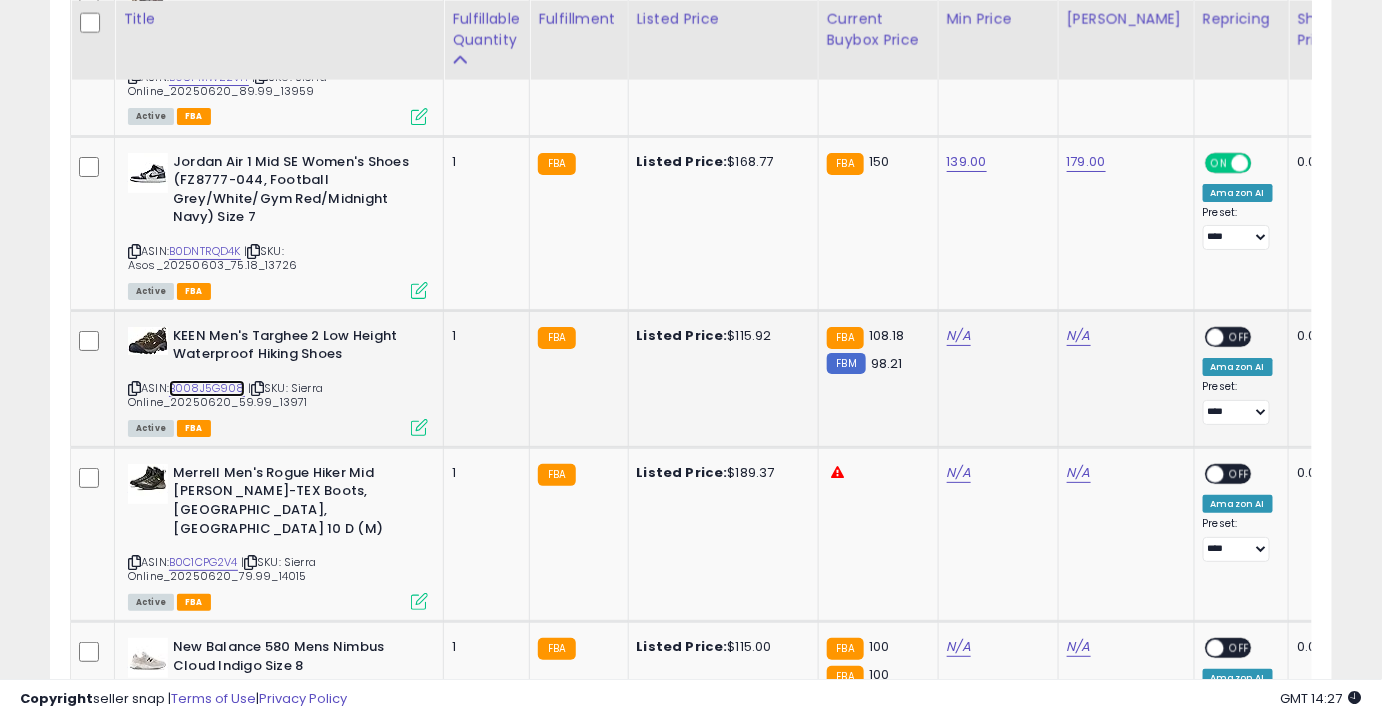 click on "B008J5G908" at bounding box center [207, 388] 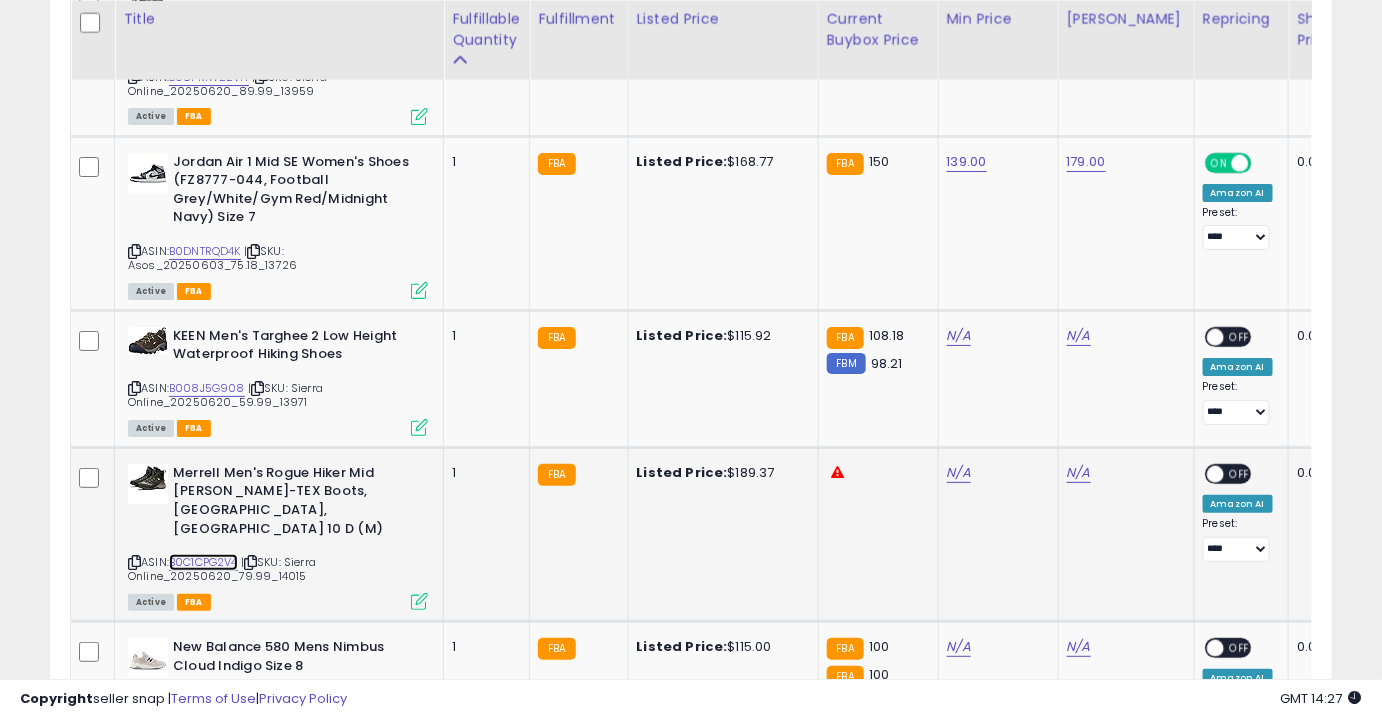 click on "B0C1CPG2V4" at bounding box center (203, 562) 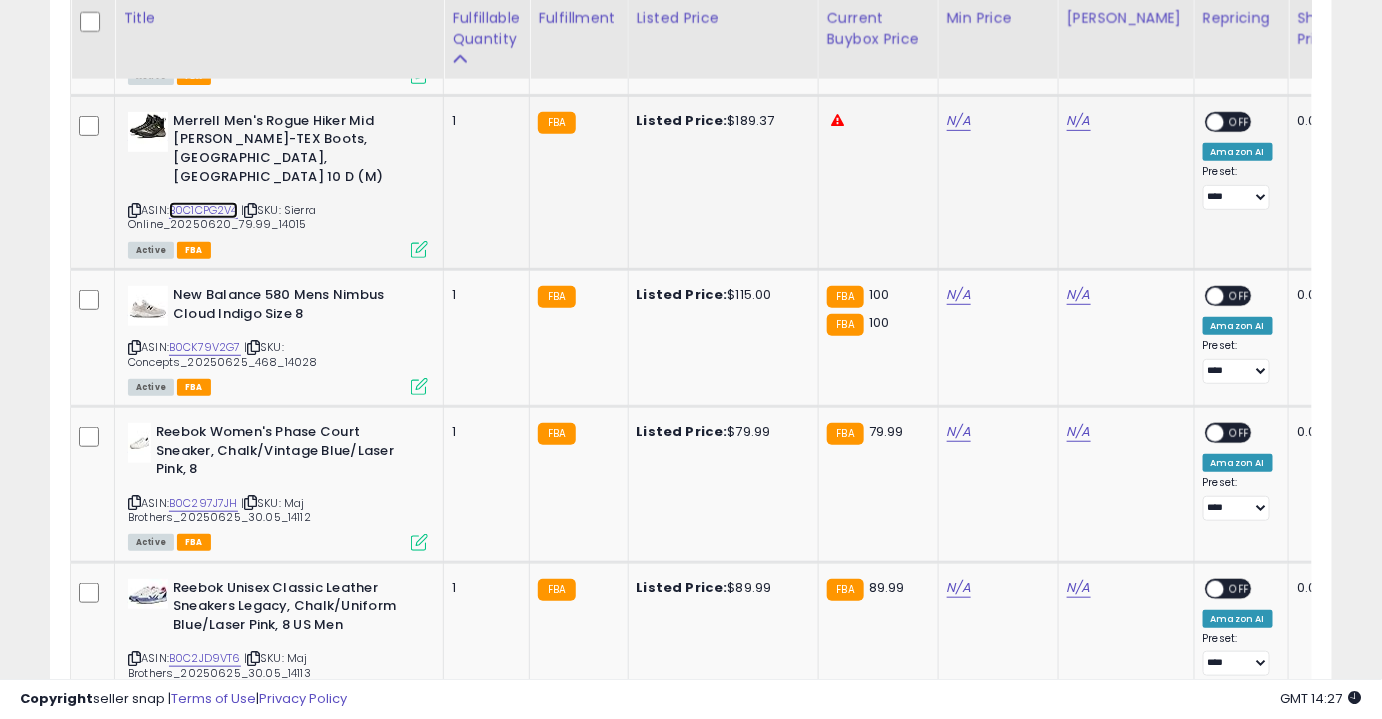 scroll, scrollTop: 2767, scrollLeft: 0, axis: vertical 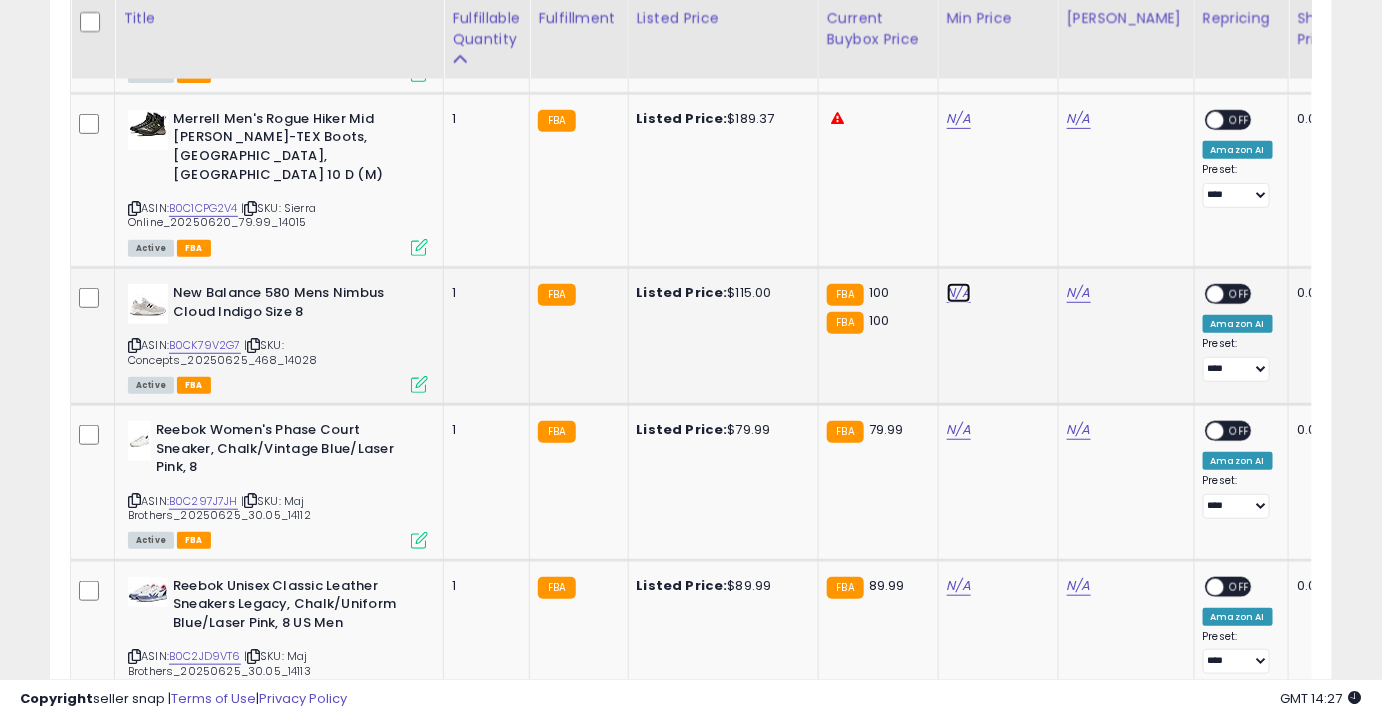 click on "N/A" at bounding box center [959, -1556] 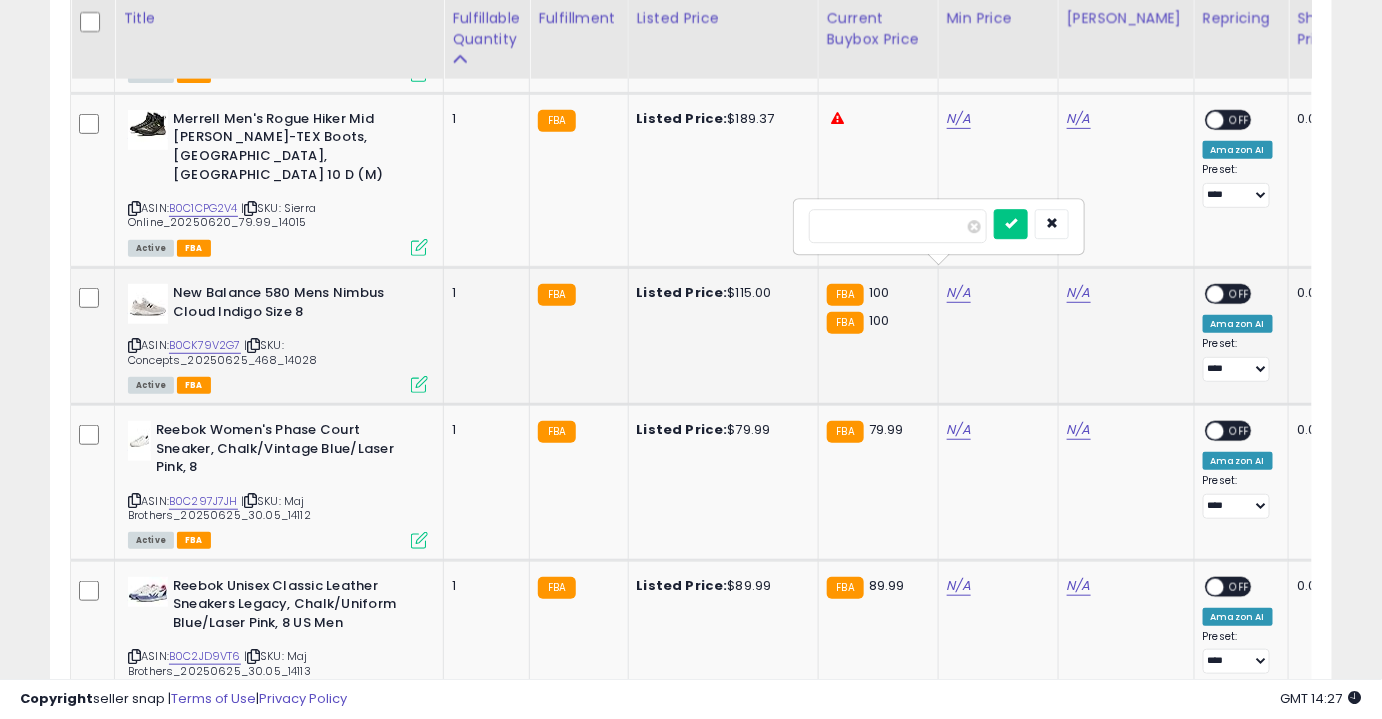 type on "**" 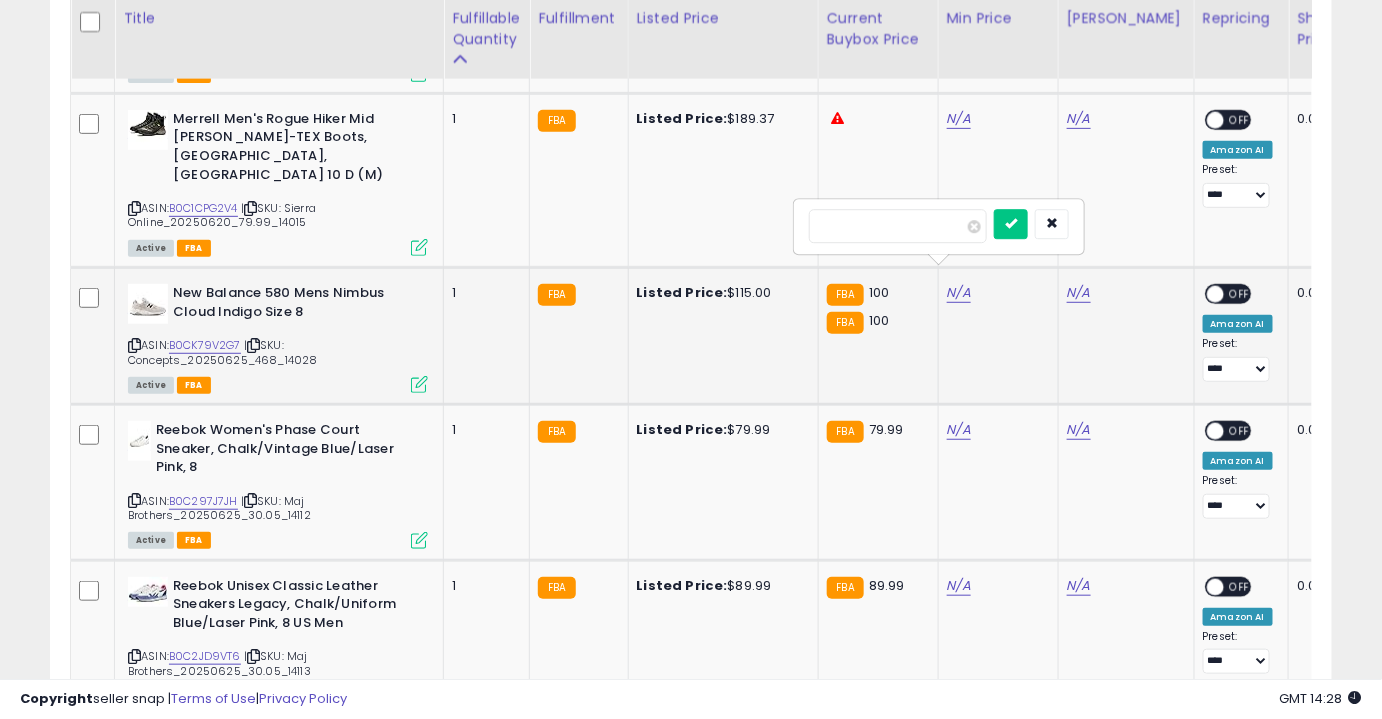 click at bounding box center [1011, 224] 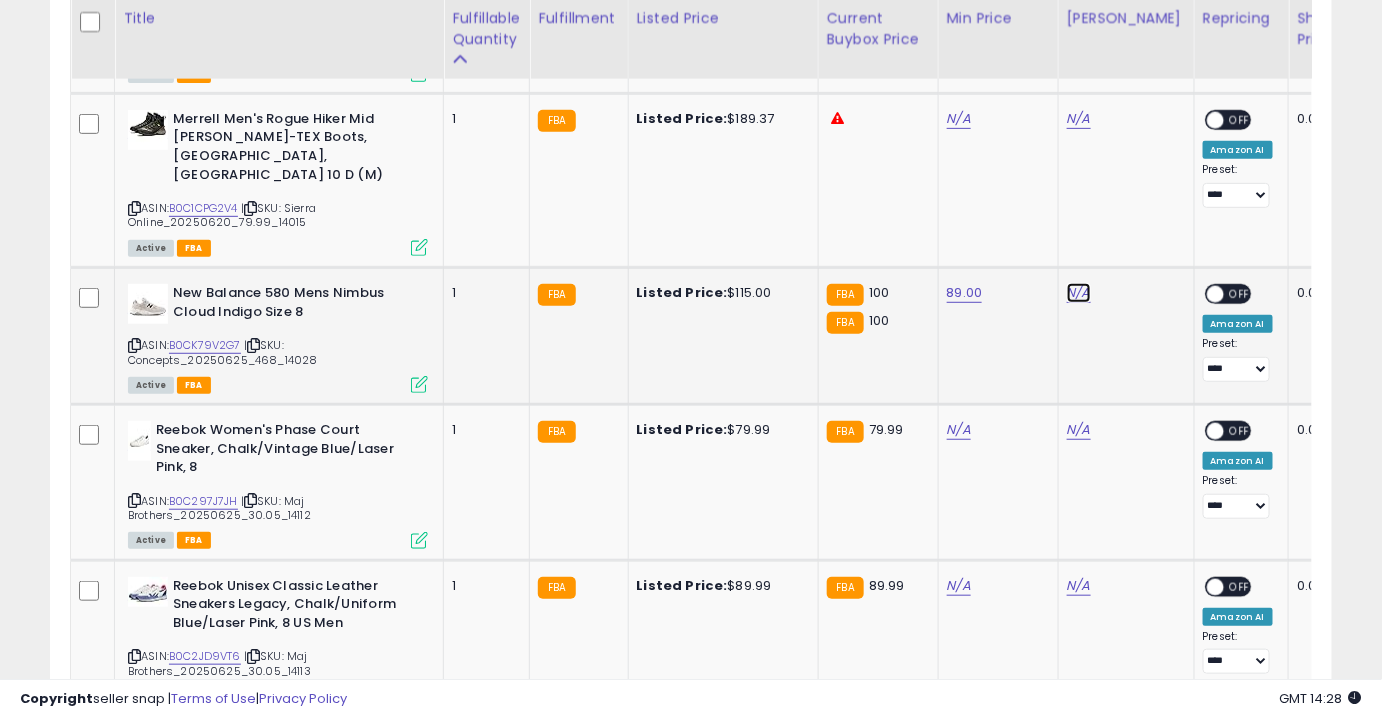 click on "N/A" at bounding box center [1079, -1556] 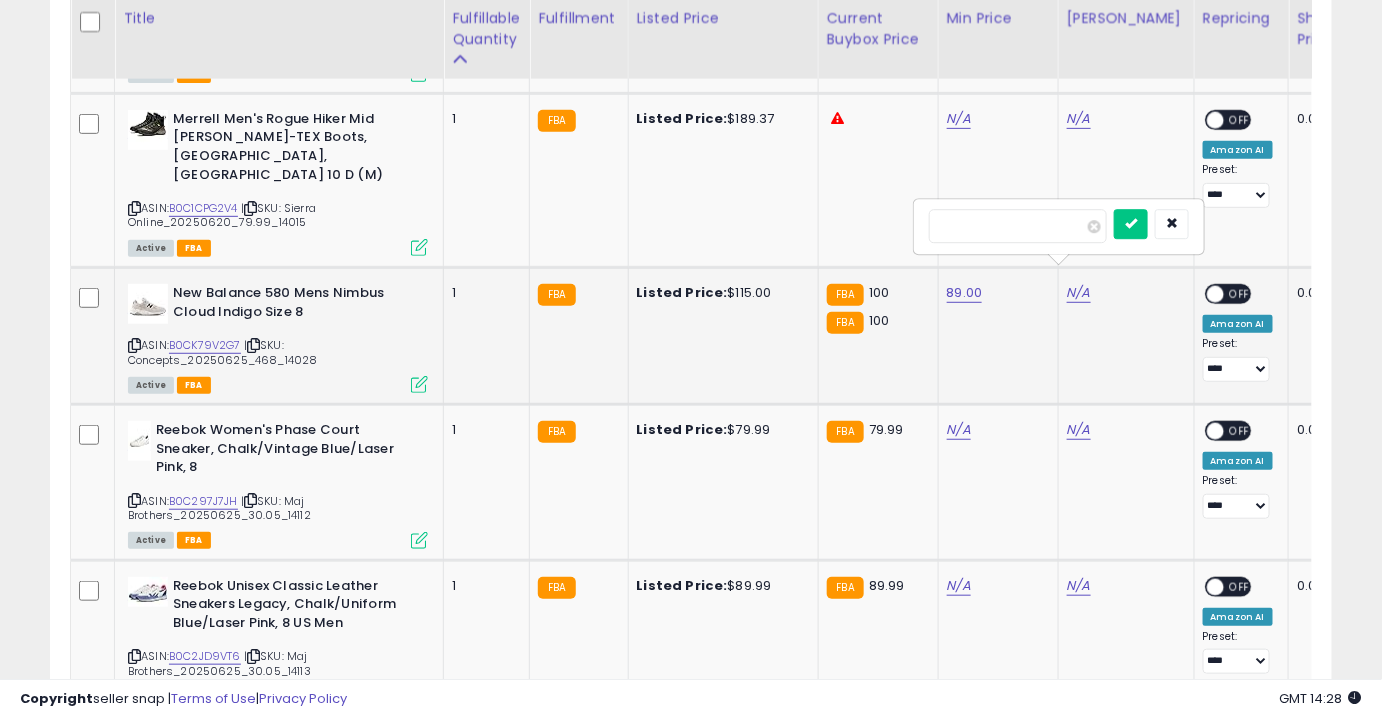 type on "******" 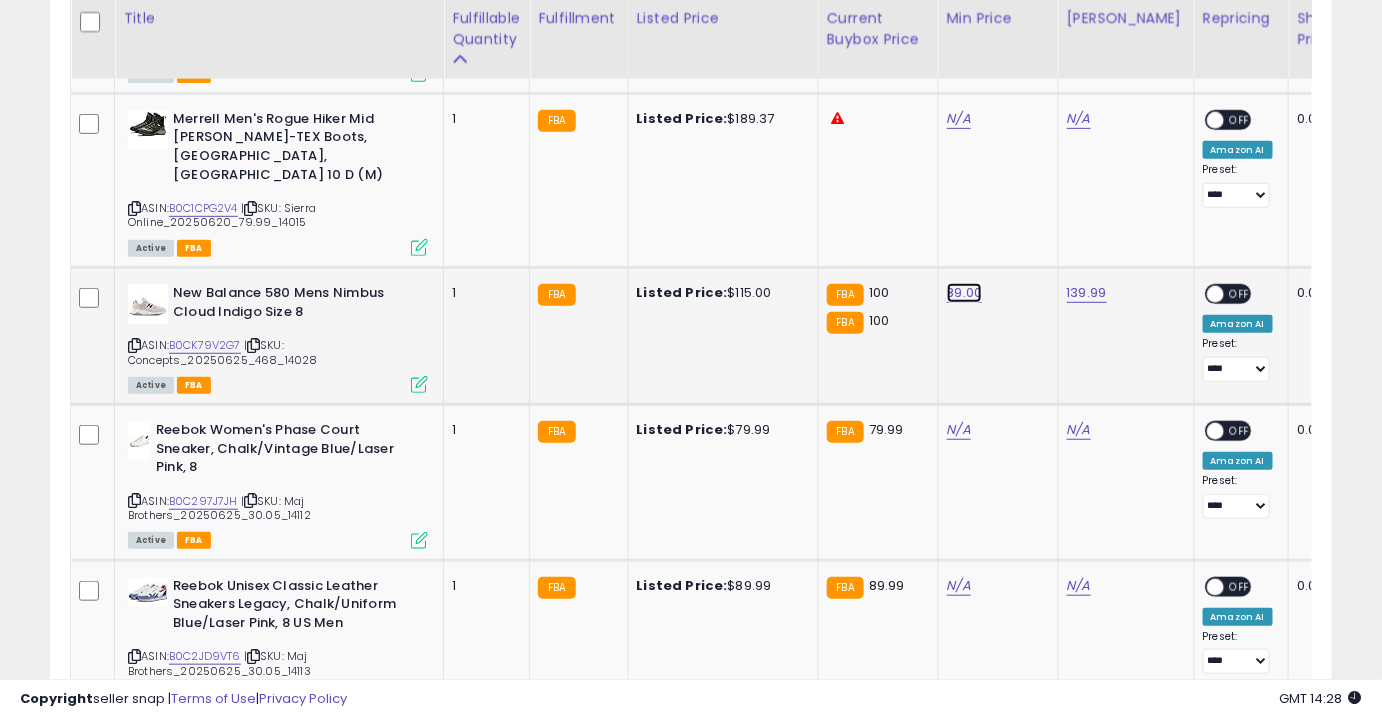 click on "89.00" at bounding box center (967, -1693) 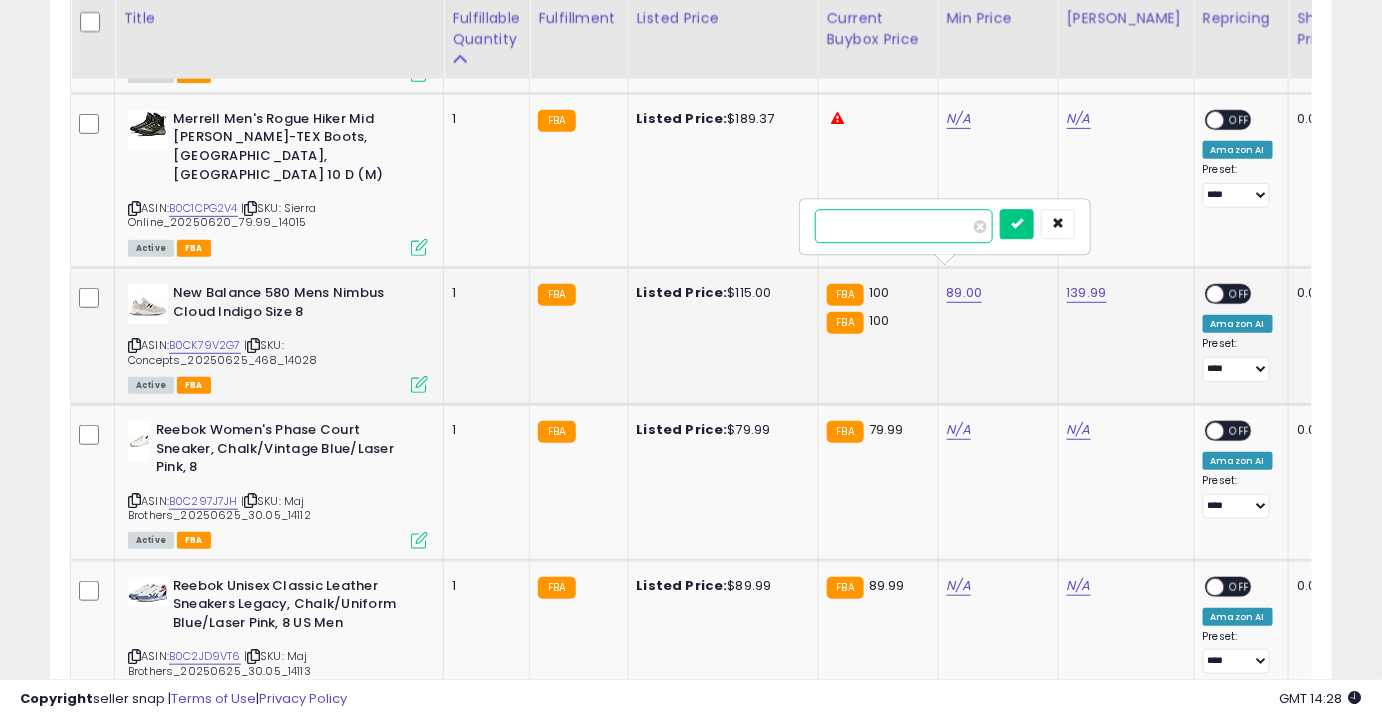 drag, startPoint x: 837, startPoint y: 227, endPoint x: 809, endPoint y: 227, distance: 28 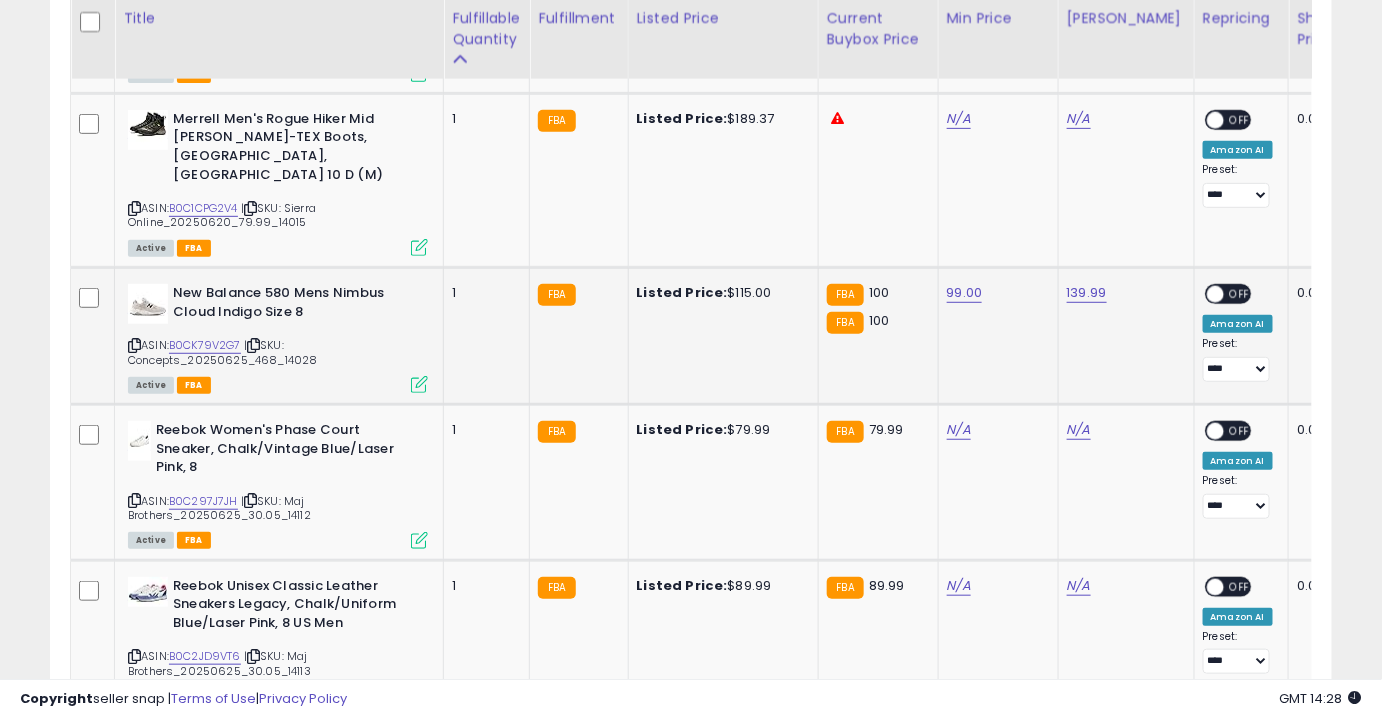 click on "OFF" at bounding box center [1240, 294] 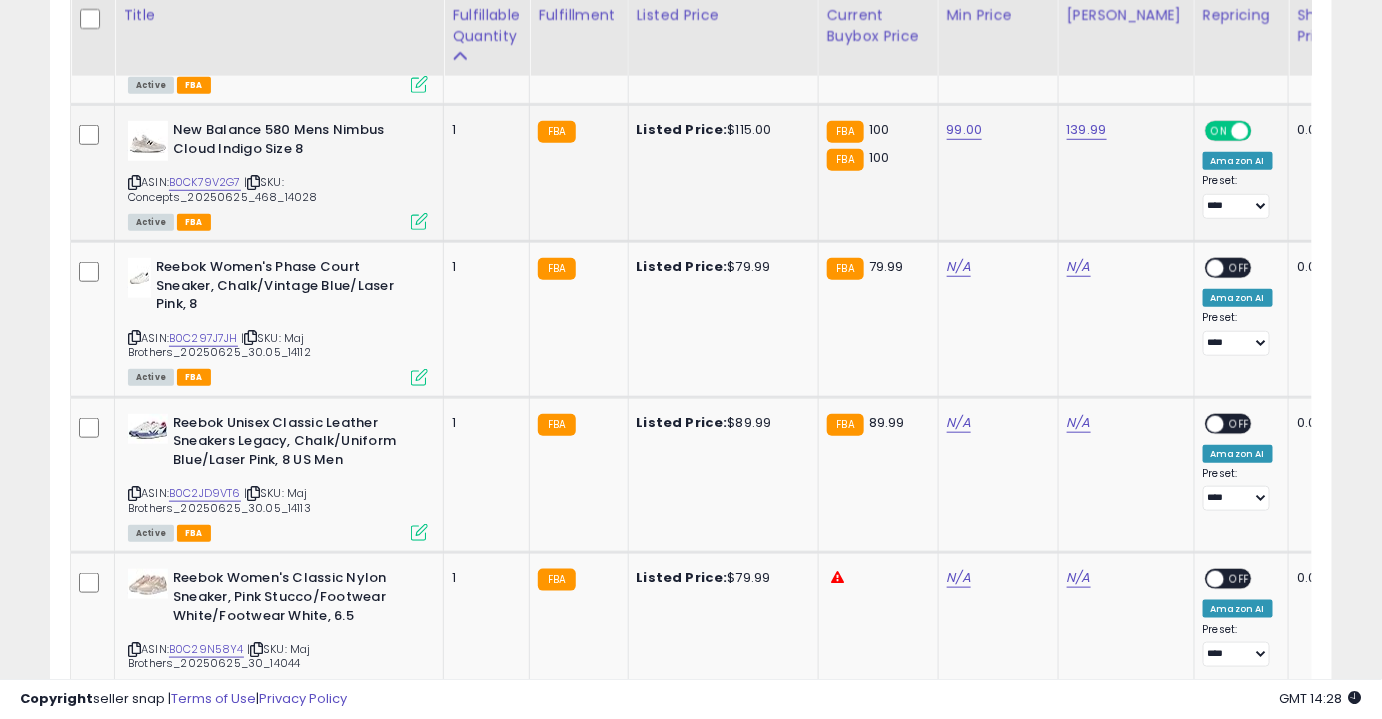 scroll, scrollTop: 2931, scrollLeft: 0, axis: vertical 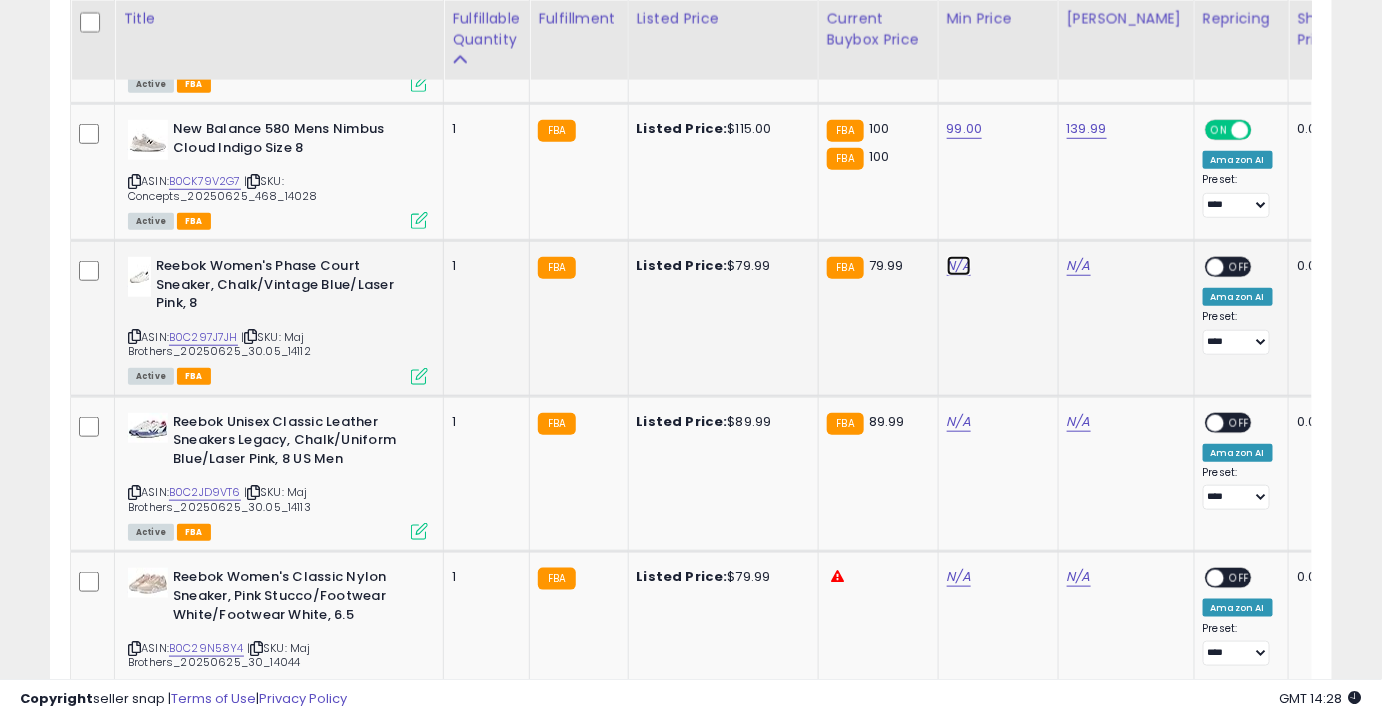 click on "N/A" at bounding box center (959, -1720) 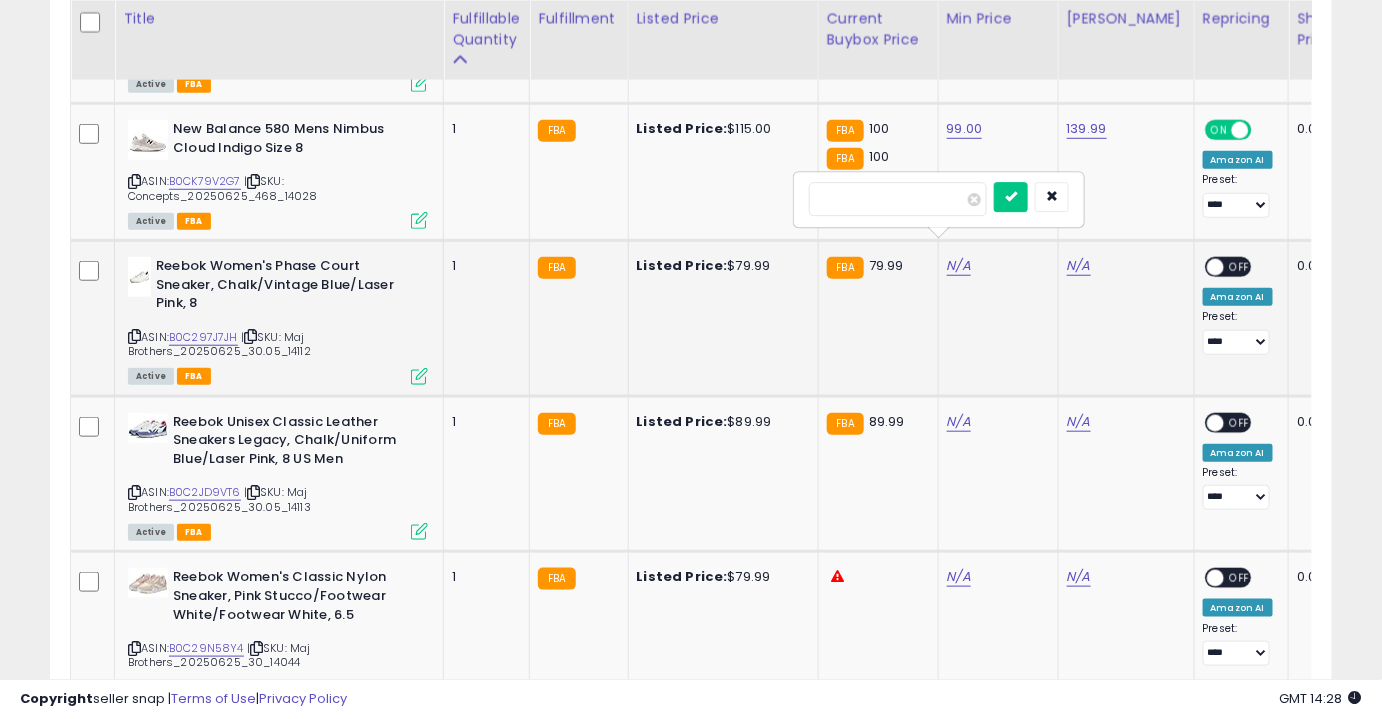type on "*****" 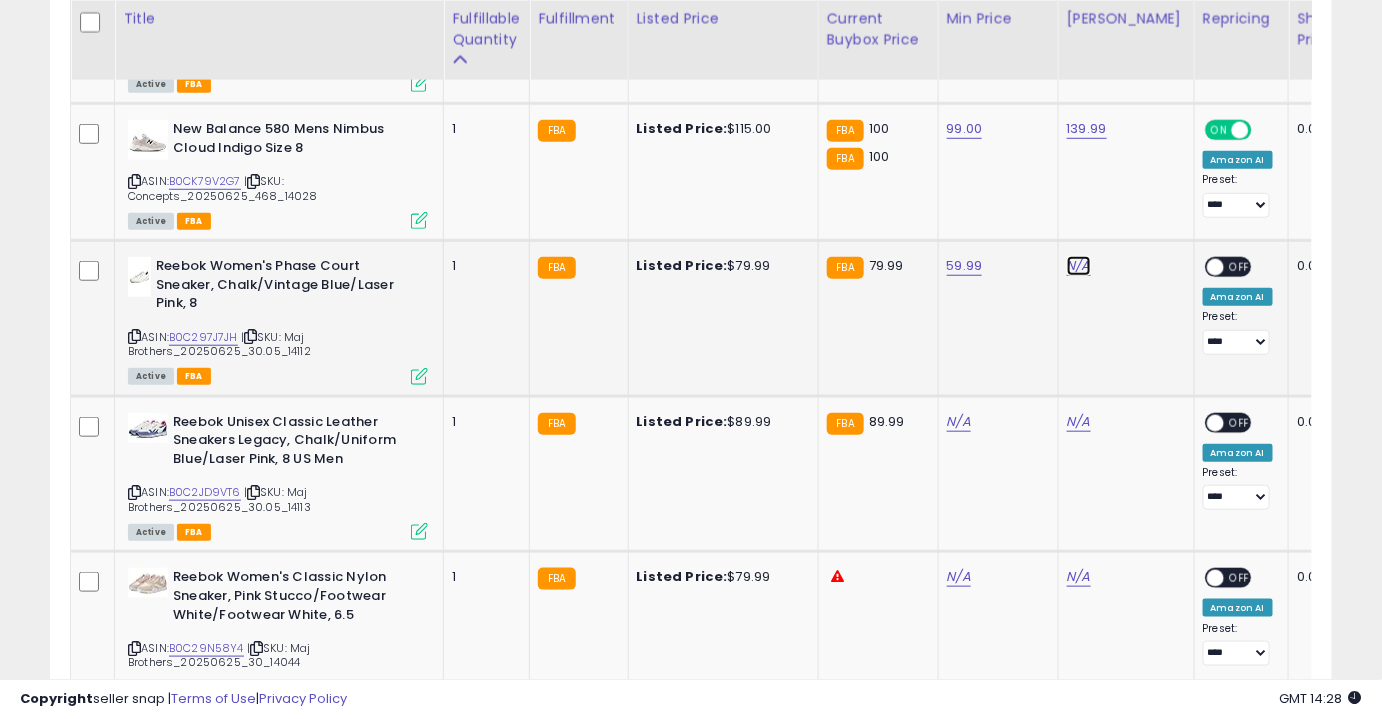 click on "N/A" at bounding box center [1079, -1720] 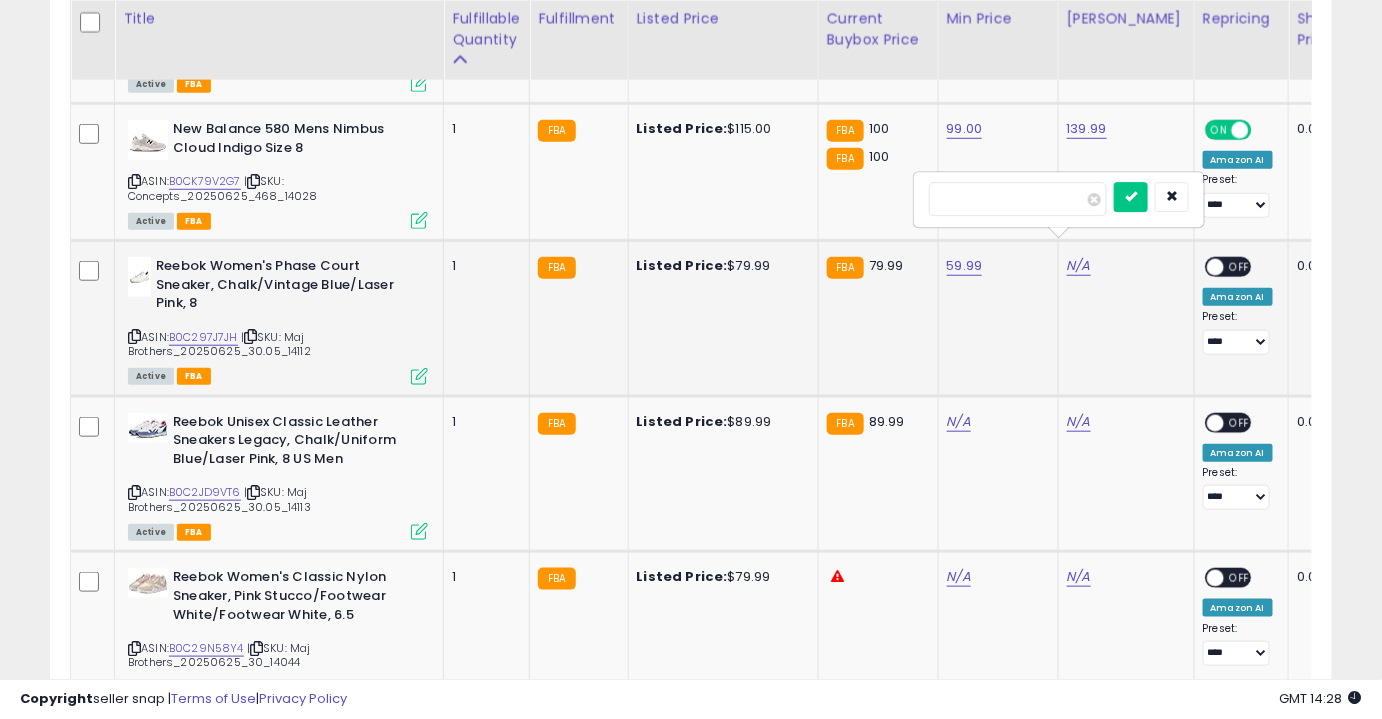 type on "**" 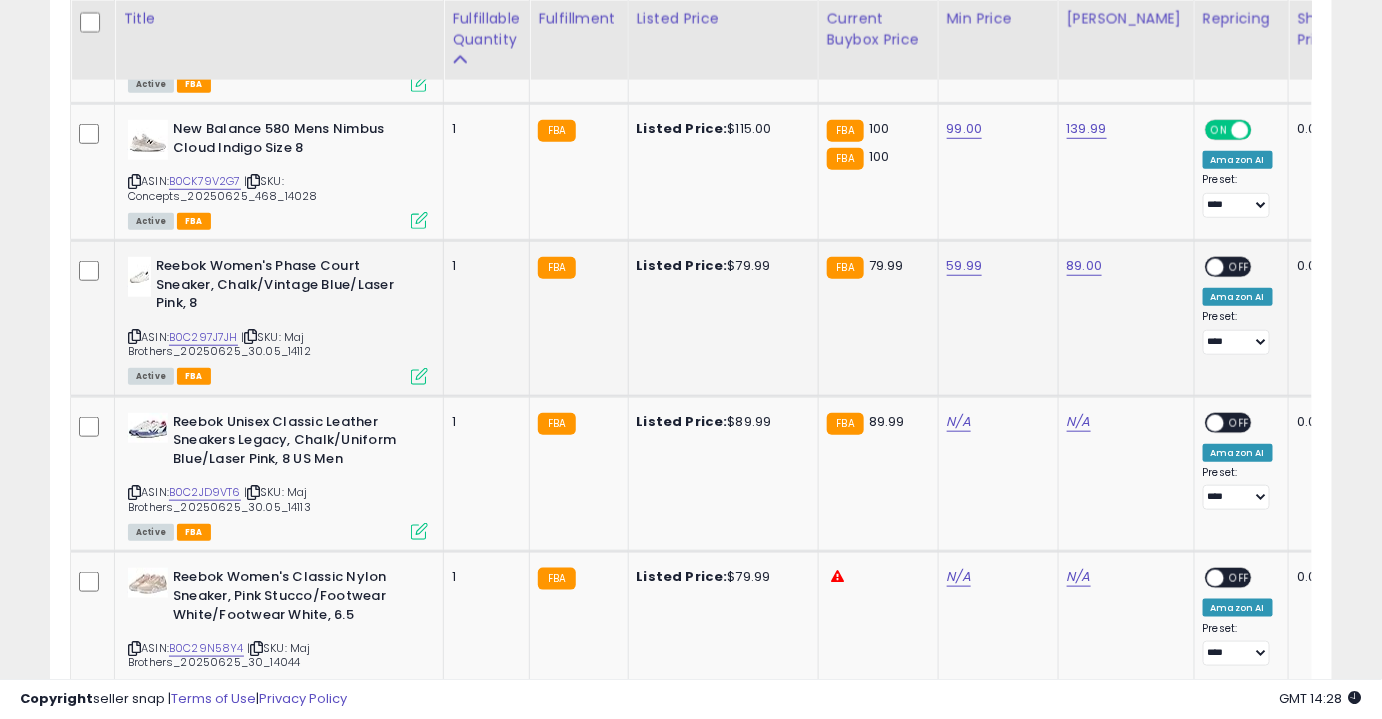 click on "OFF" at bounding box center (1240, 267) 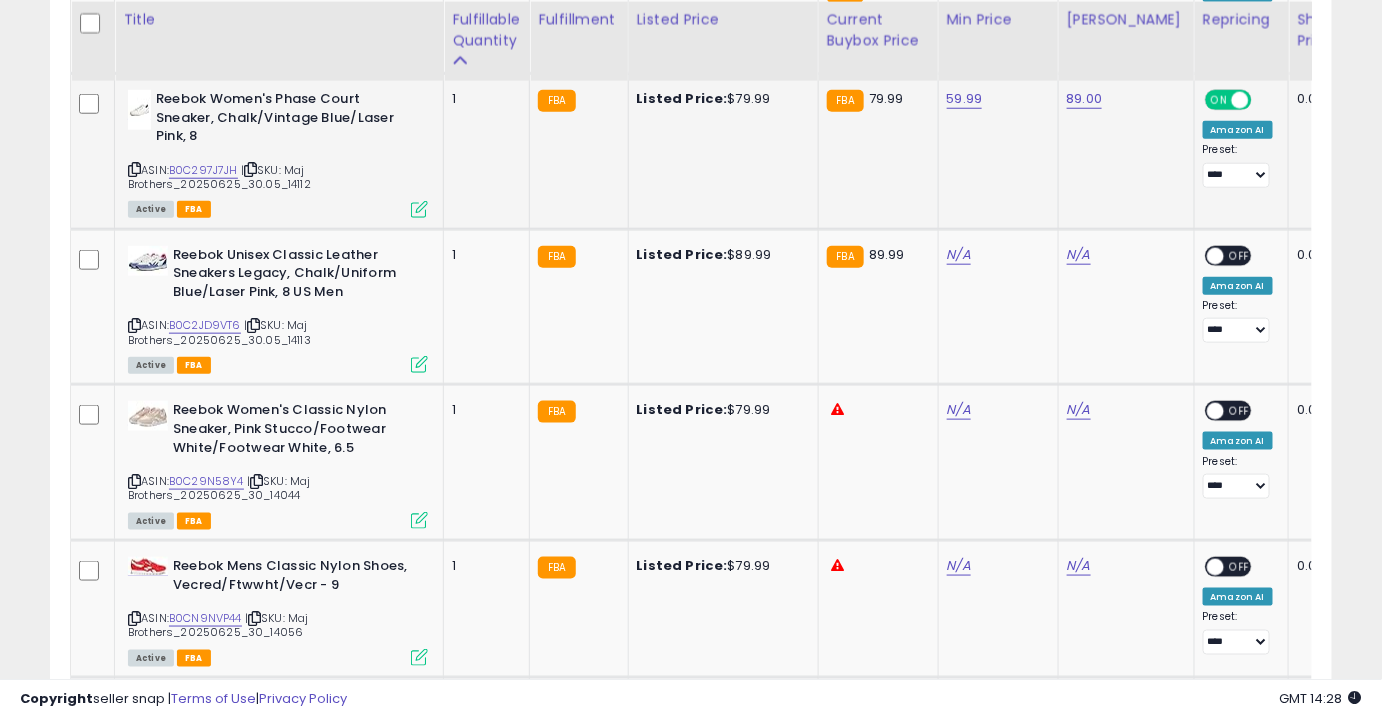 scroll, scrollTop: 3099, scrollLeft: 0, axis: vertical 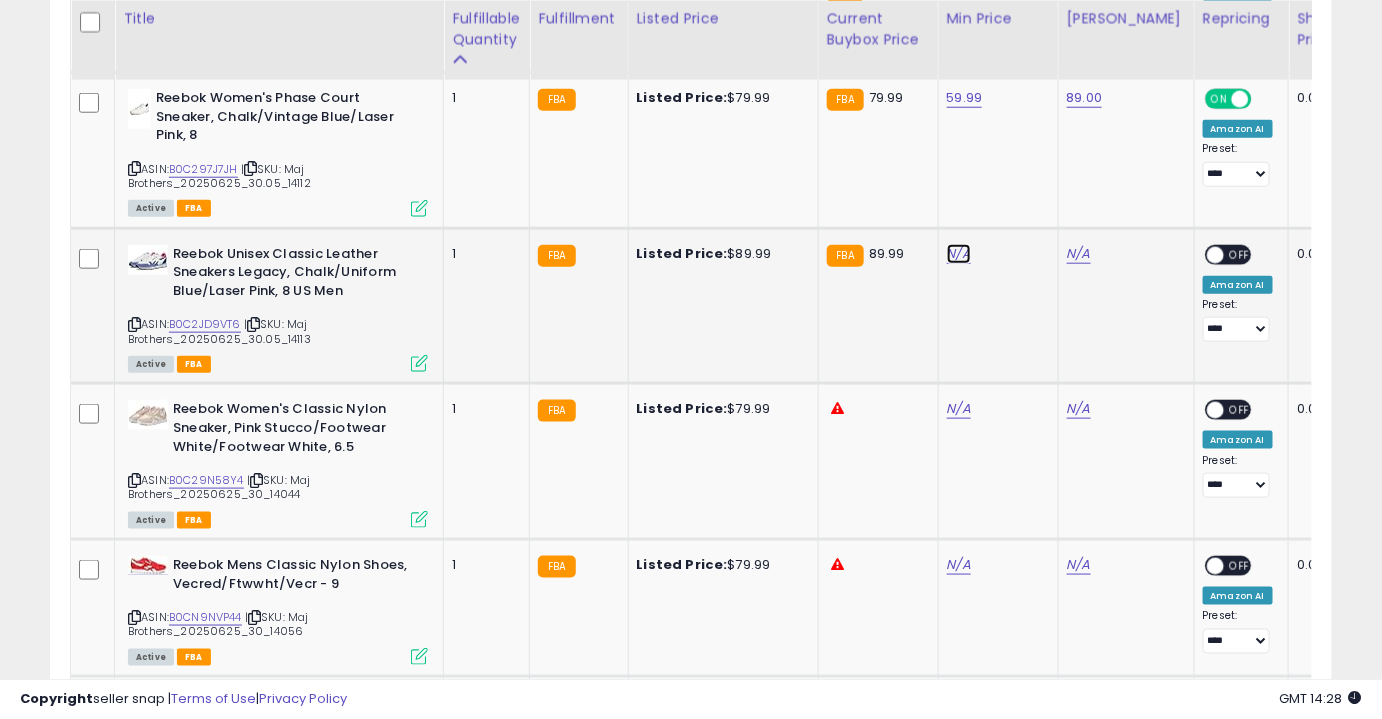 click on "N/A" at bounding box center [959, -1888] 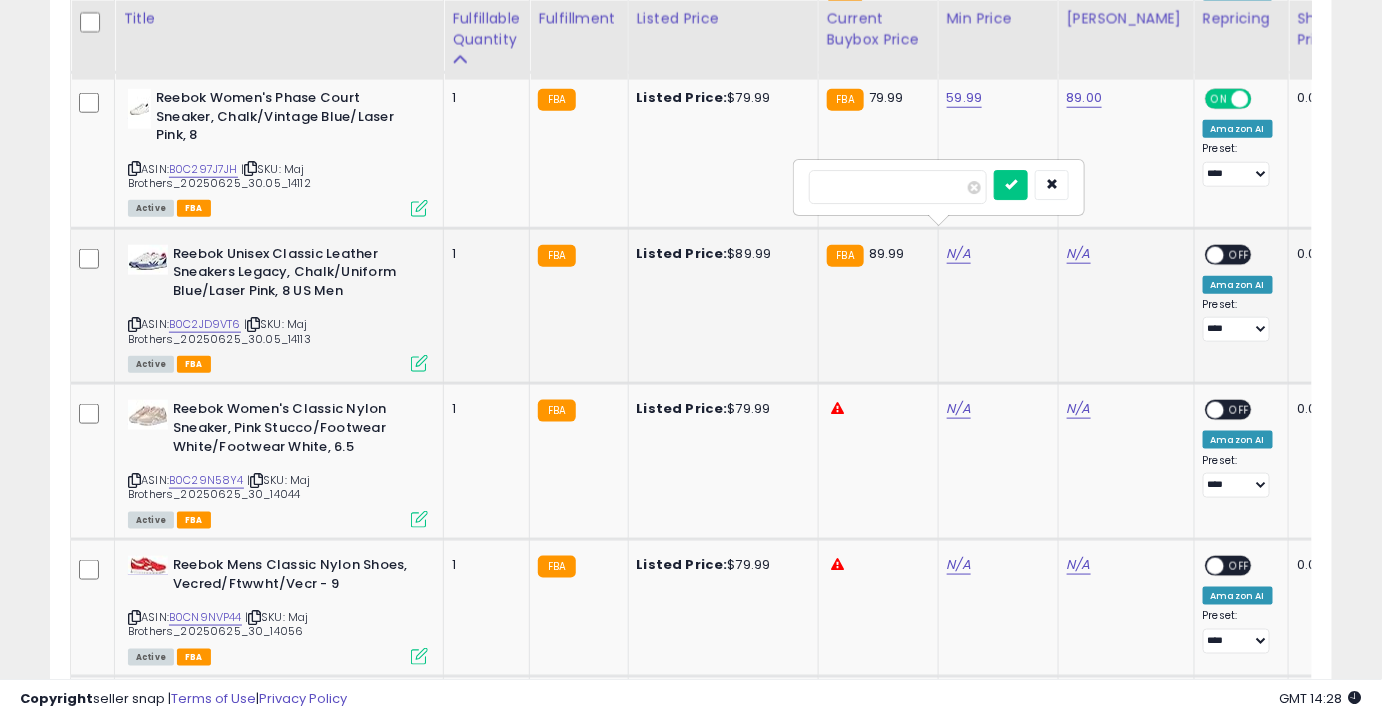type on "*****" 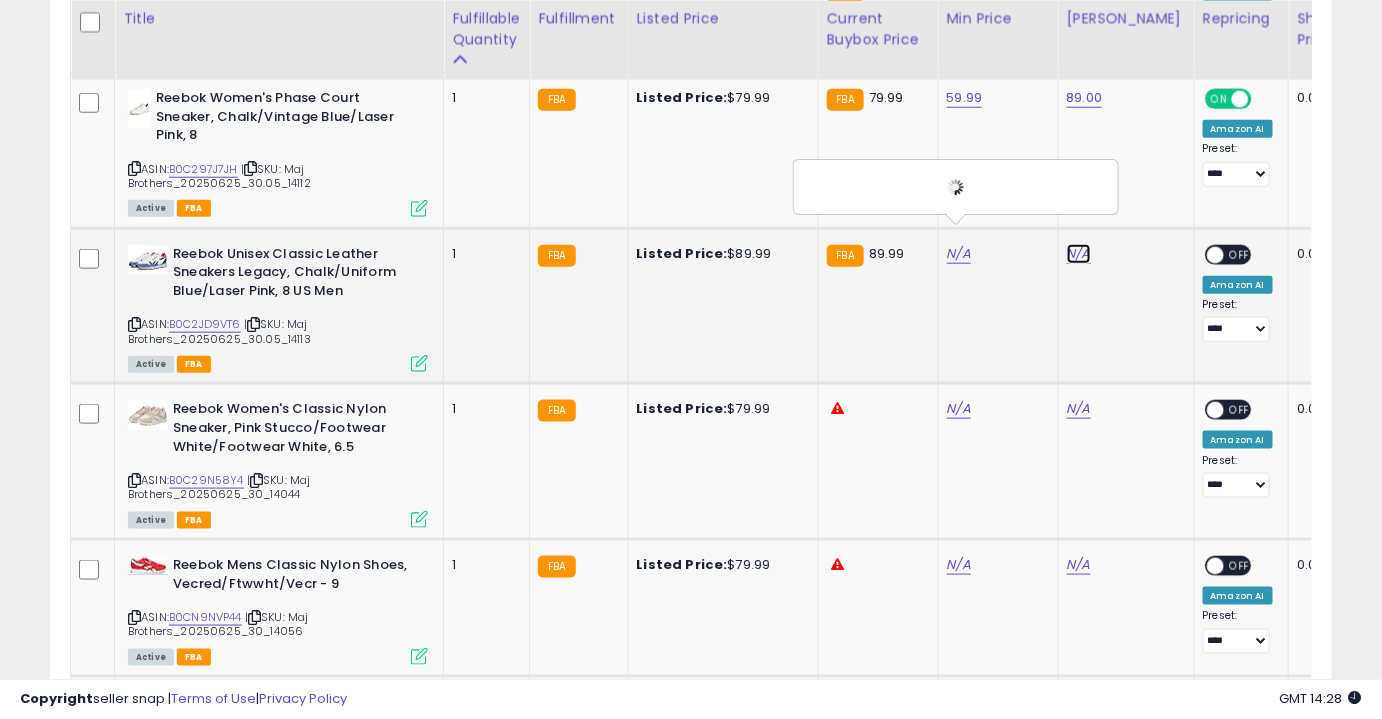 click on "N/A" at bounding box center (1079, -1888) 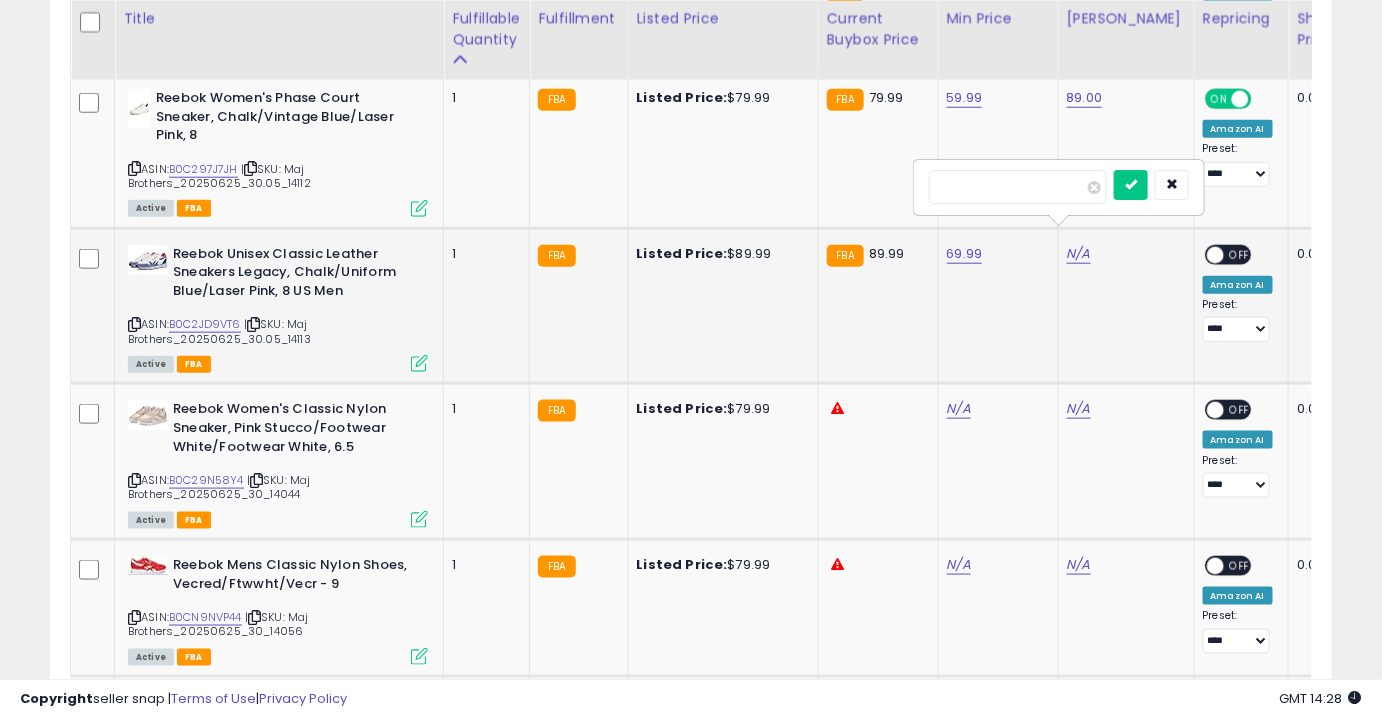 type on "**" 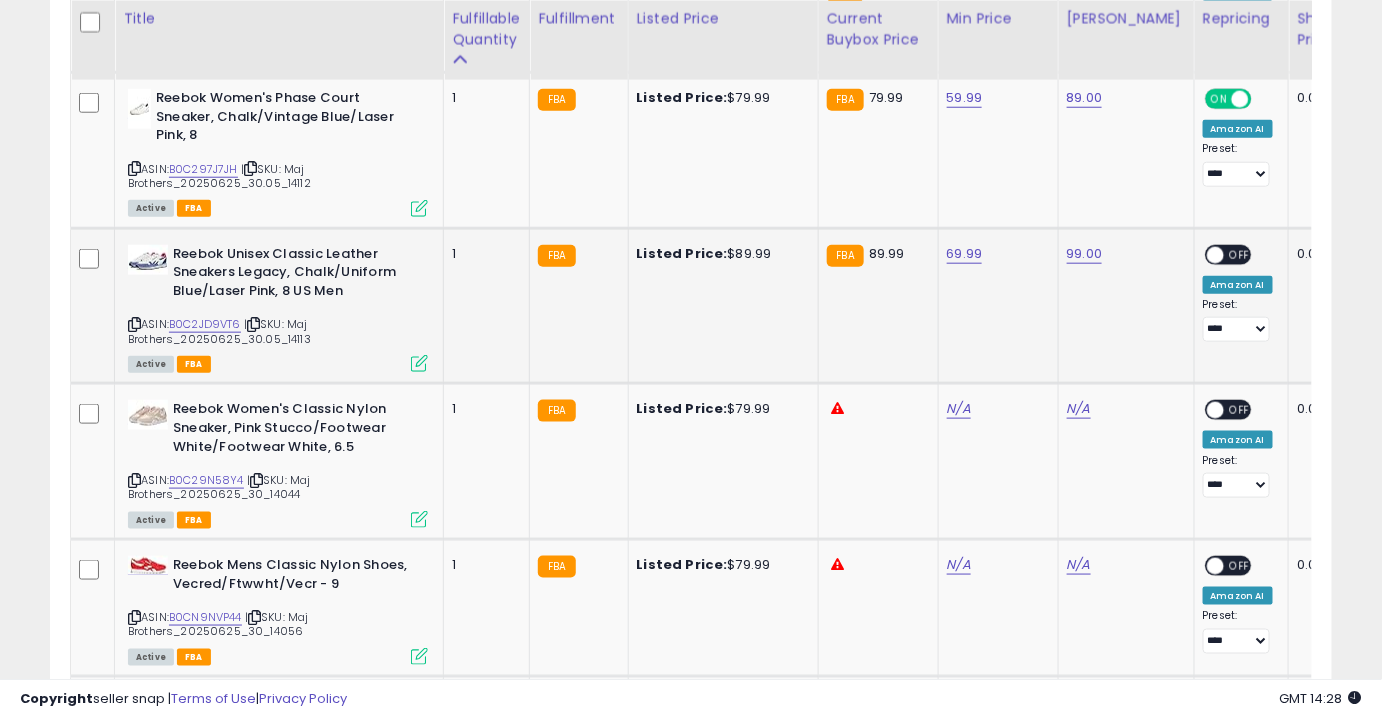 click on "OFF" at bounding box center [1240, 254] 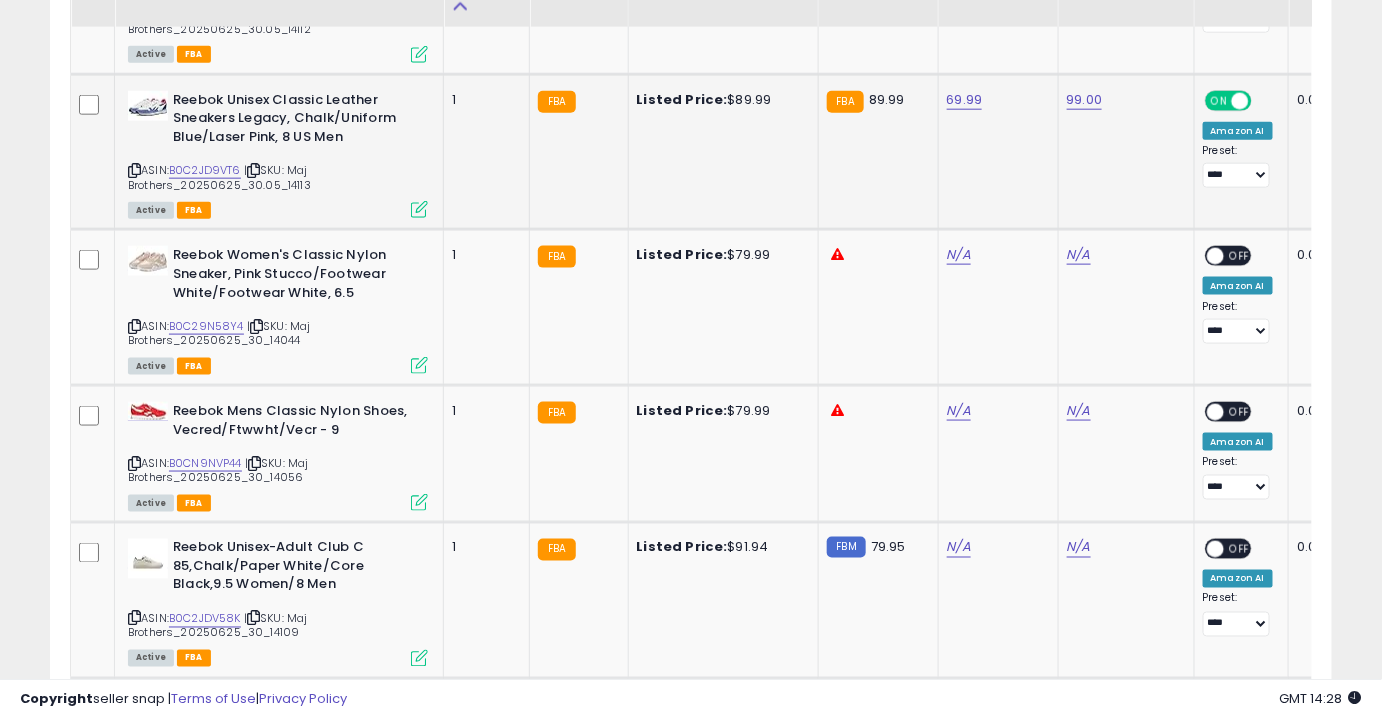 scroll, scrollTop: 3261, scrollLeft: 0, axis: vertical 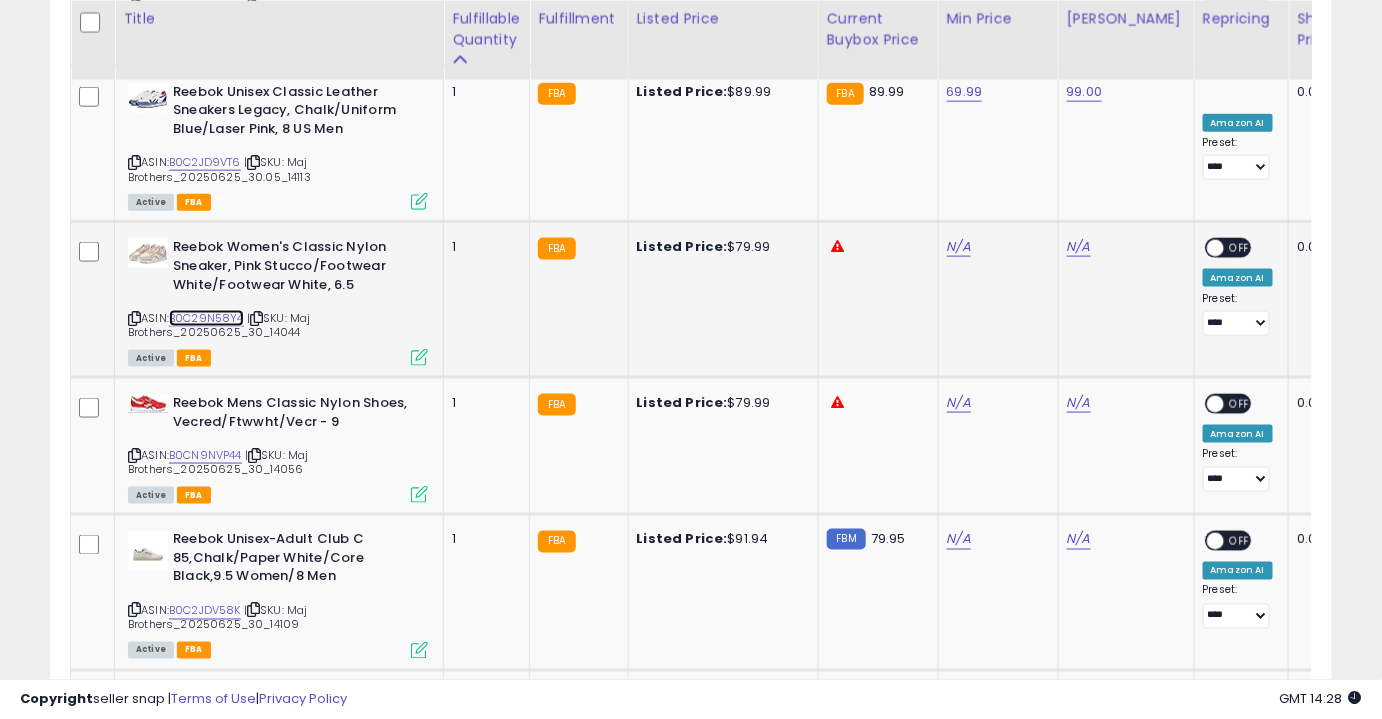 click on "B0C29N58Y4" at bounding box center (206, 318) 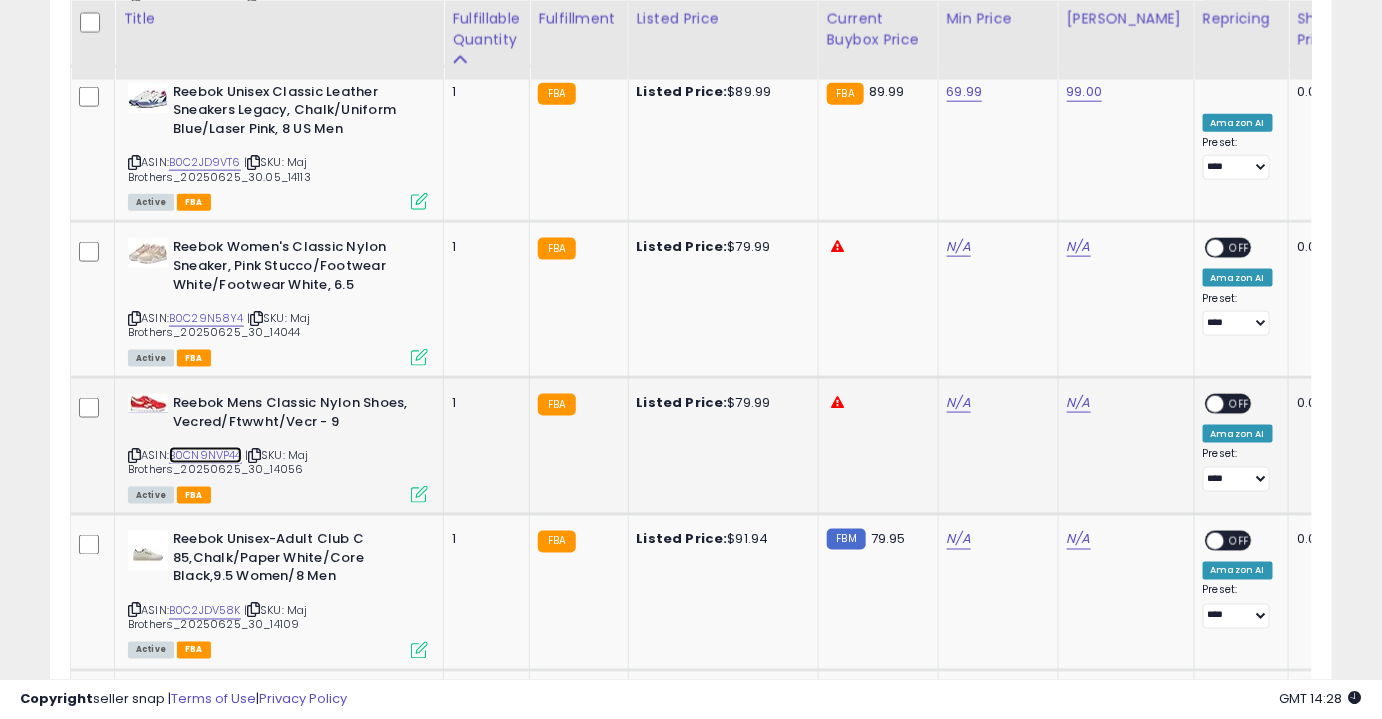 click on "B0CN9NVP44" at bounding box center (205, 455) 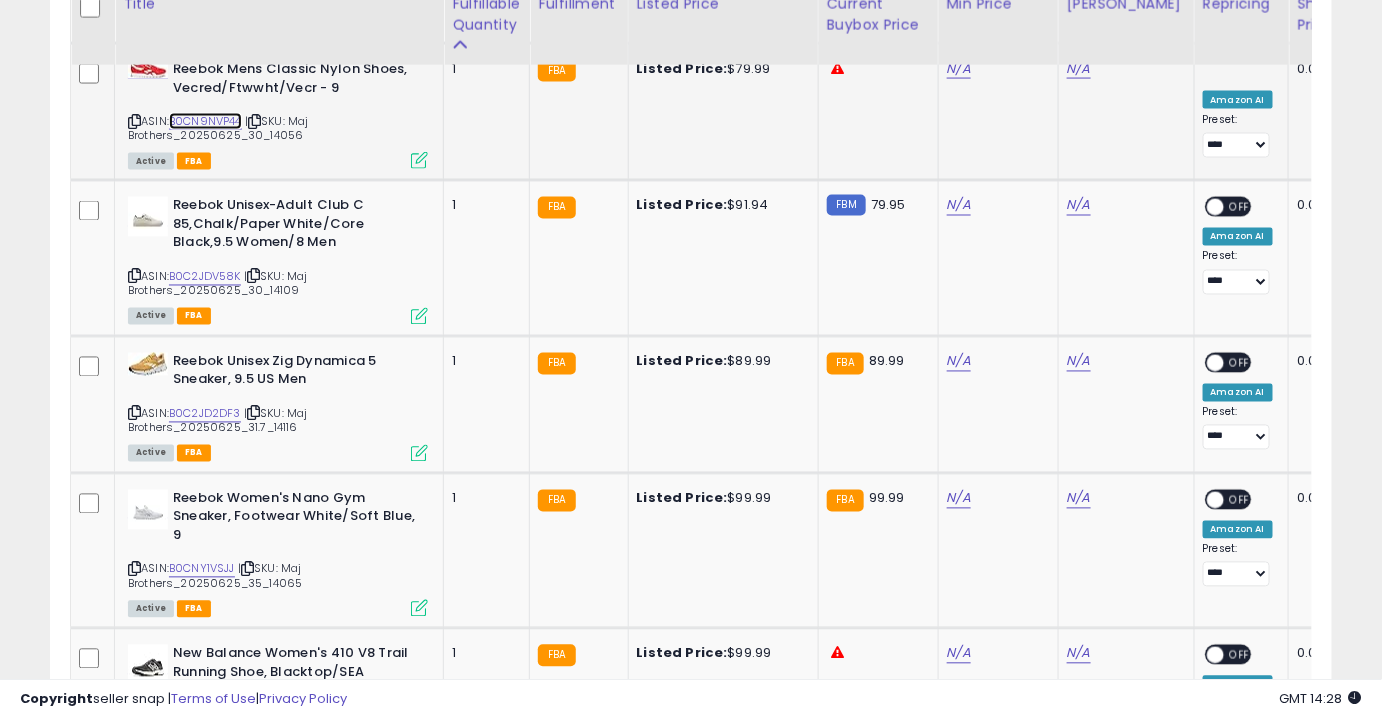 scroll, scrollTop: 3597, scrollLeft: 0, axis: vertical 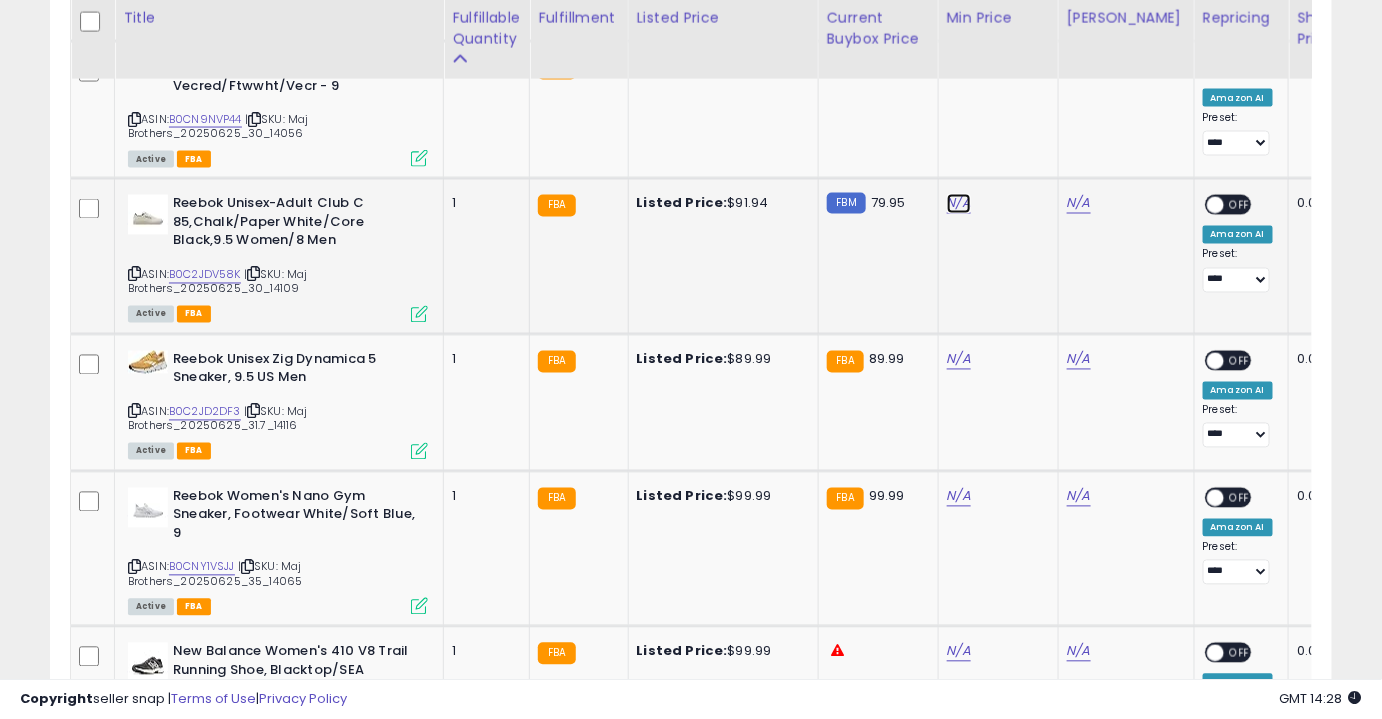 click on "N/A" at bounding box center [959, -2386] 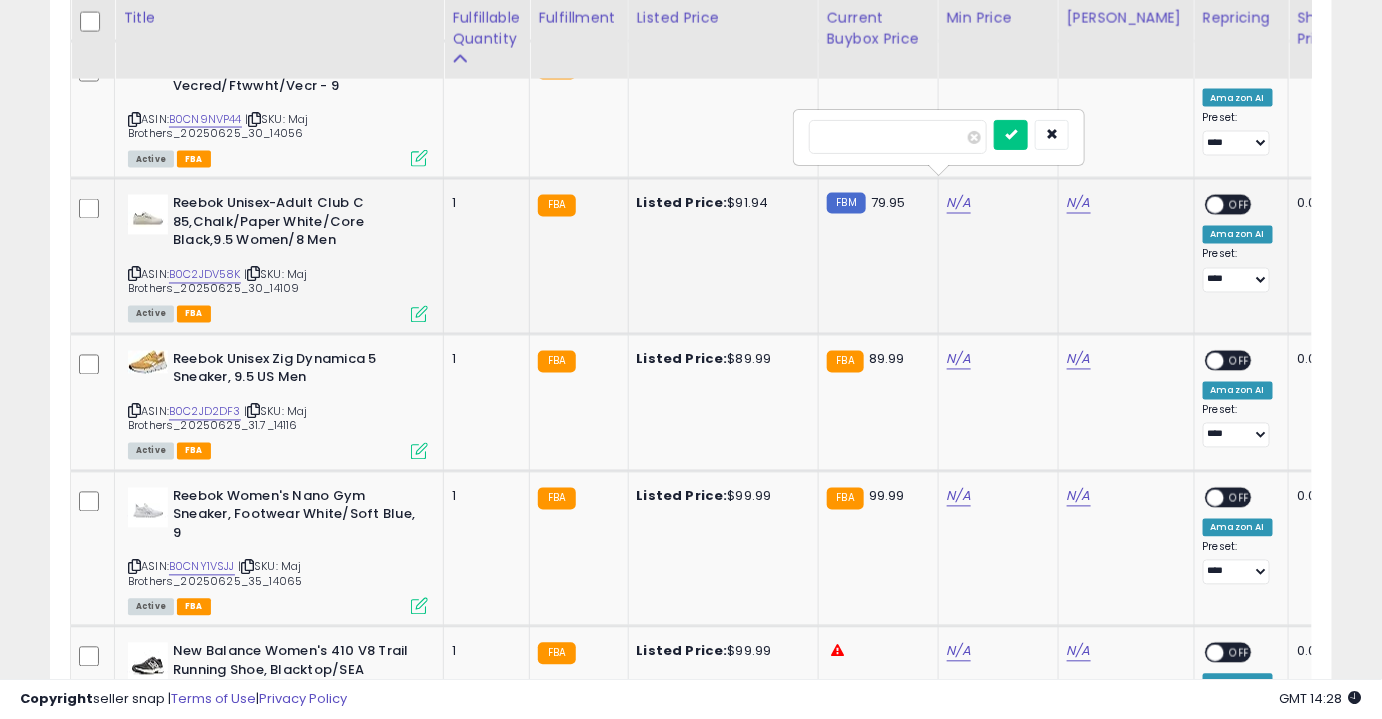 type on "**" 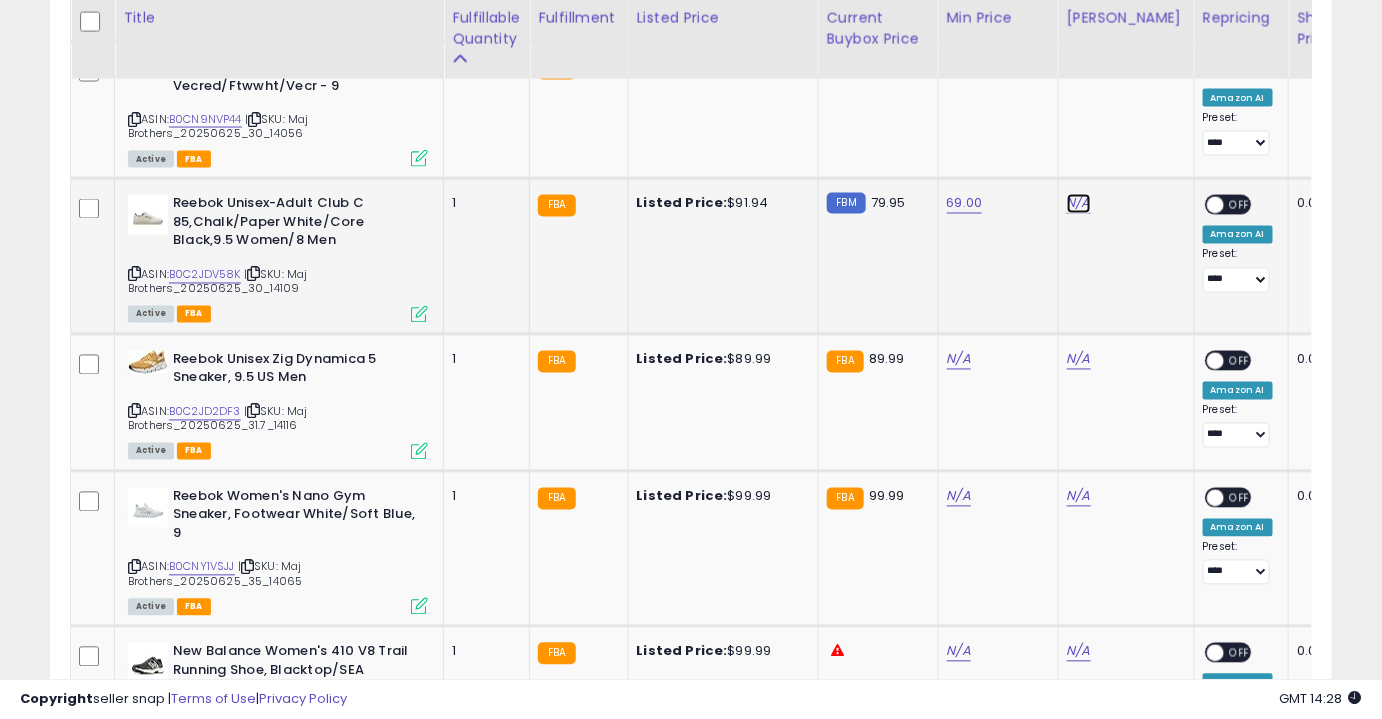click on "N/A" at bounding box center [1079, -2386] 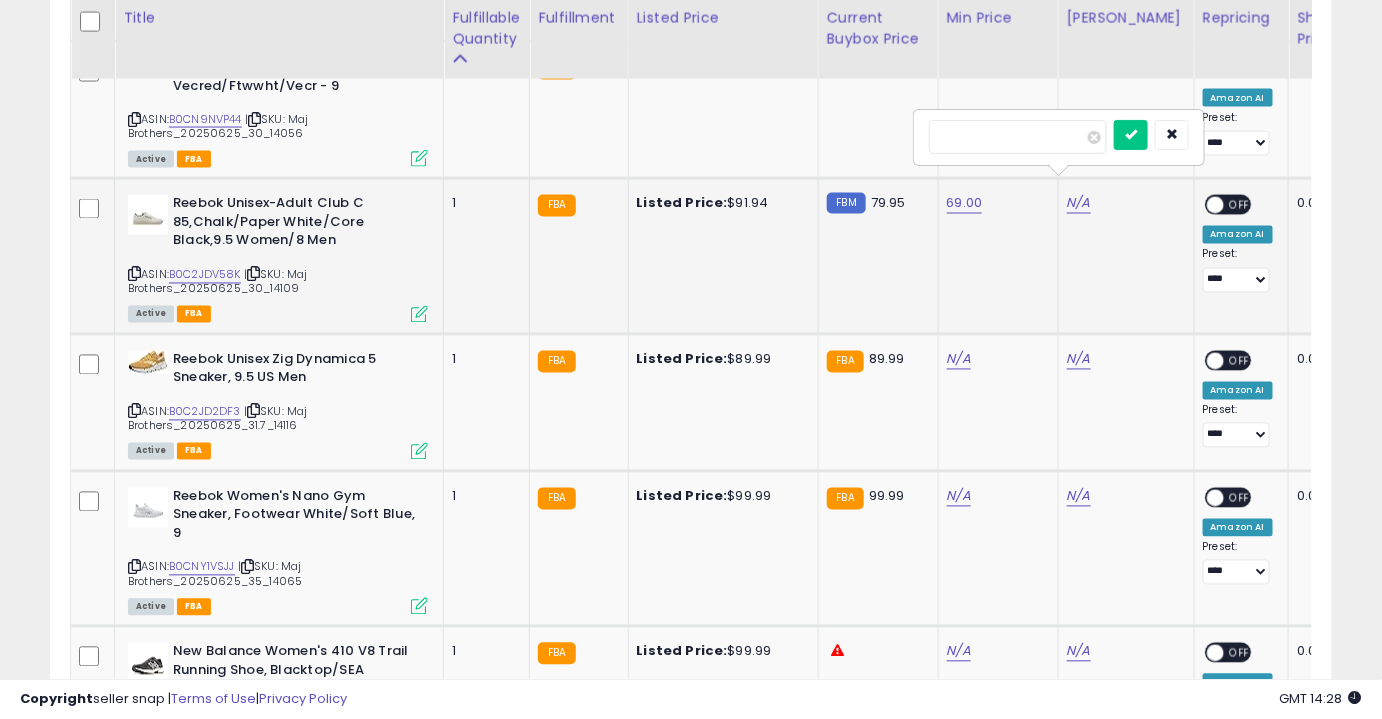 type on "**" 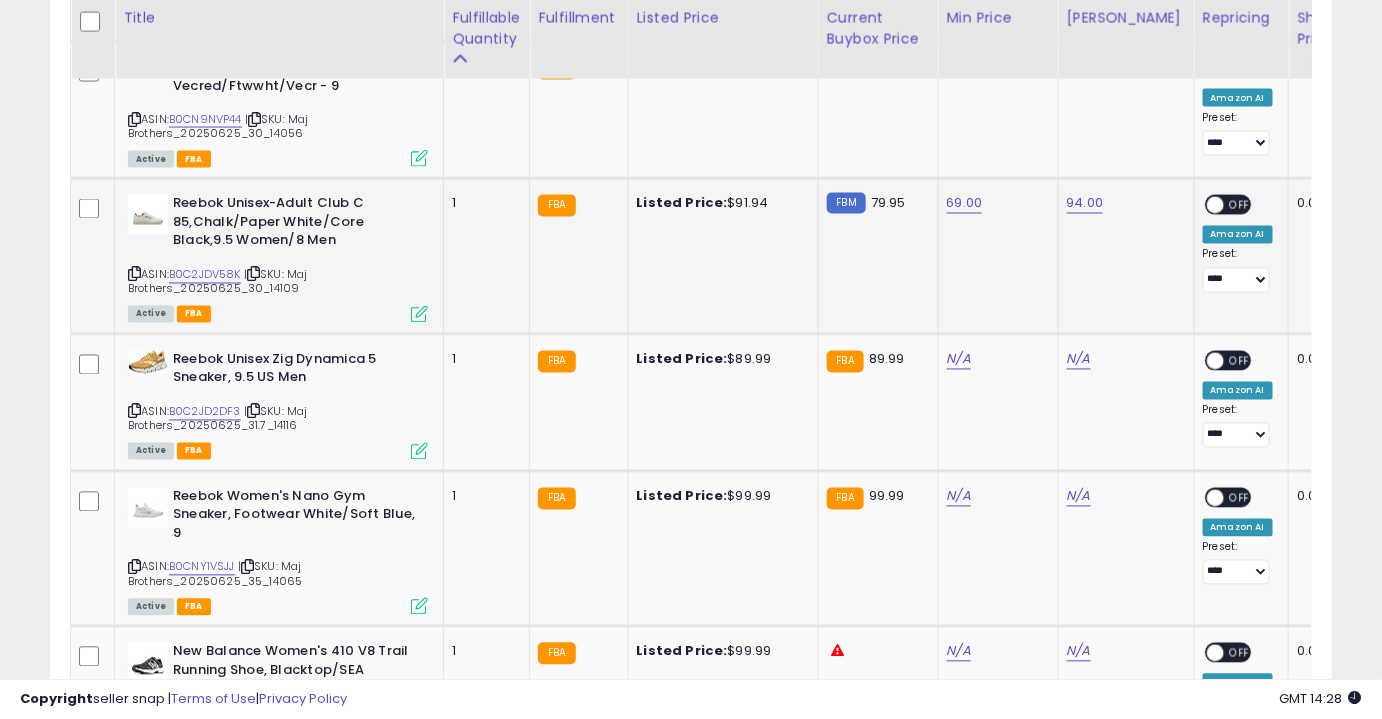 click on "OFF" at bounding box center (1240, 205) 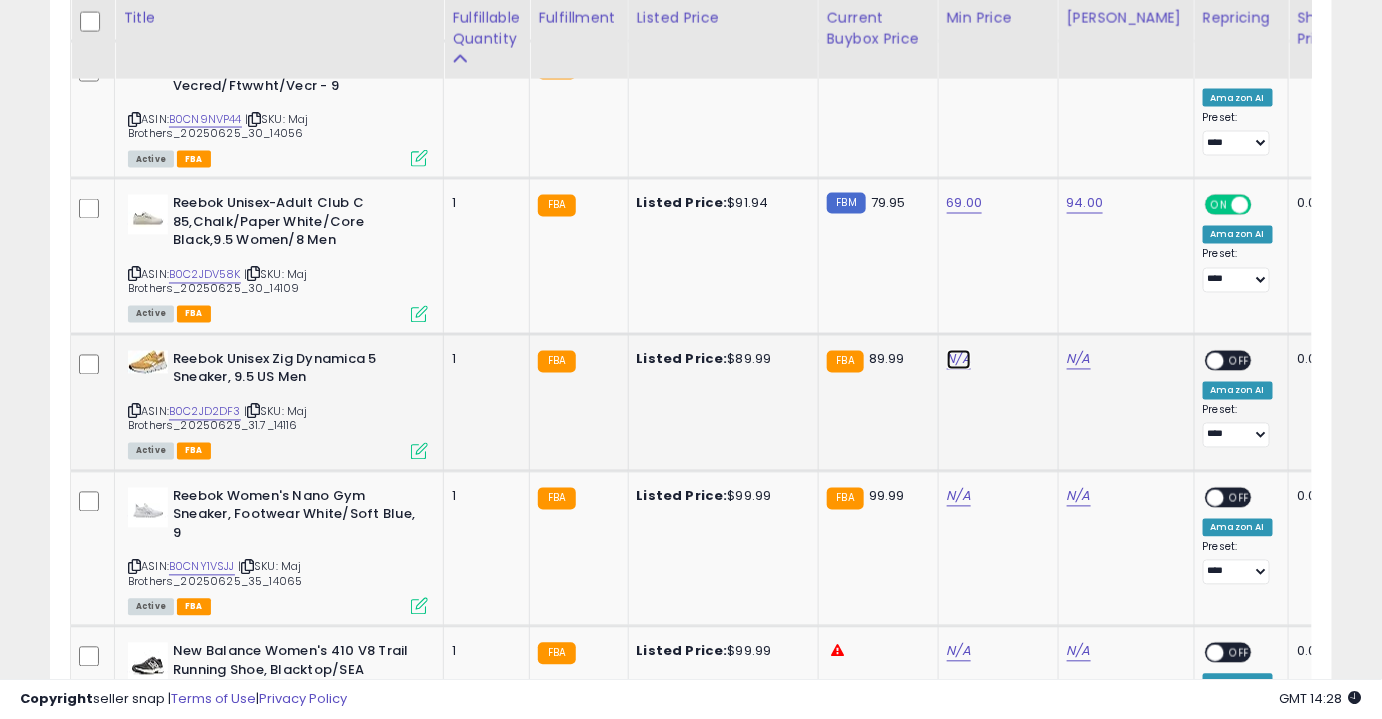 click on "N/A" at bounding box center (959, -2386) 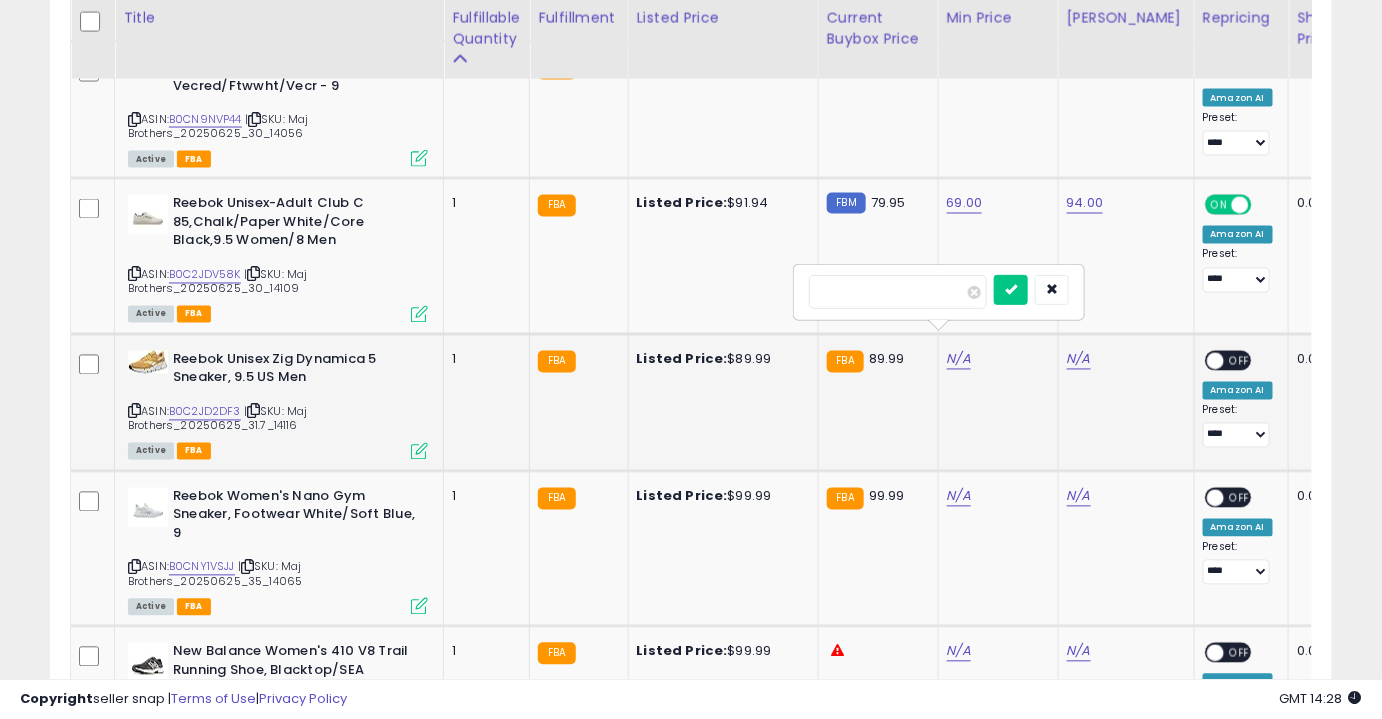 type on "*****" 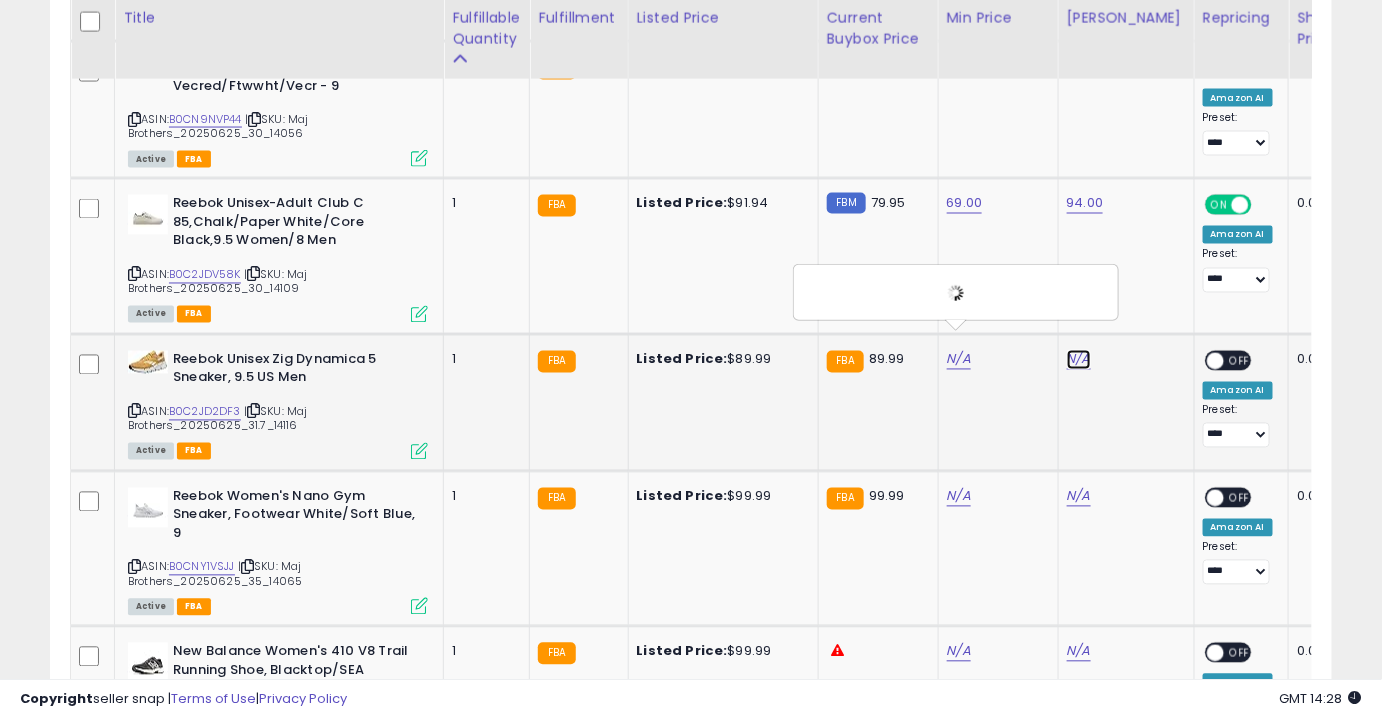 click on "N/A" at bounding box center (1079, -2386) 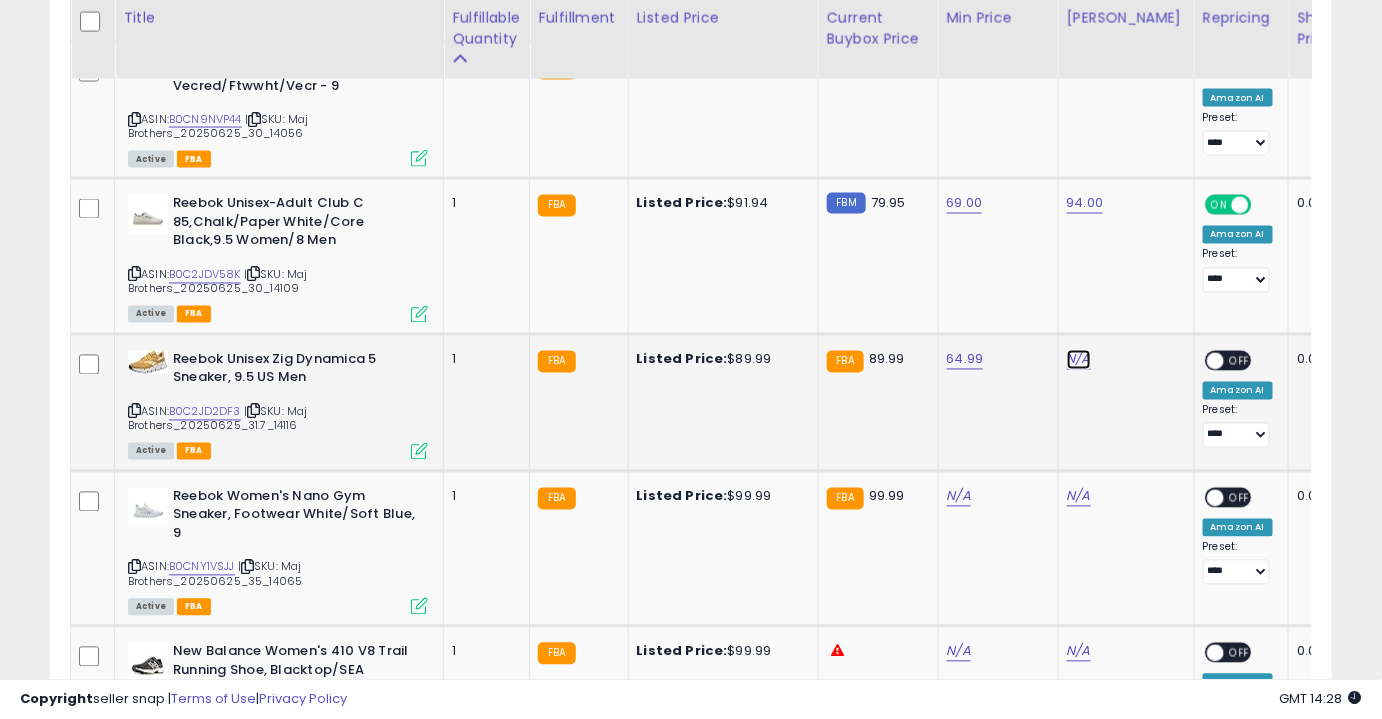 click on "N/A" at bounding box center [1079, -2386] 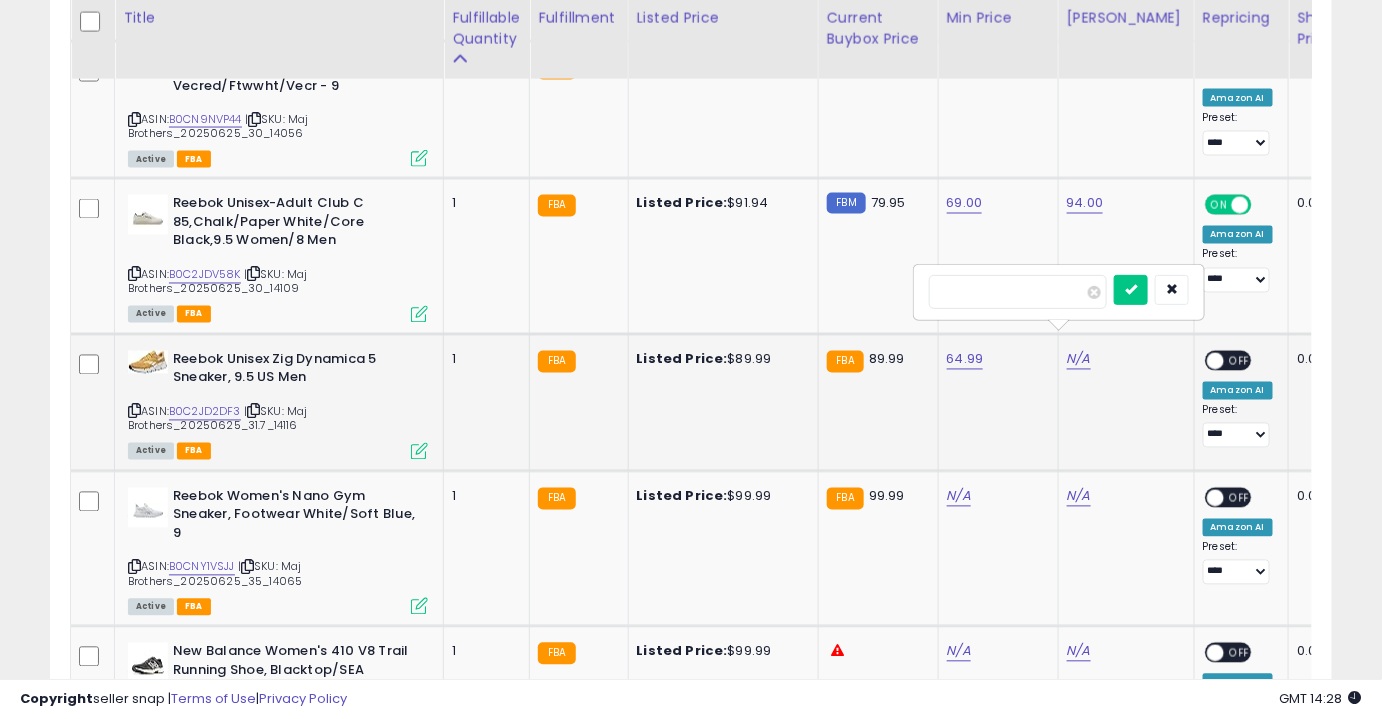 type on "**" 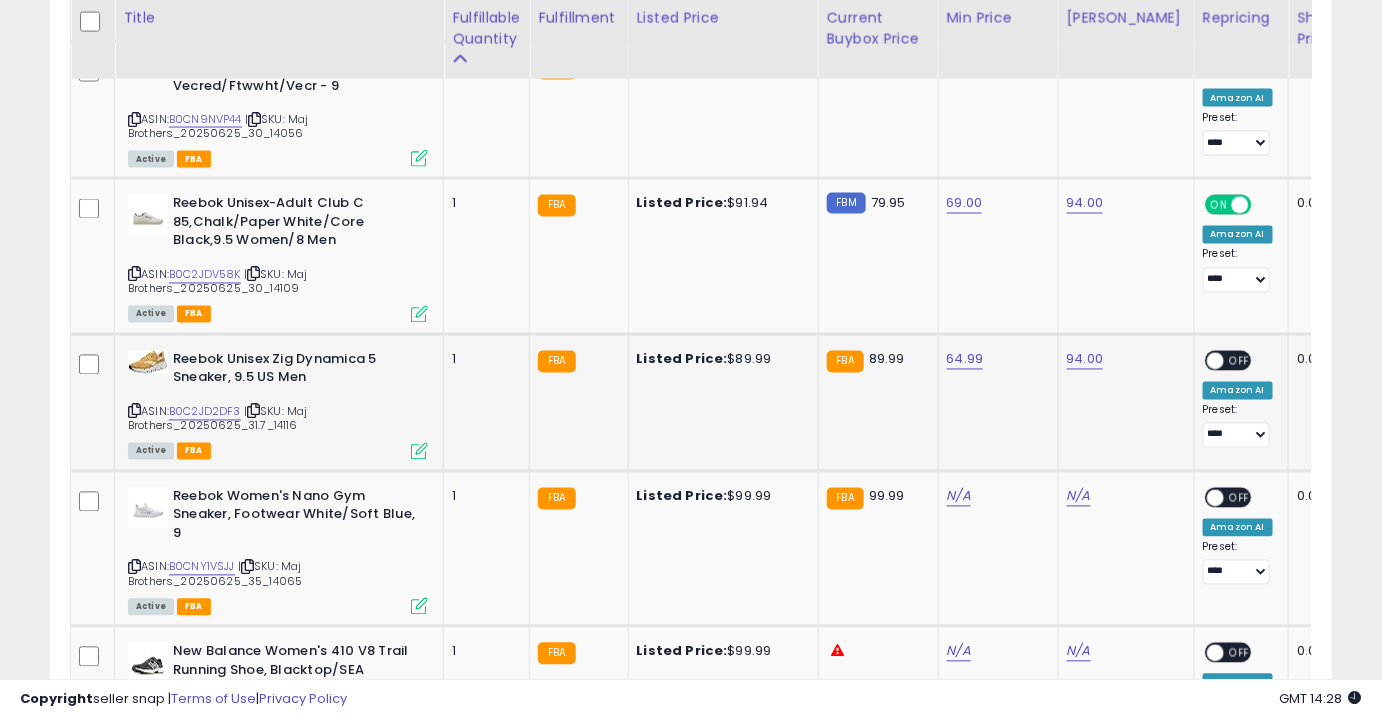 click on "OFF" at bounding box center (1240, 360) 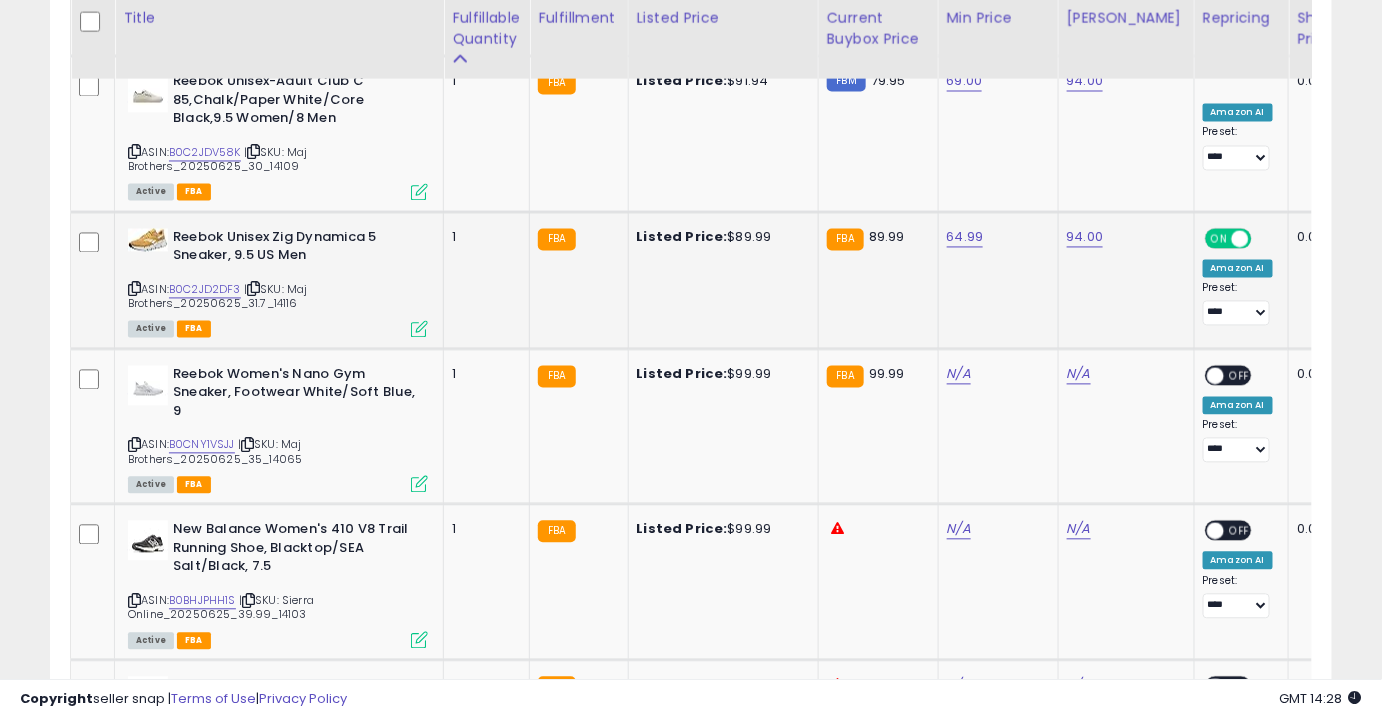 scroll, scrollTop: 3723, scrollLeft: 0, axis: vertical 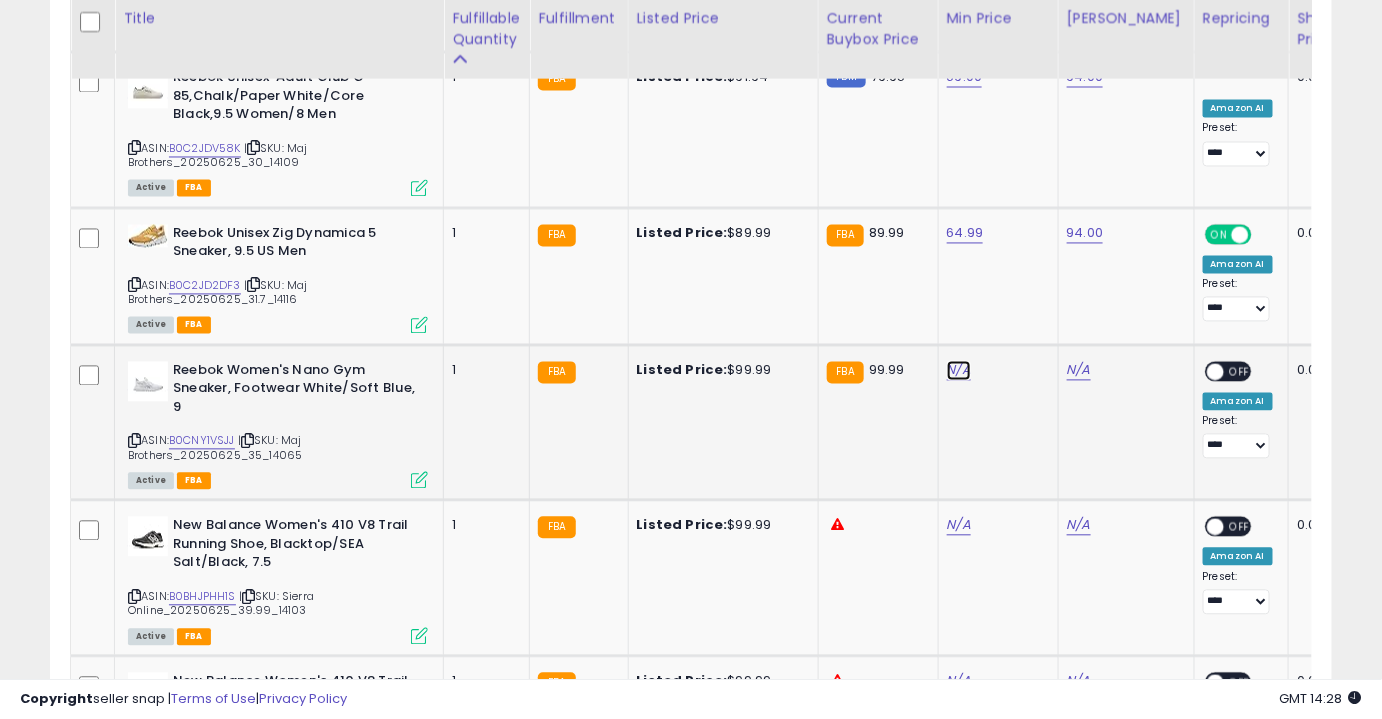 click on "N/A" at bounding box center [959, -2512] 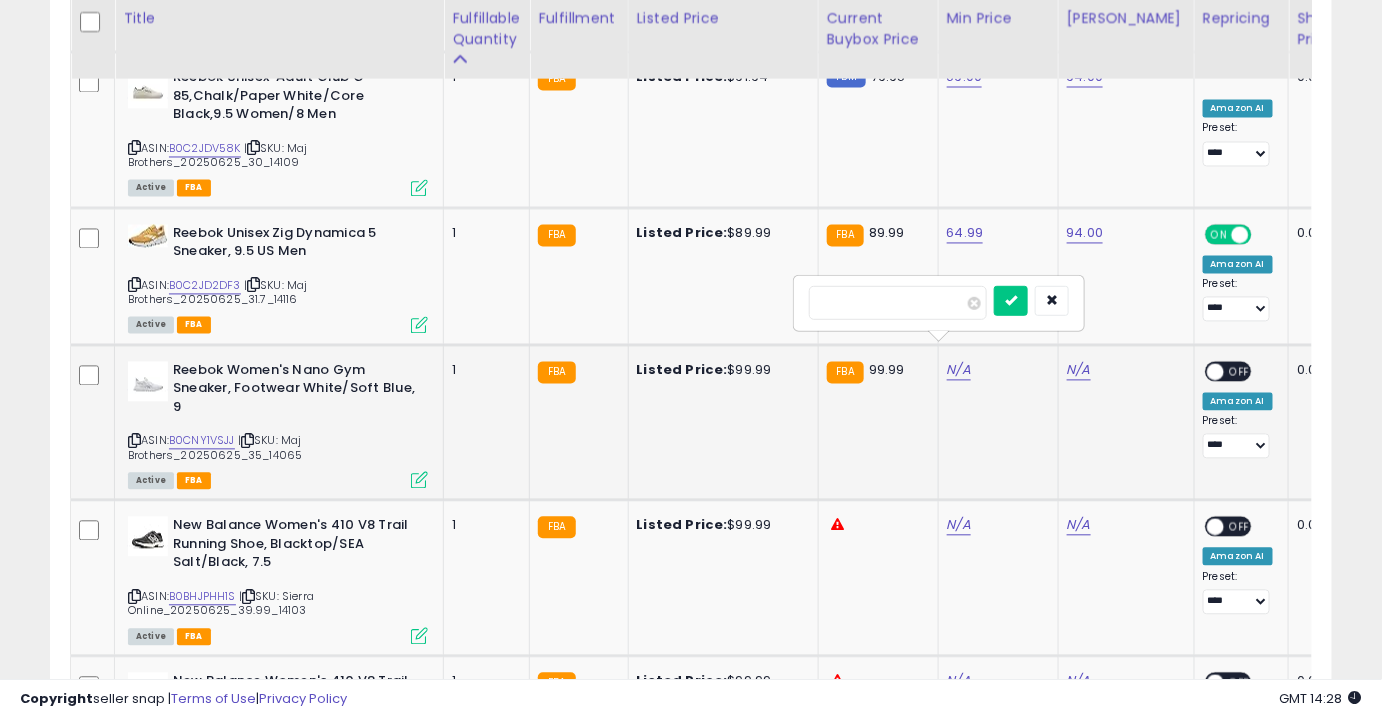 type on "**" 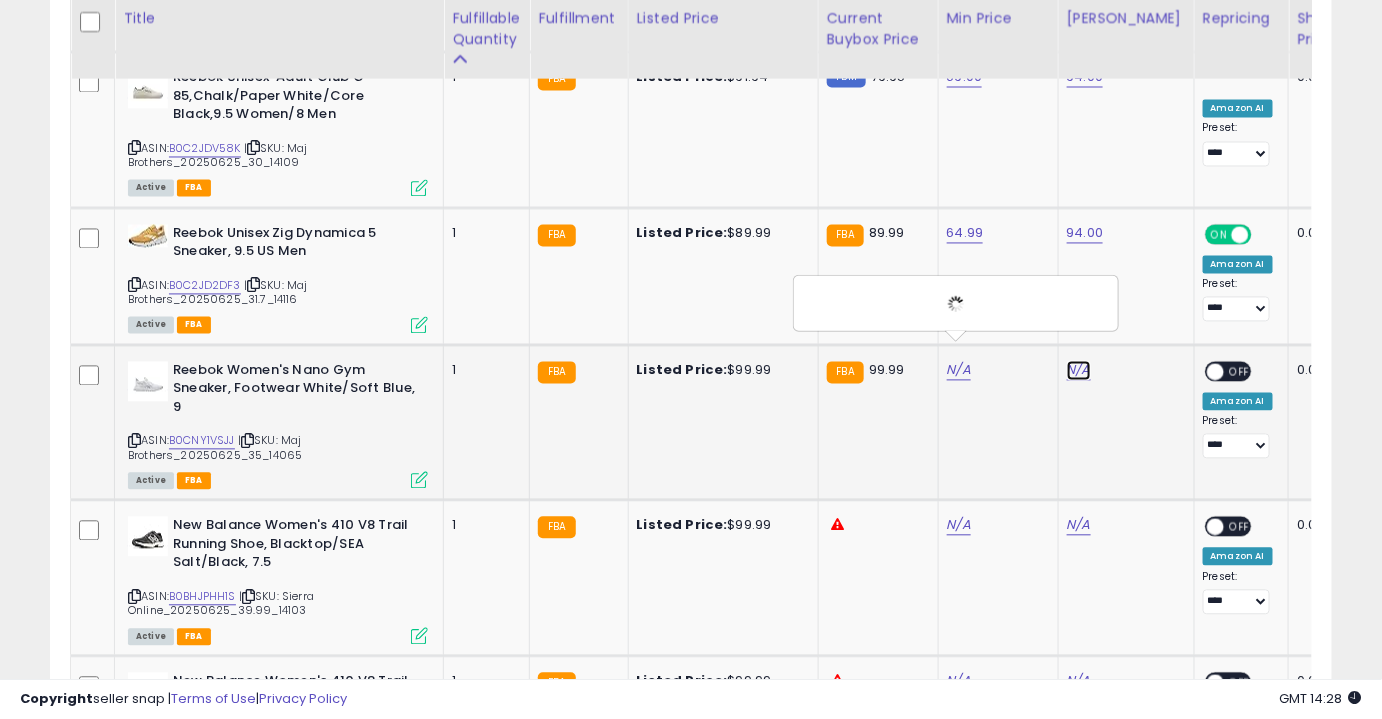 click on "N/A" at bounding box center (1079, -2512) 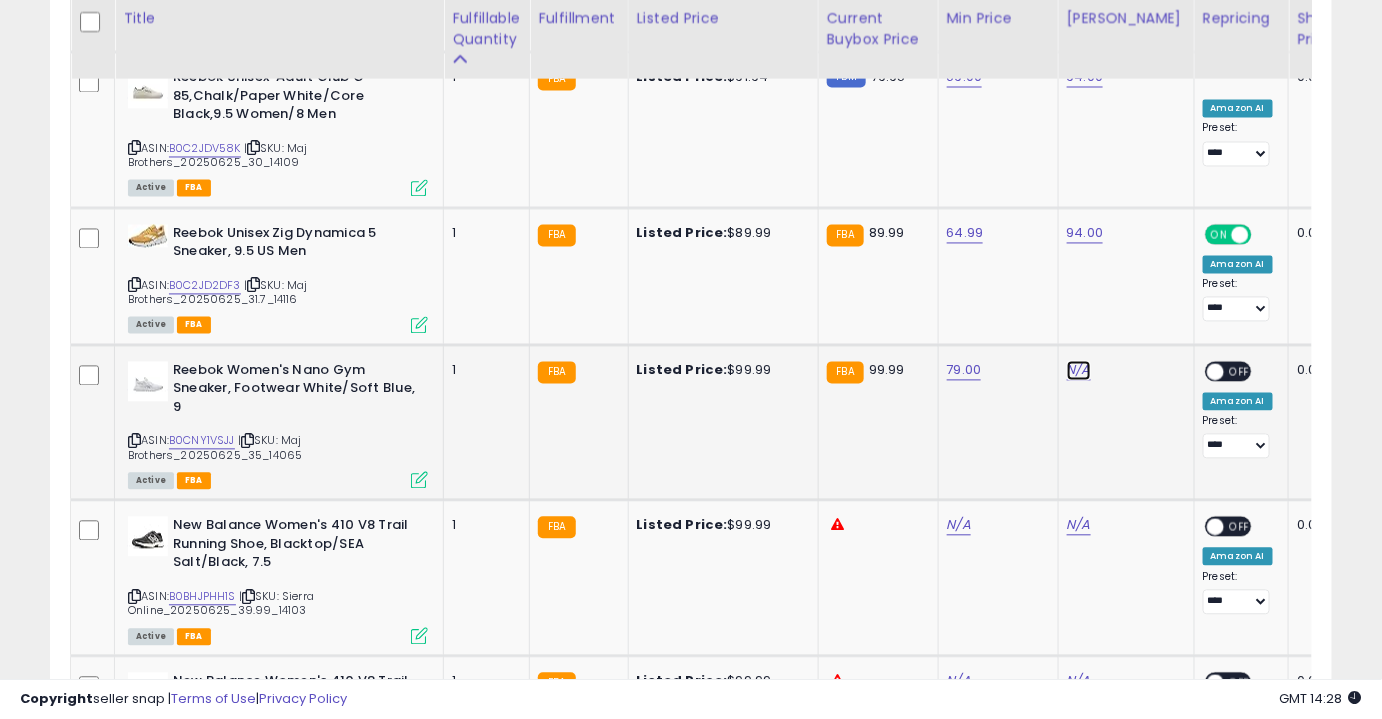 click on "N/A" at bounding box center (1079, -2512) 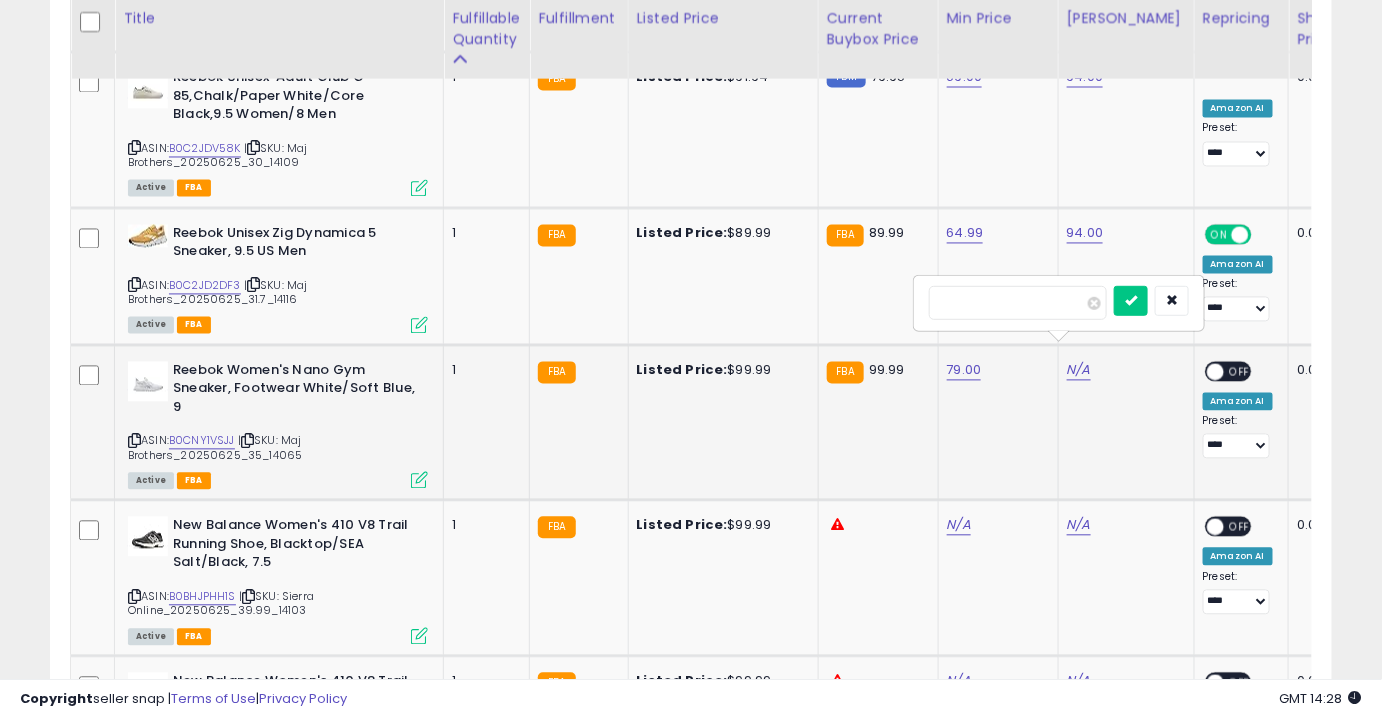 type on "***" 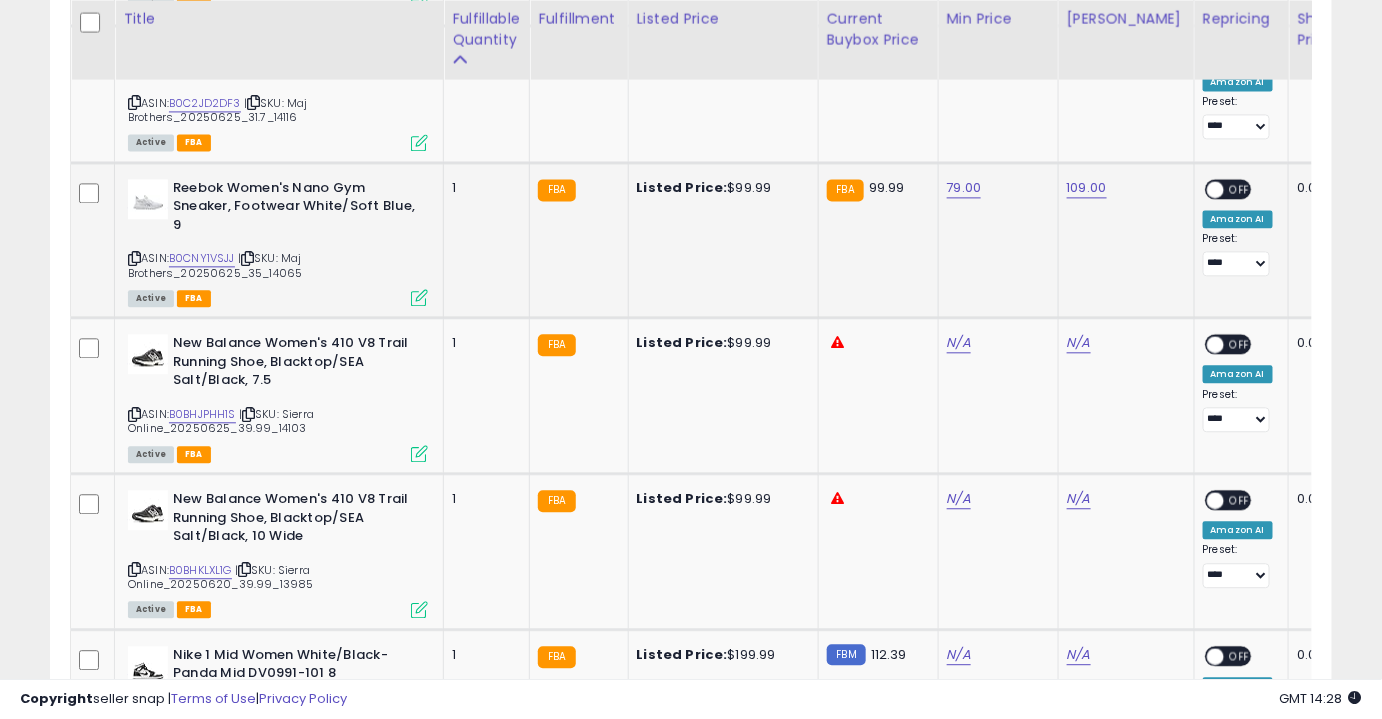 scroll, scrollTop: 3924, scrollLeft: 0, axis: vertical 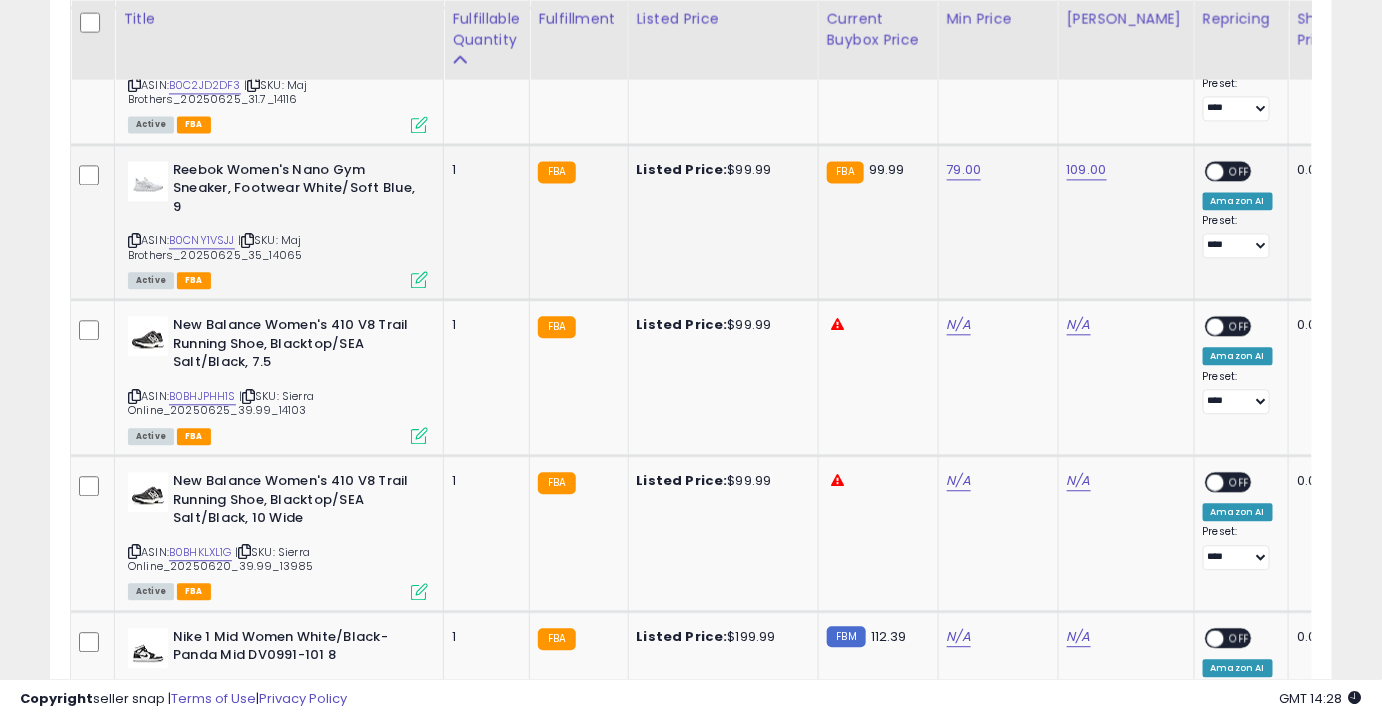 click on "OFF" at bounding box center (1240, 170) 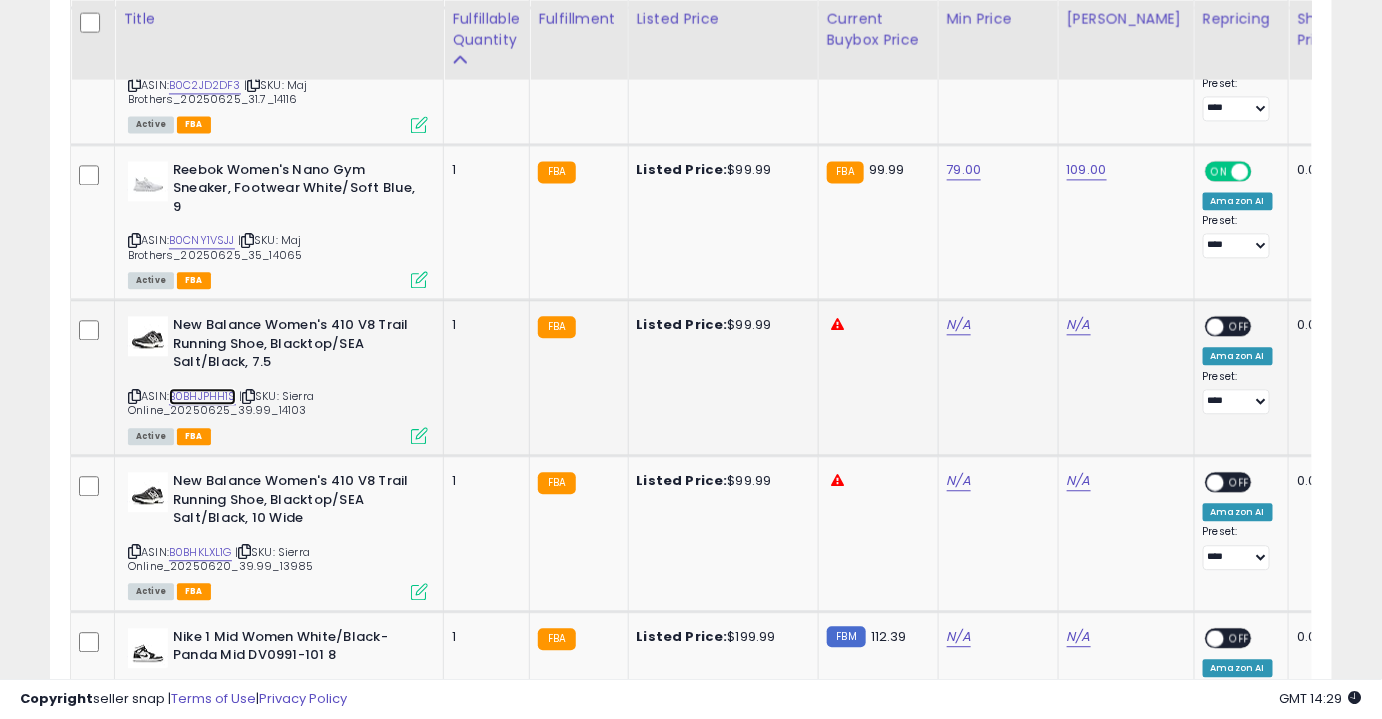click on "B0BHJPHH1S" at bounding box center (202, 396) 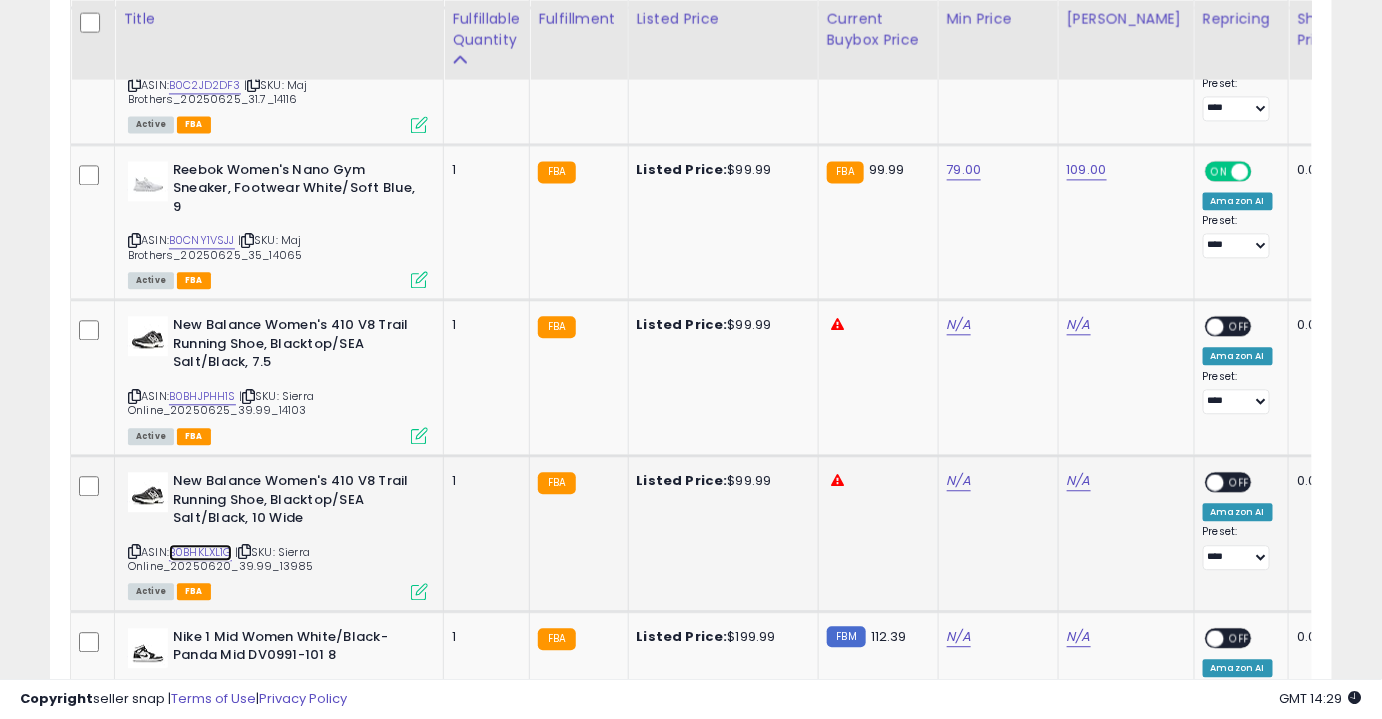 click on "B0BHKLXL1G" at bounding box center (200, 552) 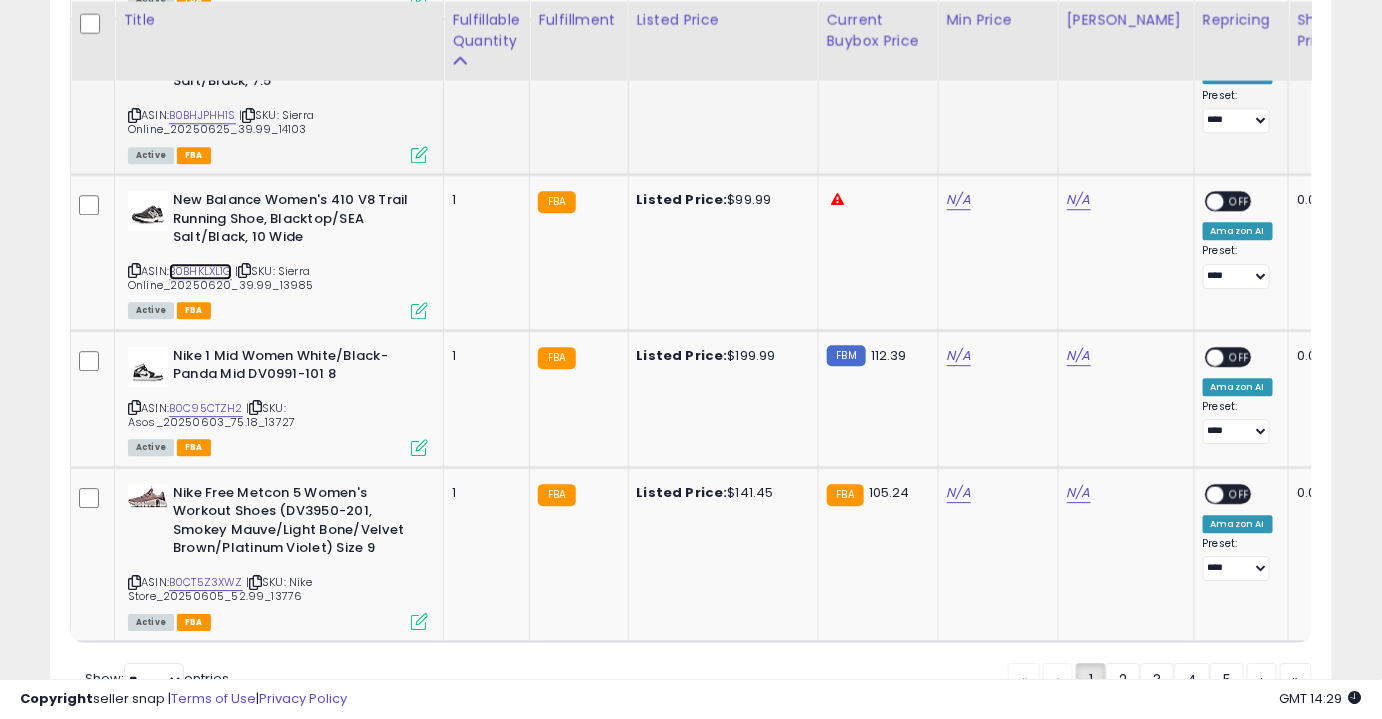 scroll, scrollTop: 4262, scrollLeft: 0, axis: vertical 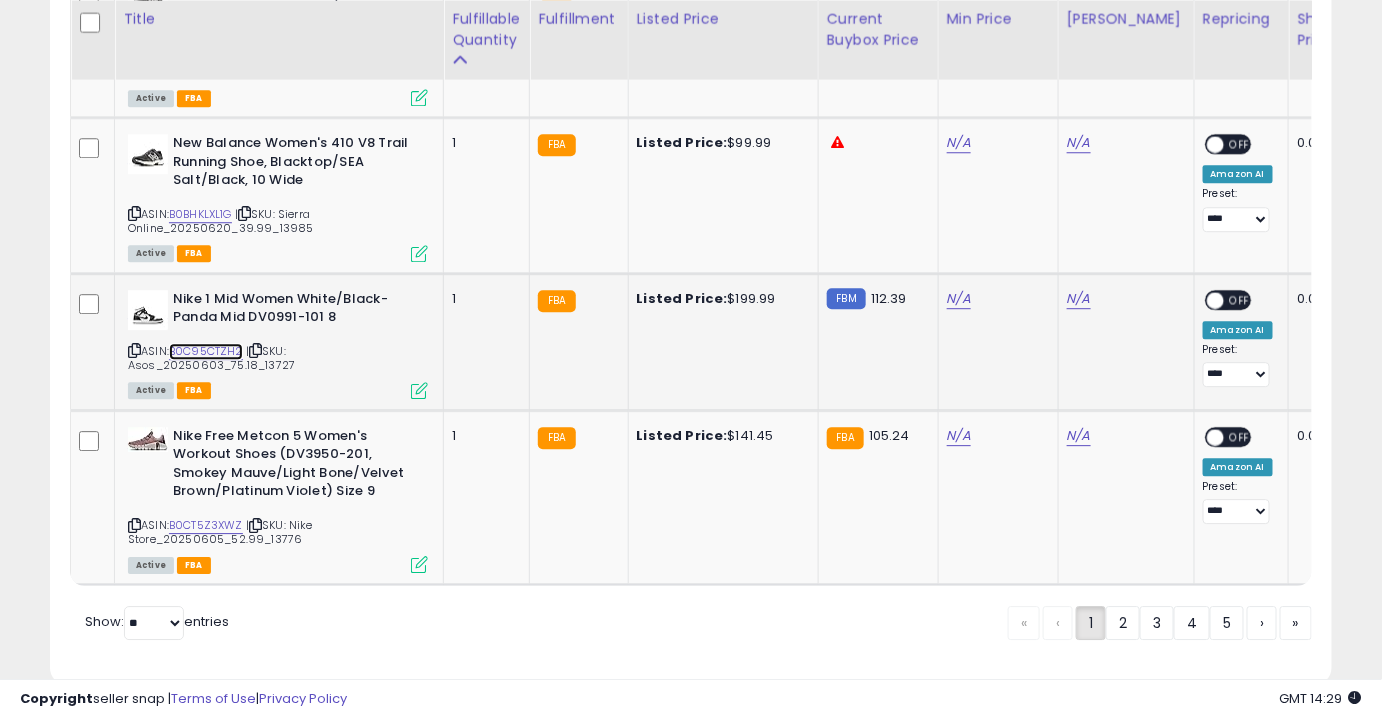click on "B0C95CTZH2" at bounding box center (206, 351) 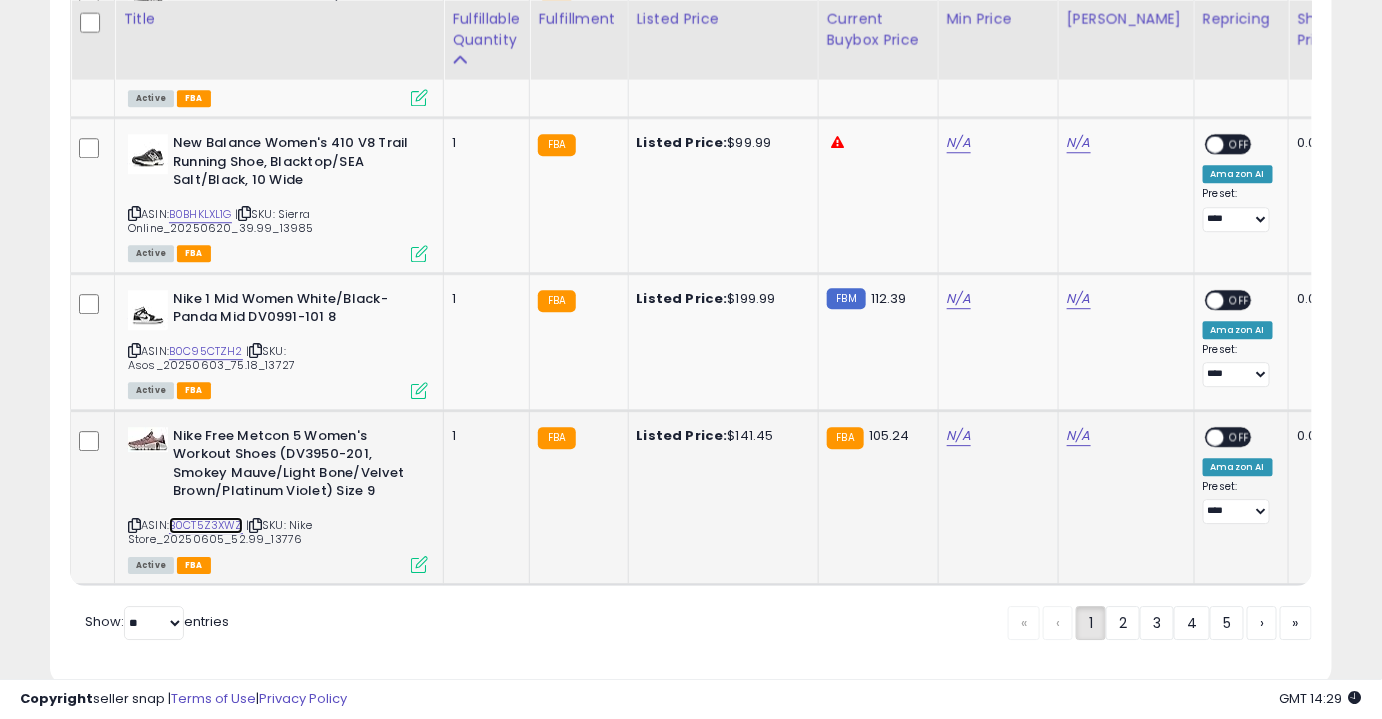 click on "B0CT5Z3XWZ" at bounding box center [206, 525] 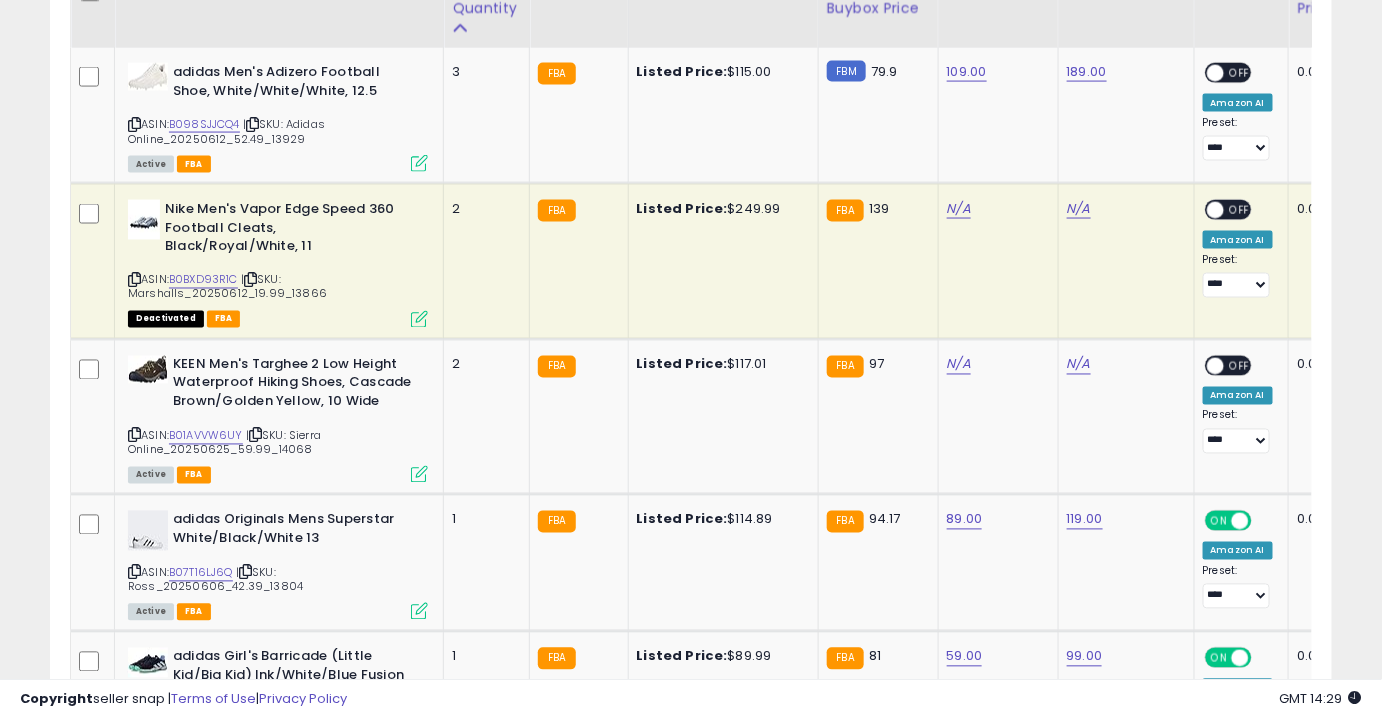 scroll, scrollTop: 1010, scrollLeft: 0, axis: vertical 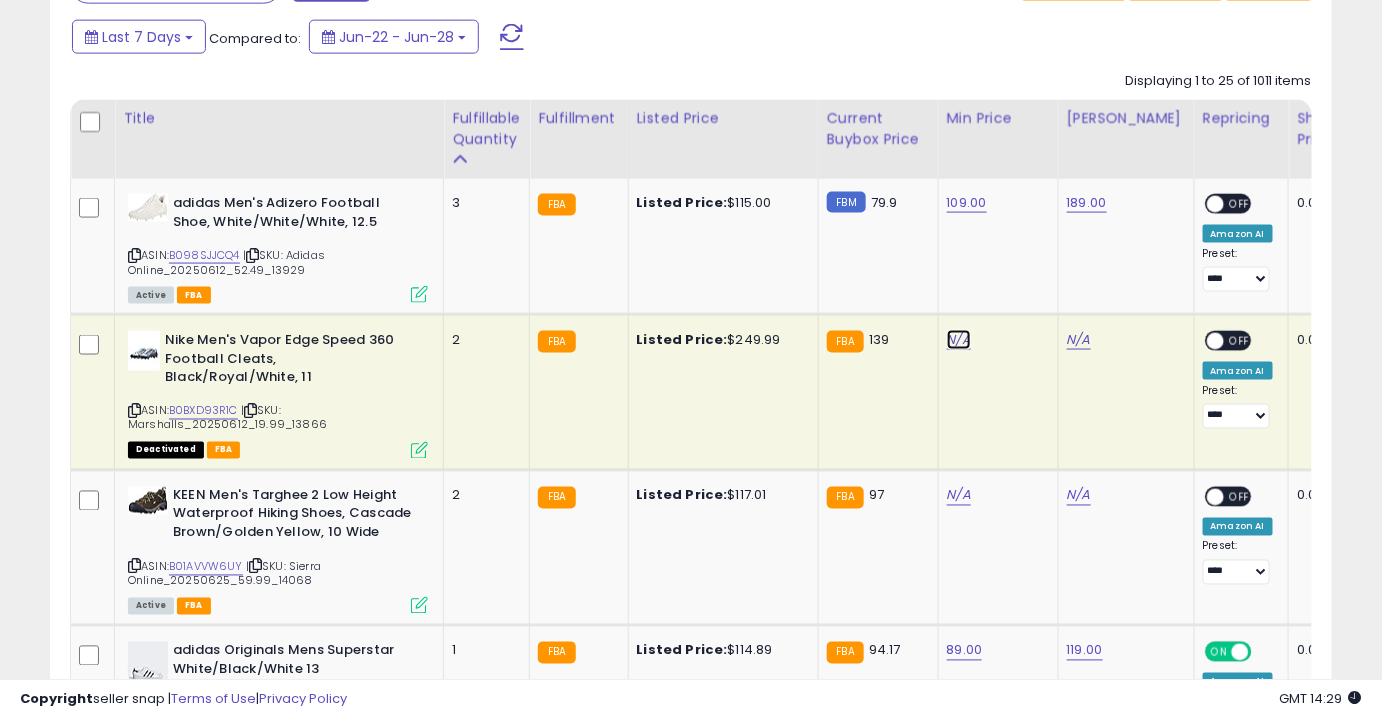 click on "N/A" at bounding box center (959, 340) 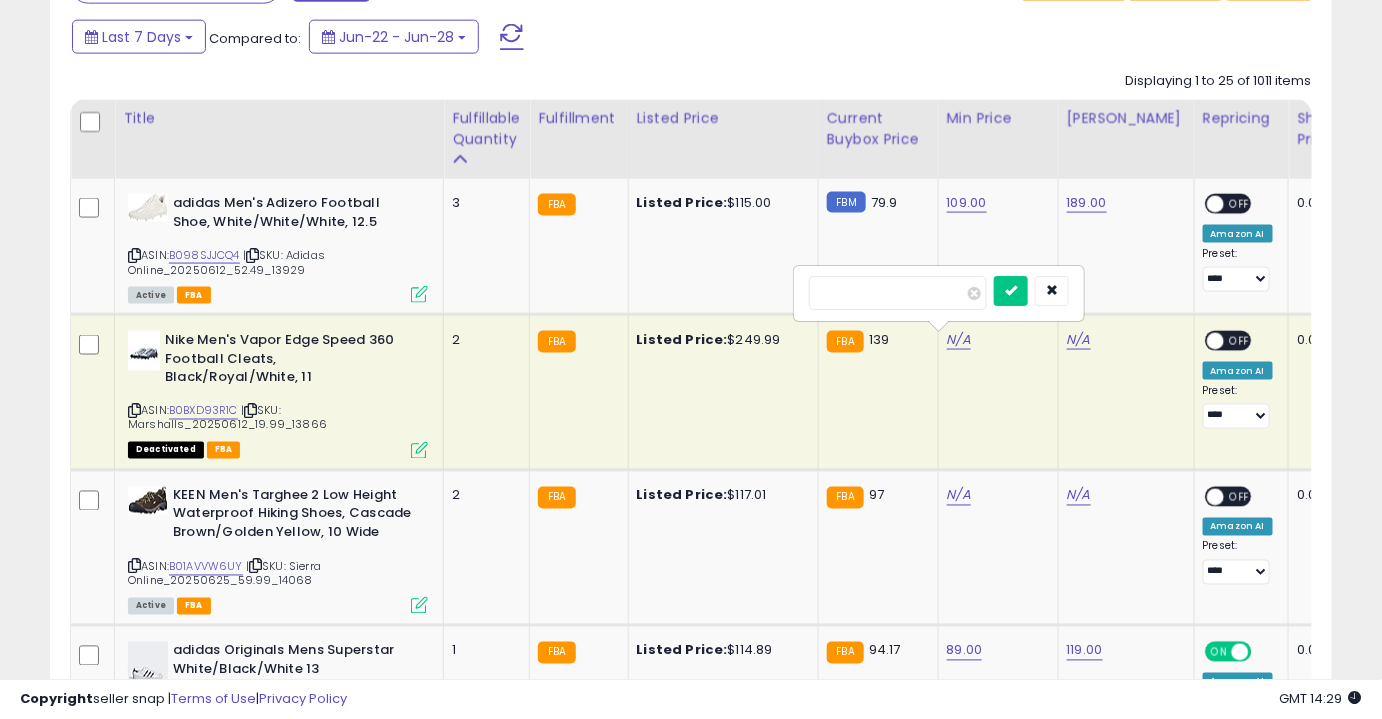 type on "******" 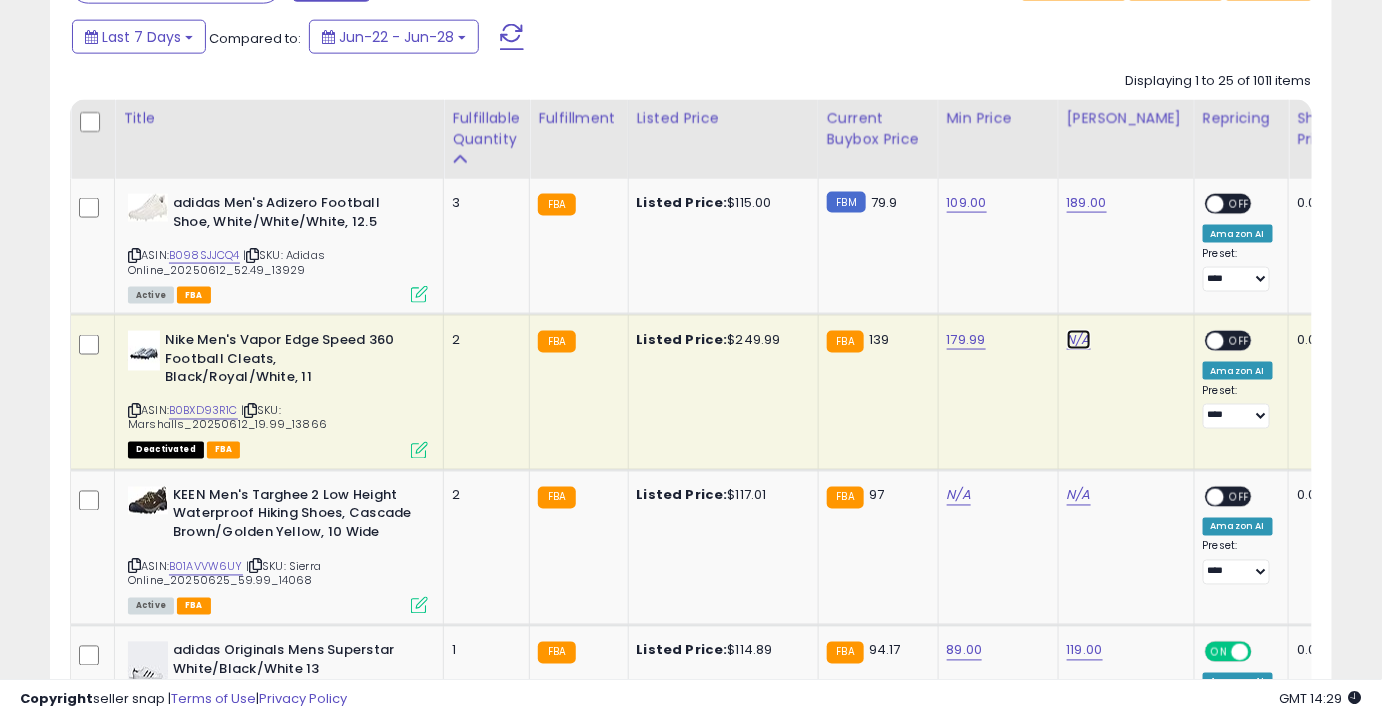 click on "N/A" at bounding box center (1079, 340) 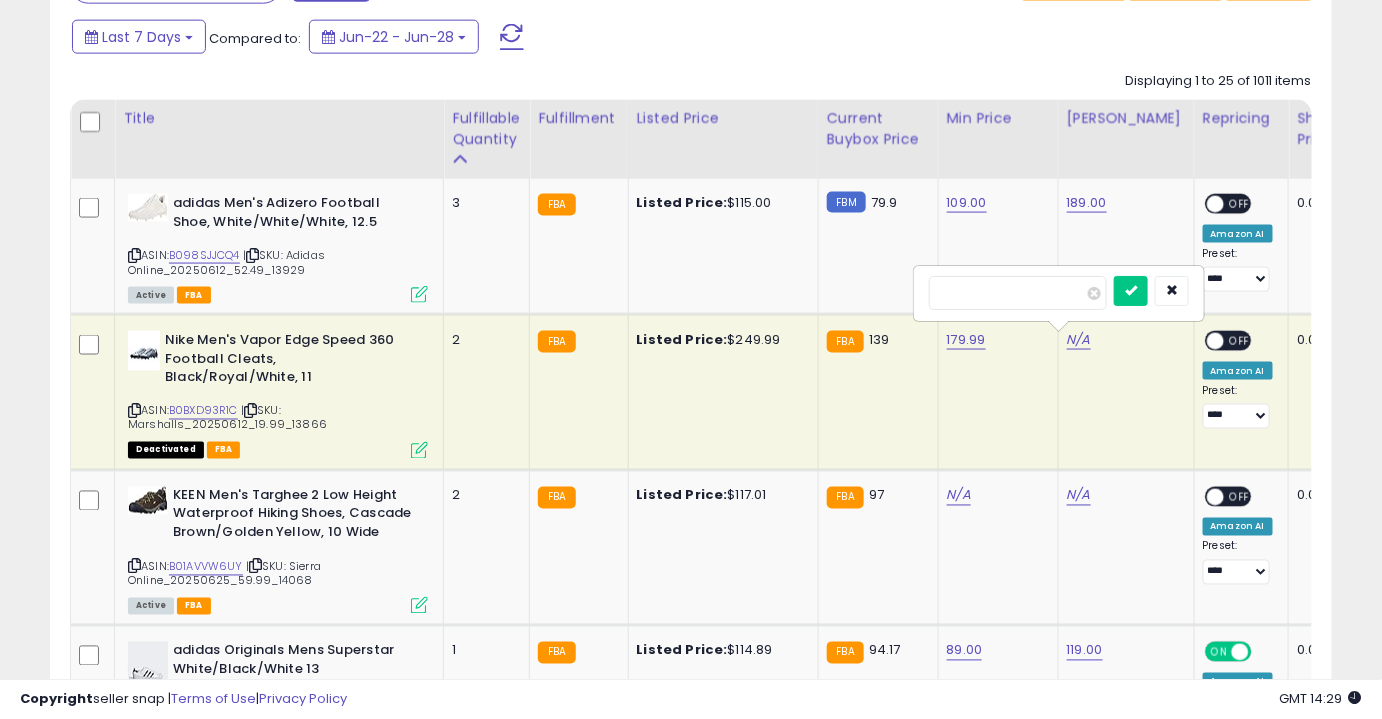 type on "***" 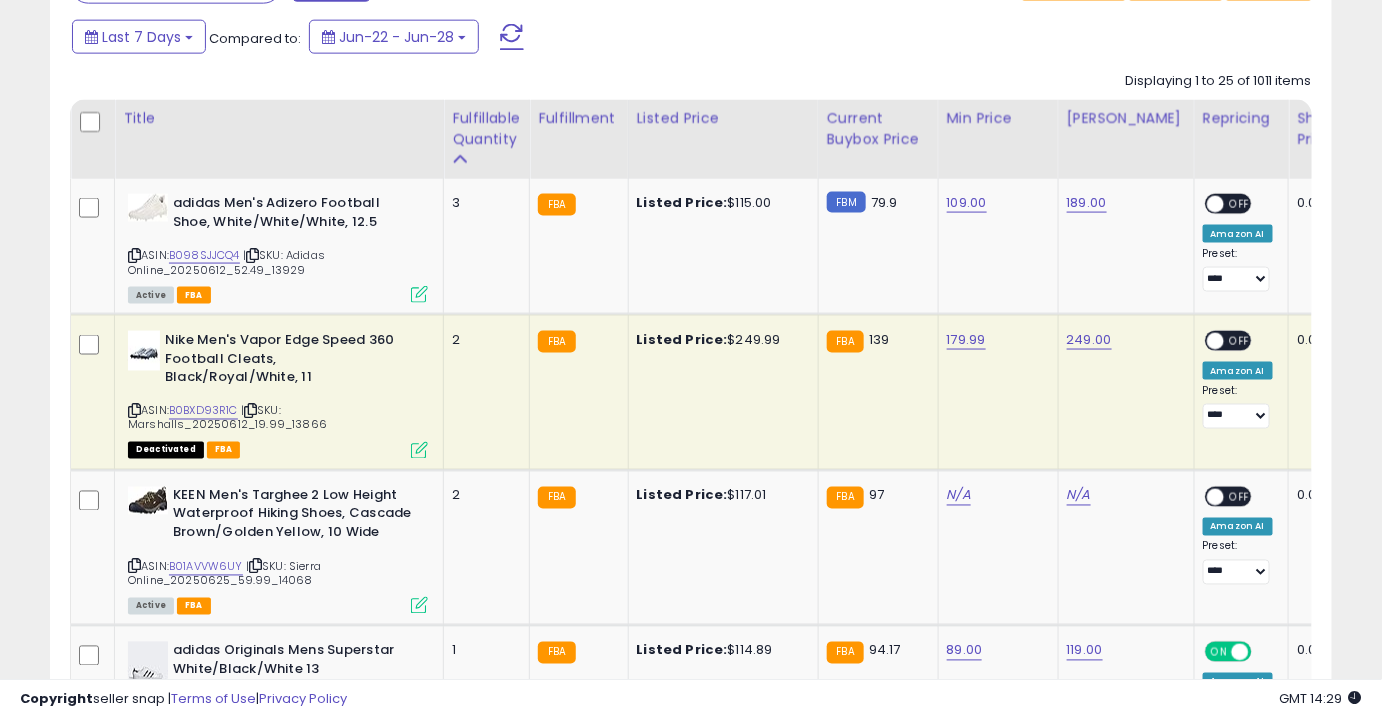 click on "OFF" at bounding box center (1240, 341) 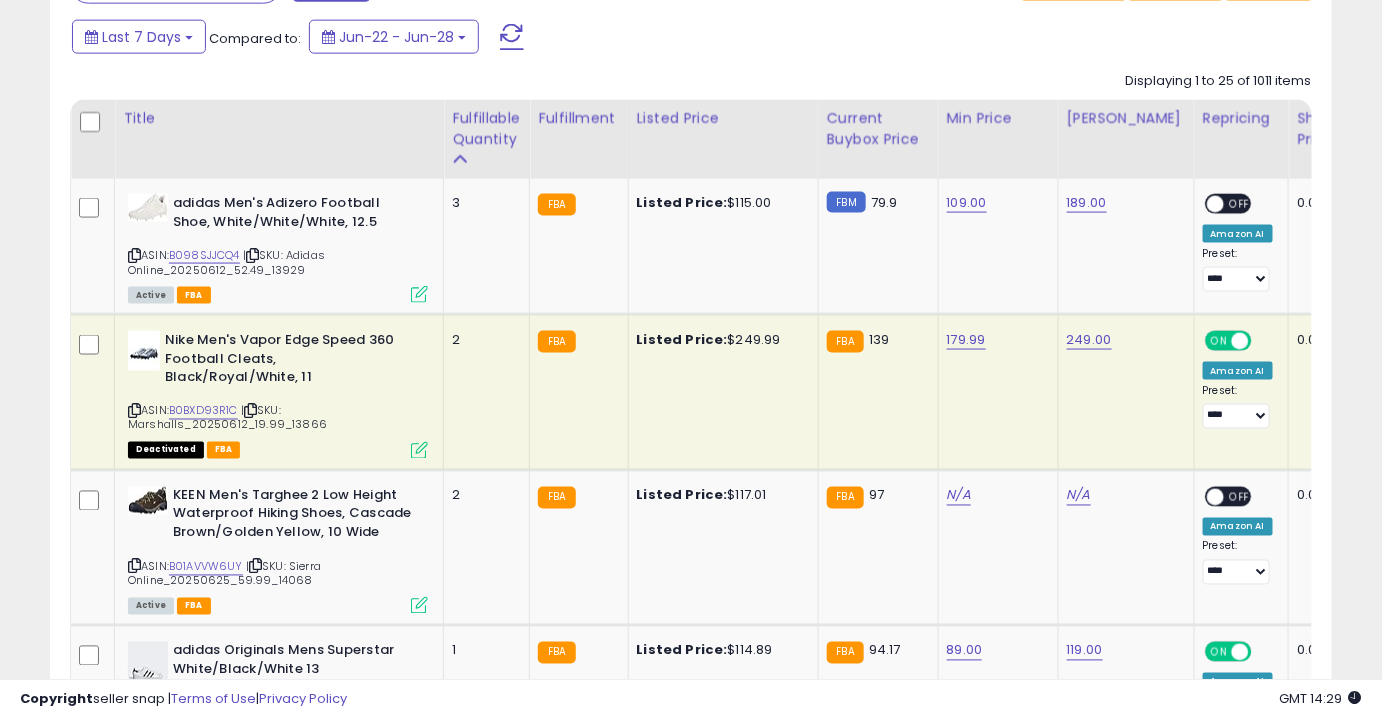 click at bounding box center (1240, 341) 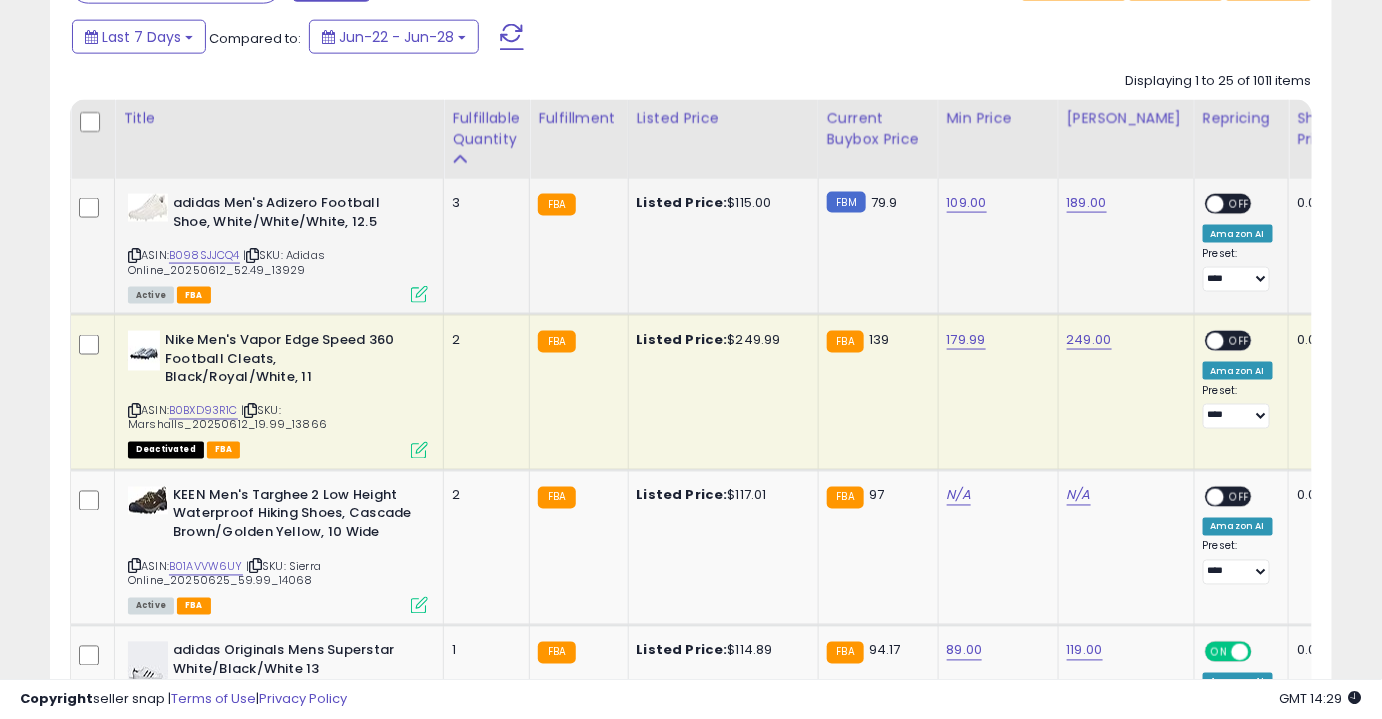 click on "OFF" at bounding box center [1240, 204] 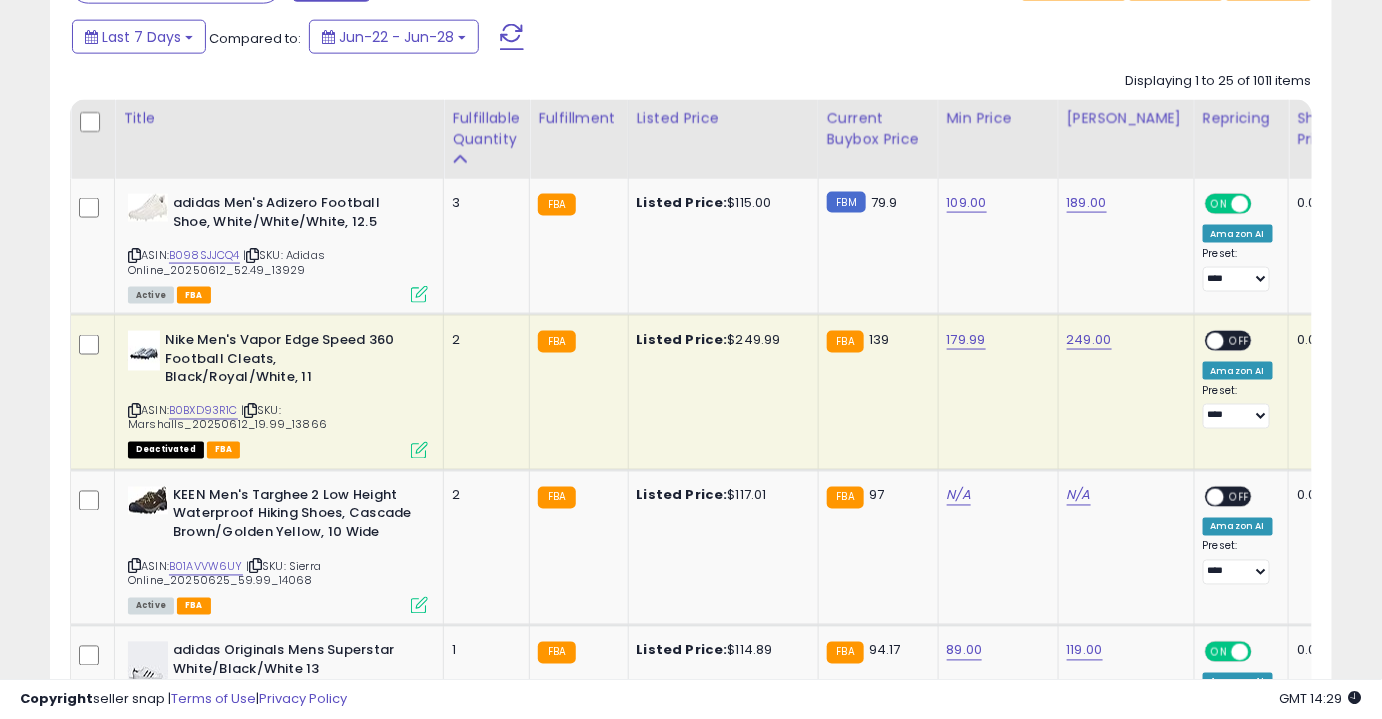 click on "OFF" at bounding box center (1240, 341) 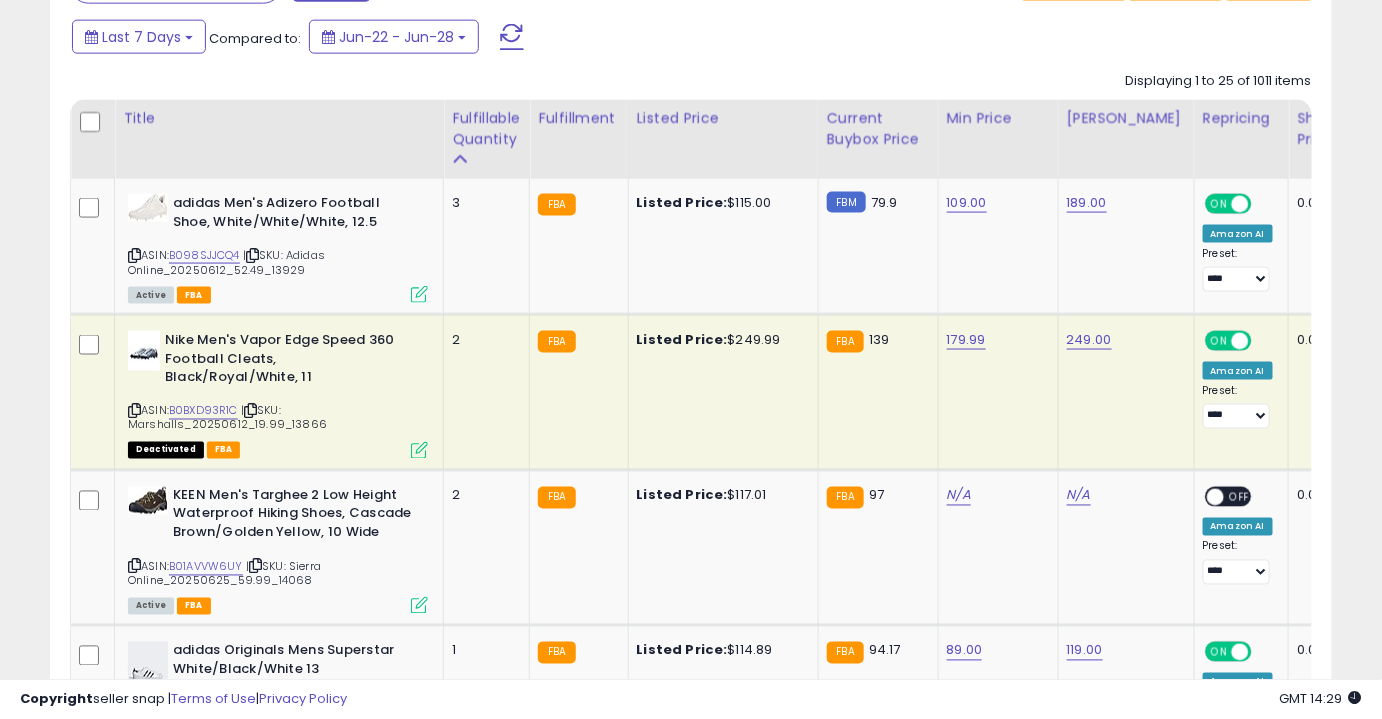 scroll, scrollTop: 976, scrollLeft: 0, axis: vertical 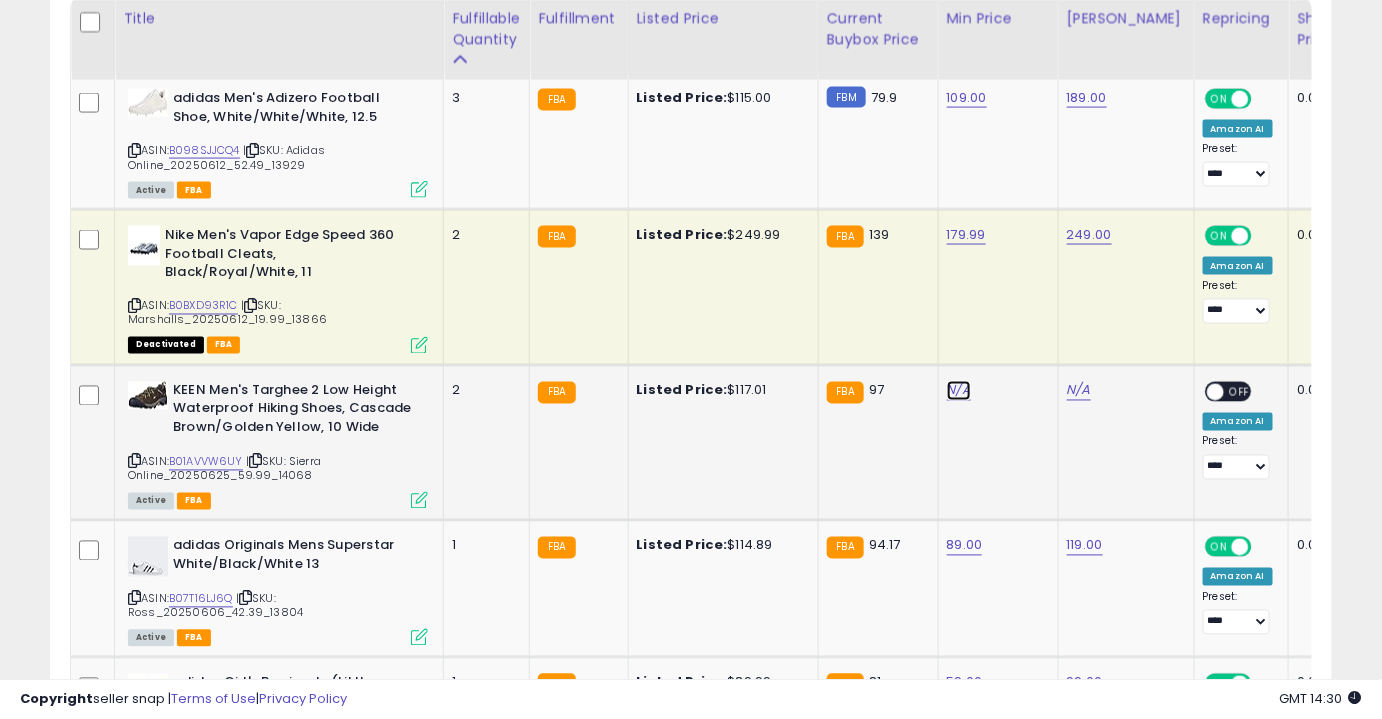 click on "N/A" at bounding box center (959, 391) 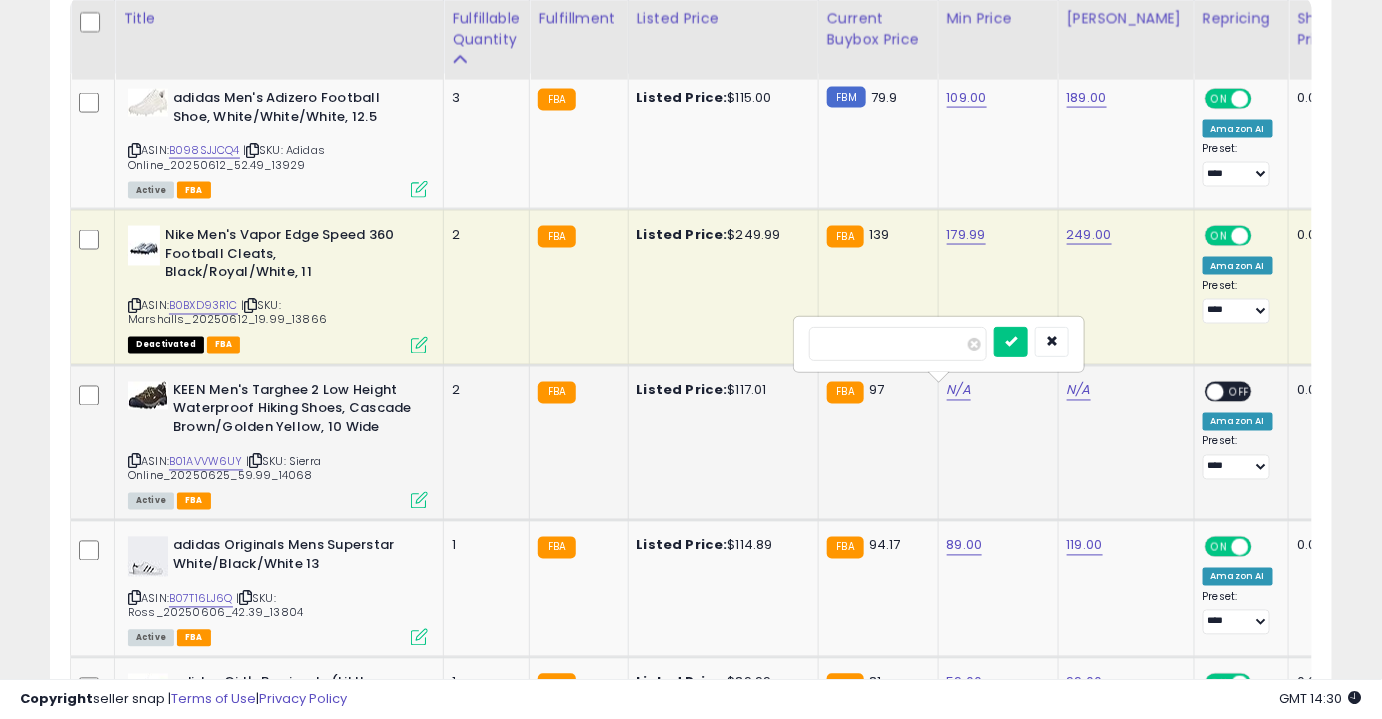 type on "***" 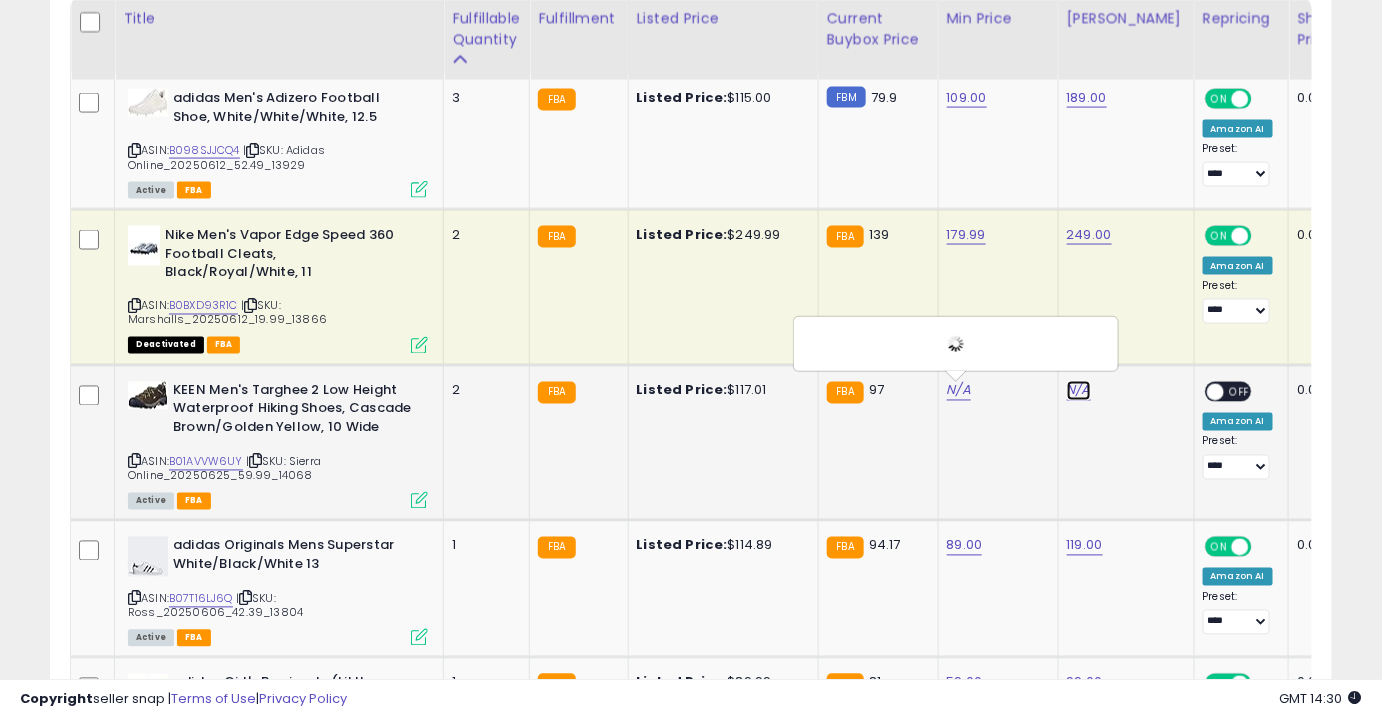 click on "N/A" at bounding box center [1079, 391] 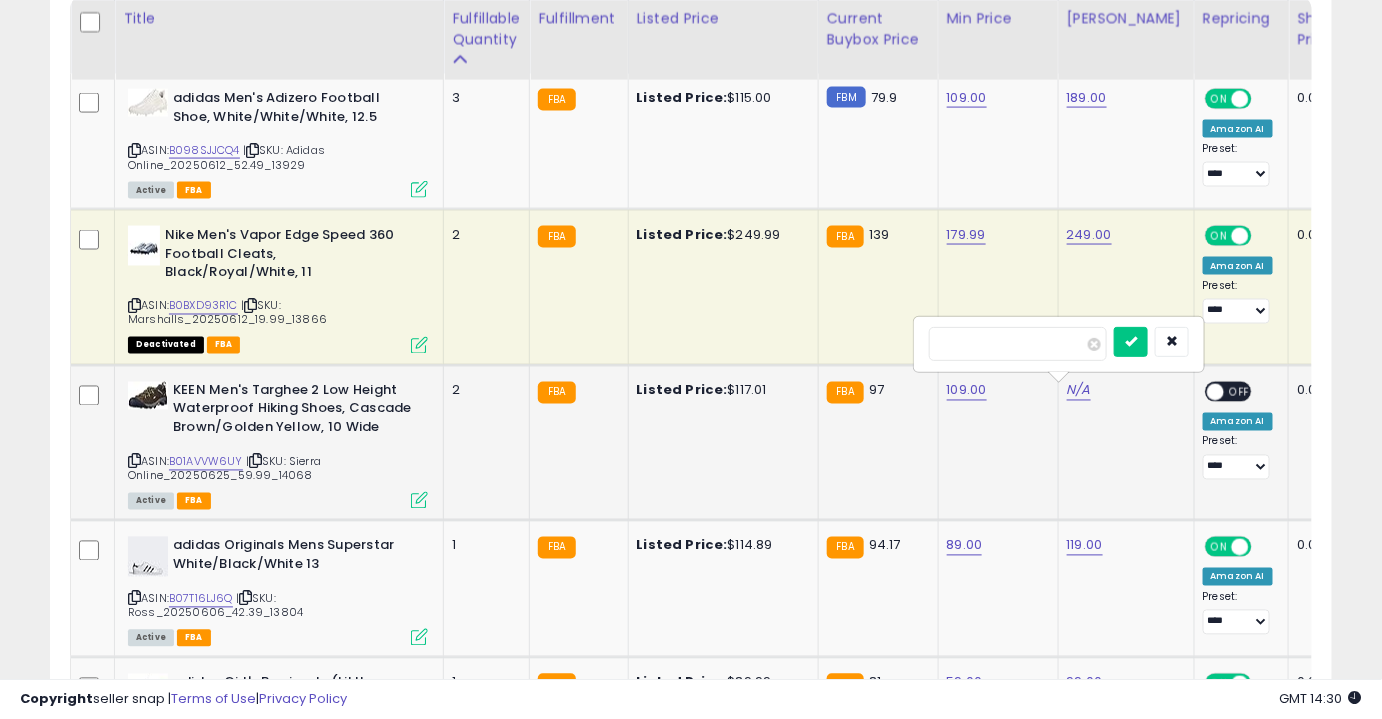 type on "***" 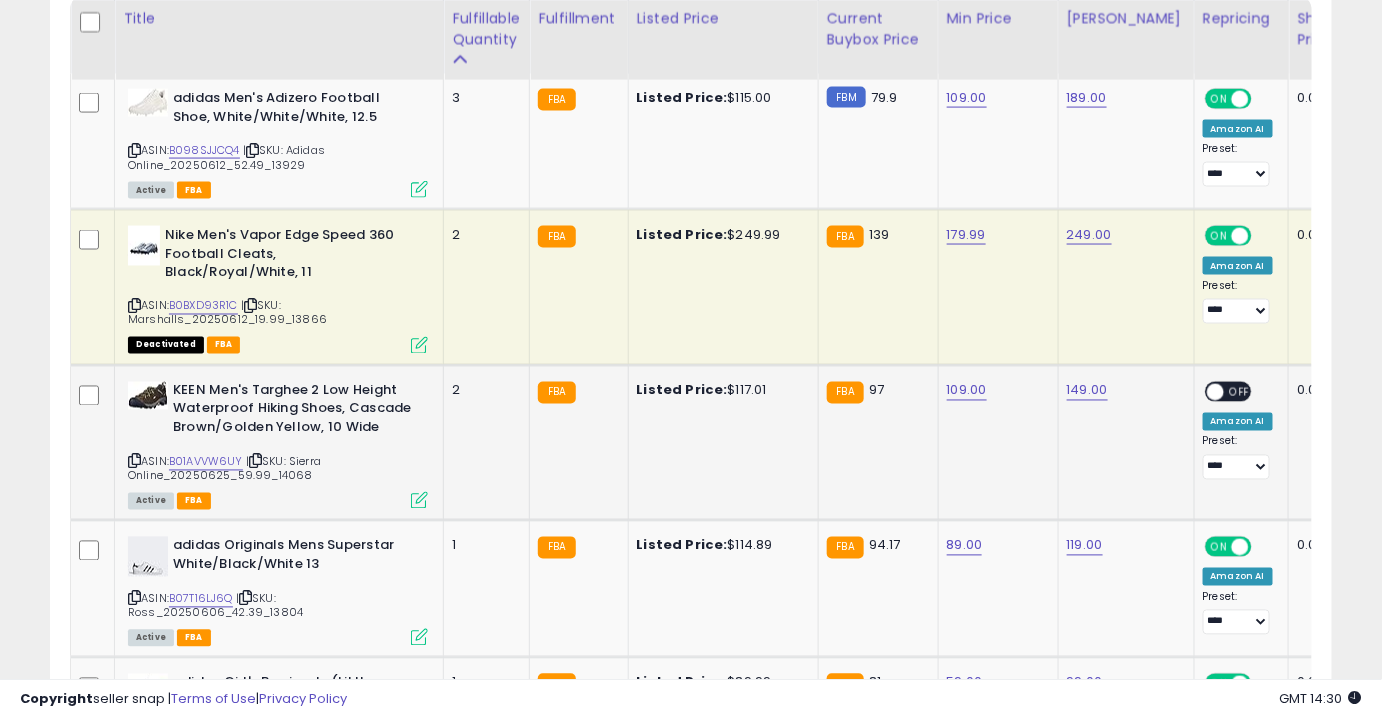 click on "OFF" at bounding box center [1240, 391] 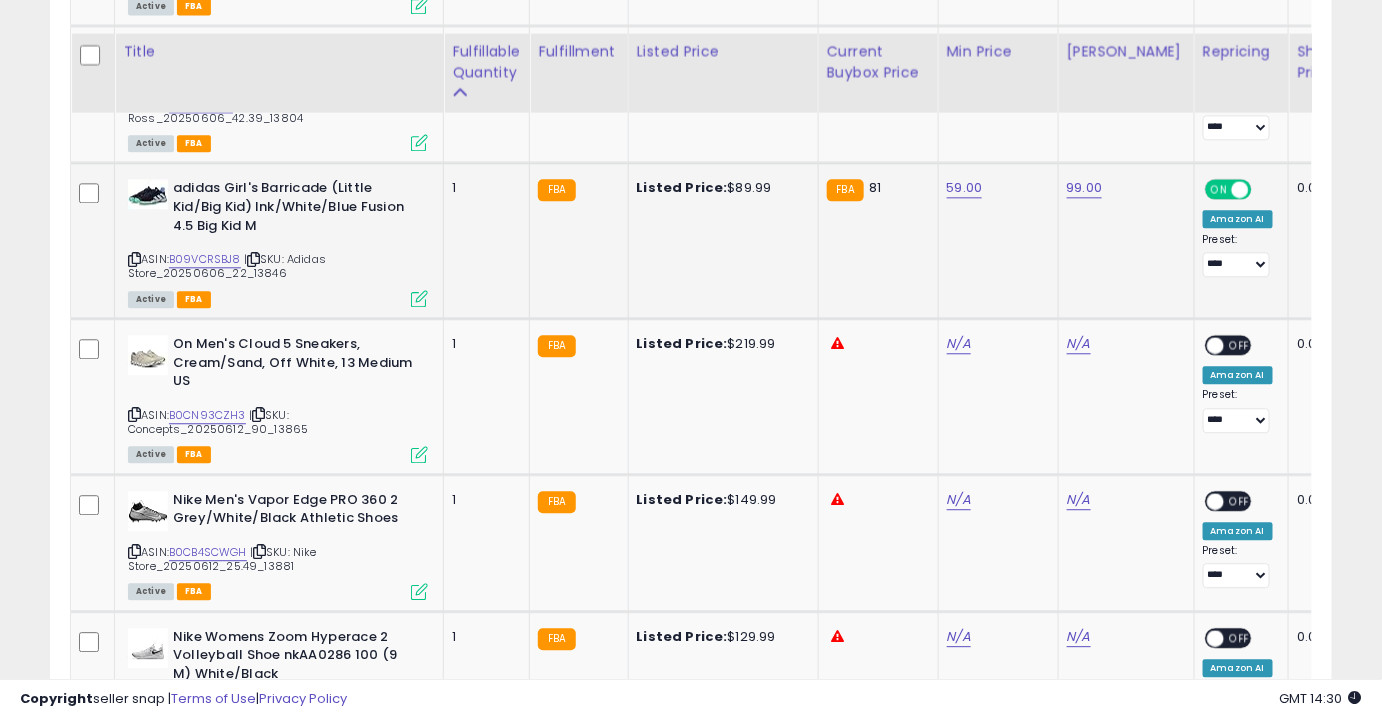 scroll, scrollTop: 1507, scrollLeft: 0, axis: vertical 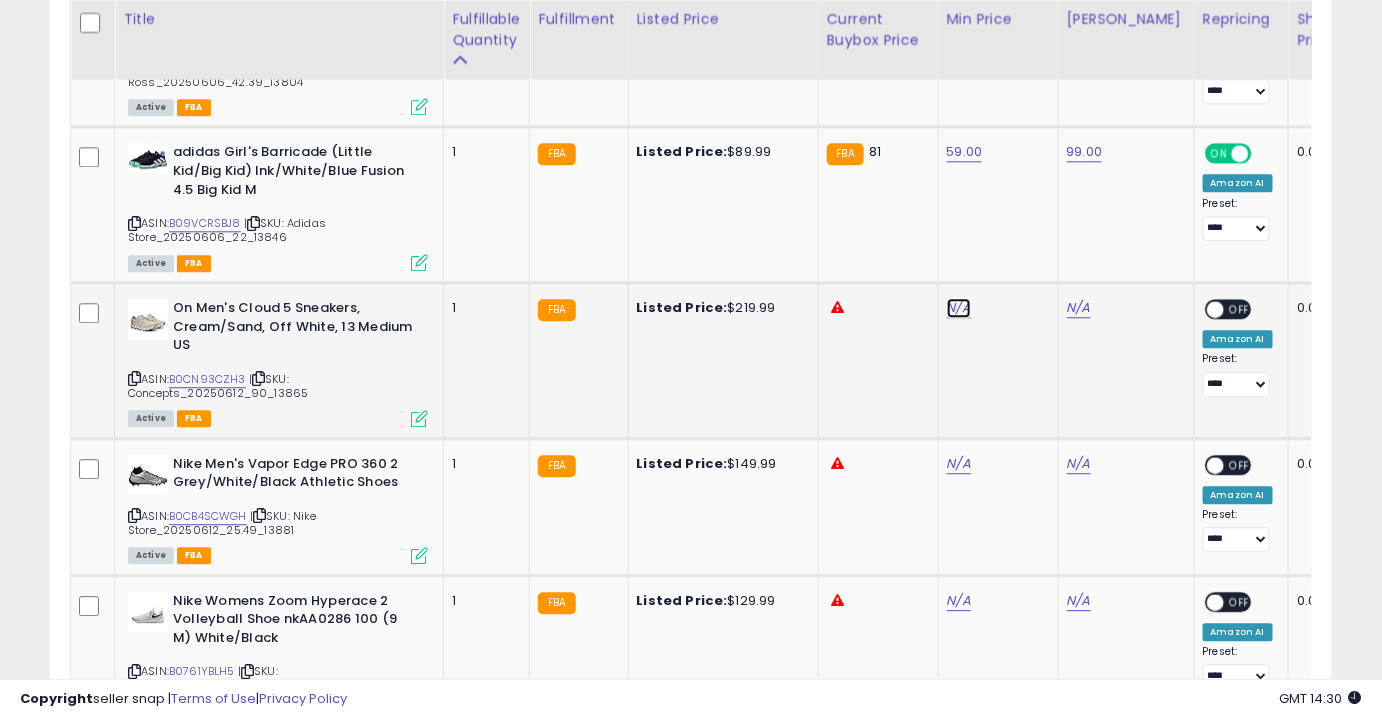 click on "N/A" at bounding box center [959, 308] 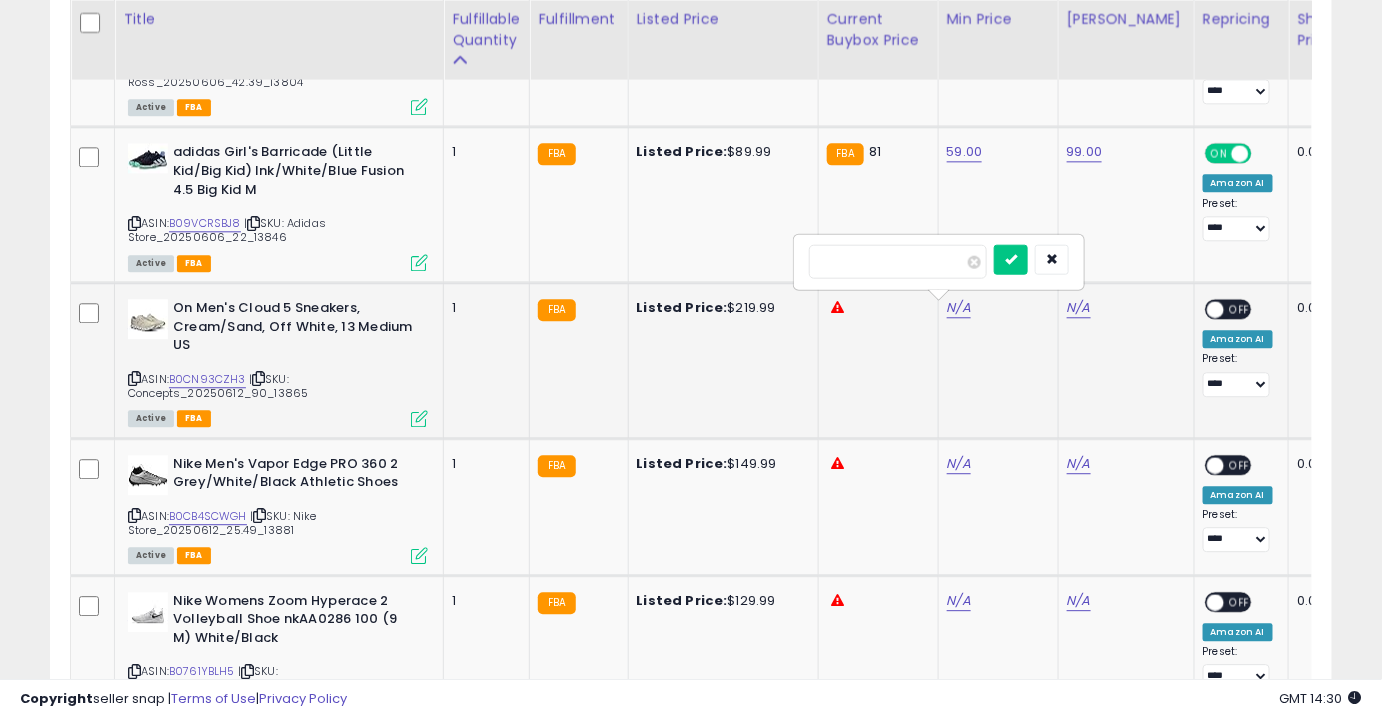 type on "***" 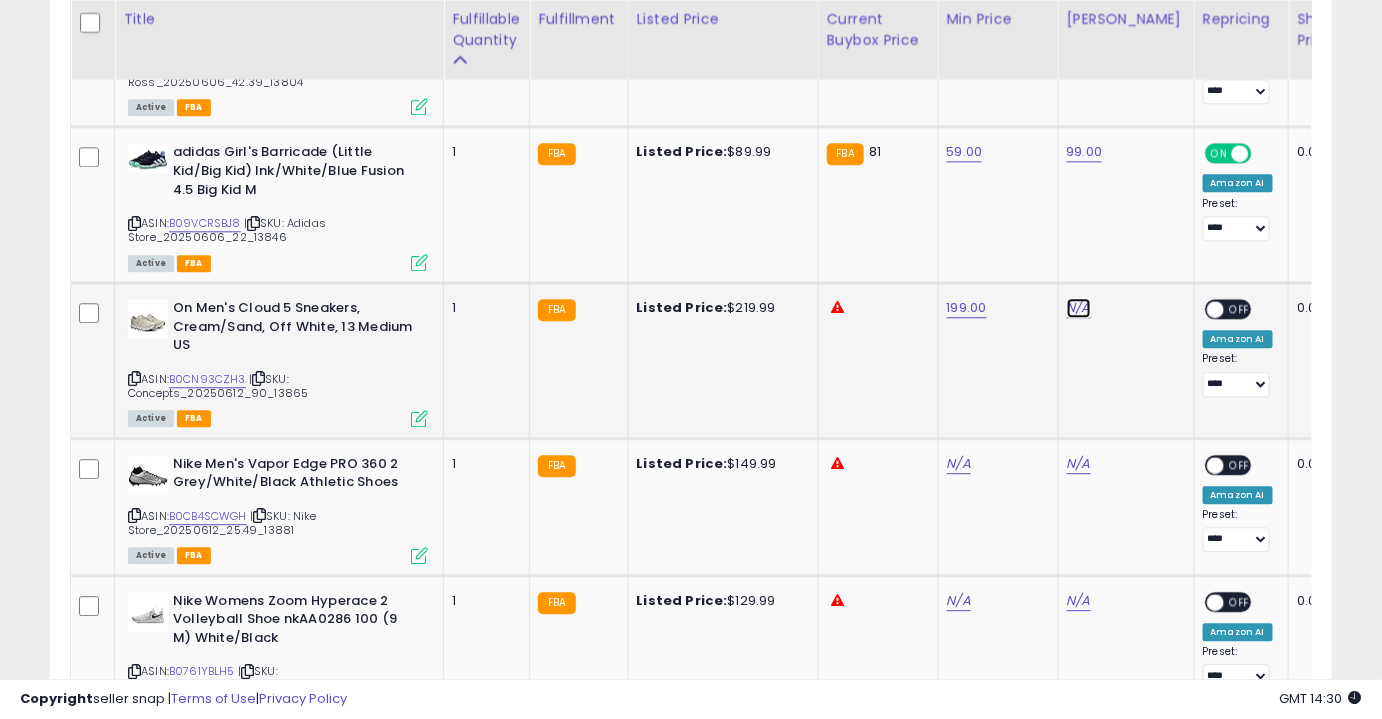 click on "N/A" at bounding box center [1079, 308] 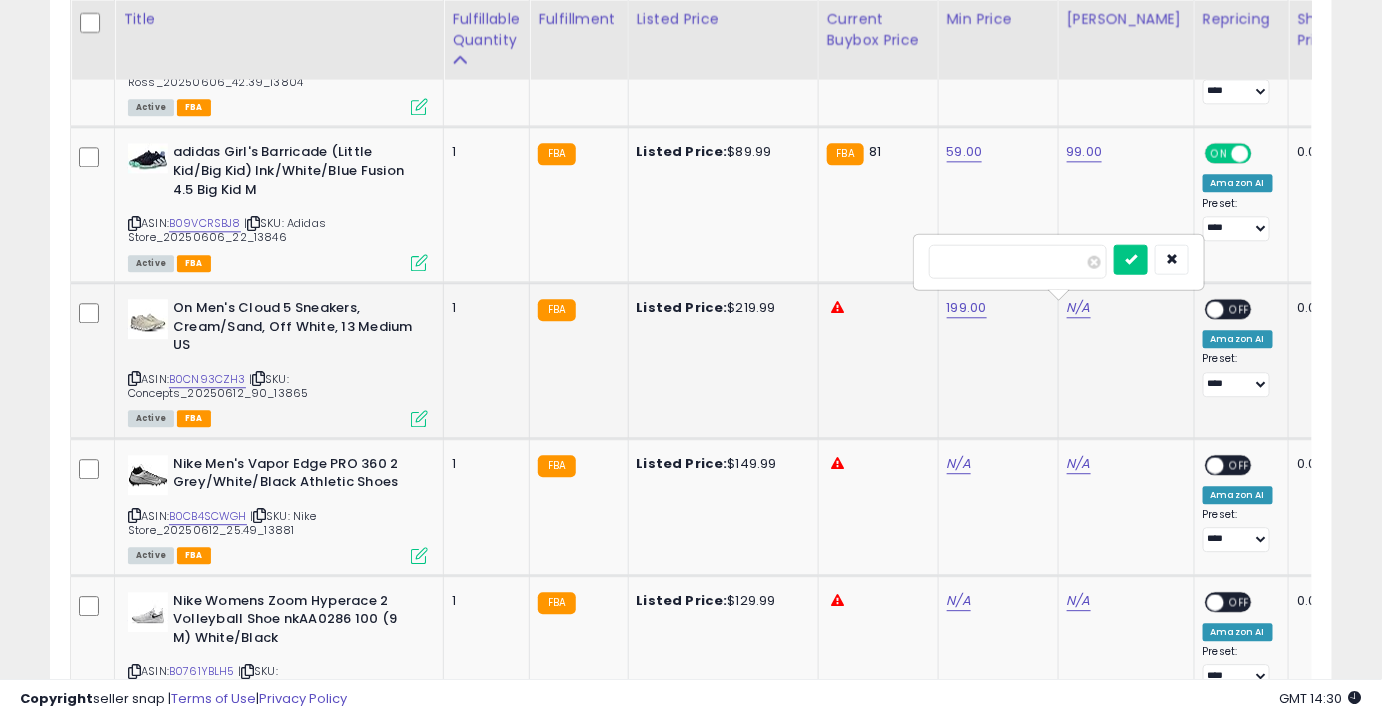 type on "***" 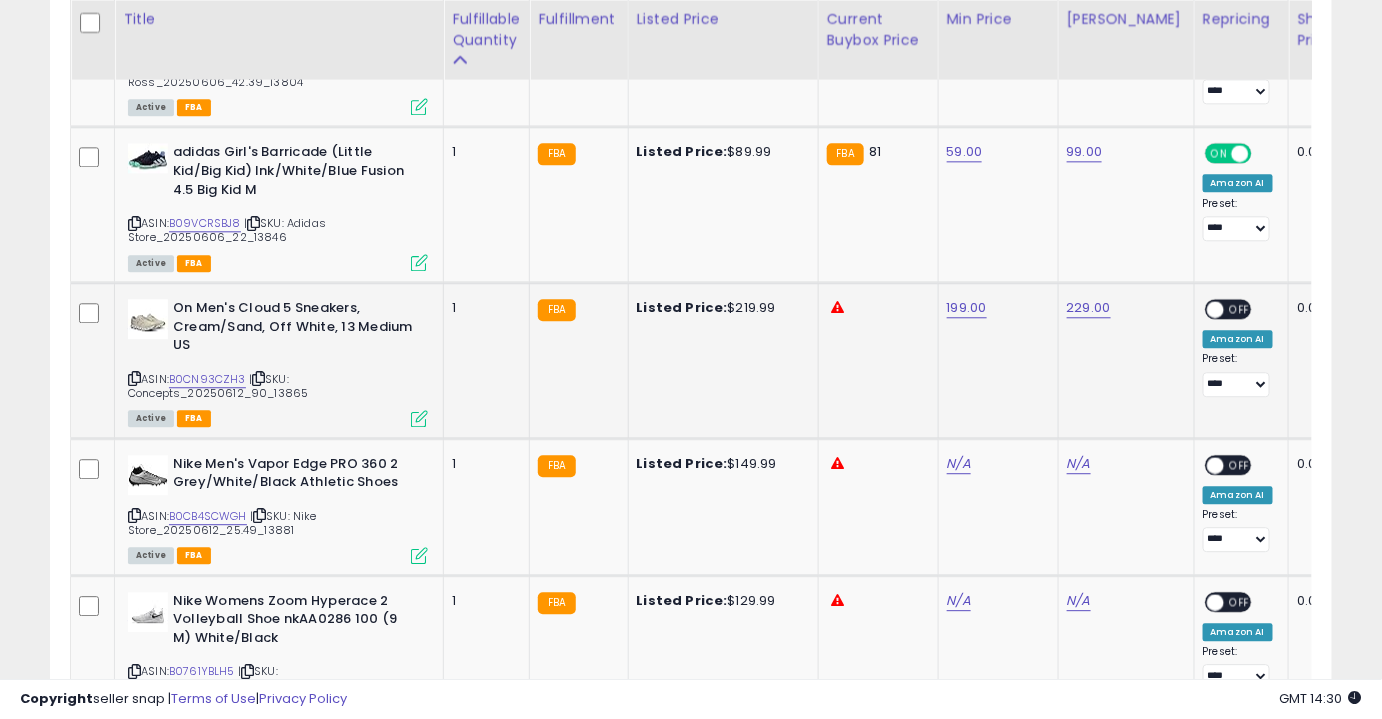 click on "OFF" at bounding box center [1240, 309] 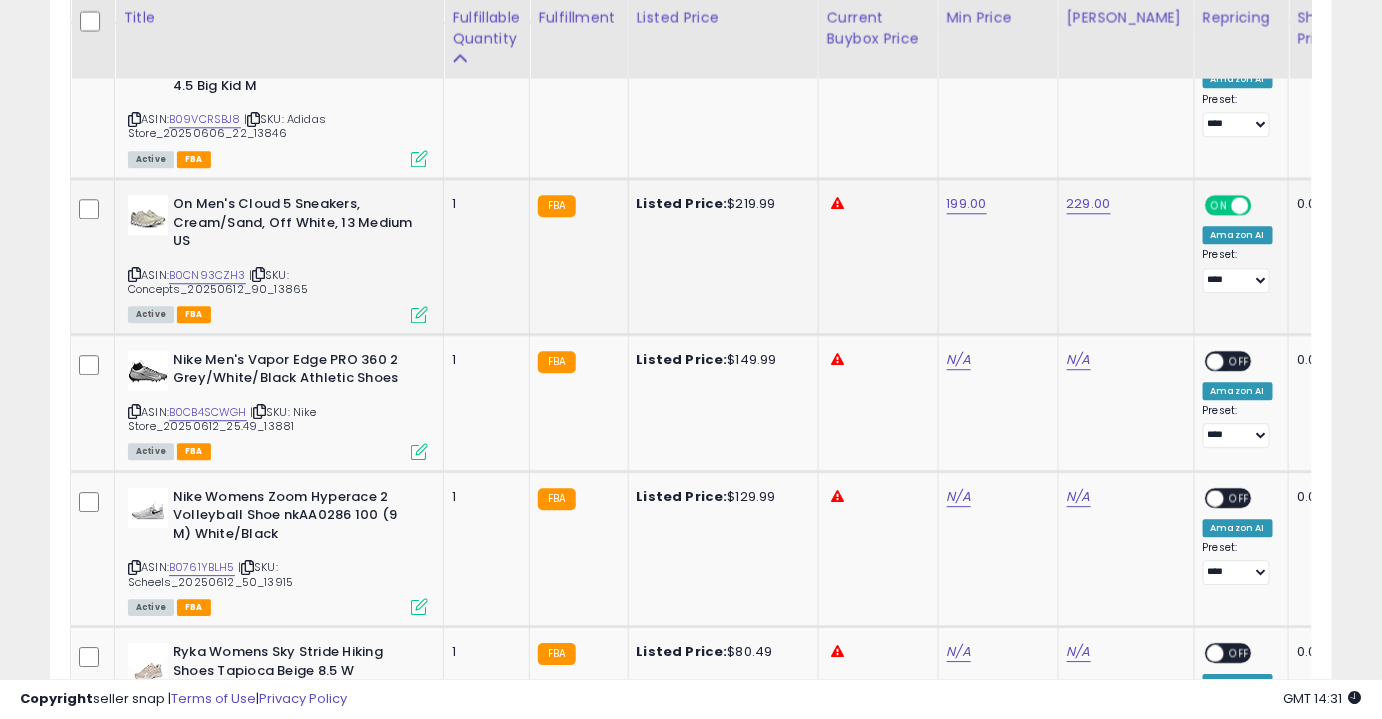 scroll, scrollTop: 1624, scrollLeft: 0, axis: vertical 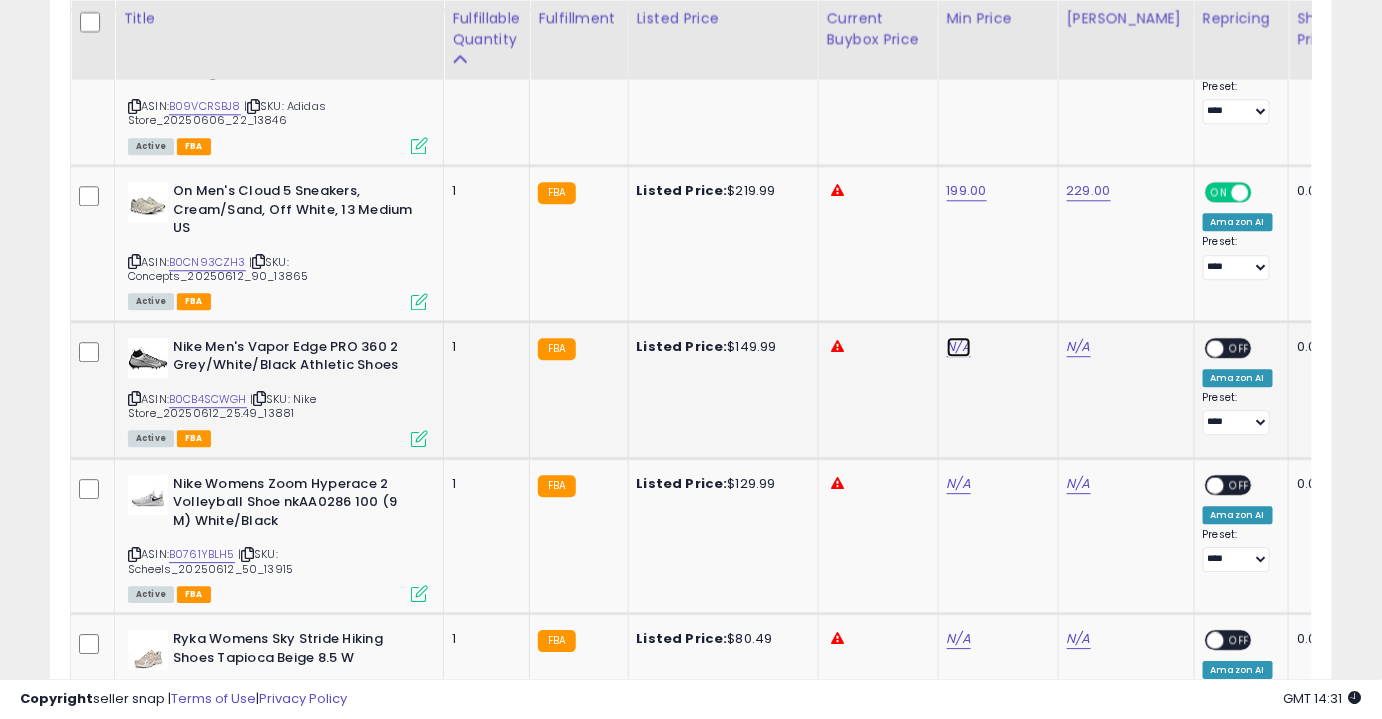 click on "N/A" at bounding box center (959, 347) 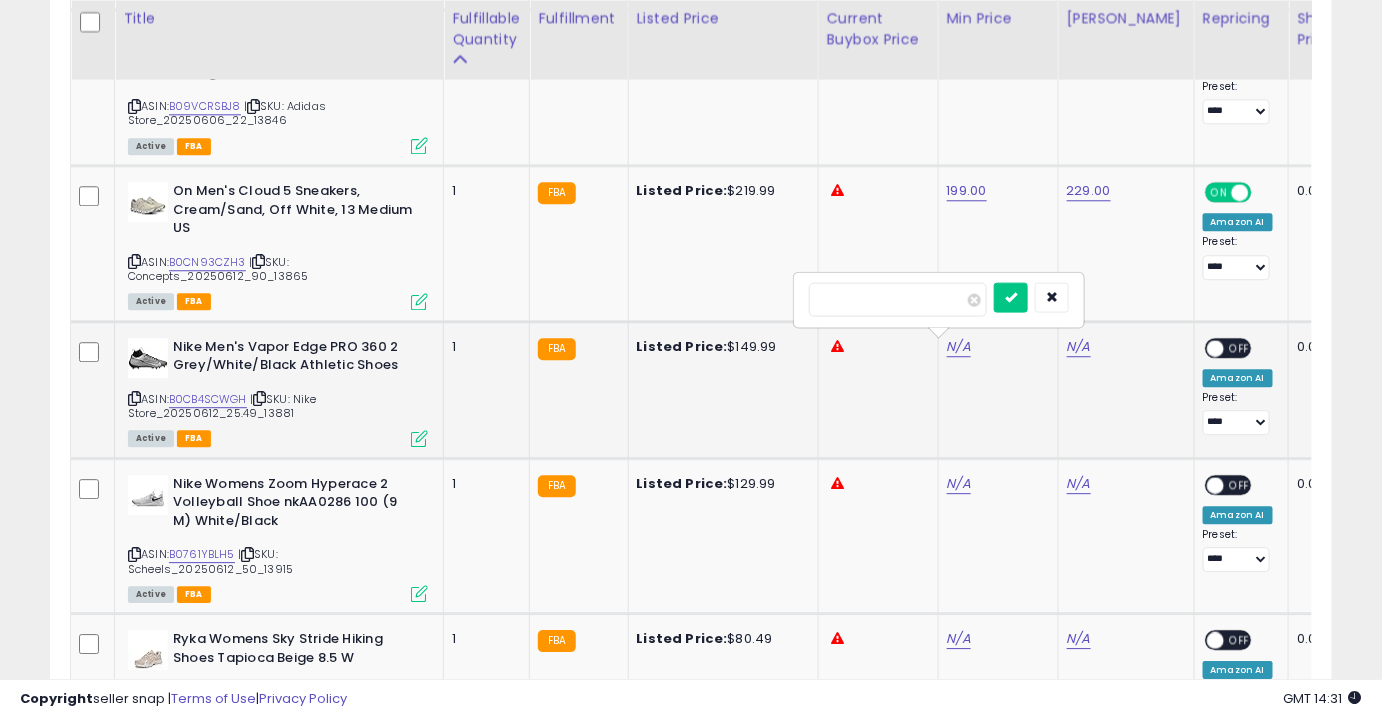 type on "******" 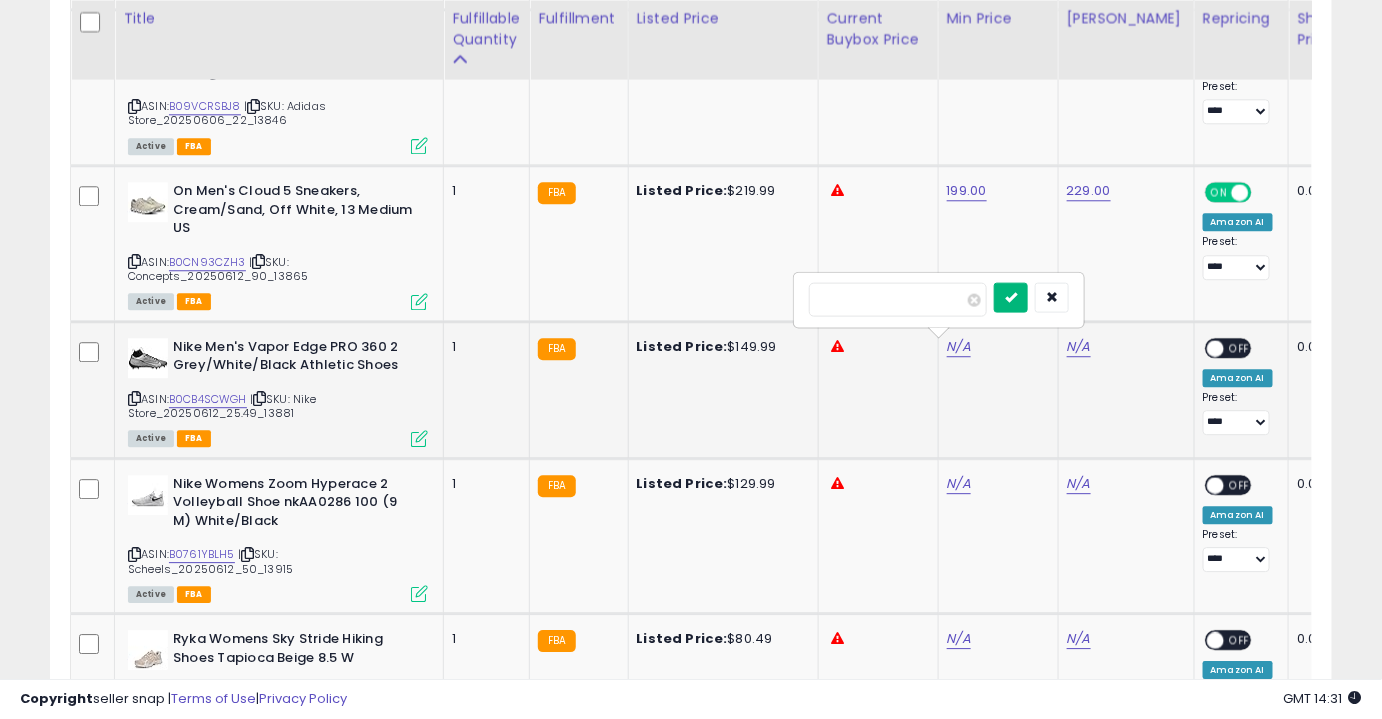 type 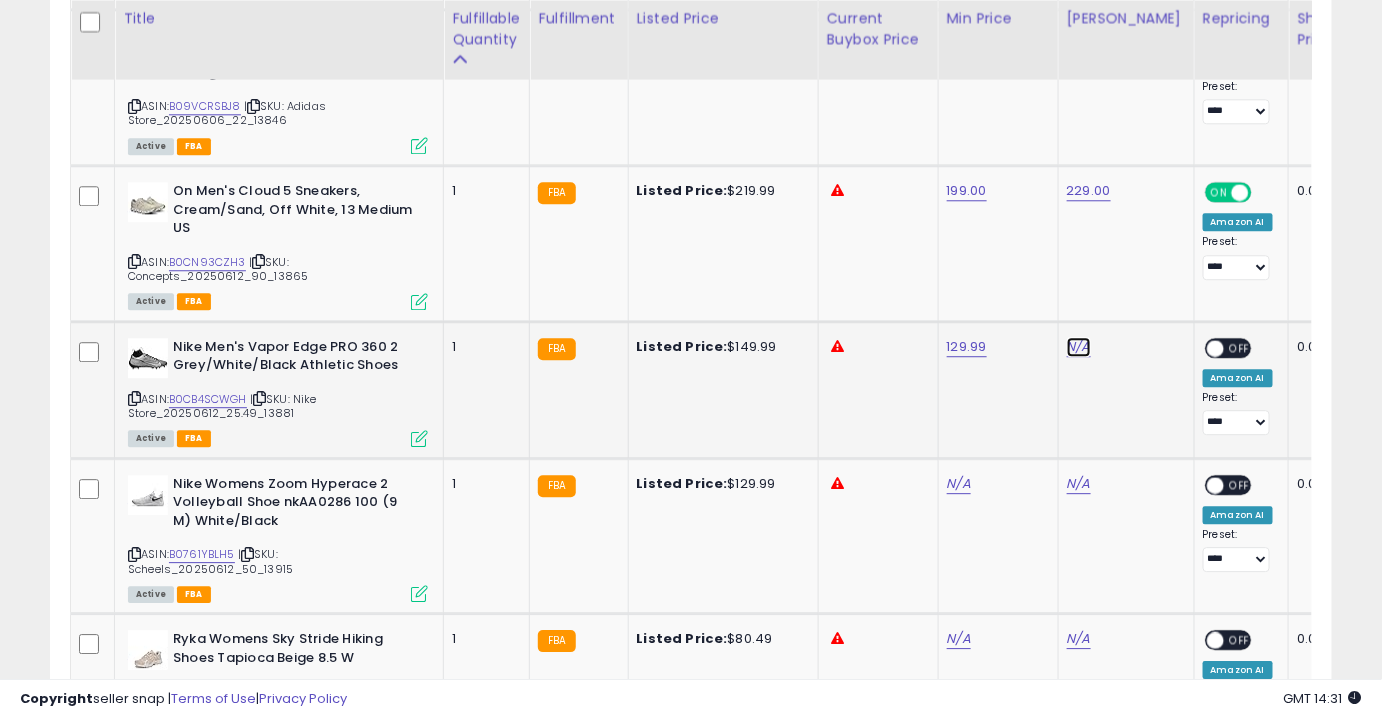 click on "N/A" at bounding box center (1079, 347) 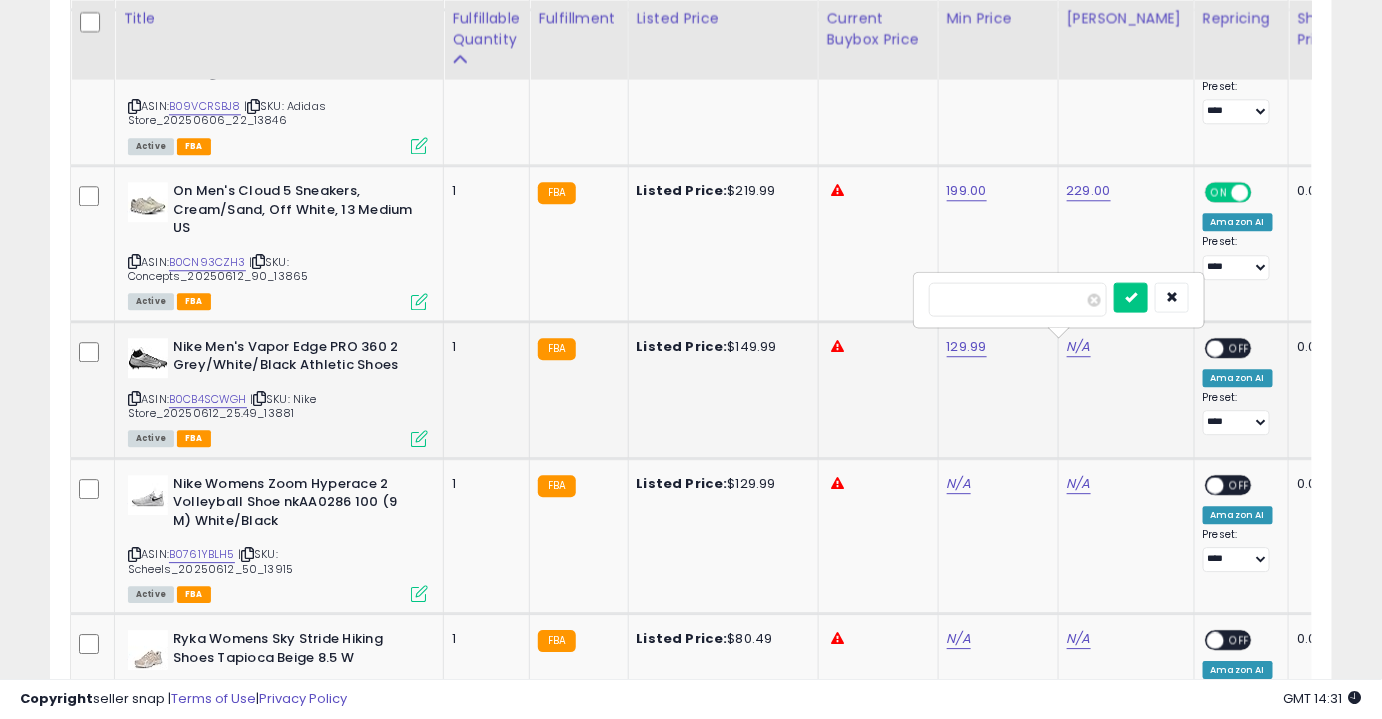 type on "******" 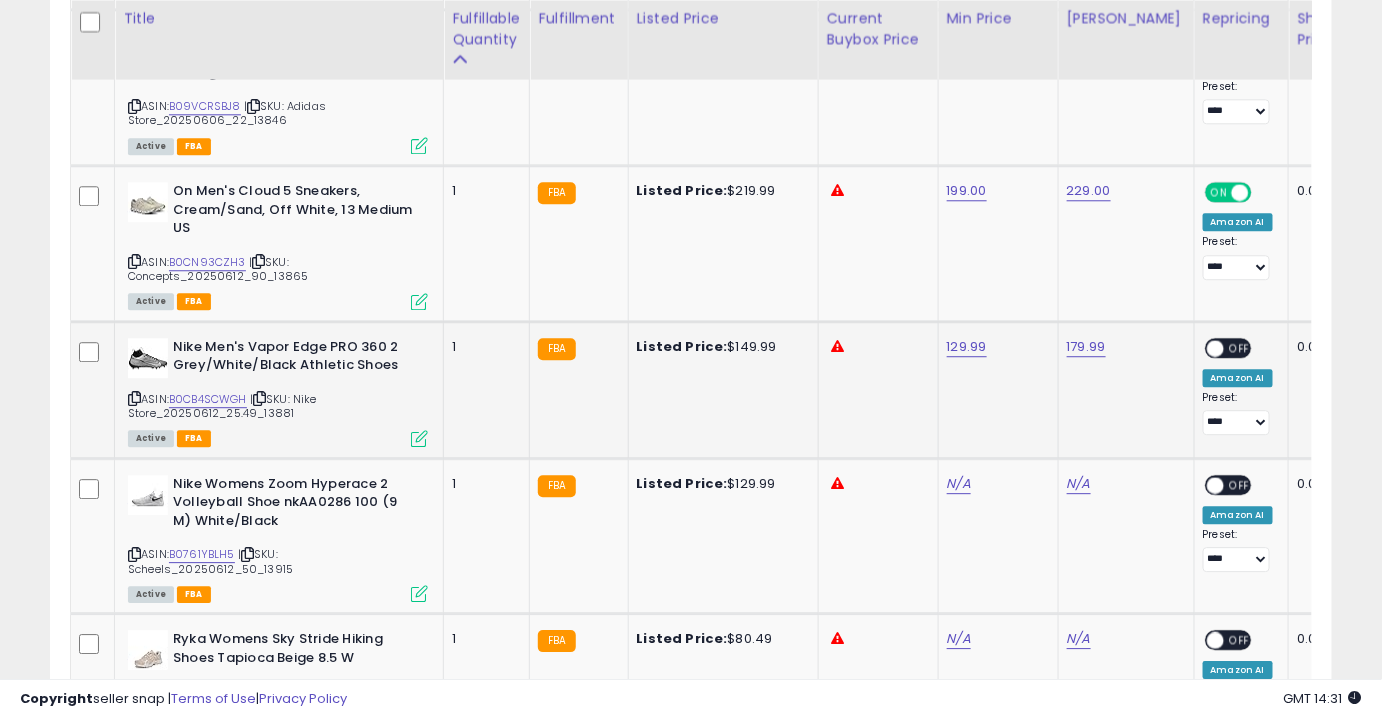 click on "OFF" at bounding box center (1240, 347) 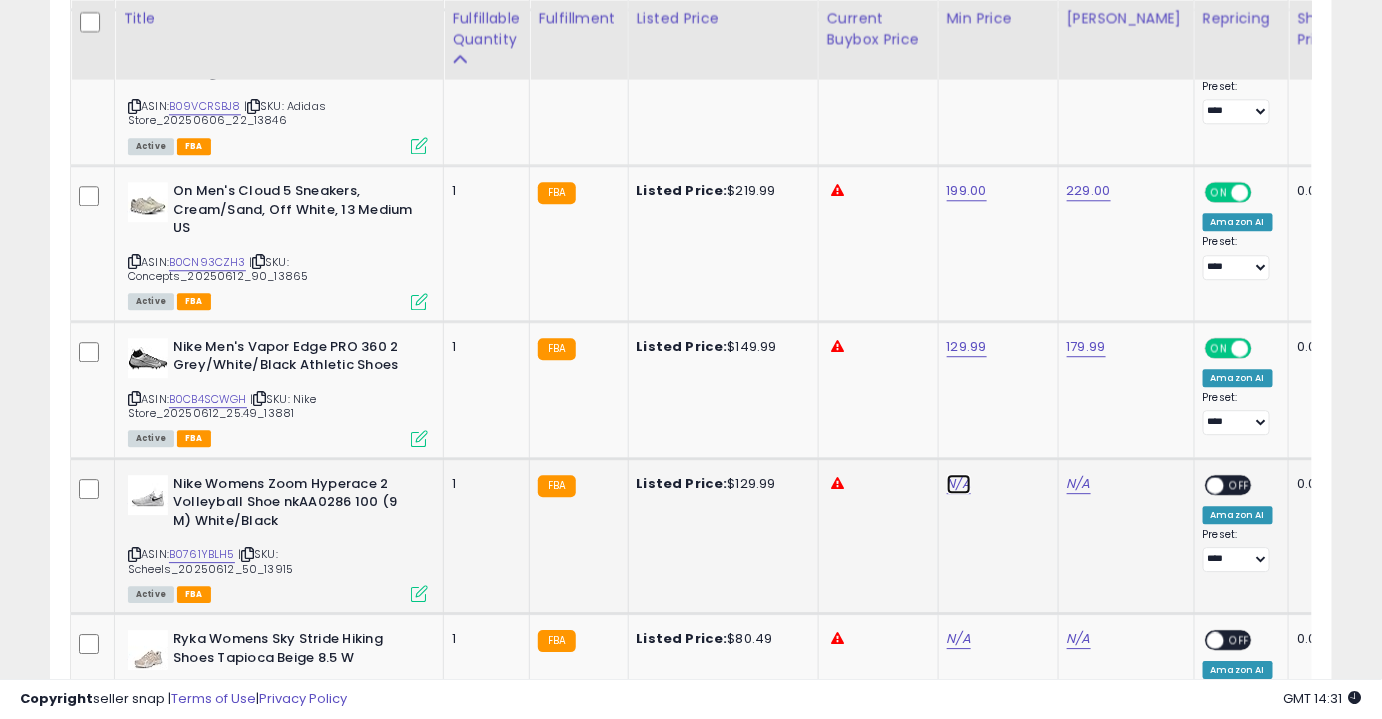 click on "N/A" at bounding box center (959, 484) 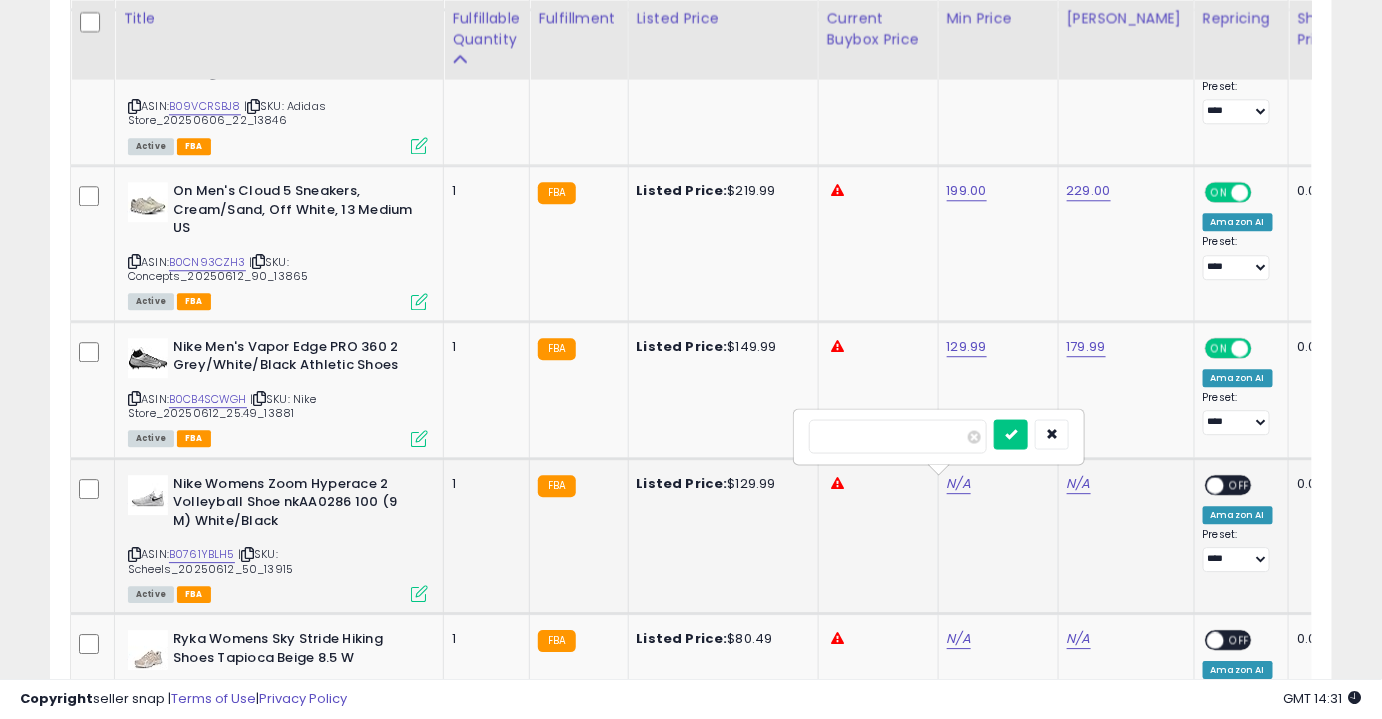 type on "**" 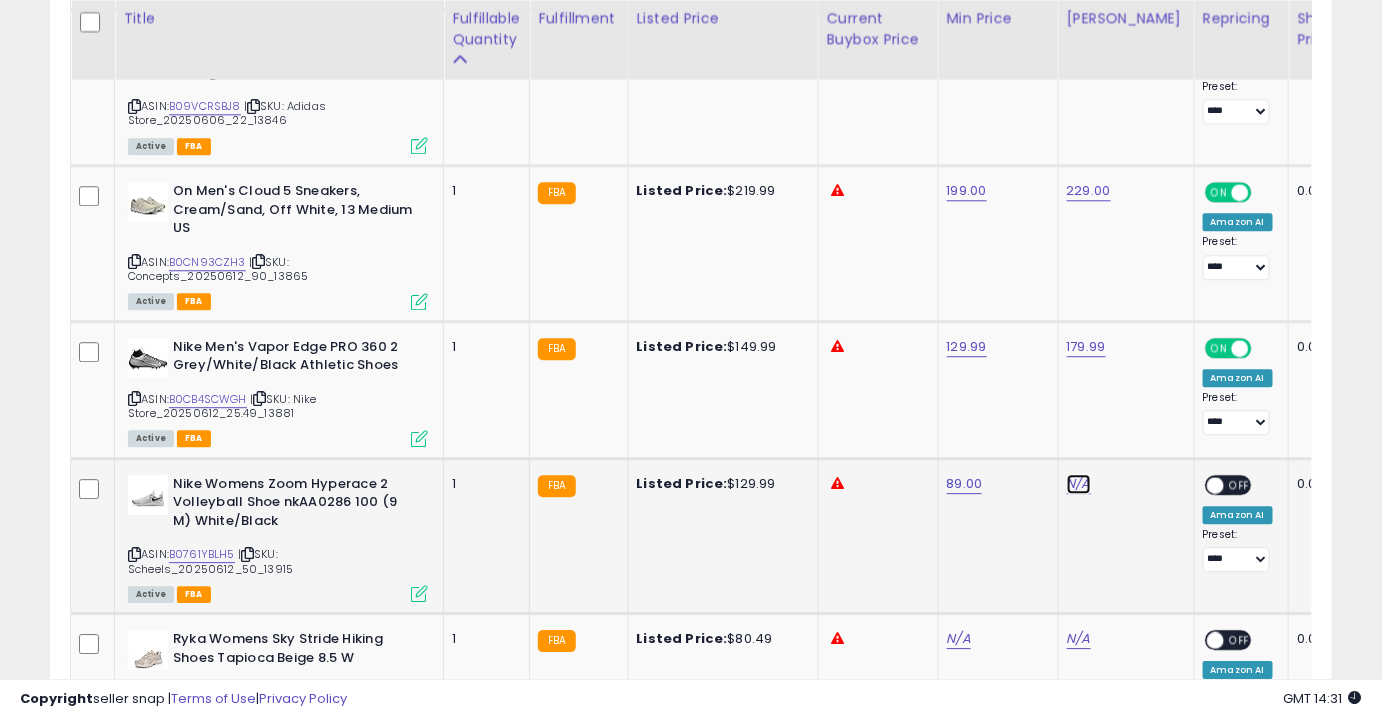 click on "N/A" at bounding box center [1079, 484] 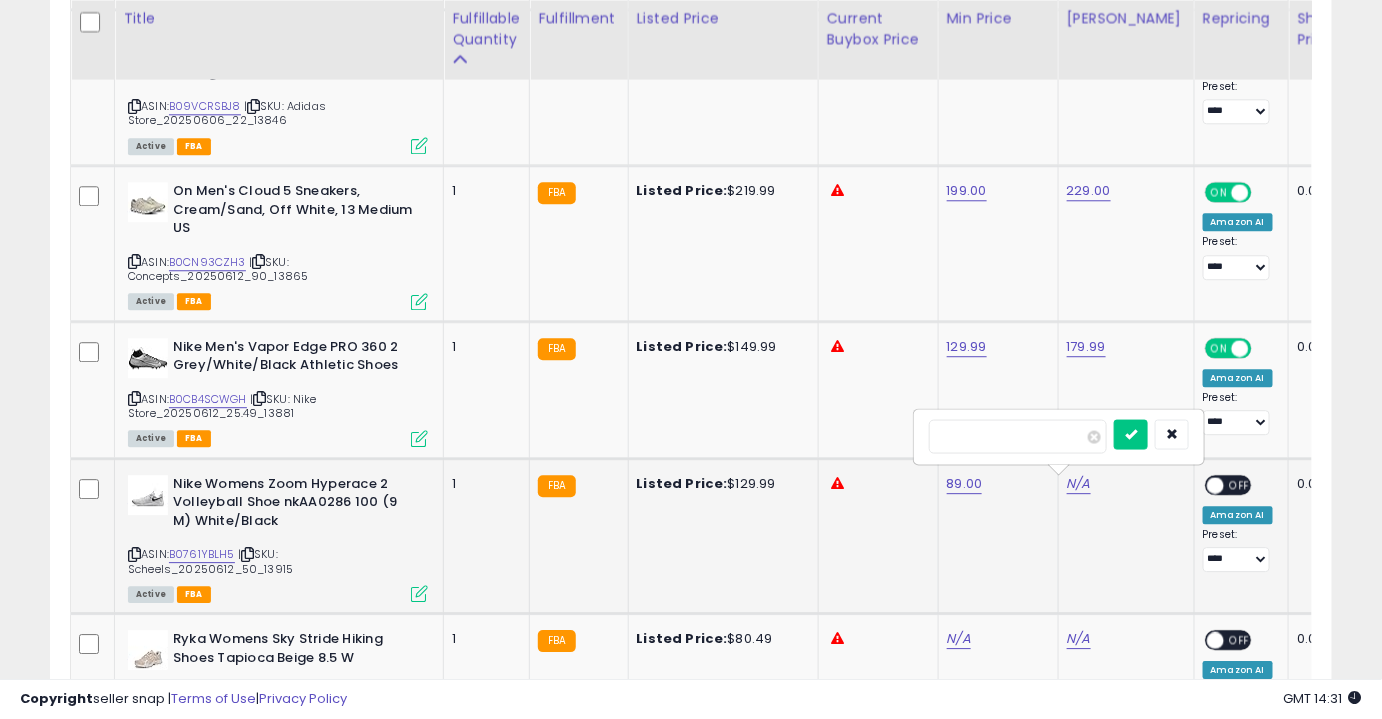 type on "***" 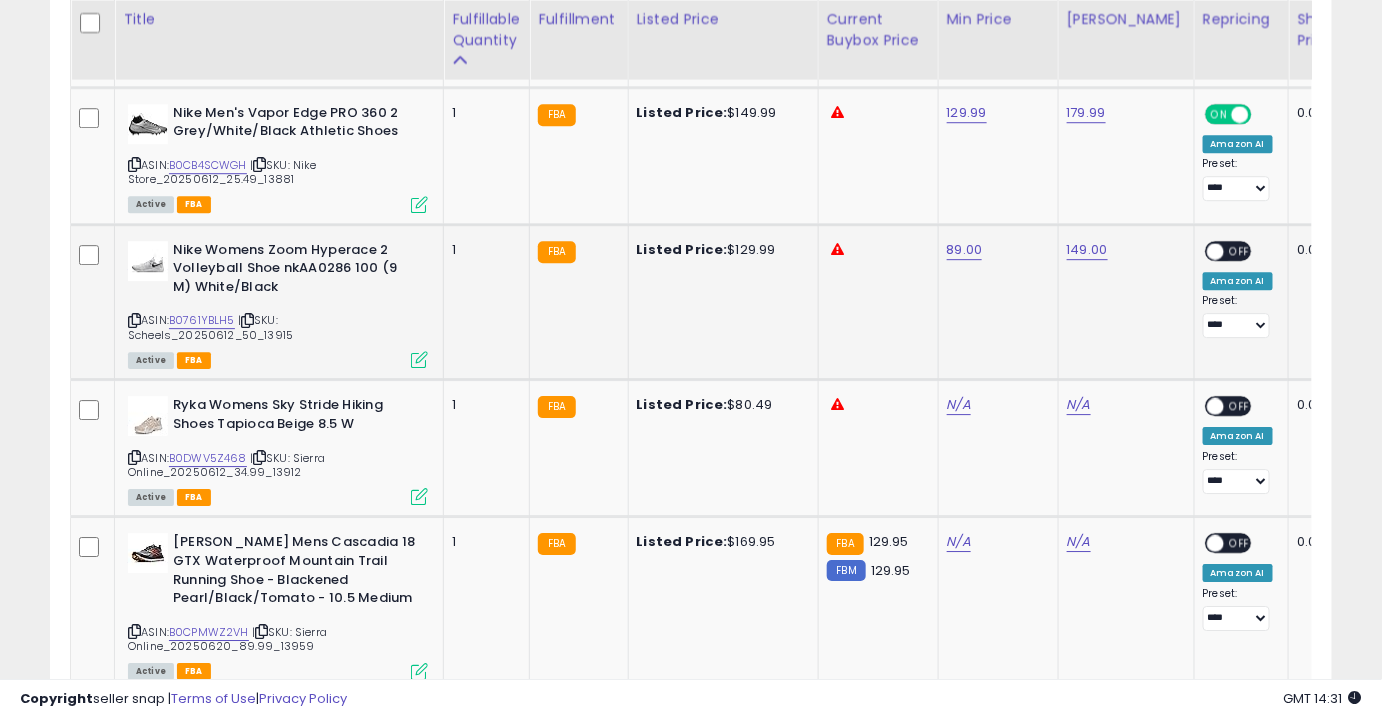scroll, scrollTop: 1860, scrollLeft: 0, axis: vertical 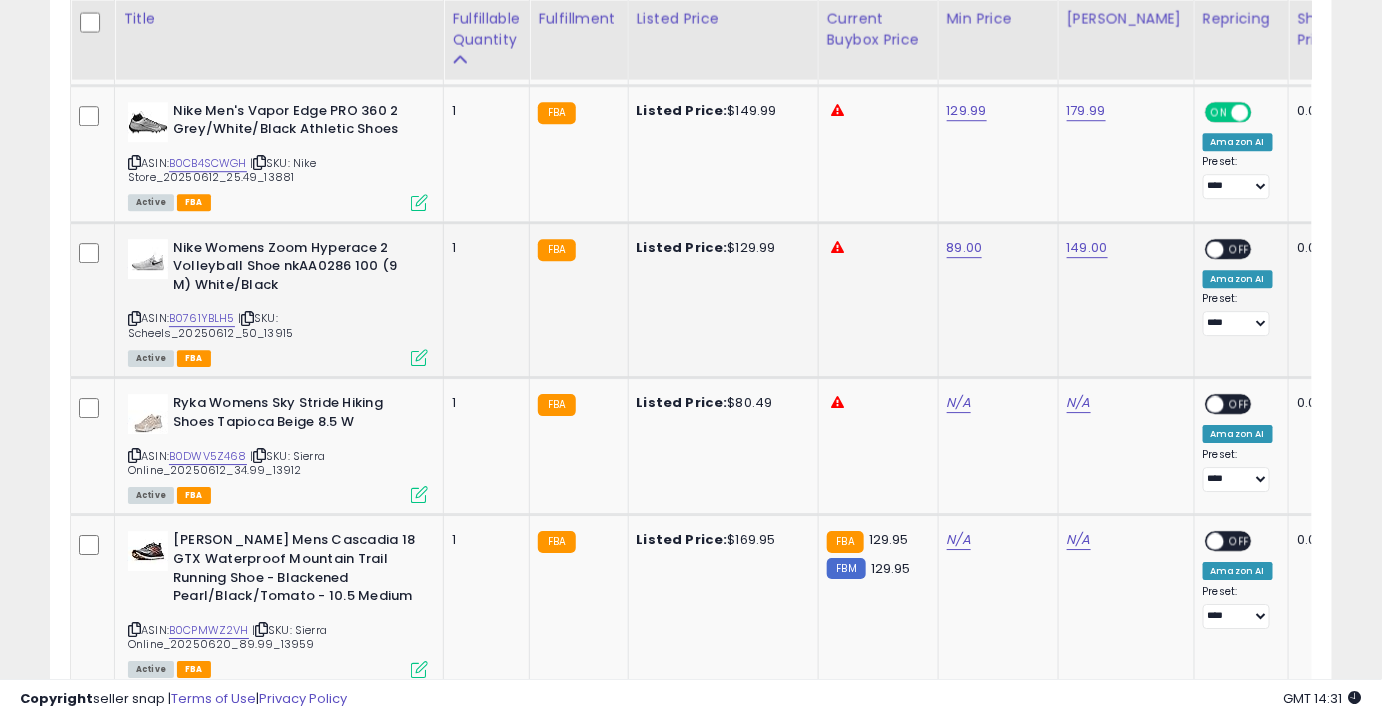 click on "OFF" at bounding box center [1240, 248] 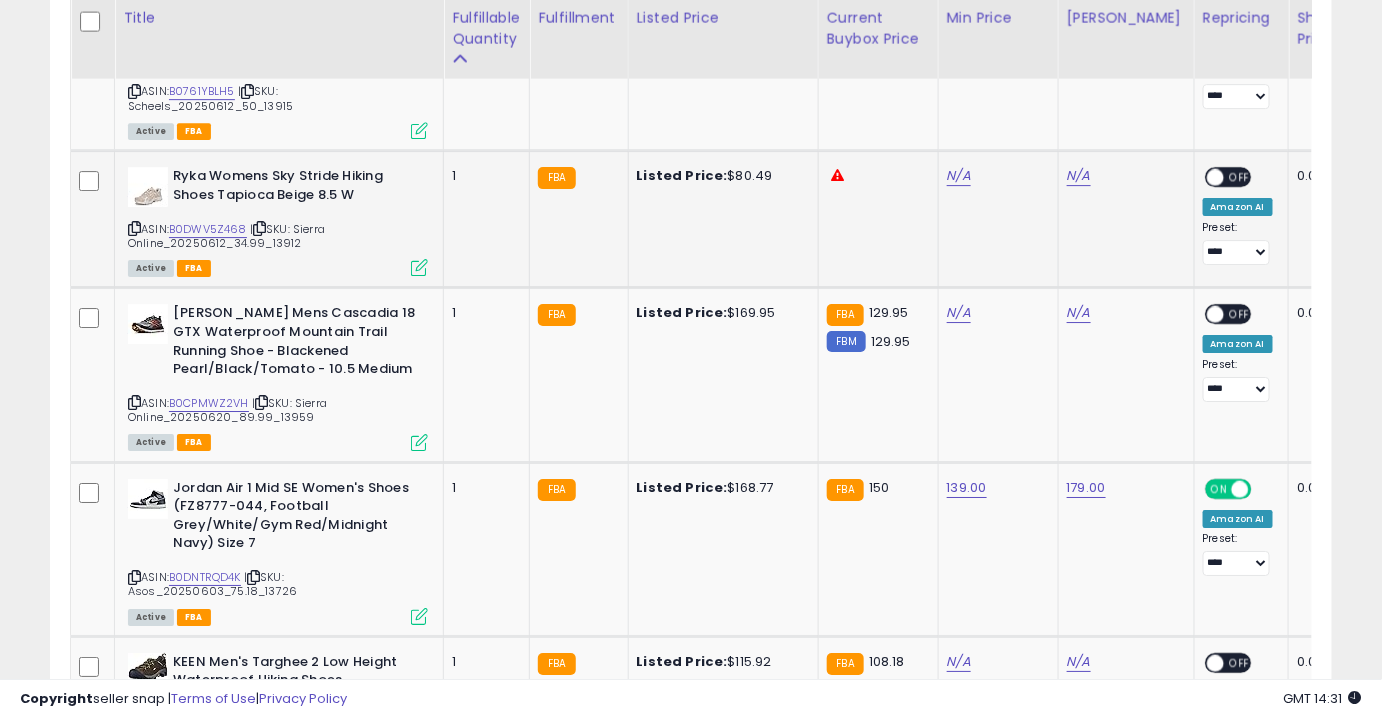 scroll, scrollTop: 2088, scrollLeft: 0, axis: vertical 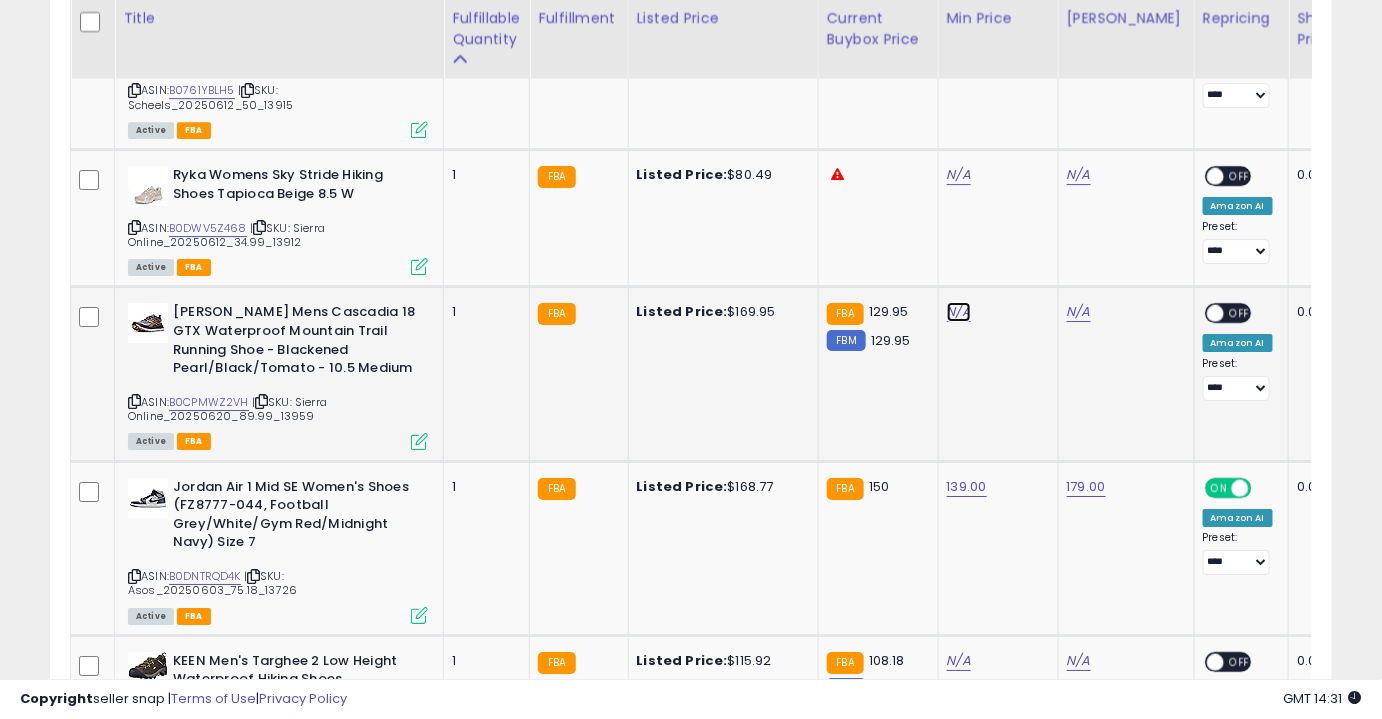 click on "N/A" at bounding box center [959, 175] 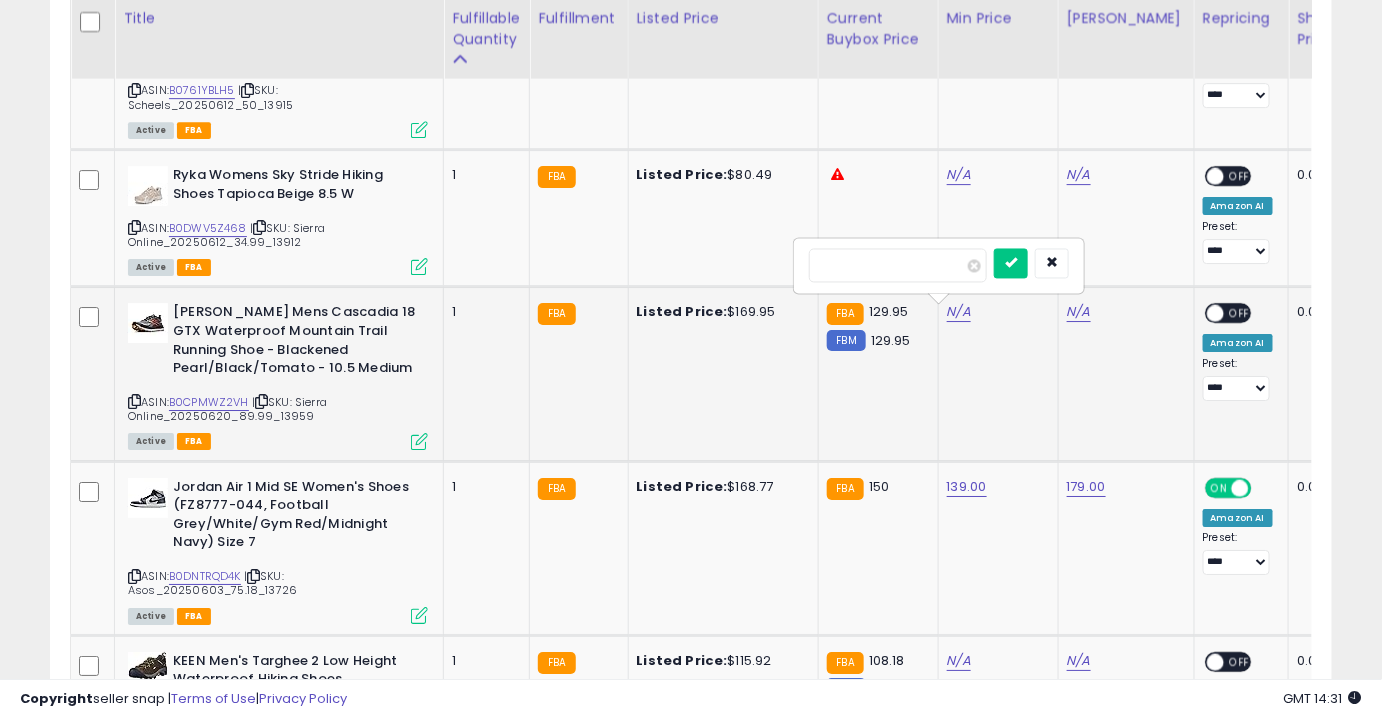 type on "***" 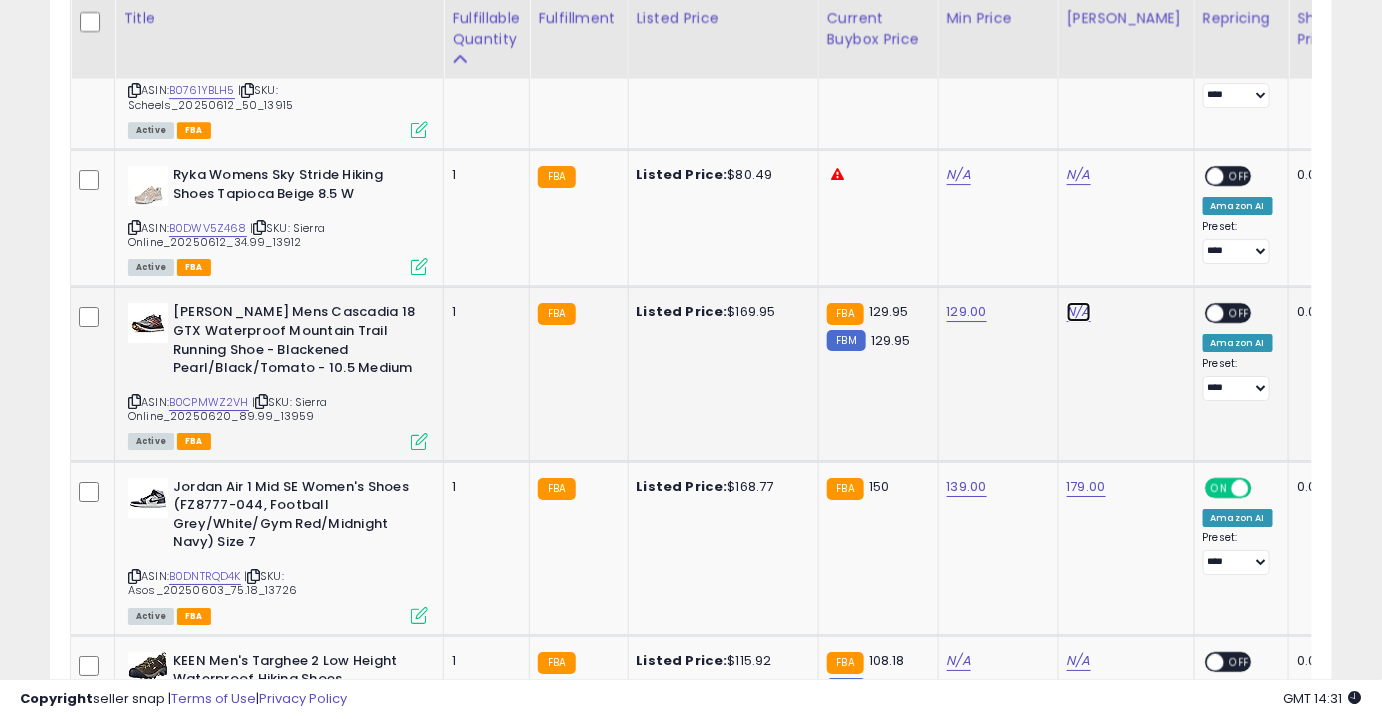 click on "N/A" at bounding box center (1079, 175) 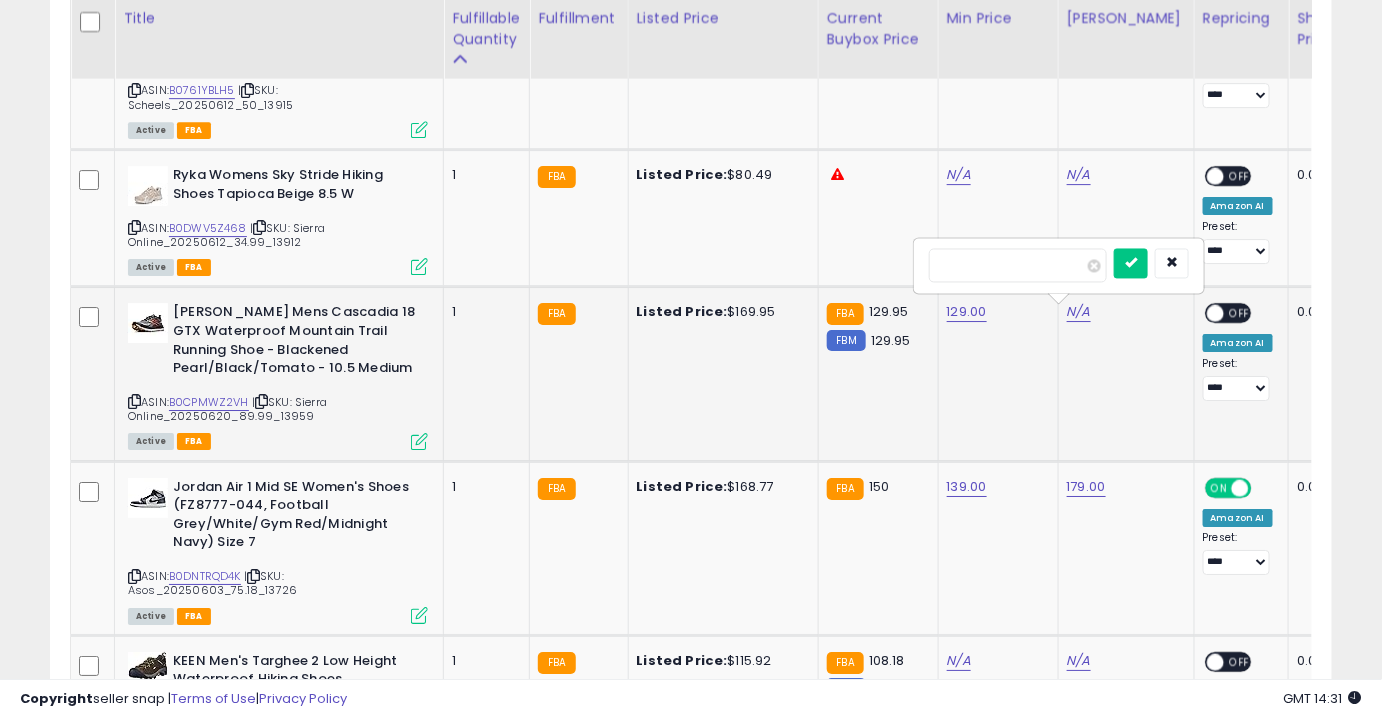 type on "***" 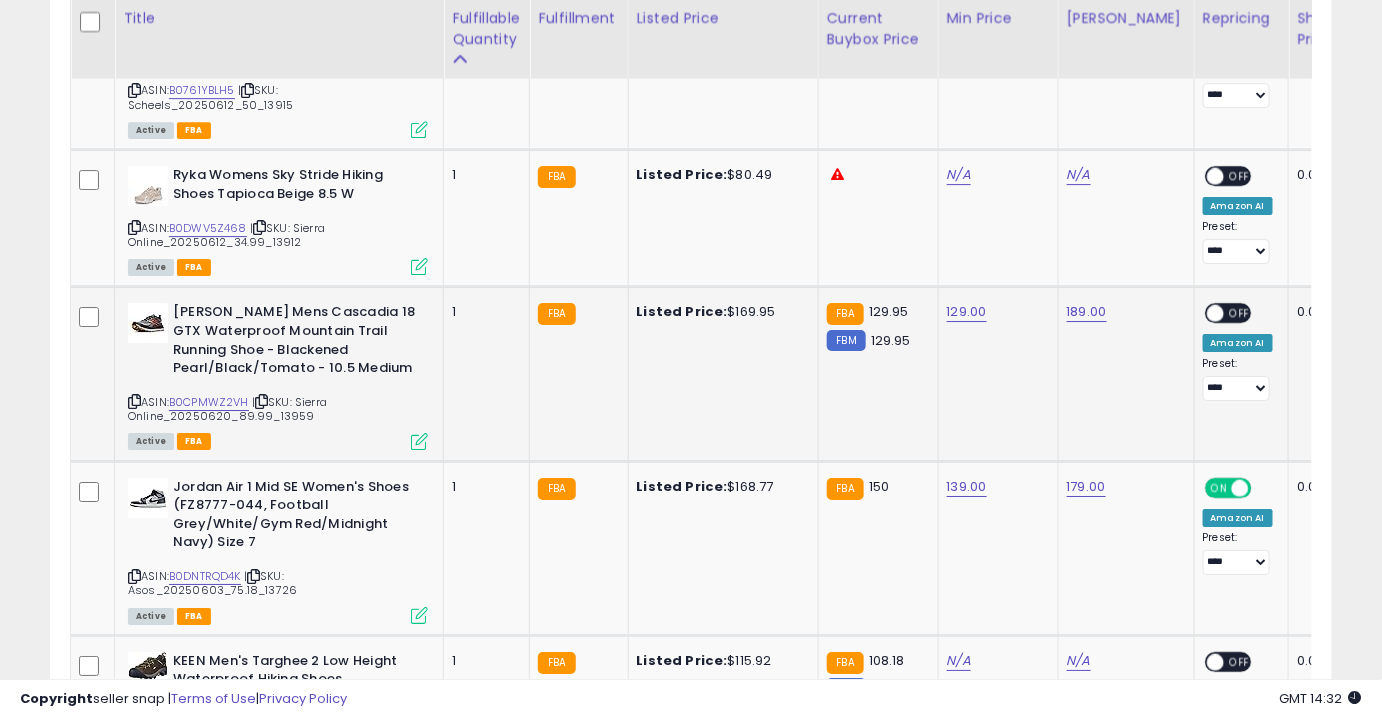click on "OFF" at bounding box center [1240, 313] 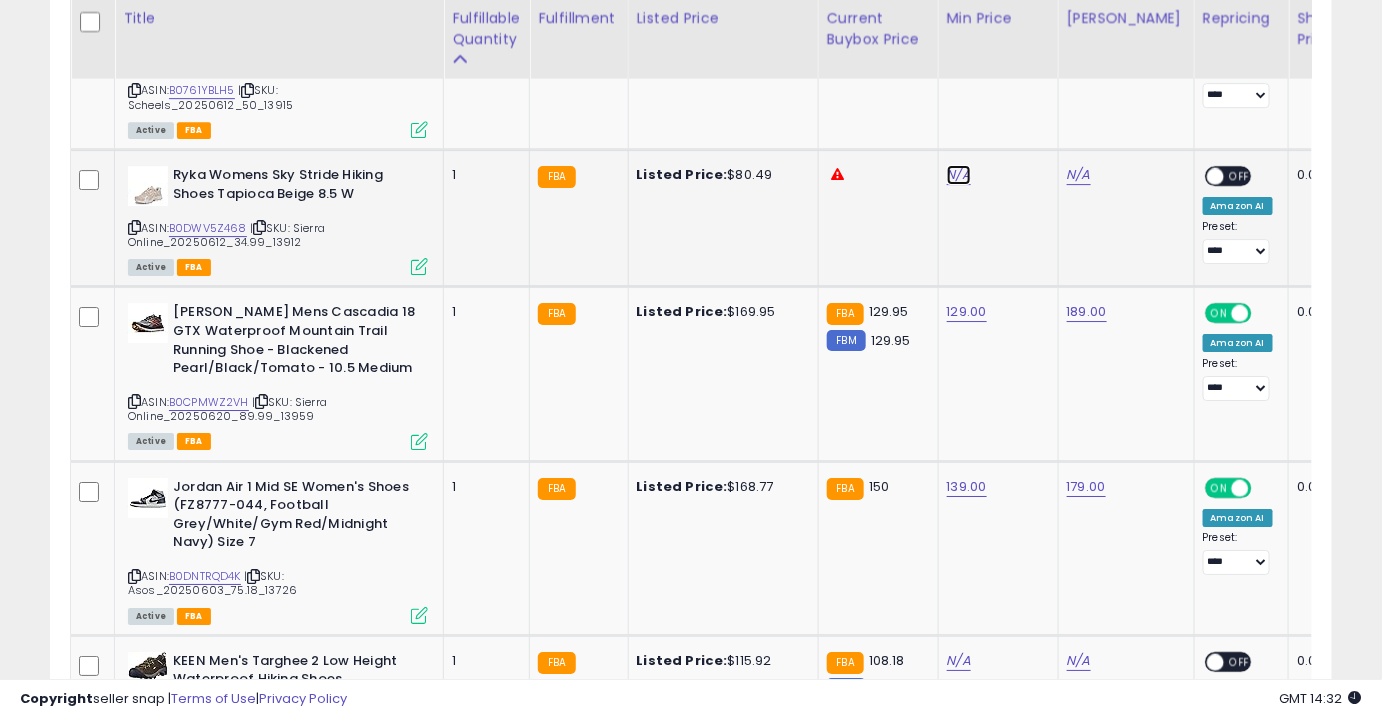 click on "N/A" at bounding box center (959, 175) 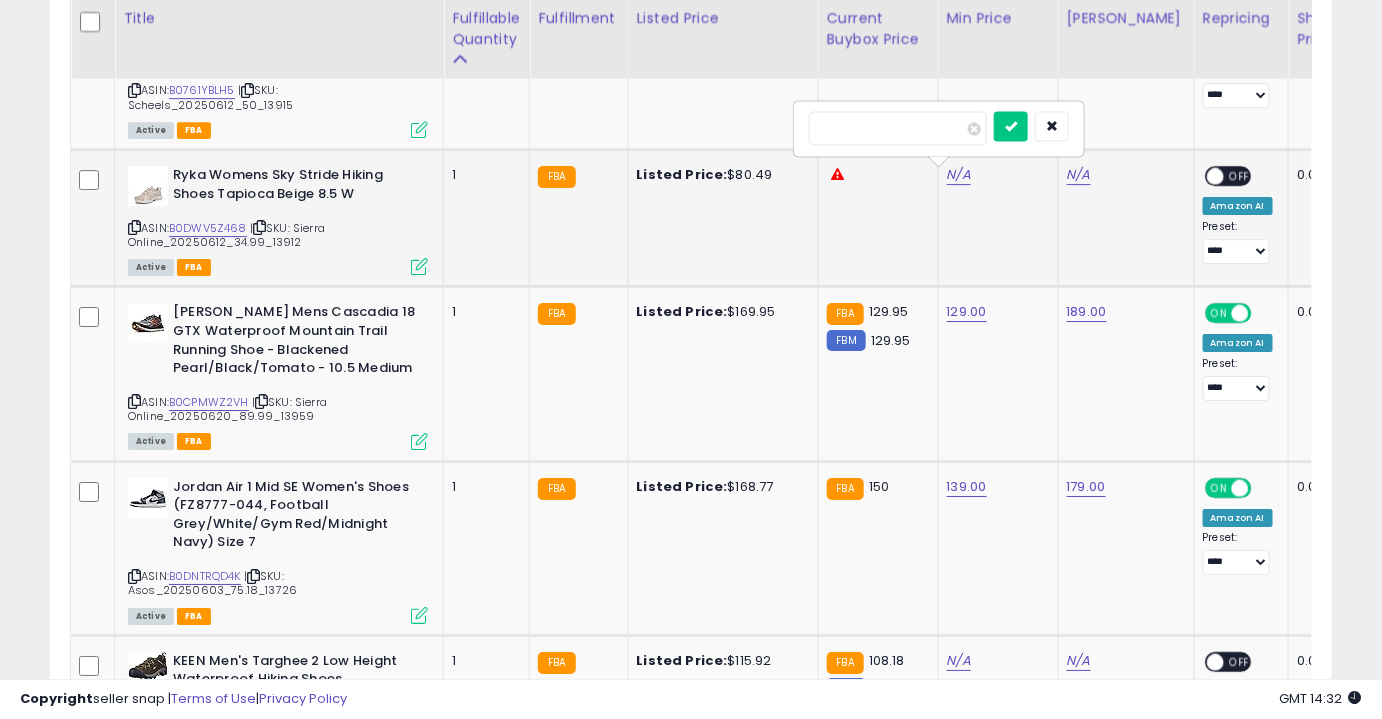 type on "**" 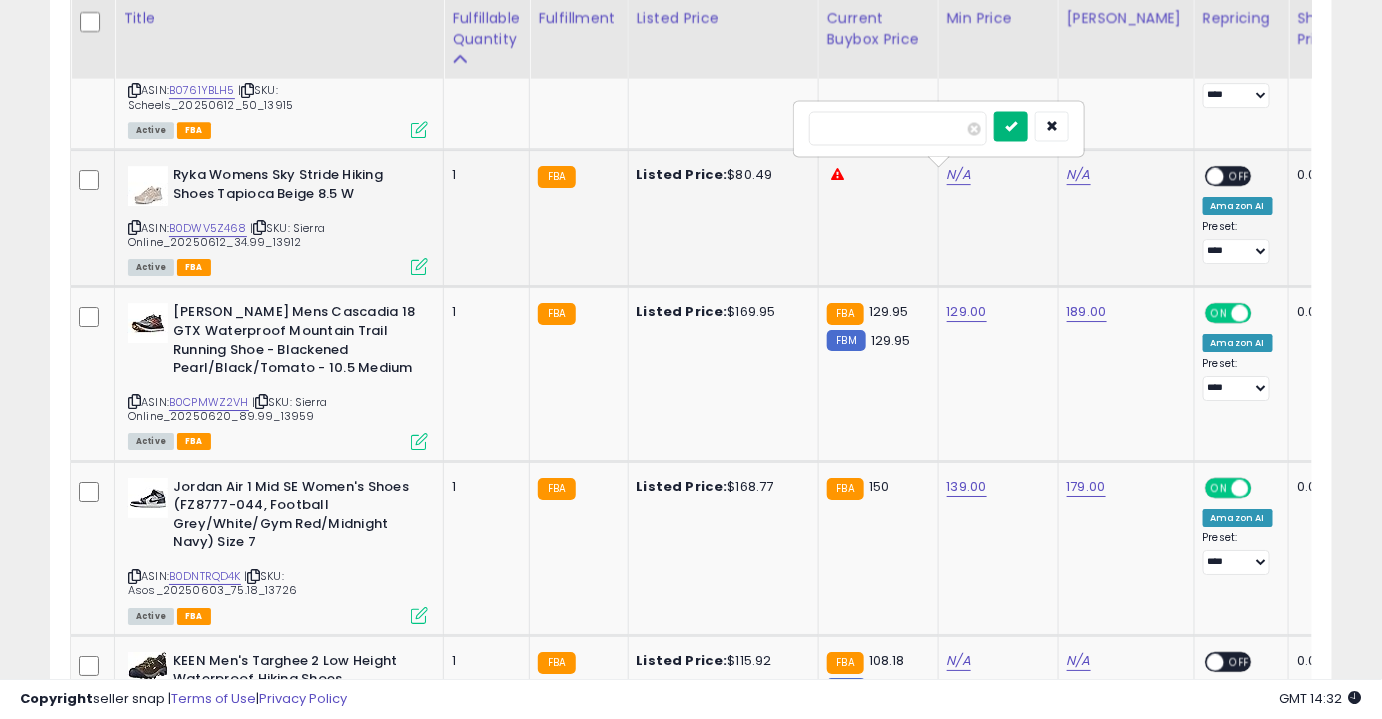 type 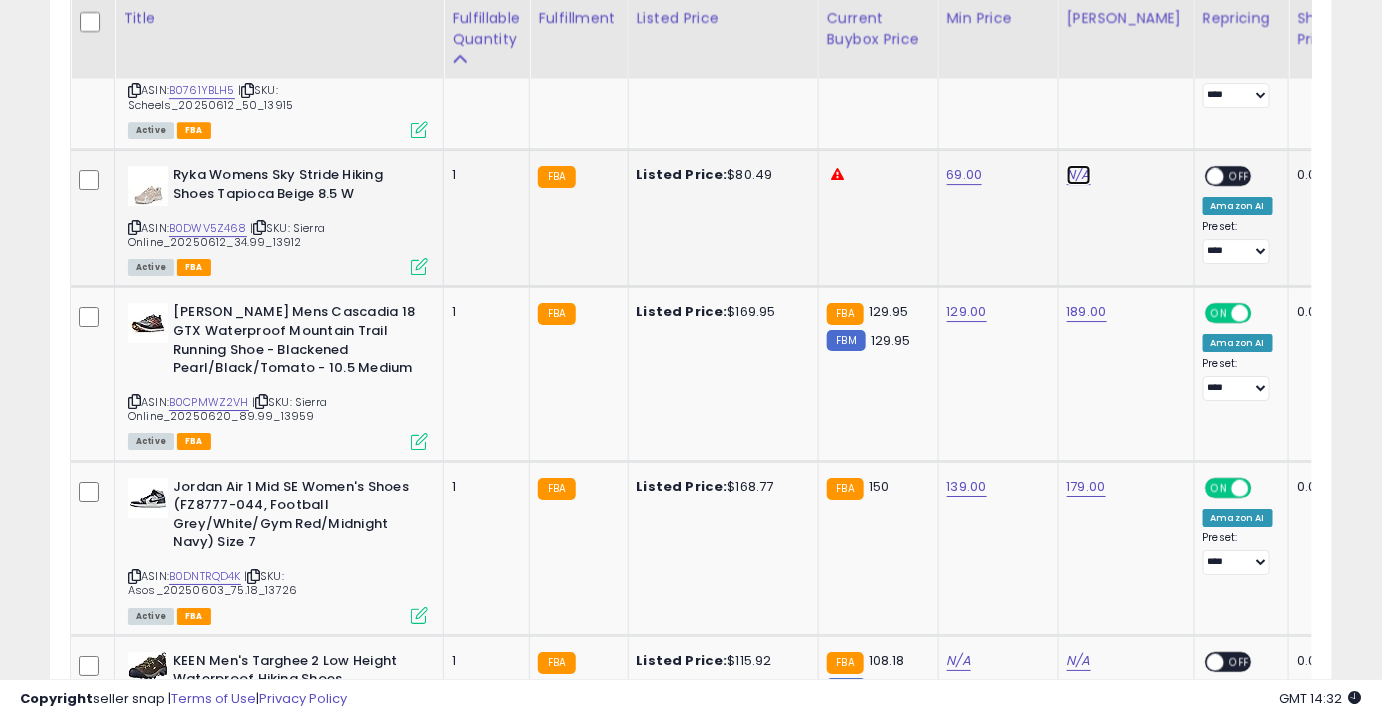 click on "N/A" at bounding box center [1079, 175] 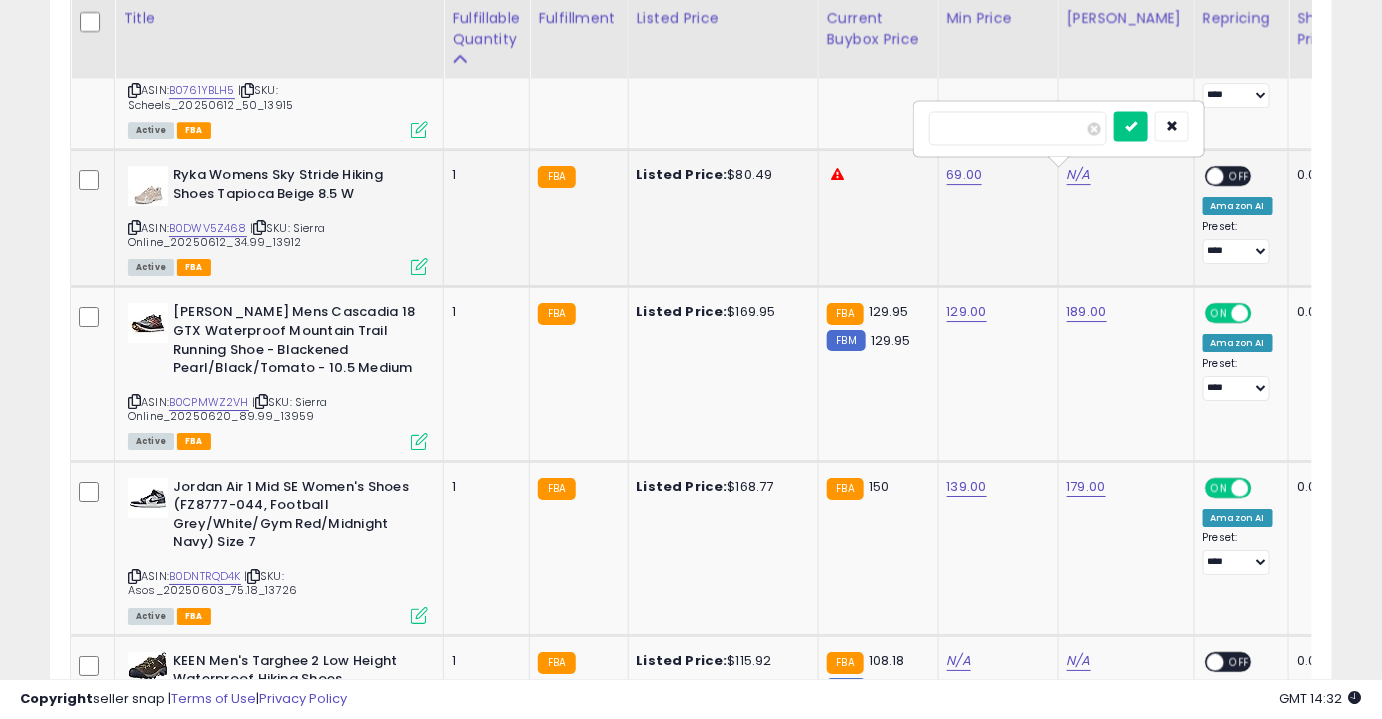 type on "**" 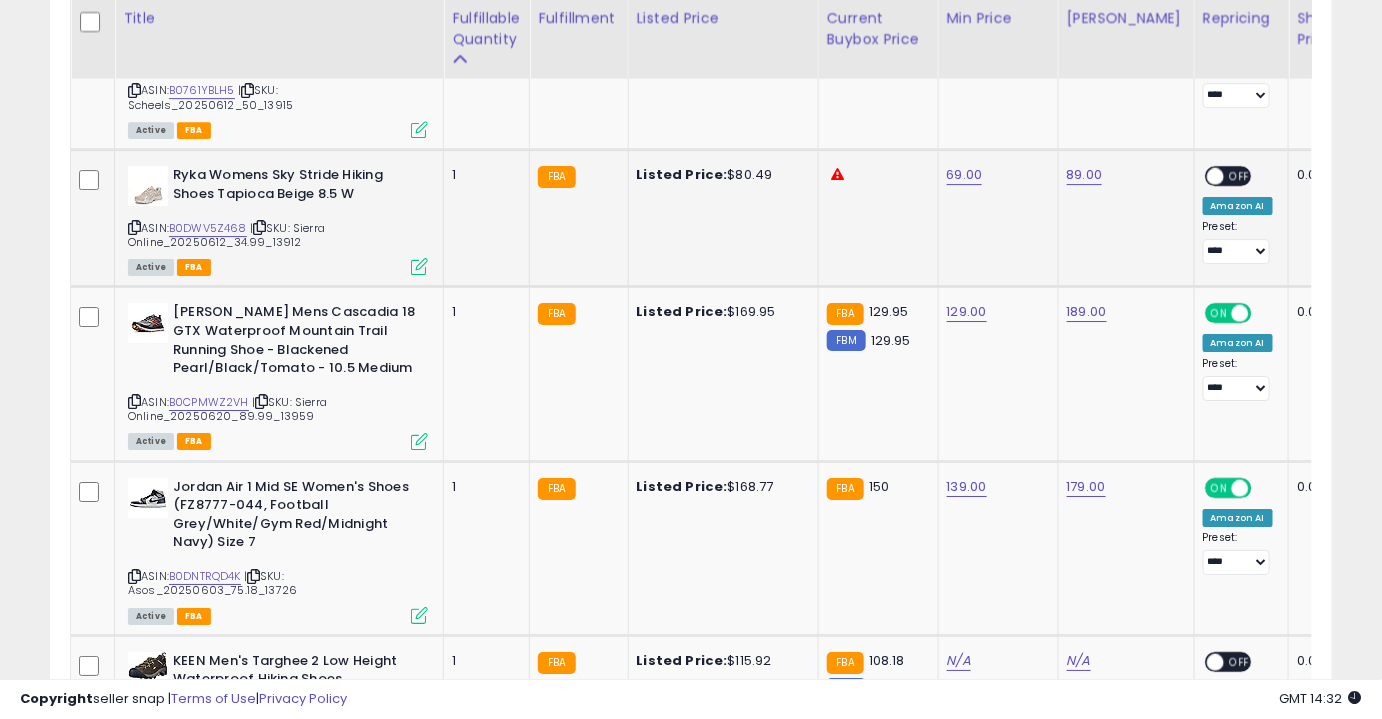 click on "OFF" at bounding box center [1240, 176] 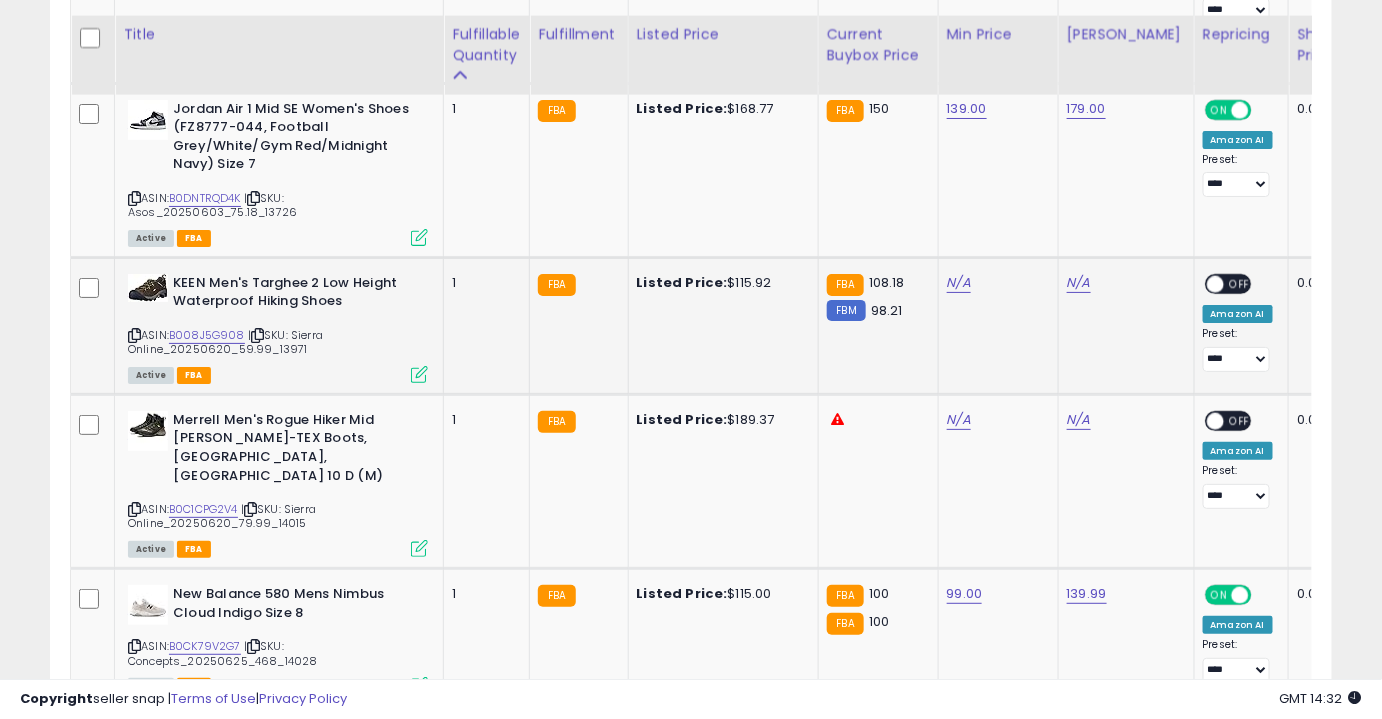 scroll, scrollTop: 2497, scrollLeft: 0, axis: vertical 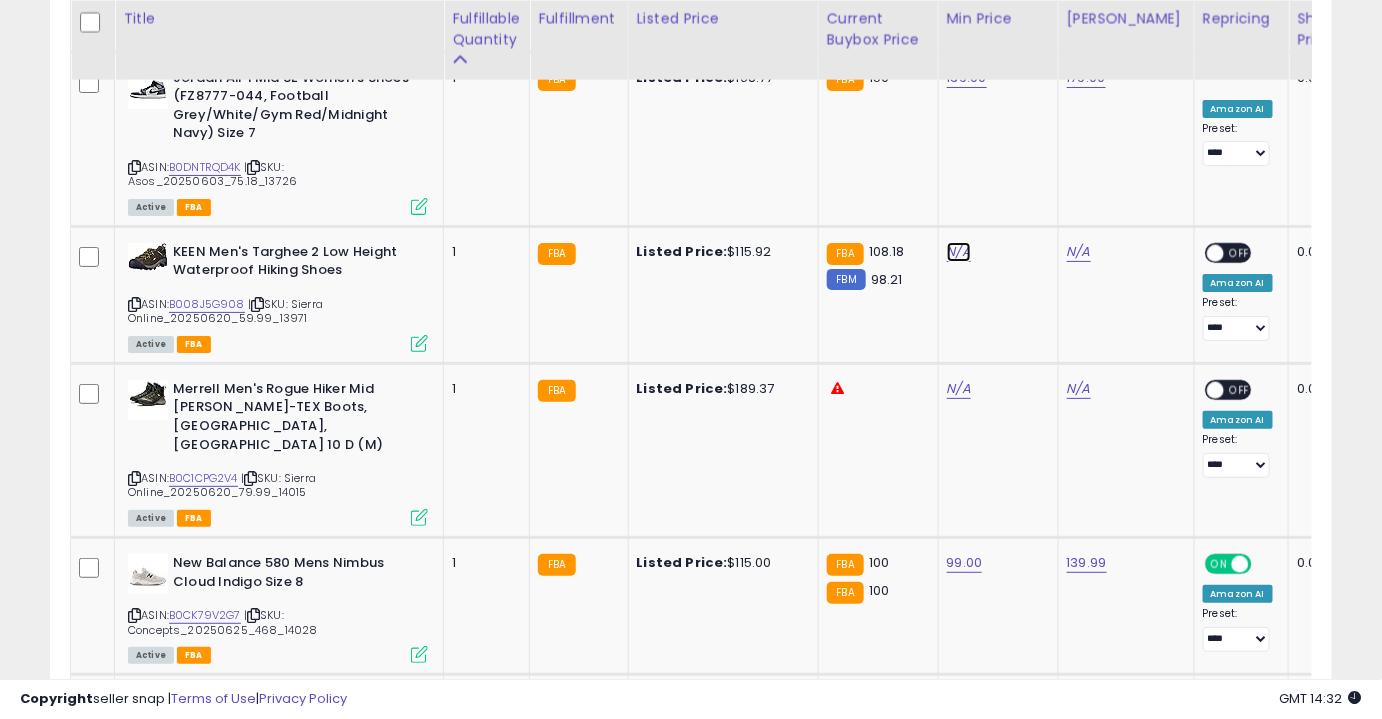click on "N/A" at bounding box center (959, 252) 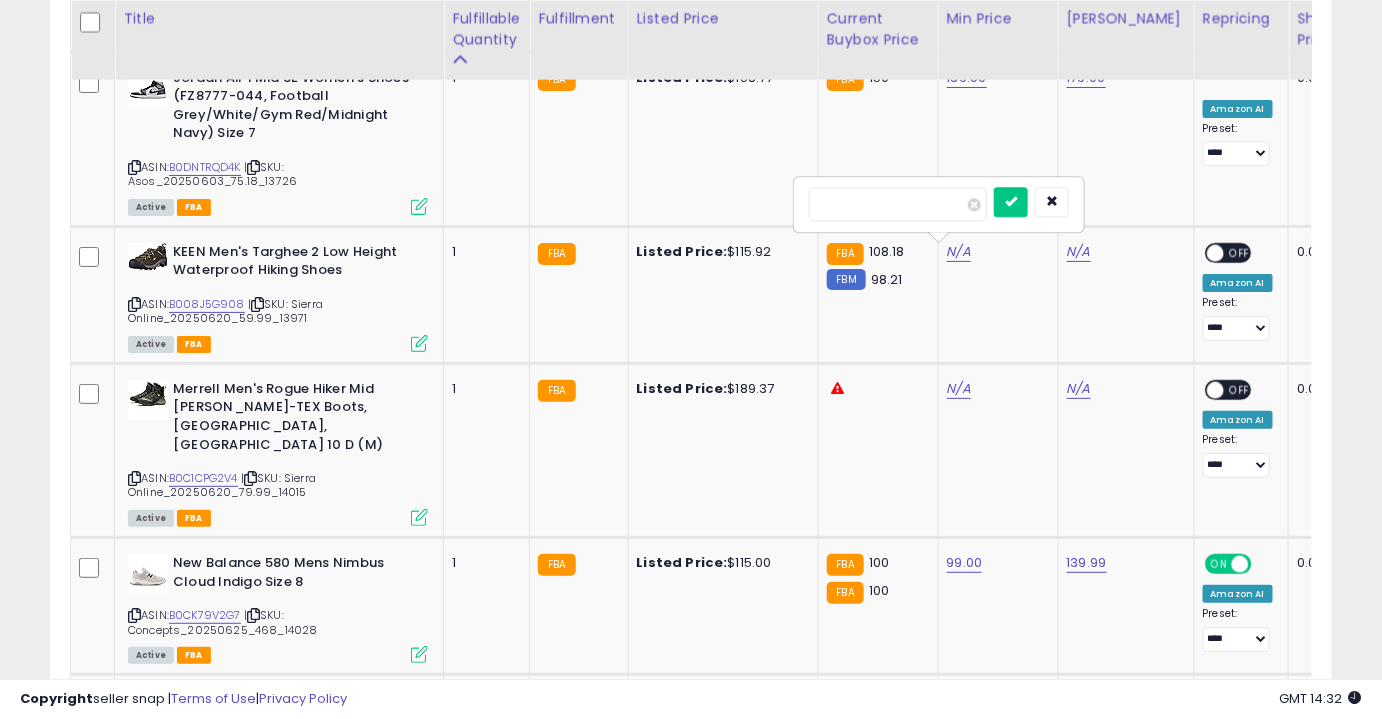 type on "***" 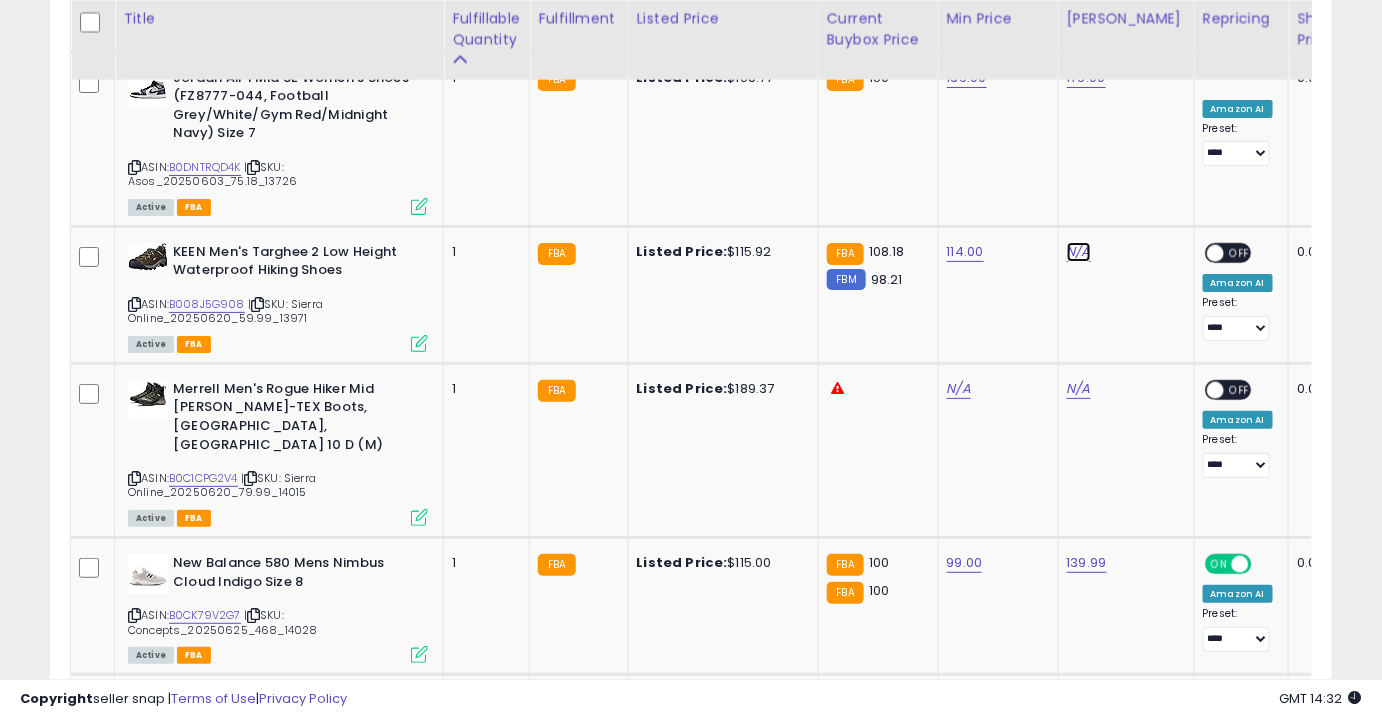 click on "N/A" at bounding box center (1079, 252) 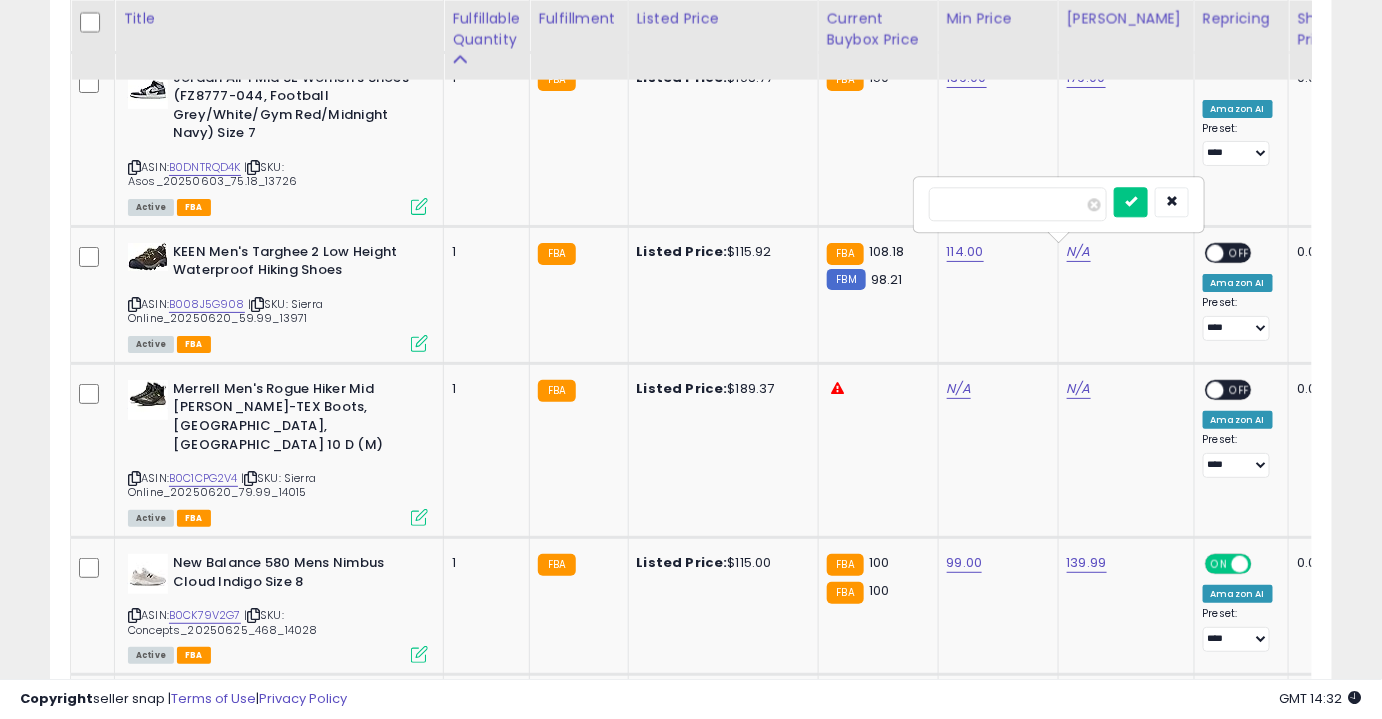type on "***" 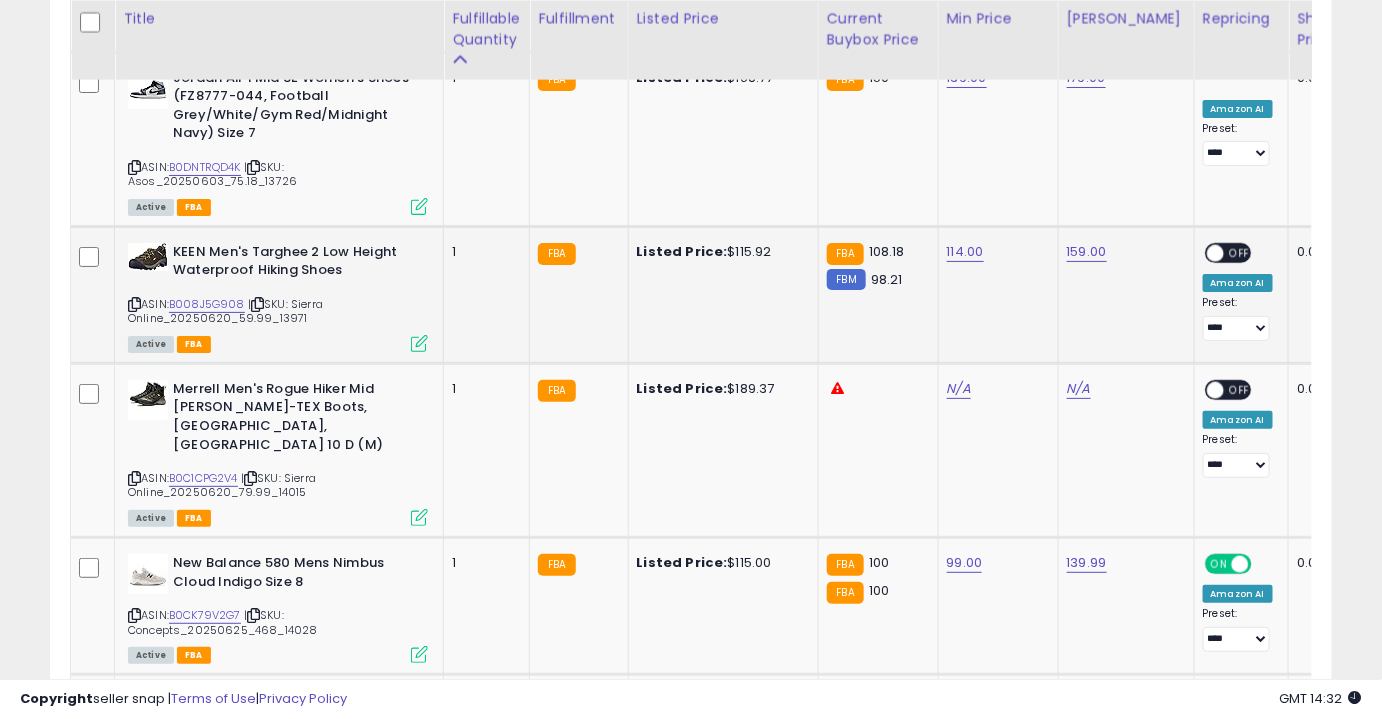 click on "OFF" at bounding box center (1240, 252) 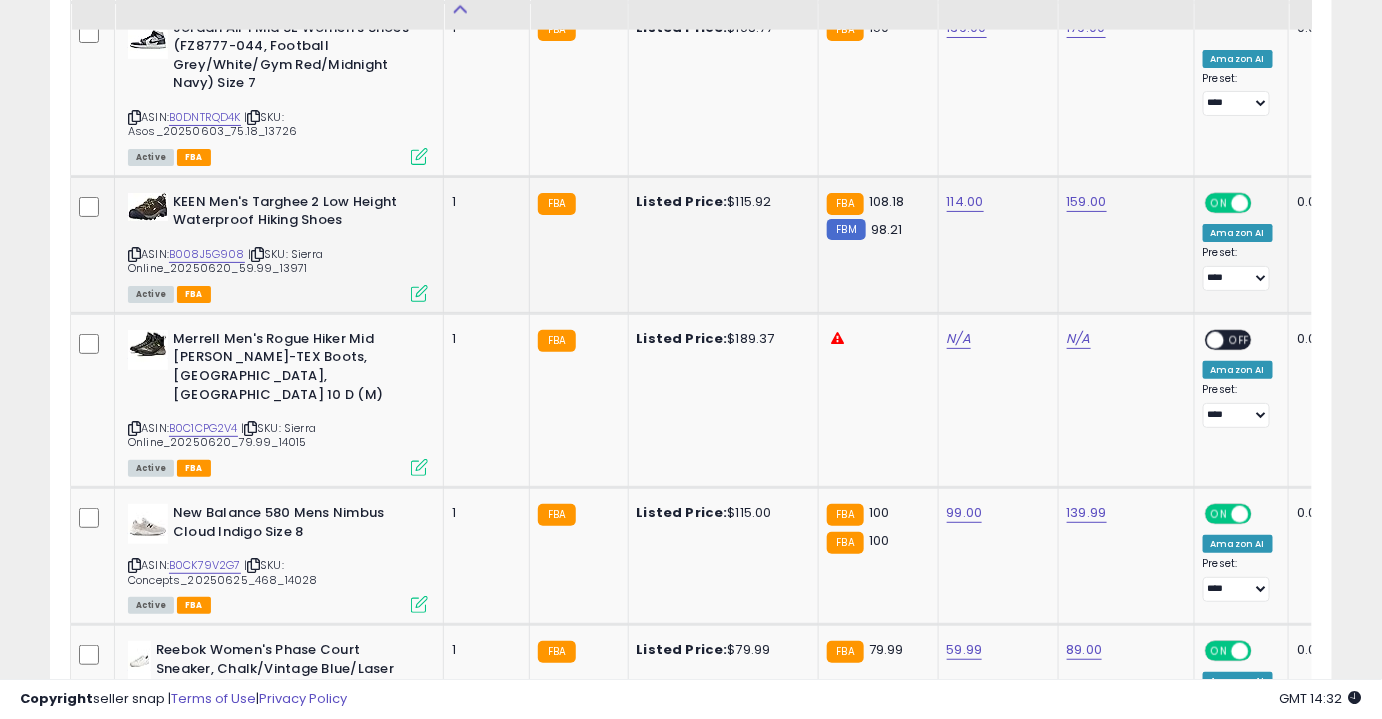 scroll, scrollTop: 2552, scrollLeft: 0, axis: vertical 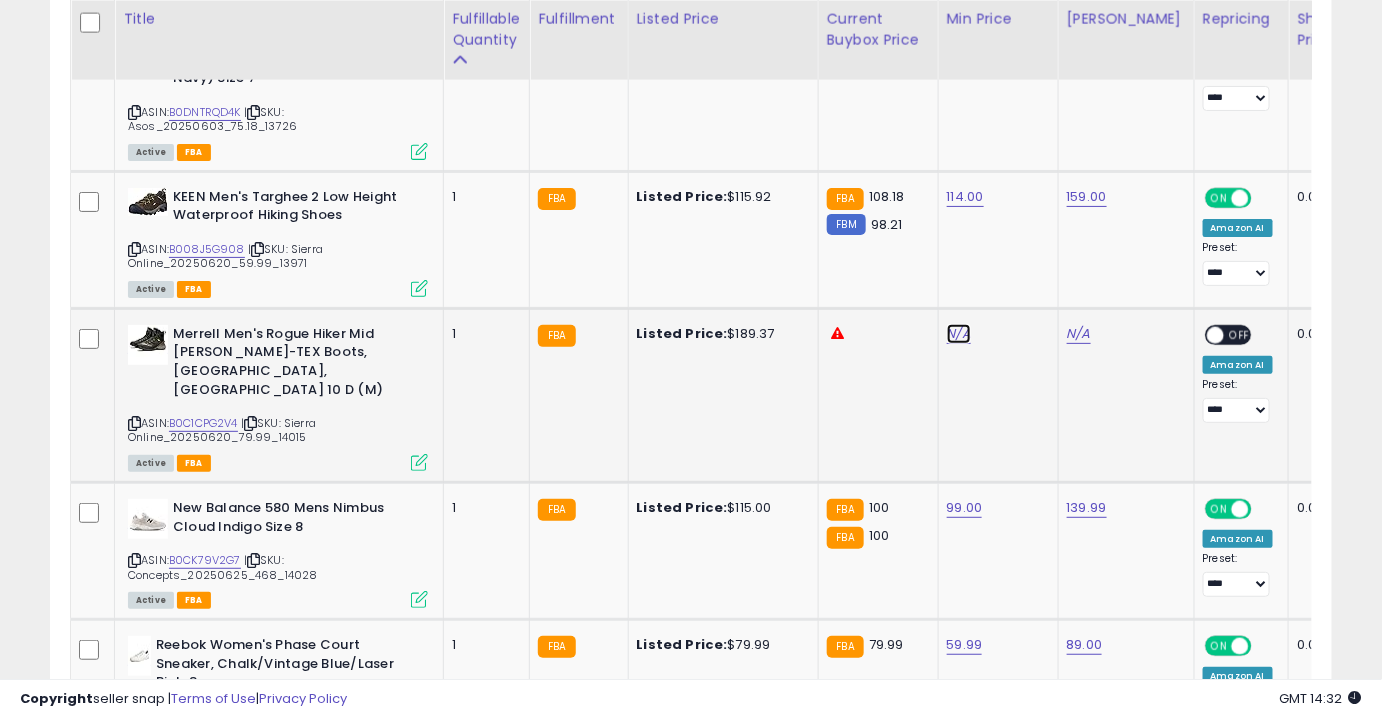 click on "N/A" at bounding box center (959, 334) 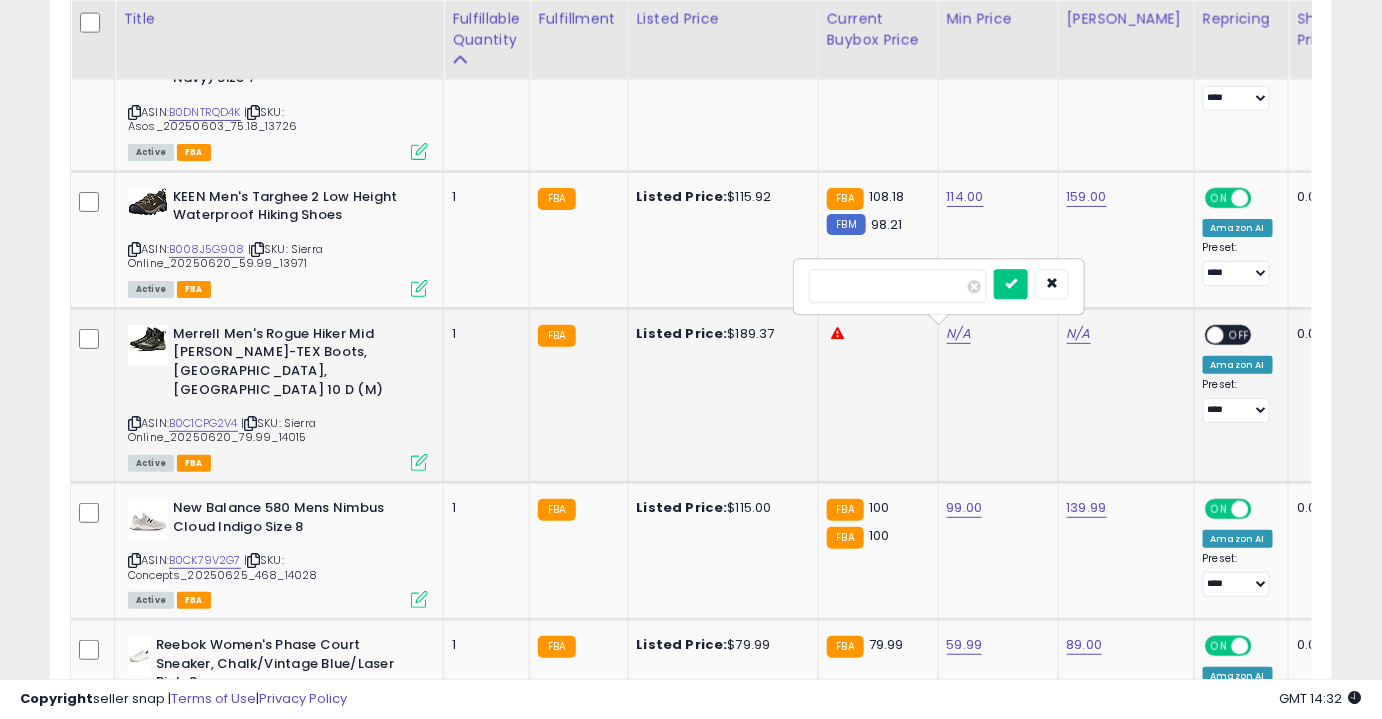 type on "***" 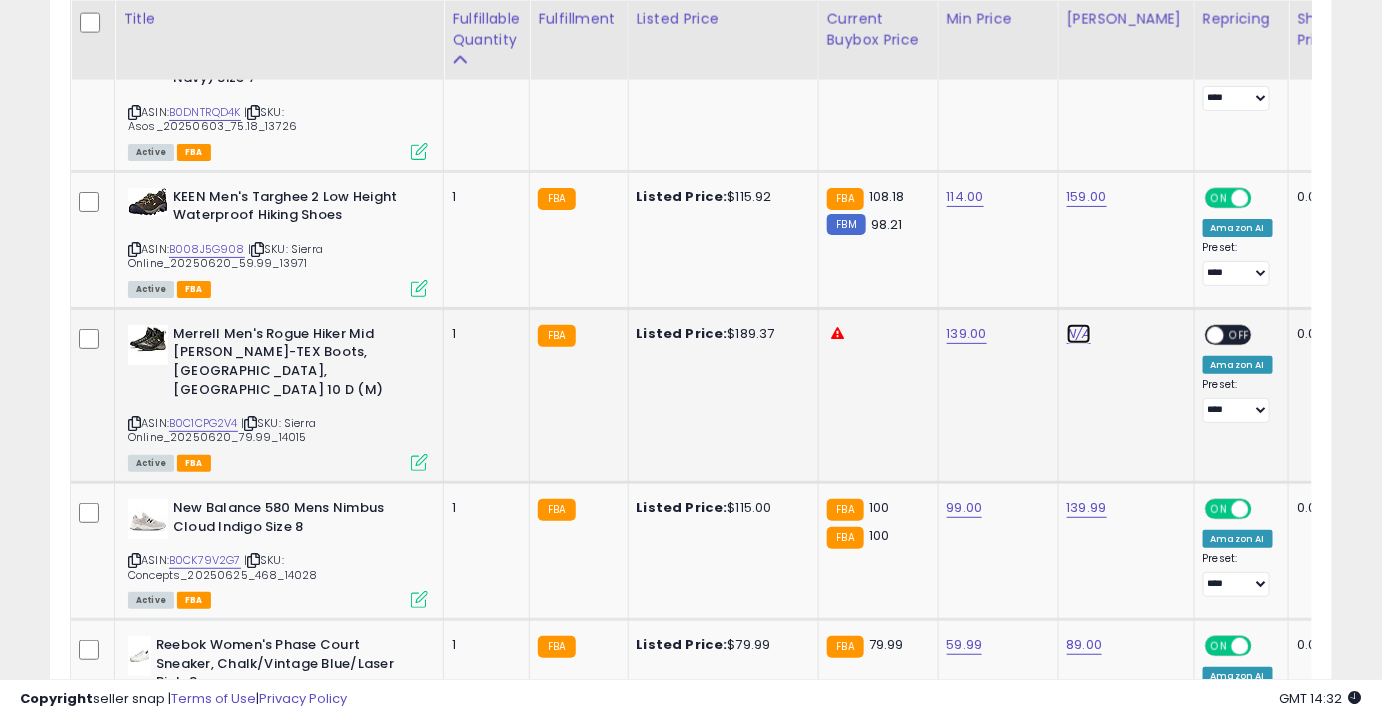 click on "N/A" at bounding box center [1079, 334] 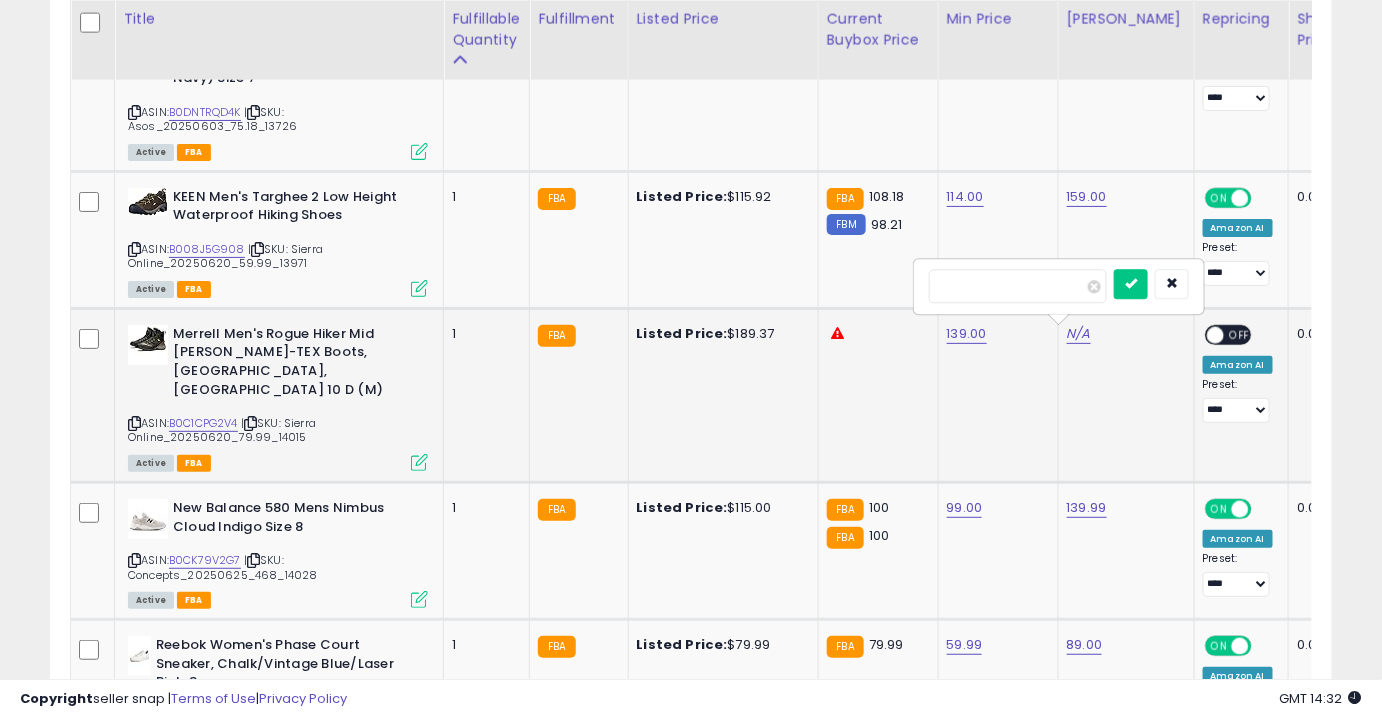 type on "***" 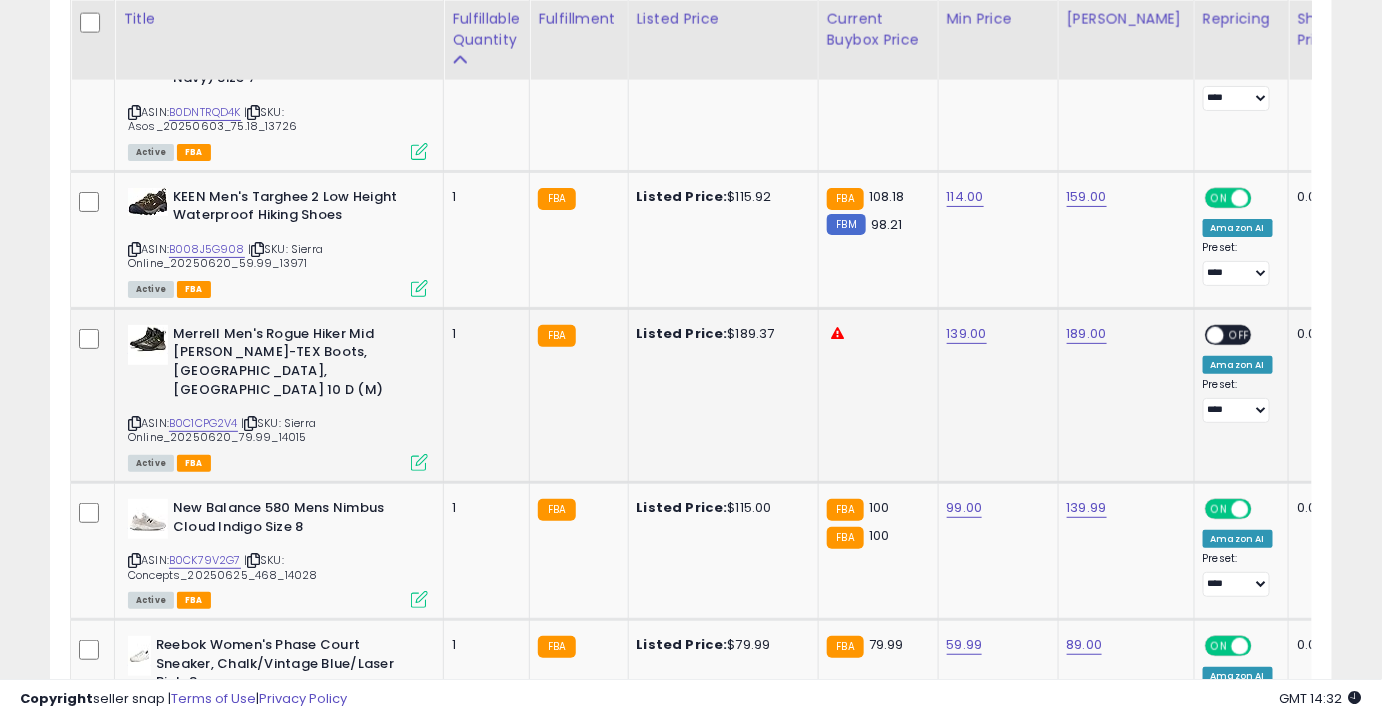 click on "OFF" at bounding box center (1240, 334) 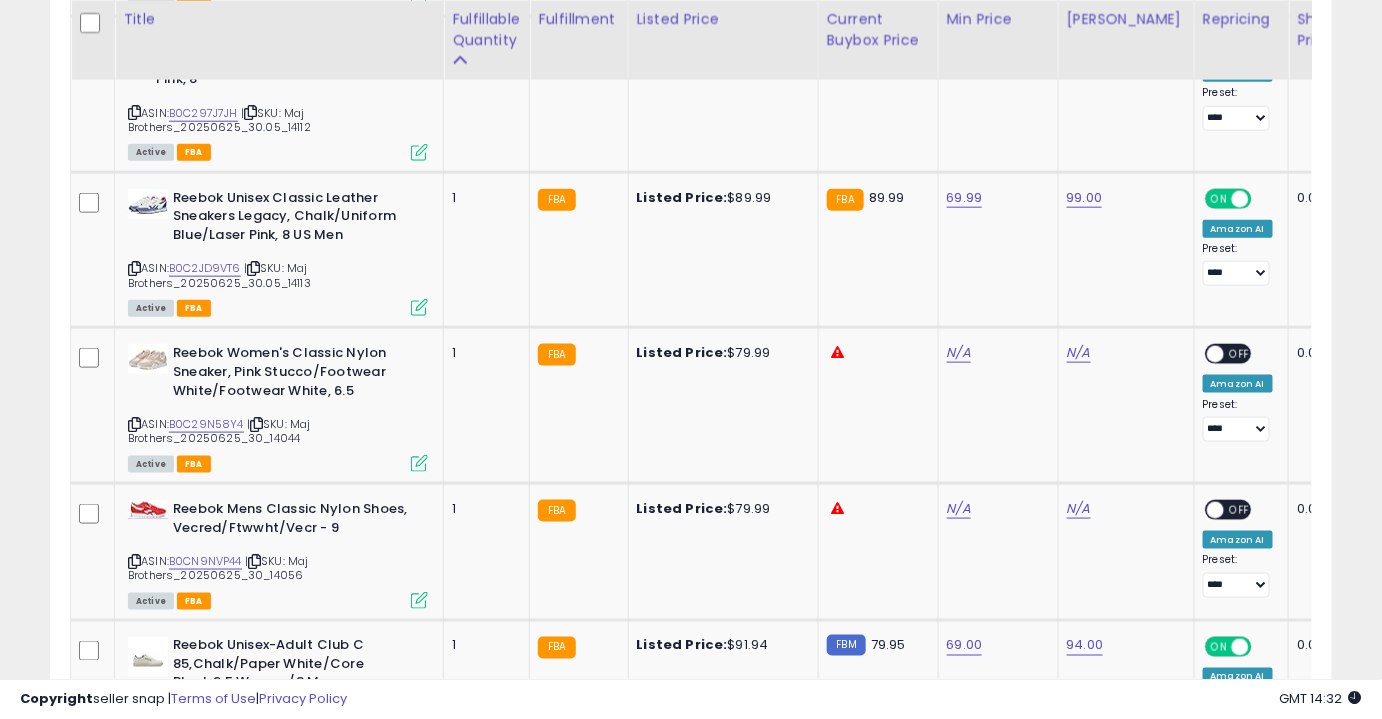 scroll, scrollTop: 3156, scrollLeft: 0, axis: vertical 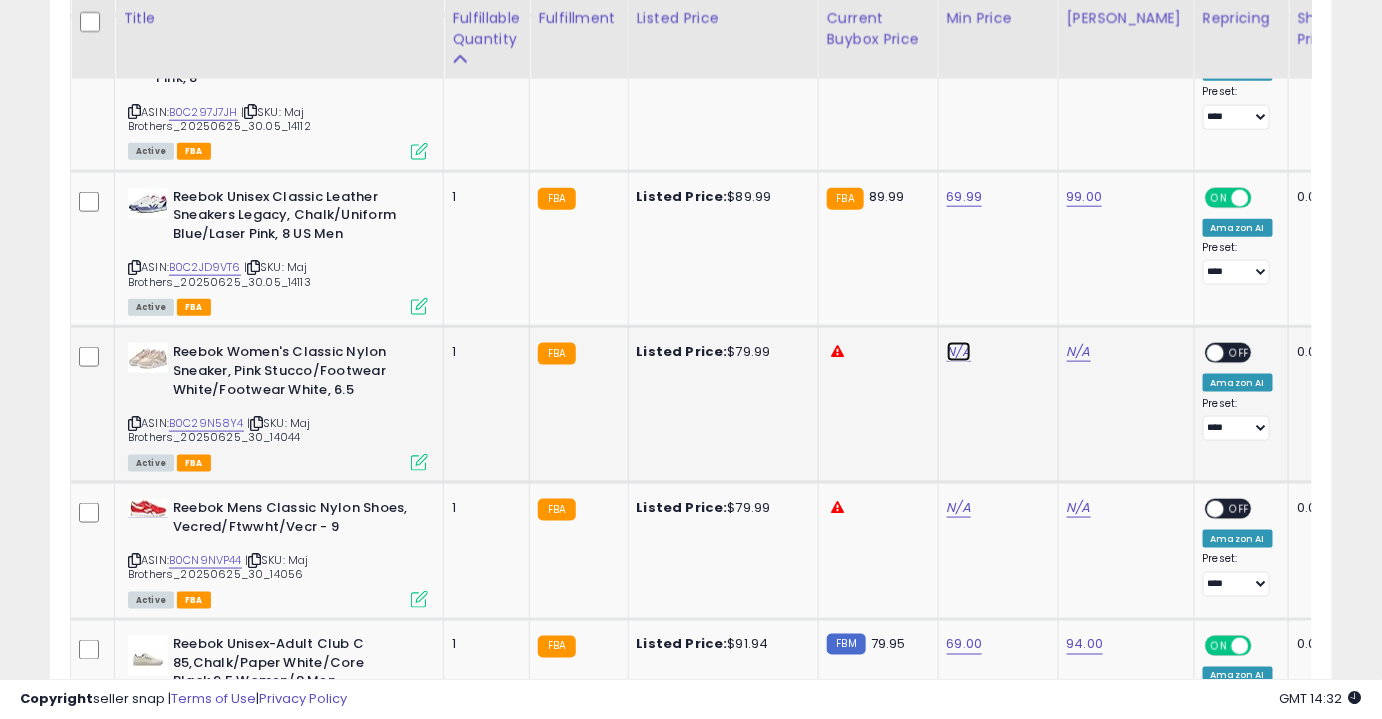 click on "N/A" at bounding box center (959, 352) 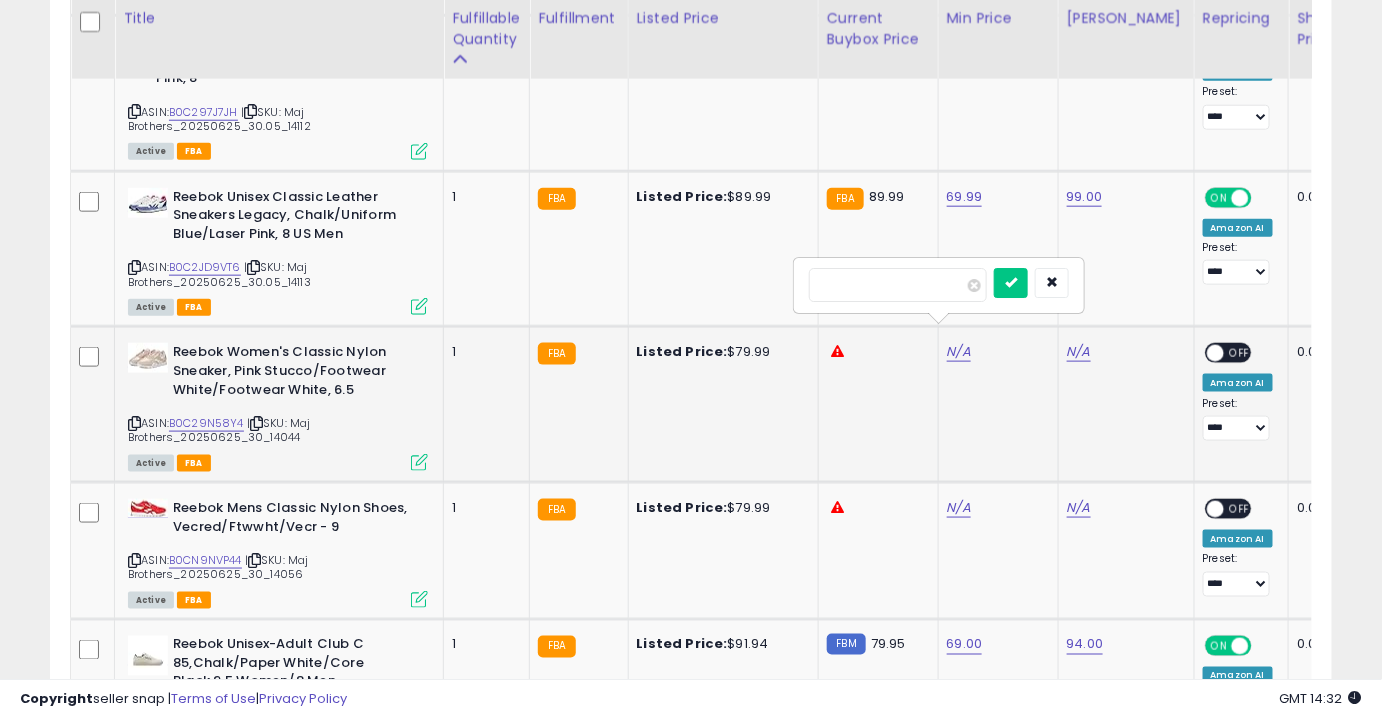 type on "*****" 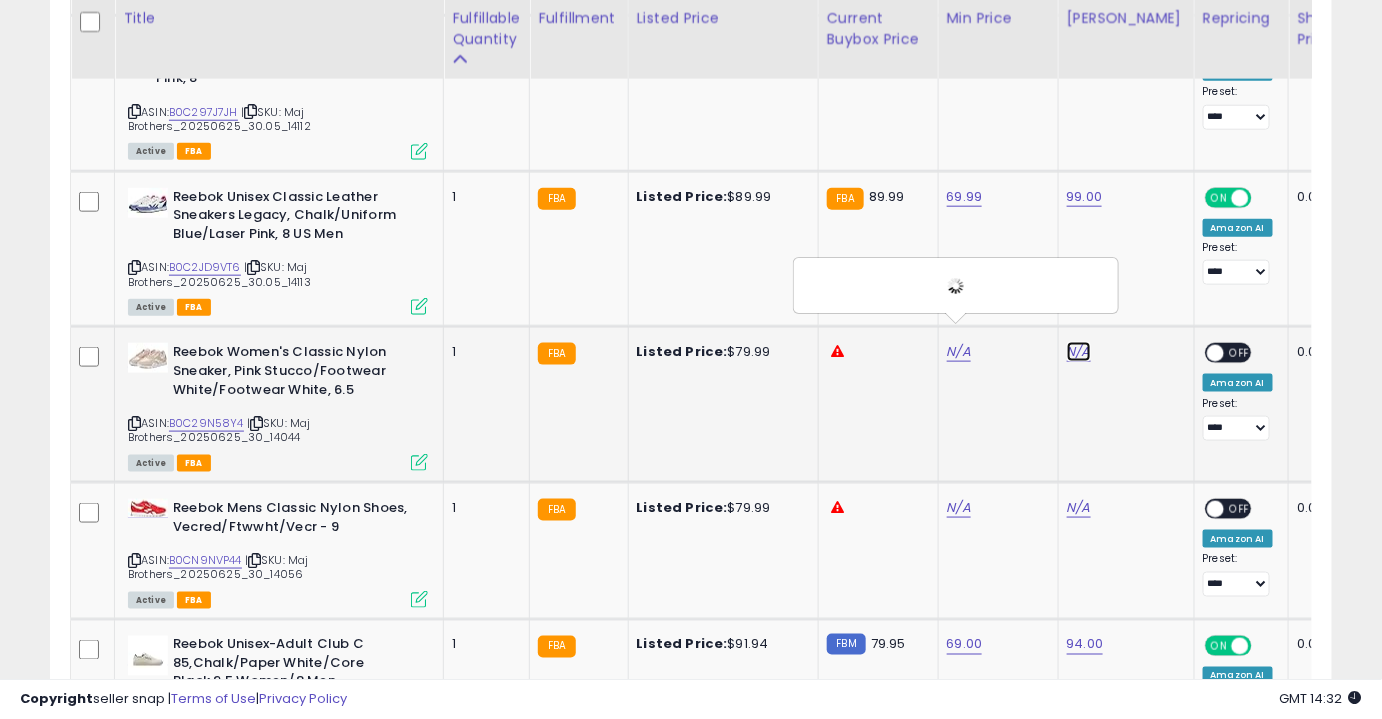click on "N/A" at bounding box center (1079, 352) 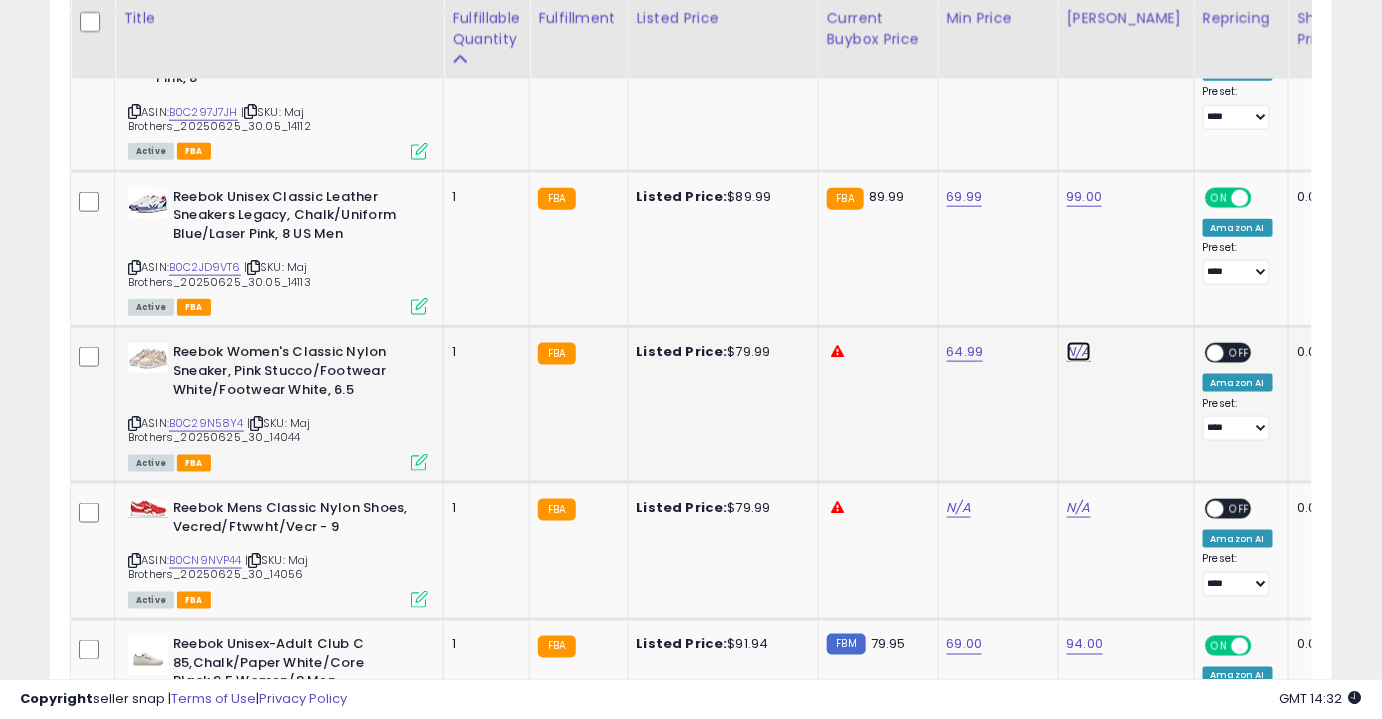 click on "N/A" at bounding box center [1079, 352] 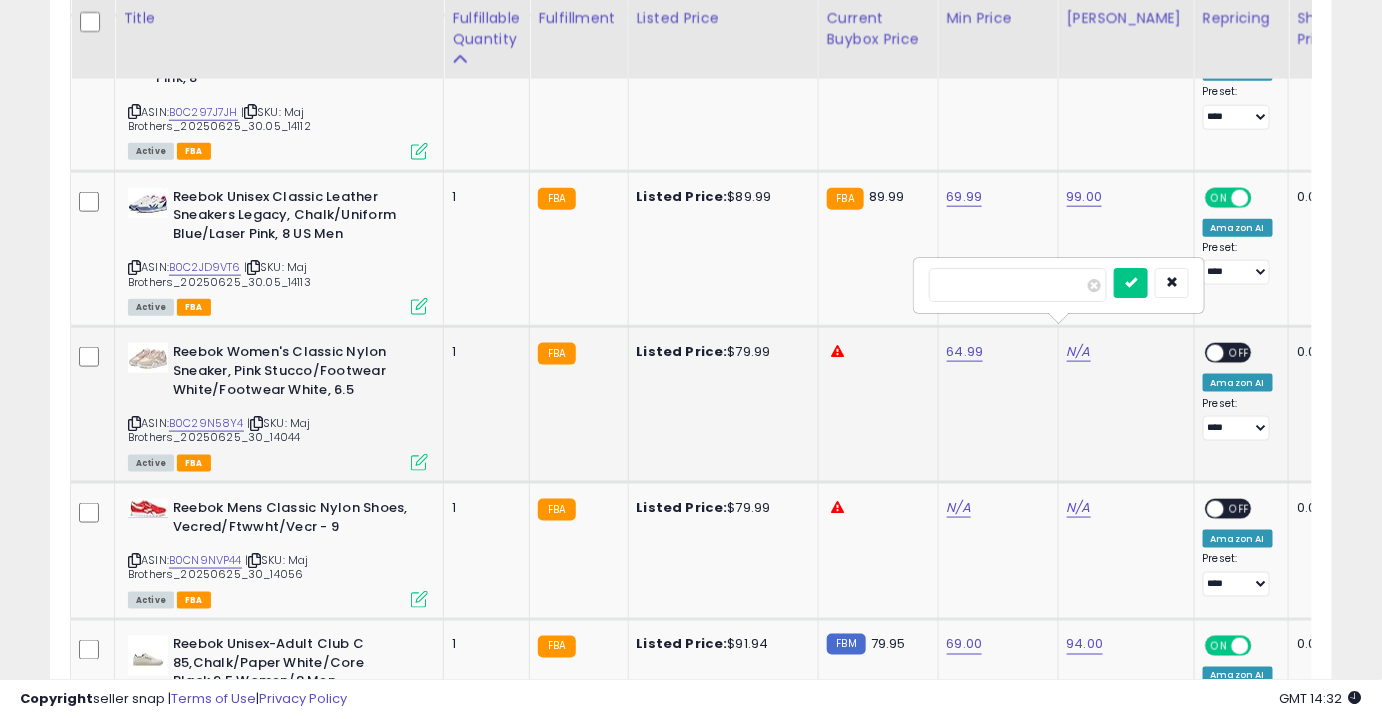 type on "**" 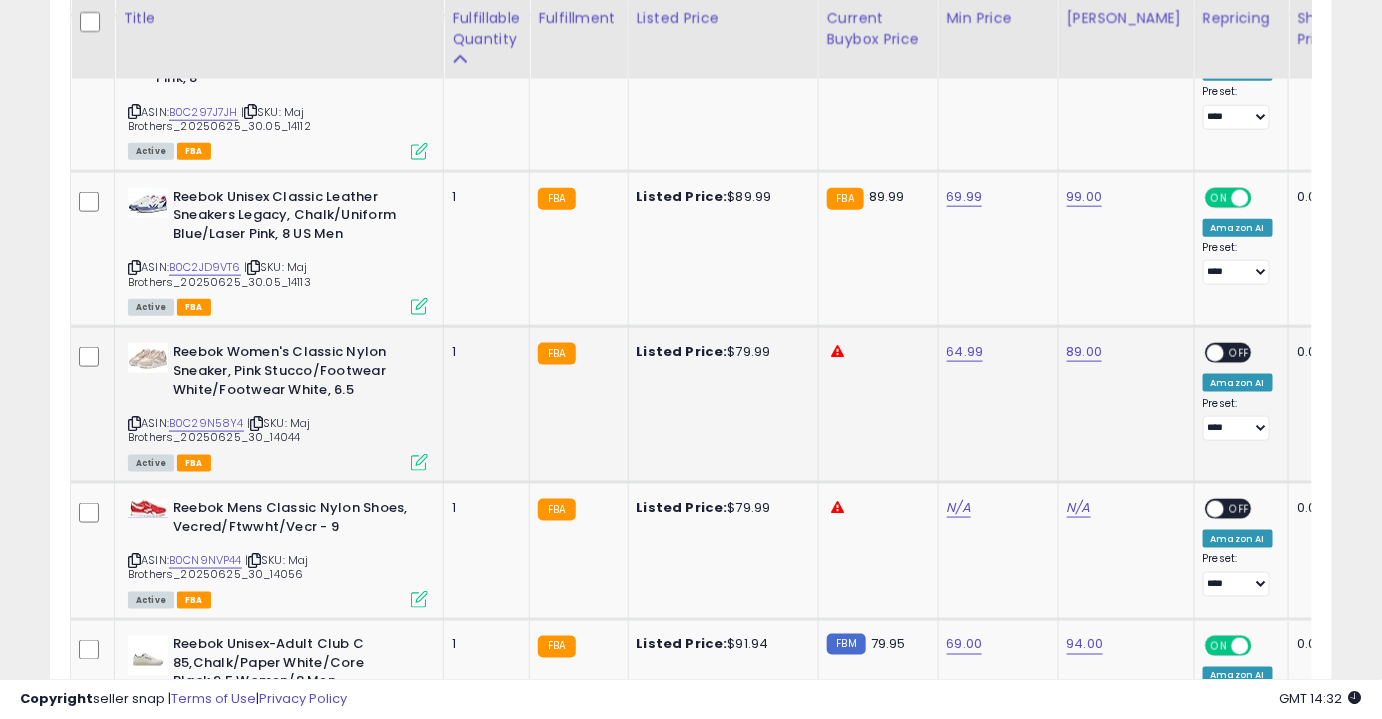 click on "OFF" at bounding box center [1240, 353] 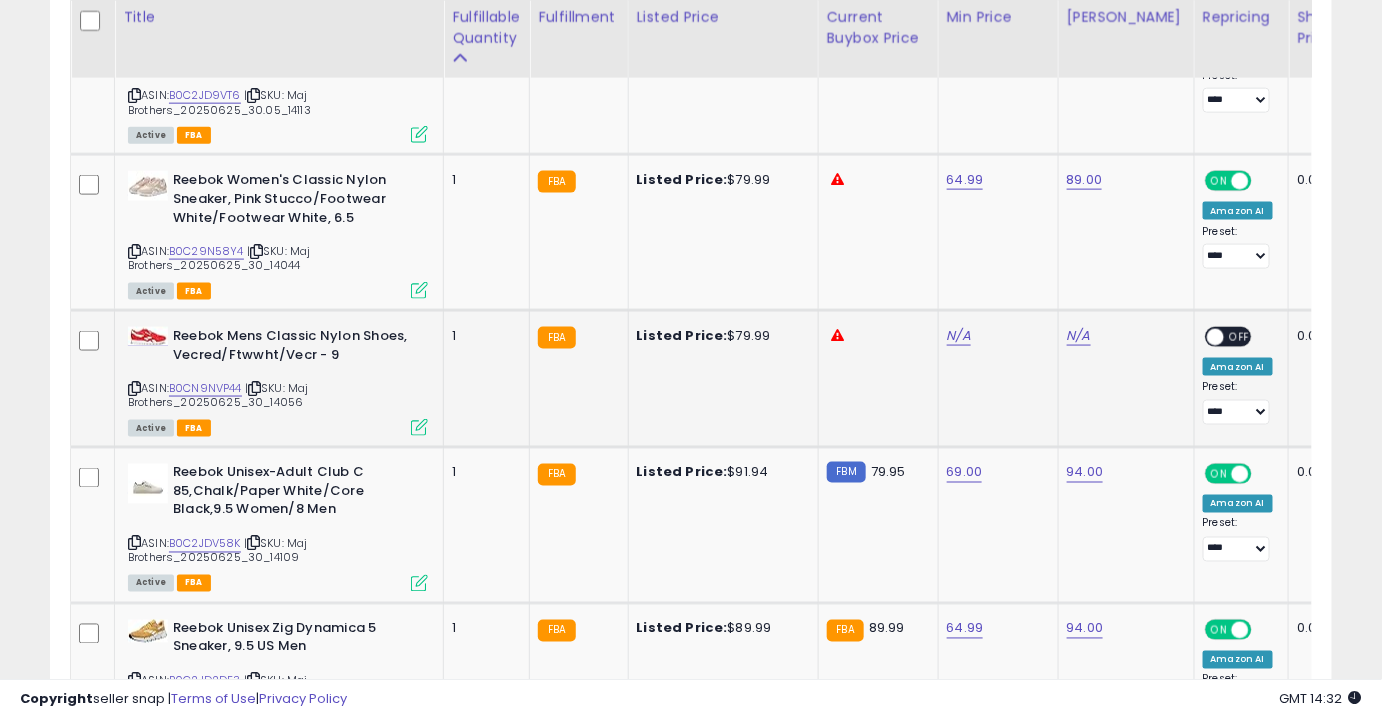 scroll, scrollTop: 3329, scrollLeft: 0, axis: vertical 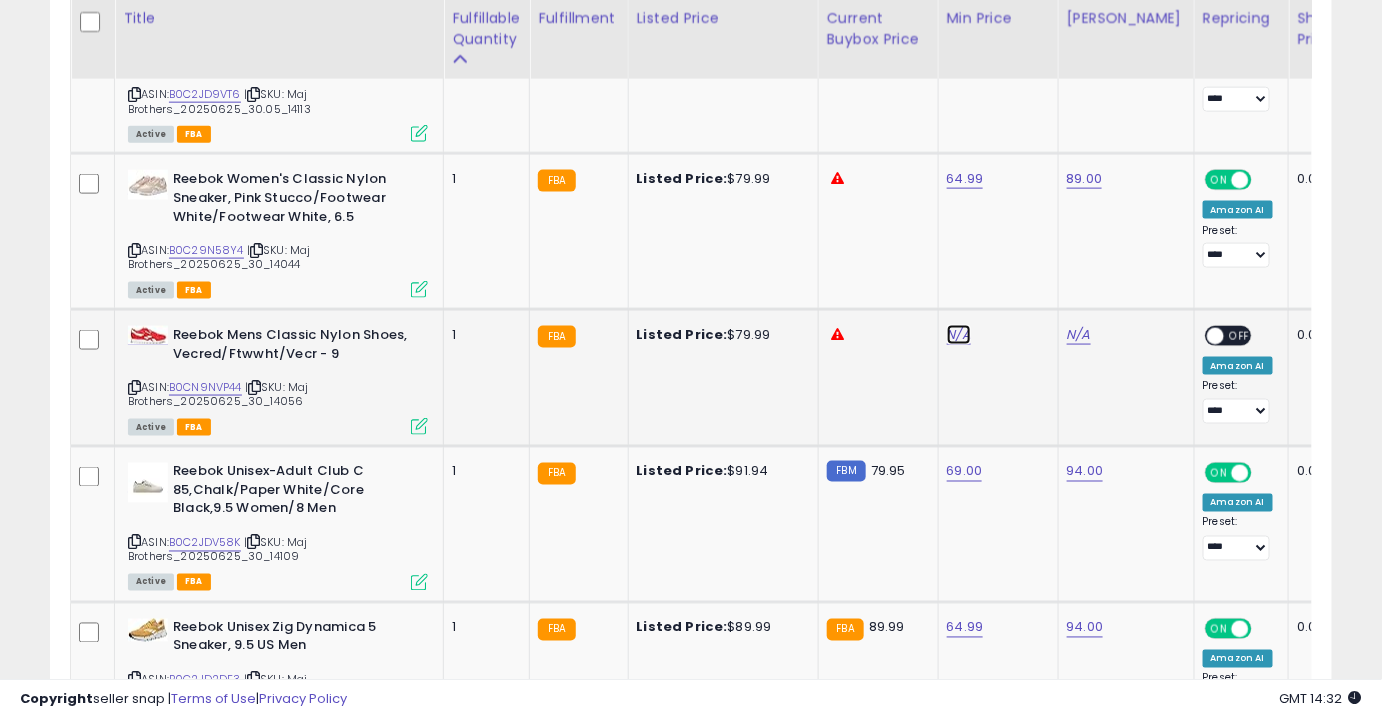 click on "N/A" at bounding box center (959, 335) 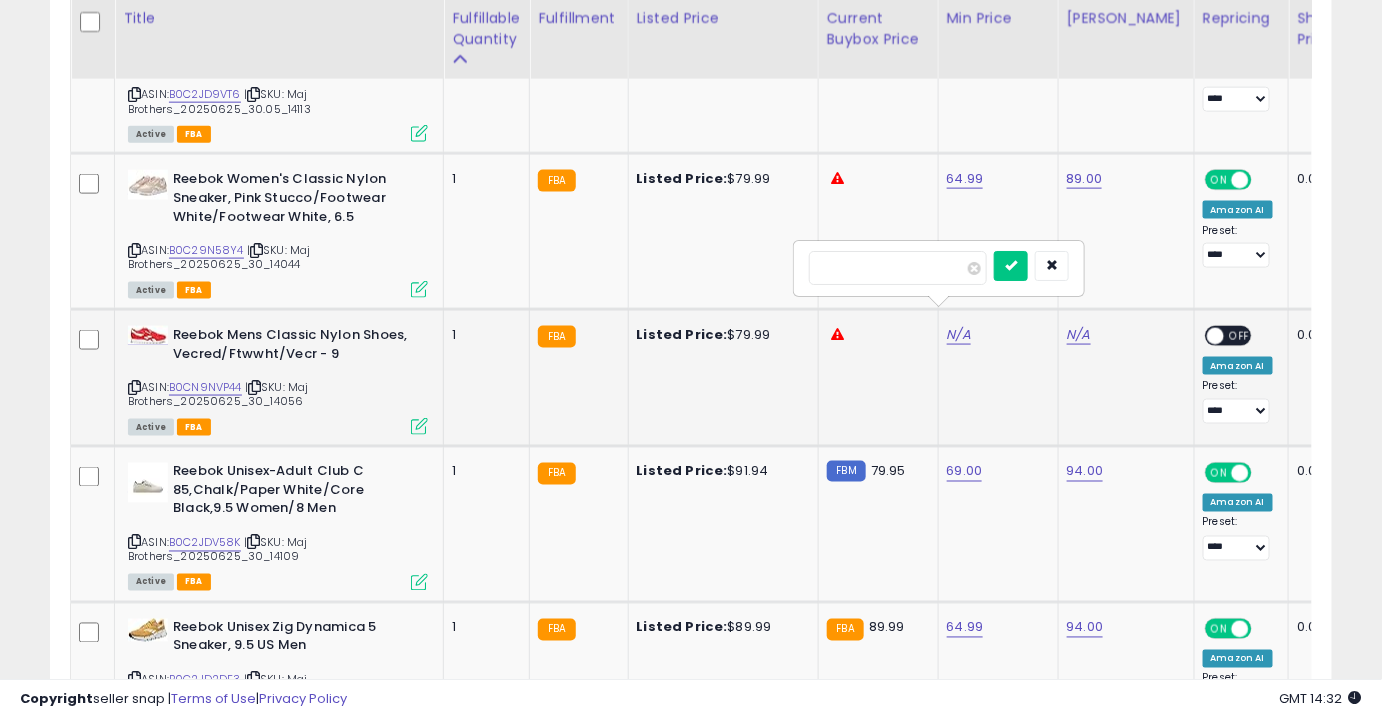 type on "**" 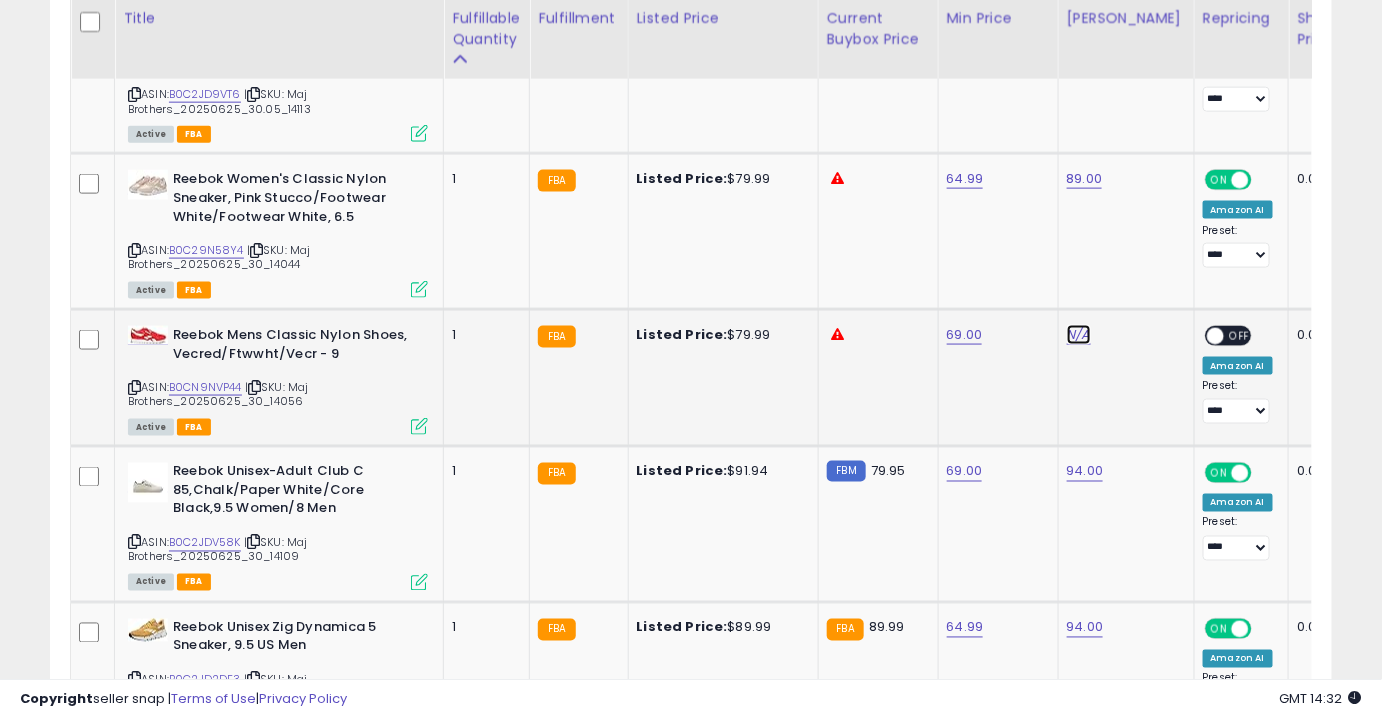 click on "N/A" at bounding box center [1079, 335] 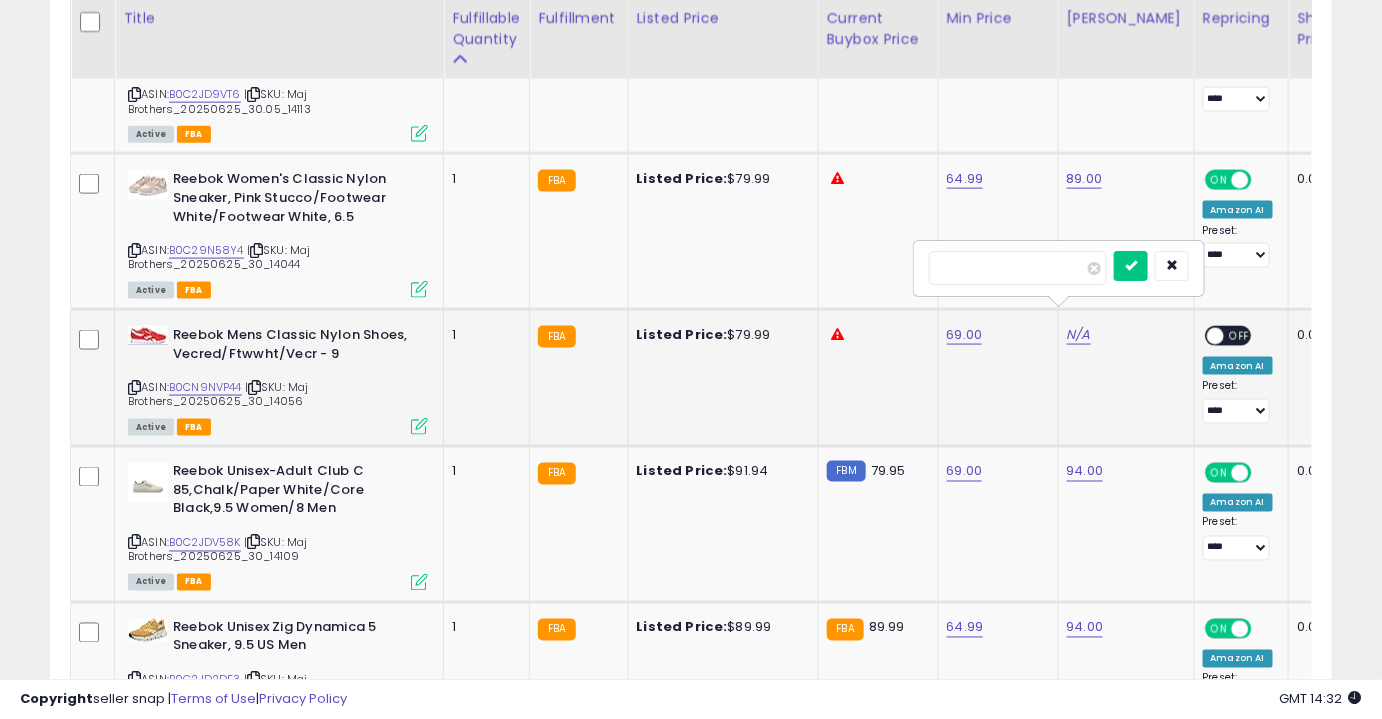 type on "**" 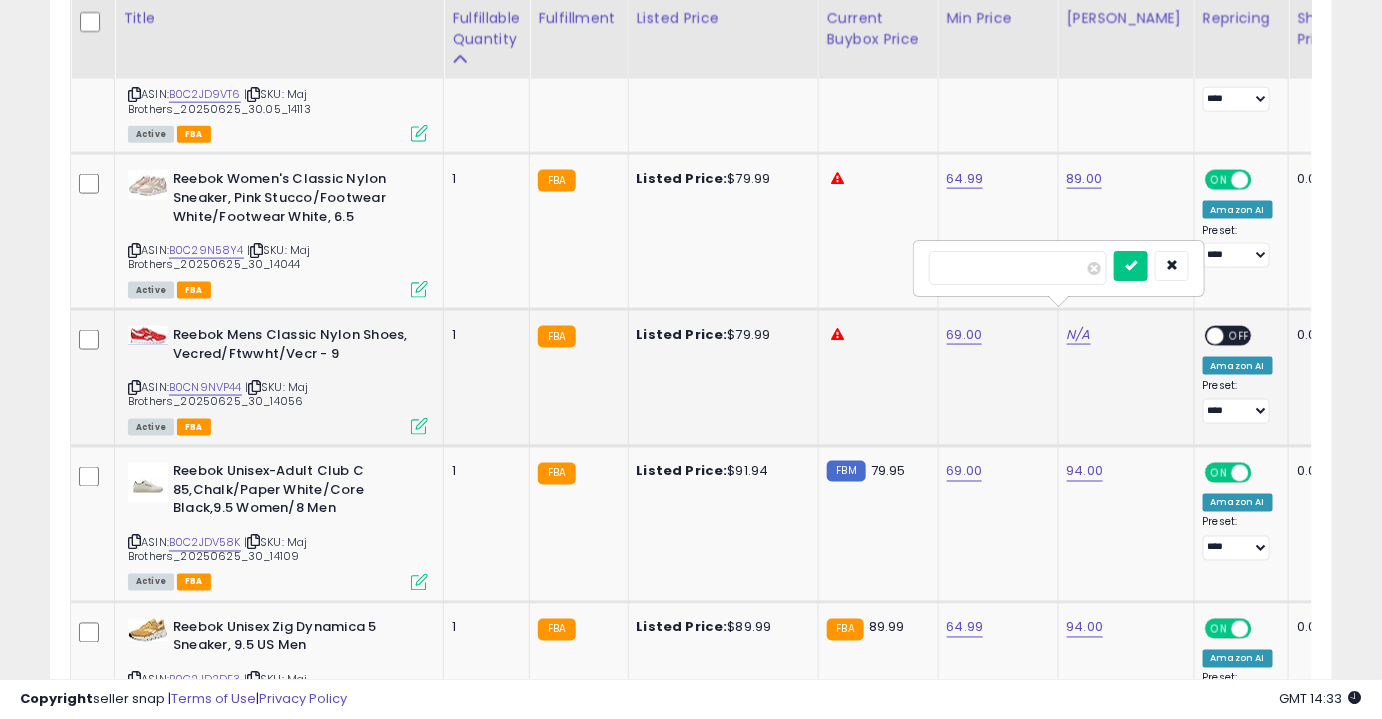 click at bounding box center [1131, 266] 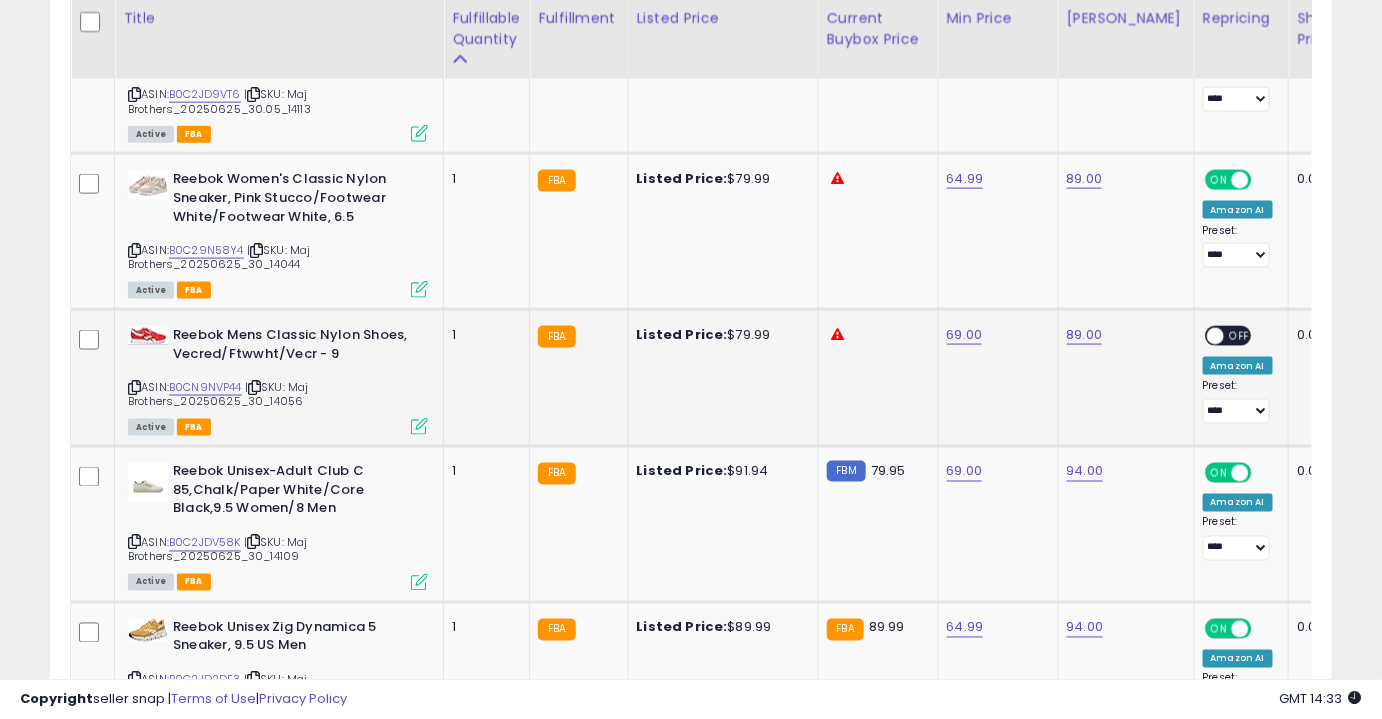 click on "OFF" at bounding box center [1240, 336] 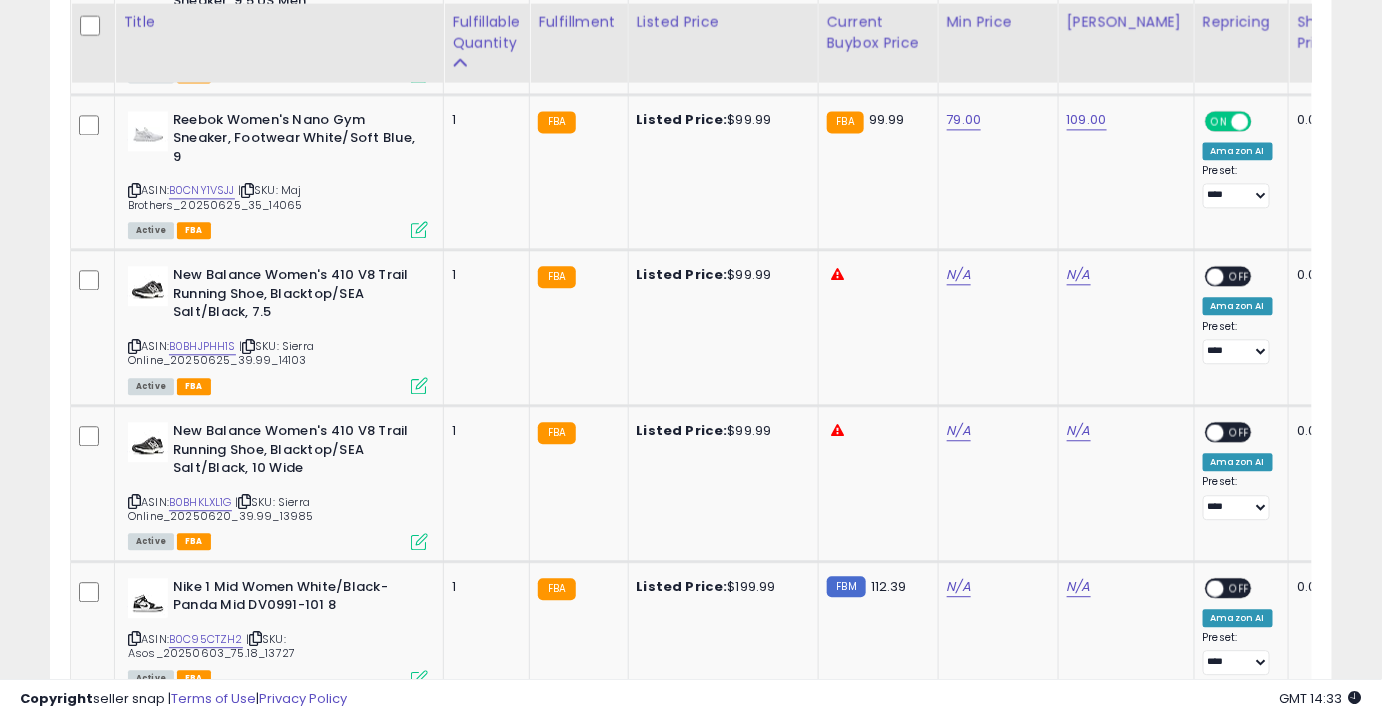 scroll, scrollTop: 3977, scrollLeft: 0, axis: vertical 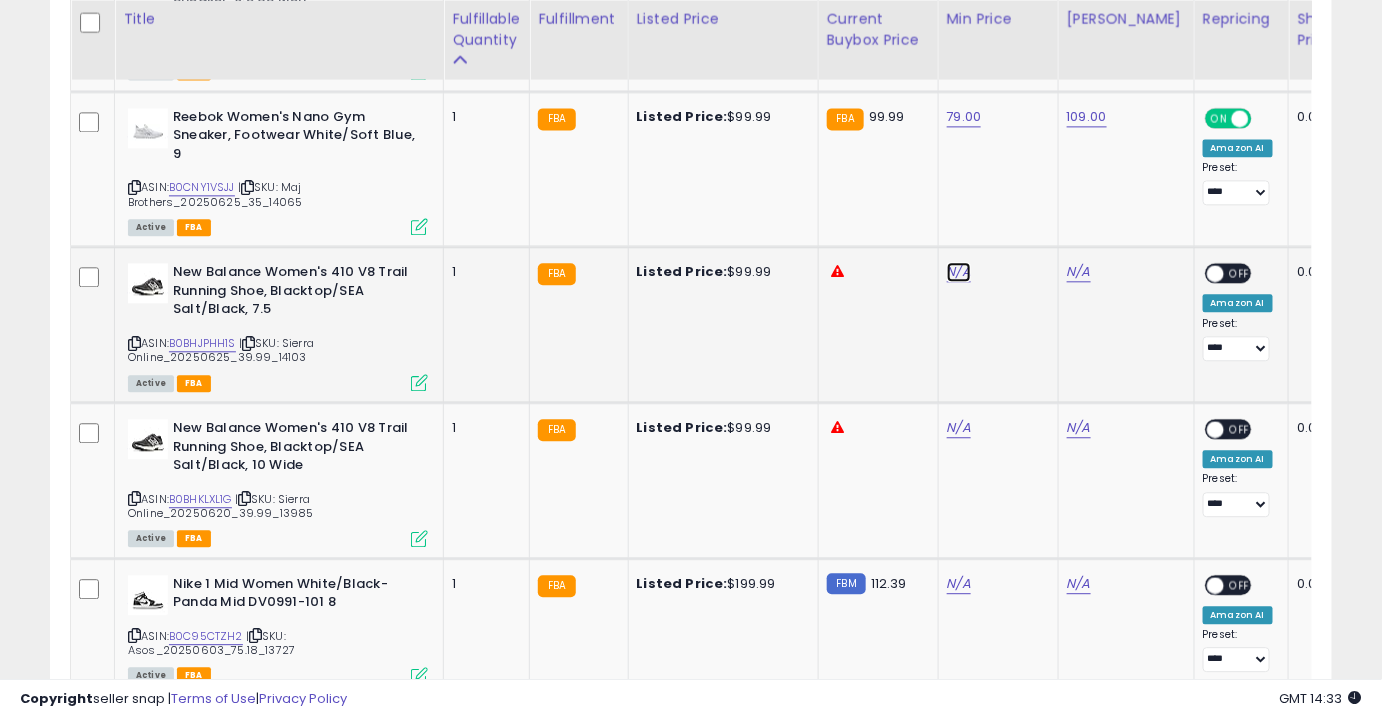 click on "N/A" at bounding box center [959, 272] 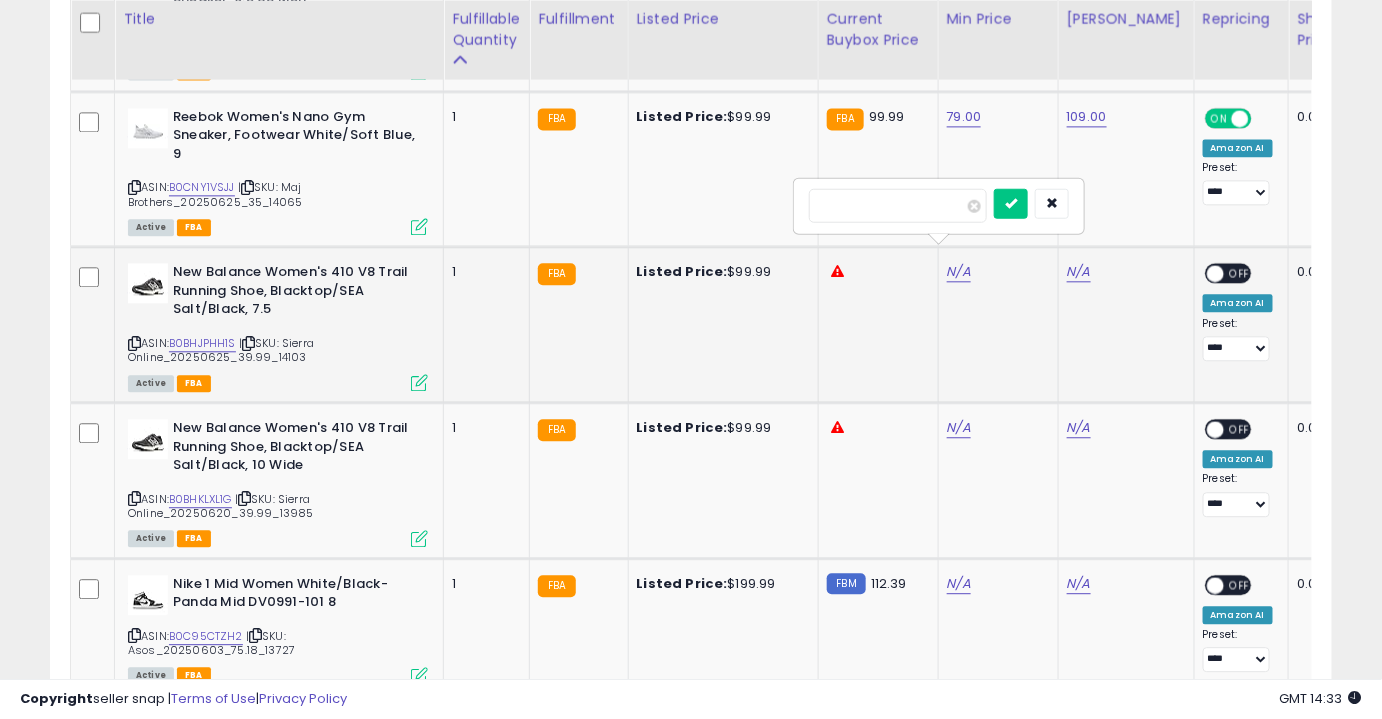 type on "**" 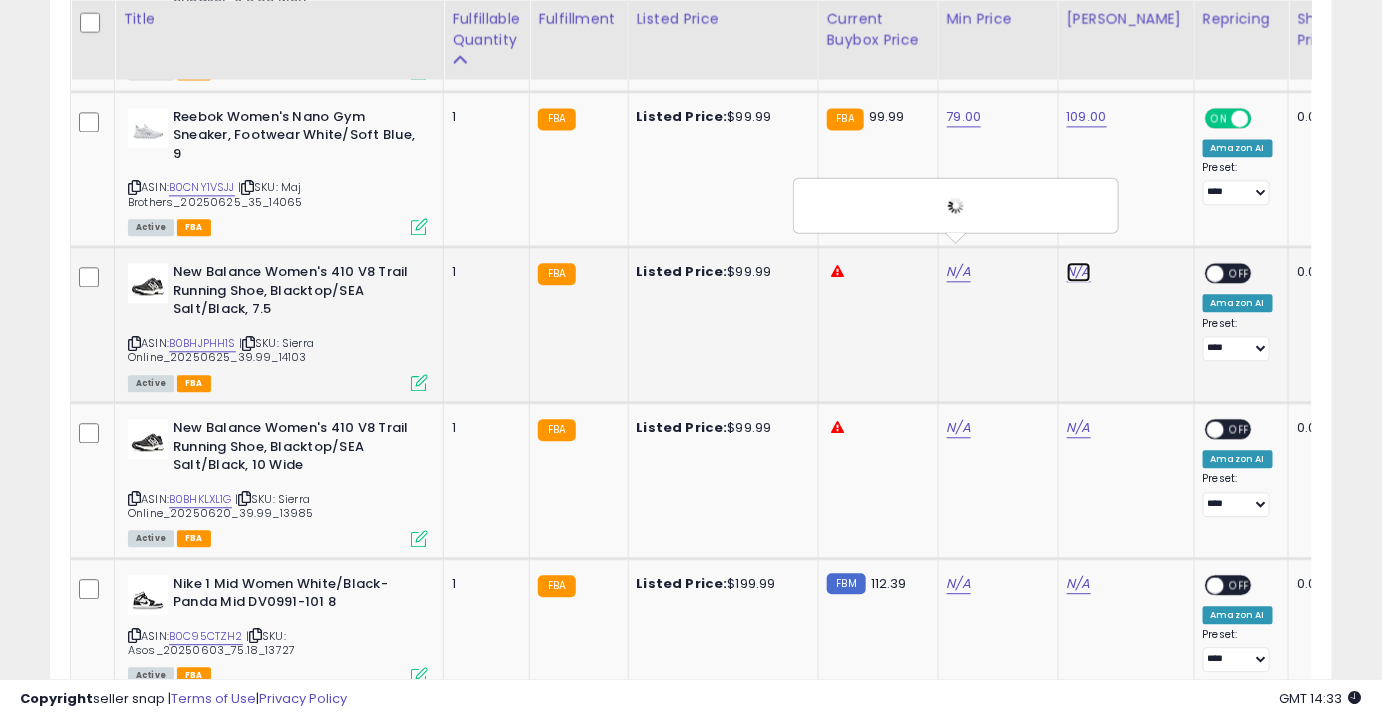 click on "N/A" at bounding box center (1079, 272) 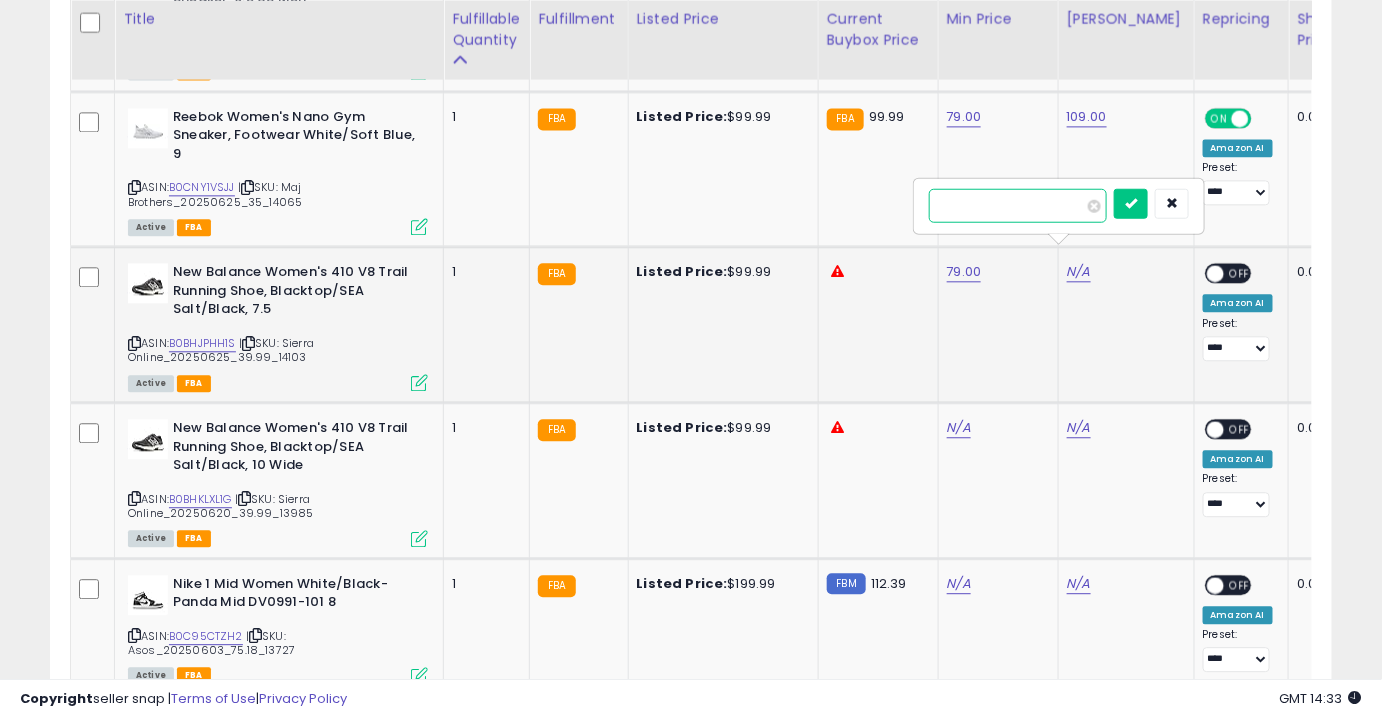 type on "***" 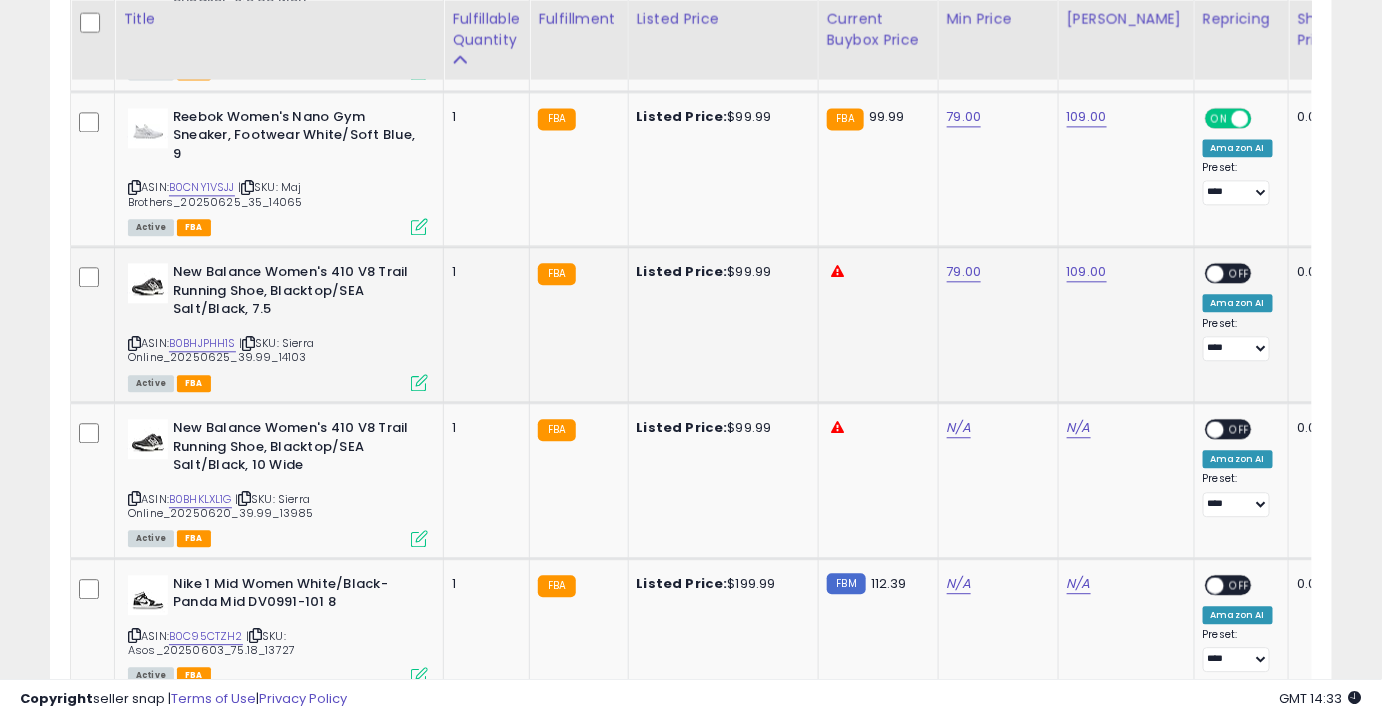 click on "OFF" at bounding box center (1240, 273) 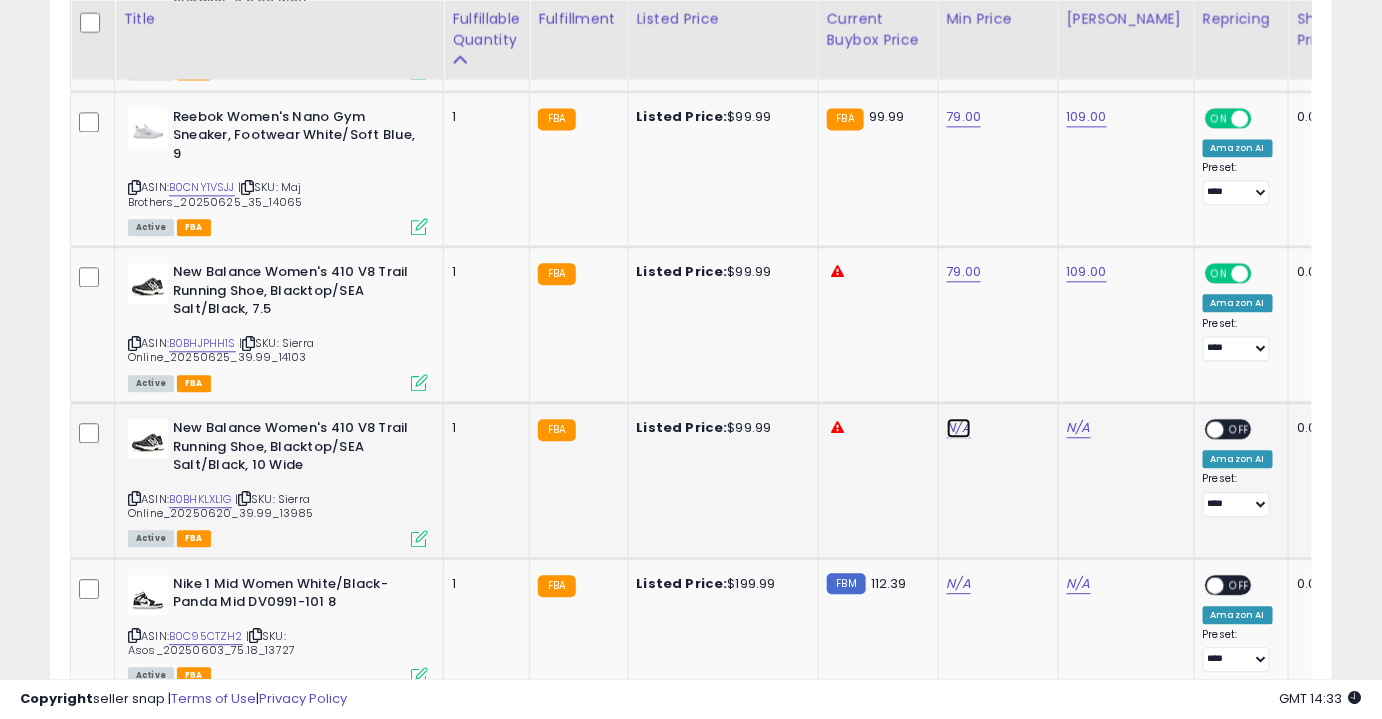 click on "N/A" at bounding box center [959, 428] 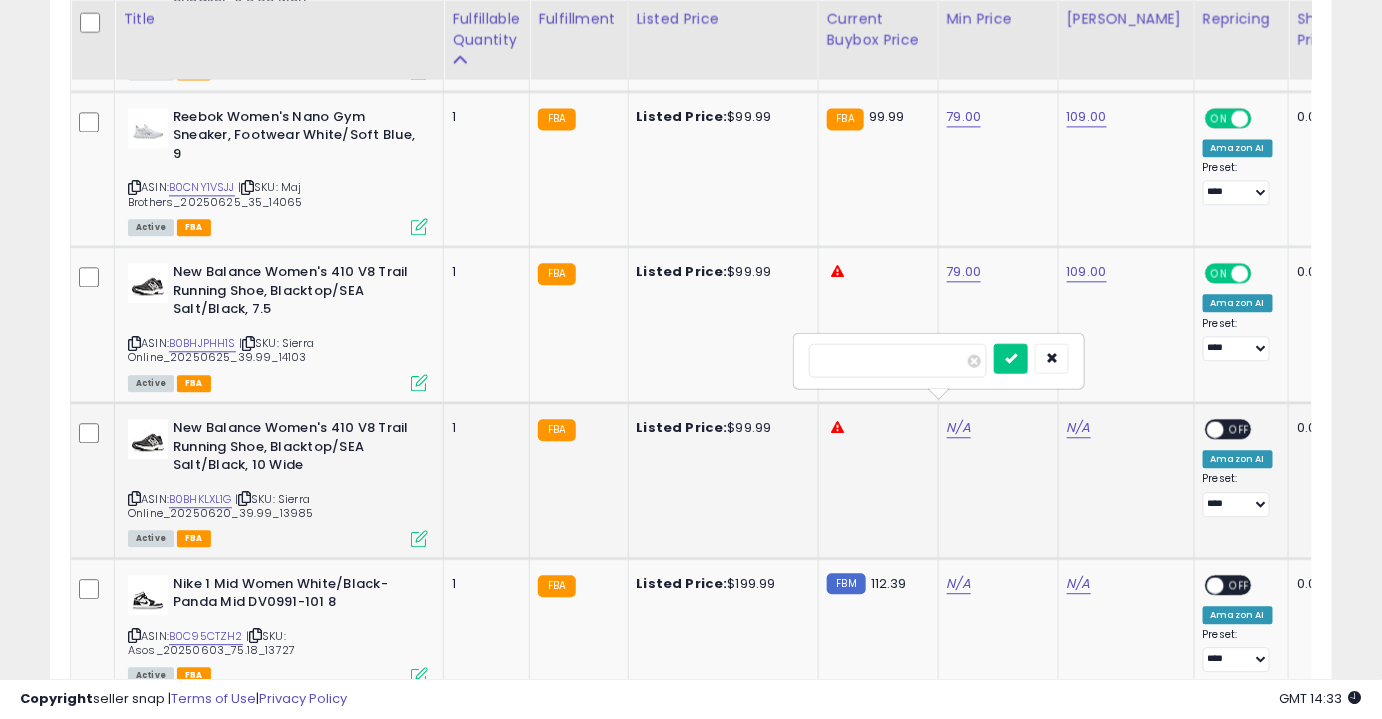 type on "**" 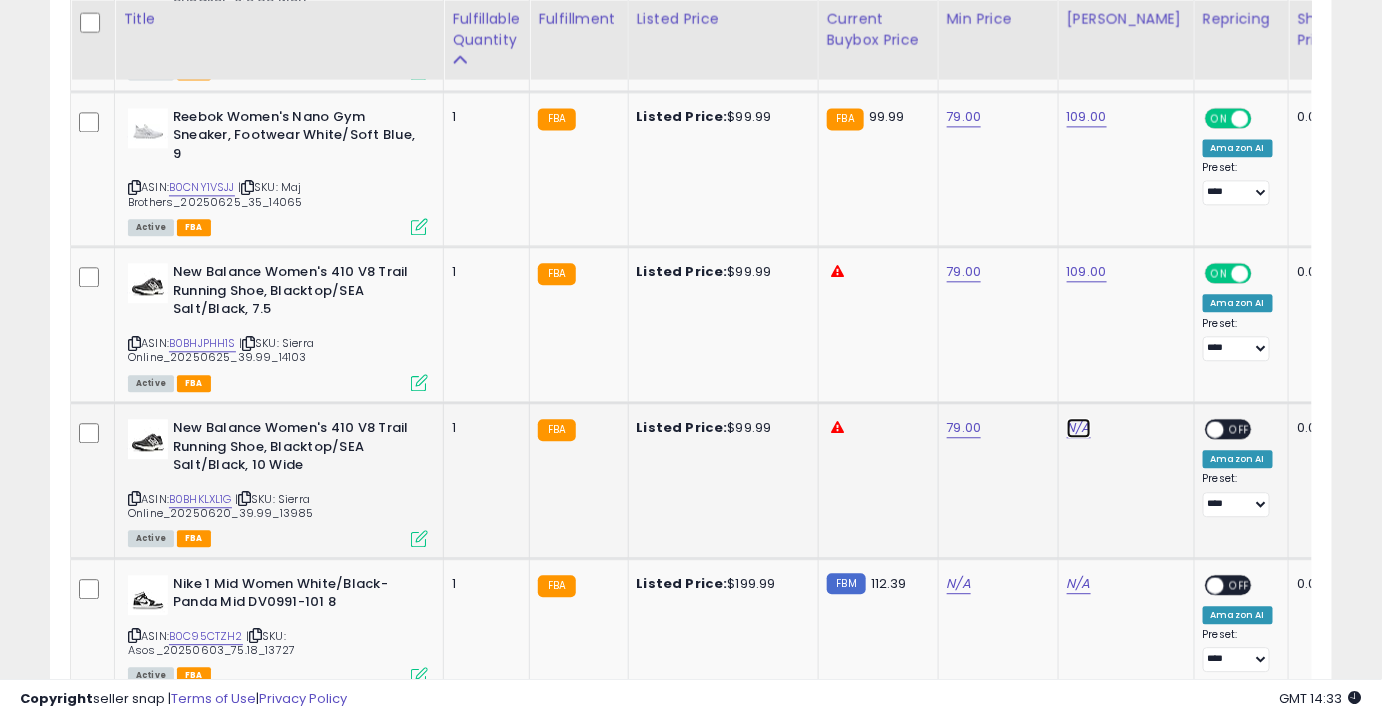 click on "N/A" at bounding box center [1079, 428] 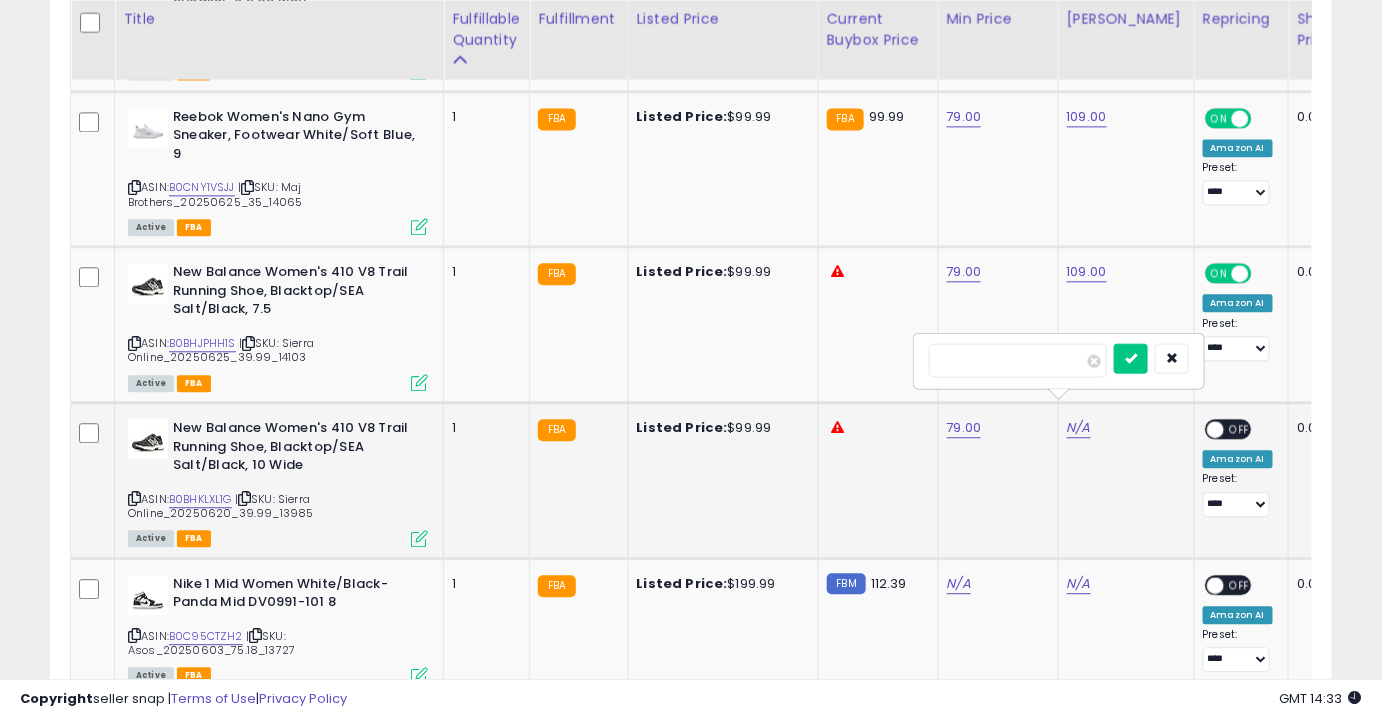 type on "***" 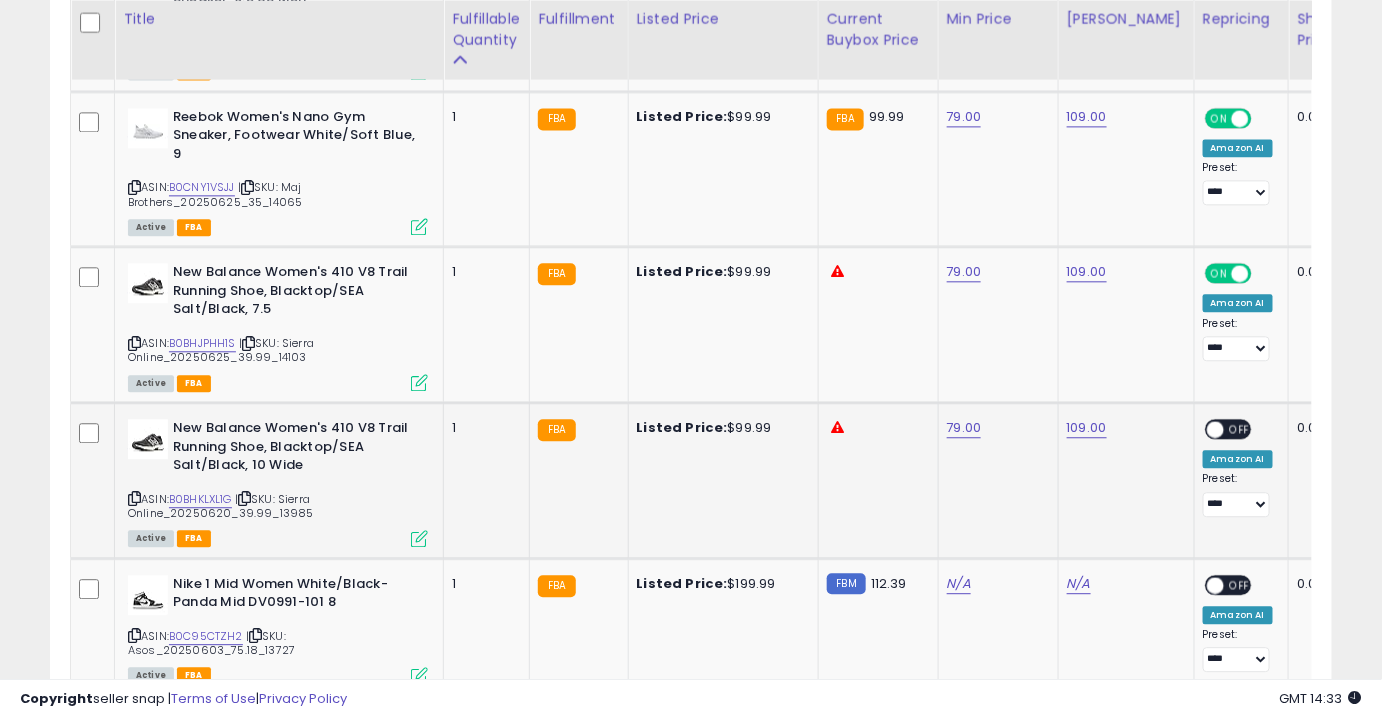 click on "OFF" at bounding box center (1240, 429) 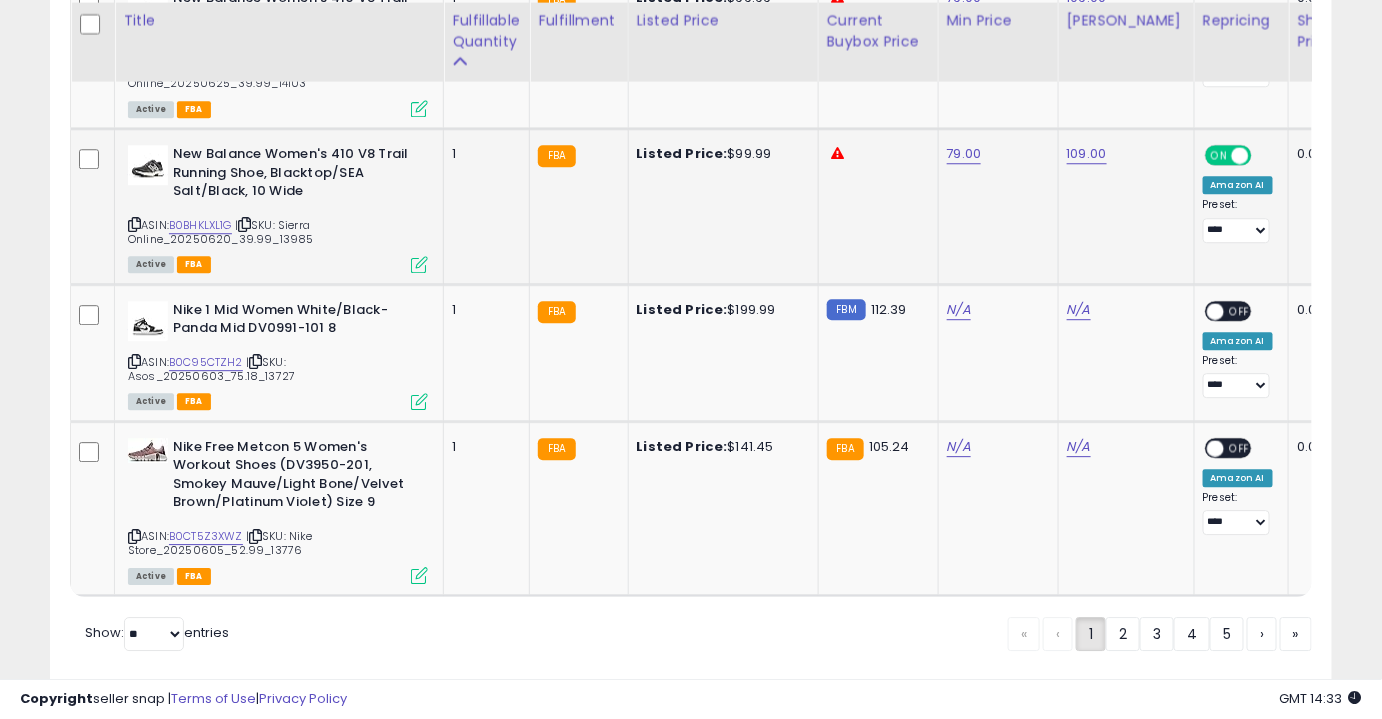 scroll, scrollTop: 4253, scrollLeft: 0, axis: vertical 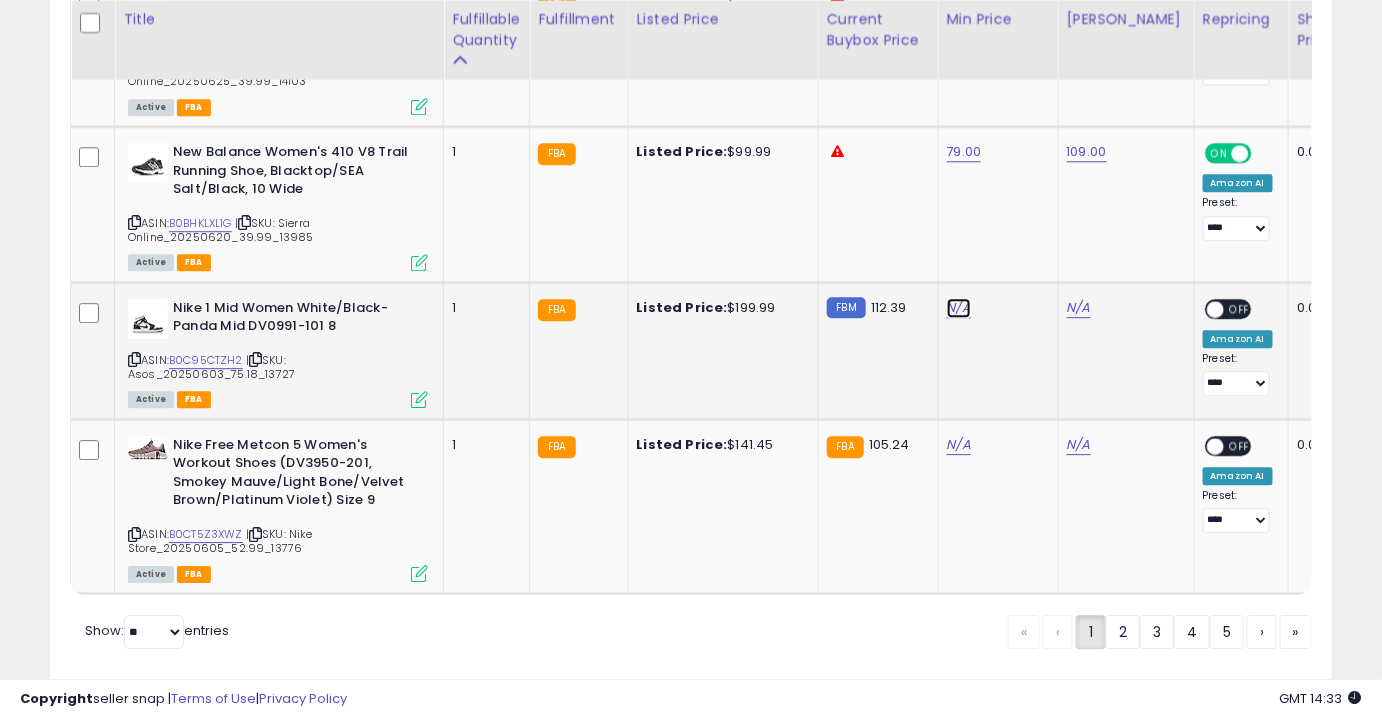 click on "N/A" at bounding box center (959, 308) 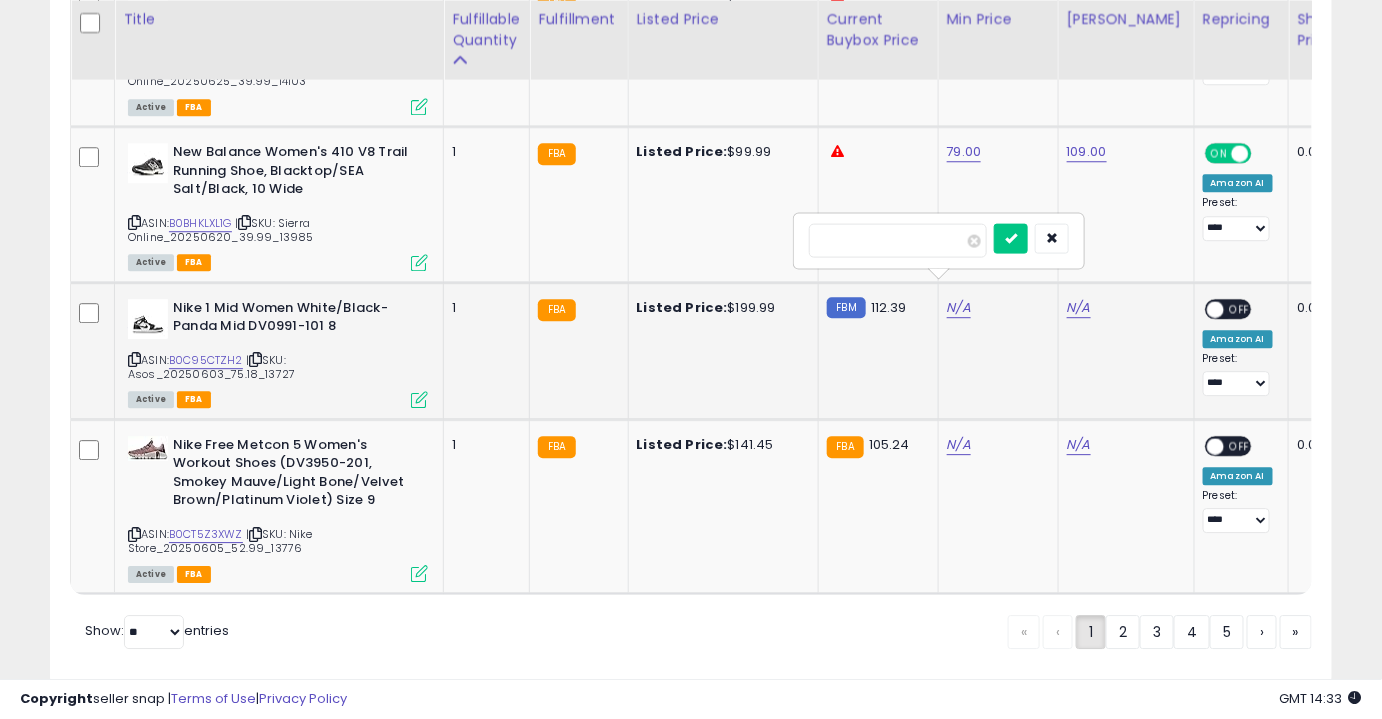 type on "***" 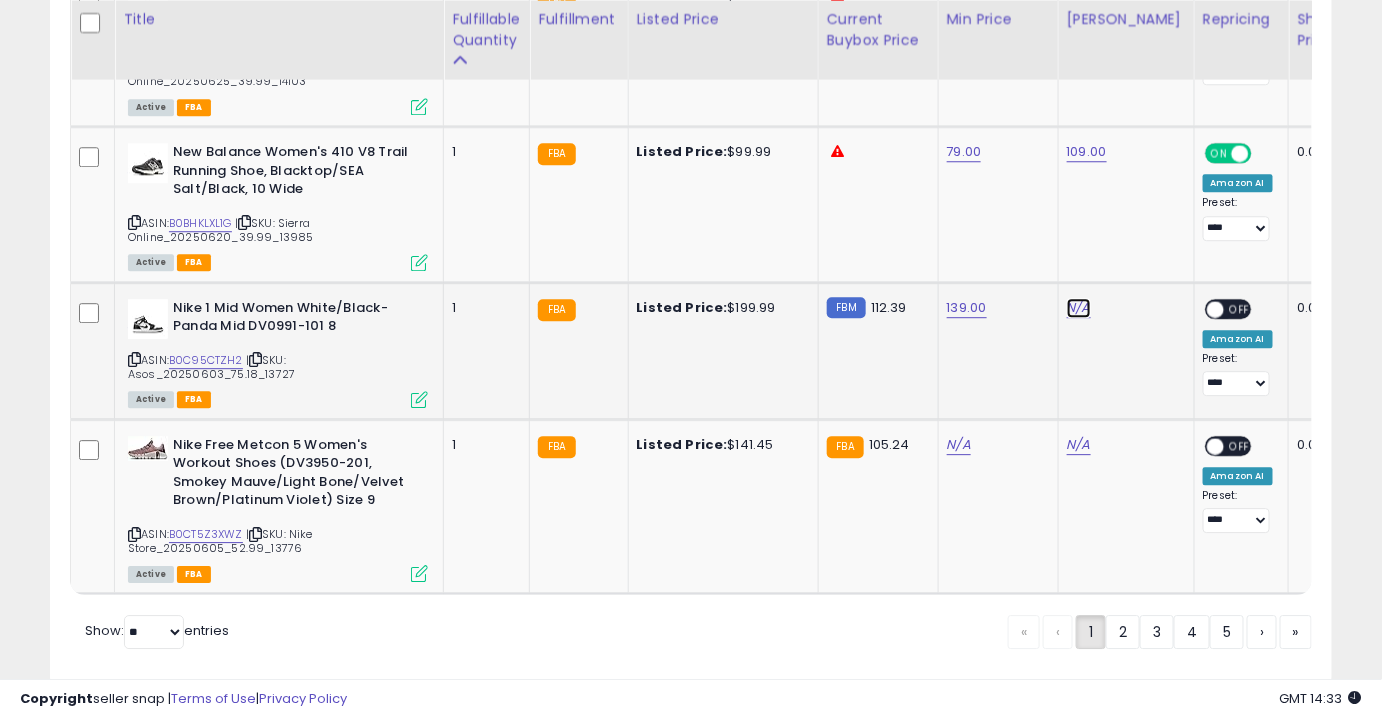 click on "N/A" at bounding box center [1079, 308] 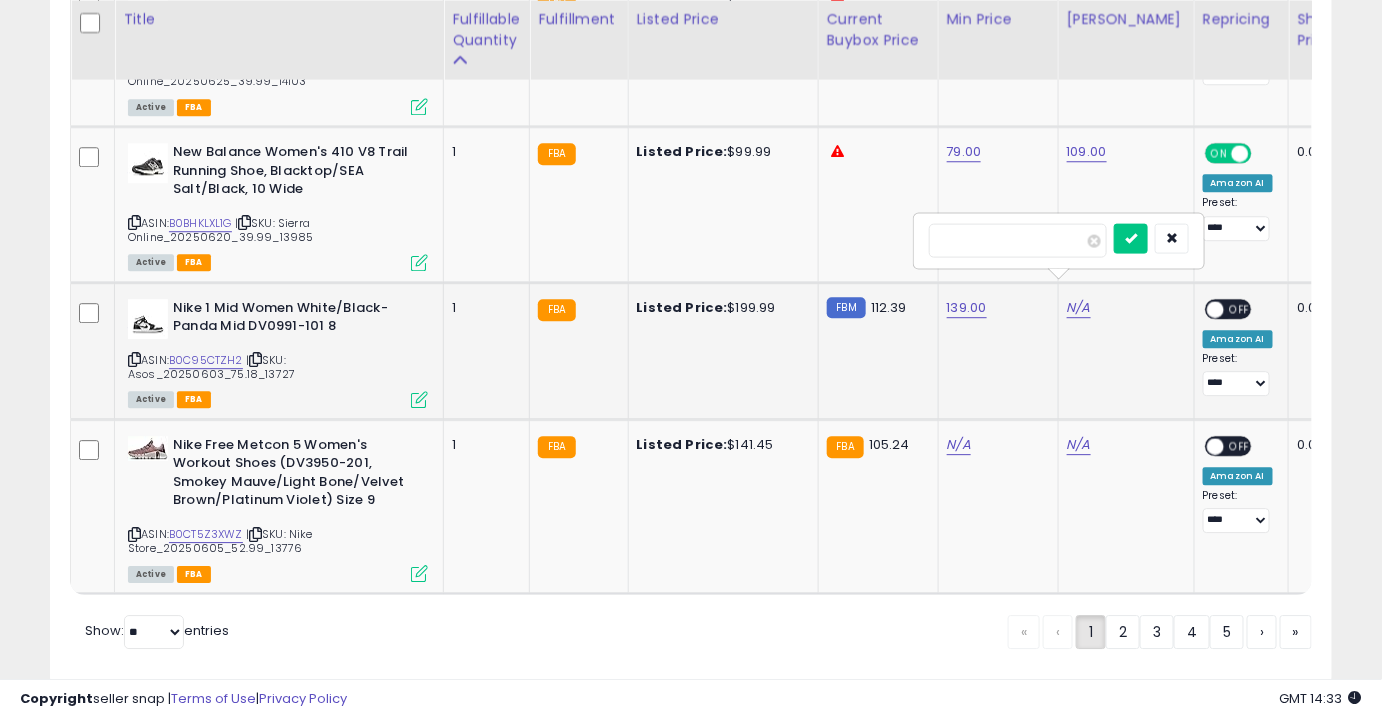 type on "***" 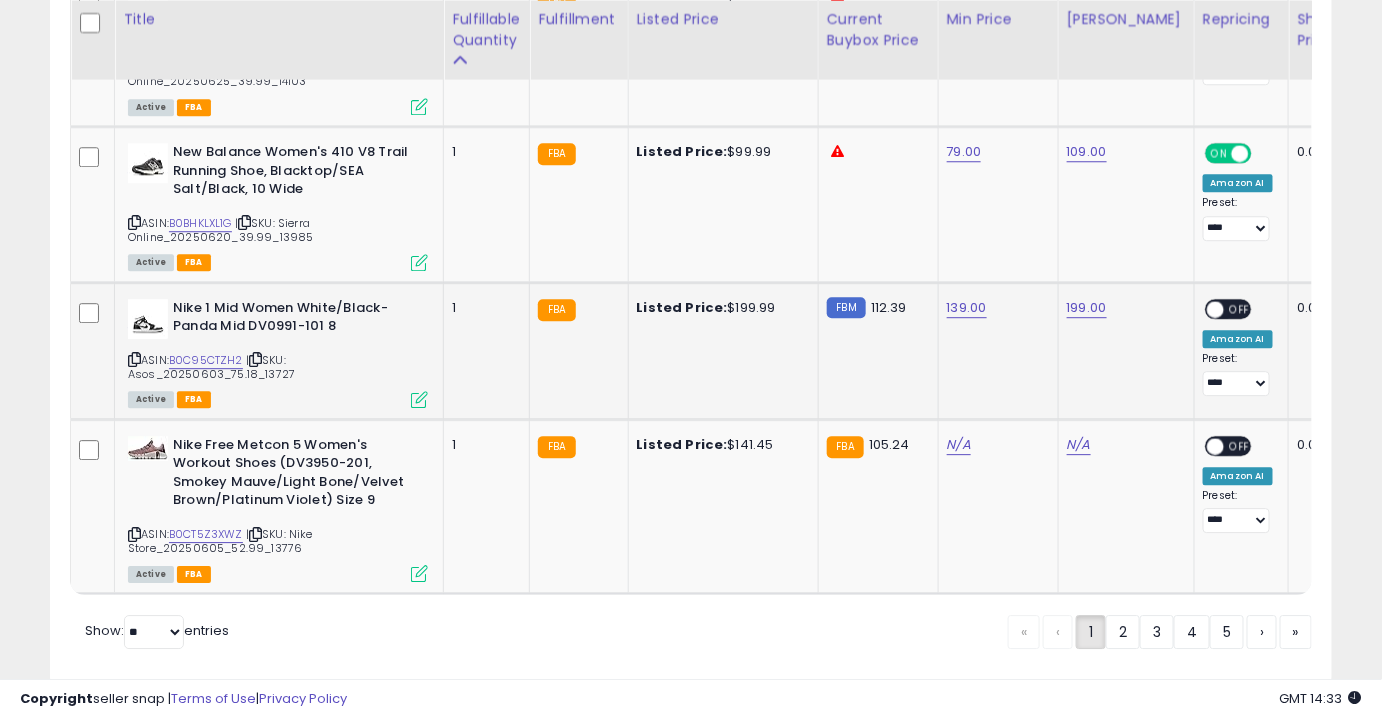 click on "OFF" at bounding box center [1240, 308] 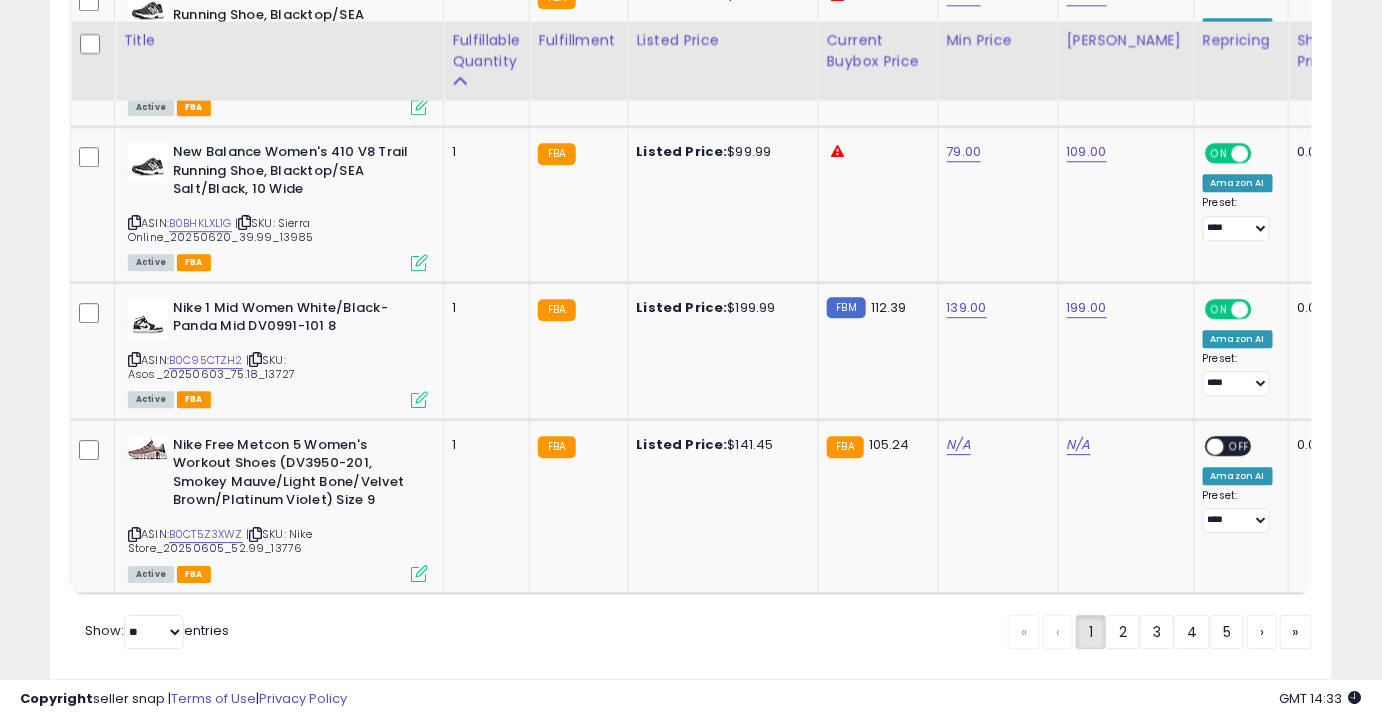 scroll, scrollTop: 4295, scrollLeft: 0, axis: vertical 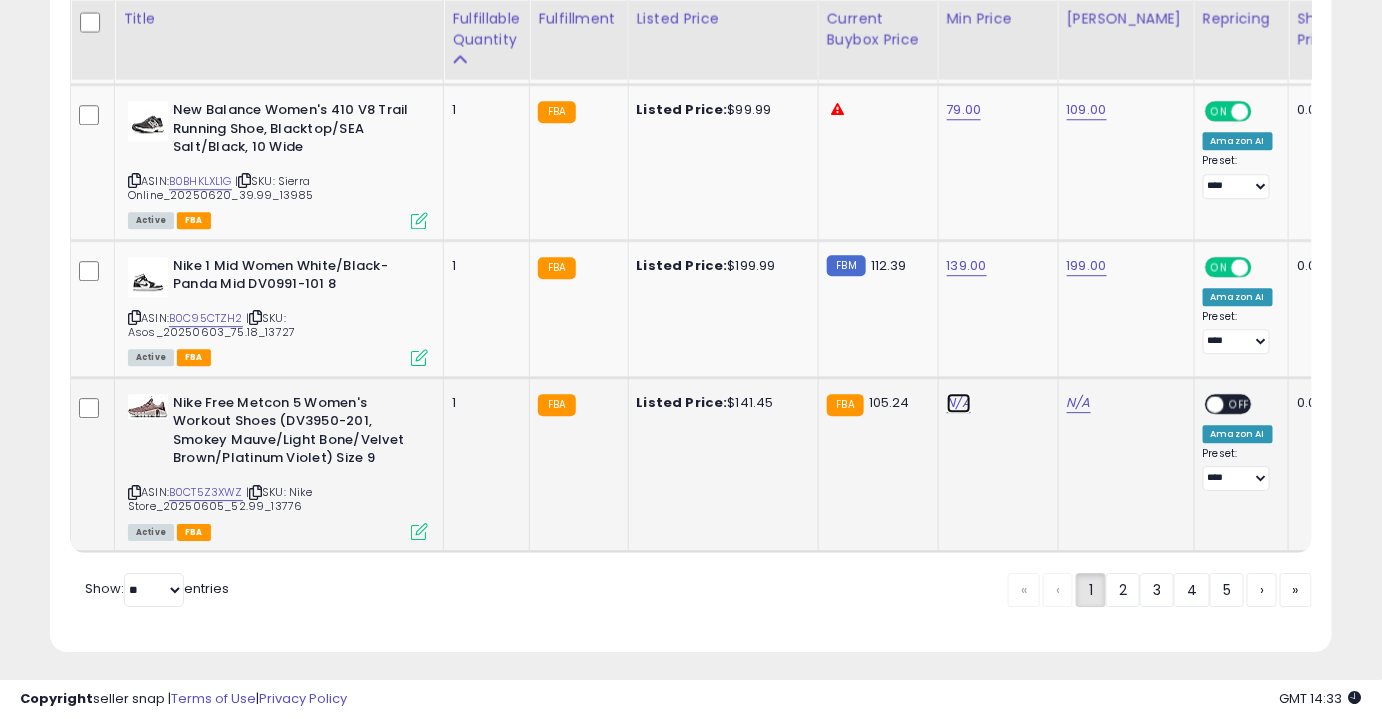 click on "N/A" at bounding box center (959, 403) 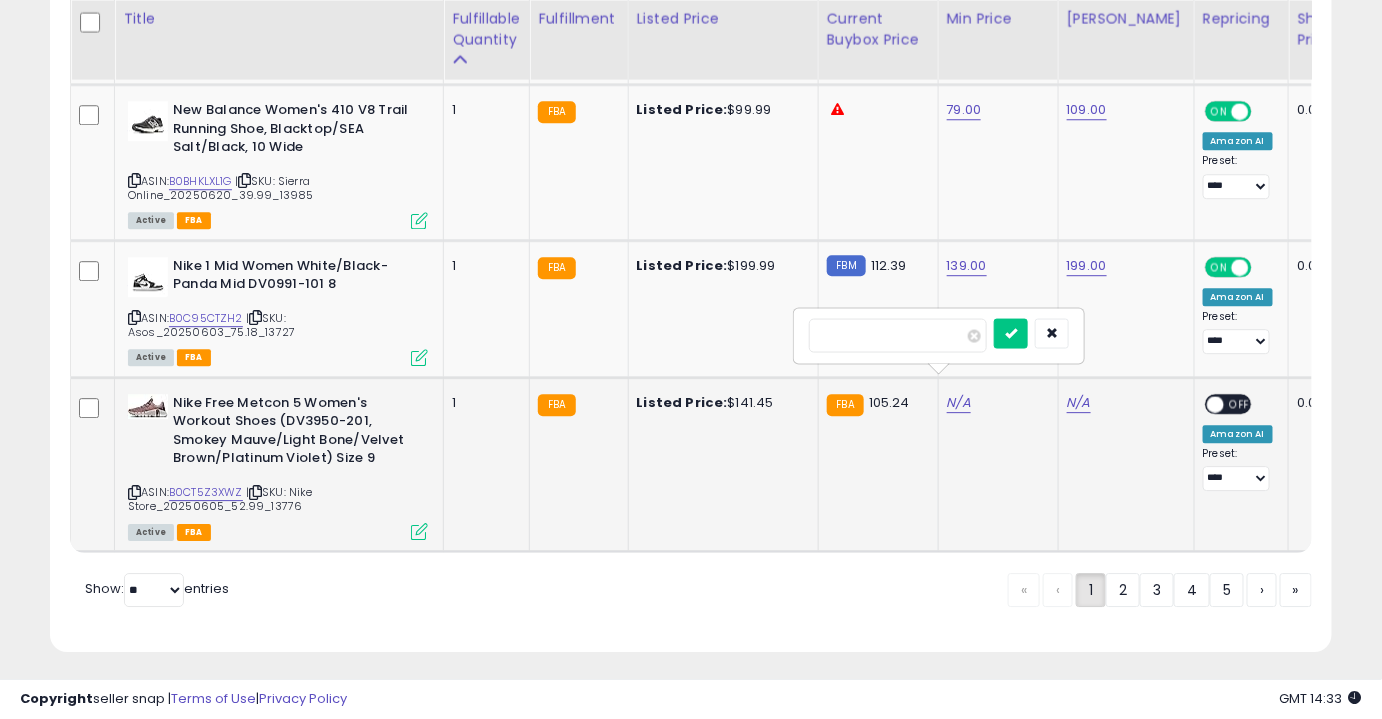type on "***" 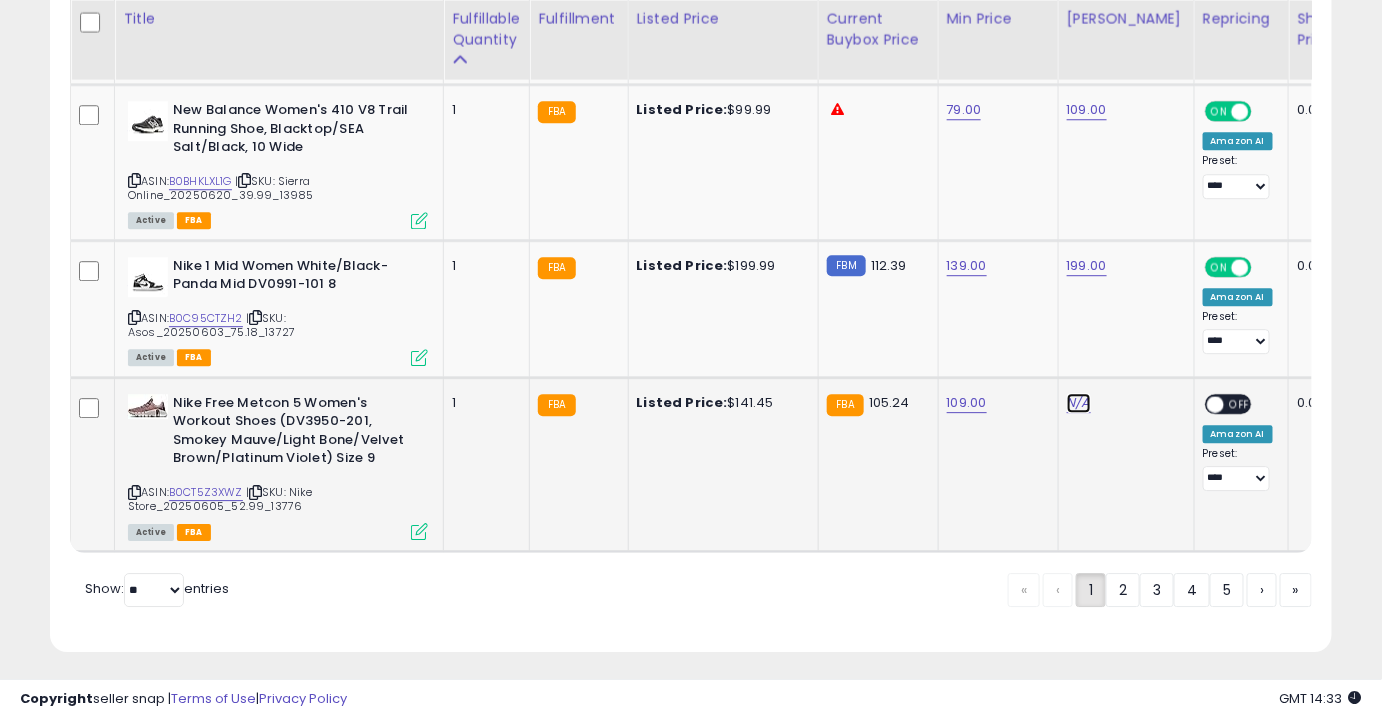 click on "N/A" at bounding box center (1079, 403) 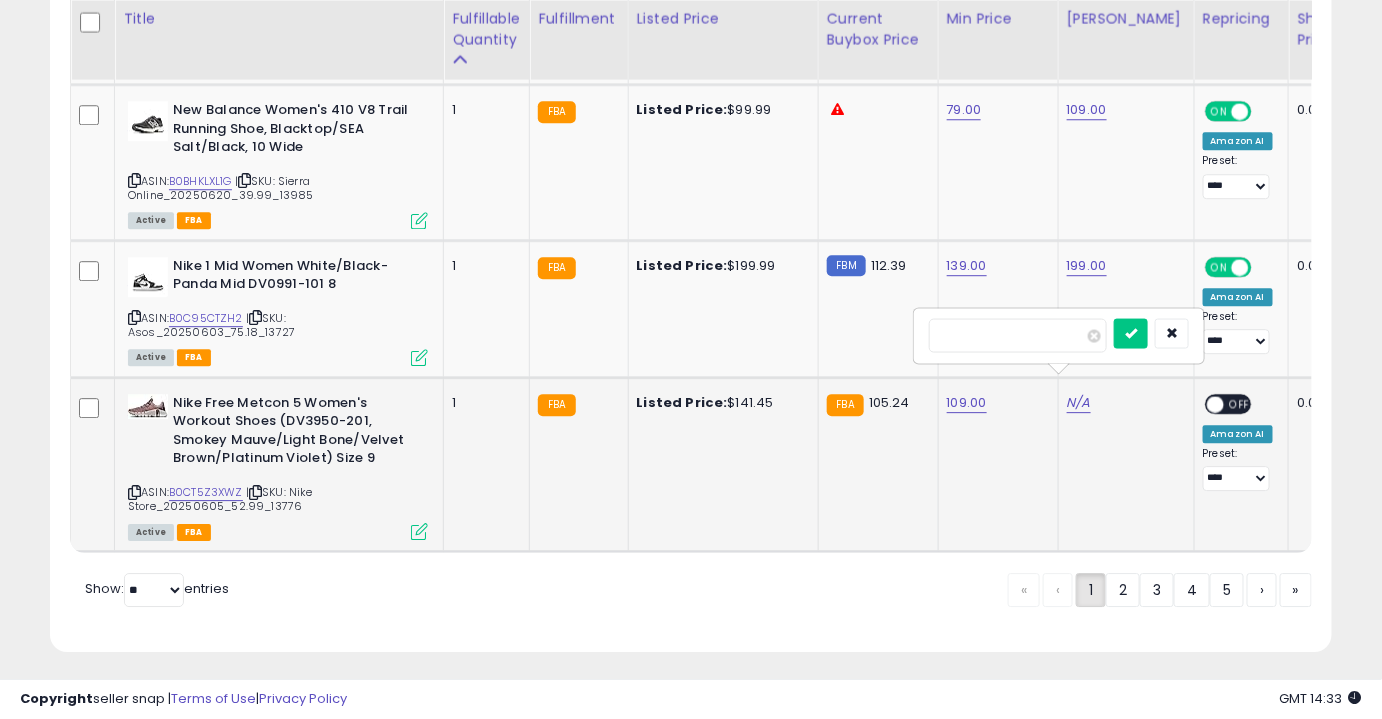 type on "***" 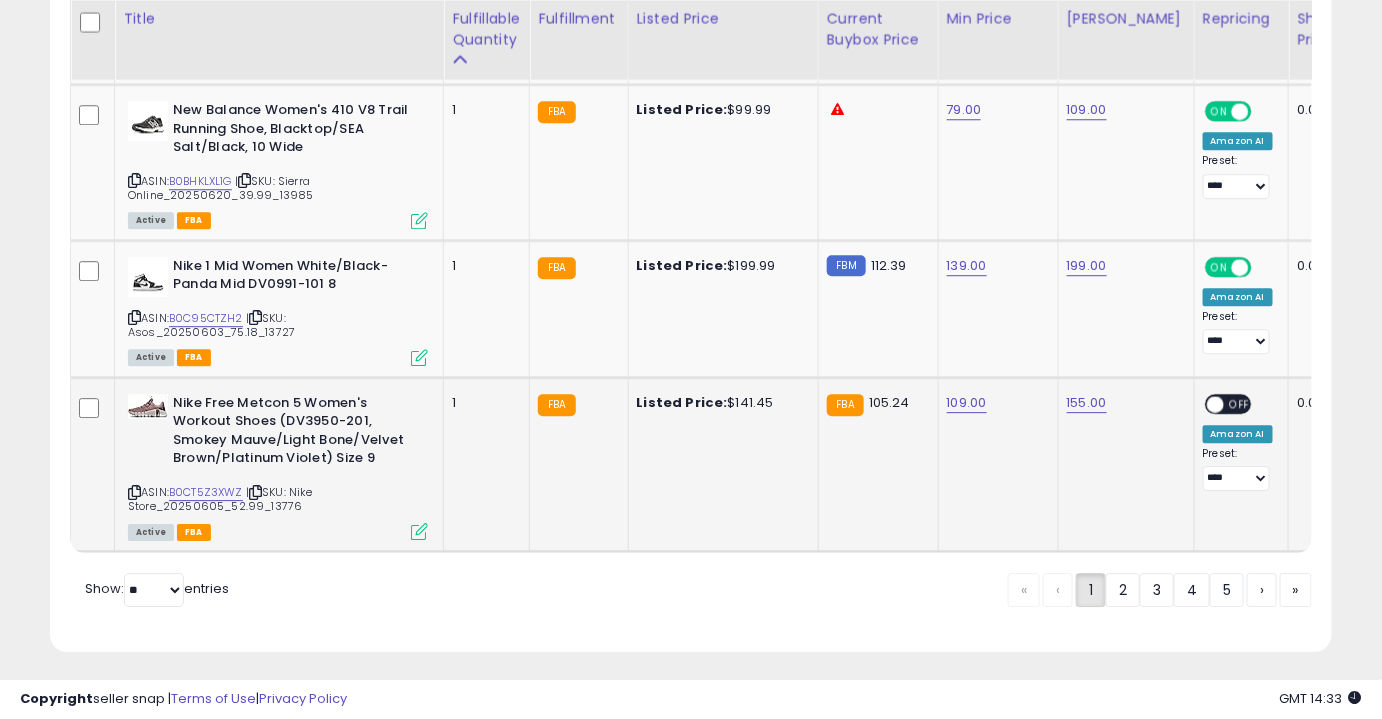 click on "OFF" at bounding box center [1240, 403] 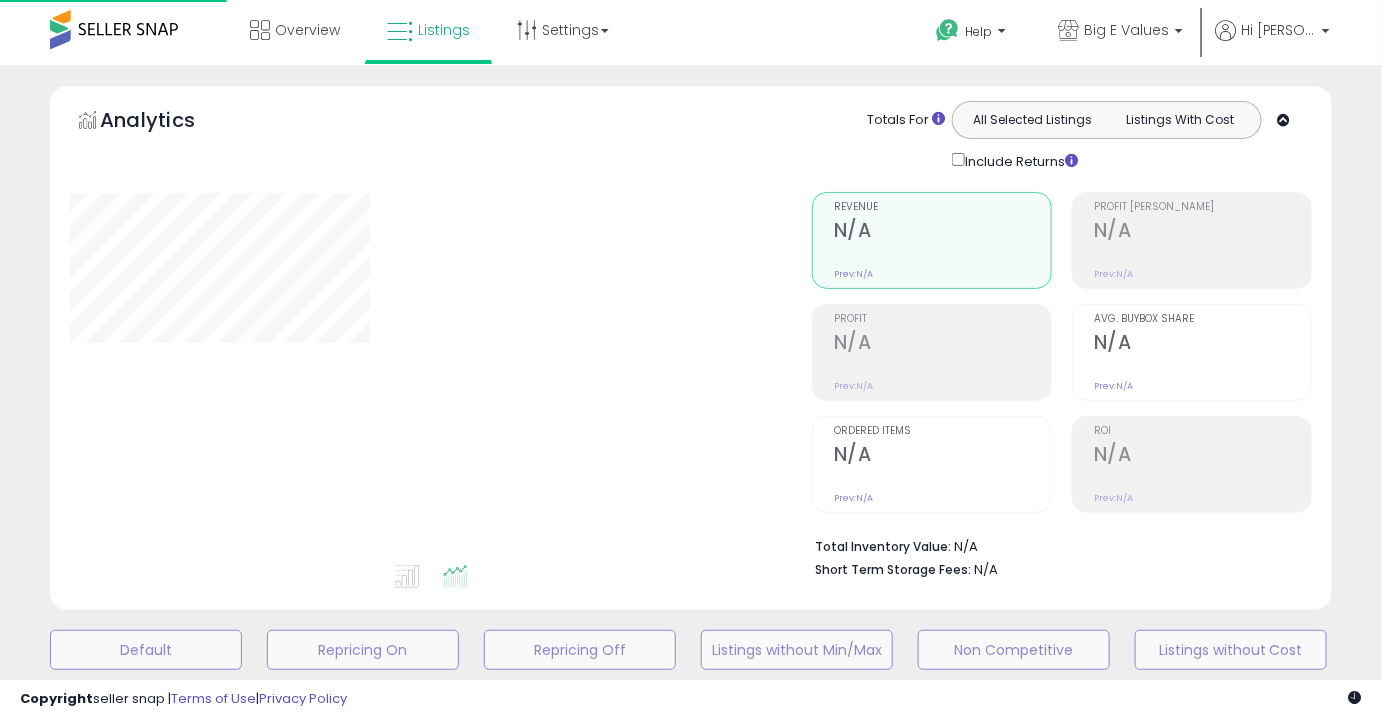 scroll, scrollTop: 520, scrollLeft: 0, axis: vertical 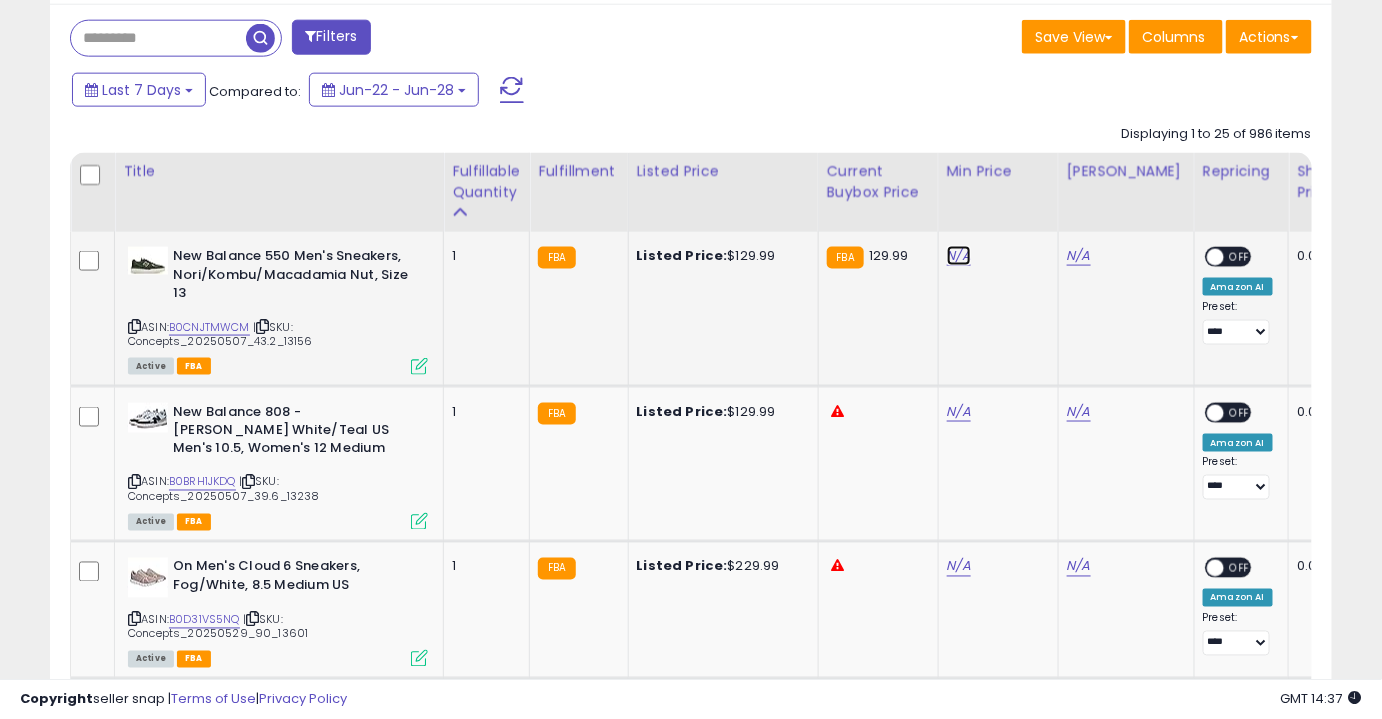 click on "N/A" at bounding box center (959, 256) 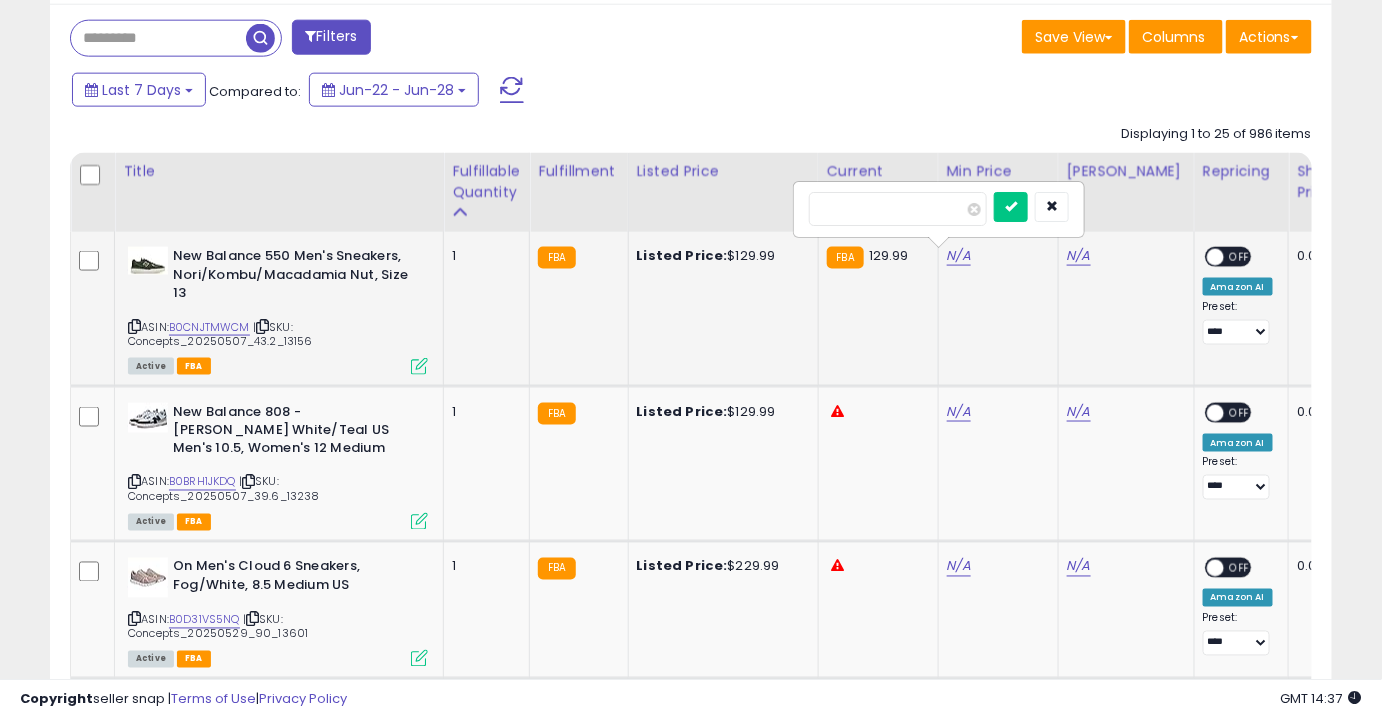 type on "*****" 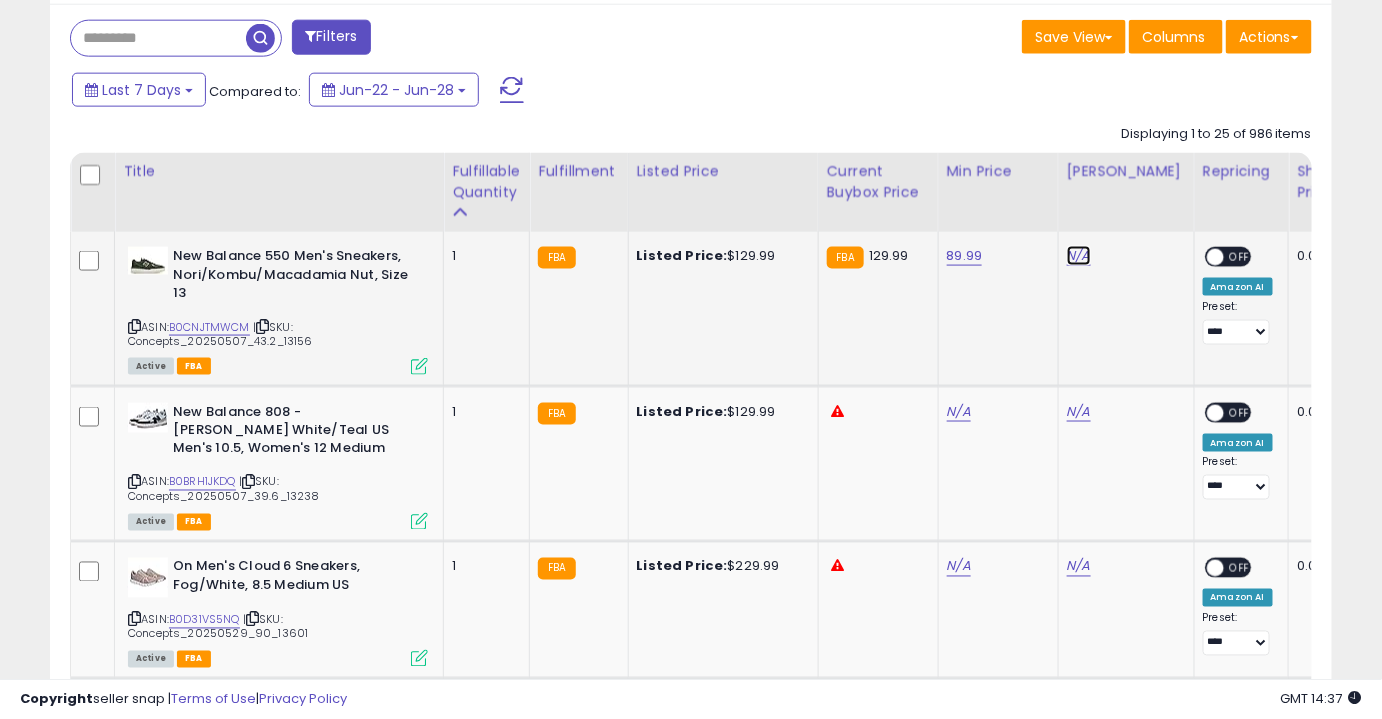 click on "N/A" at bounding box center [1079, 256] 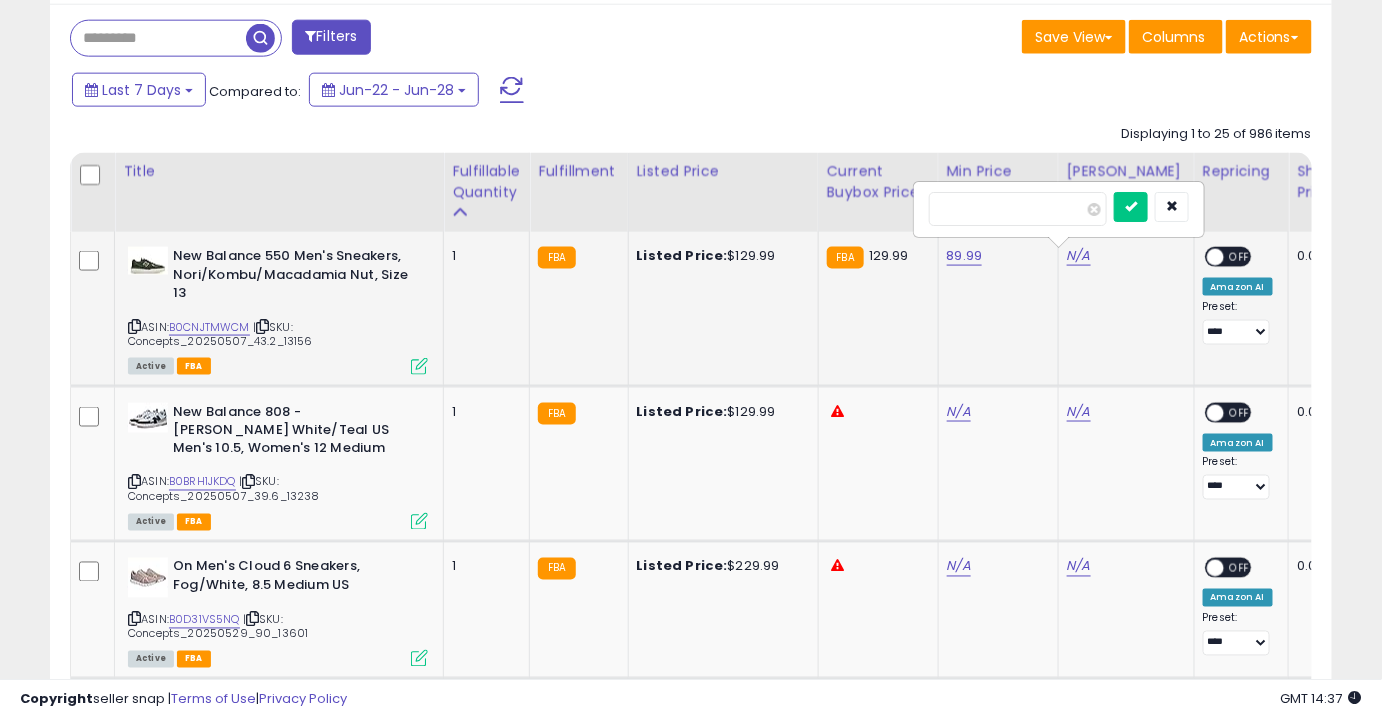 type on "******" 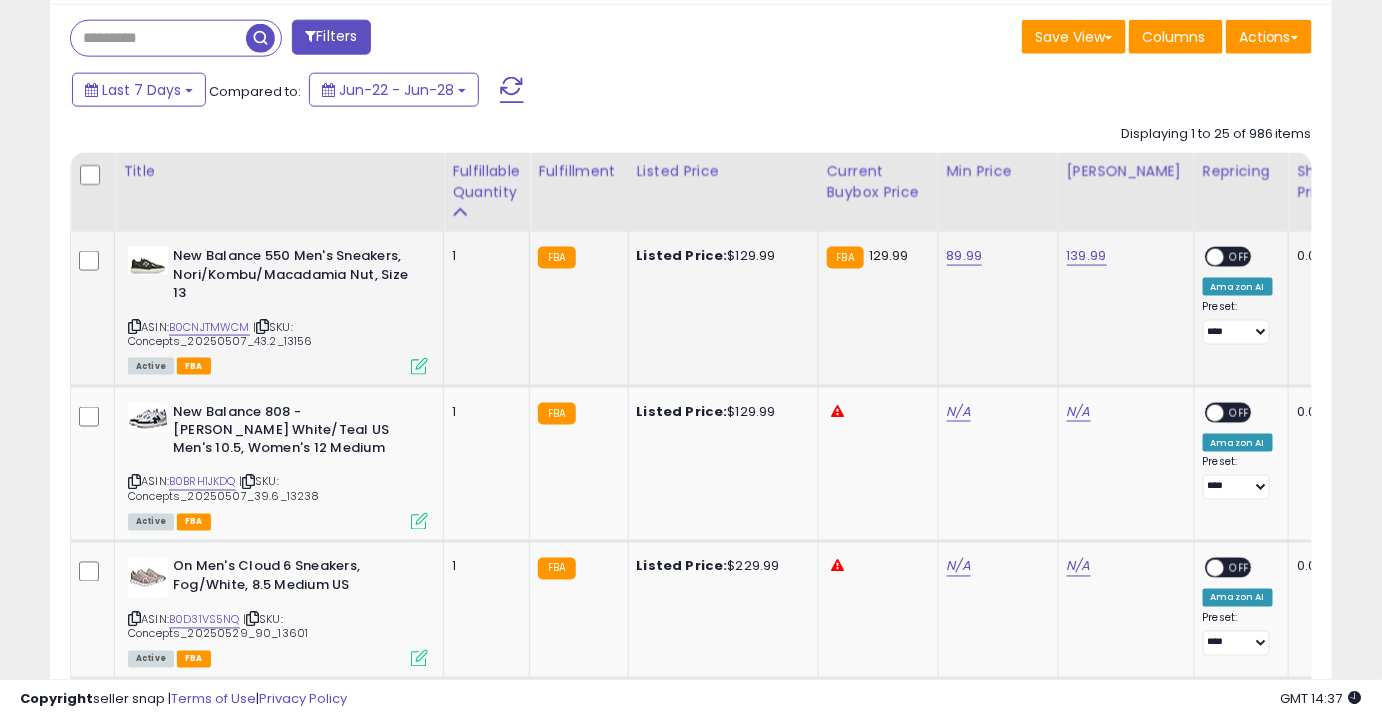 click on "OFF" at bounding box center (1240, 257) 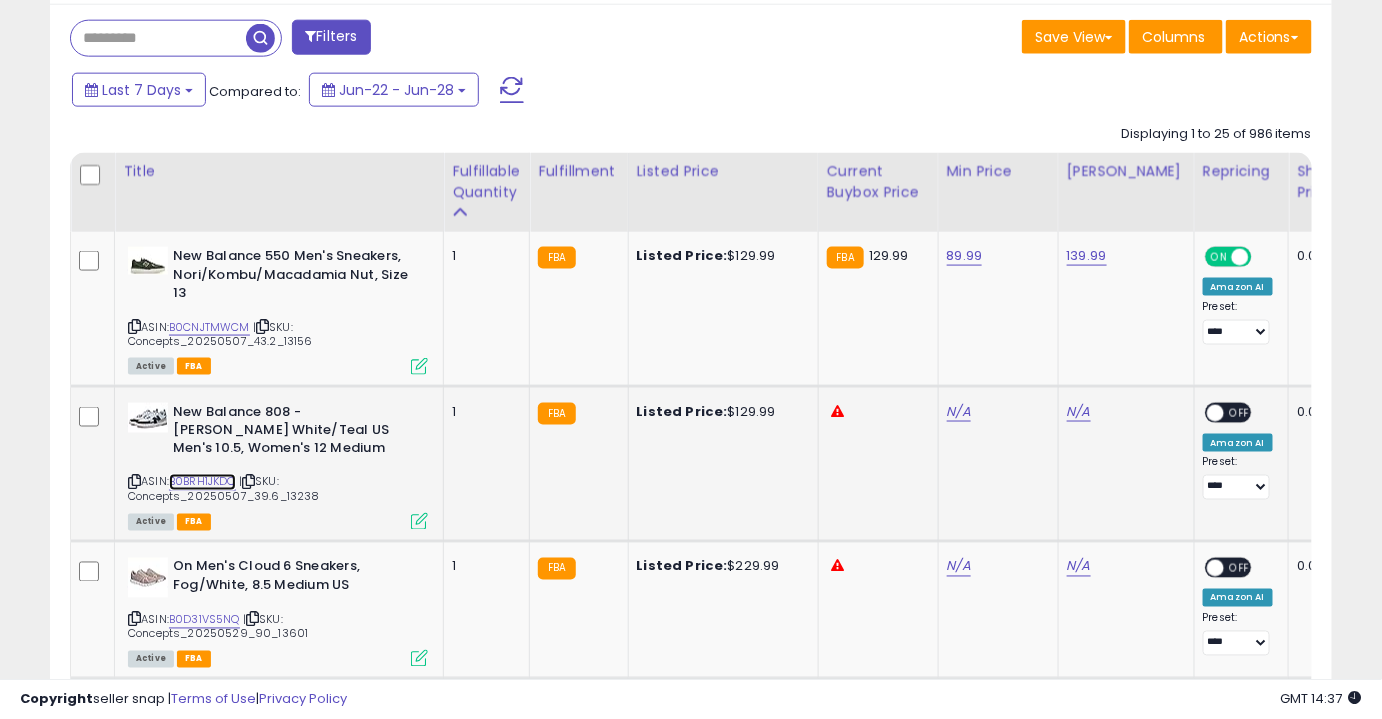 click on "B0BRH1JKDQ" at bounding box center [202, 482] 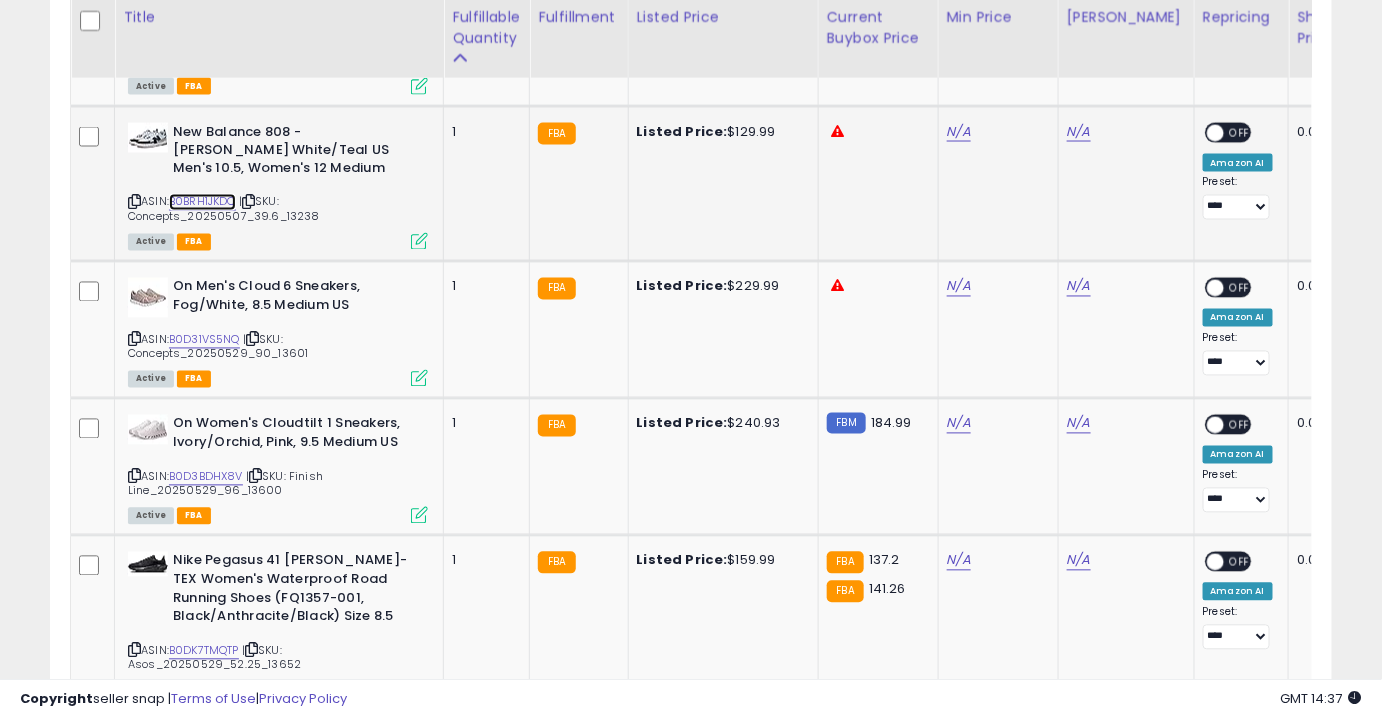 scroll, scrollTop: 1098, scrollLeft: 0, axis: vertical 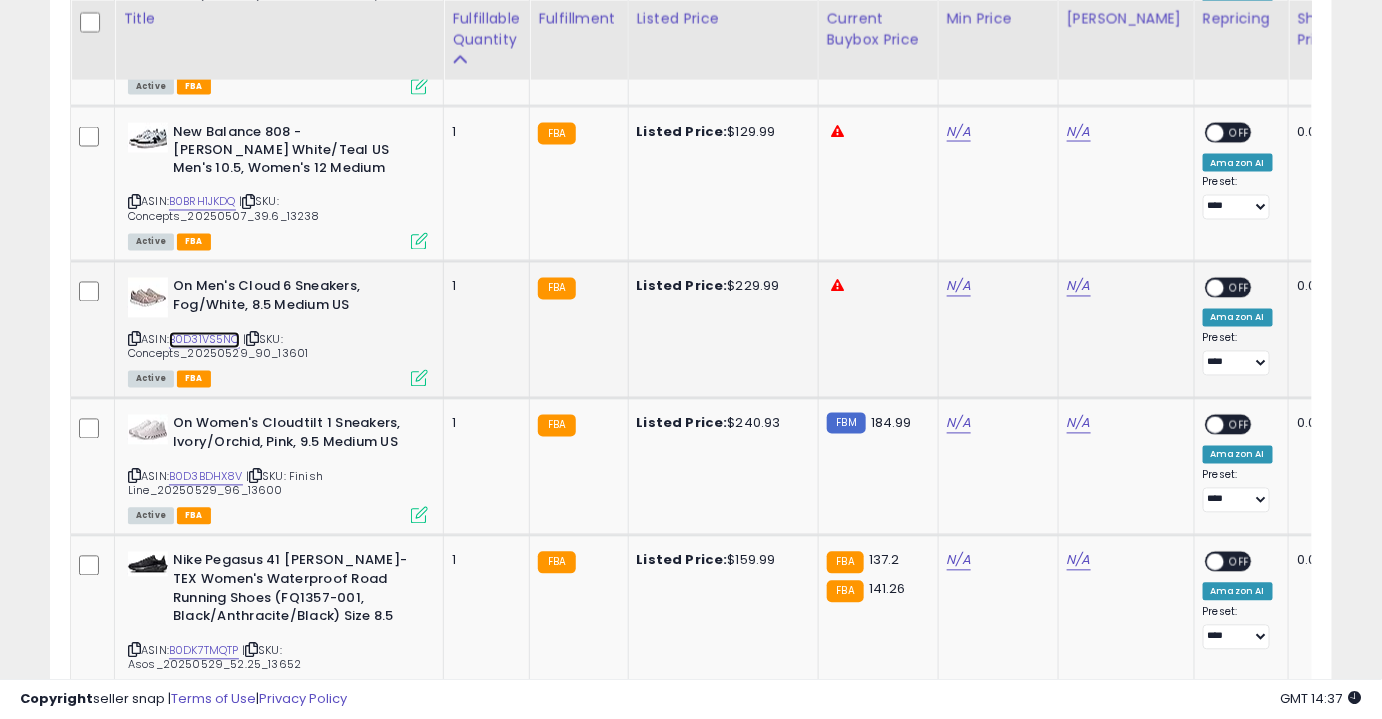 click on "B0D31VS5NQ" at bounding box center (204, 340) 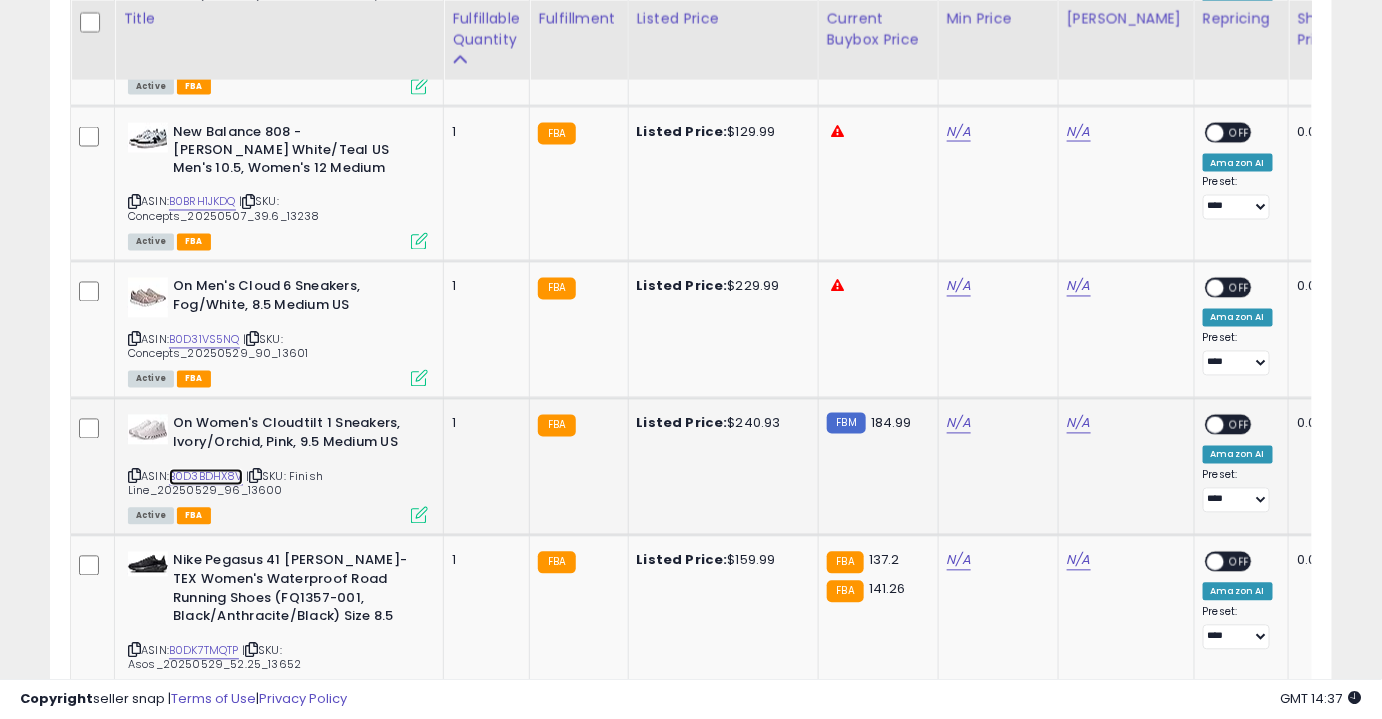 click on "B0D3BDHX8V" at bounding box center [206, 477] 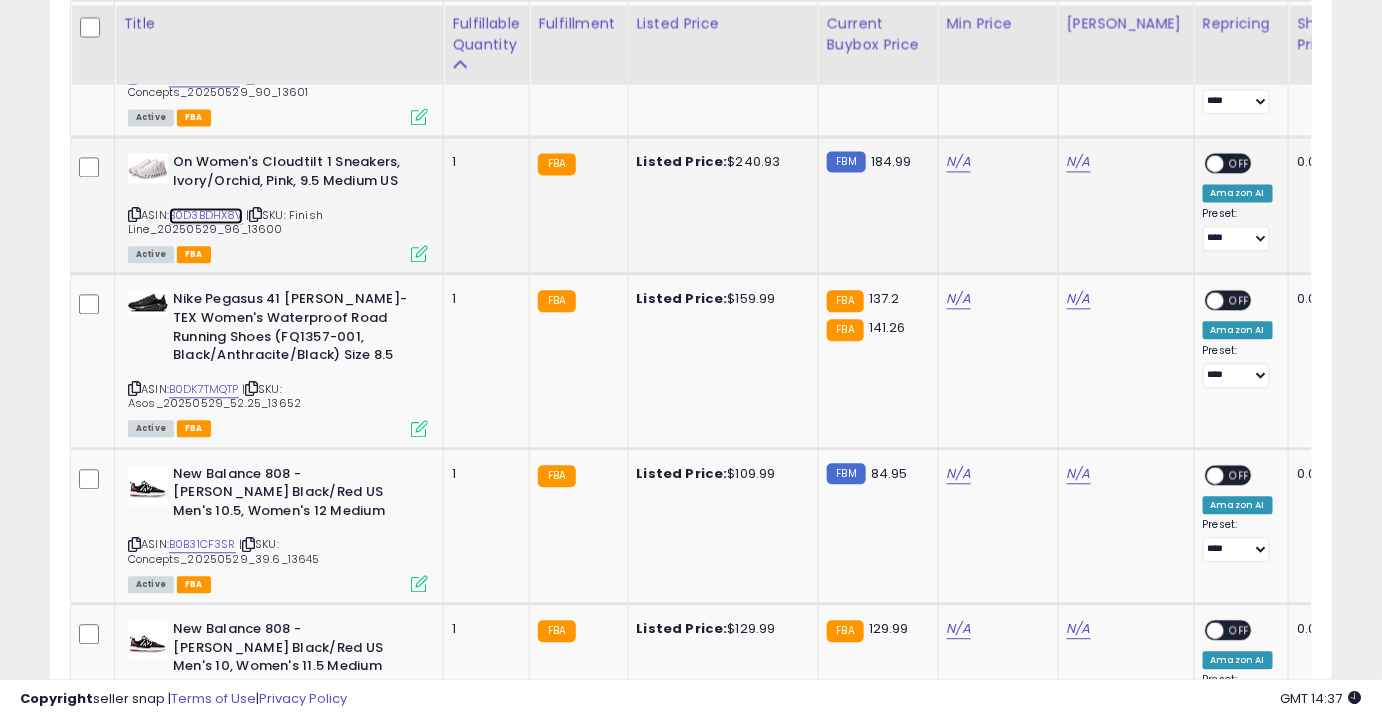 scroll, scrollTop: 1368, scrollLeft: 0, axis: vertical 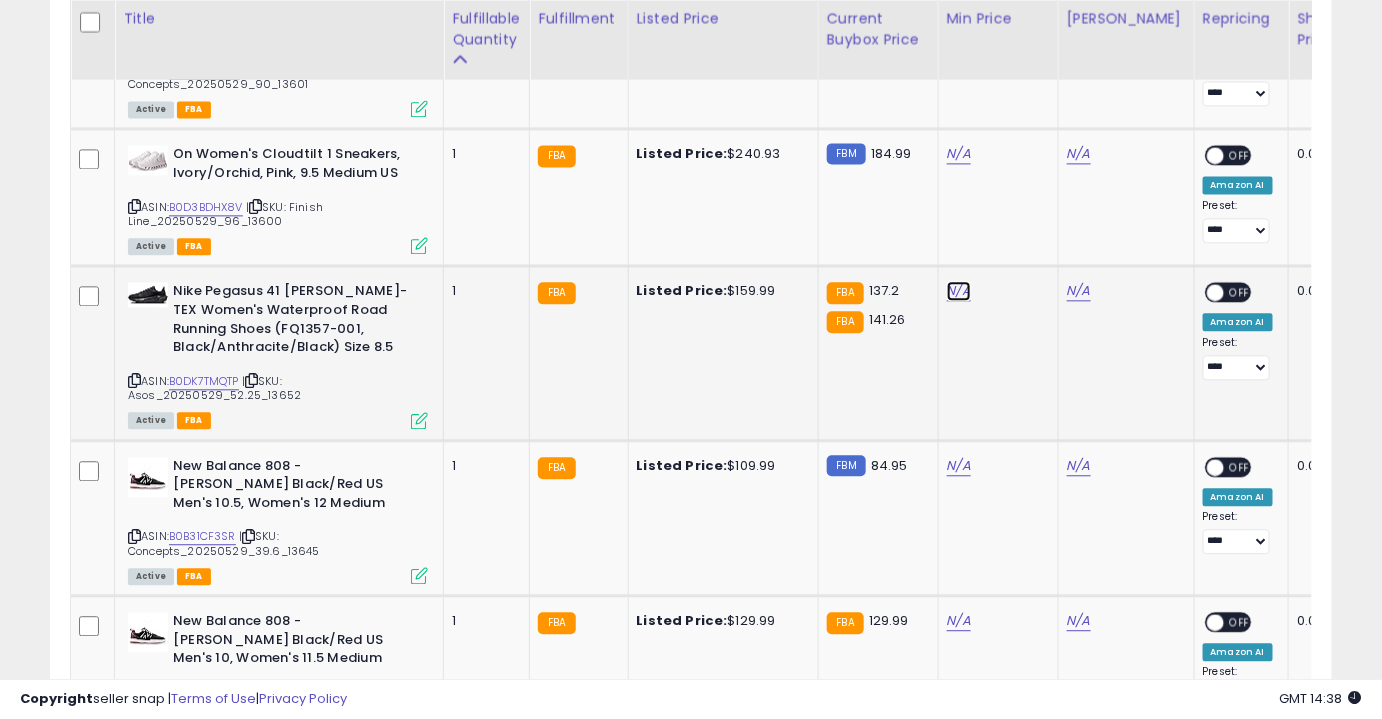 click on "N/A" at bounding box center (959, -138) 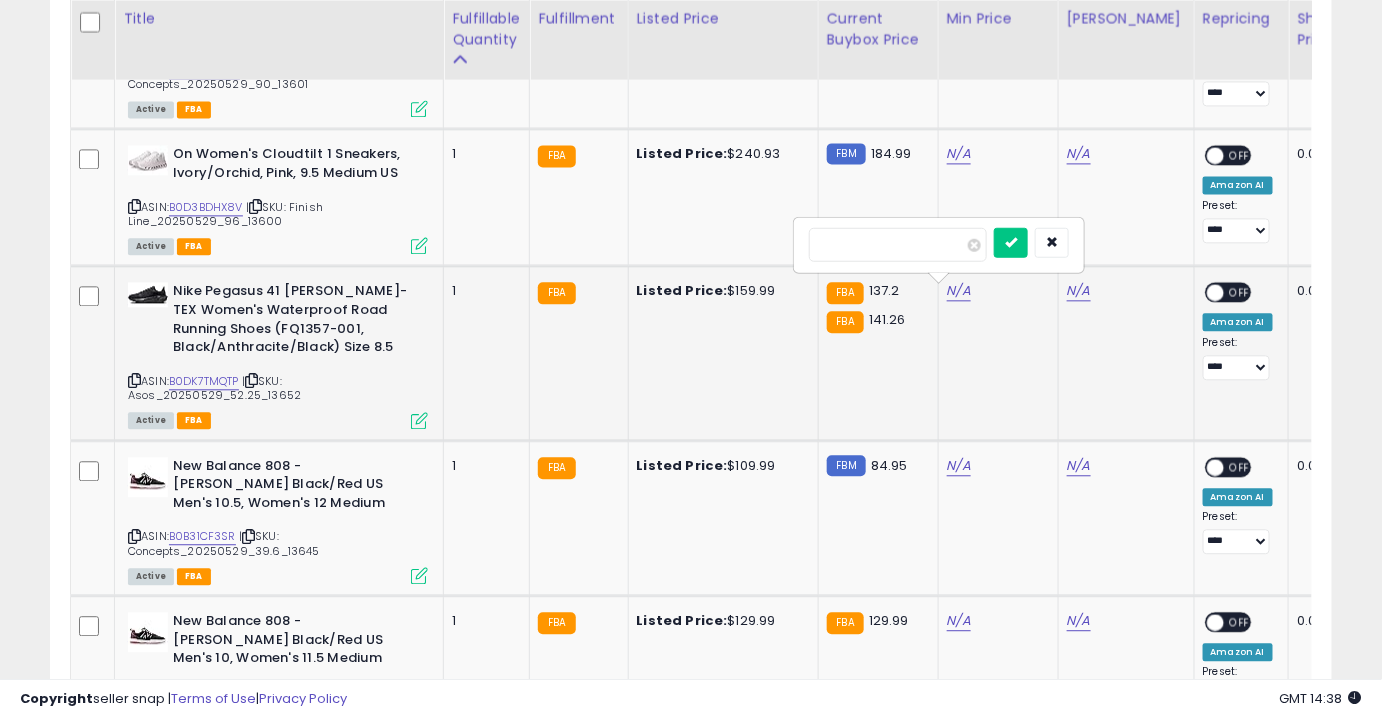type on "******" 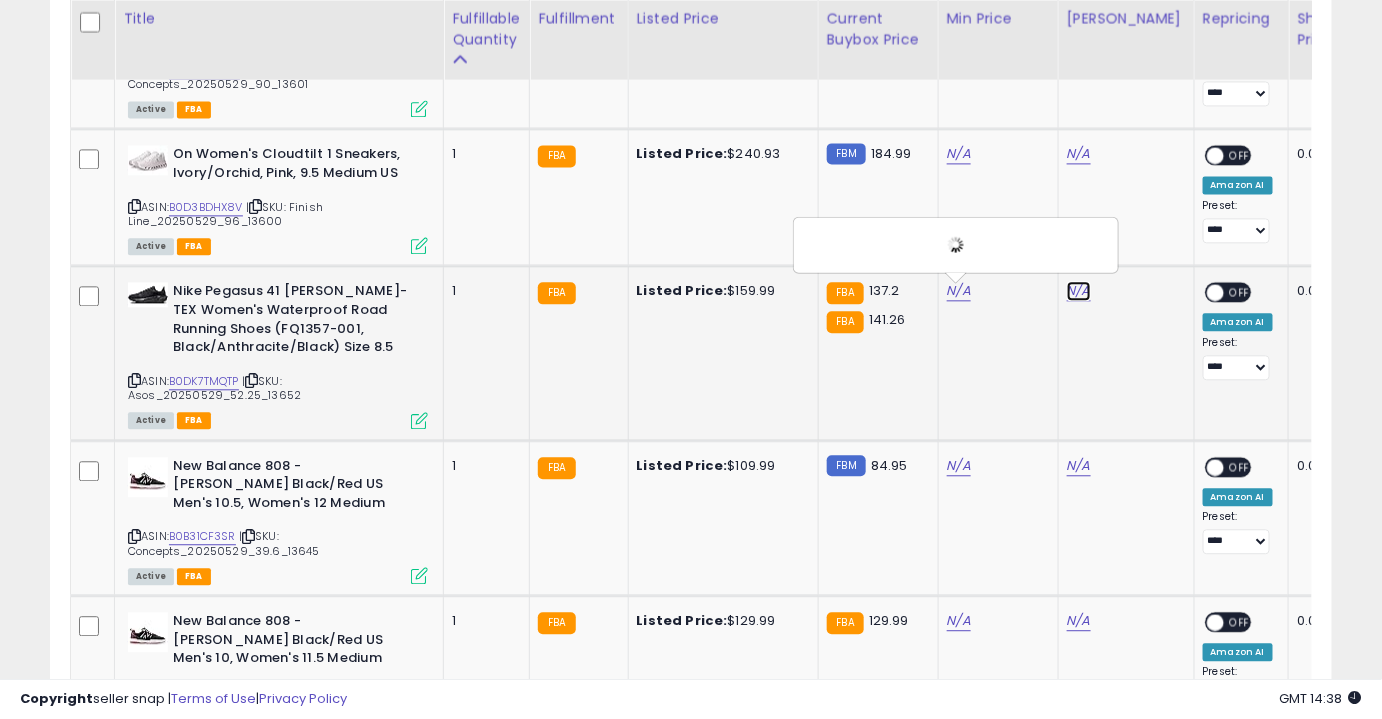 click on "N/A" at bounding box center [1079, -138] 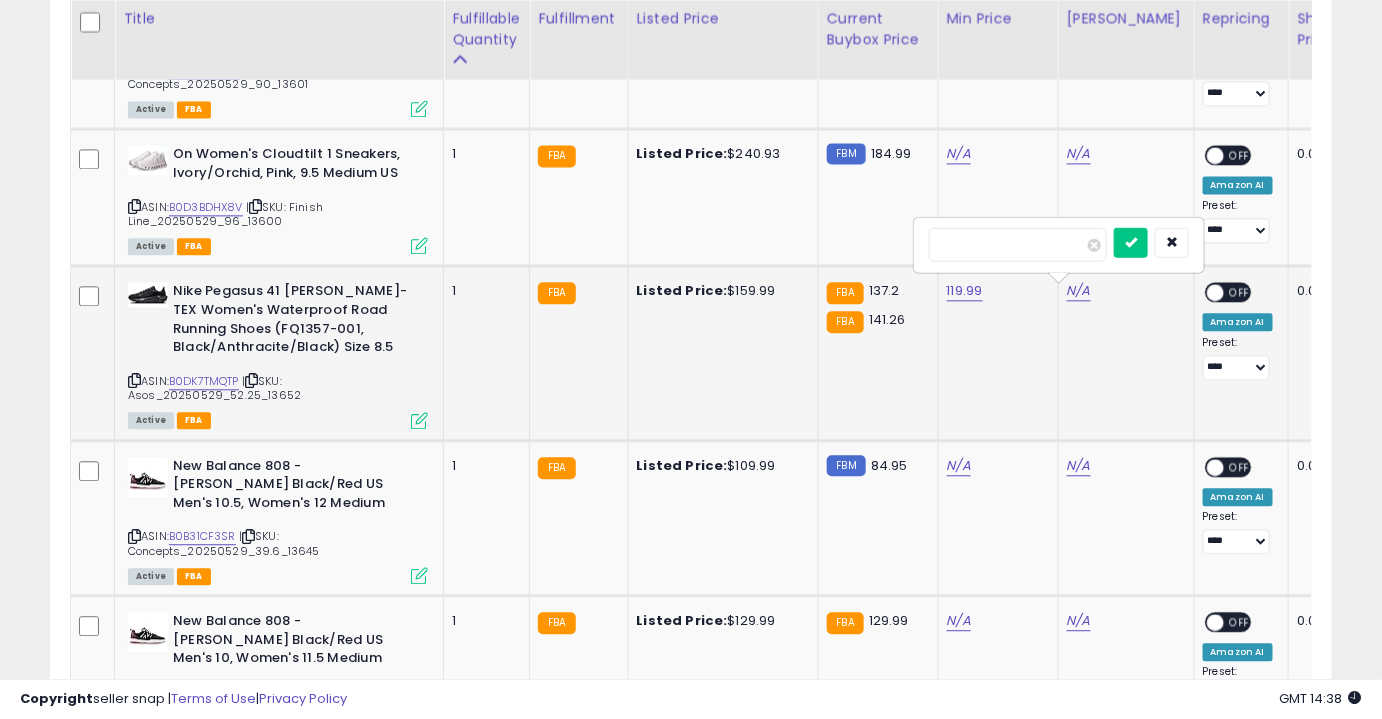 type on "******" 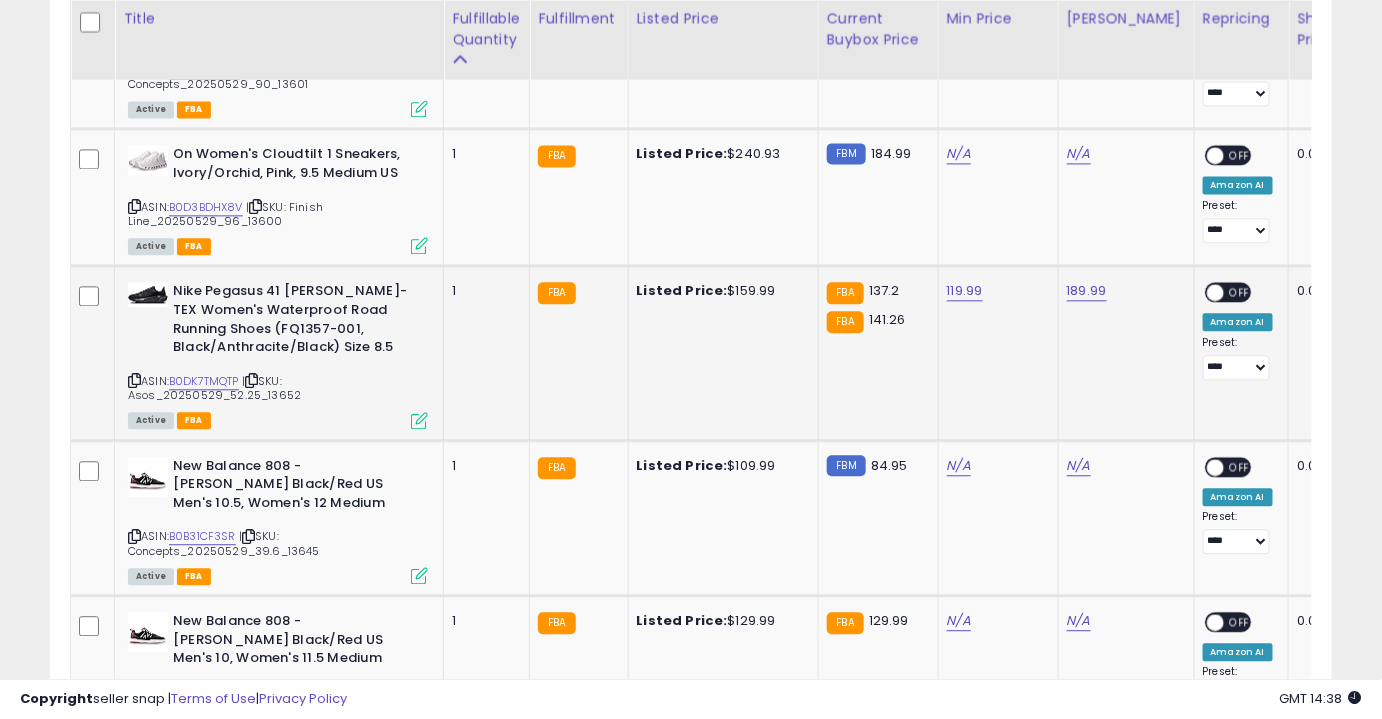 click on "OFF" at bounding box center [1240, 292] 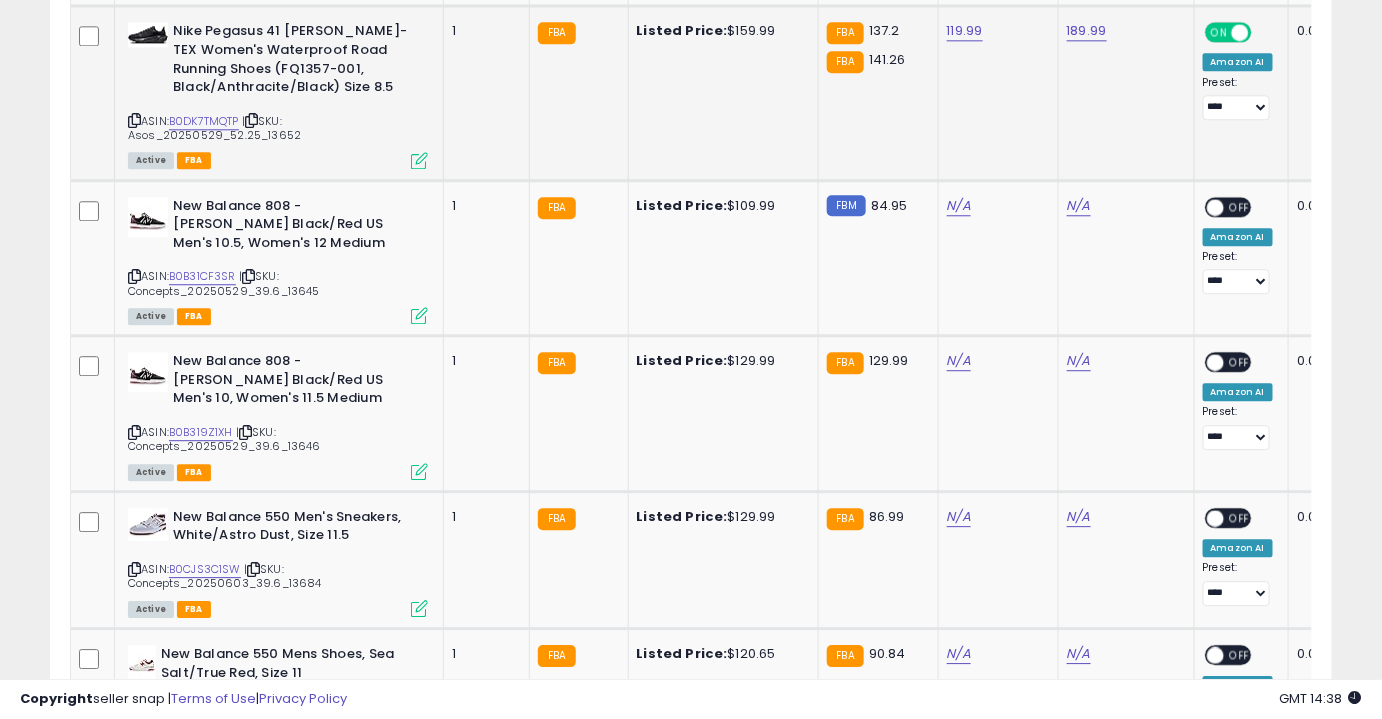 scroll, scrollTop: 1629, scrollLeft: 0, axis: vertical 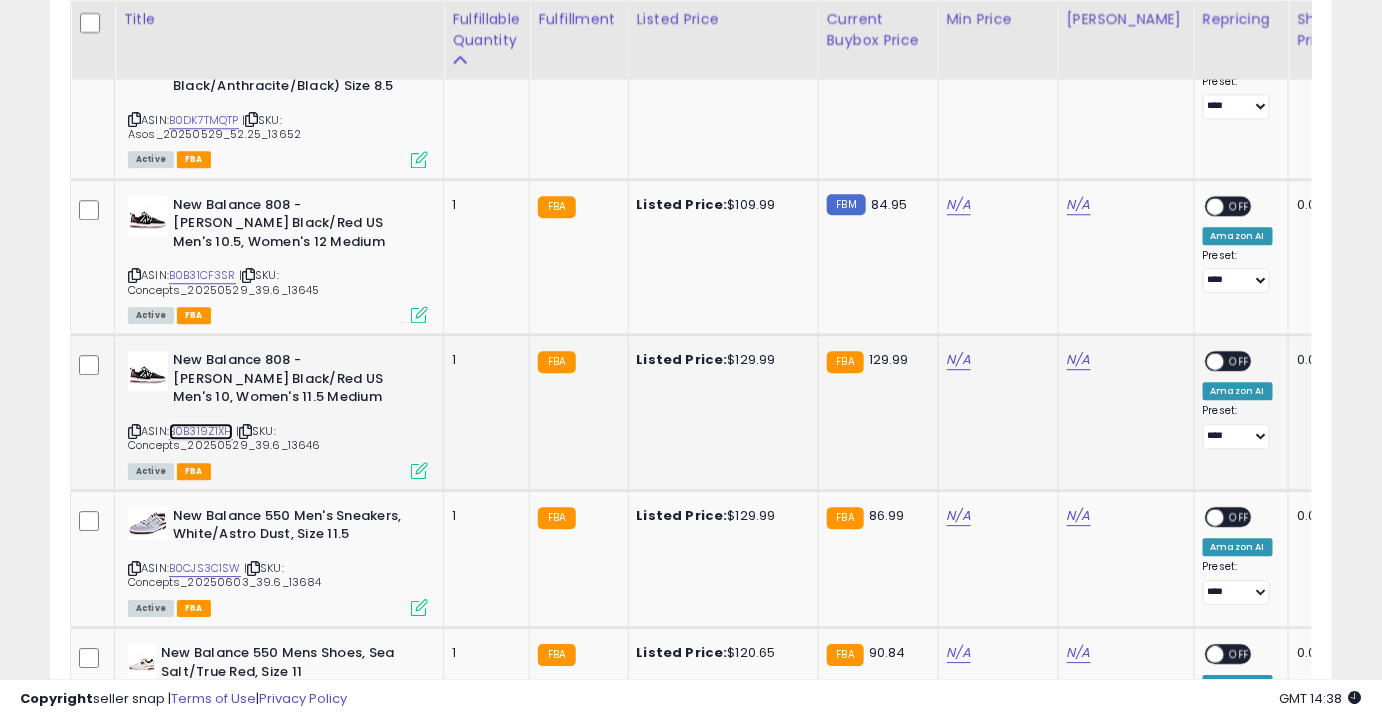 click on "B0B319Z1XH" at bounding box center (201, 431) 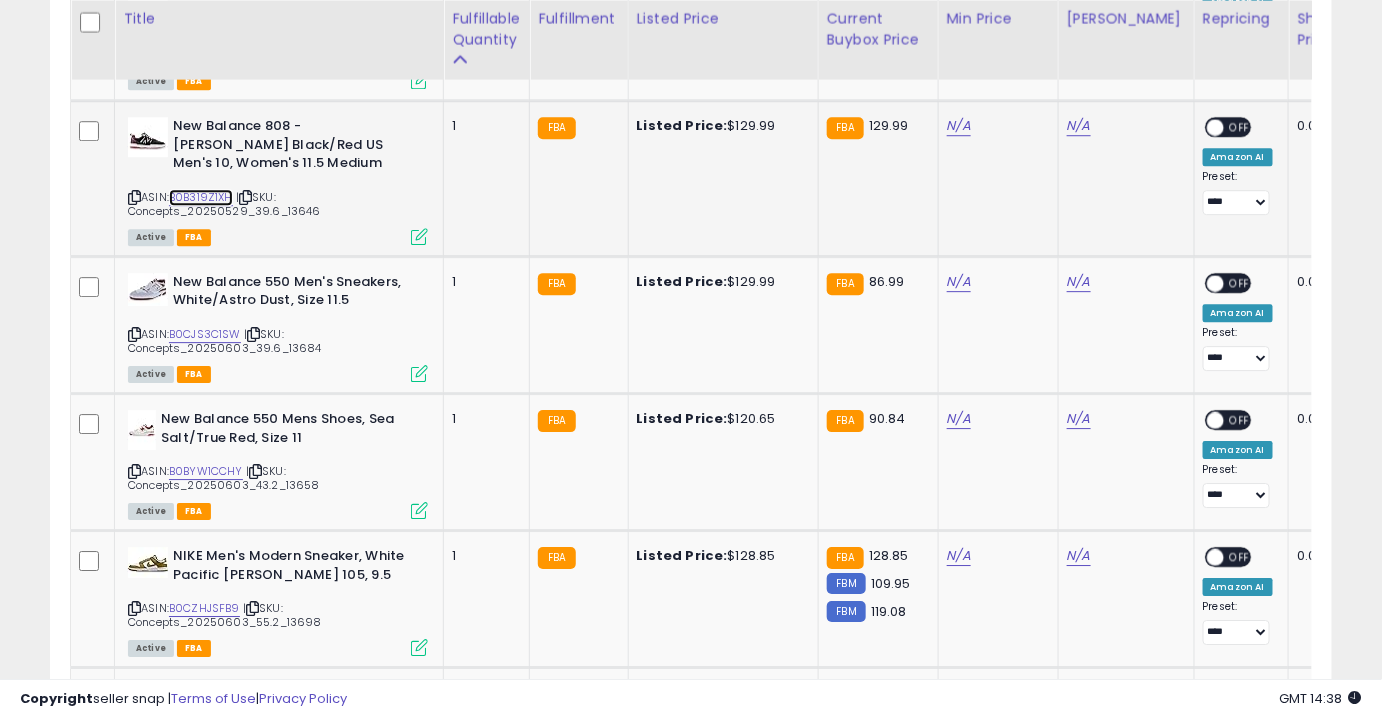 scroll, scrollTop: 1864, scrollLeft: 0, axis: vertical 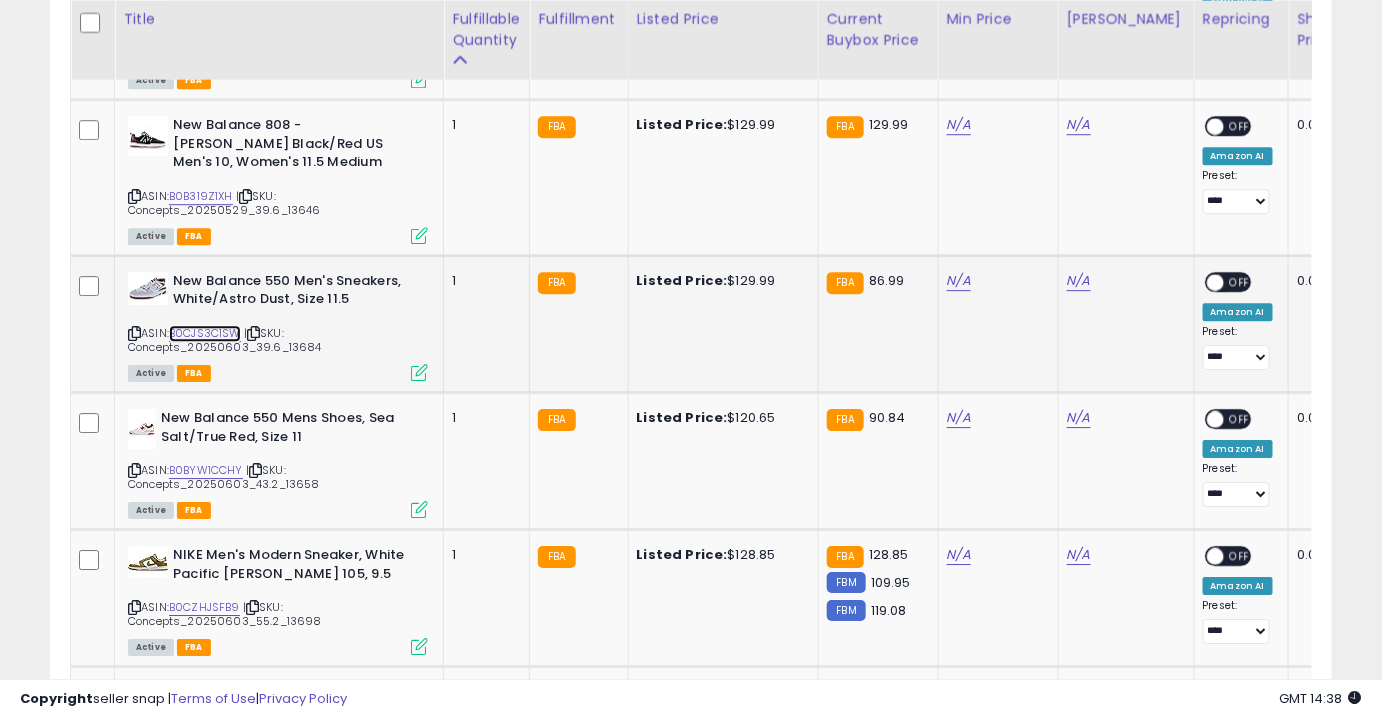 click on "B0CJS3C1SW" at bounding box center [205, 333] 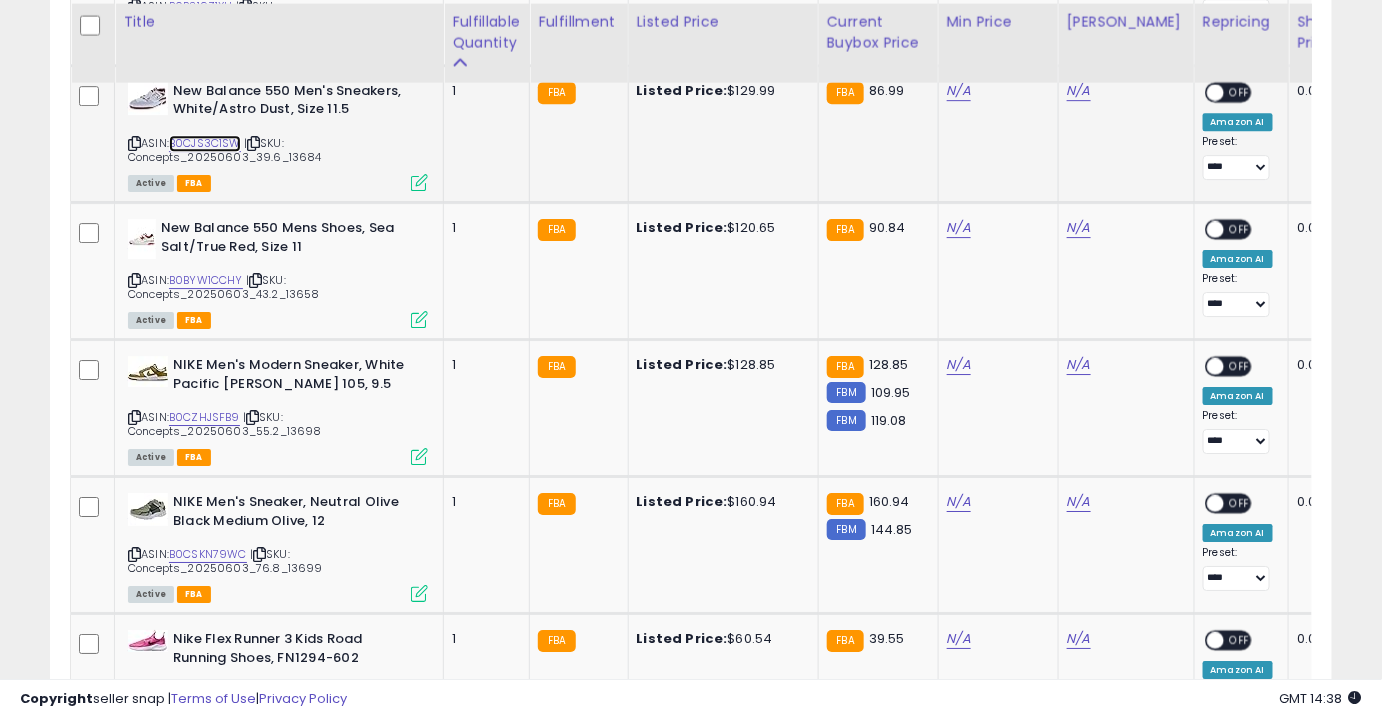 scroll, scrollTop: 2061, scrollLeft: 0, axis: vertical 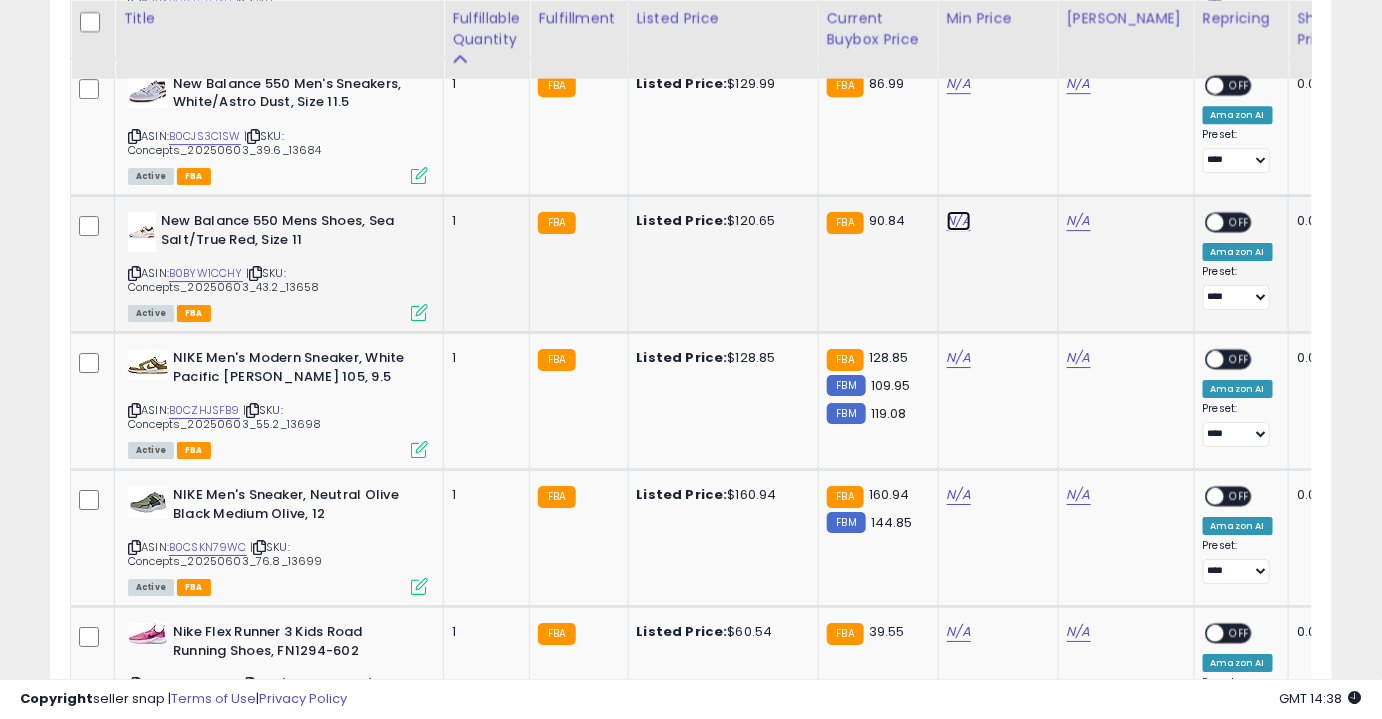 click on "N/A" at bounding box center [959, -831] 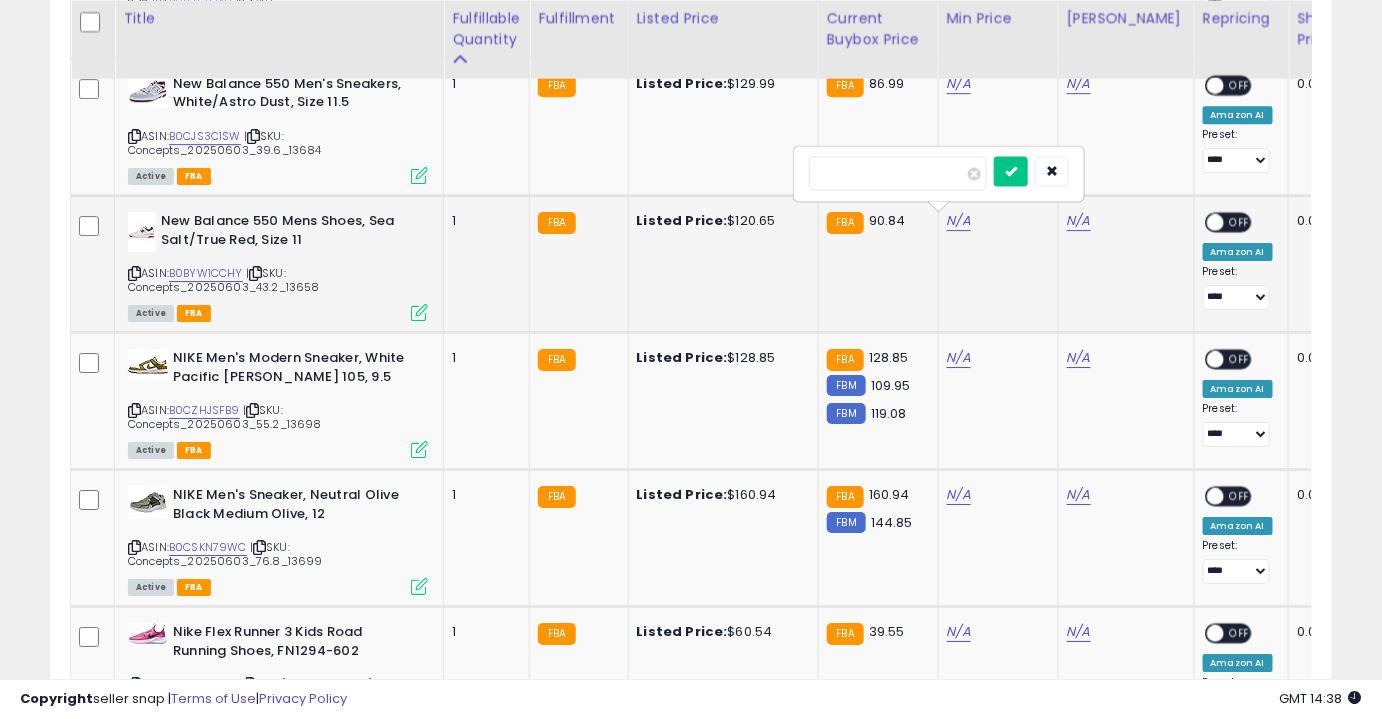 type on "*****" 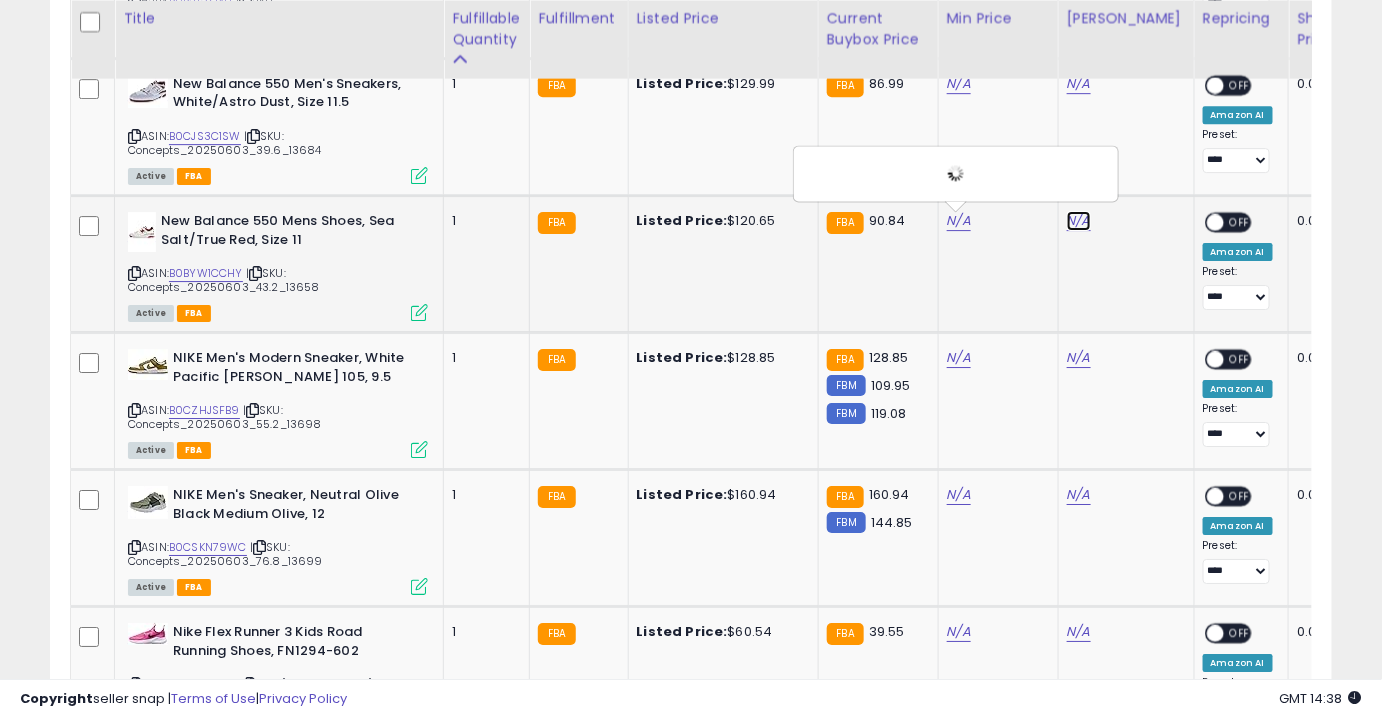 click on "N/A" at bounding box center (1079, -831) 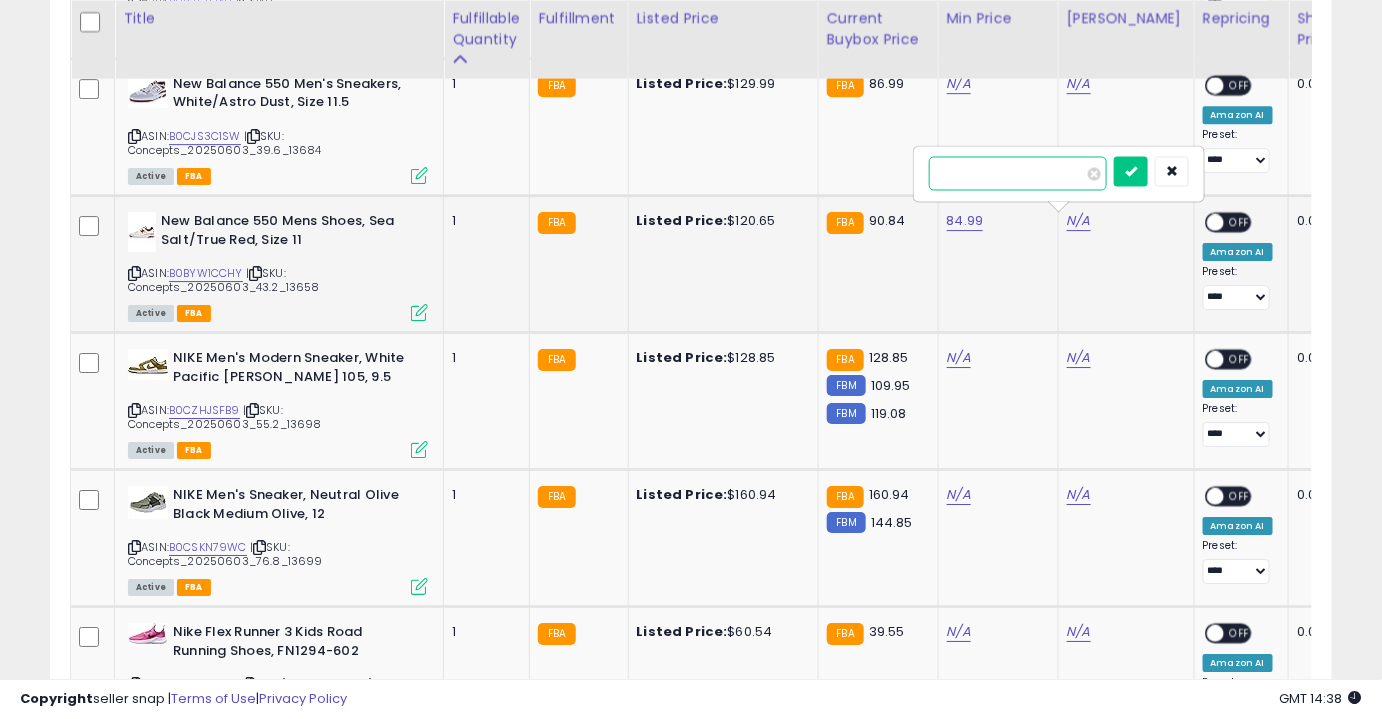 type on "***" 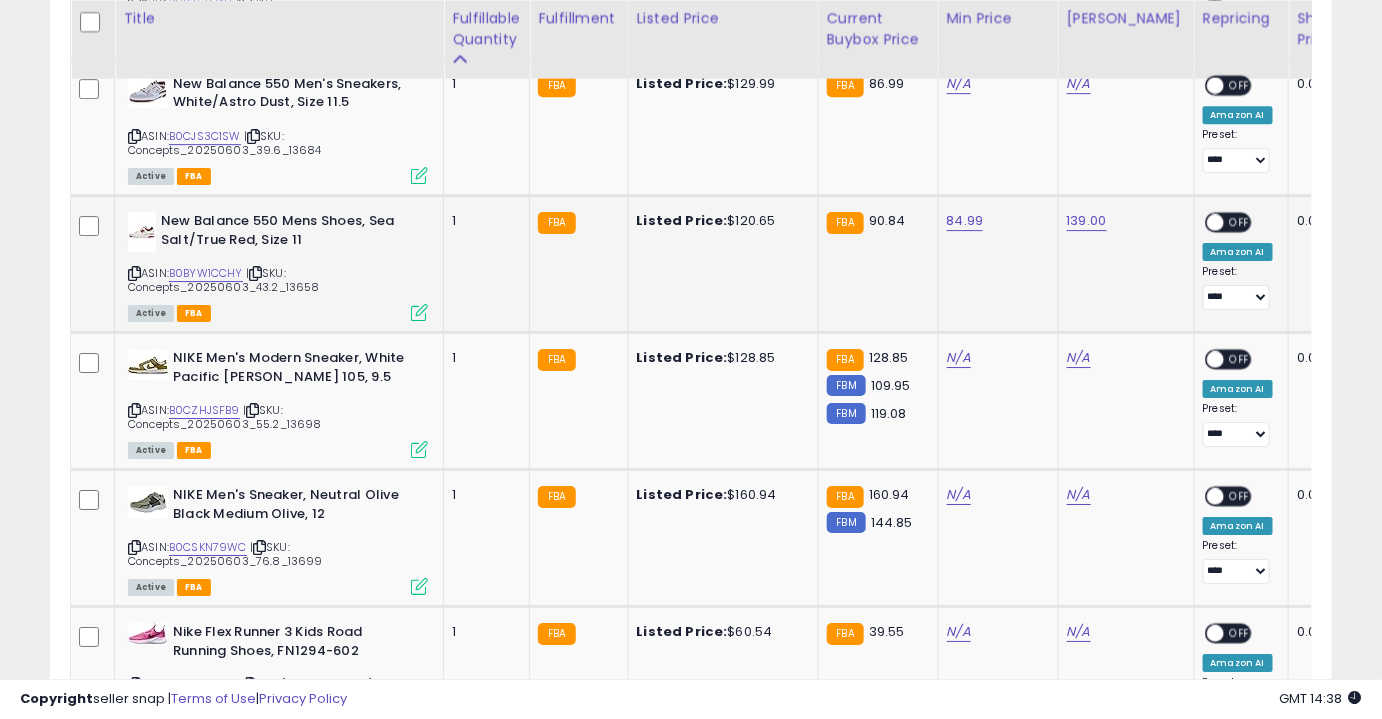 click on "OFF" at bounding box center [1240, 222] 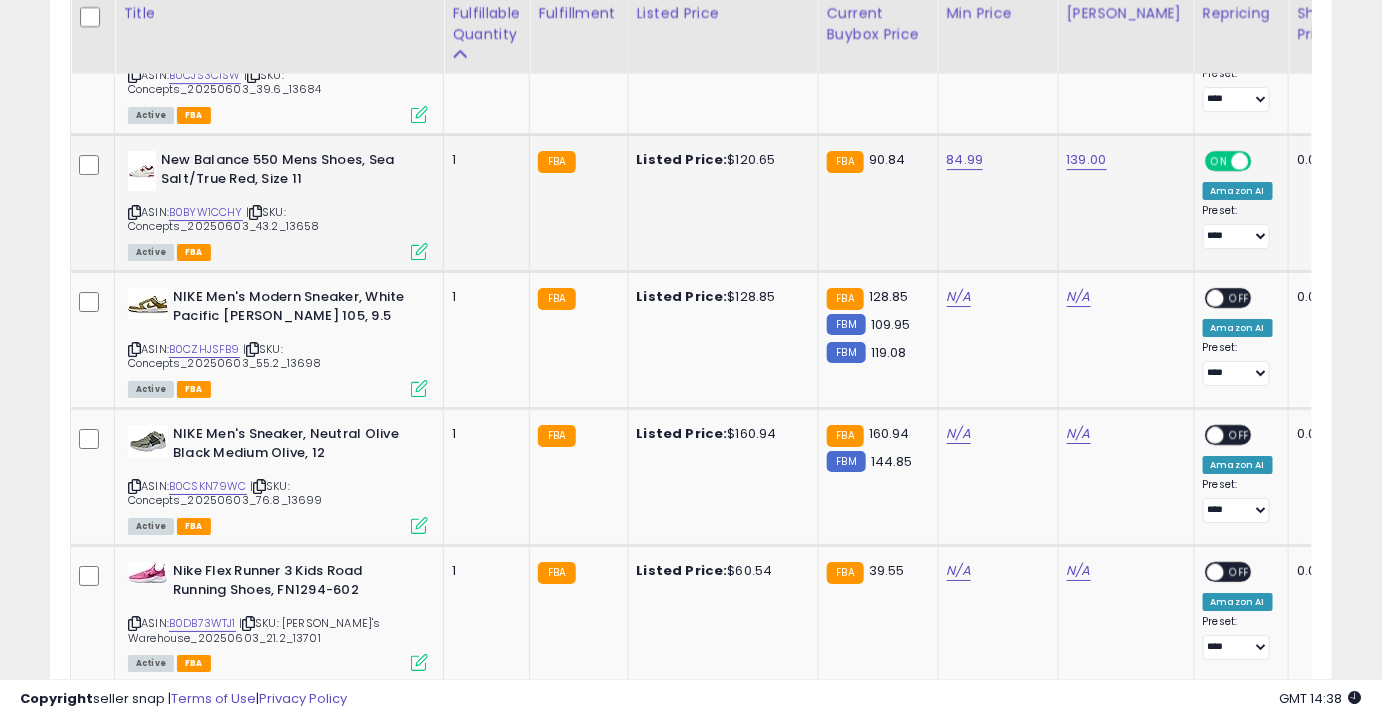 scroll, scrollTop: 2138, scrollLeft: 0, axis: vertical 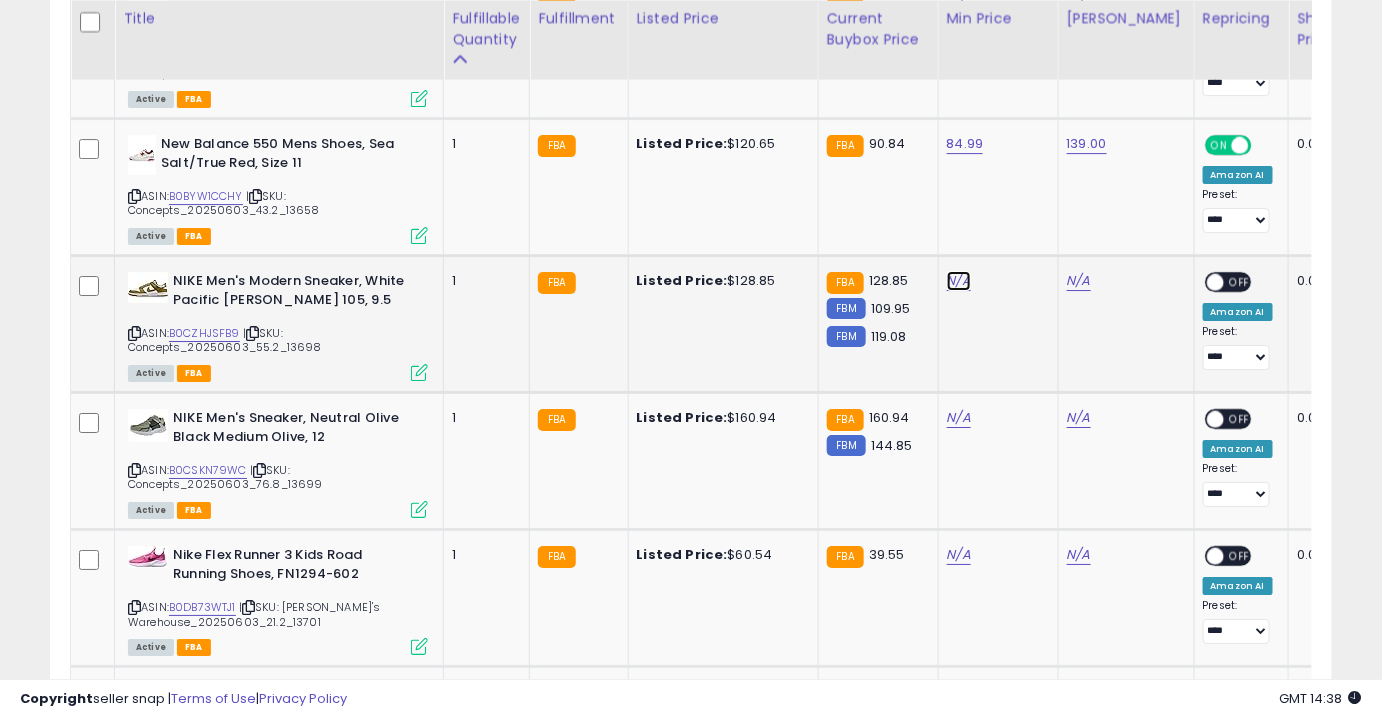 click on "N/A" at bounding box center [959, -908] 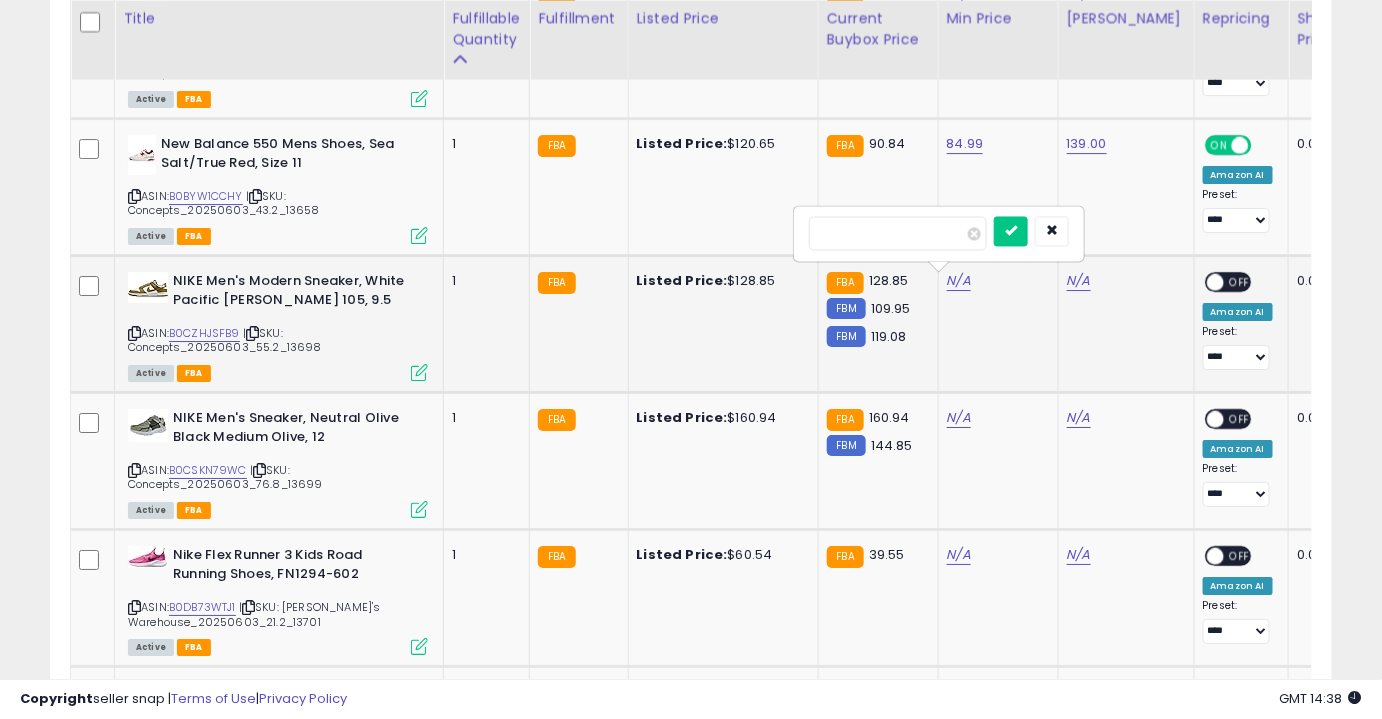 type on "***" 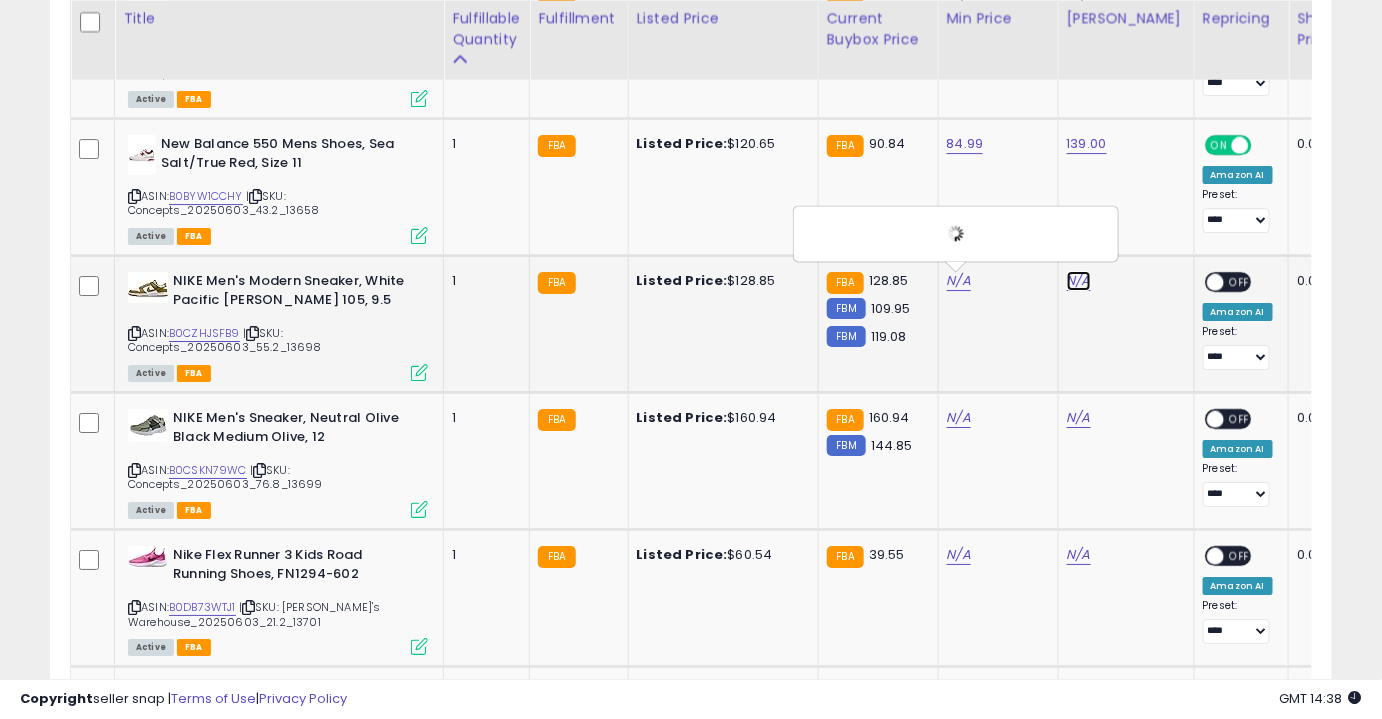 click on "N/A" at bounding box center [1079, -908] 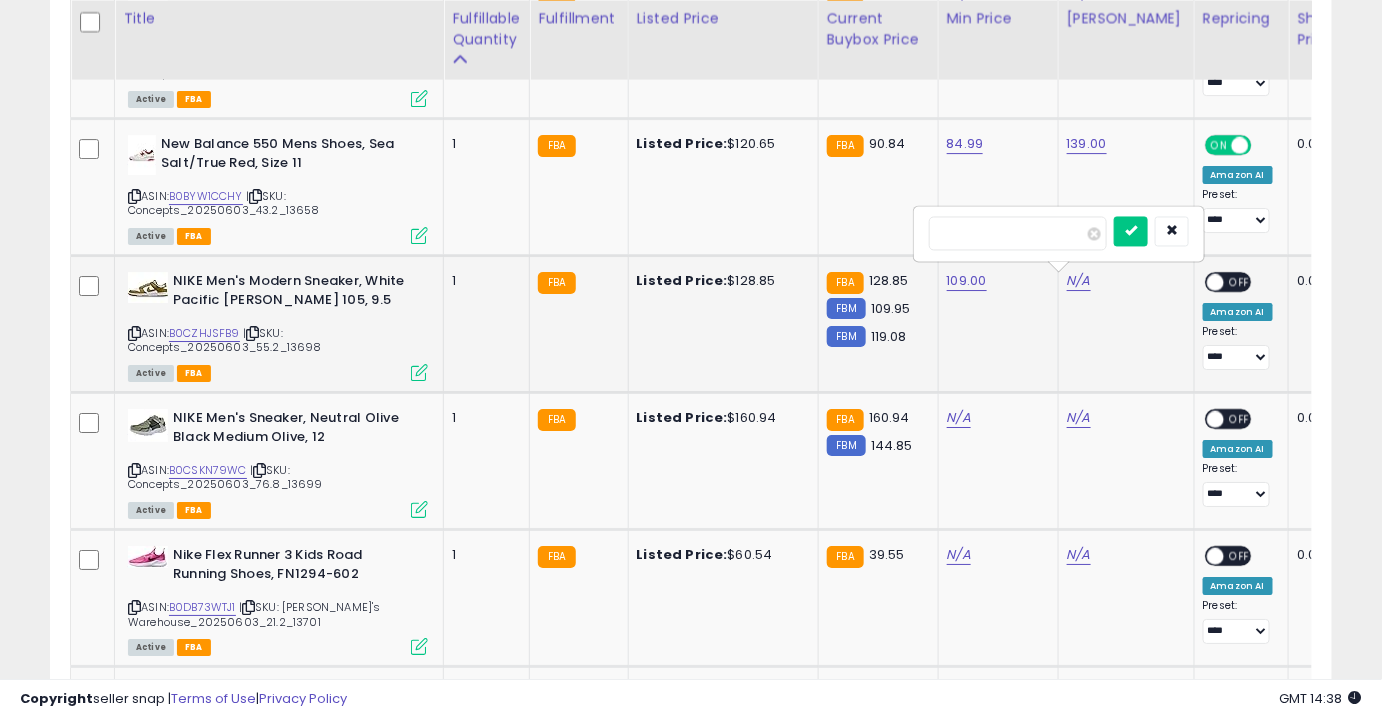 type on "***" 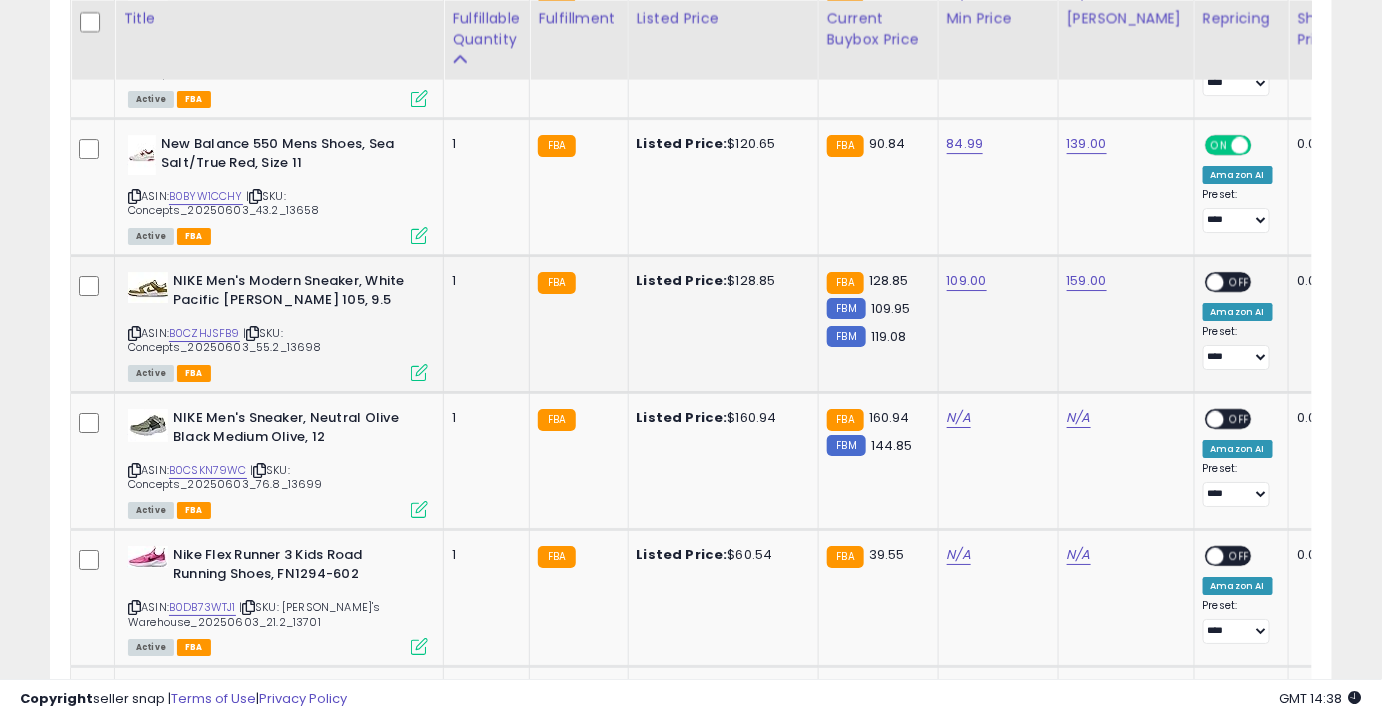 click on "OFF" at bounding box center (1240, 282) 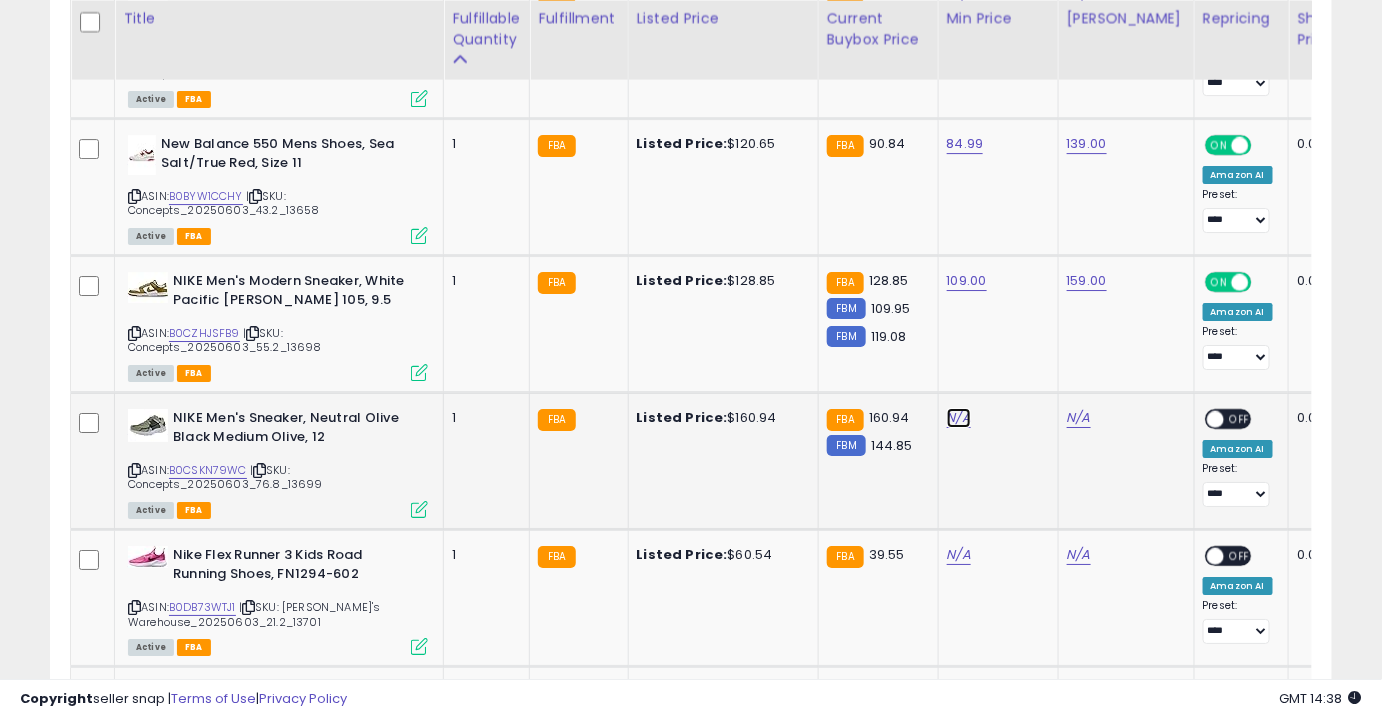 click on "N/A" at bounding box center [959, -908] 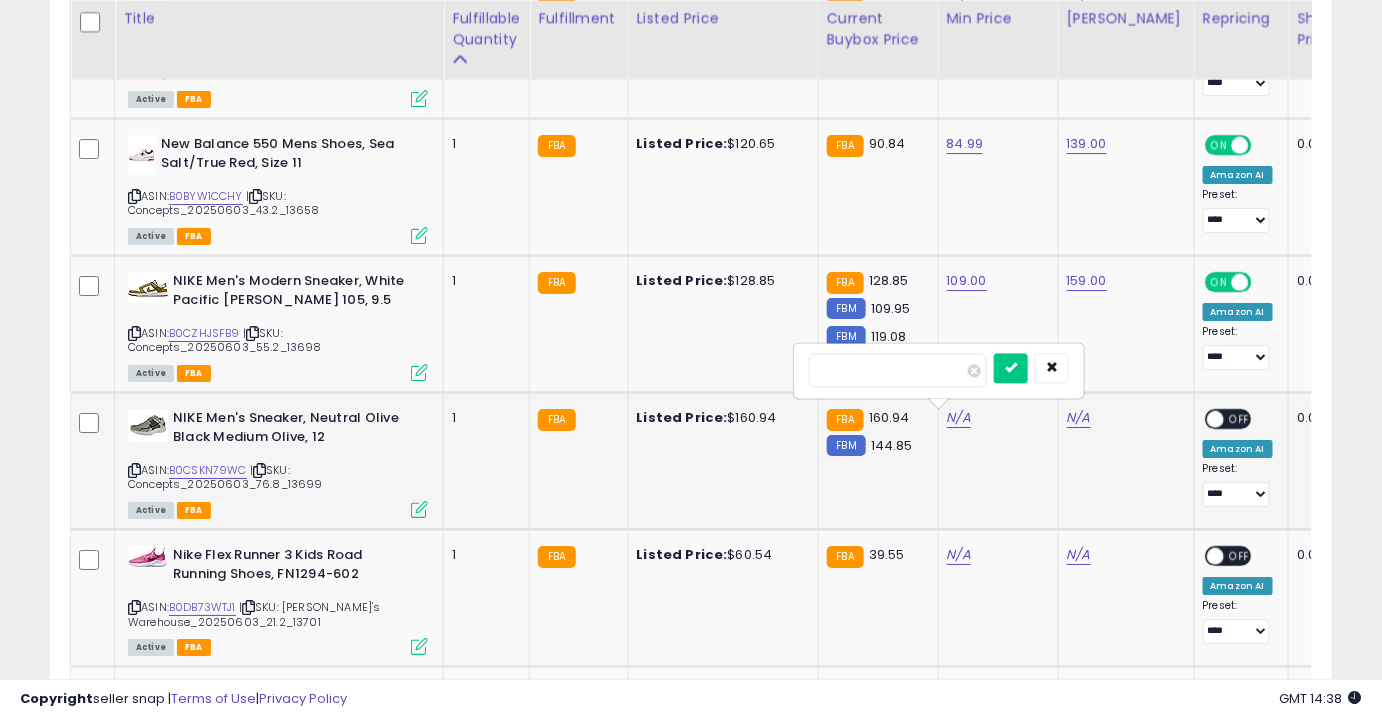 type on "***" 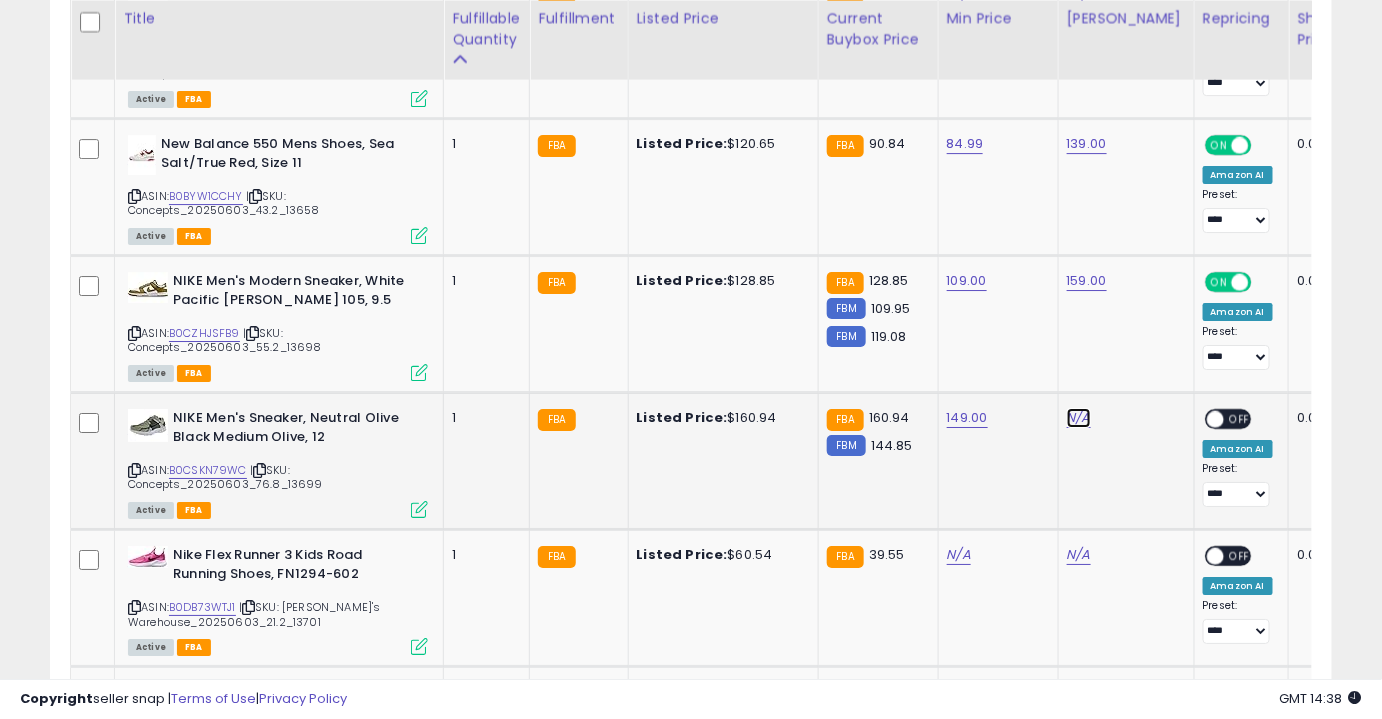 click on "N/A" at bounding box center [1079, -908] 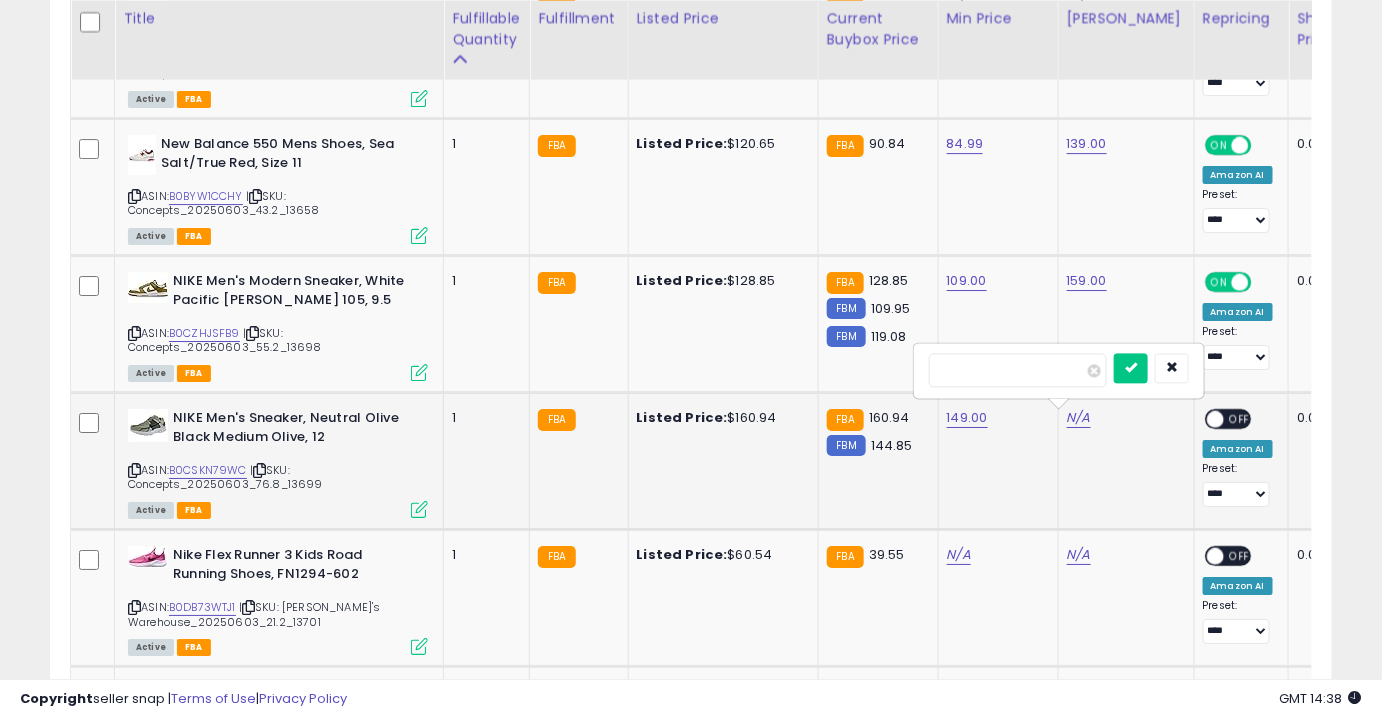 type on "***" 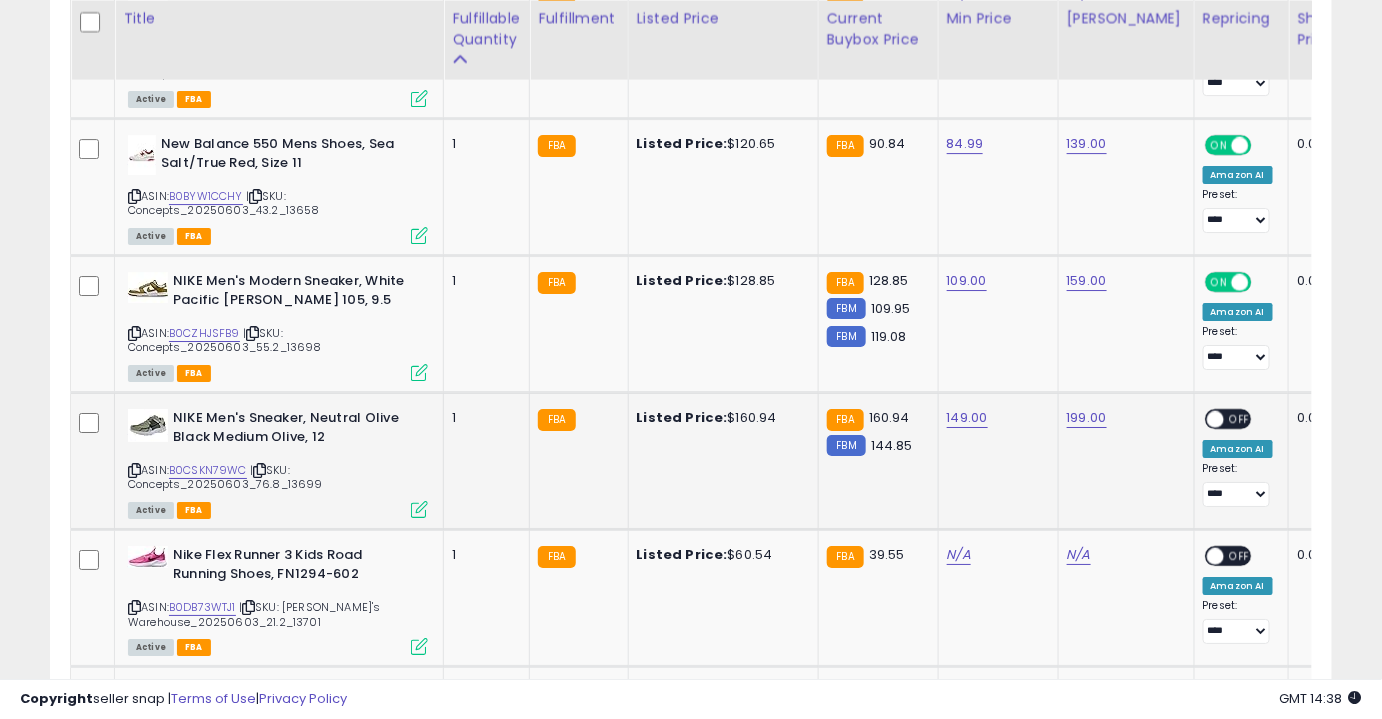 click on "OFF" at bounding box center (1240, 419) 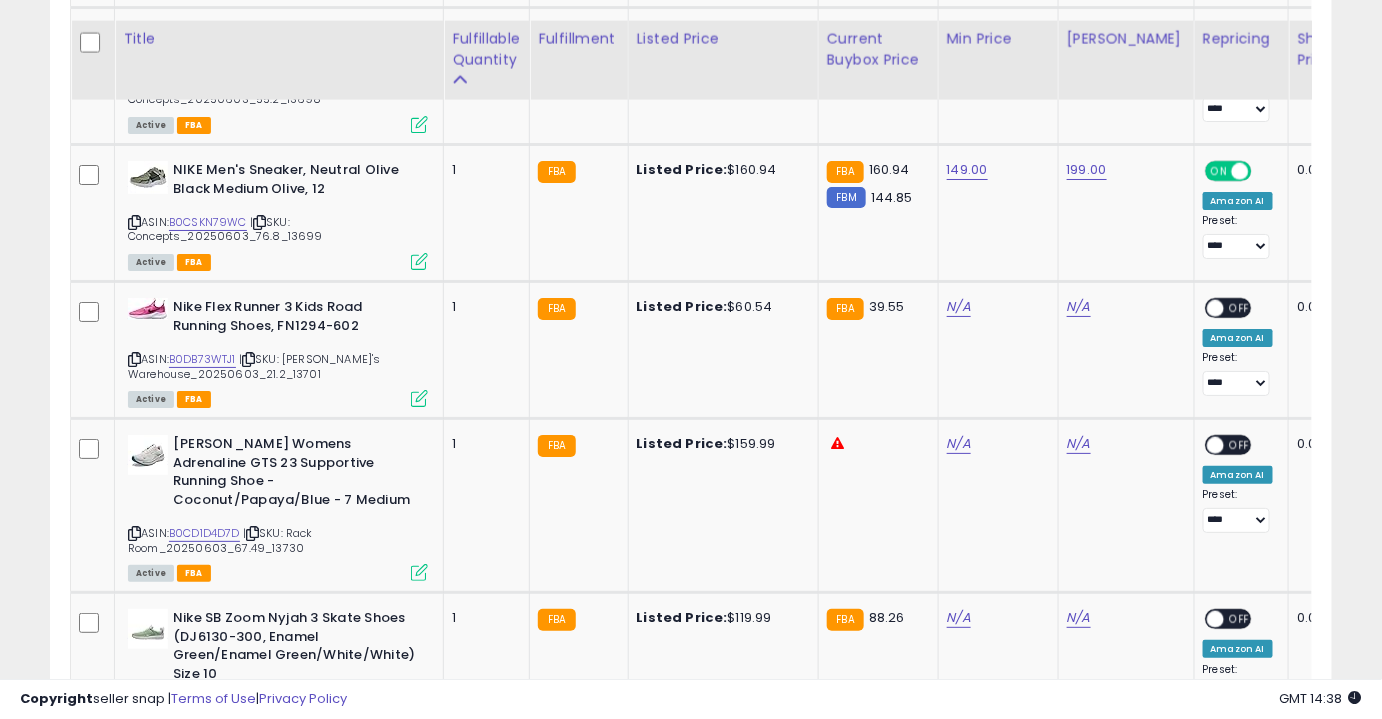 scroll, scrollTop: 2412, scrollLeft: 0, axis: vertical 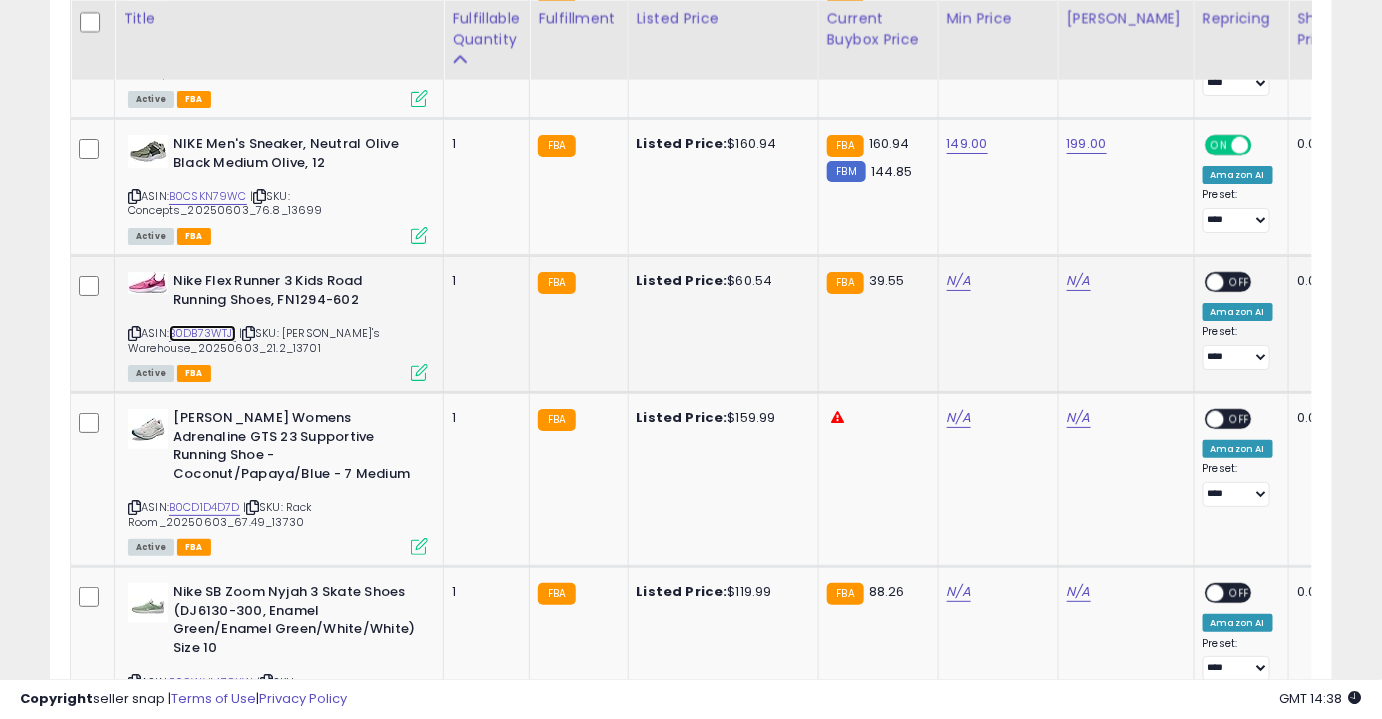 click on "B0DB73WTJ1" at bounding box center (202, 333) 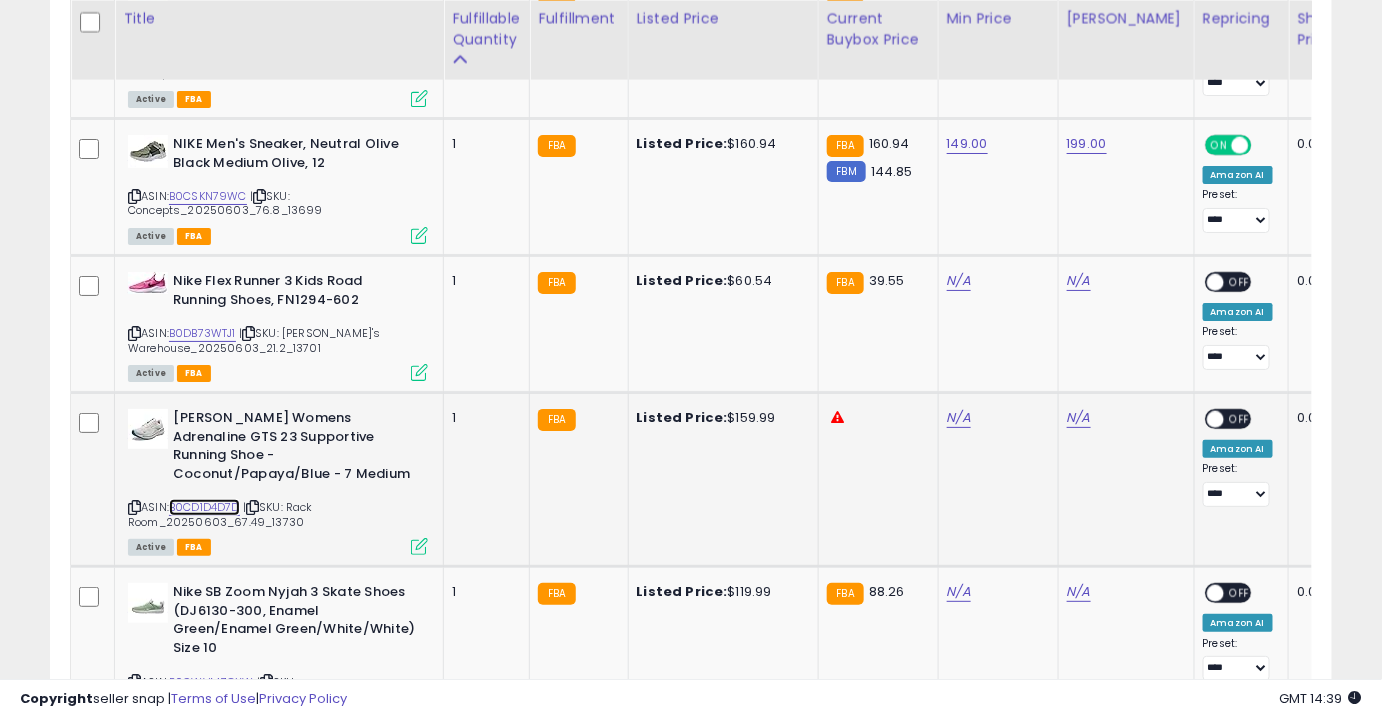 click on "B0CD1D4D7D" at bounding box center [204, 507] 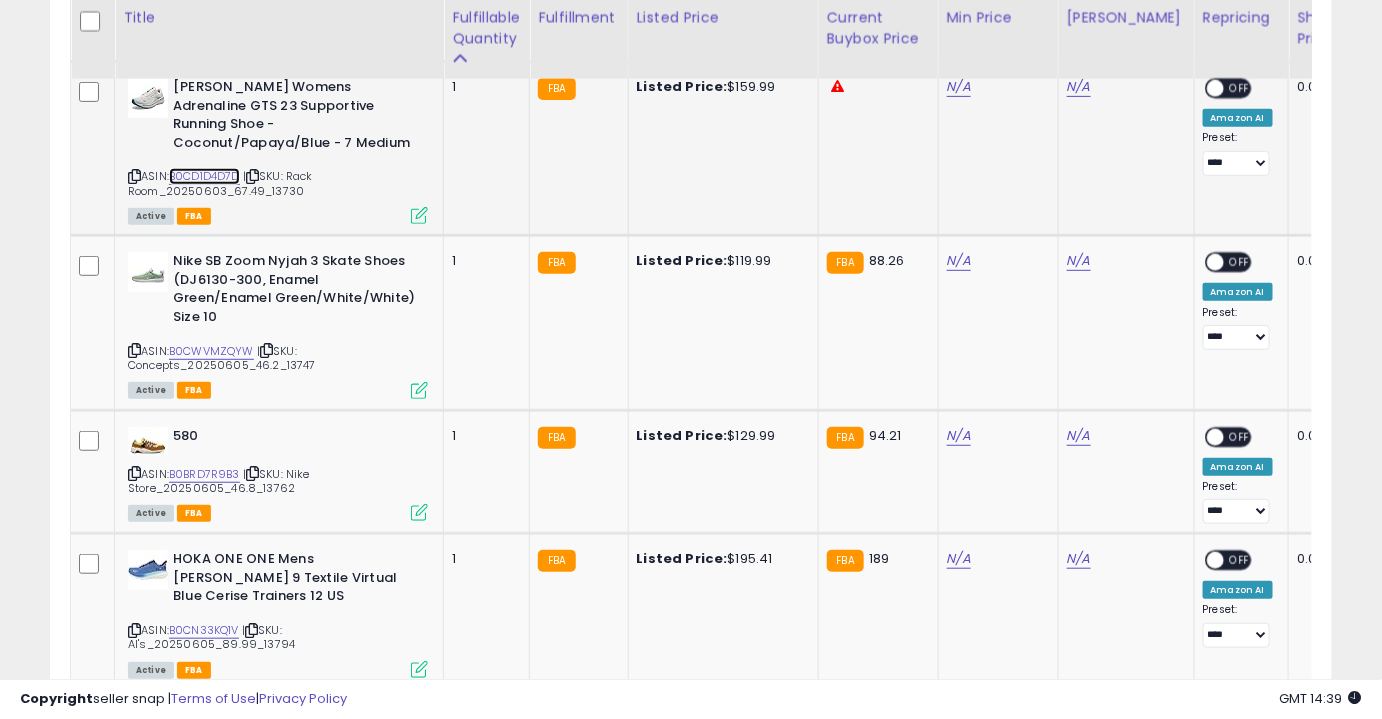 scroll, scrollTop: 2746, scrollLeft: 0, axis: vertical 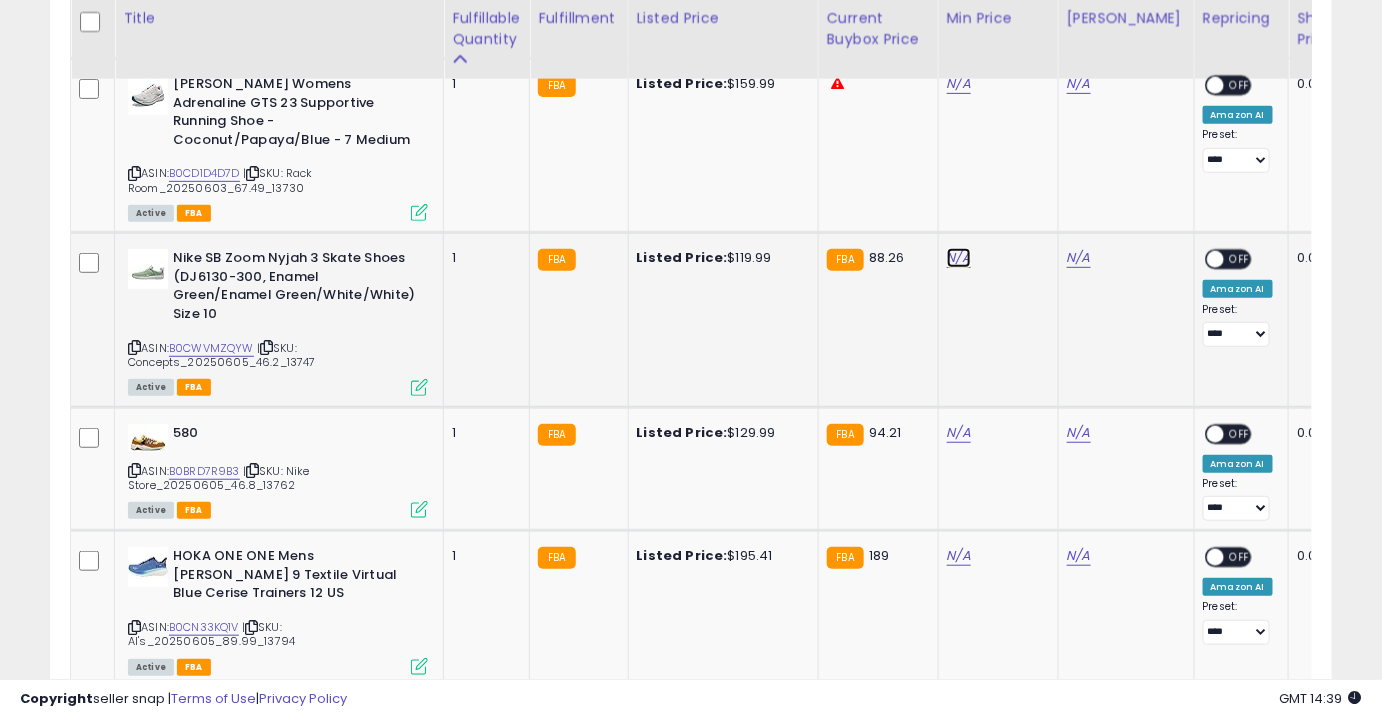 click on "N/A" at bounding box center [959, -1516] 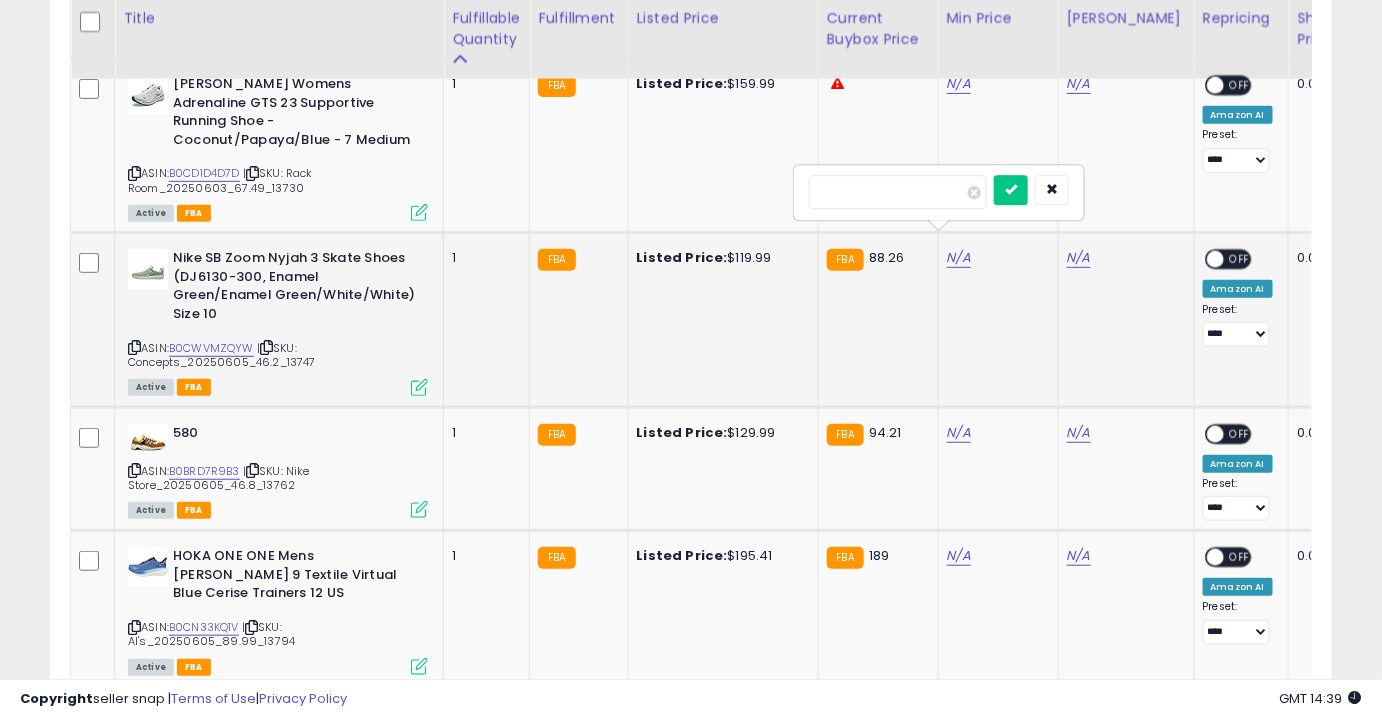 type on "*****" 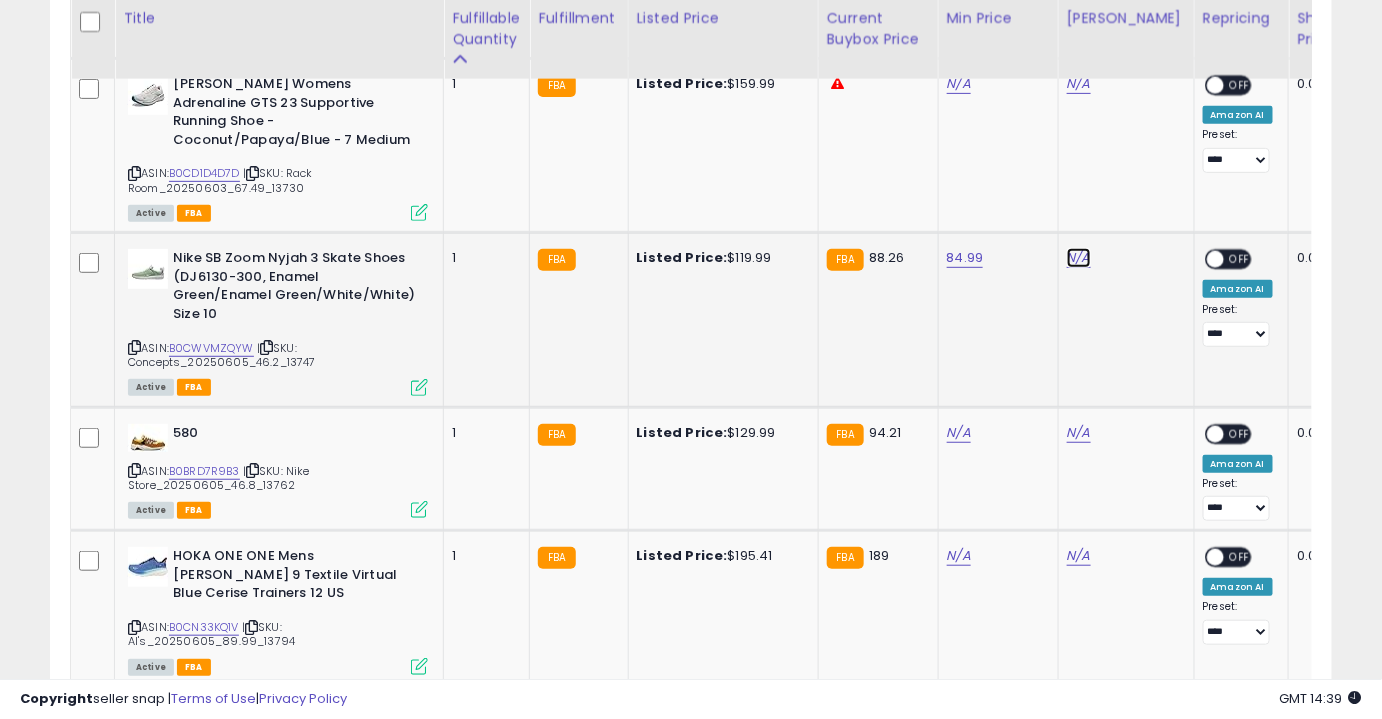 click on "N/A" at bounding box center [1079, -1516] 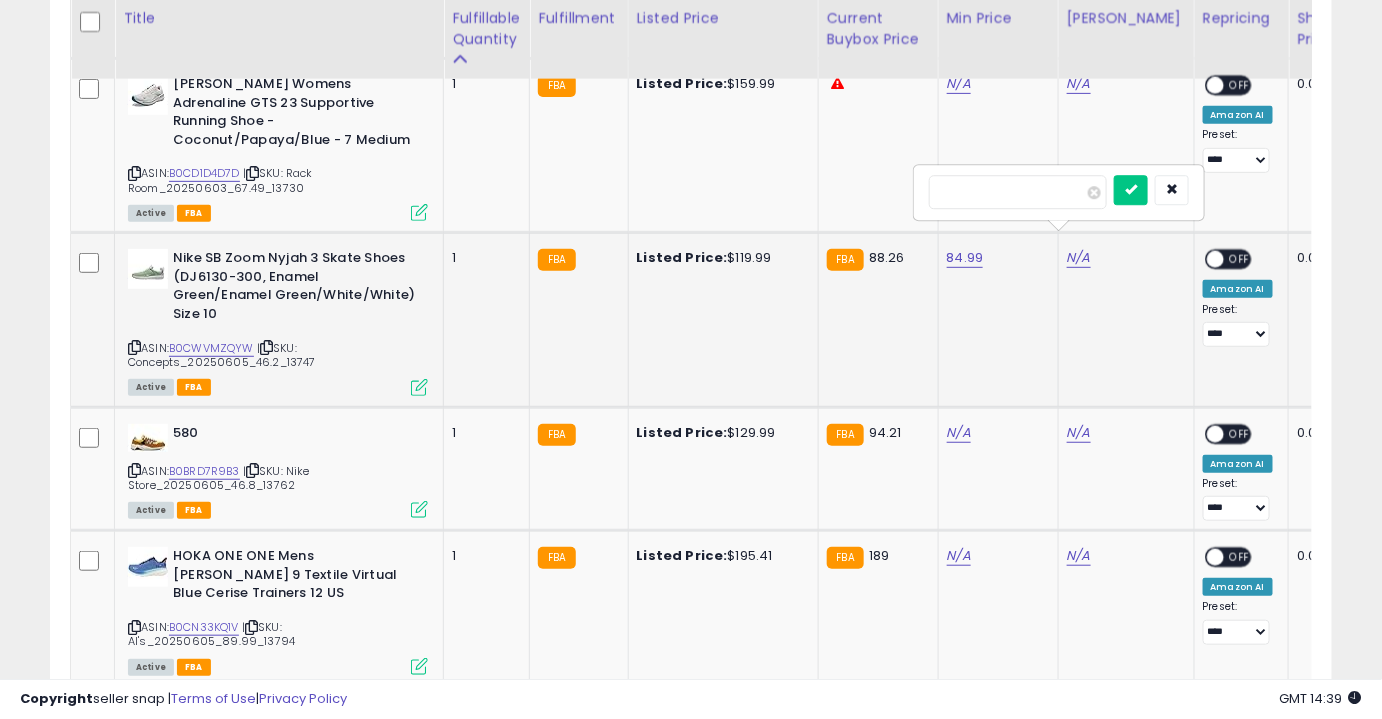 type on "******" 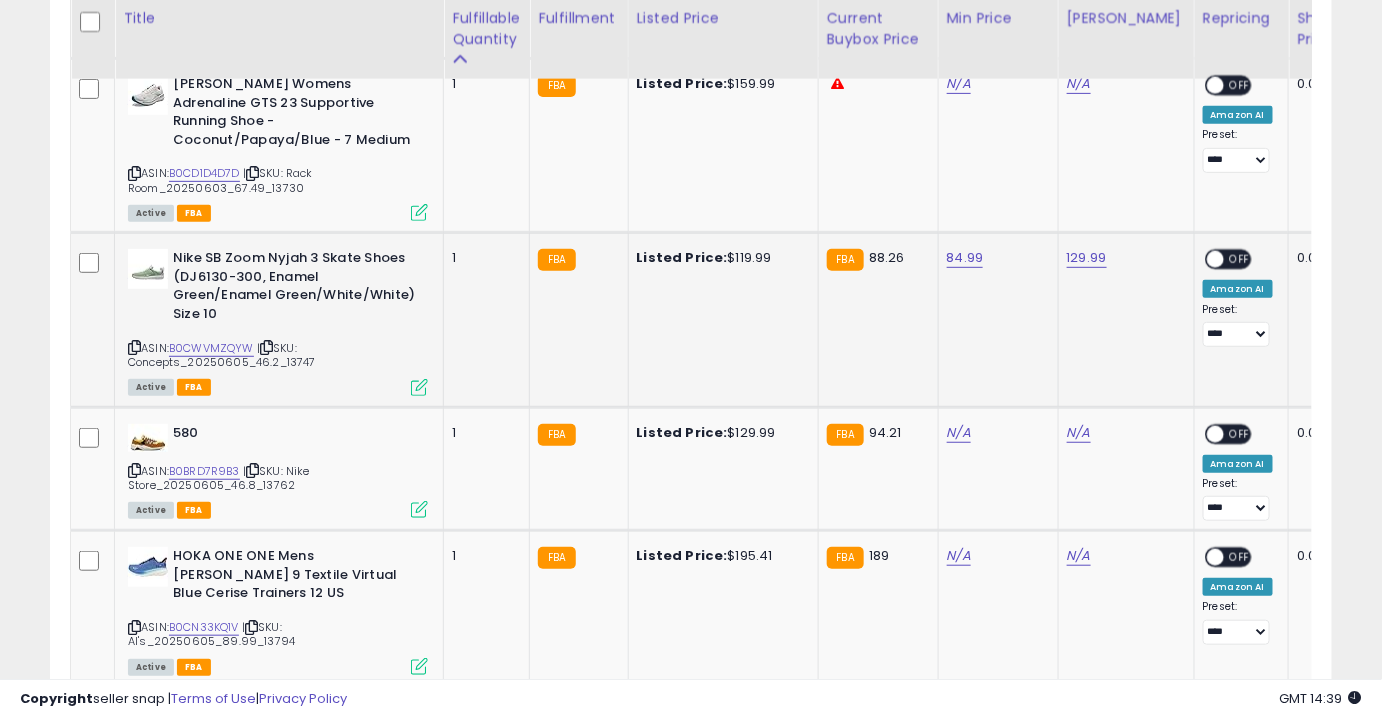 click on "**********" at bounding box center (1238, 298) 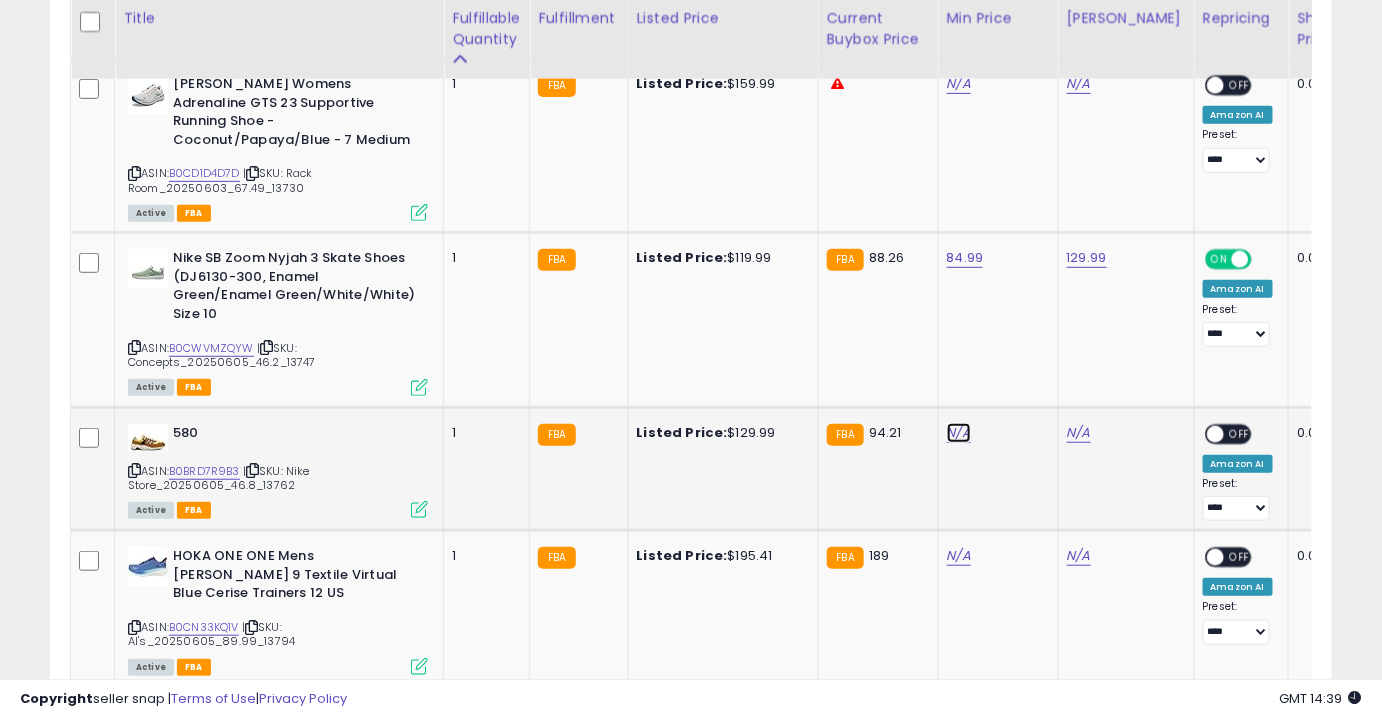 click on "N/A" at bounding box center [959, -1516] 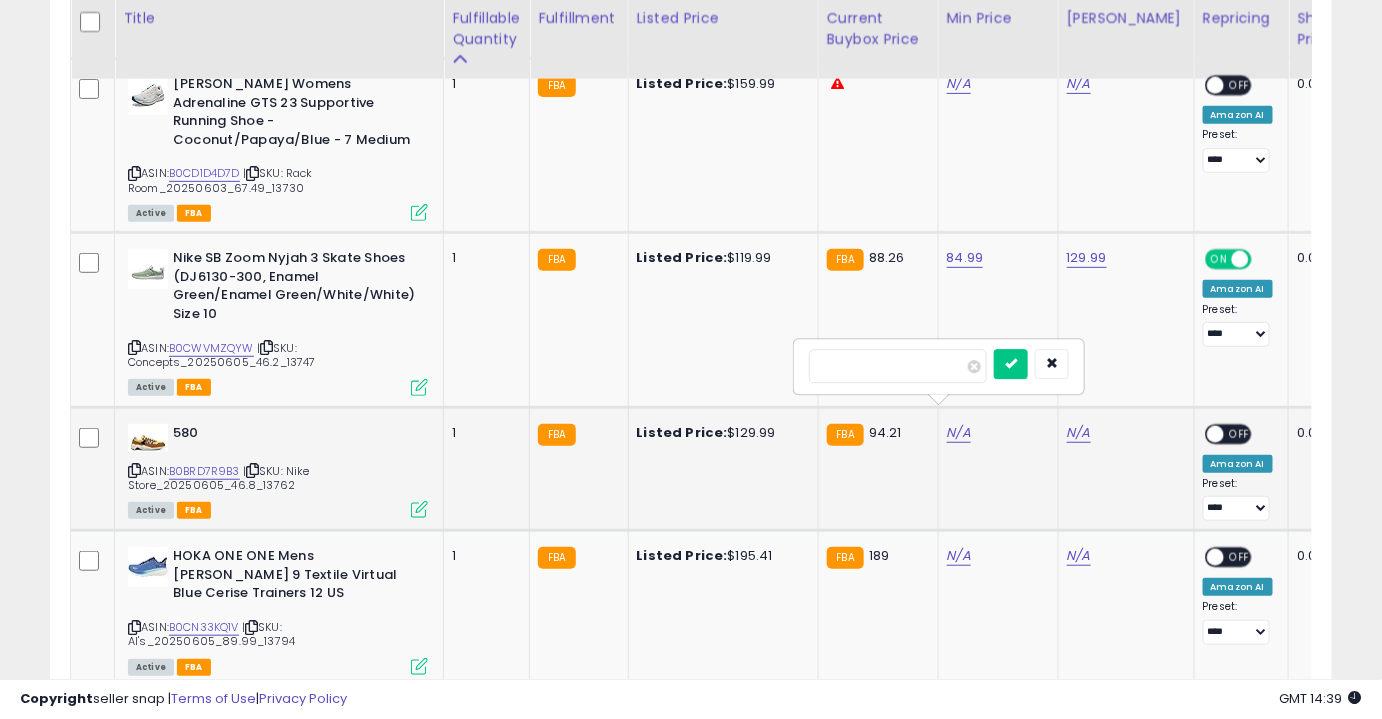 type on "**" 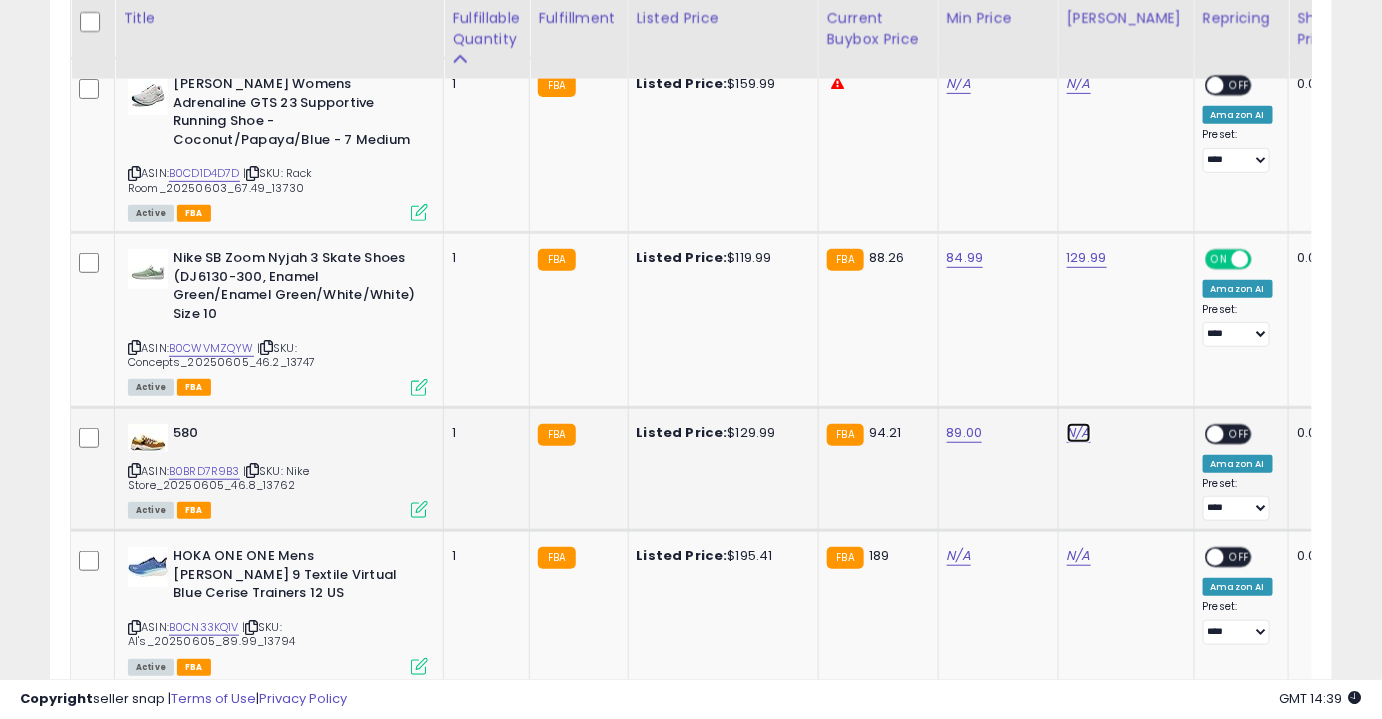 click on "N/A" at bounding box center [1079, -1516] 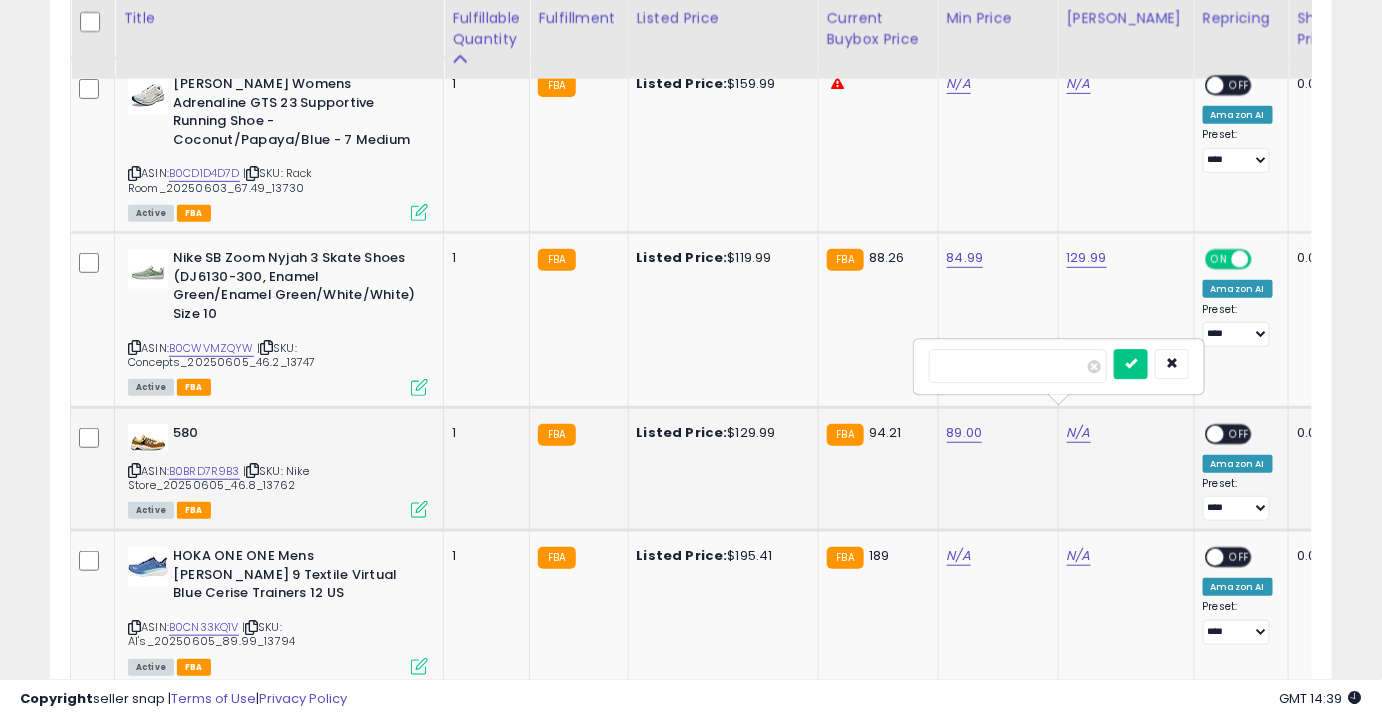 type on "******" 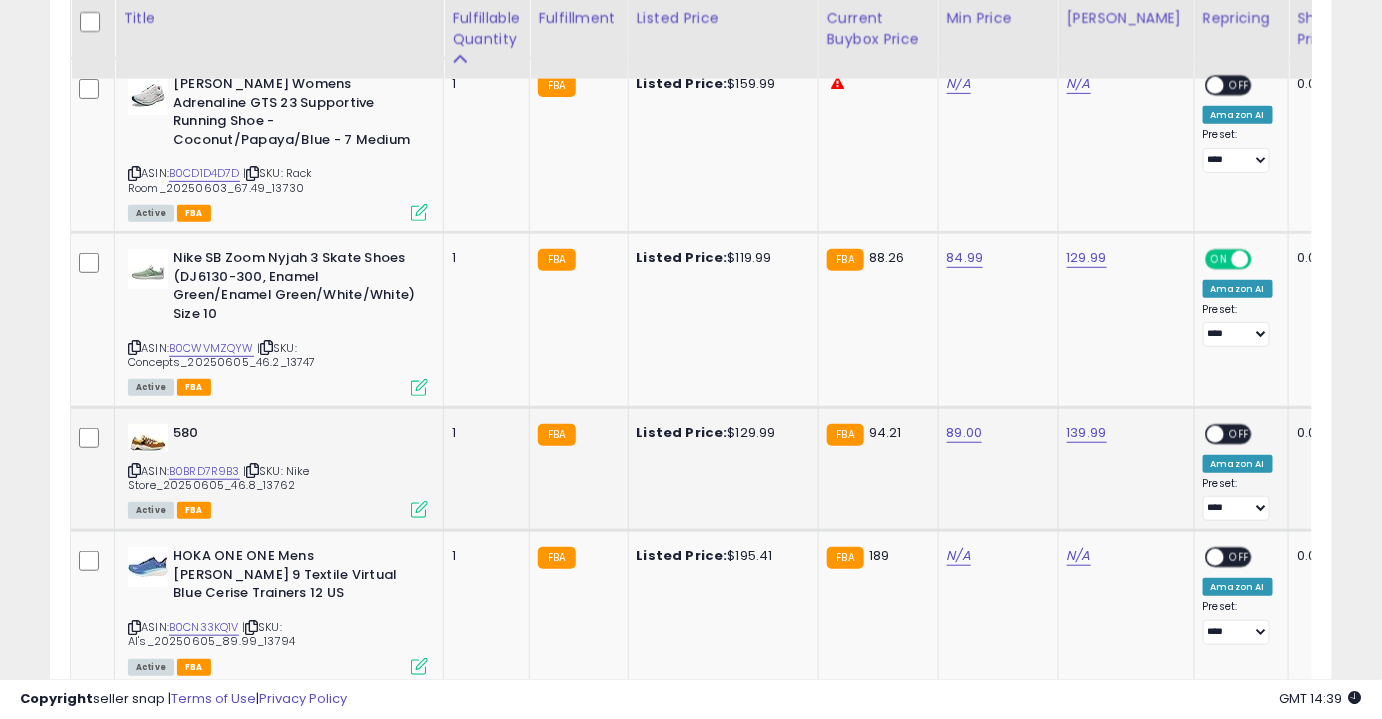 click on "OFF" at bounding box center [1240, 433] 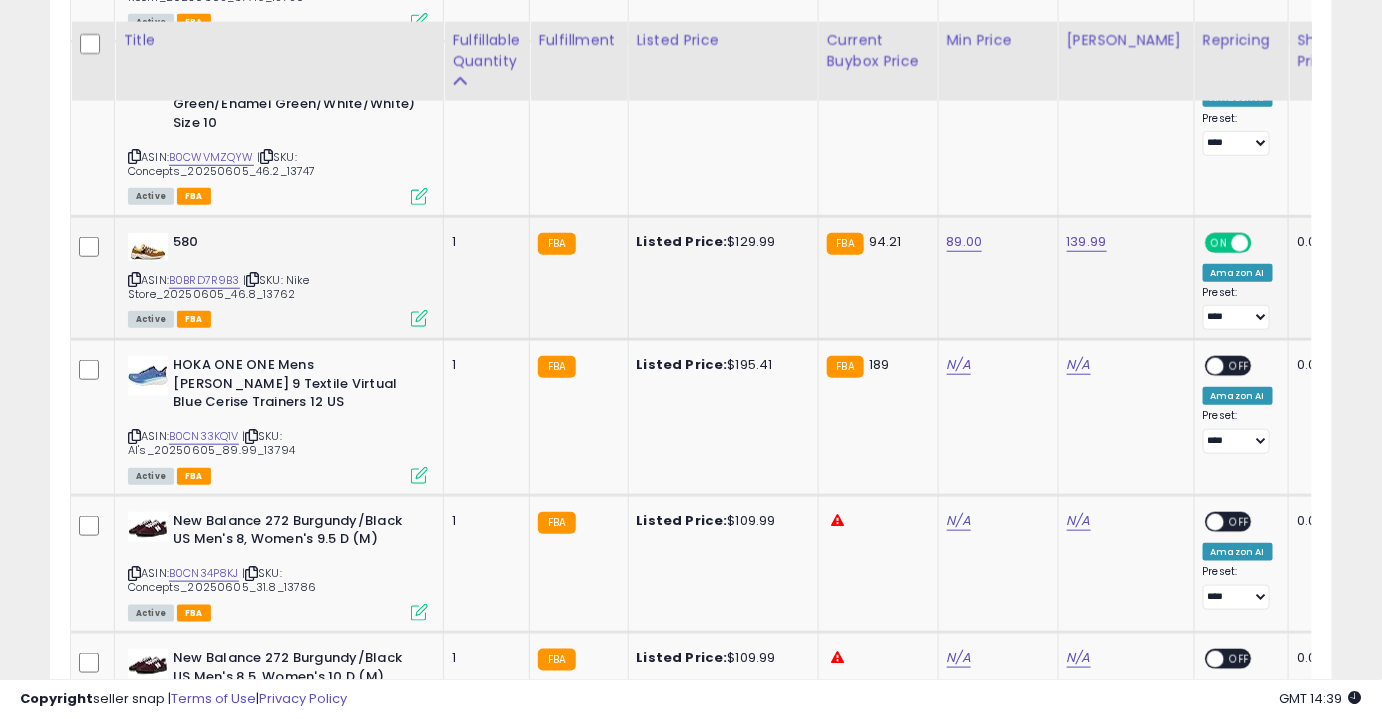scroll, scrollTop: 2962, scrollLeft: 0, axis: vertical 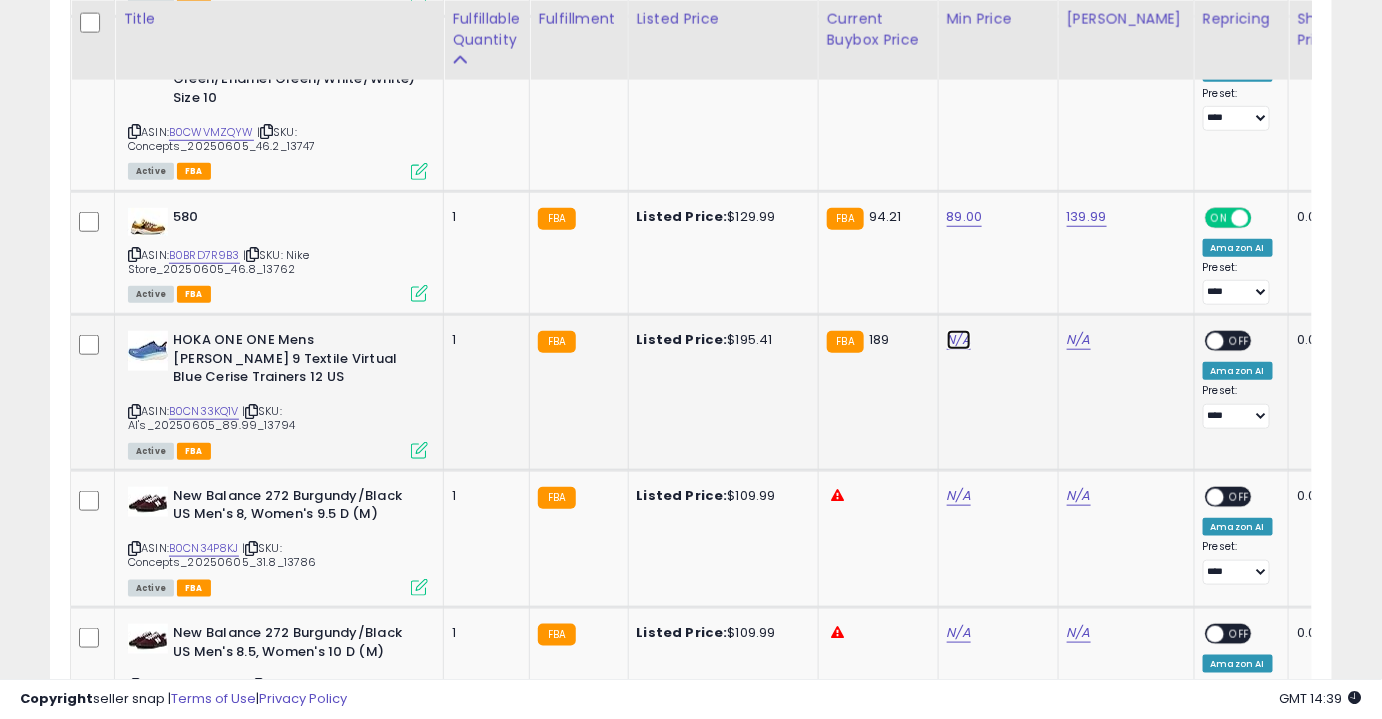 click on "N/A" at bounding box center [959, -1732] 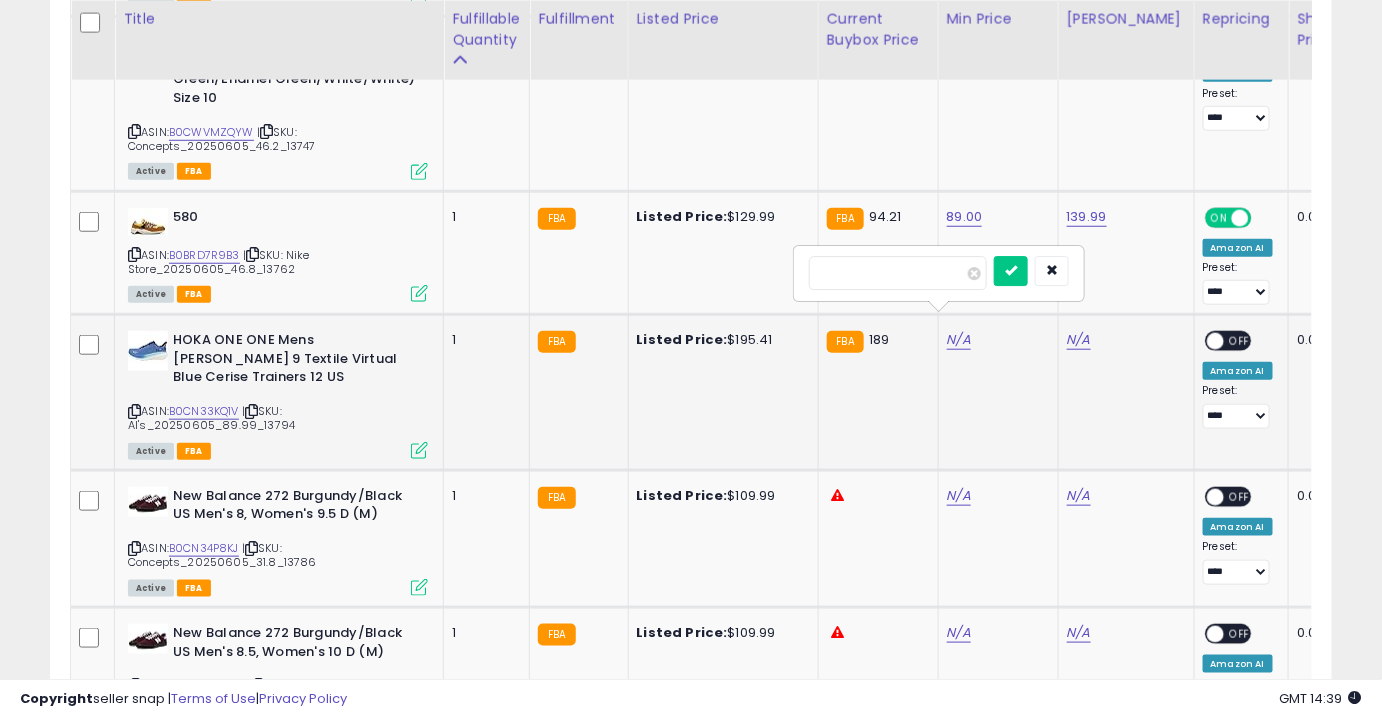 type on "***" 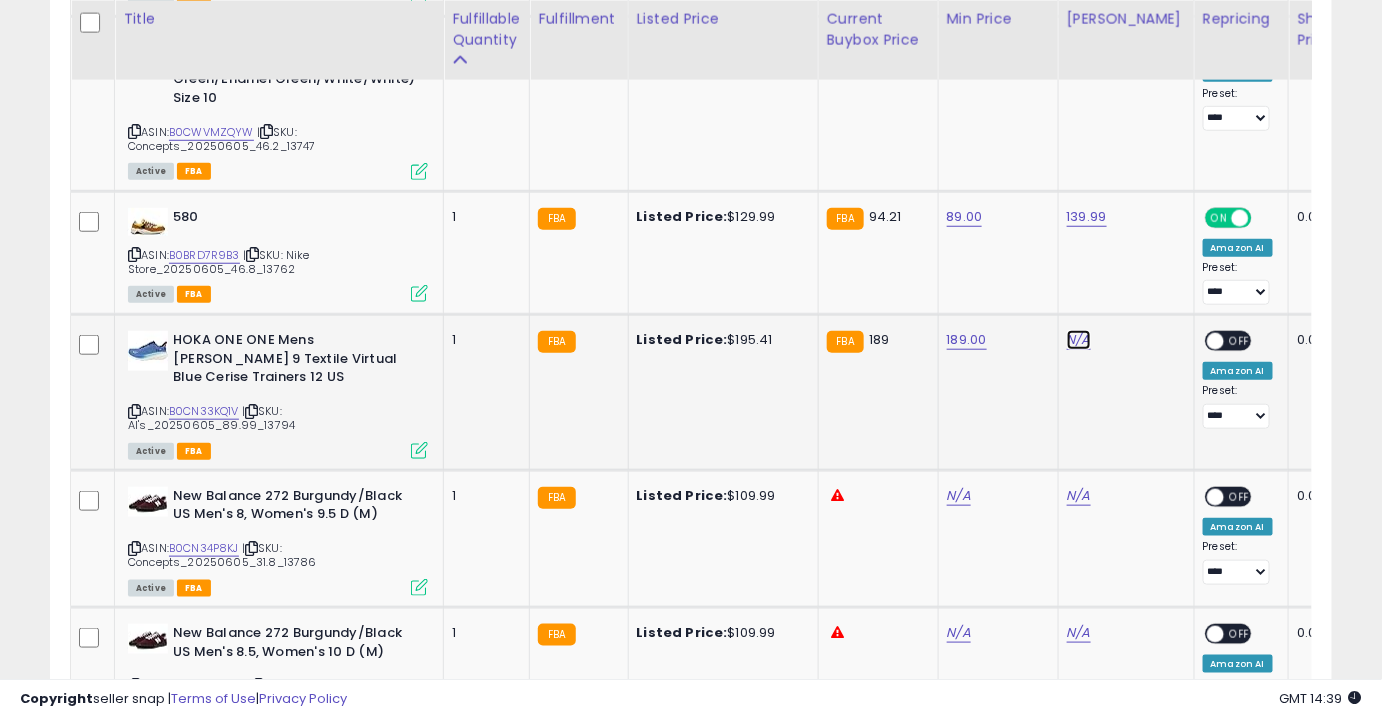 click on "N/A" at bounding box center (1079, -1732) 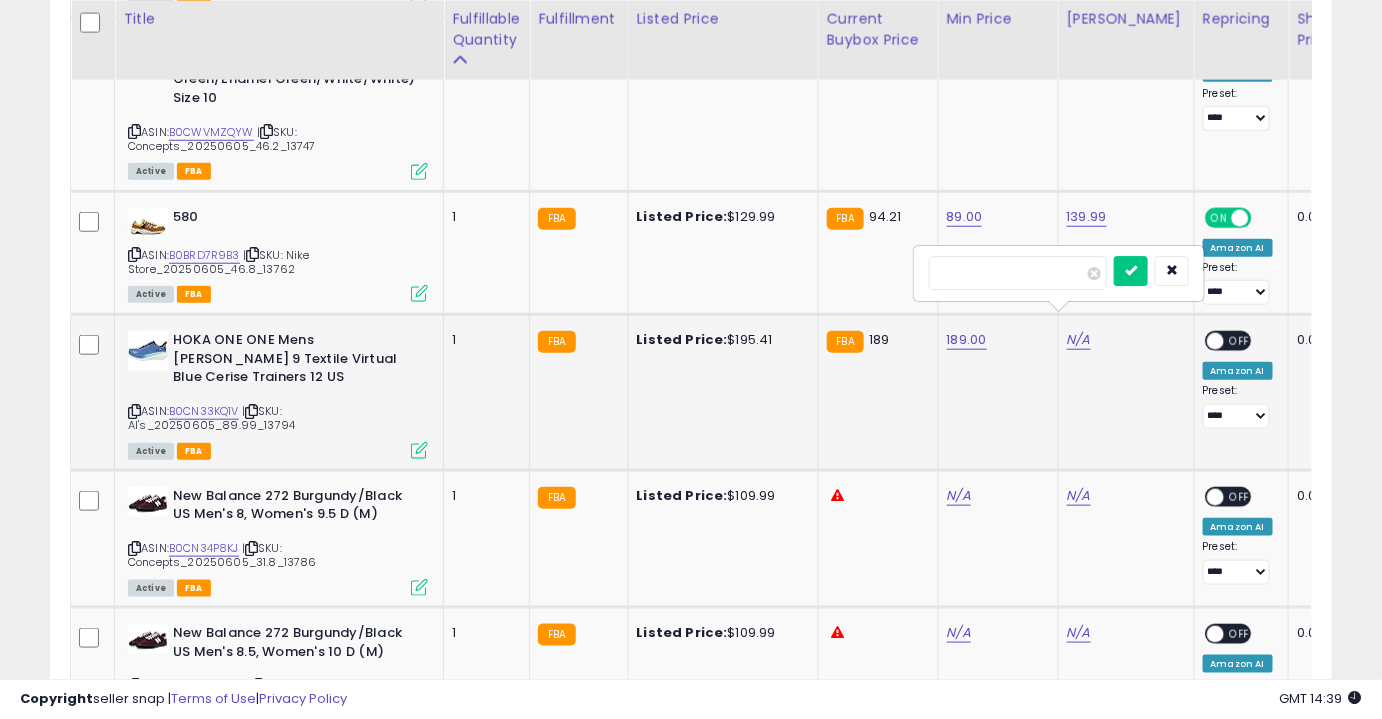 type on "***" 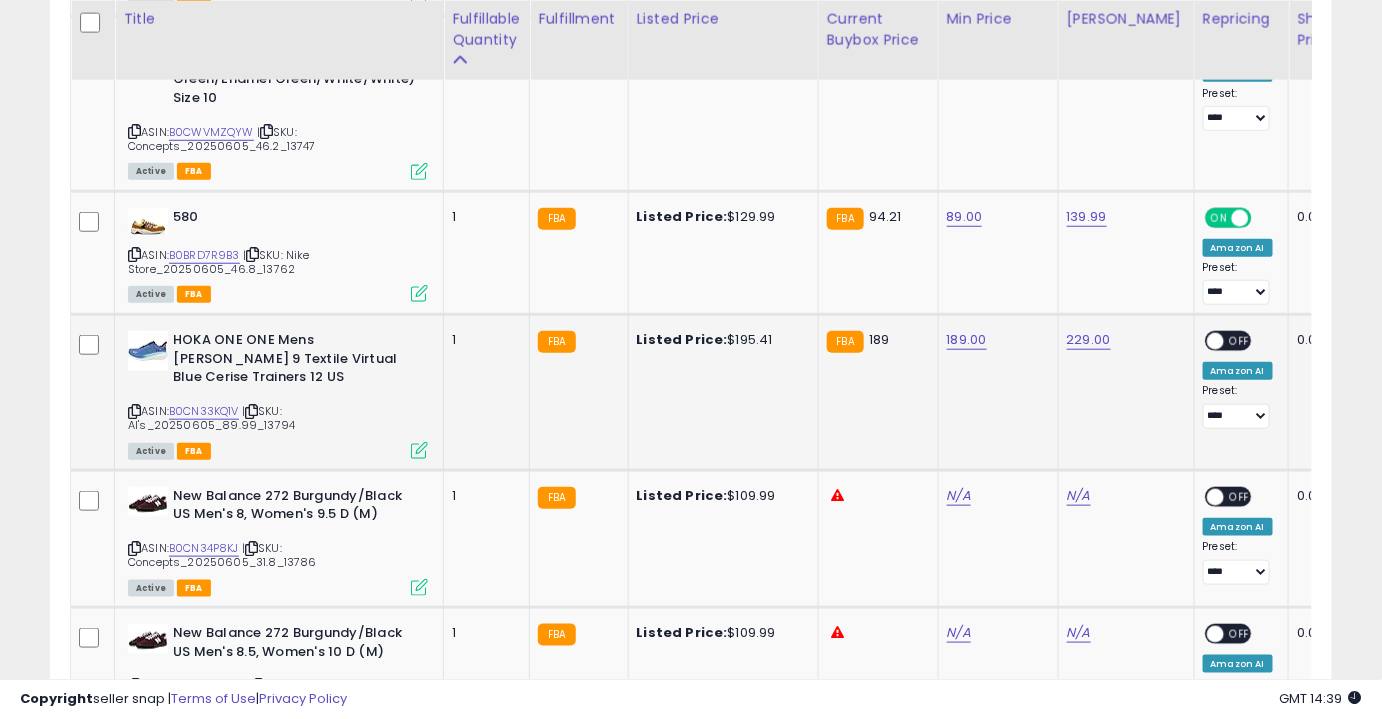 click on "OFF" at bounding box center (1240, 341) 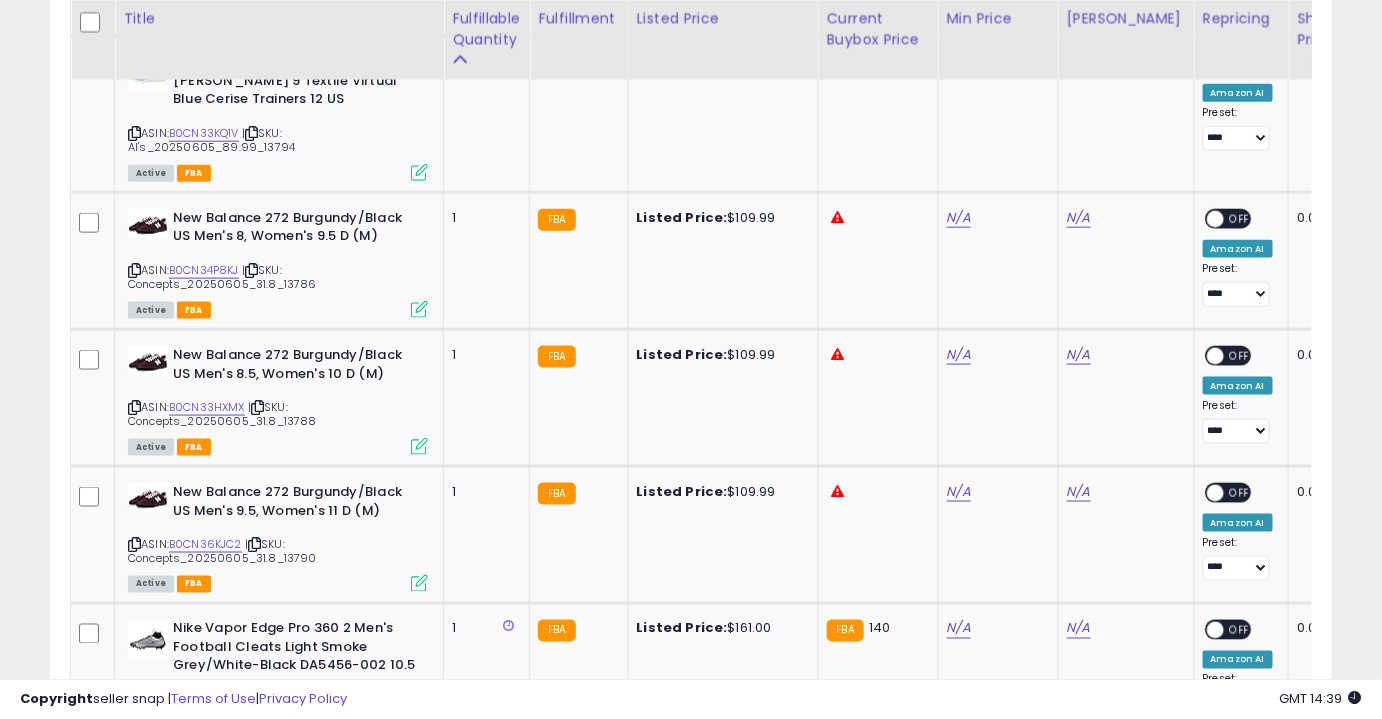 scroll, scrollTop: 3242, scrollLeft: 0, axis: vertical 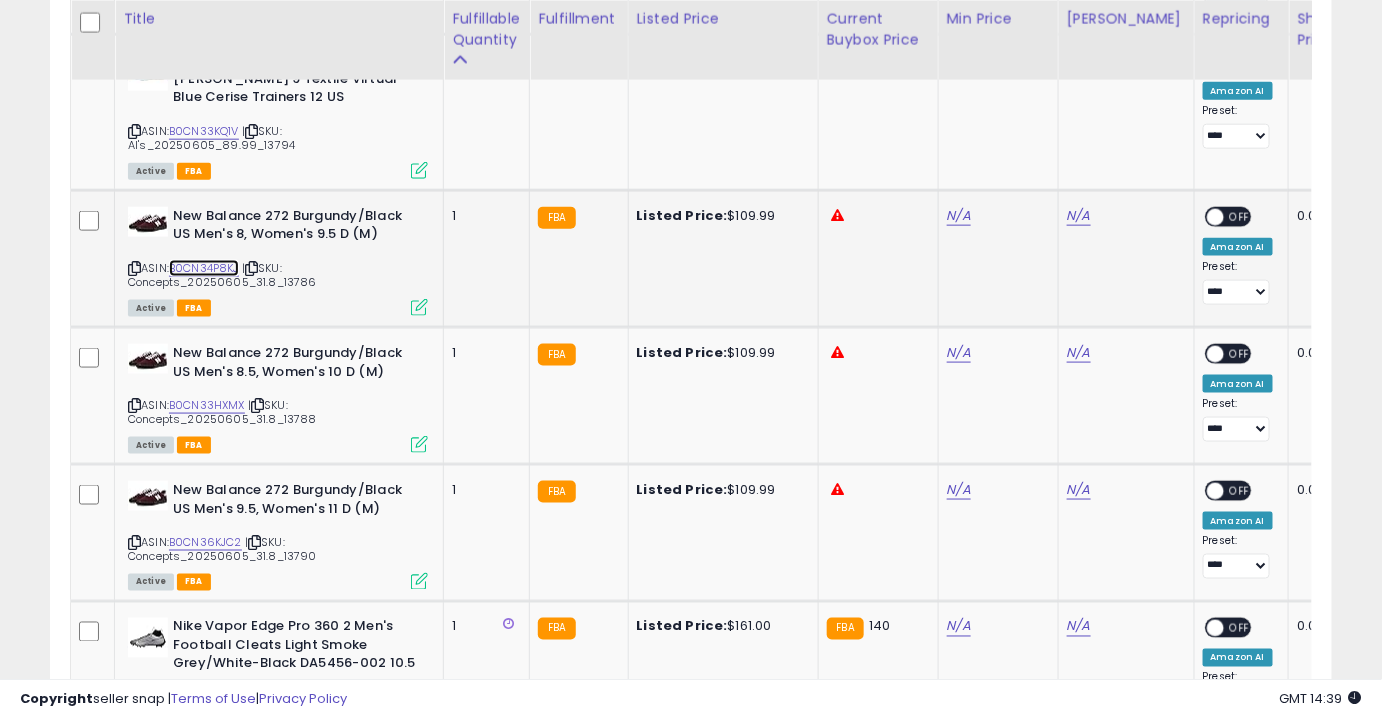 click on "B0CN34P8KJ" at bounding box center [204, 268] 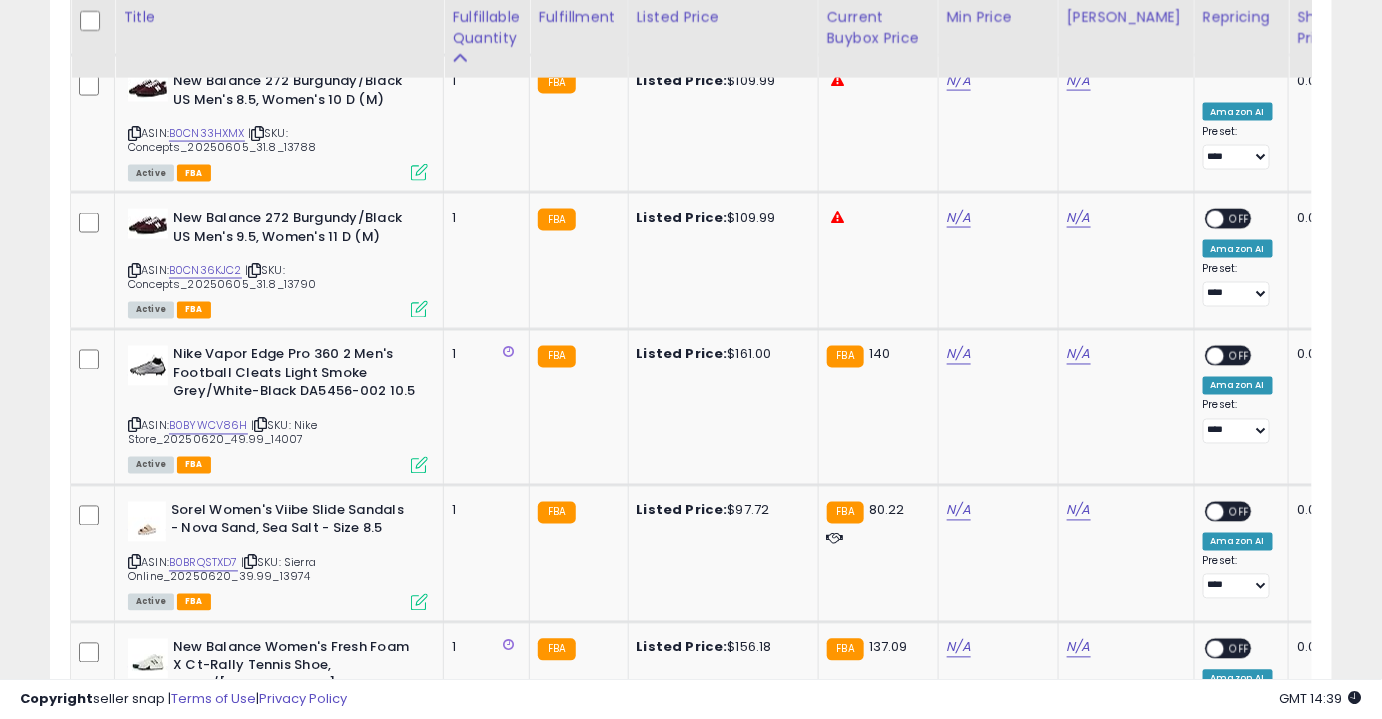 scroll, scrollTop: 3513, scrollLeft: 0, axis: vertical 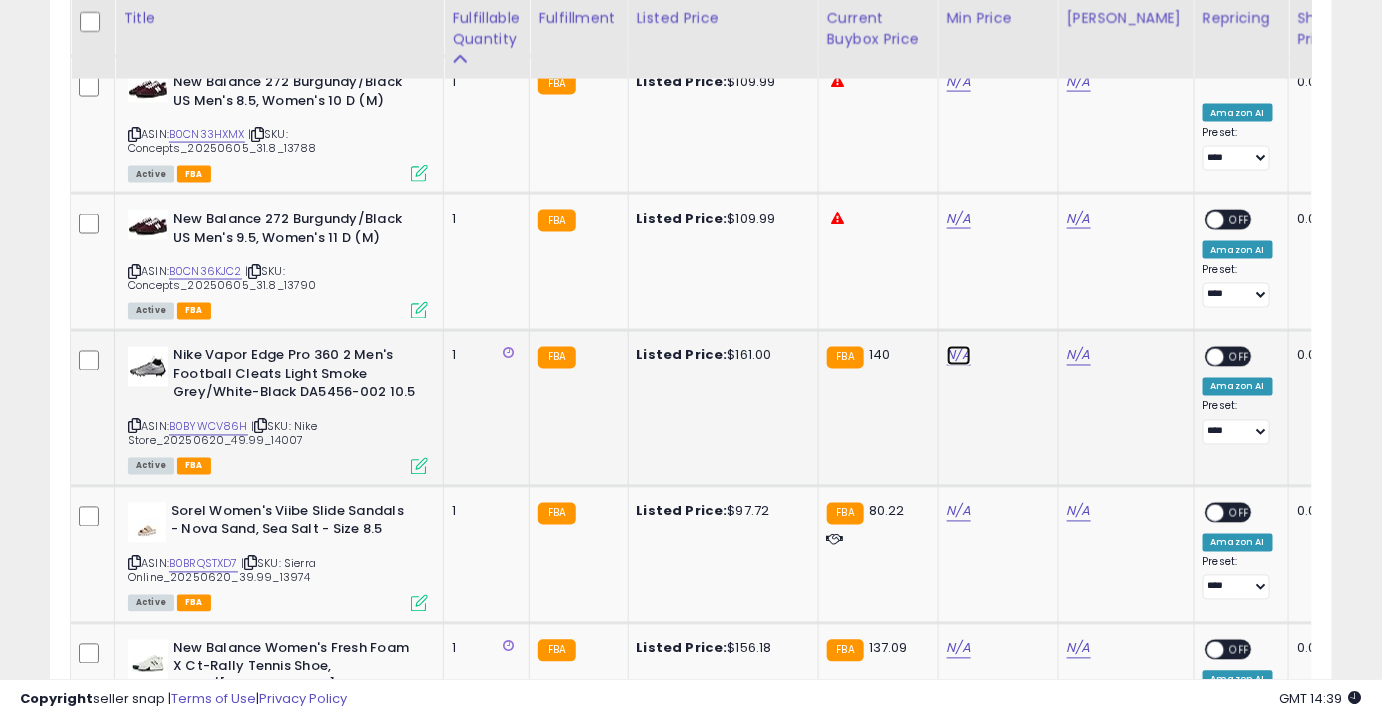 click on "N/A" at bounding box center [959, -2283] 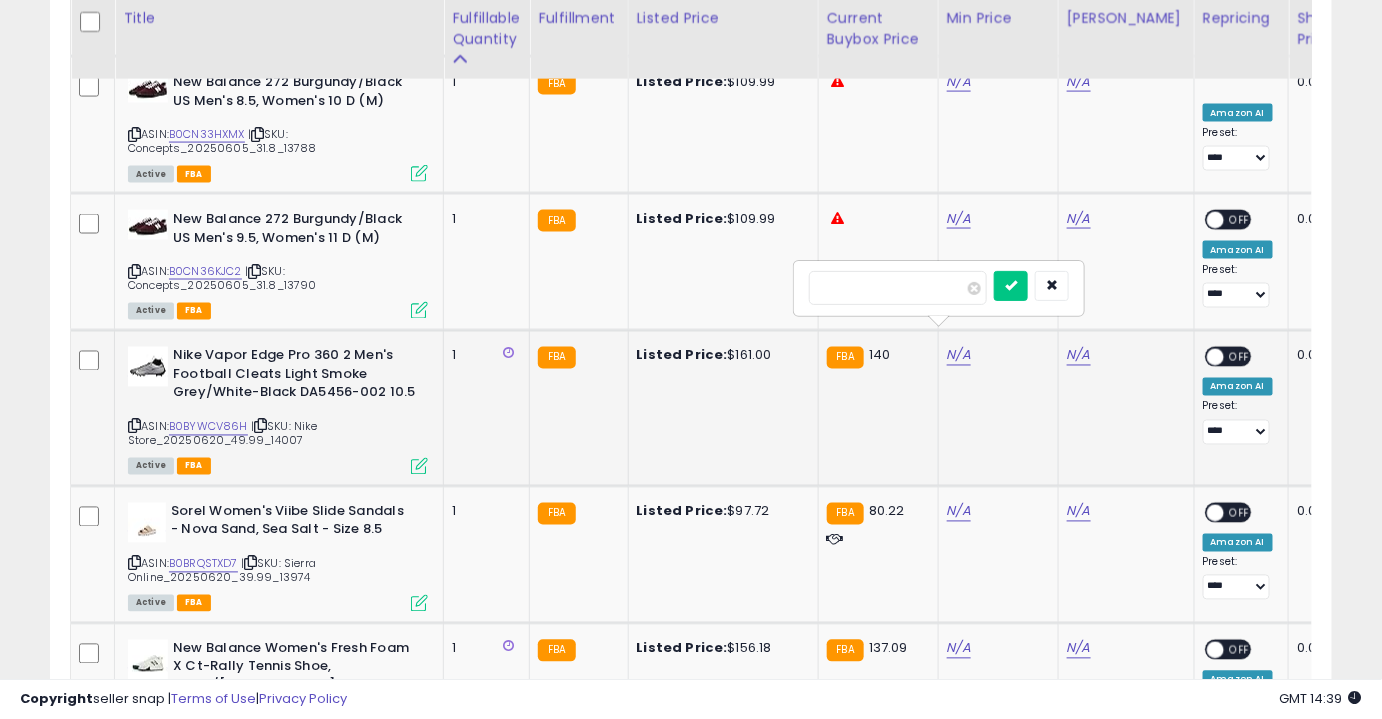 type on "******" 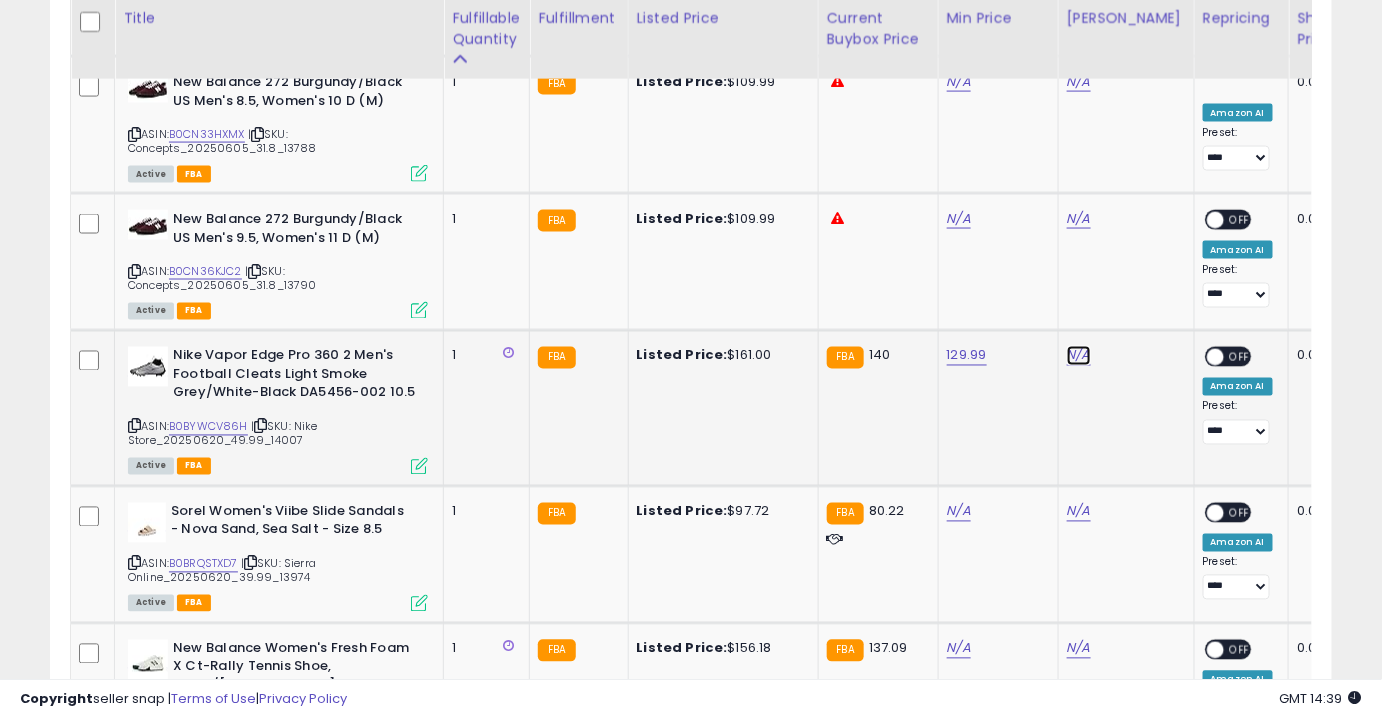 click on "N/A" at bounding box center [1079, -2283] 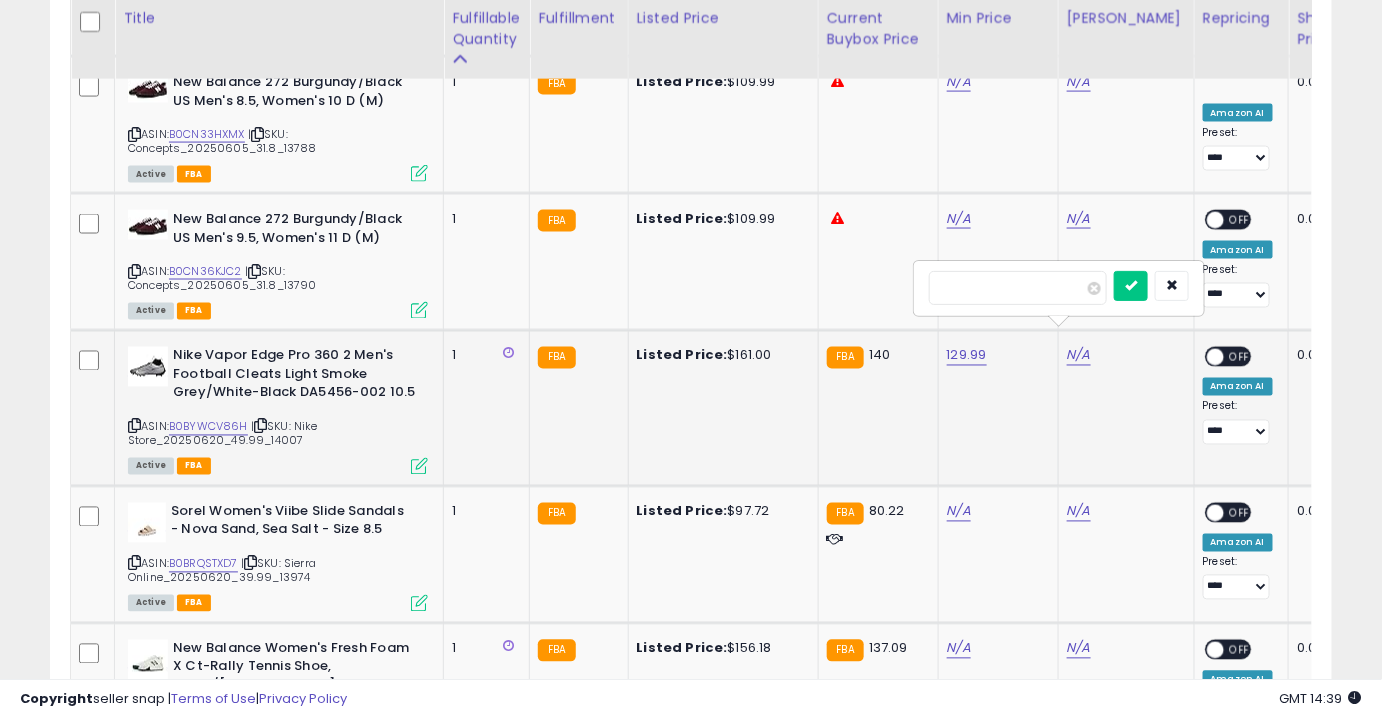 type on "***" 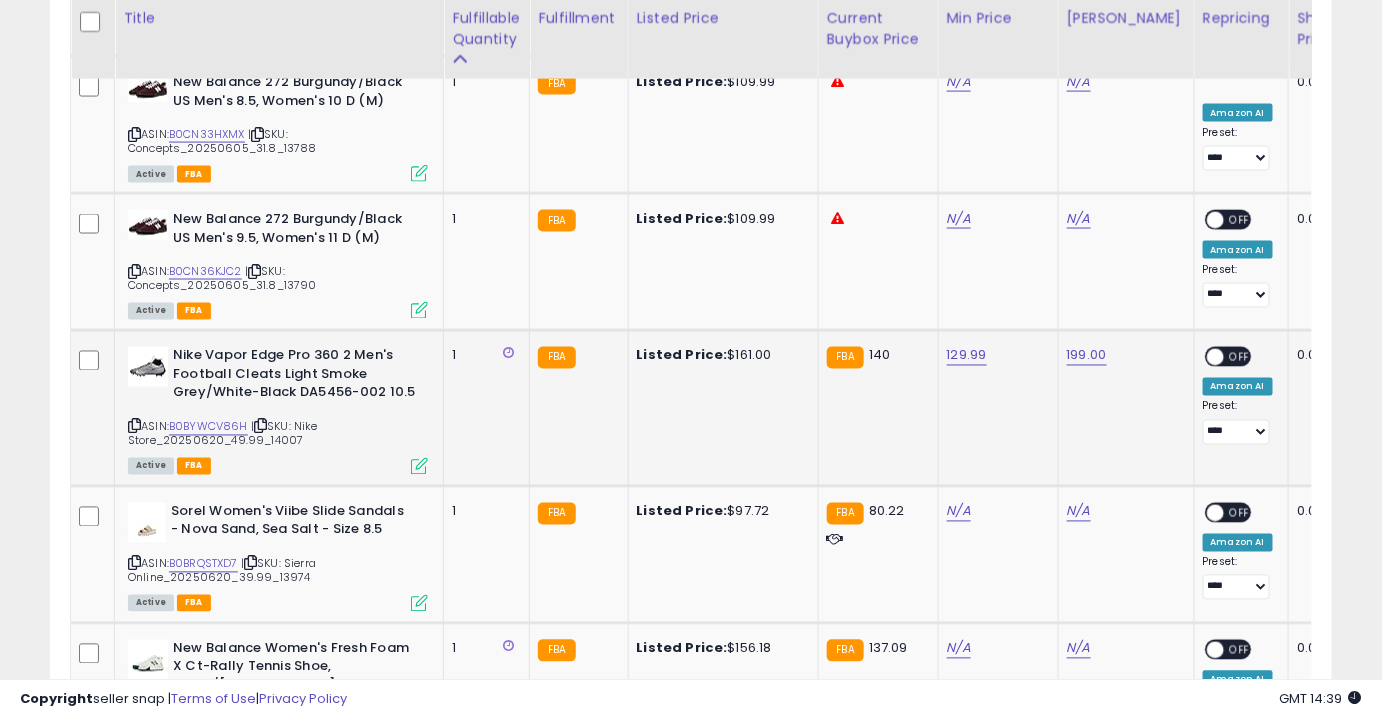 click on "OFF" at bounding box center [1240, 357] 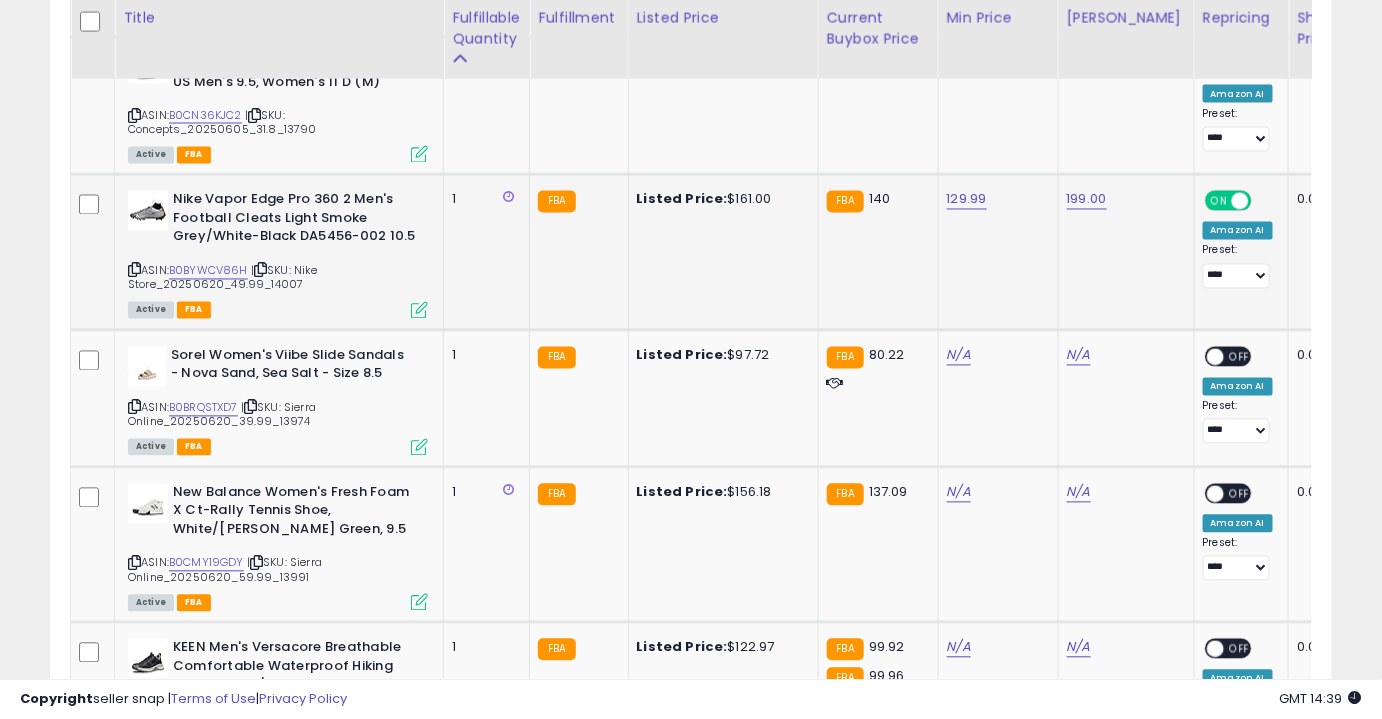 scroll, scrollTop: 3669, scrollLeft: 0, axis: vertical 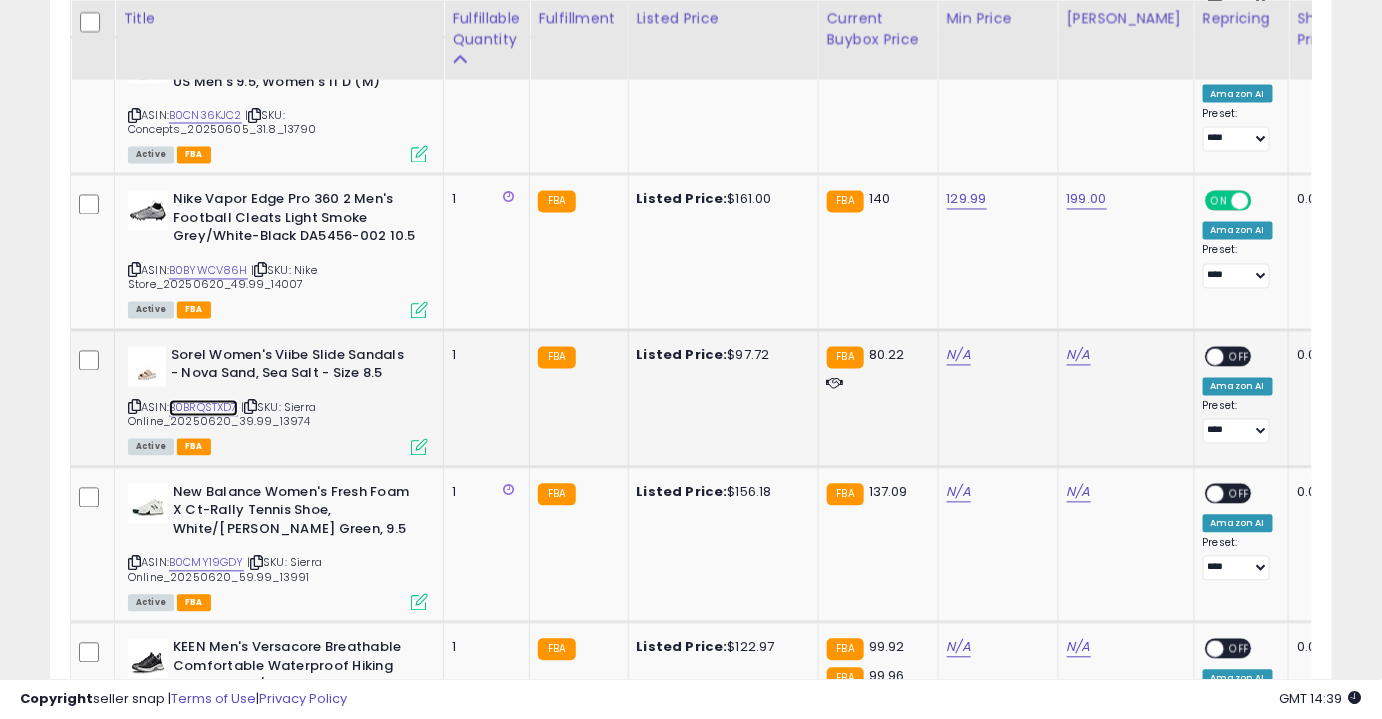 click on "B0BRQSTXD7" at bounding box center (203, 408) 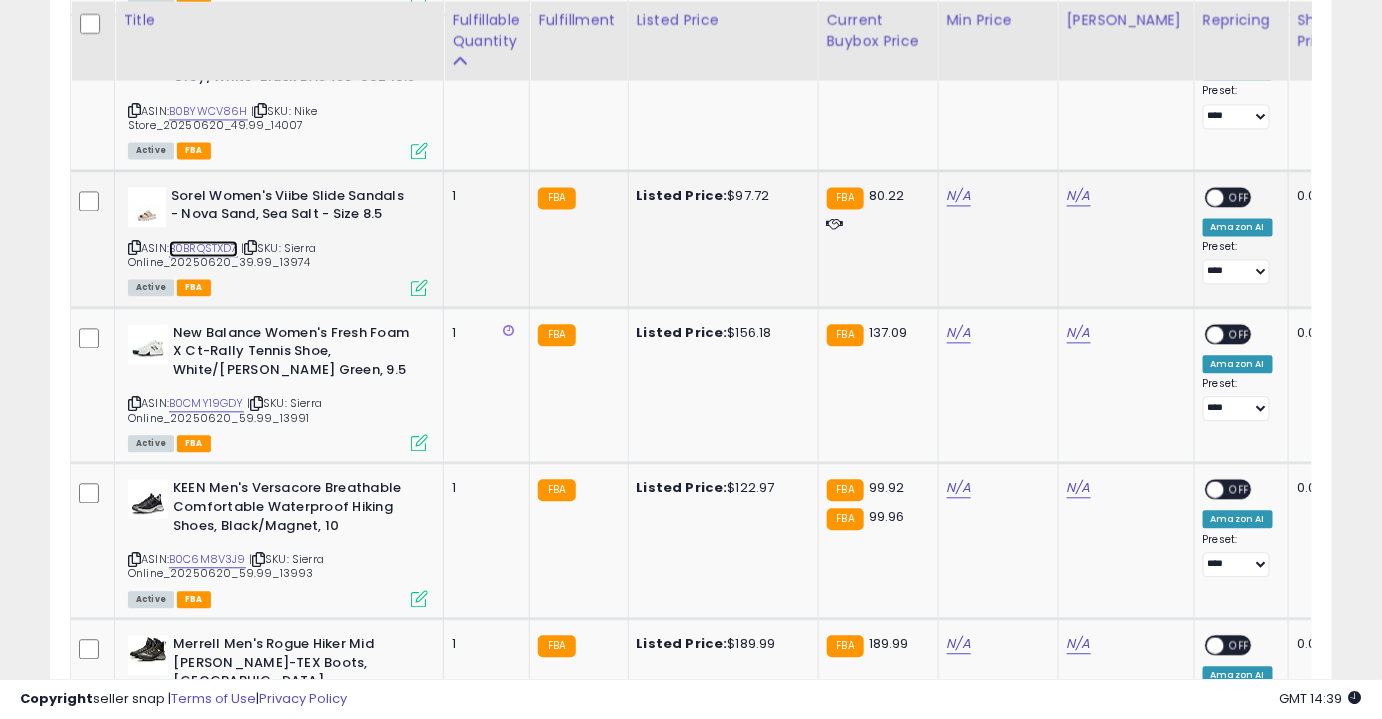 scroll, scrollTop: 3830, scrollLeft: 0, axis: vertical 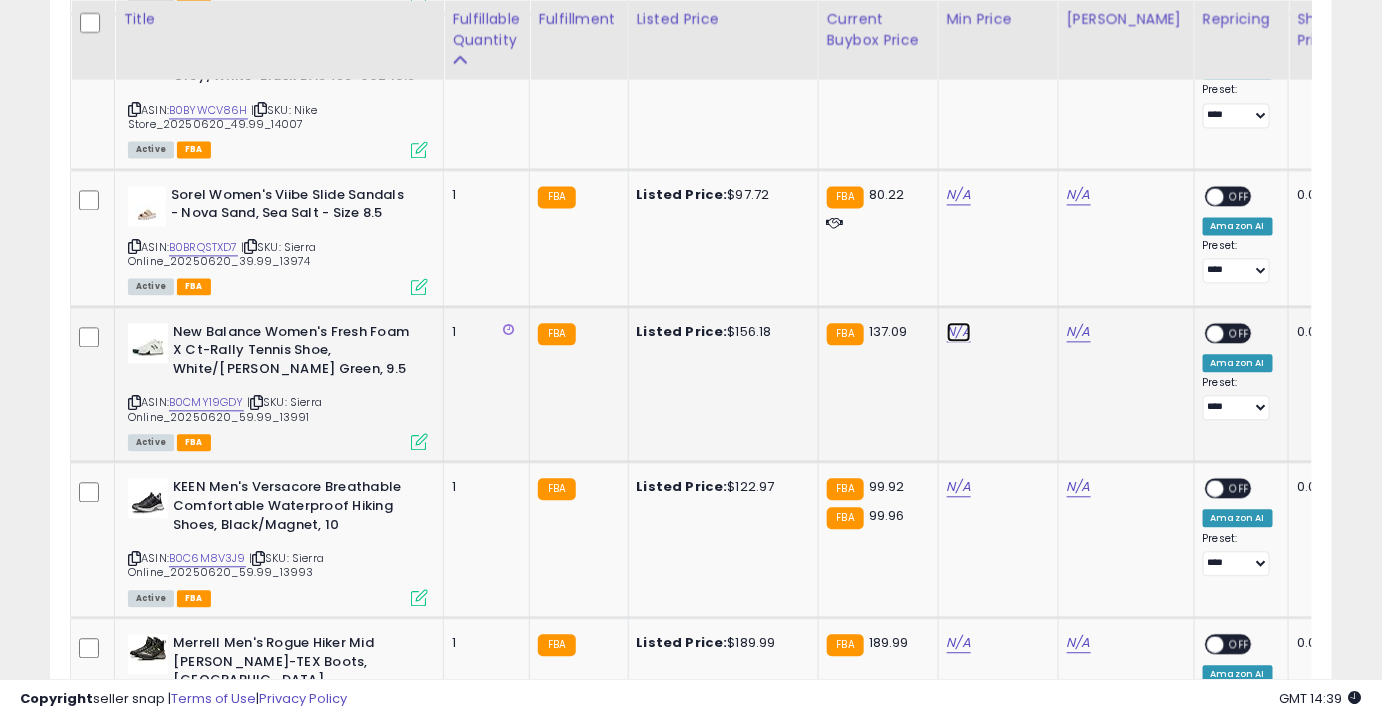 click on "N/A" at bounding box center [959, -2600] 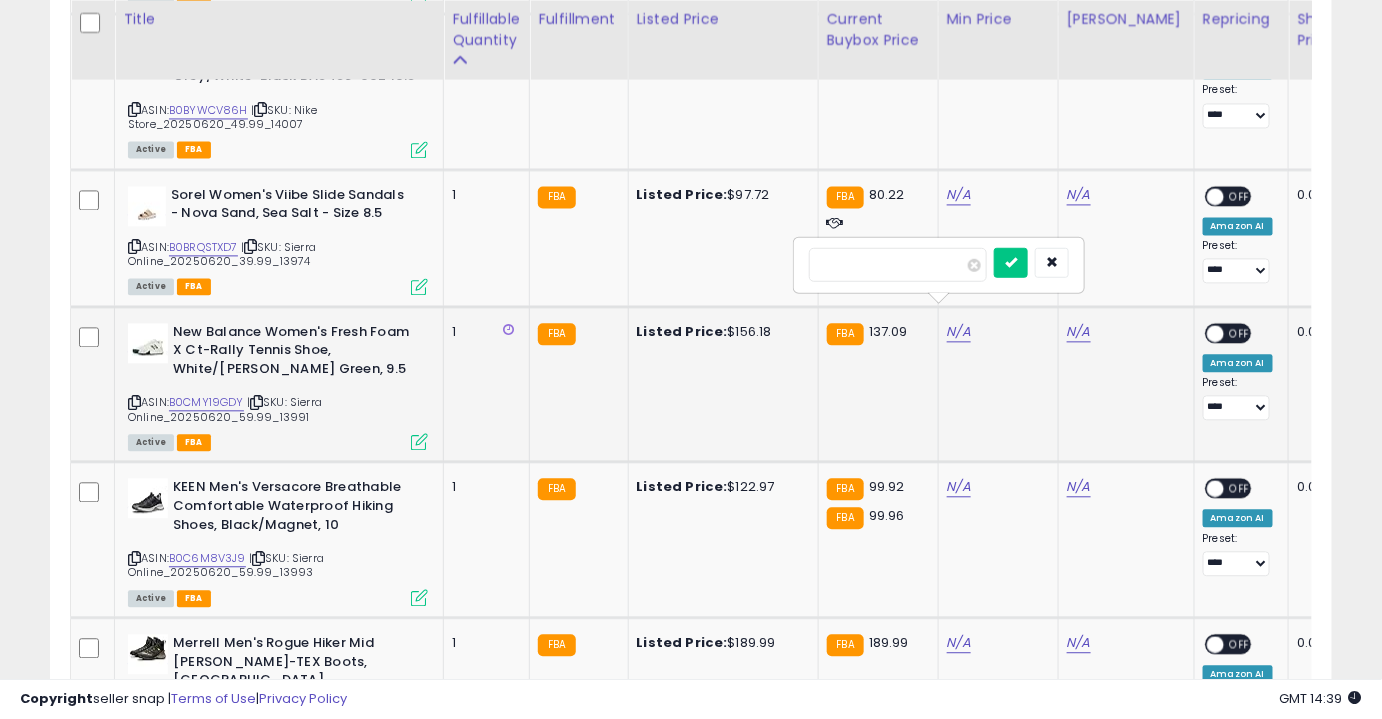 type on "***" 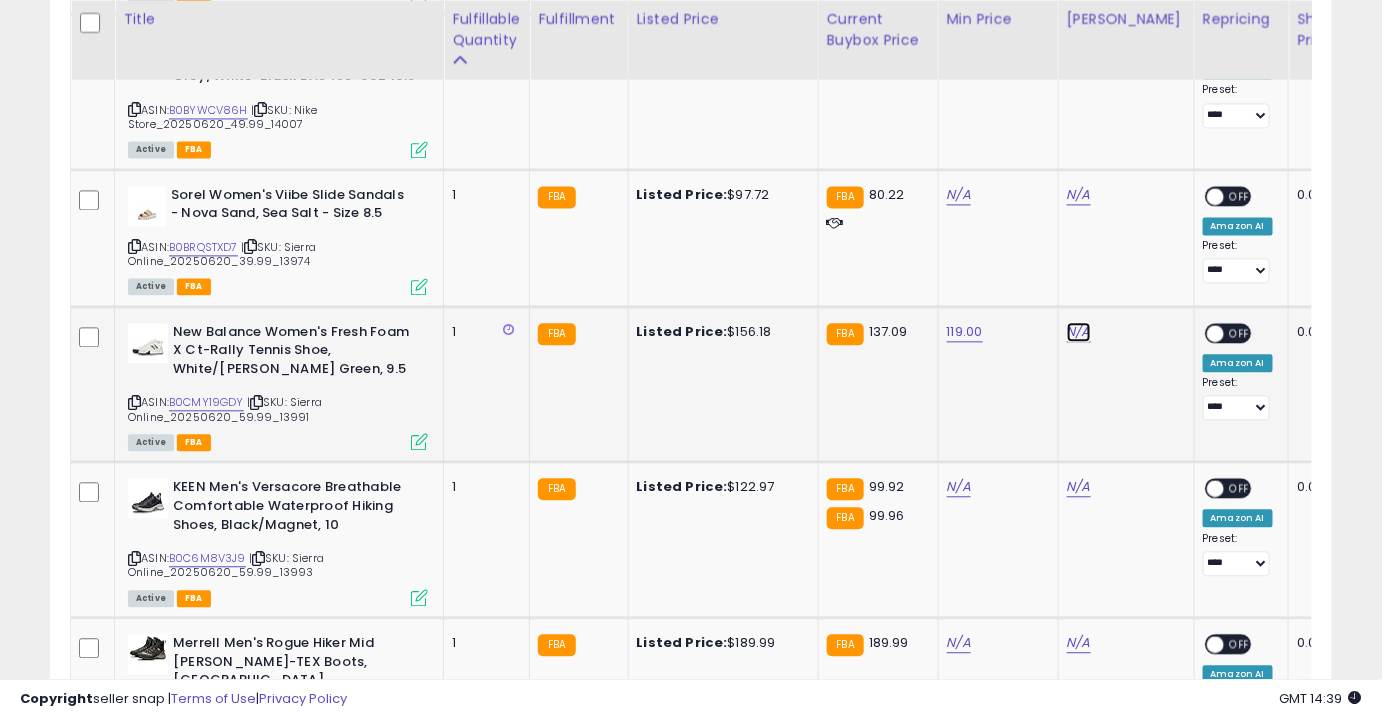 click on "N/A" at bounding box center (1079, -2600) 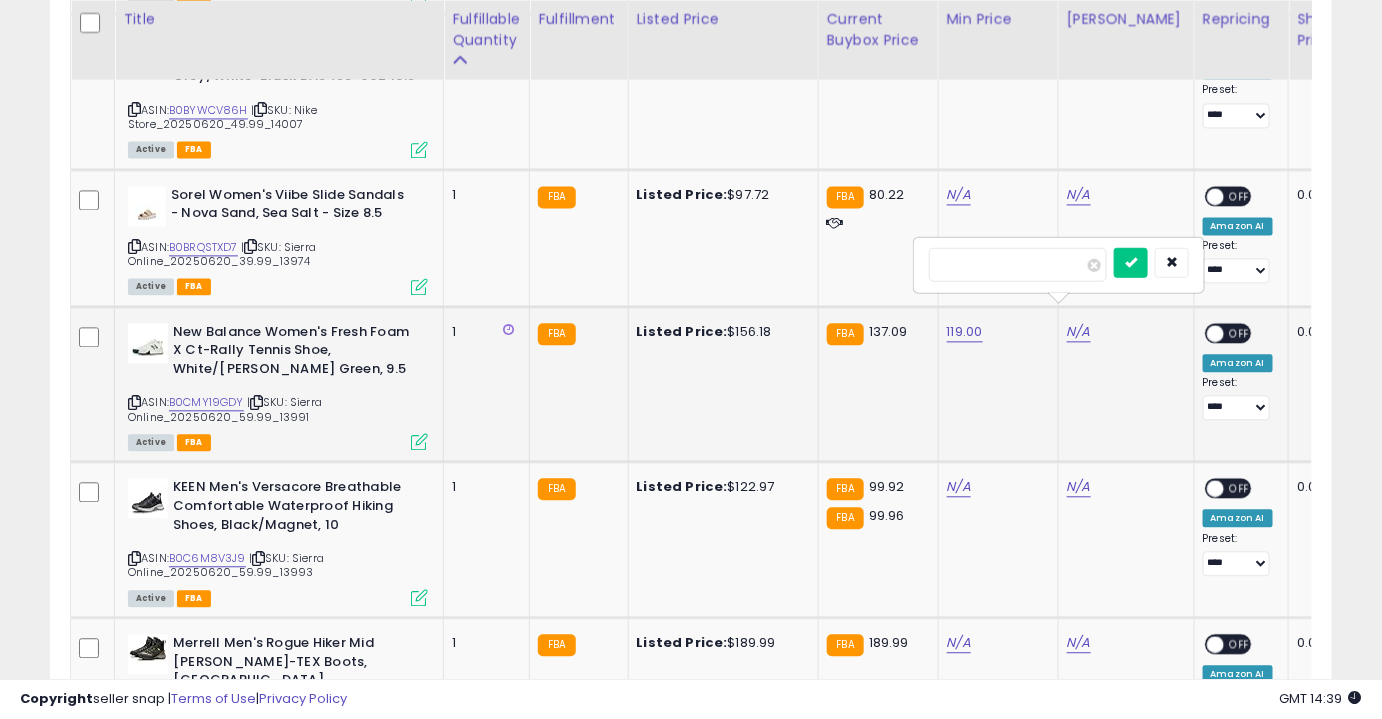 type on "******" 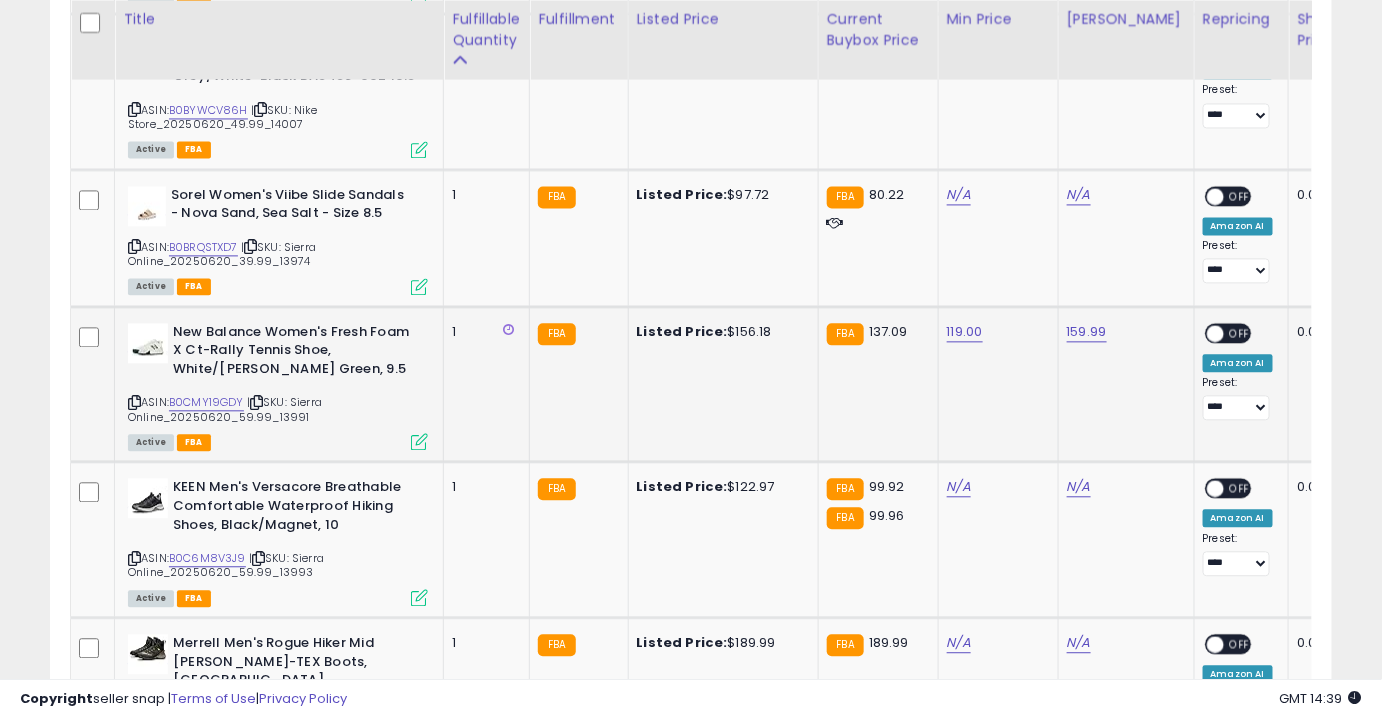 click on "OFF" at bounding box center [1240, 332] 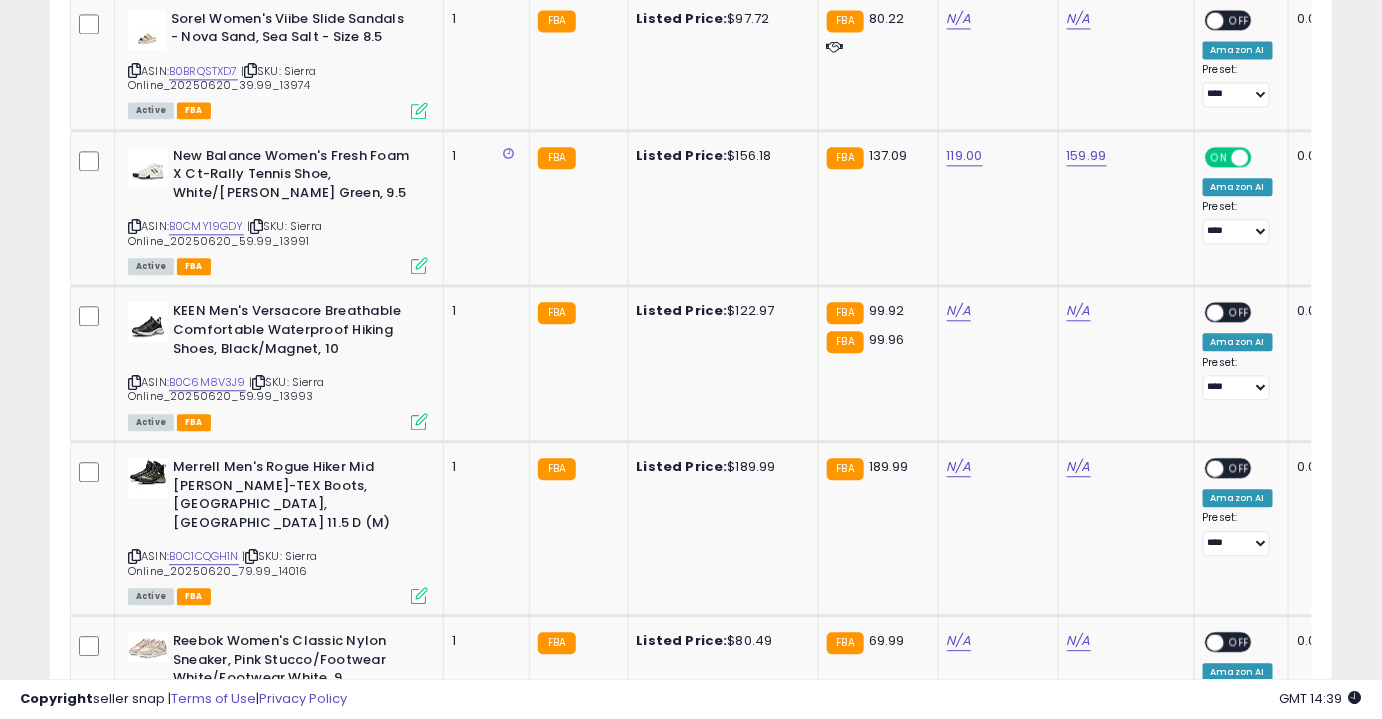 scroll, scrollTop: 4017, scrollLeft: 0, axis: vertical 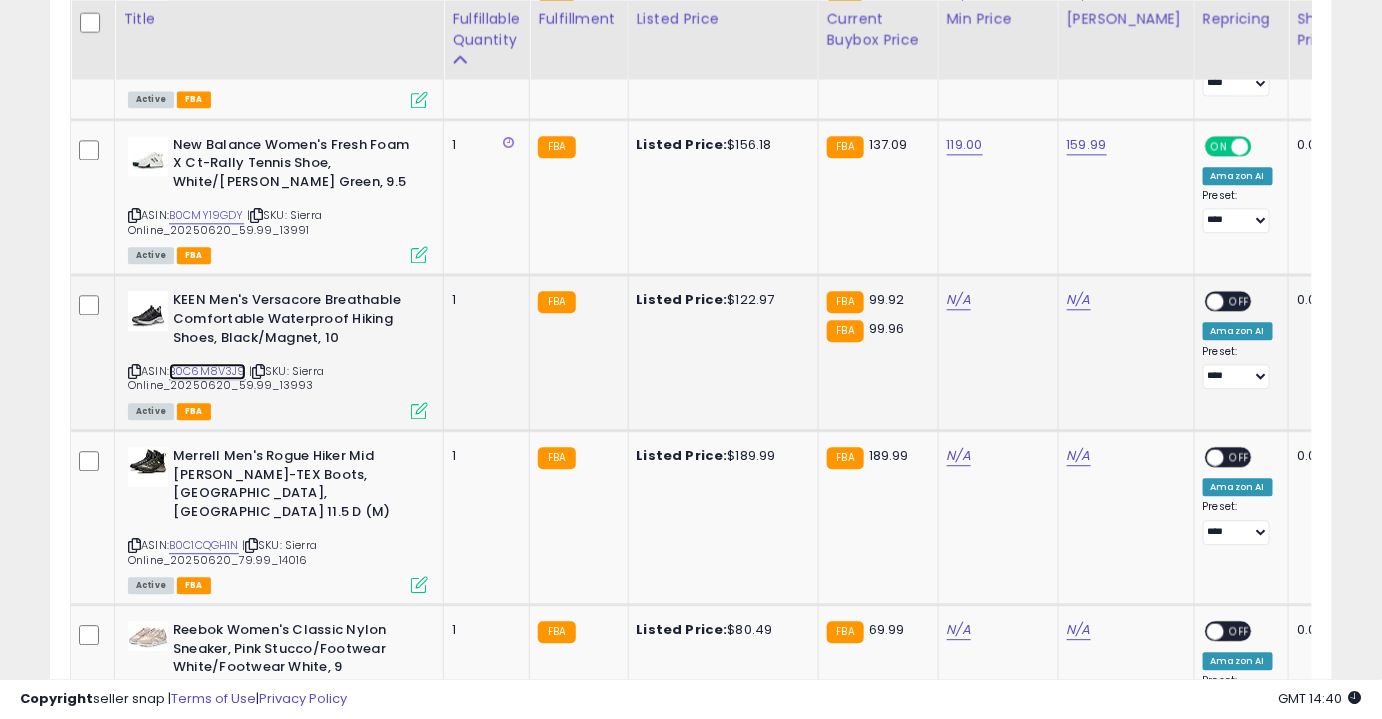click on "B0C6M8V3J9" at bounding box center (207, 371) 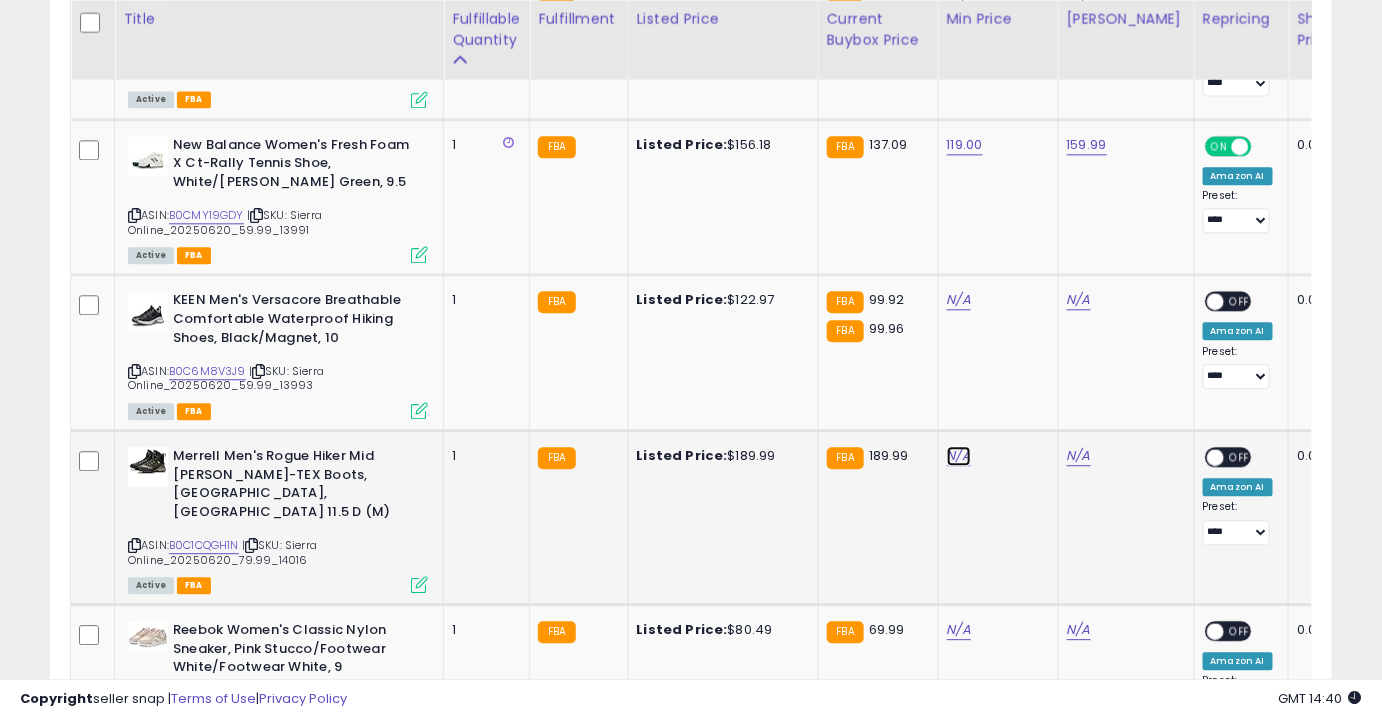 click on "N/A" at bounding box center [959, -2787] 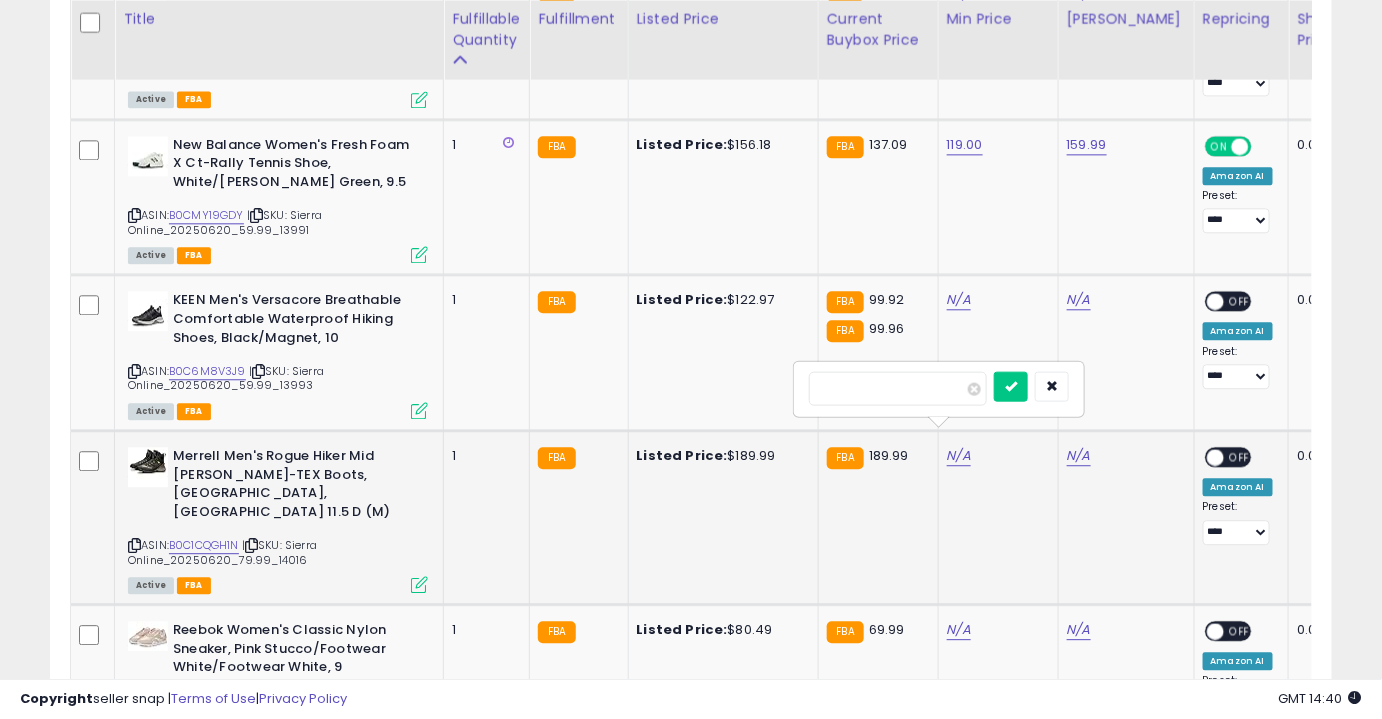 type on "******" 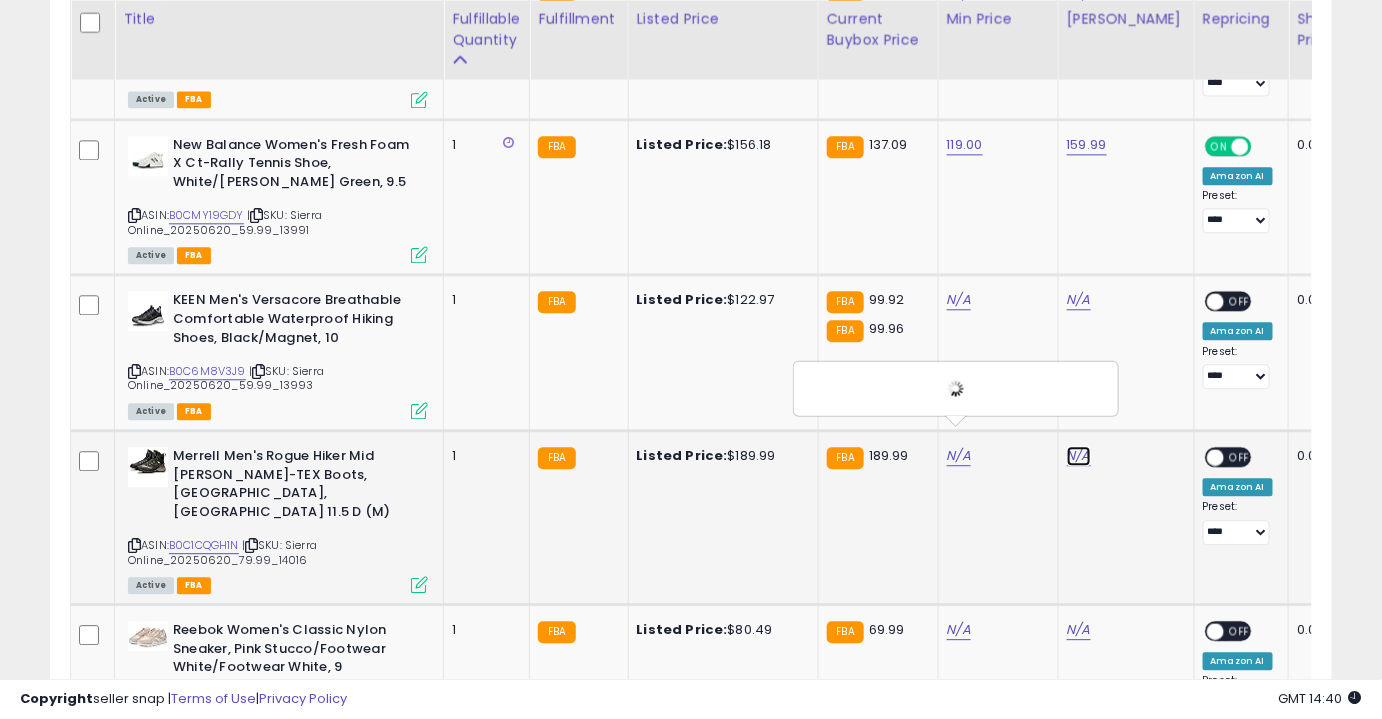 click on "N/A" at bounding box center [1079, -2787] 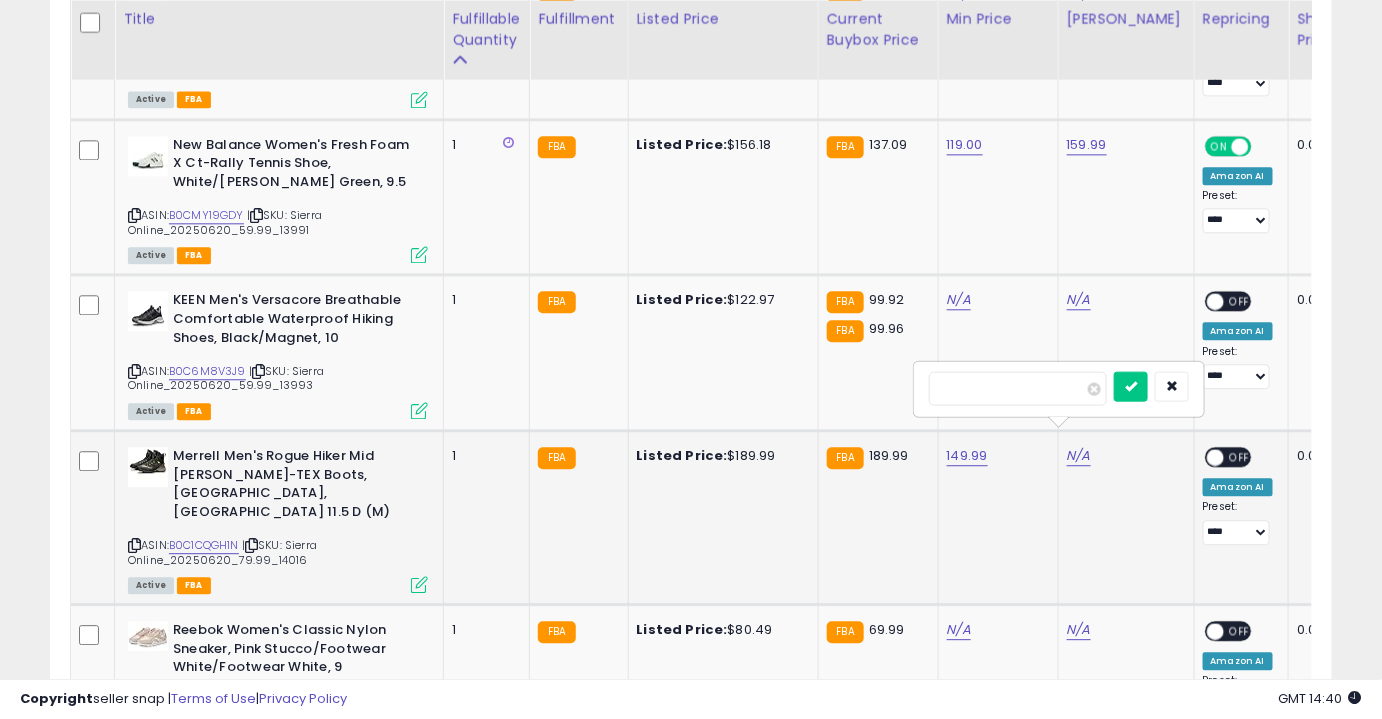 type on "******" 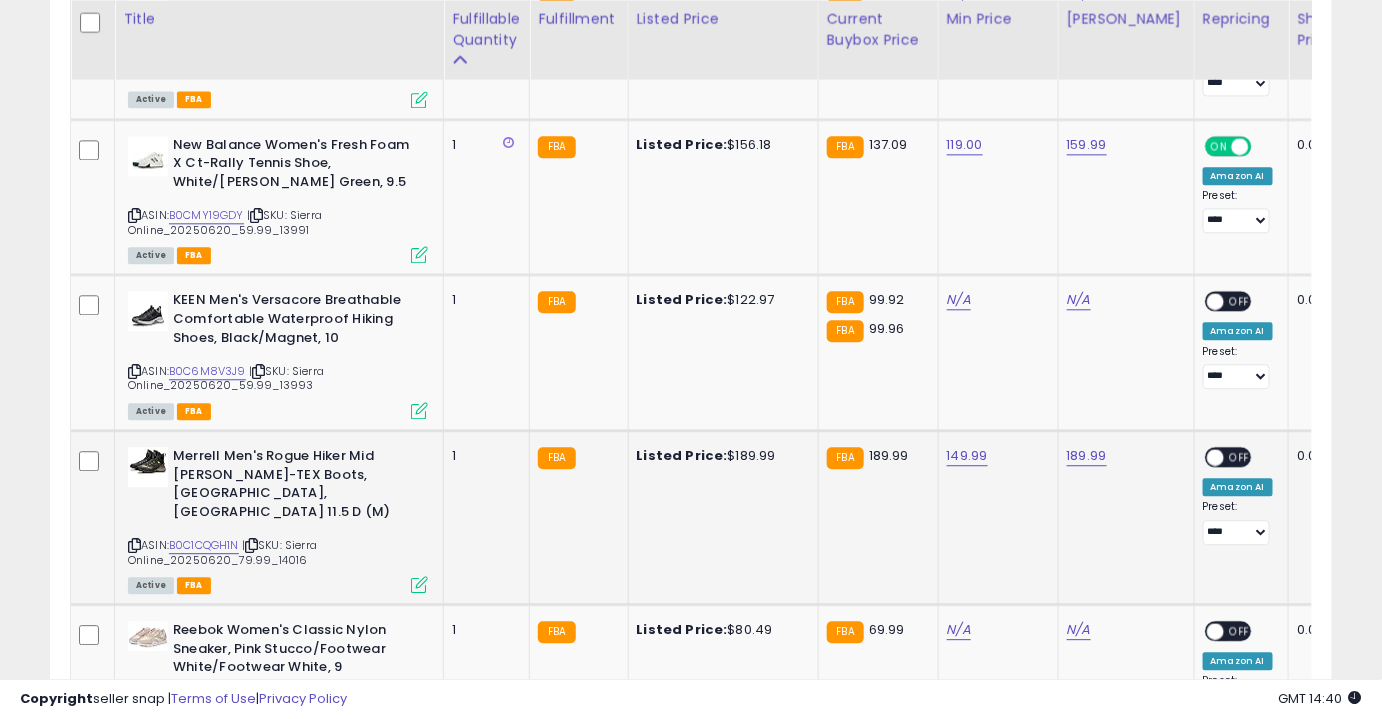 click on "OFF" at bounding box center (1240, 457) 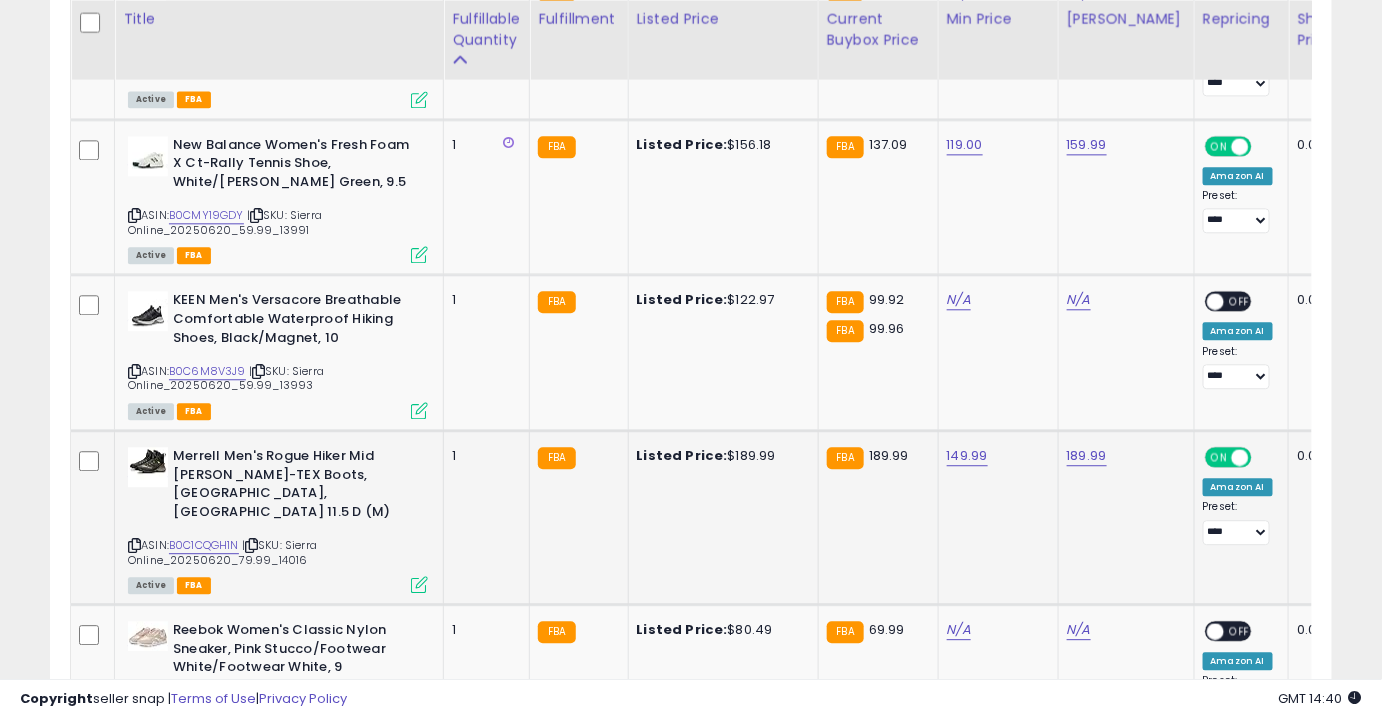 scroll, scrollTop: 4034, scrollLeft: 0, axis: vertical 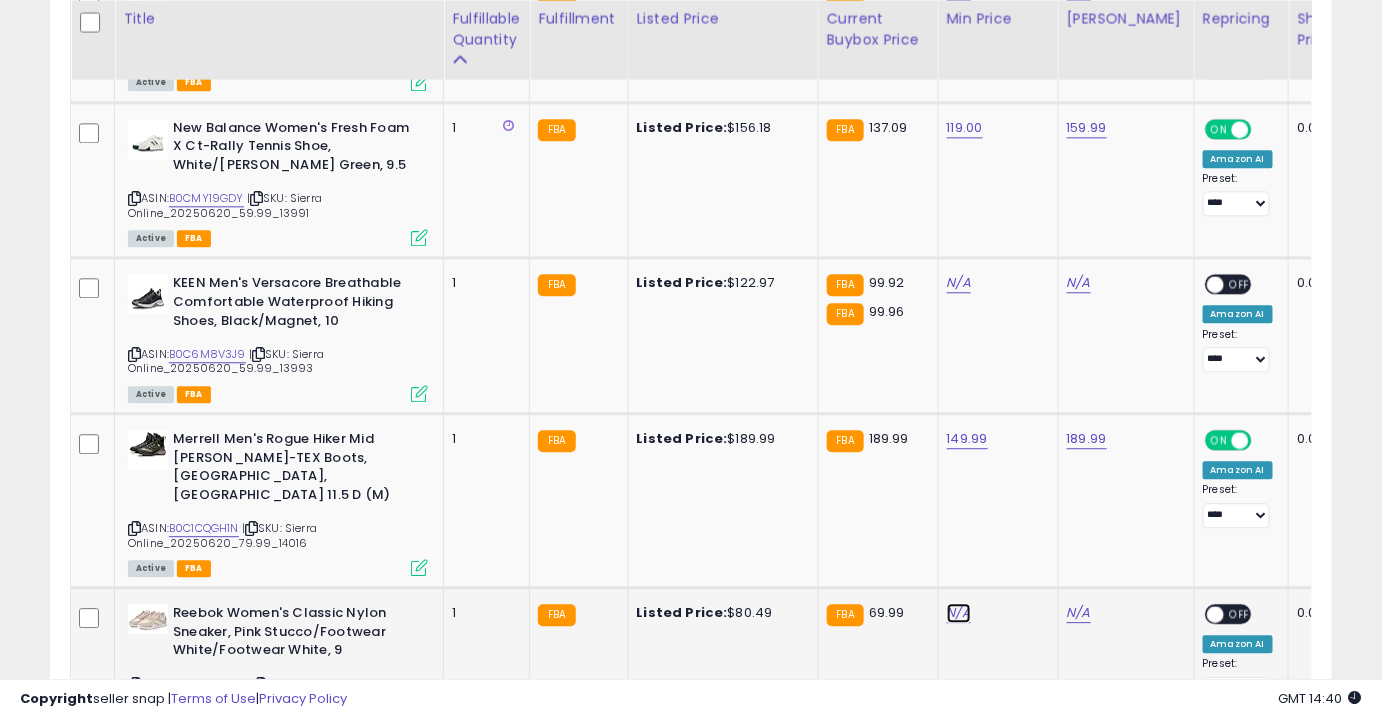 click on "N/A" at bounding box center [959, -2804] 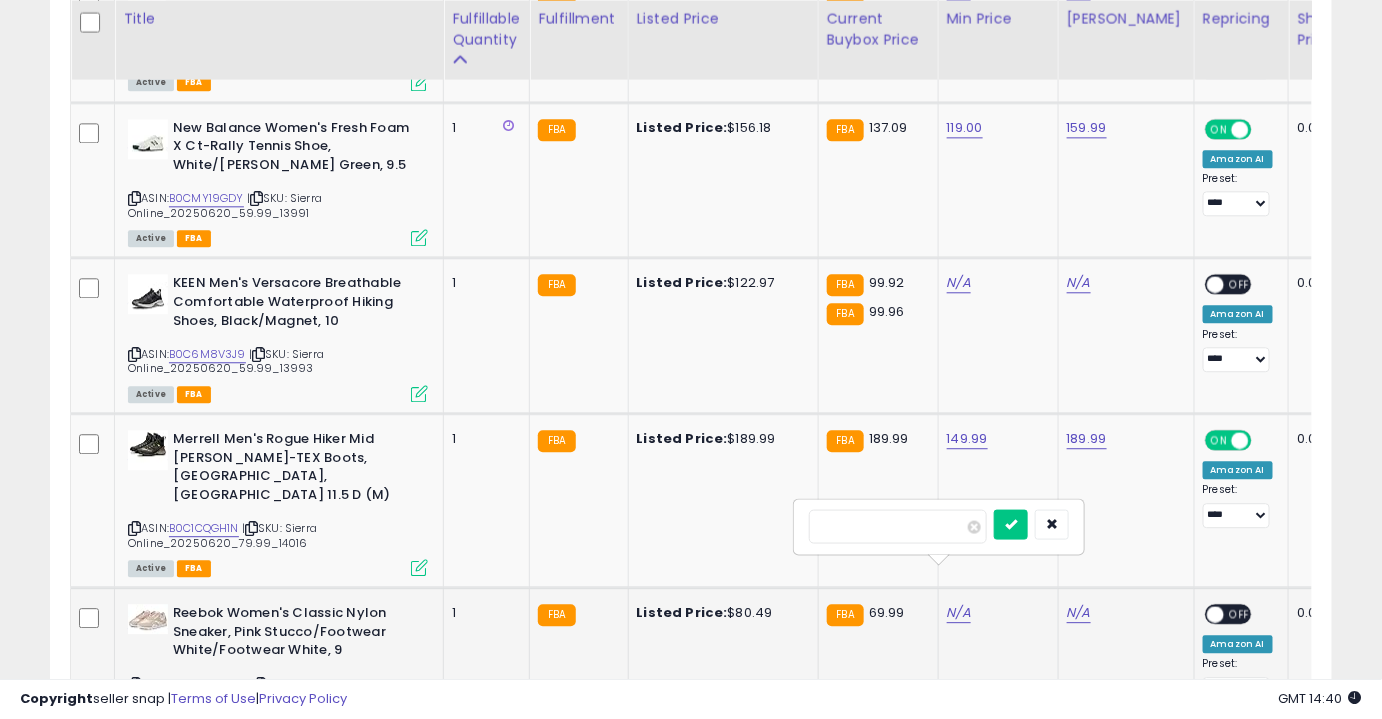 type on "**" 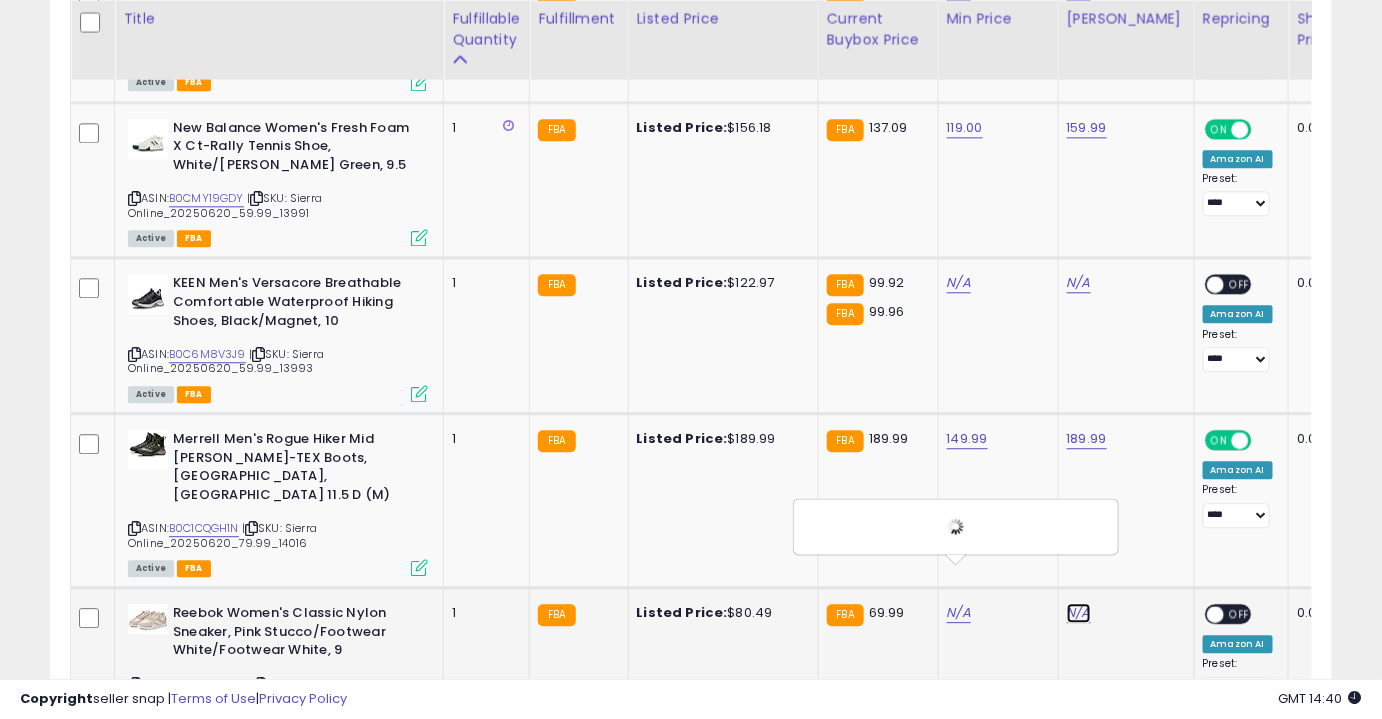 click on "N/A" at bounding box center [1079, -2804] 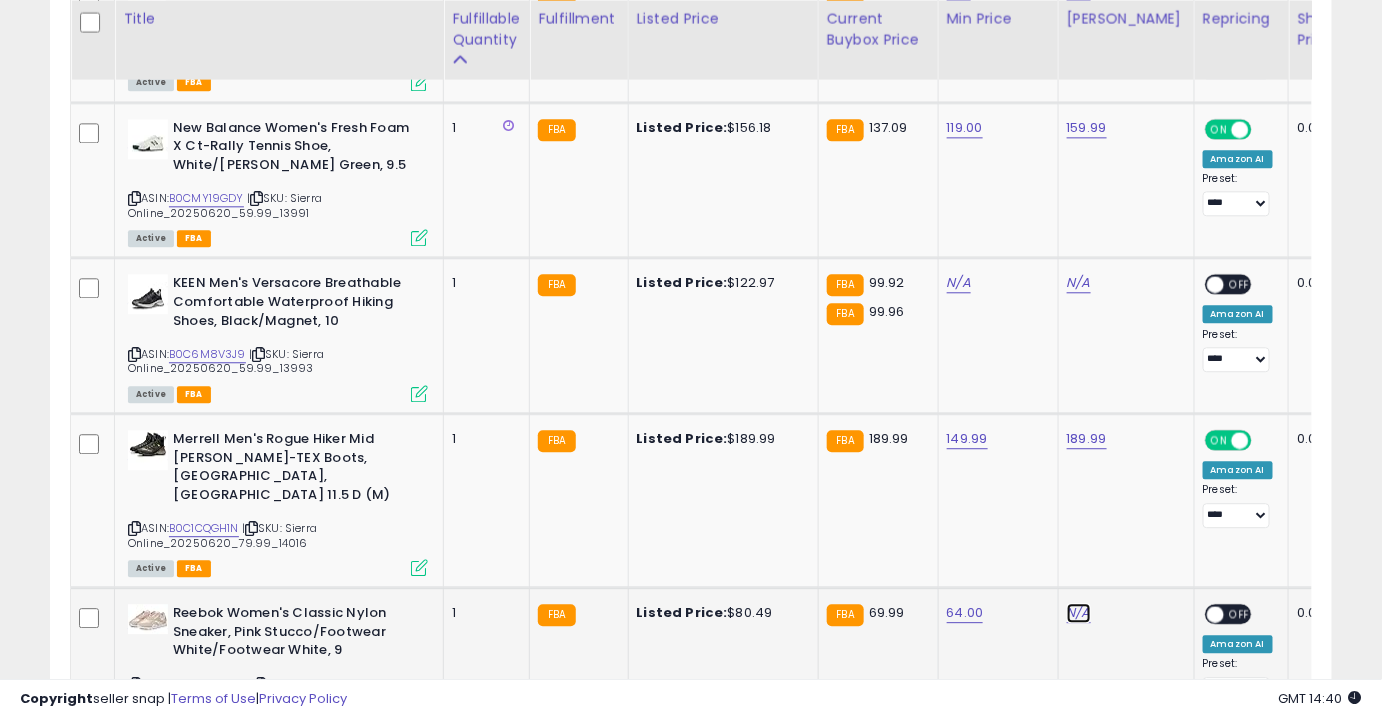 click on "N/A" at bounding box center (1079, -2804) 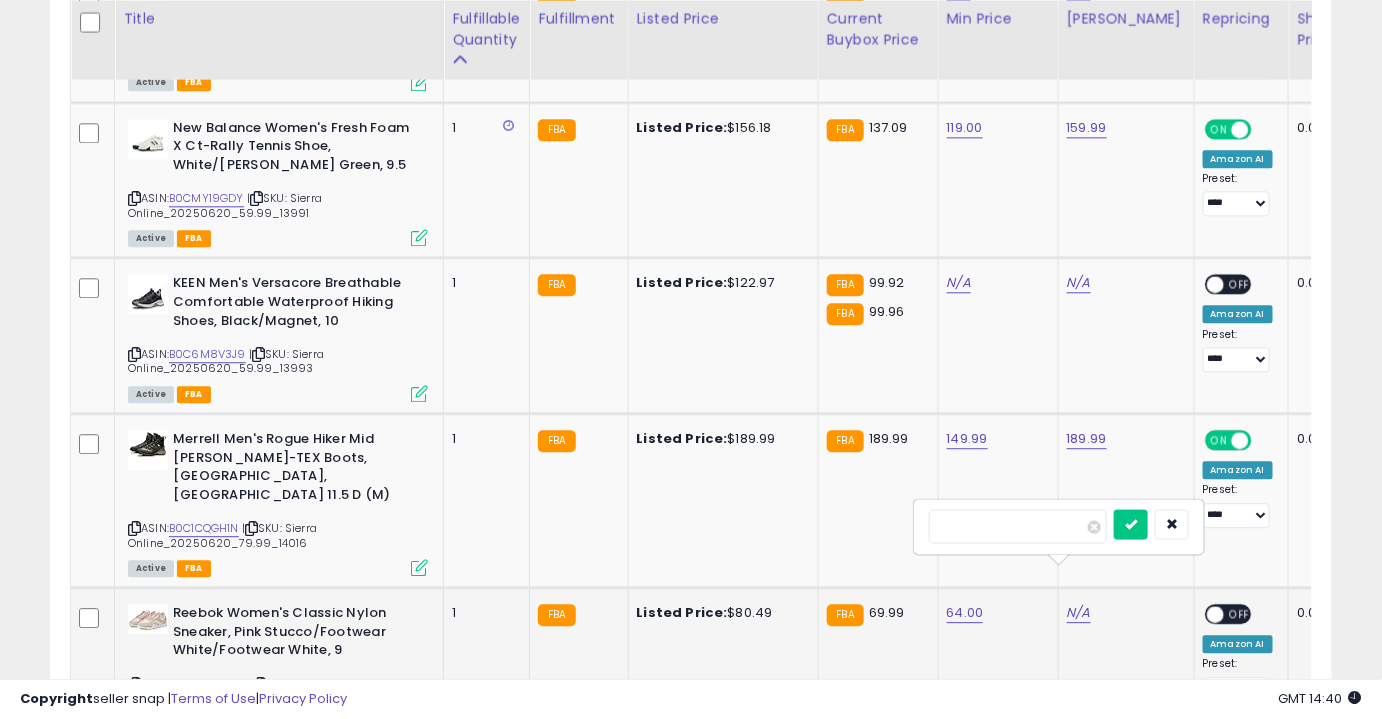 type on "**" 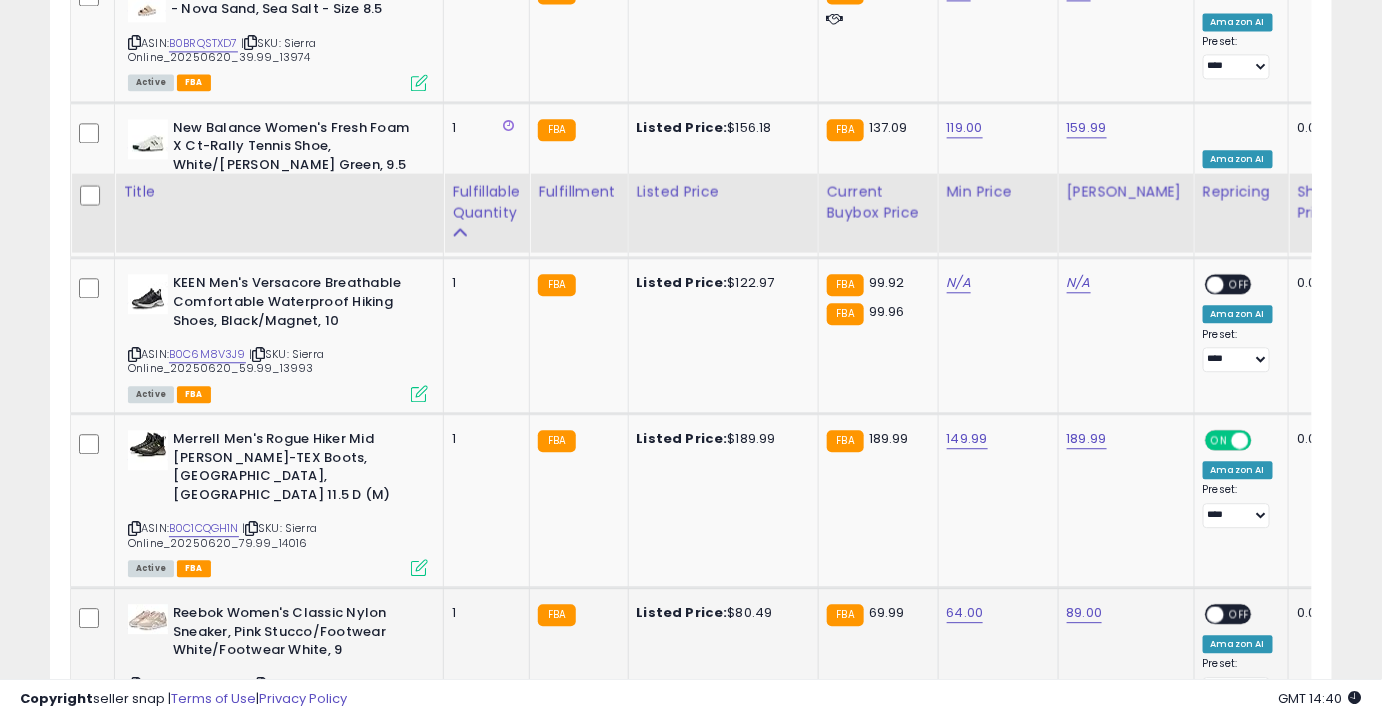 scroll, scrollTop: 4207, scrollLeft: 0, axis: vertical 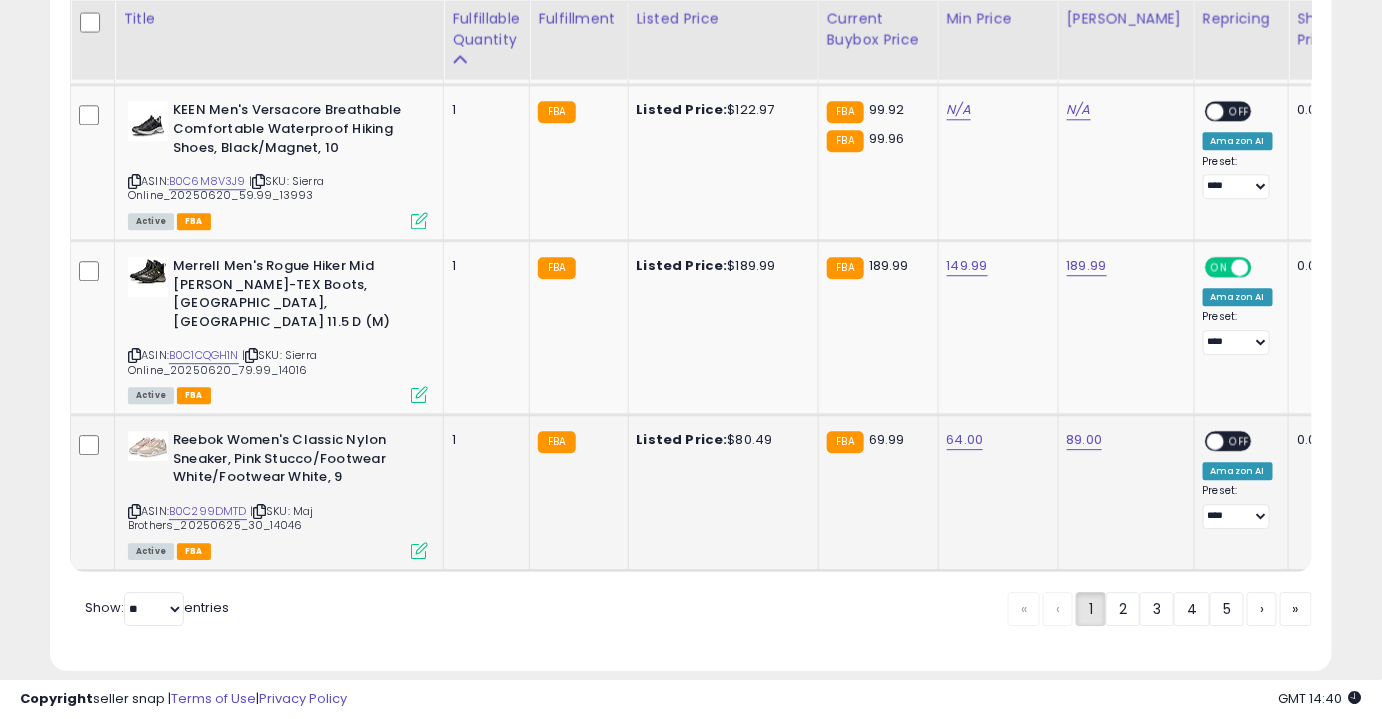 click on "OFF" at bounding box center (1240, 441) 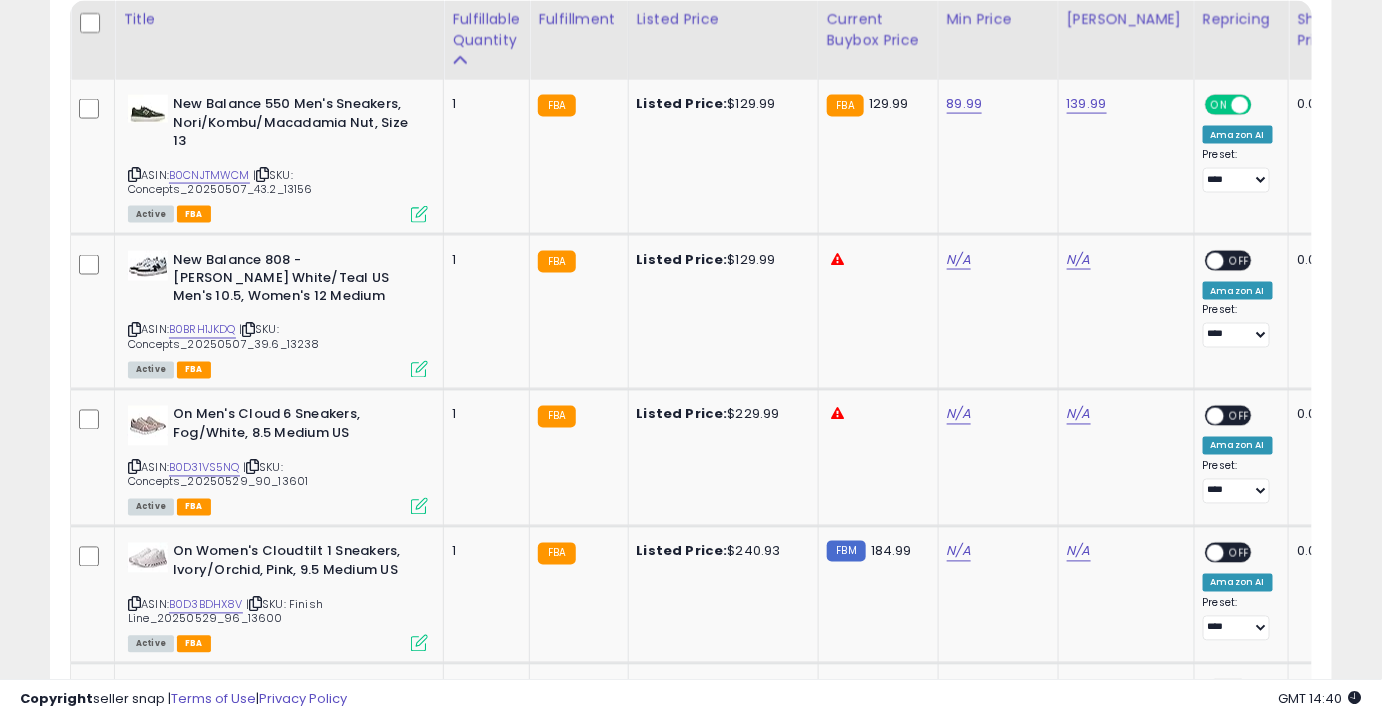 scroll, scrollTop: 974, scrollLeft: 0, axis: vertical 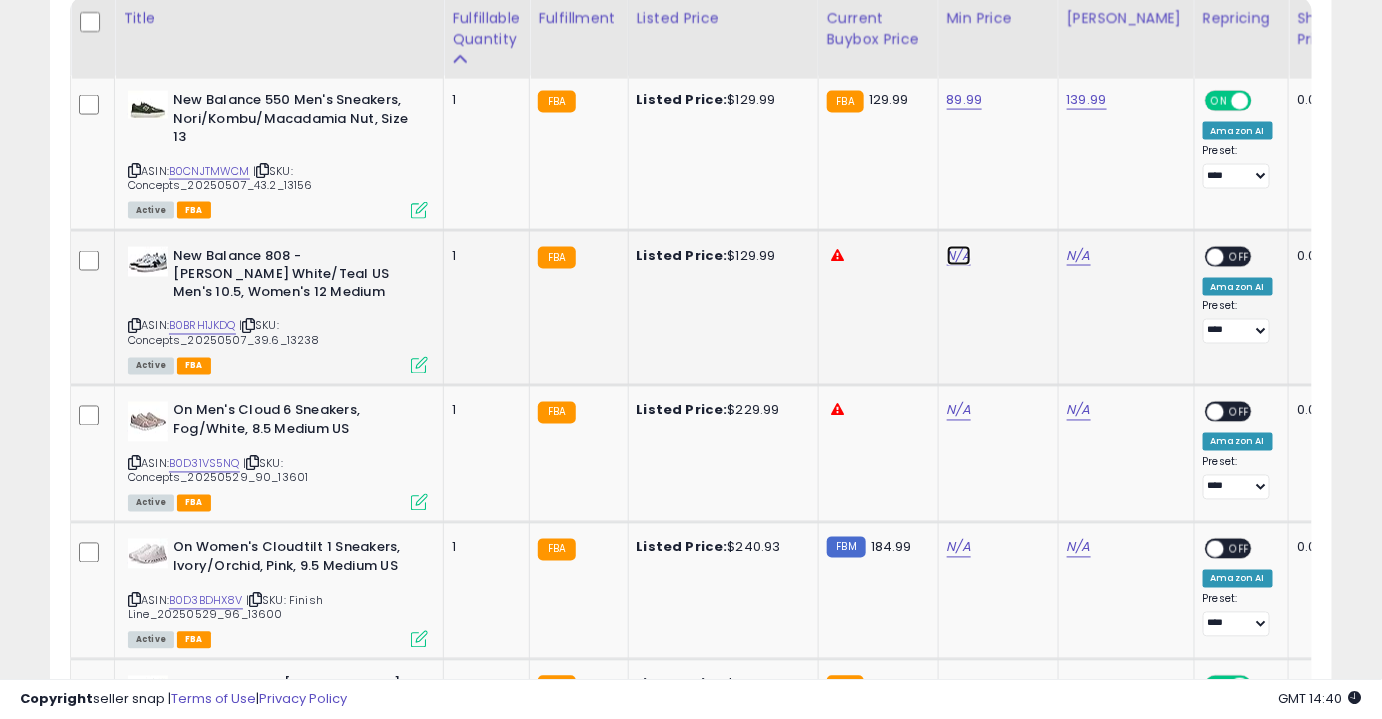click on "N/A" at bounding box center [959, 256] 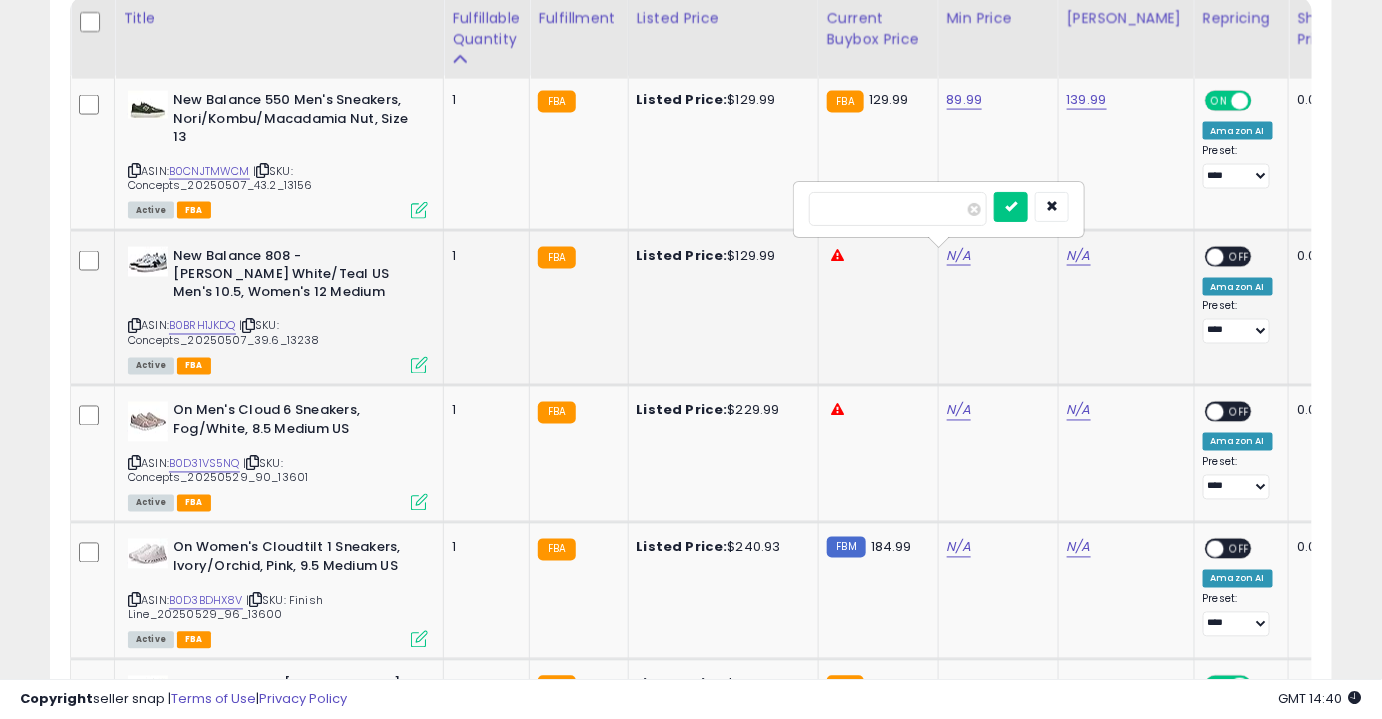type on "*" 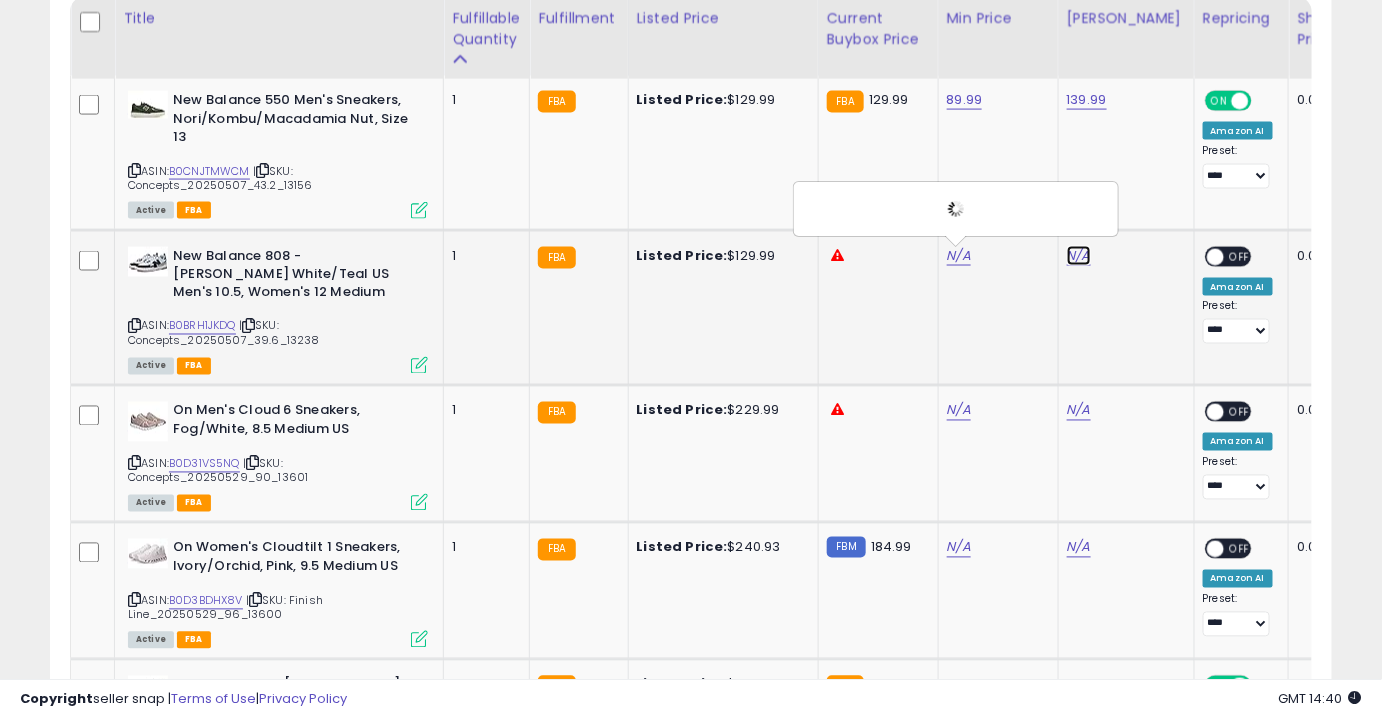 click on "N/A" at bounding box center (1079, 256) 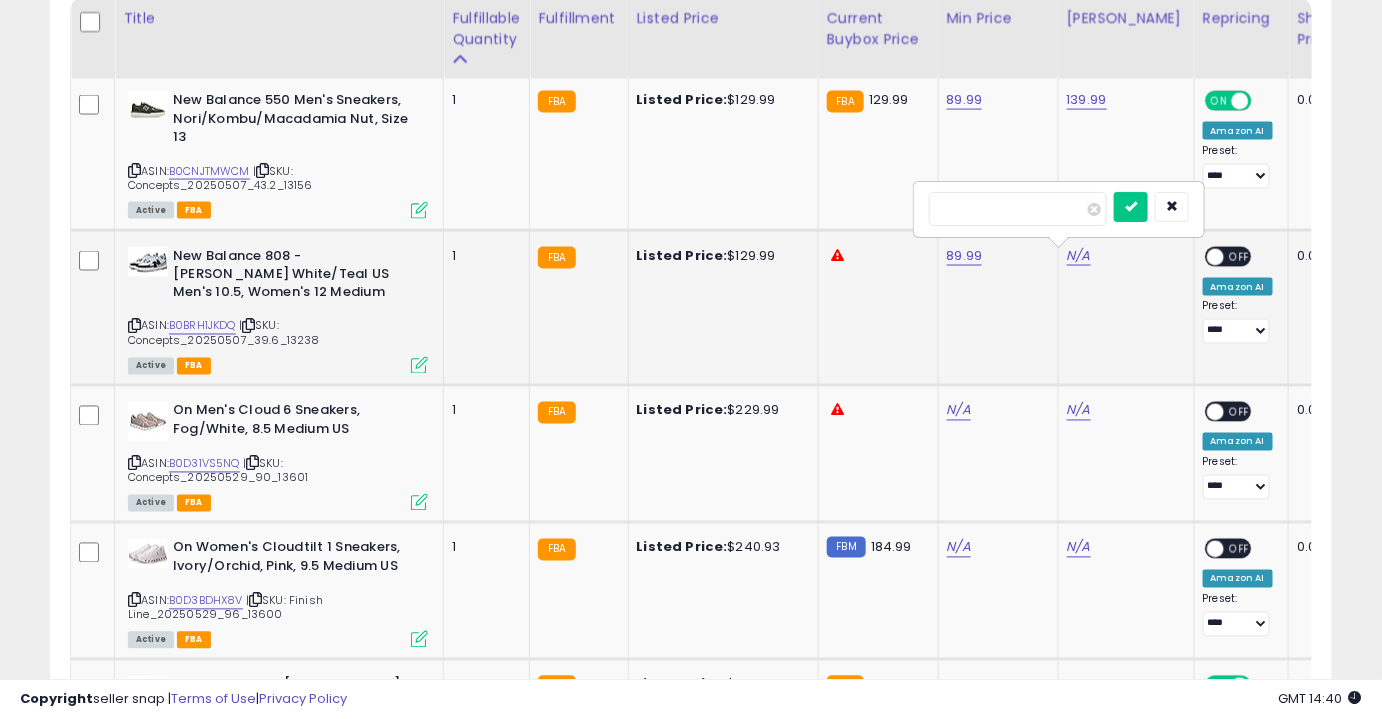 type on "******" 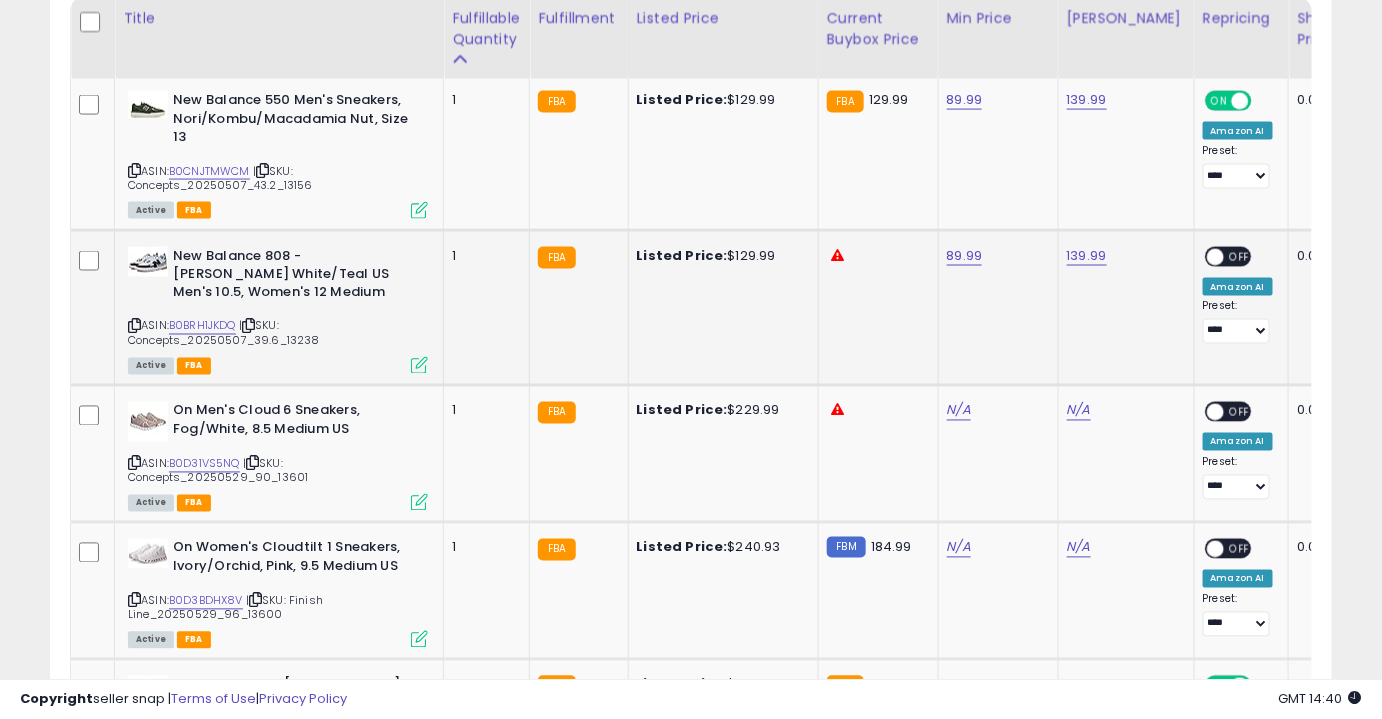 click on "OFF" at bounding box center (1240, 256) 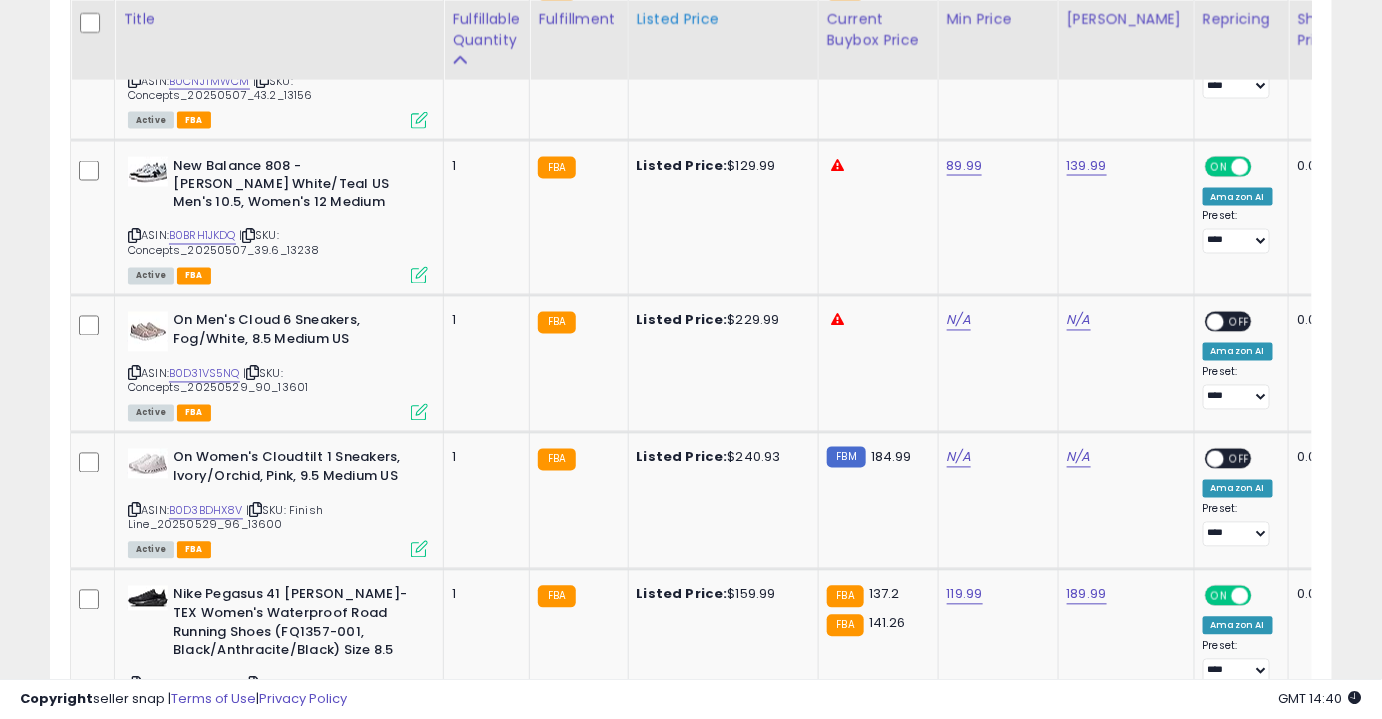 scroll, scrollTop: 1065, scrollLeft: 0, axis: vertical 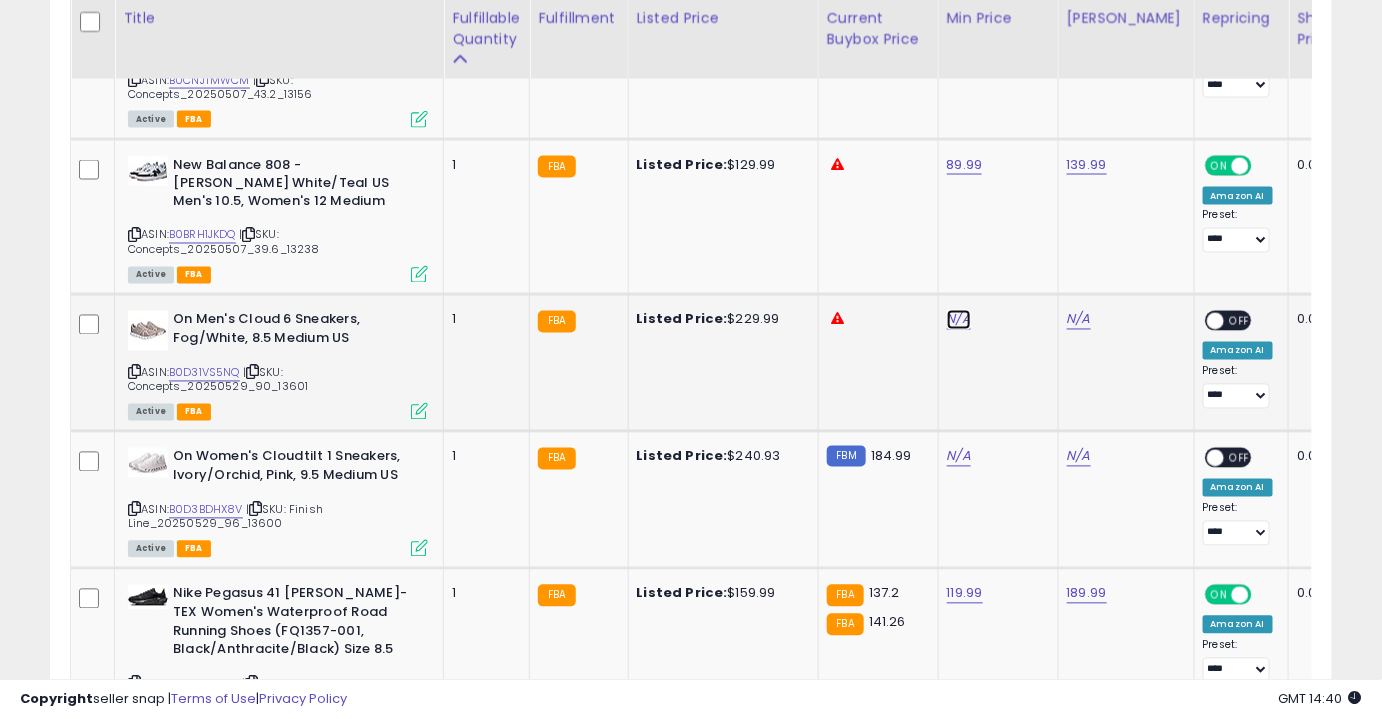 click on "N/A" at bounding box center [959, 320] 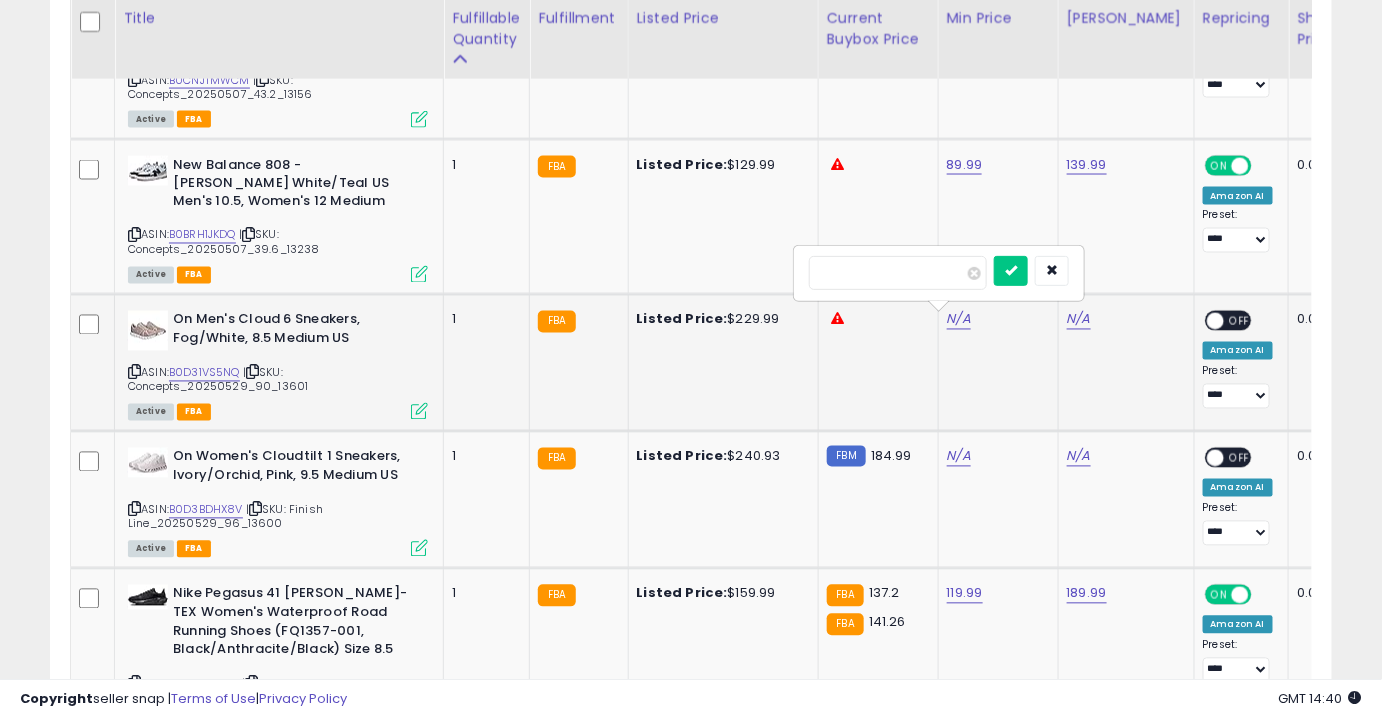 type on "******" 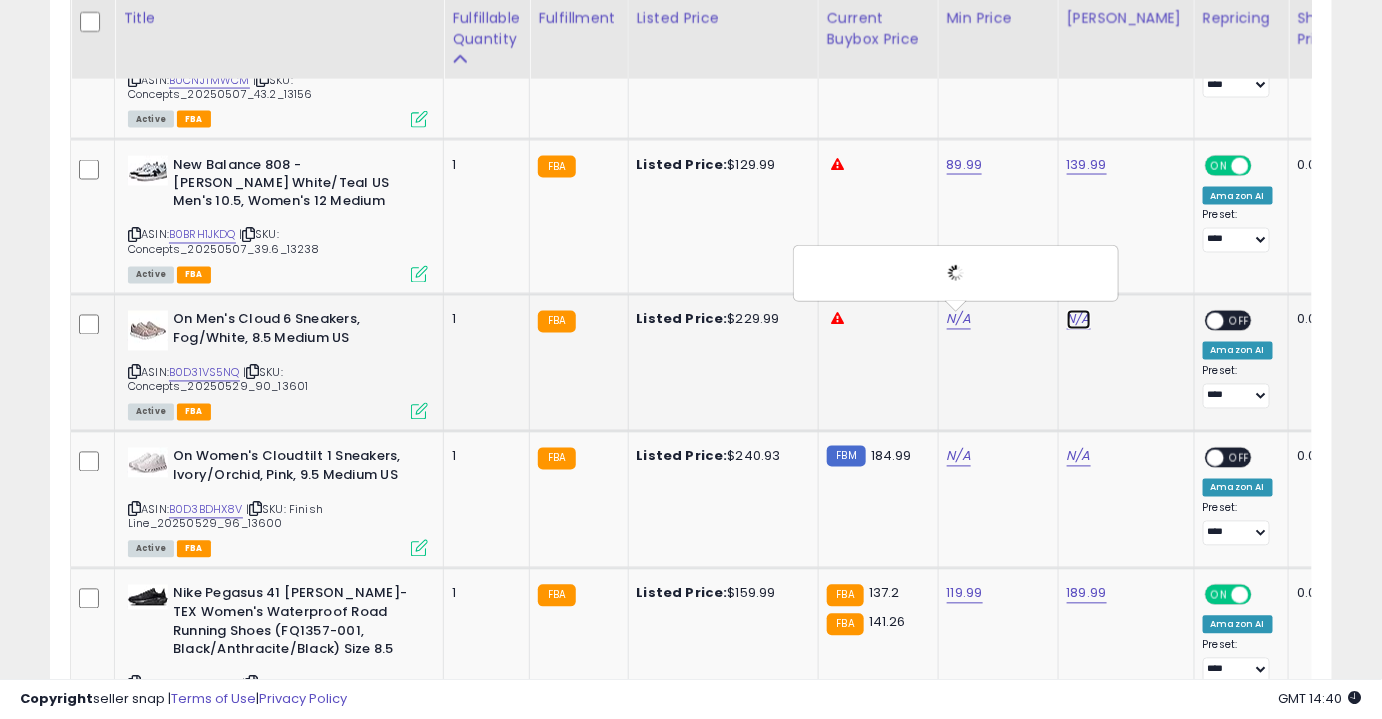 click on "N/A" at bounding box center (1079, 320) 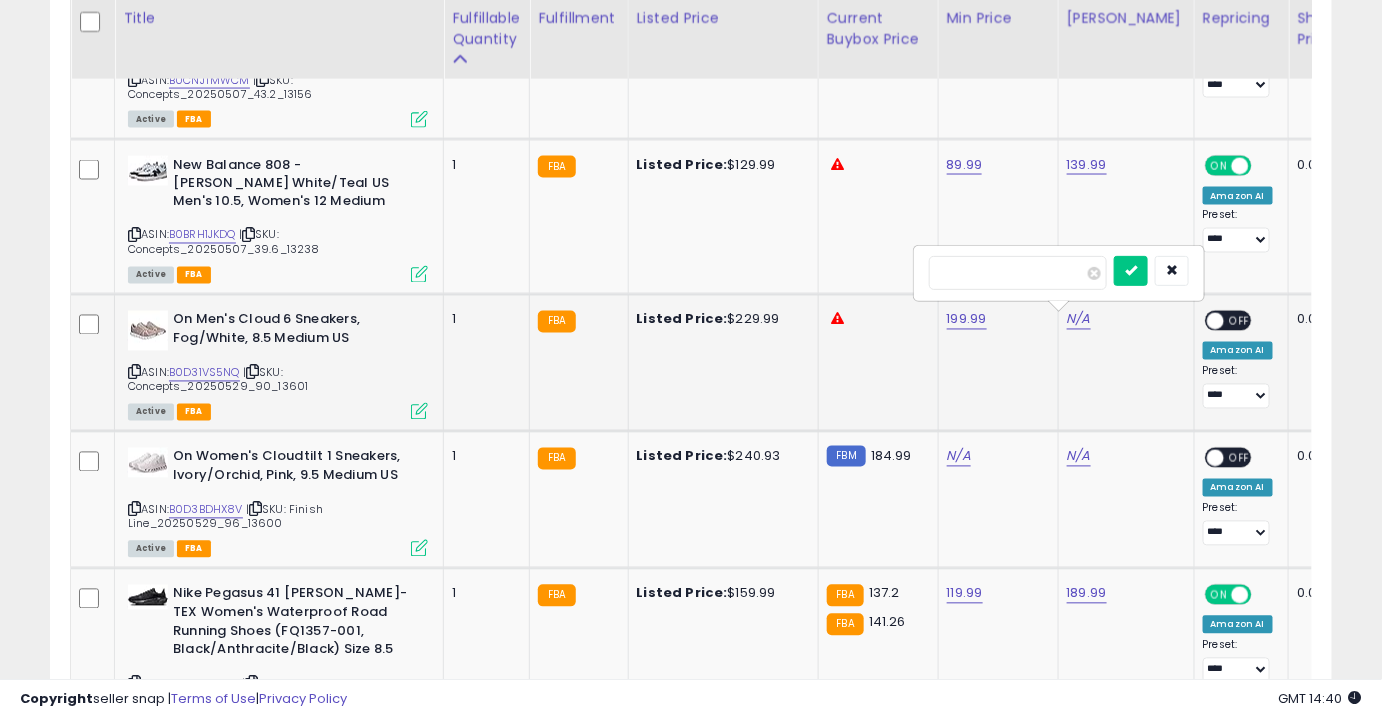 type on "******" 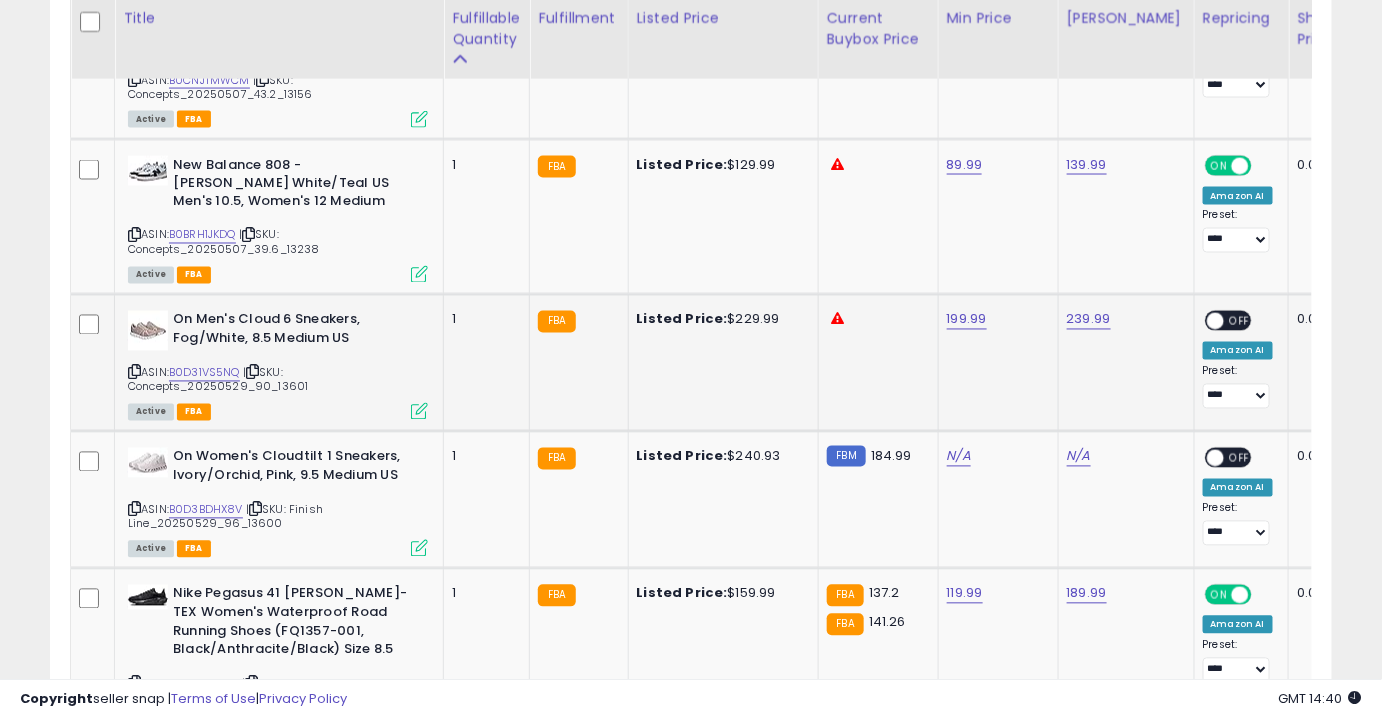 click on "OFF" at bounding box center (1240, 321) 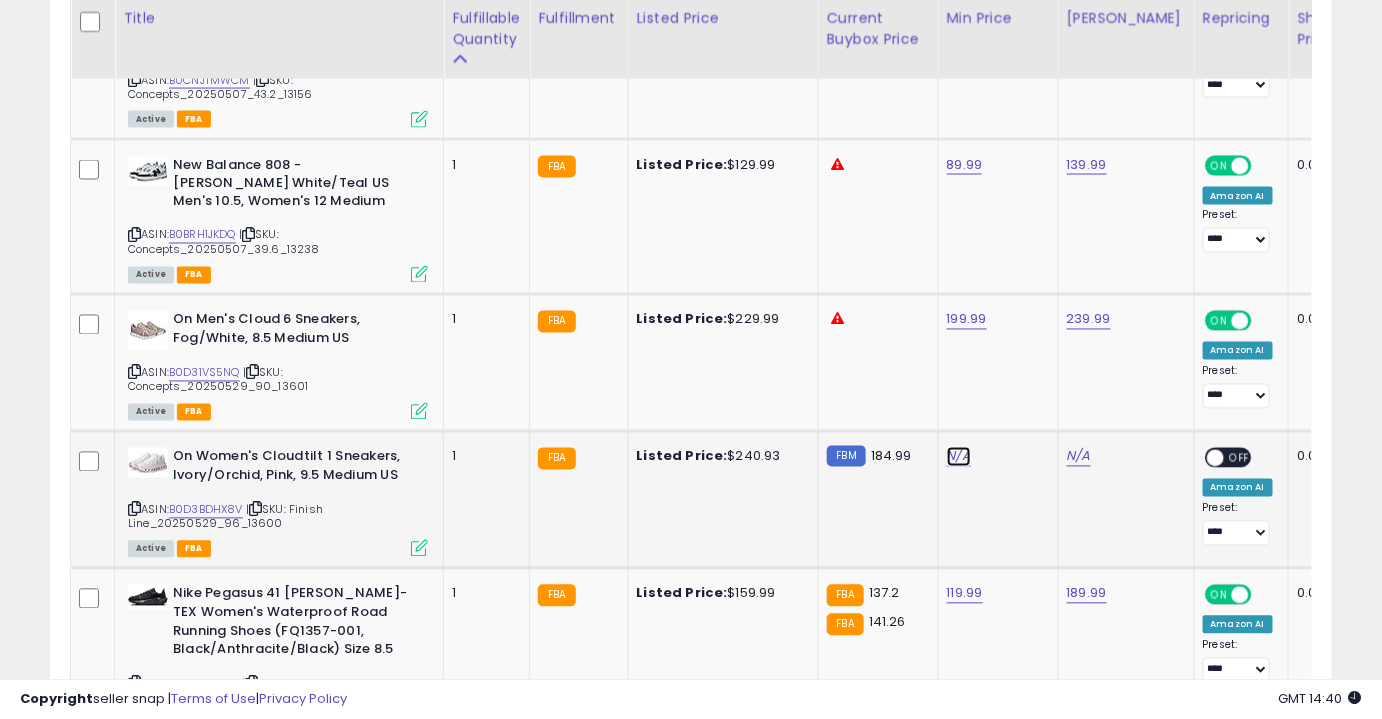 click on "N/A" at bounding box center (959, 457) 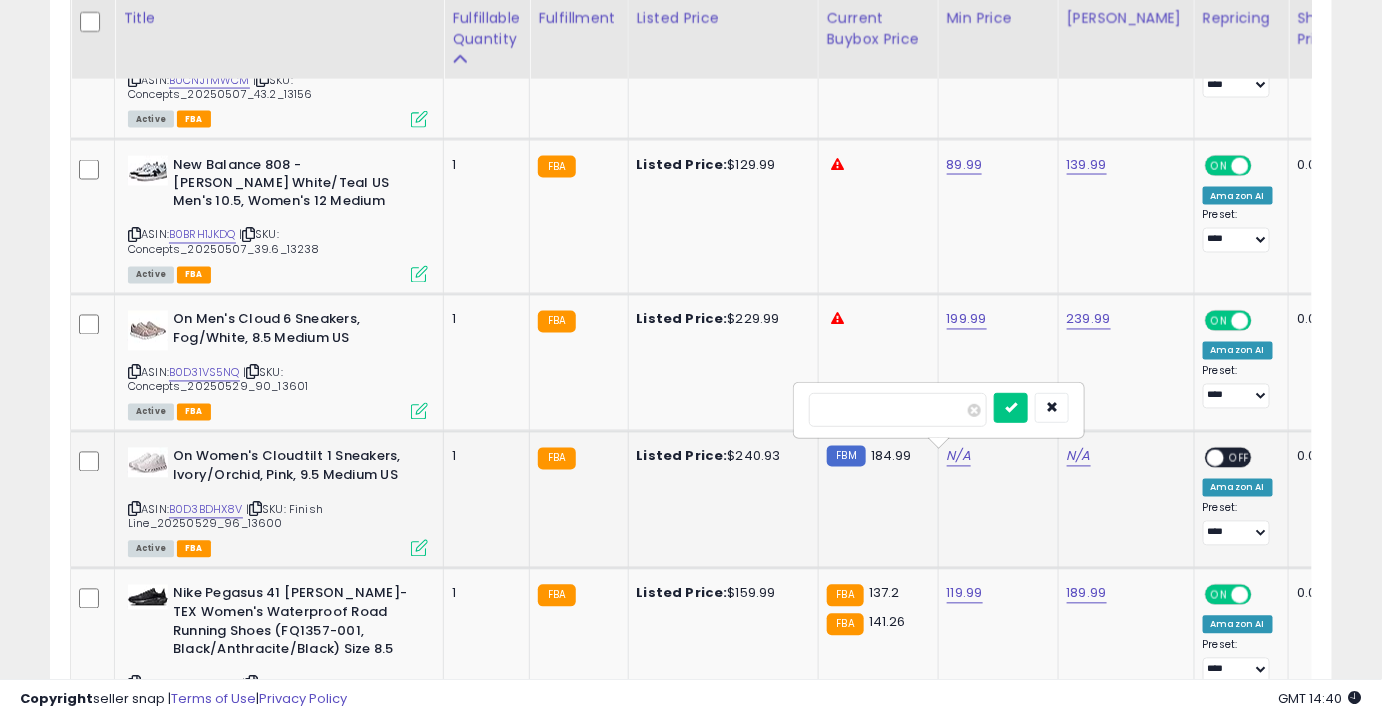 type on "******" 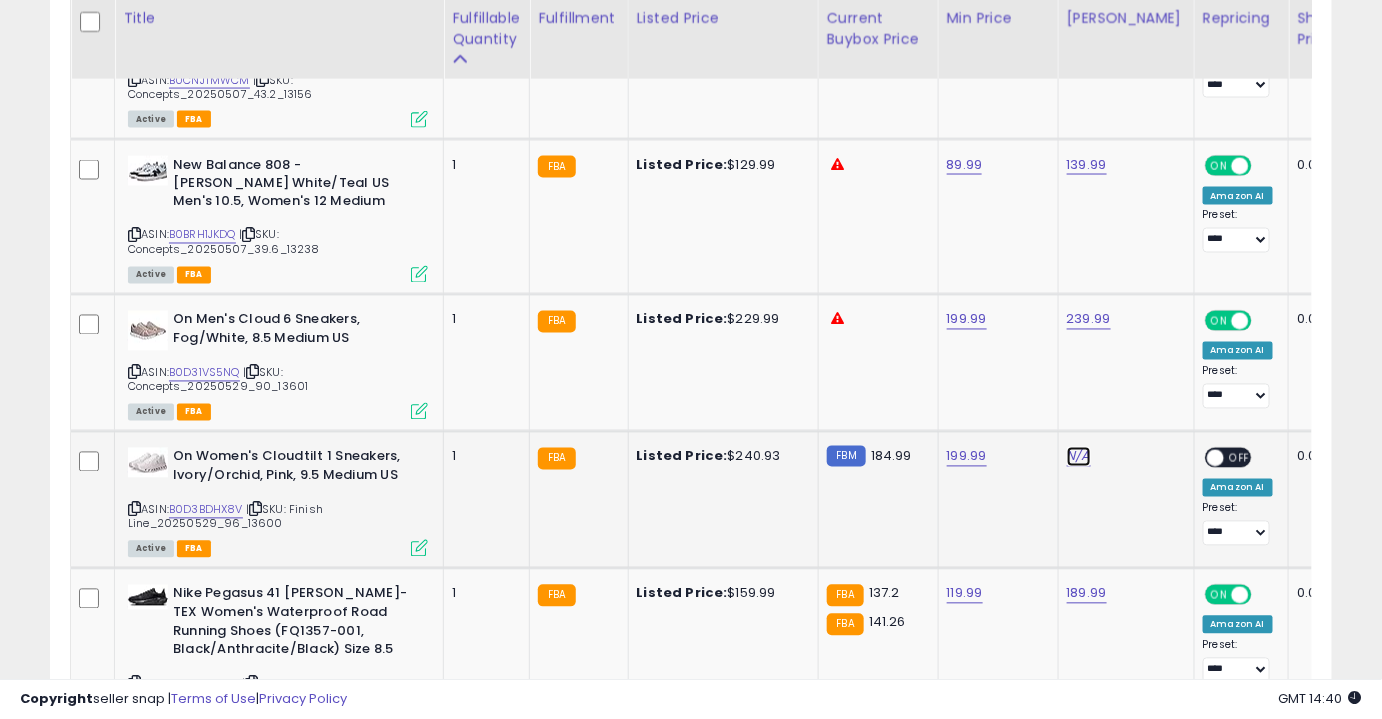 click on "N/A" at bounding box center (1079, 457) 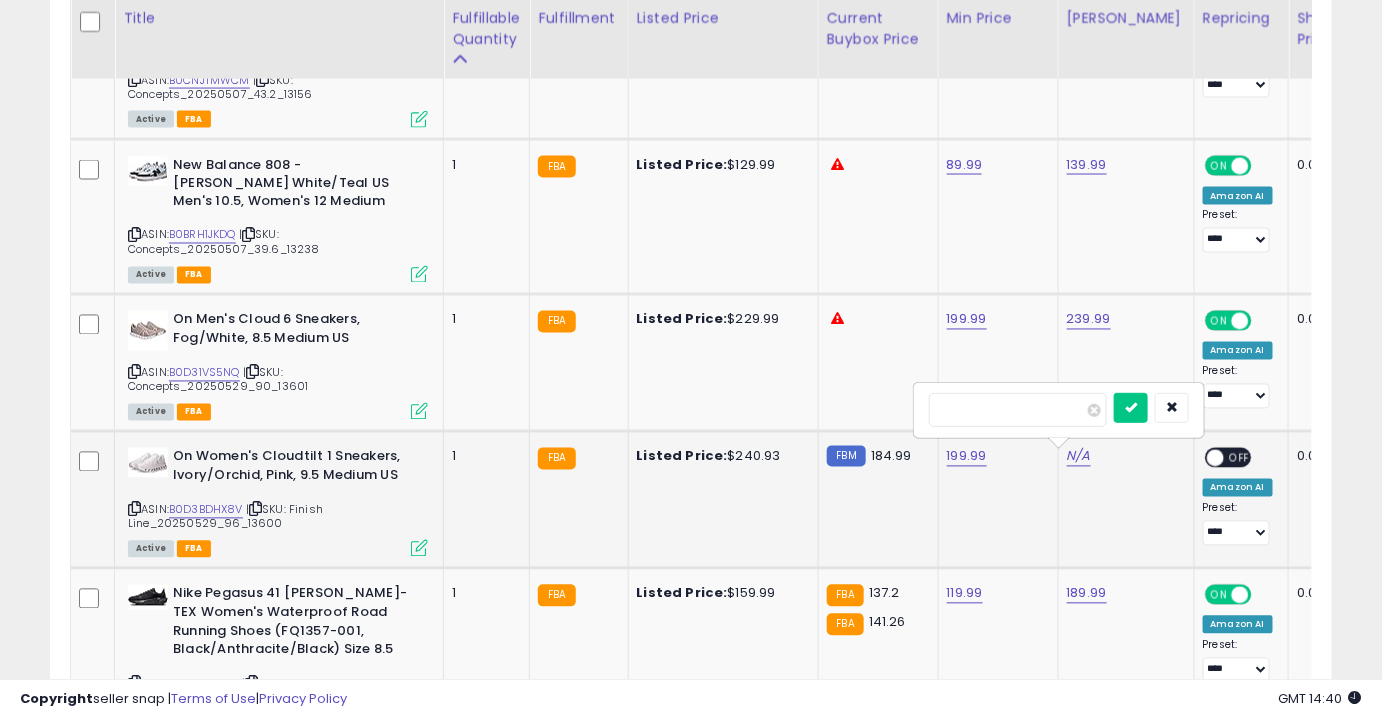 type on "******" 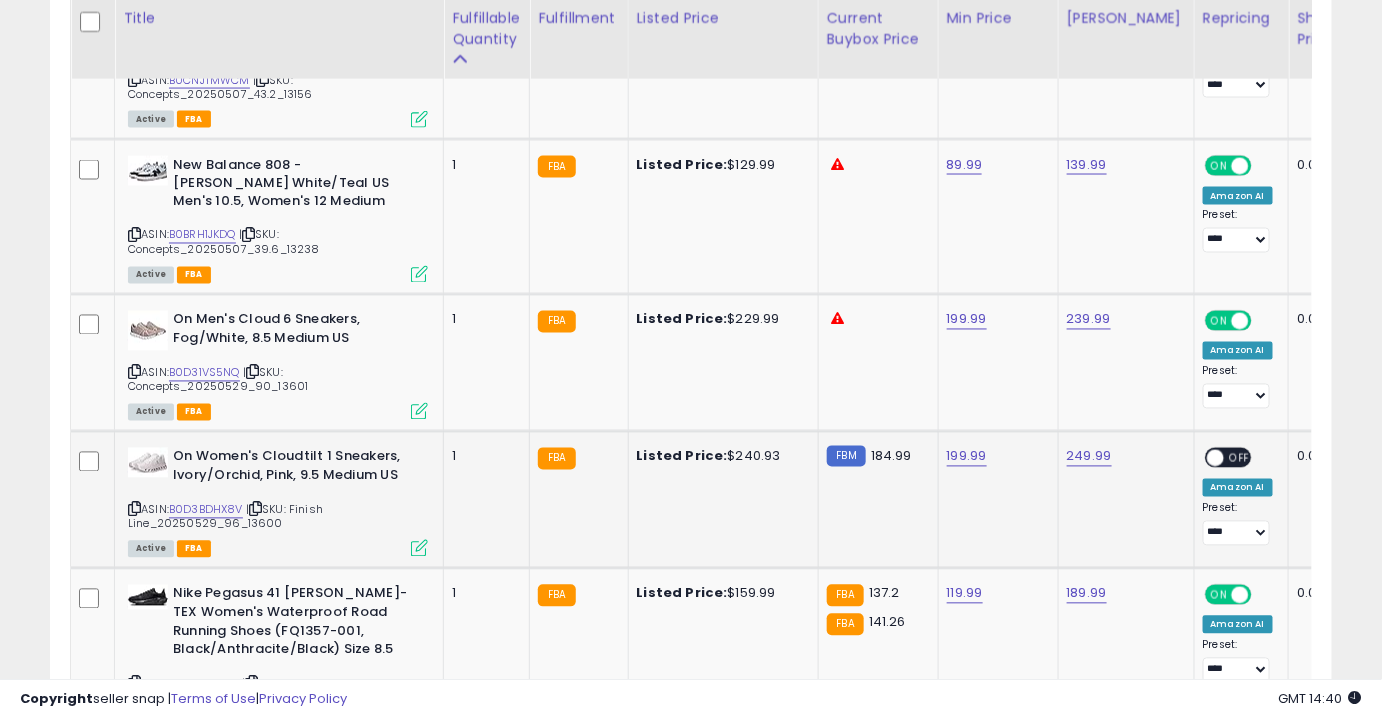 click on "OFF" at bounding box center (1240, 458) 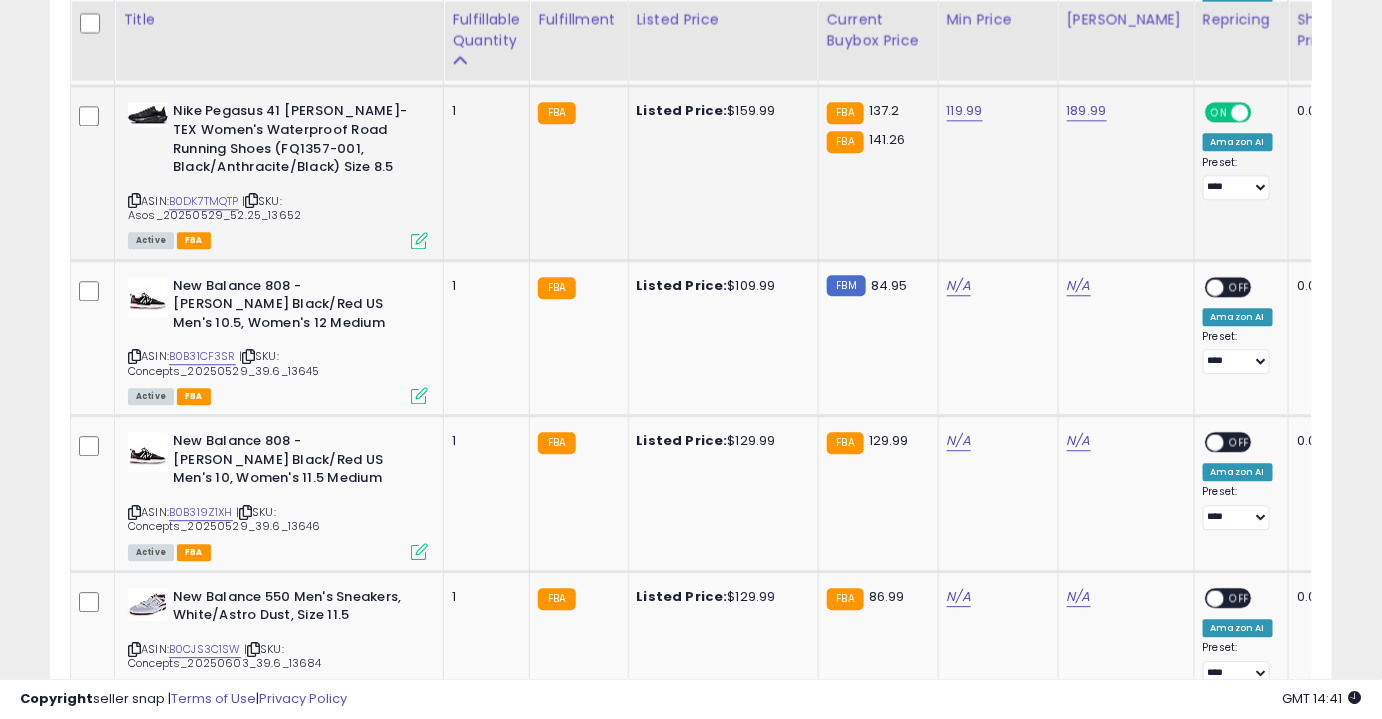 scroll, scrollTop: 1549, scrollLeft: 0, axis: vertical 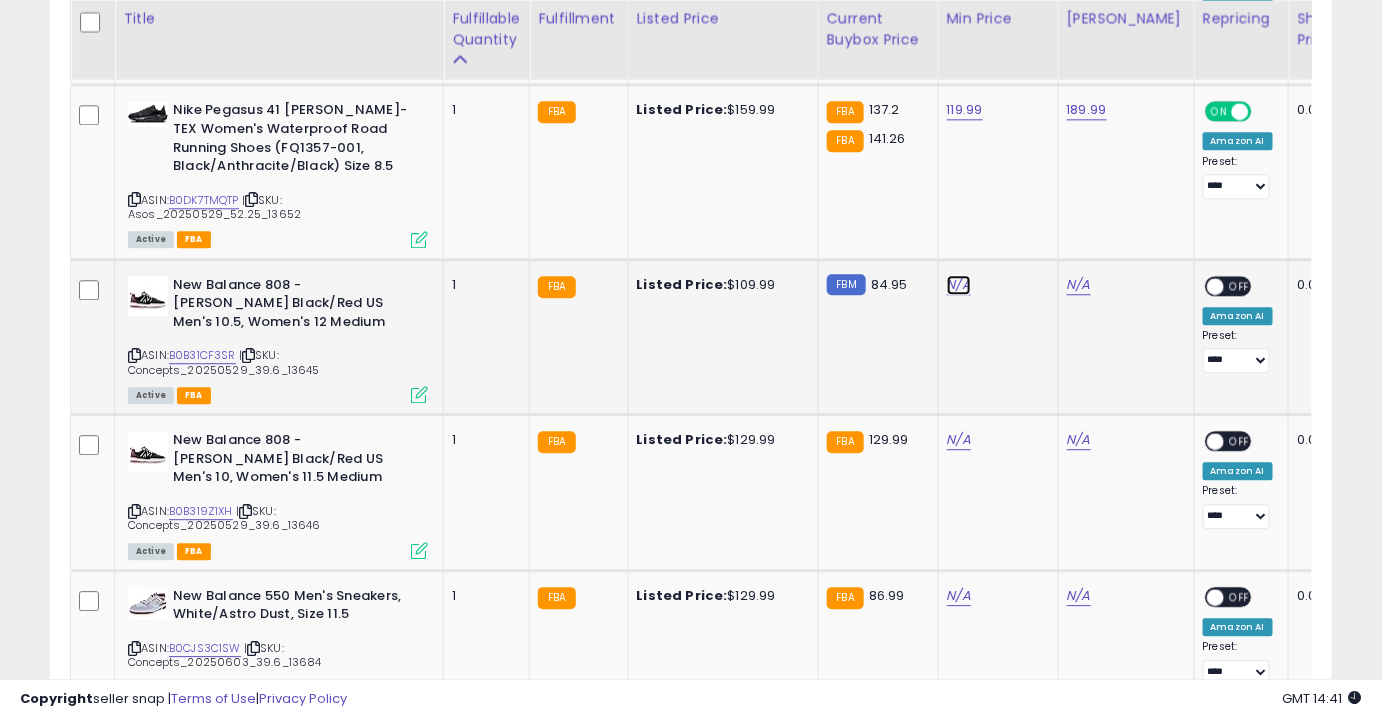 click on "N/A" at bounding box center (959, 285) 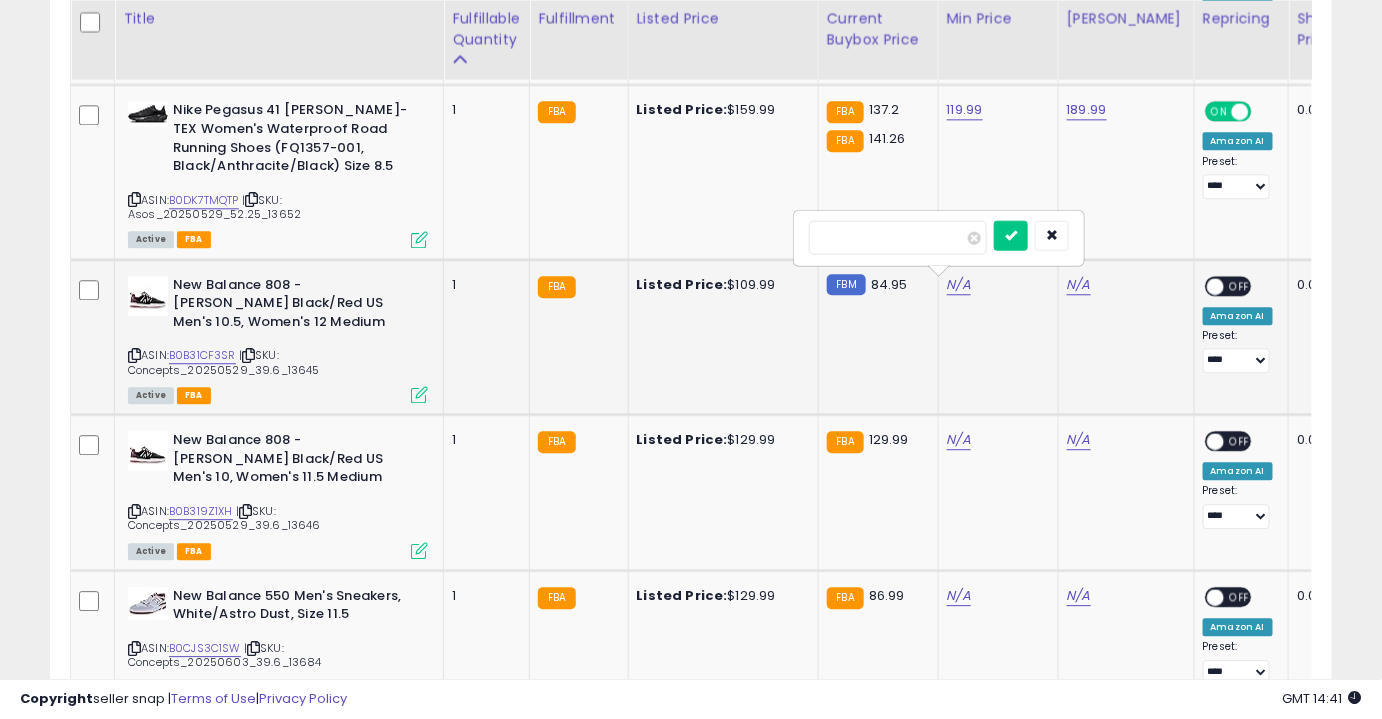 type on "*****" 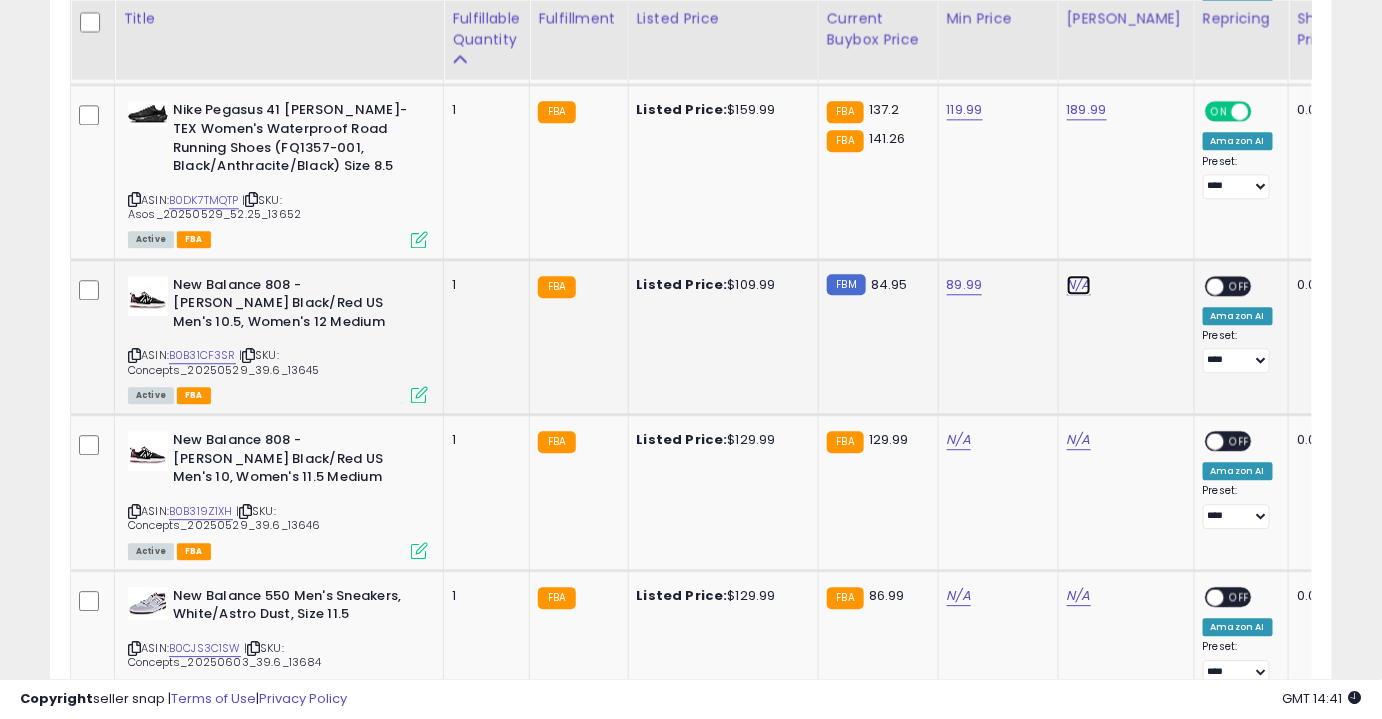click on "N/A" at bounding box center (1079, 285) 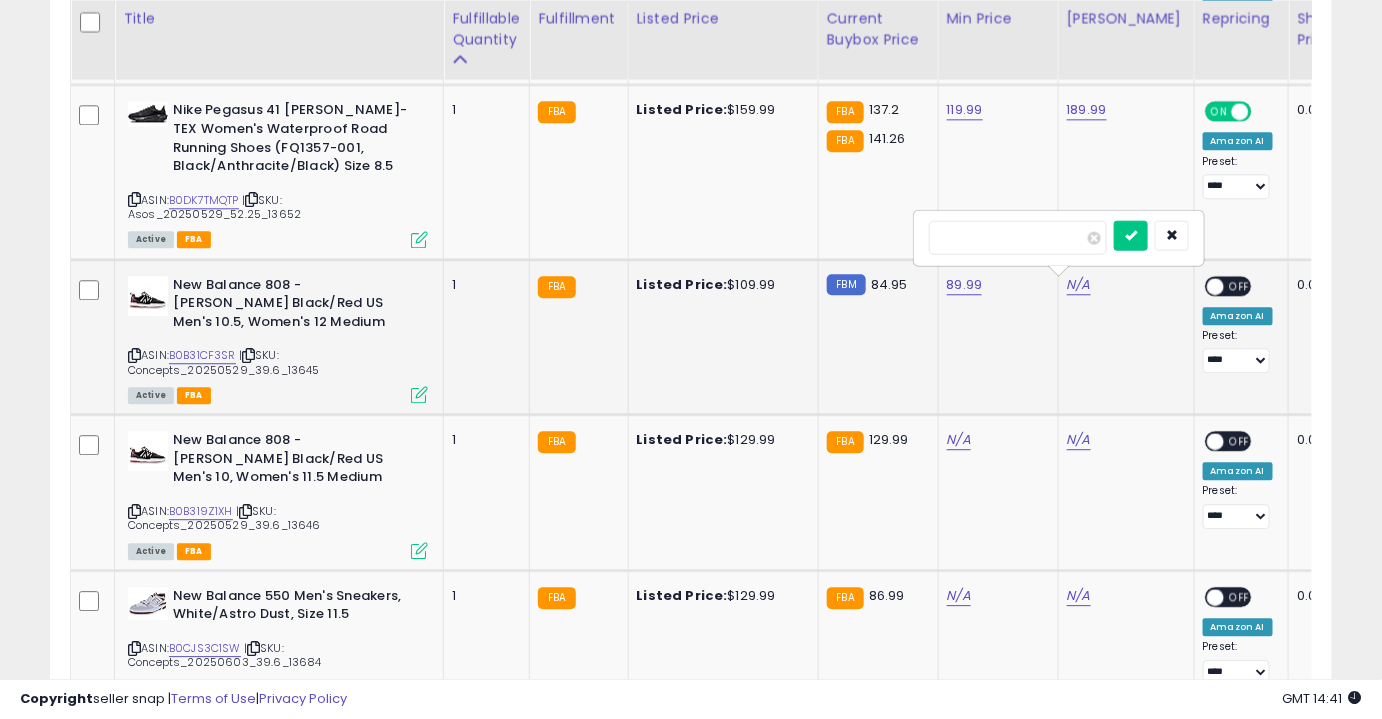 type on "******" 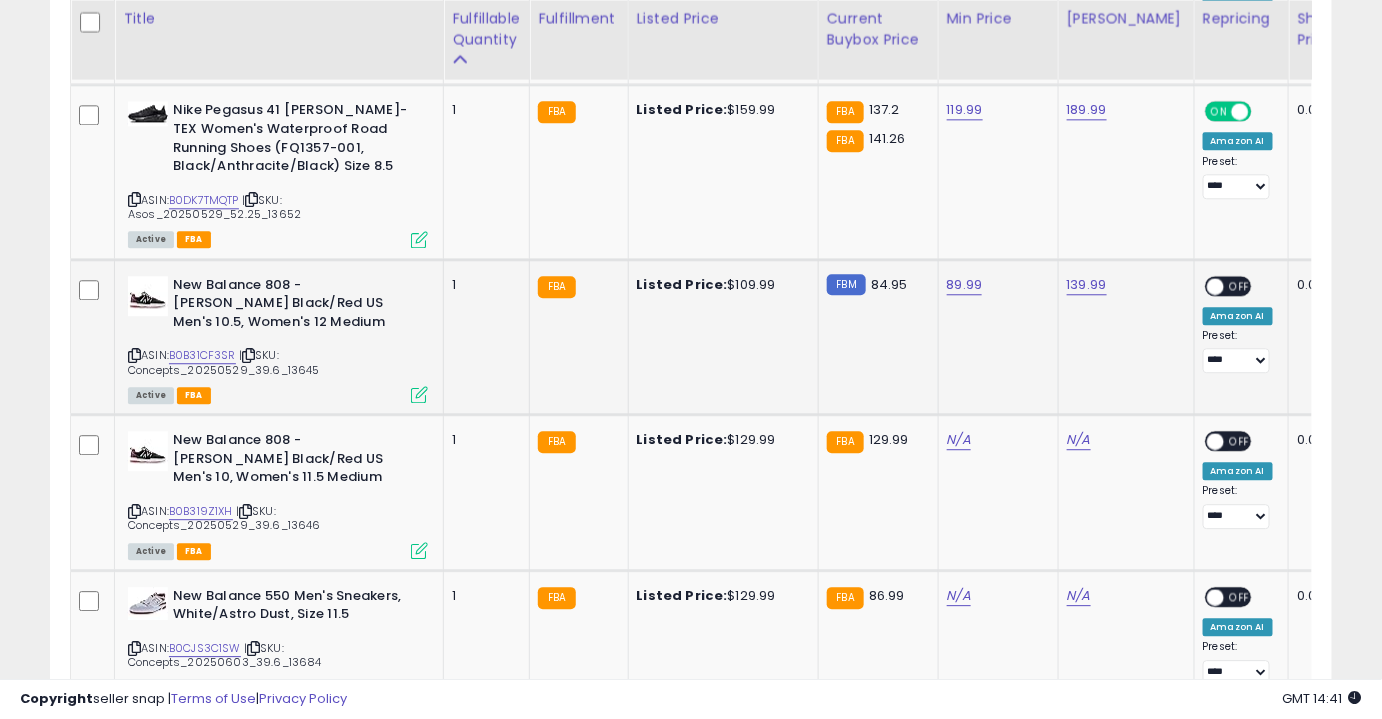 click on "OFF" at bounding box center [1240, 285] 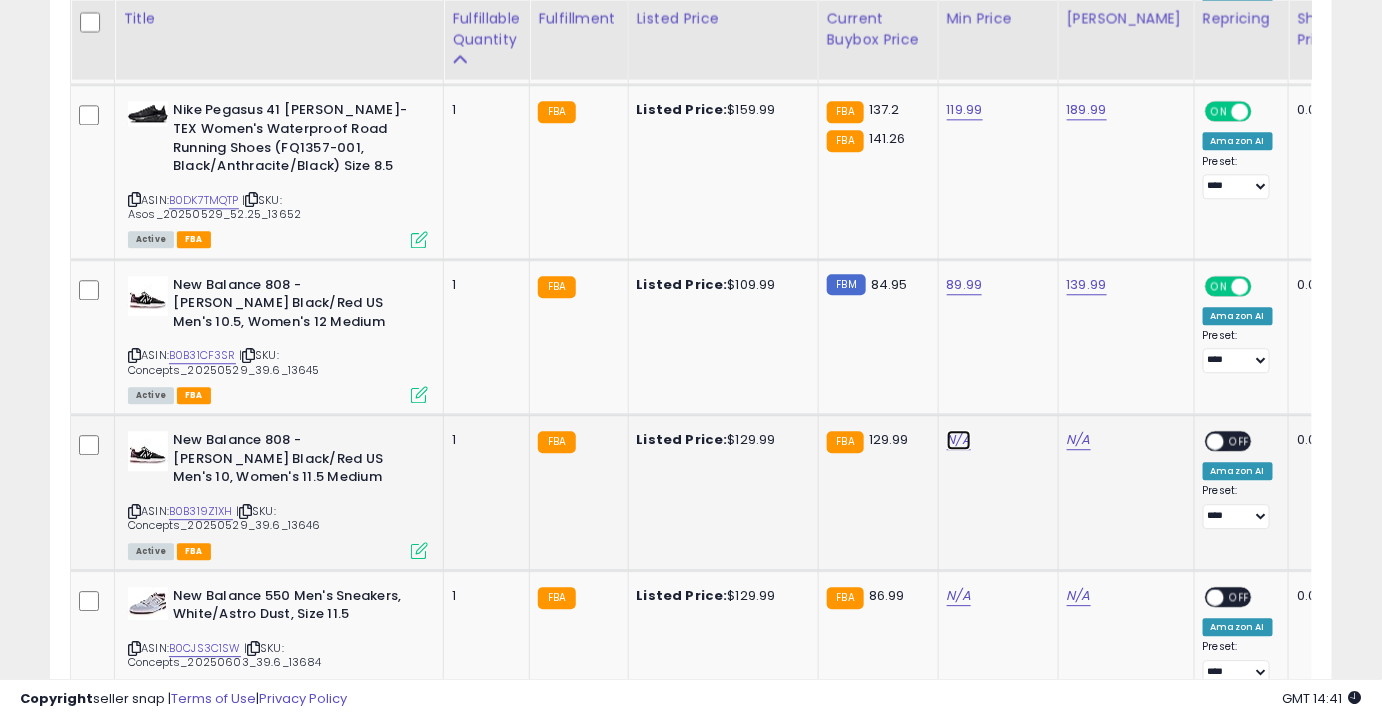 click on "N/A" at bounding box center (959, 440) 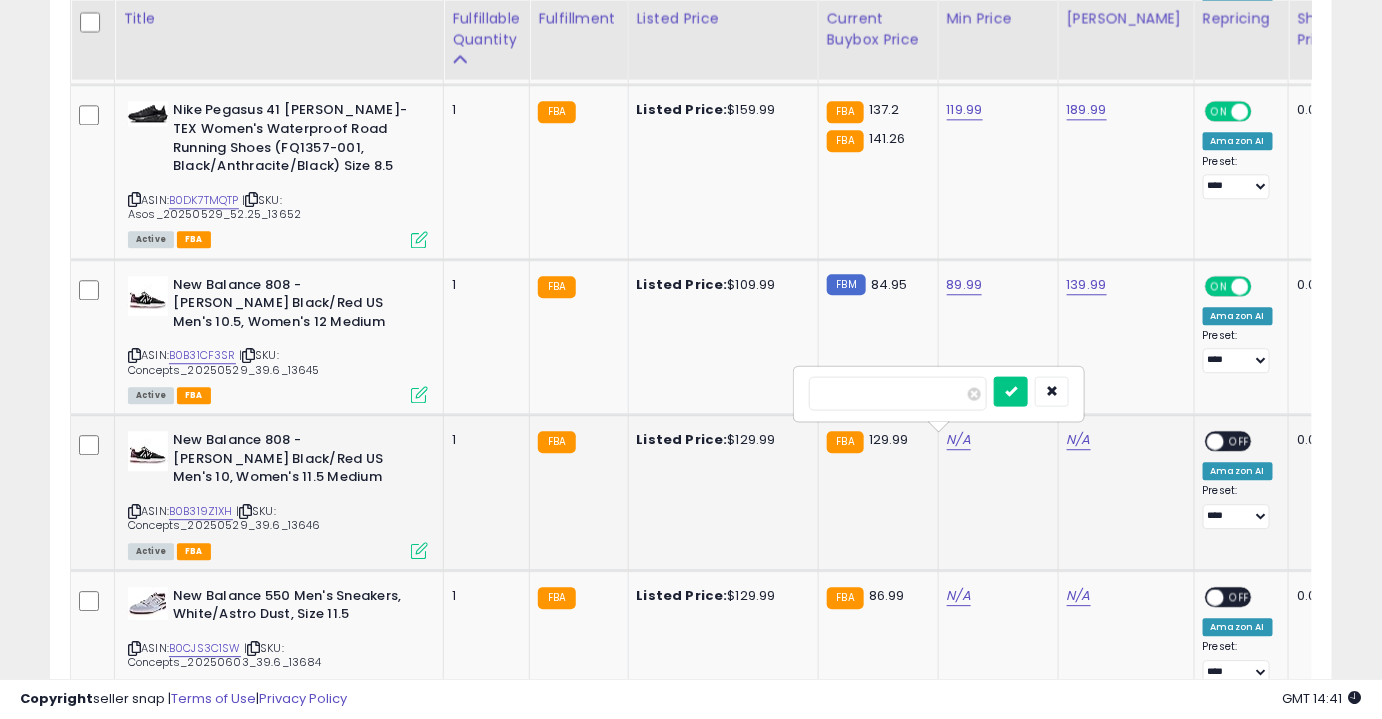 type on "*****" 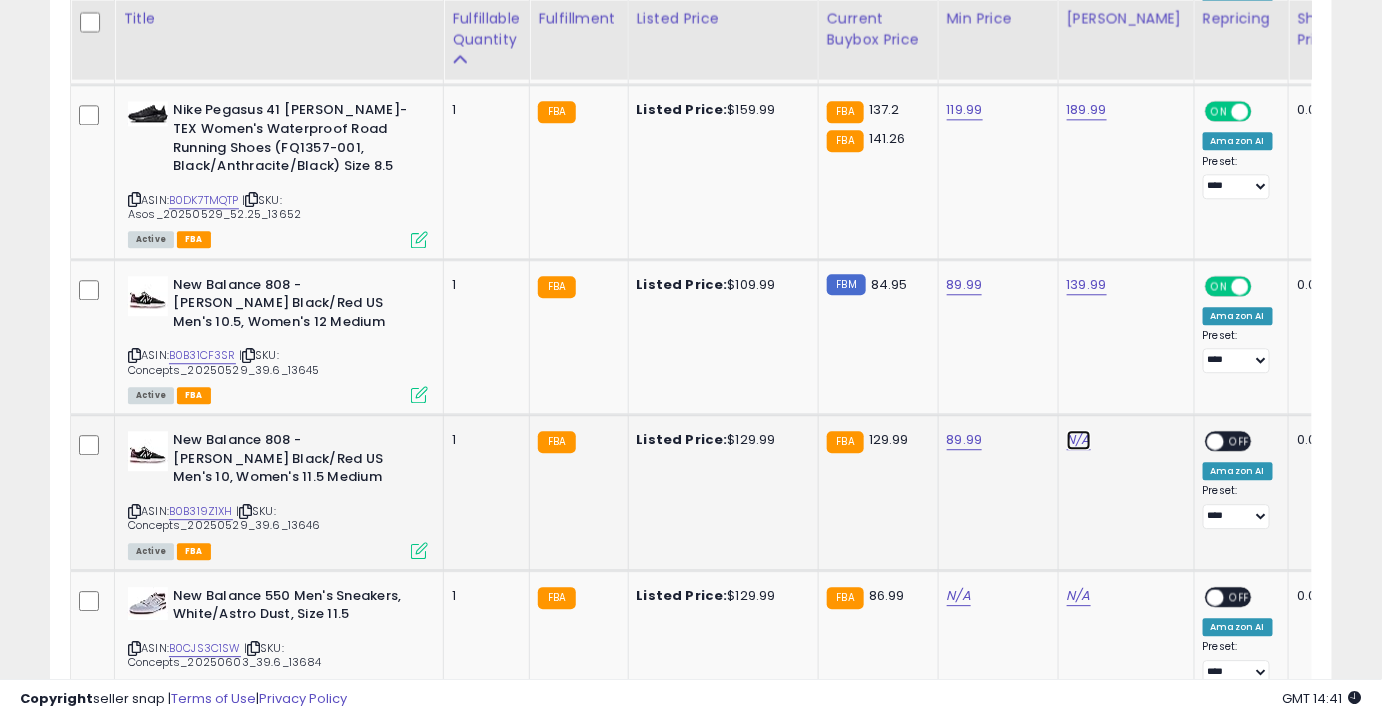 click on "N/A" at bounding box center (1079, 440) 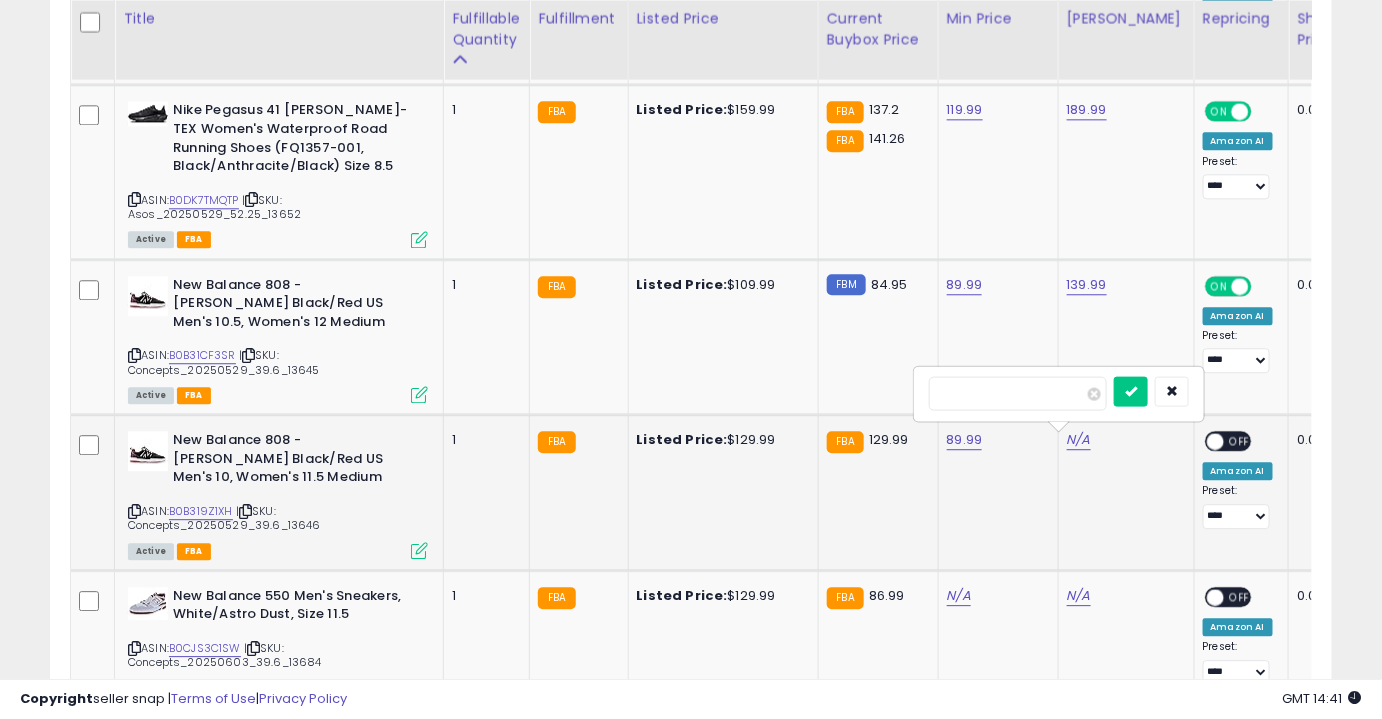 type on "******" 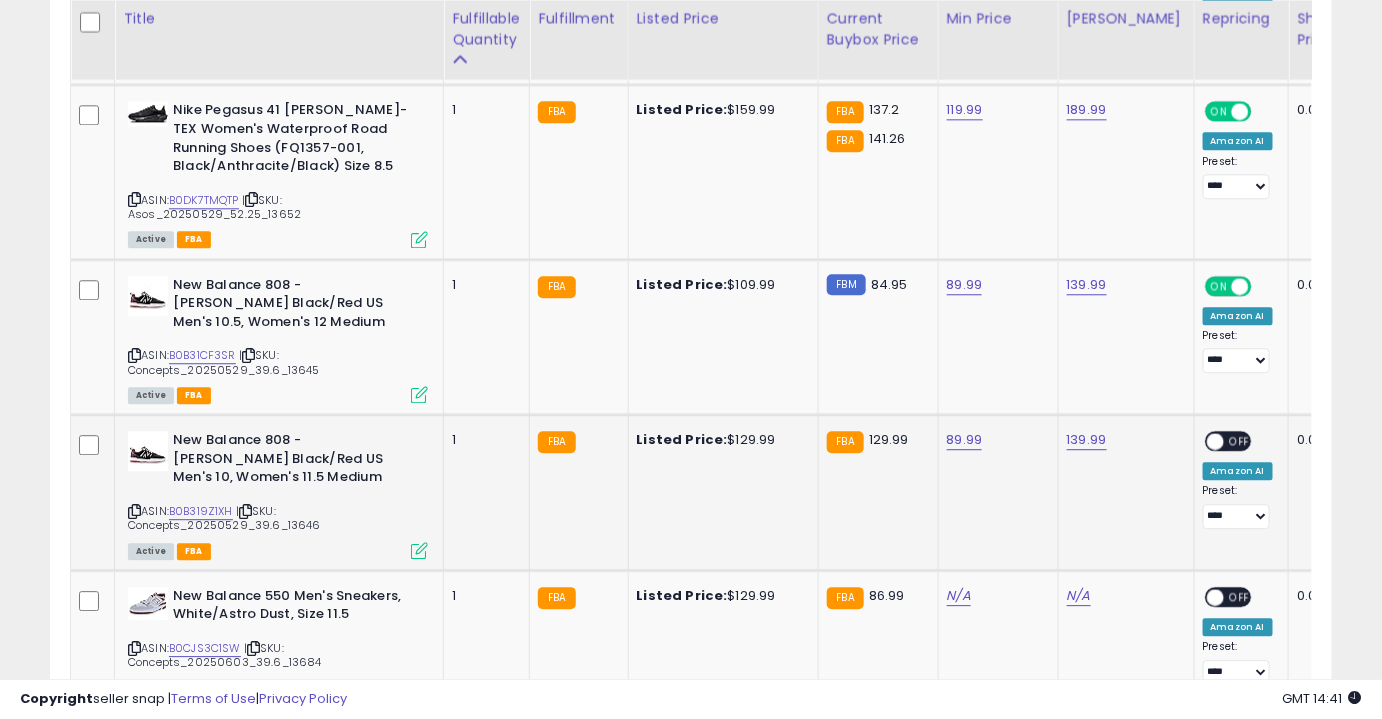click on "**********" at bounding box center (1238, 480) 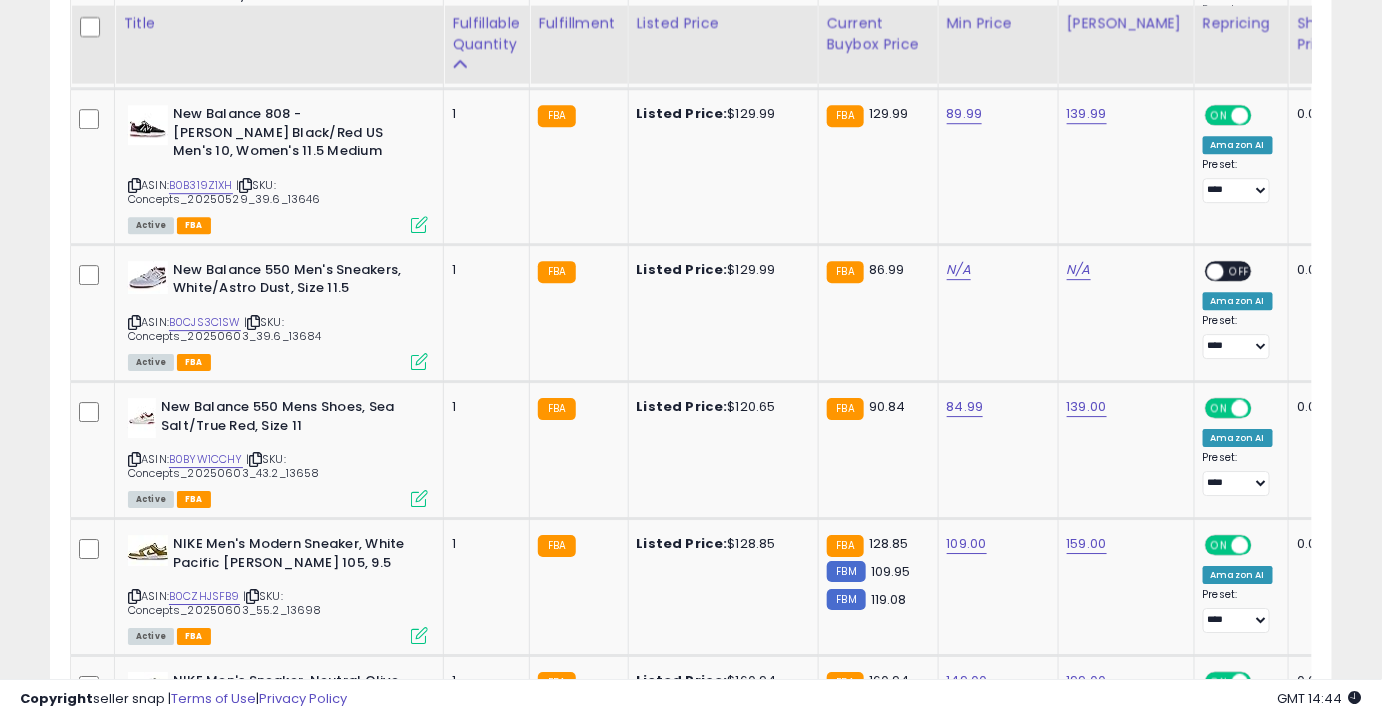 scroll, scrollTop: 1880, scrollLeft: 0, axis: vertical 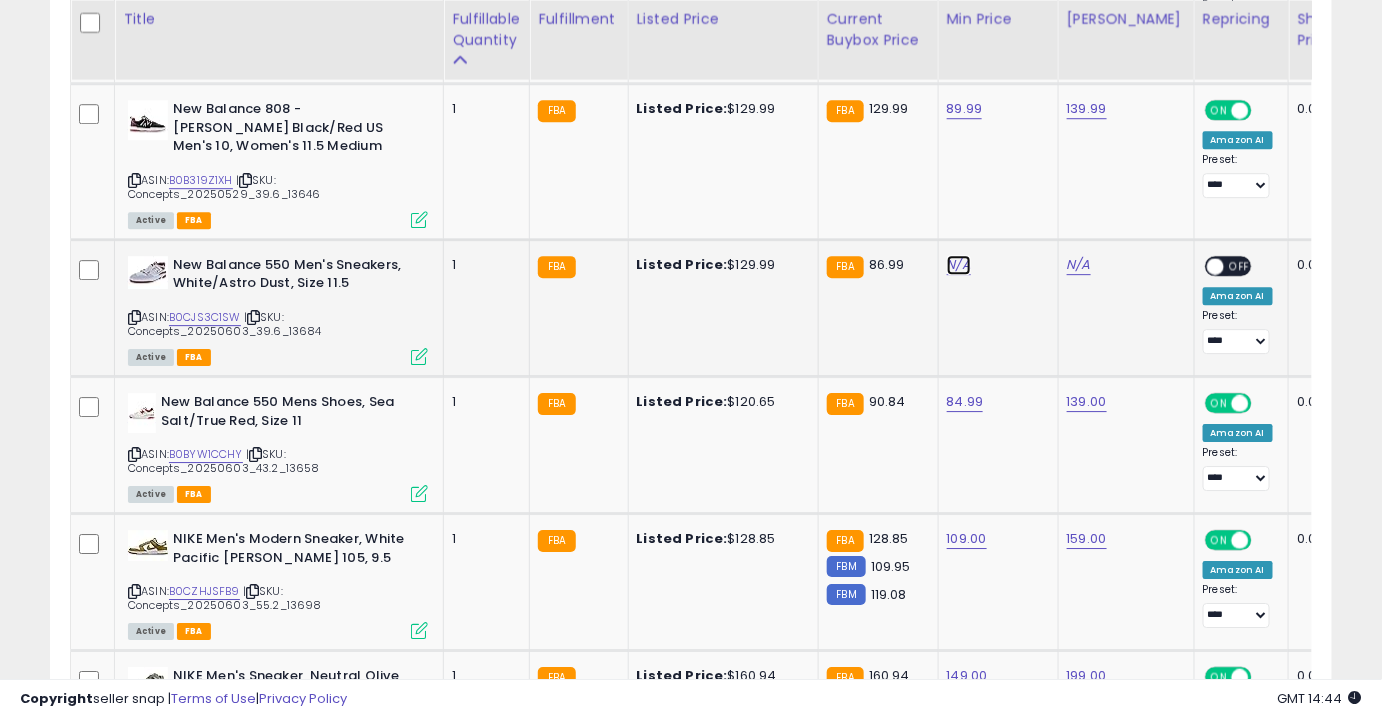 click on "N/A" at bounding box center (959, 265) 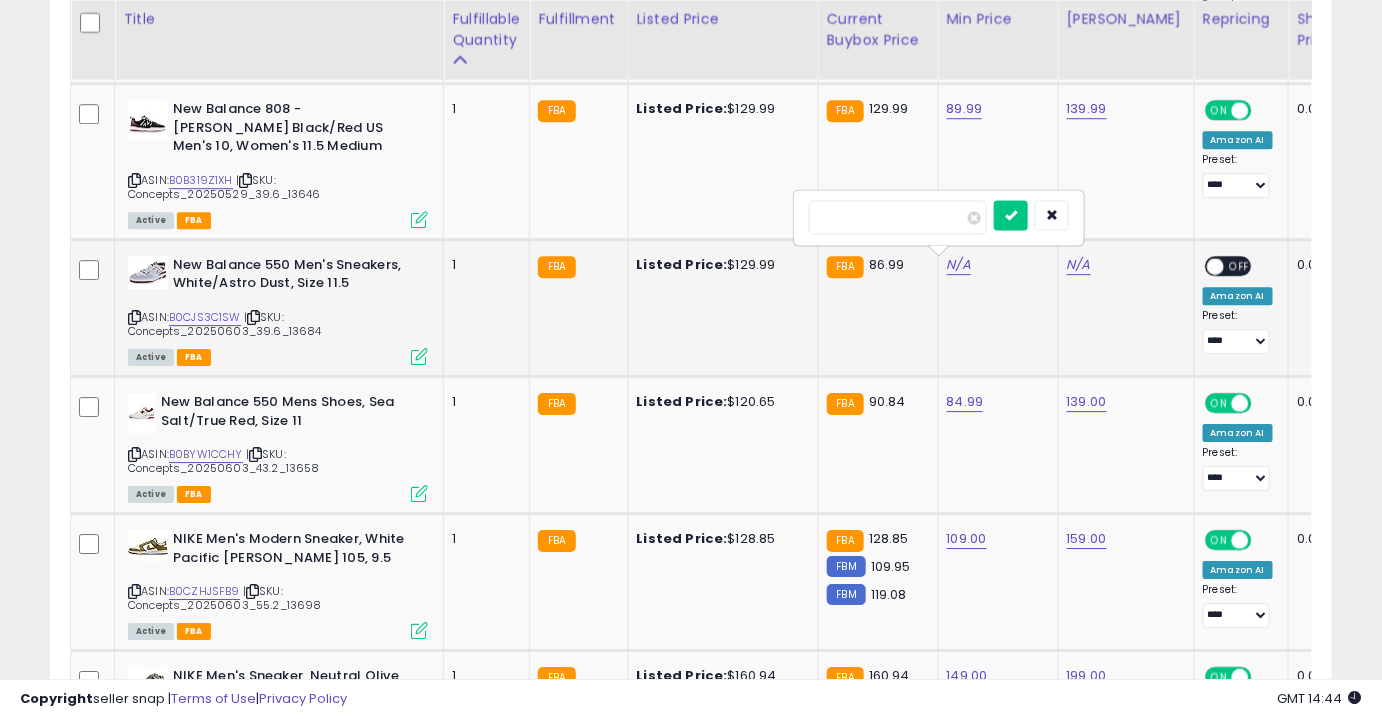type on "**" 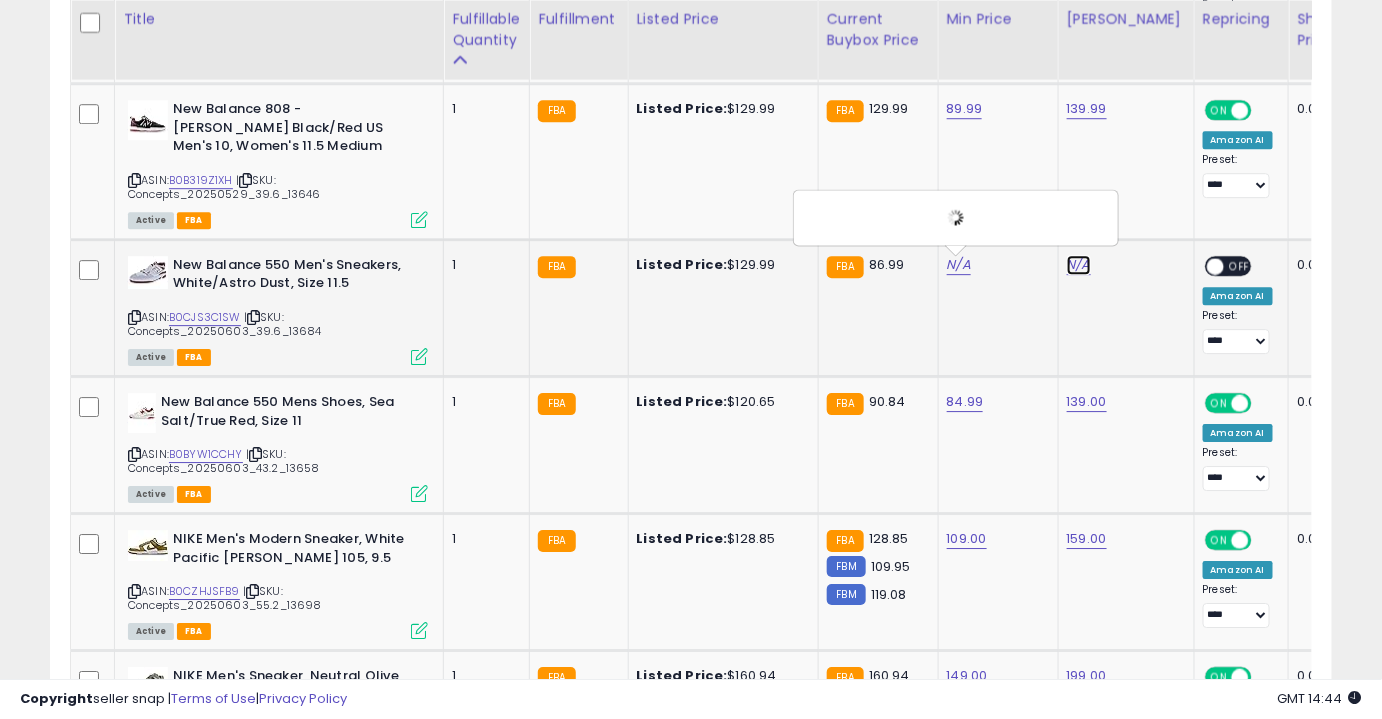 click on "N/A" at bounding box center [1079, 265] 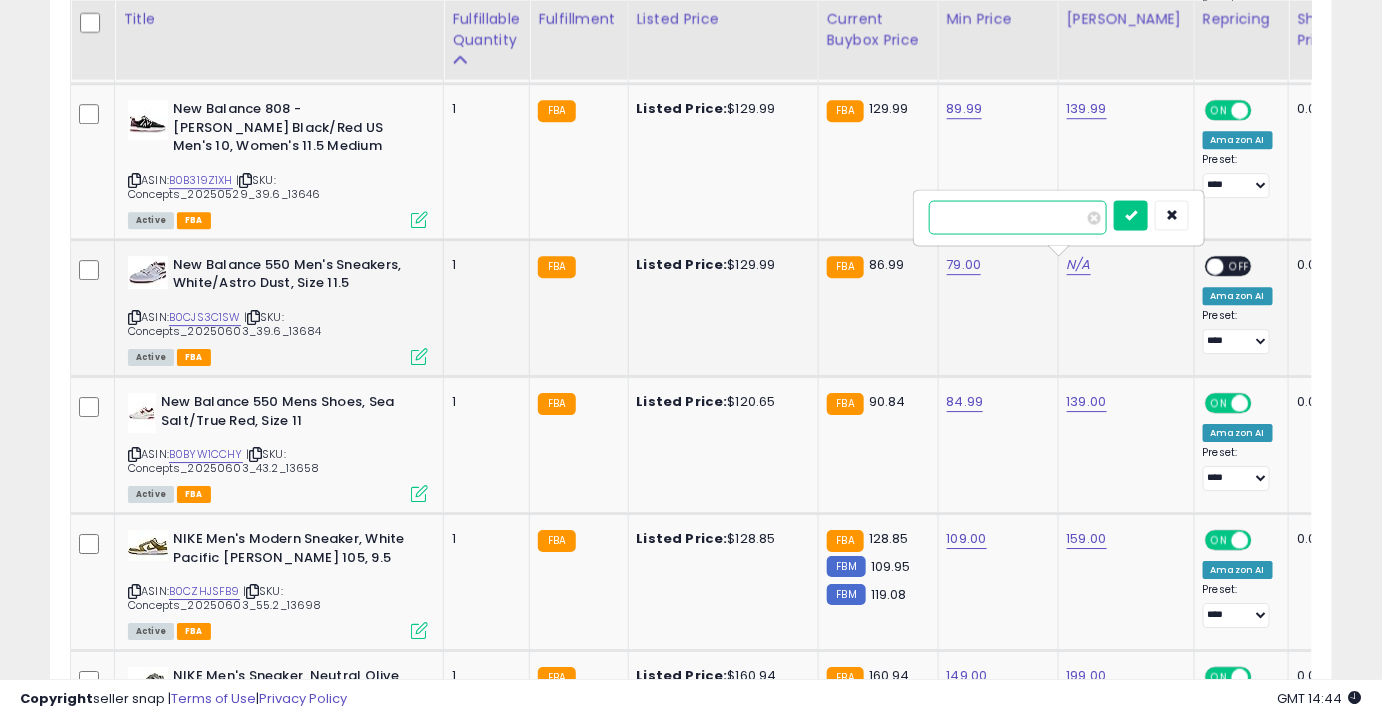 type on "***" 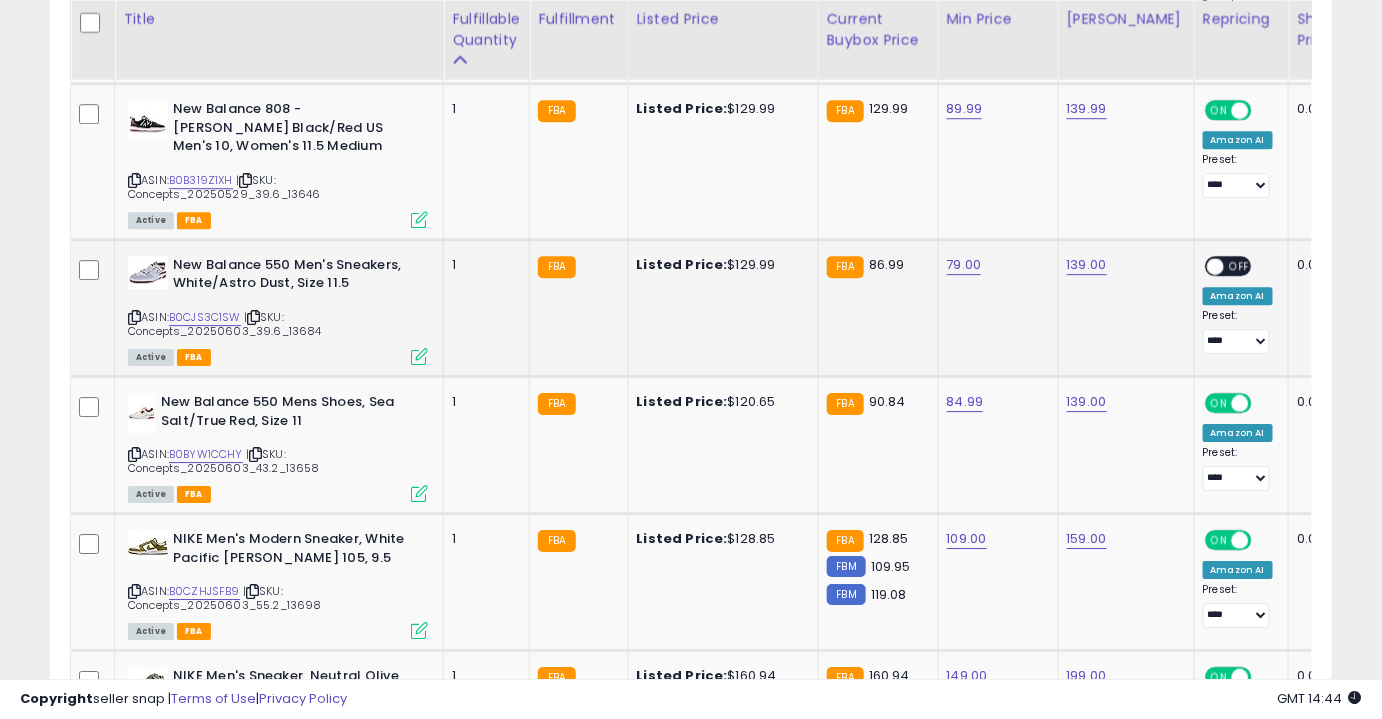 click on "OFF" at bounding box center [1240, 265] 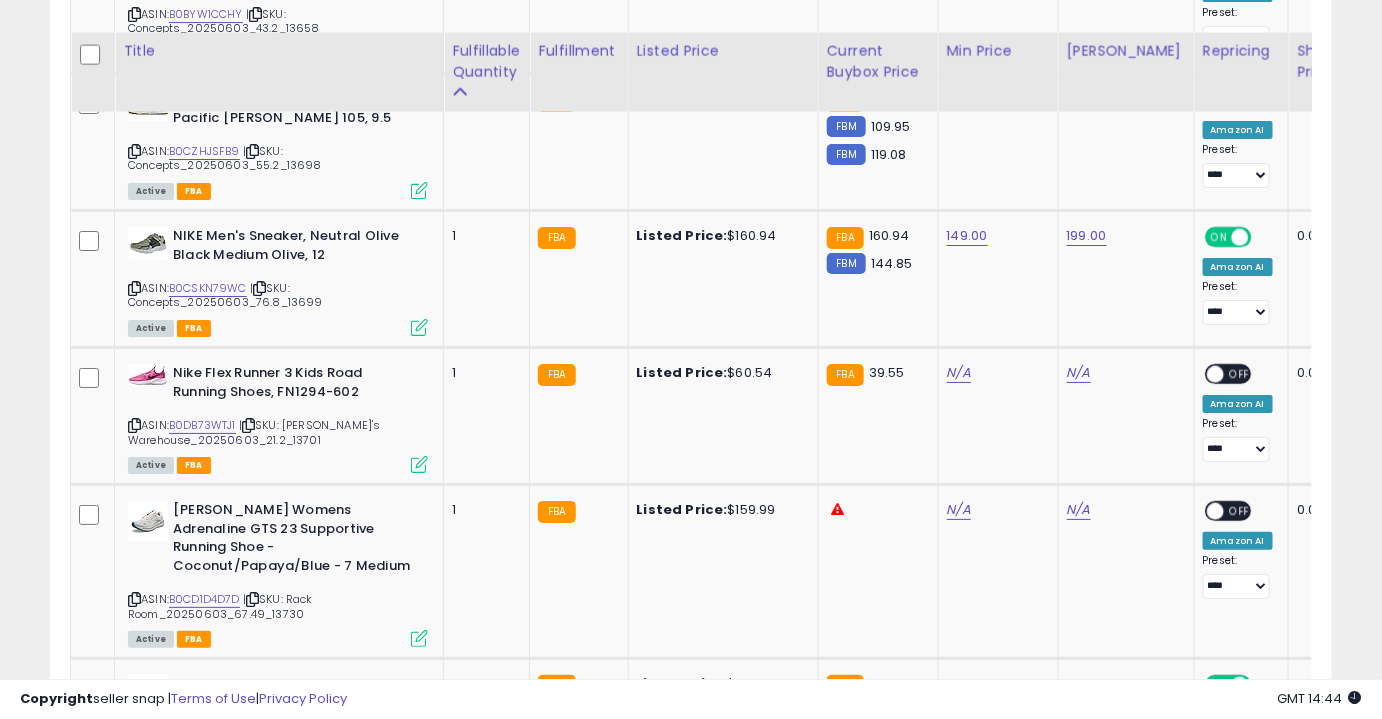 scroll, scrollTop: 2354, scrollLeft: 0, axis: vertical 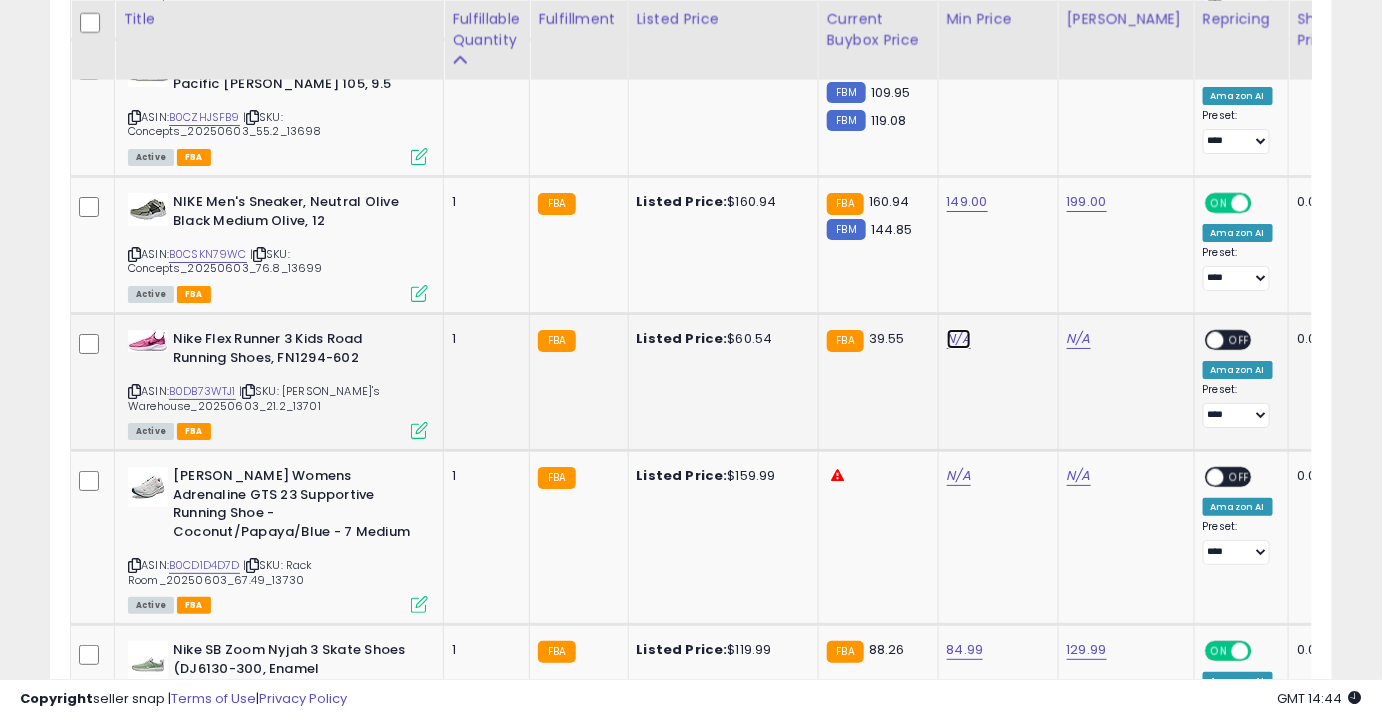 click on "N/A" at bounding box center (959, 339) 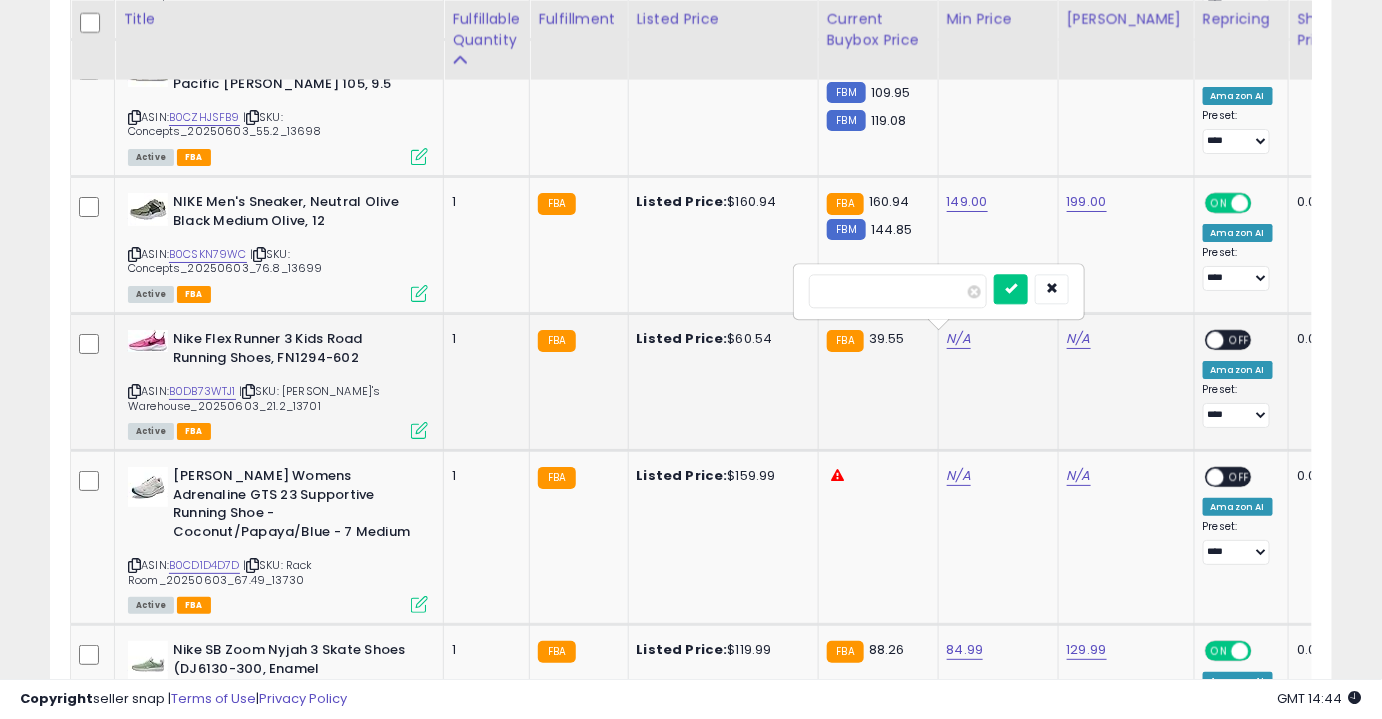 type on "**" 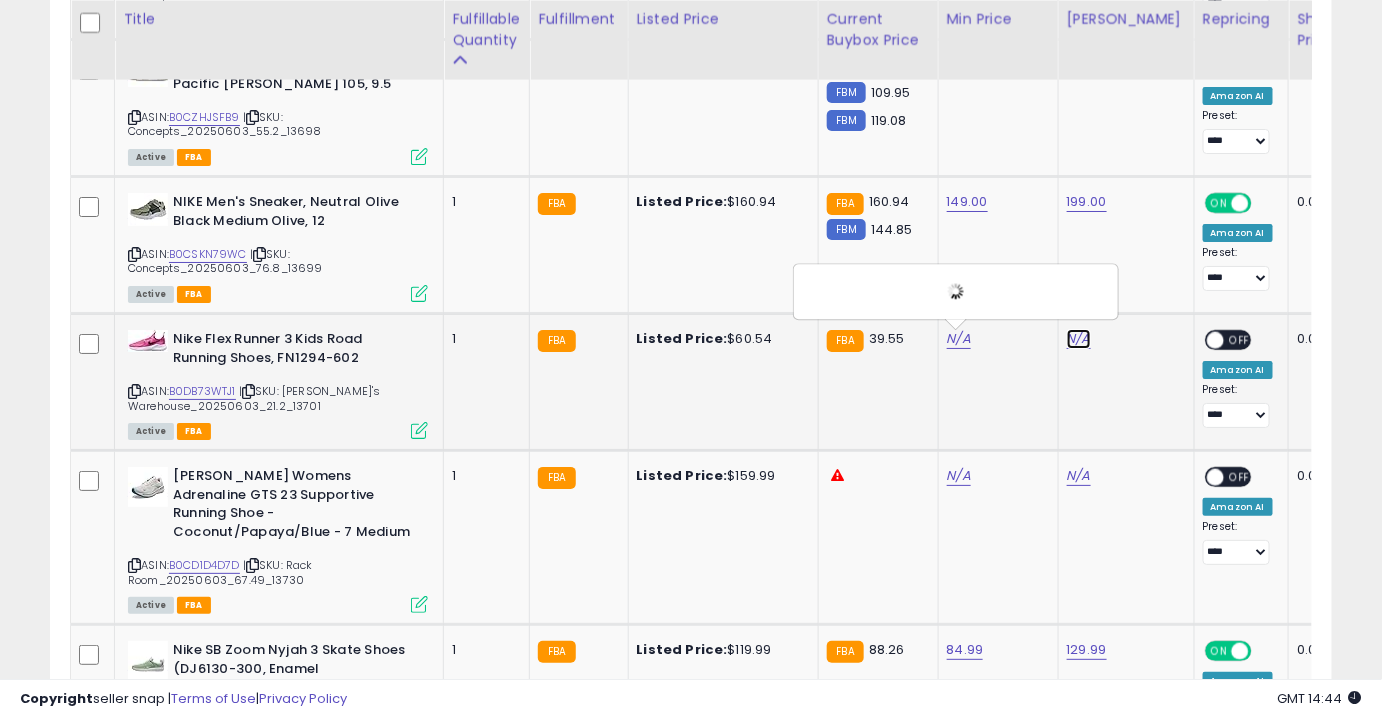 click on "N/A" at bounding box center (1079, 339) 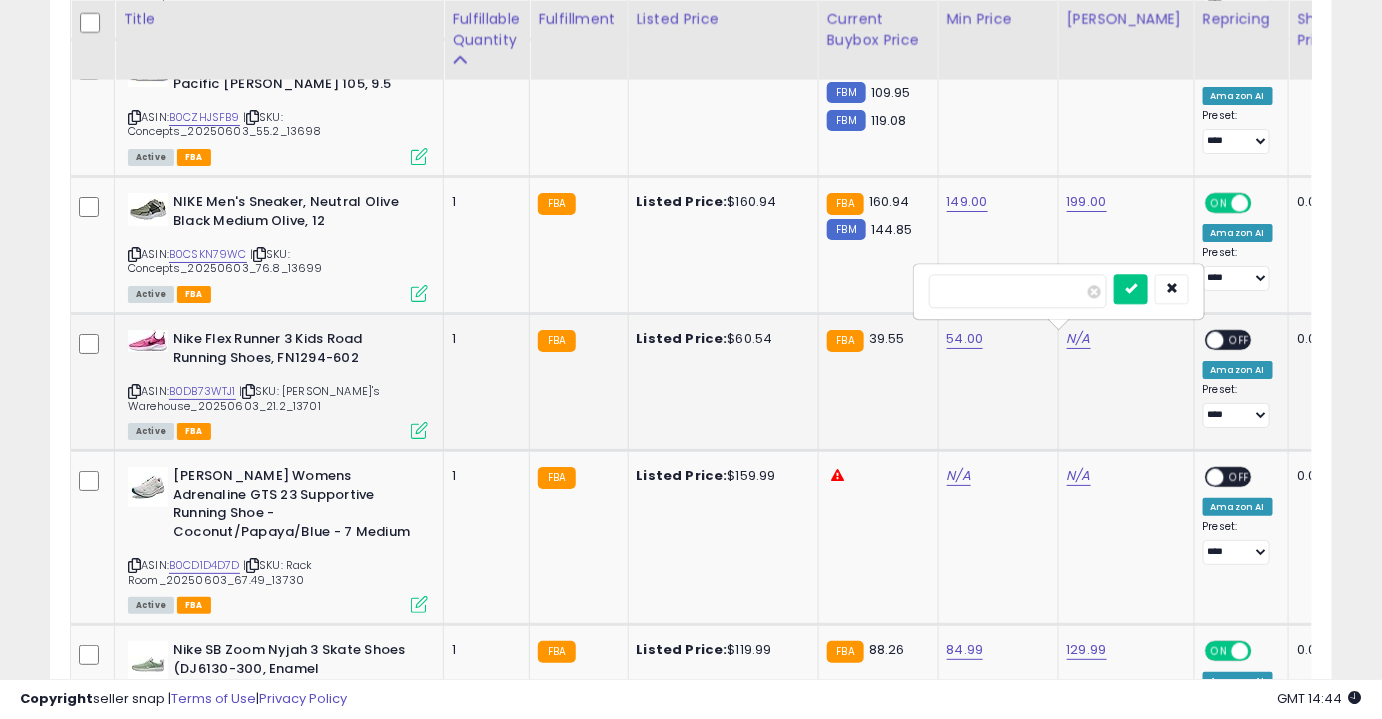 type on "**" 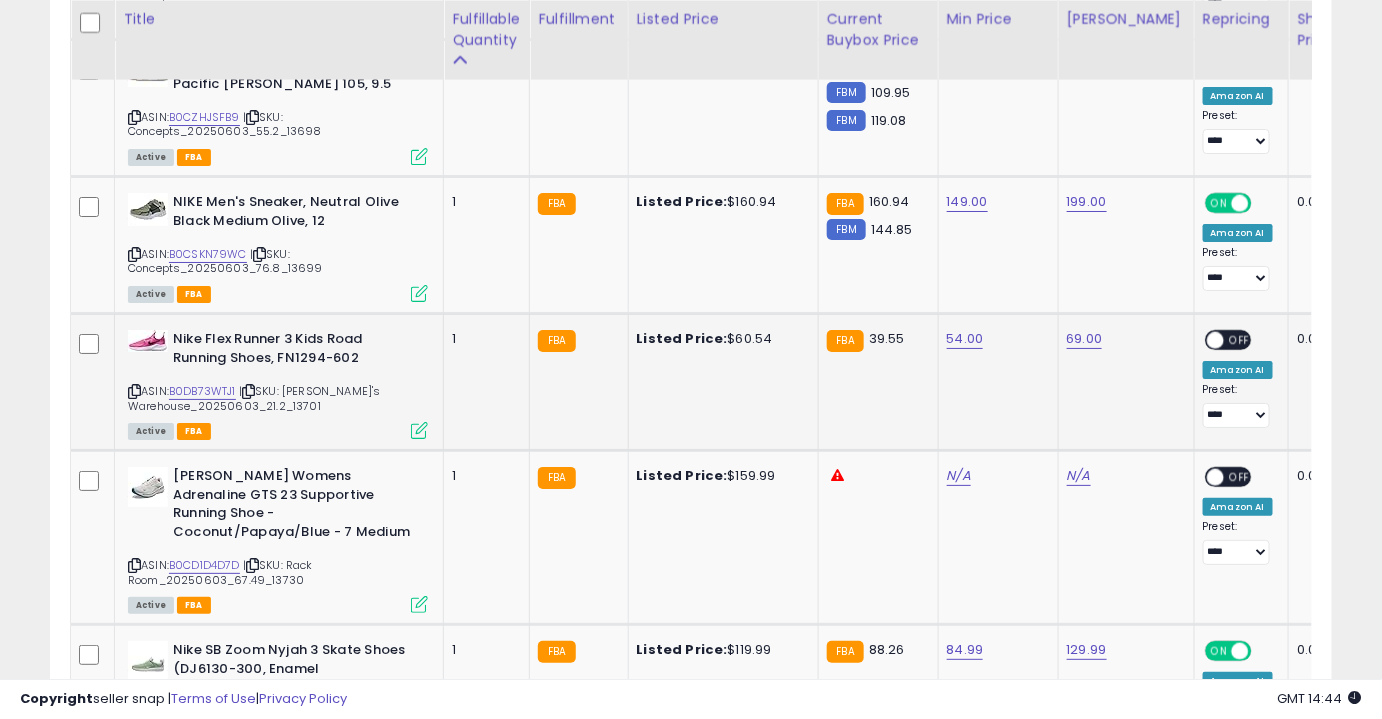 click on "OFF" at bounding box center [1240, 340] 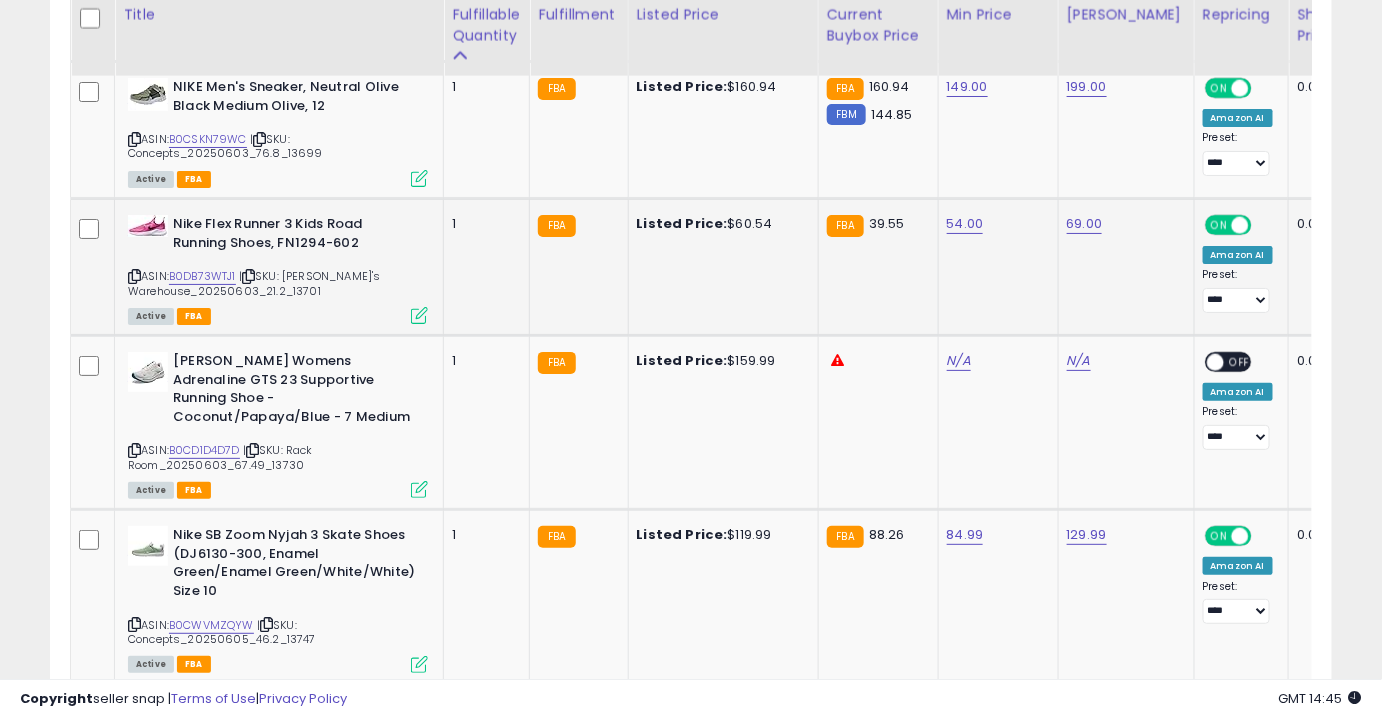 scroll, scrollTop: 2472, scrollLeft: 0, axis: vertical 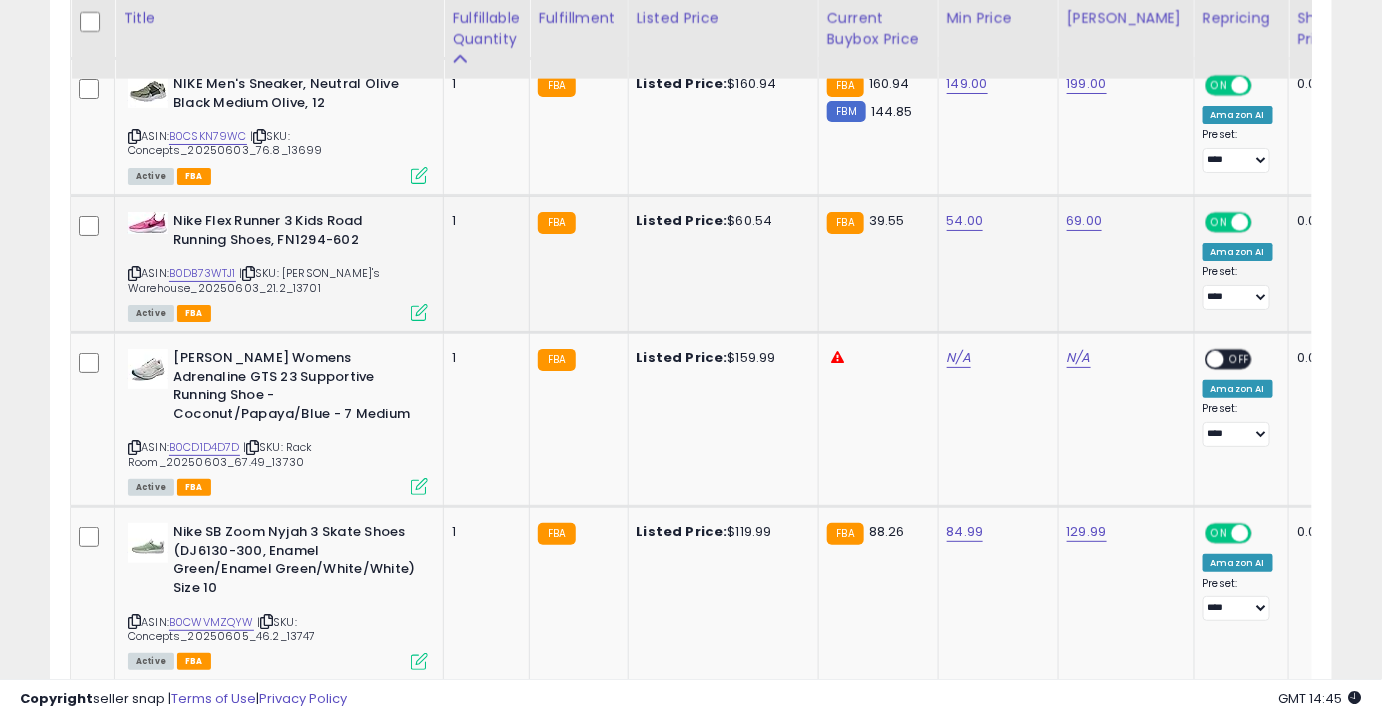 drag, startPoint x: 1395, startPoint y: 36, endPoint x: 921, endPoint y: 295, distance: 540.1453 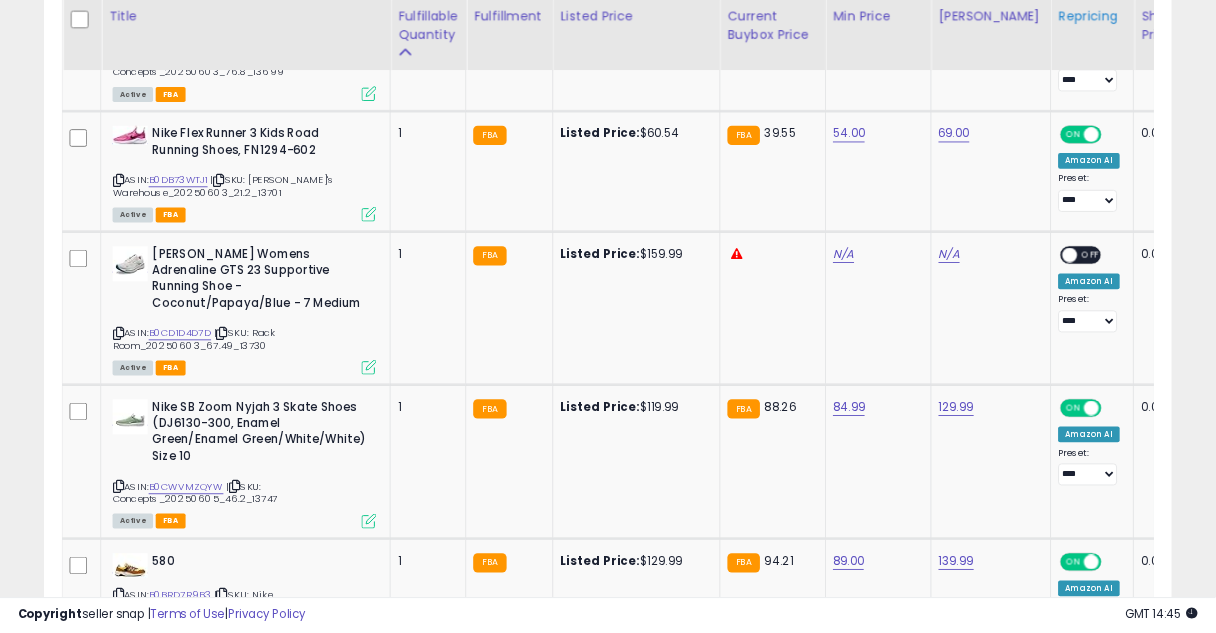 scroll, scrollTop: 2542, scrollLeft: 0, axis: vertical 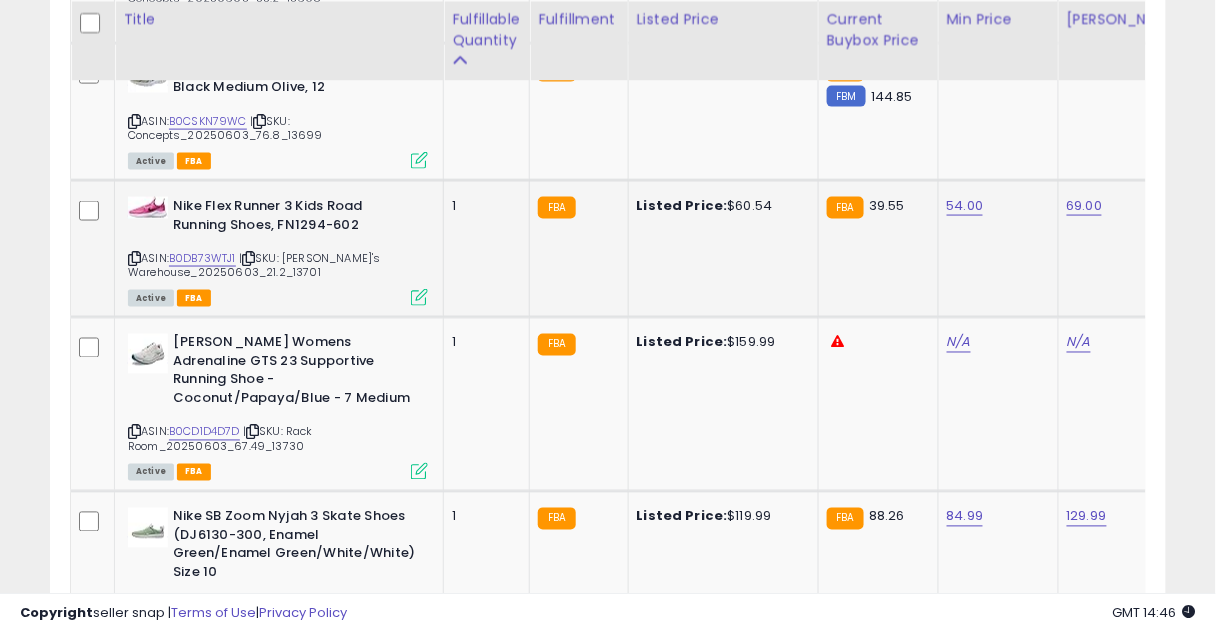drag, startPoint x: 1231, startPoint y: 4, endPoint x: 804, endPoint y: 267, distance: 501.49576 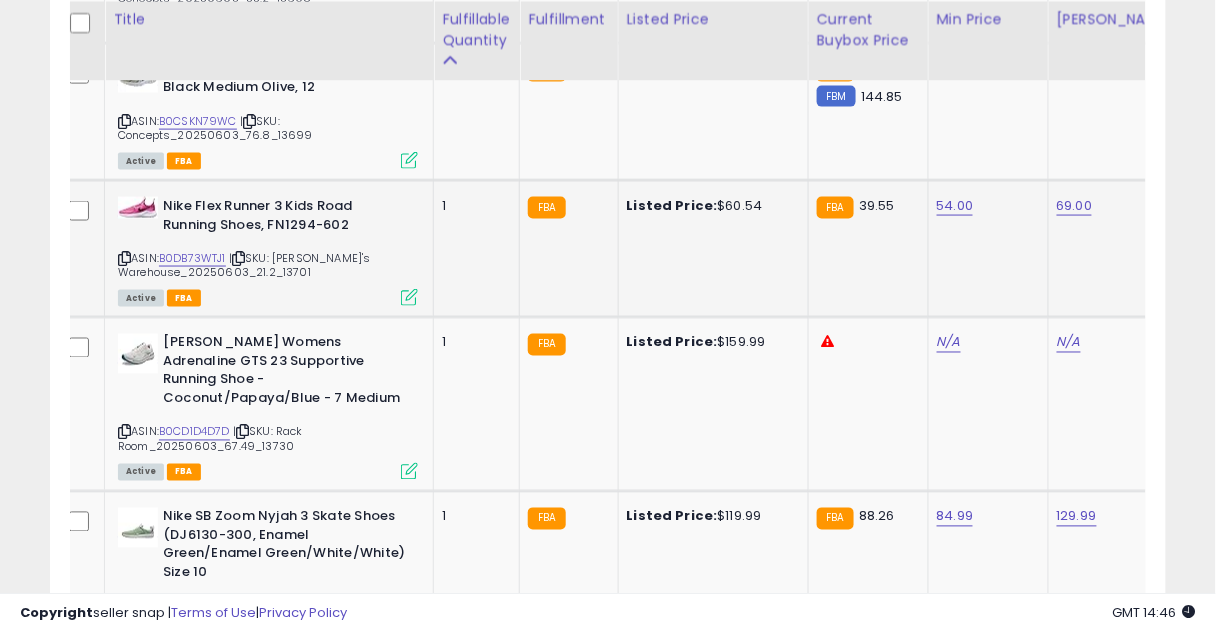 scroll, scrollTop: 0, scrollLeft: 11, axis: horizontal 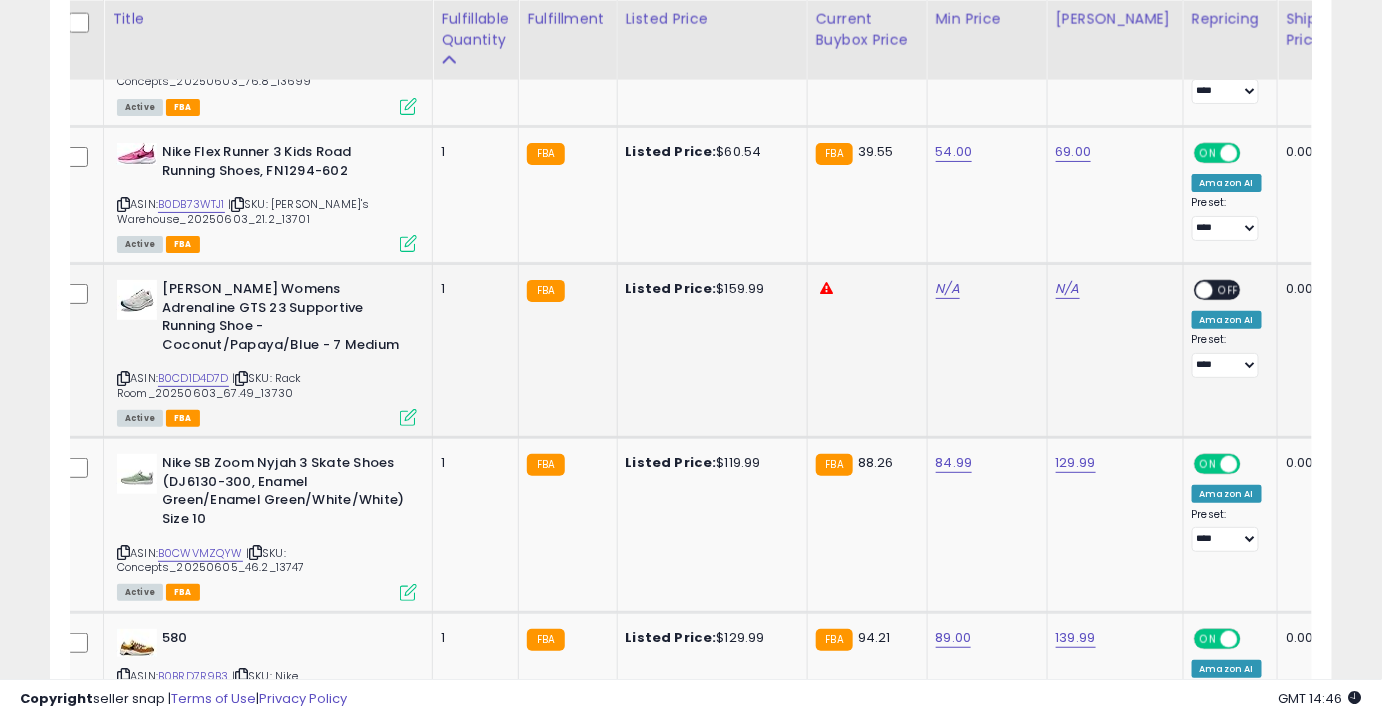 drag, startPoint x: 1132, startPoint y: 18, endPoint x: 993, endPoint y: 327, distance: 338.82443 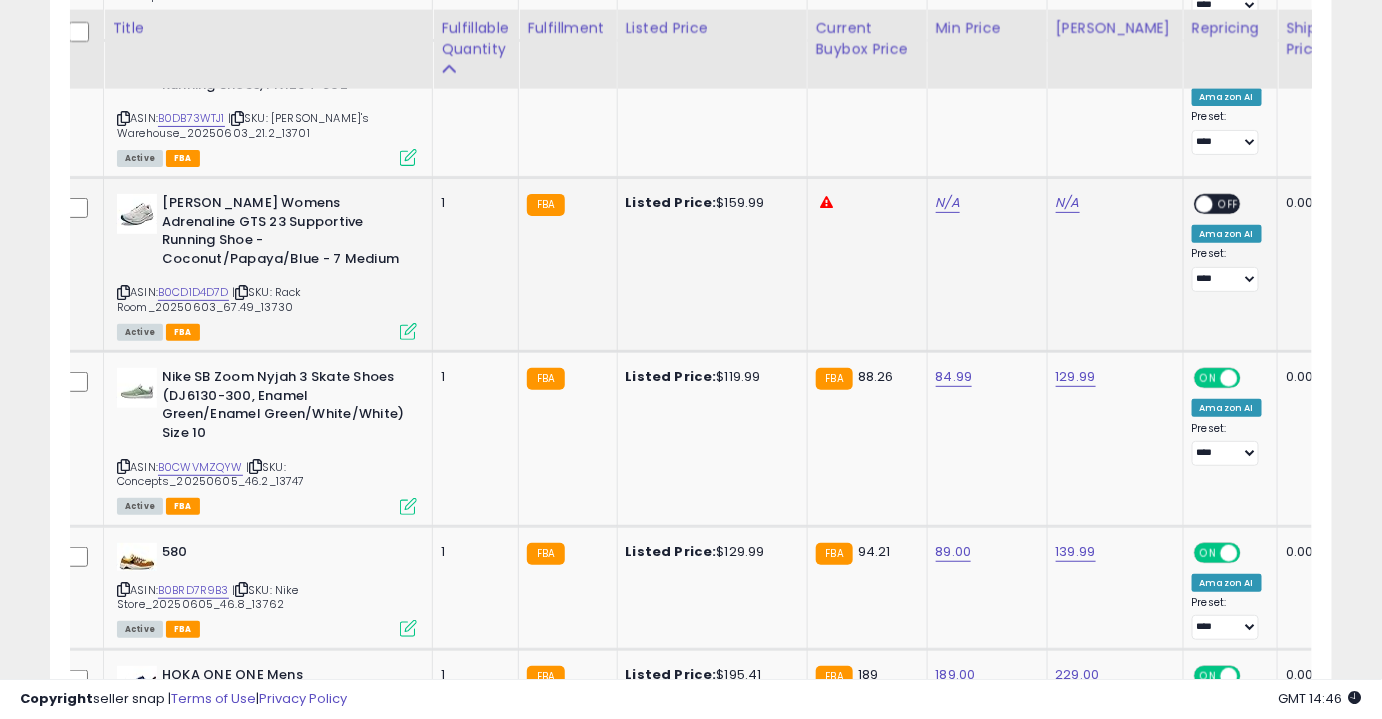 scroll, scrollTop: 2640, scrollLeft: 0, axis: vertical 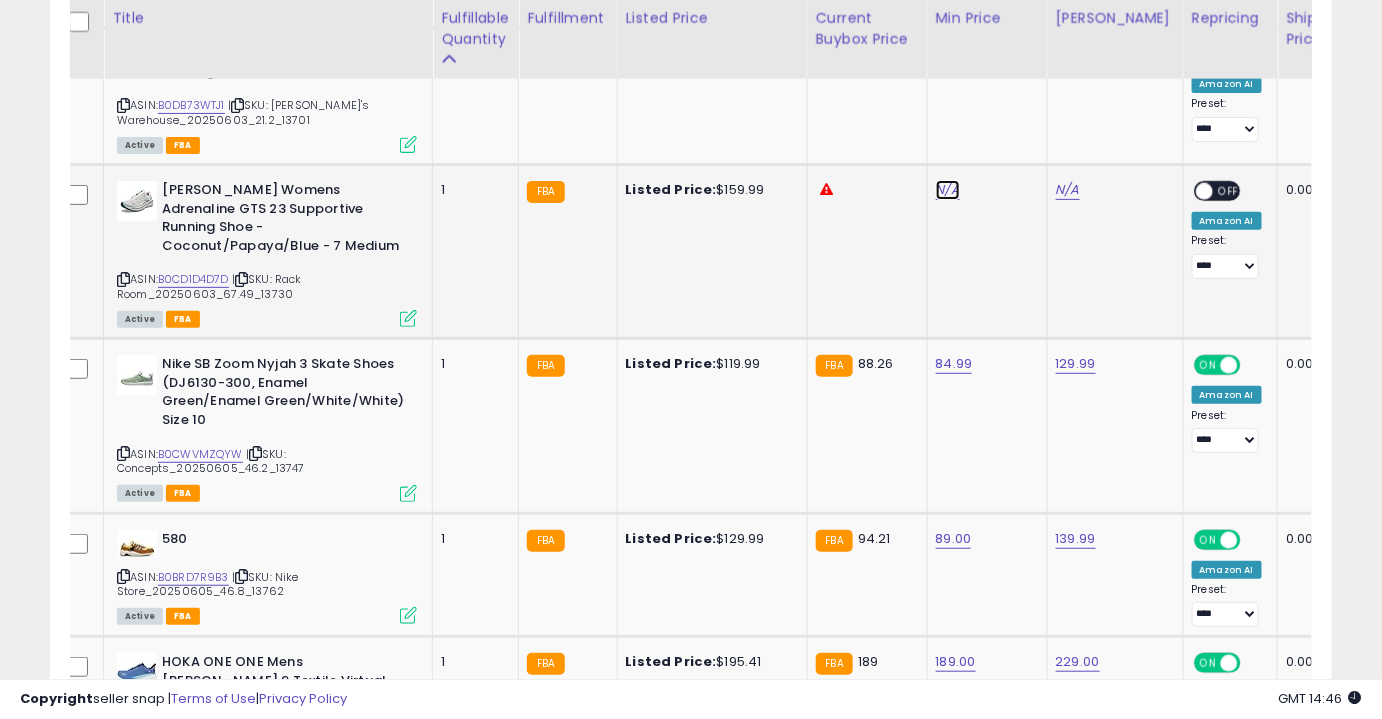 click on "N/A" at bounding box center (948, 190) 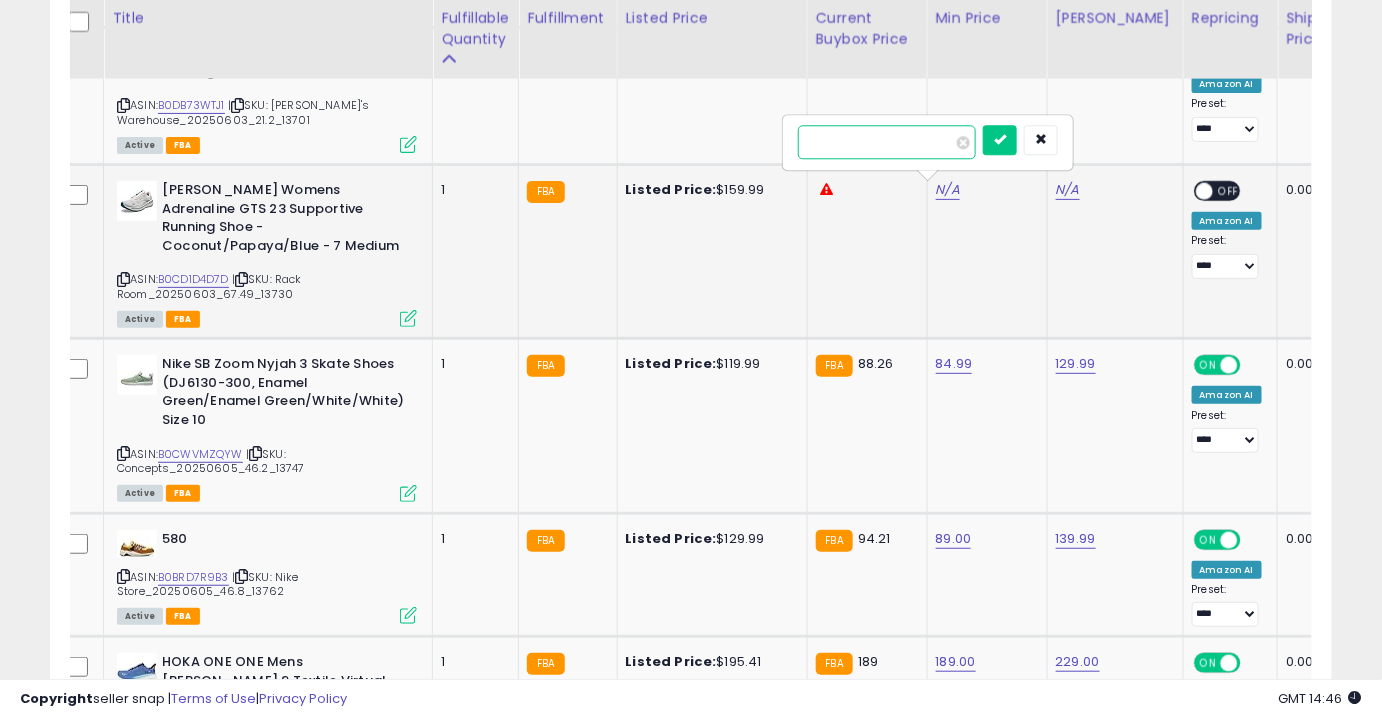 type on "******" 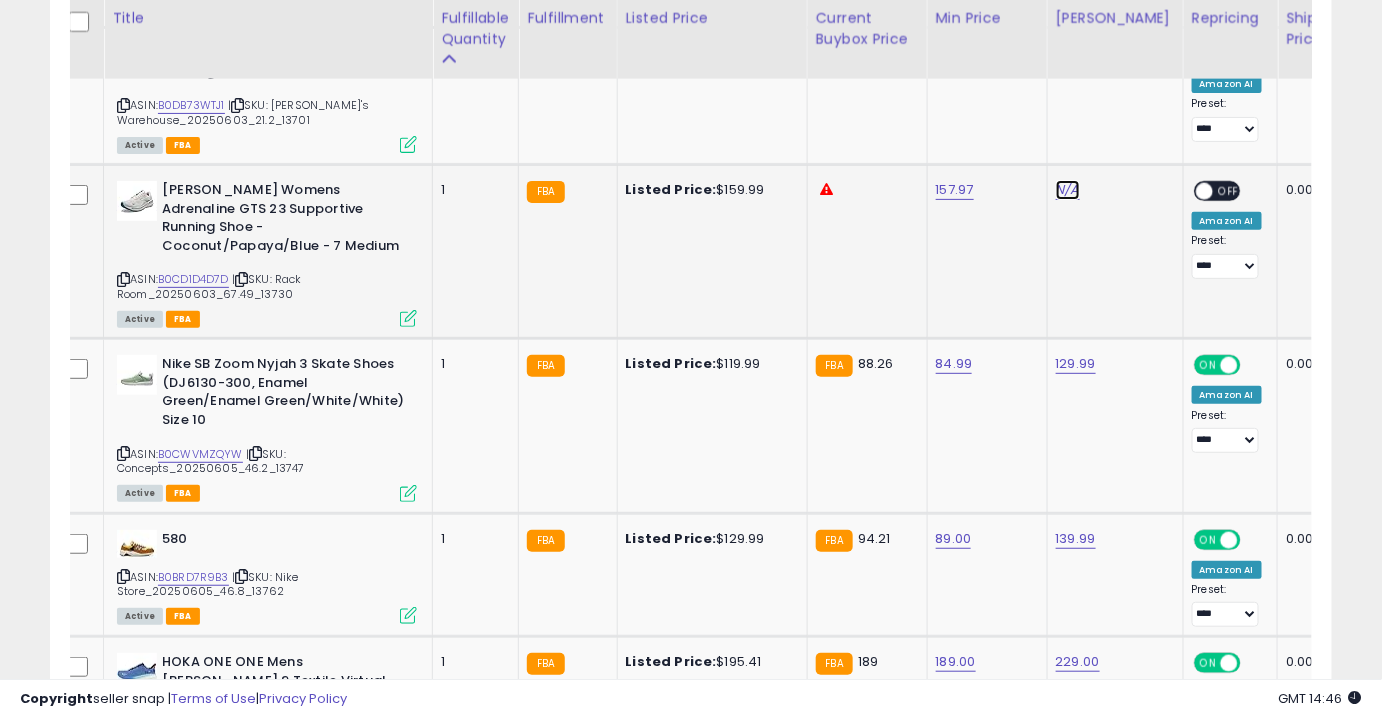 click on "N/A" at bounding box center [1068, 190] 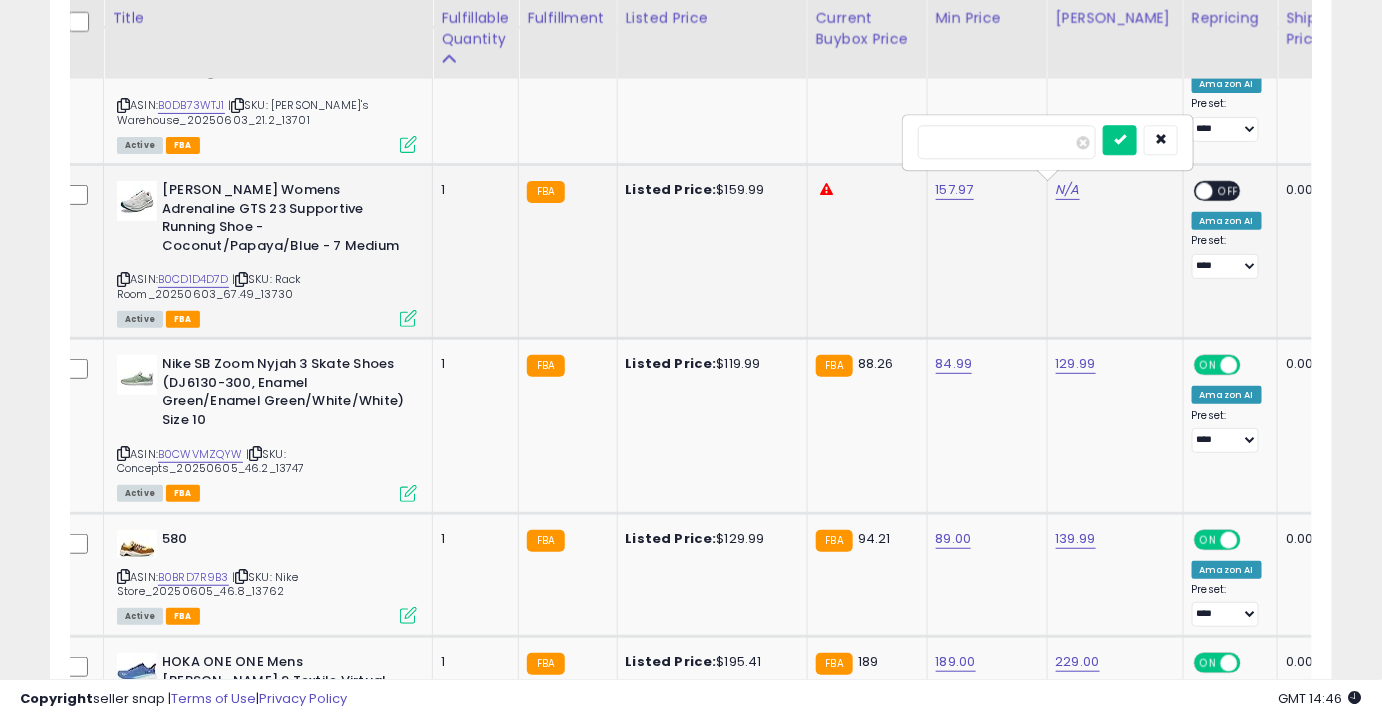 type on "***" 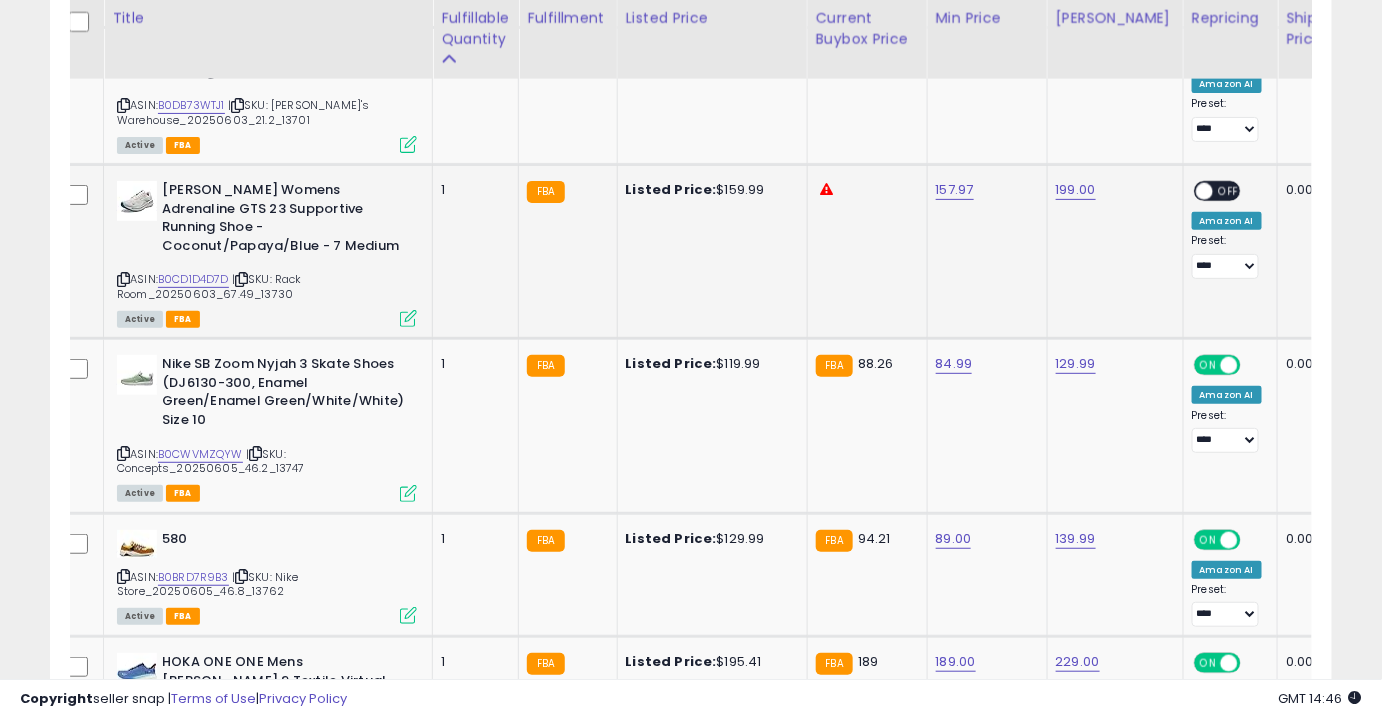 click on "OFF" at bounding box center (1229, 191) 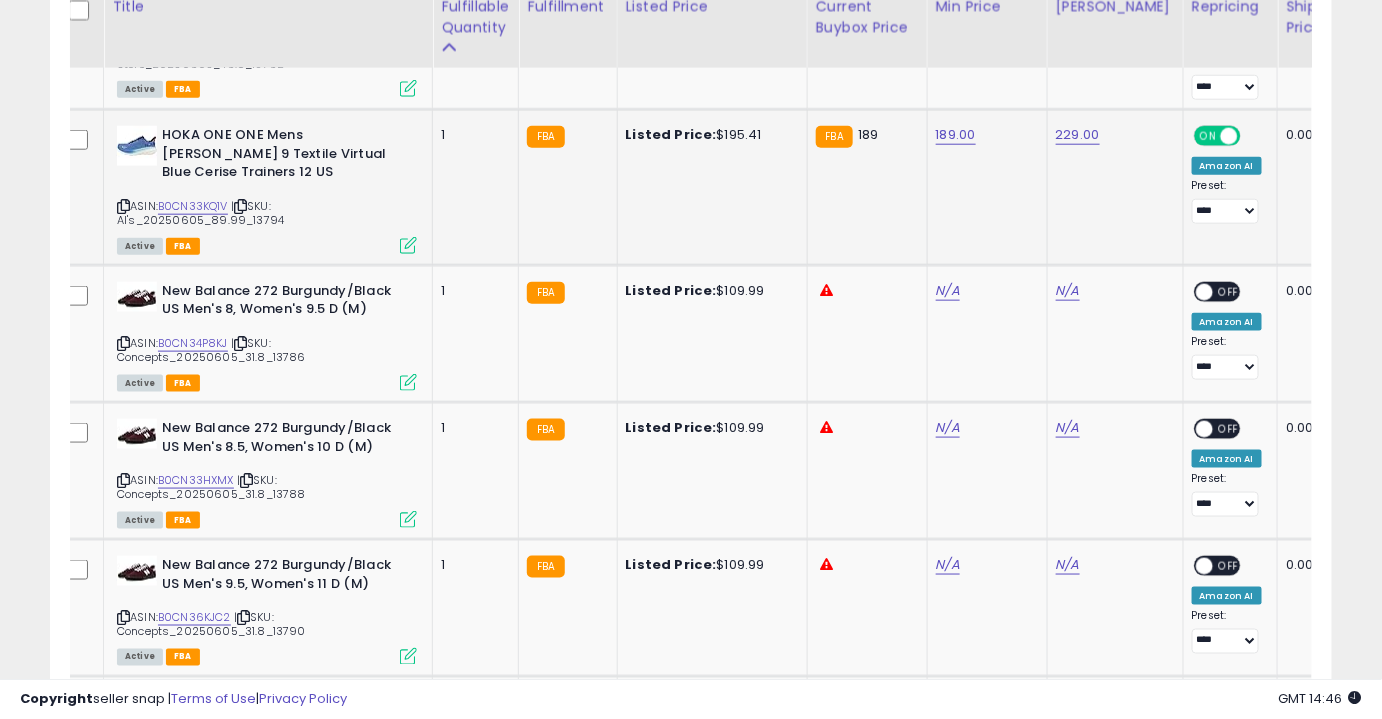 scroll, scrollTop: 3170, scrollLeft: 0, axis: vertical 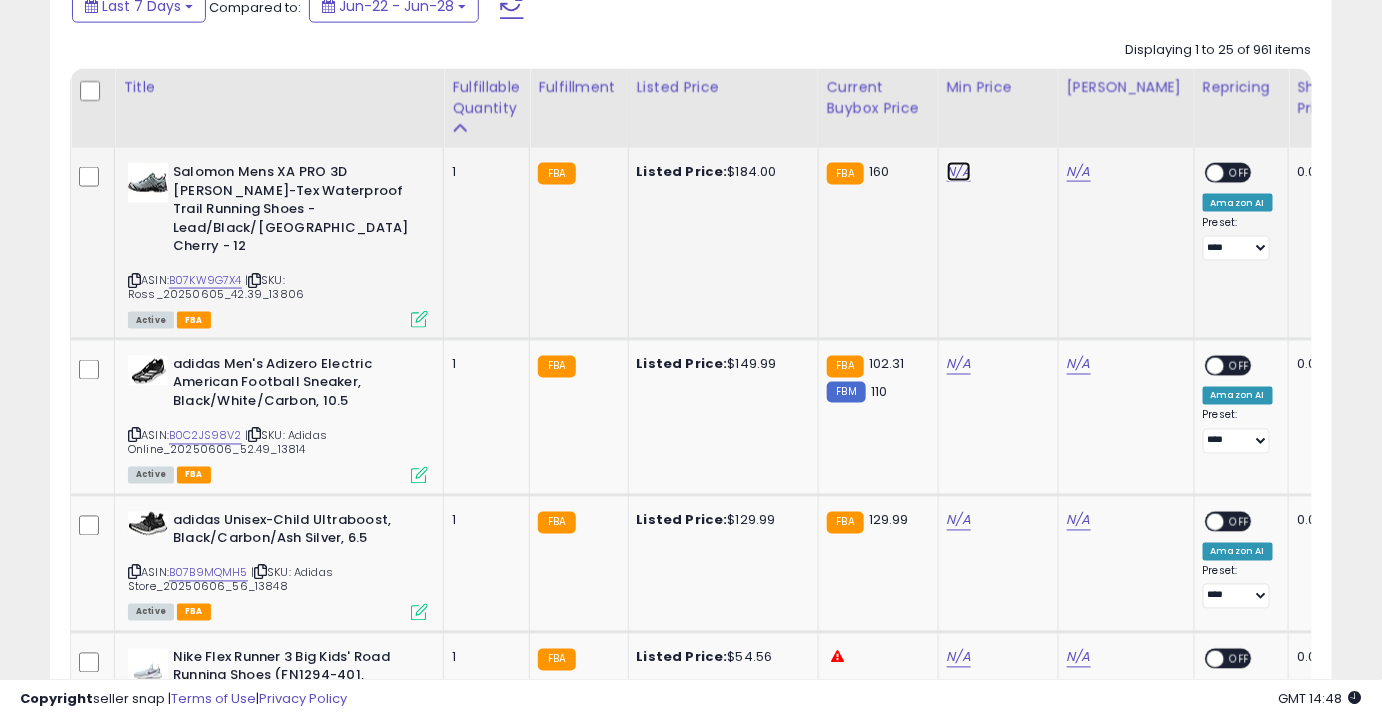 click on "N/A" at bounding box center [959, 172] 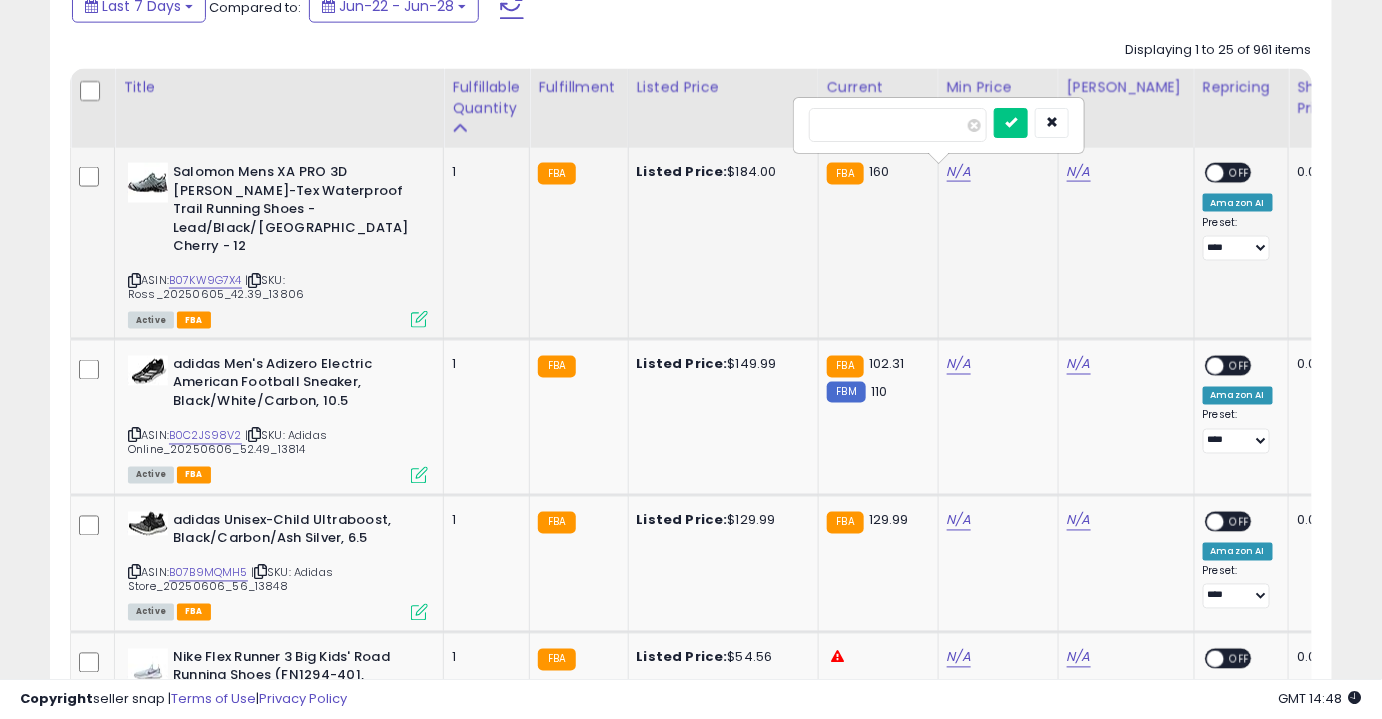 type on "***" 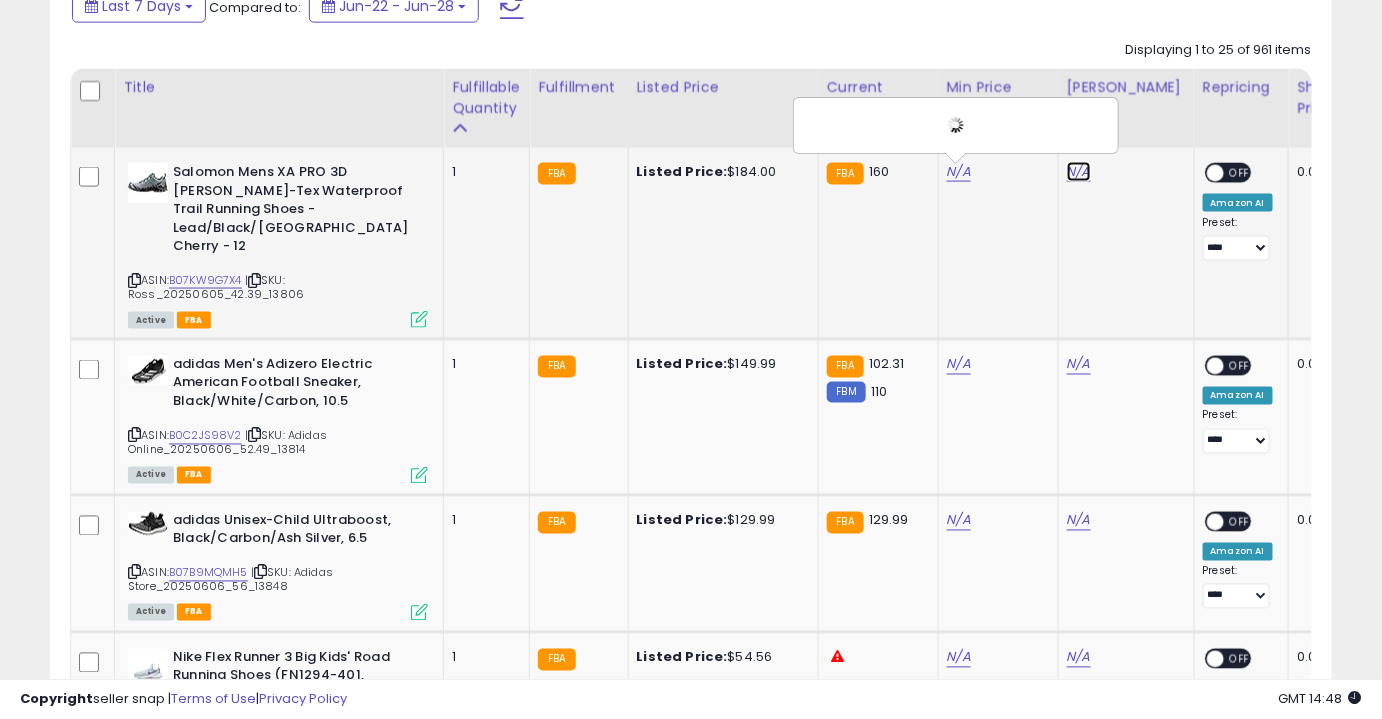 click on "N/A" at bounding box center [1079, 172] 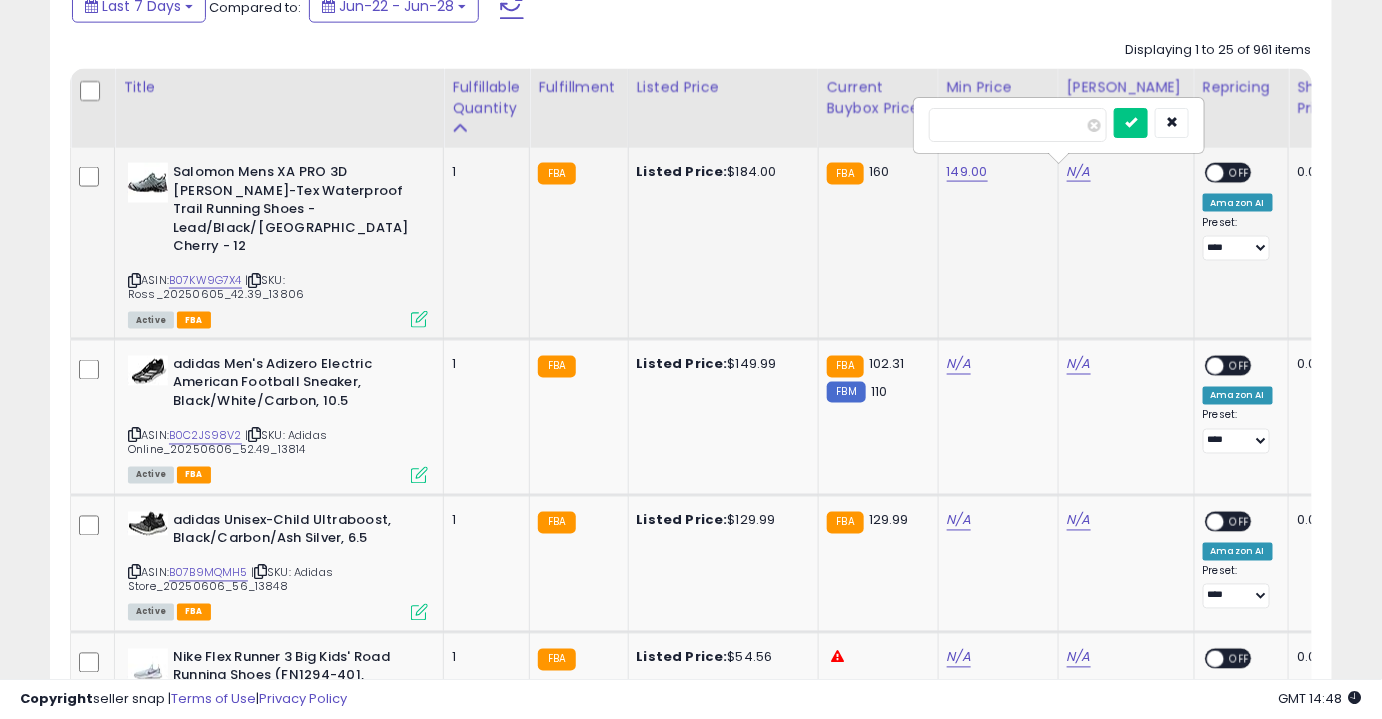 type on "***" 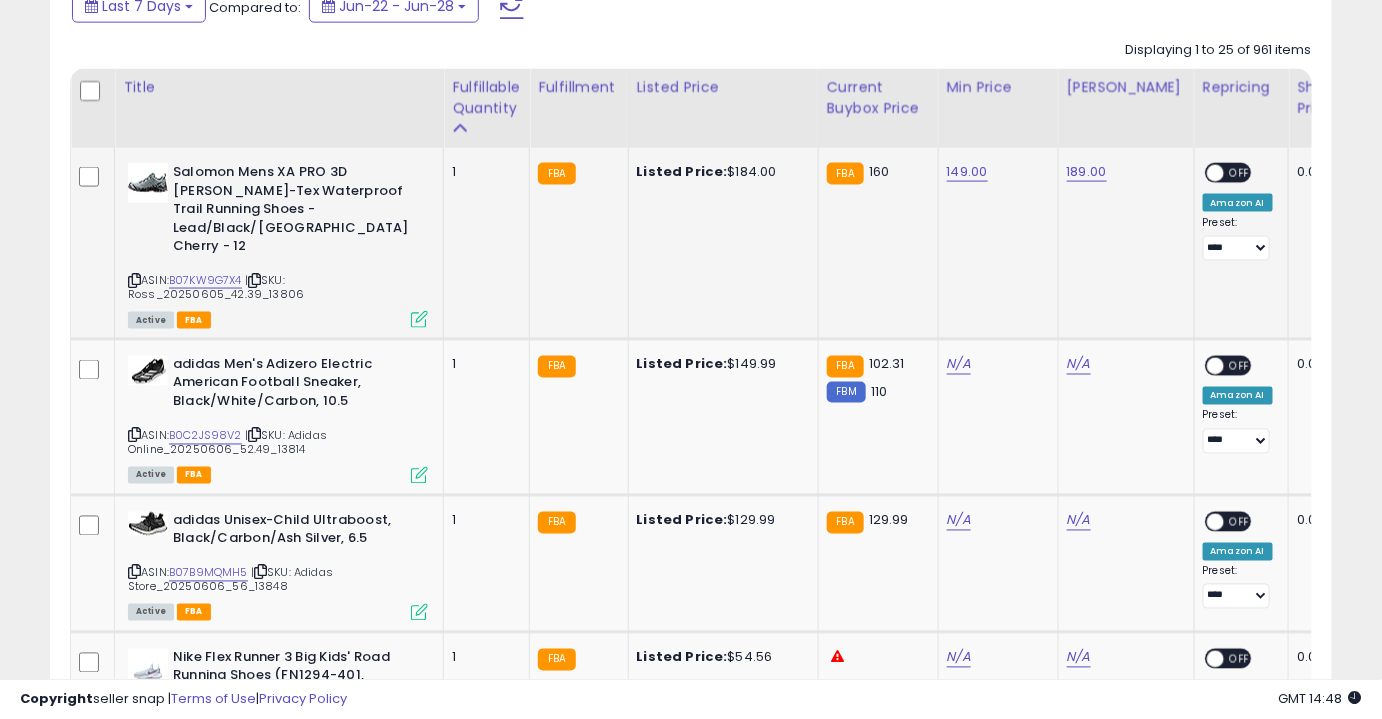 click on "OFF" at bounding box center (1240, 173) 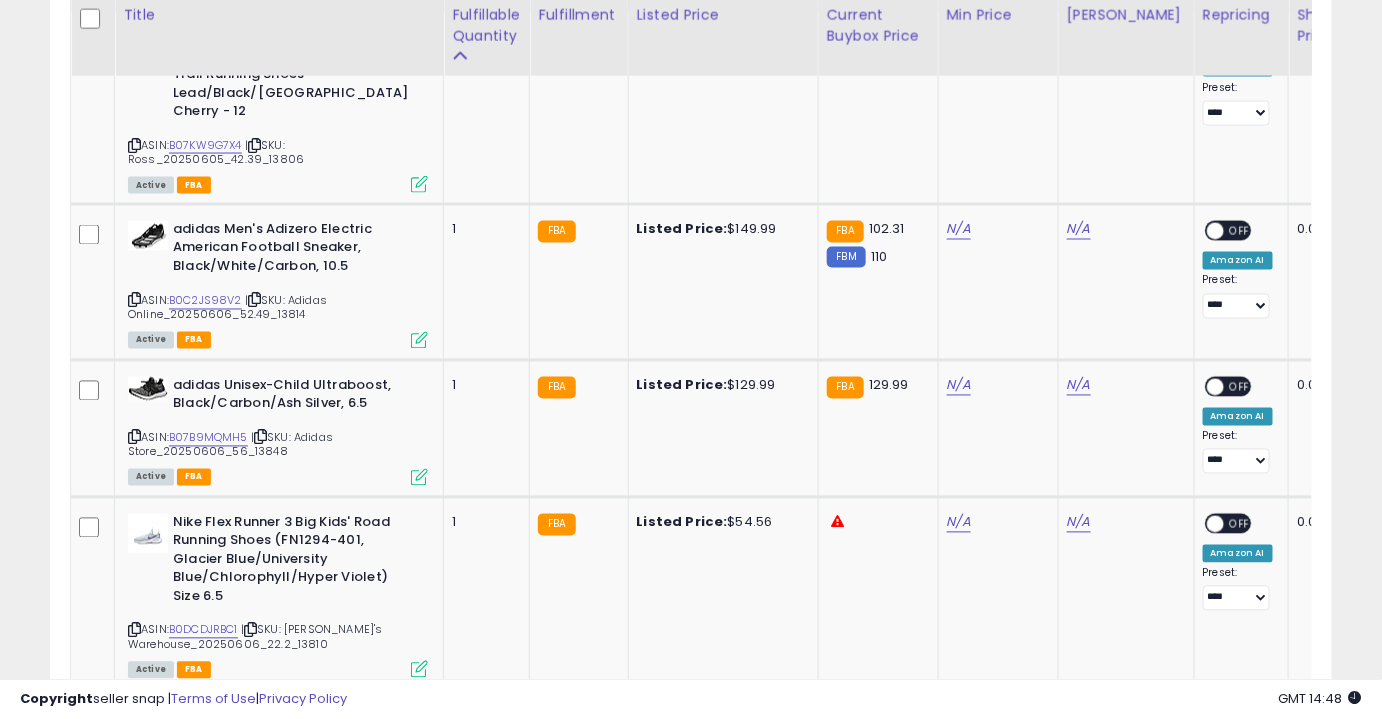 scroll, scrollTop: 1040, scrollLeft: 0, axis: vertical 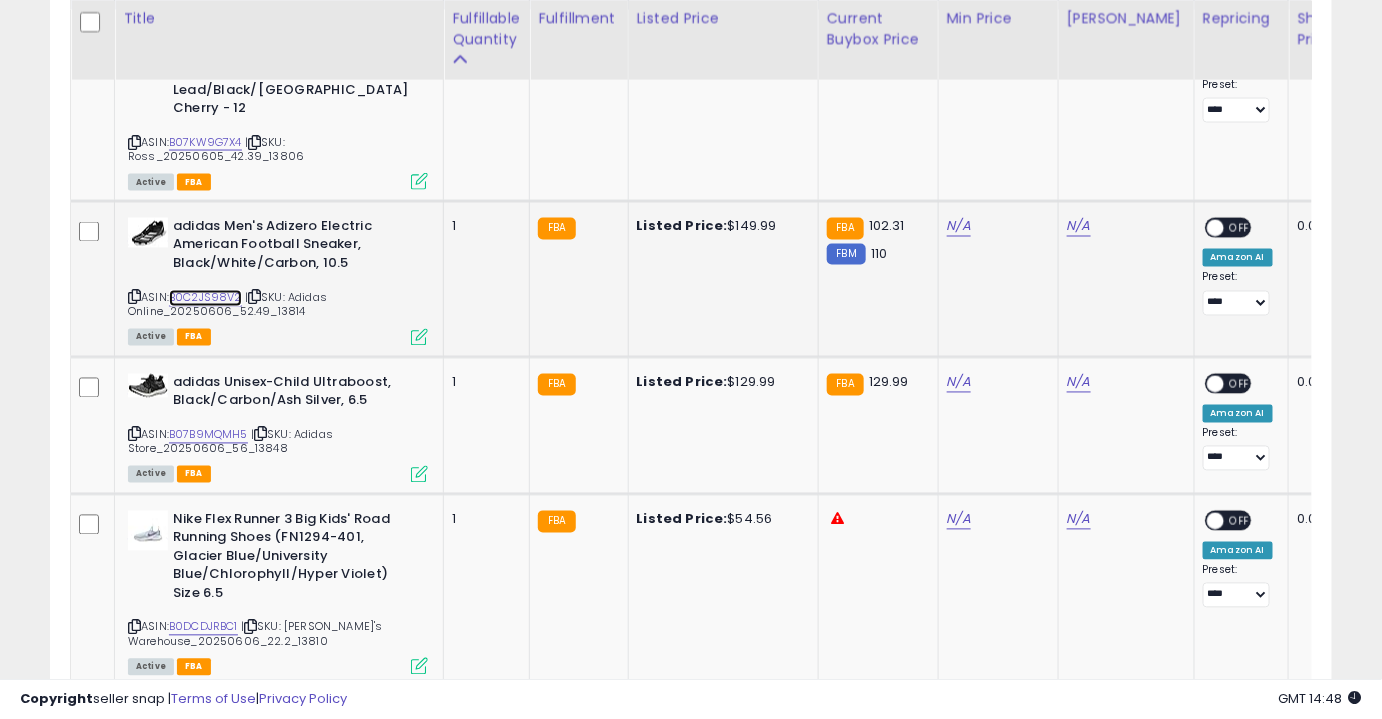 click on "B0C2JS98V2" at bounding box center [205, 298] 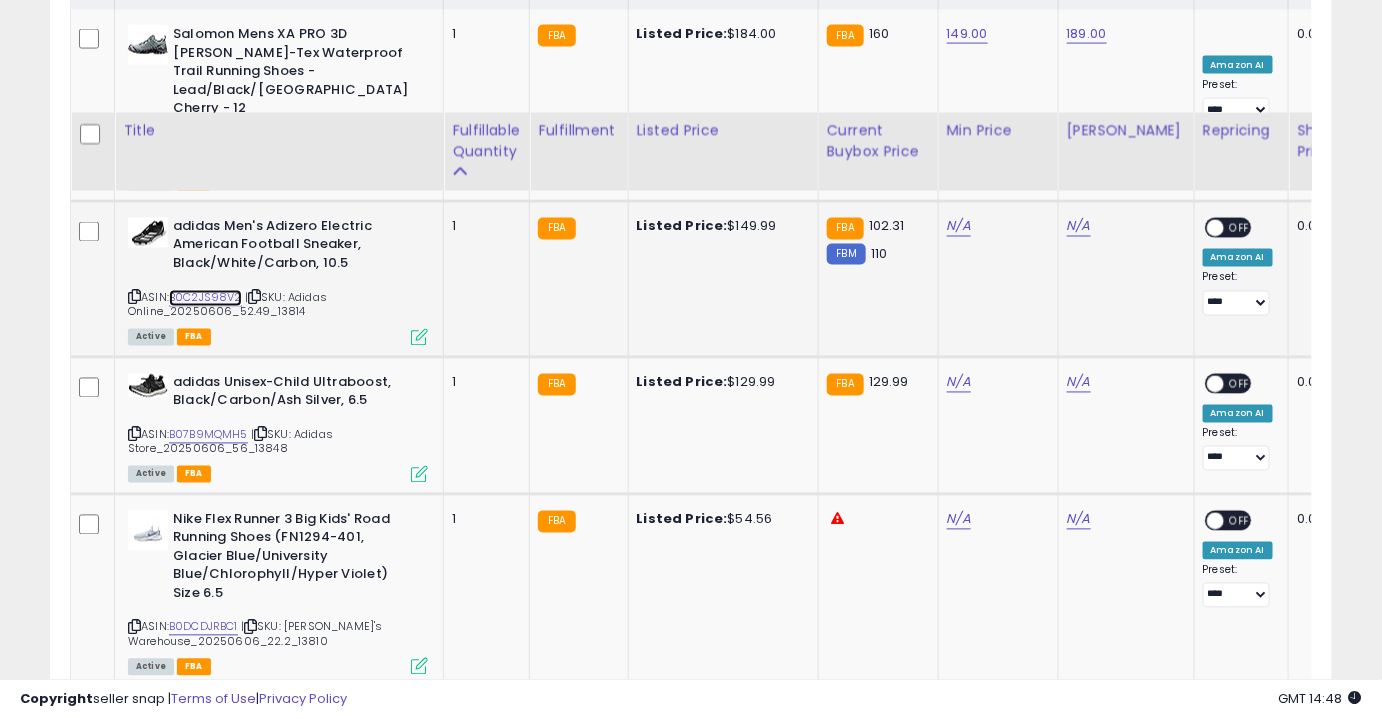 scroll, scrollTop: 1159, scrollLeft: 0, axis: vertical 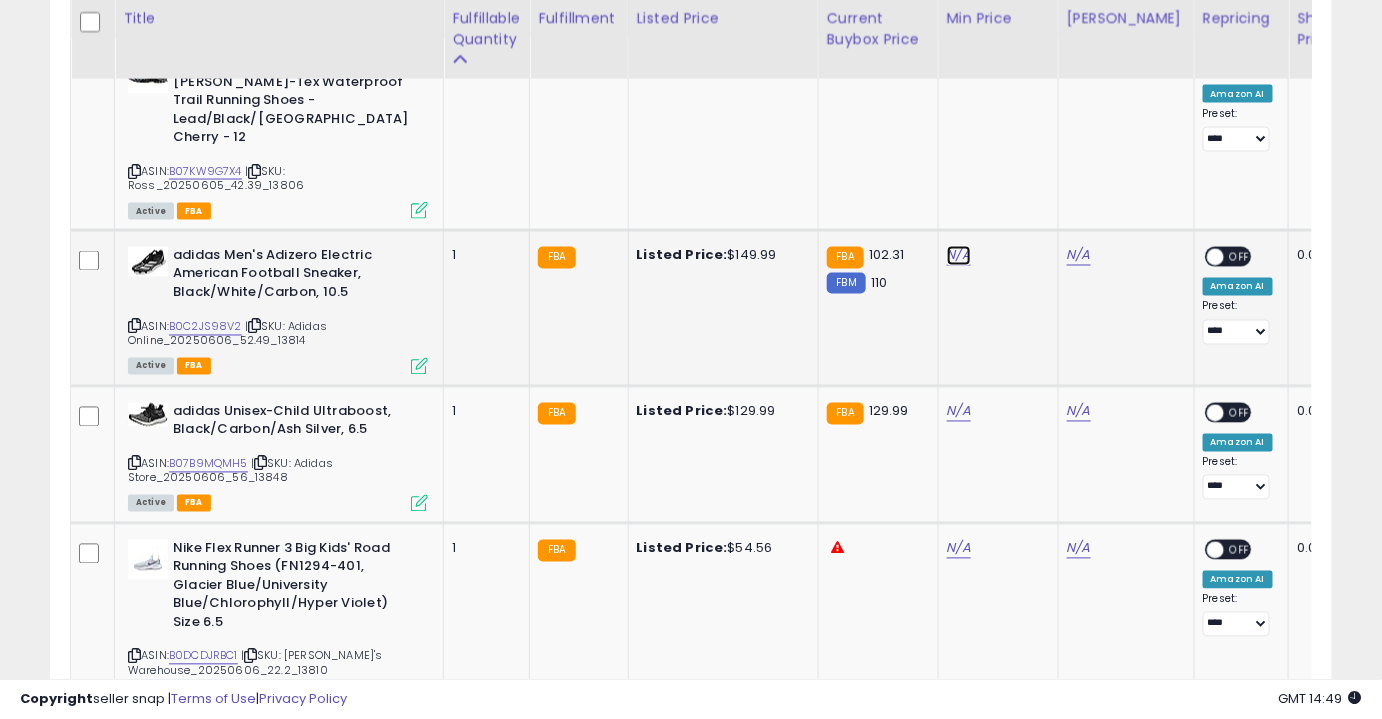 click on "N/A" at bounding box center (959, 256) 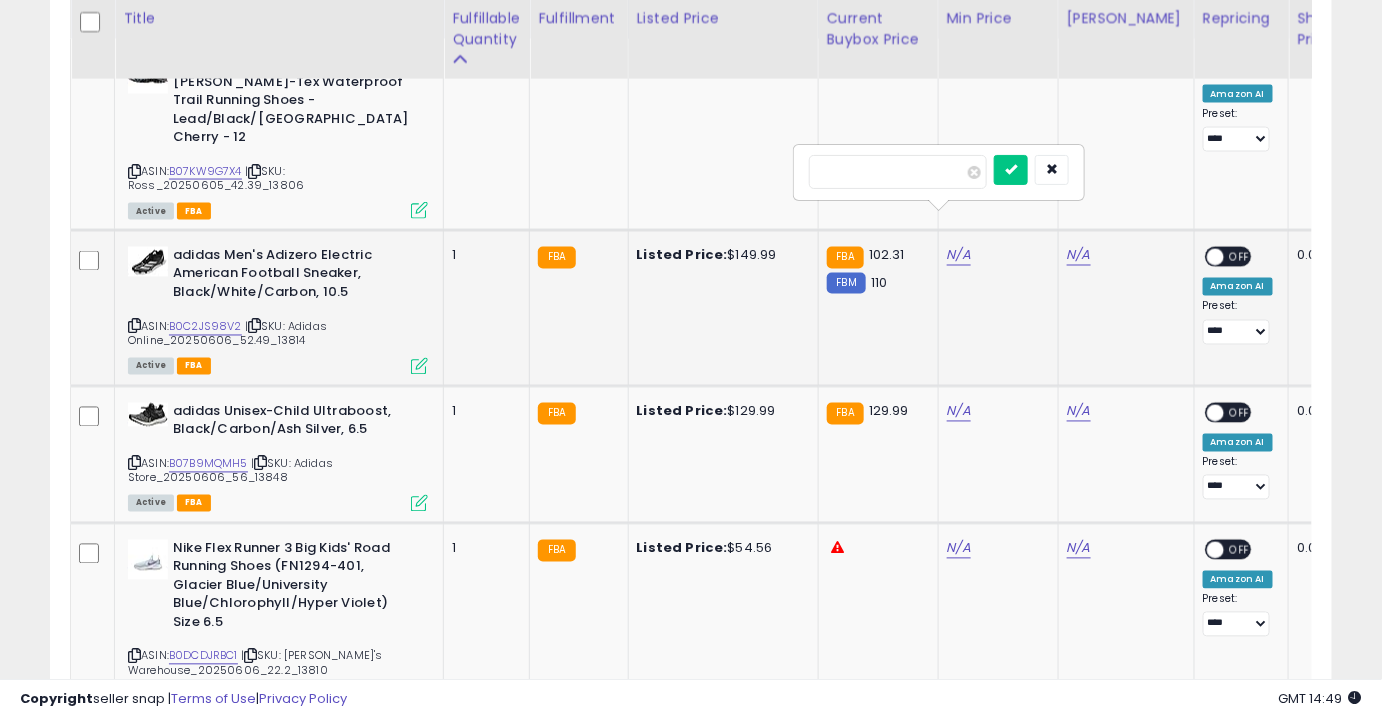 type on "***" 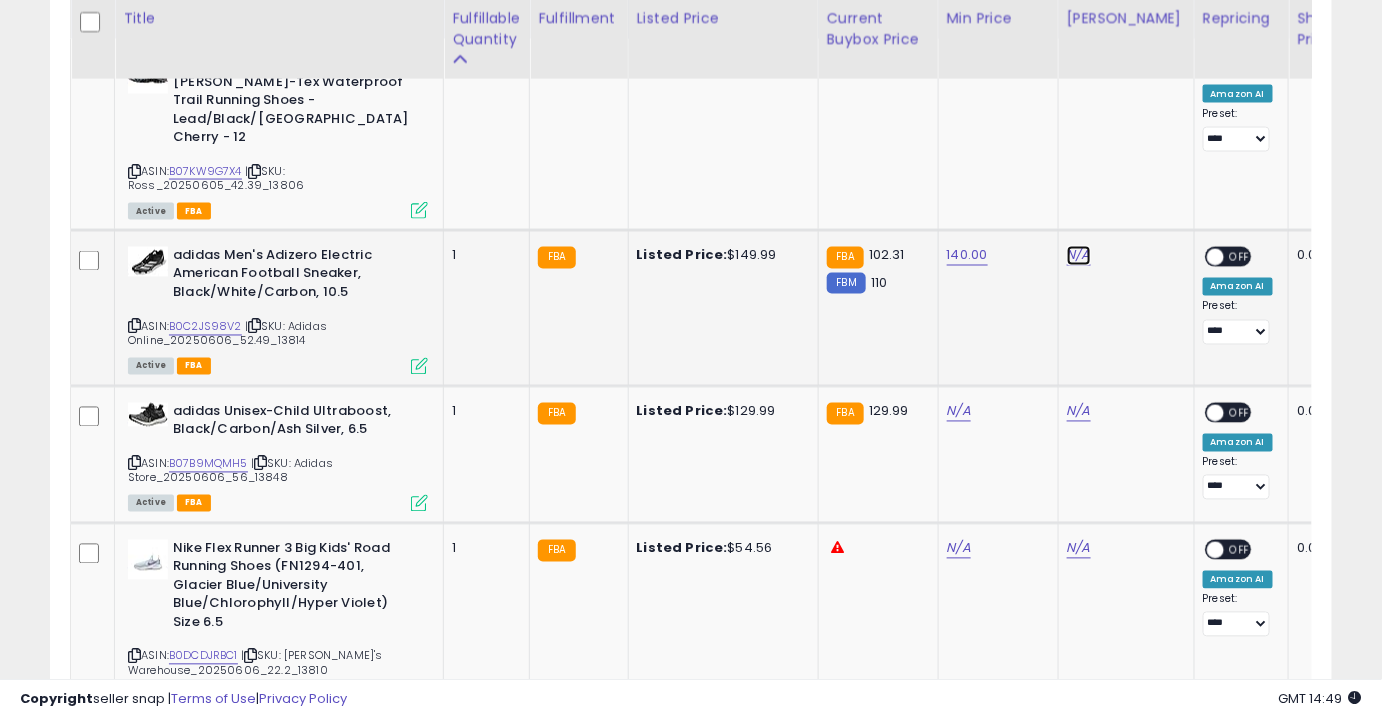 click on "N/A" at bounding box center [1079, 256] 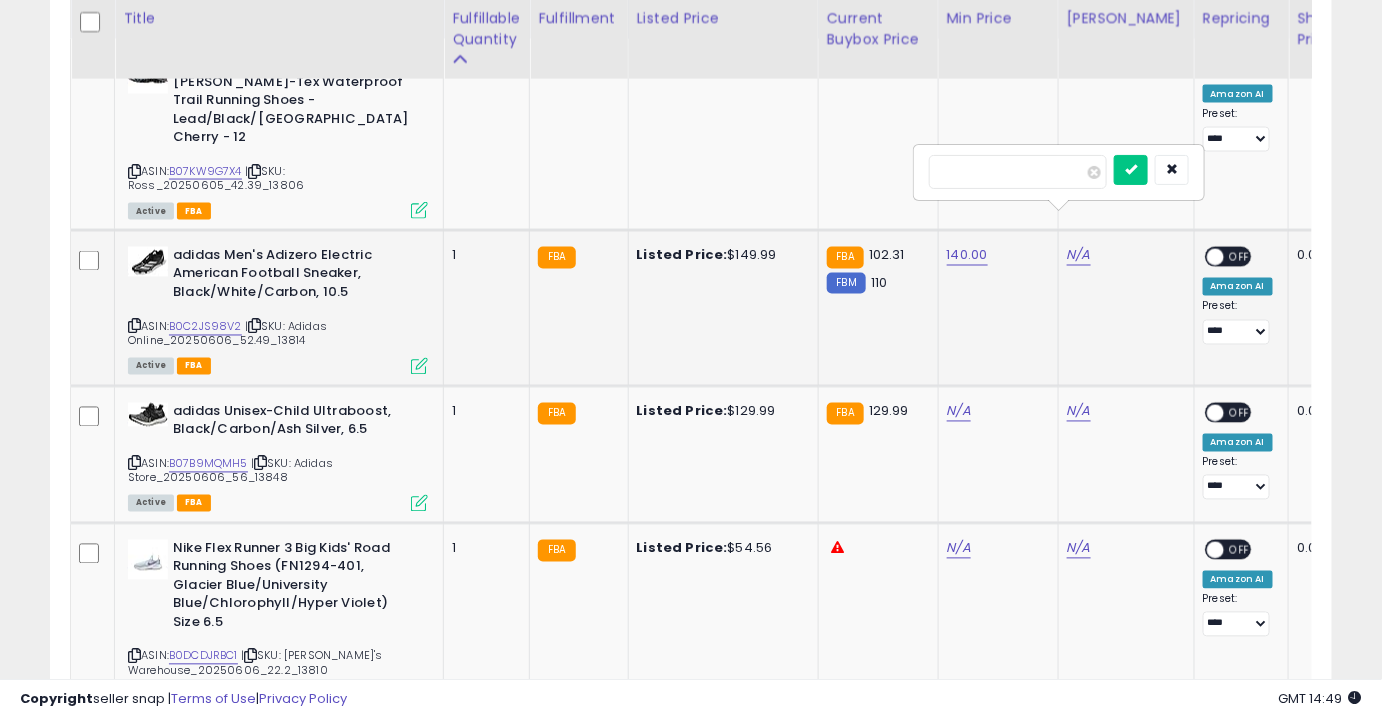 type on "***" 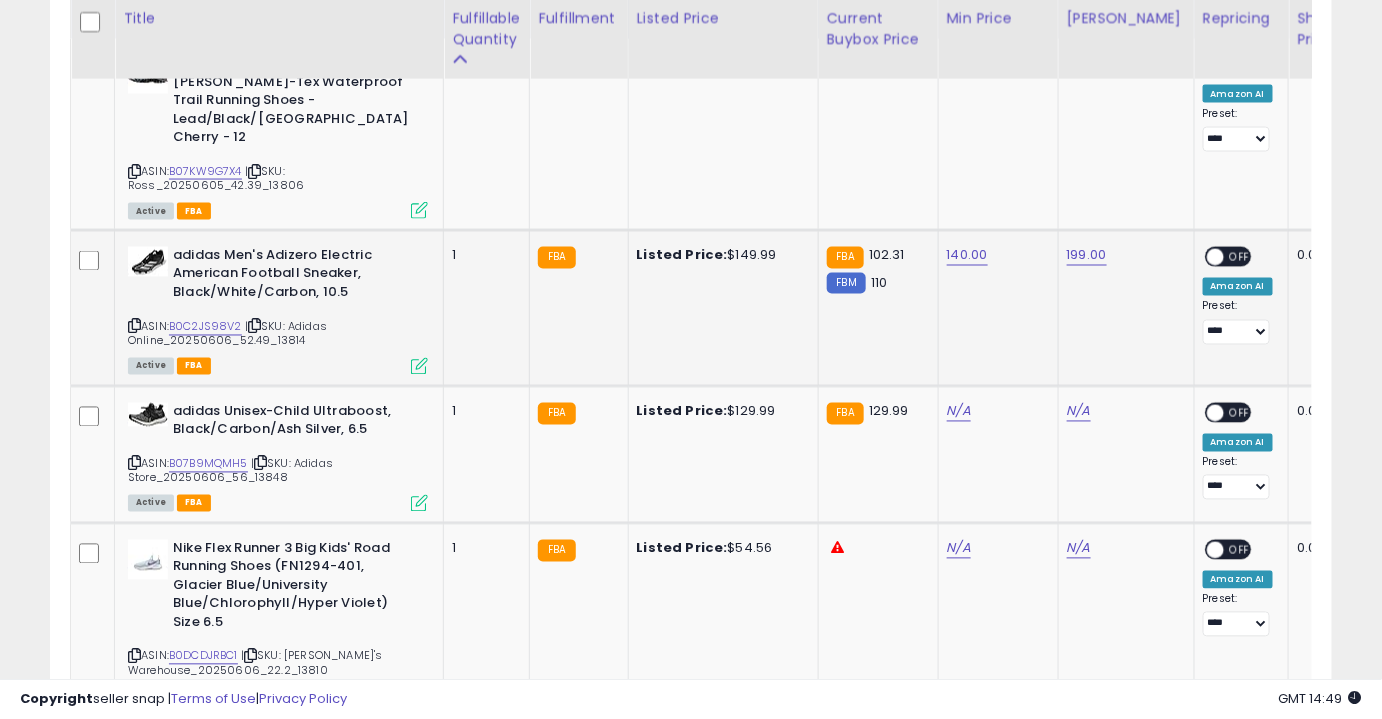click on "**********" at bounding box center (1238, 296) 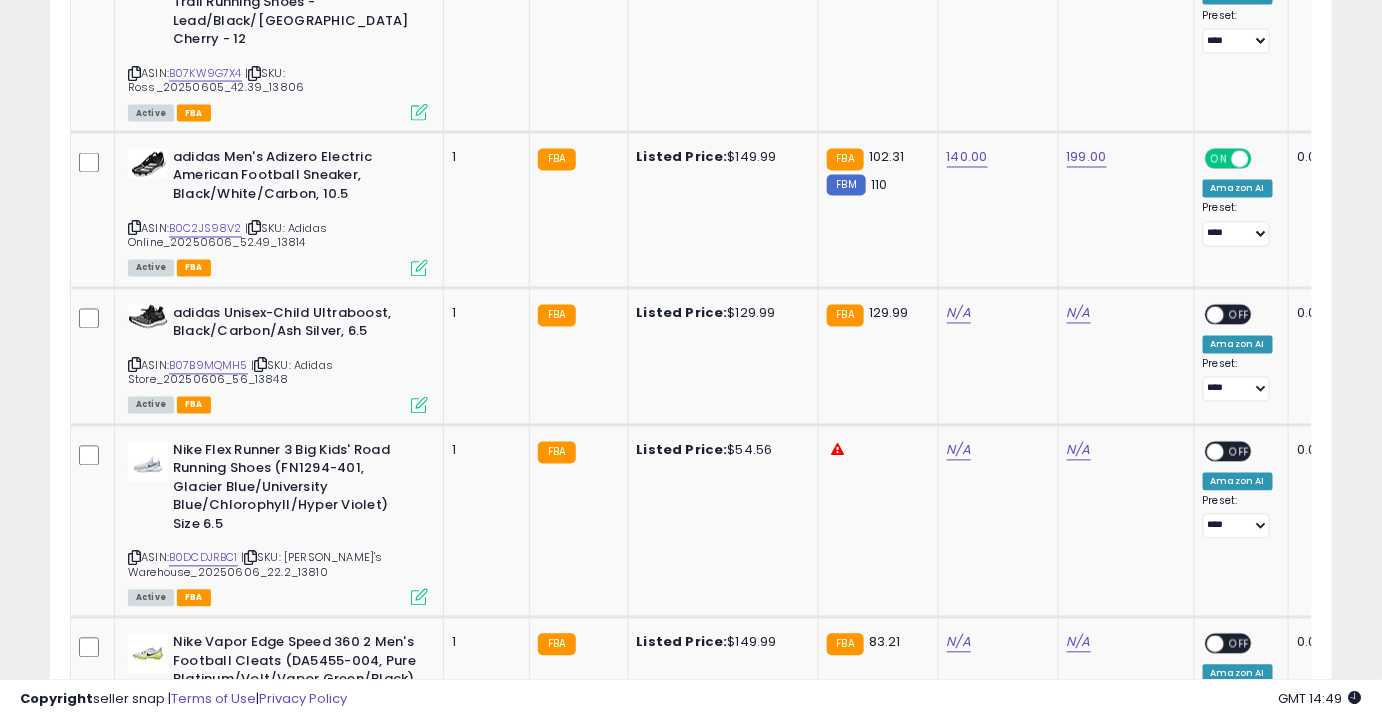 scroll, scrollTop: 1113, scrollLeft: 0, axis: vertical 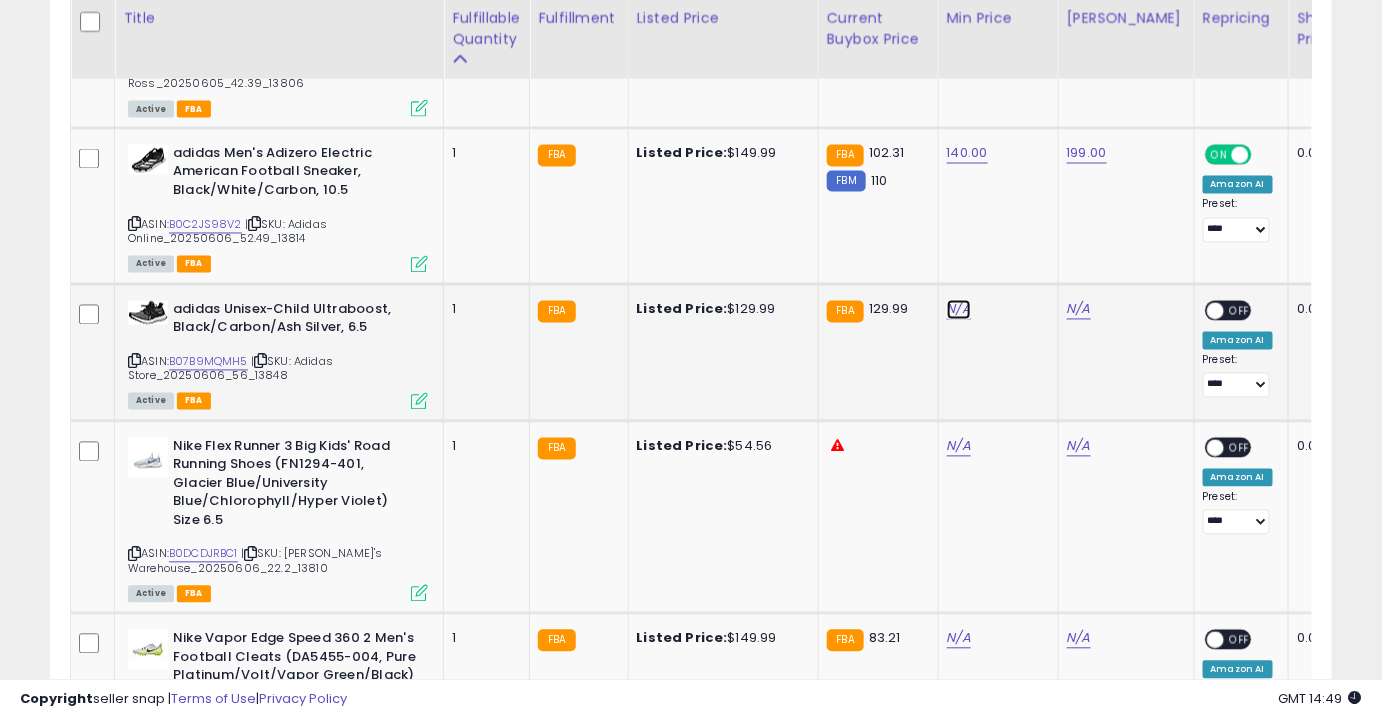 click on "N/A" at bounding box center [959, 310] 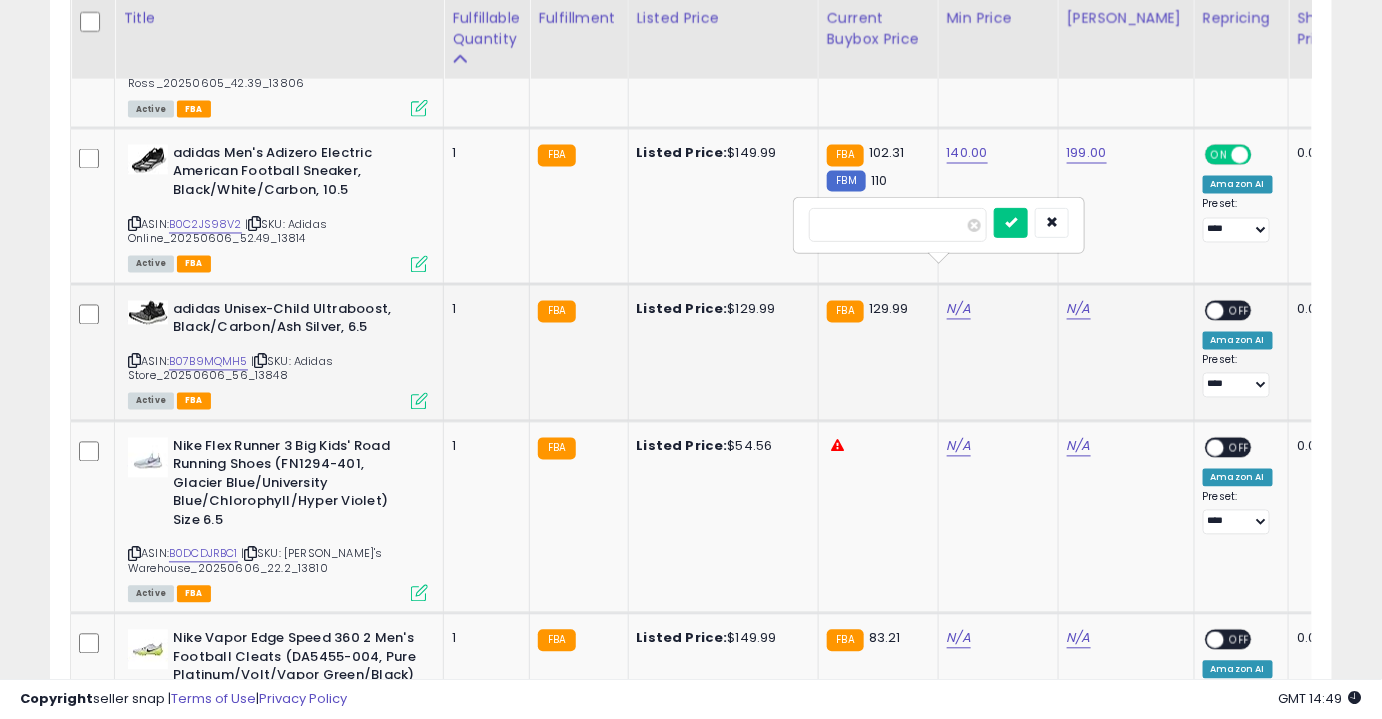 type on "**" 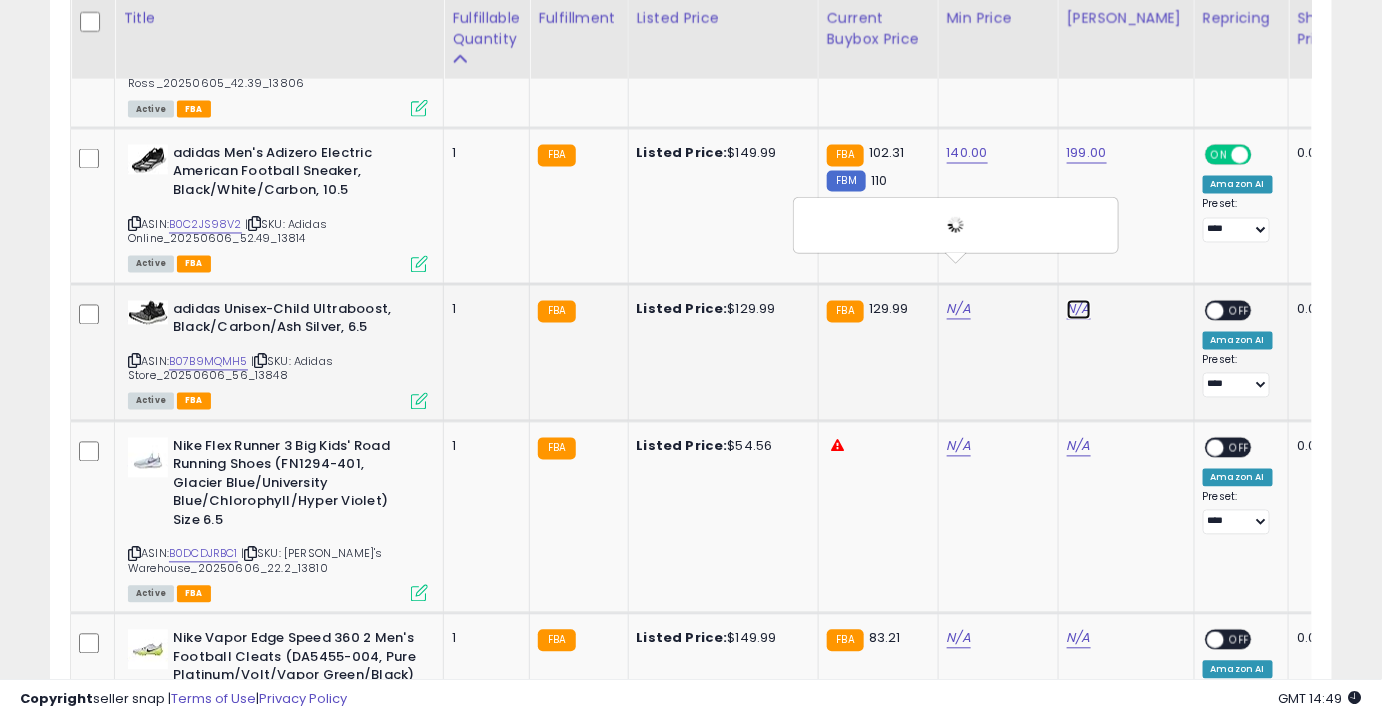 click on "N/A" at bounding box center [1079, 310] 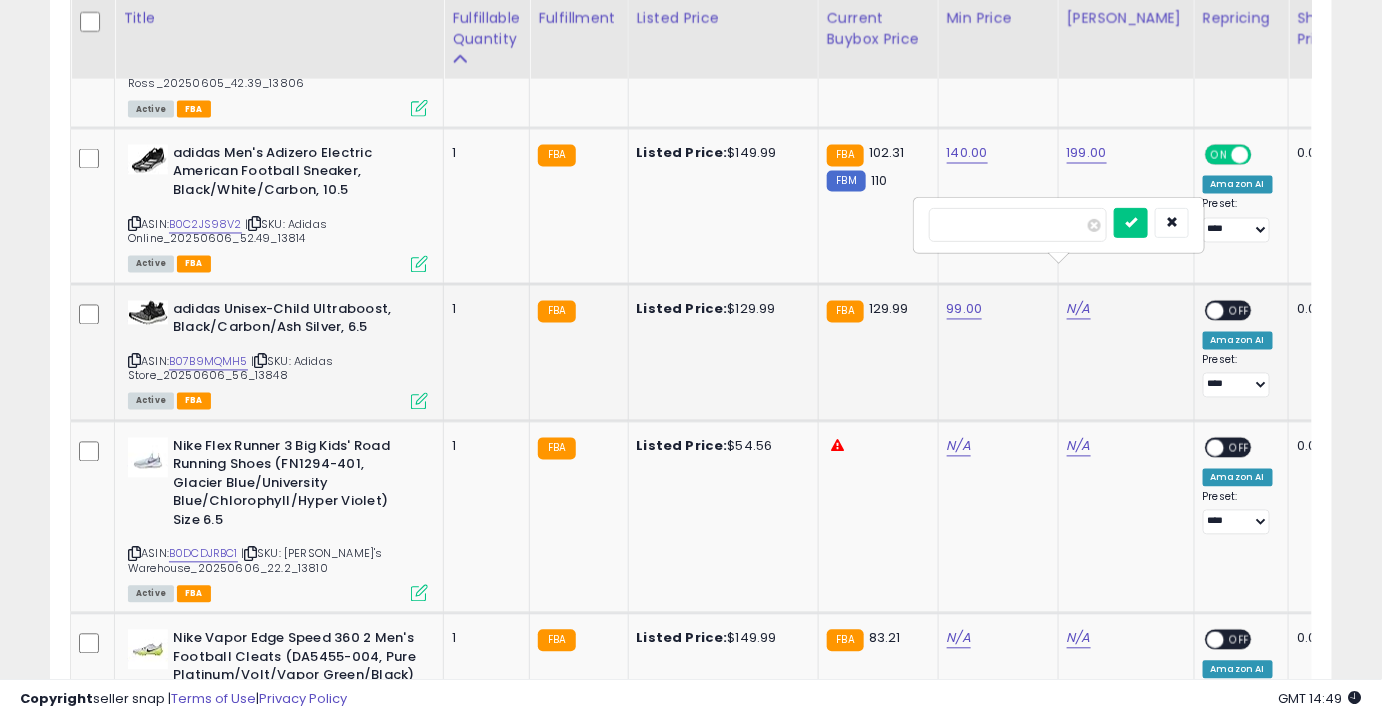 type on "******" 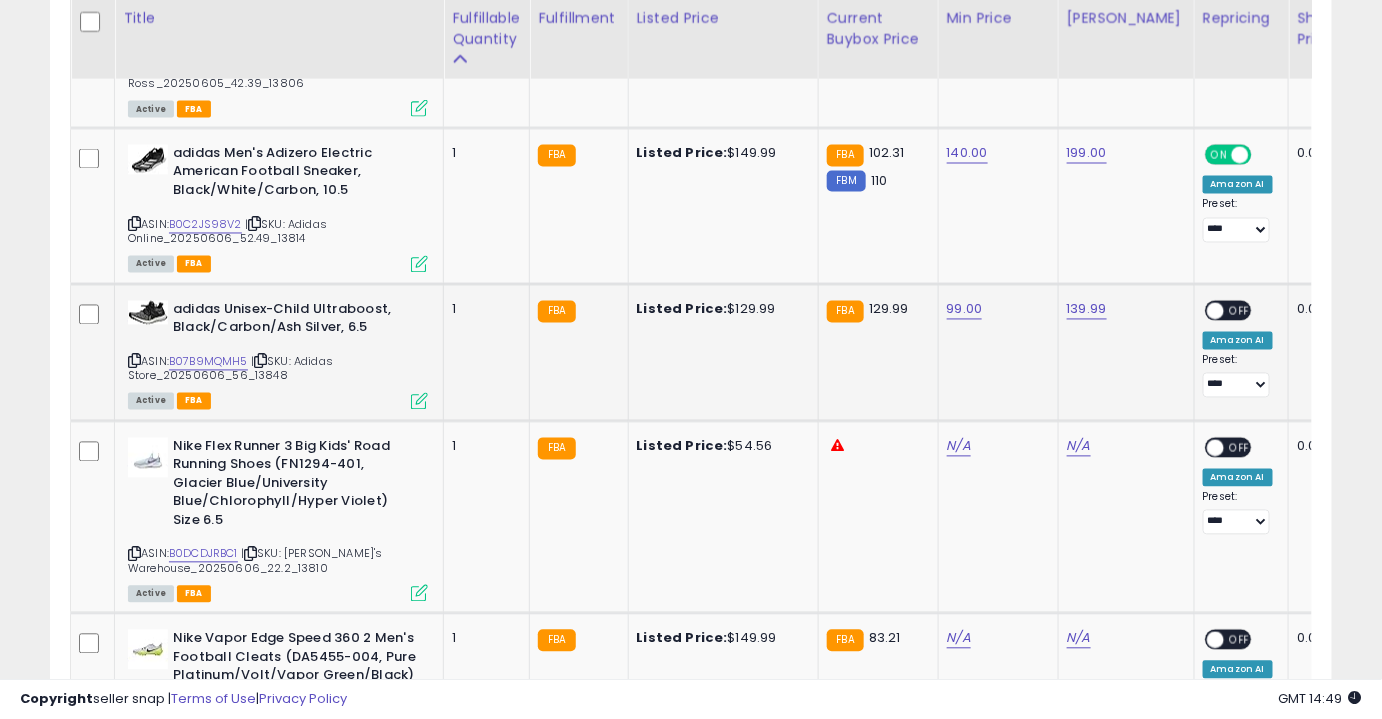 click on "OFF" at bounding box center [1240, 310] 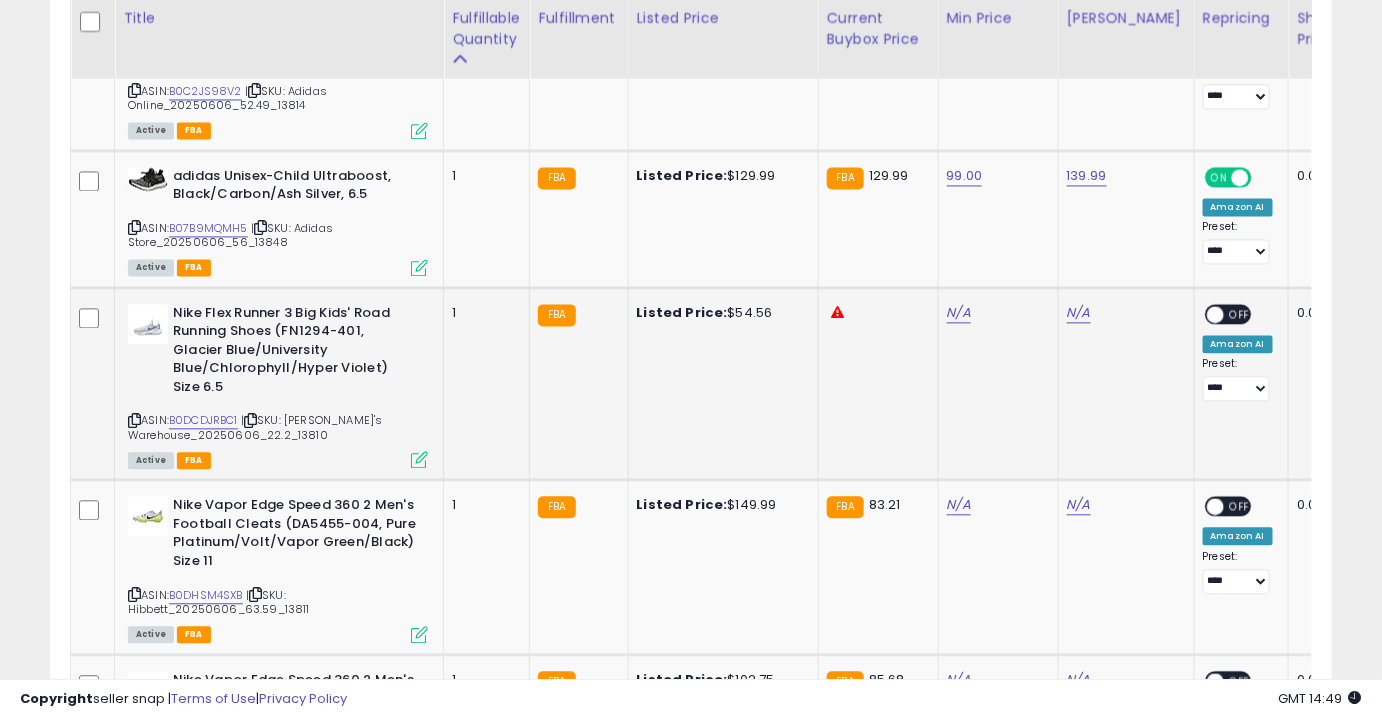 scroll, scrollTop: 1247, scrollLeft: 0, axis: vertical 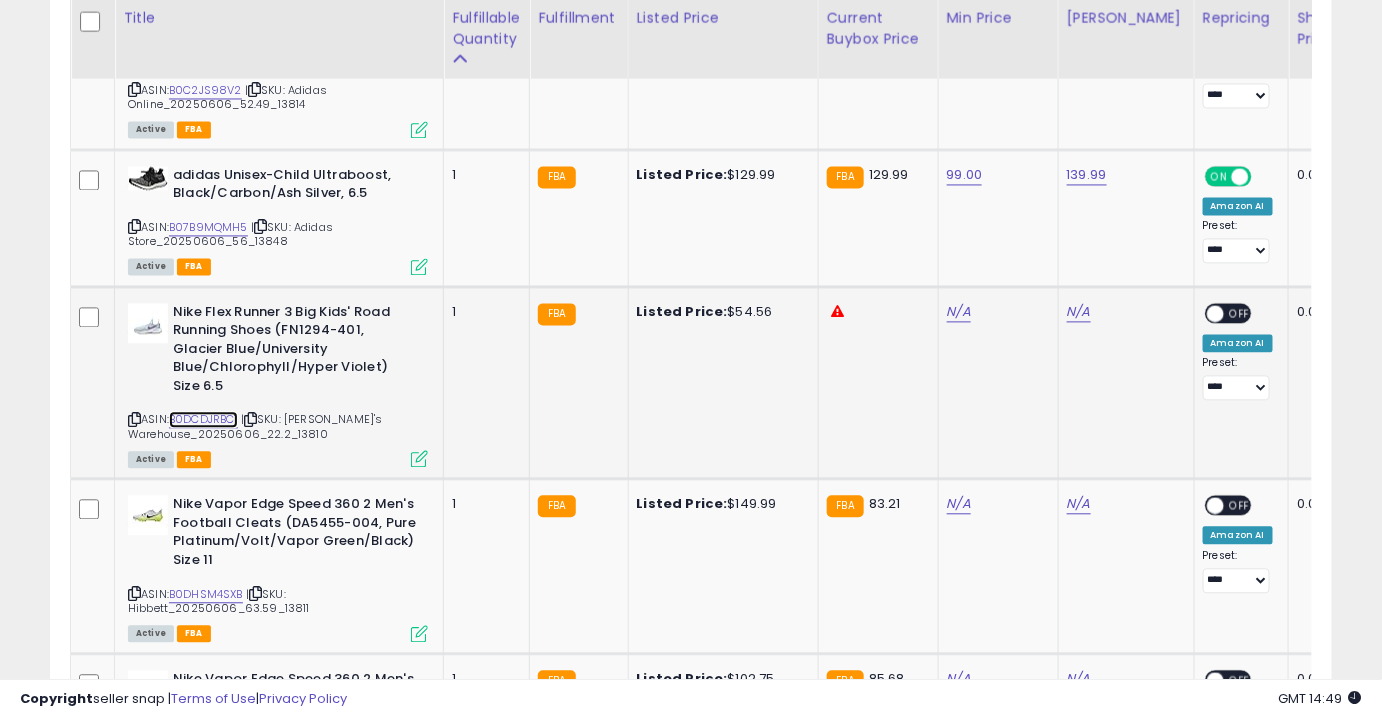 click on "B0DCDJRBC1" at bounding box center (203, 420) 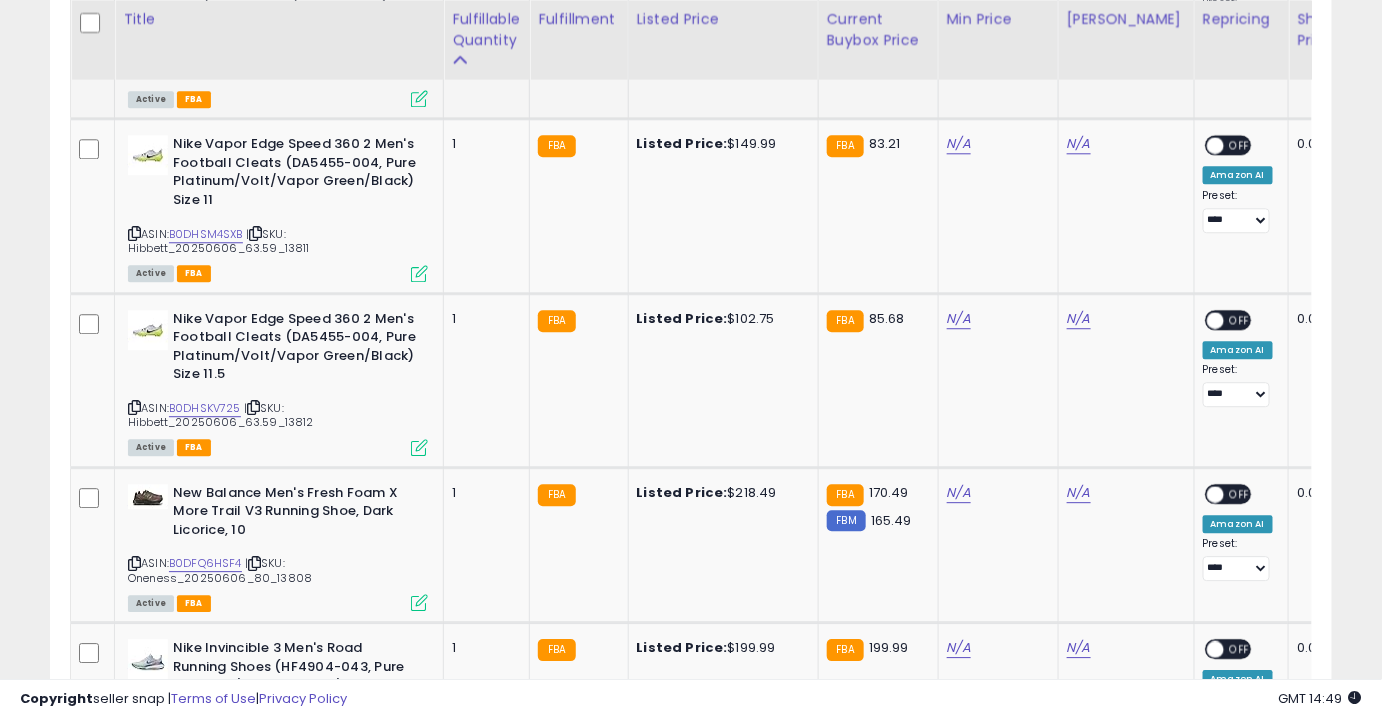 scroll, scrollTop: 1610, scrollLeft: 0, axis: vertical 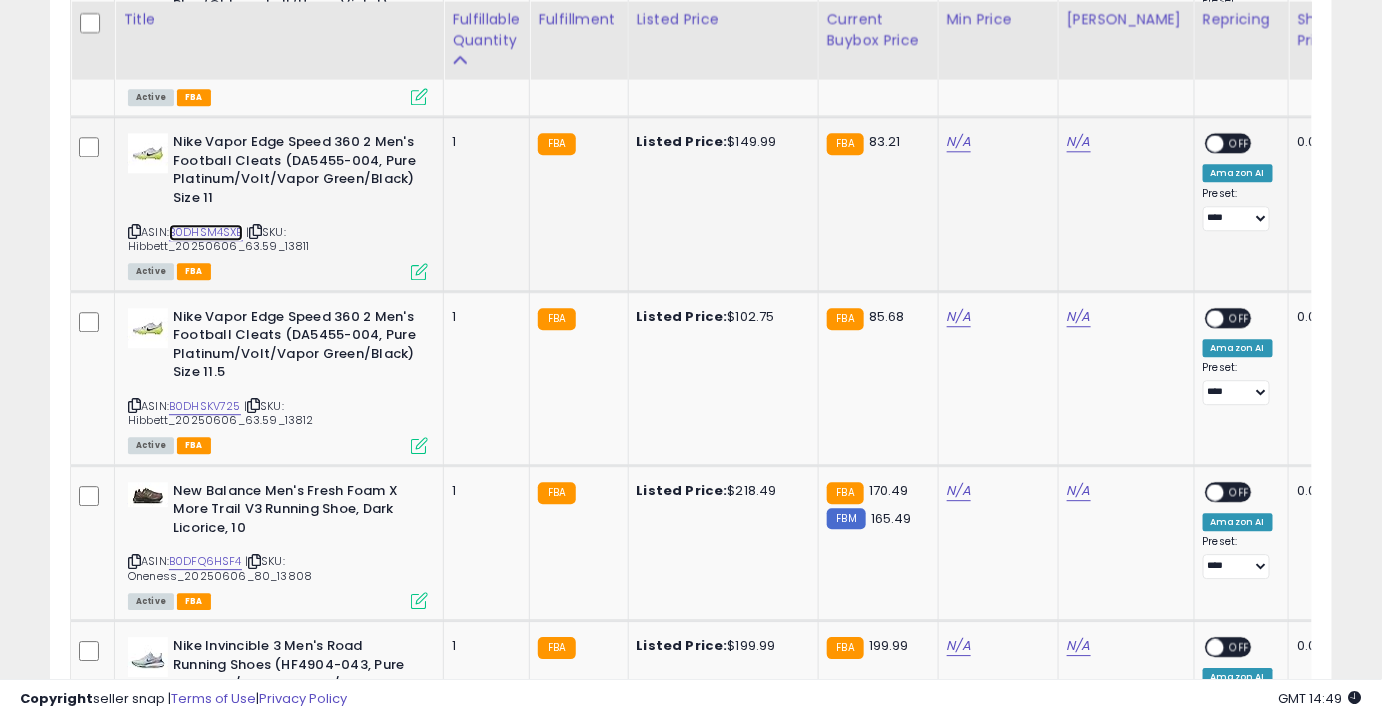 click on "B0DHSM4SXB" at bounding box center (206, 232) 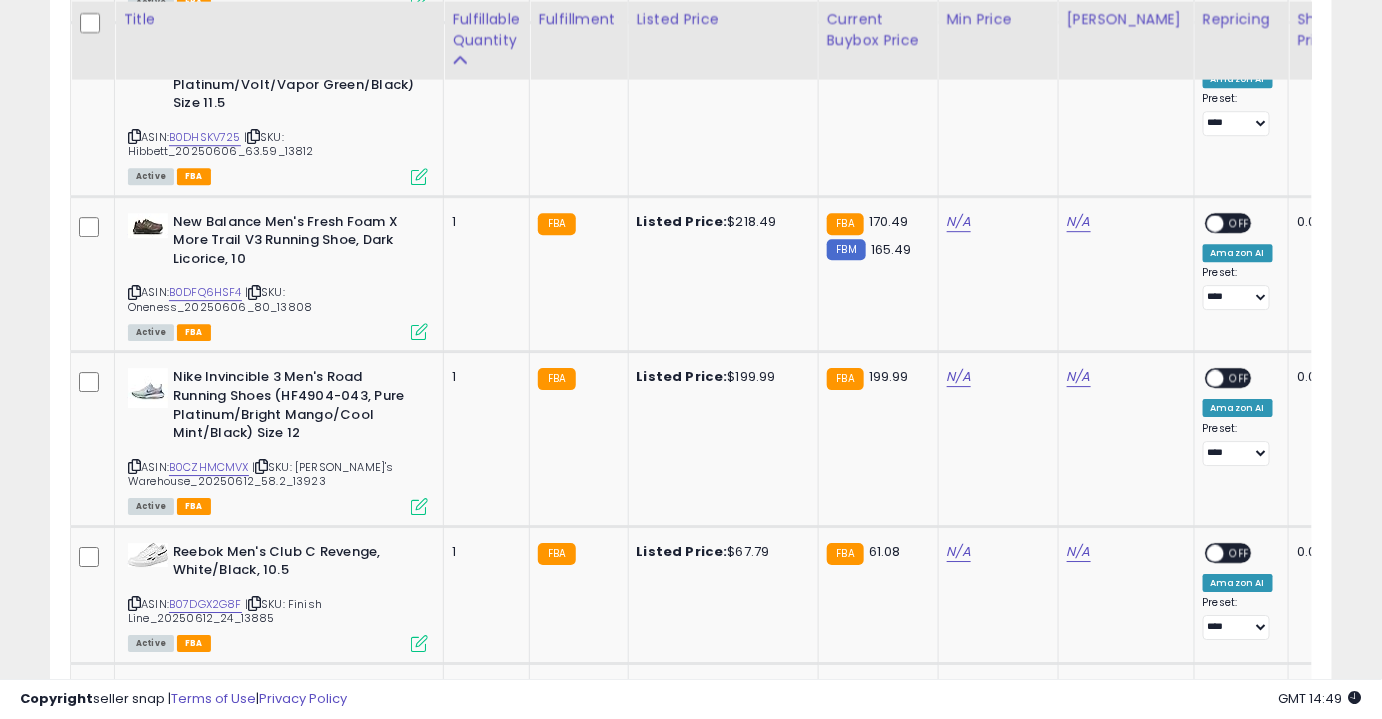 scroll, scrollTop: 1880, scrollLeft: 0, axis: vertical 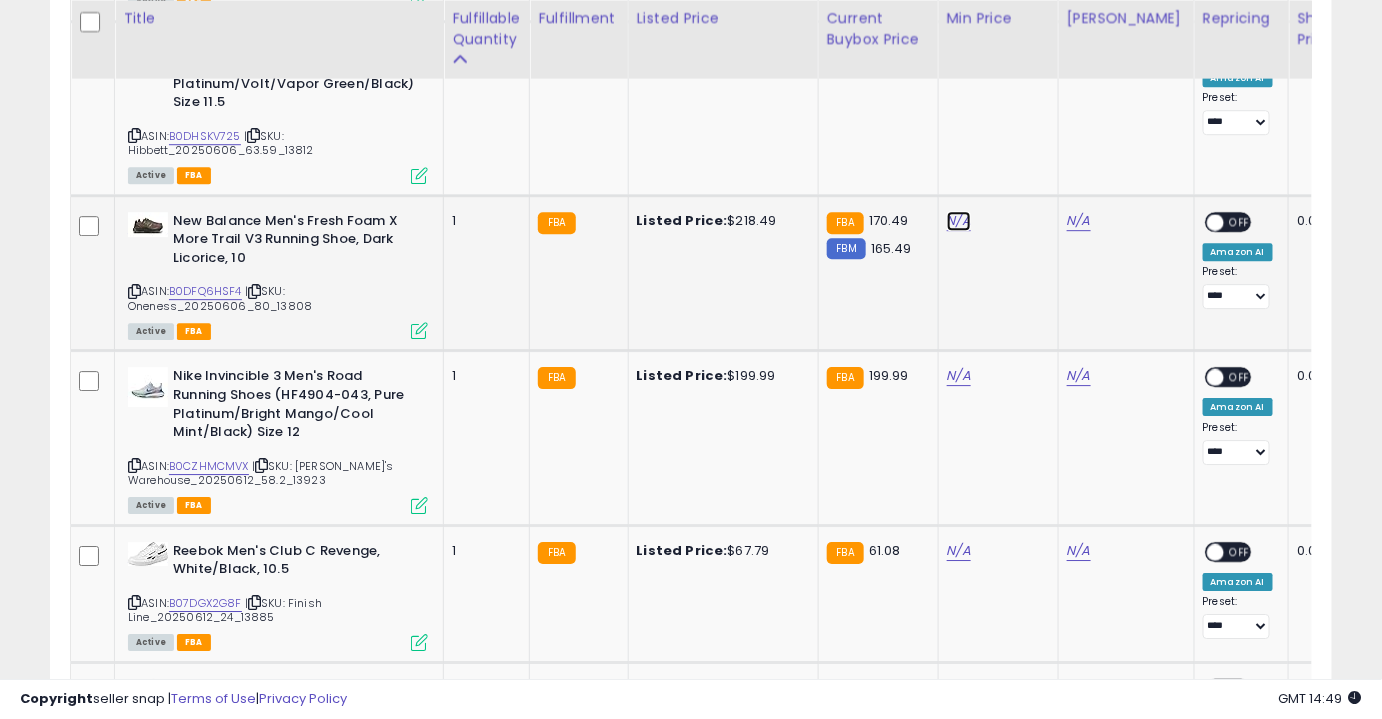 click on "N/A" at bounding box center [959, -320] 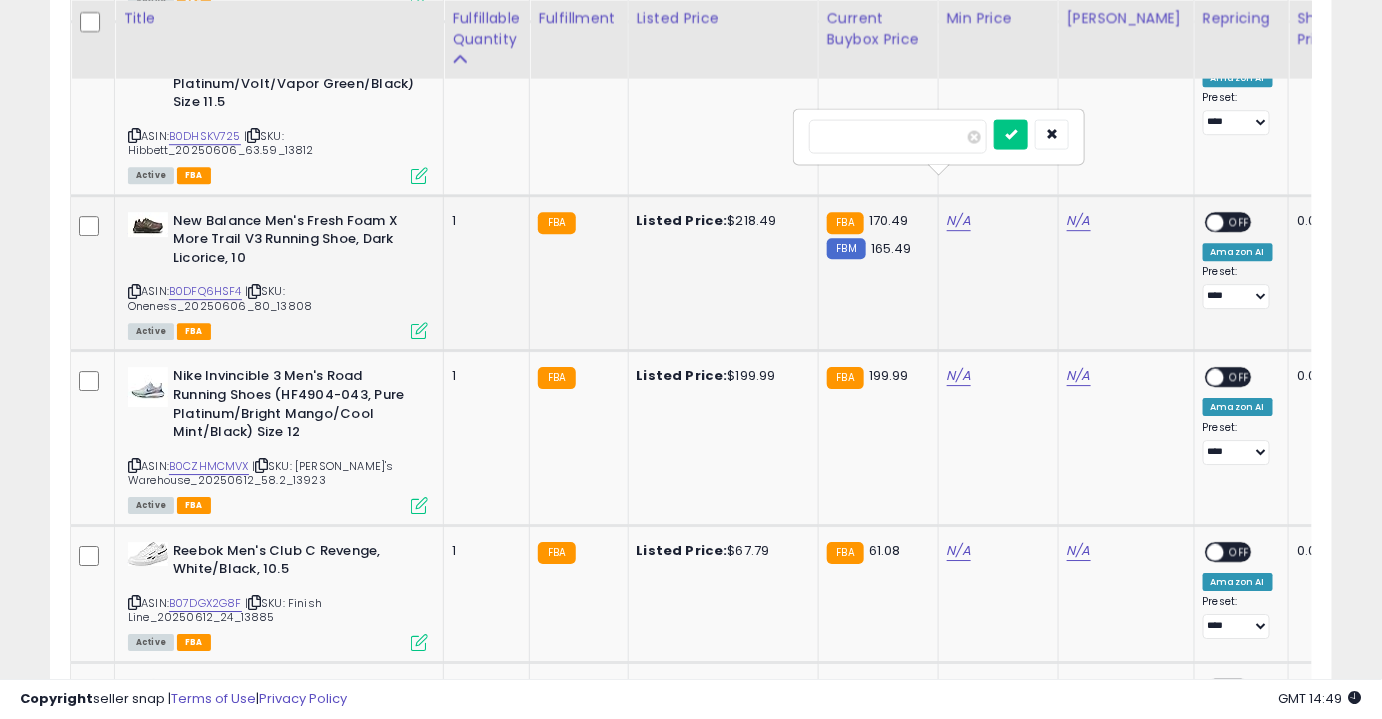 type on "******" 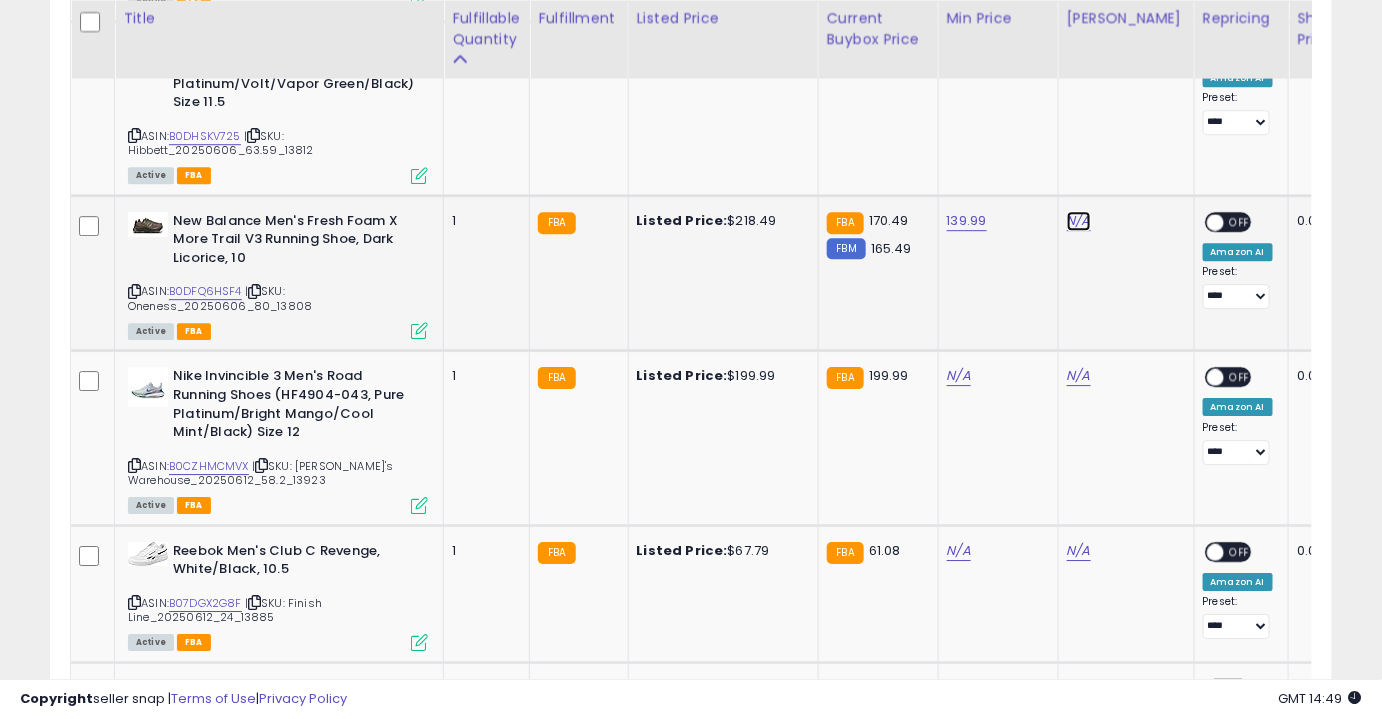 click on "N/A" at bounding box center [1079, -320] 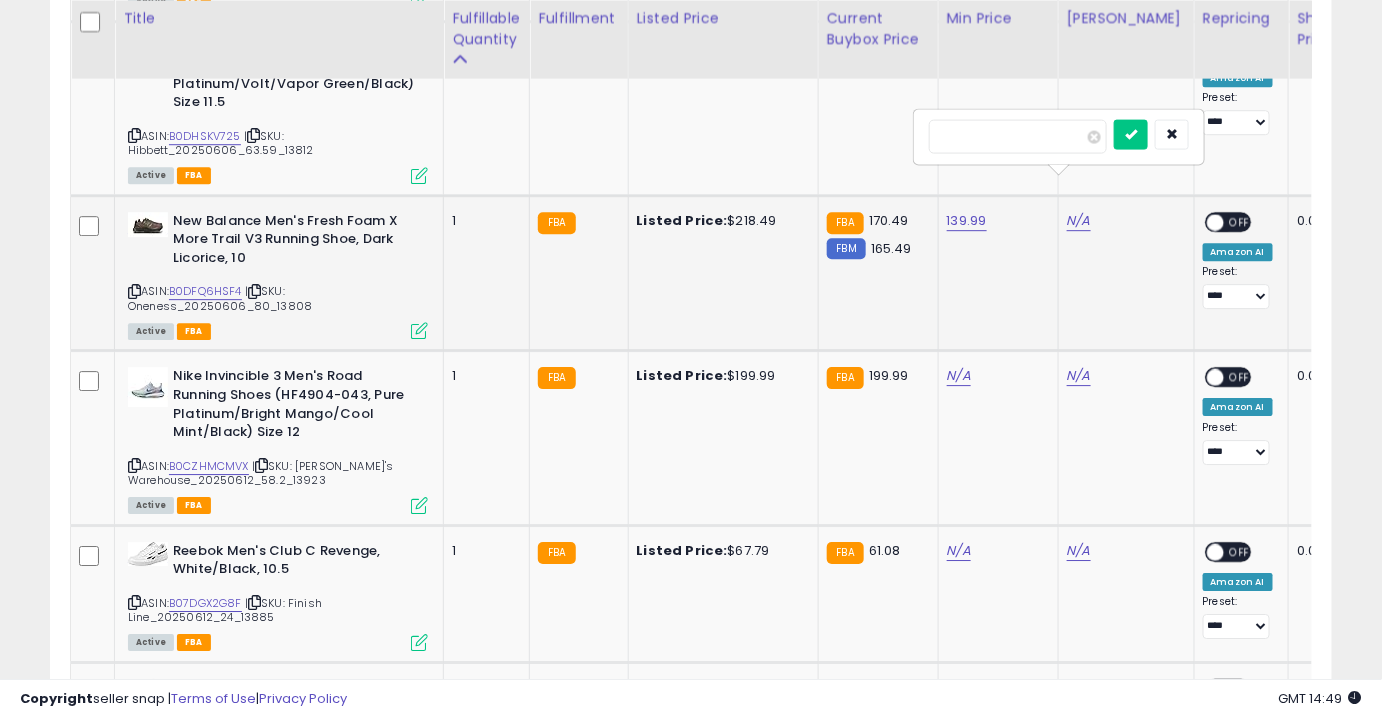 type on "***" 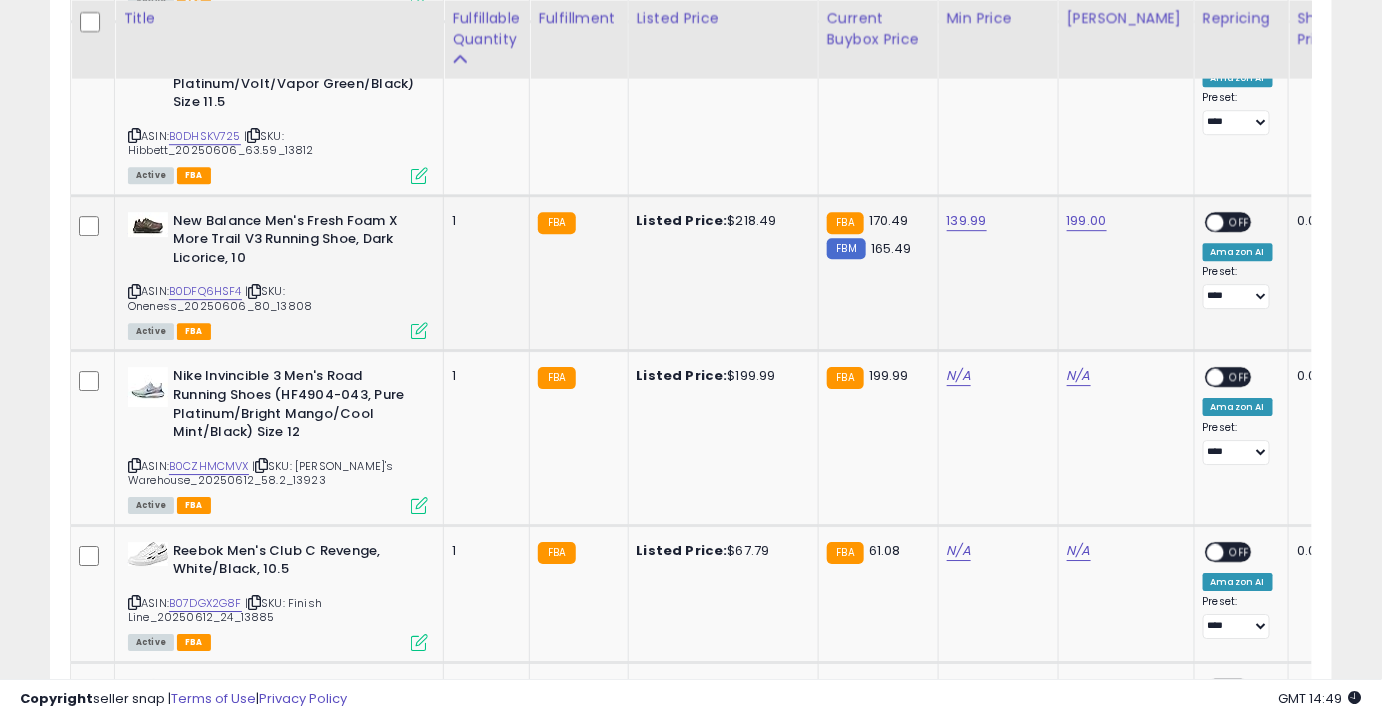 click on "OFF" at bounding box center (1240, 221) 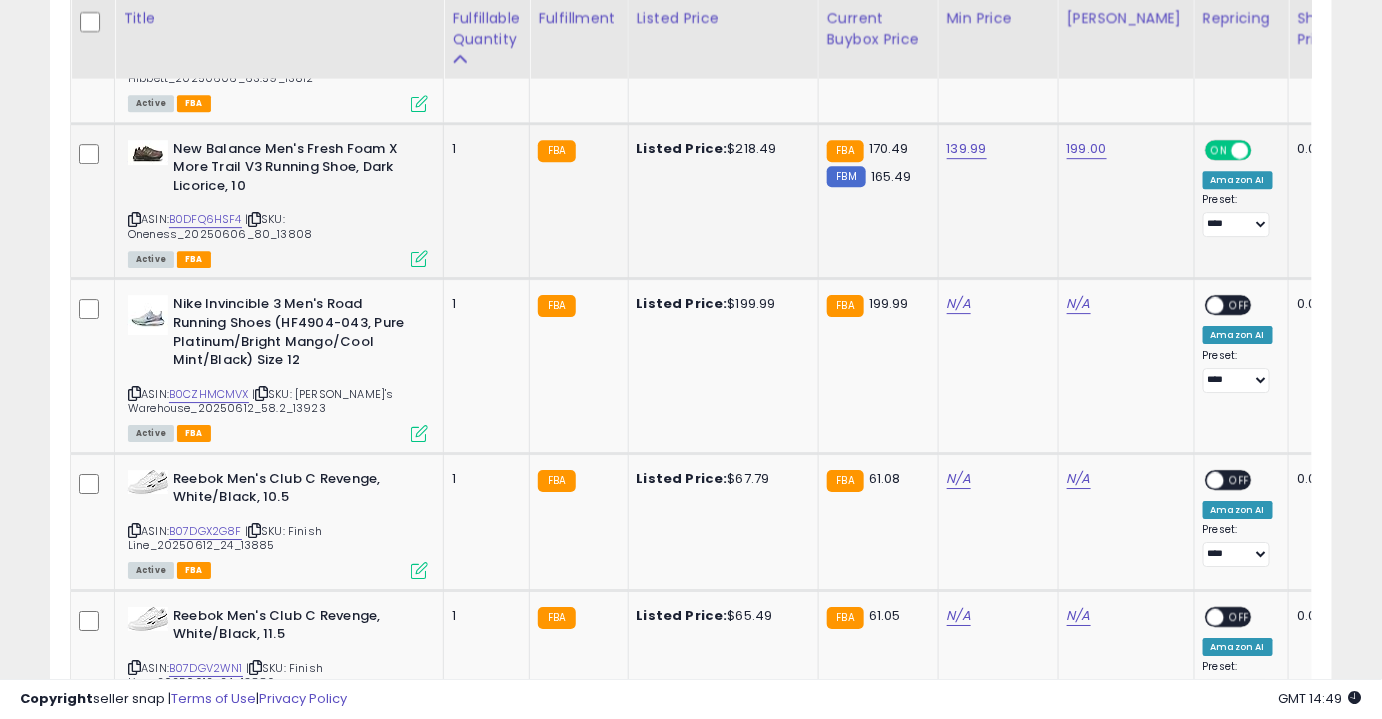 scroll, scrollTop: 2008, scrollLeft: 0, axis: vertical 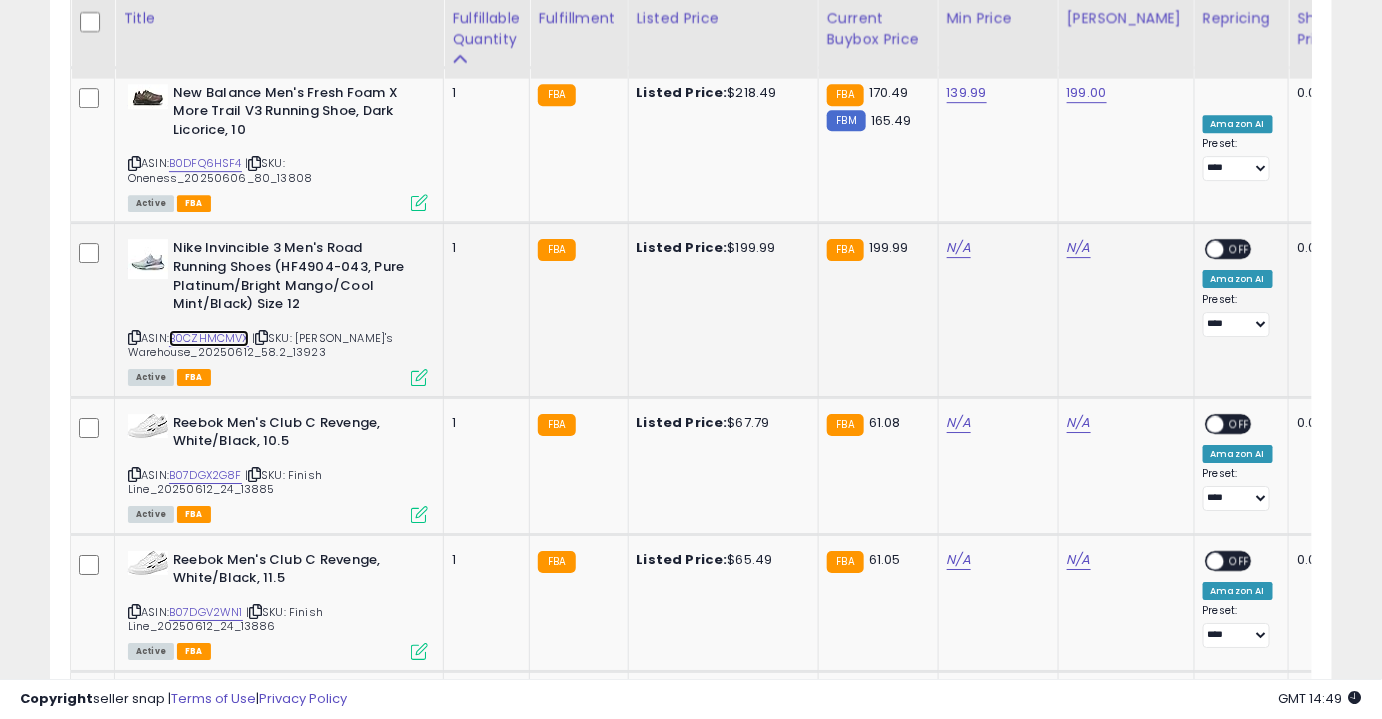 click on "B0CZHMCMVX" at bounding box center [209, 338] 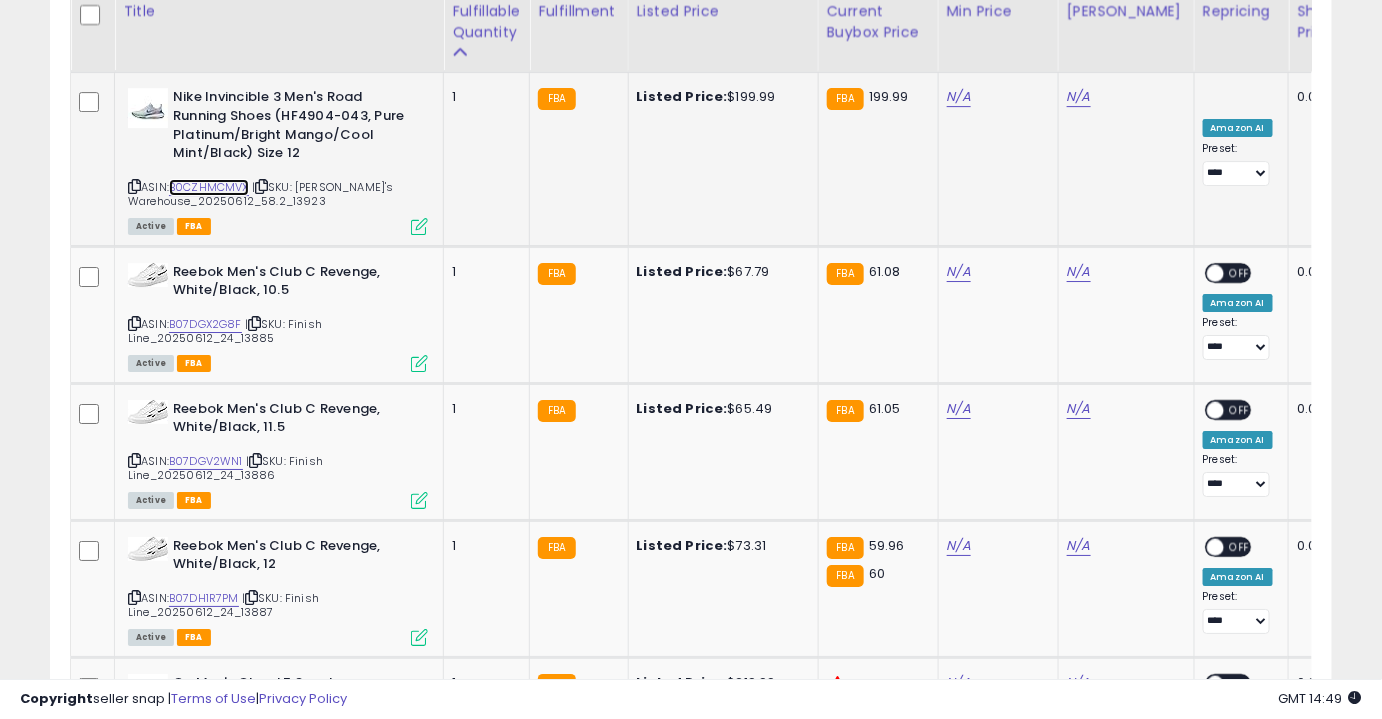 scroll, scrollTop: 2160, scrollLeft: 0, axis: vertical 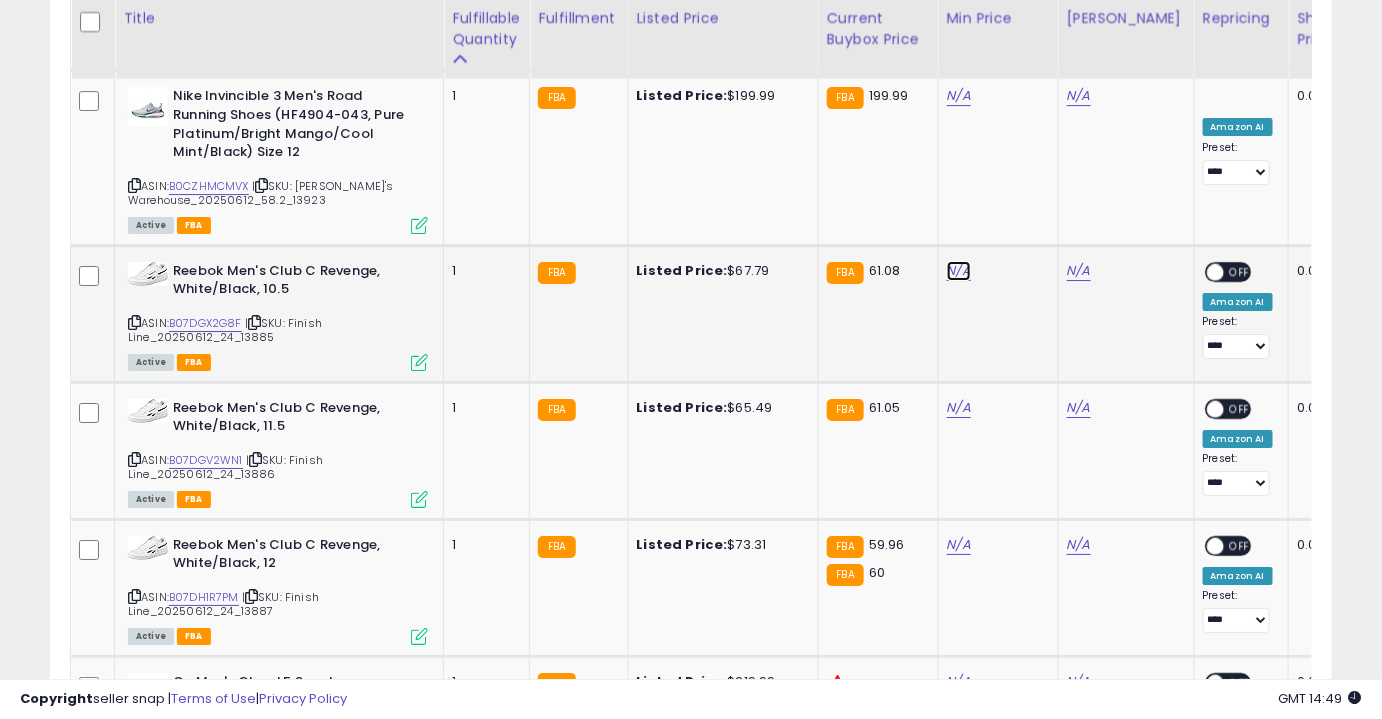 click on "N/A" at bounding box center (959, -600) 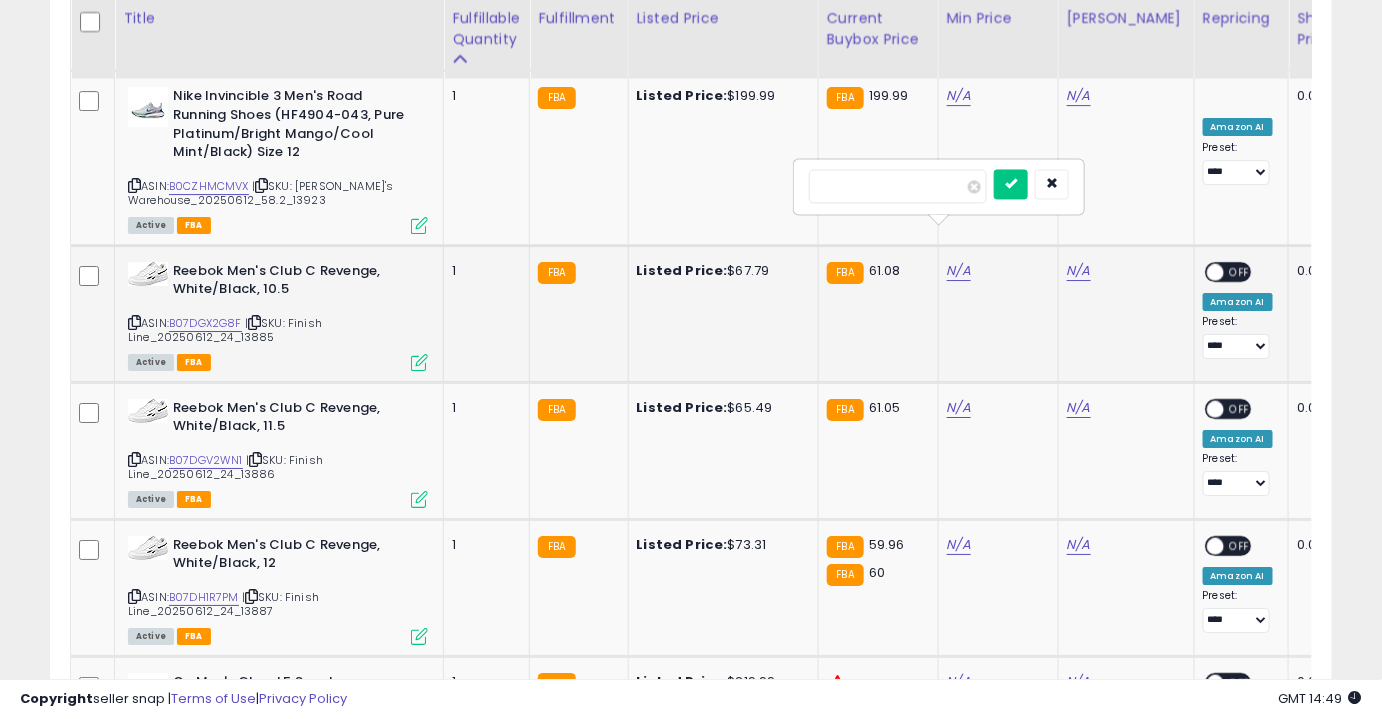 type on "**" 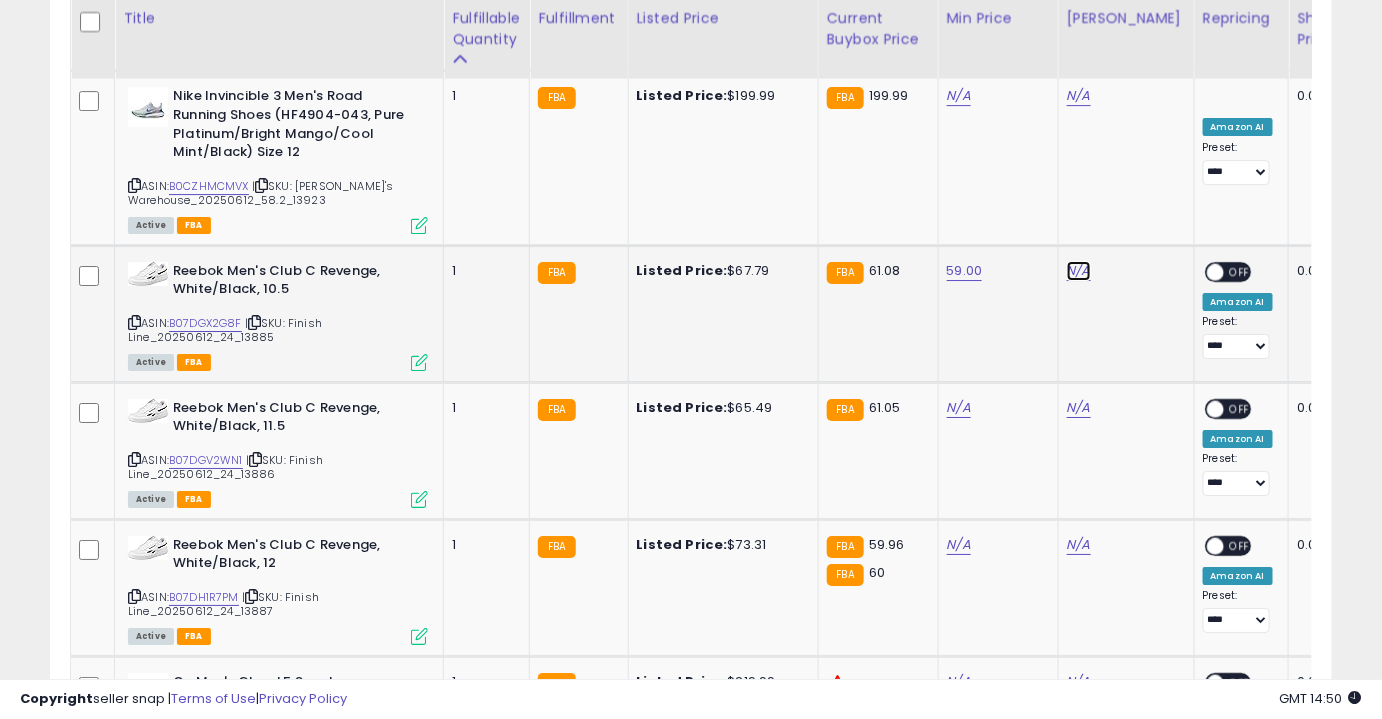click on "N/A" at bounding box center [1079, -600] 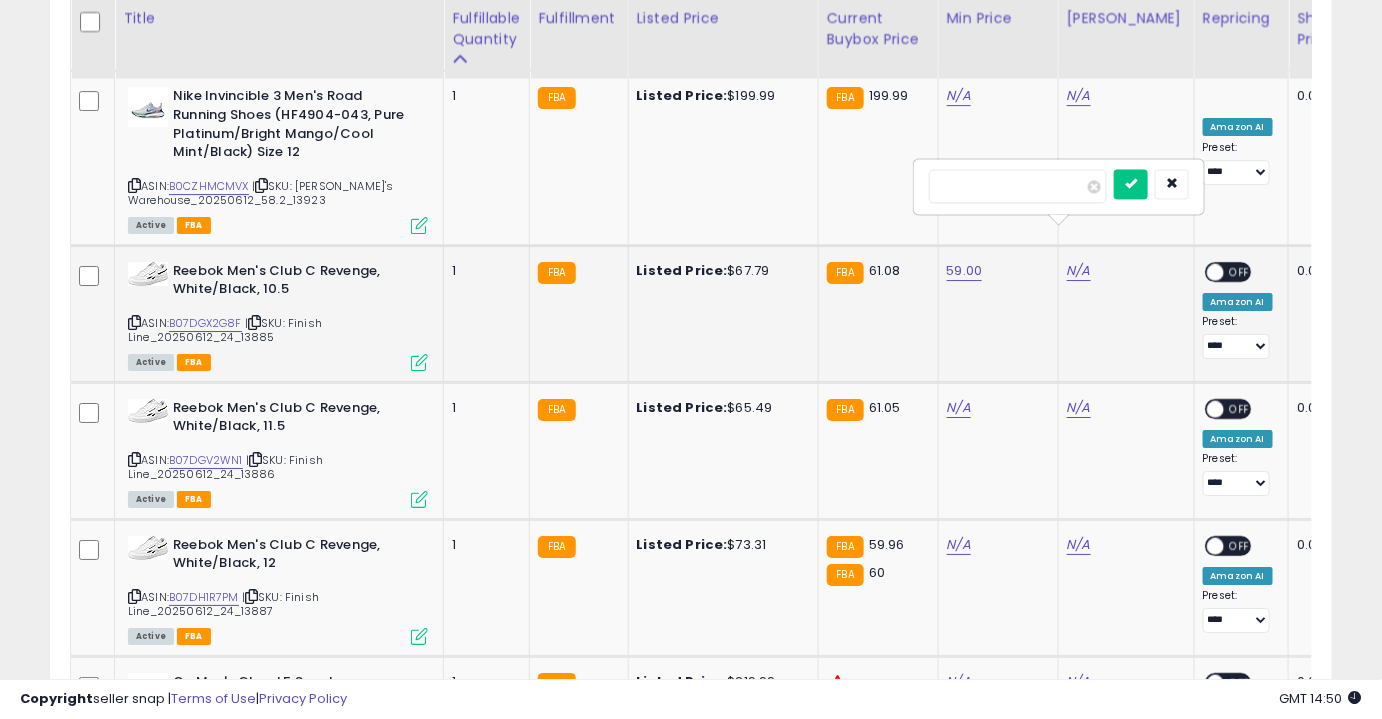 type on "**" 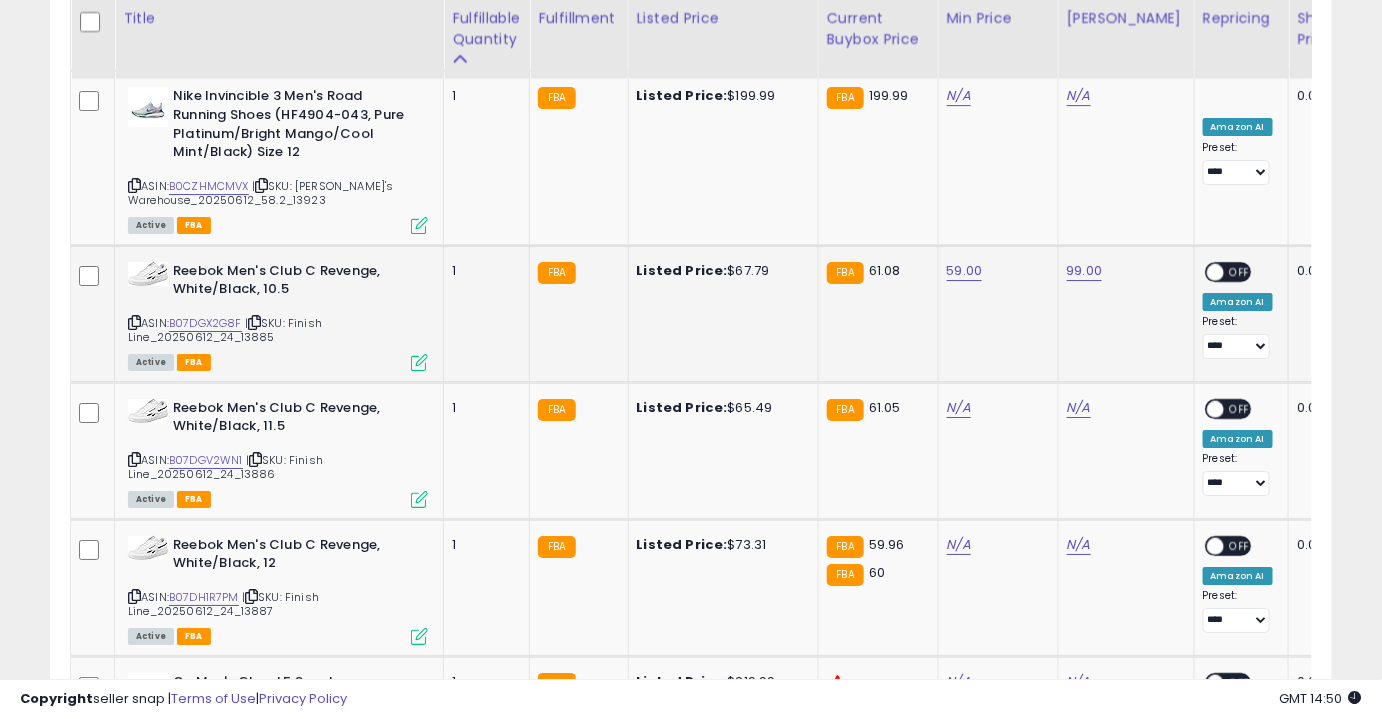click on "OFF" at bounding box center [1240, 271] 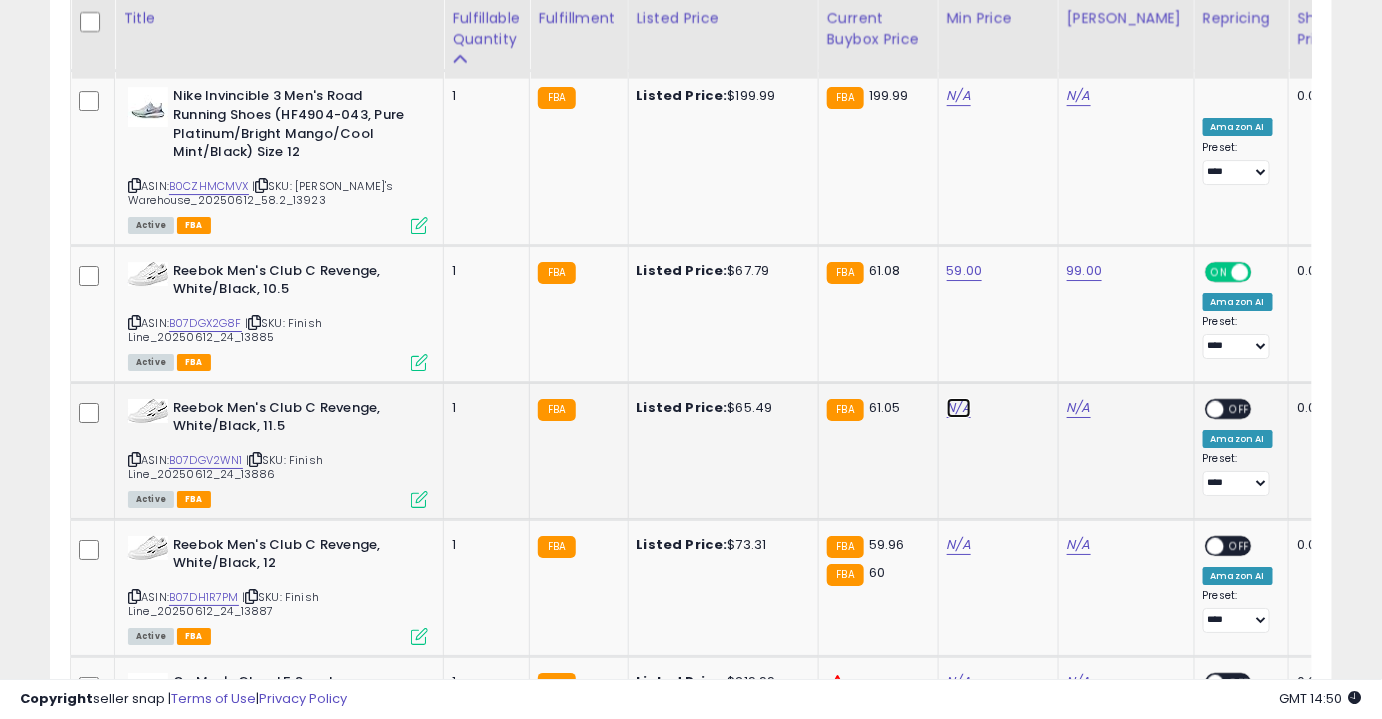 click on "N/A" at bounding box center [959, -600] 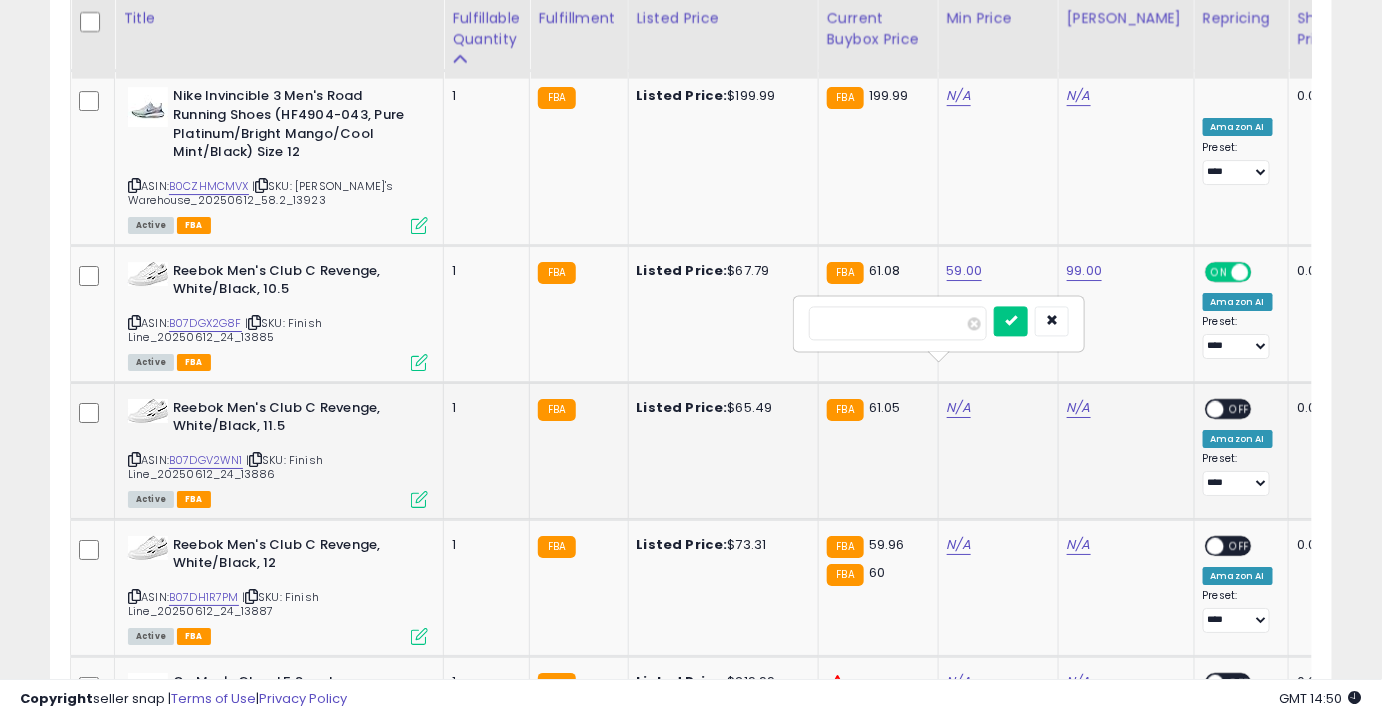 type on "**" 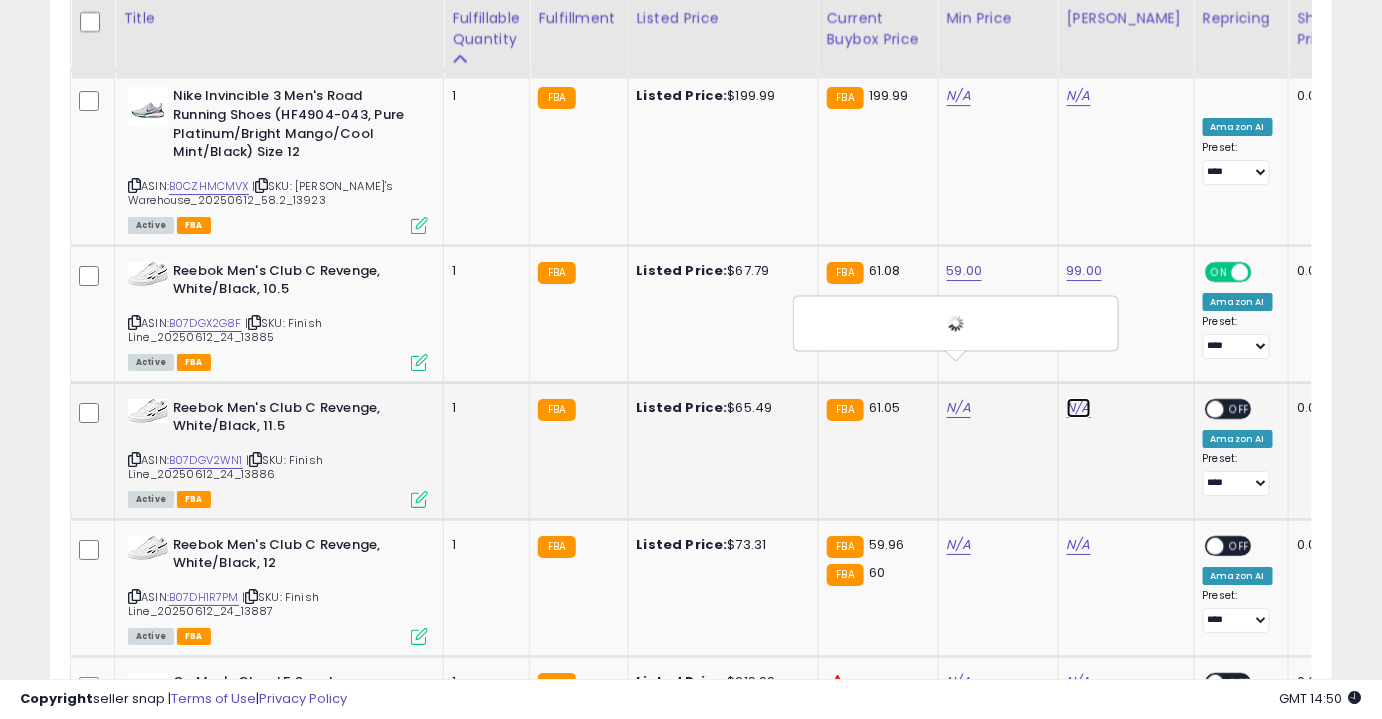 click on "N/A" at bounding box center (1079, -600) 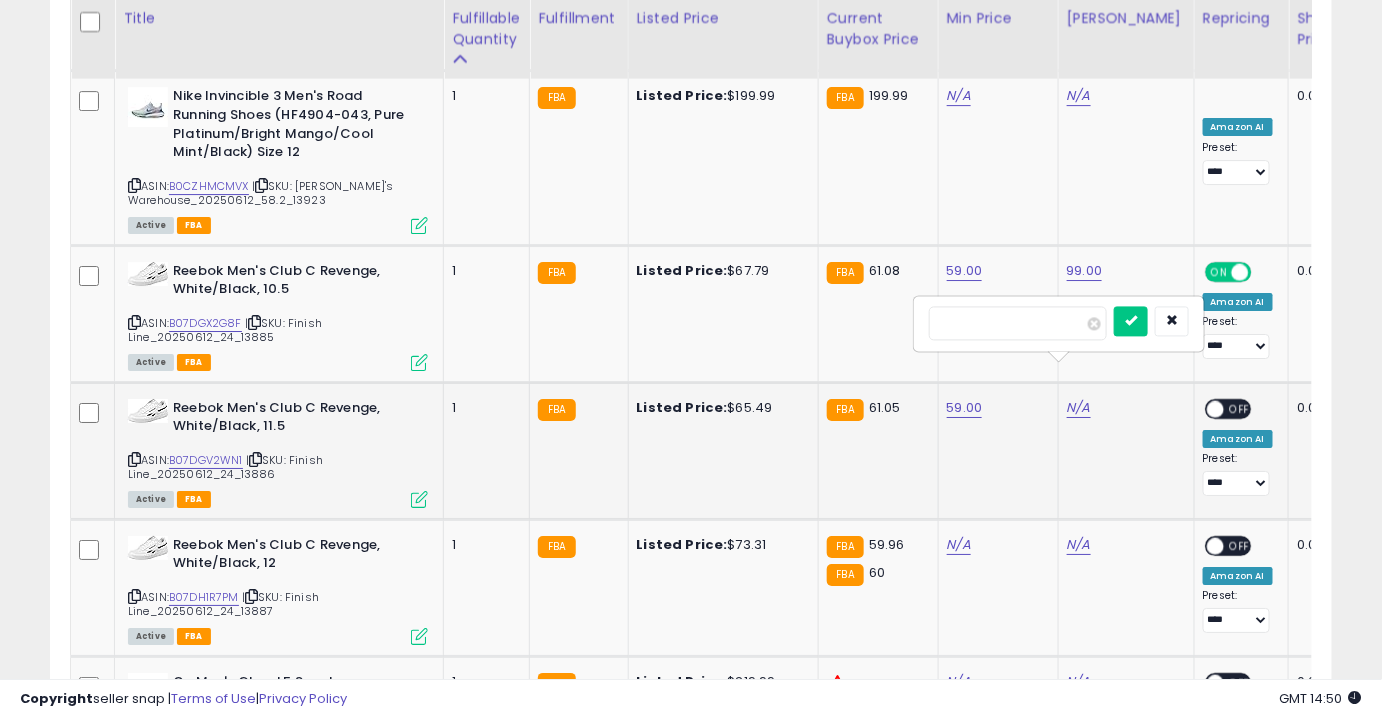 type on "**" 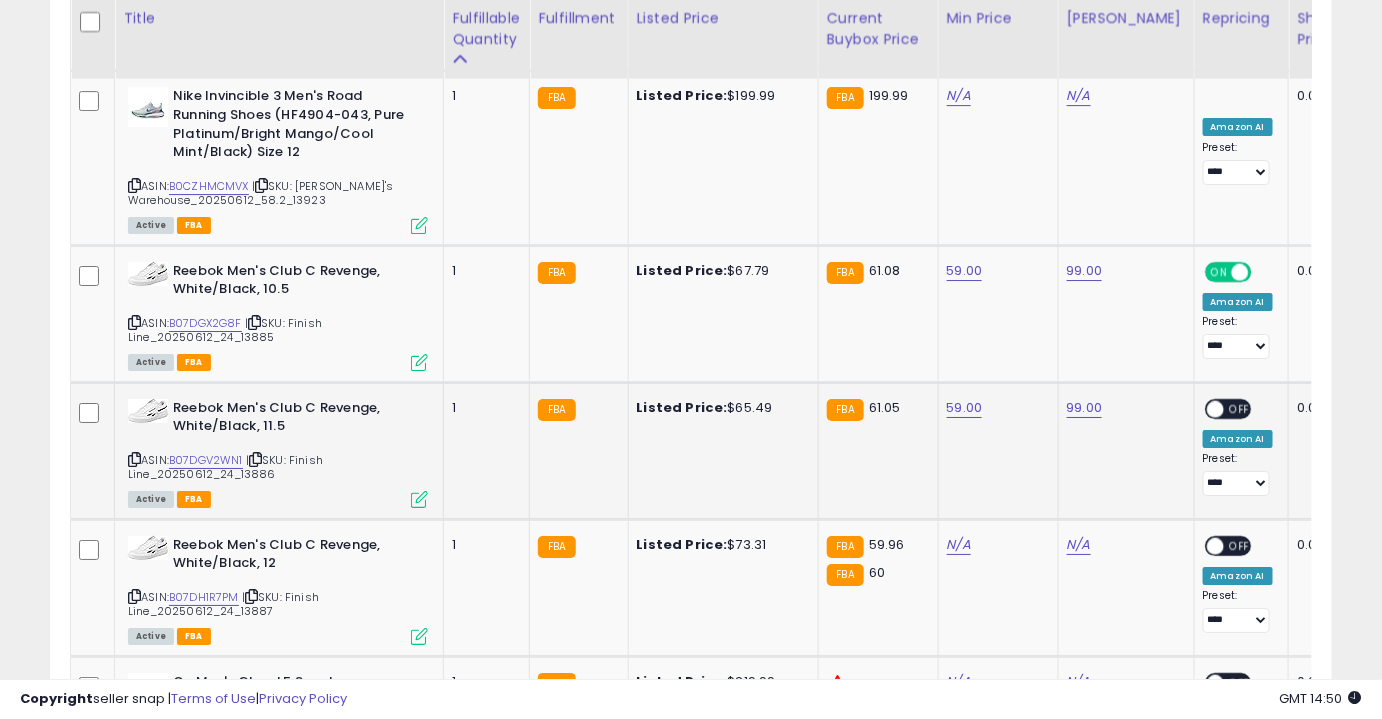 click on "OFF" at bounding box center [1240, 408] 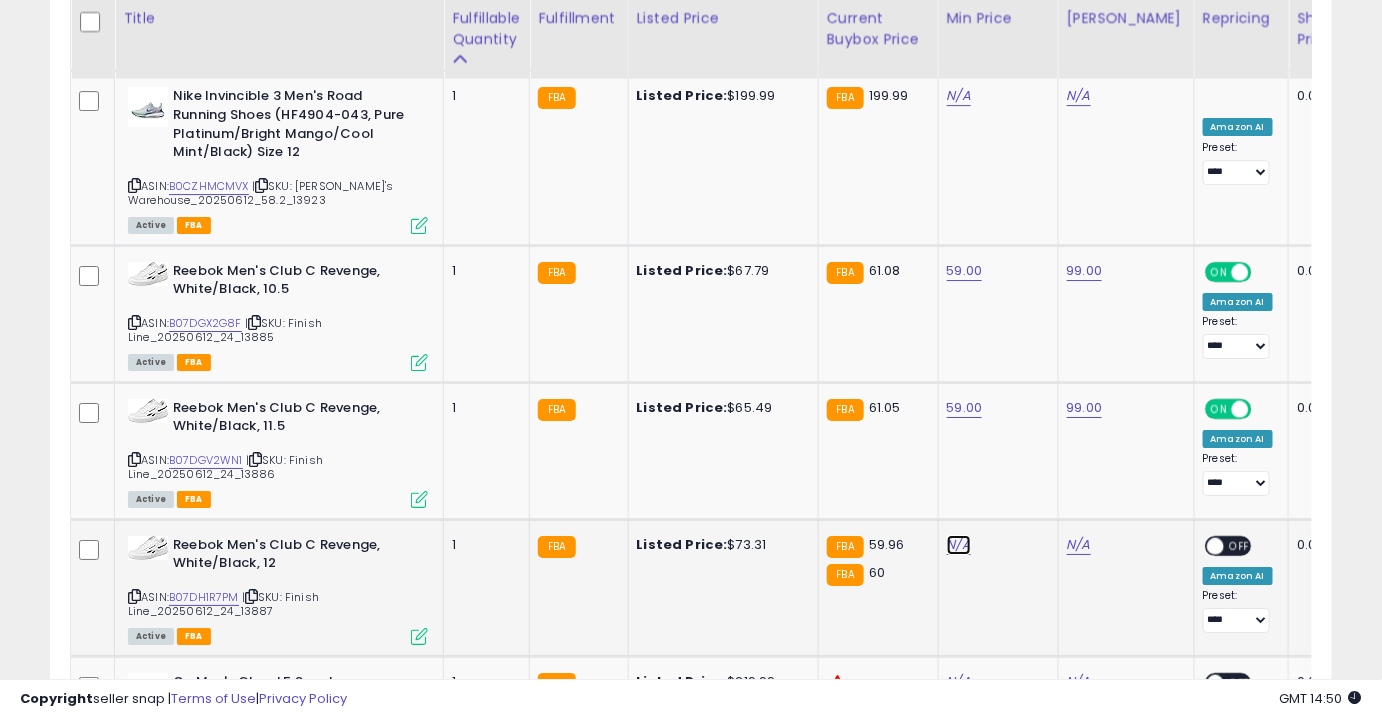 click on "N/A" at bounding box center [959, -600] 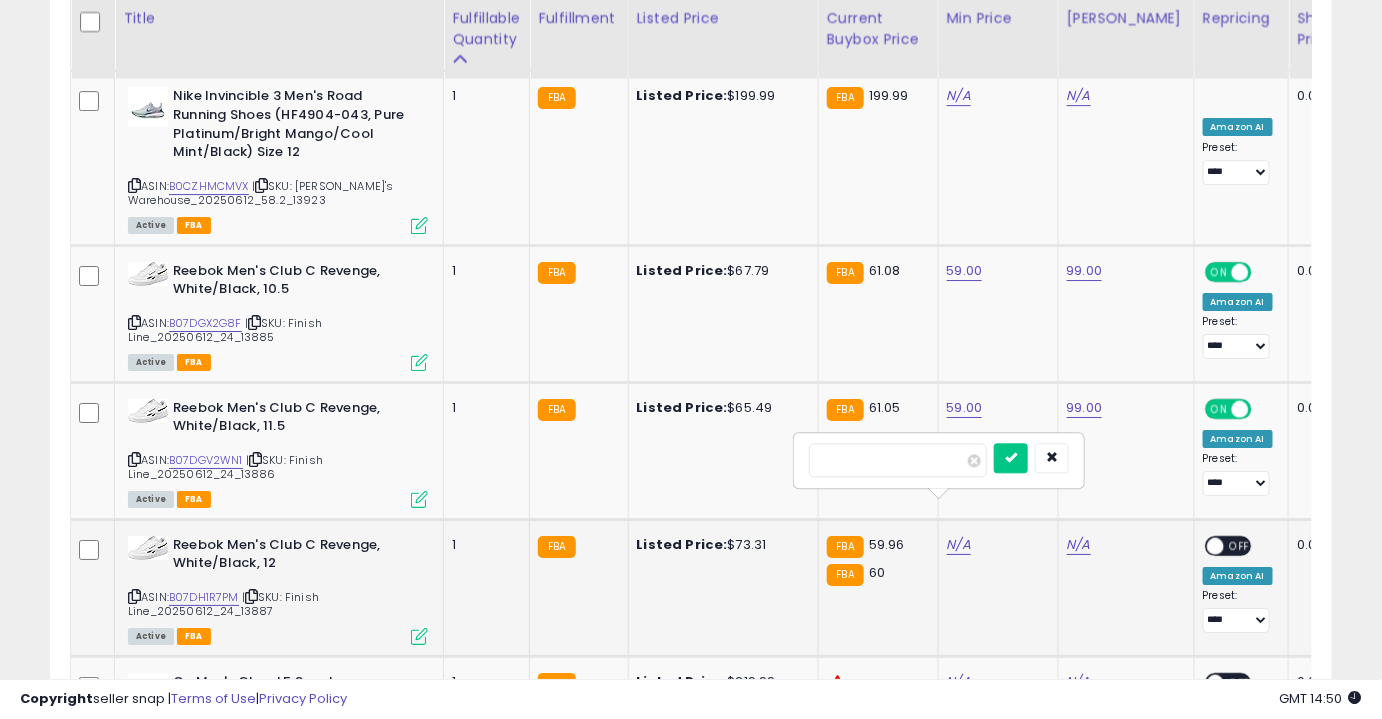 type on "**" 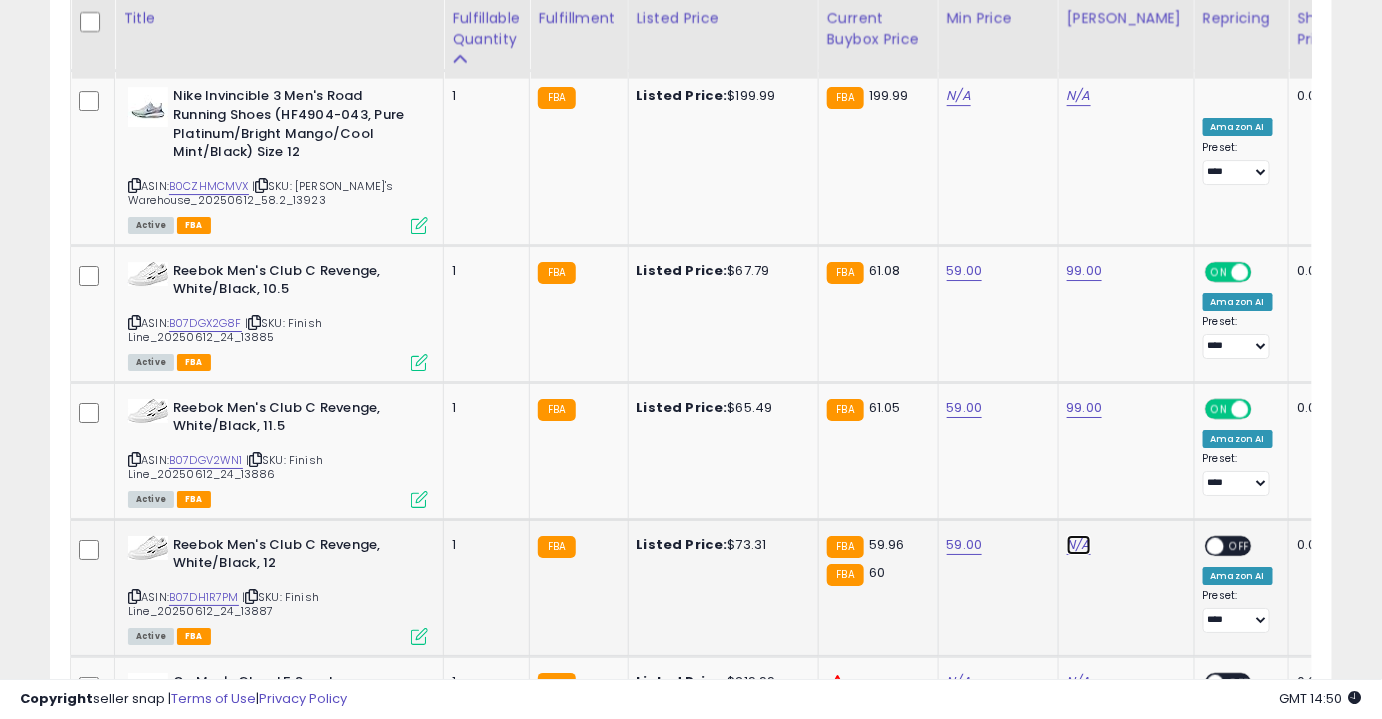 click on "N/A" at bounding box center [1079, -600] 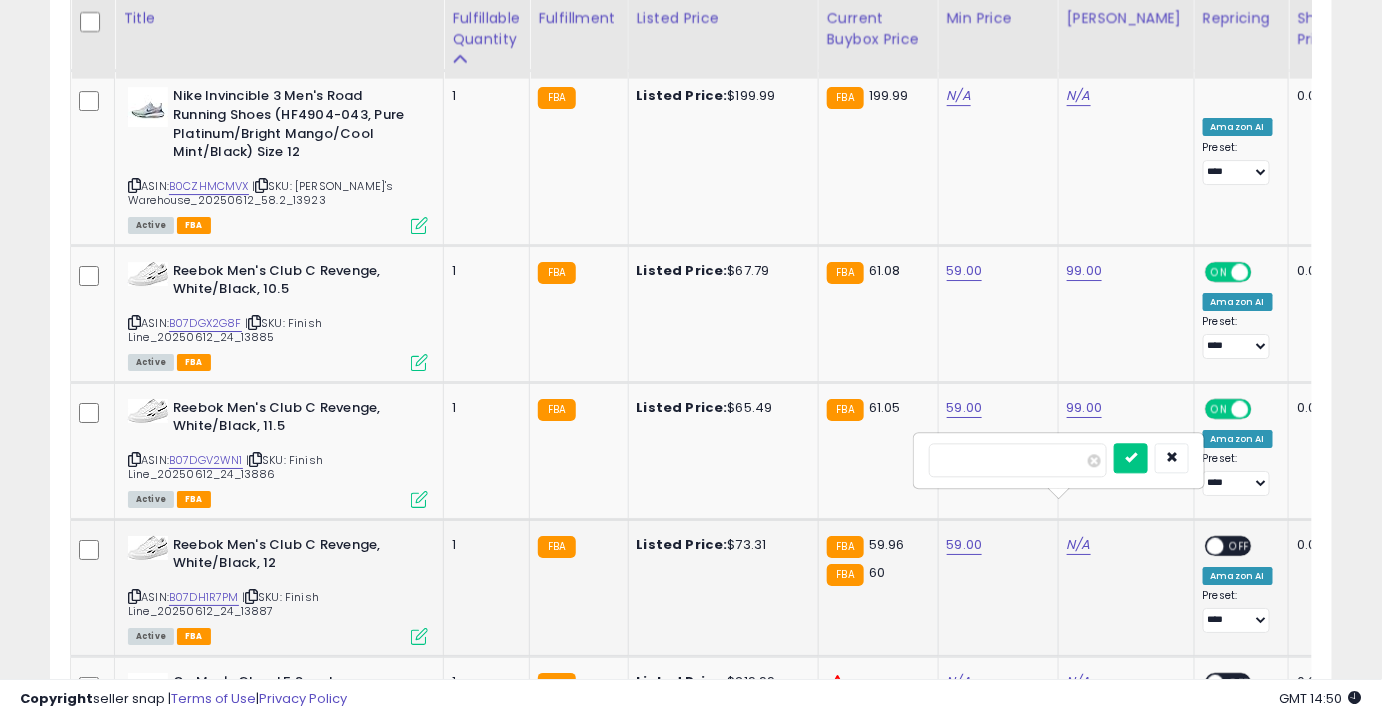 type on "**" 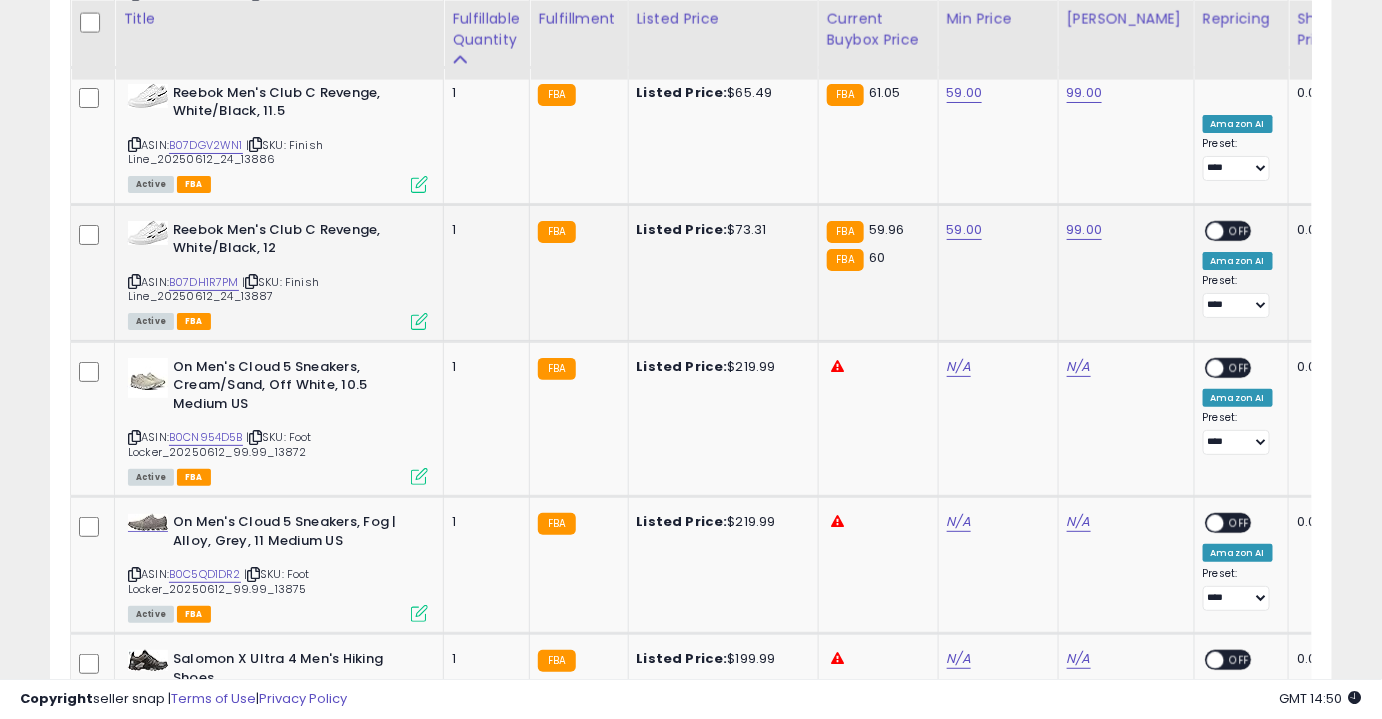 scroll, scrollTop: 2476, scrollLeft: 0, axis: vertical 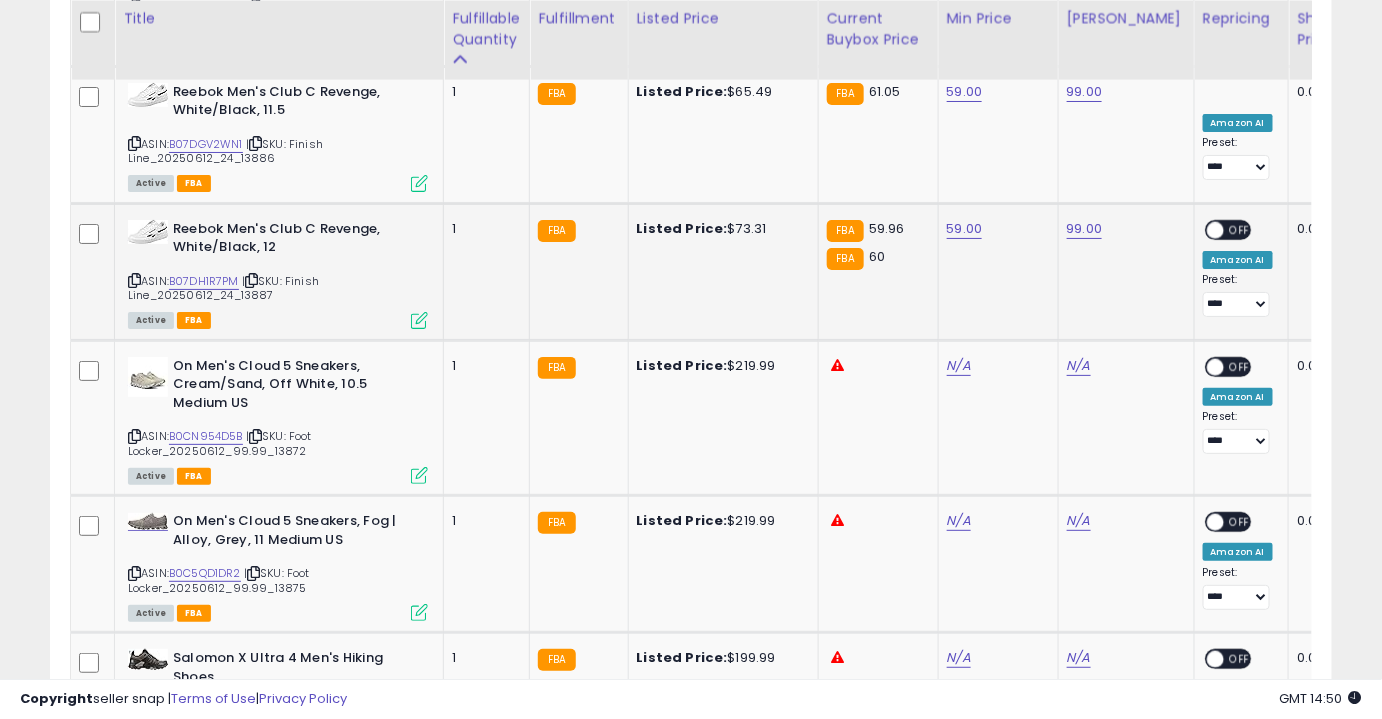 click on "OFF" at bounding box center (1240, 229) 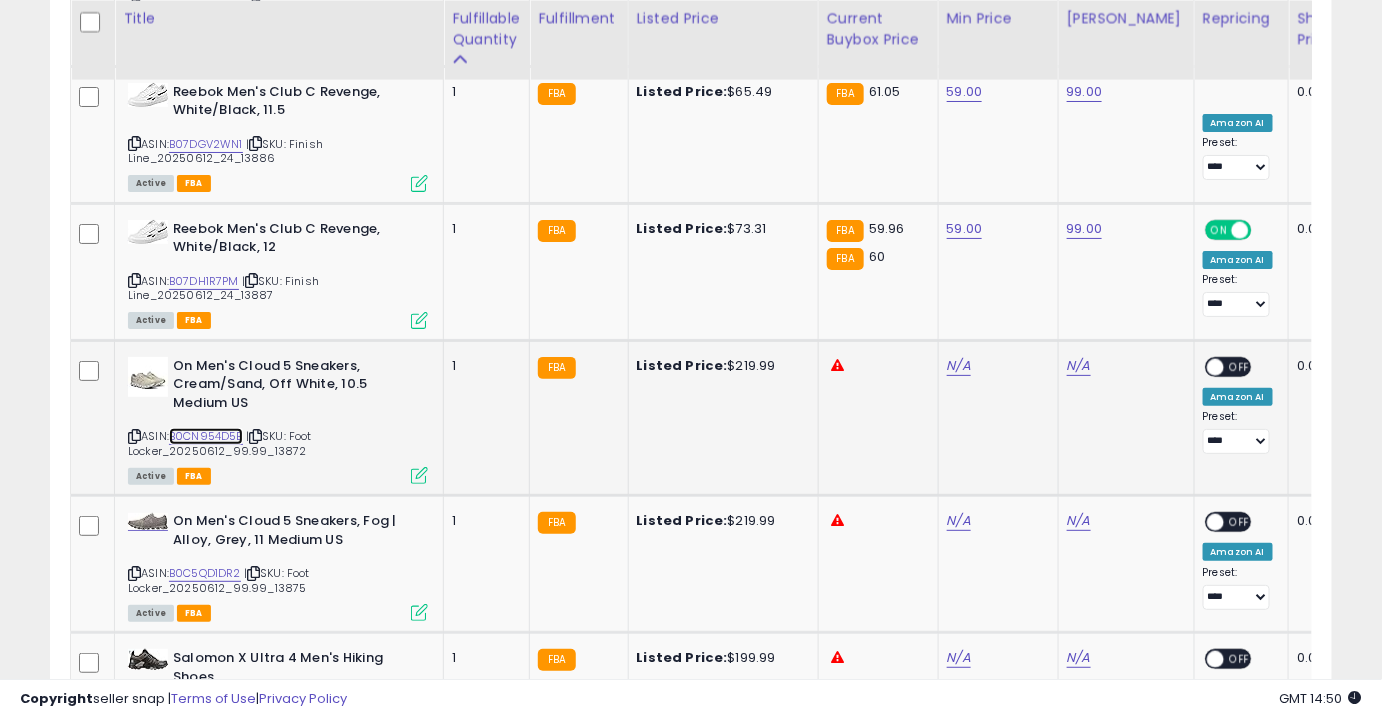 click on "B0CN954D5B" at bounding box center [206, 436] 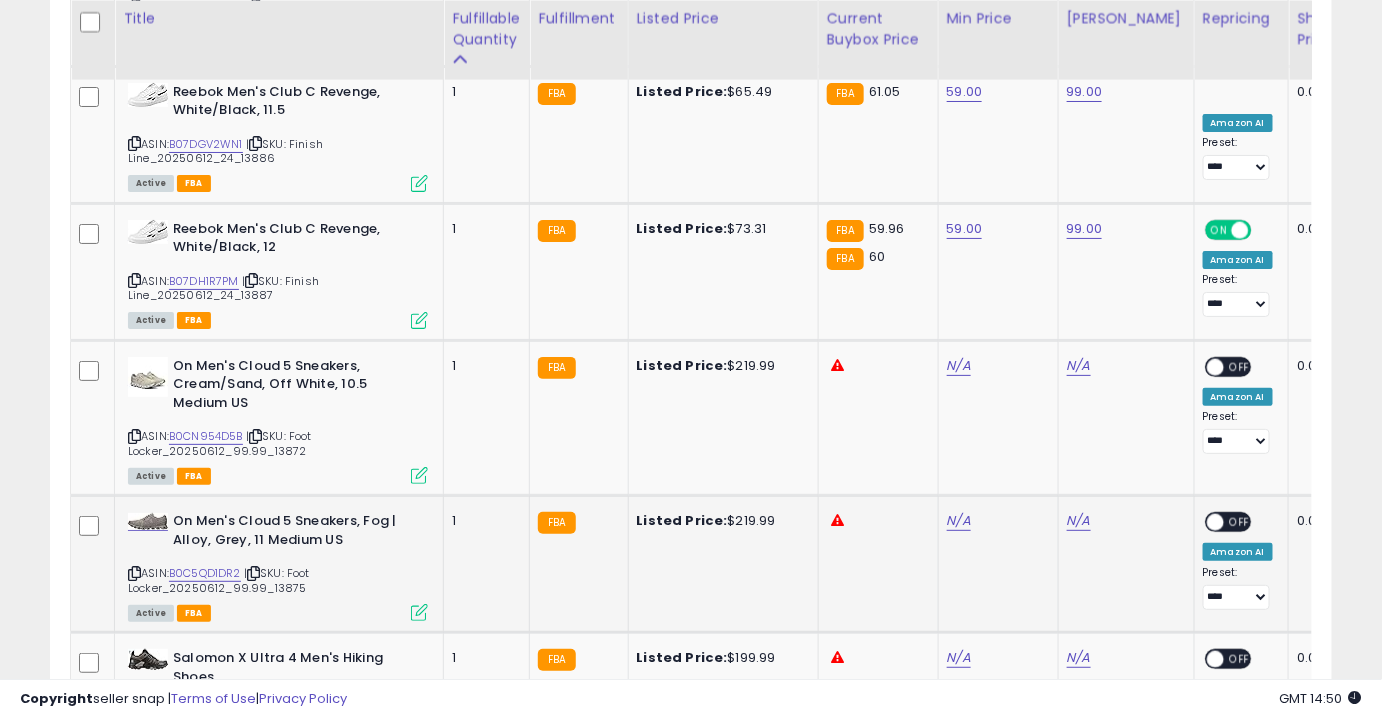 click on "|   SKU: Foot Locker_20250612_99.99_13875" at bounding box center [219, 580] 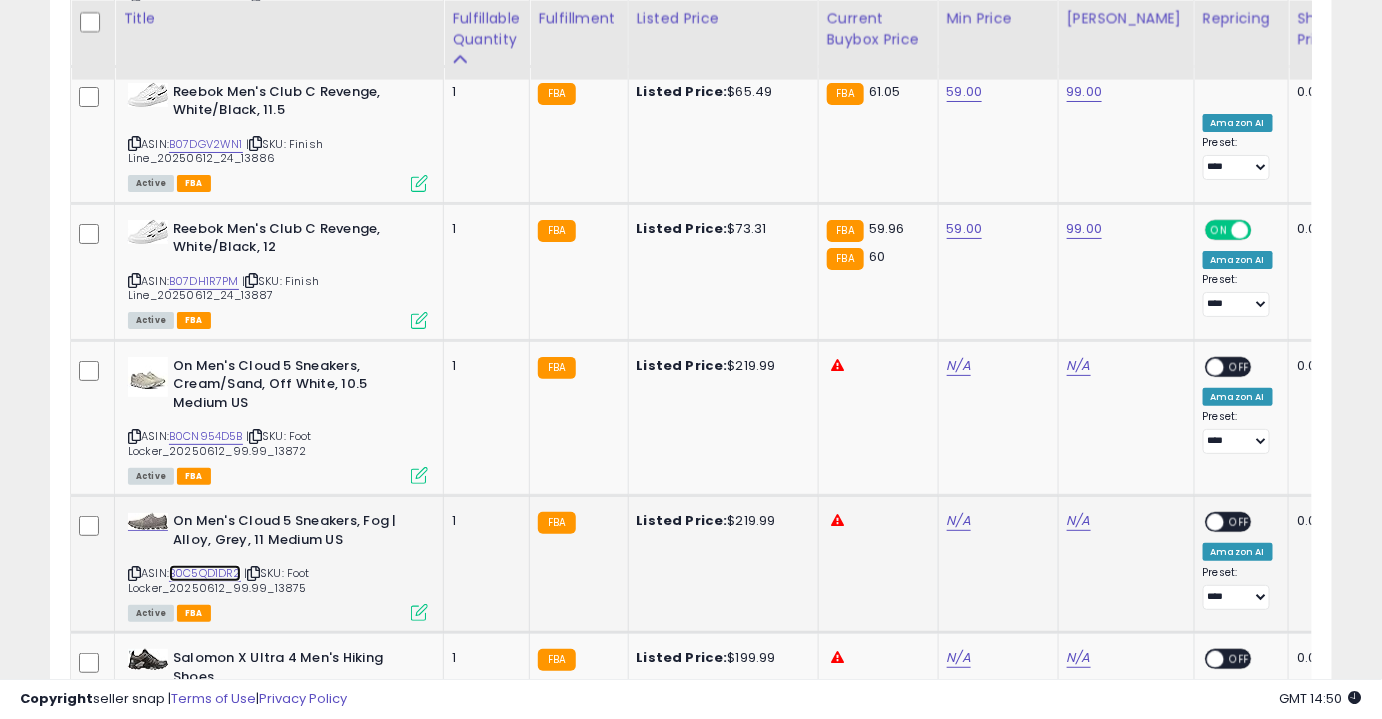 click on "B0C5QD1DR2" at bounding box center [205, 573] 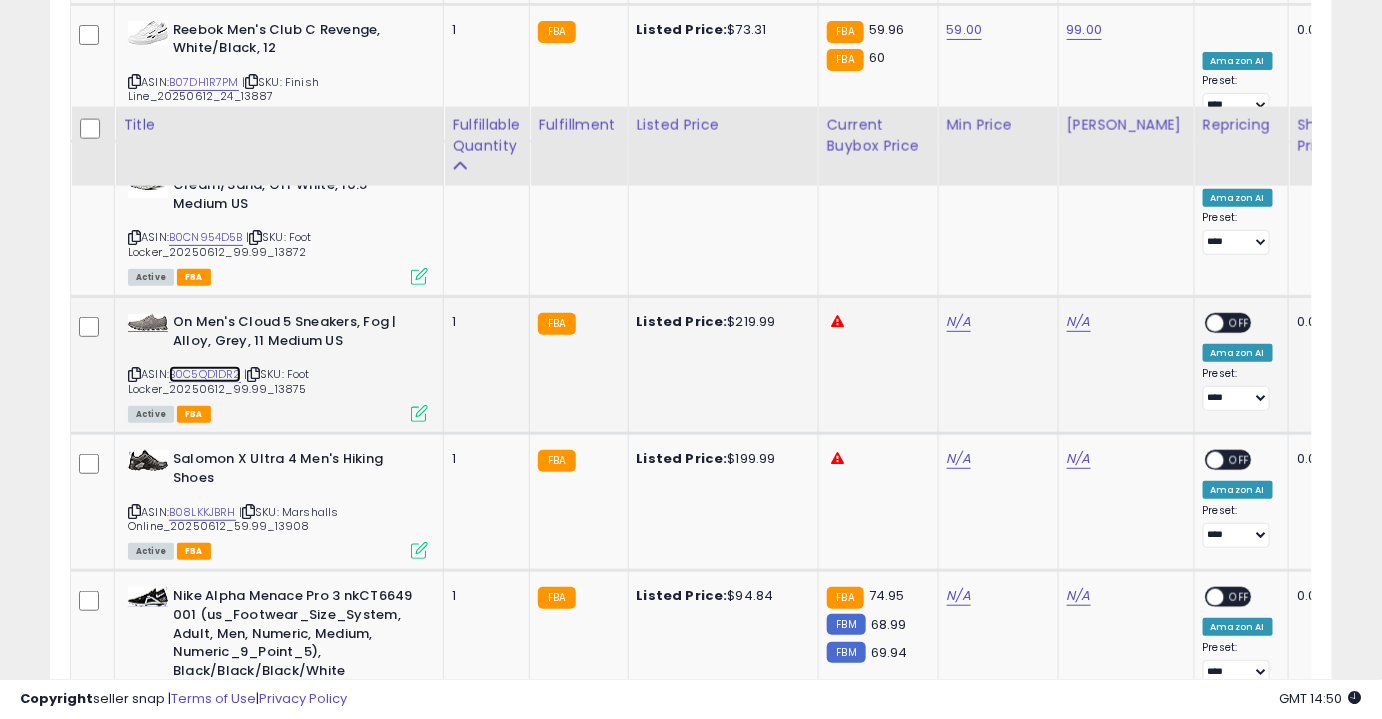 scroll, scrollTop: 2782, scrollLeft: 0, axis: vertical 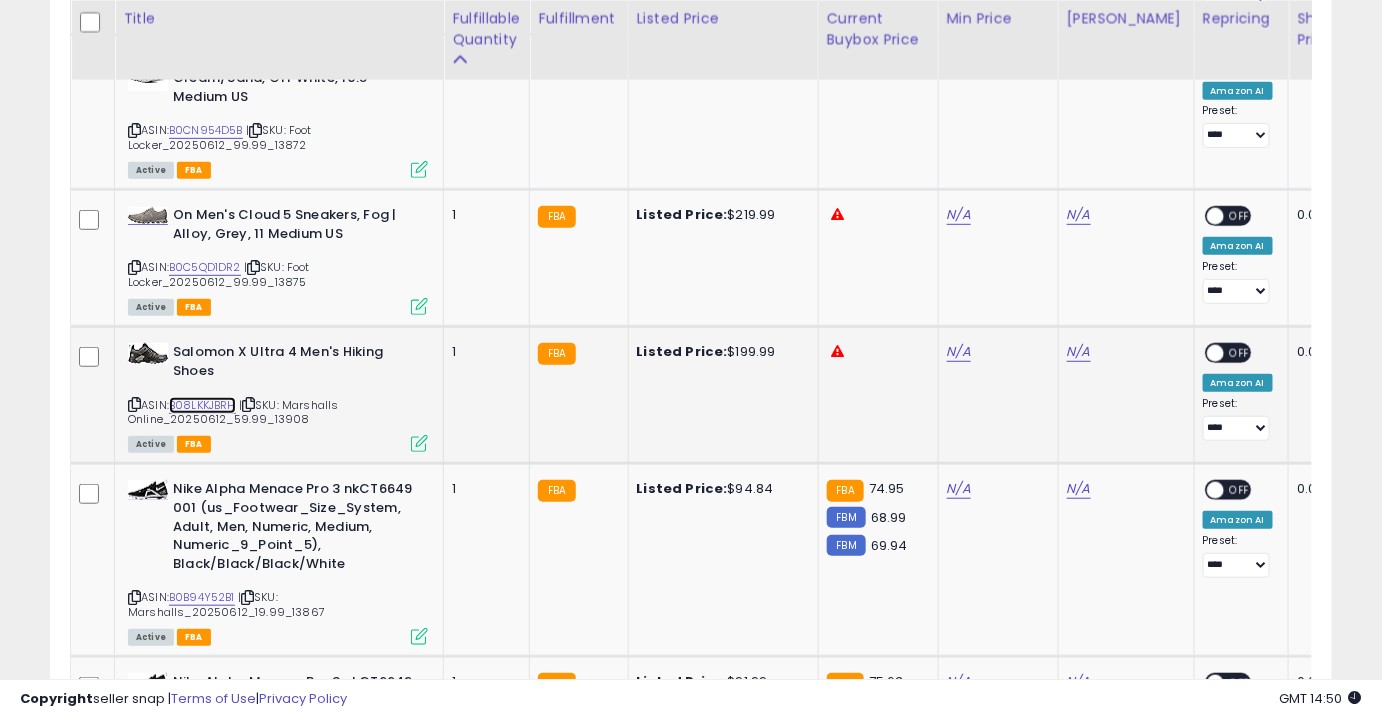 click on "B08LKKJBRH" at bounding box center (202, 405) 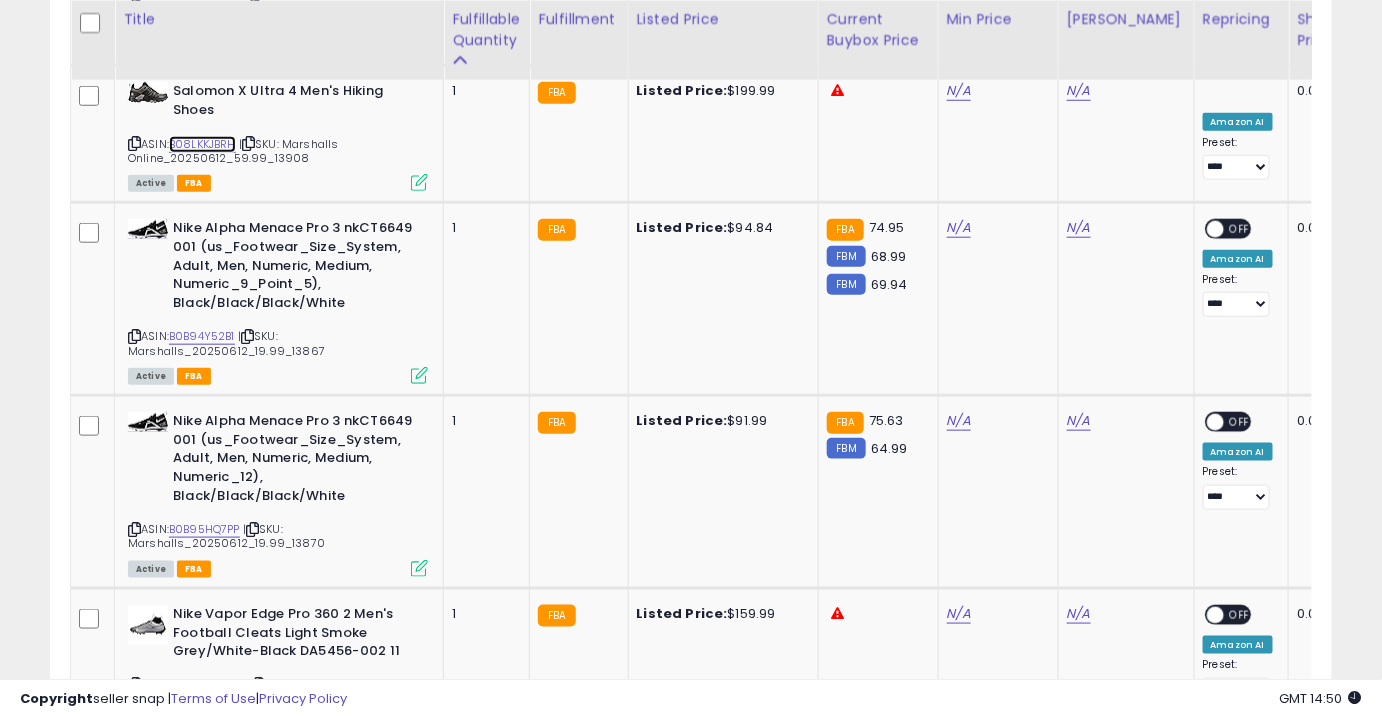 scroll, scrollTop: 3044, scrollLeft: 0, axis: vertical 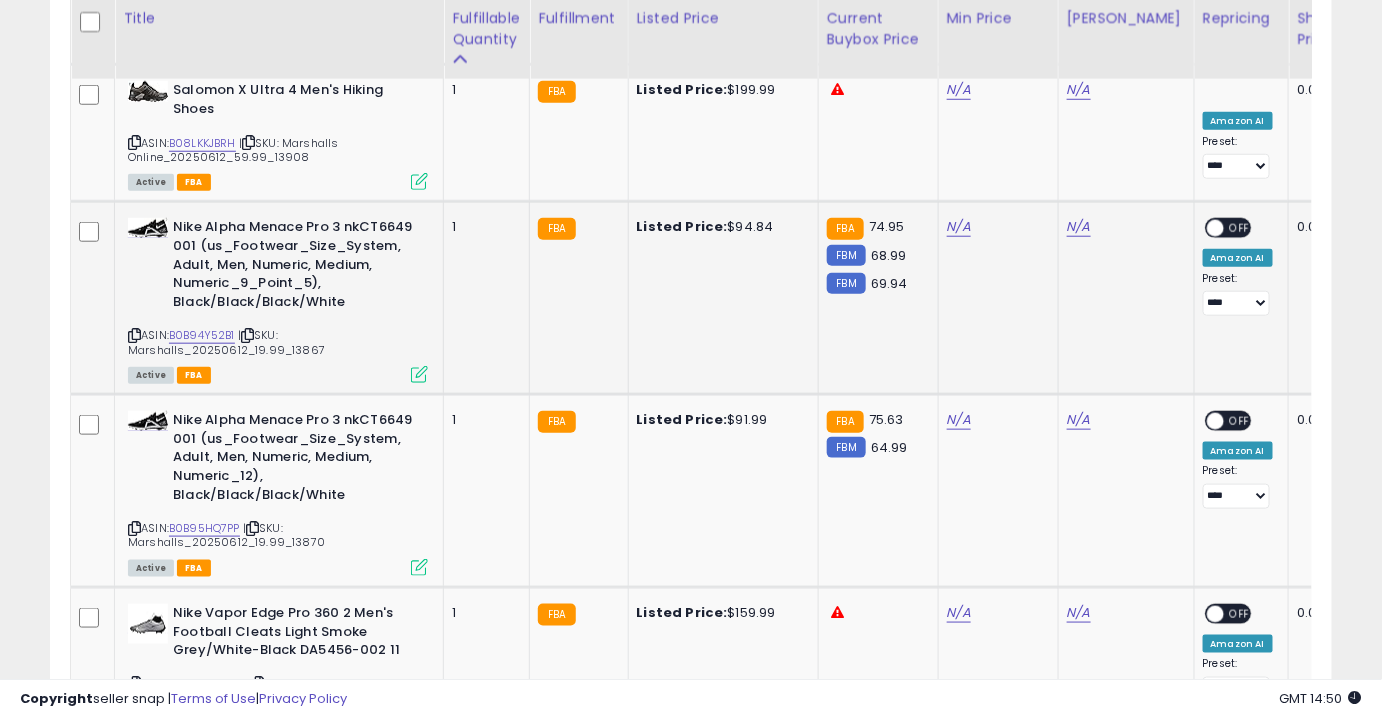 click on "B0B94Y52B1" at bounding box center [202, 335] 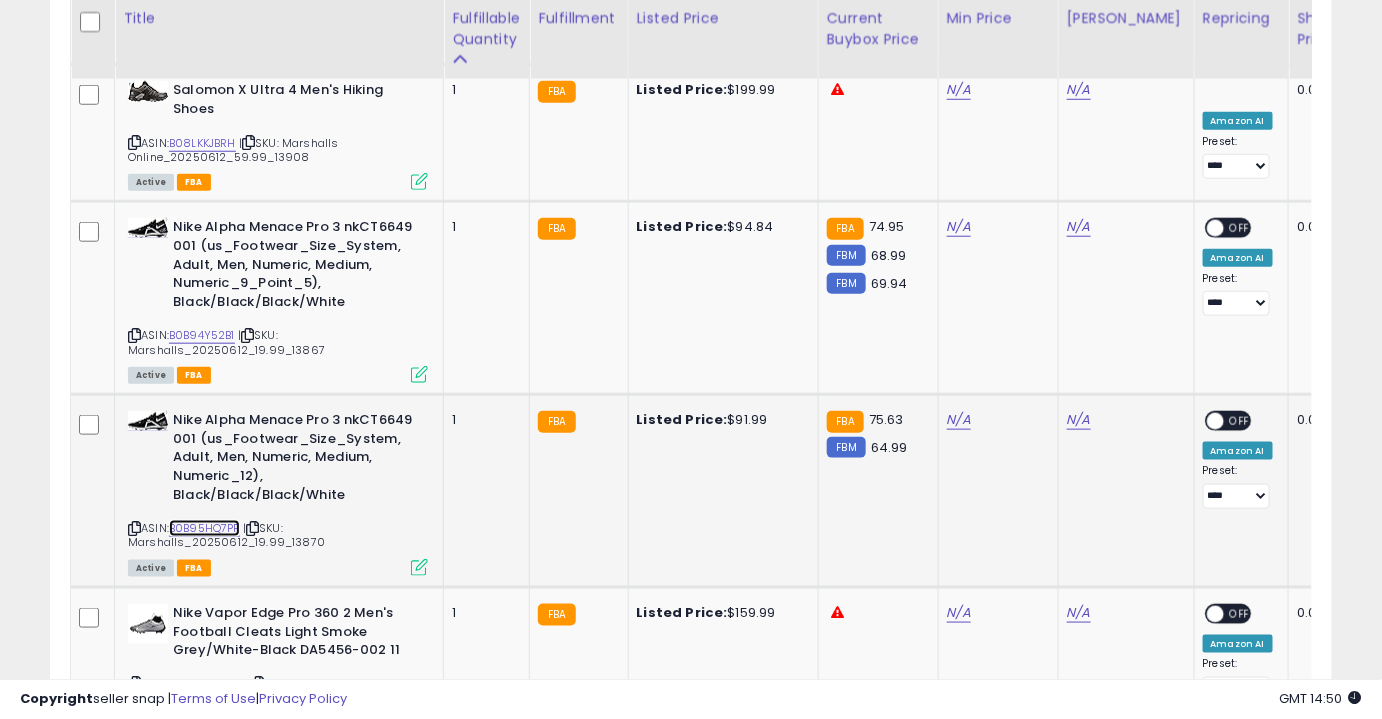 click on "B0B95HQ7PP" at bounding box center (204, 528) 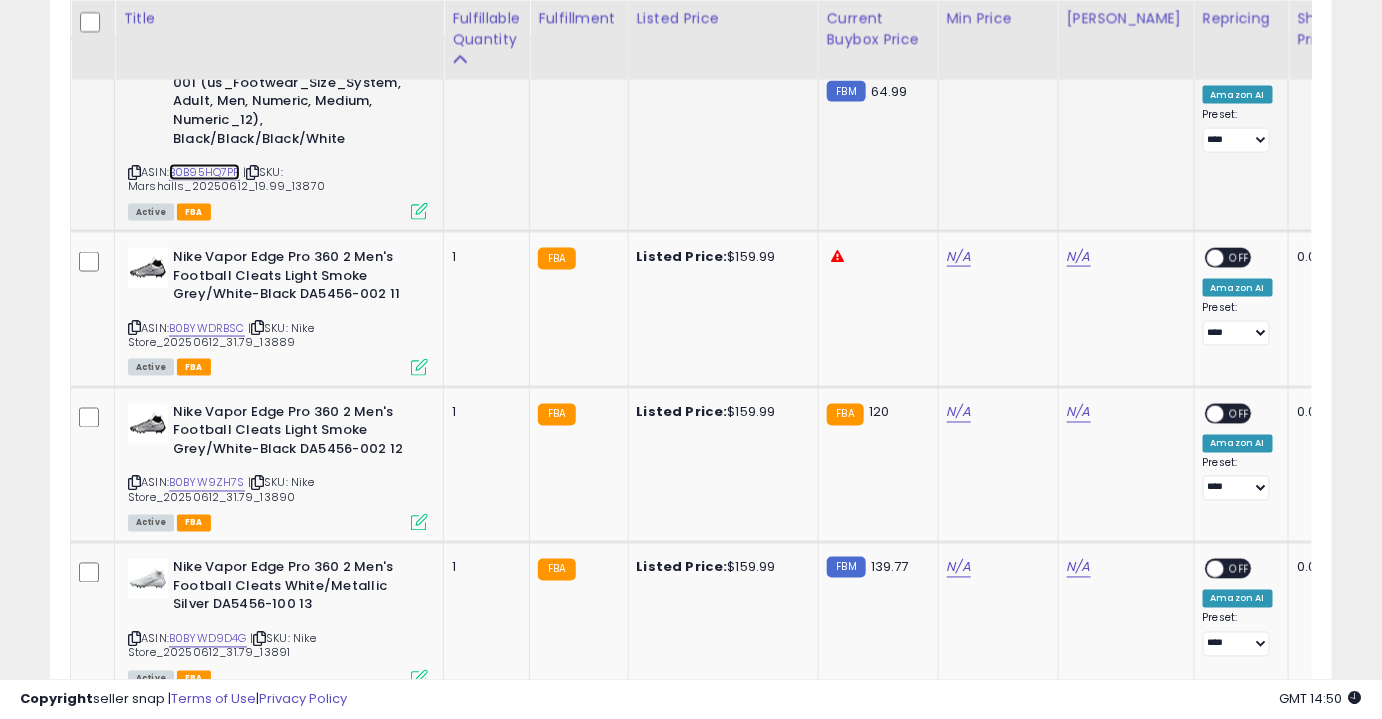 scroll, scrollTop: 3400, scrollLeft: 0, axis: vertical 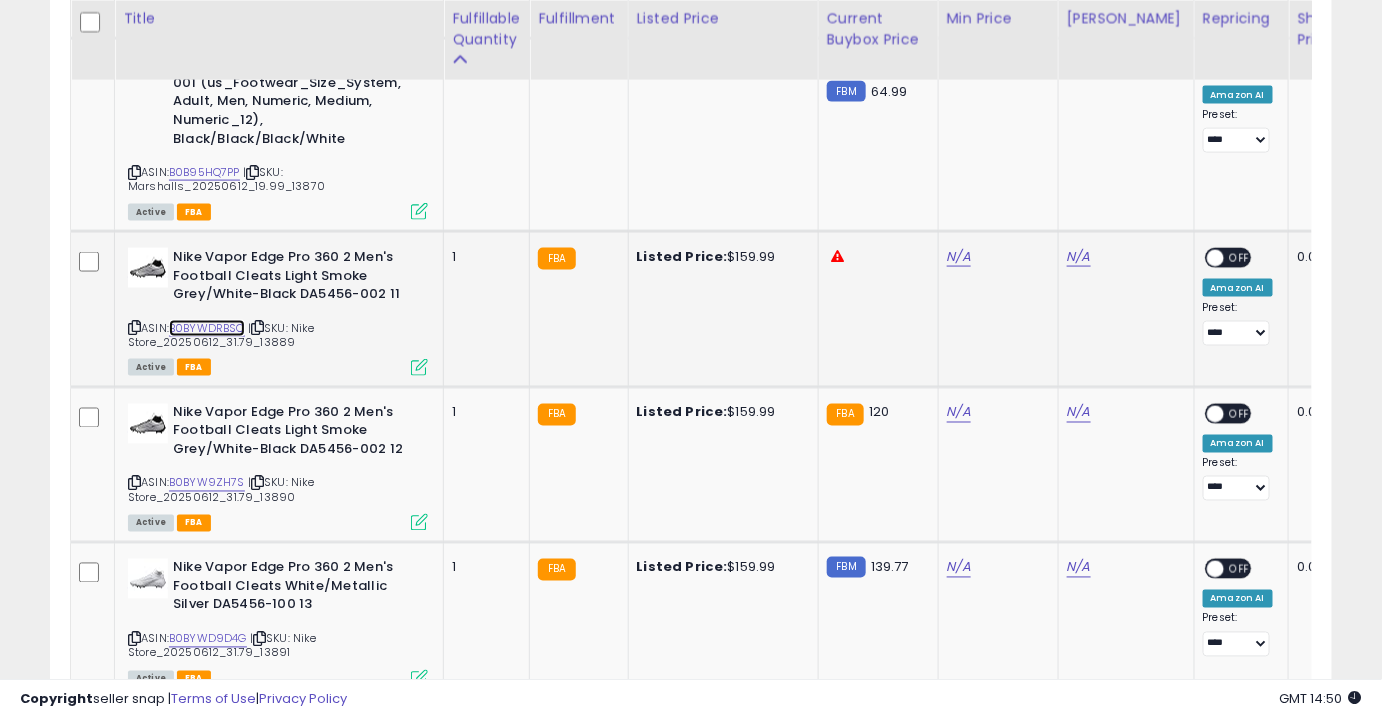 click on "B0BYWDRBSC" at bounding box center (207, 328) 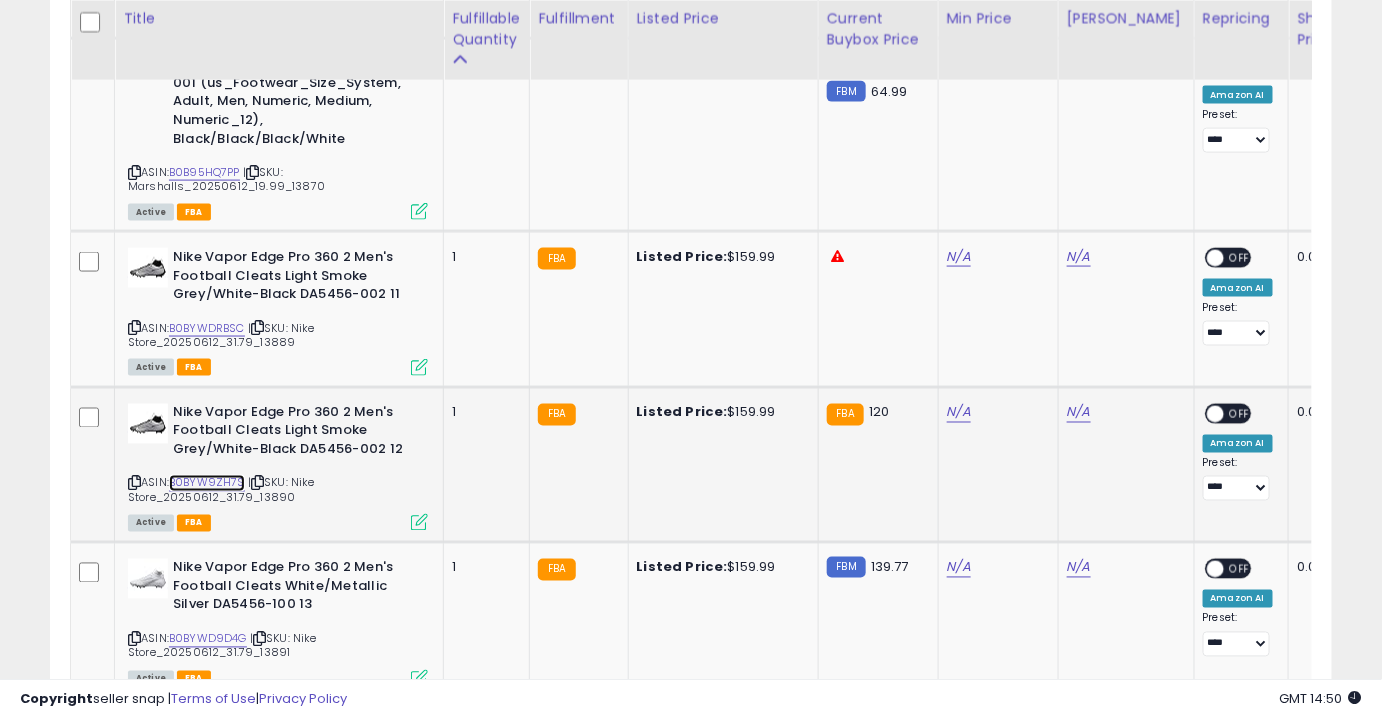 click on "B0BYW9ZH7S" at bounding box center [207, 483] 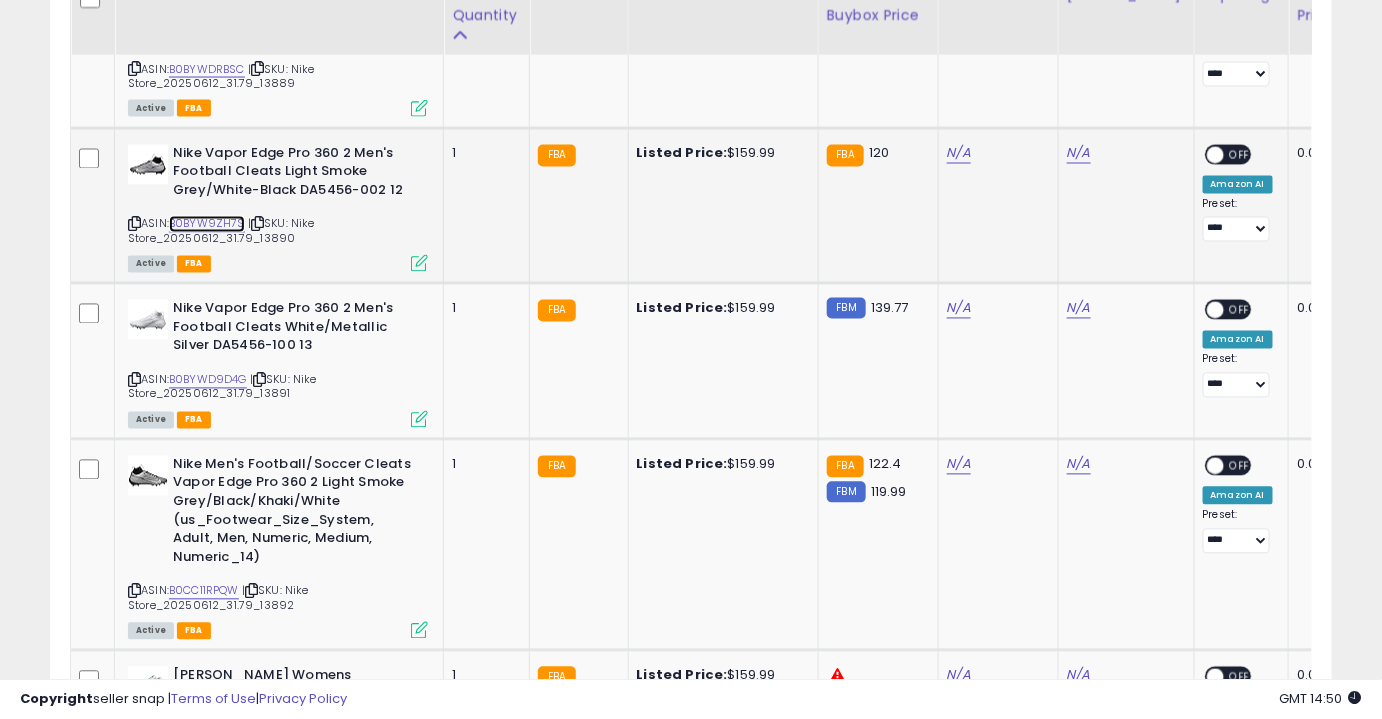 scroll, scrollTop: 3674, scrollLeft: 0, axis: vertical 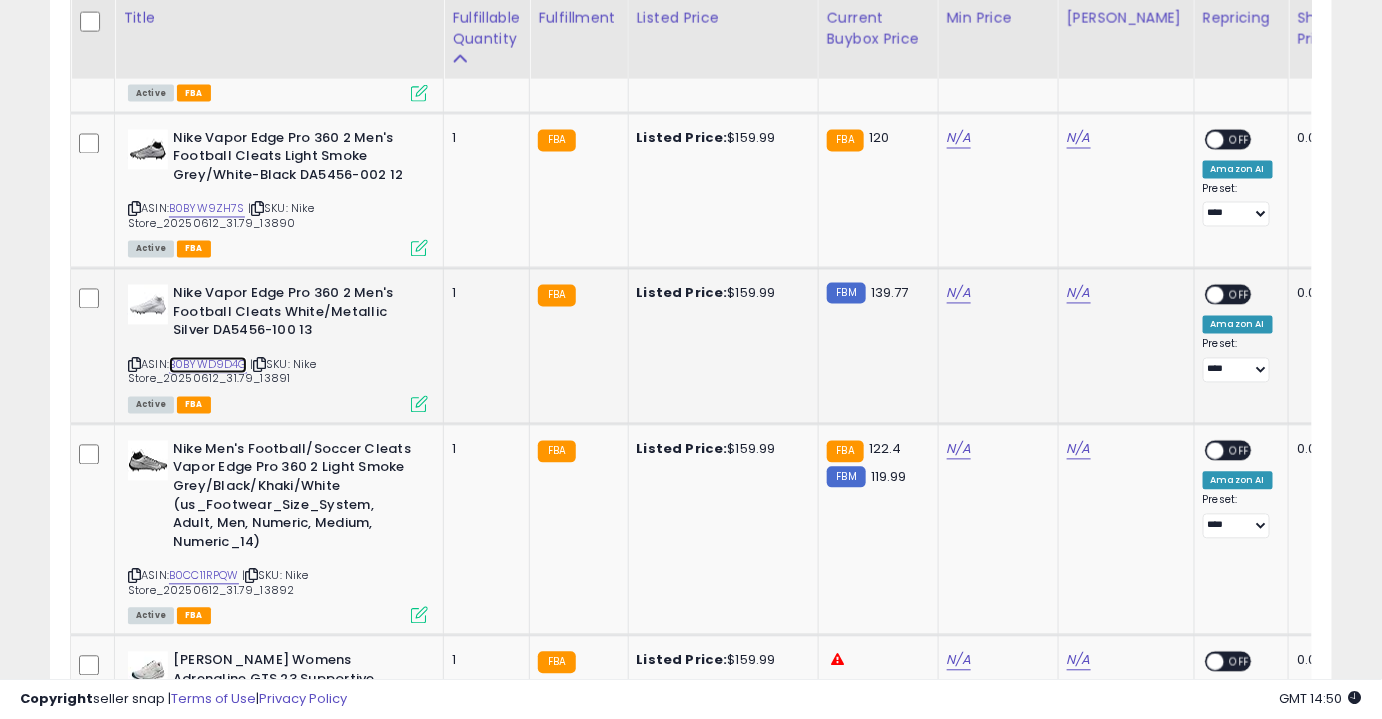 click on "B0BYWD9D4G" at bounding box center [208, 365] 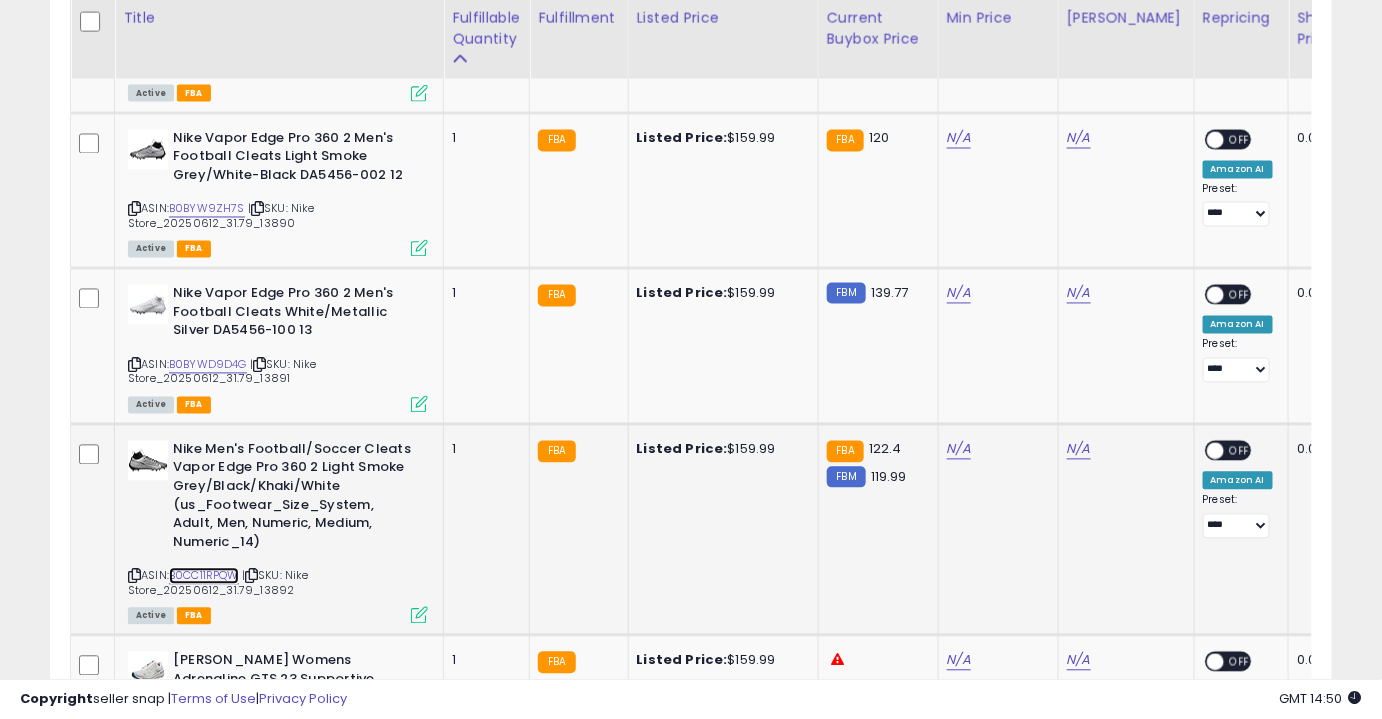 click on "B0CC11RPQW" at bounding box center (204, 576) 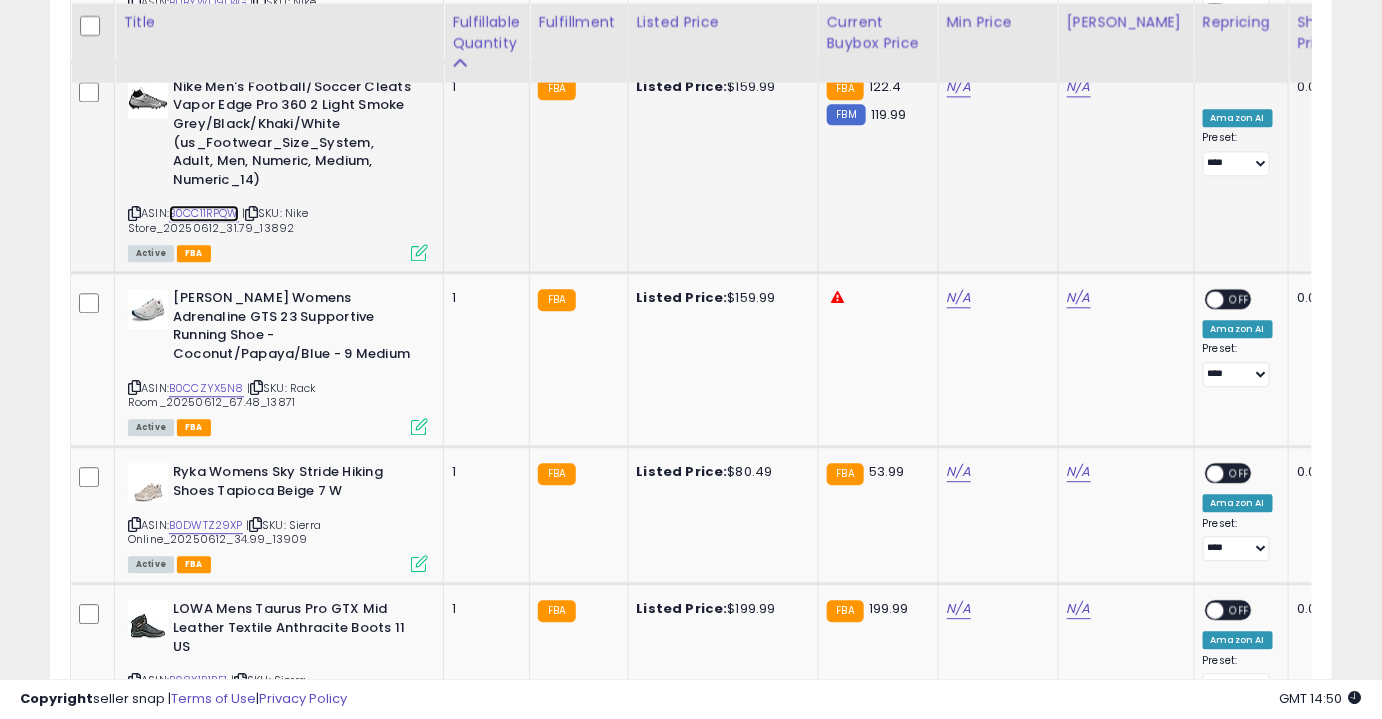 scroll, scrollTop: 4041, scrollLeft: 0, axis: vertical 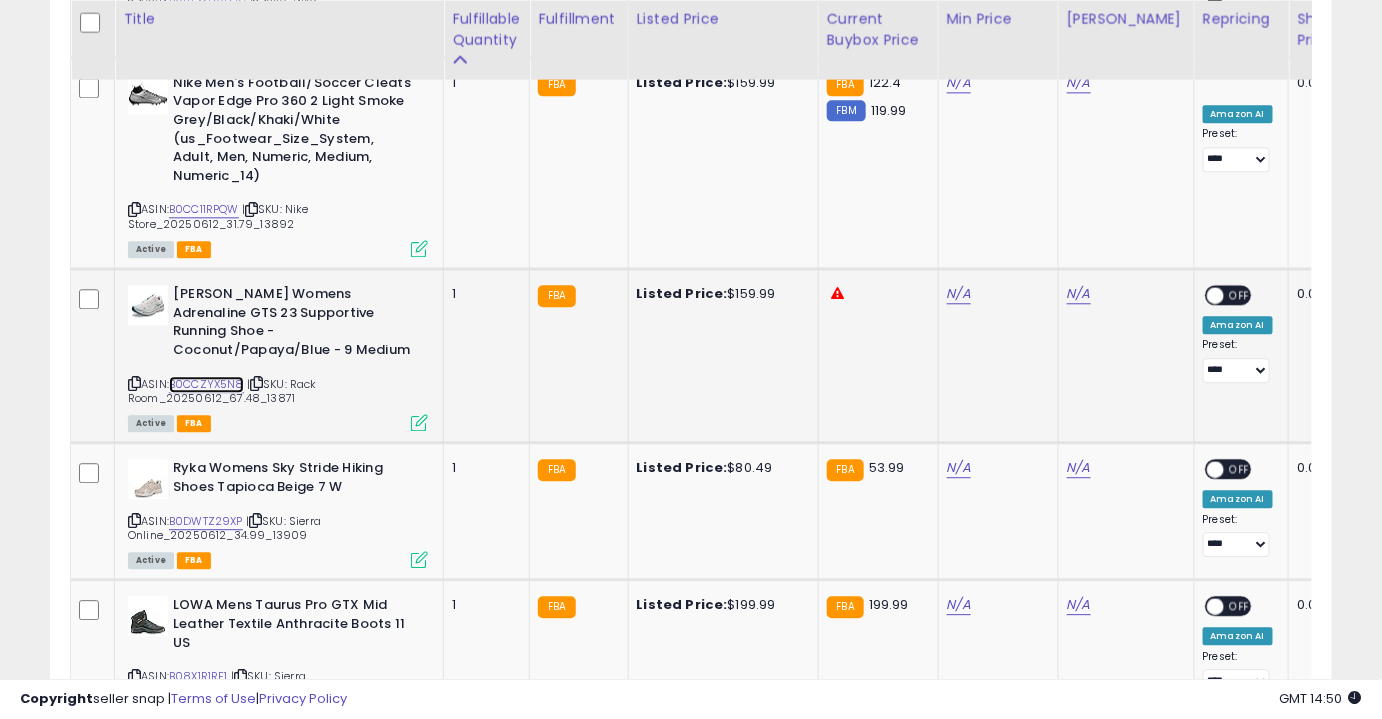 click on "B0CCZYX5N8" at bounding box center [206, 384] 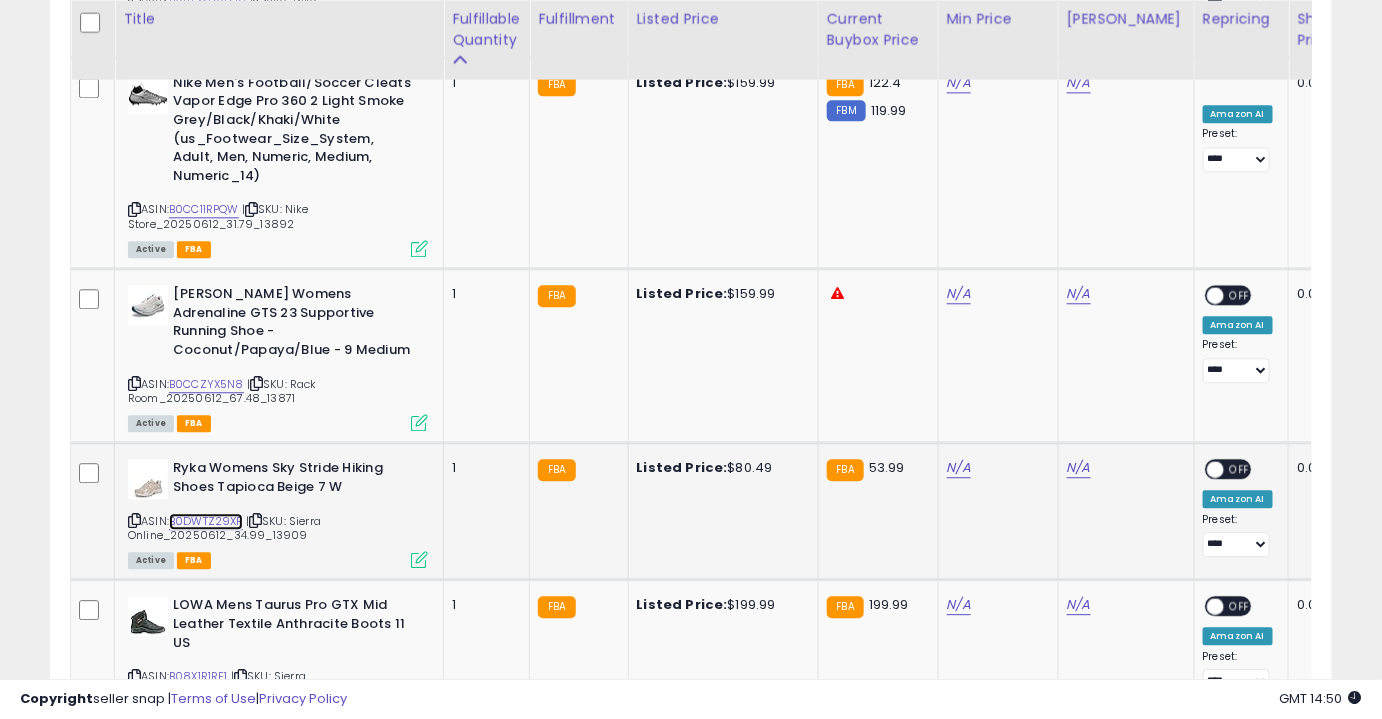 click on "B0DWTZ29XP" at bounding box center [206, 521] 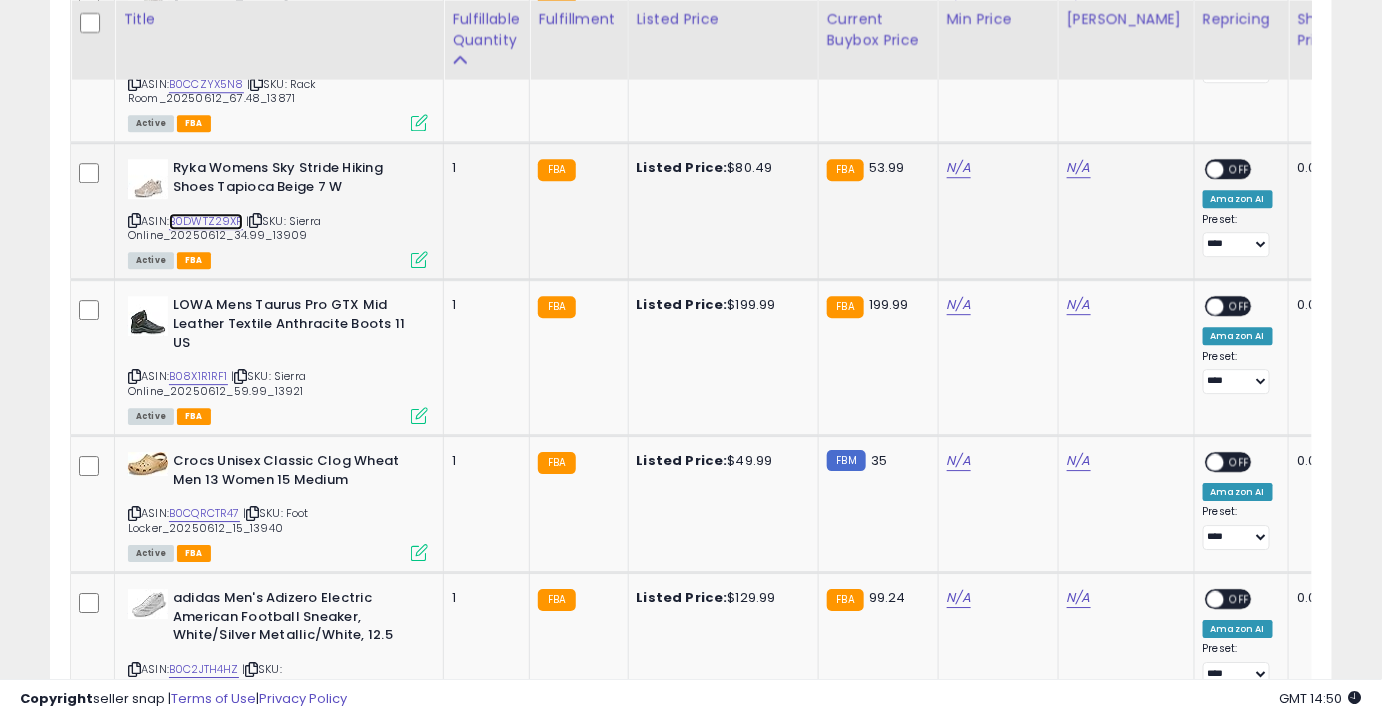 scroll, scrollTop: 4342, scrollLeft: 0, axis: vertical 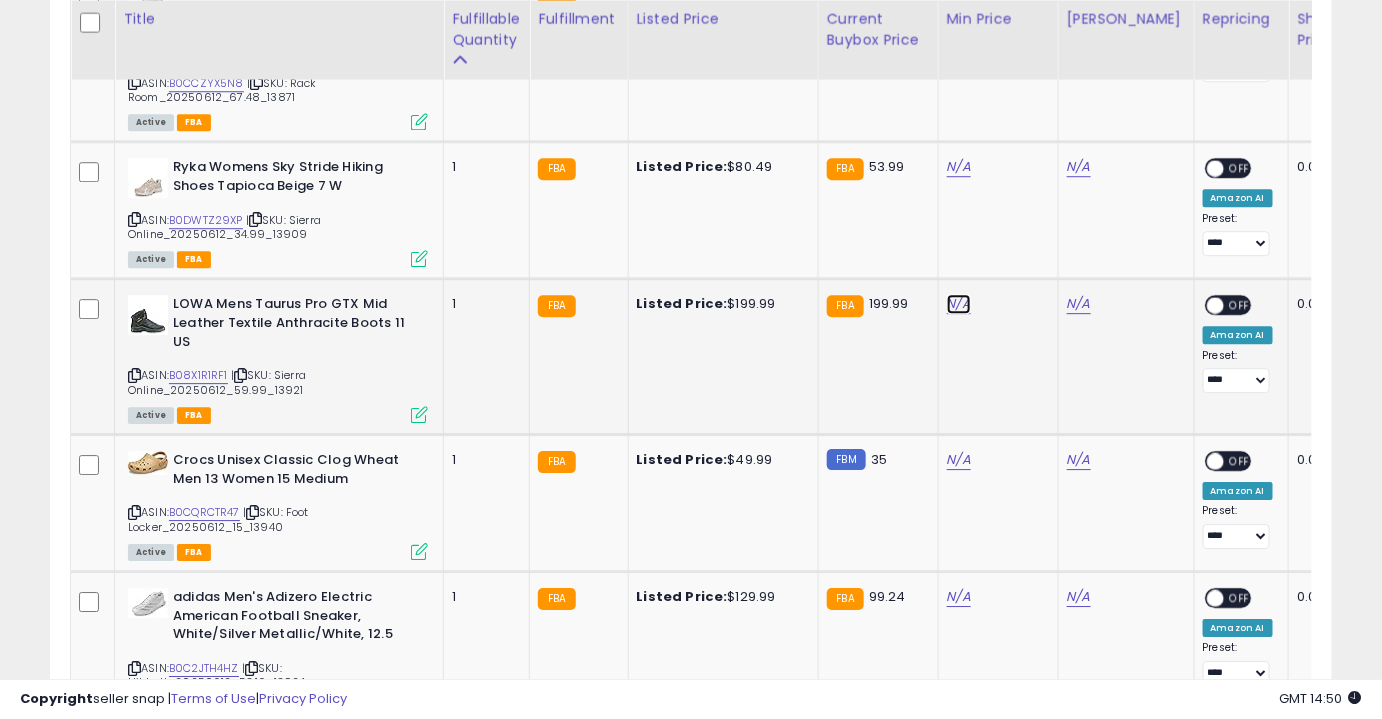 click on "N/A" at bounding box center [959, -2782] 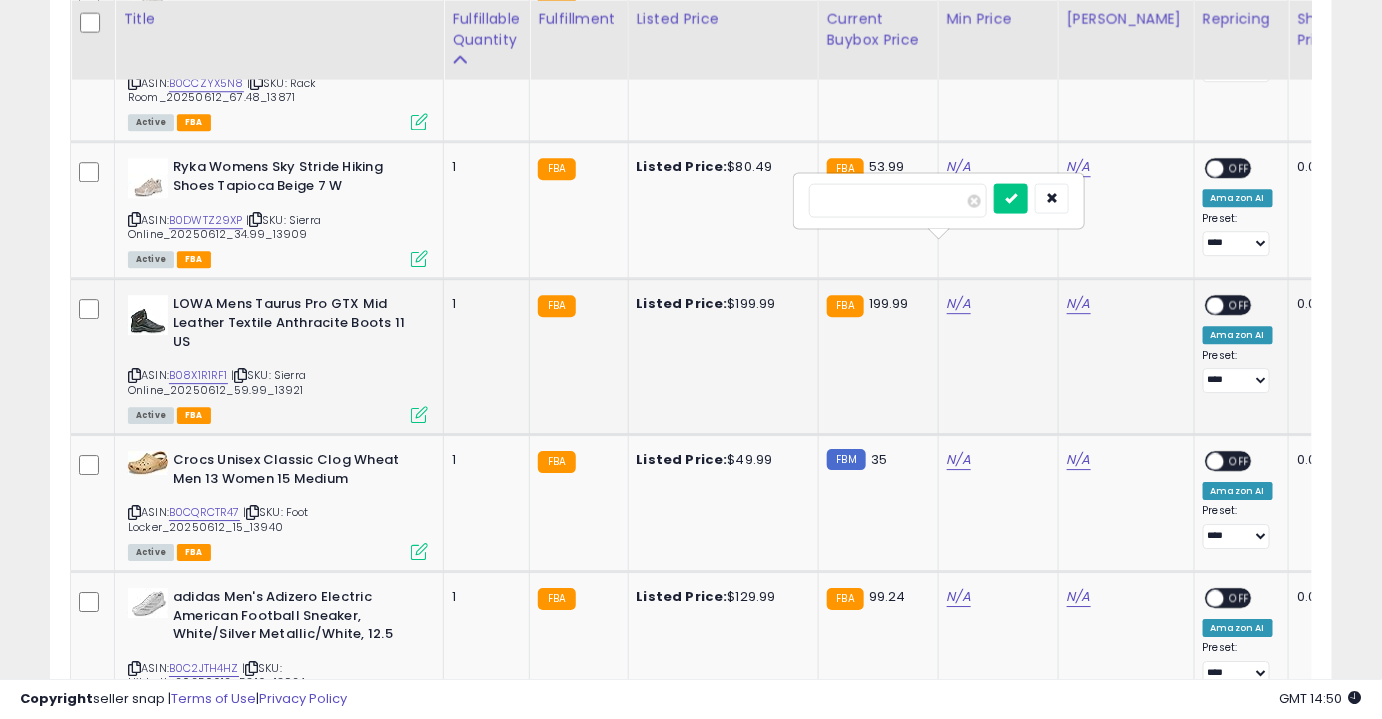 type on "******" 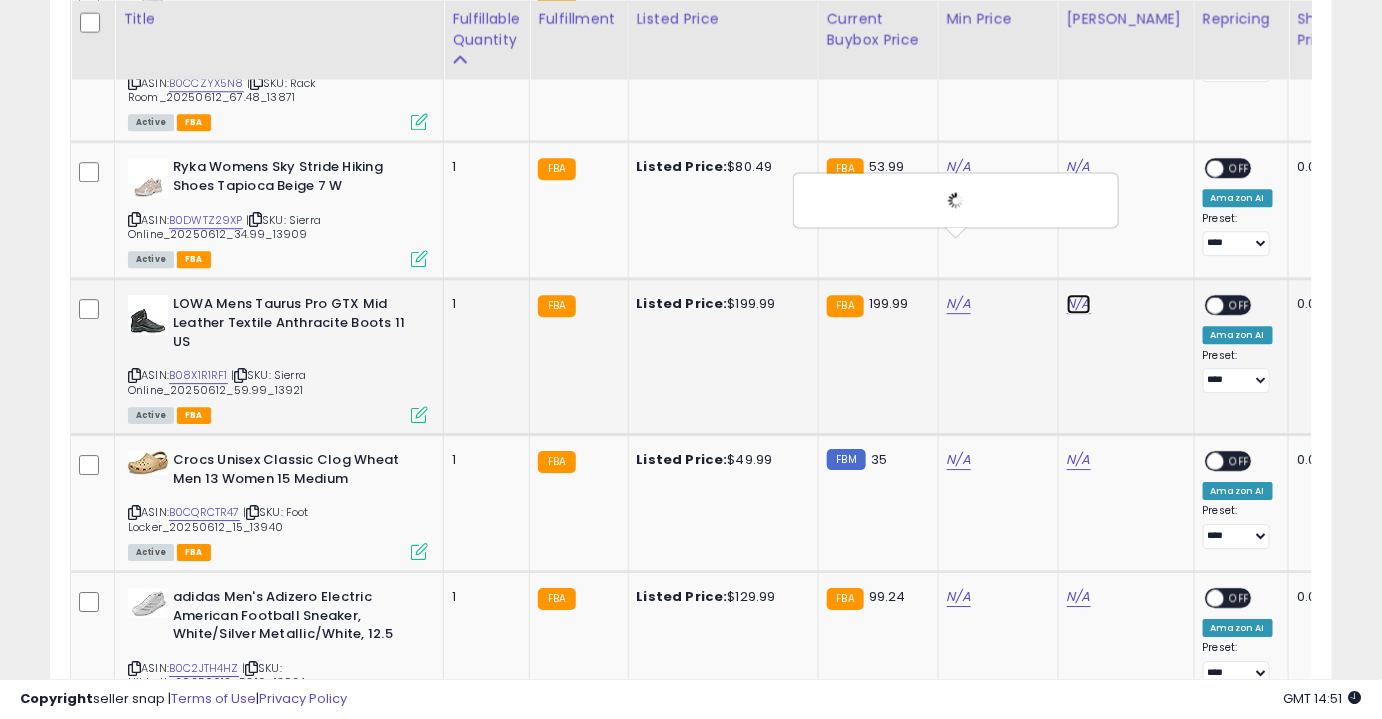 click on "N/A" at bounding box center [1079, -2782] 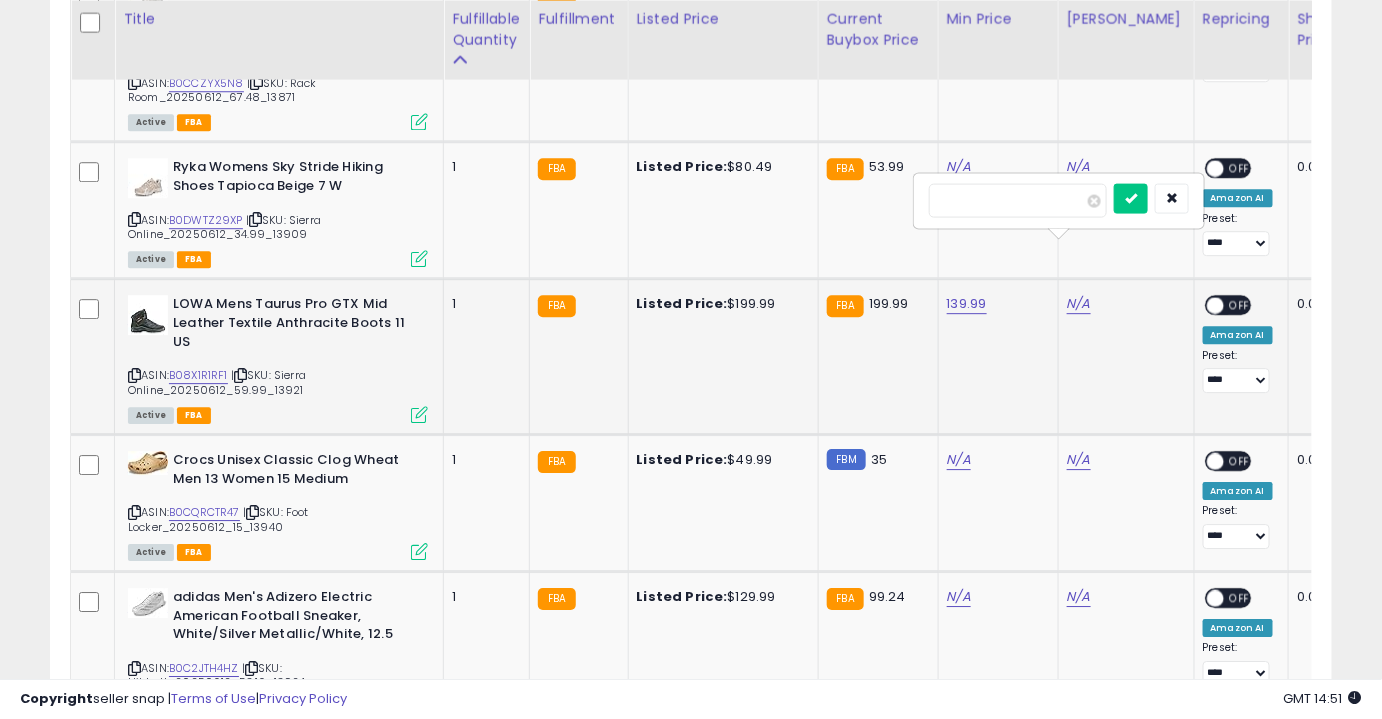 type on "******" 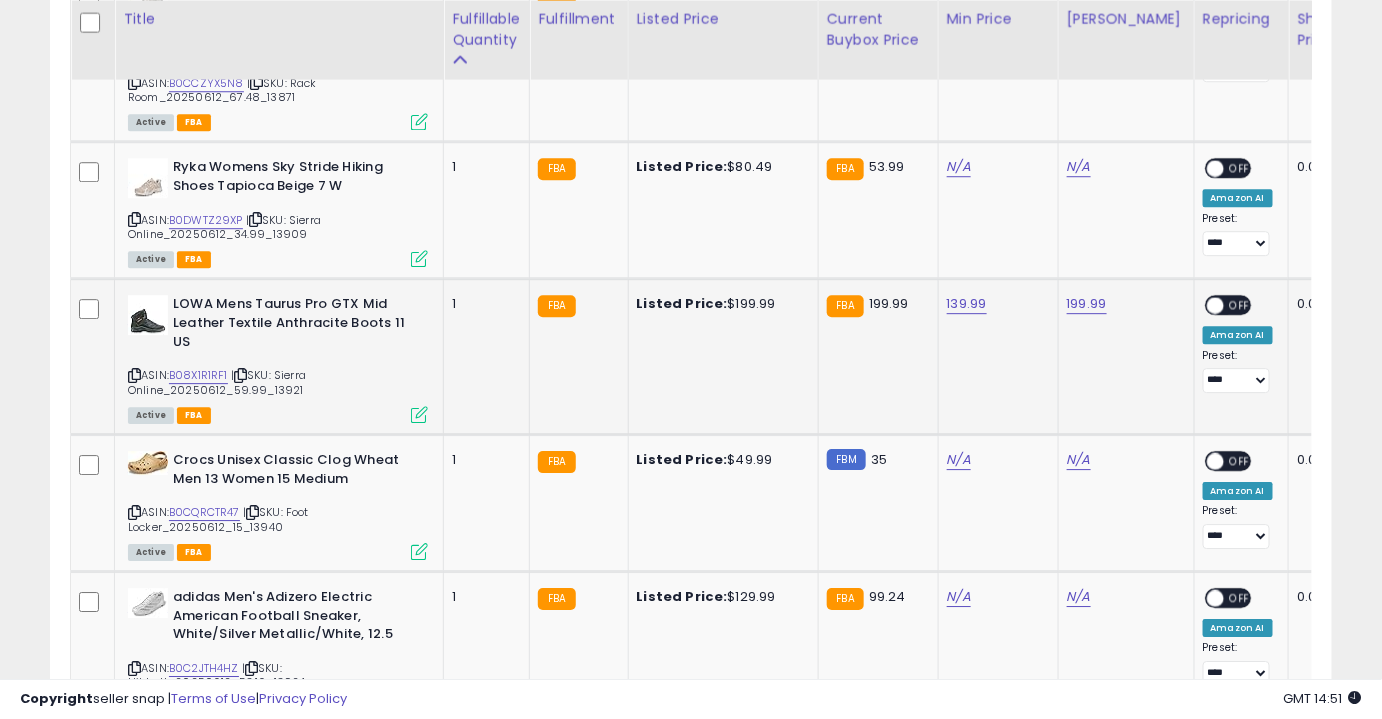 click on "OFF" at bounding box center (1240, 305) 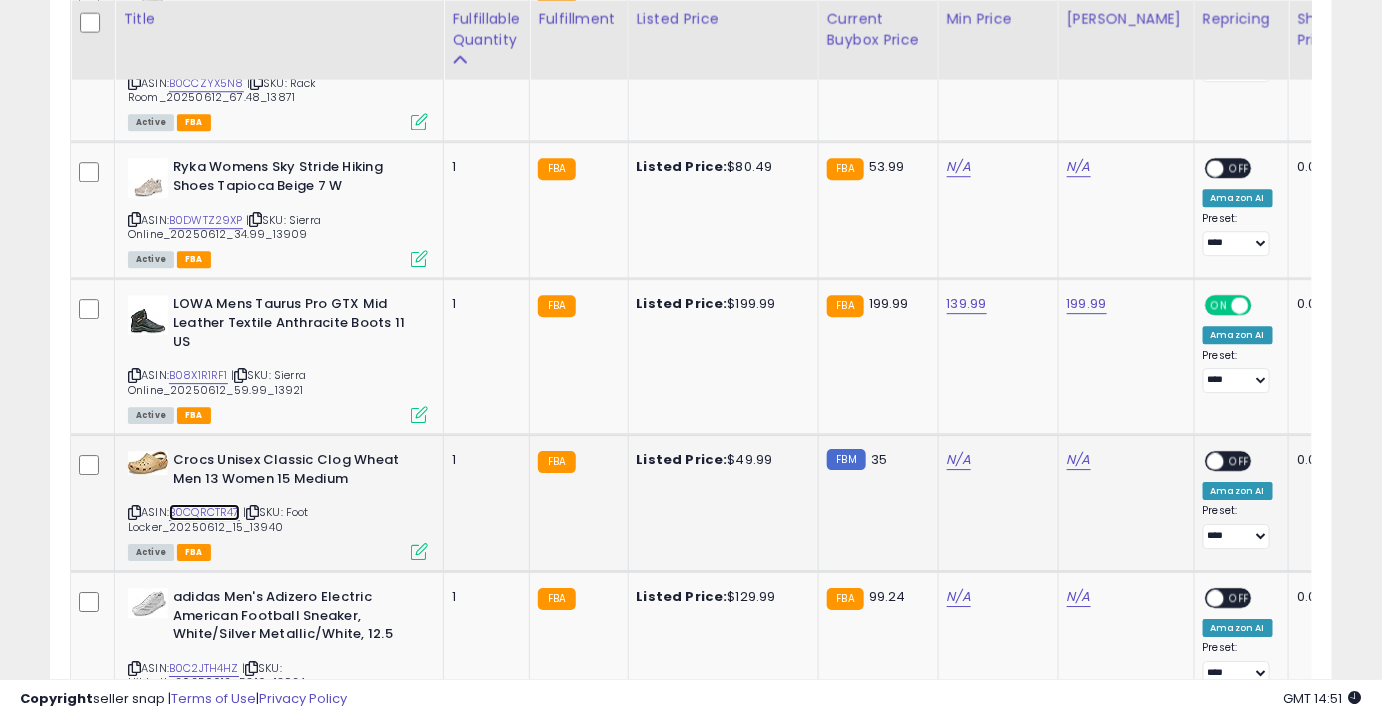 click on "B0CQRCTR47" at bounding box center (204, 512) 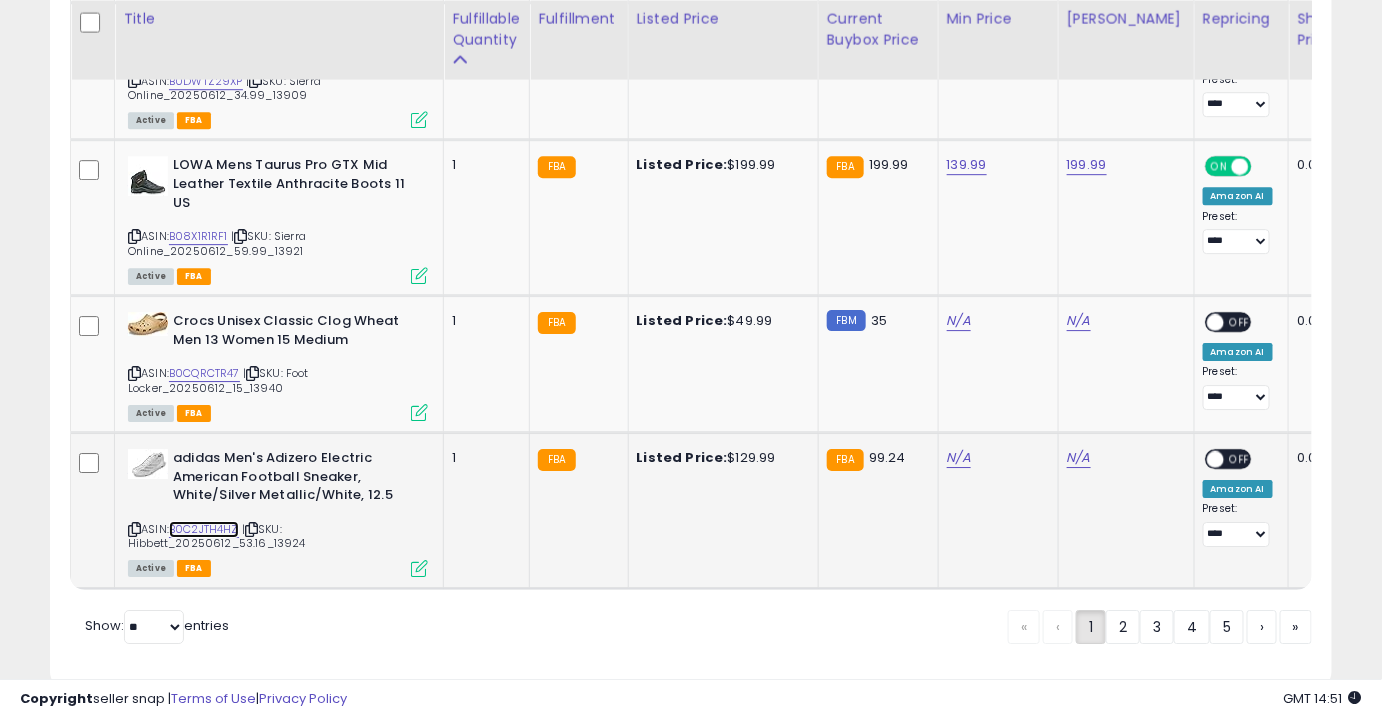 click on "B0C2JTH4HZ" at bounding box center [204, 529] 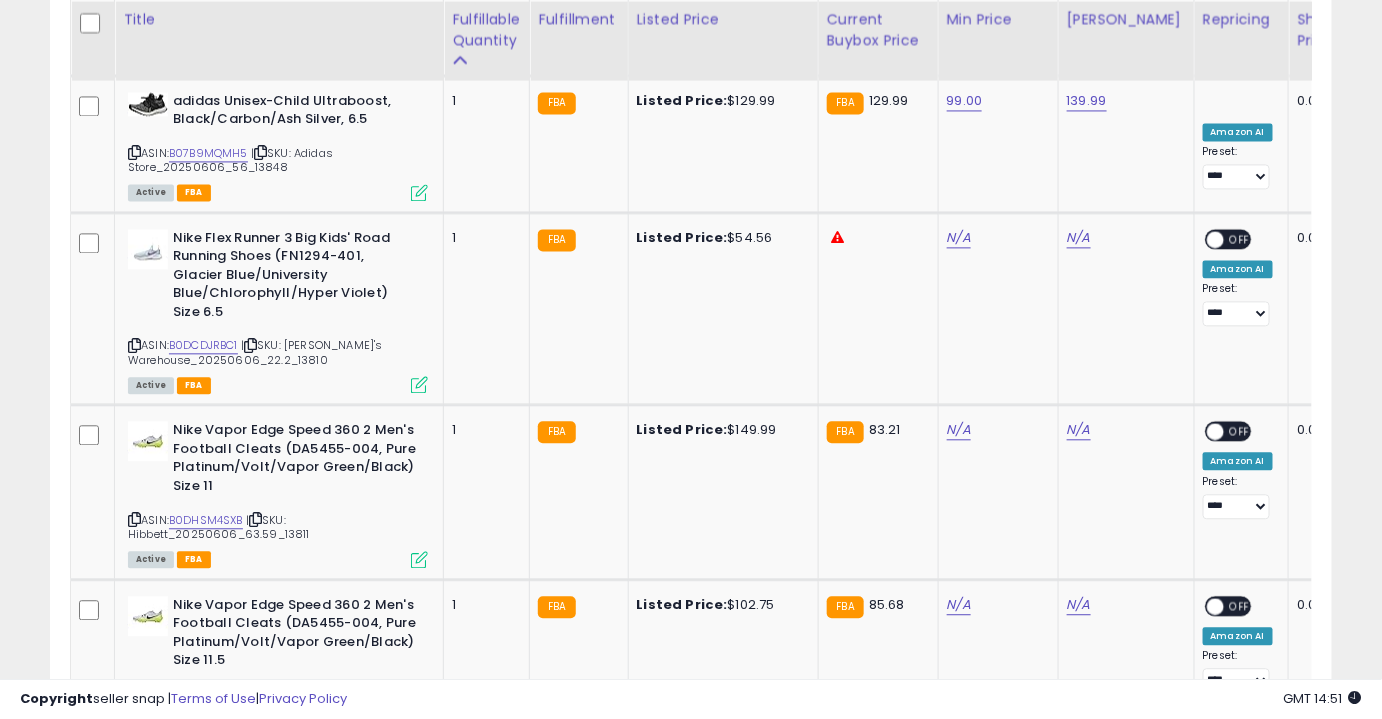 scroll, scrollTop: 1322, scrollLeft: 0, axis: vertical 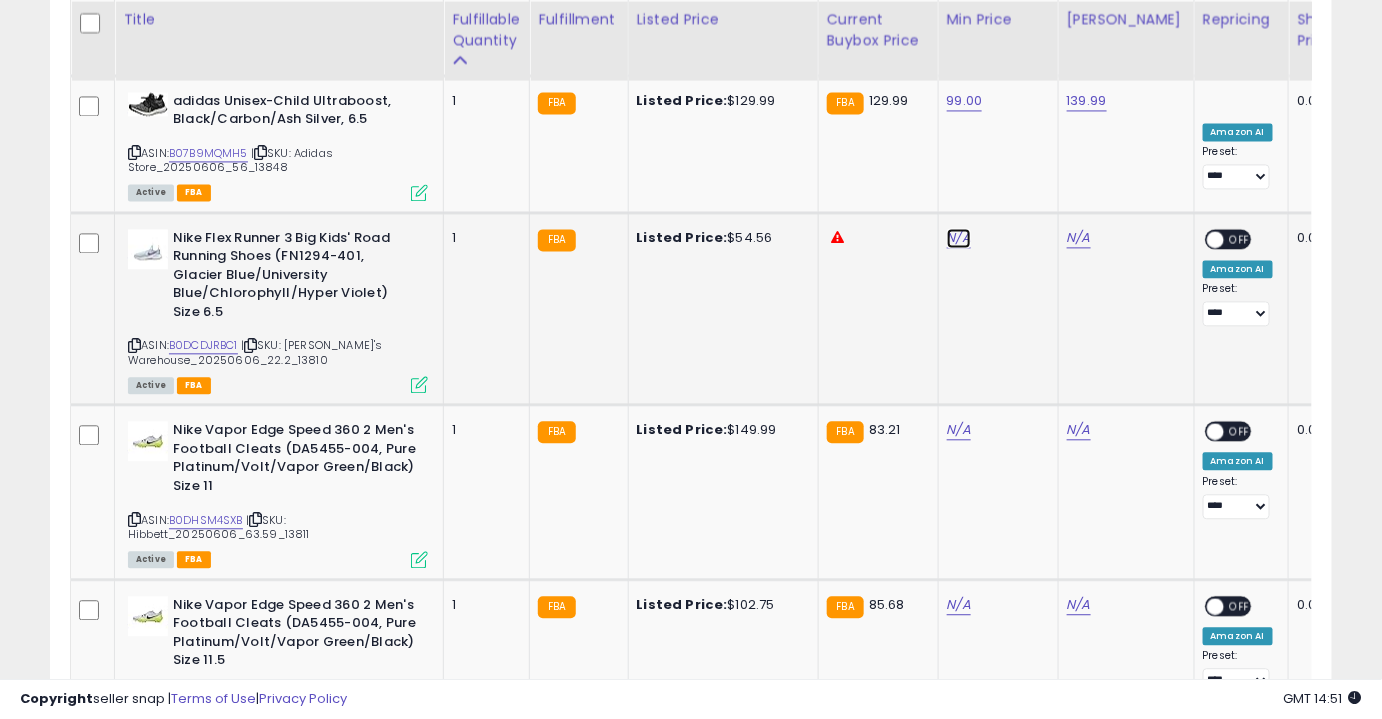 click on "N/A" at bounding box center (959, 238) 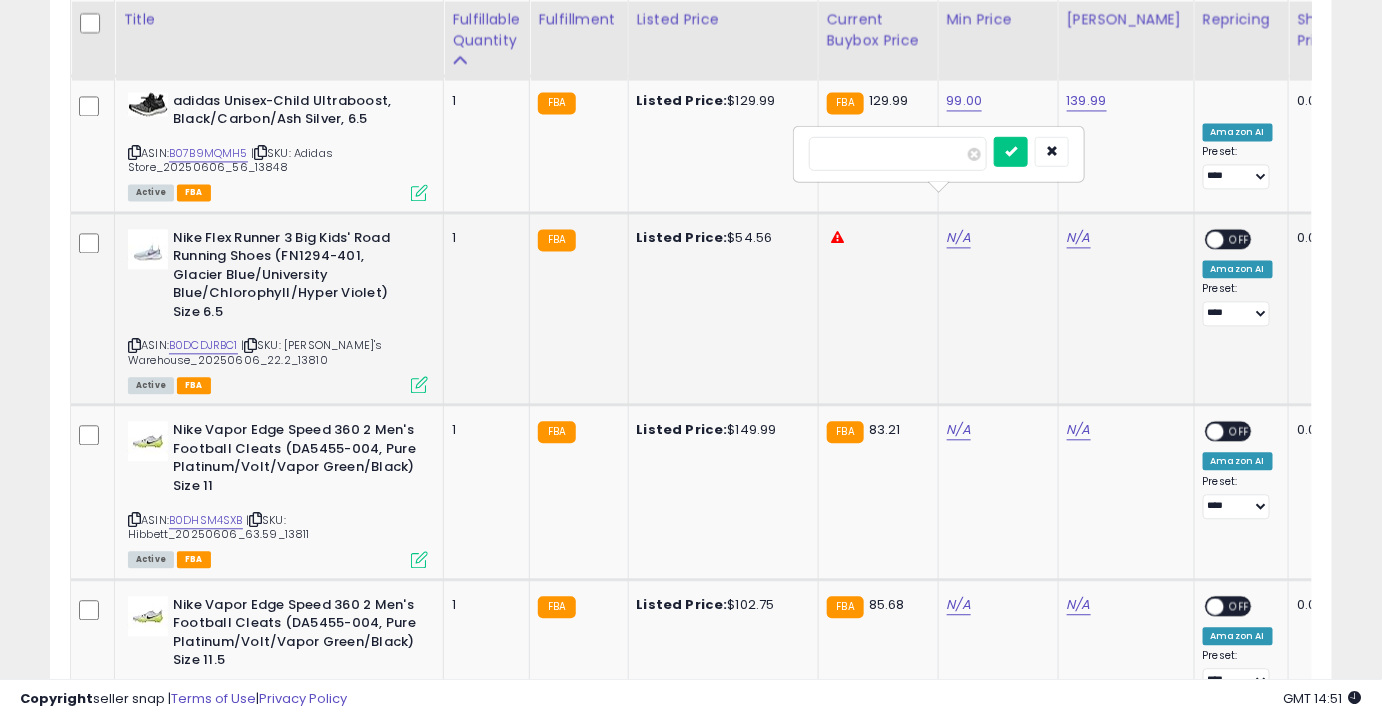 type on "**" 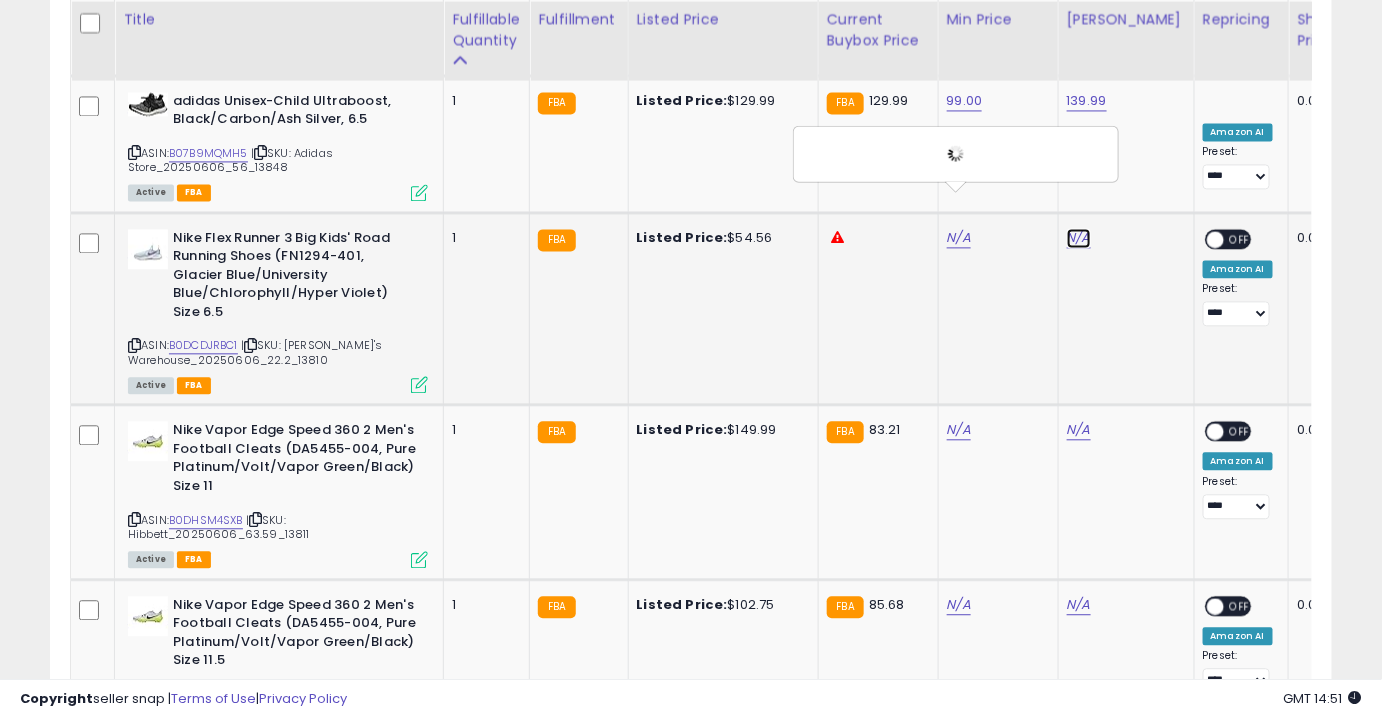 click on "N/A" at bounding box center [1079, 238] 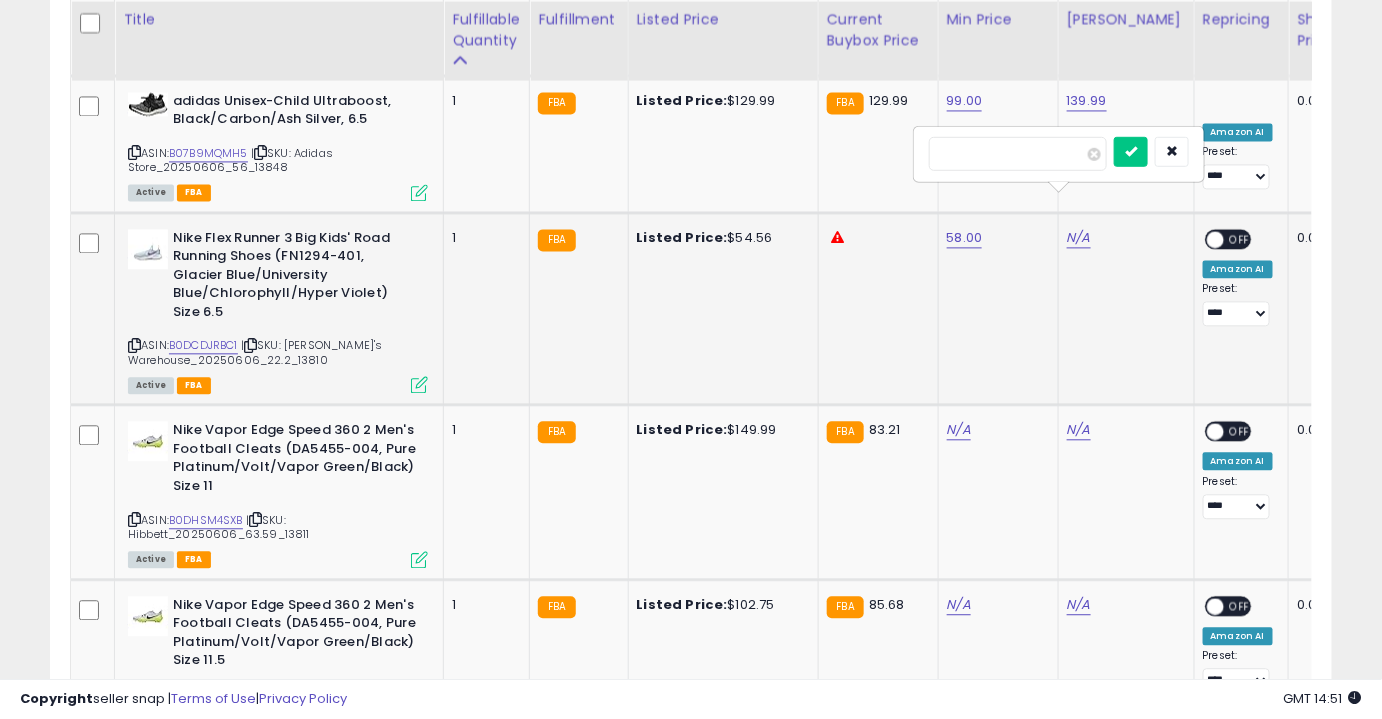 type on "**" 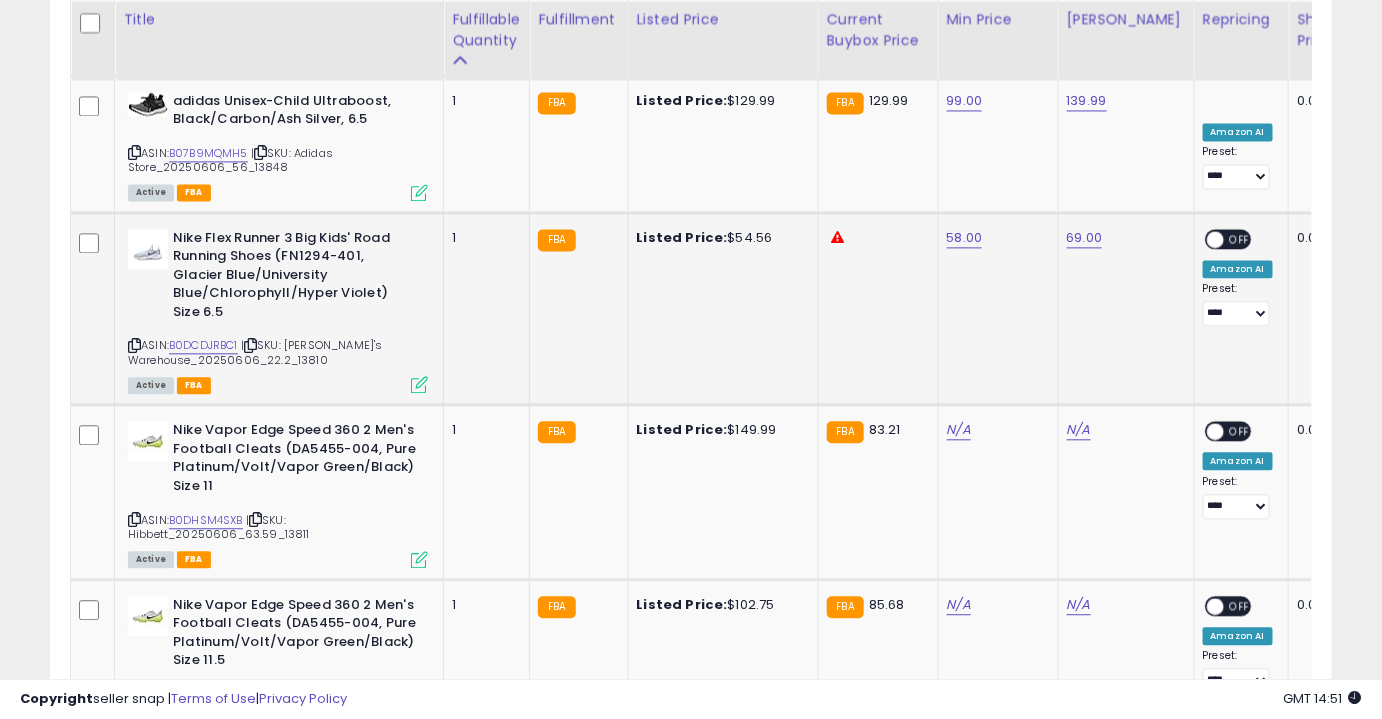click on "OFF" at bounding box center (1240, 238) 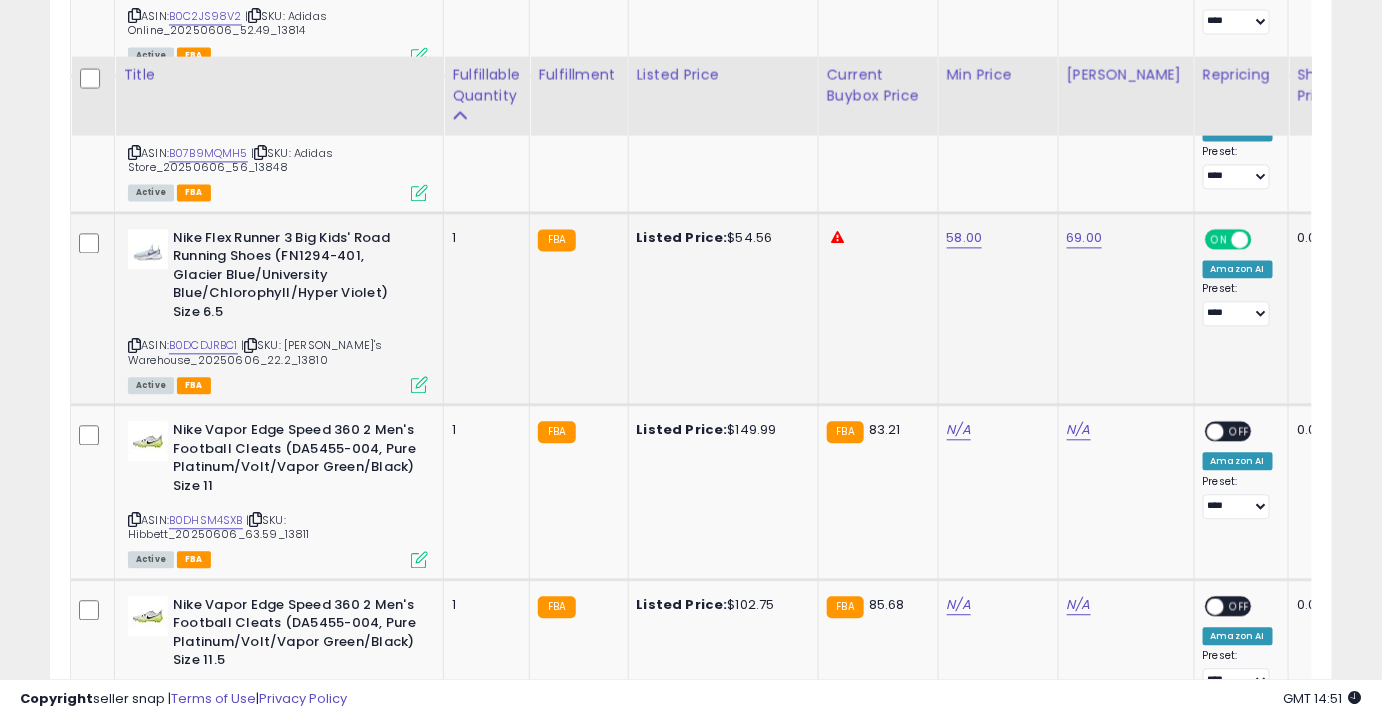 scroll, scrollTop: 1429, scrollLeft: 0, axis: vertical 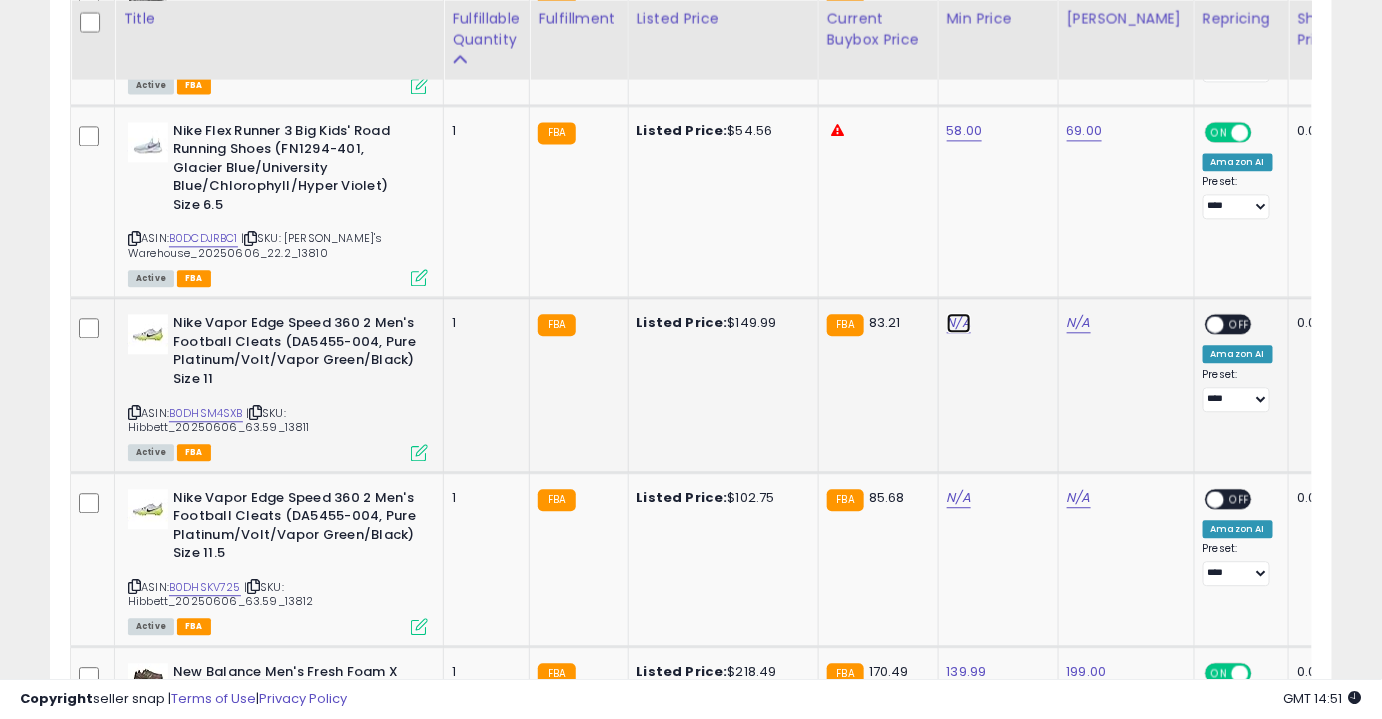 click on "N/A" at bounding box center [959, 323] 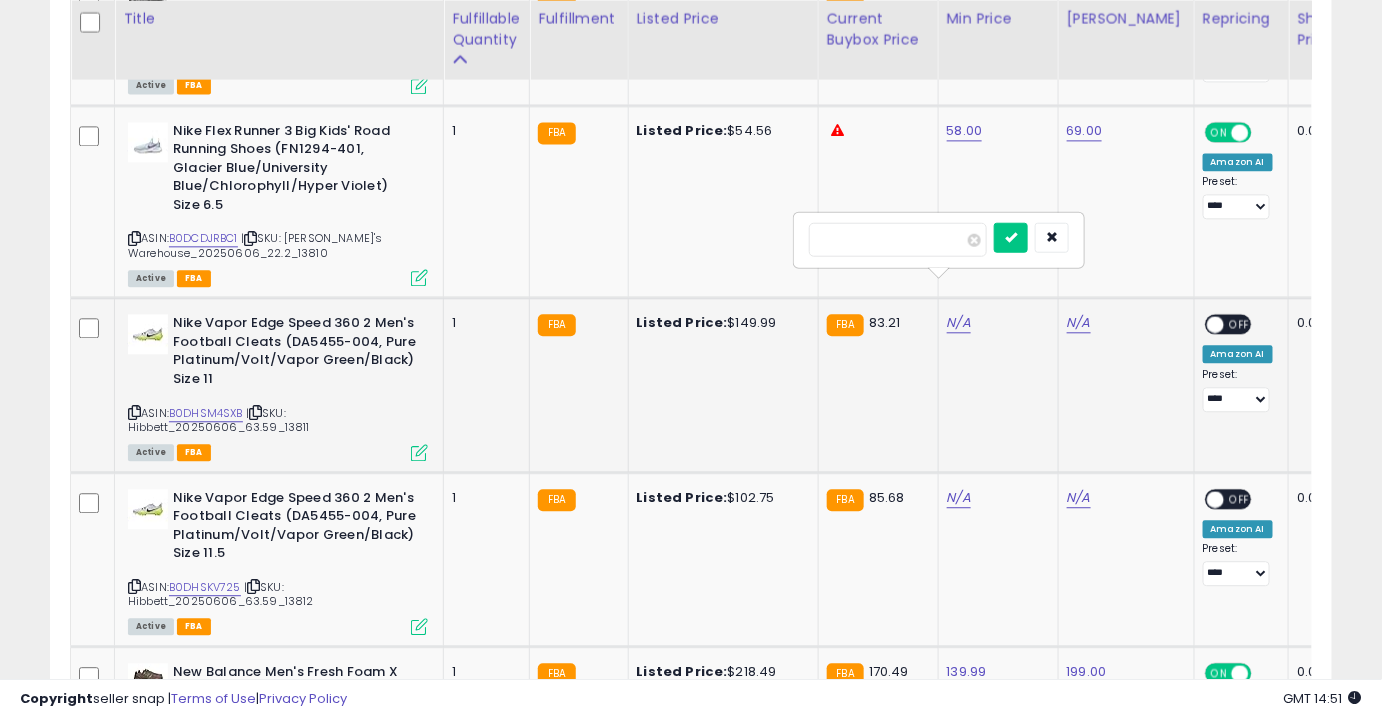 type on "**" 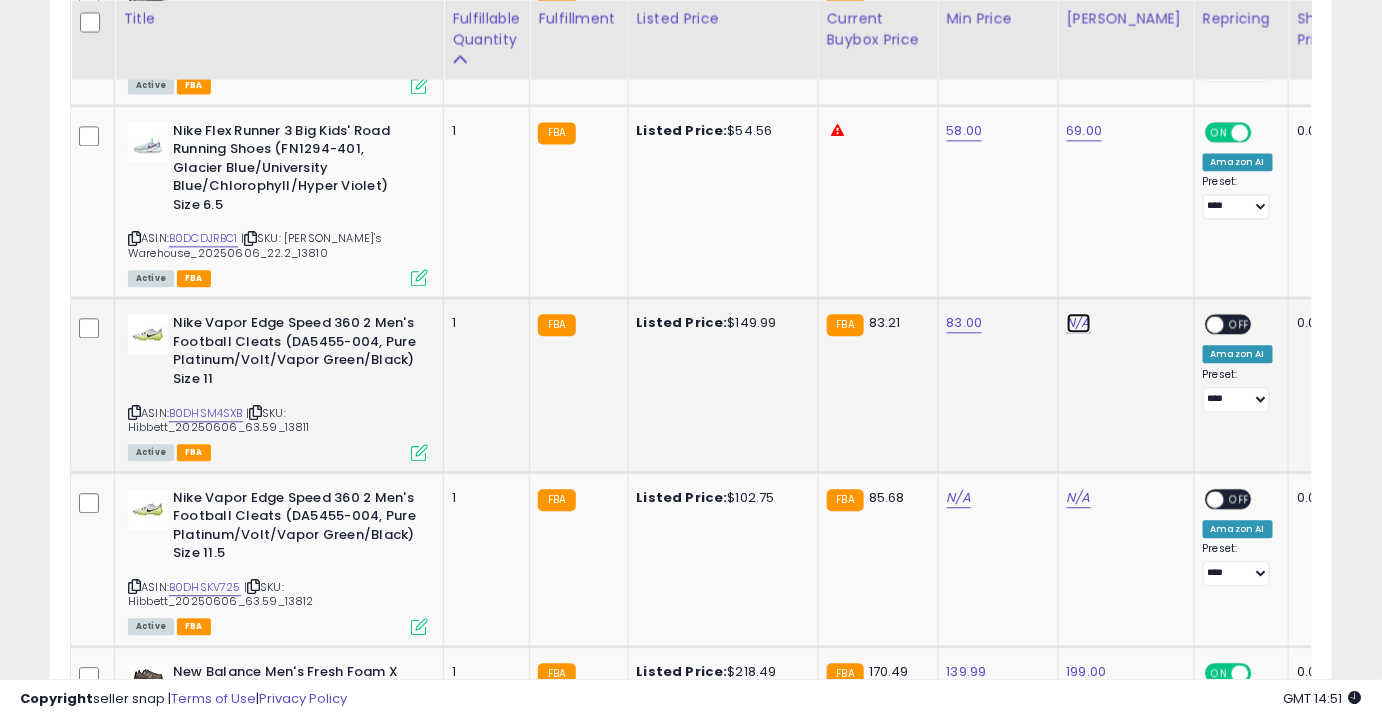 click on "N/A" at bounding box center [1079, 323] 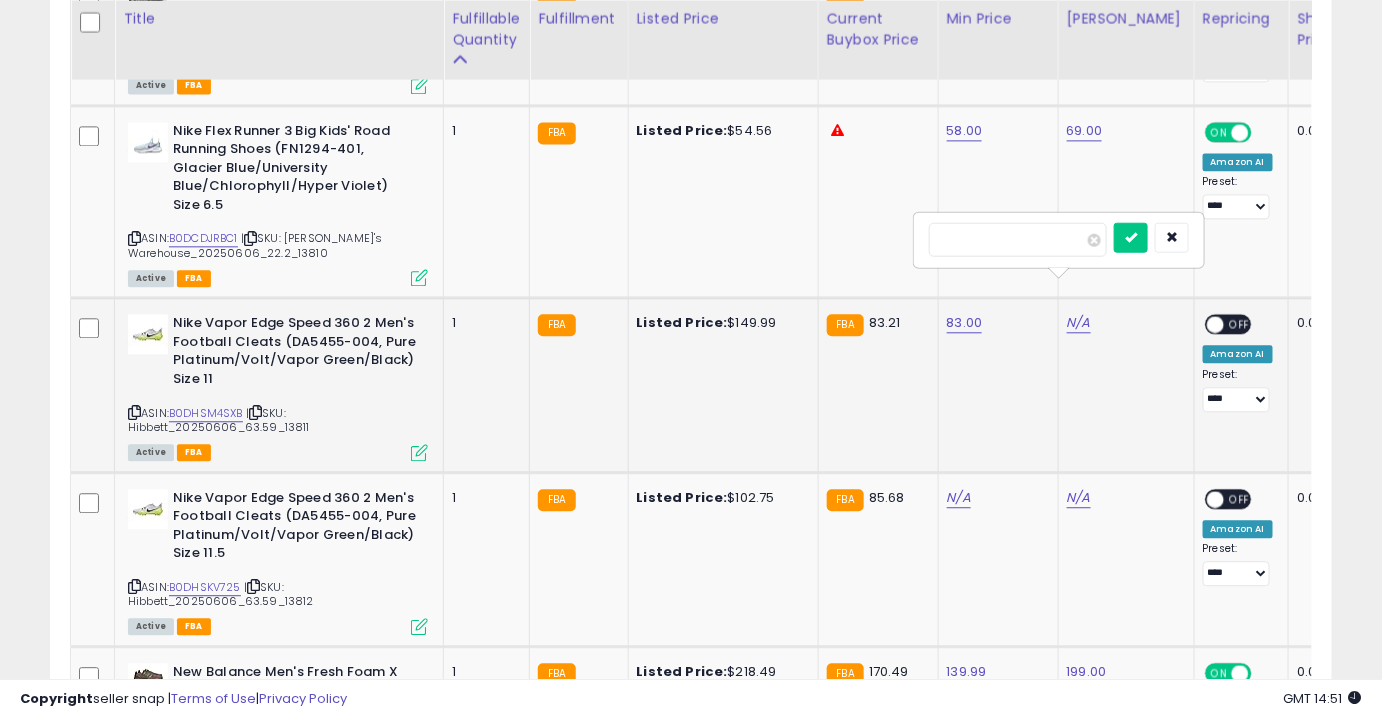type on "***" 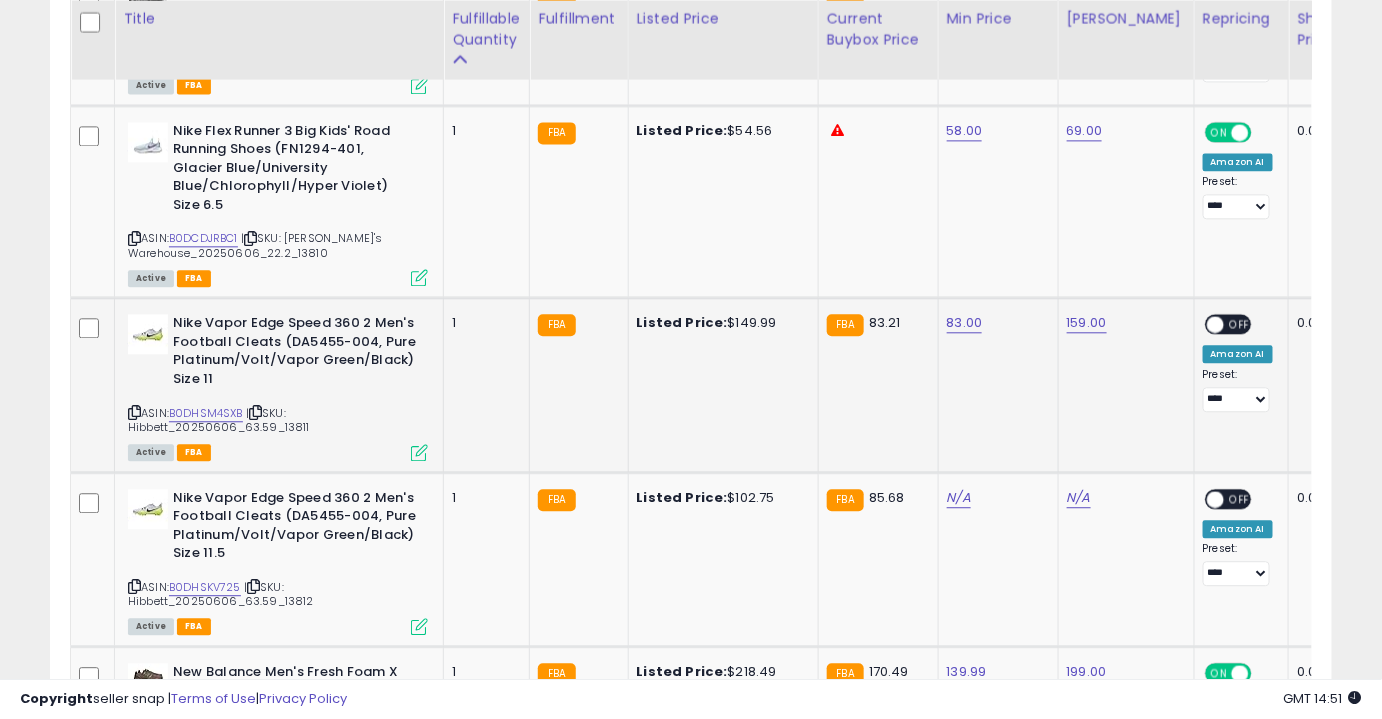 click on "OFF" at bounding box center [1240, 324] 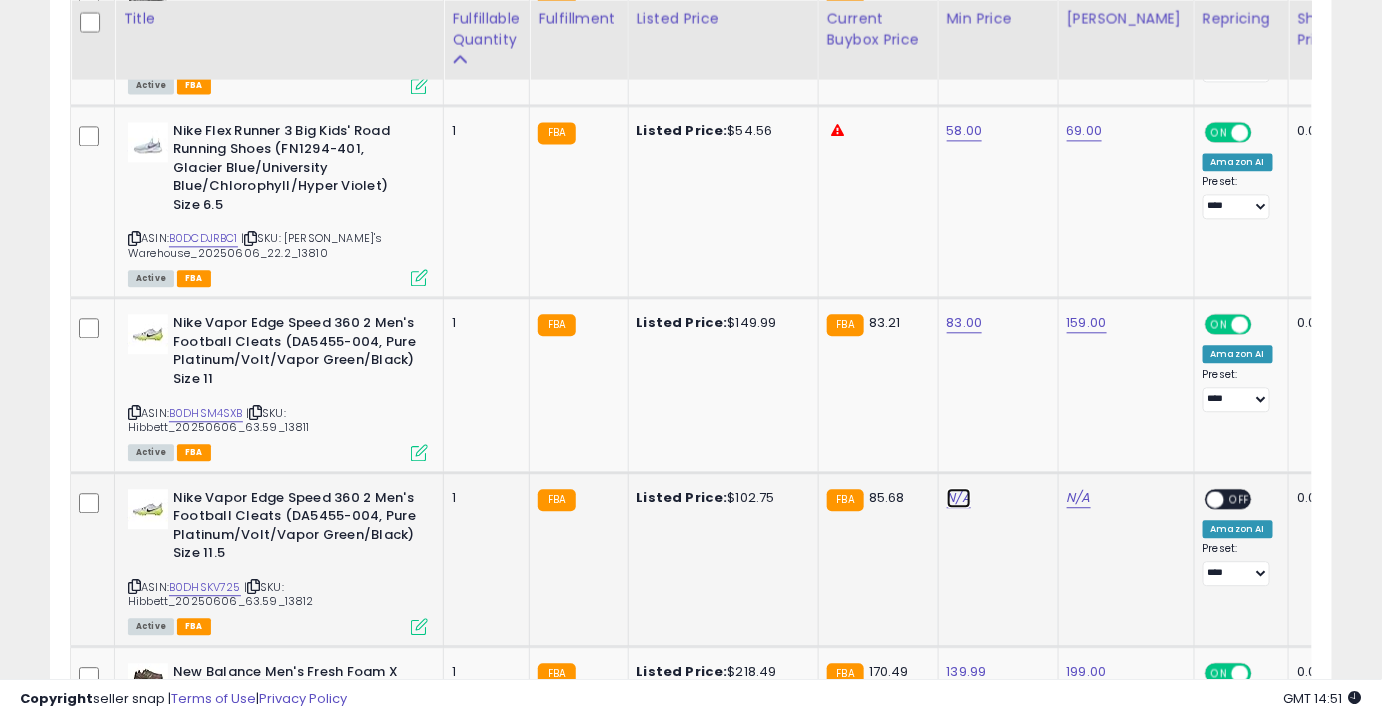 click on "N/A" at bounding box center (959, 498) 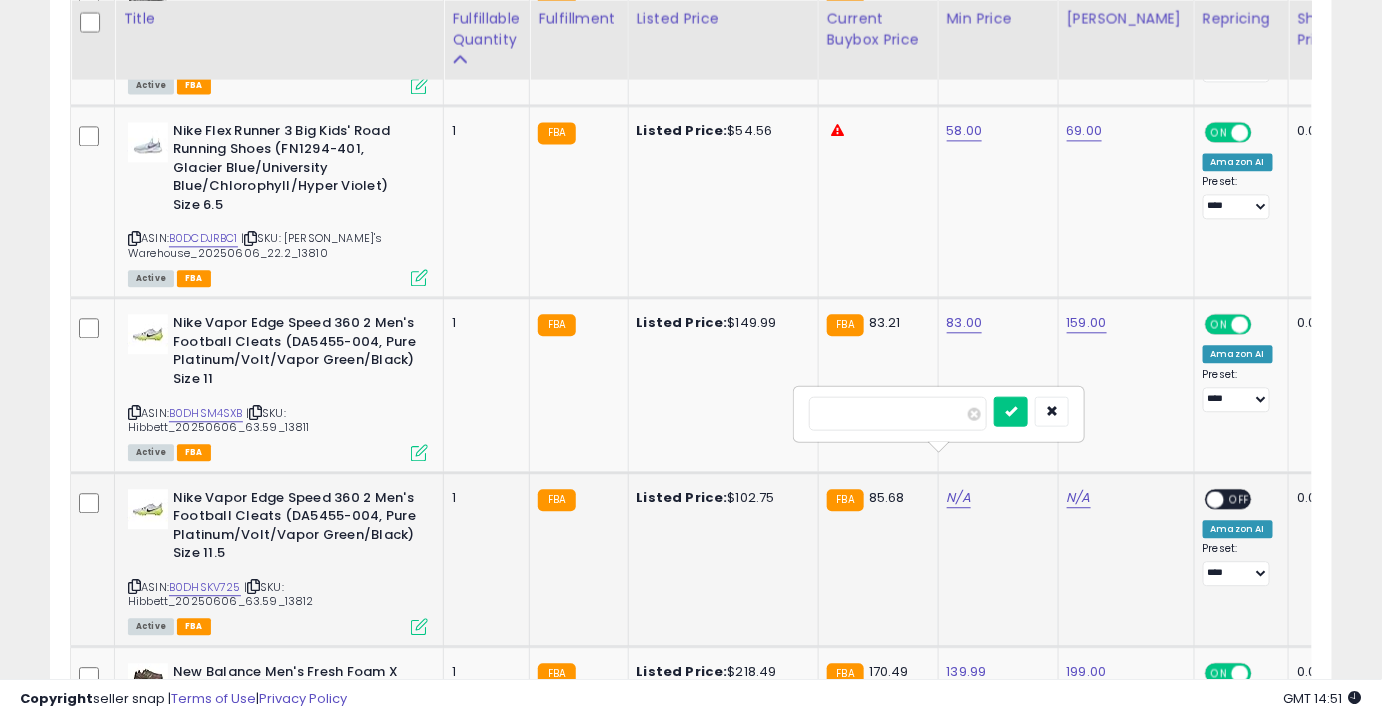type on "**" 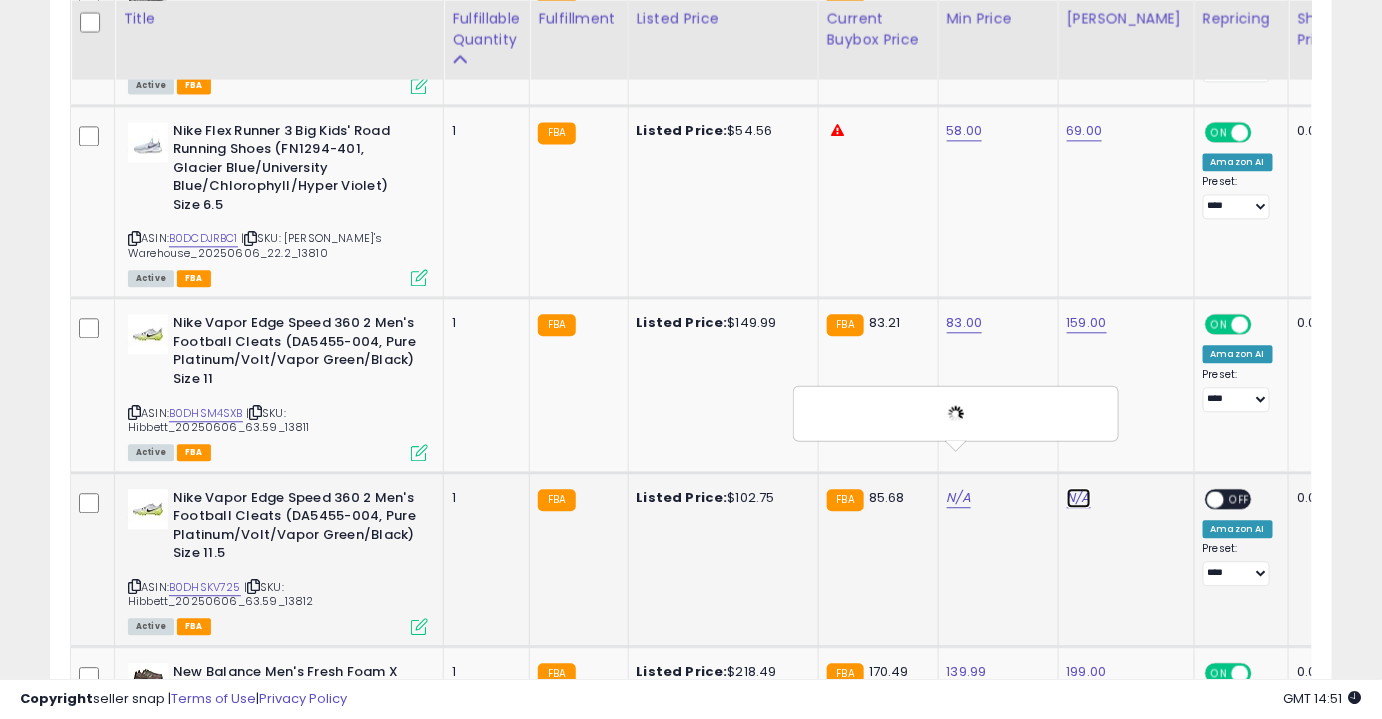 click on "N/A" at bounding box center (1079, 498) 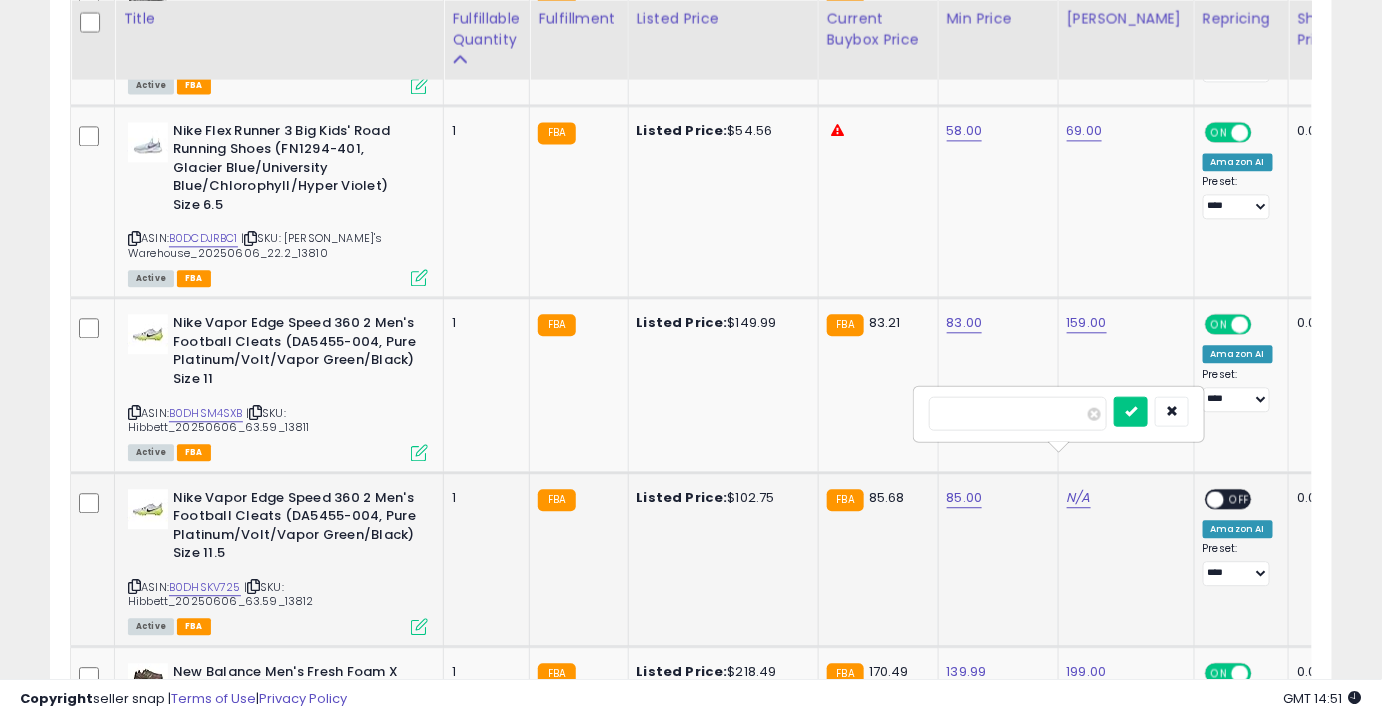 type on "***" 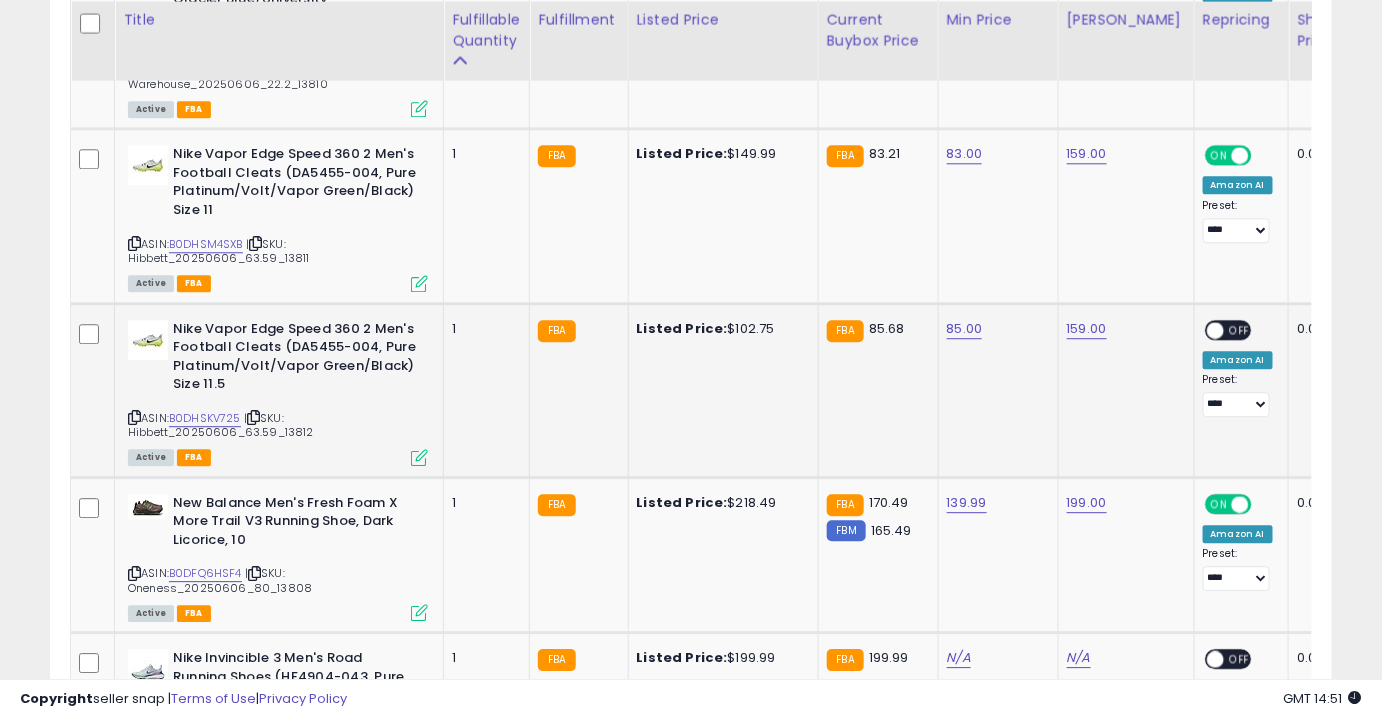 scroll, scrollTop: 1600, scrollLeft: 0, axis: vertical 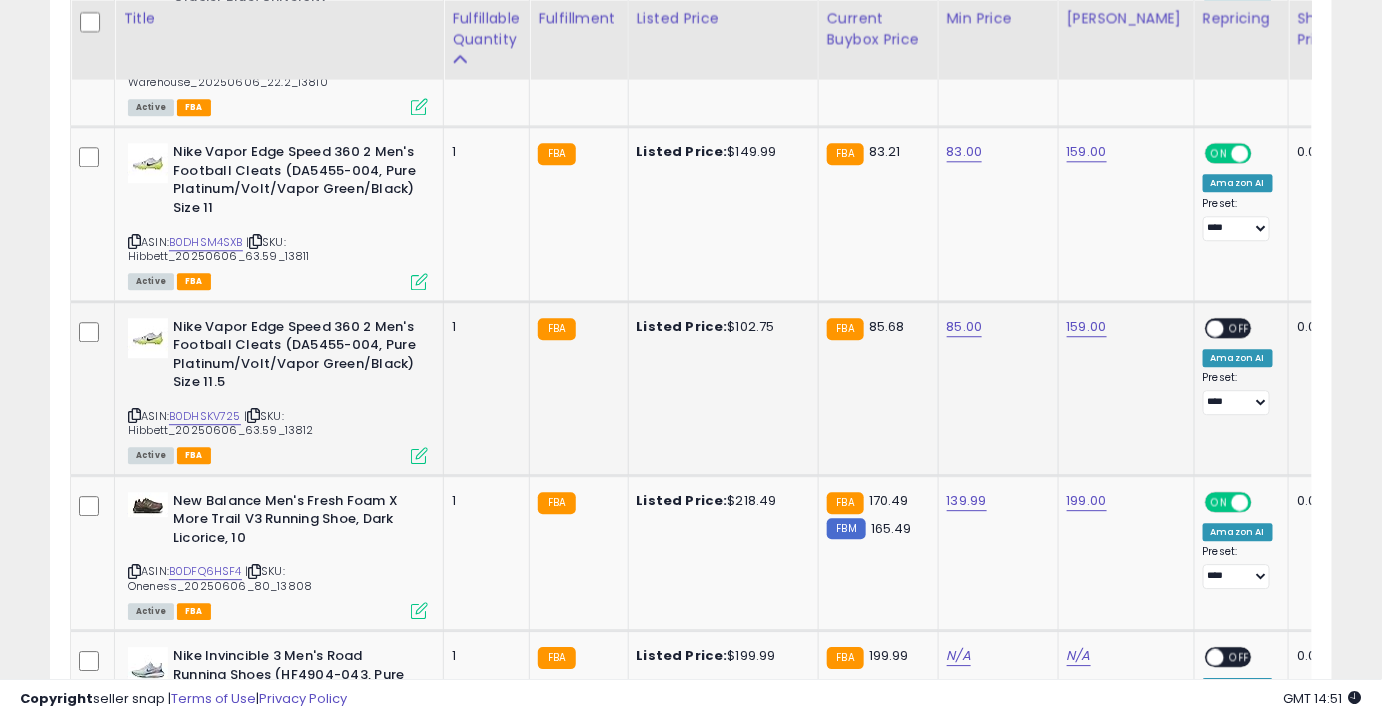 click on "OFF" at bounding box center (1240, 327) 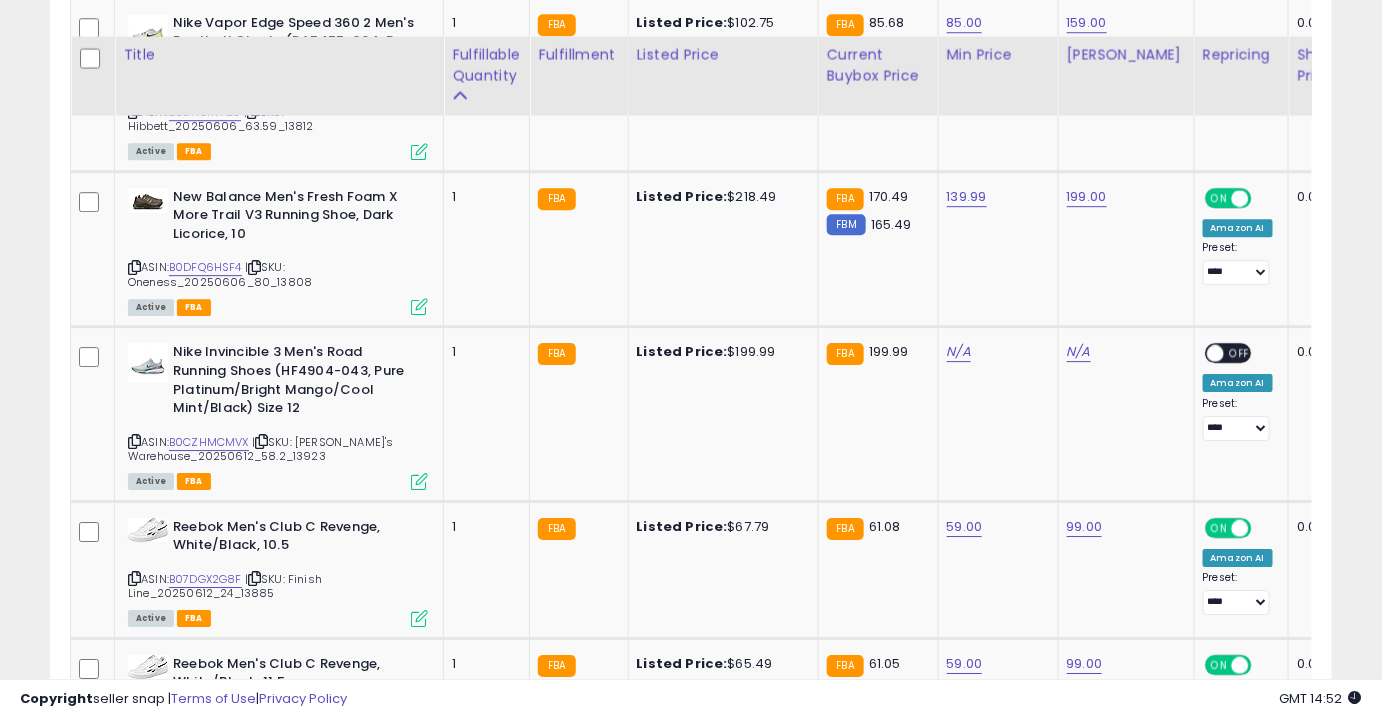scroll, scrollTop: 1964, scrollLeft: 0, axis: vertical 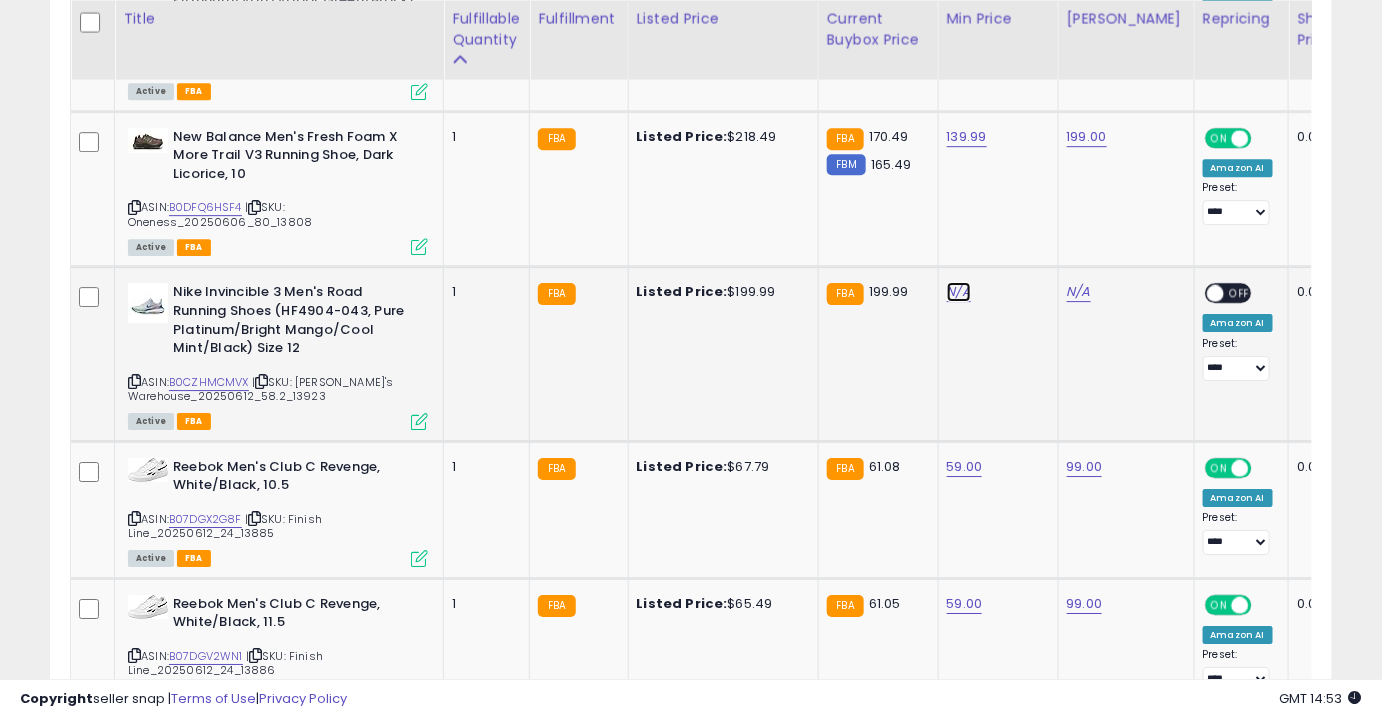 click on "N/A" at bounding box center [959, 292] 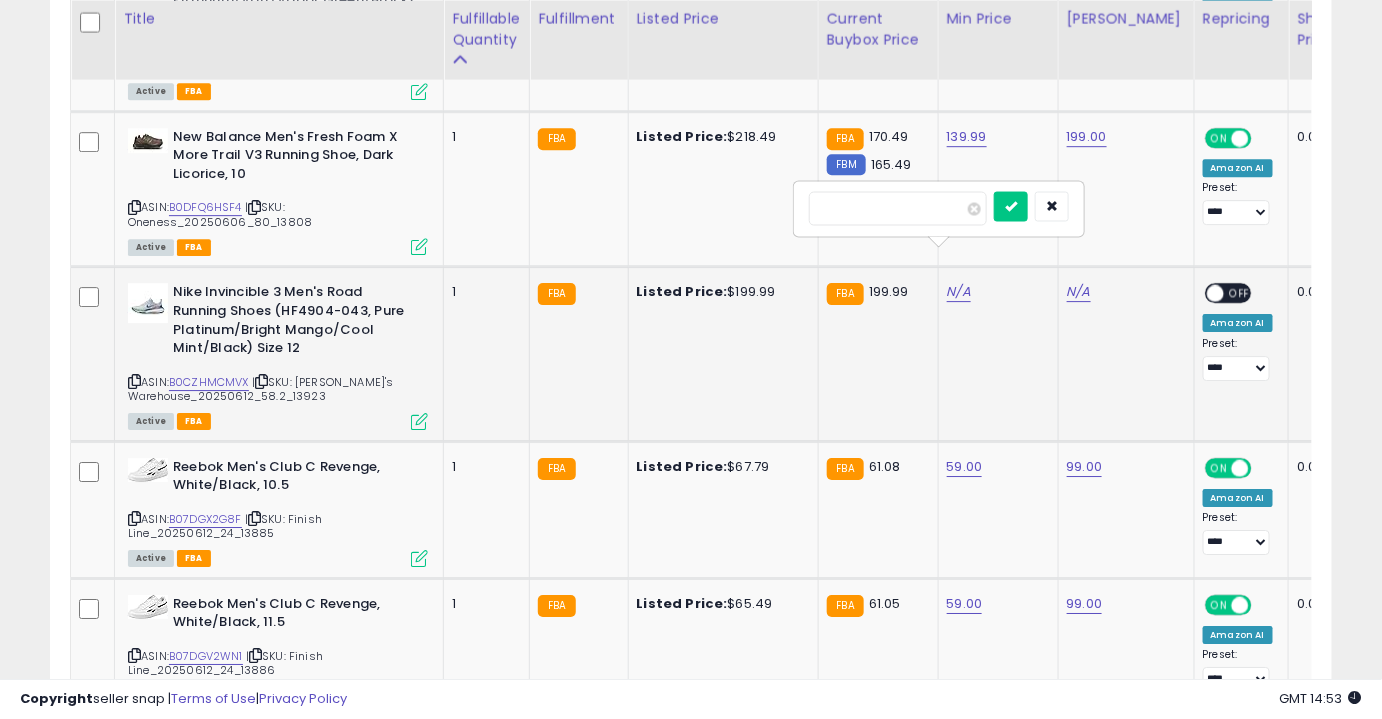 type on "******" 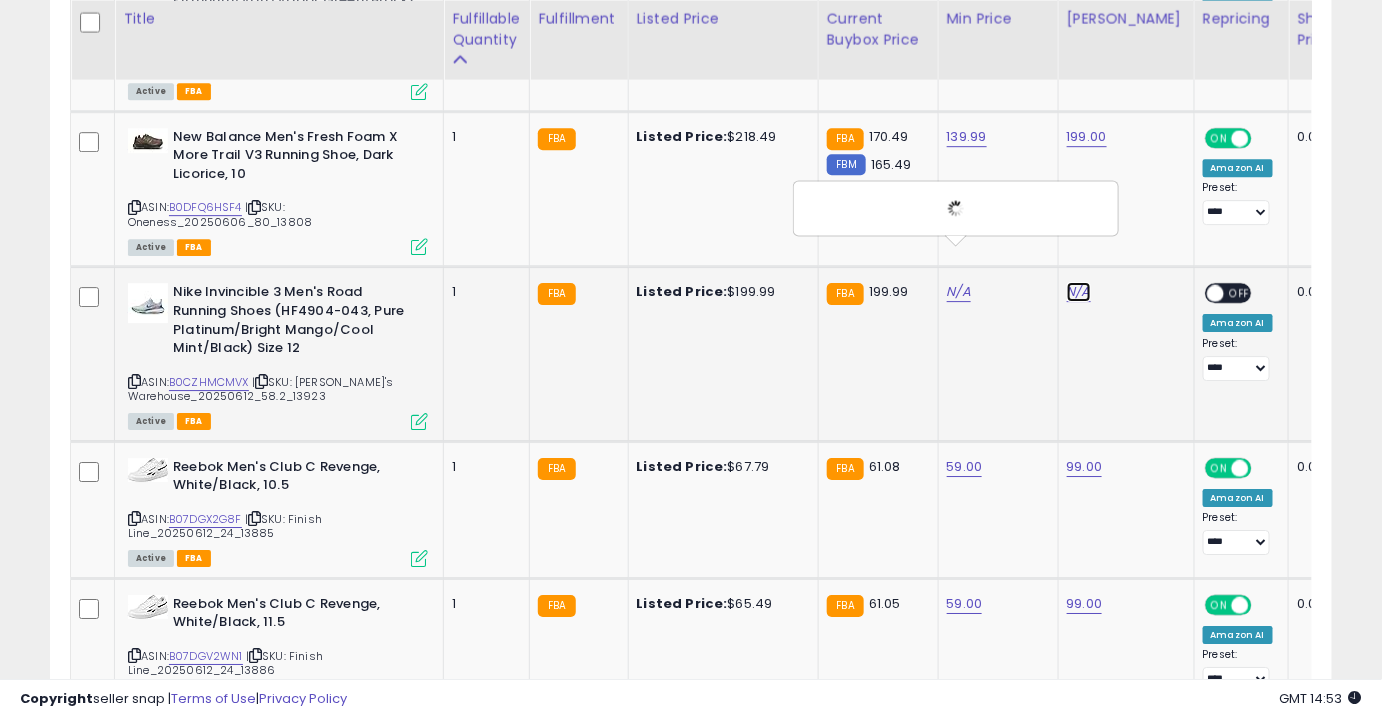 click on "N/A" at bounding box center (1079, 292) 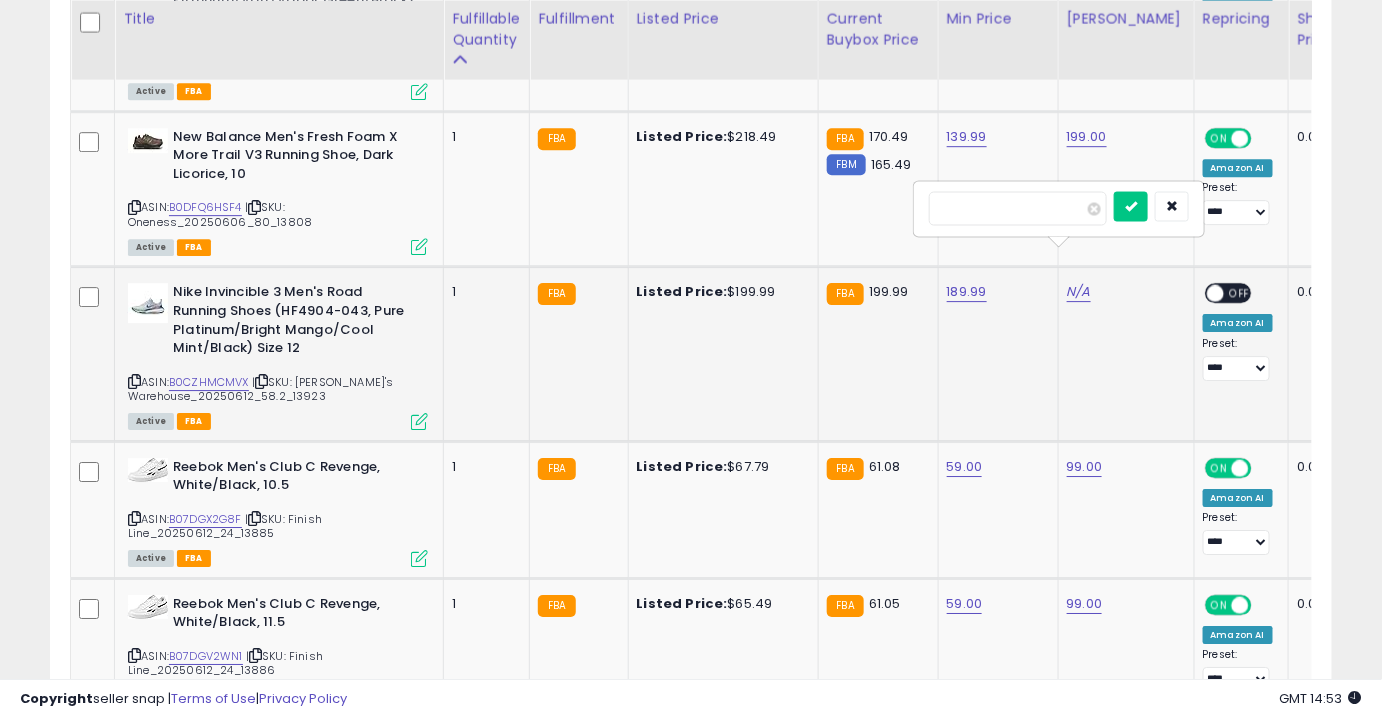 type on "******" 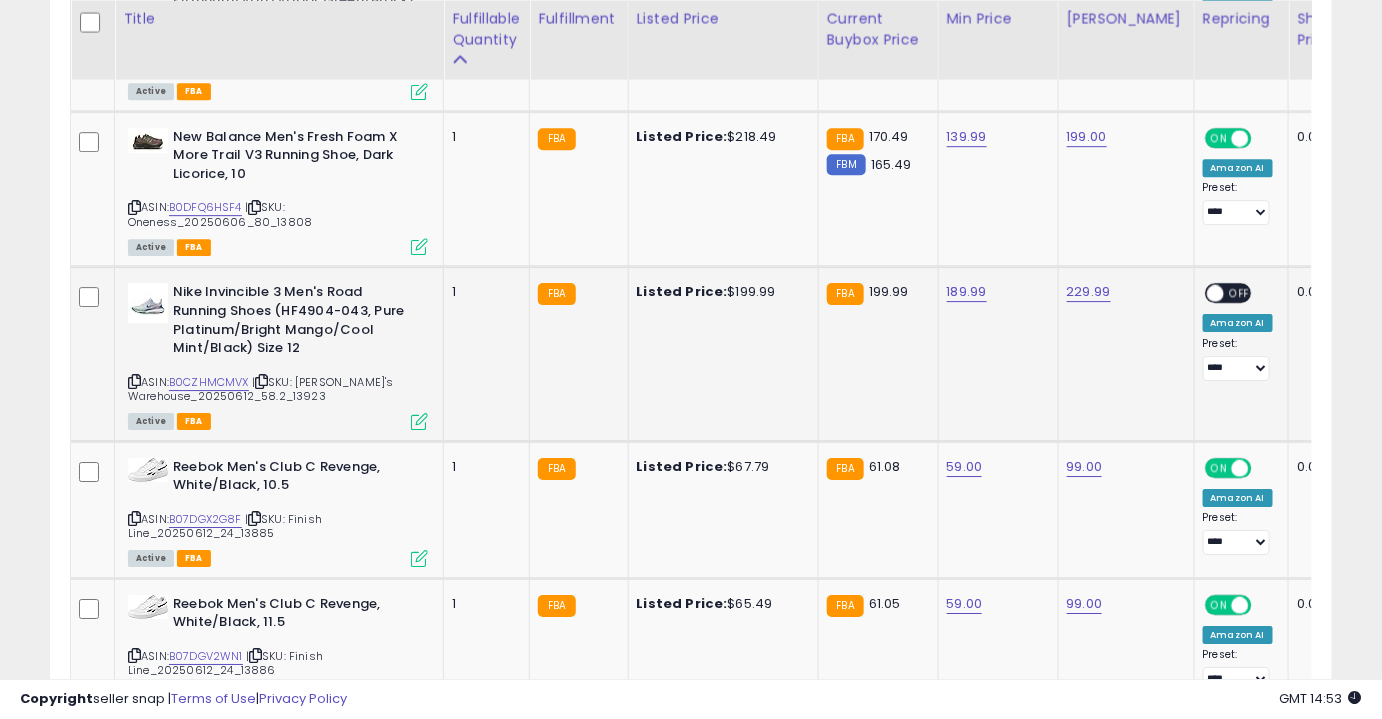 click on "OFF" at bounding box center [1240, 293] 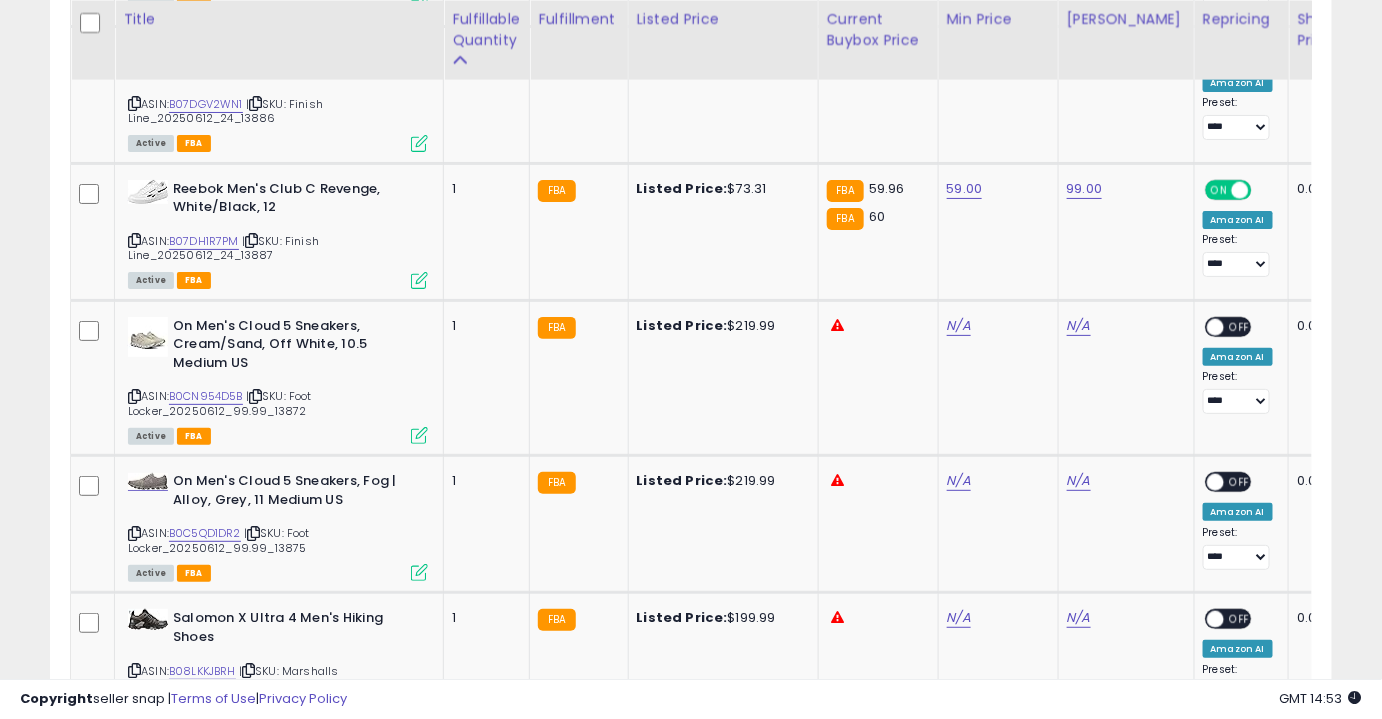 scroll, scrollTop: 2517, scrollLeft: 0, axis: vertical 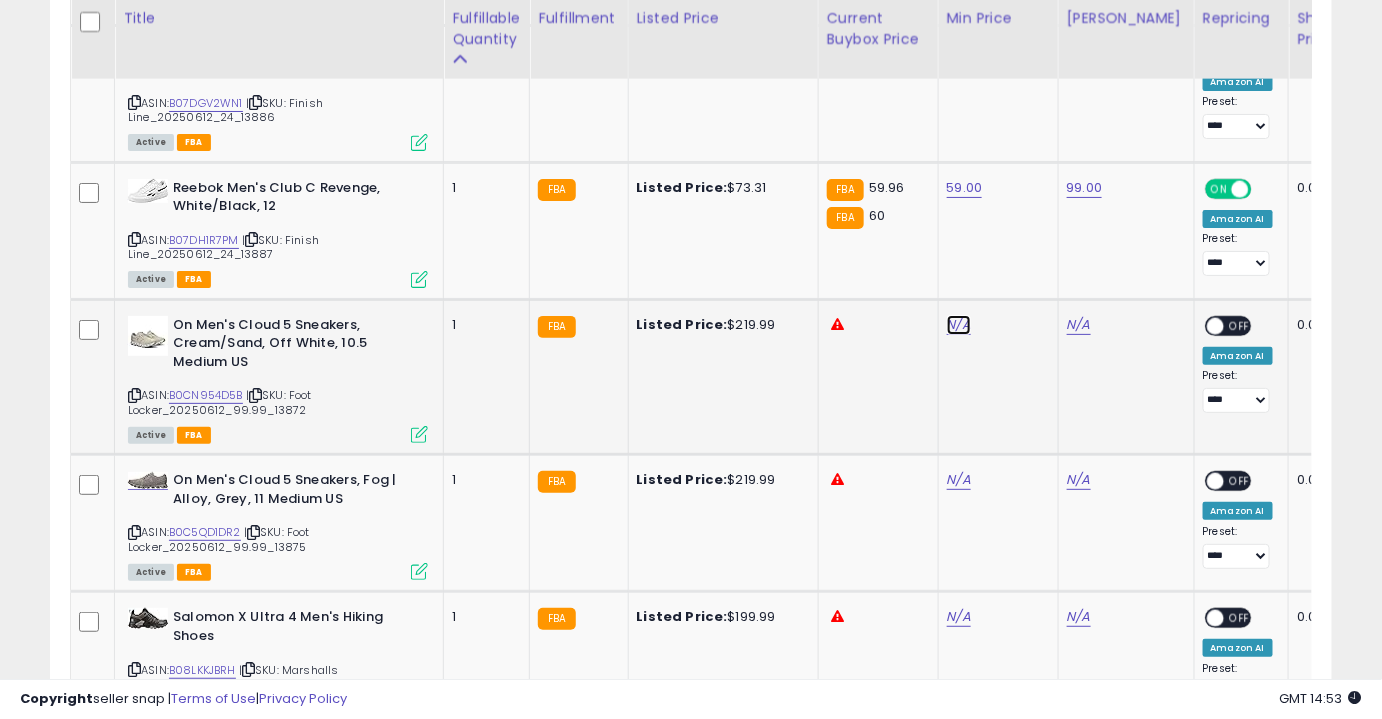 click on "N/A" at bounding box center [959, 325] 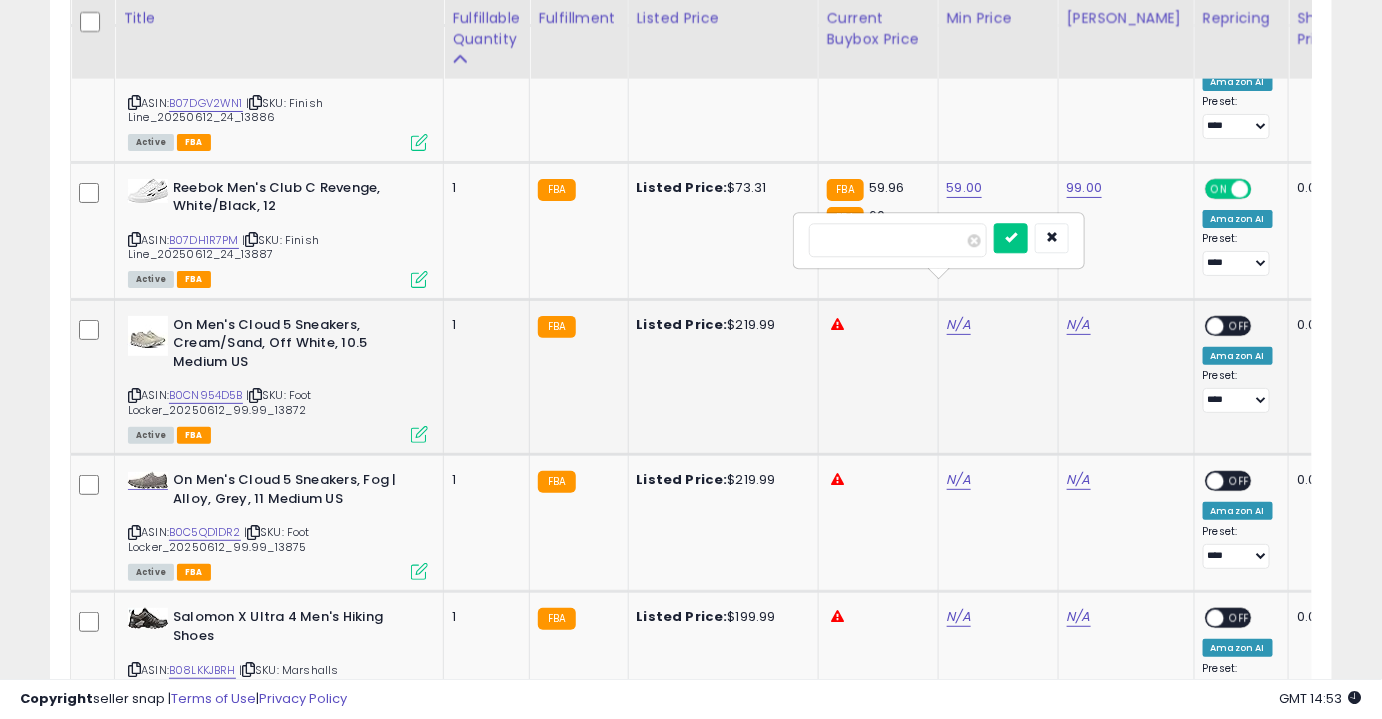 type on "***" 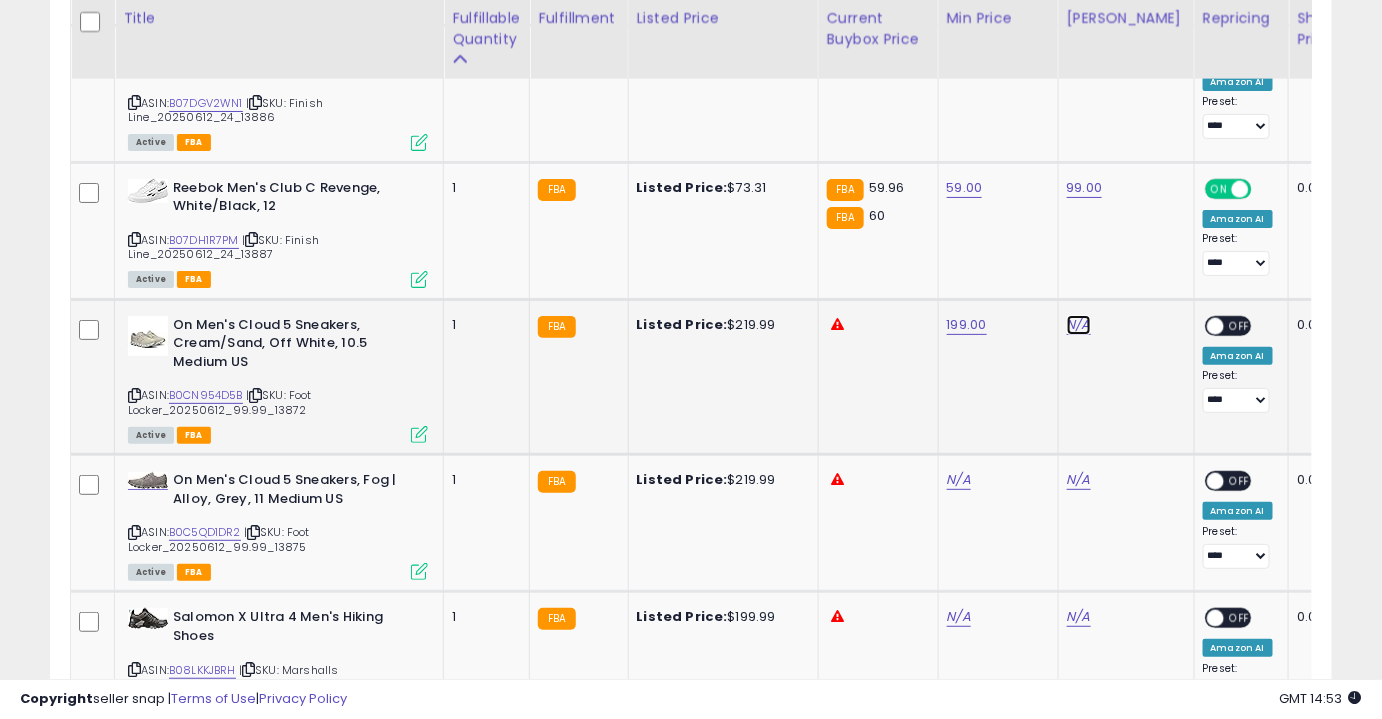click on "N/A" at bounding box center (1079, 325) 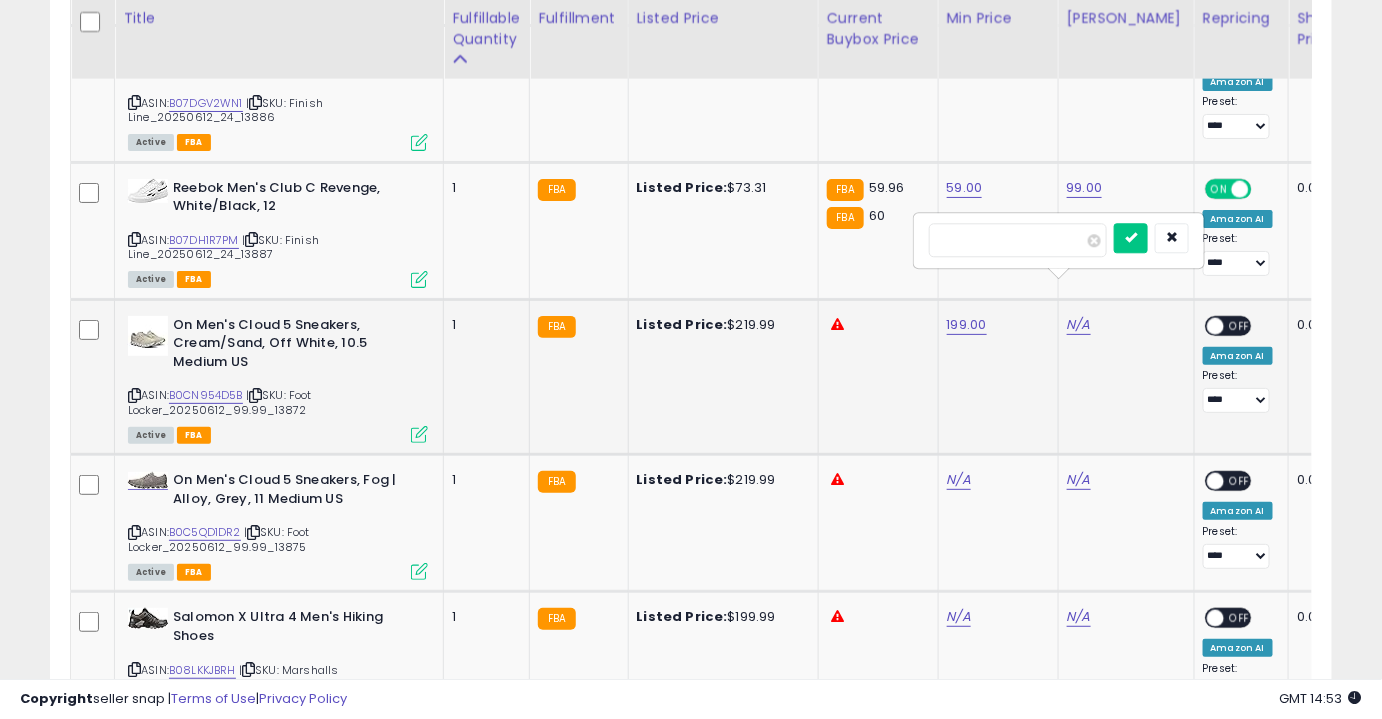 type on "******" 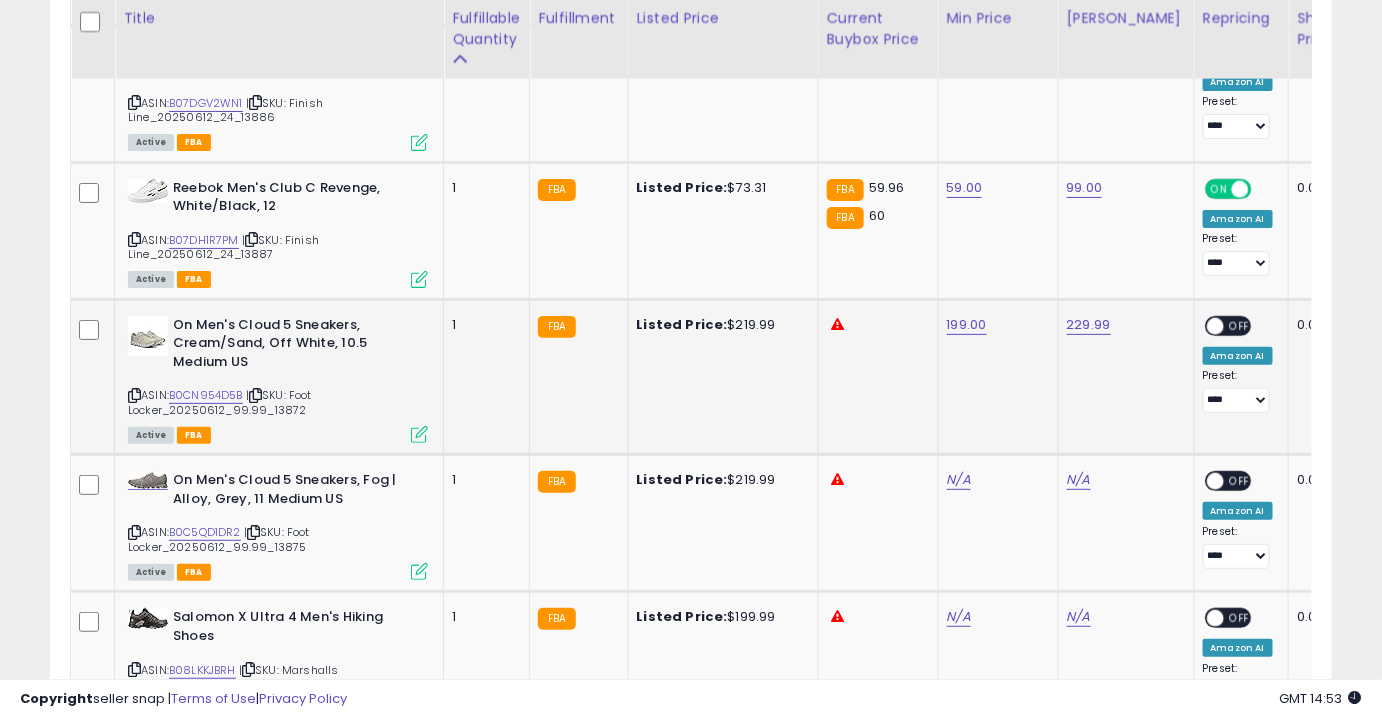 click on "OFF" at bounding box center (1240, 325) 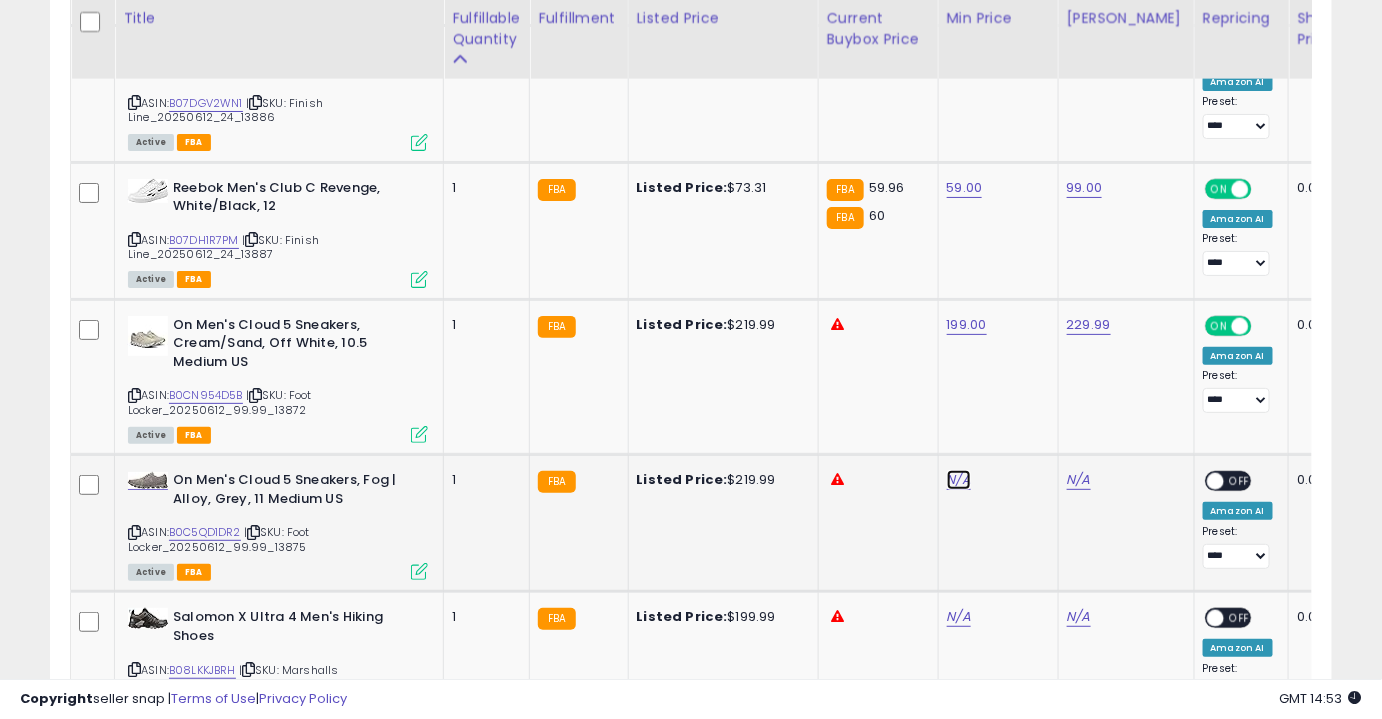 click on "N/A" at bounding box center [959, 480] 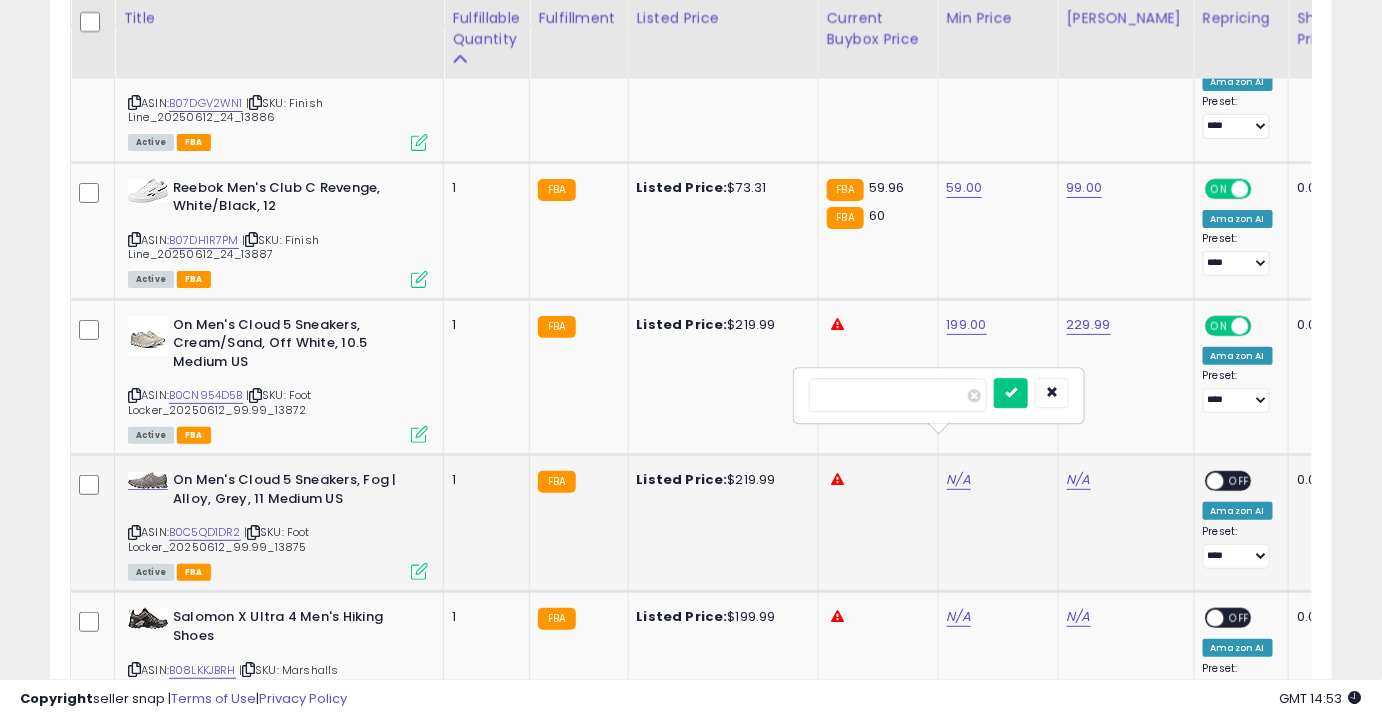 type on "***" 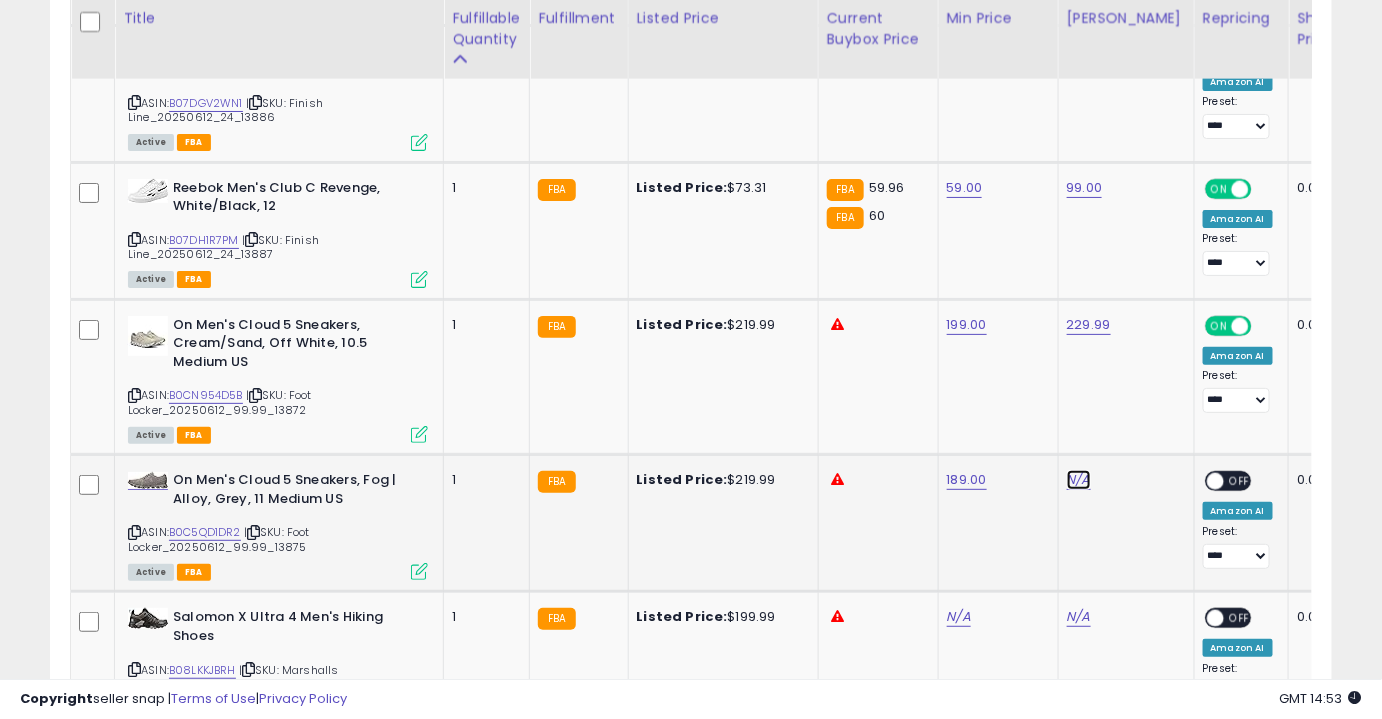 click on "N/A" at bounding box center [1079, 480] 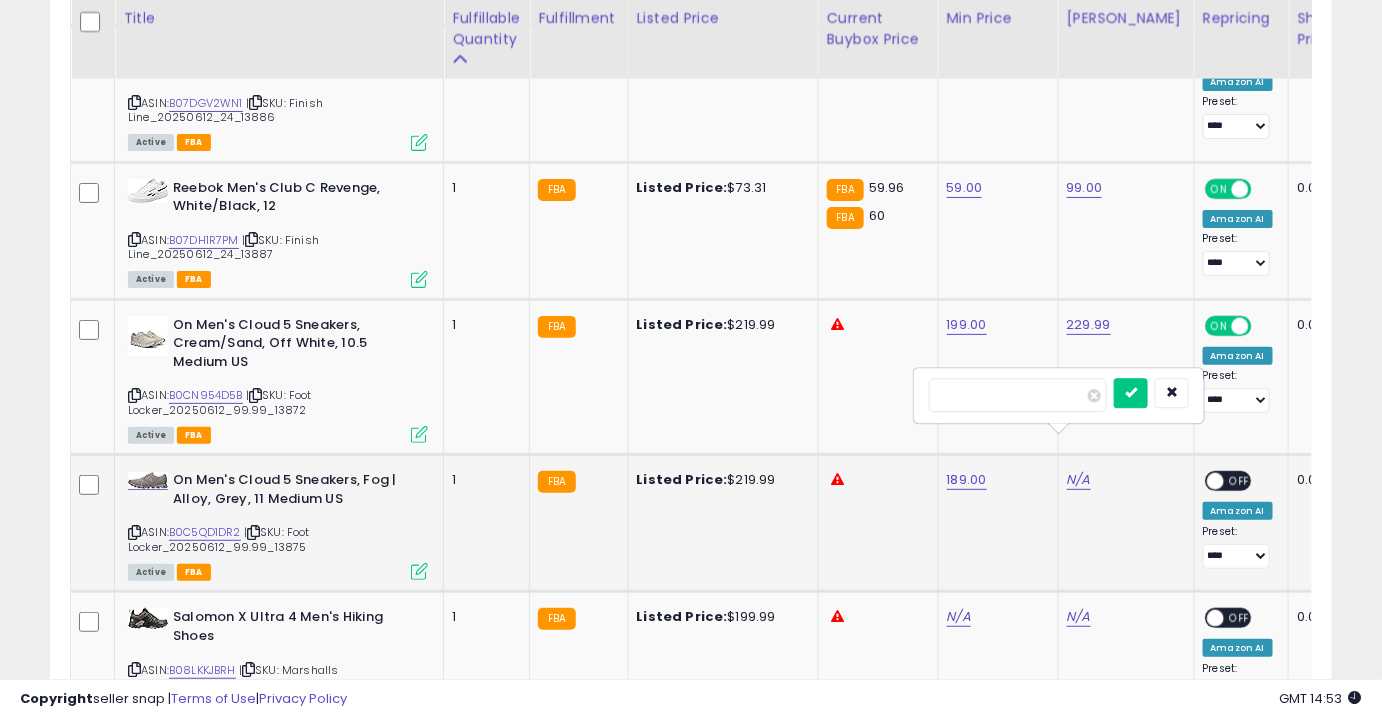 type on "***" 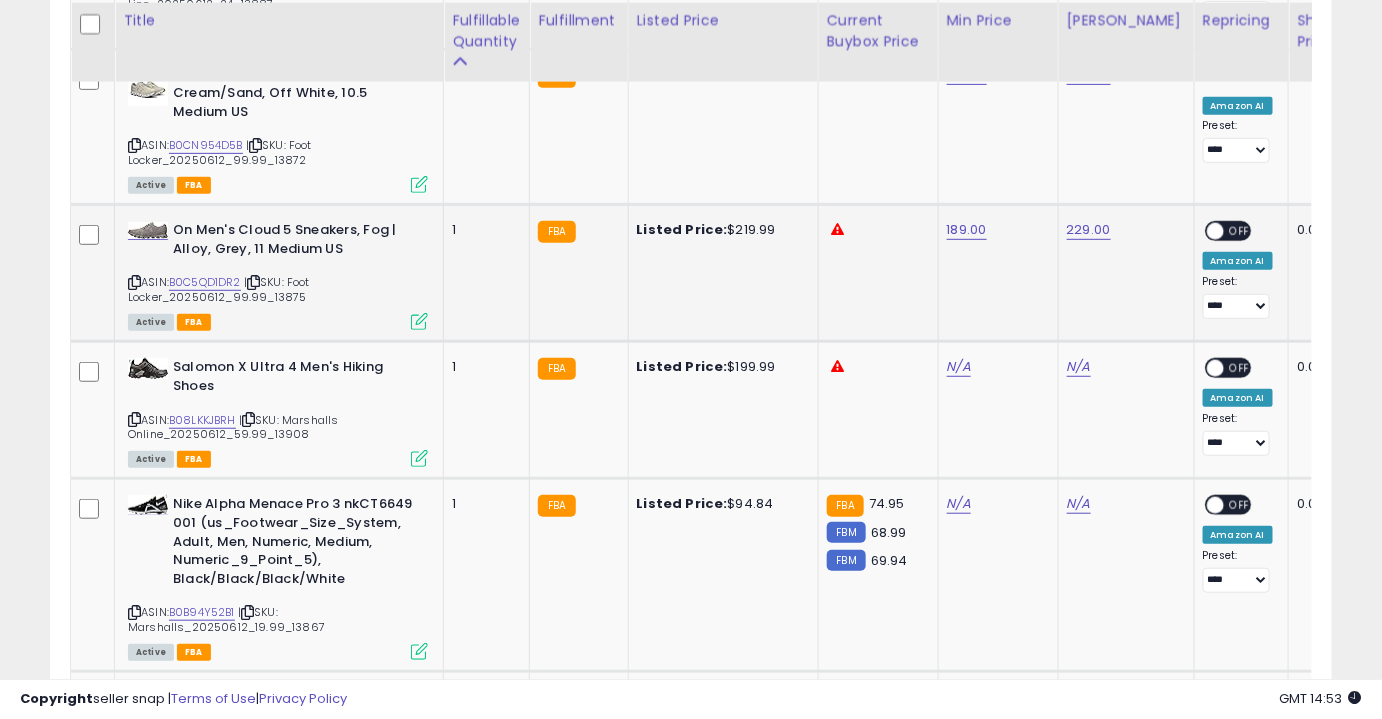 scroll, scrollTop: 2769, scrollLeft: 0, axis: vertical 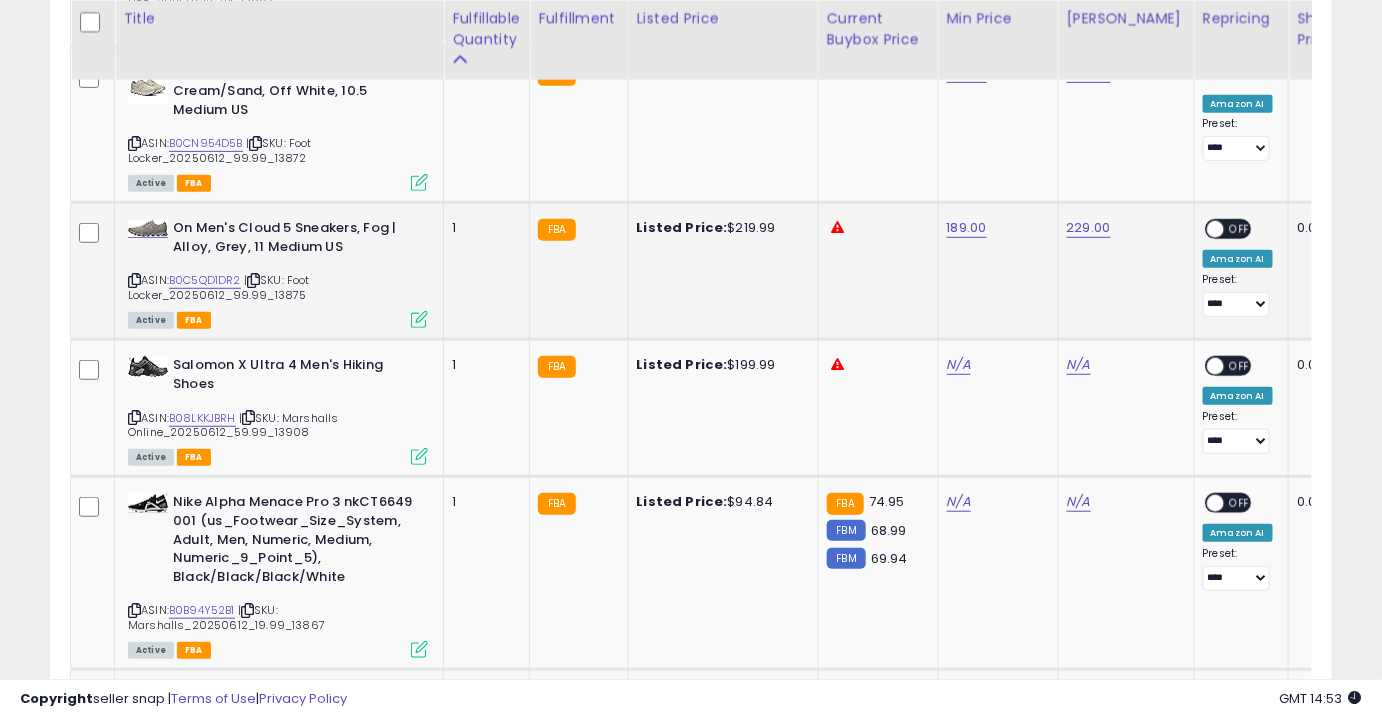 click on "OFF" at bounding box center [1240, 229] 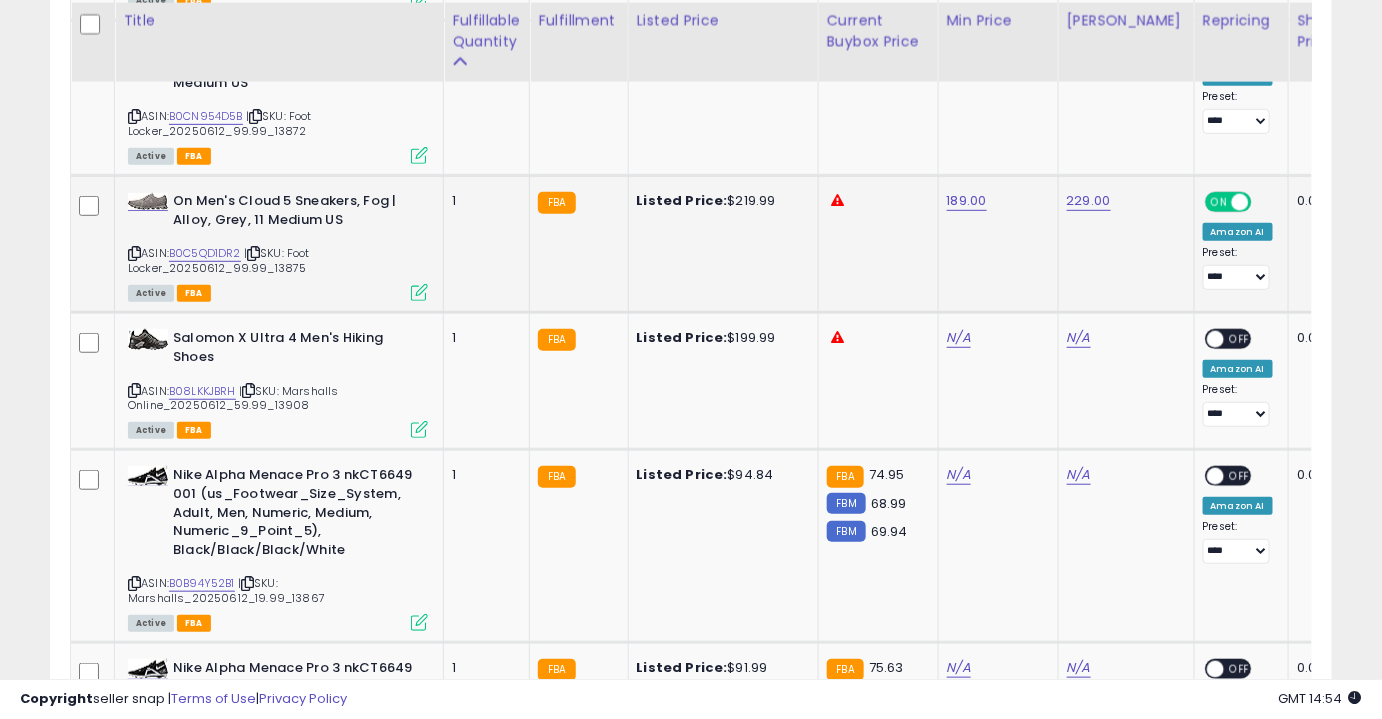 scroll, scrollTop: 2798, scrollLeft: 0, axis: vertical 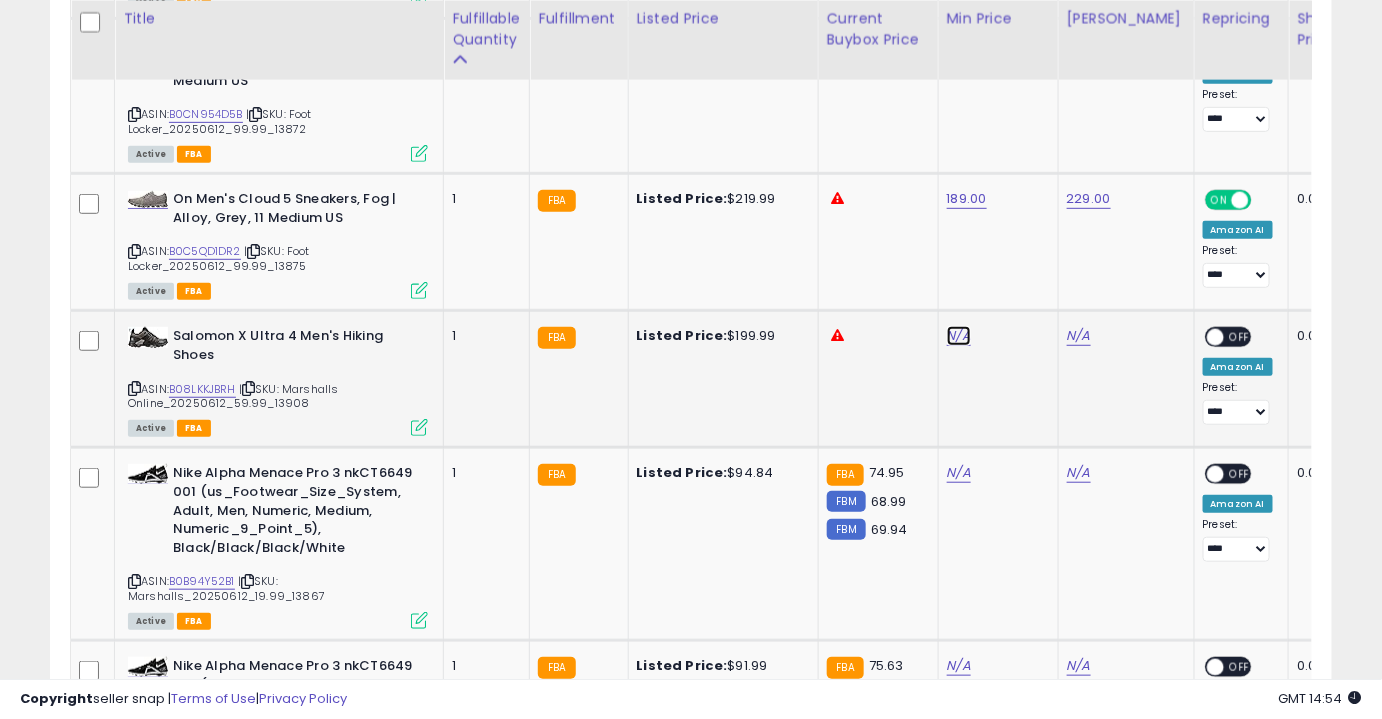 click on "N/A" at bounding box center (959, 336) 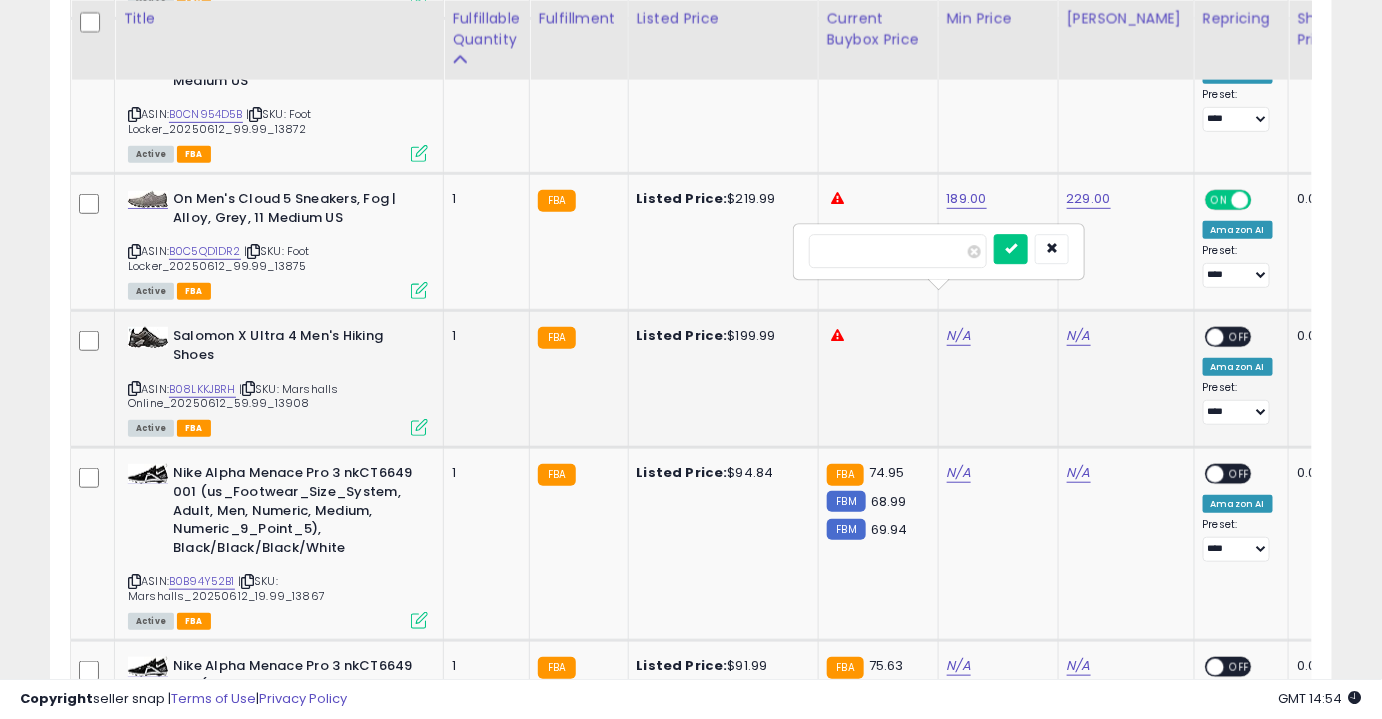 type on "***" 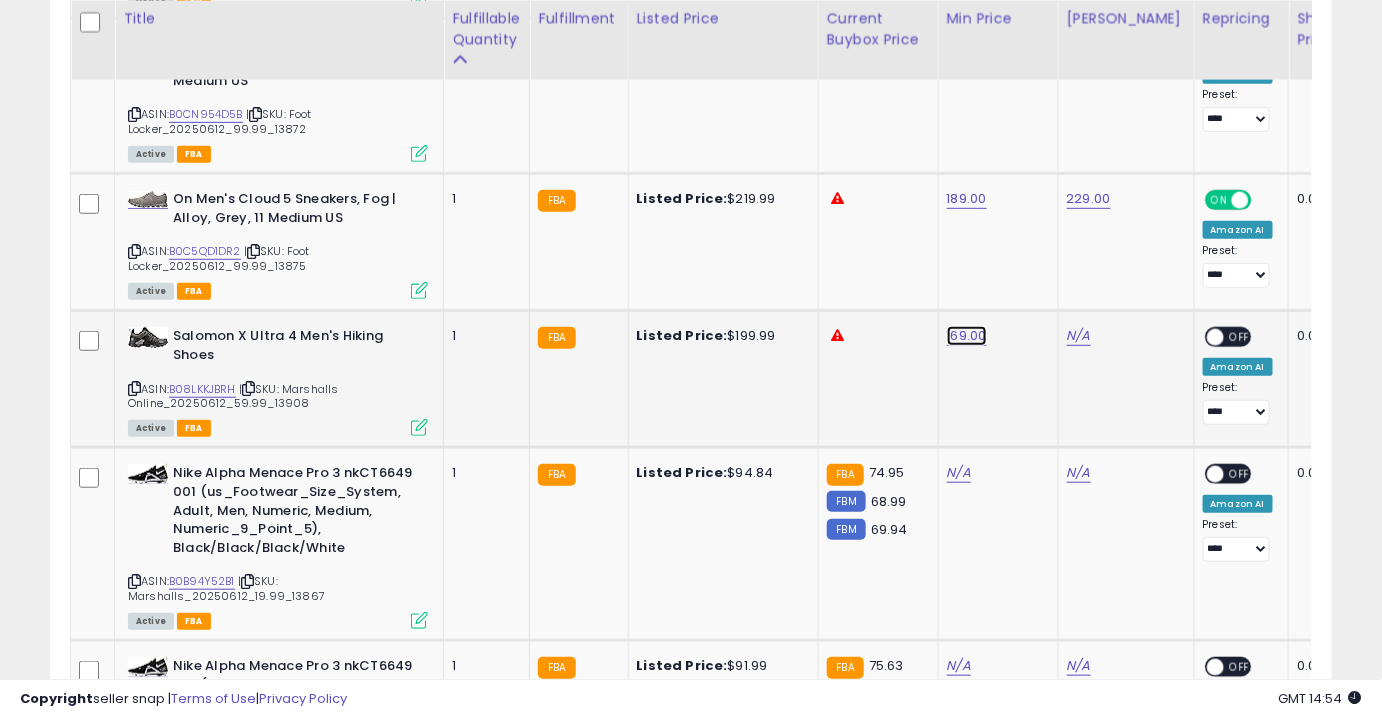 click on "169.00" at bounding box center (967, -1724) 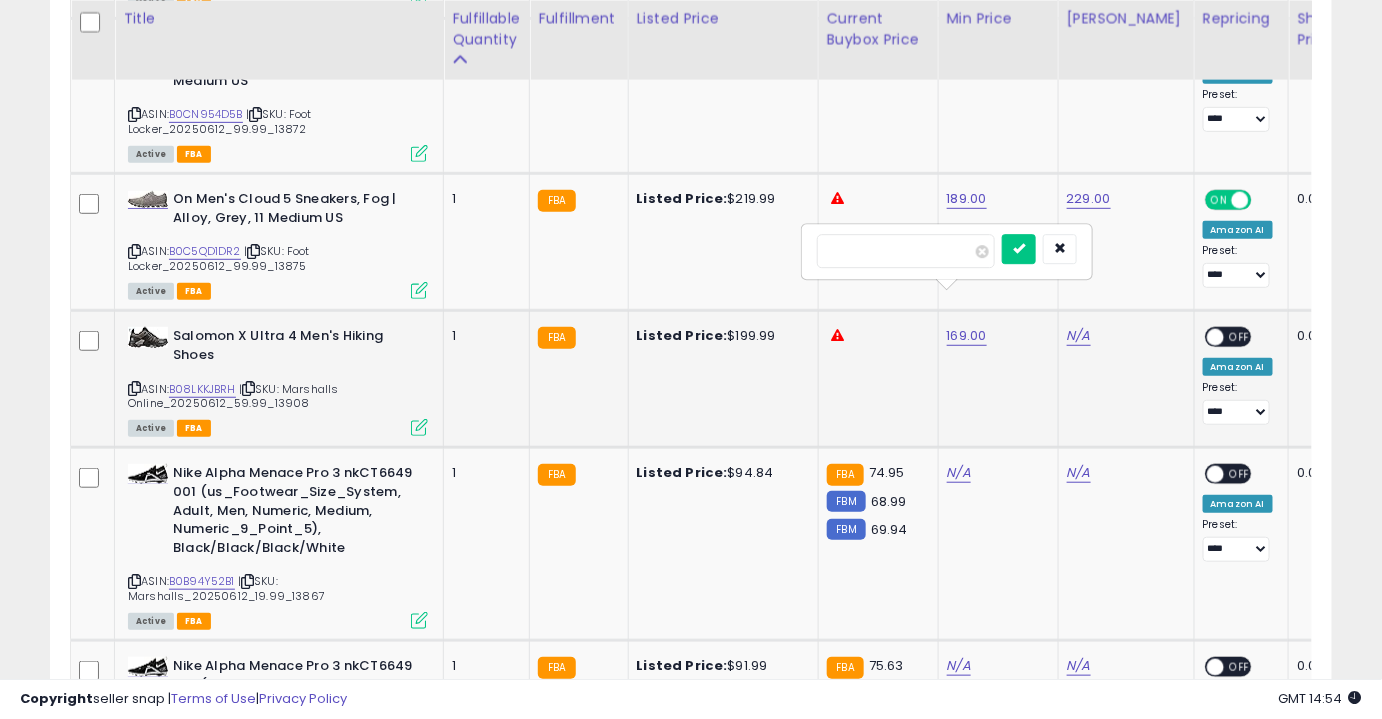 type on "******" 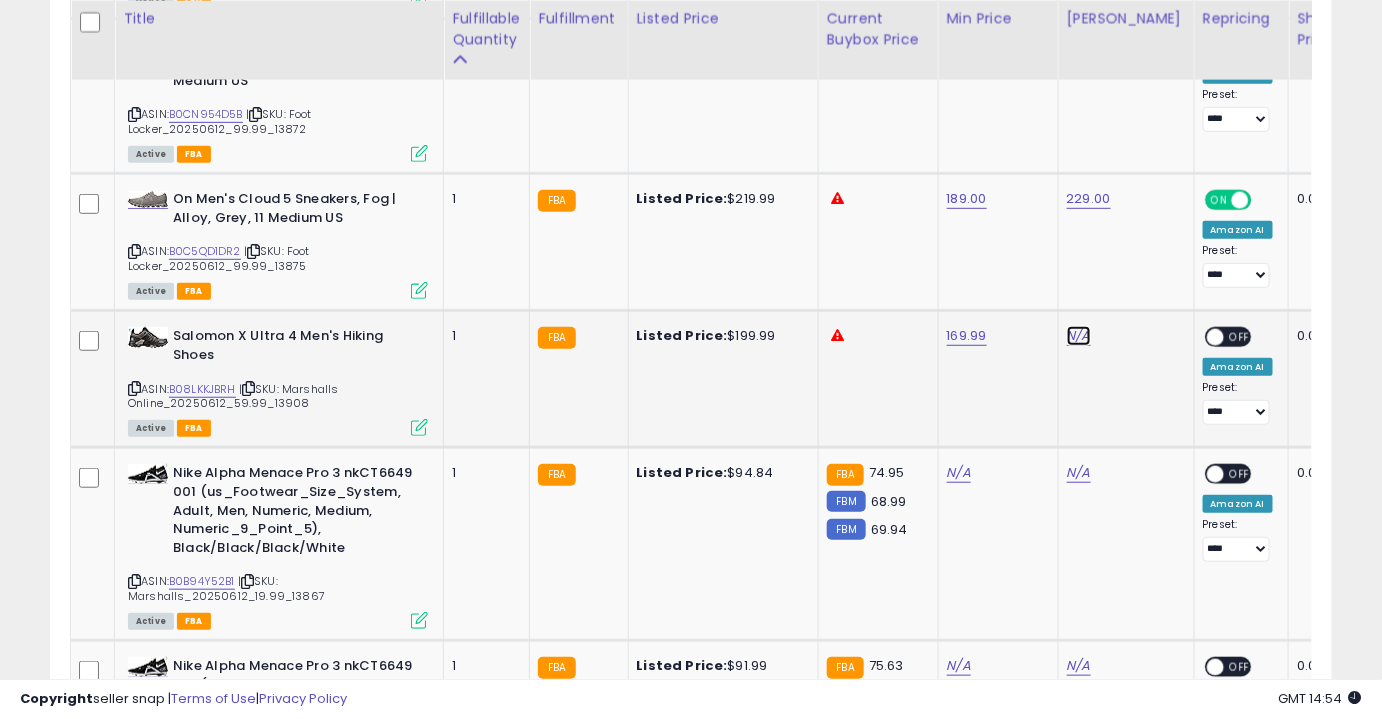 click on "N/A" at bounding box center [1079, 336] 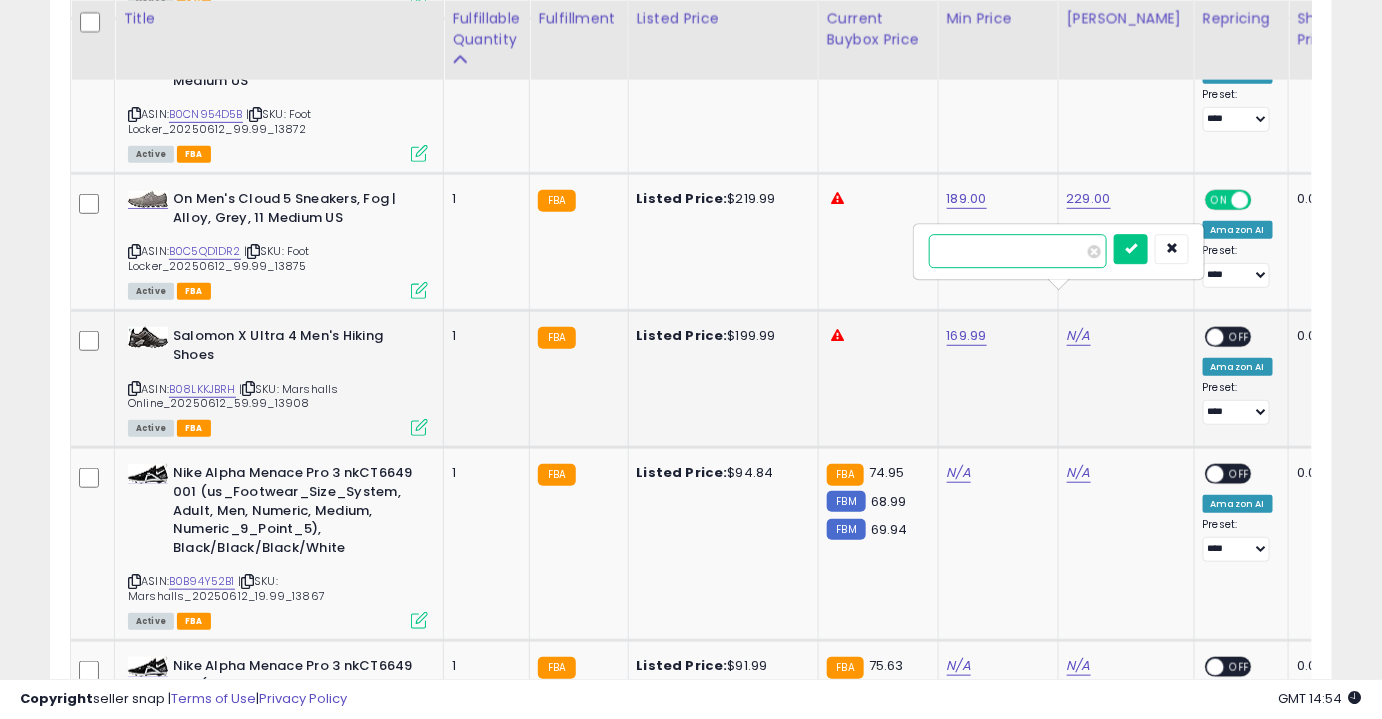 click at bounding box center [1018, 251] 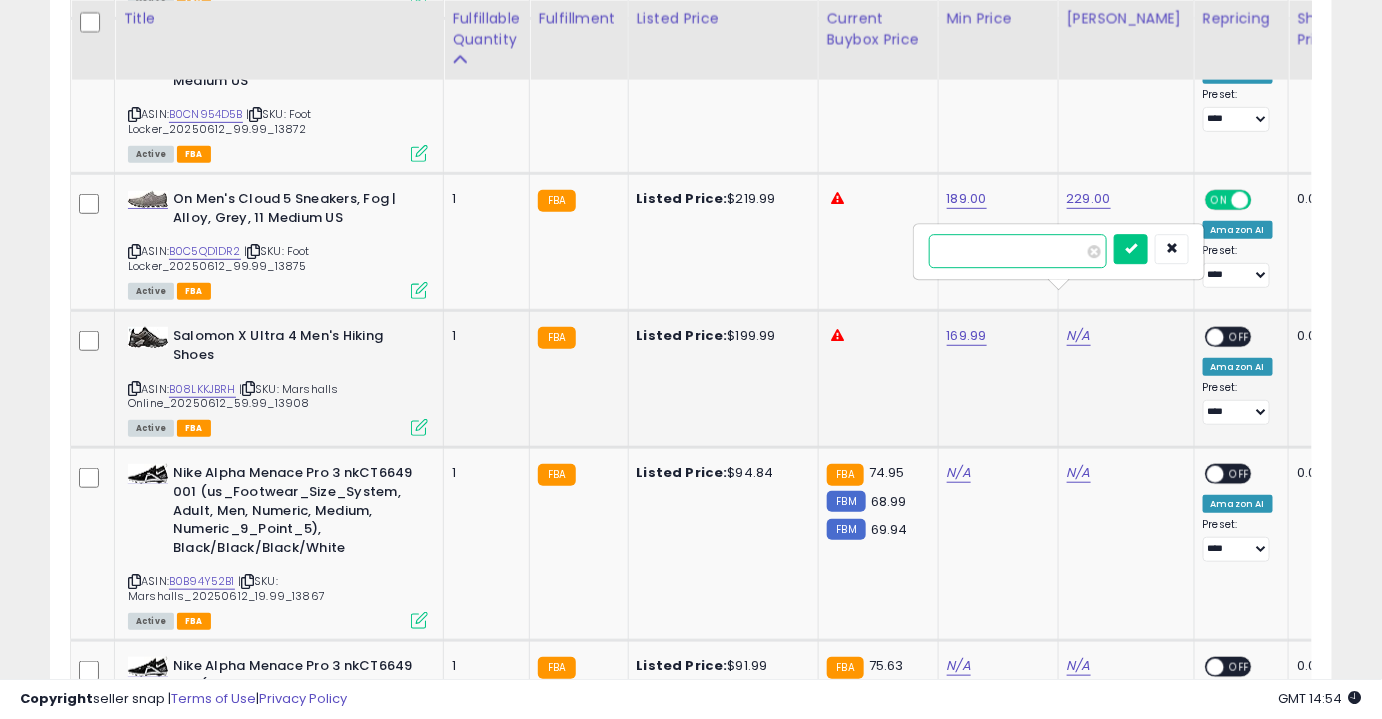 type on "******" 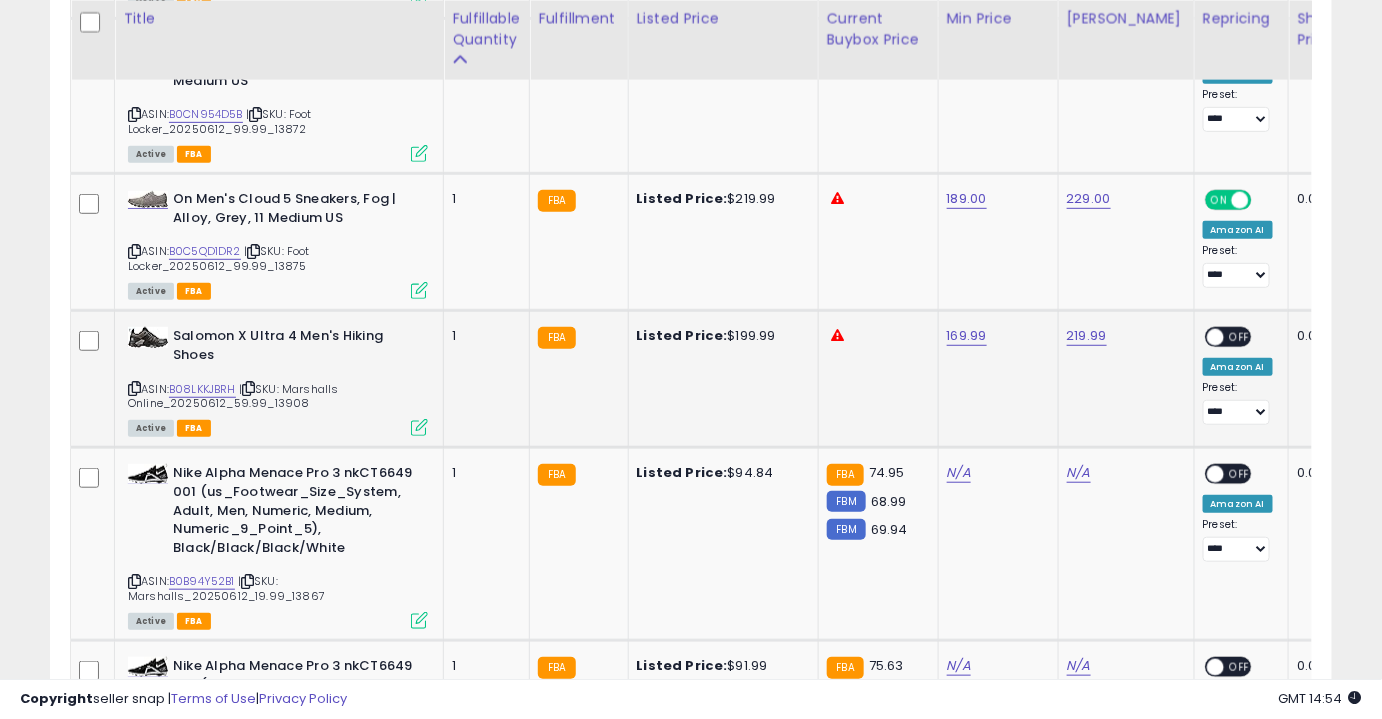 click on "OFF" at bounding box center (1240, 337) 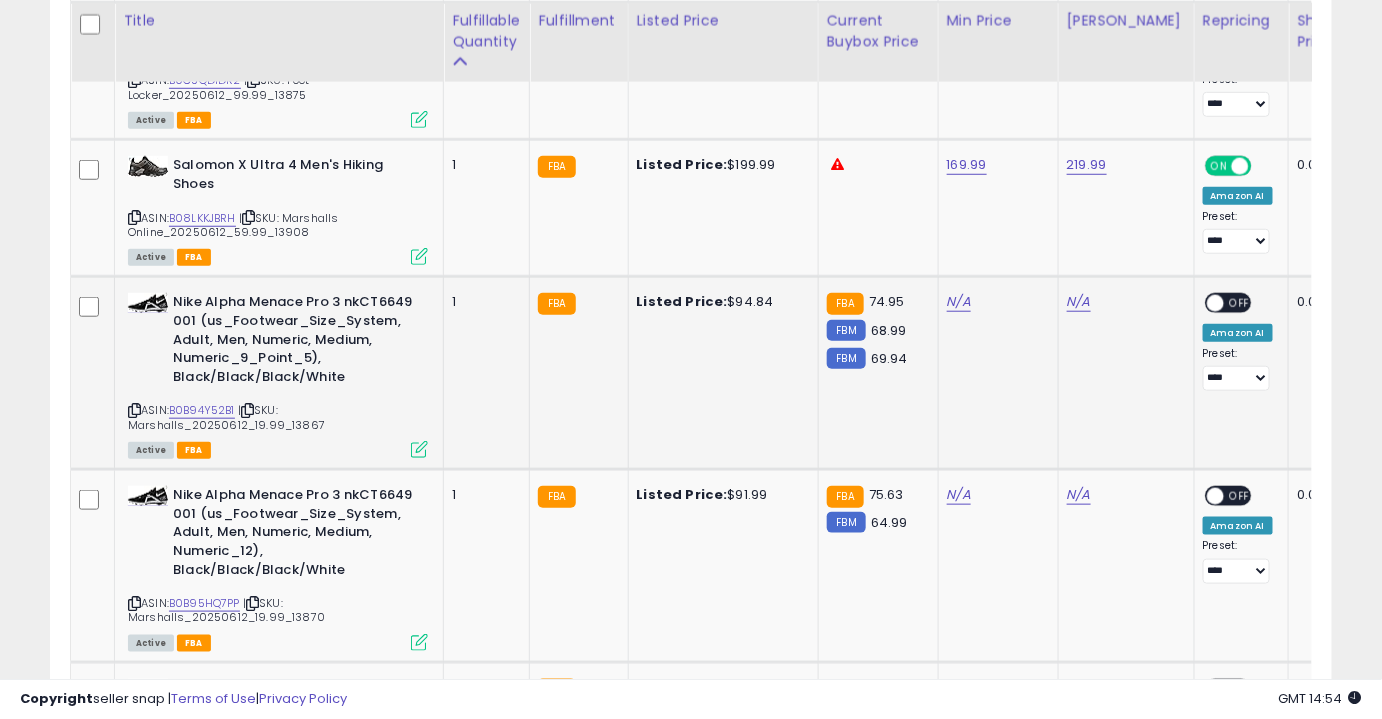 scroll, scrollTop: 2974, scrollLeft: 0, axis: vertical 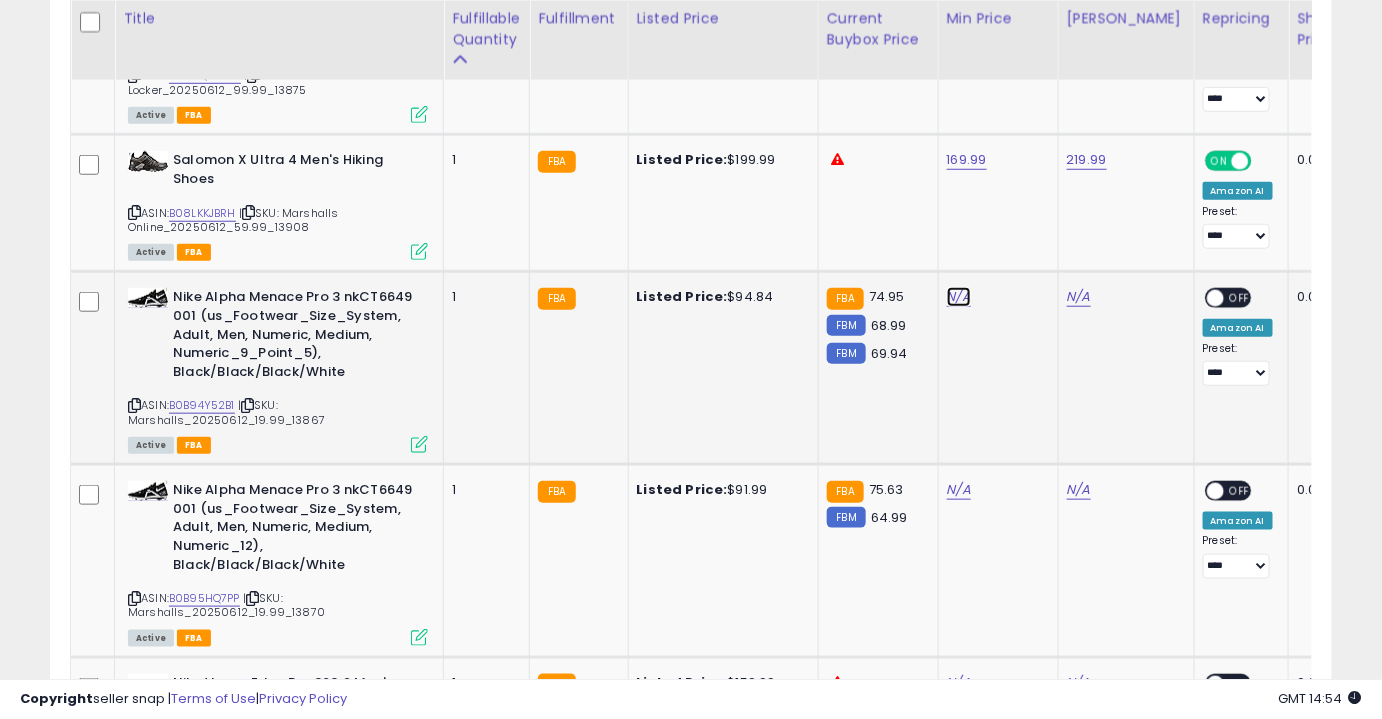 click on "N/A" at bounding box center (959, 297) 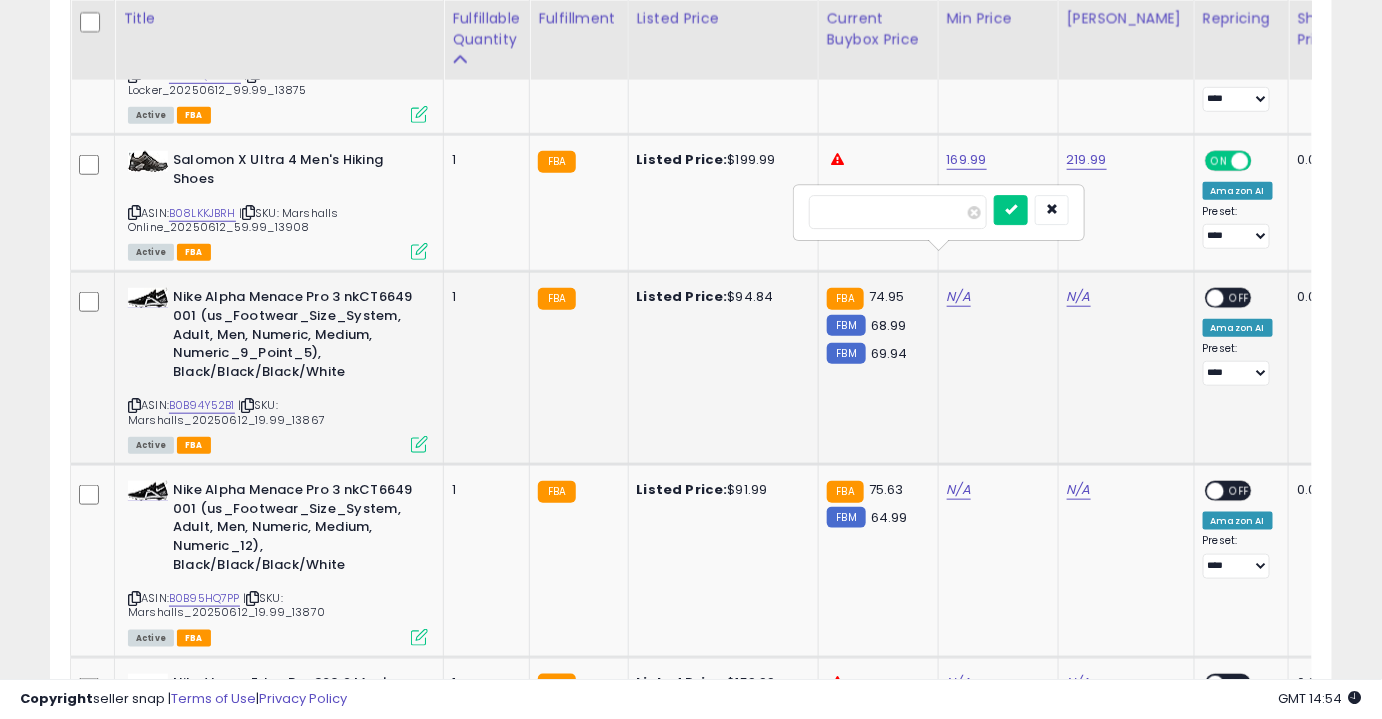 type on "**" 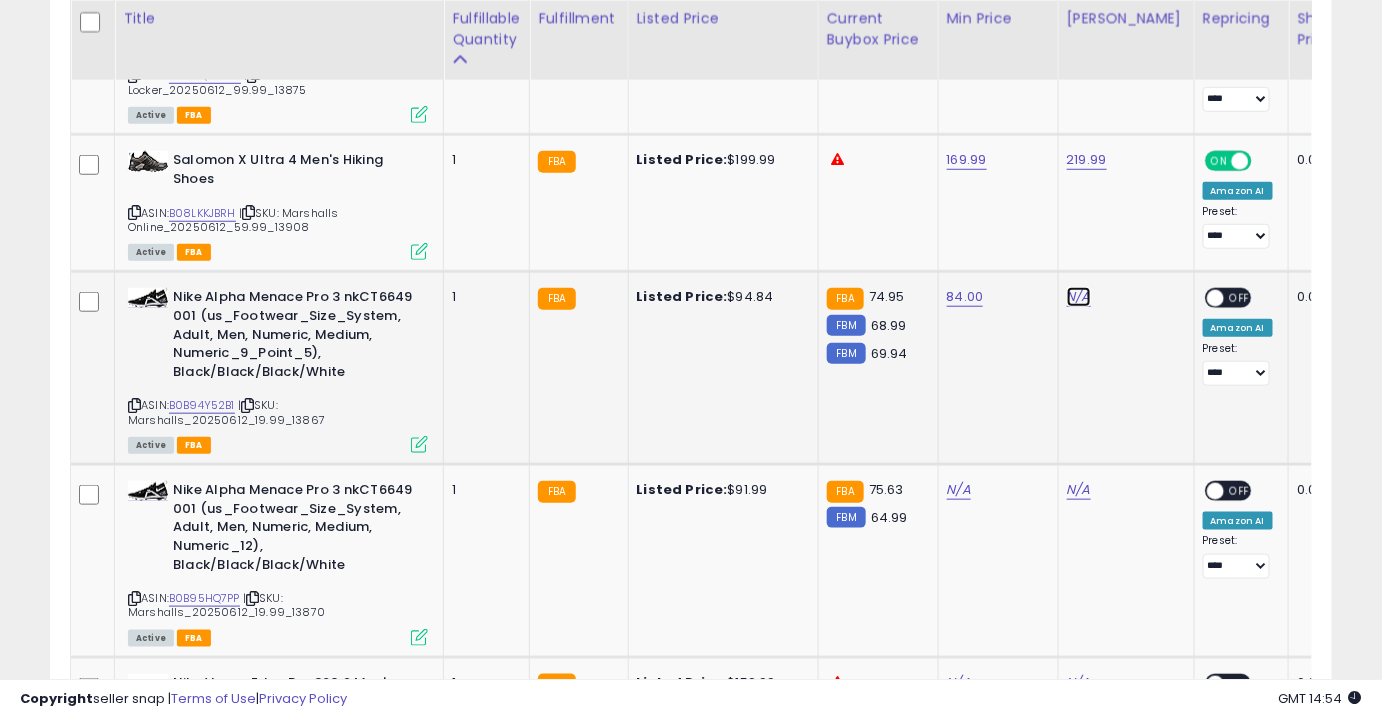 click on "N/A" at bounding box center (1079, 297) 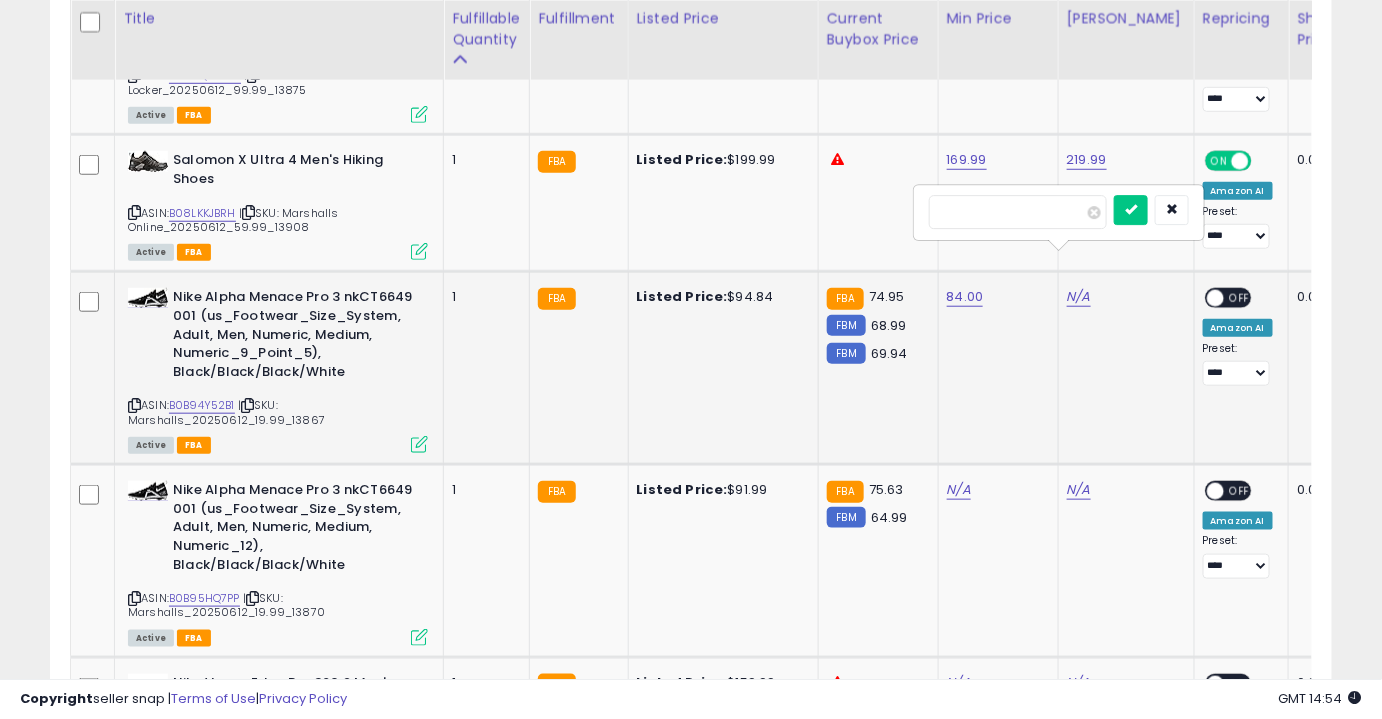 type on "***" 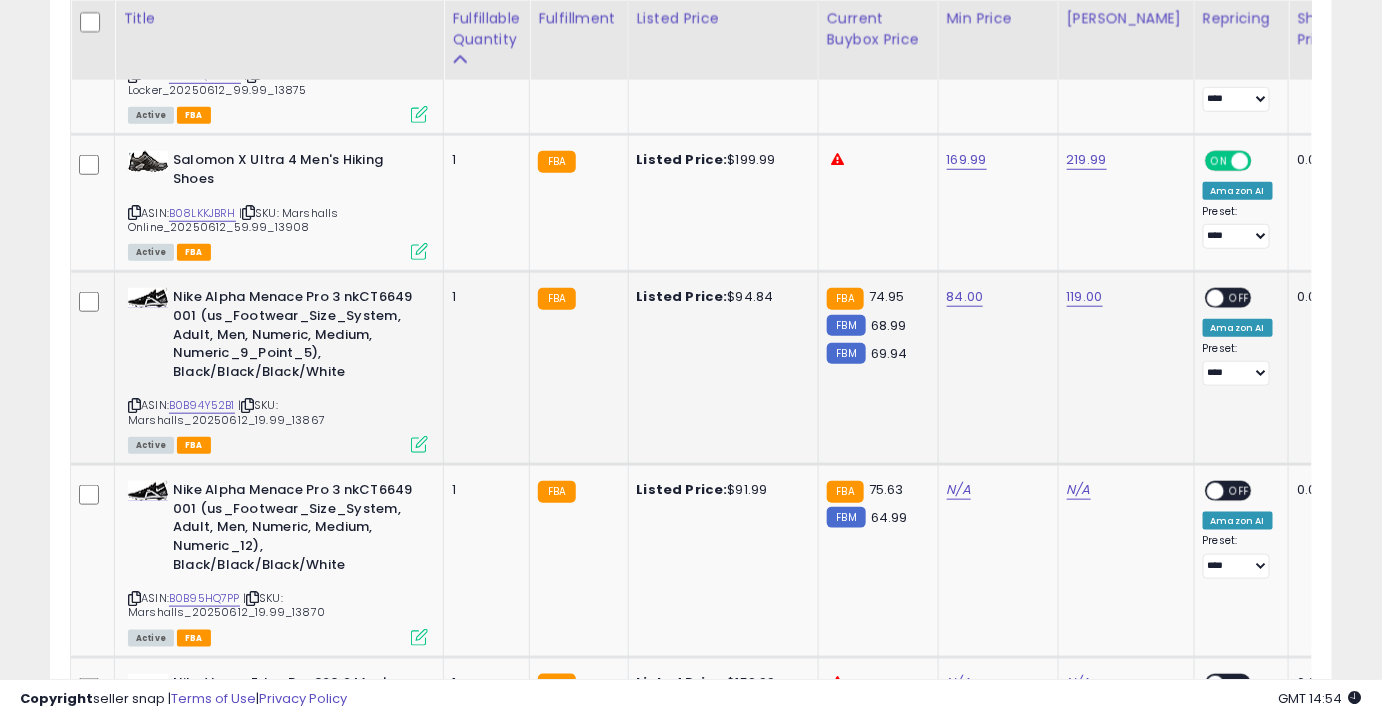 click on "OFF" at bounding box center (1240, 298) 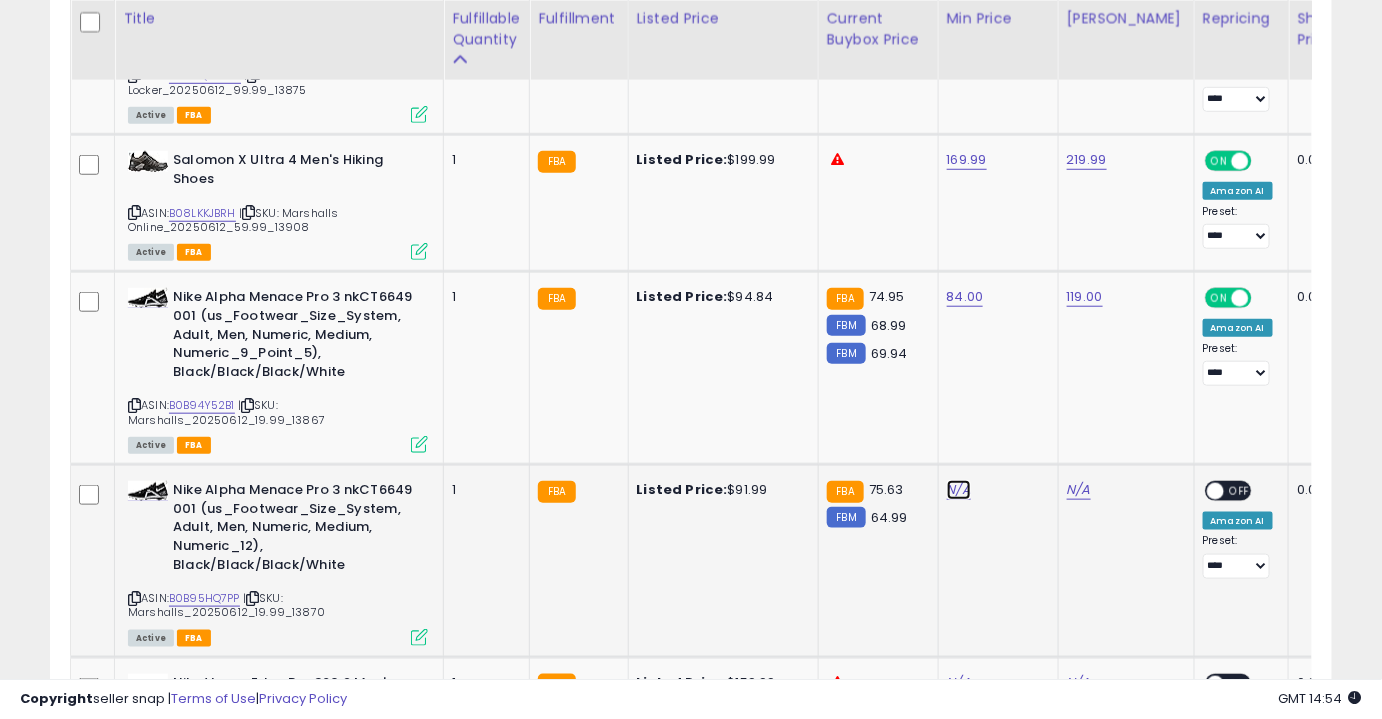 click on "N/A" at bounding box center (959, 490) 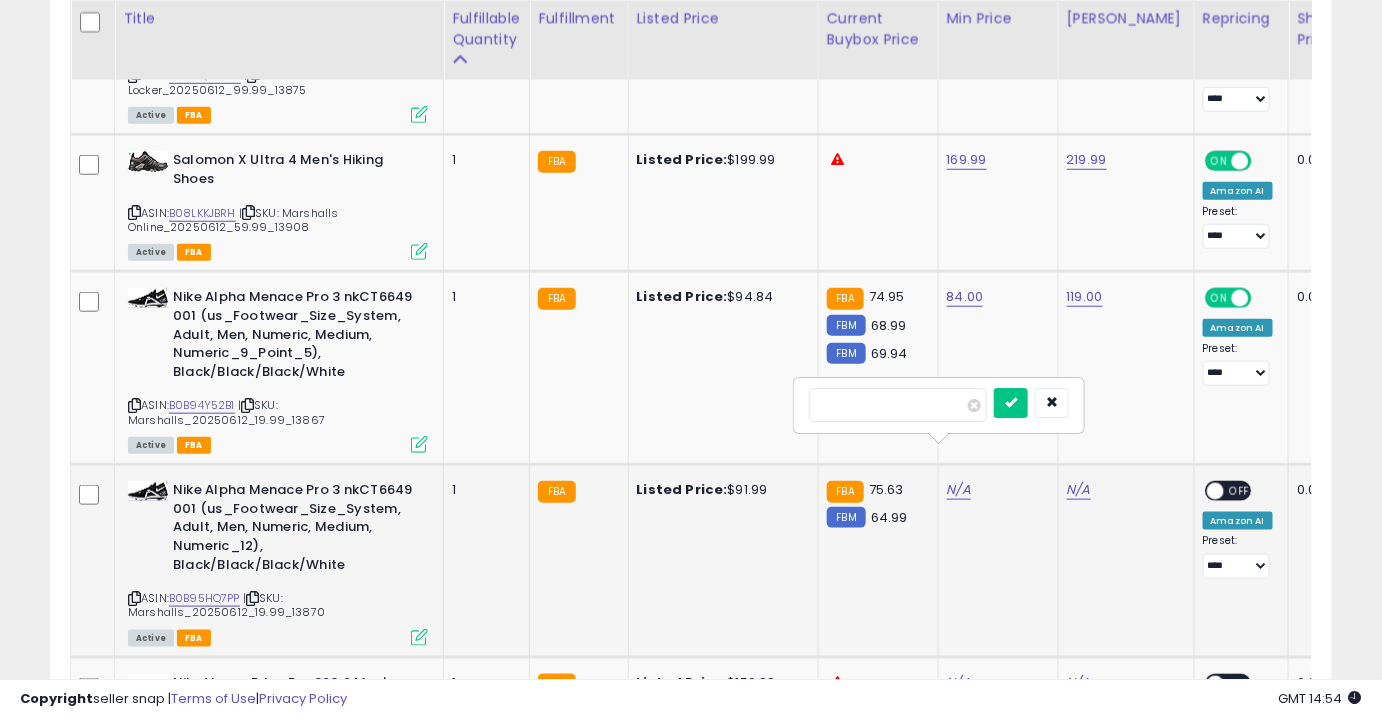 type on "**" 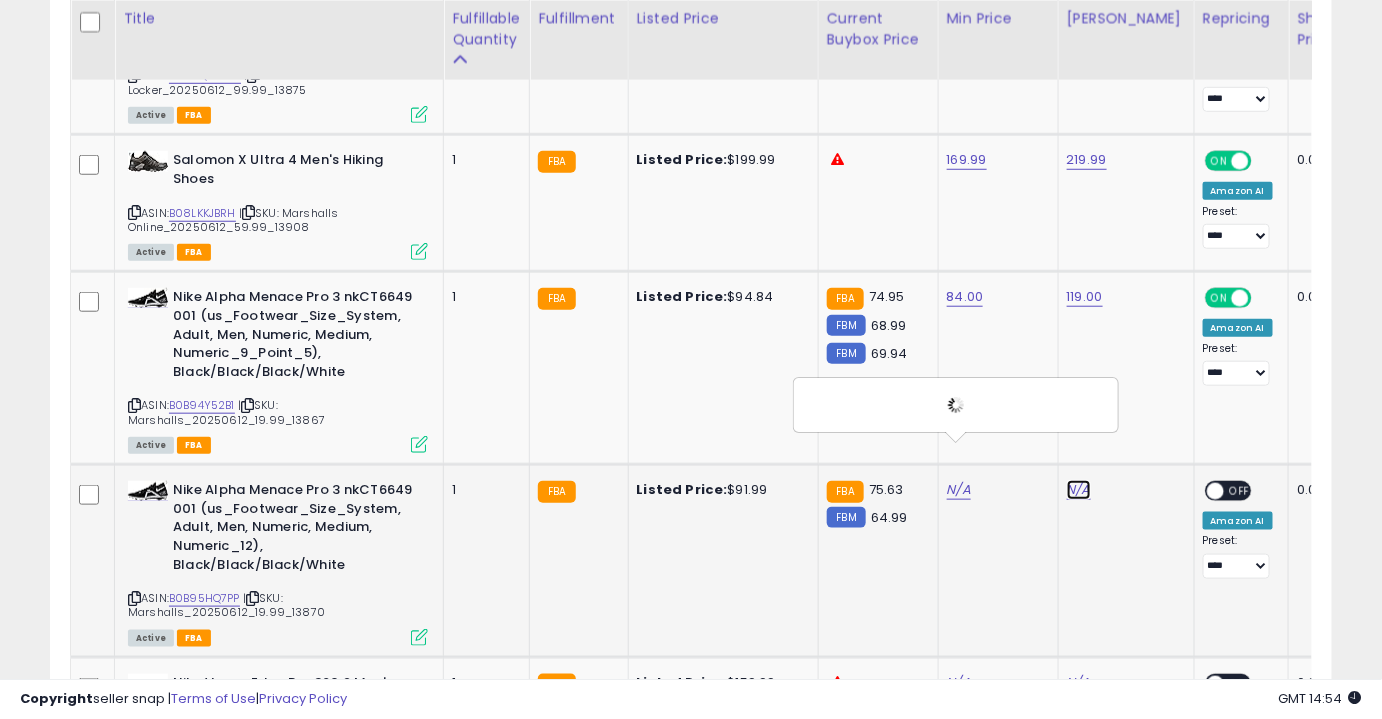 click on "N/A" at bounding box center [1079, 490] 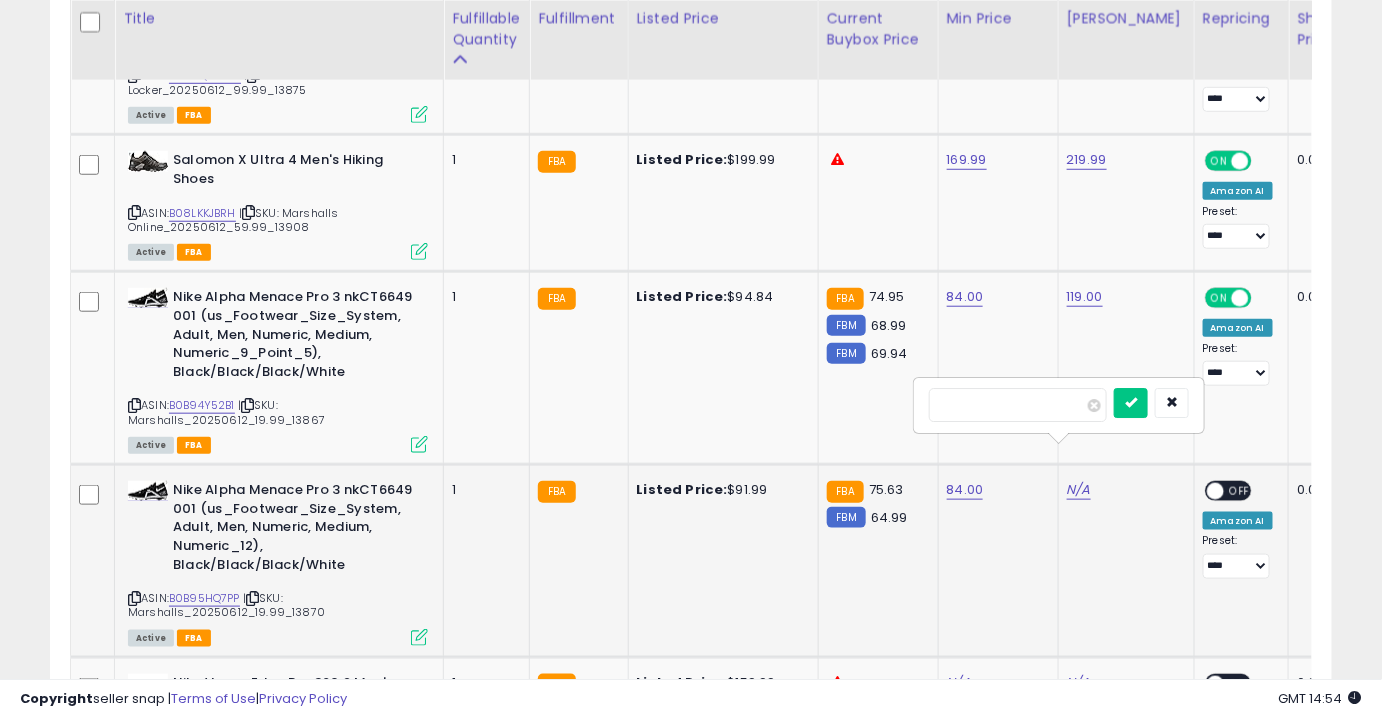 type on "***" 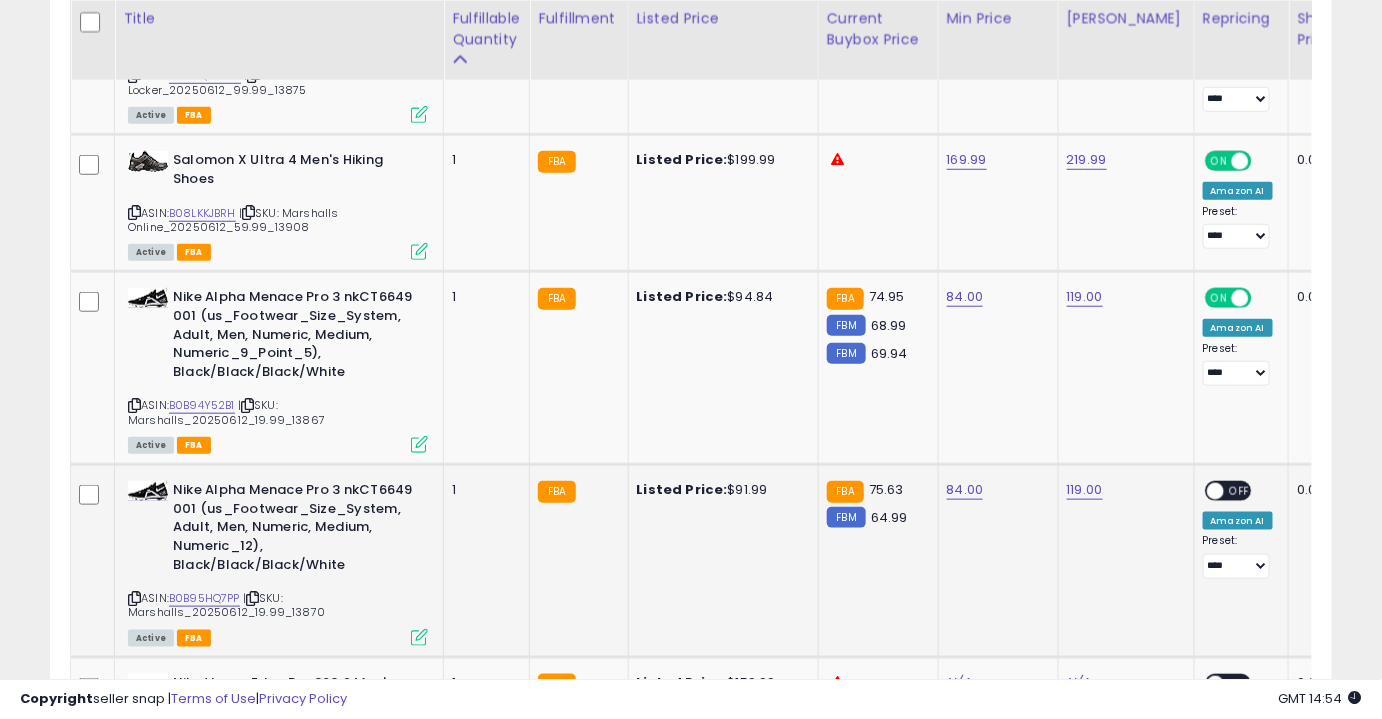 click on "OFF" at bounding box center [1240, 491] 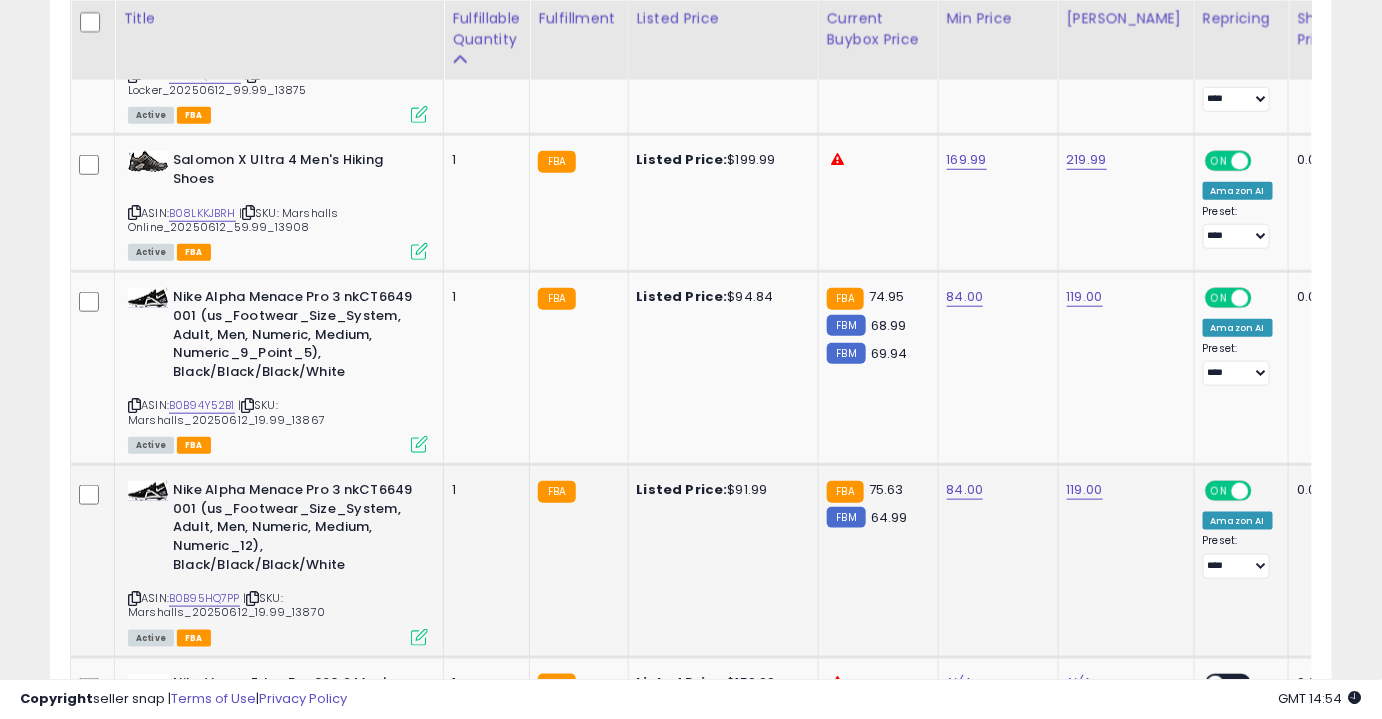 scroll, scrollTop: 0, scrollLeft: 15, axis: horizontal 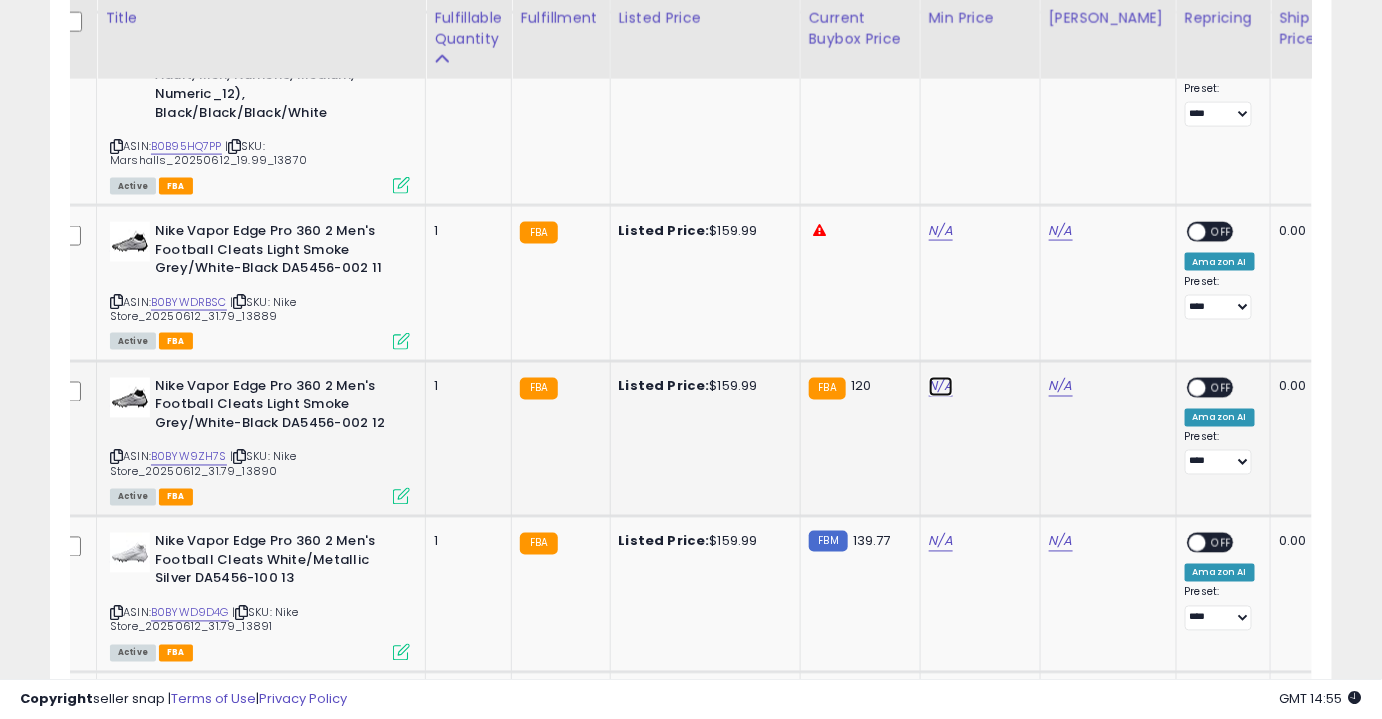 click on "N/A" at bounding box center (941, 231) 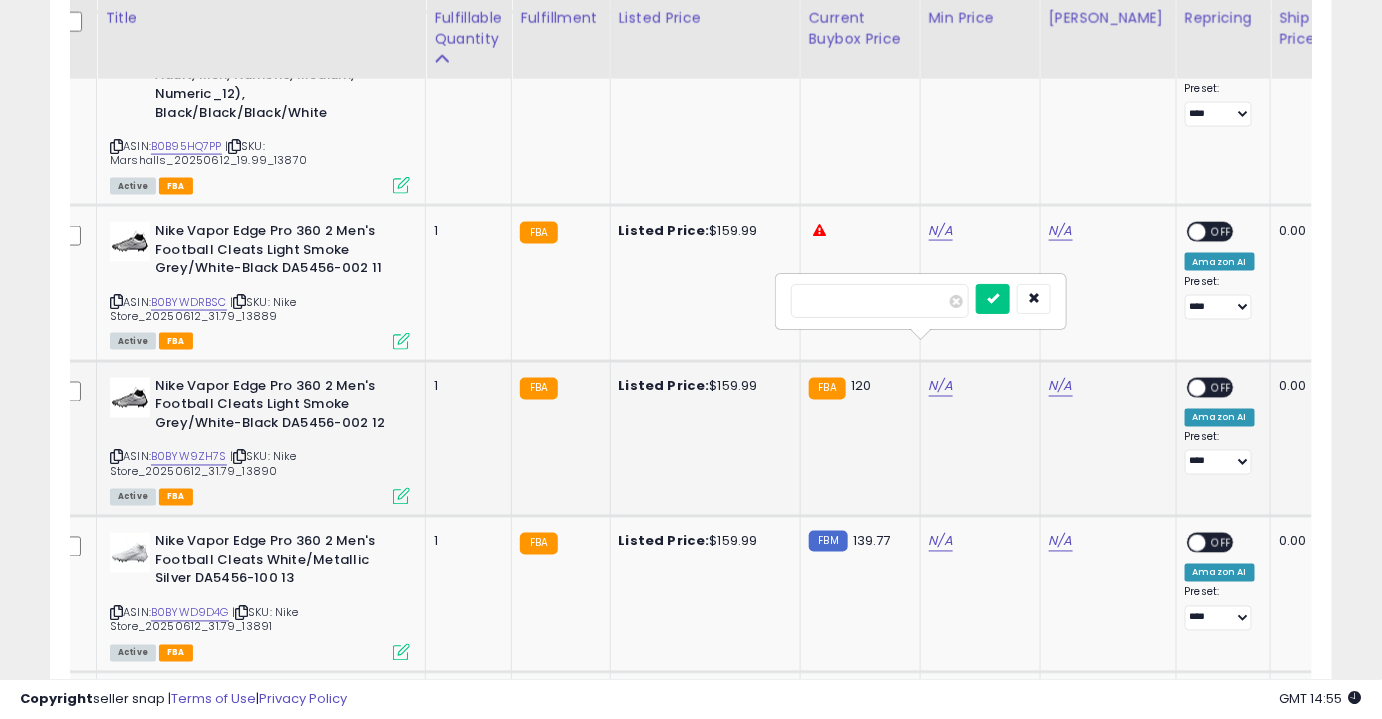 type on "***" 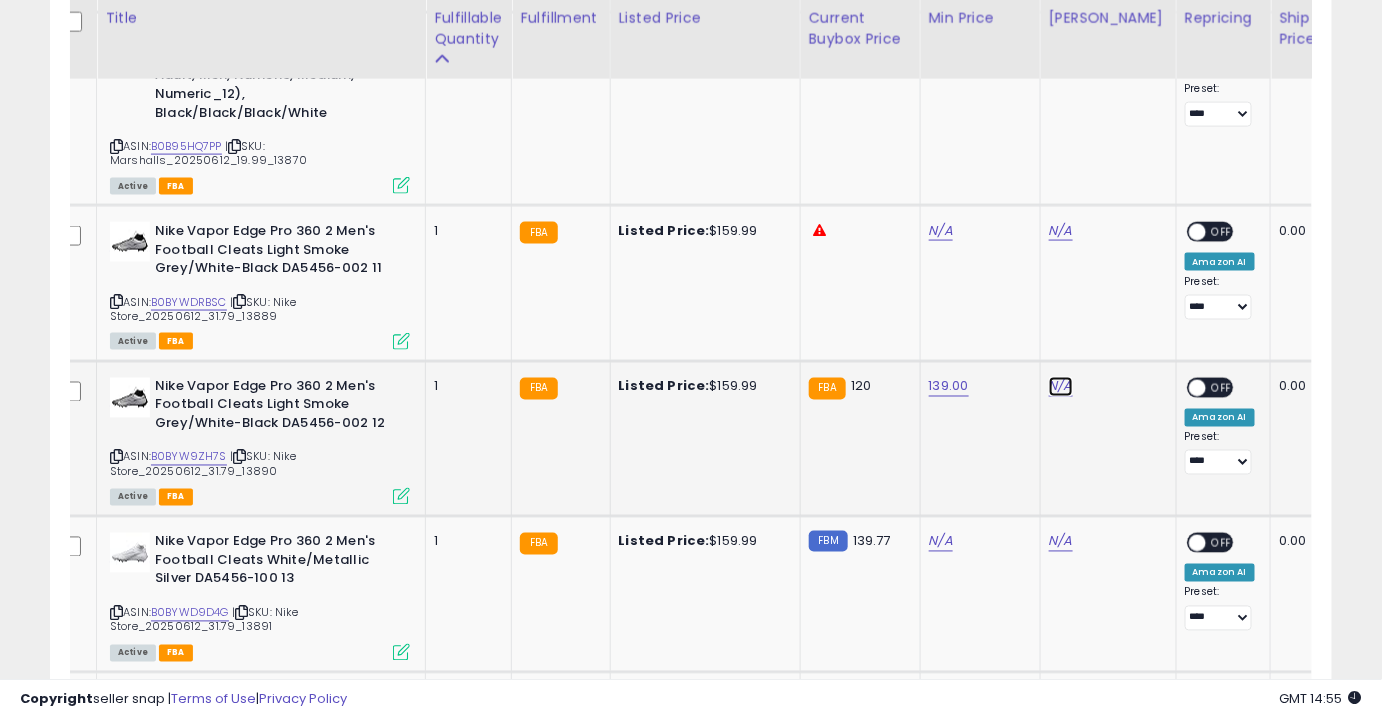 click on "N/A" at bounding box center [1061, 231] 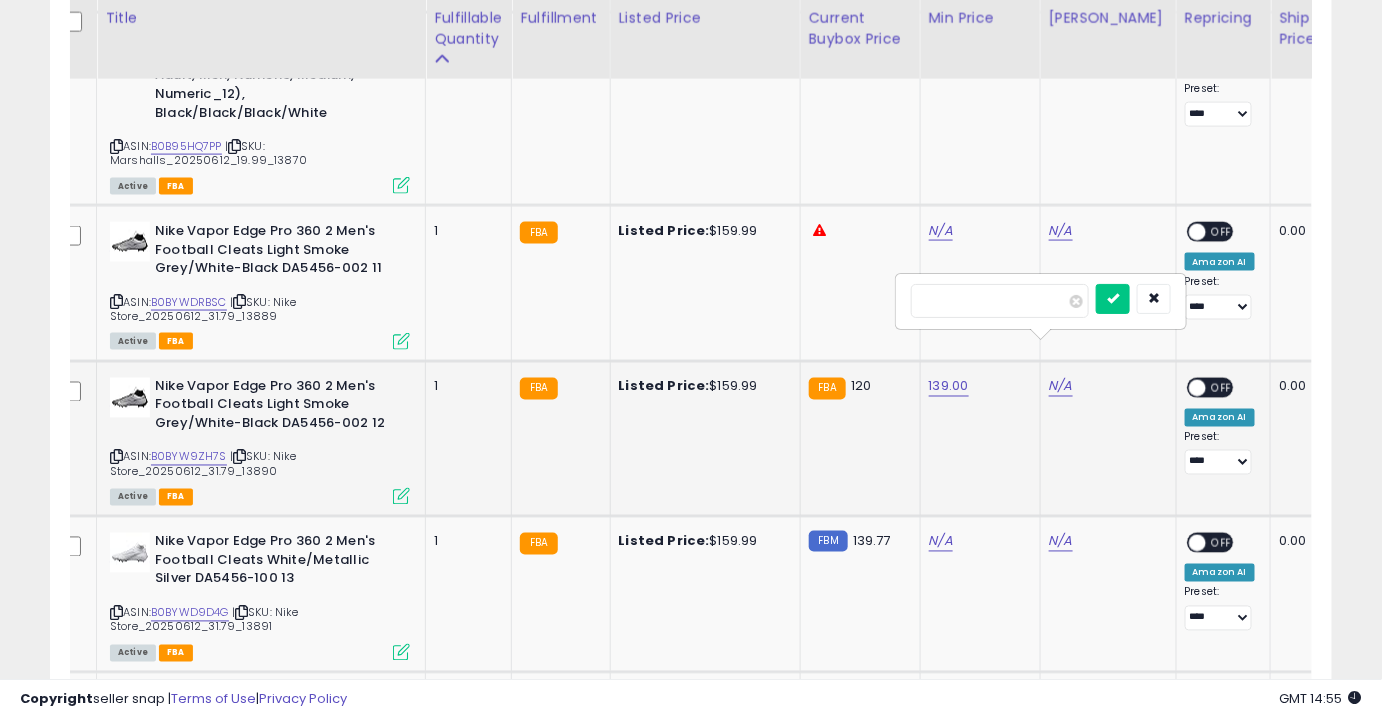 type on "***" 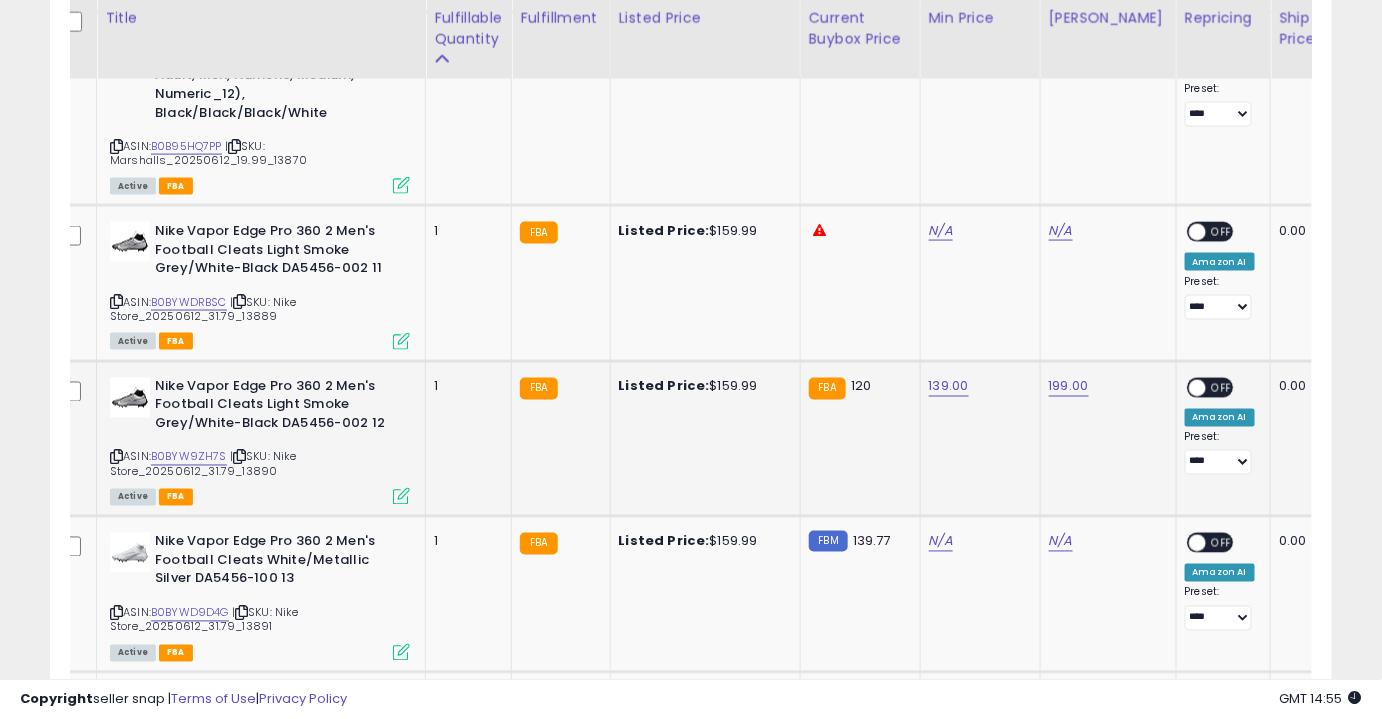 click on "OFF" at bounding box center [1222, 387] 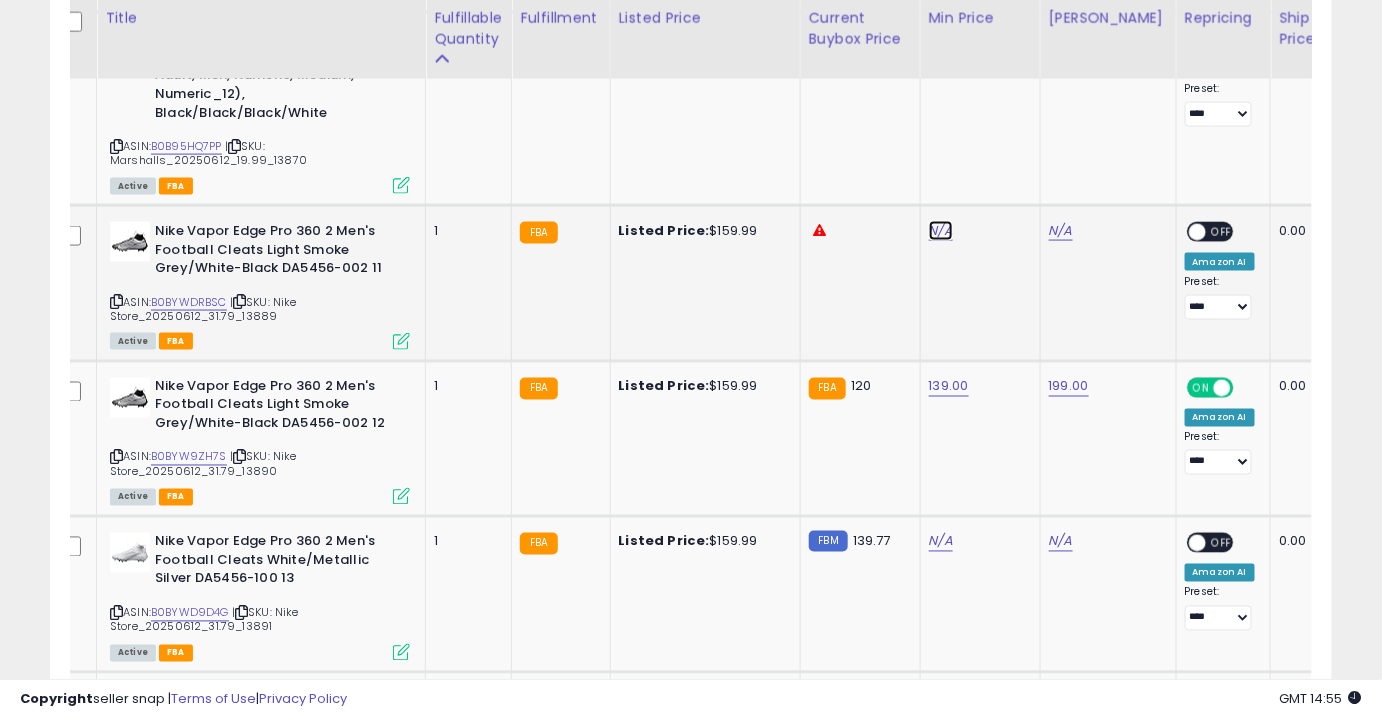 click on "N/A" at bounding box center [941, 231] 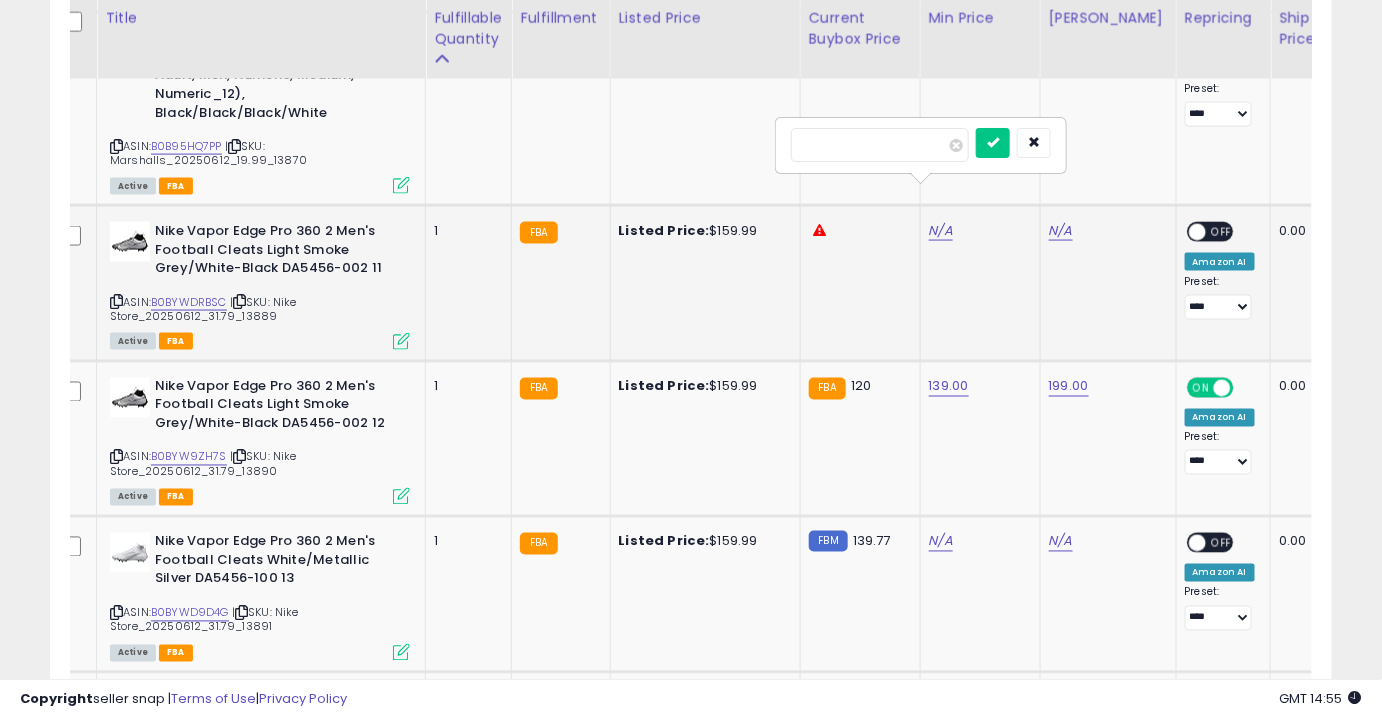 type on "***" 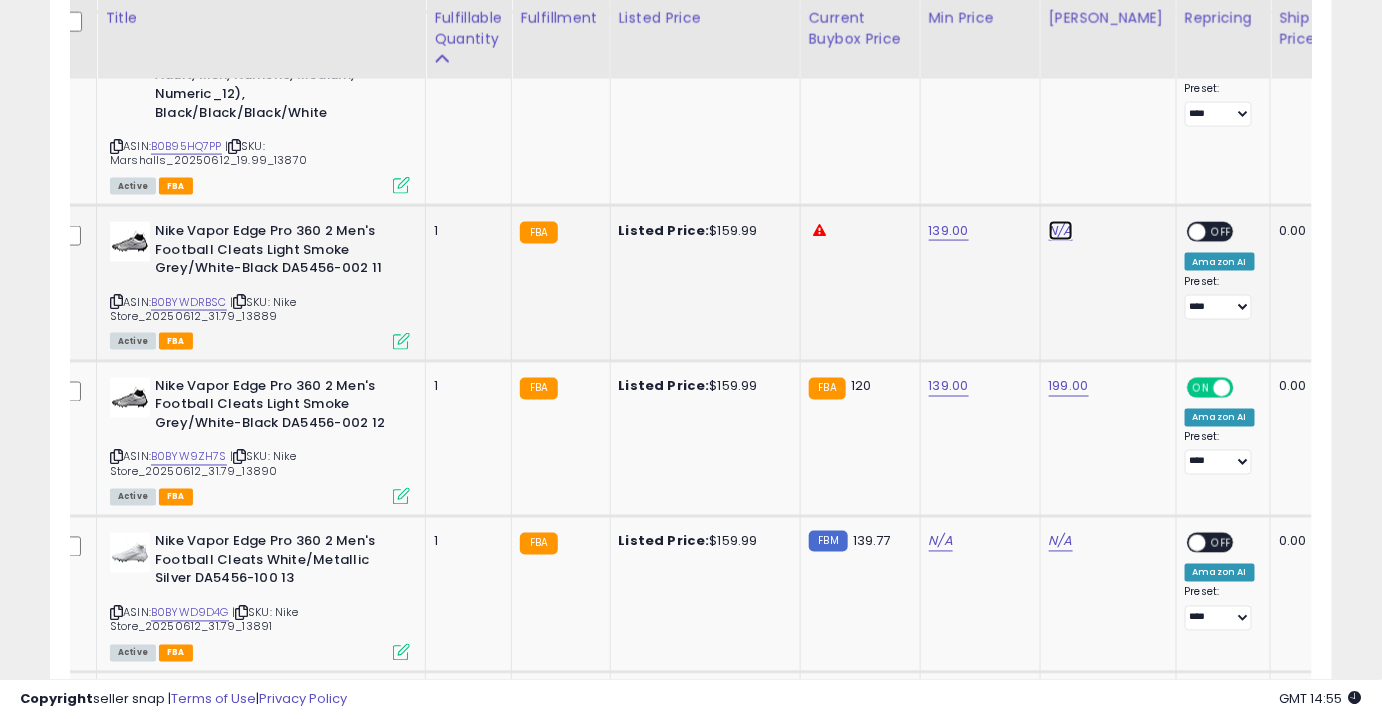 click on "N/A" at bounding box center (1061, 231) 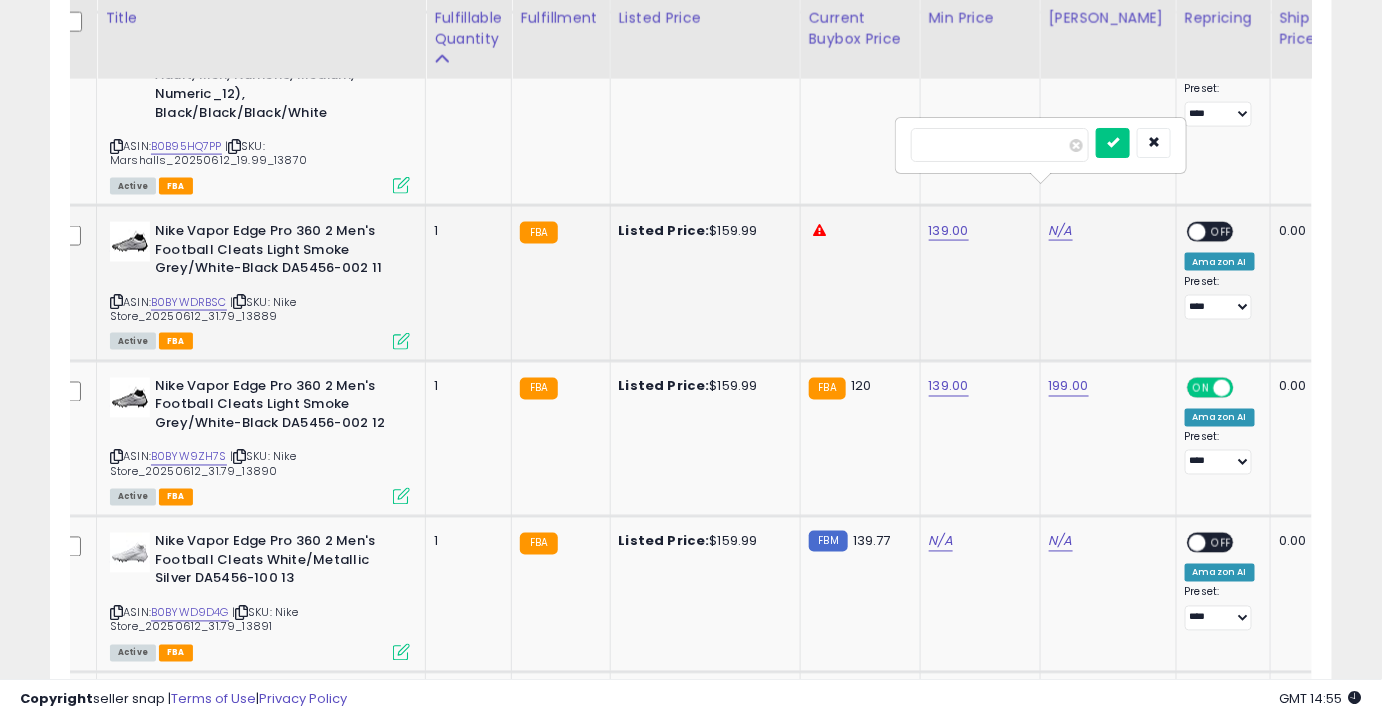 type on "***" 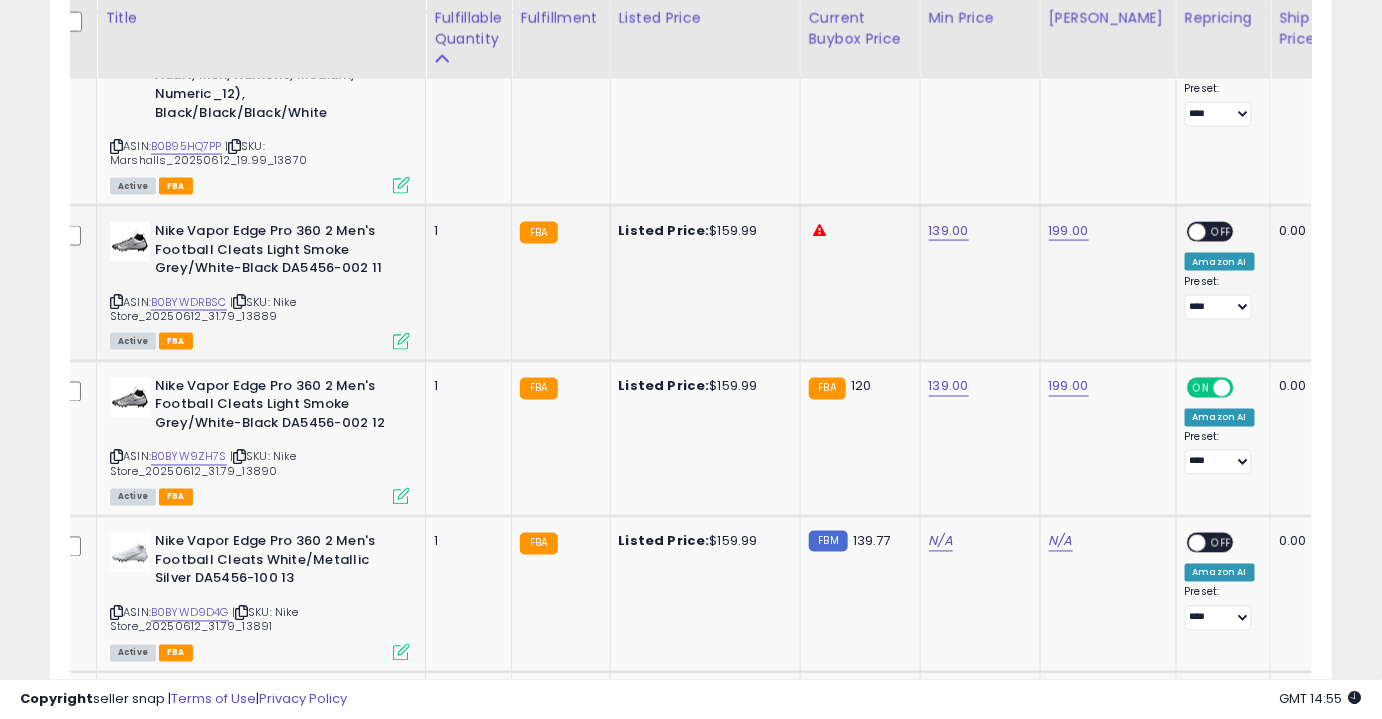 click on "**********" 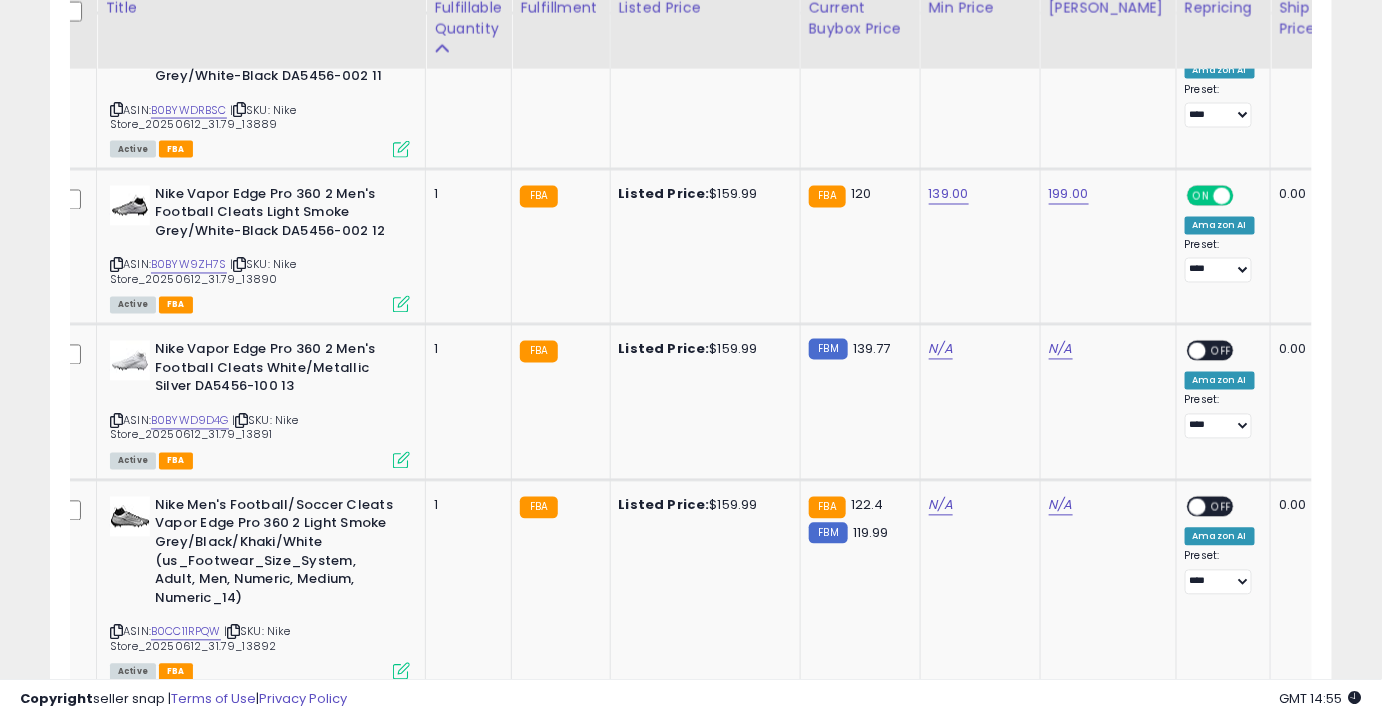 scroll, scrollTop: 3621, scrollLeft: 0, axis: vertical 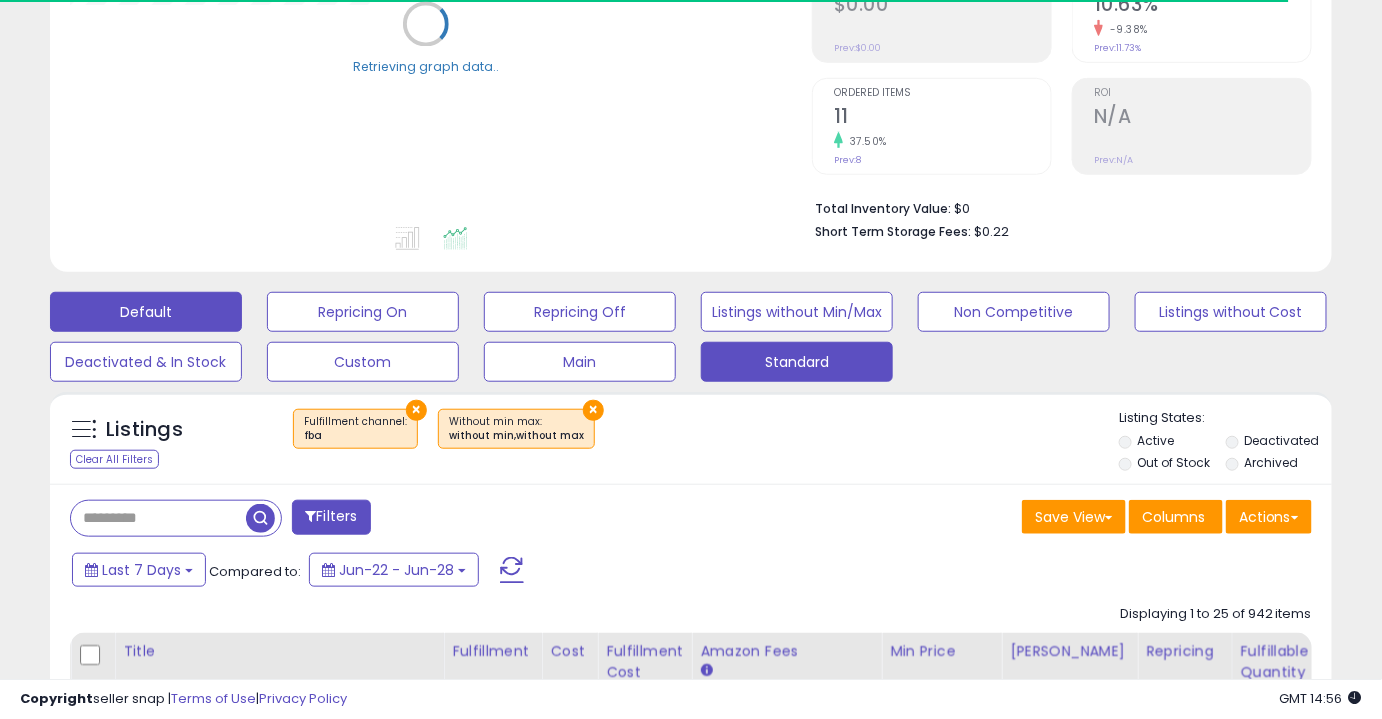 click on "Standard" at bounding box center [363, 312] 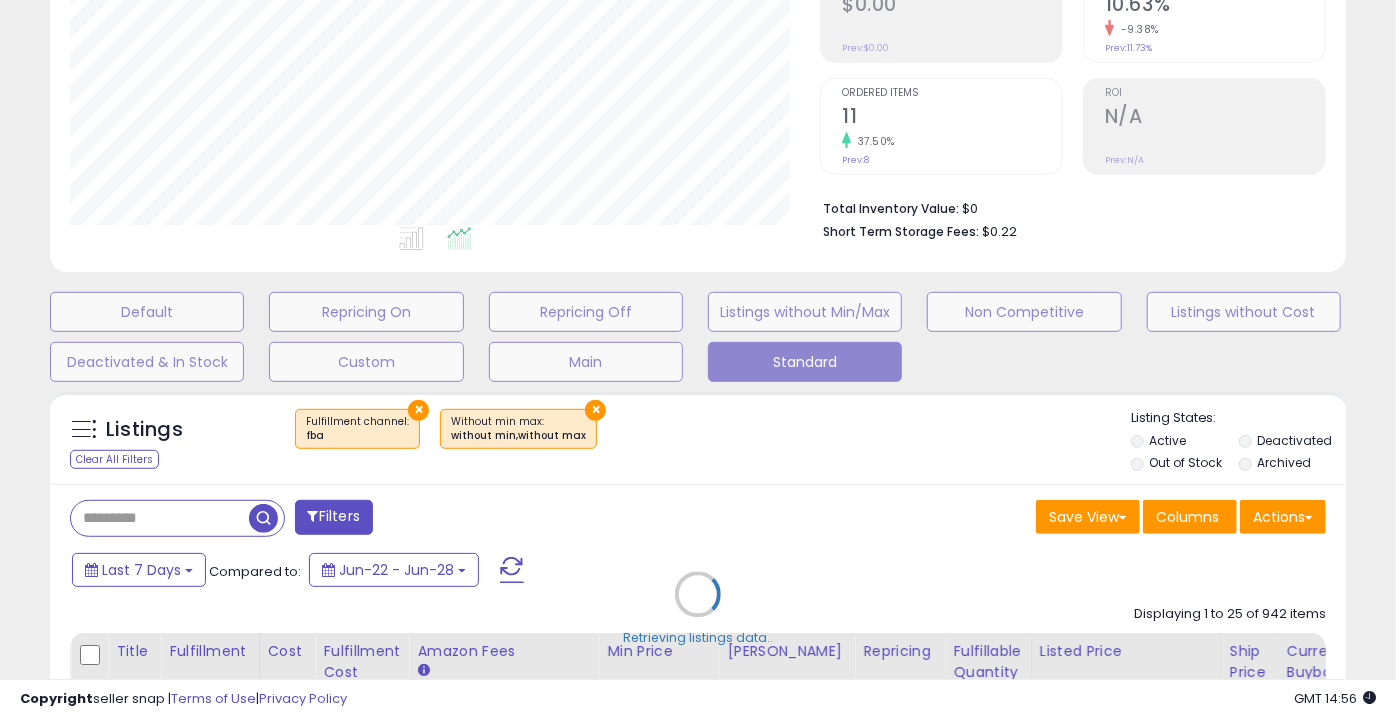 scroll, scrollTop: 999589, scrollLeft: 999249, axis: both 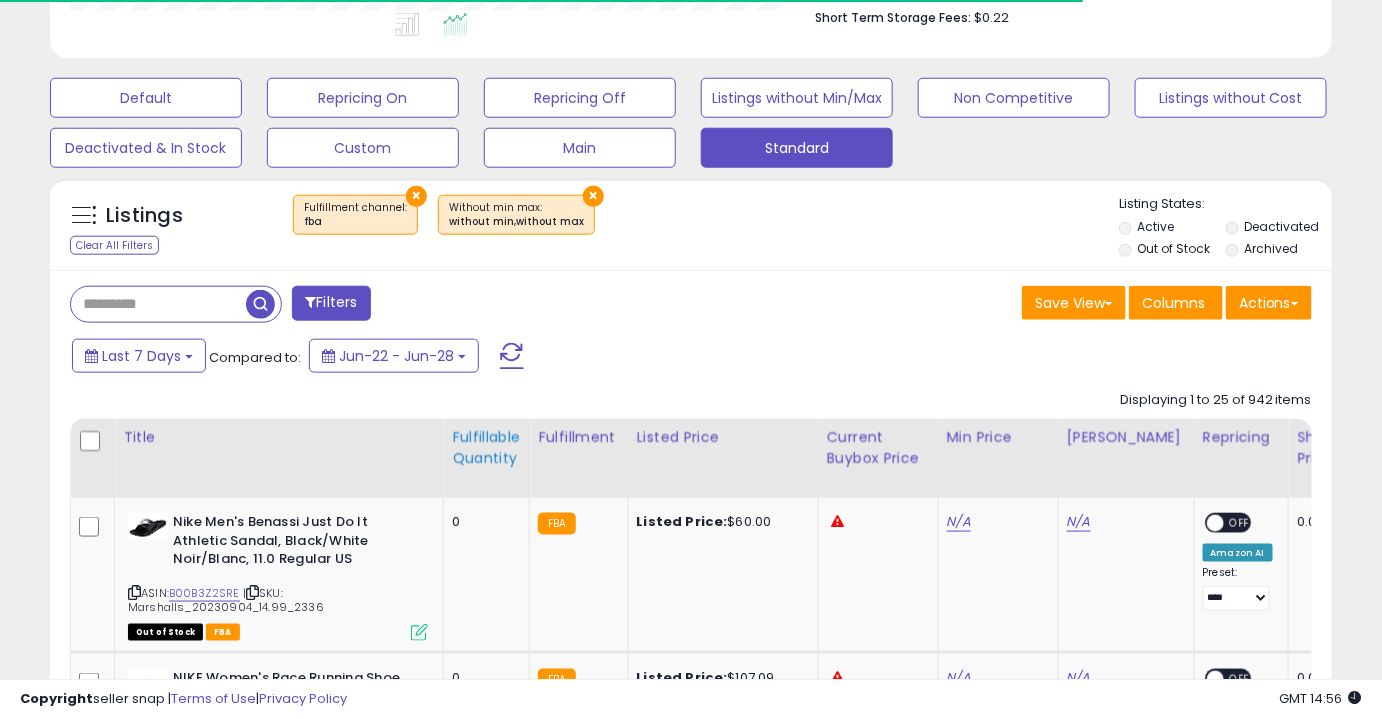 click on "Fulfillable Quantity" at bounding box center [486, 448] 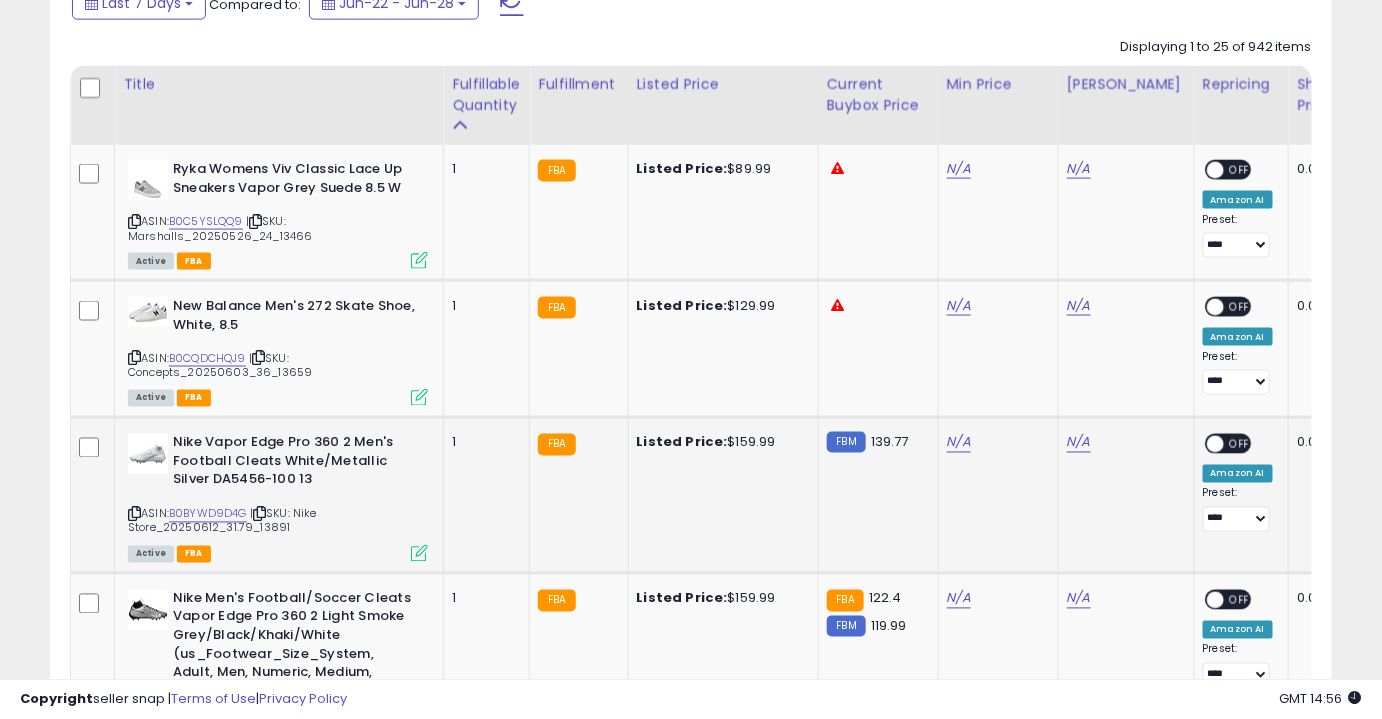 scroll, scrollTop: 901, scrollLeft: 0, axis: vertical 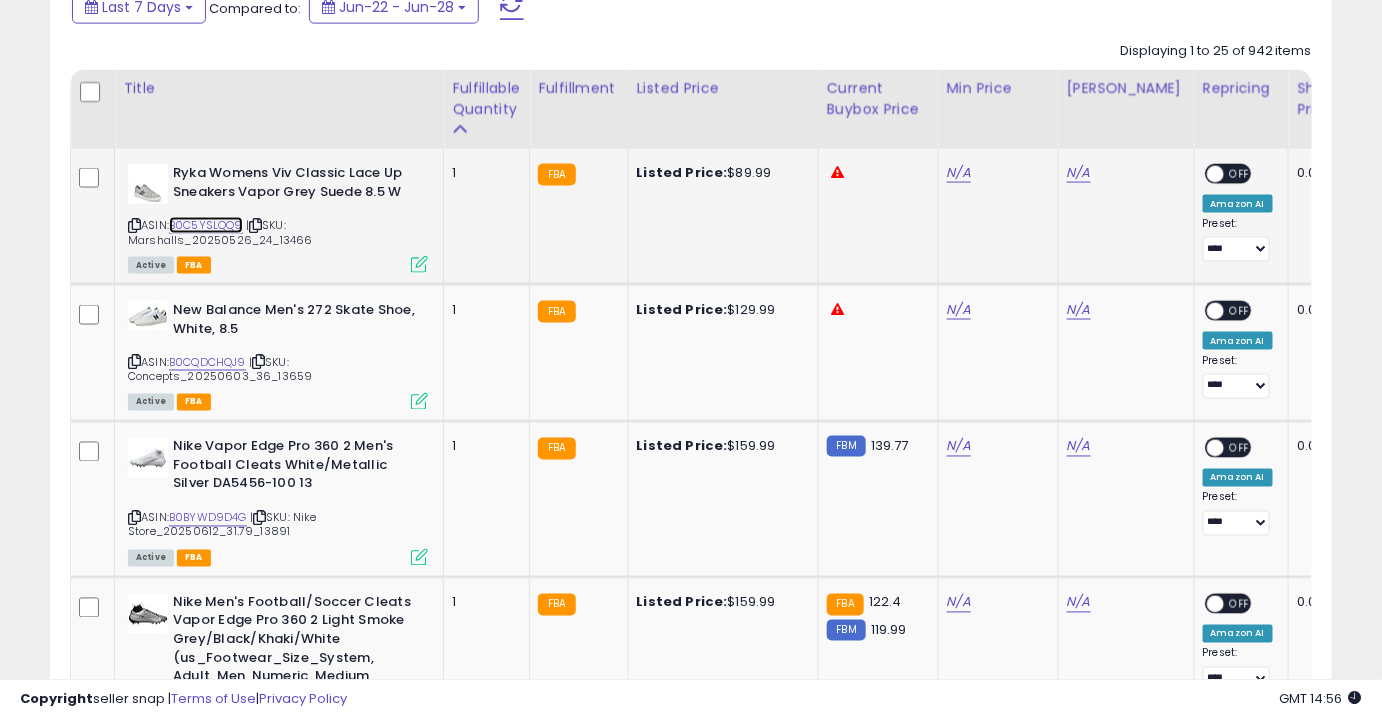click on "B0C5YSLQQ9" at bounding box center [206, 225] 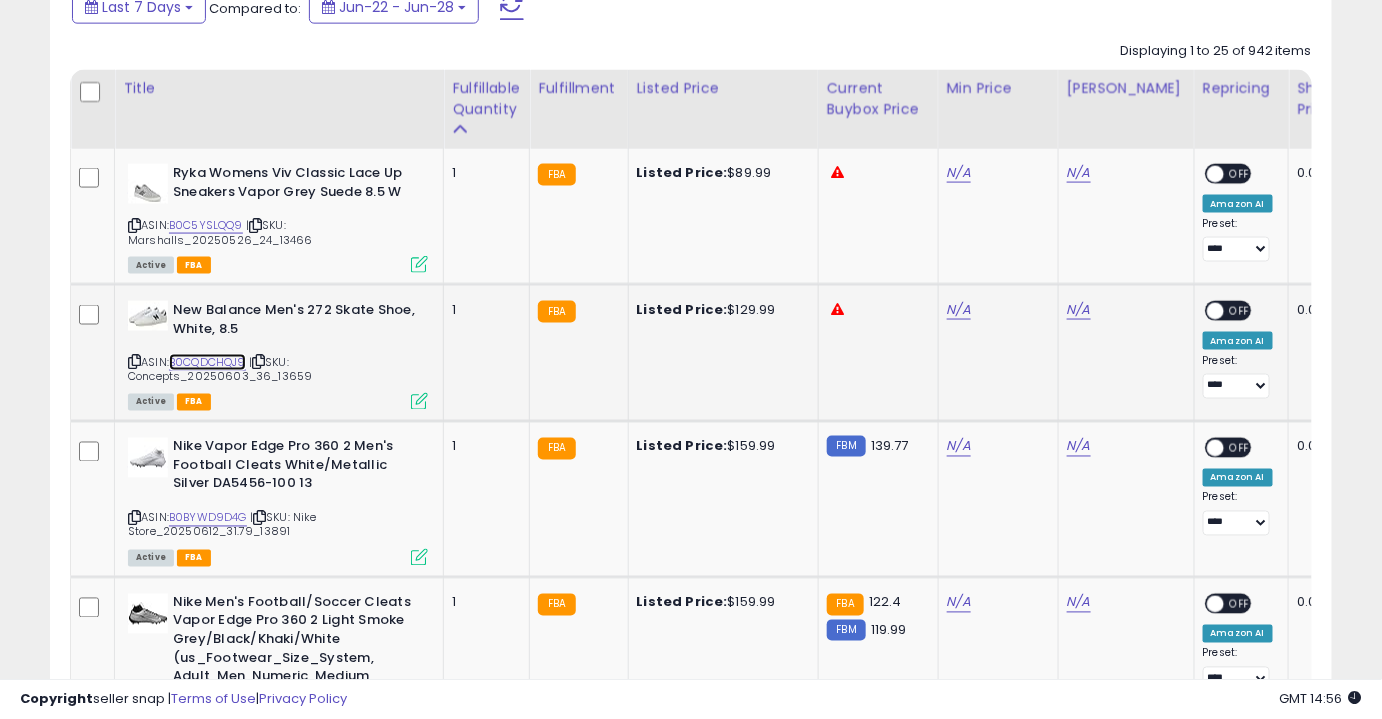 click on "B0CQDCHQJ9" at bounding box center [207, 362] 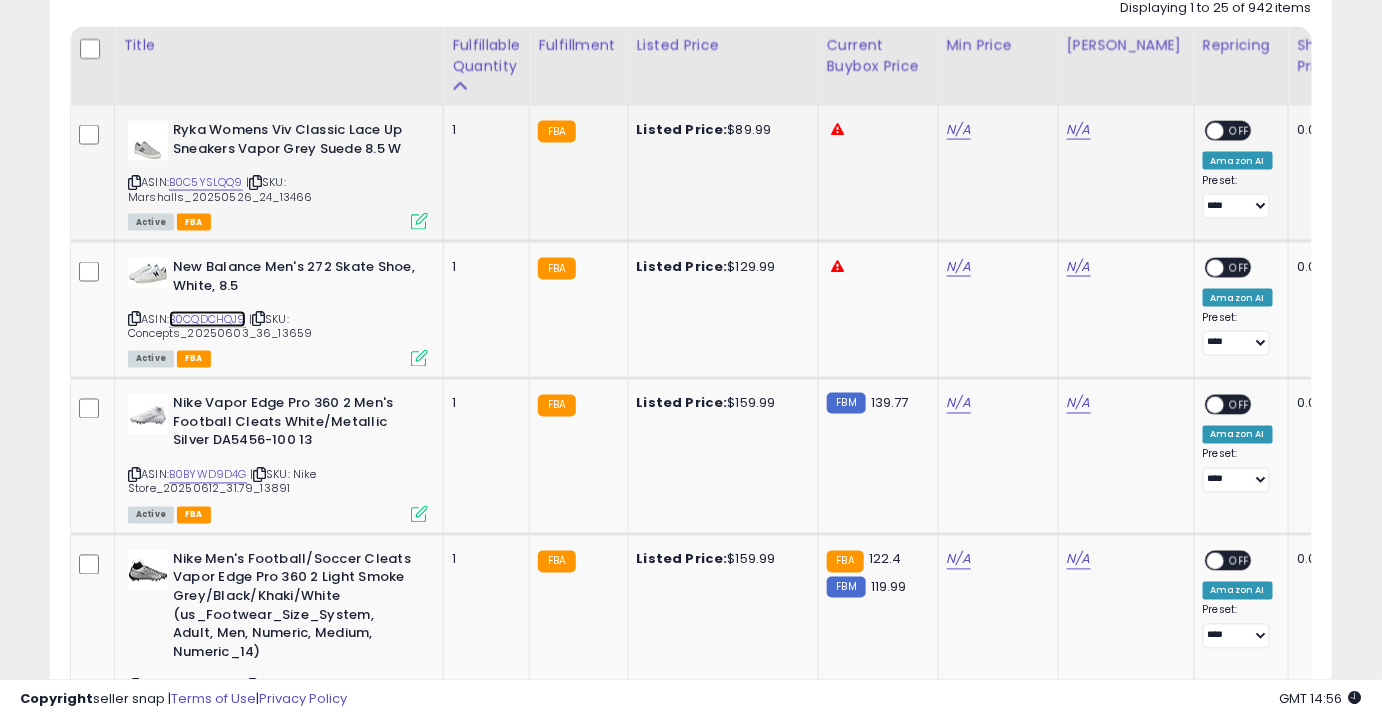 scroll, scrollTop: 945, scrollLeft: 0, axis: vertical 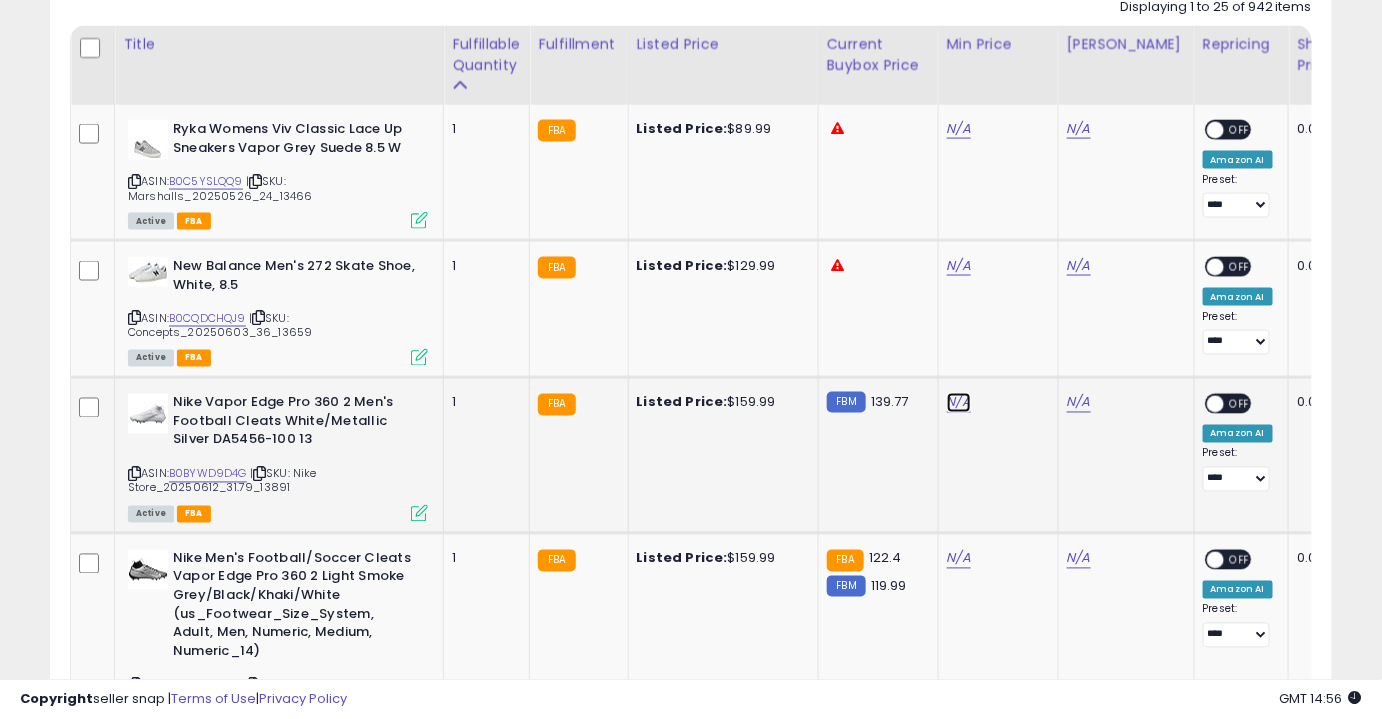 click on "N/A" at bounding box center (959, 129) 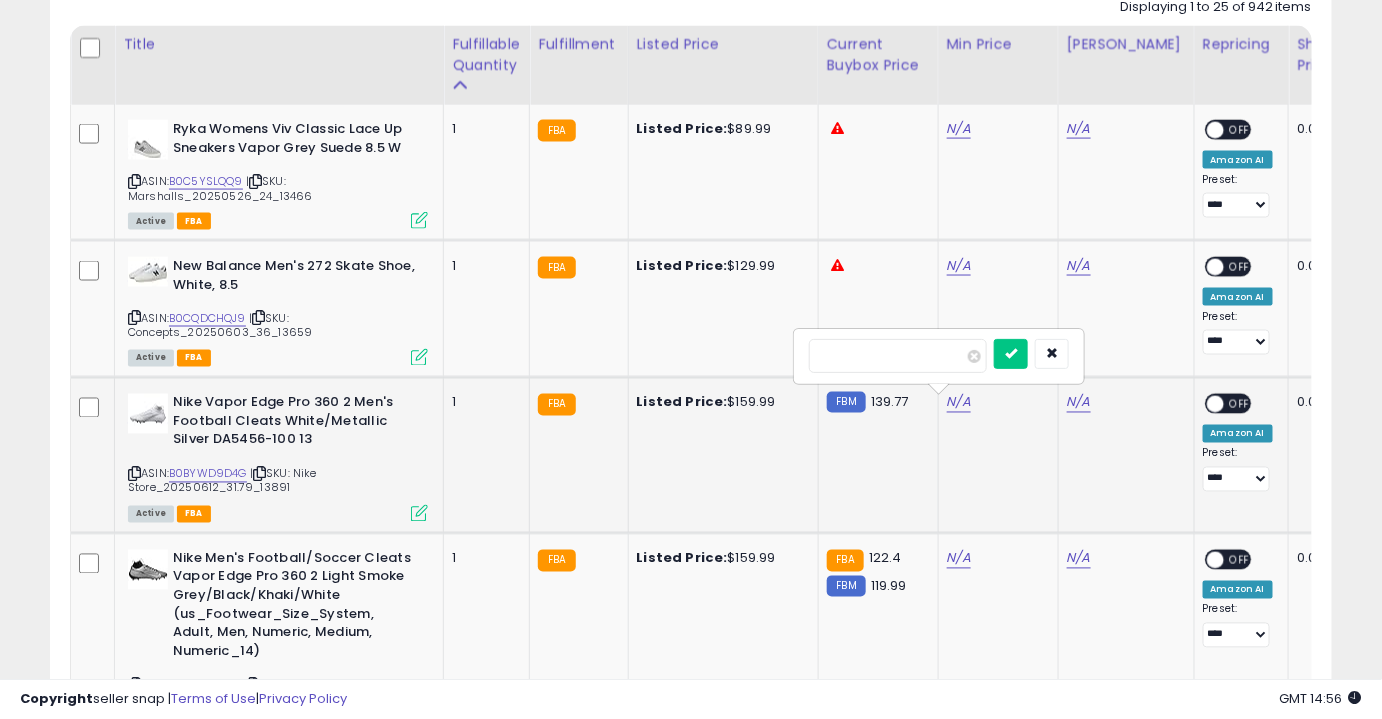 type on "***" 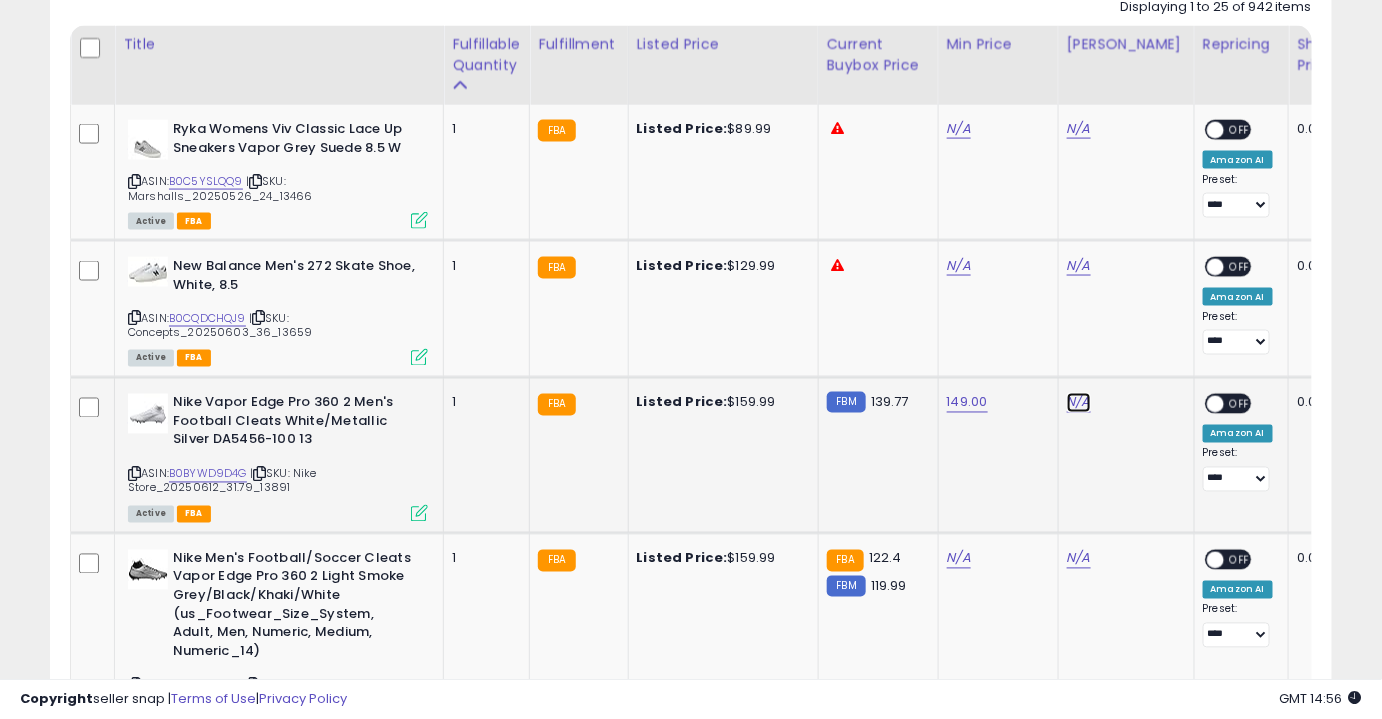 click on "N/A" at bounding box center [1079, 129] 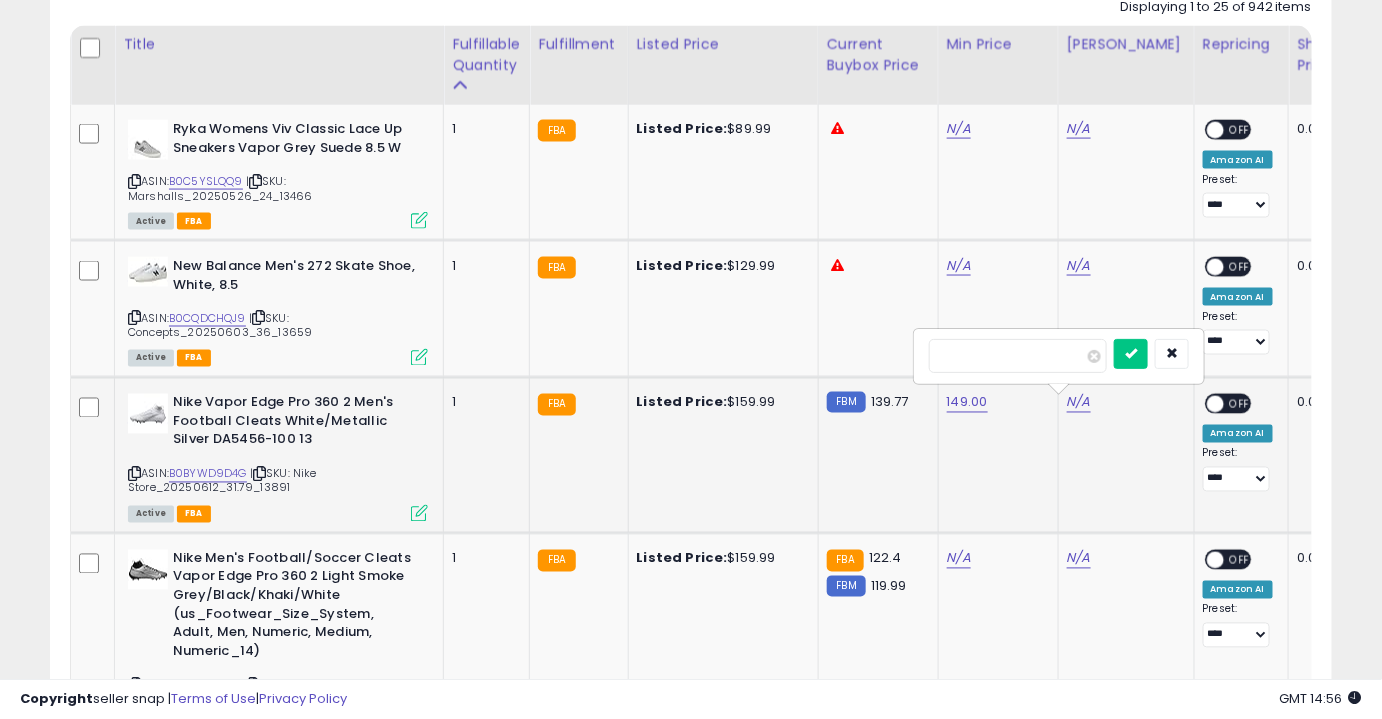 type on "***" 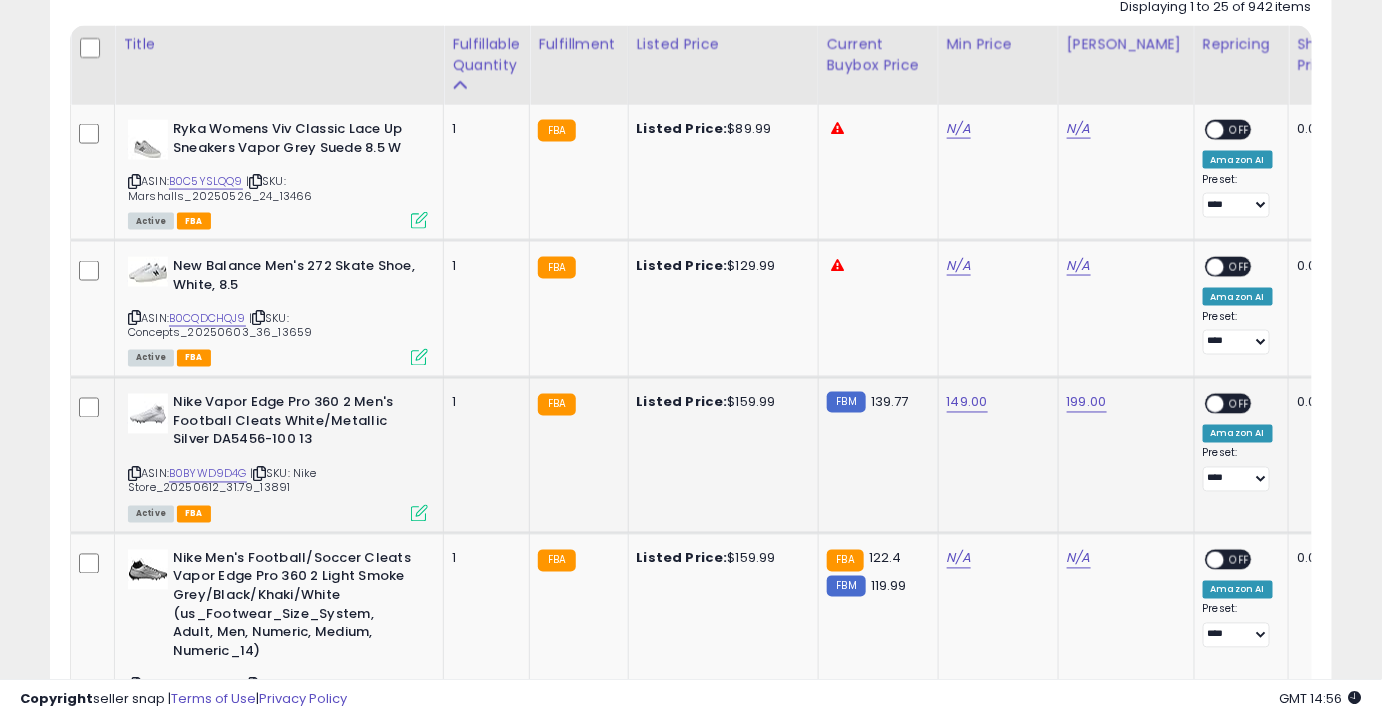 click on "OFF" at bounding box center (1240, 404) 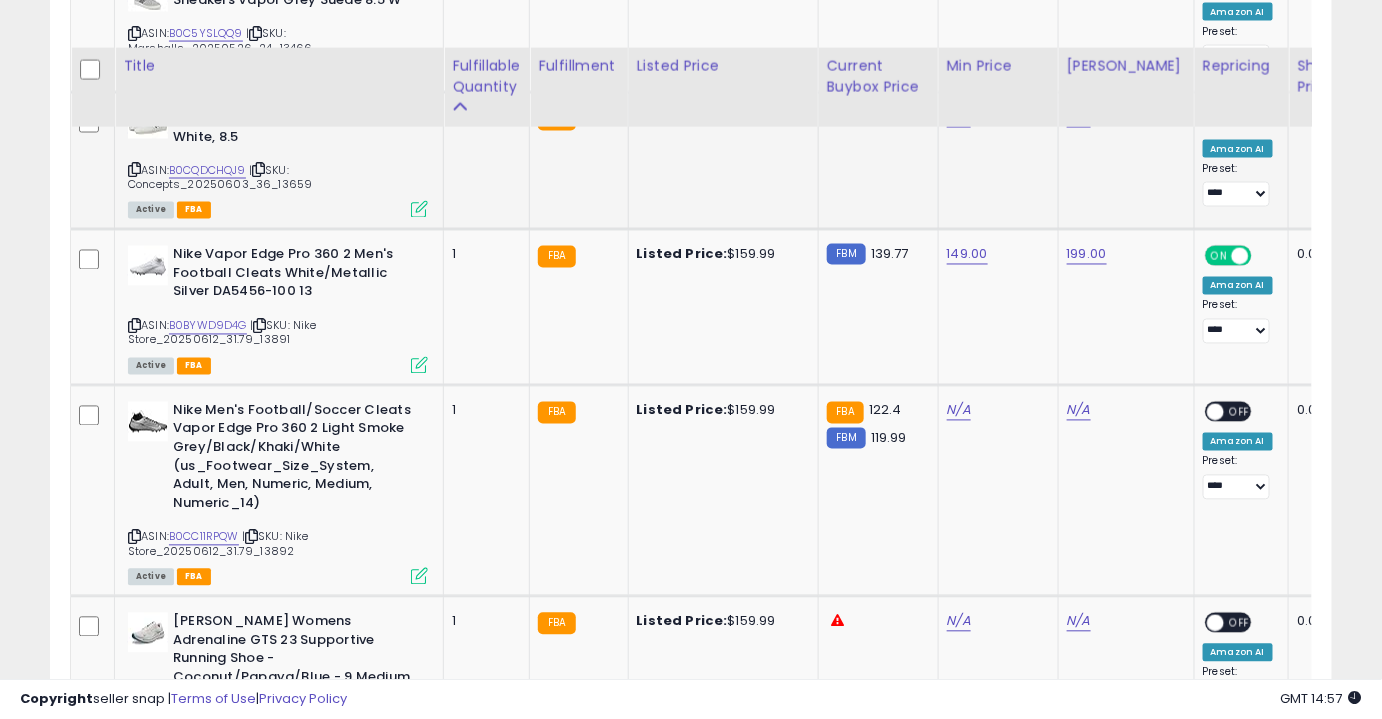 scroll, scrollTop: 1155, scrollLeft: 0, axis: vertical 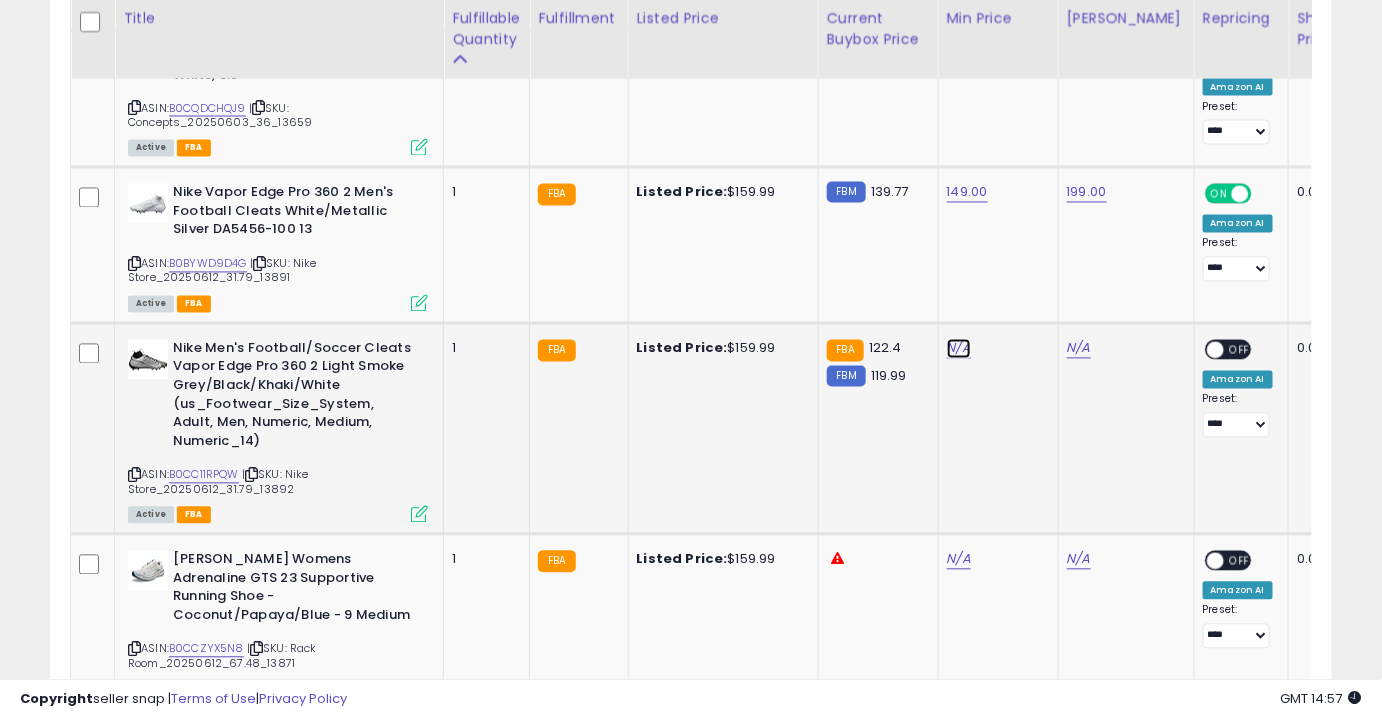 click on "N/A" at bounding box center [959, -81] 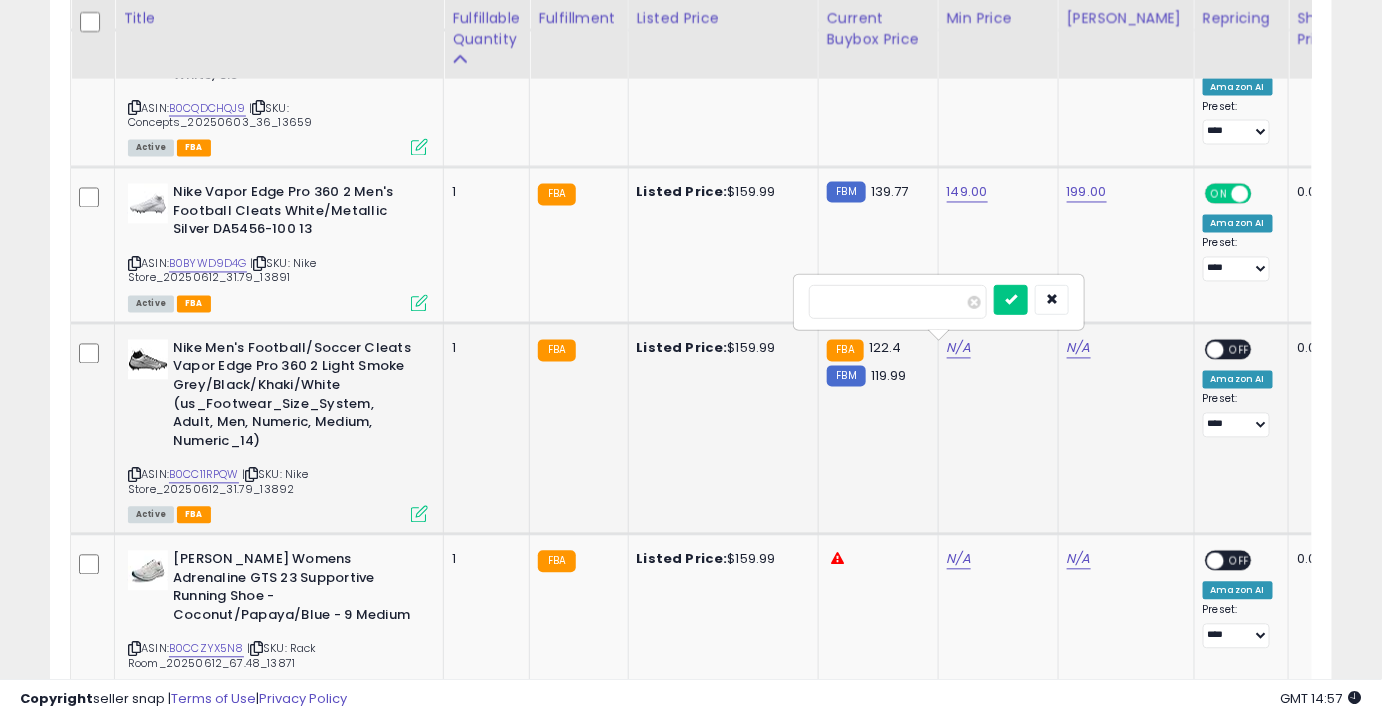 type on "***" 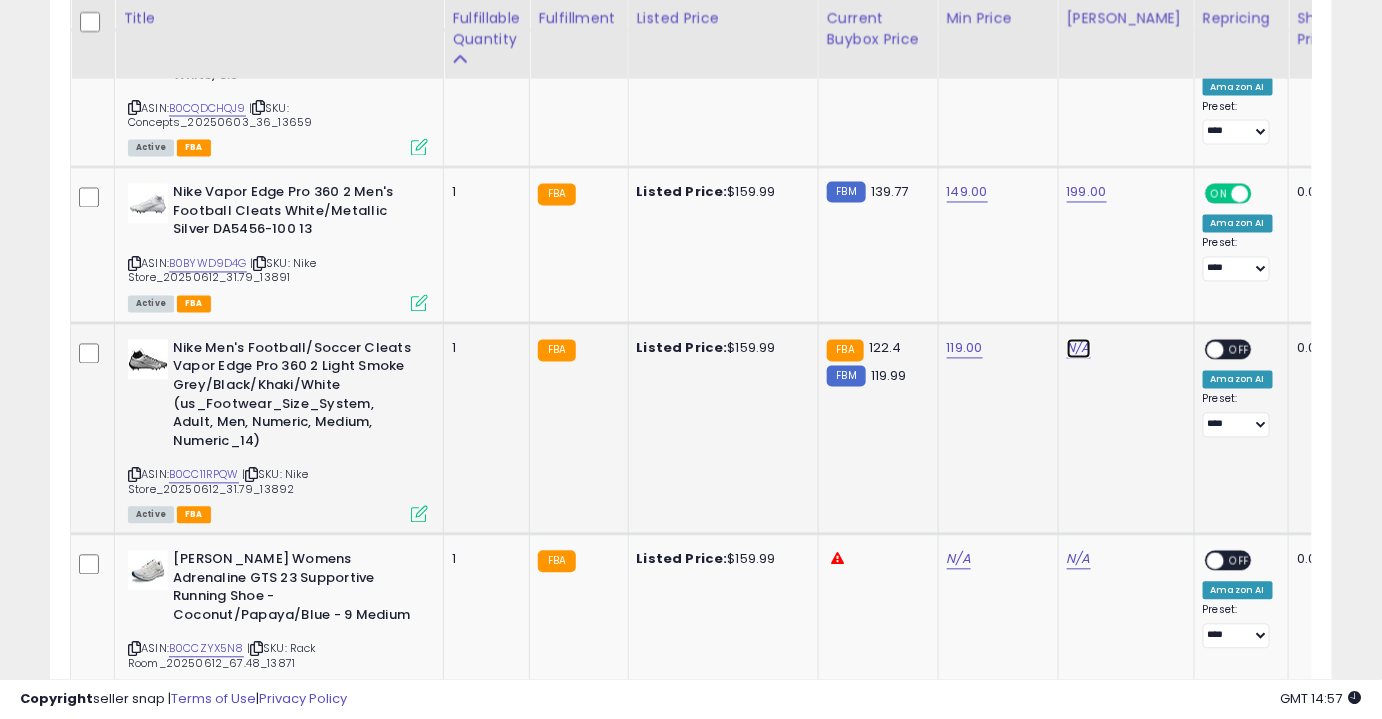 click on "N/A" at bounding box center [1079, -81] 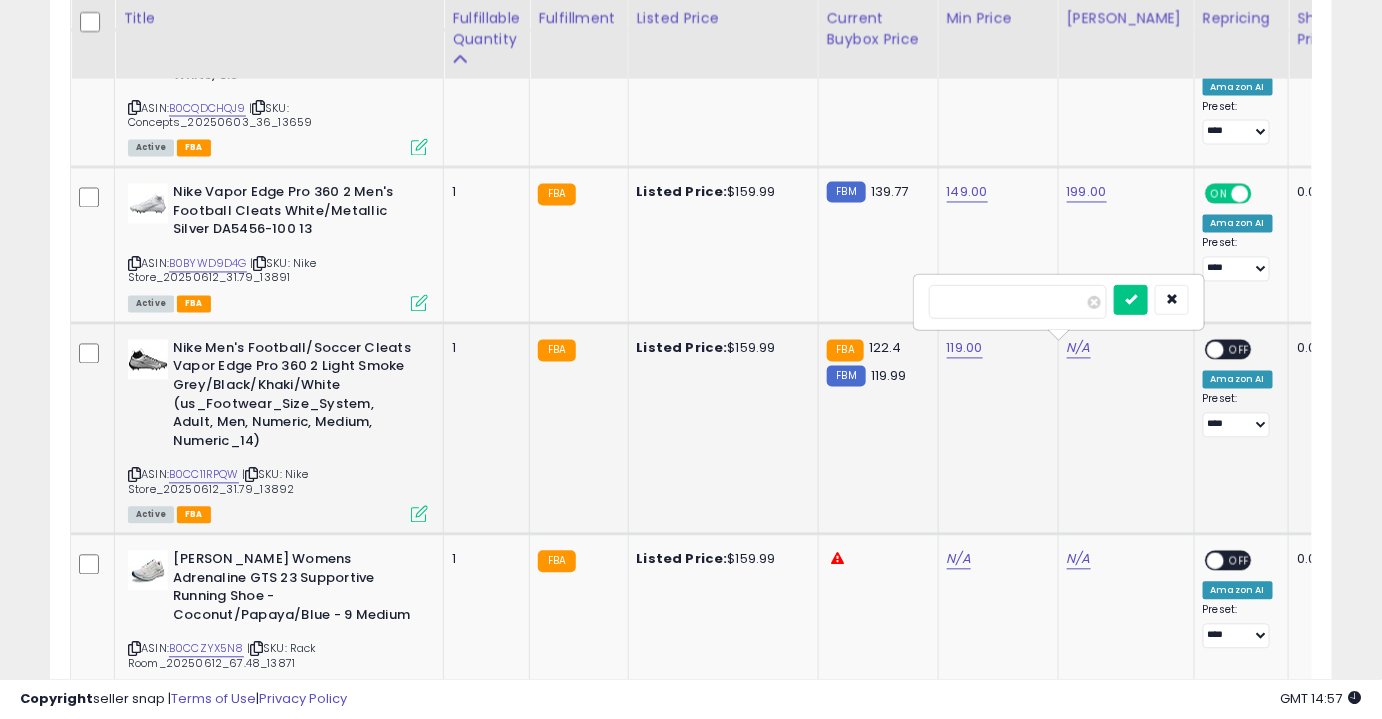 type on "***" 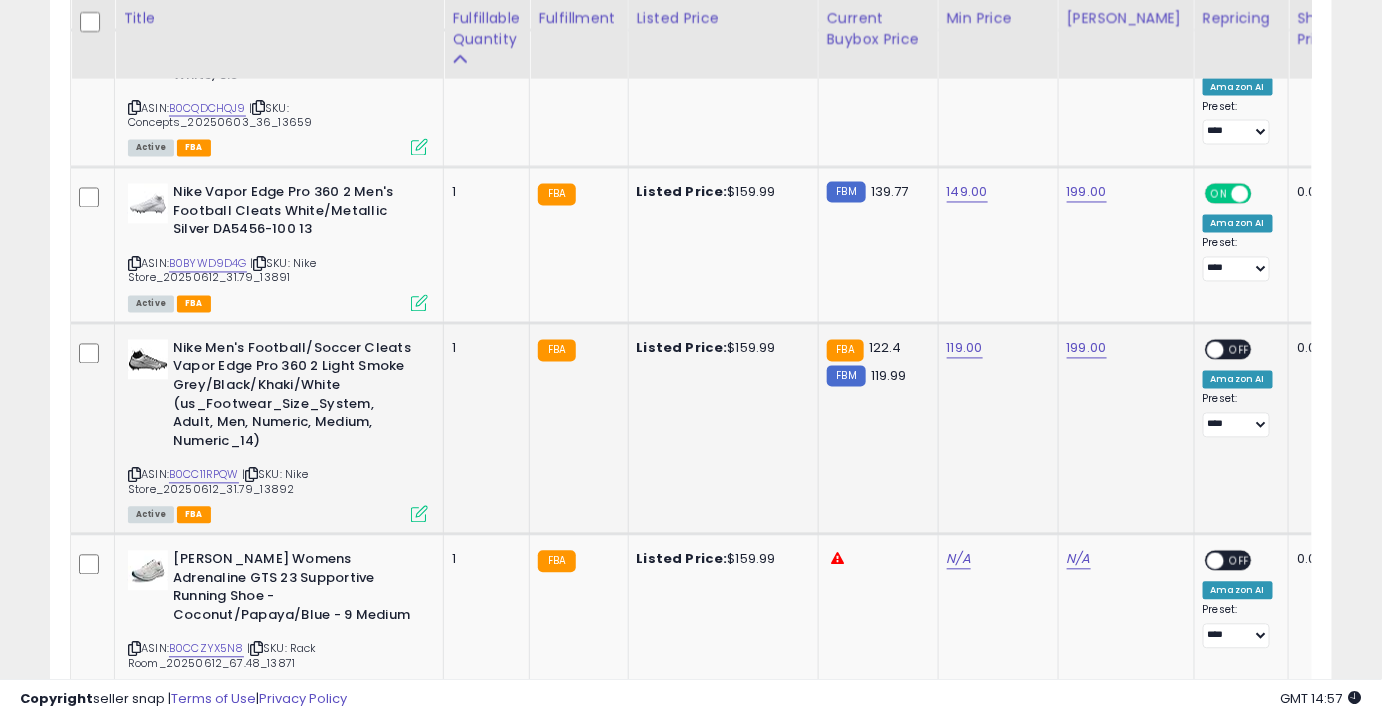 click on "OFF" at bounding box center [1240, 349] 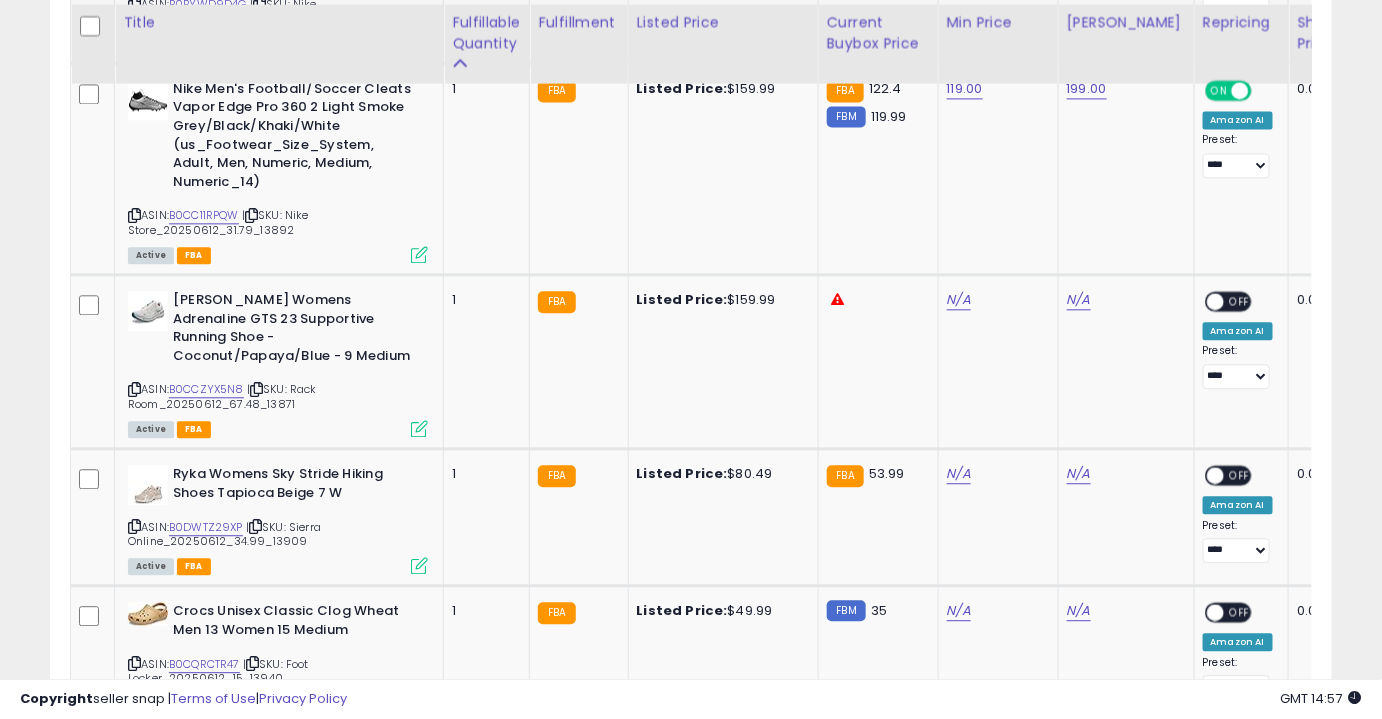 scroll, scrollTop: 1418, scrollLeft: 0, axis: vertical 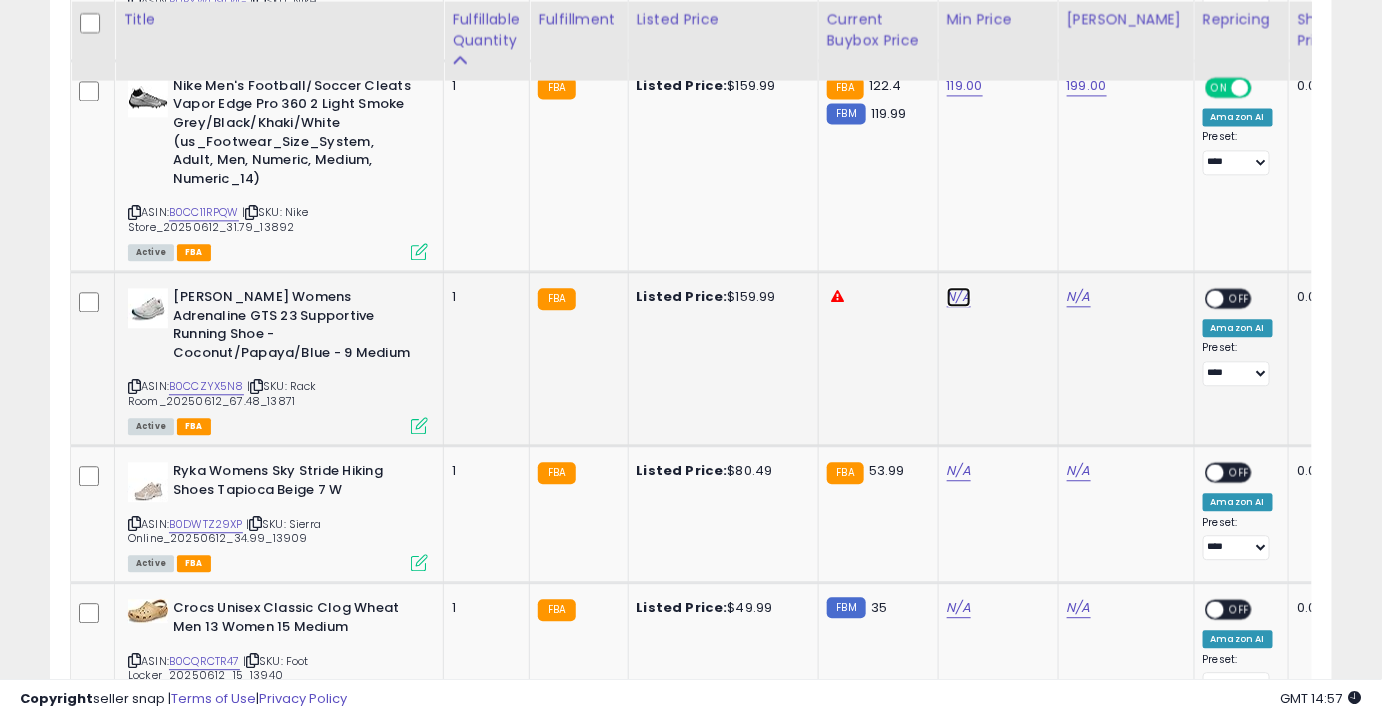 click on "N/A" at bounding box center [959, -344] 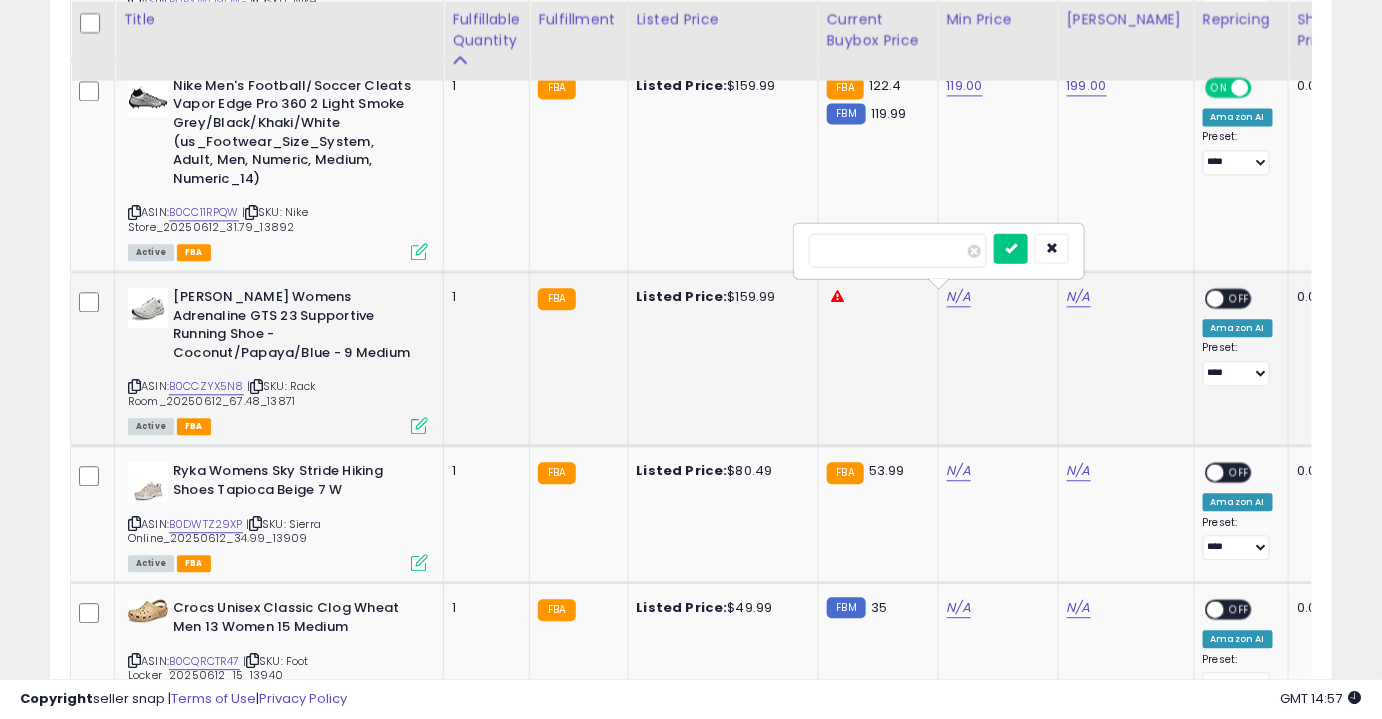 type on "***" 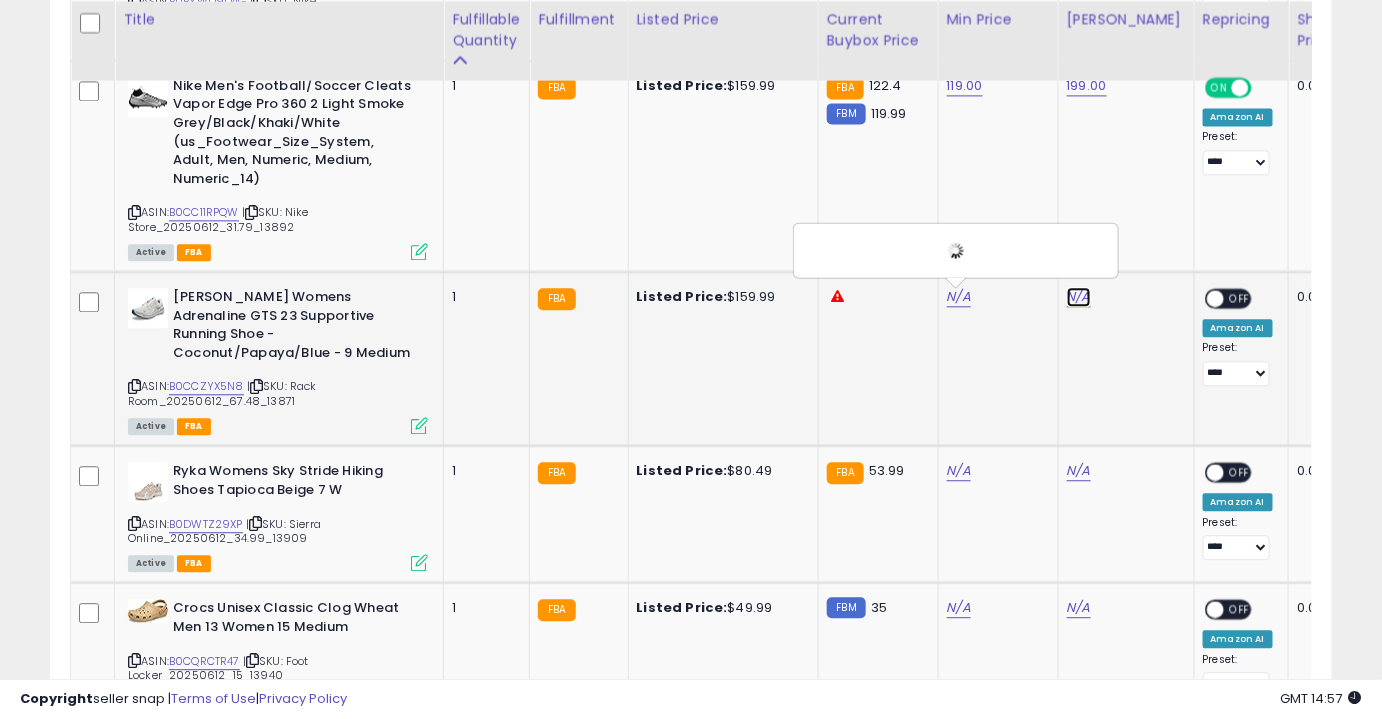 click on "N/A" at bounding box center (1079, -344) 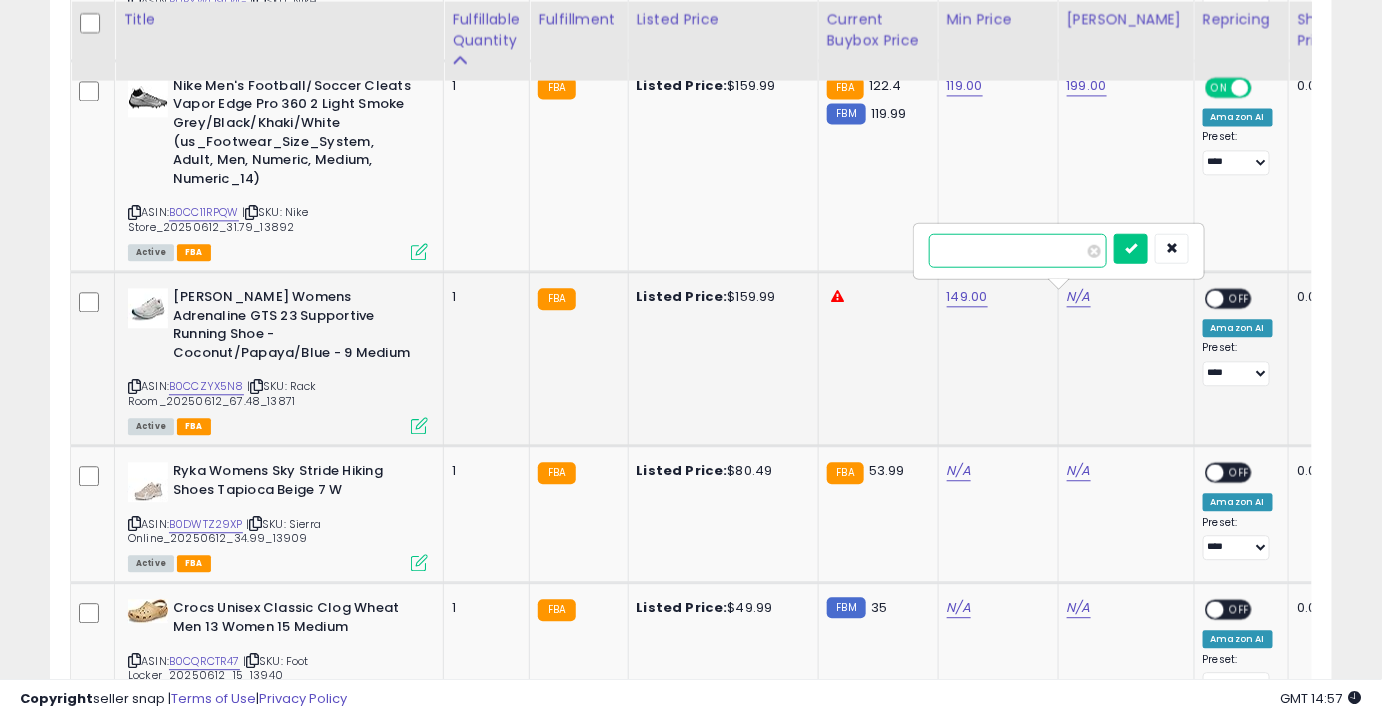 type on "***" 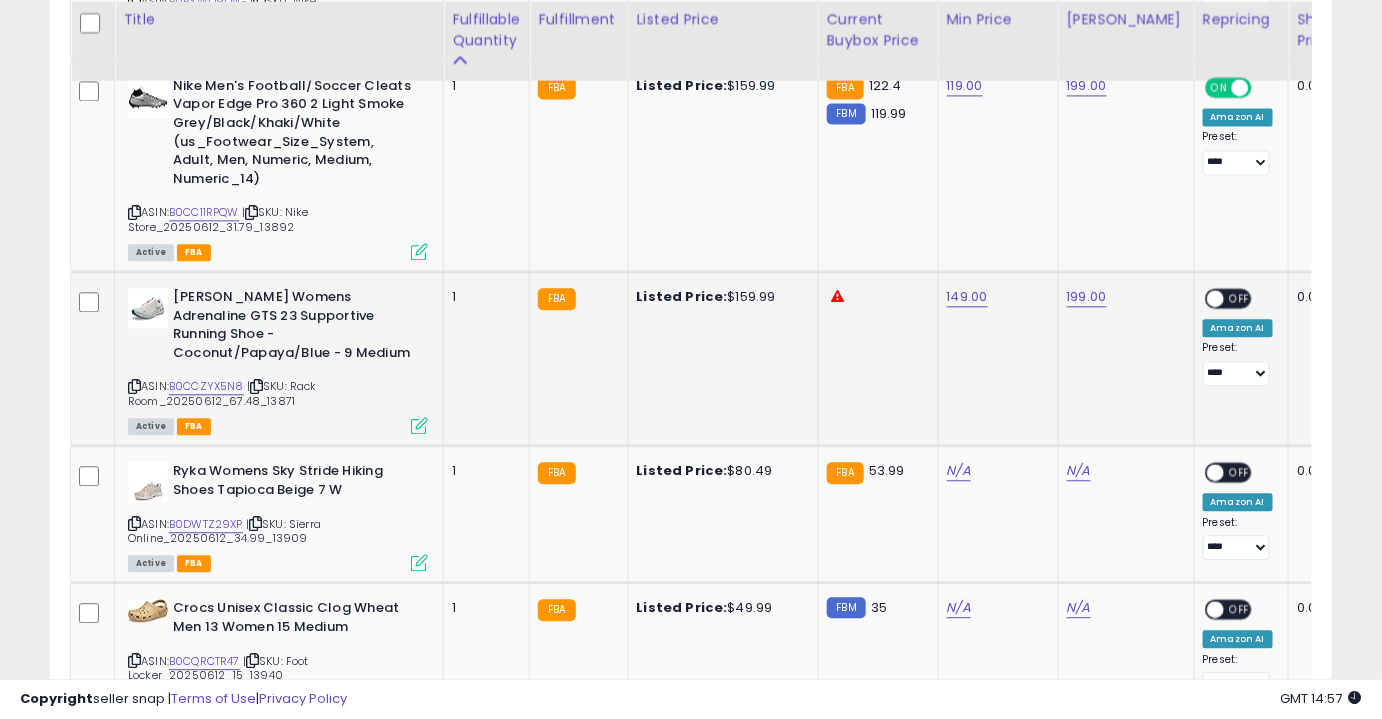 click on "OFF" at bounding box center [1240, 298] 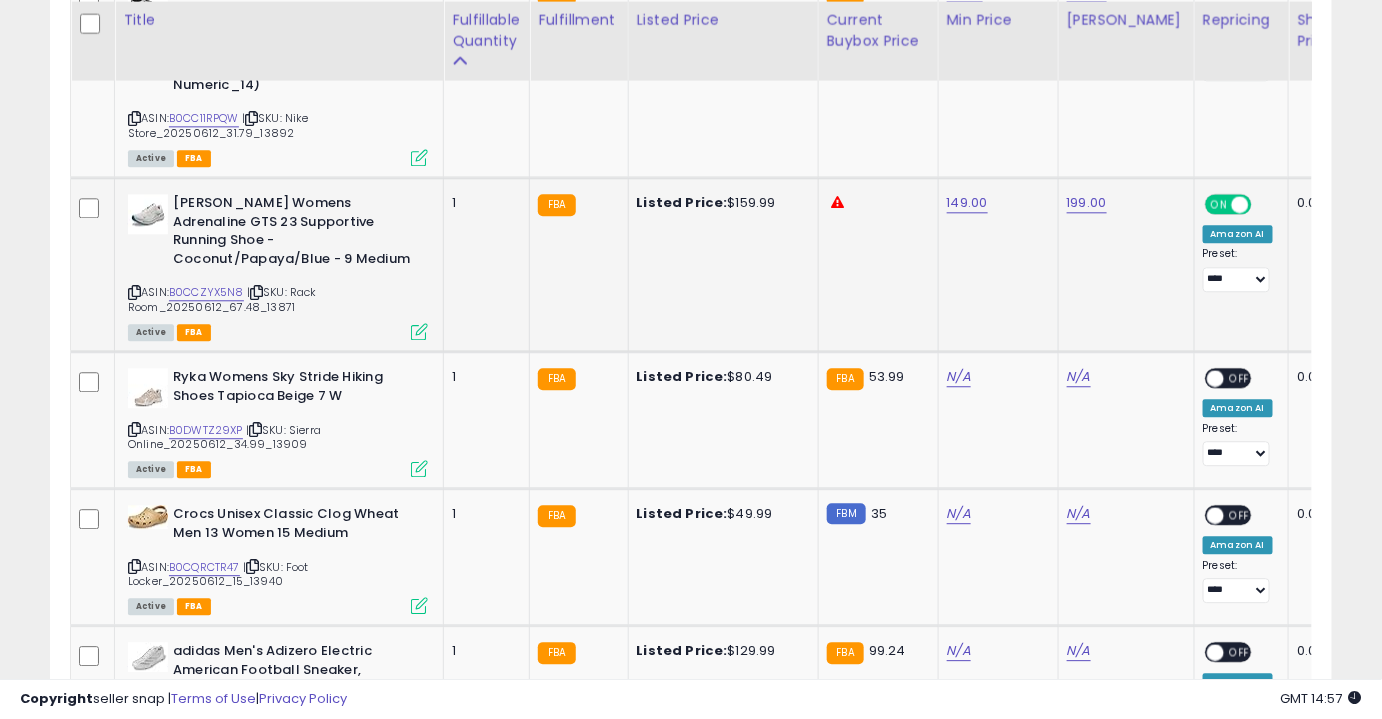 scroll, scrollTop: 1513, scrollLeft: 0, axis: vertical 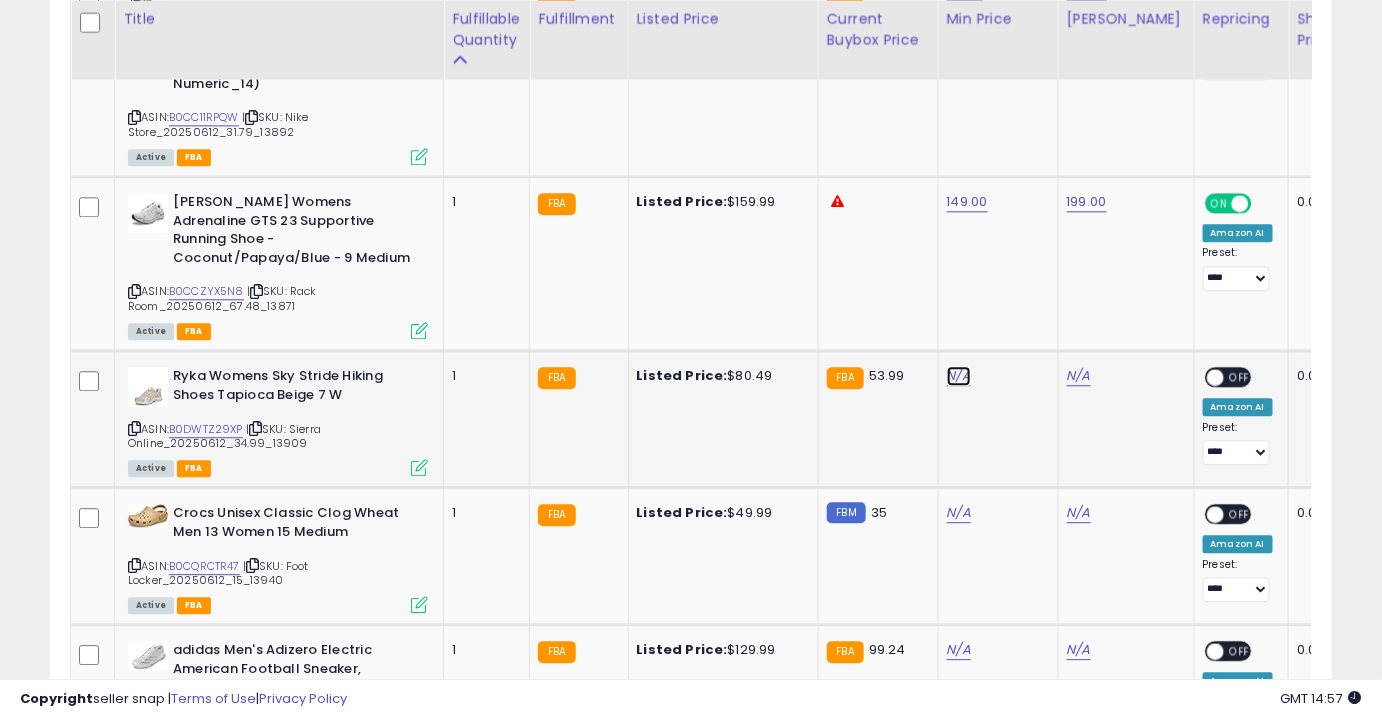 click on "N/A" at bounding box center [959, -439] 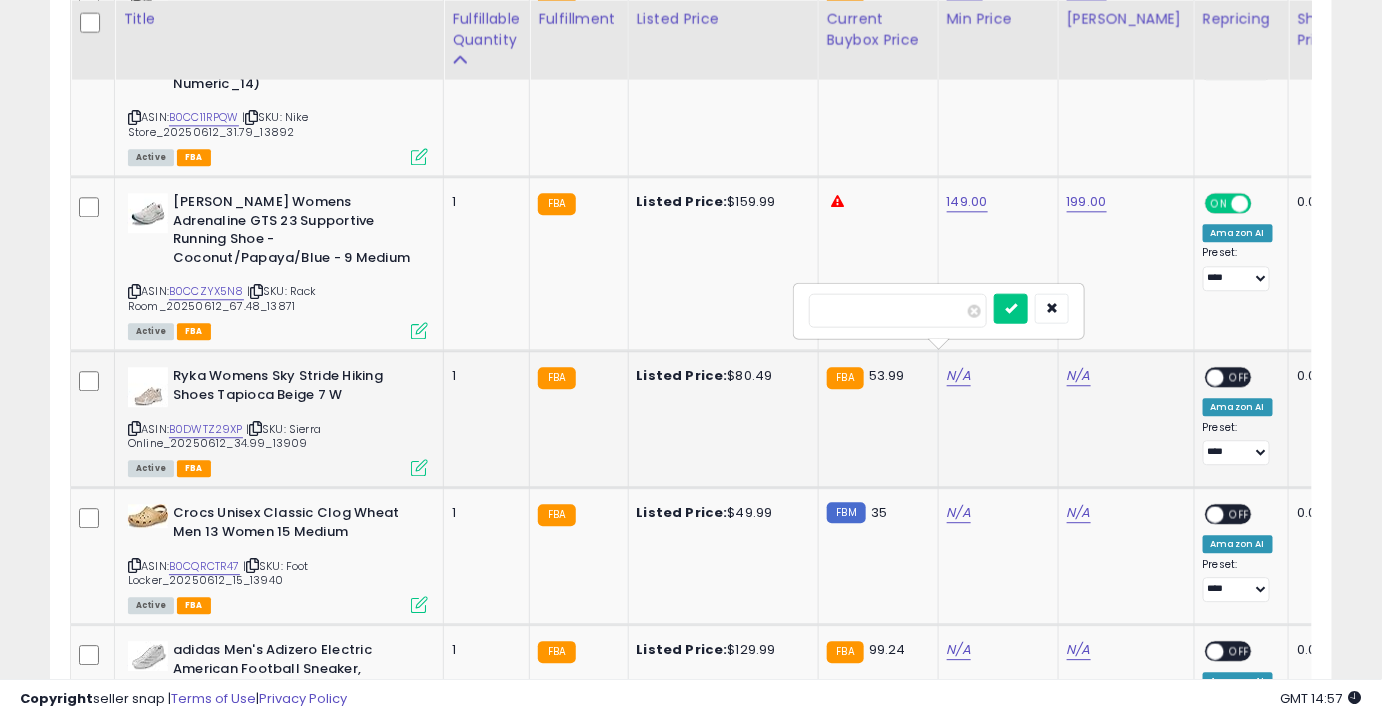 type on "**" 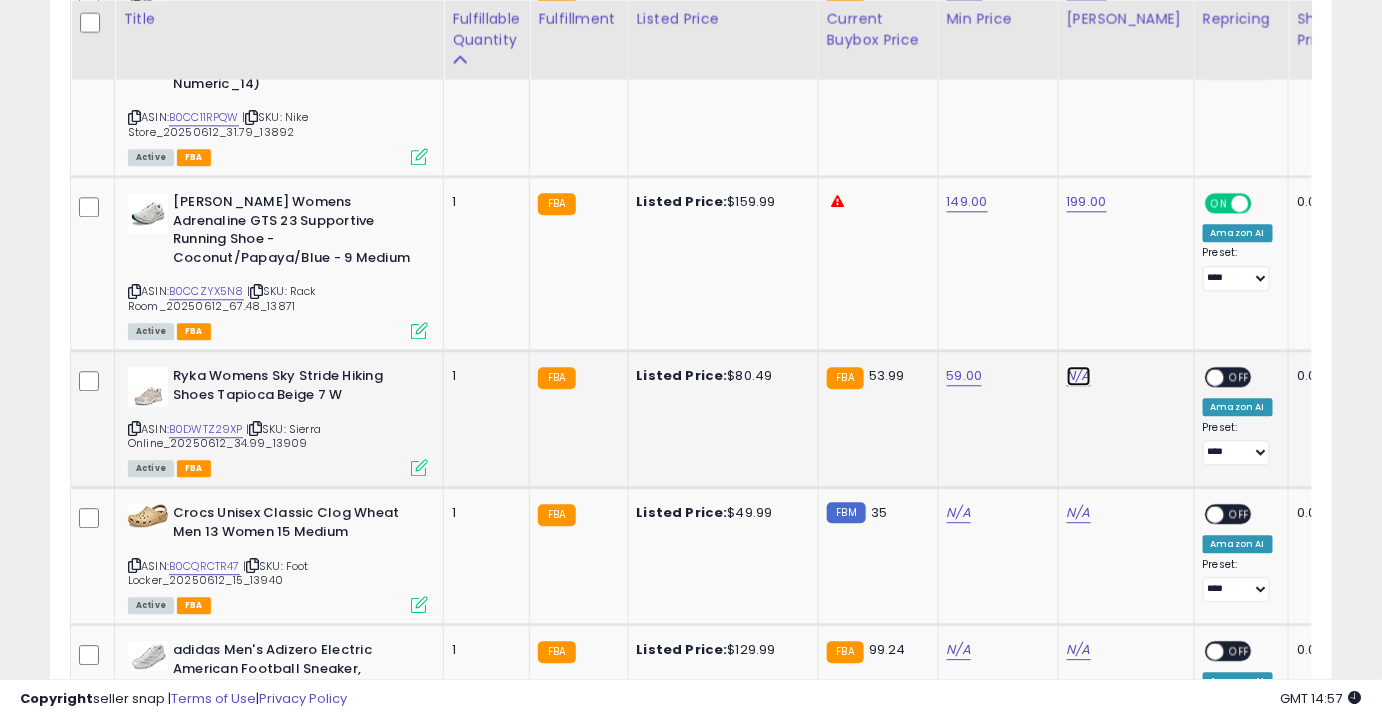 click on "N/A" at bounding box center [1079, -439] 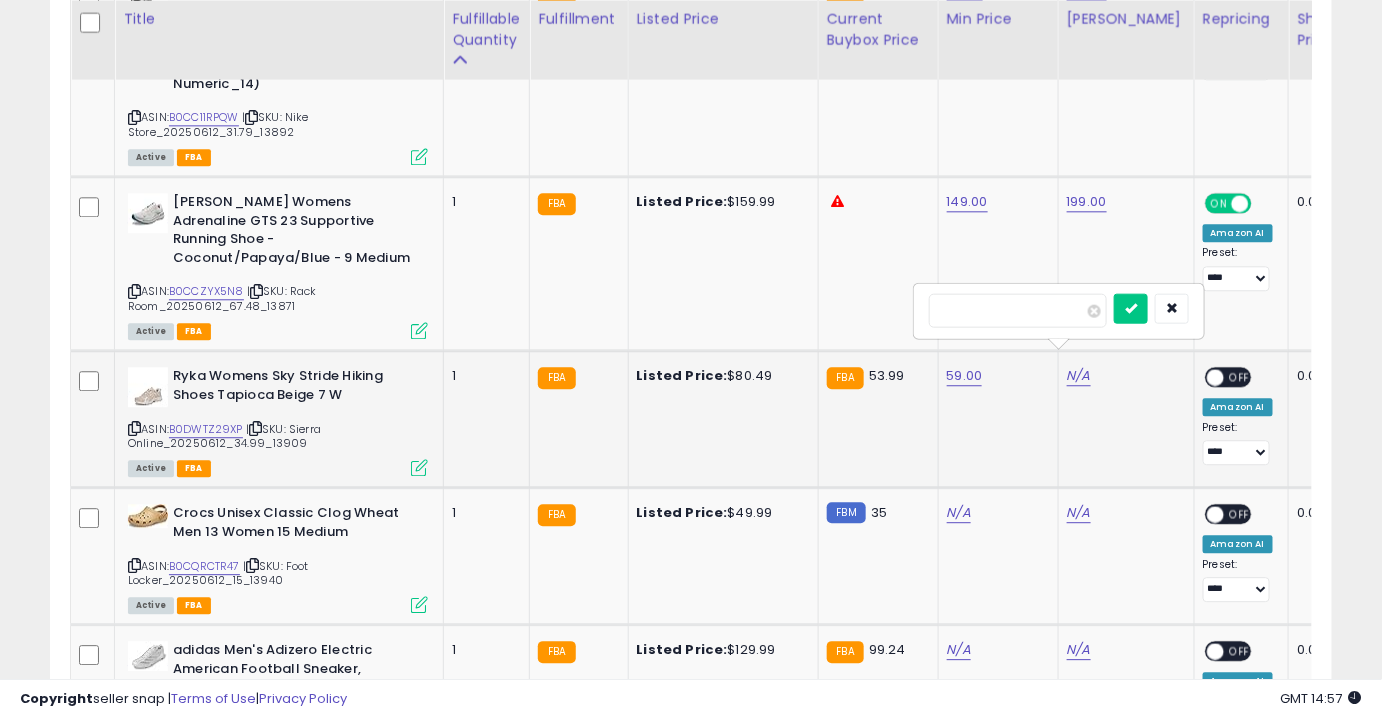 type on "*" 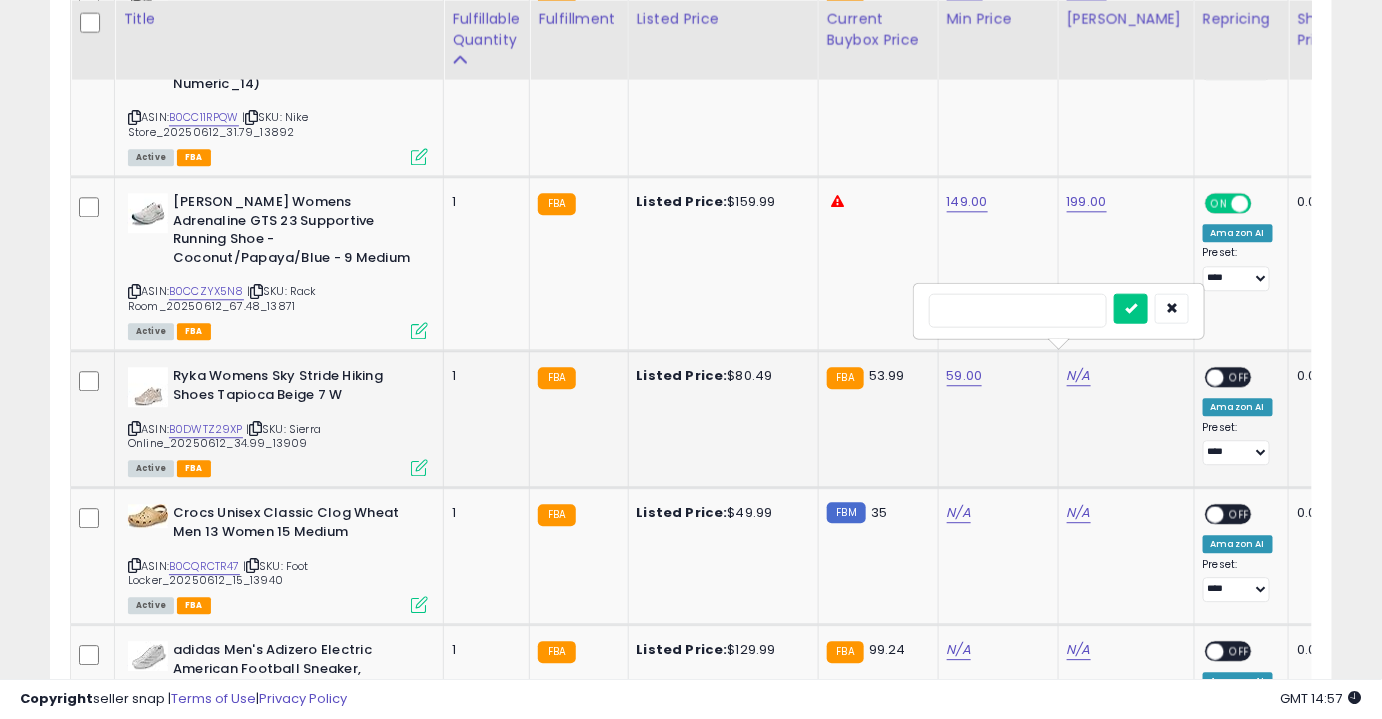 type on "**" 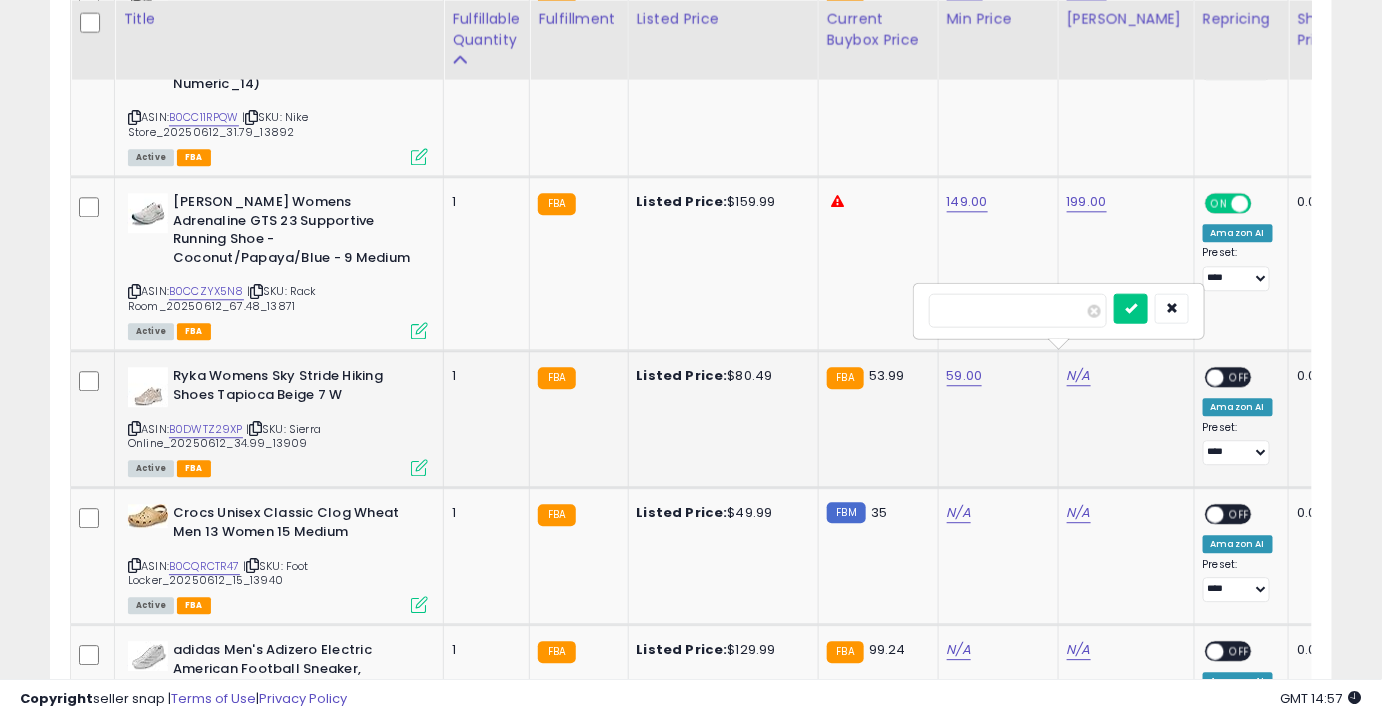 click at bounding box center (1131, 308) 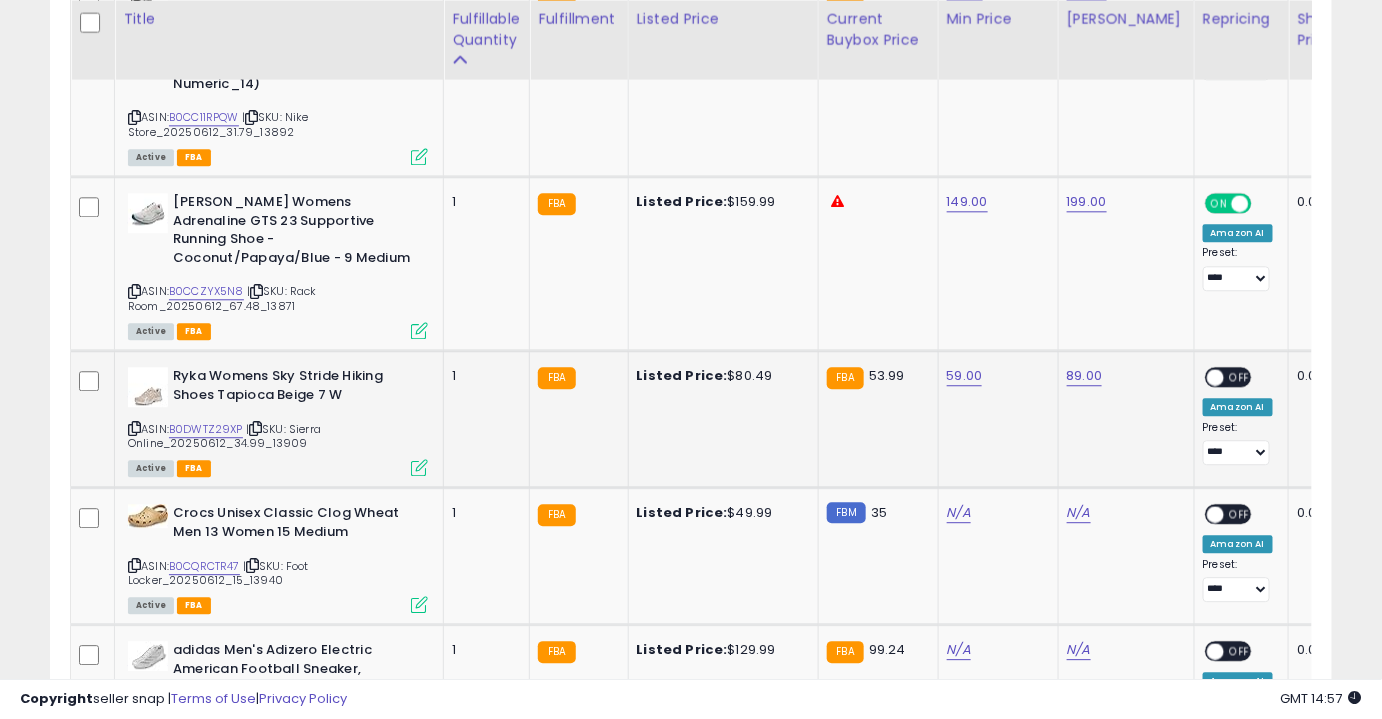 click on "OFF" at bounding box center [1240, 377] 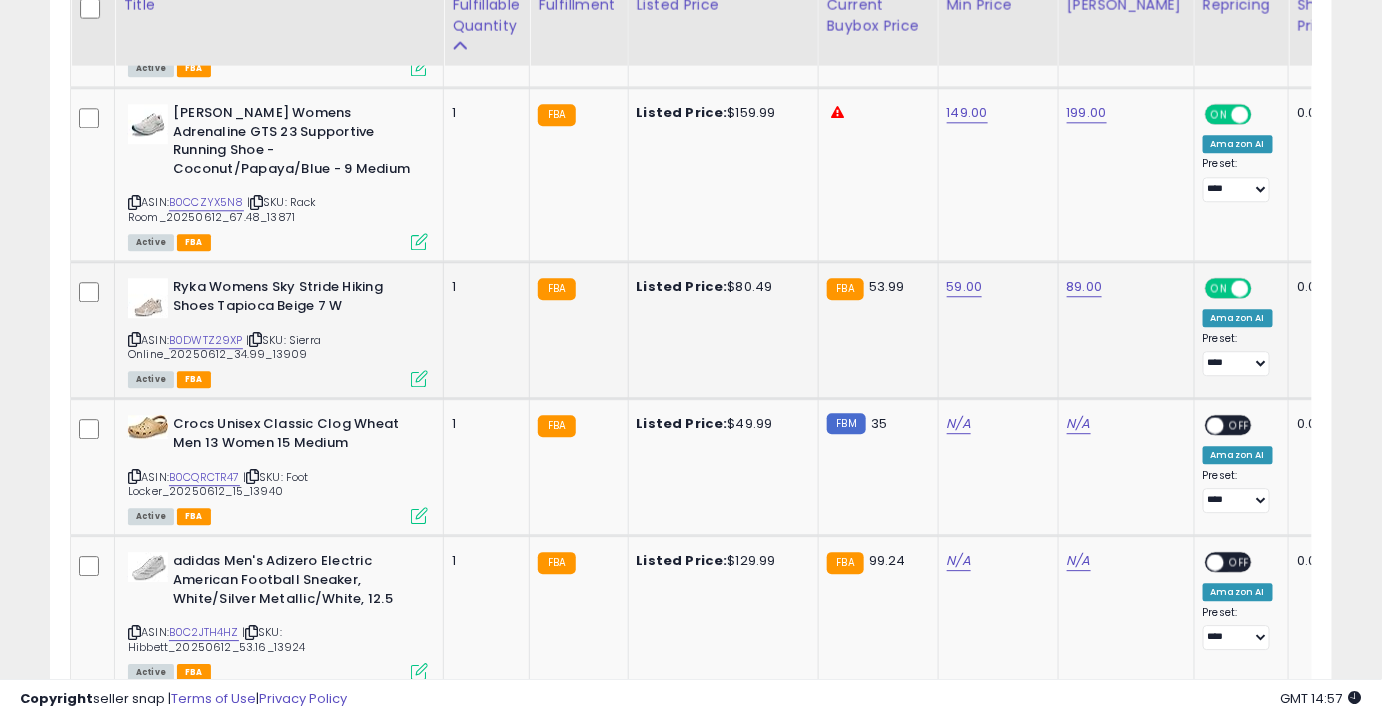 scroll, scrollTop: 1604, scrollLeft: 0, axis: vertical 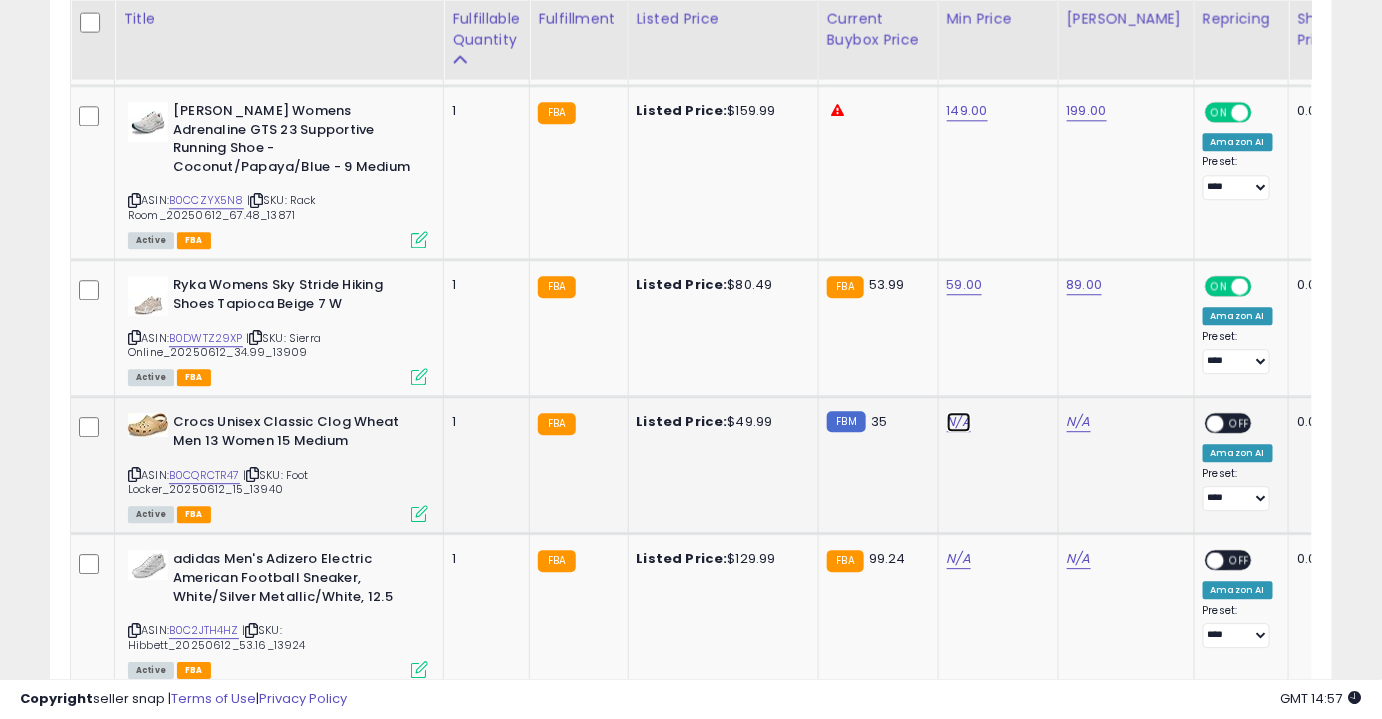 click on "N/A" at bounding box center [959, -530] 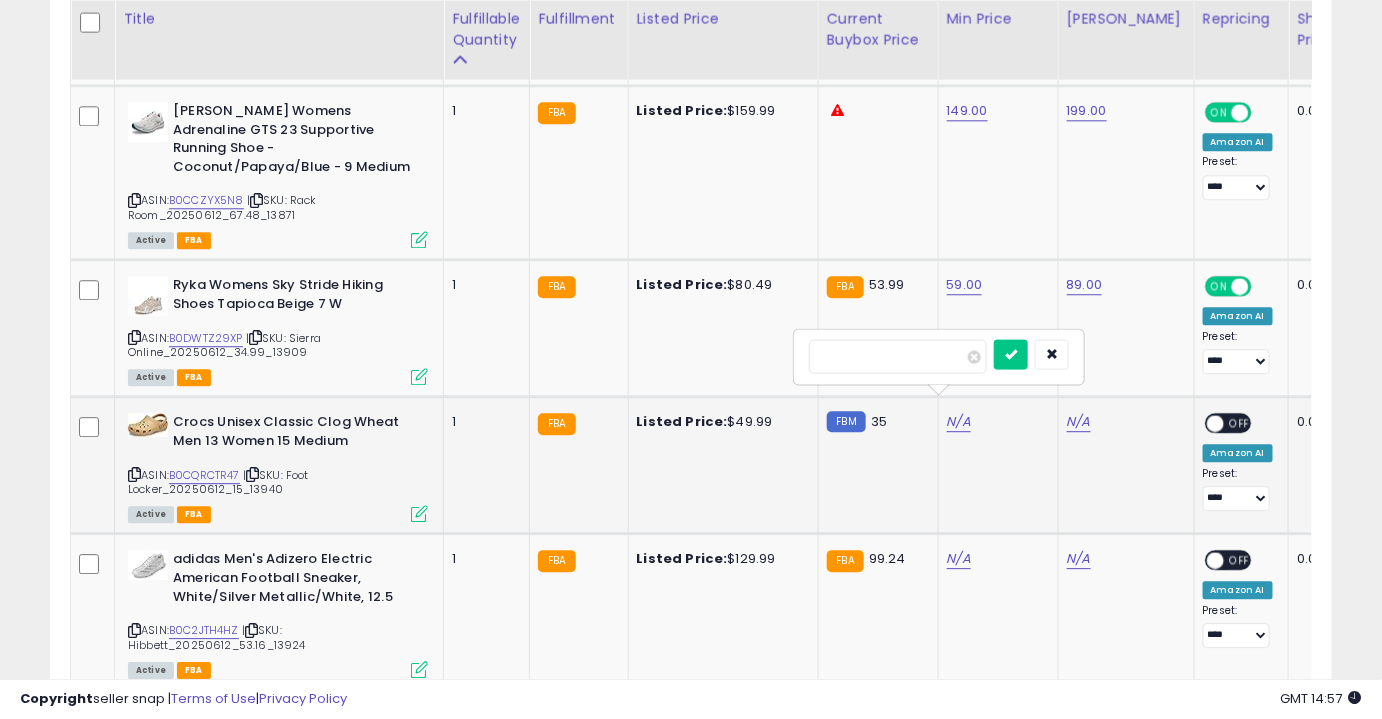 type on "*****" 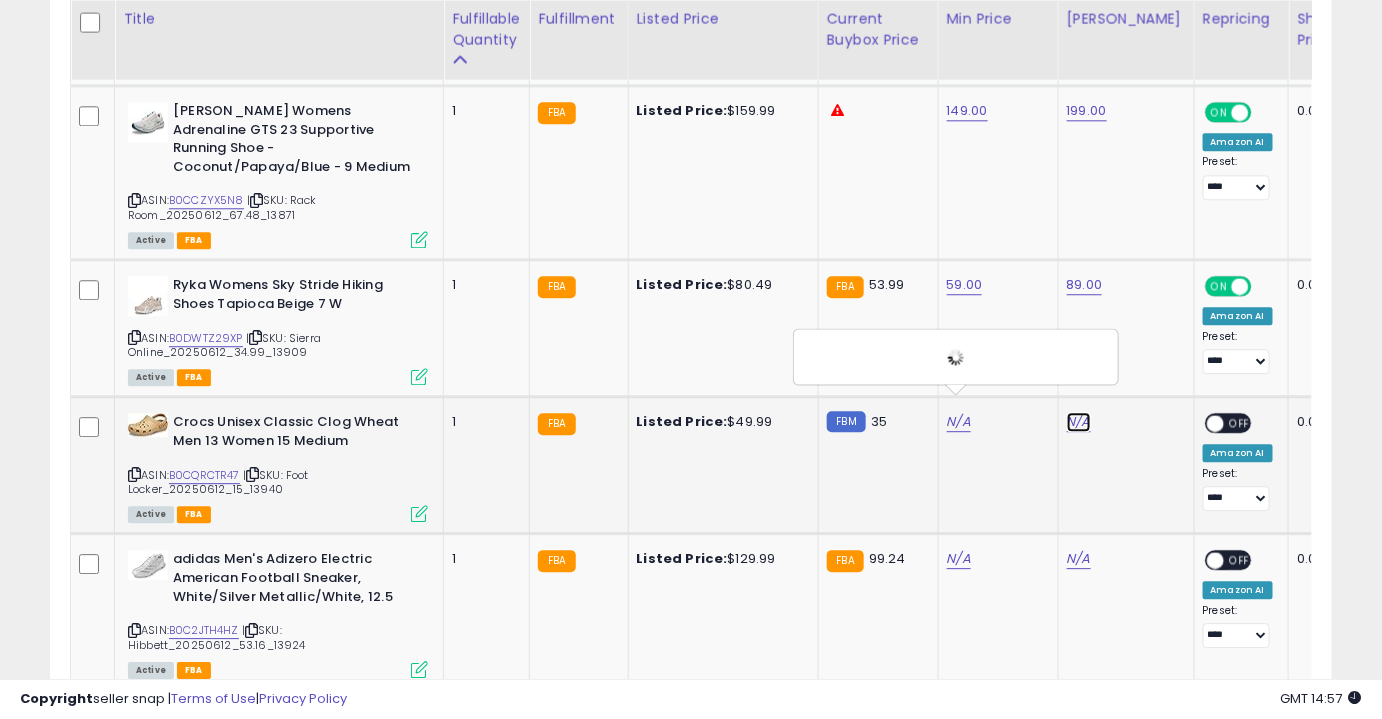 click on "N/A" at bounding box center [1079, -530] 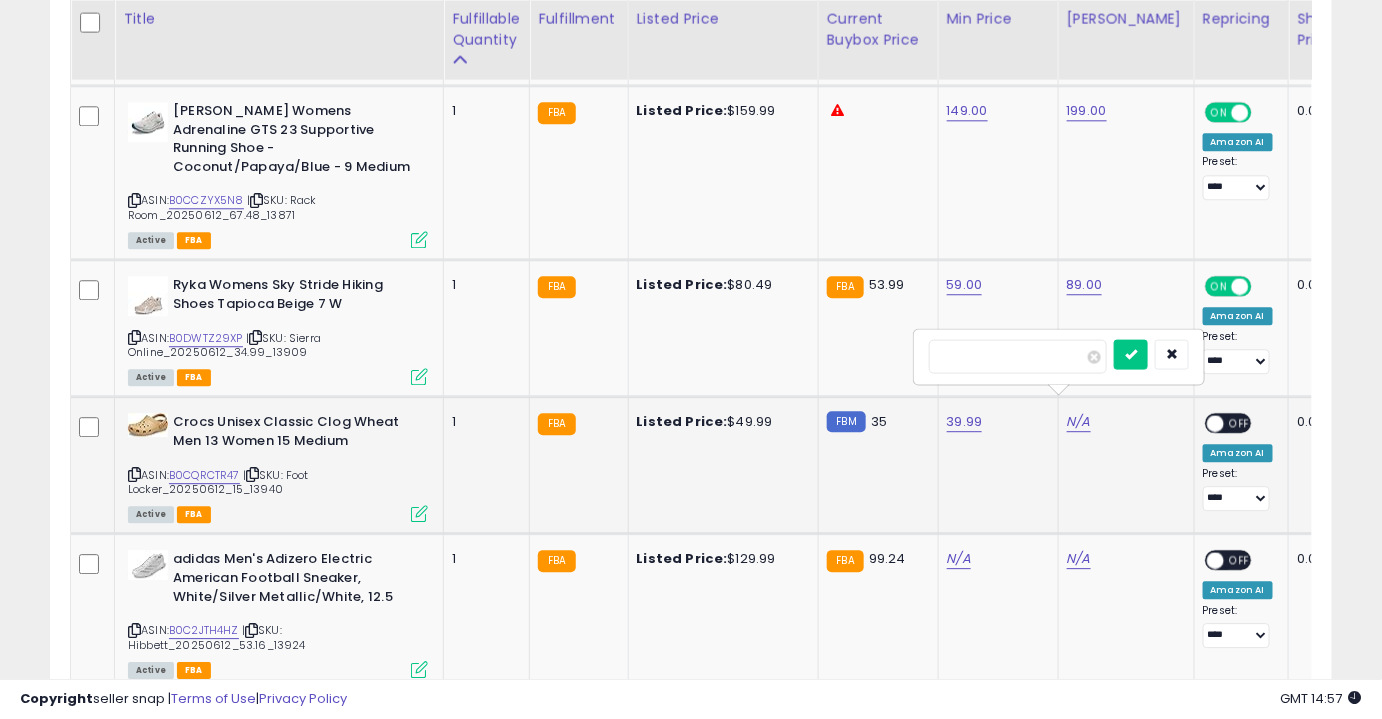 type on "**" 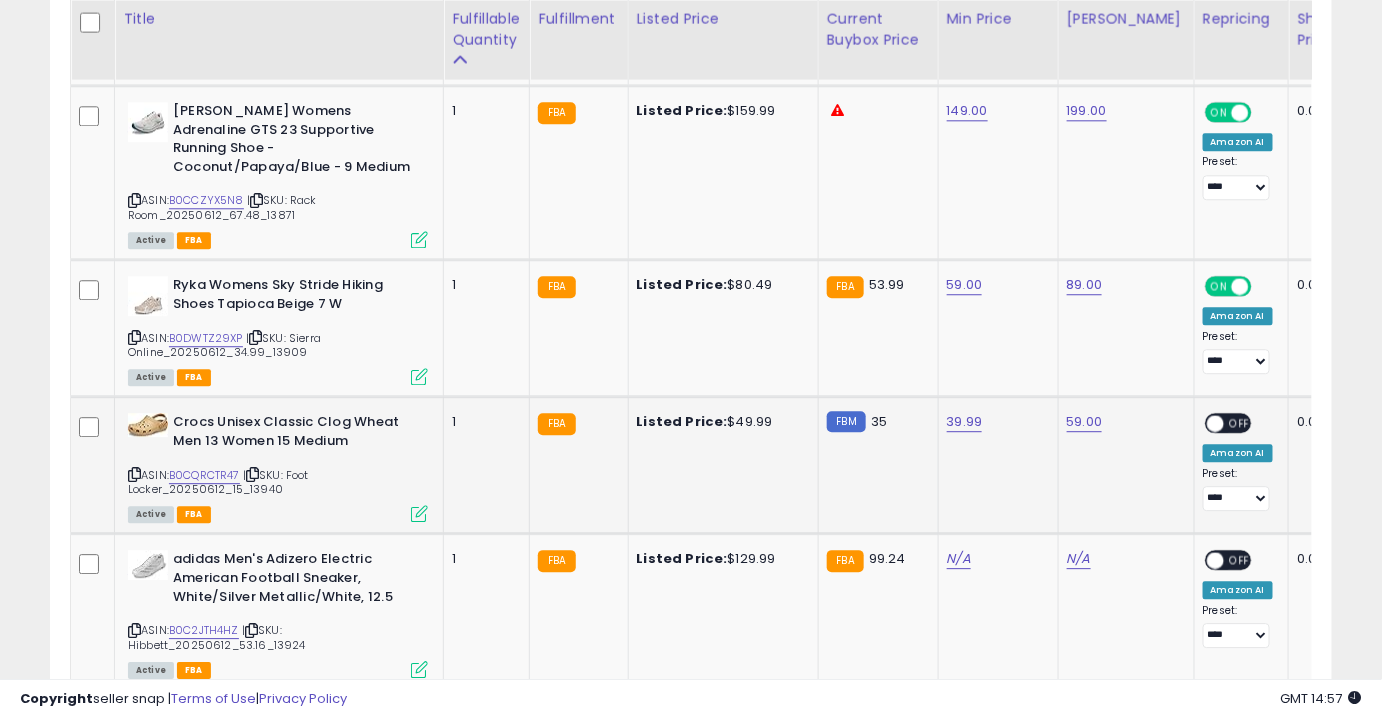 click on "OFF" at bounding box center [1240, 423] 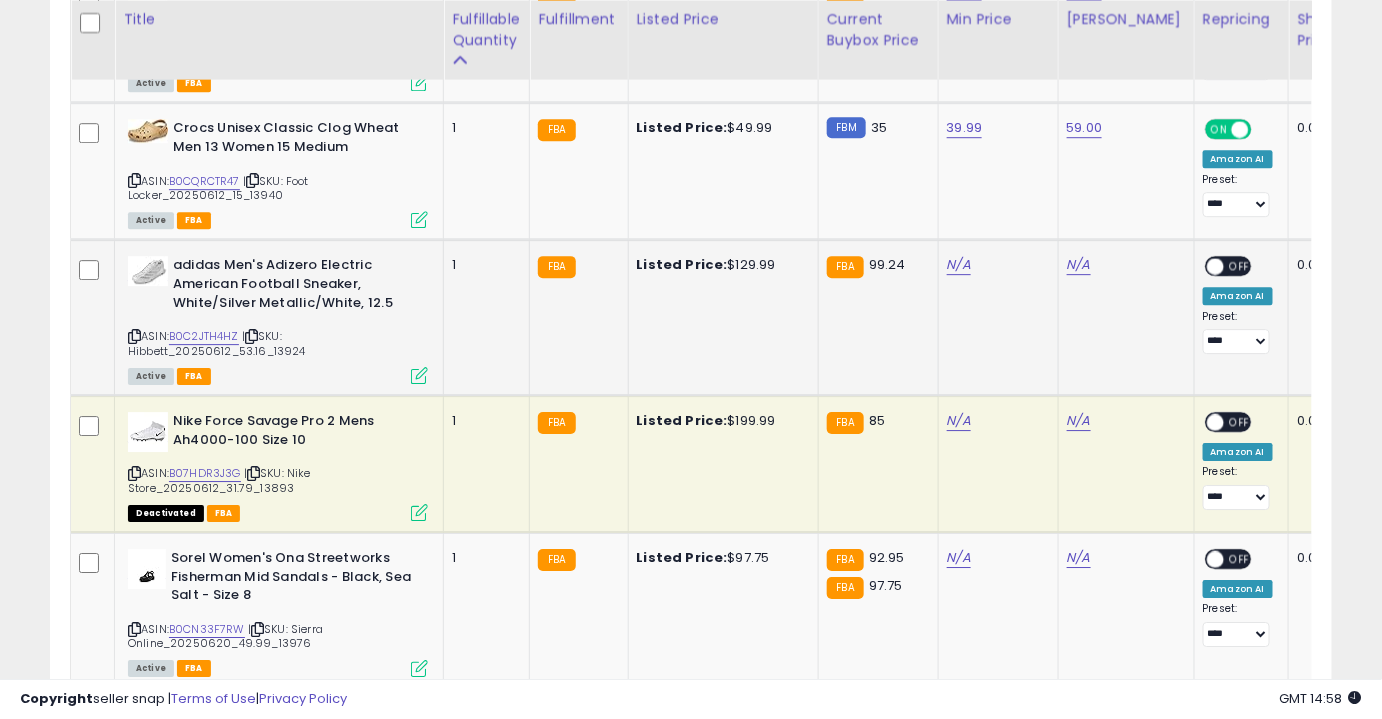 scroll, scrollTop: 1898, scrollLeft: 0, axis: vertical 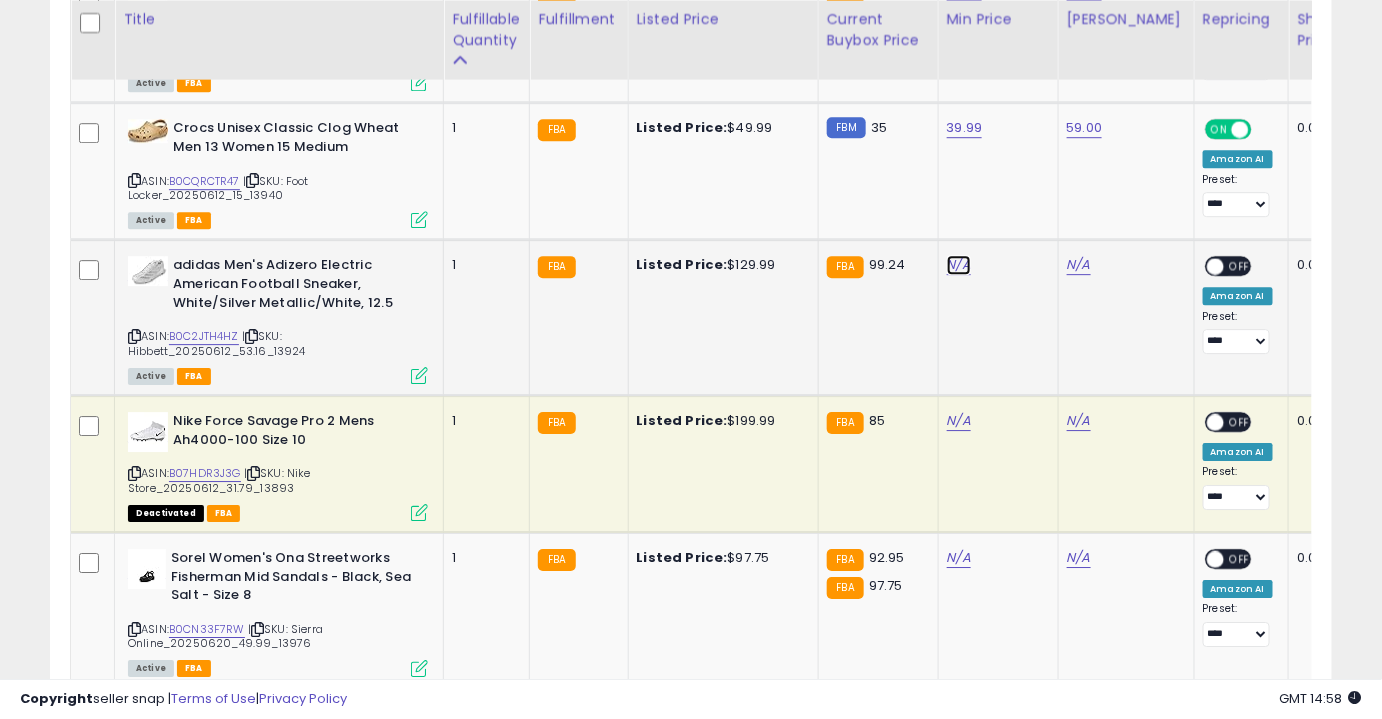 click on "N/A" at bounding box center [959, -824] 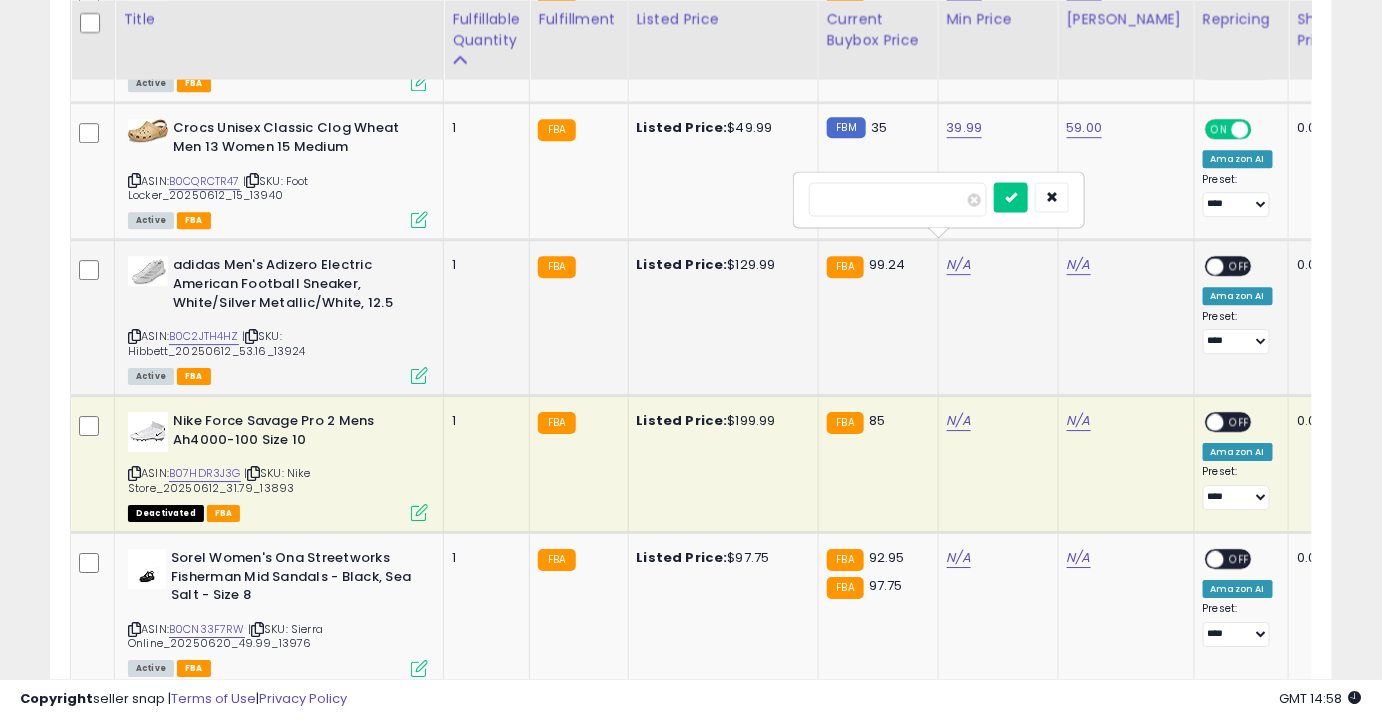 type on "**" 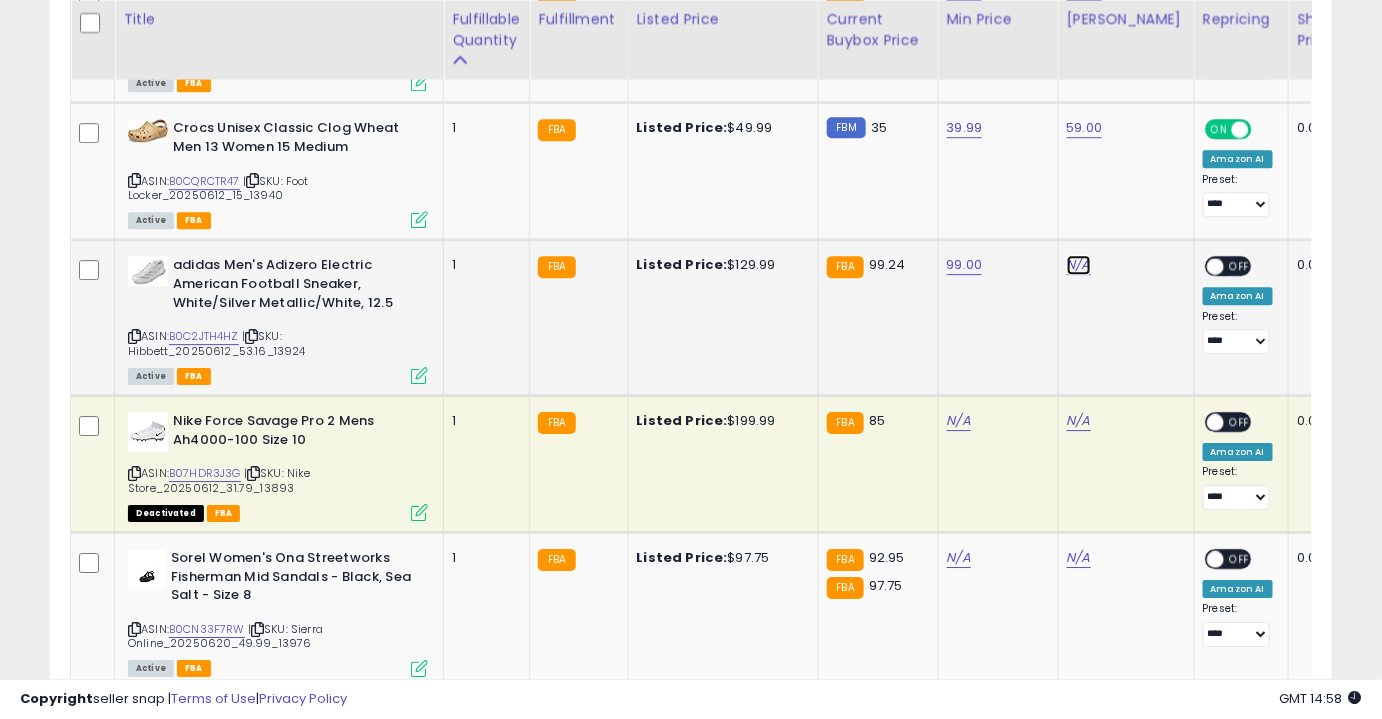 click on "N/A" at bounding box center (1079, -824) 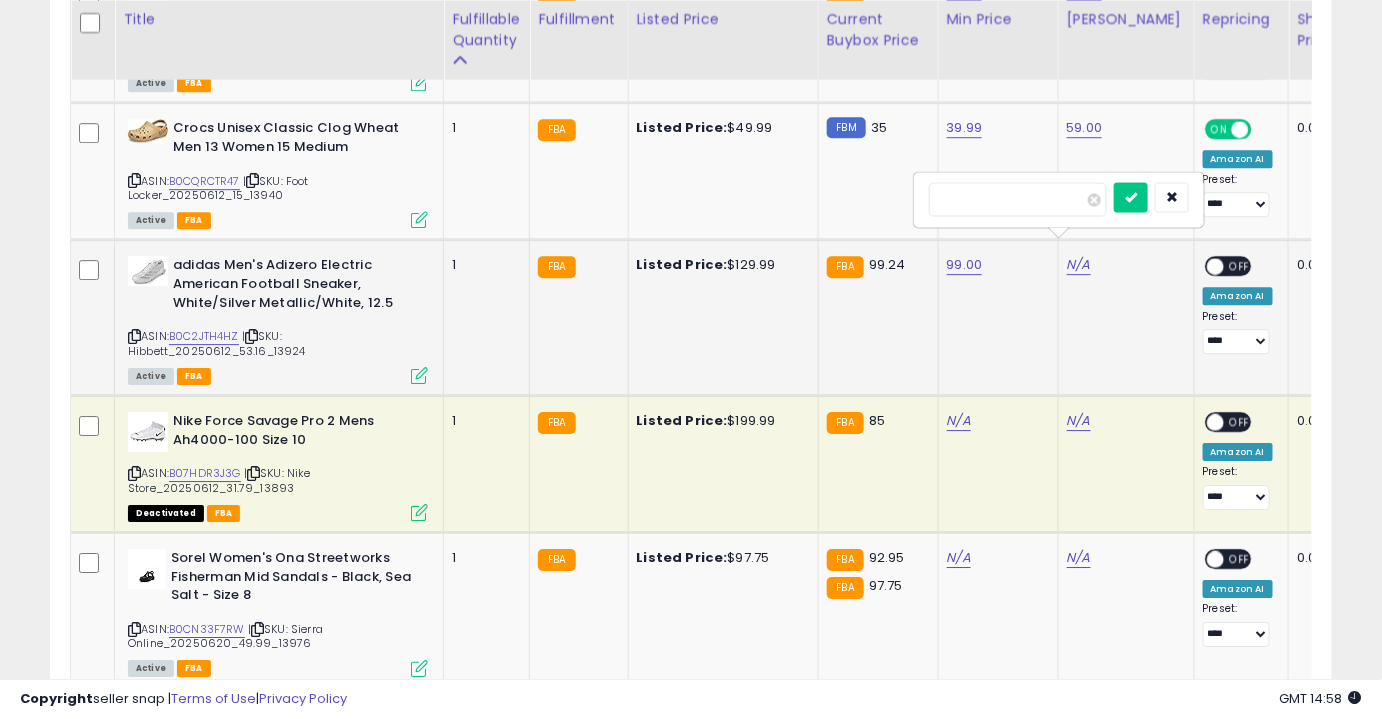 type on "***" 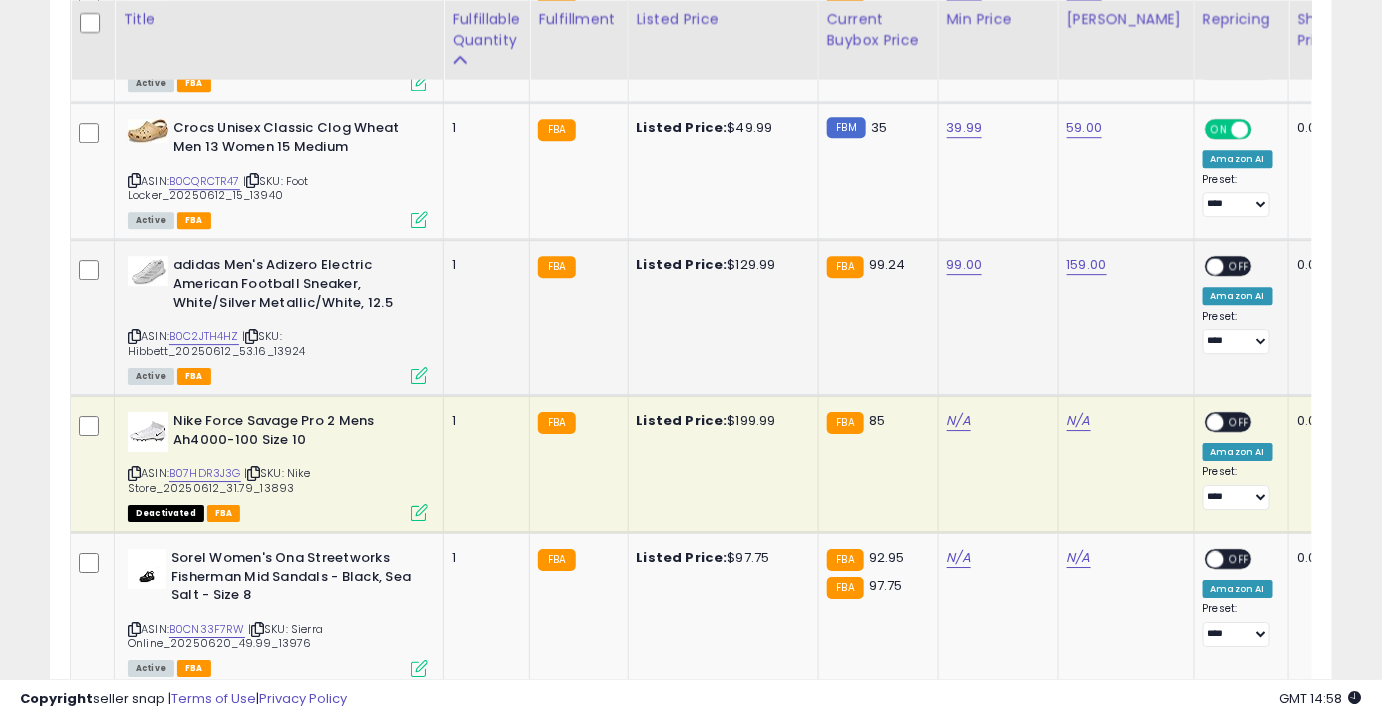 click on "OFF" at bounding box center [1240, 266] 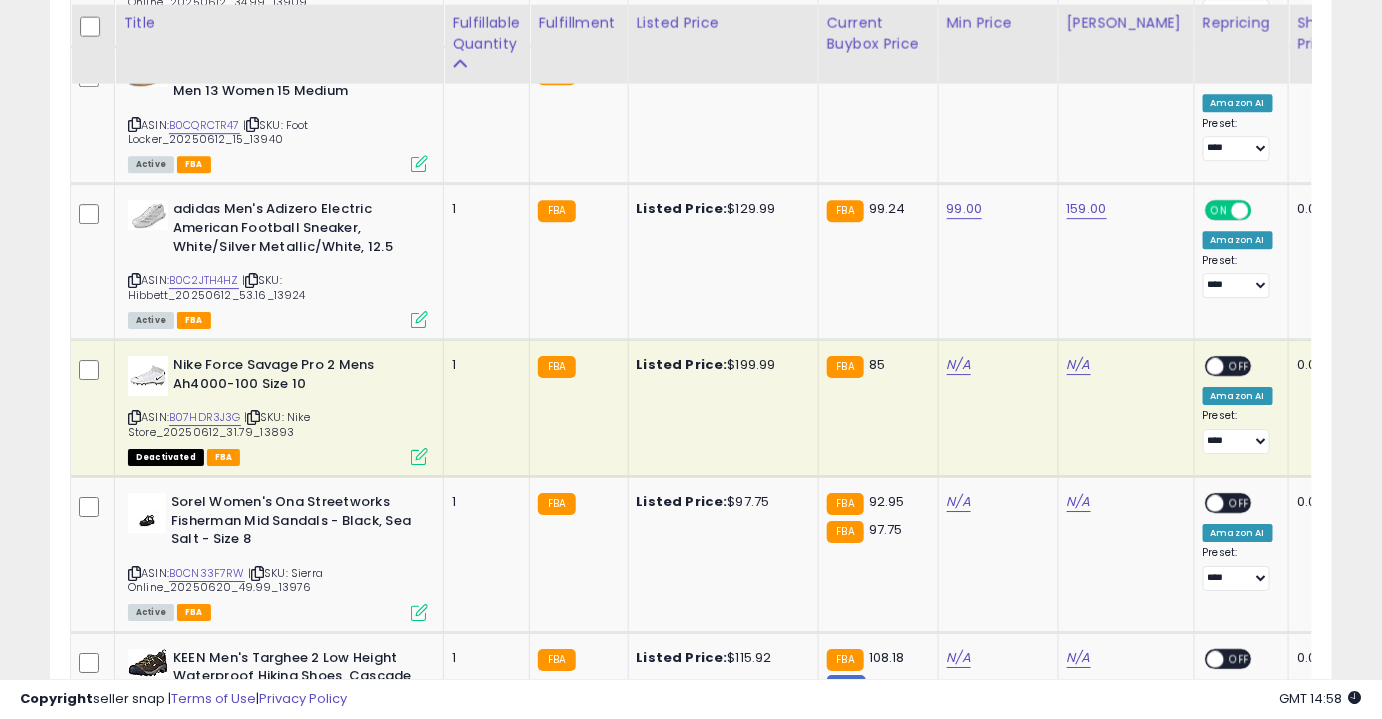 scroll, scrollTop: 1959, scrollLeft: 0, axis: vertical 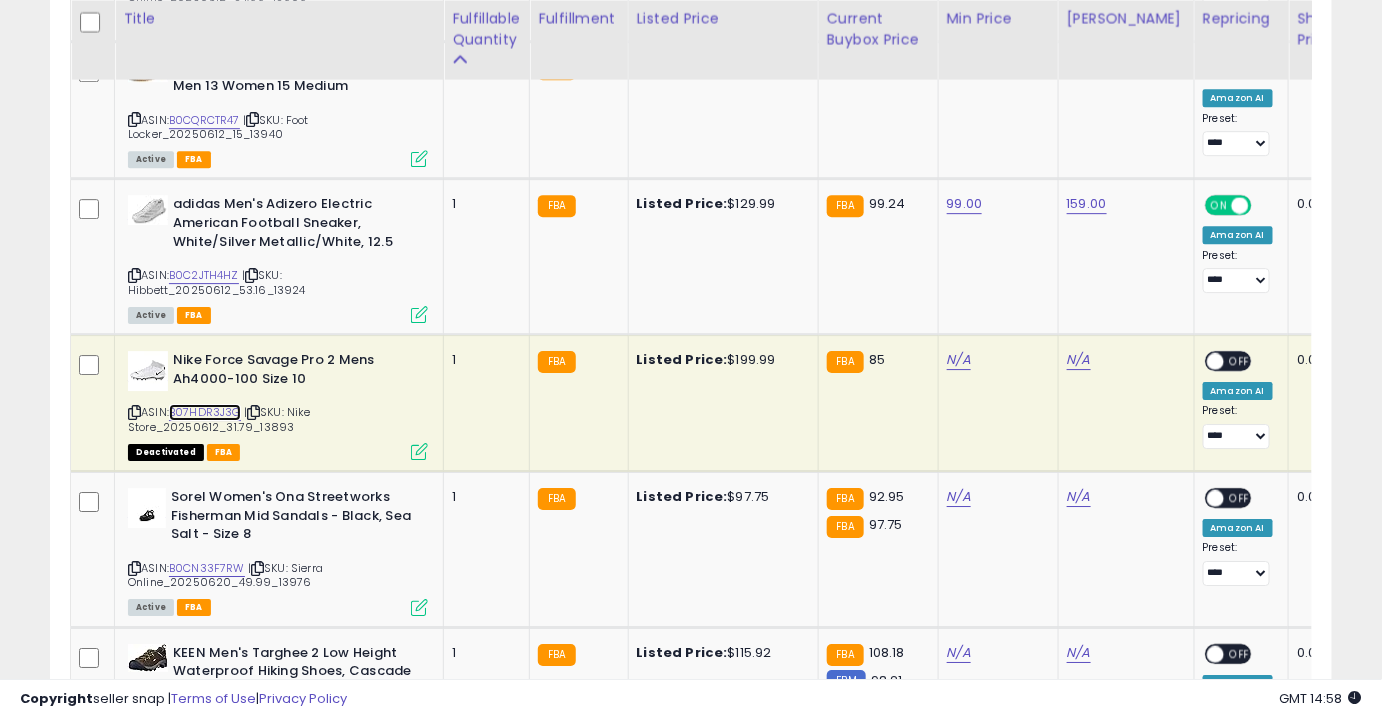 click on "B07HDR3J3G" at bounding box center (205, 412) 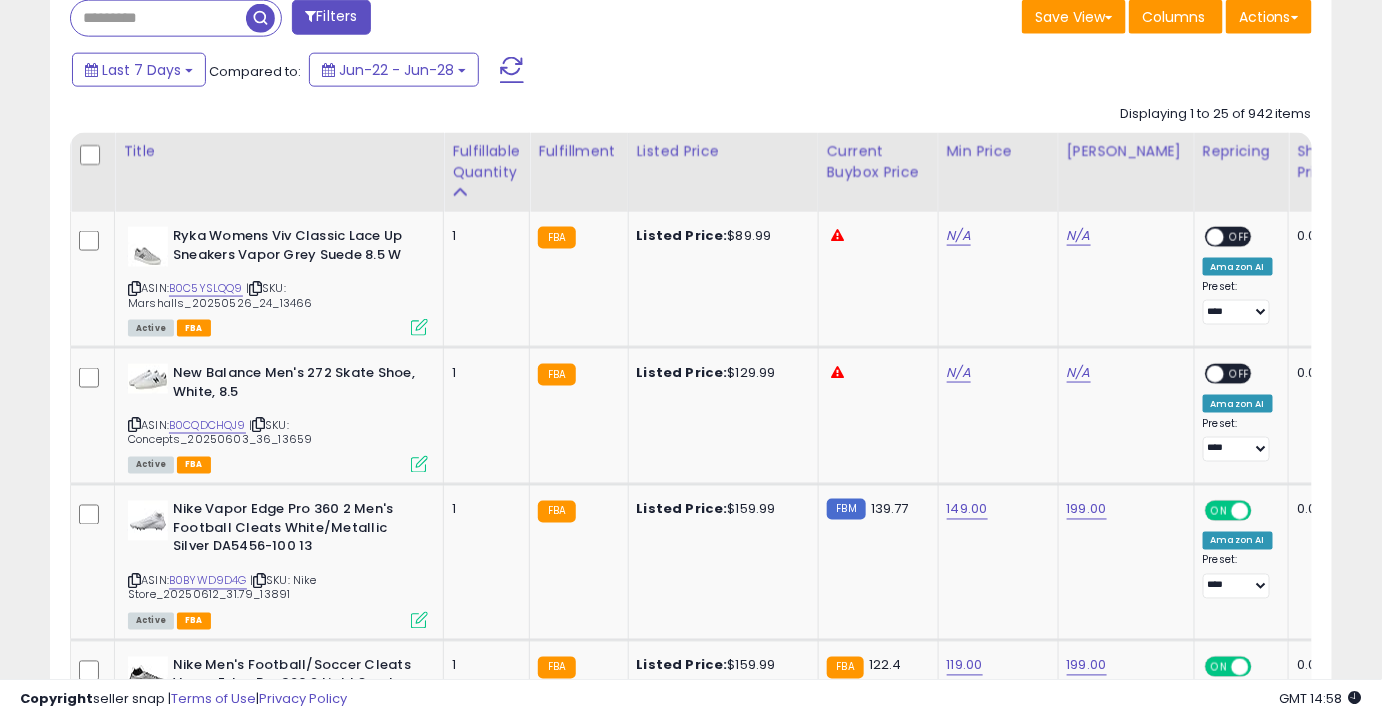 scroll, scrollTop: 839, scrollLeft: 0, axis: vertical 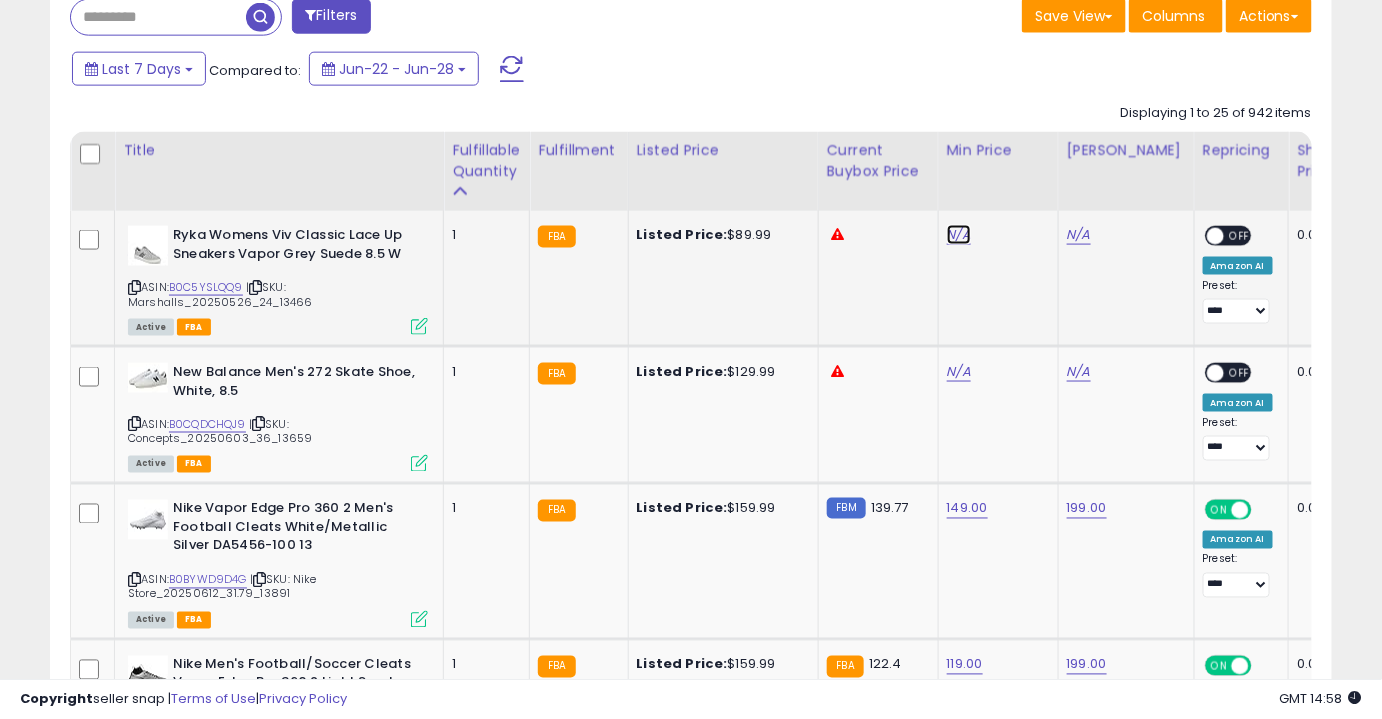 click on "N/A" at bounding box center [959, 235] 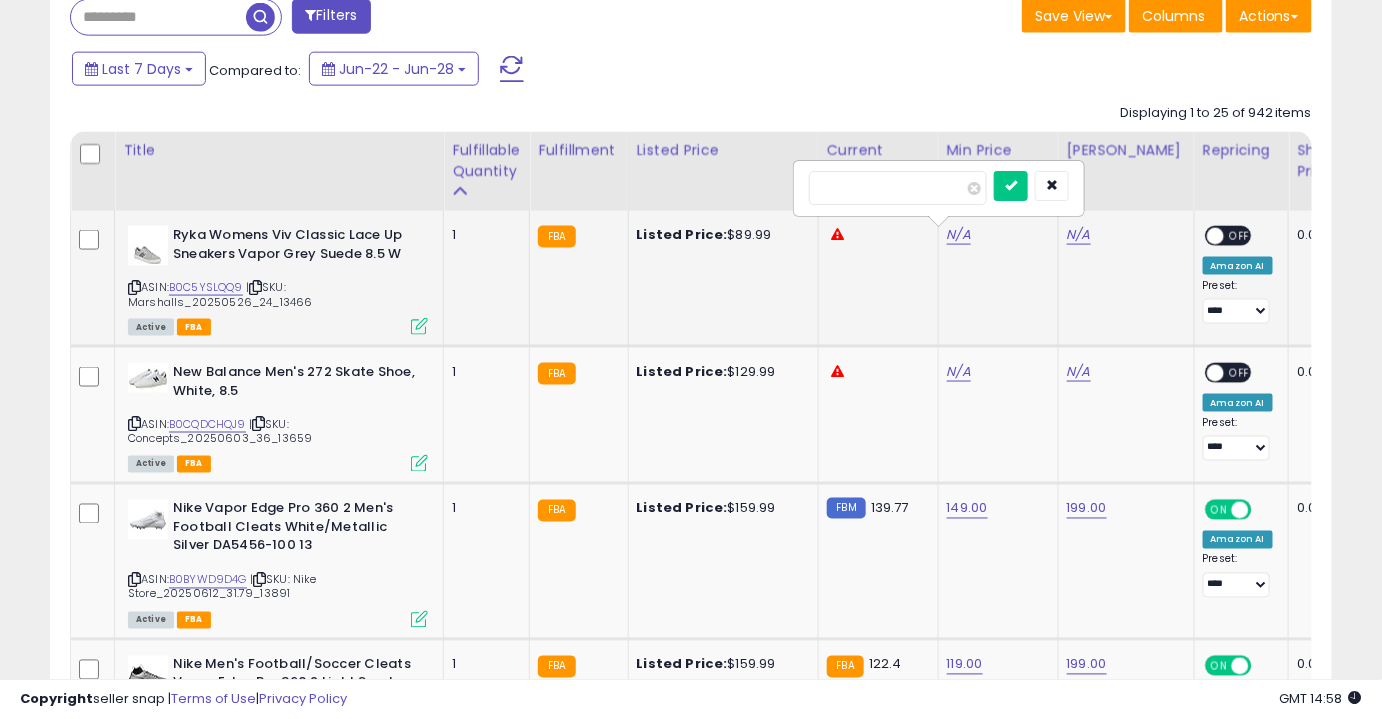 type on "*****" 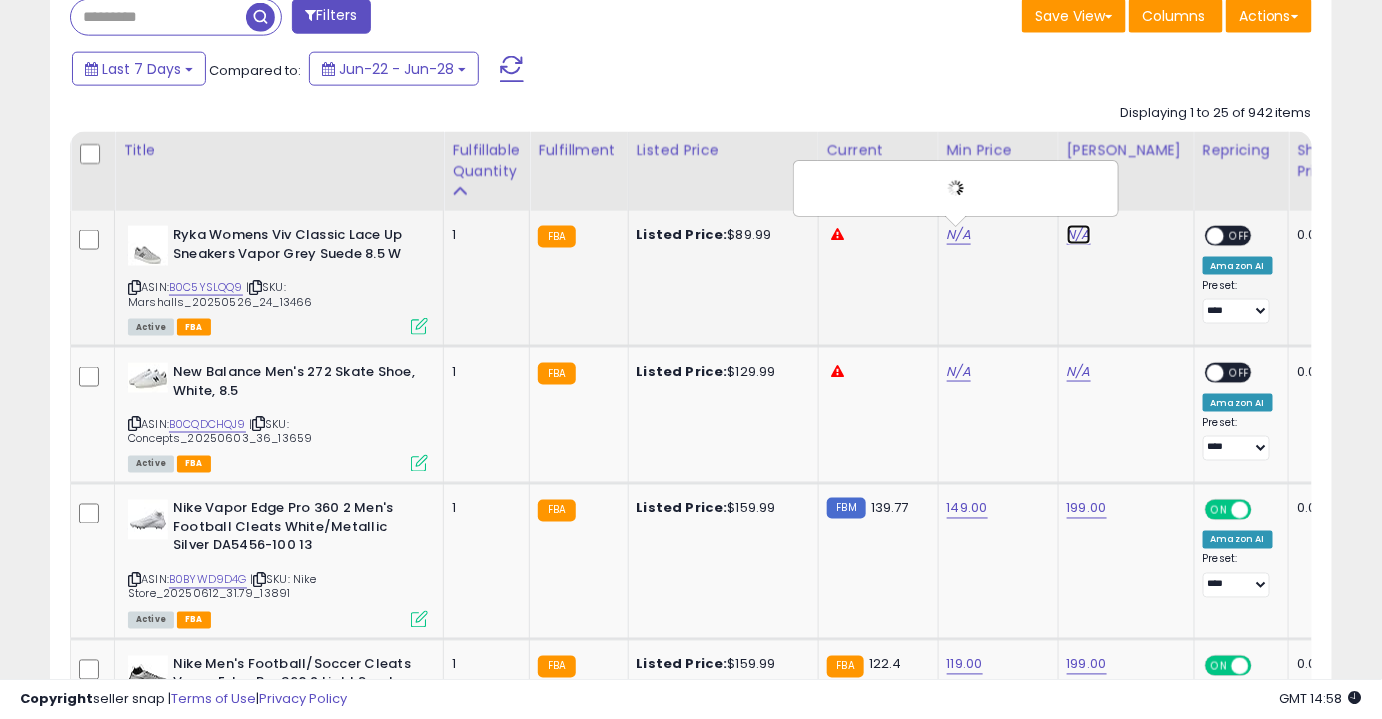 click on "N/A" at bounding box center (1079, 235) 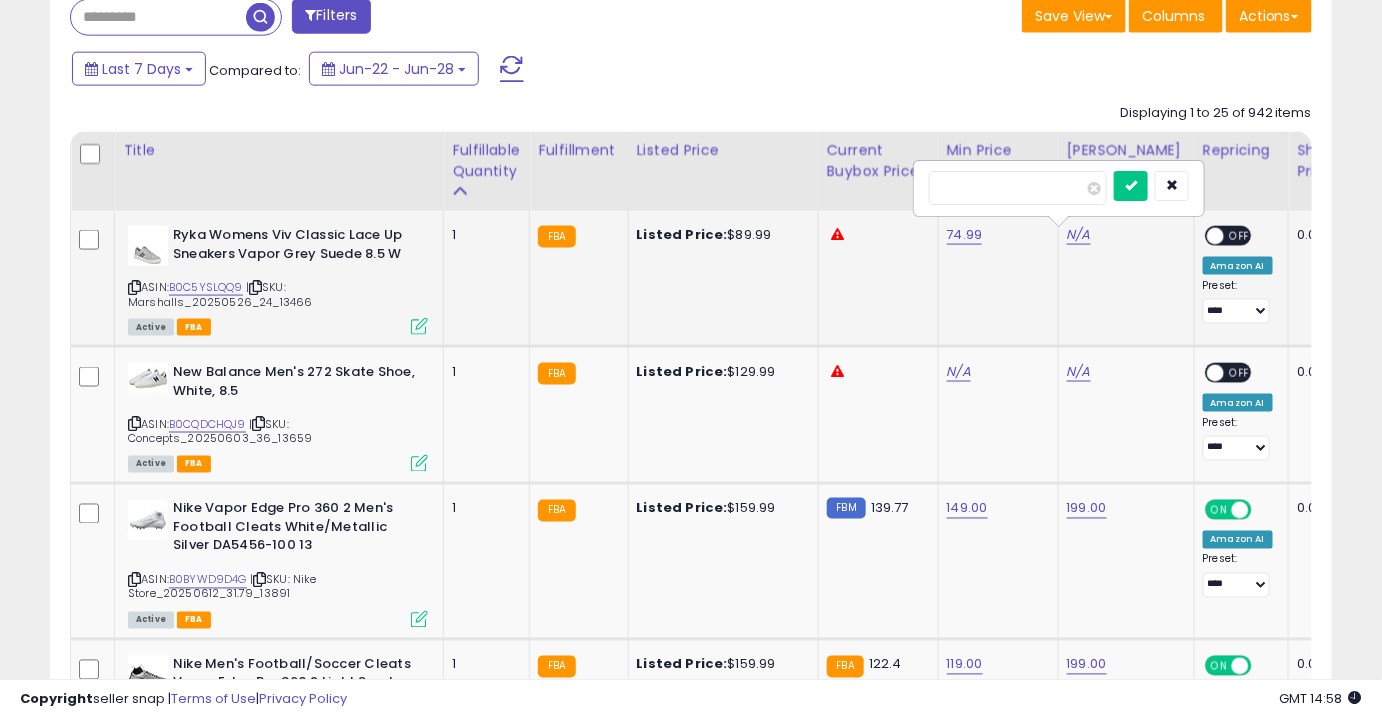 type on "*" 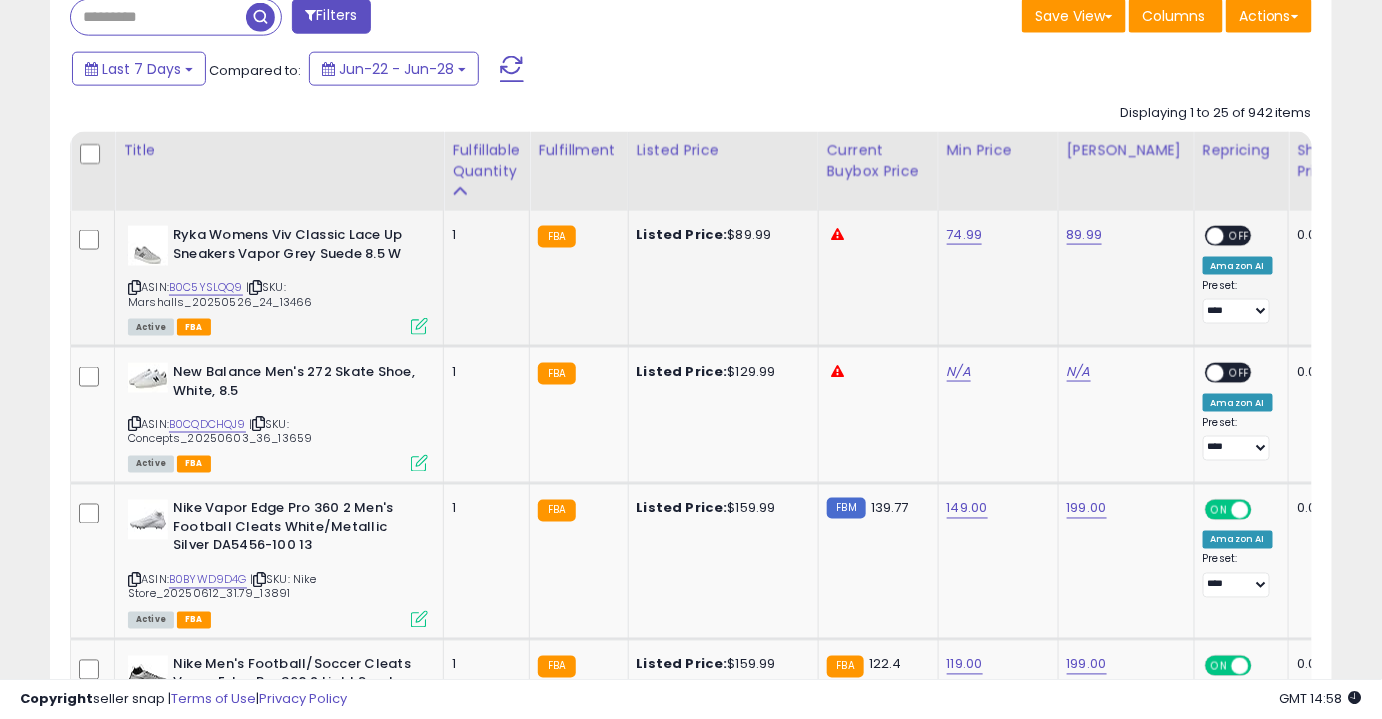 click on "OFF" at bounding box center (1240, 236) 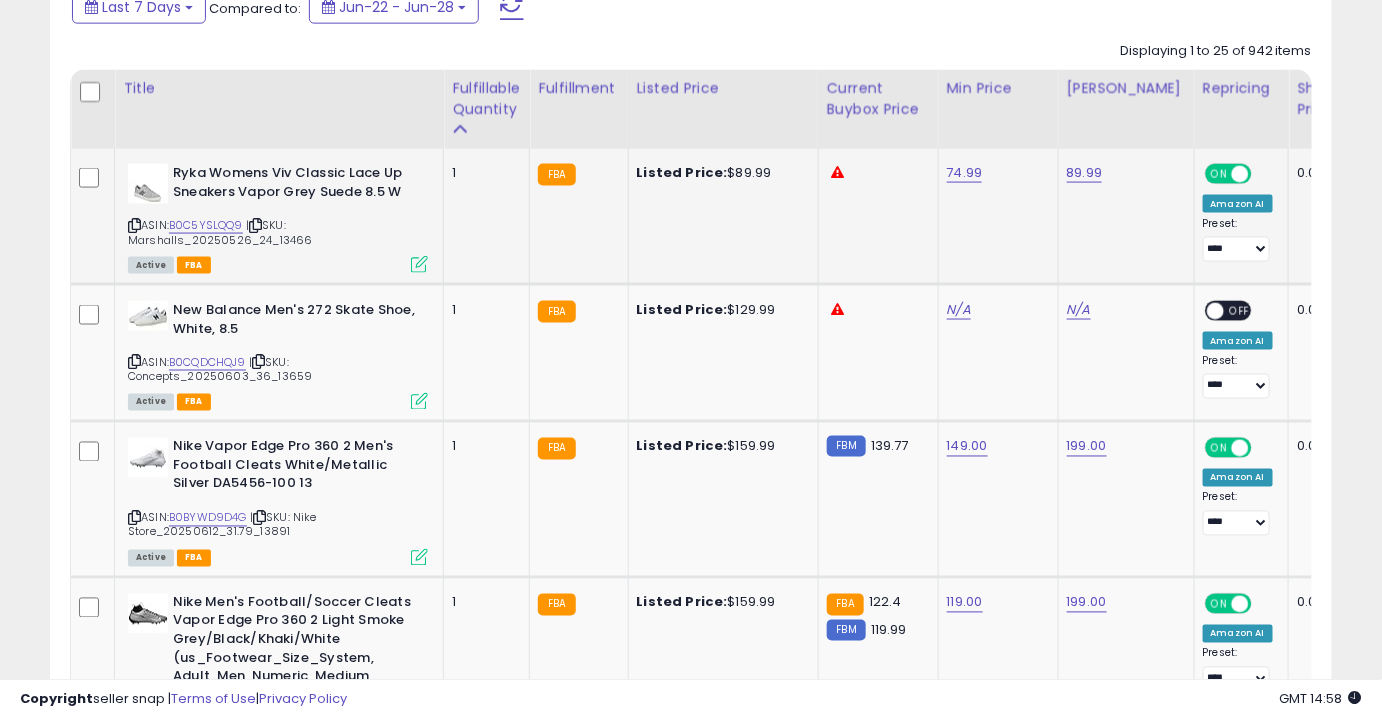 scroll, scrollTop: 904, scrollLeft: 0, axis: vertical 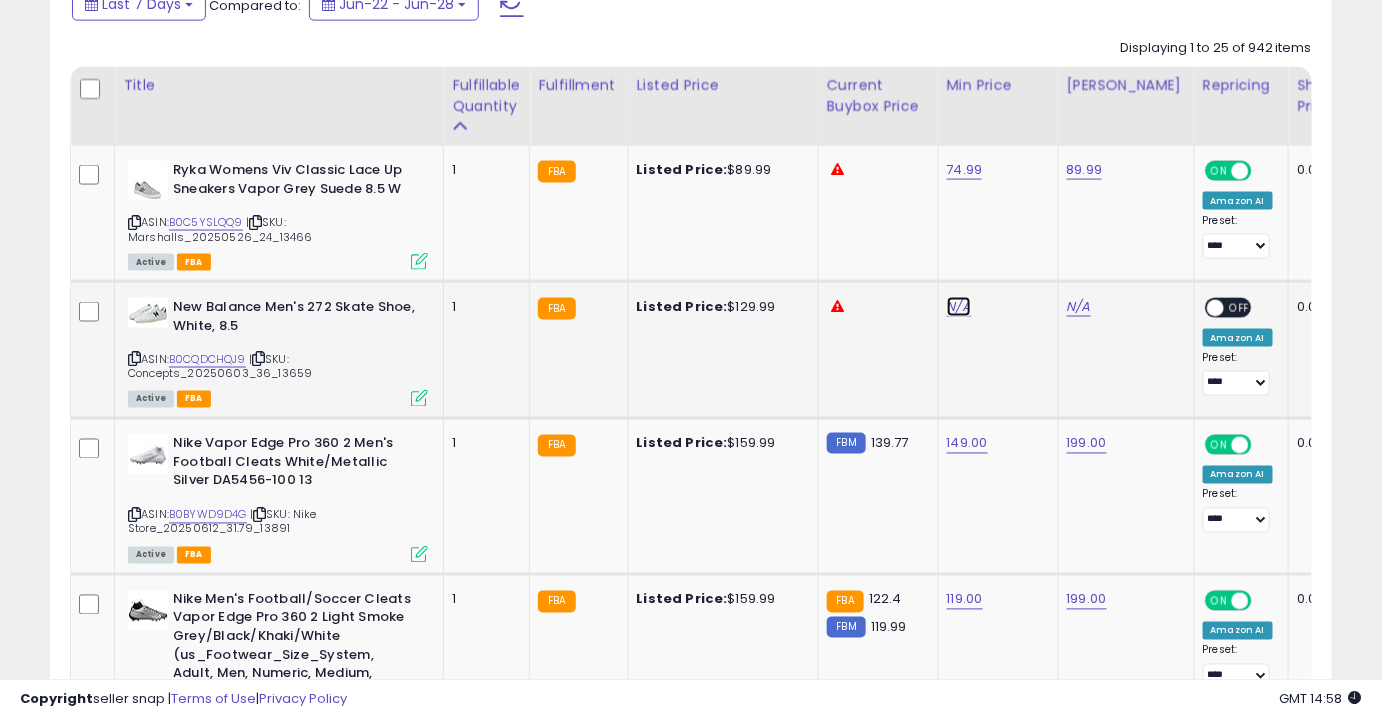 click on "N/A" at bounding box center (959, 307) 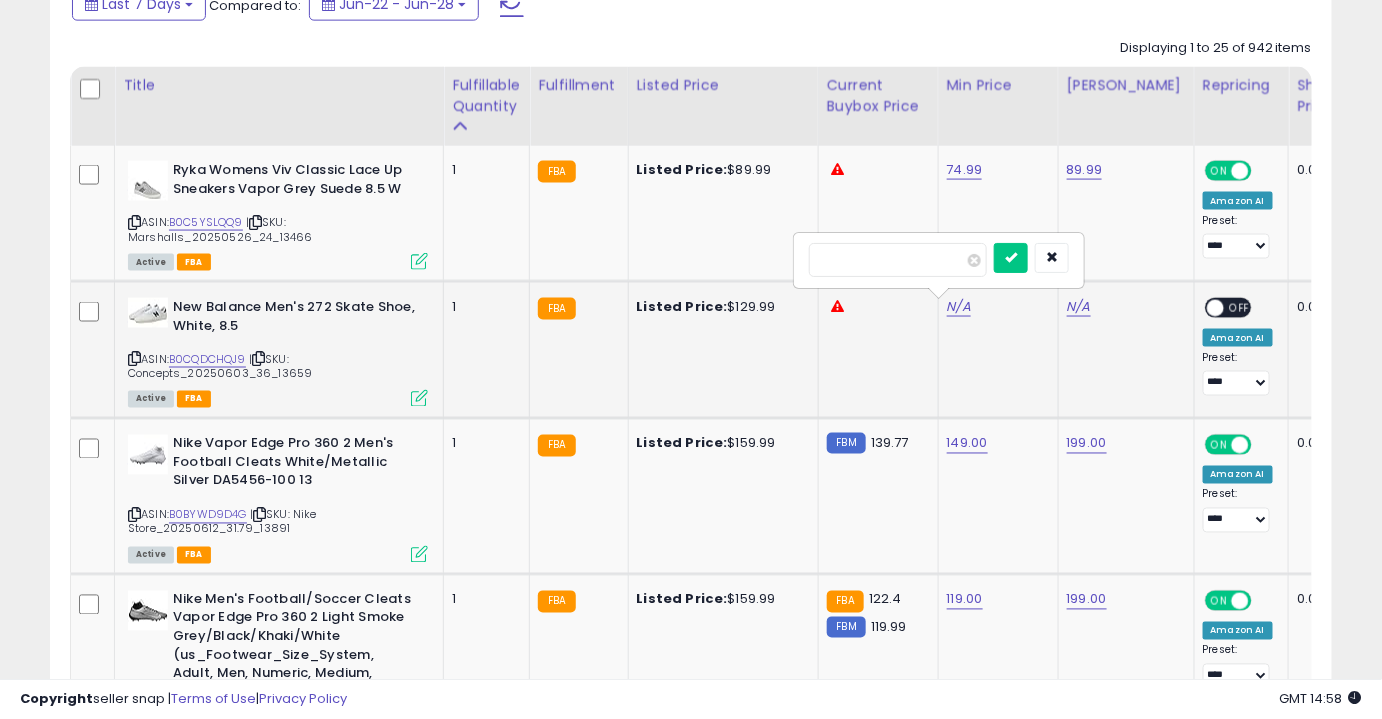 type on "*****" 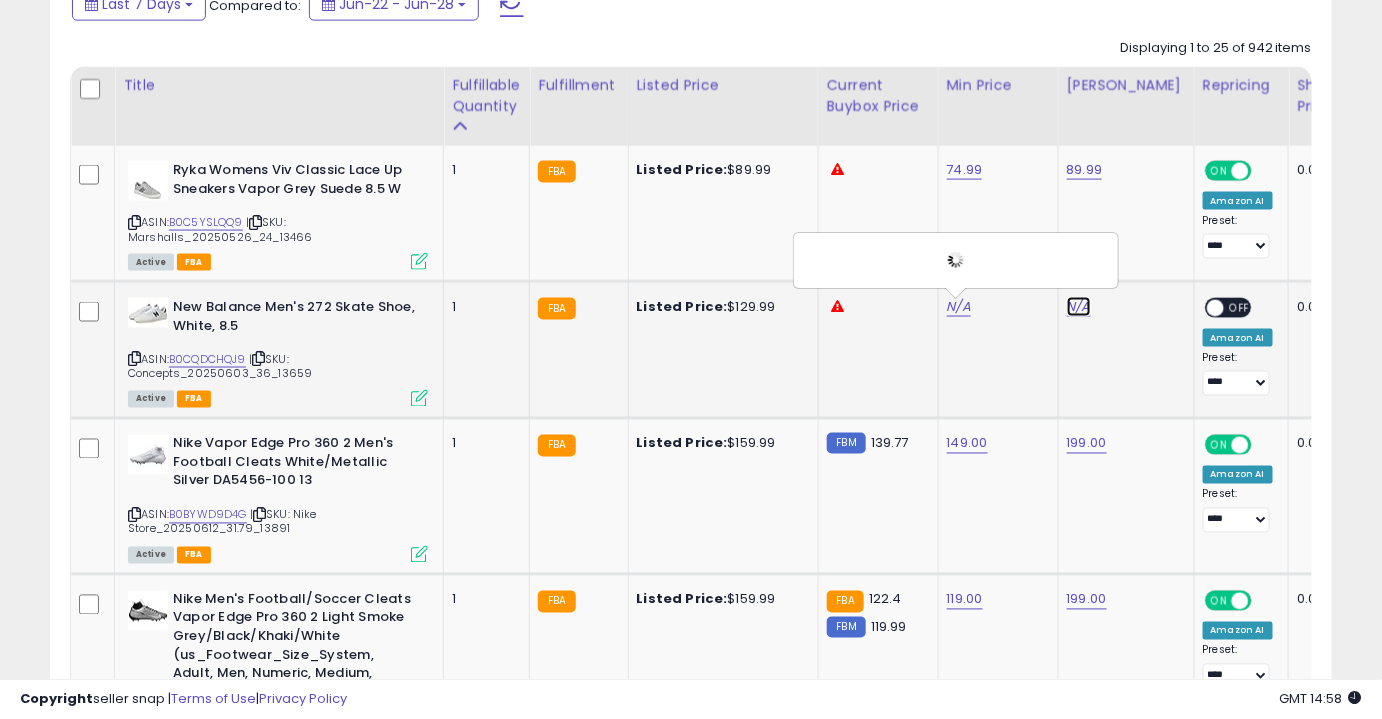 click on "N/A" at bounding box center (1079, 307) 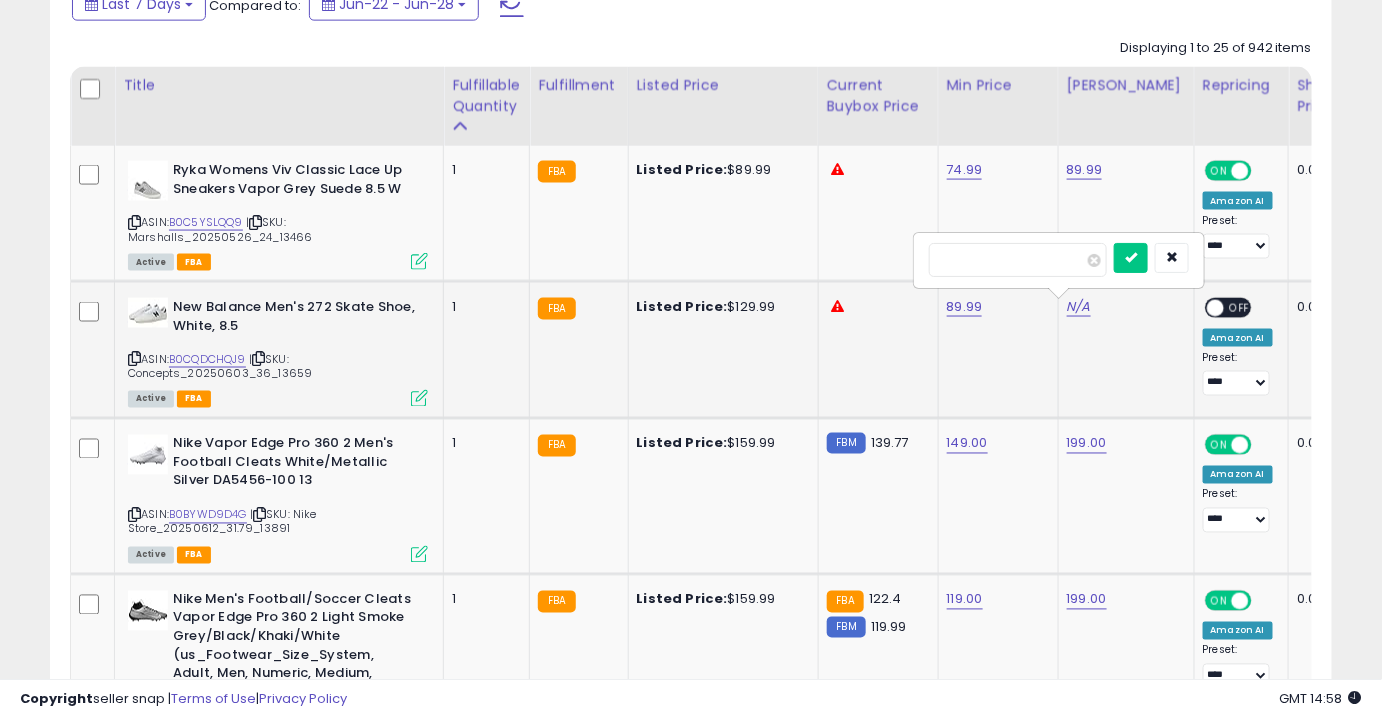 type on "******" 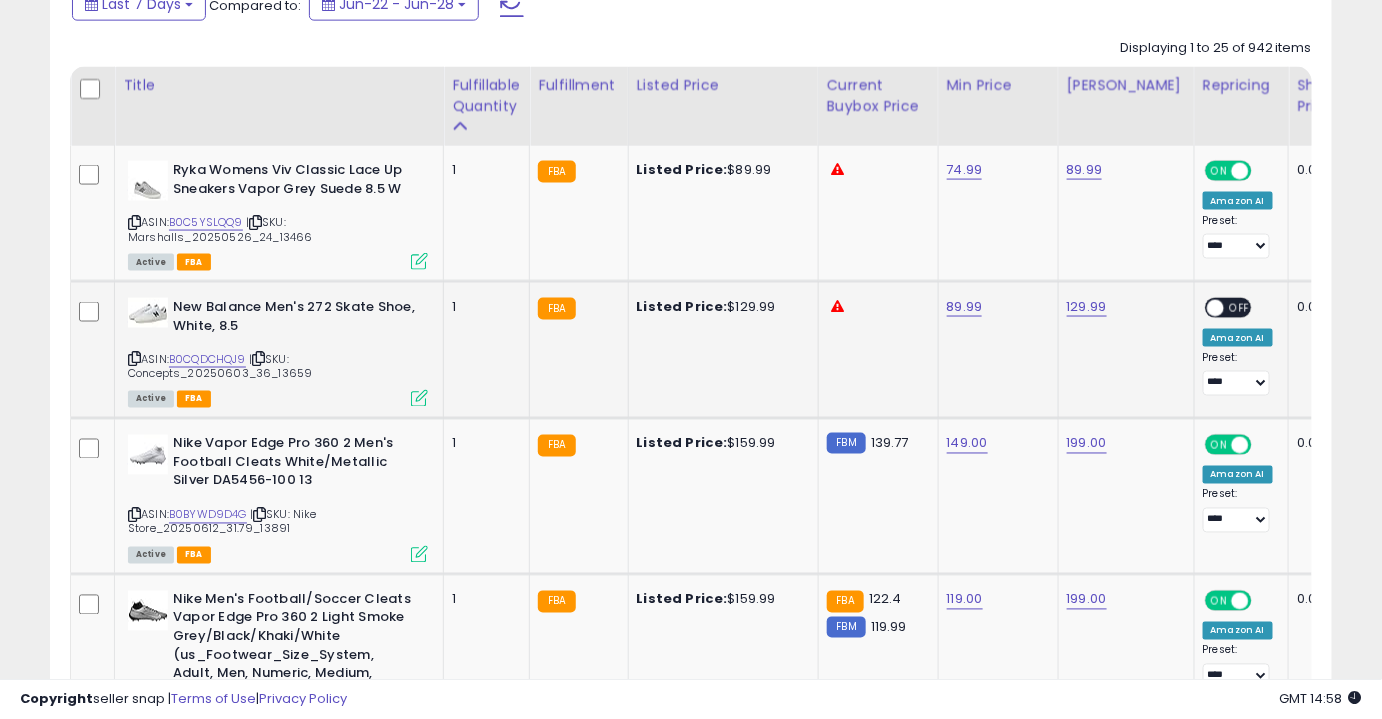 click on "OFF" at bounding box center [1240, 308] 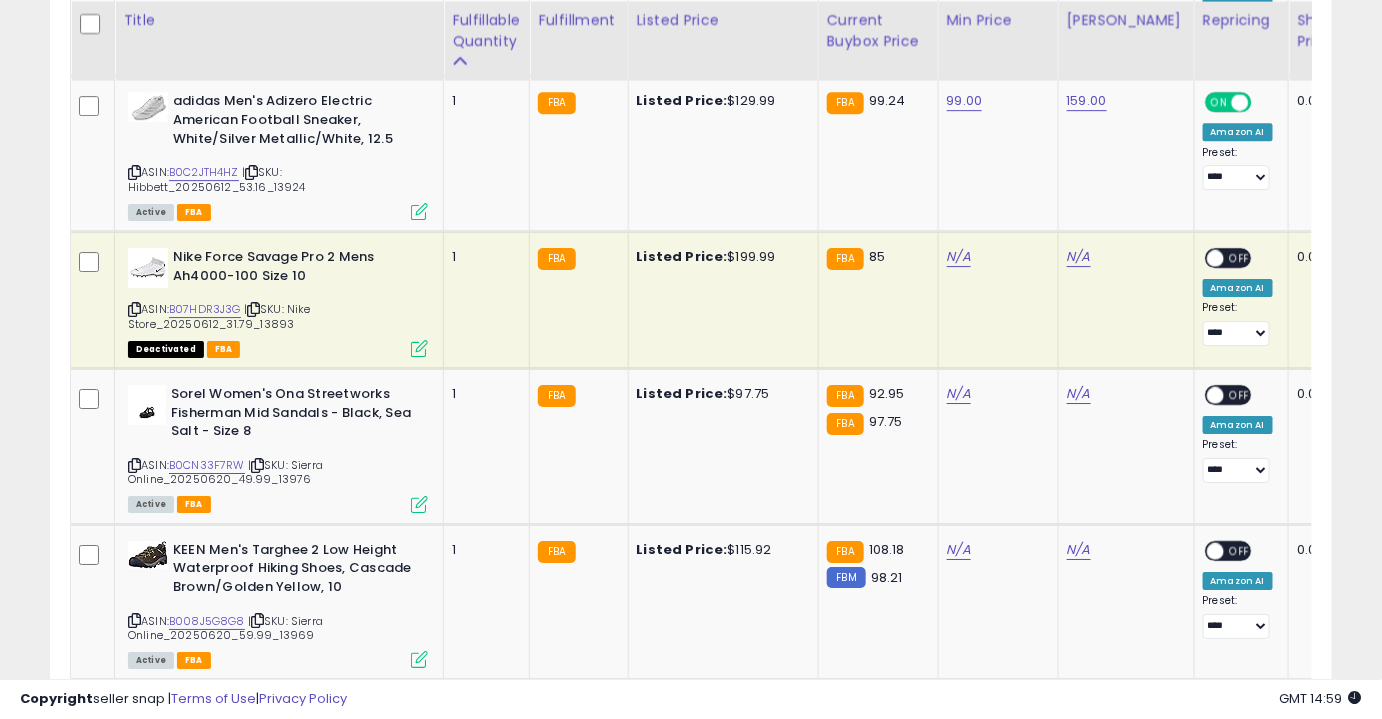scroll, scrollTop: 2064, scrollLeft: 0, axis: vertical 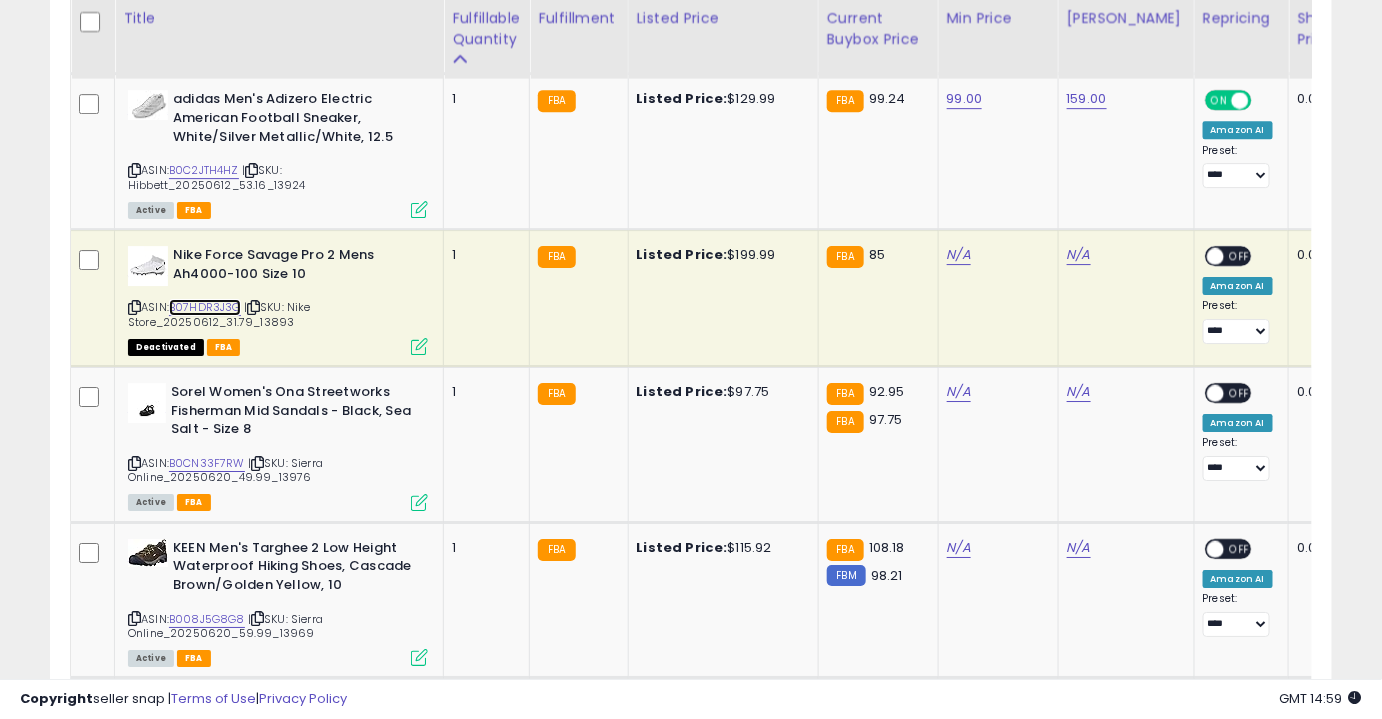click on "B07HDR3J3G" at bounding box center (205, 307) 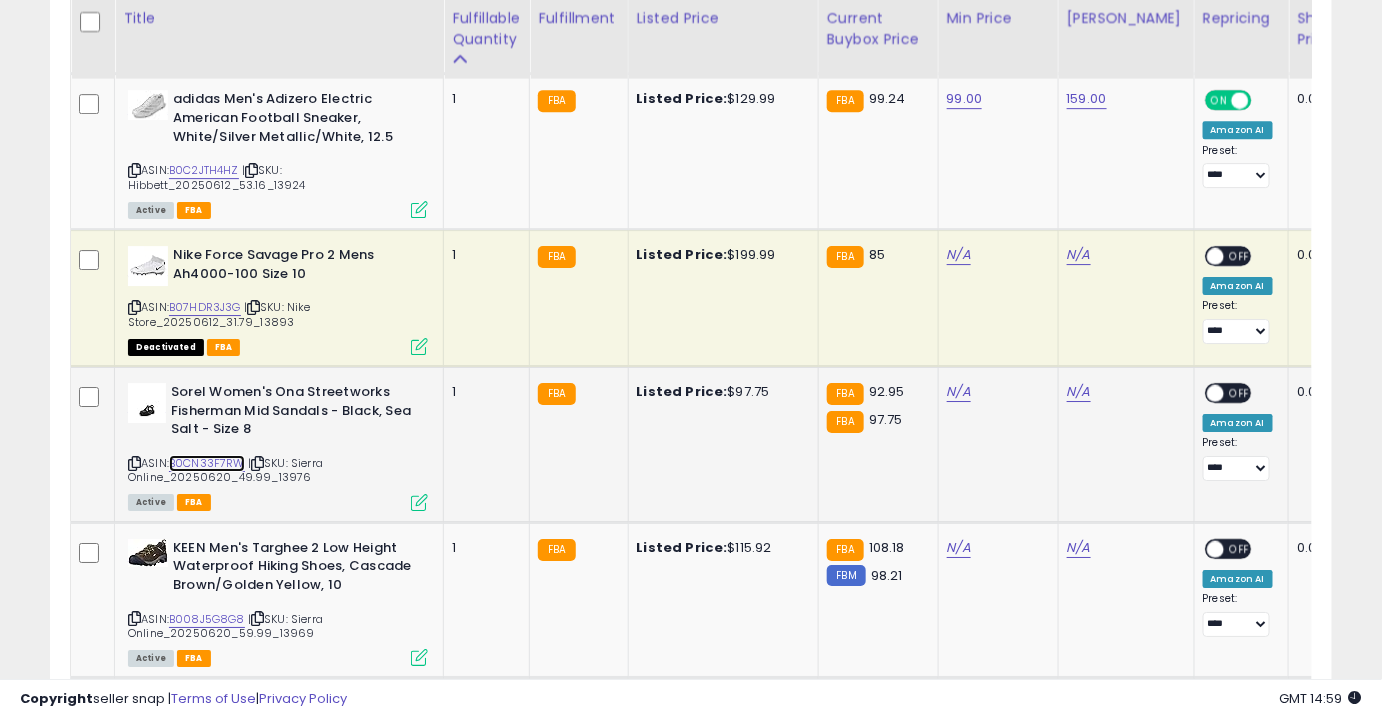 click on "B0CN33F7RW" at bounding box center [207, 463] 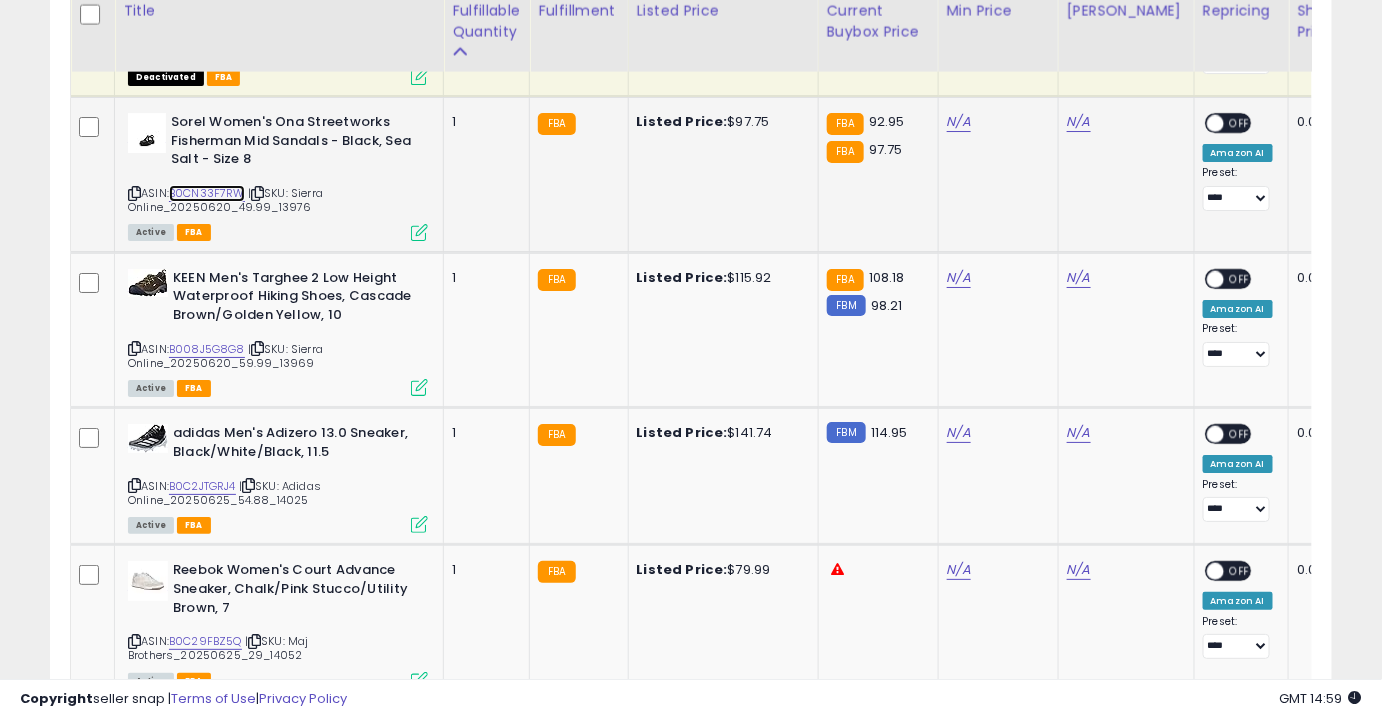 scroll, scrollTop: 2336, scrollLeft: 0, axis: vertical 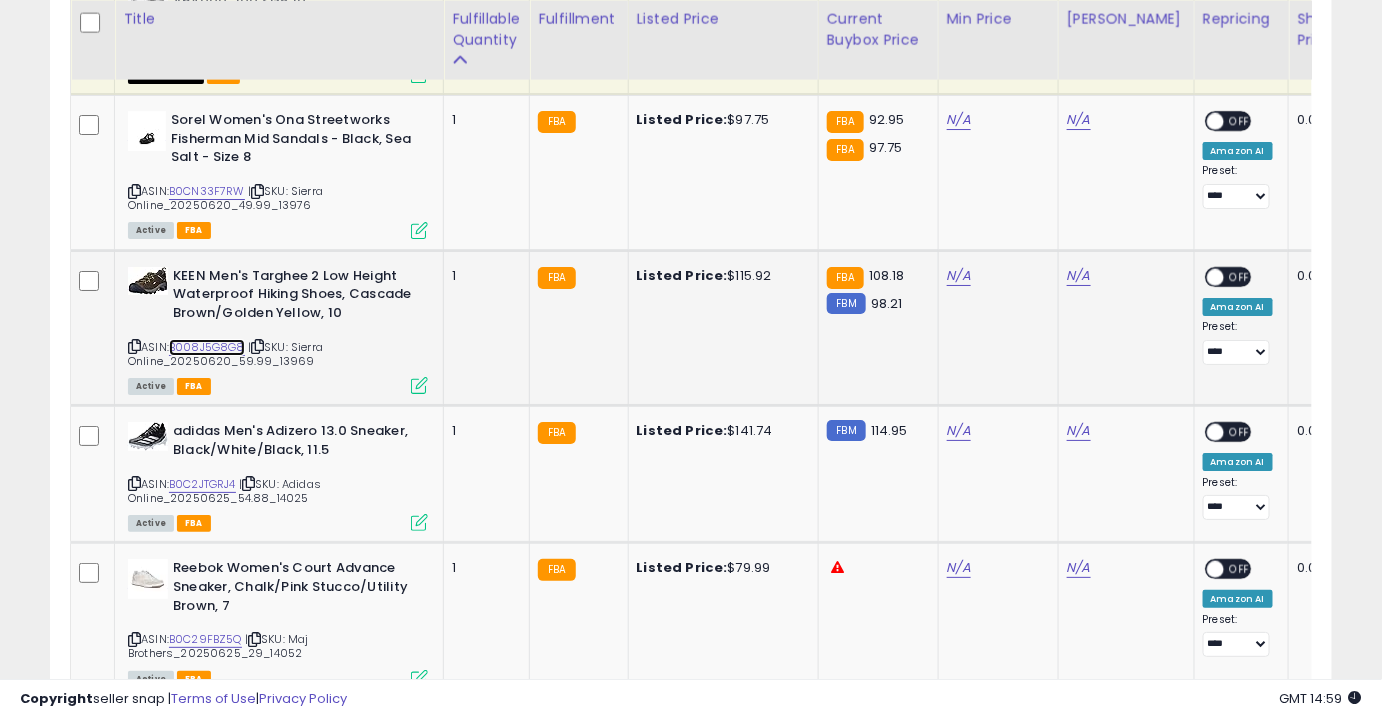 click on "B008J5G8G8" at bounding box center (207, 347) 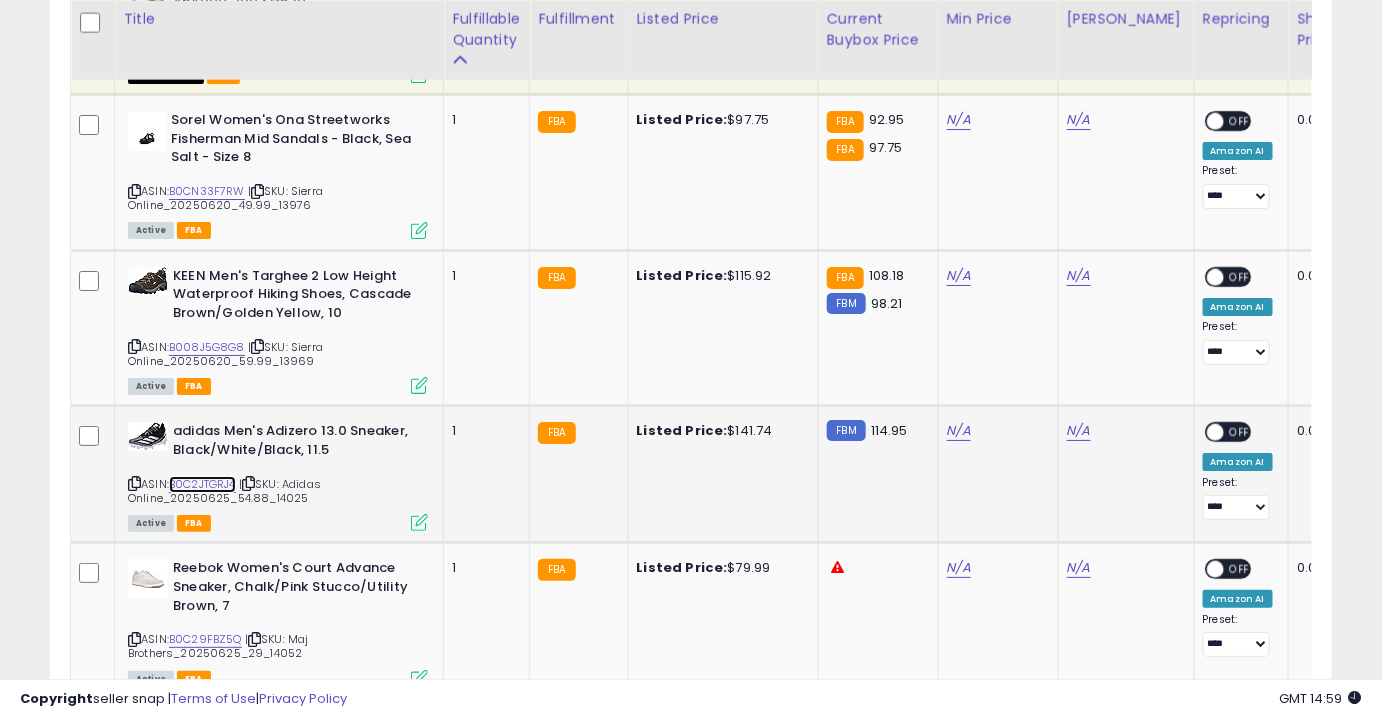 click on "B0C2JTGRJ4" at bounding box center (202, 484) 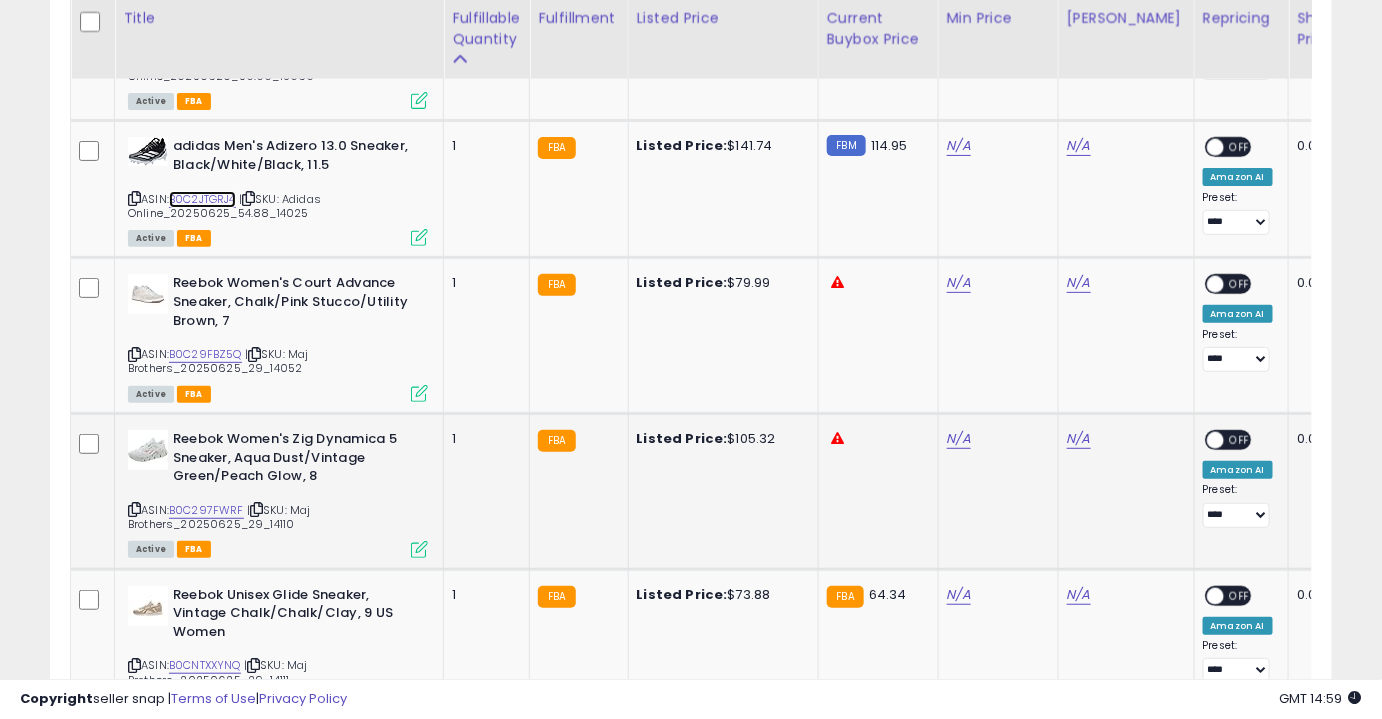 scroll, scrollTop: 2622, scrollLeft: 0, axis: vertical 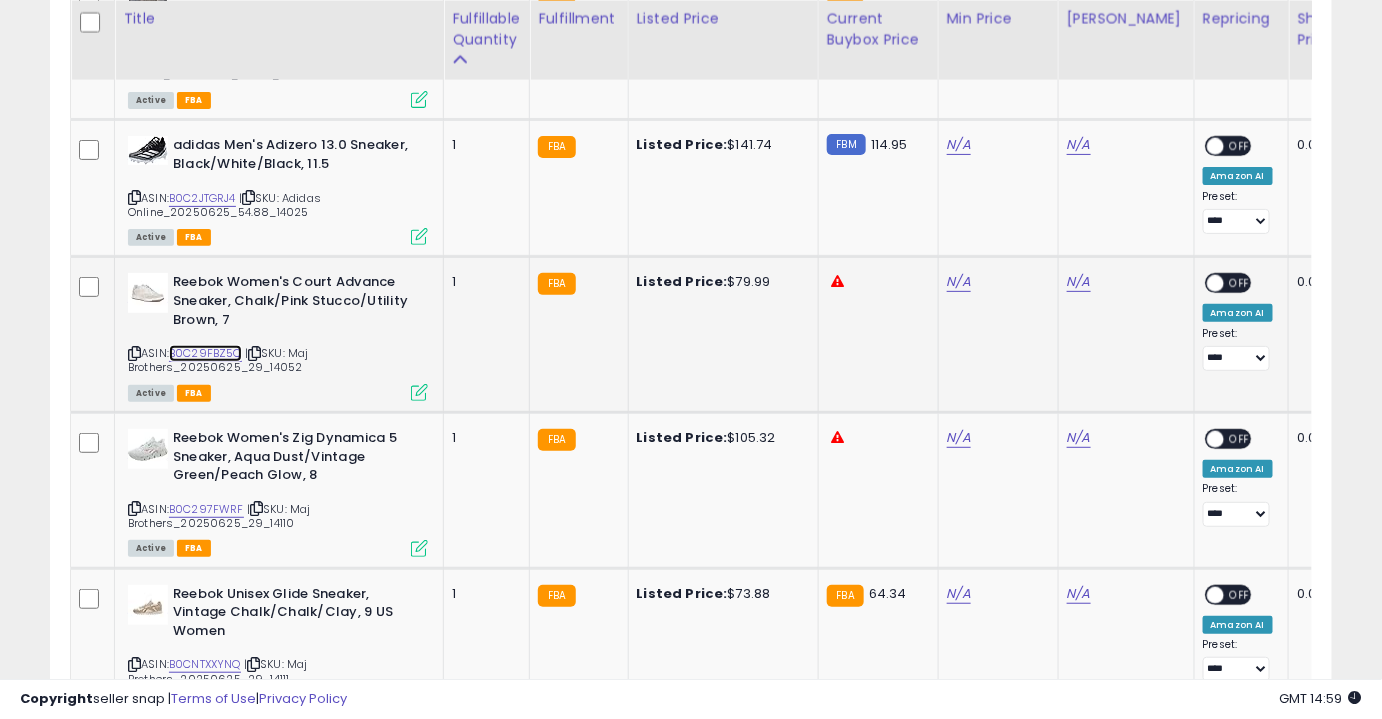 click on "B0C29FBZ5Q" at bounding box center [205, 353] 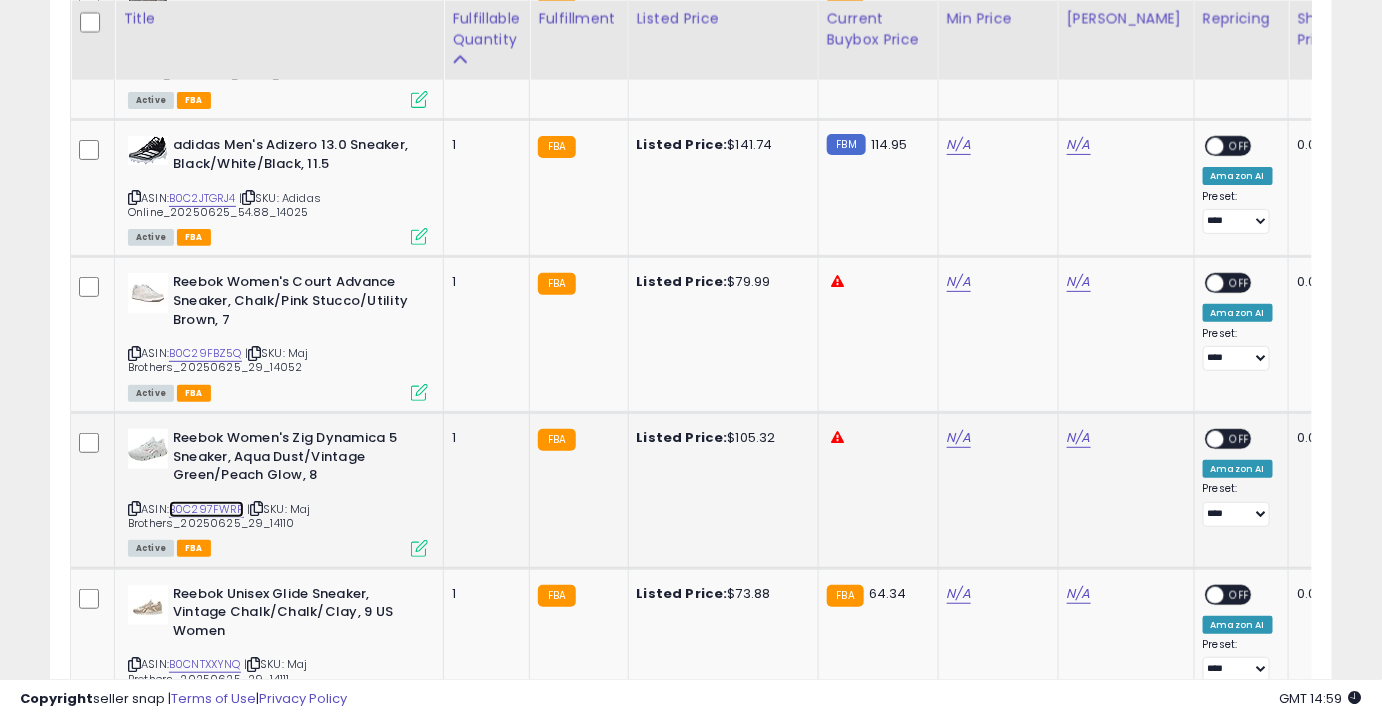 click on "B0C297FWRF" at bounding box center [206, 509] 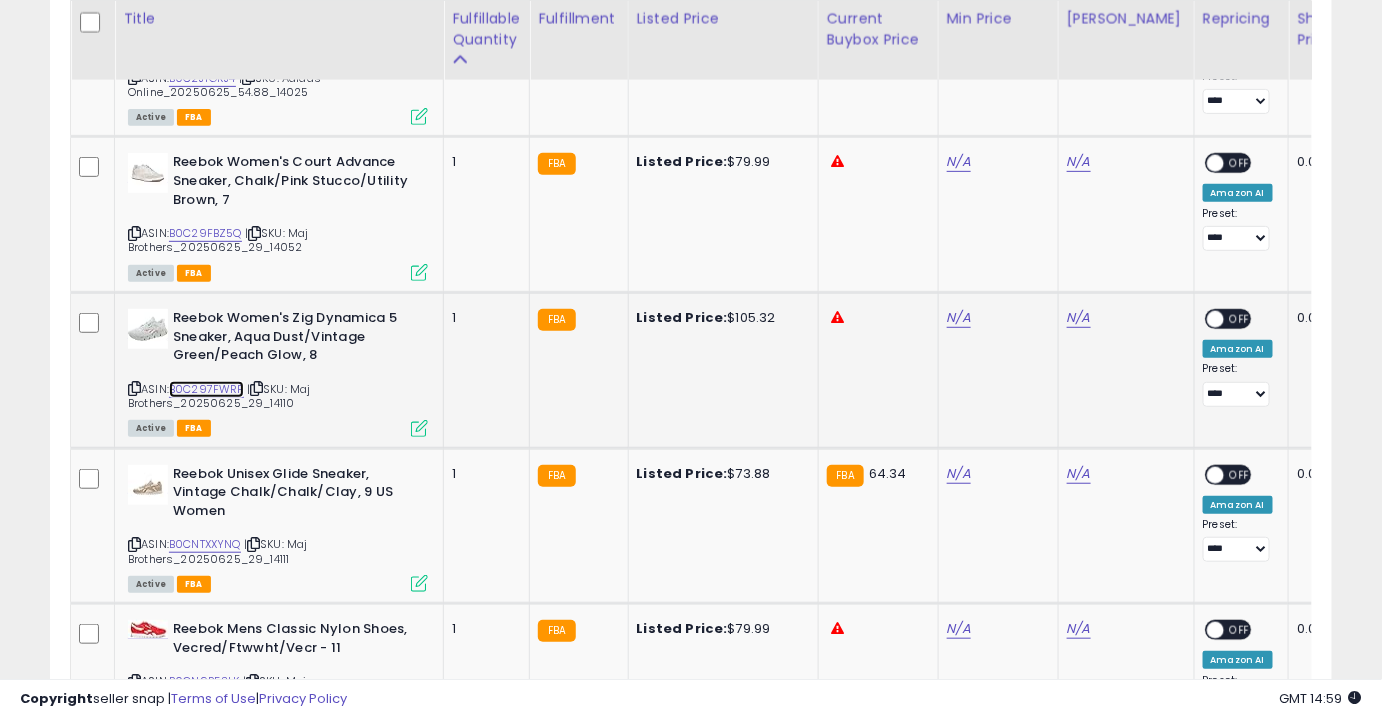 scroll, scrollTop: 2755, scrollLeft: 0, axis: vertical 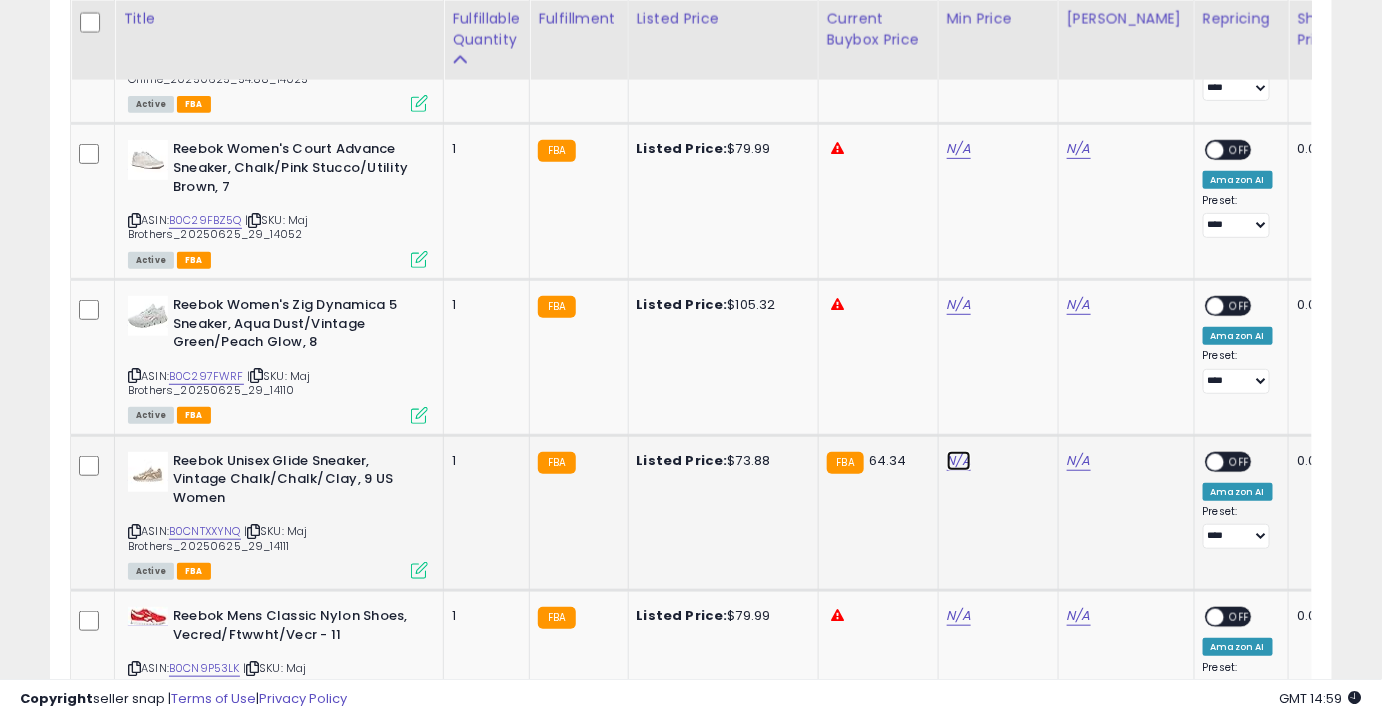 click on "N/A" at bounding box center [959, -436] 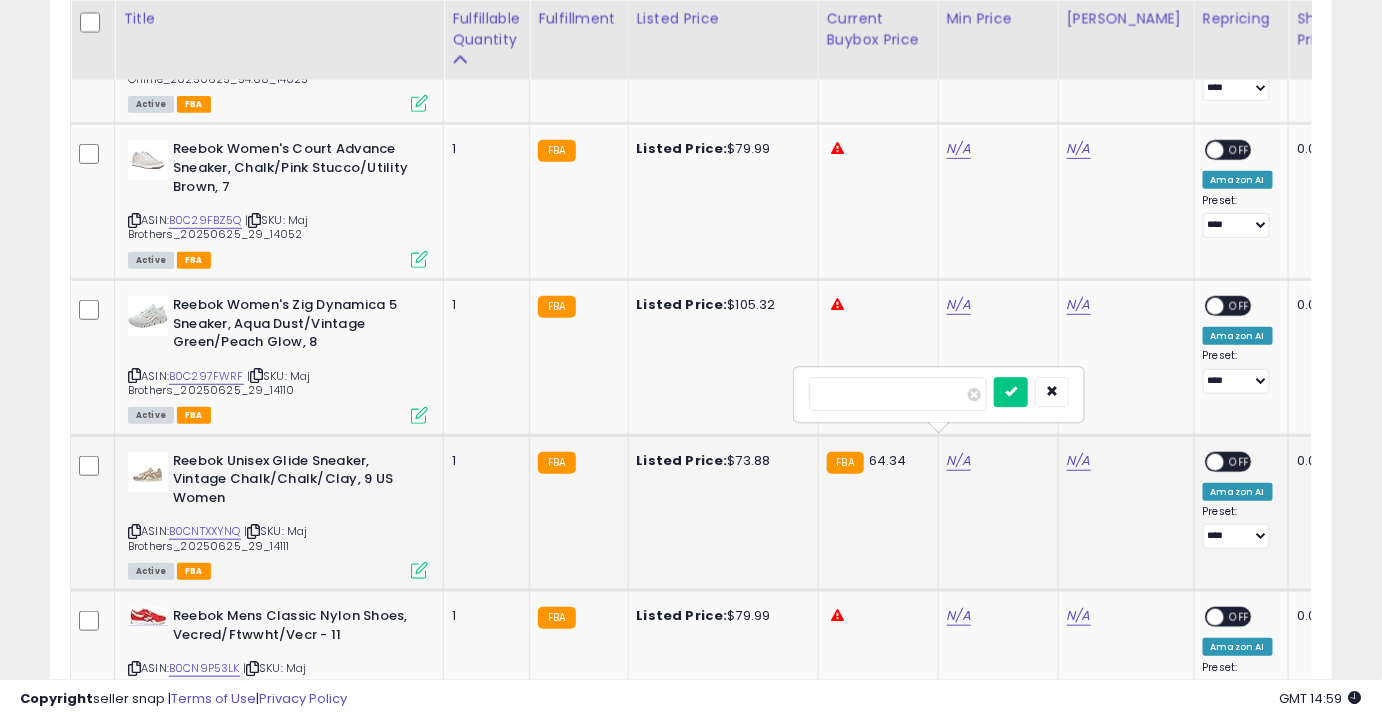 type on "**" 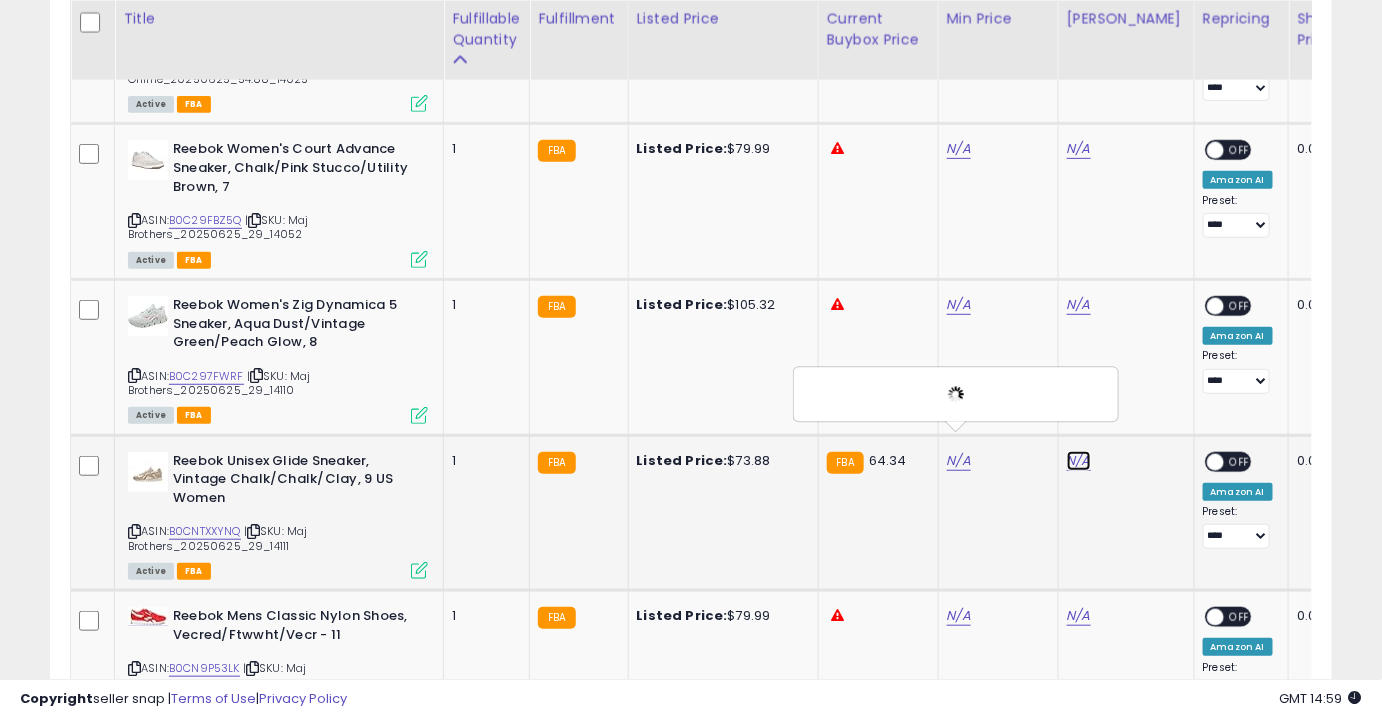 click on "N/A" at bounding box center (1079, -436) 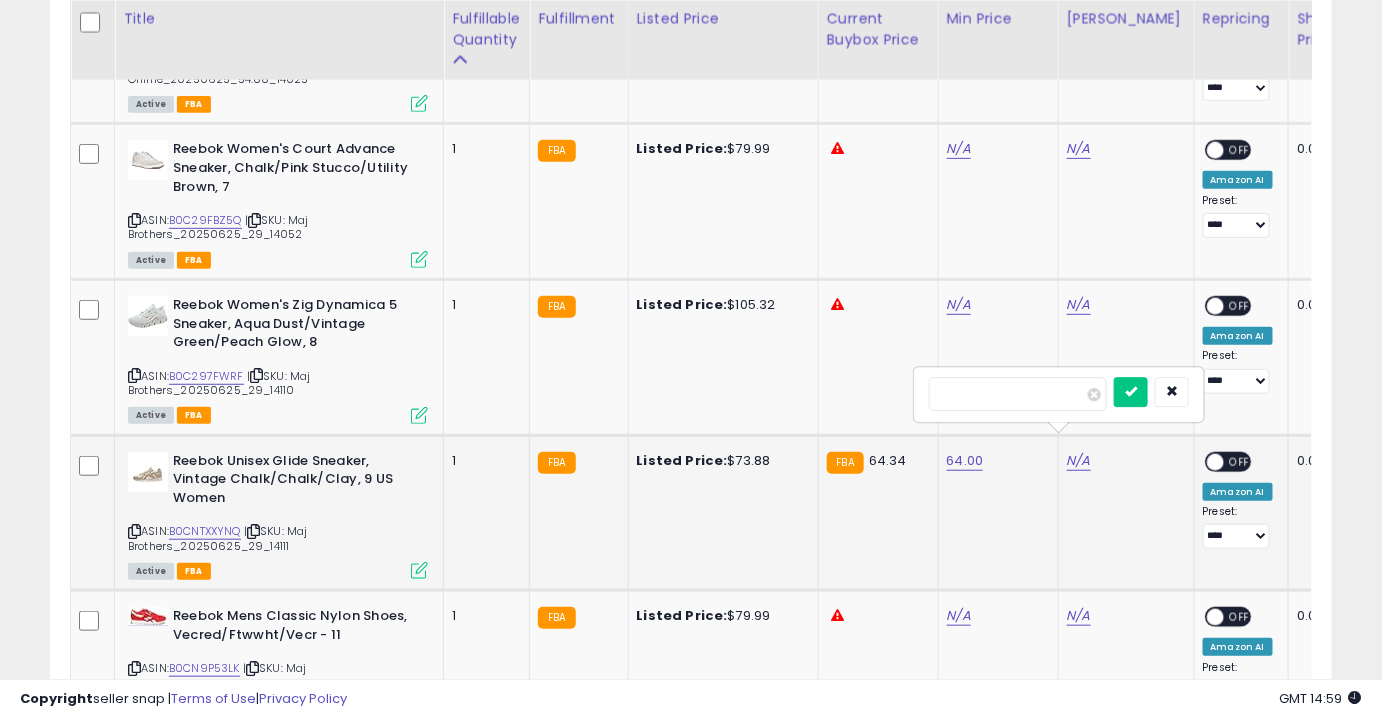 type on "**" 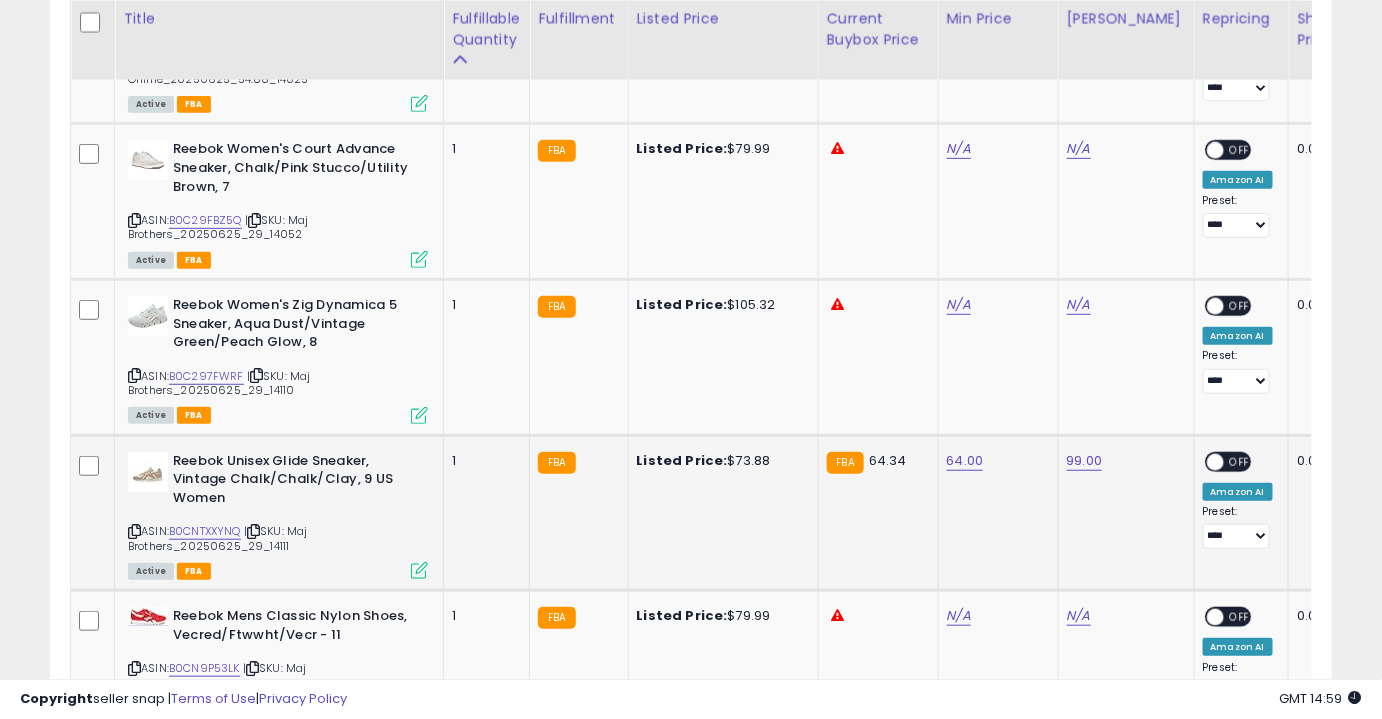 click on "OFF" at bounding box center [1240, 461] 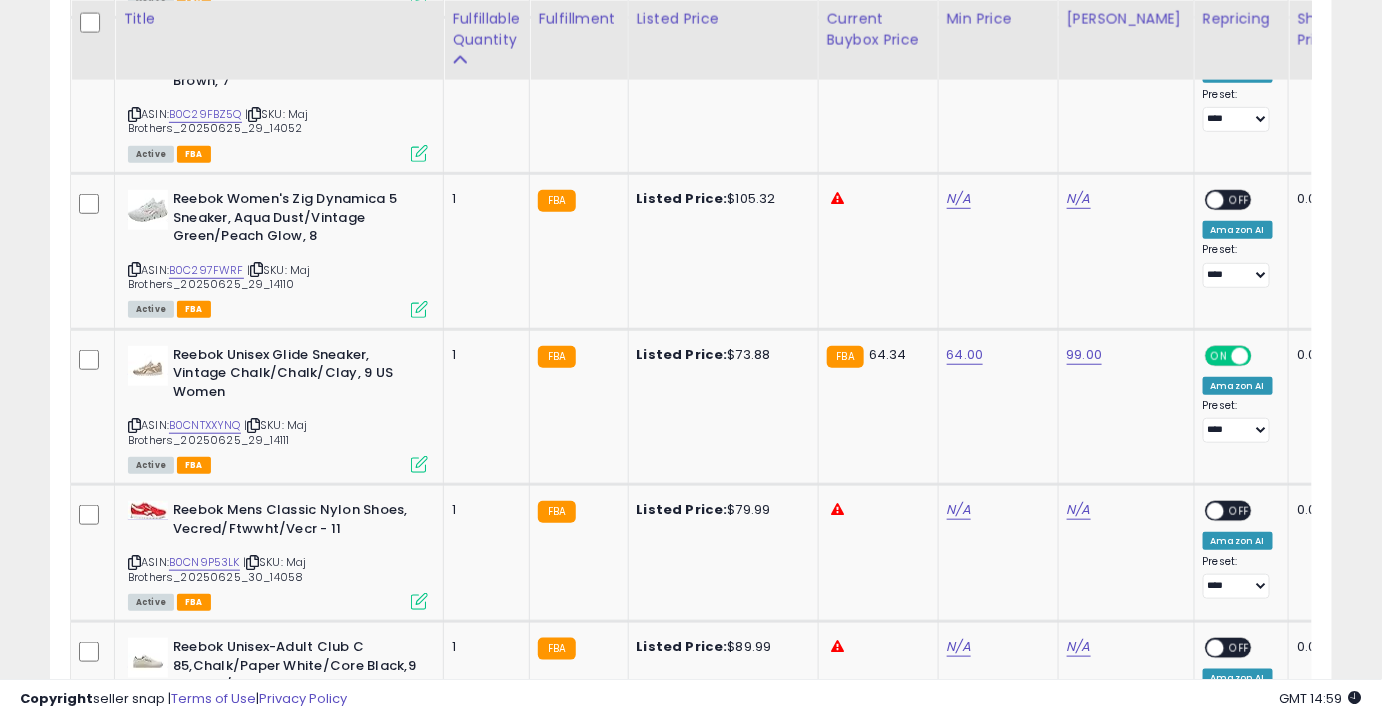 scroll, scrollTop: 3106, scrollLeft: 0, axis: vertical 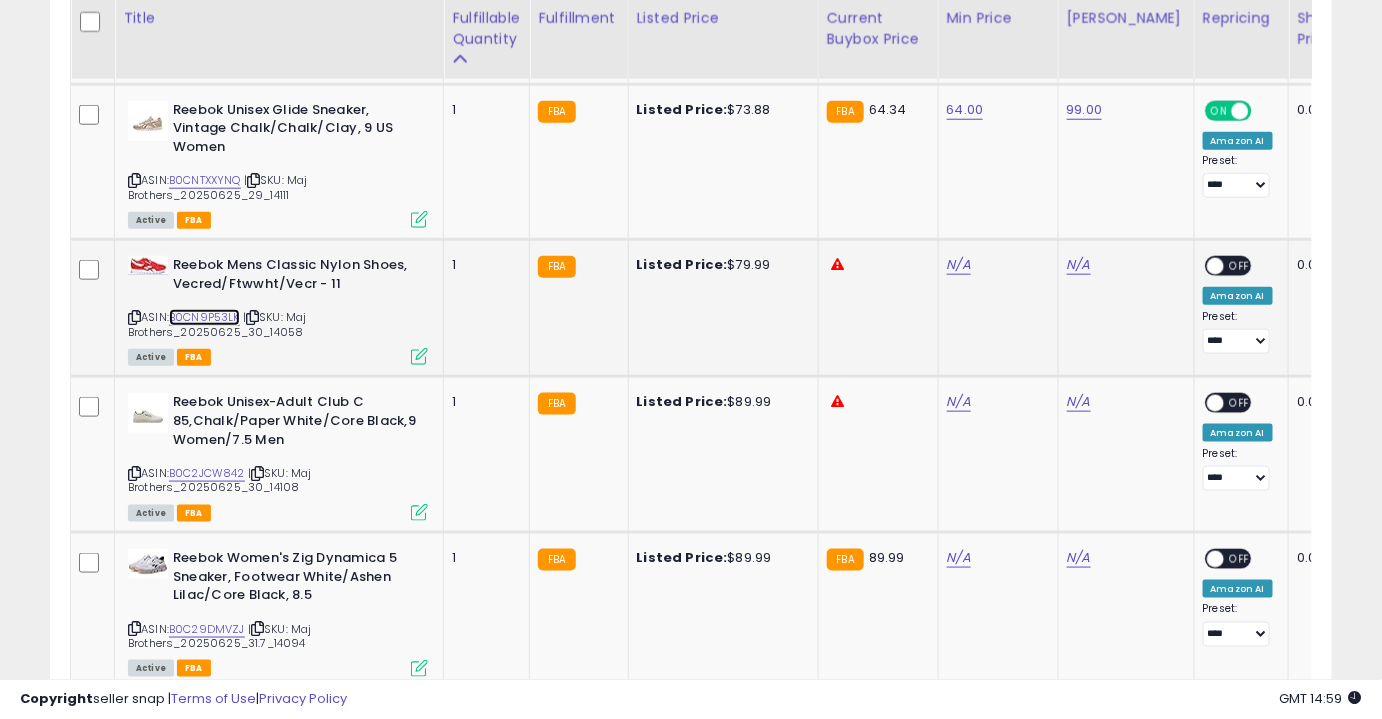 click on "B0CN9P53LK" at bounding box center (204, 317) 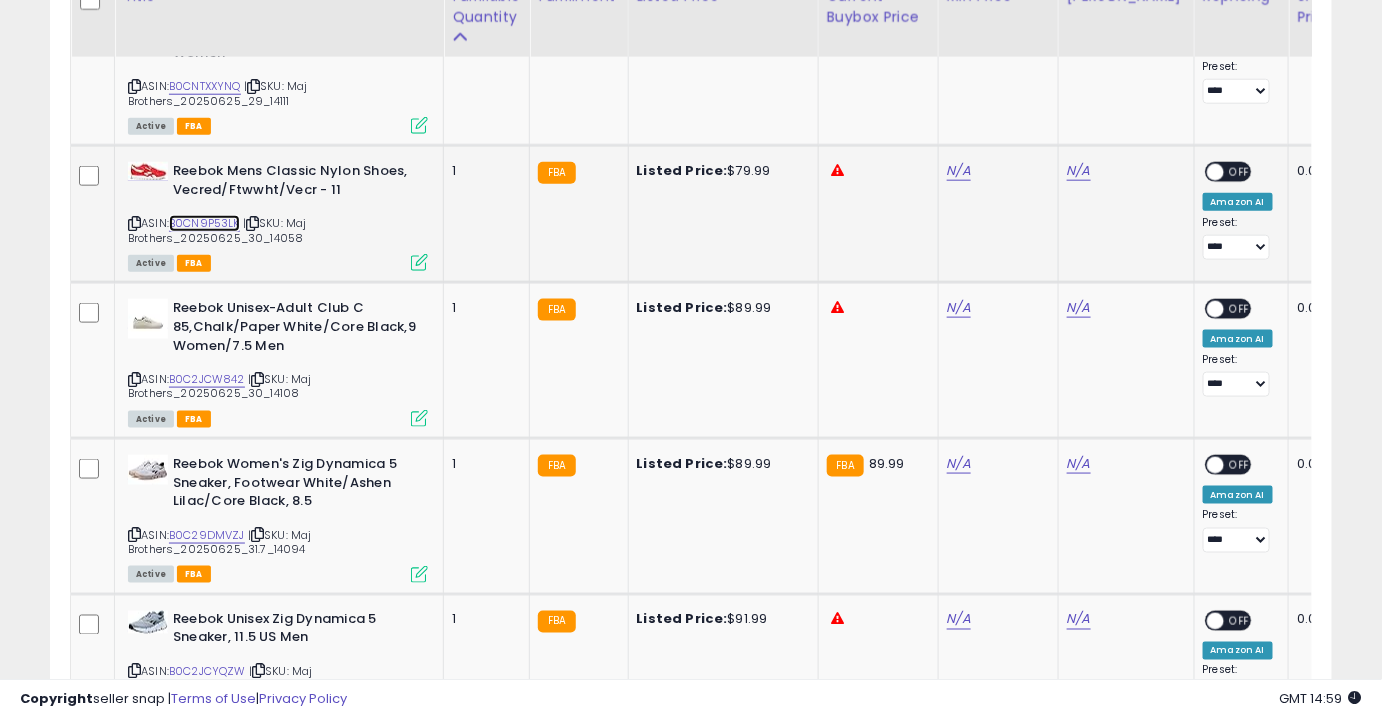 scroll, scrollTop: 3210, scrollLeft: 0, axis: vertical 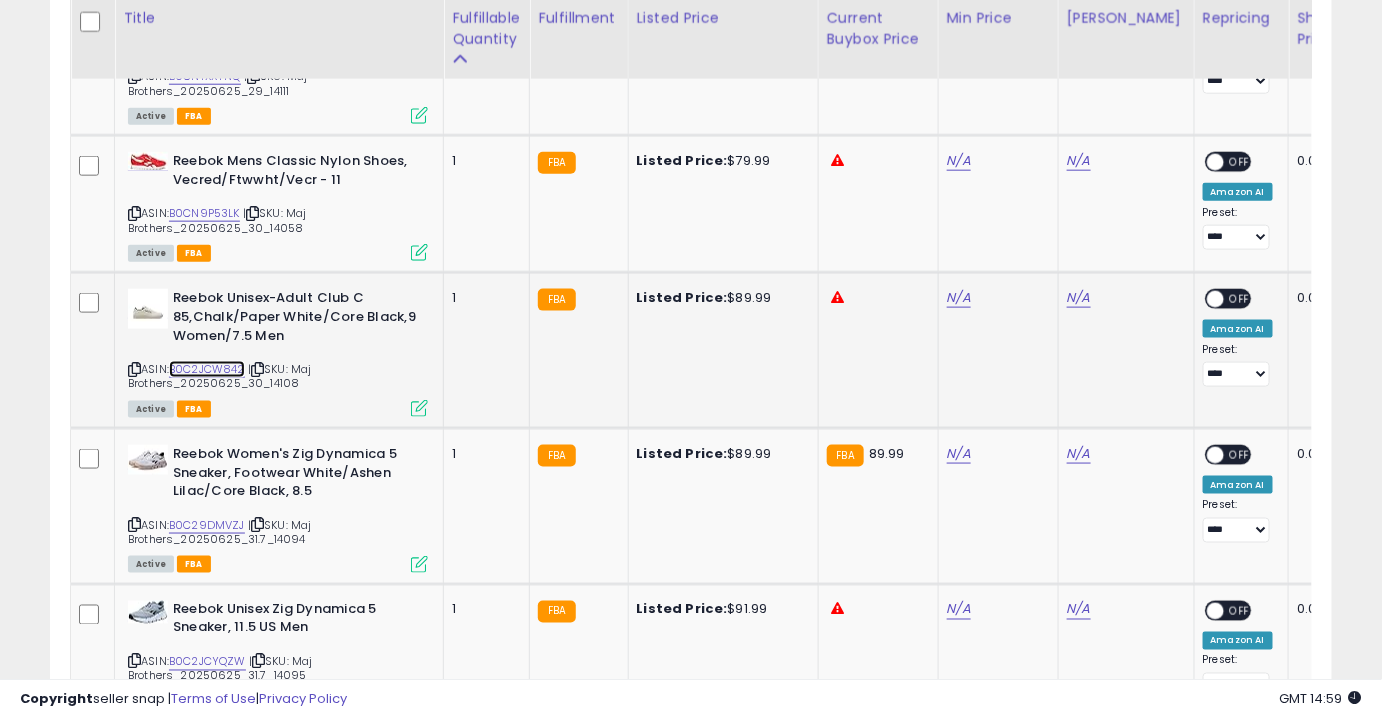 click on "B0C2JCW842" at bounding box center [207, 369] 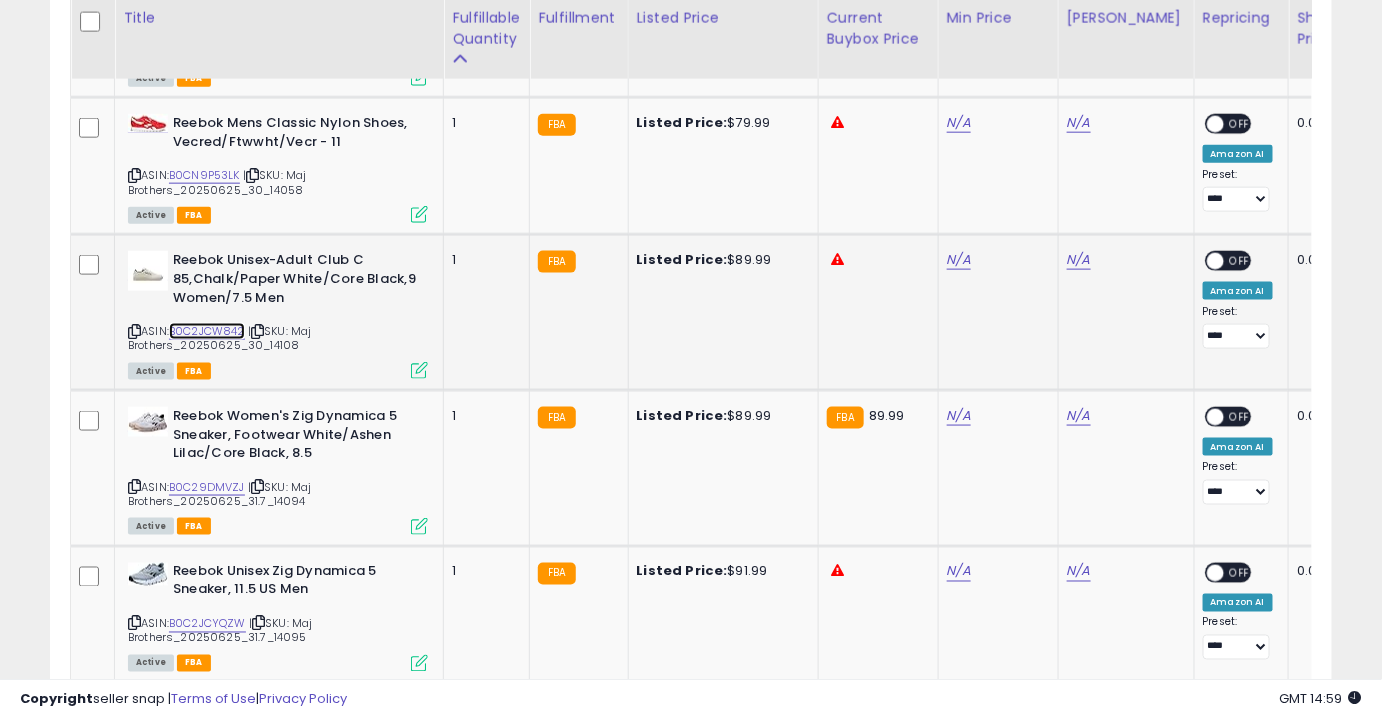 scroll, scrollTop: 3250, scrollLeft: 0, axis: vertical 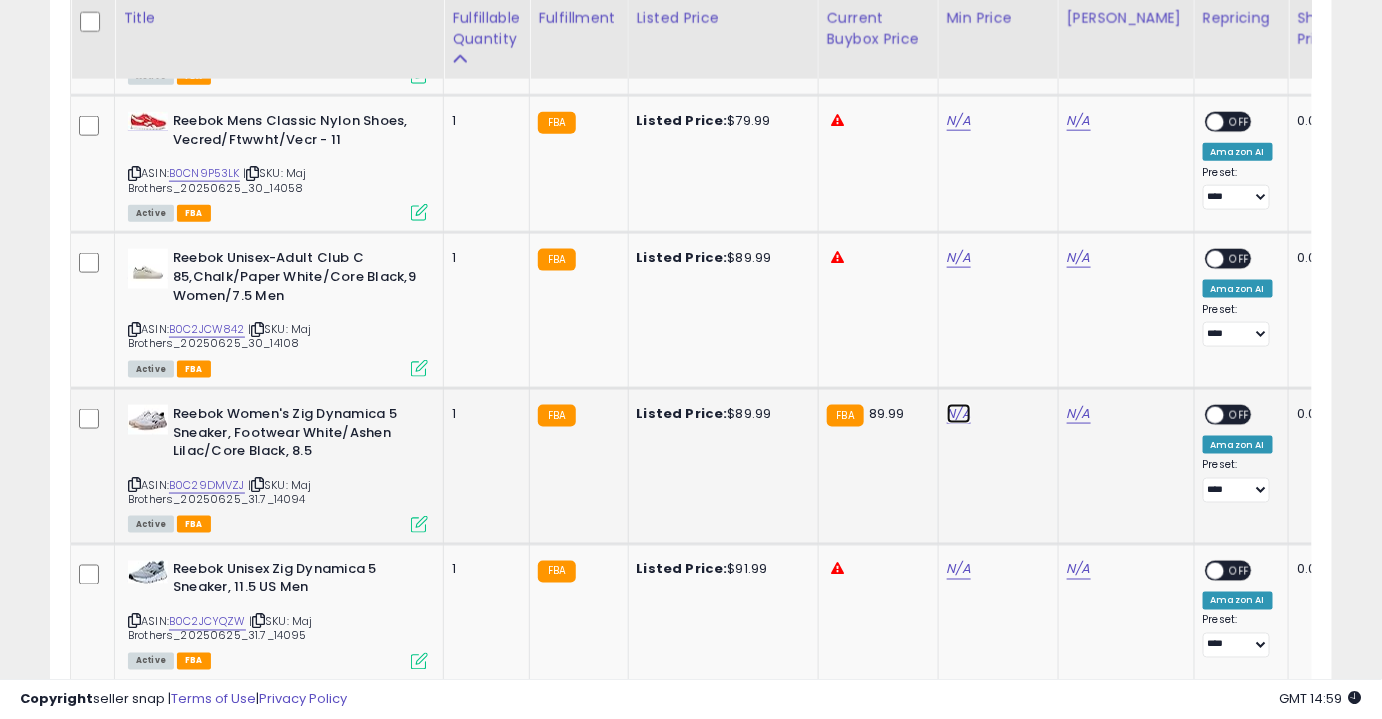 click on "N/A" at bounding box center [959, -931] 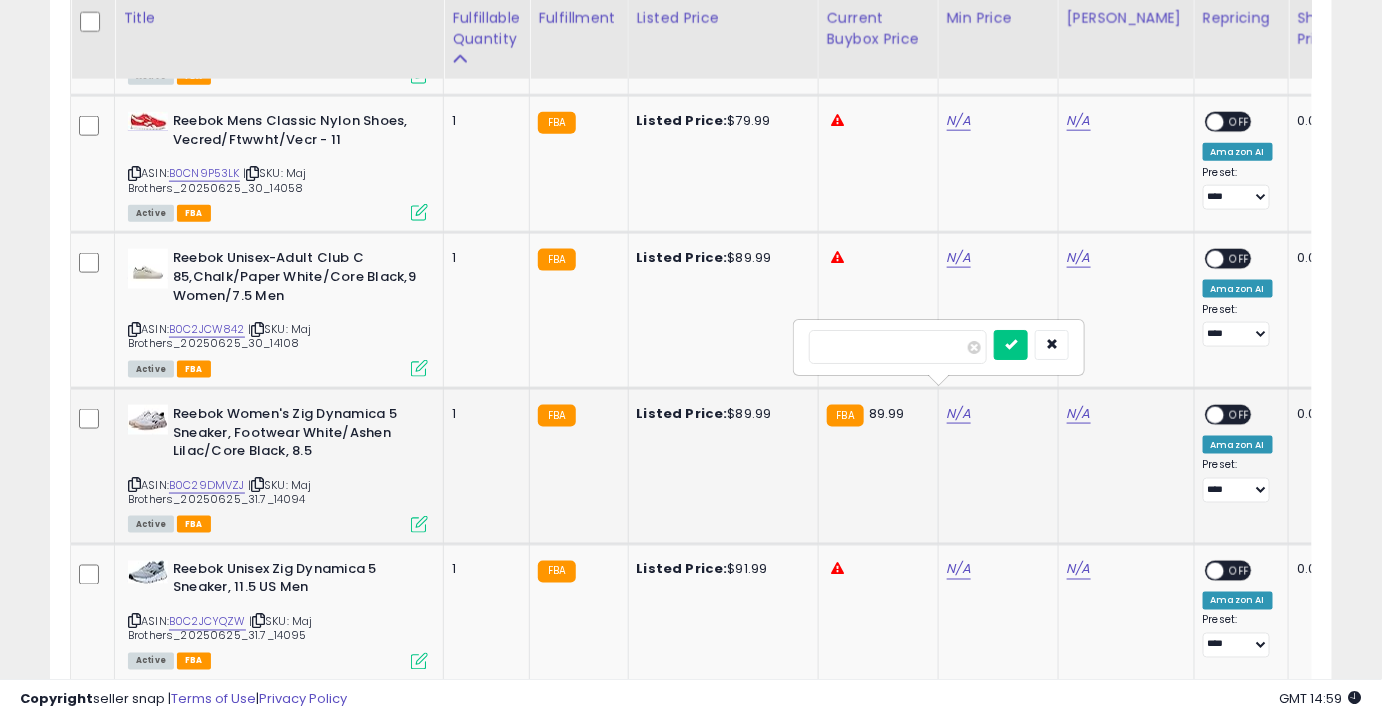 type on "*****" 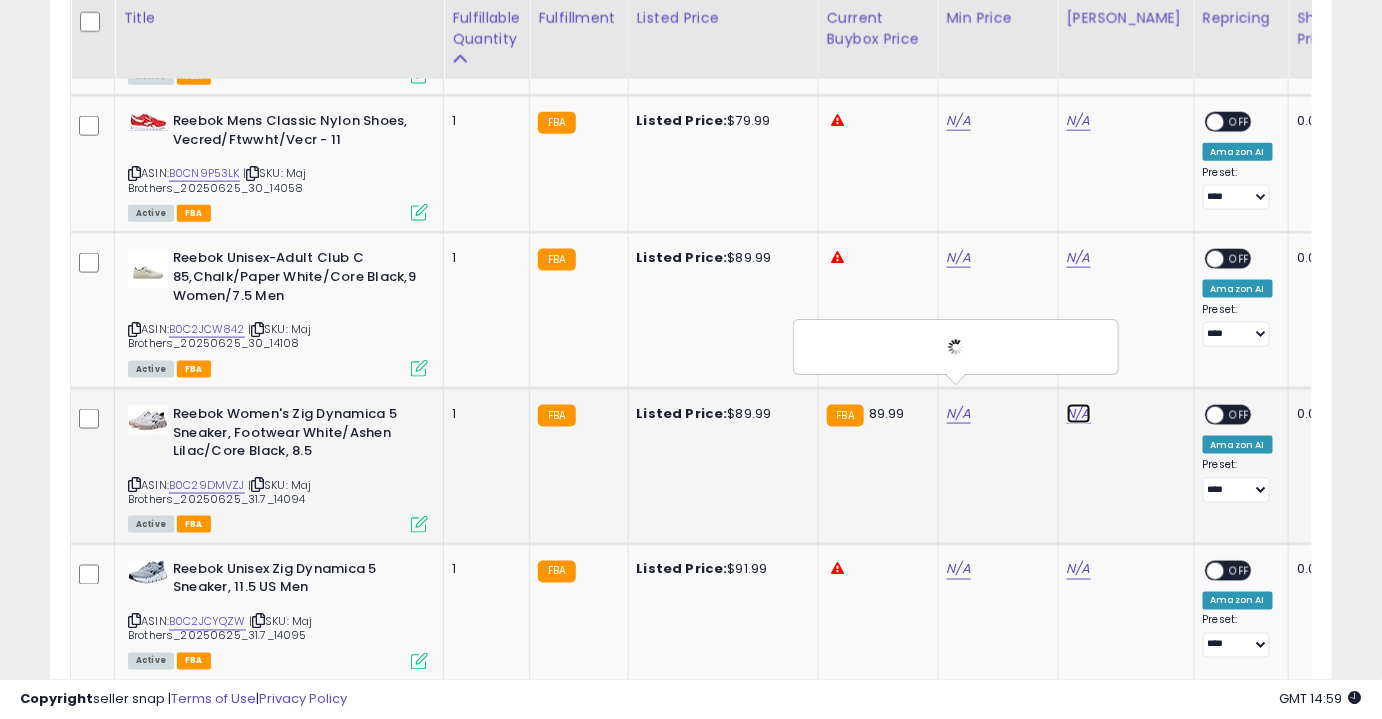 click on "N/A" at bounding box center (1079, -931) 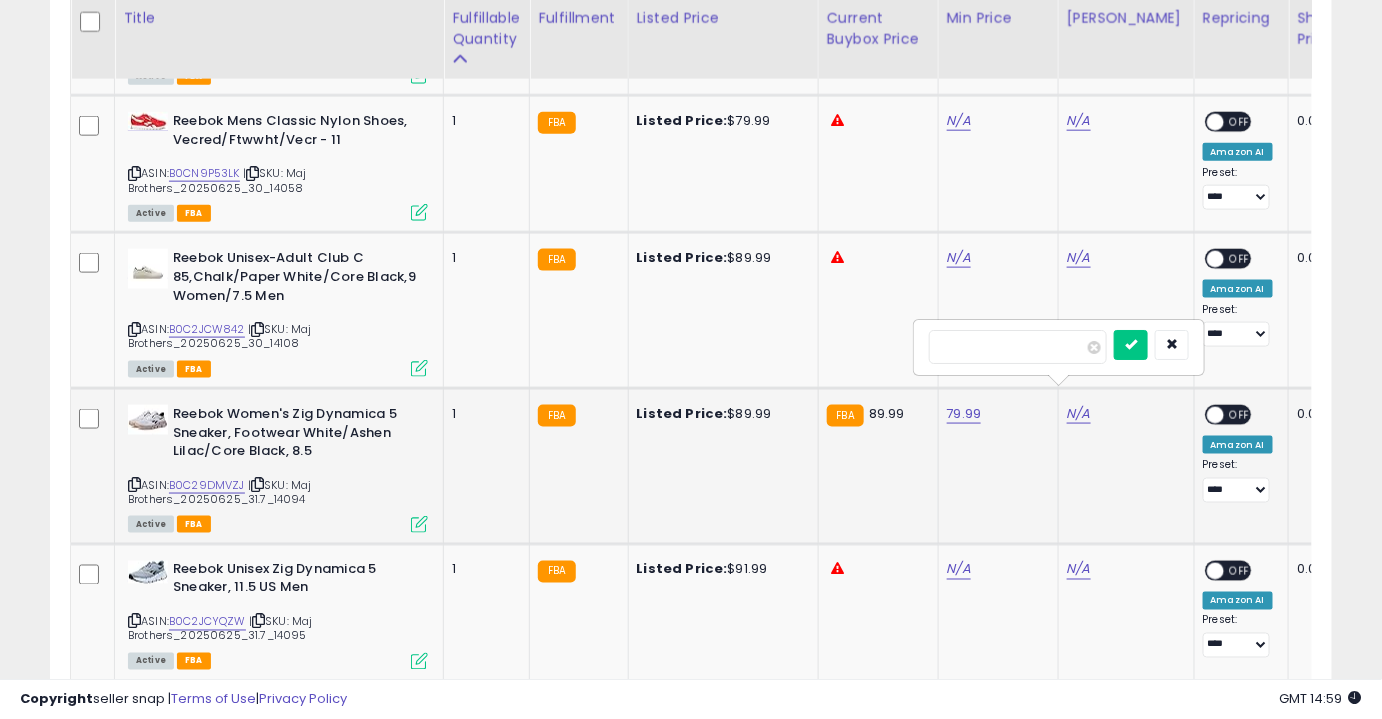 type on "******" 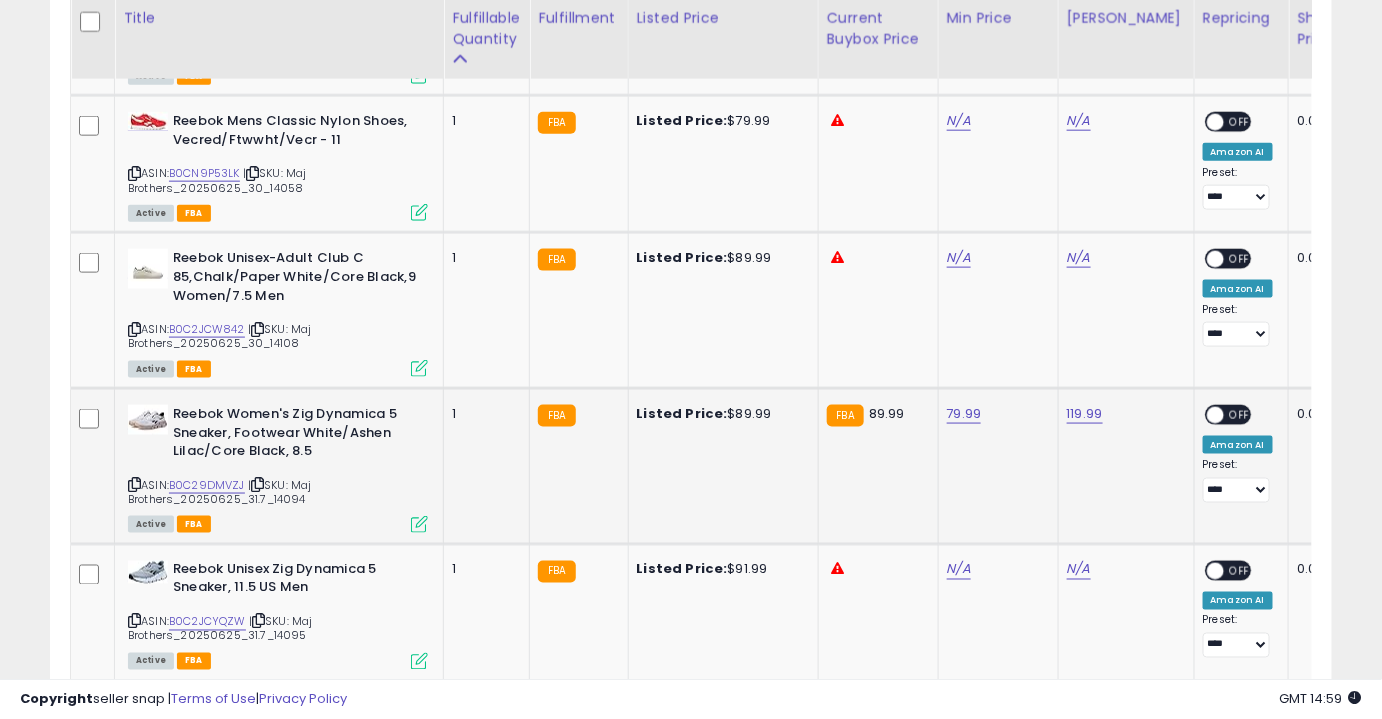 click on "OFF" at bounding box center [1240, 415] 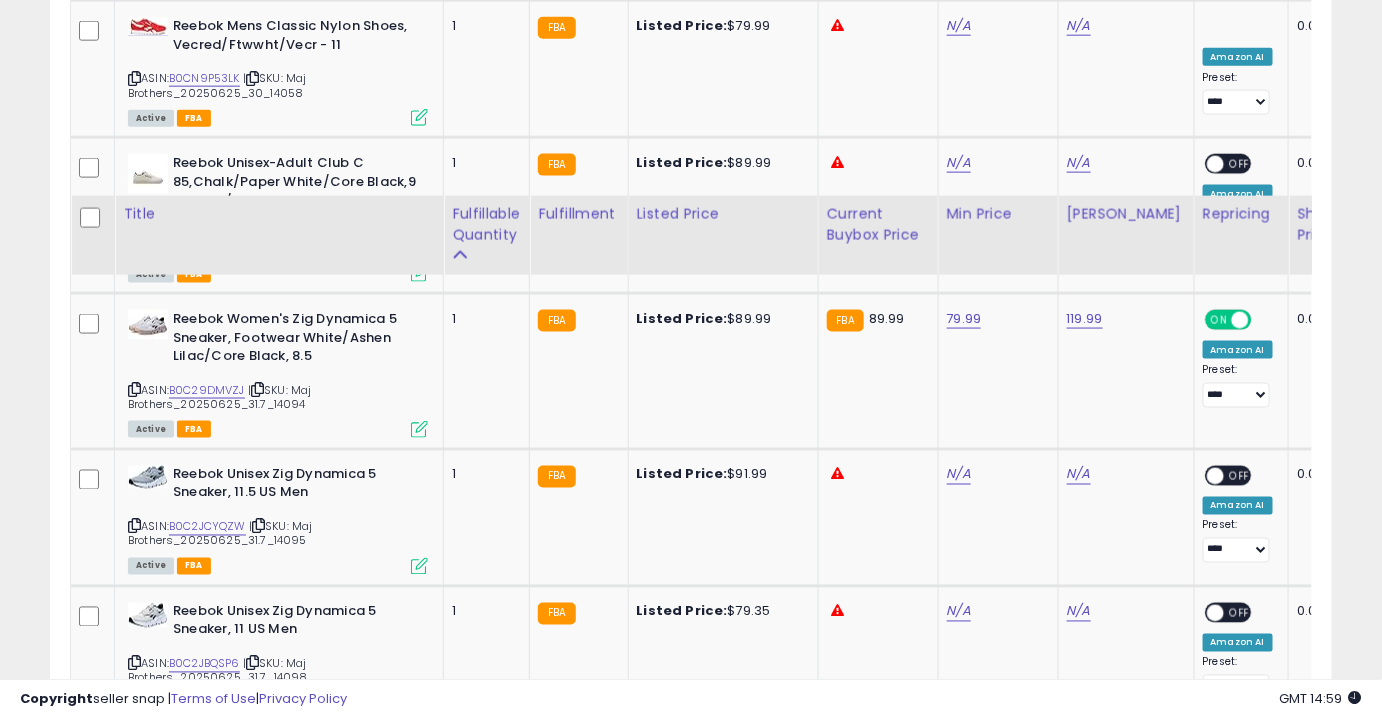 scroll, scrollTop: 3597, scrollLeft: 0, axis: vertical 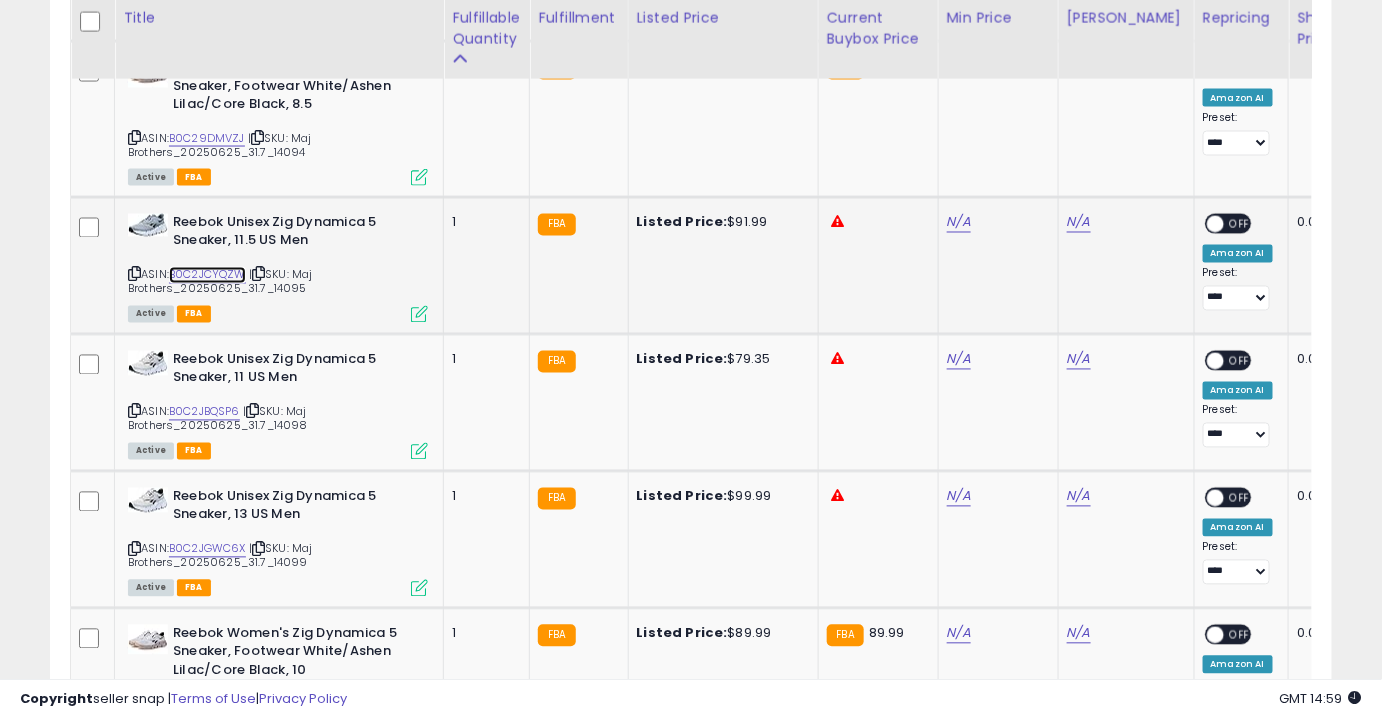 click on "B0C2JCYQZW" at bounding box center [207, 275] 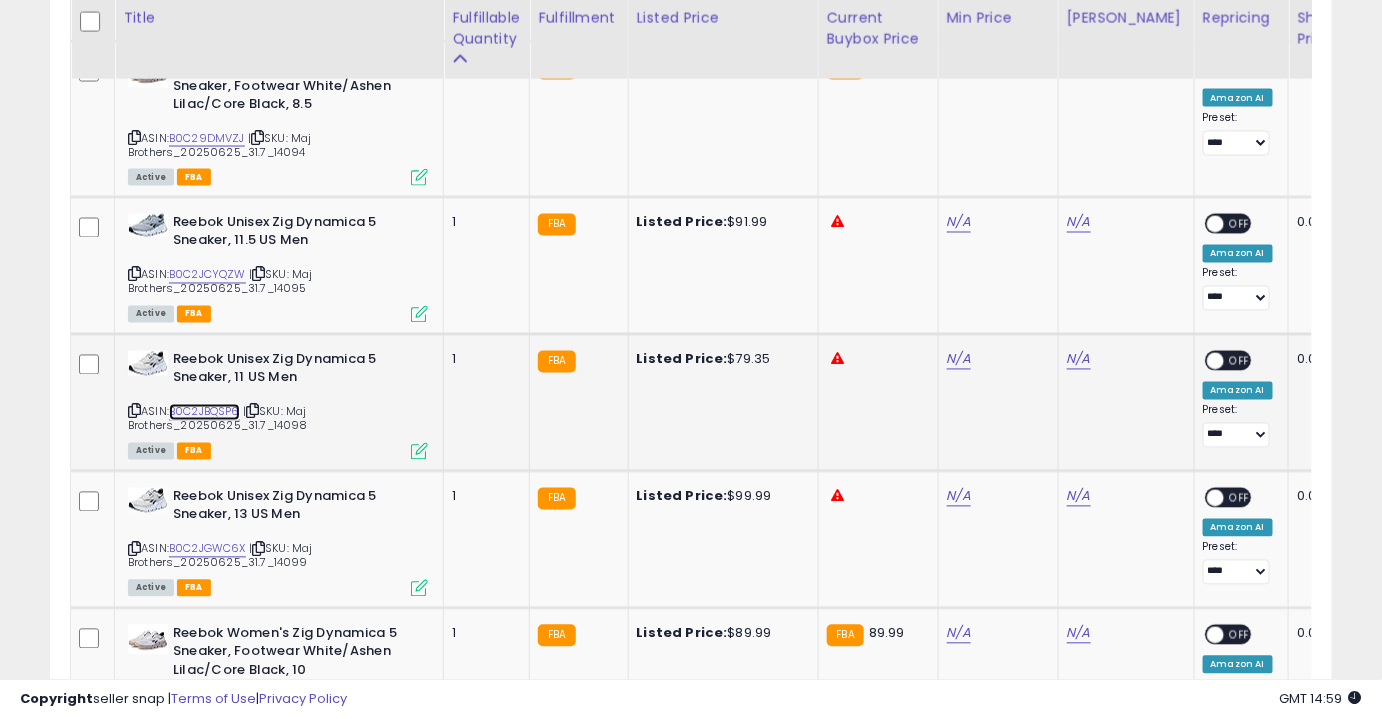 click on "B0C2JBQSP6" at bounding box center (204, 412) 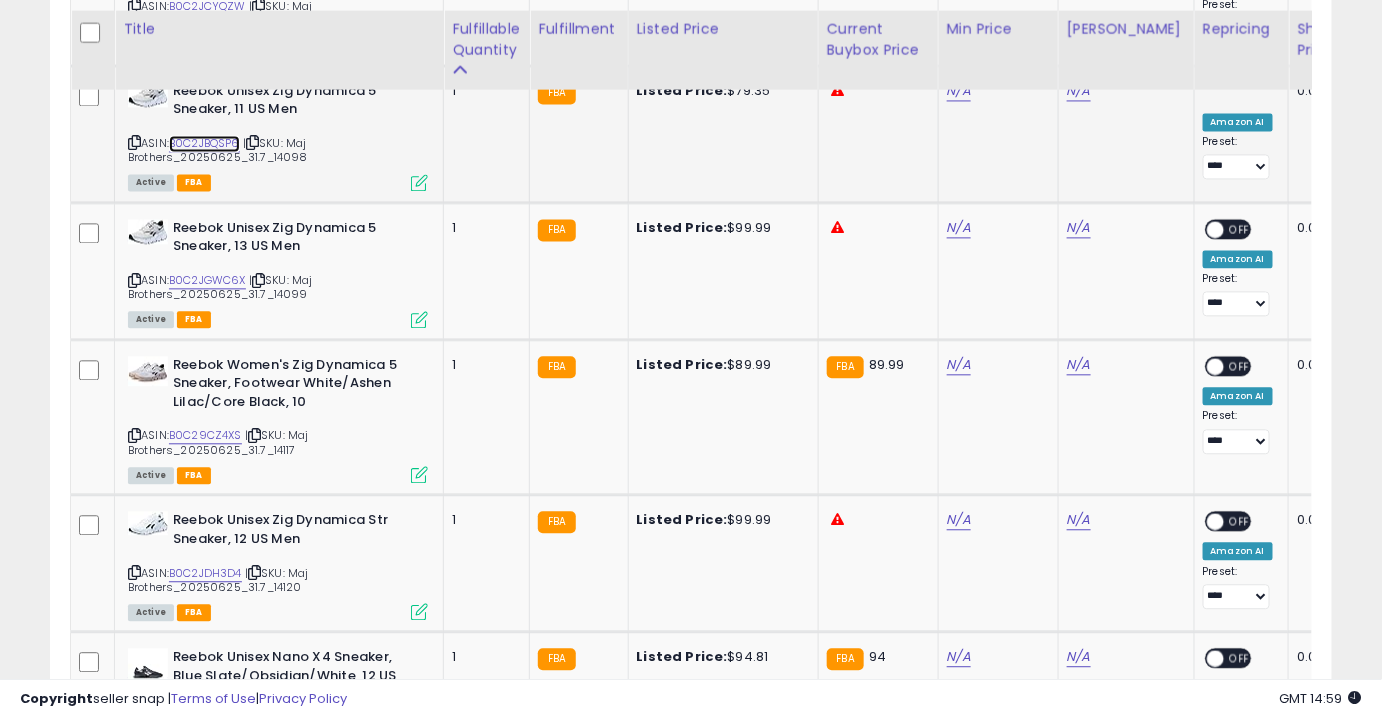 scroll, scrollTop: 3880, scrollLeft: 0, axis: vertical 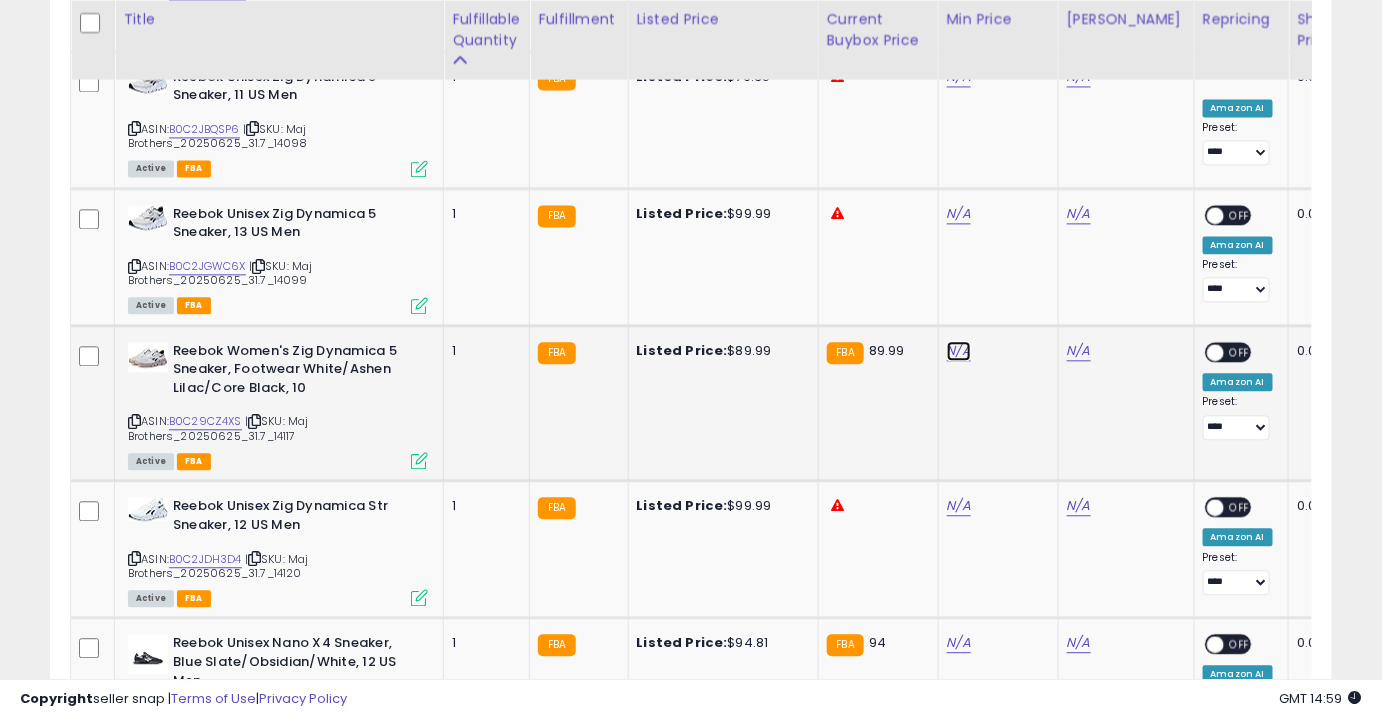 click on "N/A" at bounding box center [959, -1561] 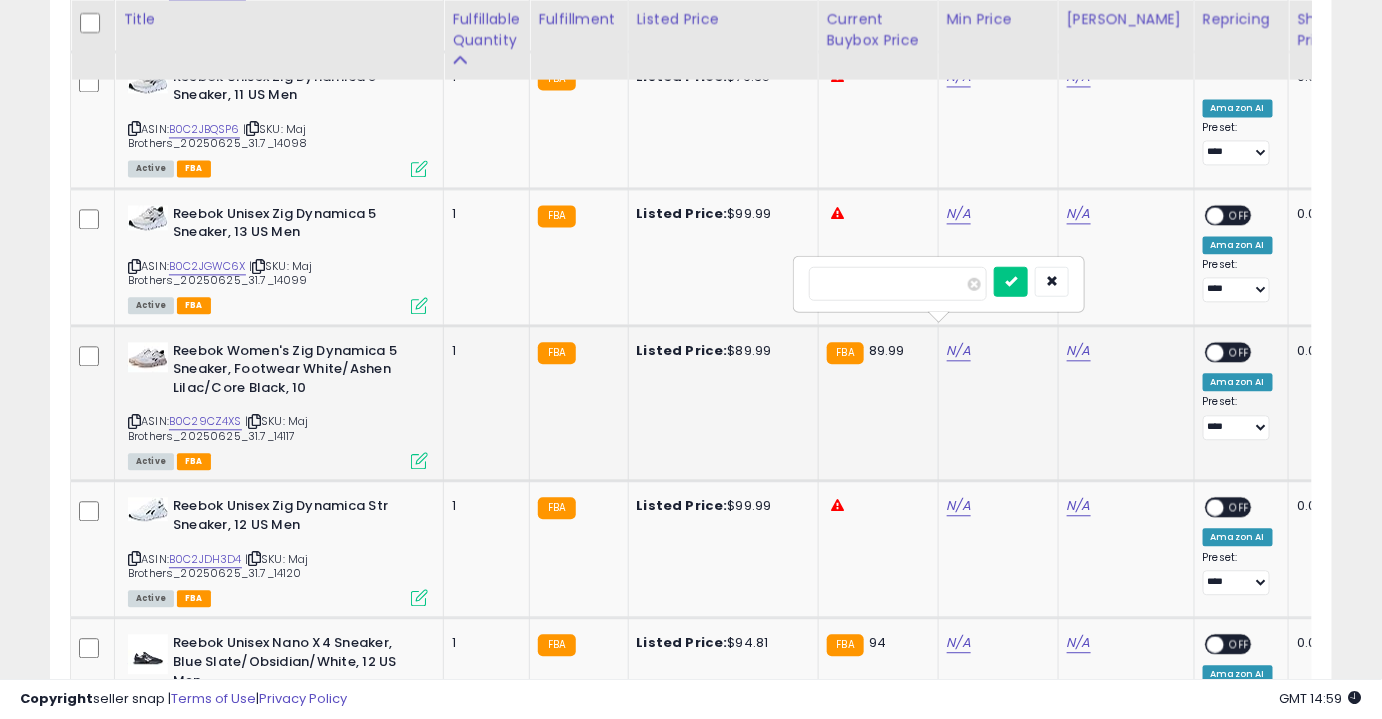 type on "*****" 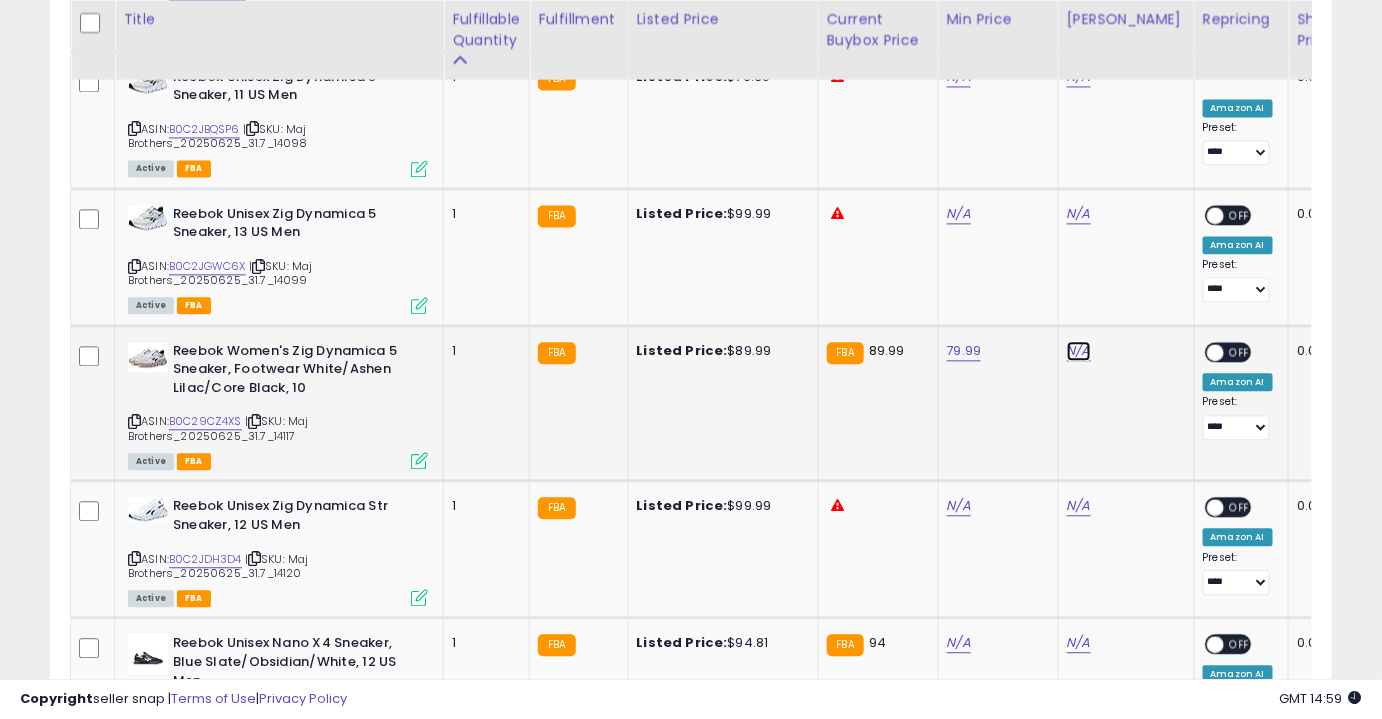 click on "N/A" at bounding box center [1079, -1561] 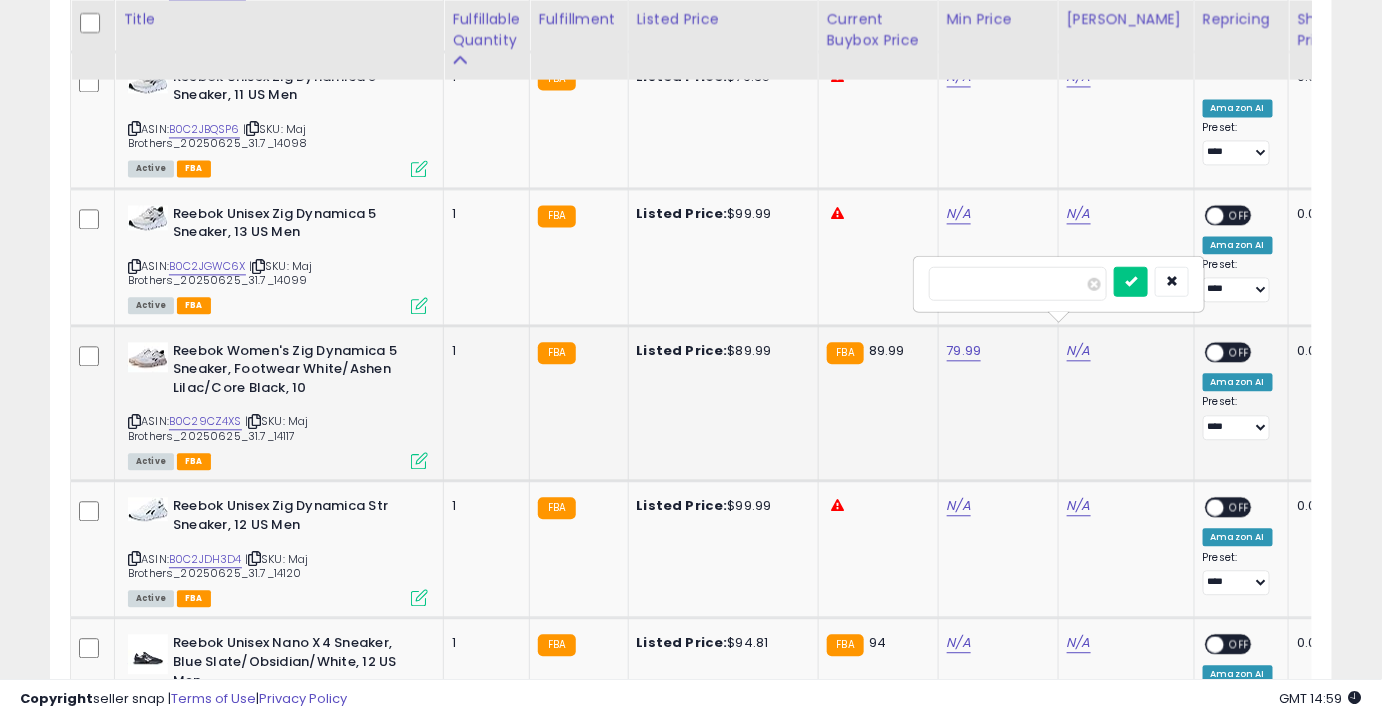 type on "******" 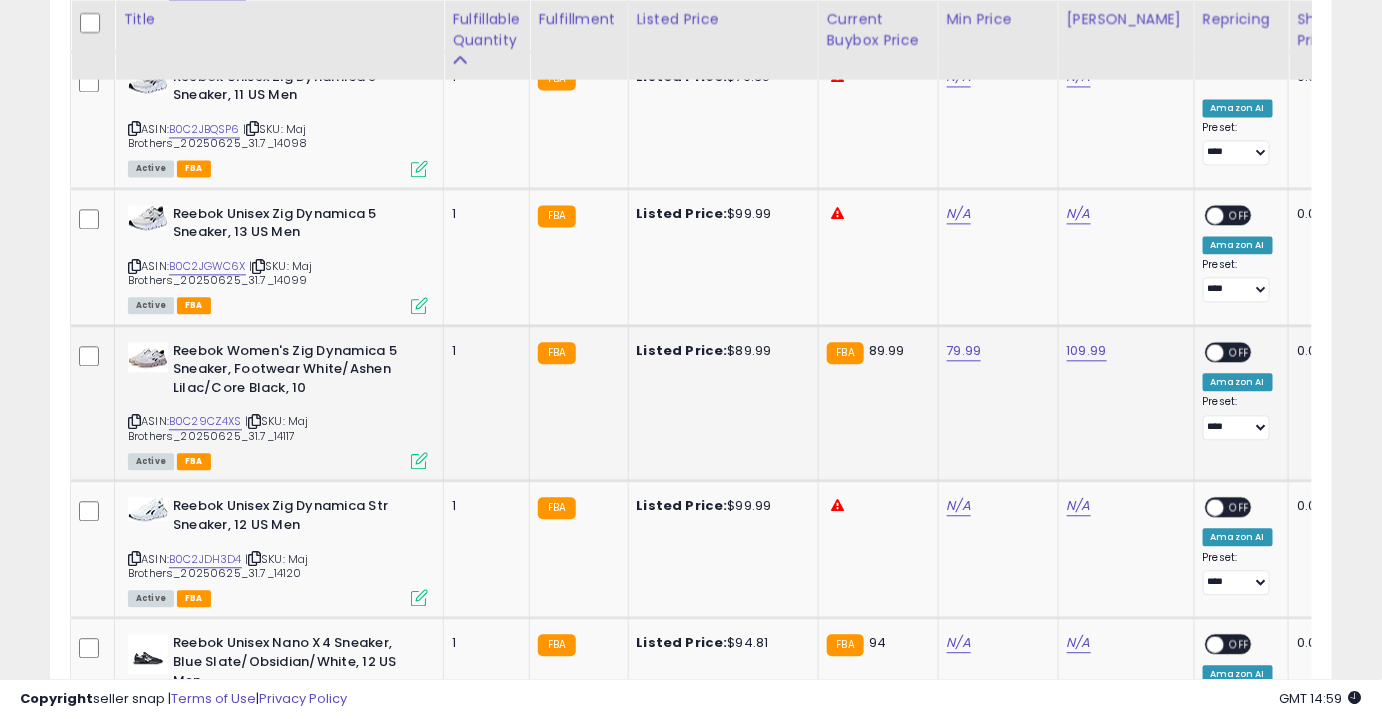click on "OFF" at bounding box center (1240, 351) 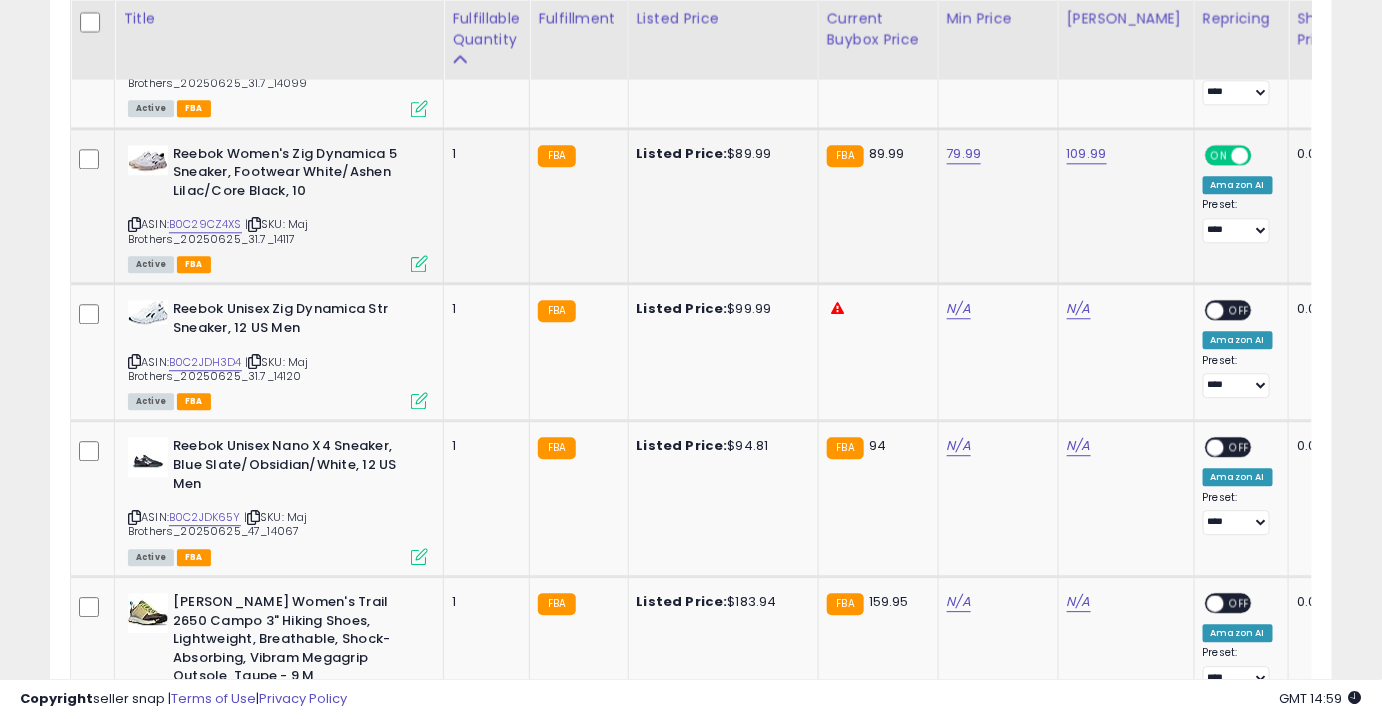 scroll, scrollTop: 4080, scrollLeft: 0, axis: vertical 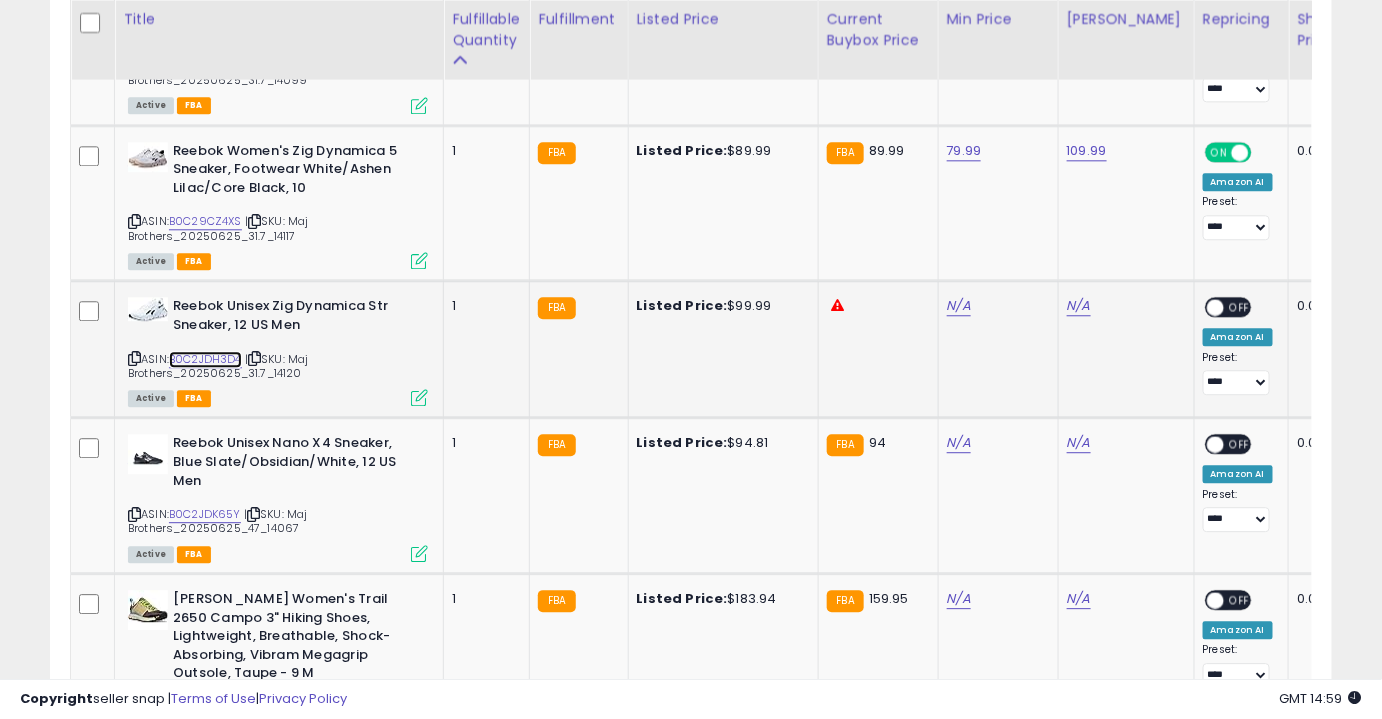 click on "B0C2JDH3D4" at bounding box center (205, 359) 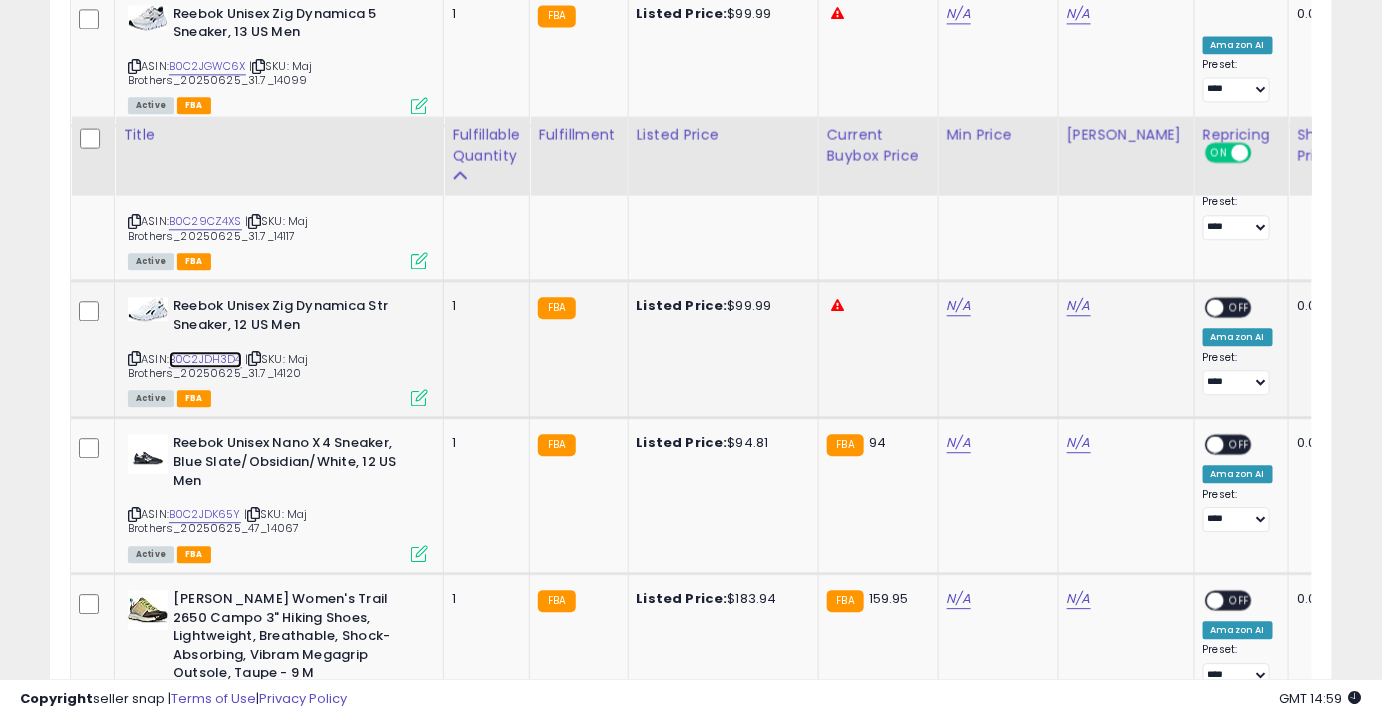 scroll, scrollTop: 4214, scrollLeft: 0, axis: vertical 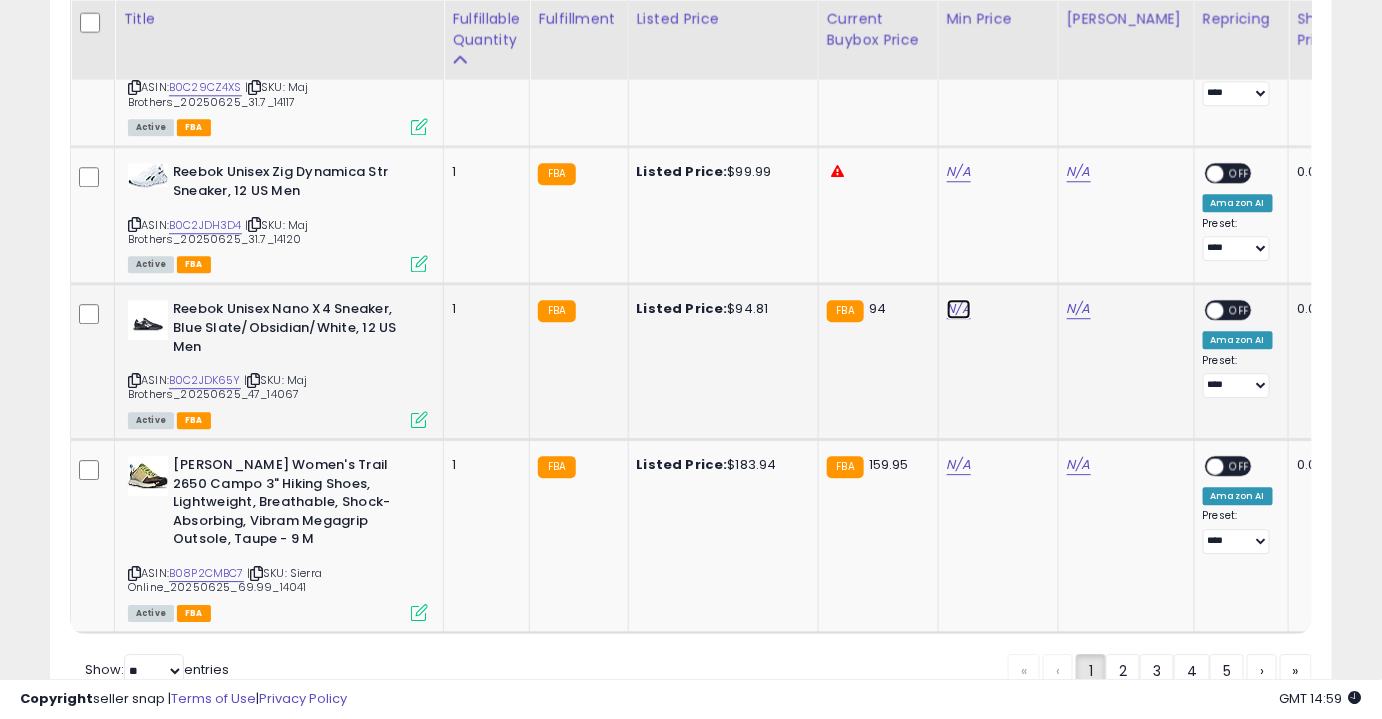 click on "N/A" at bounding box center (959, -1895) 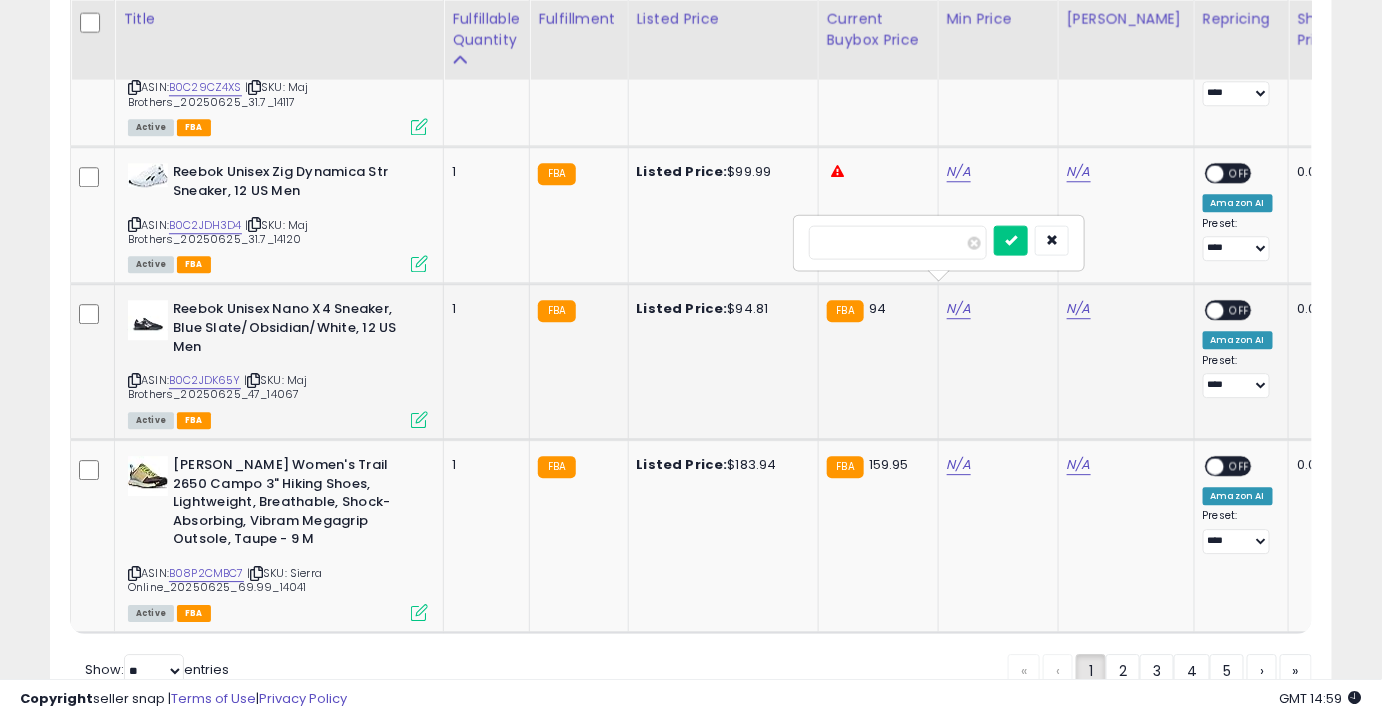 type on "**" 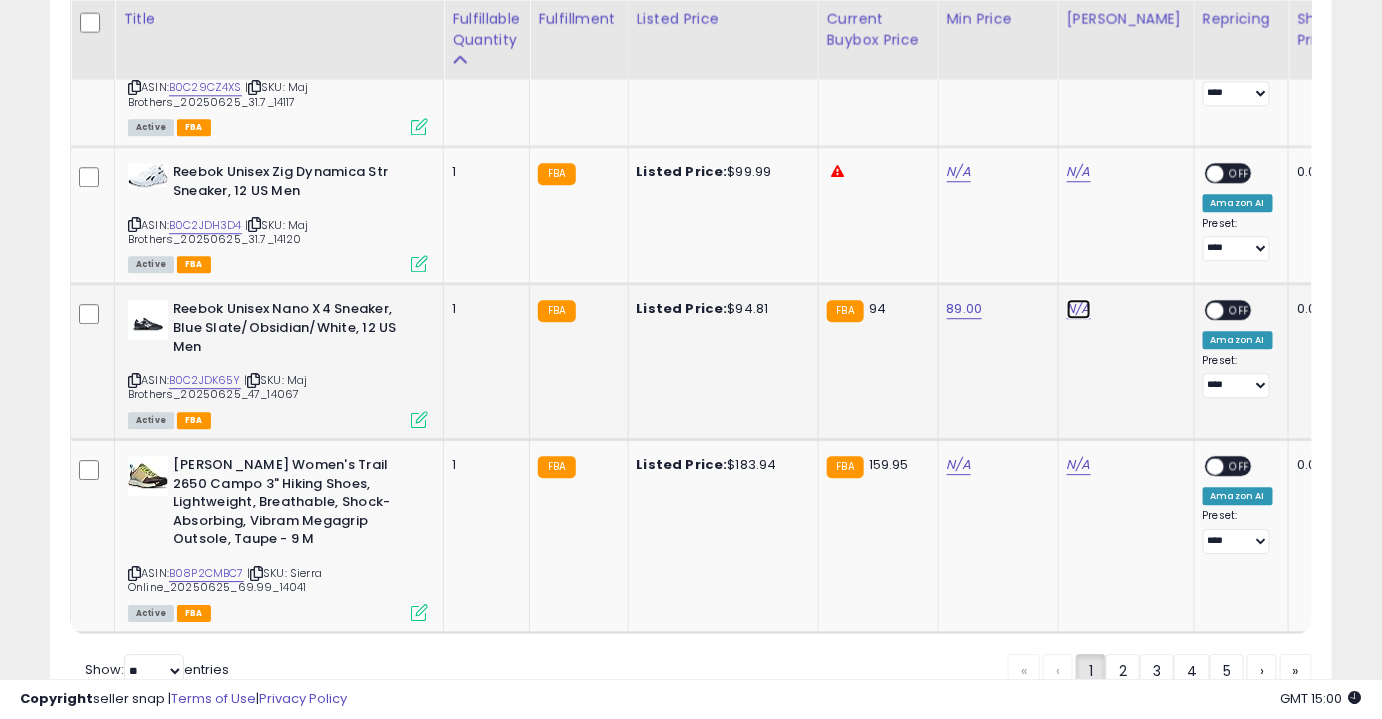 click on "N/A" at bounding box center (1079, -1895) 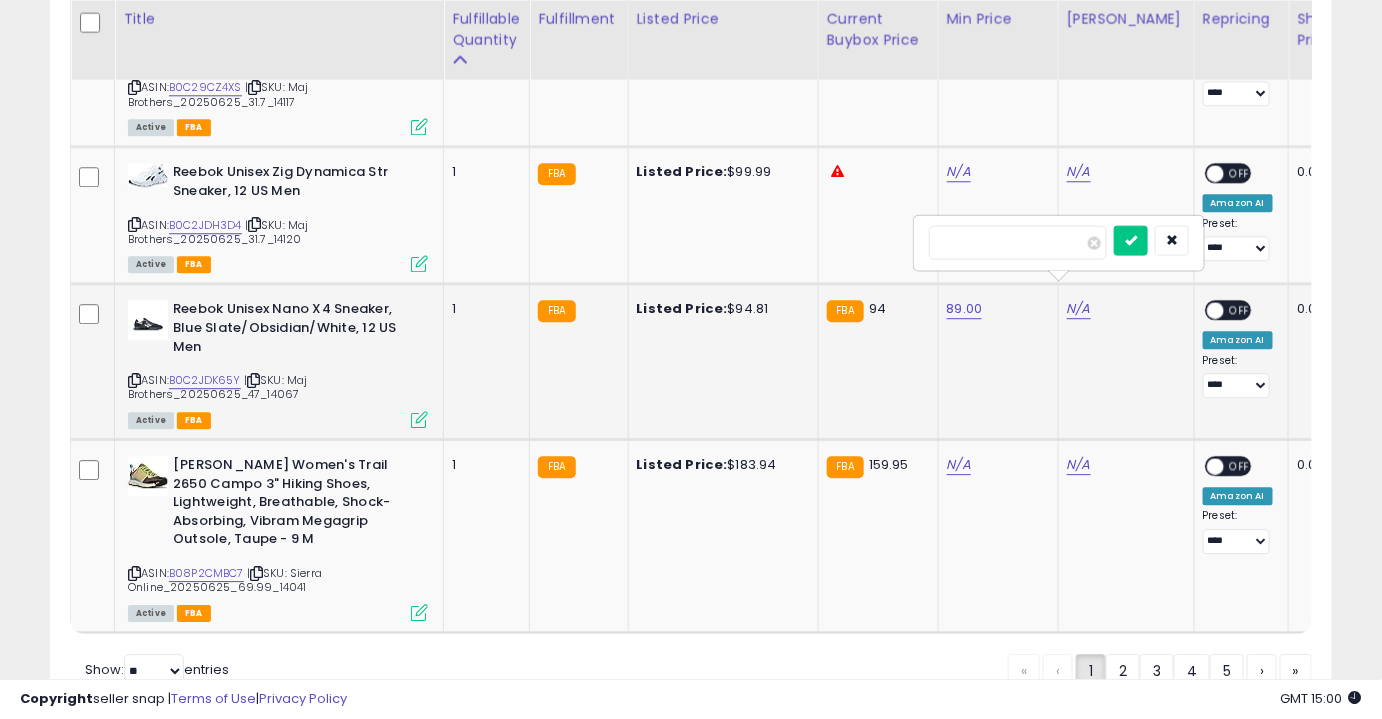 type on "******" 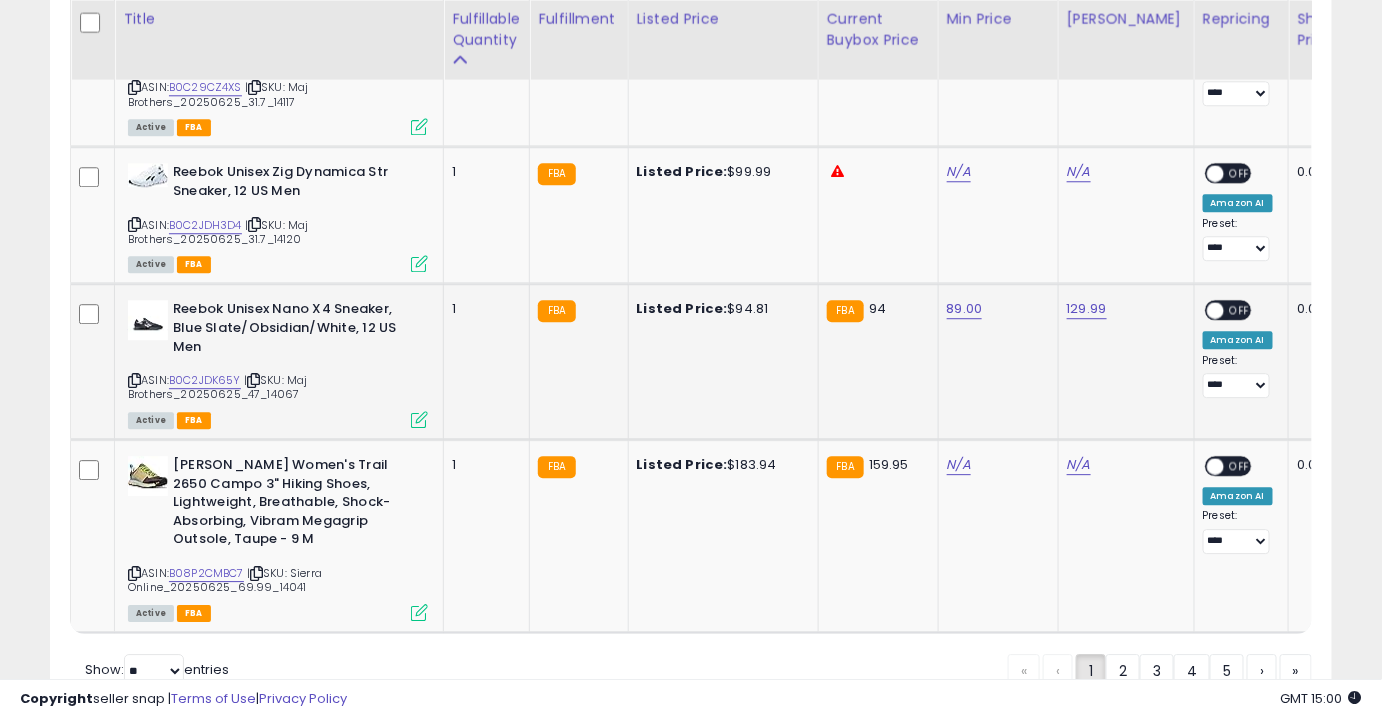 click on "OFF" at bounding box center [1240, 310] 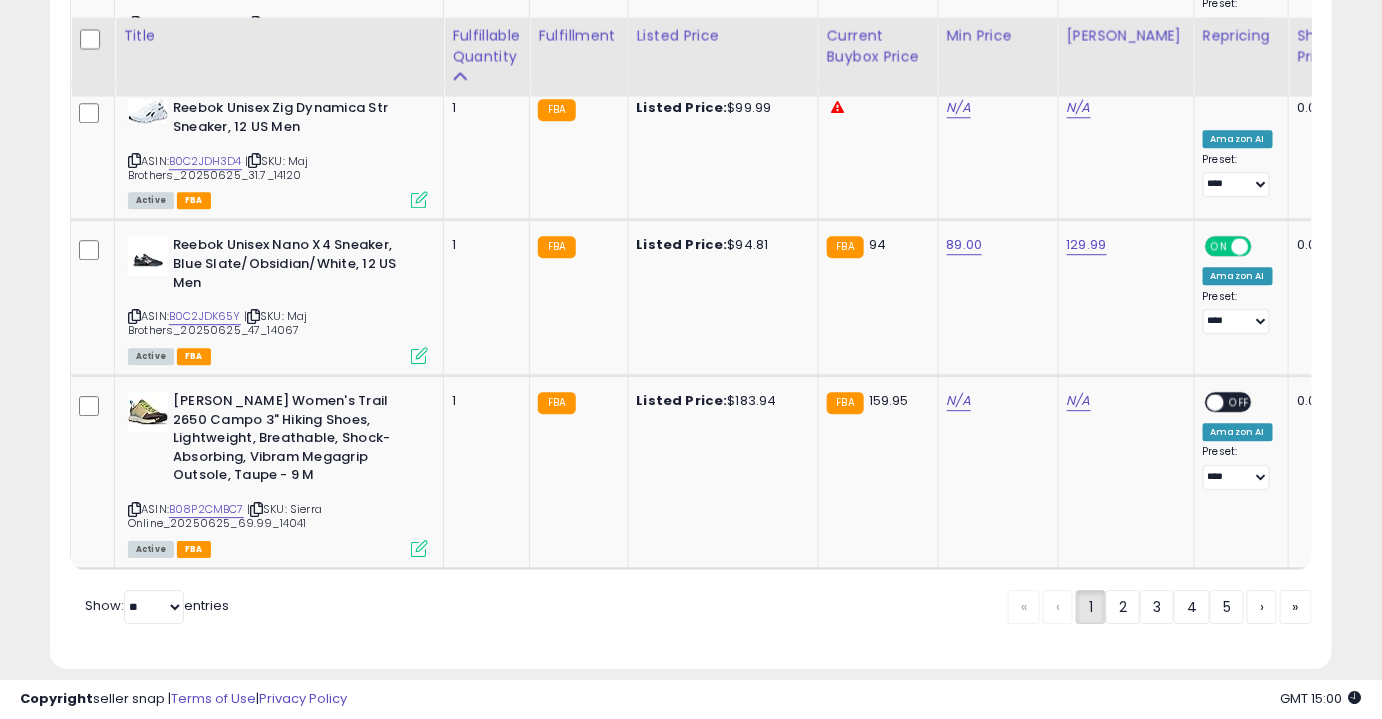 scroll, scrollTop: 4295, scrollLeft: 0, axis: vertical 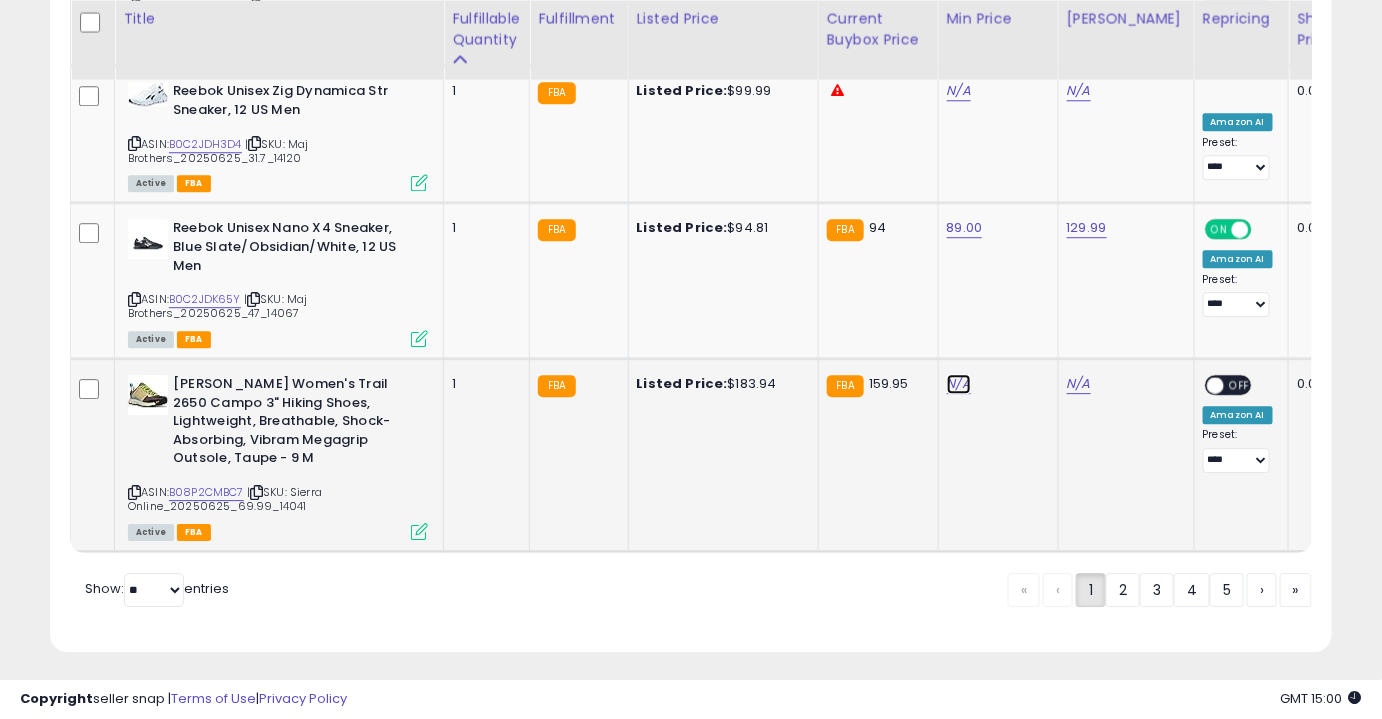 click on "N/A" at bounding box center (959, -1976) 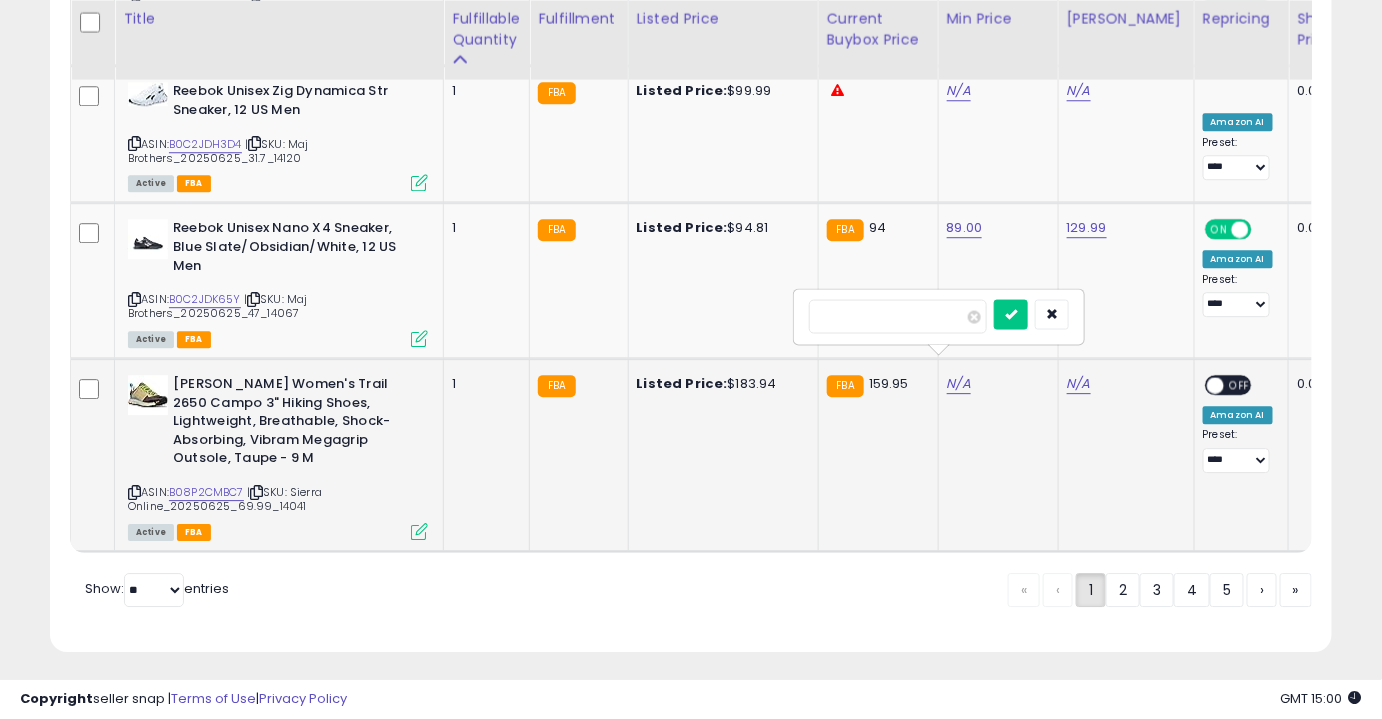 type on "***" 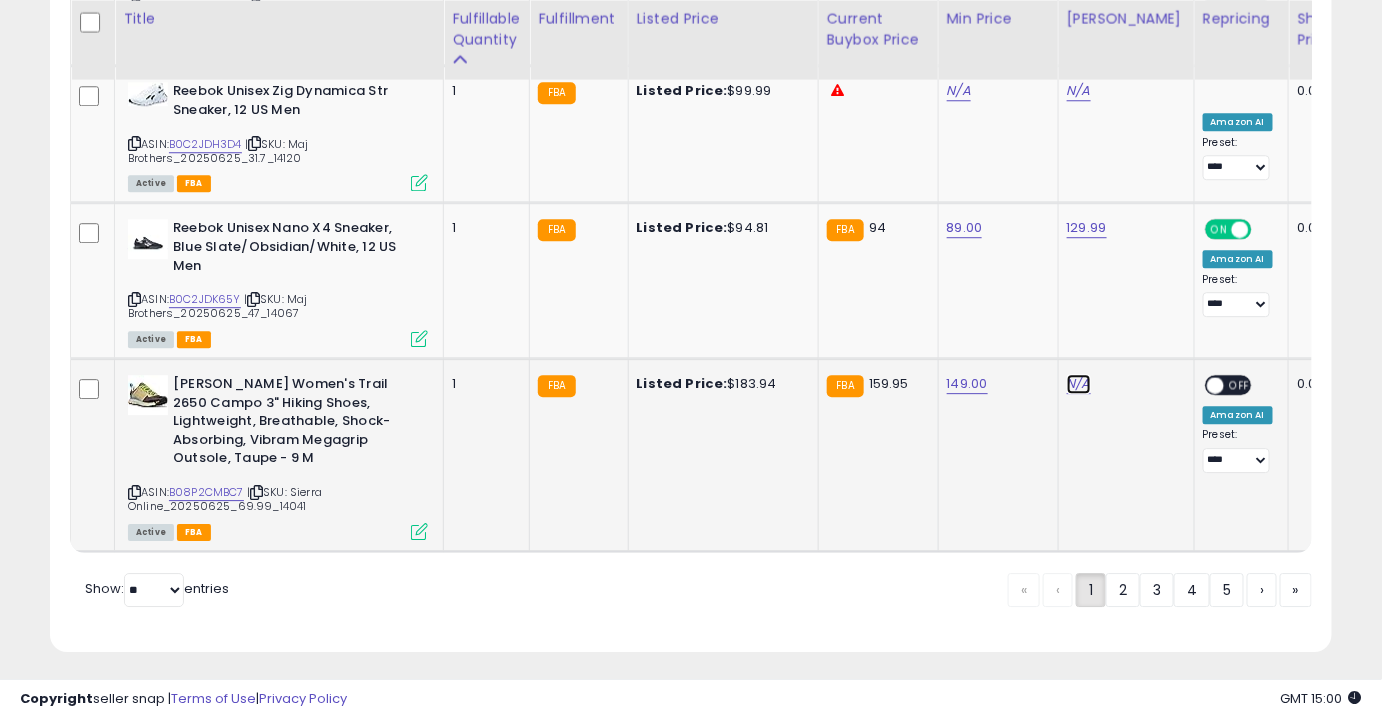 click on "N/A" at bounding box center [1079, -1976] 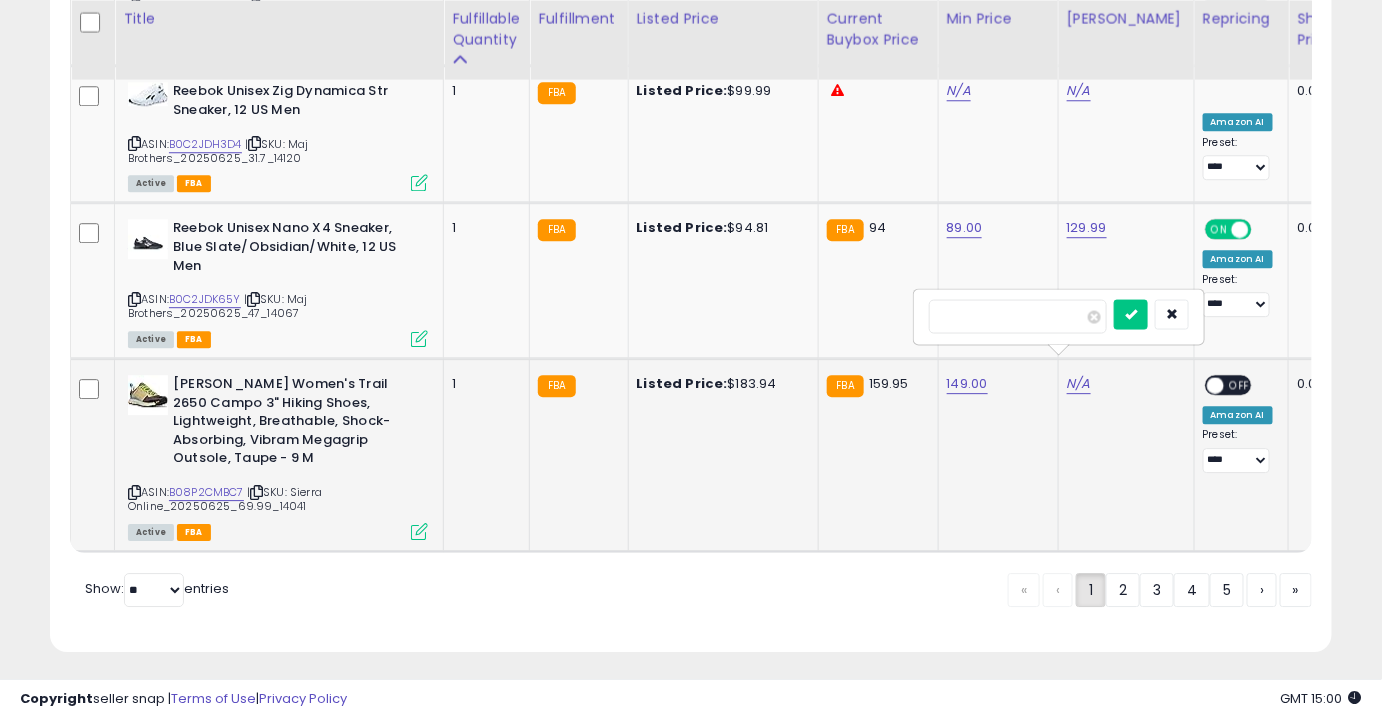 type on "***" 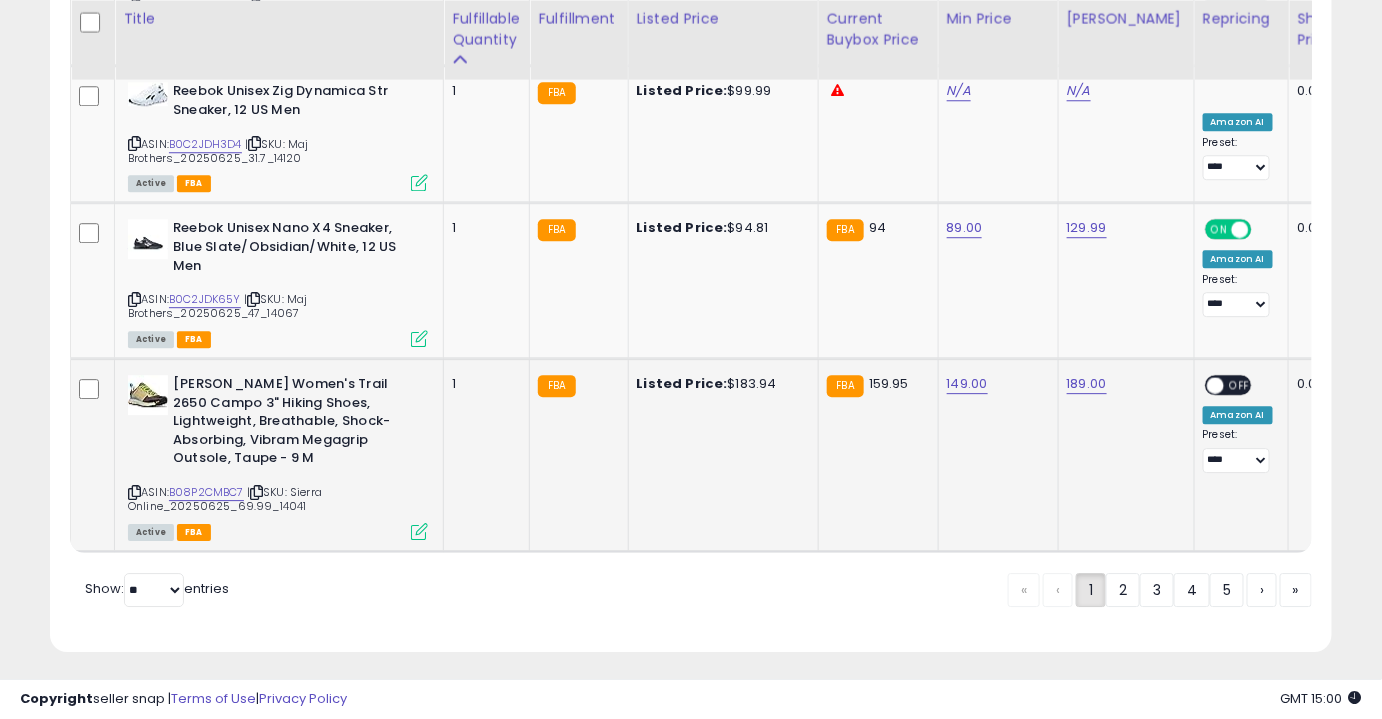 click on "OFF" at bounding box center (1240, 385) 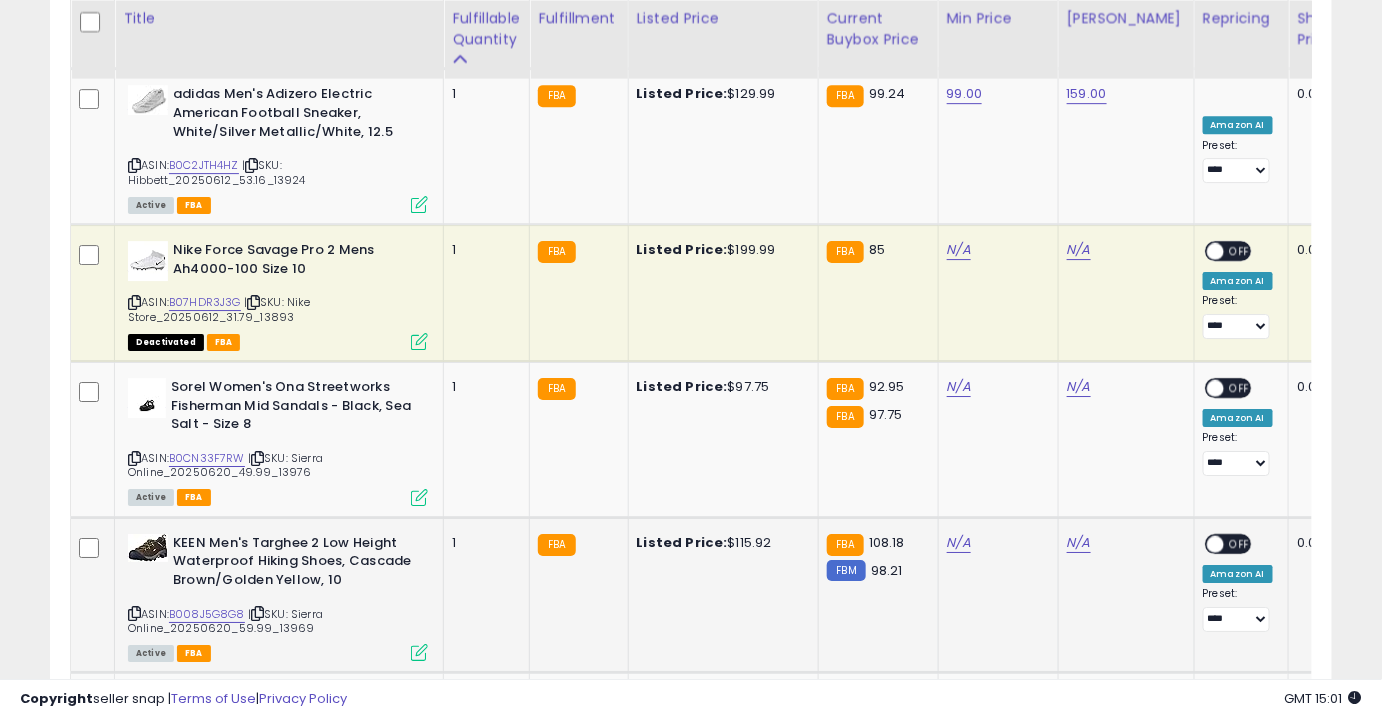scroll, scrollTop: 2069, scrollLeft: 0, axis: vertical 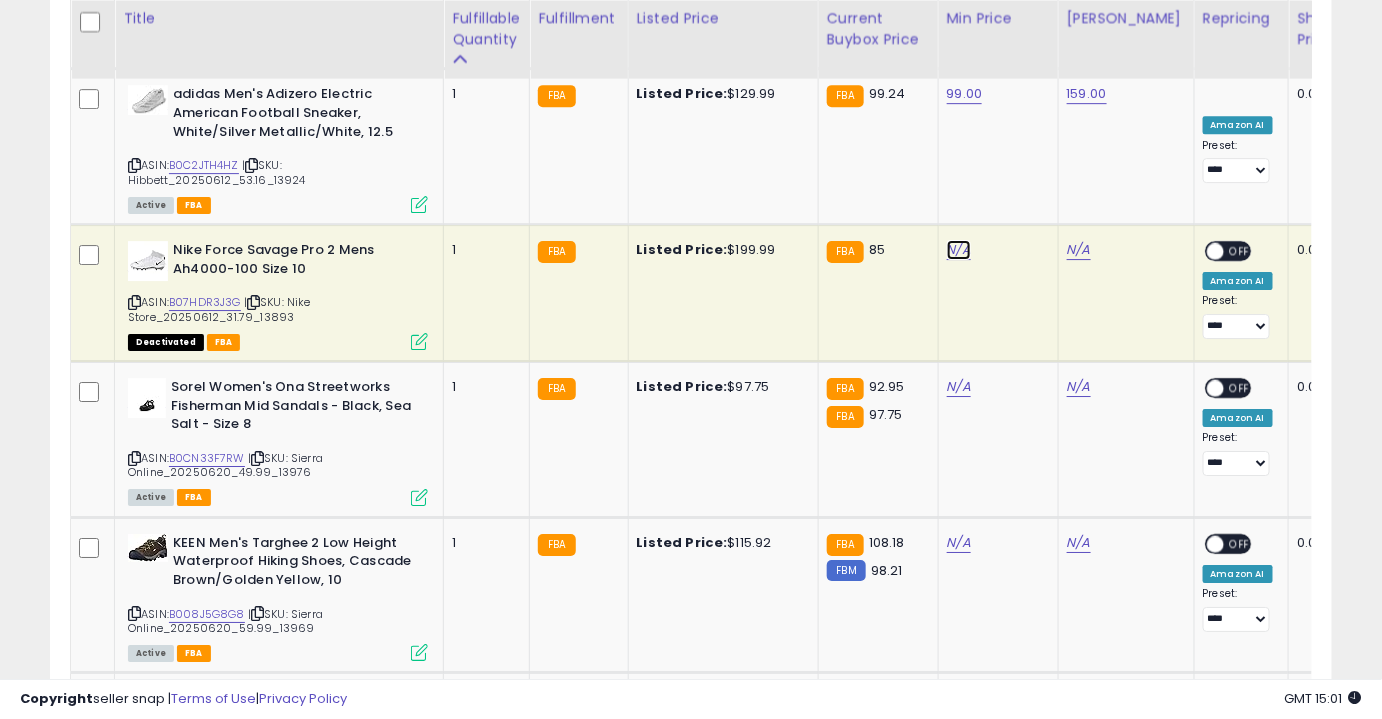 click on "N/A" at bounding box center (959, 250) 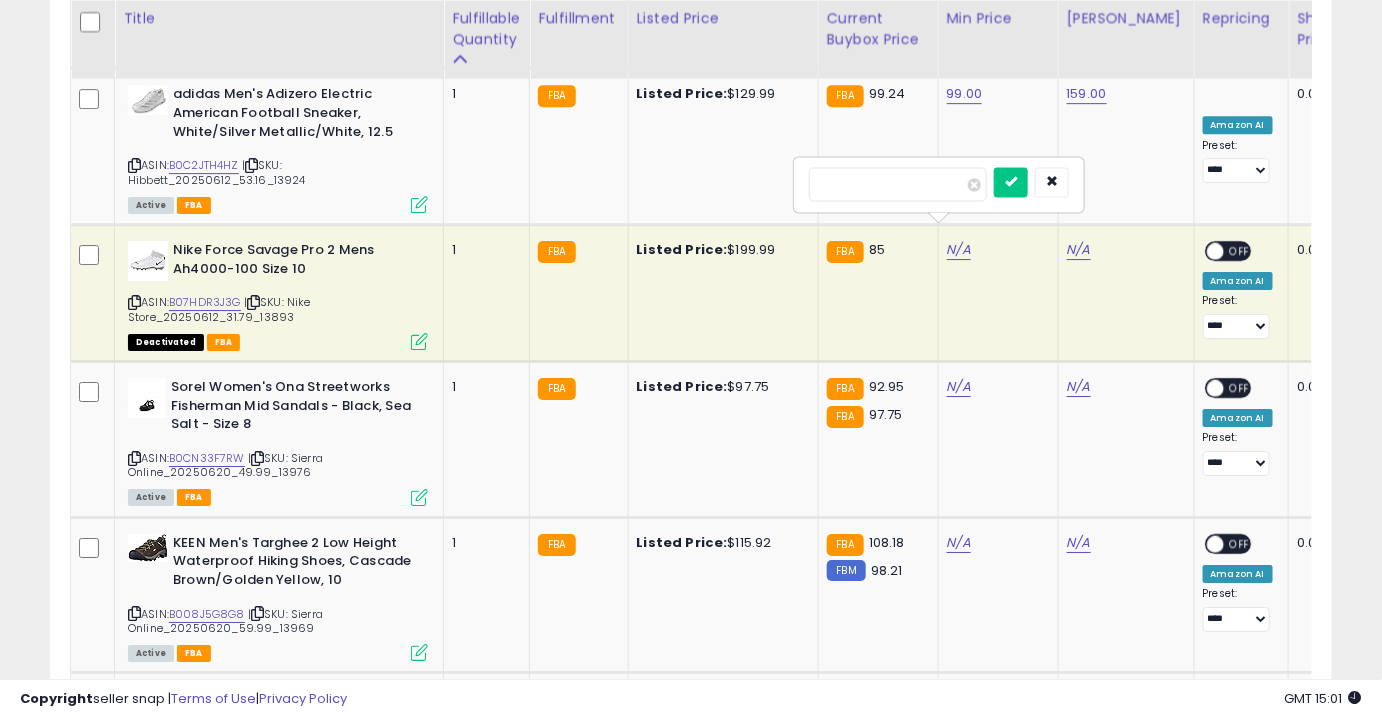 type on "***" 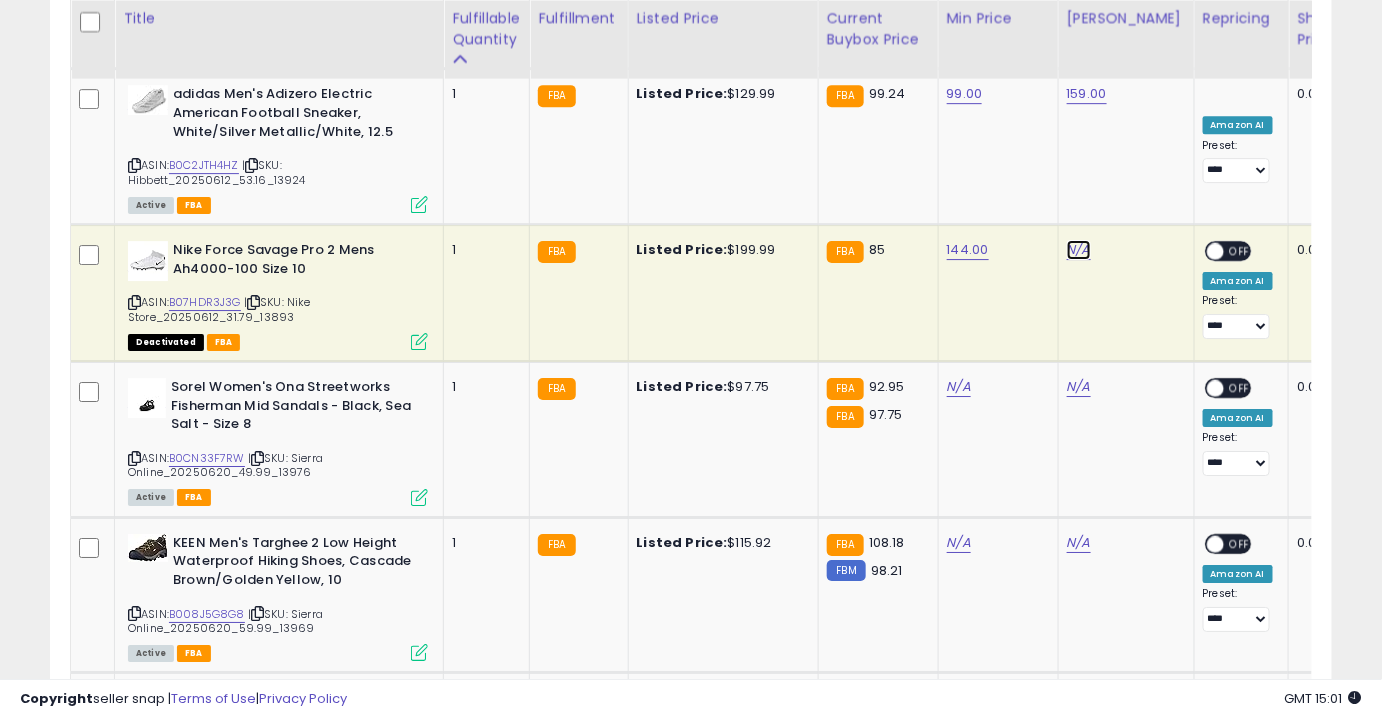 click on "N/A" at bounding box center (1079, 250) 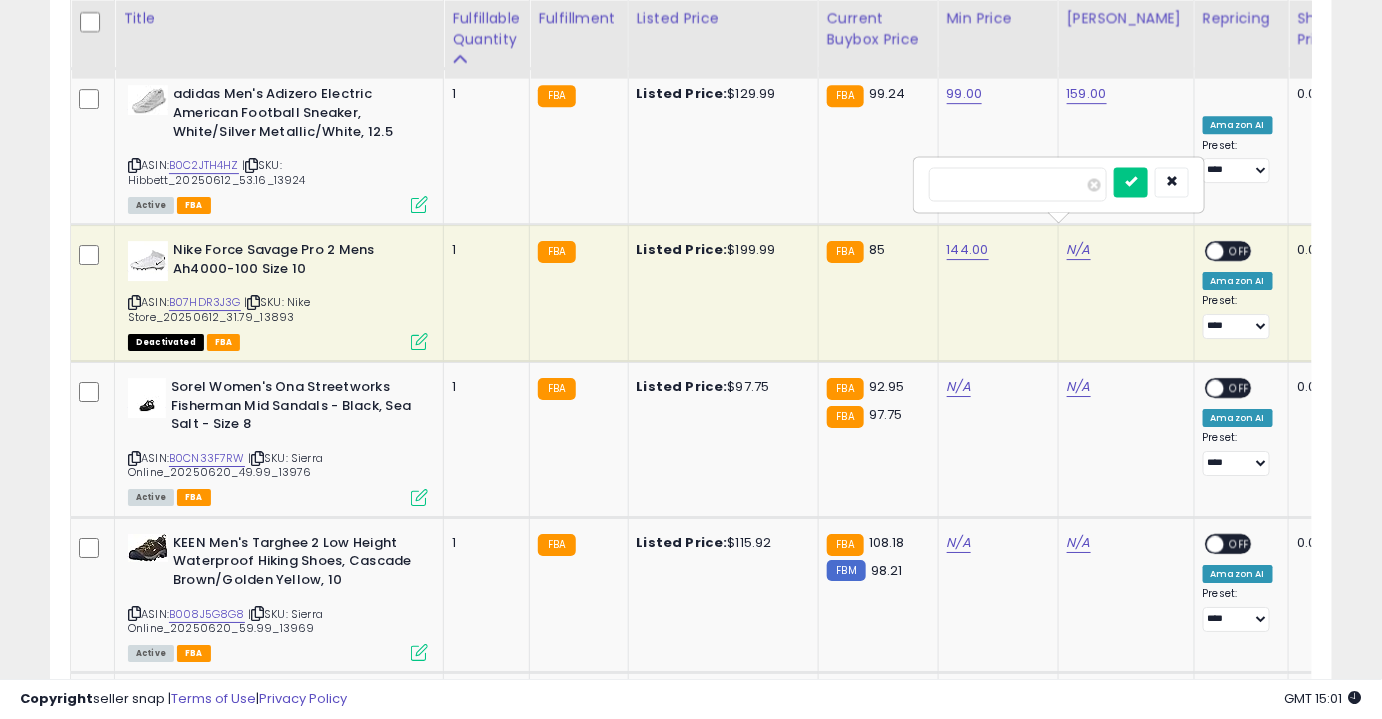 type on "***" 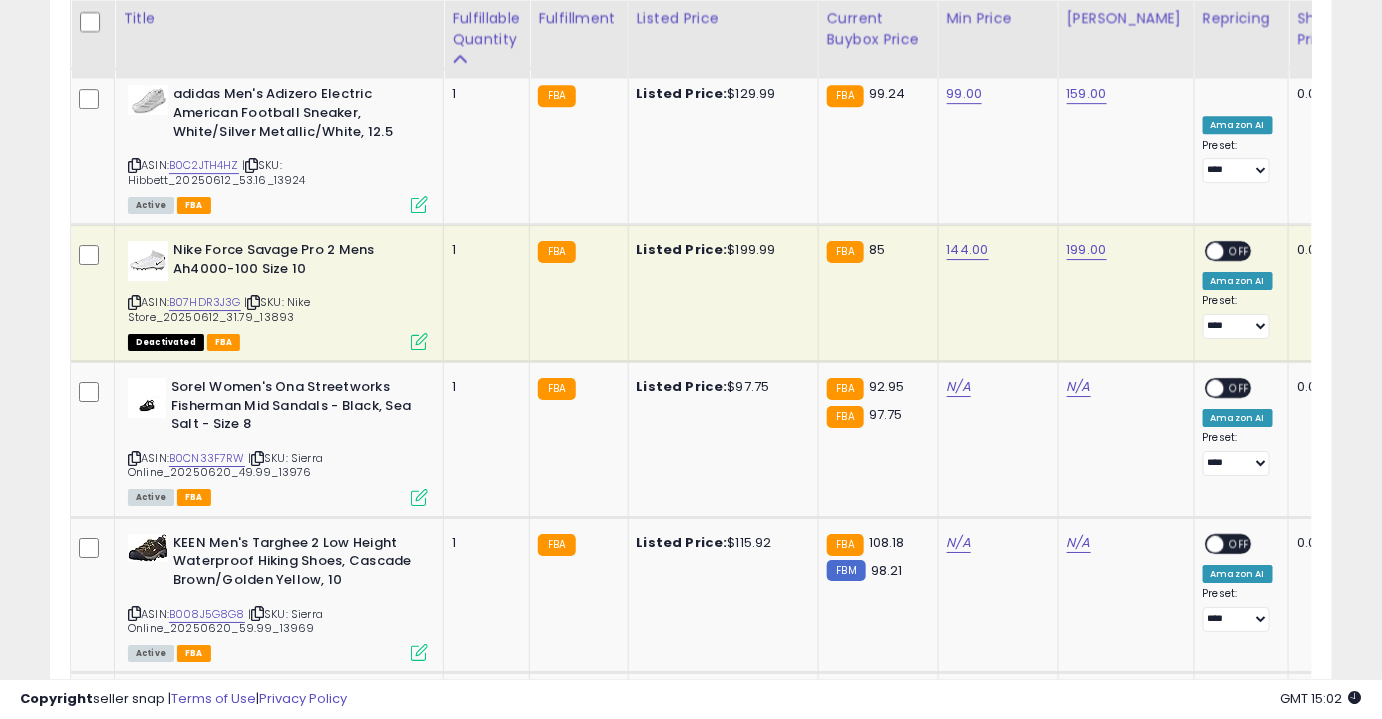 click on "OFF" at bounding box center [1240, 251] 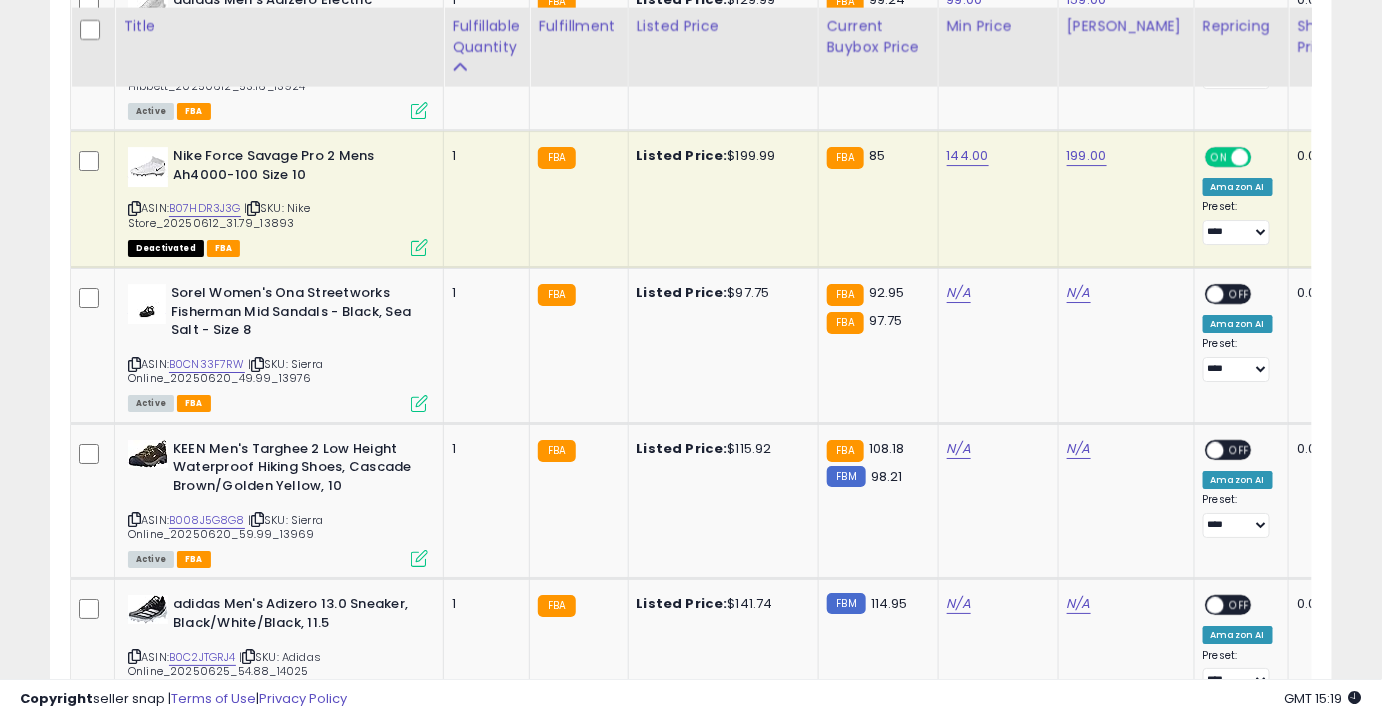 scroll, scrollTop: 2172, scrollLeft: 0, axis: vertical 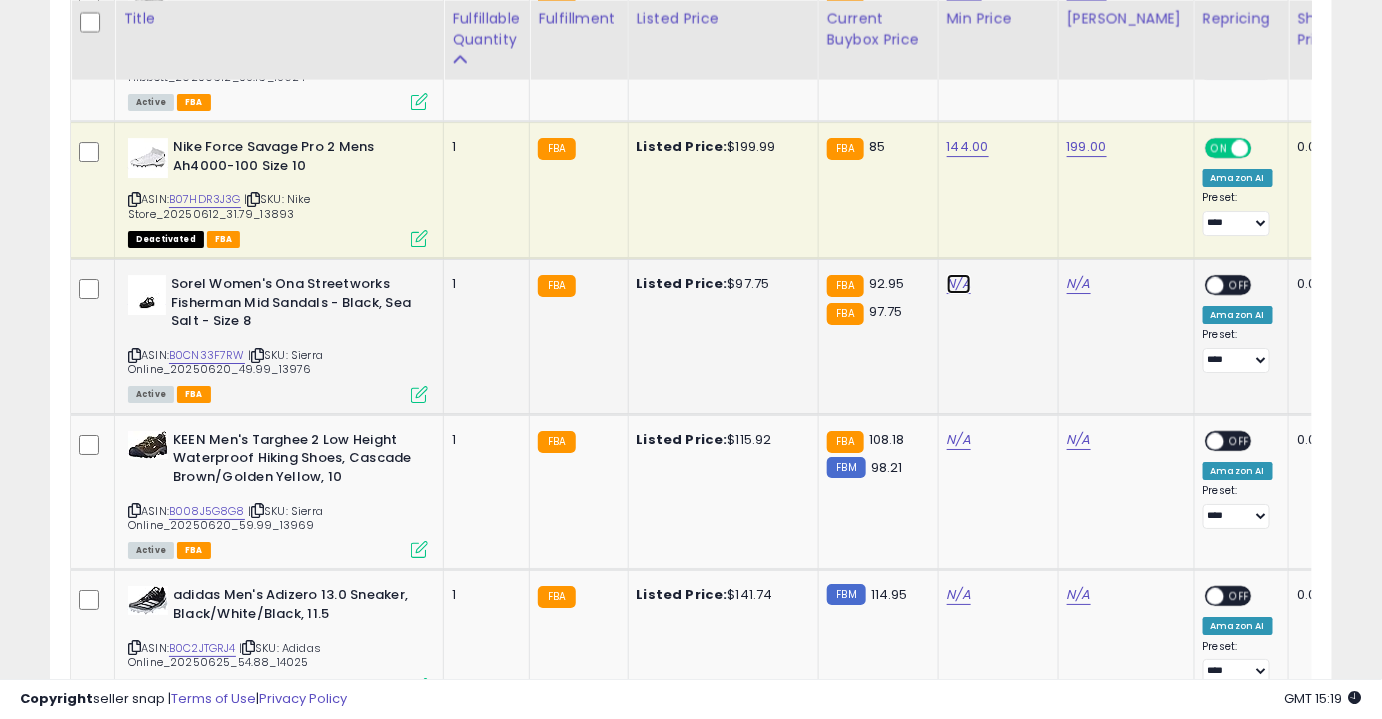 click on "N/A" at bounding box center (959, 284) 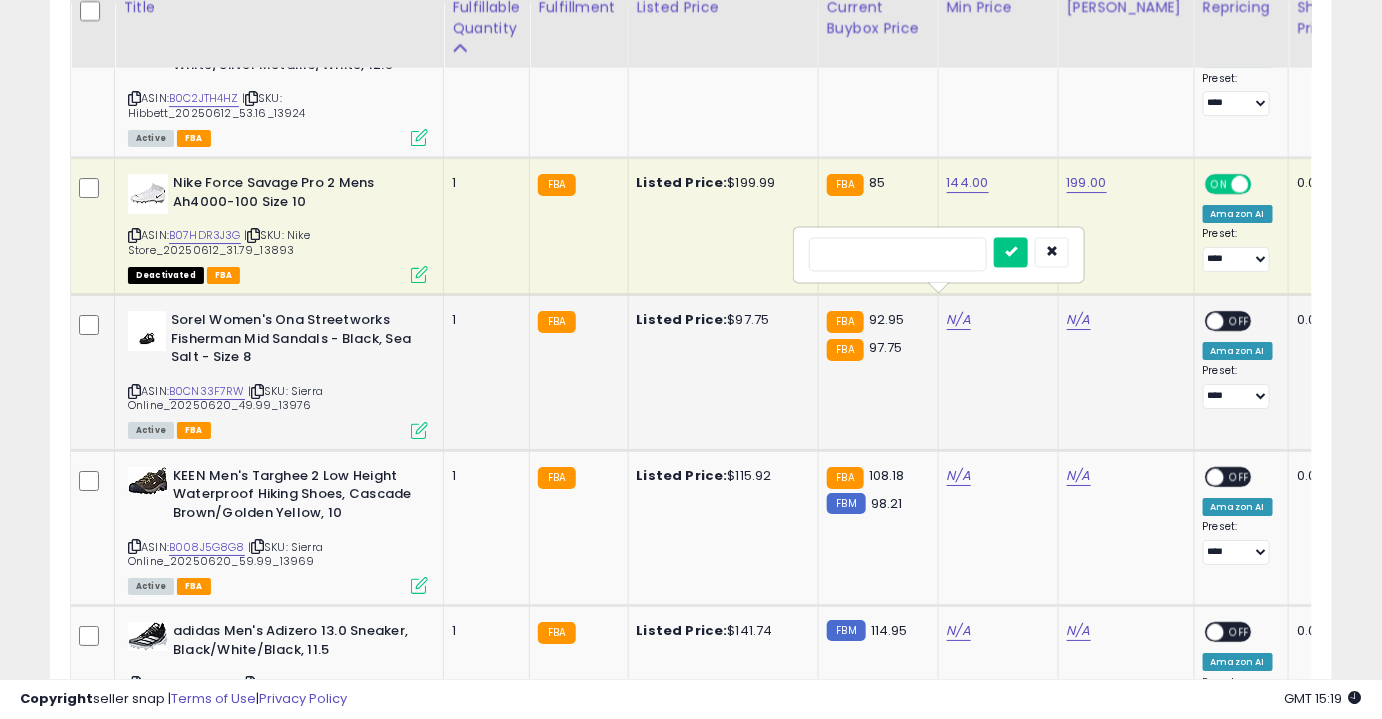 scroll, scrollTop: 2160, scrollLeft: 0, axis: vertical 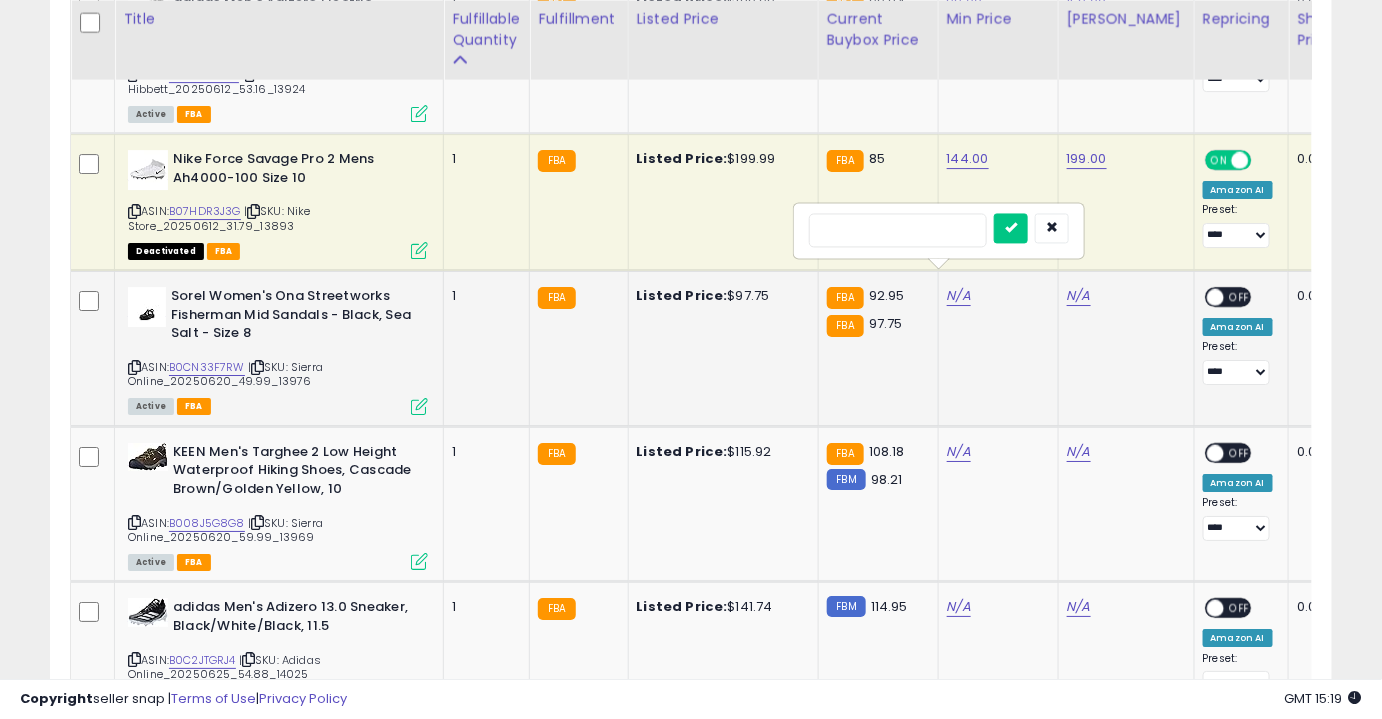 type on "**" 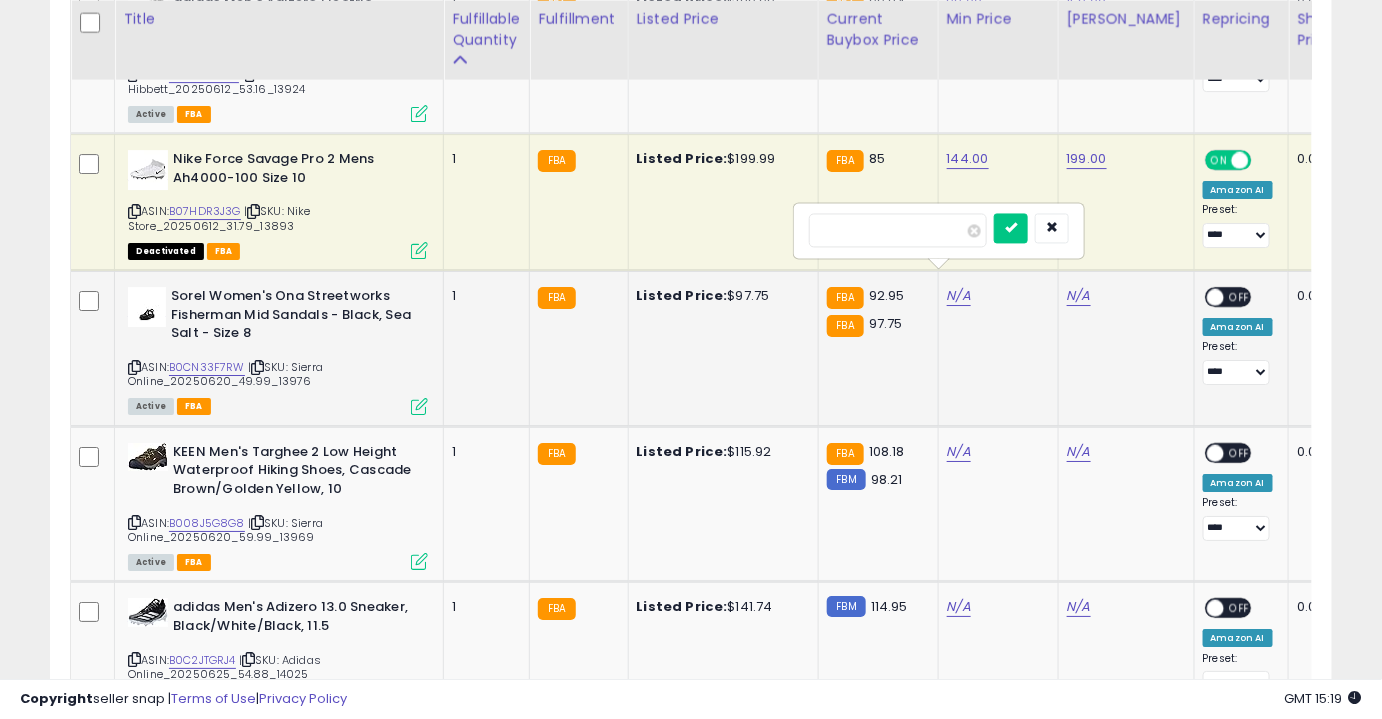 click at bounding box center [1011, 228] 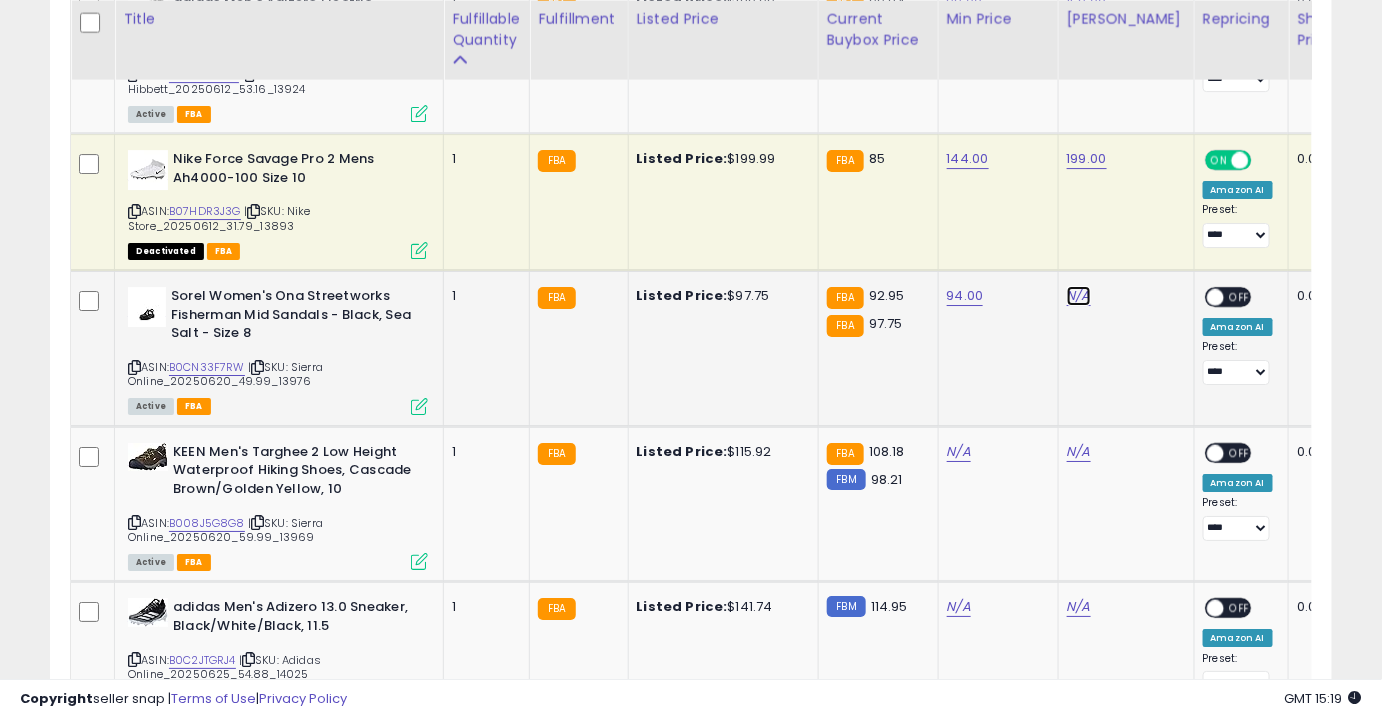 click on "N/A" at bounding box center (1079, 296) 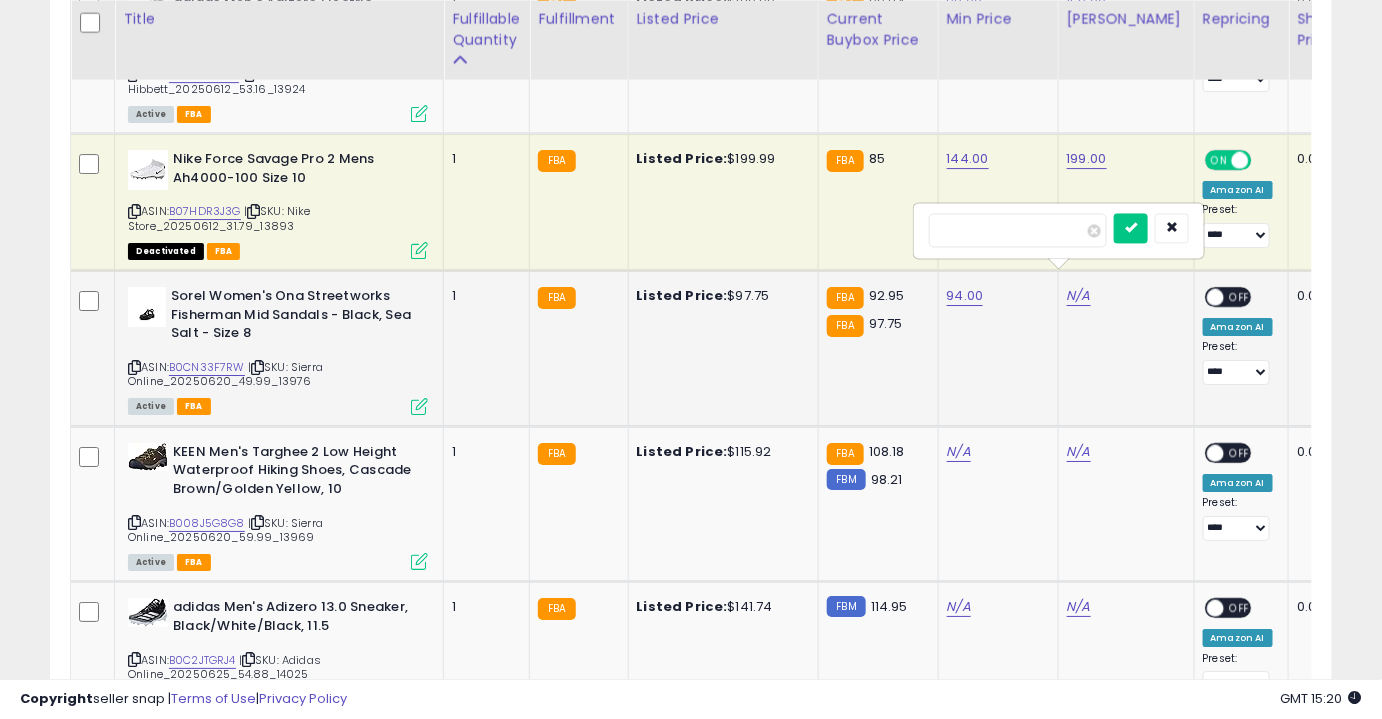 type on "***" 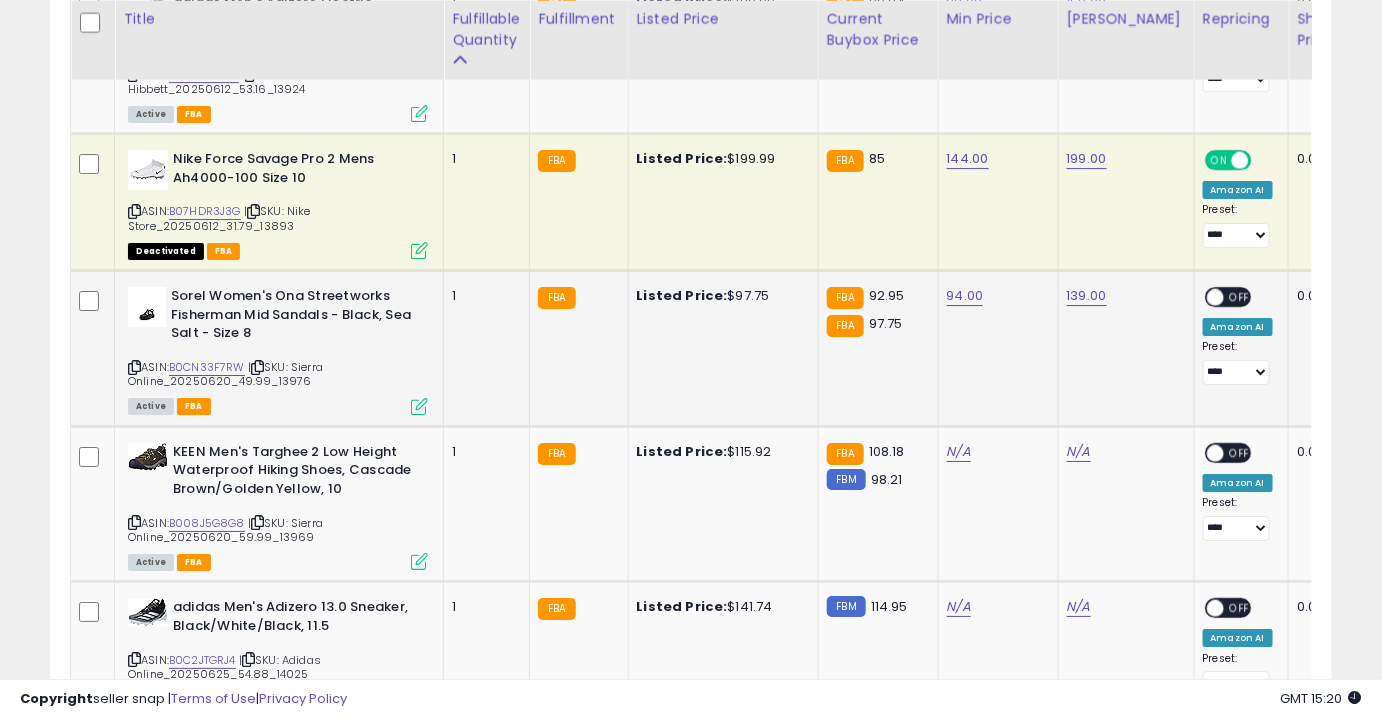 click on "OFF" at bounding box center (1240, 297) 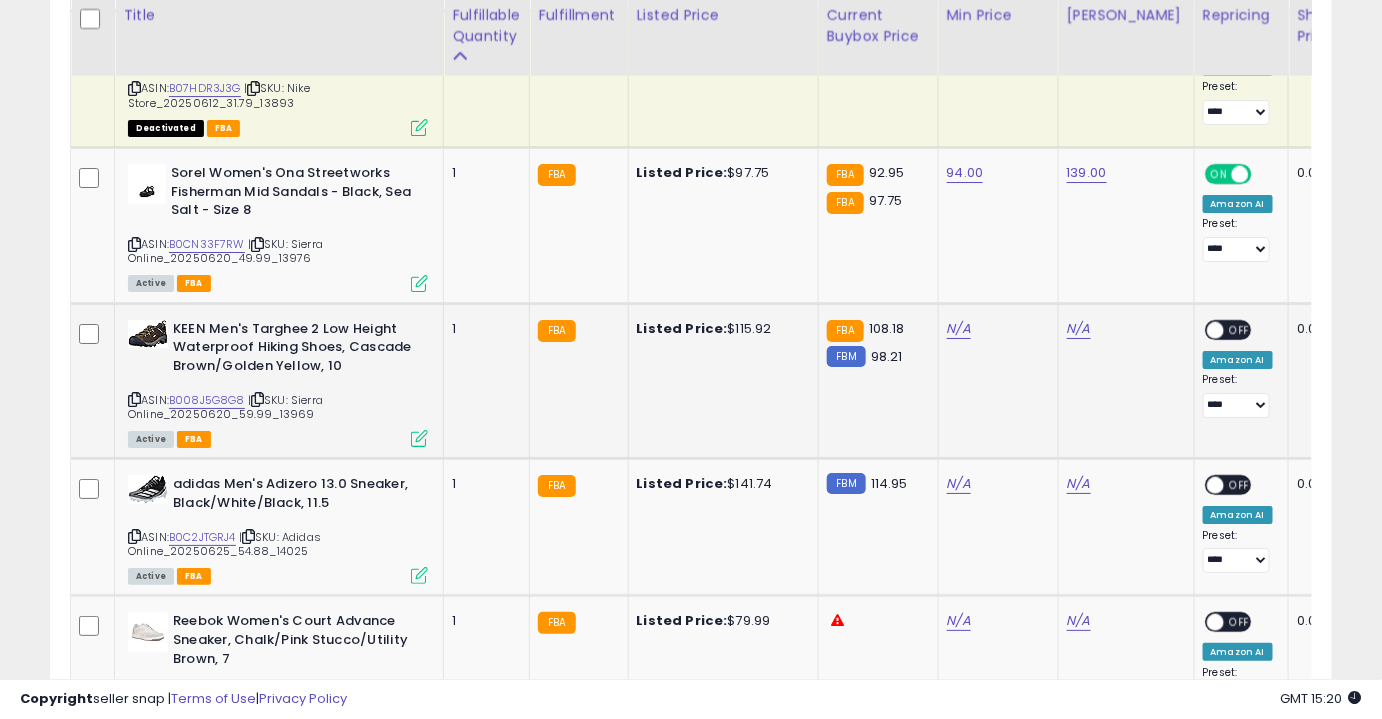 scroll, scrollTop: 2285, scrollLeft: 0, axis: vertical 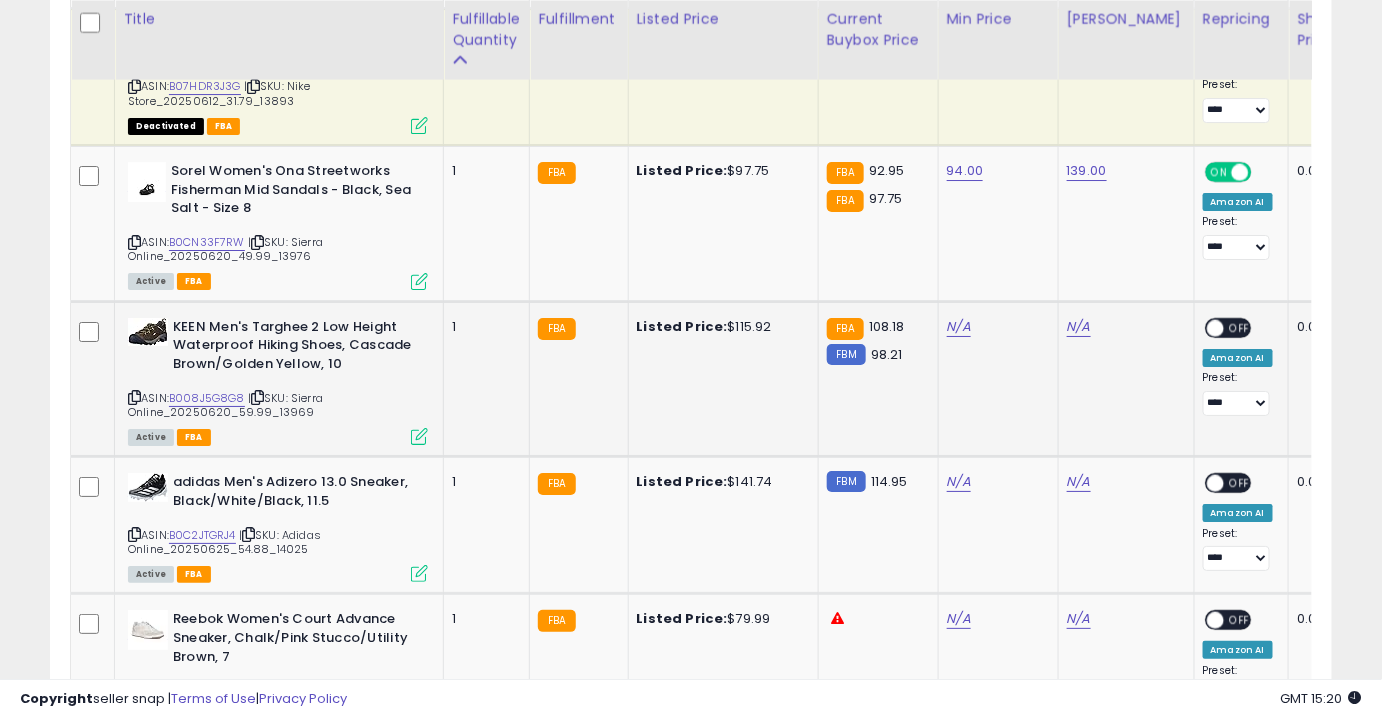 click on "N/A" 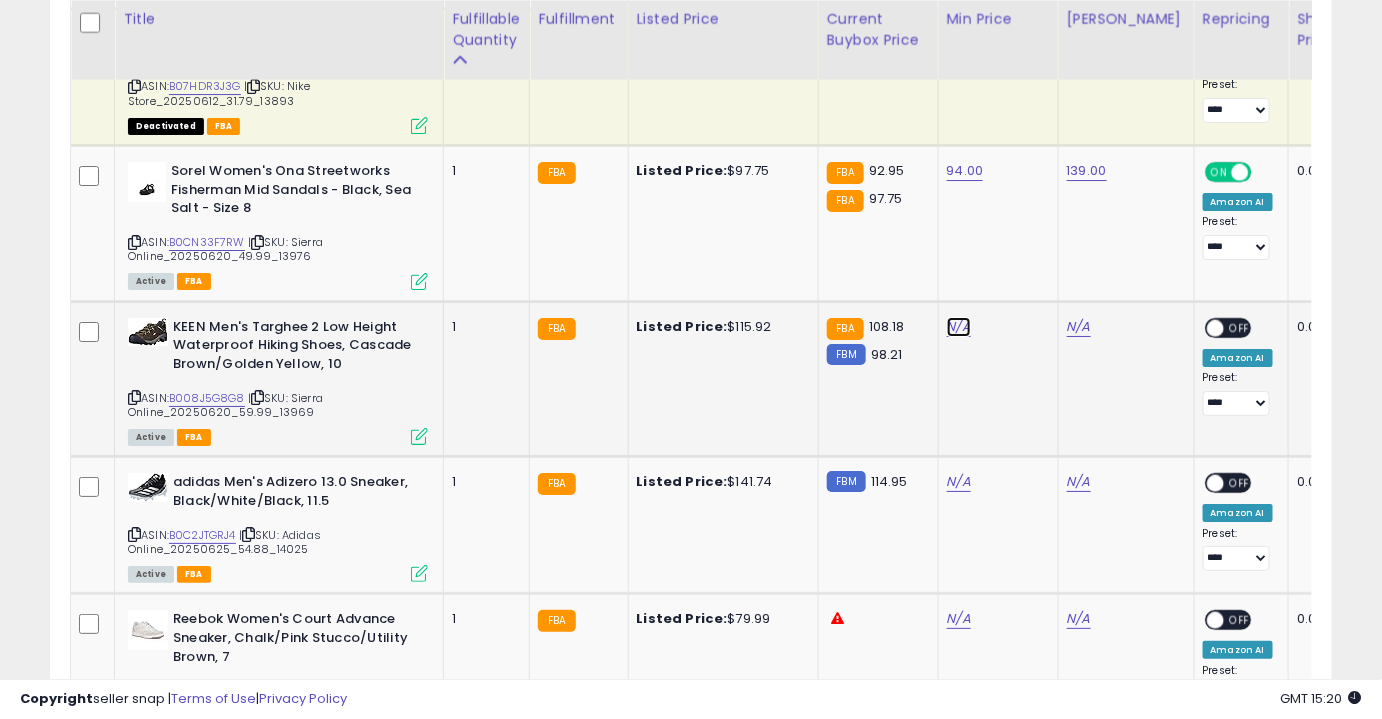 click on "N/A" at bounding box center [959, 327] 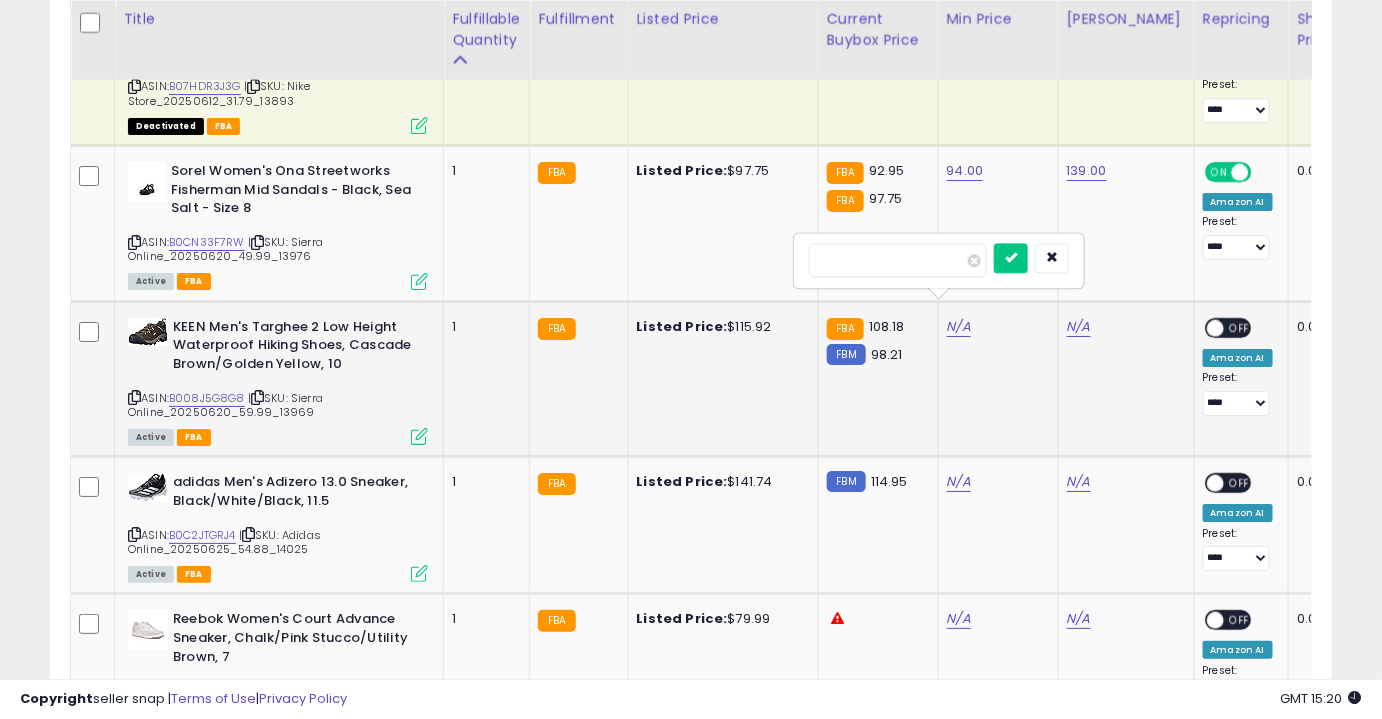 type on "***" 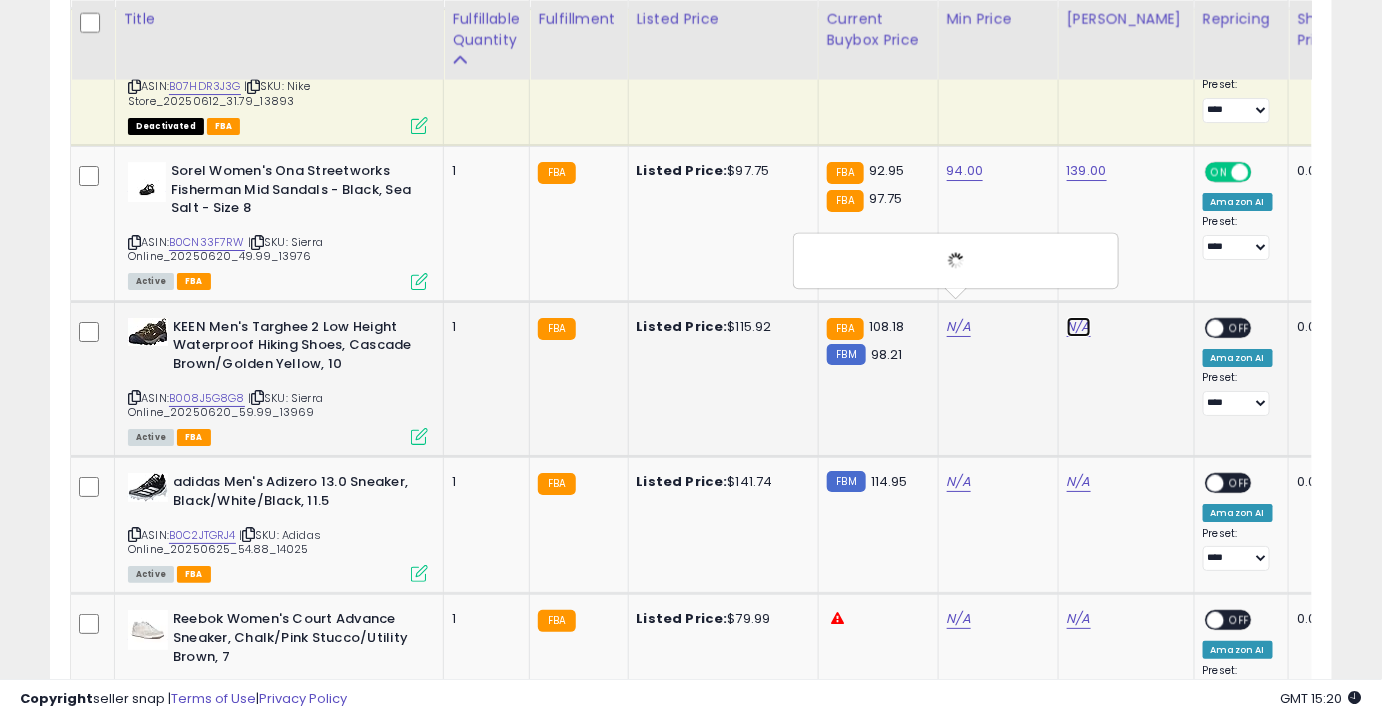 click on "N/A" at bounding box center (1079, 327) 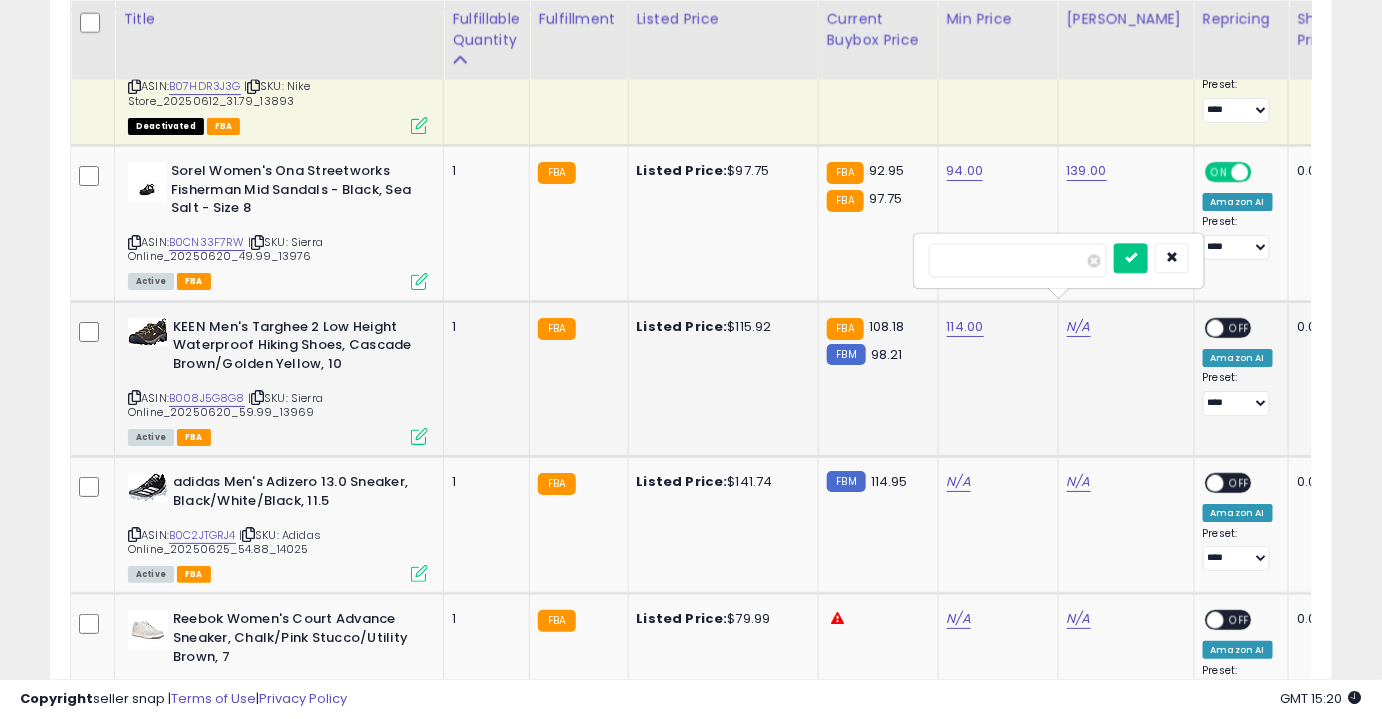 type on "***" 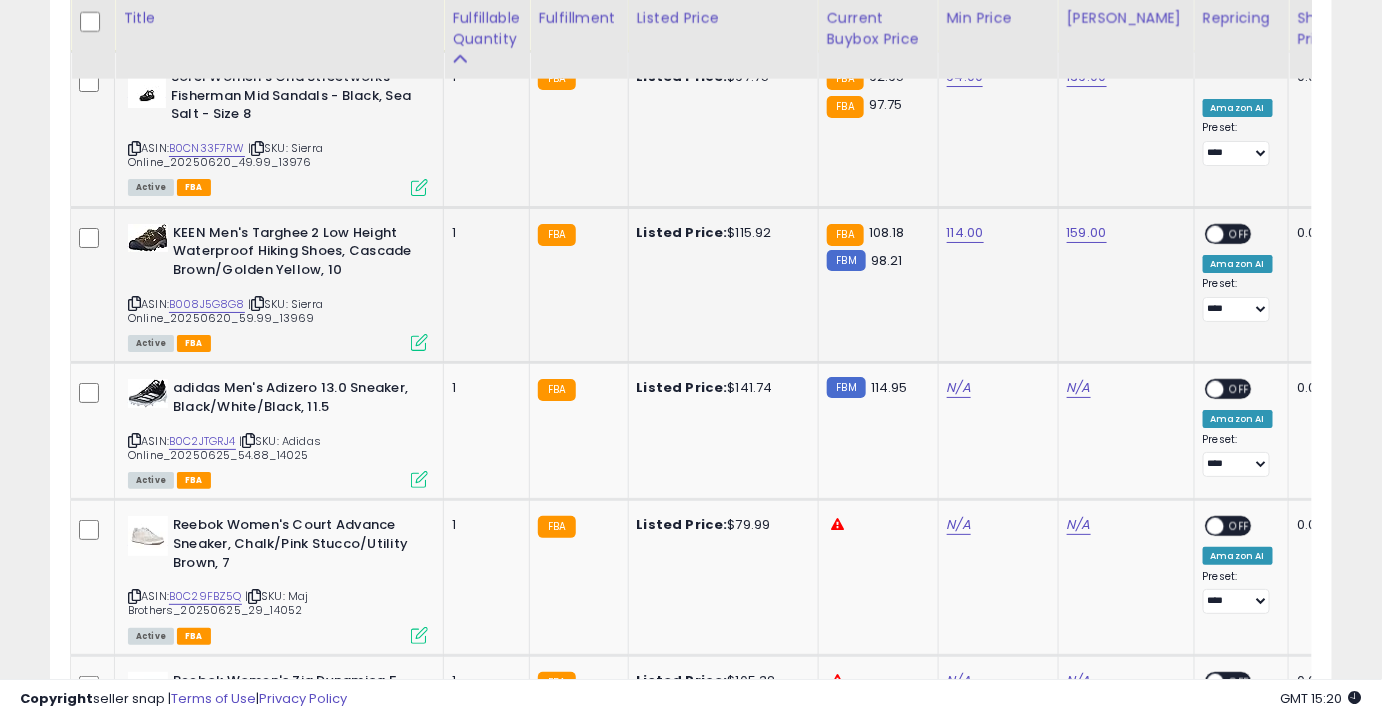 scroll, scrollTop: 2380, scrollLeft: 0, axis: vertical 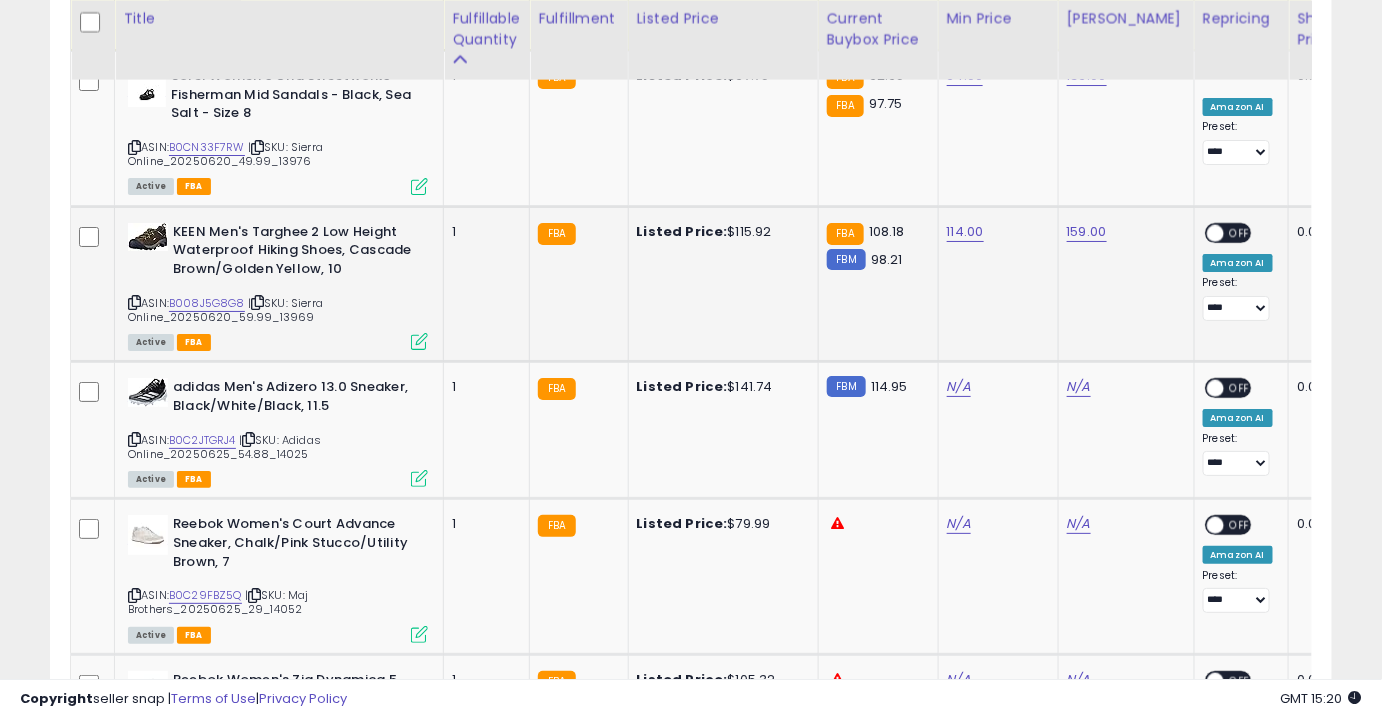 click on "ON   OFF" at bounding box center [1228, 232] 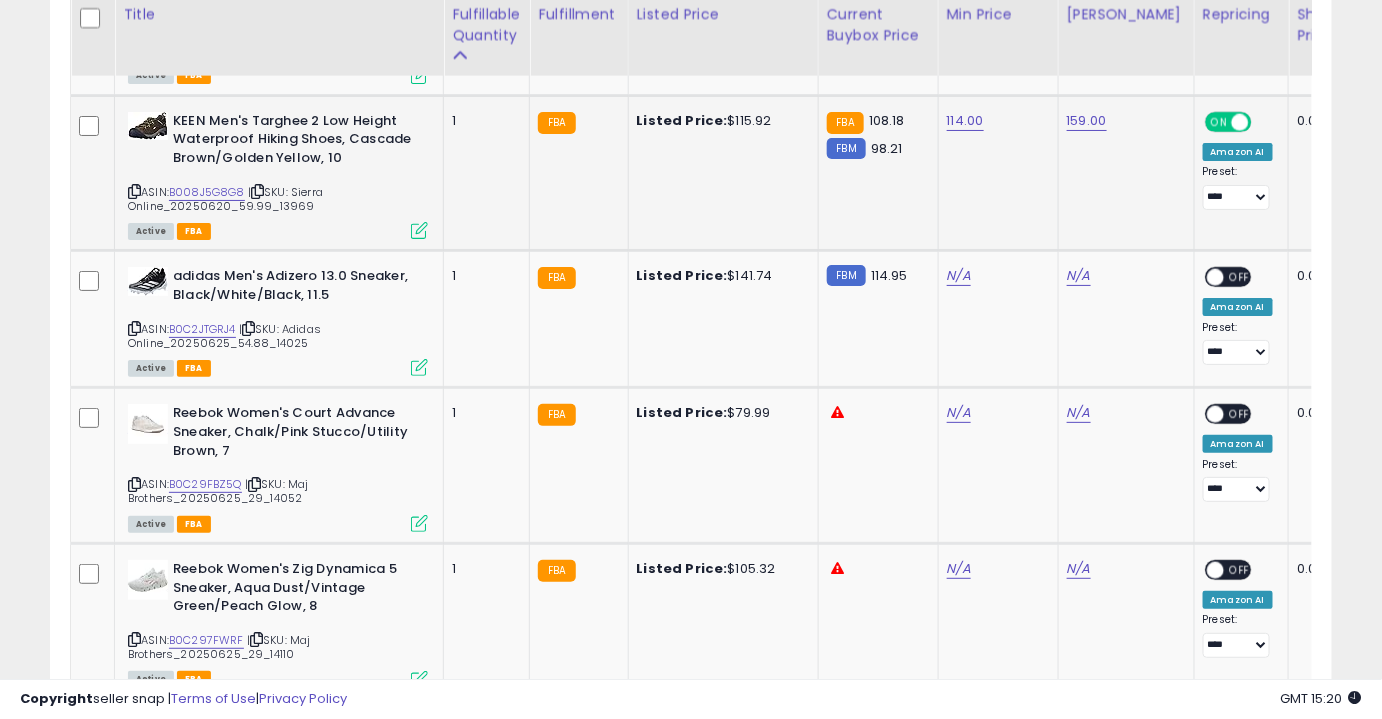 scroll, scrollTop: 2492, scrollLeft: 0, axis: vertical 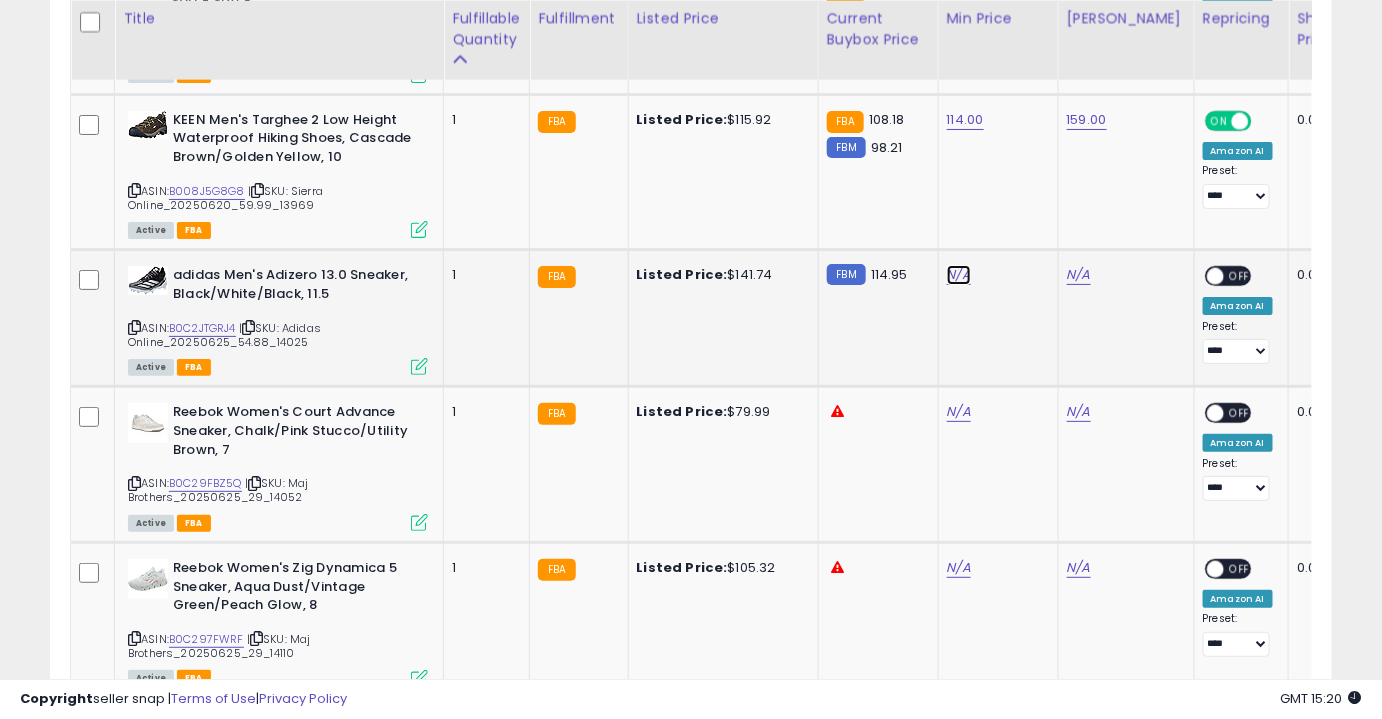 click on "N/A" at bounding box center [959, 275] 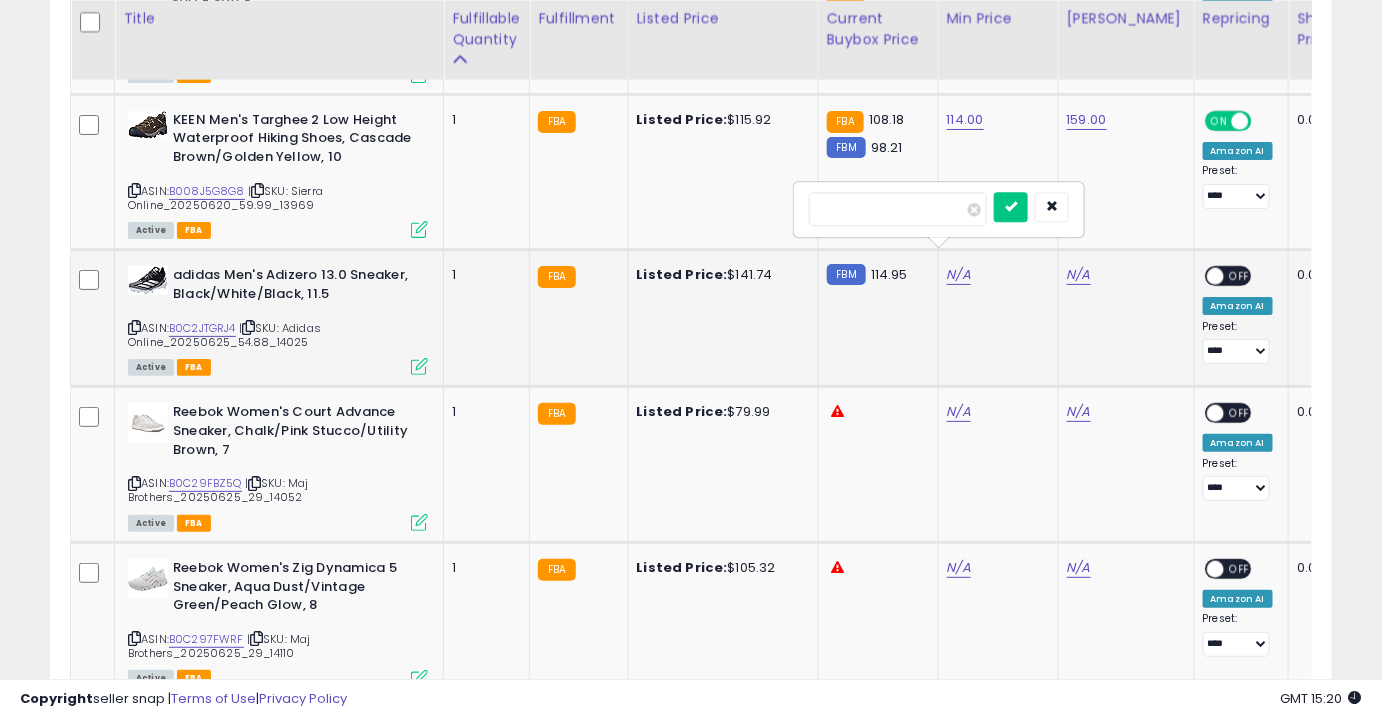 type on "***" 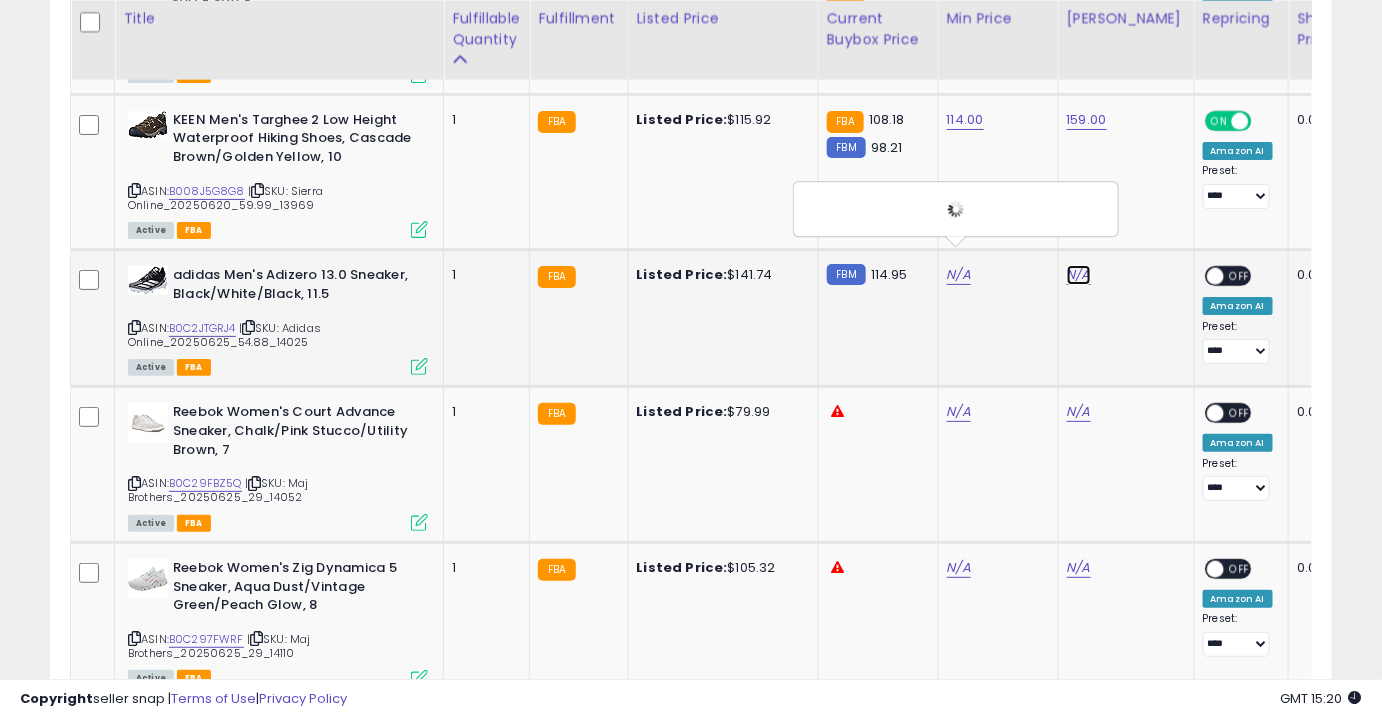 click on "N/A" at bounding box center [1079, 275] 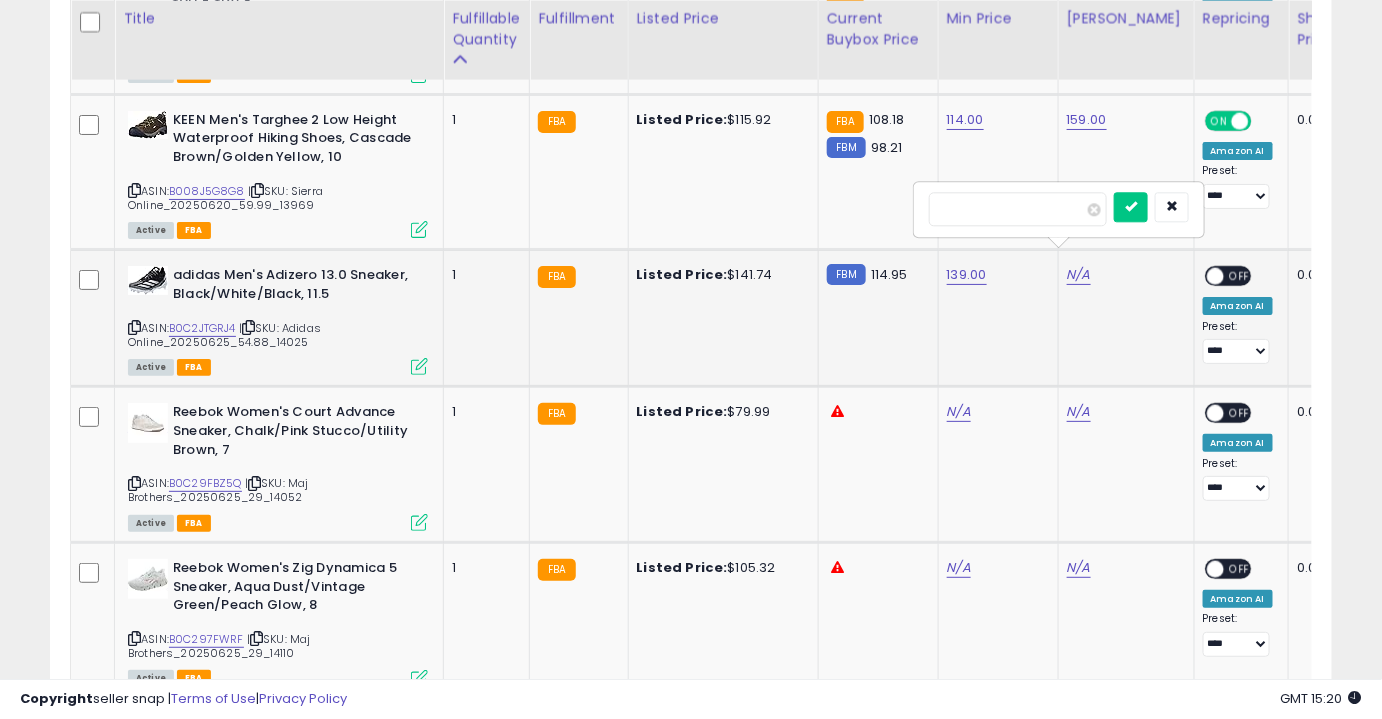 type on "***" 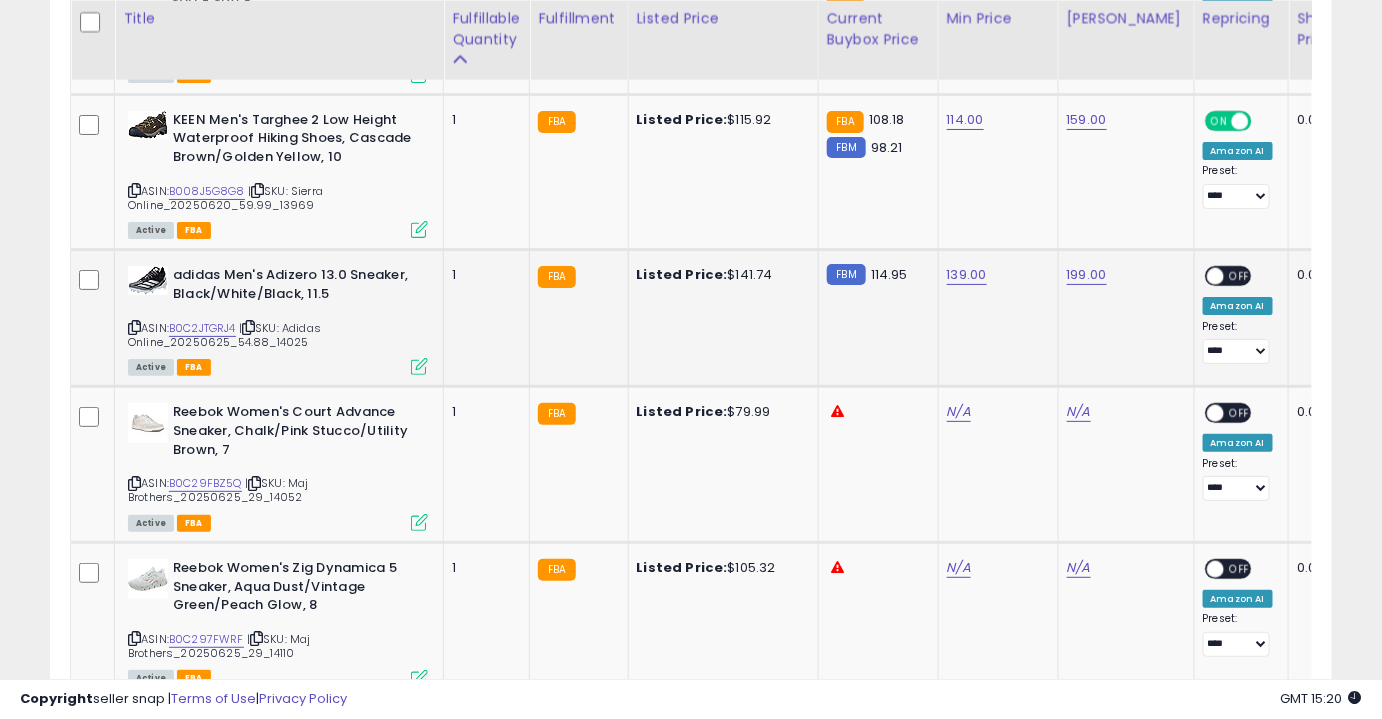 click on "OFF" at bounding box center (1240, 276) 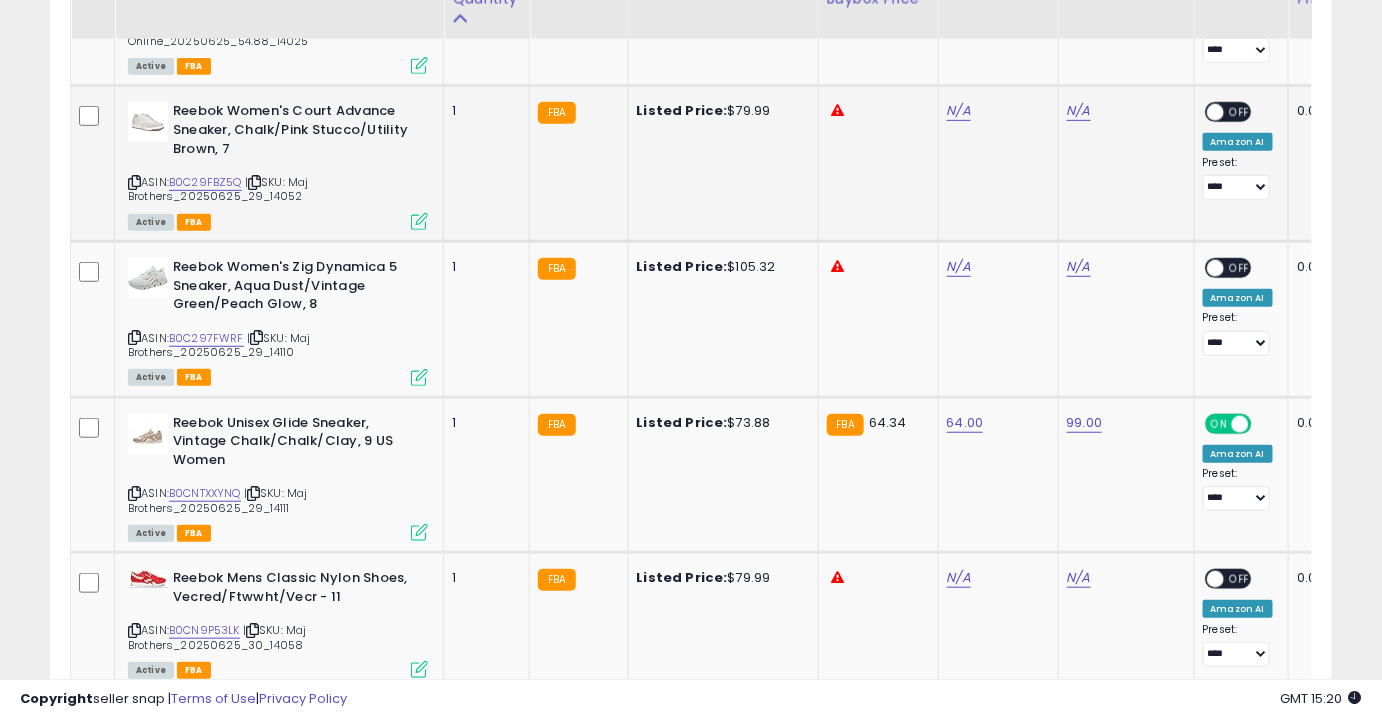 scroll, scrollTop: 2740, scrollLeft: 0, axis: vertical 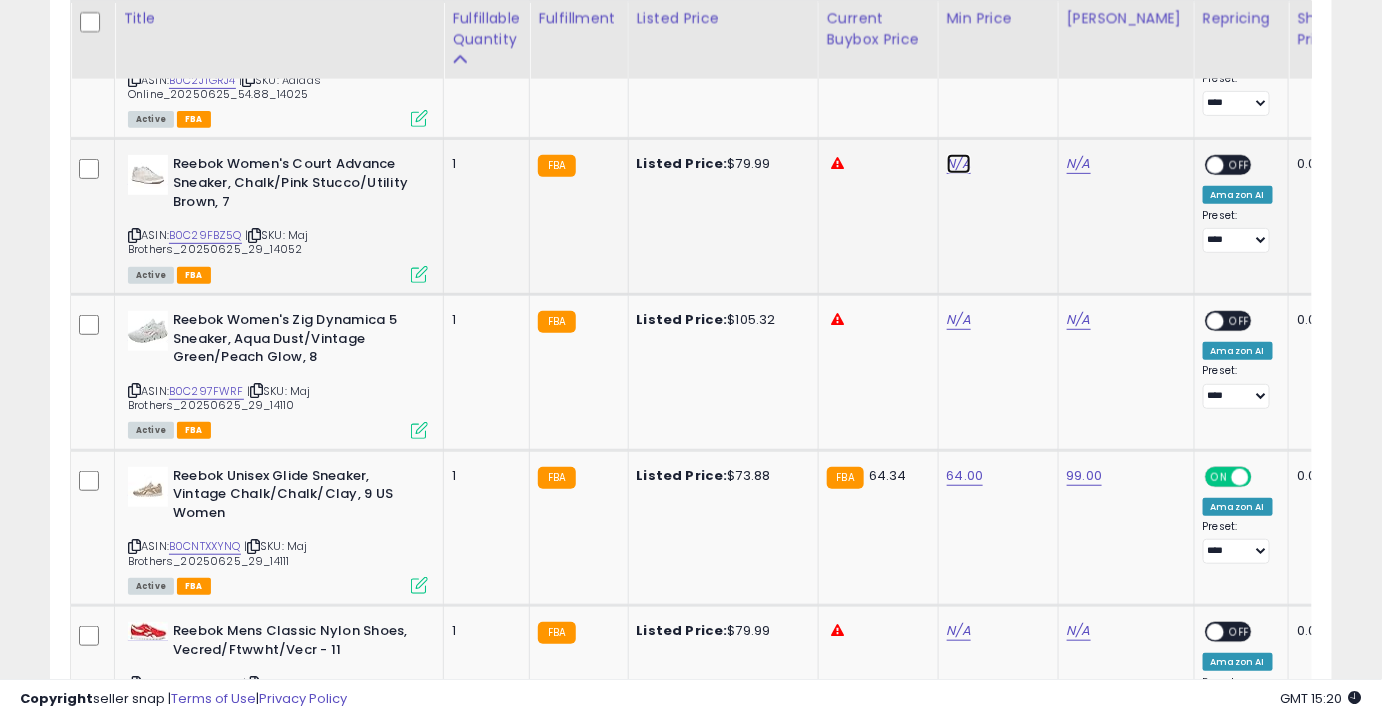 click on "N/A" at bounding box center (959, 164) 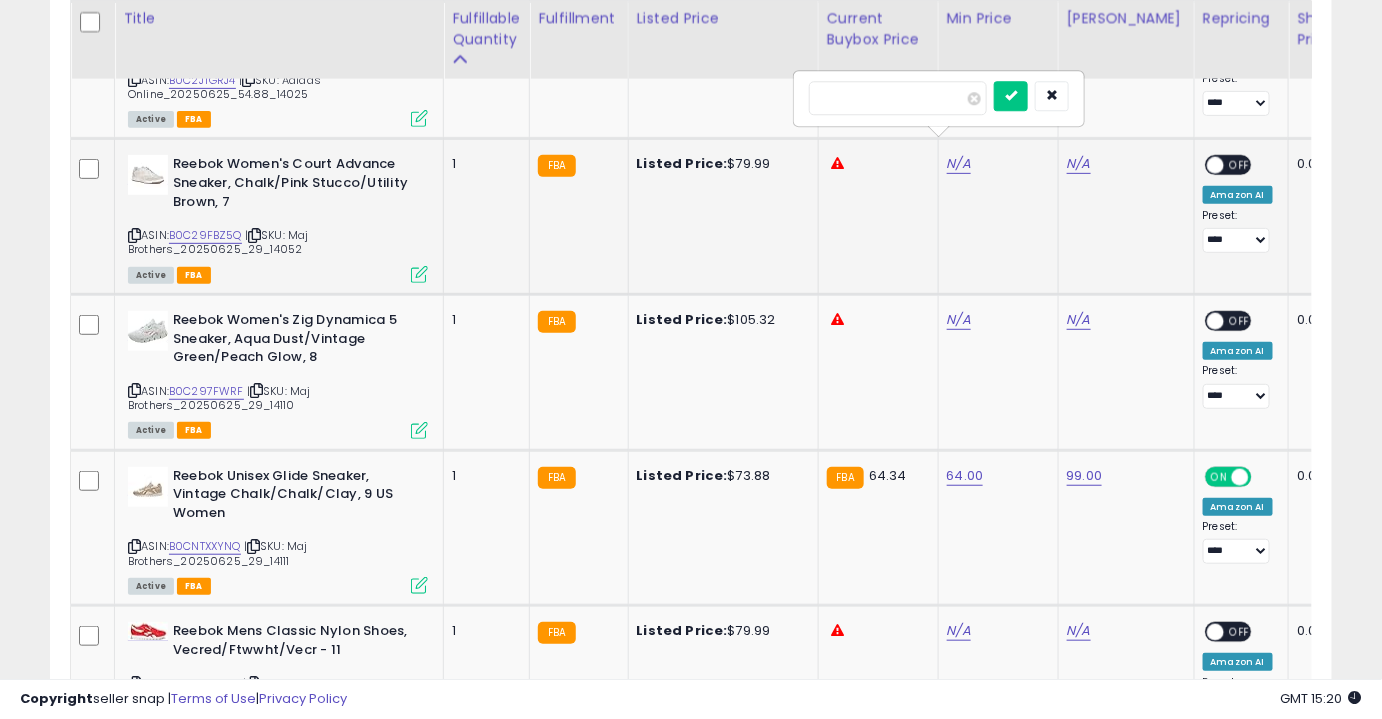 type on "*****" 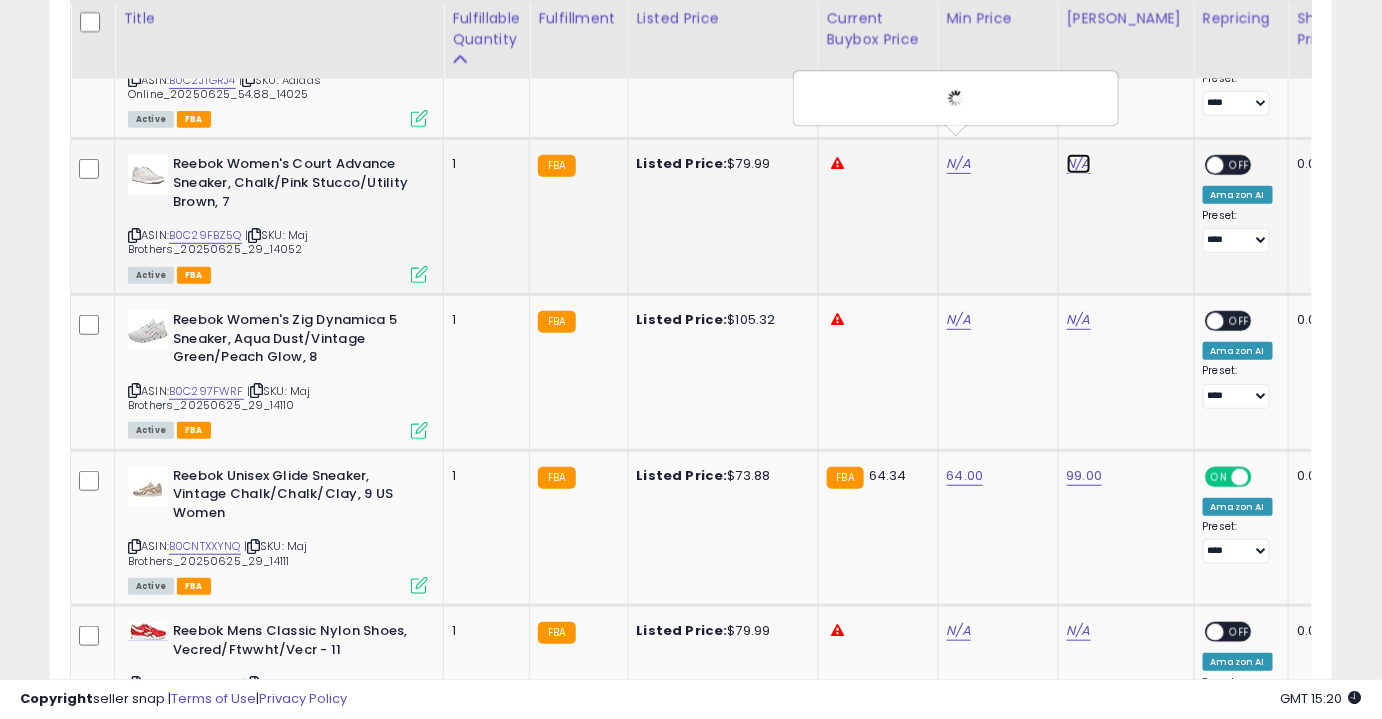 click on "N/A" at bounding box center (1079, 164) 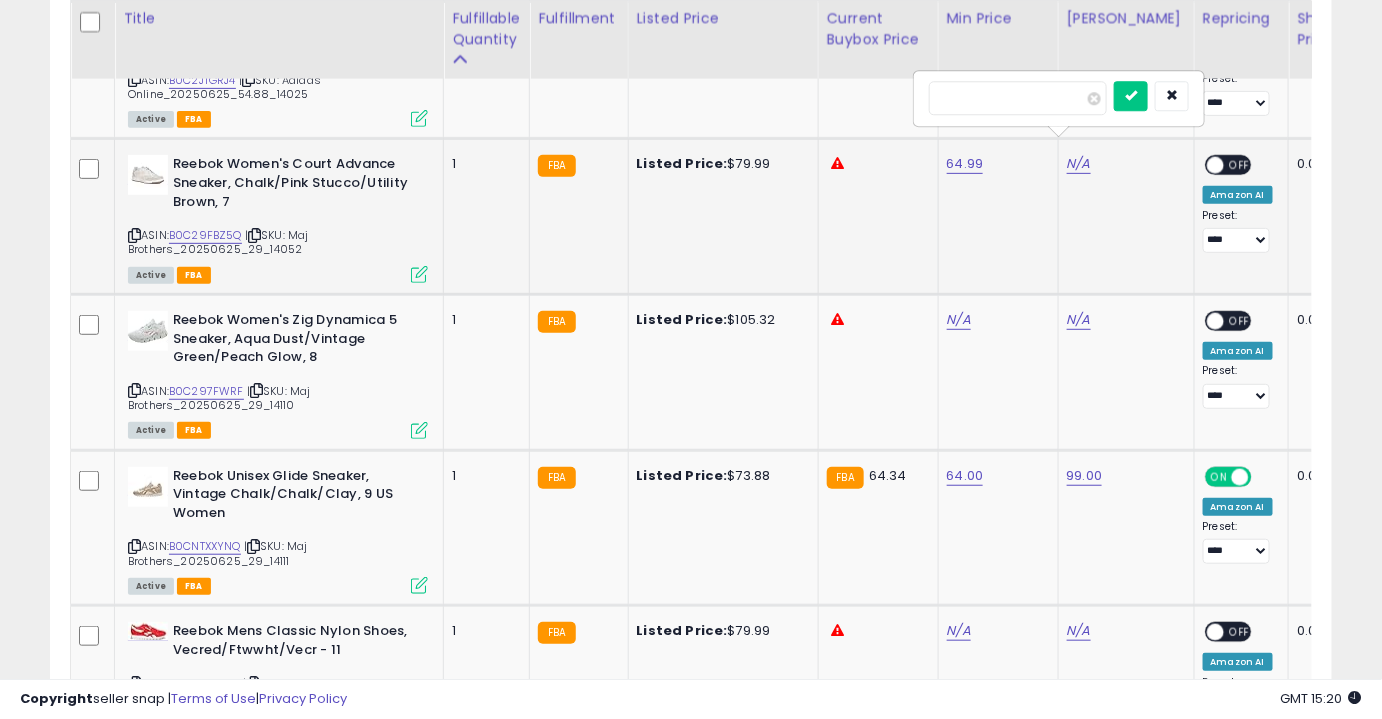type on "*****" 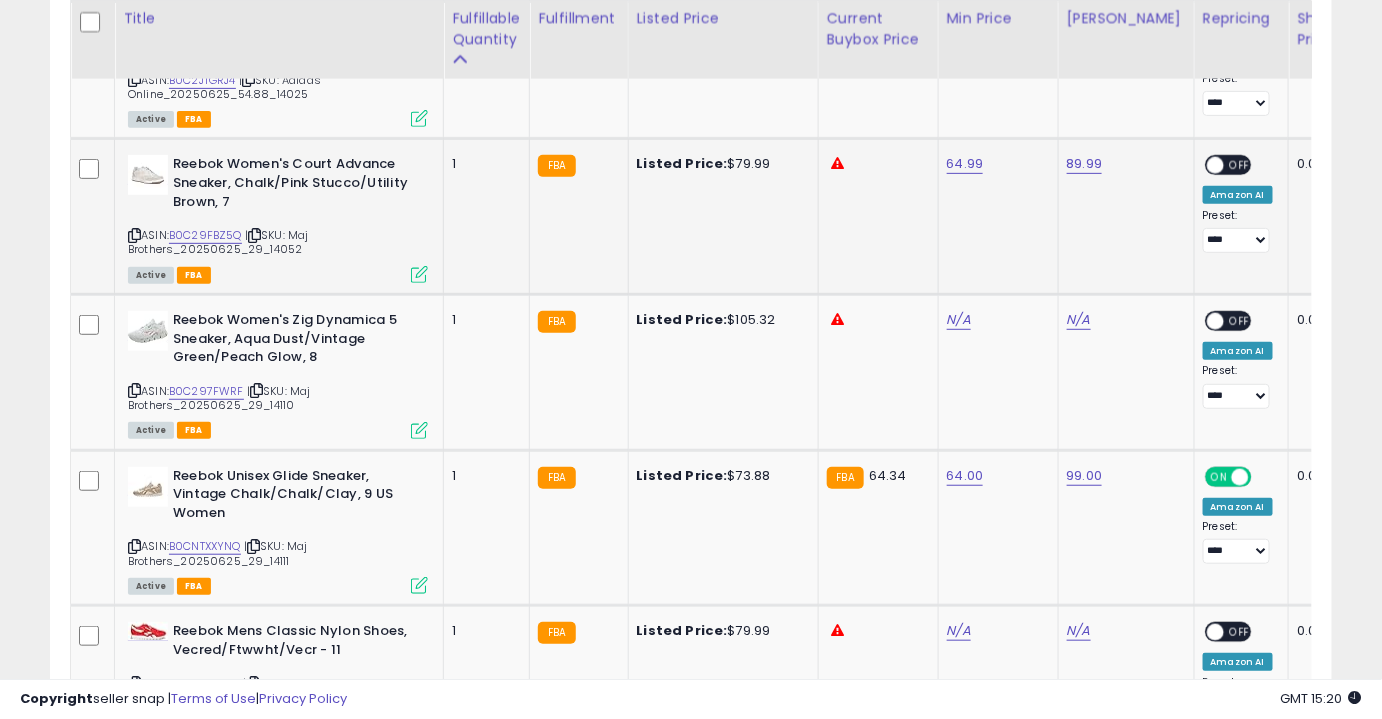 click on "OFF" at bounding box center (1240, 165) 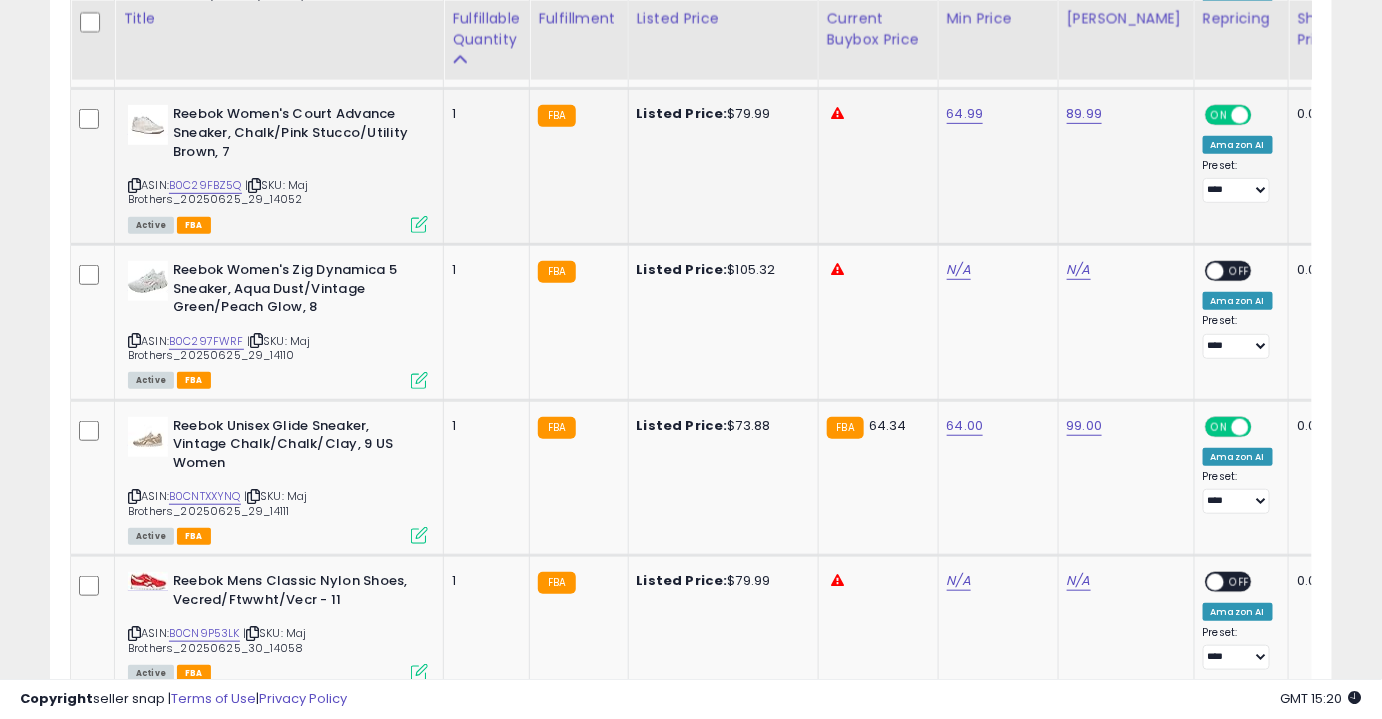 scroll, scrollTop: 2791, scrollLeft: 0, axis: vertical 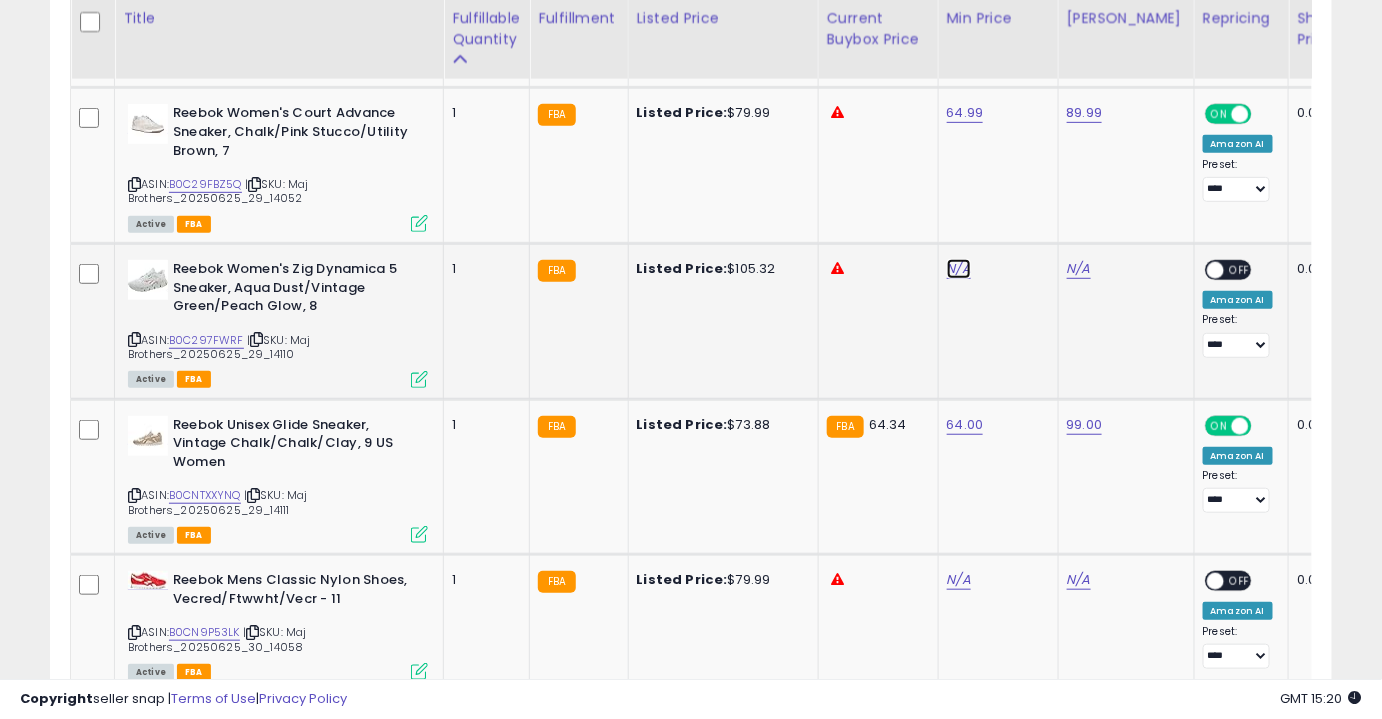 click on "N/A" at bounding box center (959, 269) 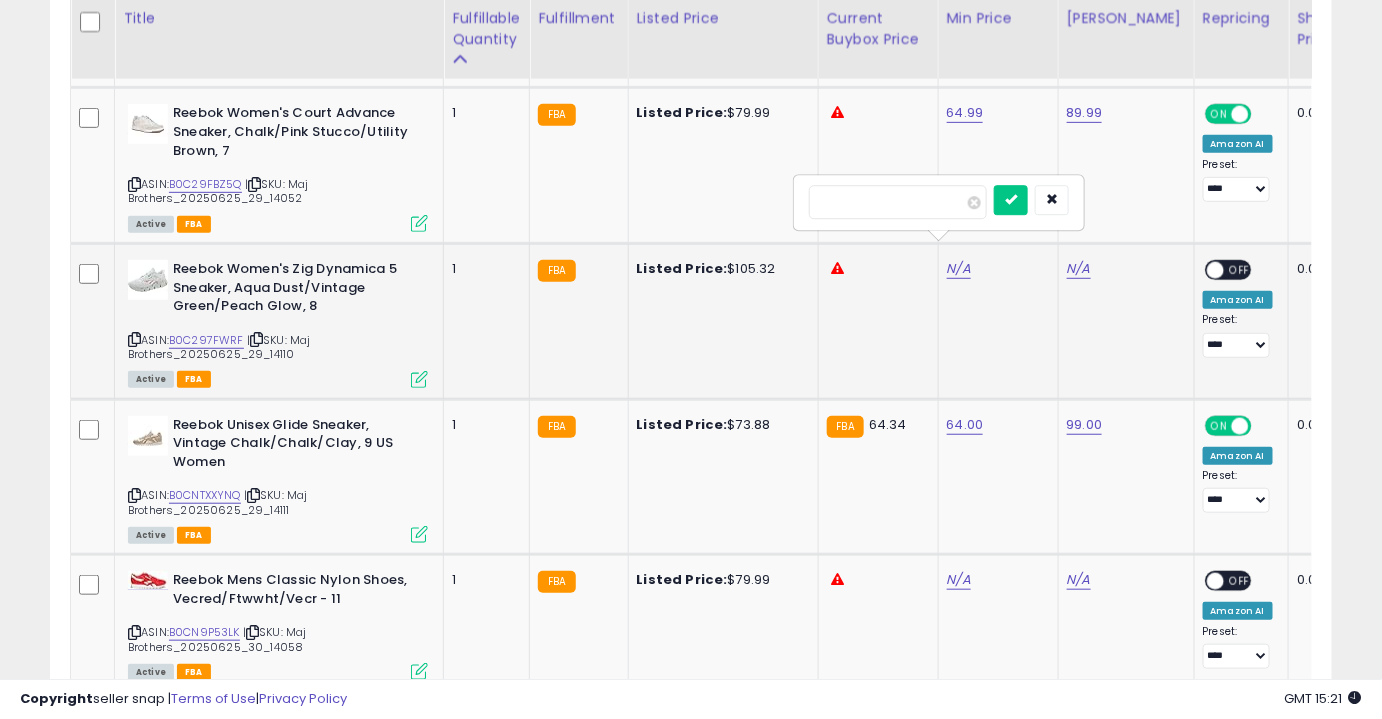 type on "*****" 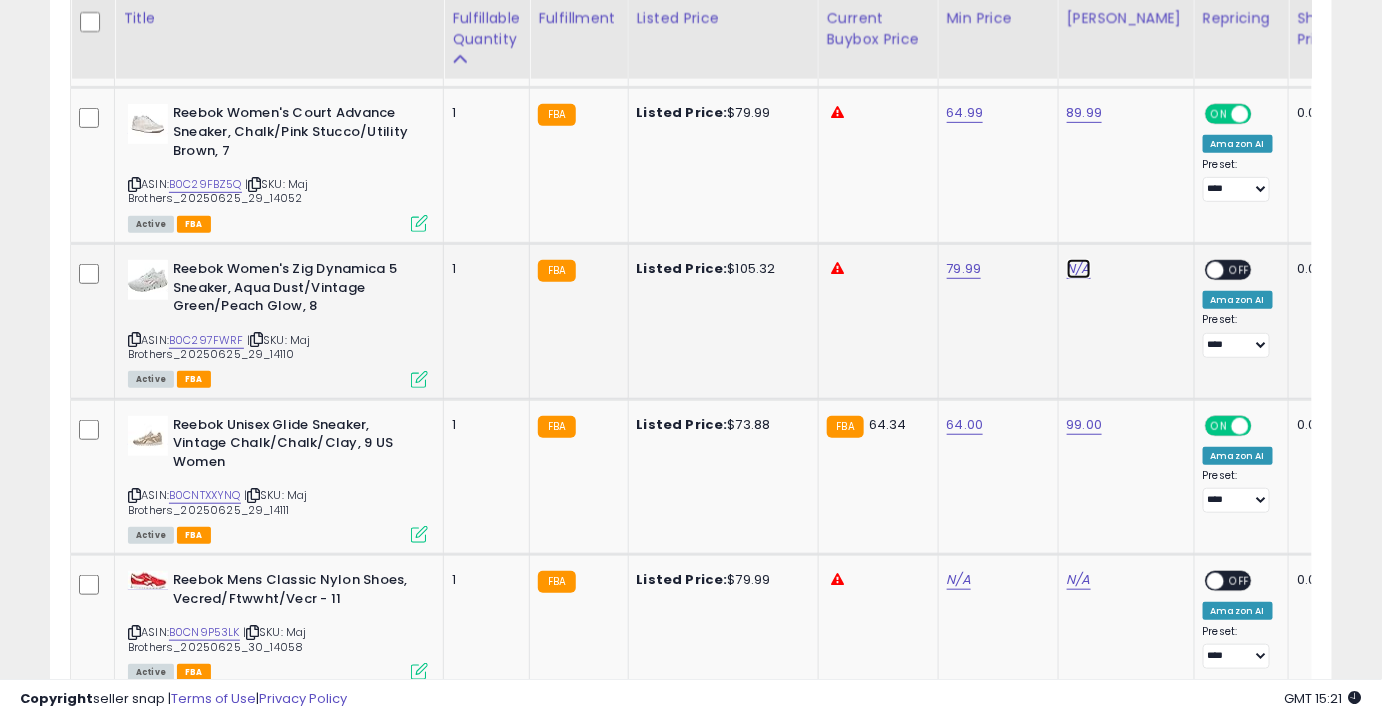 click on "N/A" at bounding box center (1079, 269) 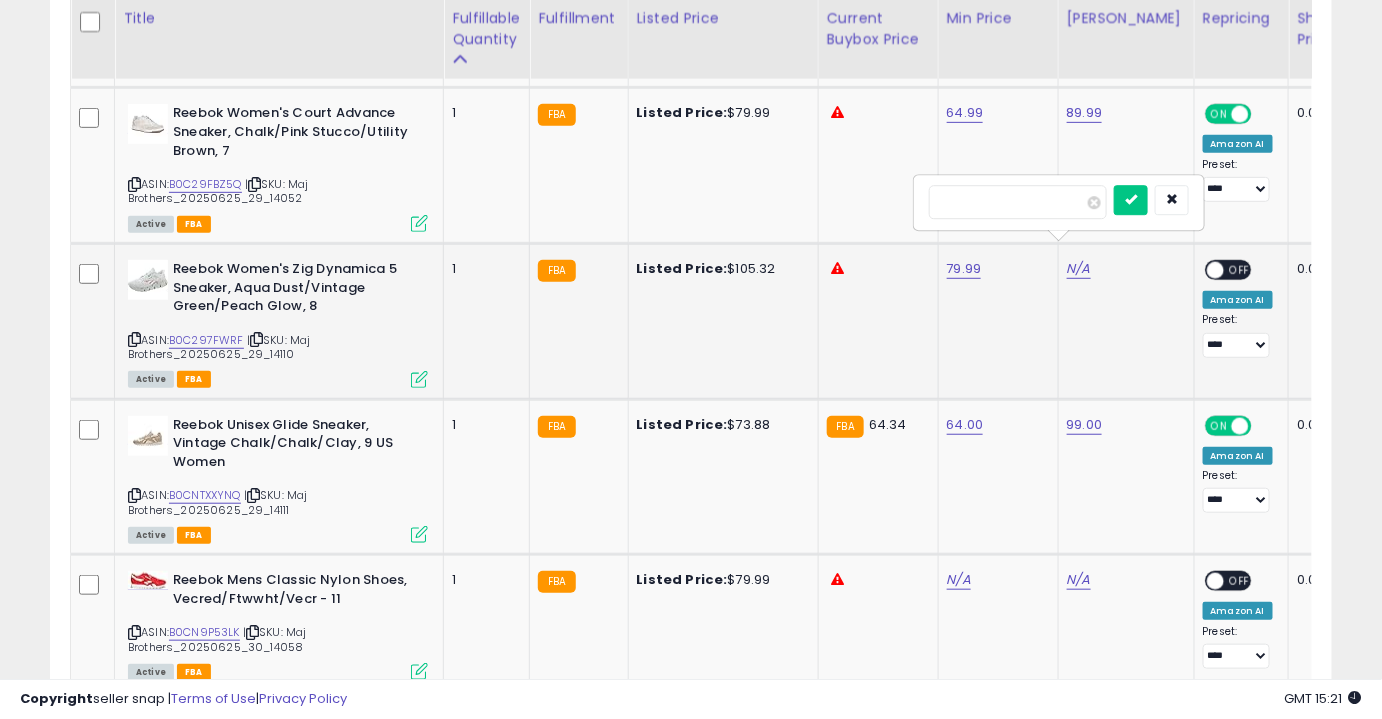 type on "******" 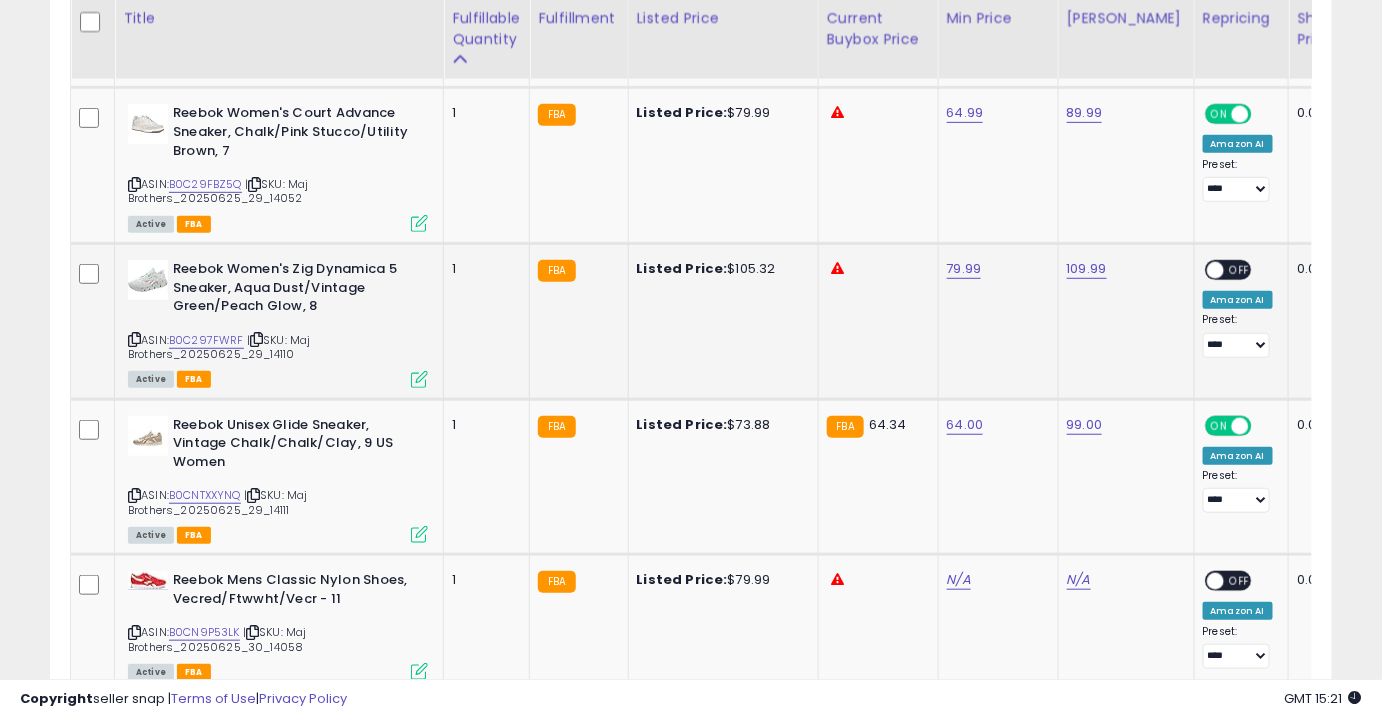 click on "OFF" at bounding box center [1240, 270] 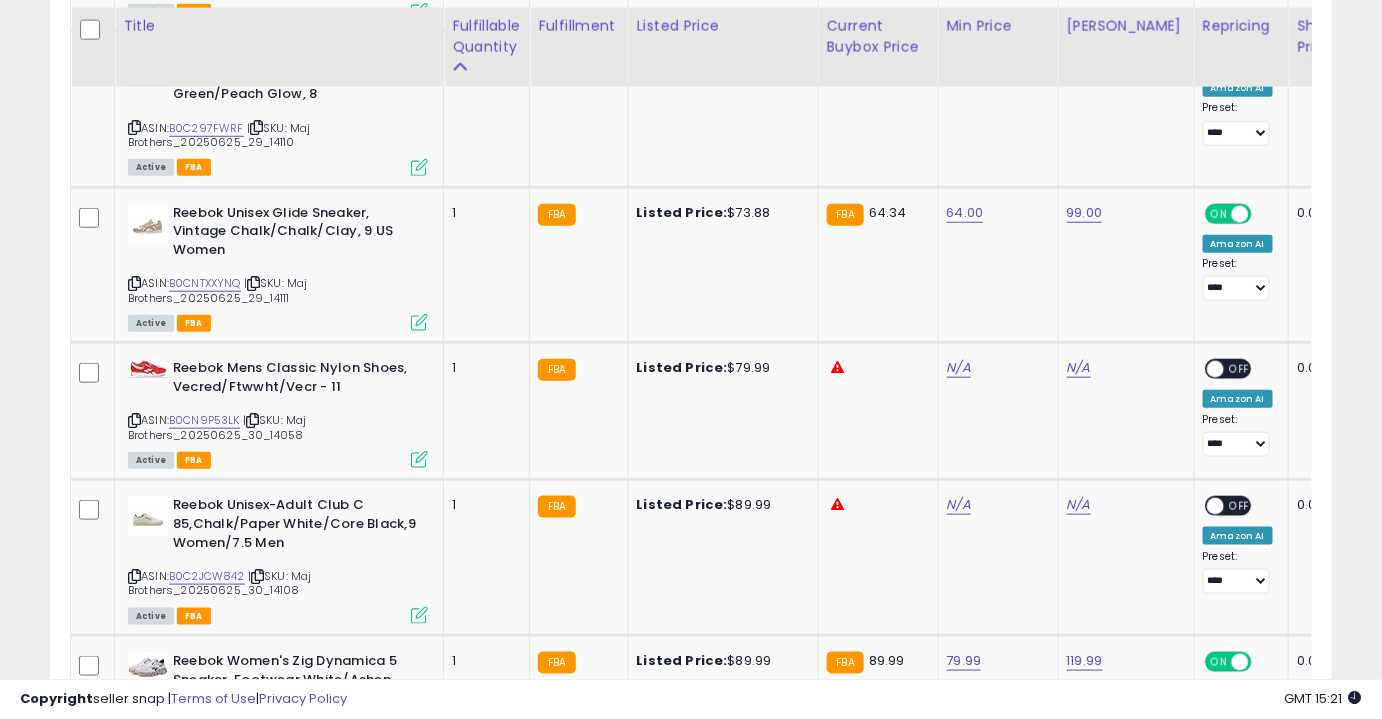 scroll, scrollTop: 3015, scrollLeft: 0, axis: vertical 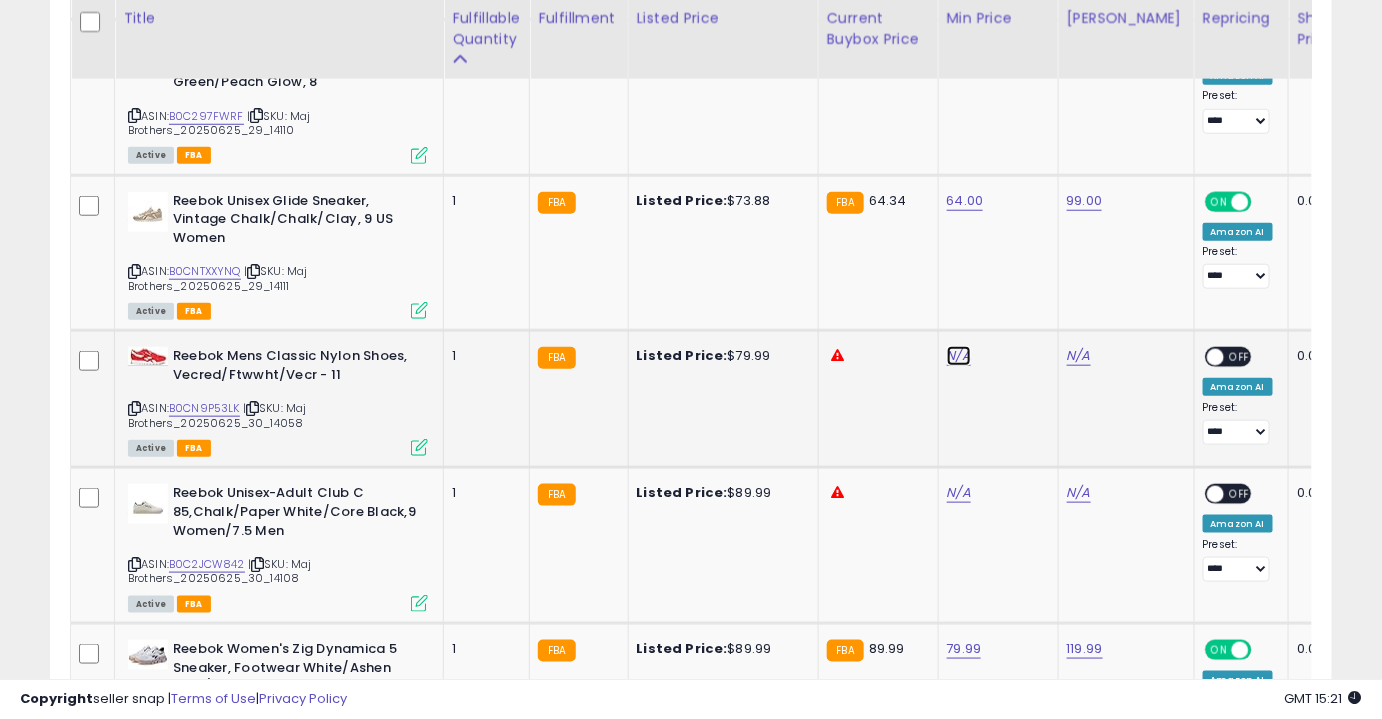 click on "N/A" at bounding box center (959, 356) 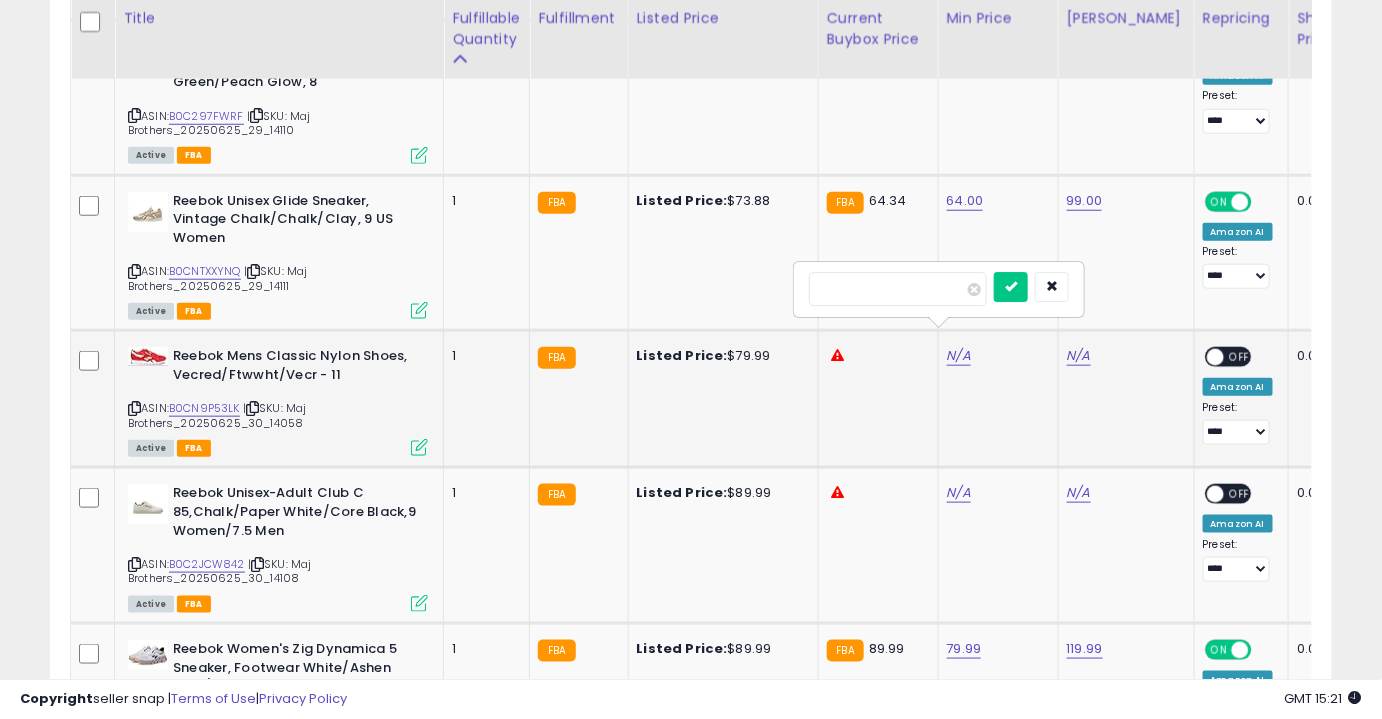 type on "*****" 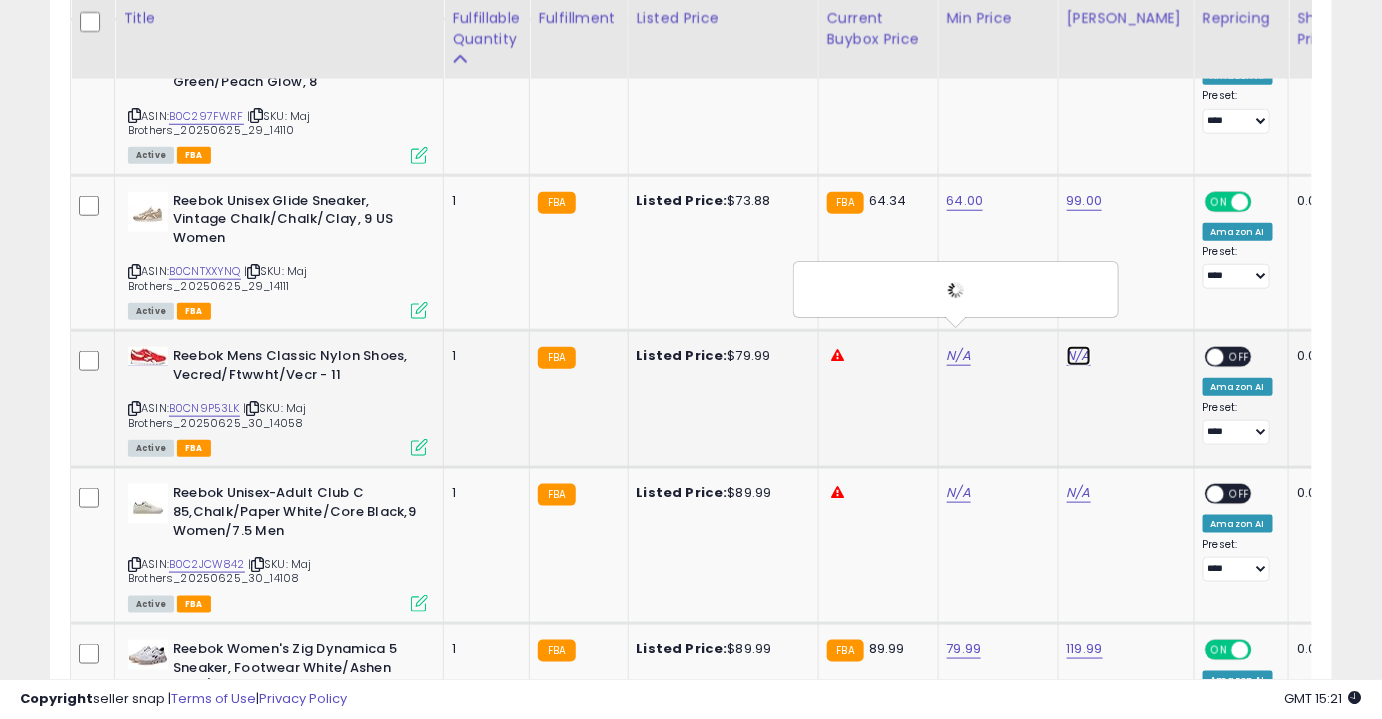 click on "N/A" at bounding box center (1079, 356) 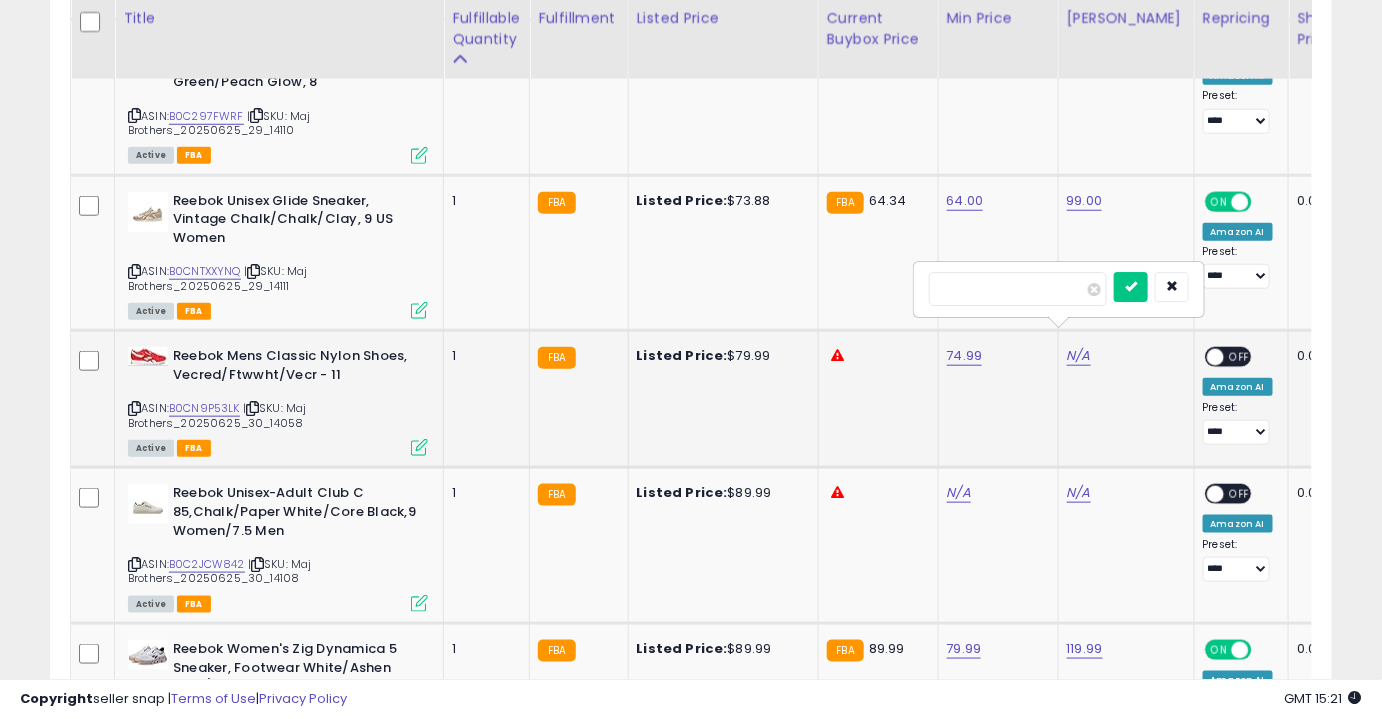 type on "*****" 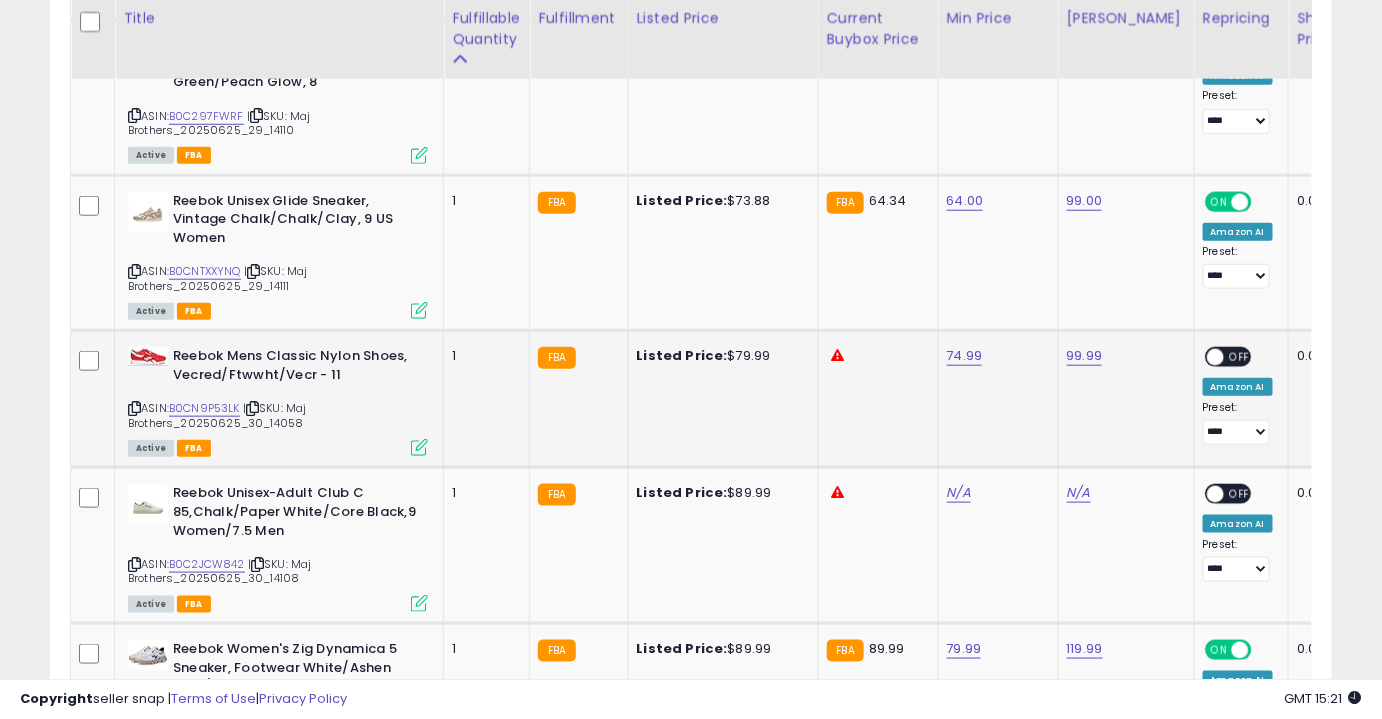 click on "**********" at bounding box center (1238, 396) 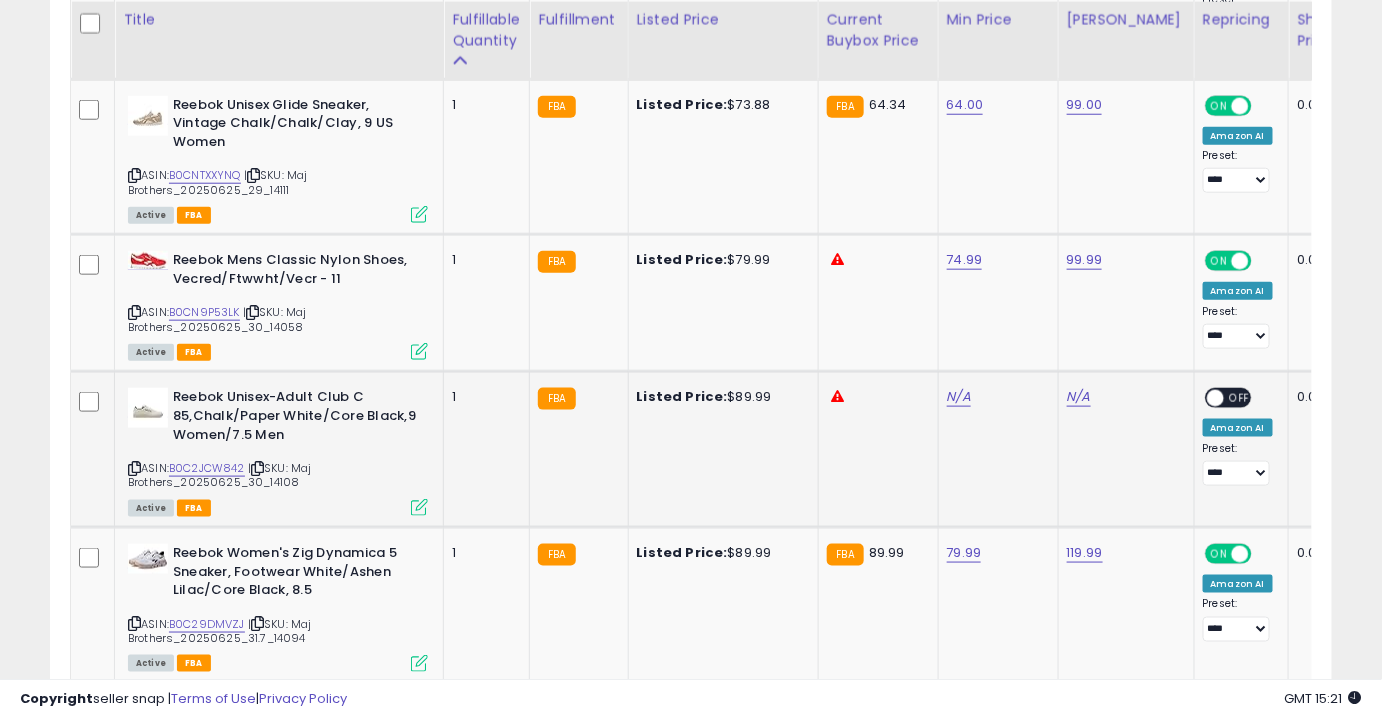 scroll, scrollTop: 3112, scrollLeft: 0, axis: vertical 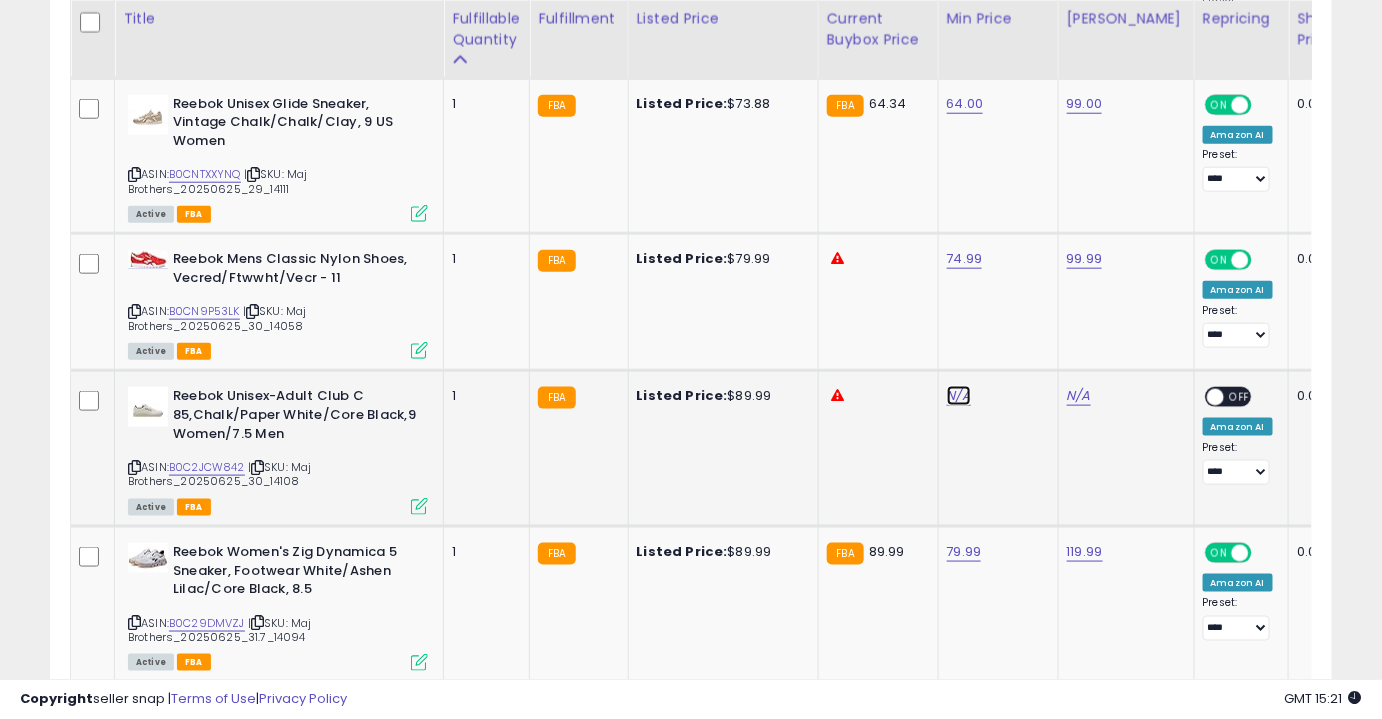 click on "N/A" at bounding box center [959, 396] 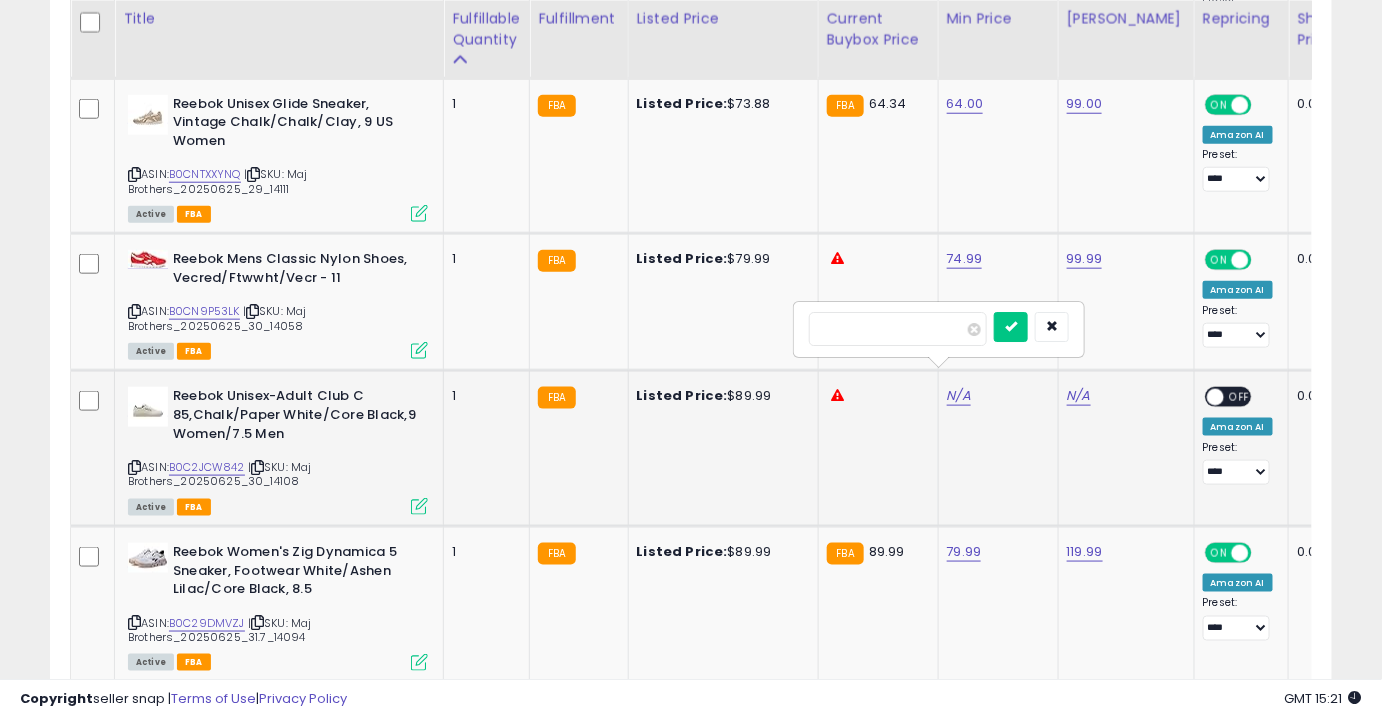 type on "*****" 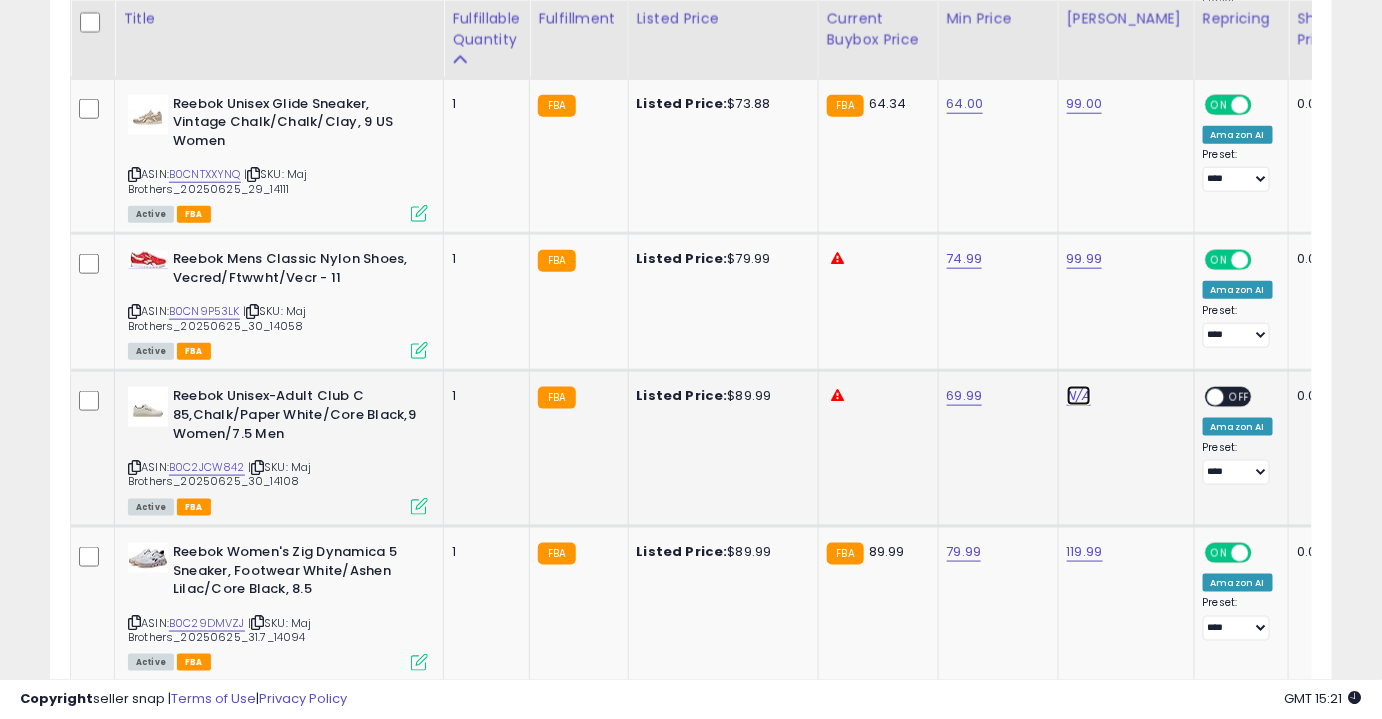 click on "N/A" at bounding box center (1079, 396) 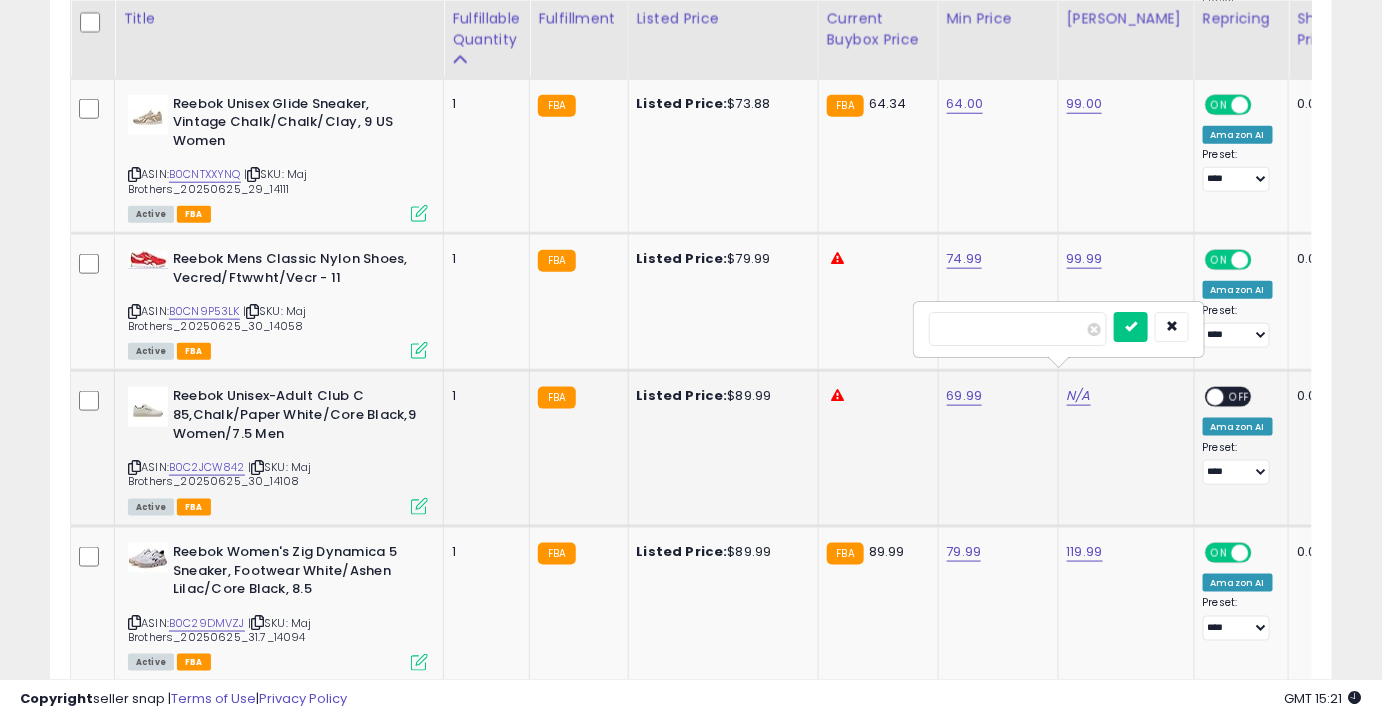 type on "*****" 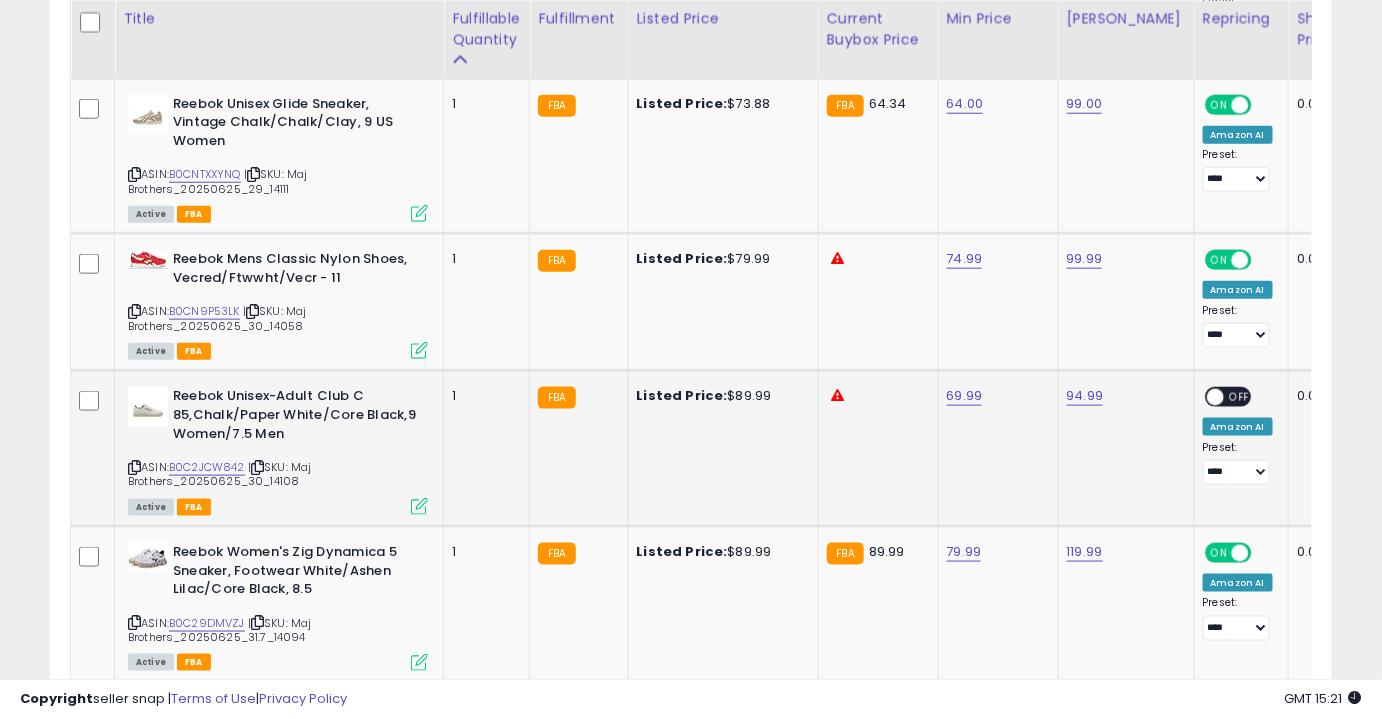 click on "OFF" at bounding box center (1240, 397) 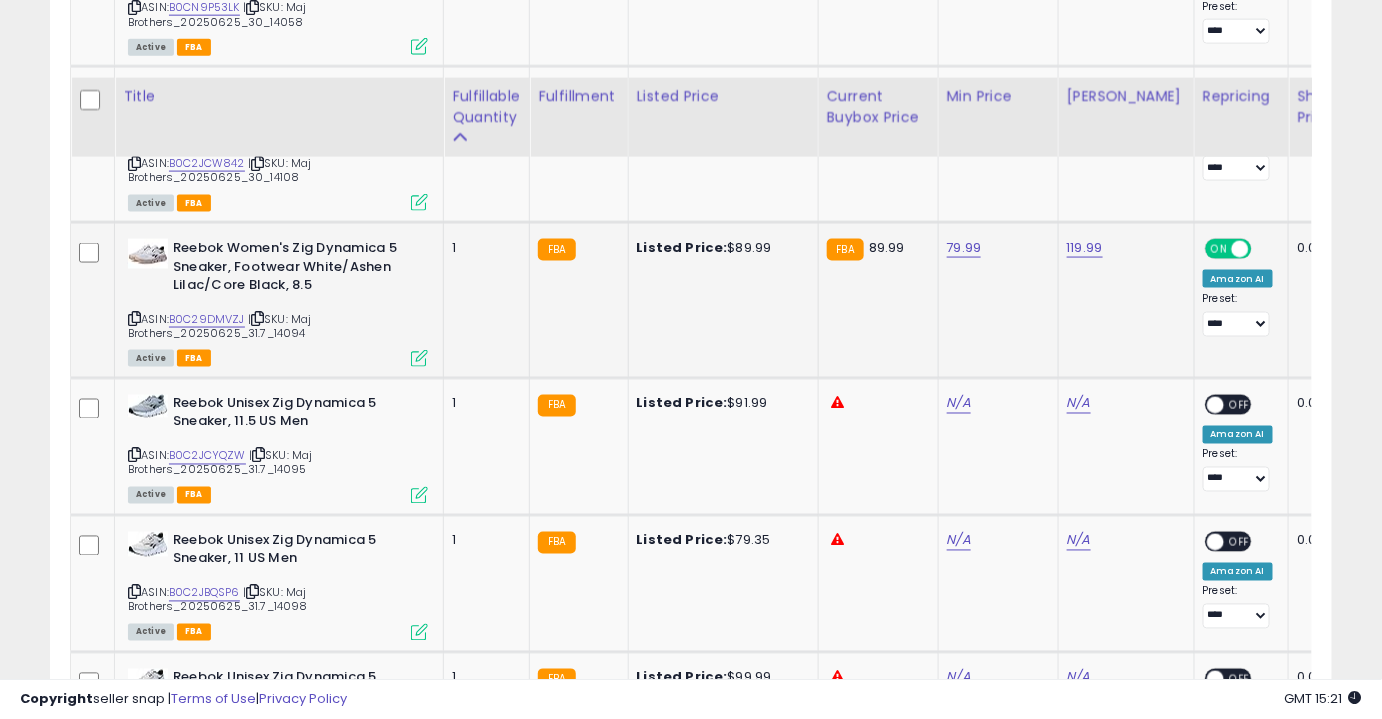 scroll, scrollTop: 3505, scrollLeft: 0, axis: vertical 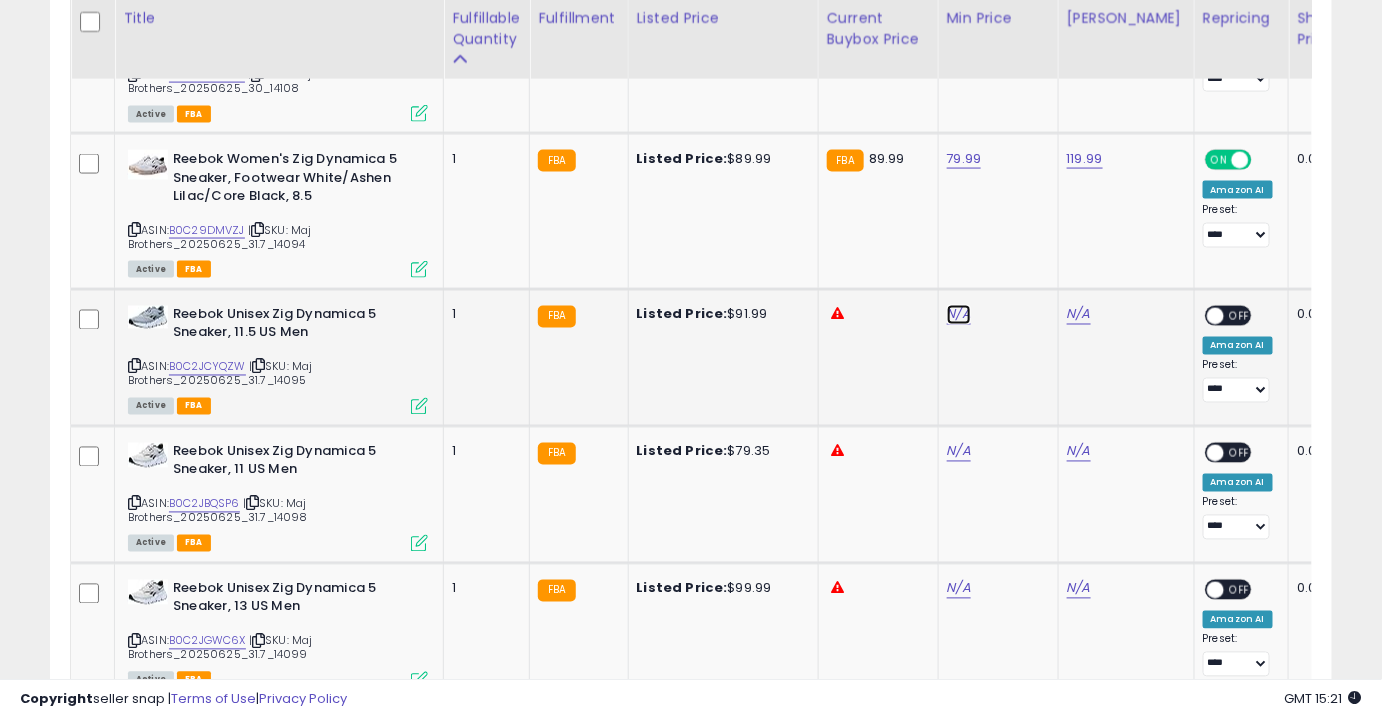 click on "N/A" at bounding box center [959, 315] 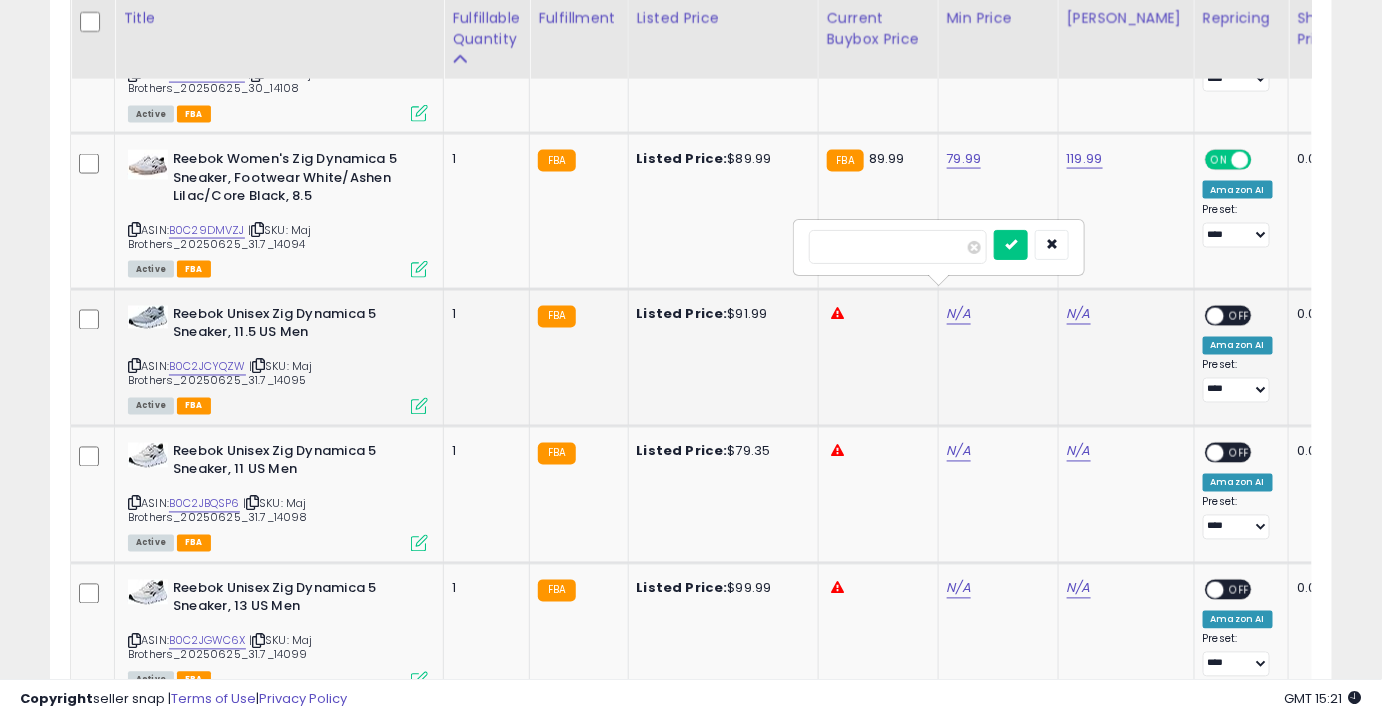 type on "*****" 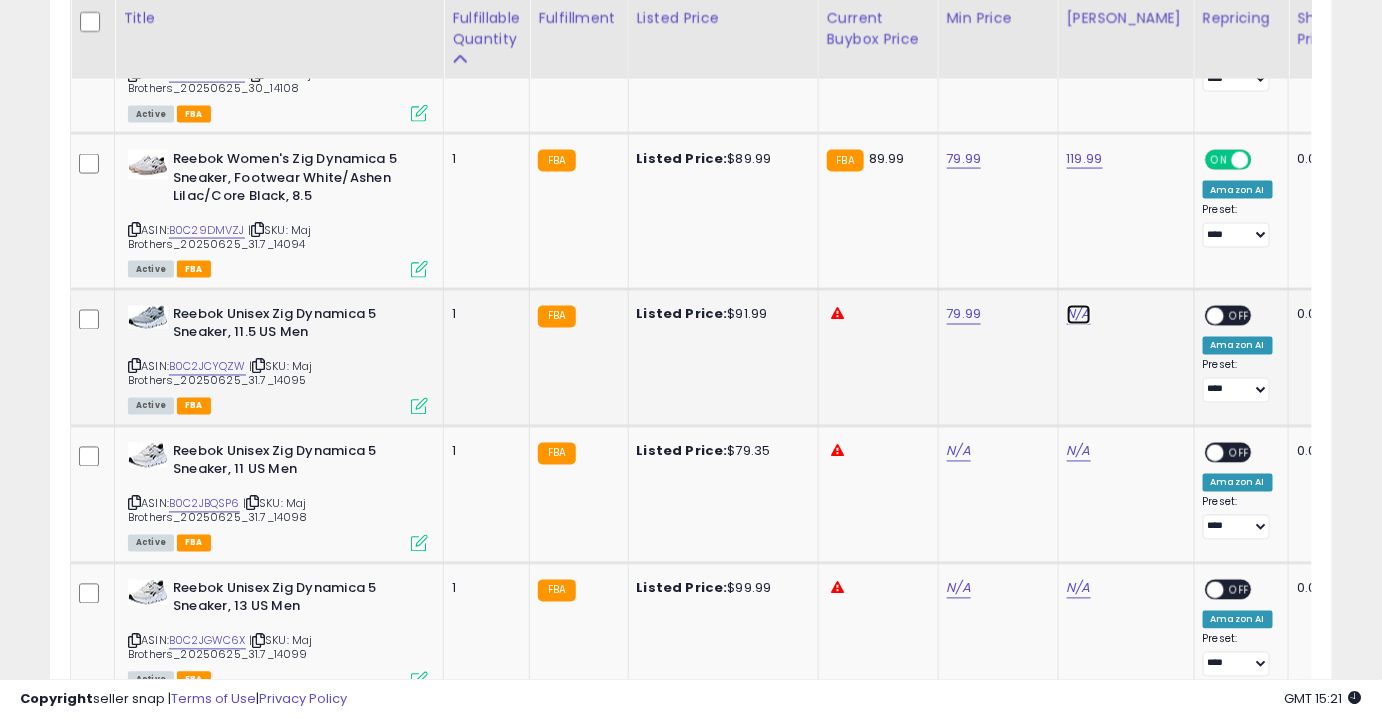 click on "N/A" at bounding box center (1079, 315) 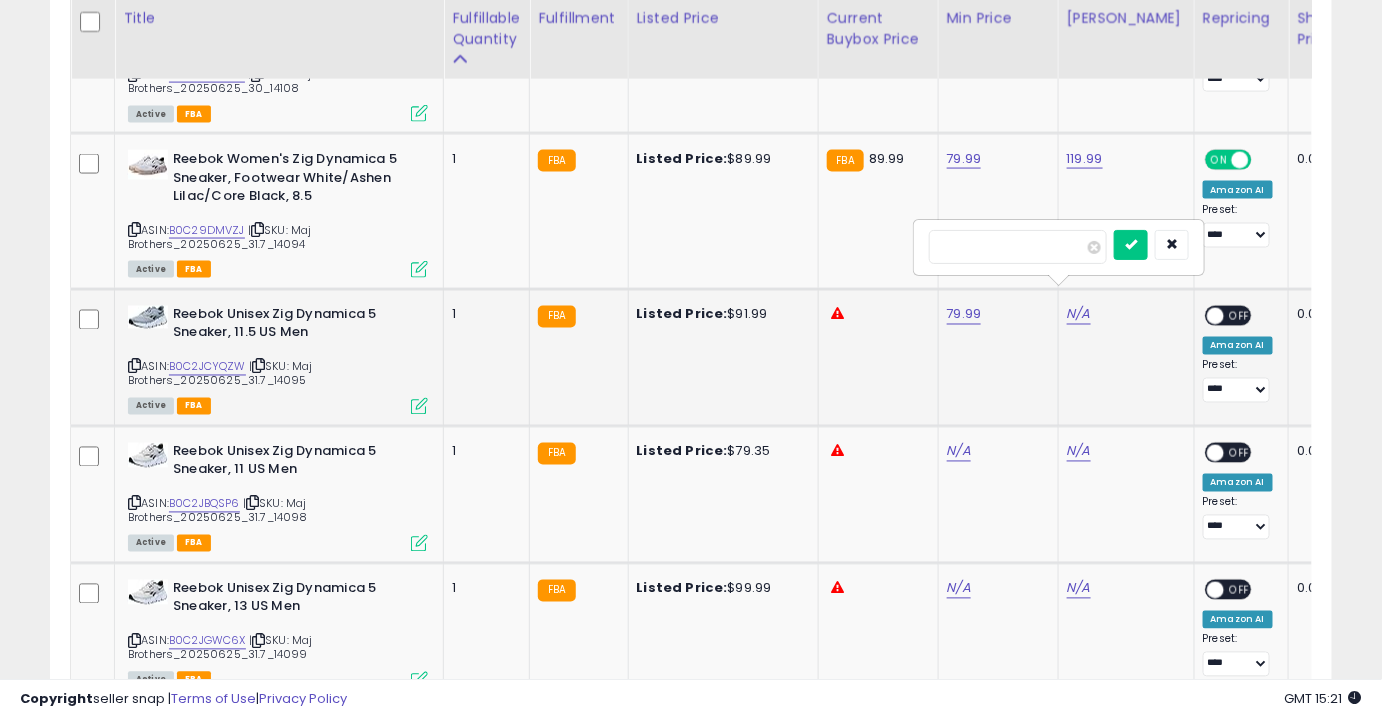 type on "*****" 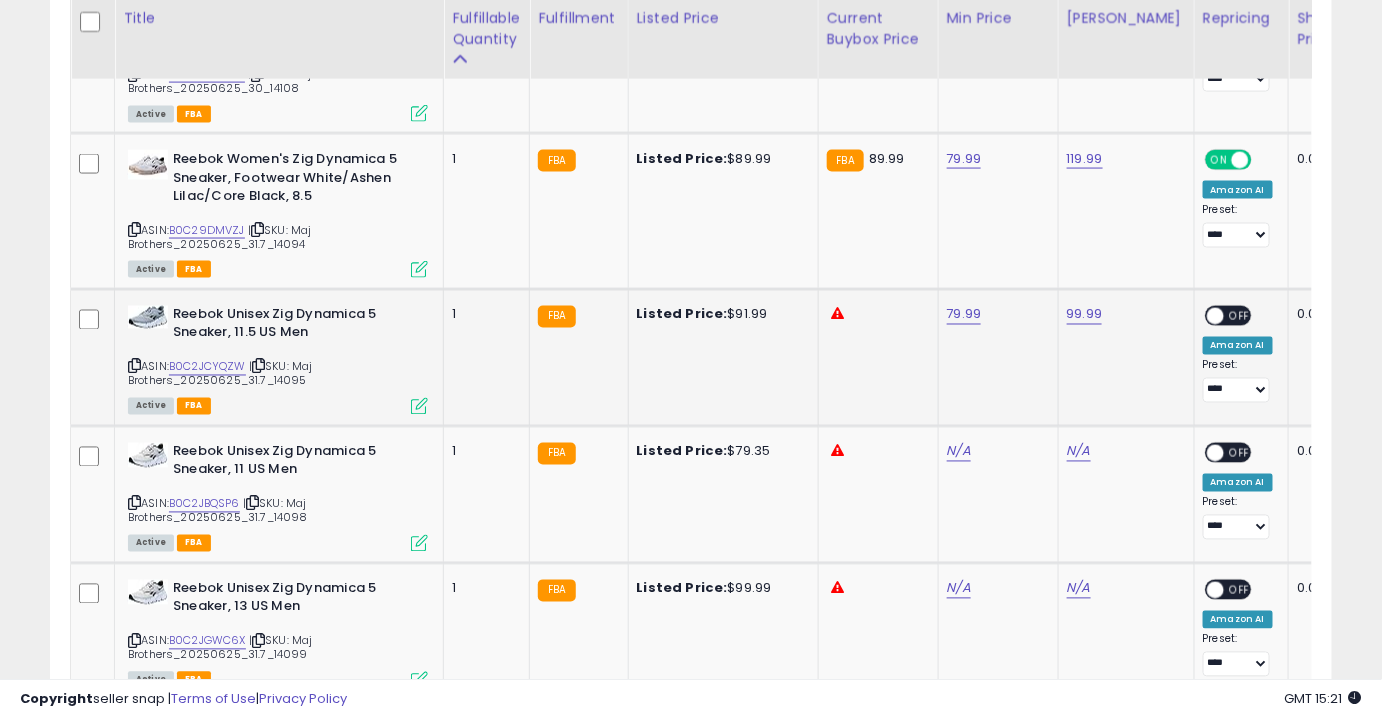 click on "OFF" at bounding box center (1240, 315) 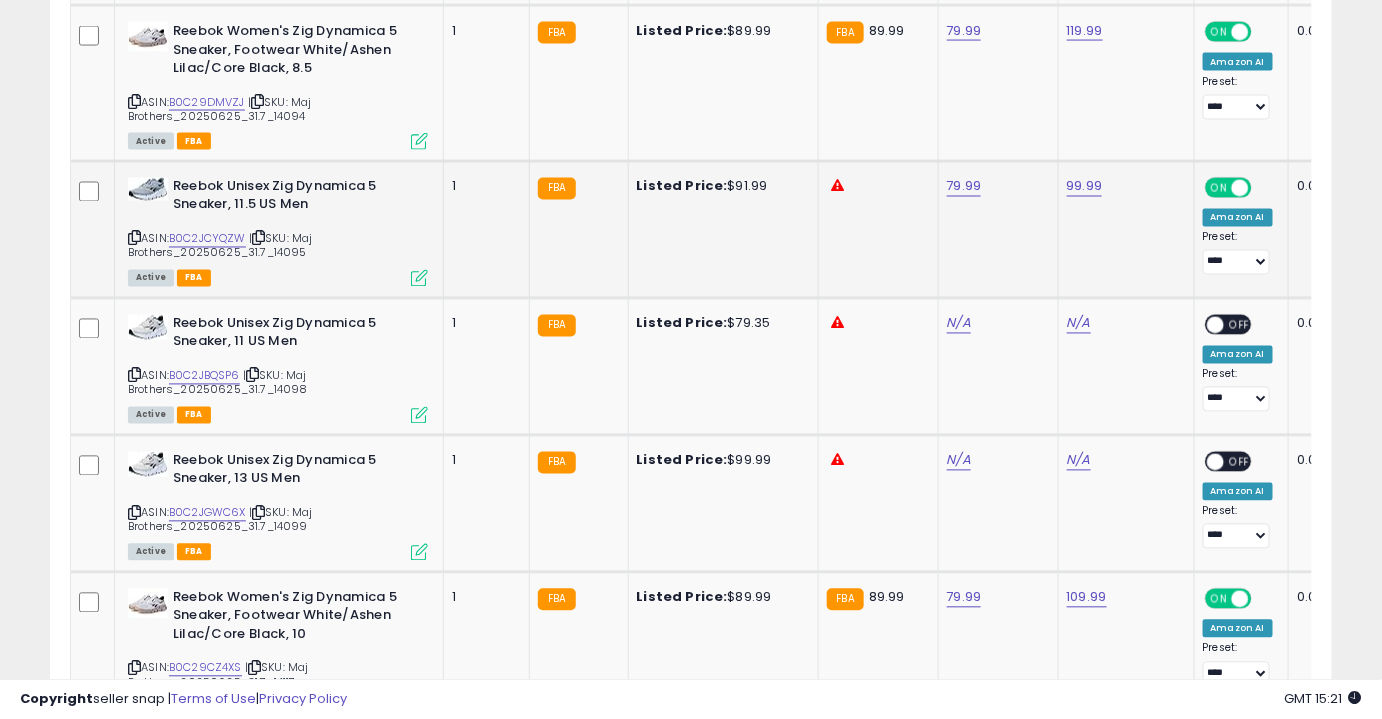 scroll, scrollTop: 3647, scrollLeft: 0, axis: vertical 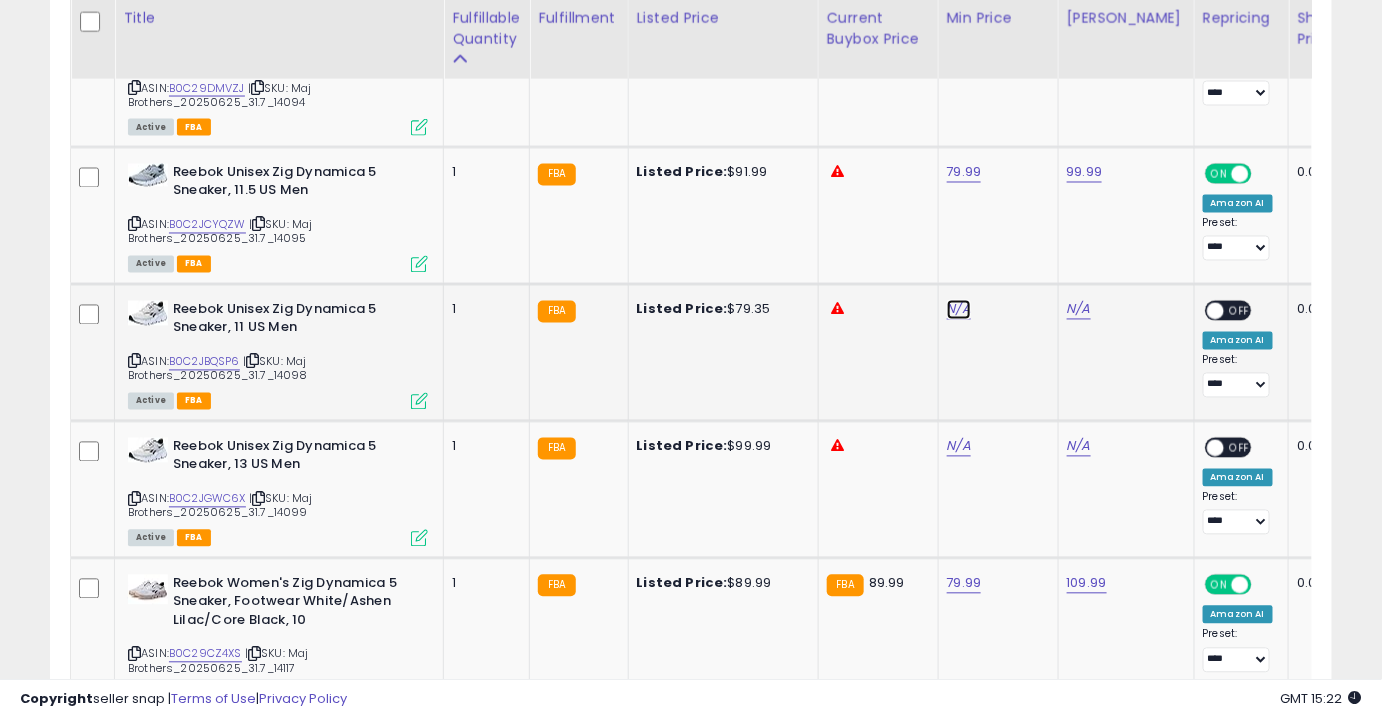 click on "N/A" at bounding box center (959, 310) 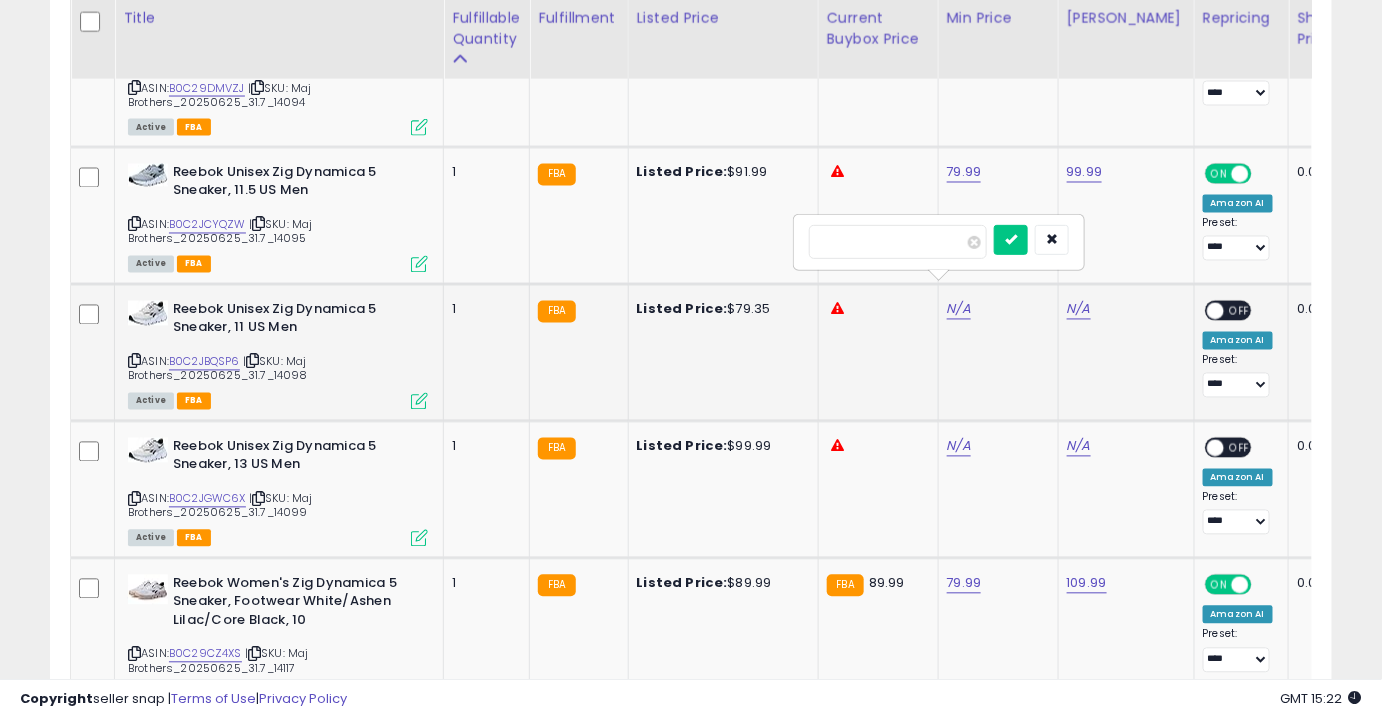 type on "*****" 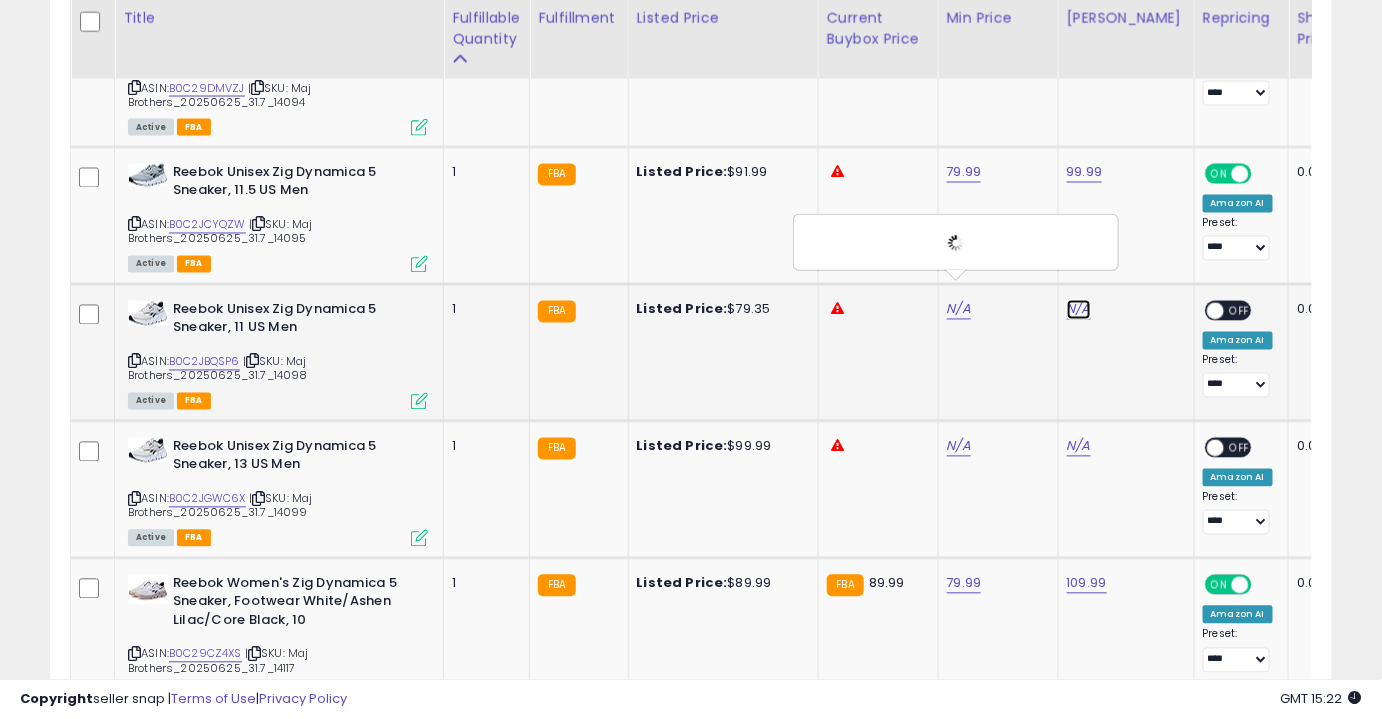 click on "N/A" at bounding box center (1079, 310) 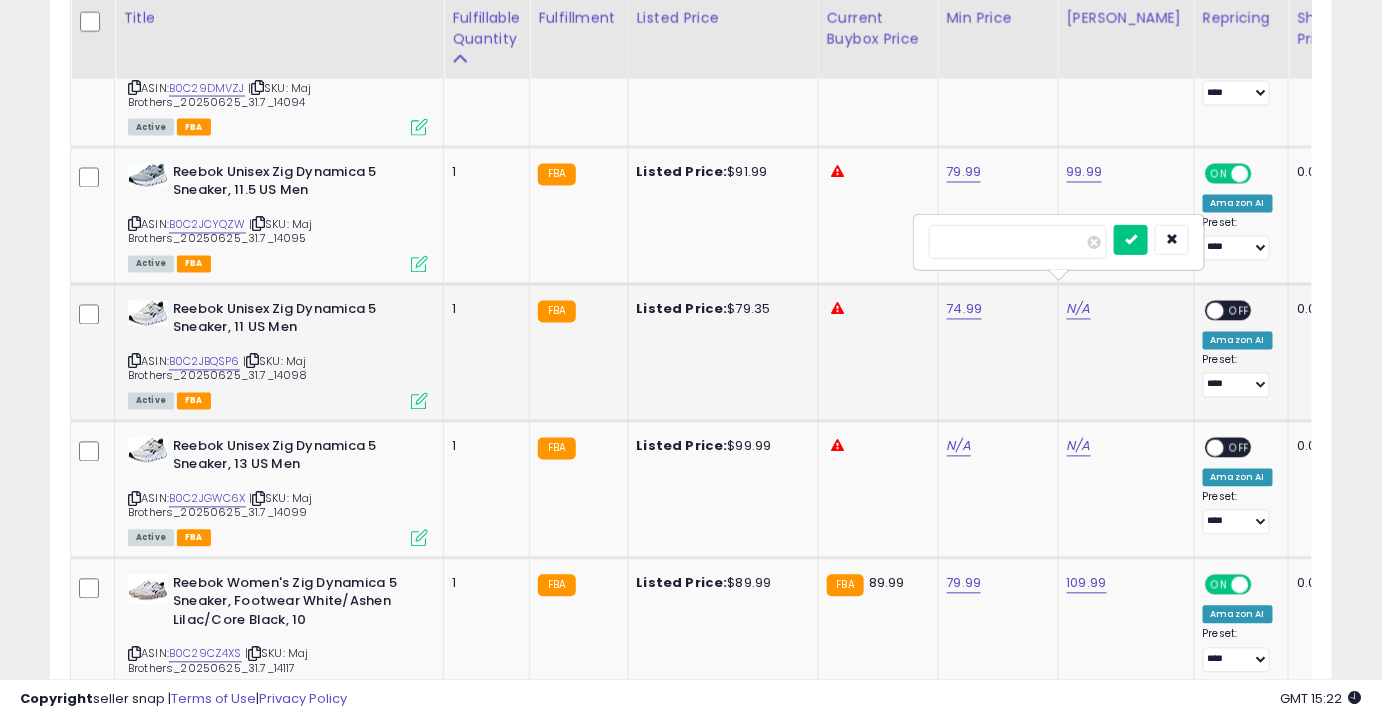 type on "******" 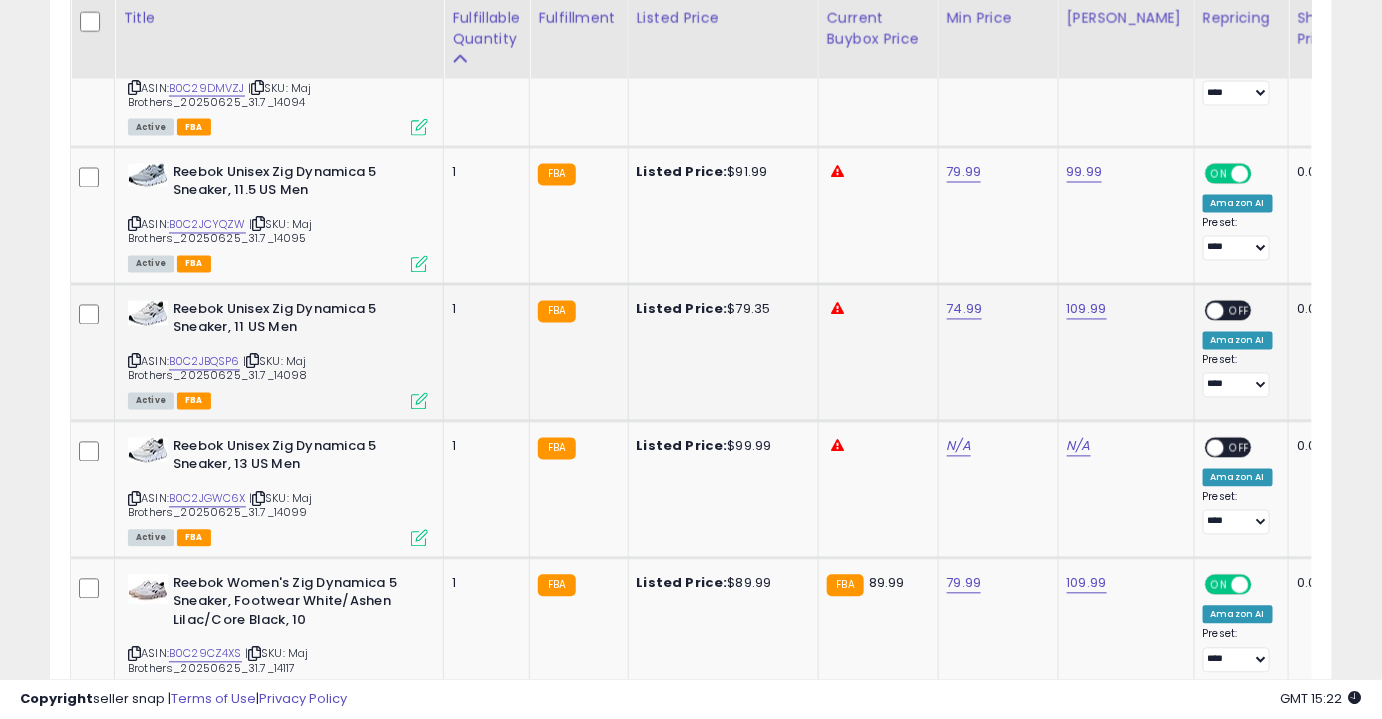 click on "OFF" at bounding box center (1240, 310) 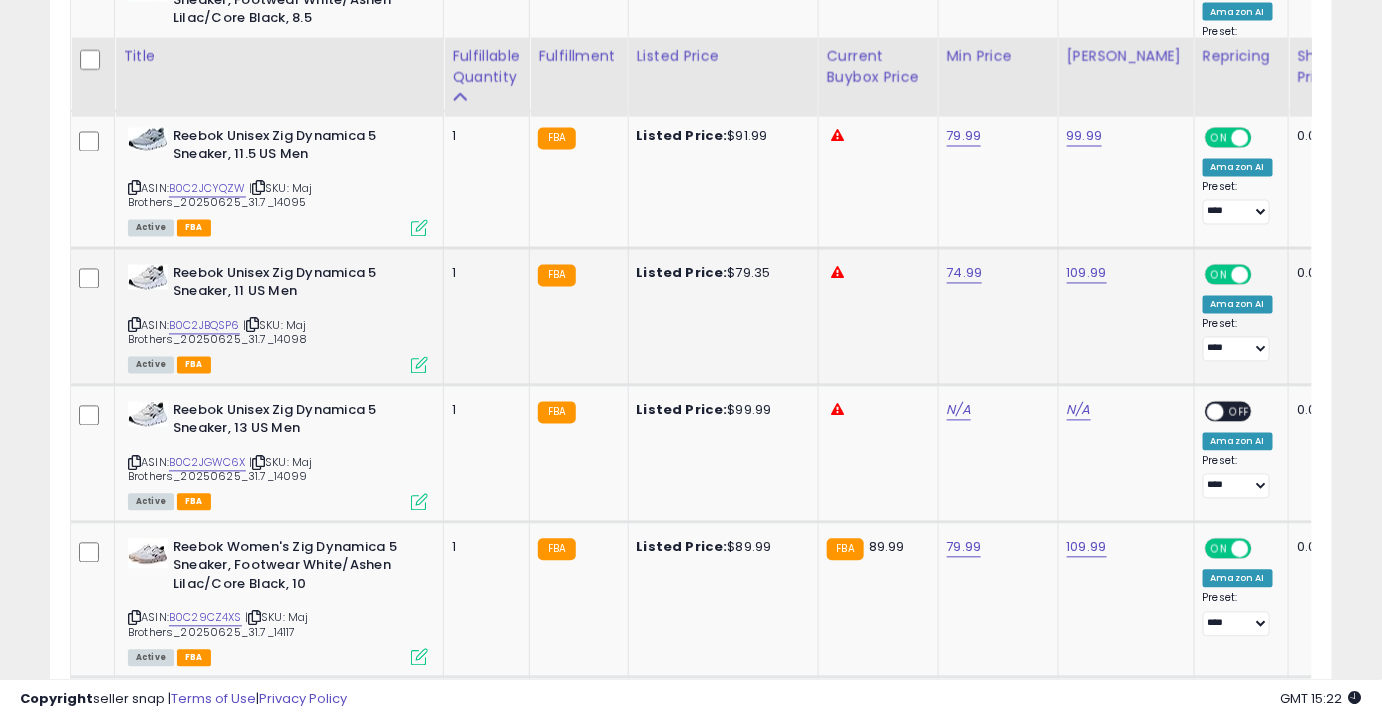scroll, scrollTop: 3725, scrollLeft: 0, axis: vertical 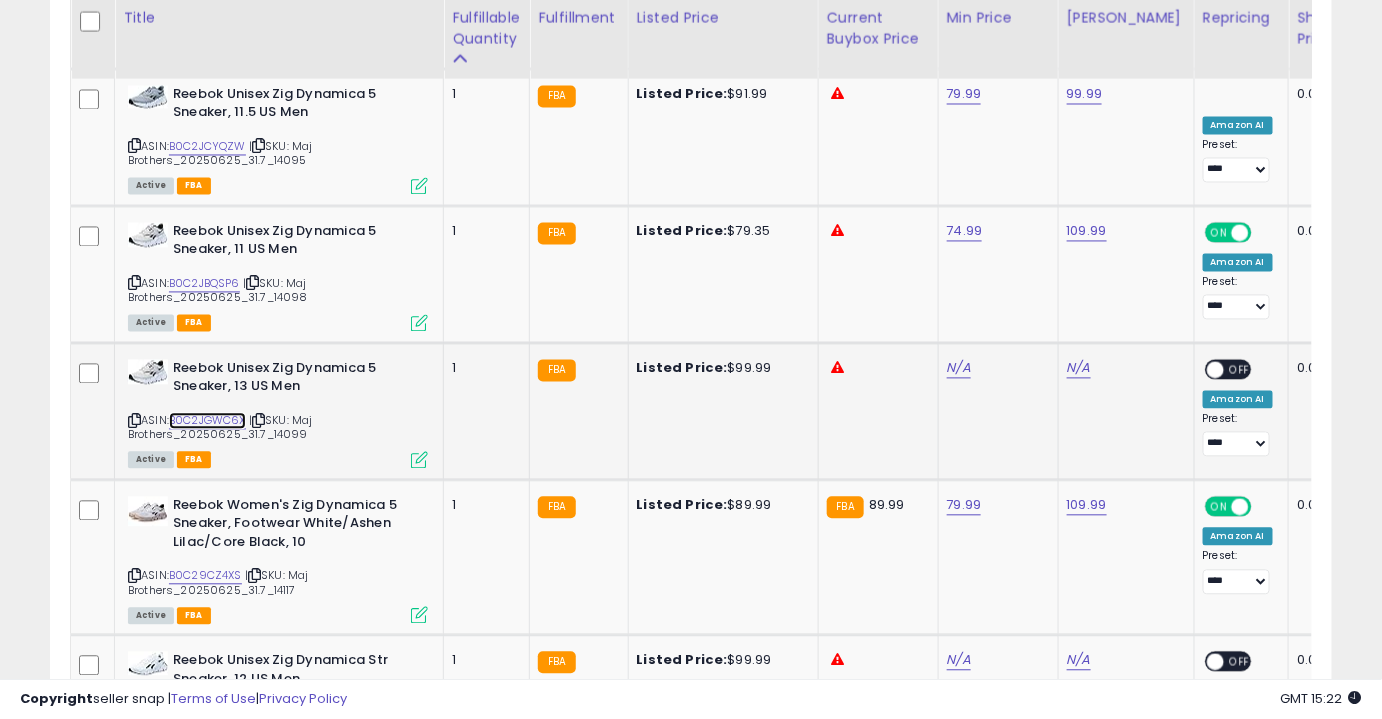 click on "B0C2JGWC6X" at bounding box center (207, 421) 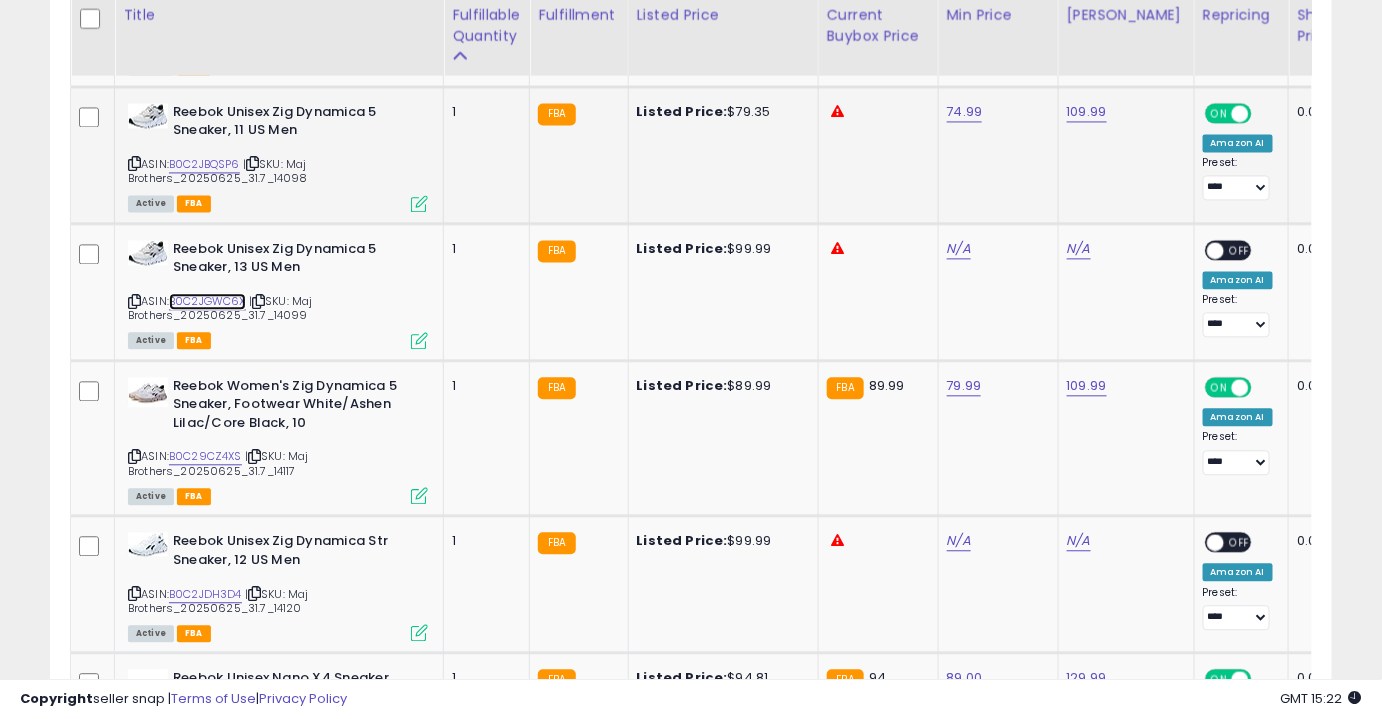 scroll, scrollTop: 3851, scrollLeft: 0, axis: vertical 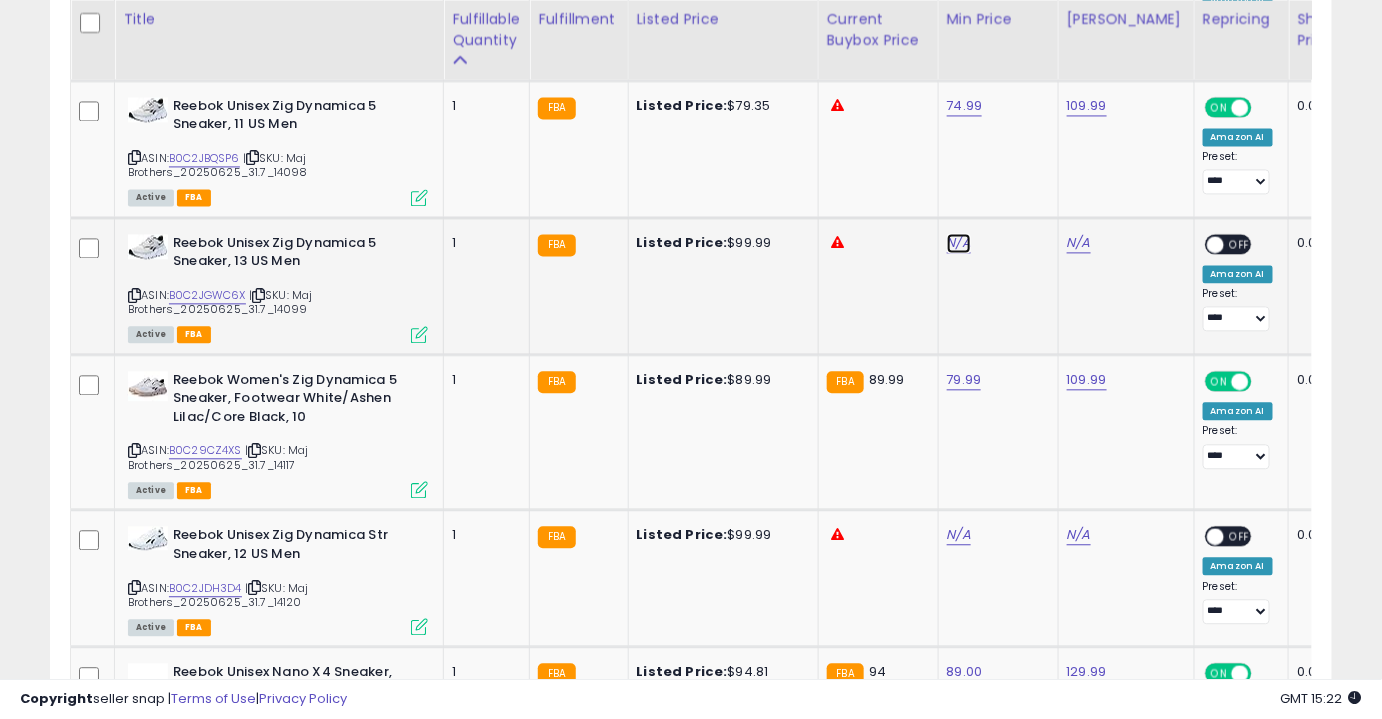 click on "N/A" at bounding box center [959, 243] 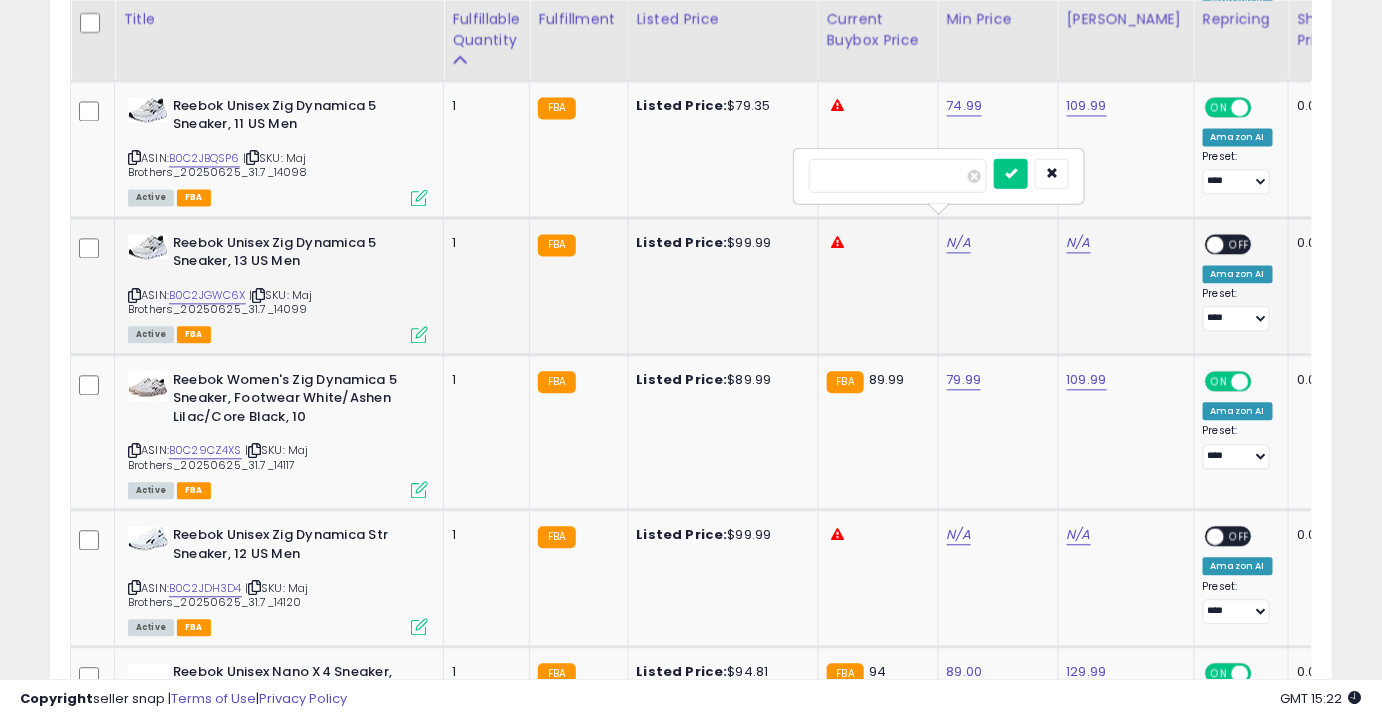 type on "*****" 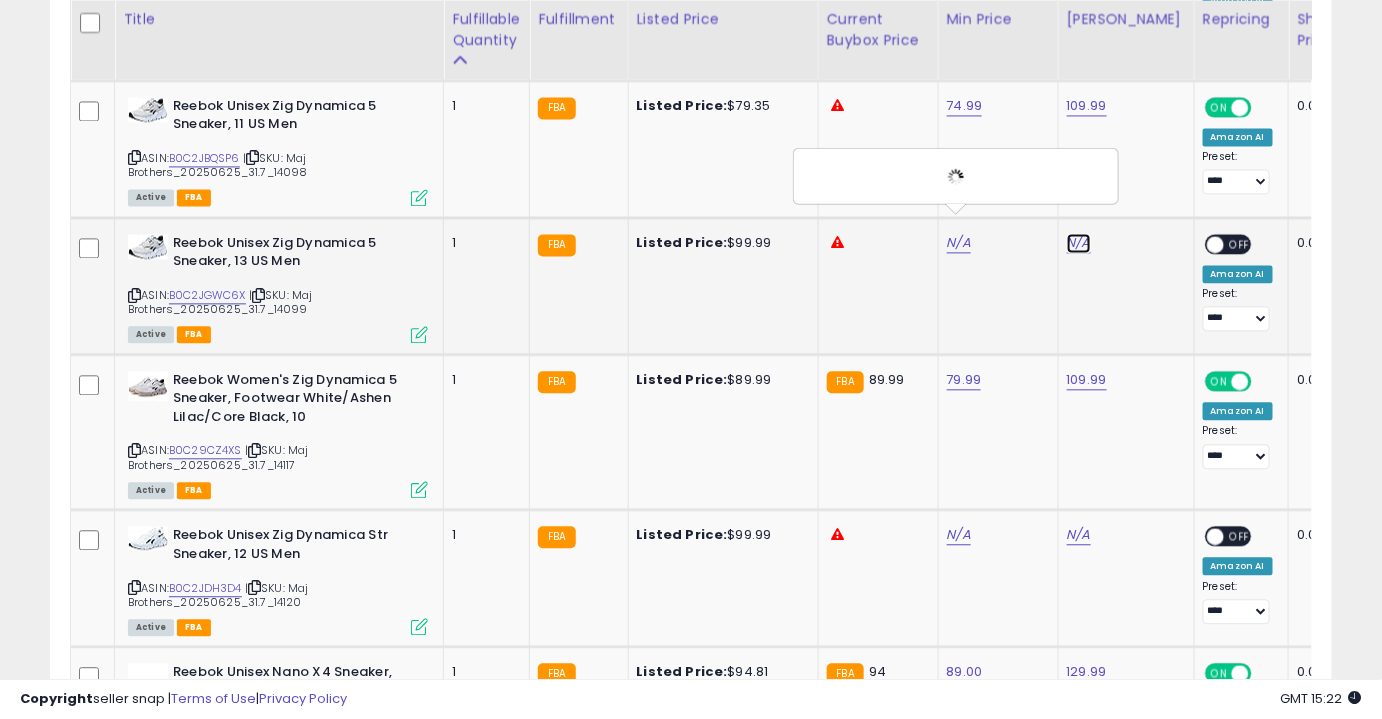 click on "N/A" at bounding box center [1079, 243] 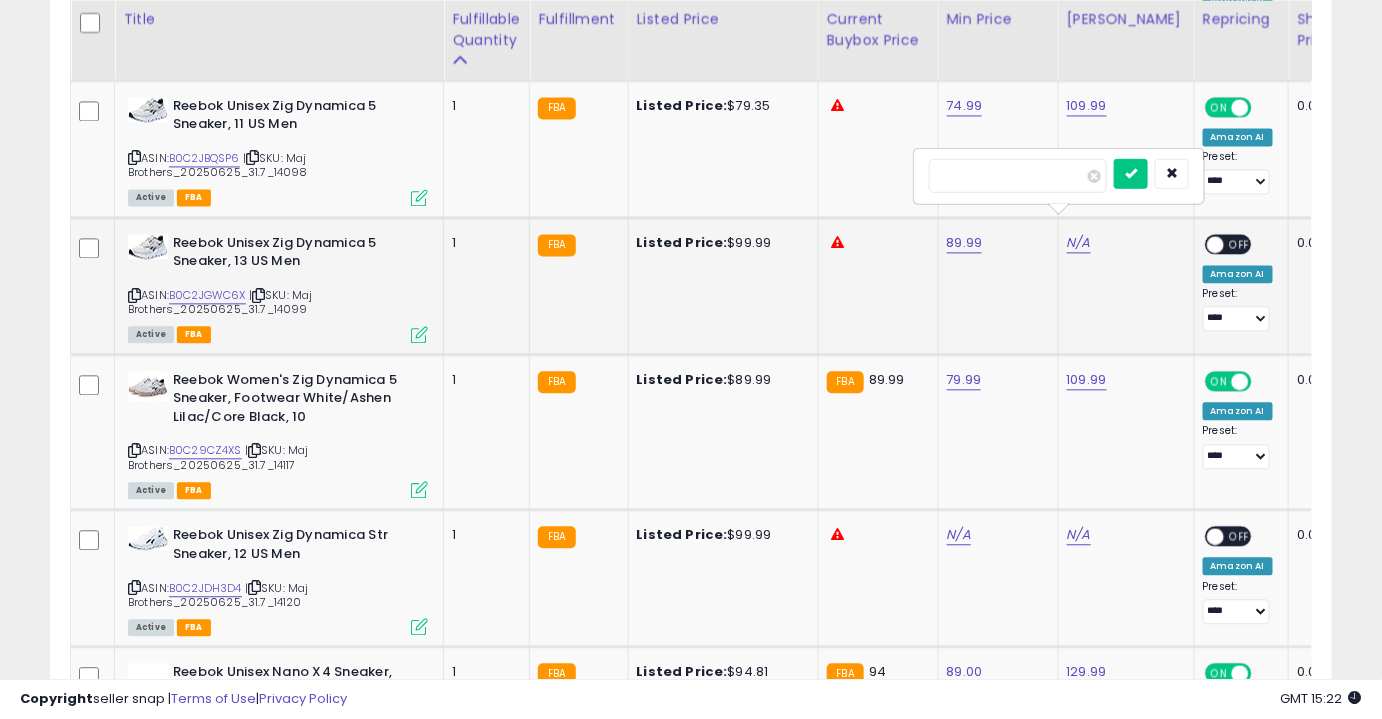 type on "******" 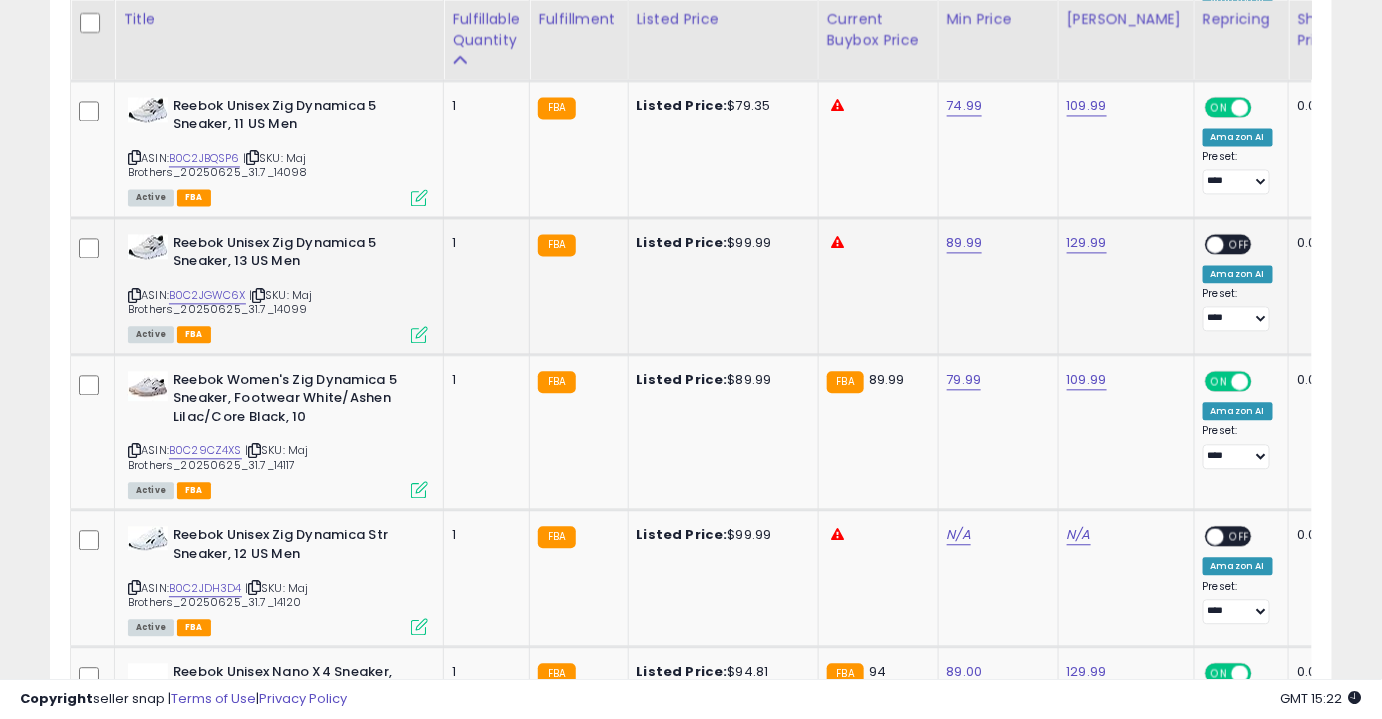 click on "OFF" at bounding box center [1240, 243] 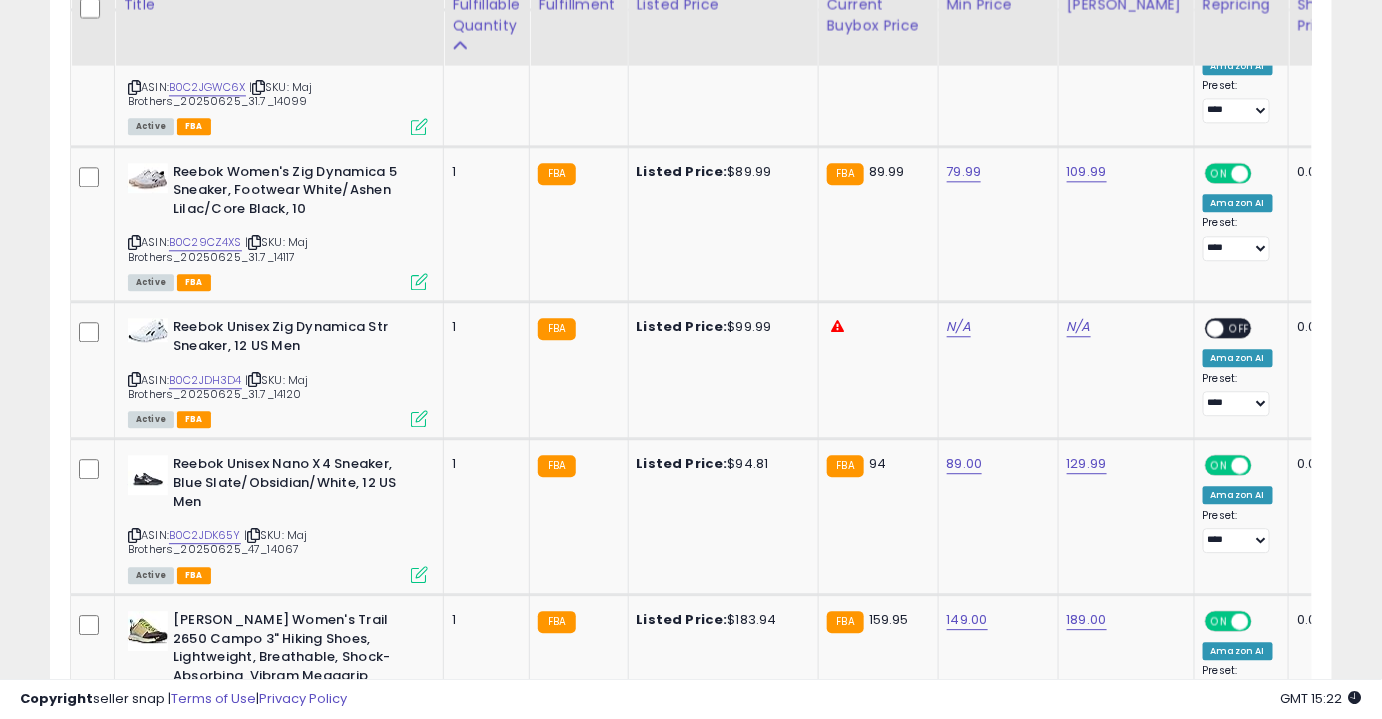 scroll, scrollTop: 4060, scrollLeft: 0, axis: vertical 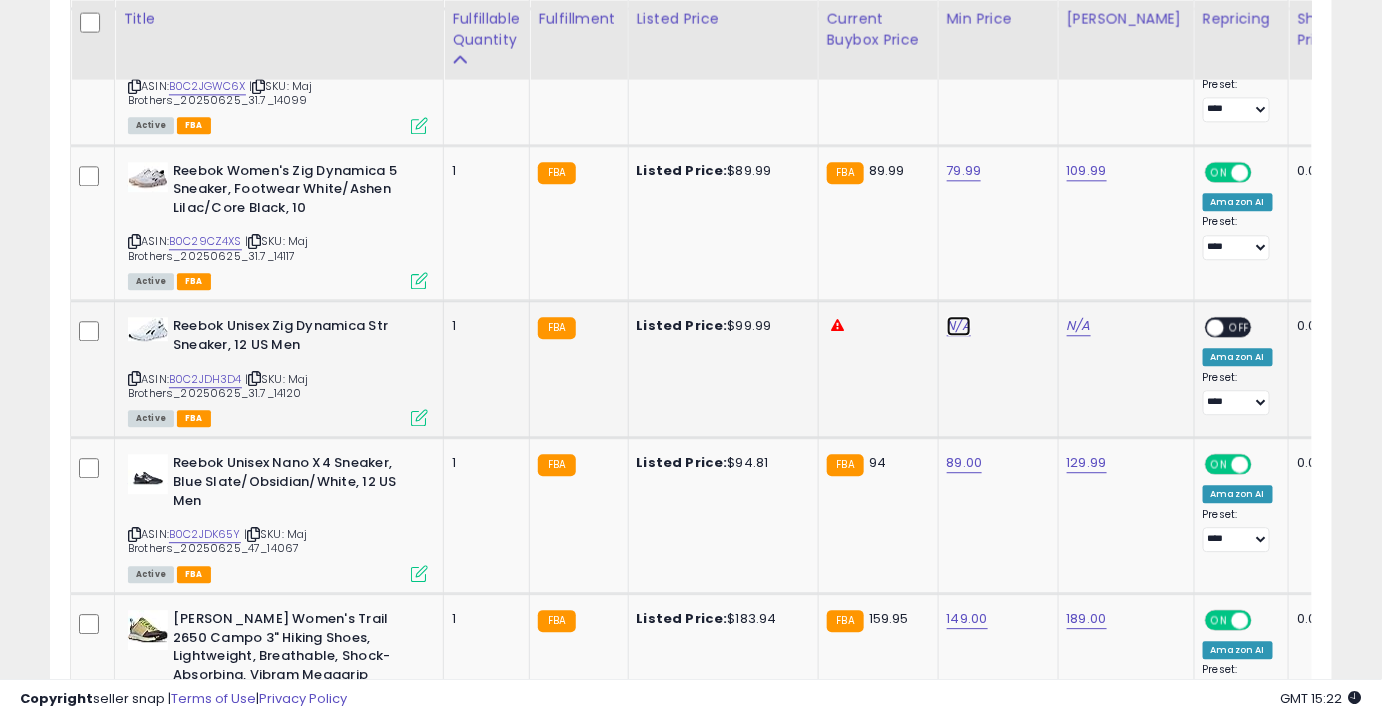 click on "N/A" at bounding box center [959, 326] 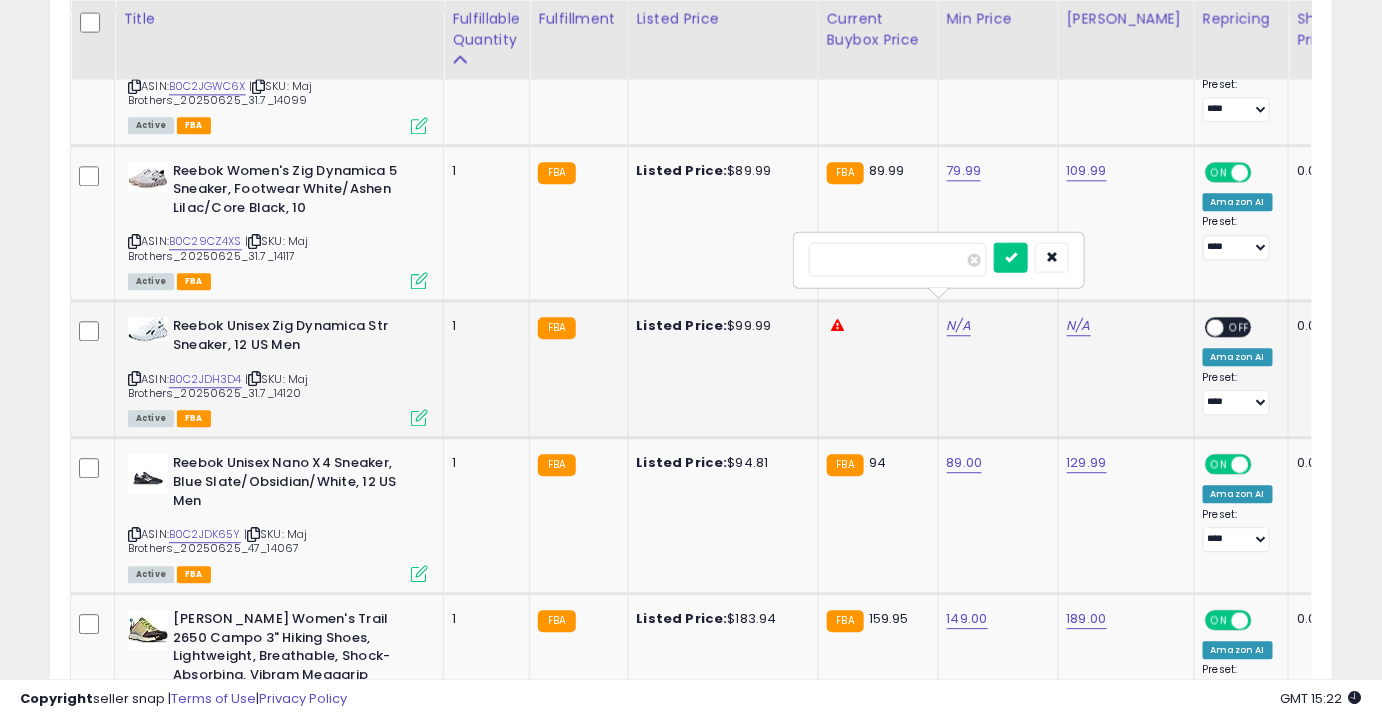 type on "*****" 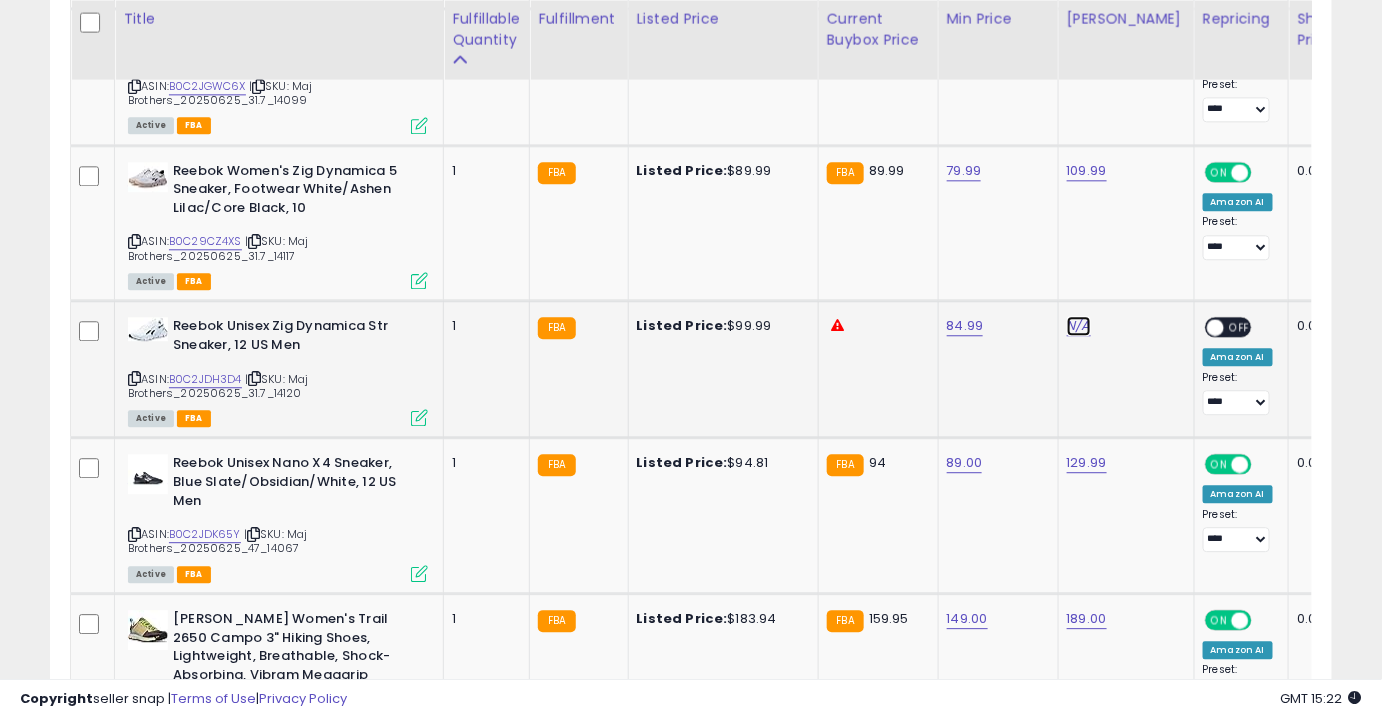 click on "N/A" at bounding box center (1079, 326) 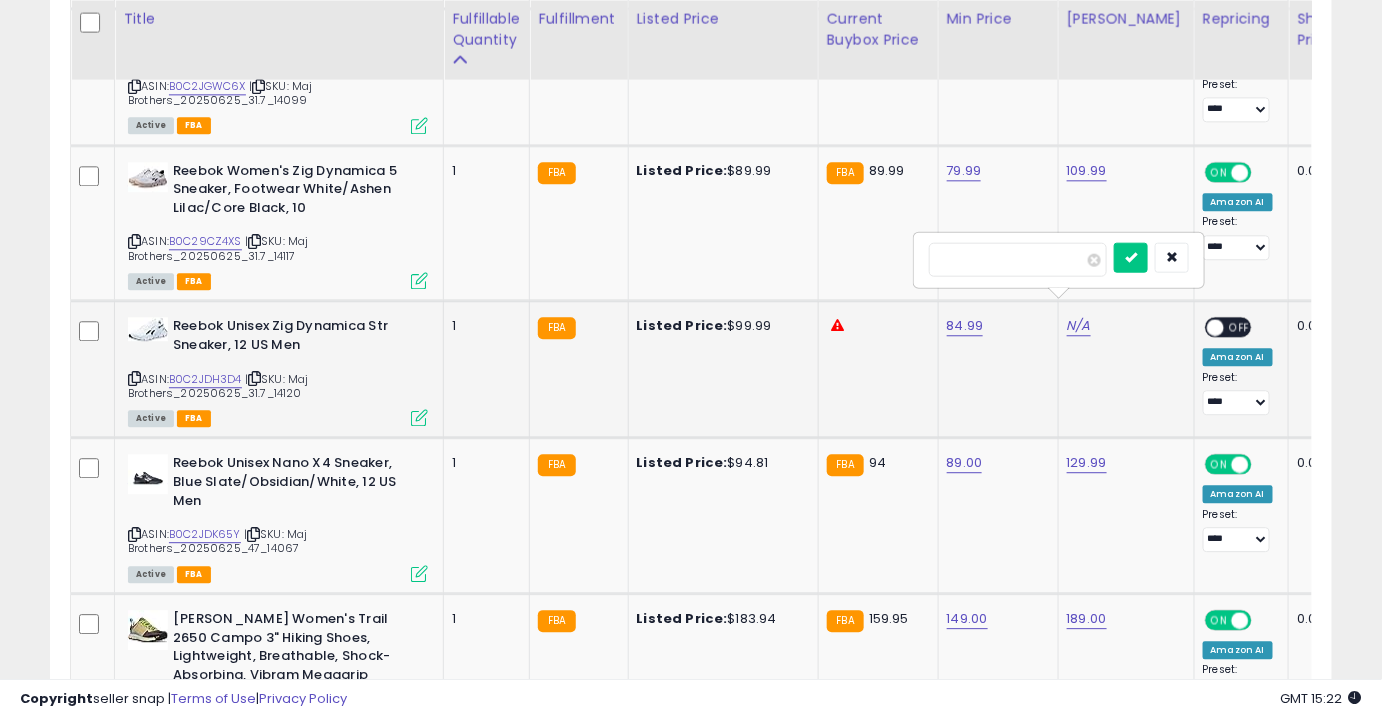 type on "******" 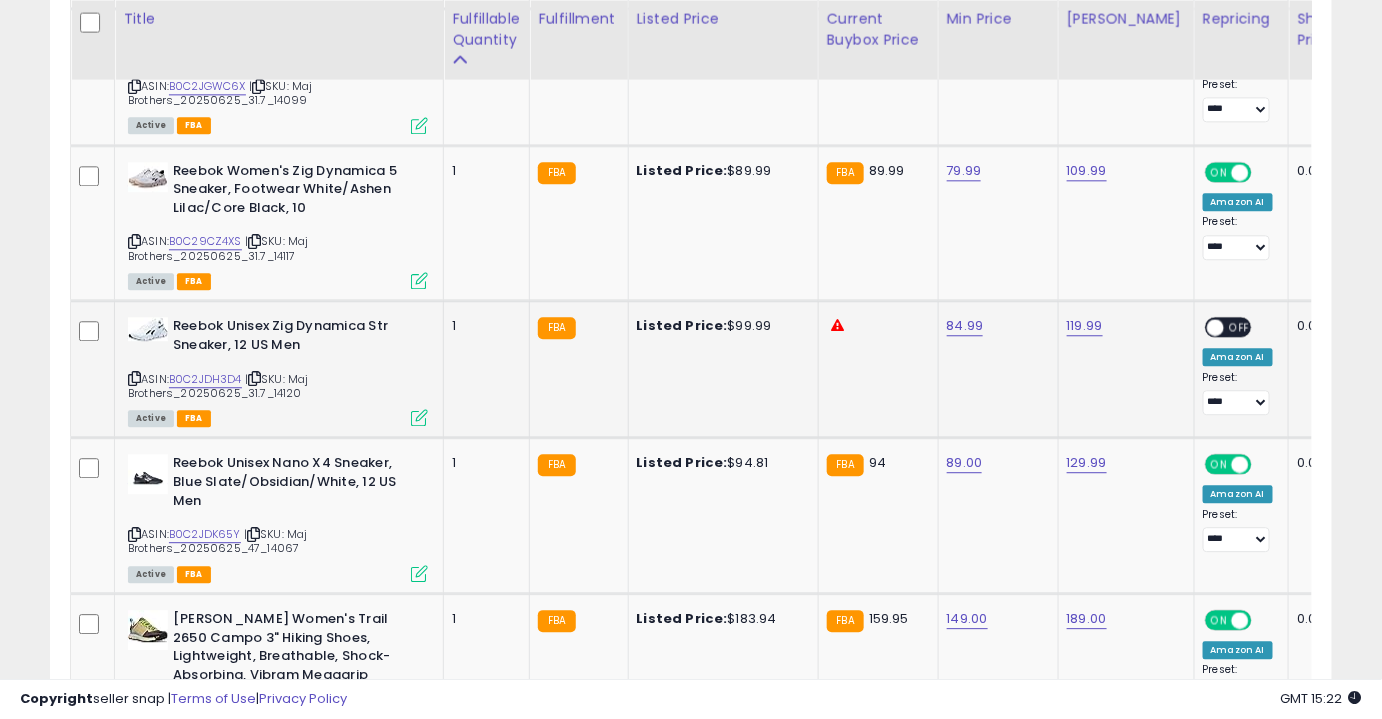 click on "OFF" at bounding box center [1240, 327] 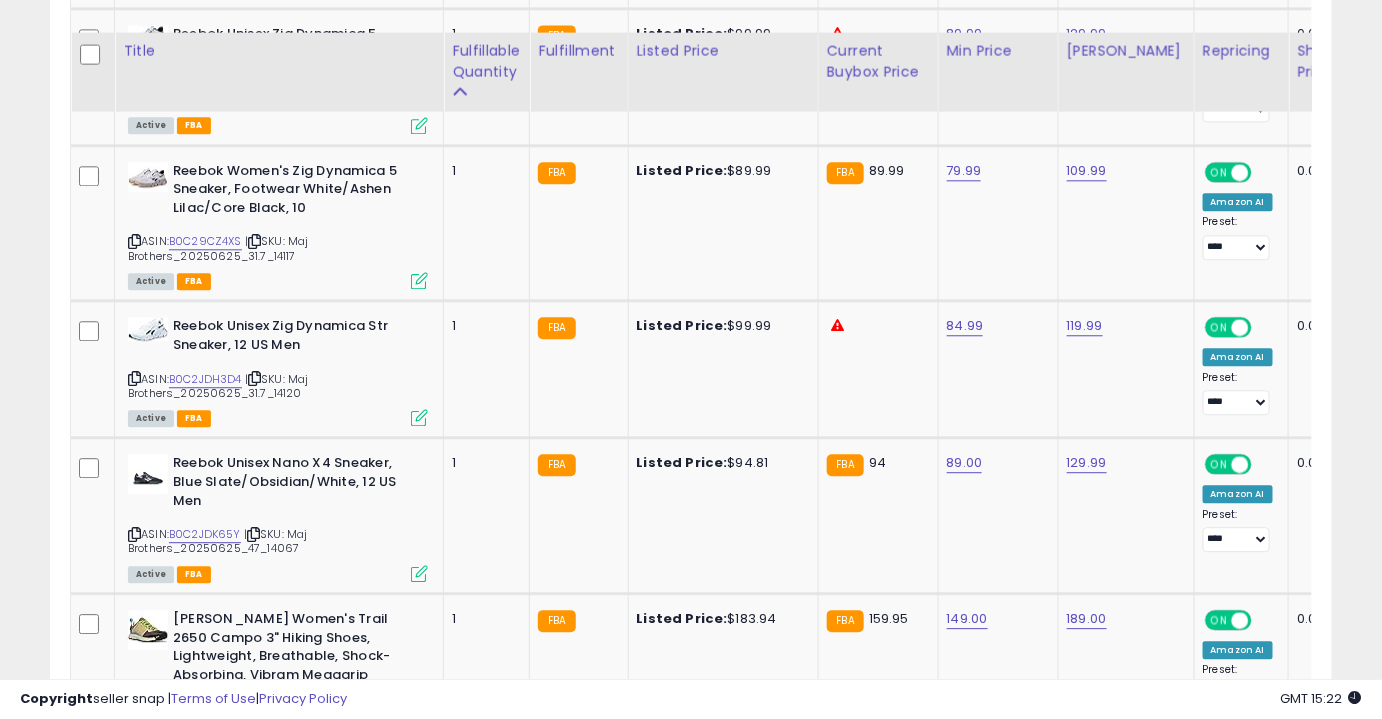 scroll, scrollTop: 4295, scrollLeft: 0, axis: vertical 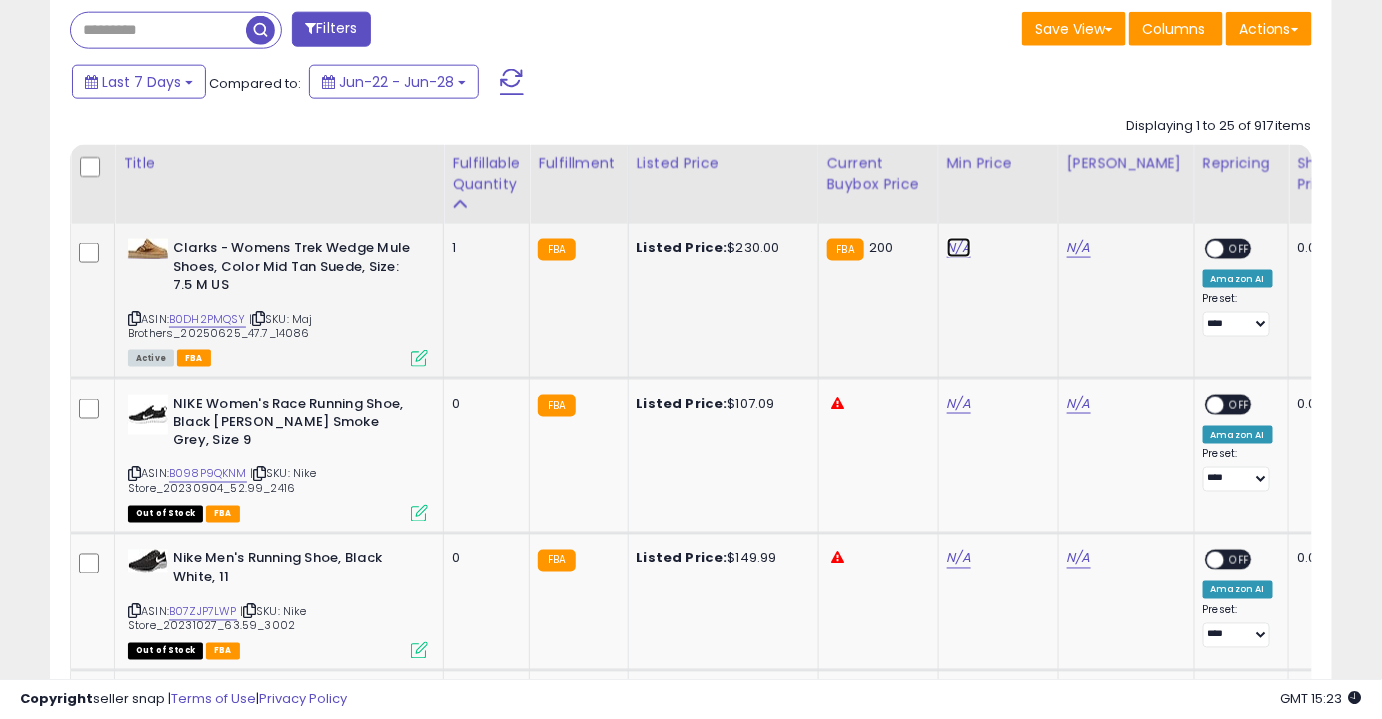 click on "N/A" at bounding box center [959, 248] 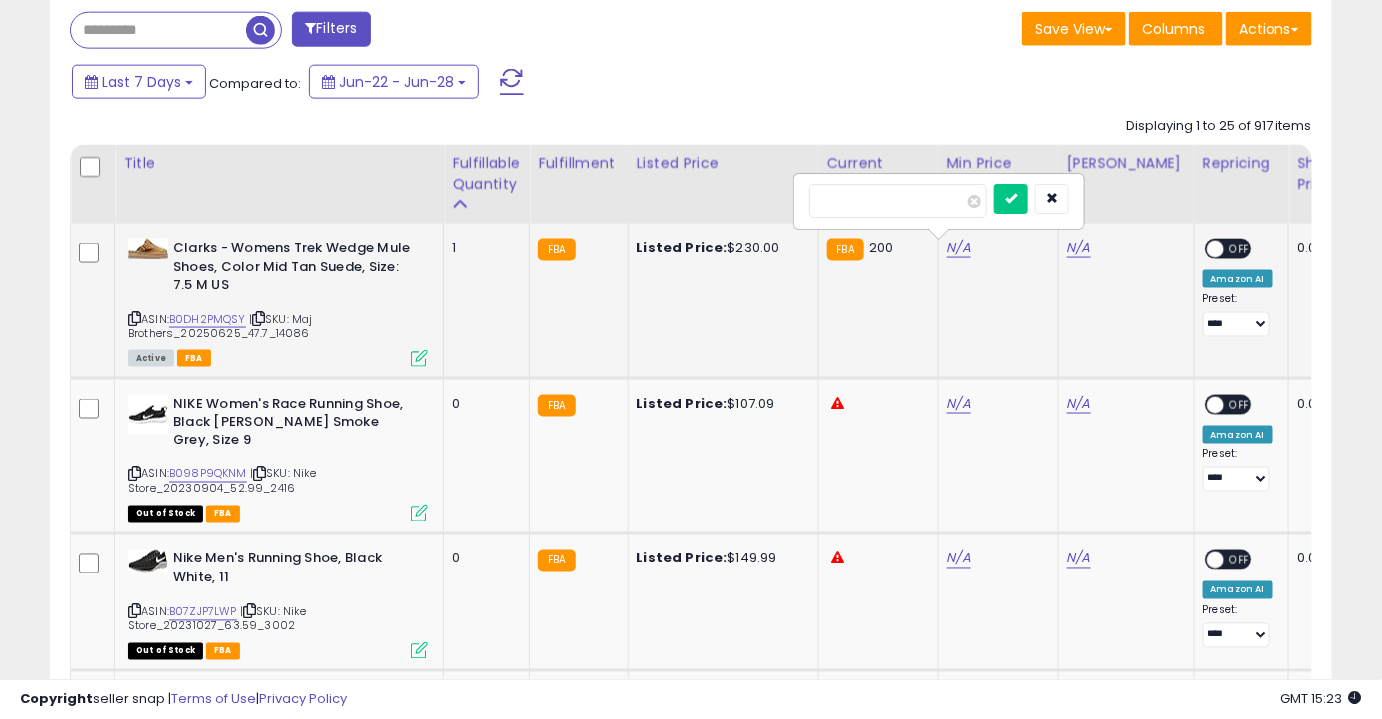 type on "******" 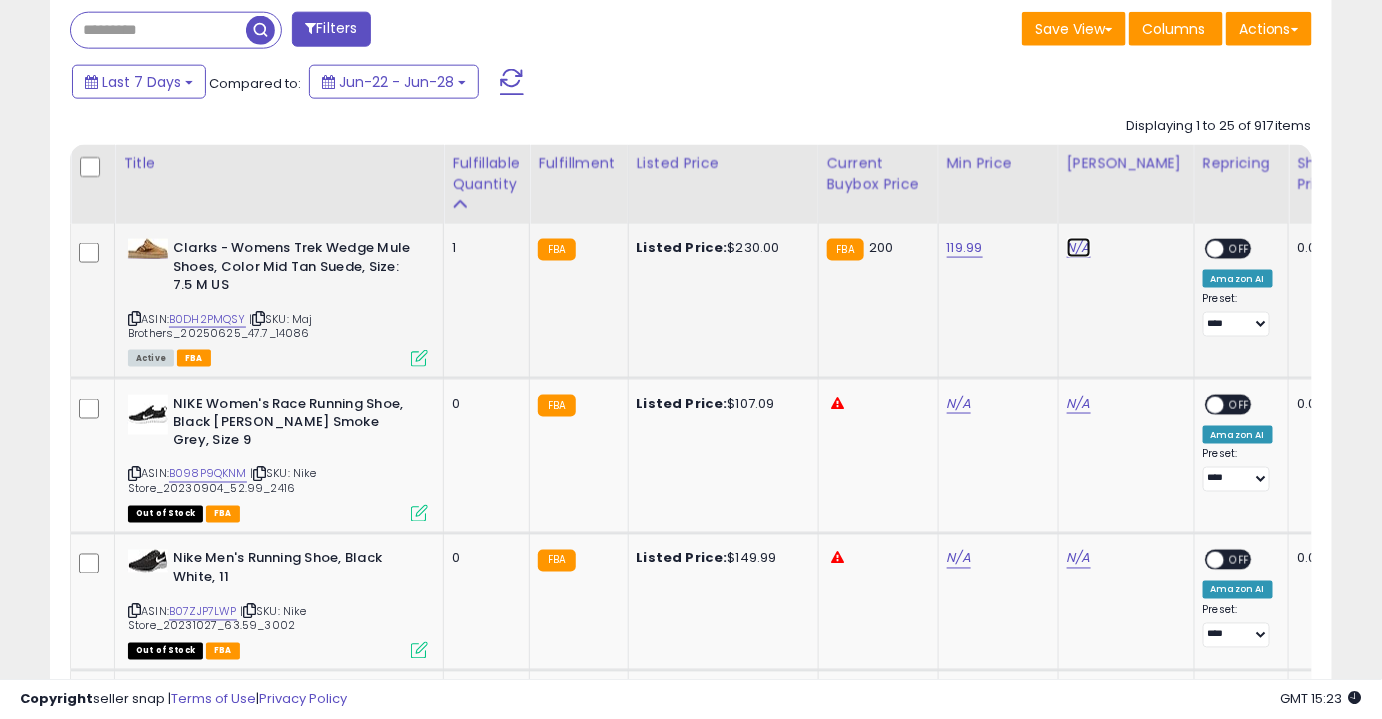 click on "N/A" at bounding box center (1079, 248) 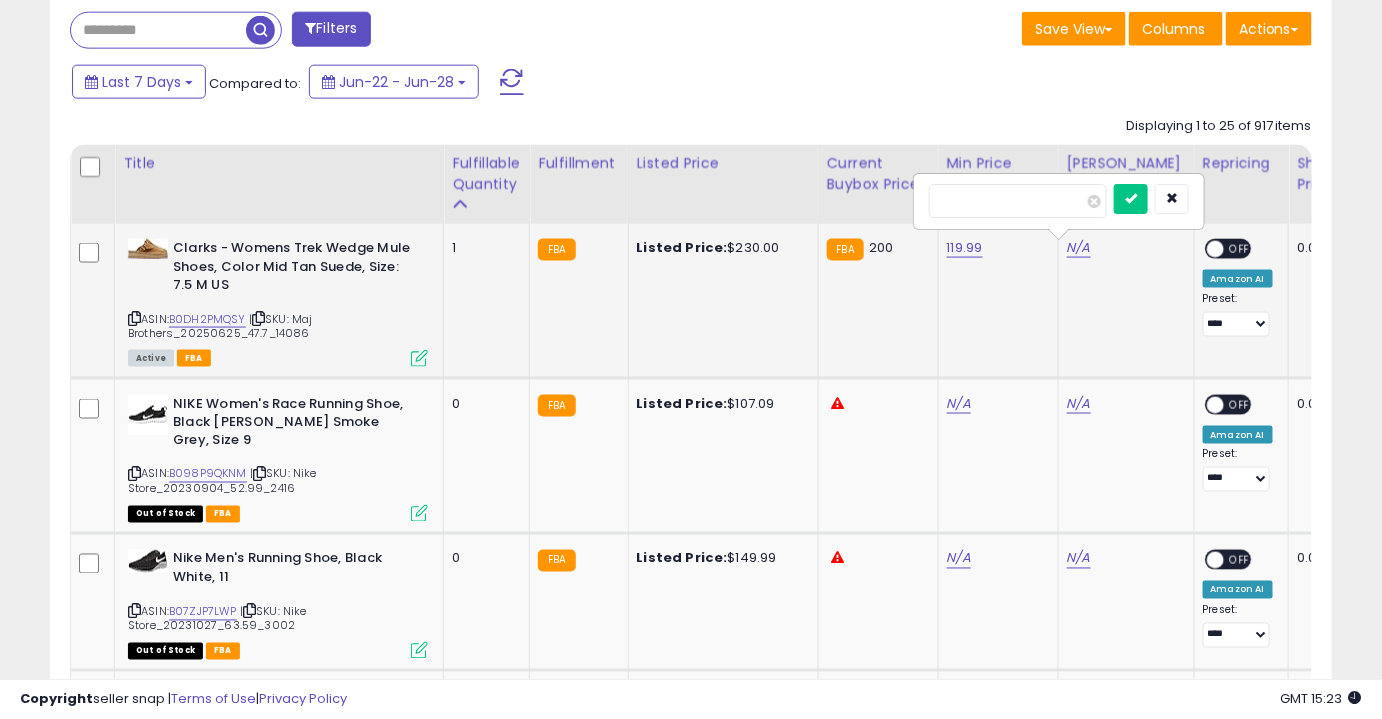 type on "******" 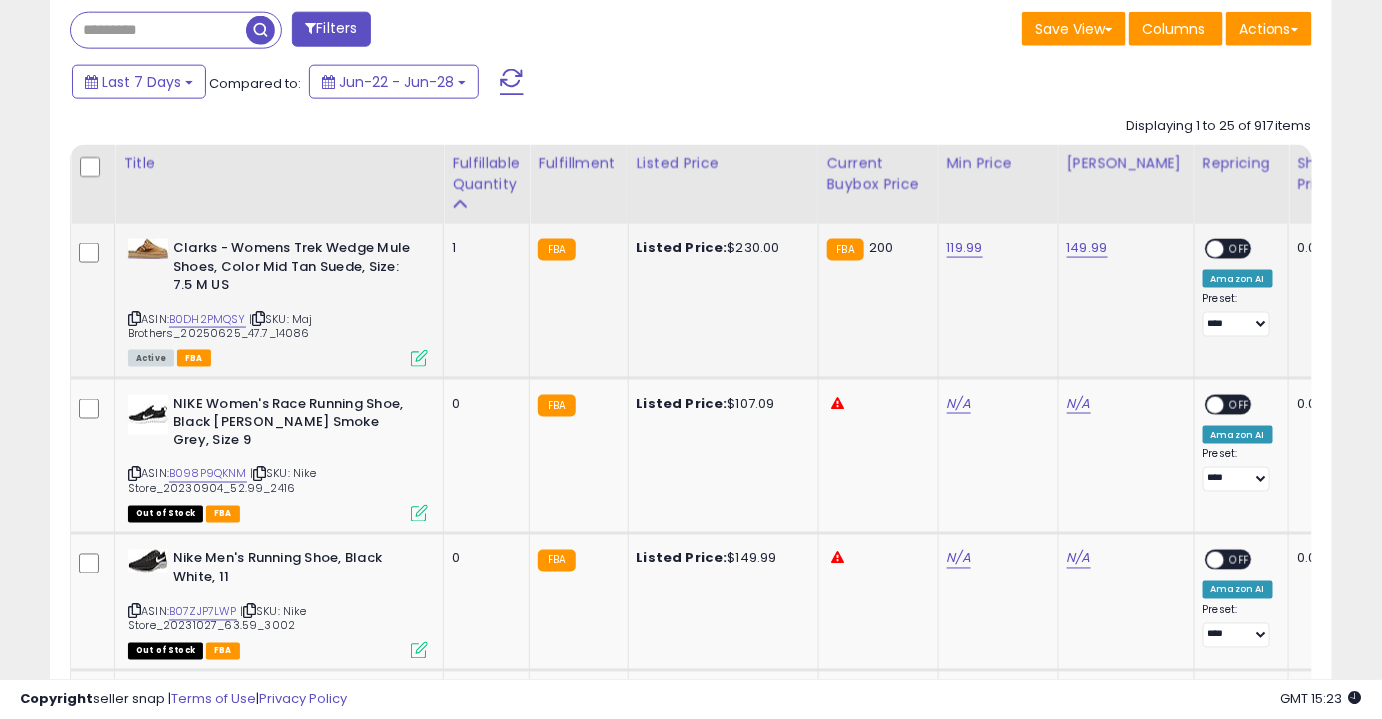 click on "OFF" at bounding box center (1240, 249) 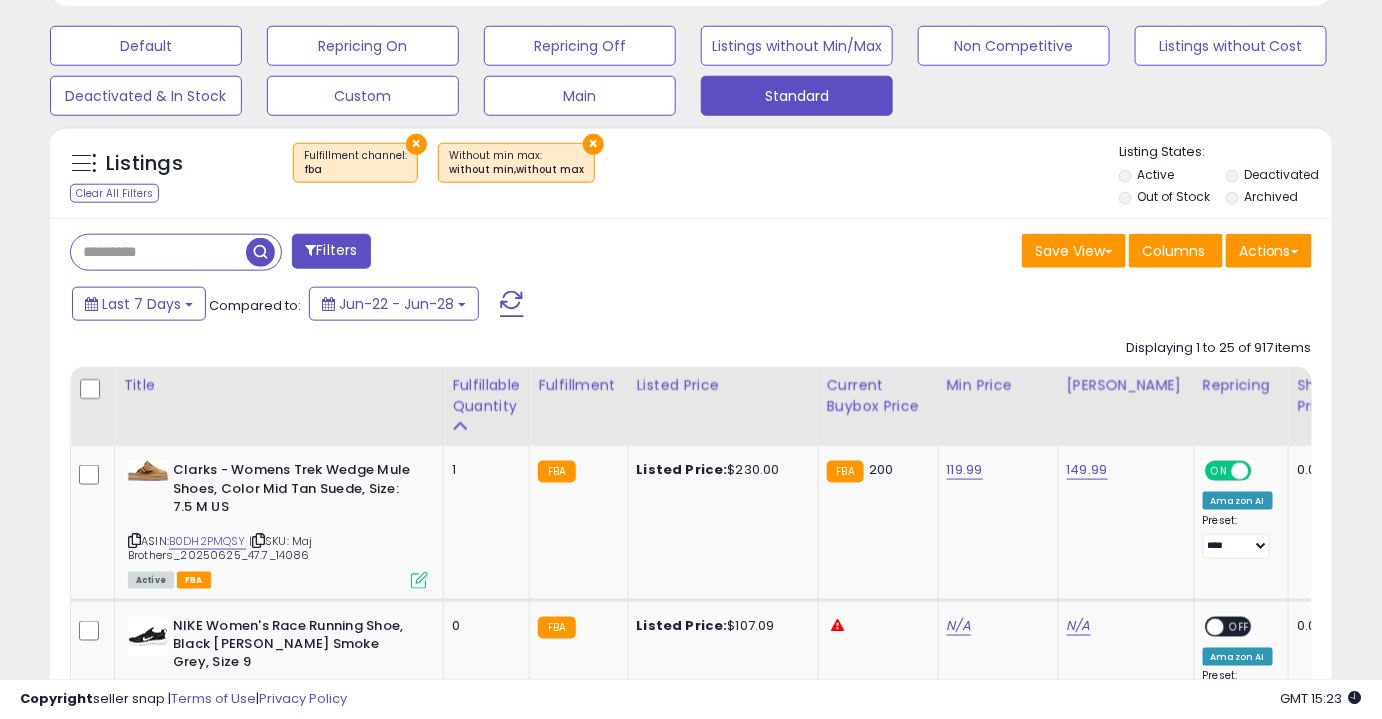 click on "×" at bounding box center (593, 144) 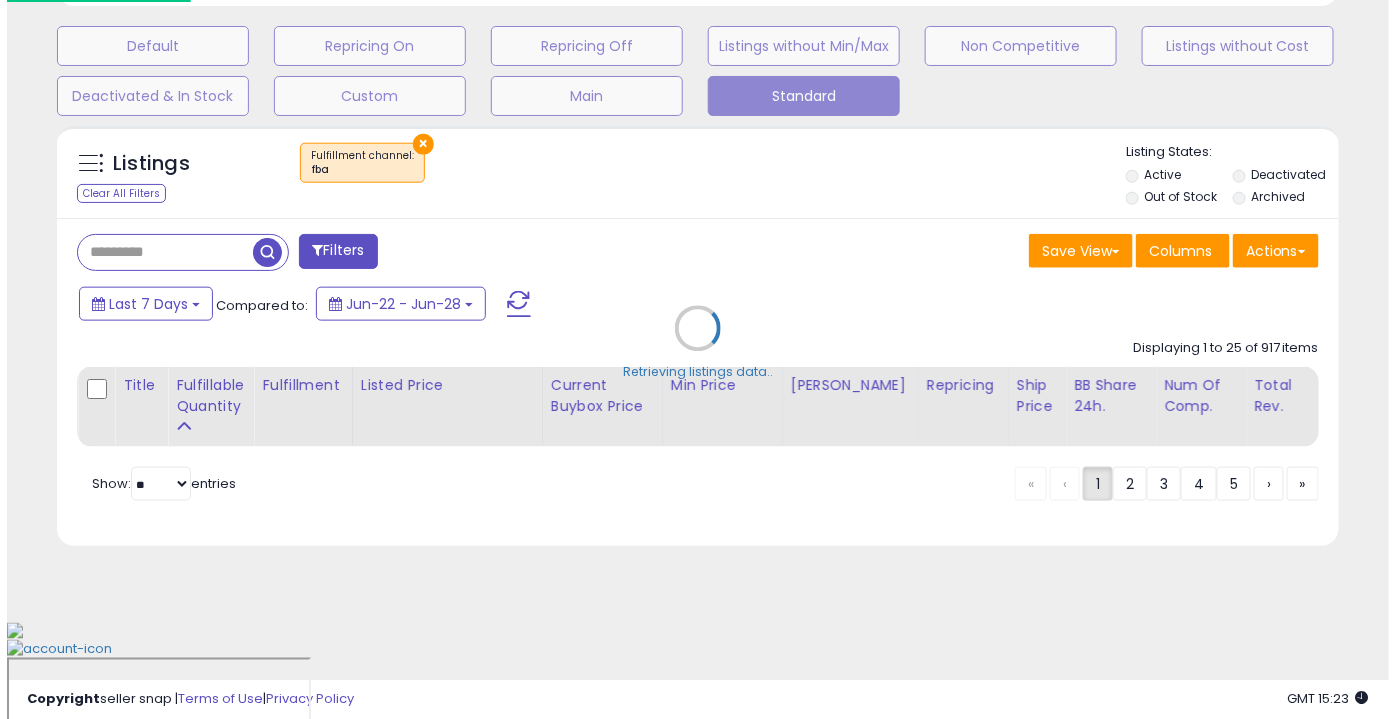 scroll, scrollTop: 519, scrollLeft: 0, axis: vertical 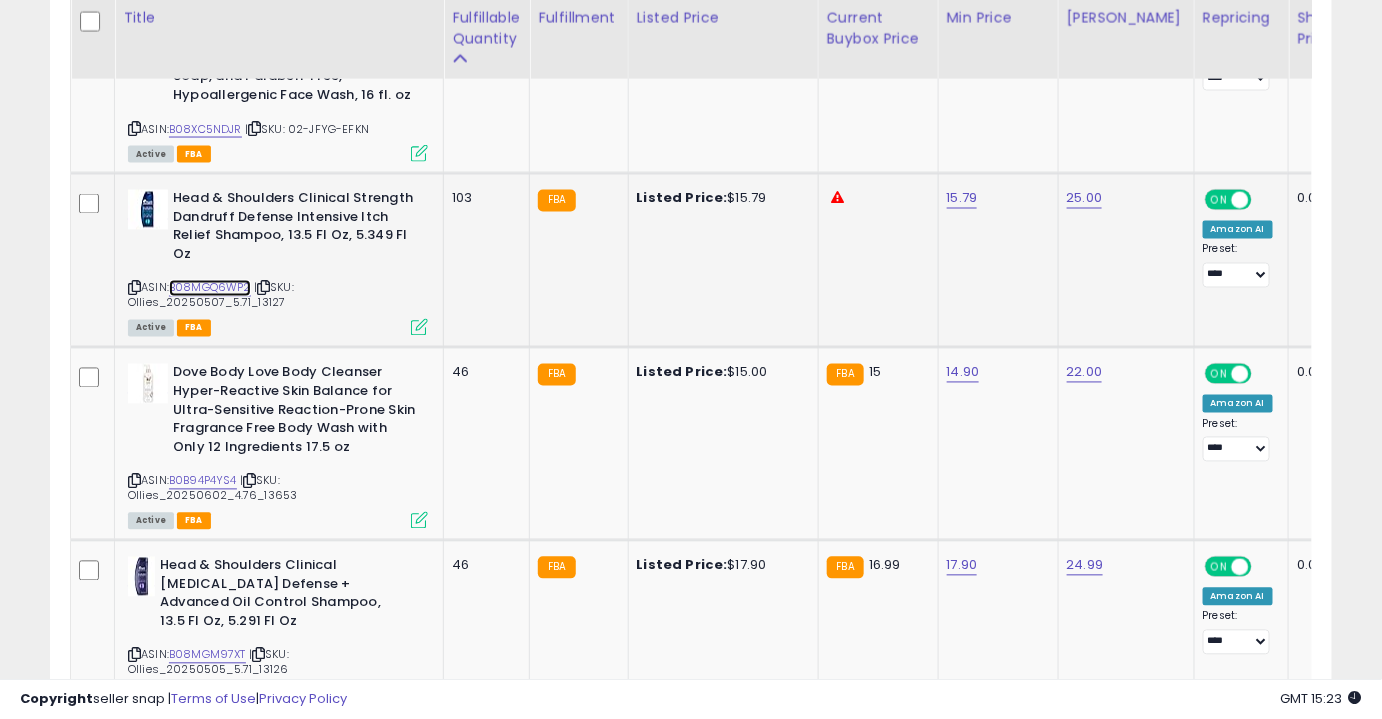 click on "B08MGQ6WP2" at bounding box center (210, 288) 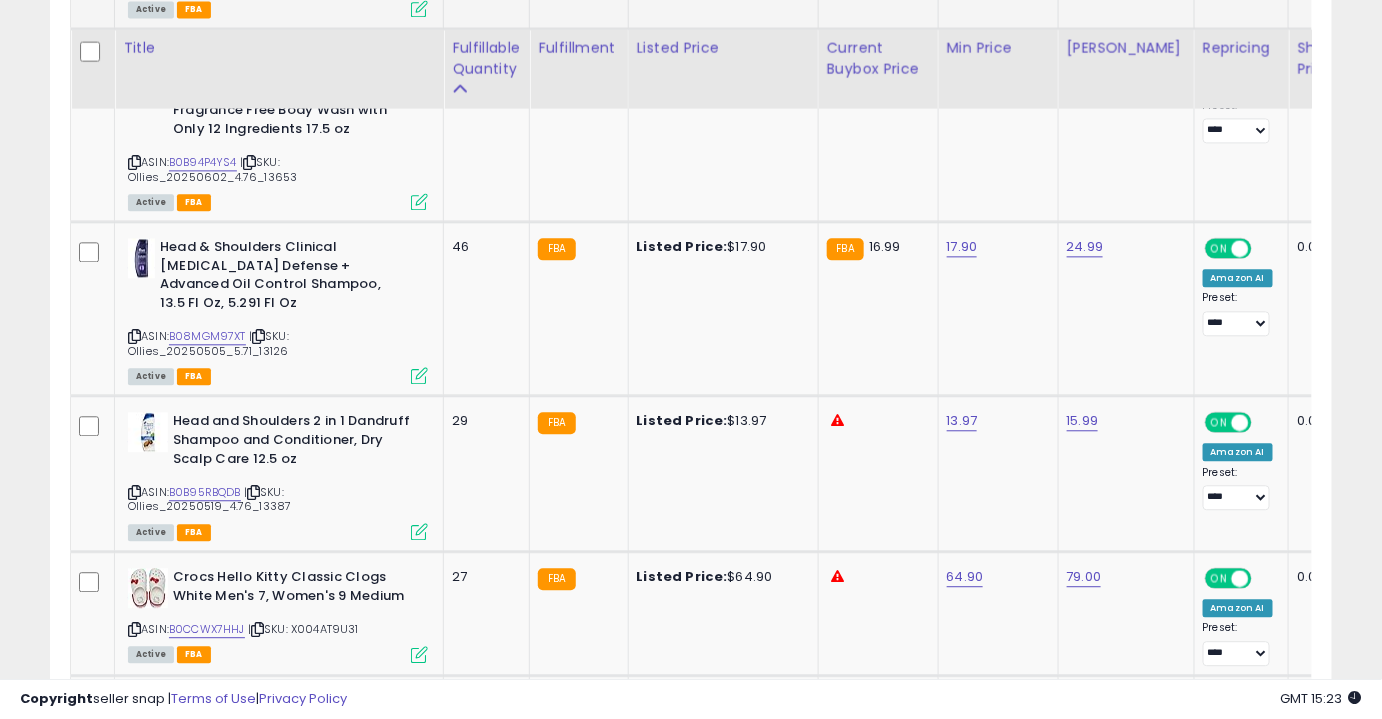 scroll, scrollTop: 1436, scrollLeft: 0, axis: vertical 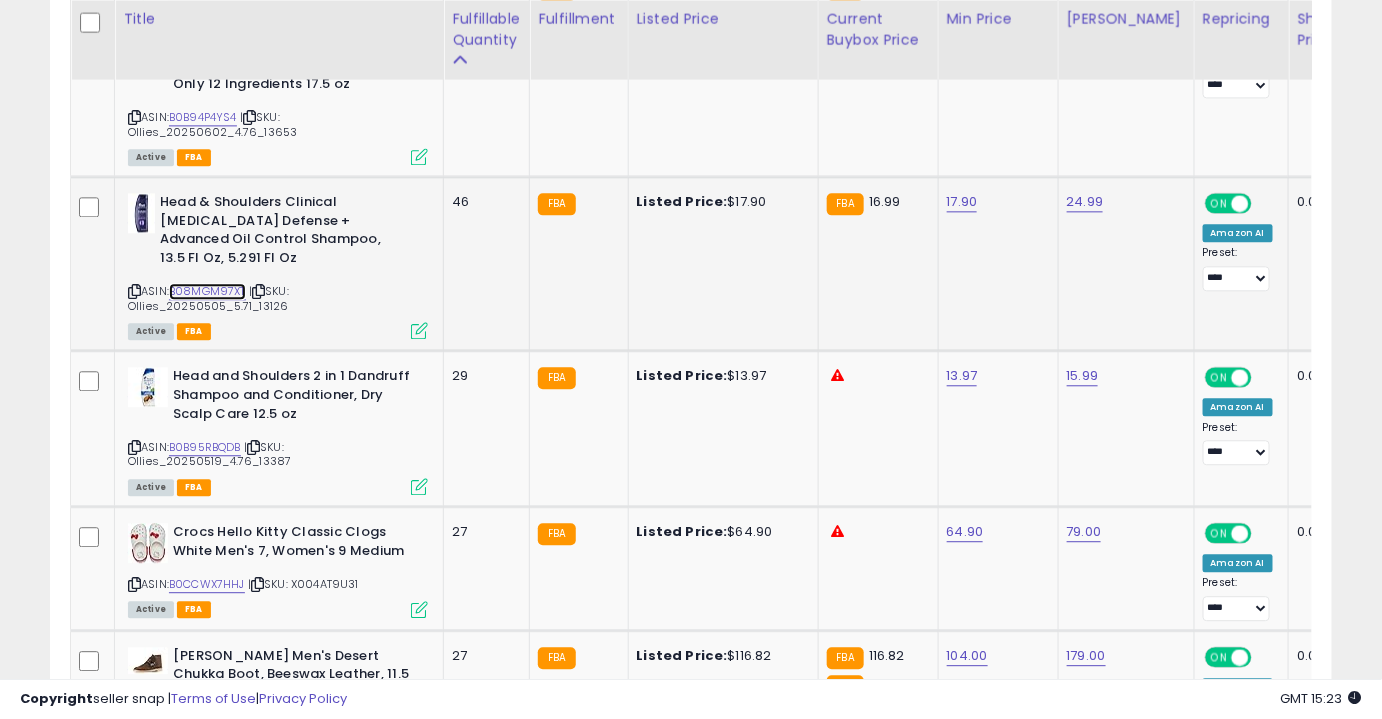 click on "B08MGM97XT" at bounding box center (207, 291) 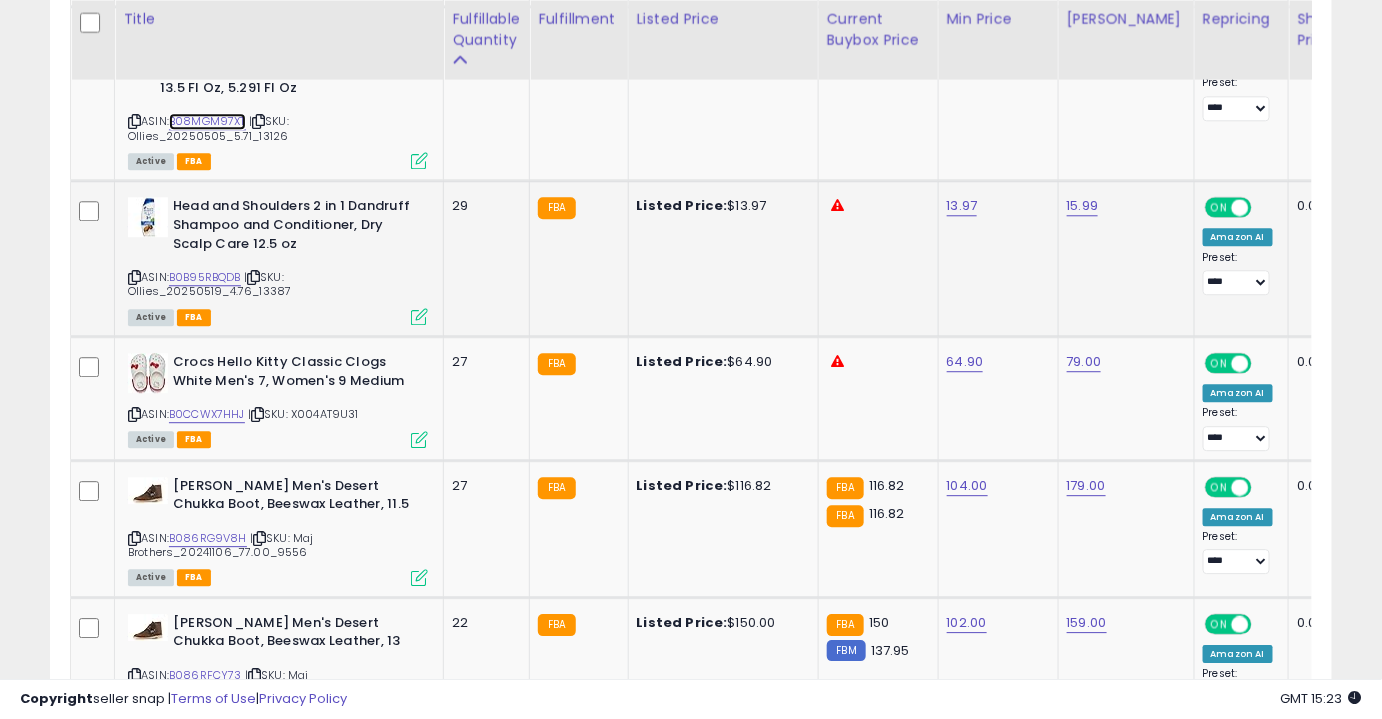 scroll, scrollTop: 1607, scrollLeft: 0, axis: vertical 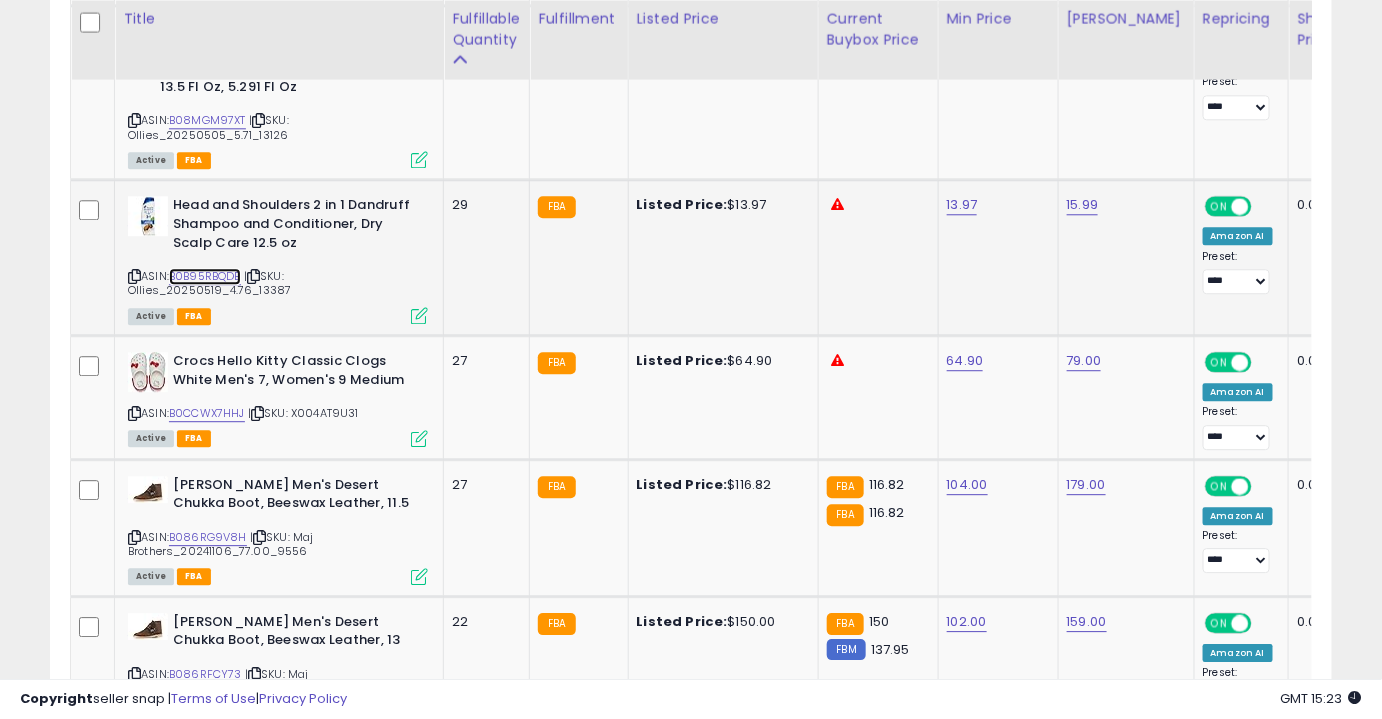 click on "B0B95RBQDB" at bounding box center (205, 276) 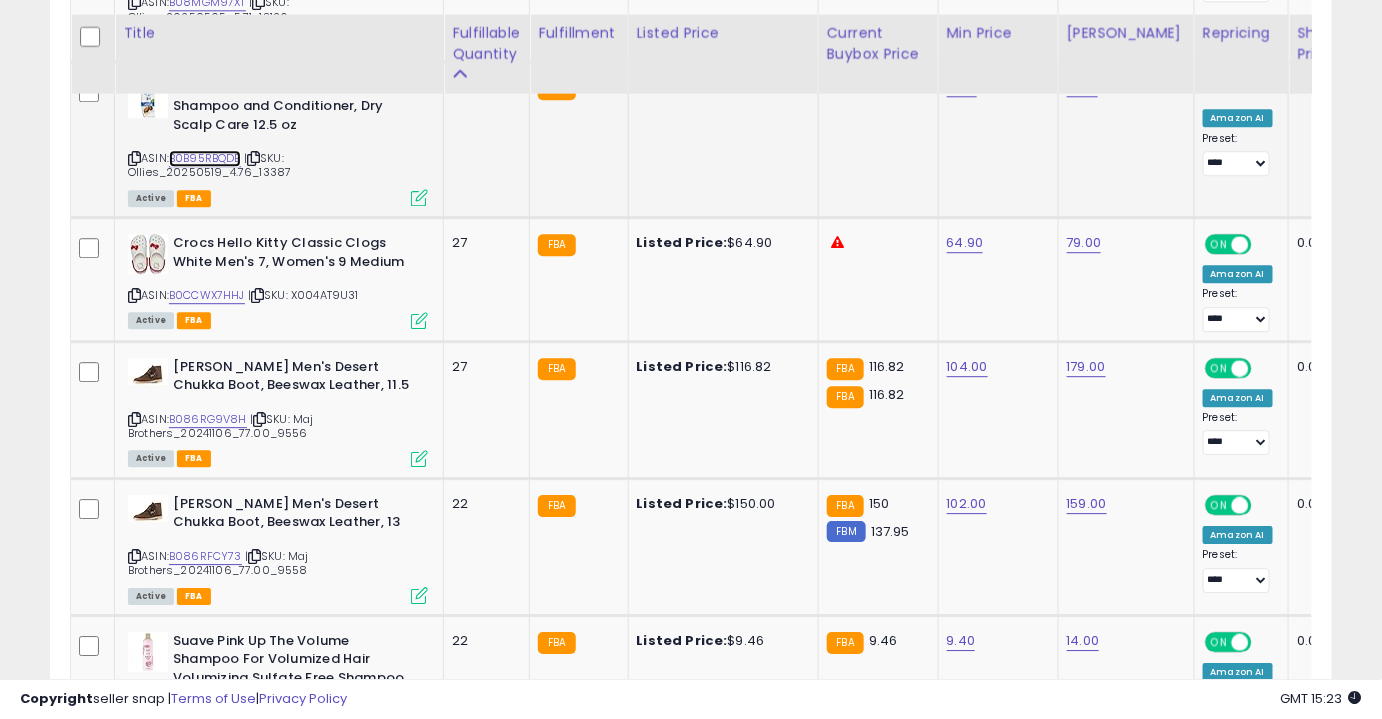 scroll, scrollTop: 1740, scrollLeft: 0, axis: vertical 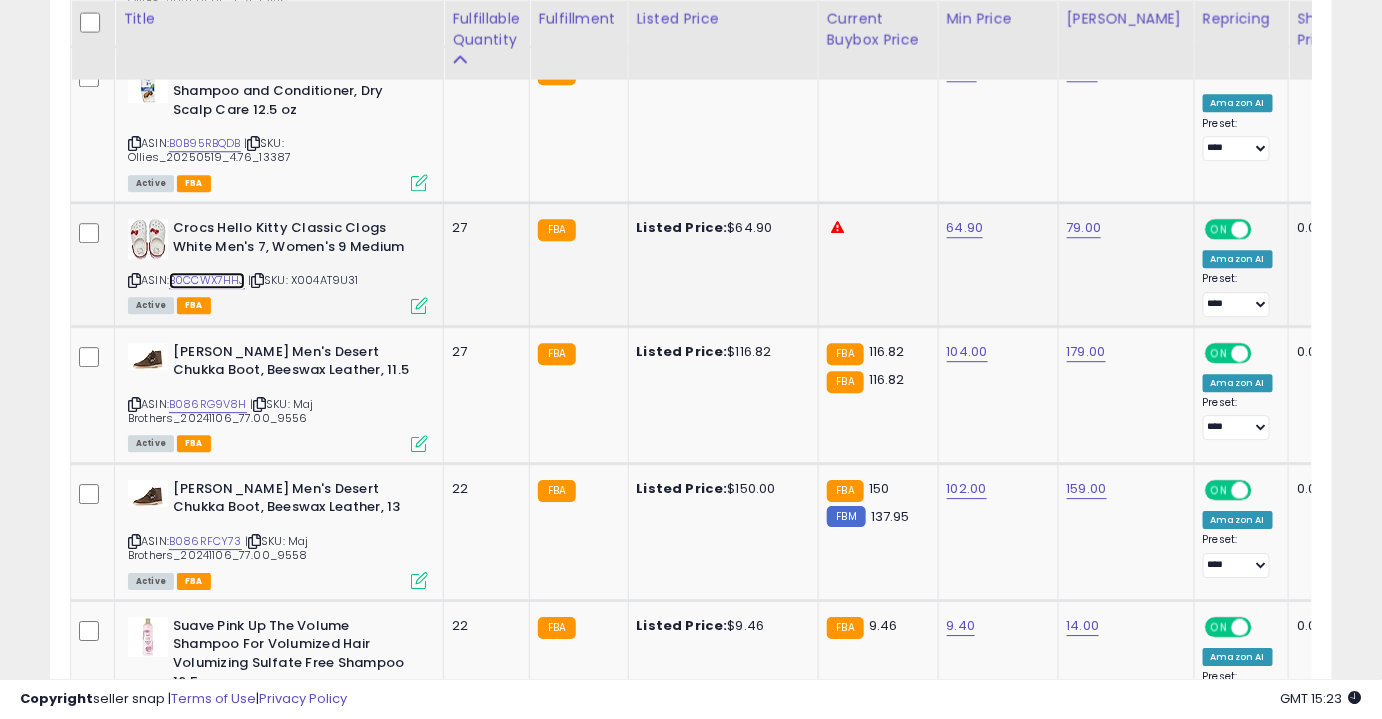 click on "B0CCWX7HHJ" at bounding box center [207, 280] 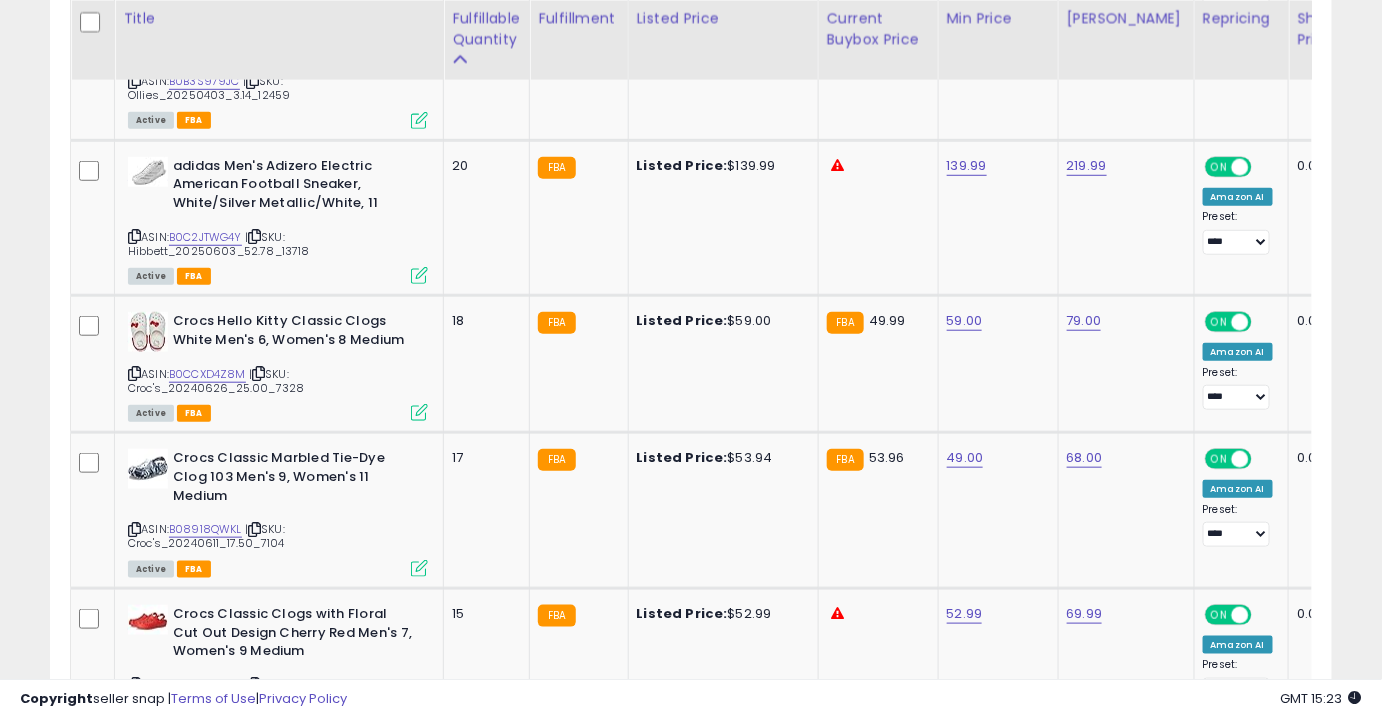 scroll, scrollTop: 2936, scrollLeft: 0, axis: vertical 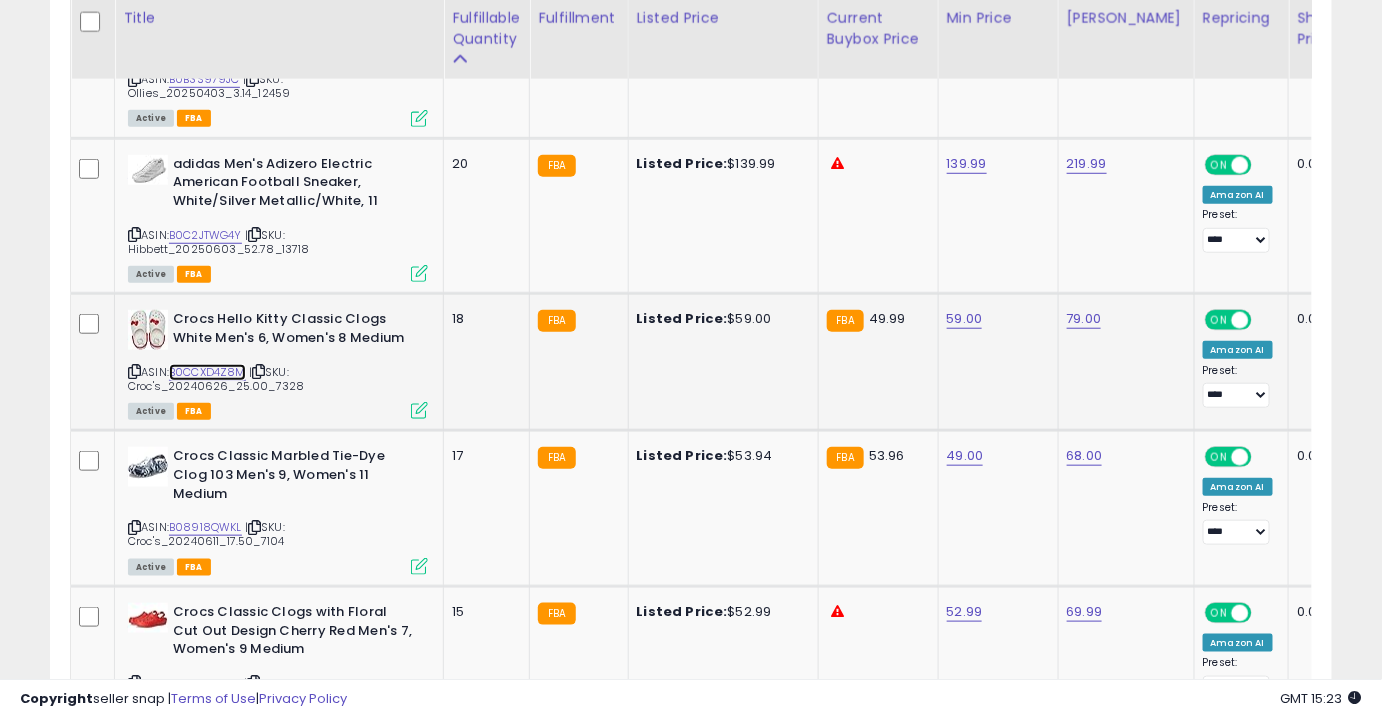 click on "B0CCXD4Z8M" at bounding box center (207, 372) 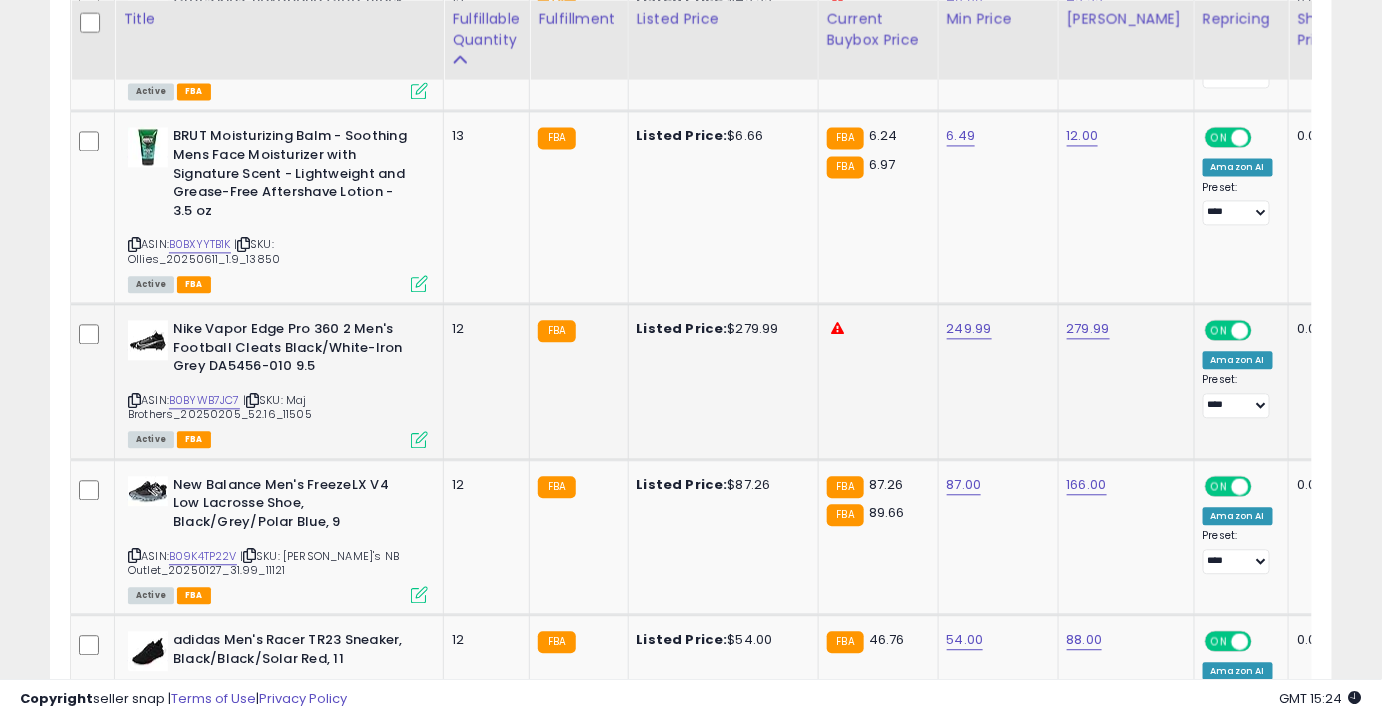 scroll, scrollTop: 3861, scrollLeft: 0, axis: vertical 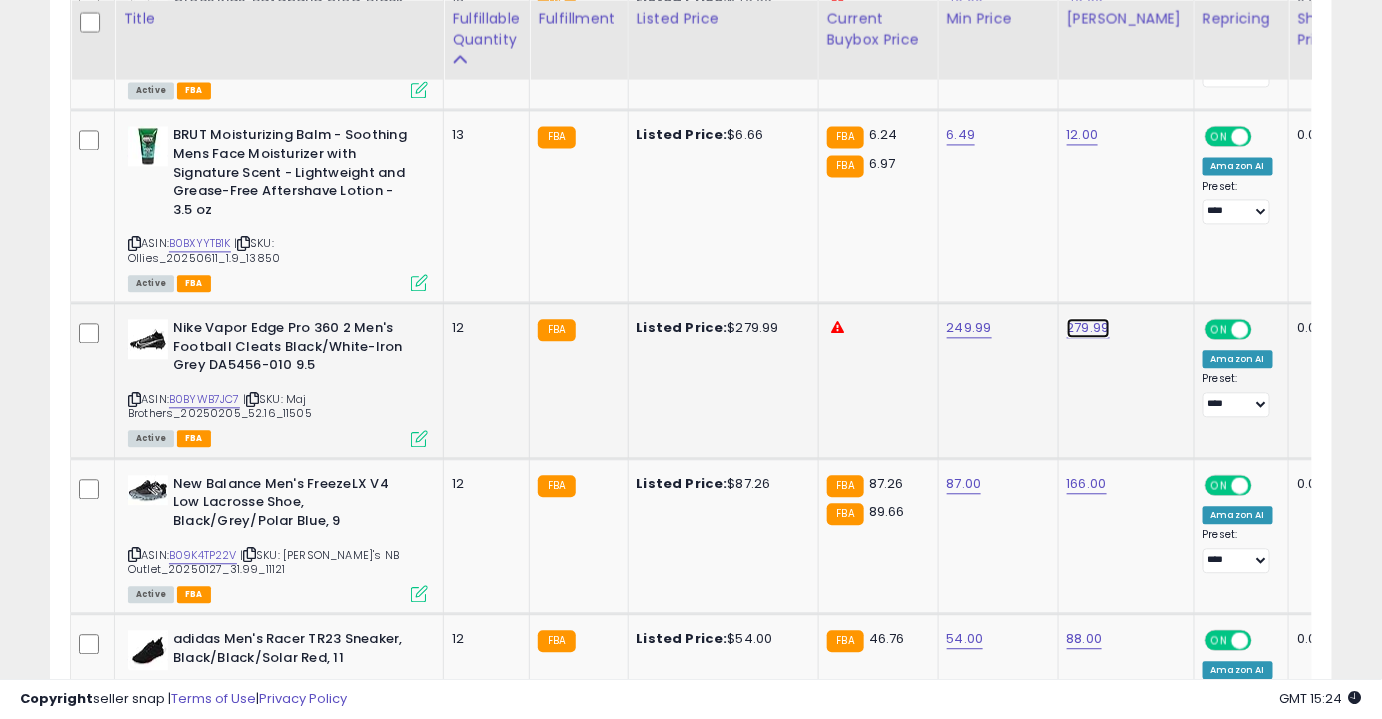 click on "279.99" at bounding box center [1083, -2787] 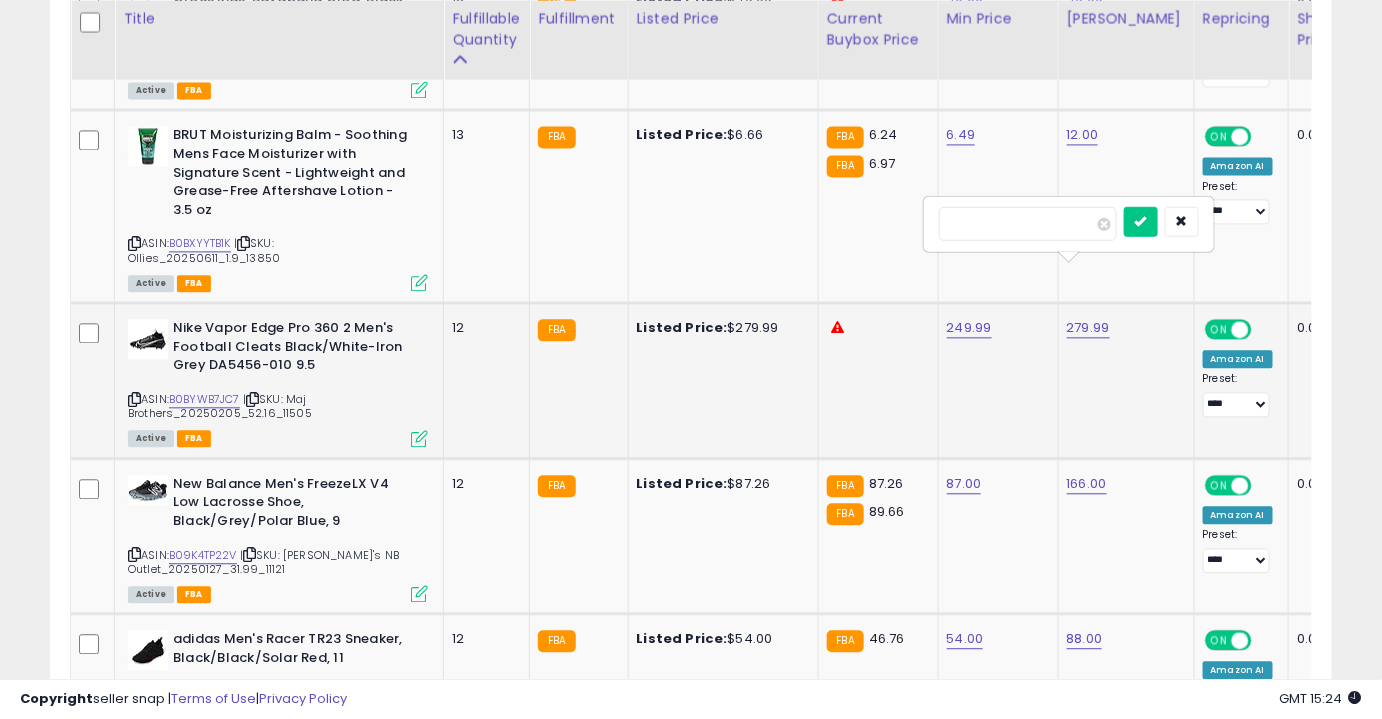 click on "******" at bounding box center [1028, 223] 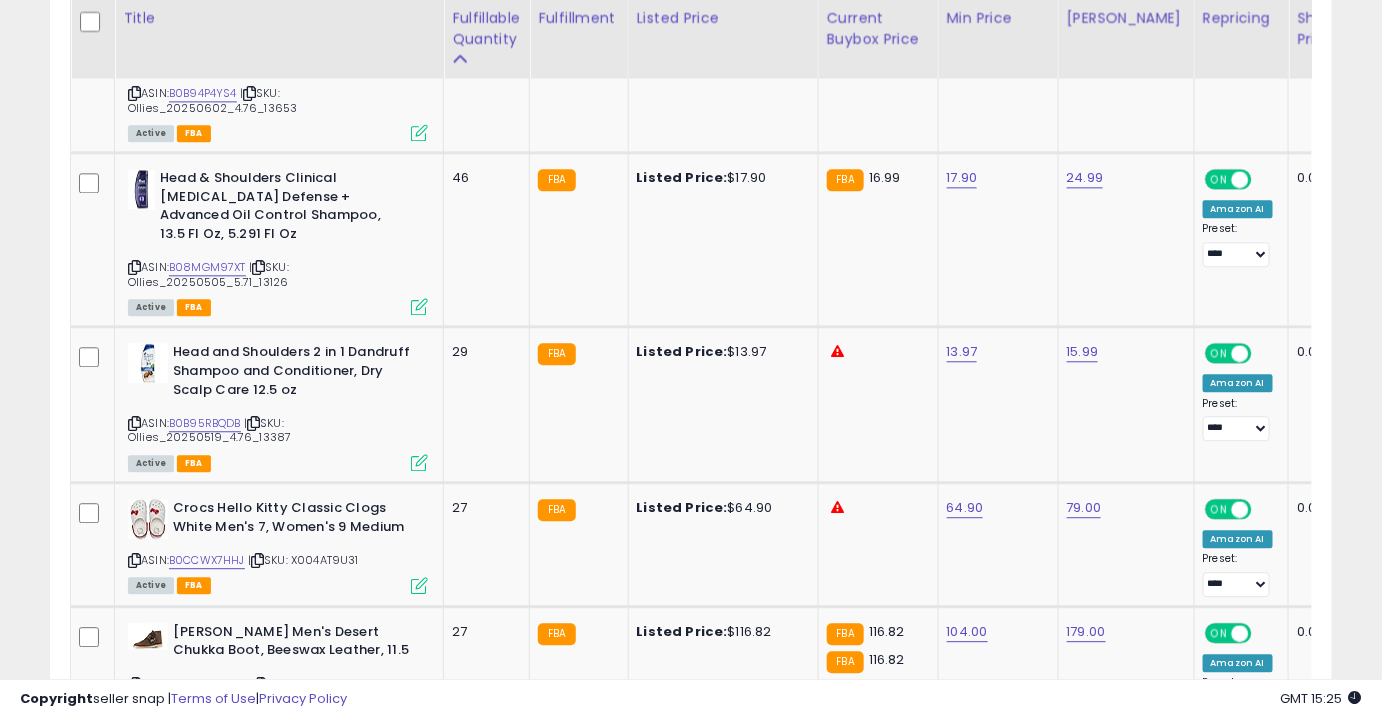 scroll, scrollTop: 1459, scrollLeft: 0, axis: vertical 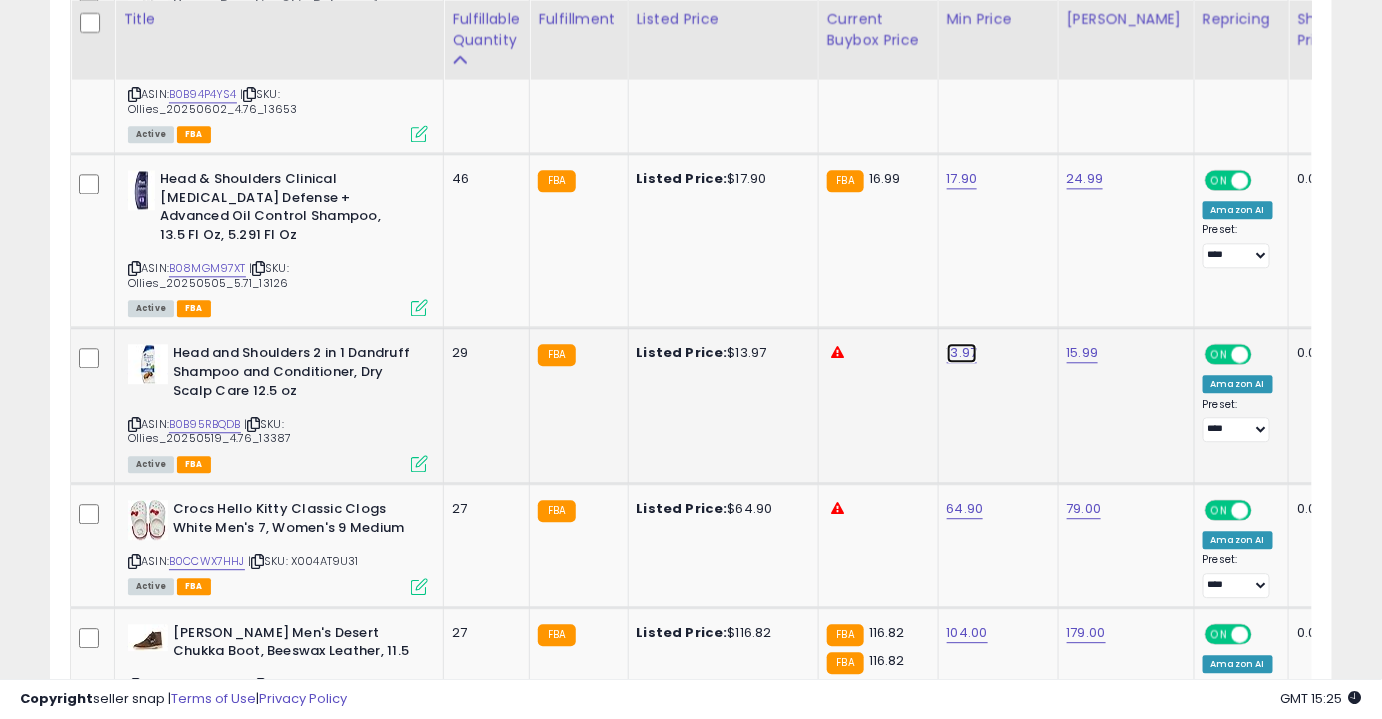 click on "13.97" at bounding box center (963, -385) 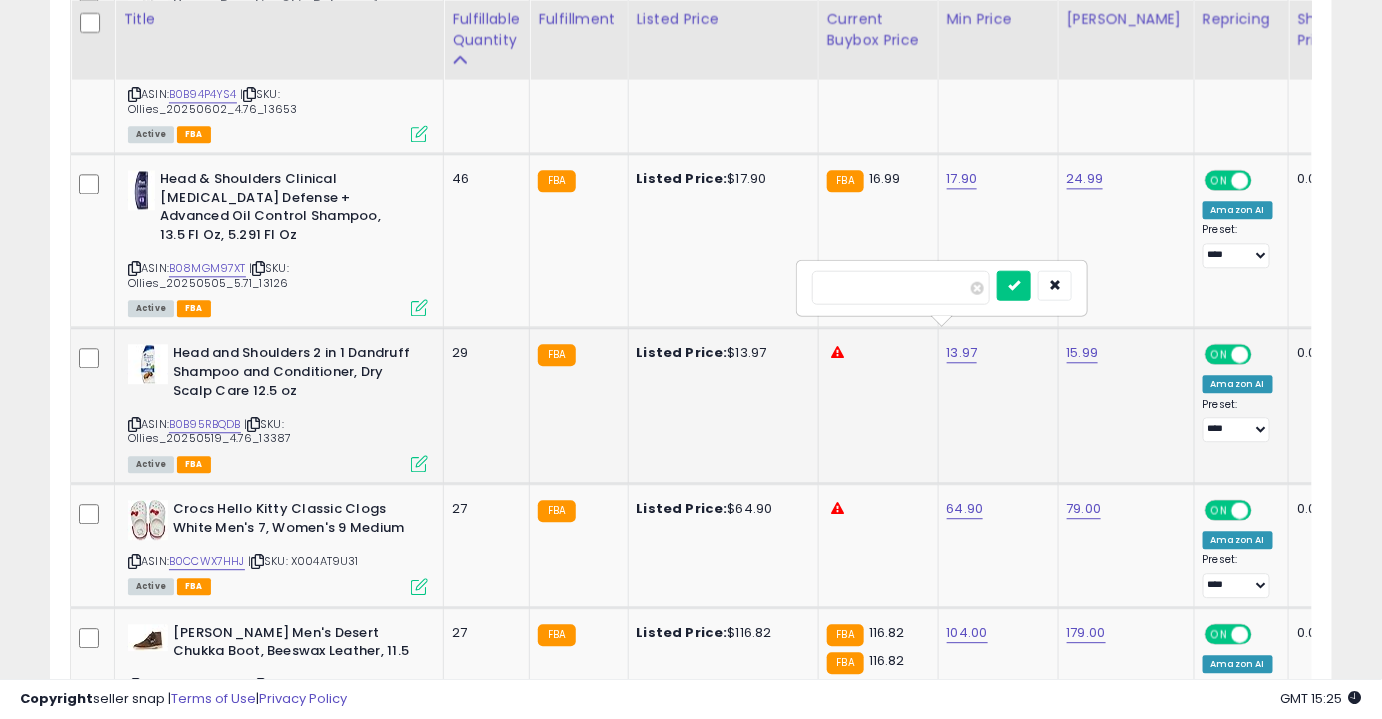 type on "****" 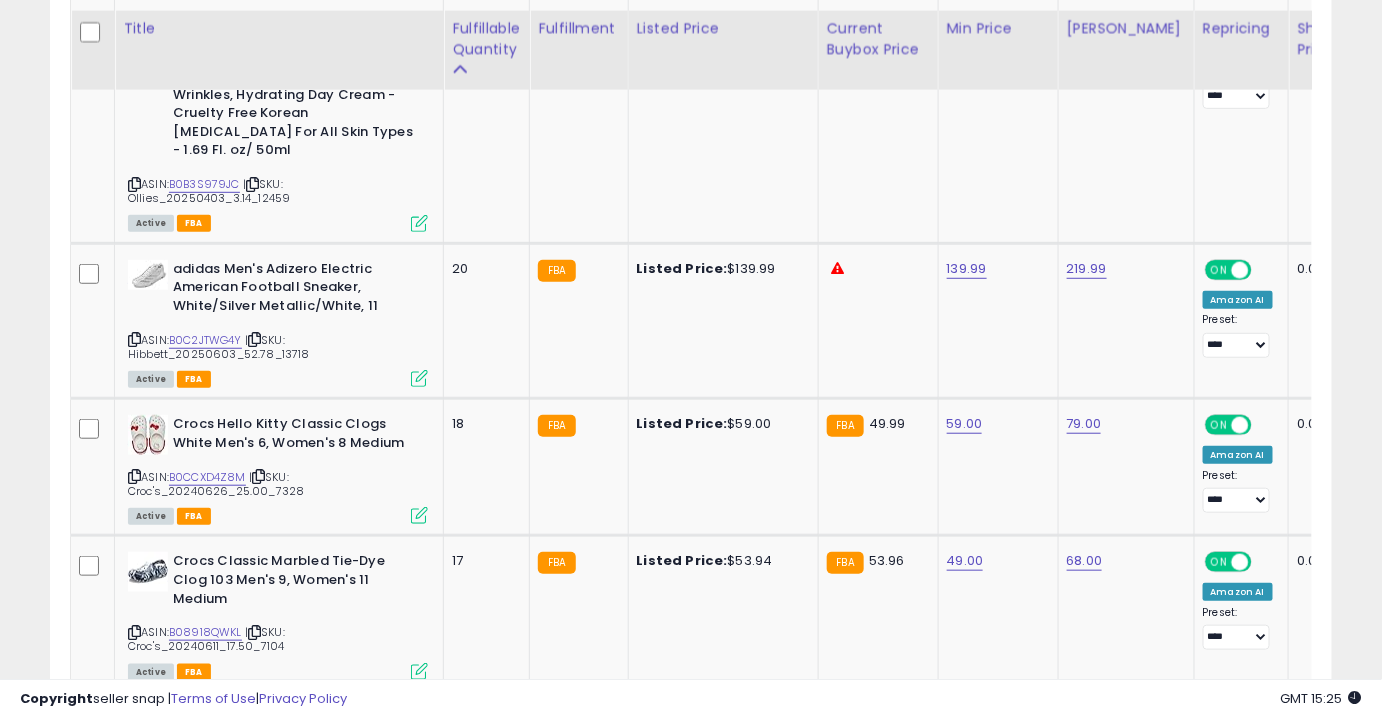 scroll, scrollTop: 2826, scrollLeft: 0, axis: vertical 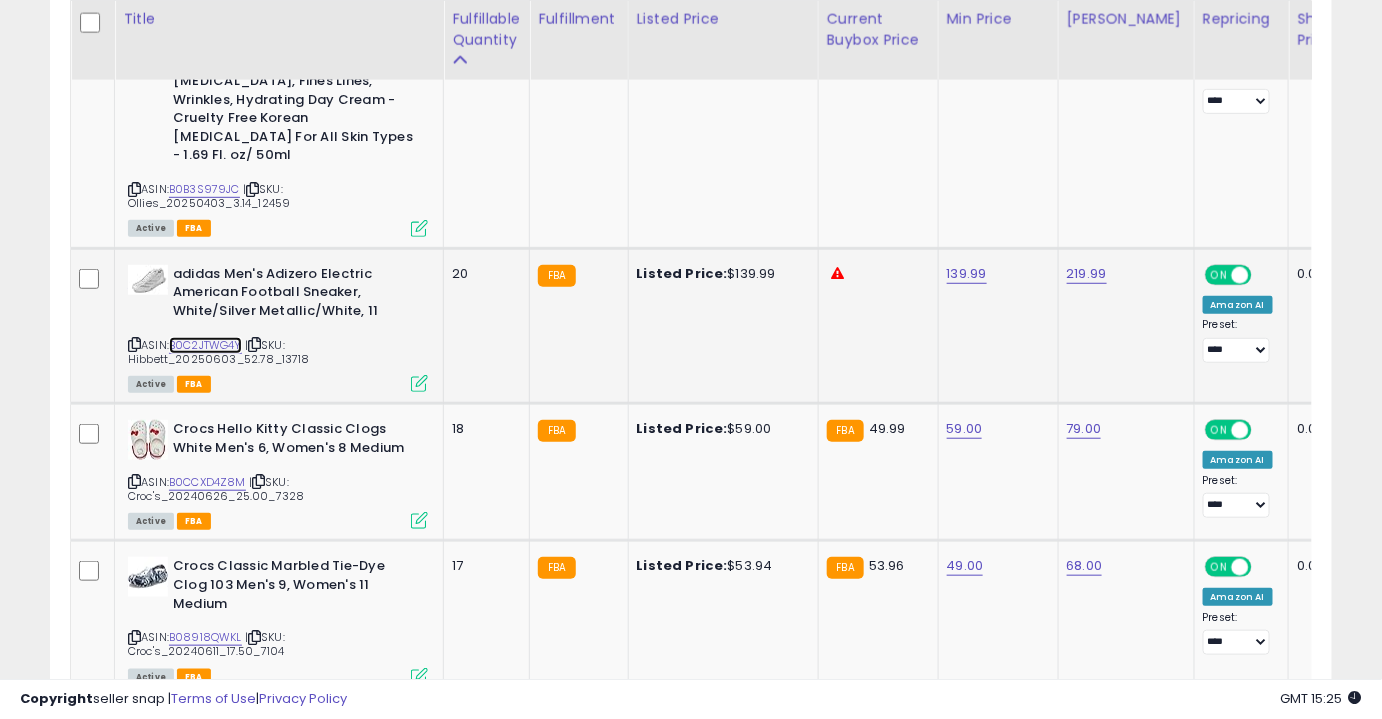 click on "B0C2JTWG4Y" at bounding box center (205, 345) 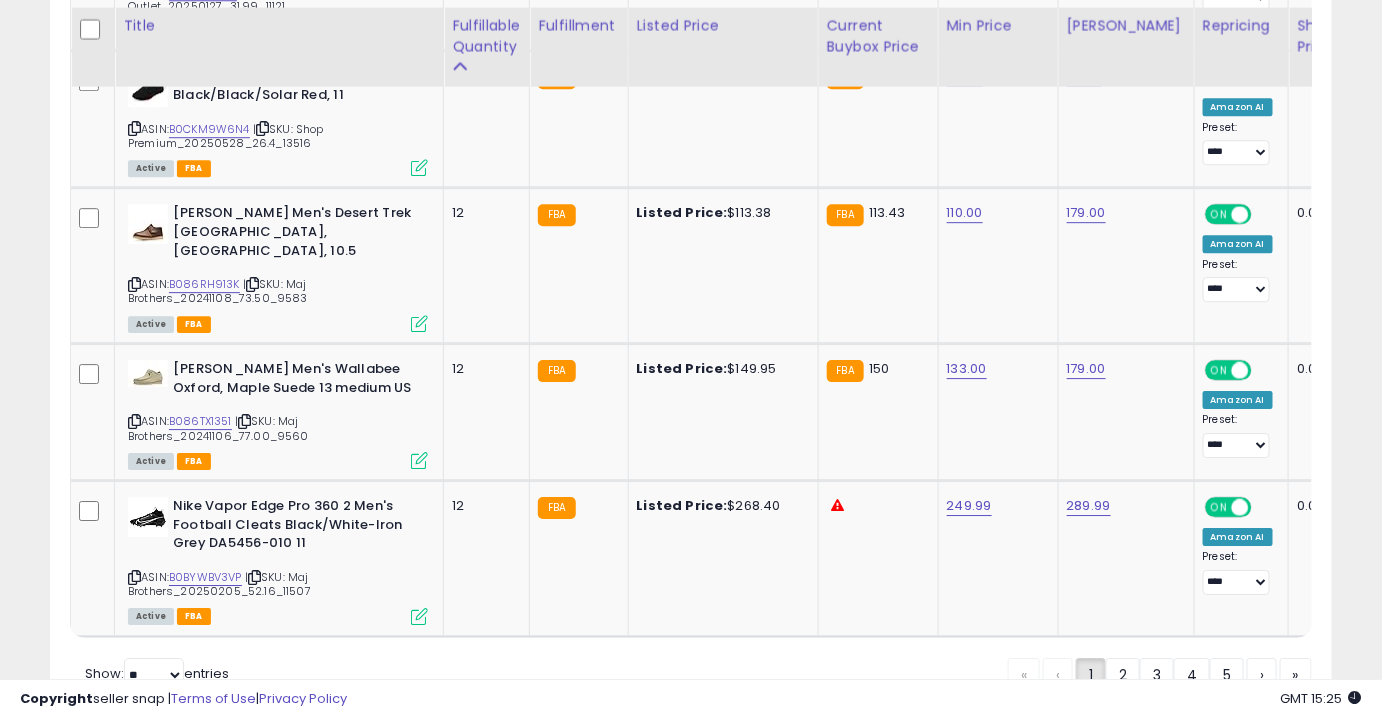 scroll, scrollTop: 4434, scrollLeft: 0, axis: vertical 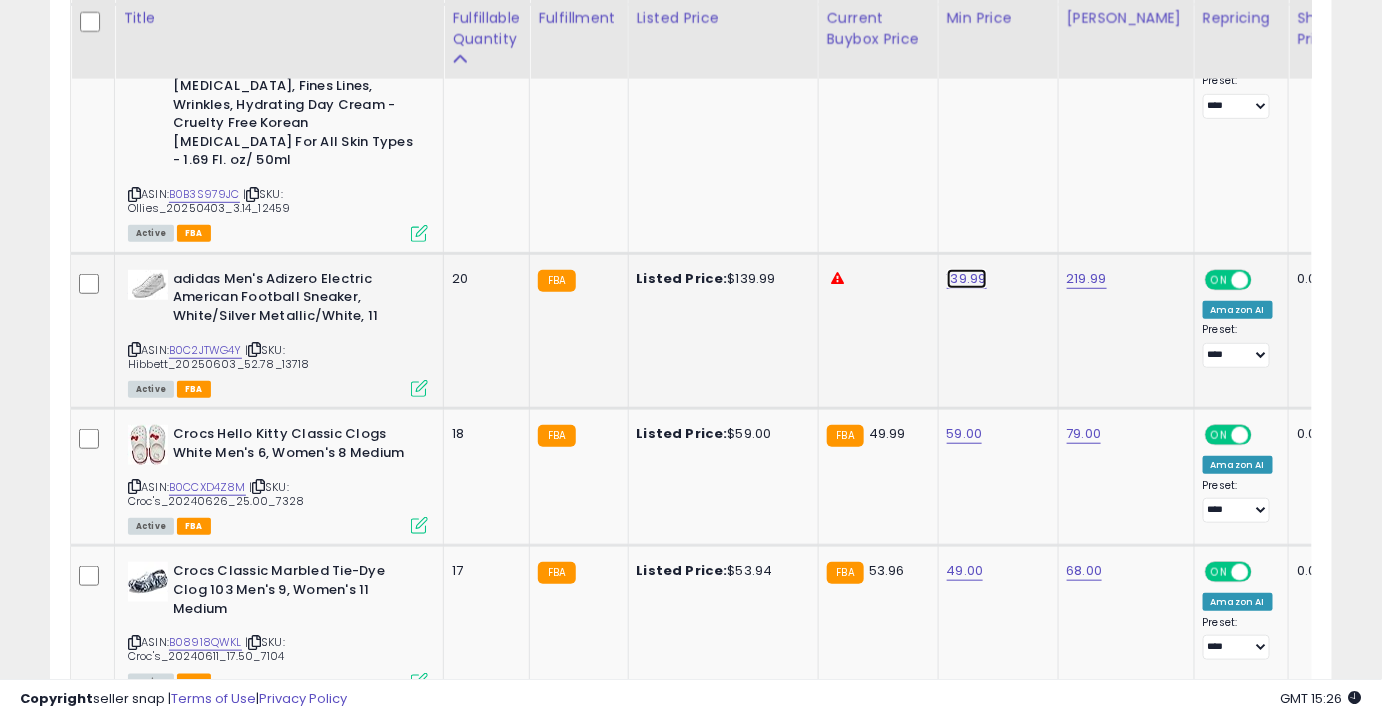 click on "139.99" at bounding box center [963, -1747] 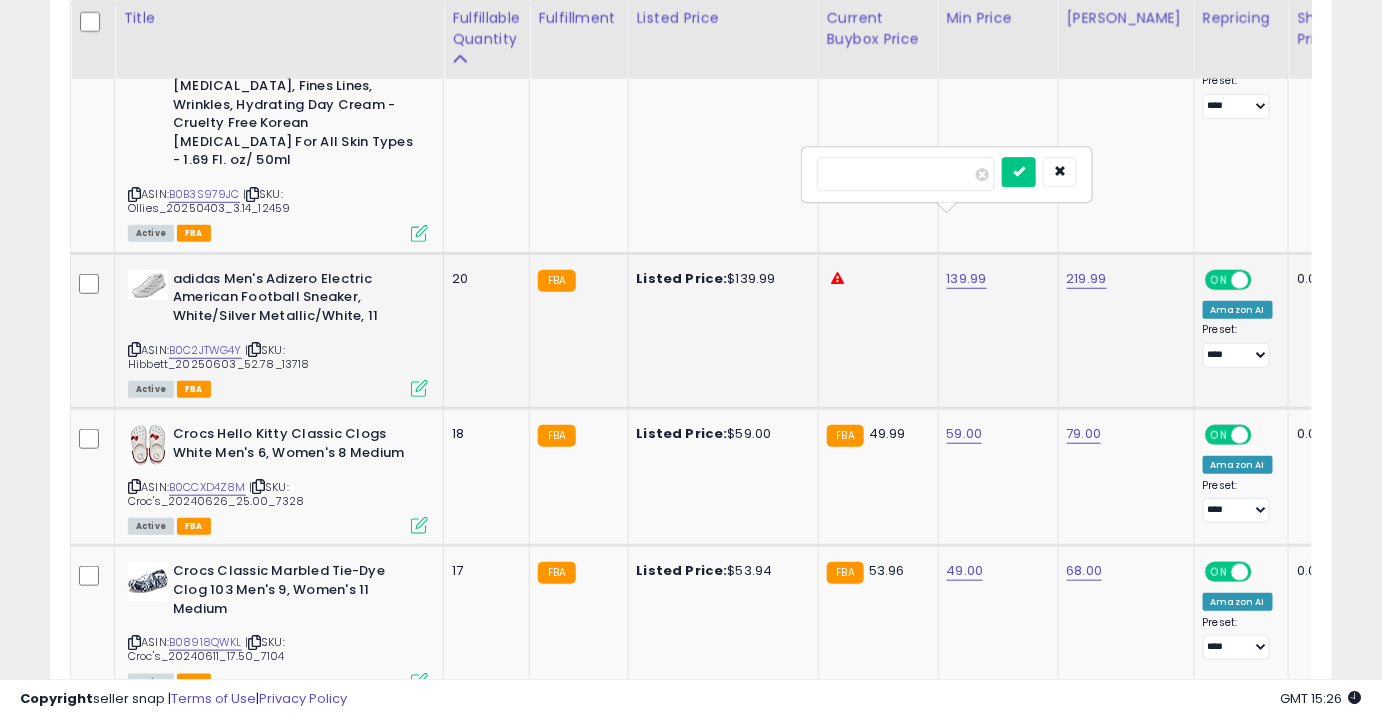 click on "******" at bounding box center [906, 174] 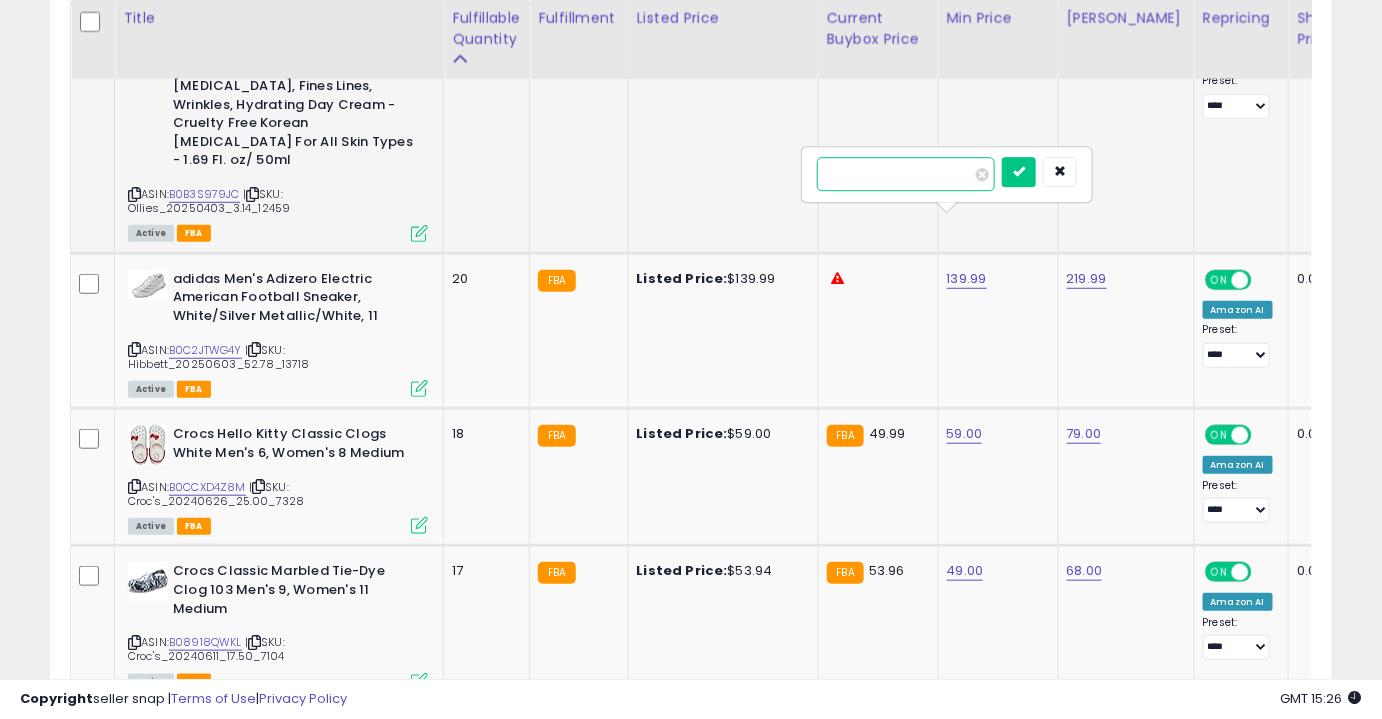 type on "*****" 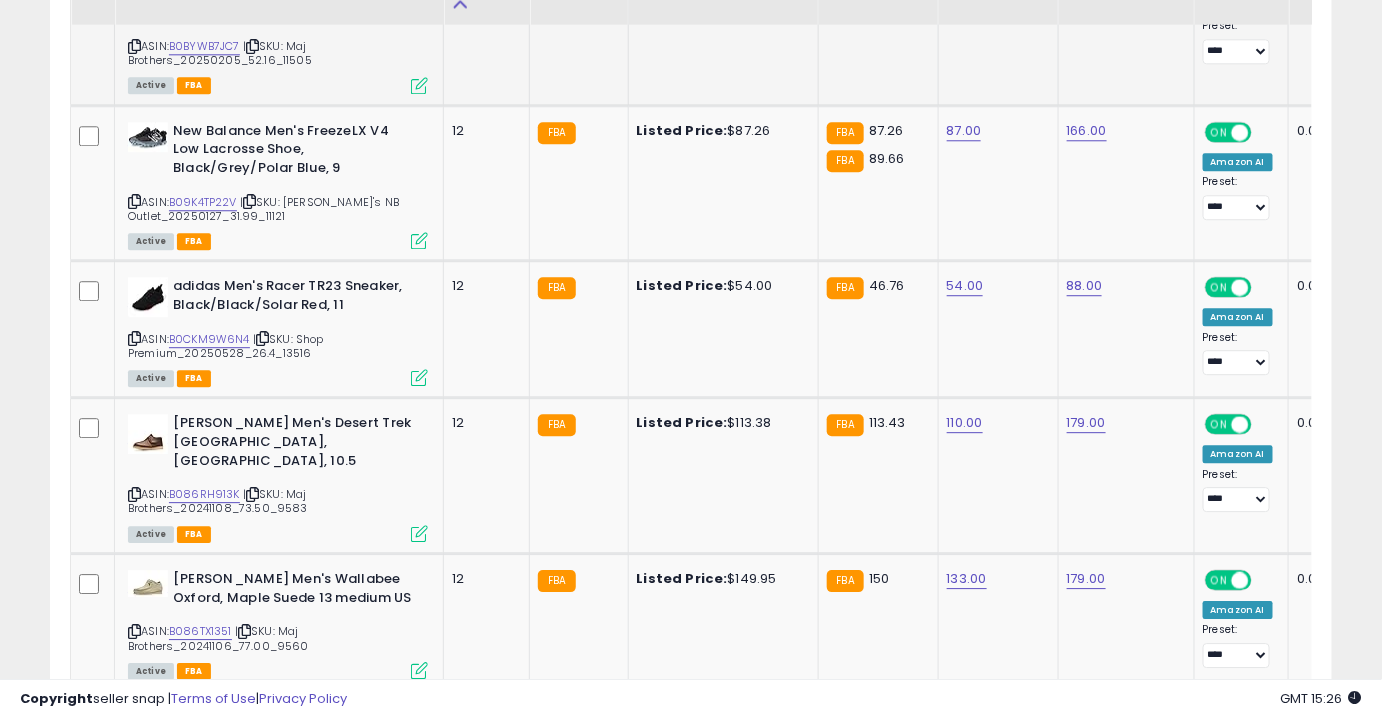 scroll, scrollTop: 4453, scrollLeft: 0, axis: vertical 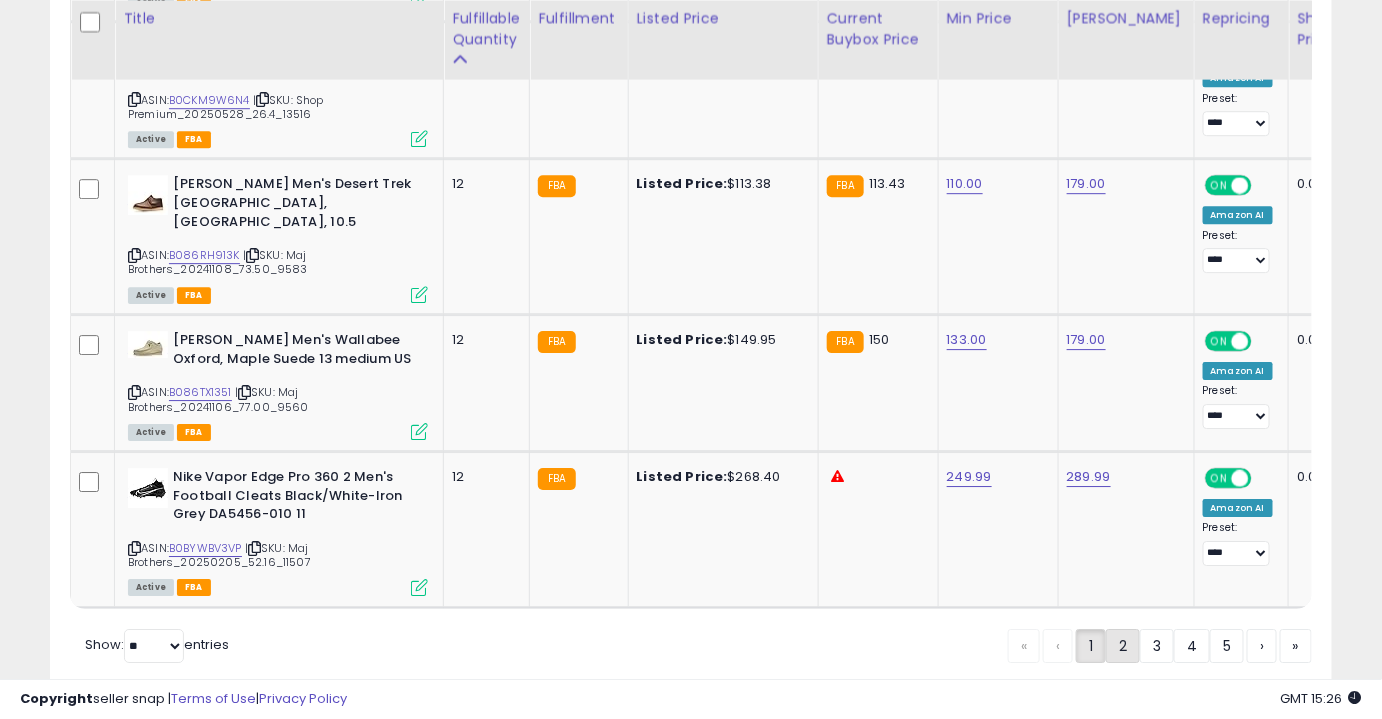 click on "2" 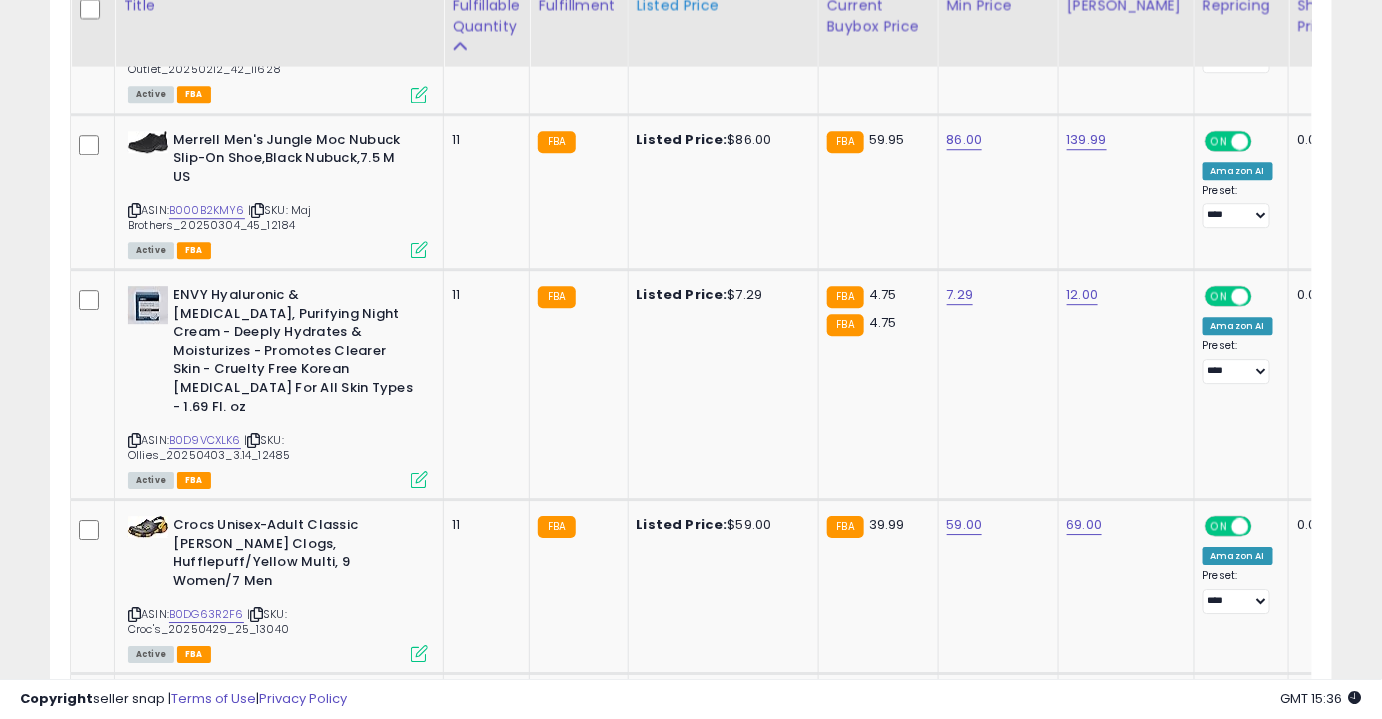 scroll, scrollTop: 1796, scrollLeft: 0, axis: vertical 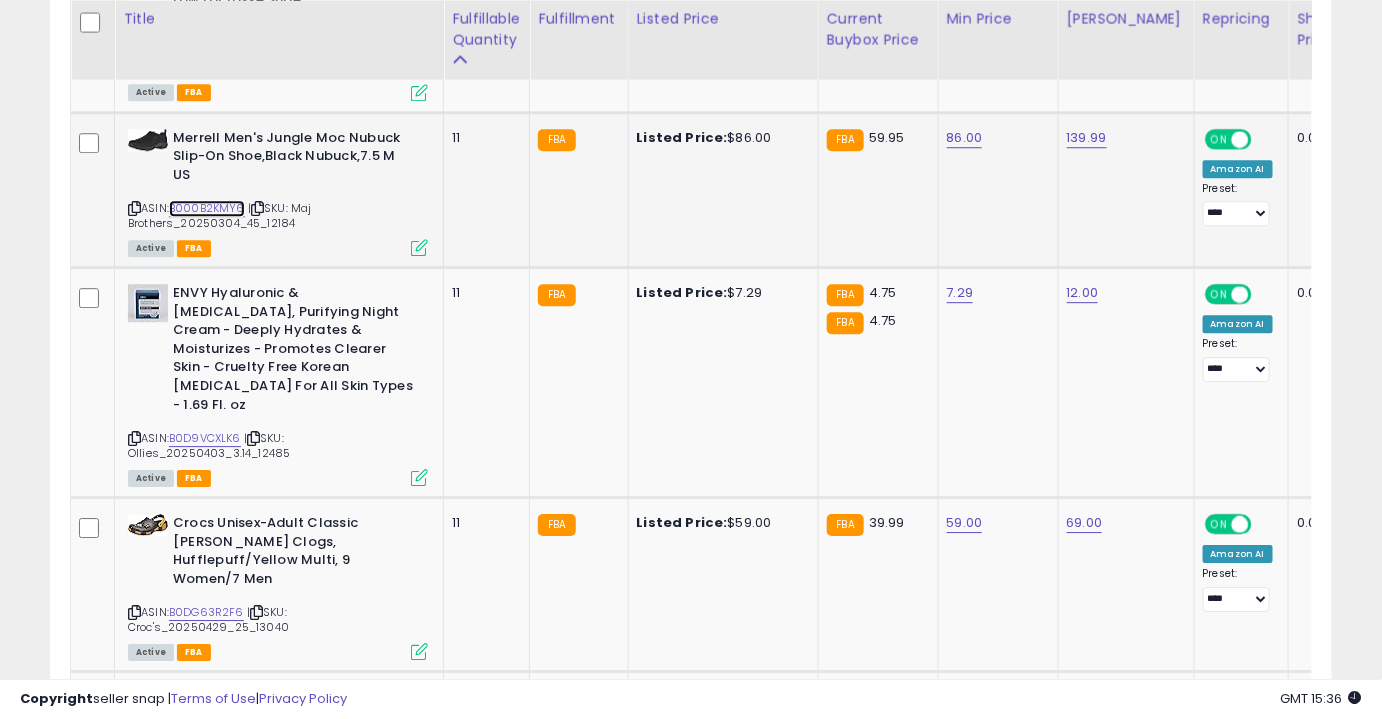 click on "B000B2KMY6" at bounding box center [207, 208] 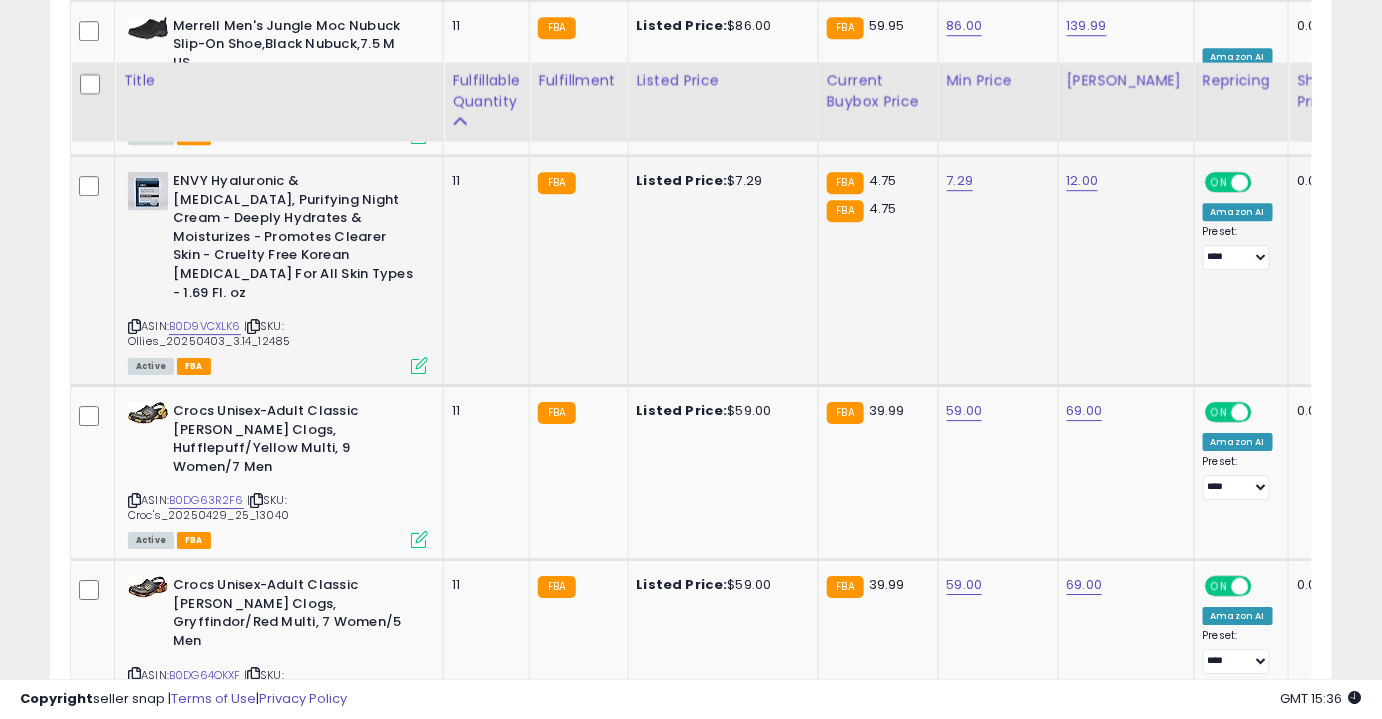 scroll, scrollTop: 1985, scrollLeft: 0, axis: vertical 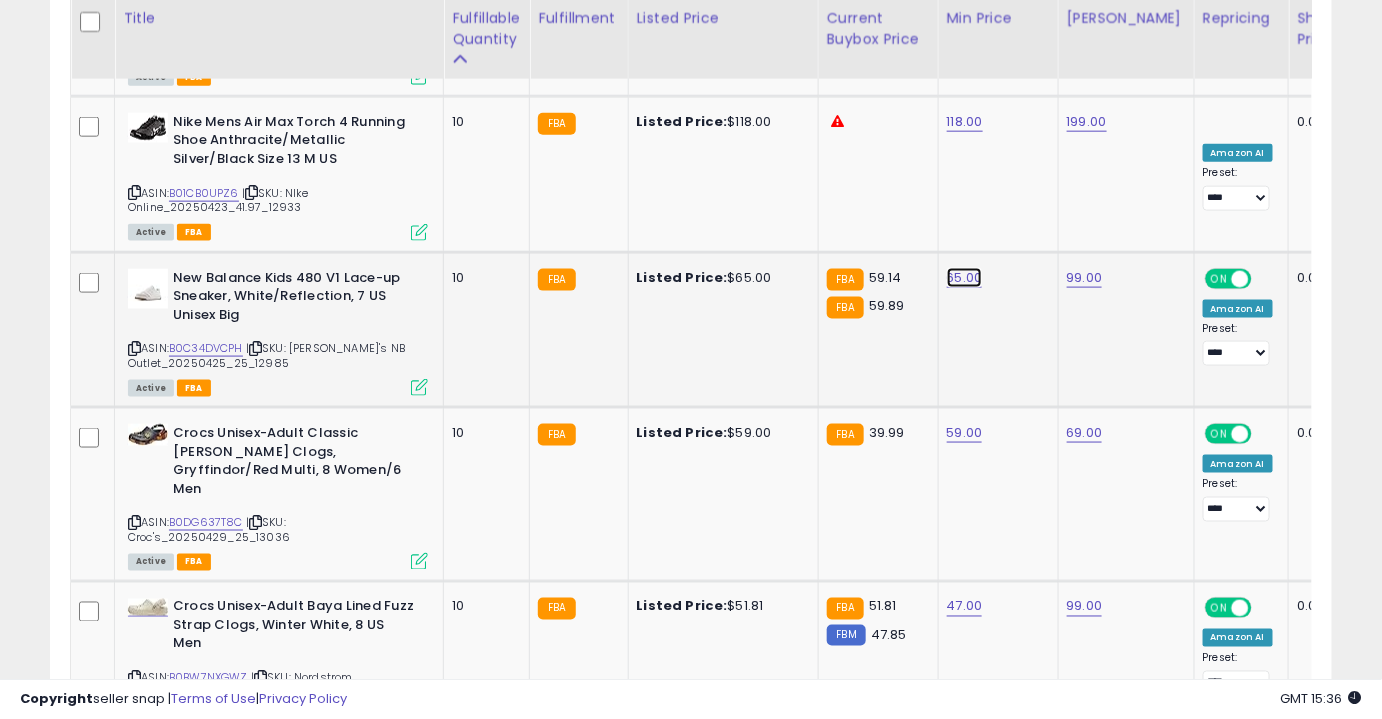 click on "65.00" at bounding box center (965, -2186) 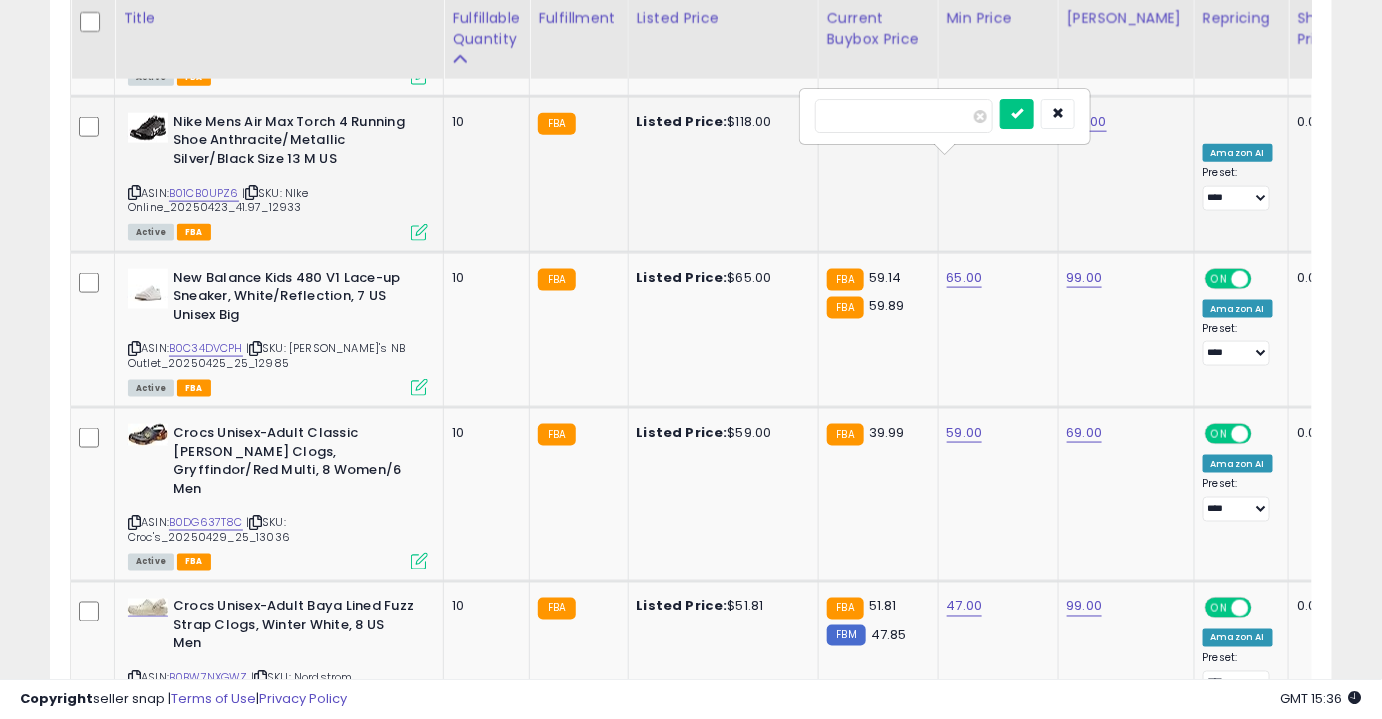 drag, startPoint x: 888, startPoint y: 117, endPoint x: 722, endPoint y: 107, distance: 166.30093 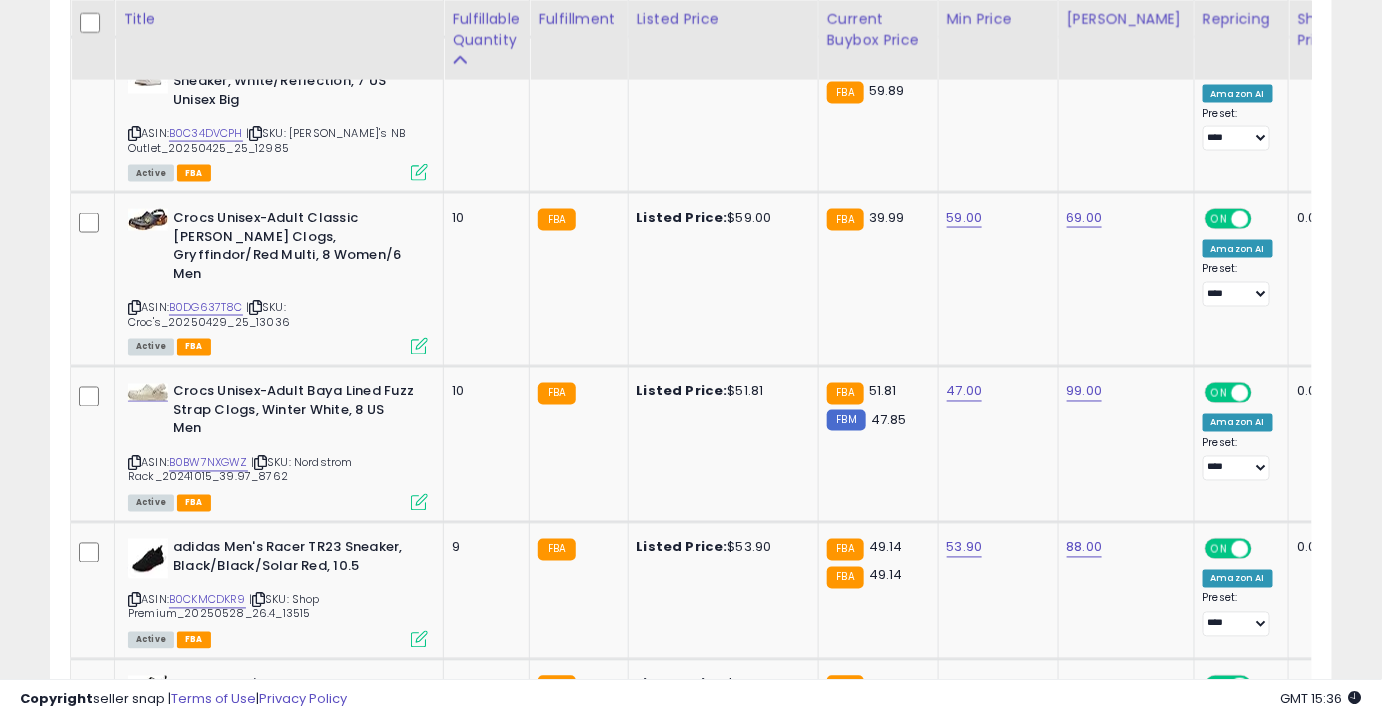 scroll, scrollTop: 3476, scrollLeft: 0, axis: vertical 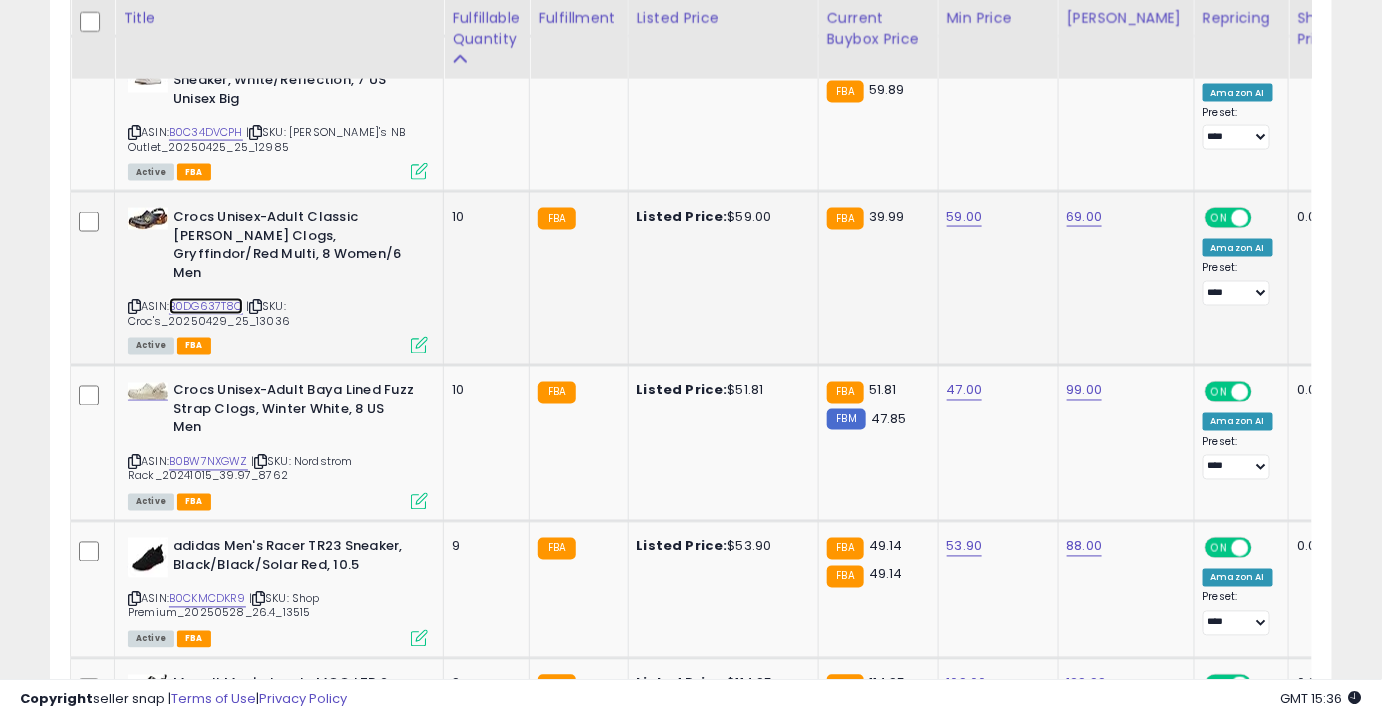click on "B0DG637T8C" at bounding box center (206, 306) 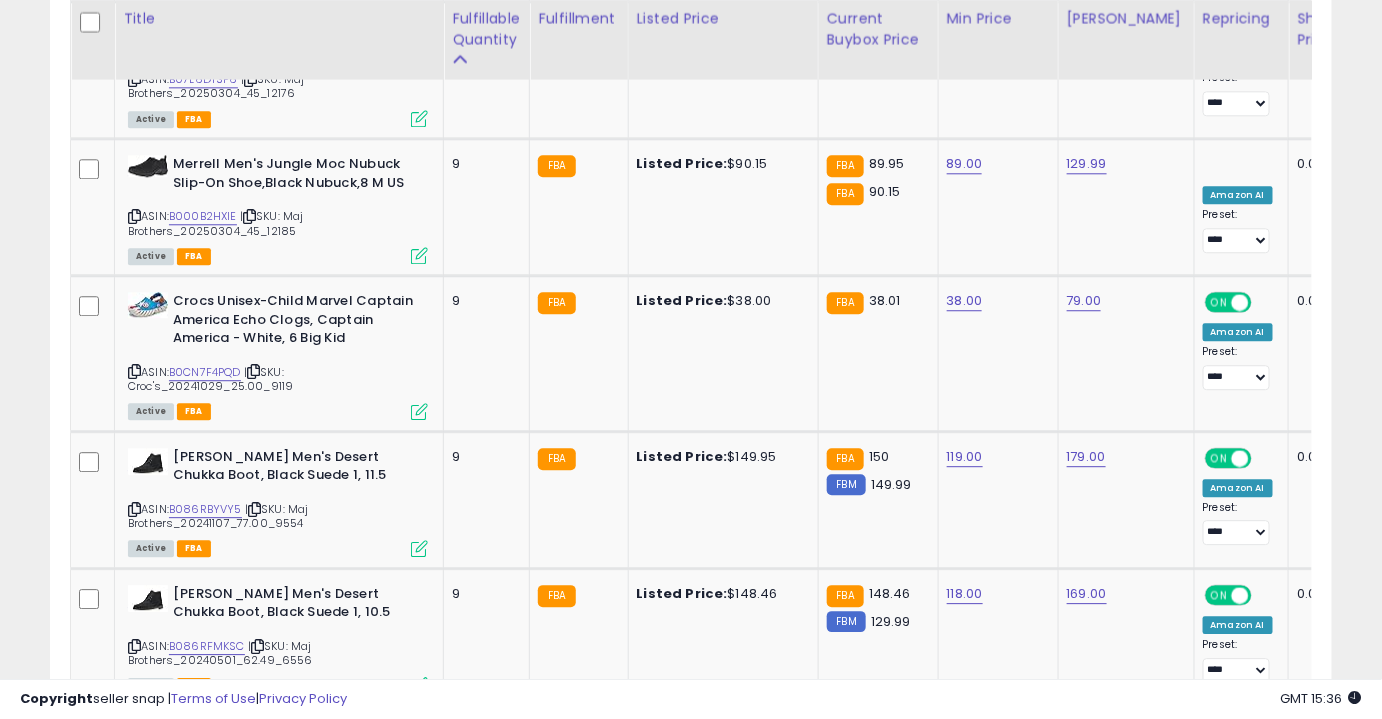 scroll, scrollTop: 4156, scrollLeft: 0, axis: vertical 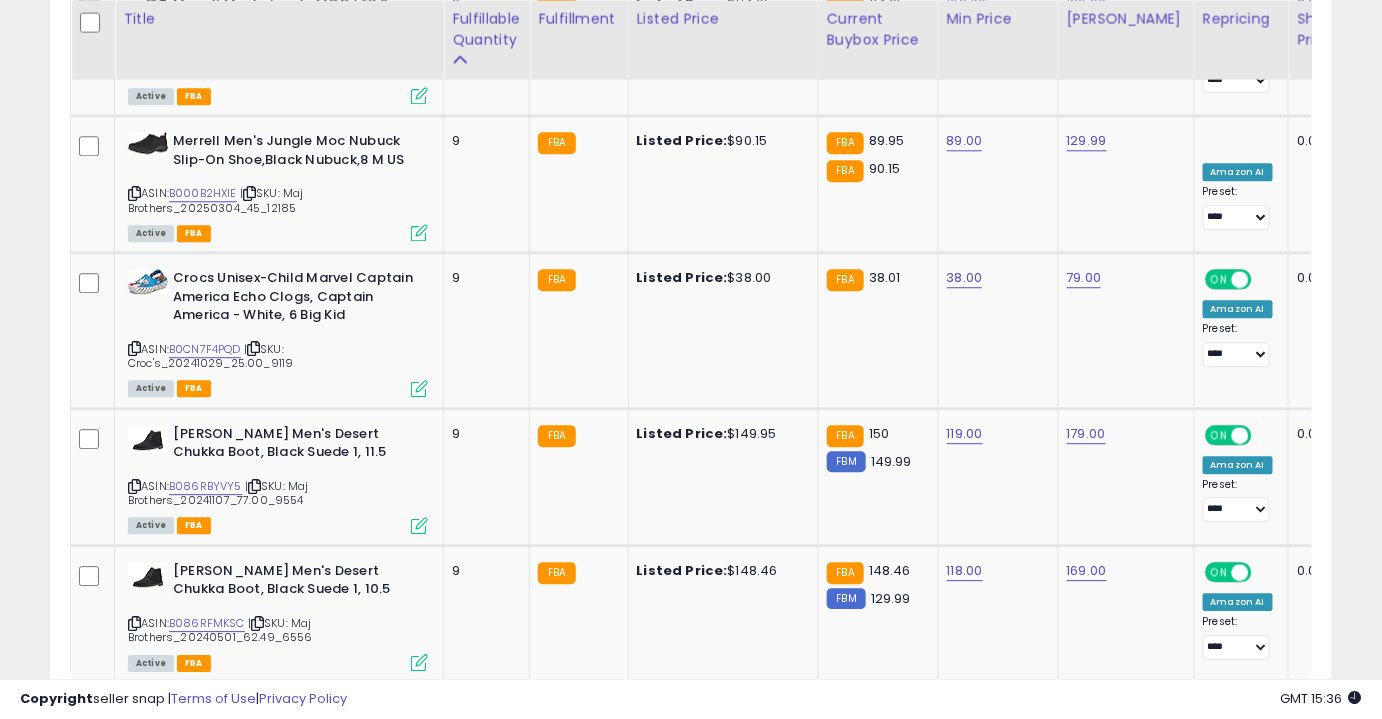 click on "3" 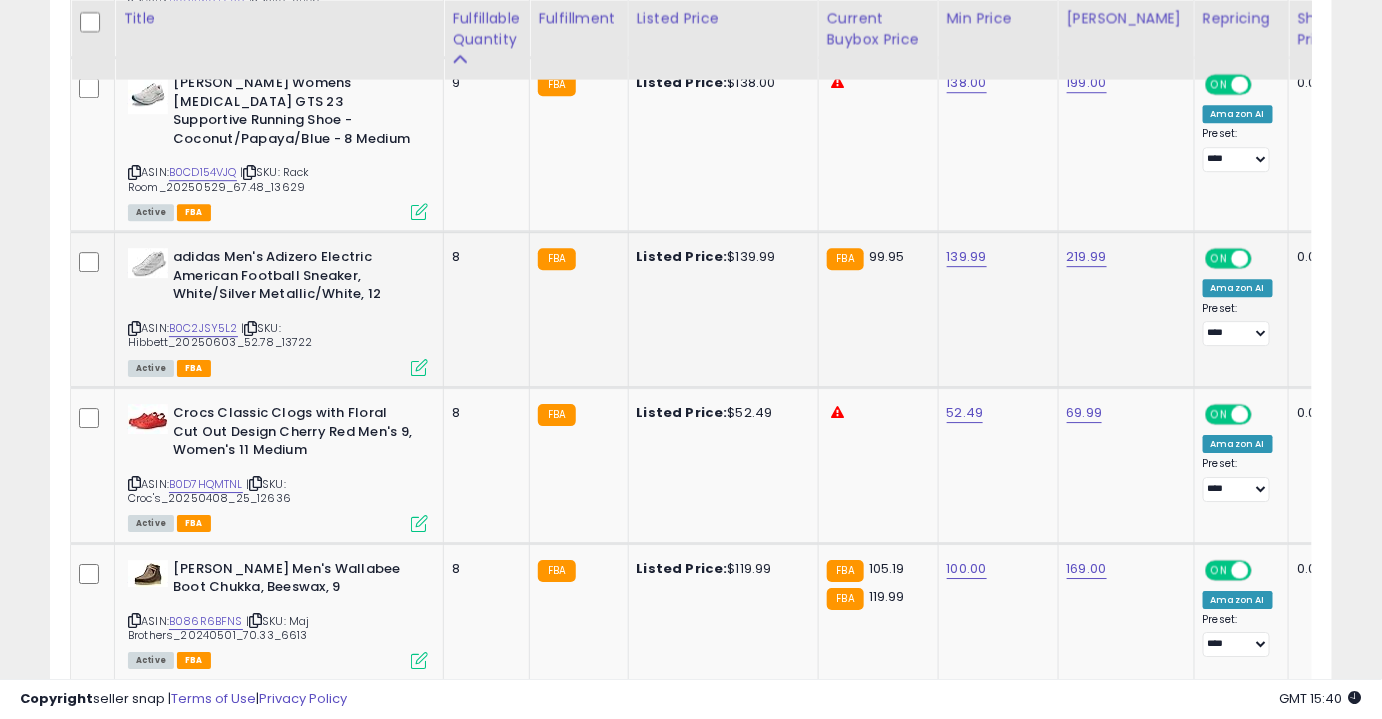 scroll, scrollTop: 1870, scrollLeft: 0, axis: vertical 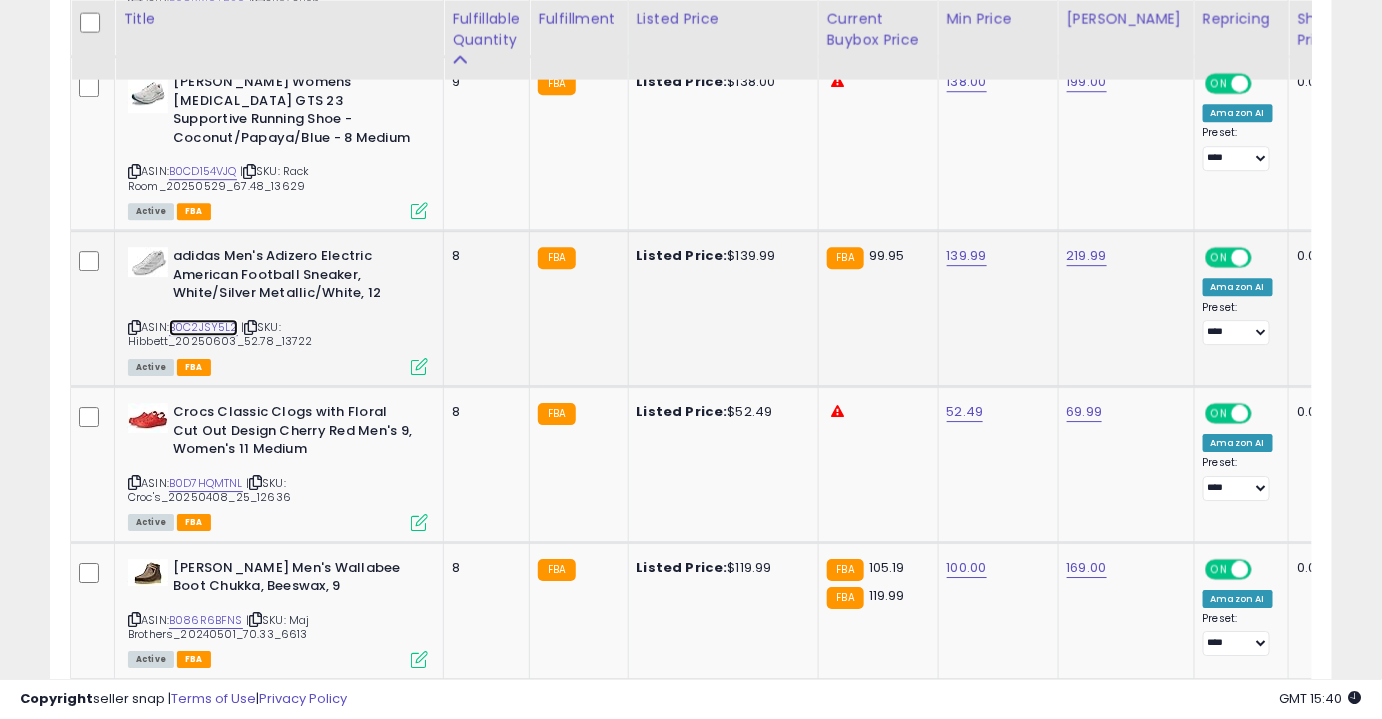 click on "B0C2JSY5L2" at bounding box center (203, 327) 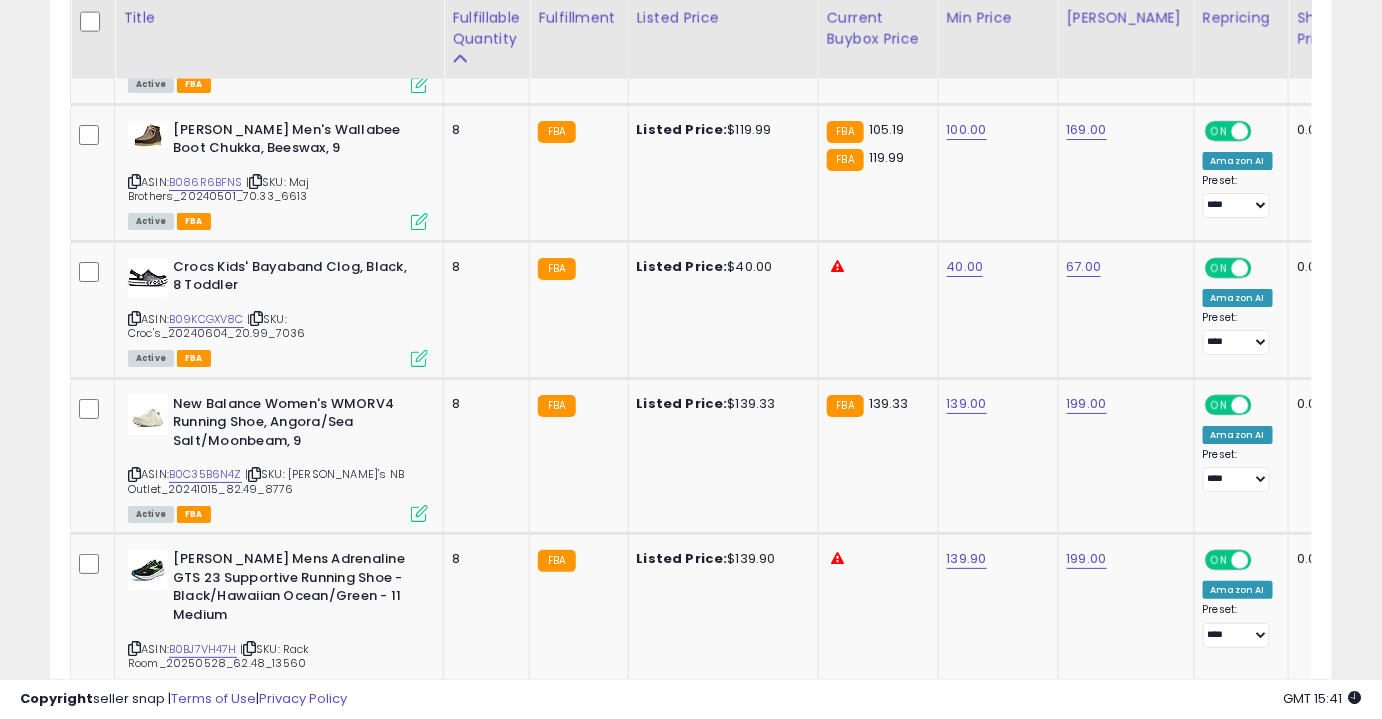 scroll, scrollTop: 2314, scrollLeft: 0, axis: vertical 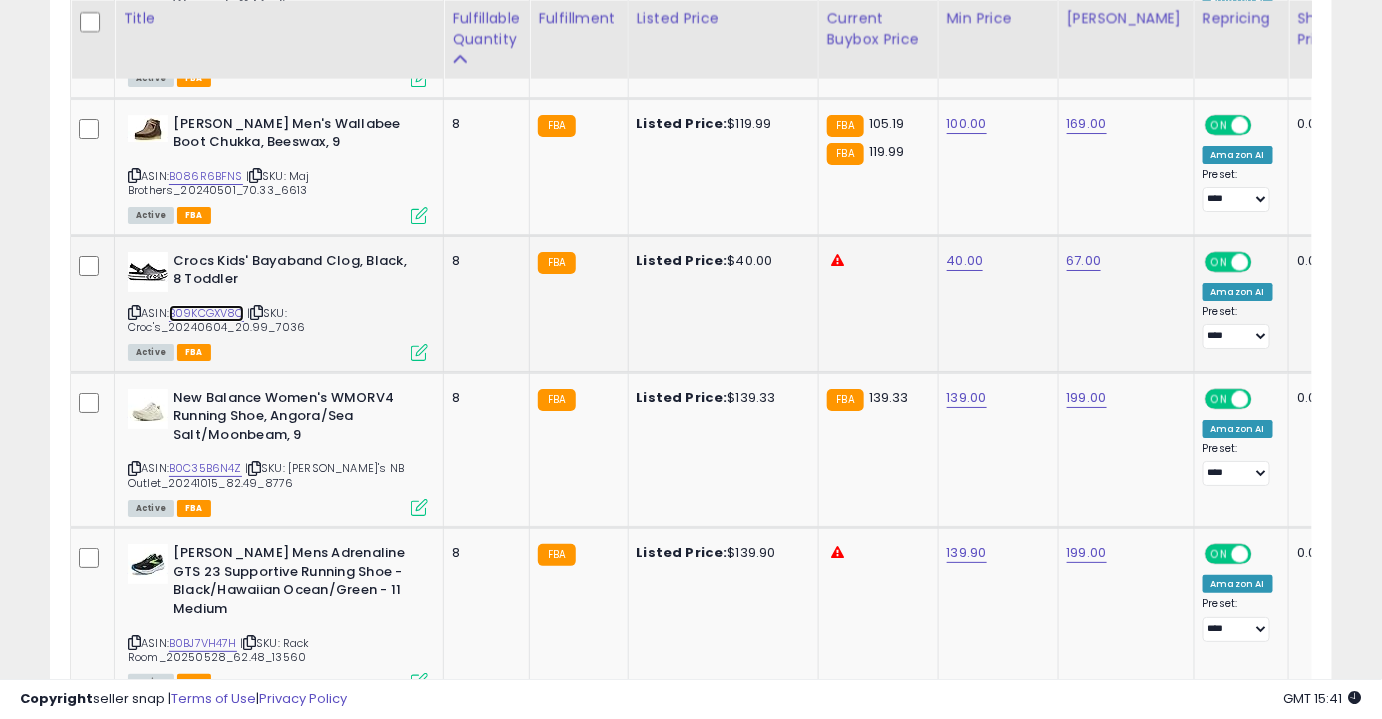 click on "B09KCGXV8C" at bounding box center [206, 313] 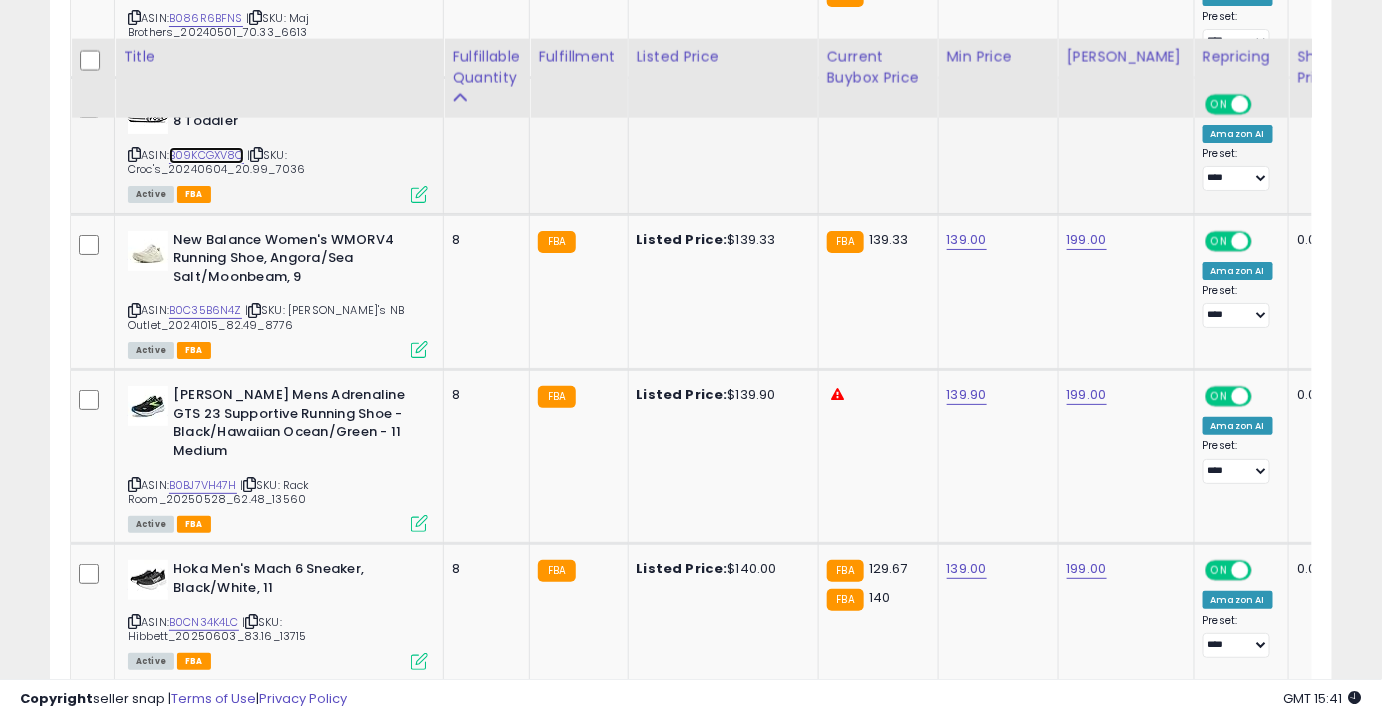 scroll, scrollTop: 2548, scrollLeft: 0, axis: vertical 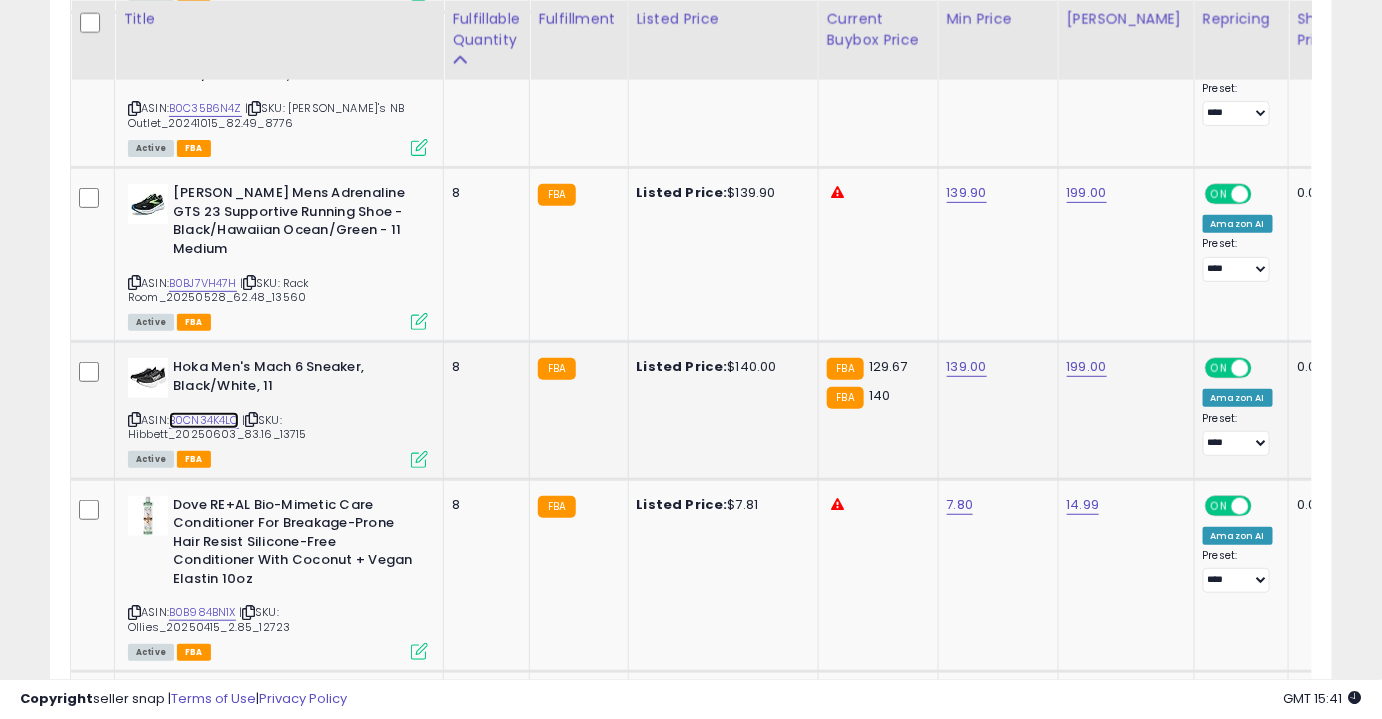 click on "B0CN34K4LC" at bounding box center (204, 420) 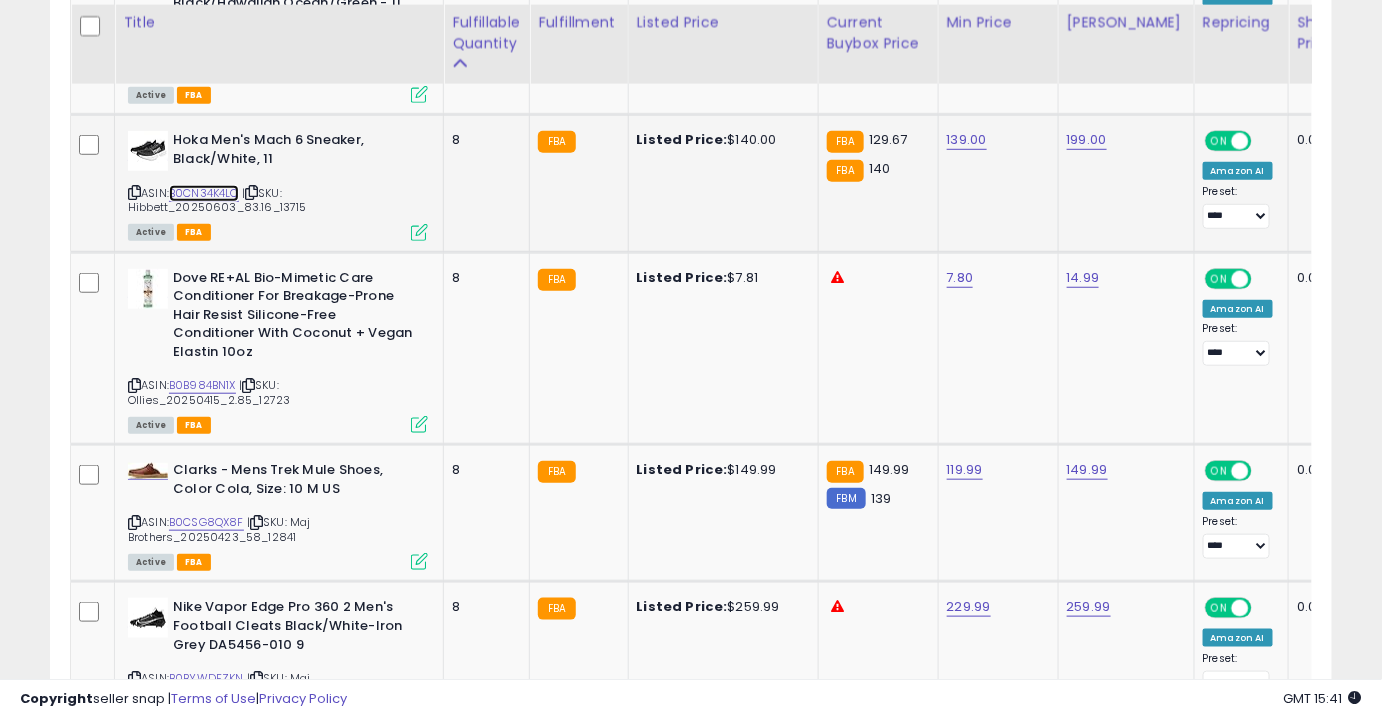 scroll, scrollTop: 2905, scrollLeft: 0, axis: vertical 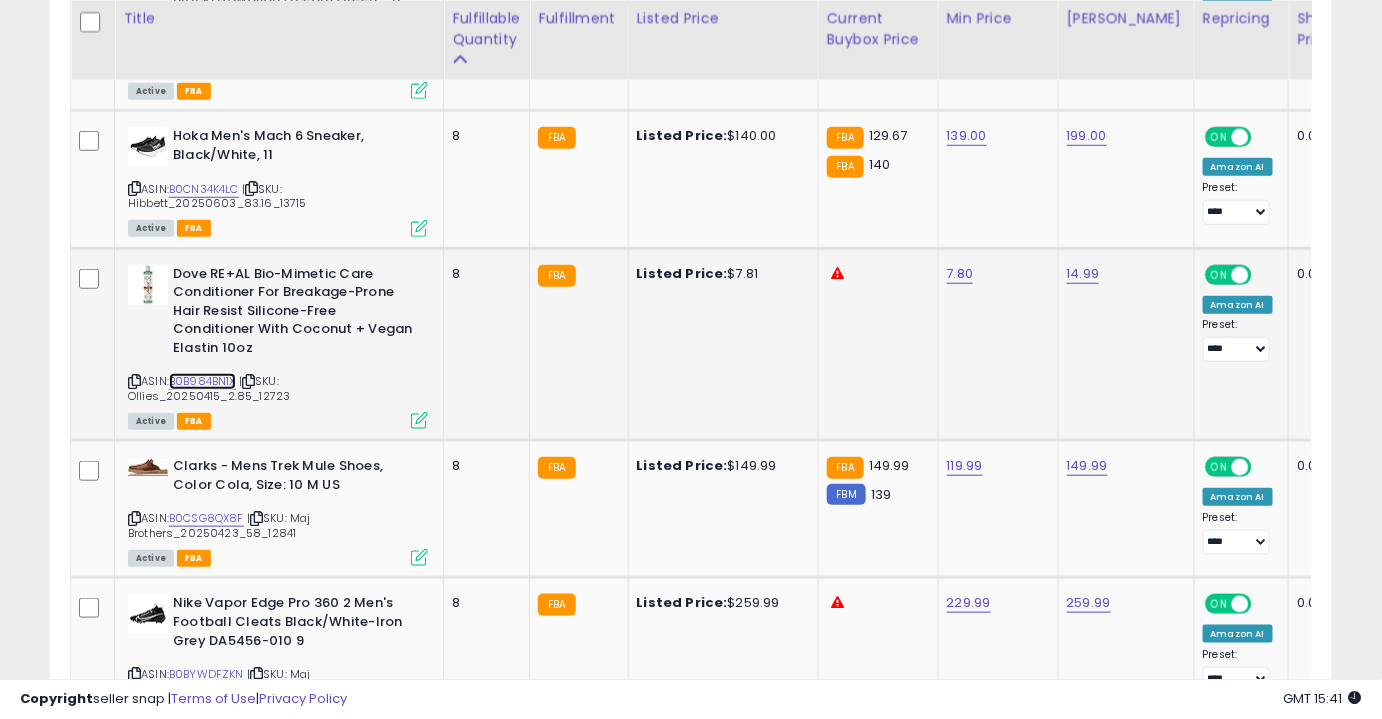 click on "B0B984BN1X" at bounding box center [202, 381] 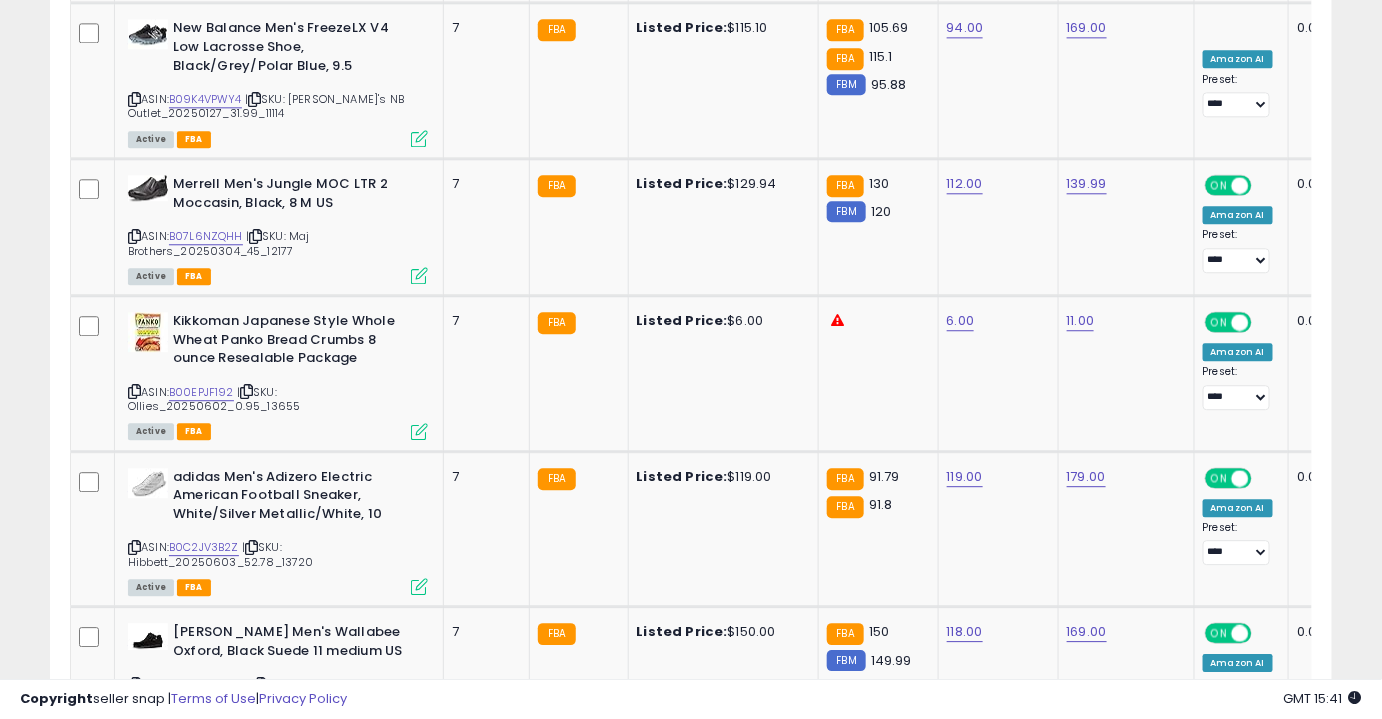 scroll, scrollTop: 4122, scrollLeft: 0, axis: vertical 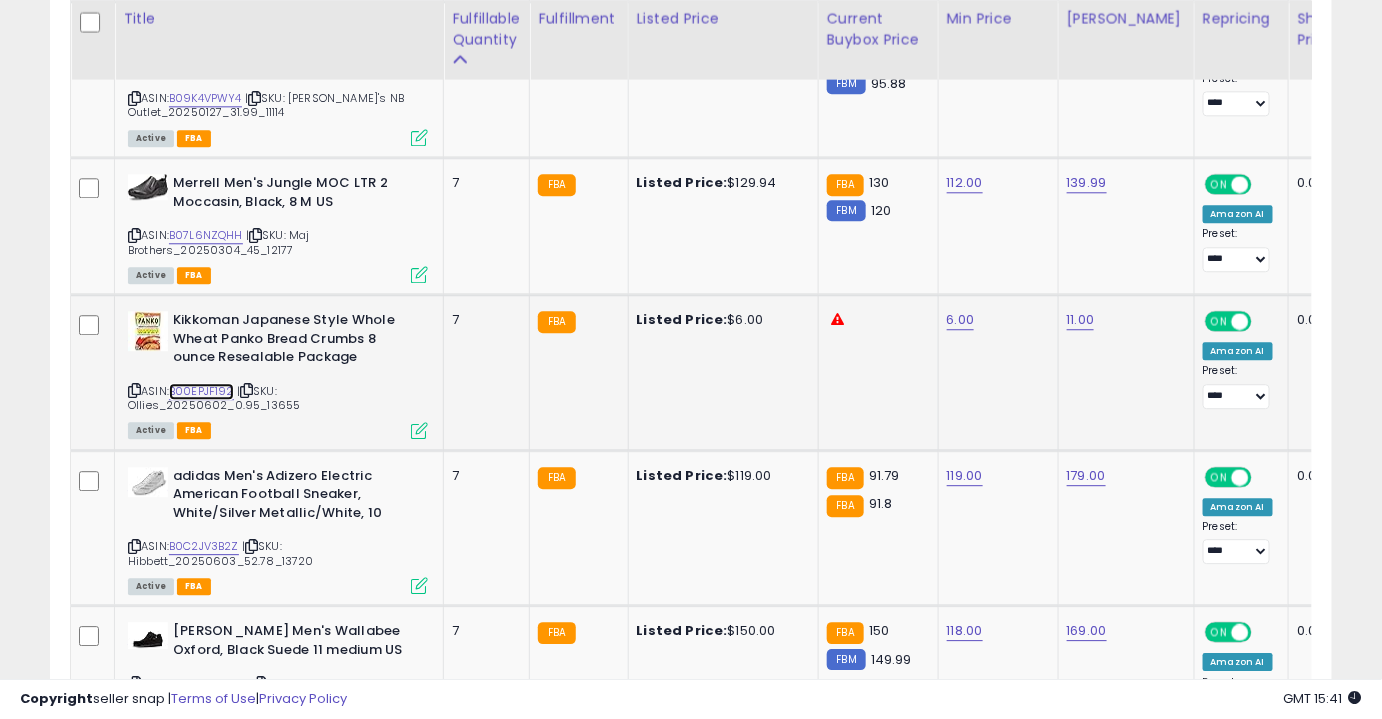 click on "B00EPJF192" at bounding box center [201, 391] 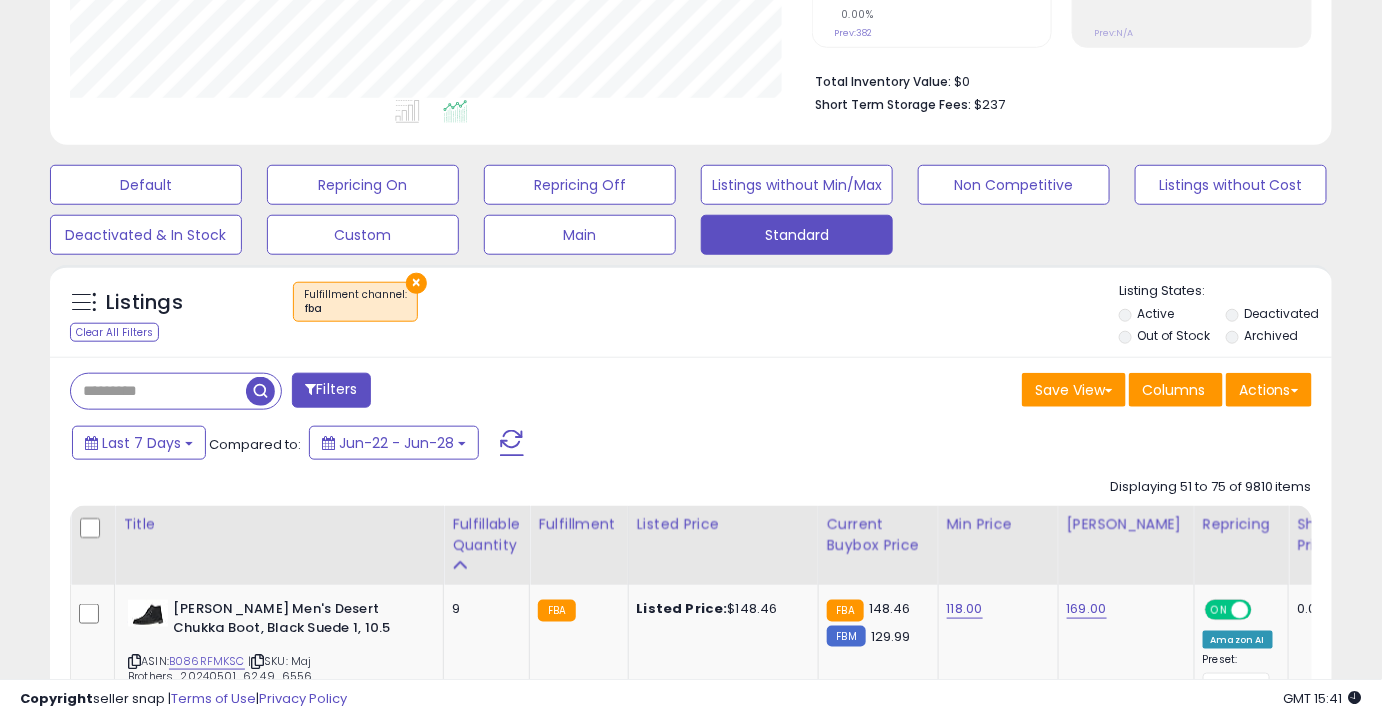 scroll, scrollTop: 472, scrollLeft: 0, axis: vertical 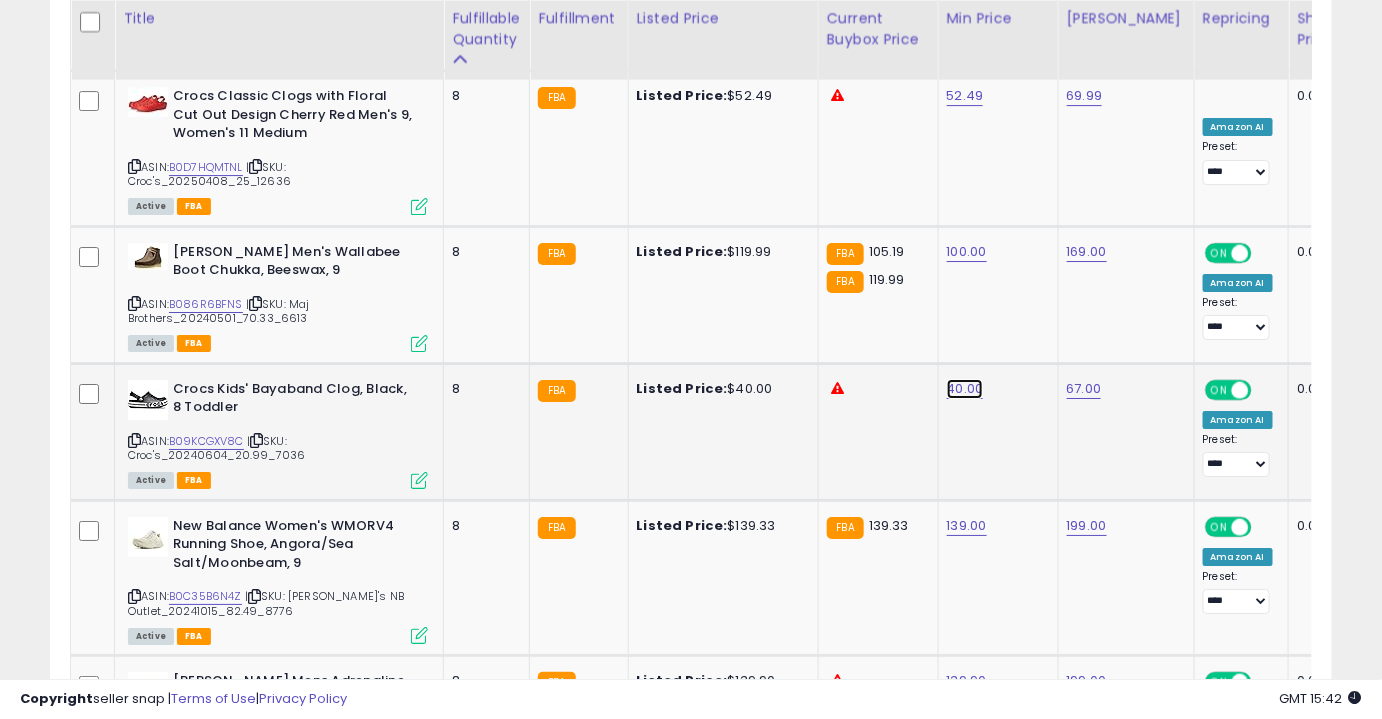 click on "40.00" at bounding box center (965, -1112) 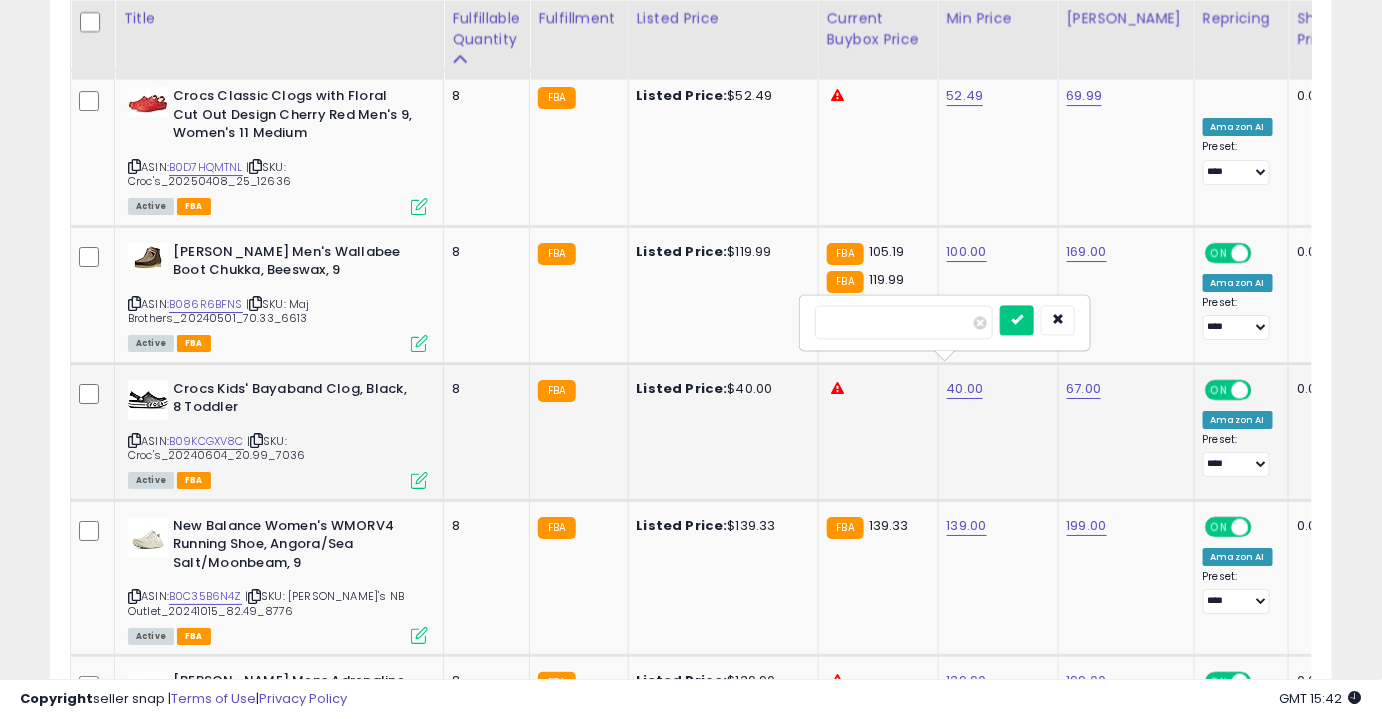 type on "**" 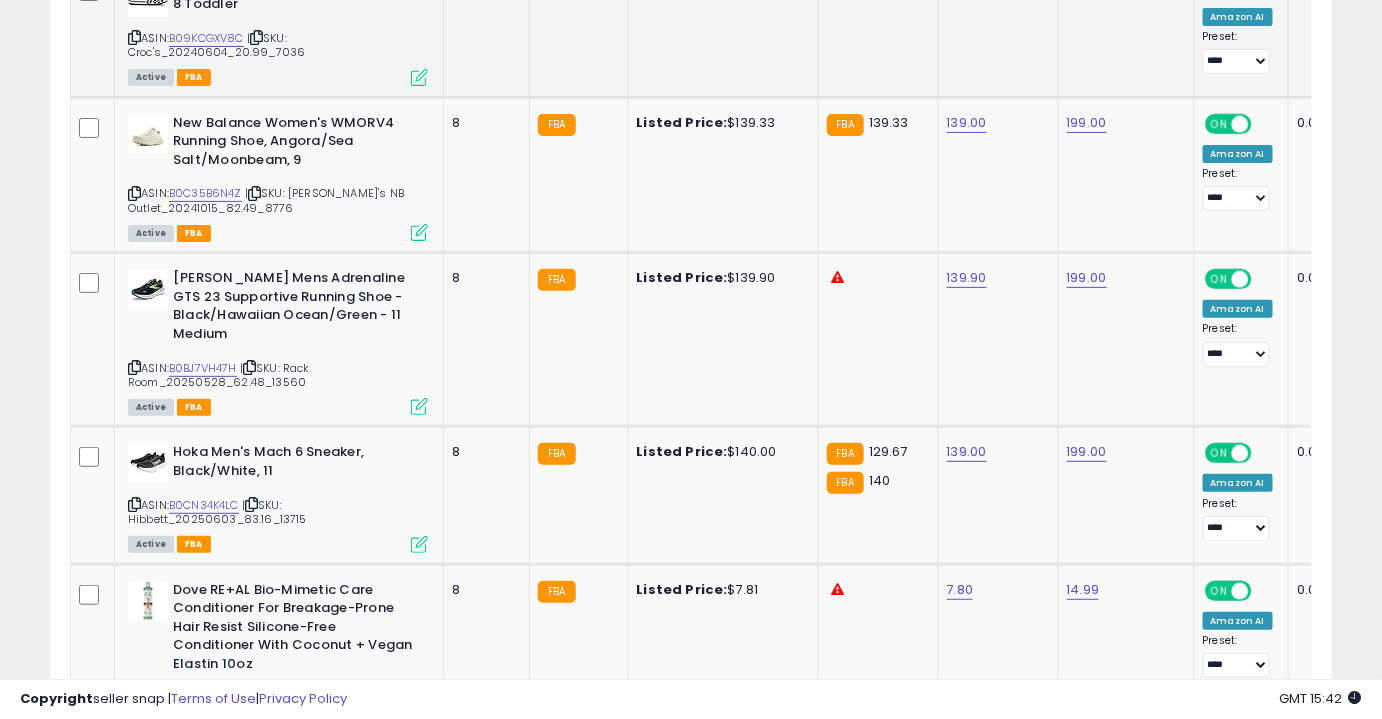 scroll, scrollTop: 2593, scrollLeft: 0, axis: vertical 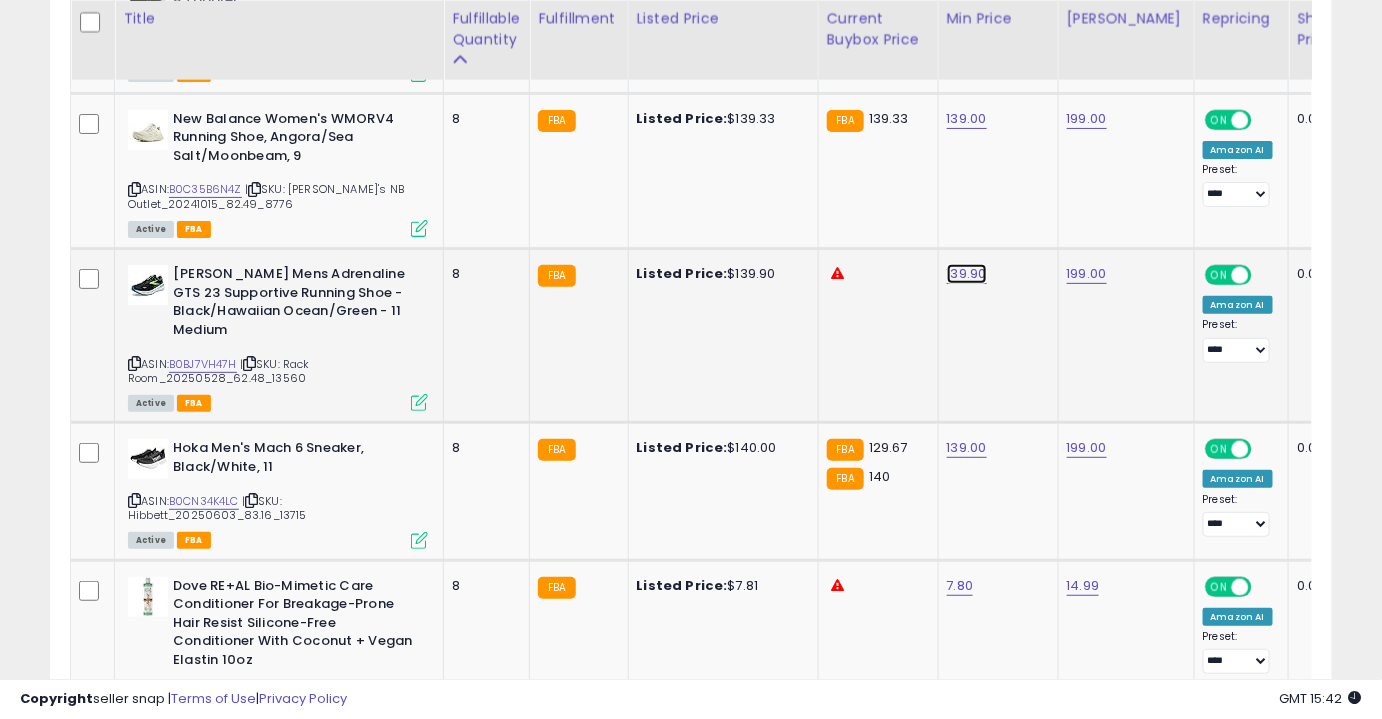 click on "139.90" at bounding box center (965, -1519) 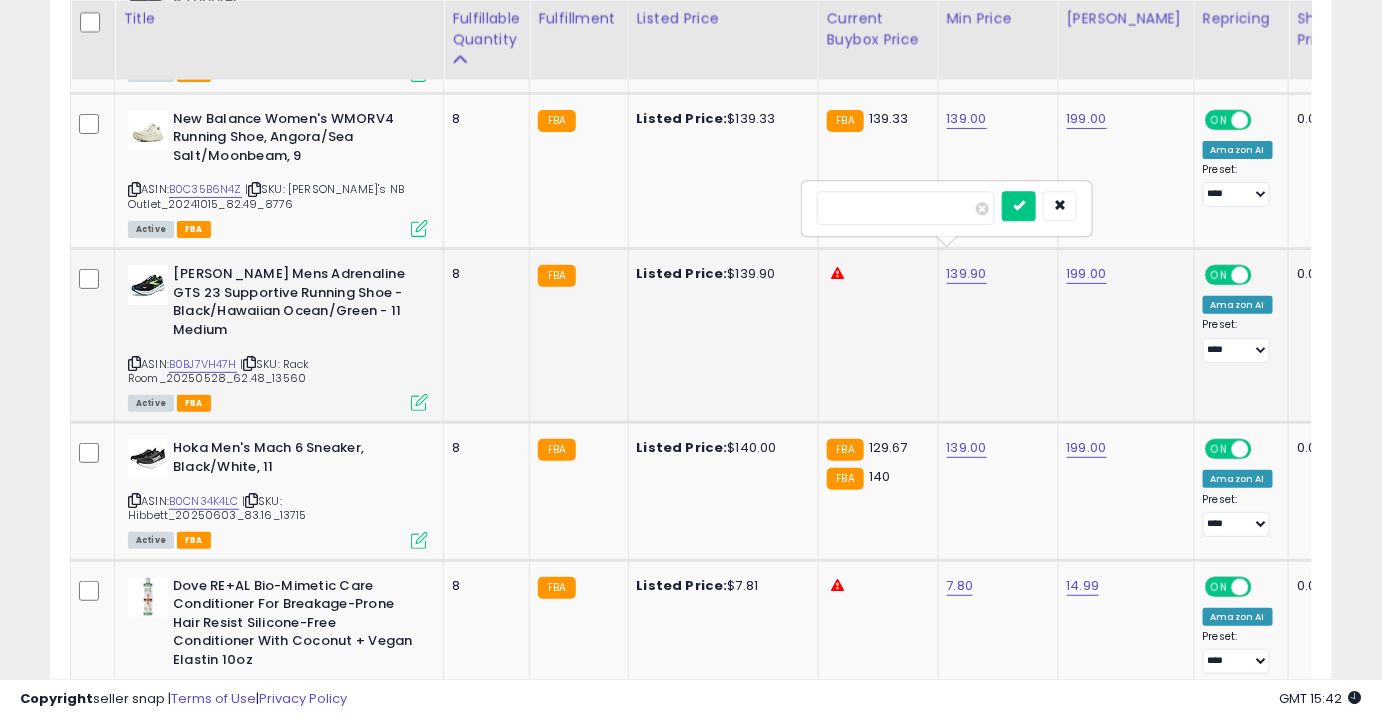 click on "******" at bounding box center (906, 208) 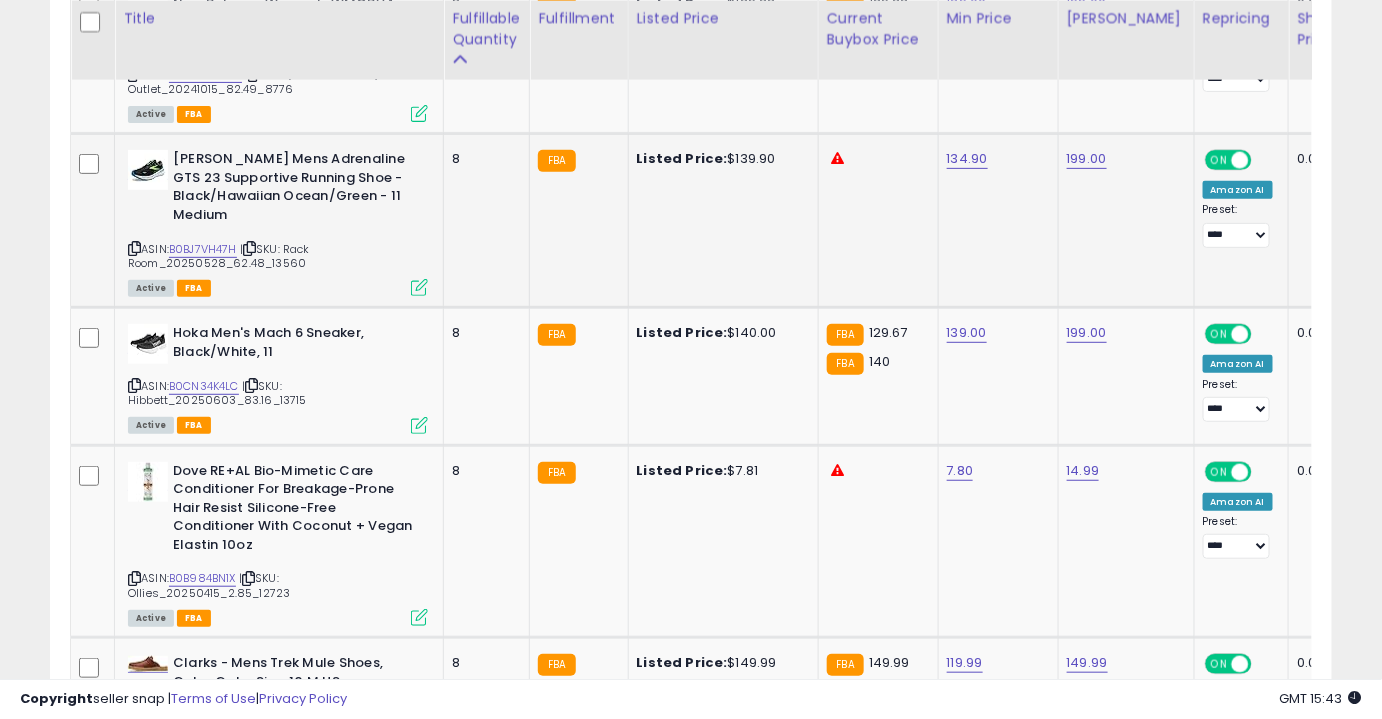 scroll, scrollTop: 4025, scrollLeft: 0, axis: vertical 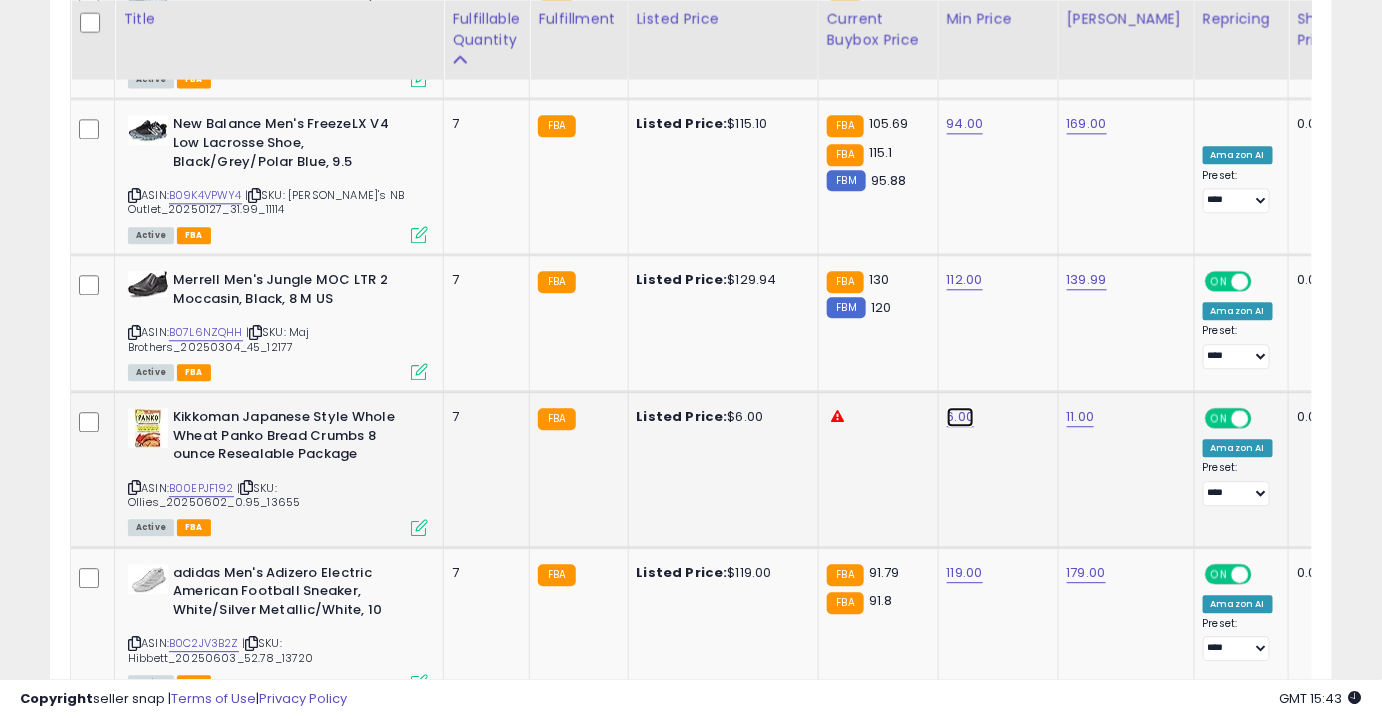 click on "6.00" at bounding box center (965, -2951) 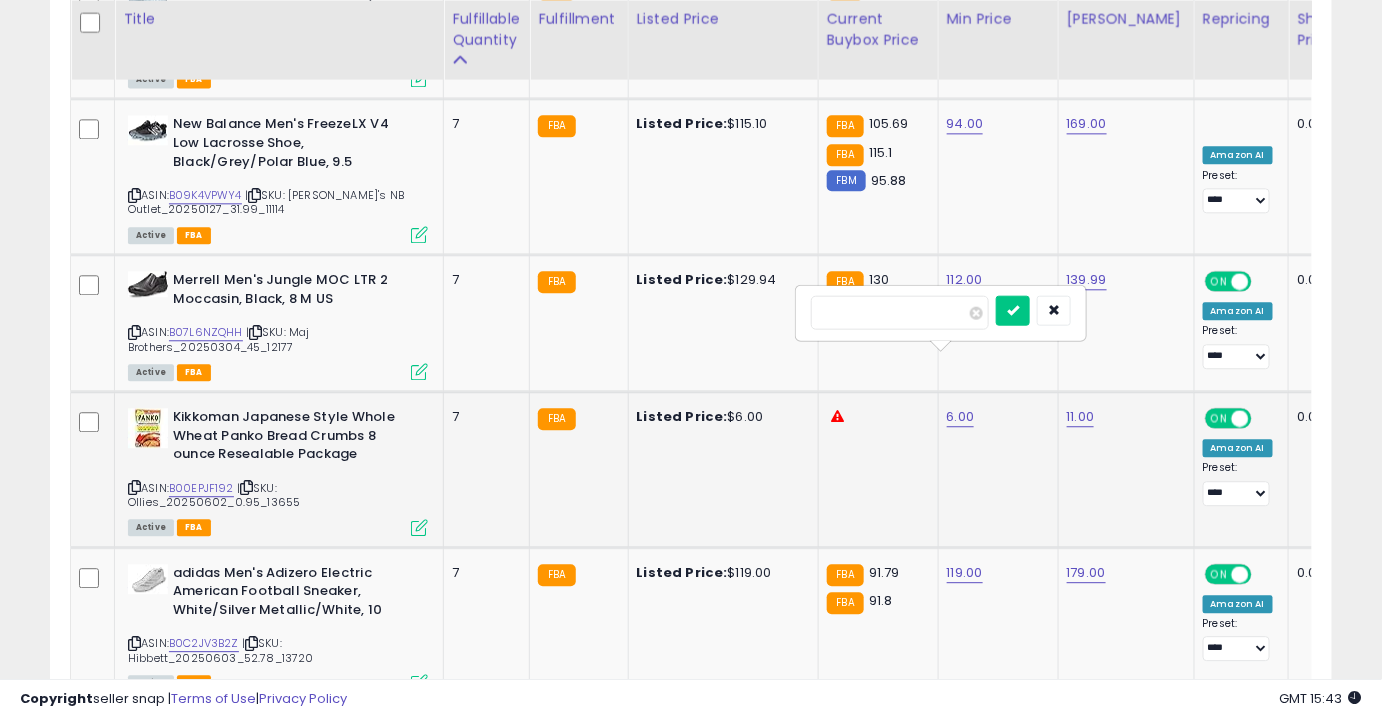 type on "***" 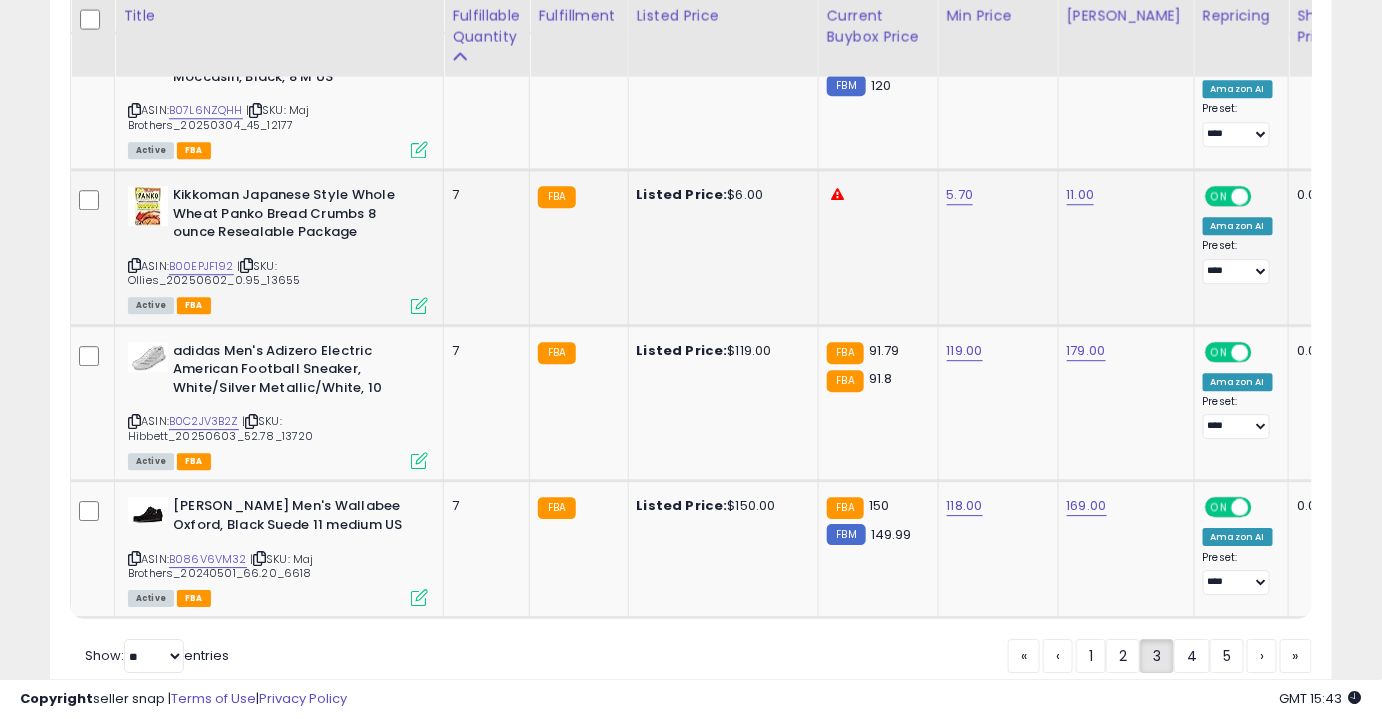 scroll, scrollTop: 4244, scrollLeft: 0, axis: vertical 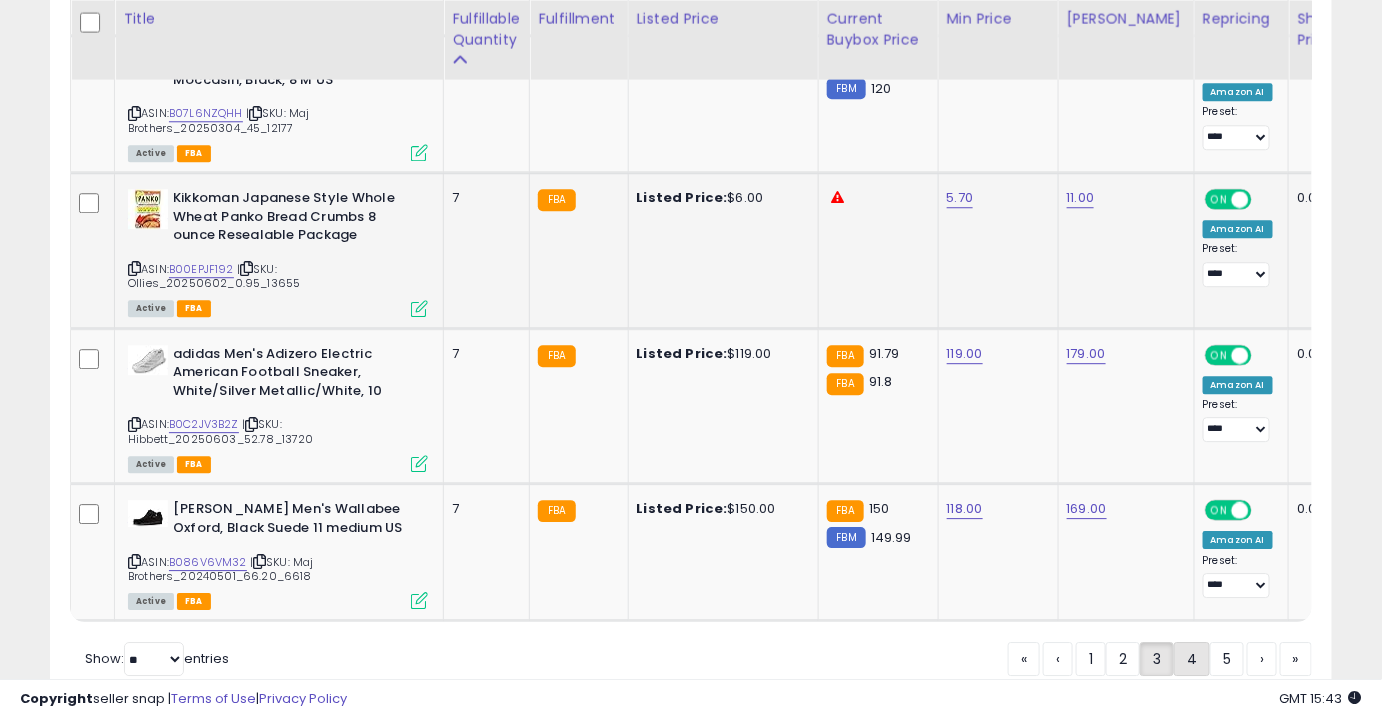 click on "4" 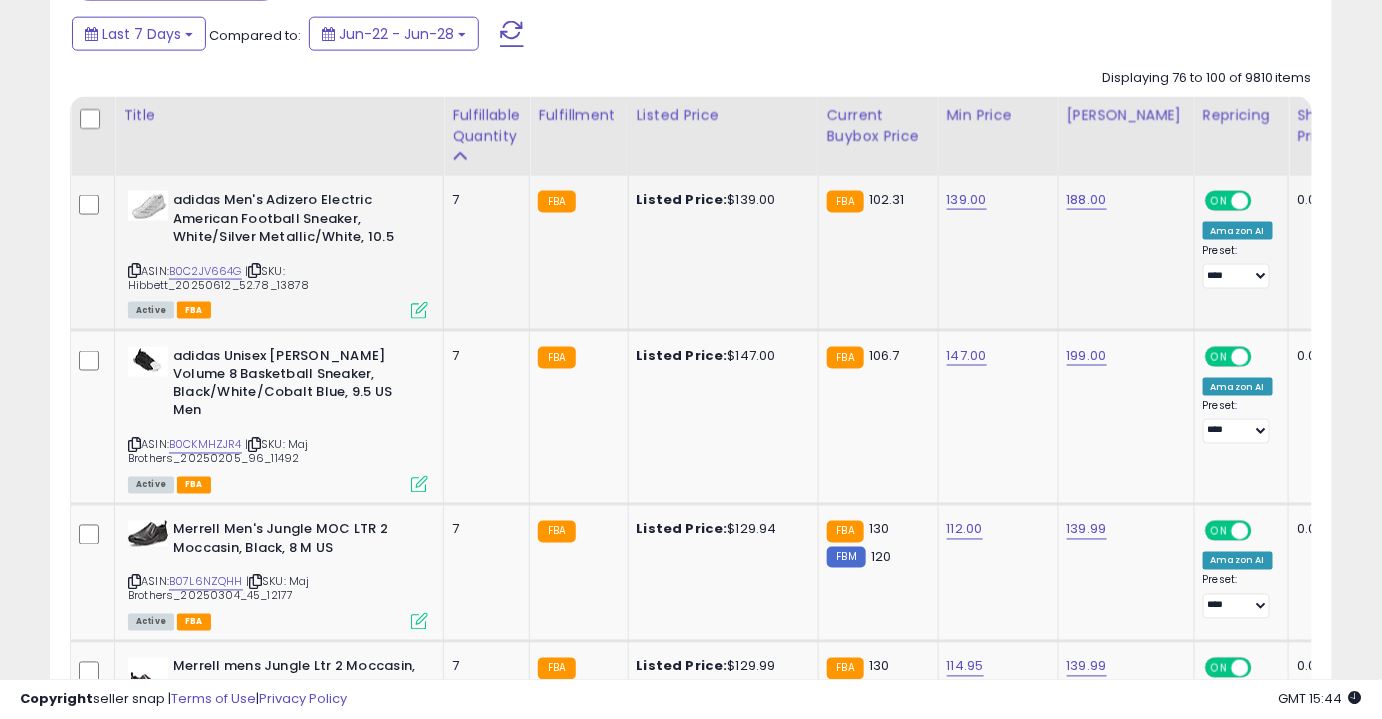 scroll, scrollTop: 880, scrollLeft: 0, axis: vertical 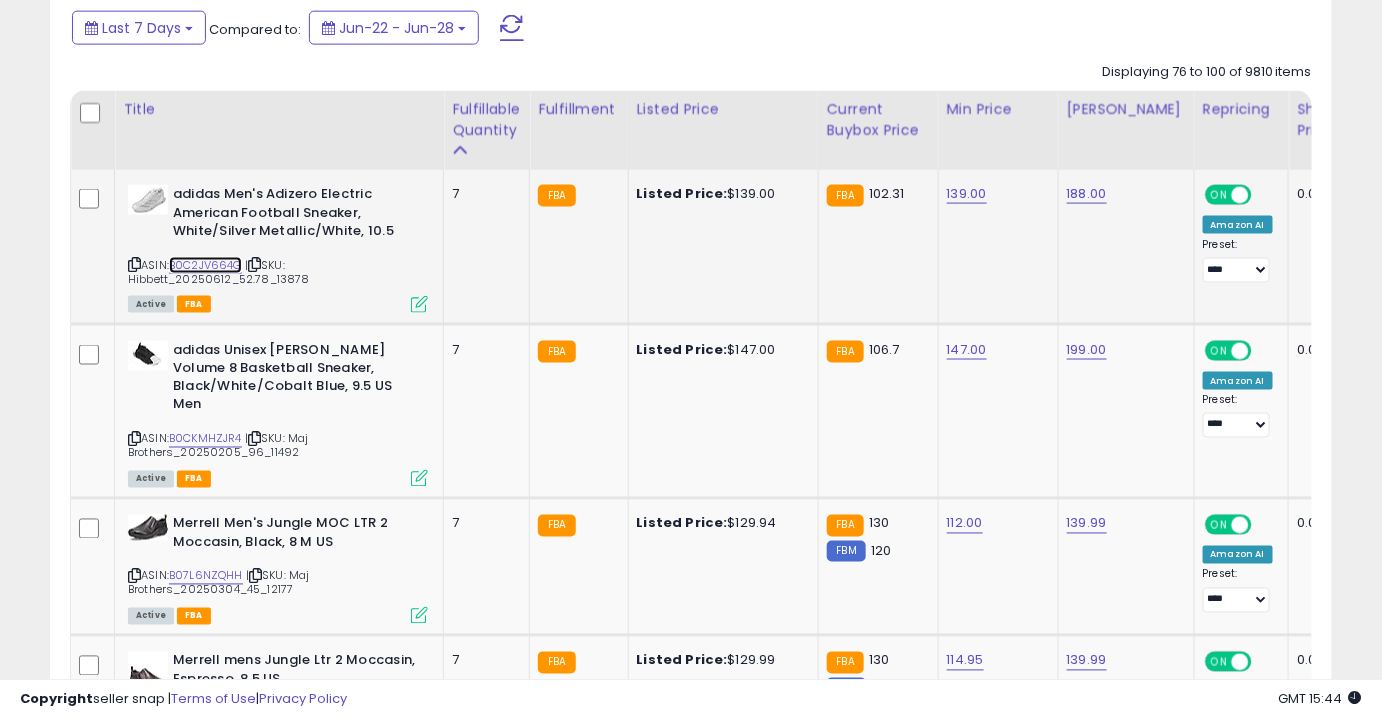 click on "B0C2JV664G" at bounding box center (205, 265) 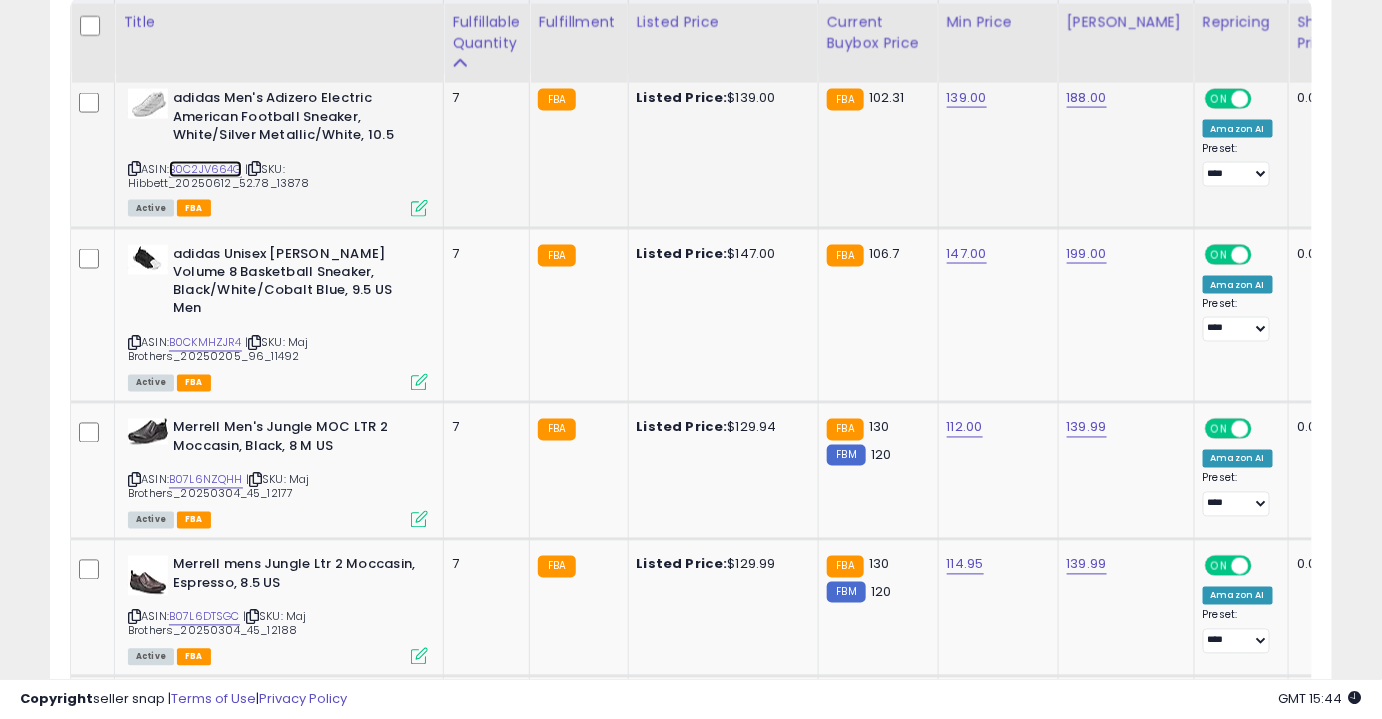 scroll, scrollTop: 980, scrollLeft: 0, axis: vertical 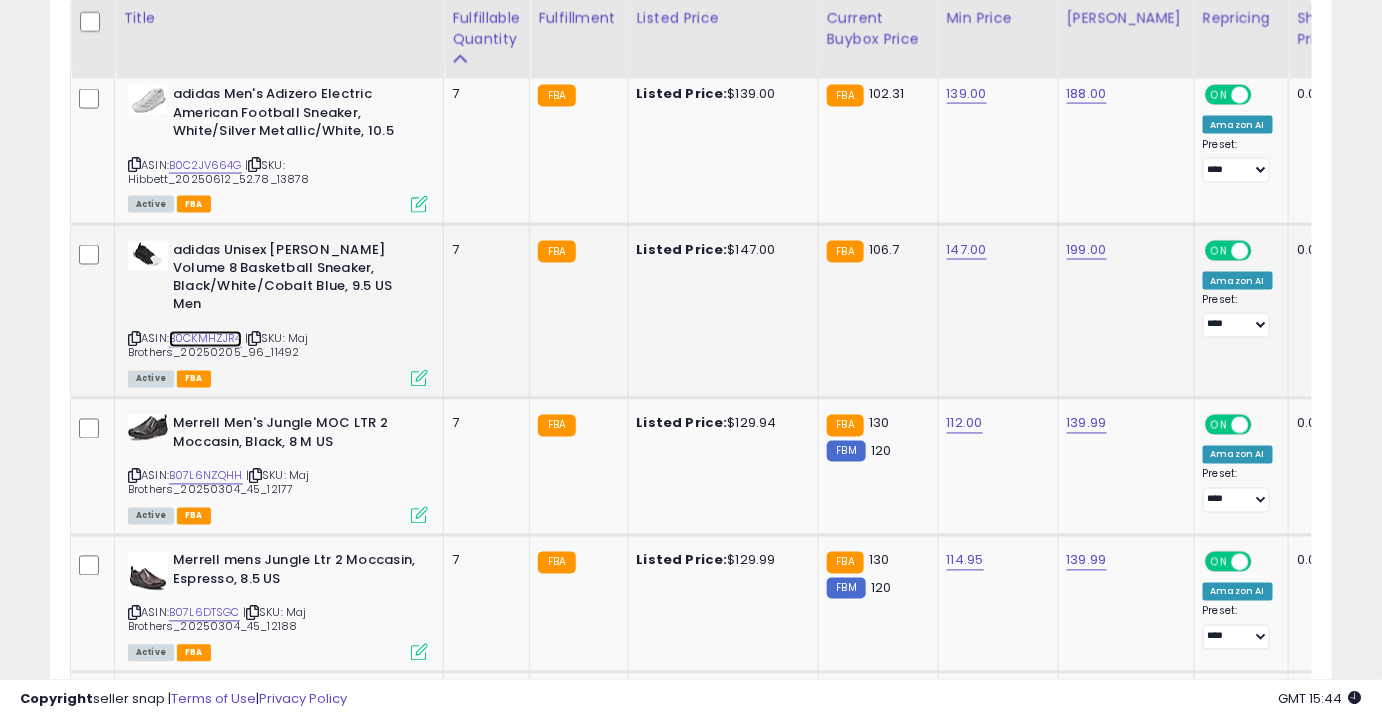 click on "B0CKMHZJR4" at bounding box center [205, 339] 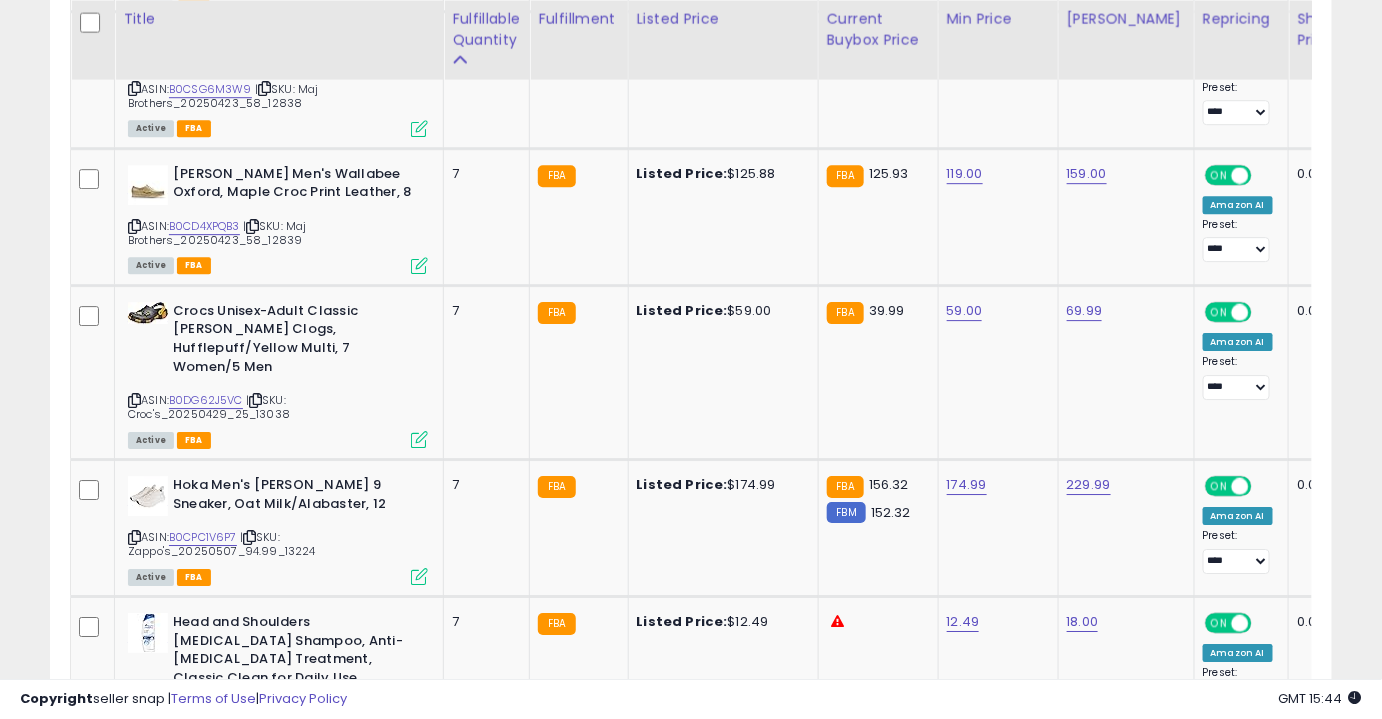 scroll, scrollTop: 1937, scrollLeft: 0, axis: vertical 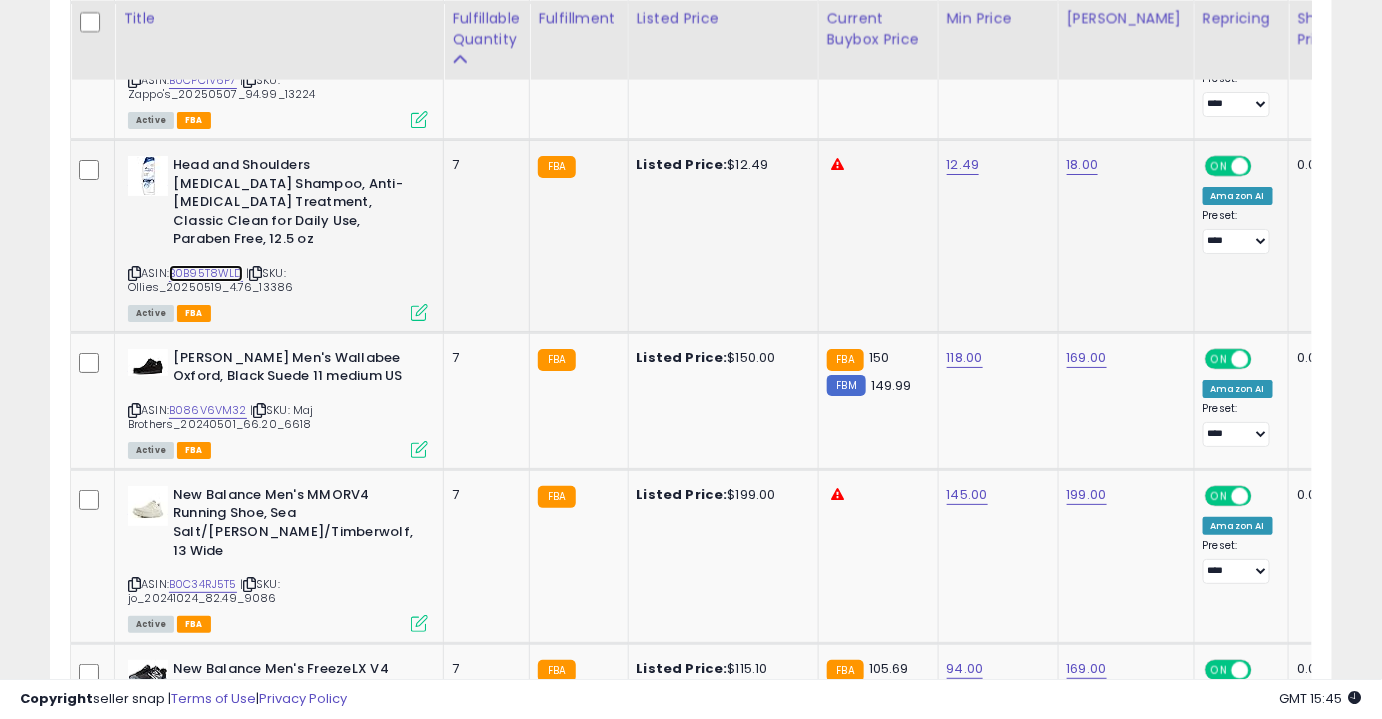 click on "B0B95T8WLD" at bounding box center [206, 273] 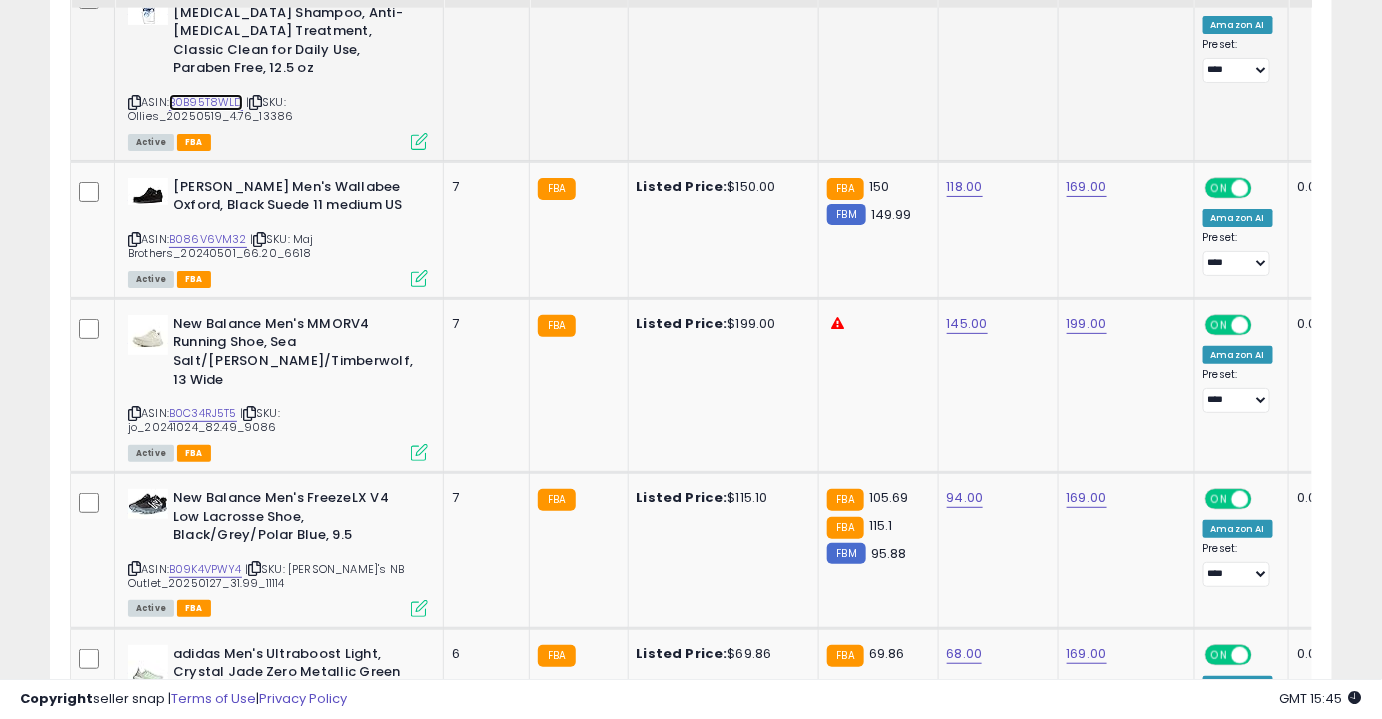 scroll, scrollTop: 2565, scrollLeft: 0, axis: vertical 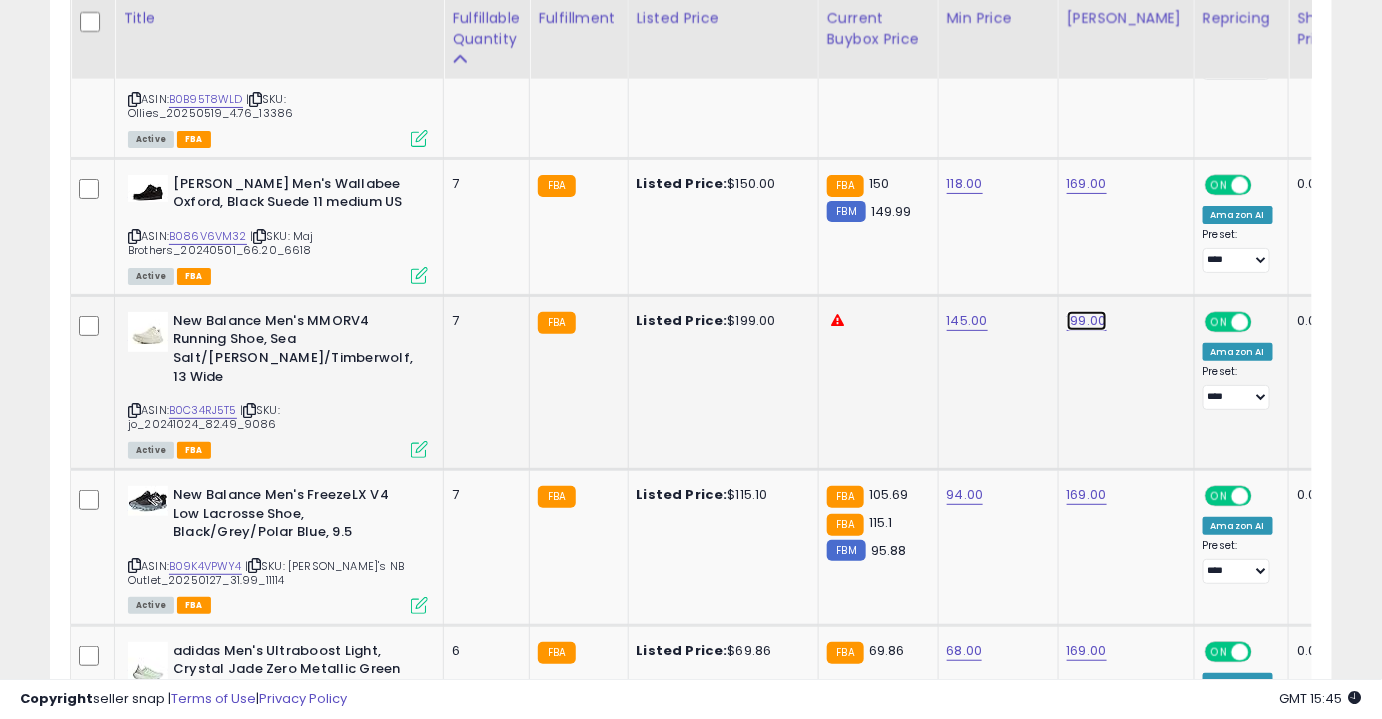 click on "199.00" at bounding box center (1087, -1491) 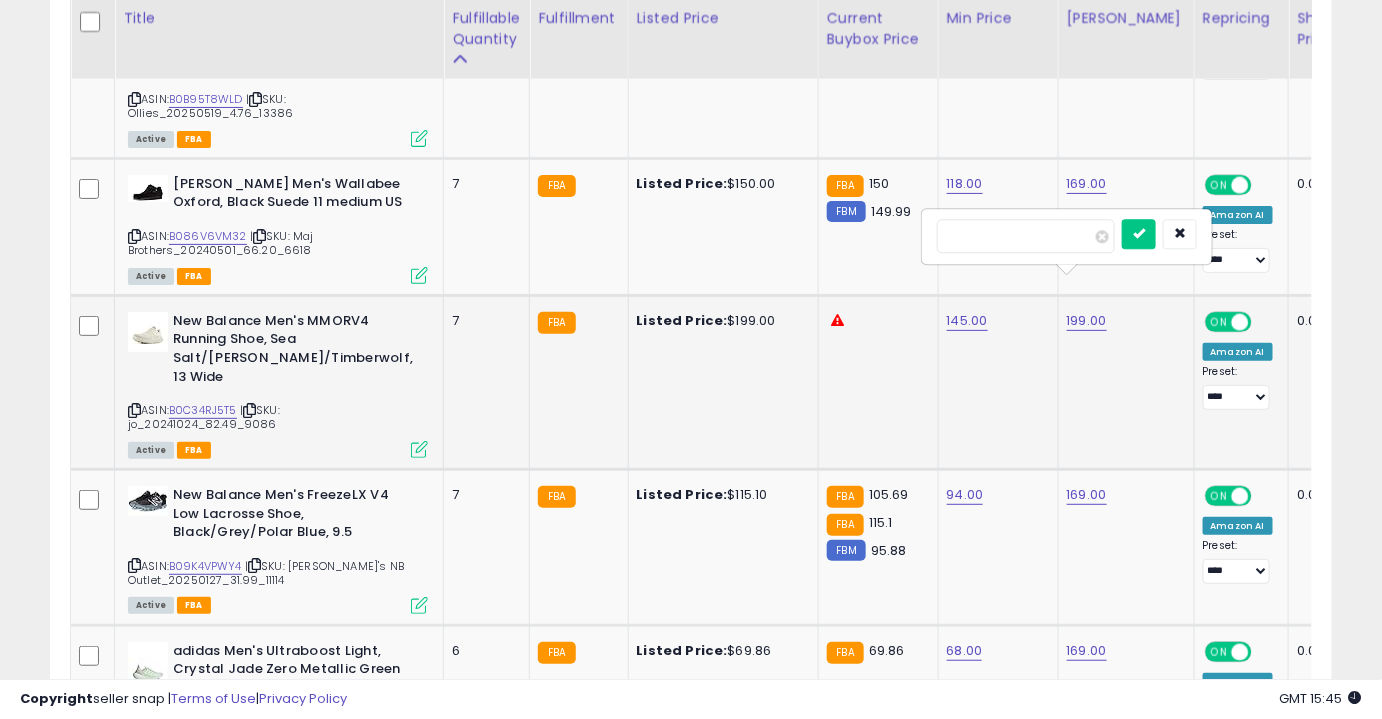 type on "******" 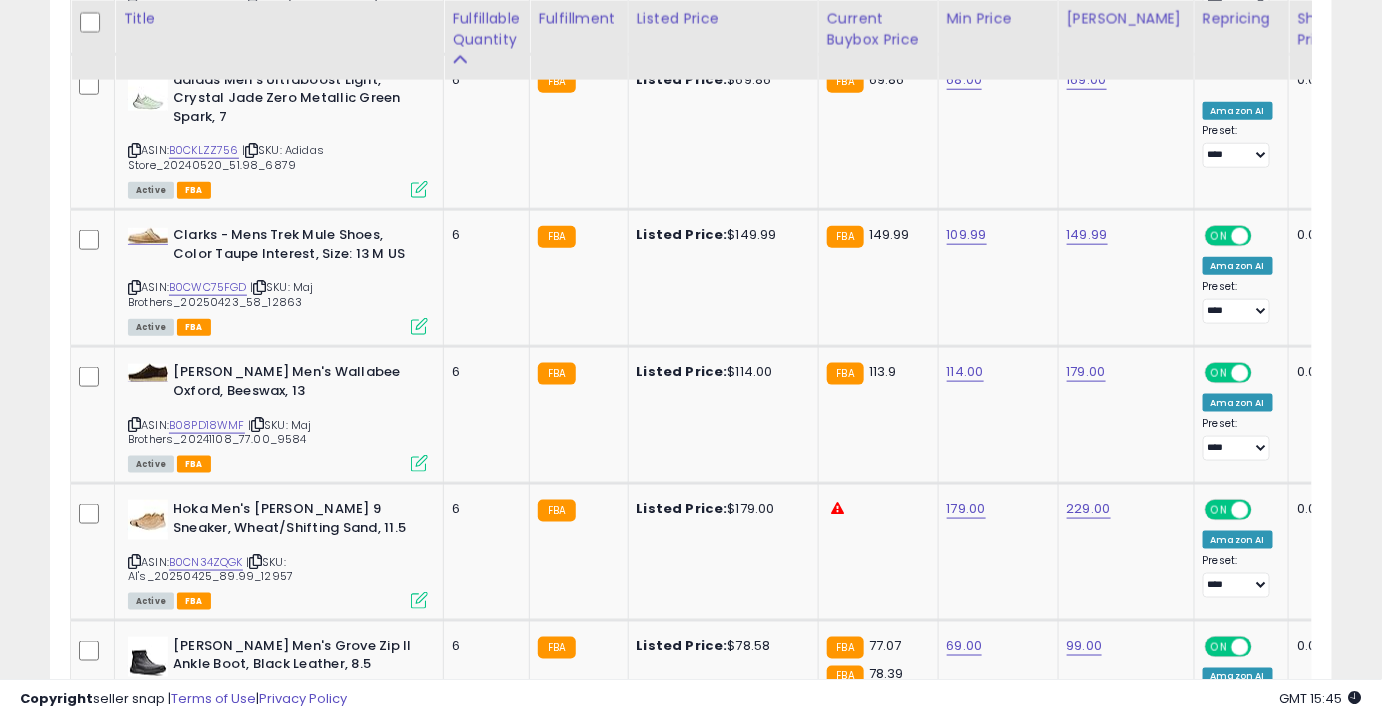 scroll, scrollTop: 3136, scrollLeft: 0, axis: vertical 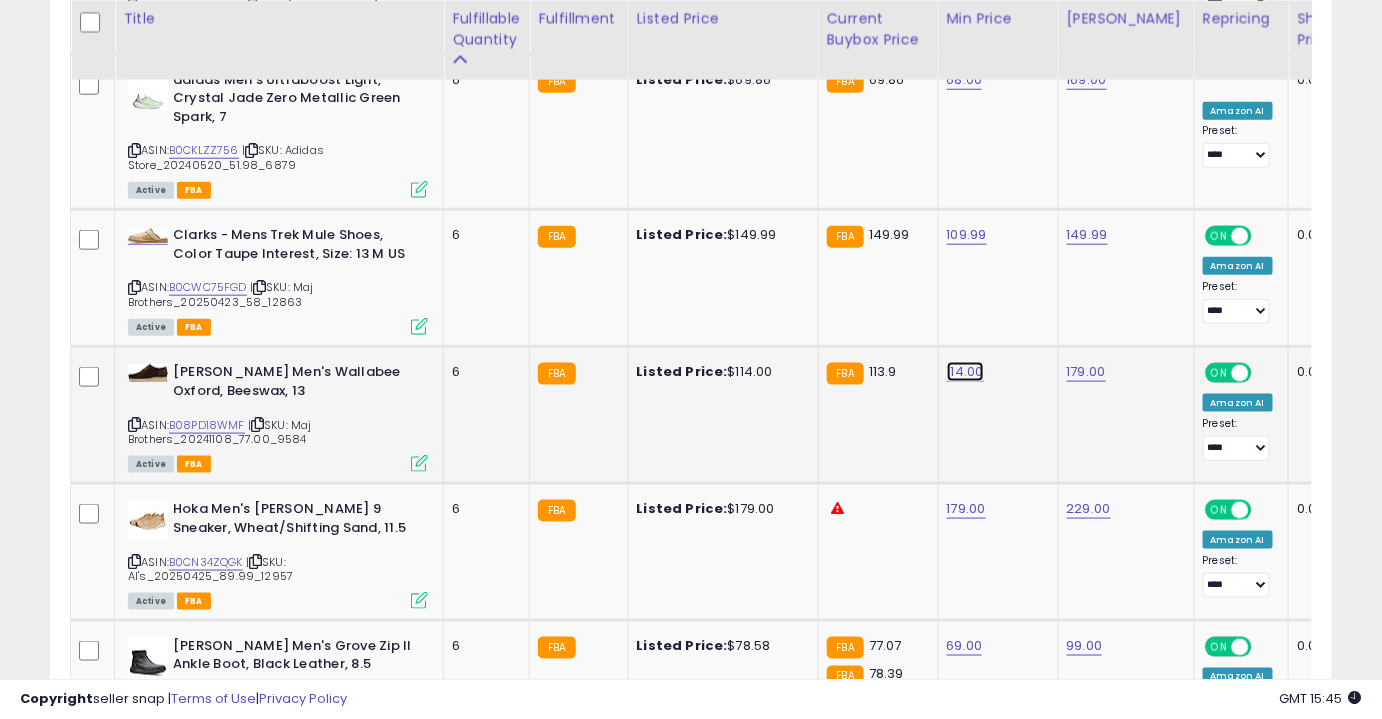 click on "114.00" at bounding box center [967, -2062] 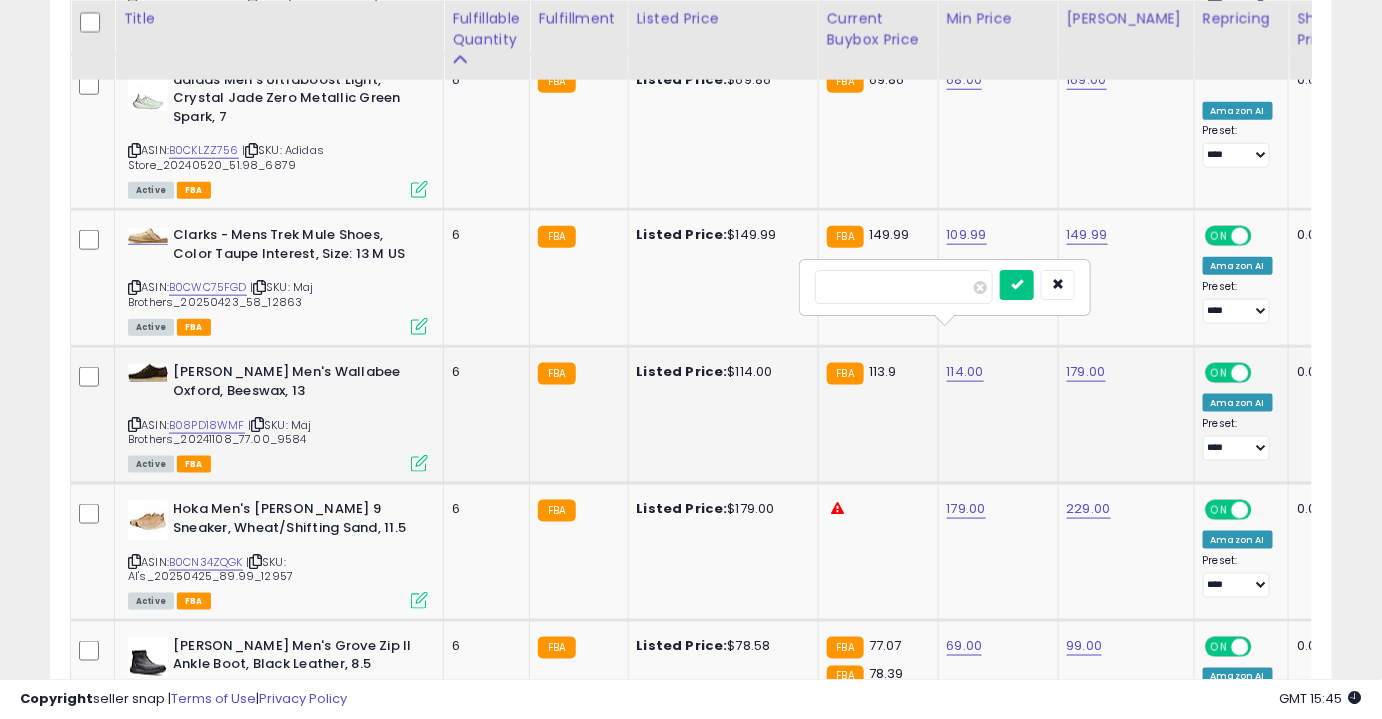 type on "***" 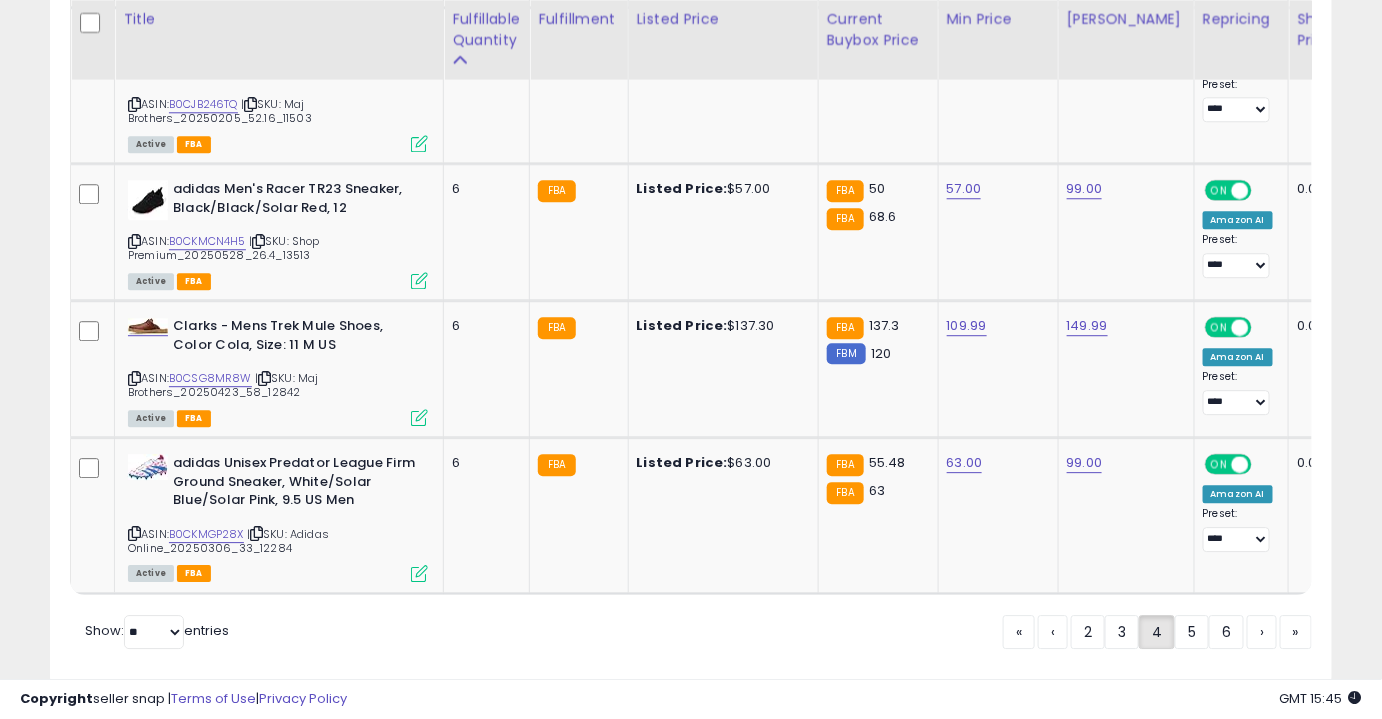 scroll, scrollTop: 4218, scrollLeft: 0, axis: vertical 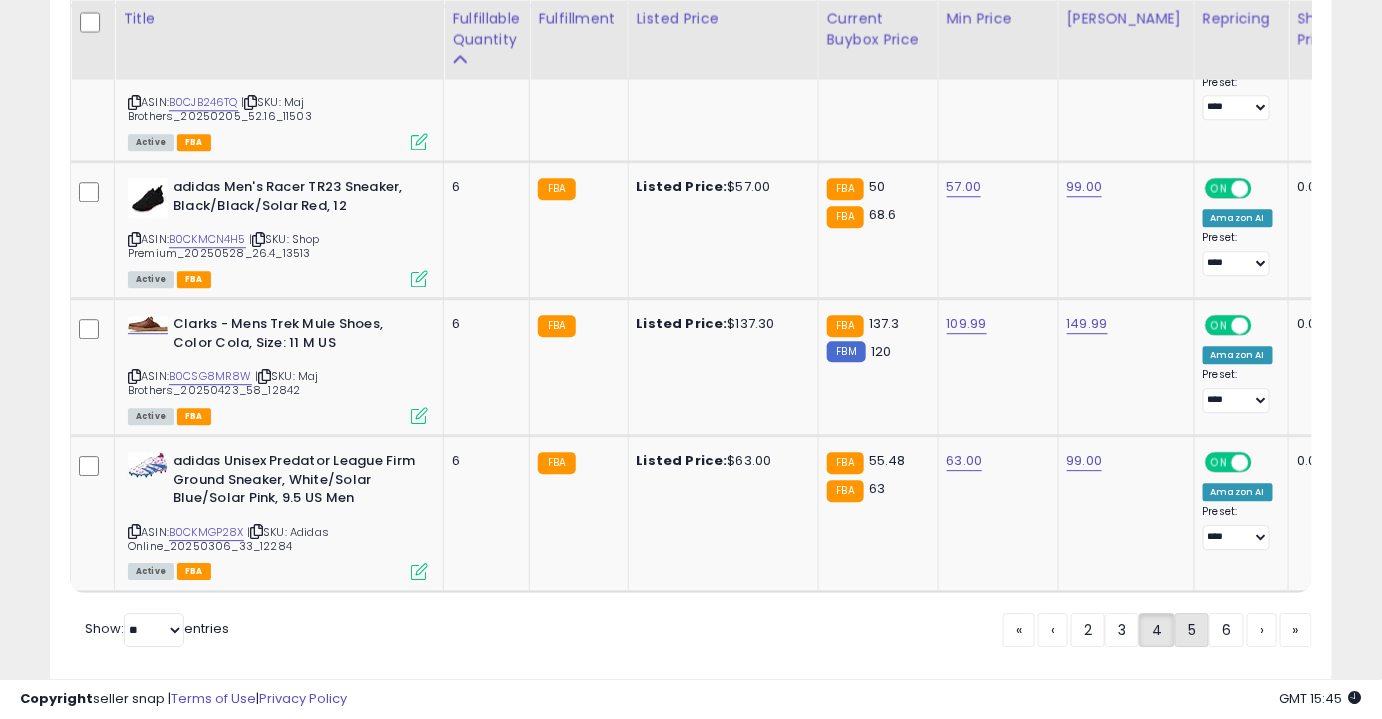 click on "5" 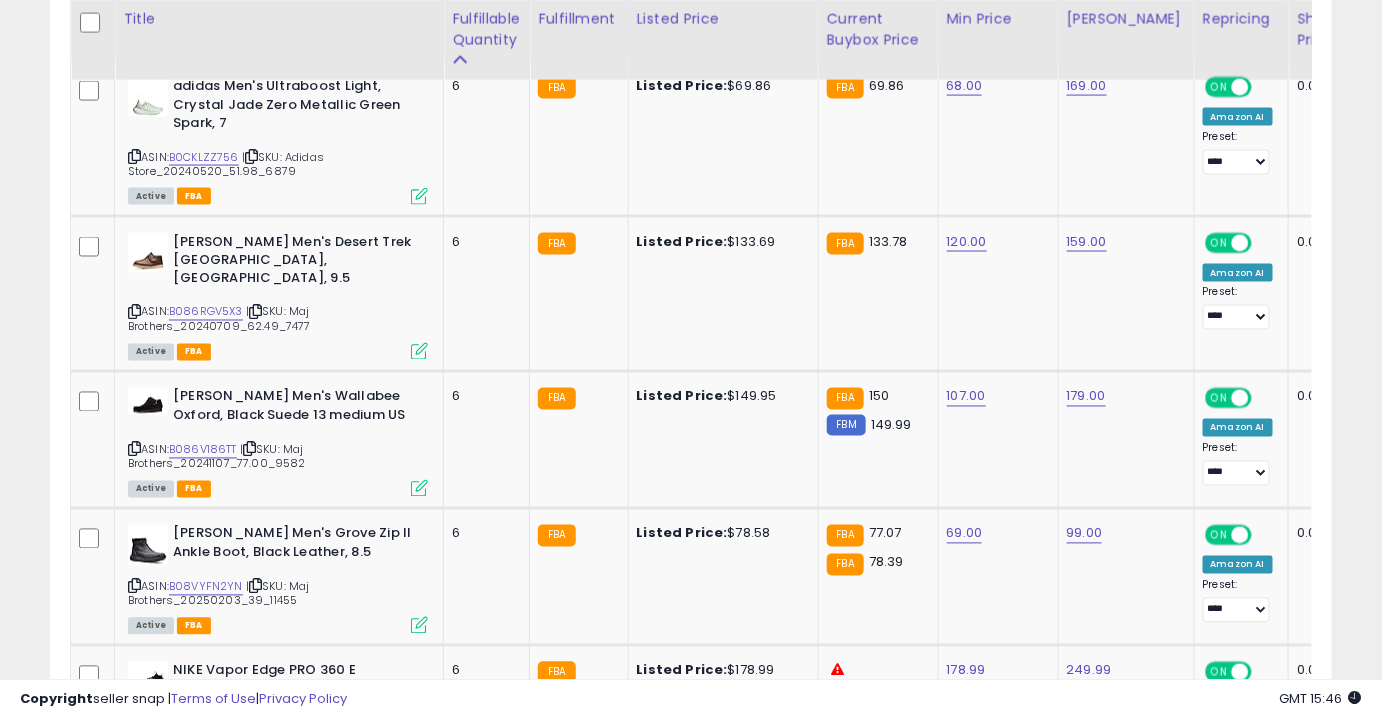 scroll, scrollTop: 989, scrollLeft: 0, axis: vertical 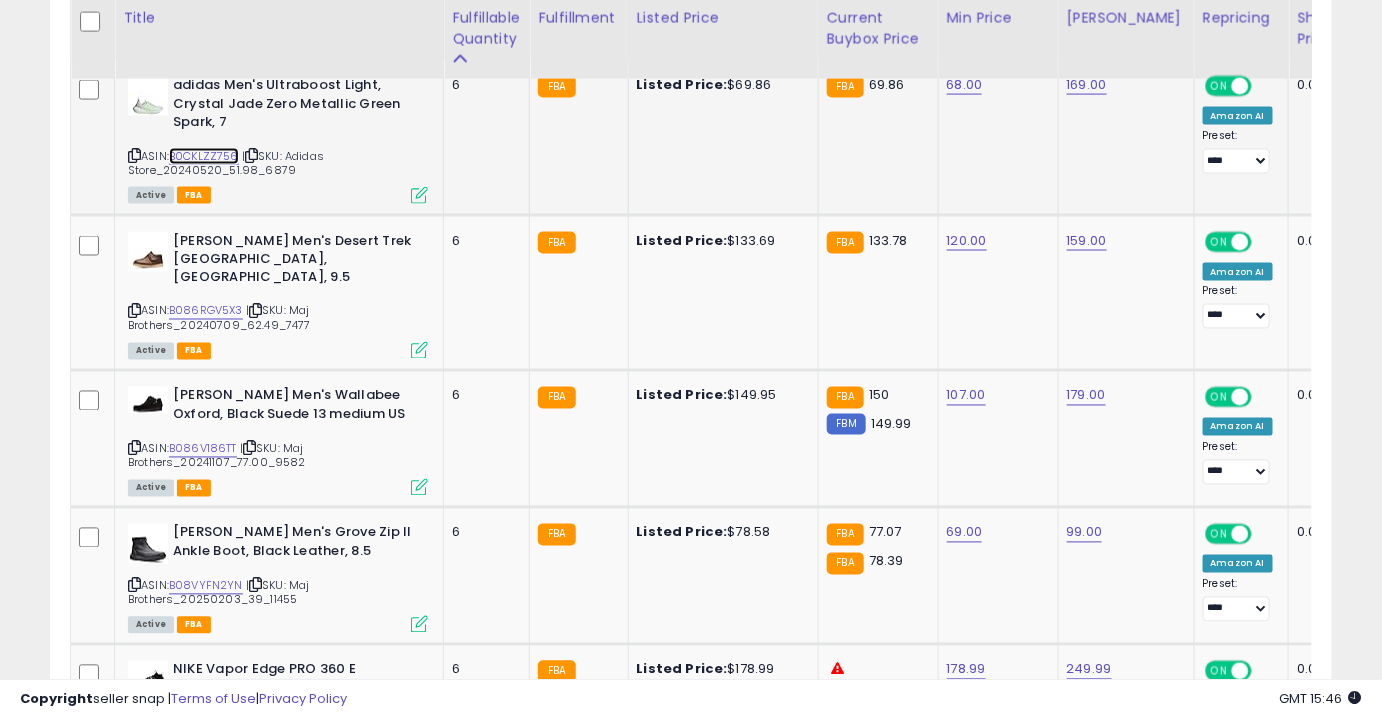 click on "B0CKLZZ756" at bounding box center [204, 156] 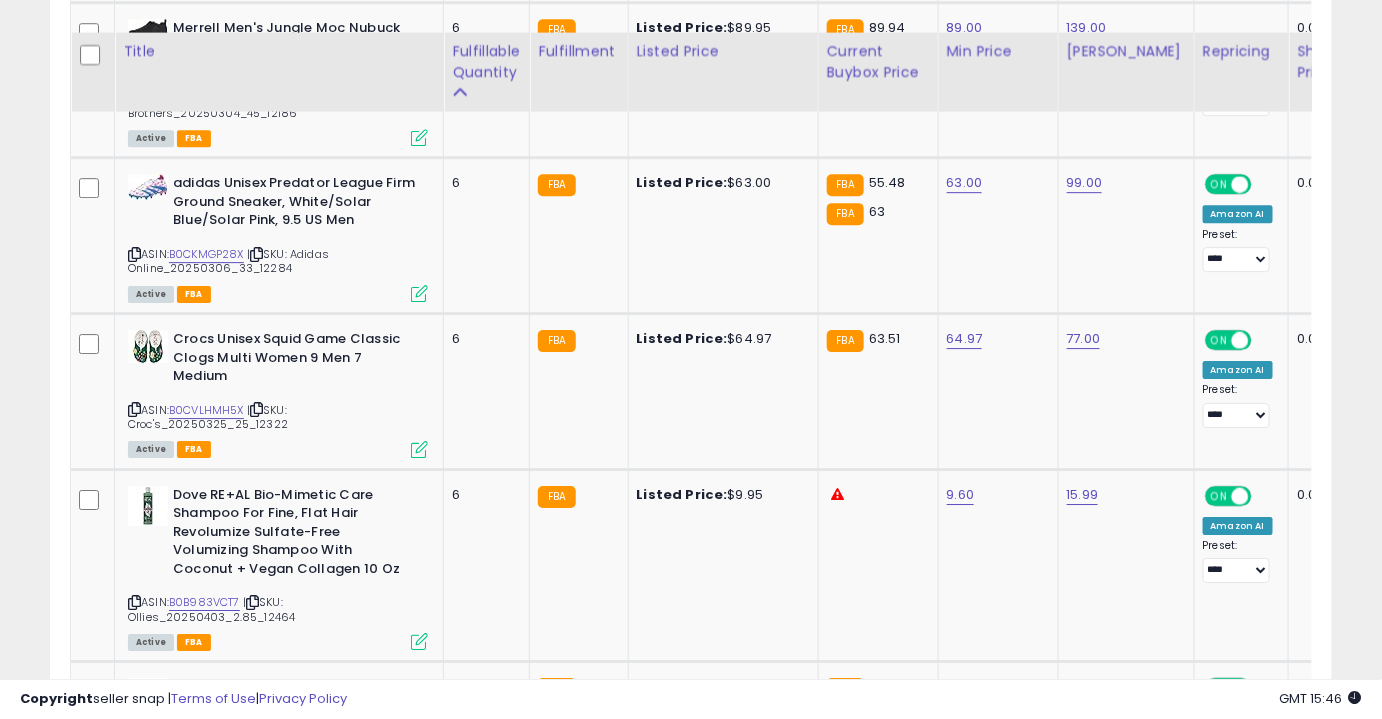 scroll, scrollTop: 1990, scrollLeft: 0, axis: vertical 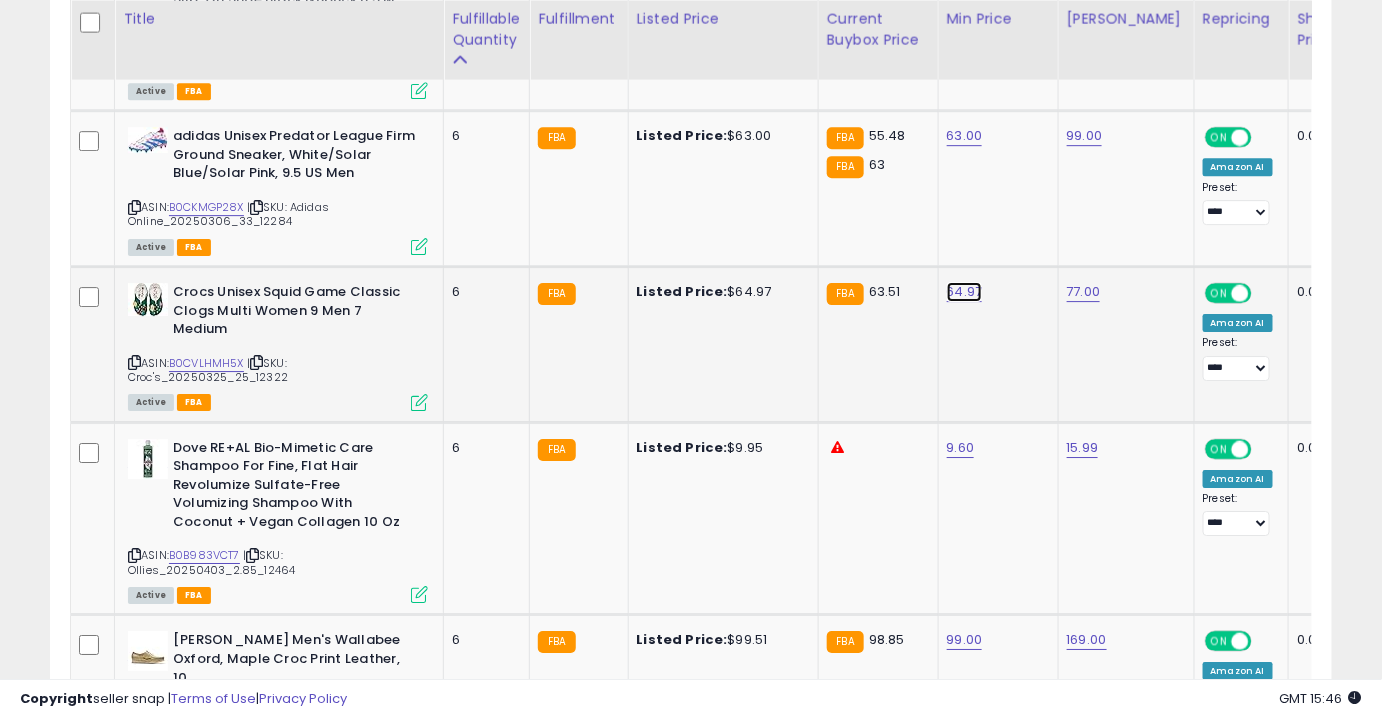 click on "64.97" at bounding box center [965, -916] 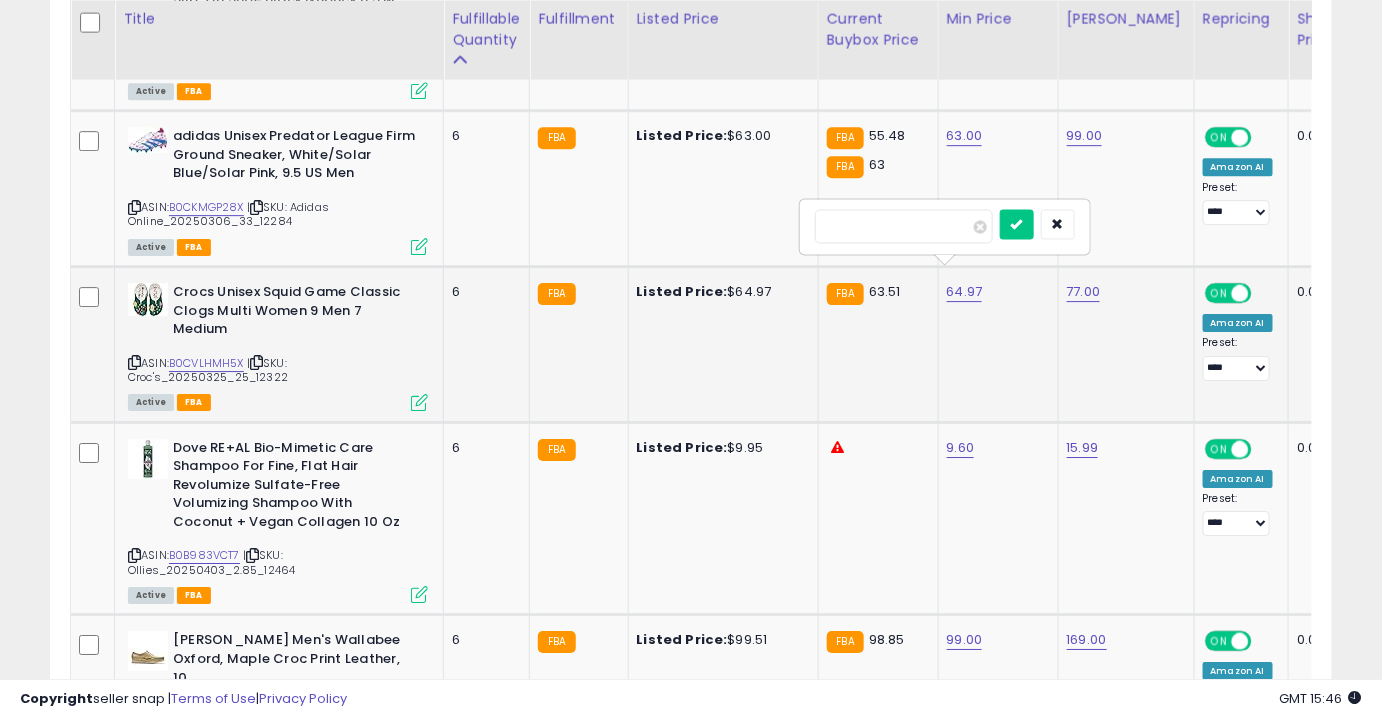 type on "**" 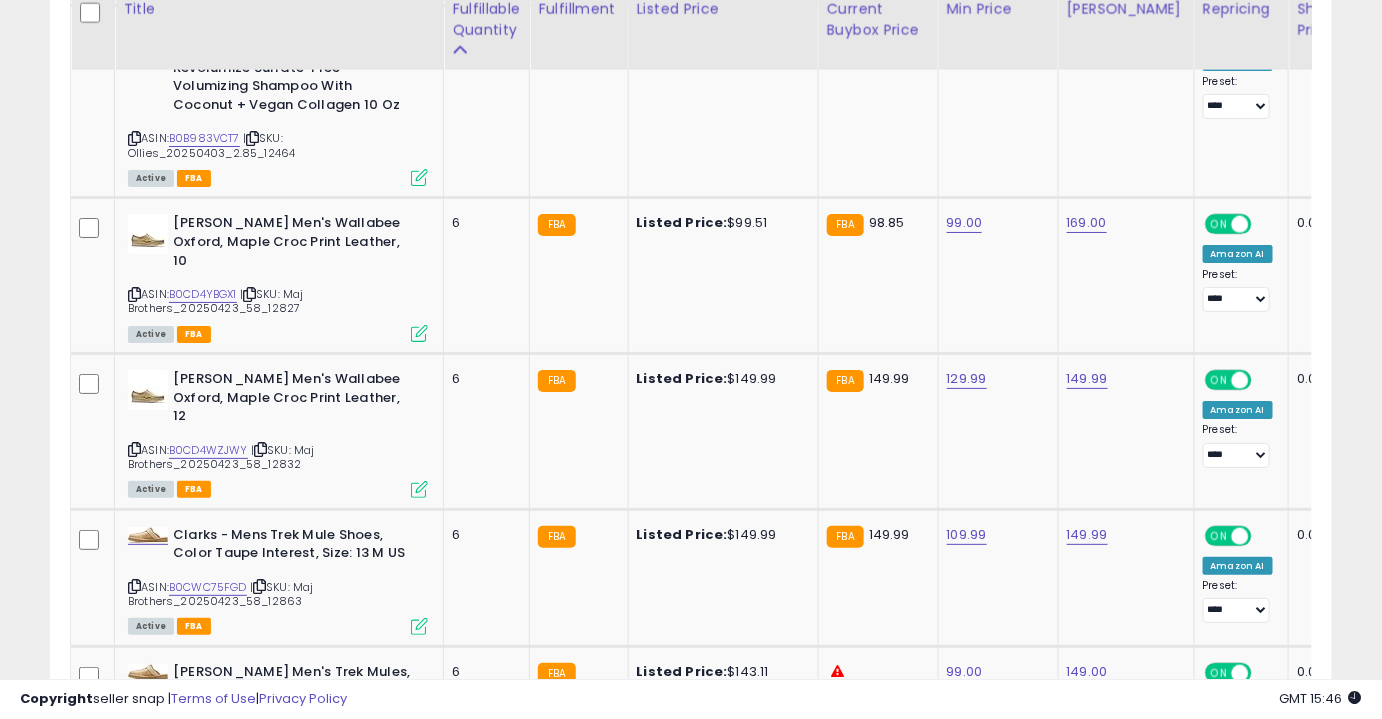 scroll, scrollTop: 2409, scrollLeft: 0, axis: vertical 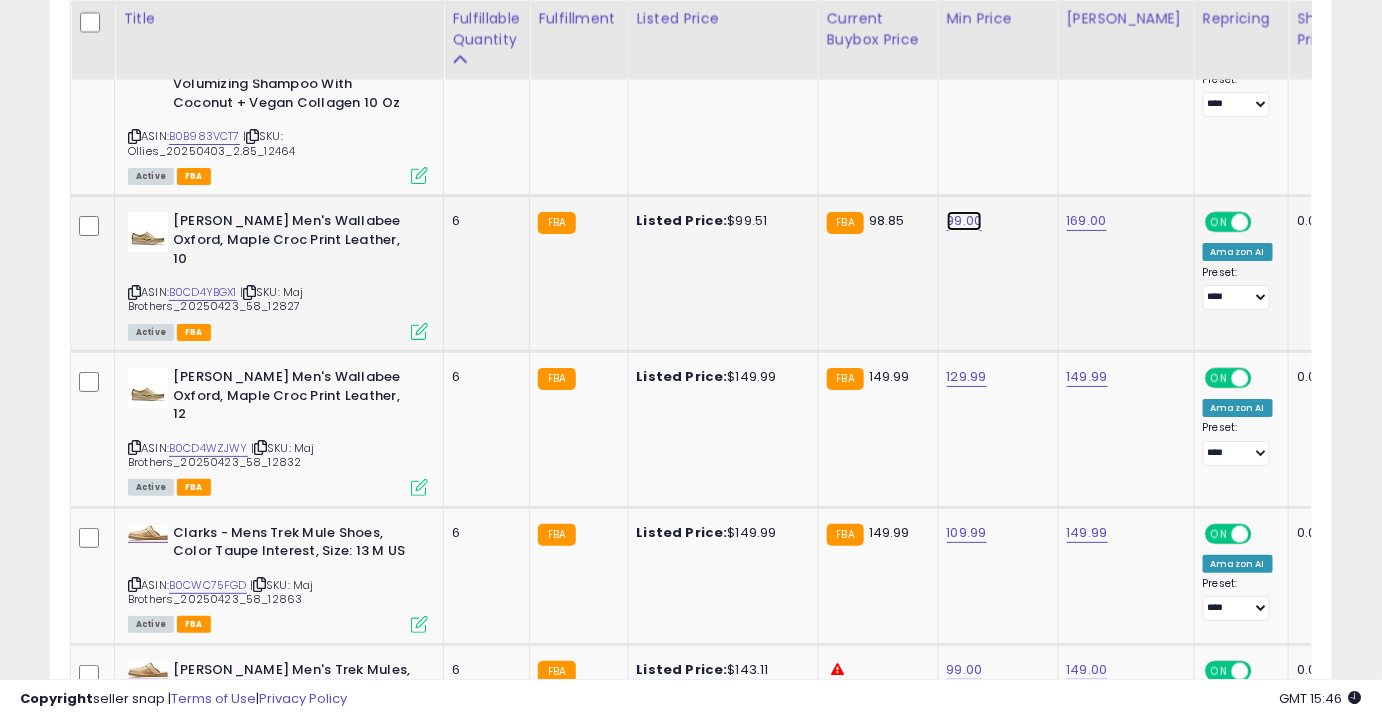 click on "99.00" at bounding box center [965, -1335] 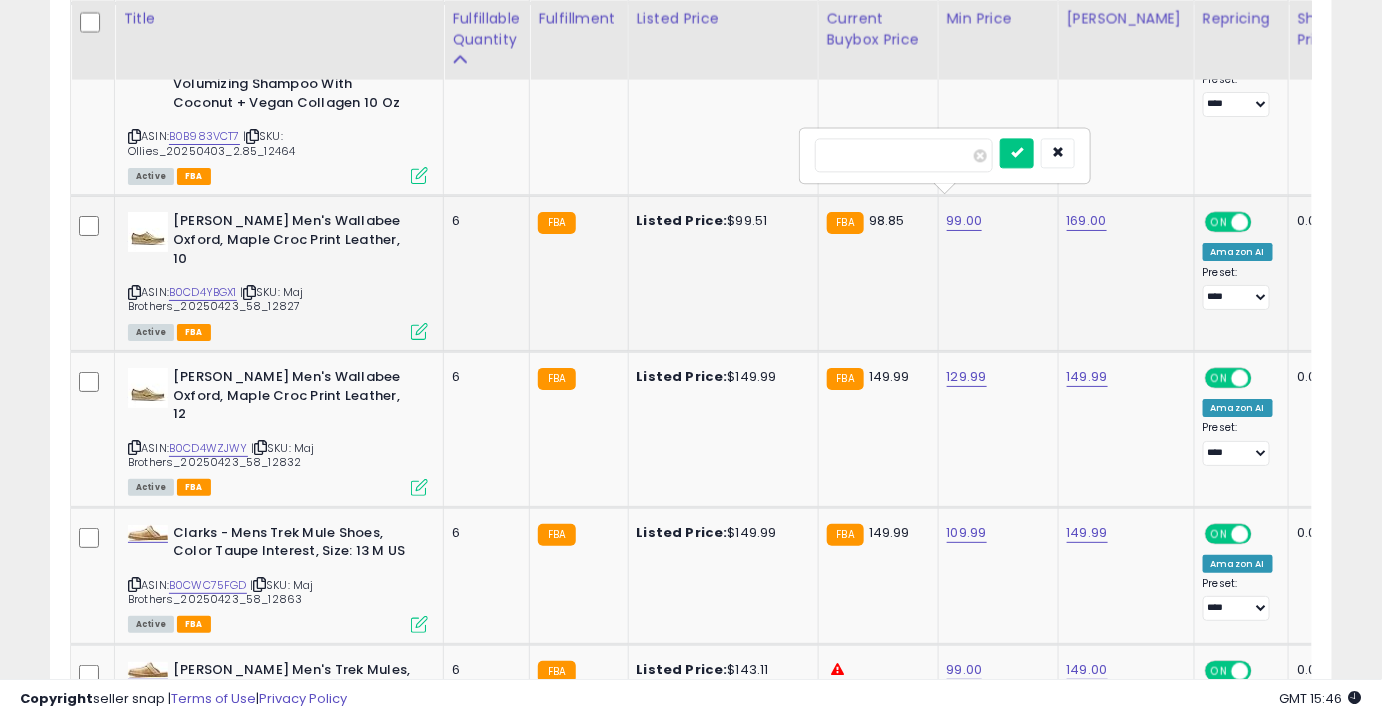 type on "**" 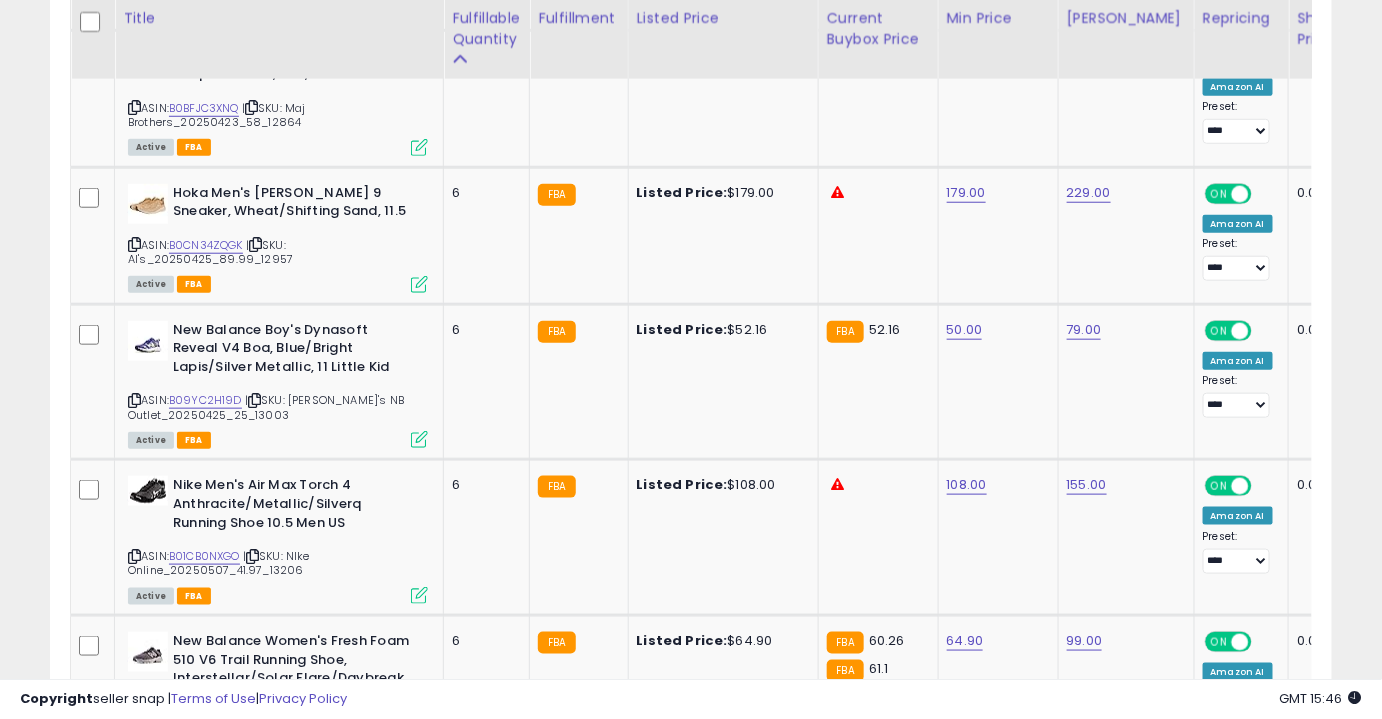 scroll, scrollTop: 3024, scrollLeft: 0, axis: vertical 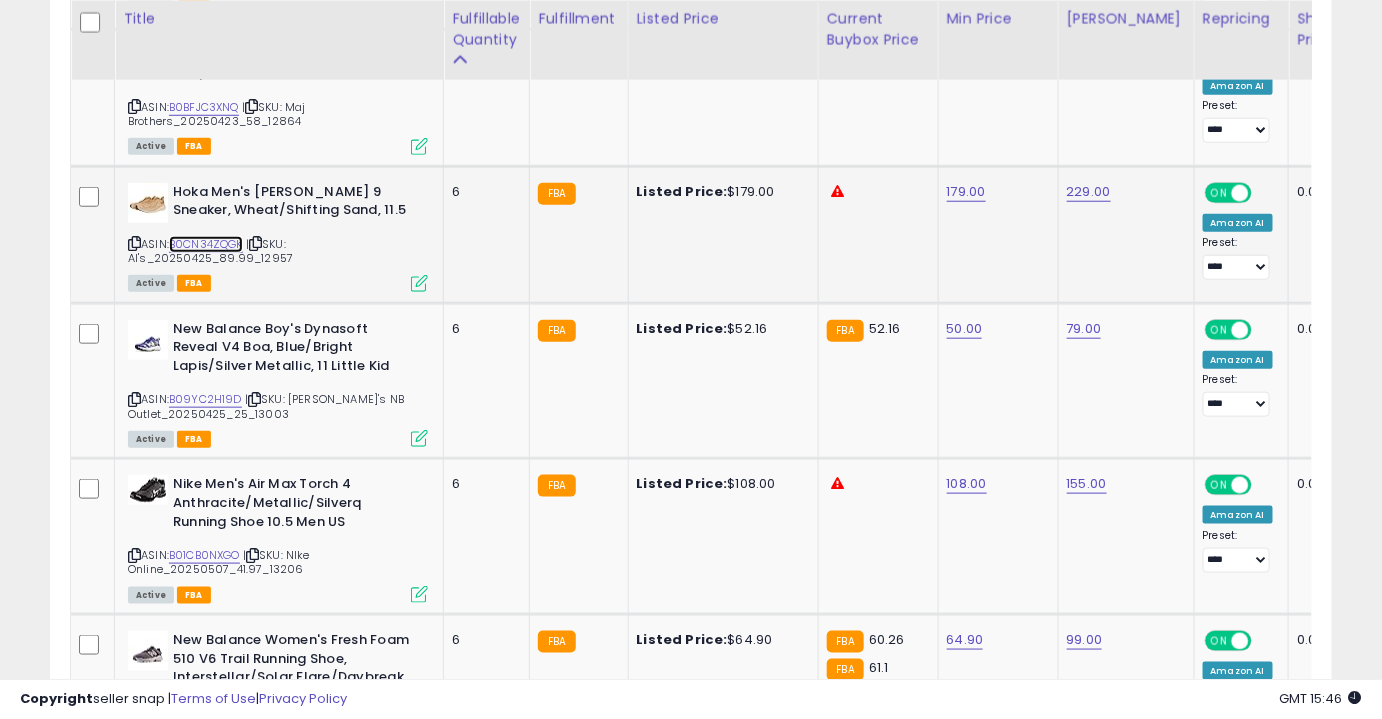 click on "B0CN34ZQGK" at bounding box center (206, 244) 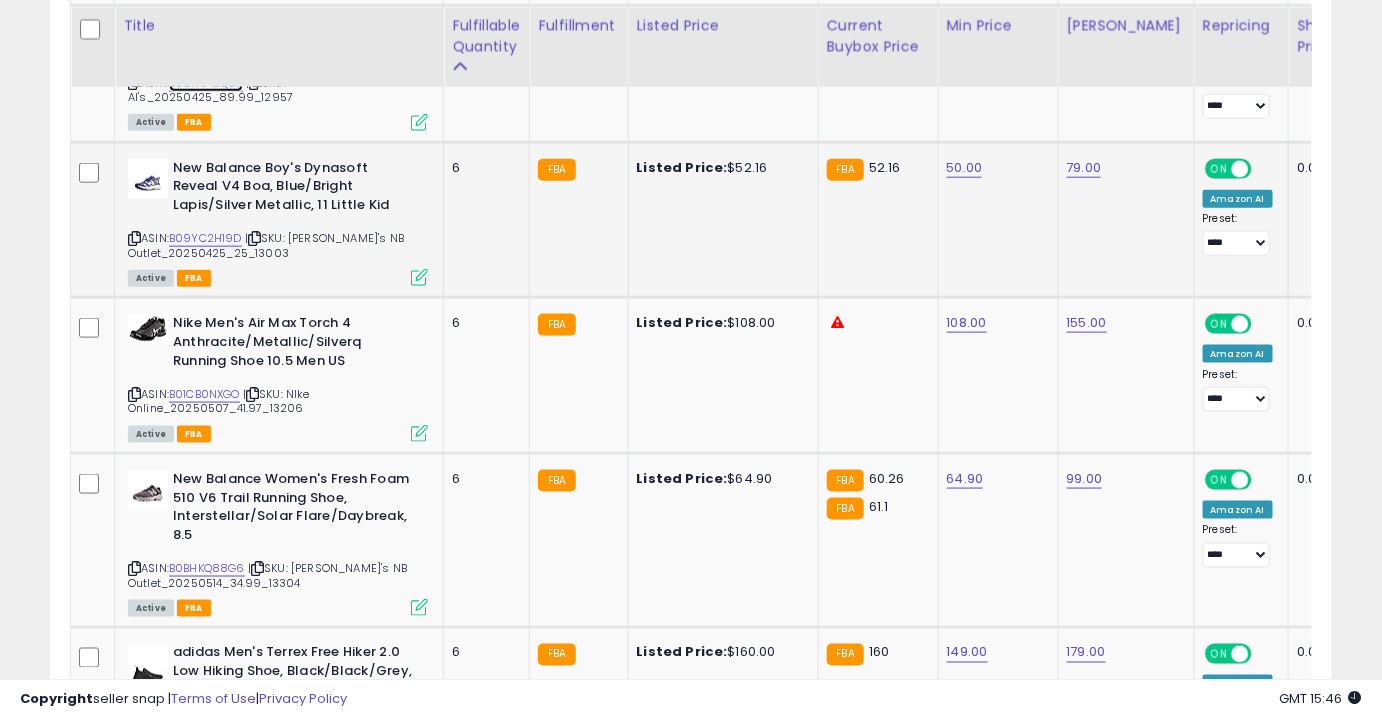 scroll, scrollTop: 3195, scrollLeft: 0, axis: vertical 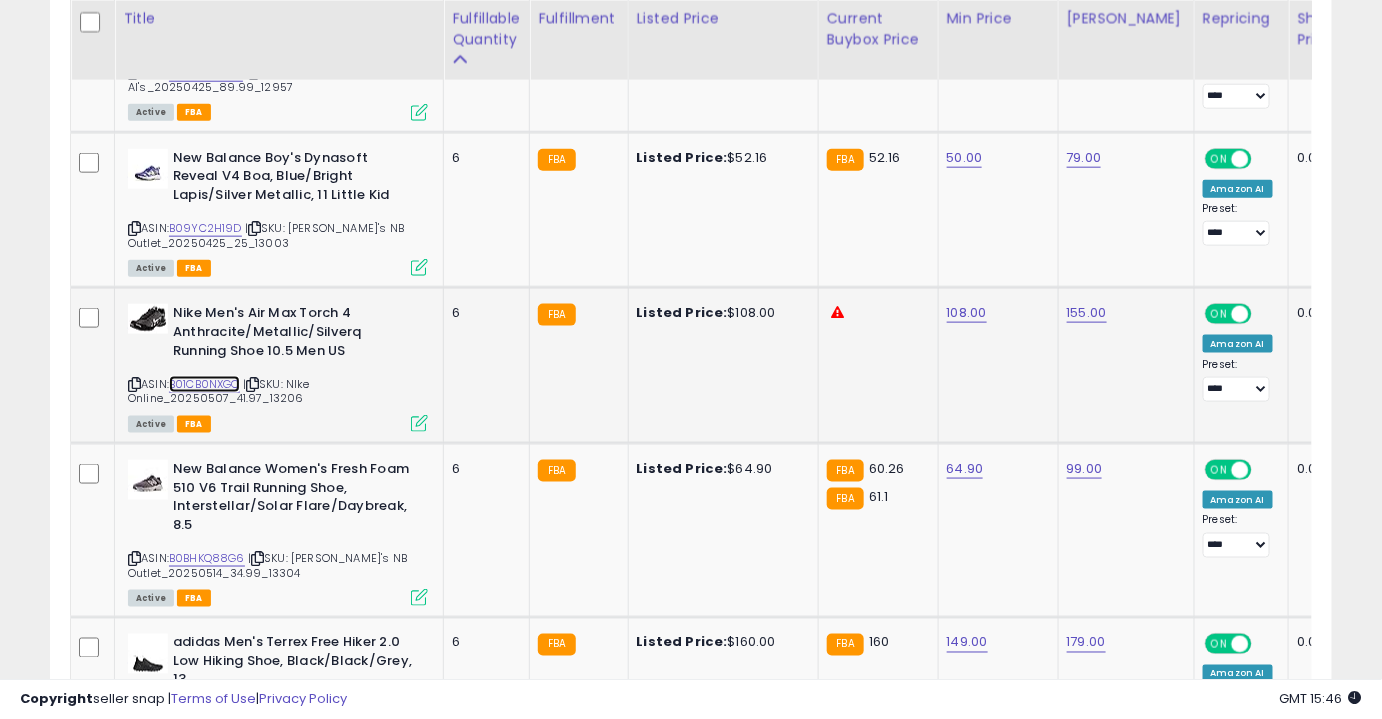 click on "B01CB0NXGO" at bounding box center [204, 384] 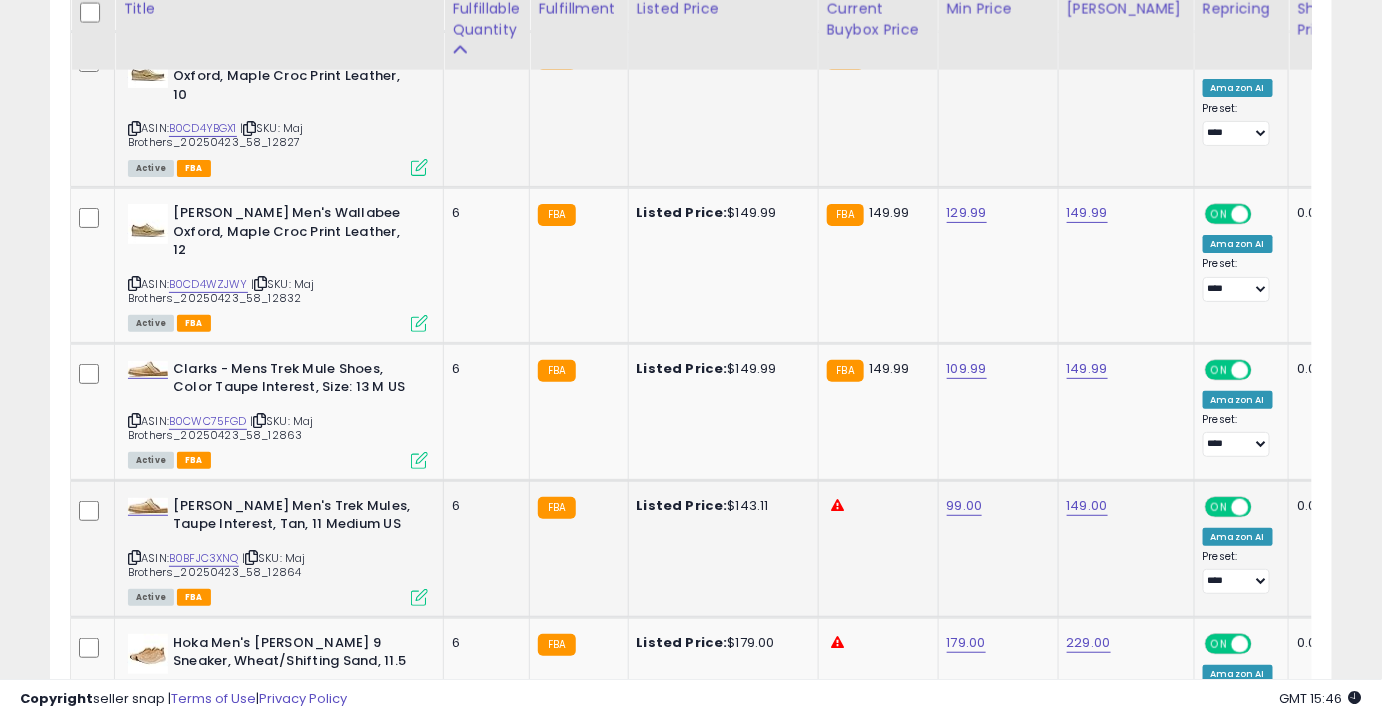 scroll, scrollTop: 2577, scrollLeft: 0, axis: vertical 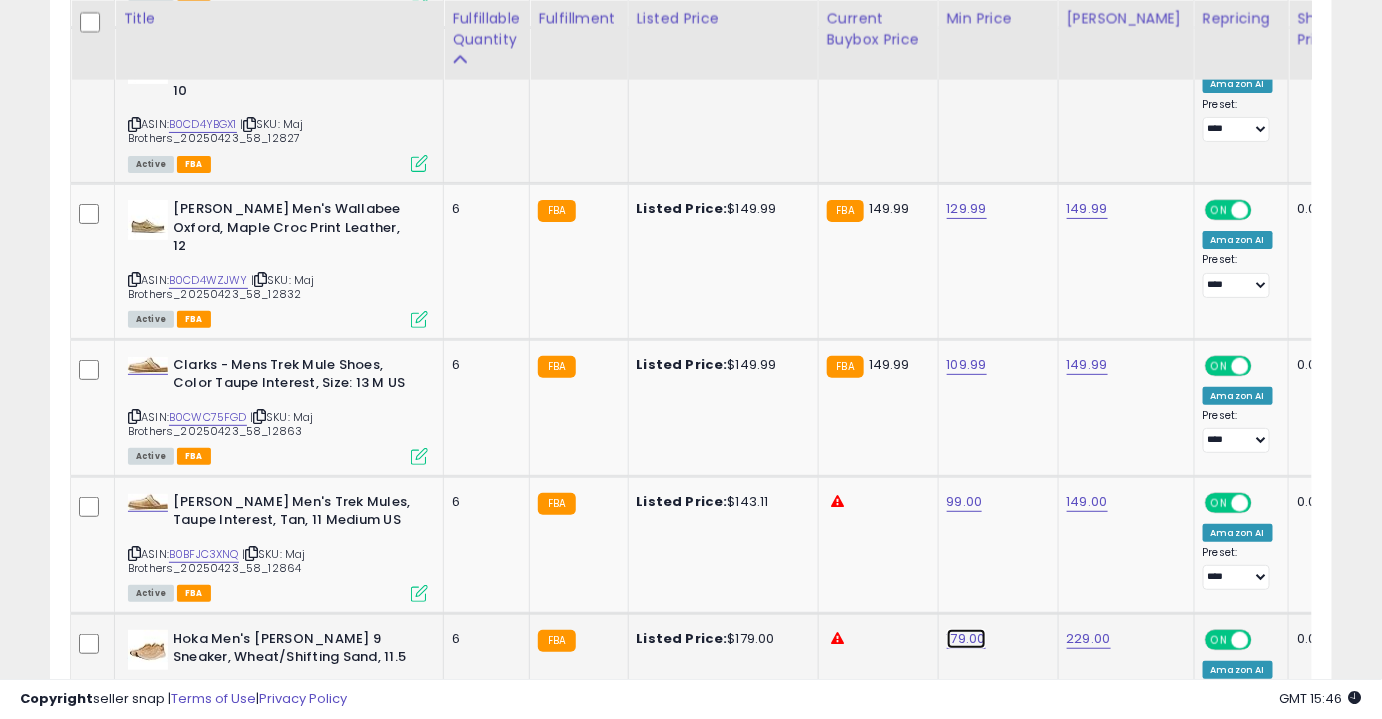 click on "179.00" at bounding box center [965, -1503] 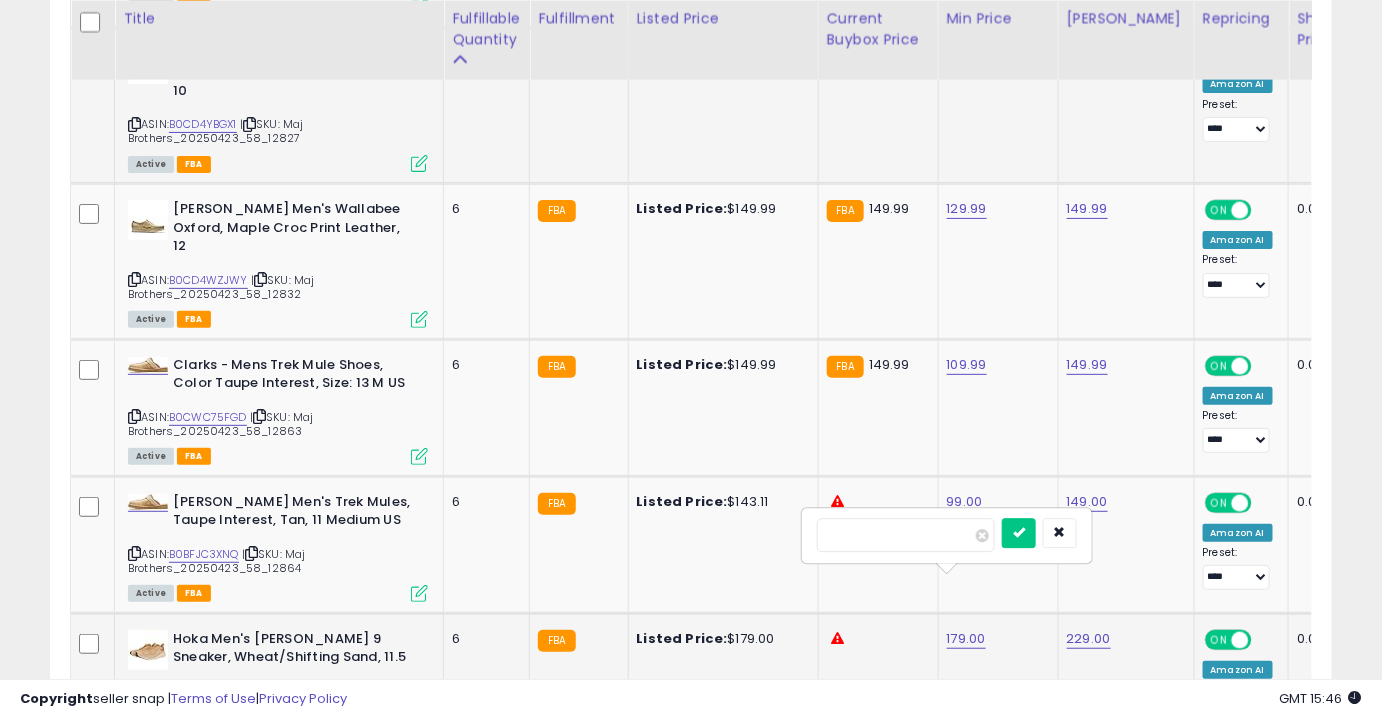type on "***" 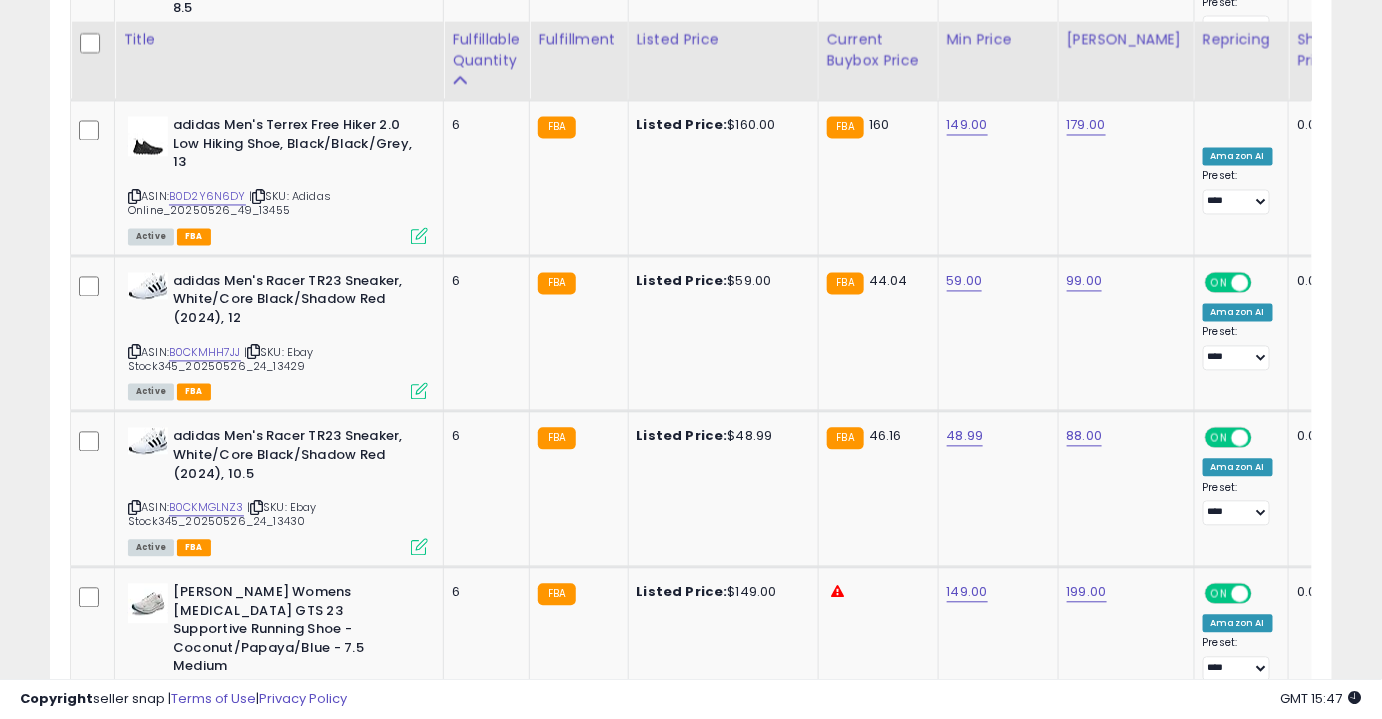 scroll, scrollTop: 3739, scrollLeft: 0, axis: vertical 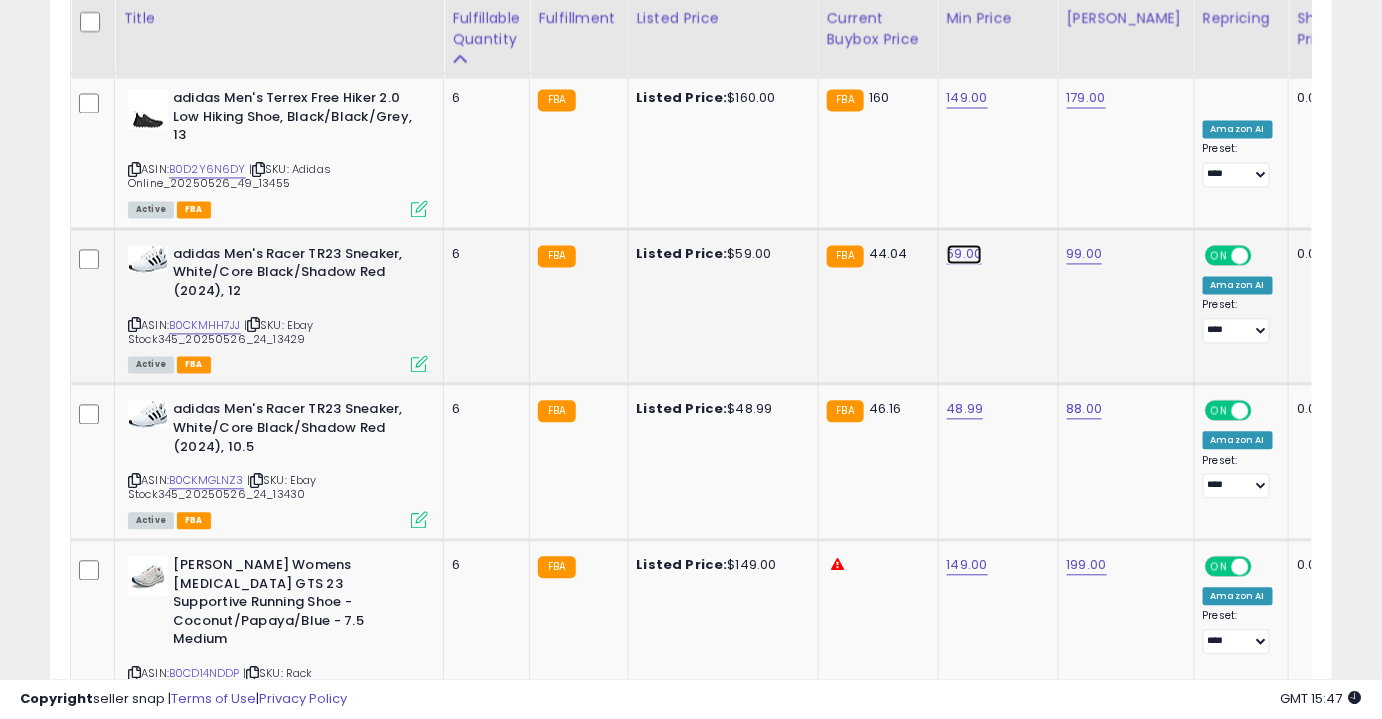 click on "59.00" at bounding box center [965, -2665] 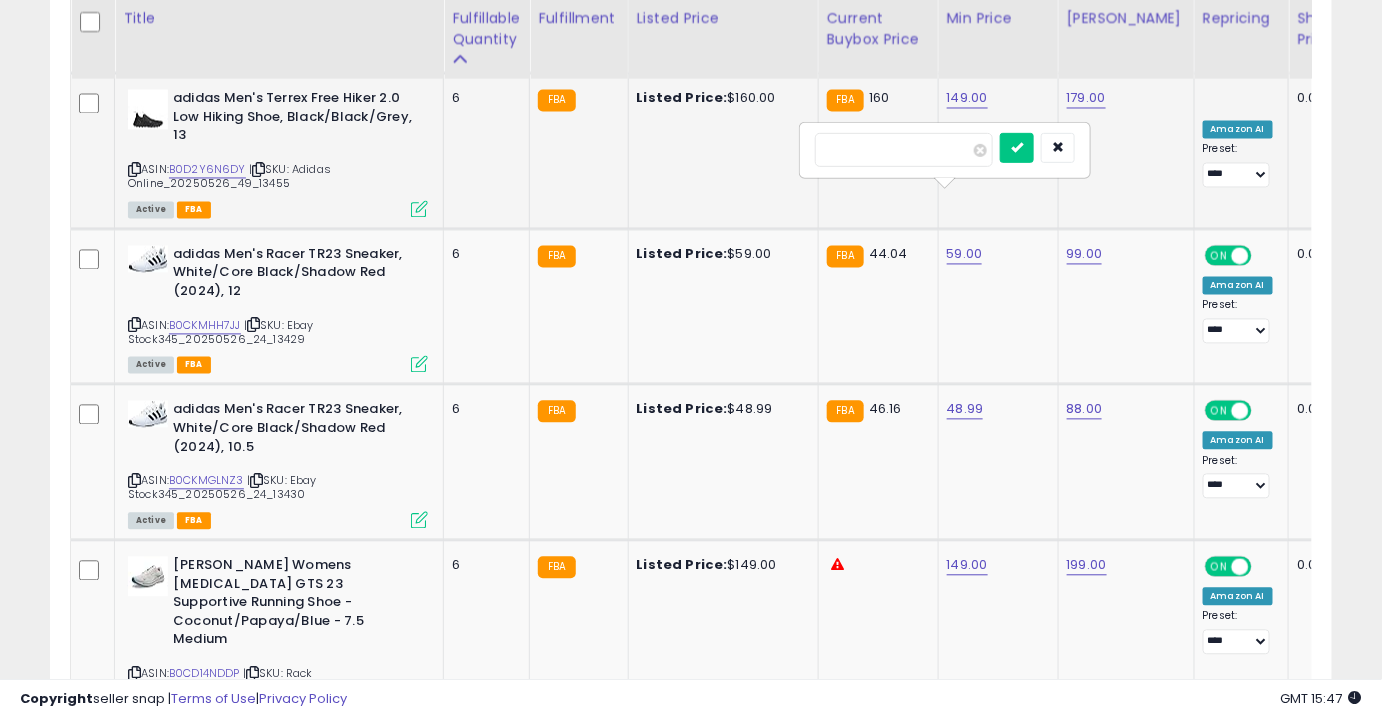 drag, startPoint x: 925, startPoint y: 156, endPoint x: 730, endPoint y: 162, distance: 195.09229 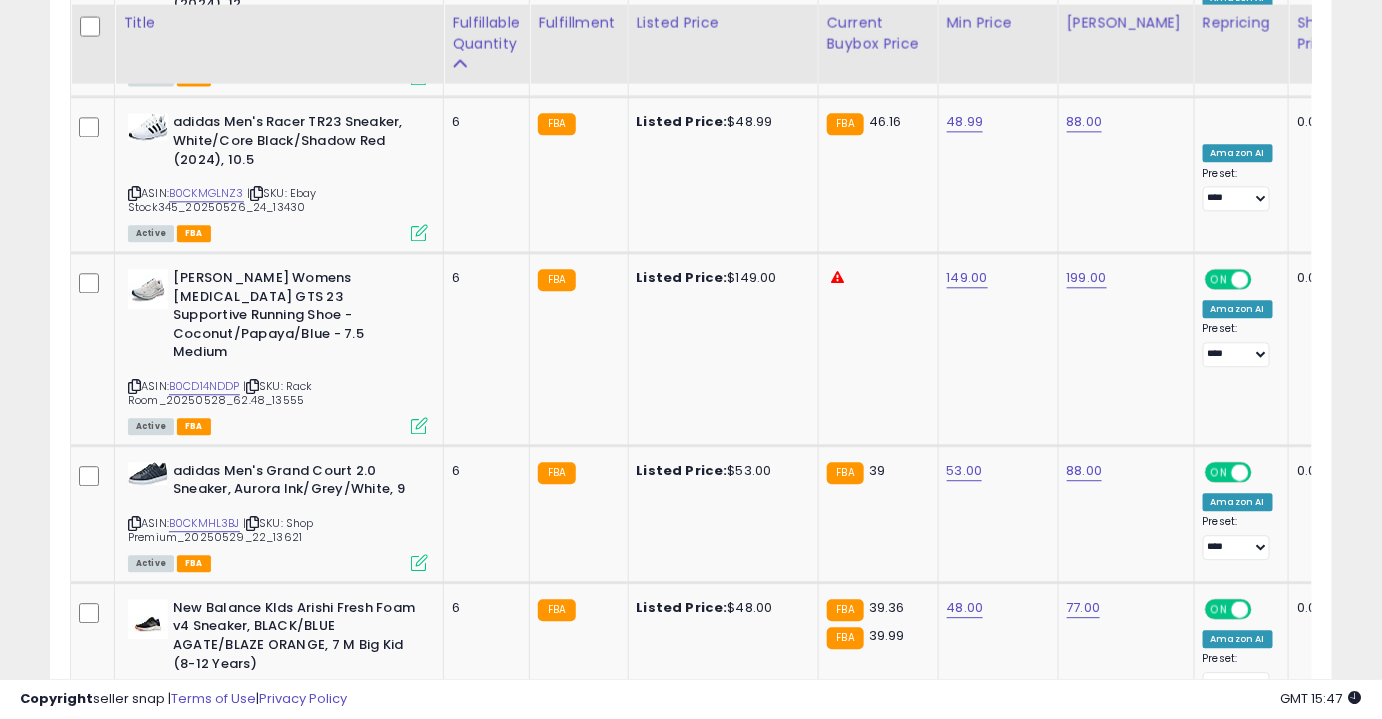 scroll, scrollTop: 4031, scrollLeft: 0, axis: vertical 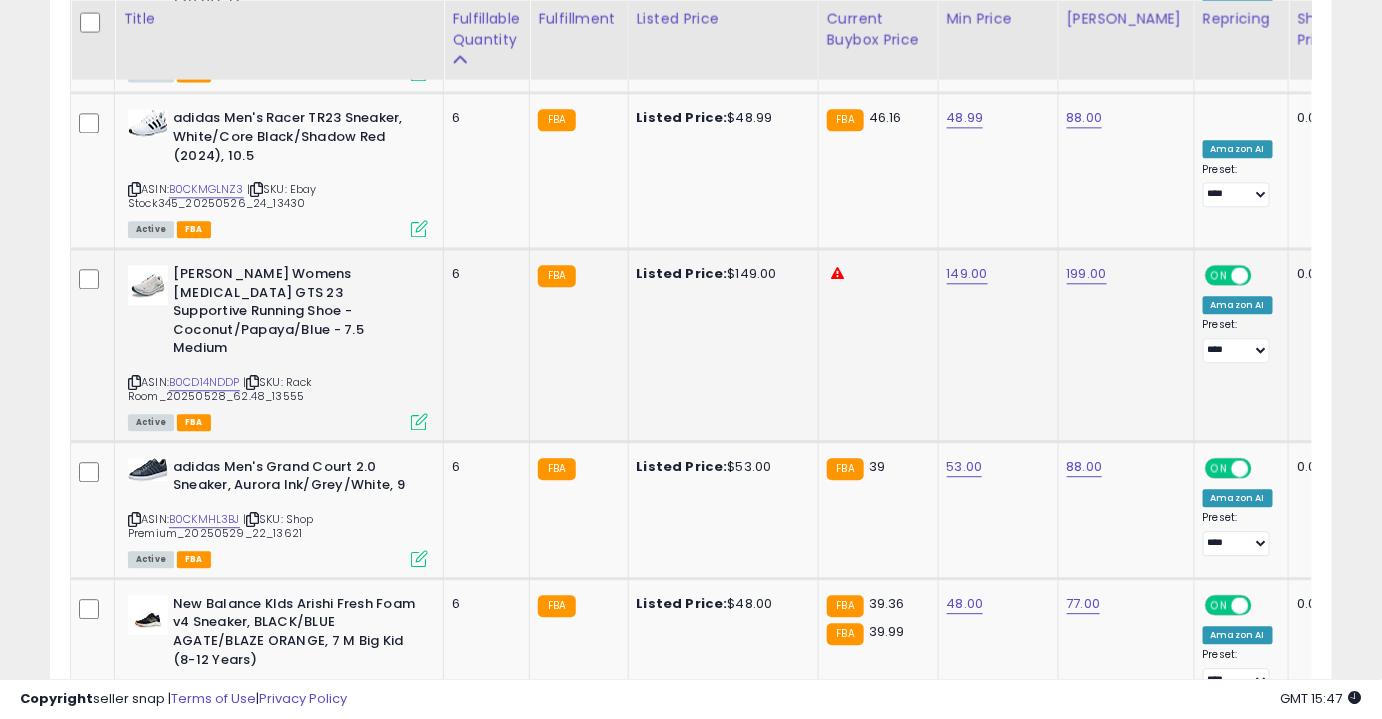 click on "ASIN:  B0CD14NDDP    |   SKU: Rack Room_20250528_62.48_13555 Active FBA" at bounding box center (278, 346) 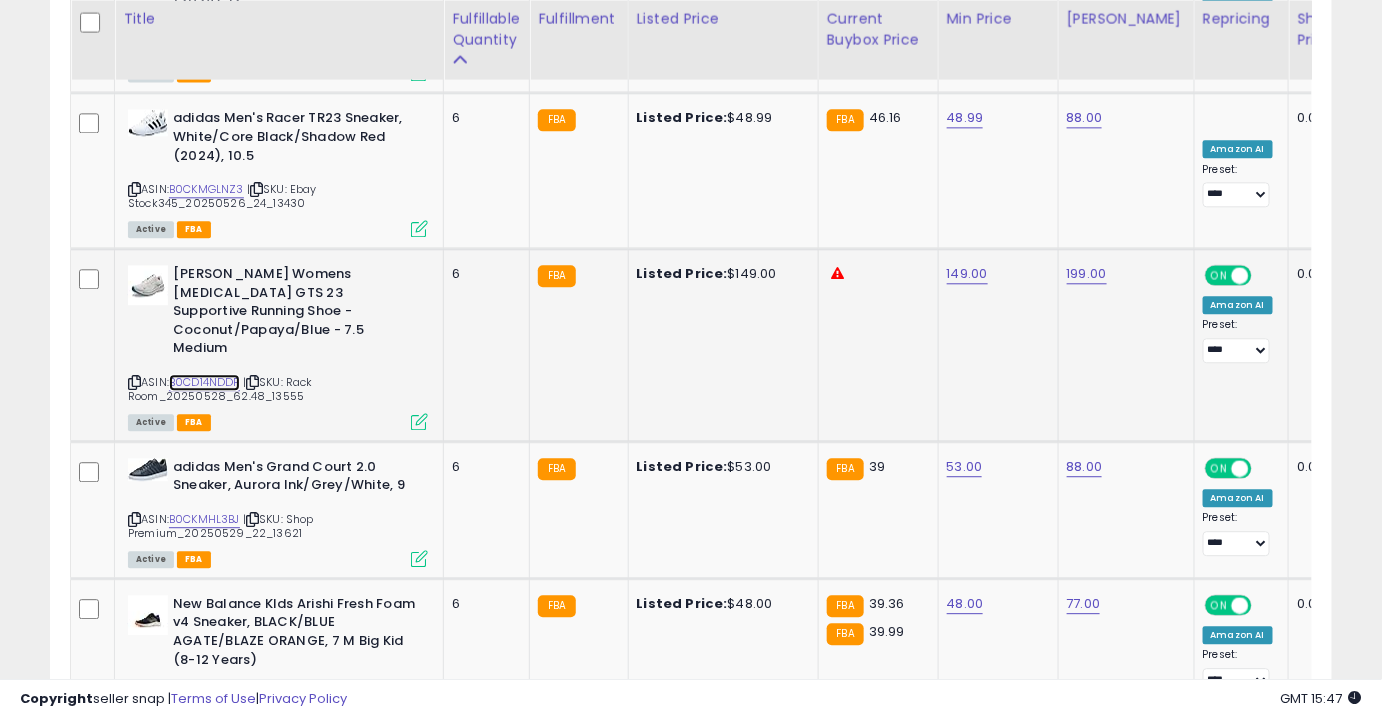 click on "B0CD14NDDP" at bounding box center (204, 382) 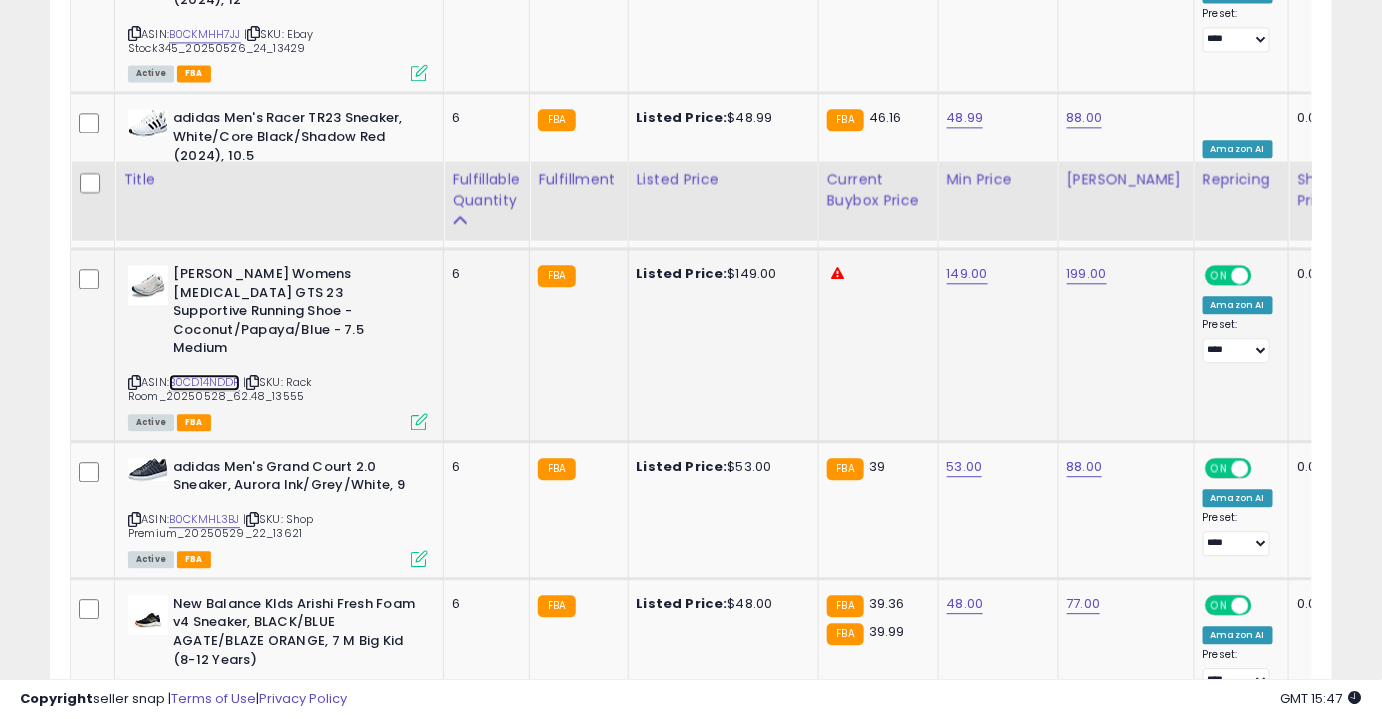 scroll, scrollTop: 4231, scrollLeft: 0, axis: vertical 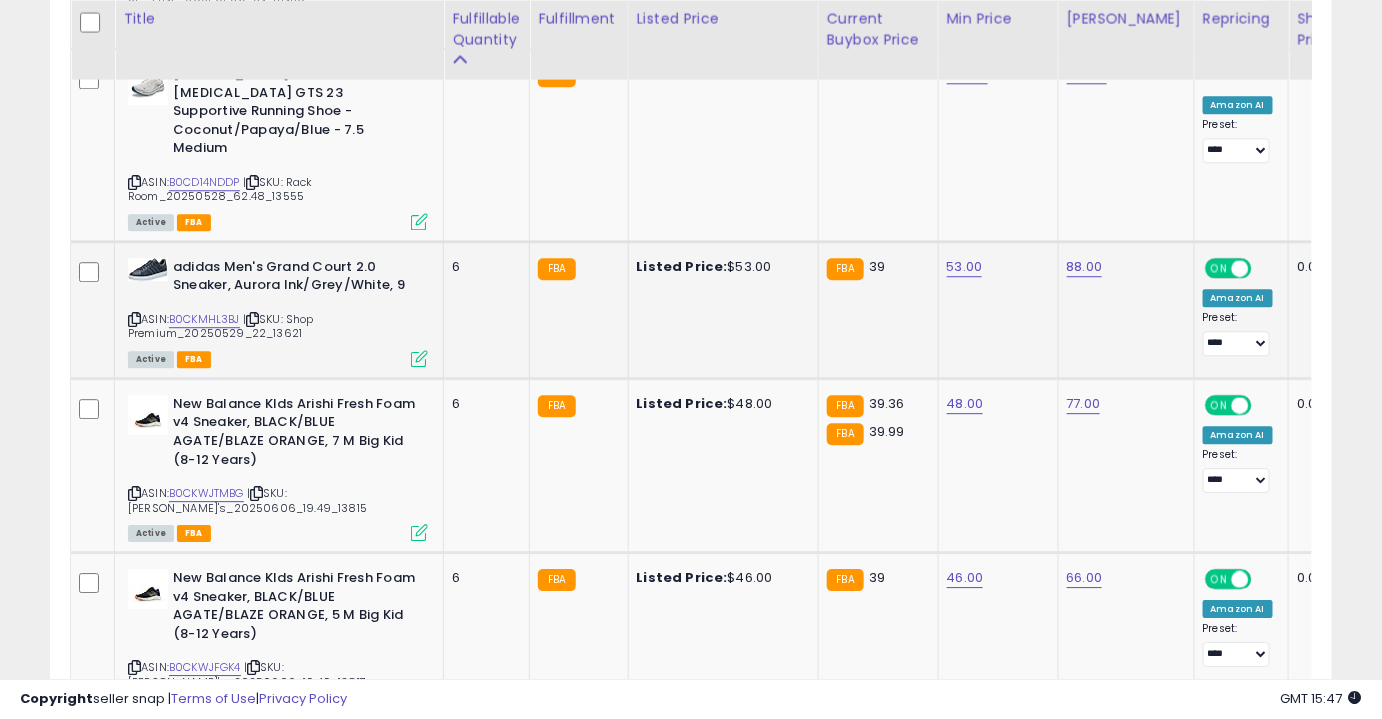 click on "53.00" 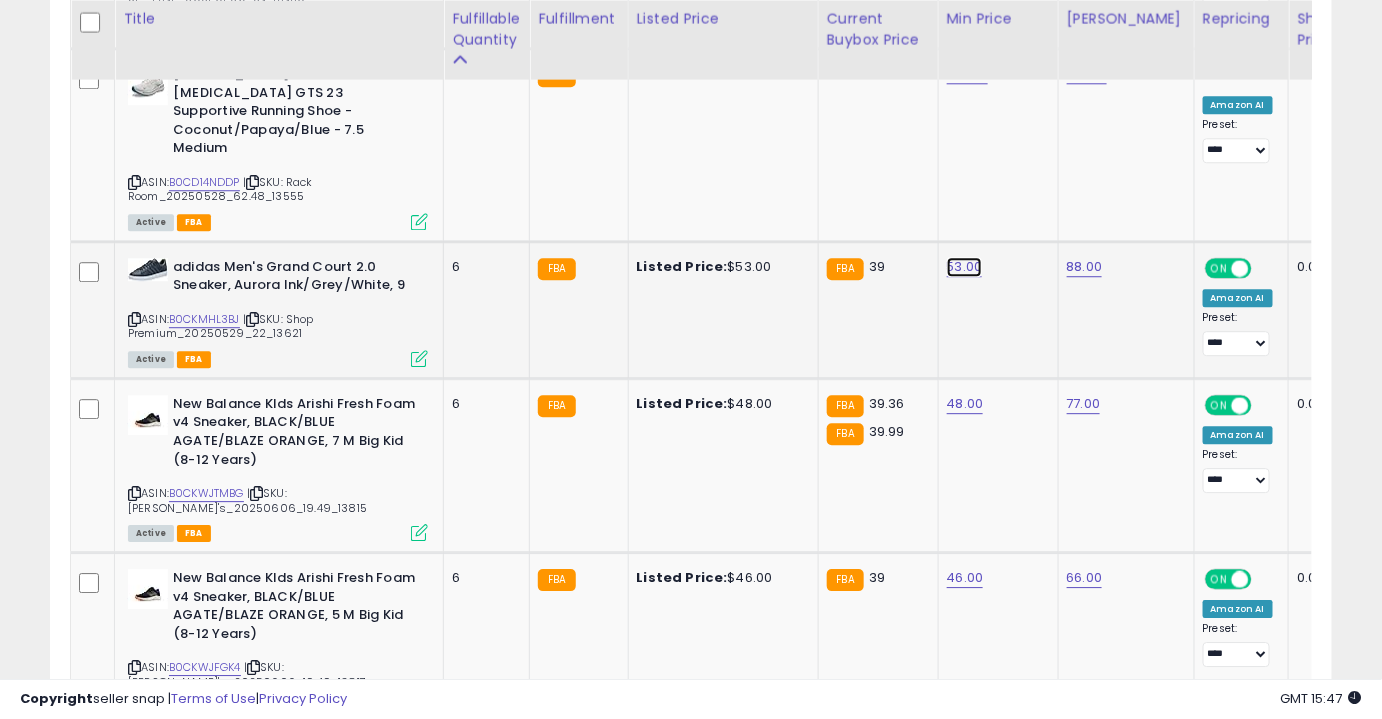 click on "53.00" at bounding box center [965, -3157] 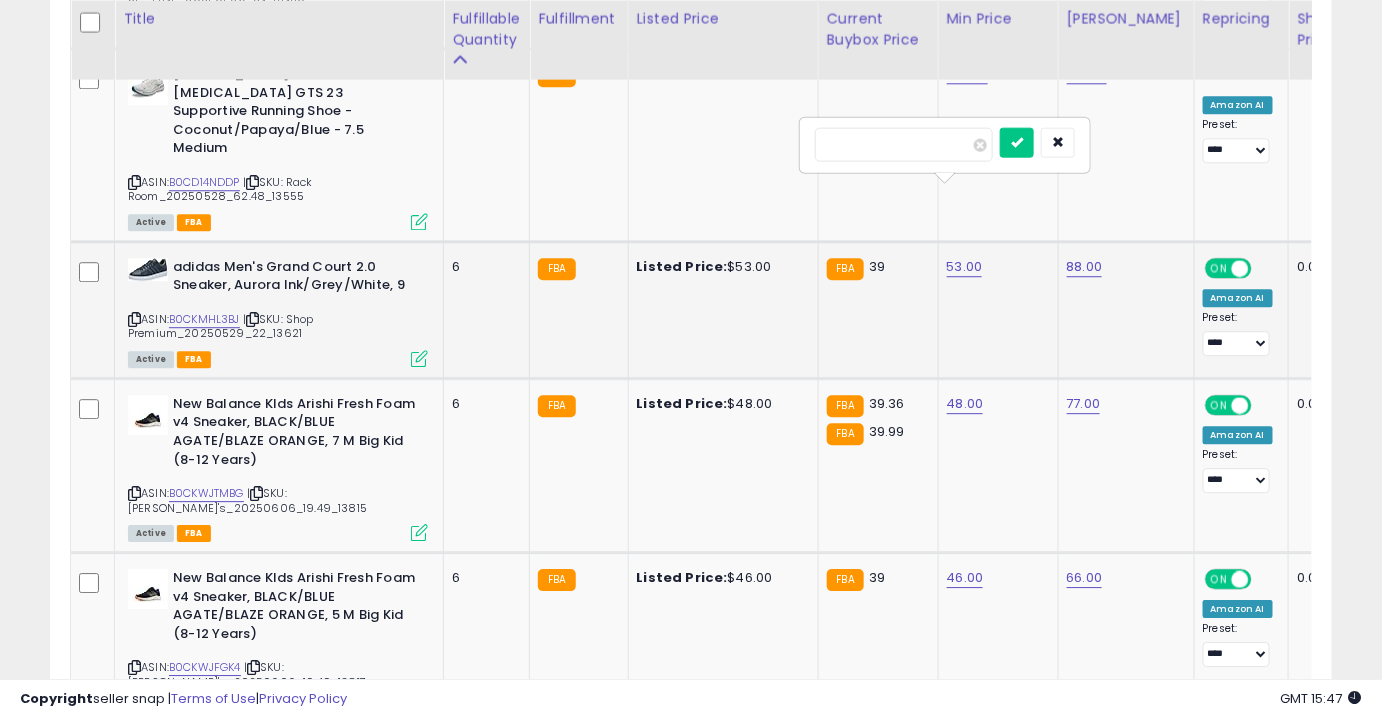 drag, startPoint x: 716, startPoint y: 173, endPoint x: 703, endPoint y: 175, distance: 13.152946 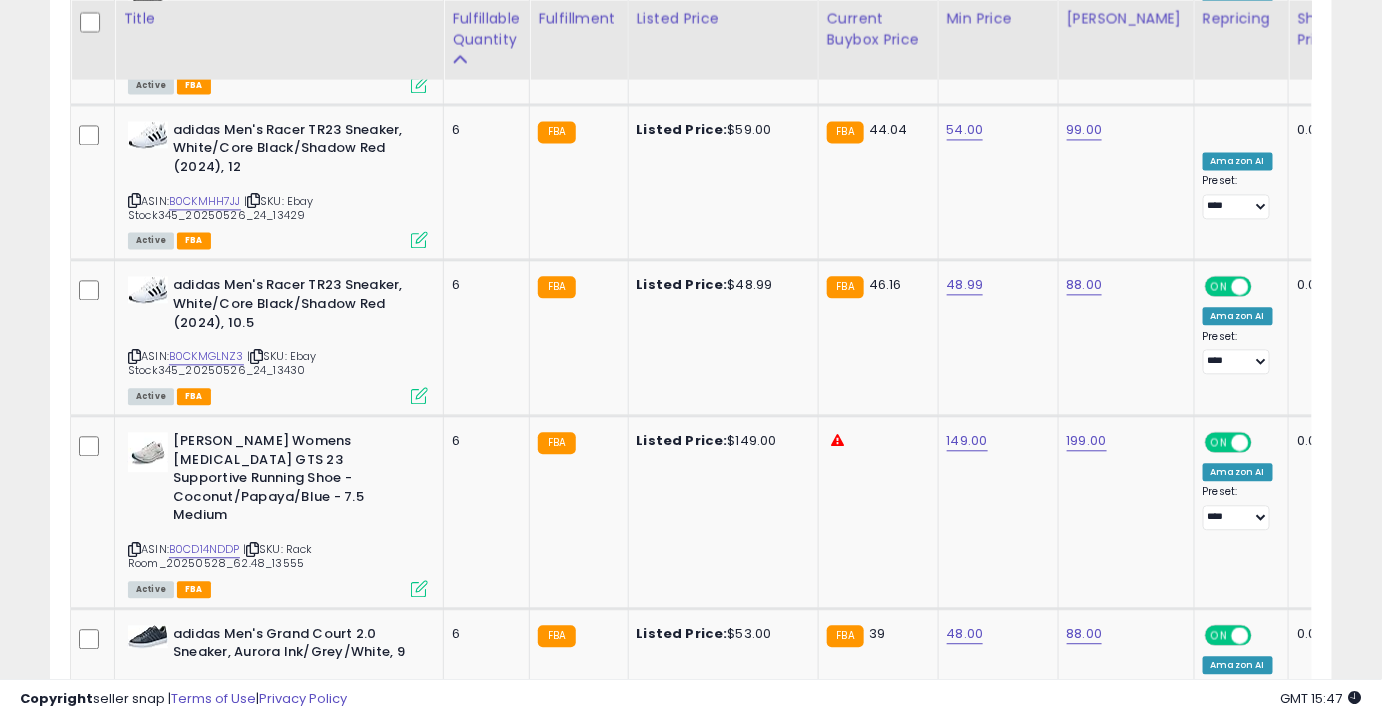 scroll, scrollTop: 3864, scrollLeft: 0, axis: vertical 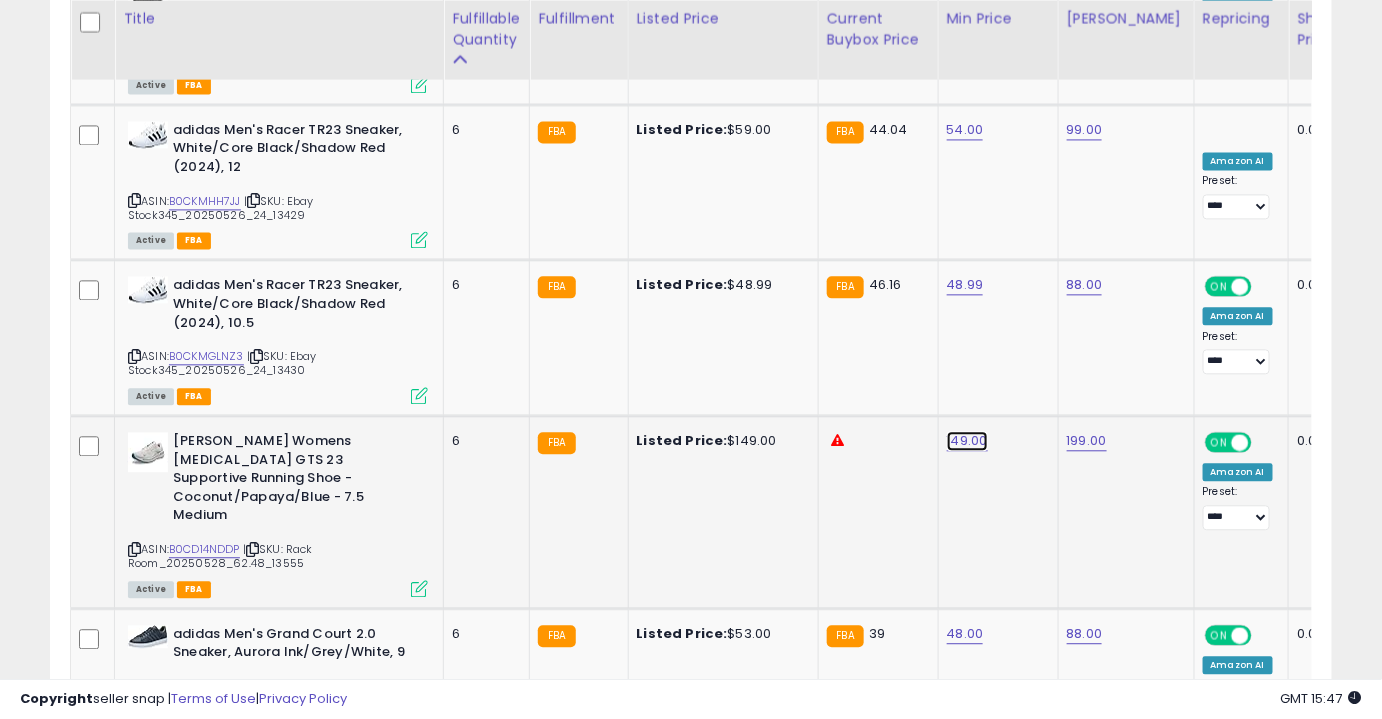 click on "149.00" at bounding box center (965, -2790) 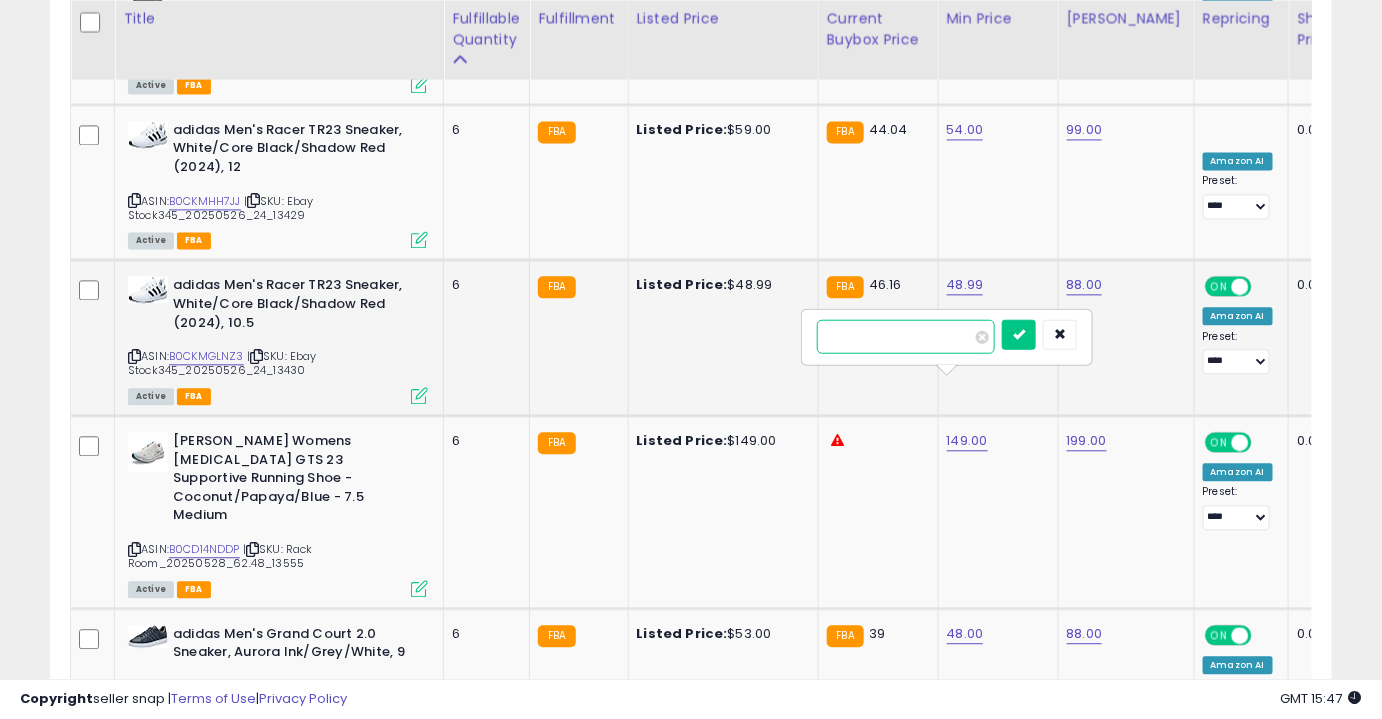 drag, startPoint x: 957, startPoint y: 330, endPoint x: 755, endPoint y: 335, distance: 202.06187 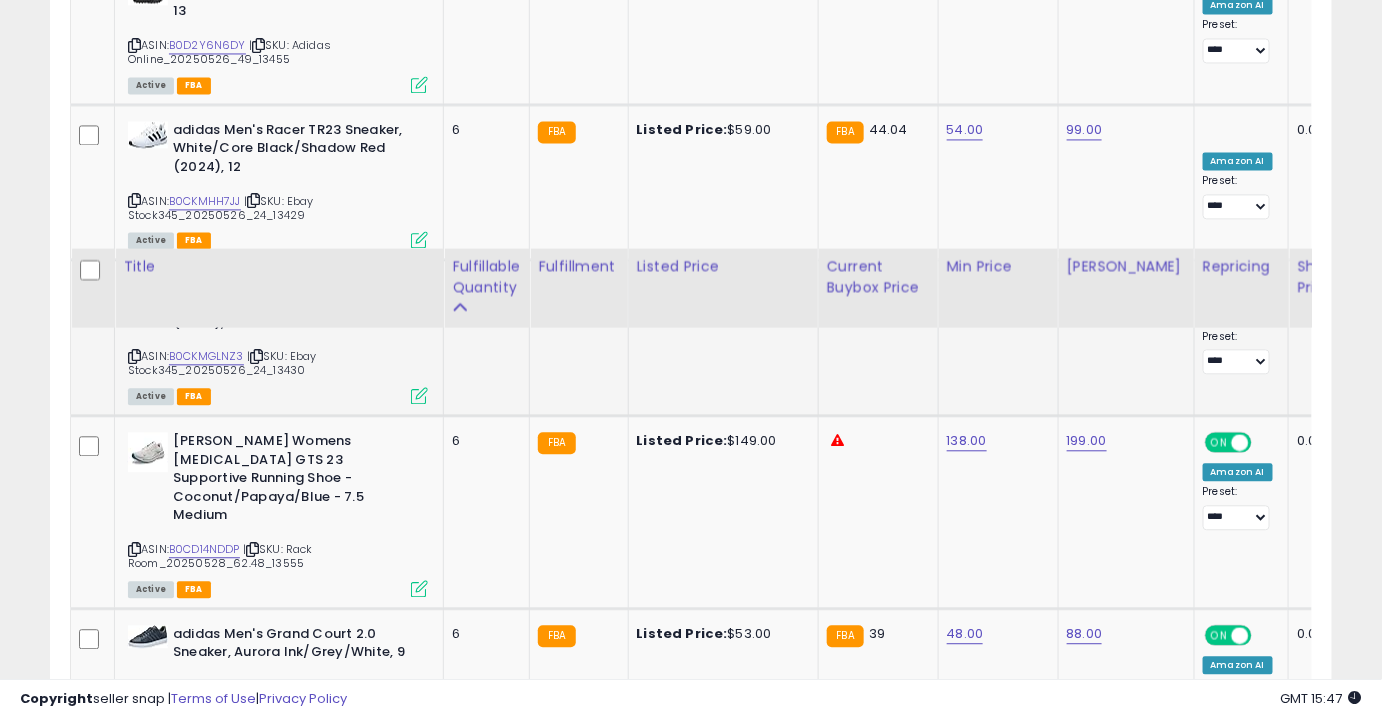 scroll, scrollTop: 4351, scrollLeft: 0, axis: vertical 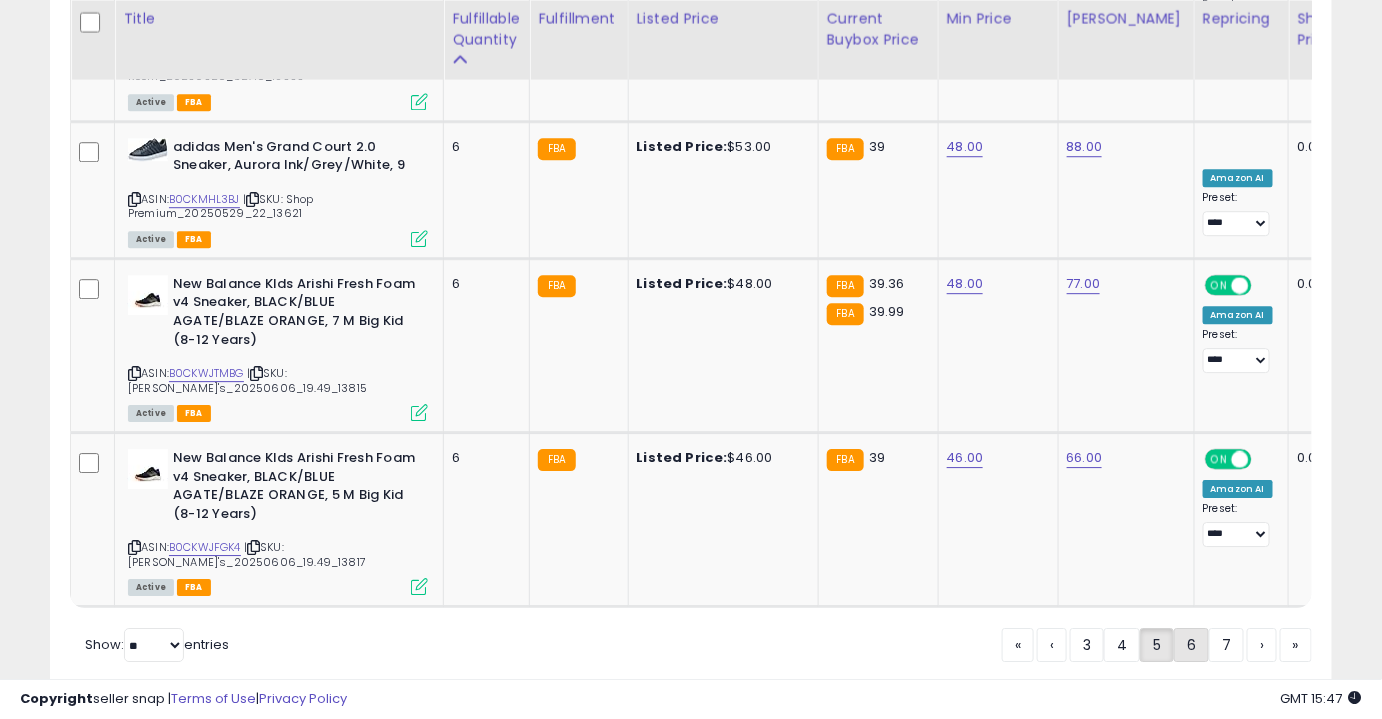 click on "6" 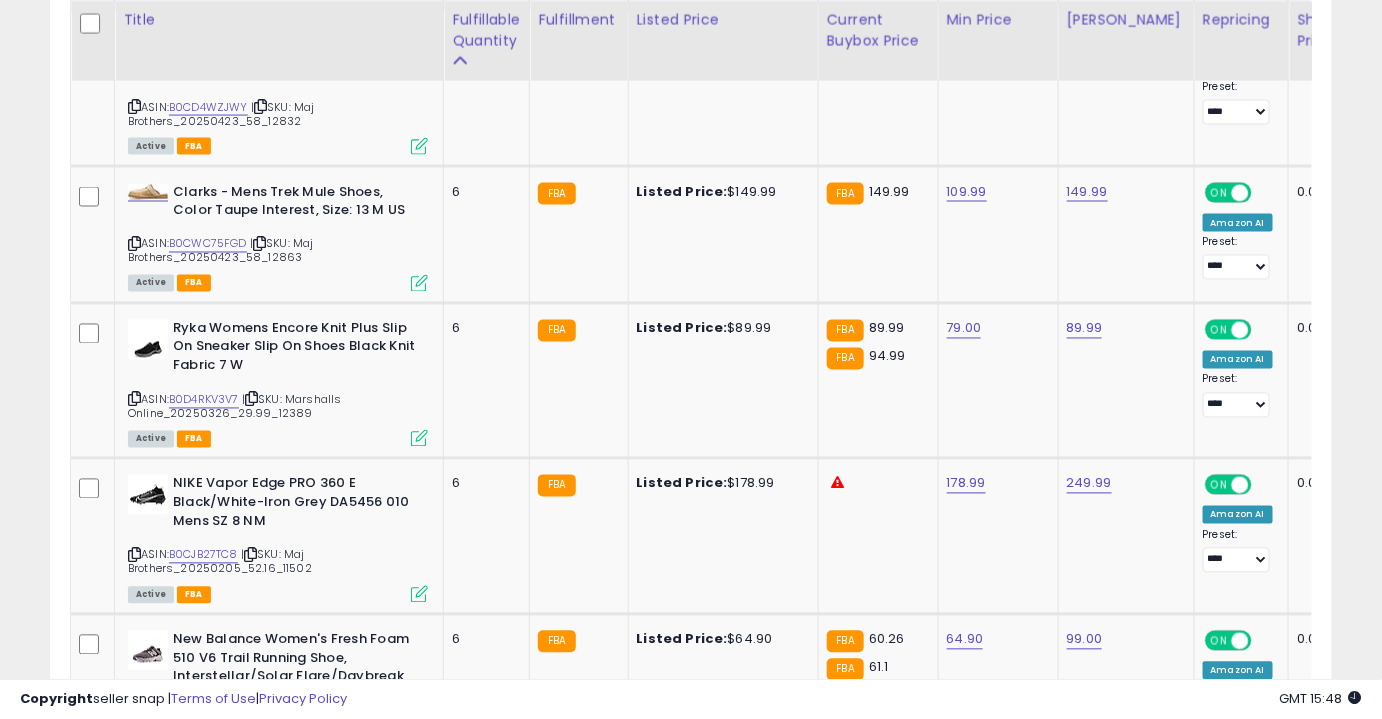 scroll, scrollTop: 1037, scrollLeft: 0, axis: vertical 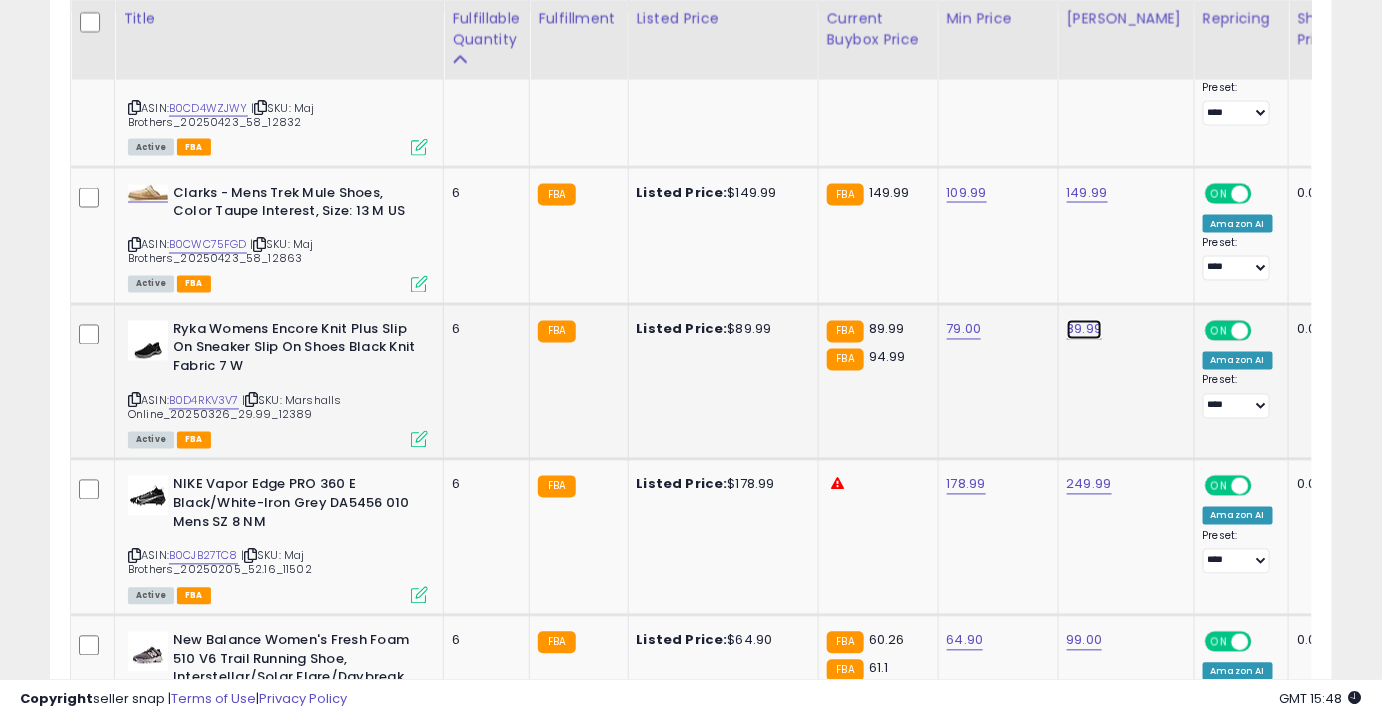 click on "89.99" at bounding box center [1087, 37] 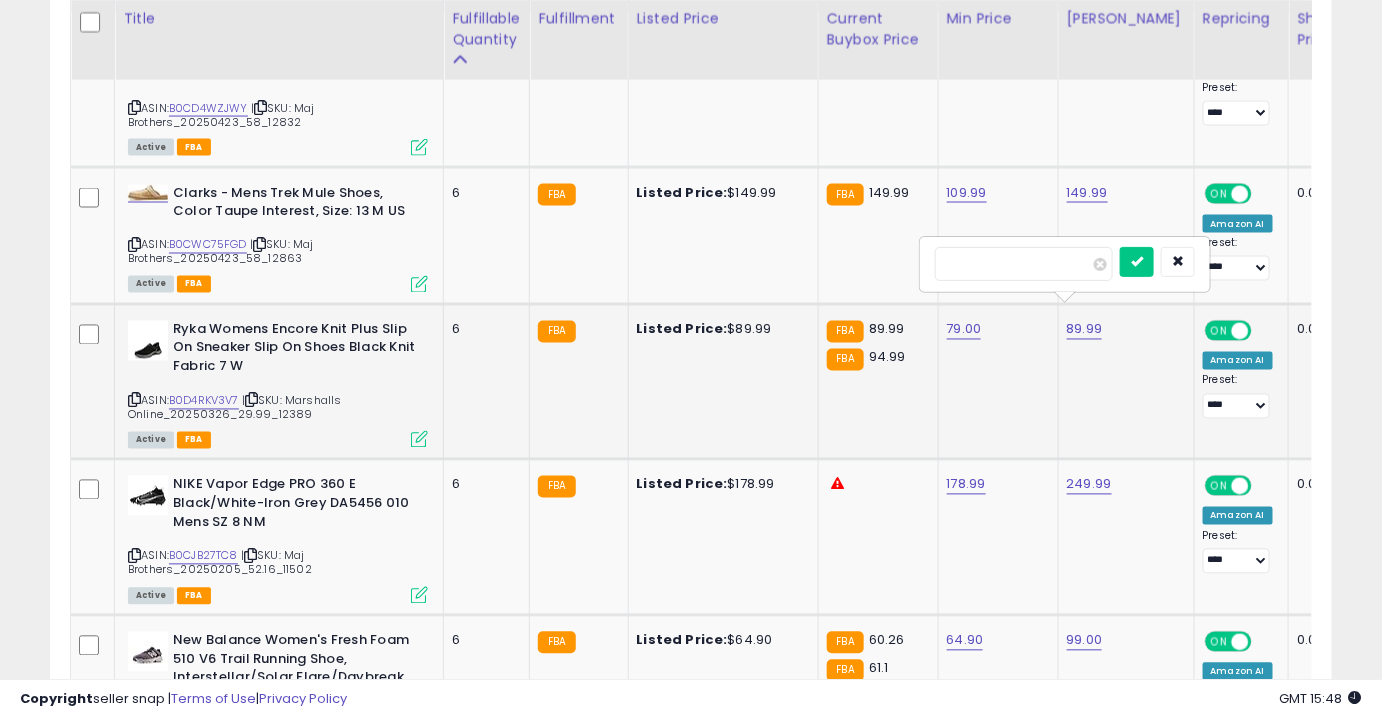 click on "*****" at bounding box center (1024, 264) 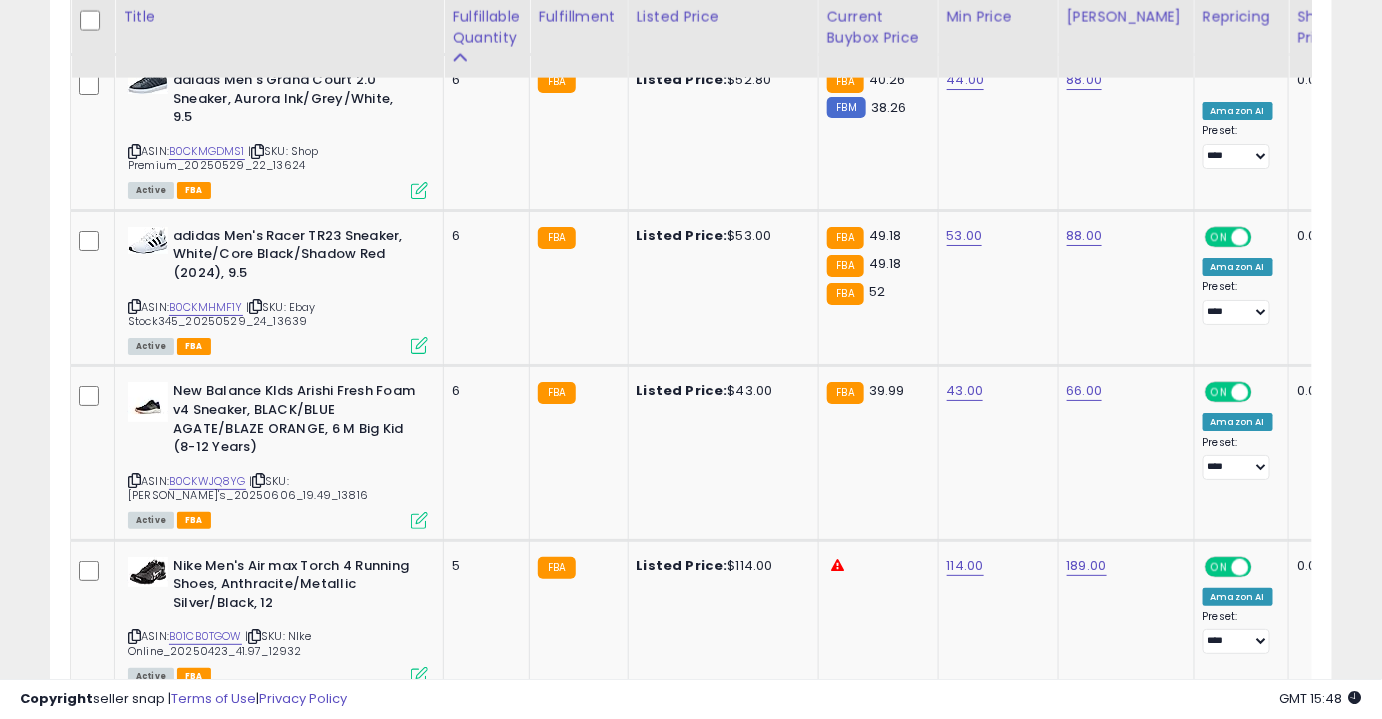 scroll, scrollTop: 2378, scrollLeft: 0, axis: vertical 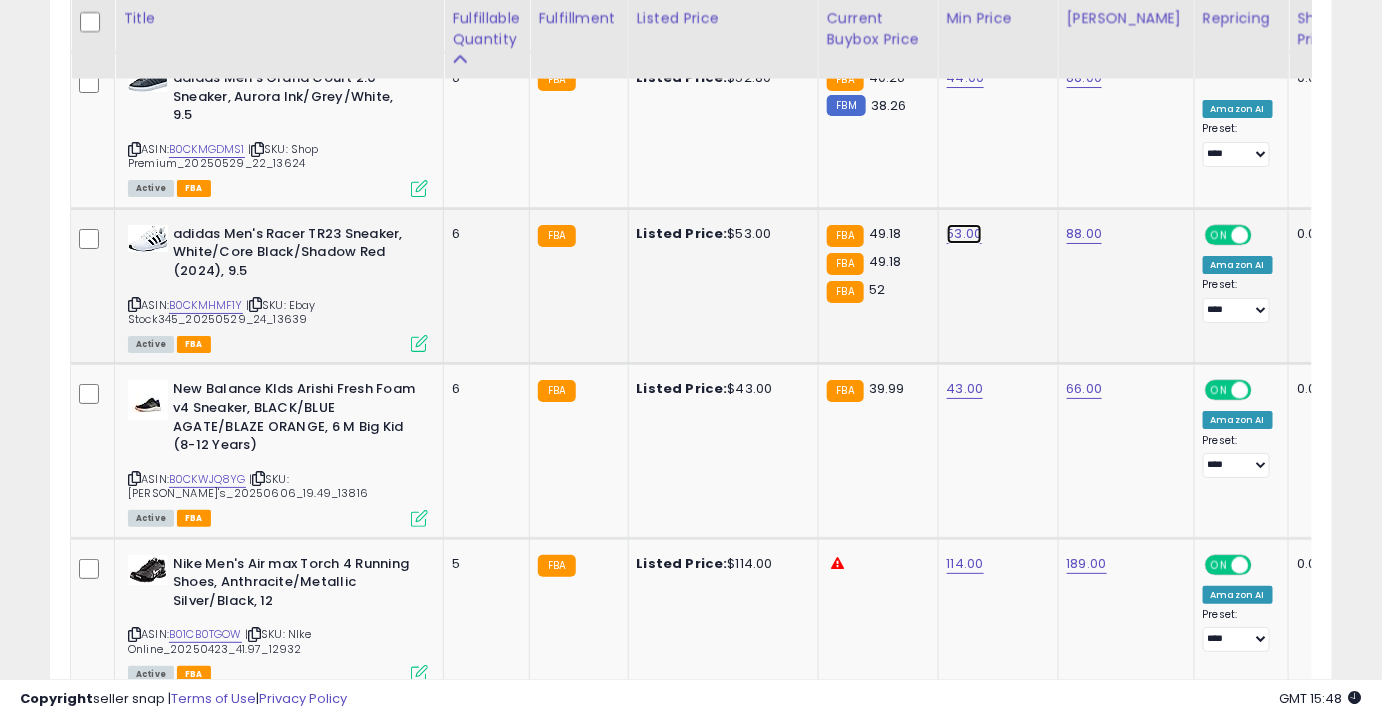 click on "53.00" at bounding box center (967, -1304) 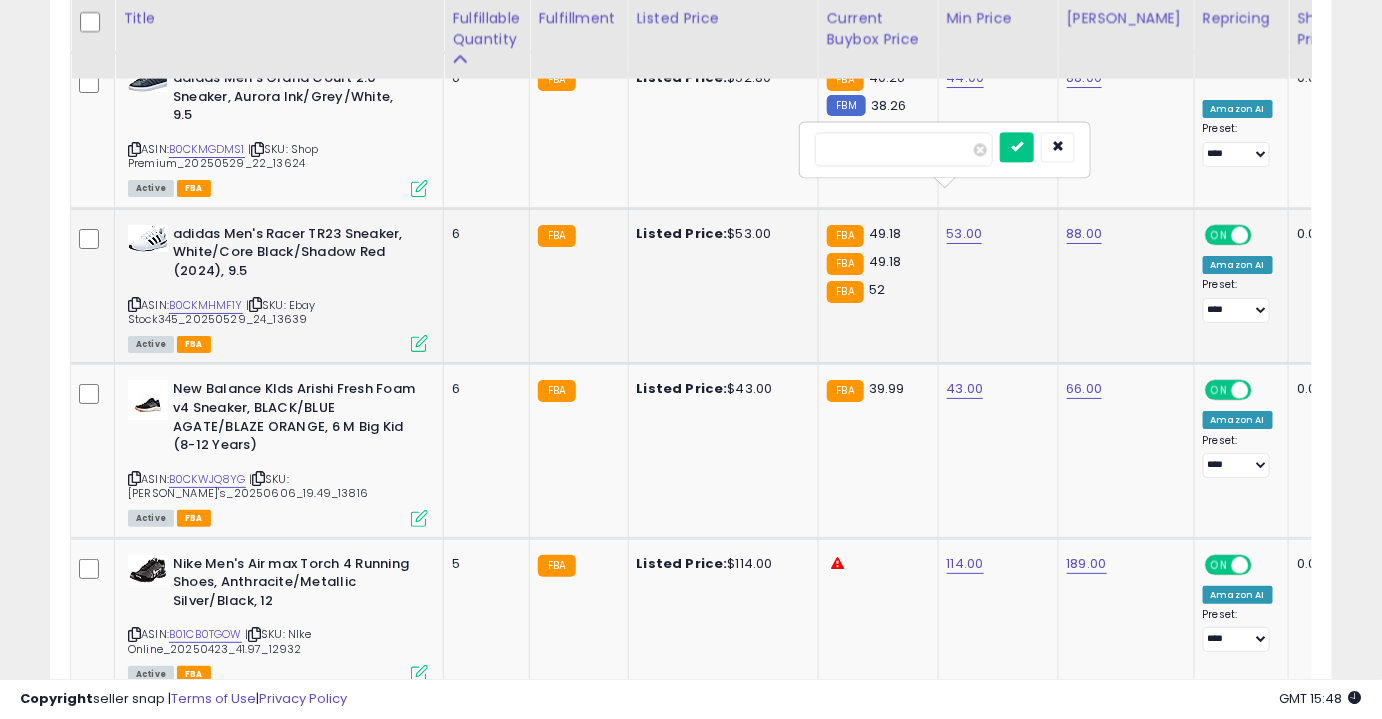 type on "**" 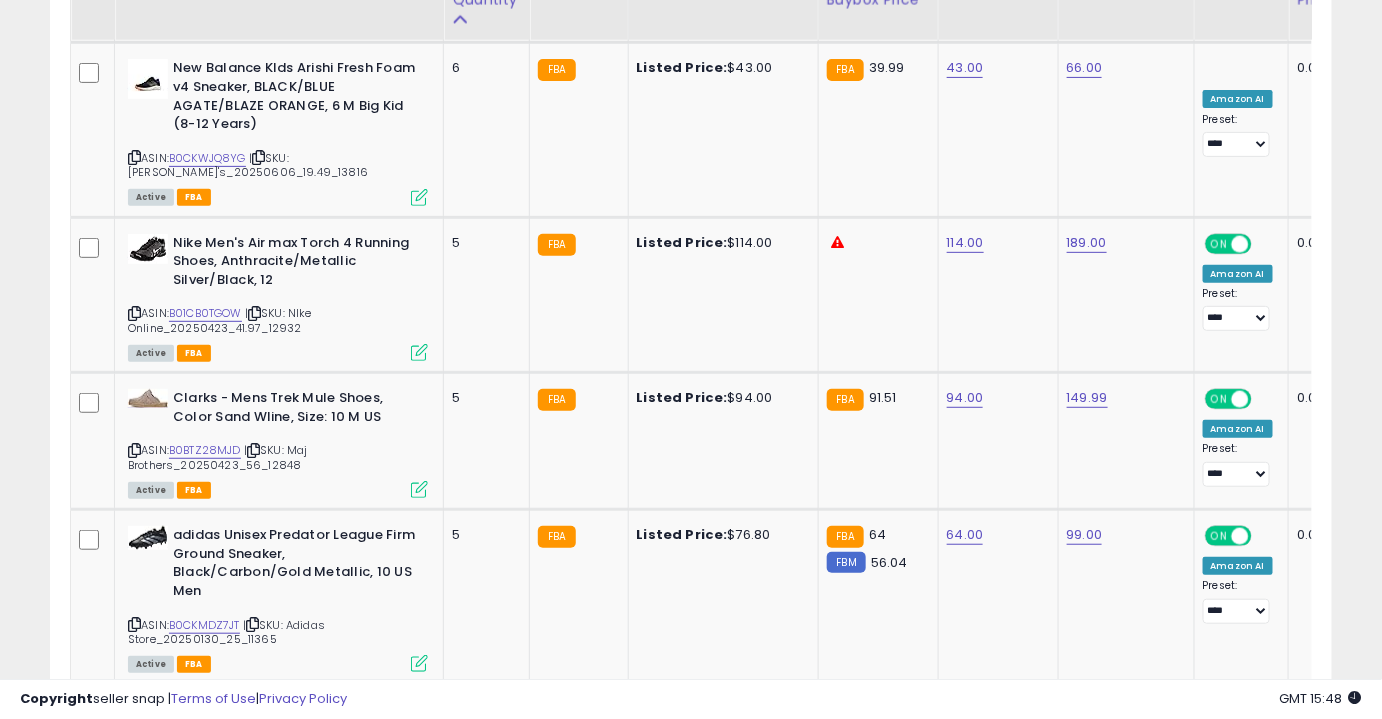 scroll, scrollTop: 2704, scrollLeft: 0, axis: vertical 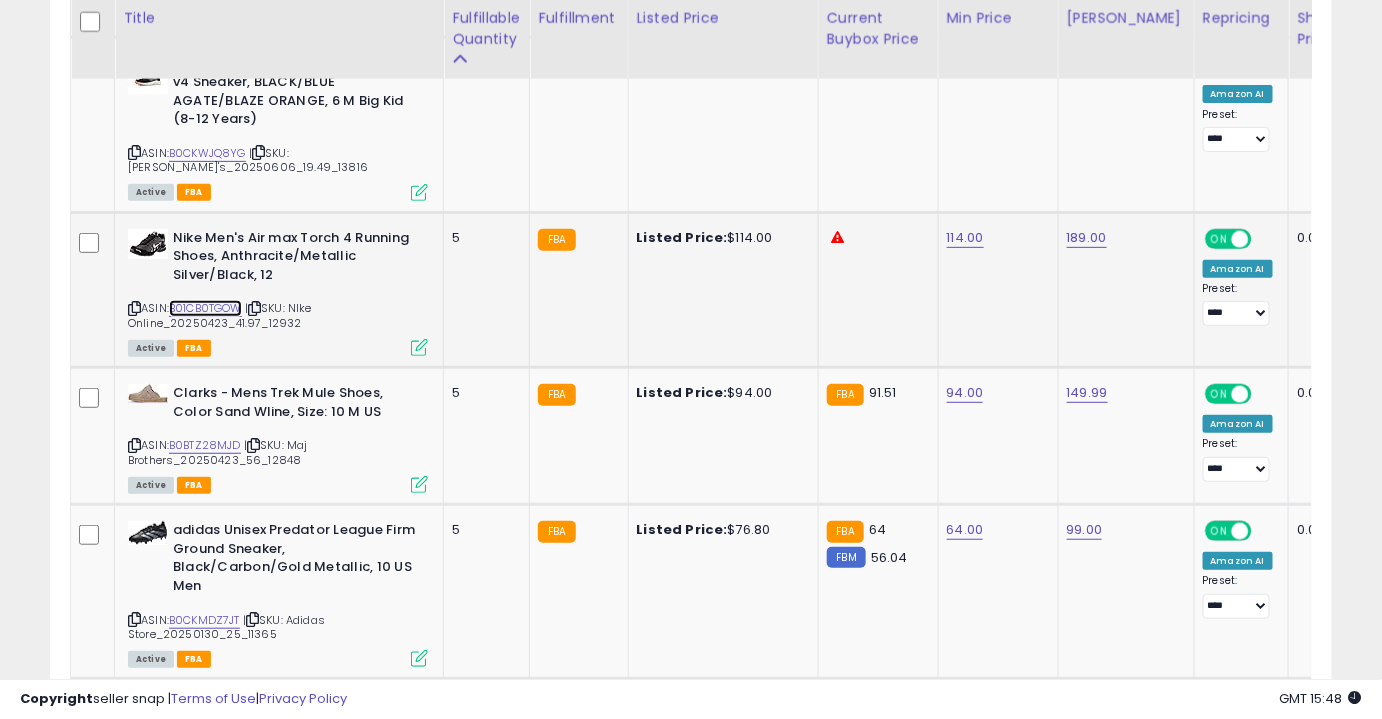 click on "B01CB0TGOW" at bounding box center (205, 308) 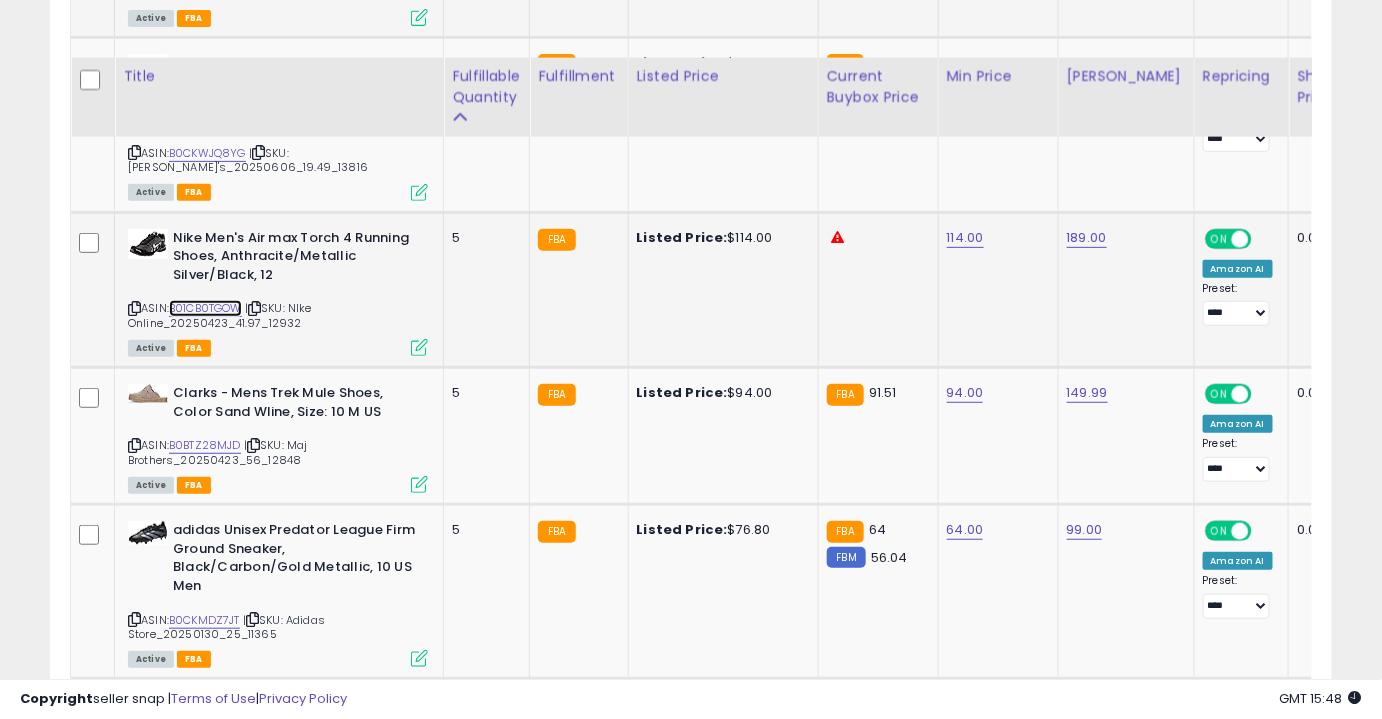 scroll, scrollTop: 2770, scrollLeft: 0, axis: vertical 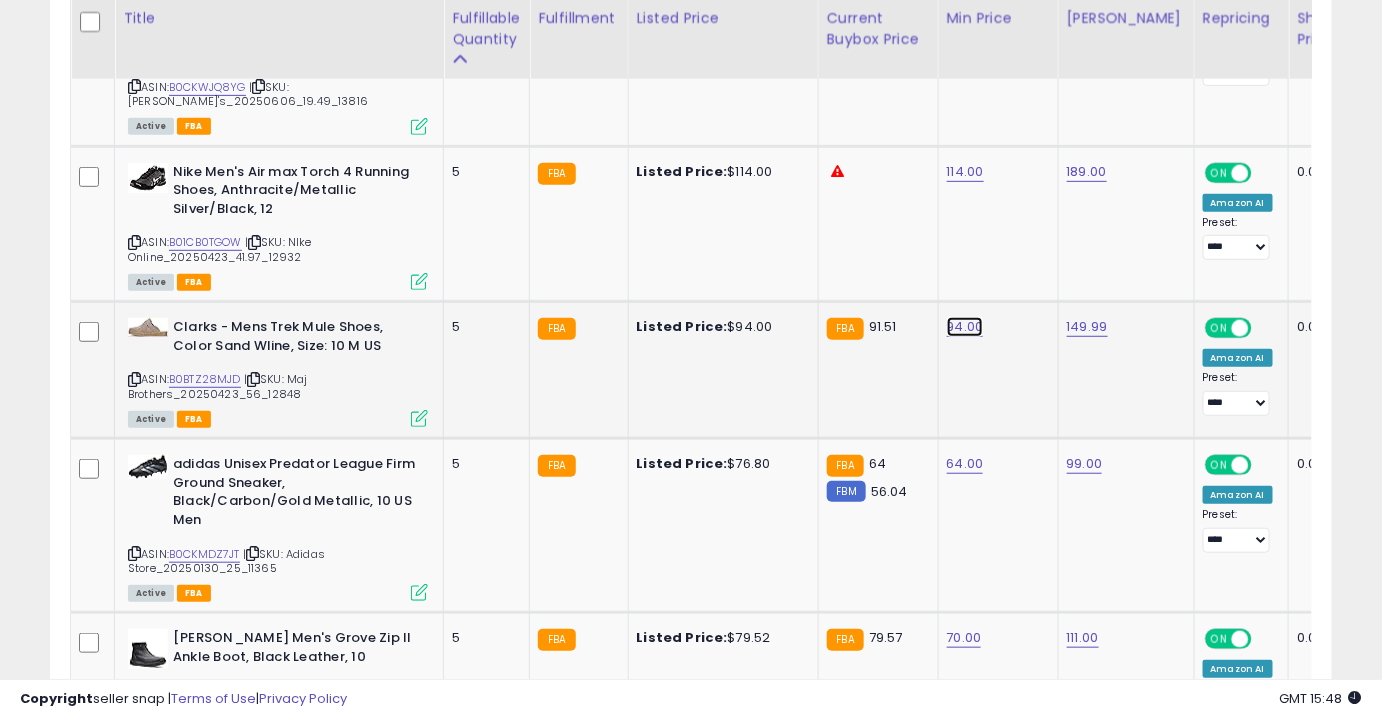 click on "94.00" at bounding box center (967, -1696) 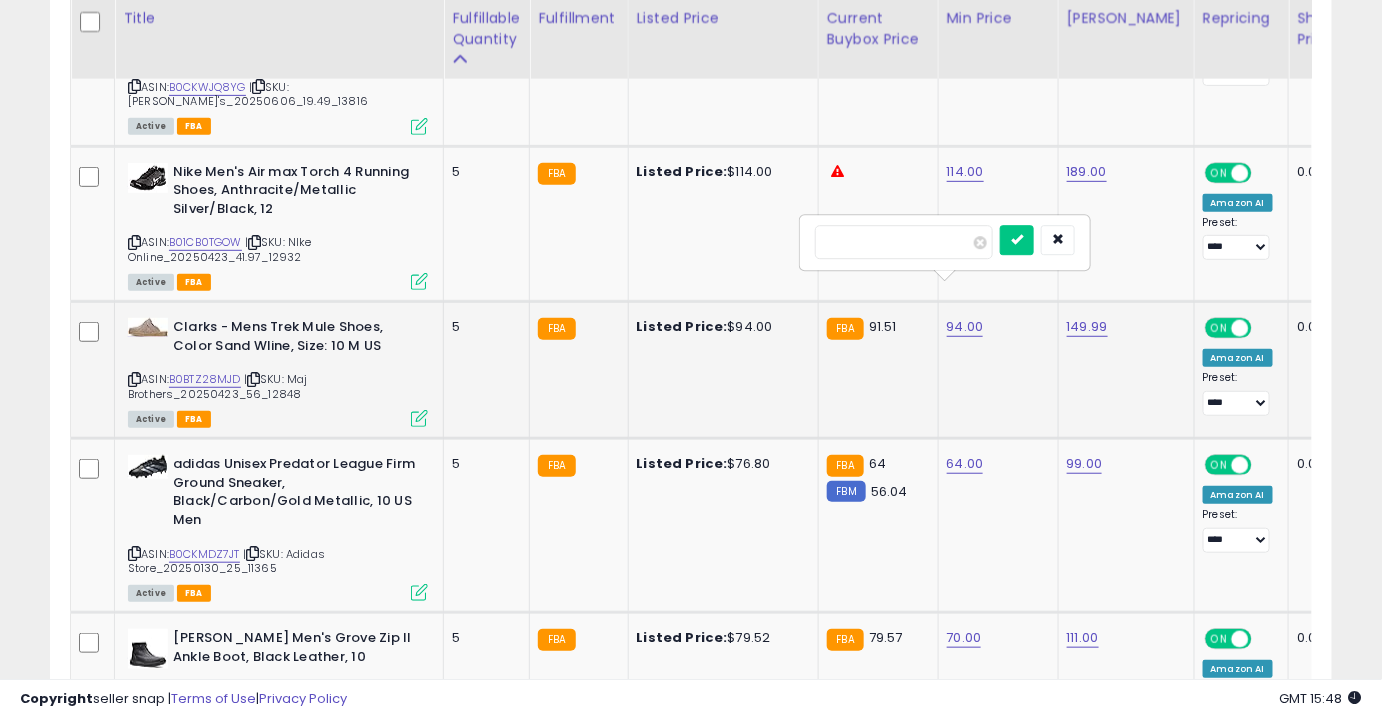 type on "**" 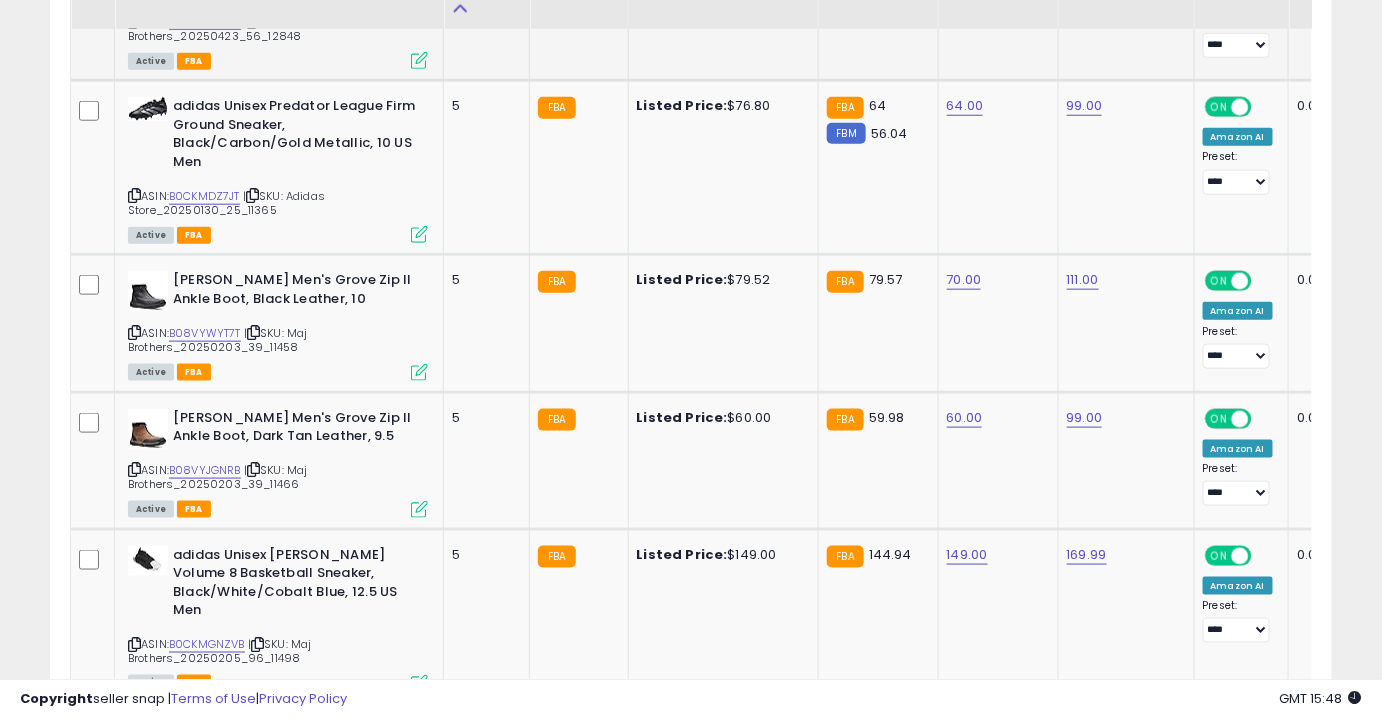 scroll, scrollTop: 3130, scrollLeft: 0, axis: vertical 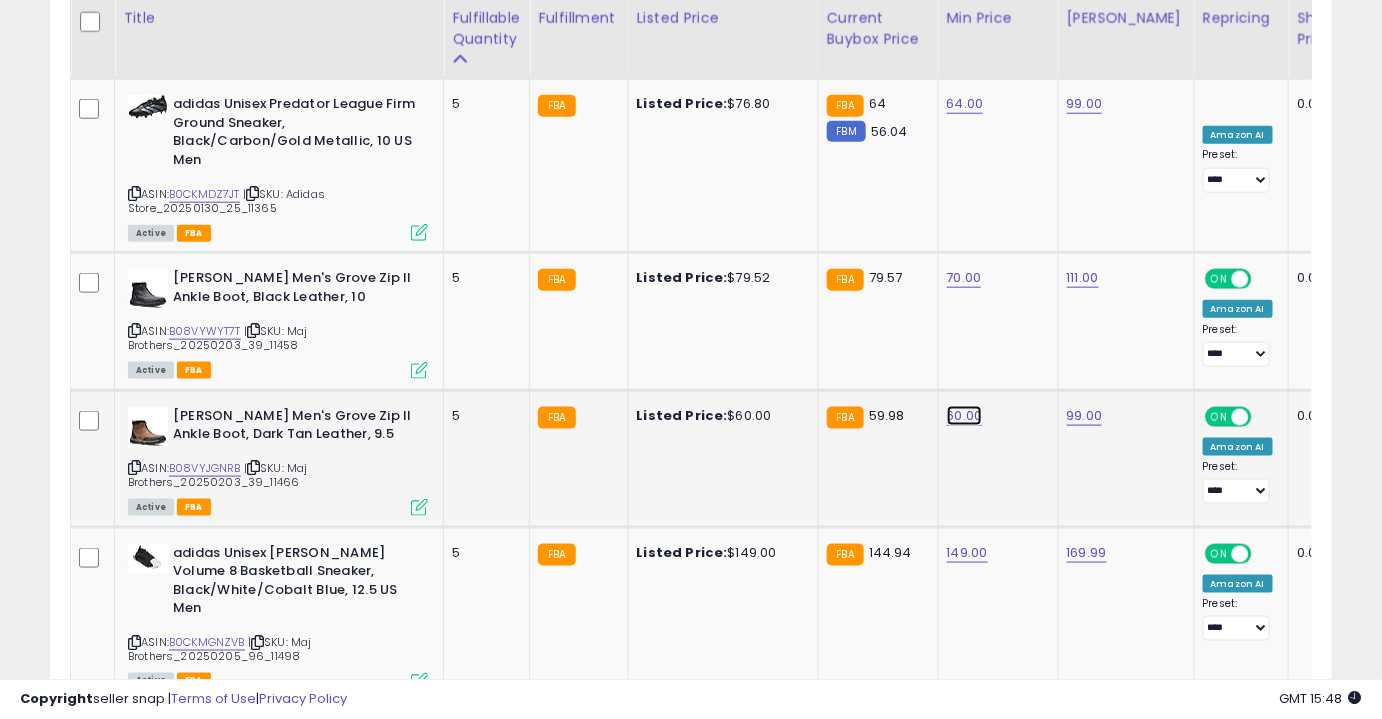 click on "60.00" at bounding box center [967, -2056] 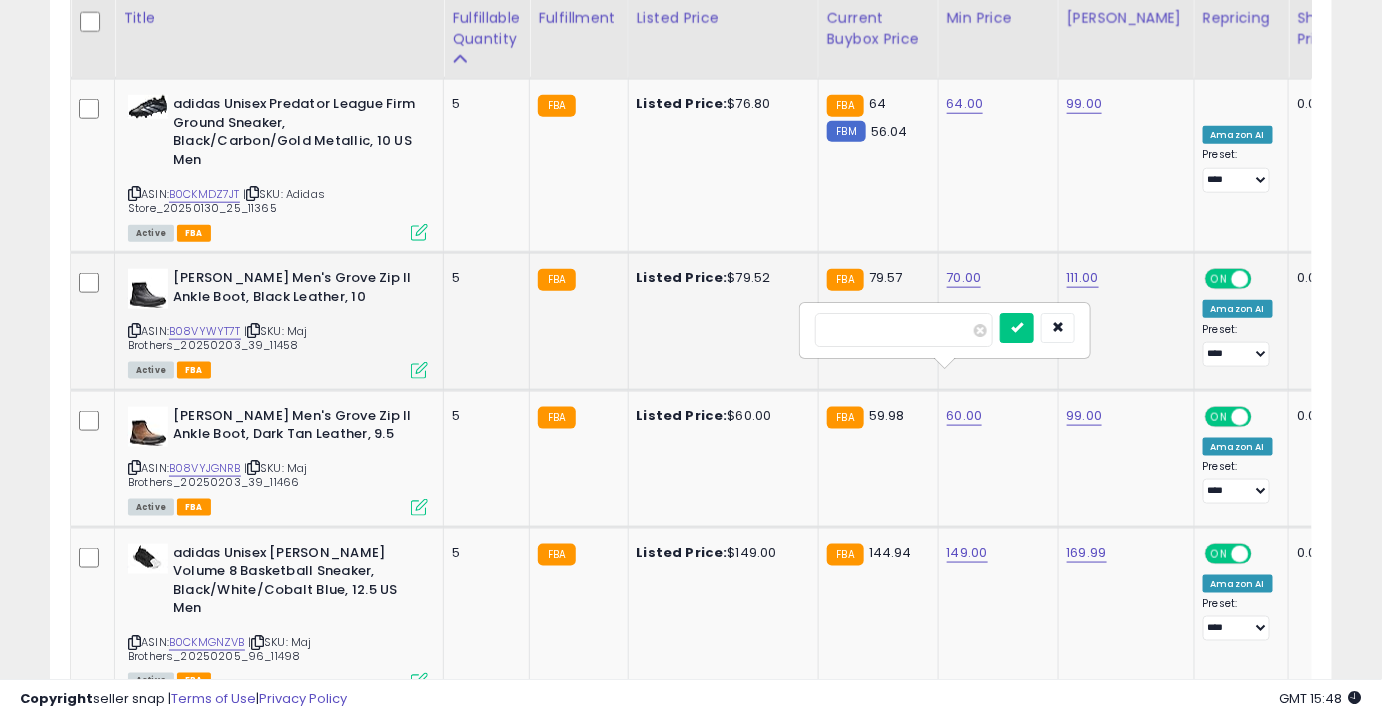 drag, startPoint x: 914, startPoint y: 338, endPoint x: 730, endPoint y: 343, distance: 184.06792 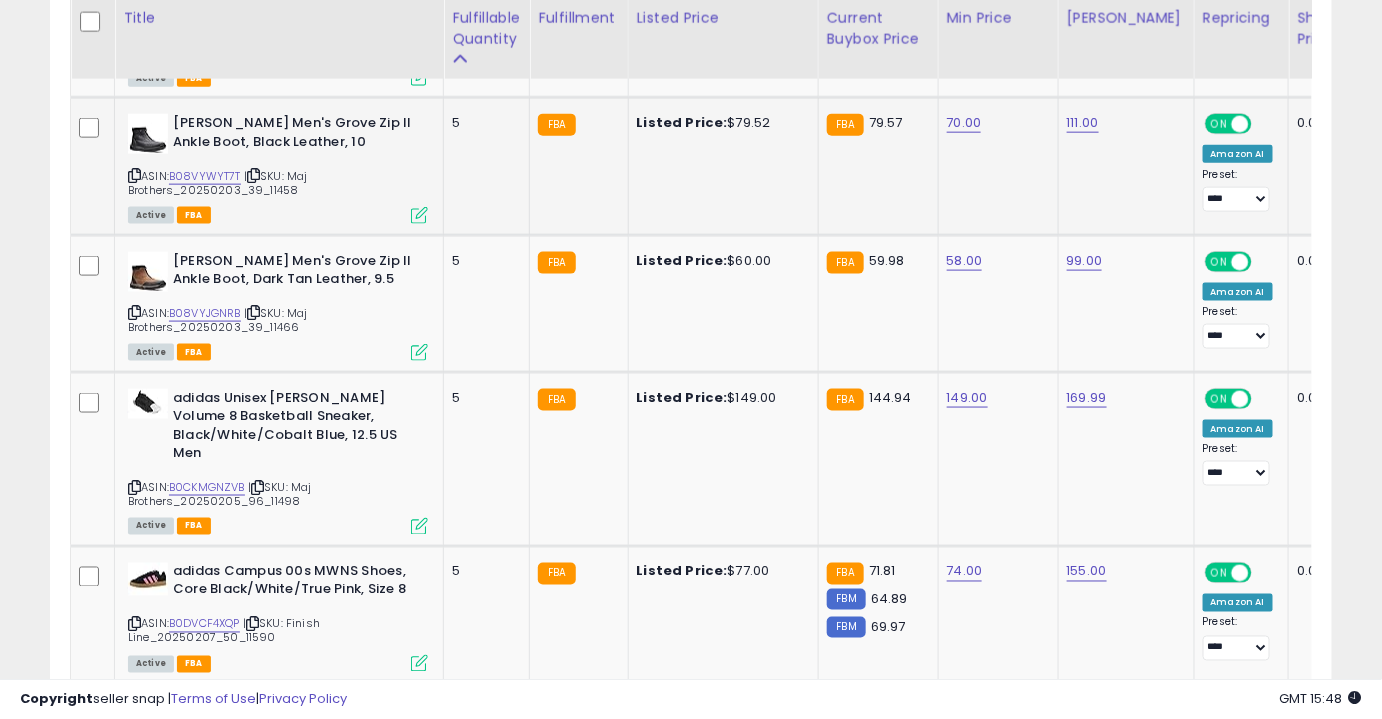 scroll, scrollTop: 3285, scrollLeft: 0, axis: vertical 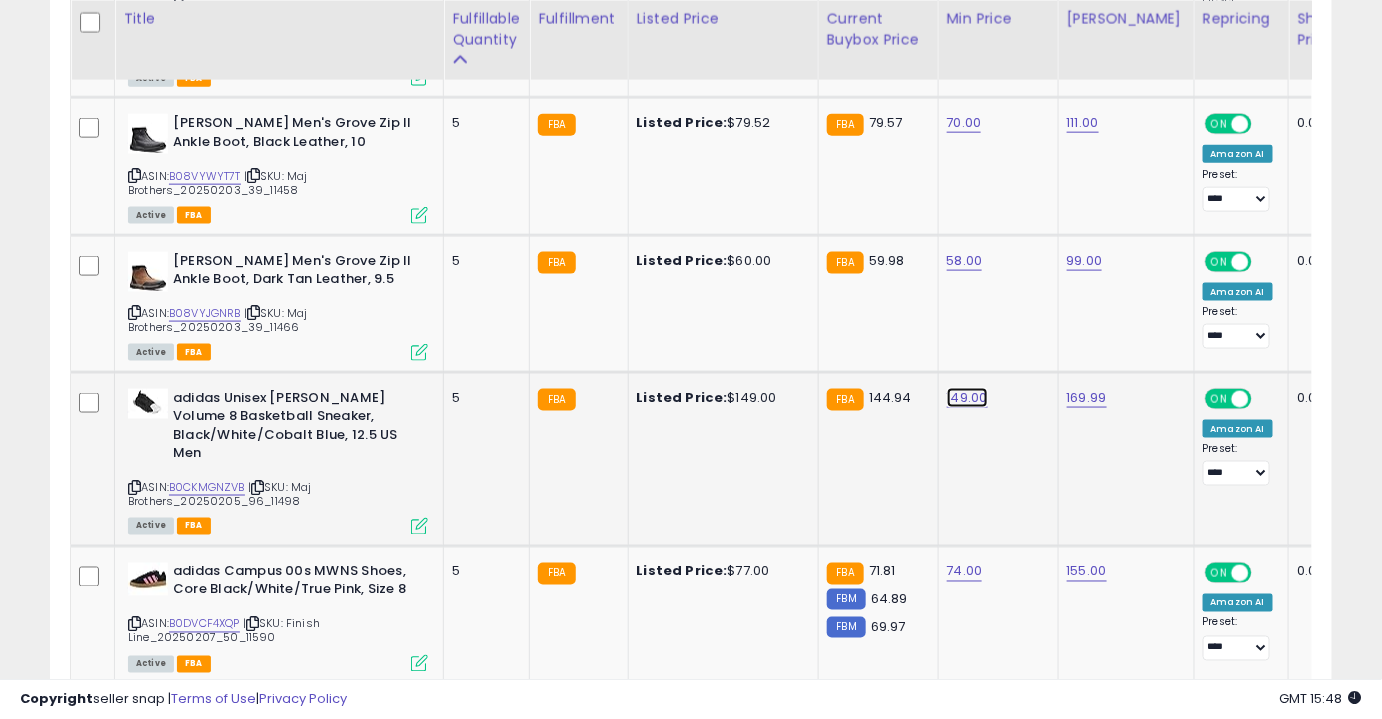 click on "149.00" at bounding box center [967, -2211] 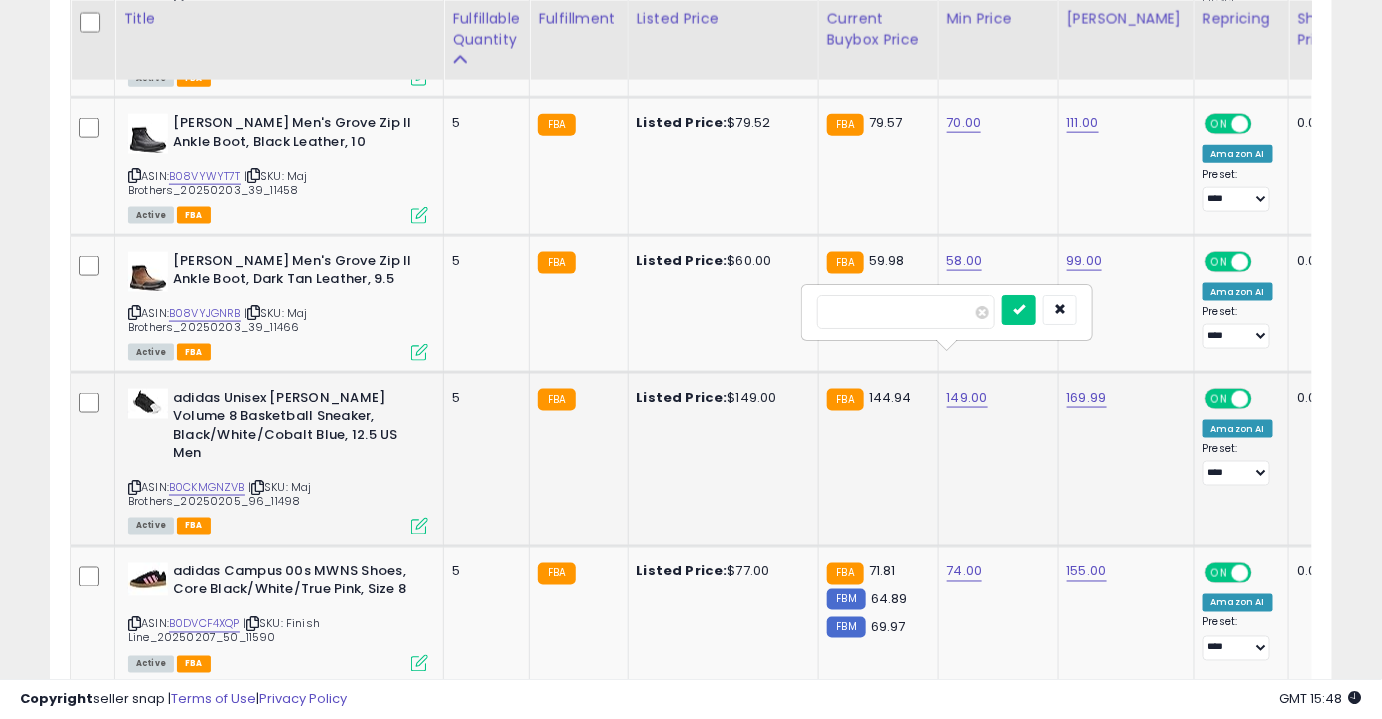 type on "***" 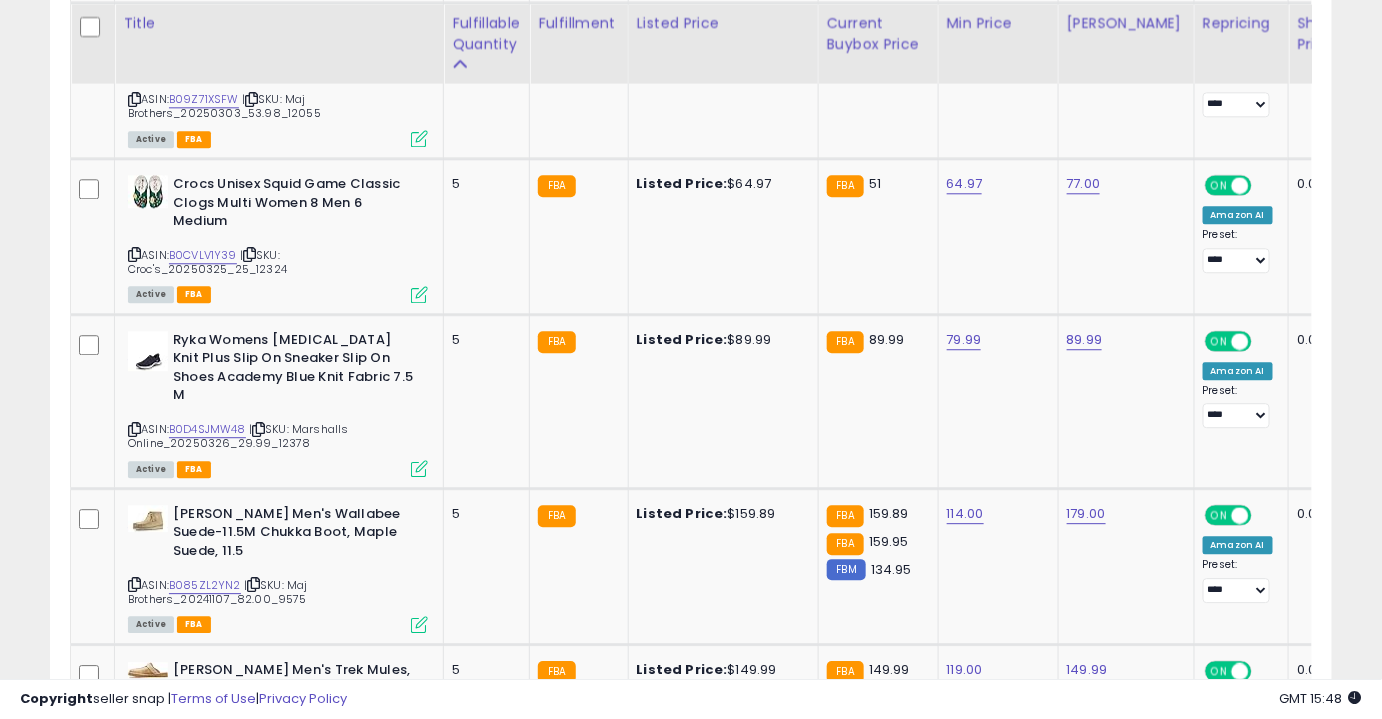 scroll, scrollTop: 4127, scrollLeft: 0, axis: vertical 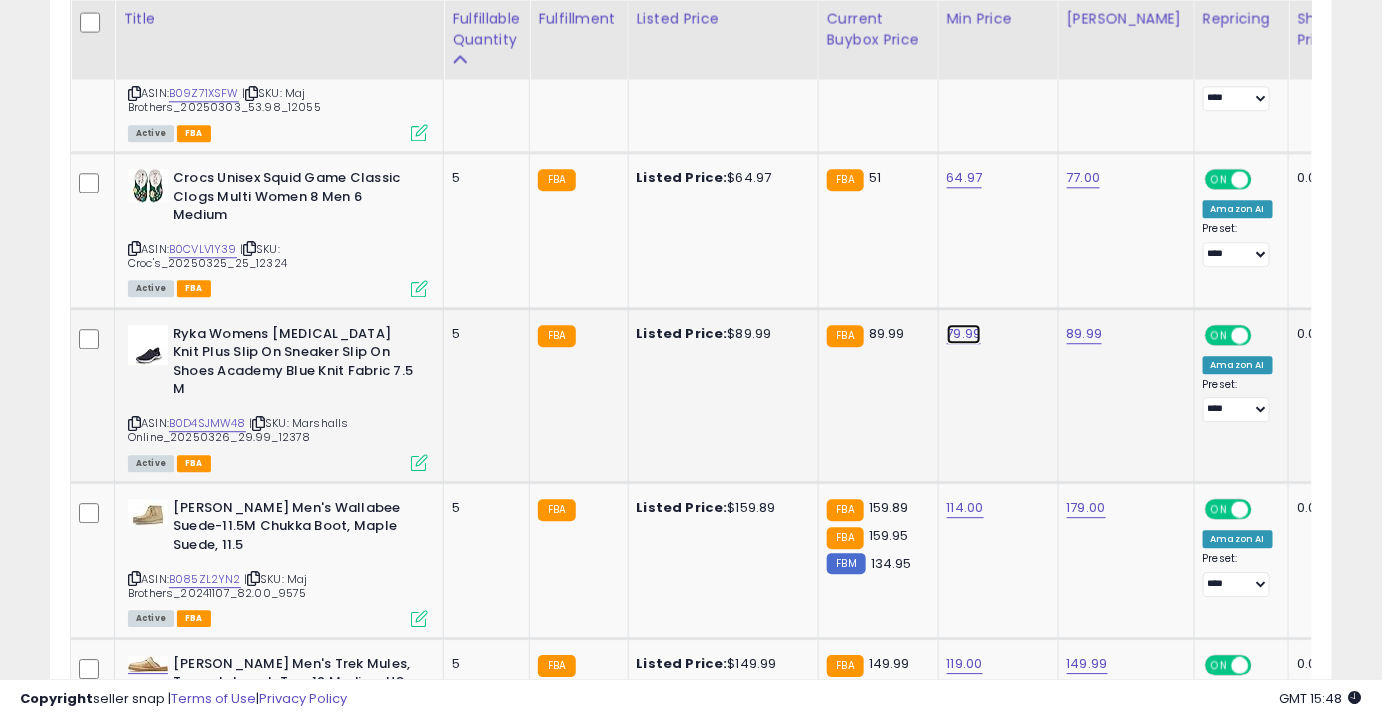 click on "79.99" at bounding box center [967, -3053] 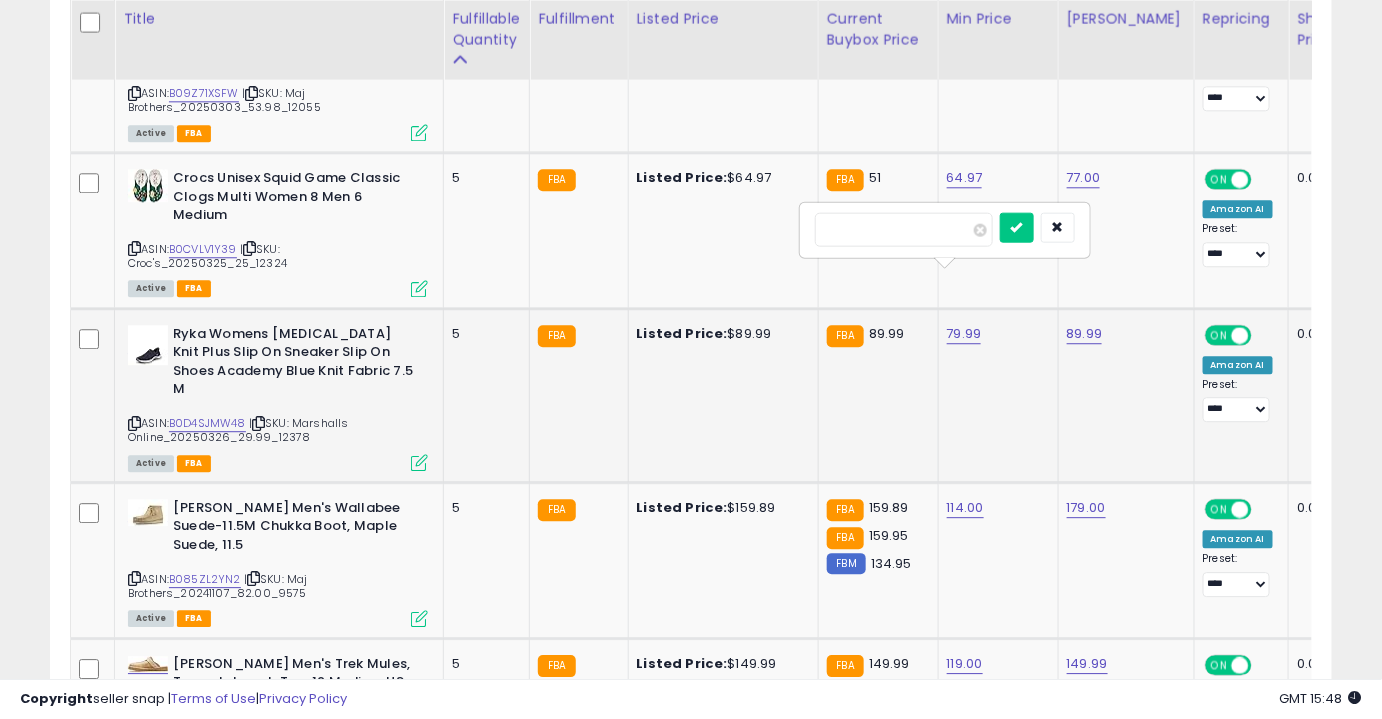 click on "*****" at bounding box center (904, 229) 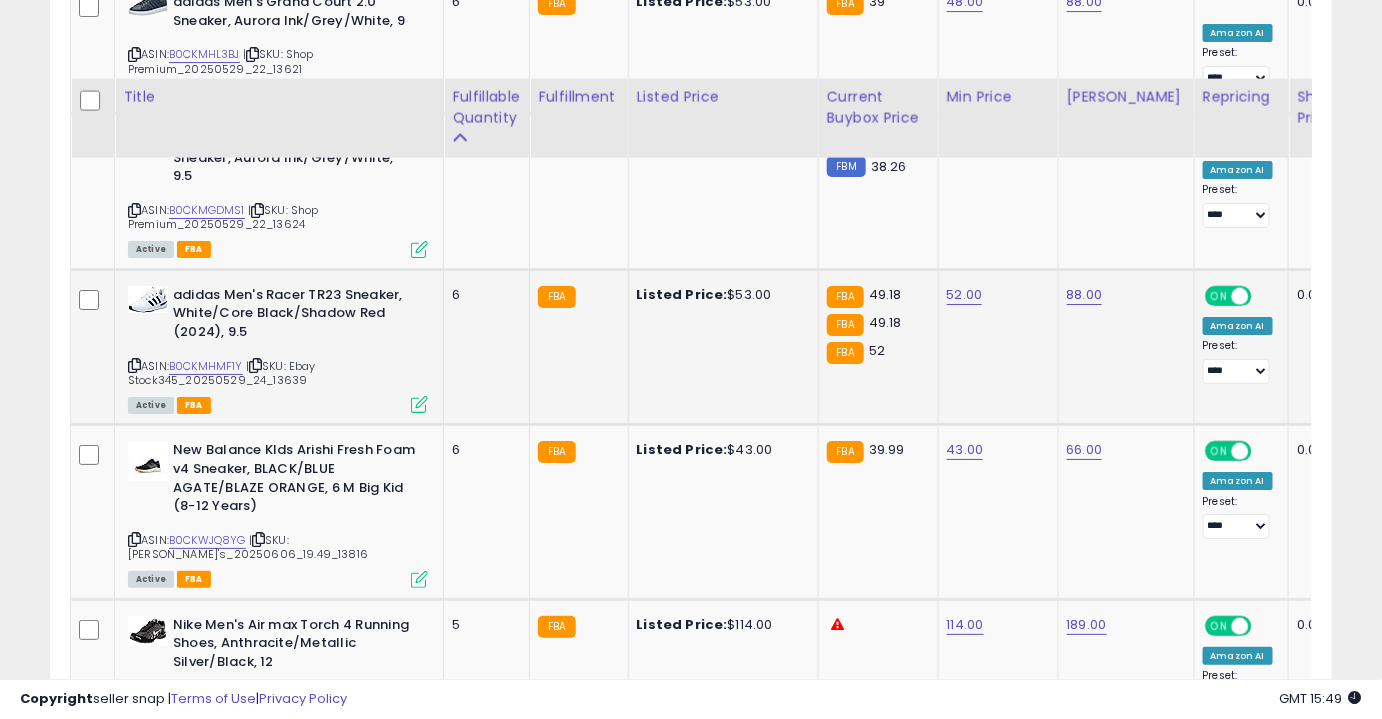 scroll, scrollTop: 2445, scrollLeft: 0, axis: vertical 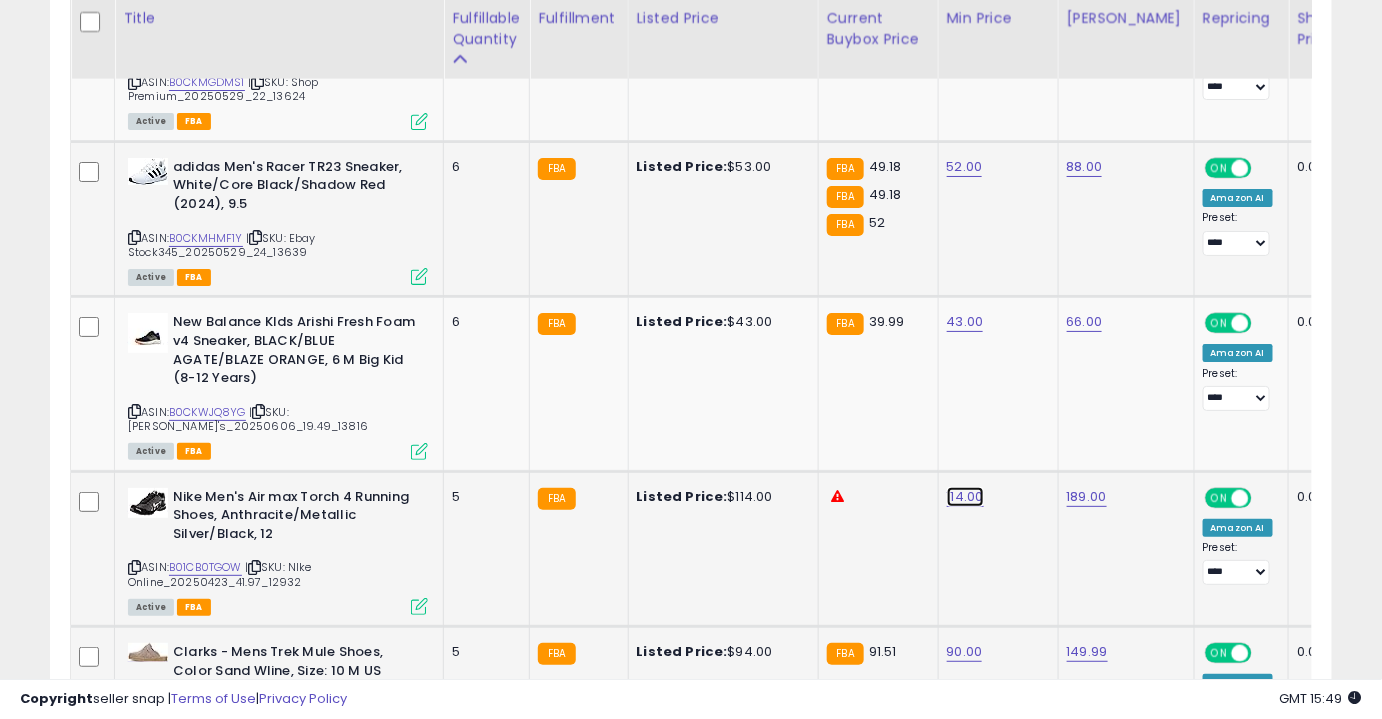 click on "114.00" at bounding box center [967, -1371] 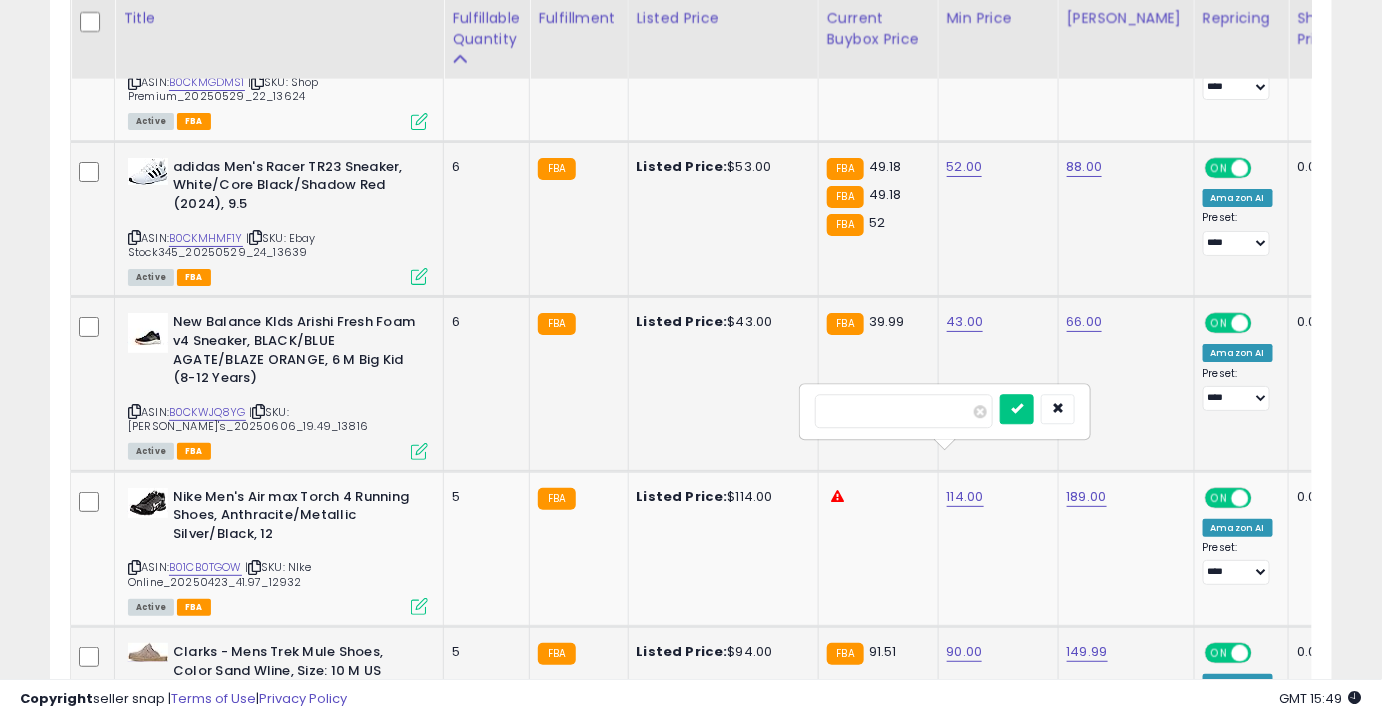 drag, startPoint x: 921, startPoint y: 405, endPoint x: 769, endPoint y: 404, distance: 152.0033 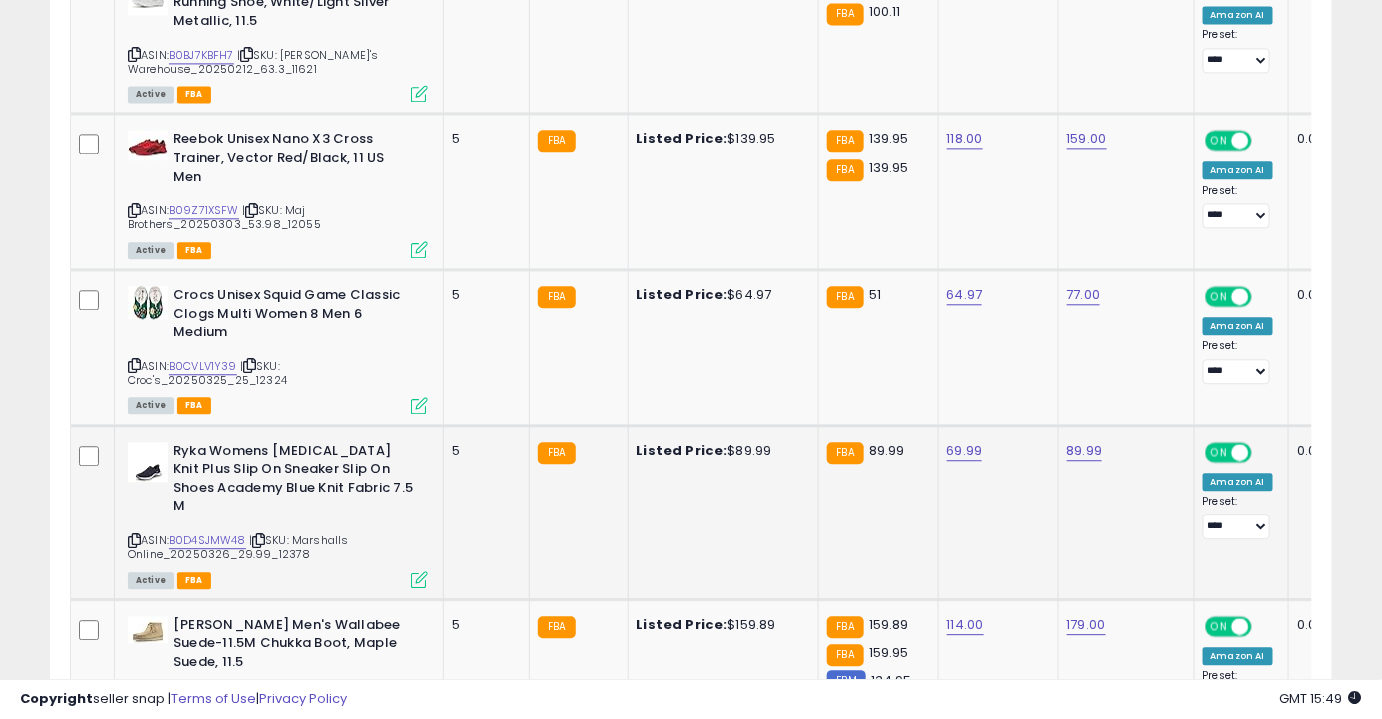 scroll, scrollTop: 4277, scrollLeft: 0, axis: vertical 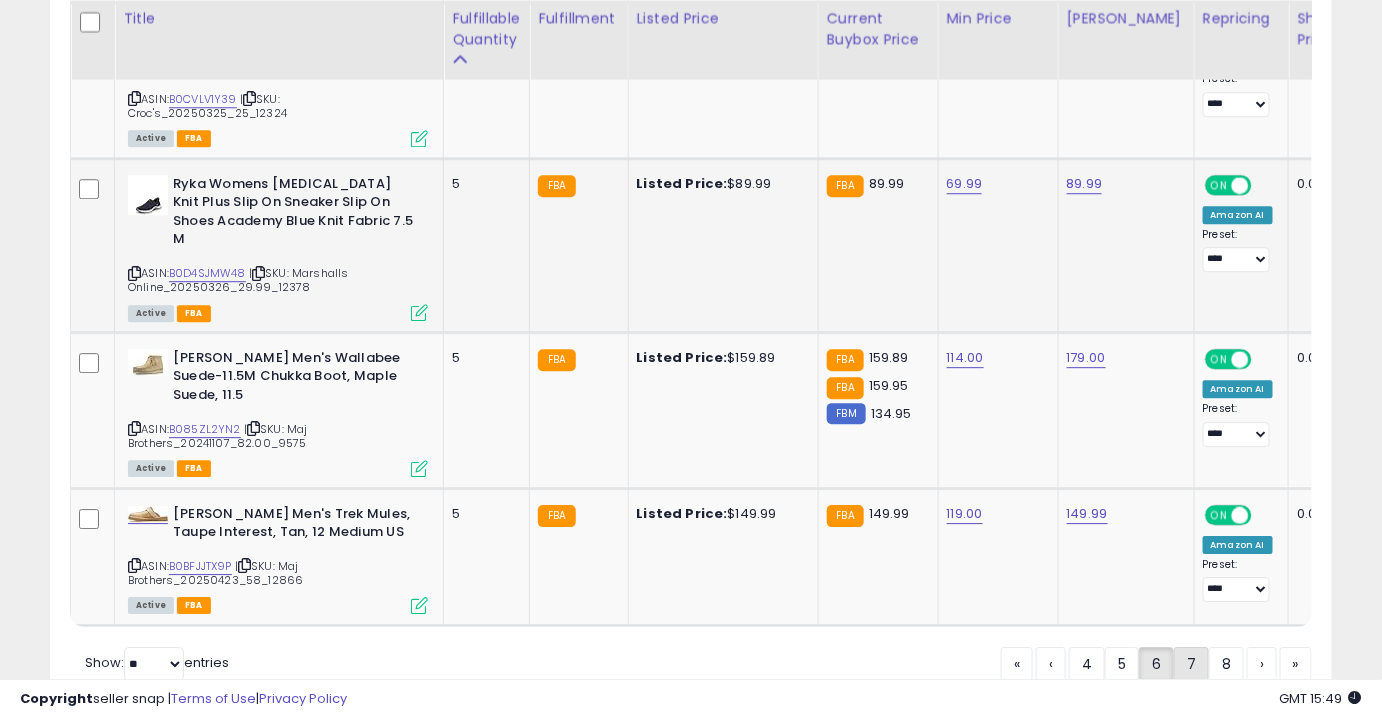 click on "7" 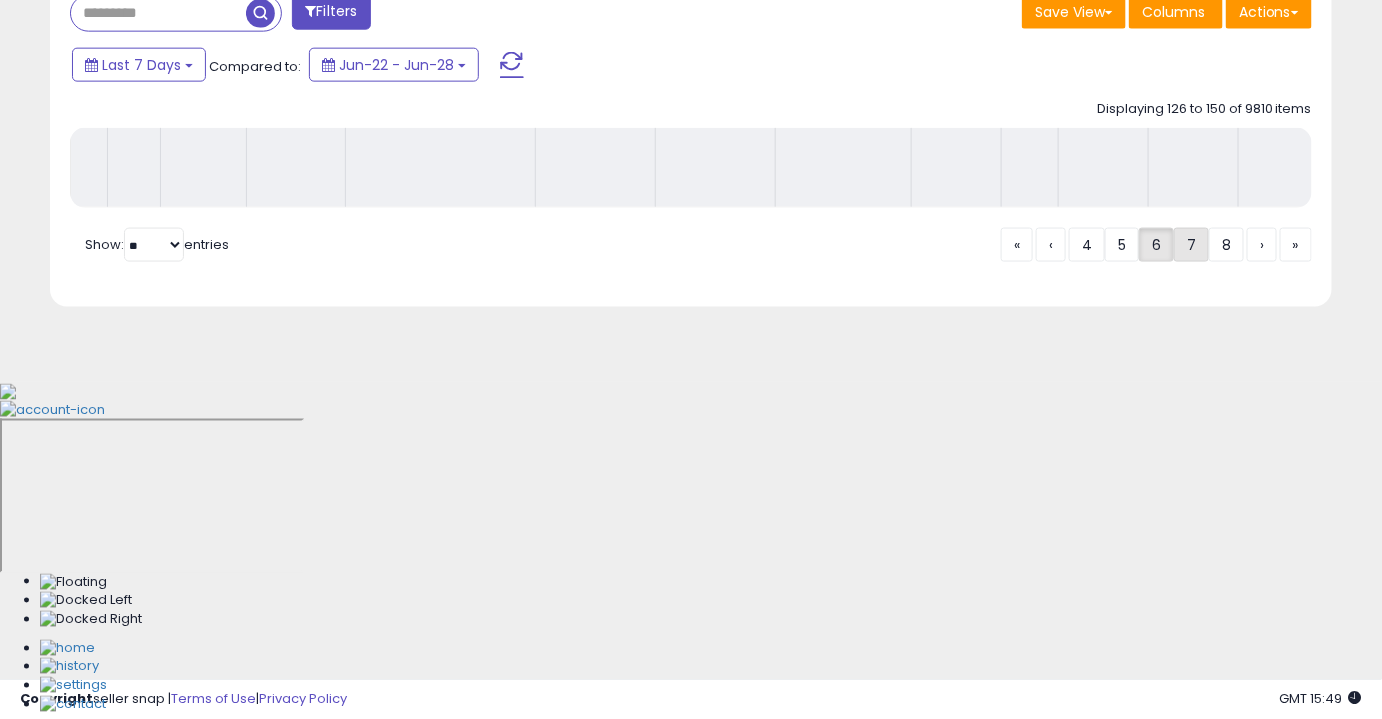 scroll, scrollTop: 519, scrollLeft: 0, axis: vertical 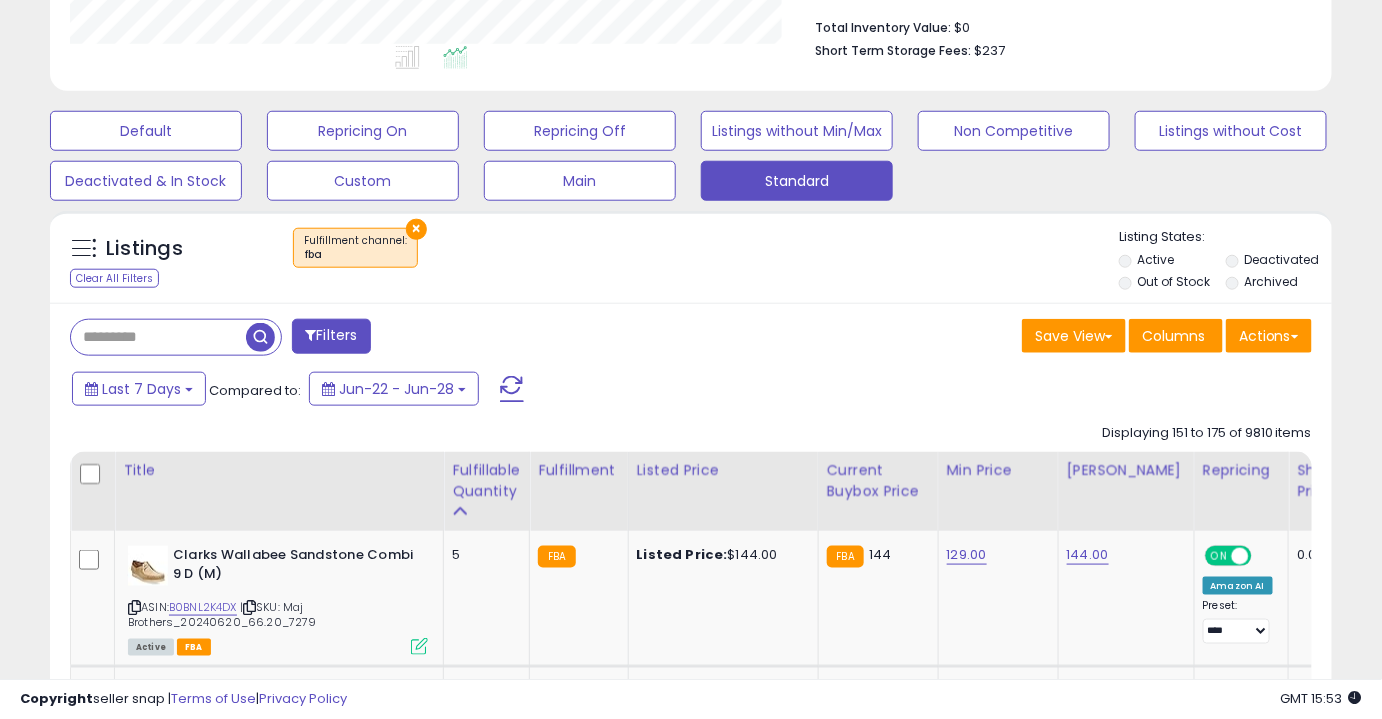 click on "**********" at bounding box center (691, 2061) 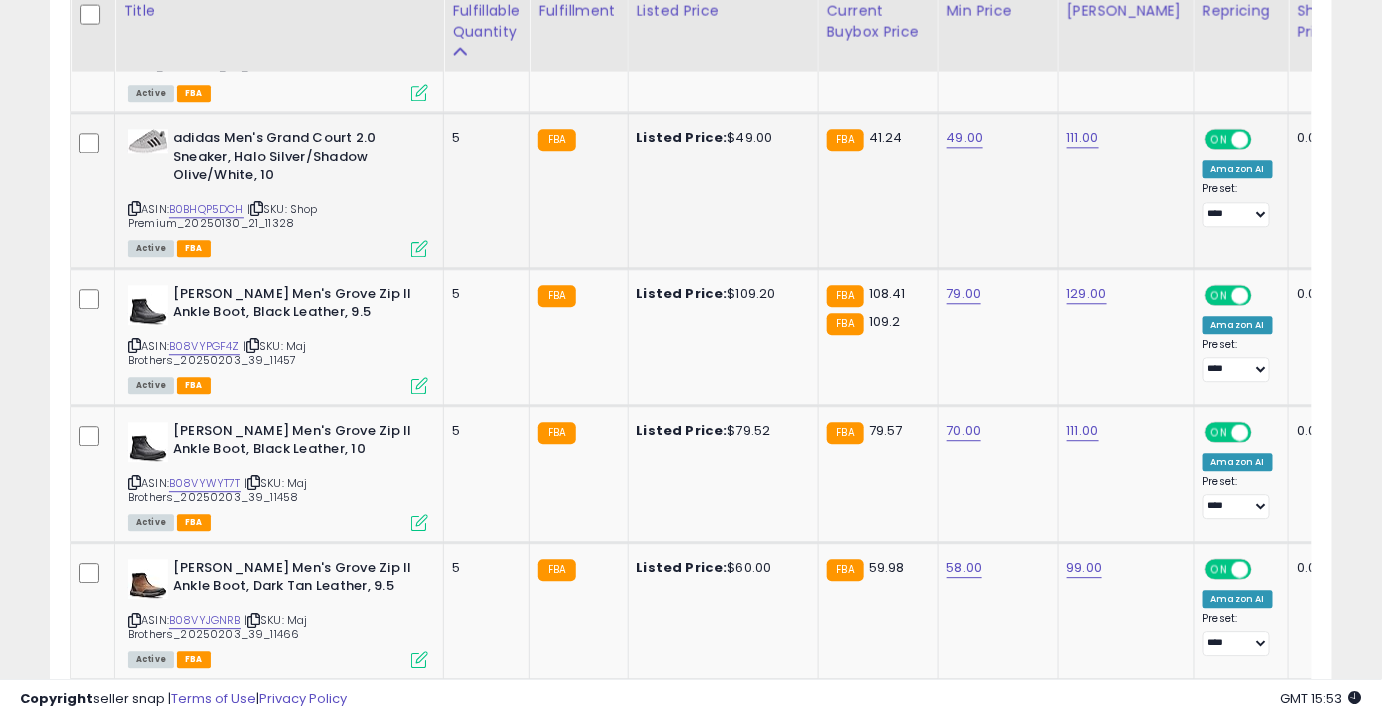 scroll, scrollTop: 1541, scrollLeft: 0, axis: vertical 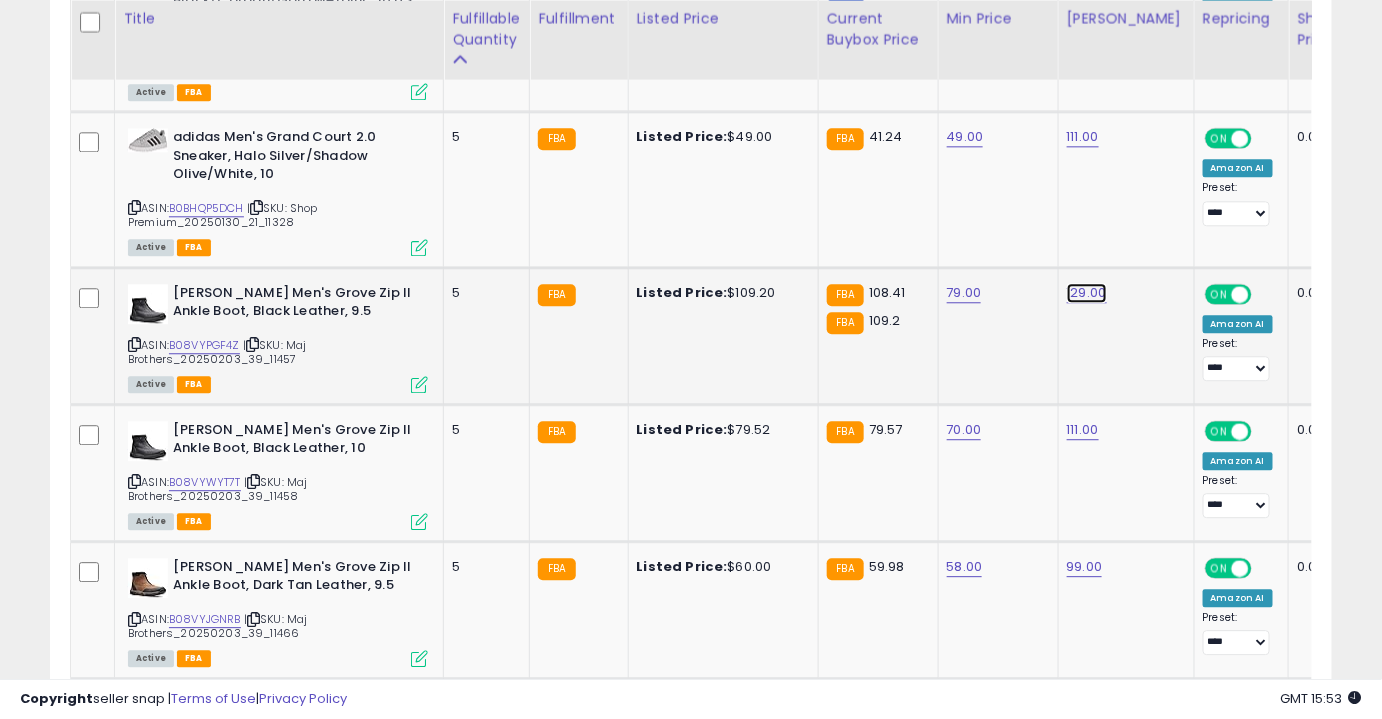 click on "129.00" at bounding box center (1088, -467) 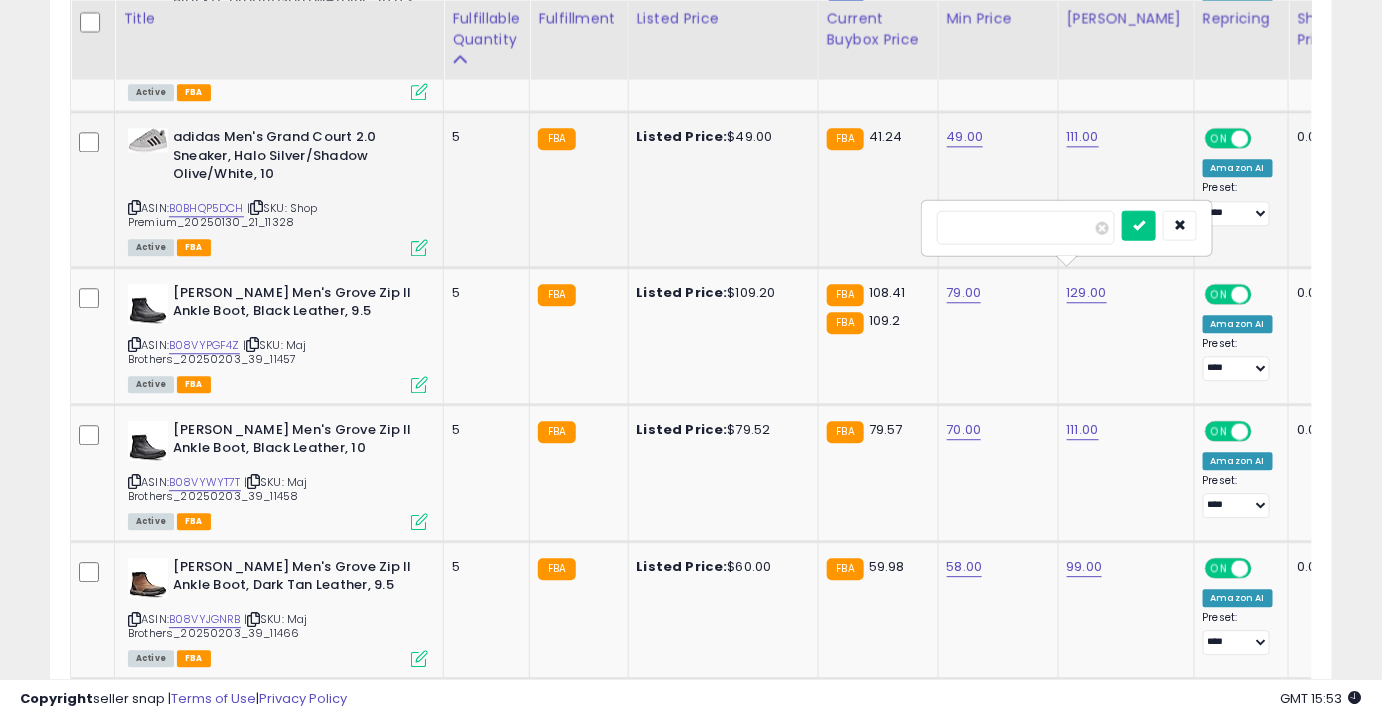 drag, startPoint x: 1042, startPoint y: 222, endPoint x: 844, endPoint y: 243, distance: 199.11052 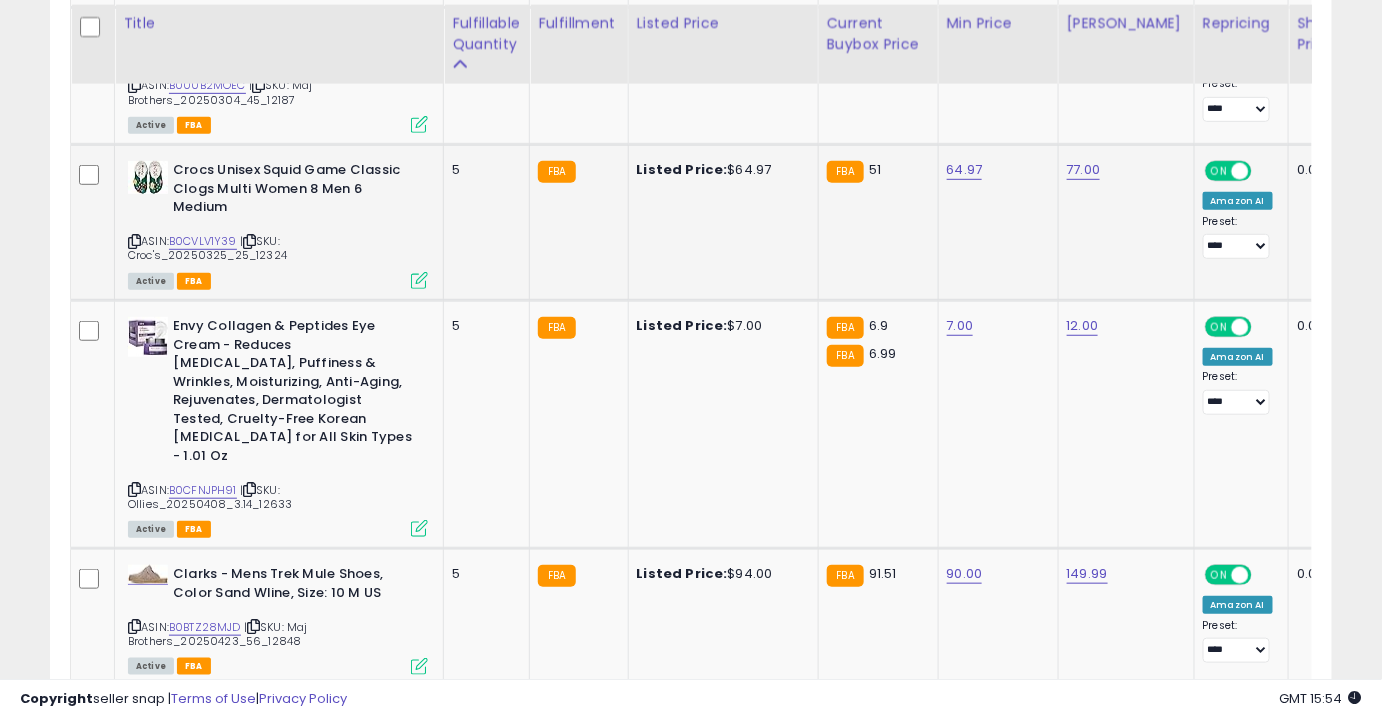 scroll, scrollTop: 2839, scrollLeft: 0, axis: vertical 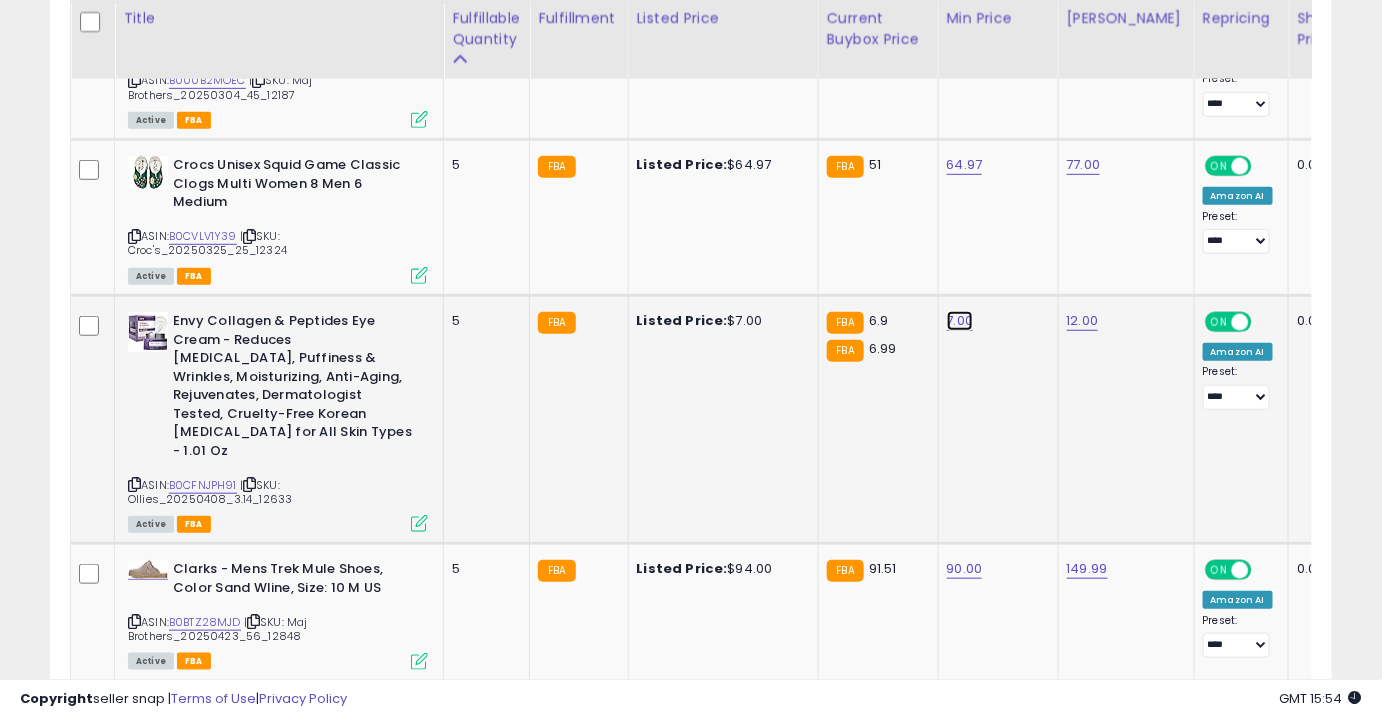 click on "7.00" at bounding box center [967, -1765] 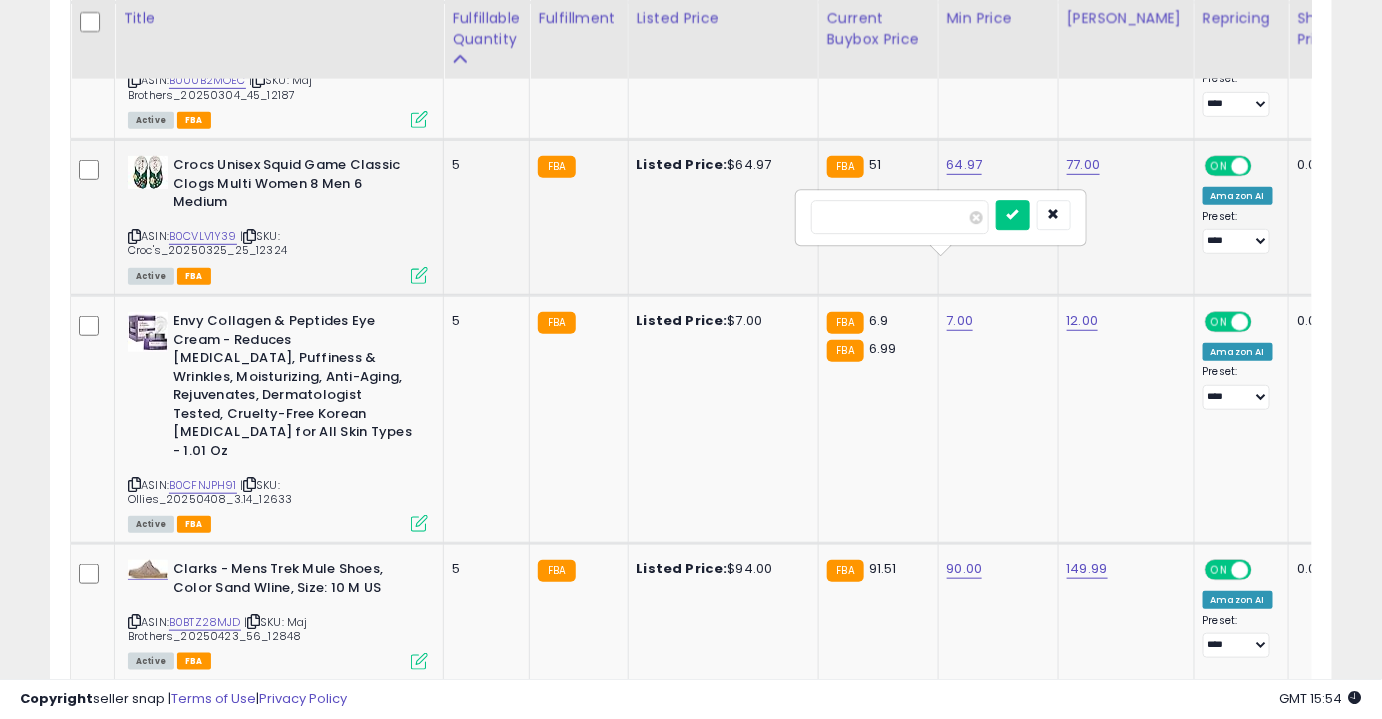 drag, startPoint x: 914, startPoint y: 223, endPoint x: 646, endPoint y: 197, distance: 269.25824 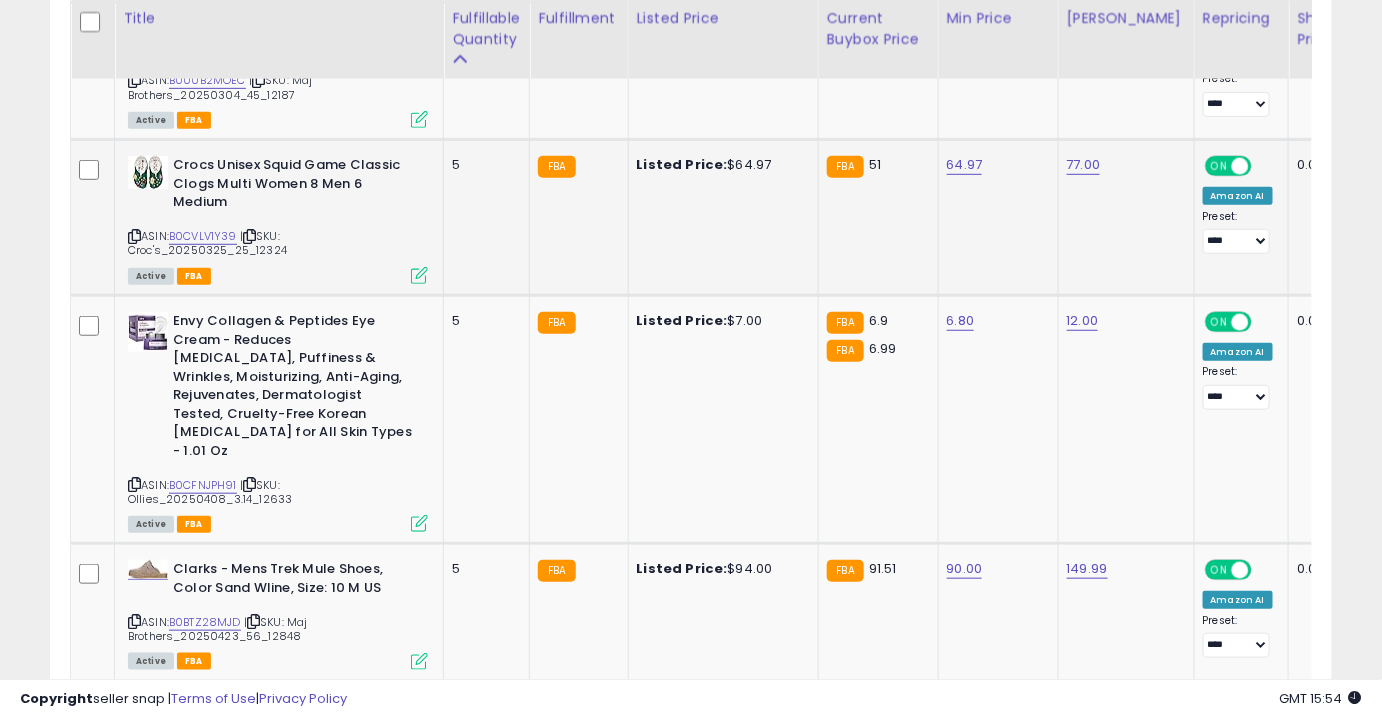 scroll, scrollTop: 0, scrollLeft: 24, axis: horizontal 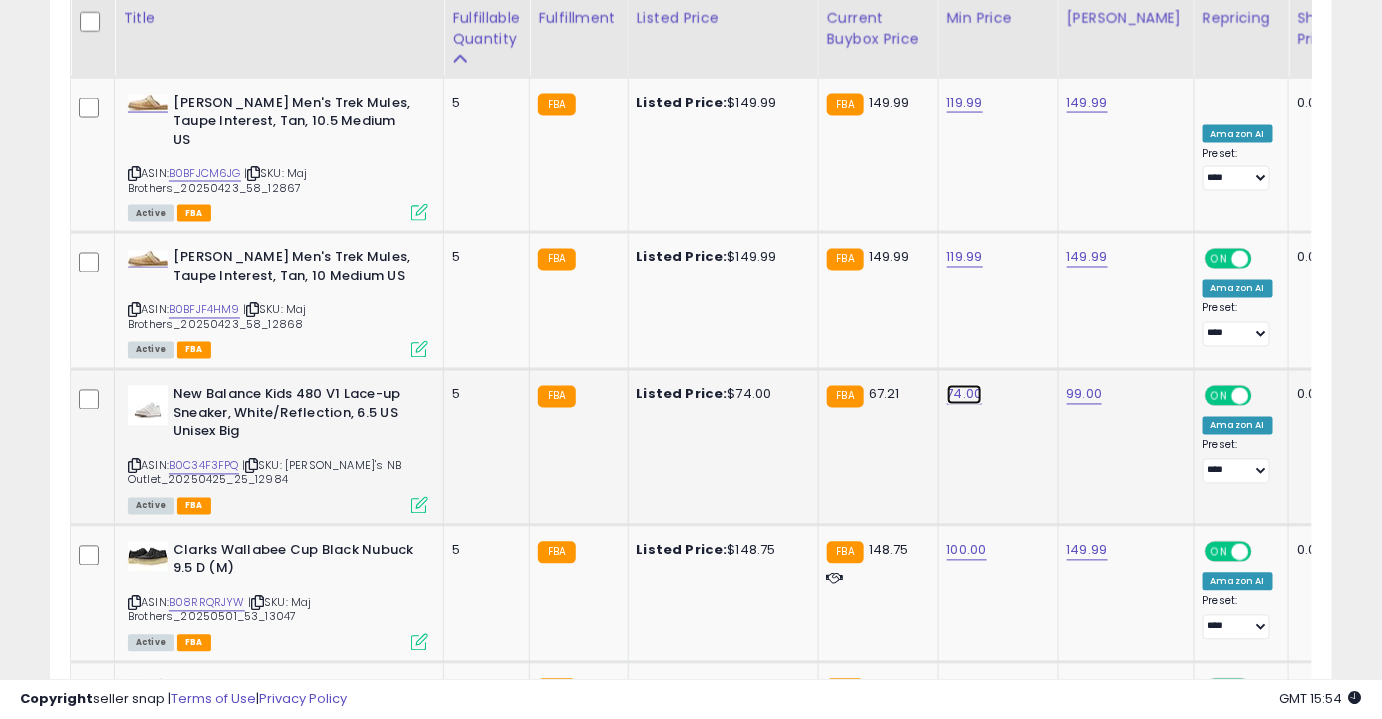 click on "74.00" at bounding box center (967, -2506) 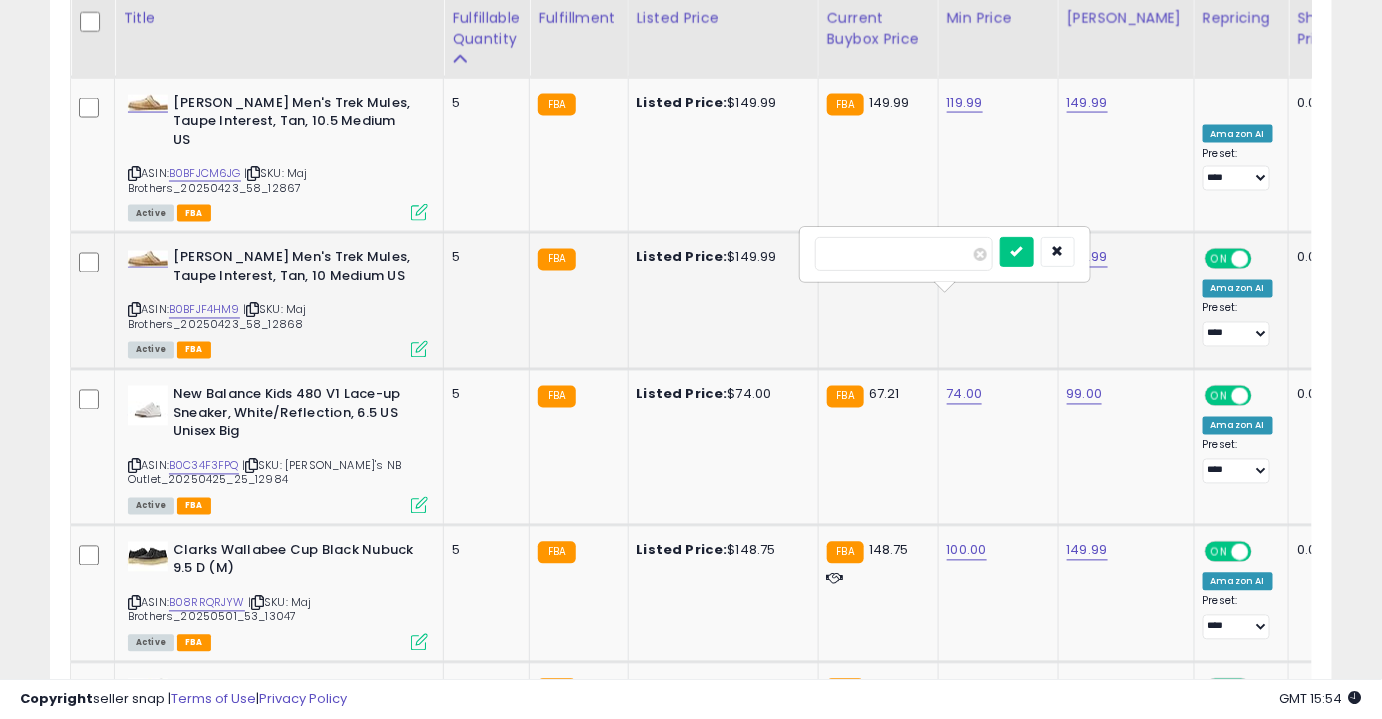 drag, startPoint x: 947, startPoint y: 261, endPoint x: 768, endPoint y: 232, distance: 181.33394 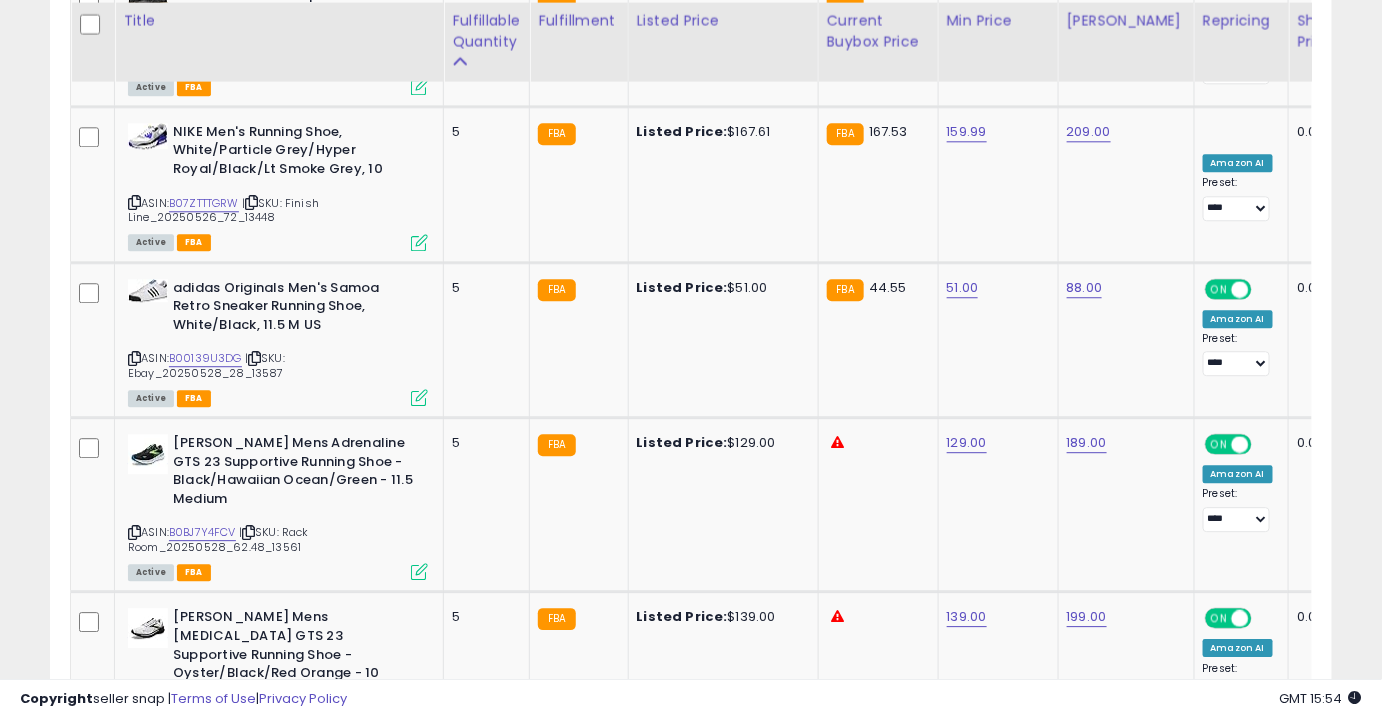 scroll, scrollTop: 4141, scrollLeft: 0, axis: vertical 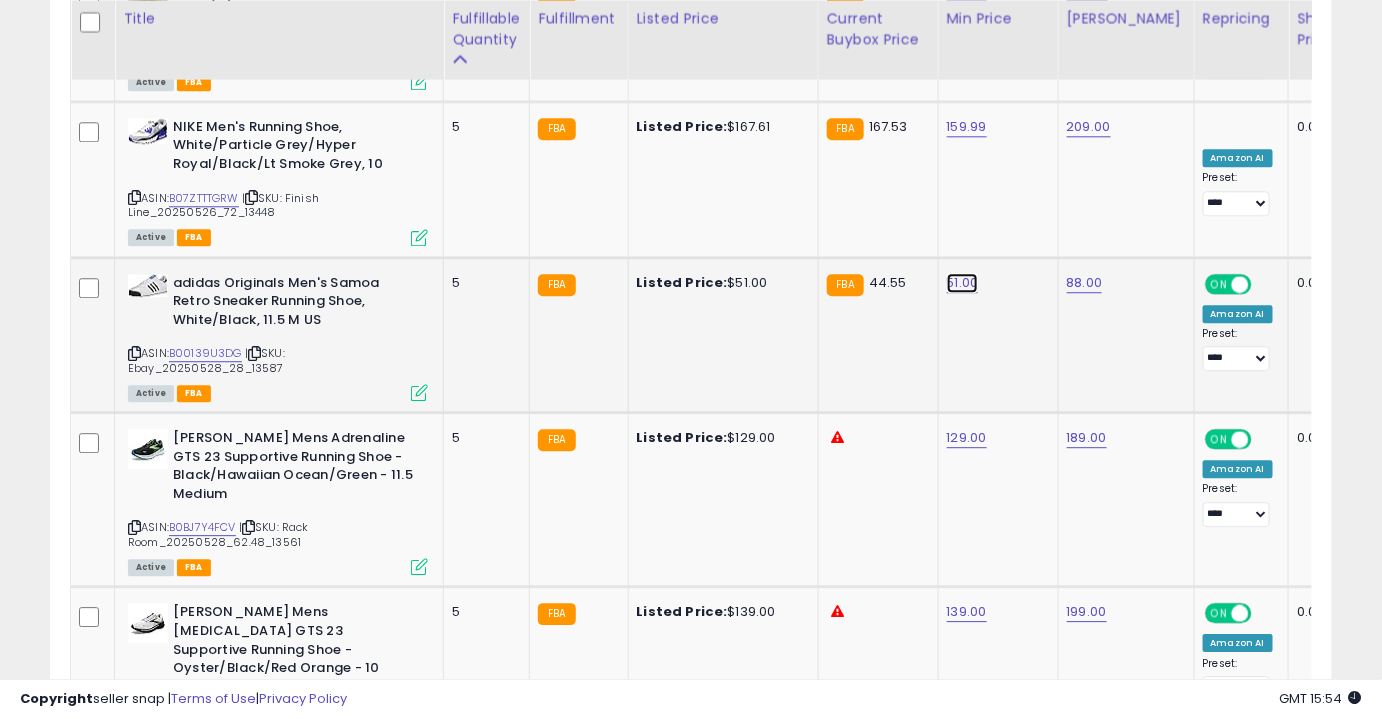 click on "51.00" at bounding box center [967, -3067] 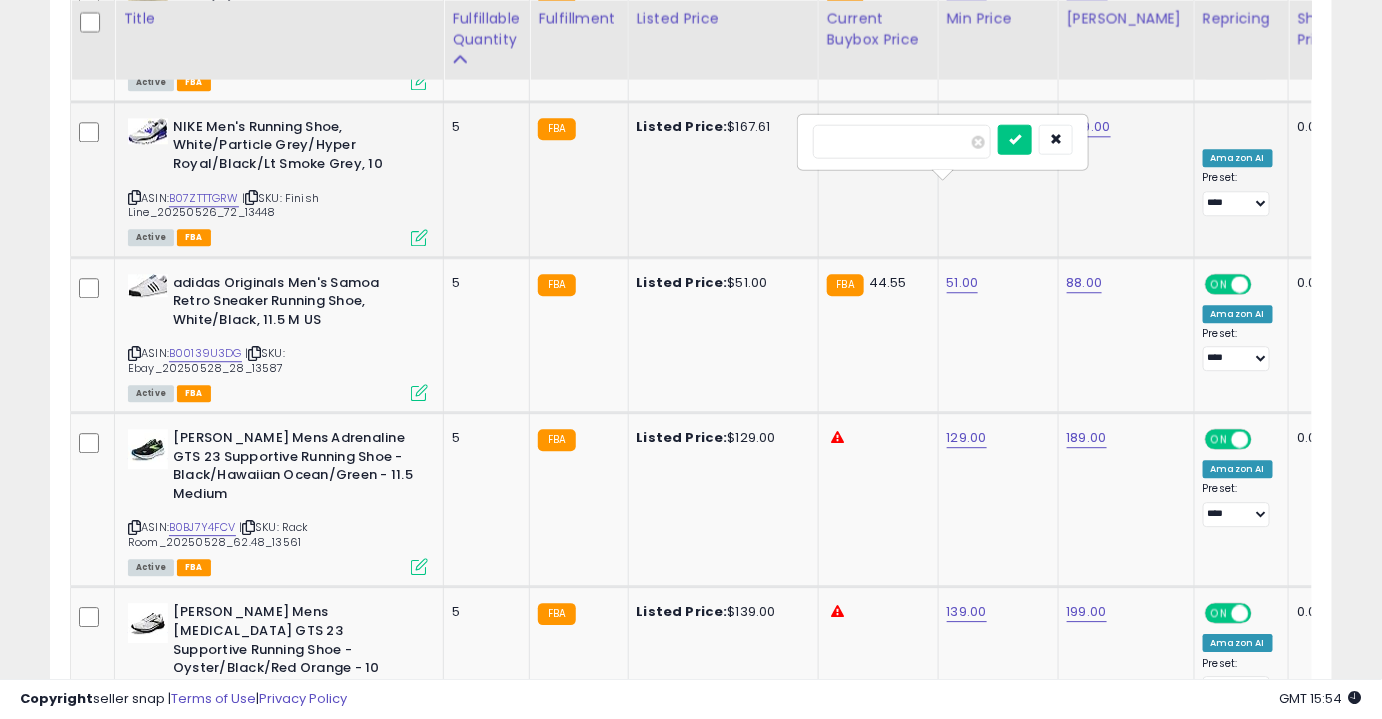 drag, startPoint x: 925, startPoint y: 154, endPoint x: 770, endPoint y: 135, distance: 156.16017 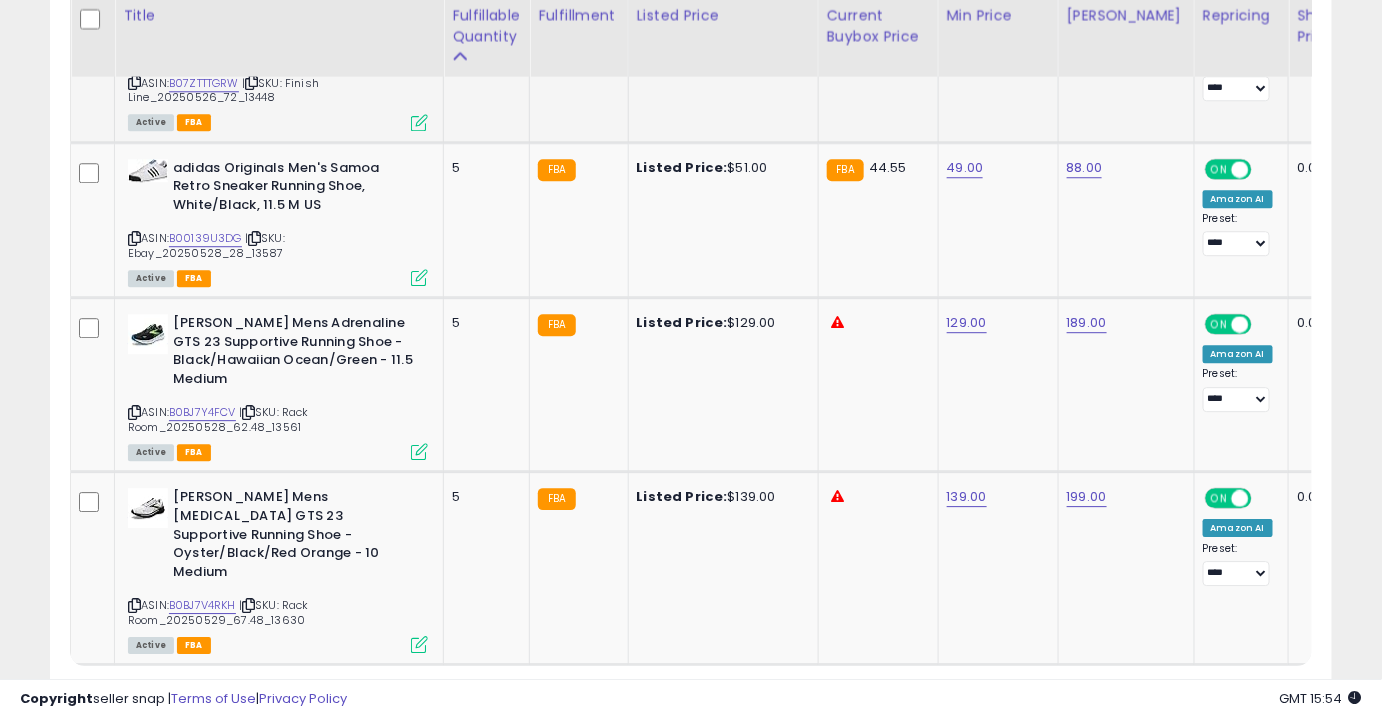 scroll, scrollTop: 4261, scrollLeft: 0, axis: vertical 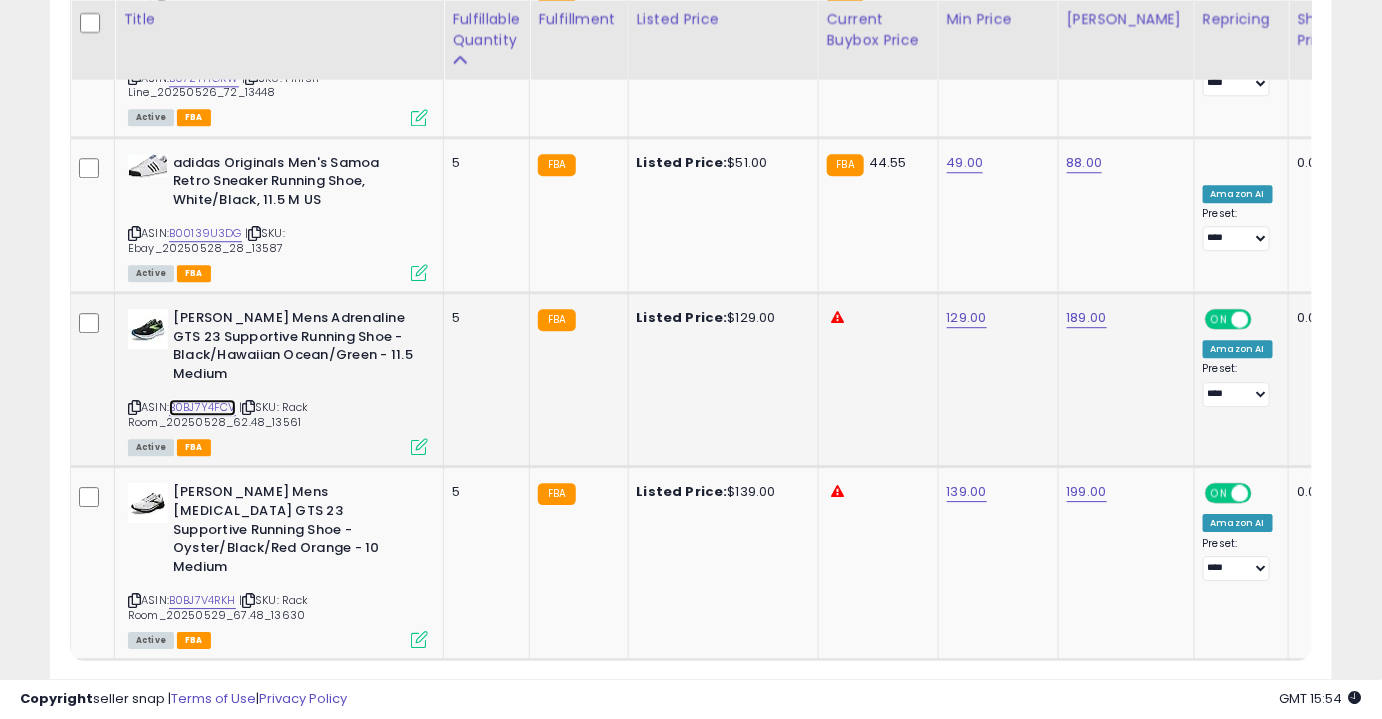click on "B0BJ7Y4FCV" at bounding box center [202, 407] 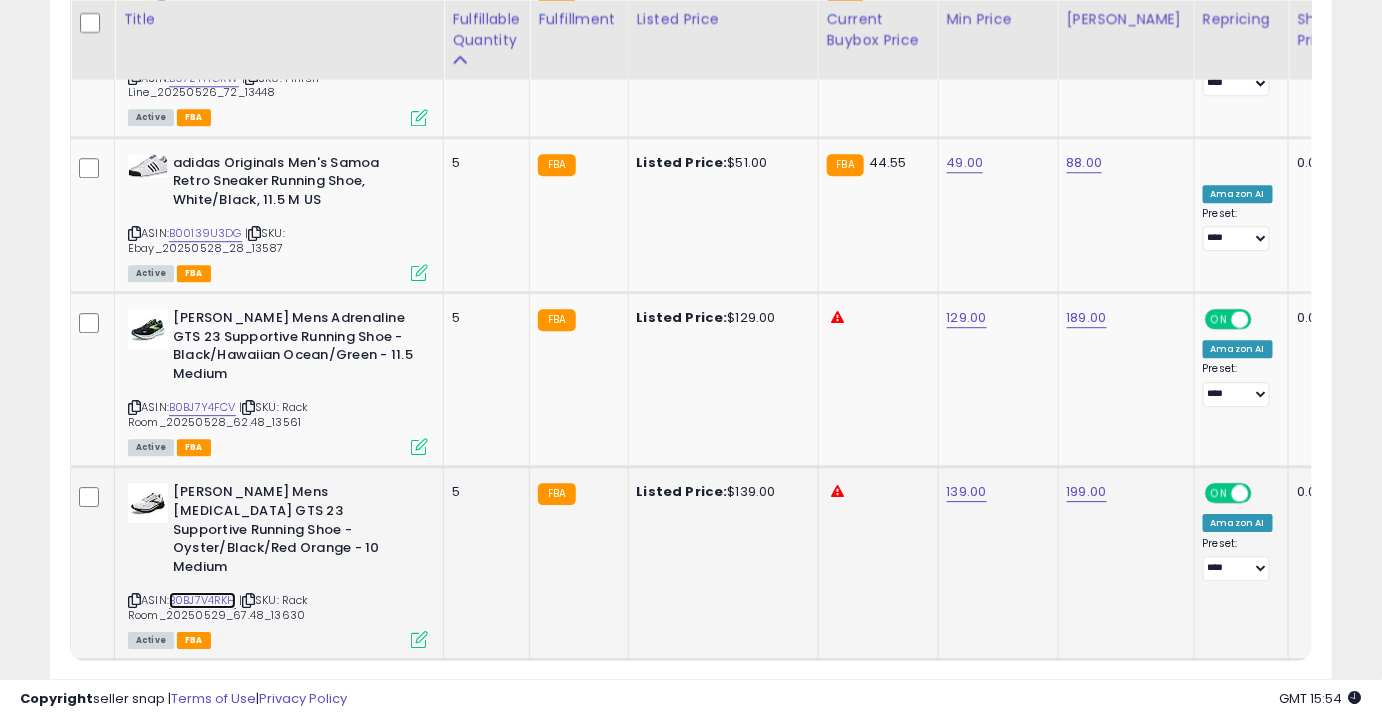 click on "B0BJ7V4RKH" at bounding box center (202, 600) 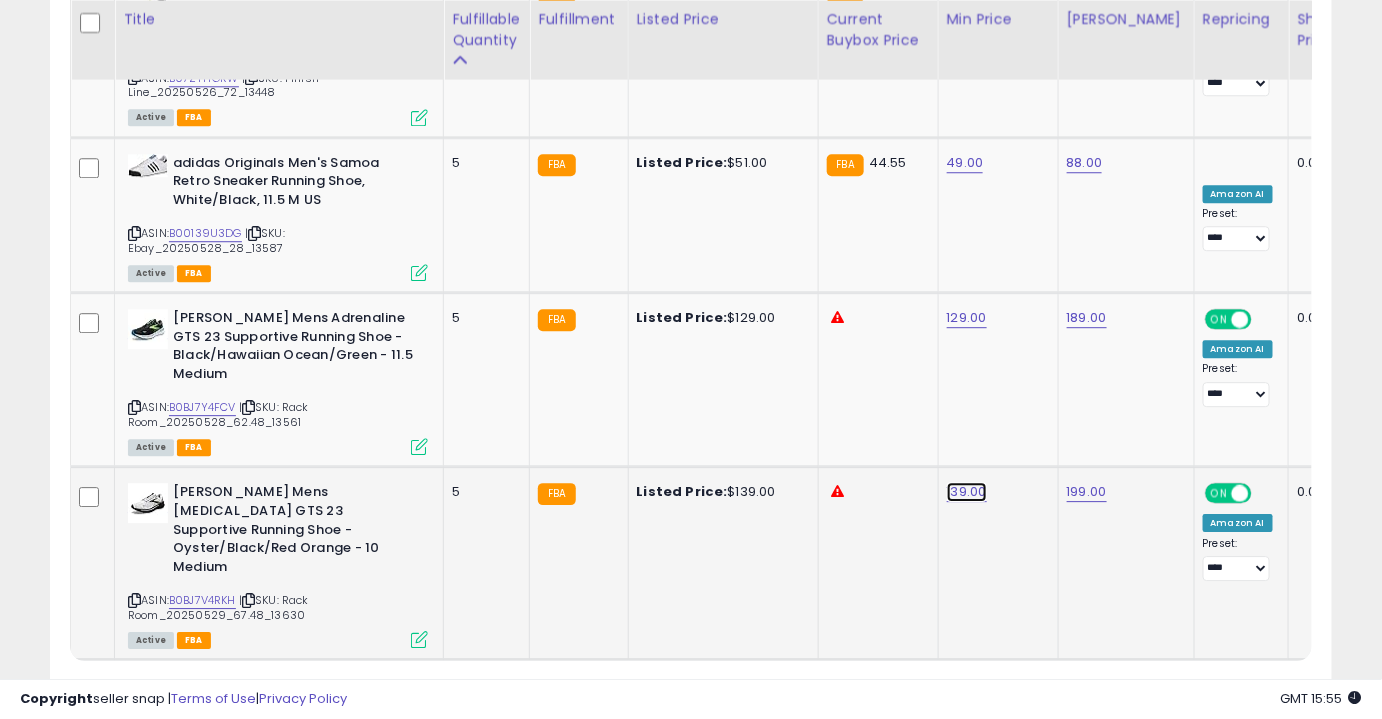 click on "139.00" at bounding box center (967, -3187) 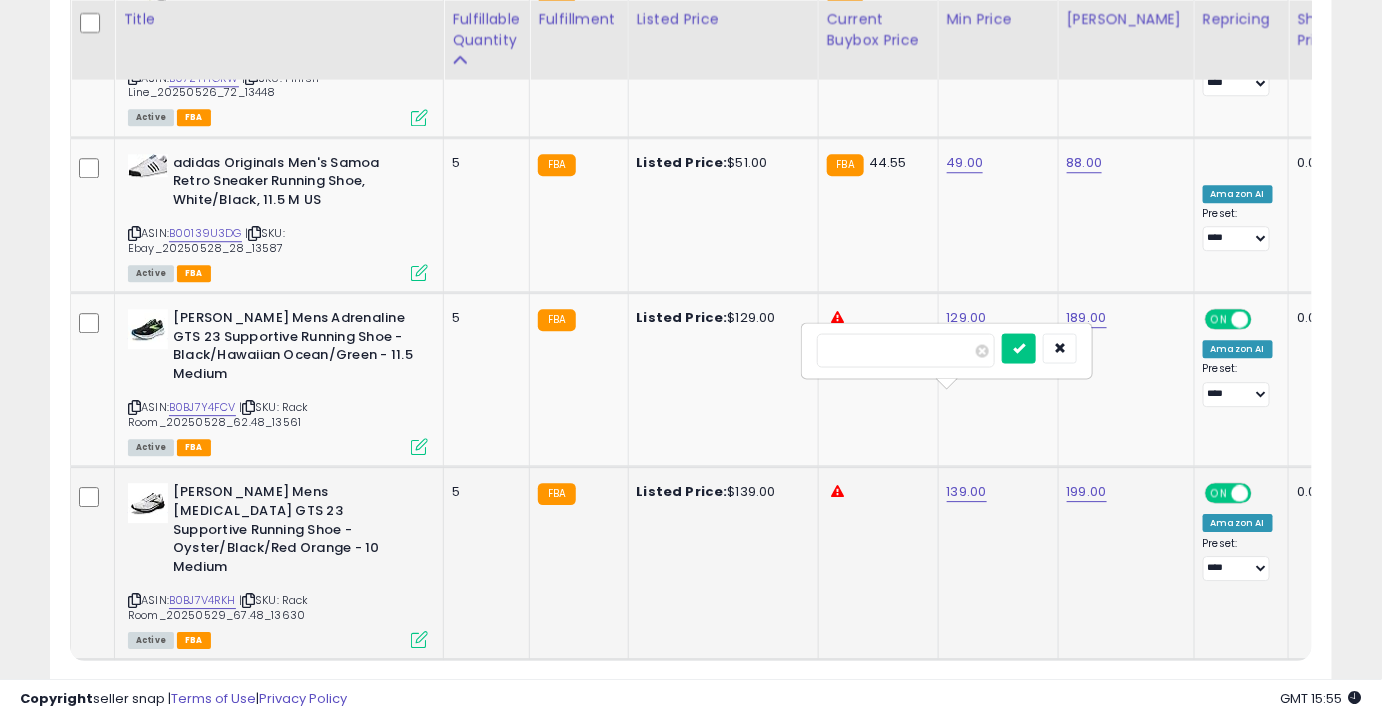 click on "******" at bounding box center (906, 350) 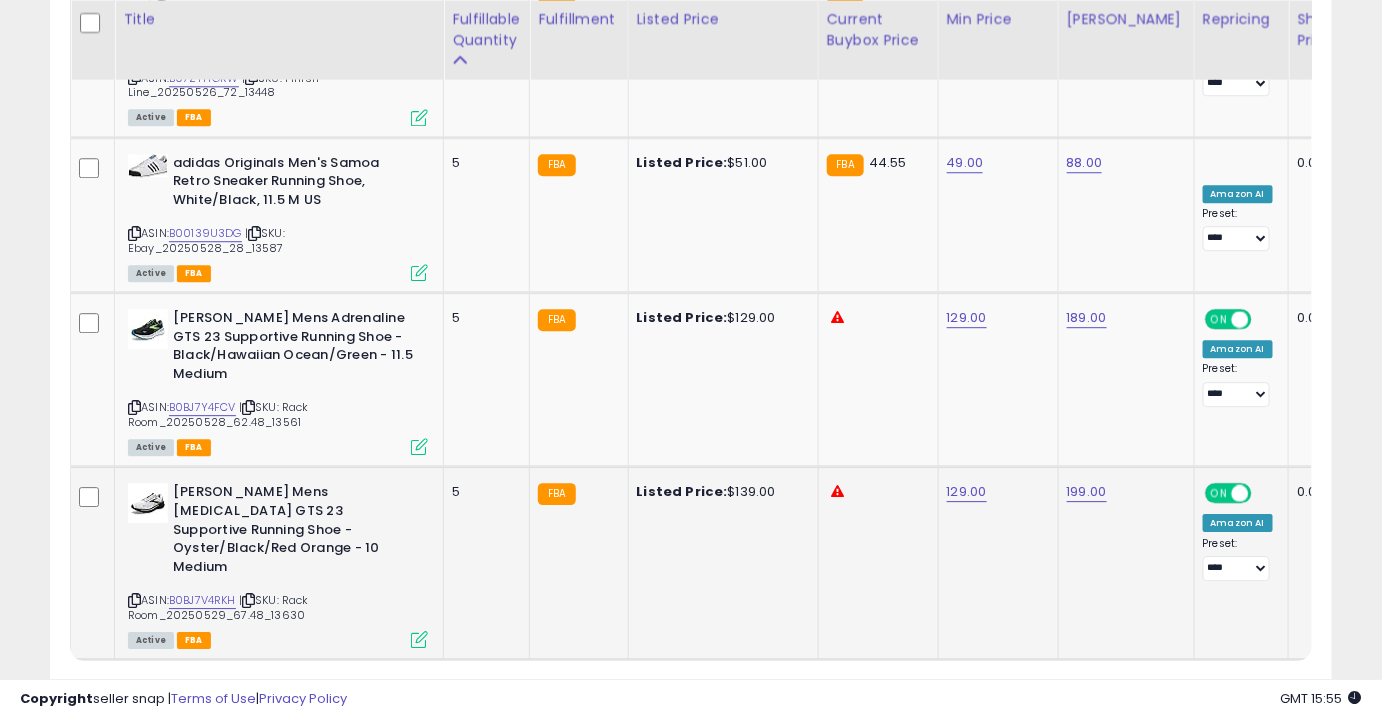 click on "8" 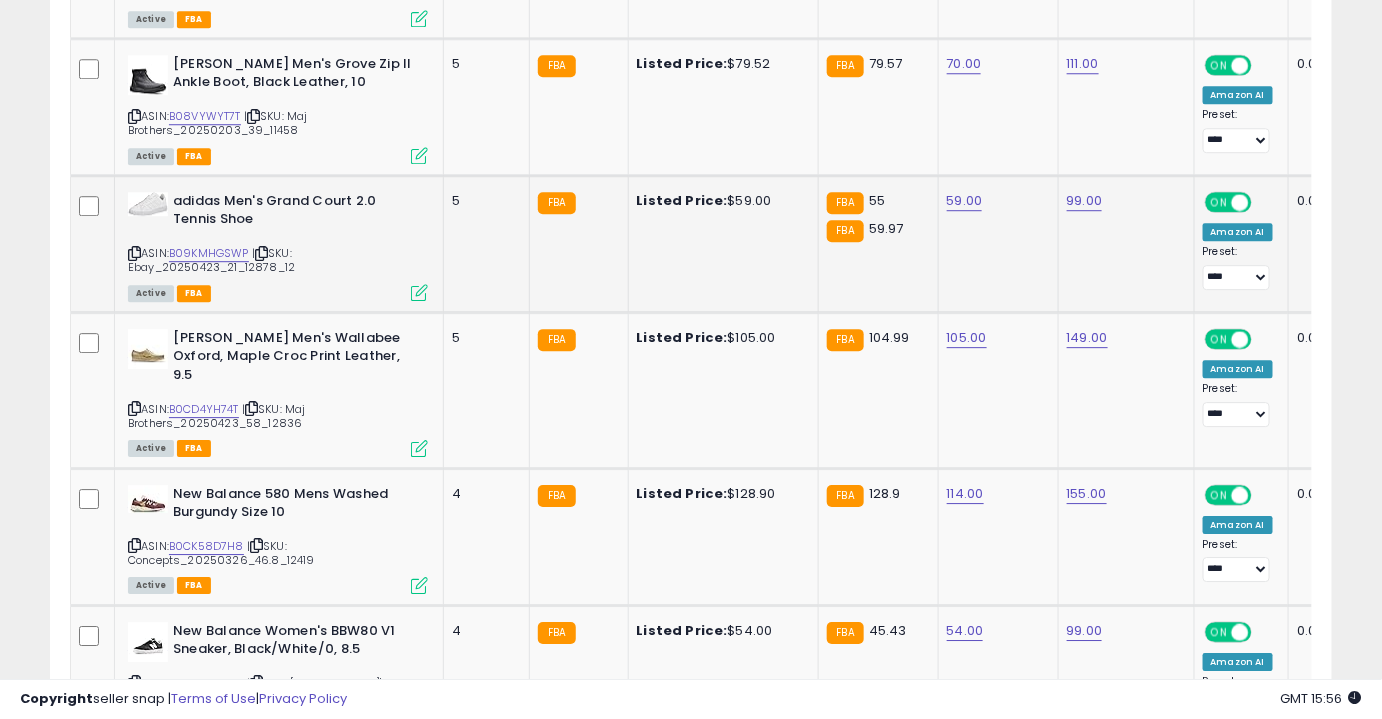 scroll, scrollTop: 1814, scrollLeft: 0, axis: vertical 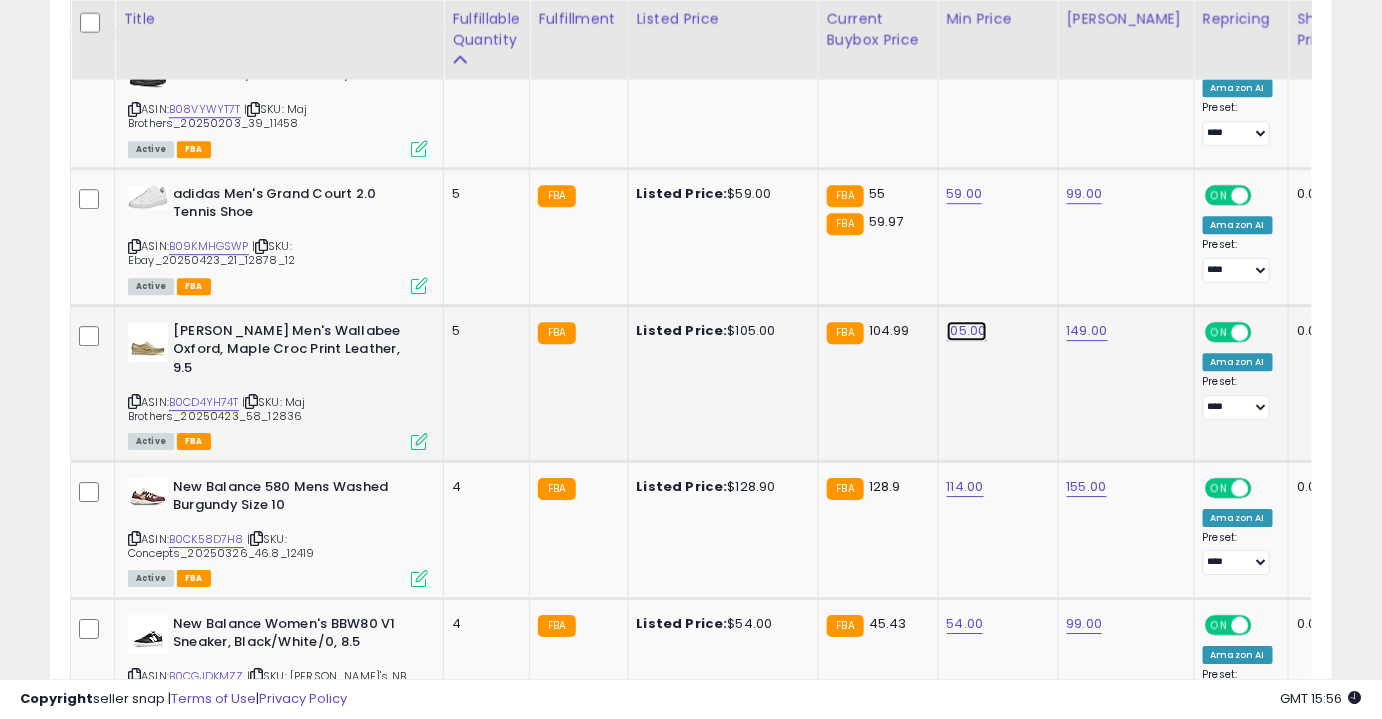 click on "105.00" at bounding box center (965, -740) 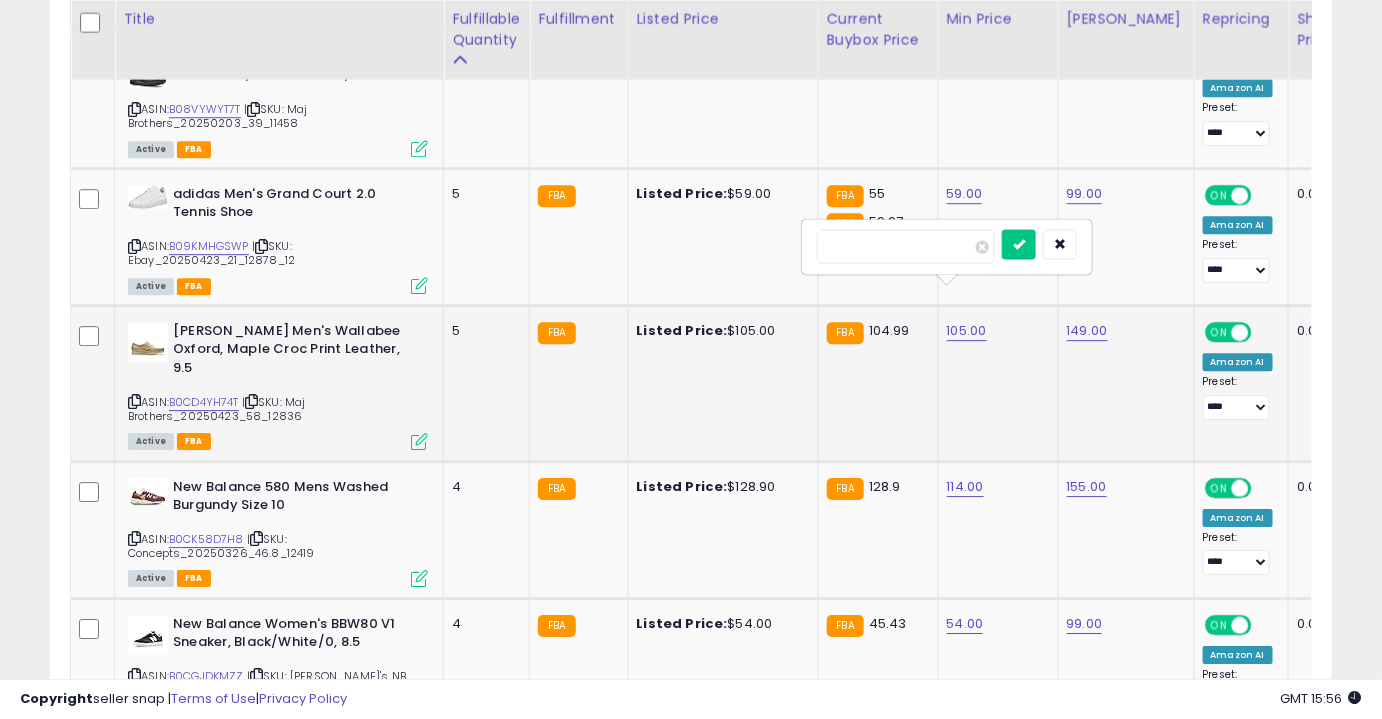 type on "***" 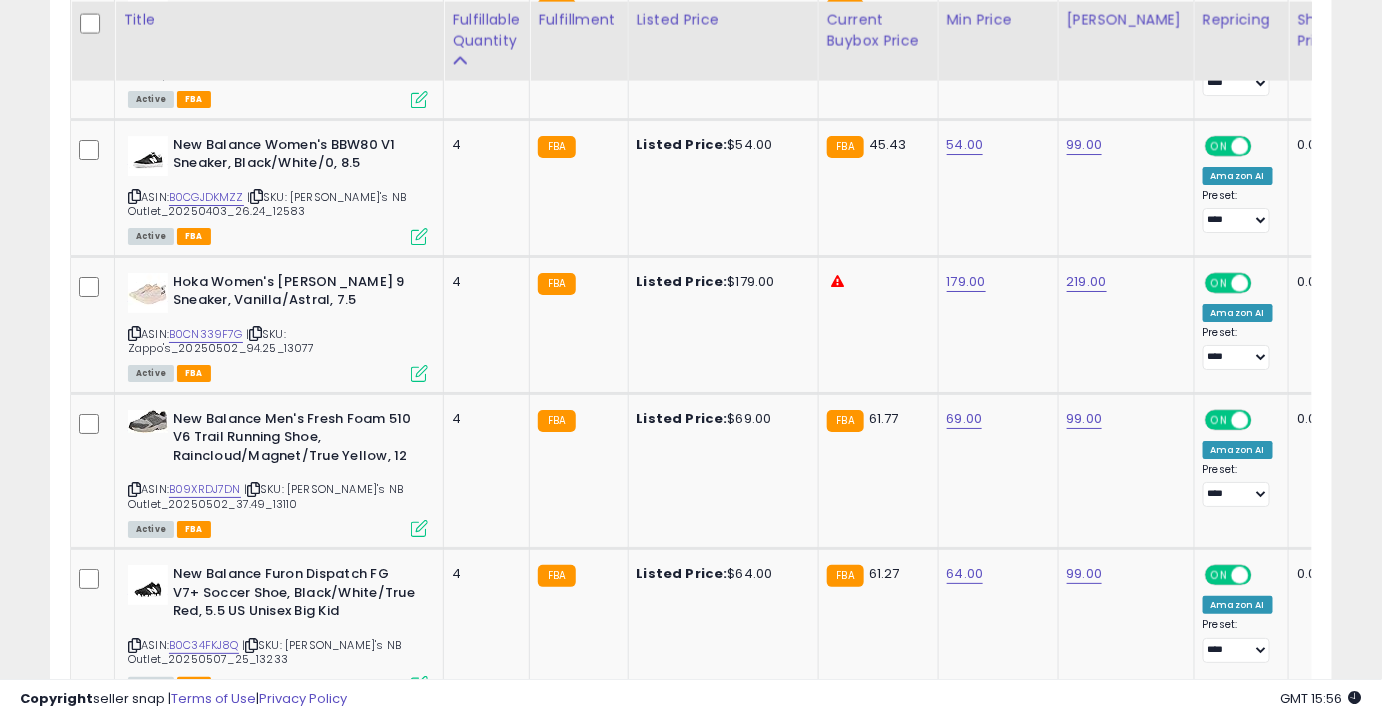 scroll, scrollTop: 2296, scrollLeft: 0, axis: vertical 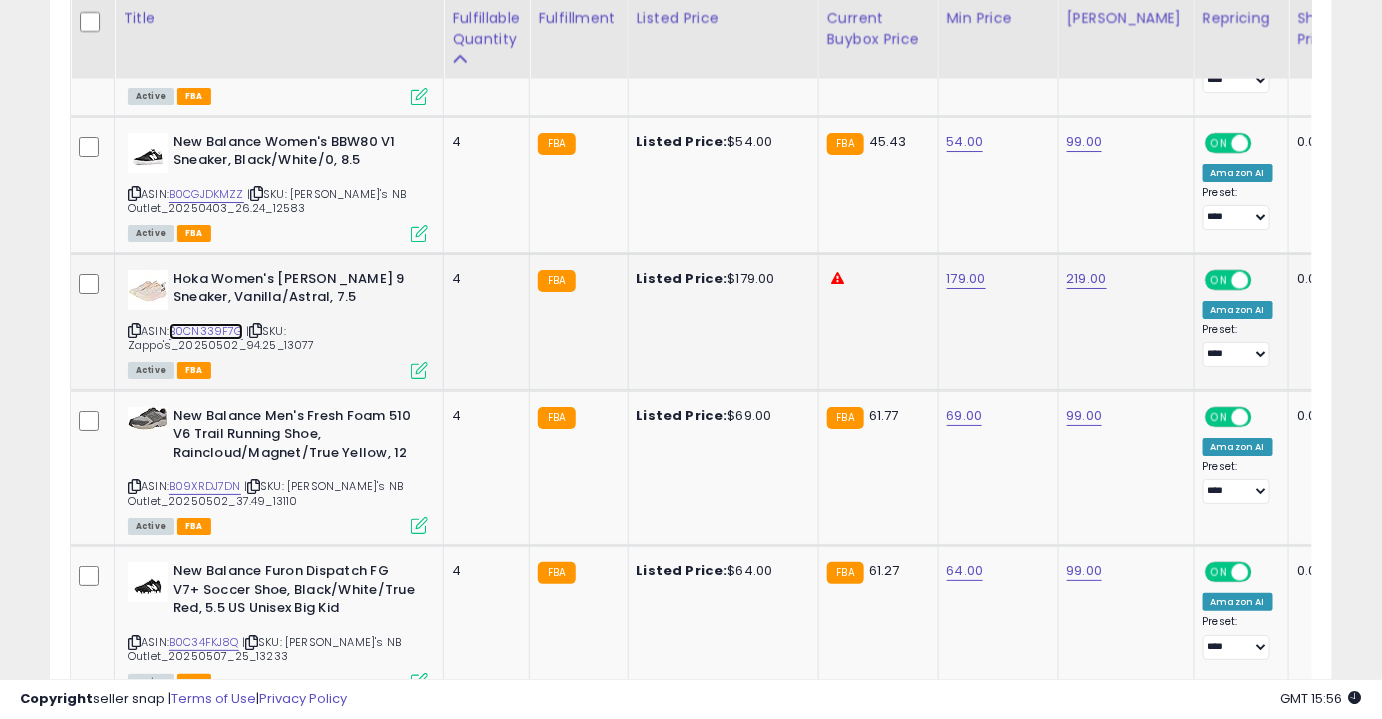 click on "B0CN339F7G" at bounding box center (206, 331) 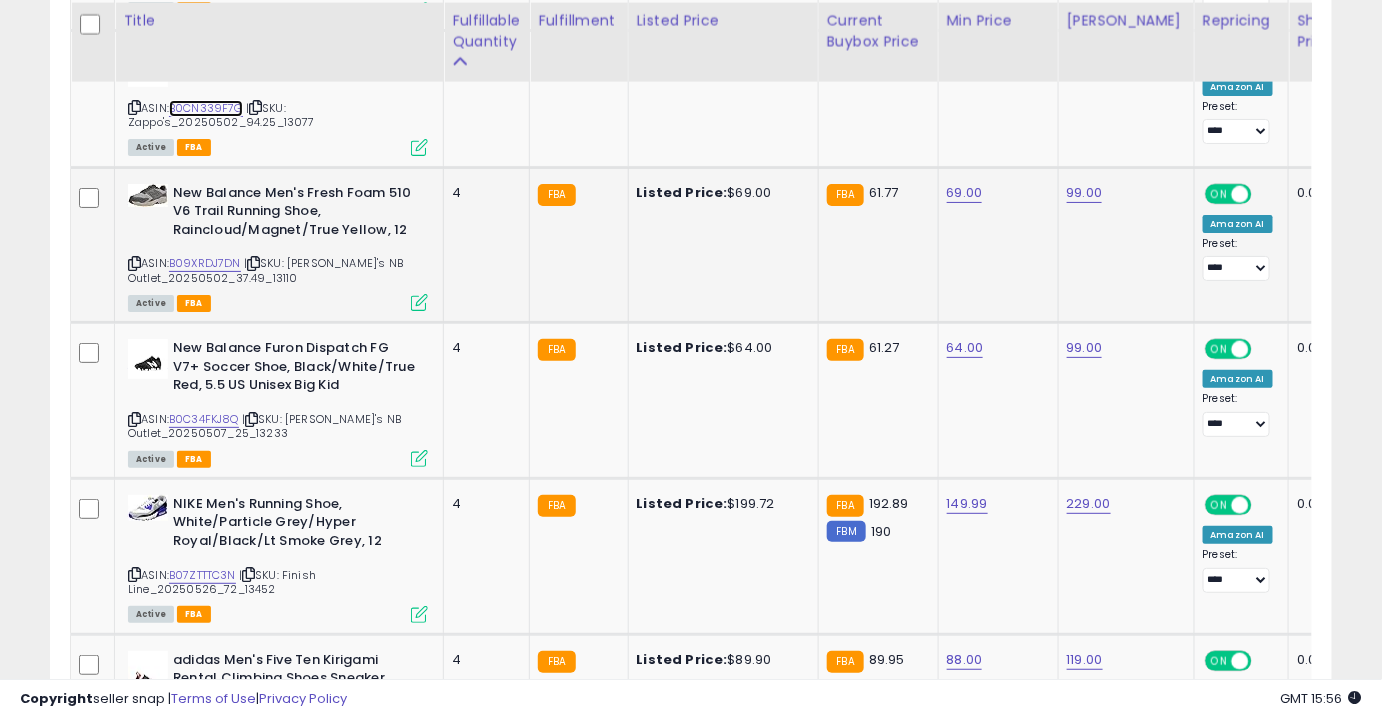 scroll, scrollTop: 2522, scrollLeft: 0, axis: vertical 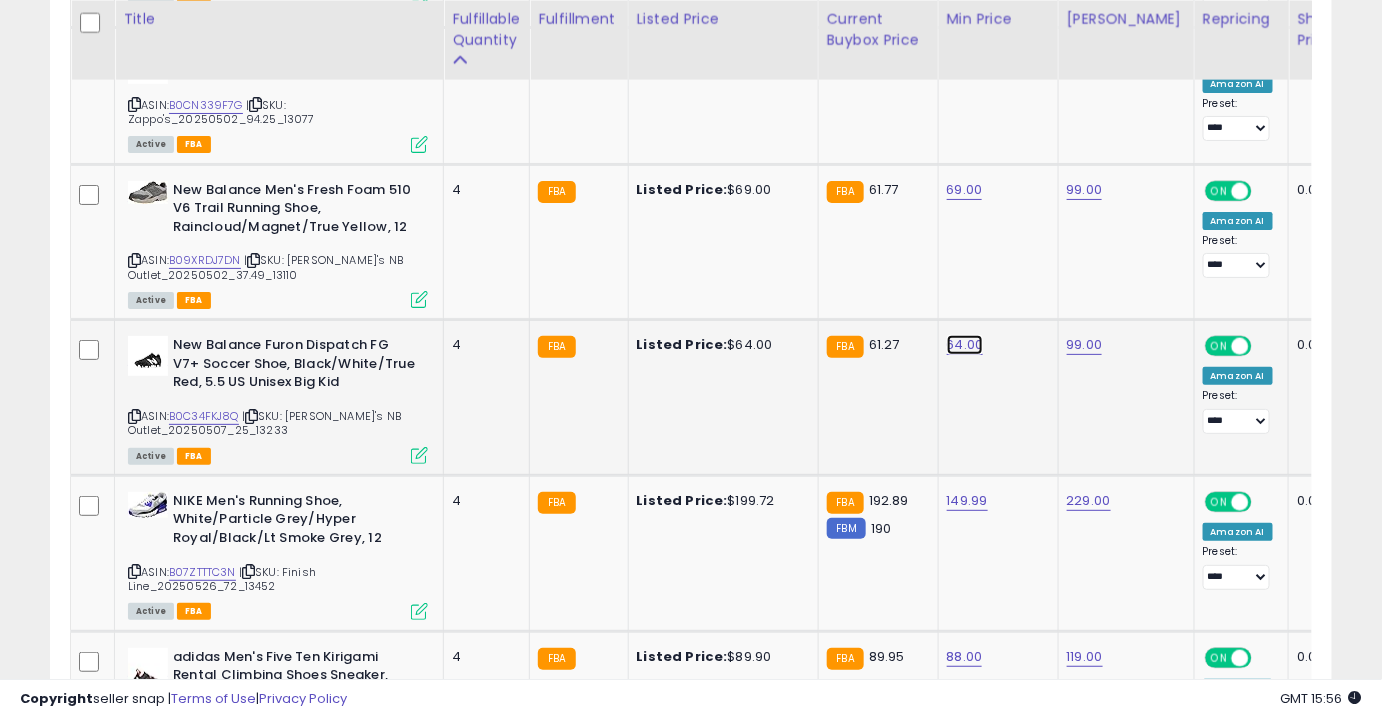 click on "64.00" at bounding box center (965, -1448) 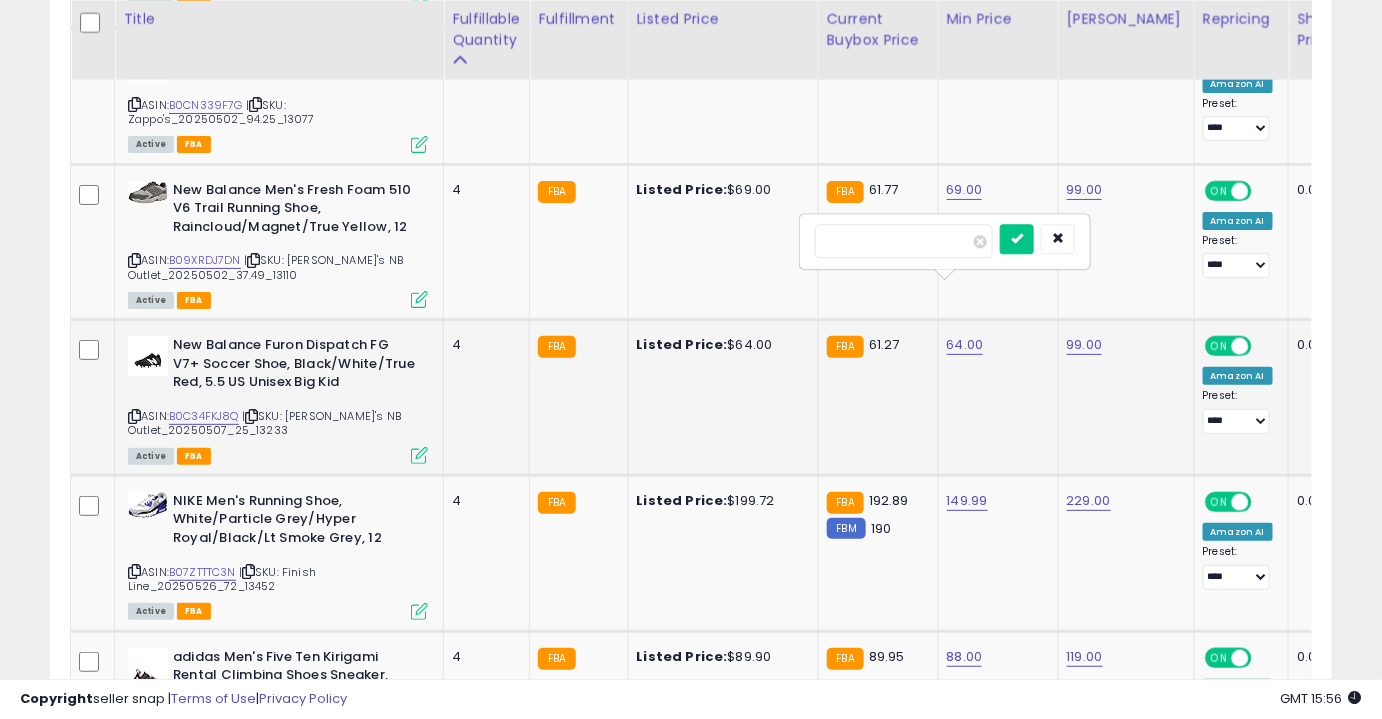 type on "**" 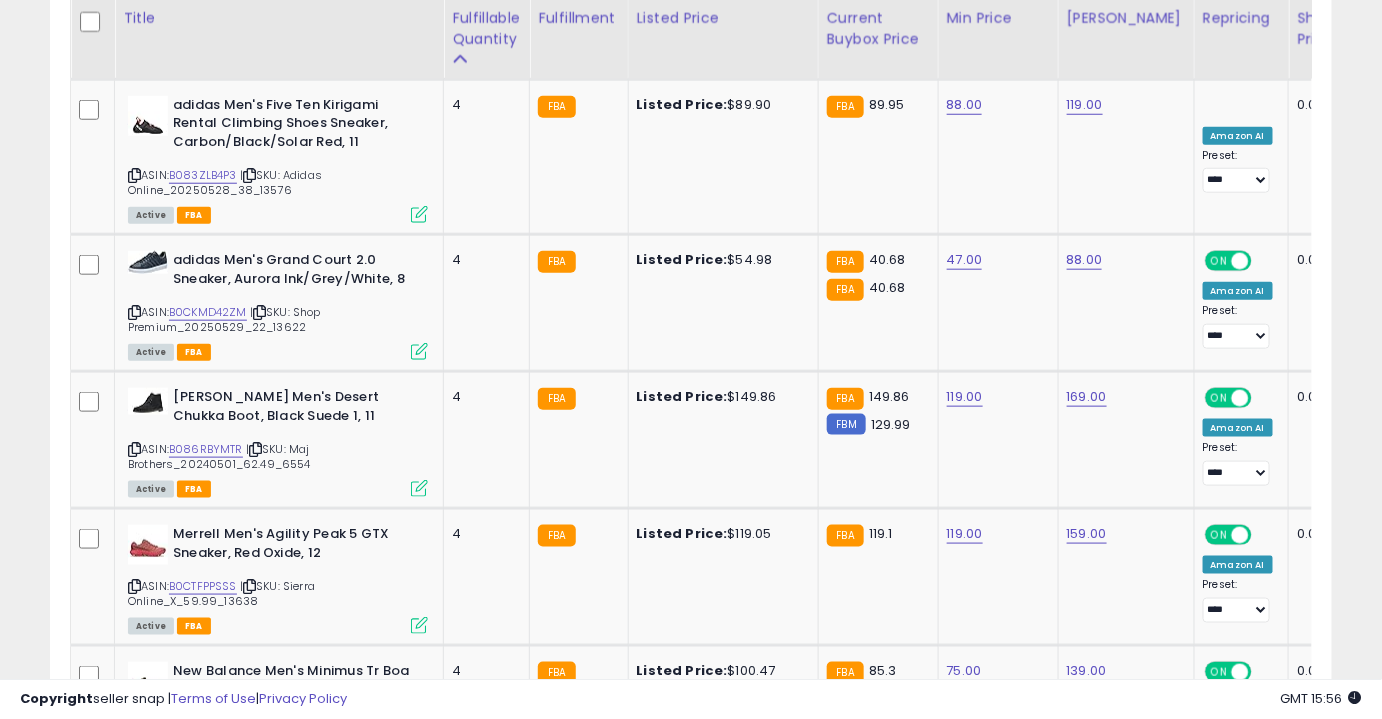 scroll, scrollTop: 2912, scrollLeft: 0, axis: vertical 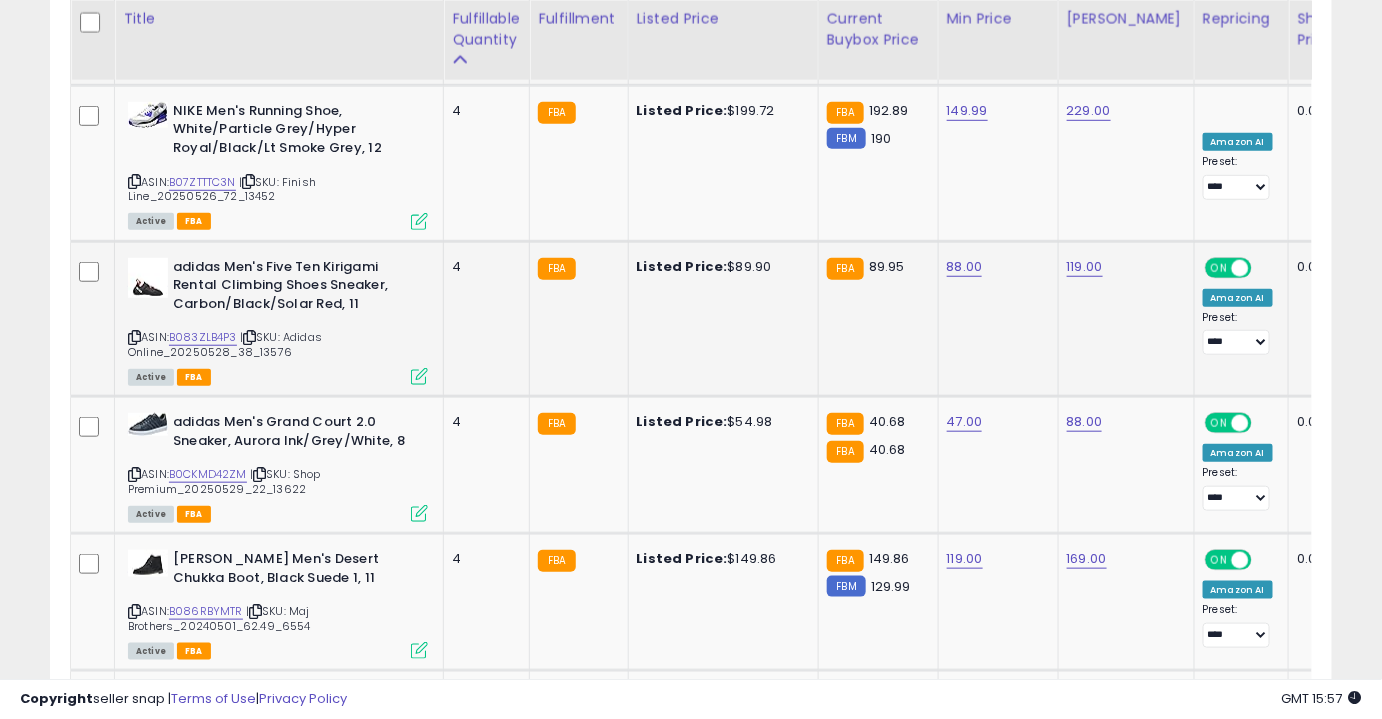 click on "ASIN:  B083ZLB4P3    |   SKU: Adidas Online_20250528_38_13576 Active FBA" at bounding box center [278, 321] 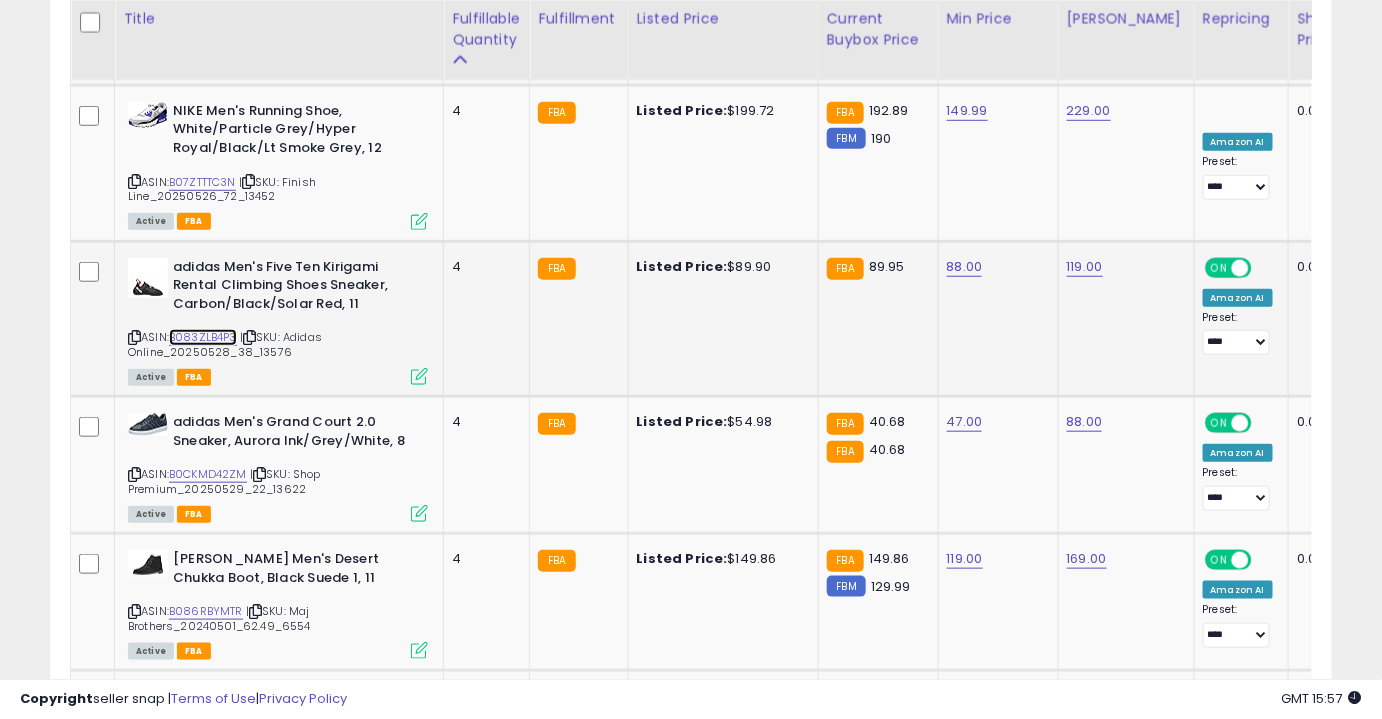 click on "B083ZLB4P3" at bounding box center [203, 337] 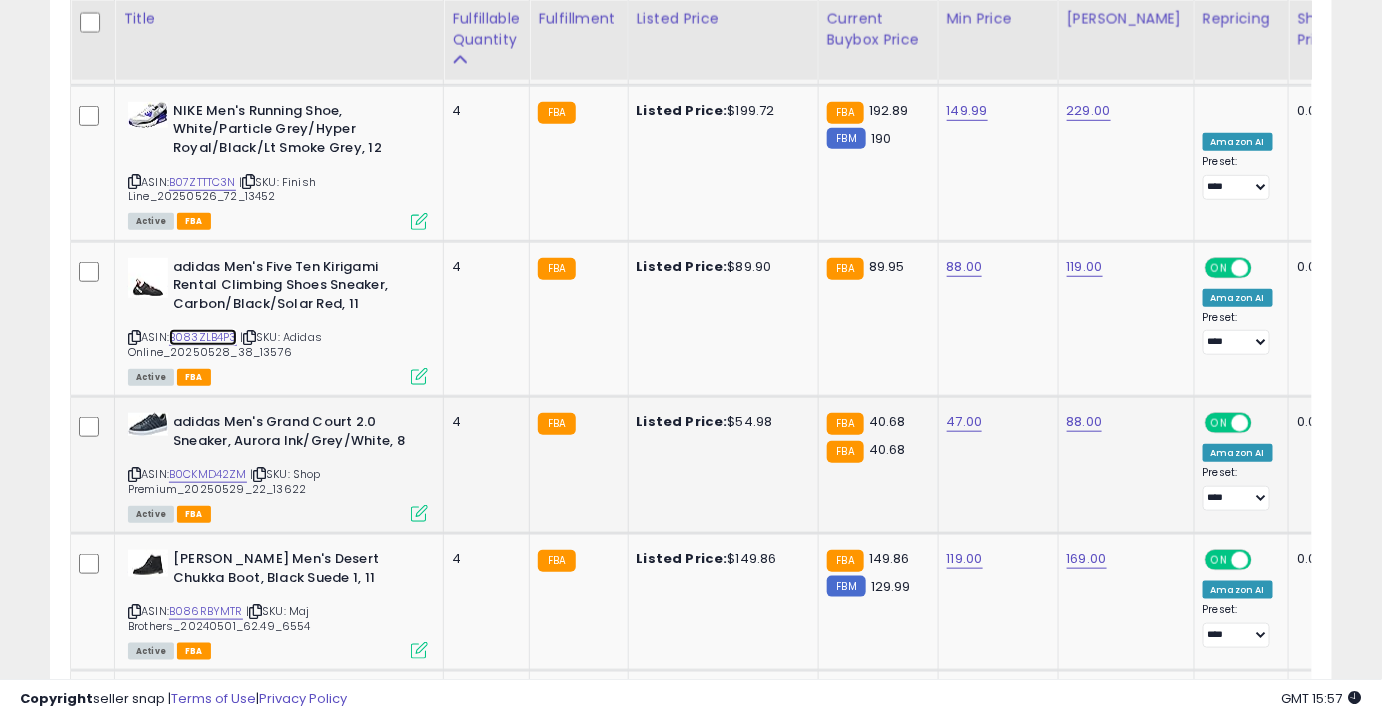 scroll, scrollTop: 0, scrollLeft: 0, axis: both 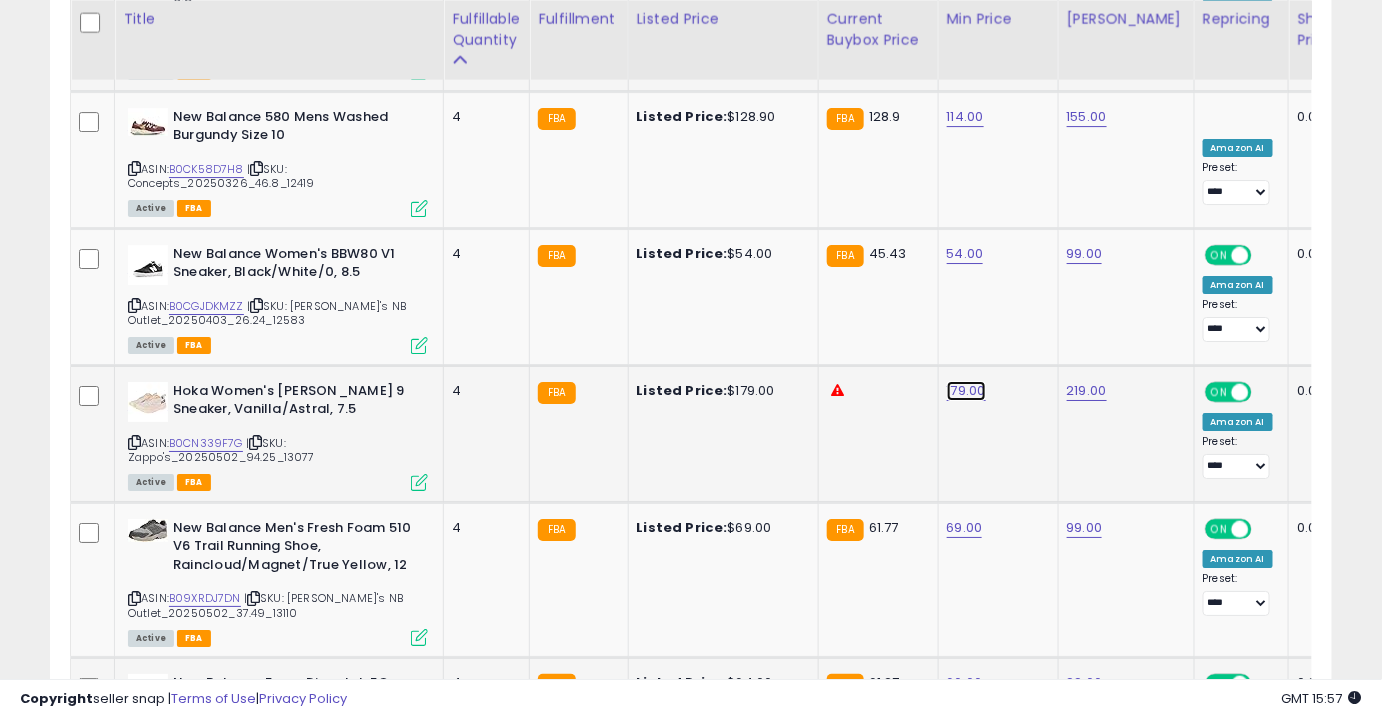 click on "179.00" at bounding box center [965, -1110] 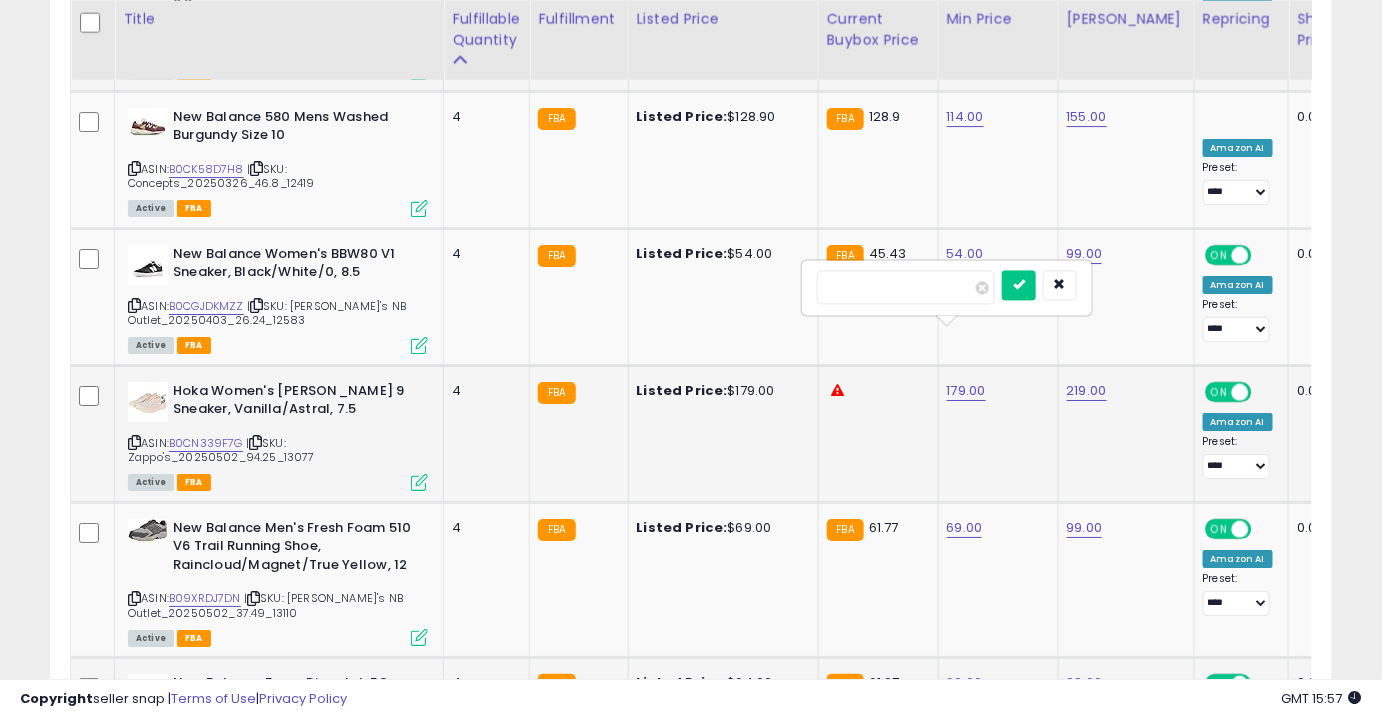 click on "******" at bounding box center [906, 287] 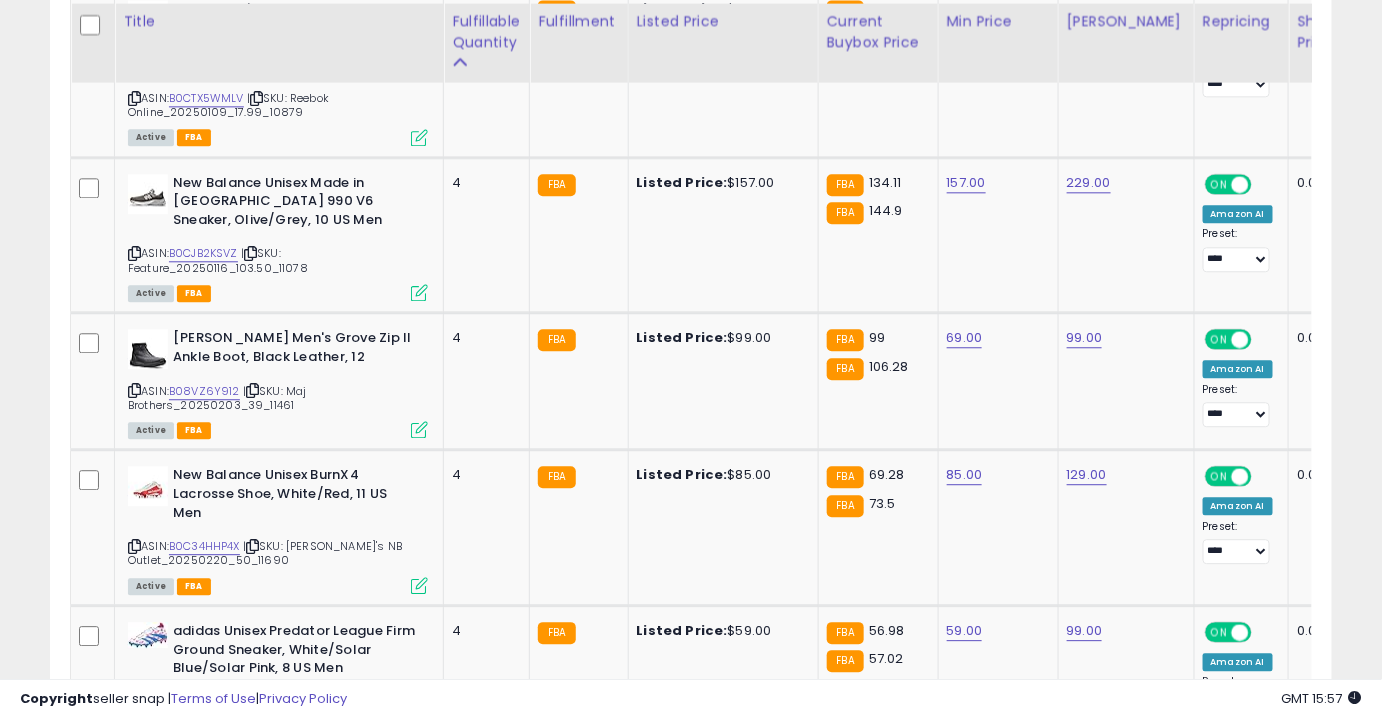 scroll, scrollTop: 4050, scrollLeft: 0, axis: vertical 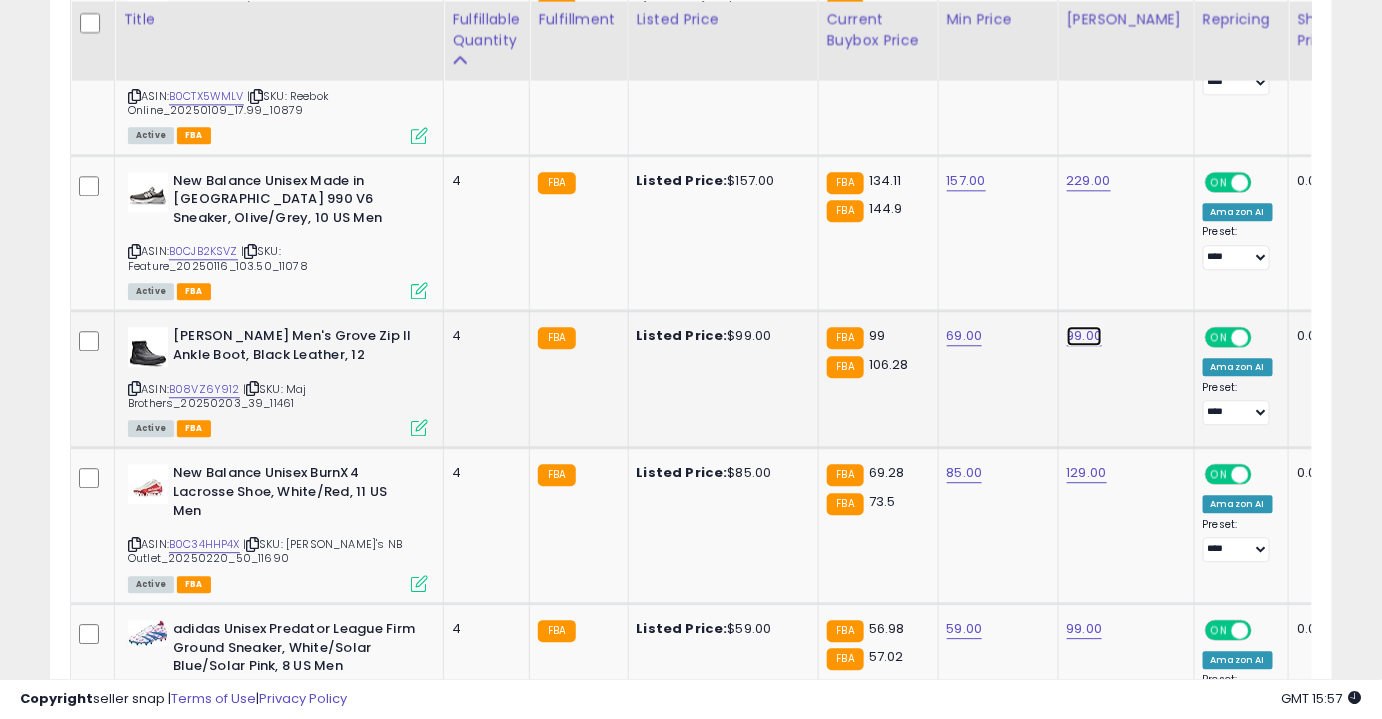 click on "99.00" at bounding box center (1085, -2976) 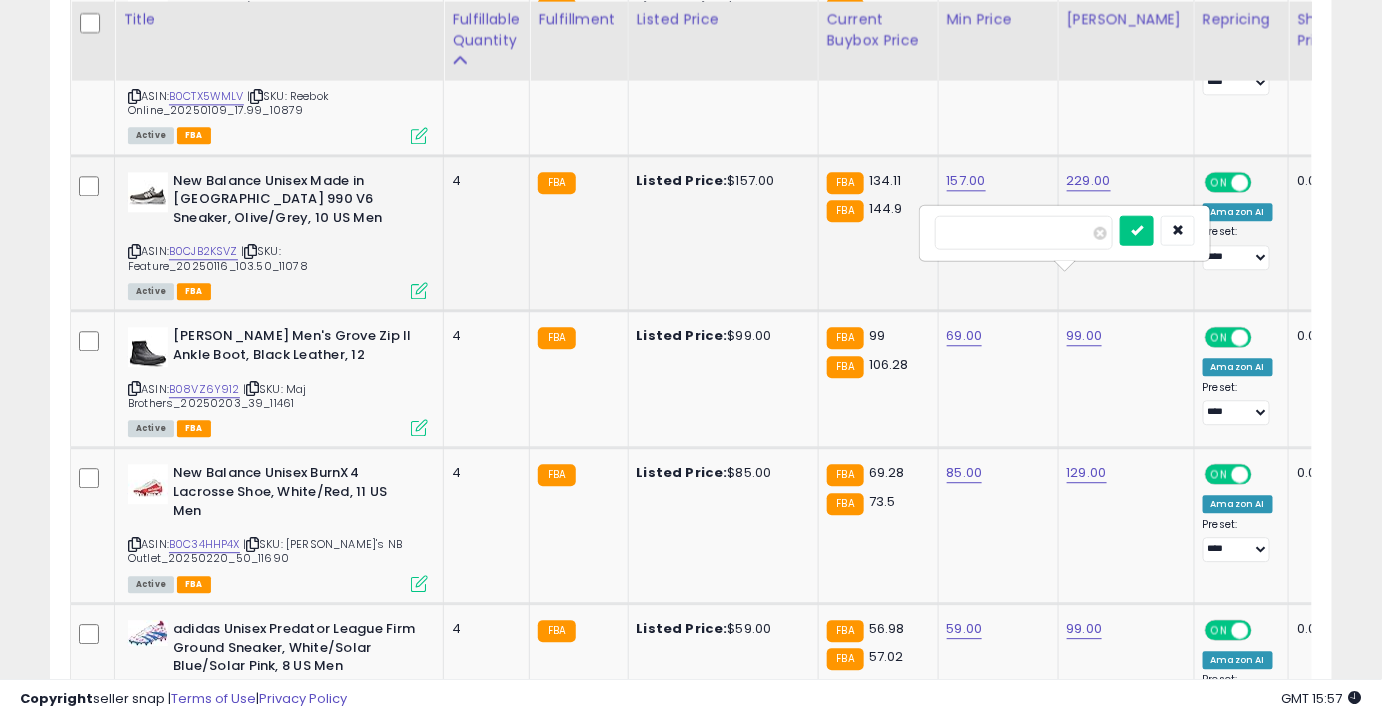 drag, startPoint x: 1018, startPoint y: 232, endPoint x: 850, endPoint y: 214, distance: 168.96153 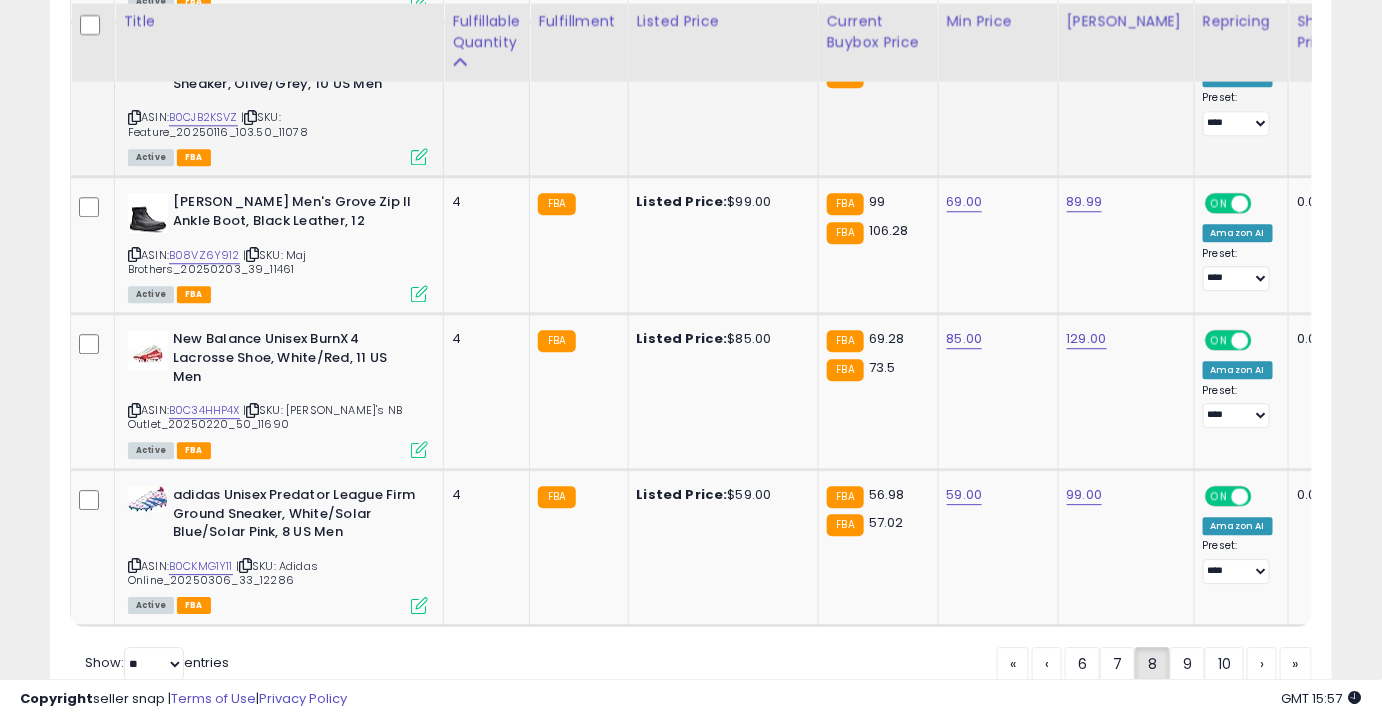 scroll, scrollTop: 4187, scrollLeft: 0, axis: vertical 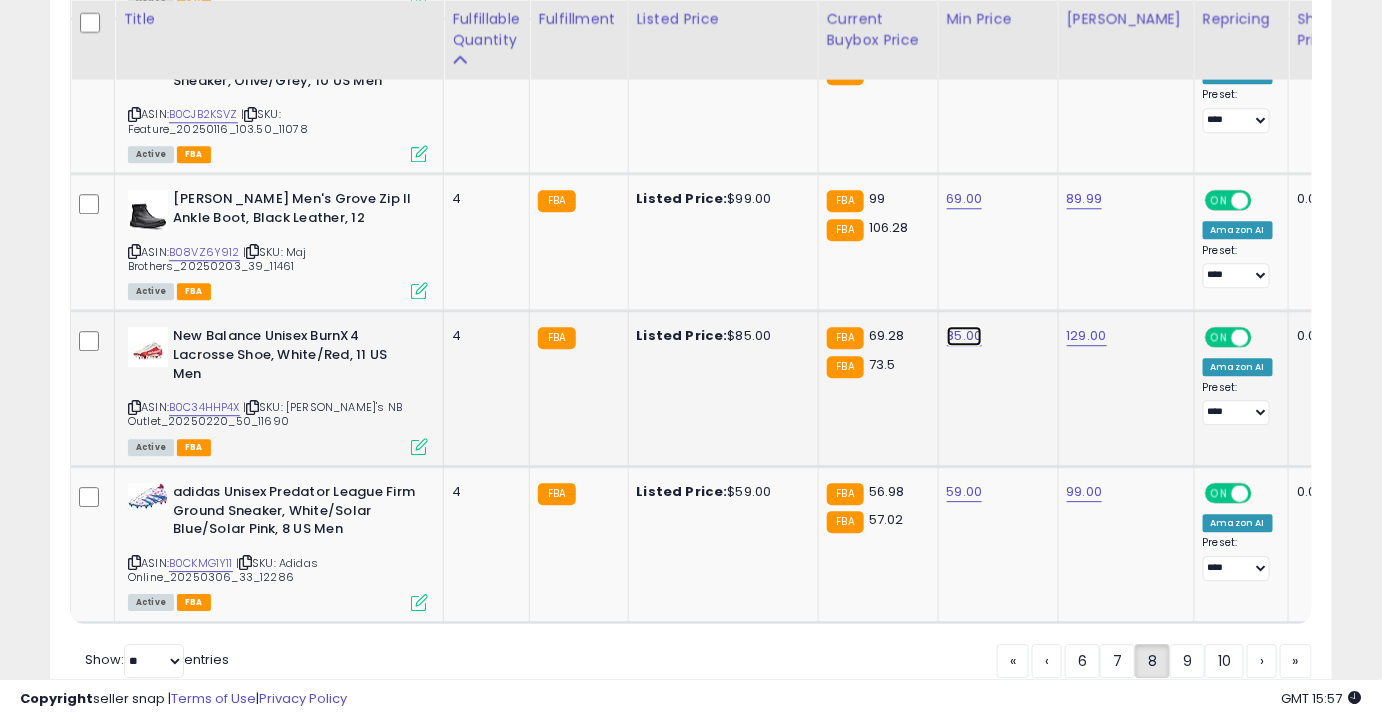 click on "85.00" at bounding box center [965, -3113] 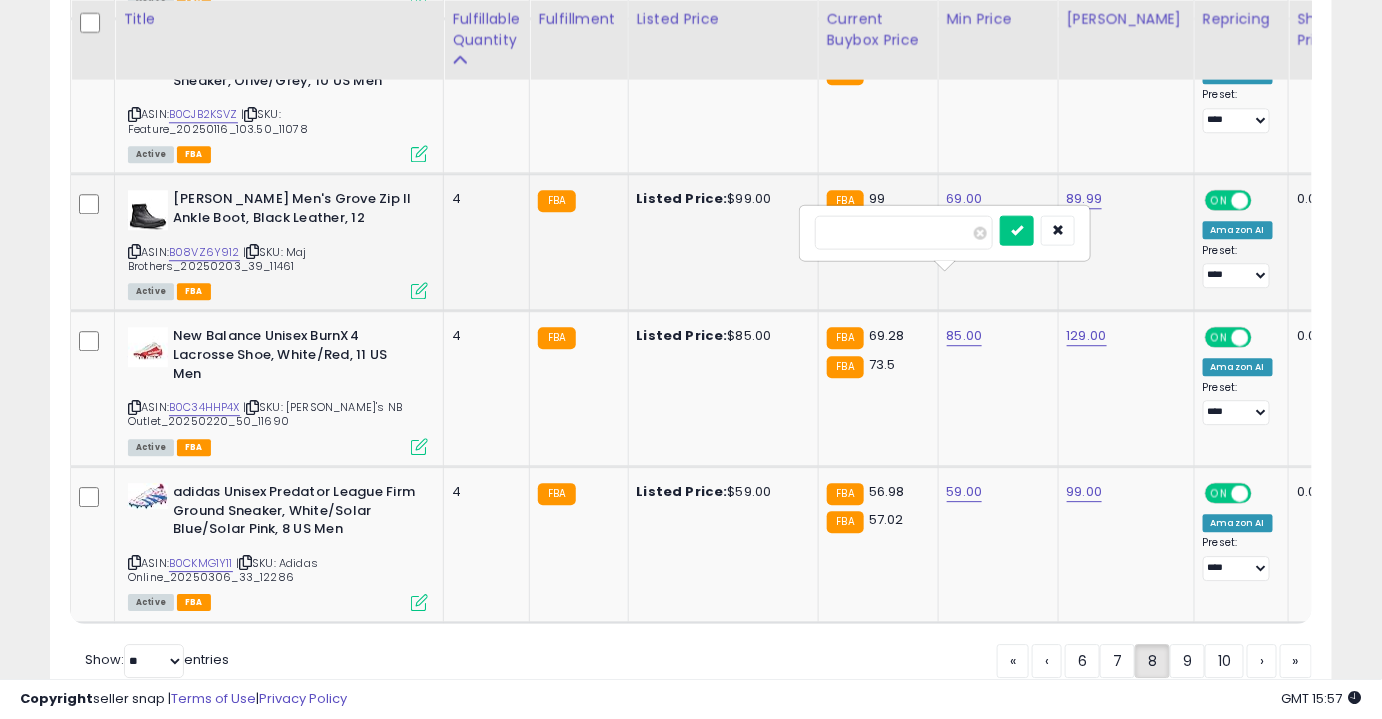 drag, startPoint x: 931, startPoint y: 232, endPoint x: 762, endPoint y: 218, distance: 169.57889 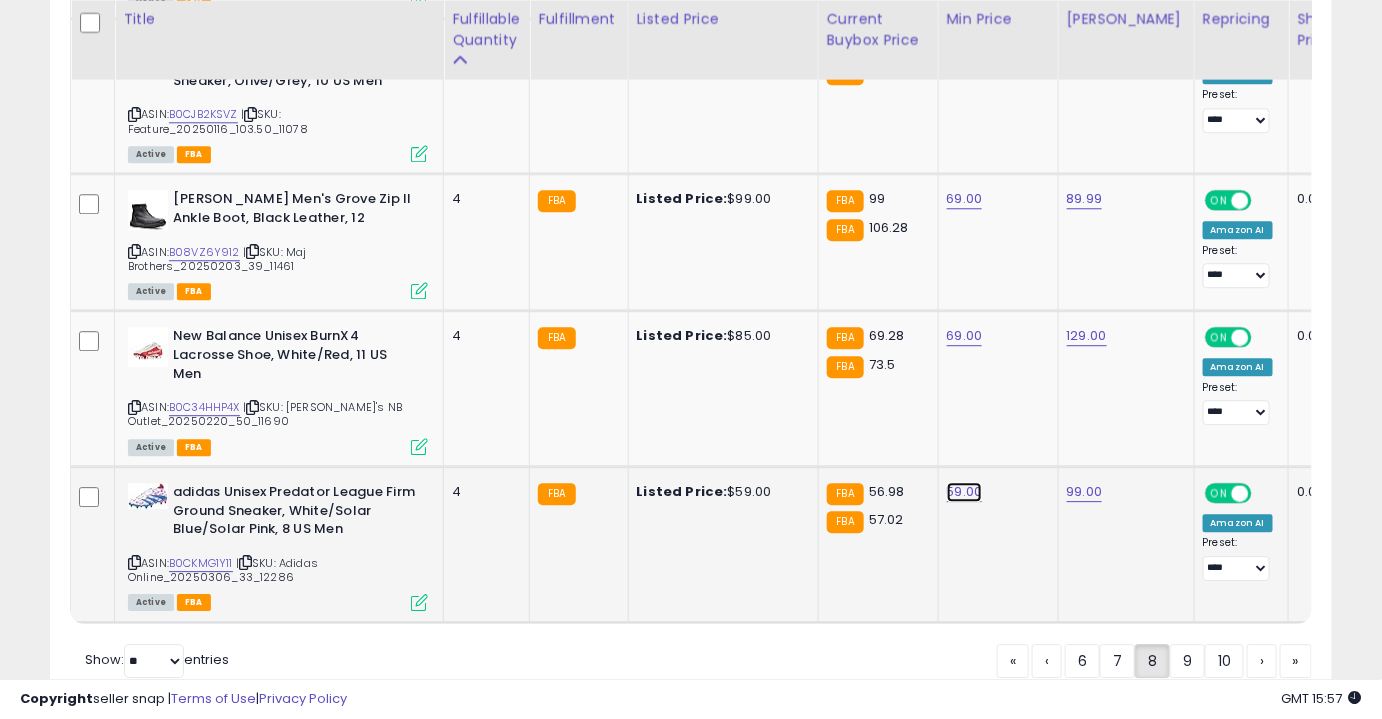 click on "59.00" at bounding box center (965, -3113) 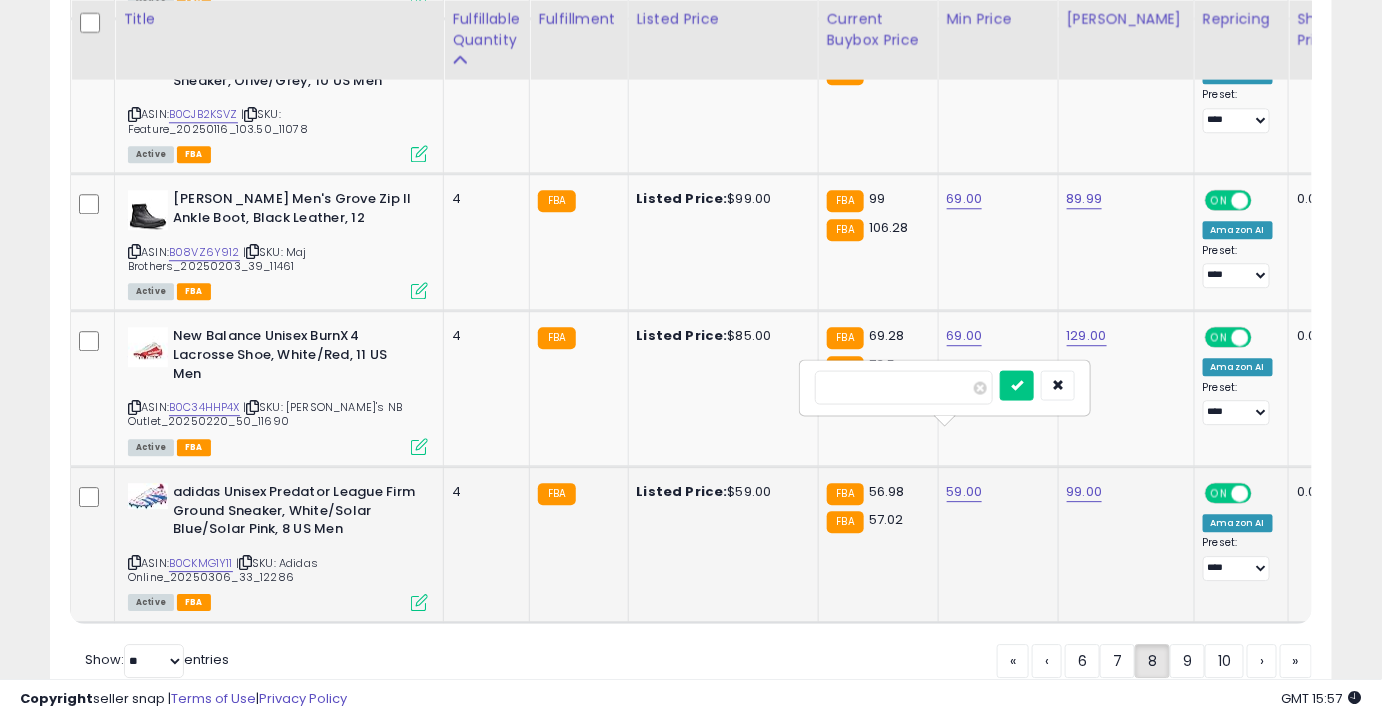 type on "**" 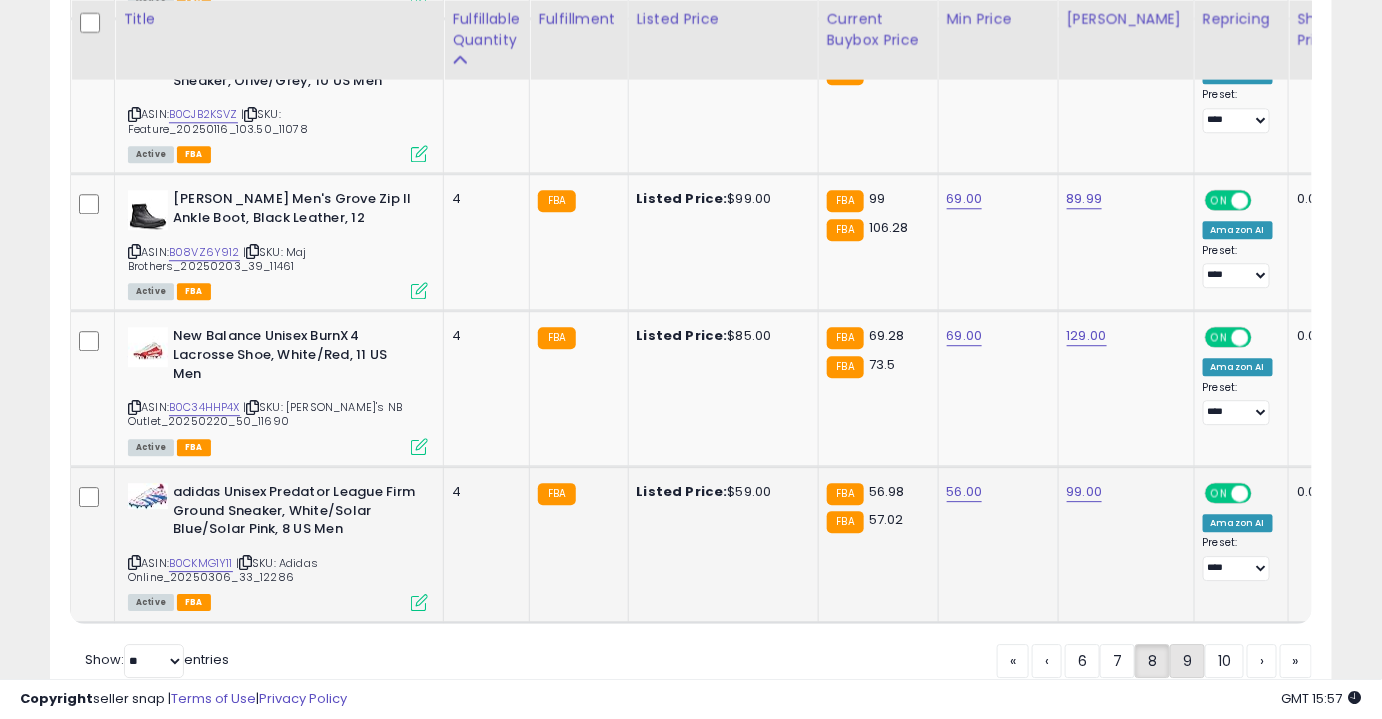 click on "9" 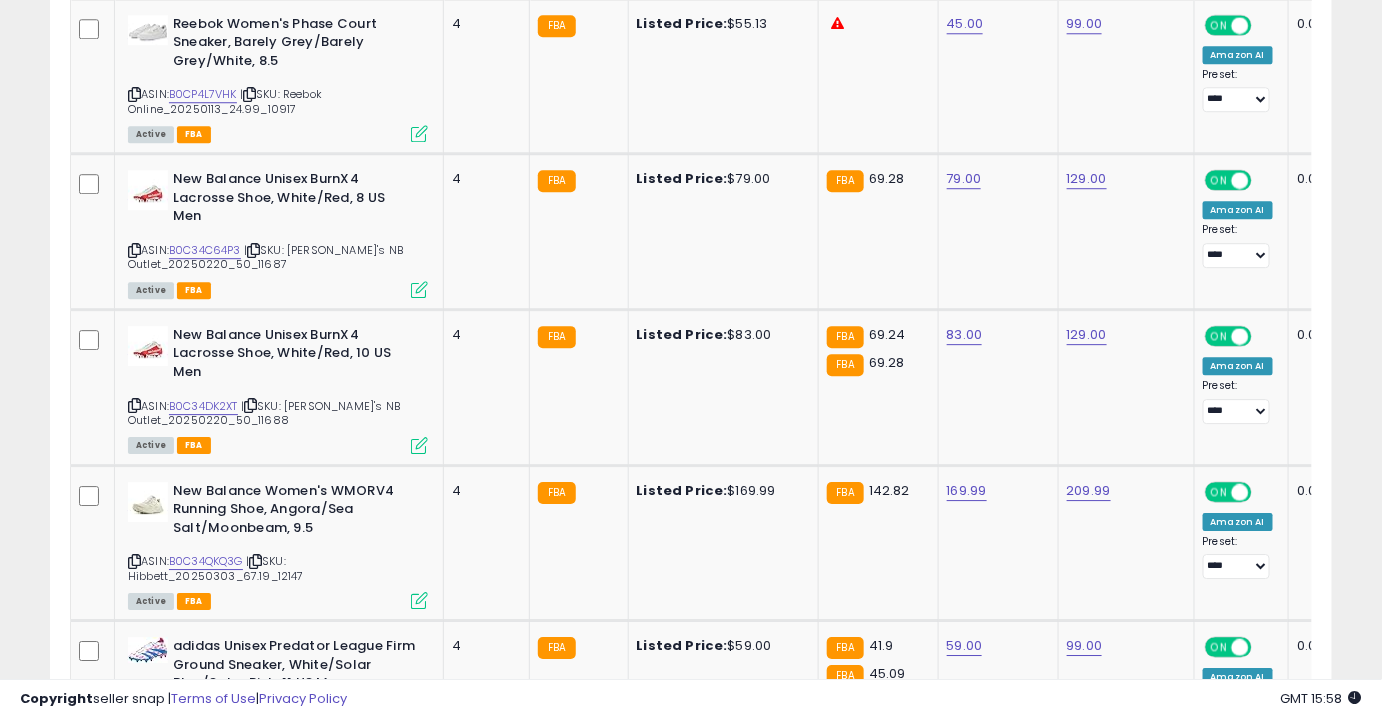 scroll, scrollTop: 1811, scrollLeft: 0, axis: vertical 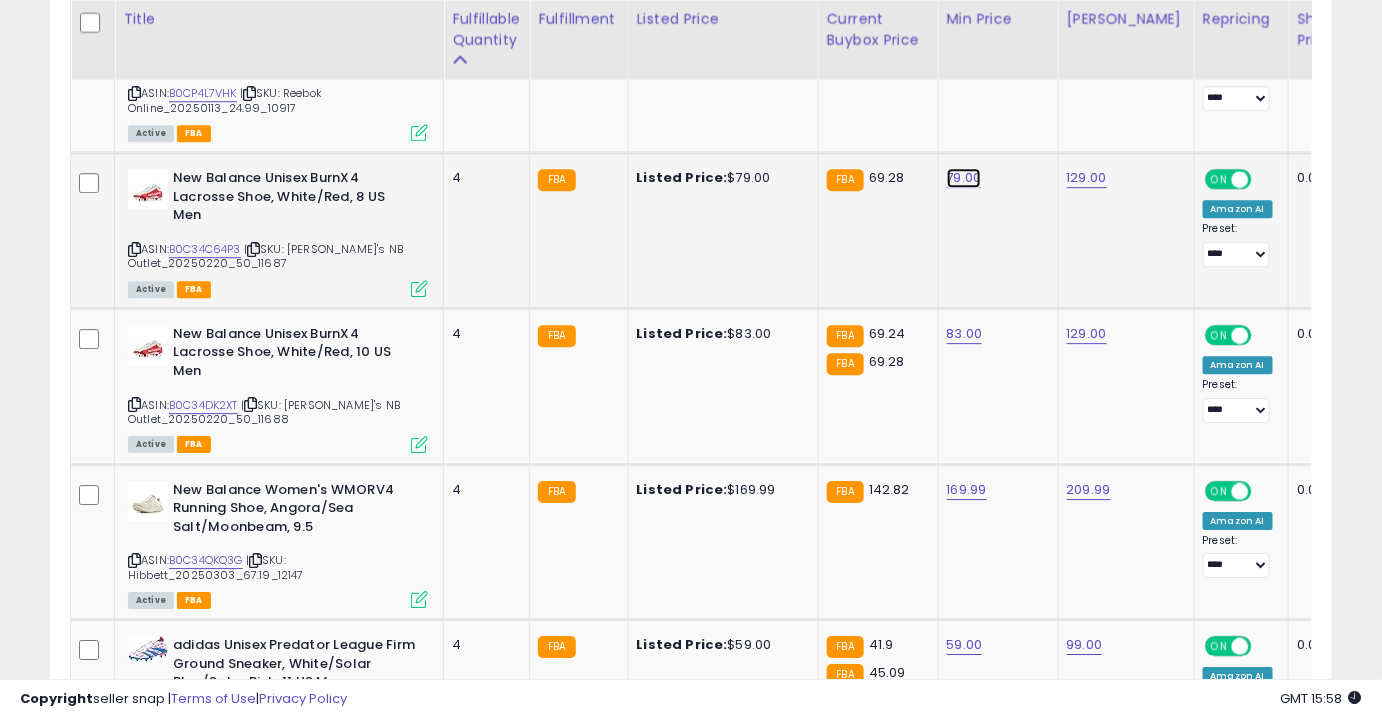click on "79.00" at bounding box center [965, -737] 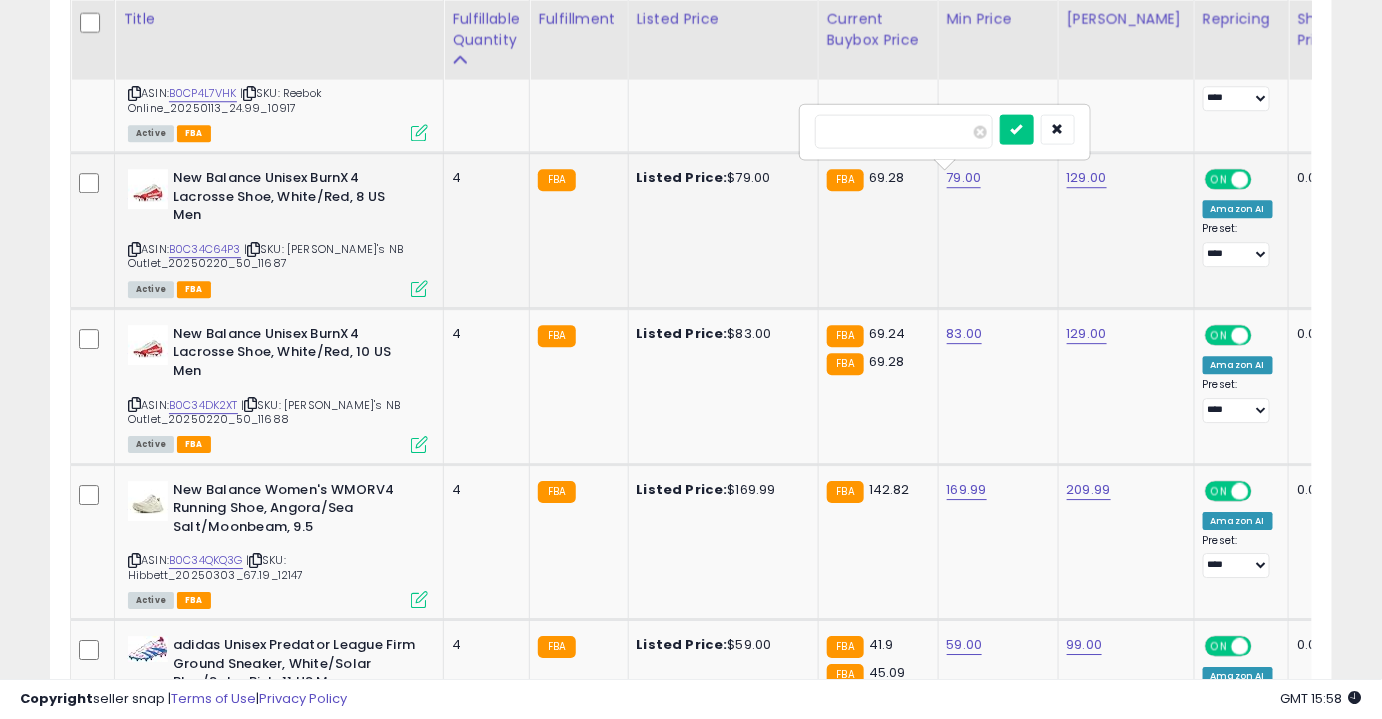click on "*****" at bounding box center [904, 131] 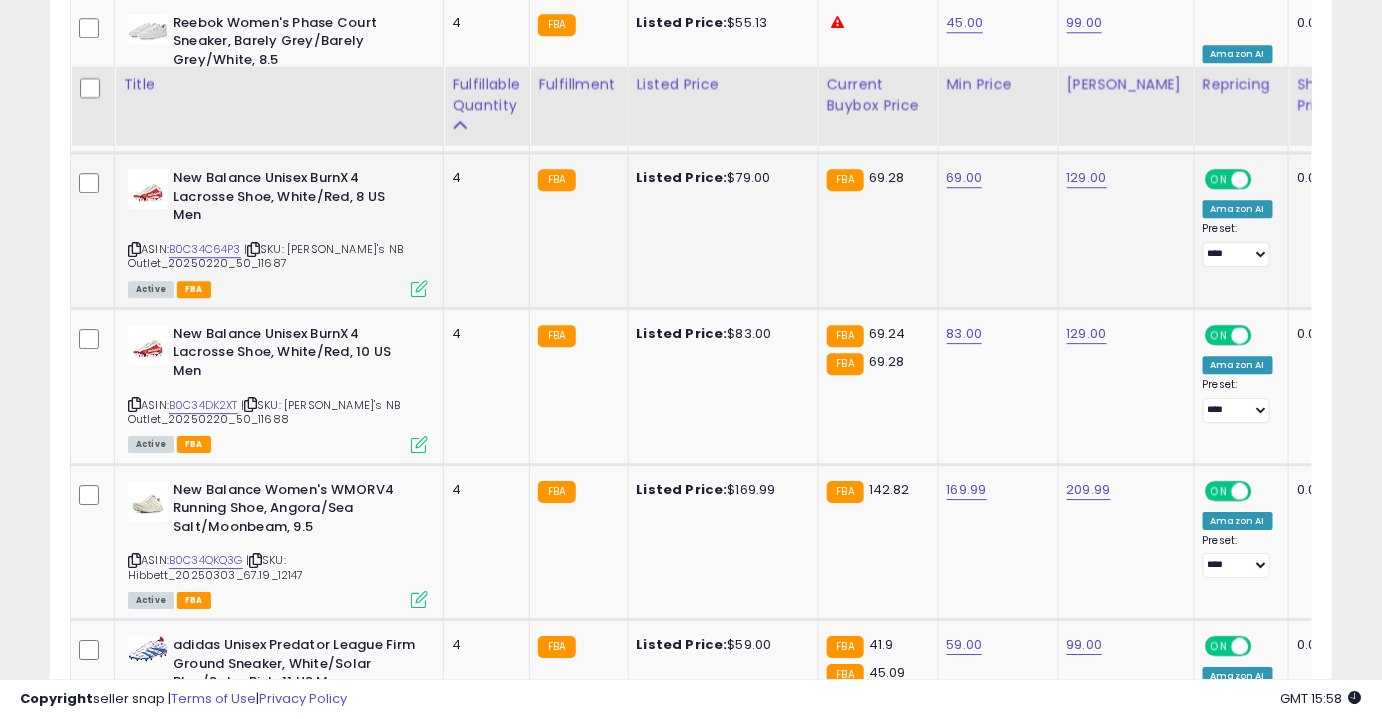 scroll, scrollTop: 1904, scrollLeft: 0, axis: vertical 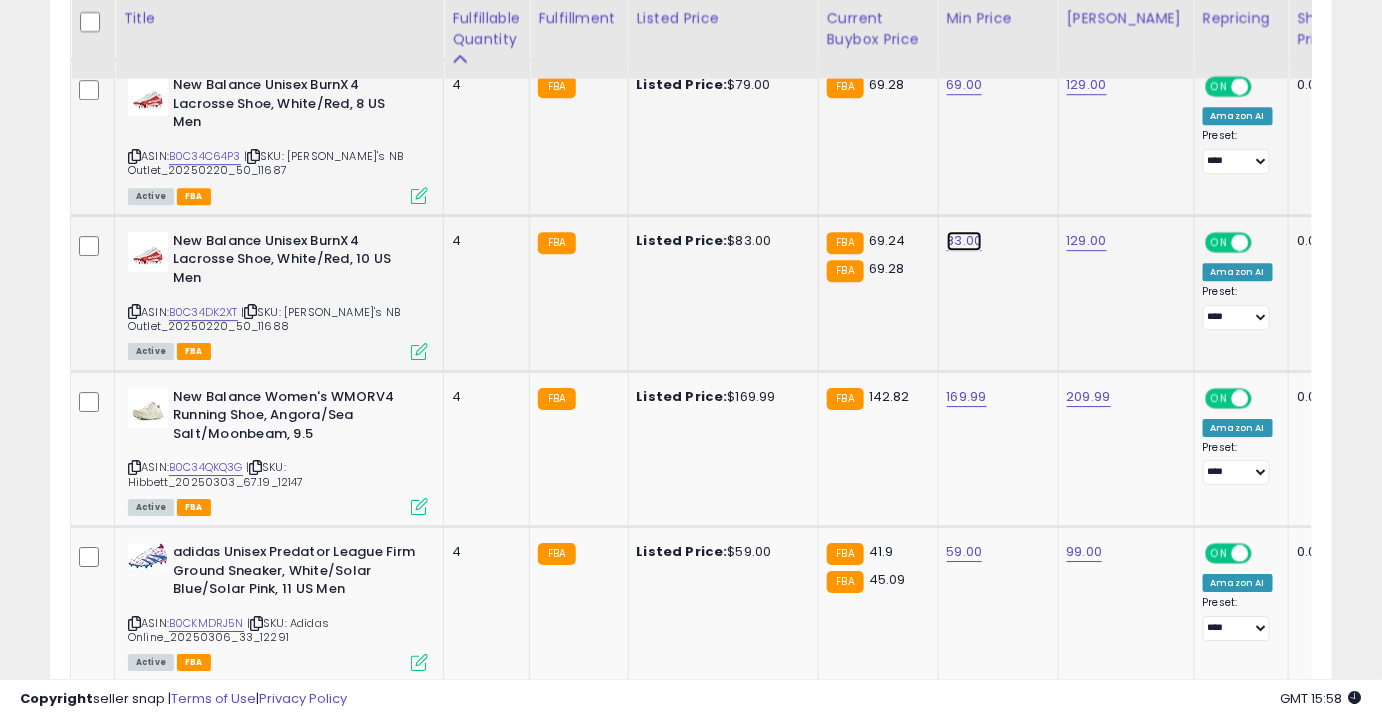 click on "83.00" at bounding box center (965, -830) 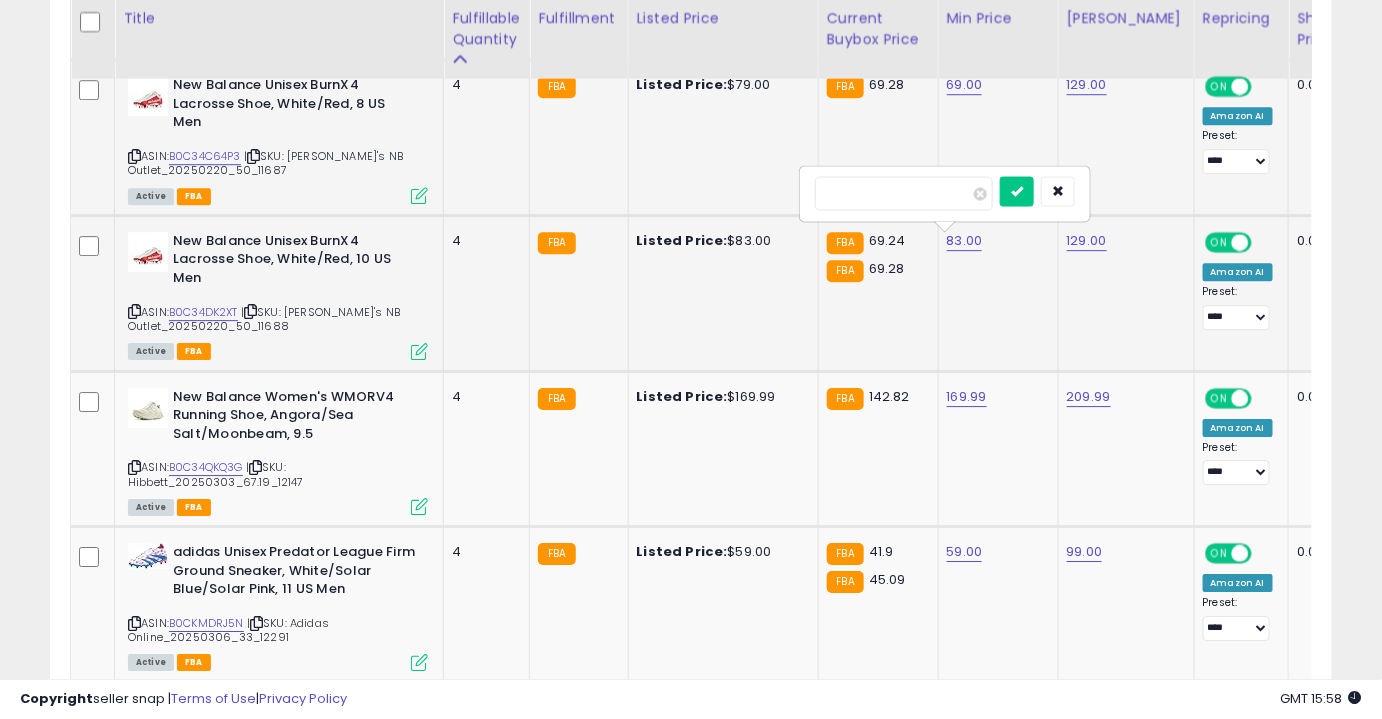 type on "**" 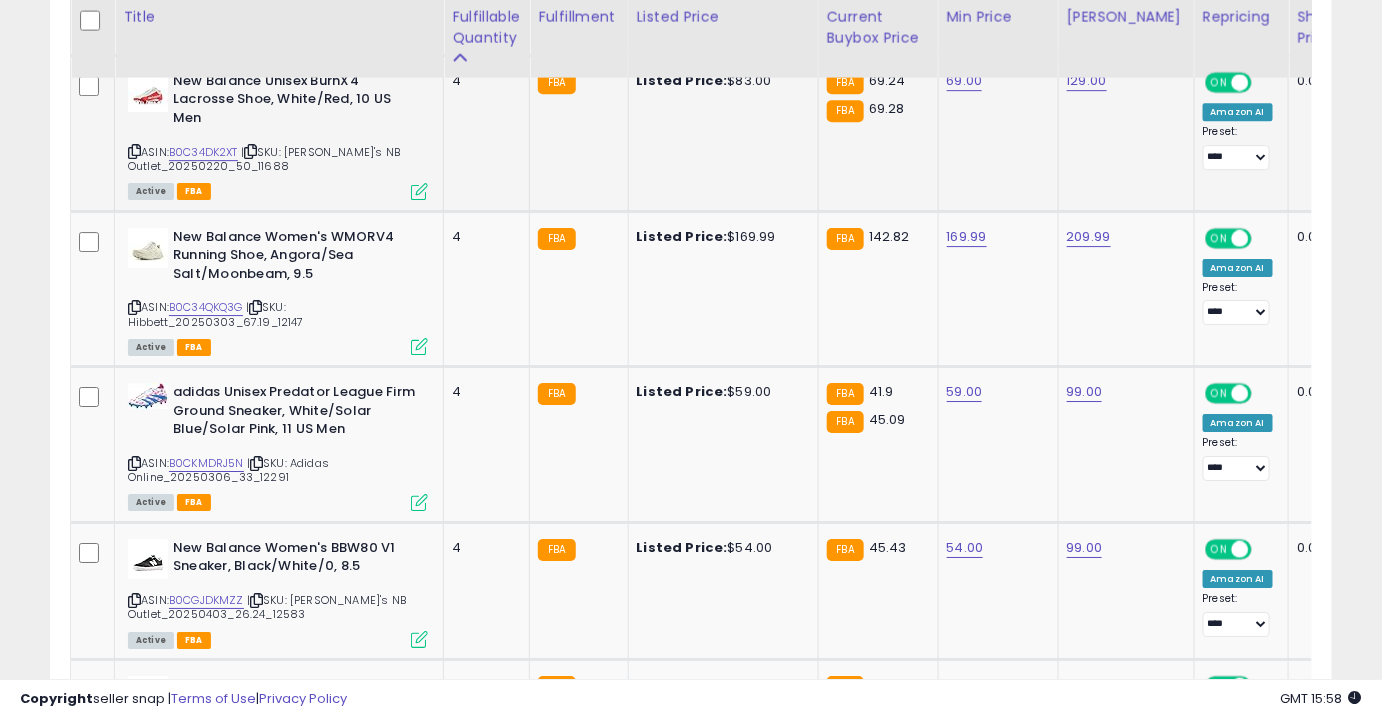scroll, scrollTop: 2064, scrollLeft: 0, axis: vertical 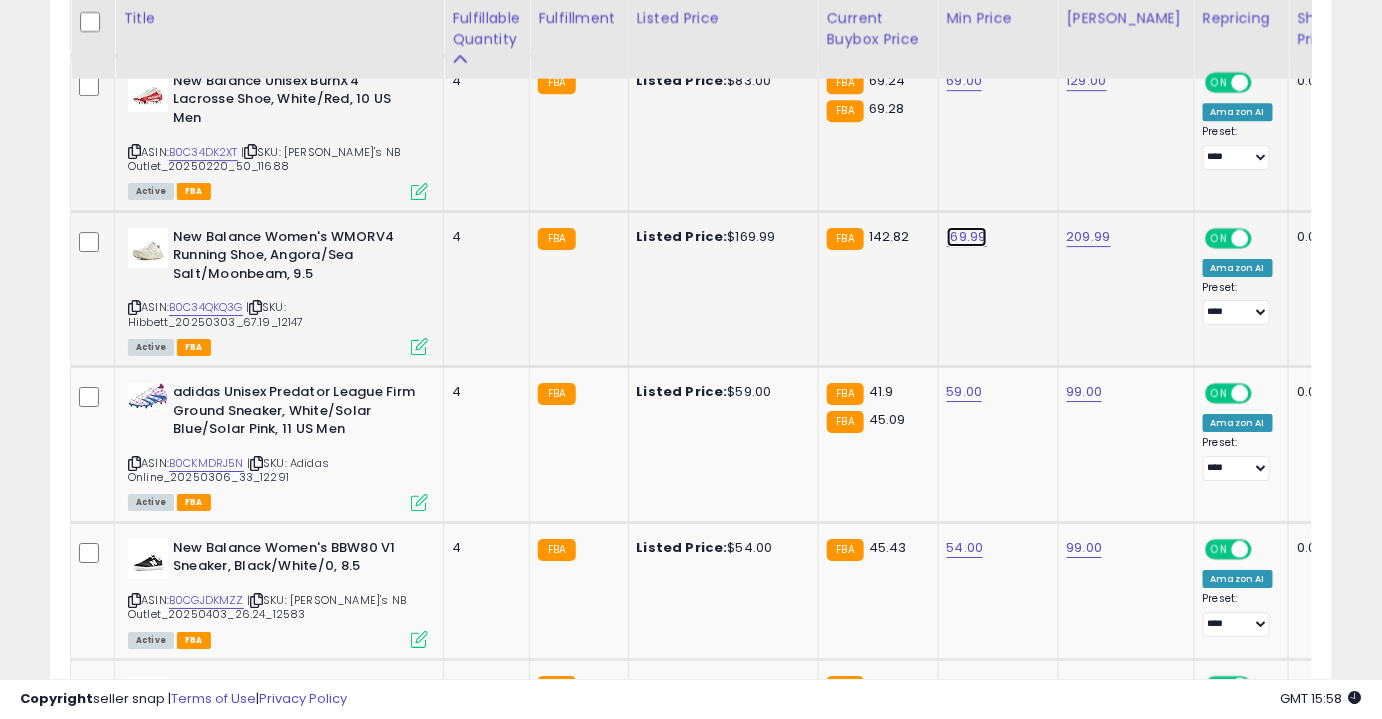 click on "169.99" at bounding box center (965, -990) 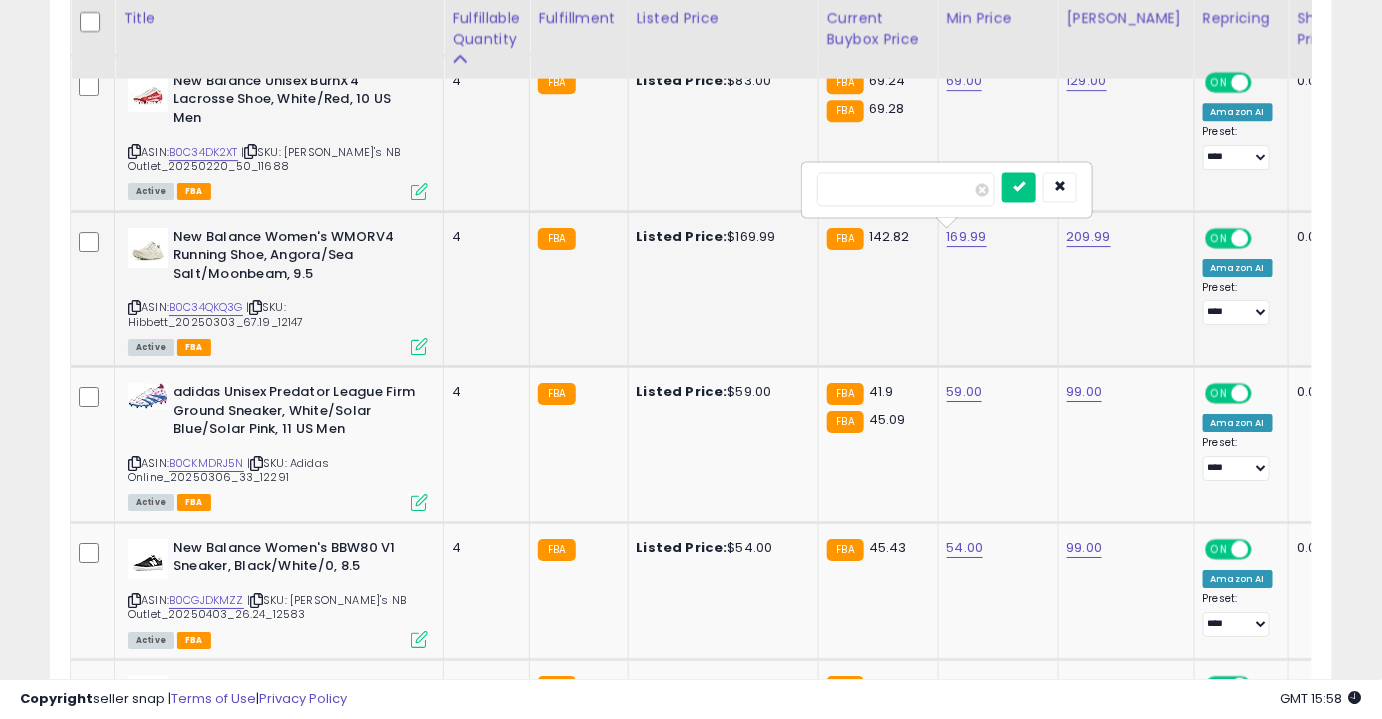 click on "******" at bounding box center [906, 189] 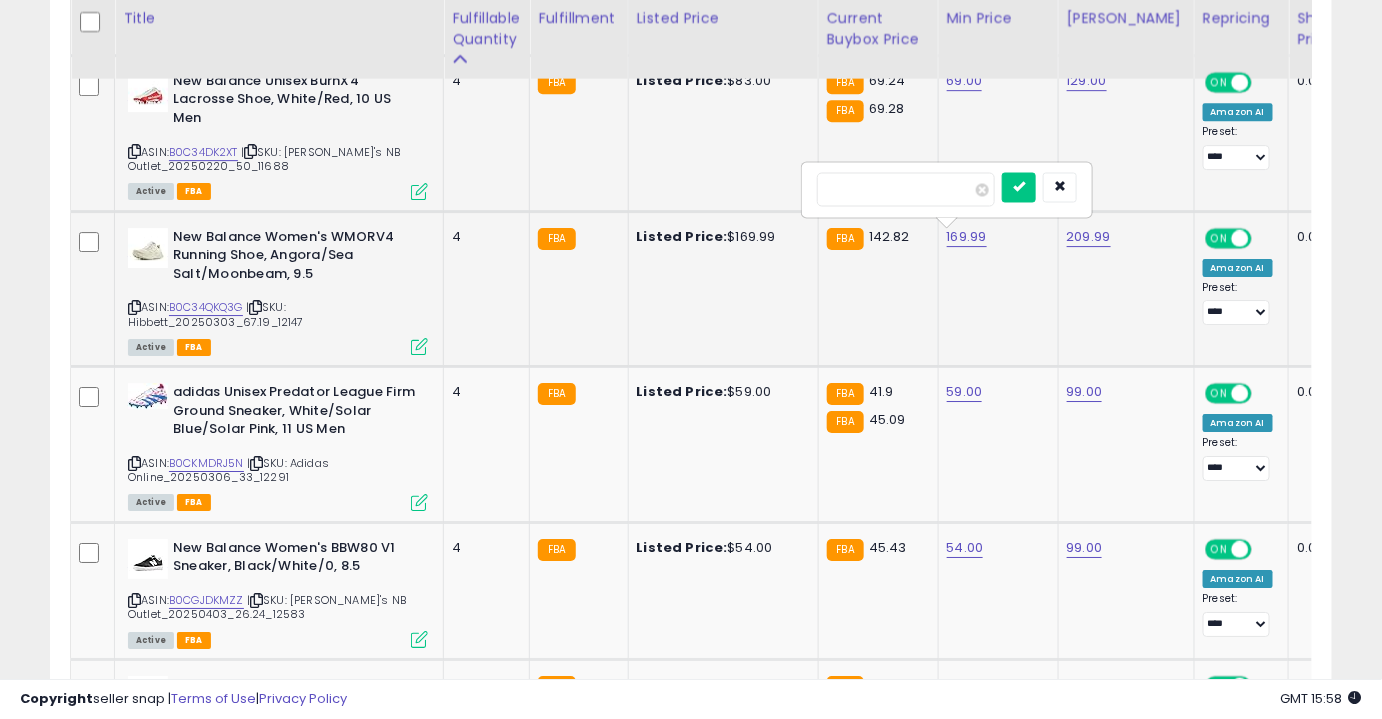 click at bounding box center [1019, 187] 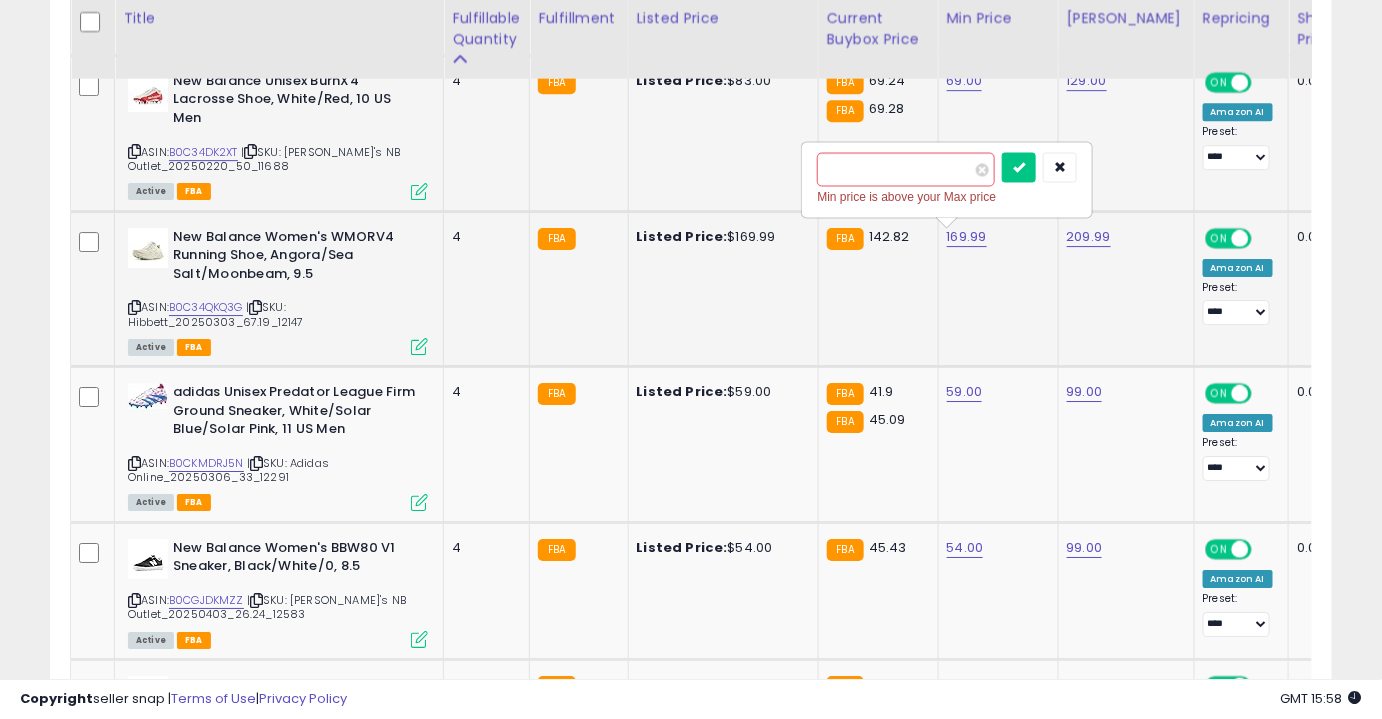 type on "******" 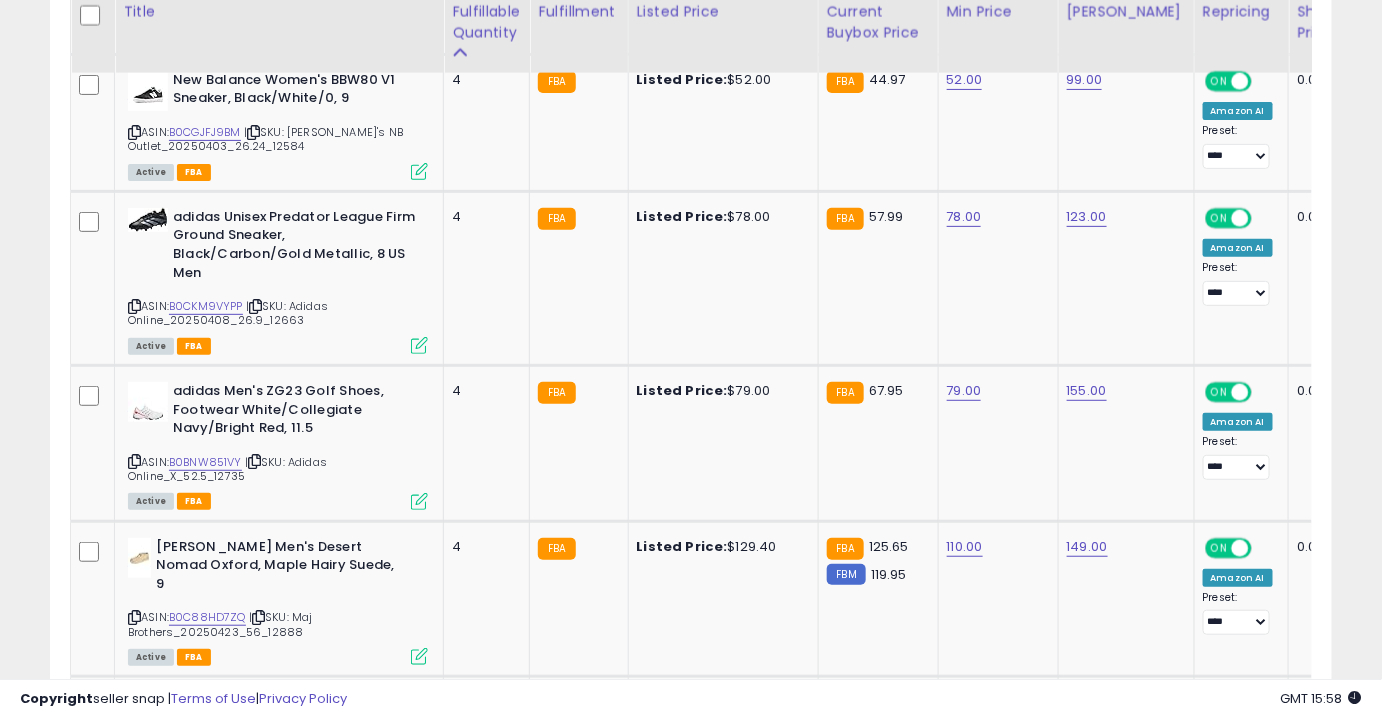 scroll, scrollTop: 2676, scrollLeft: 0, axis: vertical 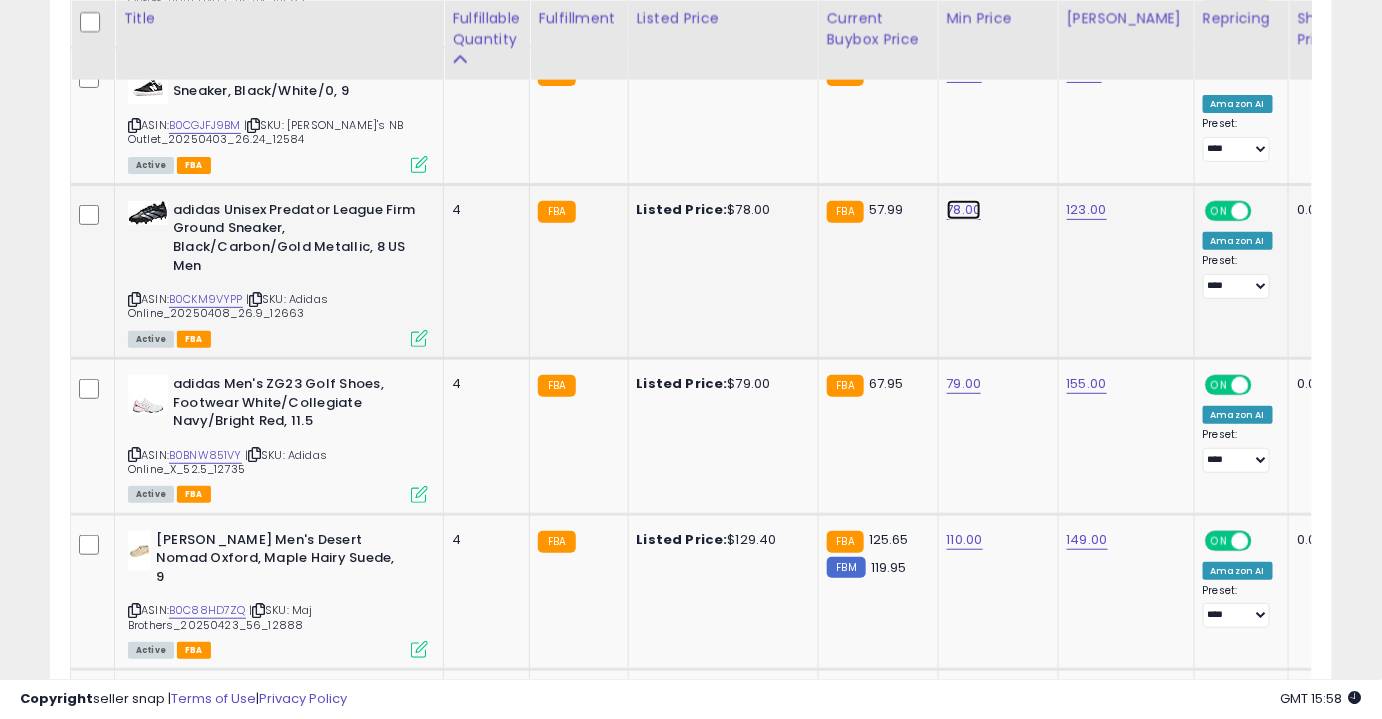 click on "78.00" at bounding box center [965, -1602] 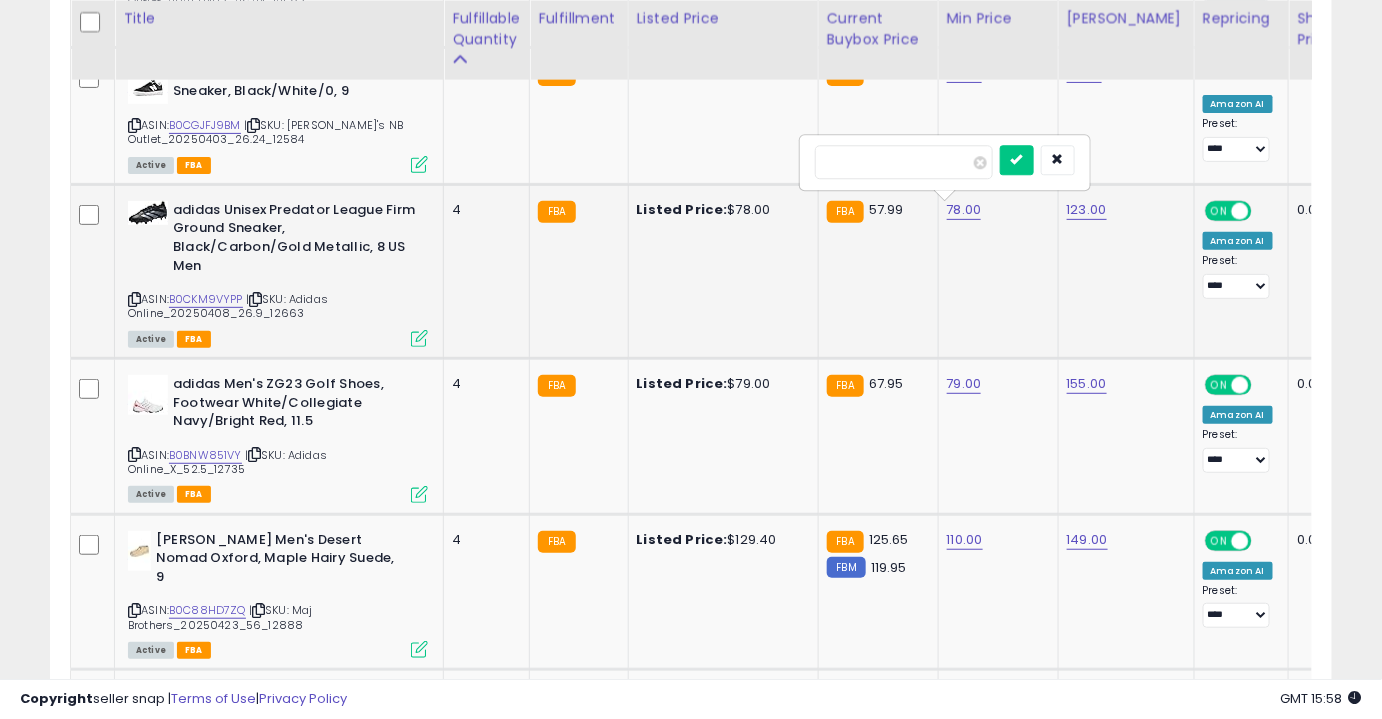 type on "**" 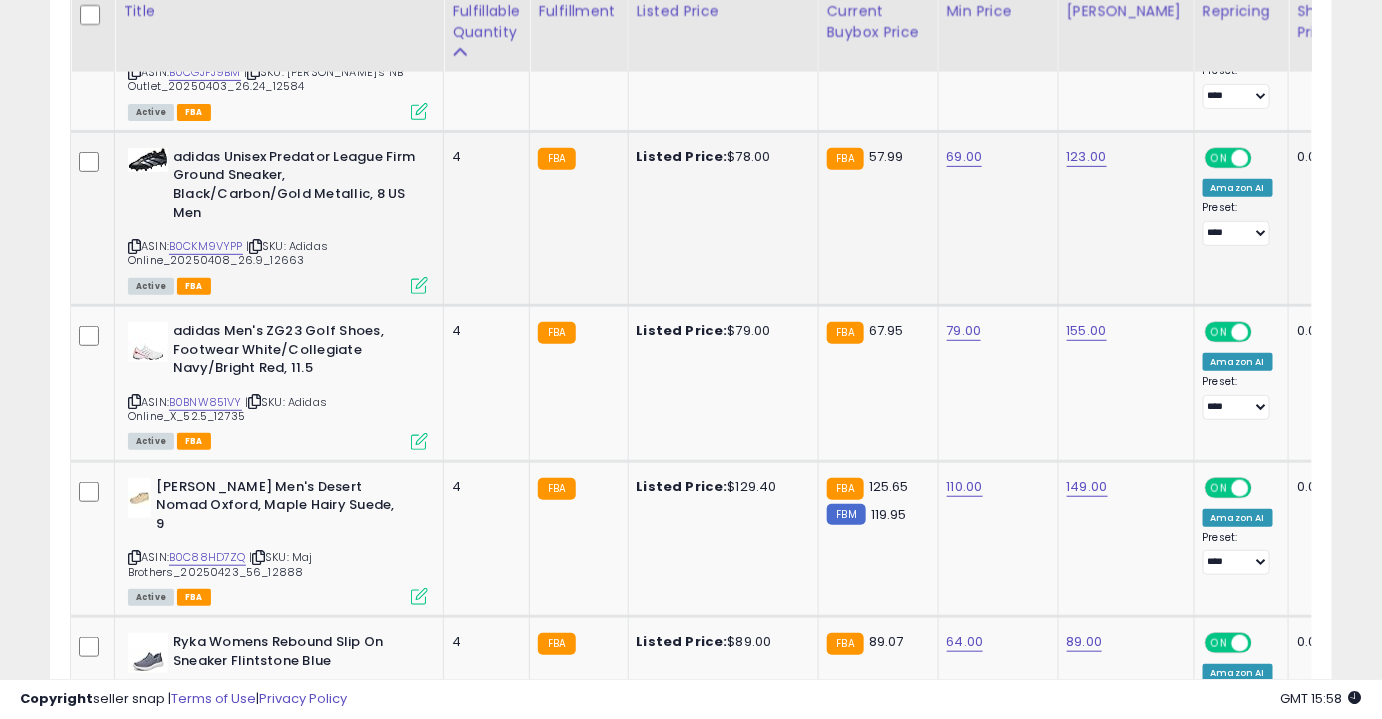 scroll, scrollTop: 2742, scrollLeft: 0, axis: vertical 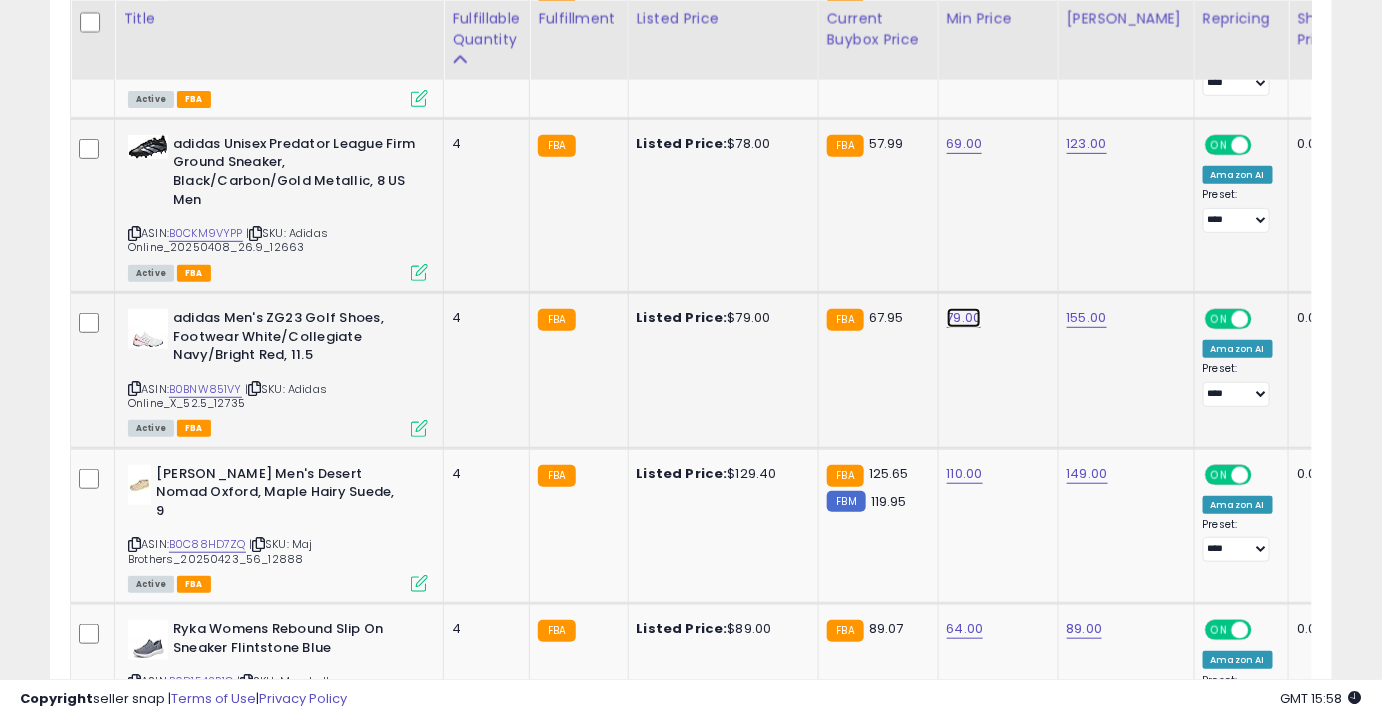 click on "79.00" at bounding box center [965, -1668] 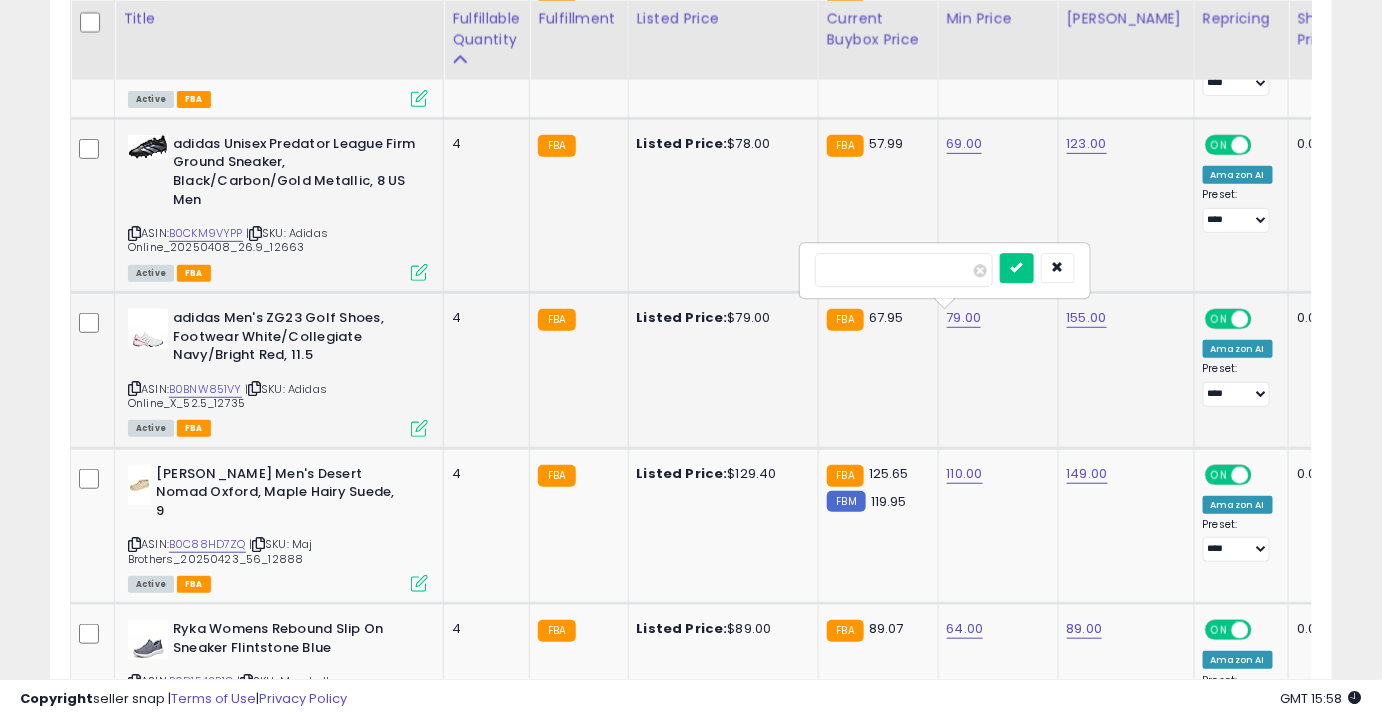 type on "**" 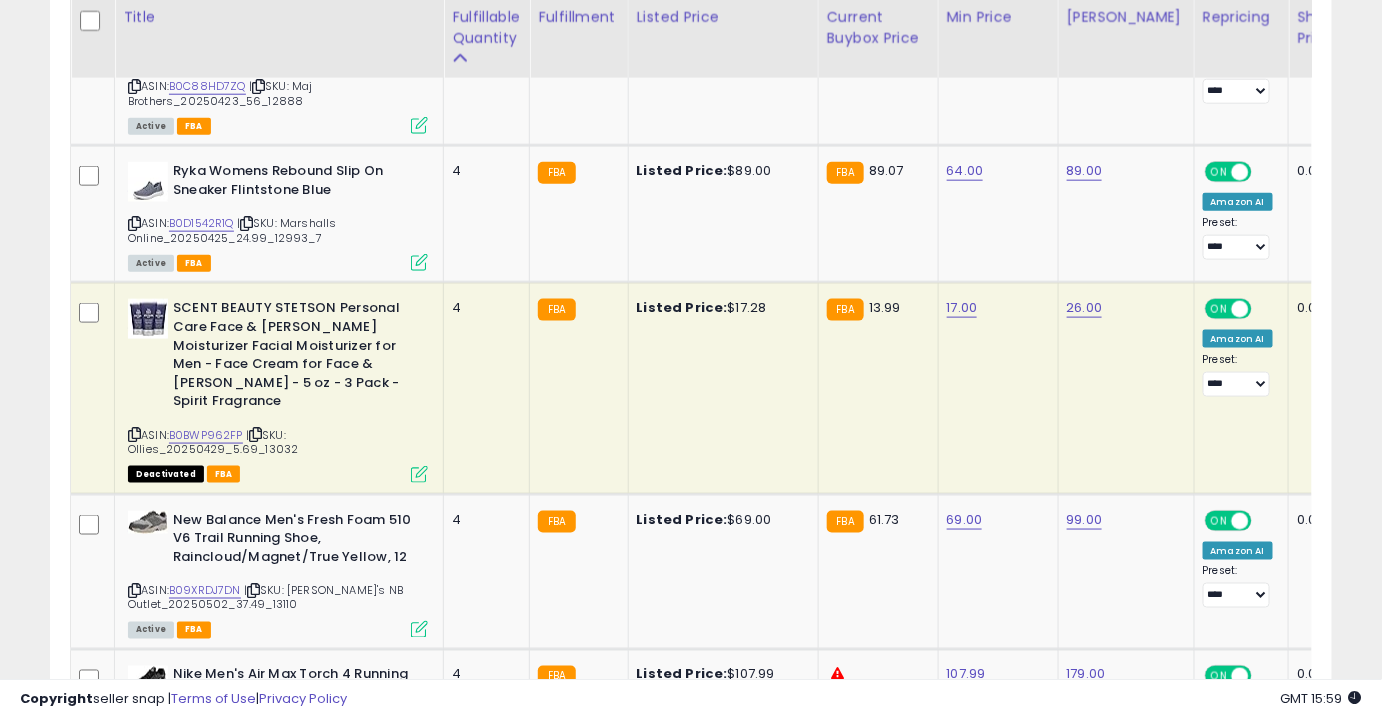scroll, scrollTop: 3209, scrollLeft: 0, axis: vertical 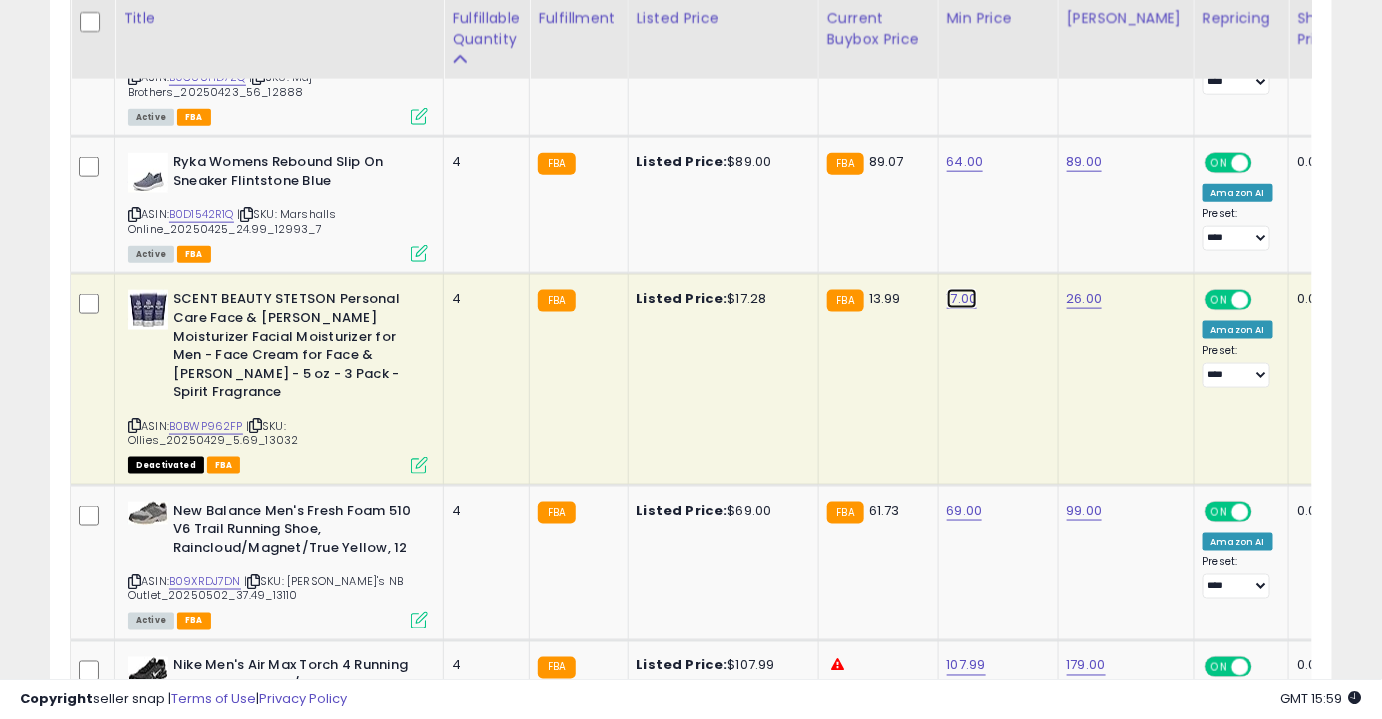 click on "17.00" at bounding box center (962, 299) 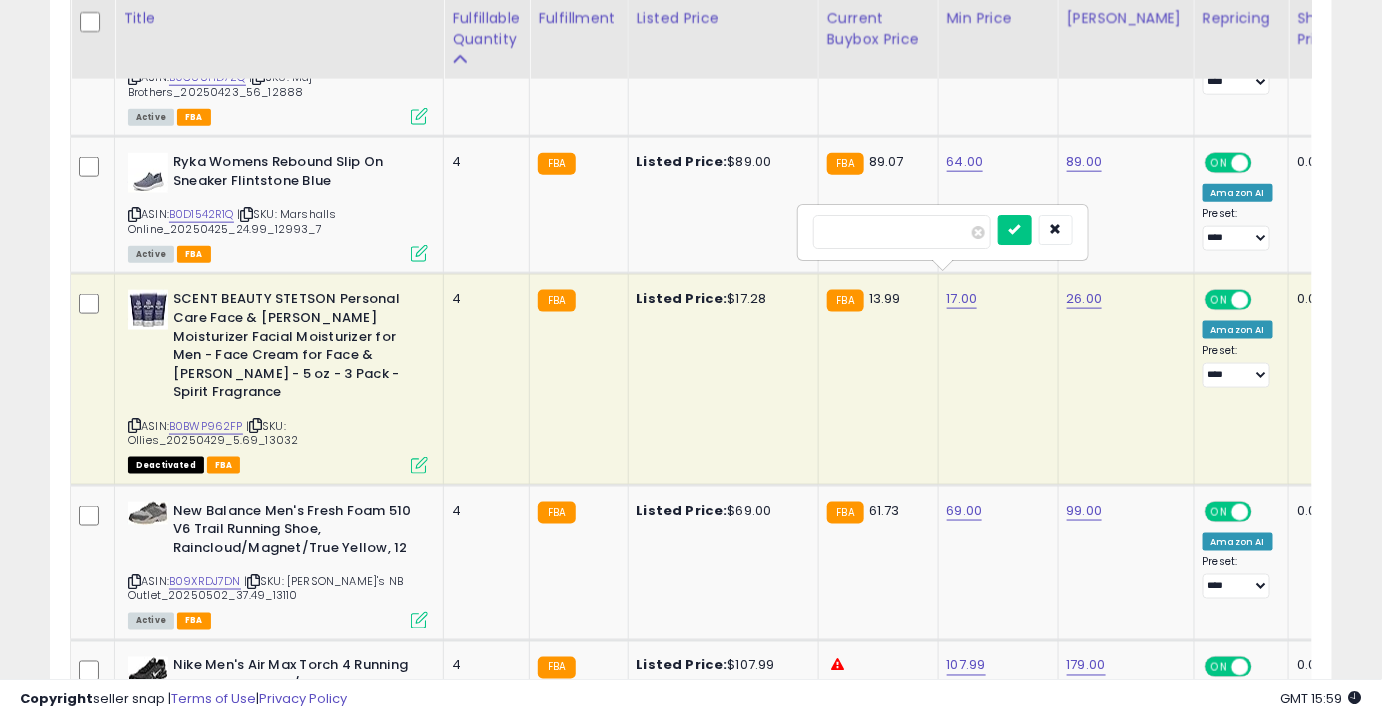 type on "*" 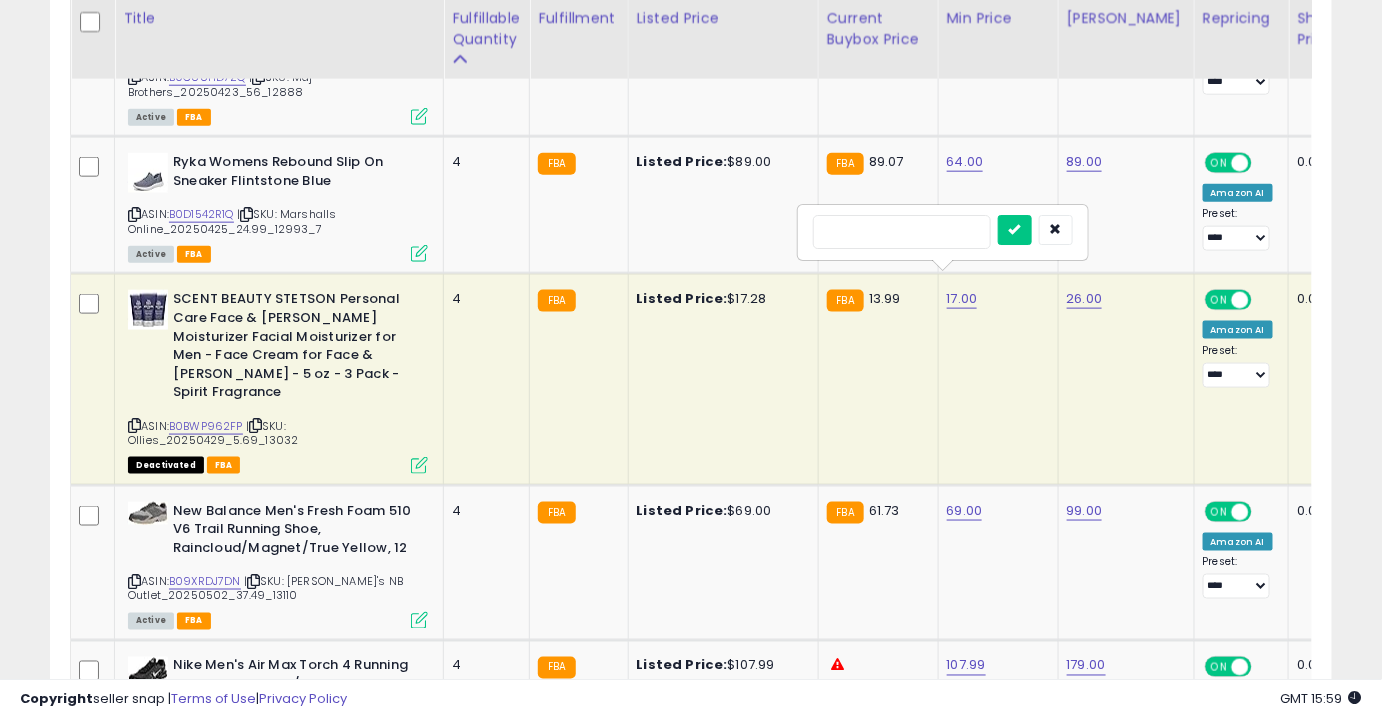 type on "**" 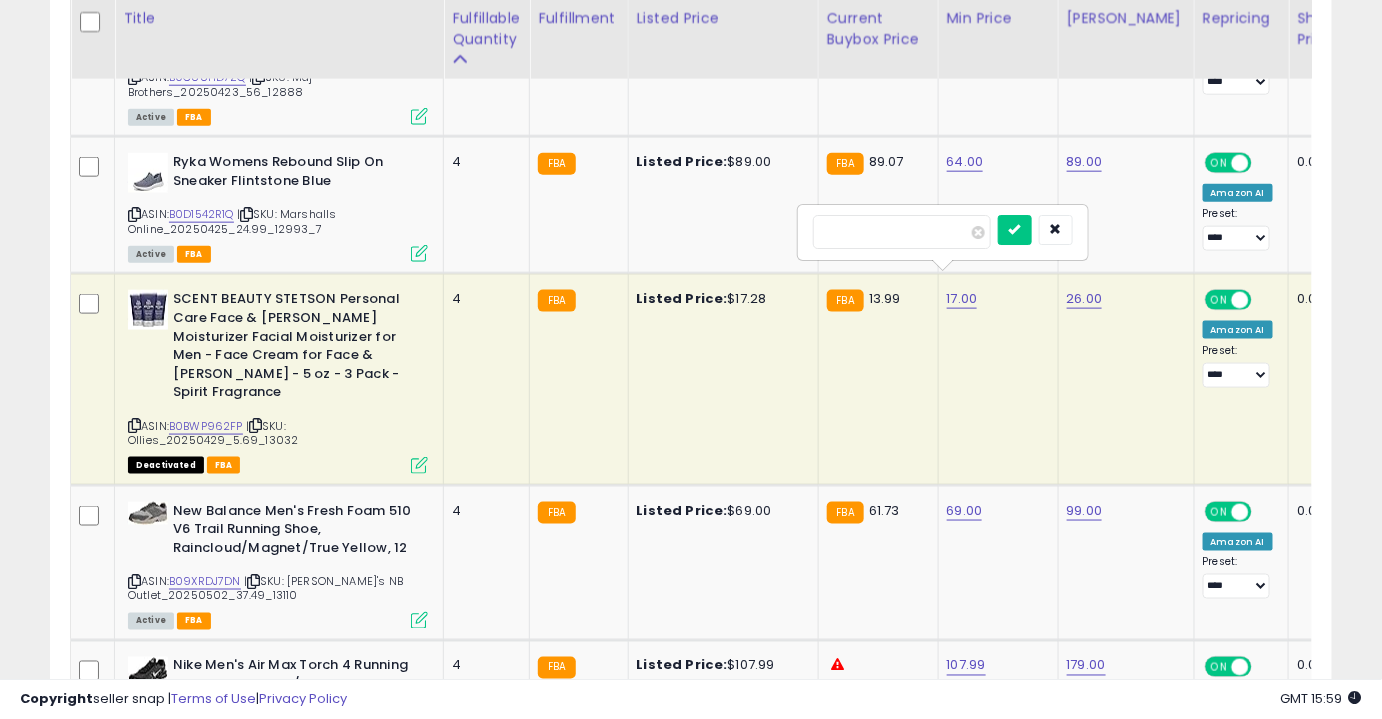 click at bounding box center [1015, 230] 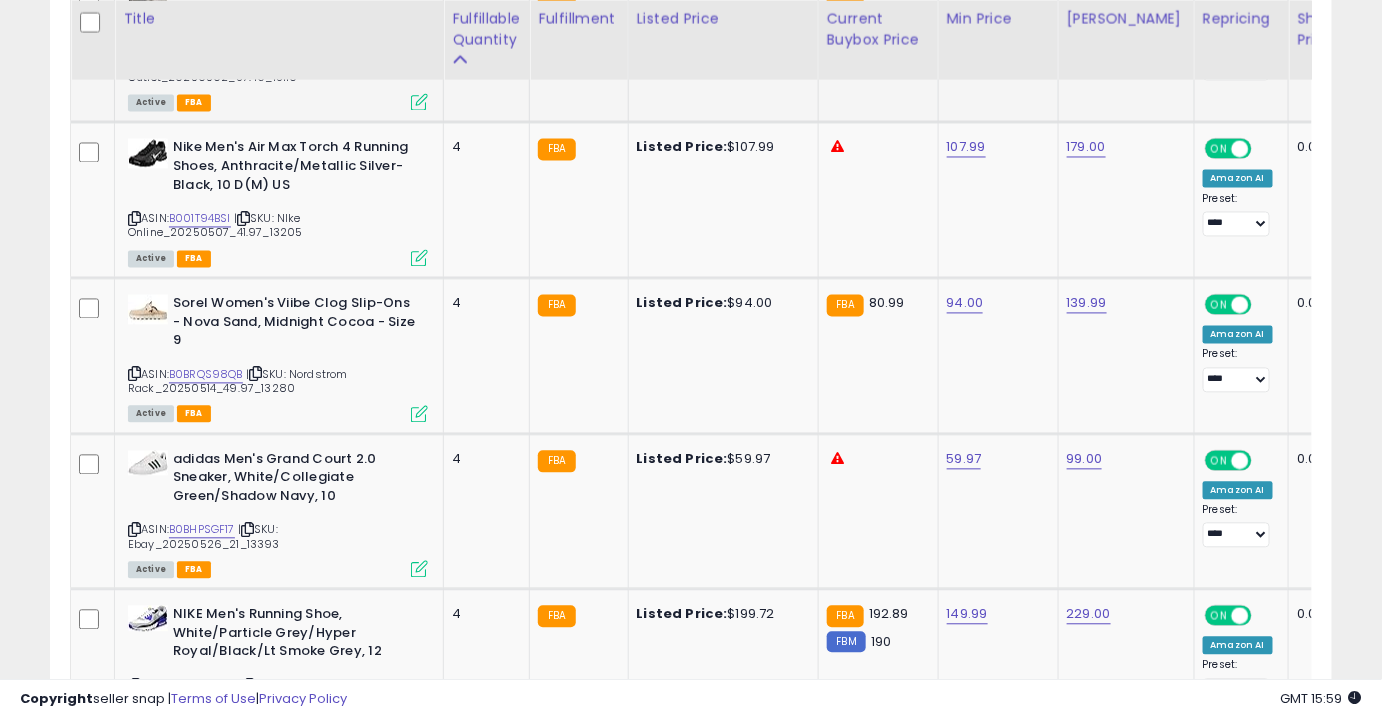 scroll, scrollTop: 3728, scrollLeft: 0, axis: vertical 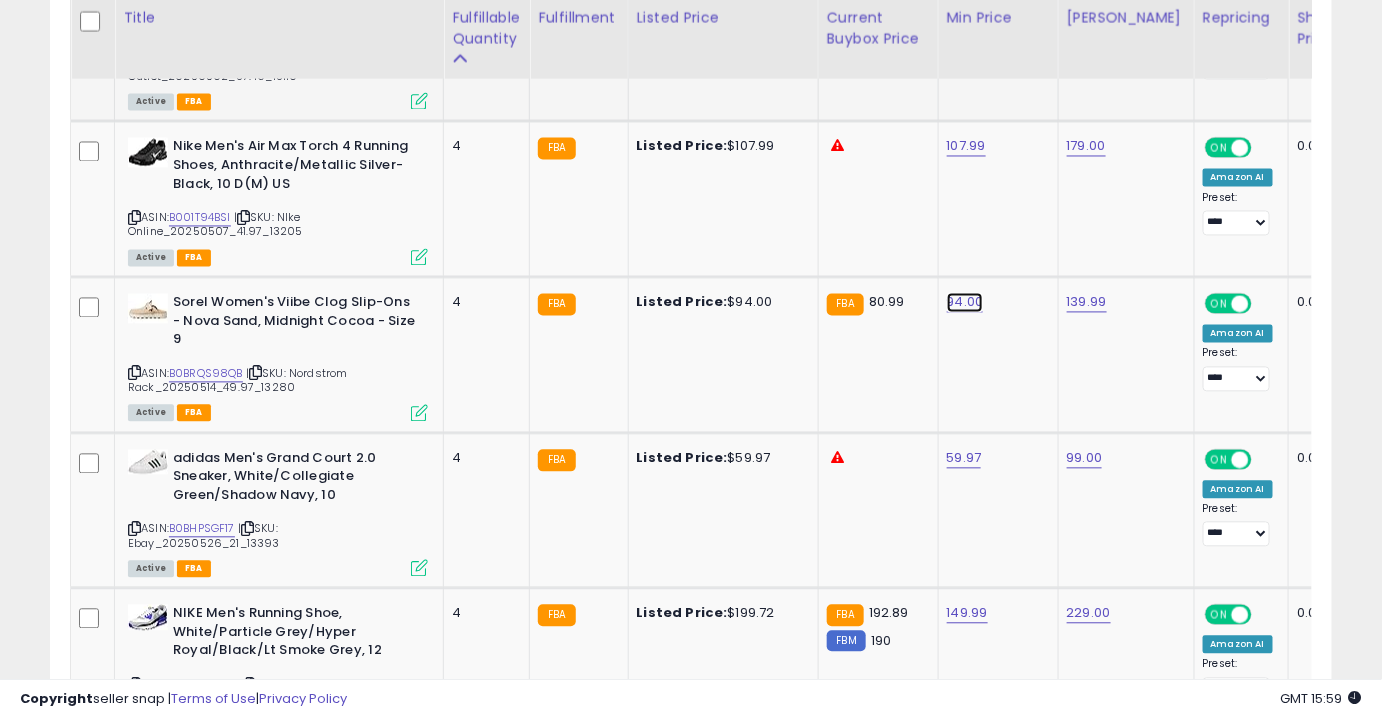 click on "94.00" at bounding box center [965, -2654] 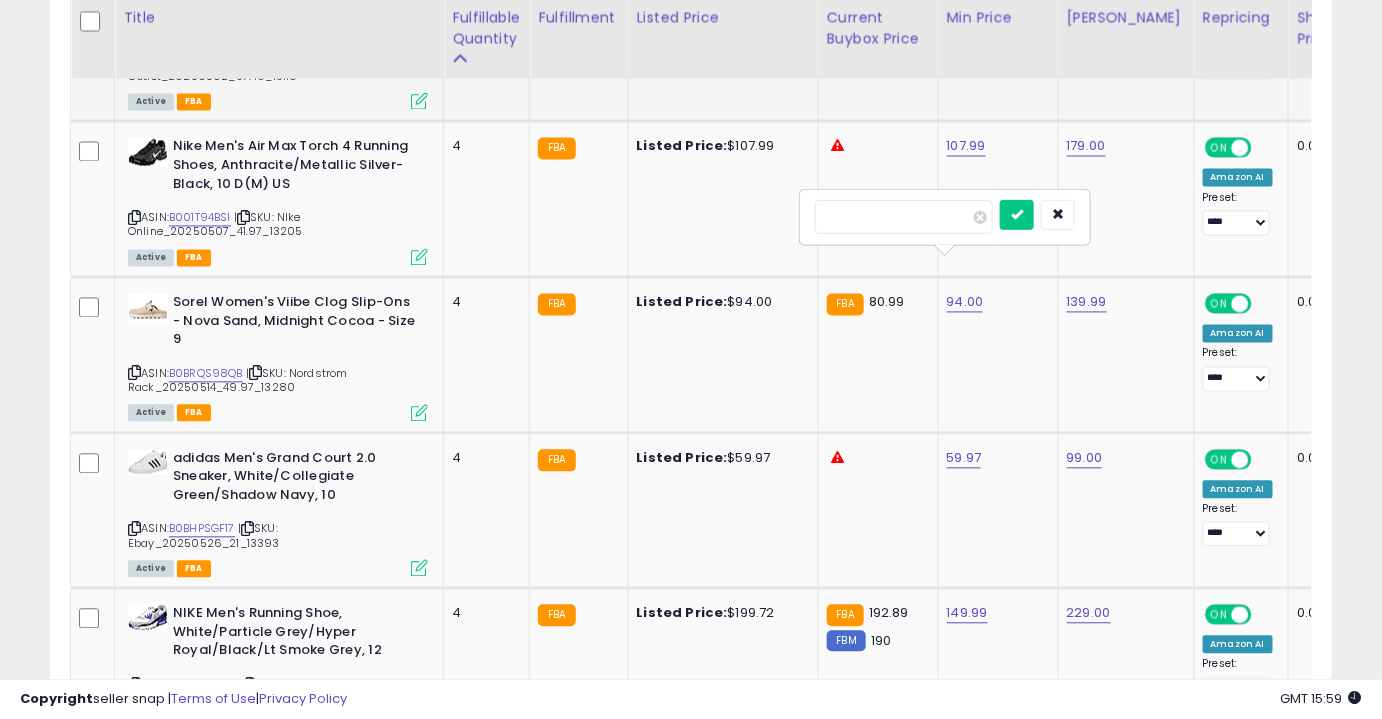 type on "**" 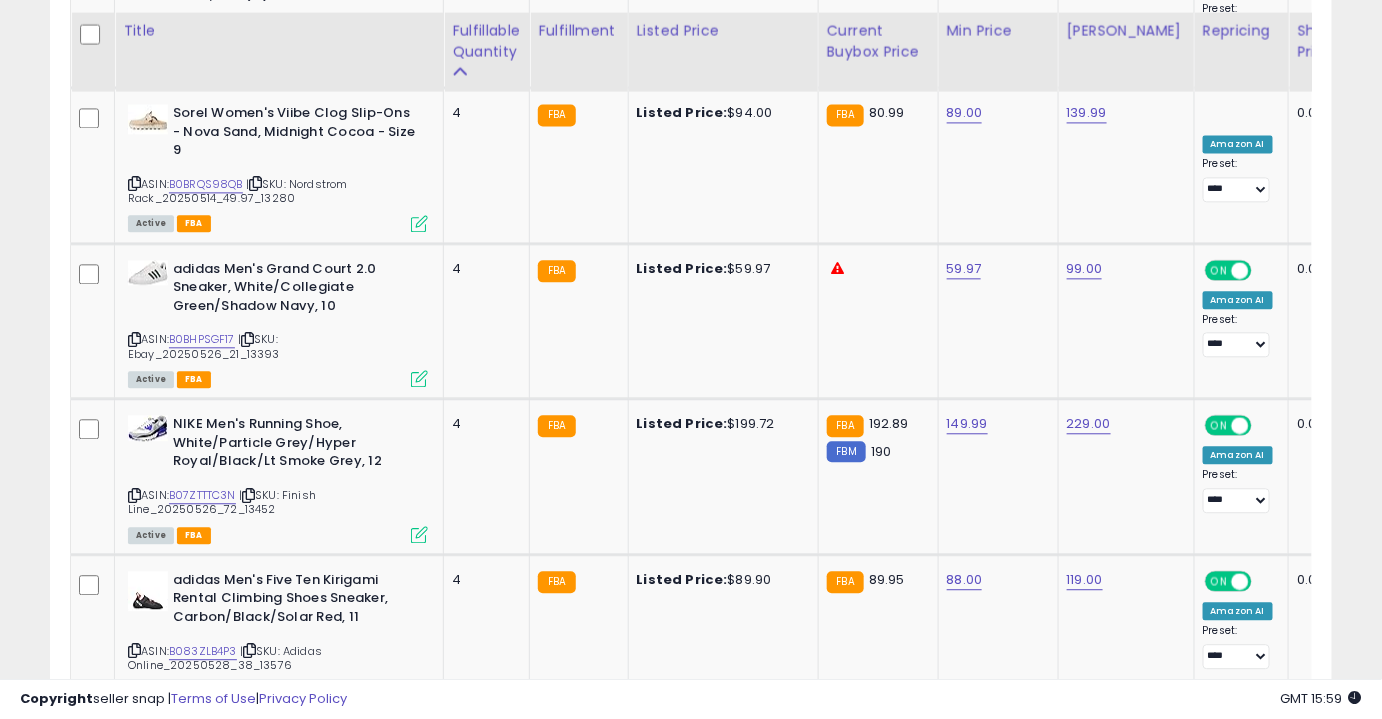 scroll, scrollTop: 3930, scrollLeft: 0, axis: vertical 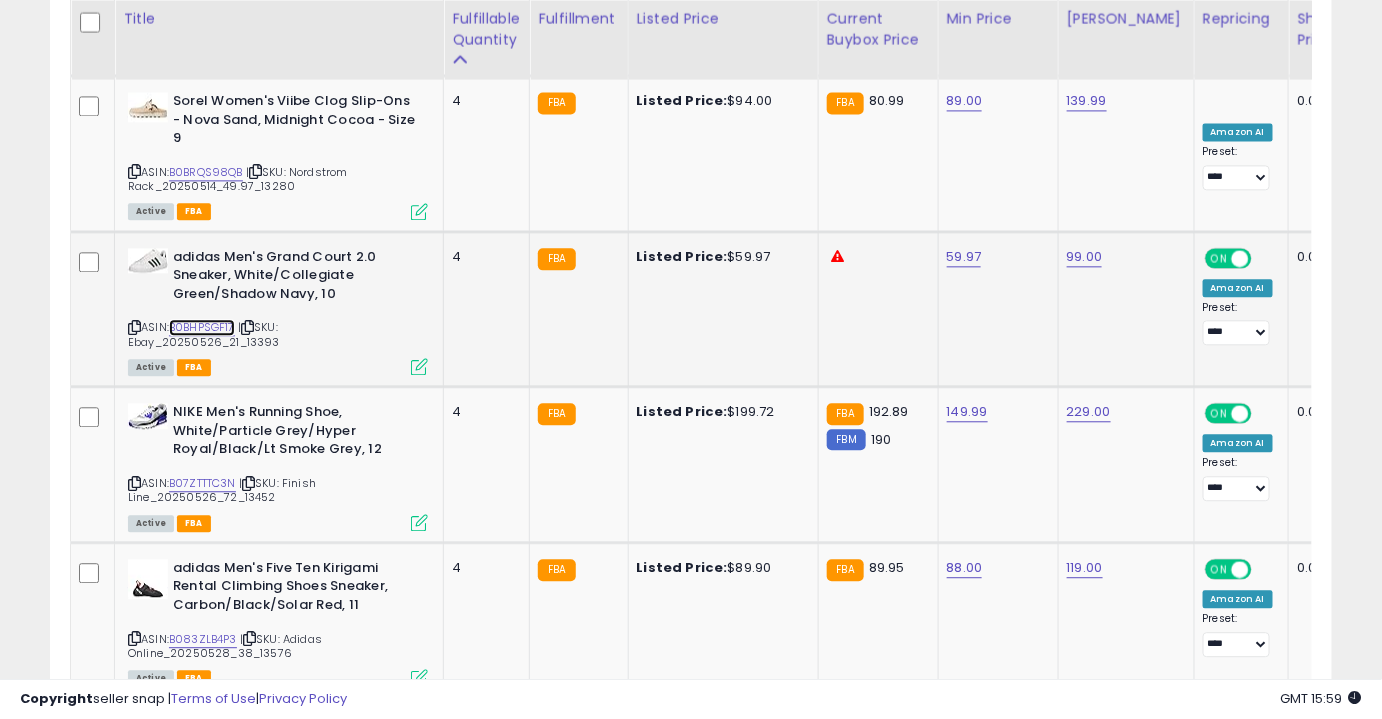 click on "B0BHPSGF17" at bounding box center [202, 327] 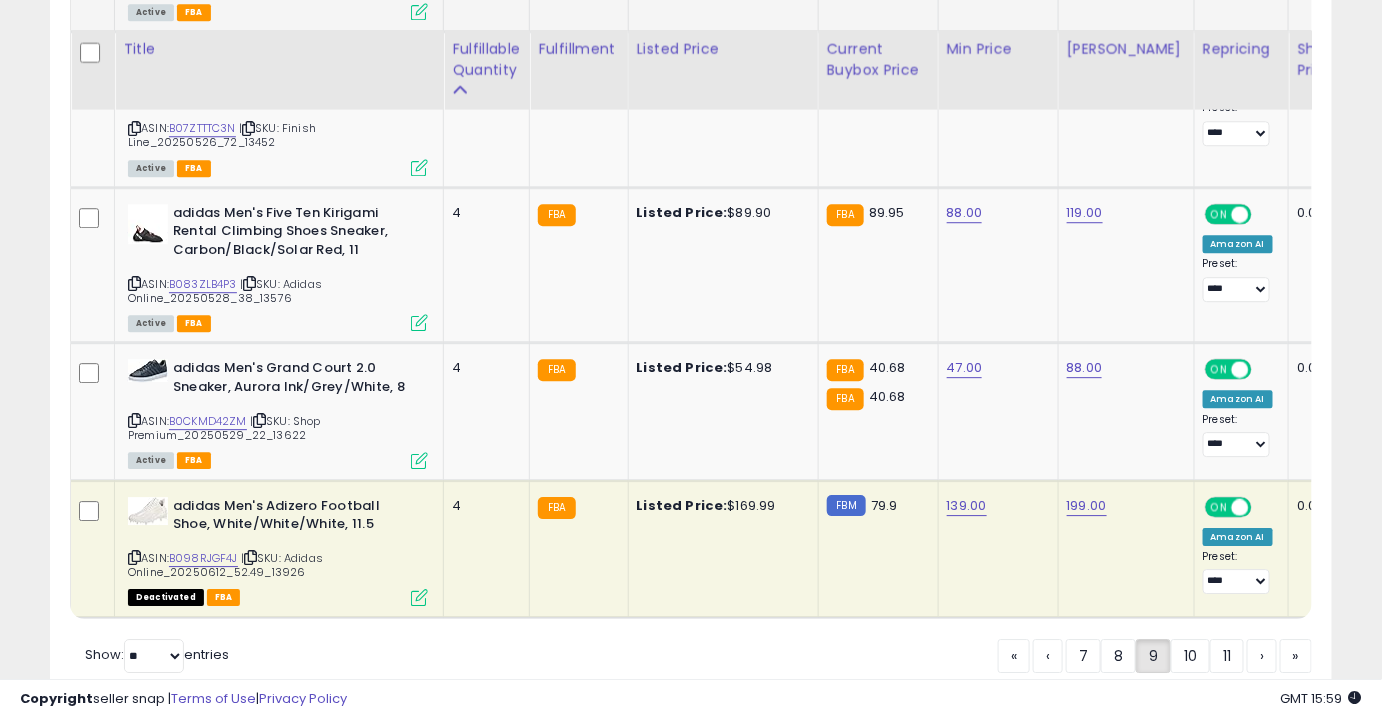 scroll, scrollTop: 4332, scrollLeft: 0, axis: vertical 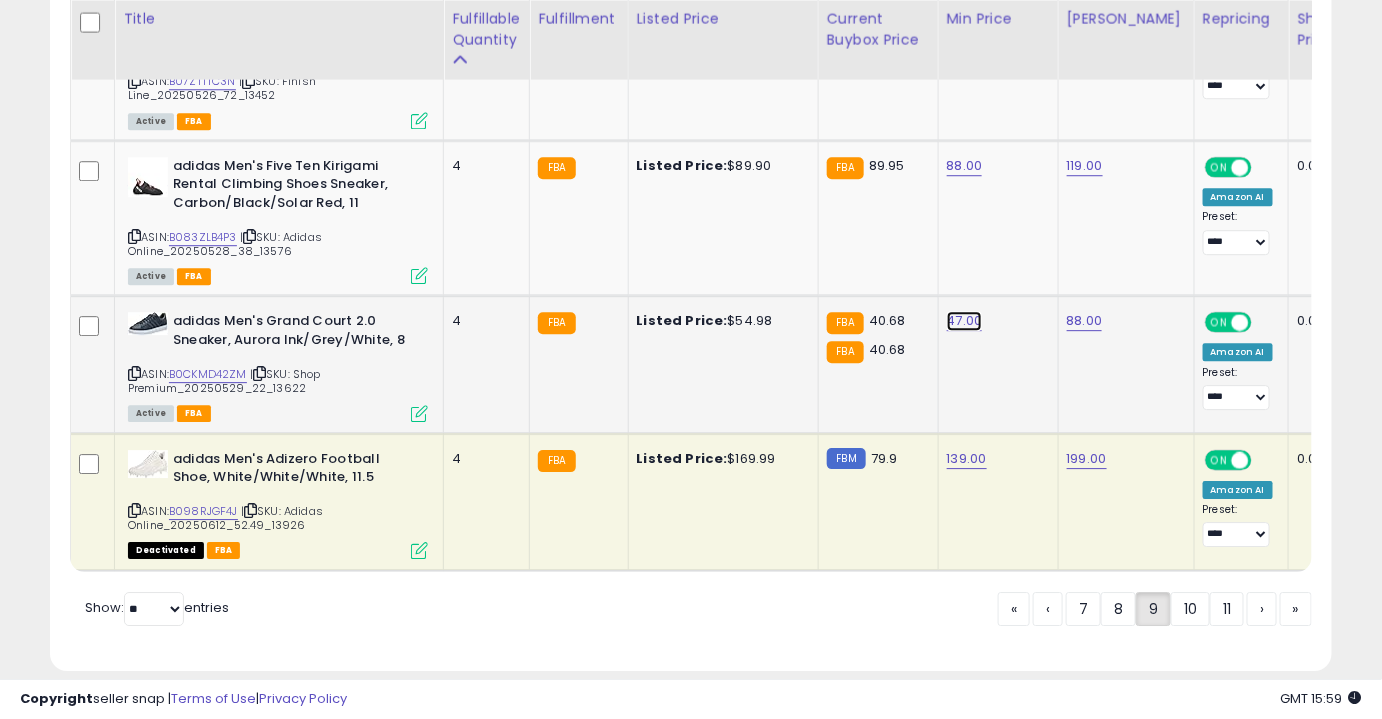 click on "47.00" at bounding box center [965, -3258] 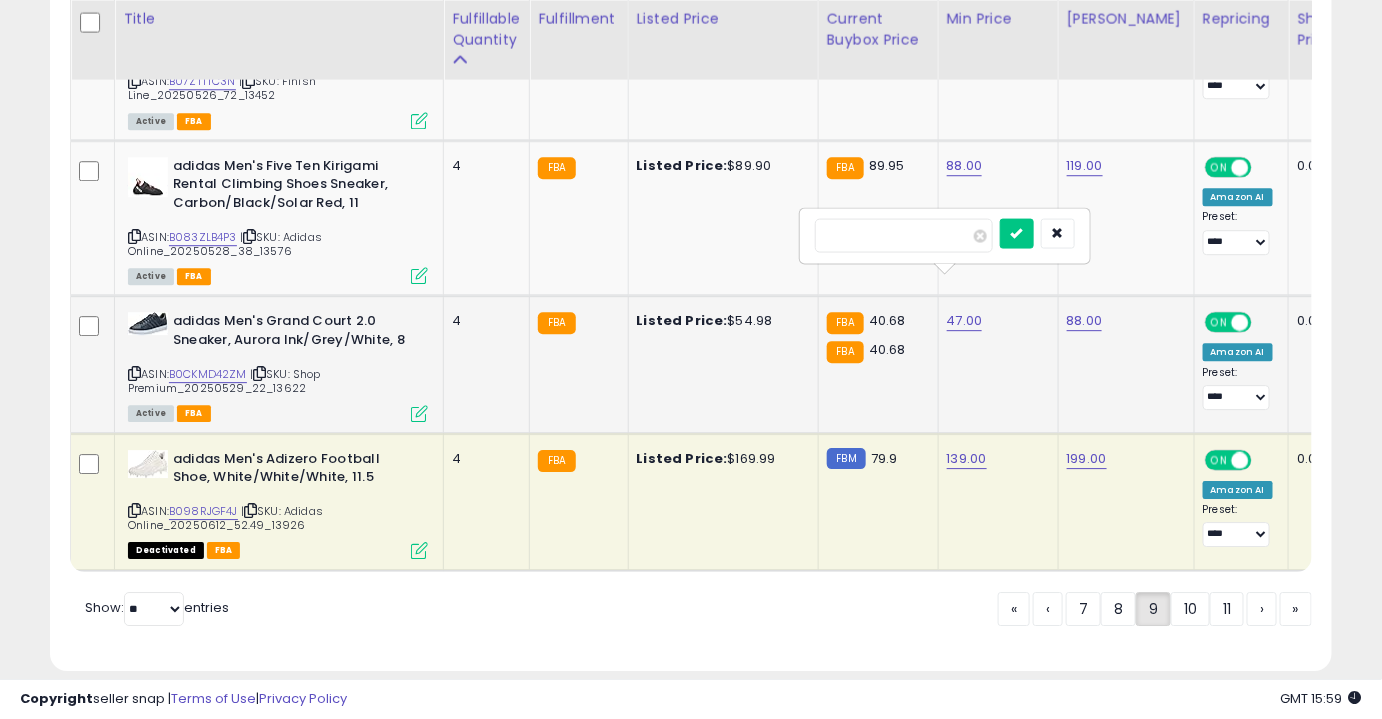 type on "**" 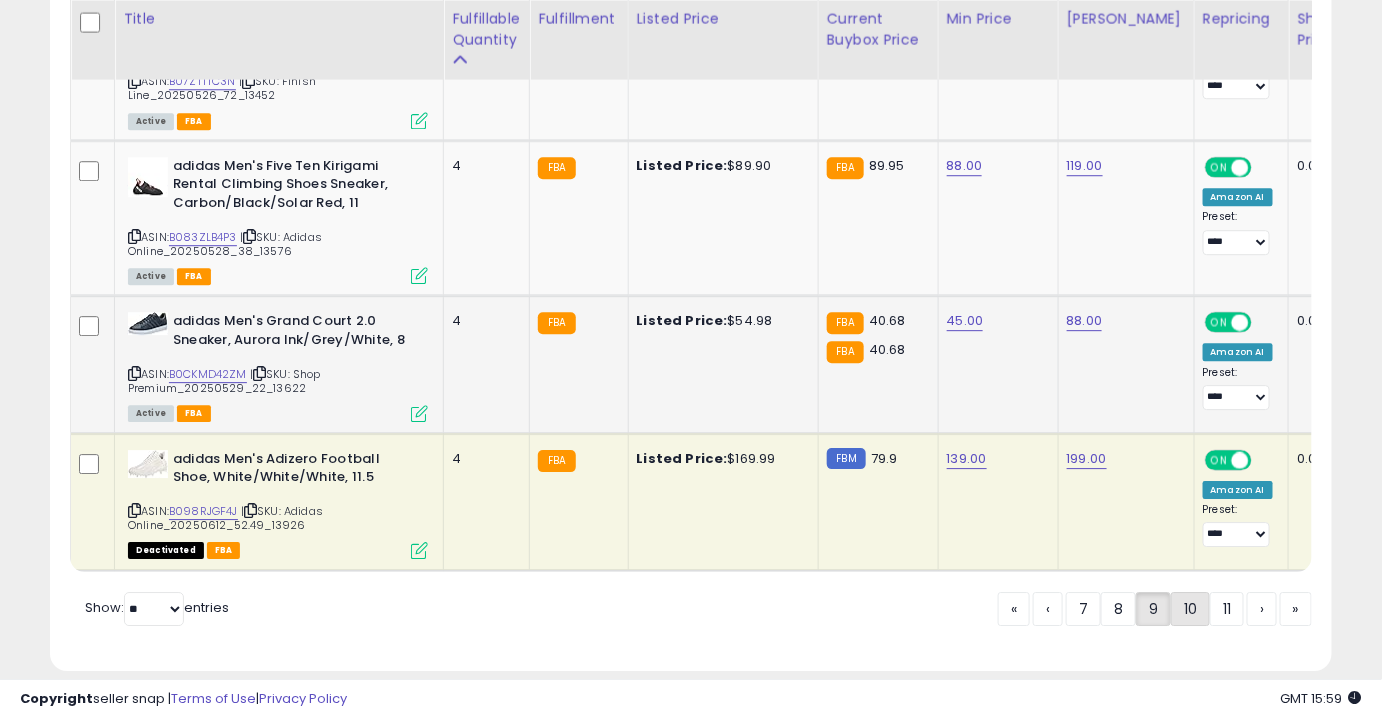 click on "10" 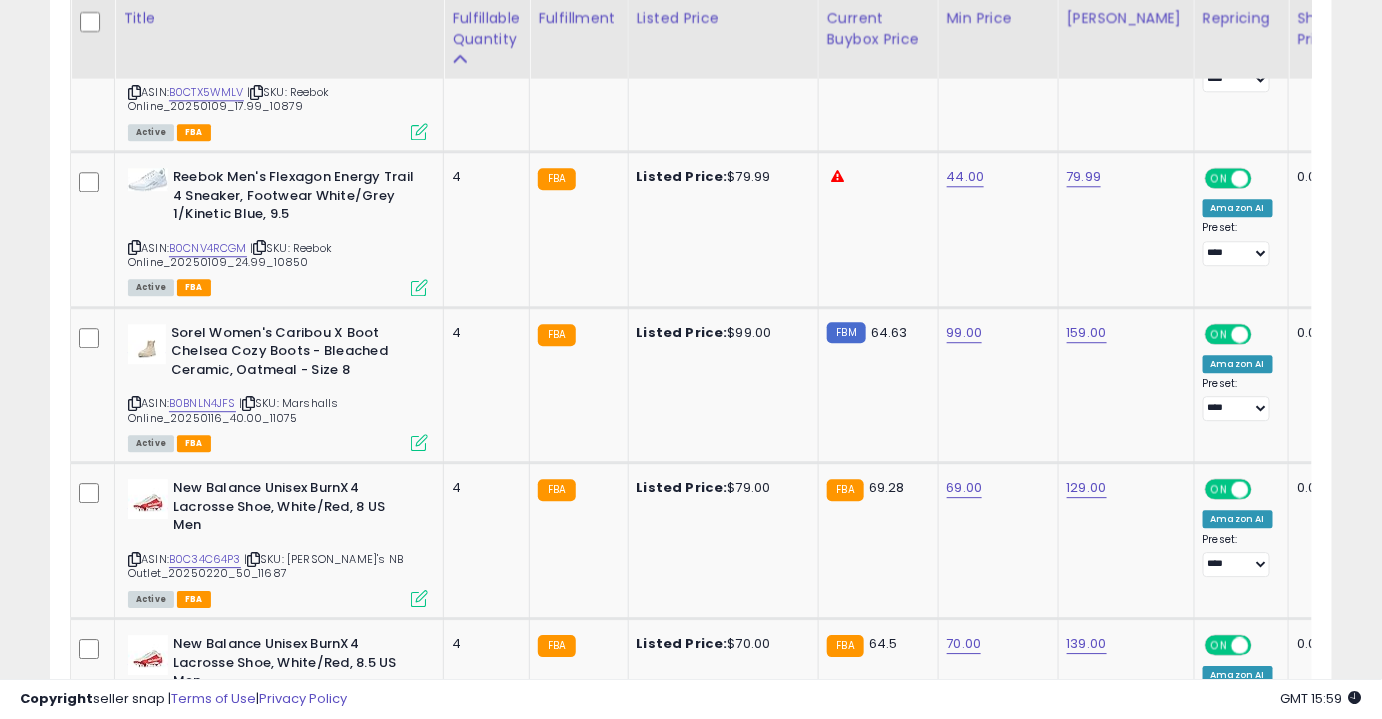 scroll, scrollTop: 1639, scrollLeft: 0, axis: vertical 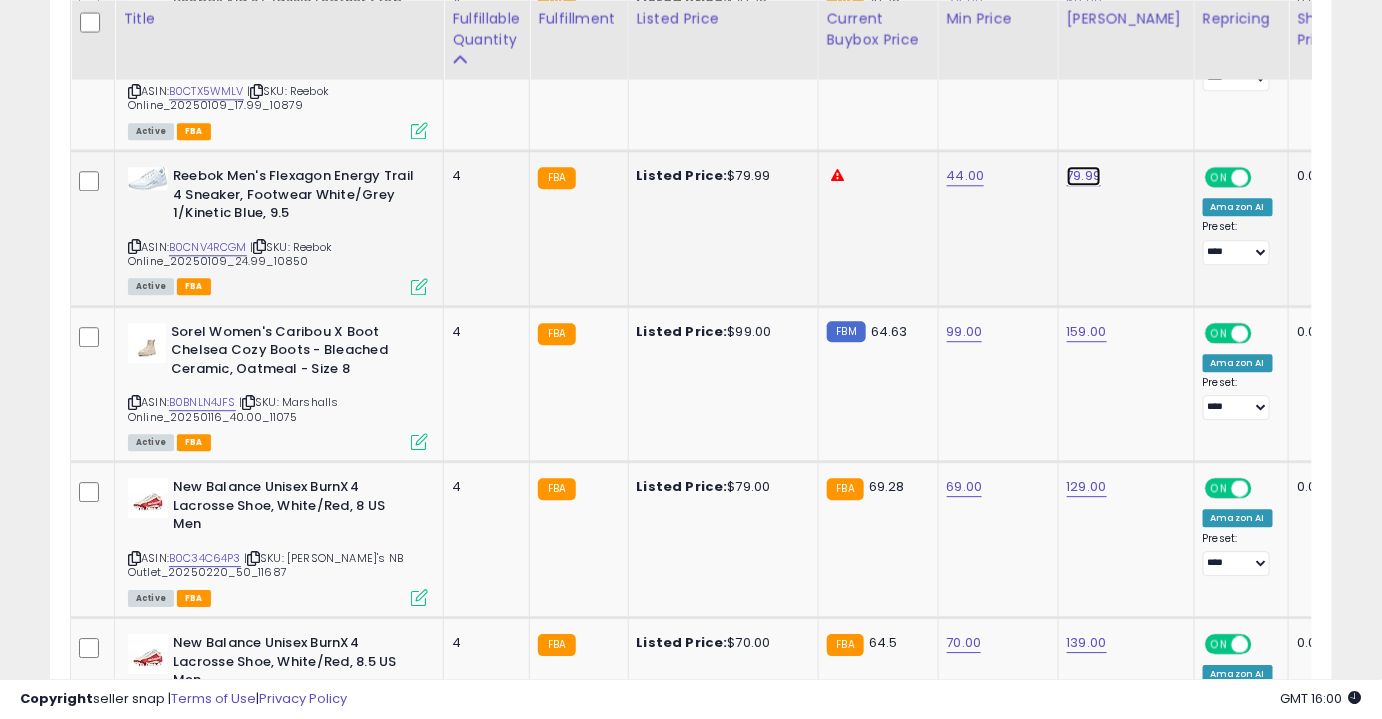 click on "79.99" at bounding box center (1087, -565) 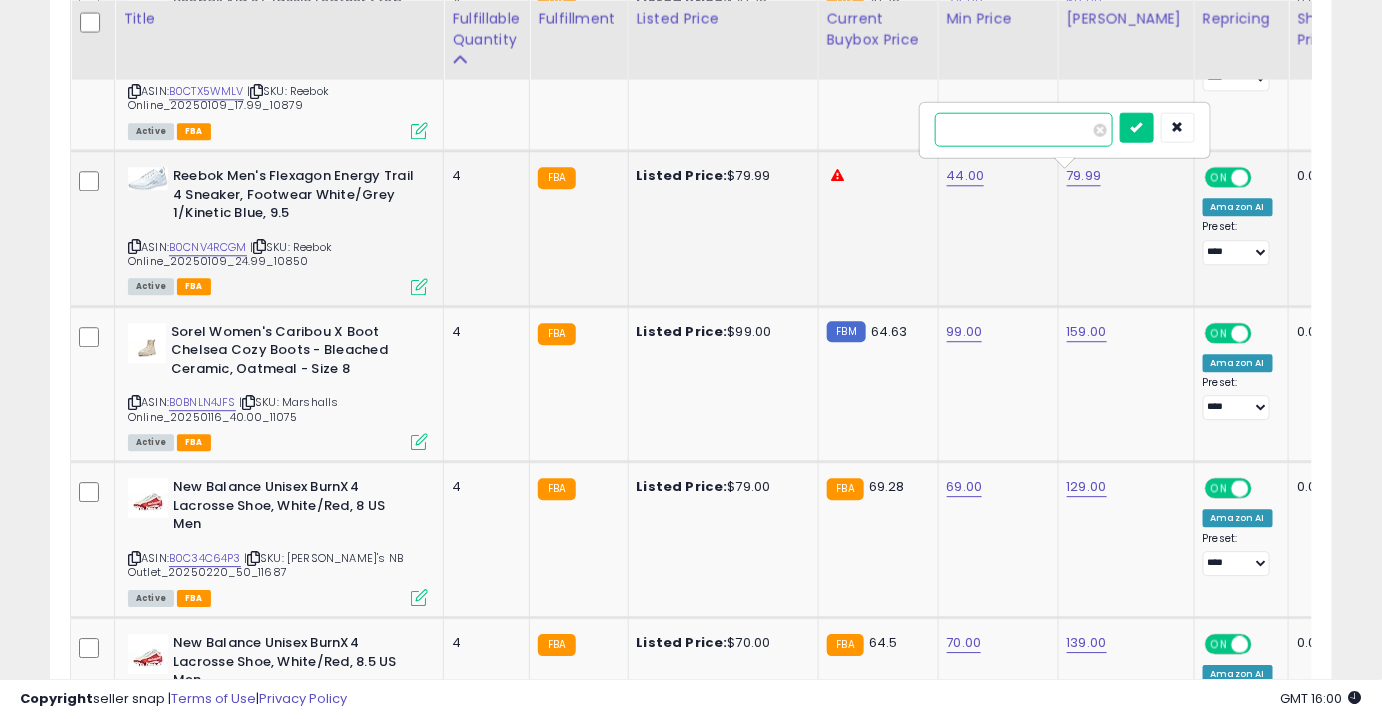 click on "*****" at bounding box center (1024, 129) 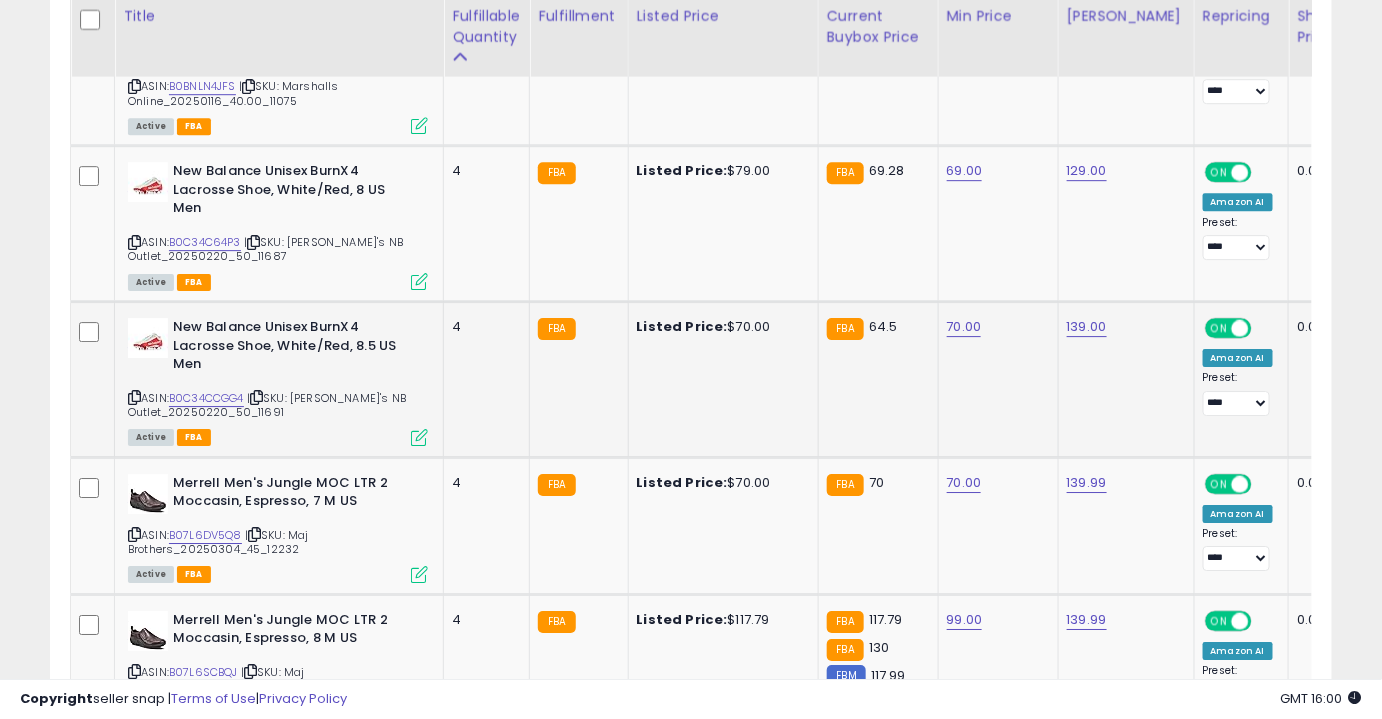 scroll, scrollTop: 1956, scrollLeft: 0, axis: vertical 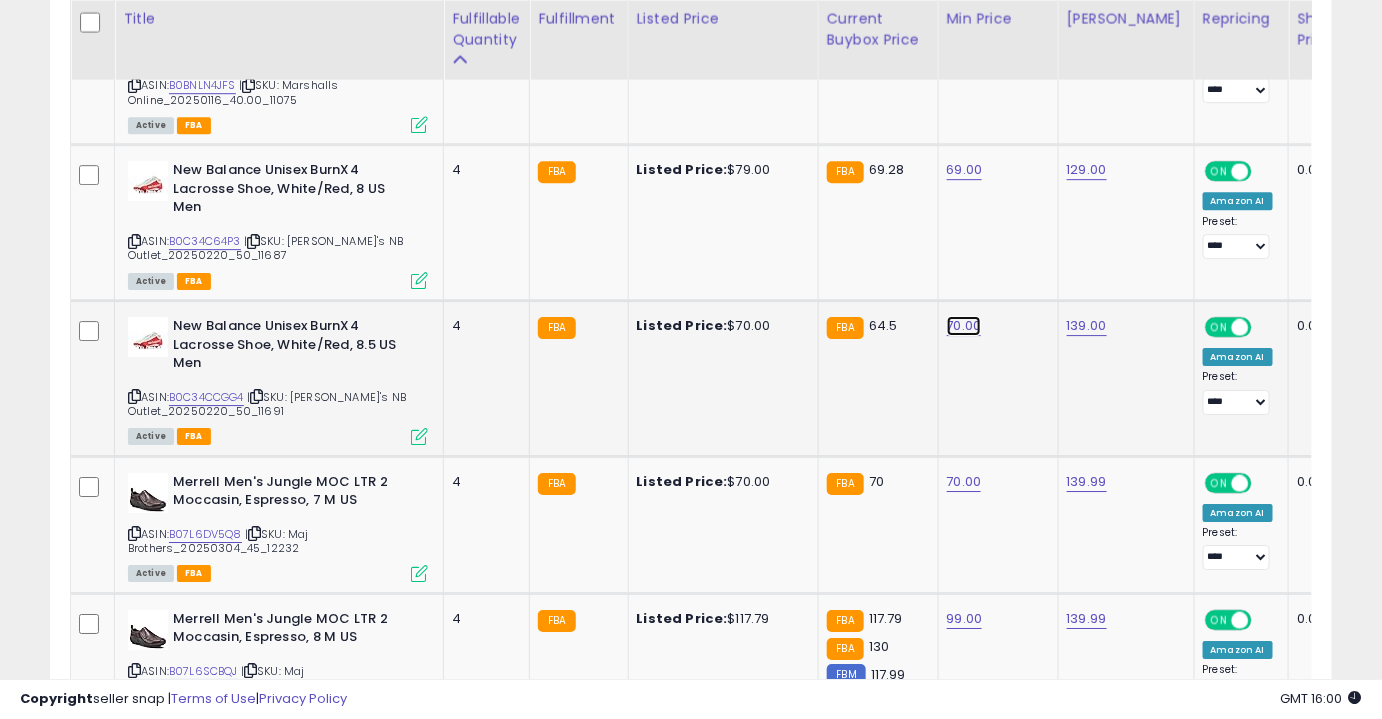 click on "70.00" at bounding box center [965, -882] 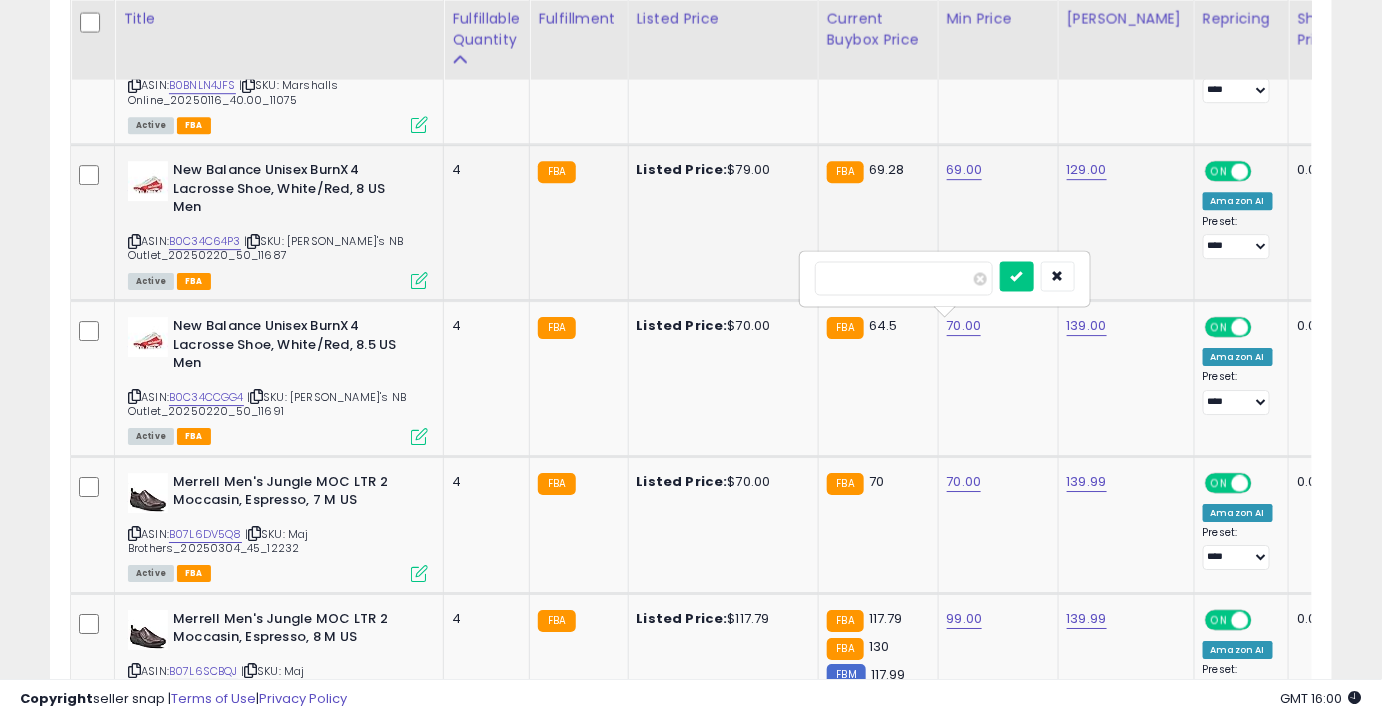 drag, startPoint x: 906, startPoint y: 282, endPoint x: 726, endPoint y: 277, distance: 180.06943 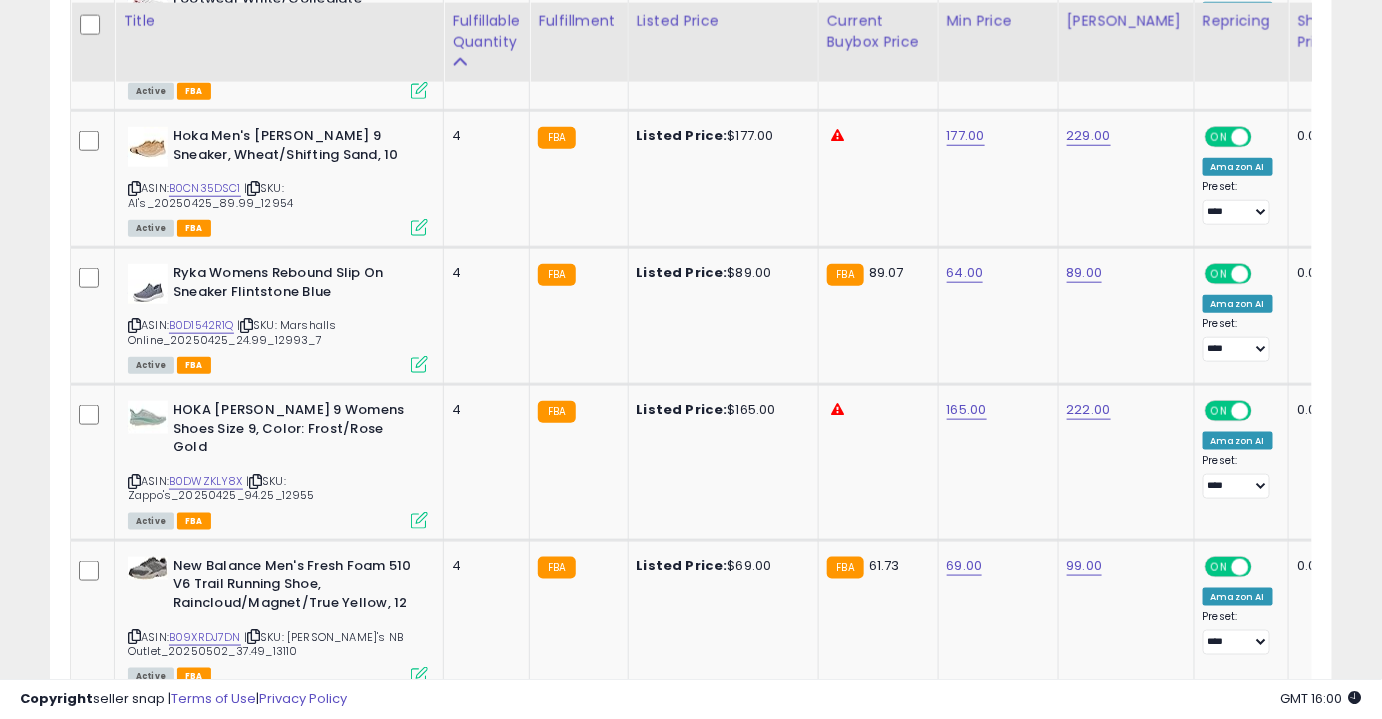 scroll, scrollTop: 3072, scrollLeft: 0, axis: vertical 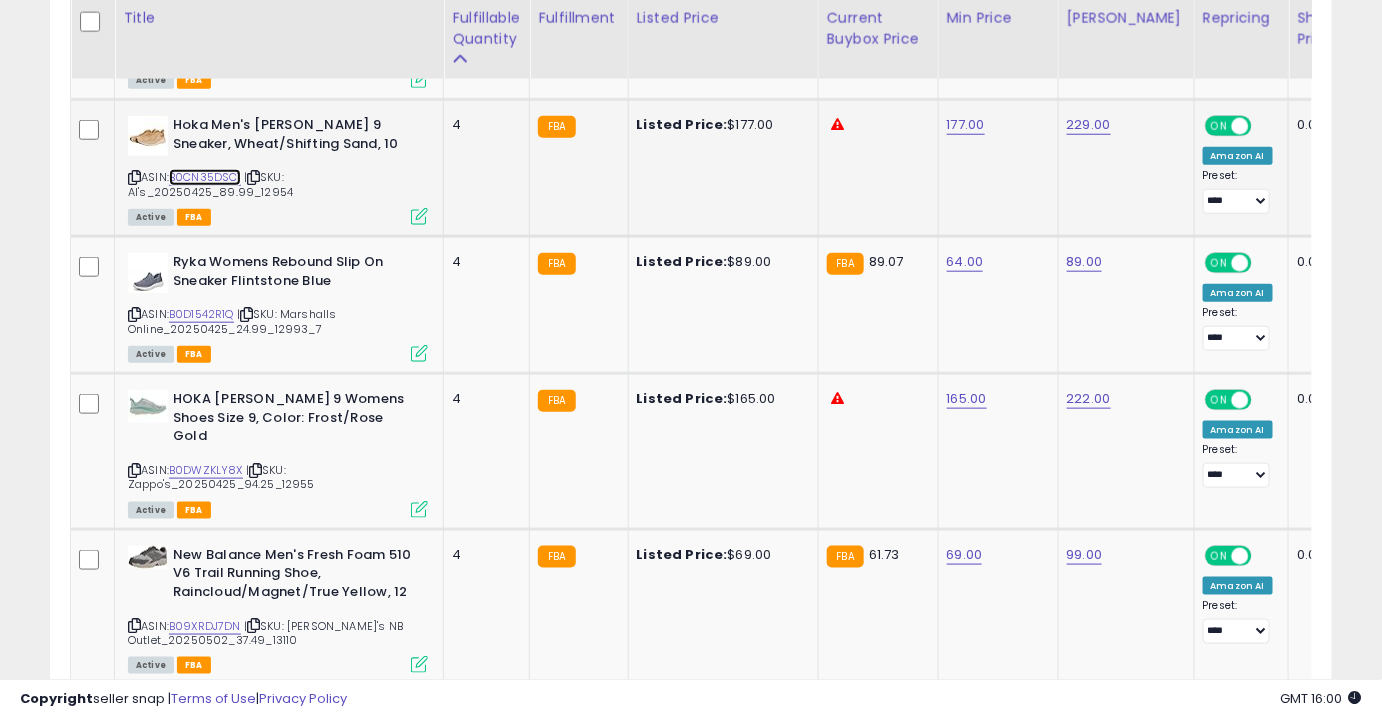 click on "B0CN35DSC1" at bounding box center (205, 177) 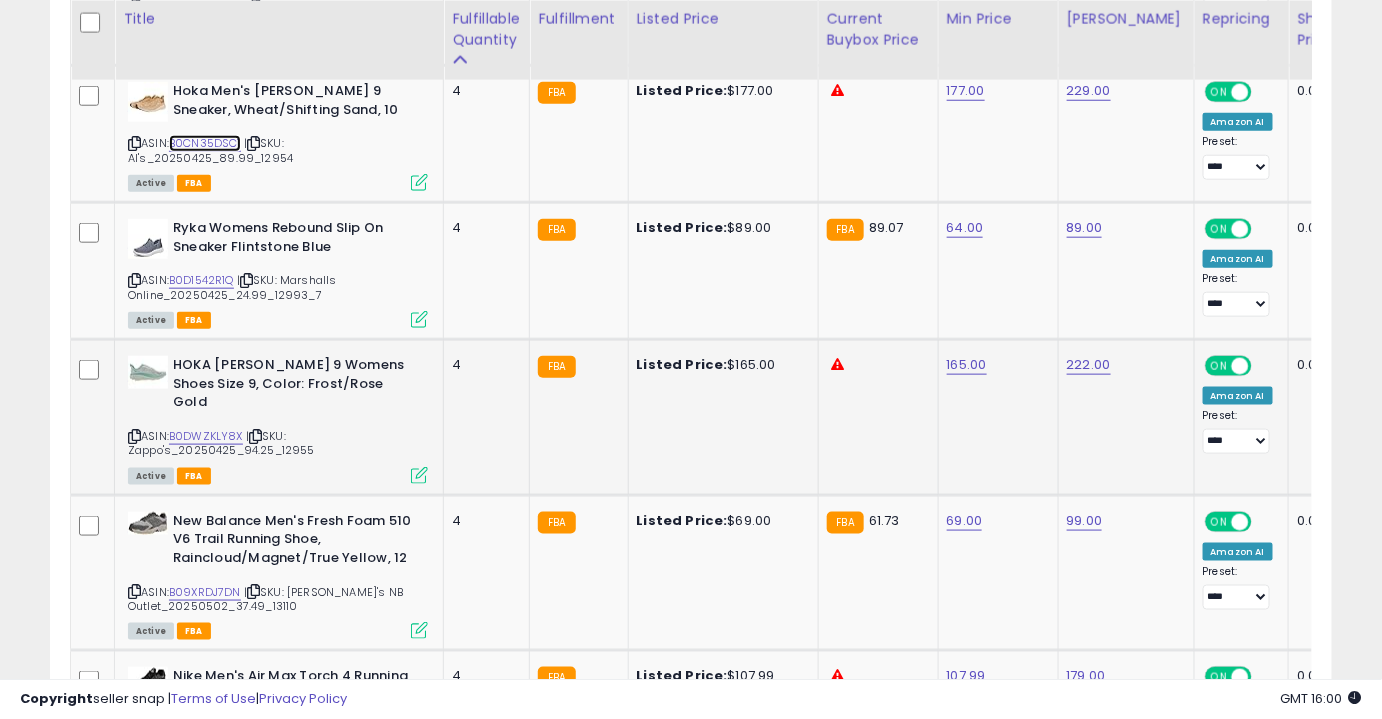 scroll, scrollTop: 3111, scrollLeft: 0, axis: vertical 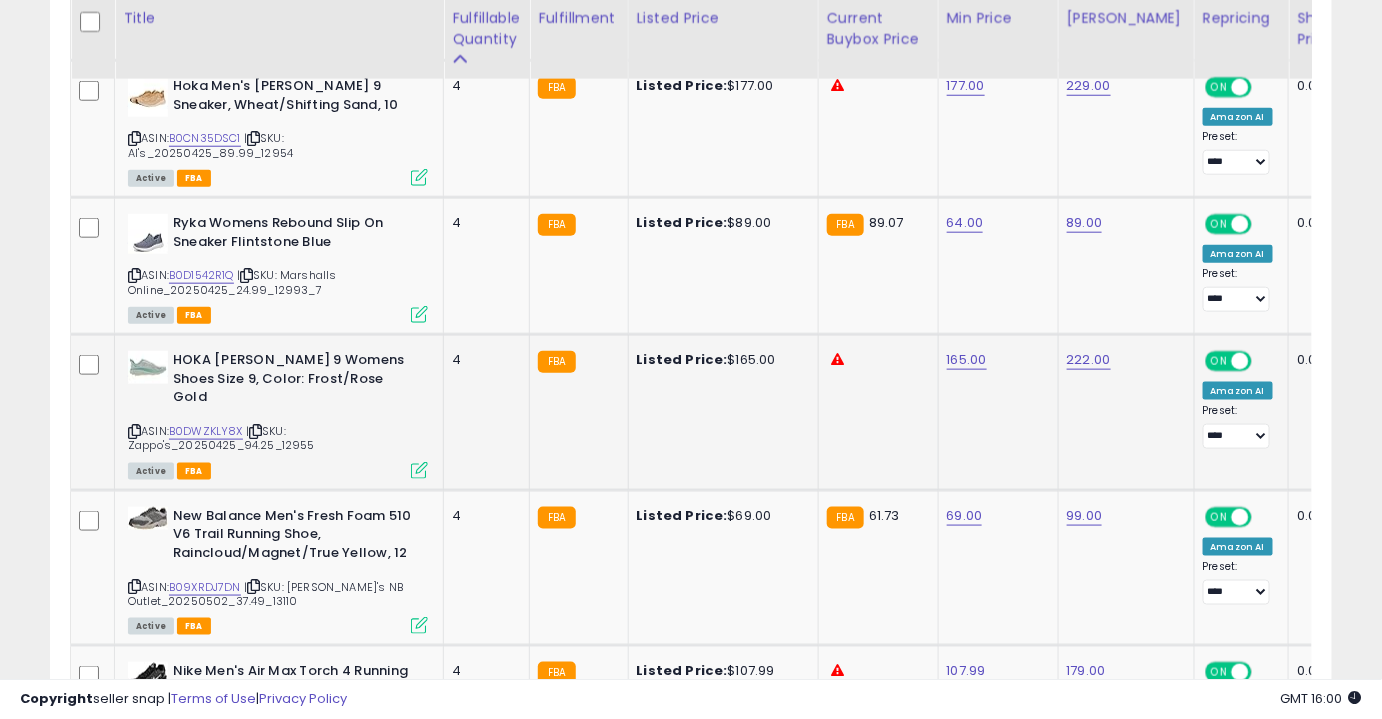 click on "ASIN:  B0DWZKLY8X    |   SKU: Zappo's_20250425_94.25_12955 Active FBA" at bounding box center [278, 414] 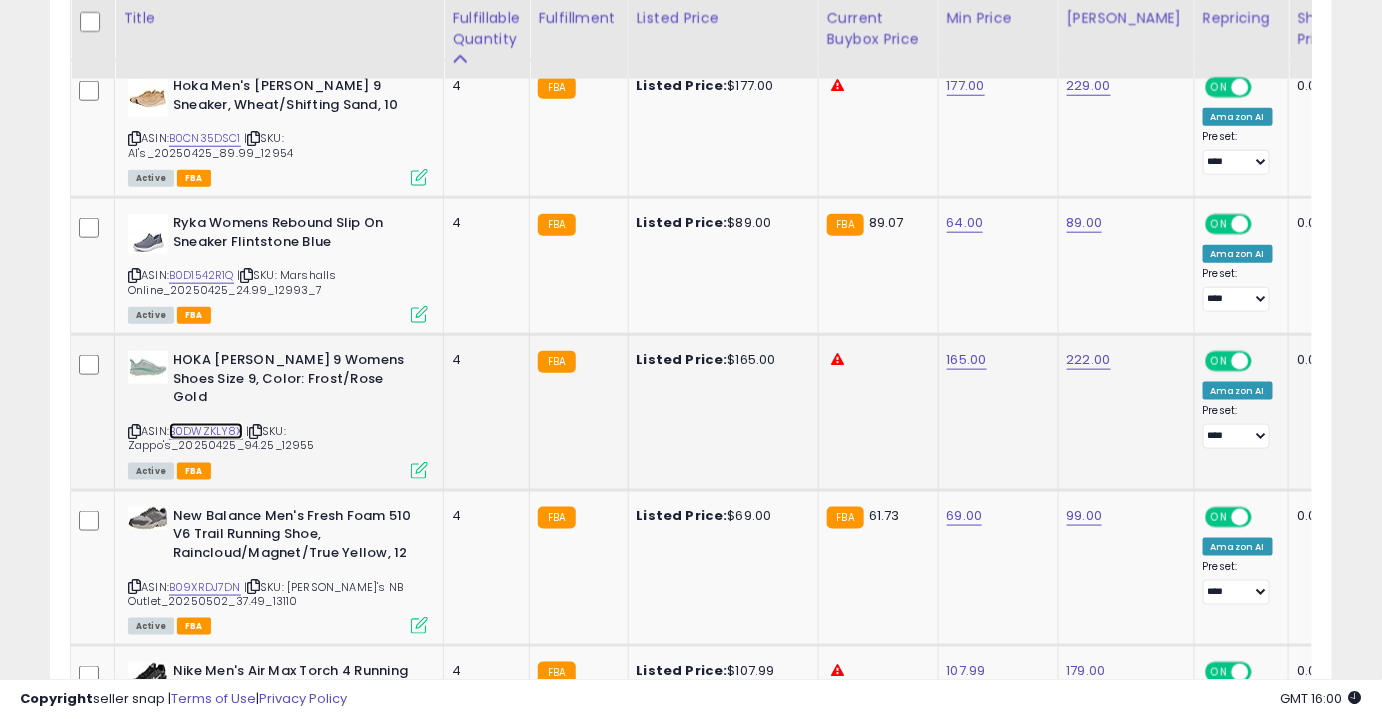 click on "B0DWZKLY8X" at bounding box center (206, 431) 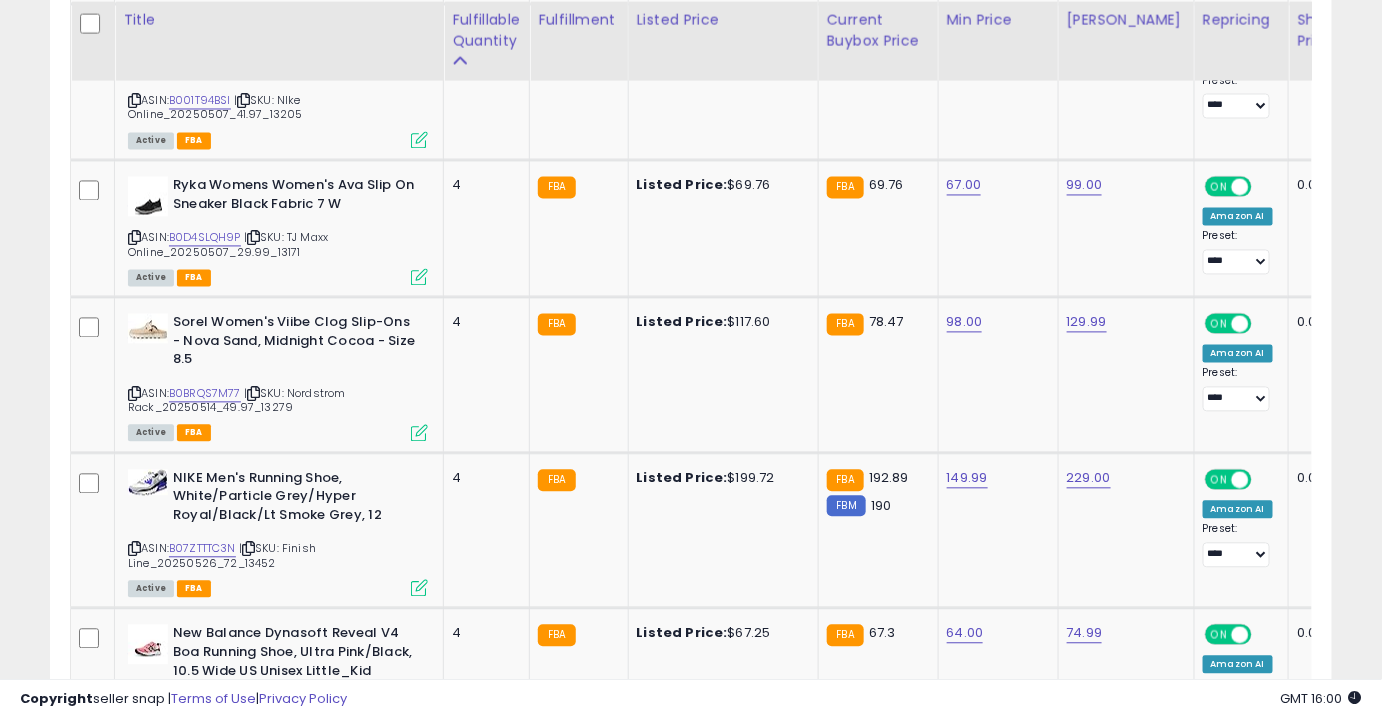 scroll, scrollTop: 3754, scrollLeft: 0, axis: vertical 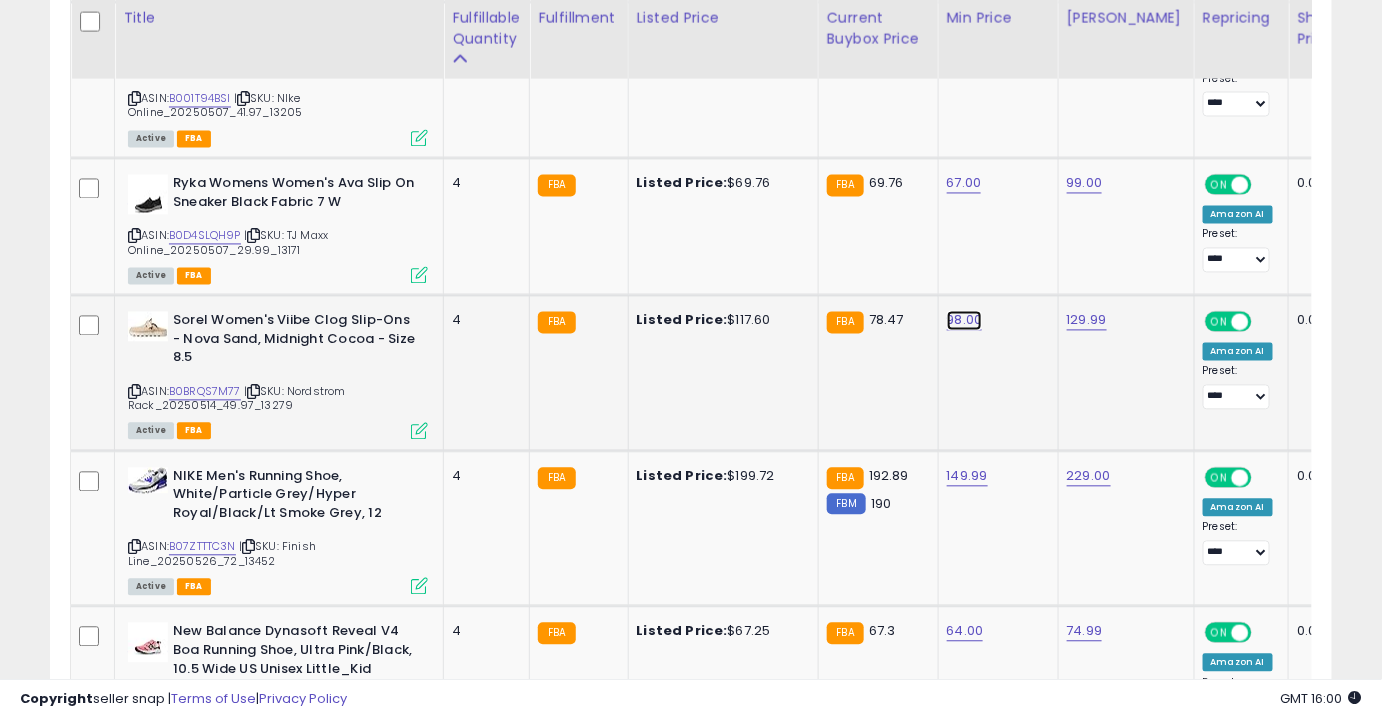 click on "98.00" at bounding box center (965, -2680) 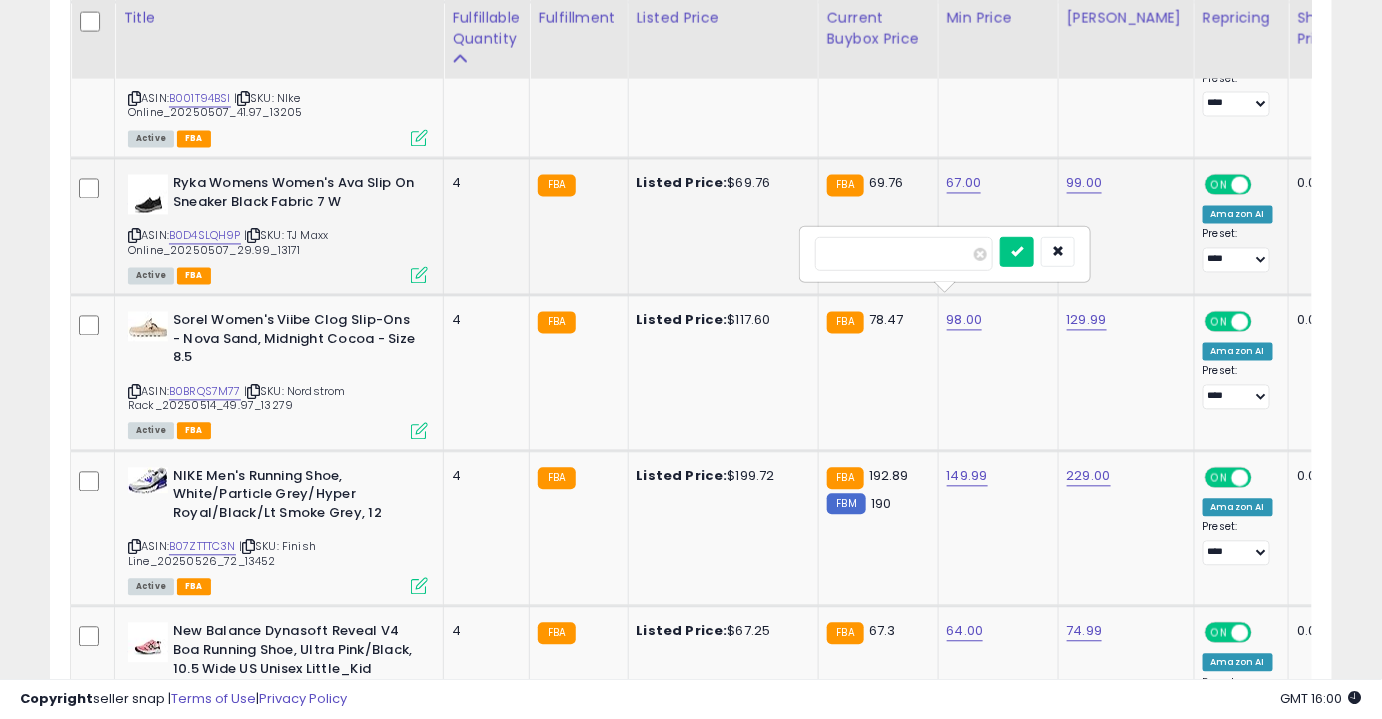 drag, startPoint x: 919, startPoint y: 263, endPoint x: 758, endPoint y: 263, distance: 161 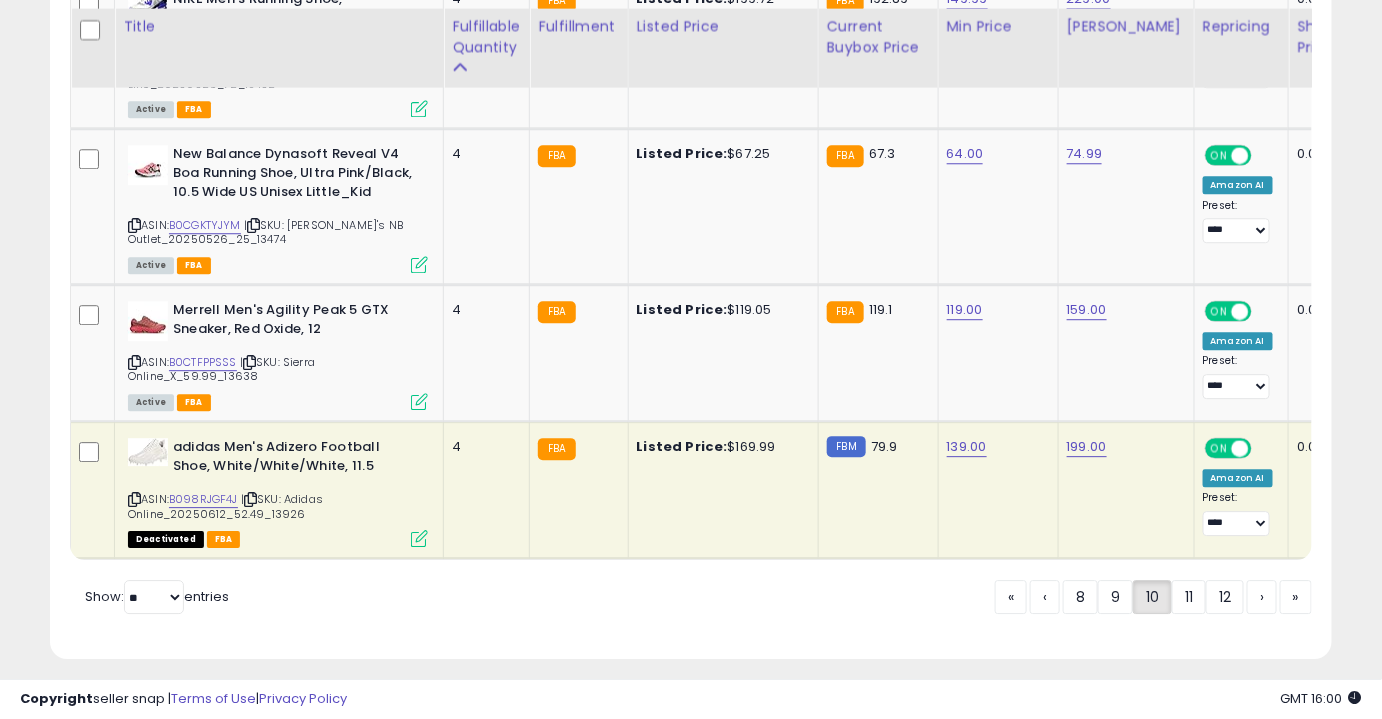 scroll, scrollTop: 4240, scrollLeft: 0, axis: vertical 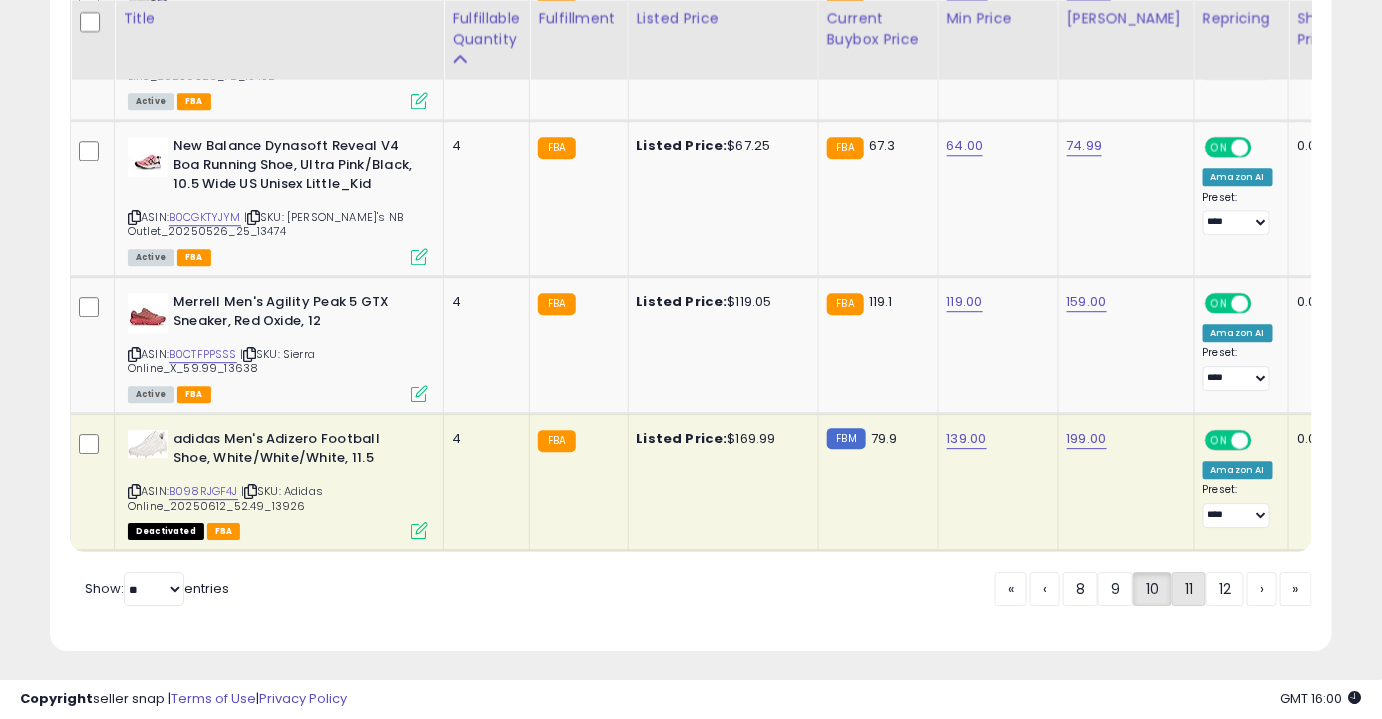 click on "11" 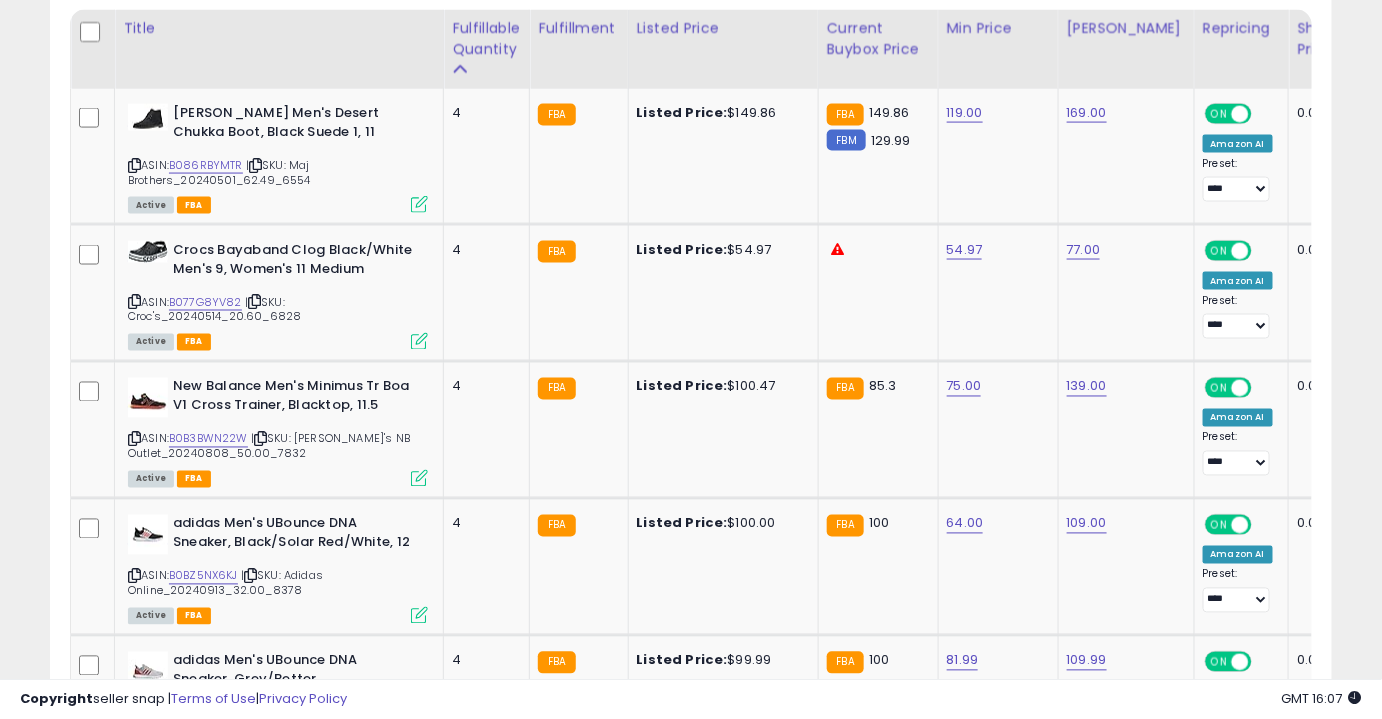 scroll, scrollTop: 962, scrollLeft: 0, axis: vertical 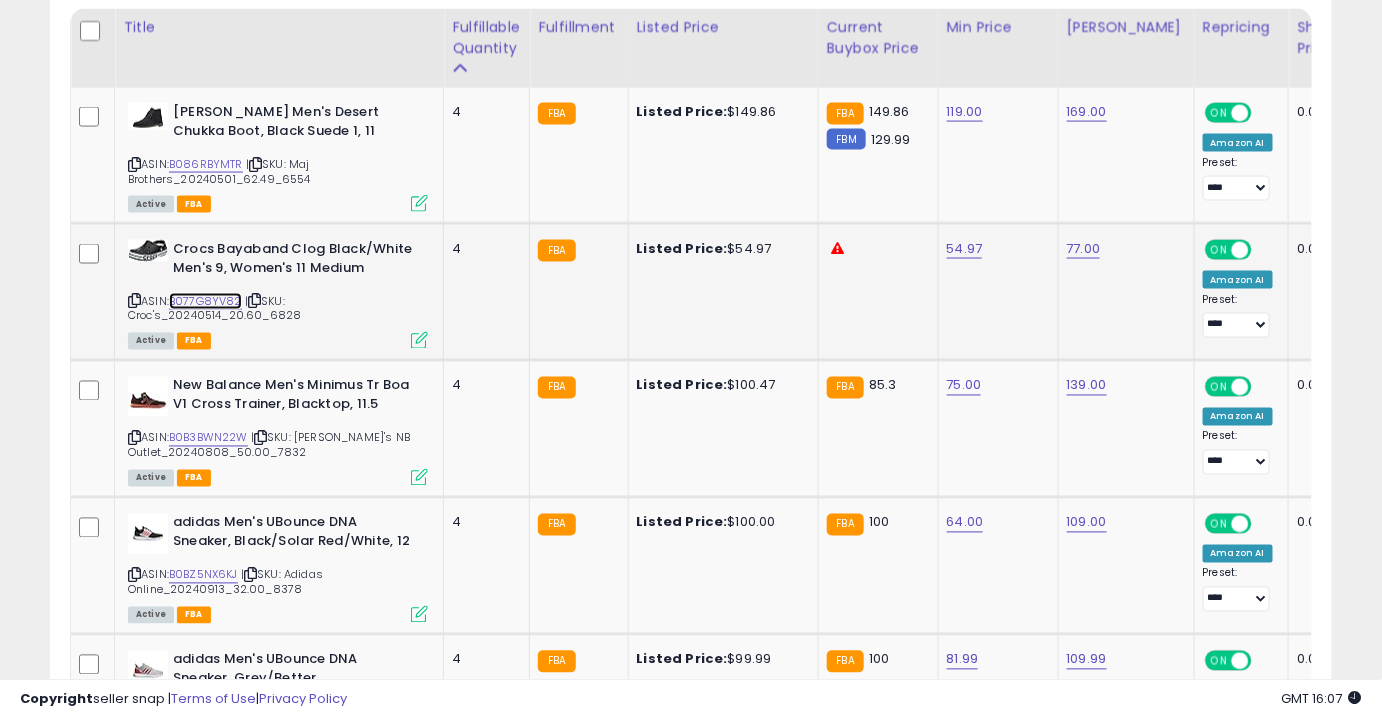 click on "B077G8YV82" at bounding box center [205, 301] 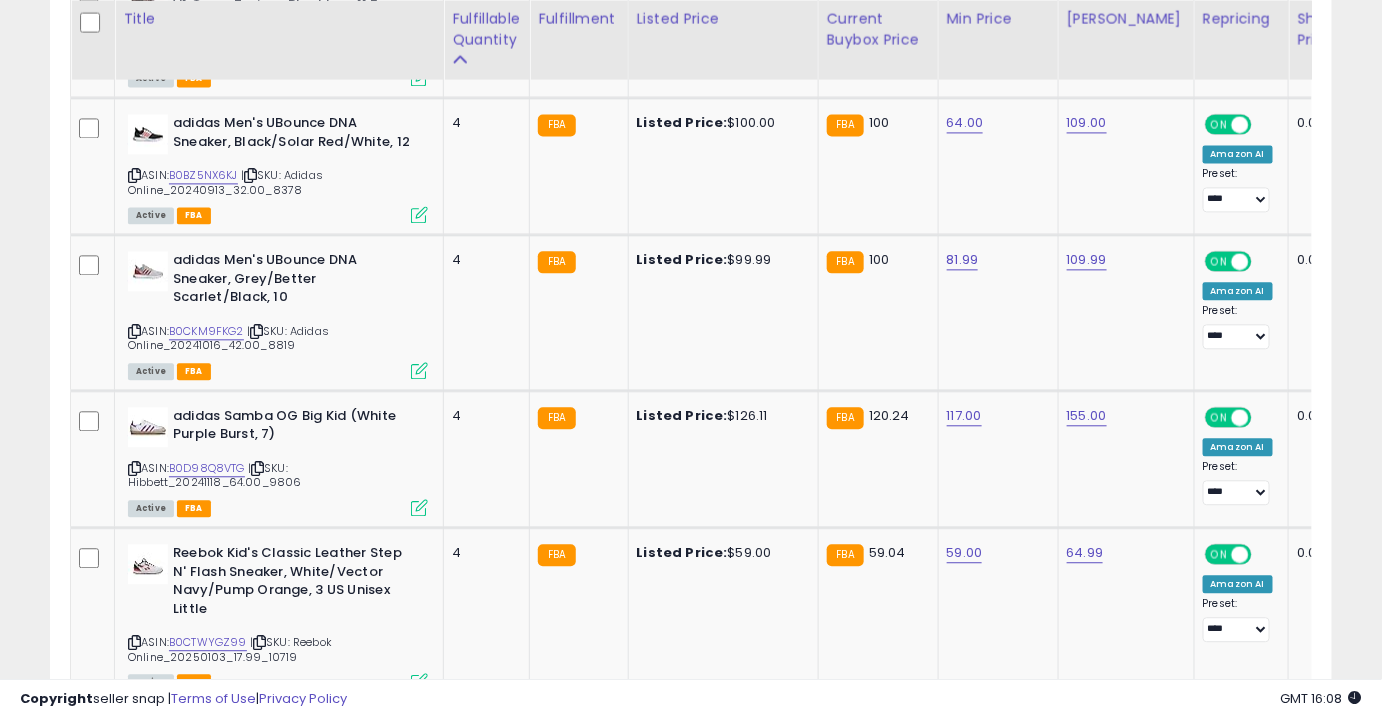 scroll, scrollTop: 1370, scrollLeft: 0, axis: vertical 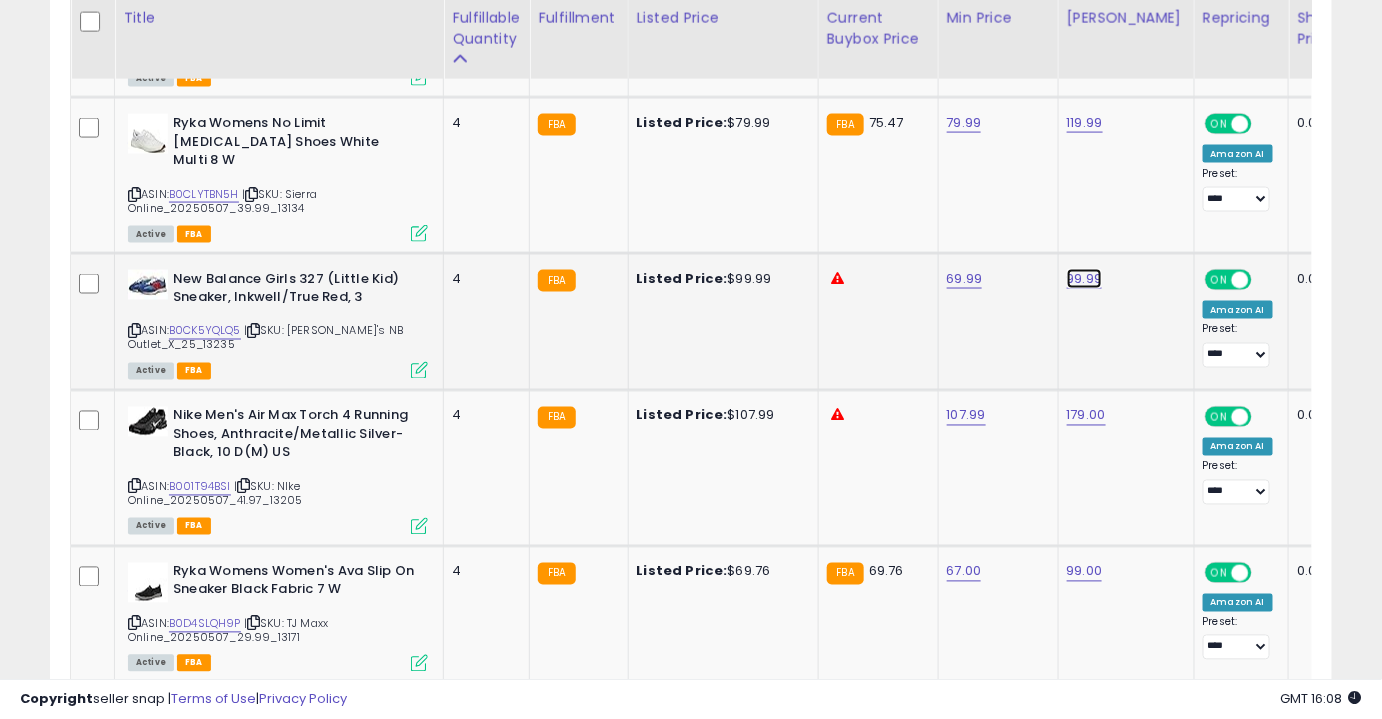 click on "99.99" at bounding box center (1087, -2411) 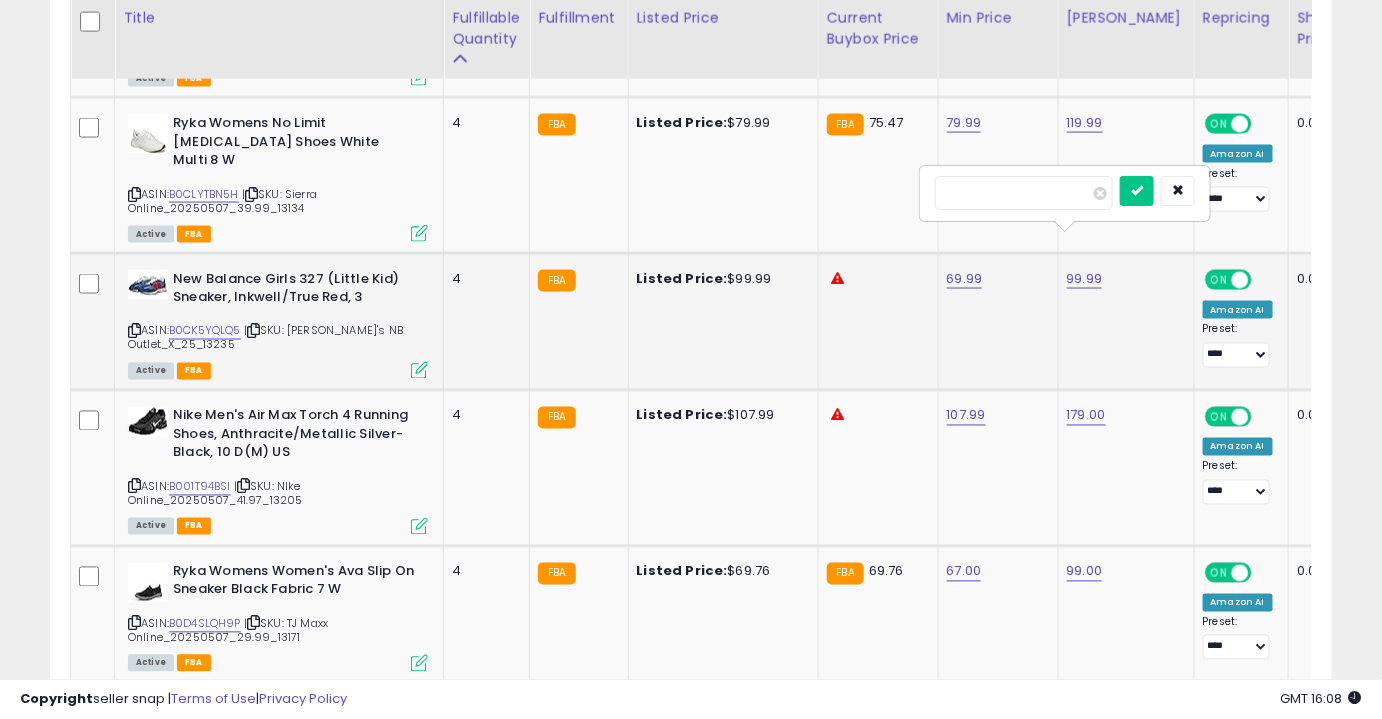 click on "*****" at bounding box center (1024, 193) 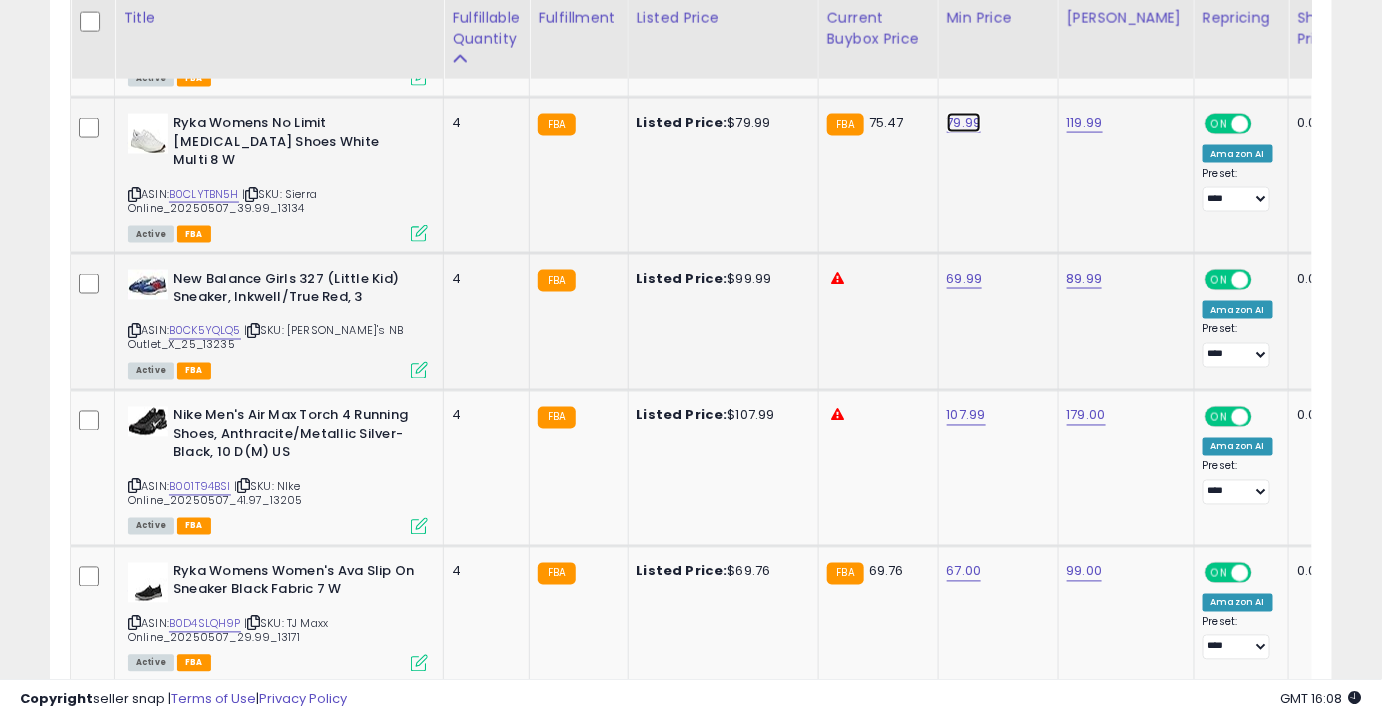click on "79.99" at bounding box center [965, -2411] 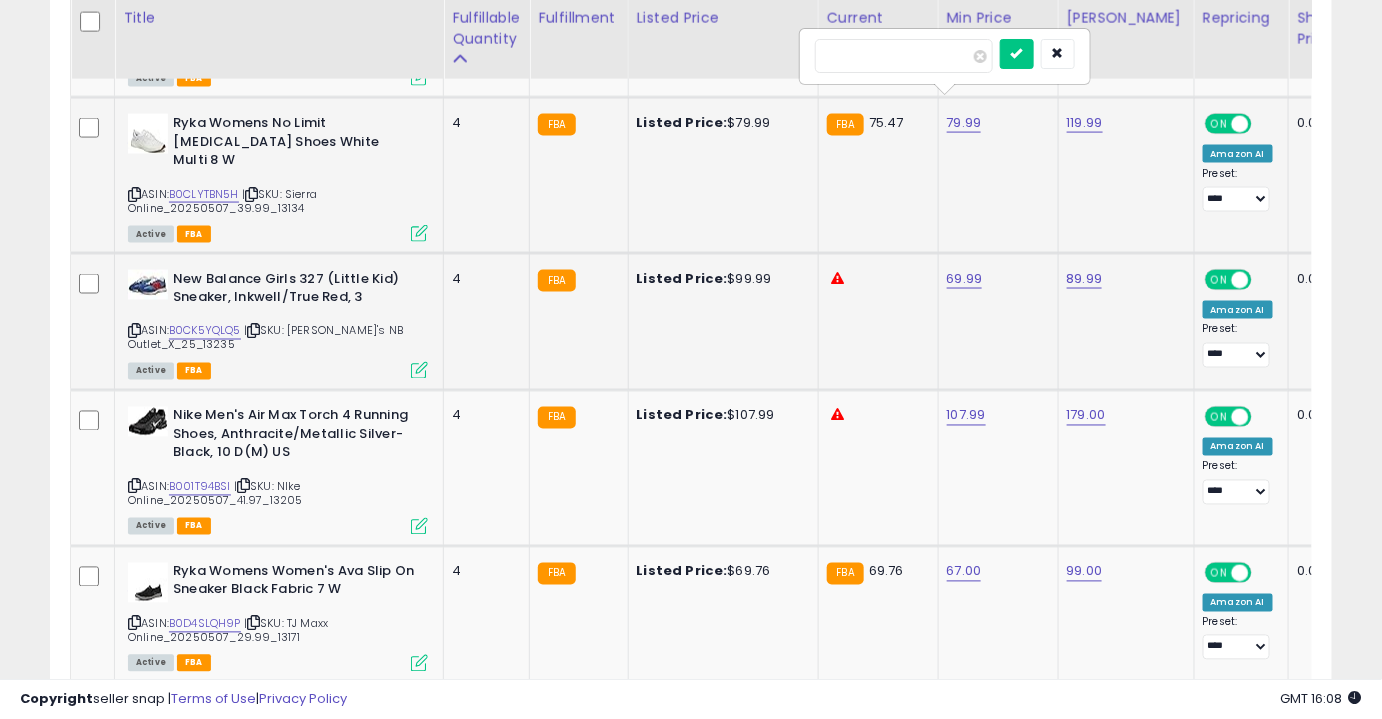type on "*****" 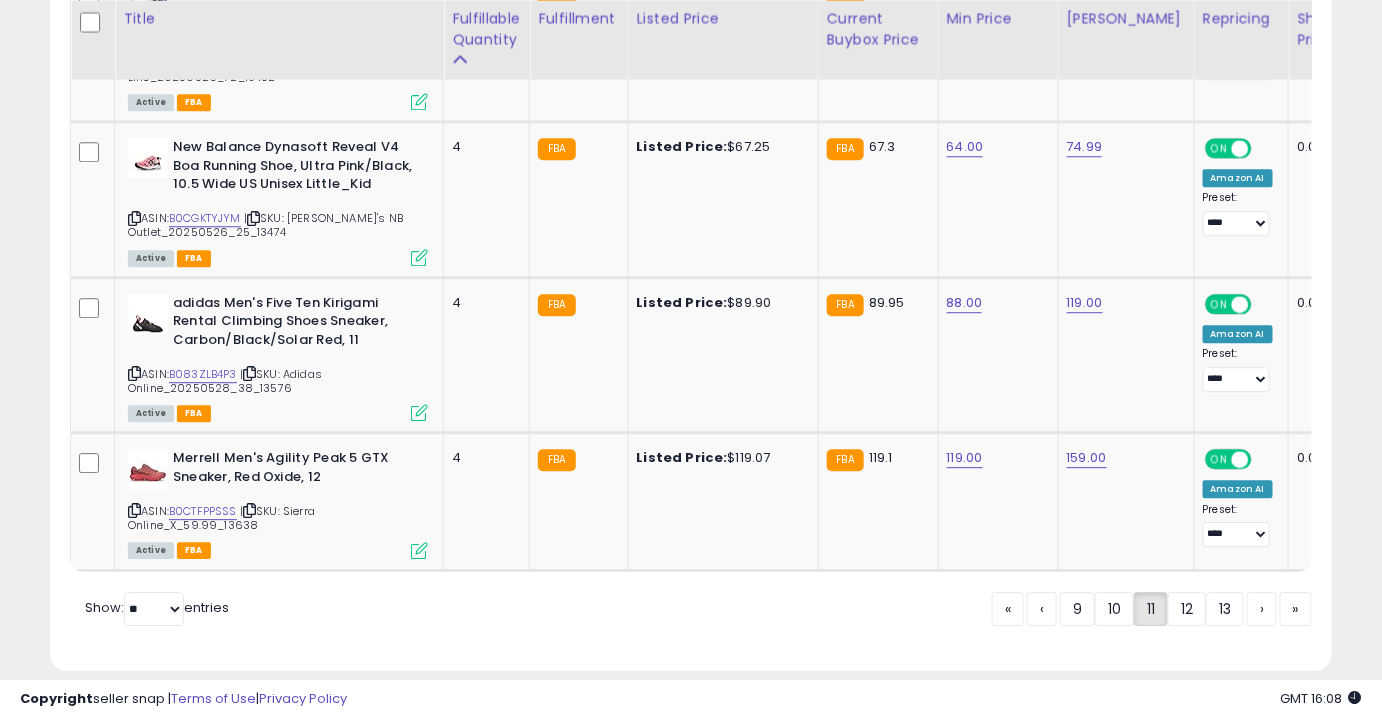 scroll, scrollTop: 4201, scrollLeft: 0, axis: vertical 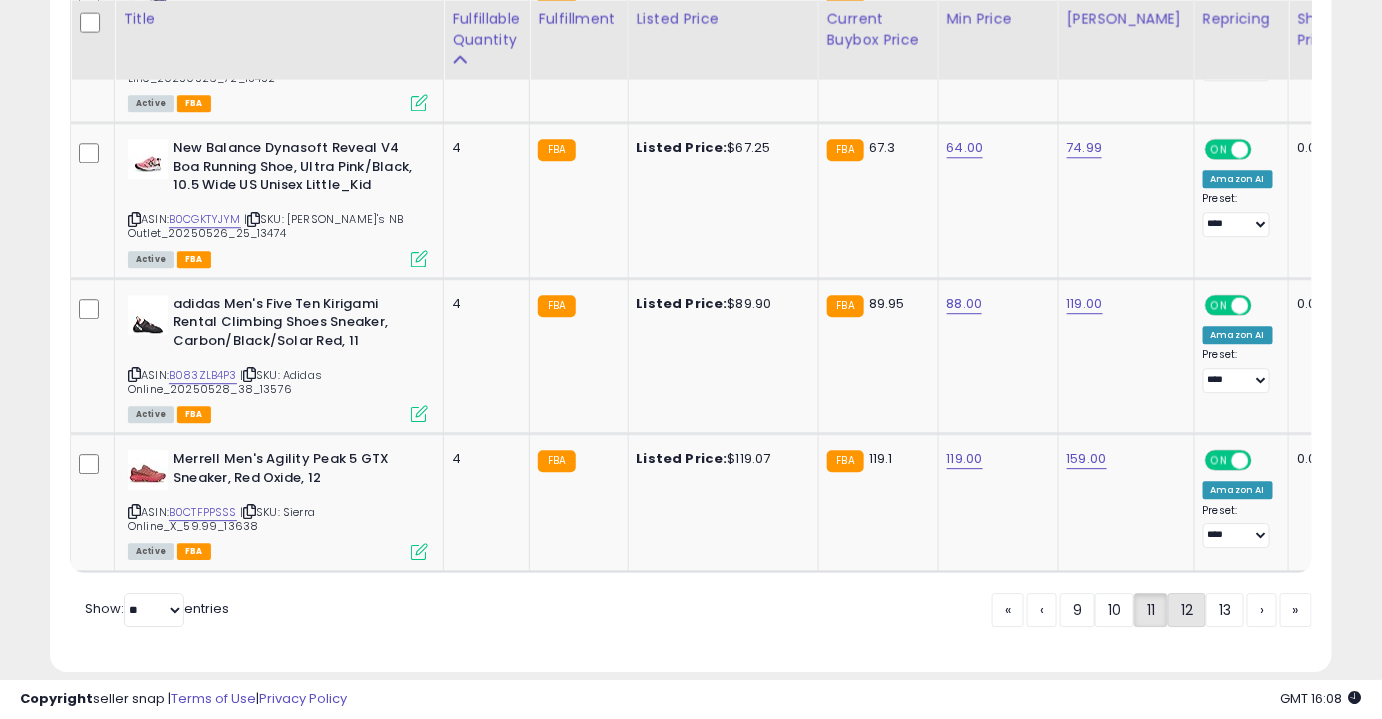 click on "12" 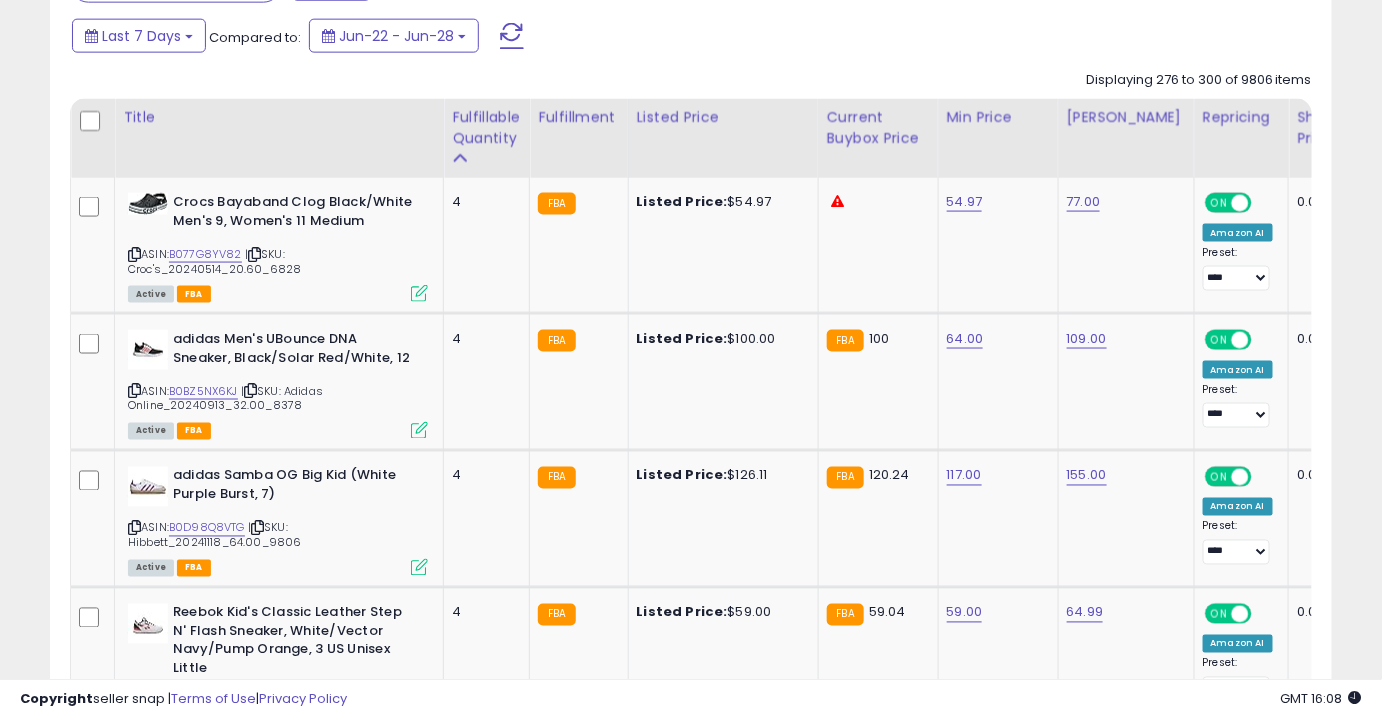 scroll, scrollTop: 873, scrollLeft: 0, axis: vertical 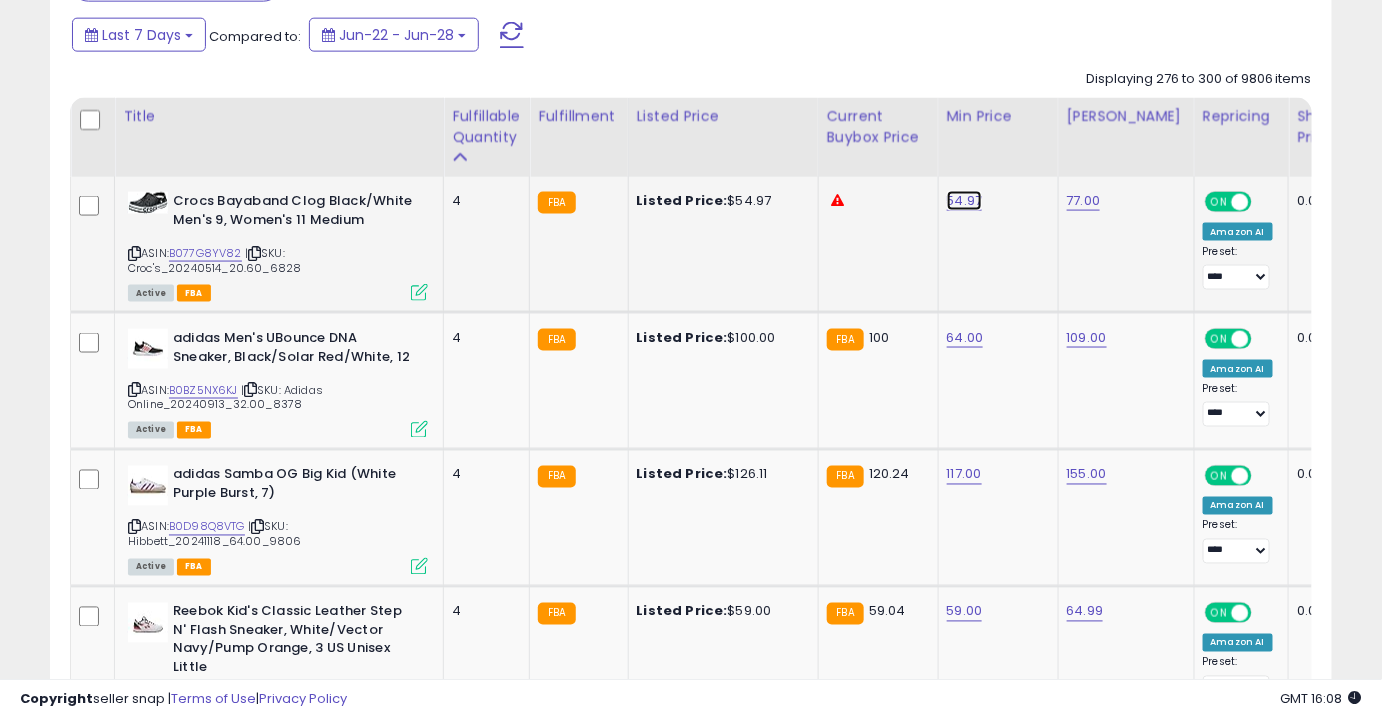 click on "54.97" at bounding box center [965, 201] 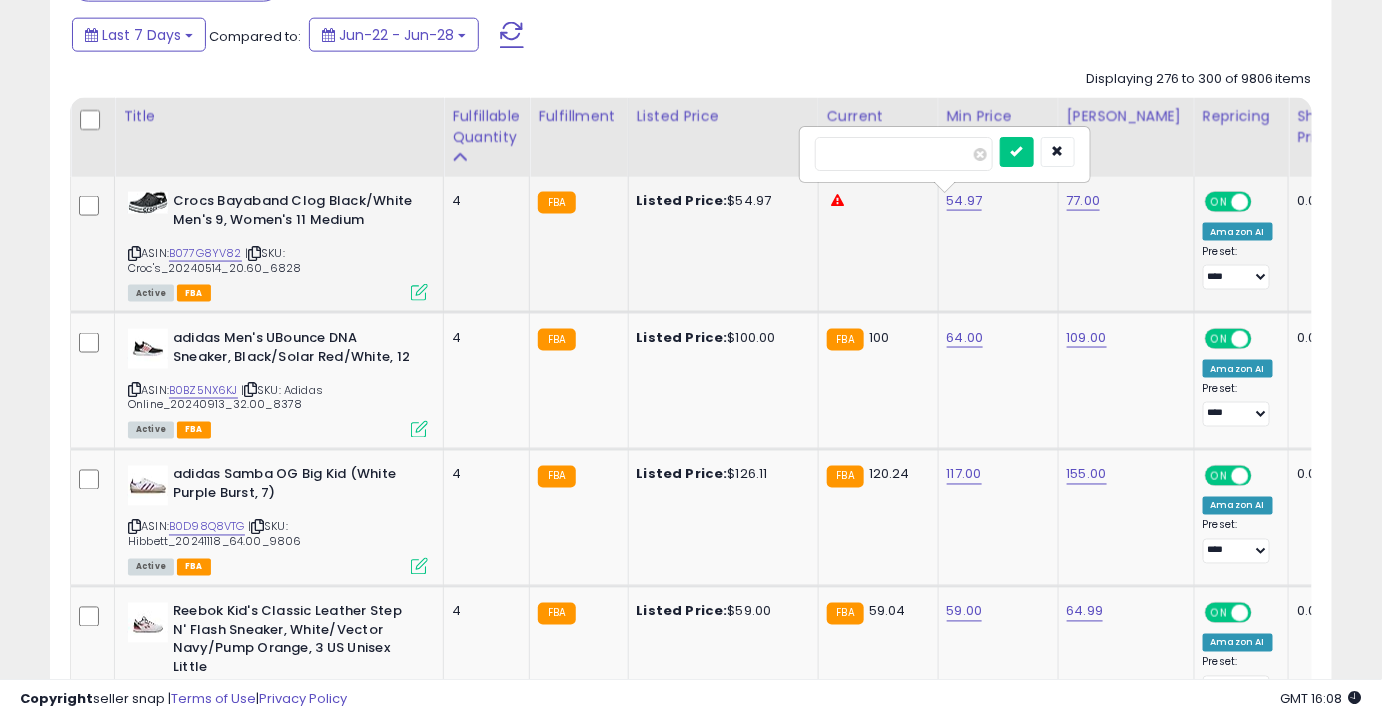 click on "*****" at bounding box center (904, 154) 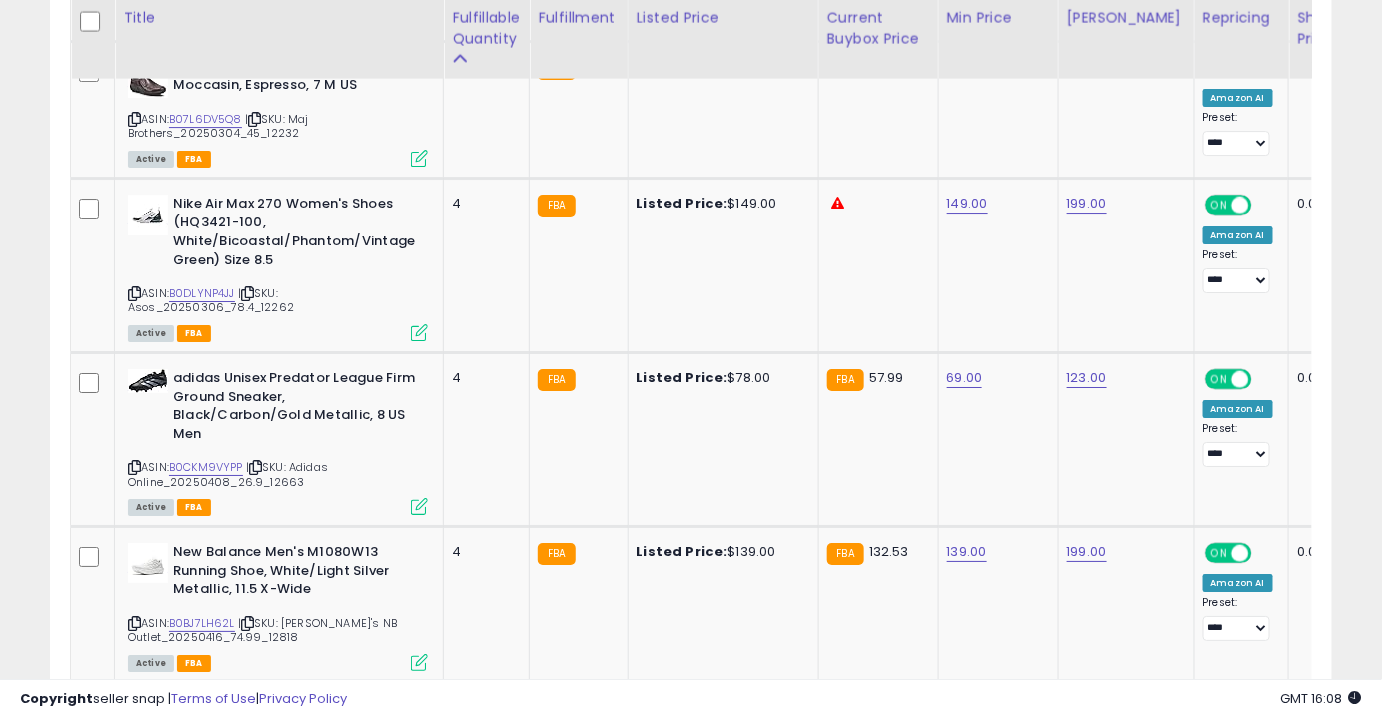 scroll, scrollTop: 2180, scrollLeft: 0, axis: vertical 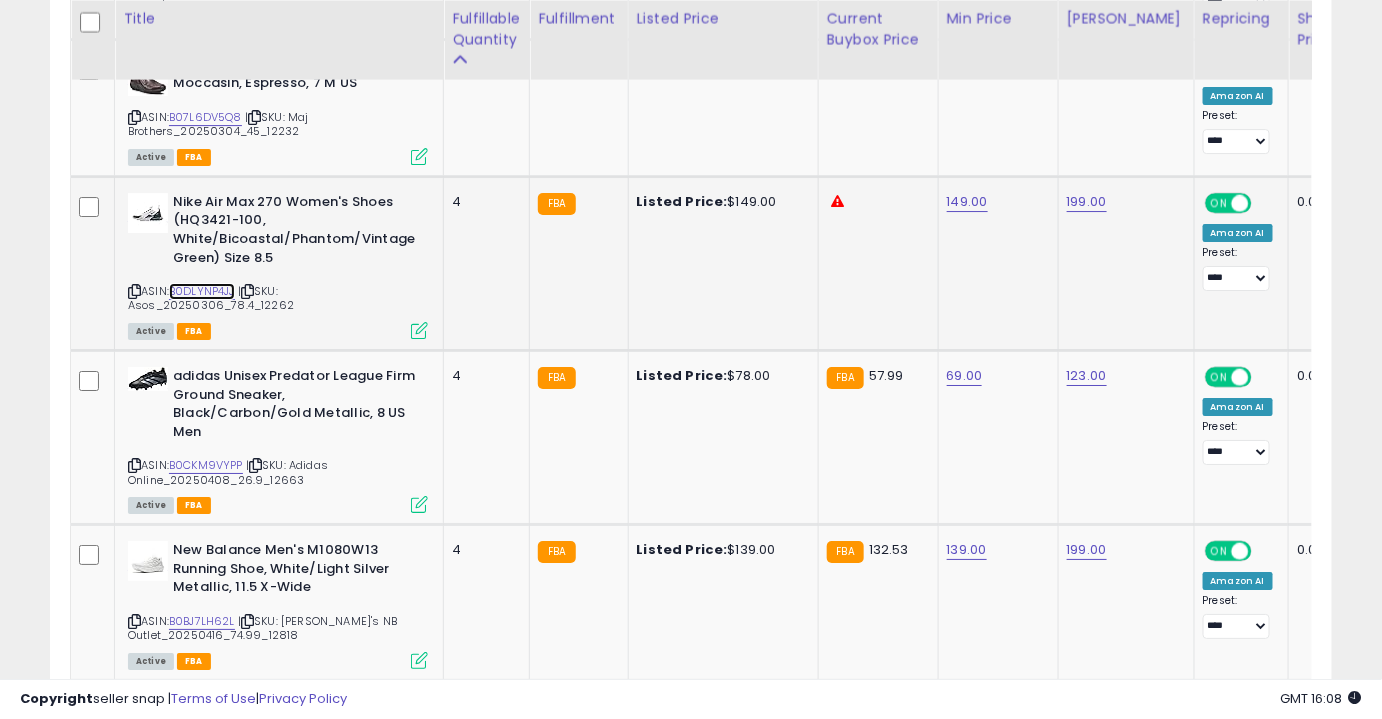 click on "B0DLYNP4JJ" at bounding box center (202, 291) 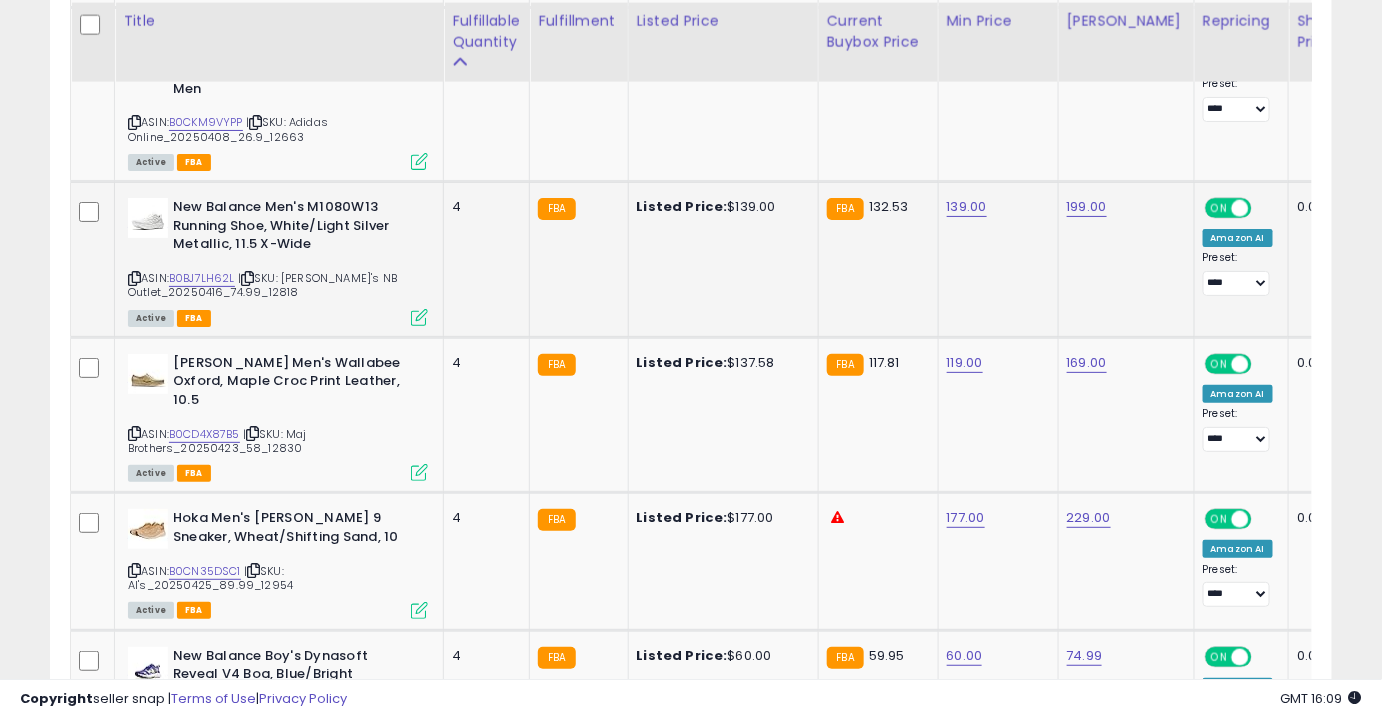 scroll, scrollTop: 2526, scrollLeft: 0, axis: vertical 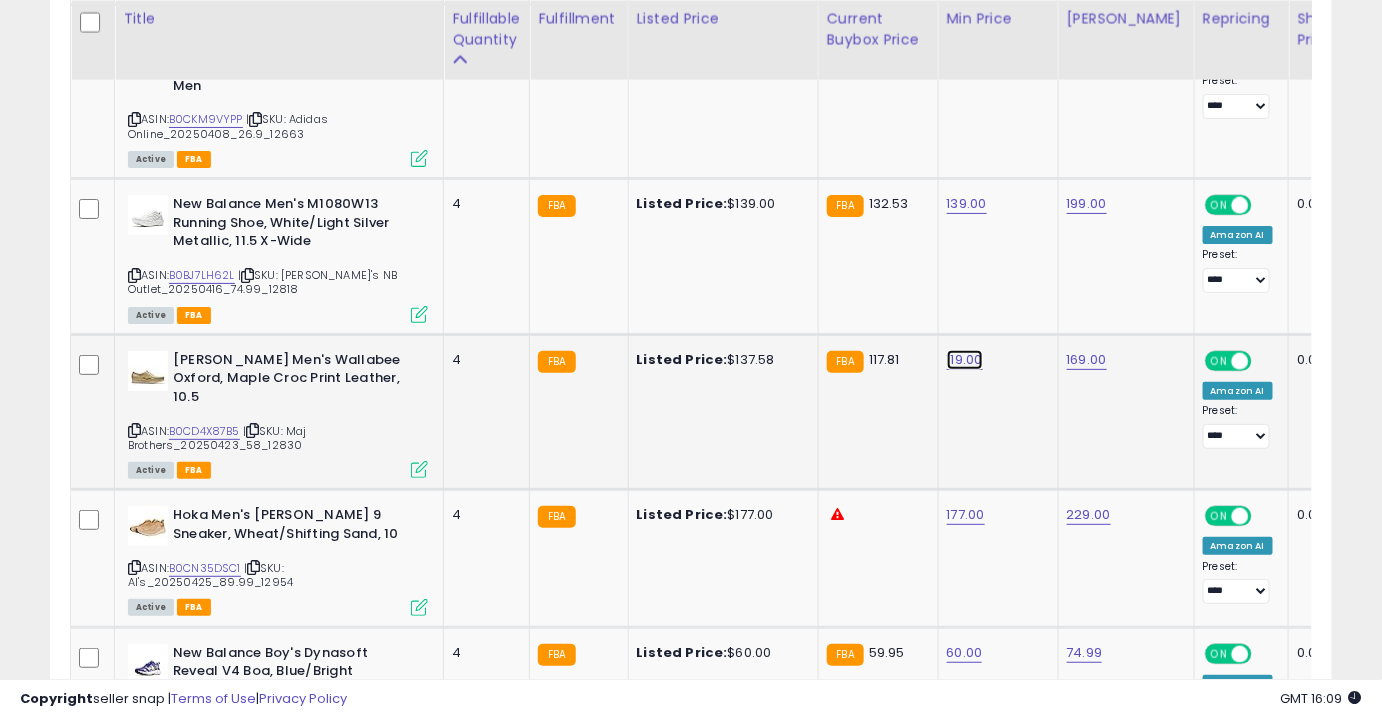 click on "119.00" at bounding box center (964, -1452) 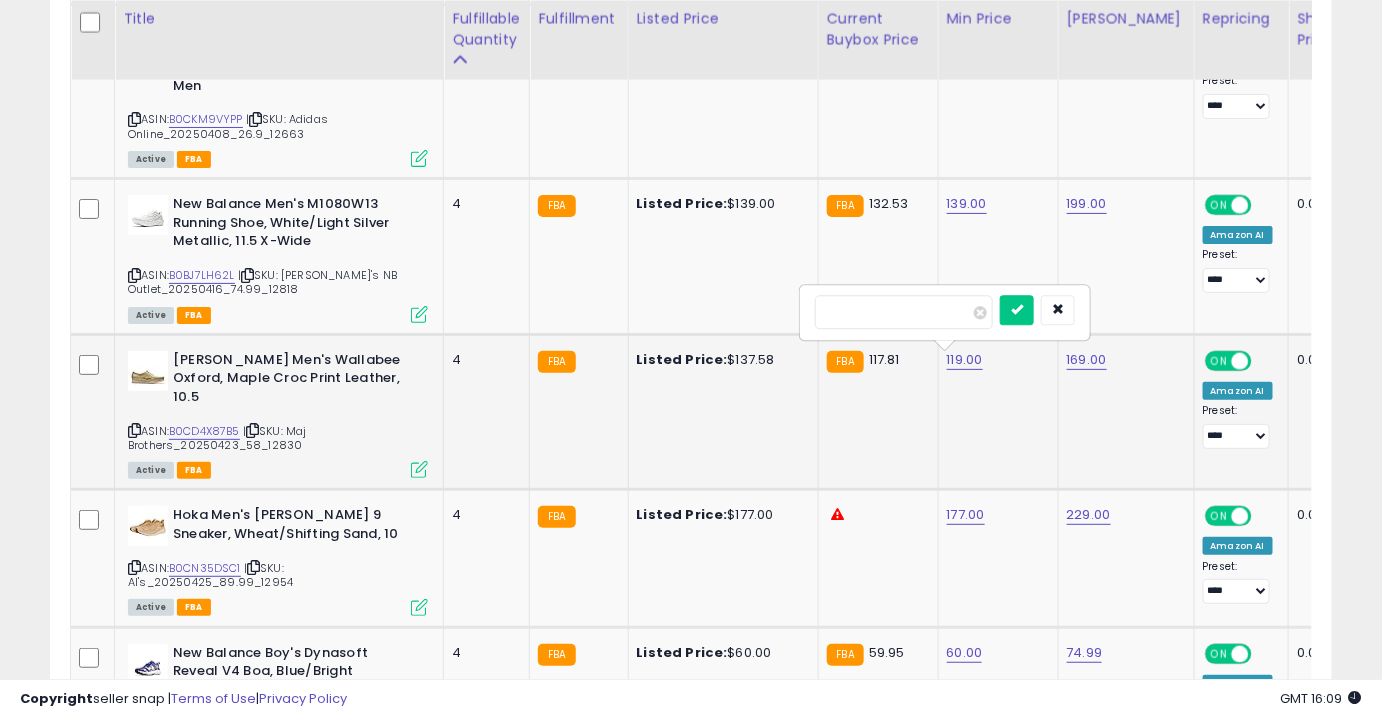 type on "******" 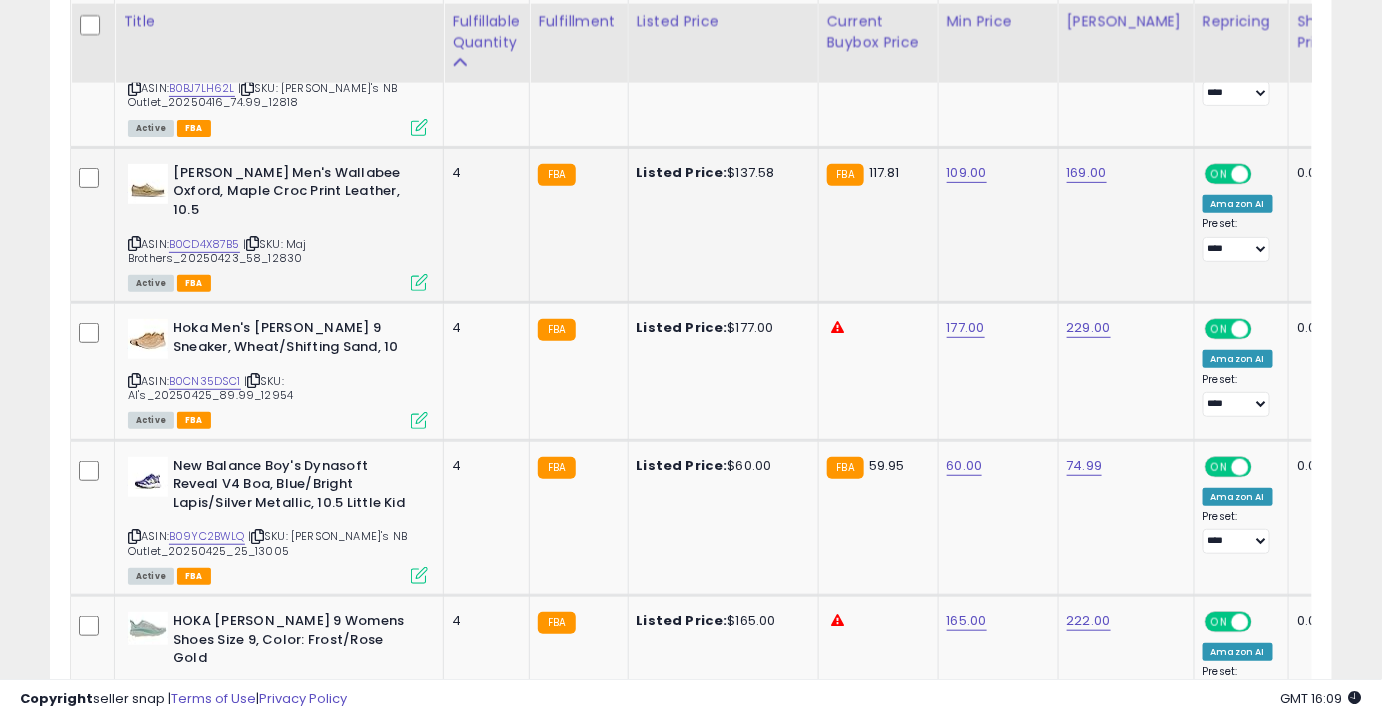 scroll, scrollTop: 2716, scrollLeft: 0, axis: vertical 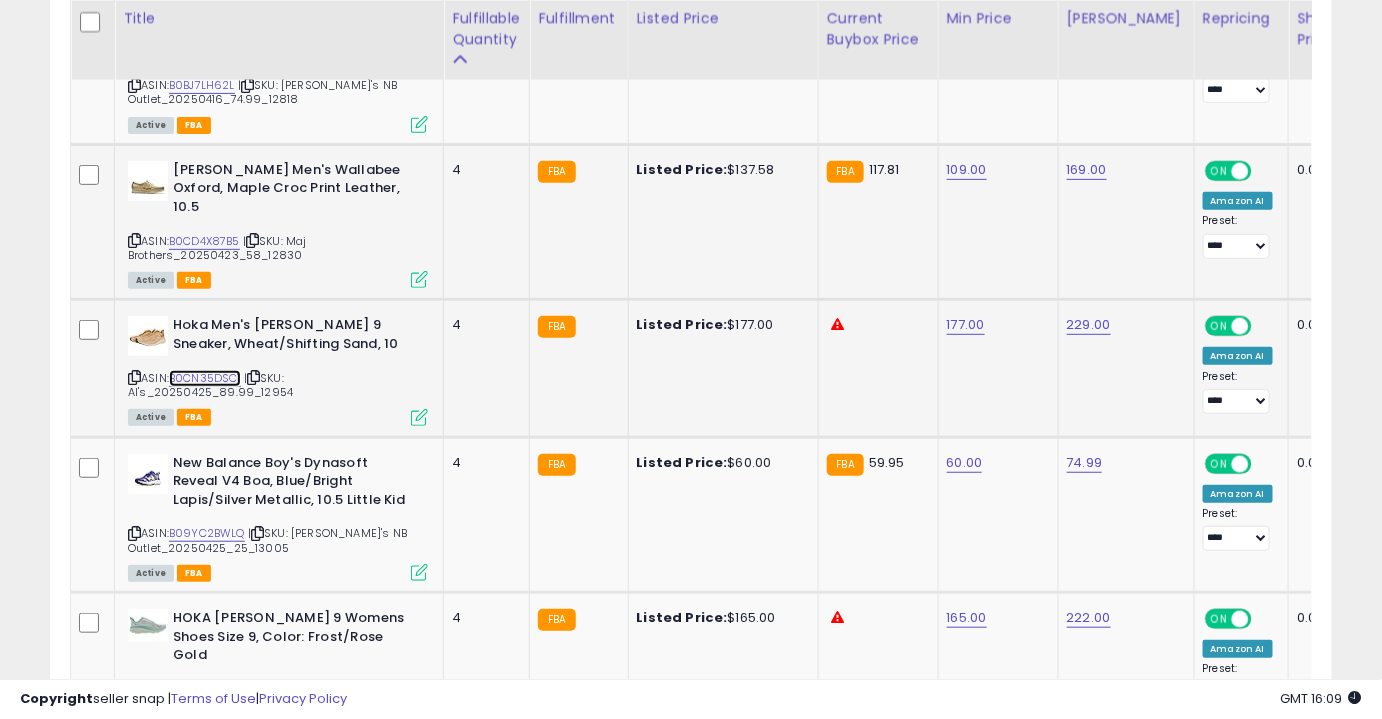 click on "B0CN35DSC1" at bounding box center (205, 378) 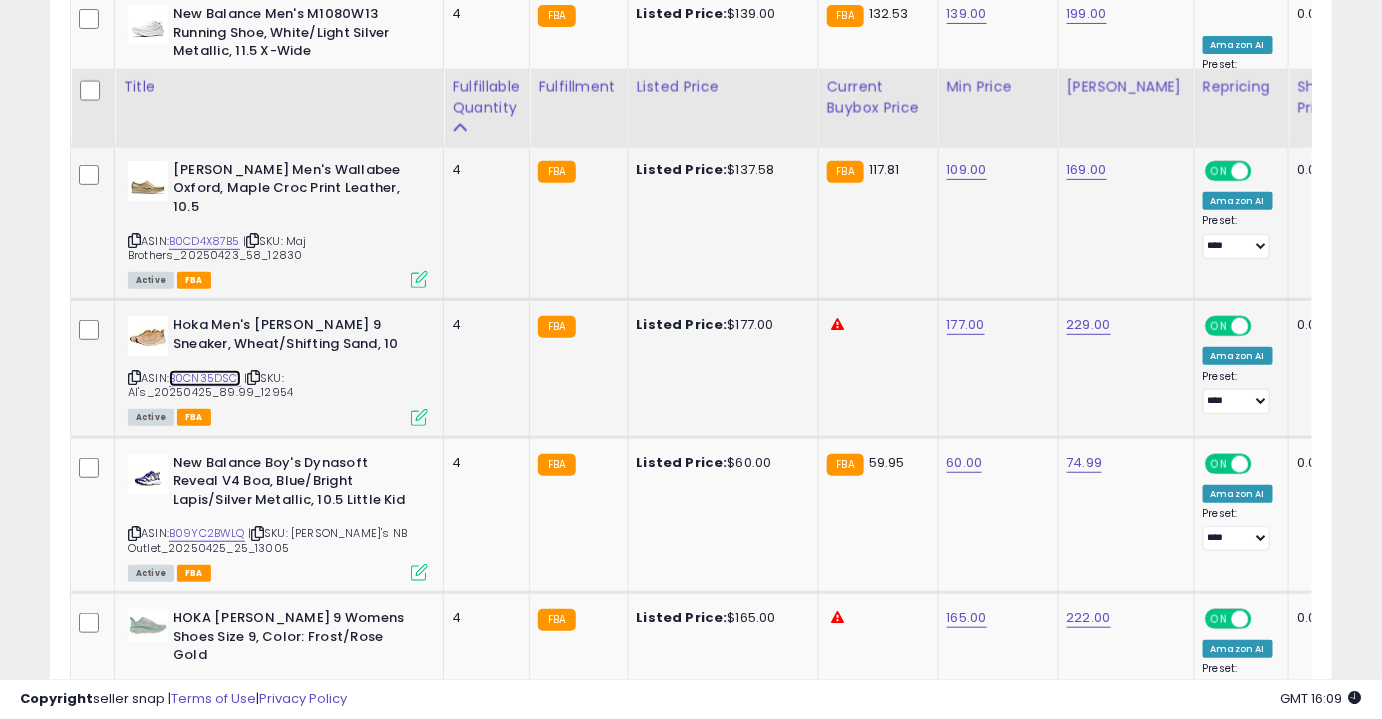 scroll, scrollTop: 2789, scrollLeft: 0, axis: vertical 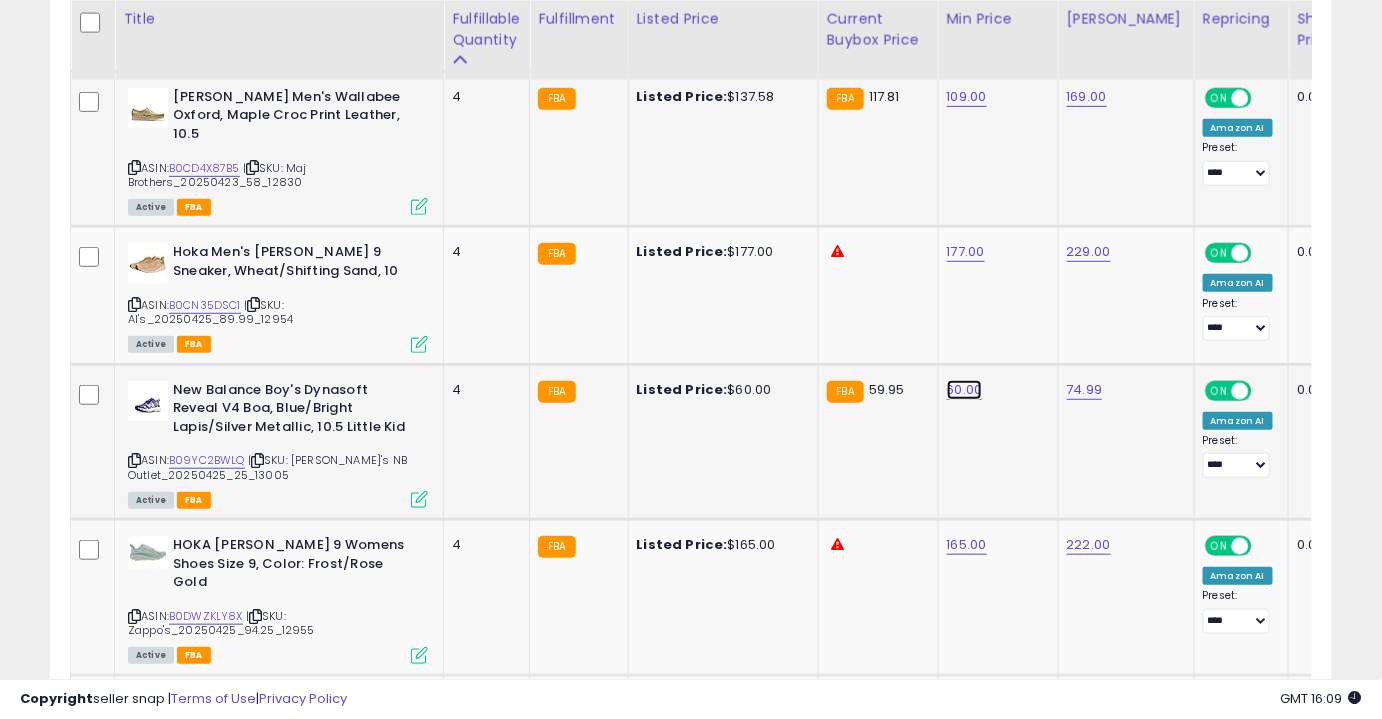 click on "60.00" at bounding box center [964, -1715] 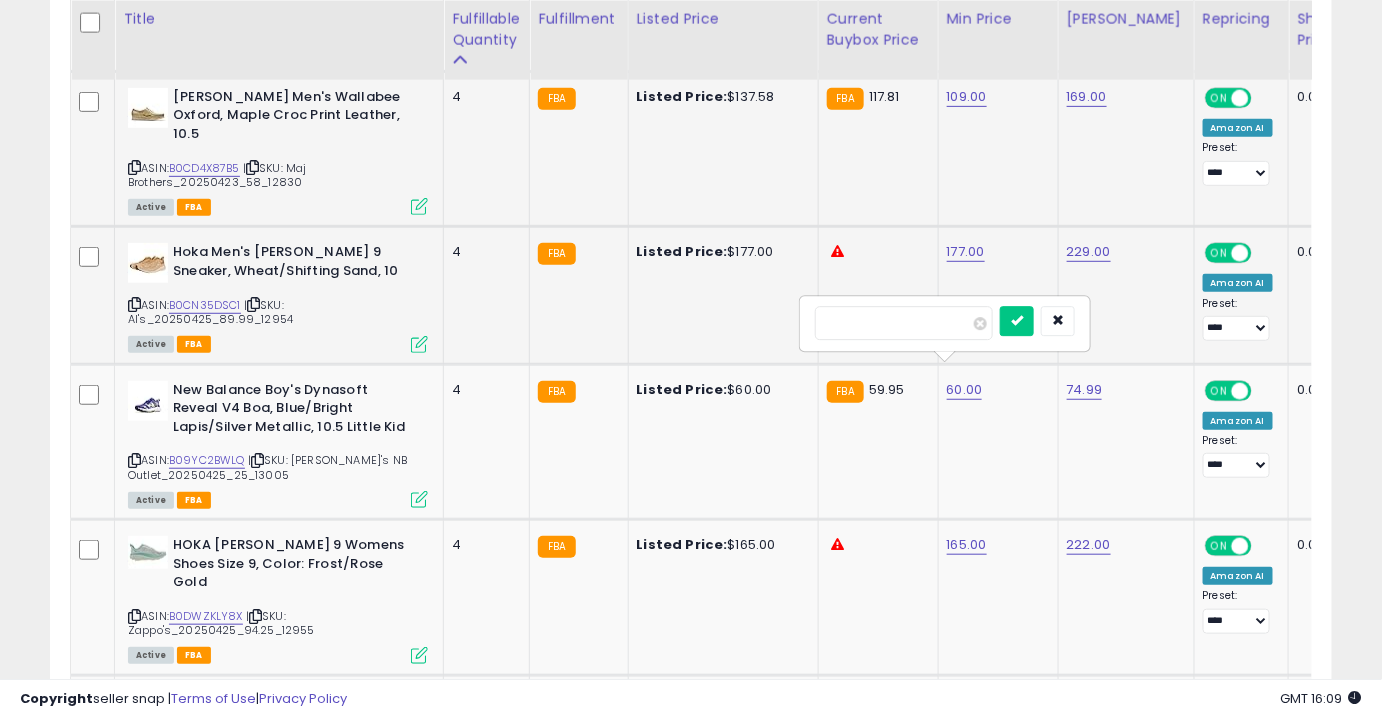 drag, startPoint x: 878, startPoint y: 330, endPoint x: 728, endPoint y: 338, distance: 150.21318 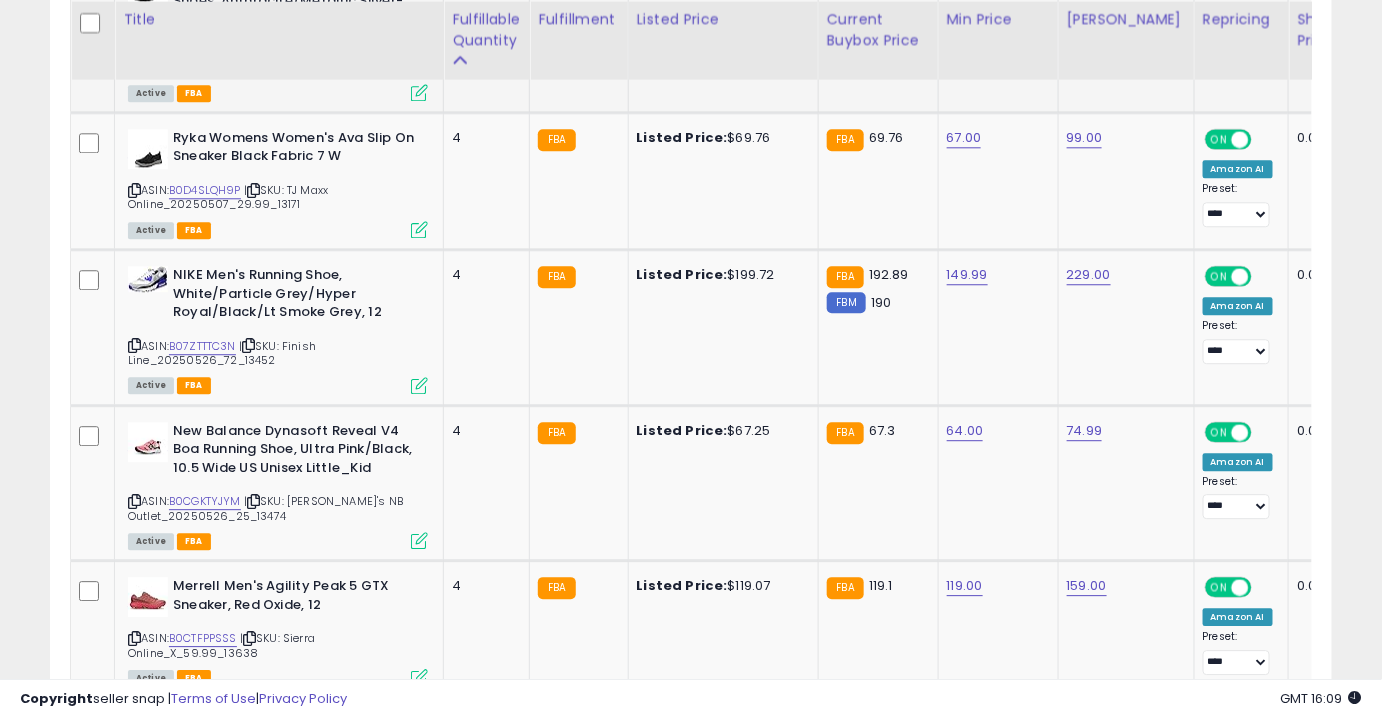 scroll, scrollTop: 4133, scrollLeft: 0, axis: vertical 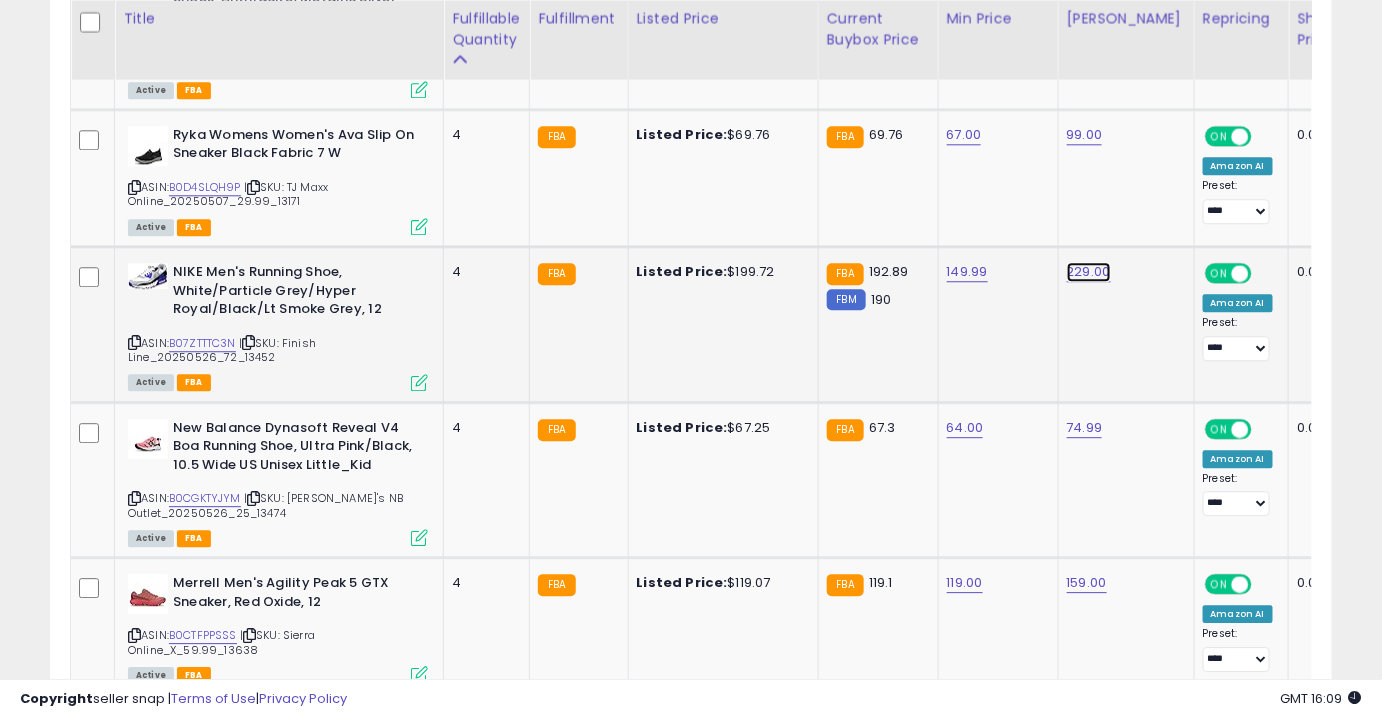 click on "229.00" at bounding box center (1084, -3059) 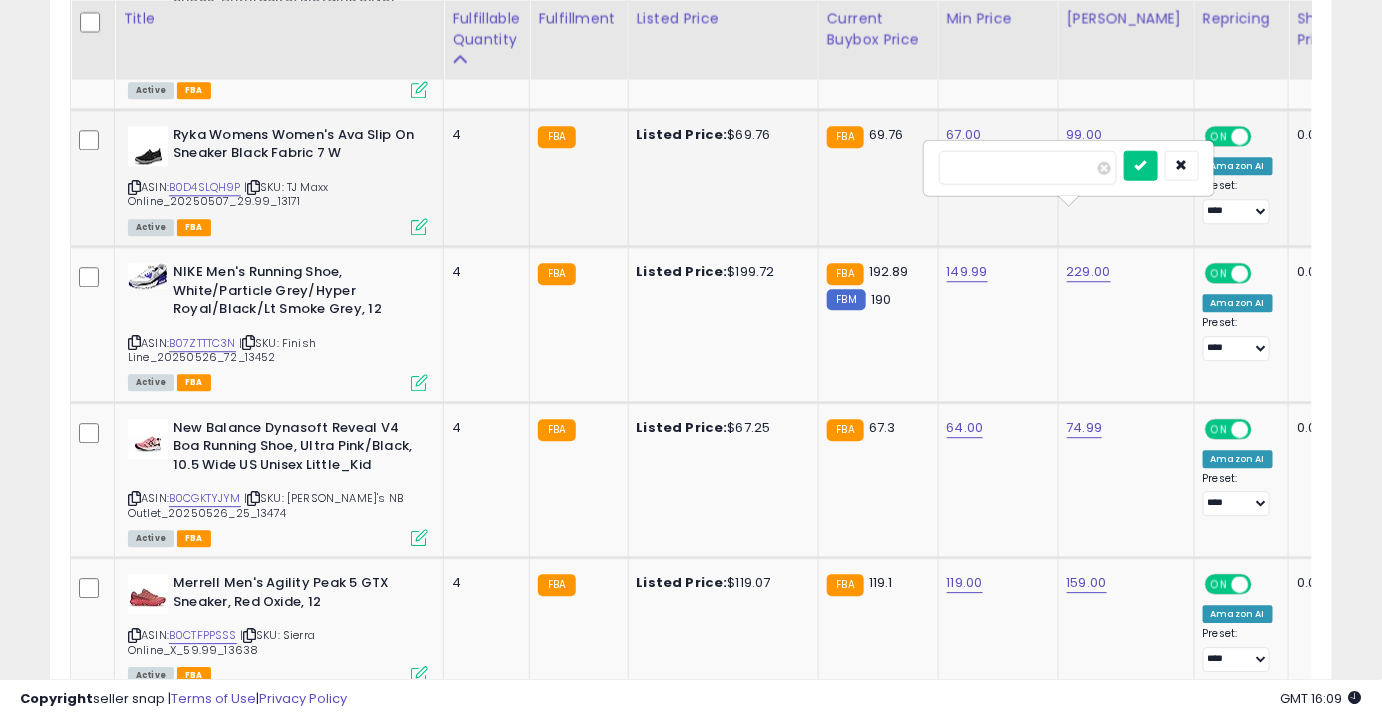 drag, startPoint x: 1033, startPoint y: 168, endPoint x: 860, endPoint y: 155, distance: 173.48775 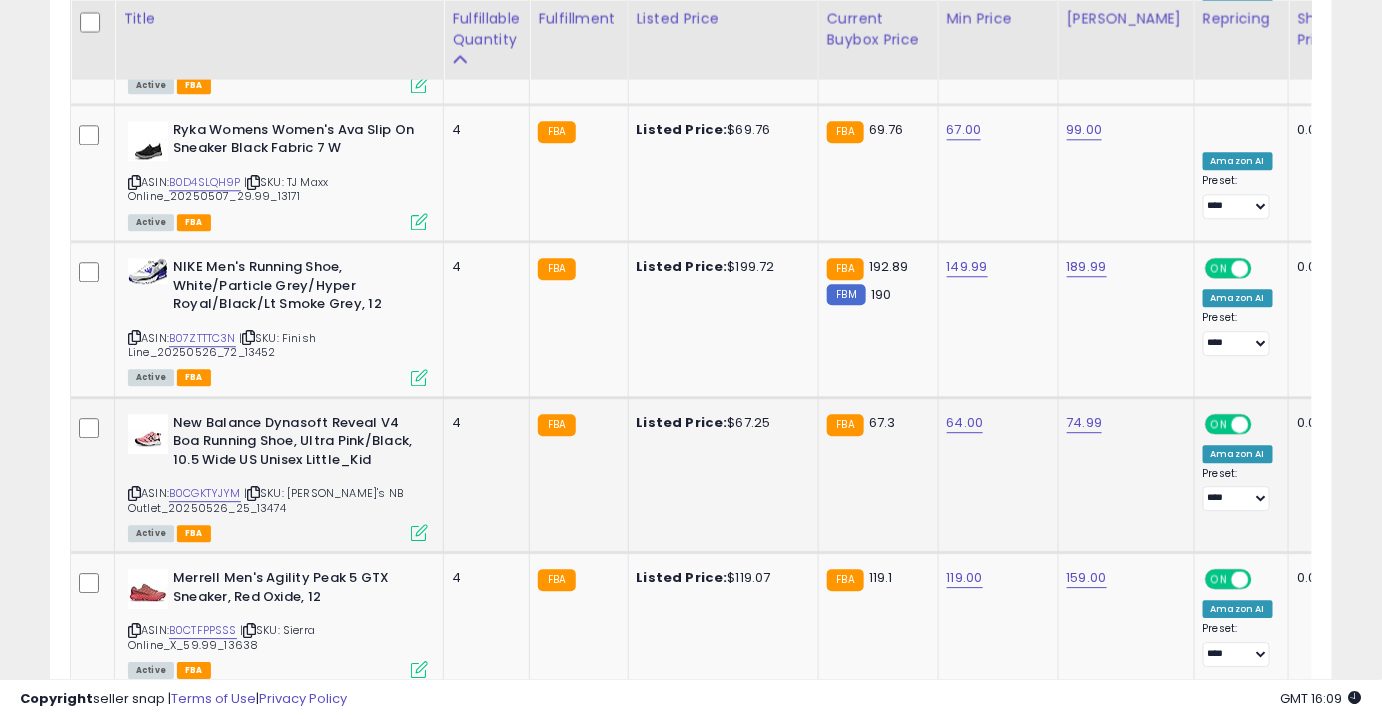 scroll, scrollTop: 2022, scrollLeft: 0, axis: vertical 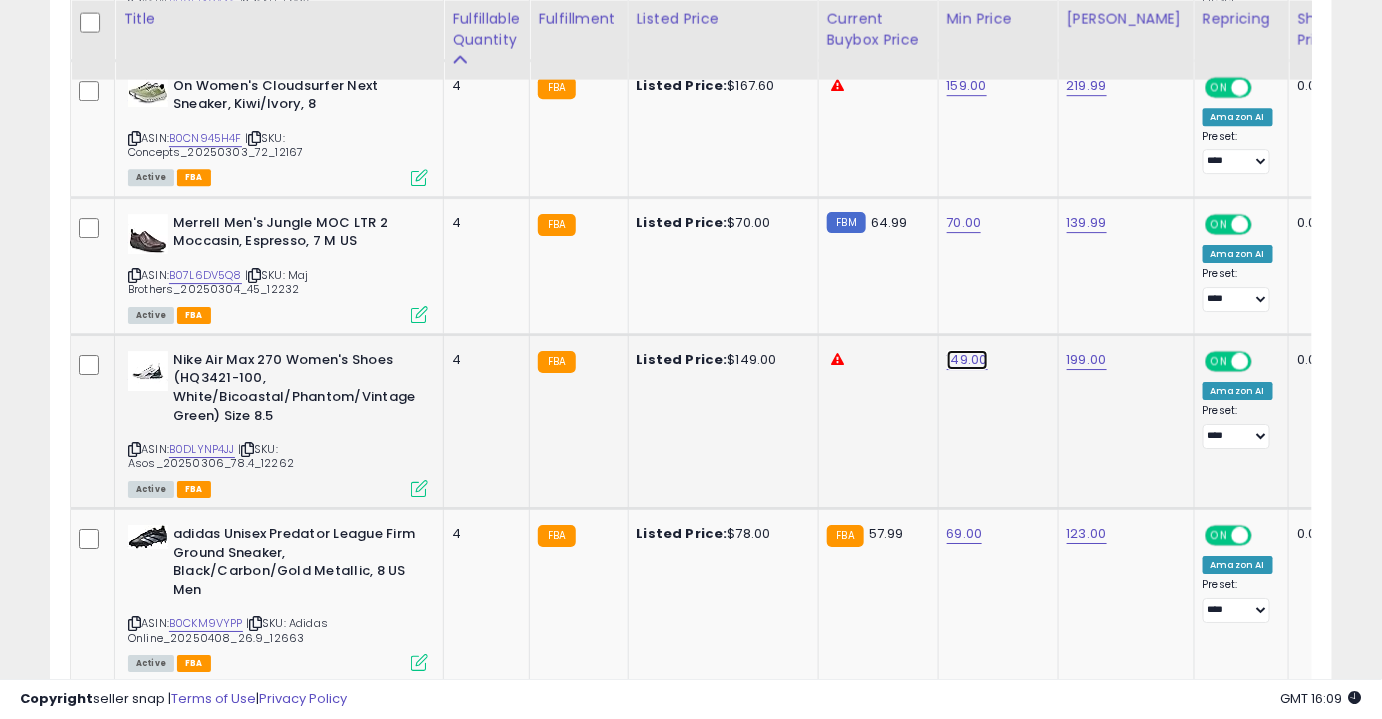 click on "149.00" at bounding box center [964, -948] 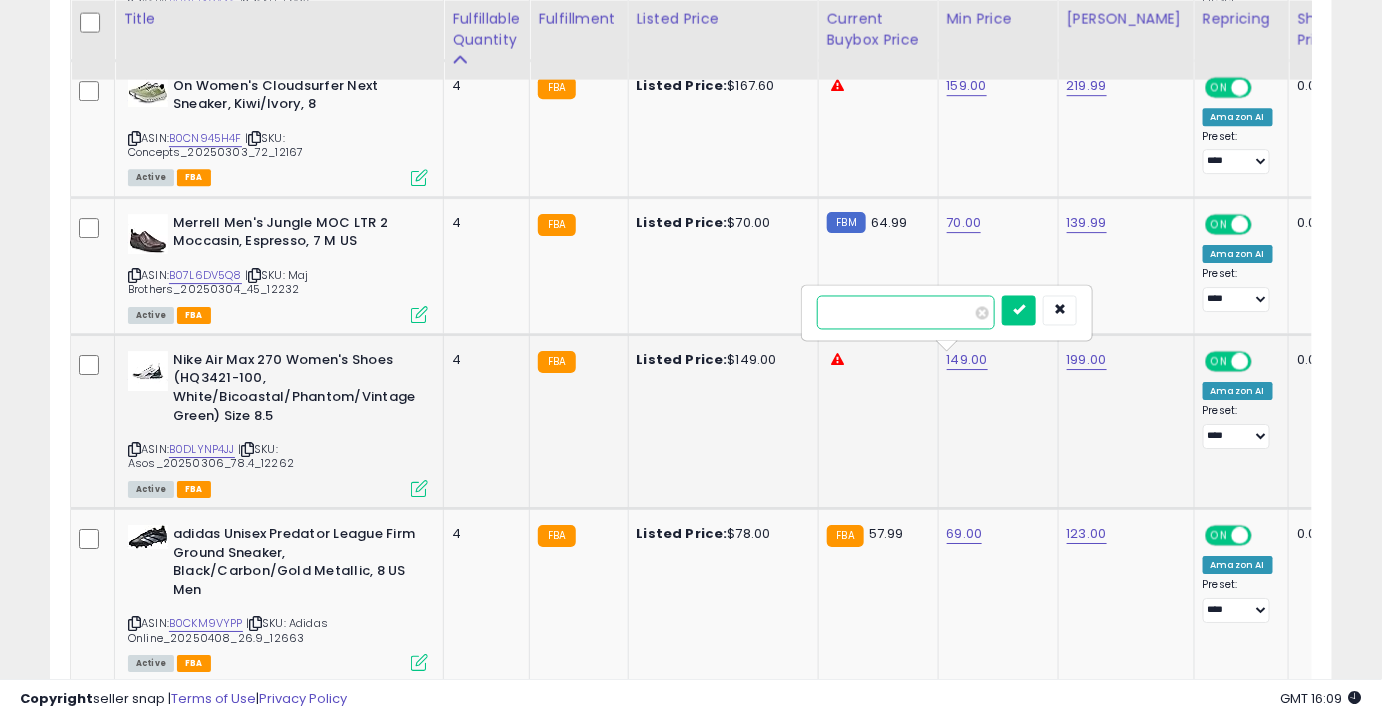 type on "***" 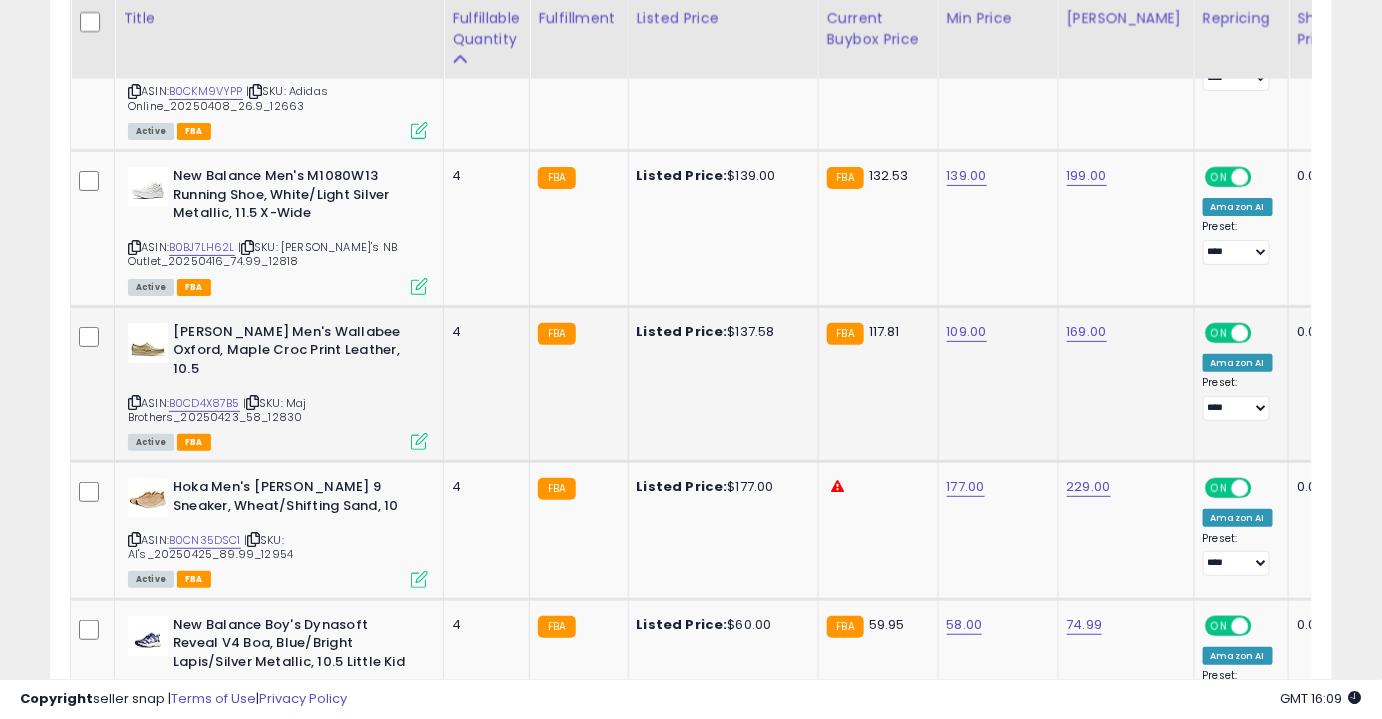 scroll, scrollTop: 2581, scrollLeft: 0, axis: vertical 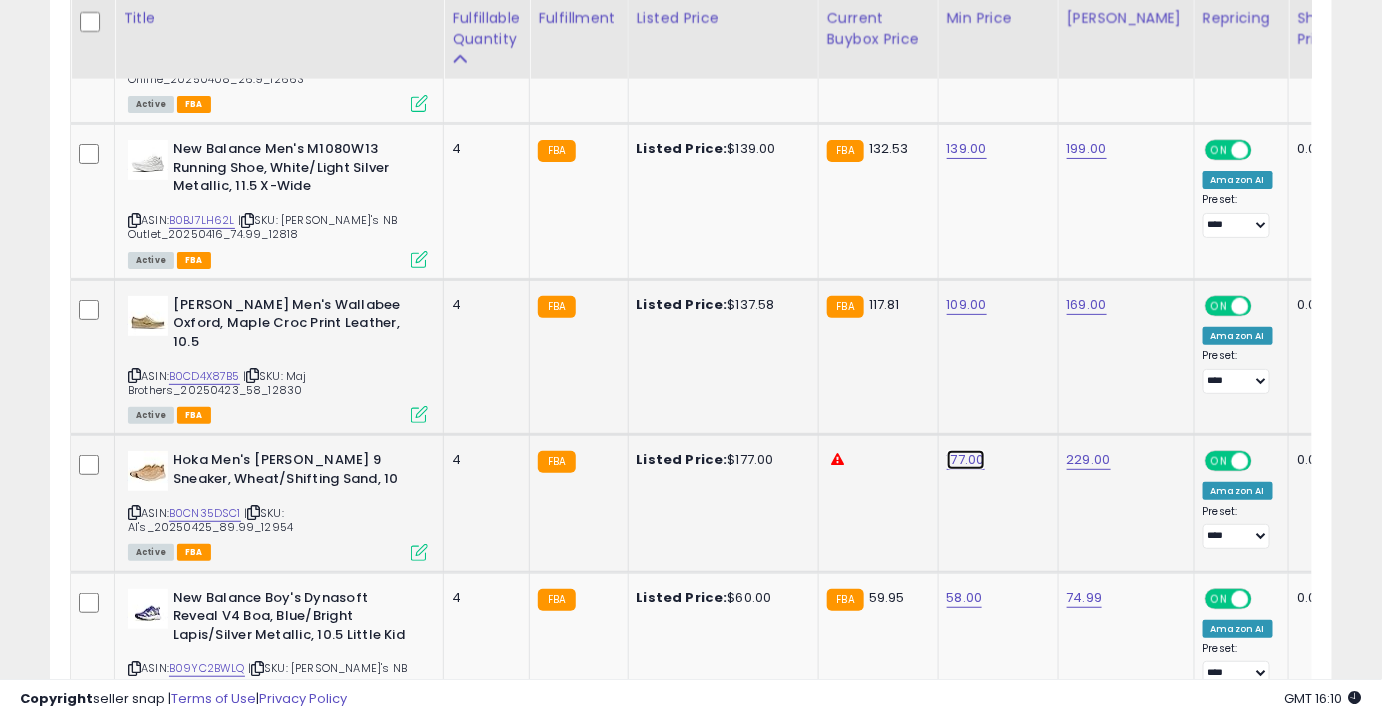 click on "177.00" at bounding box center (964, -1507) 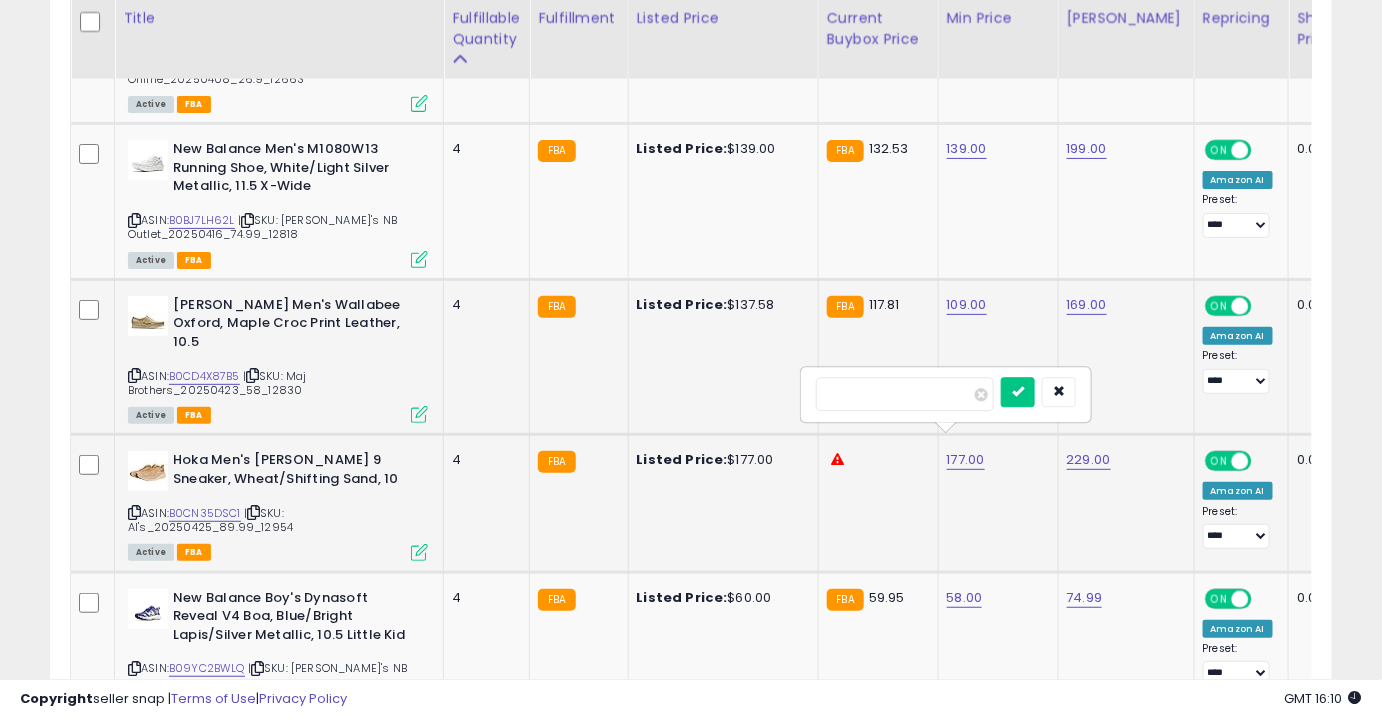 type on "*" 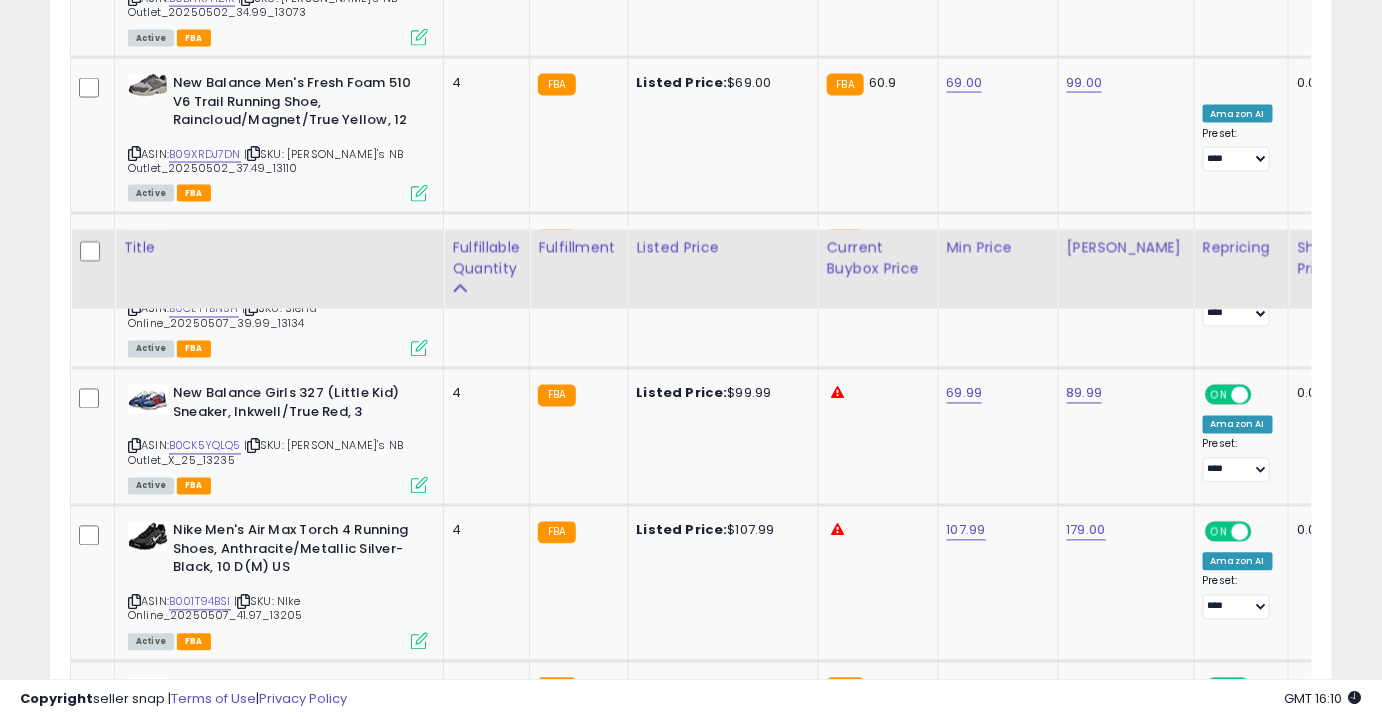 scroll, scrollTop: 4240, scrollLeft: 0, axis: vertical 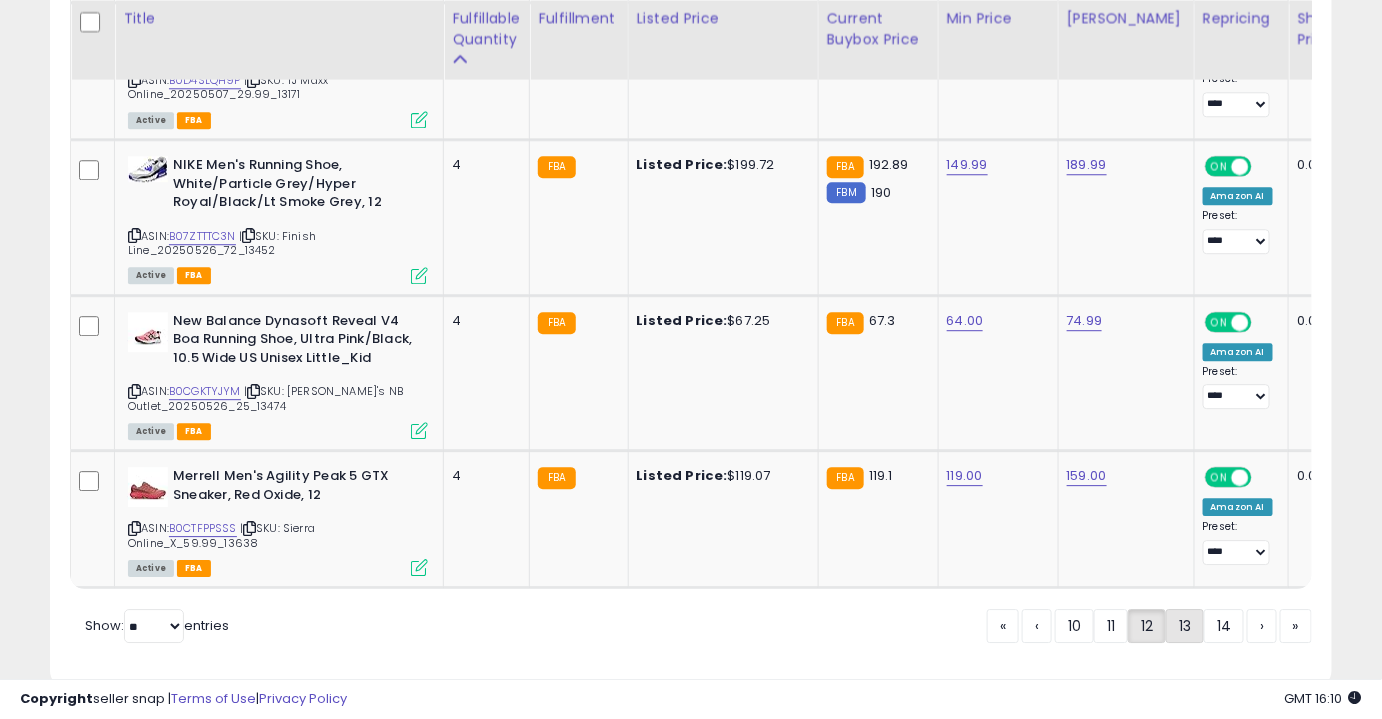 click on "13" 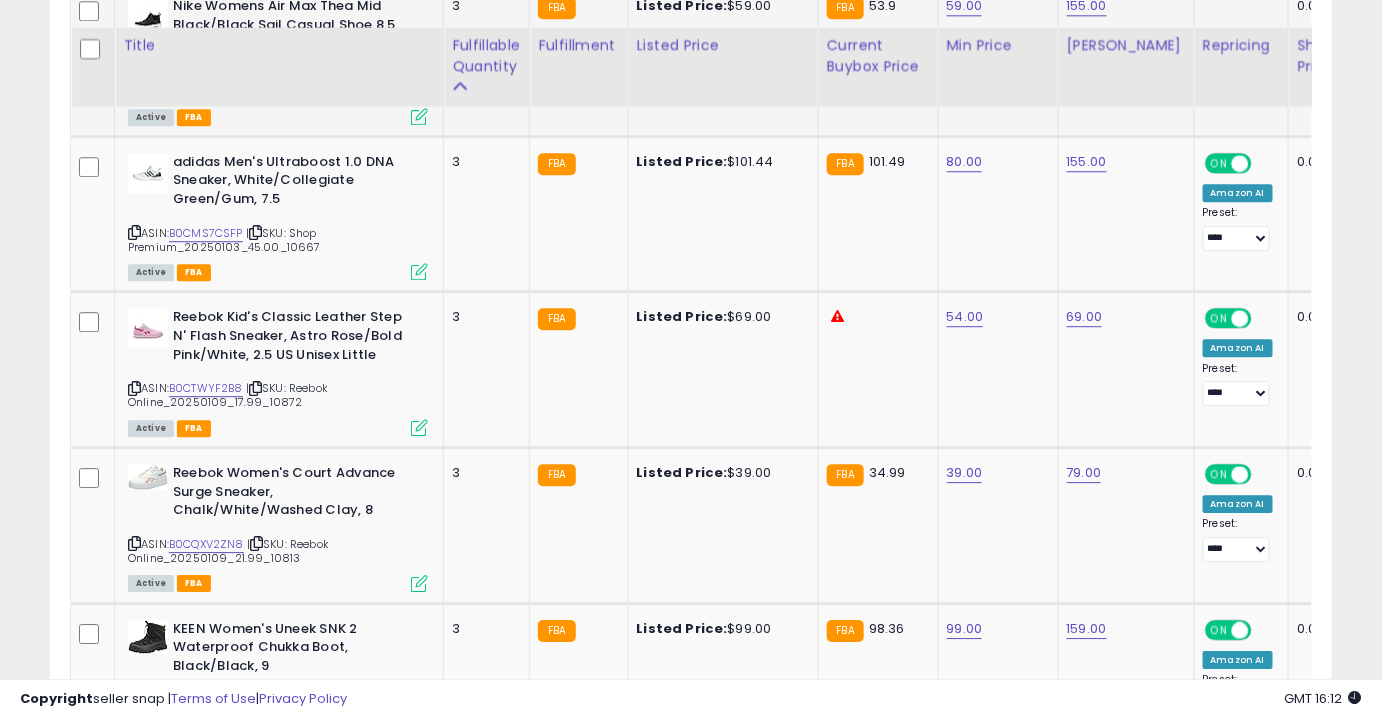 scroll, scrollTop: 1740, scrollLeft: 0, axis: vertical 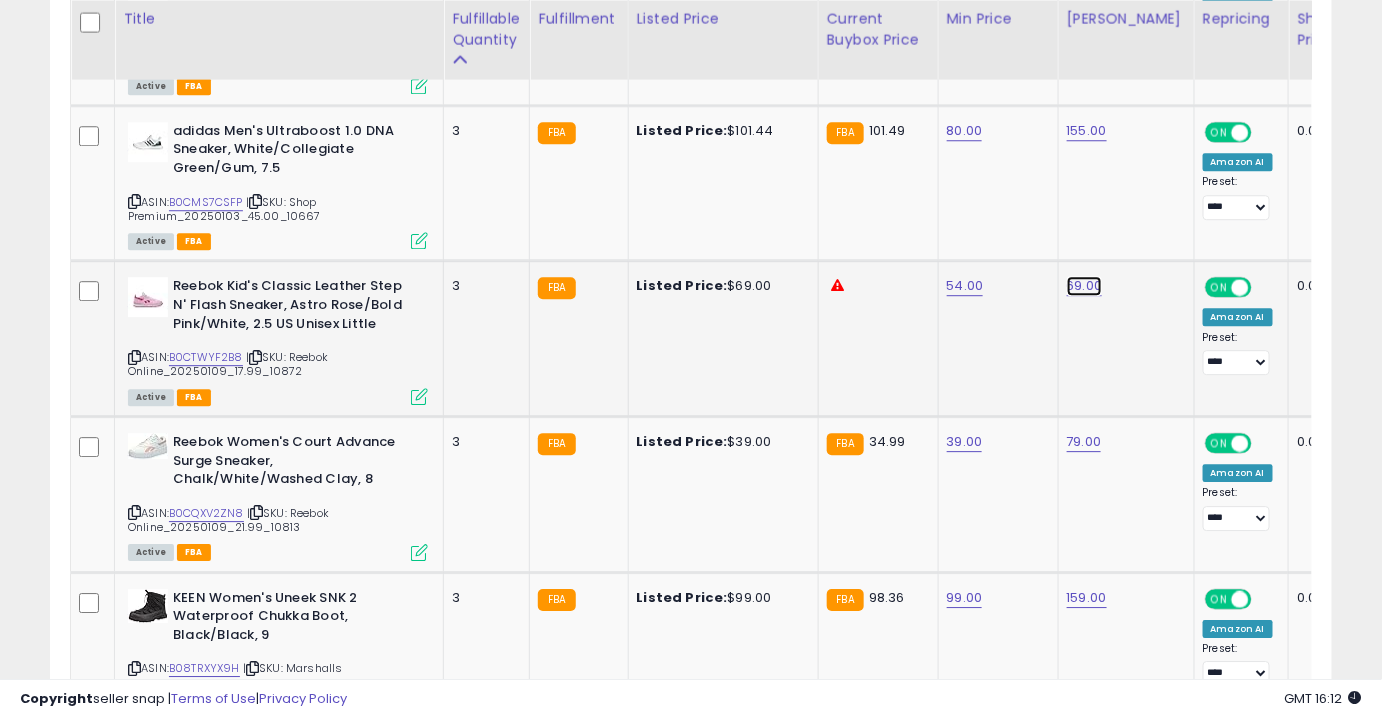 click on "69.00" at bounding box center [1085, -666] 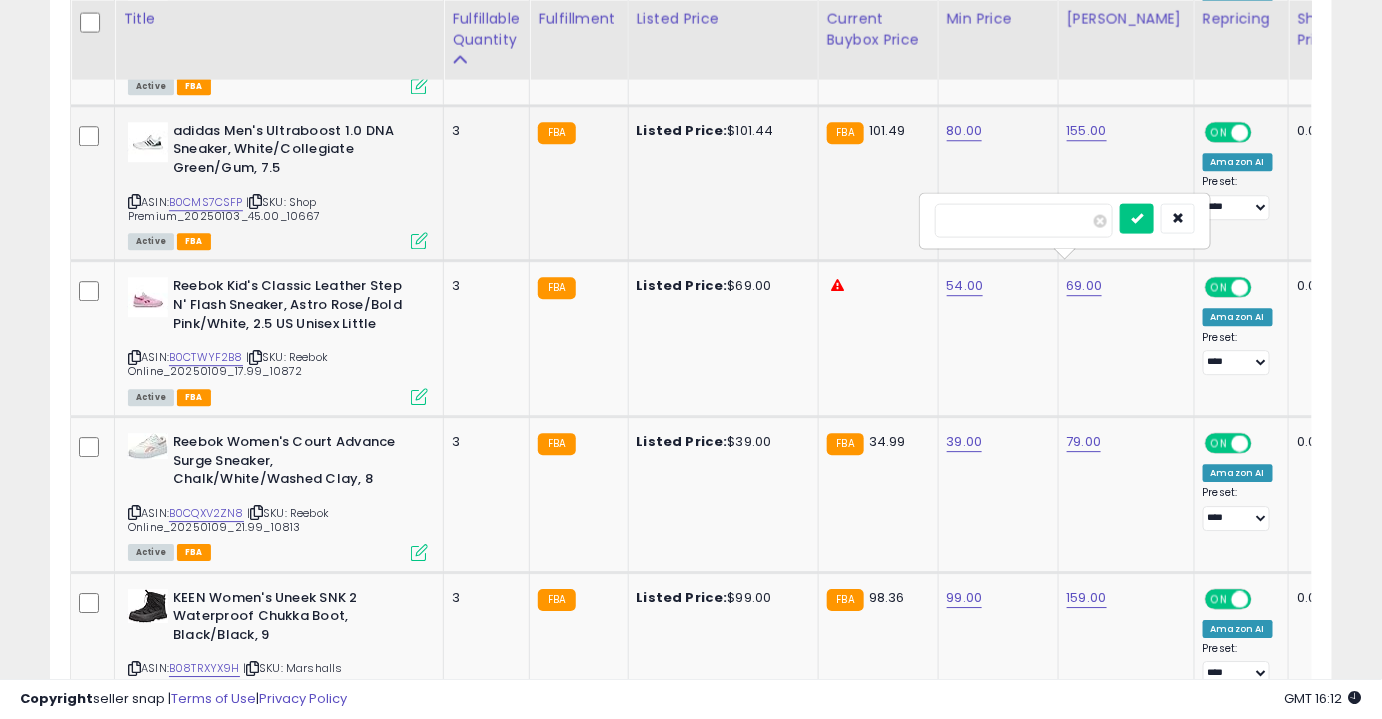 drag, startPoint x: 1009, startPoint y: 221, endPoint x: 815, endPoint y: 229, distance: 194.16487 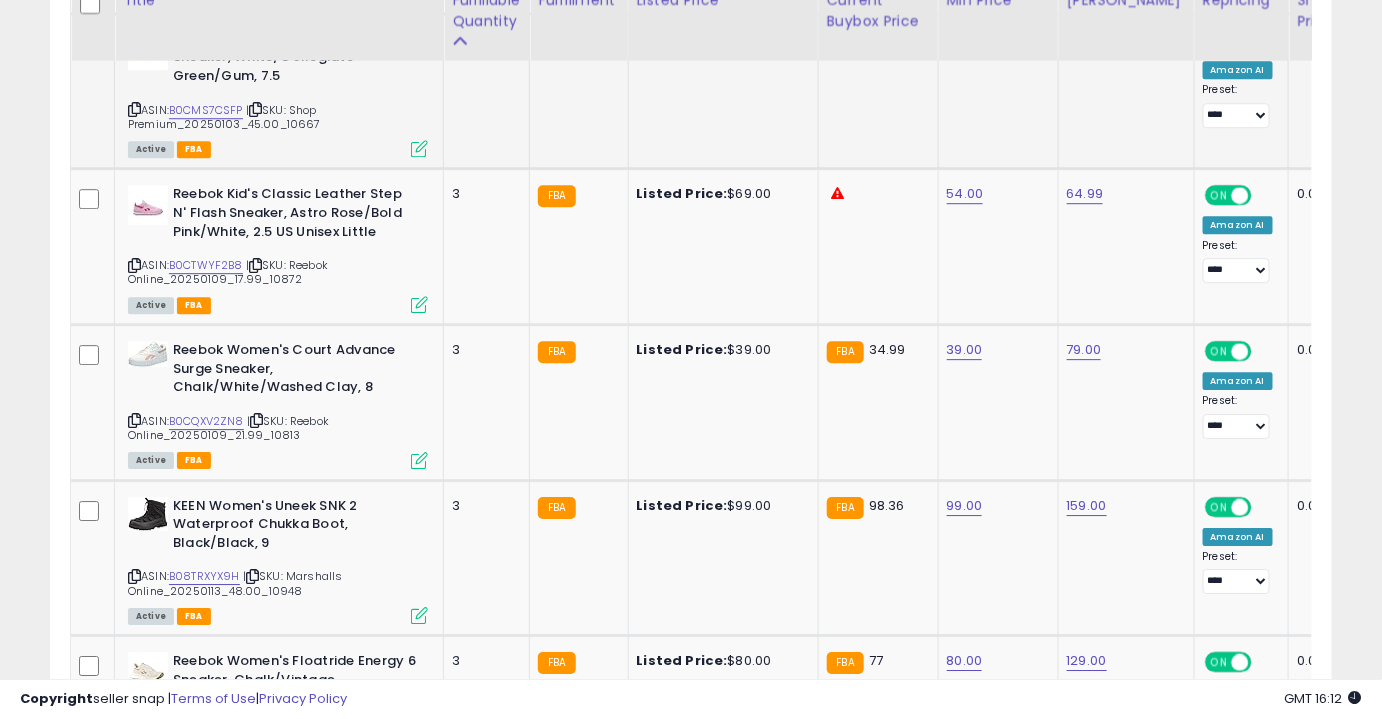 scroll, scrollTop: 1834, scrollLeft: 0, axis: vertical 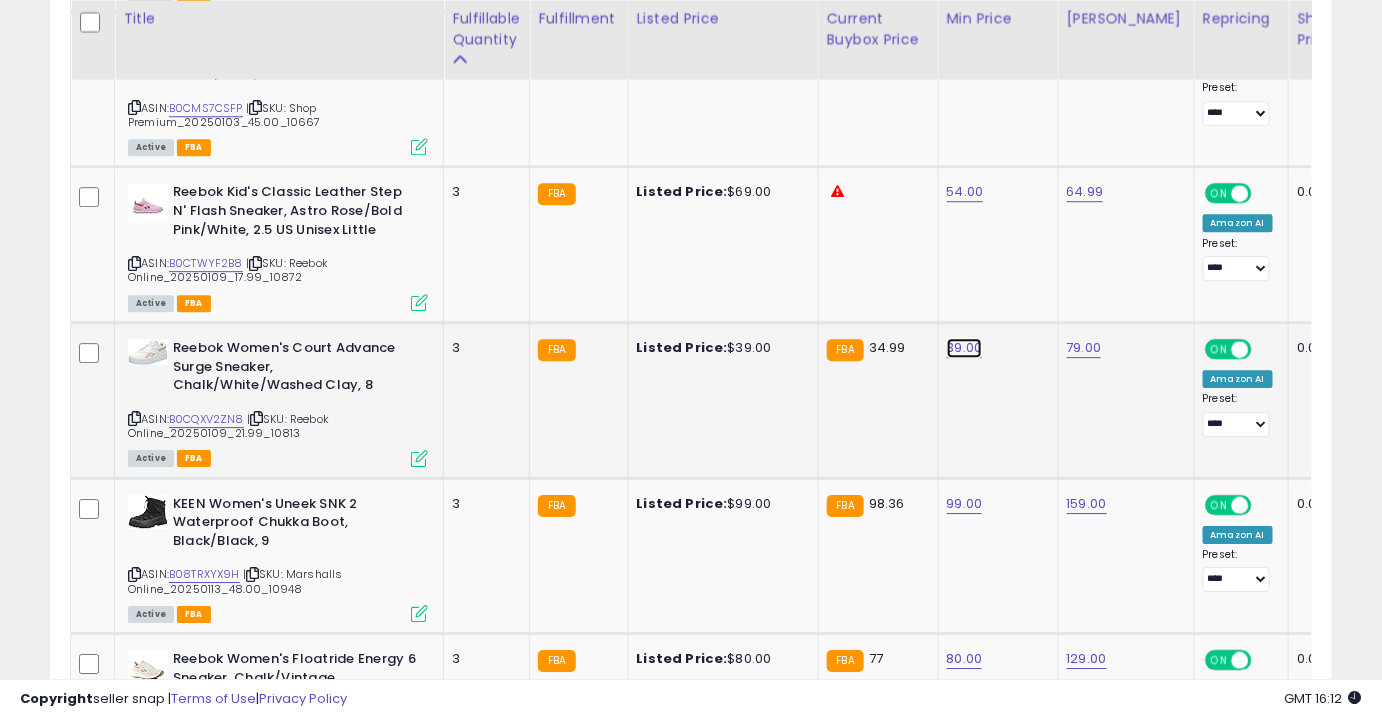 click on "39.00" at bounding box center (965, -760) 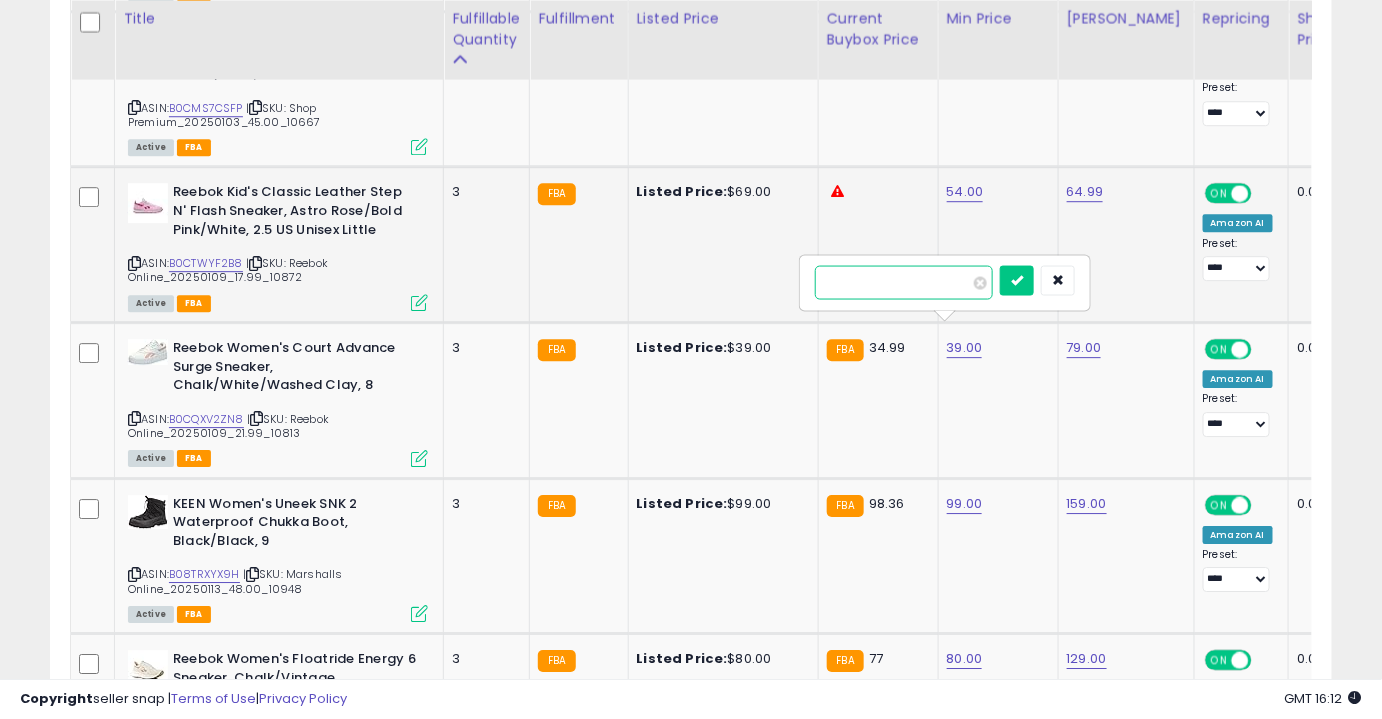 type on "**" 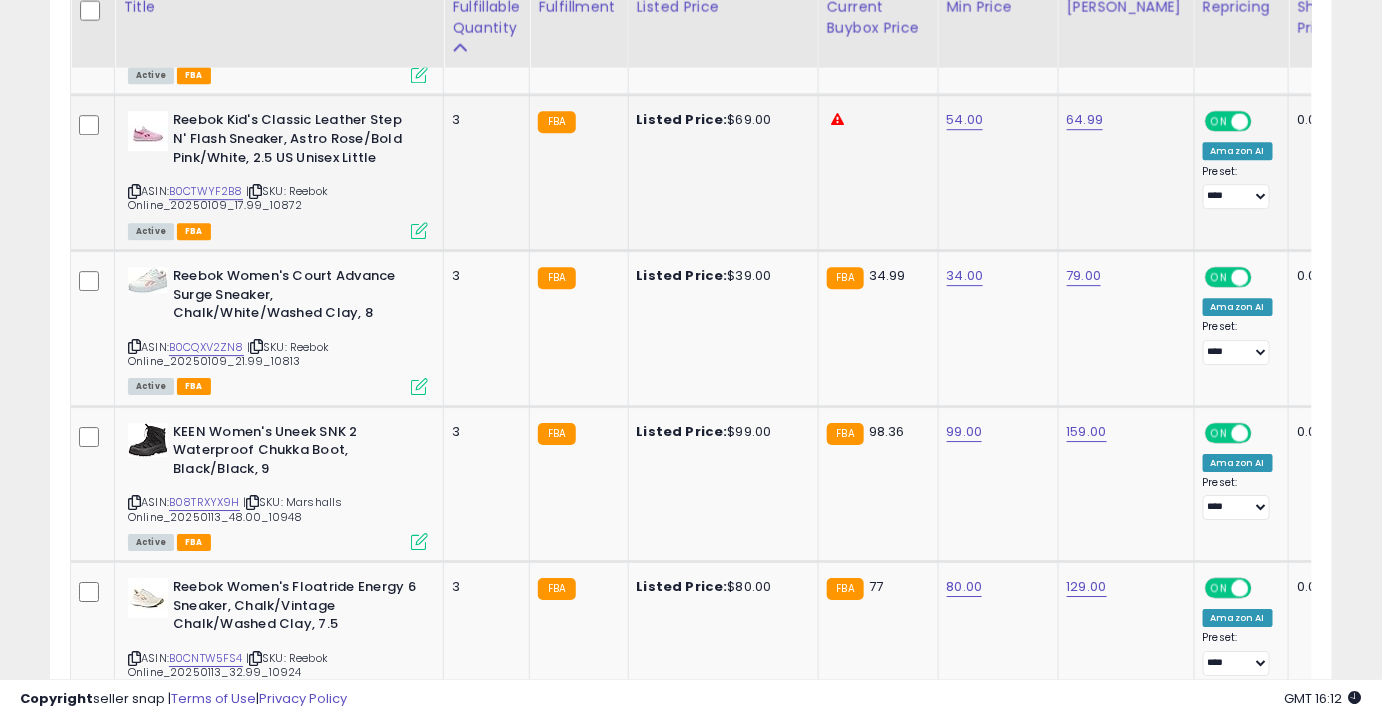 scroll, scrollTop: 1911, scrollLeft: 0, axis: vertical 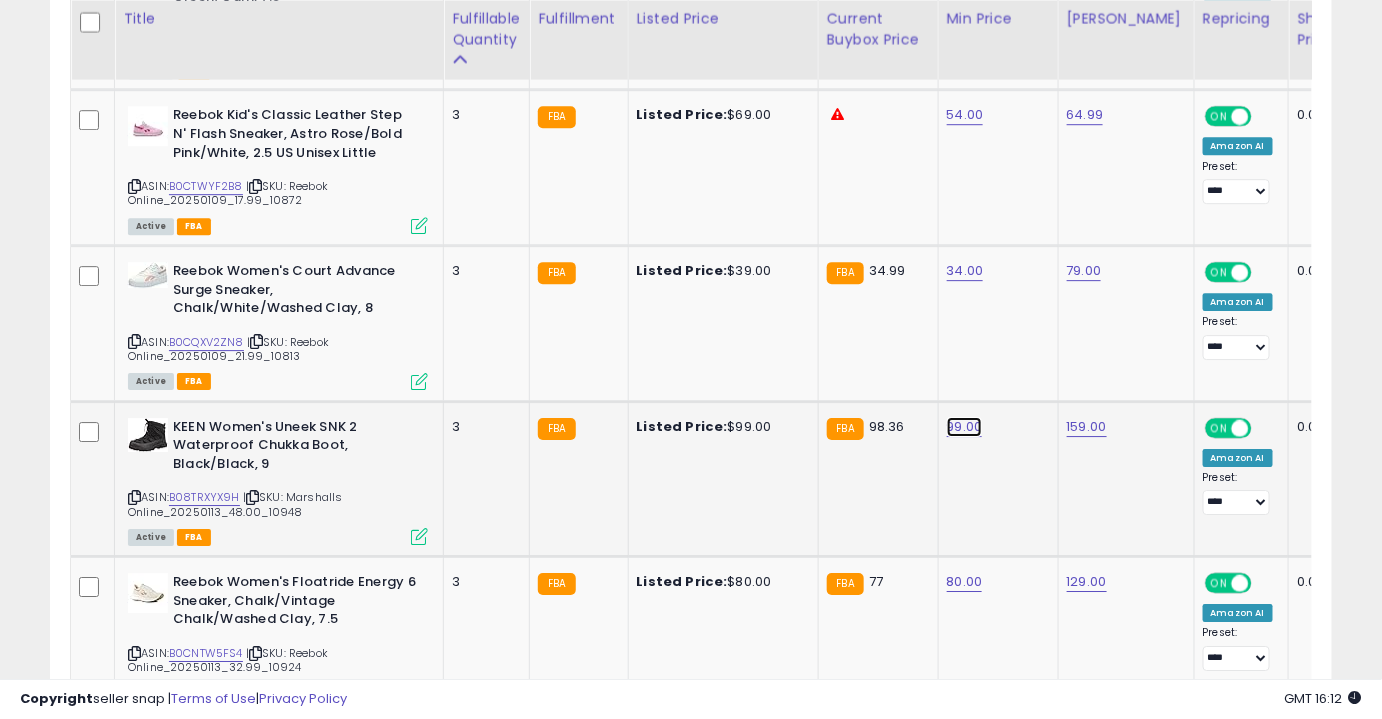 click on "99.00" at bounding box center (965, -837) 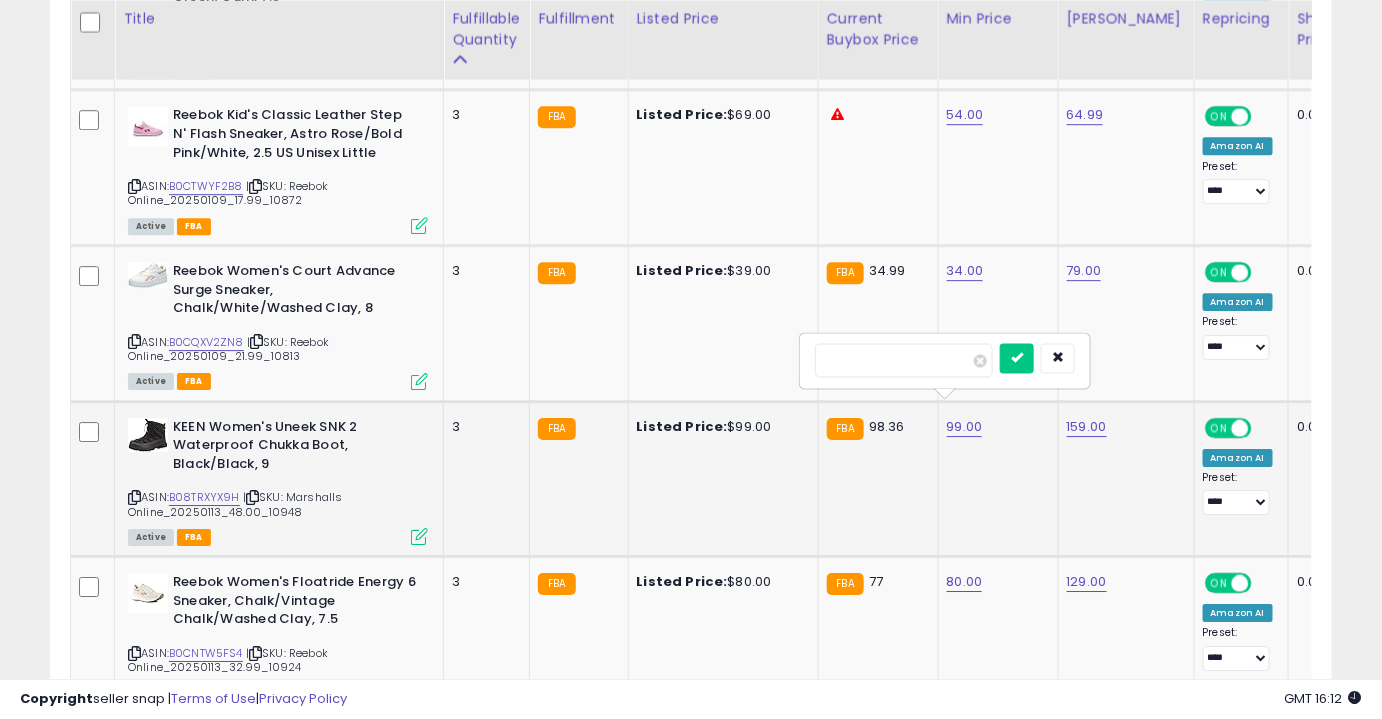 type on "**" 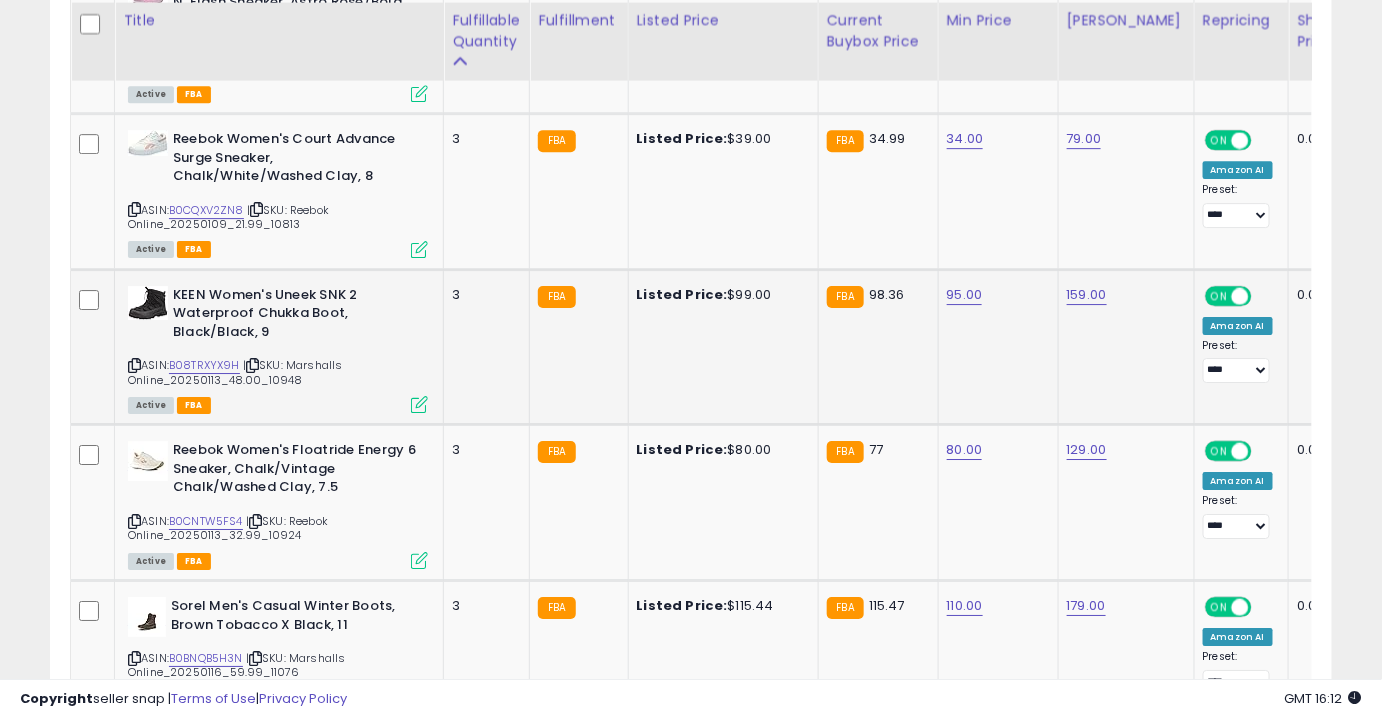 scroll, scrollTop: 2045, scrollLeft: 0, axis: vertical 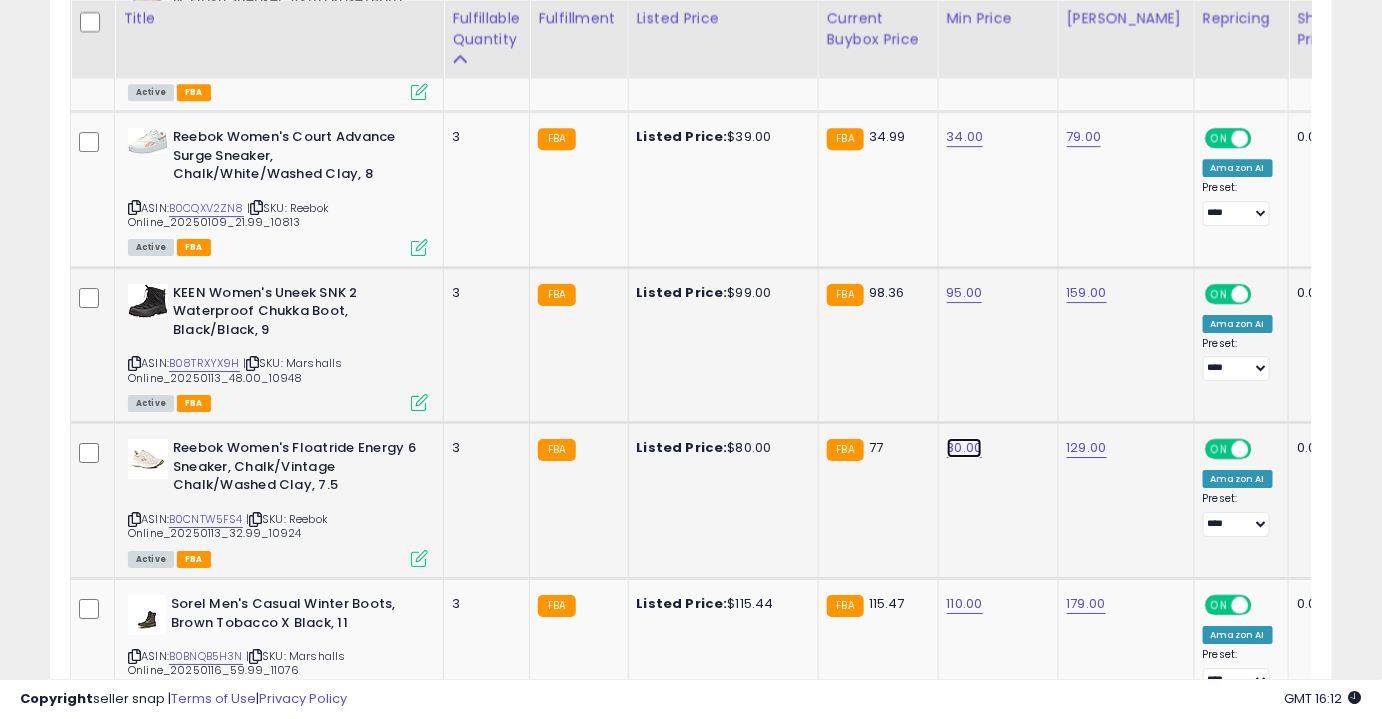 click on "80.00" at bounding box center (965, -971) 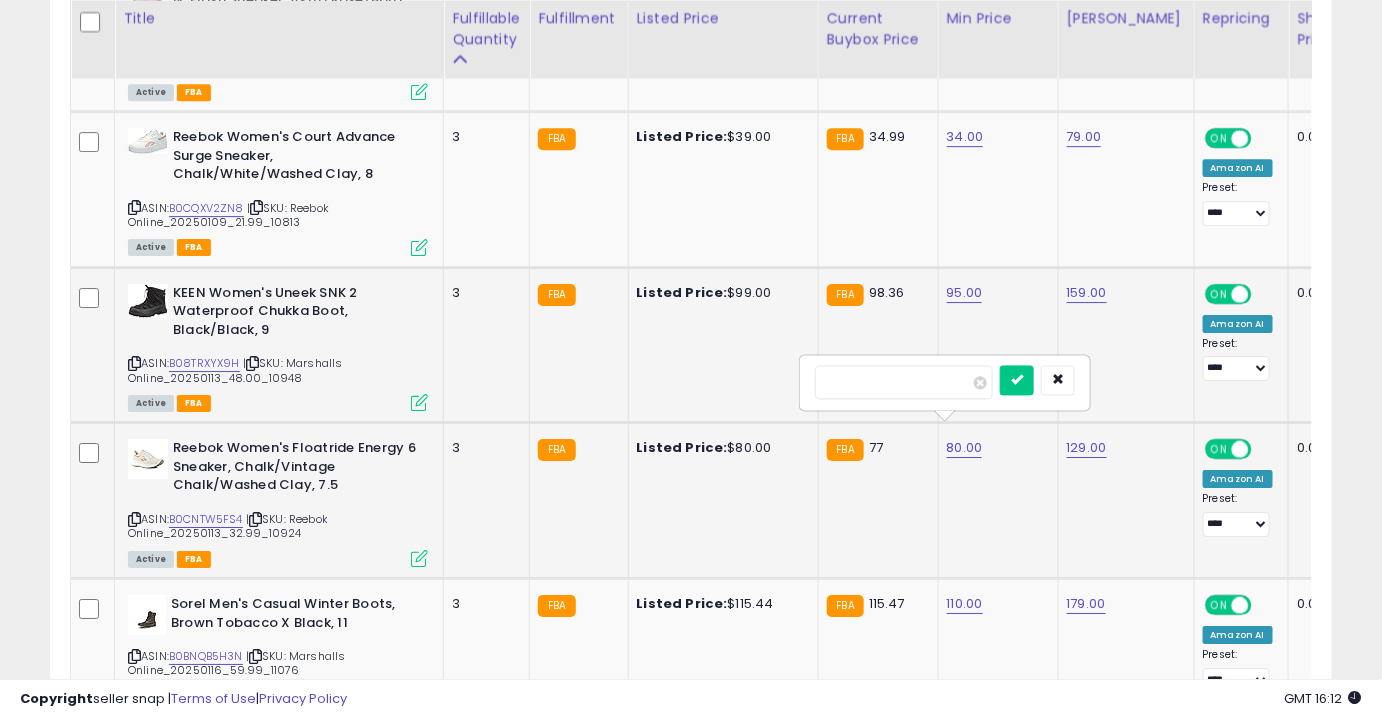 type on "**" 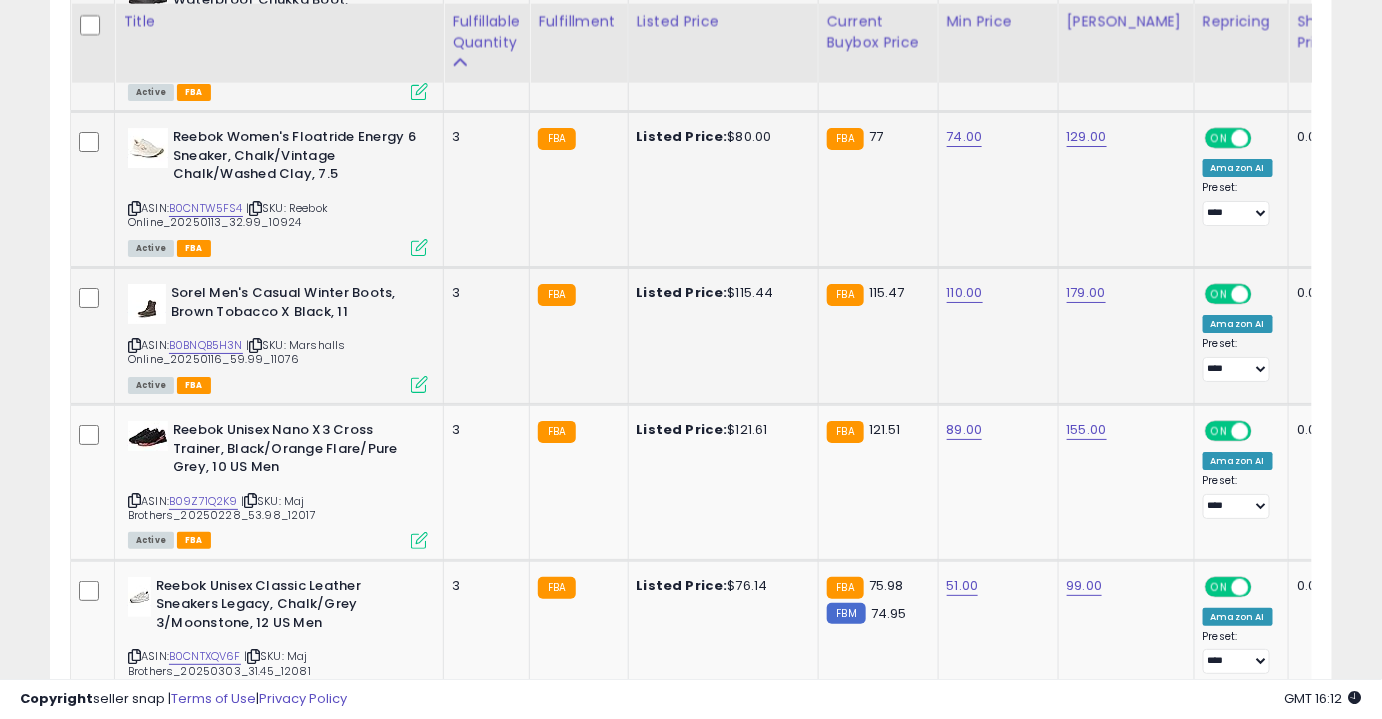 scroll, scrollTop: 2365, scrollLeft: 0, axis: vertical 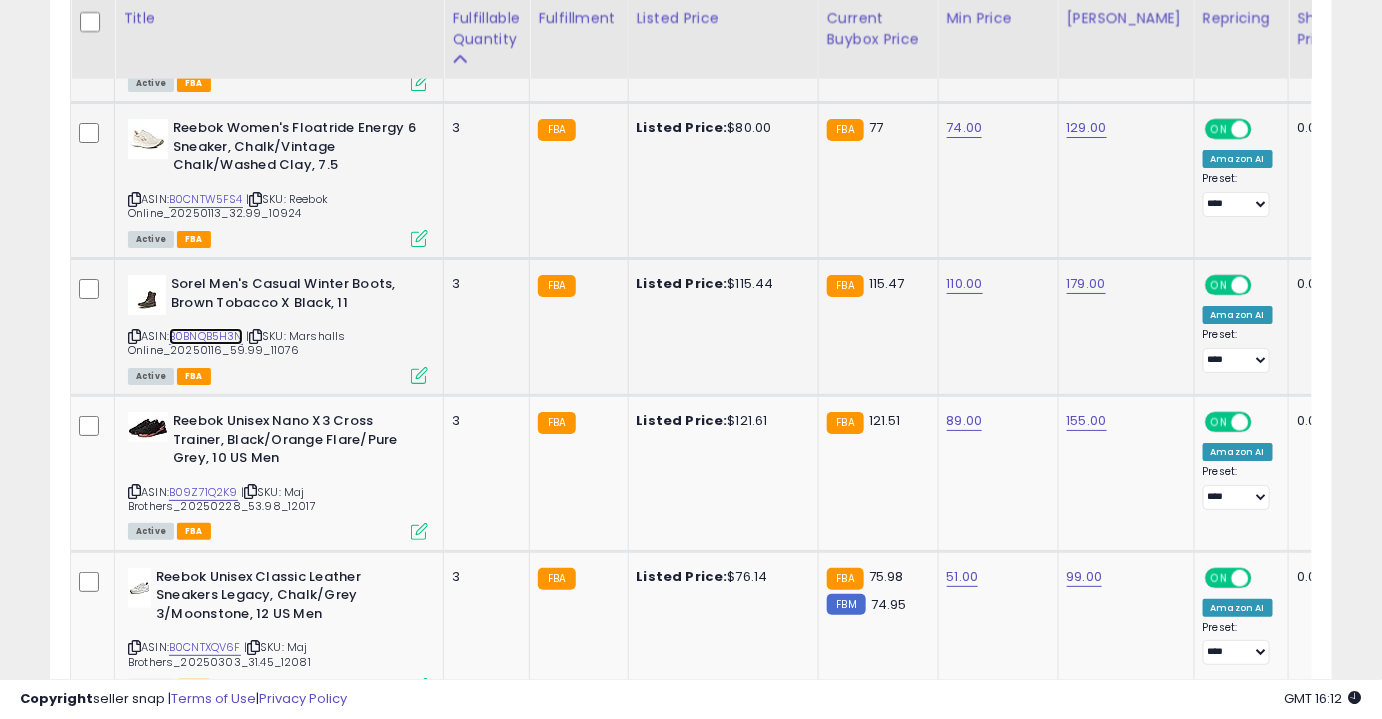 click on "B0BNQB5H3N" at bounding box center (206, 336) 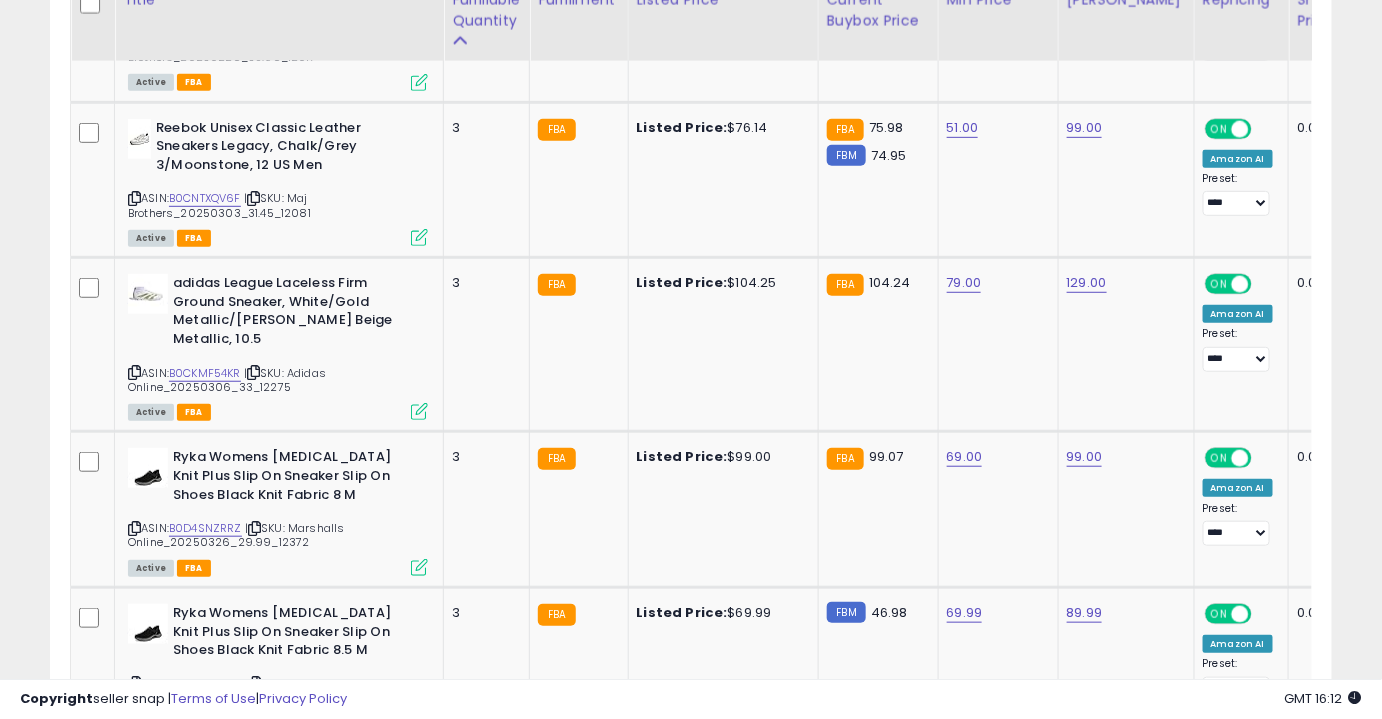 scroll, scrollTop: 2816, scrollLeft: 0, axis: vertical 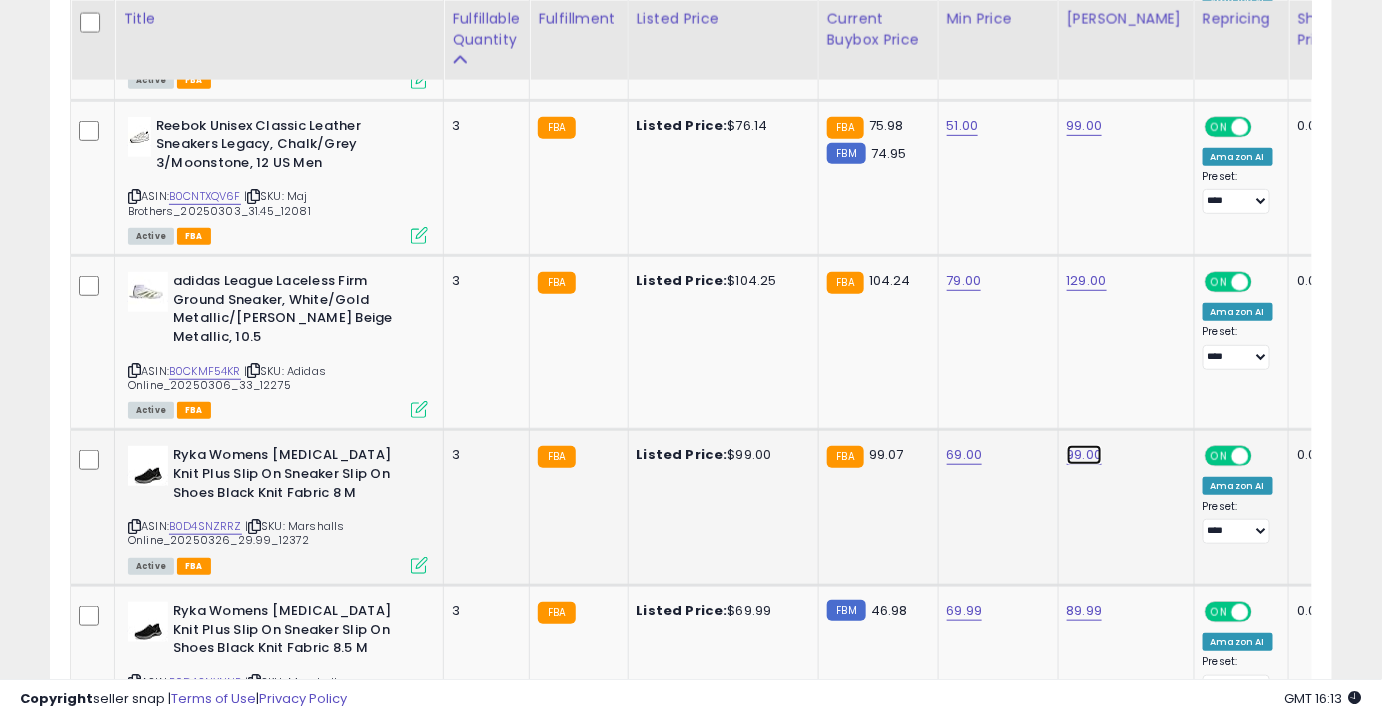 click on "99.00" at bounding box center (1085, -1742) 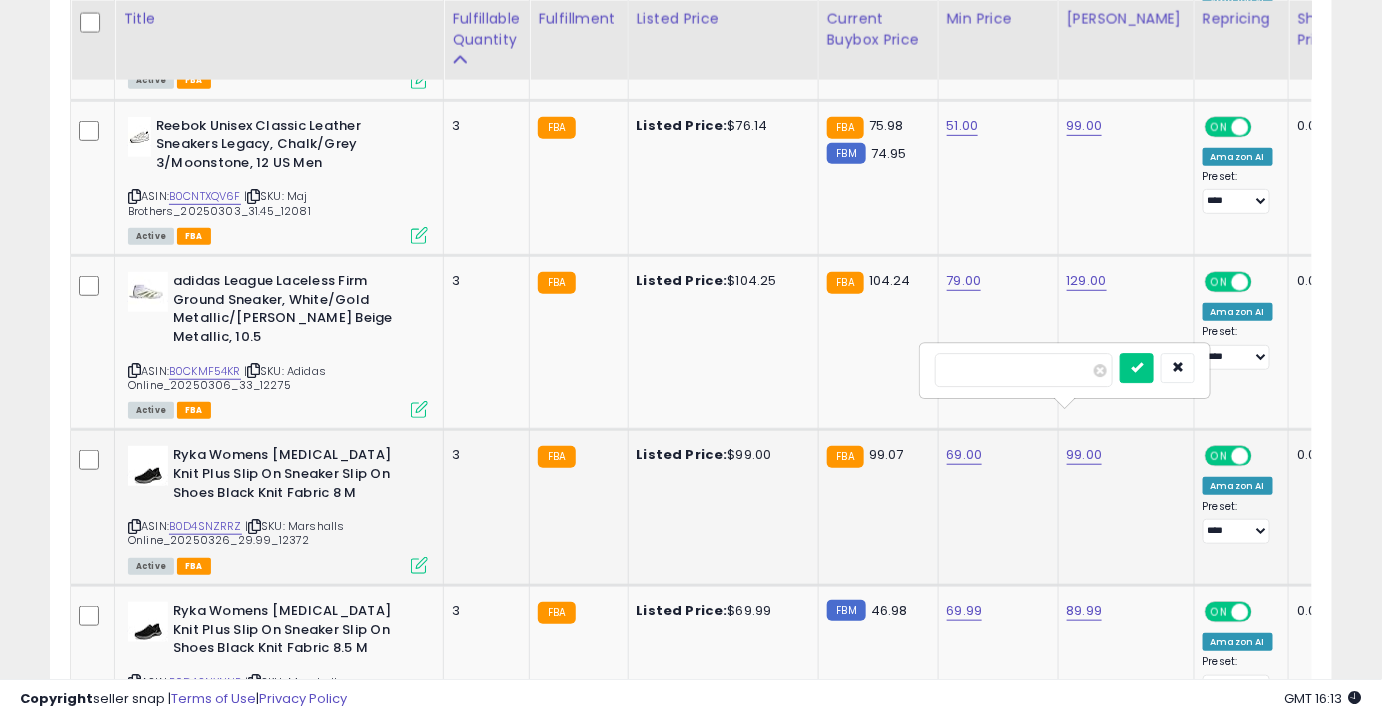 type on "*****" 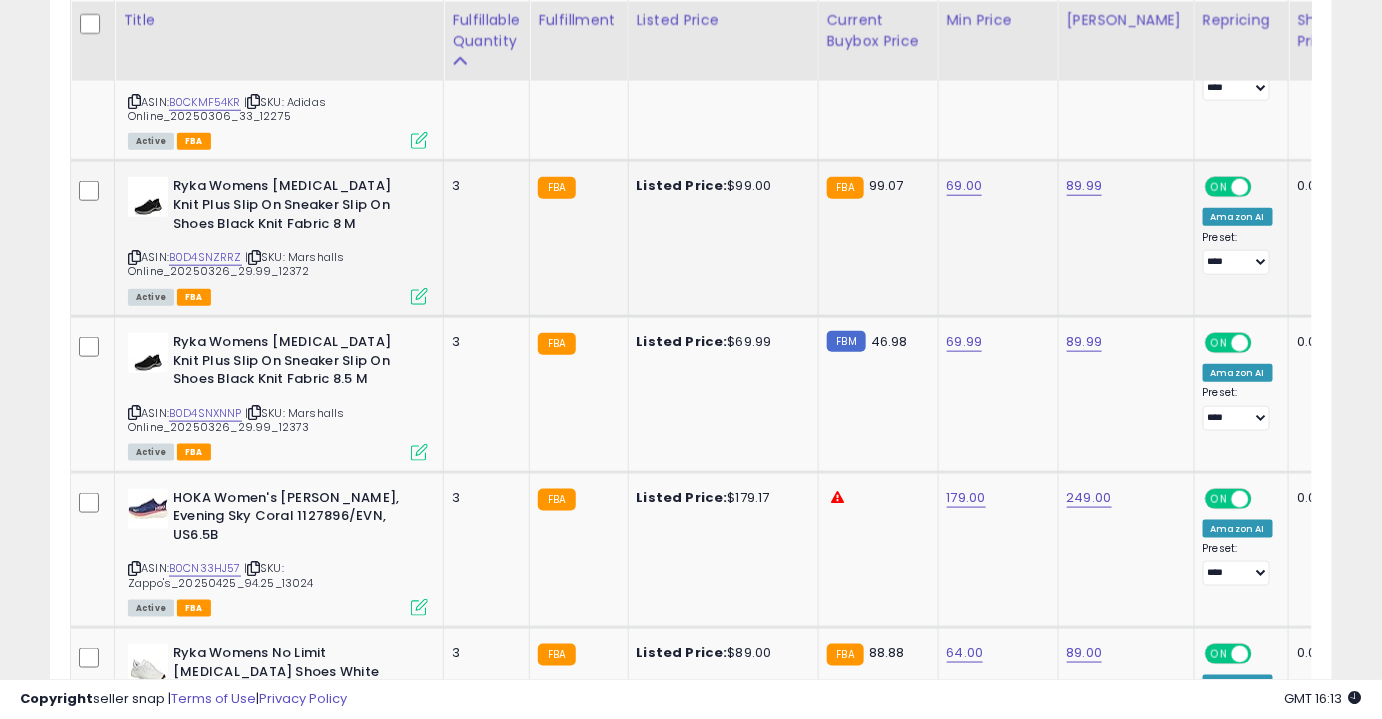 scroll, scrollTop: 3088, scrollLeft: 0, axis: vertical 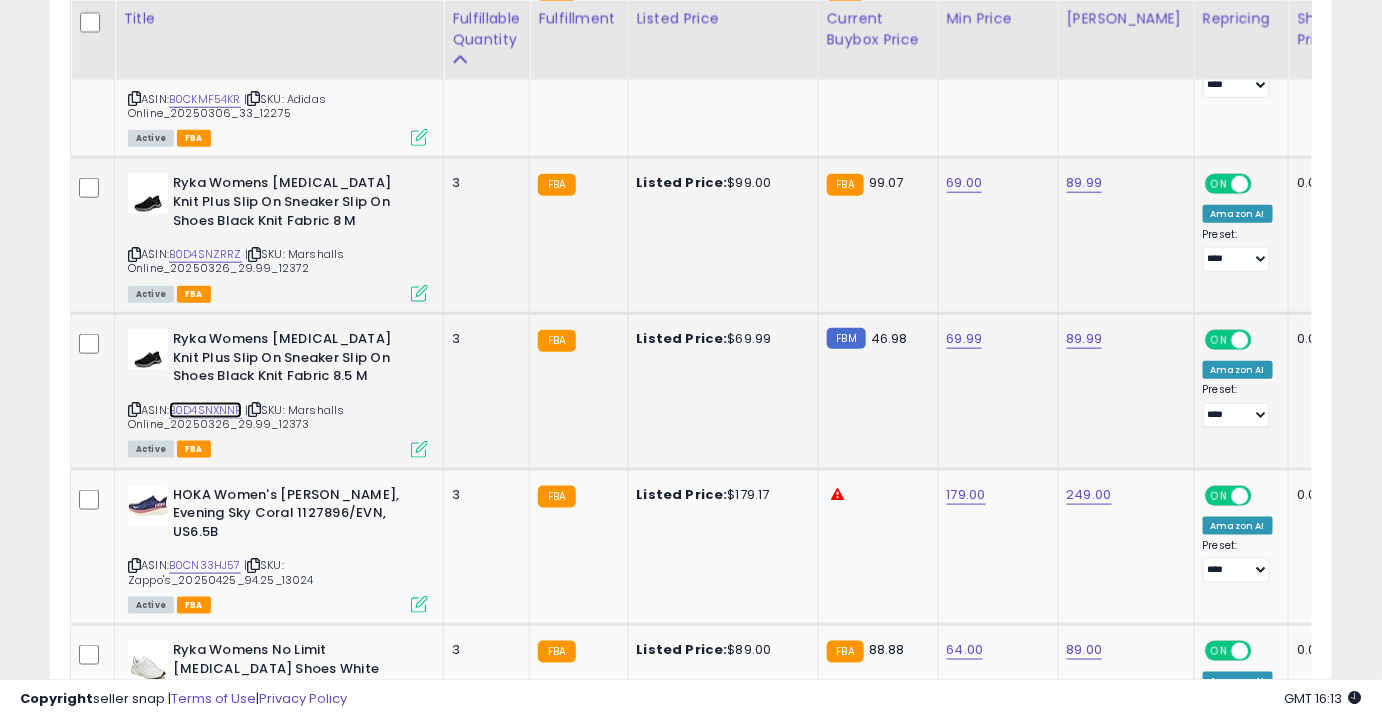 click on "B0D4SNXNNP" at bounding box center (205, 410) 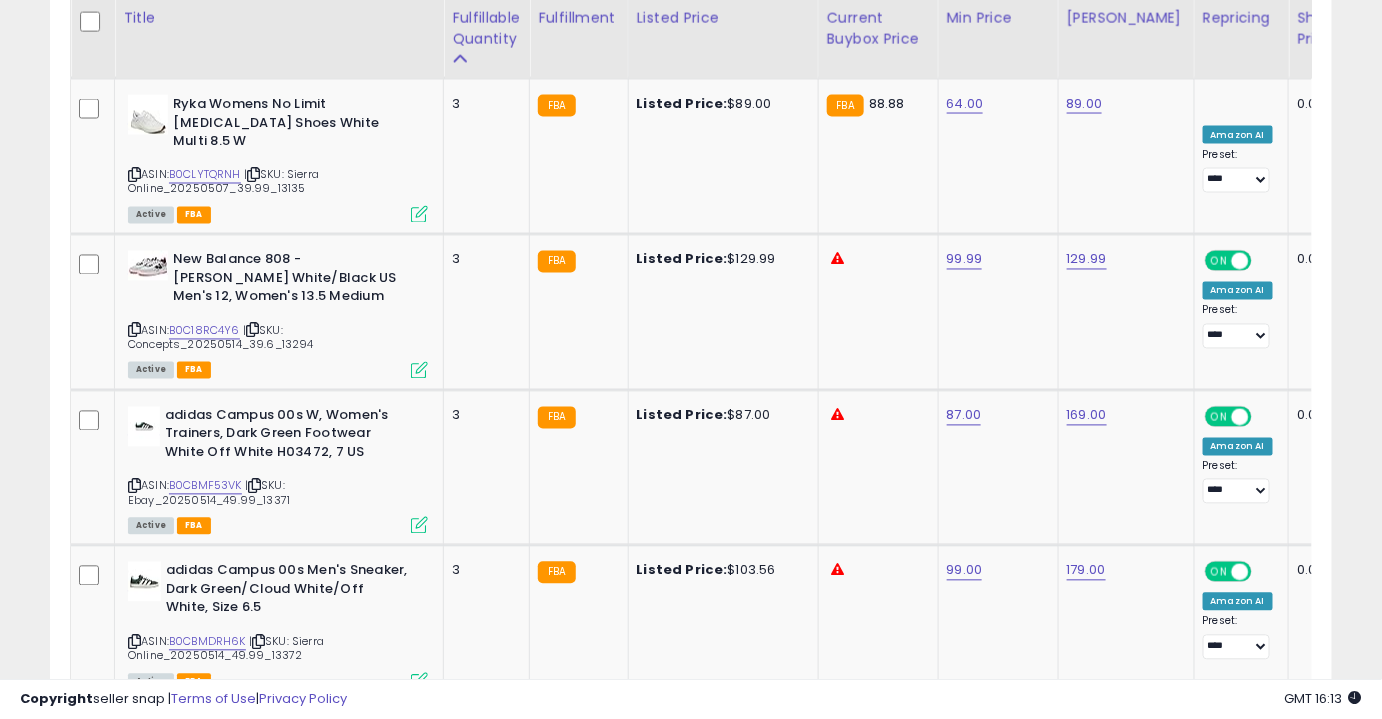 scroll, scrollTop: 3635, scrollLeft: 0, axis: vertical 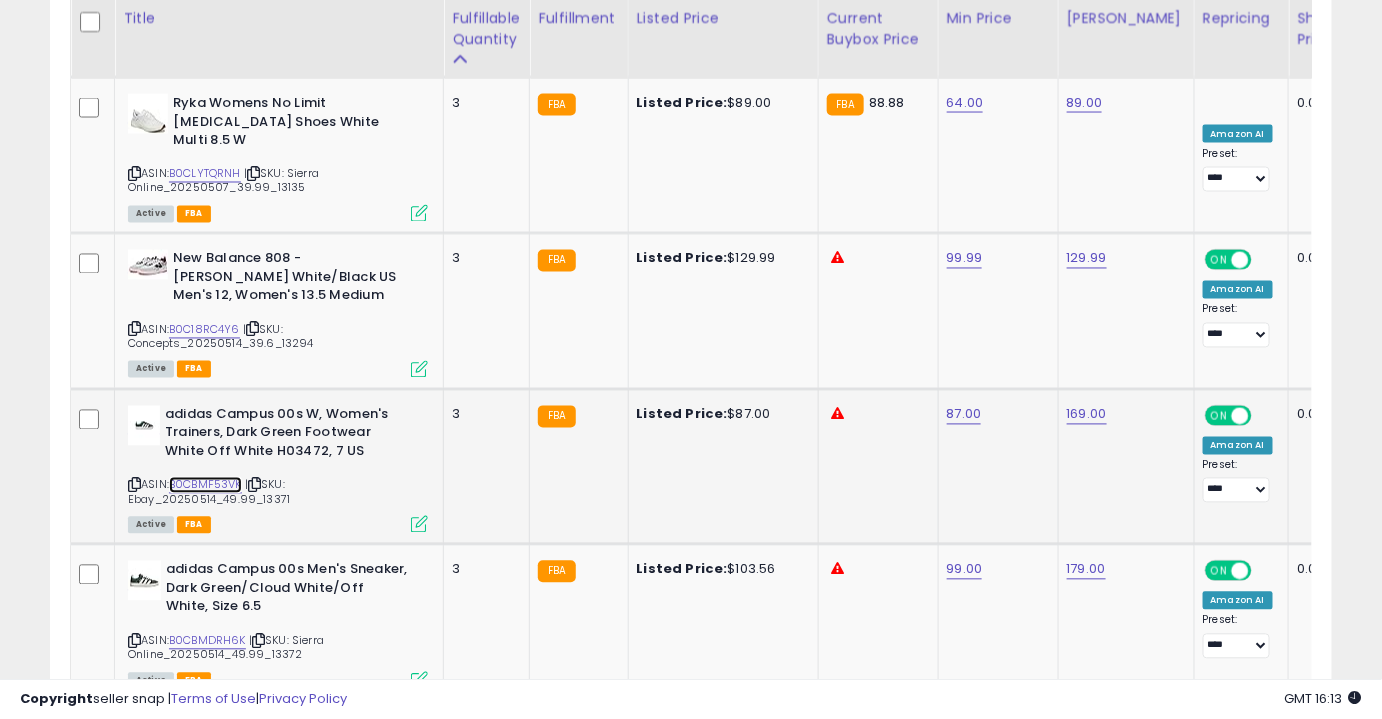 click on "B0CBMF53VK" at bounding box center [205, 485] 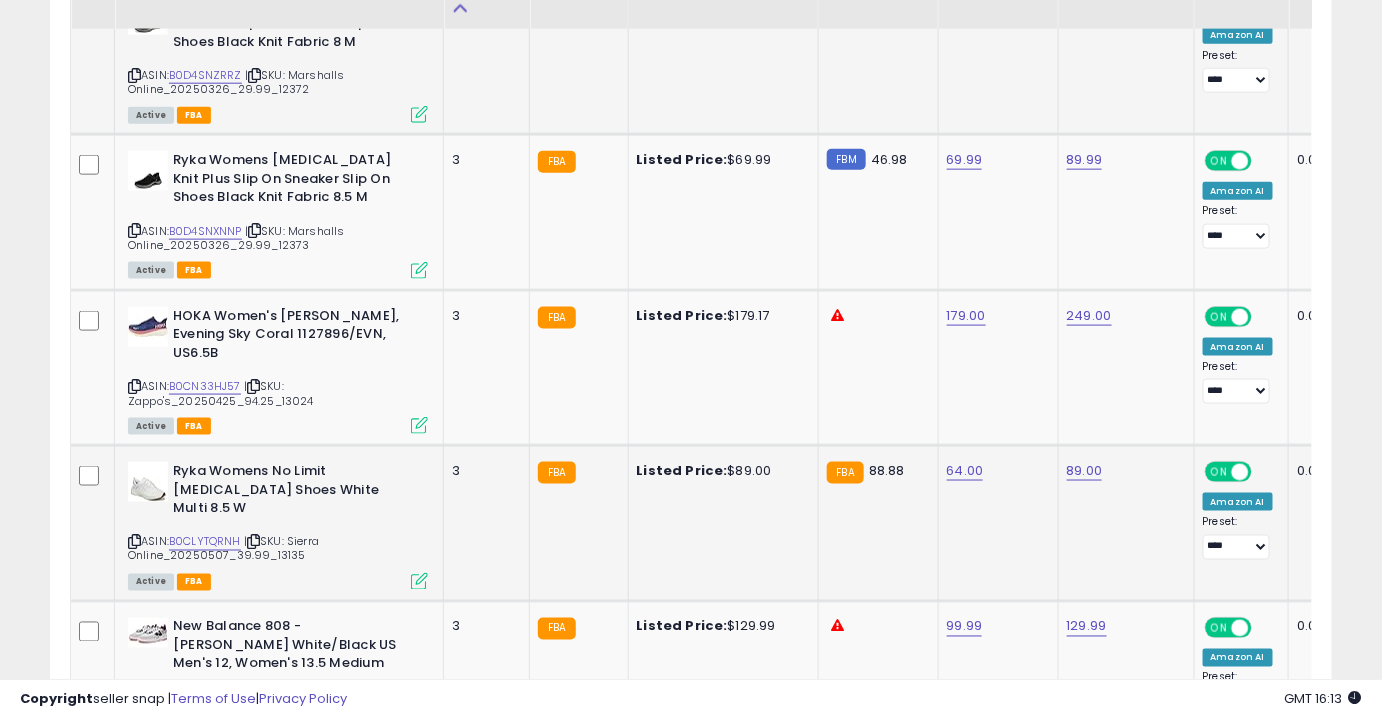 scroll, scrollTop: 3213, scrollLeft: 0, axis: vertical 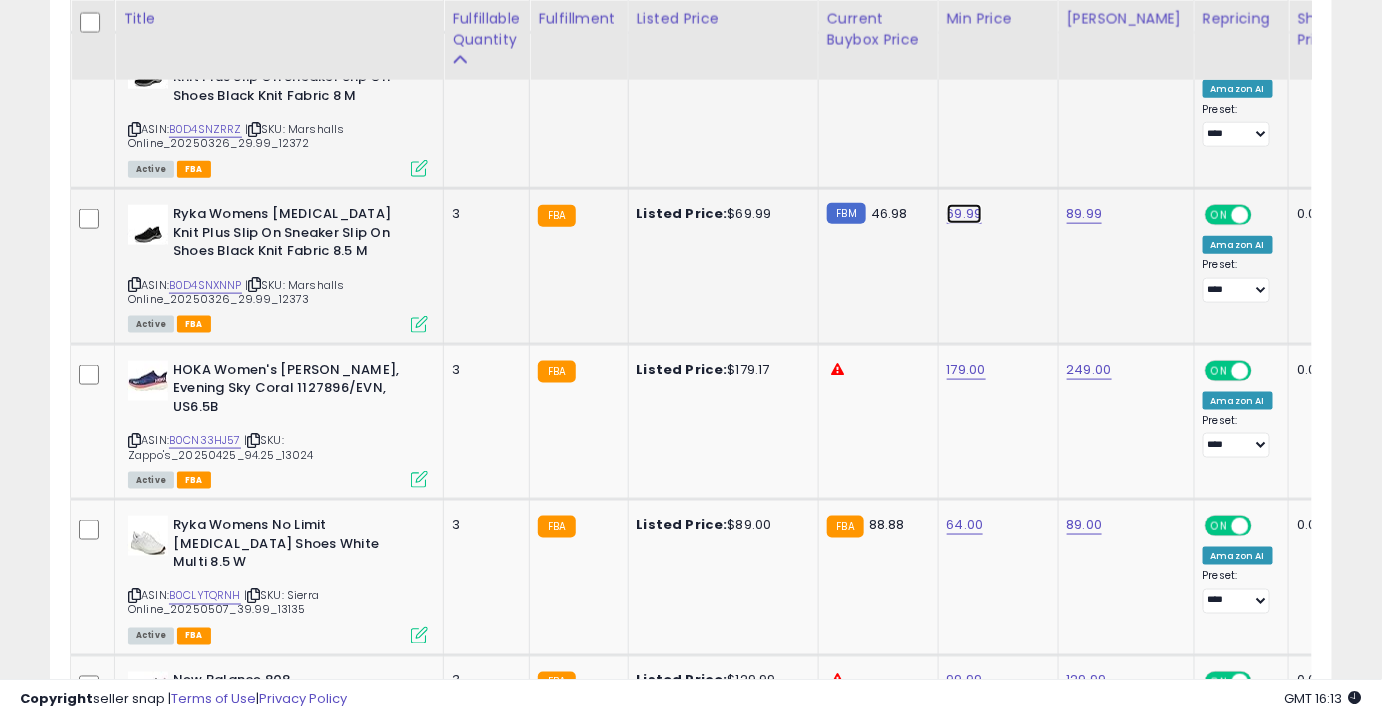 click on "69.99" at bounding box center [965, -2139] 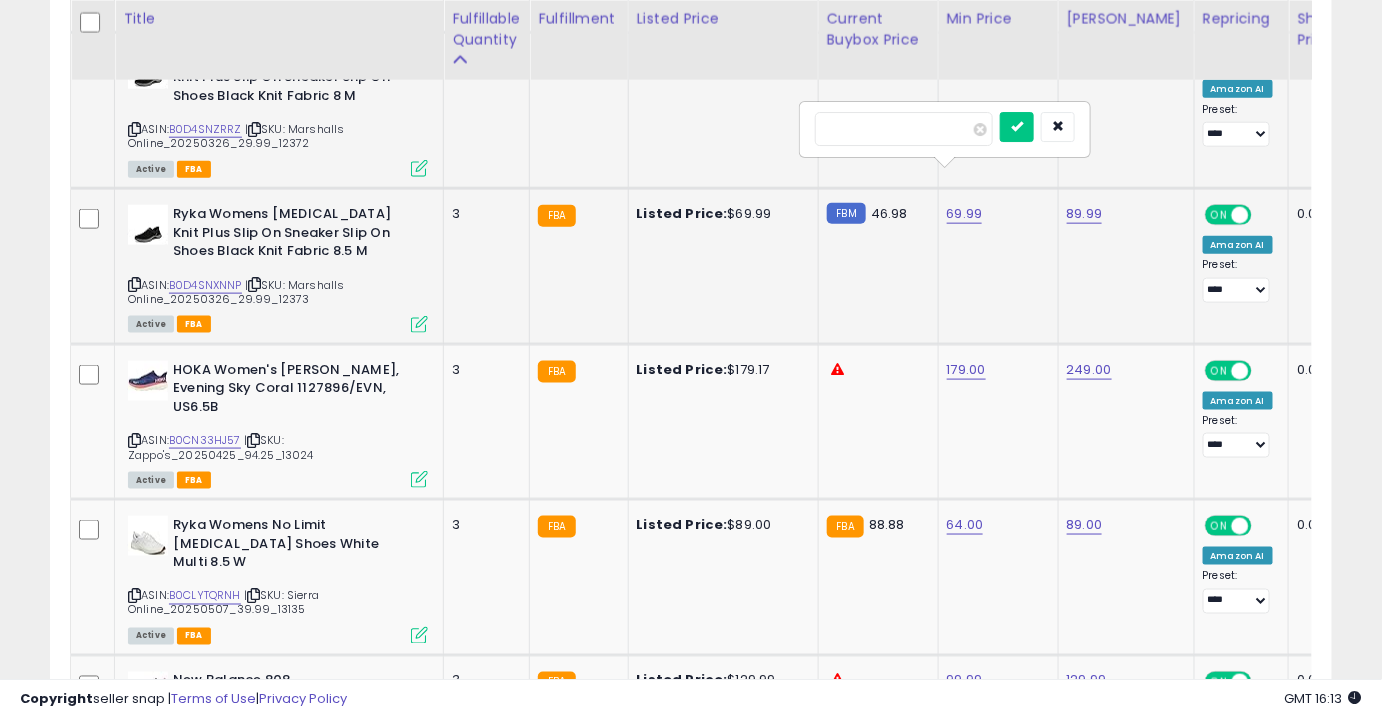 type on "*****" 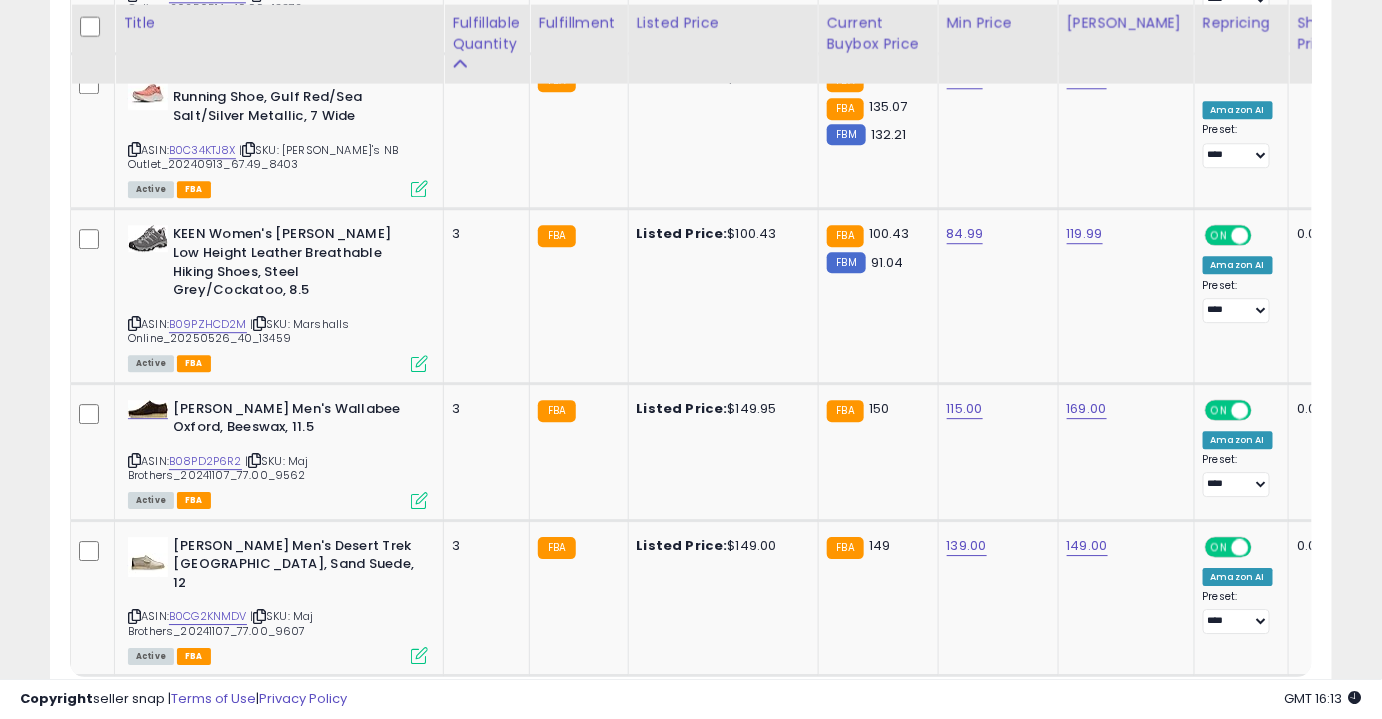 scroll, scrollTop: 4287, scrollLeft: 0, axis: vertical 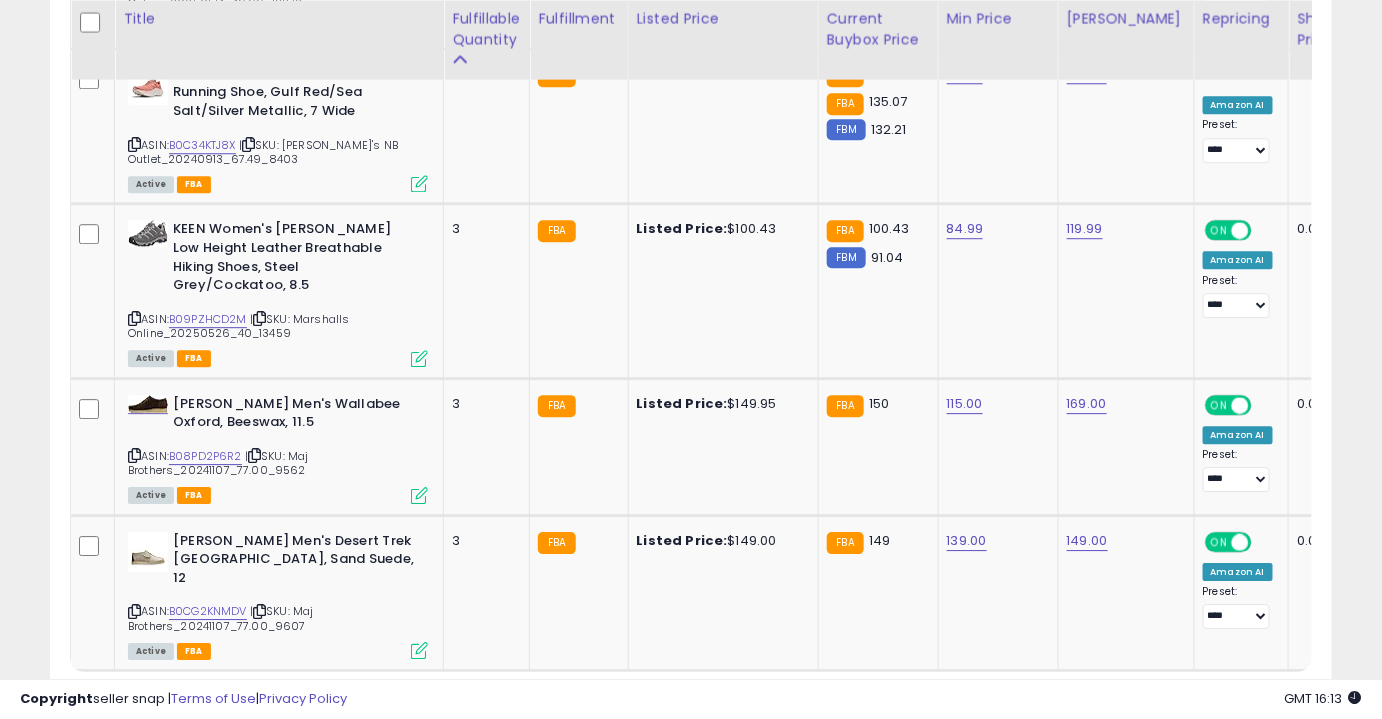 click on "14" 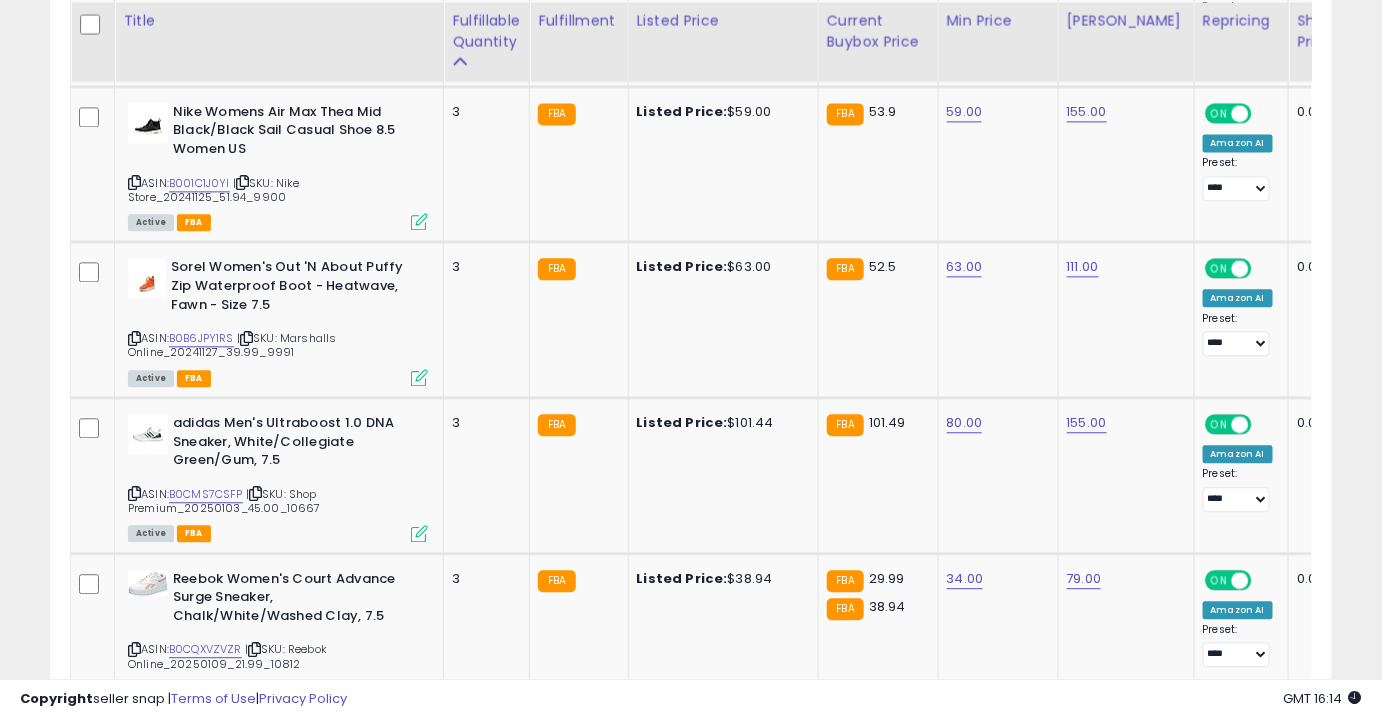 scroll, scrollTop: 1394, scrollLeft: 0, axis: vertical 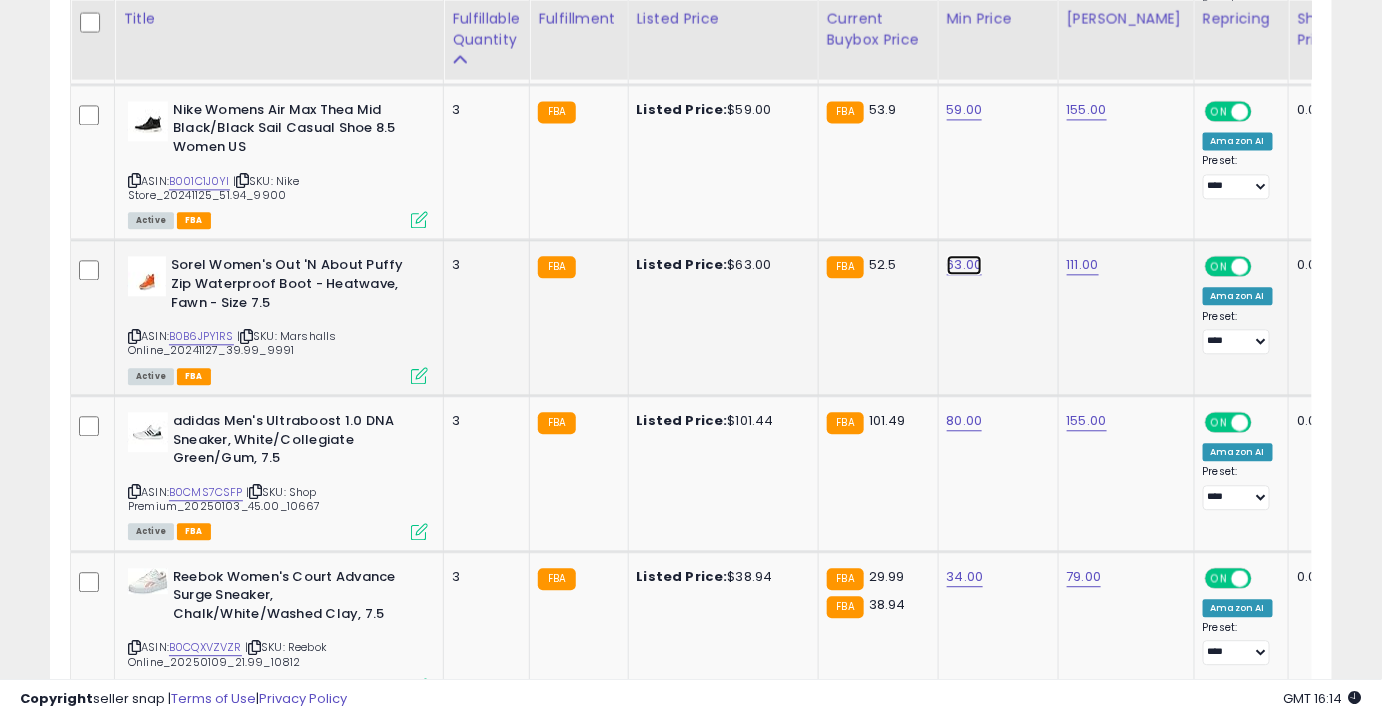 click on "63.00" at bounding box center [965, -320] 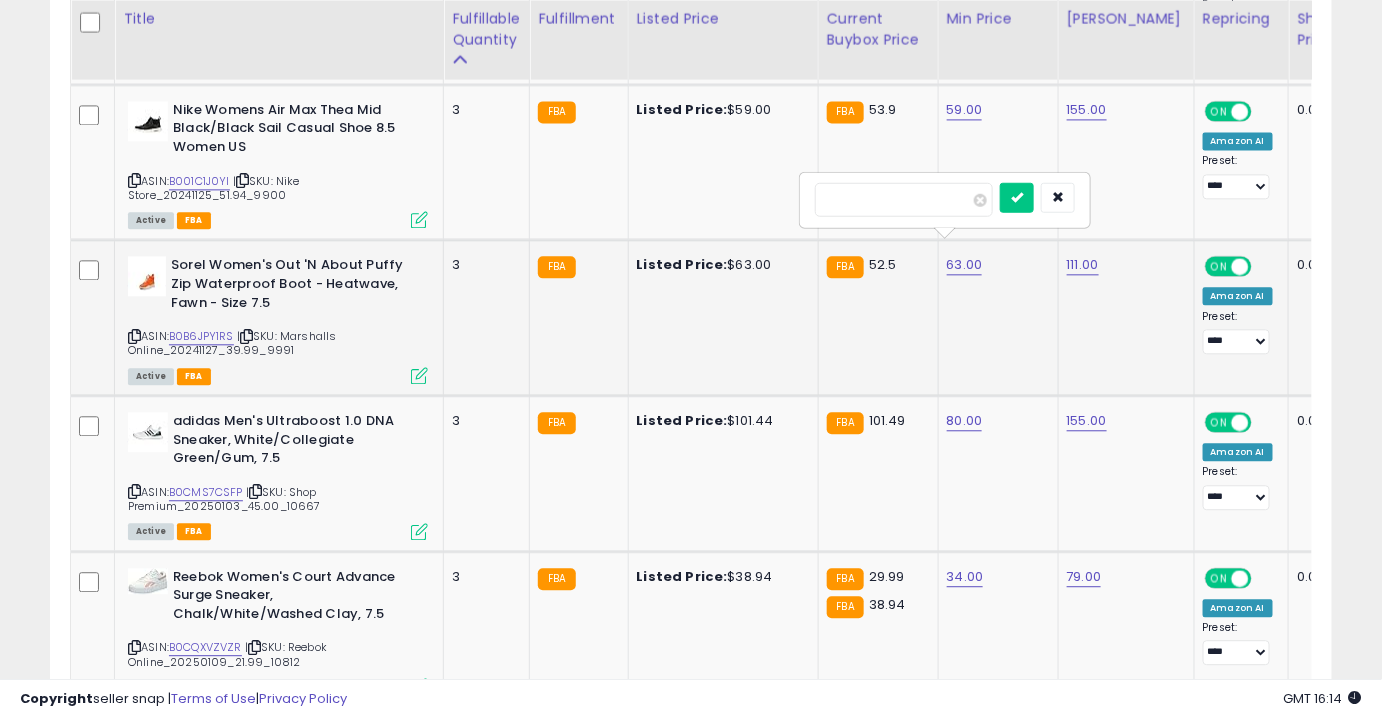 type on "**" 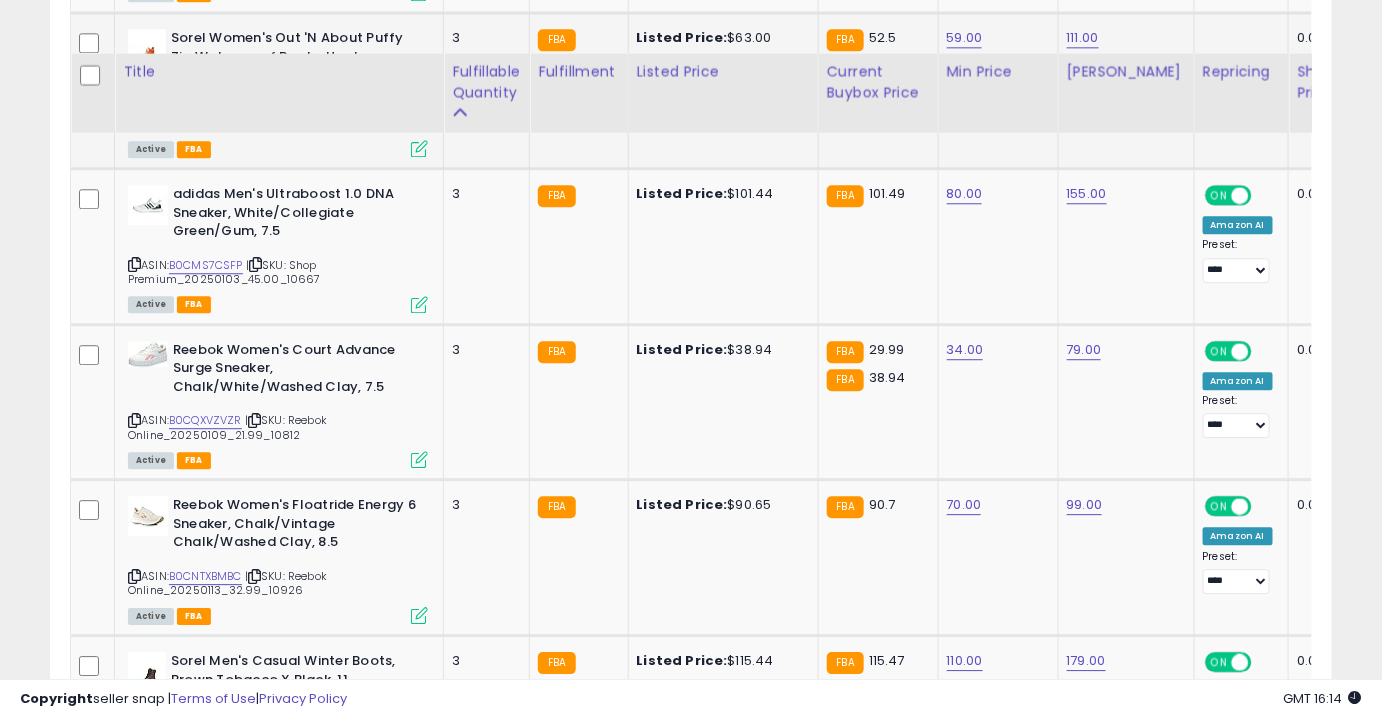 scroll, scrollTop: 1688, scrollLeft: 0, axis: vertical 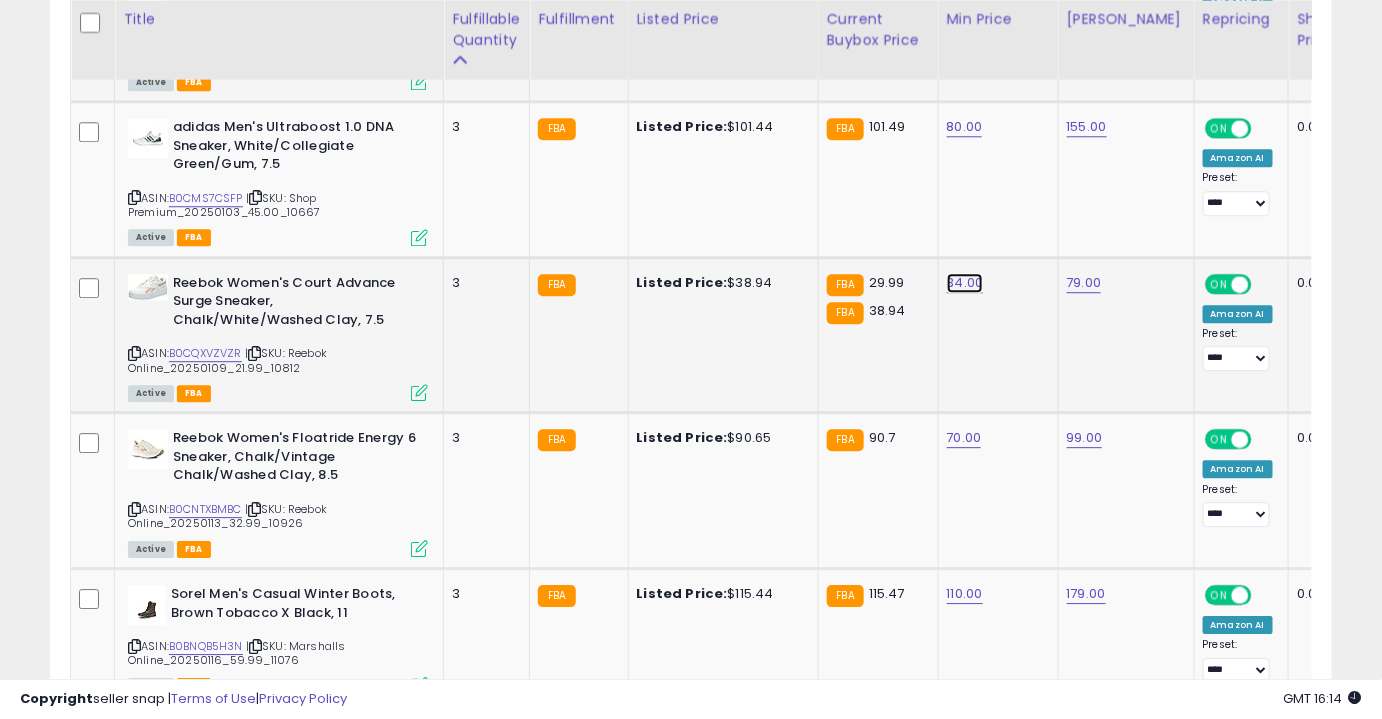 click on "34.00" at bounding box center [965, -614] 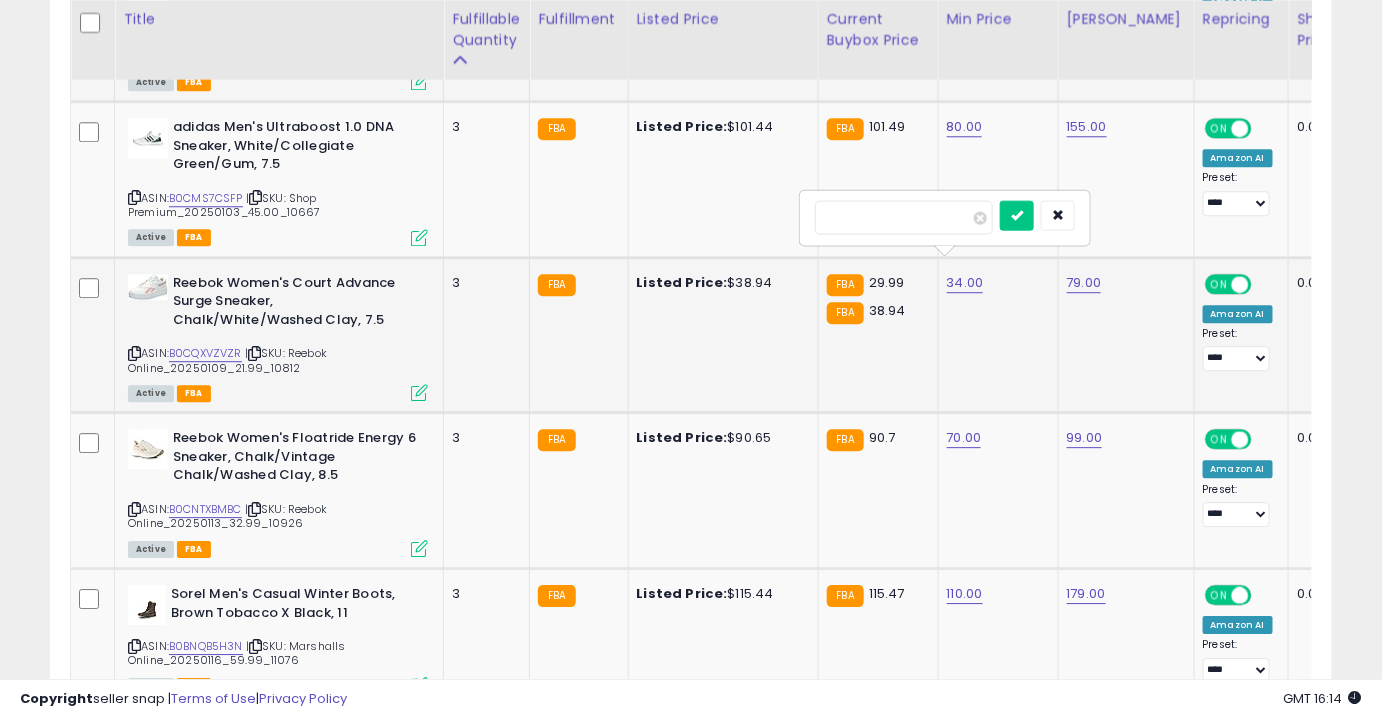 type on "**" 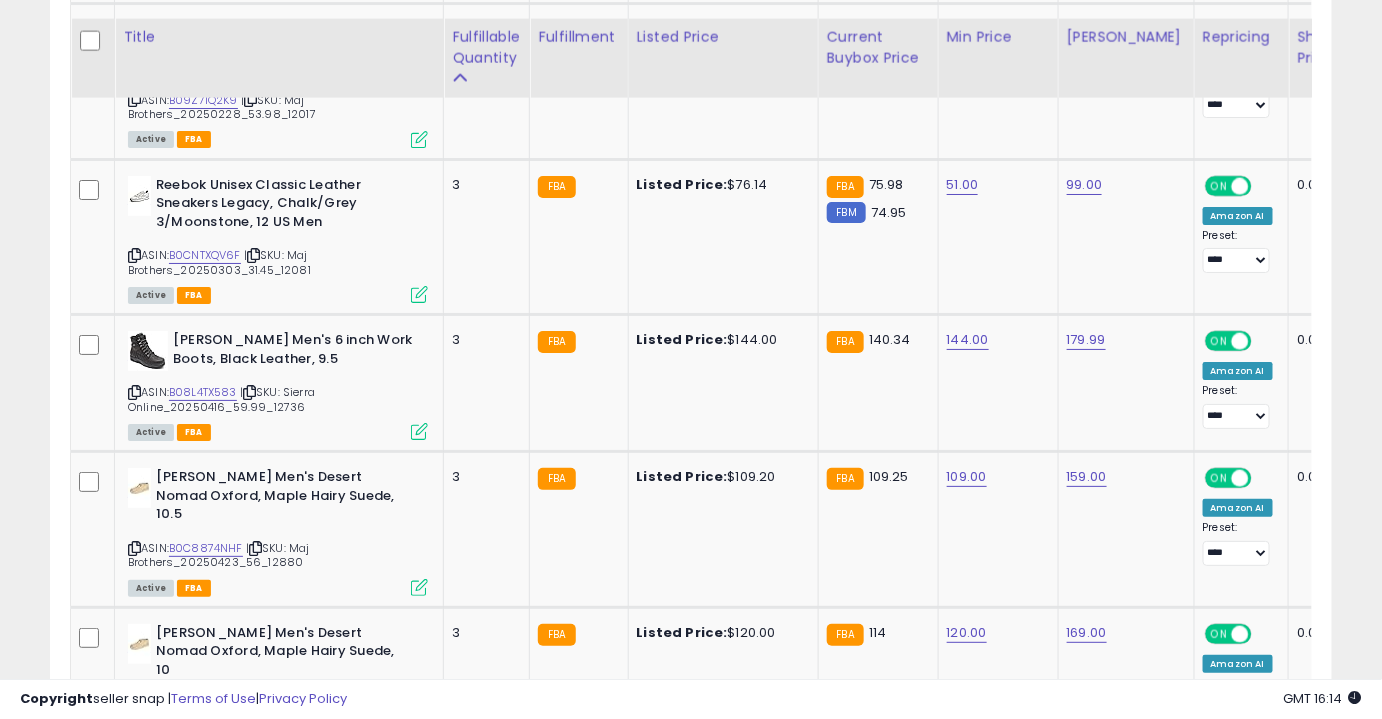 scroll, scrollTop: 2427, scrollLeft: 0, axis: vertical 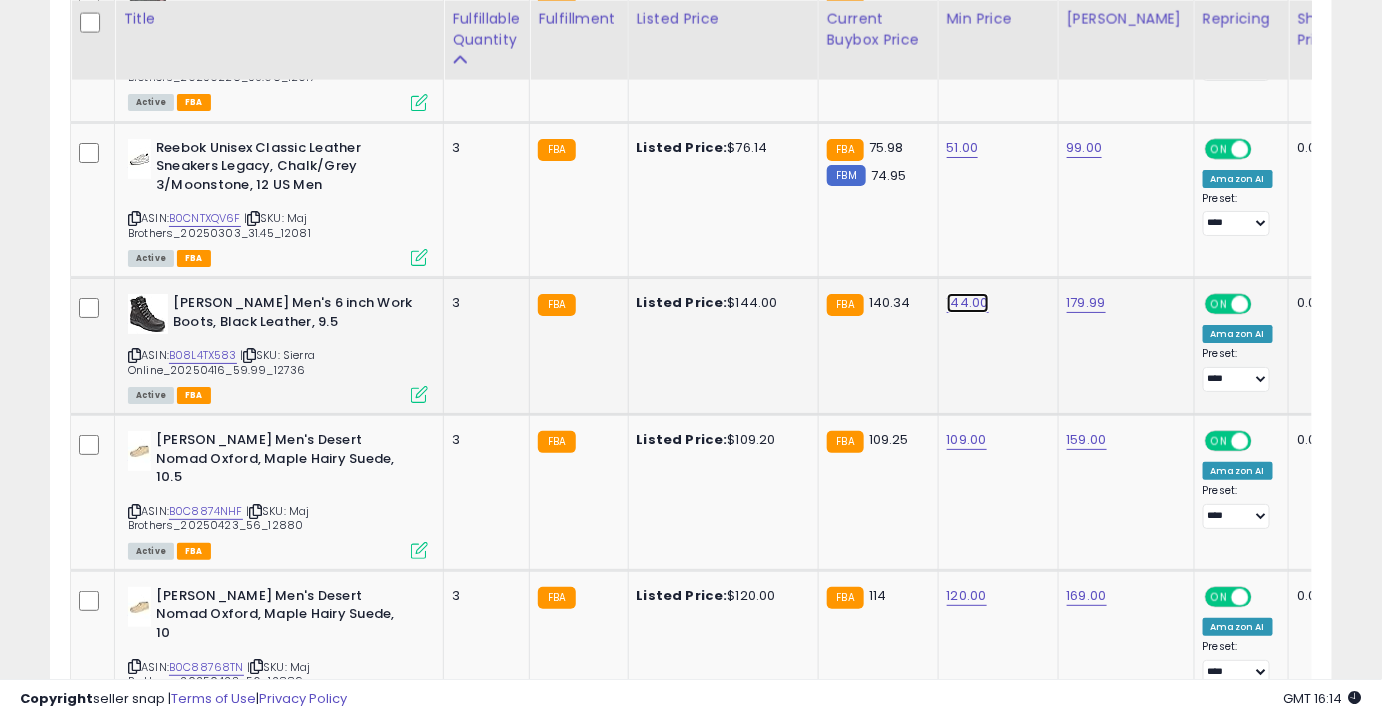 click on "144.00" at bounding box center (965, -1353) 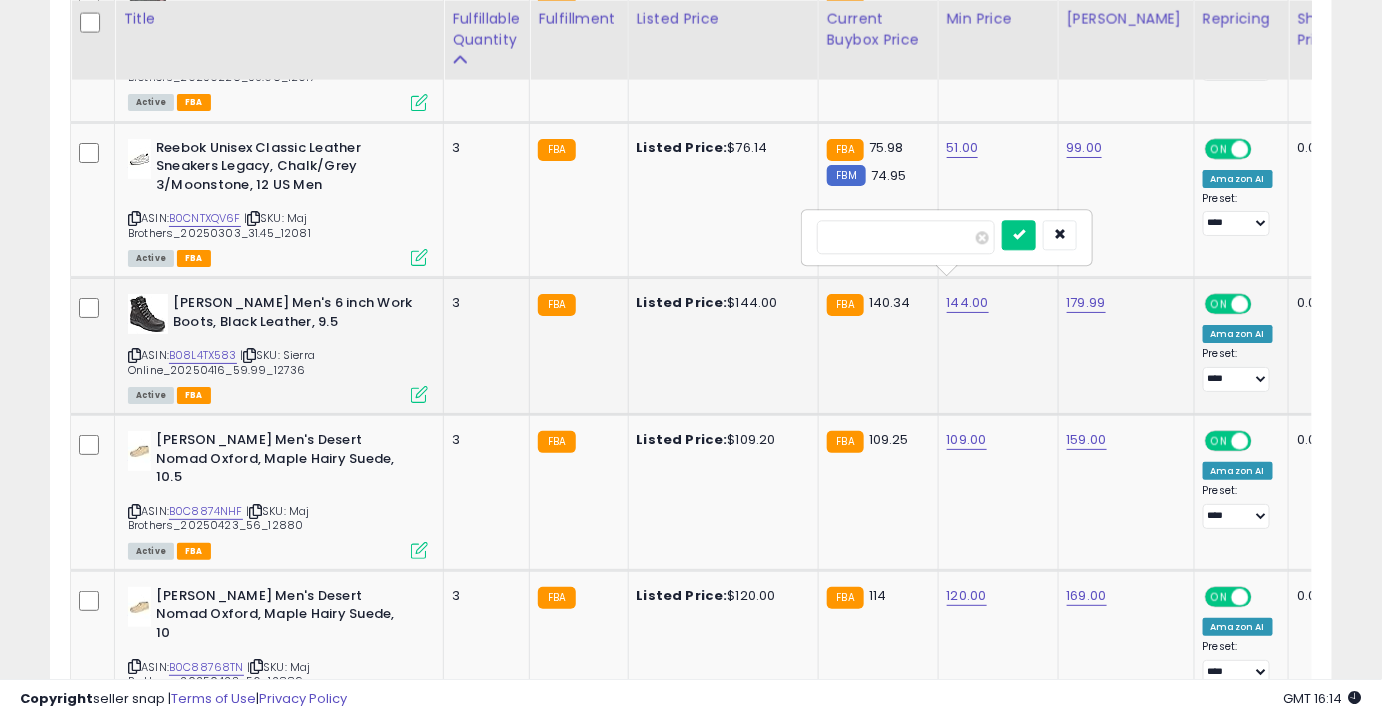 type on "***" 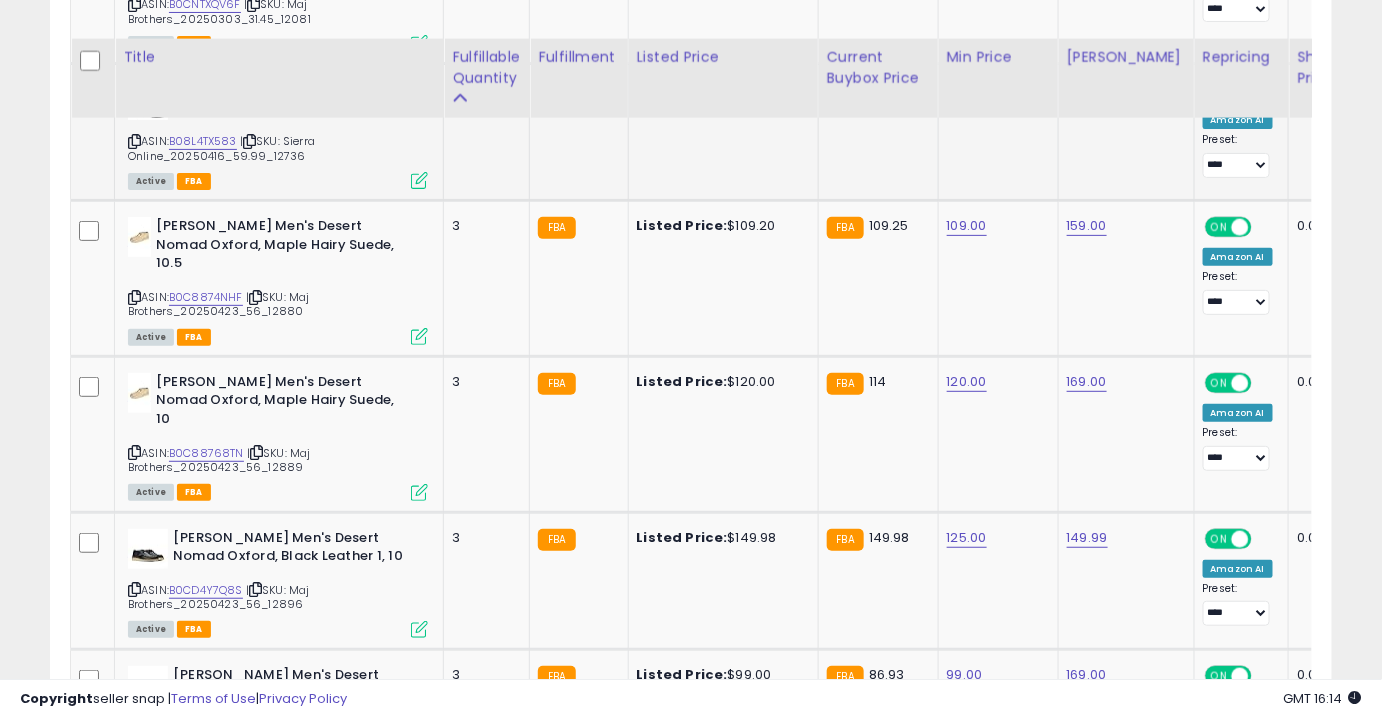 scroll, scrollTop: 2696, scrollLeft: 0, axis: vertical 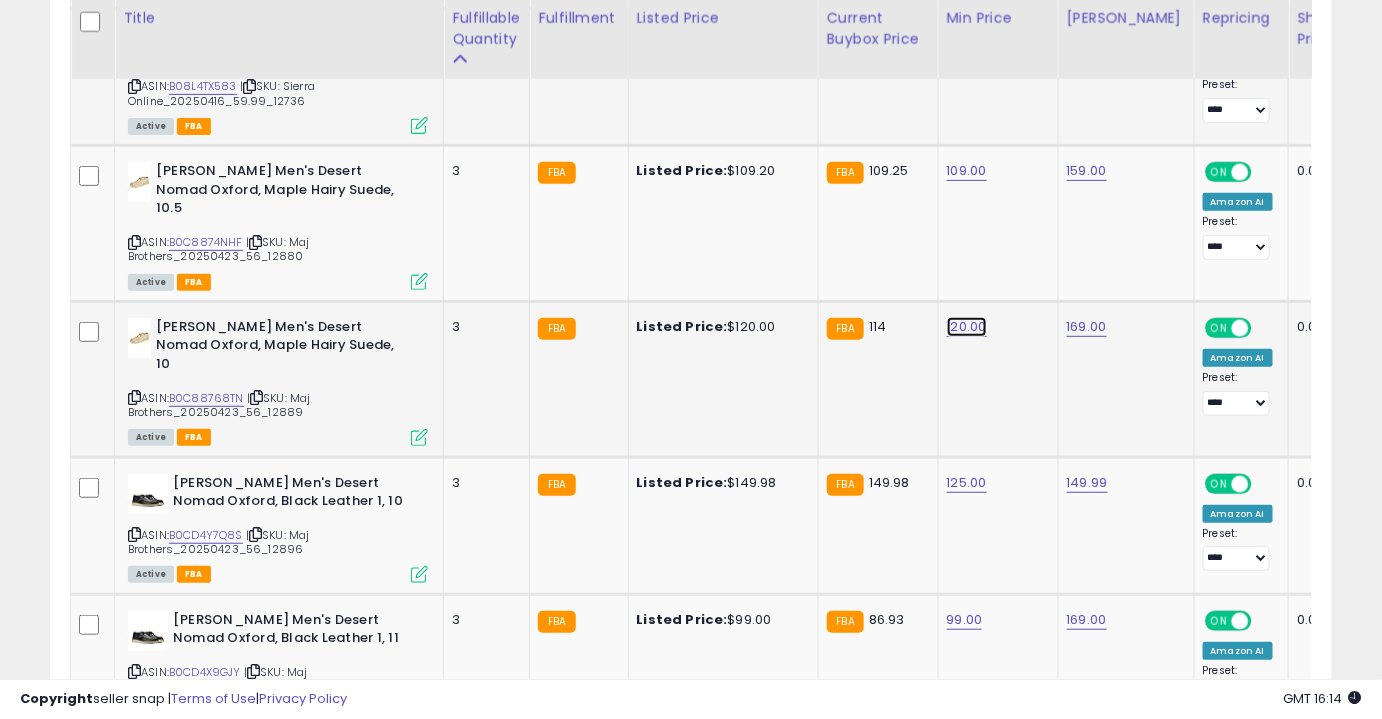click on "120.00" at bounding box center (965, -1622) 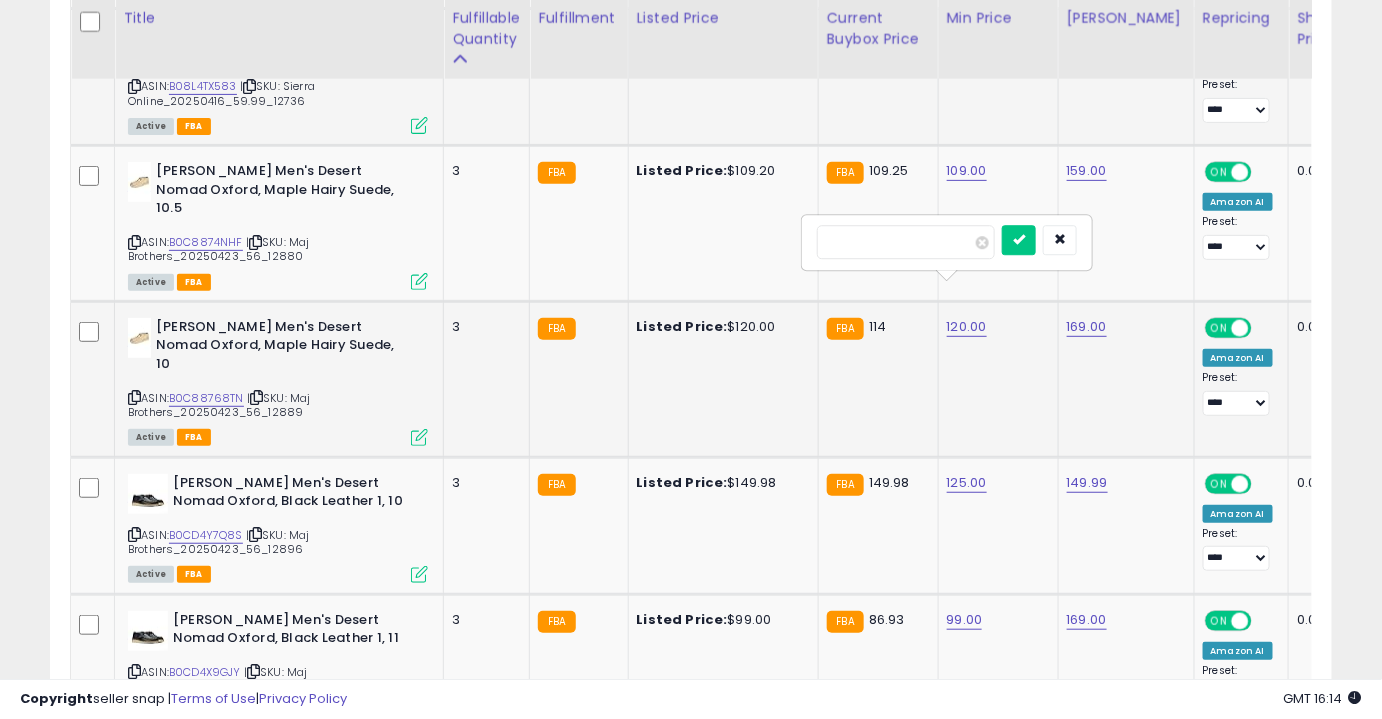 type on "***" 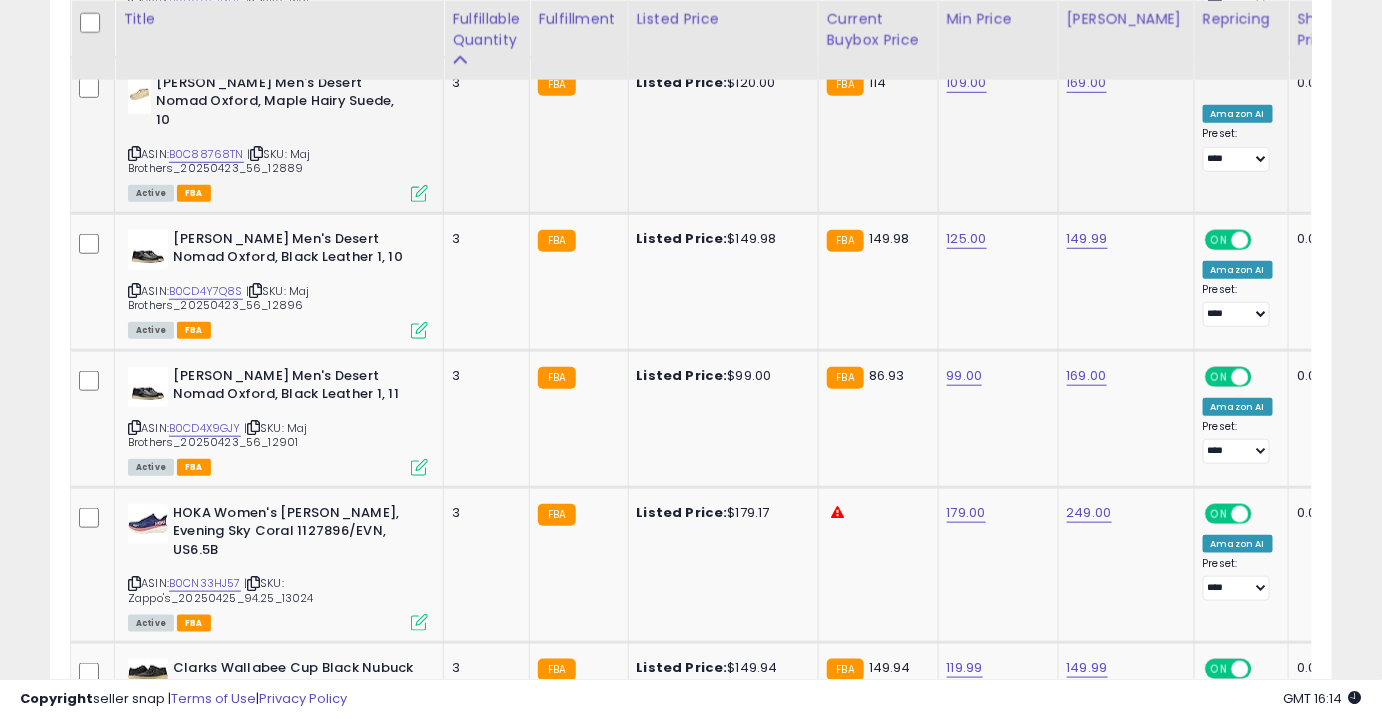 scroll, scrollTop: 2941, scrollLeft: 0, axis: vertical 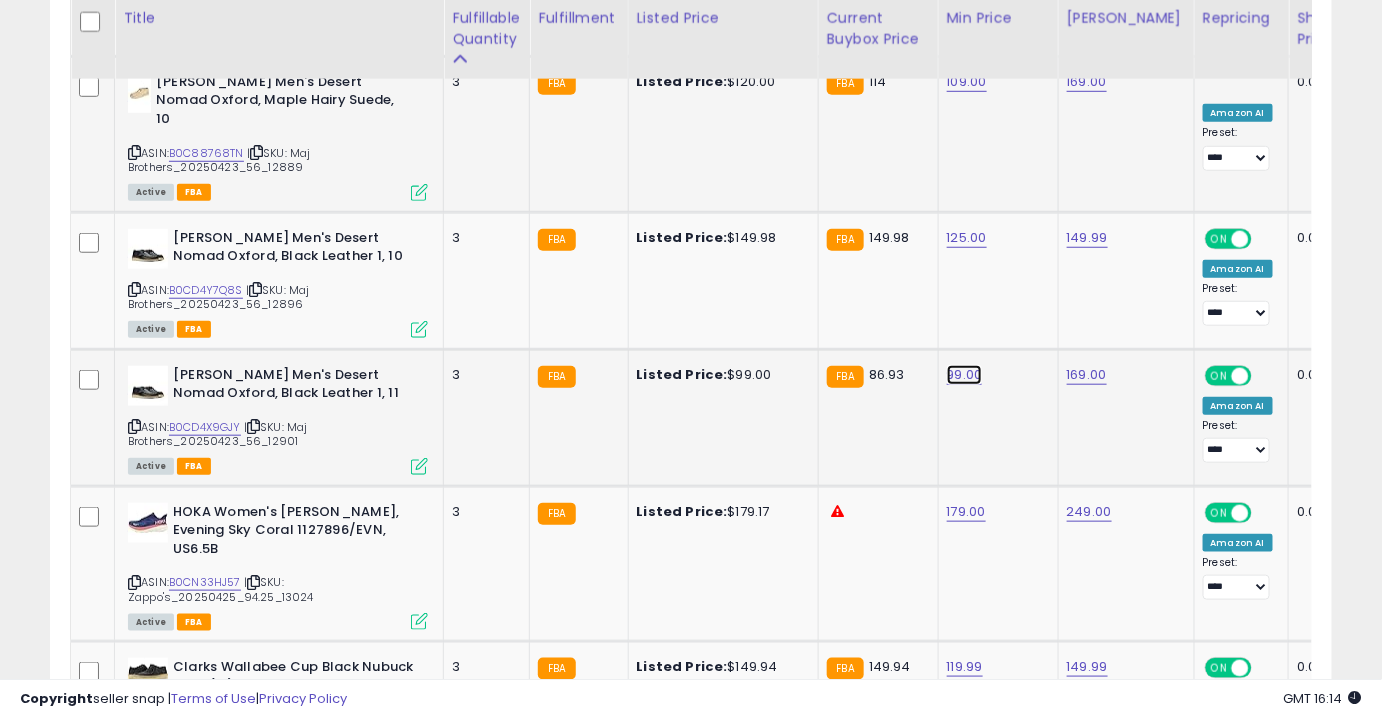 click on "99.00" at bounding box center [965, -1867] 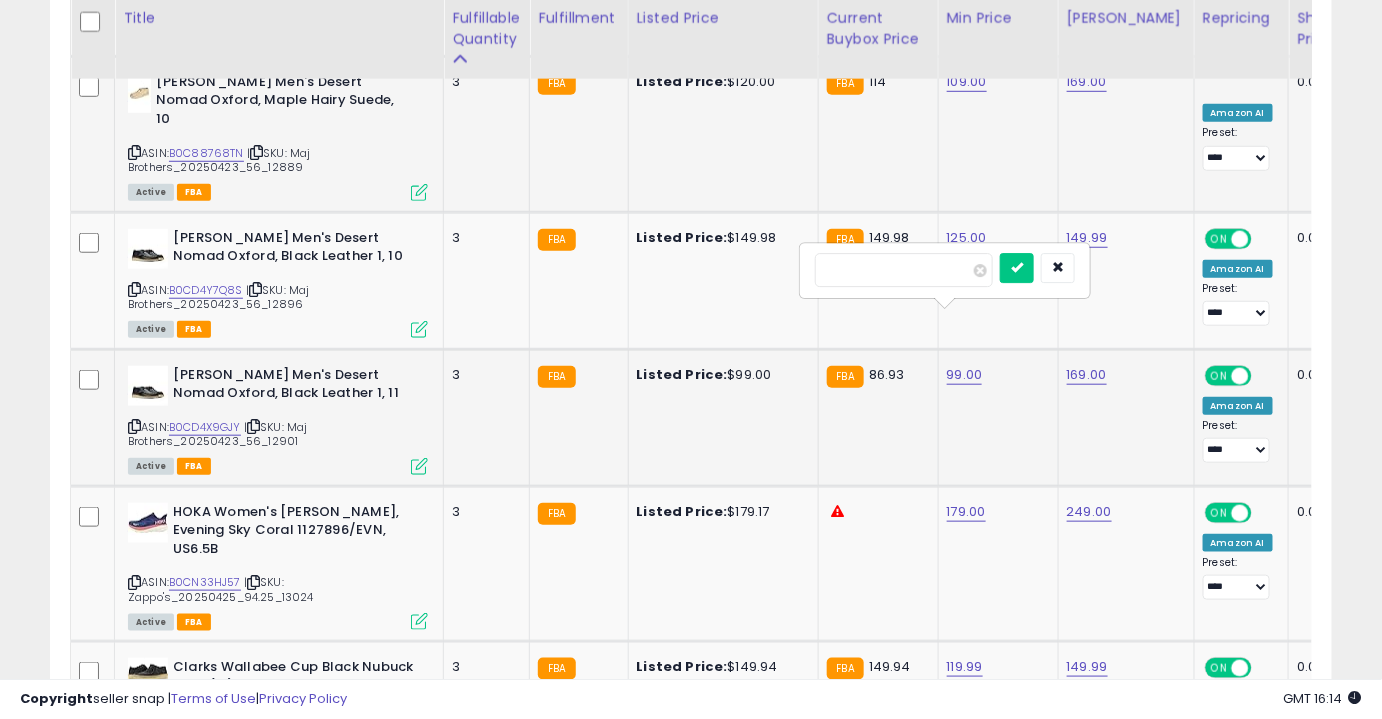 type on "**" 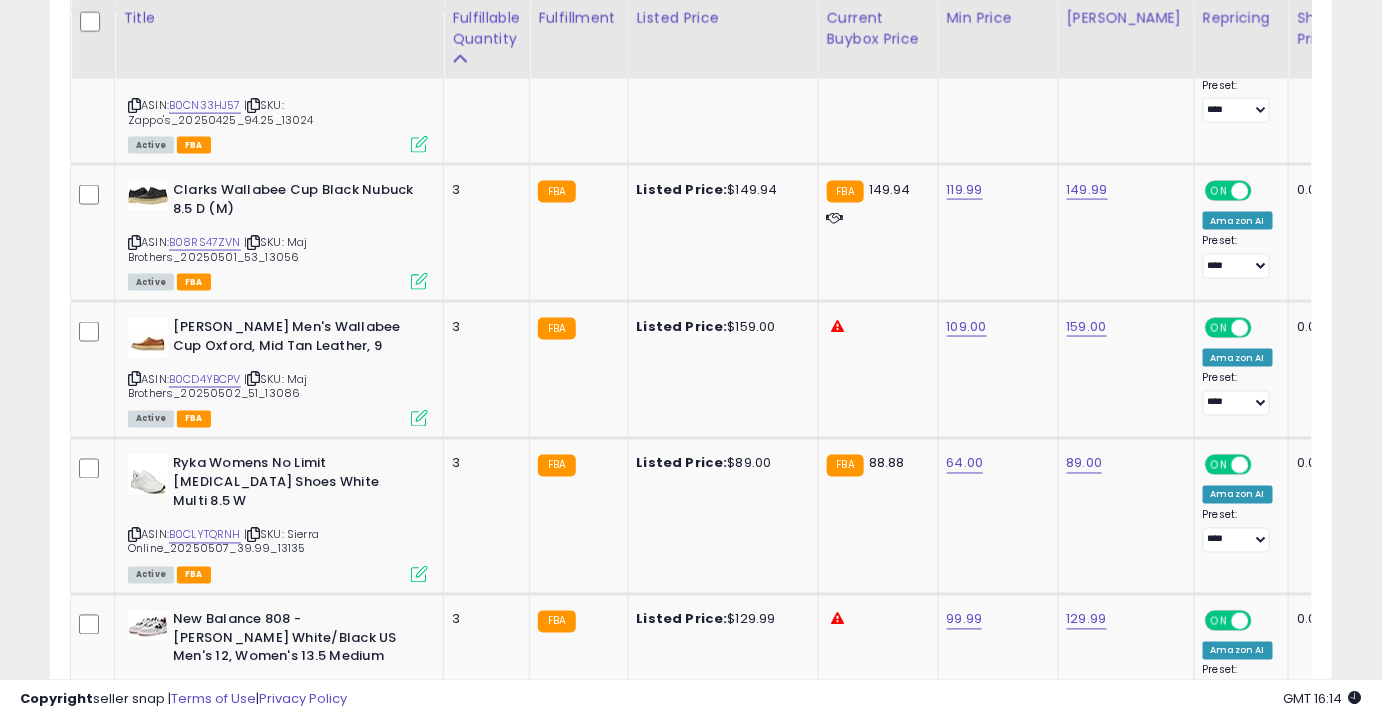 scroll, scrollTop: 3419, scrollLeft: 0, axis: vertical 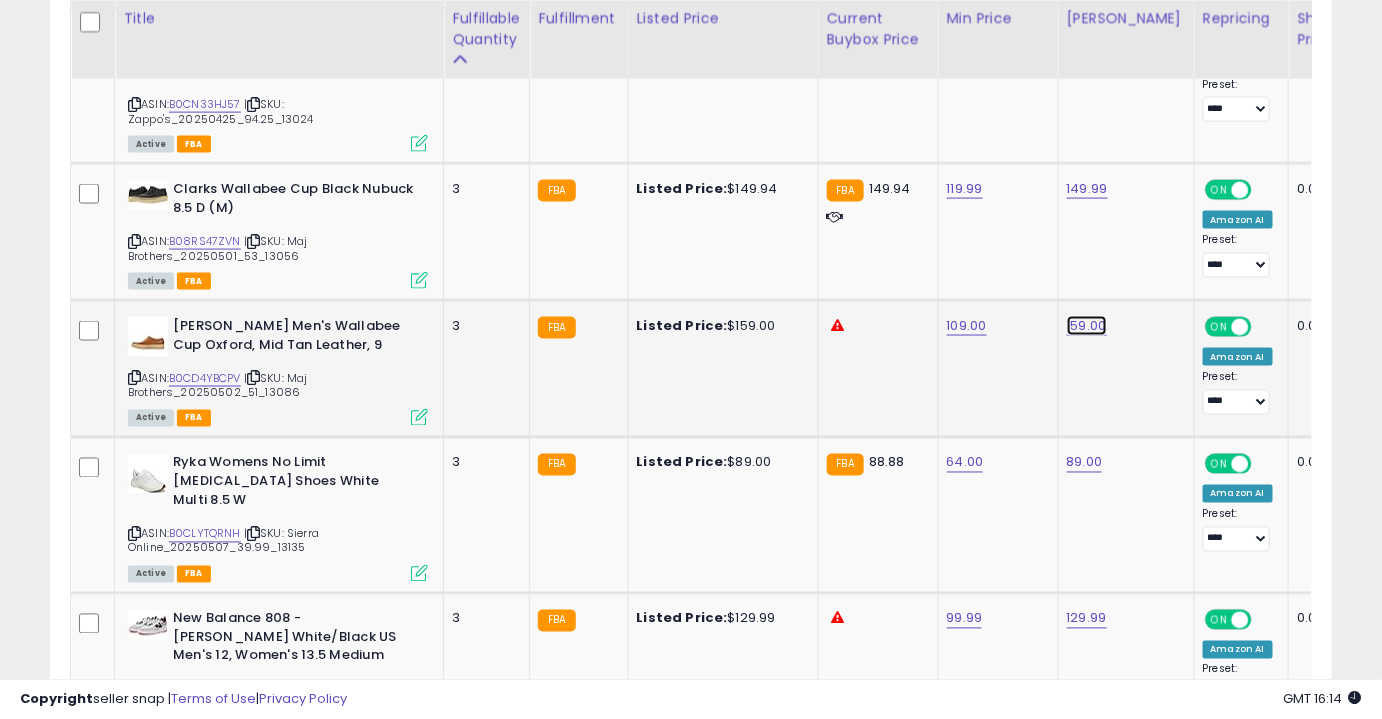 click on "159.00" at bounding box center [1085, -2345] 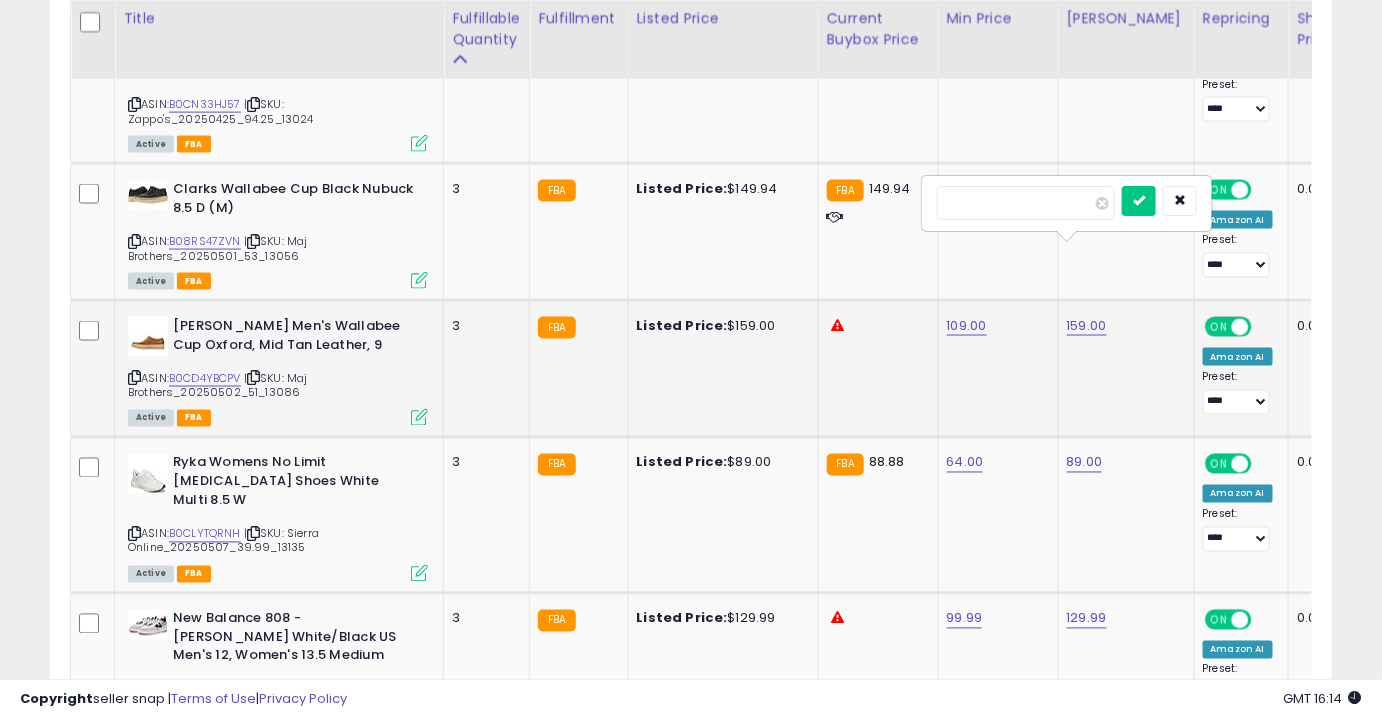 type on "******" 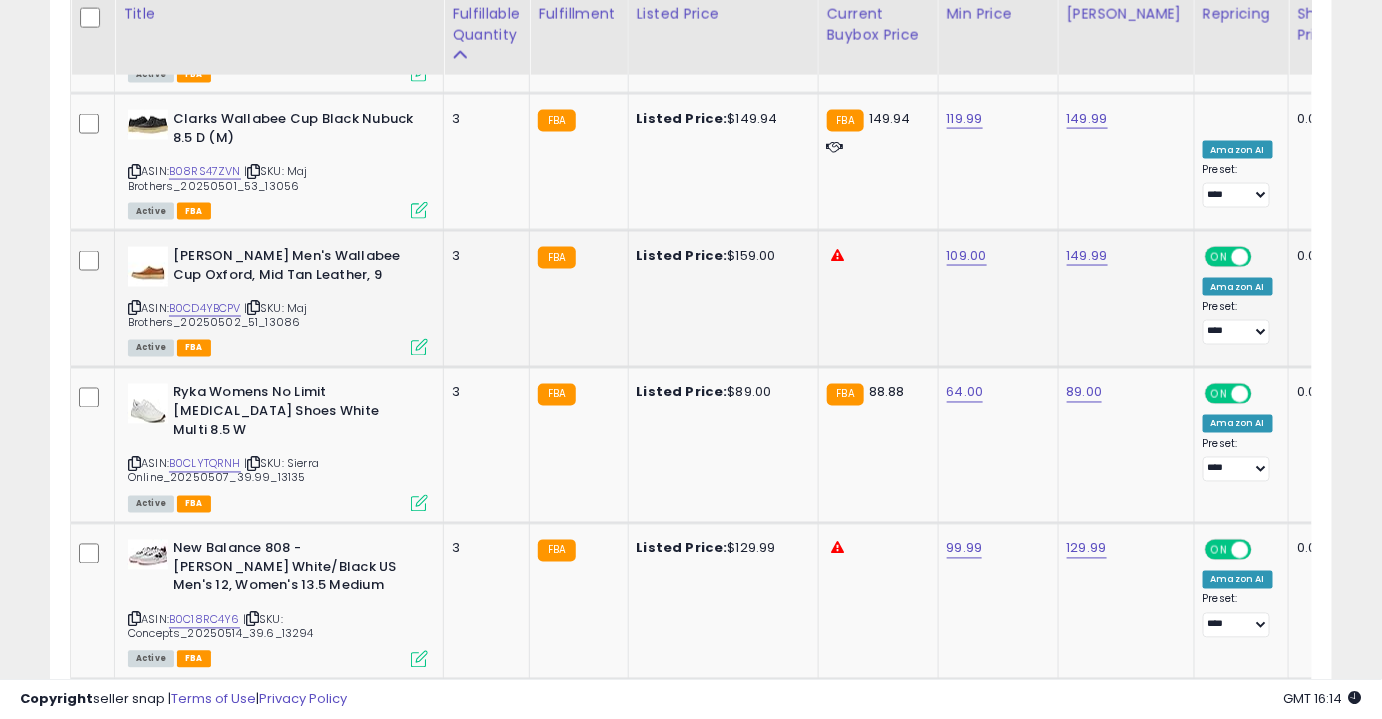 scroll, scrollTop: 3496, scrollLeft: 0, axis: vertical 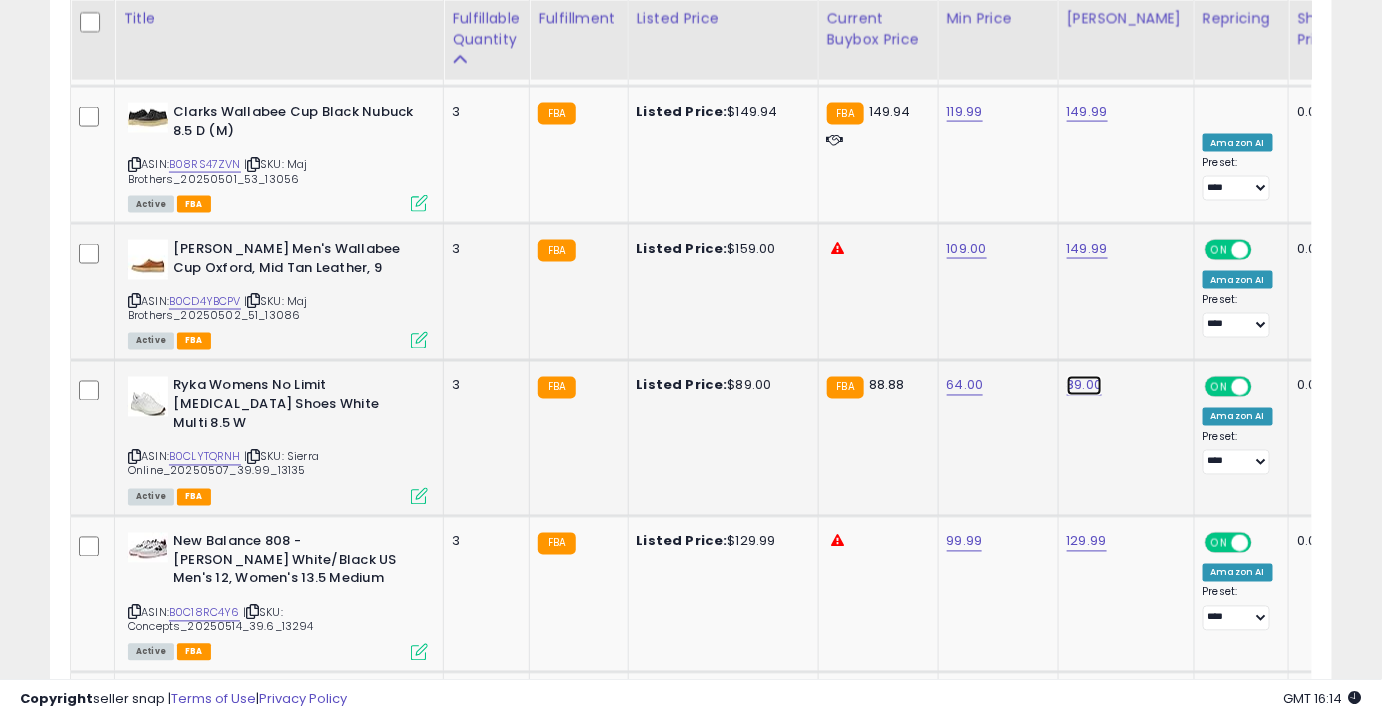 click on "89.00" at bounding box center (1085, -2422) 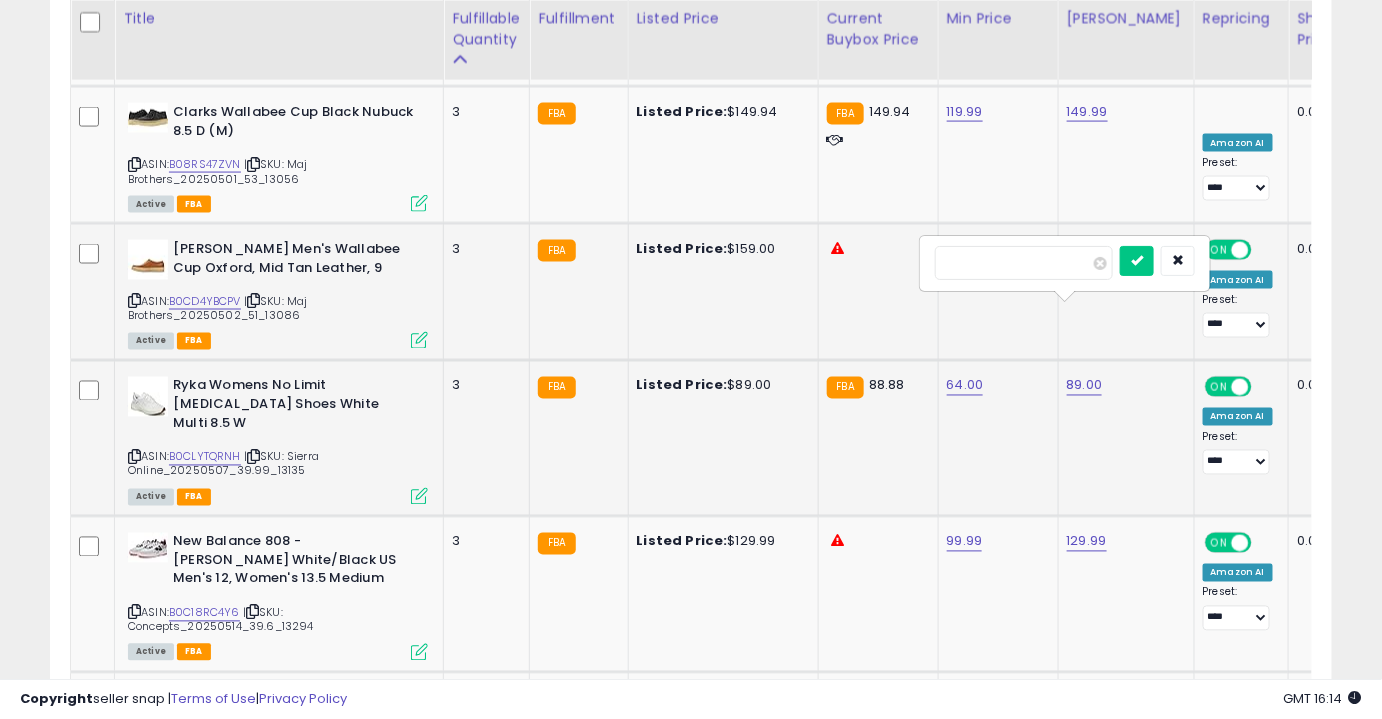 type on "*****" 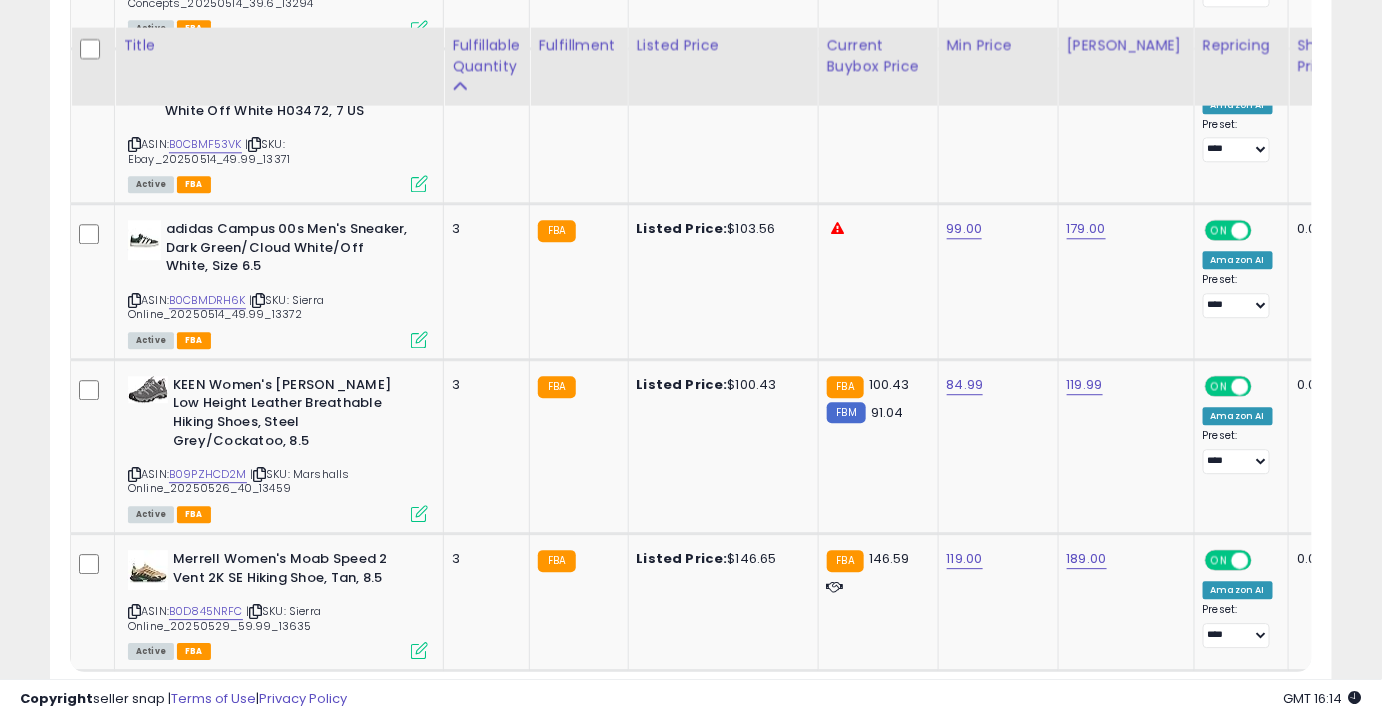 scroll, scrollTop: 4146, scrollLeft: 0, axis: vertical 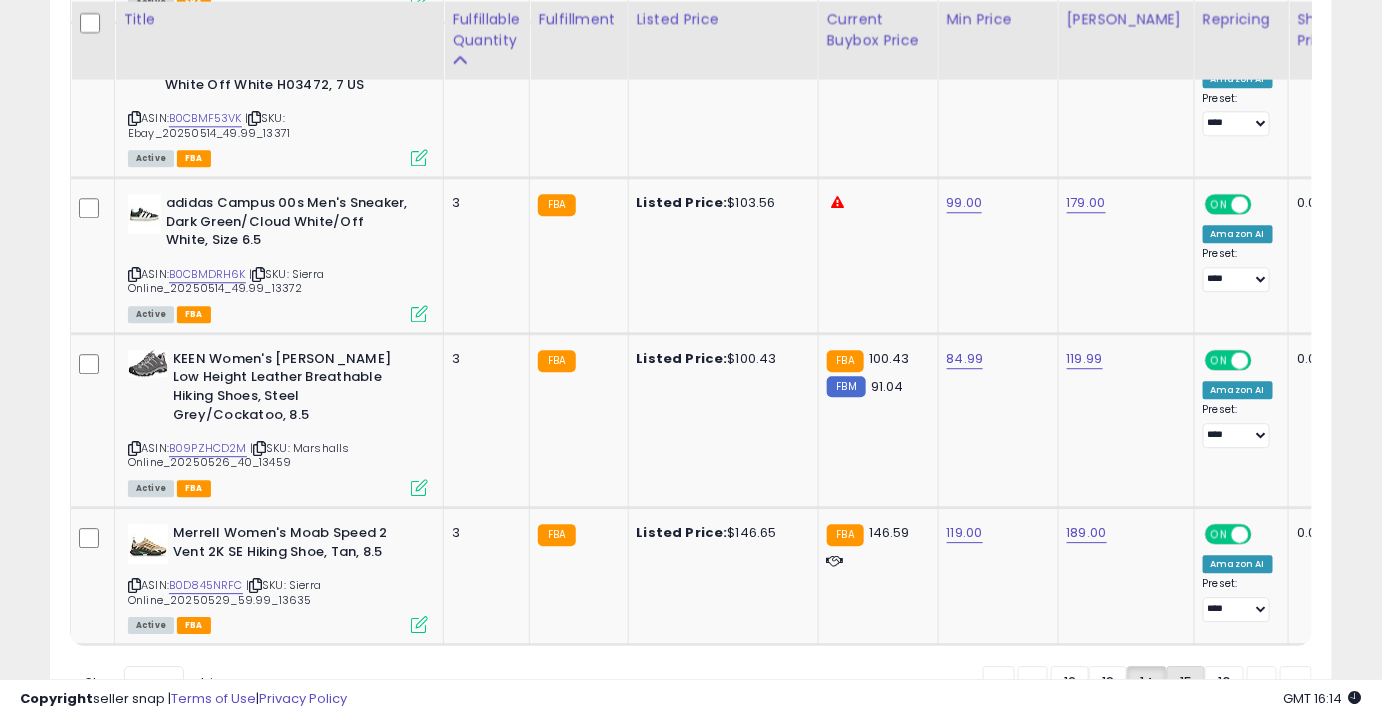 click on "15" 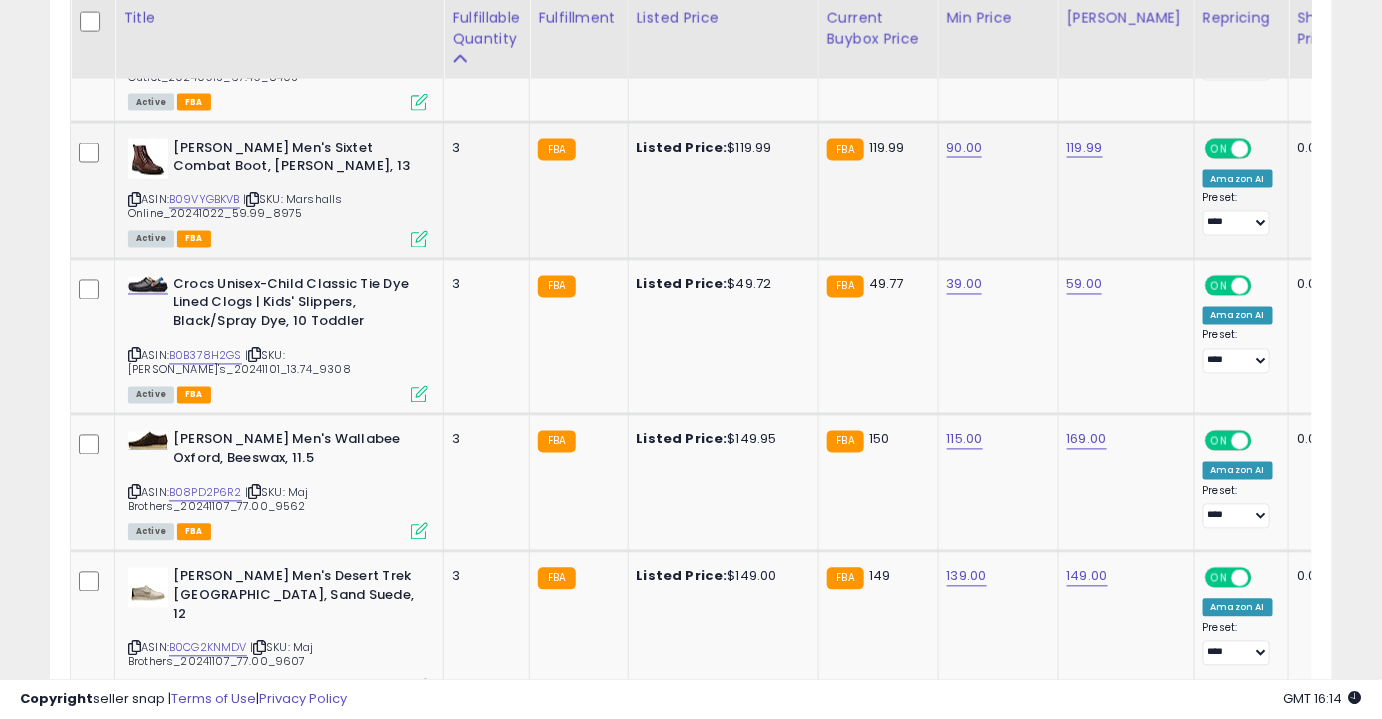 scroll, scrollTop: 1082, scrollLeft: 0, axis: vertical 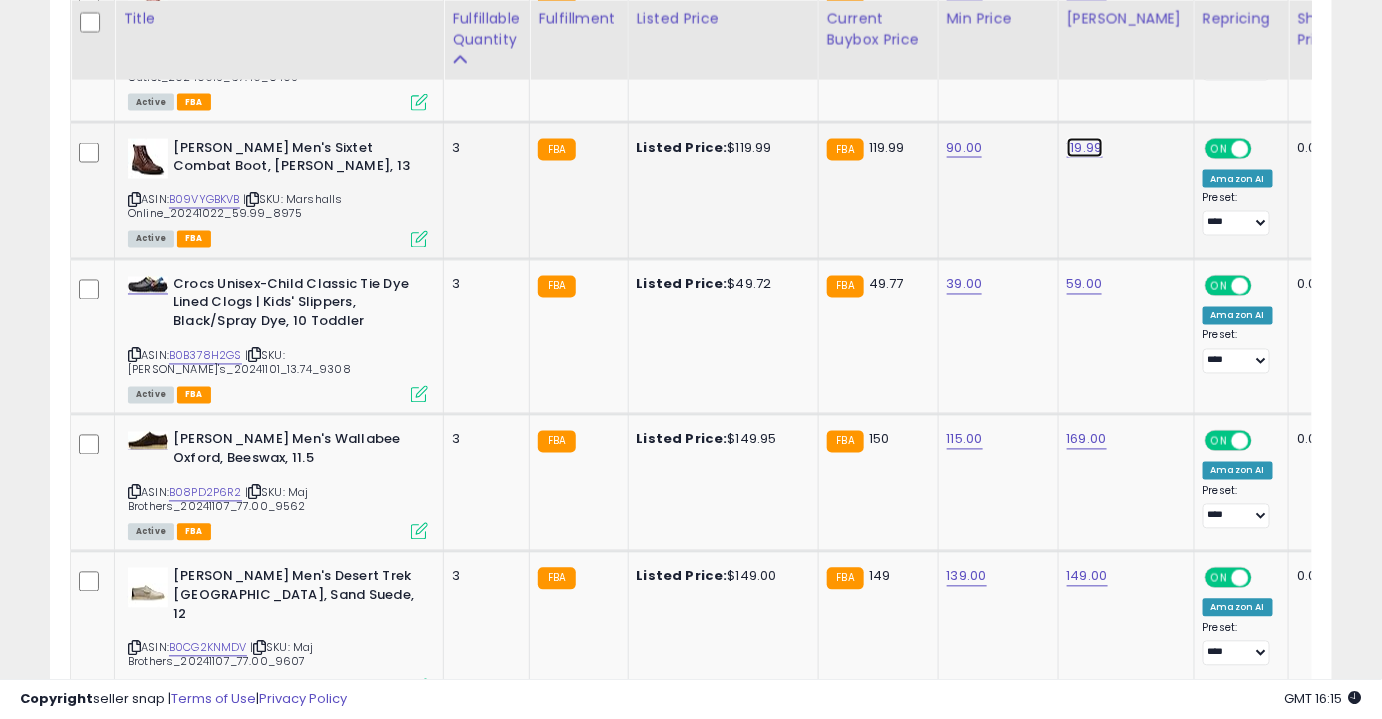 click on "119.99" at bounding box center (1087, -8) 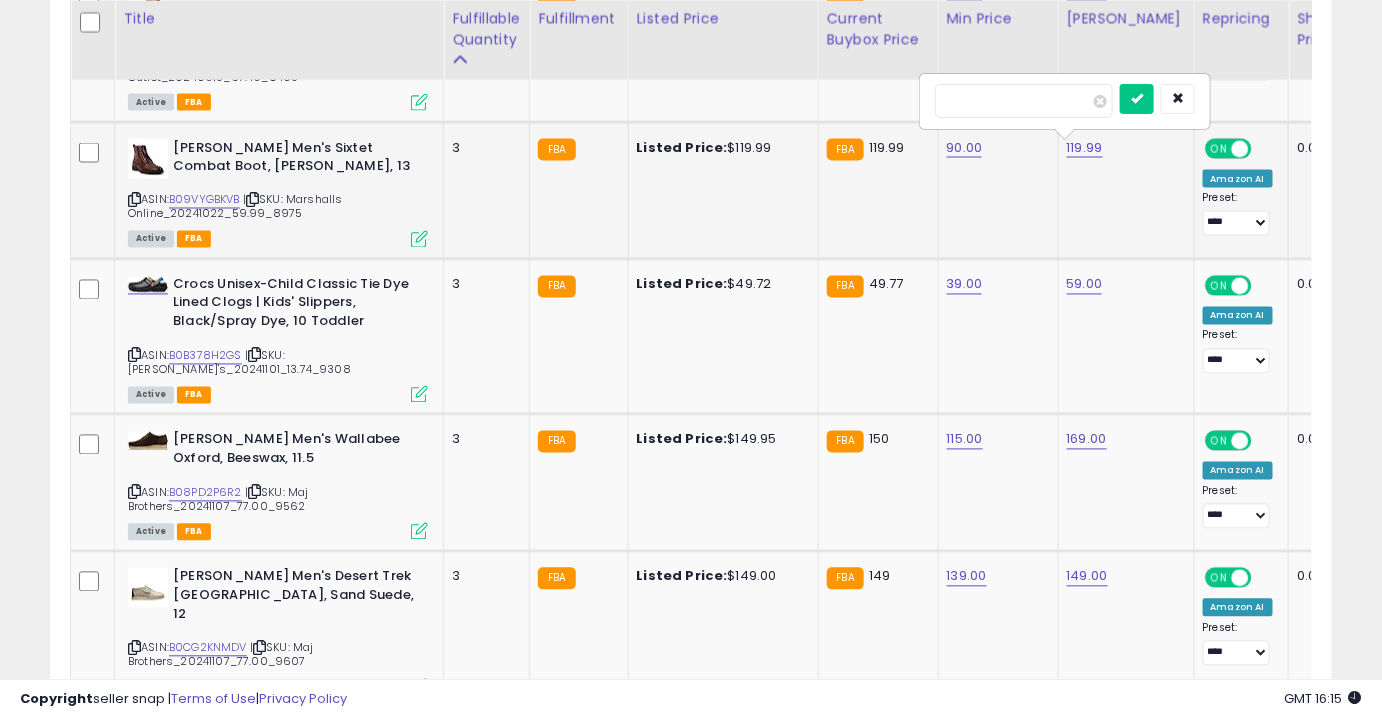 click on "******" at bounding box center (1024, 101) 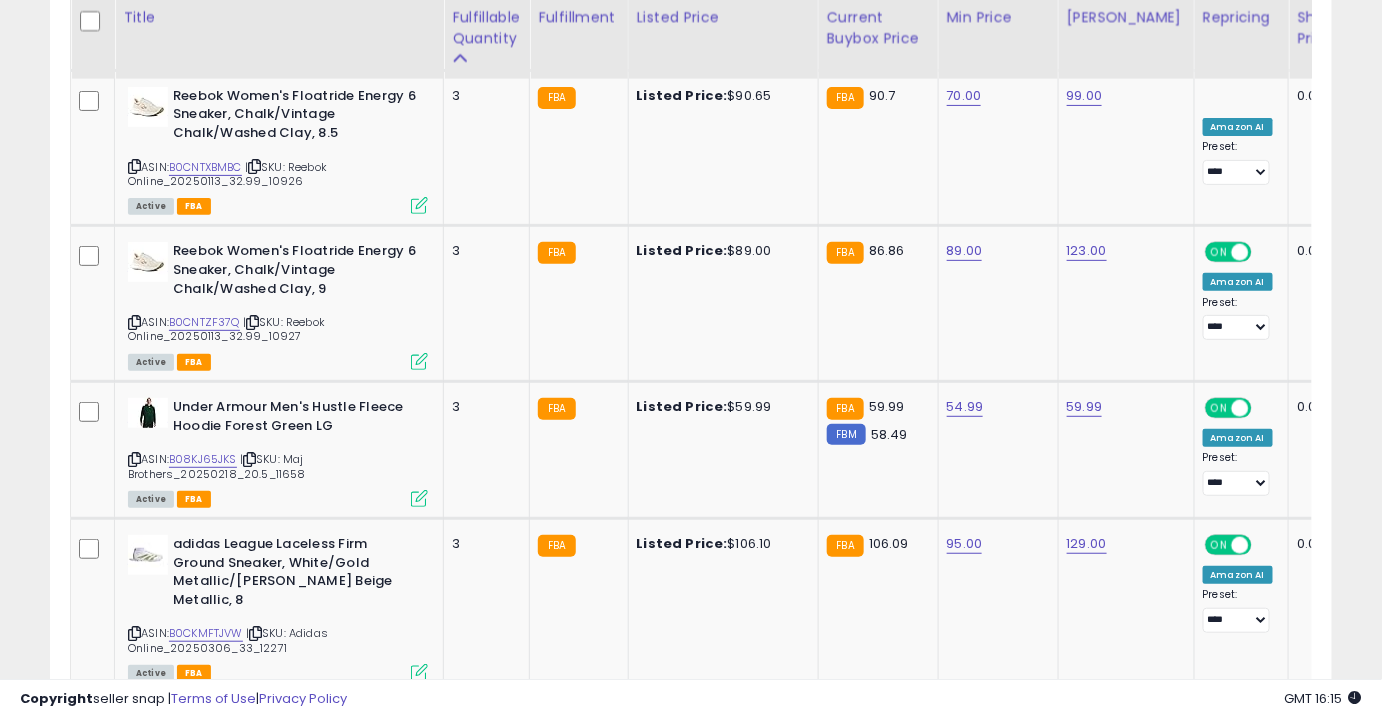 scroll, scrollTop: 2654, scrollLeft: 0, axis: vertical 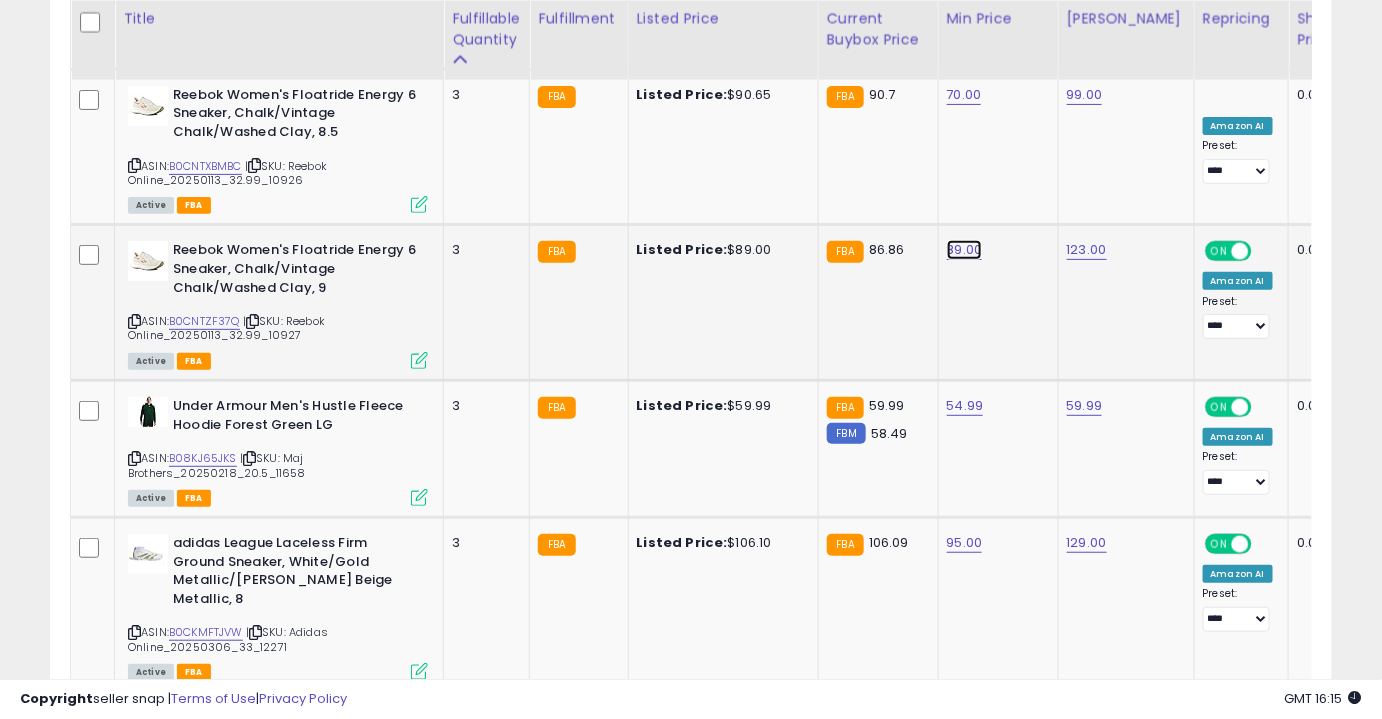 click on "89.00" at bounding box center [965, -1580] 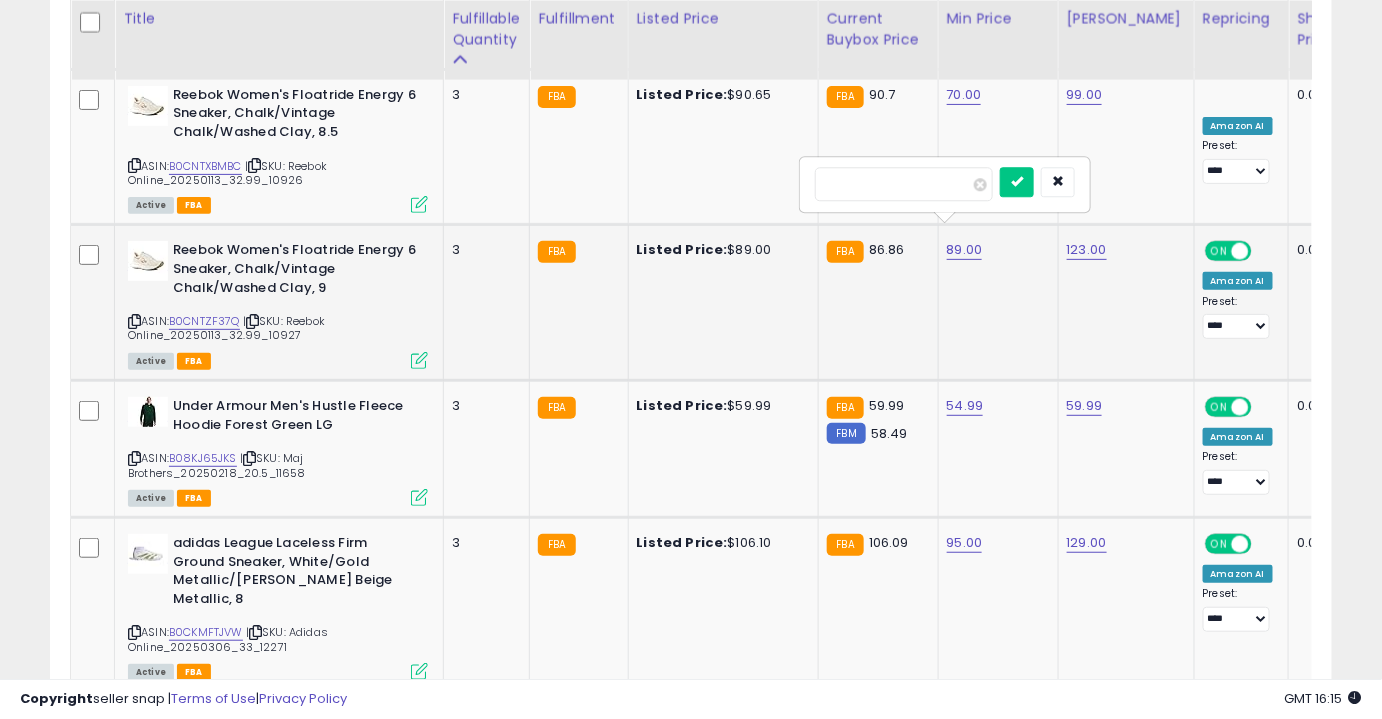 type on "**" 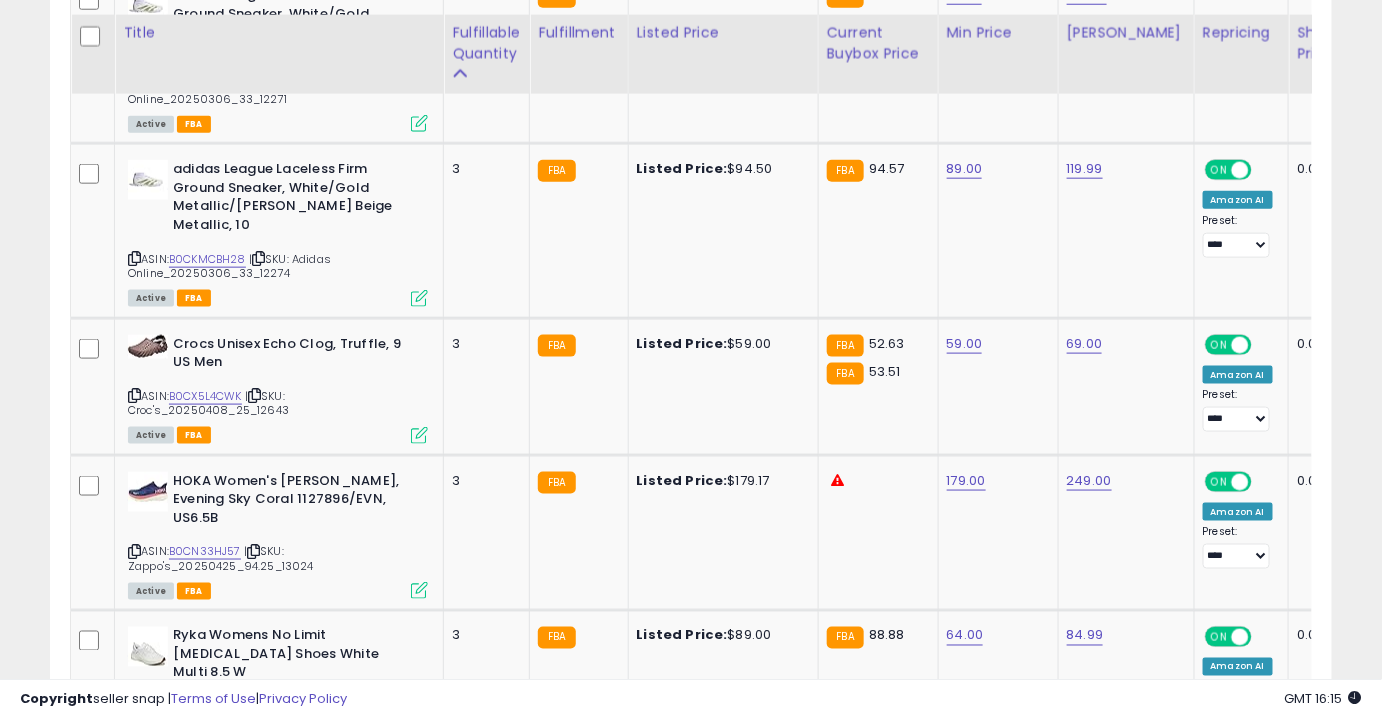scroll, scrollTop: 3224, scrollLeft: 0, axis: vertical 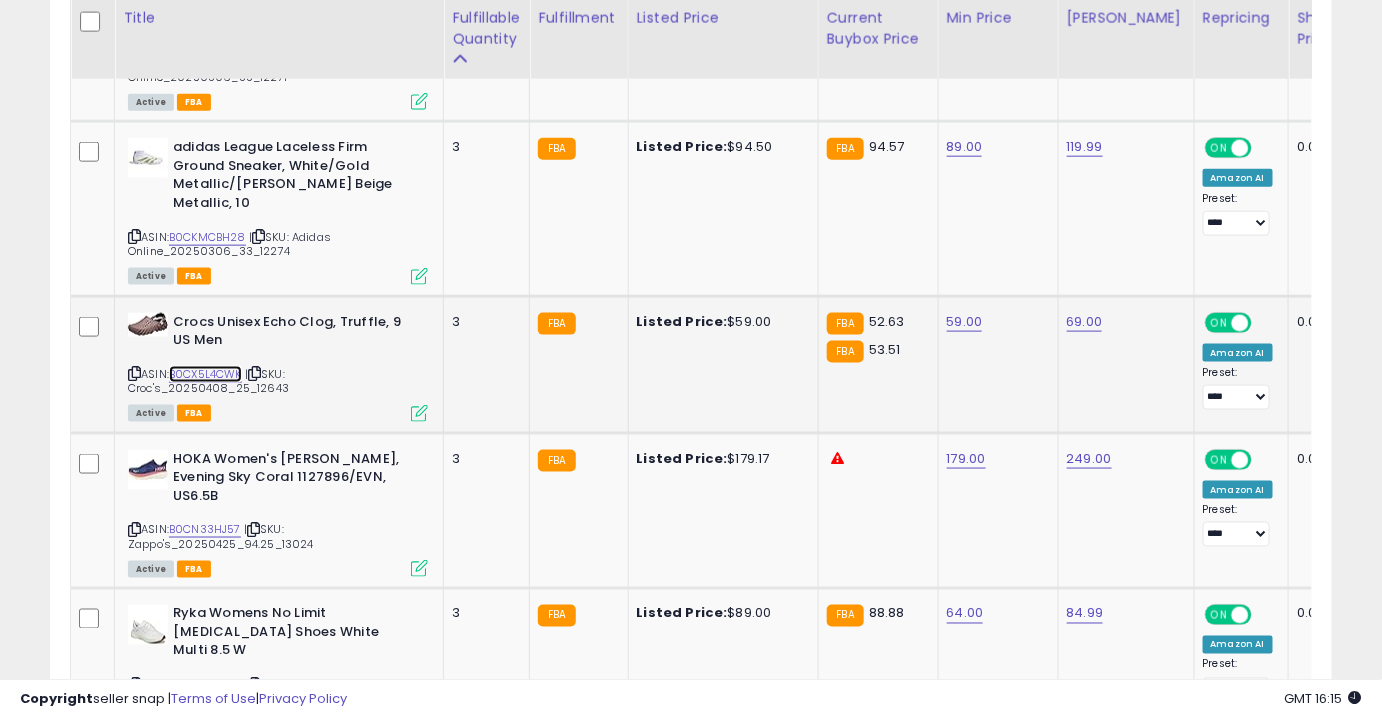 click on "B0CX5L4CWK" at bounding box center (205, 374) 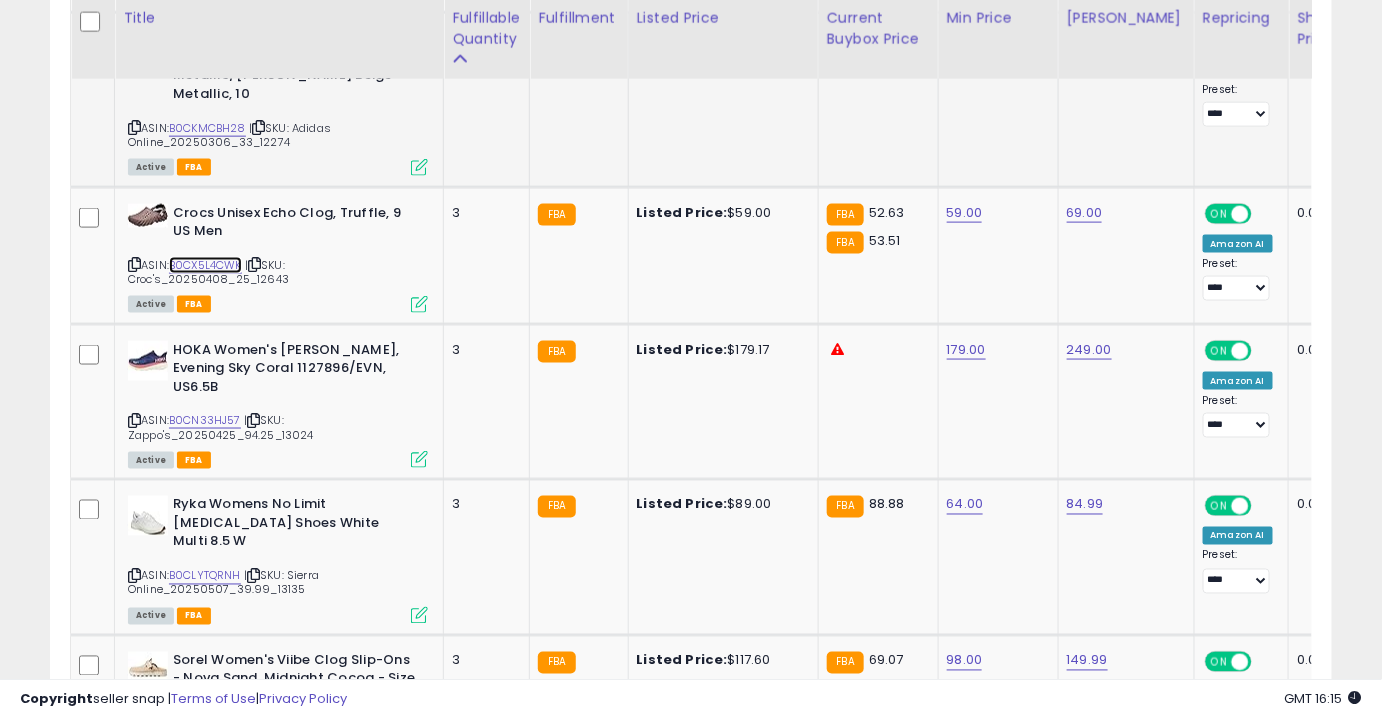 scroll, scrollTop: 3392, scrollLeft: 0, axis: vertical 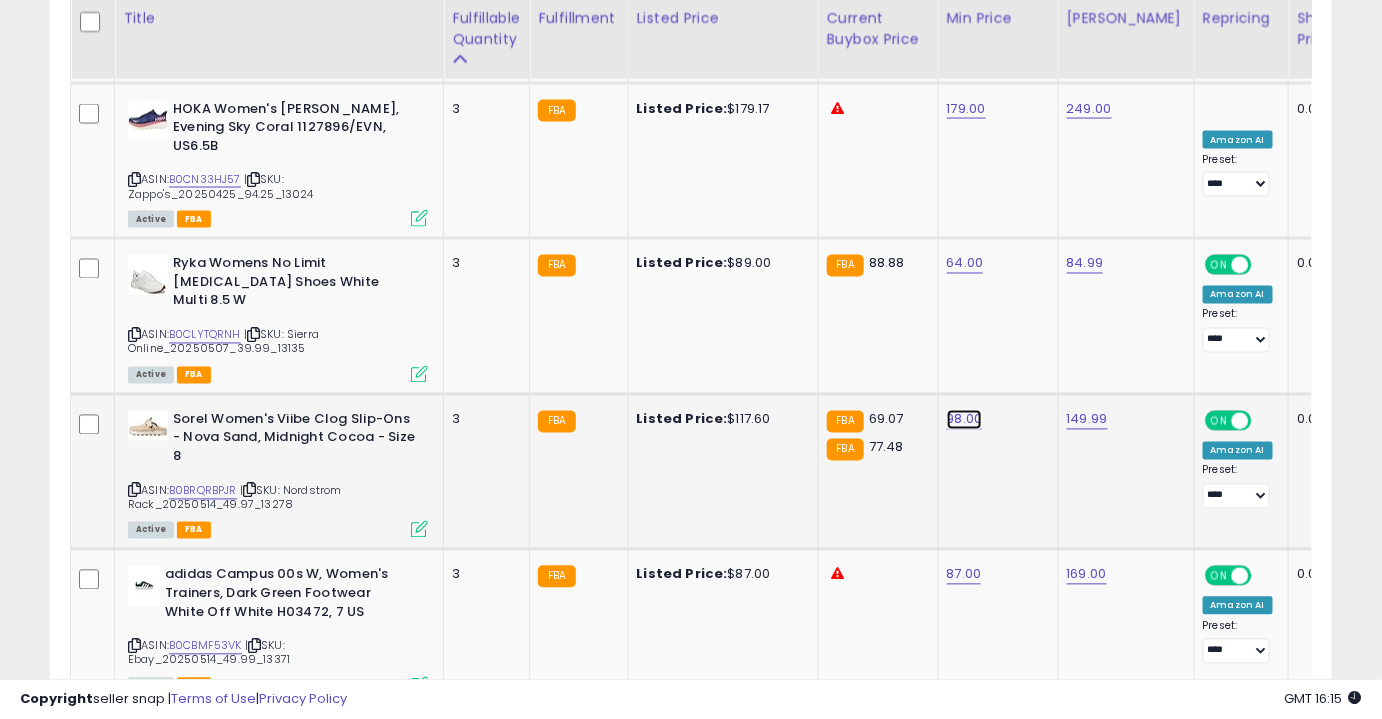 click on "98.00" at bounding box center (965, -2500) 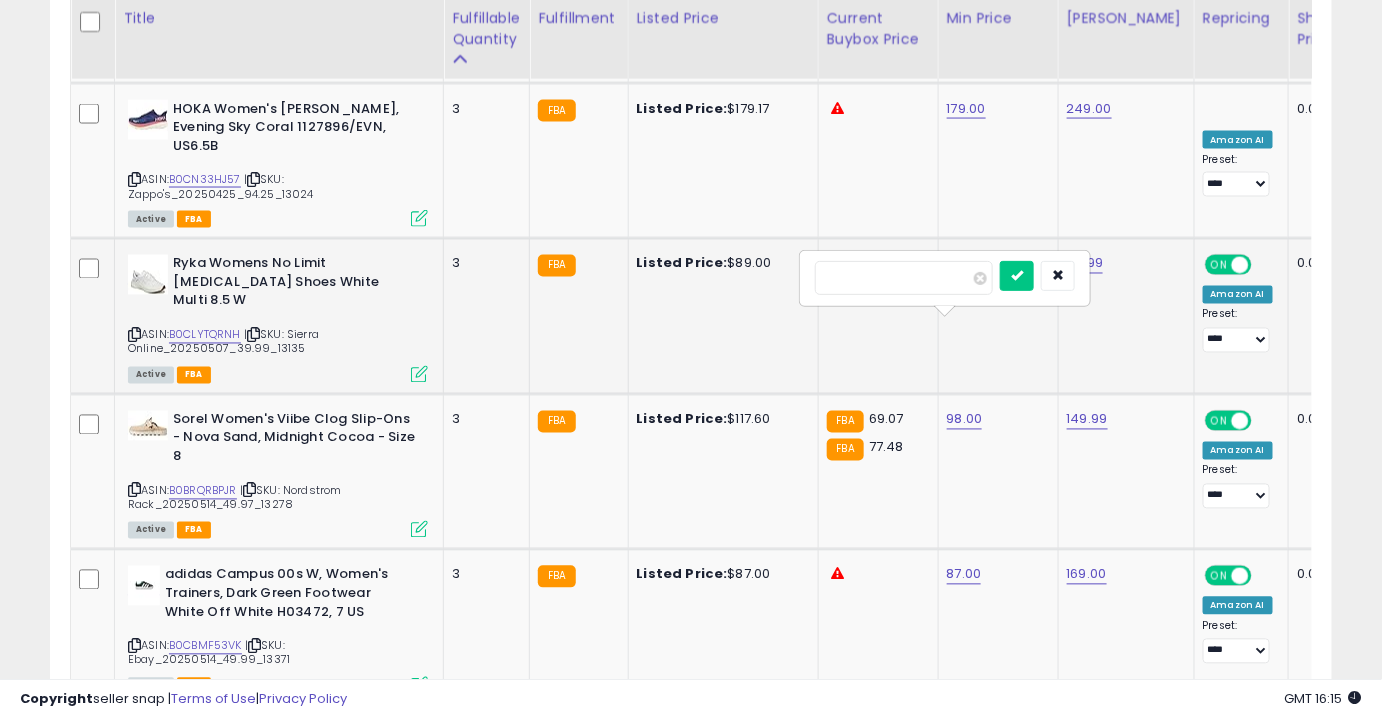drag, startPoint x: 935, startPoint y: 283, endPoint x: 705, endPoint y: 262, distance: 230.95671 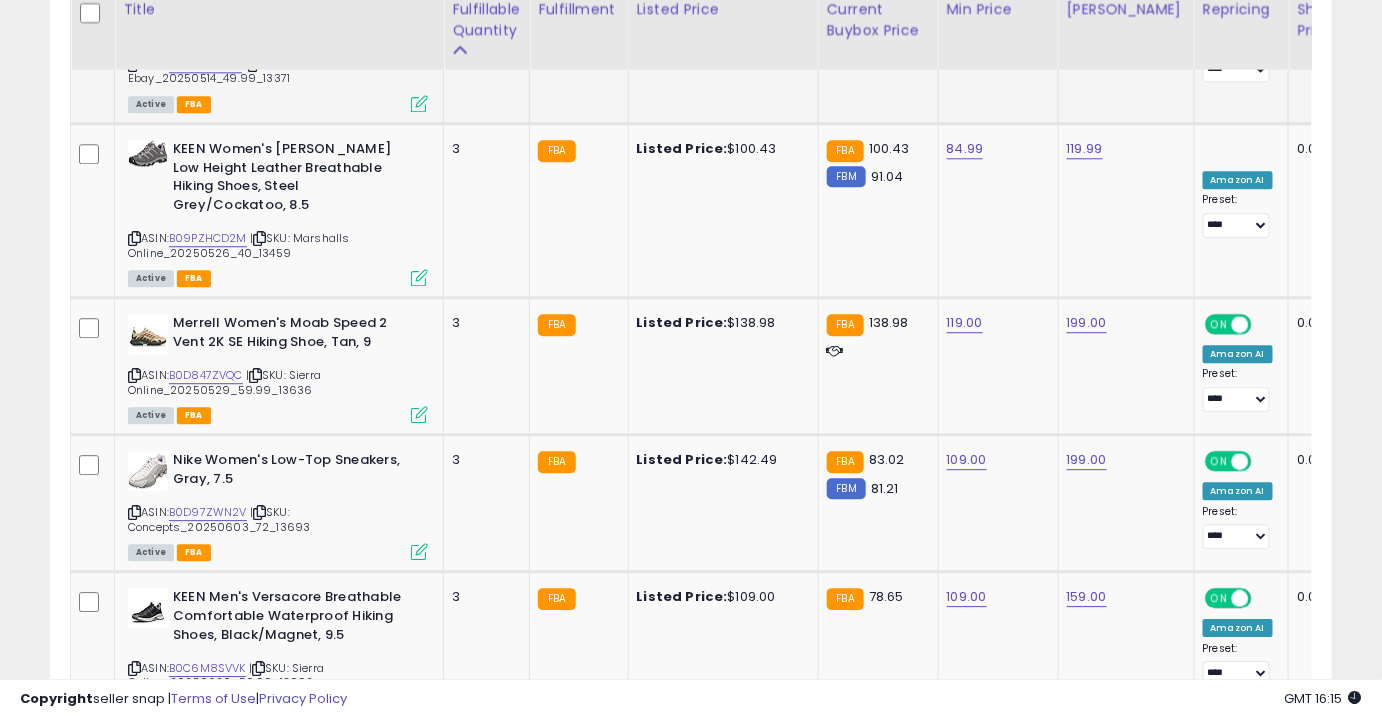 scroll, scrollTop: 4157, scrollLeft: 0, axis: vertical 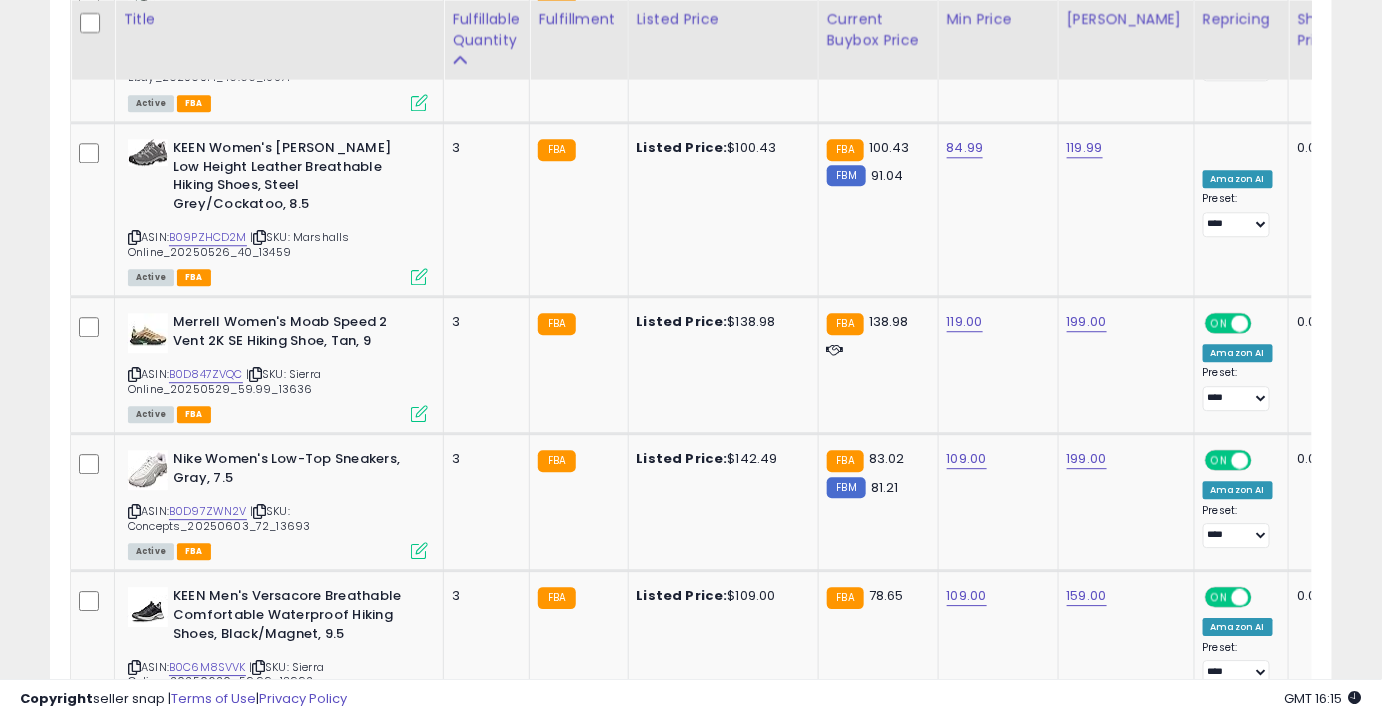 click on "16" 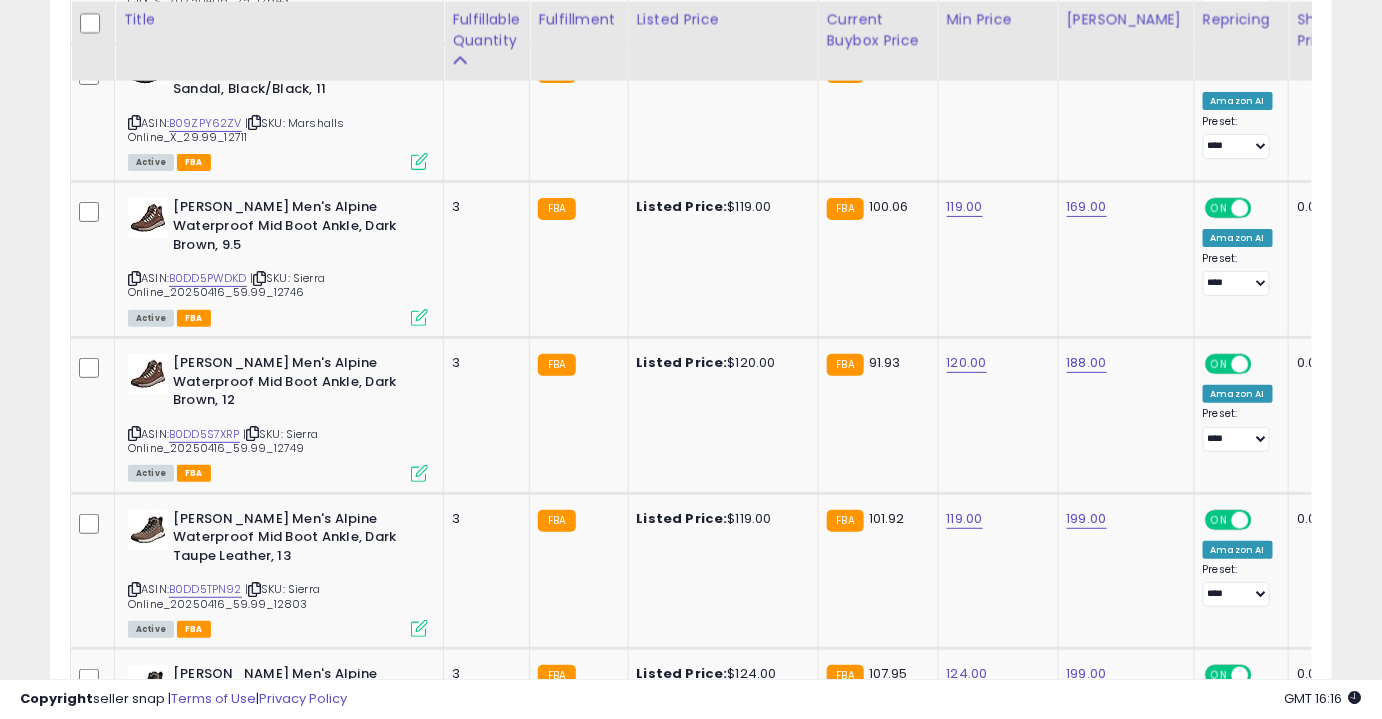 scroll, scrollTop: 2561, scrollLeft: 0, axis: vertical 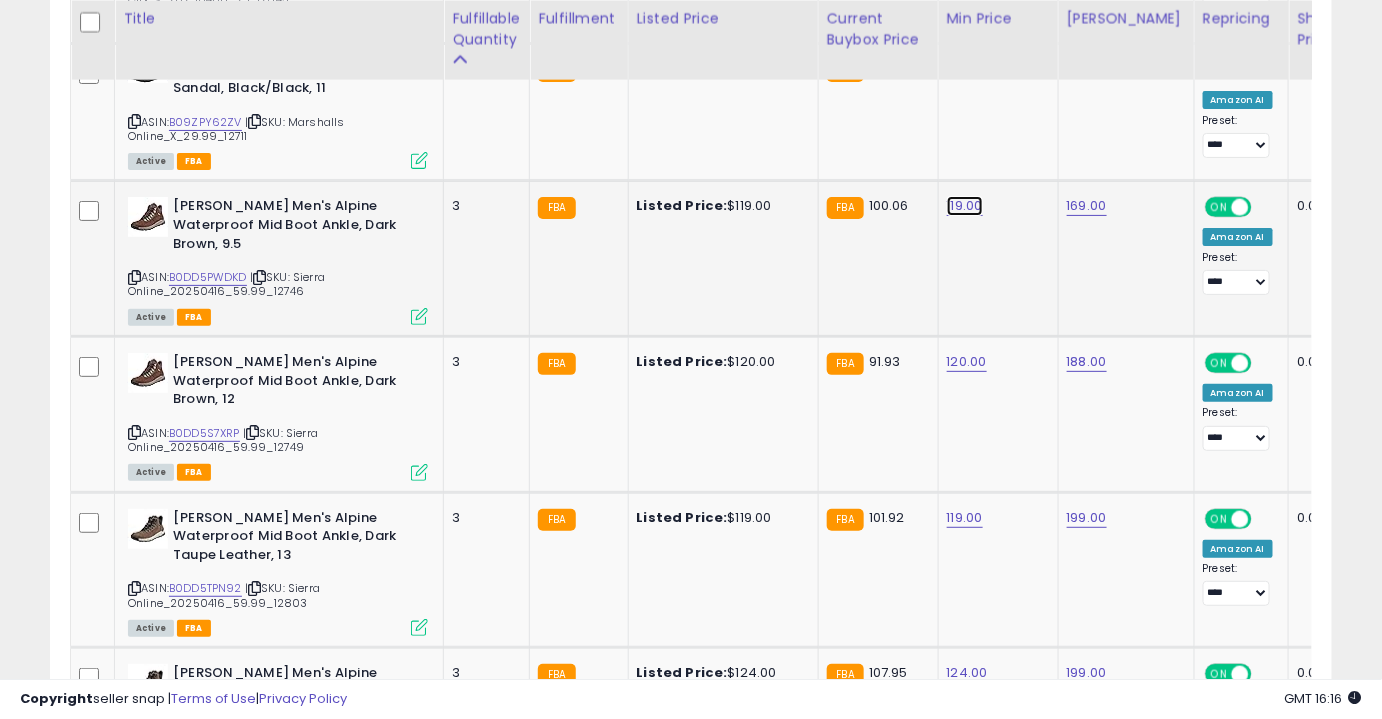 click on "119.00" at bounding box center [965, -1487] 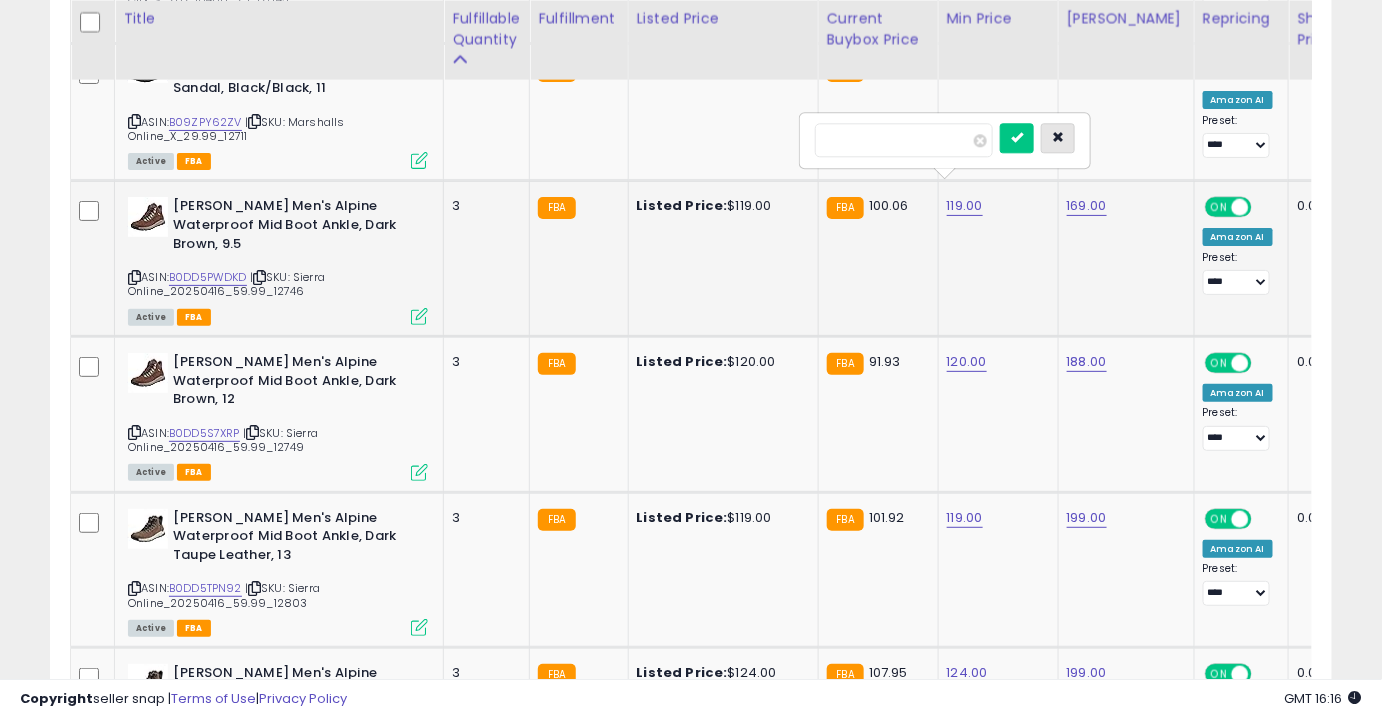 click at bounding box center [1058, 137] 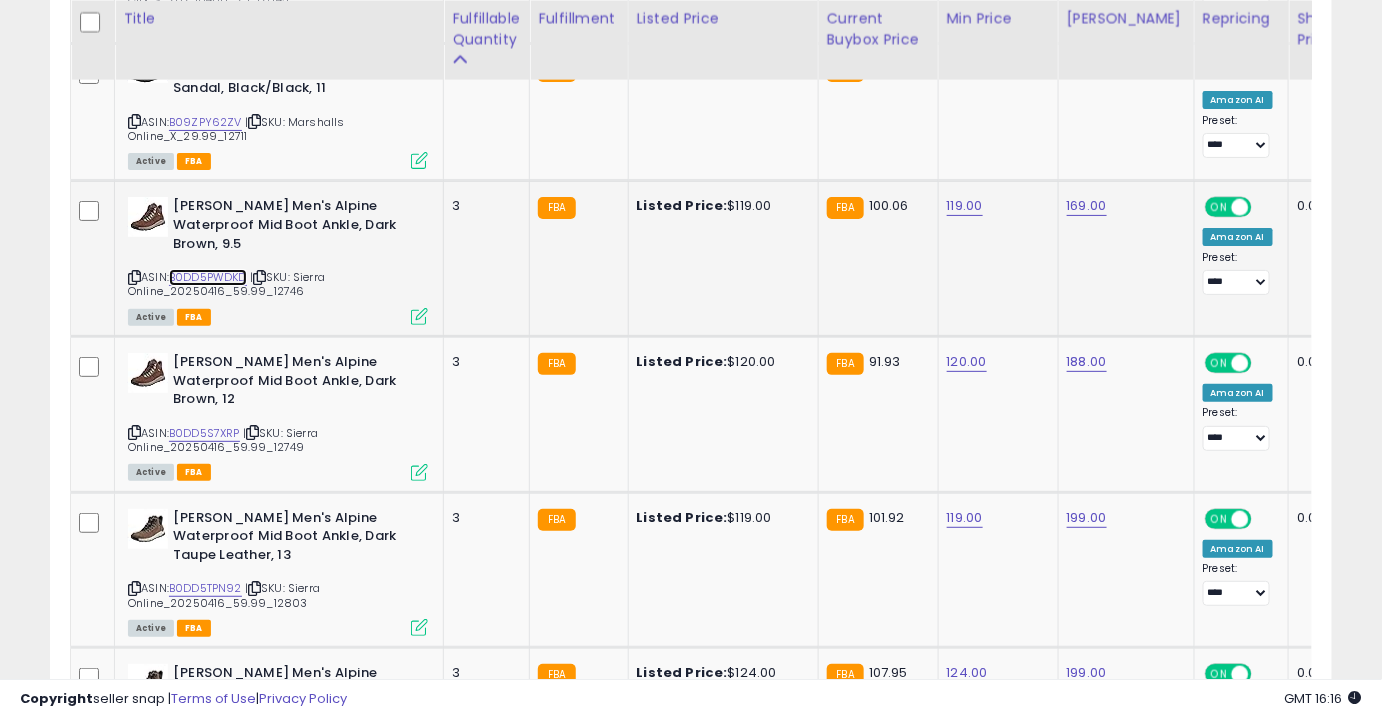 click on "B0DD5PWDKD" at bounding box center (208, 277) 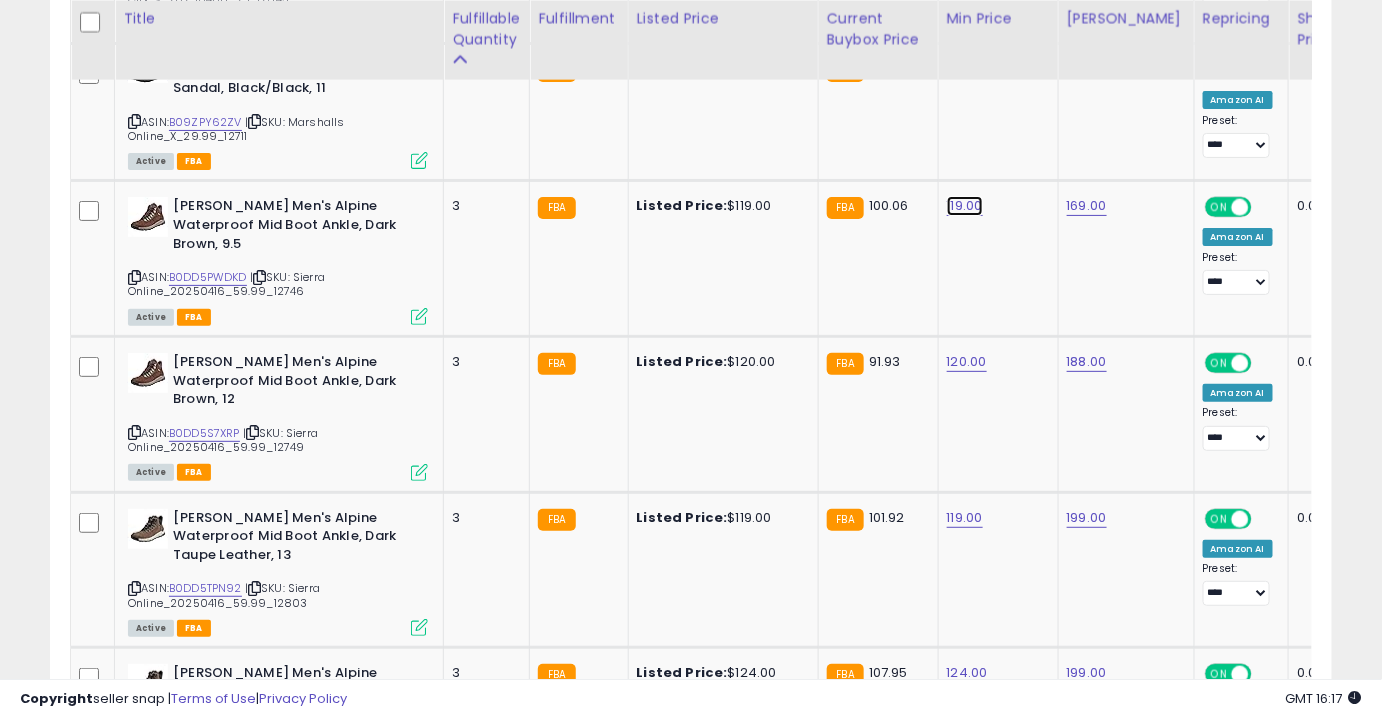 click on "119.00" at bounding box center [965, -1487] 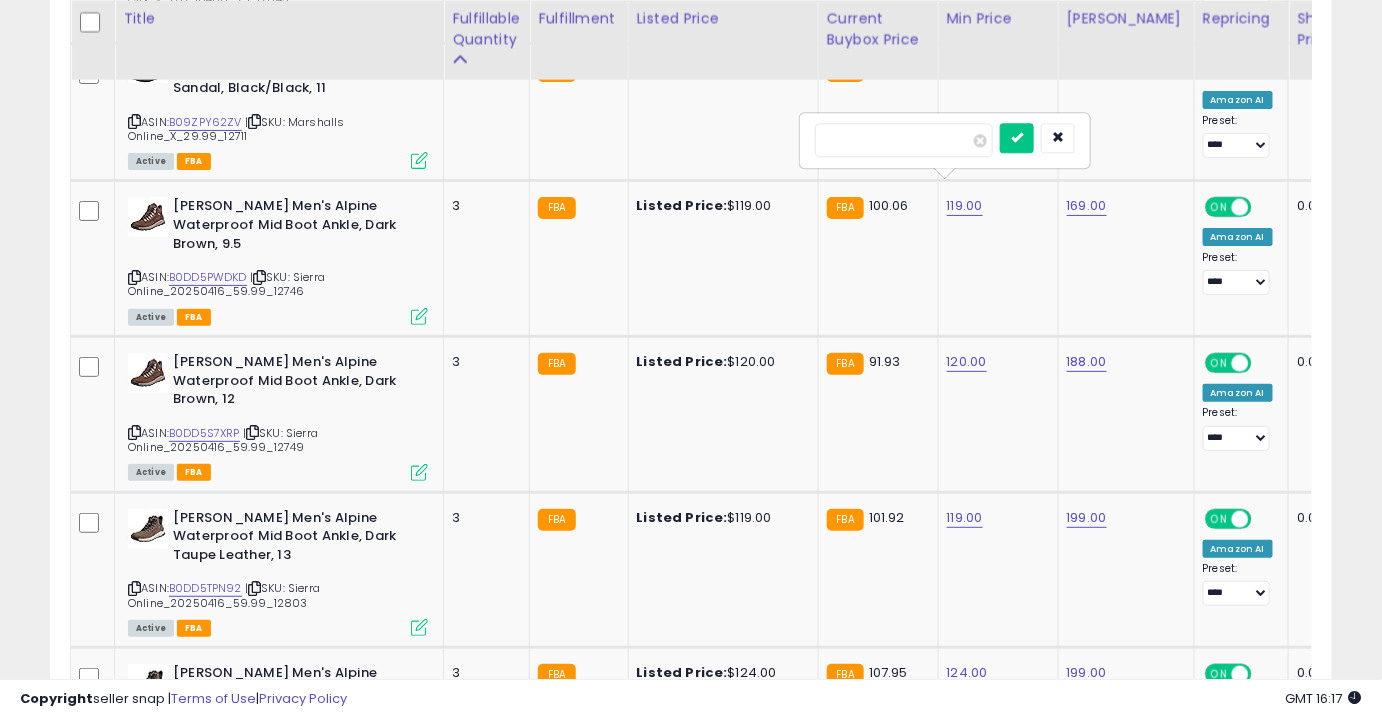 type on "**" 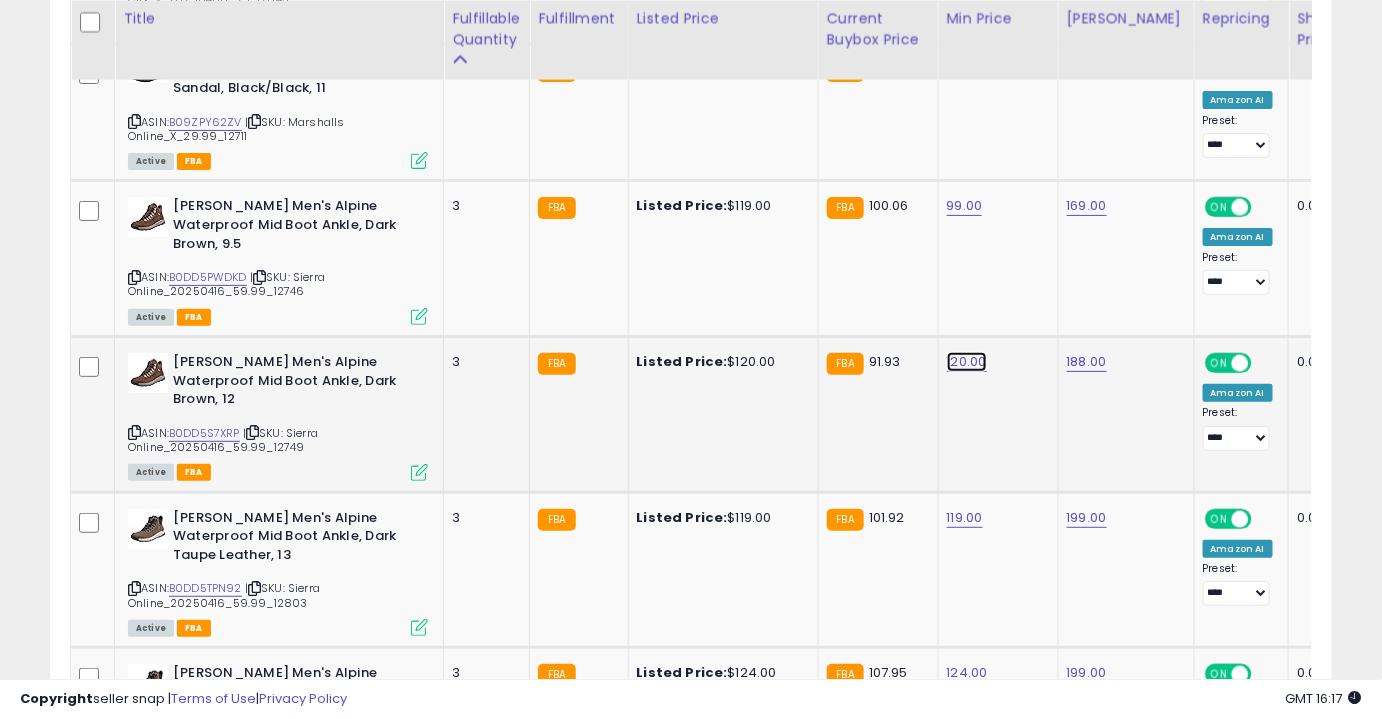 click on "120.00" at bounding box center (965, -1487) 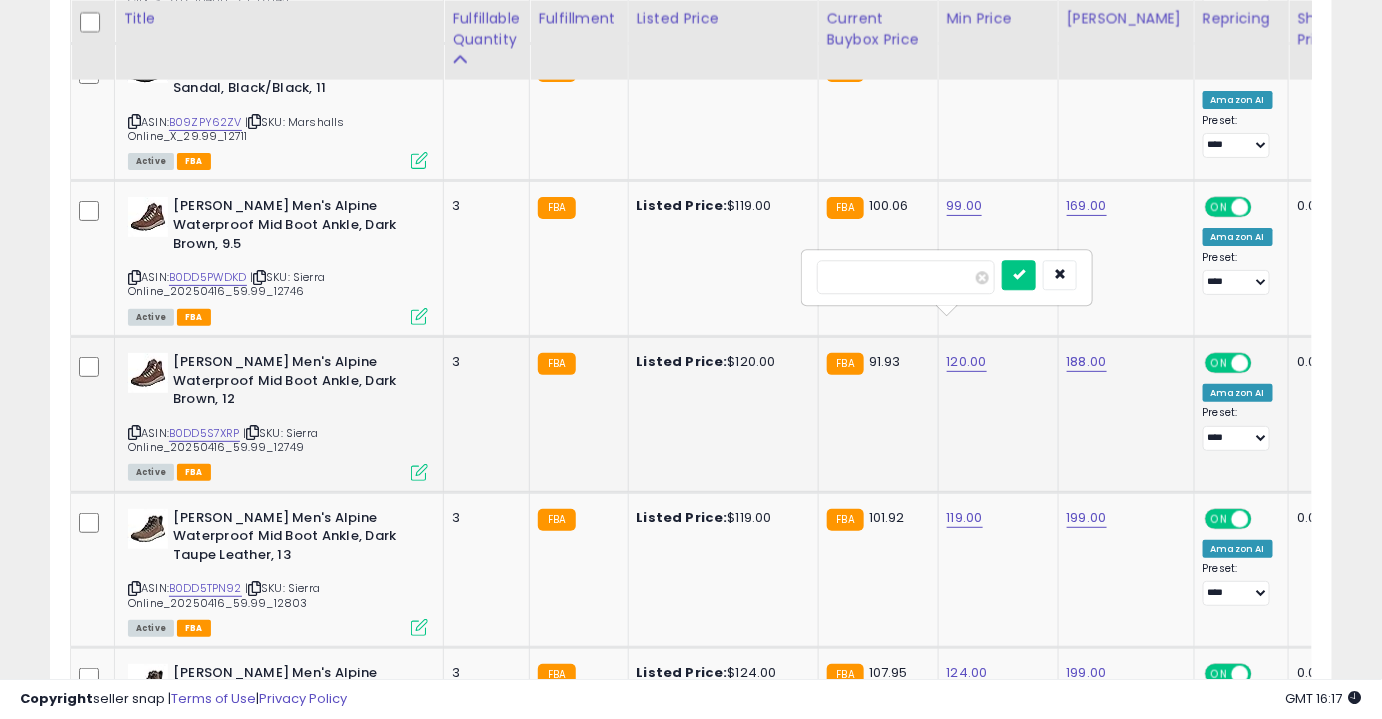 type on "**" 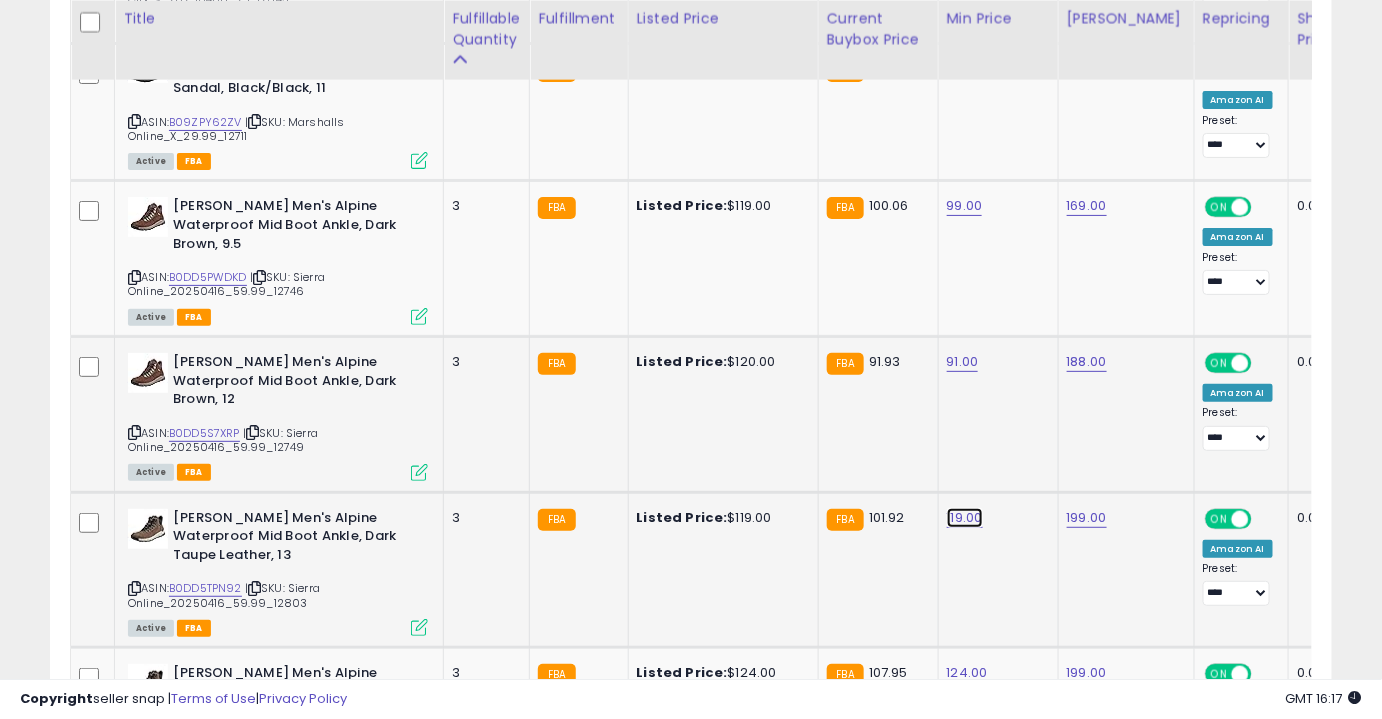 click on "119.00" at bounding box center (965, -1487) 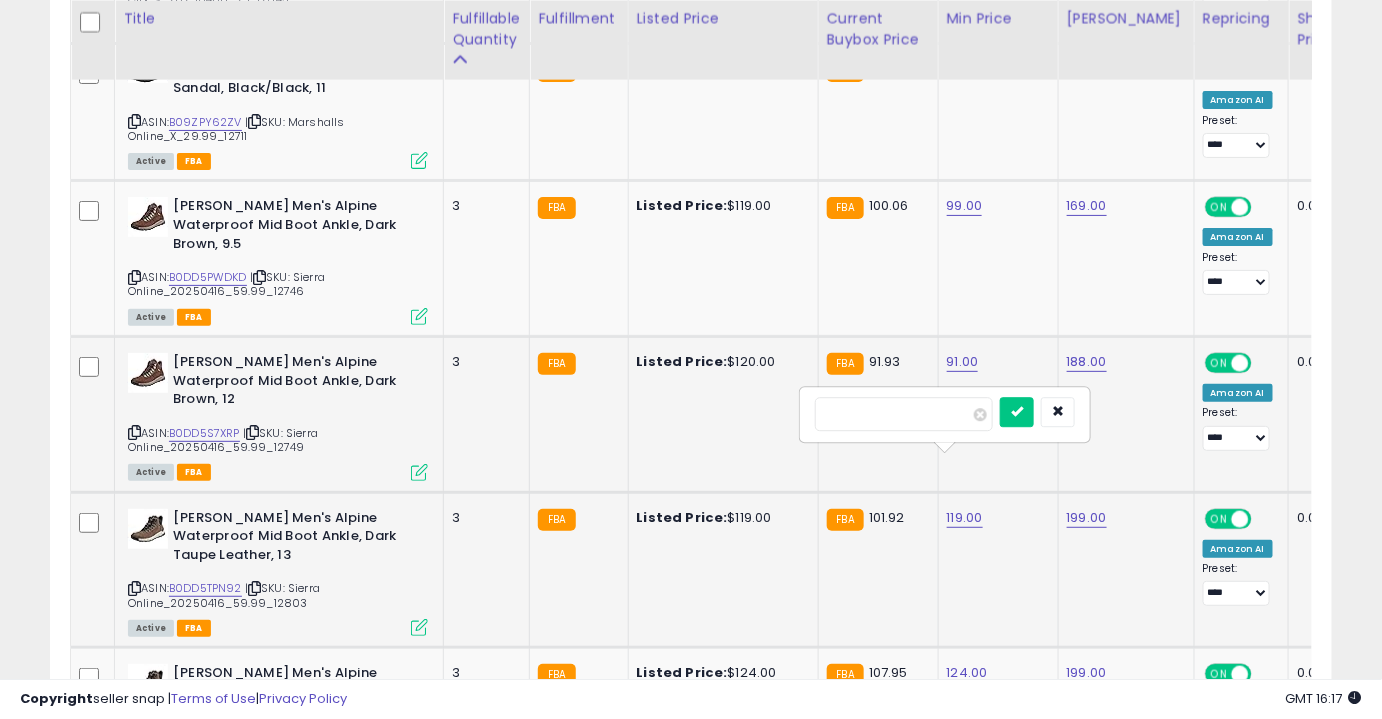 type on "**" 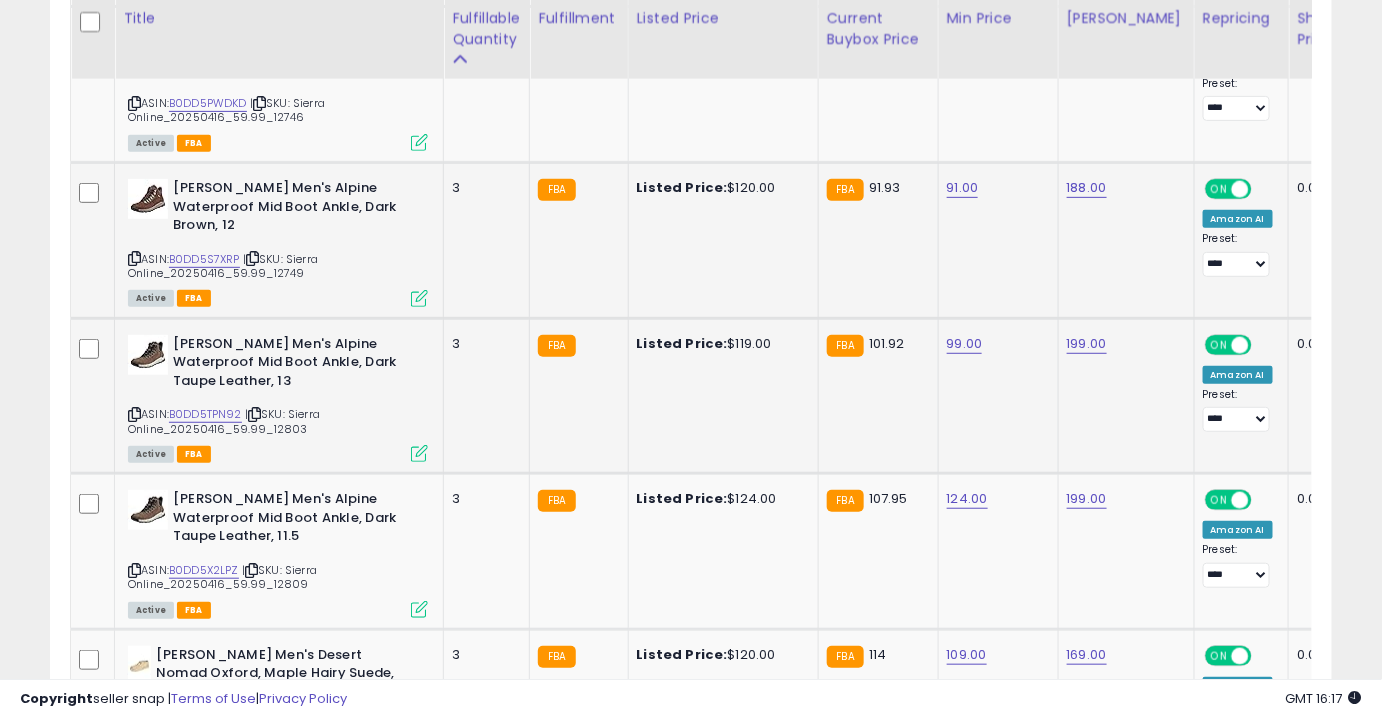 scroll, scrollTop: 2736, scrollLeft: 0, axis: vertical 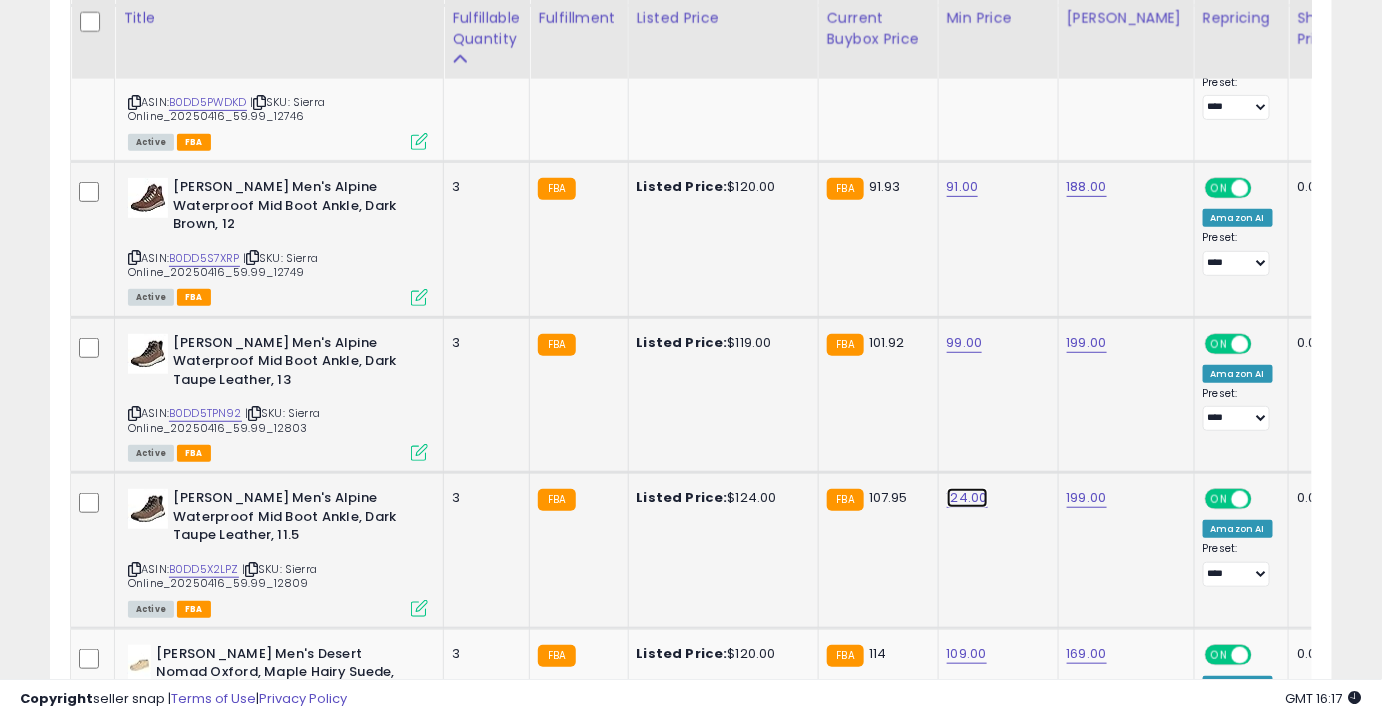 click on "124.00" at bounding box center [965, -1662] 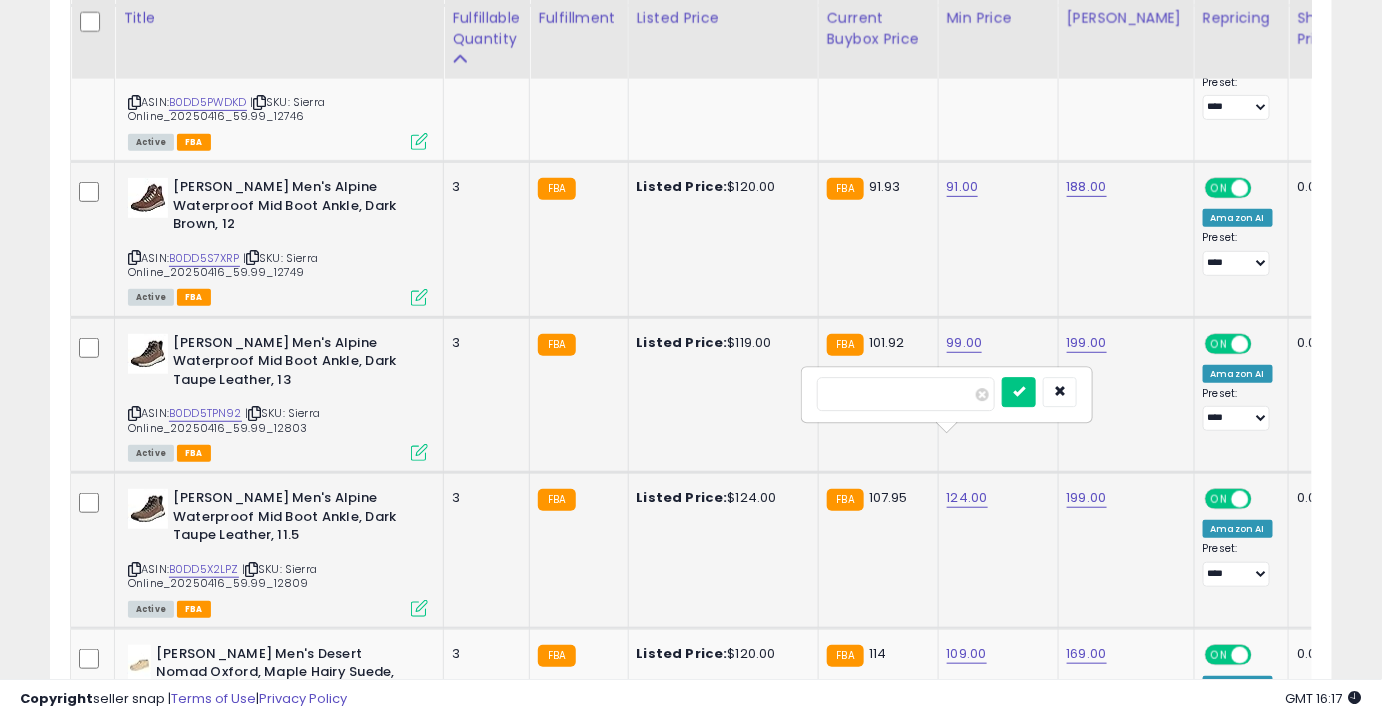 type on "**" 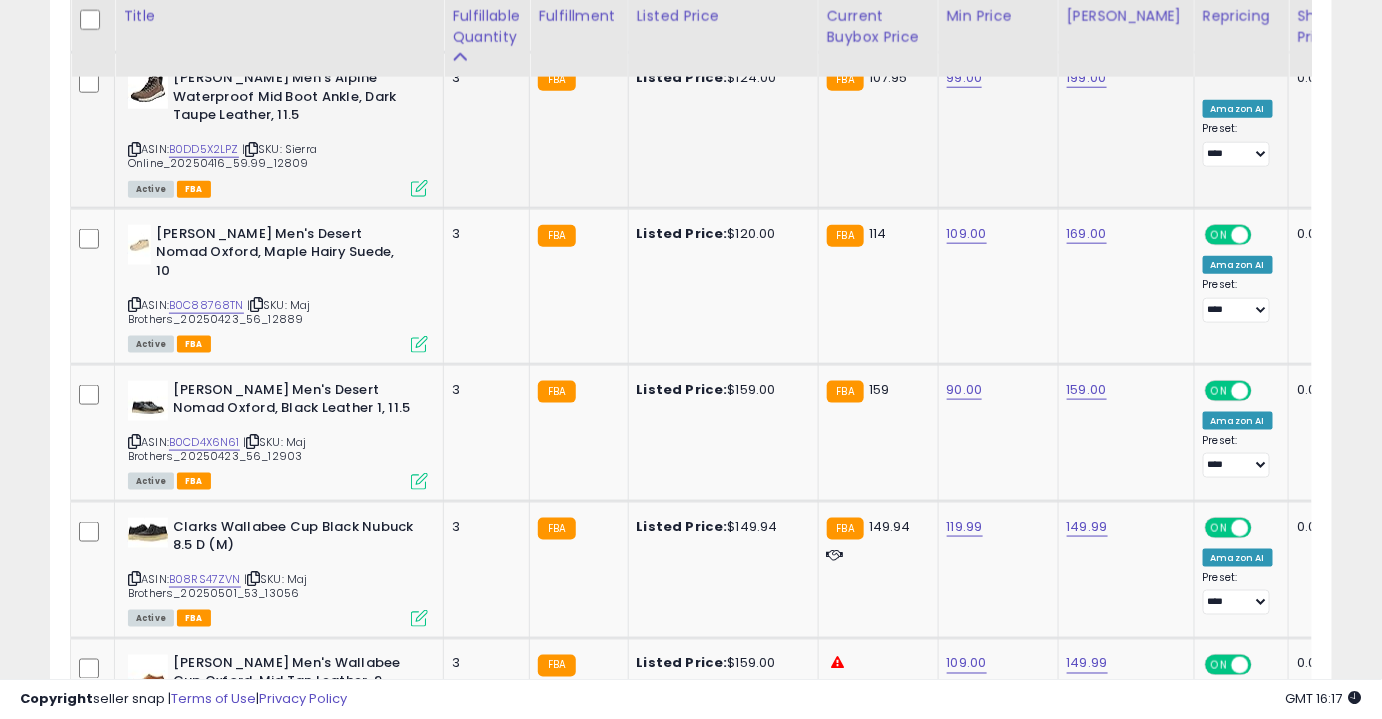 scroll, scrollTop: 3157, scrollLeft: 0, axis: vertical 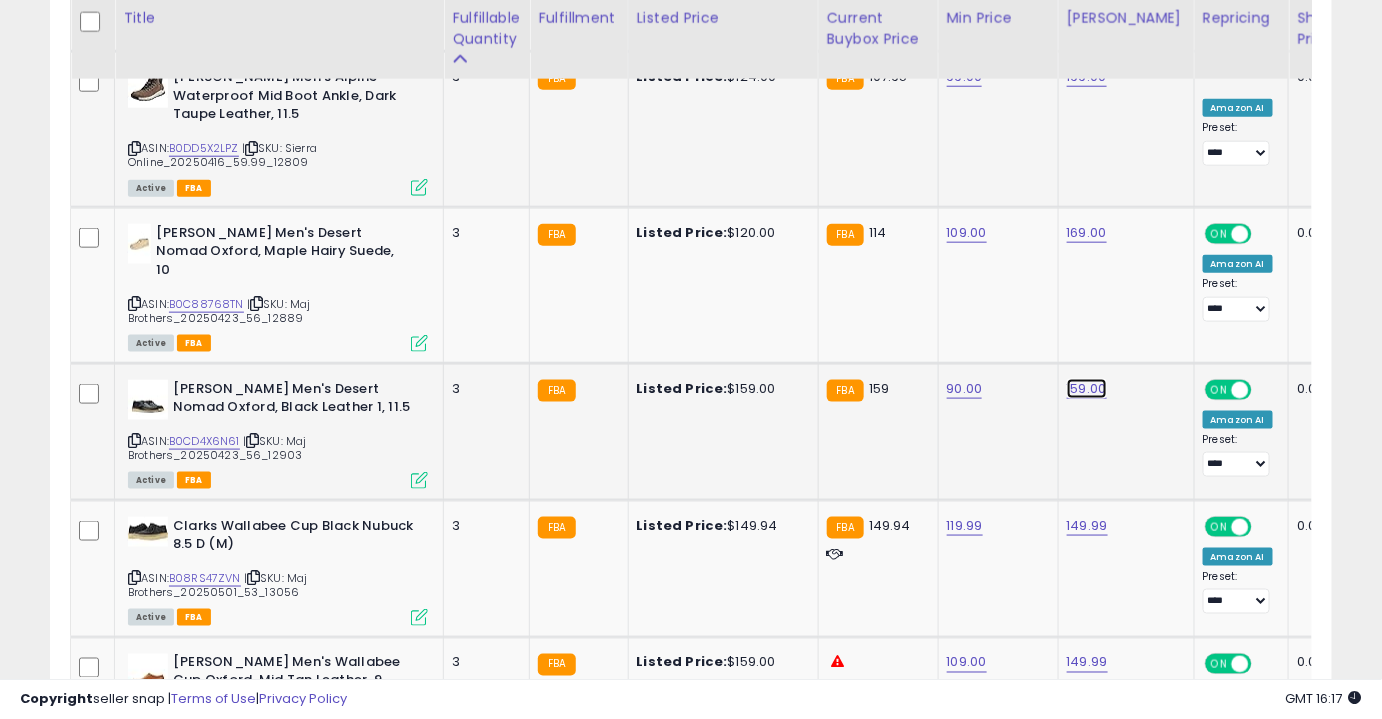 click on "159.00" at bounding box center (1087, -2083) 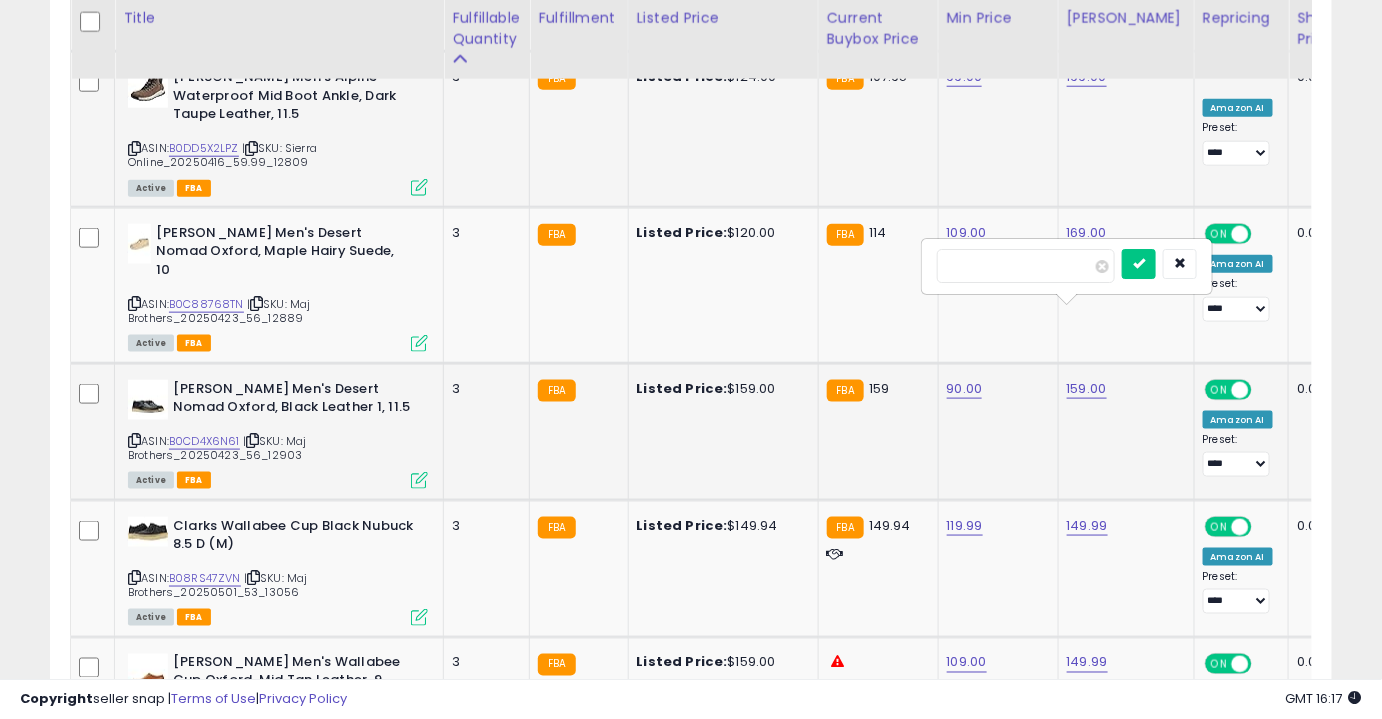 type on "******" 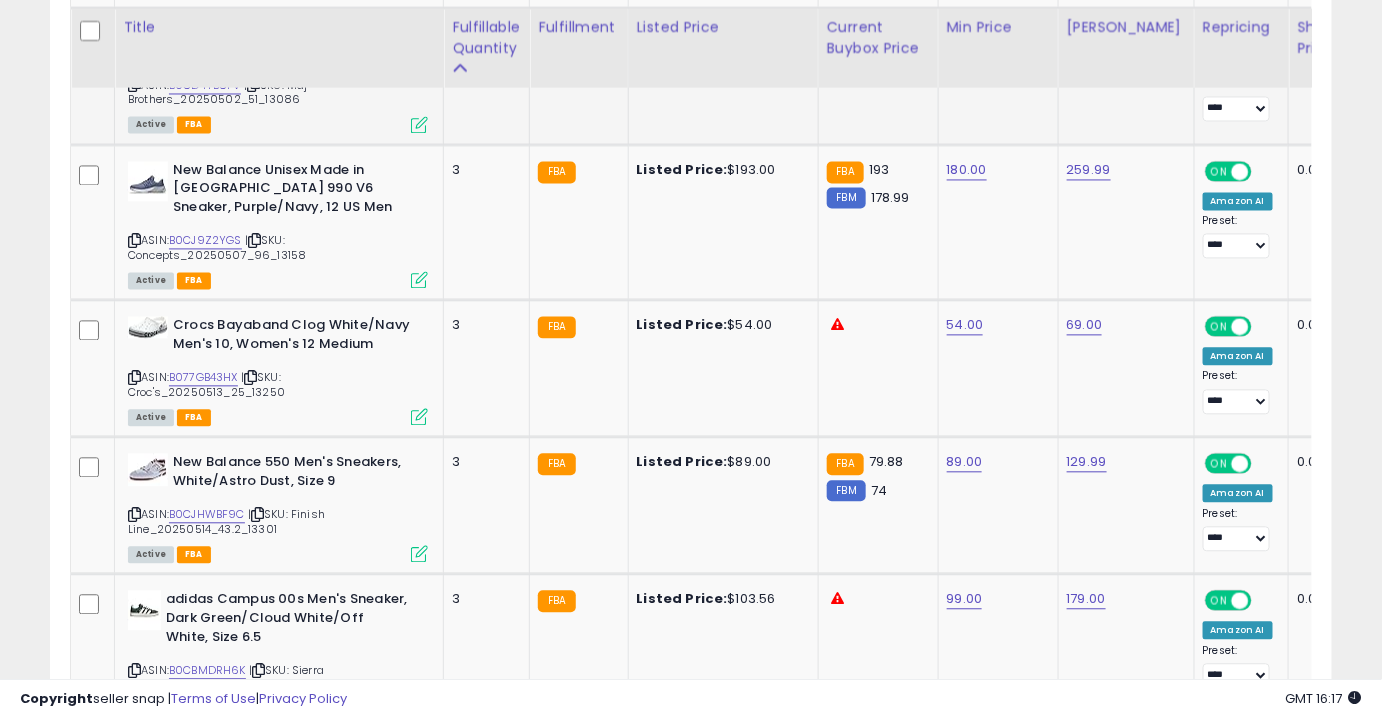 scroll, scrollTop: 3815, scrollLeft: 0, axis: vertical 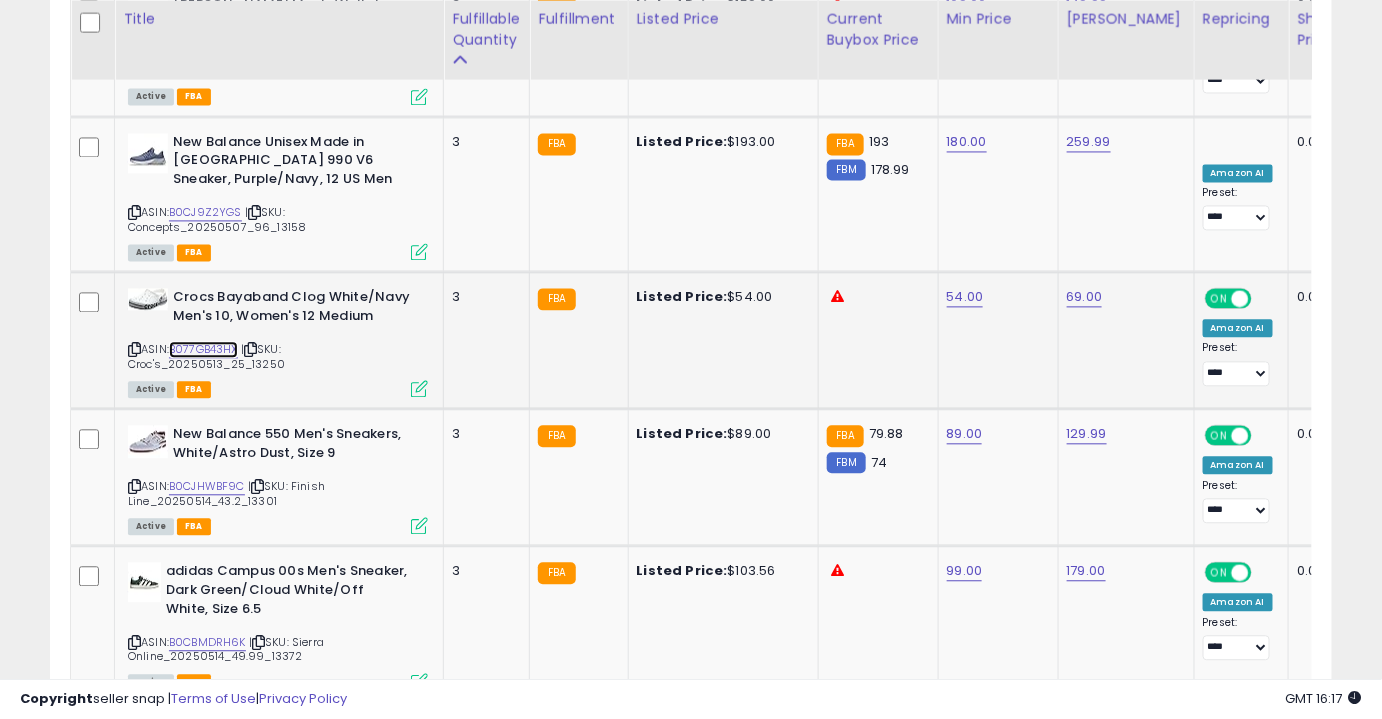 click on "B077GB43HX" at bounding box center (203, 349) 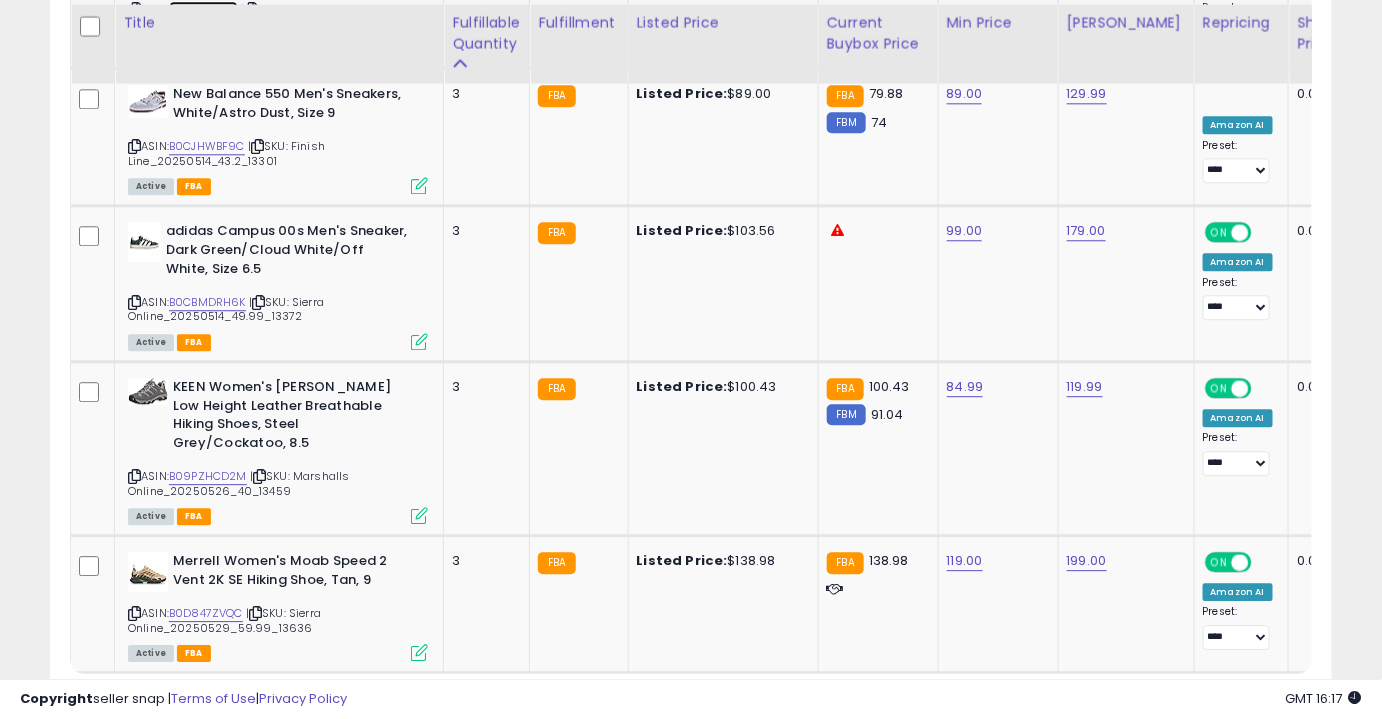 scroll, scrollTop: 4160, scrollLeft: 0, axis: vertical 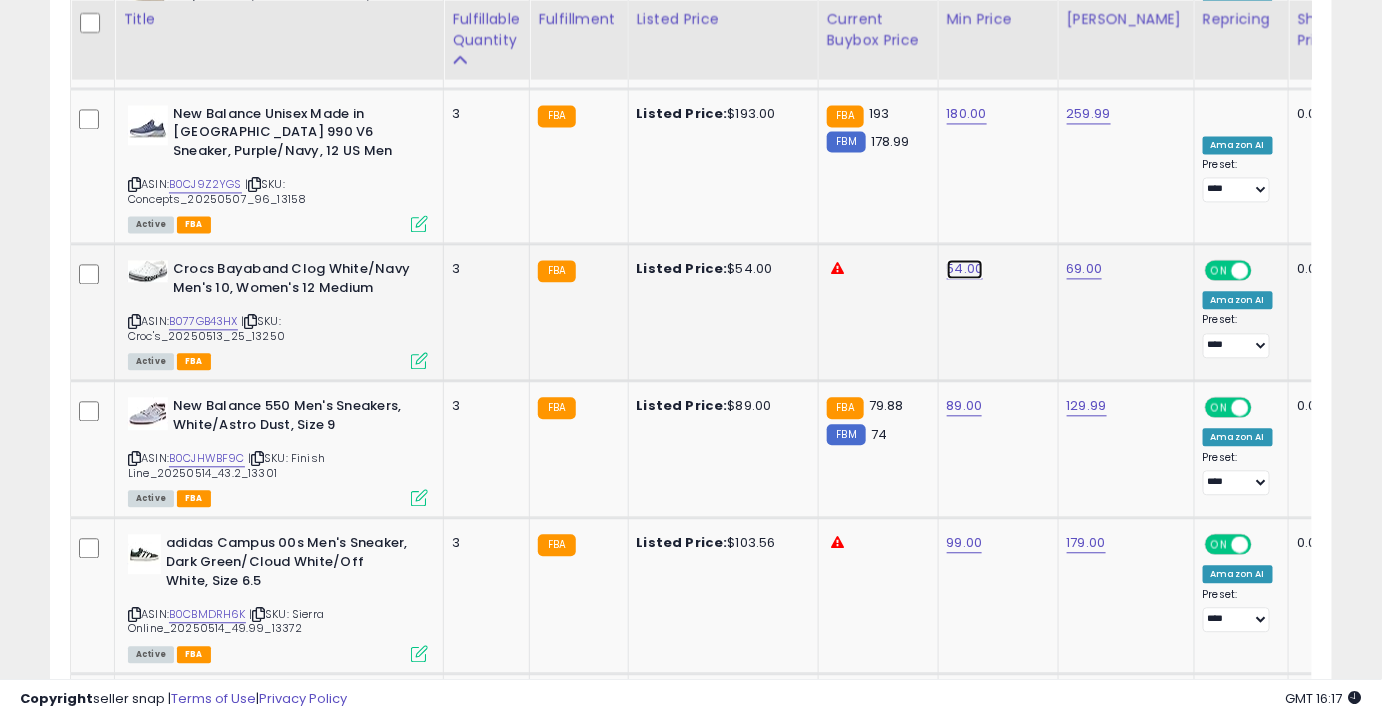 click on "54.00" at bounding box center (965, -2769) 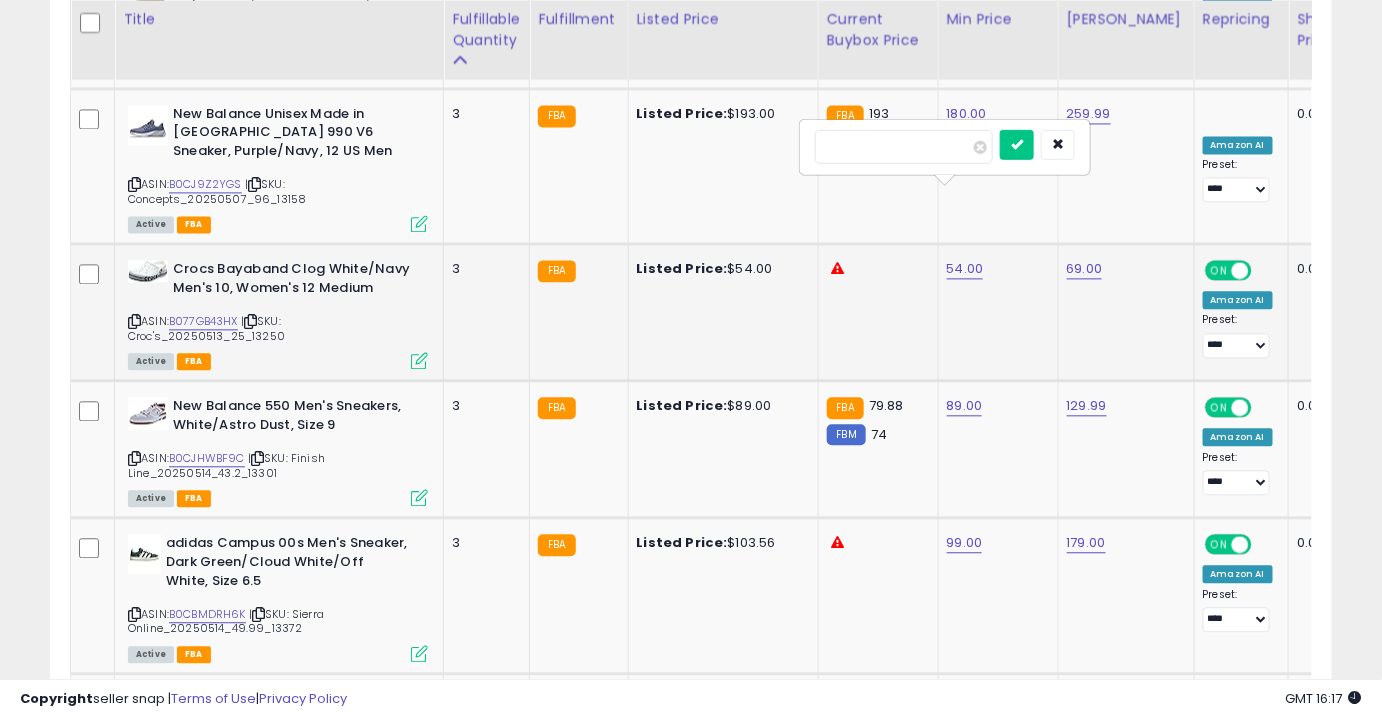 type on "*" 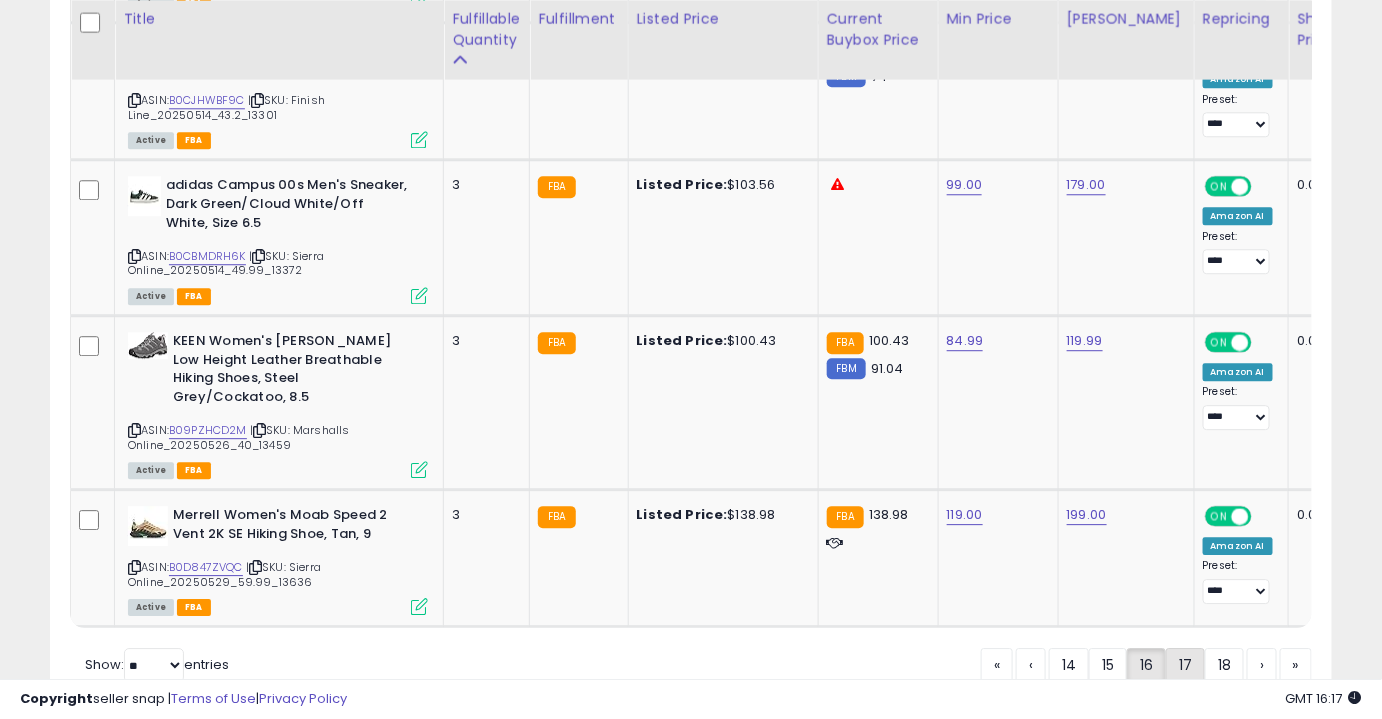 click on "17" 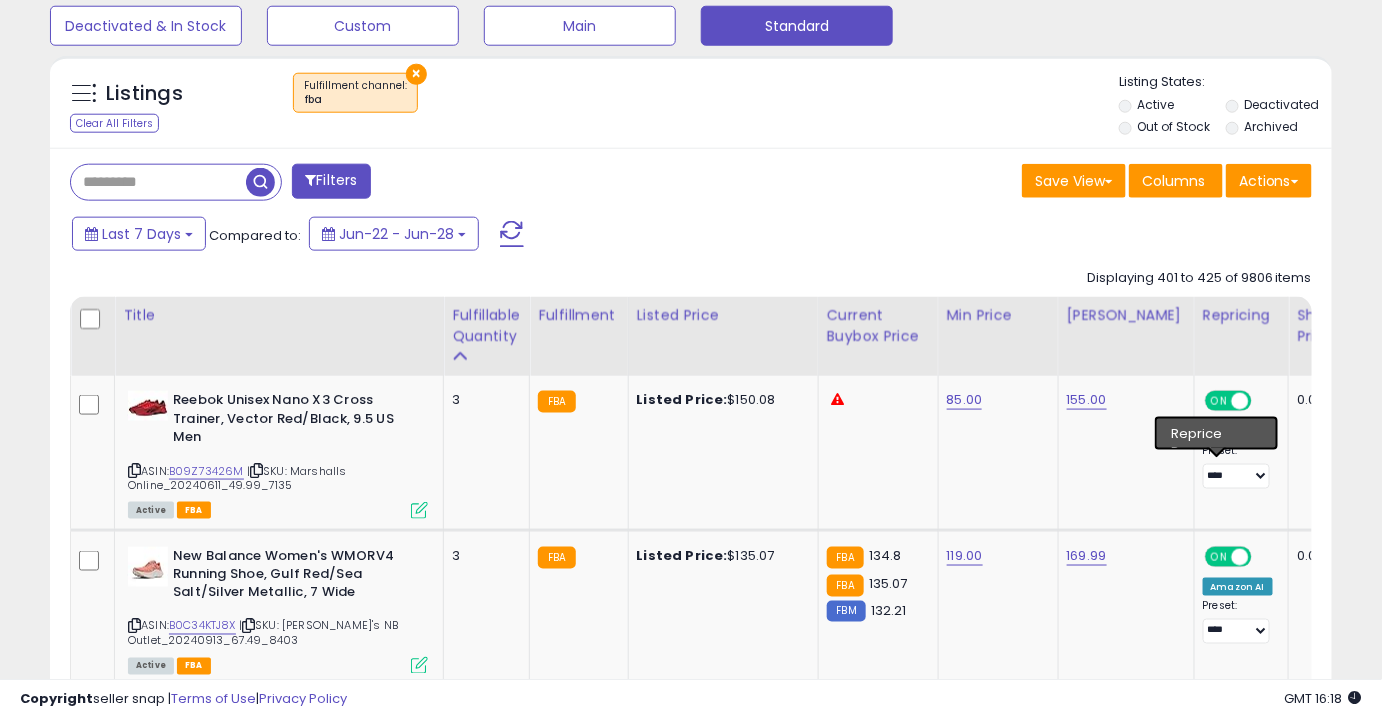 scroll, scrollTop: 675, scrollLeft: 0, axis: vertical 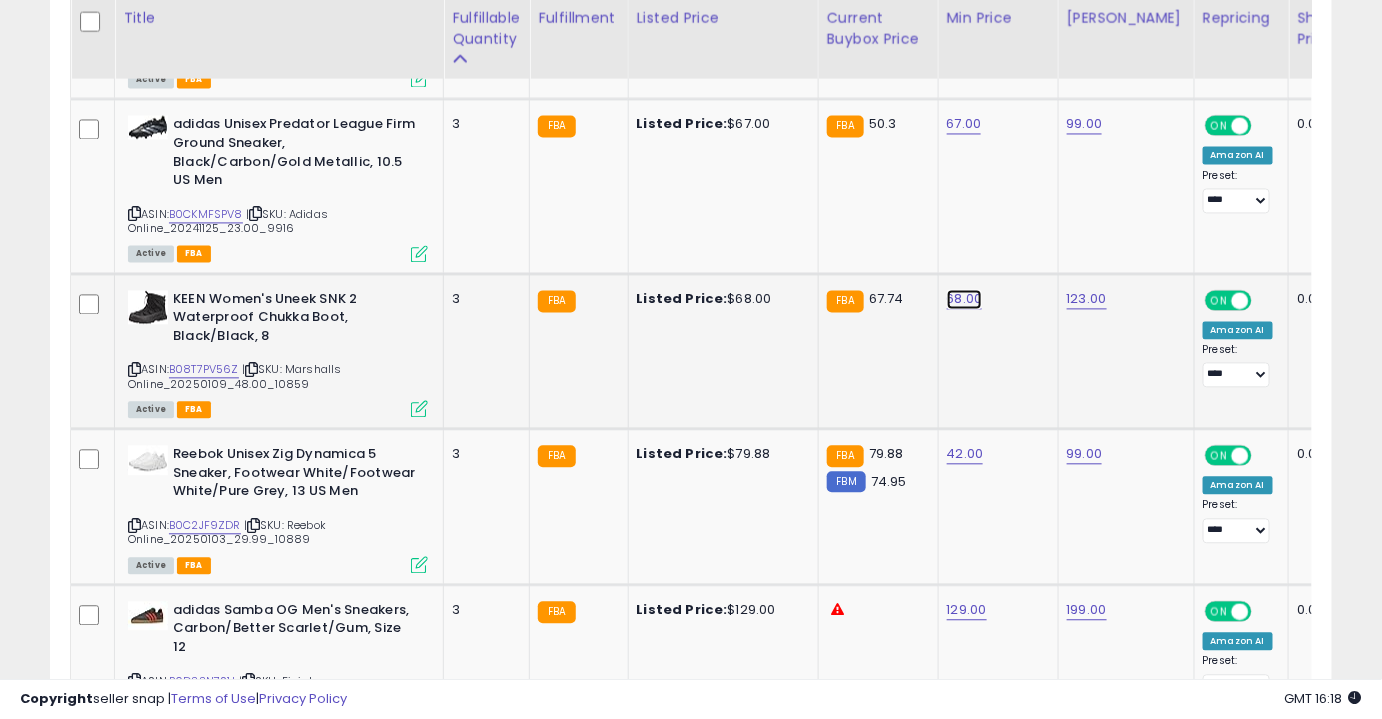 click on "68.00" at bounding box center [965, -186] 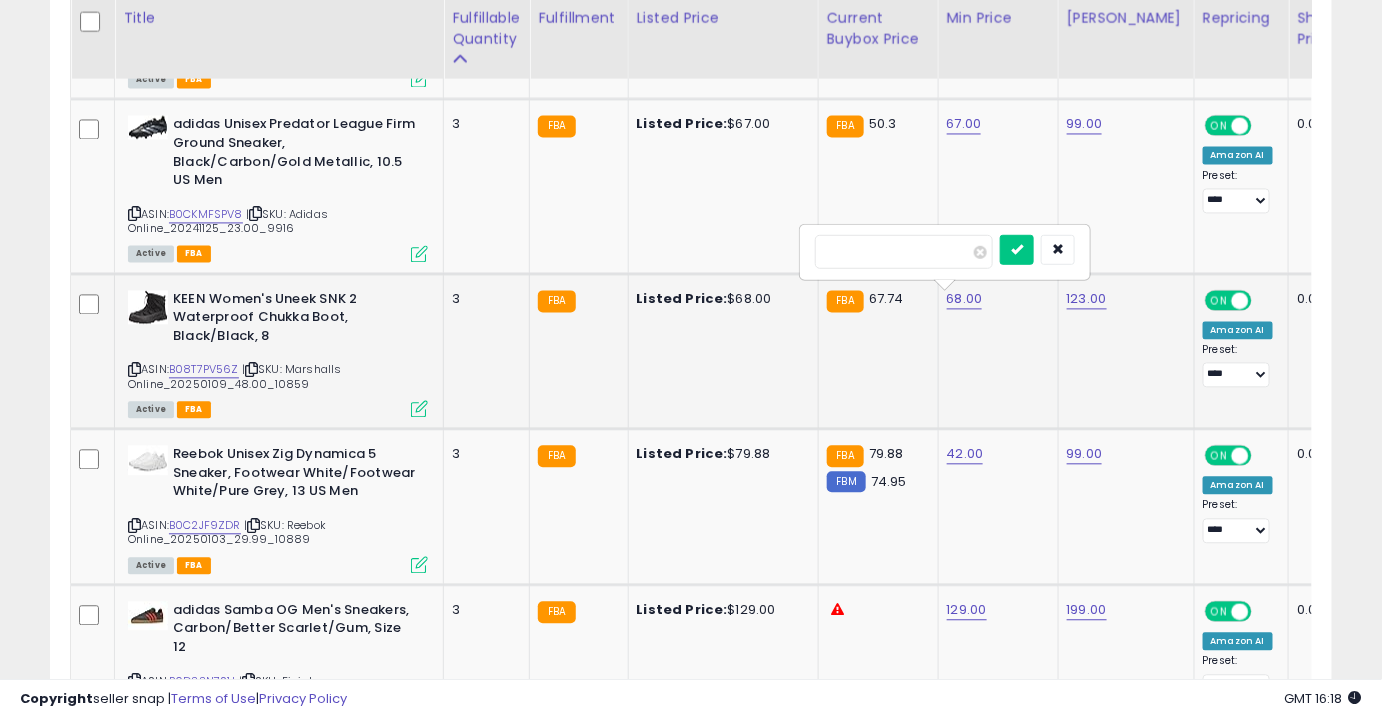 type on "**" 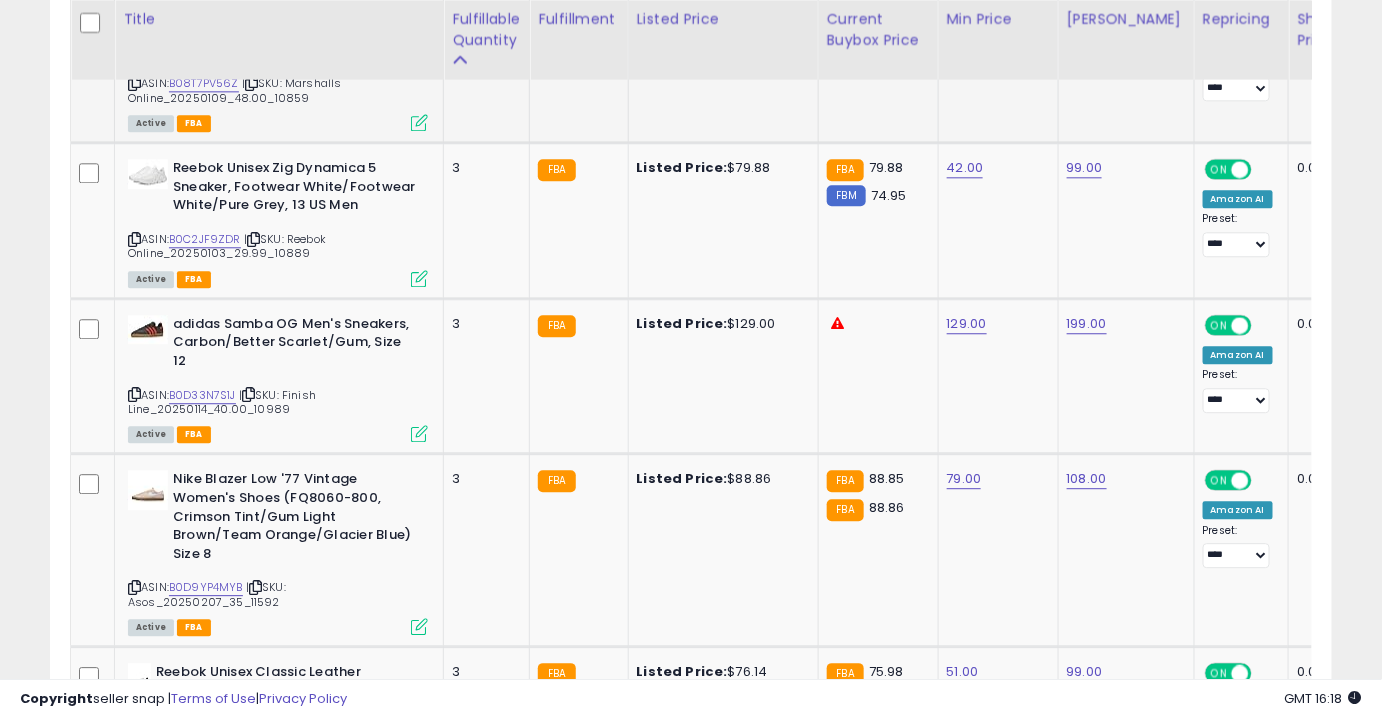 scroll, scrollTop: 1553, scrollLeft: 0, axis: vertical 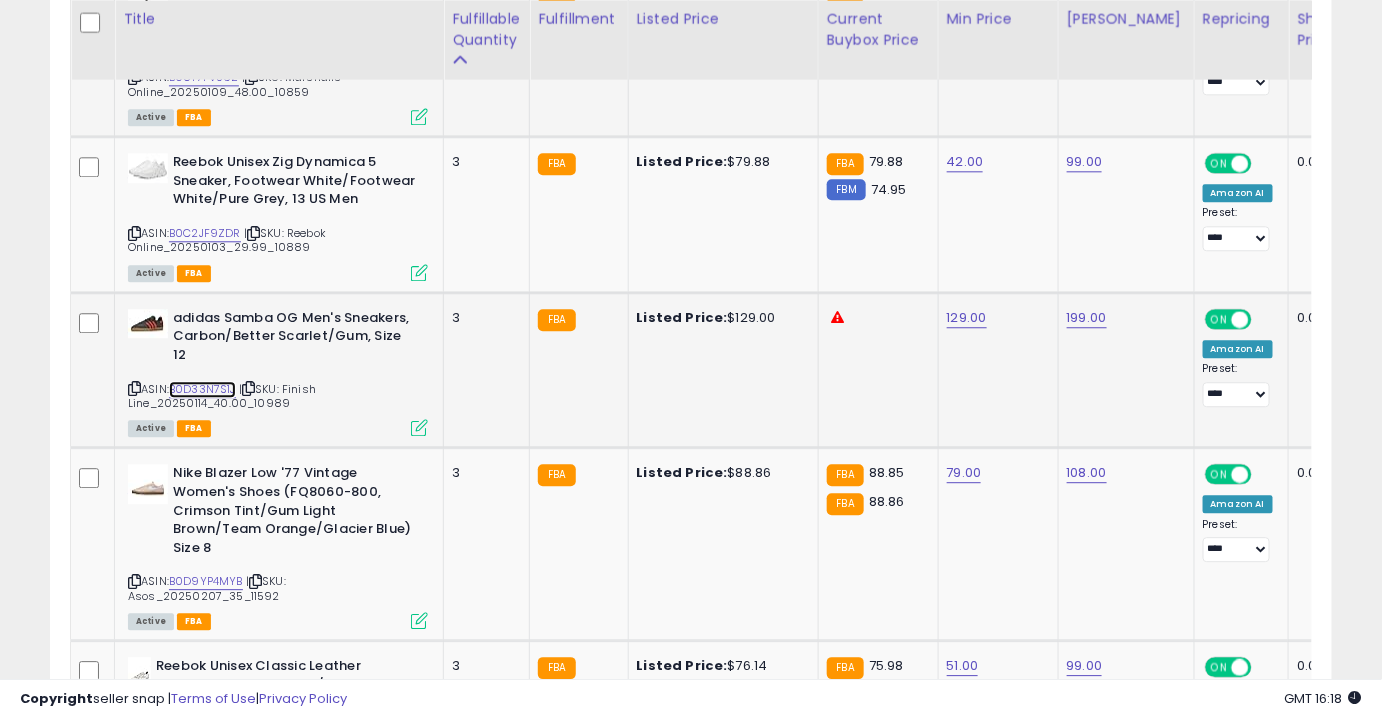 click on "B0D33N7S1J" at bounding box center [202, 389] 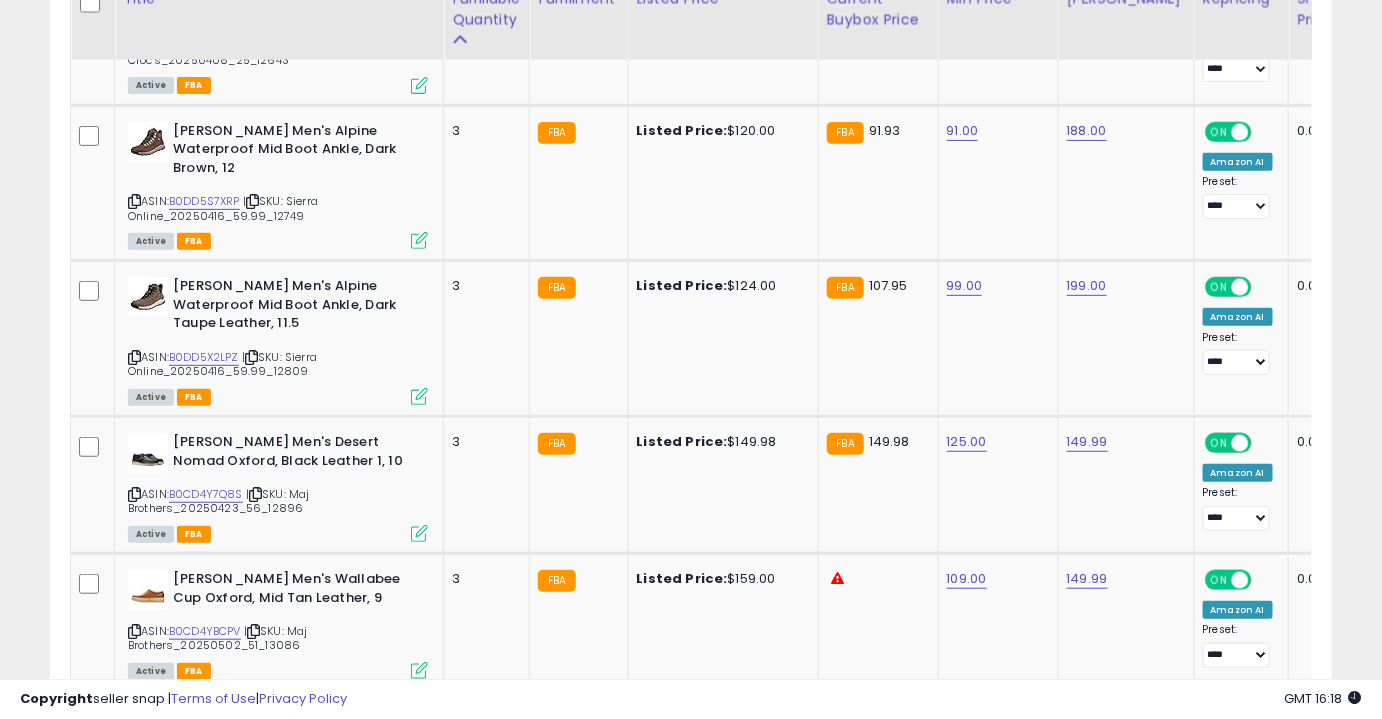 scroll, scrollTop: 2714, scrollLeft: 0, axis: vertical 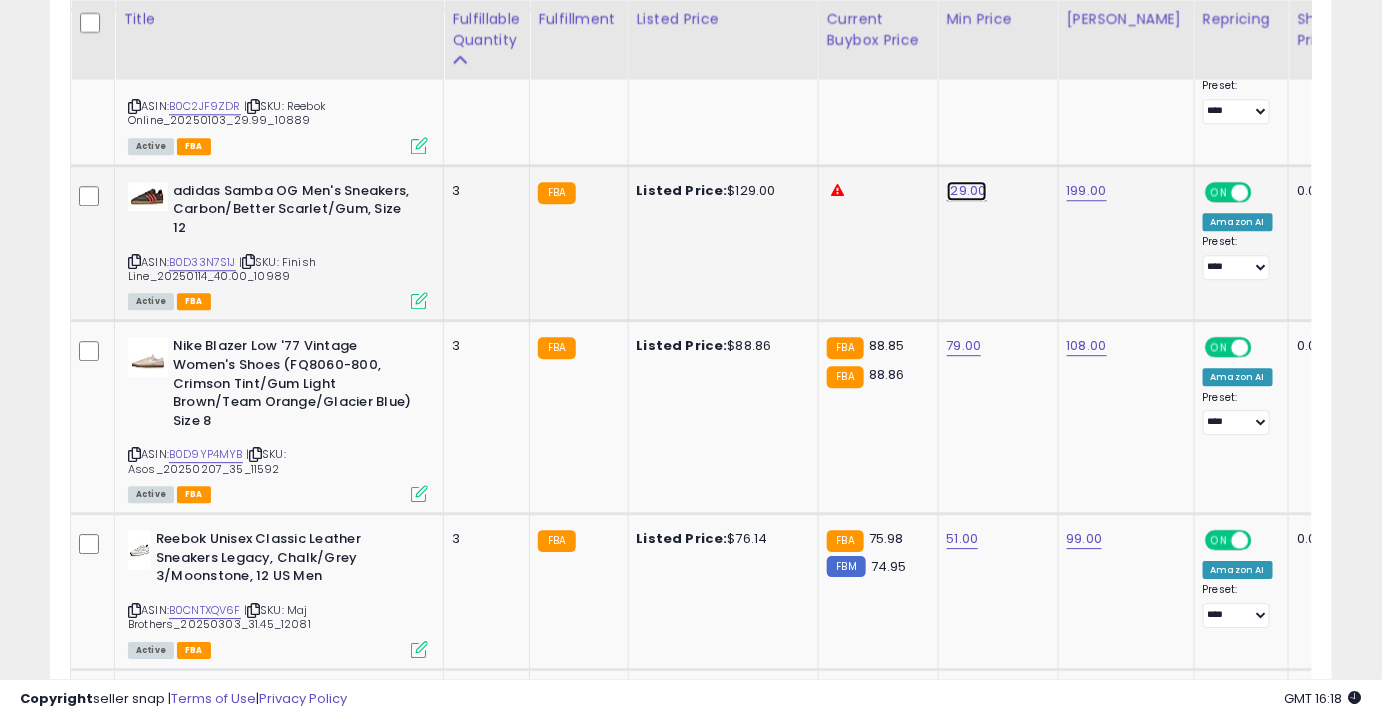 click on "129.00" at bounding box center (965, -606) 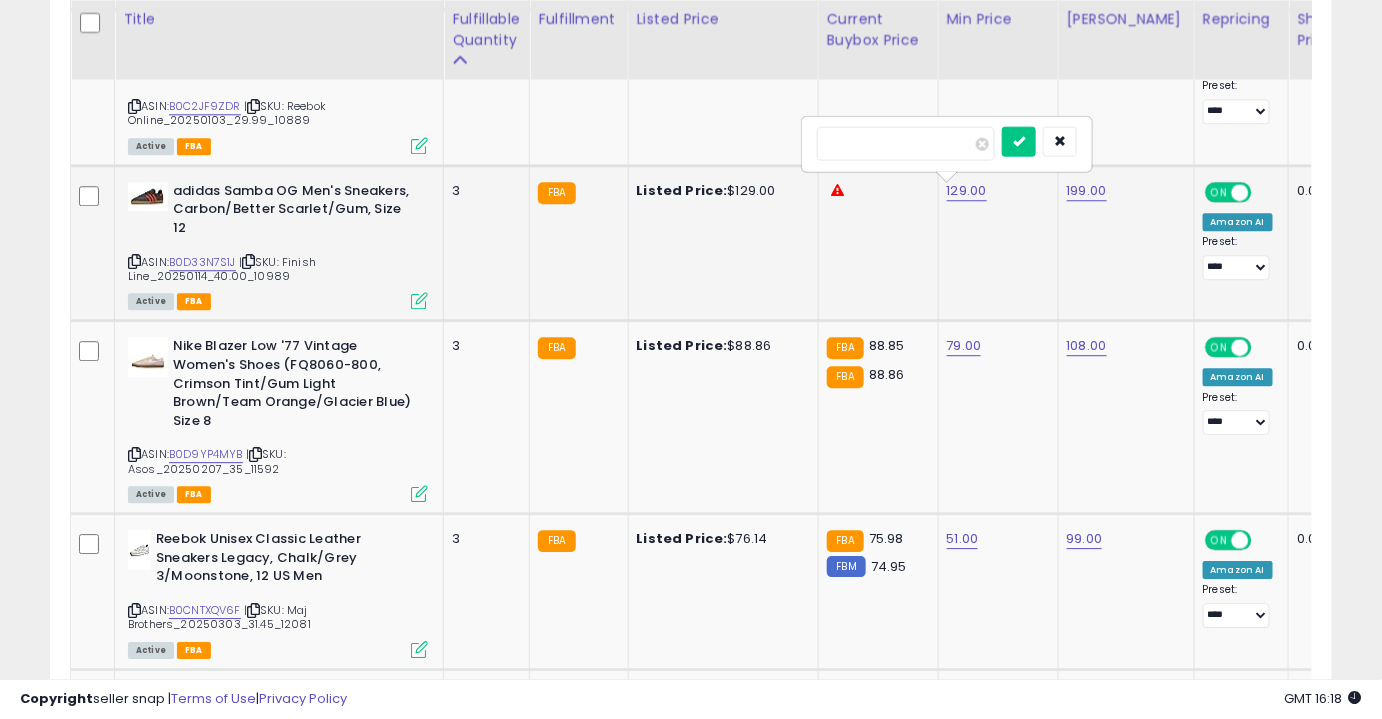 type on "***" 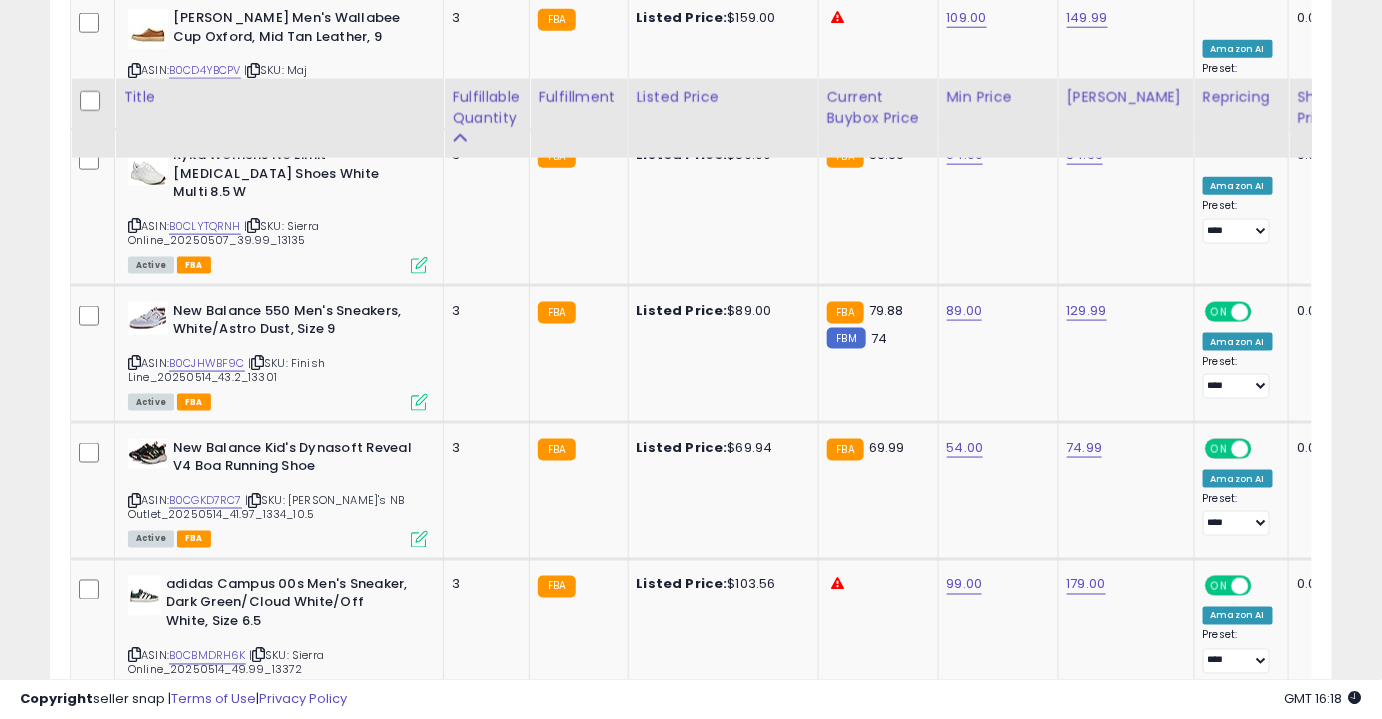 scroll, scrollTop: 3352, scrollLeft: 0, axis: vertical 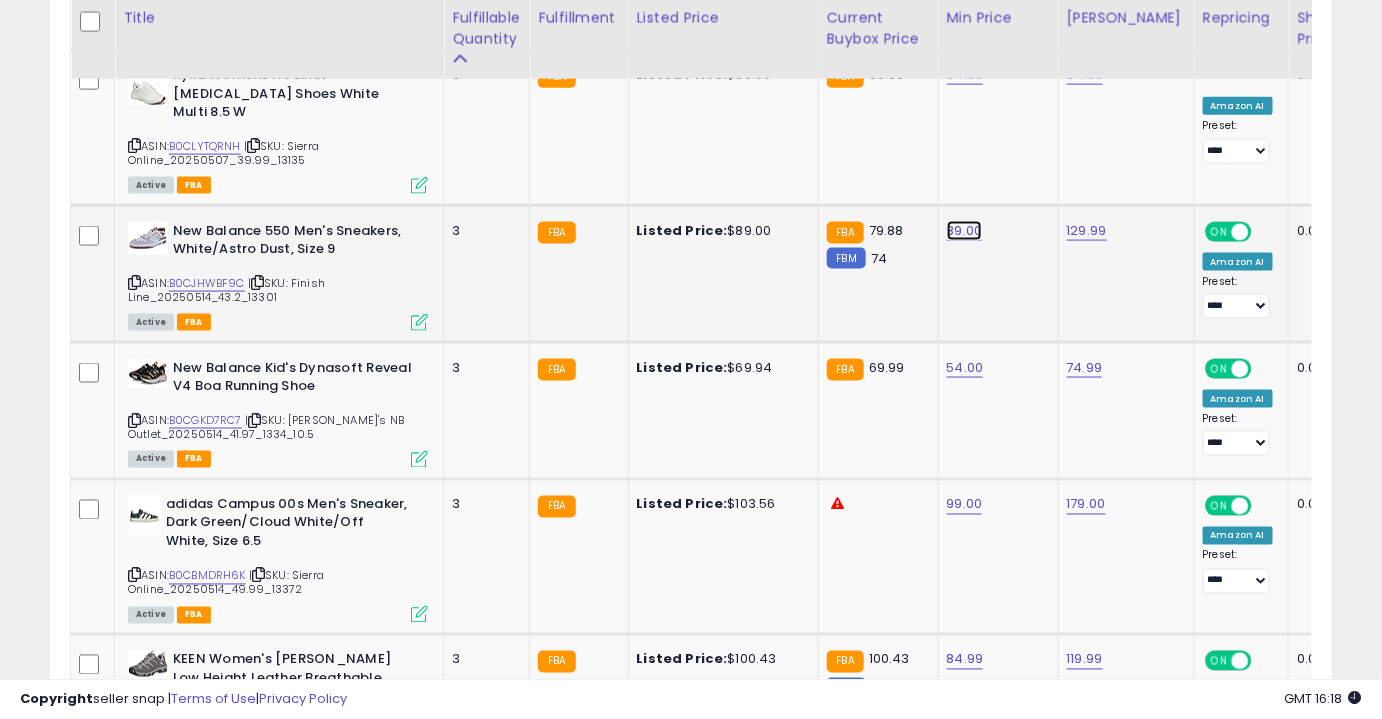 click on "89.00" at bounding box center (965, -2278) 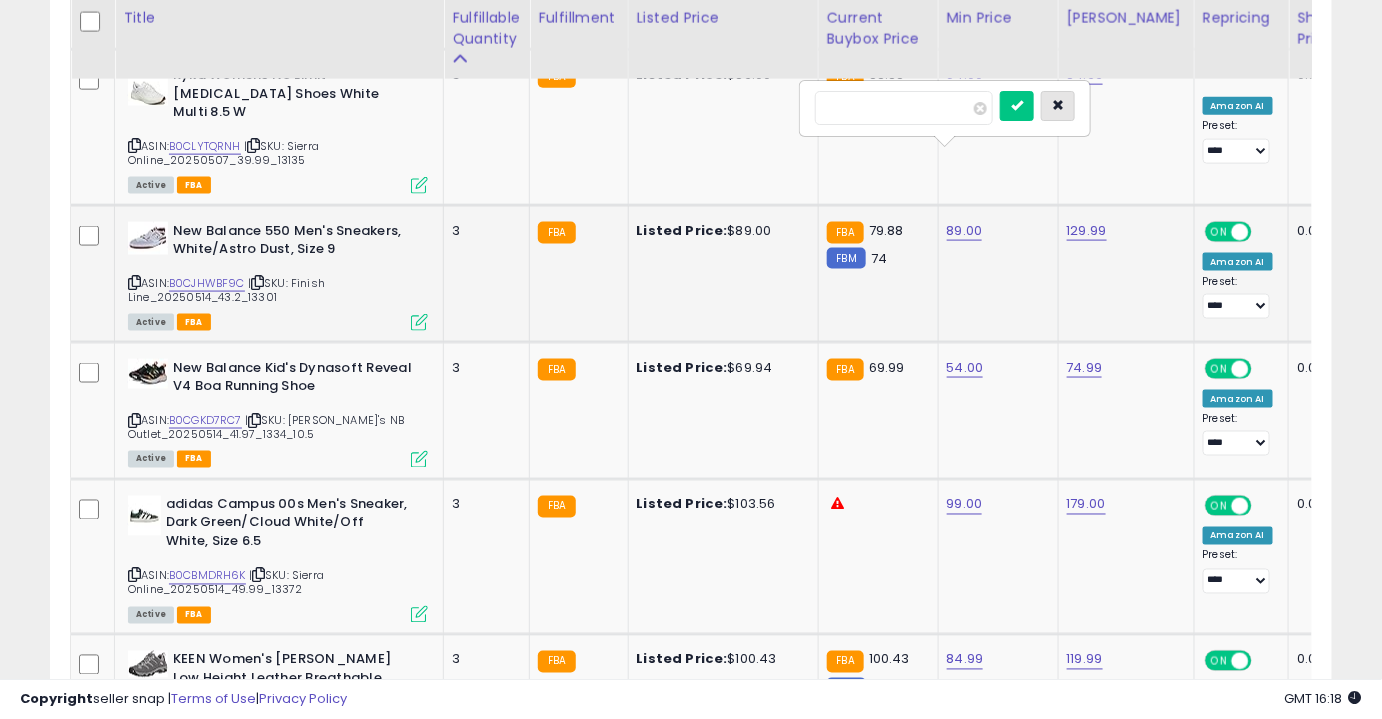 click at bounding box center [1058, 106] 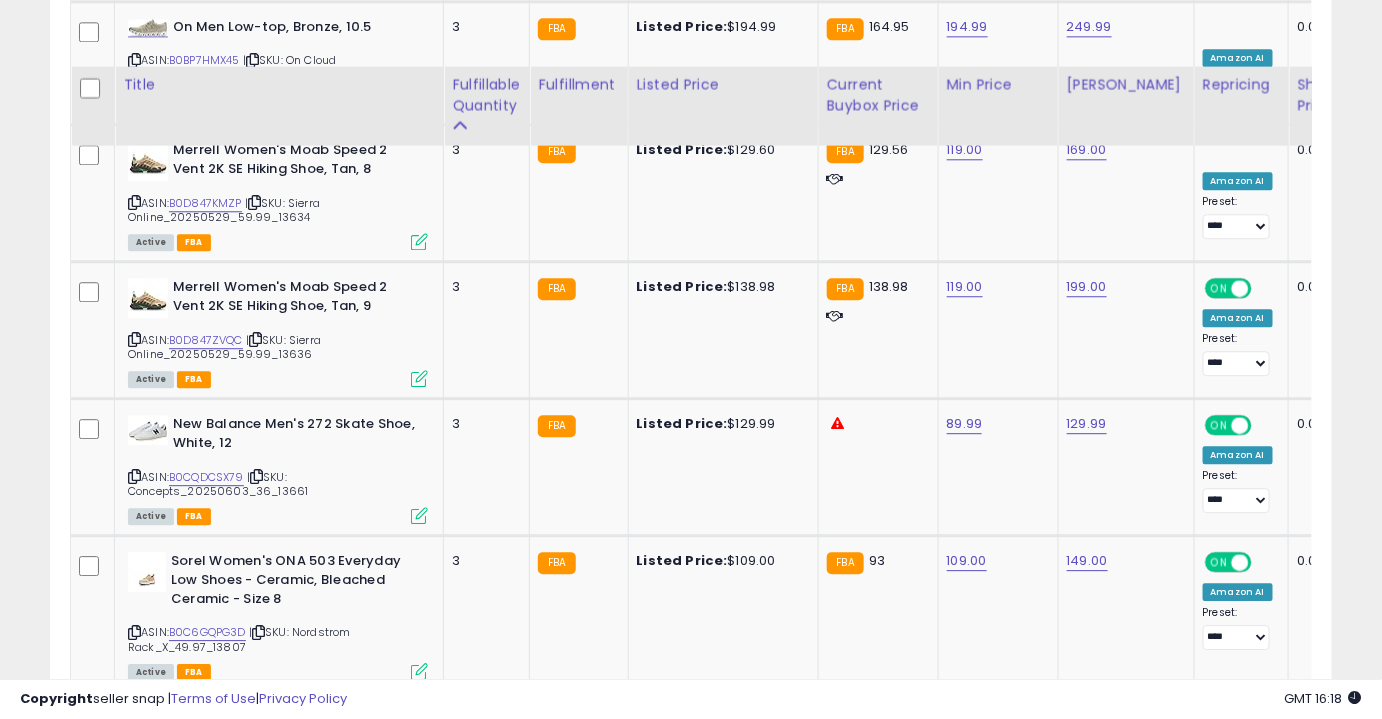 scroll, scrollTop: 4226, scrollLeft: 0, axis: vertical 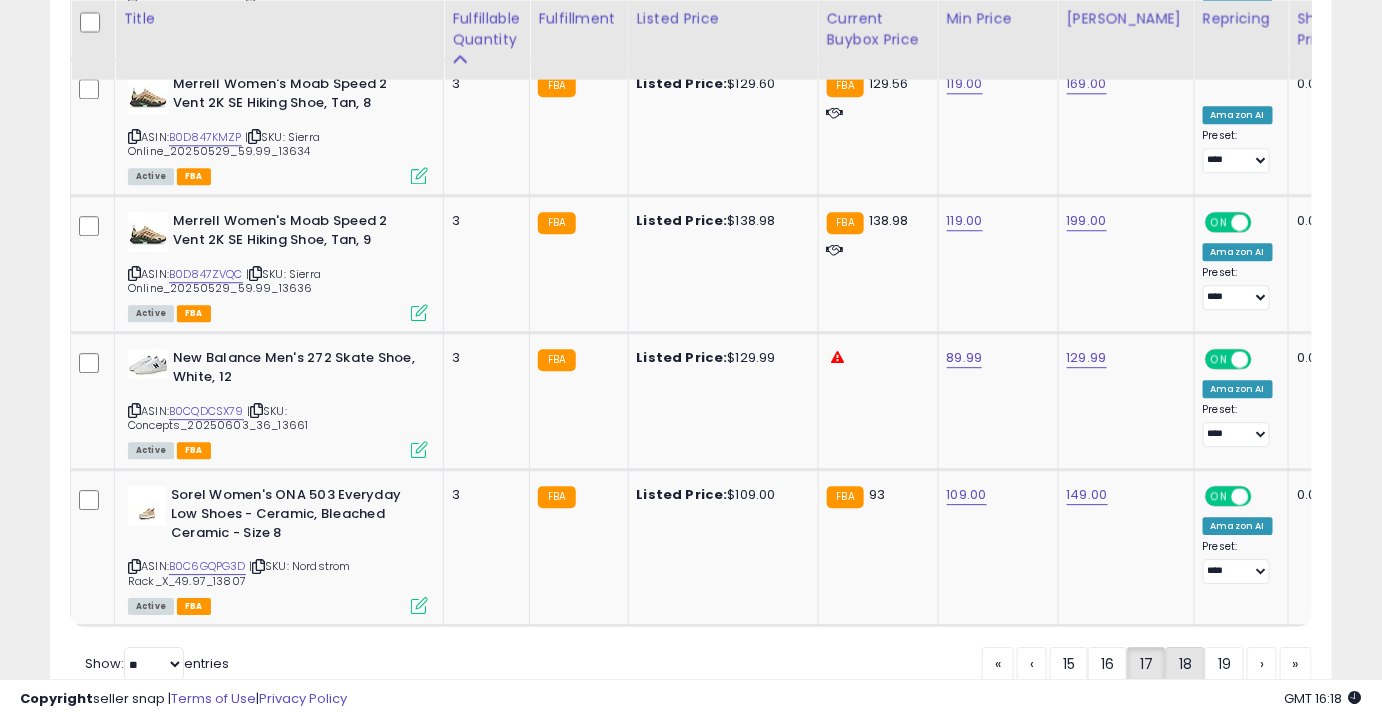 click on "18" 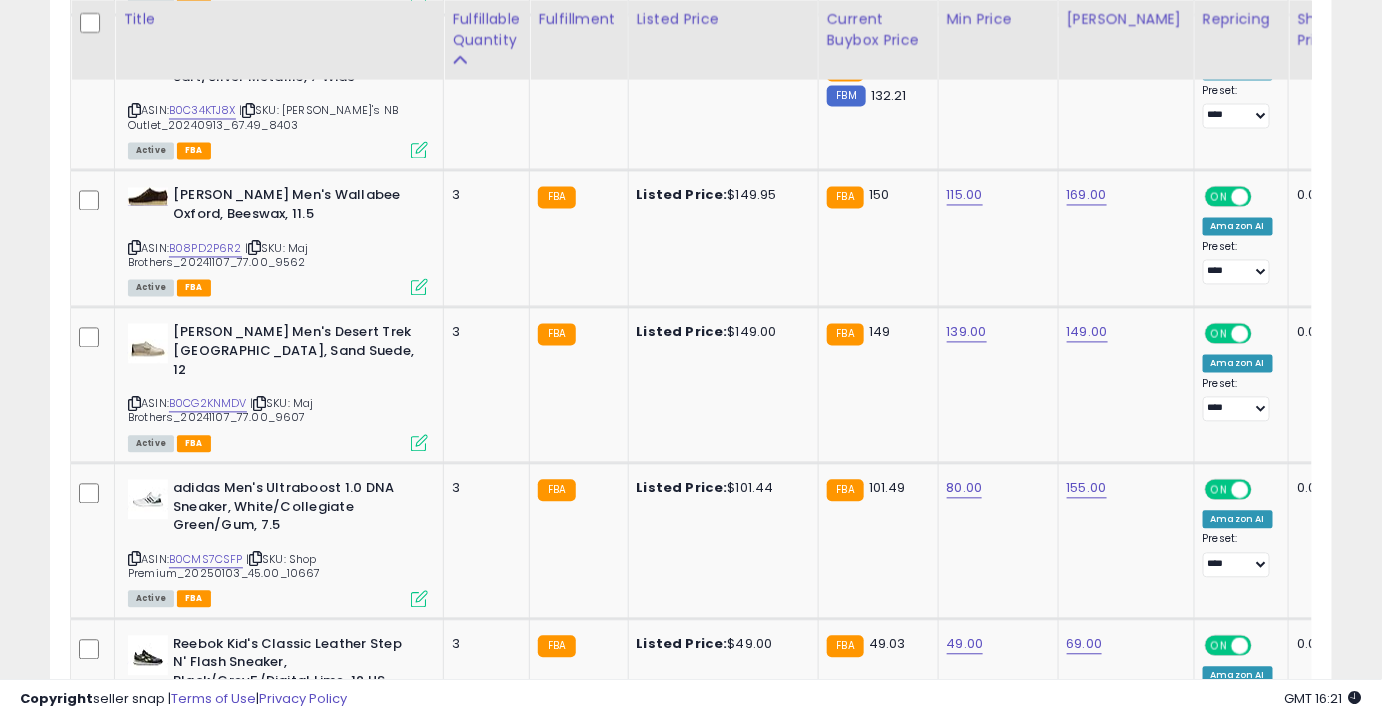 scroll, scrollTop: 1190, scrollLeft: 0, axis: vertical 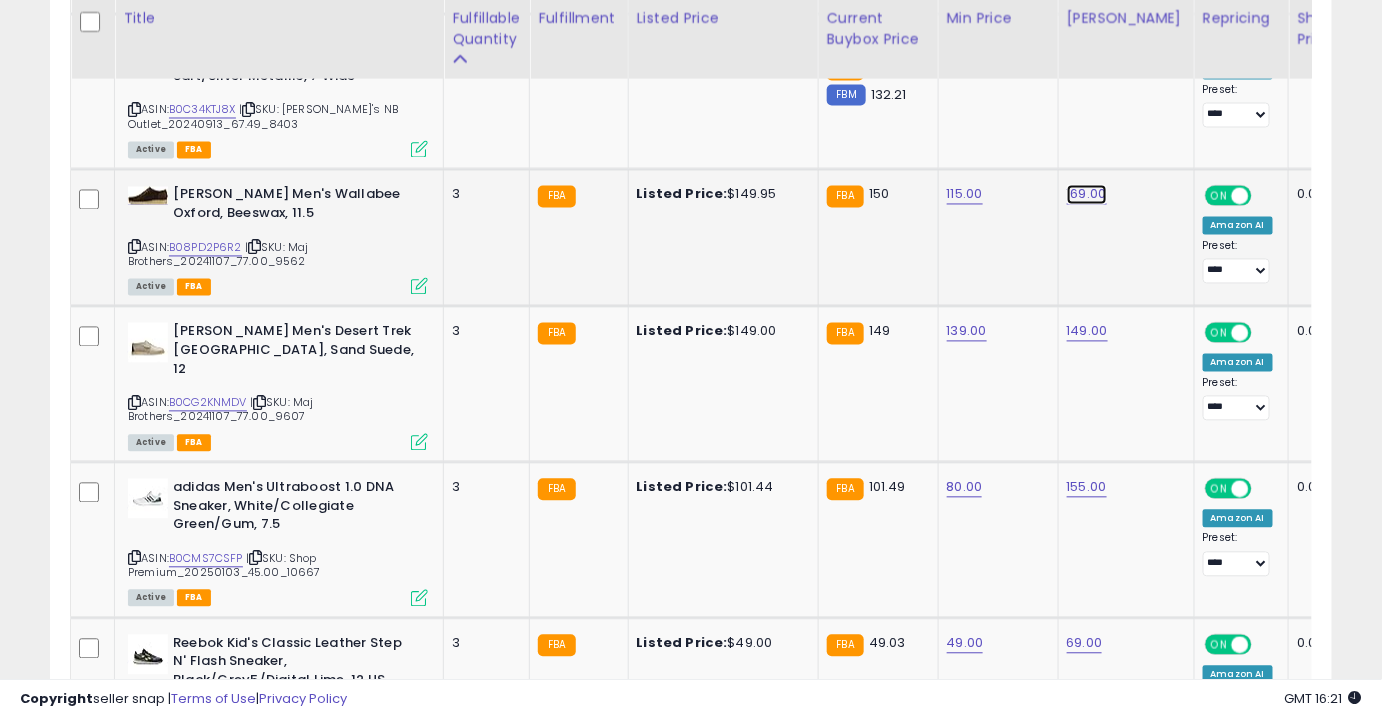 click on "169.00" at bounding box center (1087, -116) 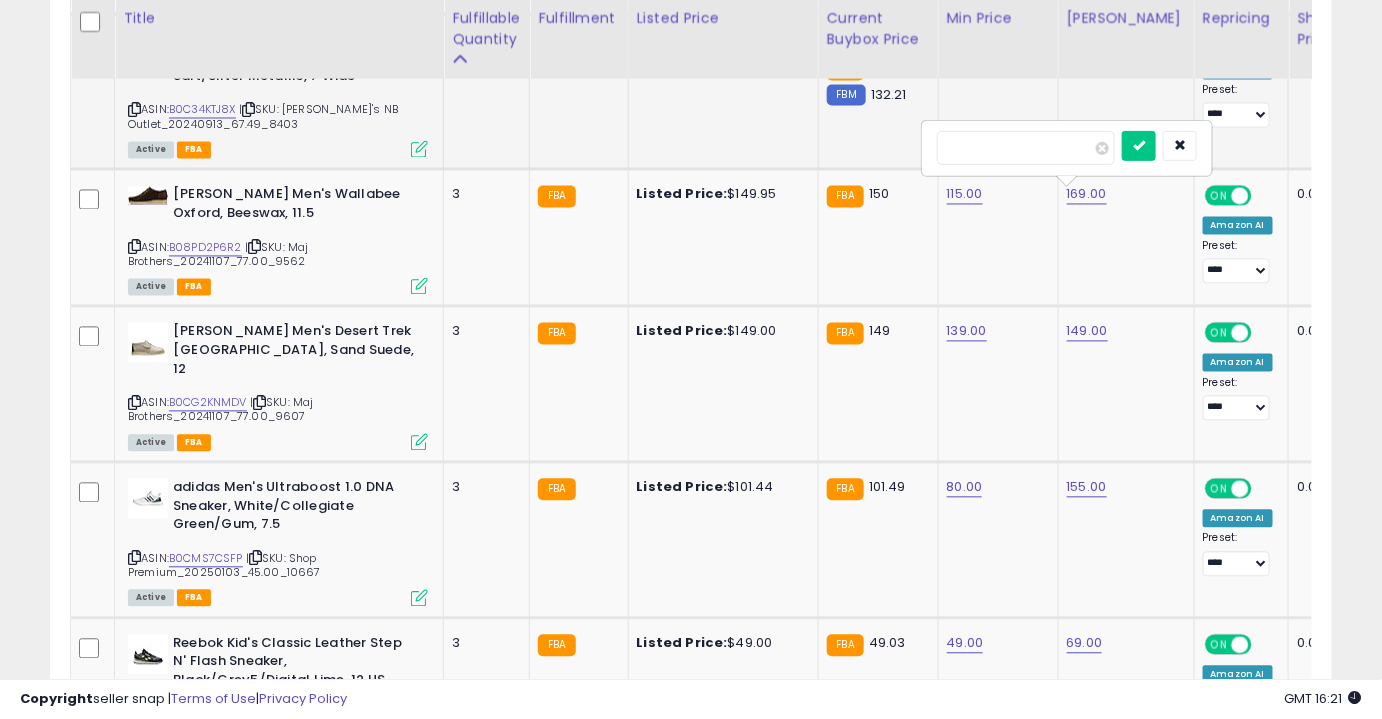 drag, startPoint x: 1037, startPoint y: 147, endPoint x: 837, endPoint y: 140, distance: 200.12247 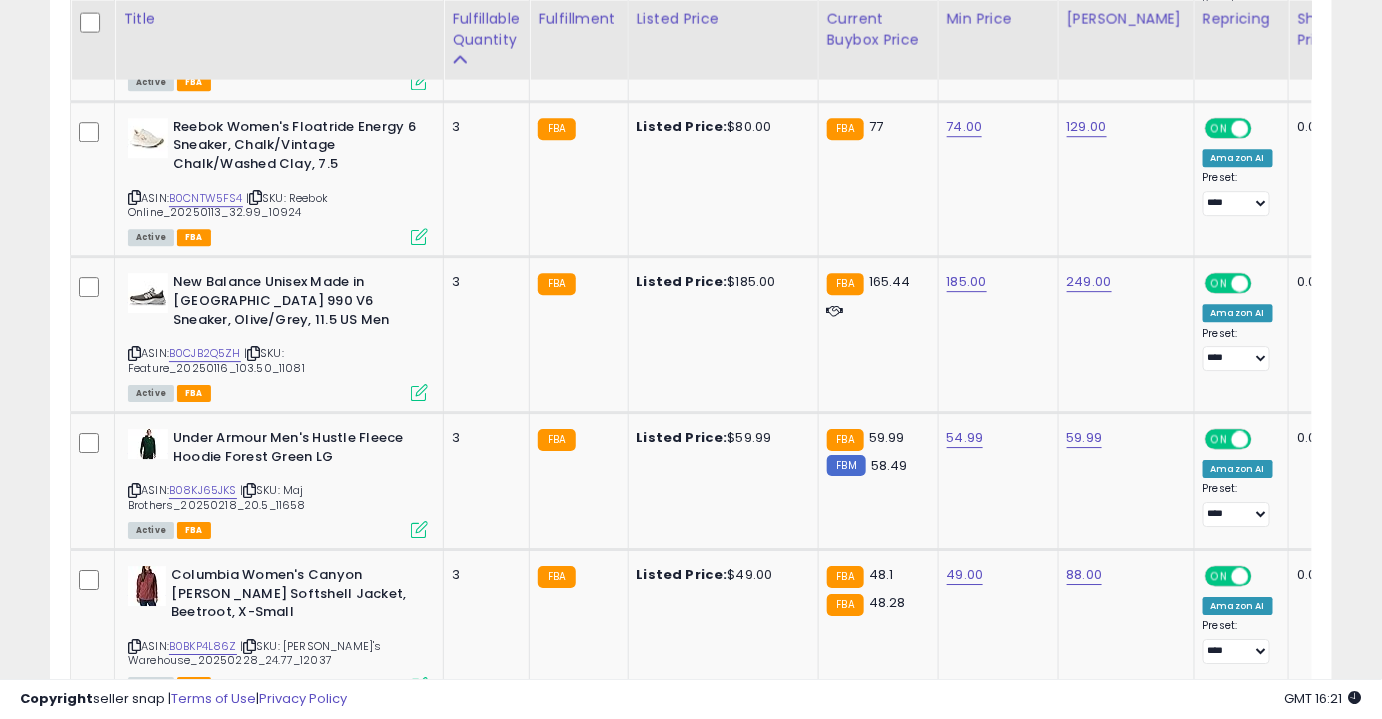 scroll, scrollTop: 1882, scrollLeft: 0, axis: vertical 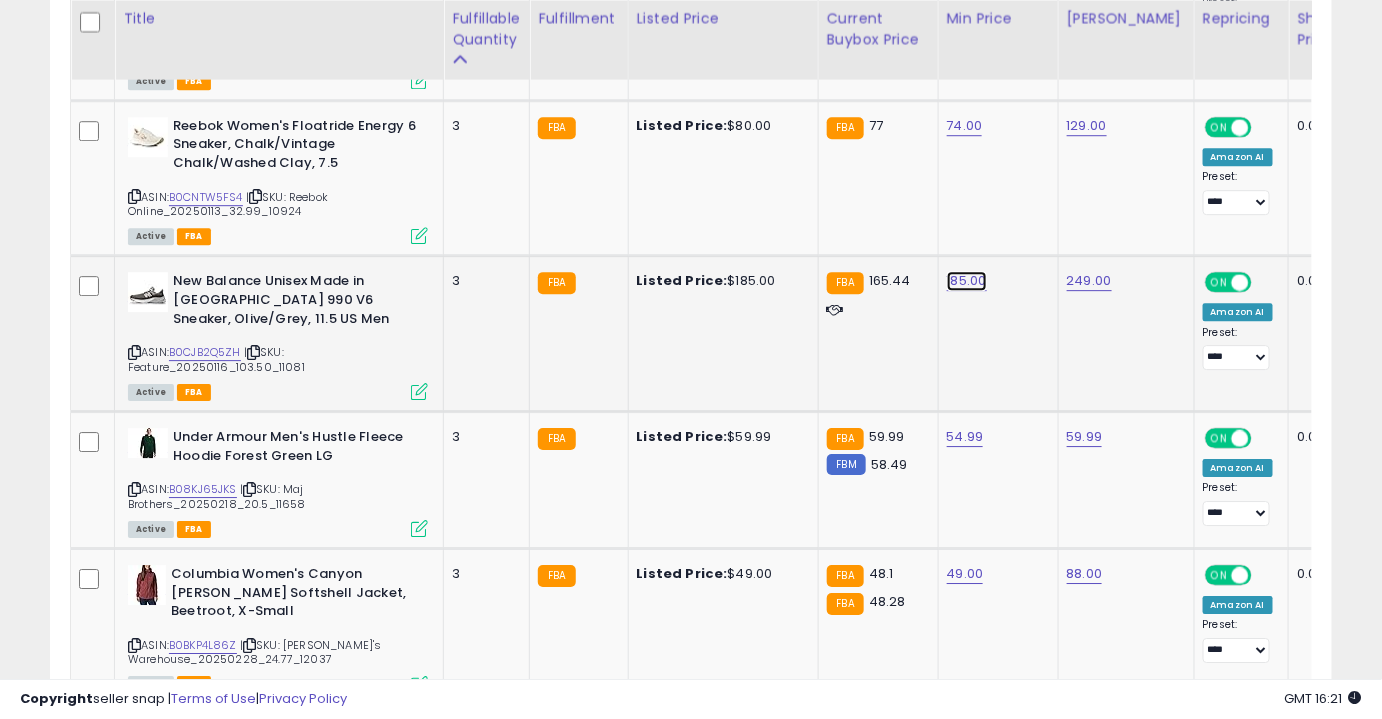 click on "185.00" at bounding box center [965, -808] 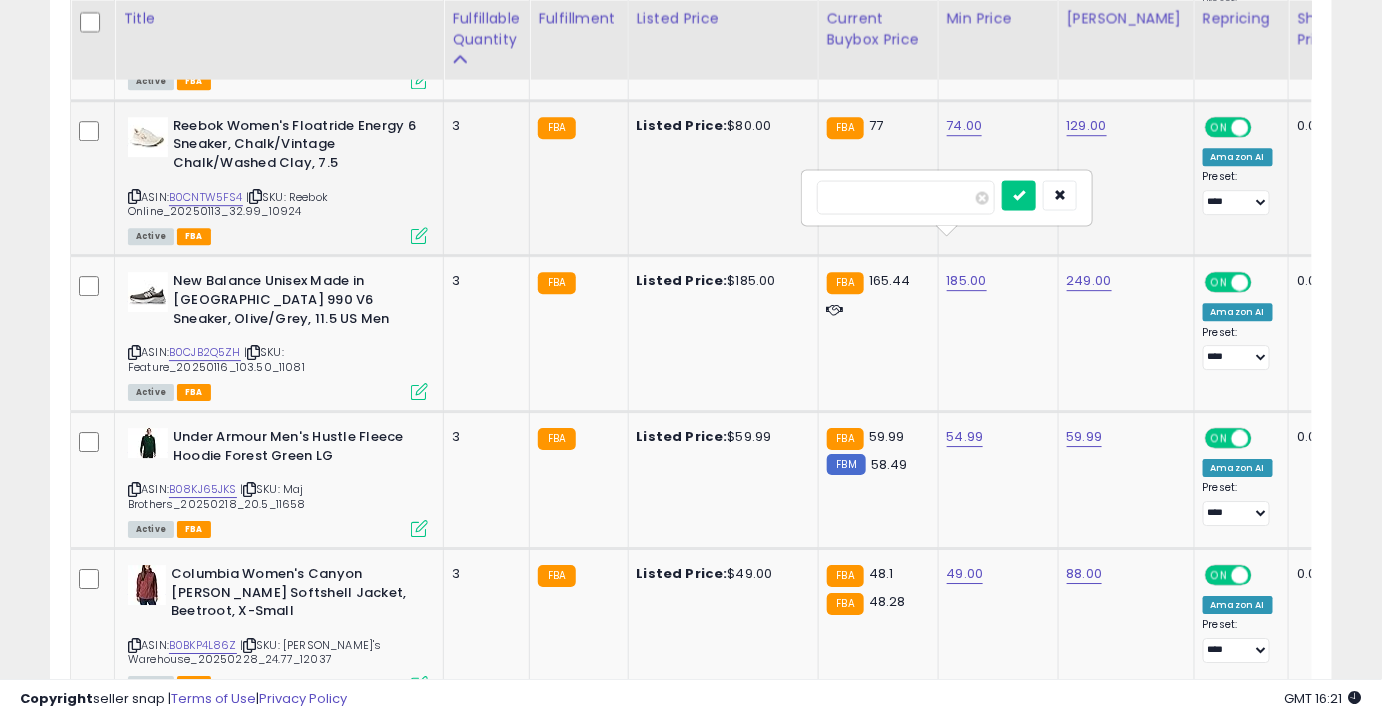 drag, startPoint x: 922, startPoint y: 194, endPoint x: 695, endPoint y: 206, distance: 227.31696 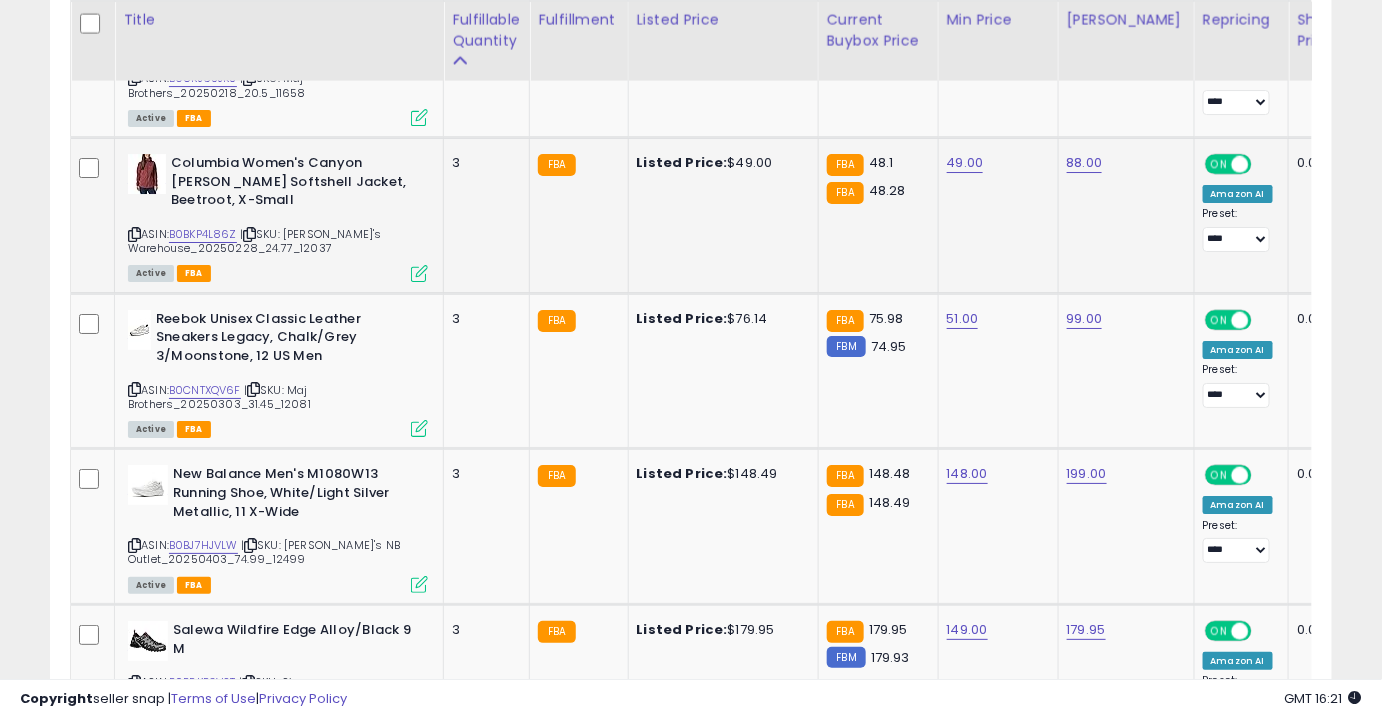 scroll, scrollTop: 2294, scrollLeft: 0, axis: vertical 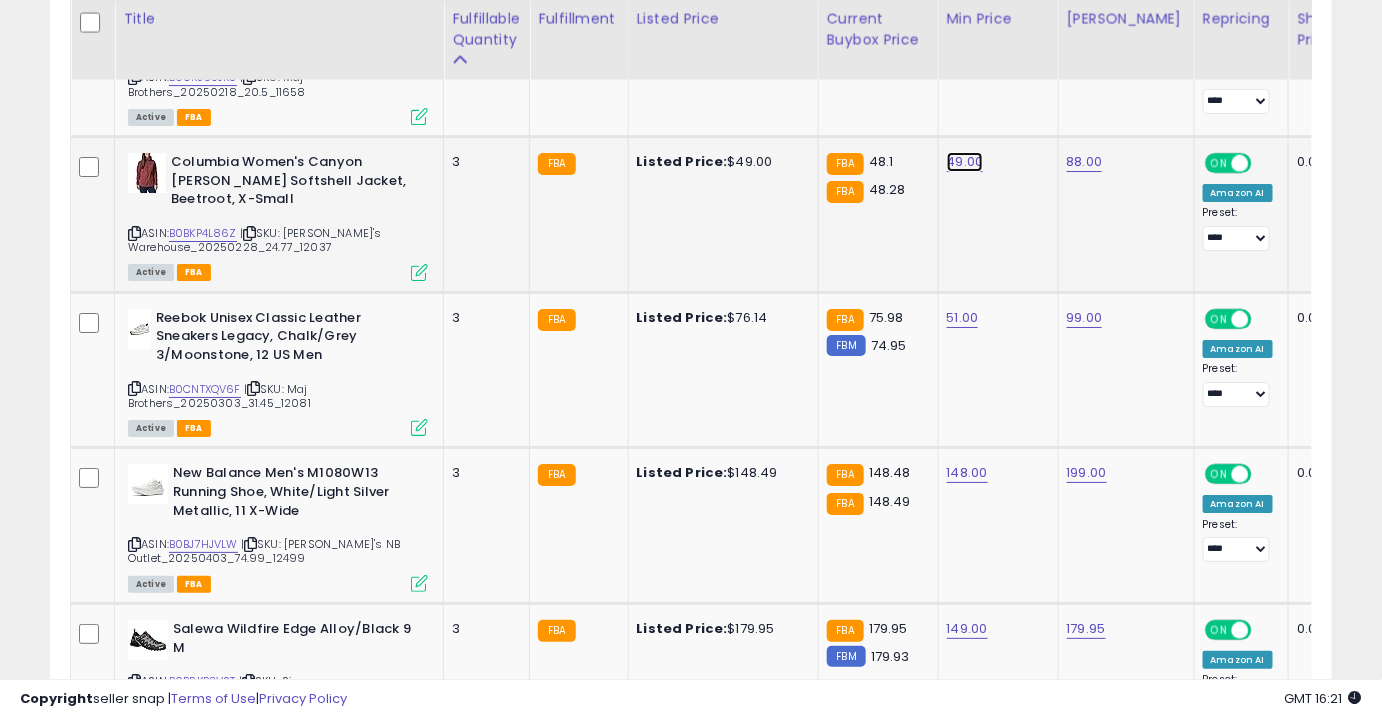 click on "49.00" at bounding box center [965, -1220] 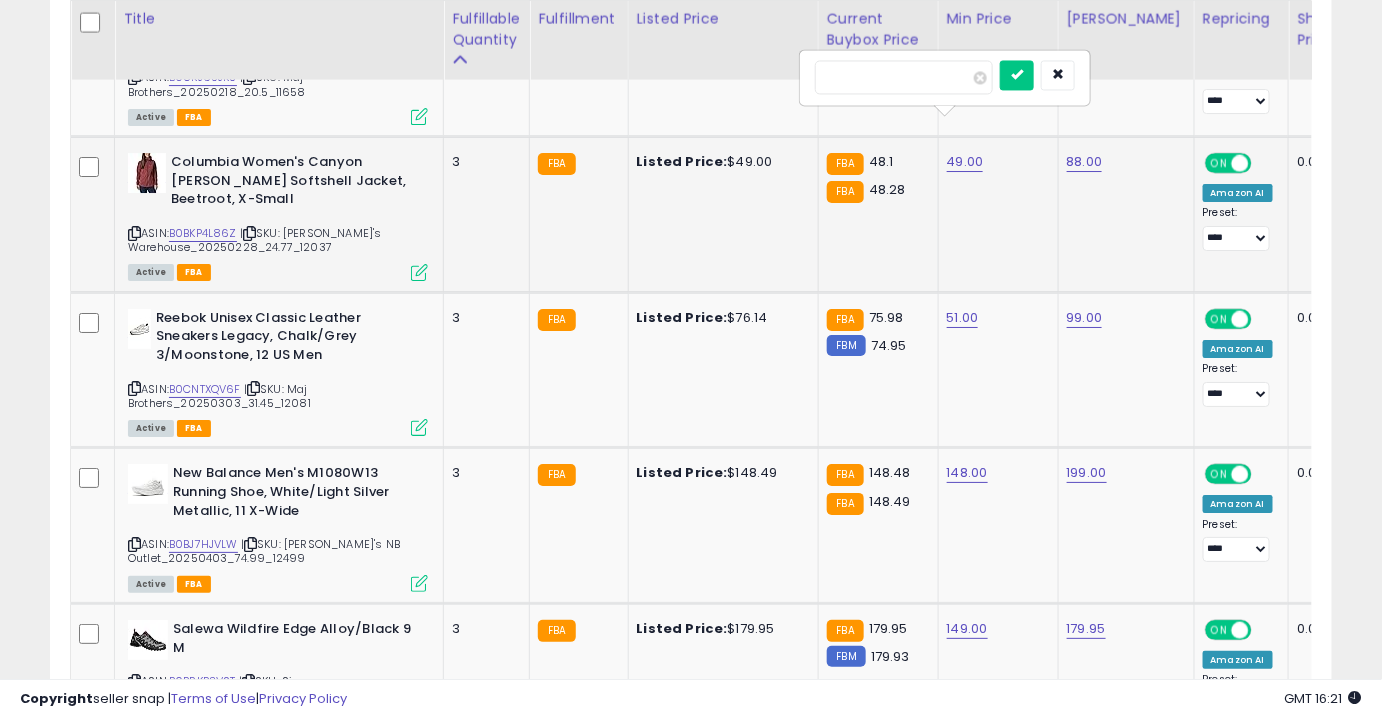 type on "**" 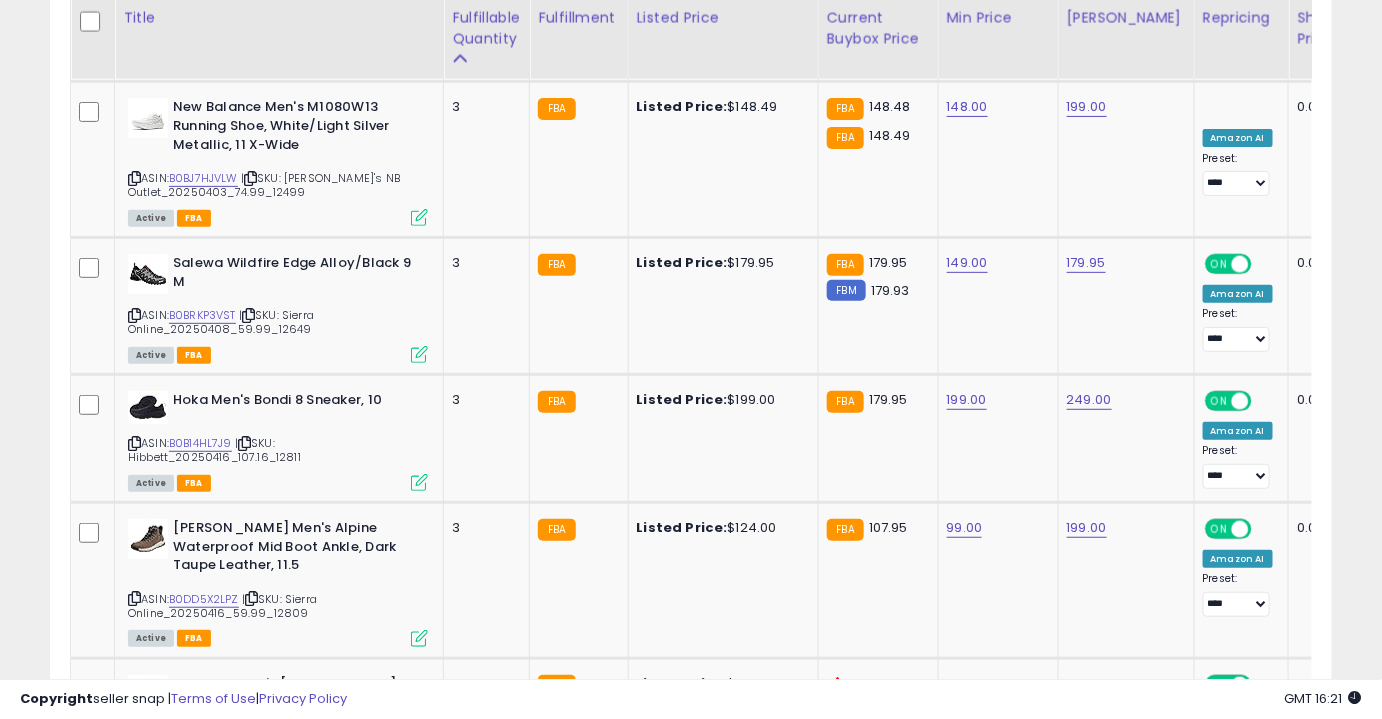 scroll, scrollTop: 2661, scrollLeft: 0, axis: vertical 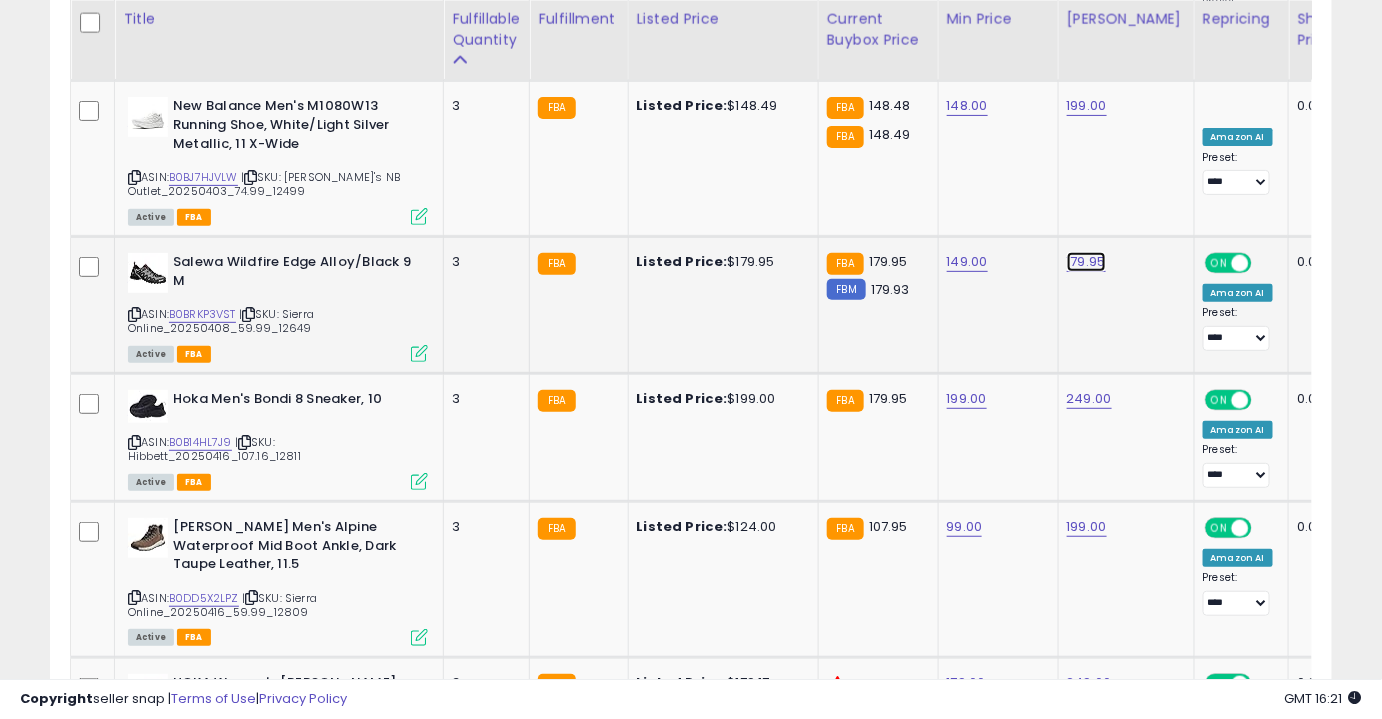 click on "179.95" at bounding box center [1087, -1587] 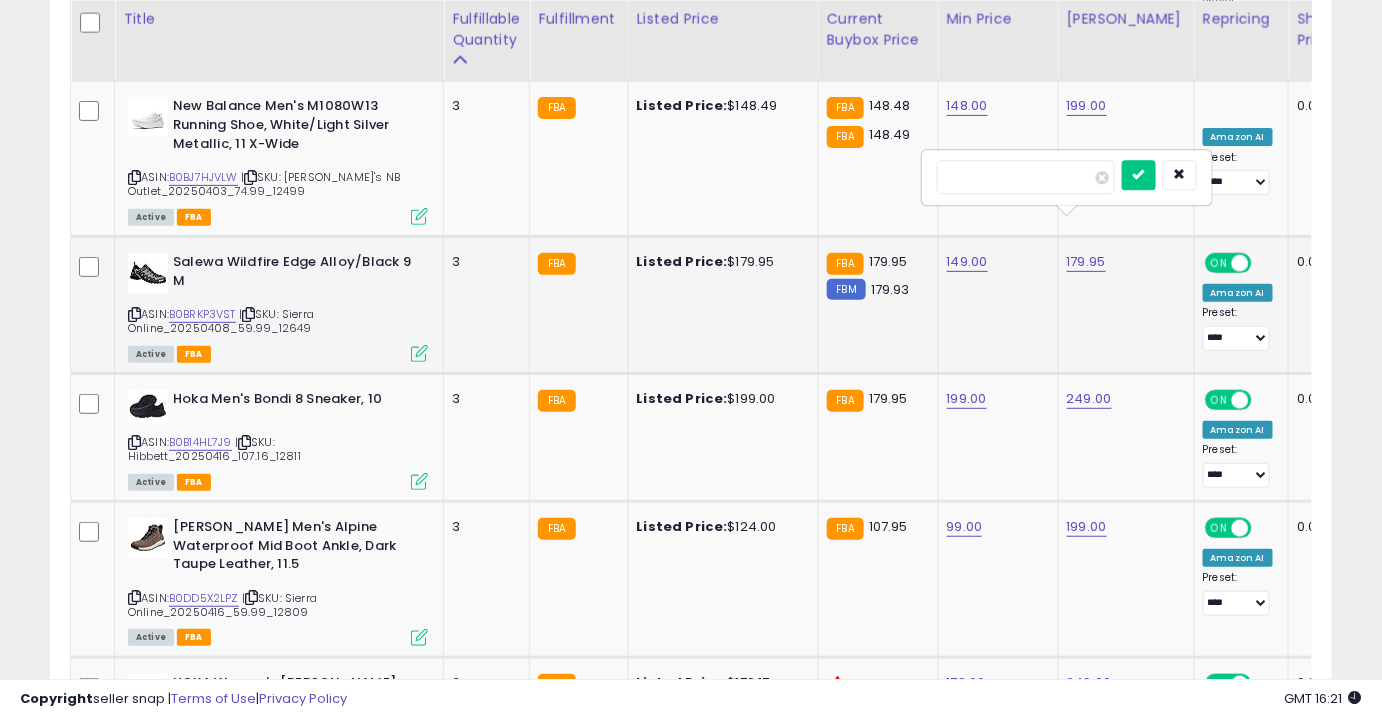 click on "******" at bounding box center (1026, 177) 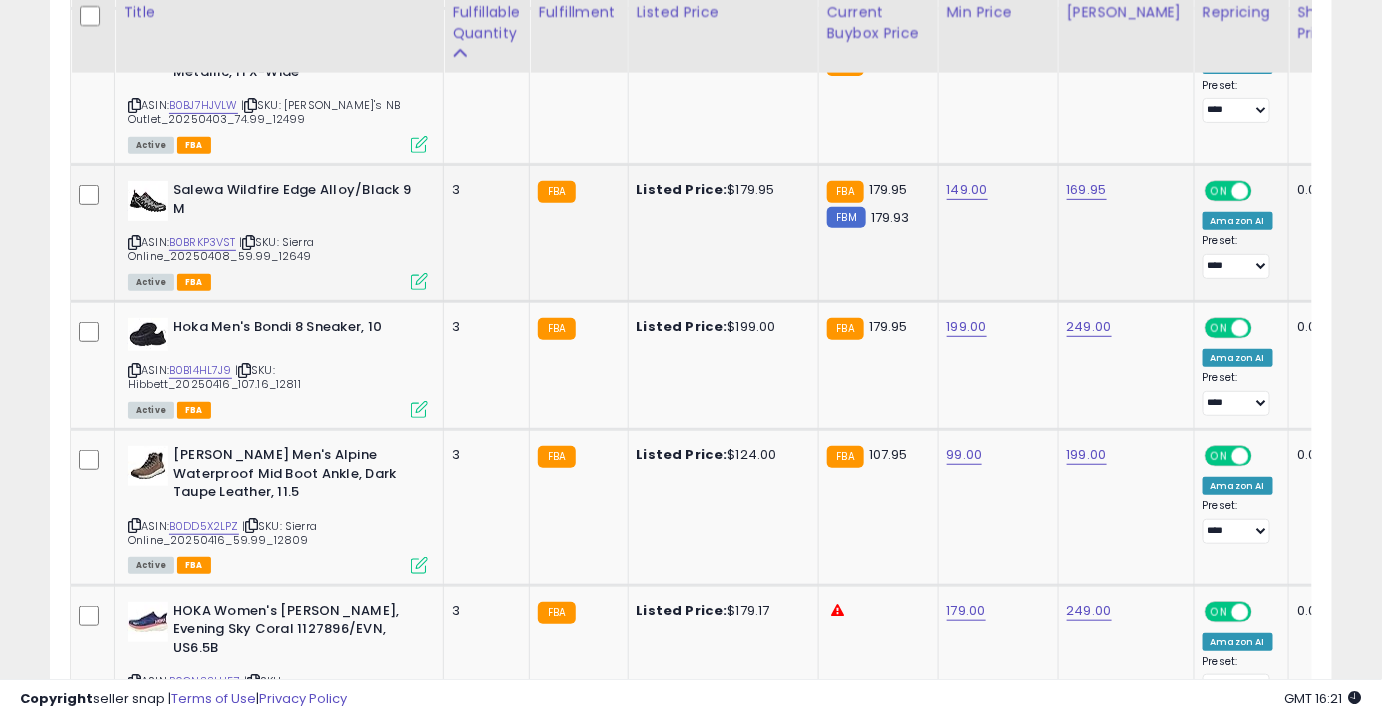scroll, scrollTop: 2734, scrollLeft: 0, axis: vertical 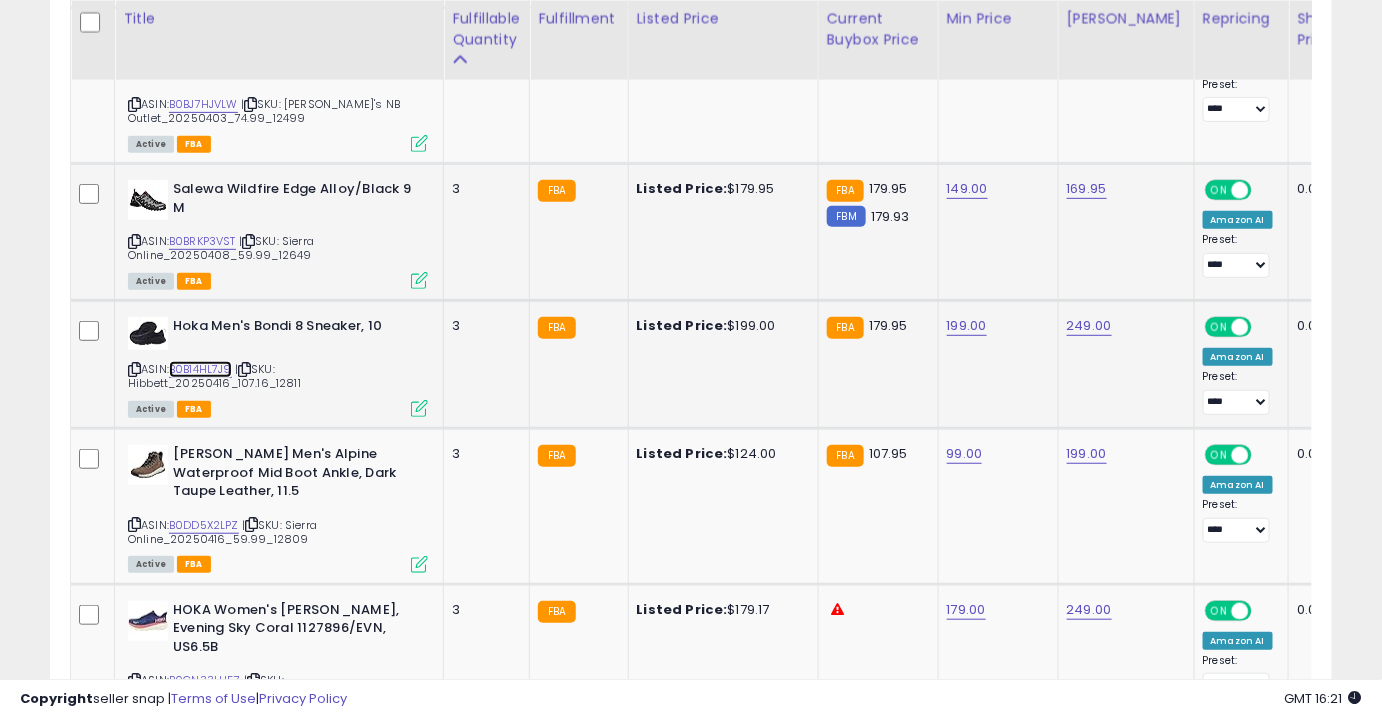 click on "B0B14HL7J9" at bounding box center (200, 369) 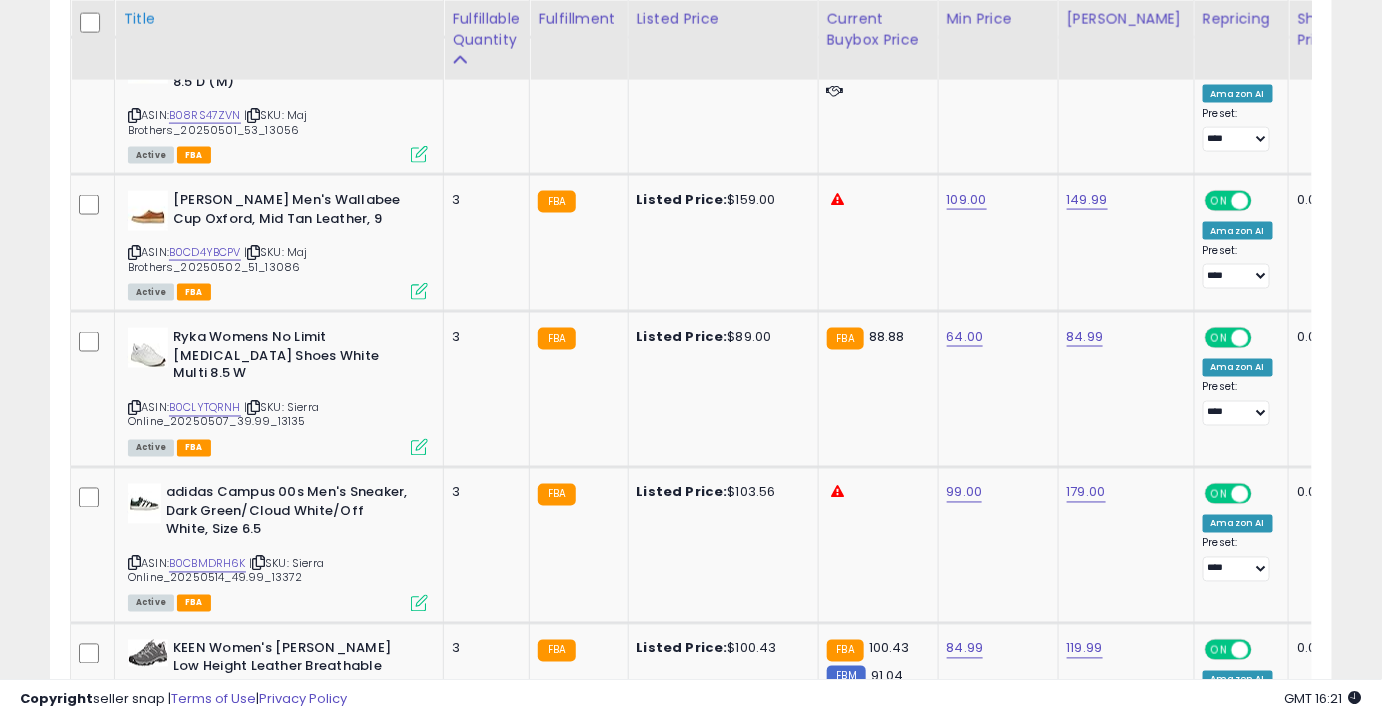 scroll, scrollTop: 3437, scrollLeft: 0, axis: vertical 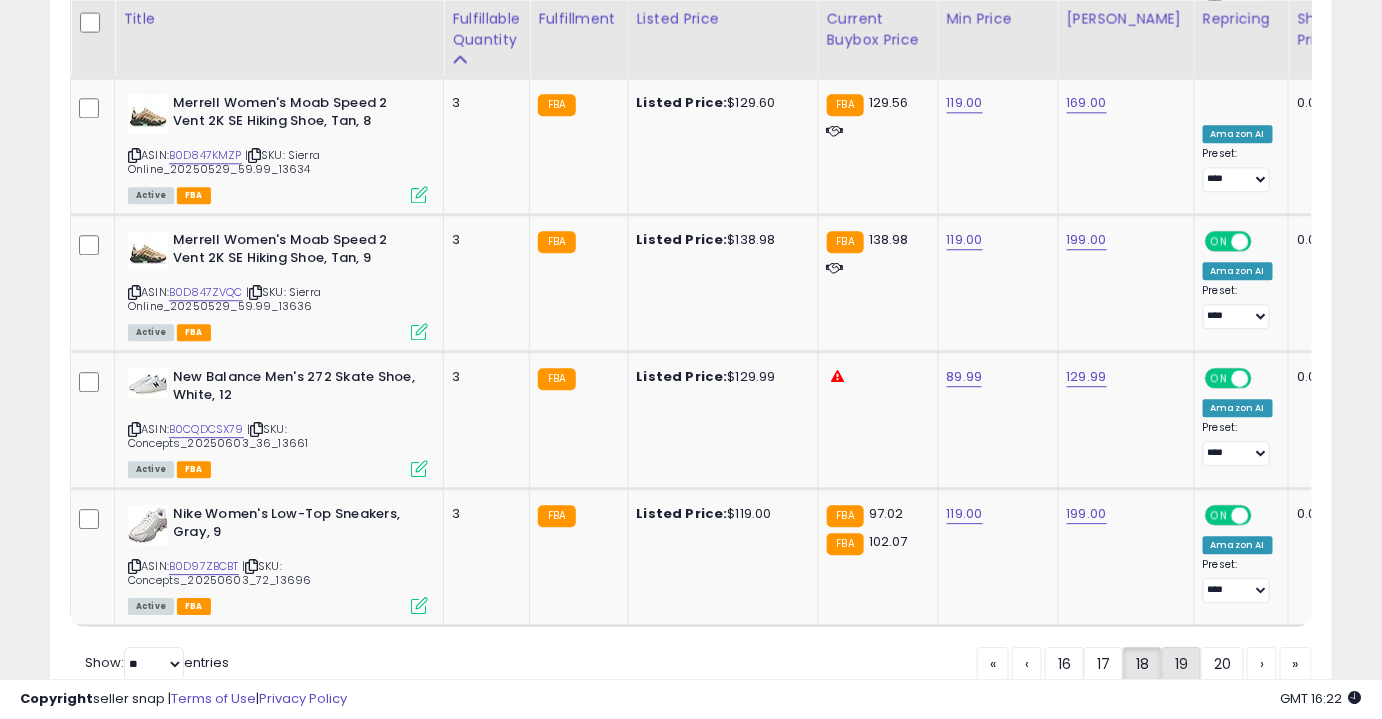 click on "19" 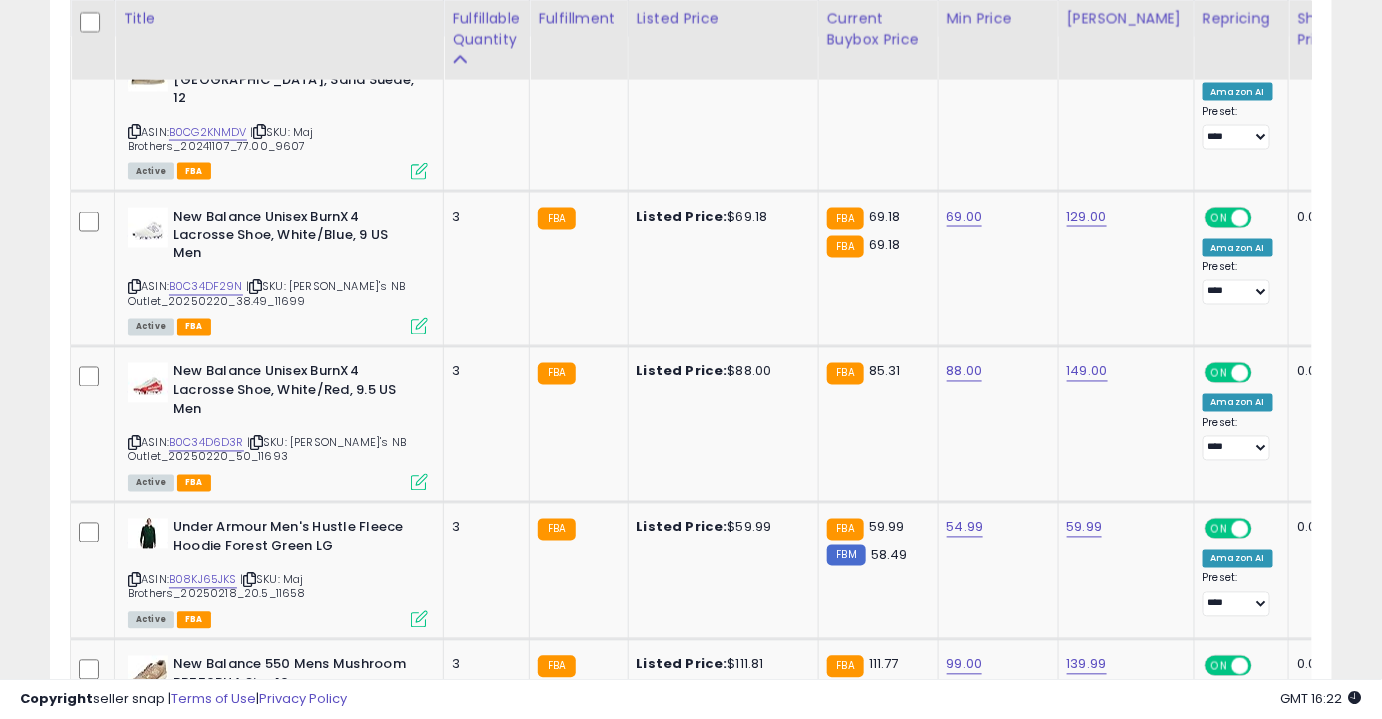 scroll, scrollTop: 1016, scrollLeft: 0, axis: vertical 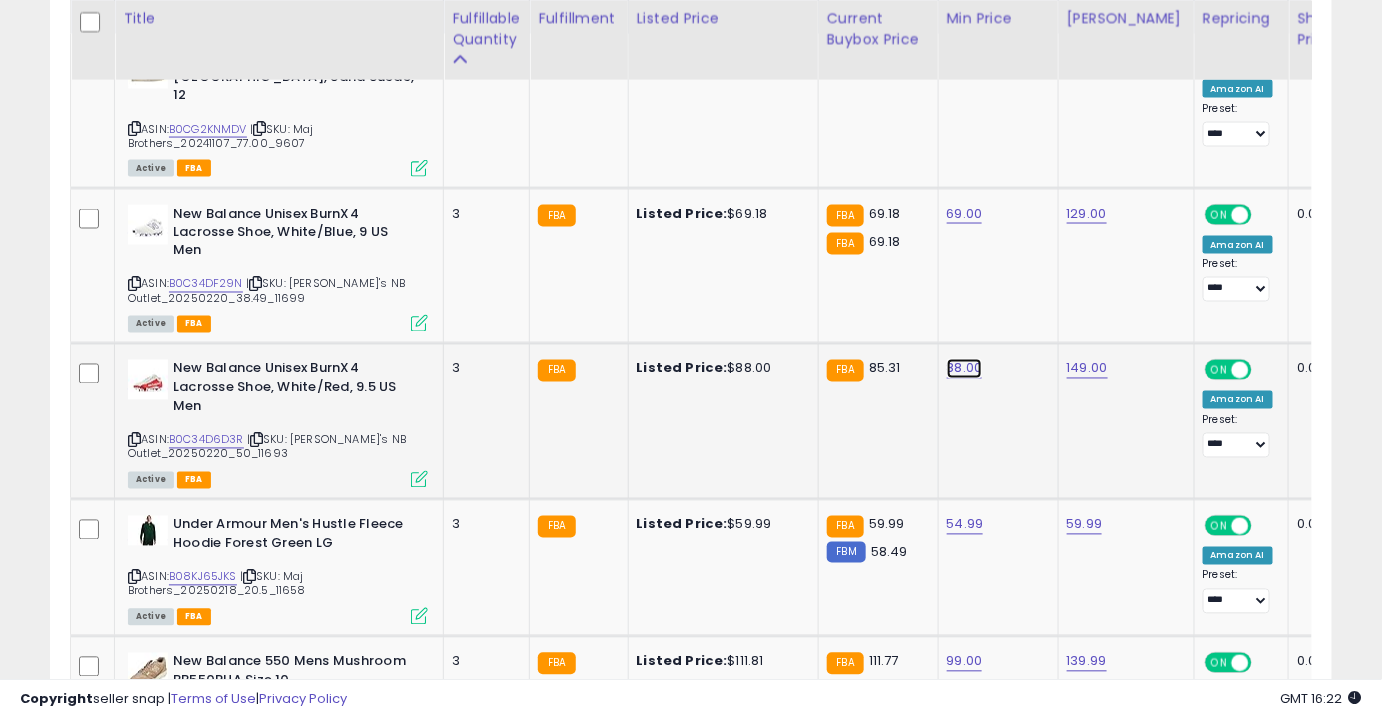 click on "88.00" at bounding box center [967, 58] 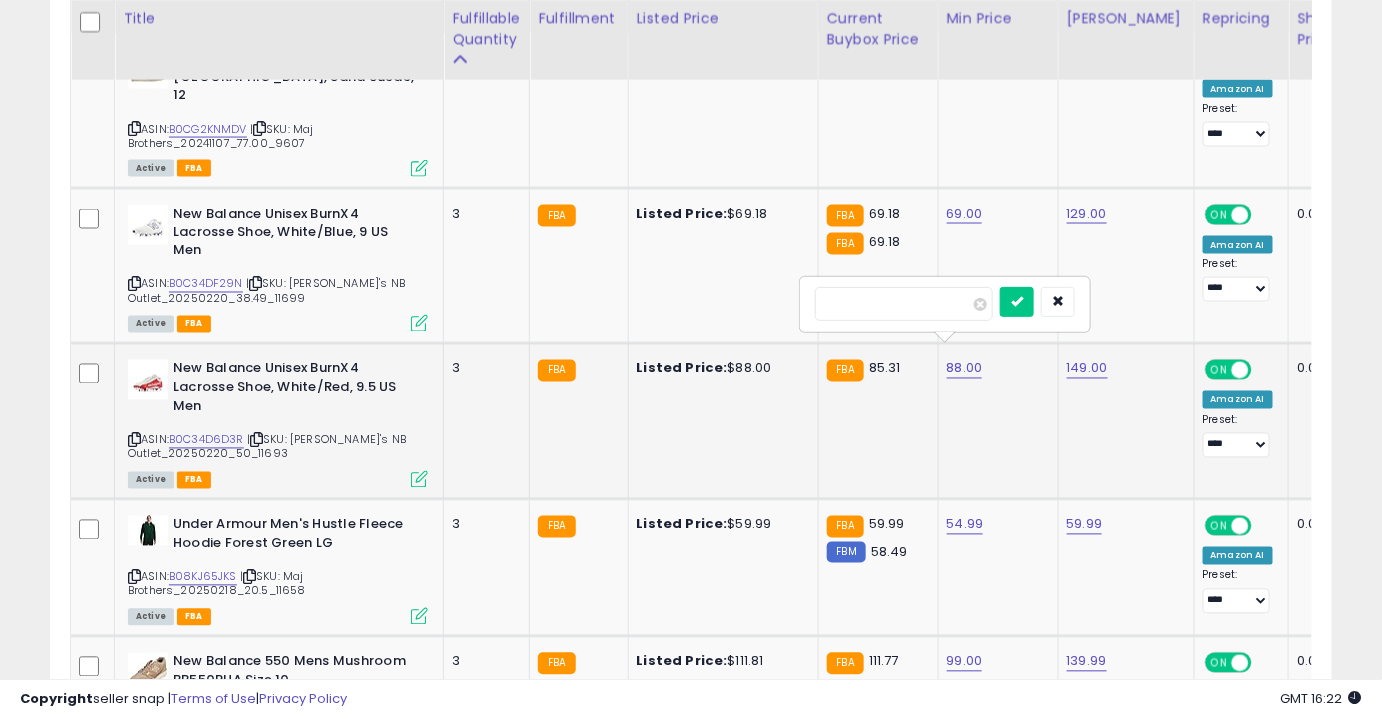 type on "**" 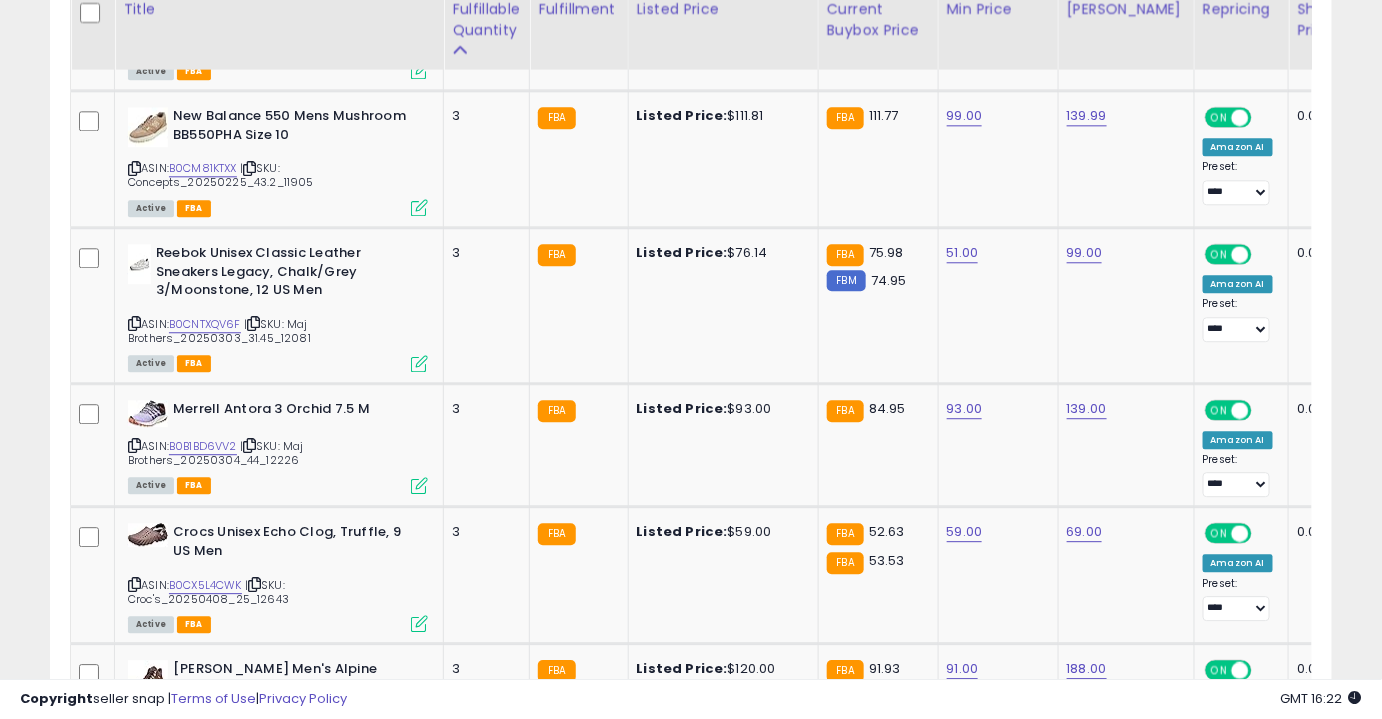 scroll, scrollTop: 1568, scrollLeft: 0, axis: vertical 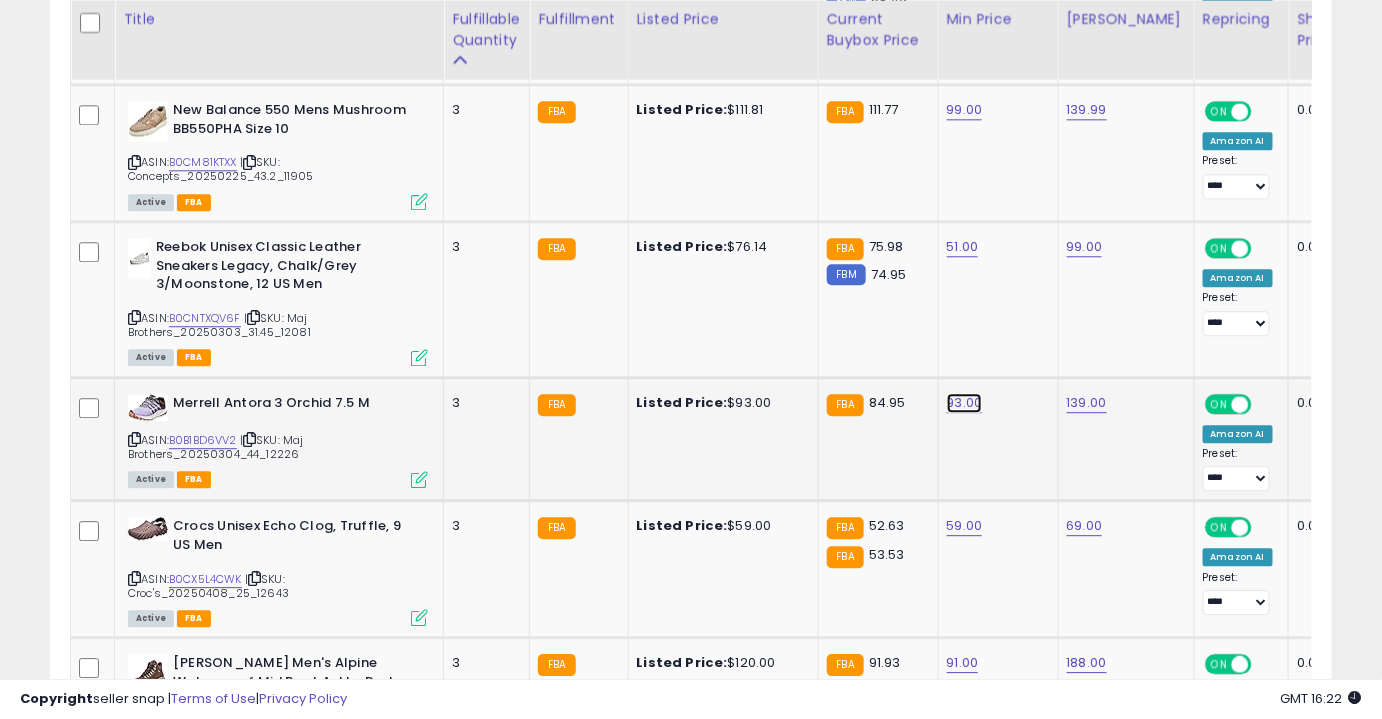 click on "93.00" at bounding box center (967, -494) 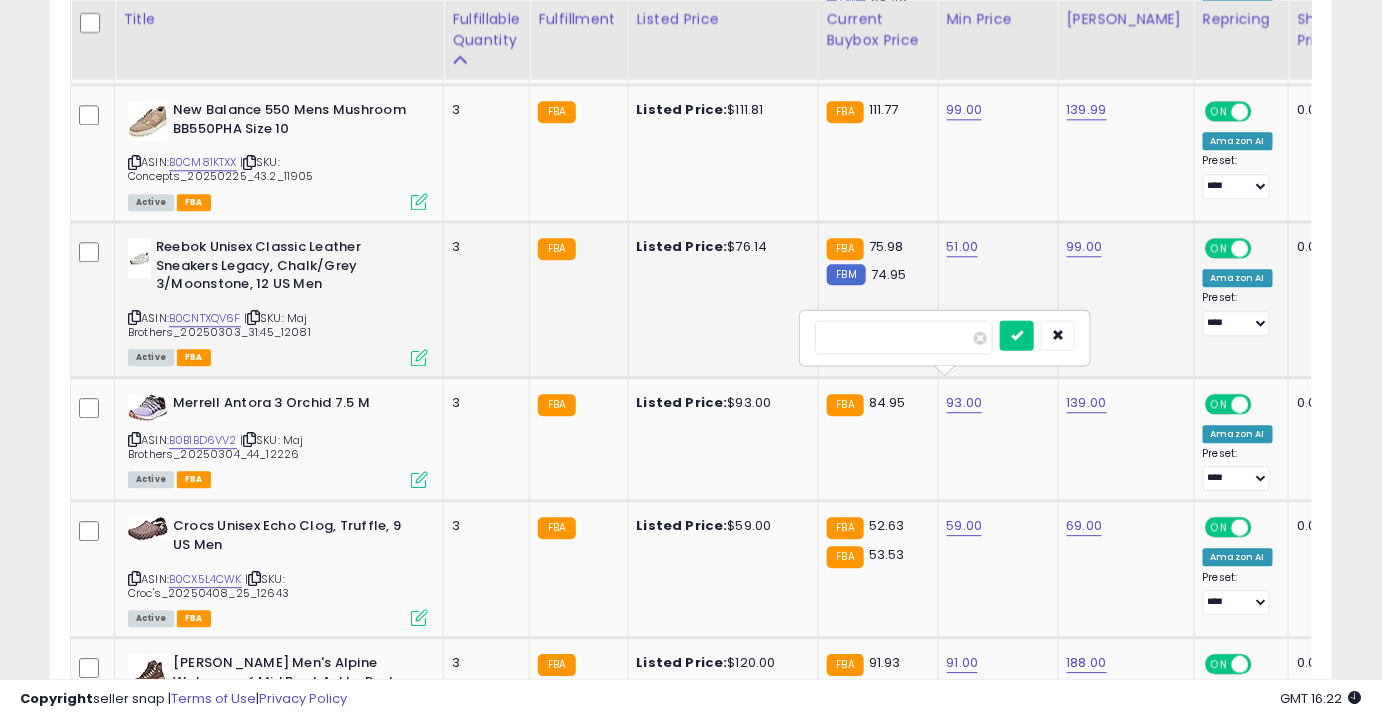 drag, startPoint x: 901, startPoint y: 332, endPoint x: 740, endPoint y: 339, distance: 161.1521 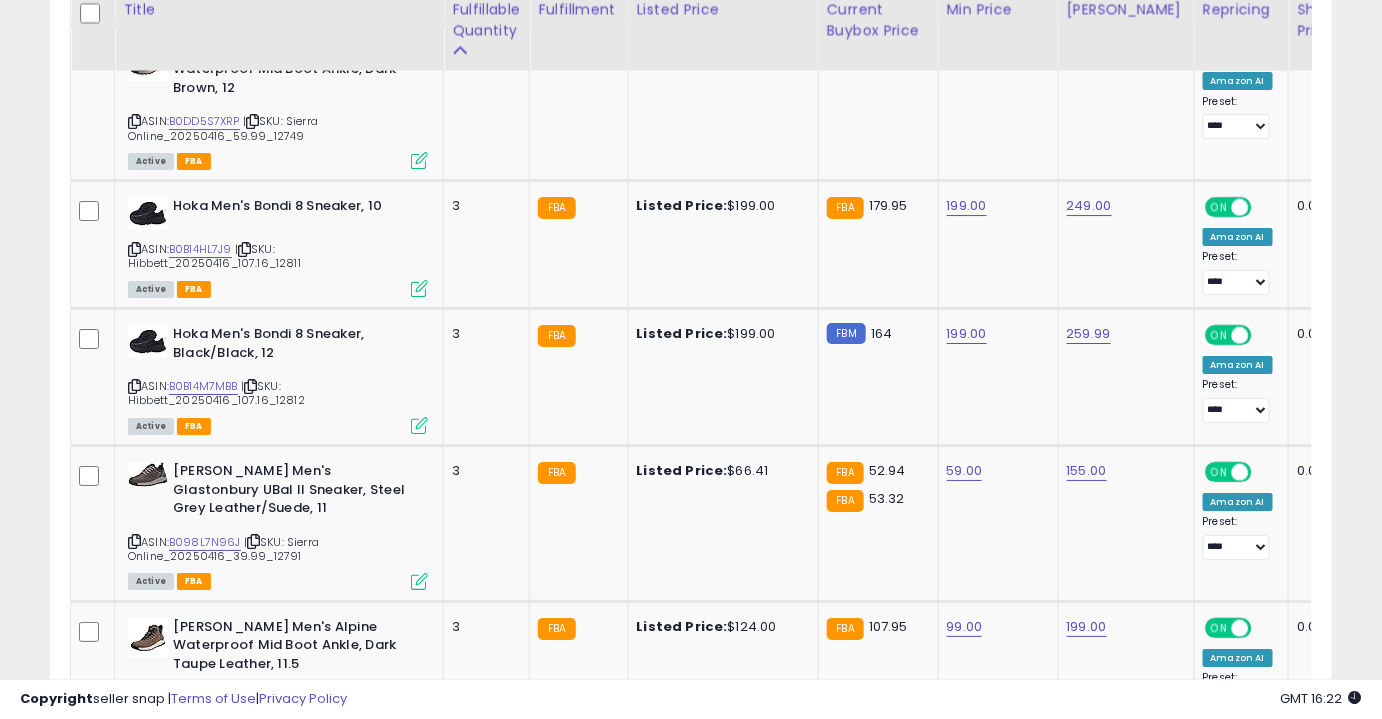 scroll, scrollTop: 2184, scrollLeft: 0, axis: vertical 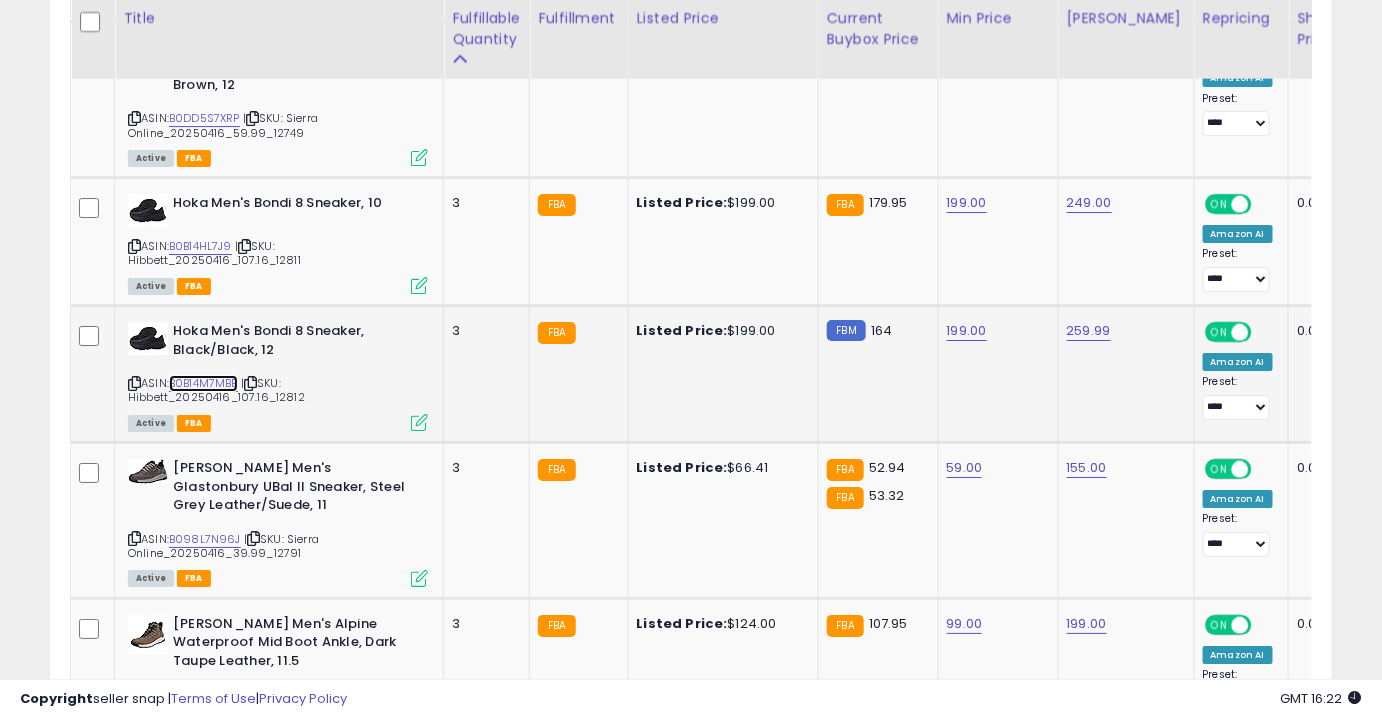 click on "B0B14M7MBB" at bounding box center [203, 383] 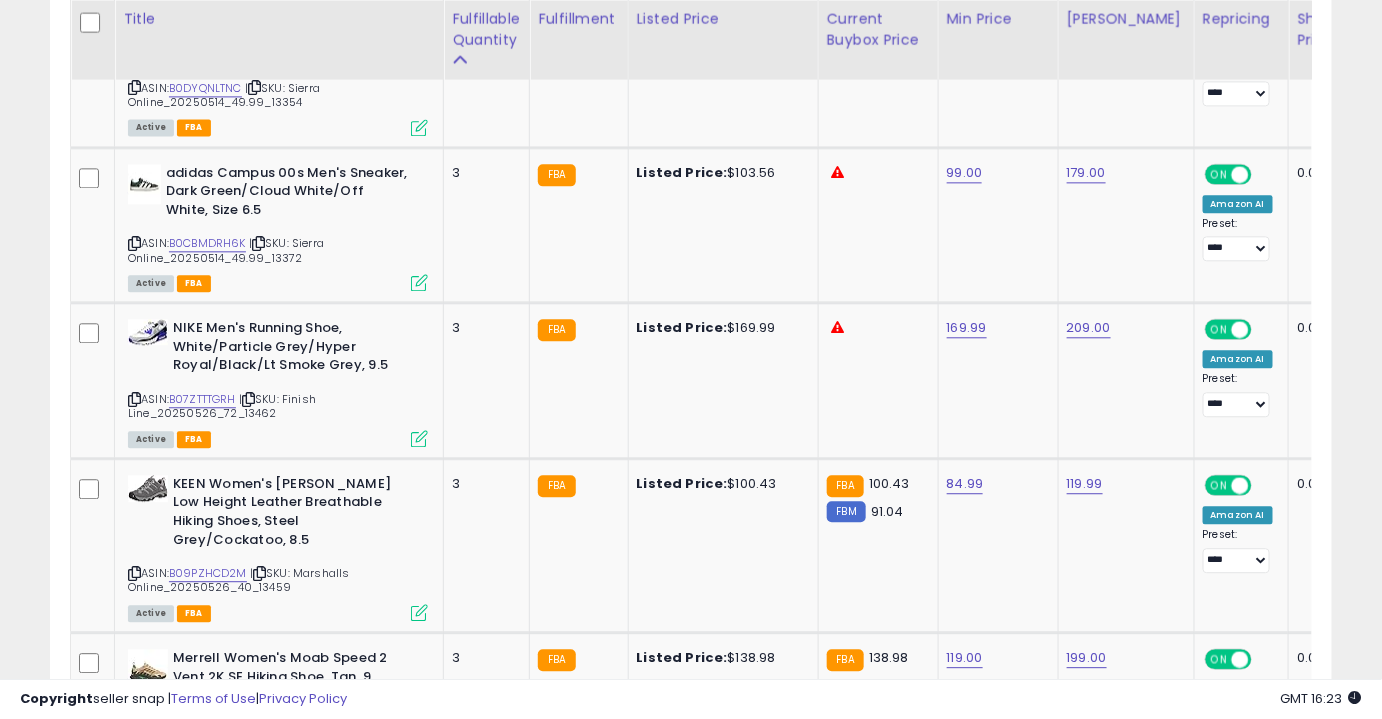 scroll, scrollTop: 3981, scrollLeft: 0, axis: vertical 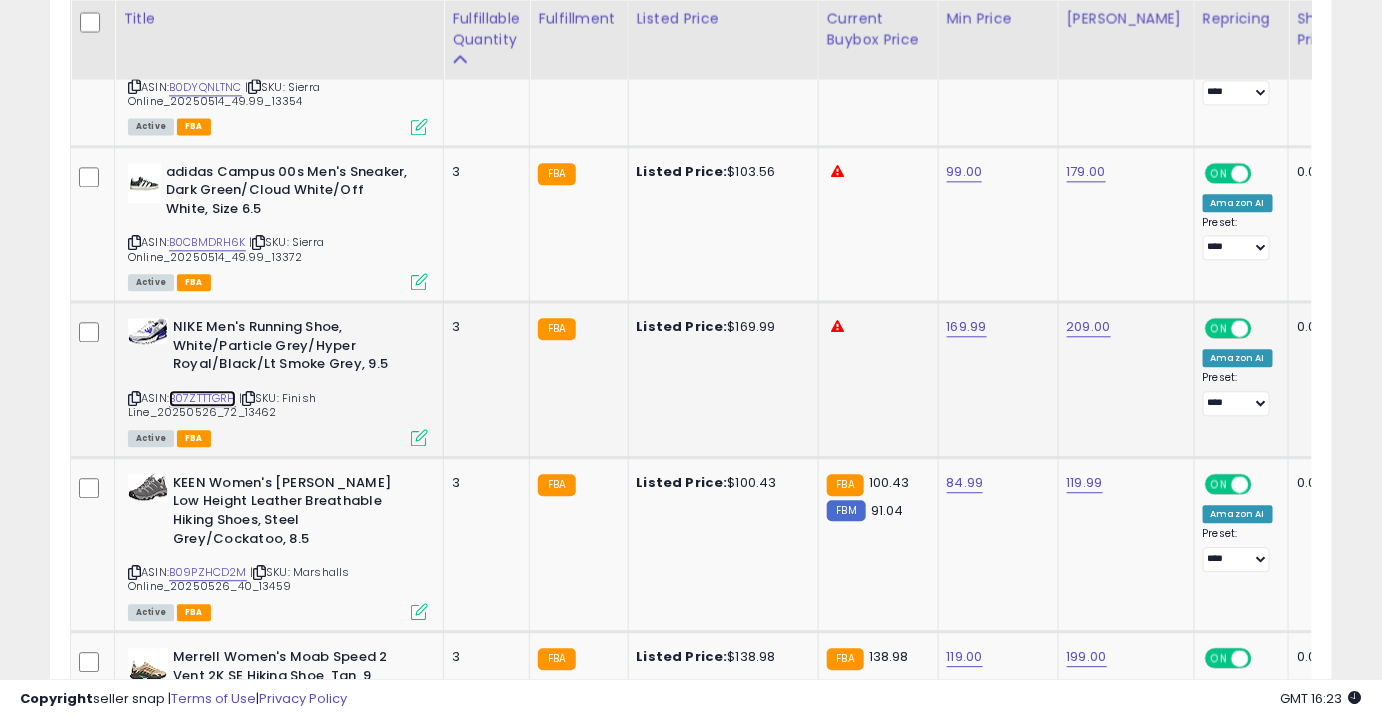 click on "B07ZTTTGRH" at bounding box center [202, 398] 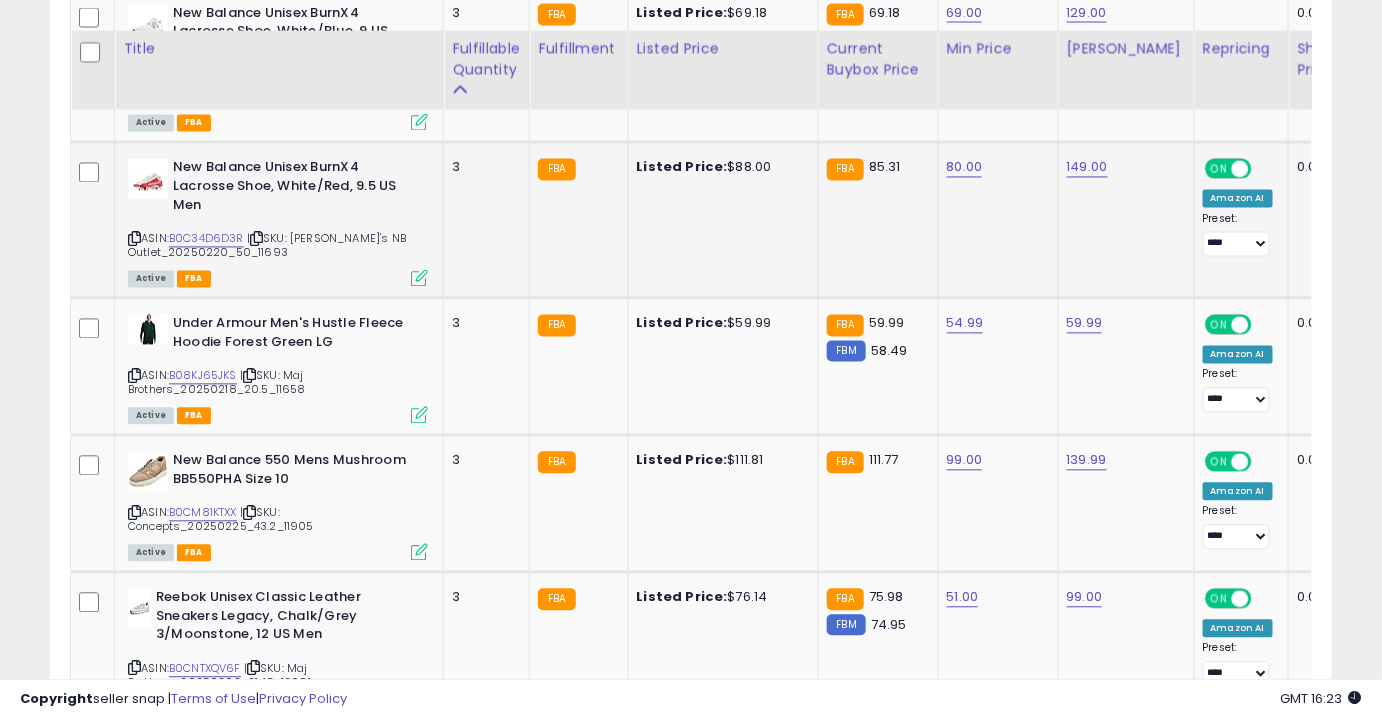 scroll, scrollTop: 1248, scrollLeft: 0, axis: vertical 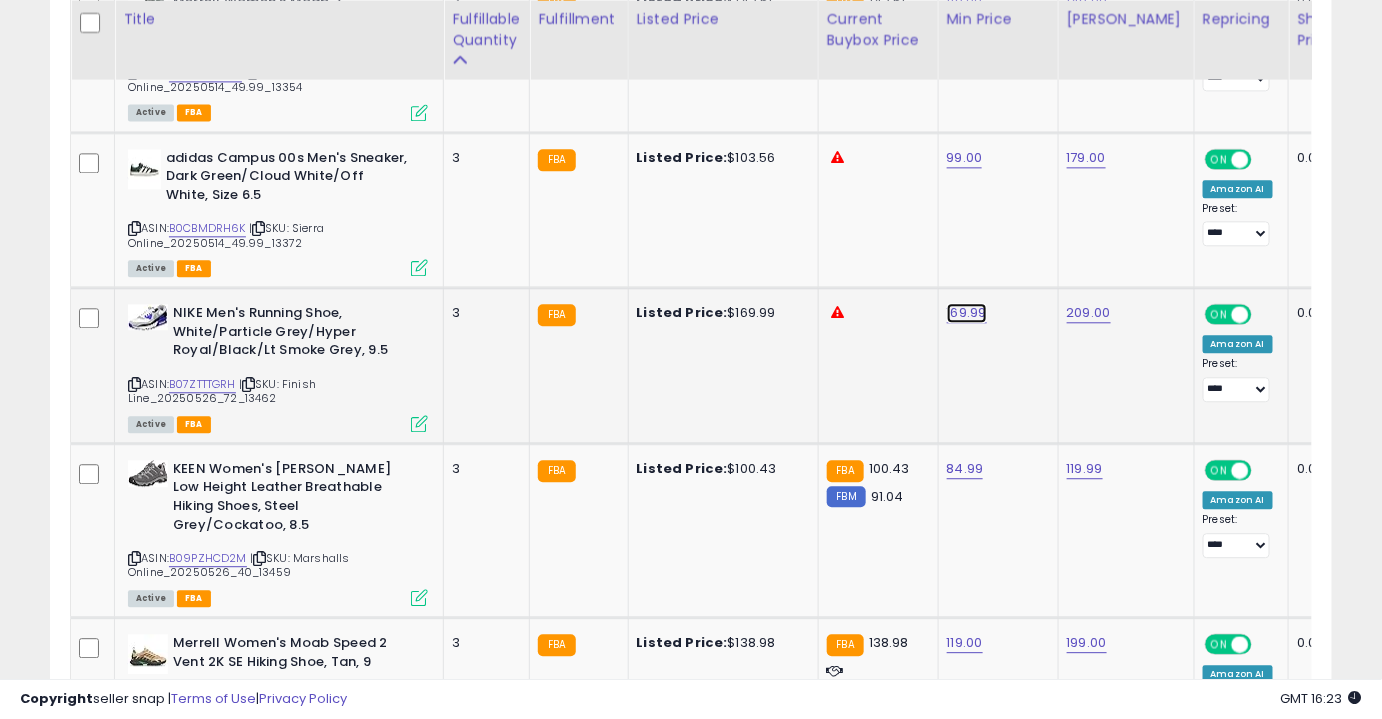 click on "169.99" at bounding box center [967, -2921] 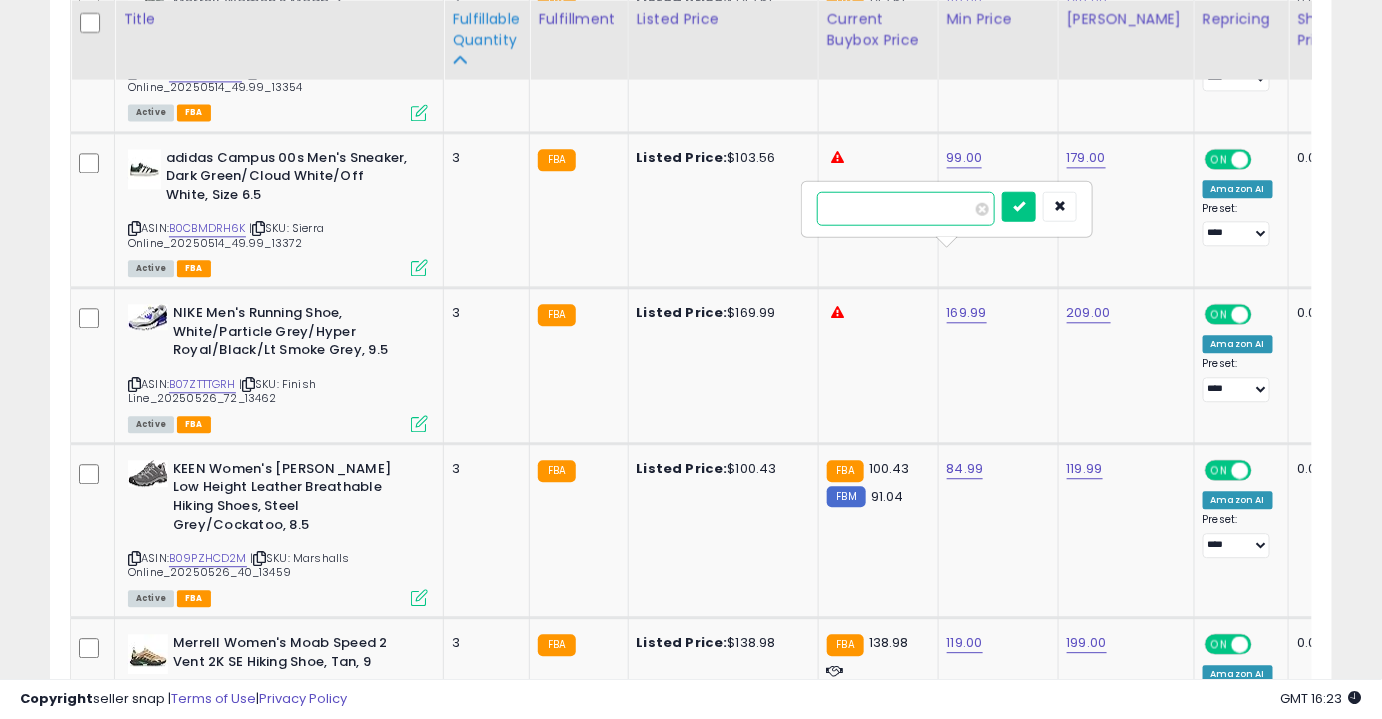type on "***" 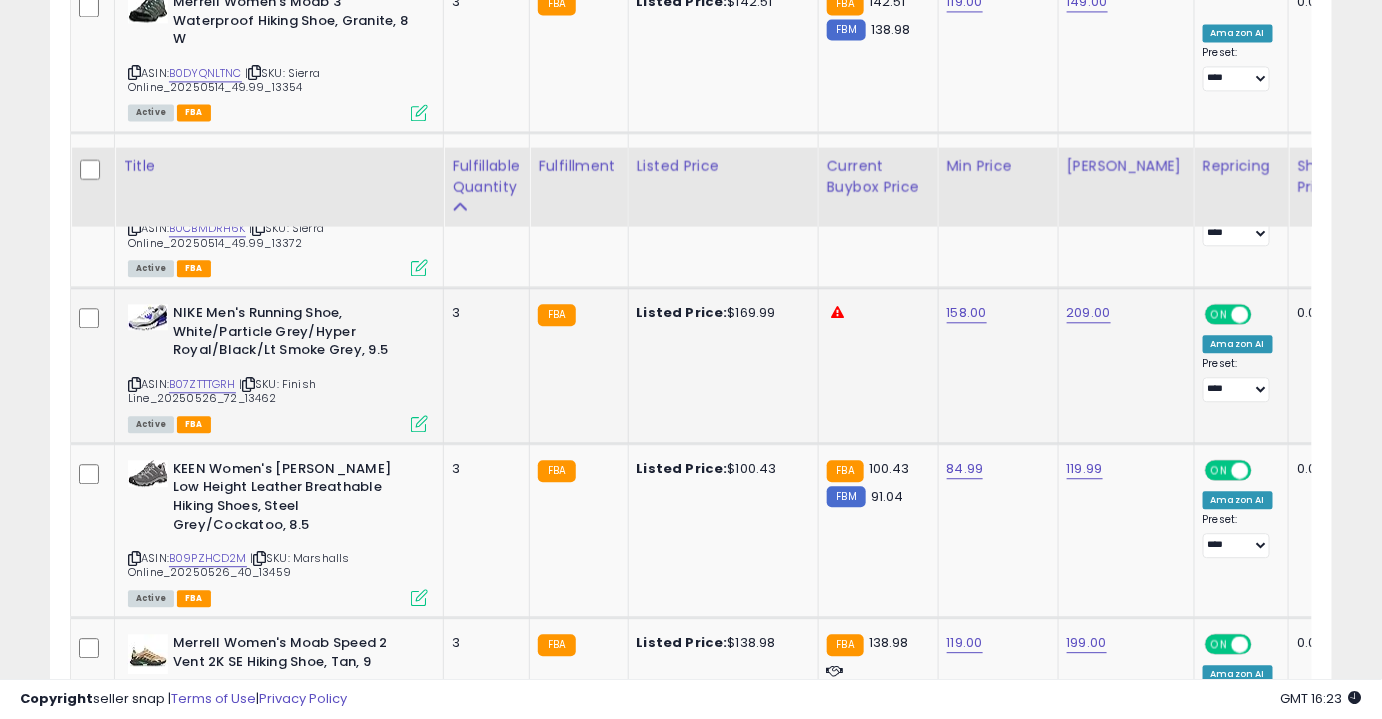 scroll, scrollTop: 4142, scrollLeft: 0, axis: vertical 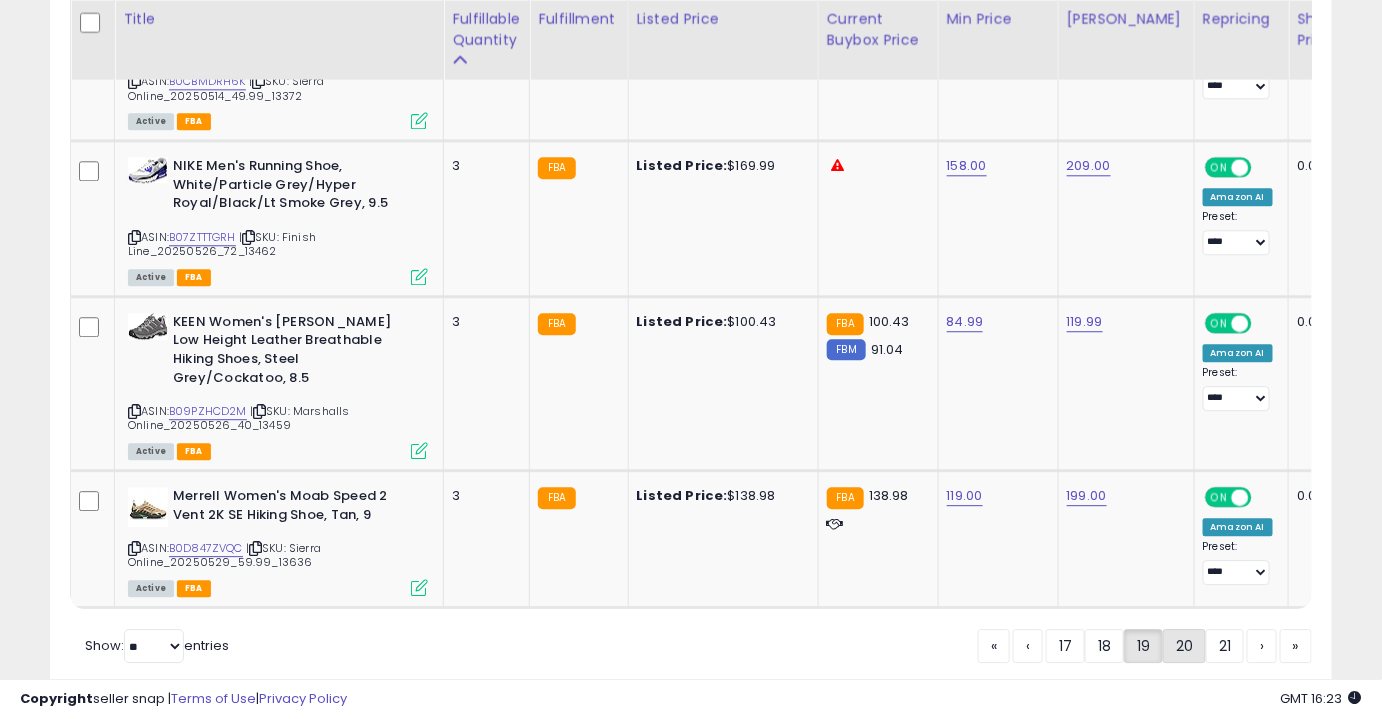 click on "20" 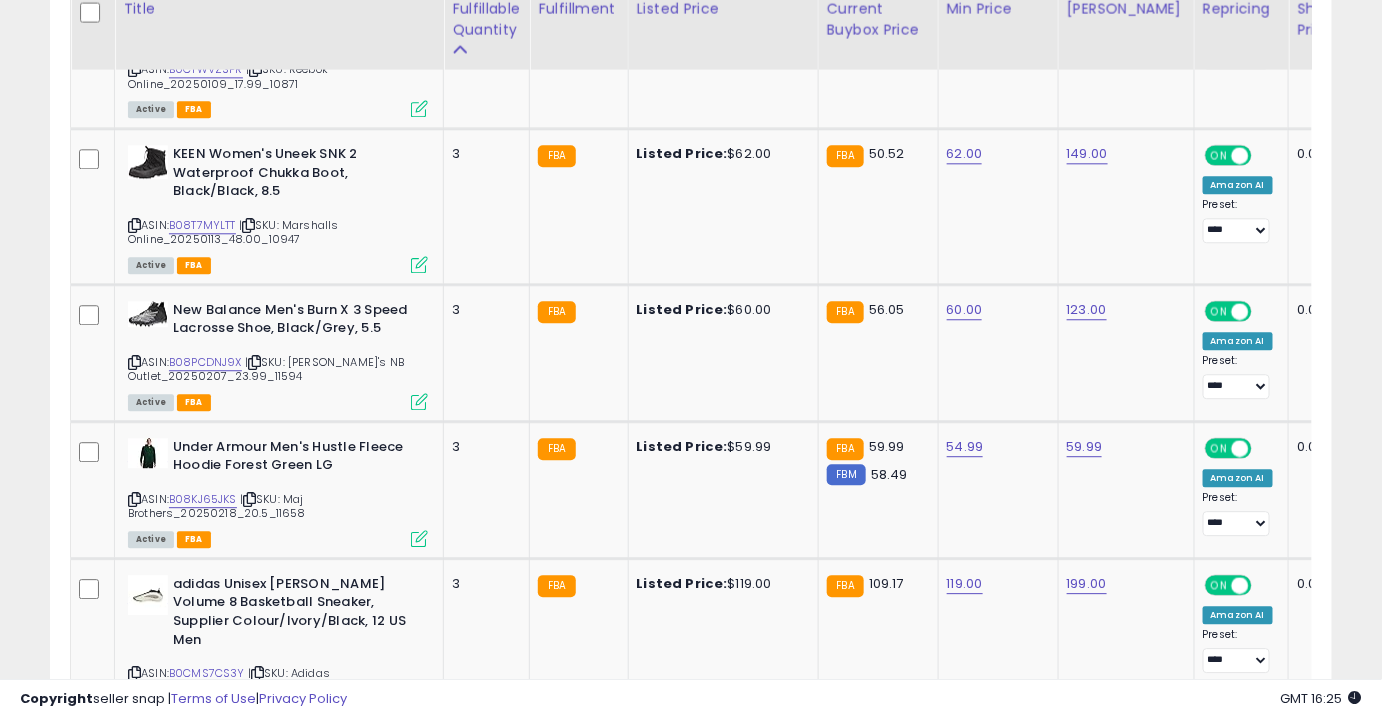 scroll, scrollTop: 1562, scrollLeft: 0, axis: vertical 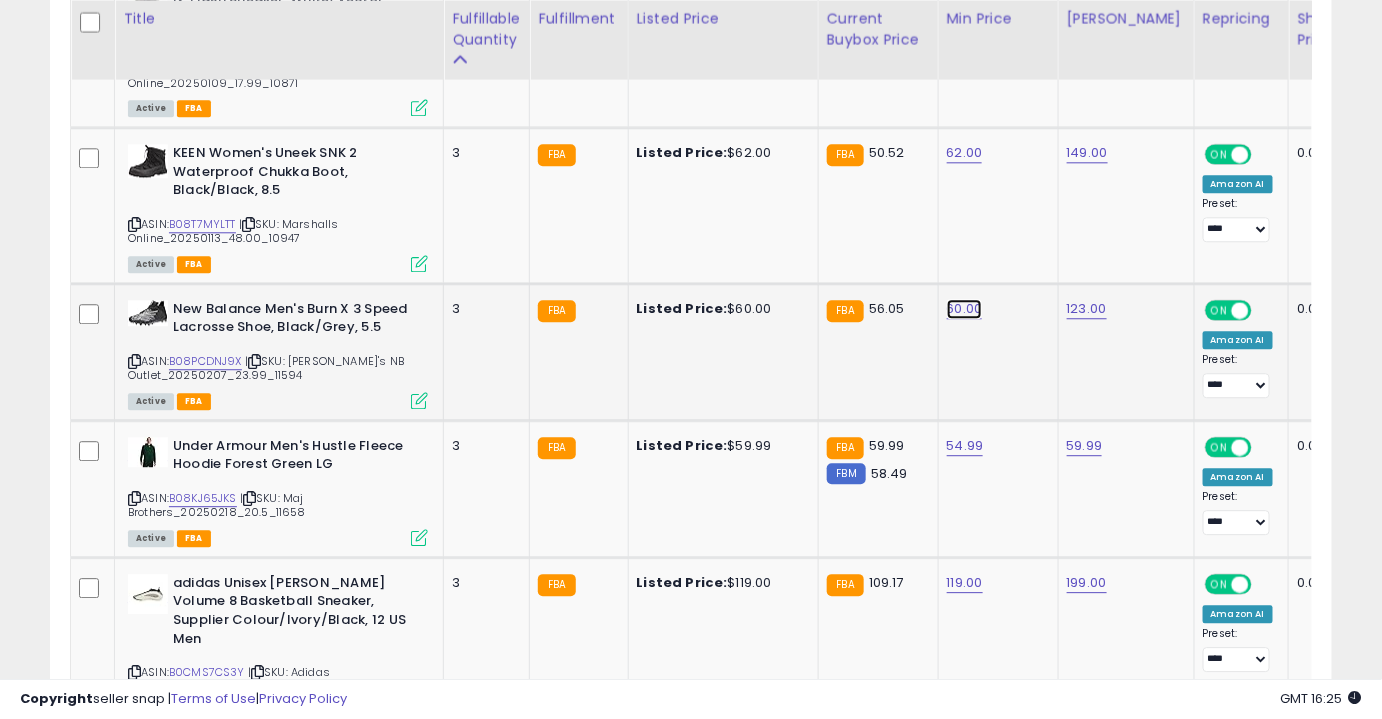 click on "60.00" at bounding box center (967, -488) 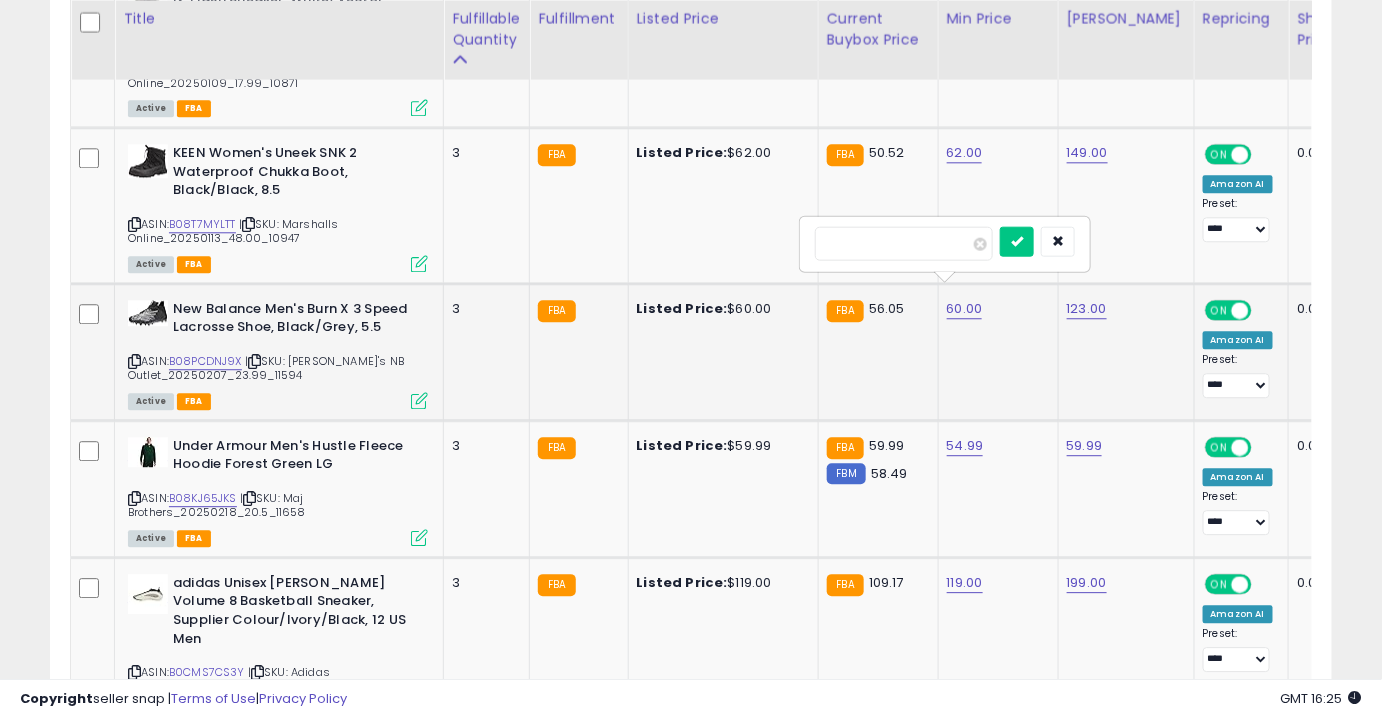 click on "*****" at bounding box center (904, 243) 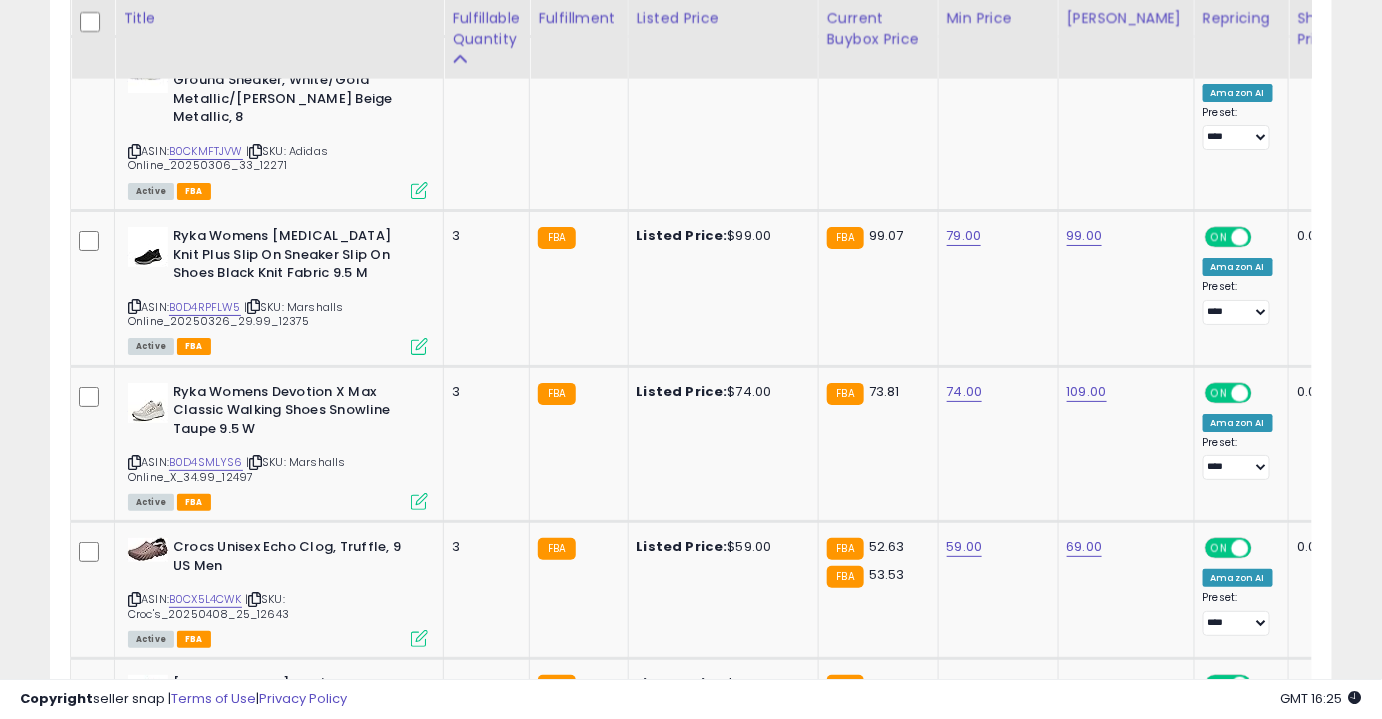 scroll, scrollTop: 2413, scrollLeft: 0, axis: vertical 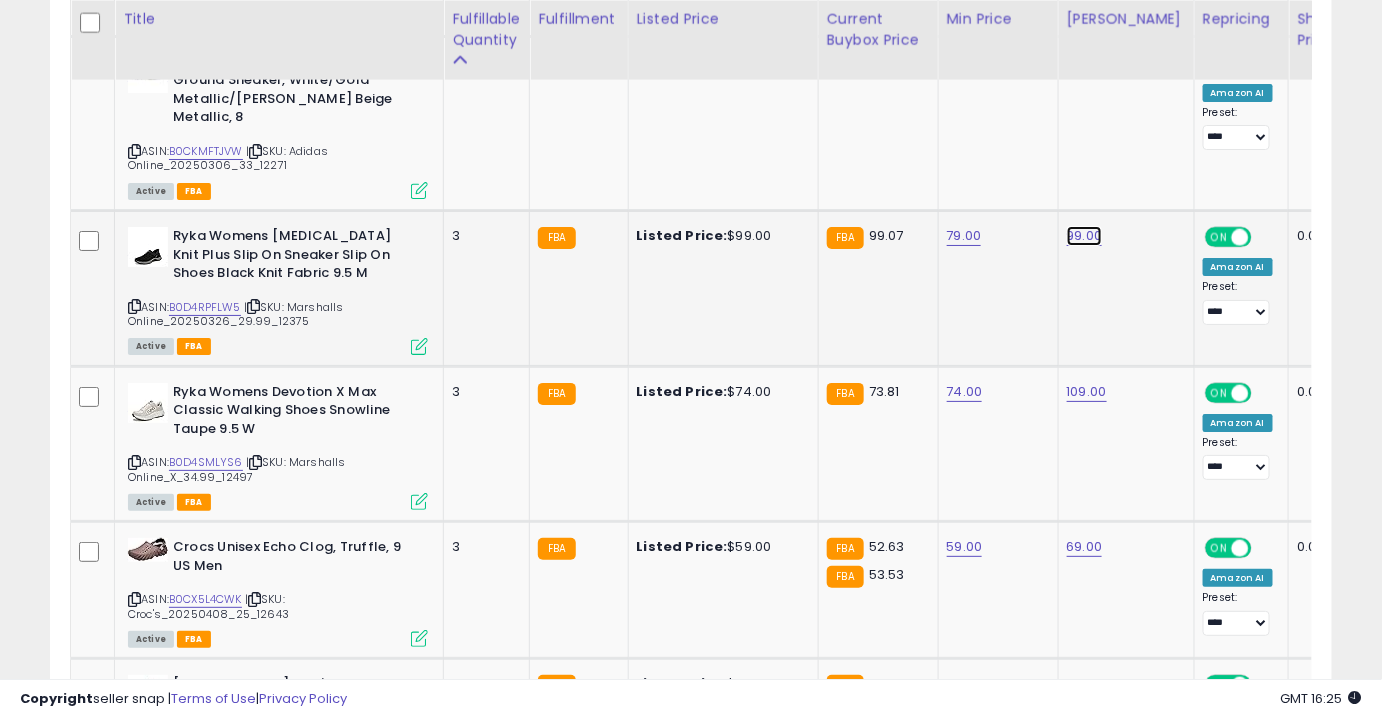 click on "99.00" at bounding box center [1087, -1339] 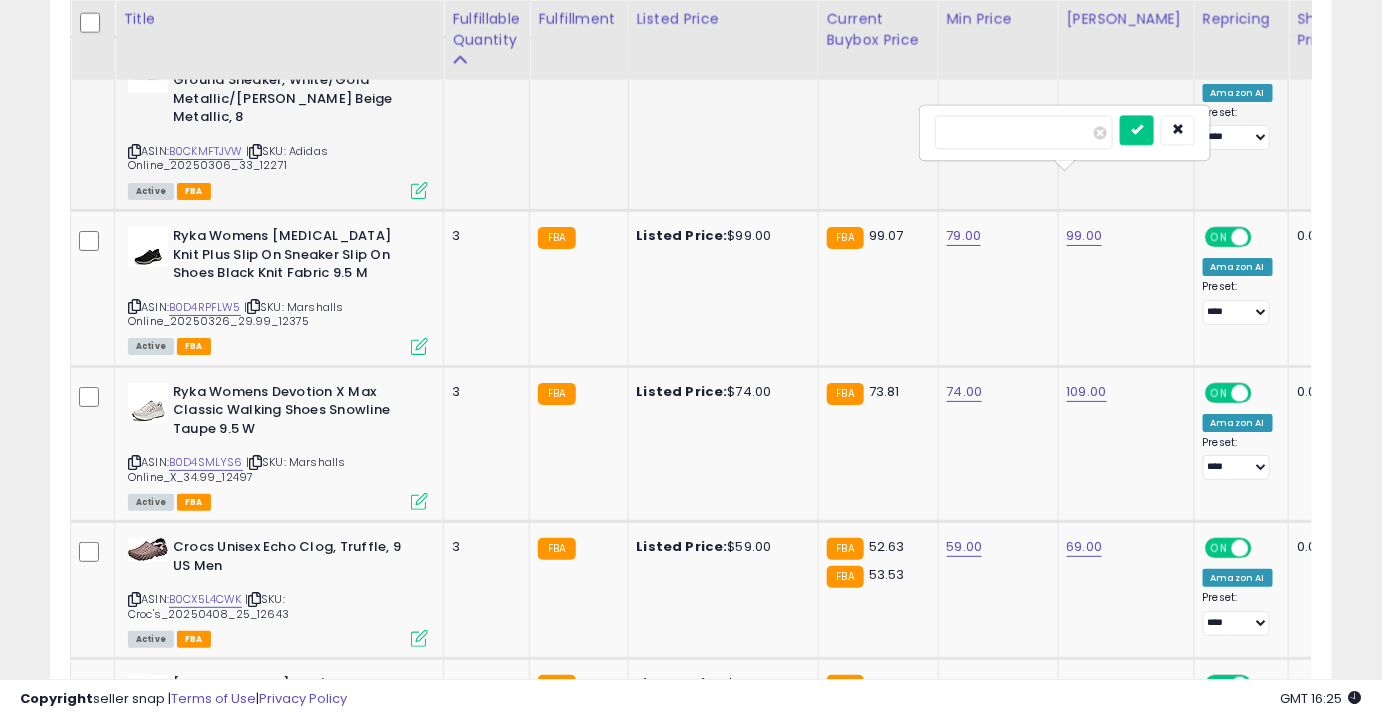 drag, startPoint x: 1000, startPoint y: 131, endPoint x: 891, endPoint y: 115, distance: 110.16805 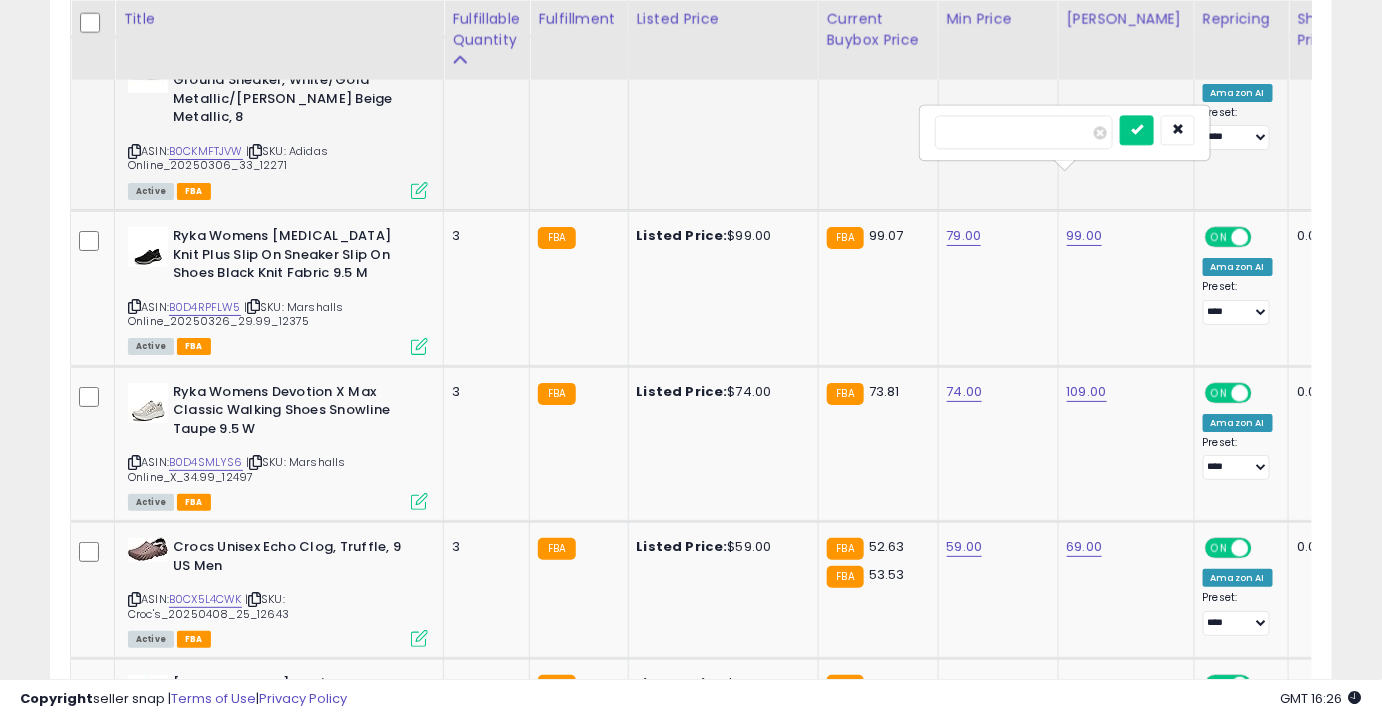 type on "*****" 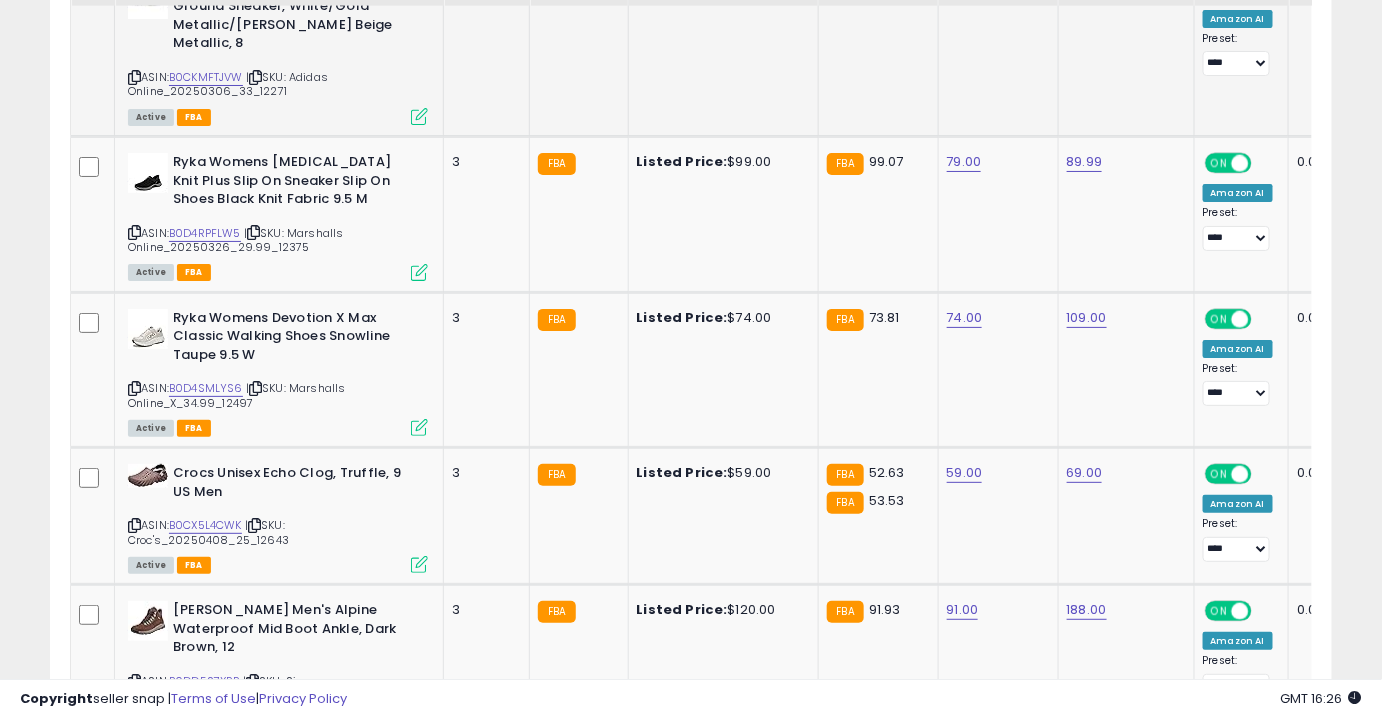 scroll, scrollTop: 2501, scrollLeft: 0, axis: vertical 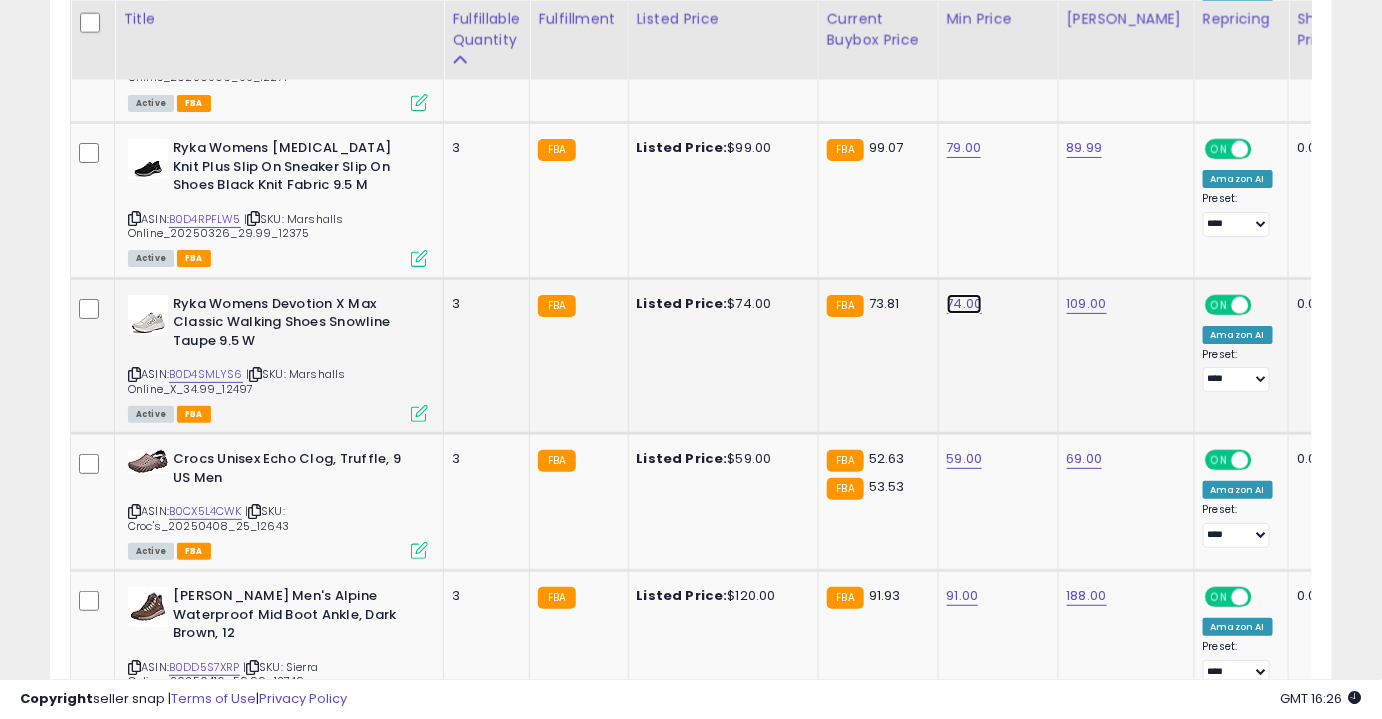 click on "74.00" at bounding box center [967, -1427] 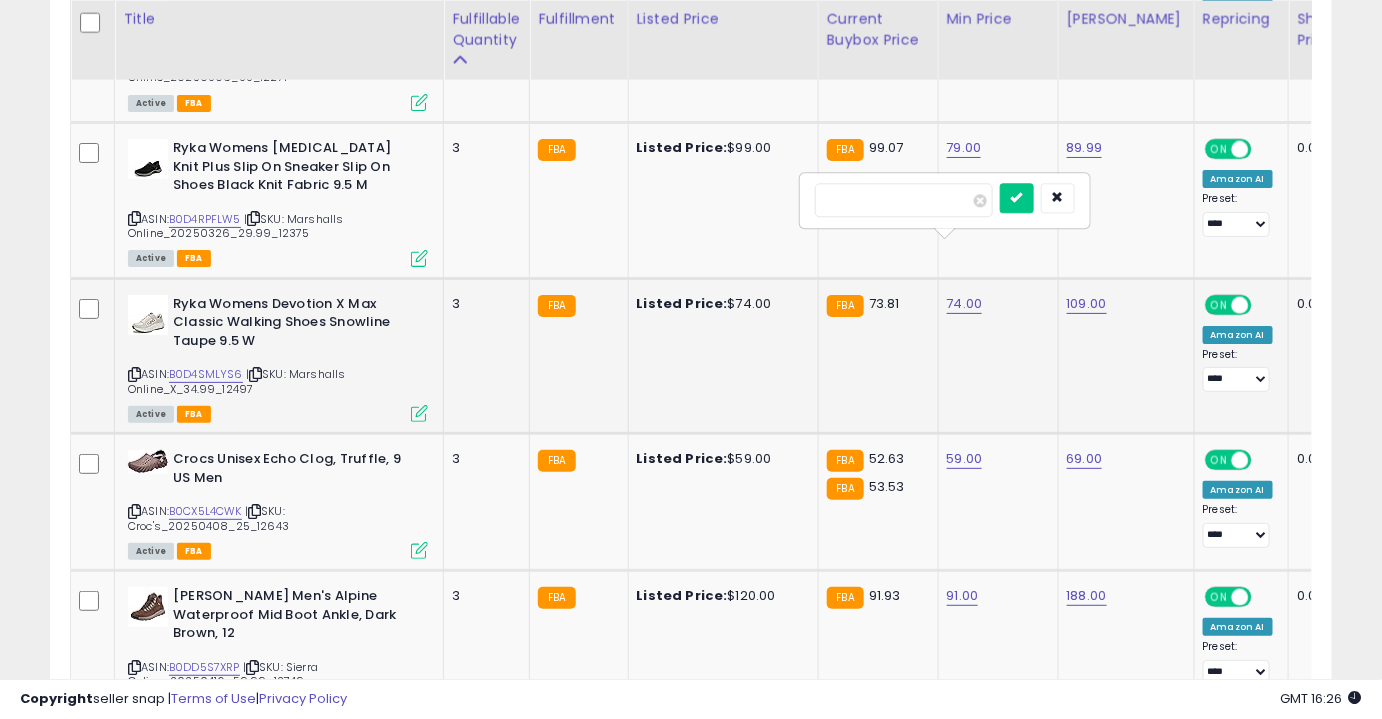 type on "**" 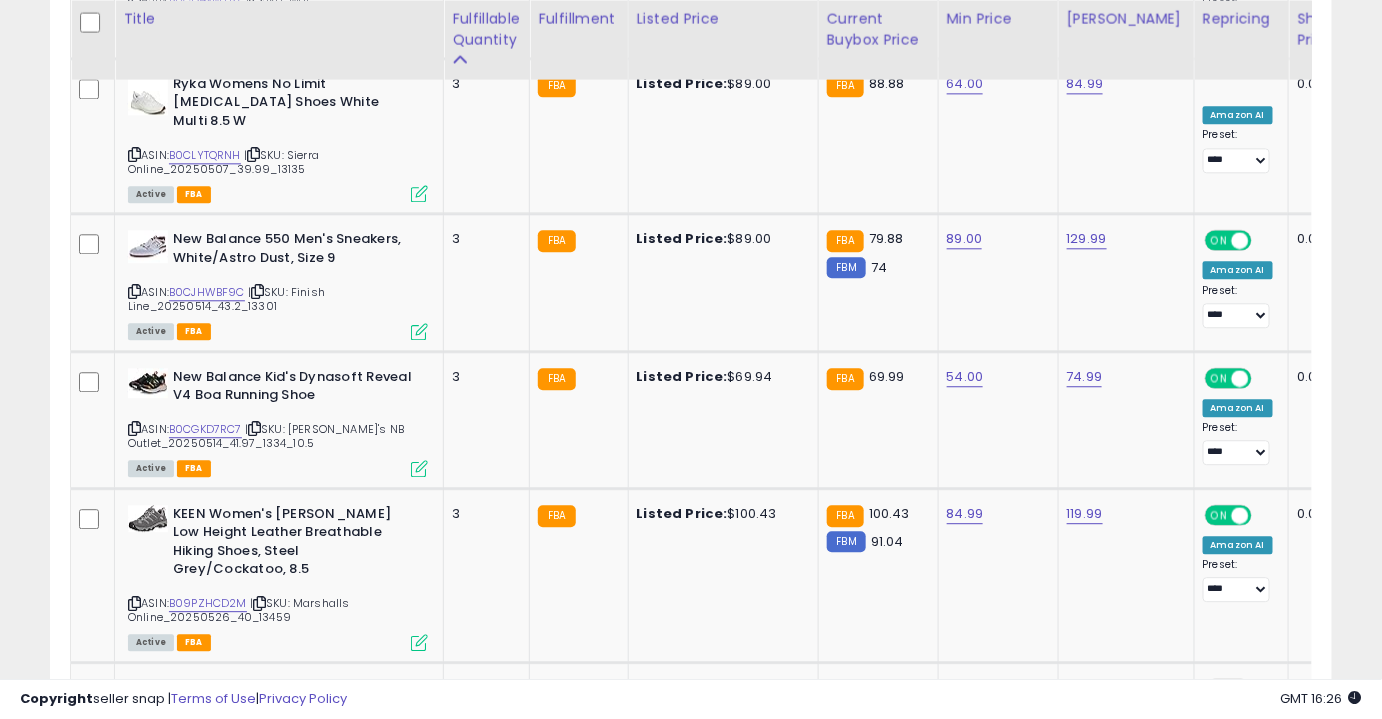 scroll, scrollTop: 4184, scrollLeft: 0, axis: vertical 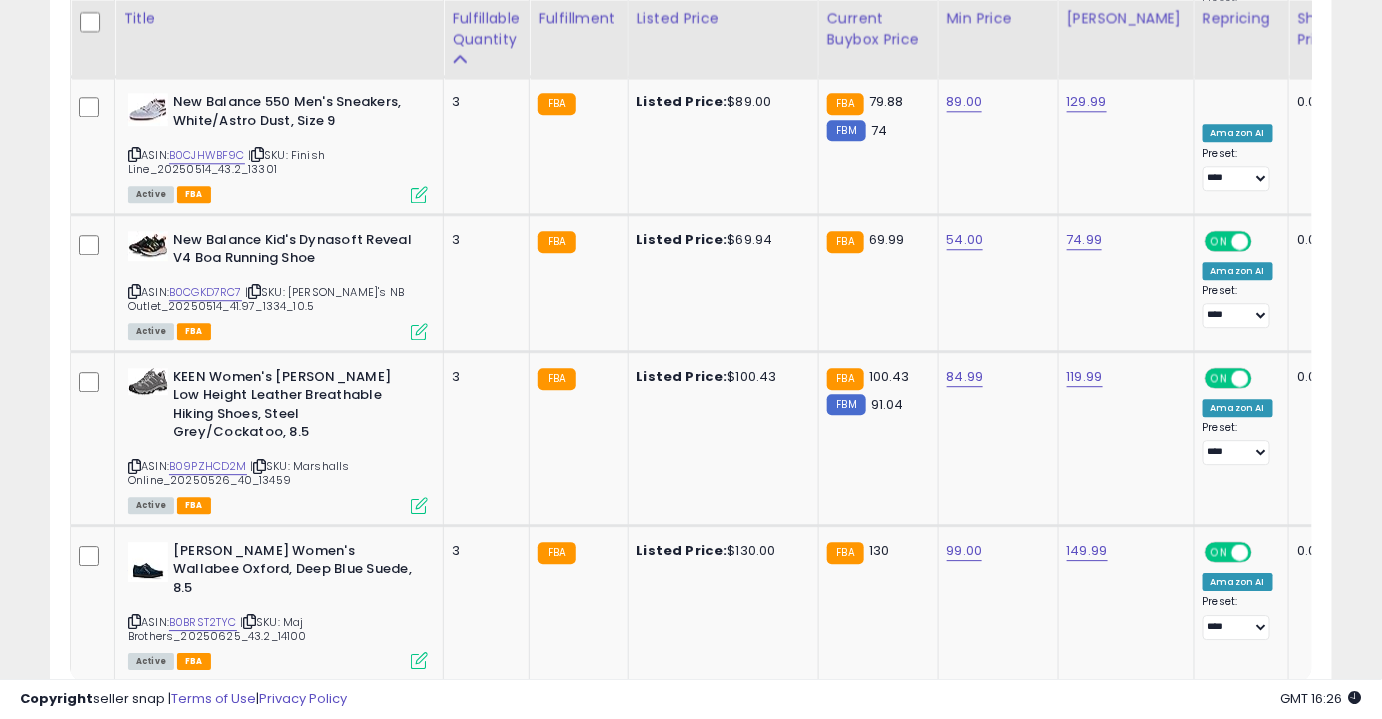 click on "21" 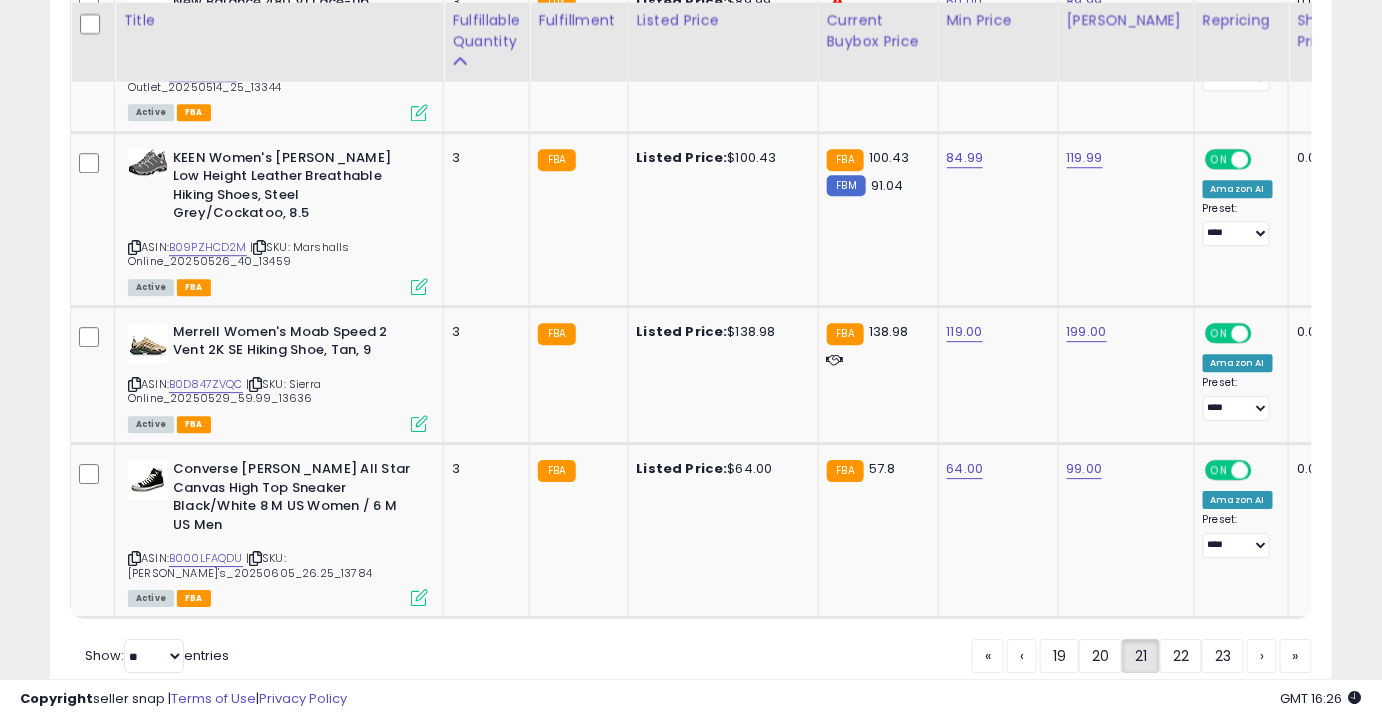 scroll, scrollTop: 4296, scrollLeft: 0, axis: vertical 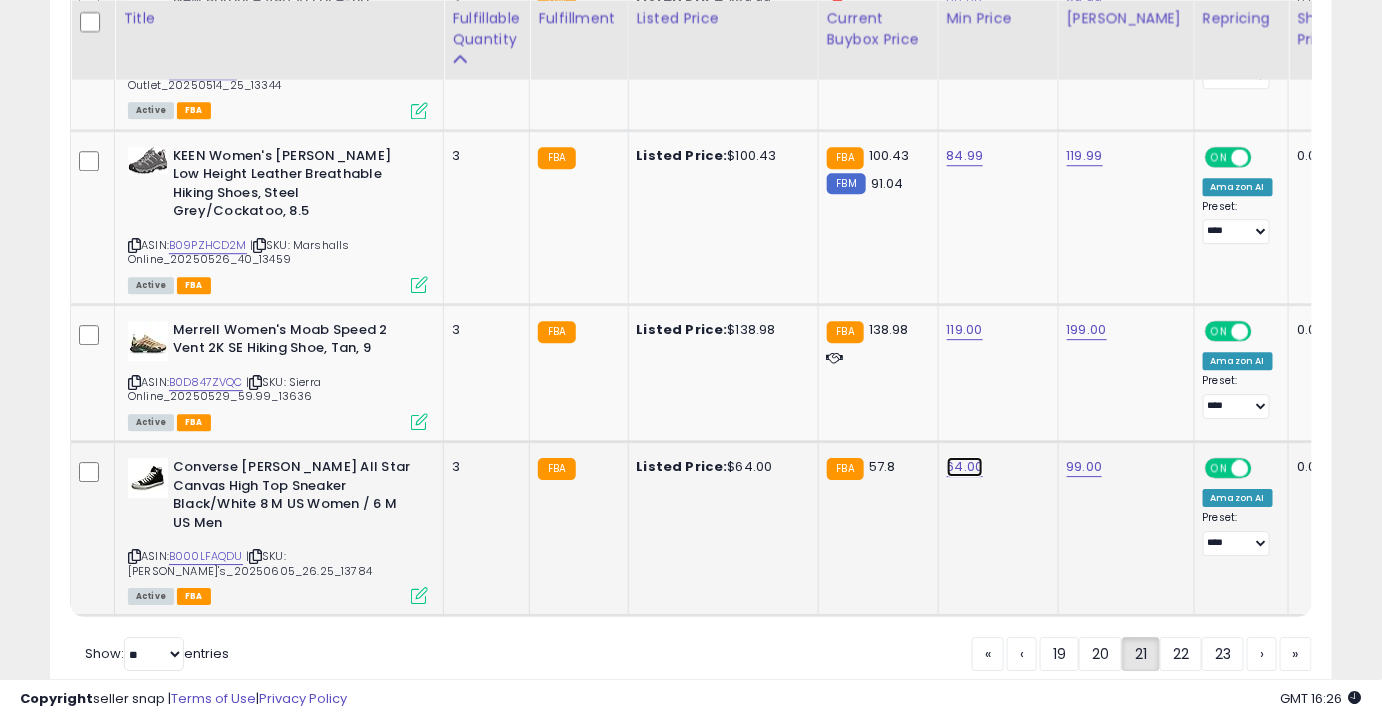 click on "64.00" at bounding box center (967, -3222) 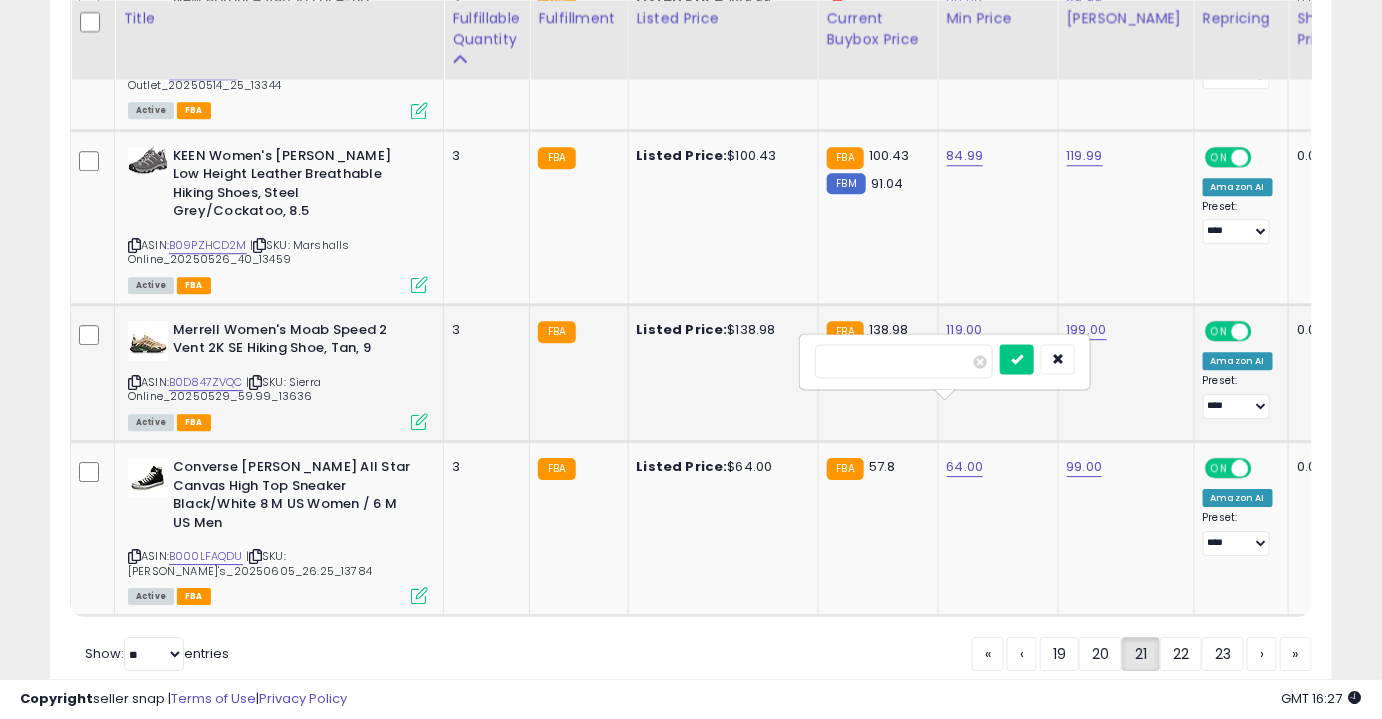 drag, startPoint x: 878, startPoint y: 350, endPoint x: 735, endPoint y: 364, distance: 143.68369 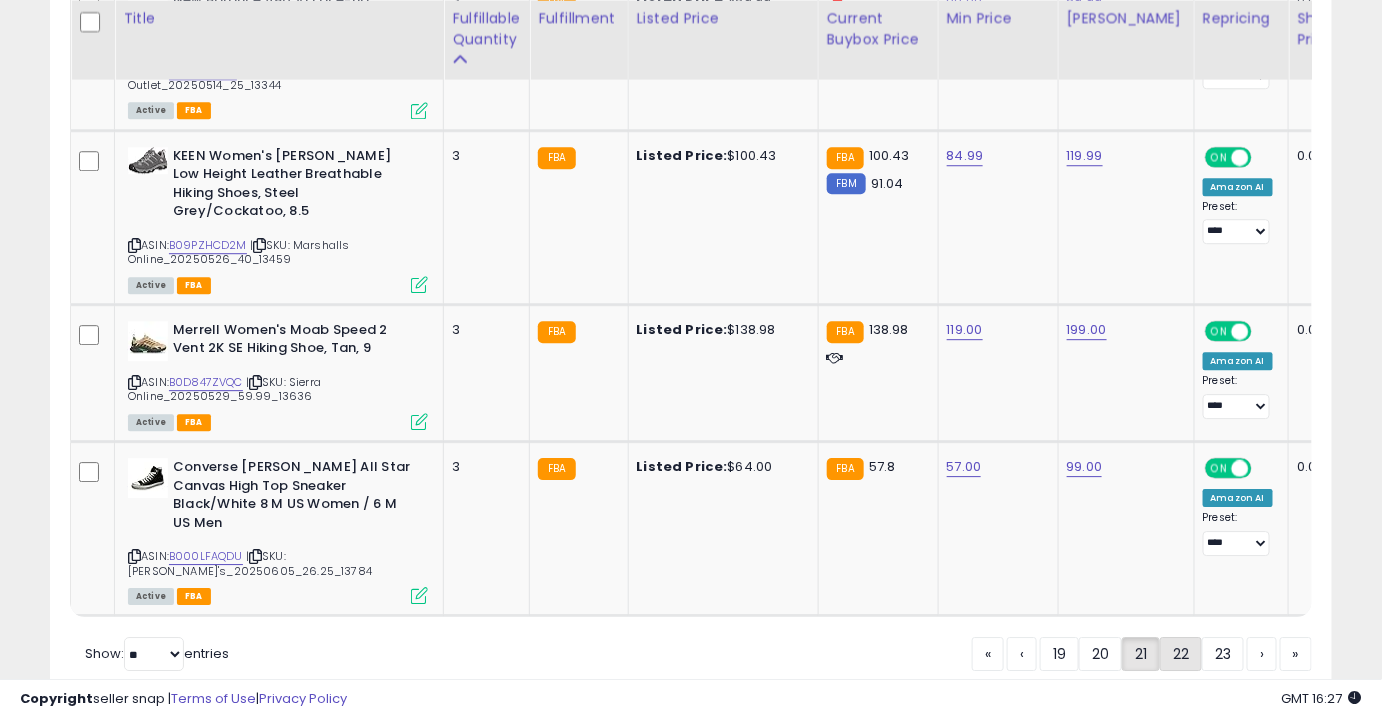 click on "22" 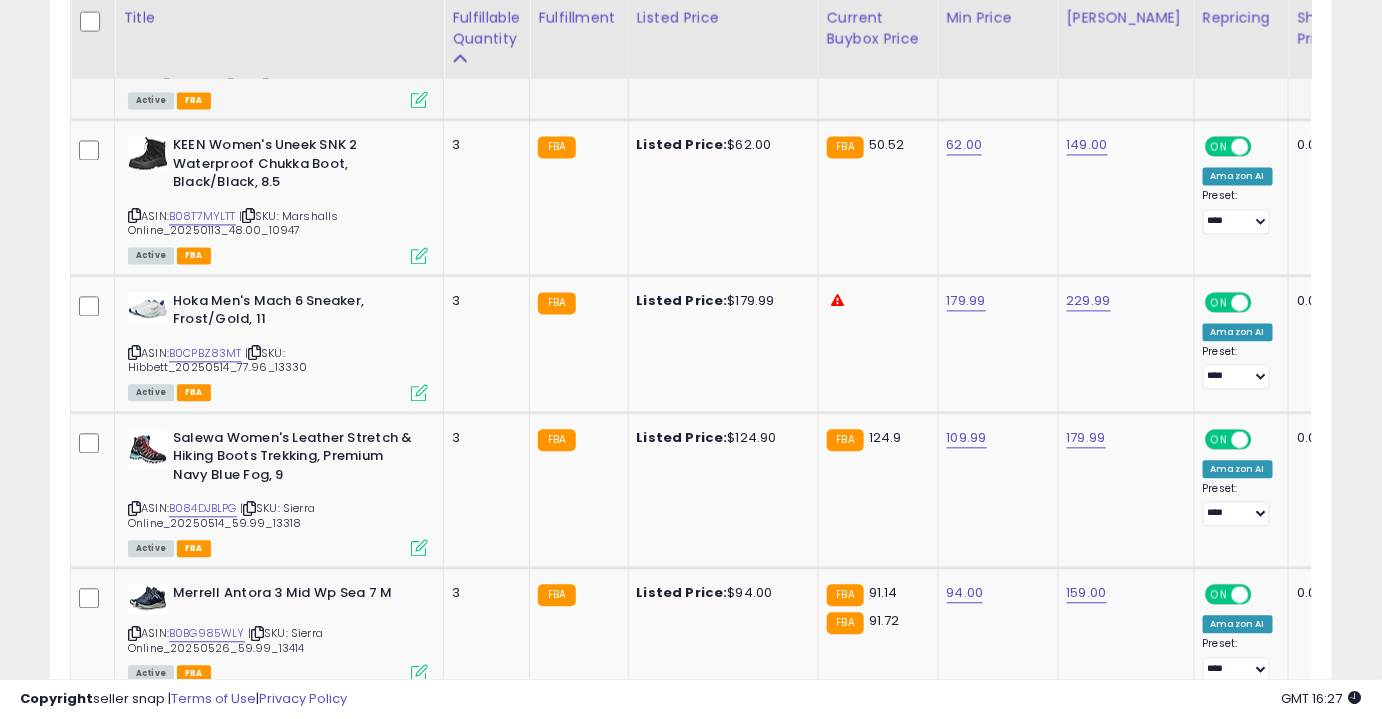 scroll, scrollTop: 1259, scrollLeft: 0, axis: vertical 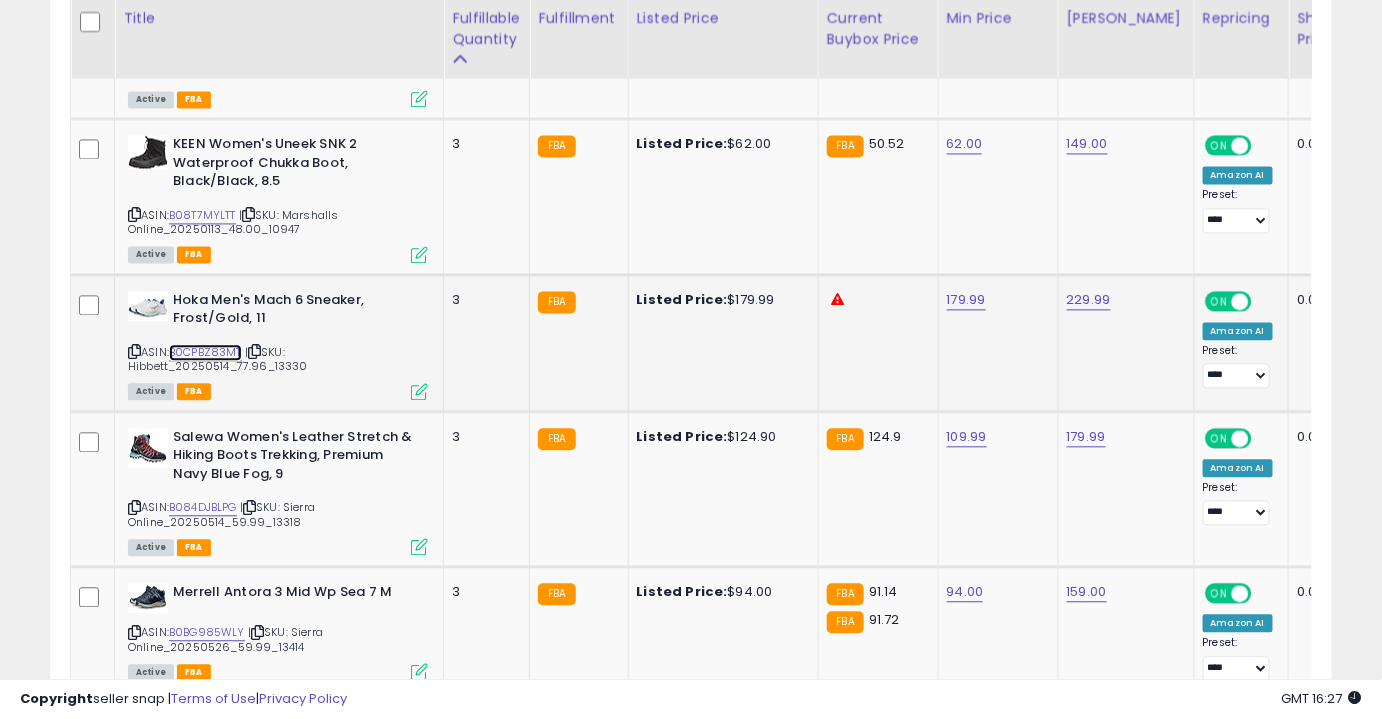 click on "B0CPBZ83MT" at bounding box center [205, 353] 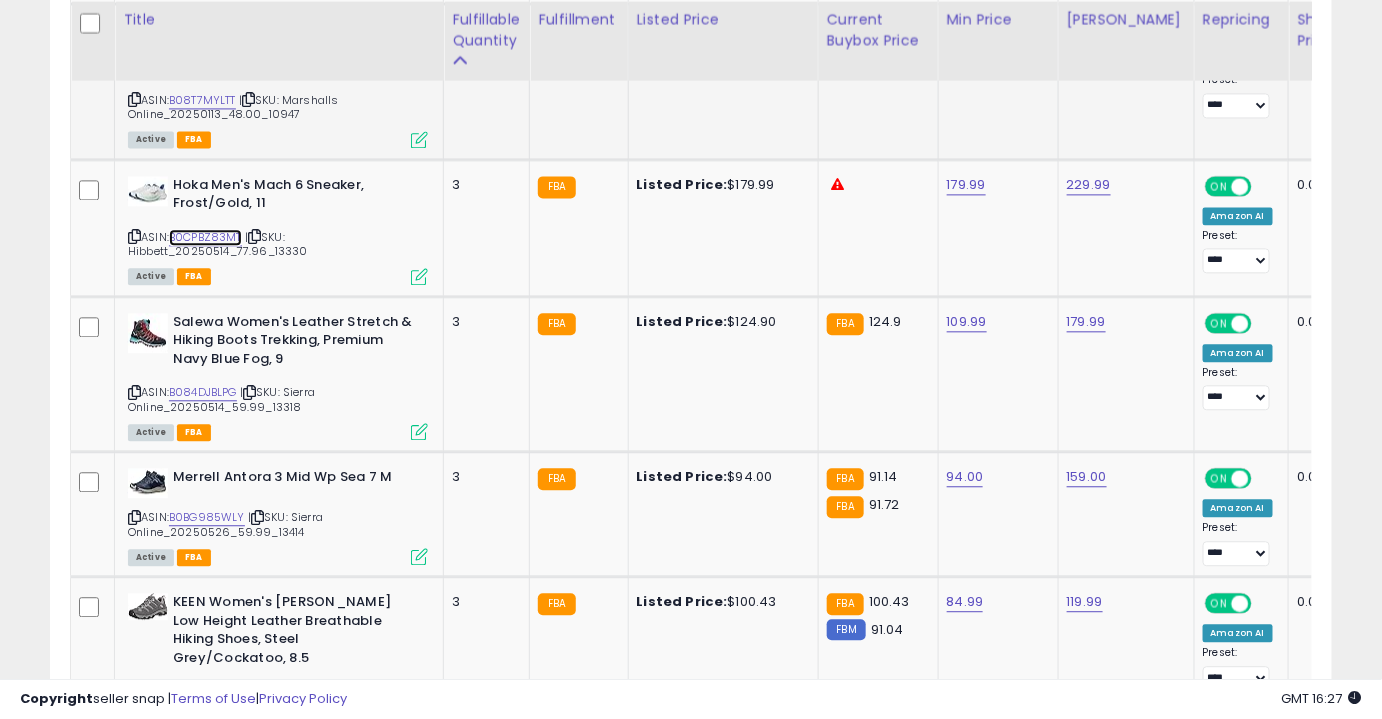 scroll, scrollTop: 1376, scrollLeft: 0, axis: vertical 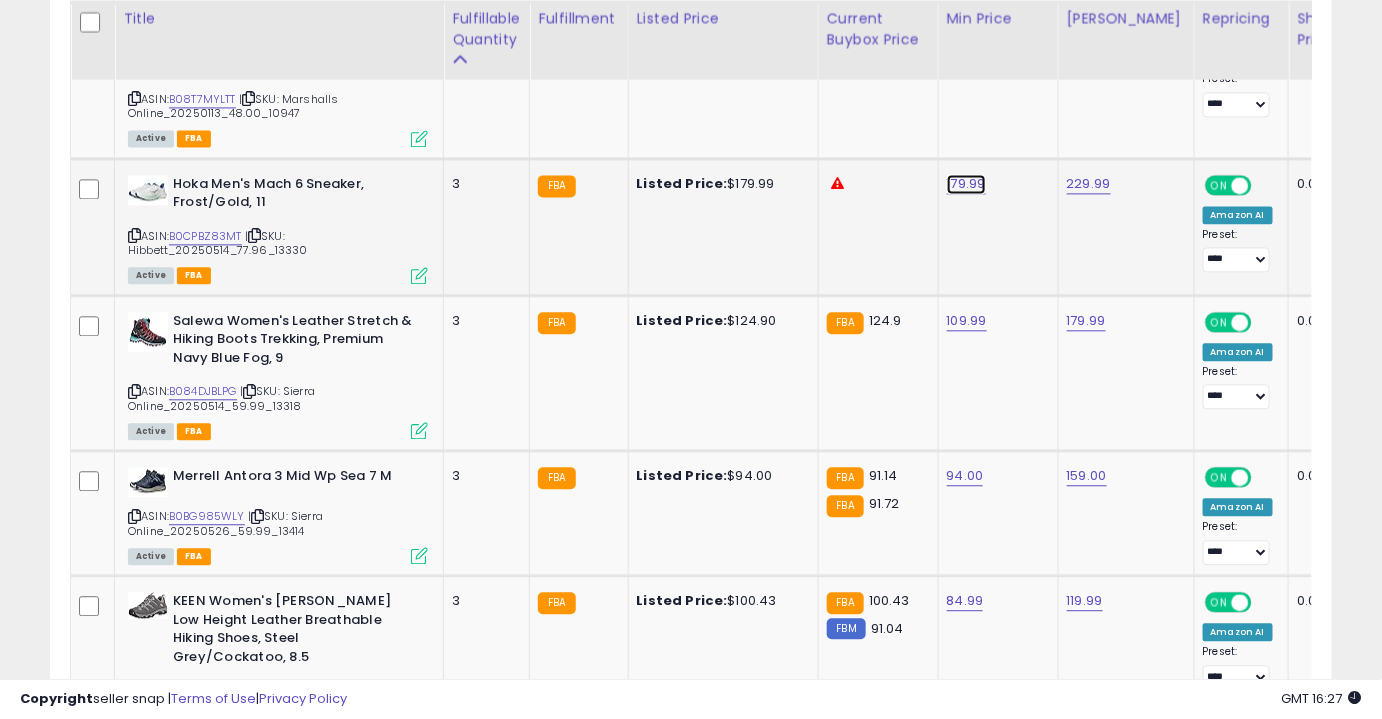 click on "179.99" at bounding box center [967, -302] 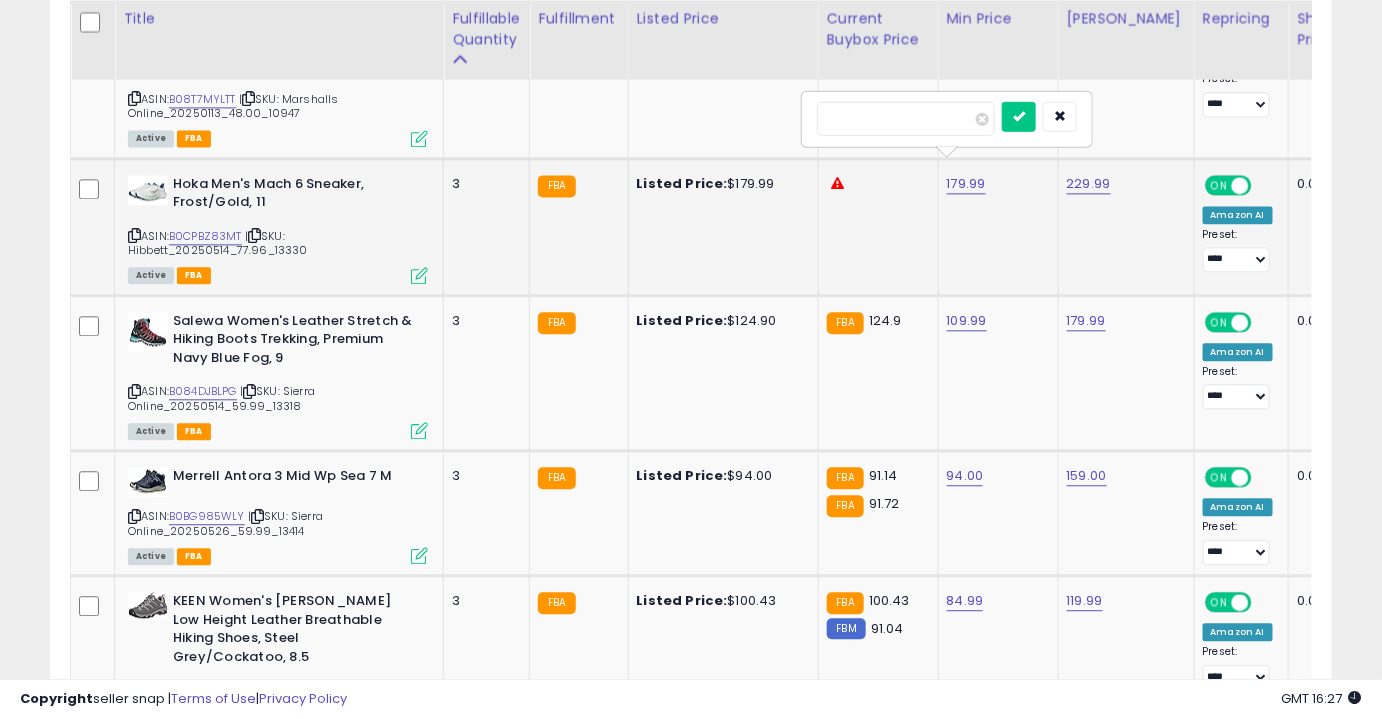 click on "******" at bounding box center (906, 118) 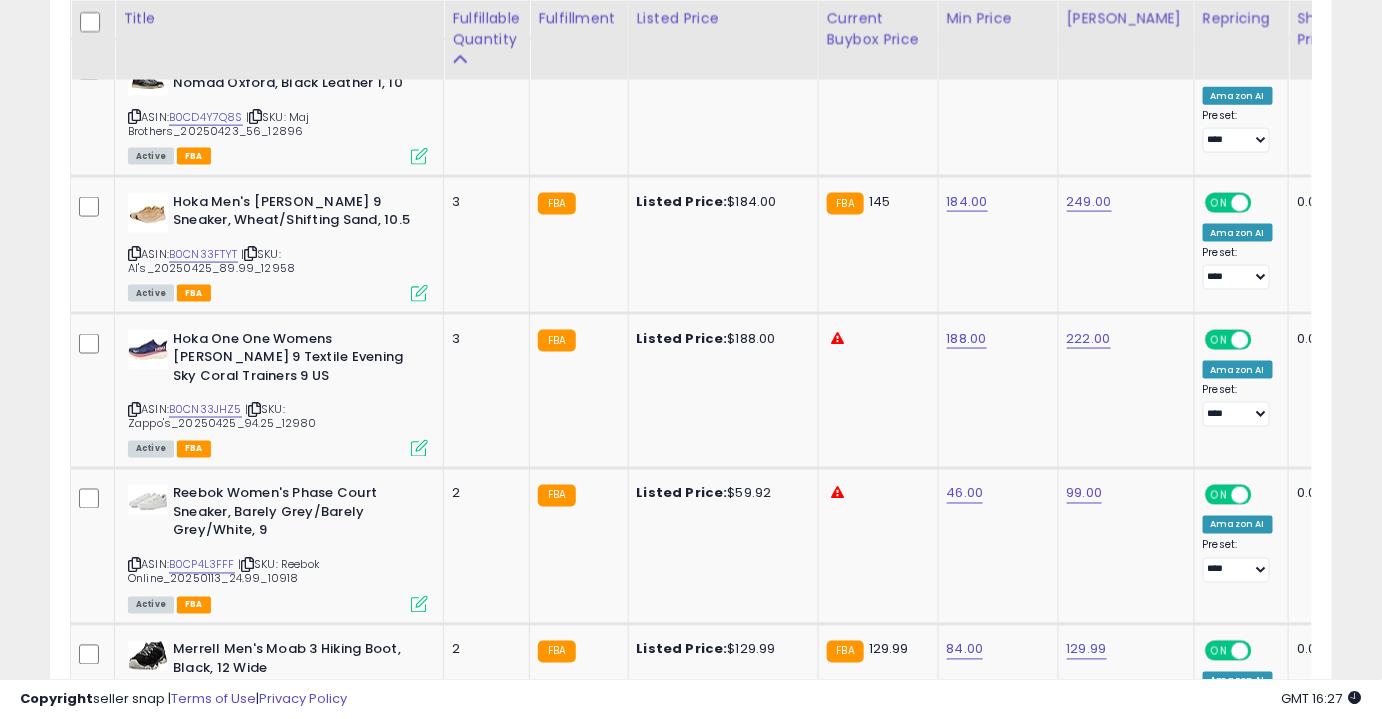 scroll, scrollTop: 3381, scrollLeft: 0, axis: vertical 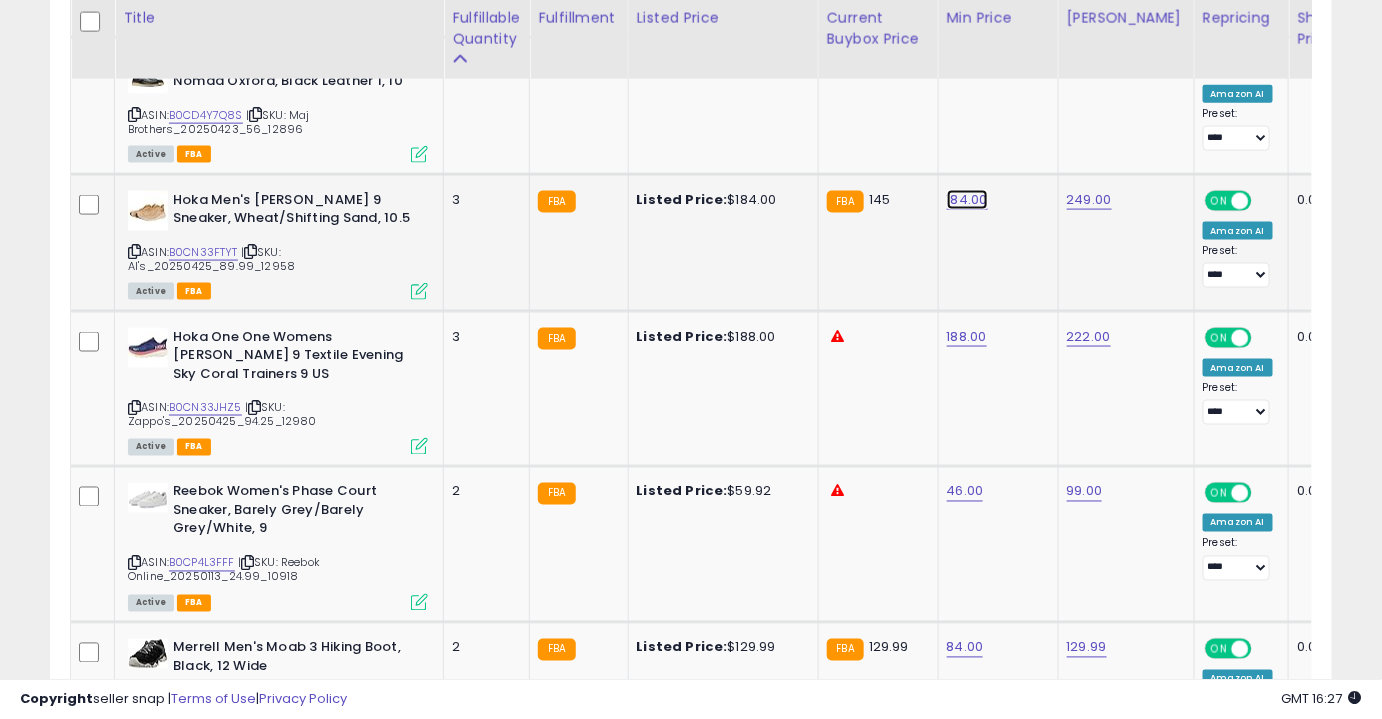 click on "184.00" at bounding box center (967, -2307) 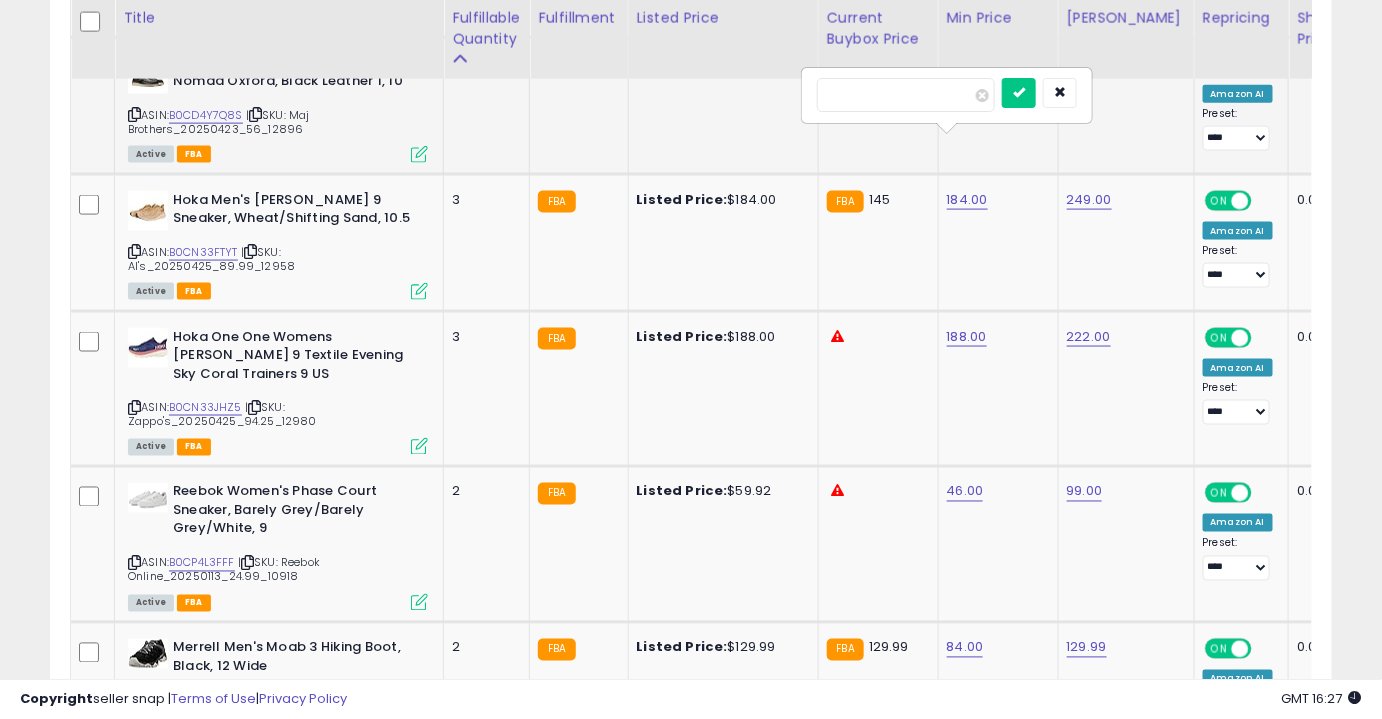 drag, startPoint x: 888, startPoint y: 96, endPoint x: 744, endPoint y: 88, distance: 144.22205 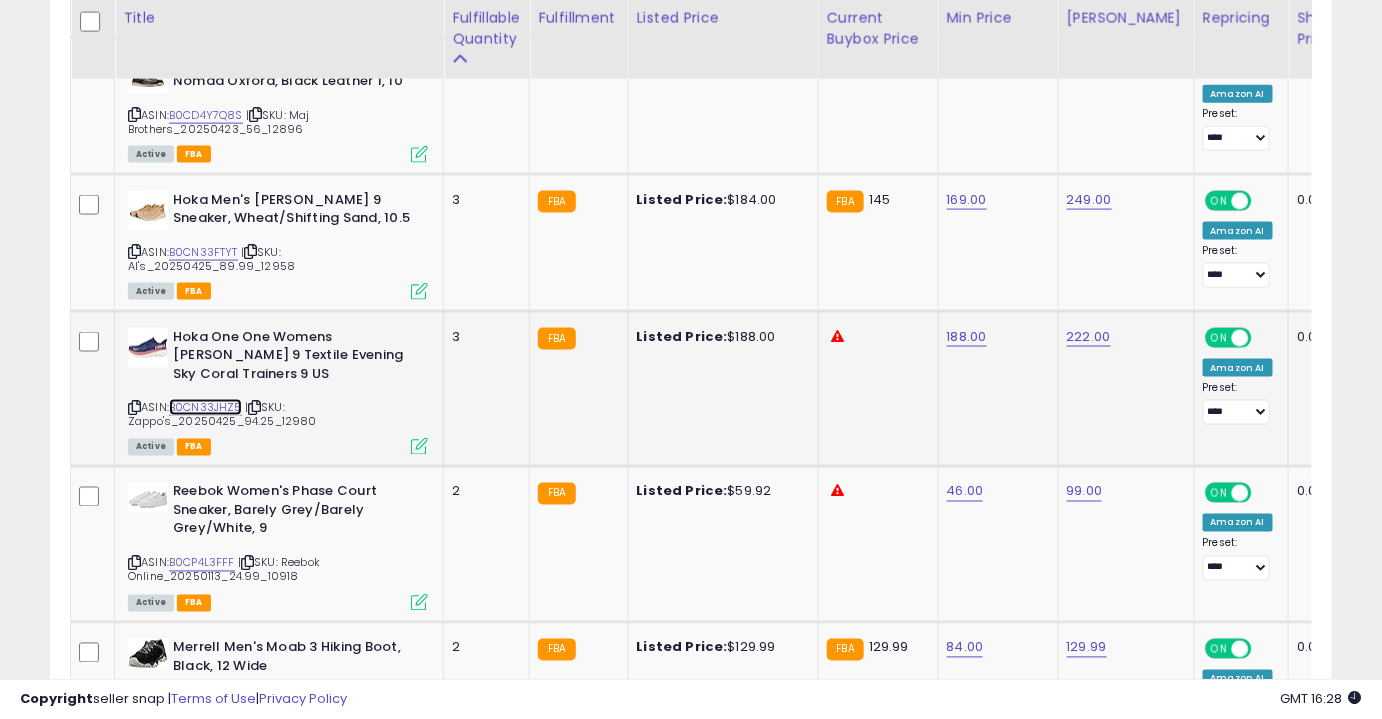 click on "B0CN33JHZ5" at bounding box center [205, 407] 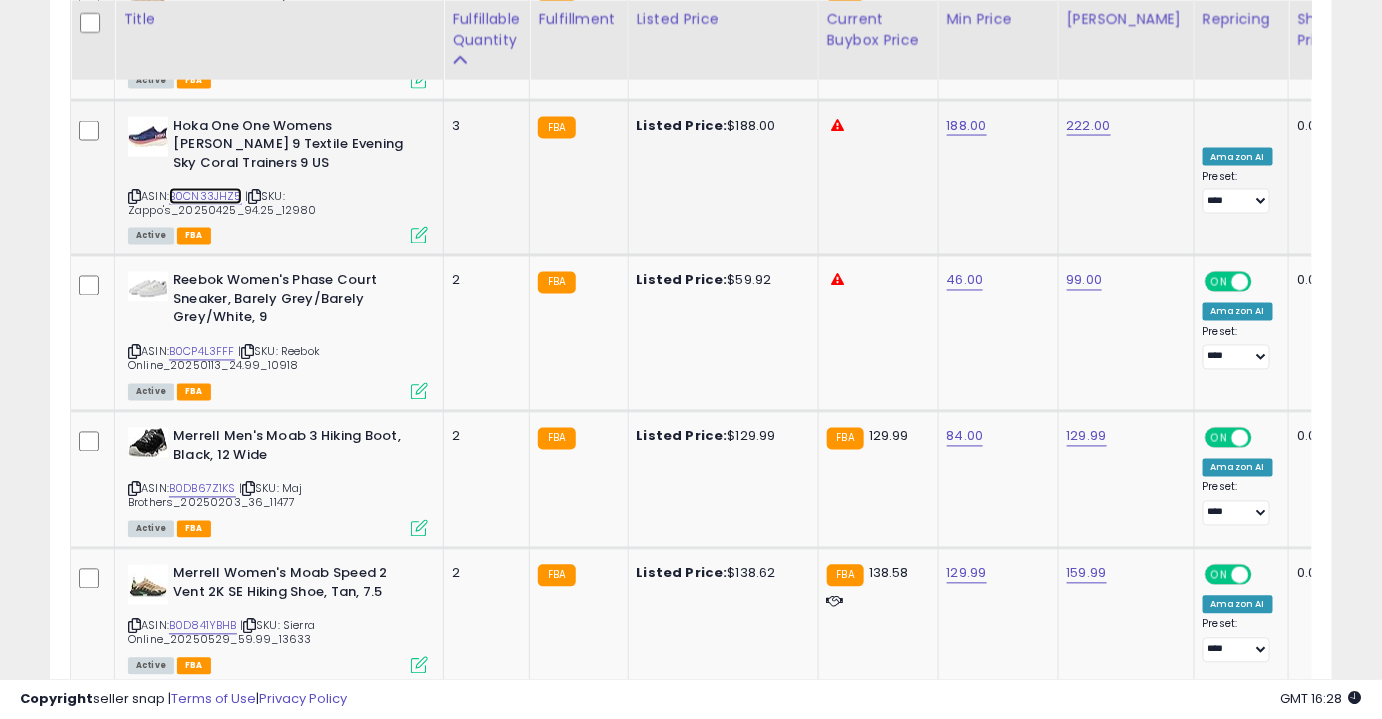 scroll, scrollTop: 3593, scrollLeft: 0, axis: vertical 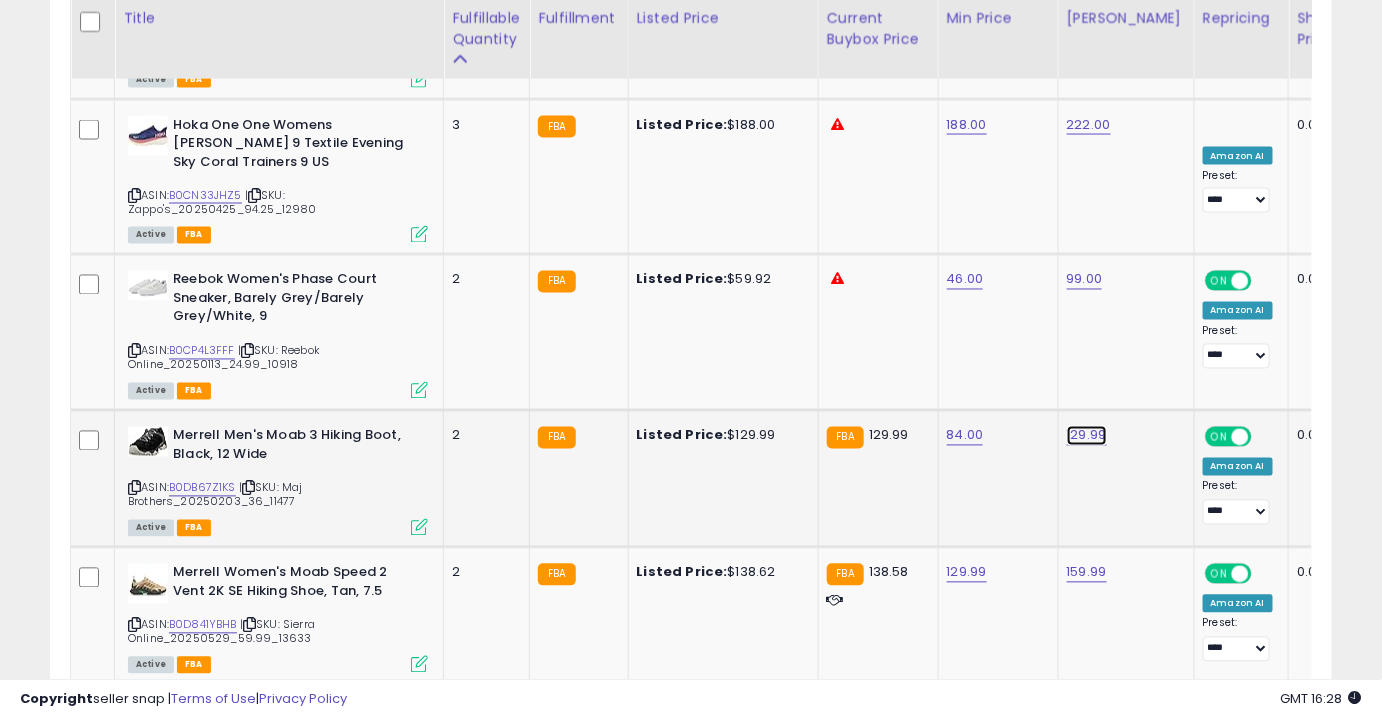 click on "129.99" at bounding box center [1089, -2519] 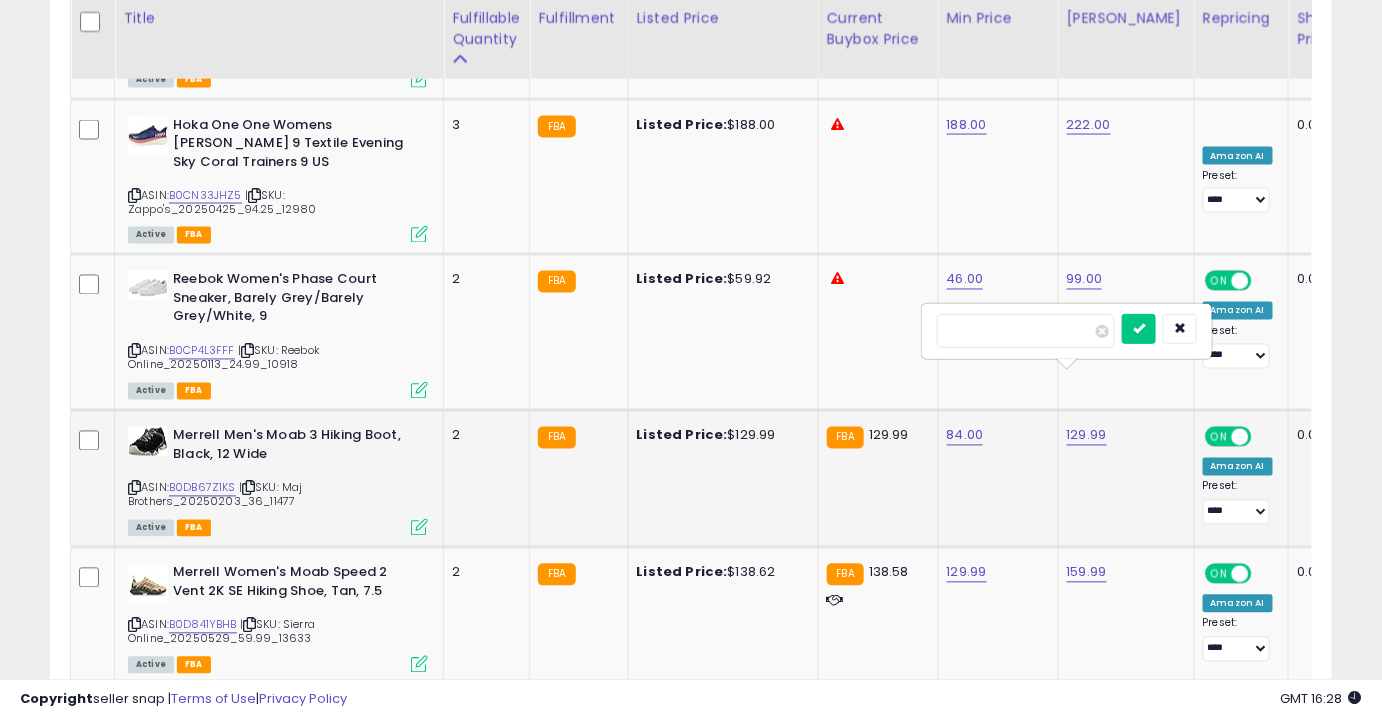 click on "******" at bounding box center (1026, 331) 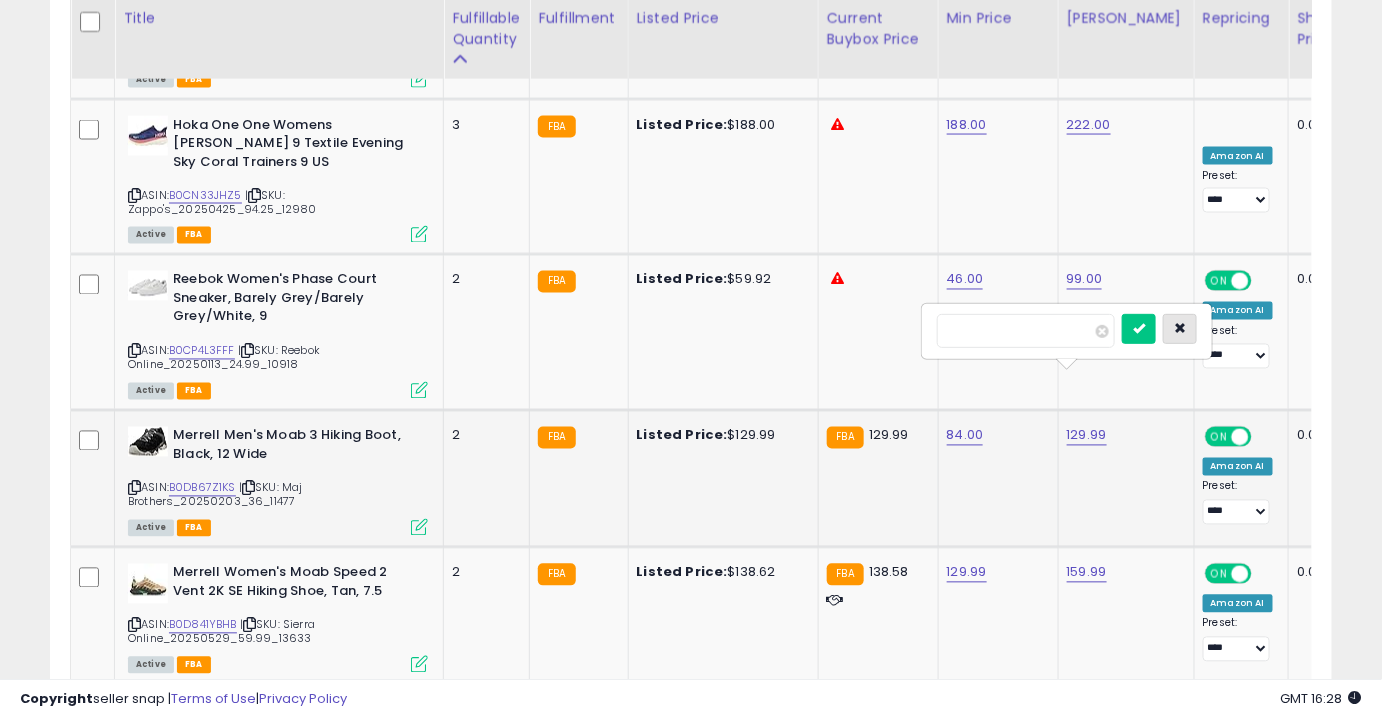 type on "******" 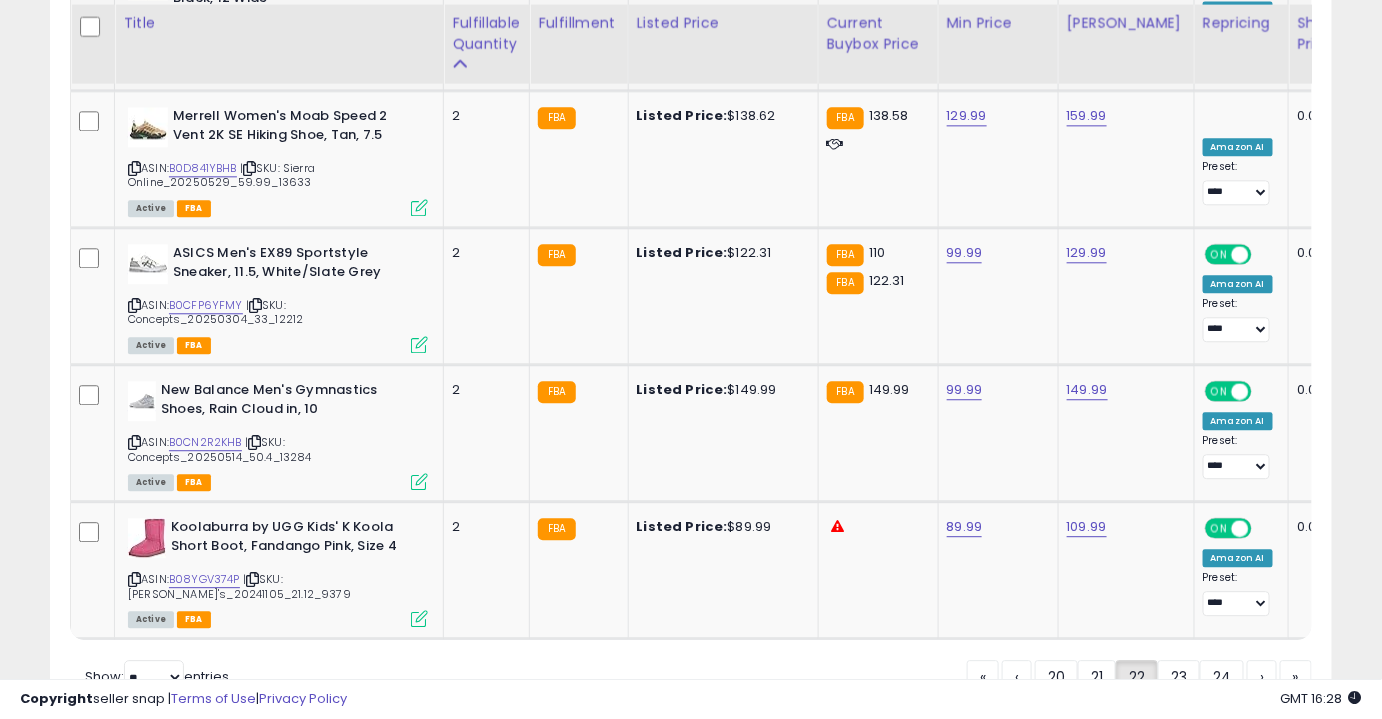 scroll, scrollTop: 4055, scrollLeft: 0, axis: vertical 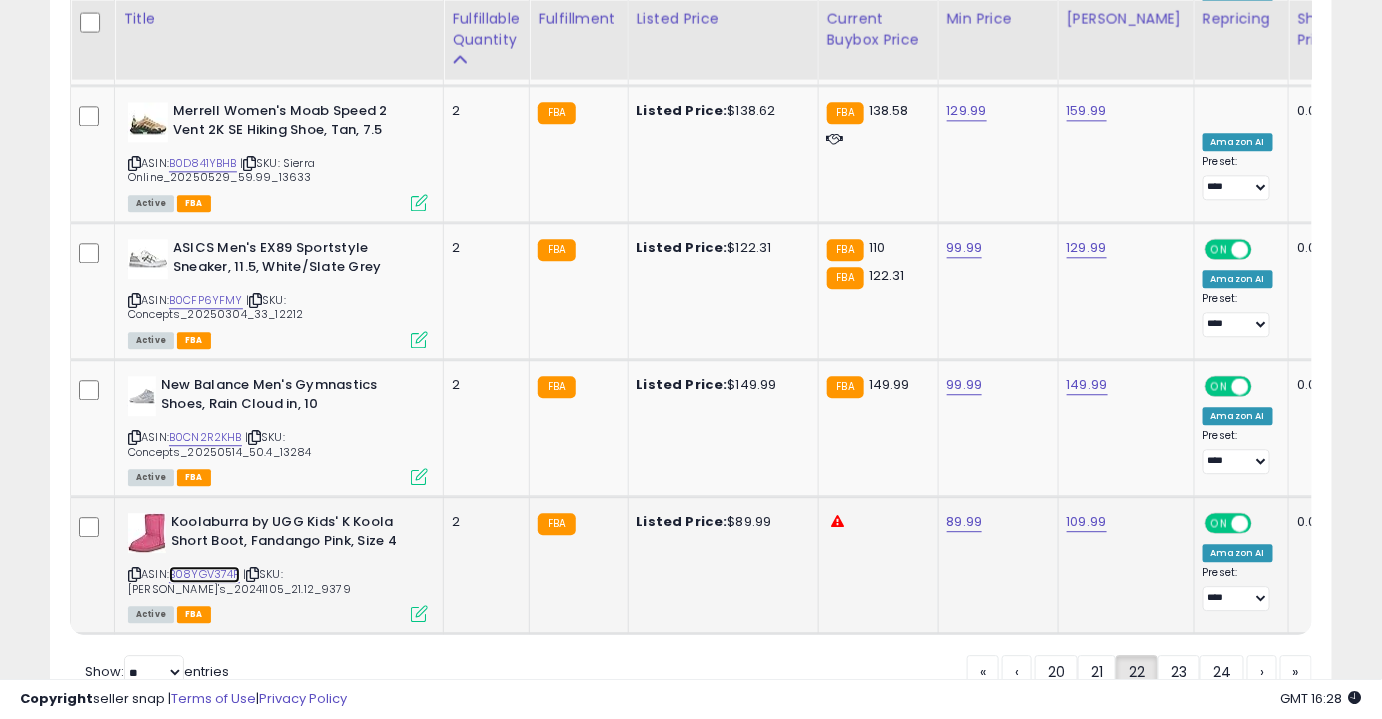 click on "B08YGV374P" at bounding box center (204, 574) 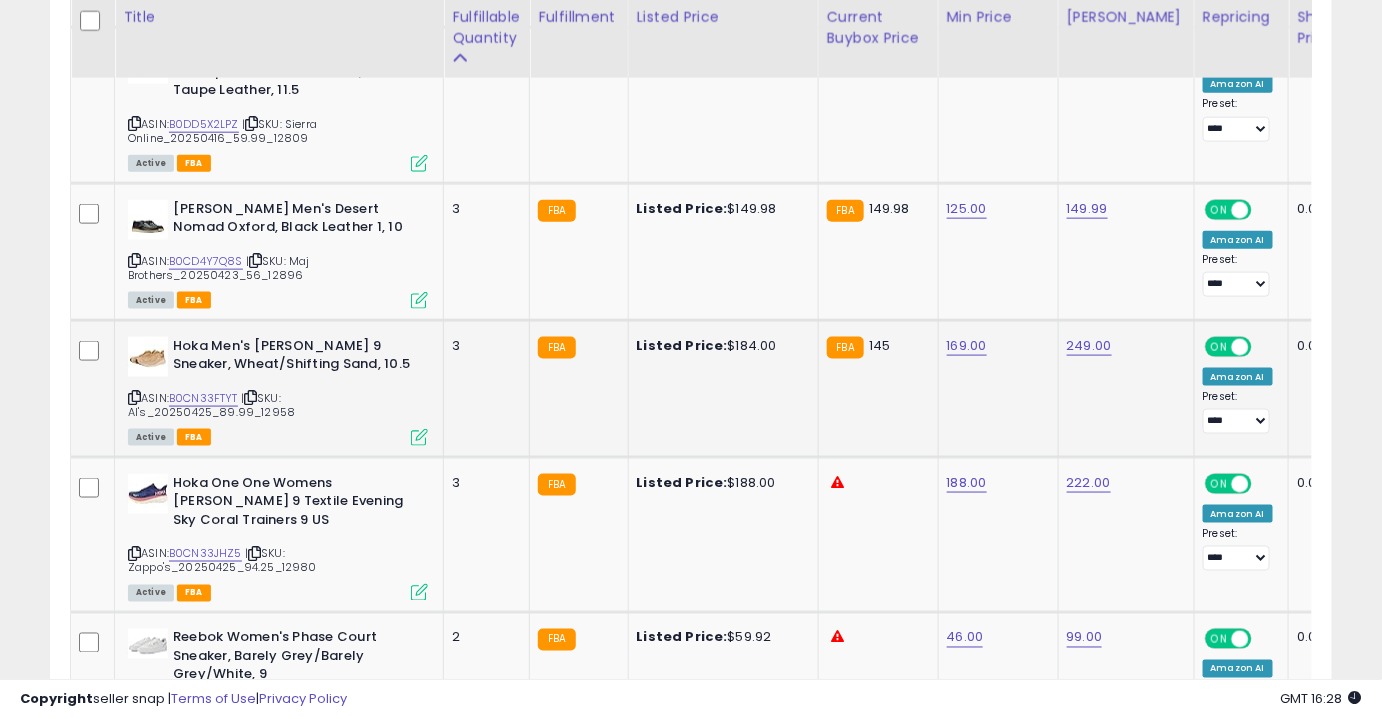 scroll, scrollTop: 3234, scrollLeft: 0, axis: vertical 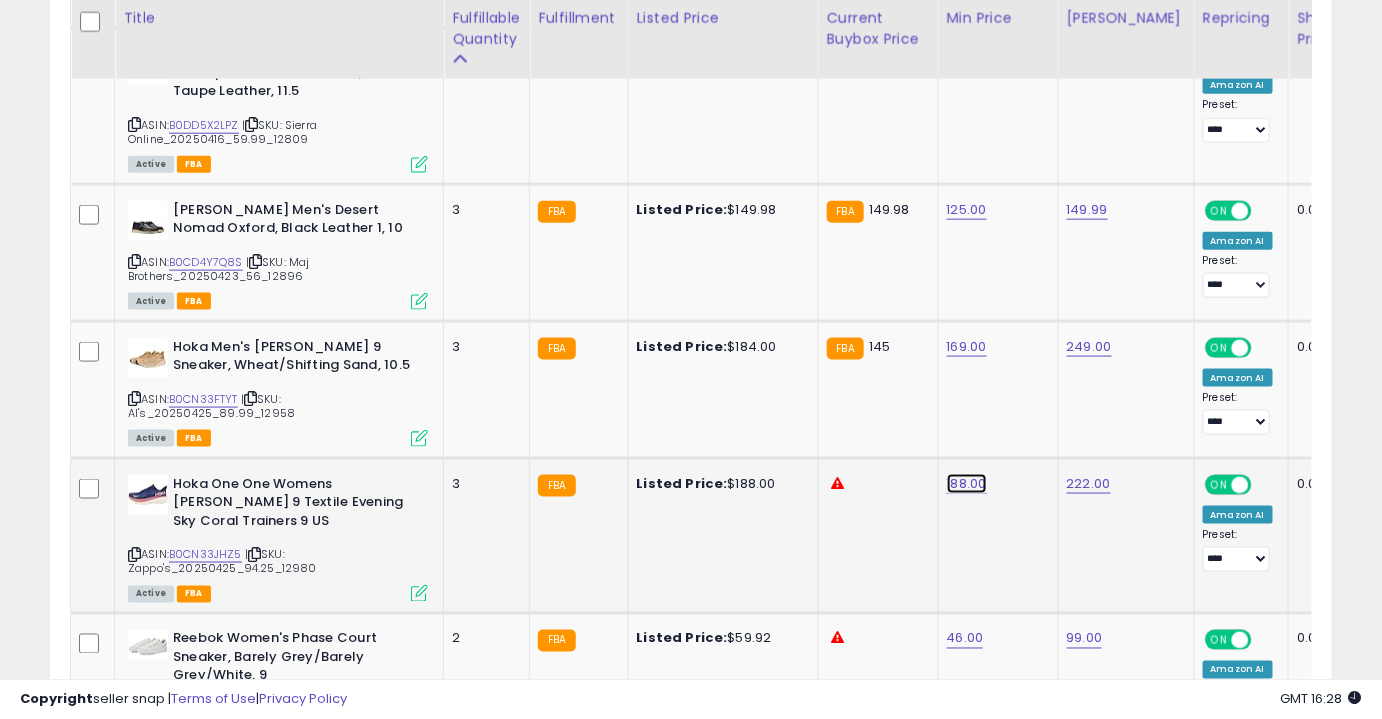 click on "188.00" at bounding box center (967, -2160) 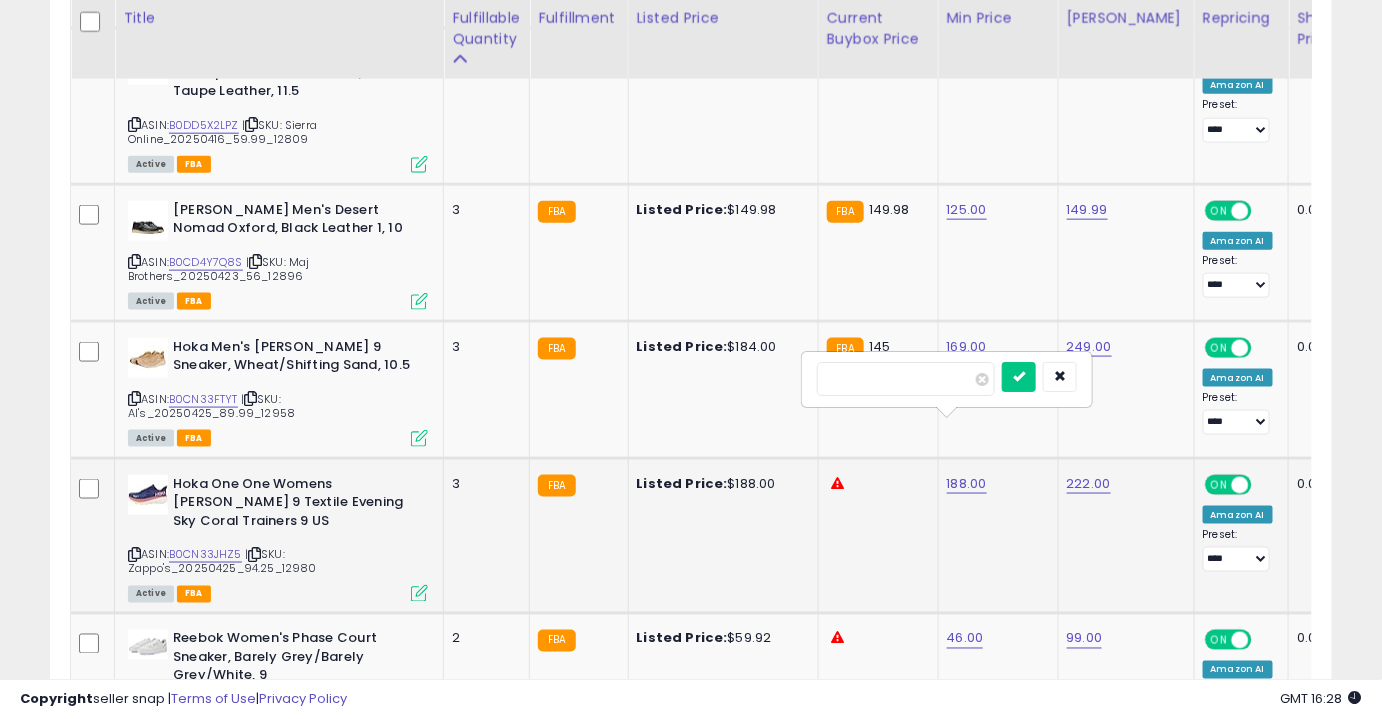 type on "***" 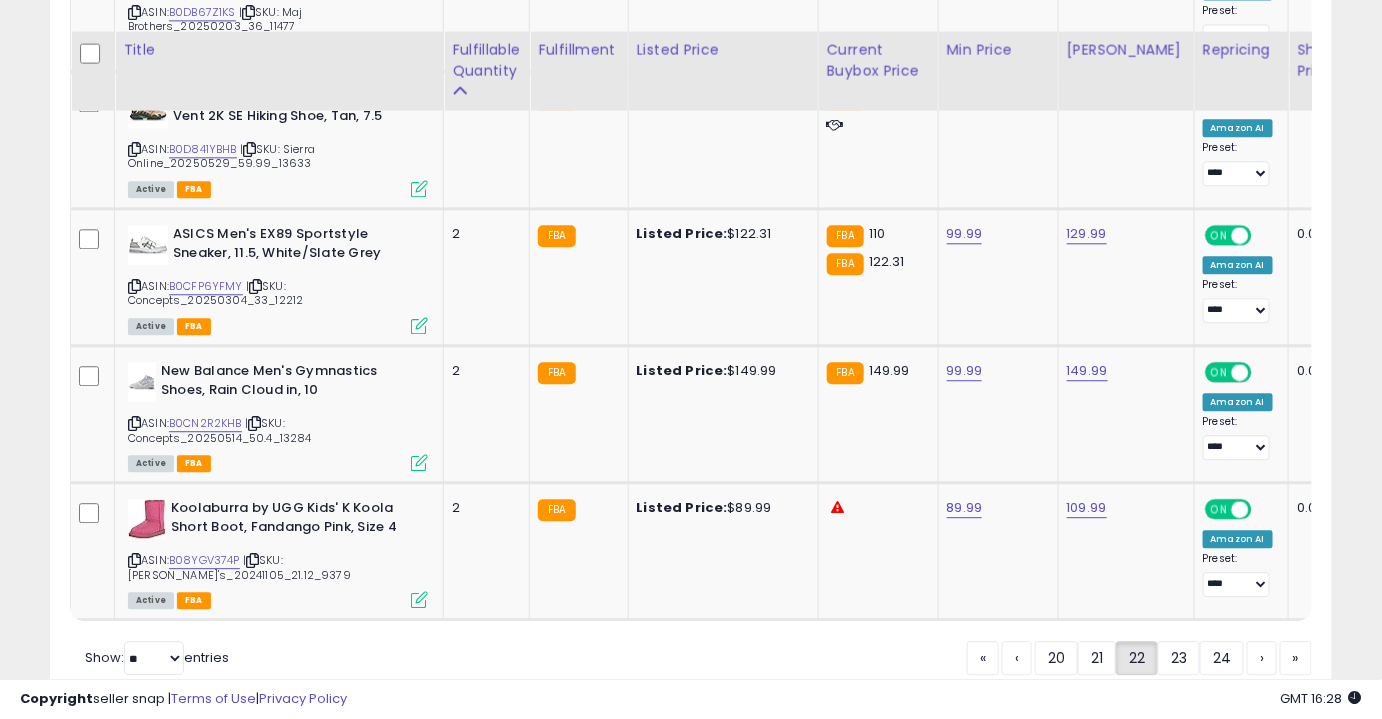 scroll, scrollTop: 4100, scrollLeft: 0, axis: vertical 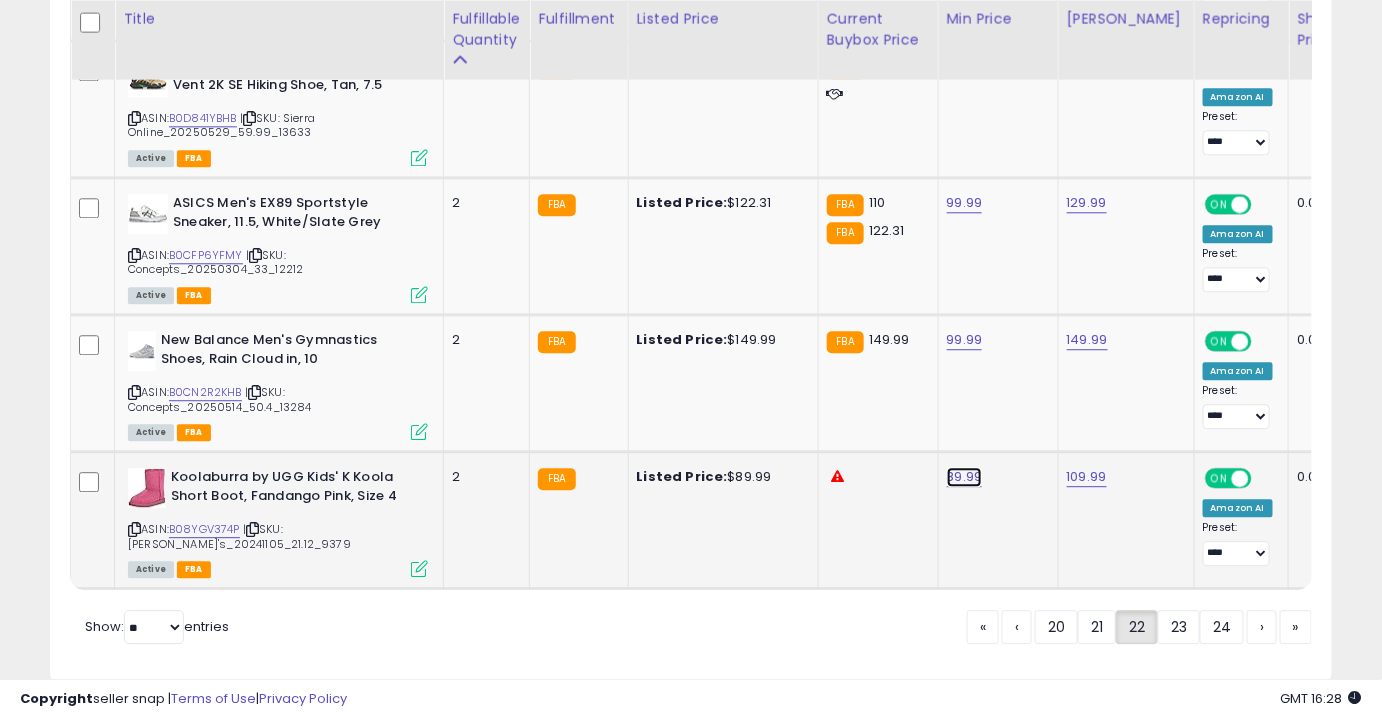 click on "89.99" at bounding box center [967, -3026] 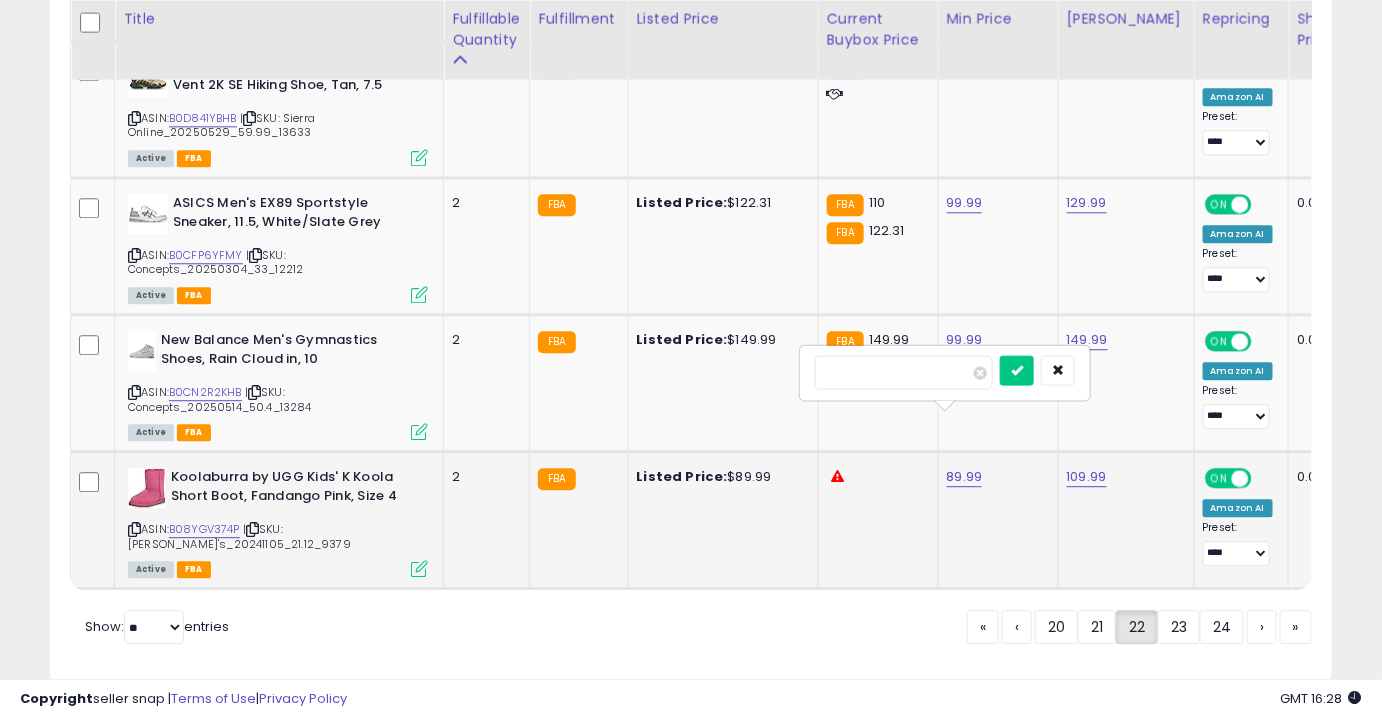 click on "*****" at bounding box center [904, 372] 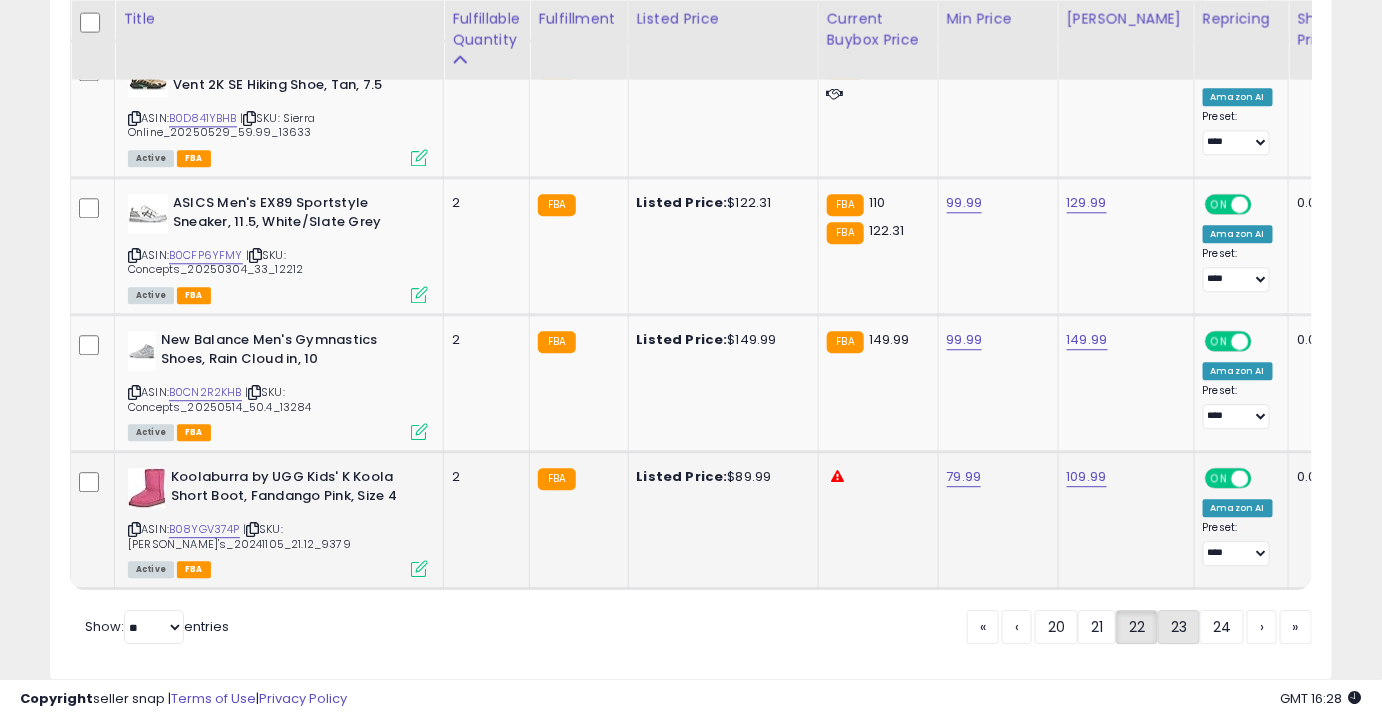 click on "23" 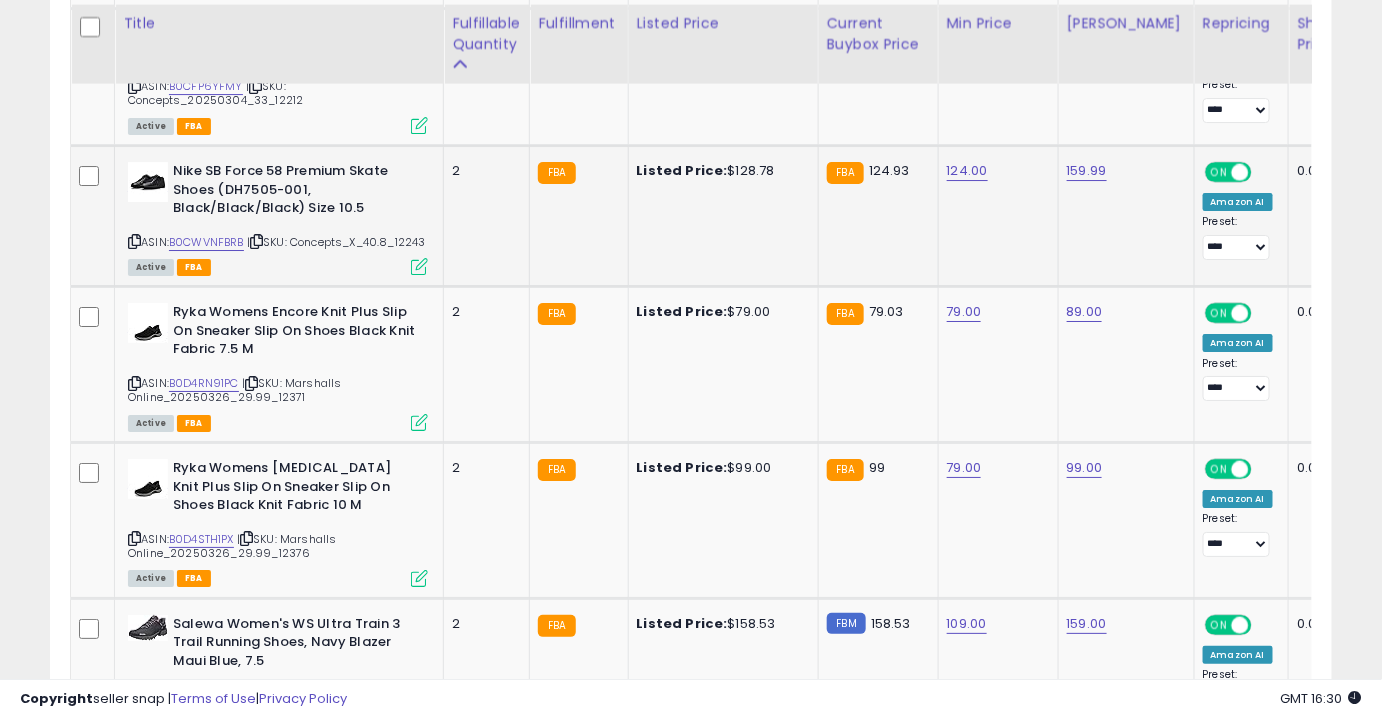 scroll, scrollTop: 2253, scrollLeft: 0, axis: vertical 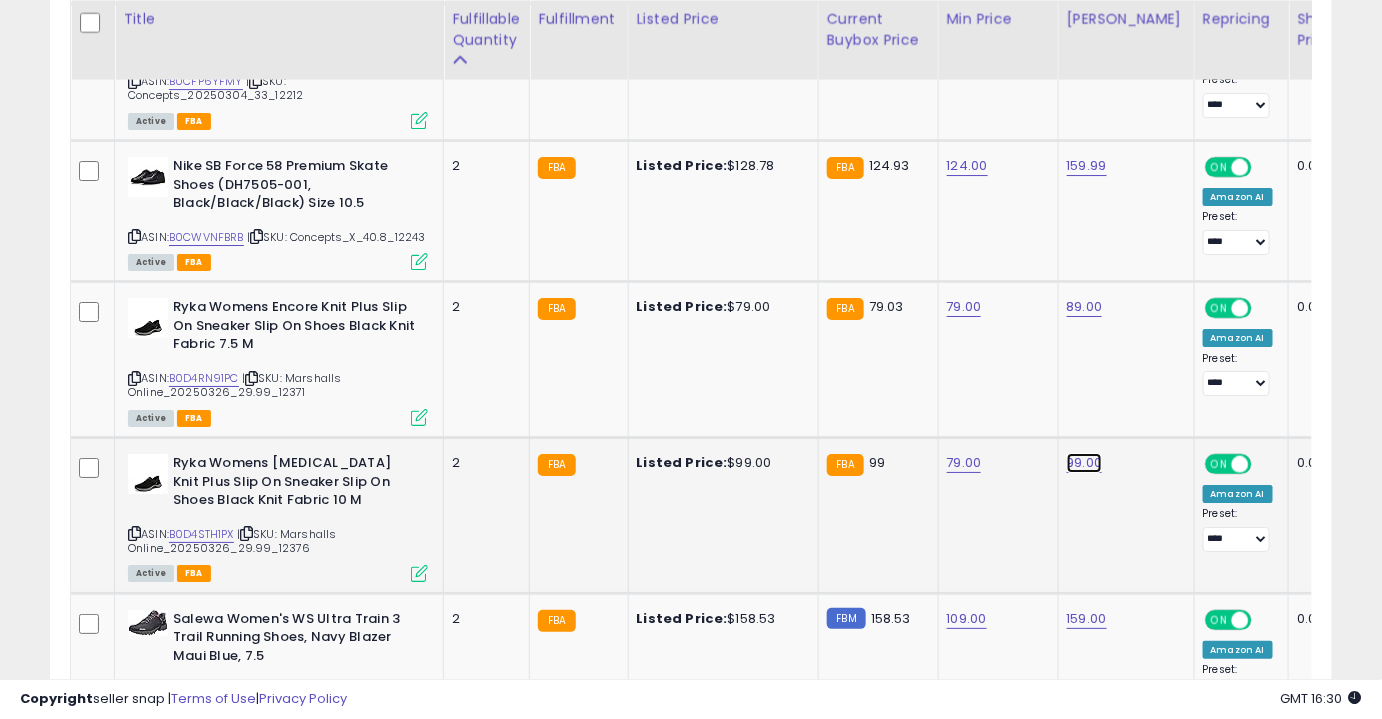 click on "99.00" at bounding box center [1085, -1179] 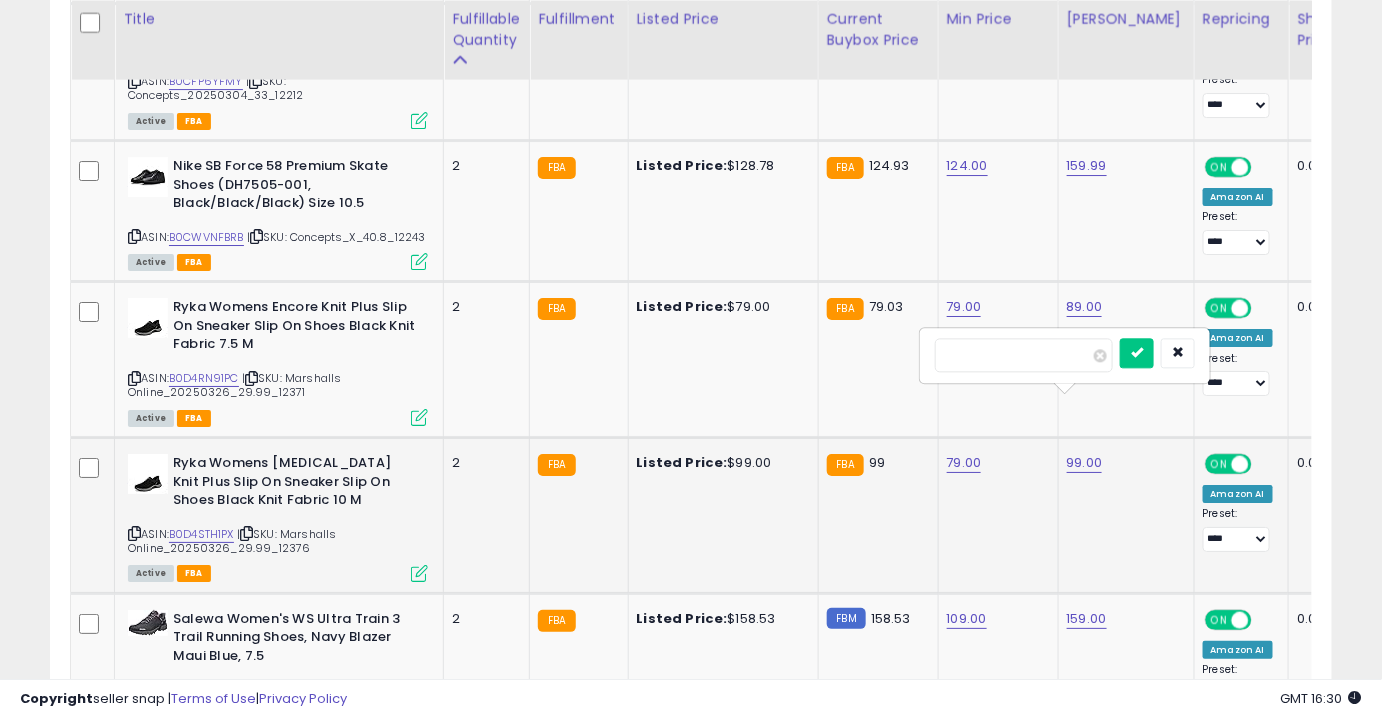 click on "*****" at bounding box center [1024, 355] 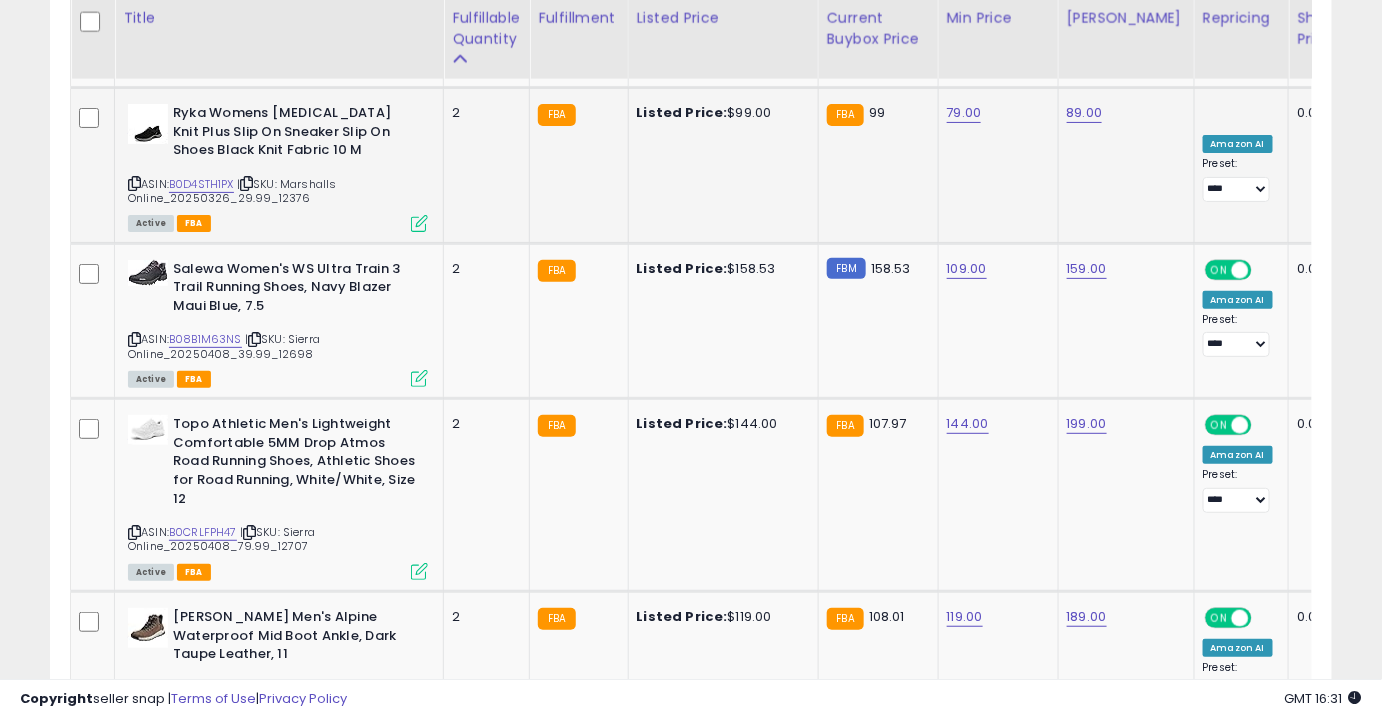 scroll, scrollTop: 2605, scrollLeft: 0, axis: vertical 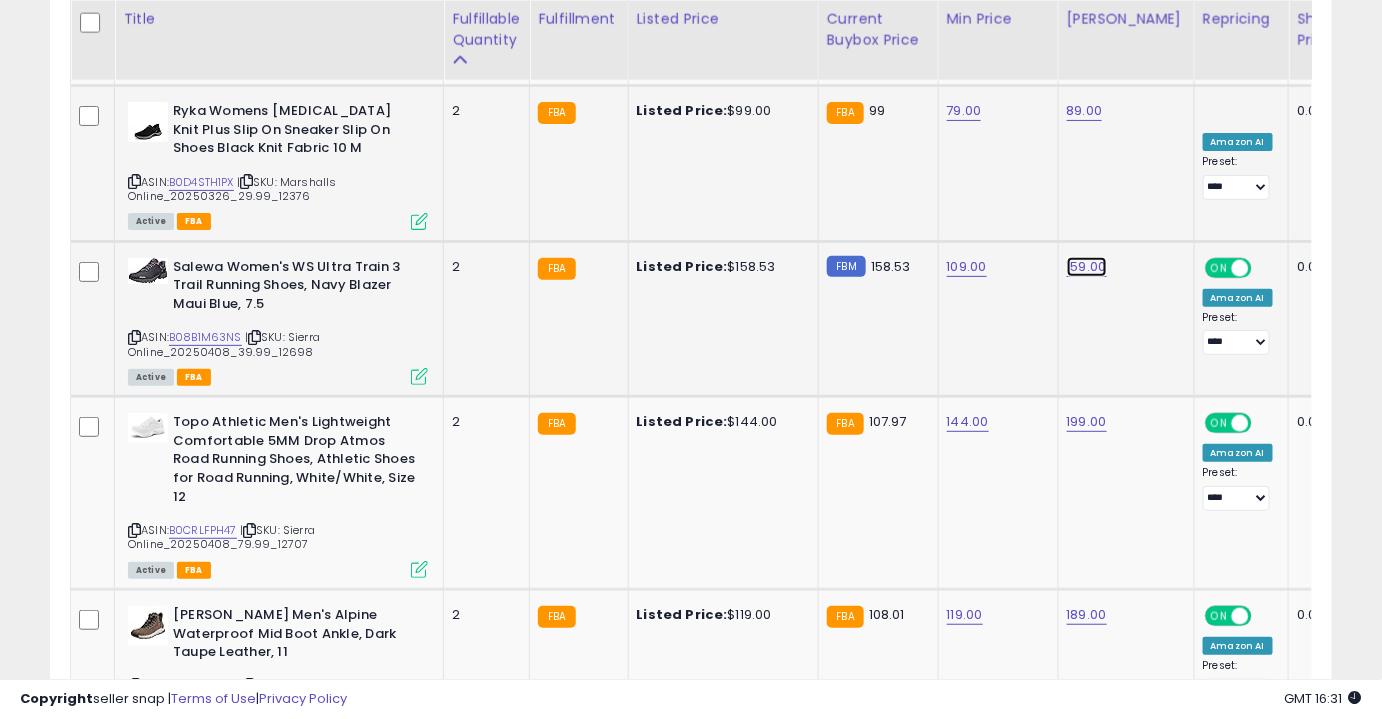 click on "159.00" at bounding box center (1085, -1531) 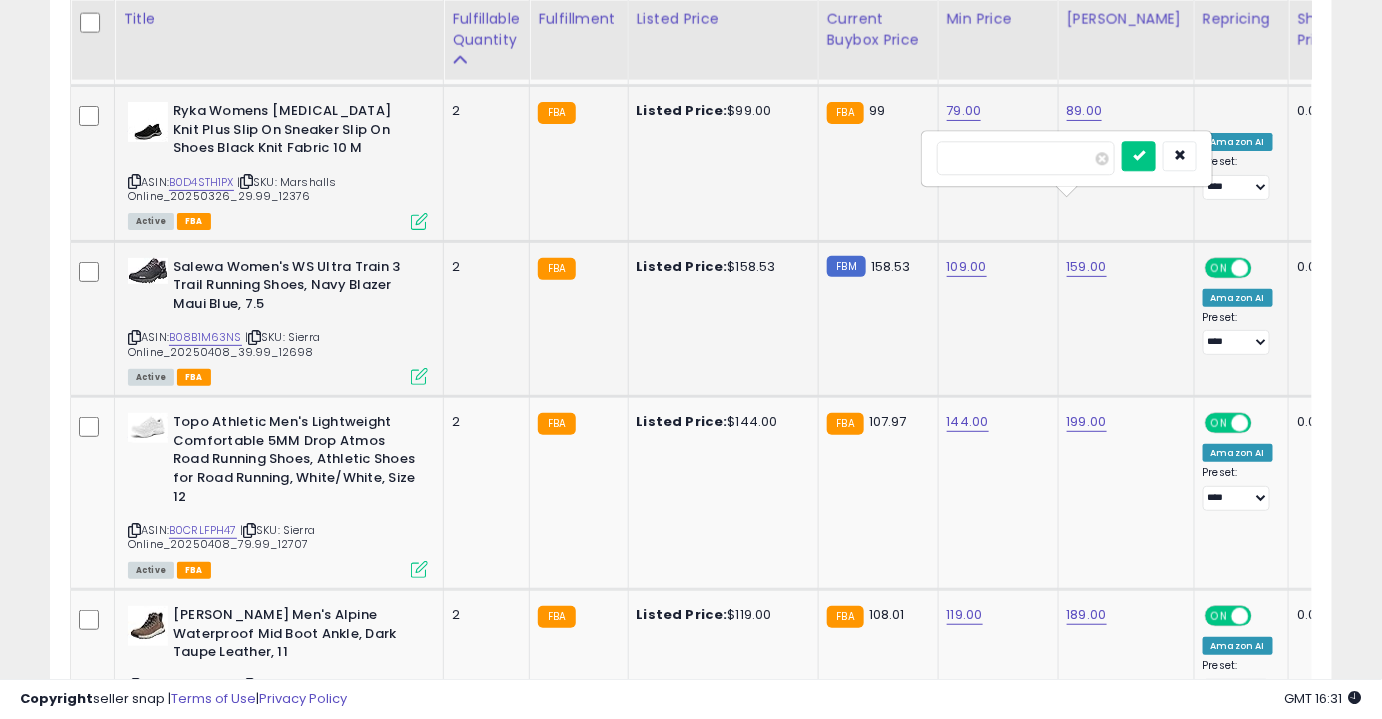 click on "******" at bounding box center (1026, 158) 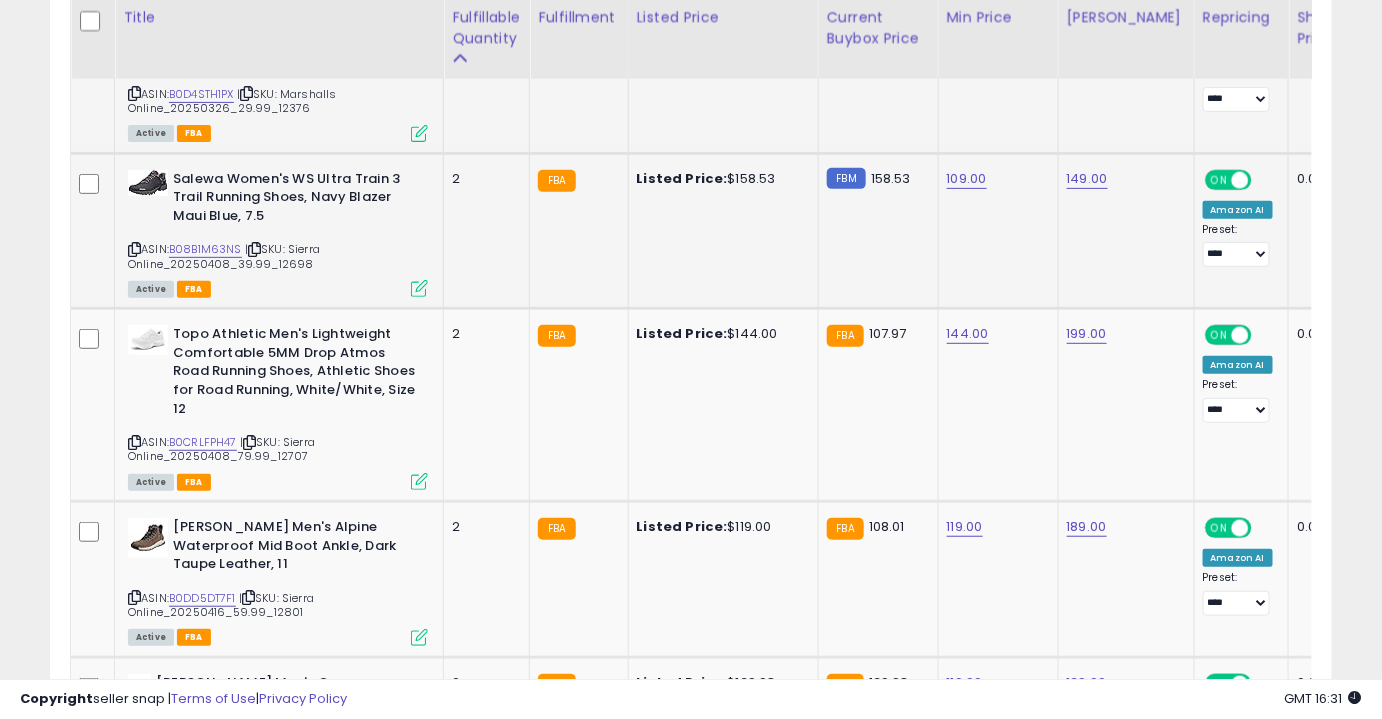 scroll, scrollTop: 2698, scrollLeft: 0, axis: vertical 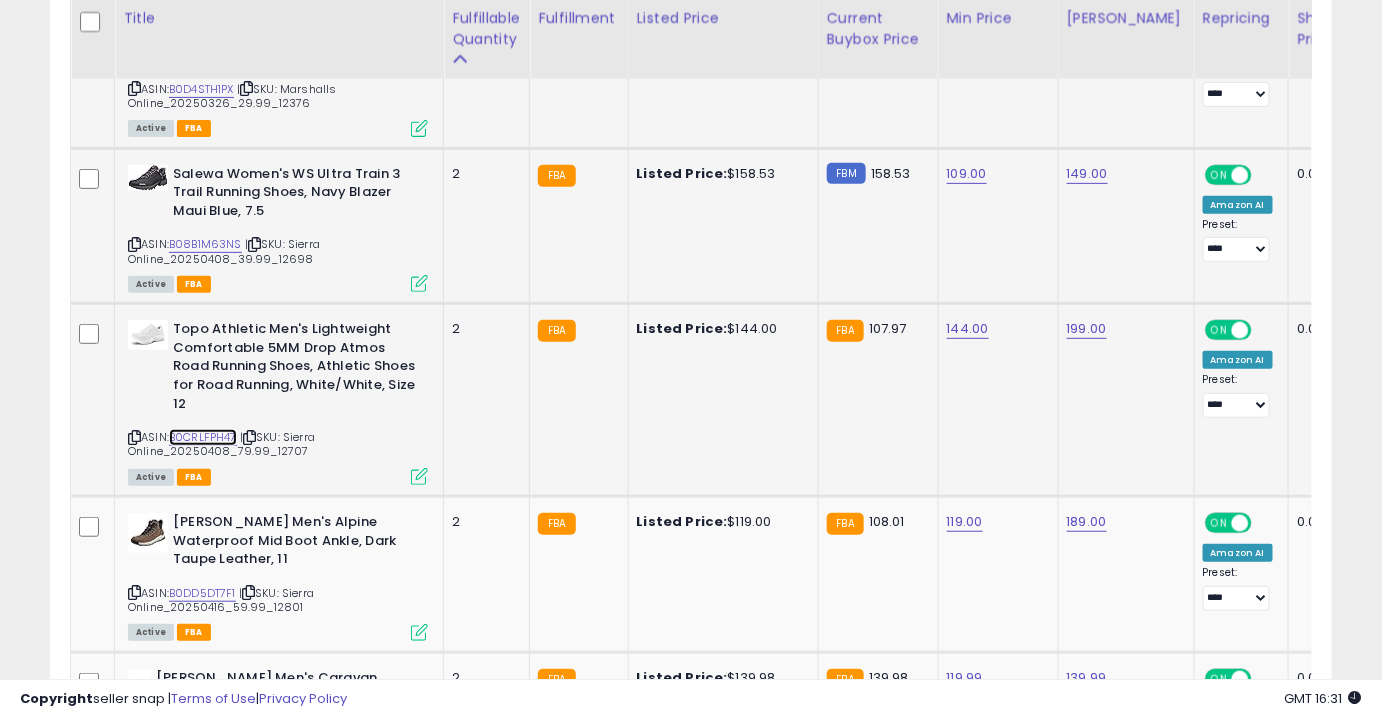 click on "B0CRLFPH47" at bounding box center (203, 437) 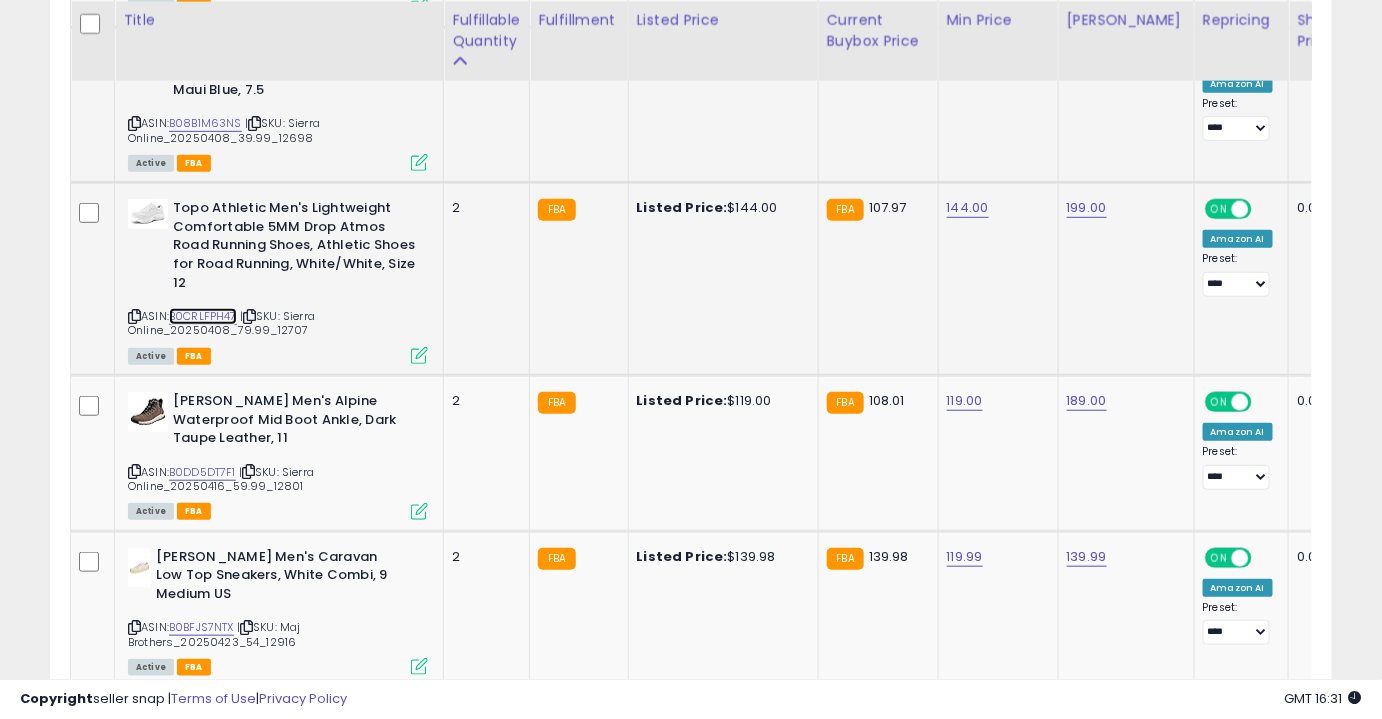 scroll, scrollTop: 2823, scrollLeft: 0, axis: vertical 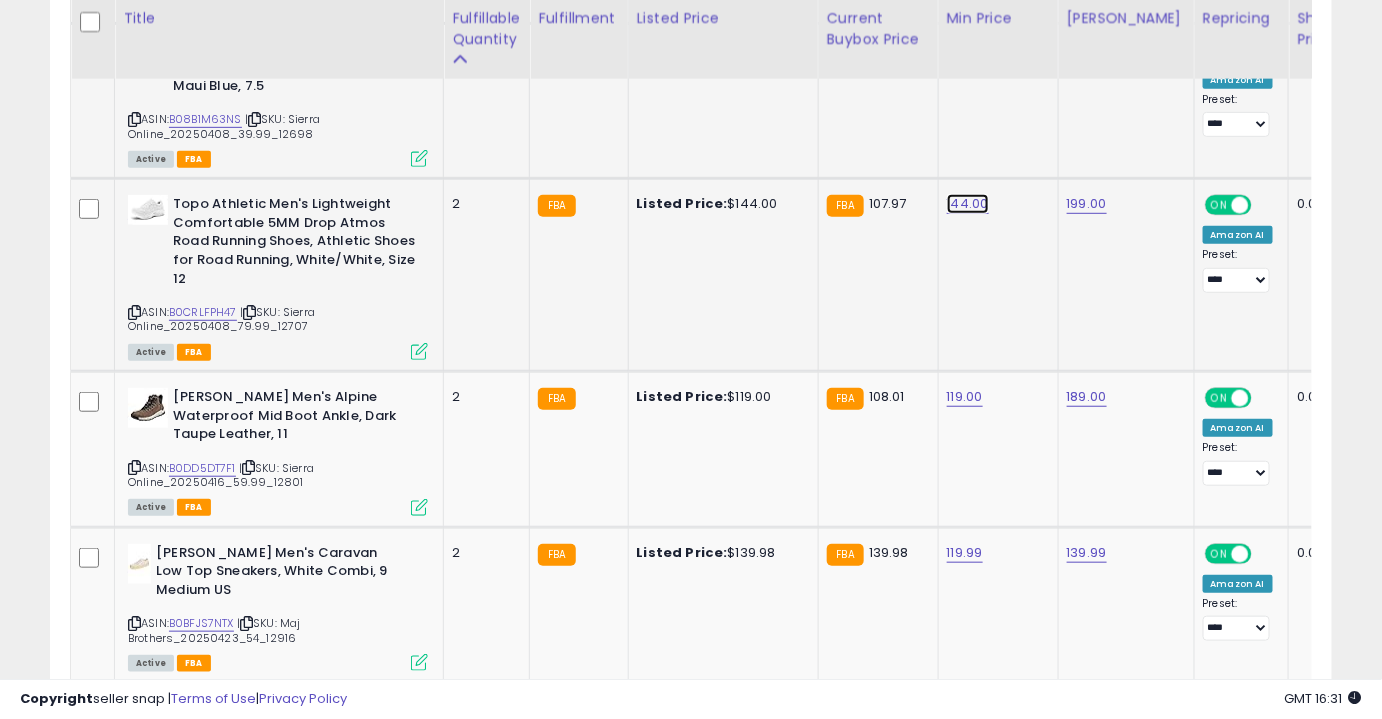 click on "144.00" at bounding box center (965, -1749) 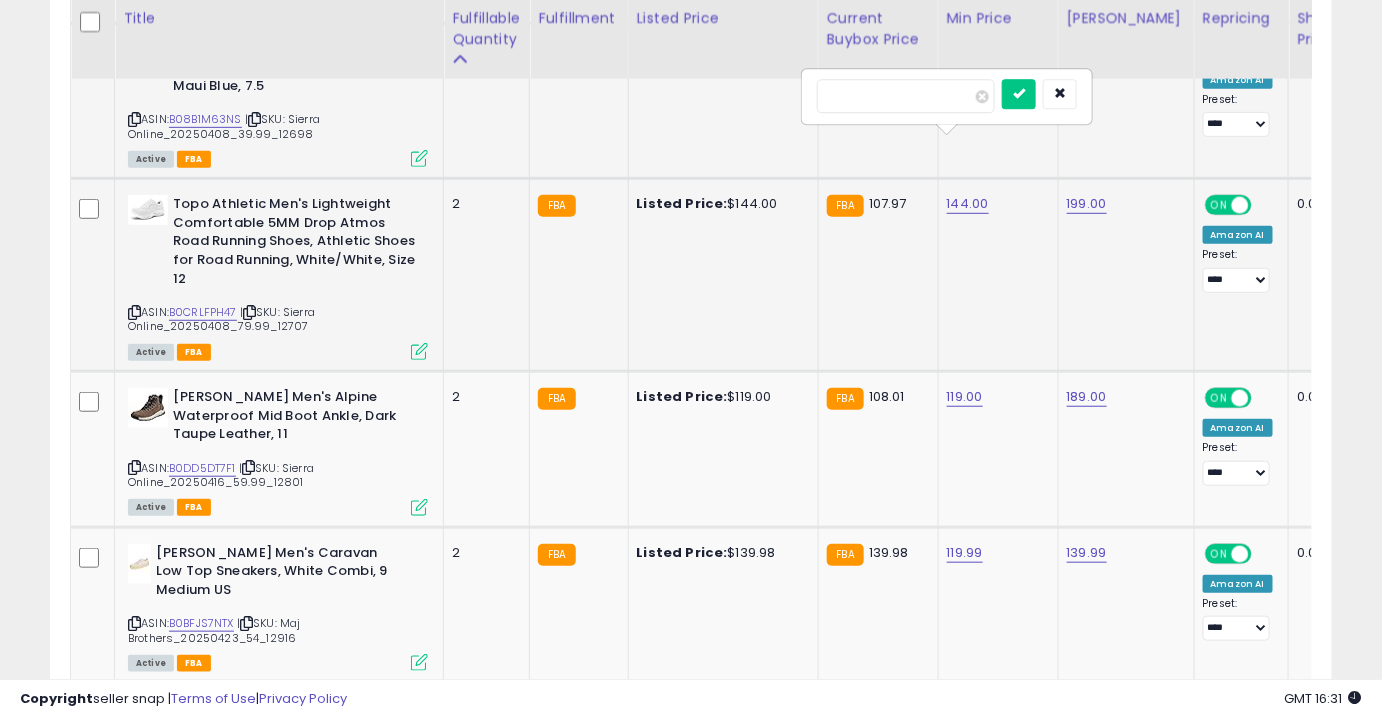 type on "***" 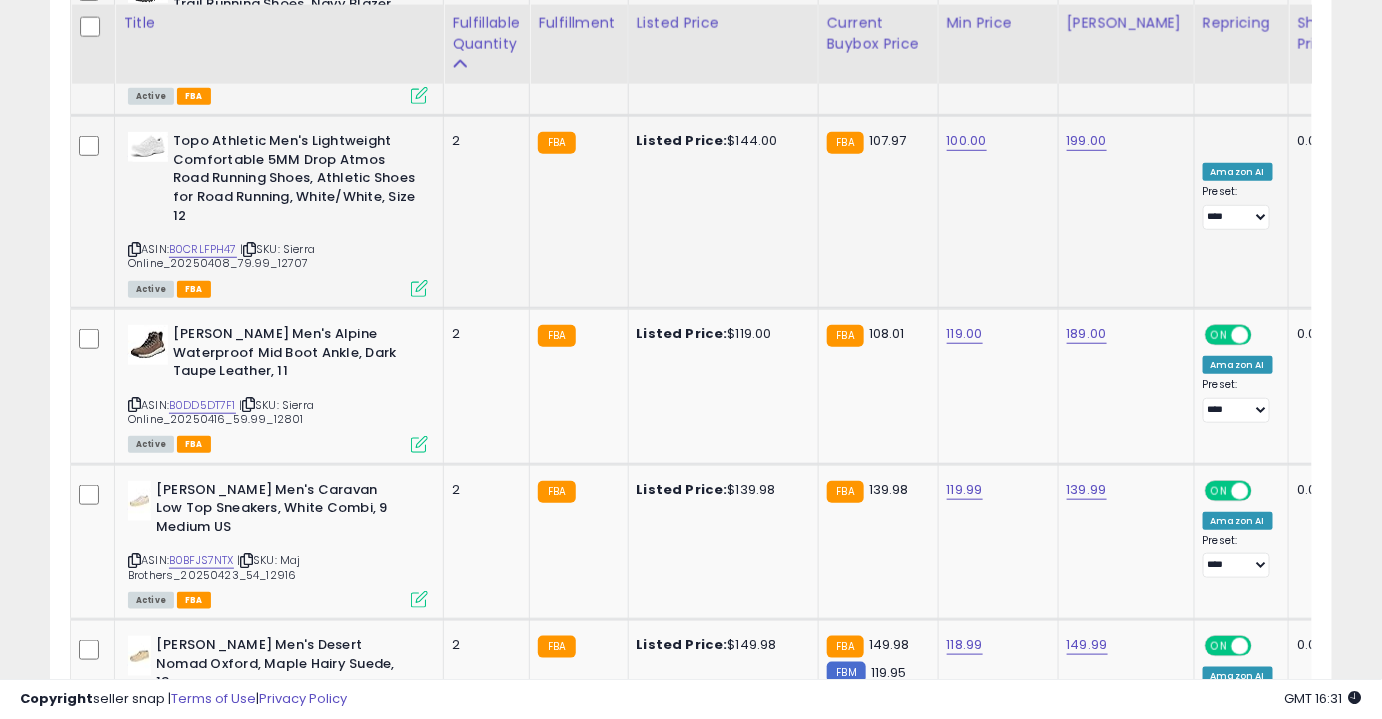 scroll, scrollTop: 2901, scrollLeft: 0, axis: vertical 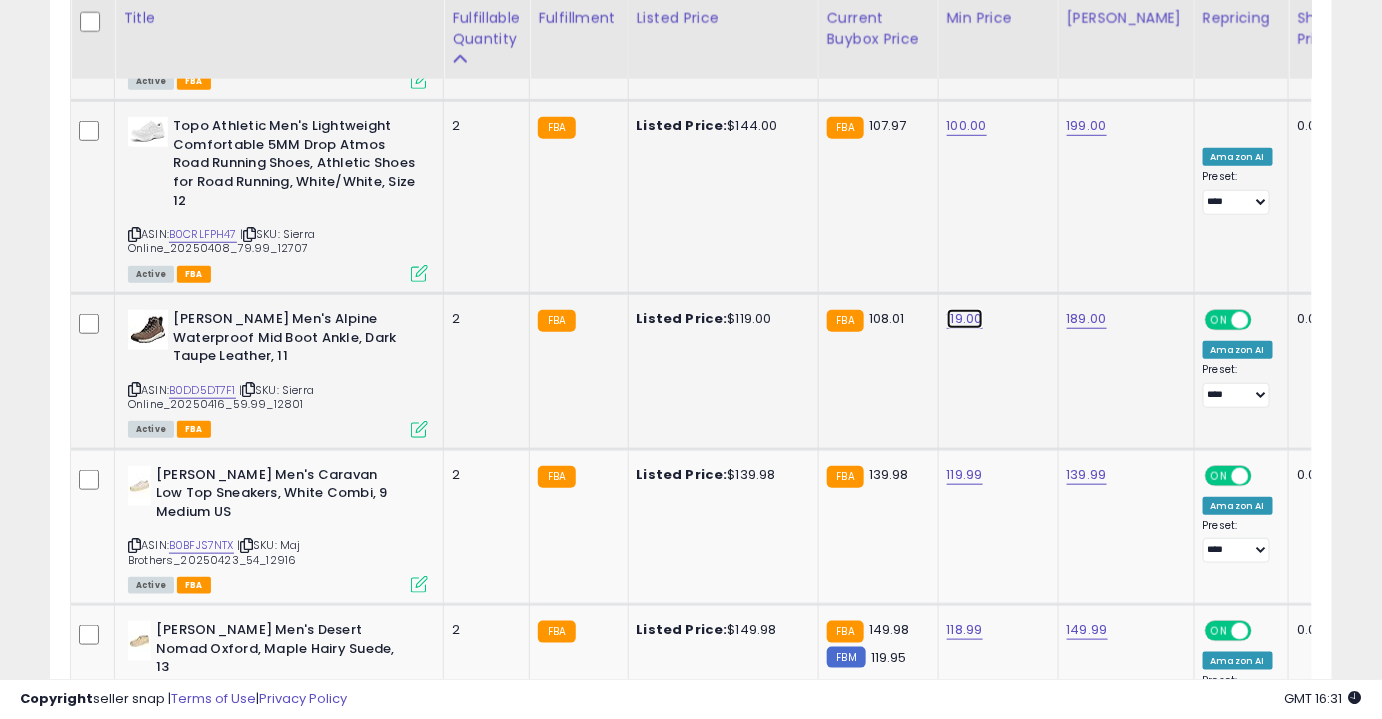click on "119.00" at bounding box center [965, -1827] 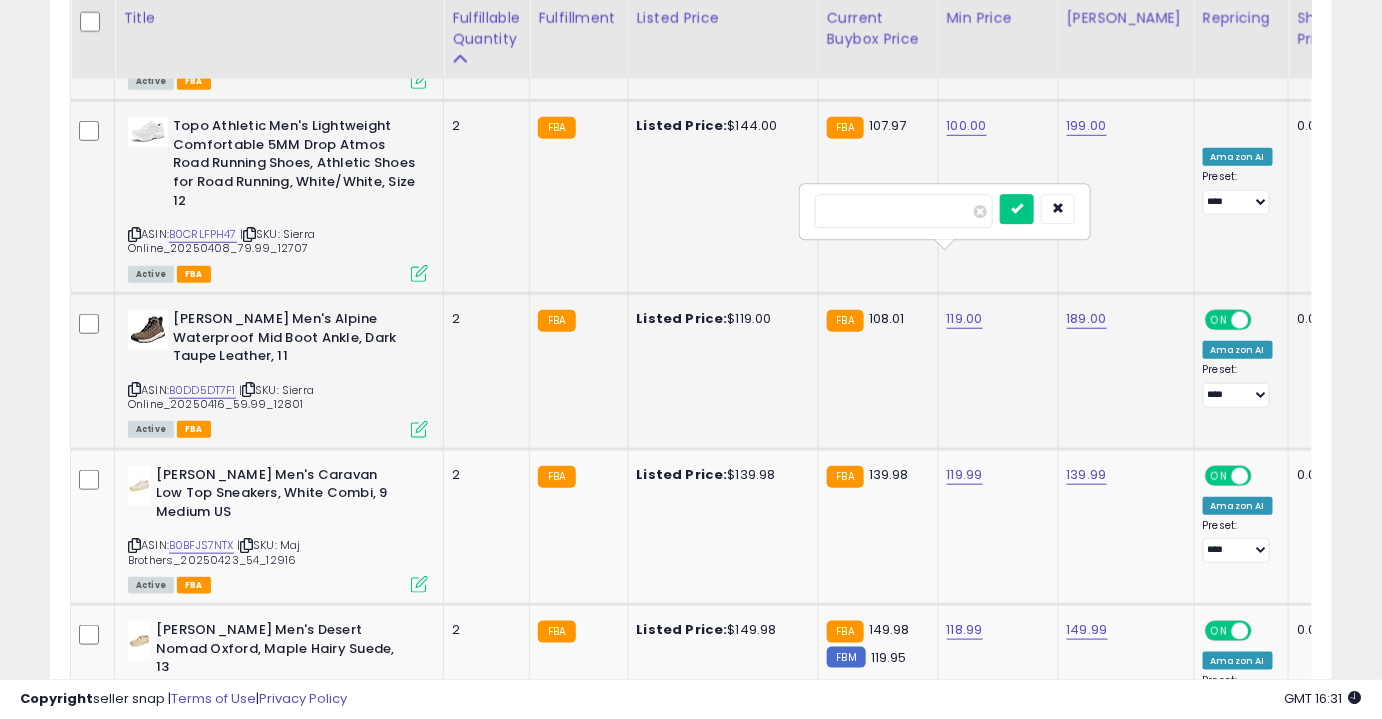 type on "***" 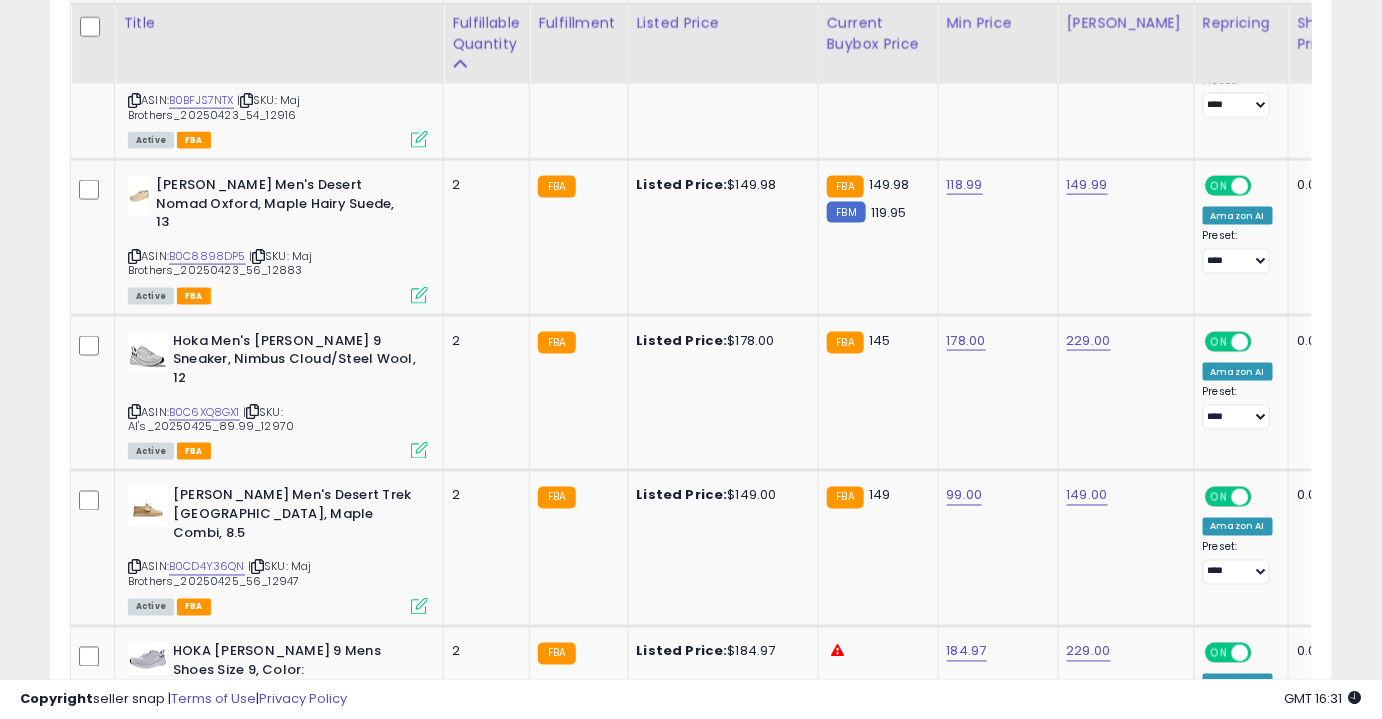 scroll, scrollTop: 3352, scrollLeft: 0, axis: vertical 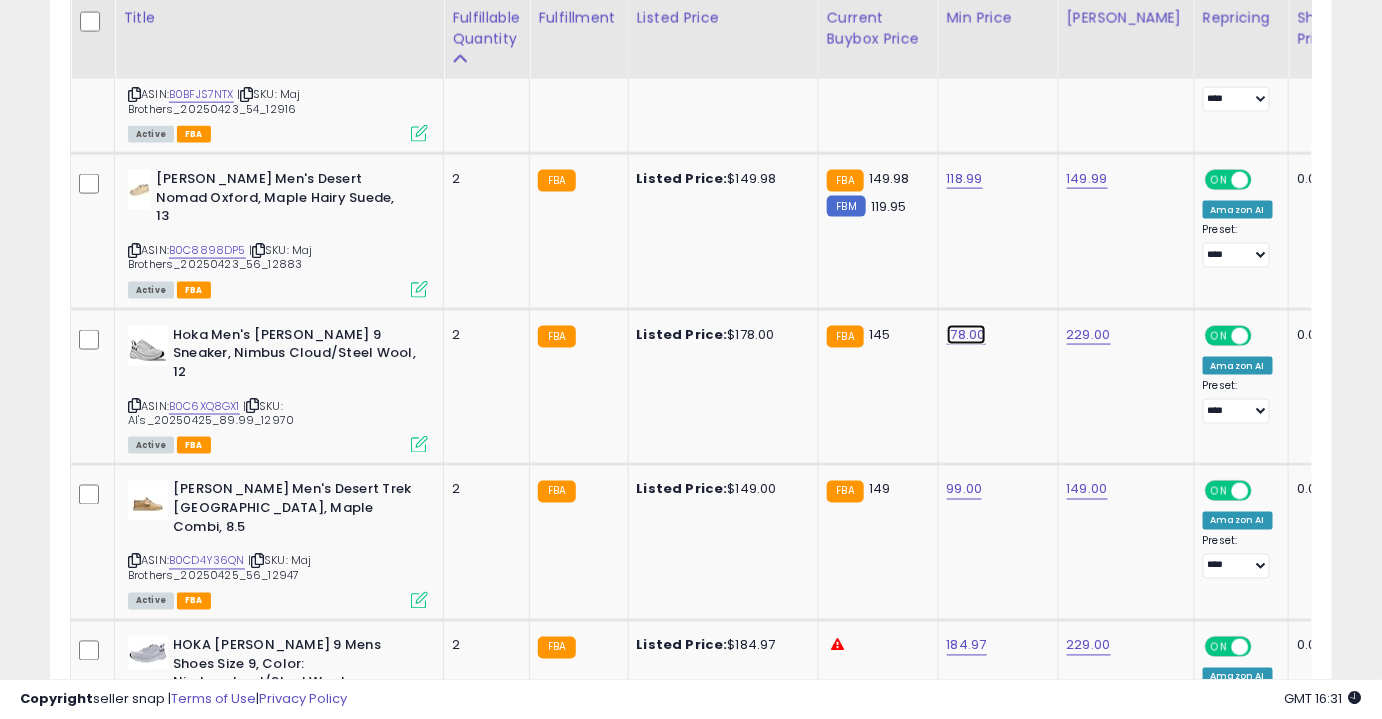 click on "178.00" at bounding box center (965, -2278) 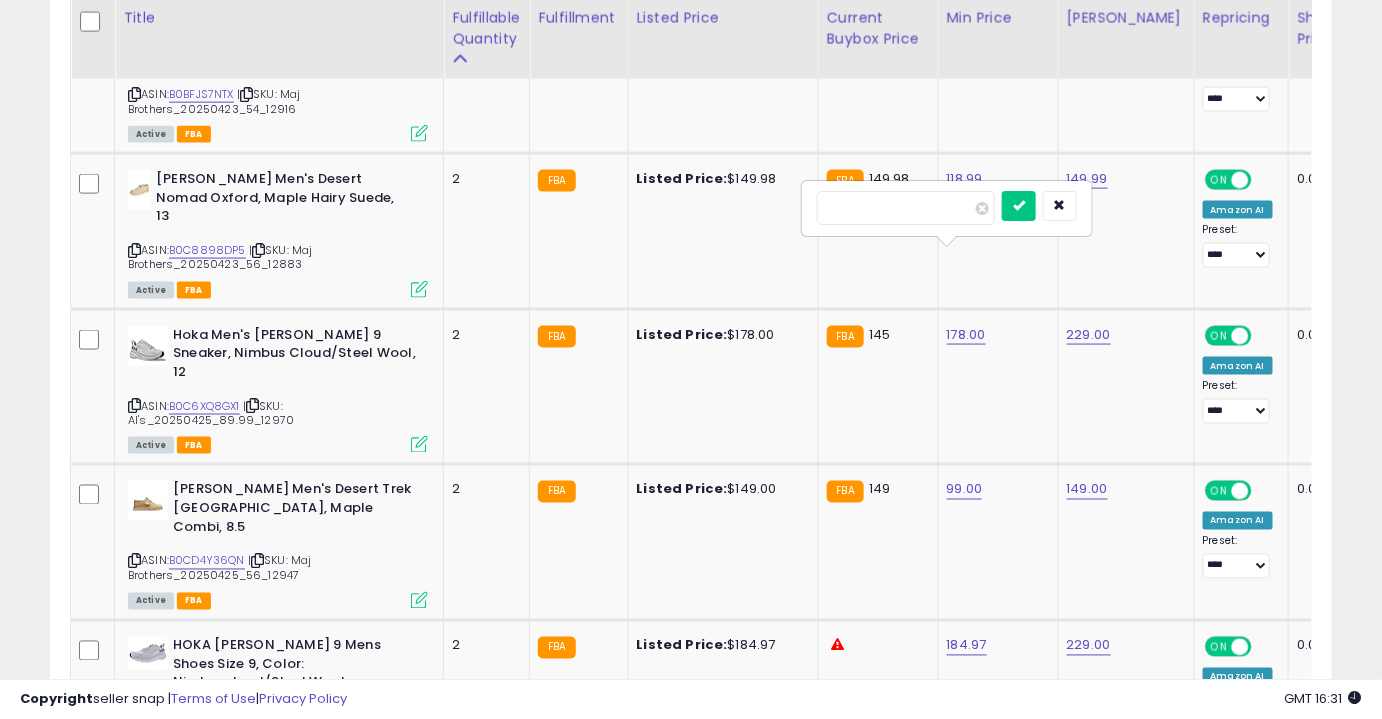 type on "***" 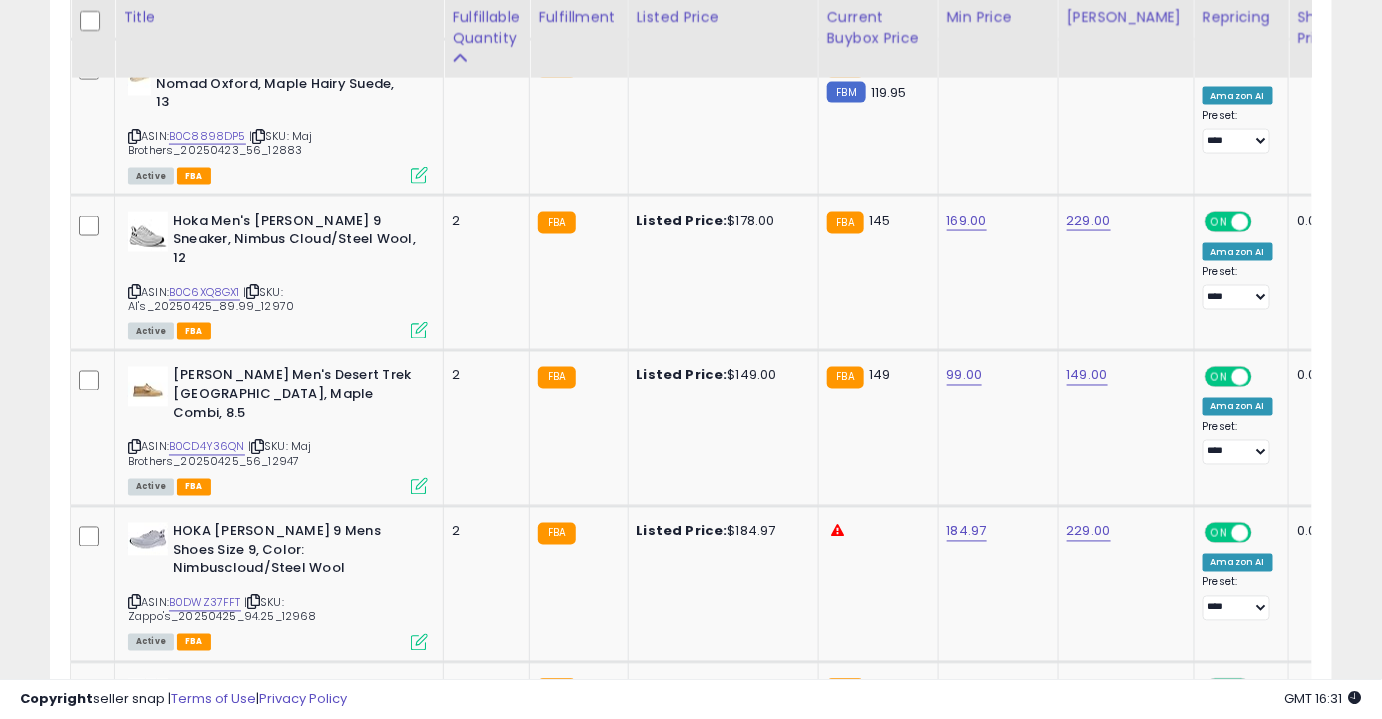 scroll, scrollTop: 3468, scrollLeft: 0, axis: vertical 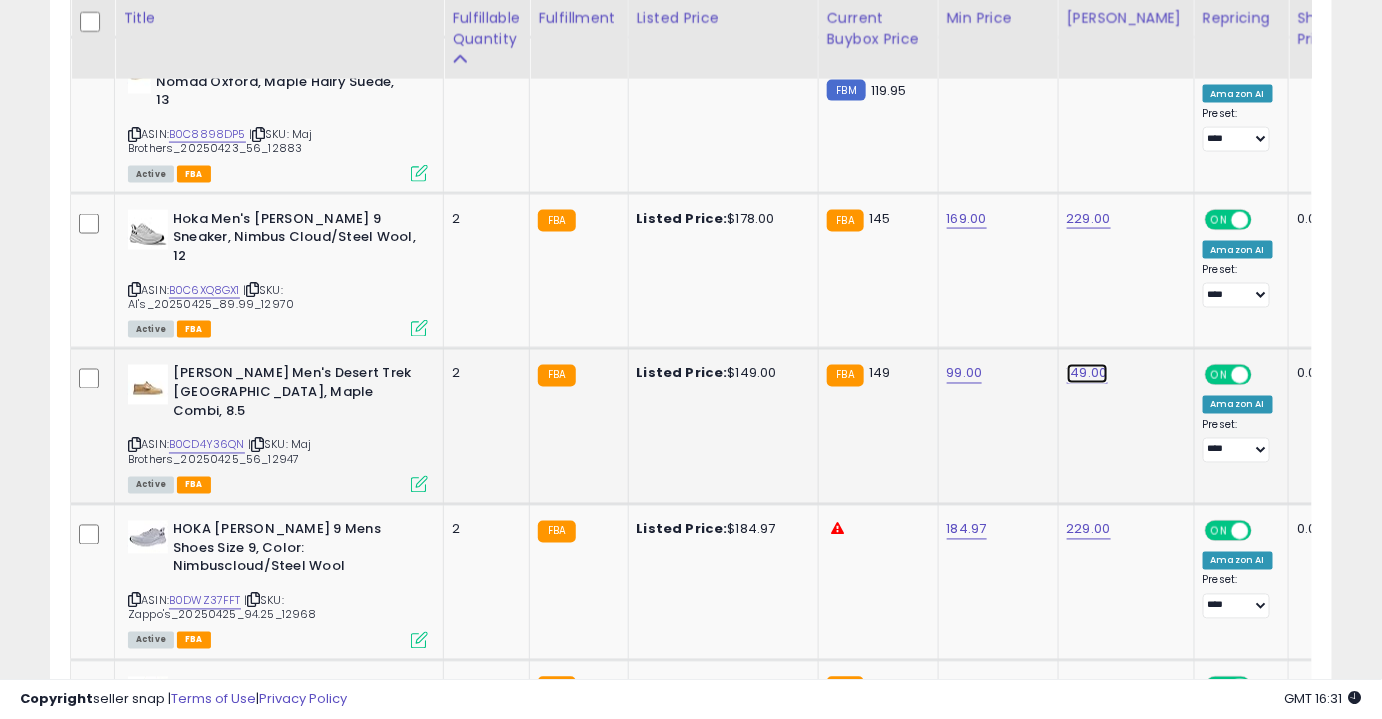 click on "149.00" at bounding box center [1085, -2394] 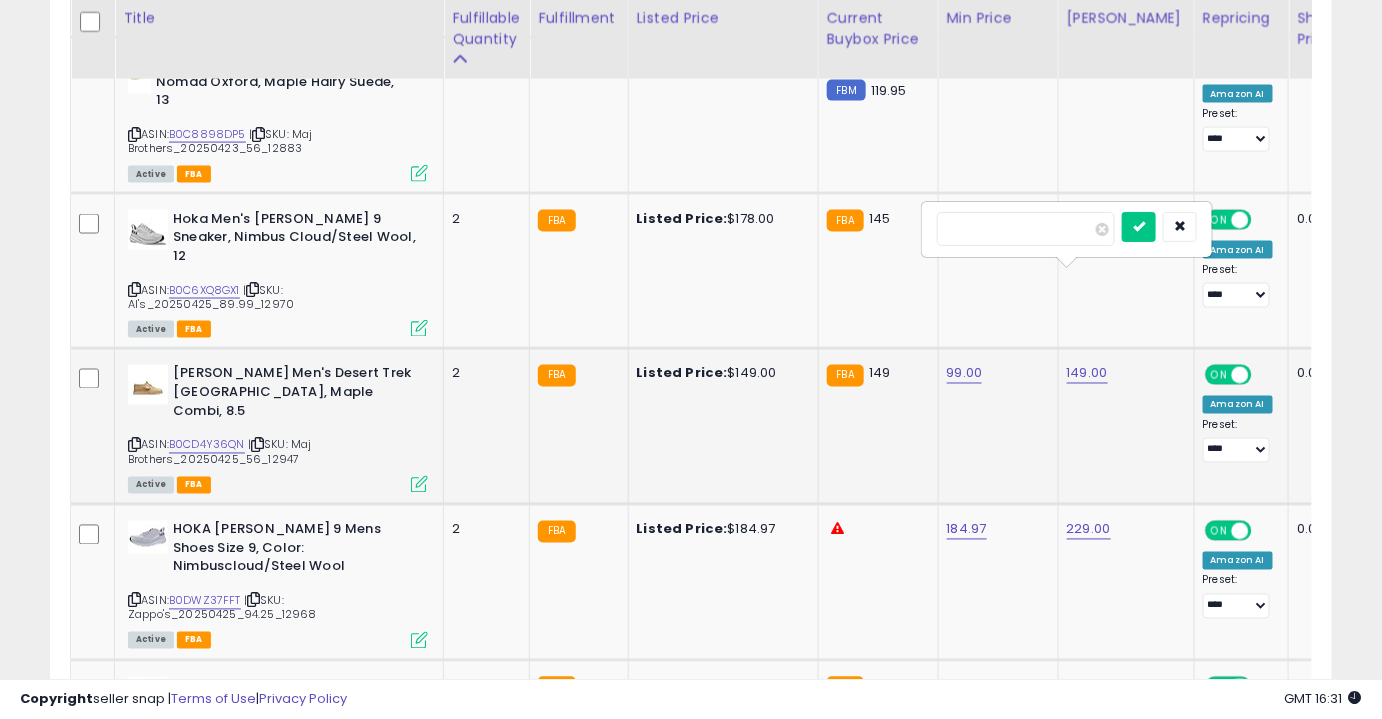 type on "******" 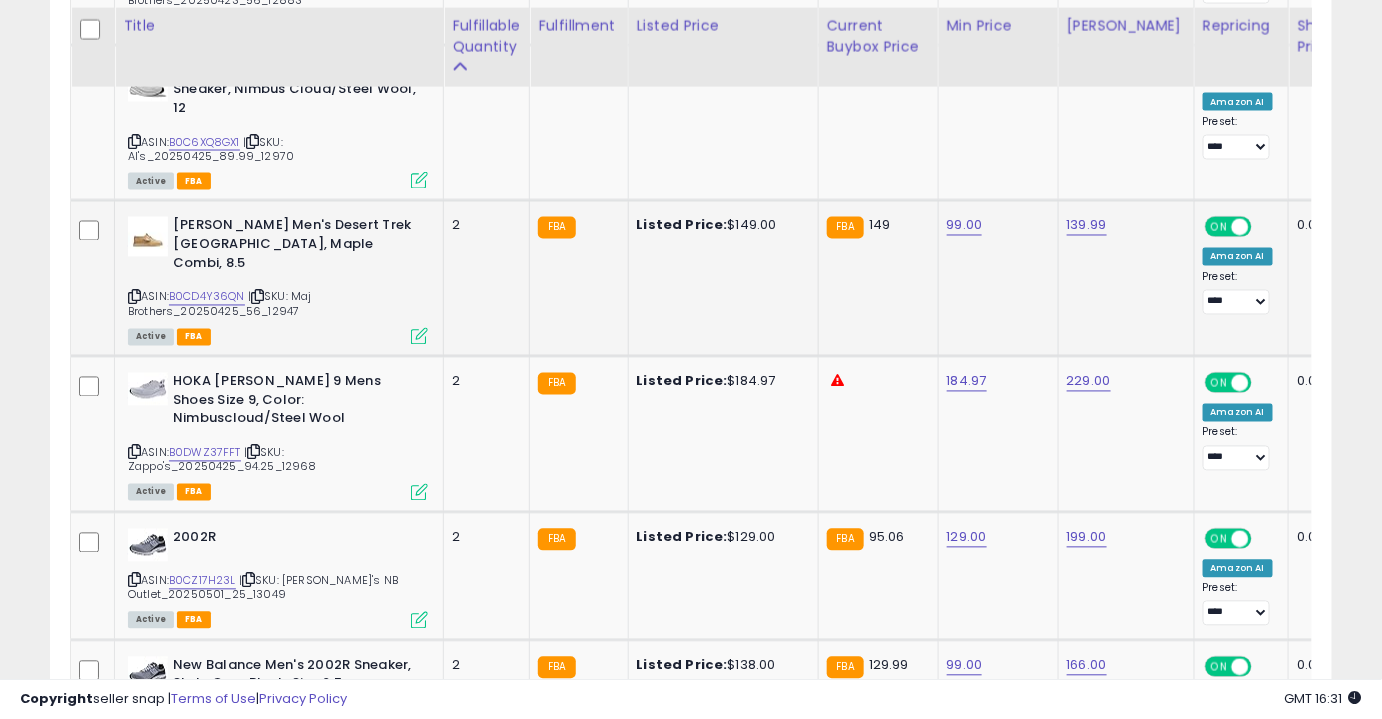 scroll, scrollTop: 3624, scrollLeft: 0, axis: vertical 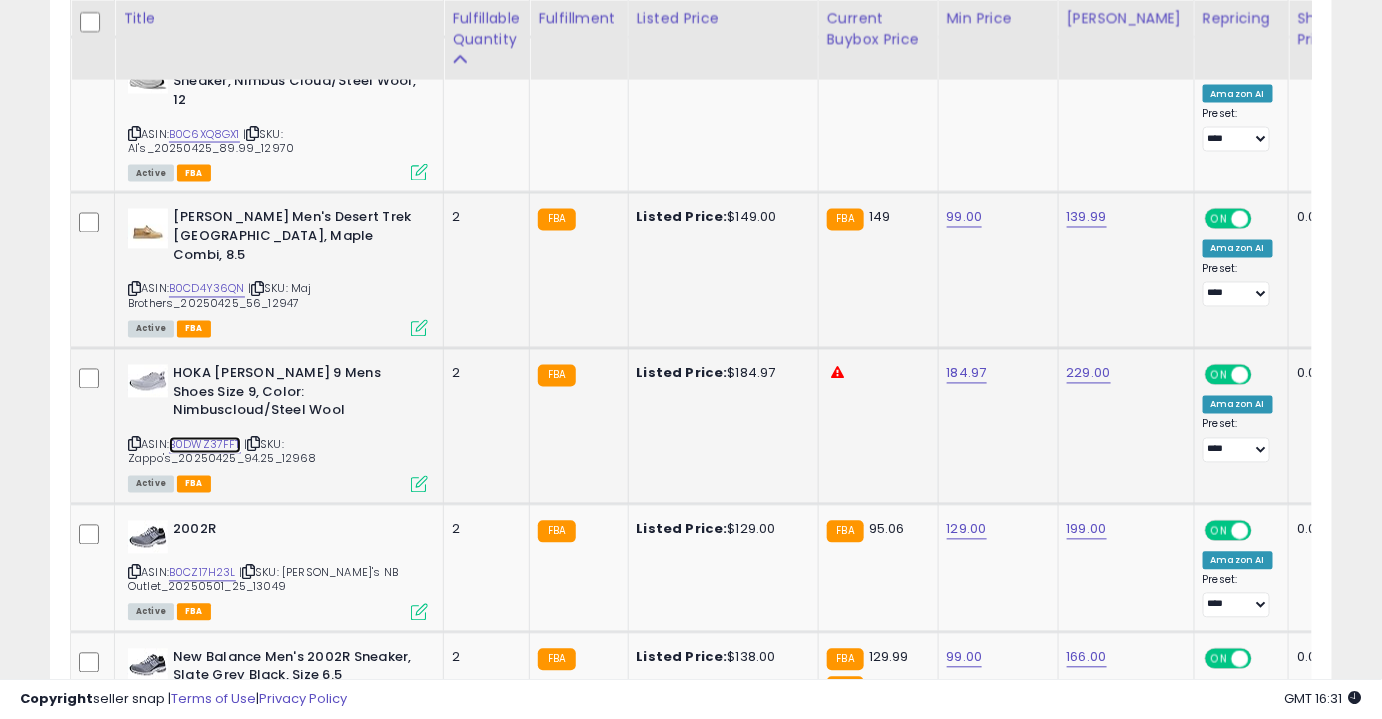 click on "B0DWZ37FFT" at bounding box center [205, 445] 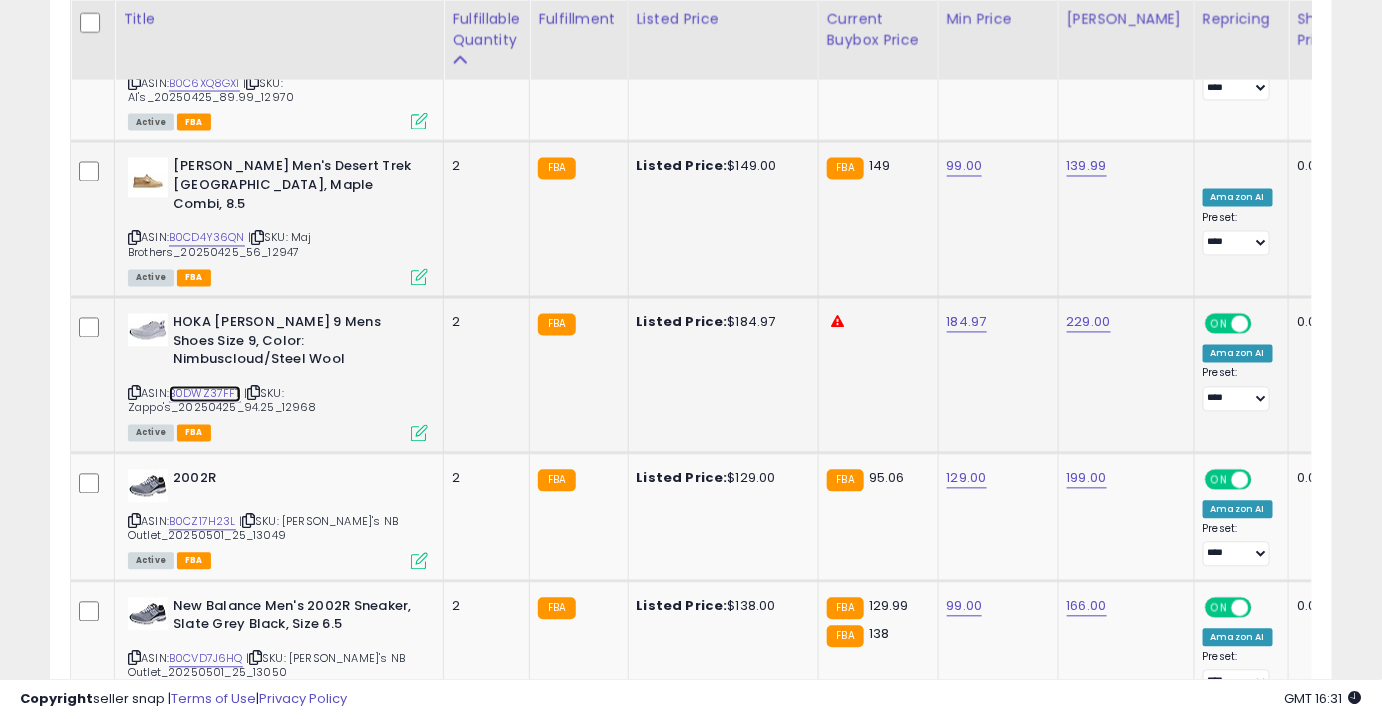 scroll, scrollTop: 3676, scrollLeft: 0, axis: vertical 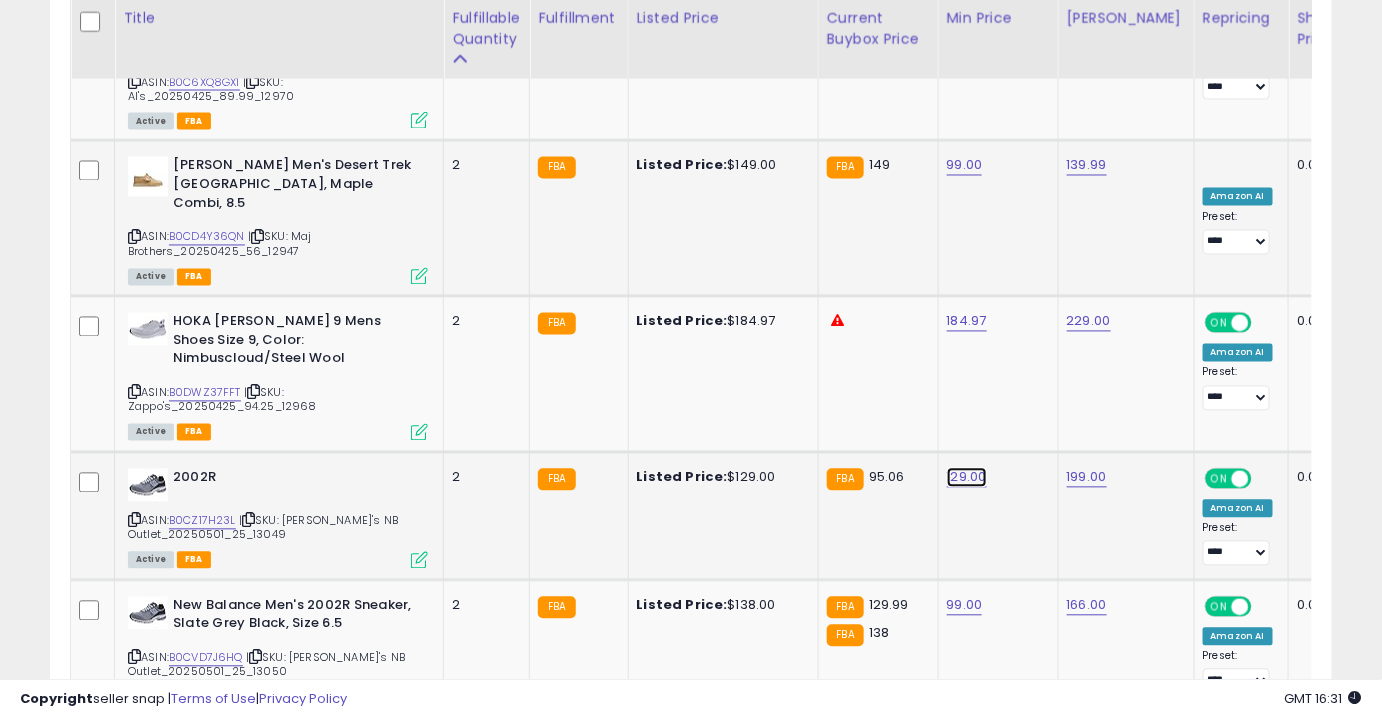 click on "129.00" at bounding box center (965, -2602) 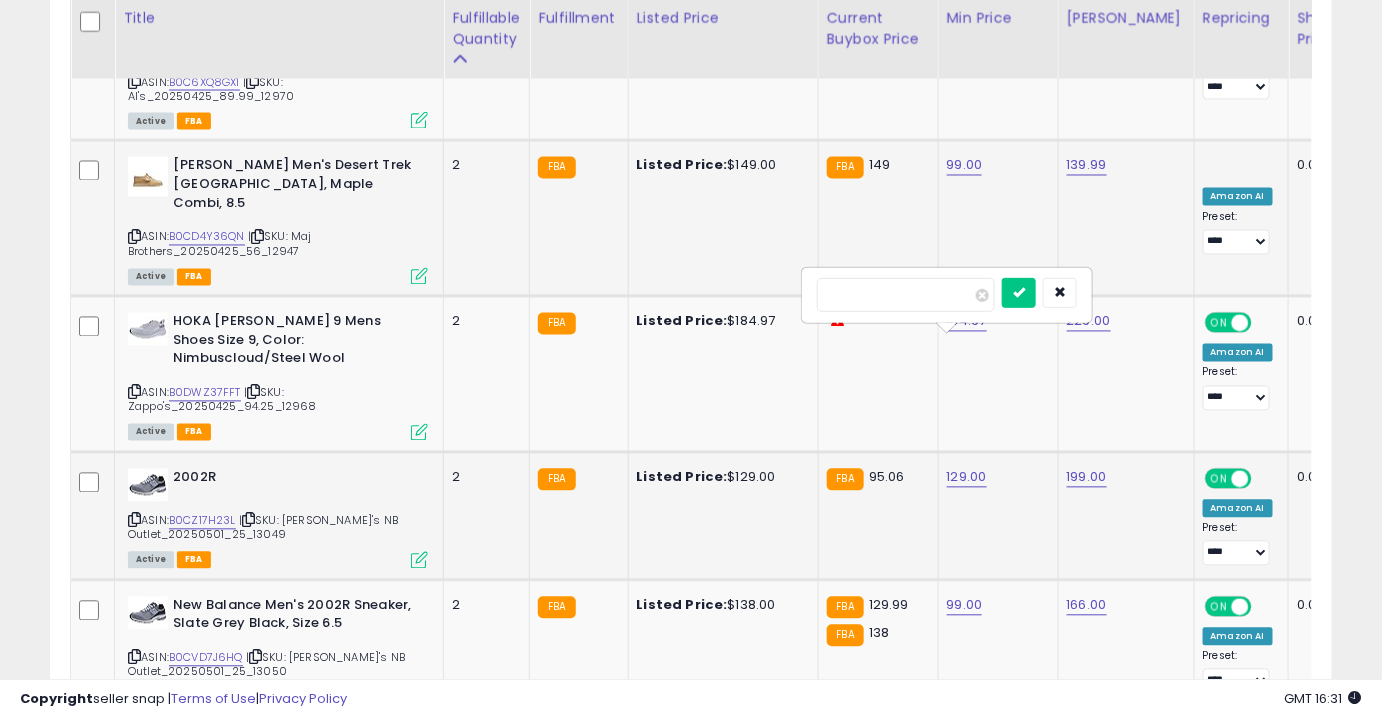 type on "**" 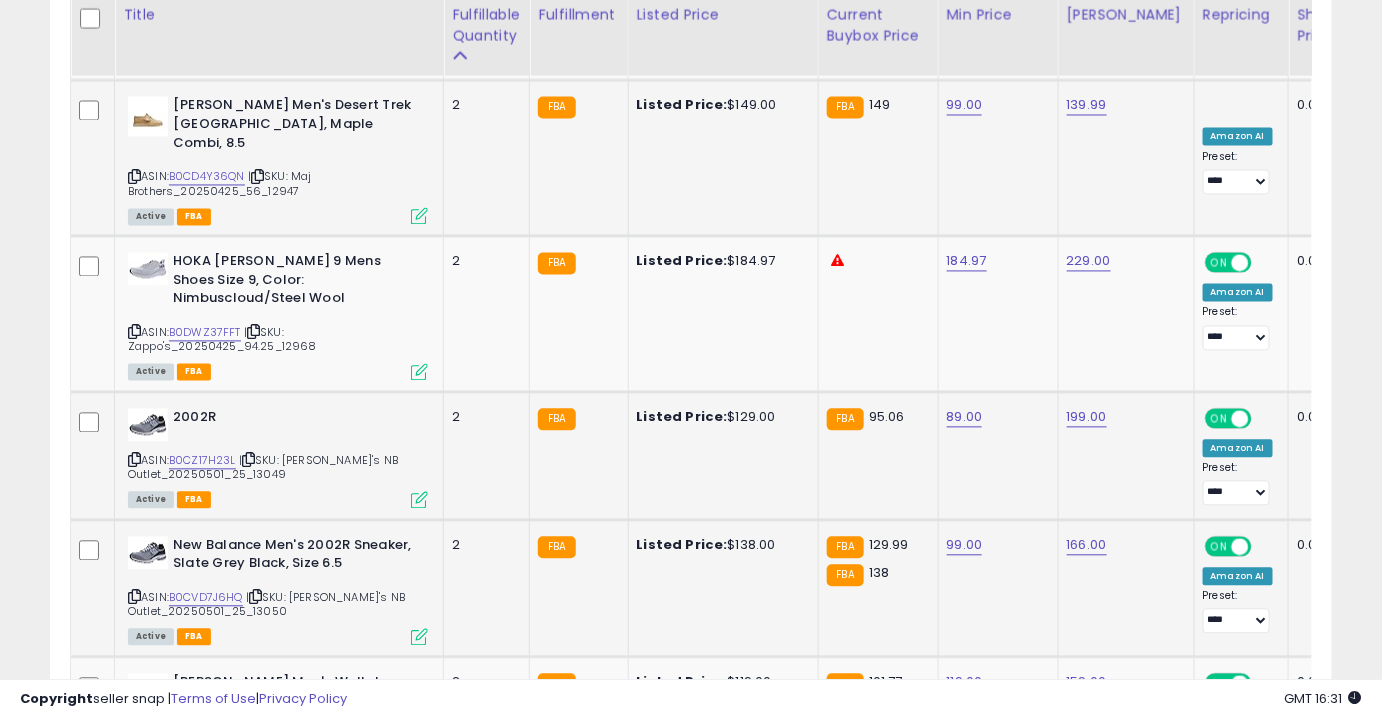 scroll, scrollTop: 3741, scrollLeft: 0, axis: vertical 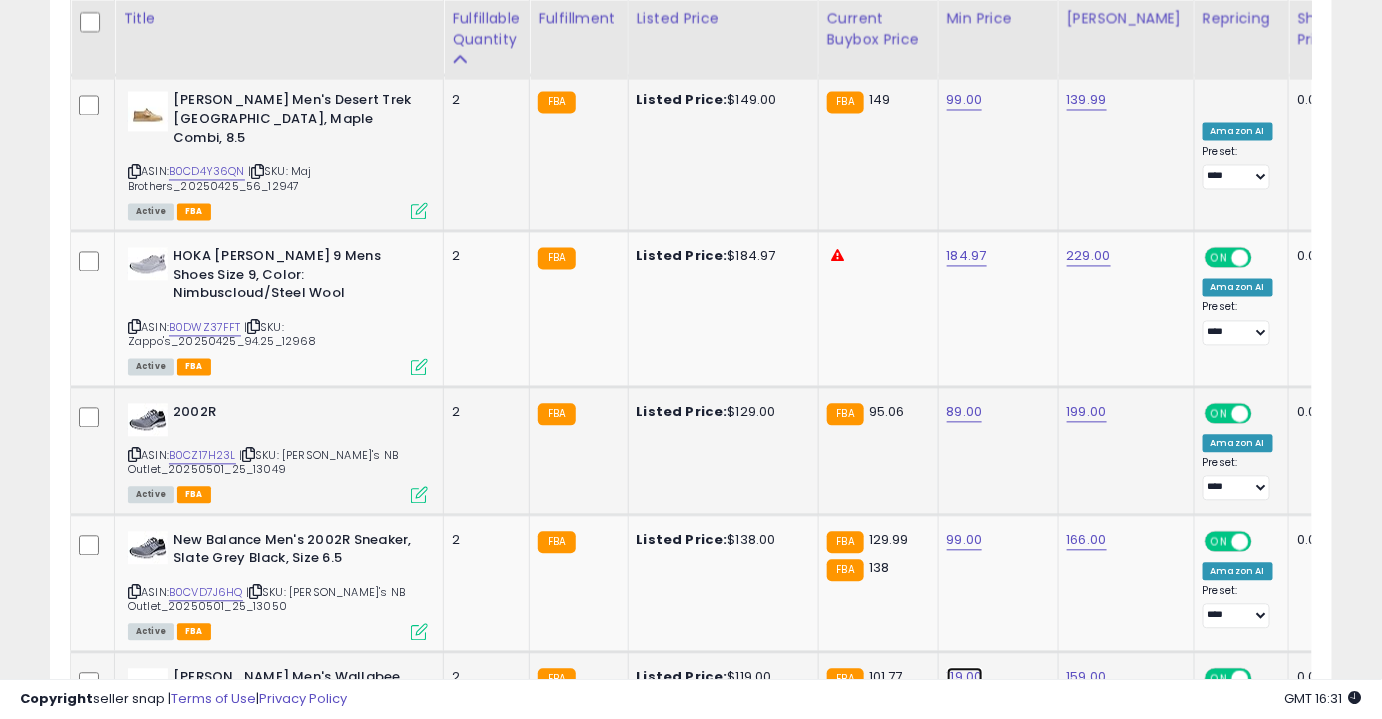 click on "119.00" at bounding box center (965, -2667) 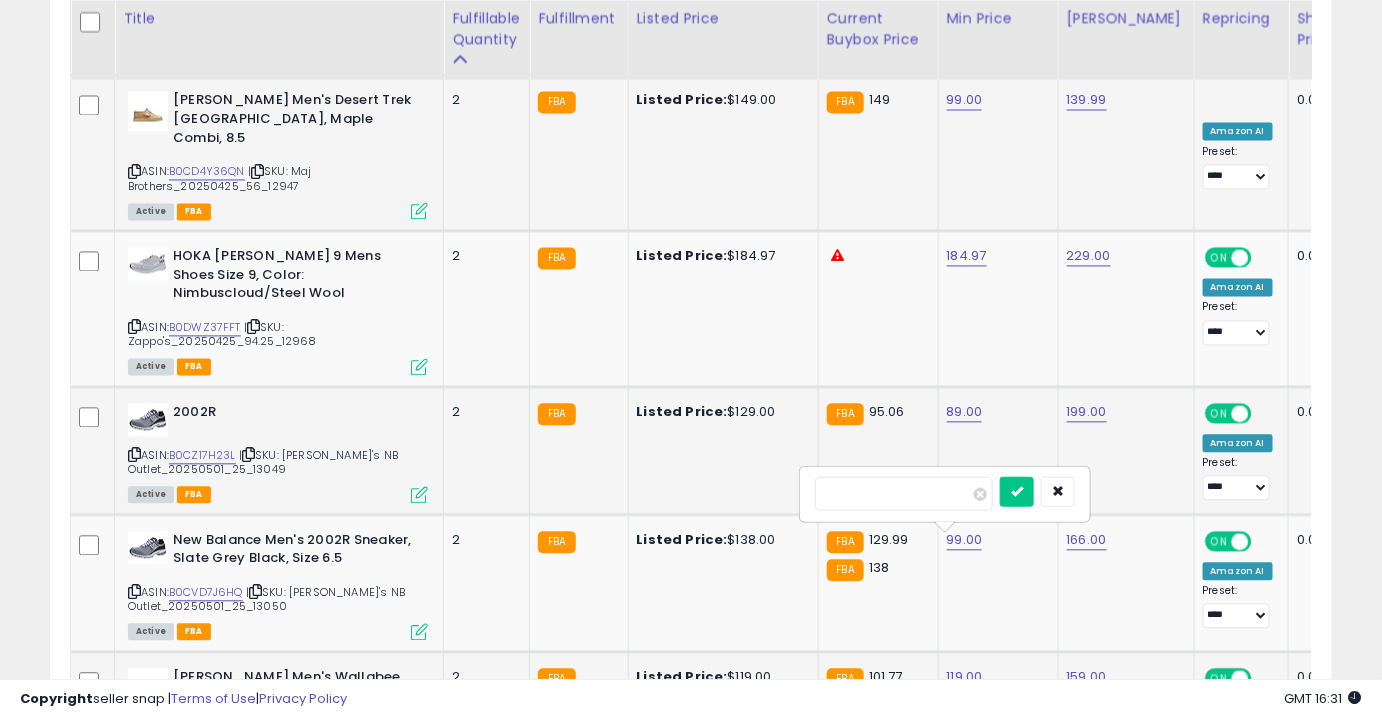 type on "**" 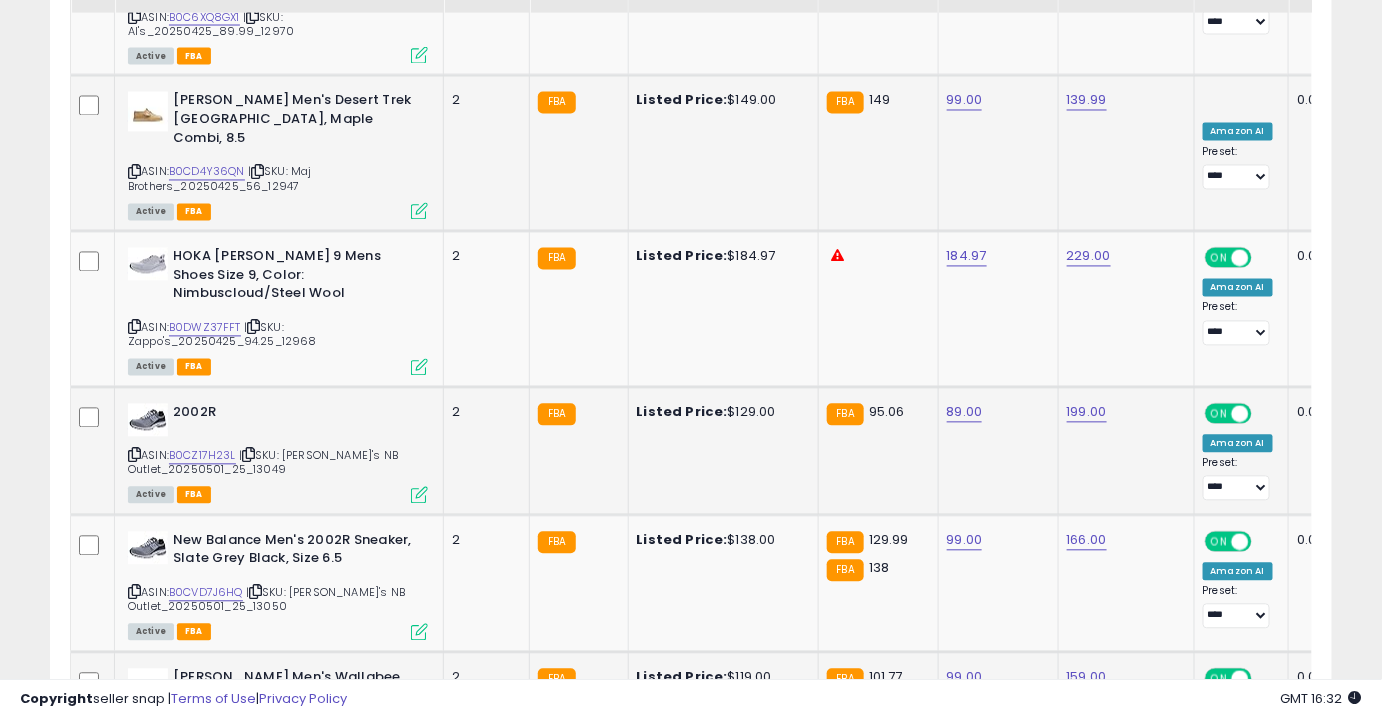 scroll, scrollTop: 3656, scrollLeft: 0, axis: vertical 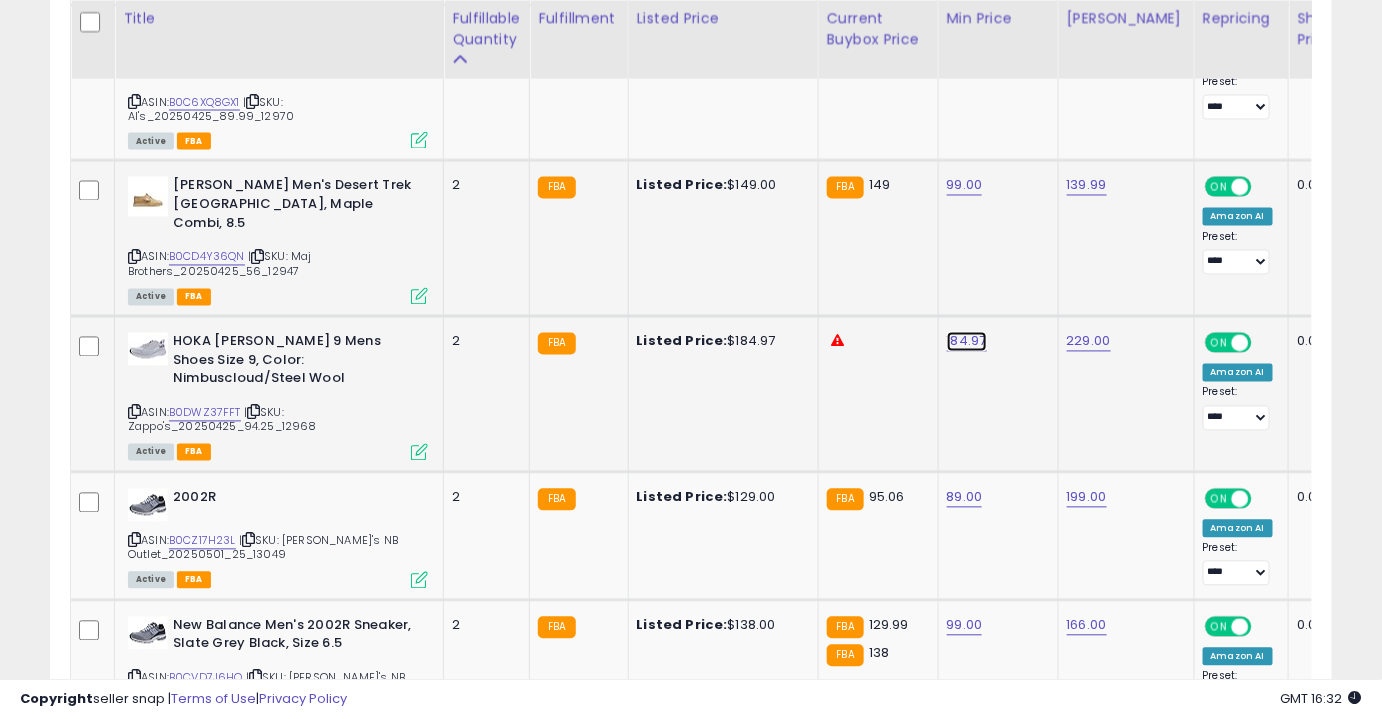 click on "184.97" at bounding box center [965, -2582] 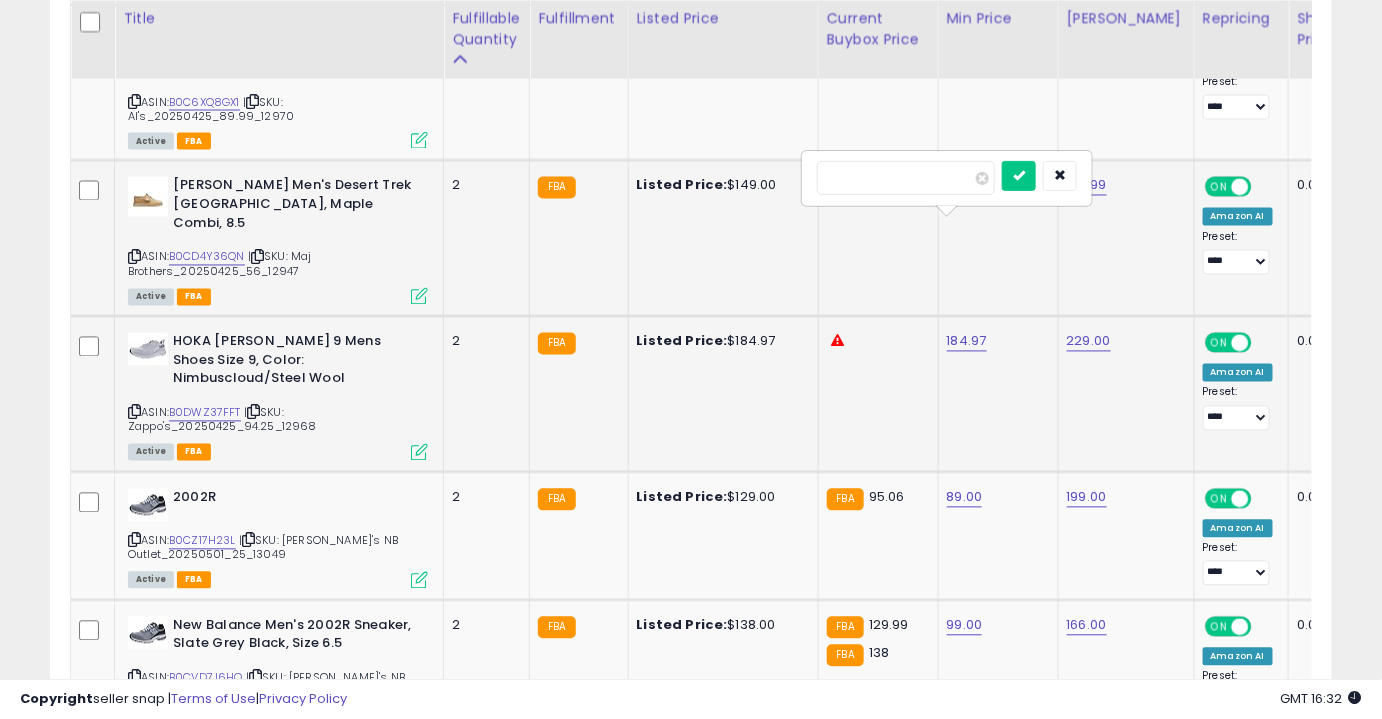 type on "***" 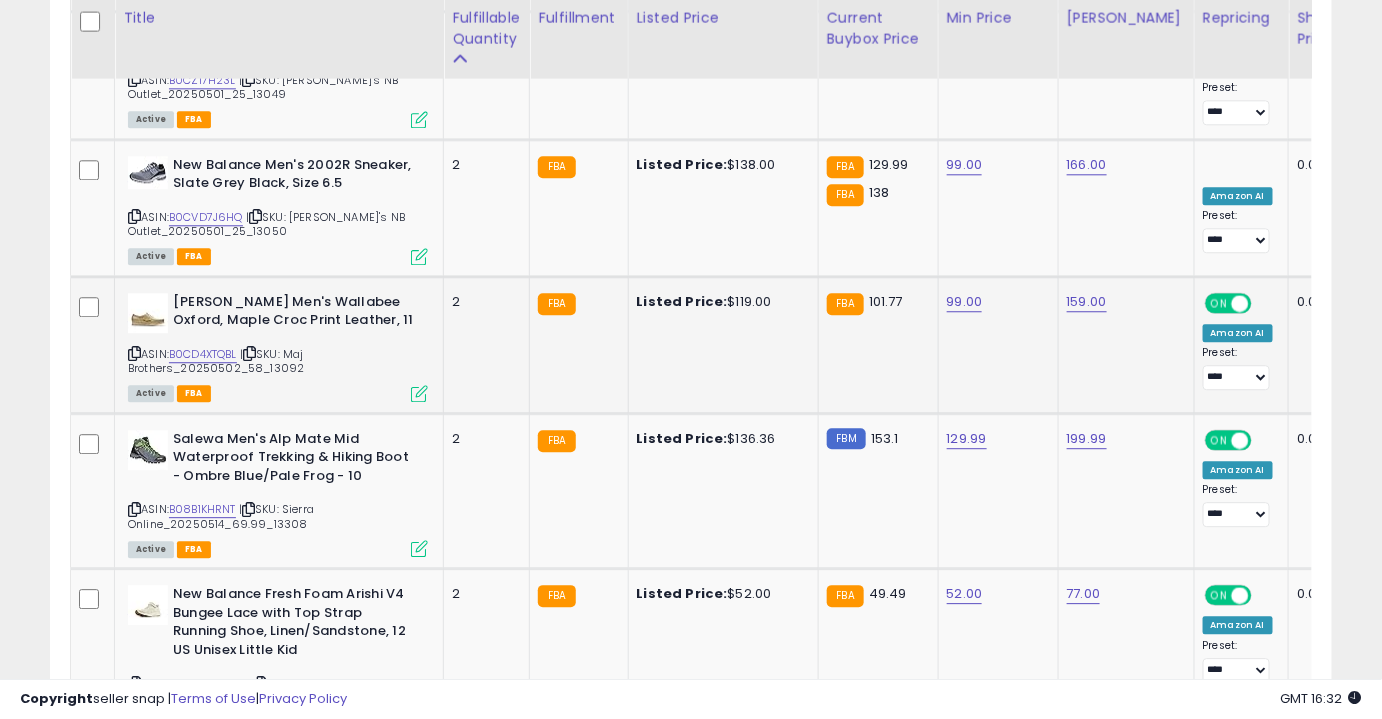 scroll, scrollTop: 4119, scrollLeft: 0, axis: vertical 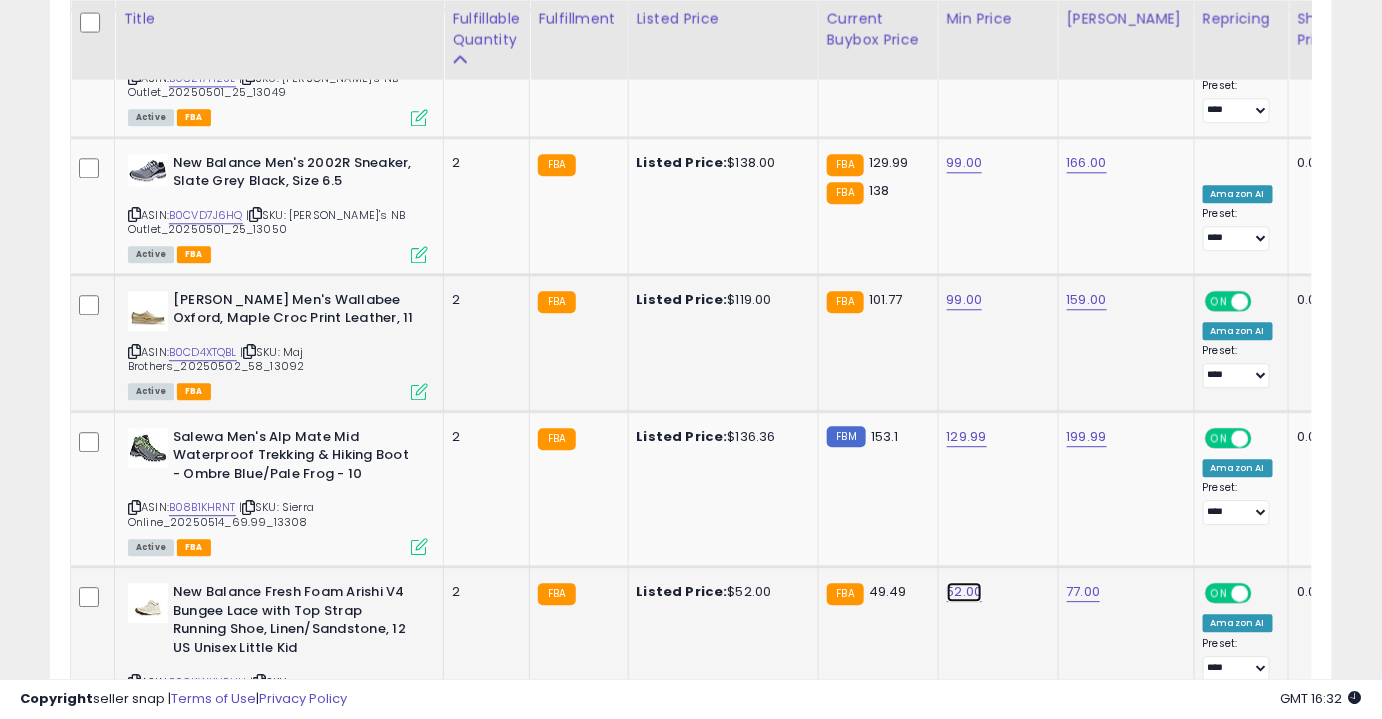 click on "52.00" at bounding box center (965, -3045) 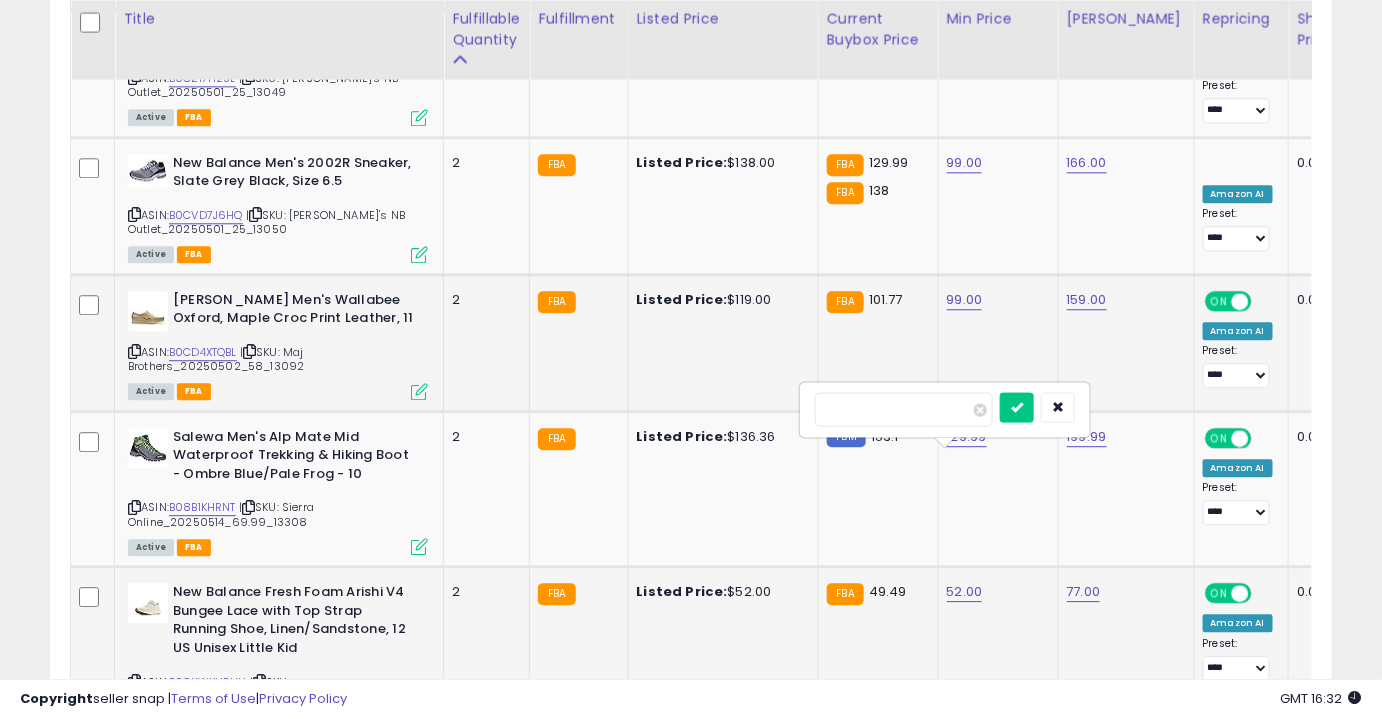 type on "**" 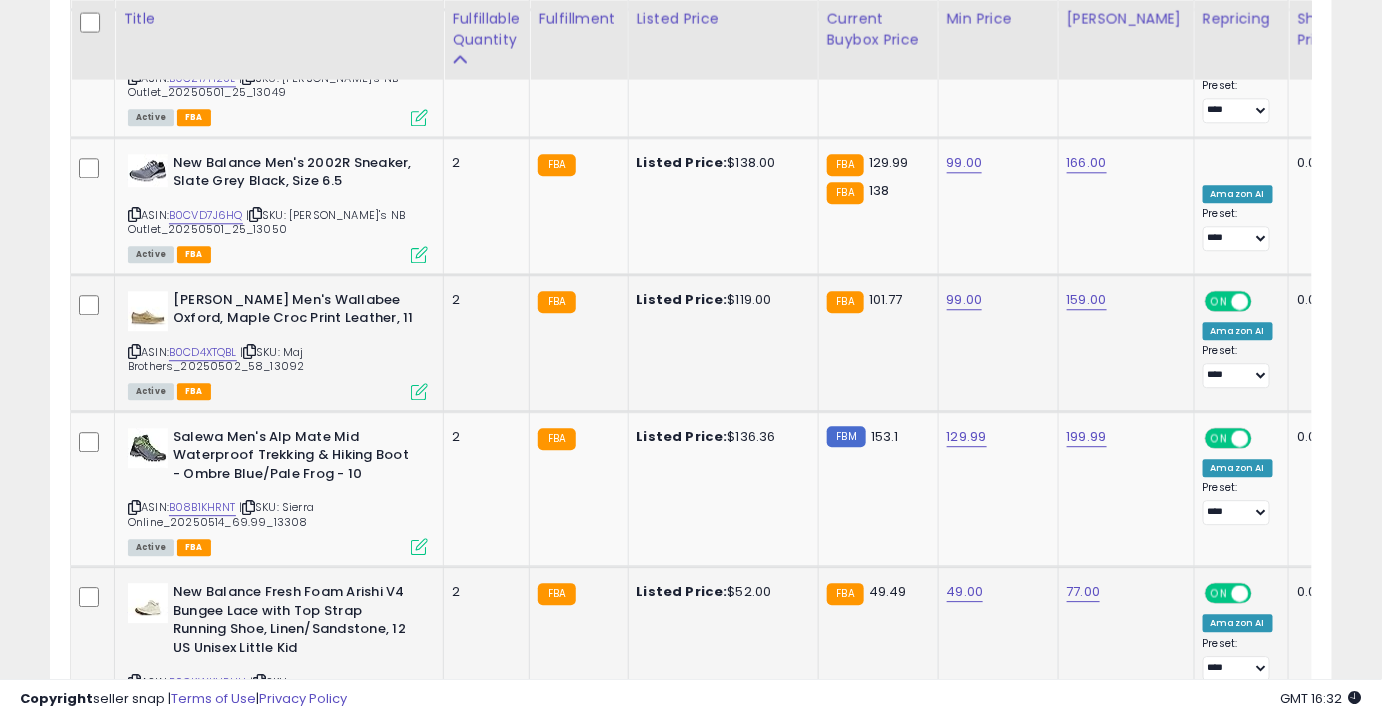 click on "24" 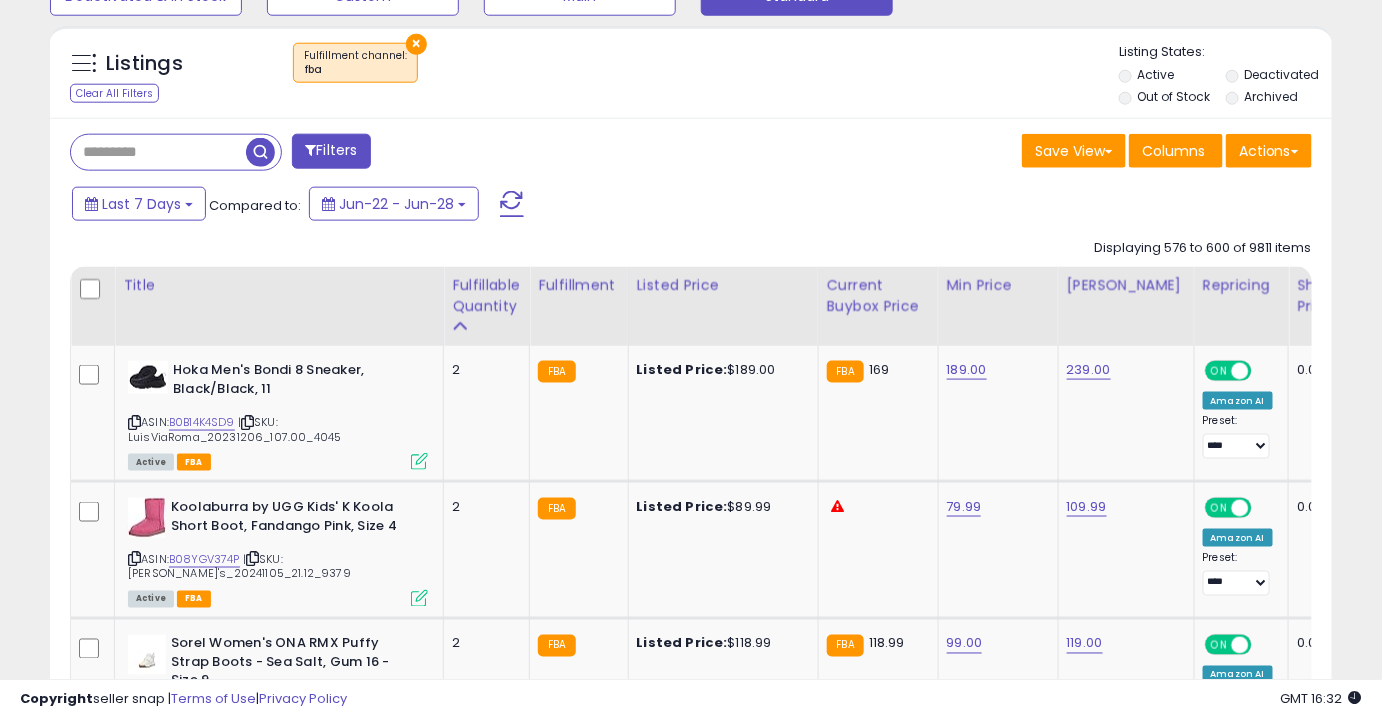 scroll, scrollTop: 727, scrollLeft: 0, axis: vertical 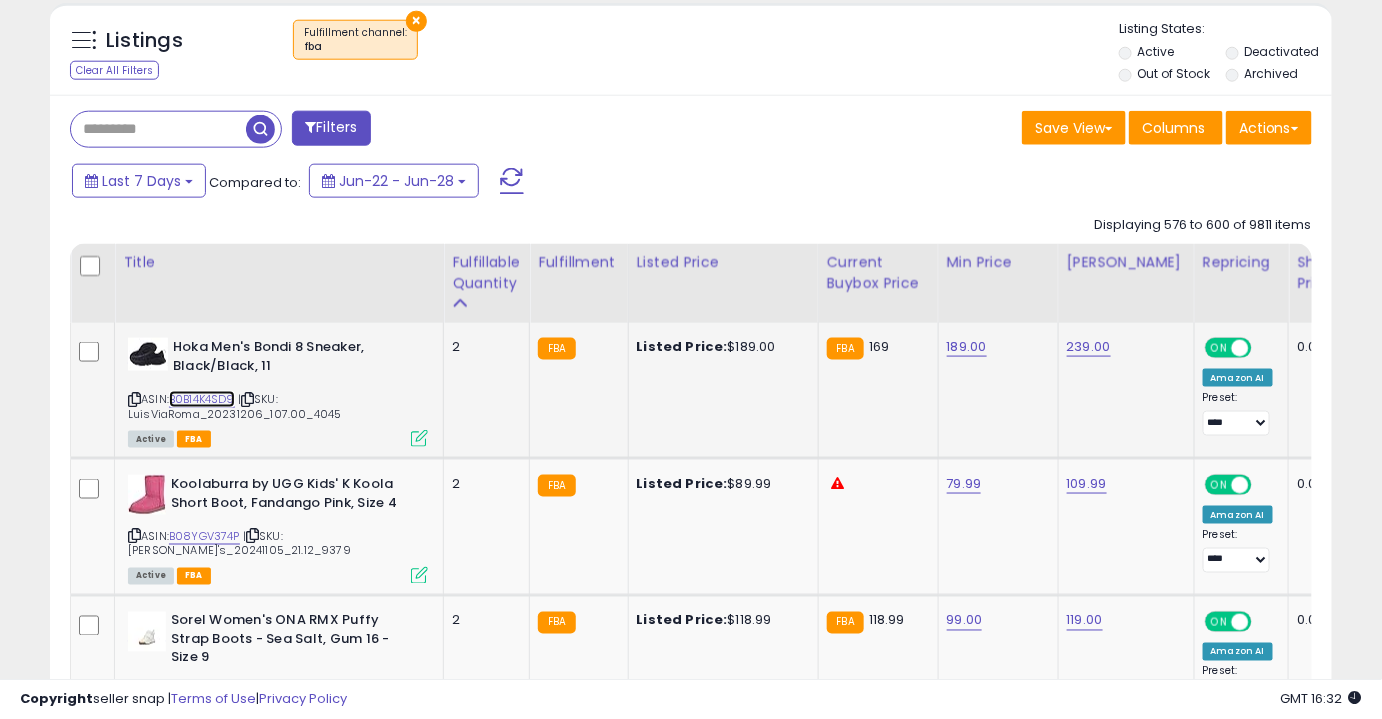 click on "B0B14K4SD9" at bounding box center [202, 399] 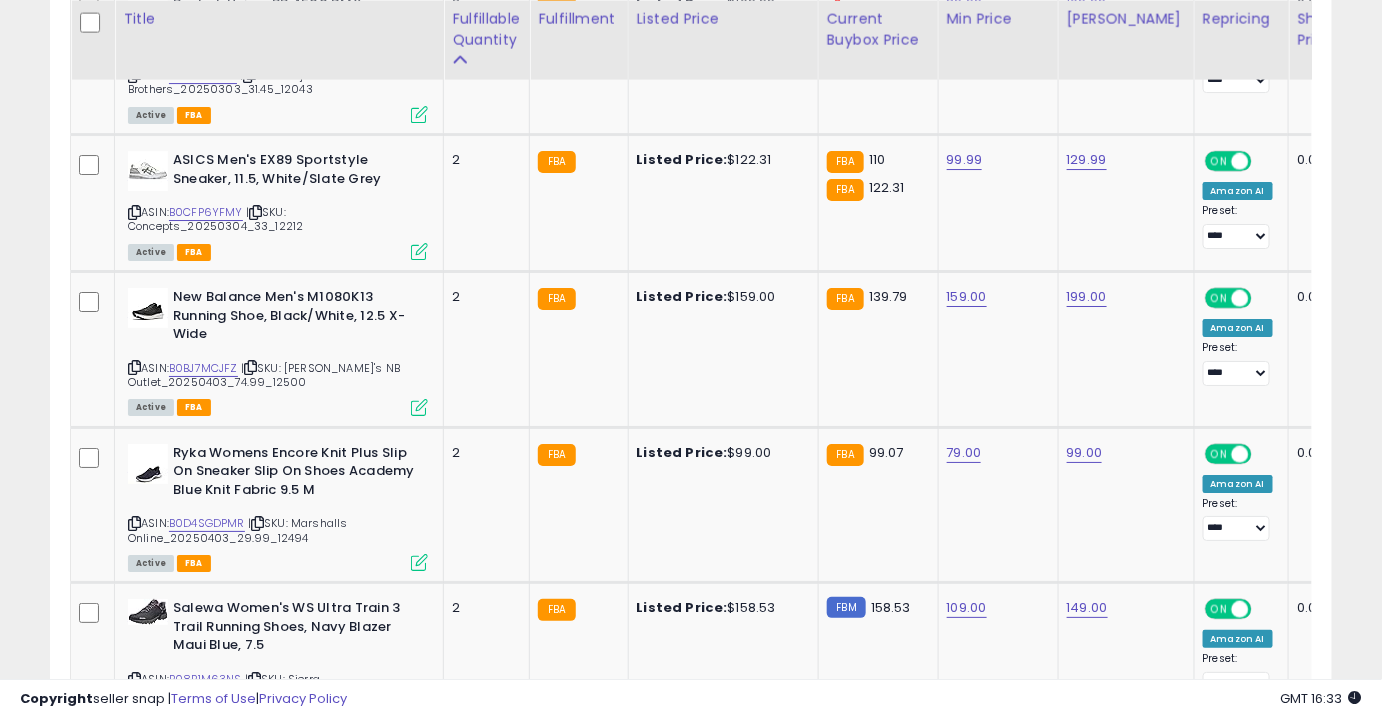 scroll, scrollTop: 2260, scrollLeft: 0, axis: vertical 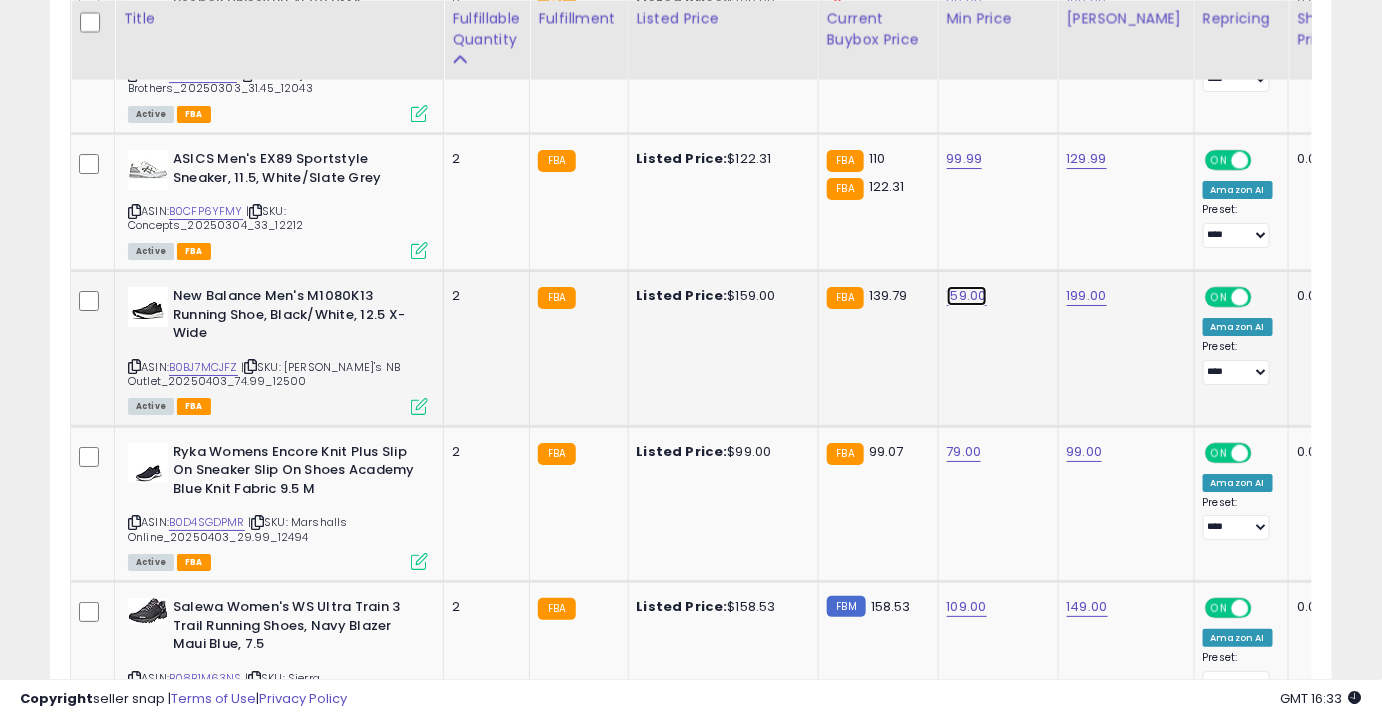 click on "159.00" at bounding box center [967, -1186] 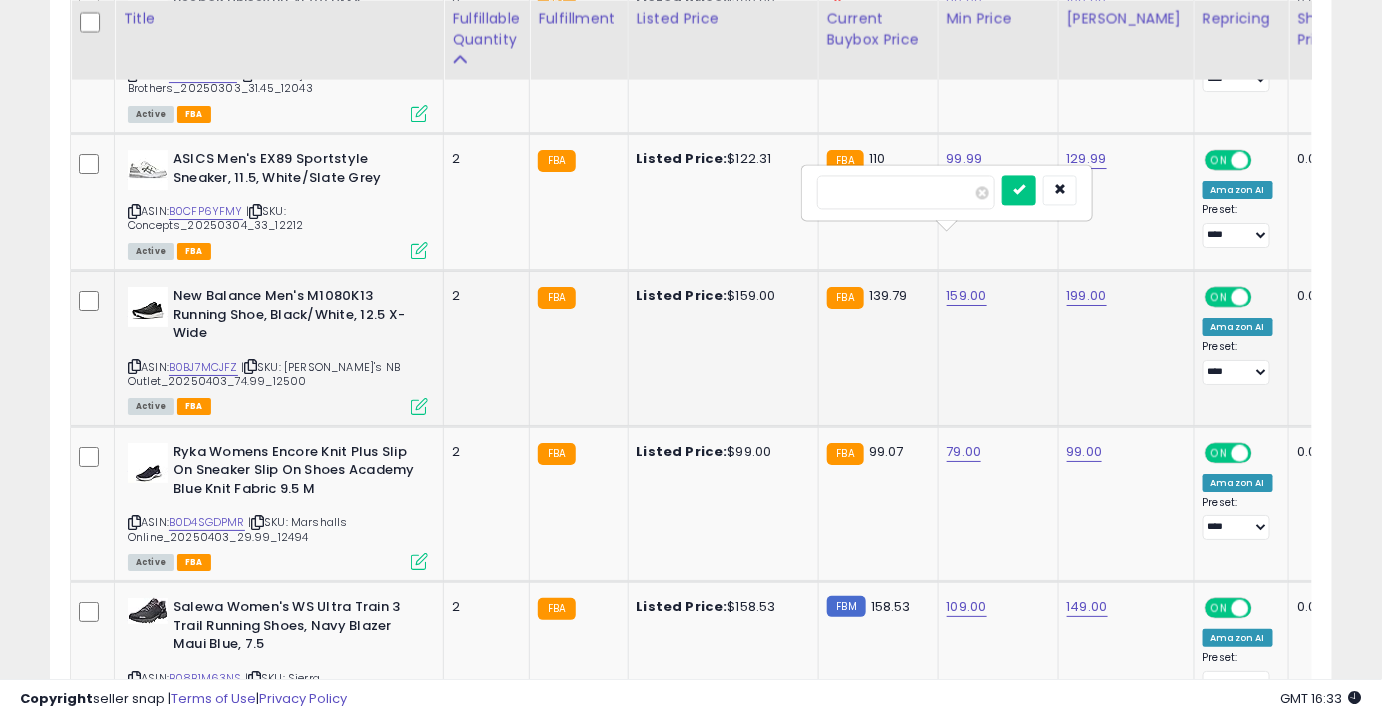 click on "******" at bounding box center (906, 192) 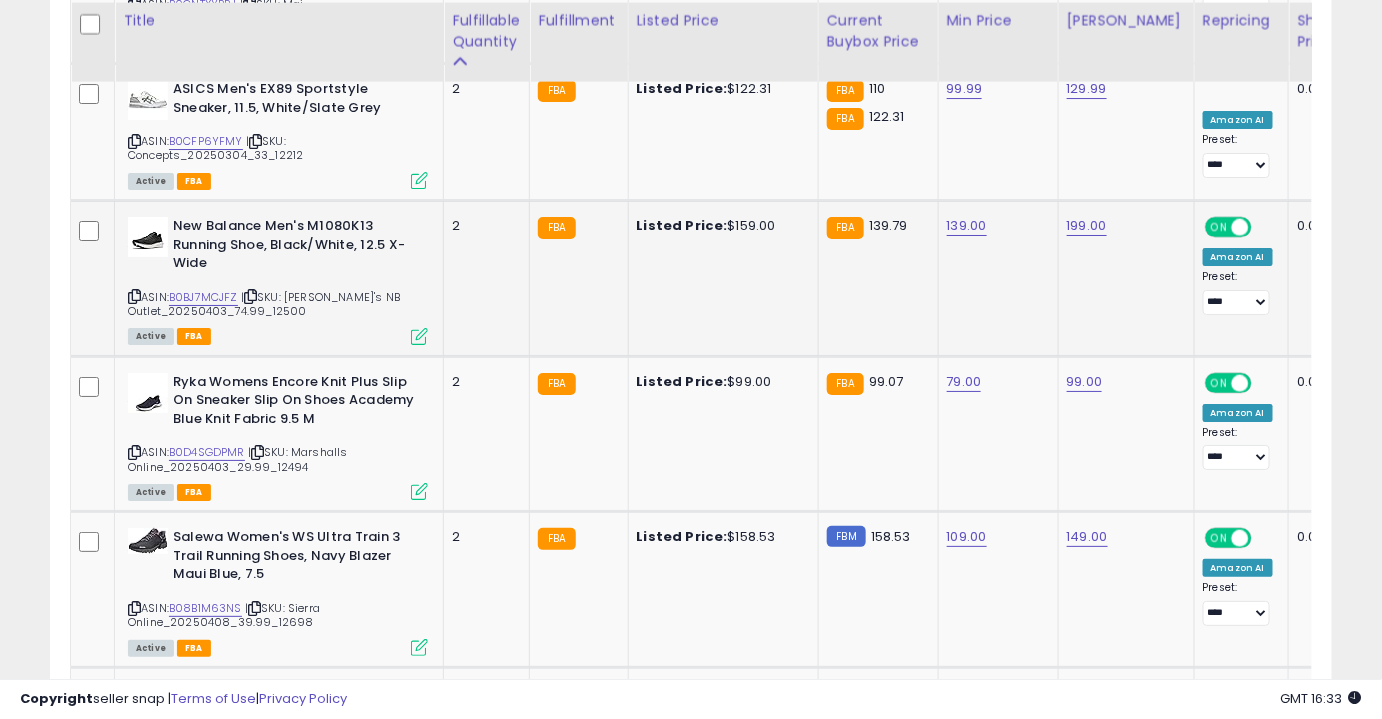 scroll, scrollTop: 2333, scrollLeft: 0, axis: vertical 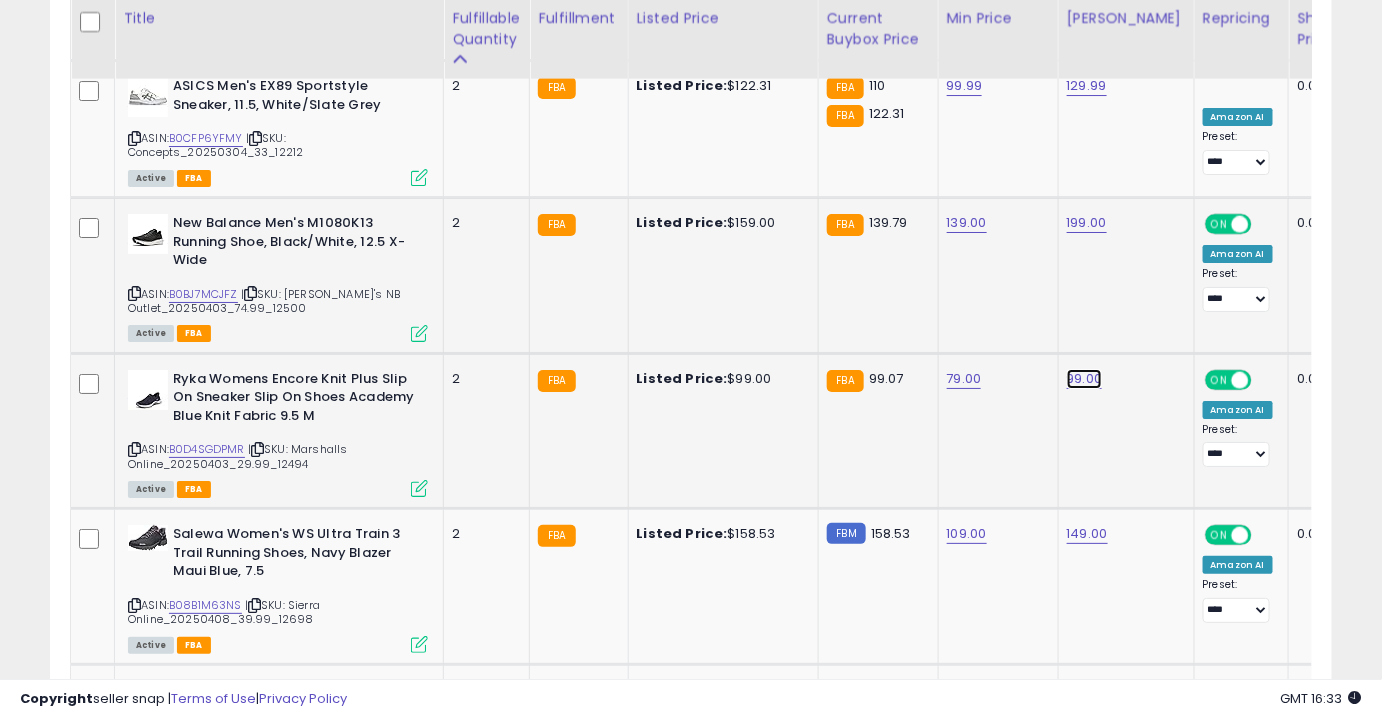 click on "99.00" at bounding box center [1089, -1259] 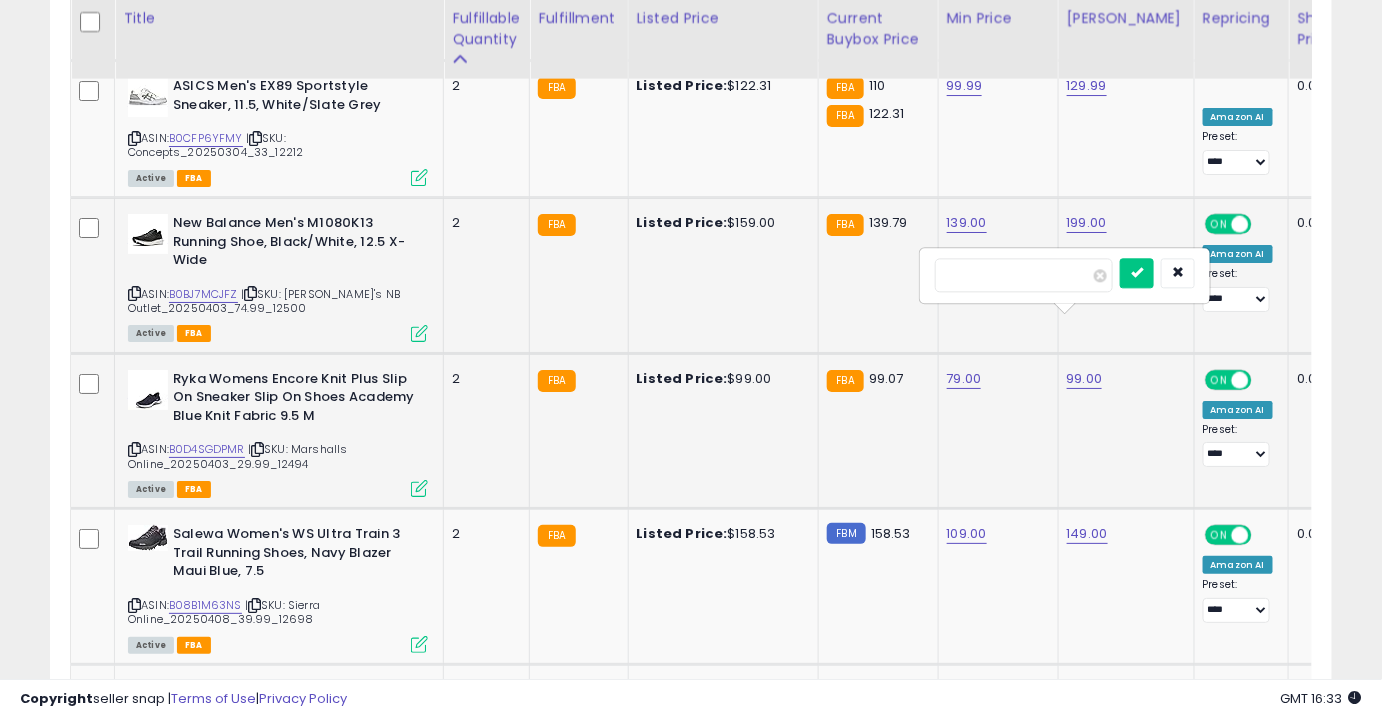 type on "*****" 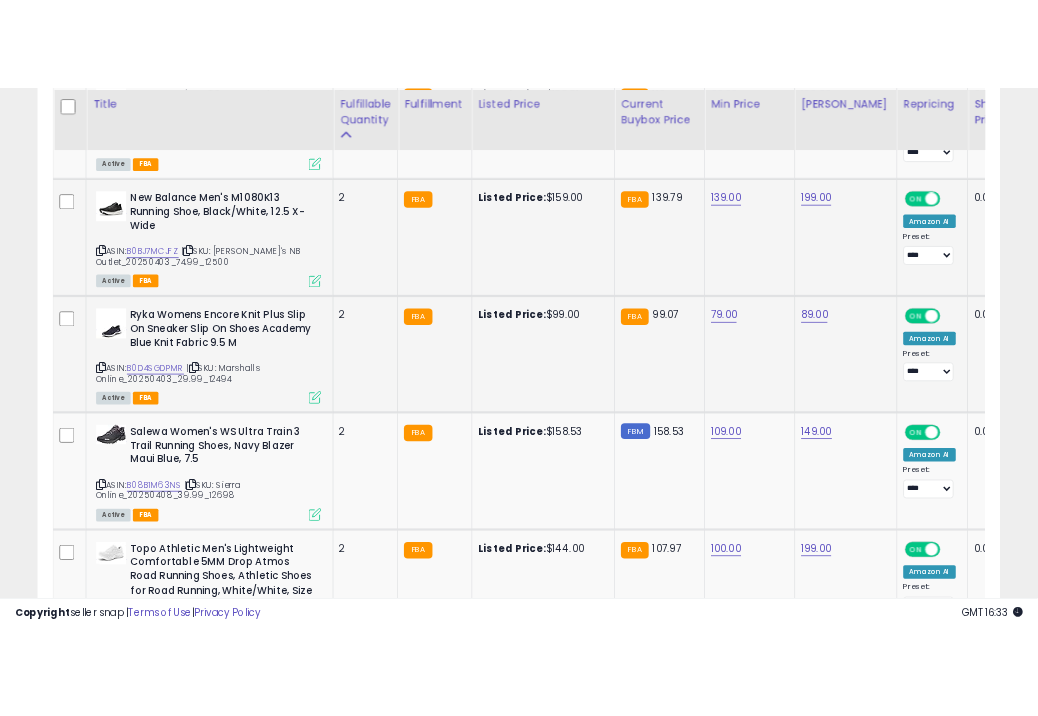 scroll, scrollTop: 2413, scrollLeft: 0, axis: vertical 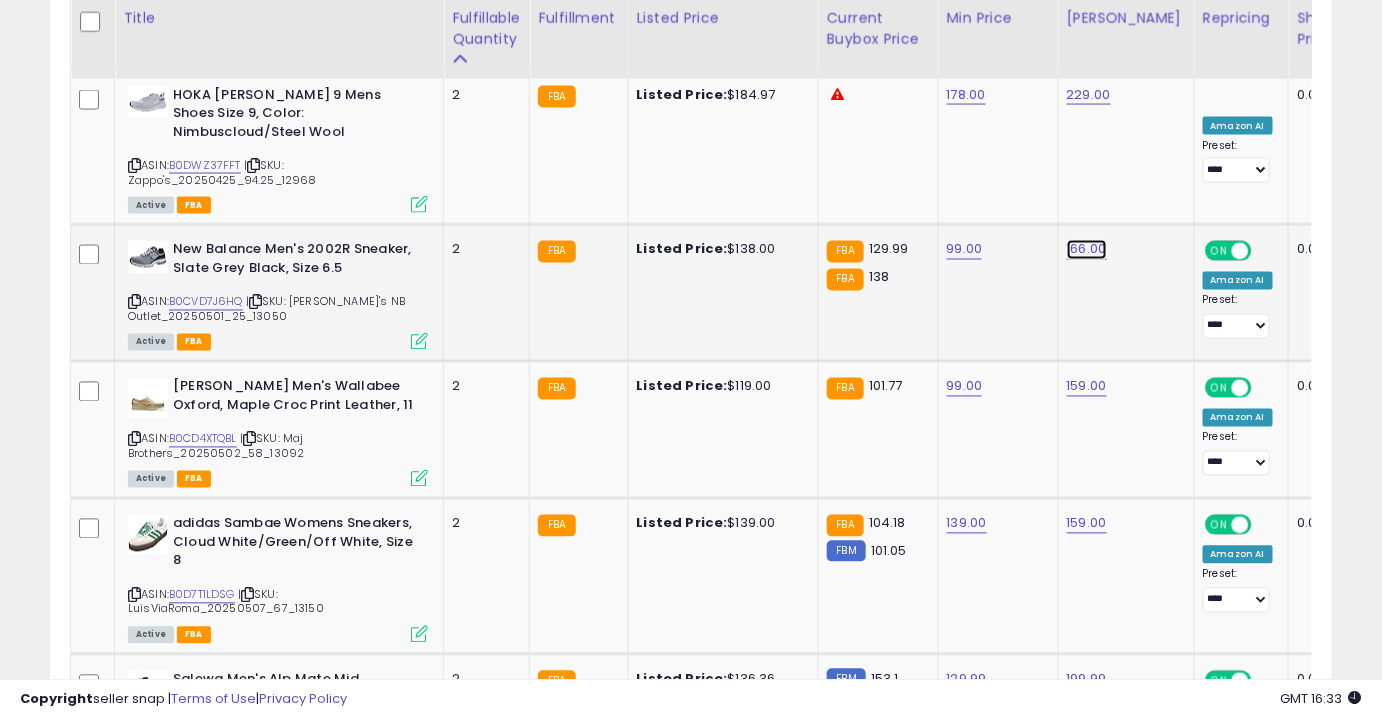 click on "166.00" at bounding box center [1089, -2514] 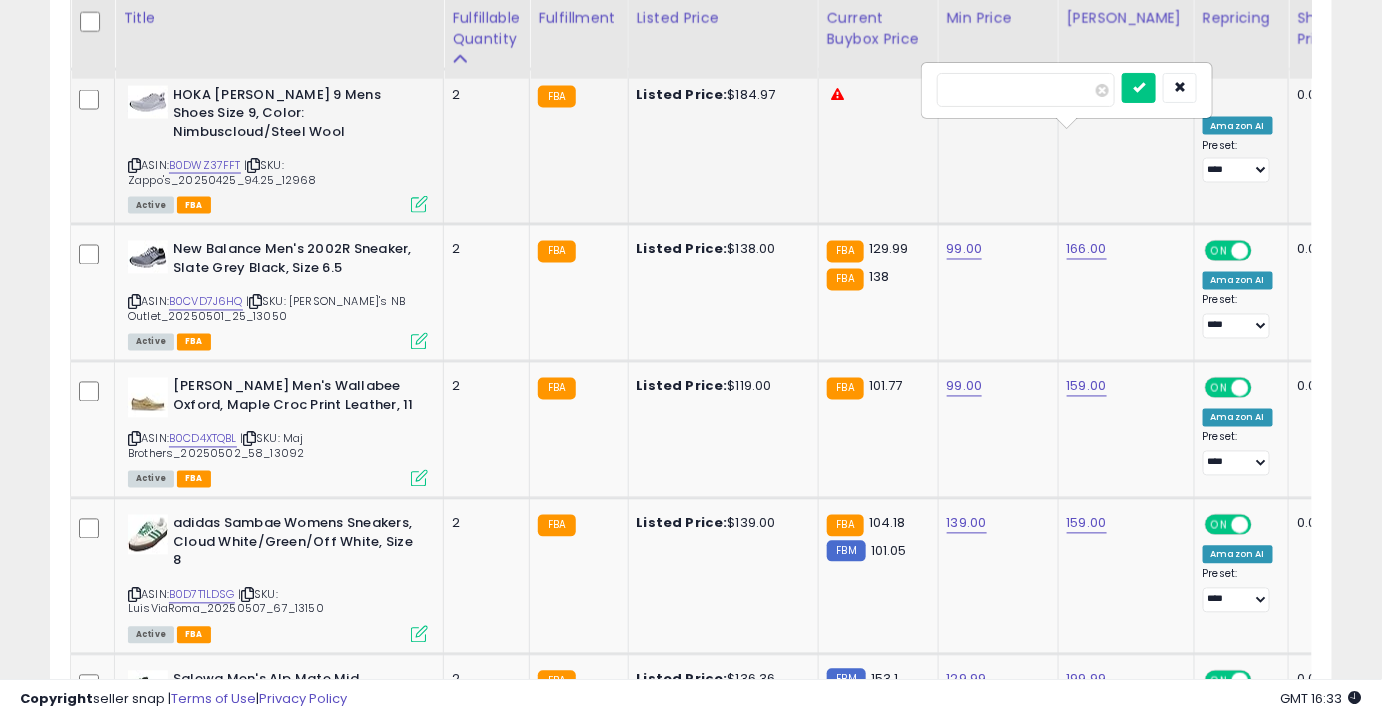 drag, startPoint x: 1000, startPoint y: 83, endPoint x: 869, endPoint y: 95, distance: 131.54848 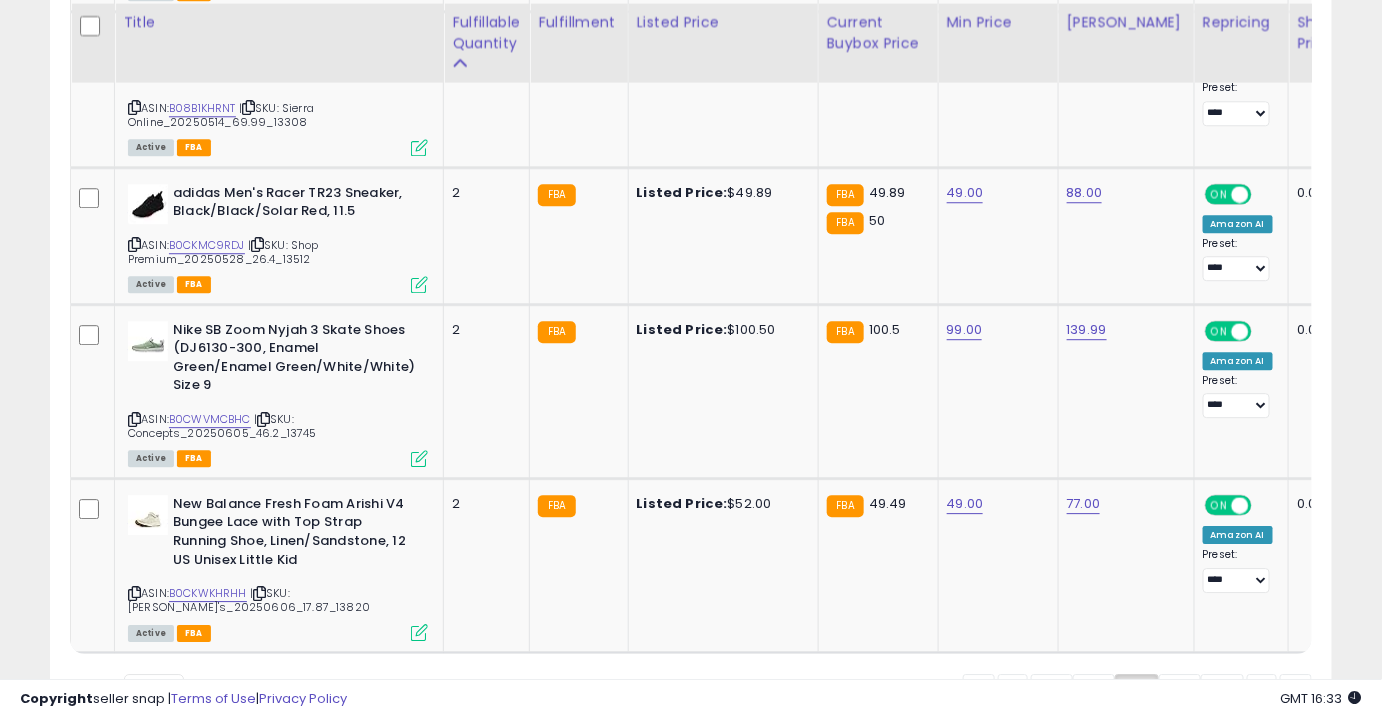scroll, scrollTop: 4240, scrollLeft: 0, axis: vertical 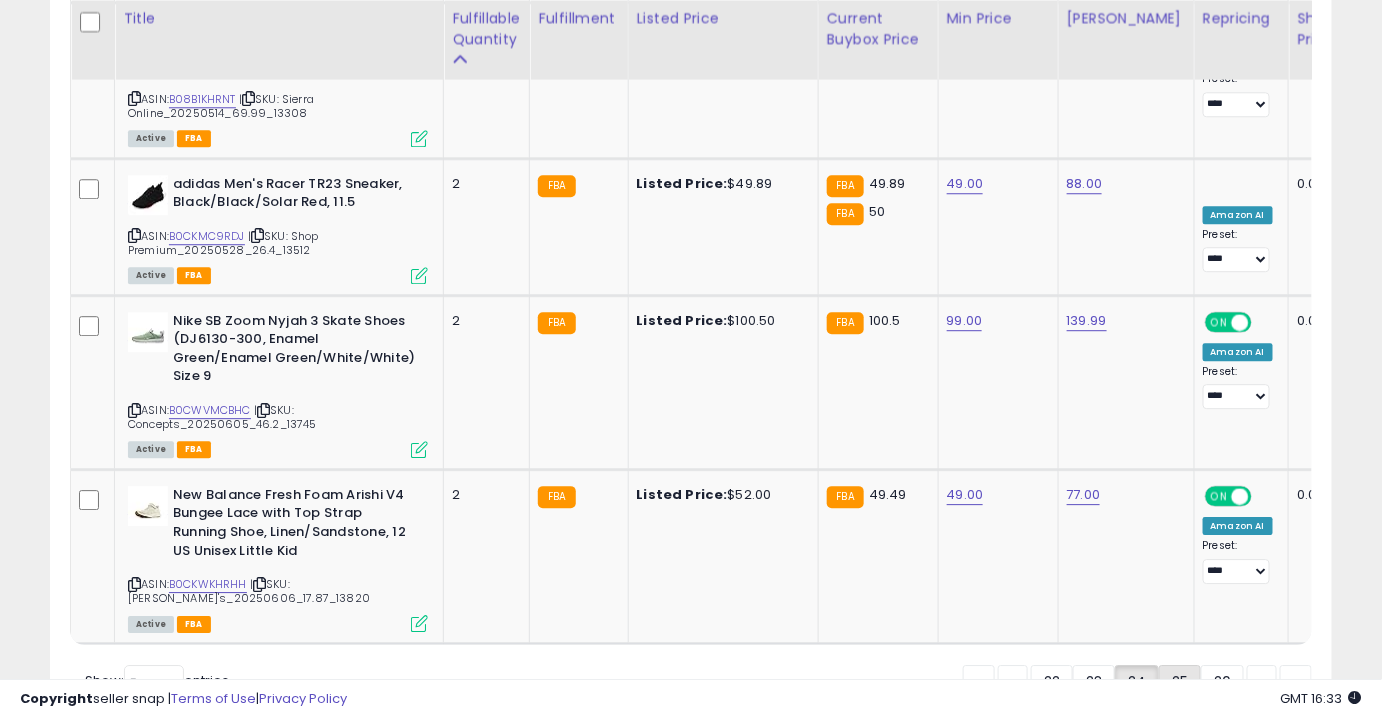click on "25" 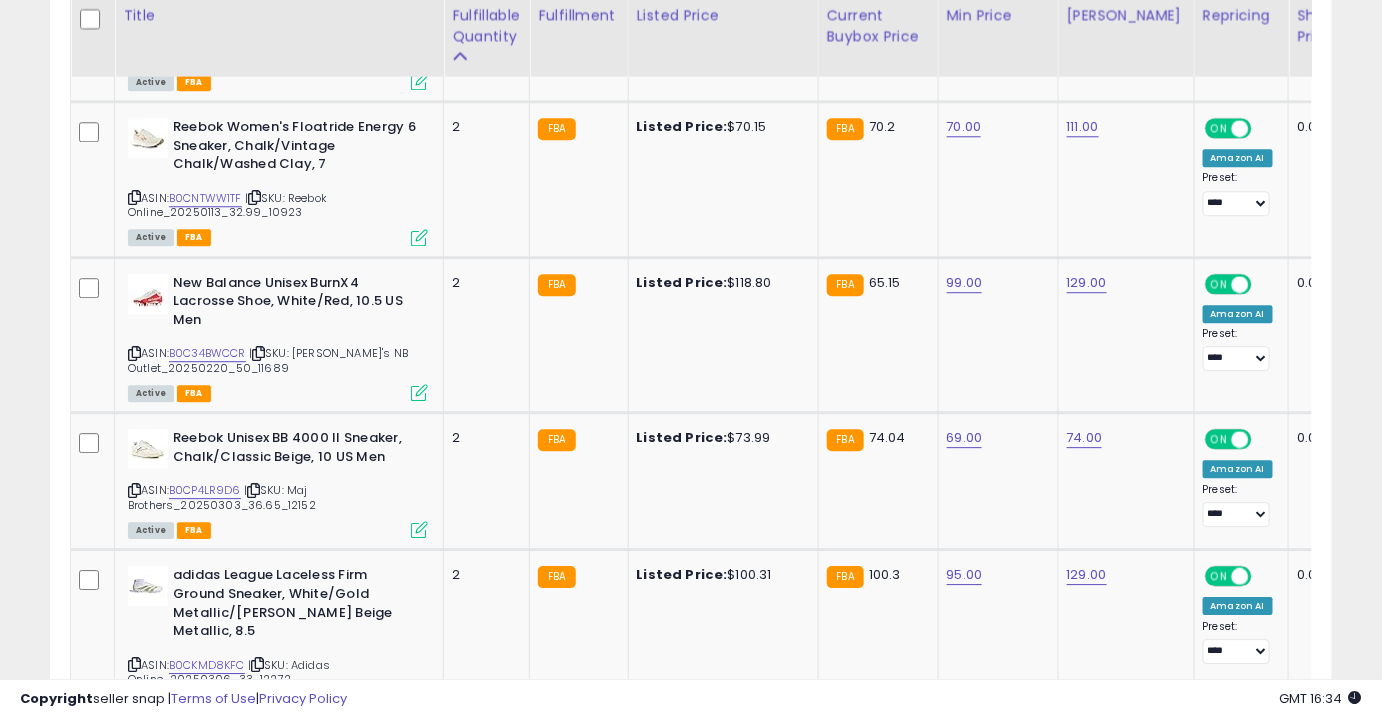 scroll, scrollTop: 1689, scrollLeft: 0, axis: vertical 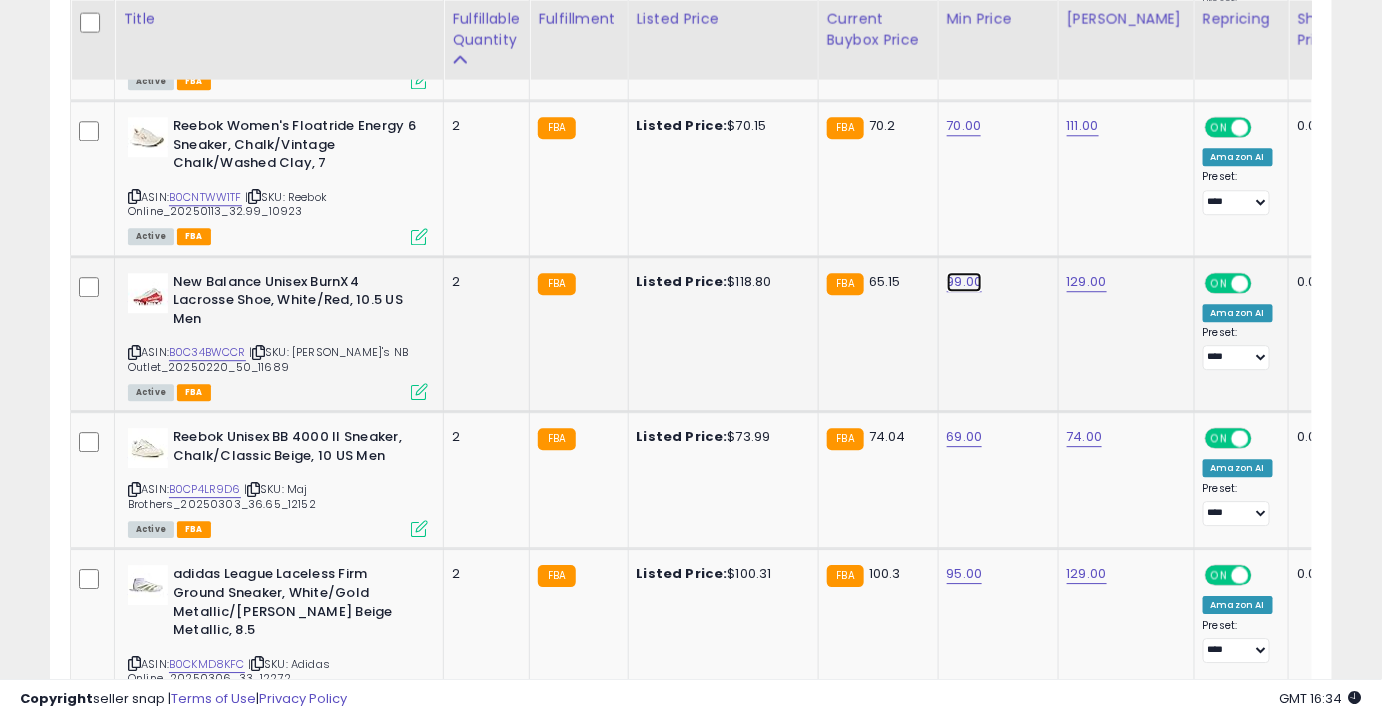 click on "99.00" at bounding box center (965, -615) 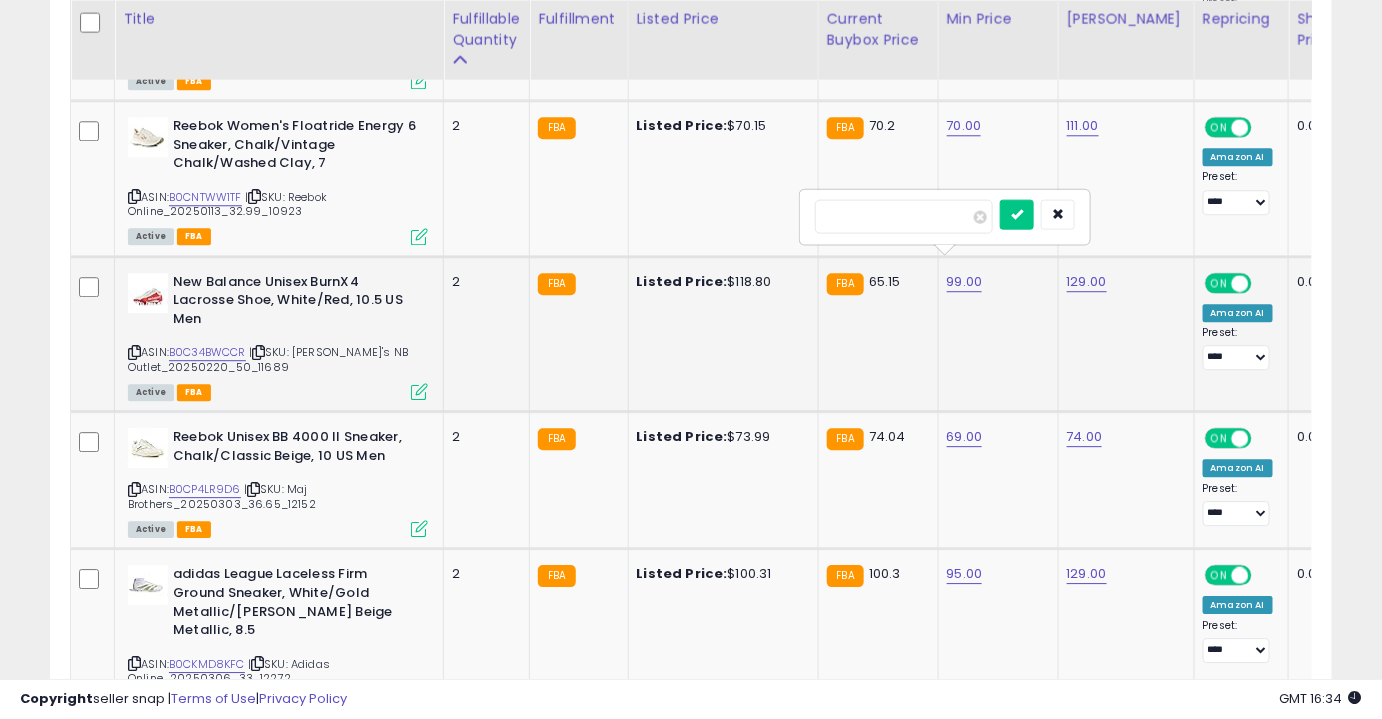 type on "**" 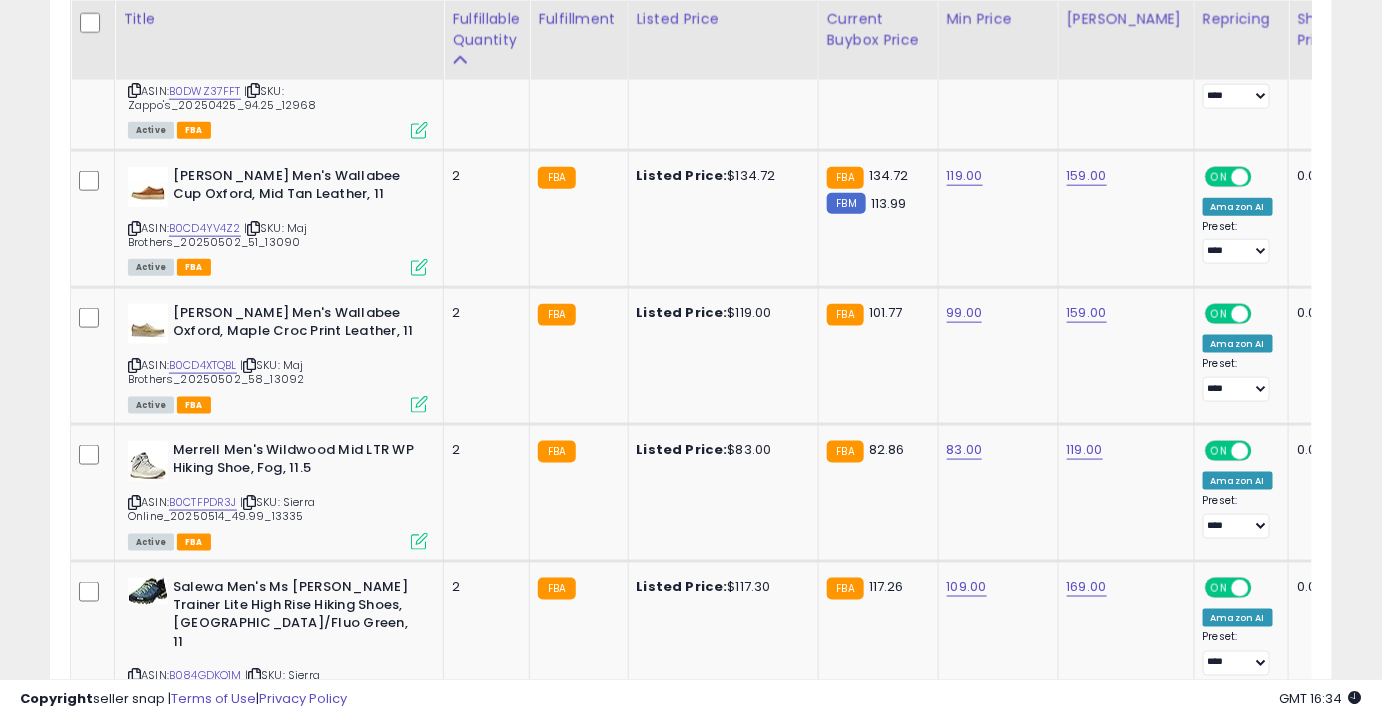 scroll, scrollTop: 3178, scrollLeft: 0, axis: vertical 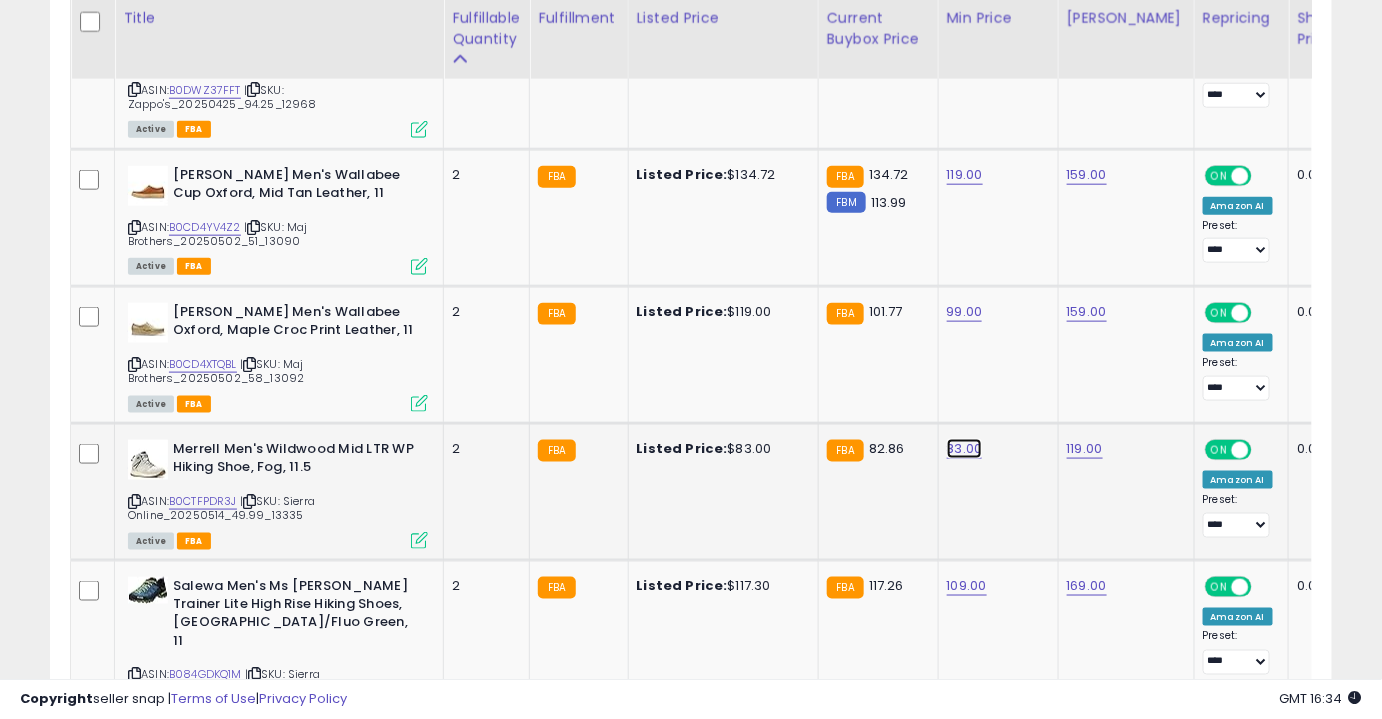 click on "83.00" at bounding box center [965, -2104] 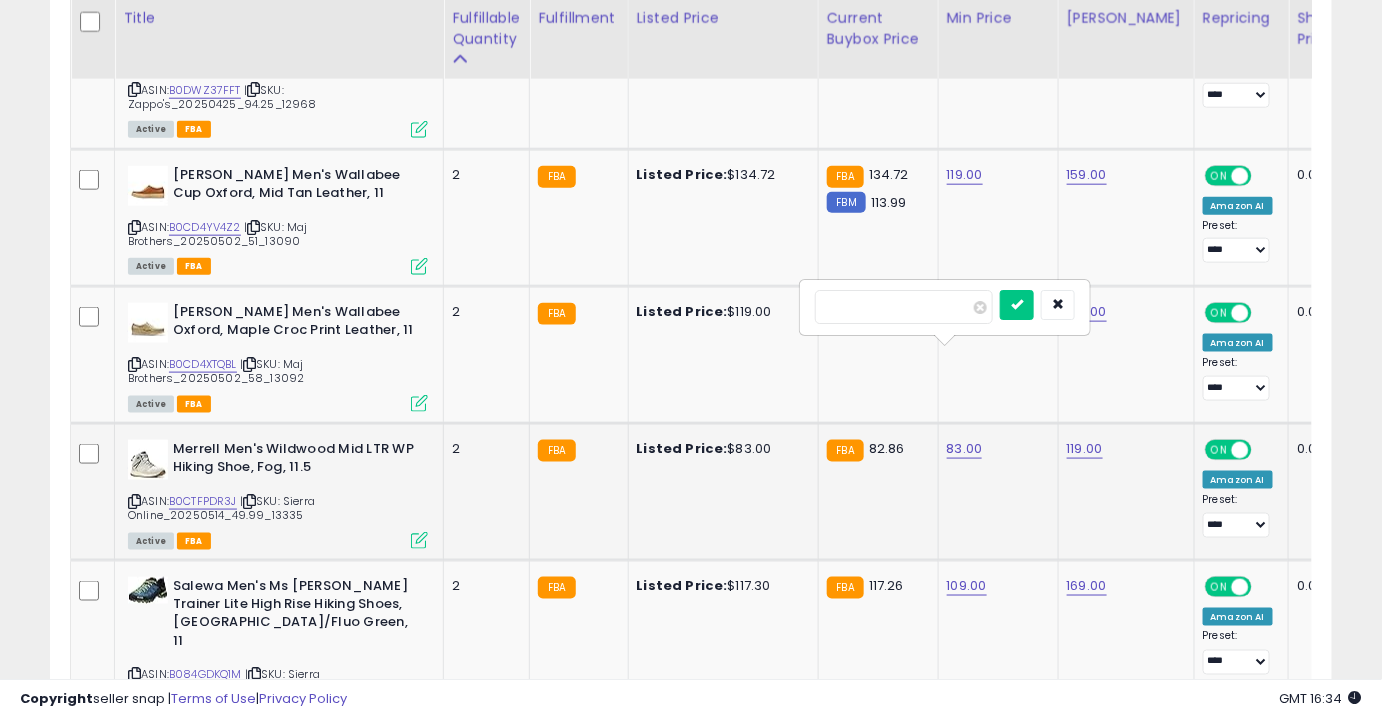 type on "**" 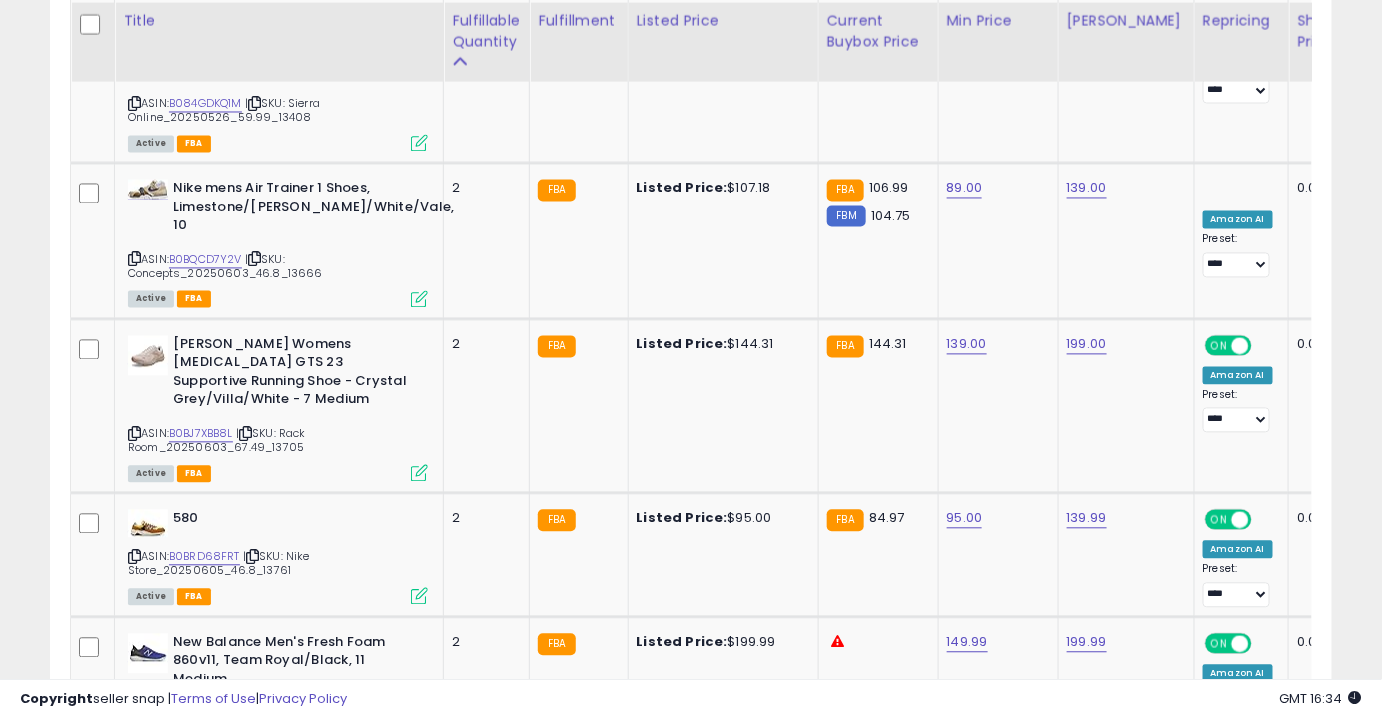 scroll, scrollTop: 3752, scrollLeft: 0, axis: vertical 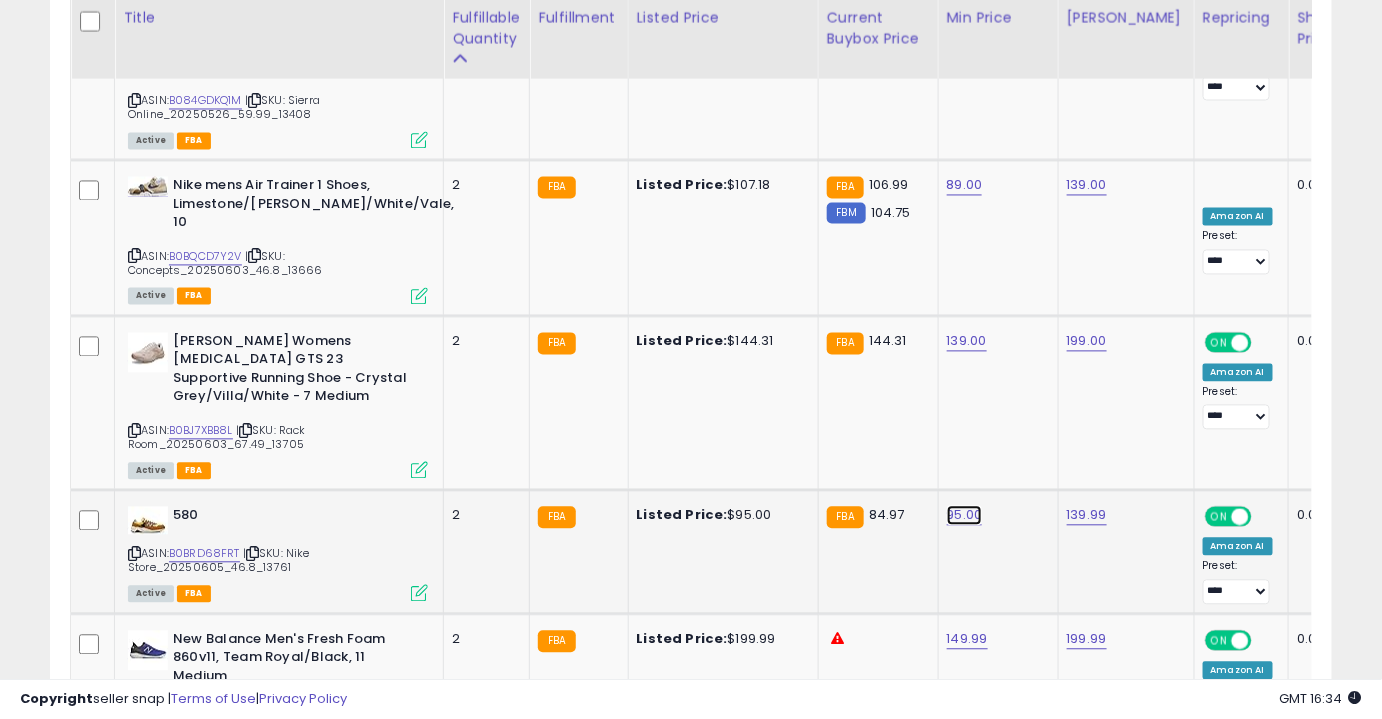 click on "95.00" at bounding box center [965, -2678] 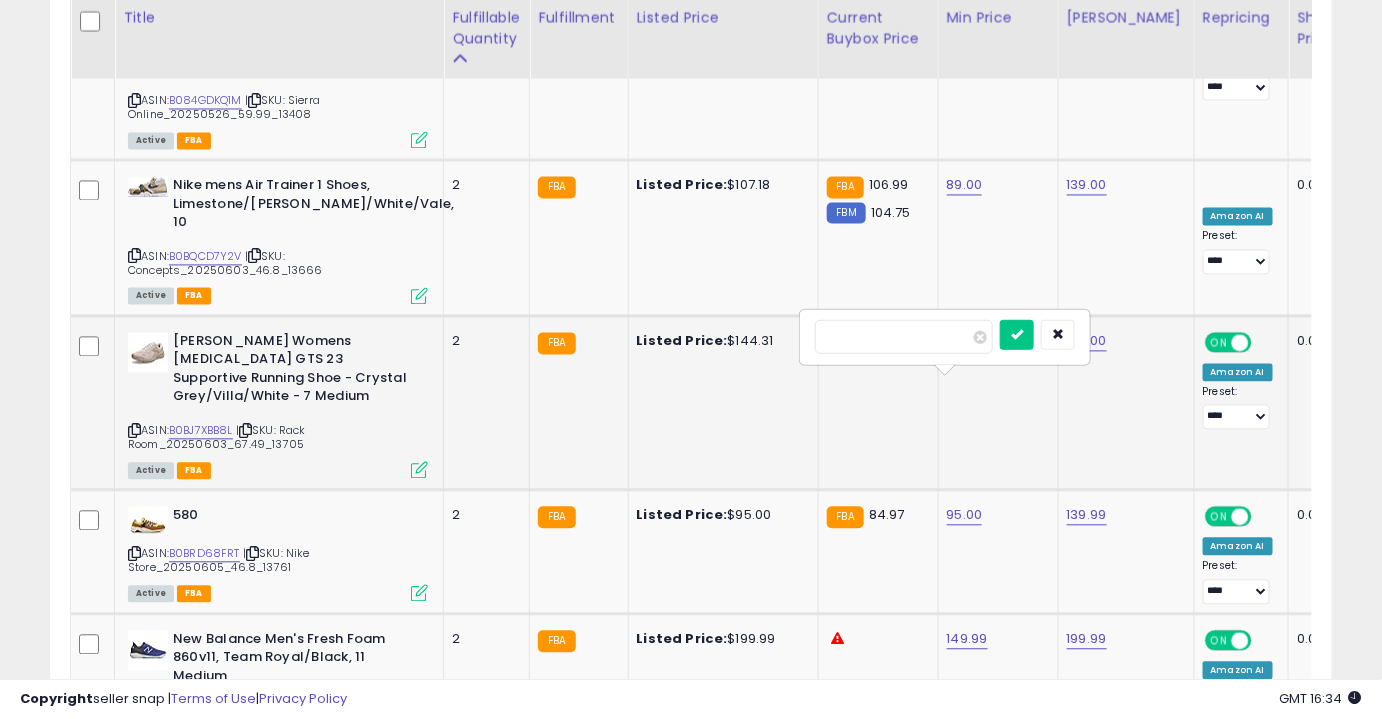 drag, startPoint x: 924, startPoint y: 343, endPoint x: 717, endPoint y: 342, distance: 207.00241 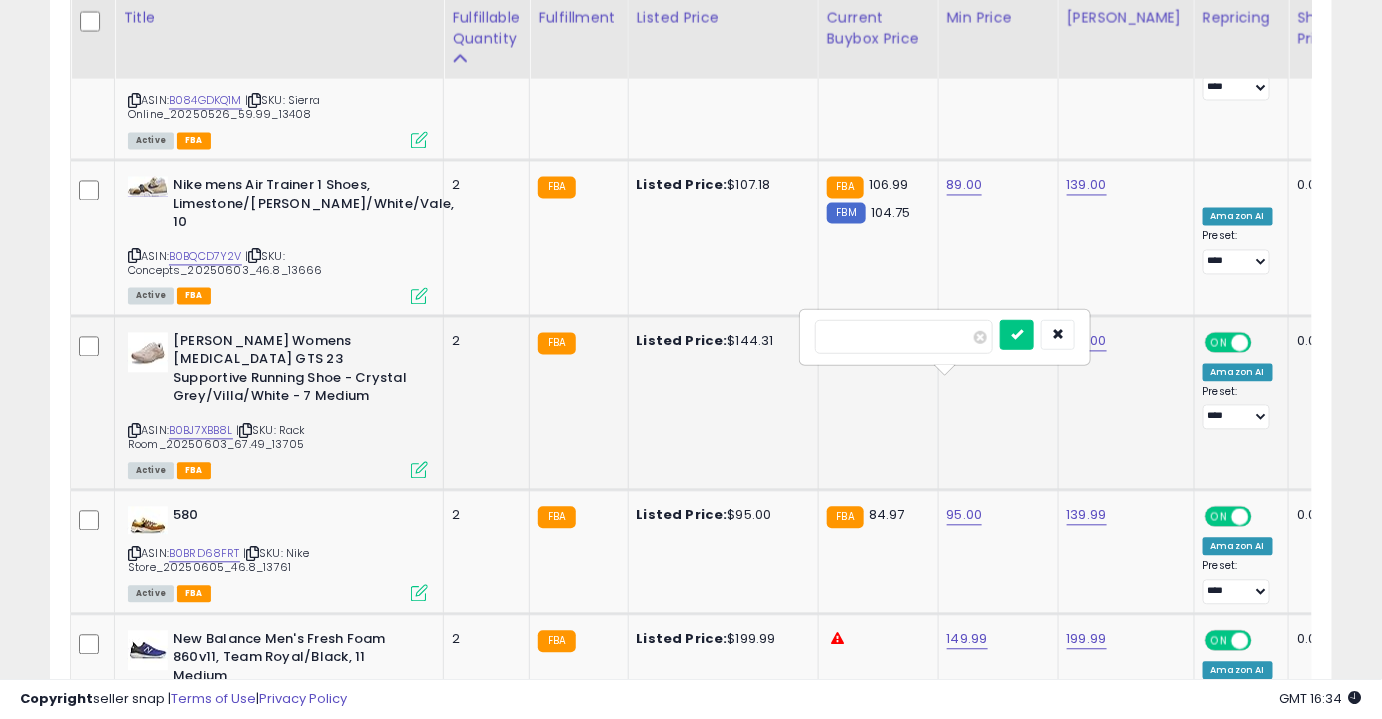 type on "**" 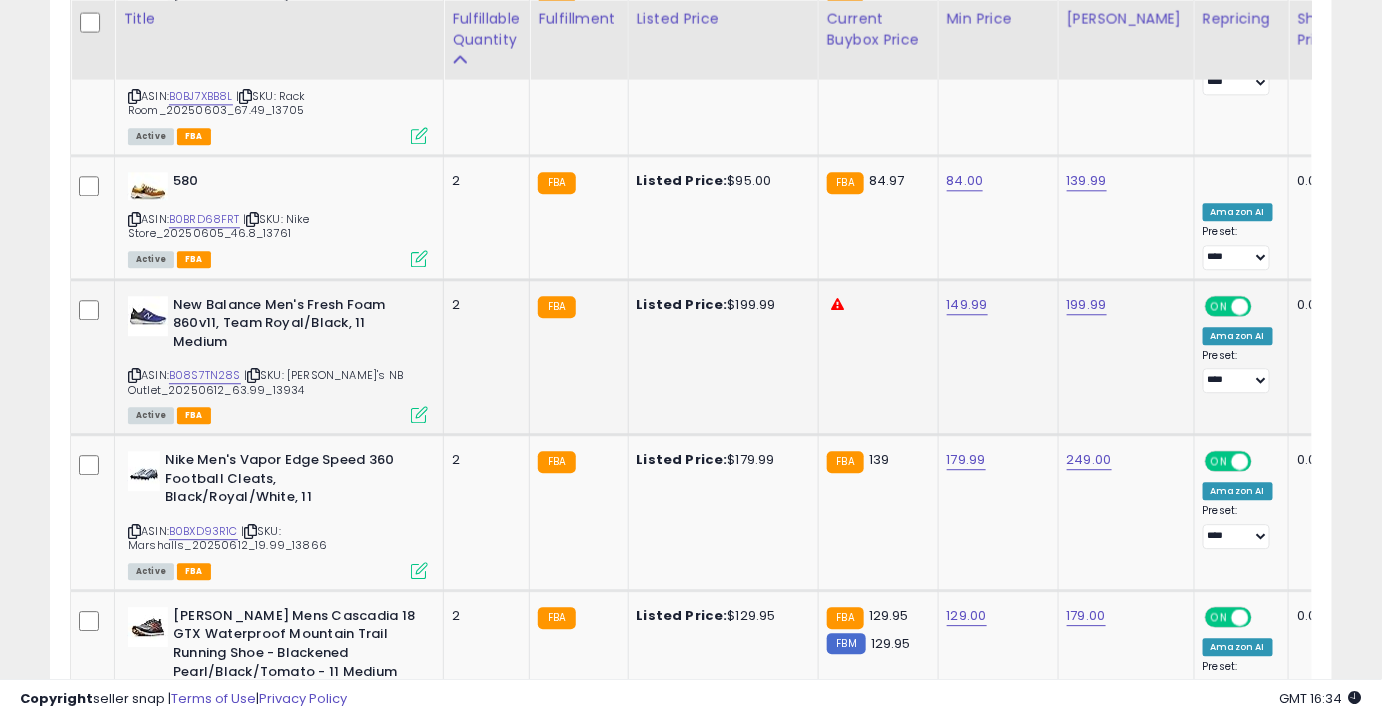 scroll, scrollTop: 4188, scrollLeft: 0, axis: vertical 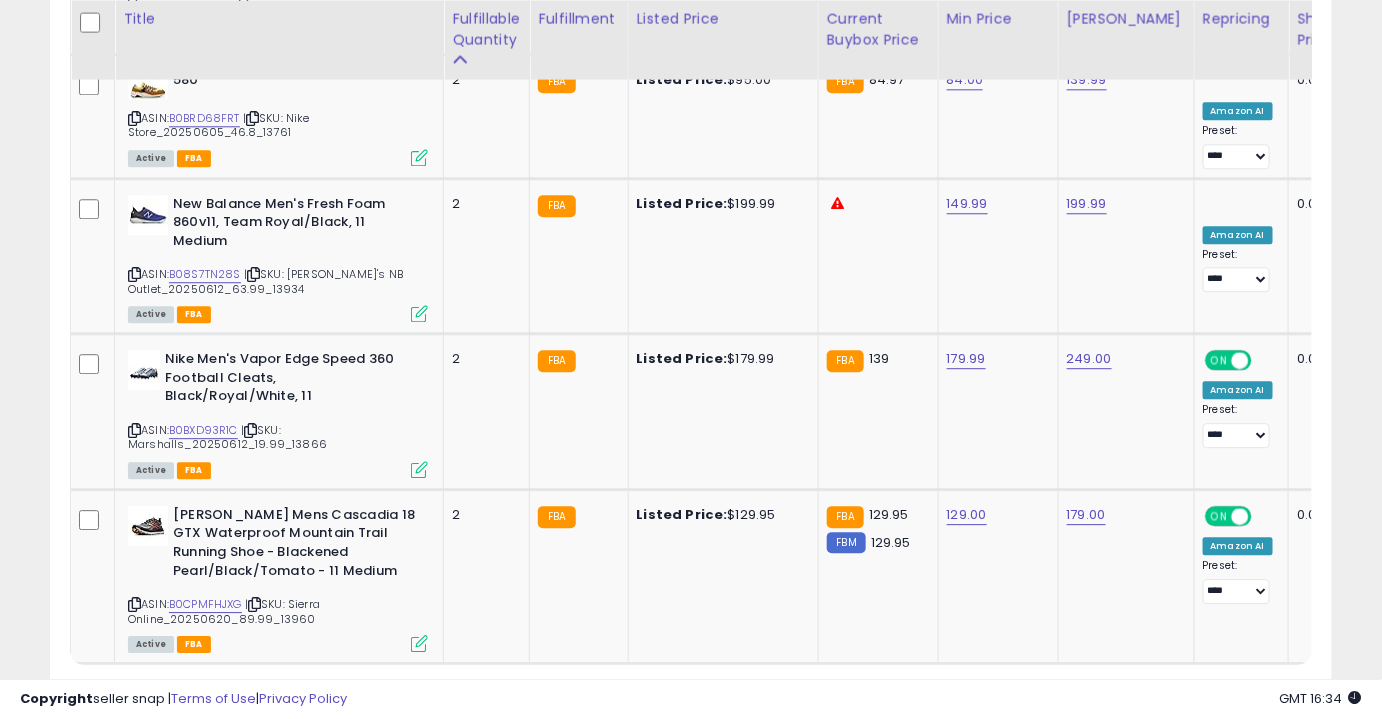 click on "26" 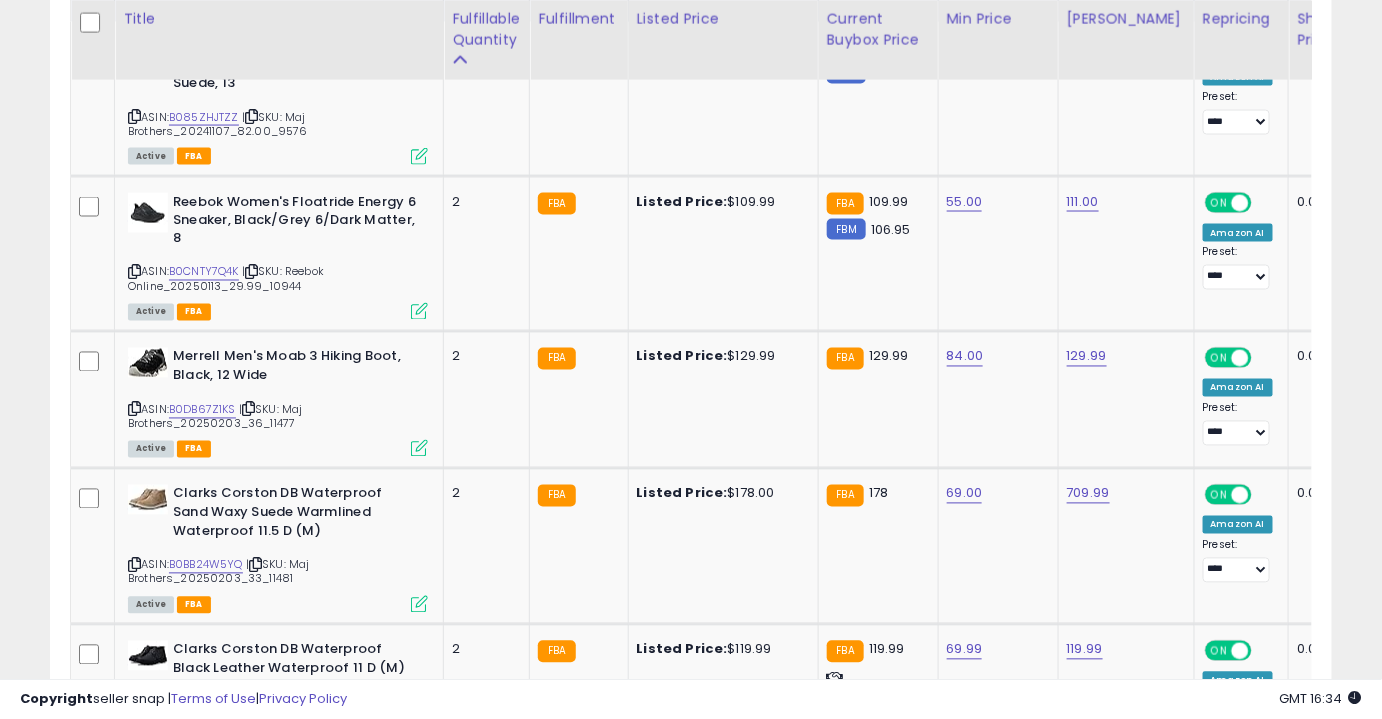 scroll, scrollTop: 1030, scrollLeft: 0, axis: vertical 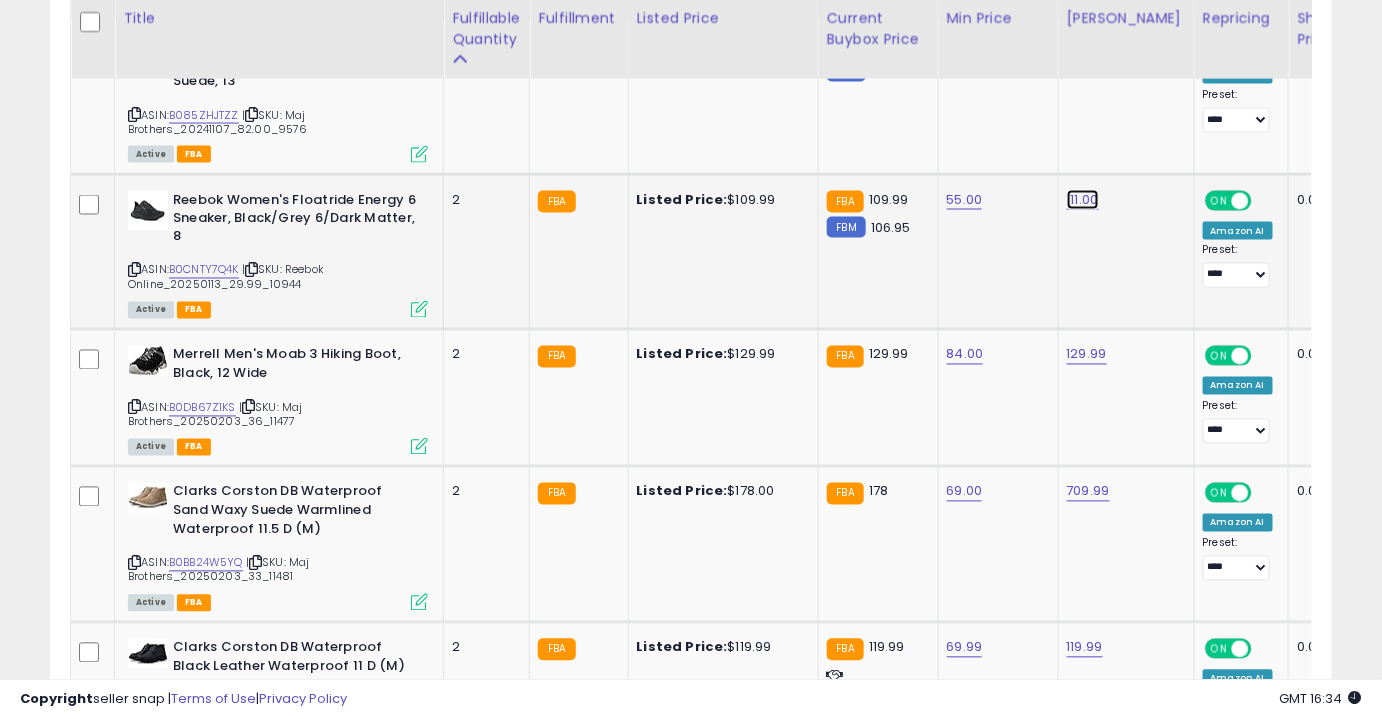 click on "111.00" at bounding box center (1086, 44) 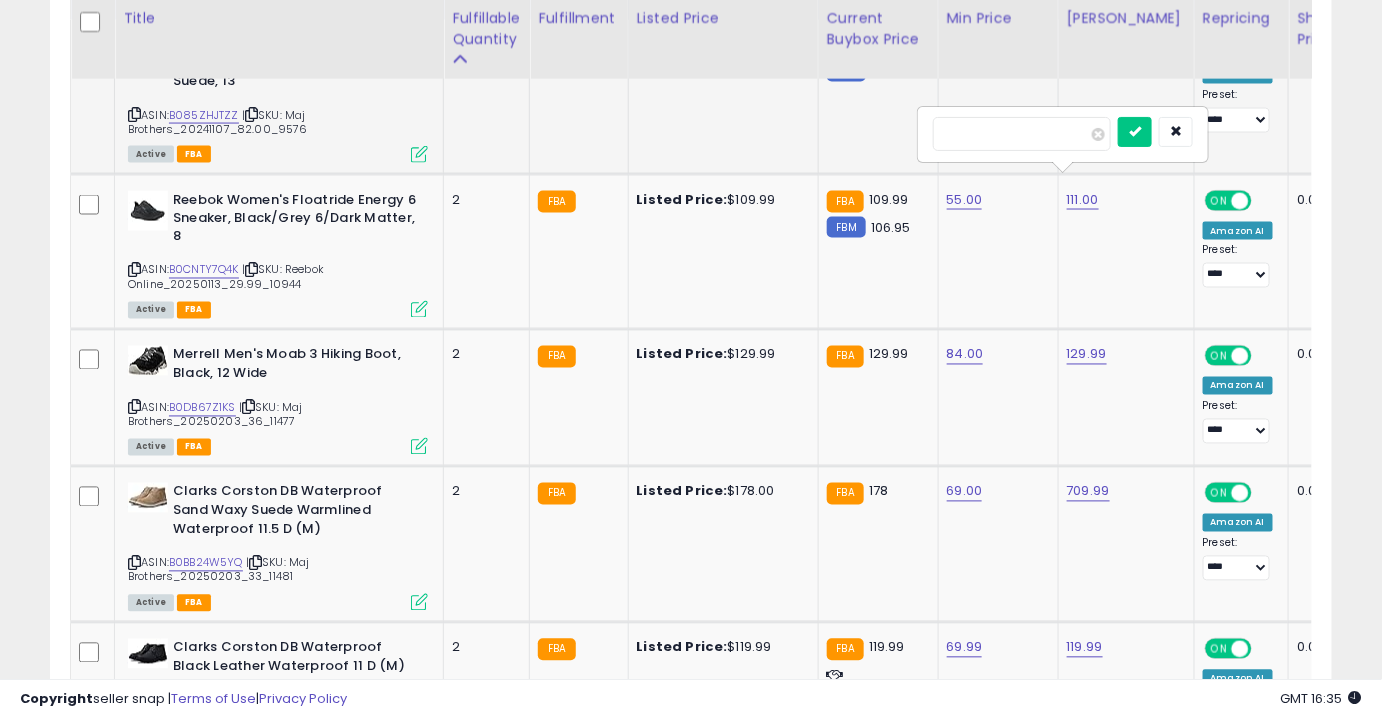 drag, startPoint x: 899, startPoint y: 135, endPoint x: 880, endPoint y: 137, distance: 19.104973 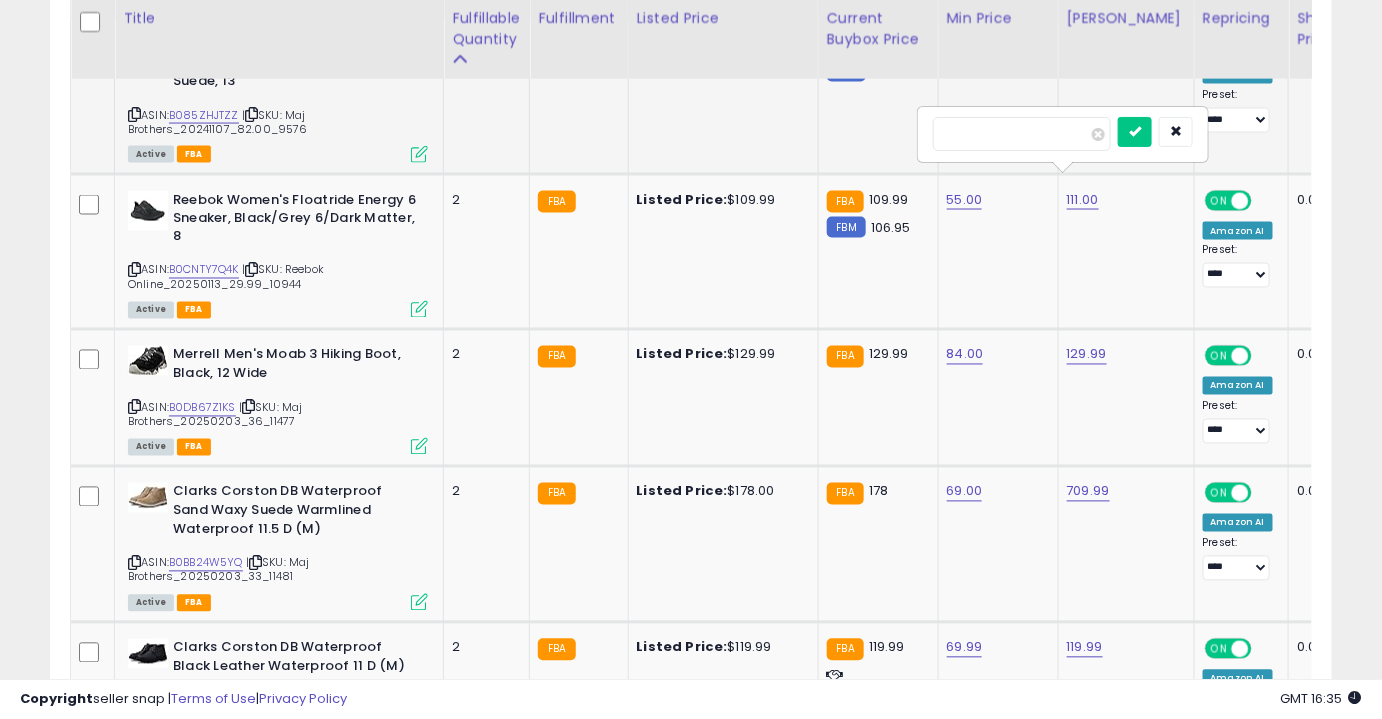 type on "*****" 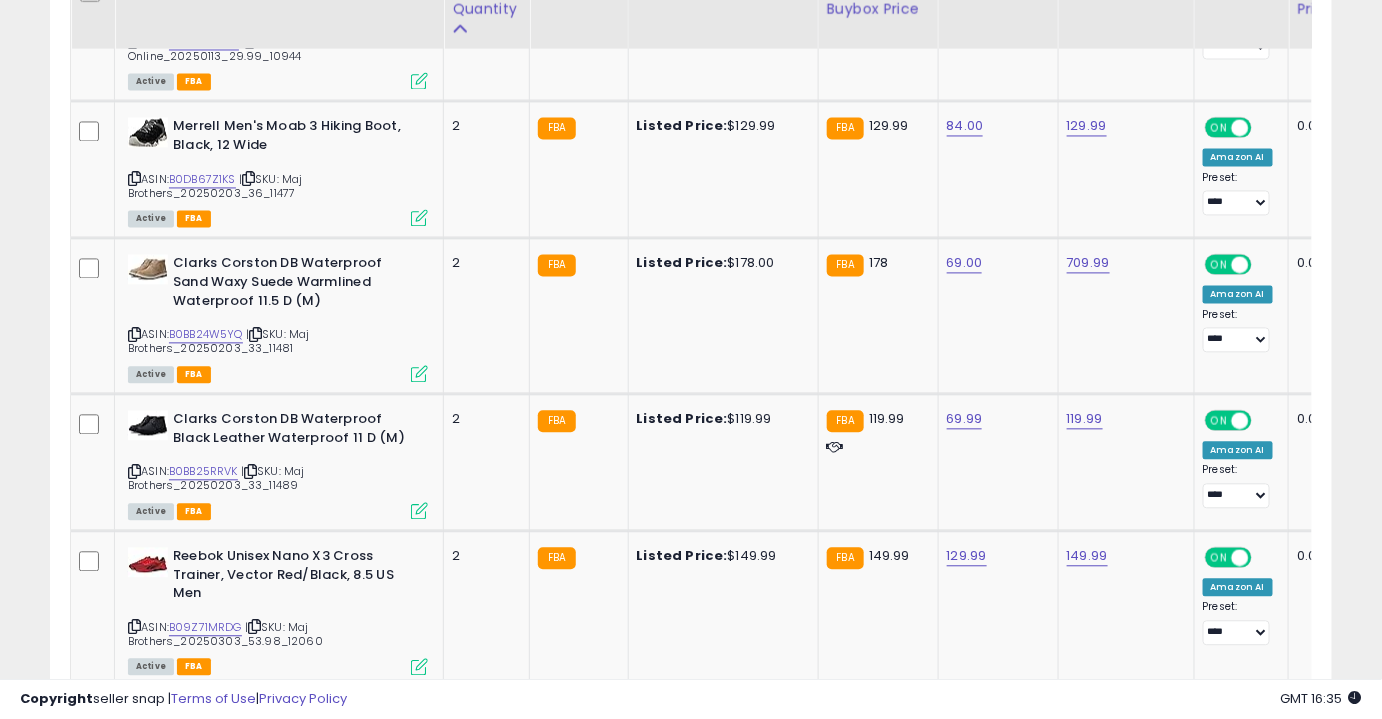 scroll, scrollTop: 1261, scrollLeft: 0, axis: vertical 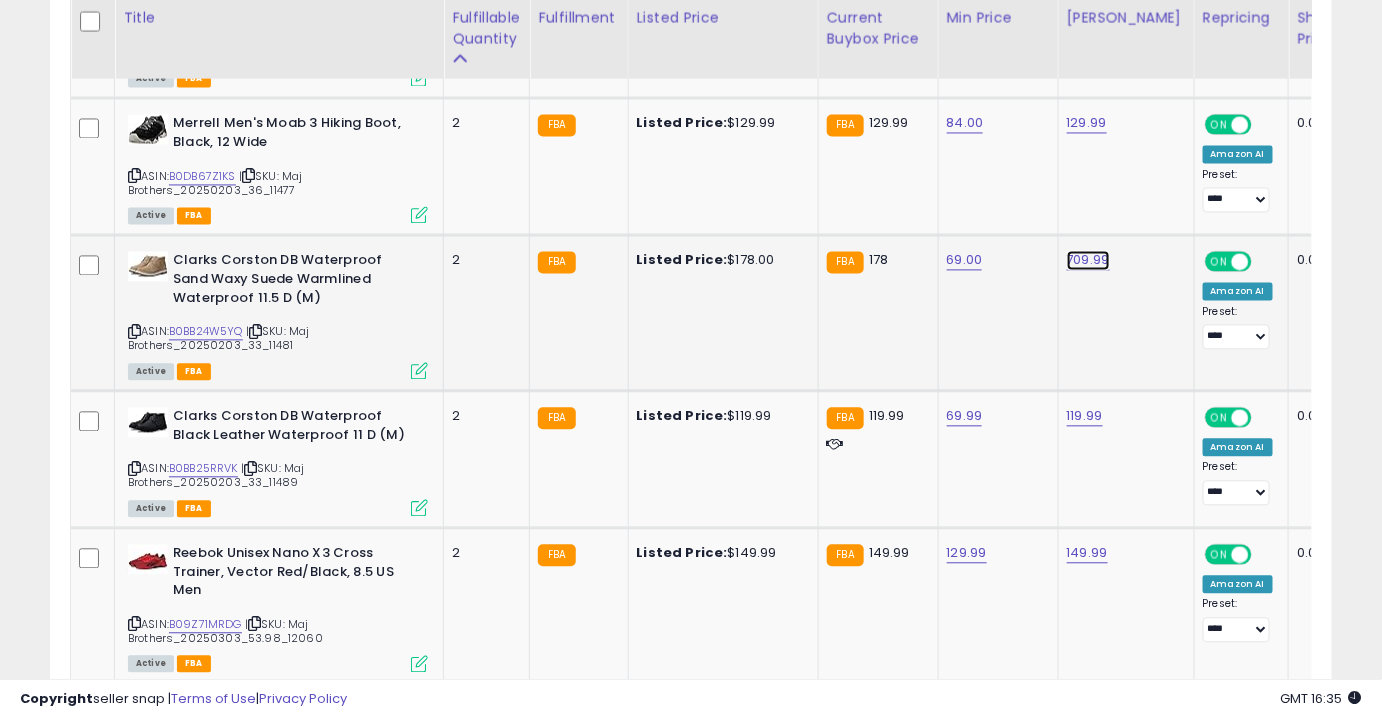 click on "709.99" at bounding box center [1086, -187] 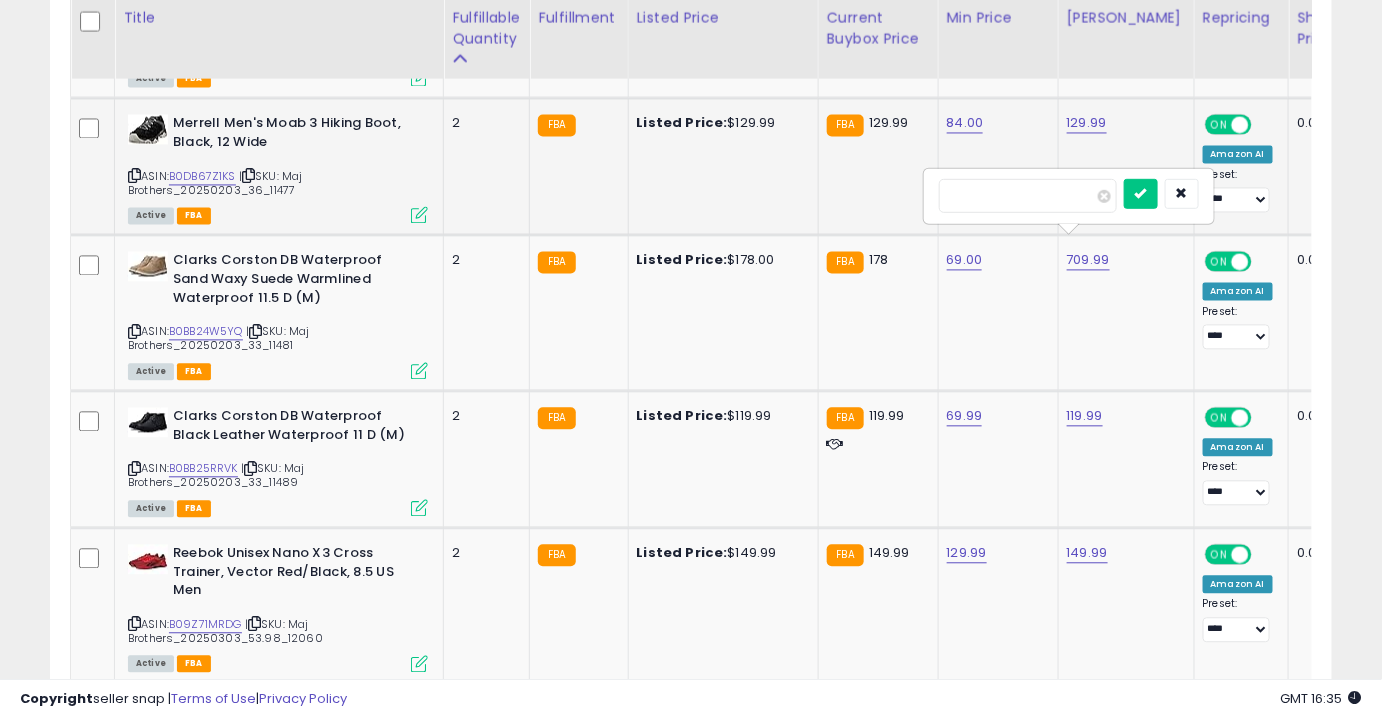 drag, startPoint x: 1020, startPoint y: 200, endPoint x: 881, endPoint y: 209, distance: 139.29106 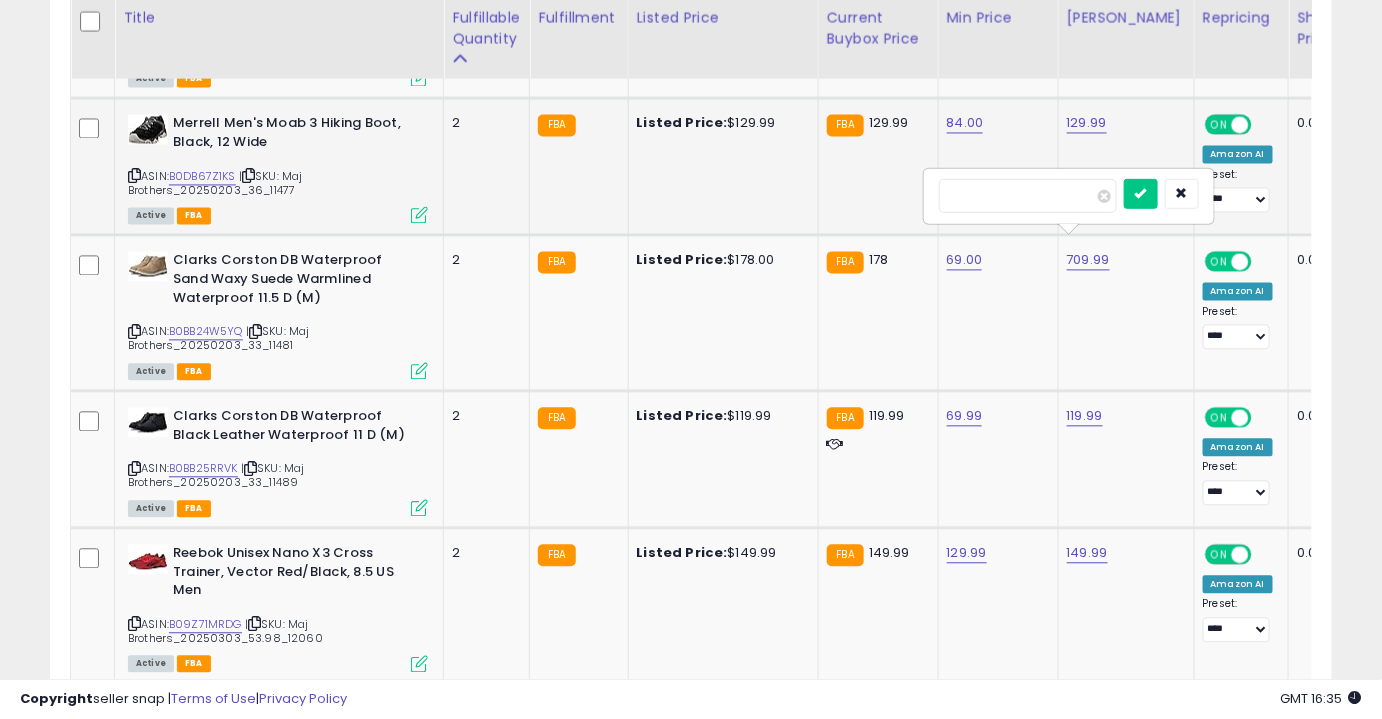 type on "*****" 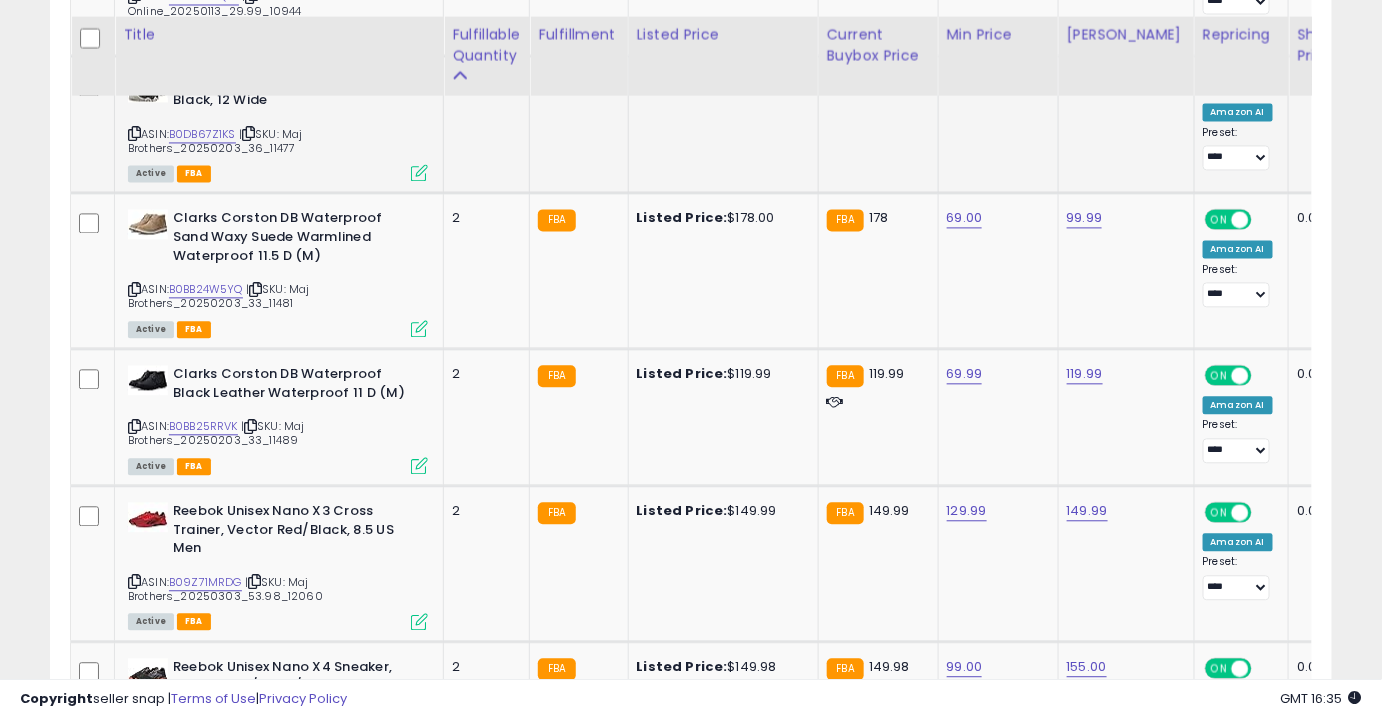 scroll, scrollTop: 1330, scrollLeft: 0, axis: vertical 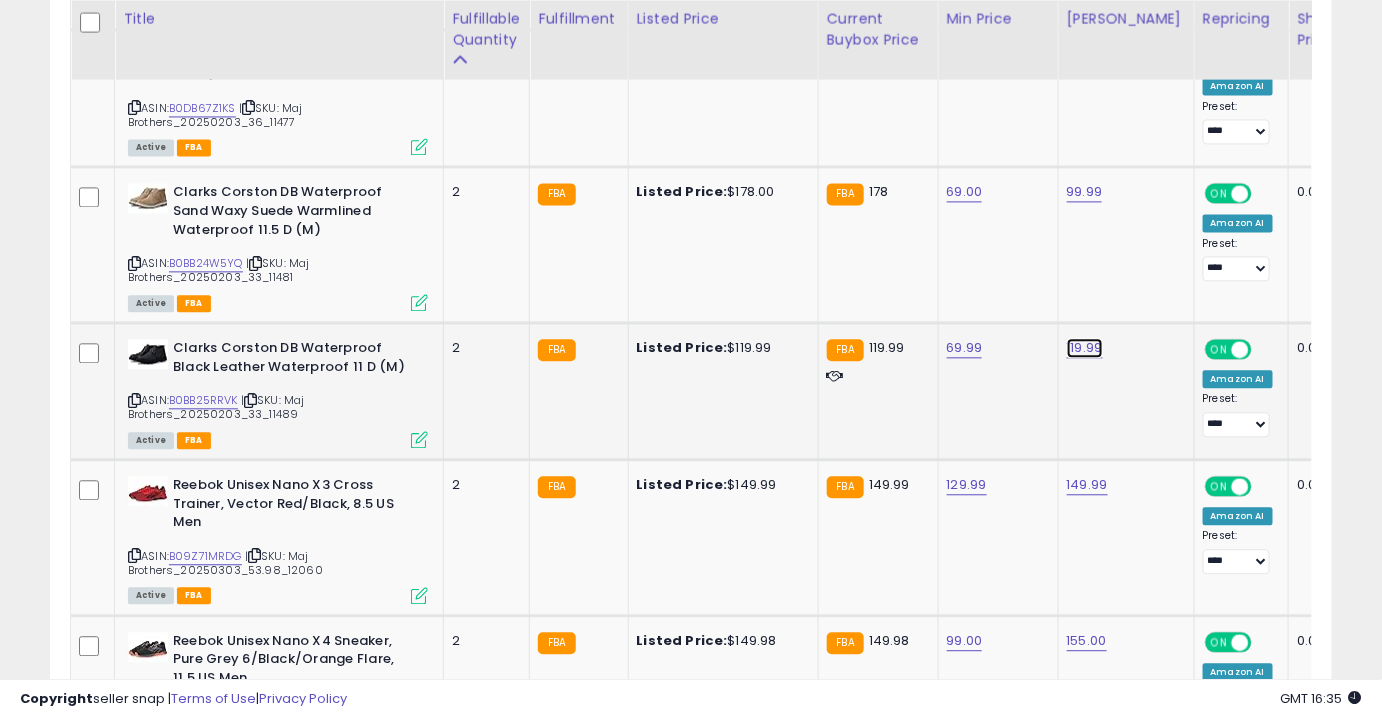 click on "119.99" at bounding box center (1086, -256) 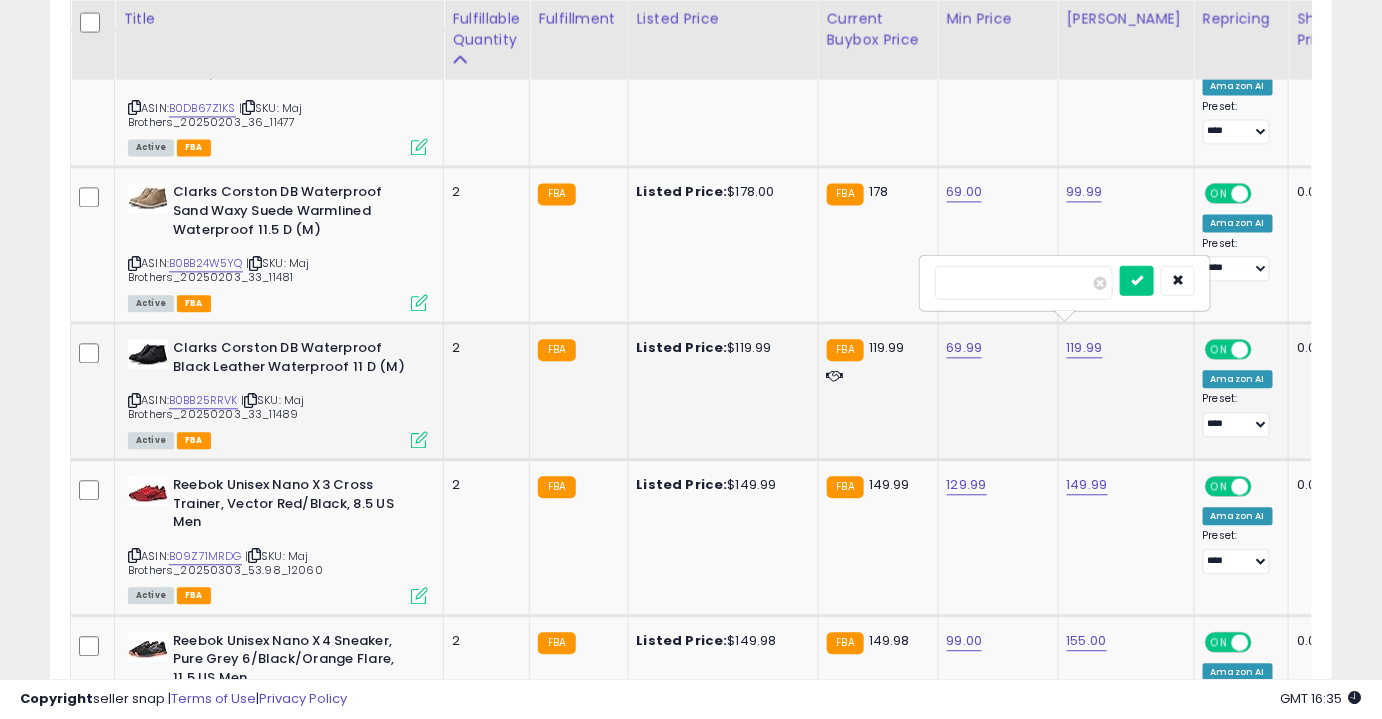 type on "******" 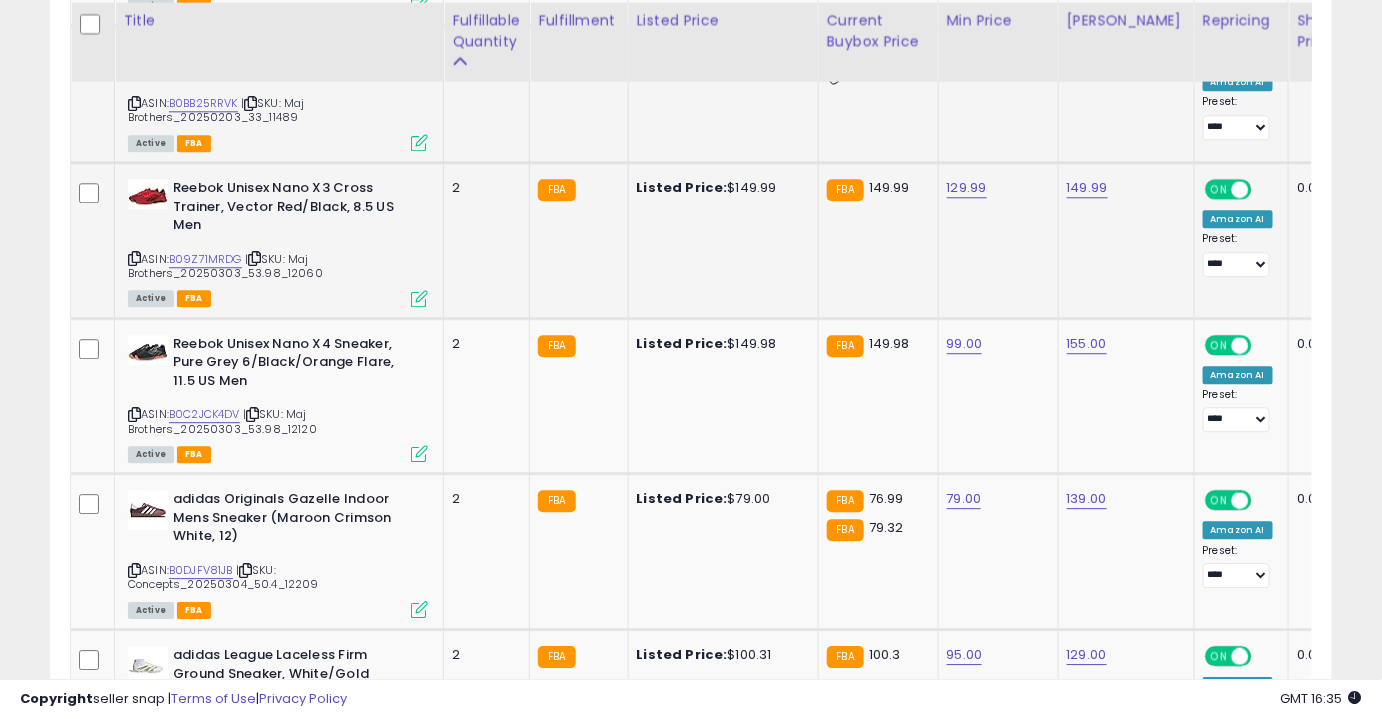 scroll, scrollTop: 1630, scrollLeft: 0, axis: vertical 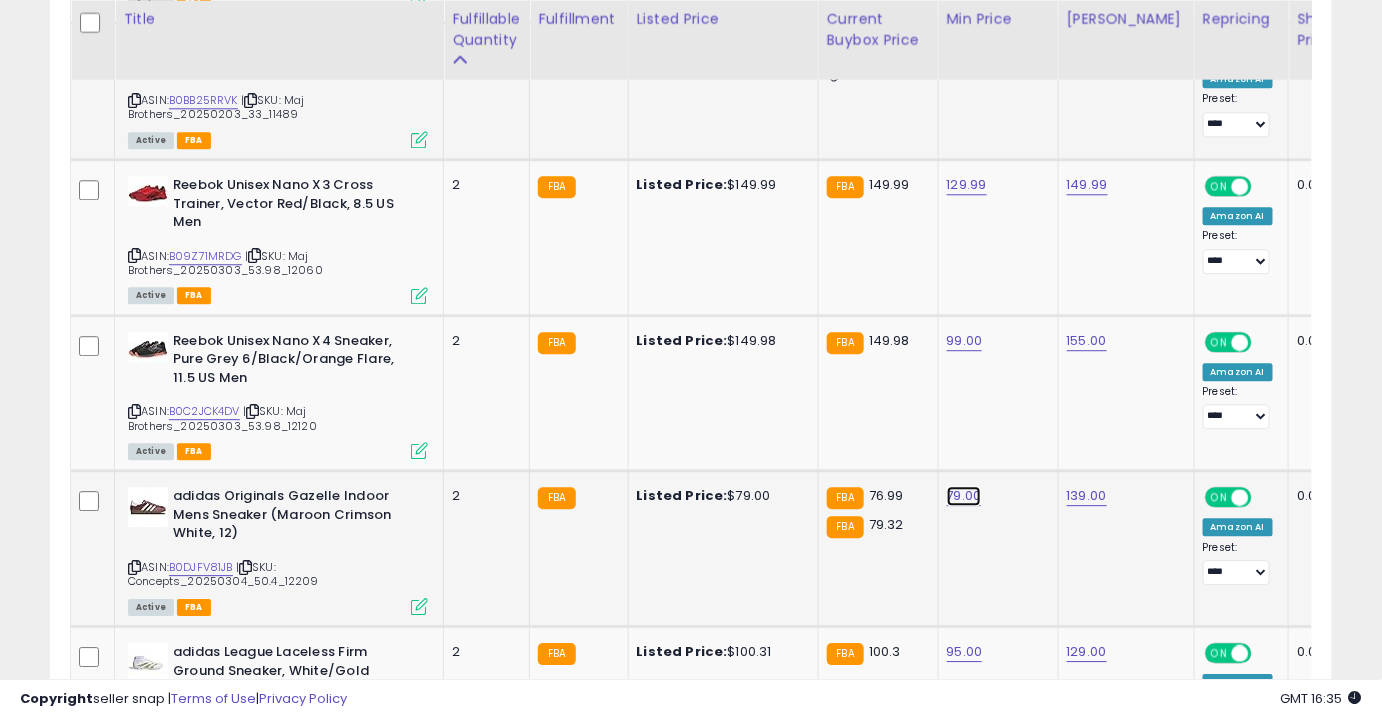click on "79.00" at bounding box center [965, -556] 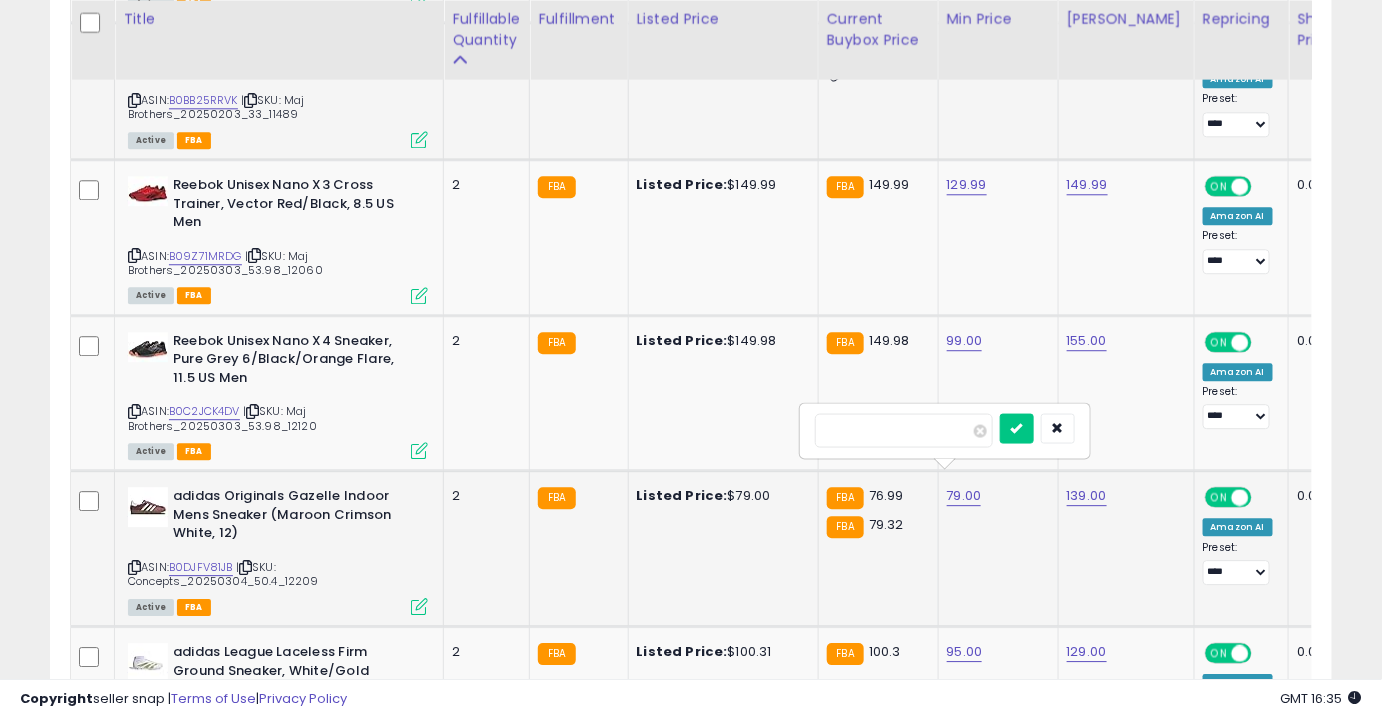 type on "**" 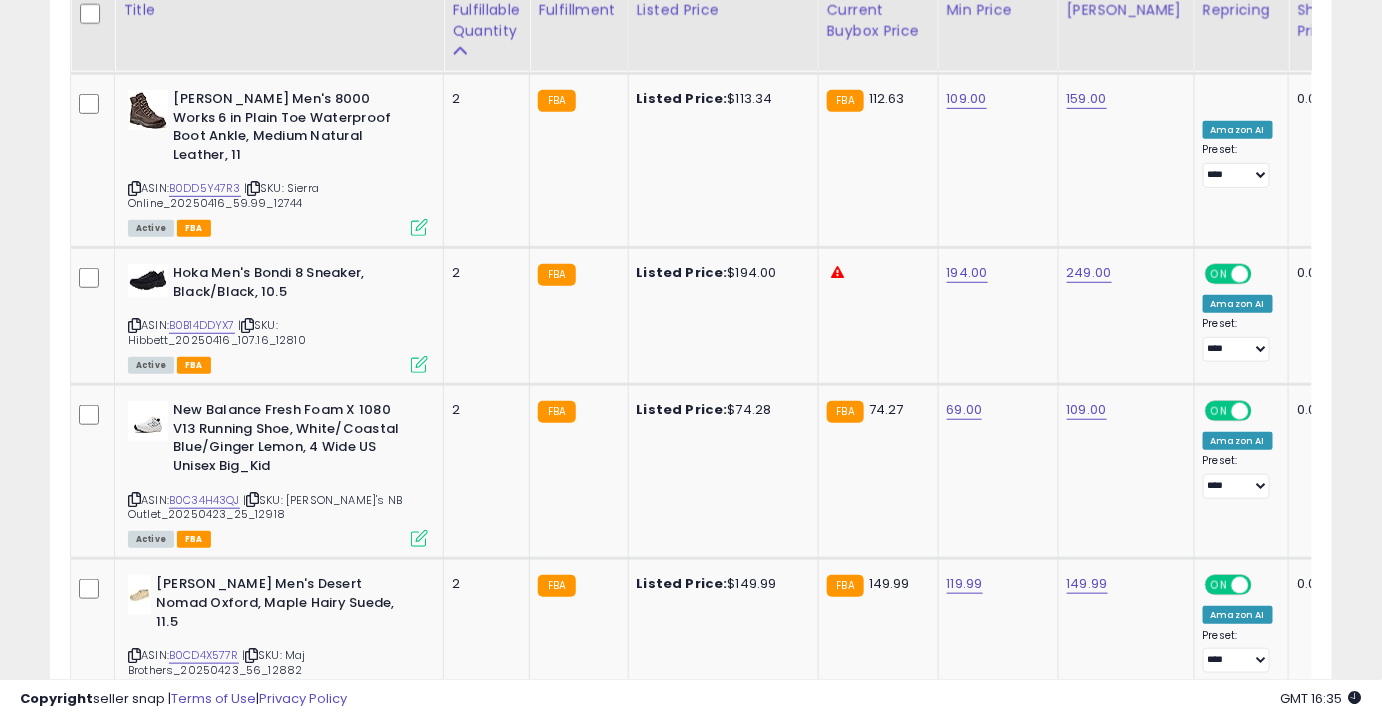 scroll, scrollTop: 2830, scrollLeft: 0, axis: vertical 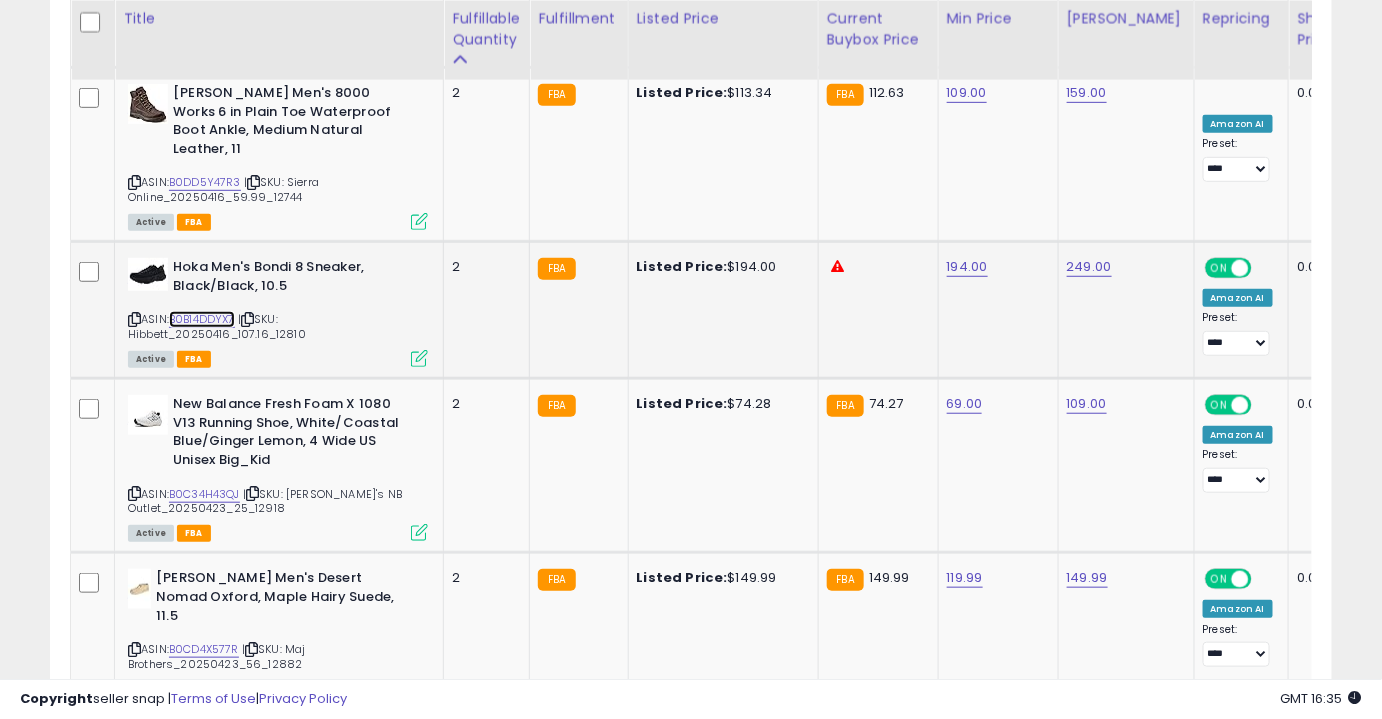click on "B0B14DDYX7" at bounding box center (202, 319) 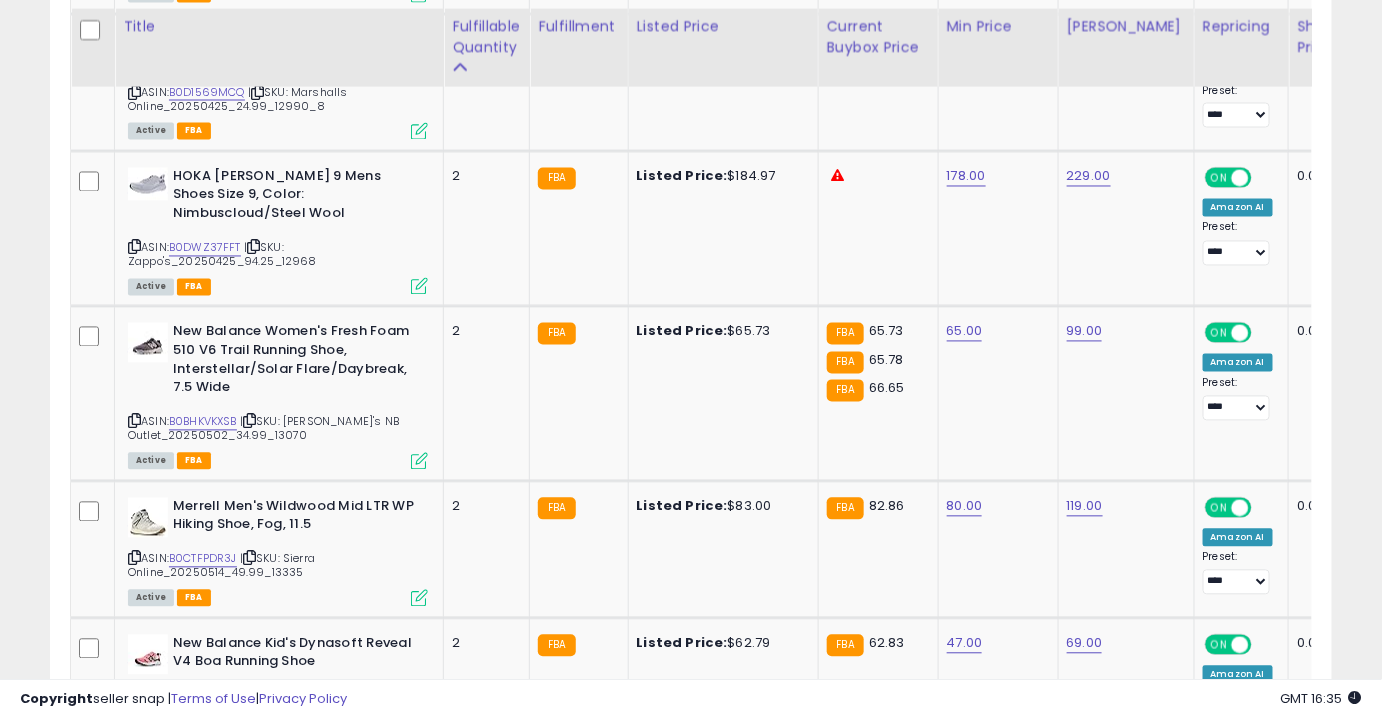 scroll, scrollTop: 3700, scrollLeft: 0, axis: vertical 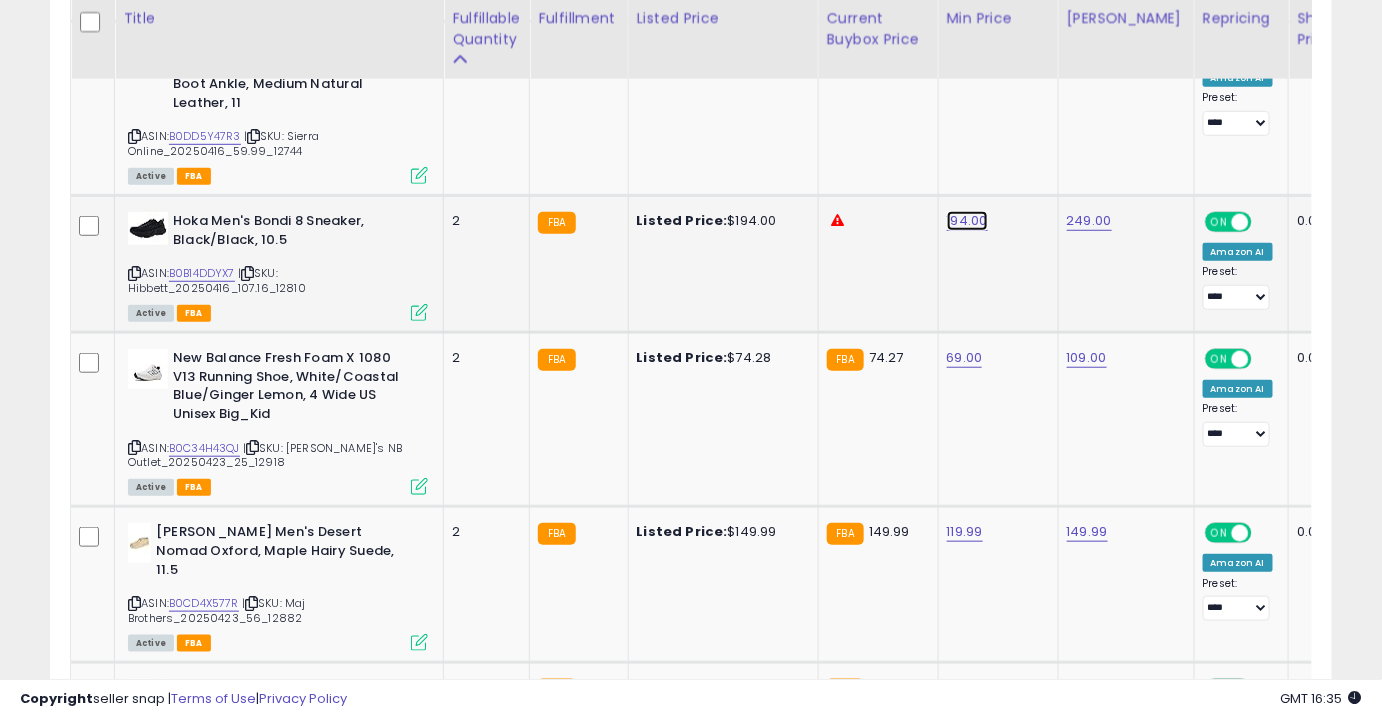 click on "194.00" at bounding box center (965, -1802) 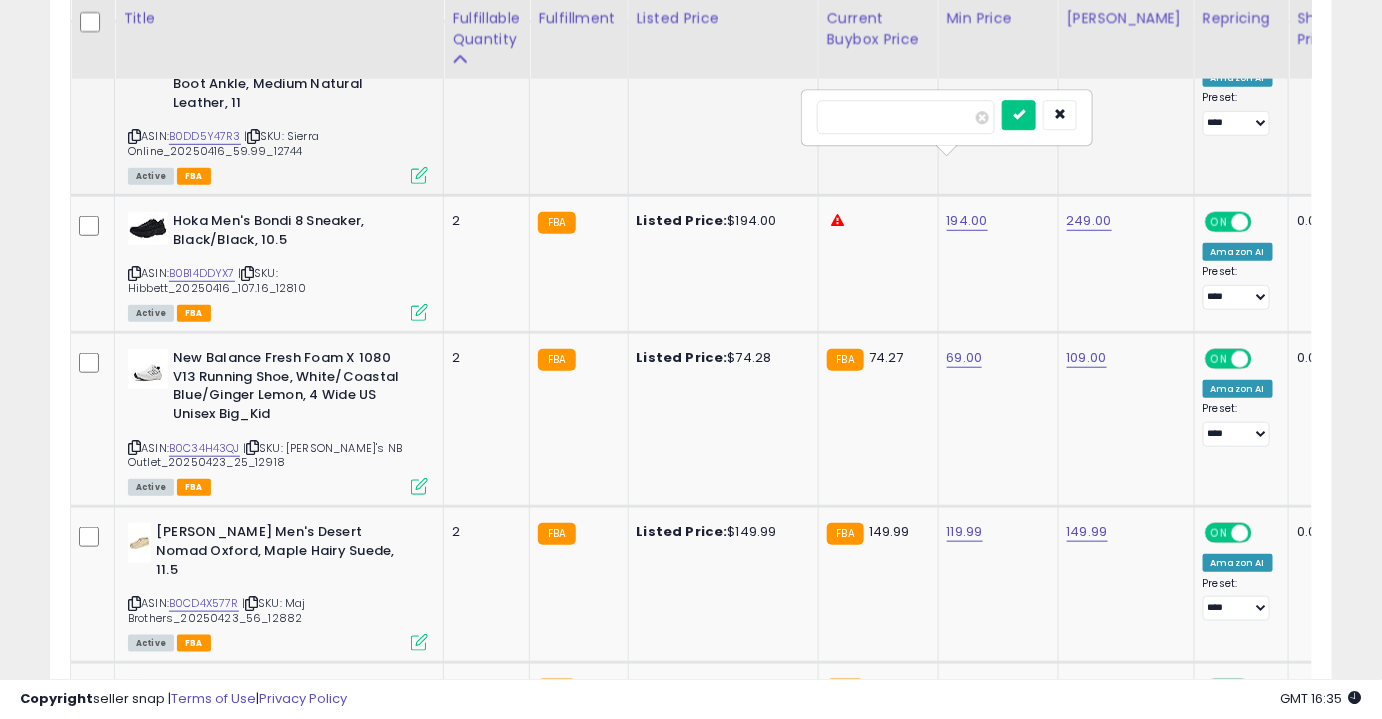 drag, startPoint x: 893, startPoint y: 117, endPoint x: 689, endPoint y: 134, distance: 204.7071 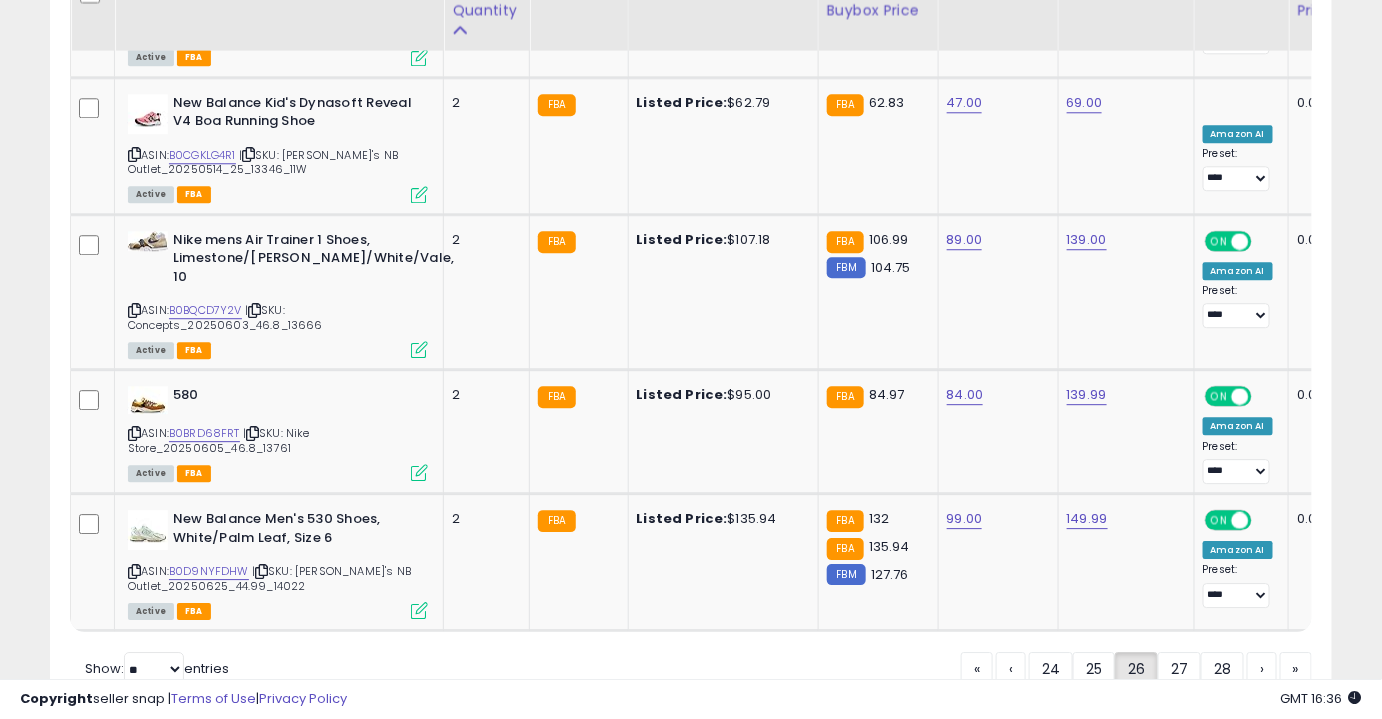 scroll, scrollTop: 4224, scrollLeft: 0, axis: vertical 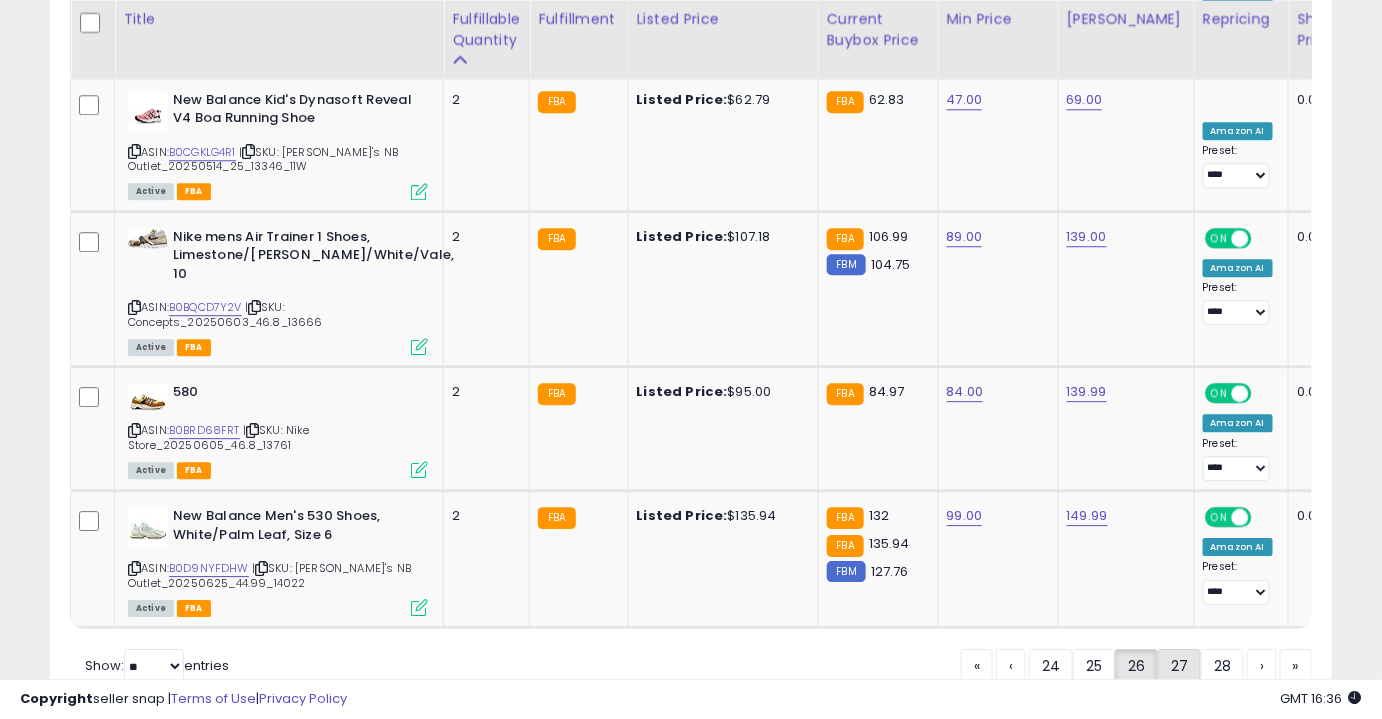 click on "27" 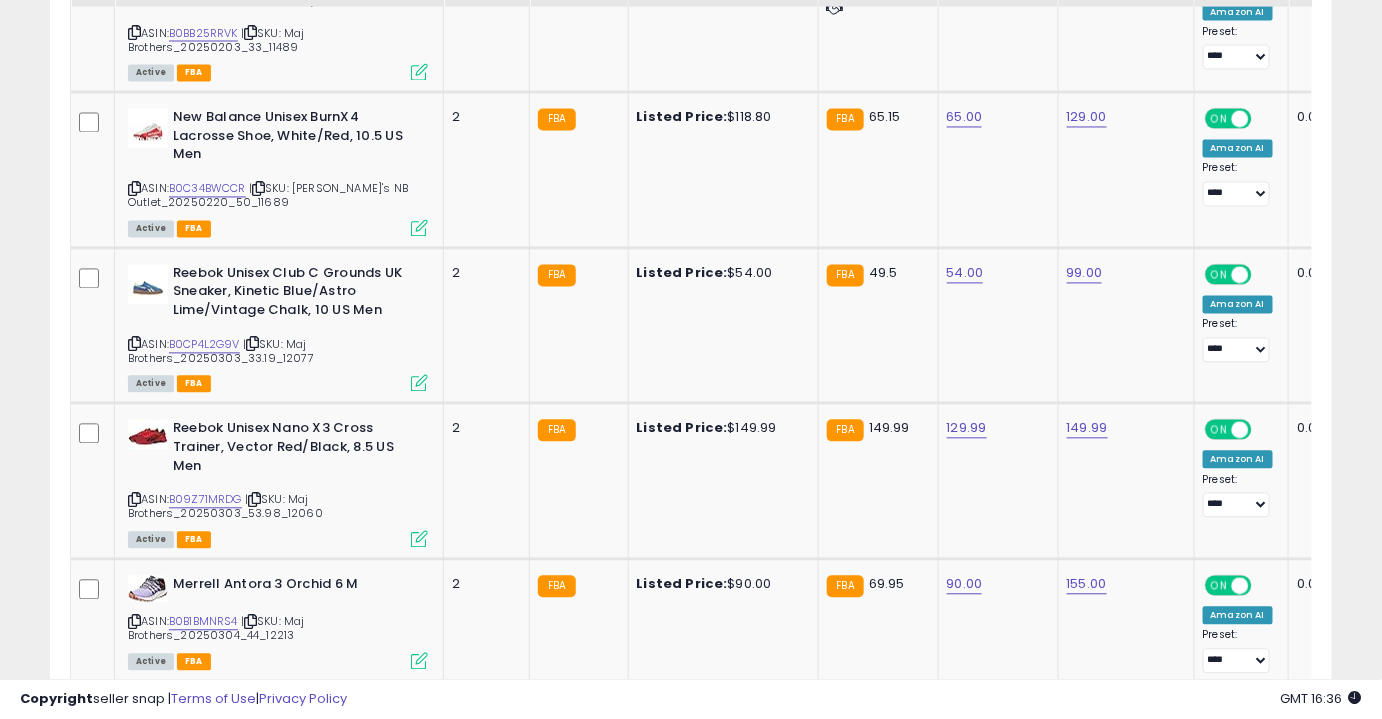 scroll, scrollTop: 1236, scrollLeft: 0, axis: vertical 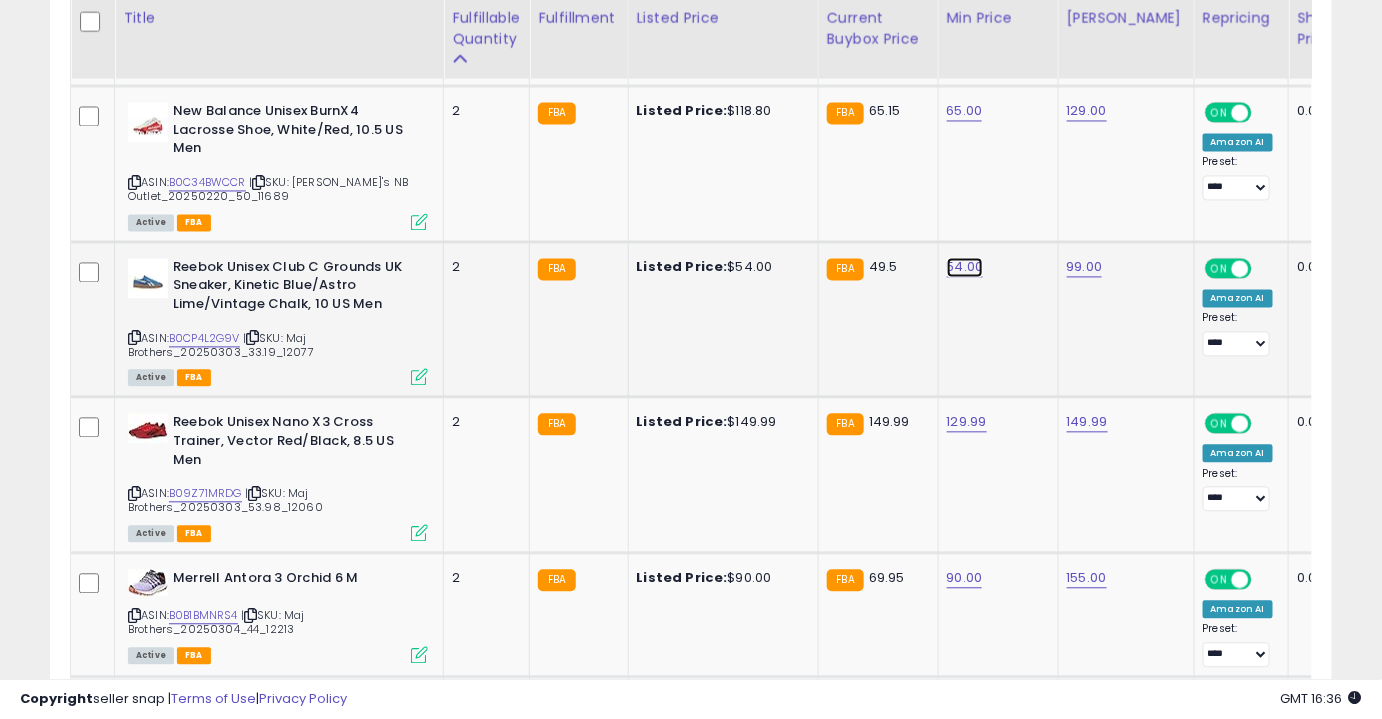 click on "54.00" at bounding box center (965, -162) 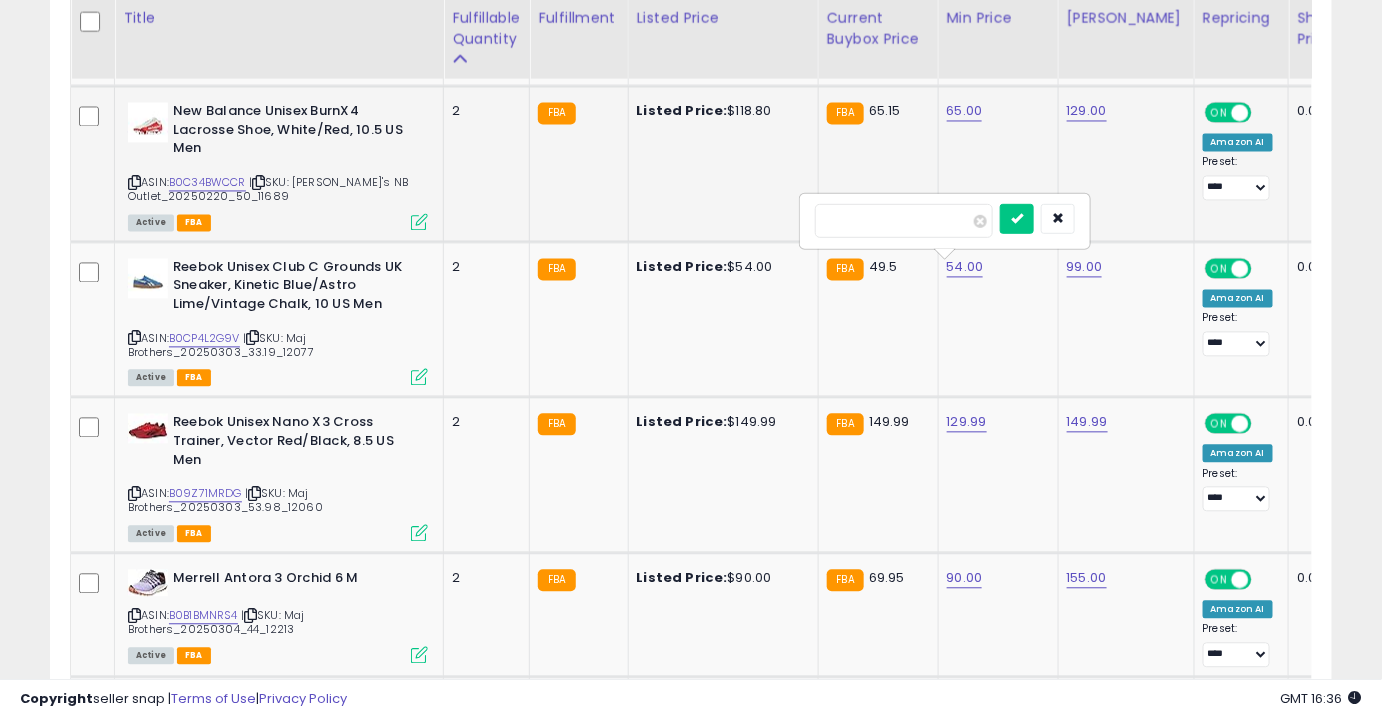 drag, startPoint x: 923, startPoint y: 223, endPoint x: 795, endPoint y: 226, distance: 128.03516 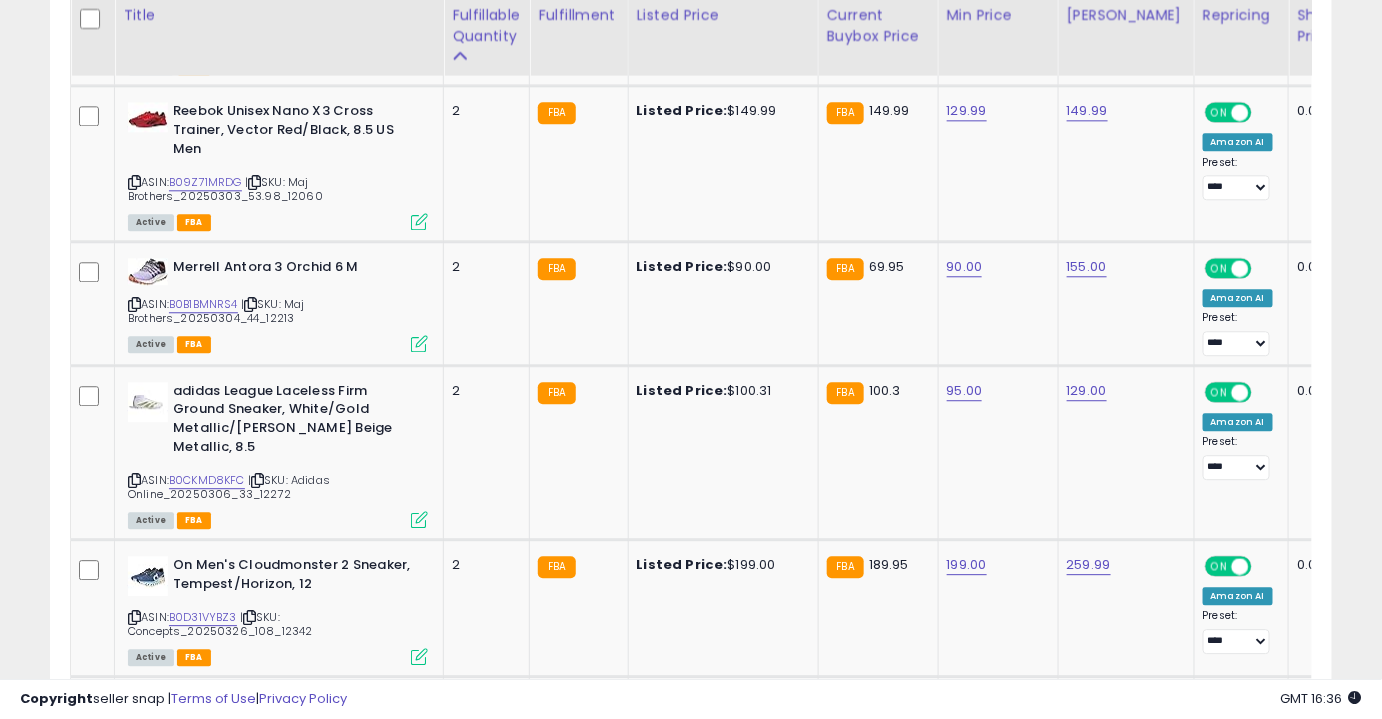 scroll, scrollTop: 1549, scrollLeft: 0, axis: vertical 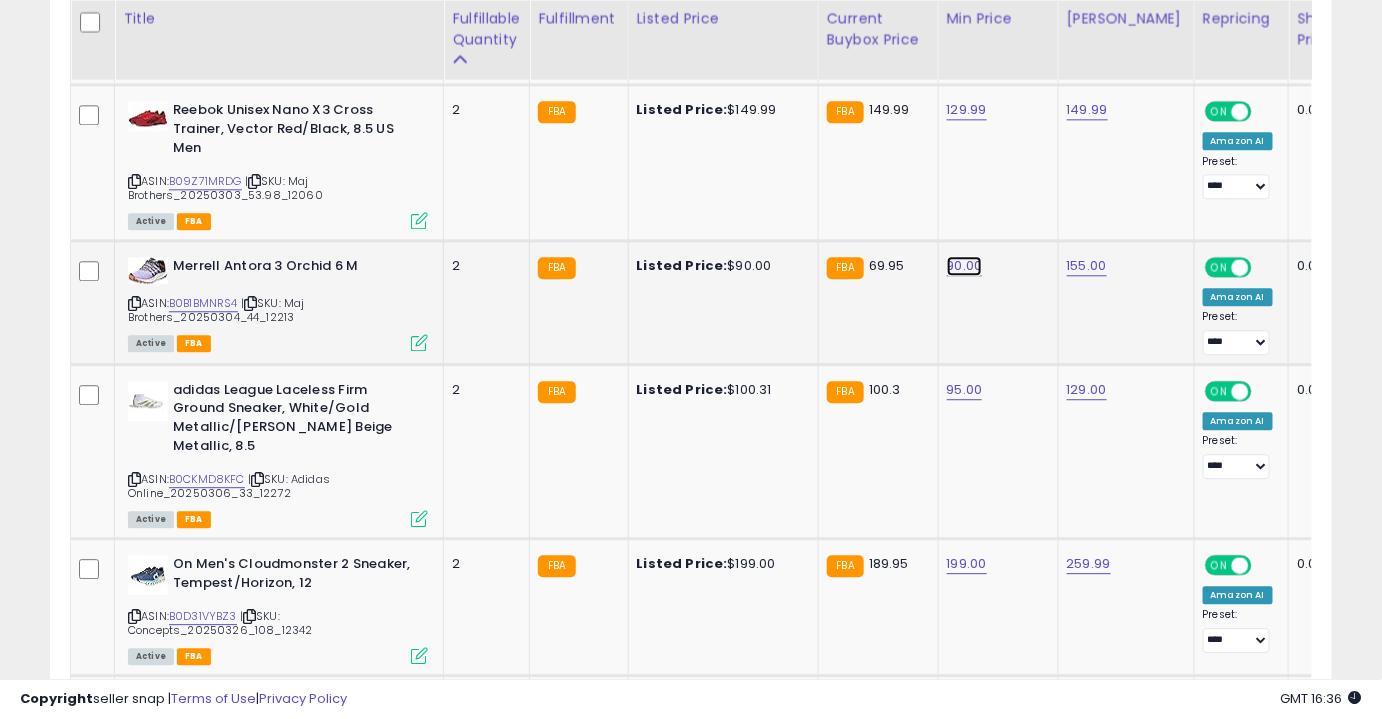 click on "90.00" at bounding box center [965, -475] 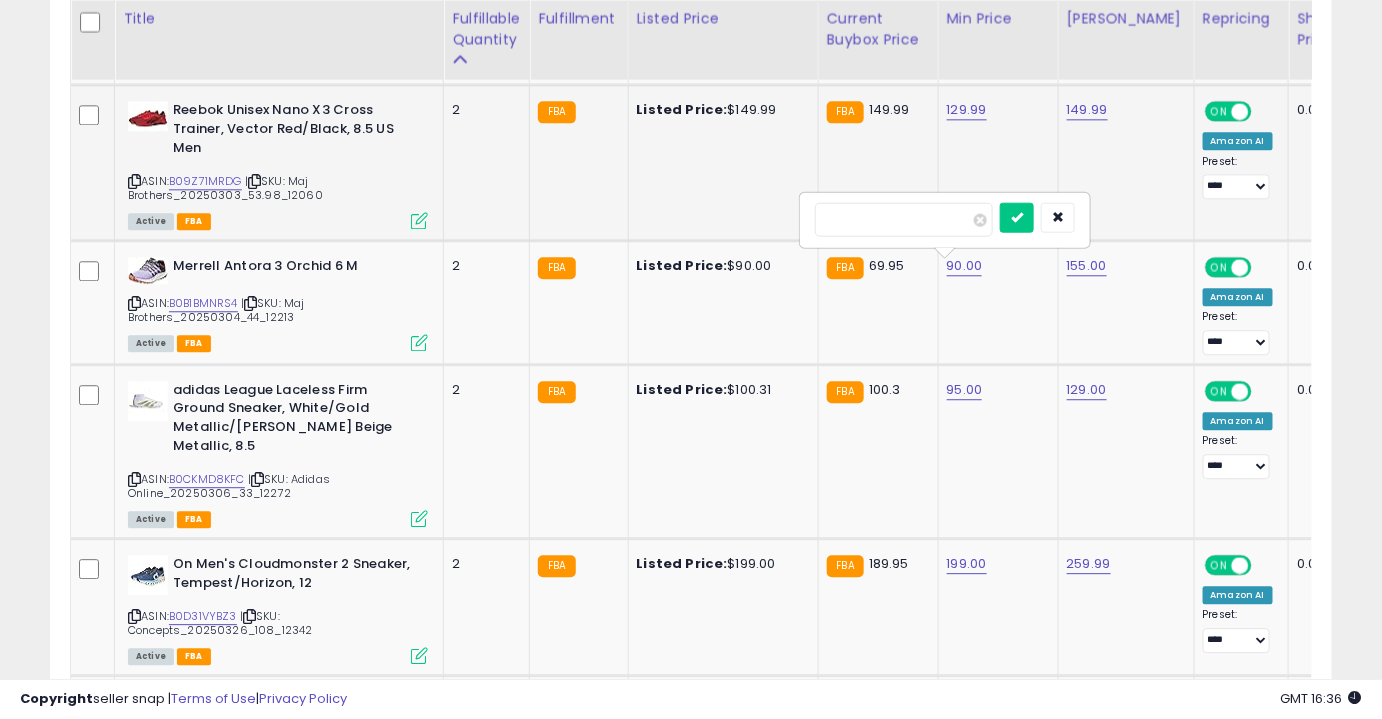 drag, startPoint x: 908, startPoint y: 229, endPoint x: 746, endPoint y: 226, distance: 162.02777 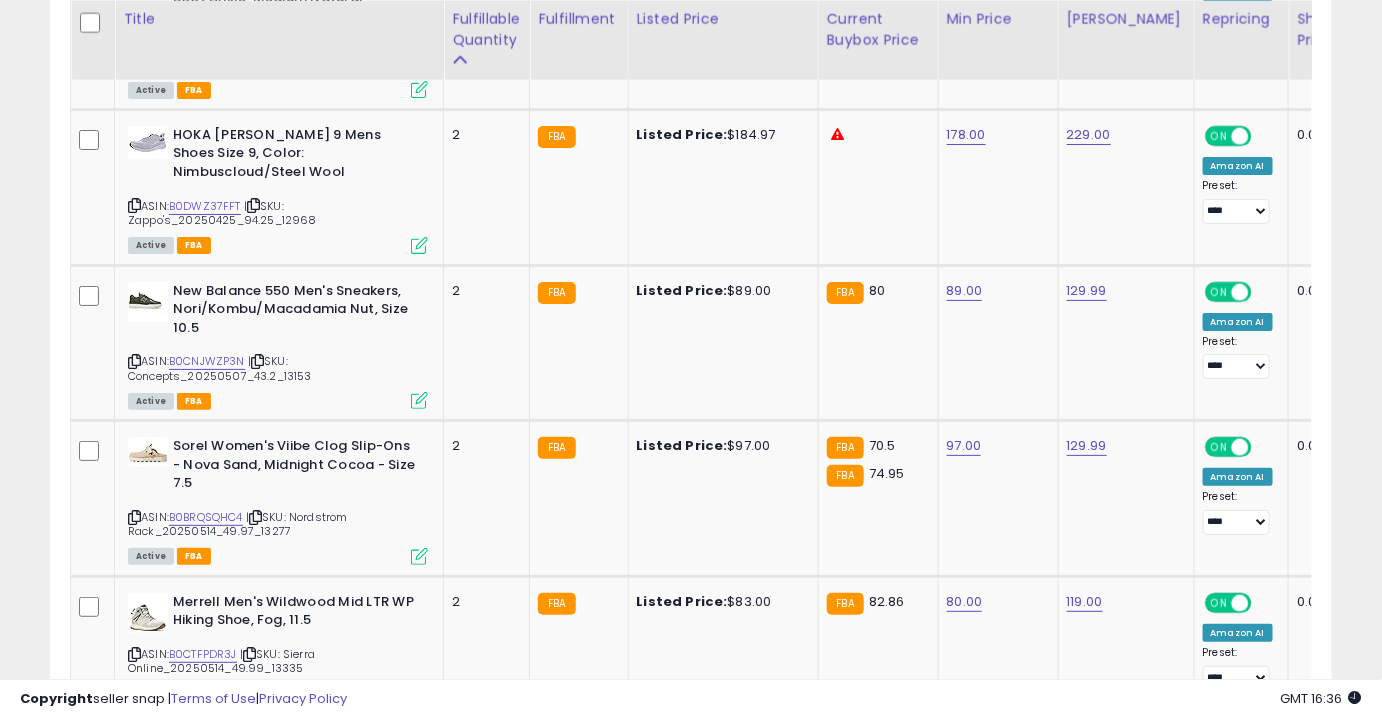 scroll, scrollTop: 2446, scrollLeft: 0, axis: vertical 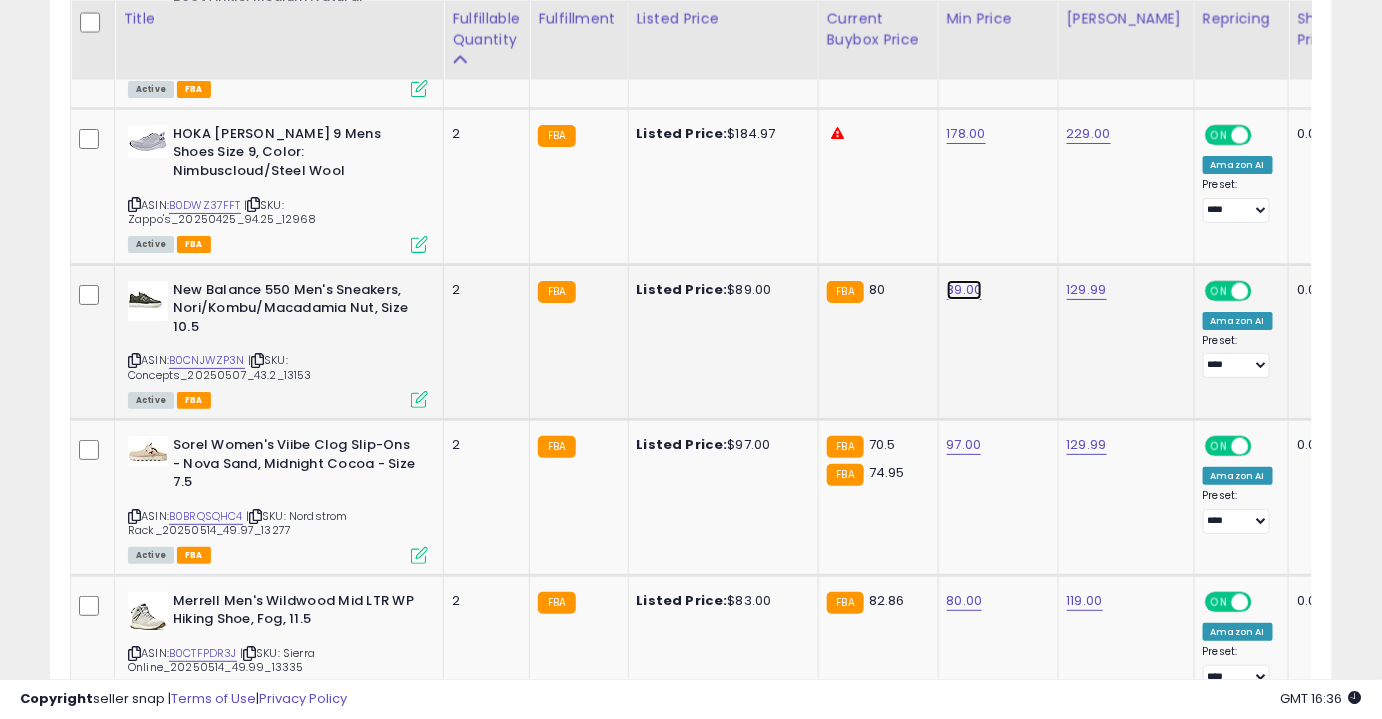 click on "89.00" at bounding box center [965, -1372] 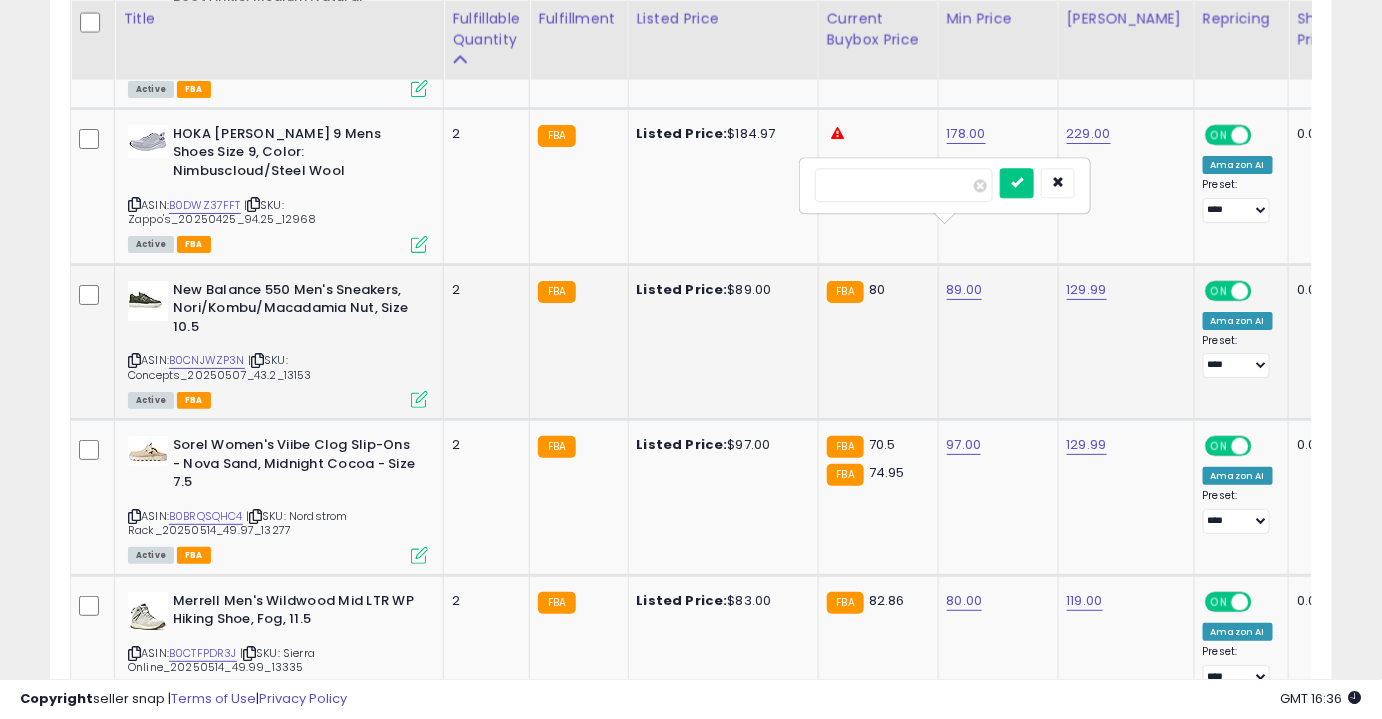 type on "**" 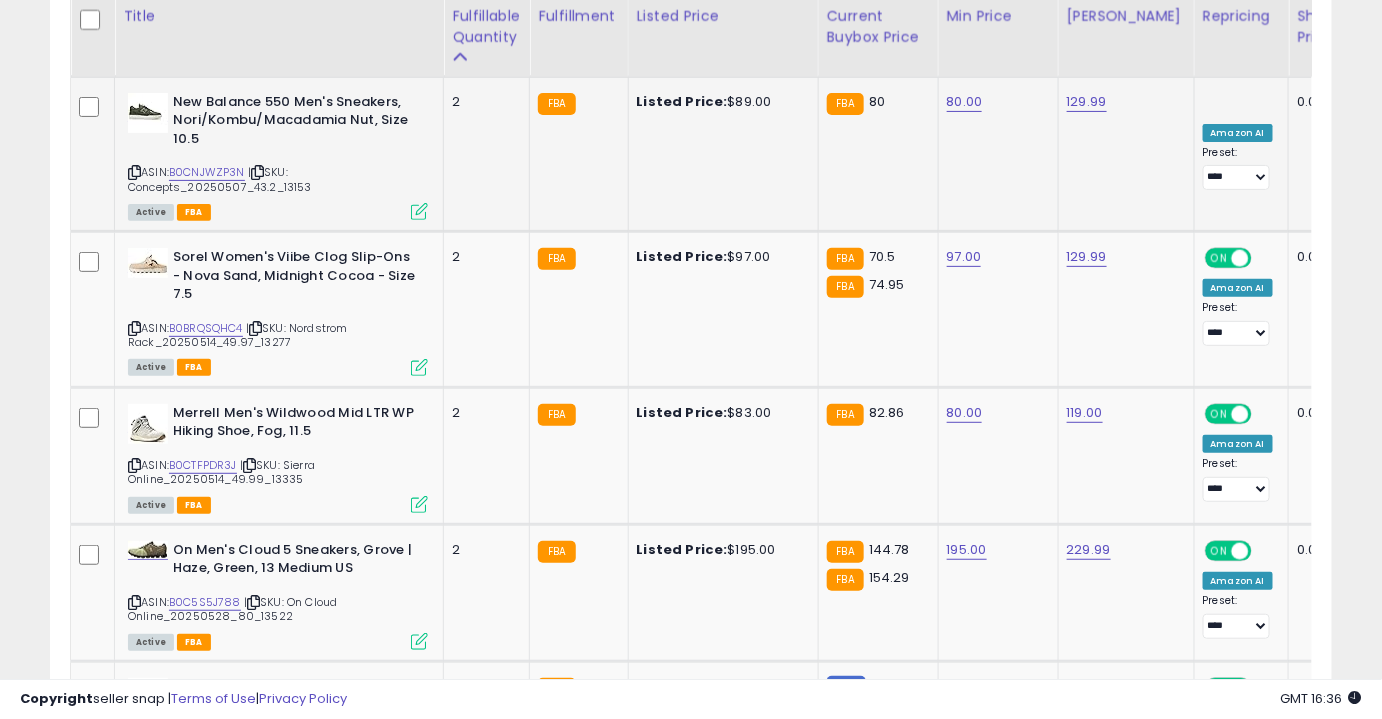 scroll, scrollTop: 2634, scrollLeft: 0, axis: vertical 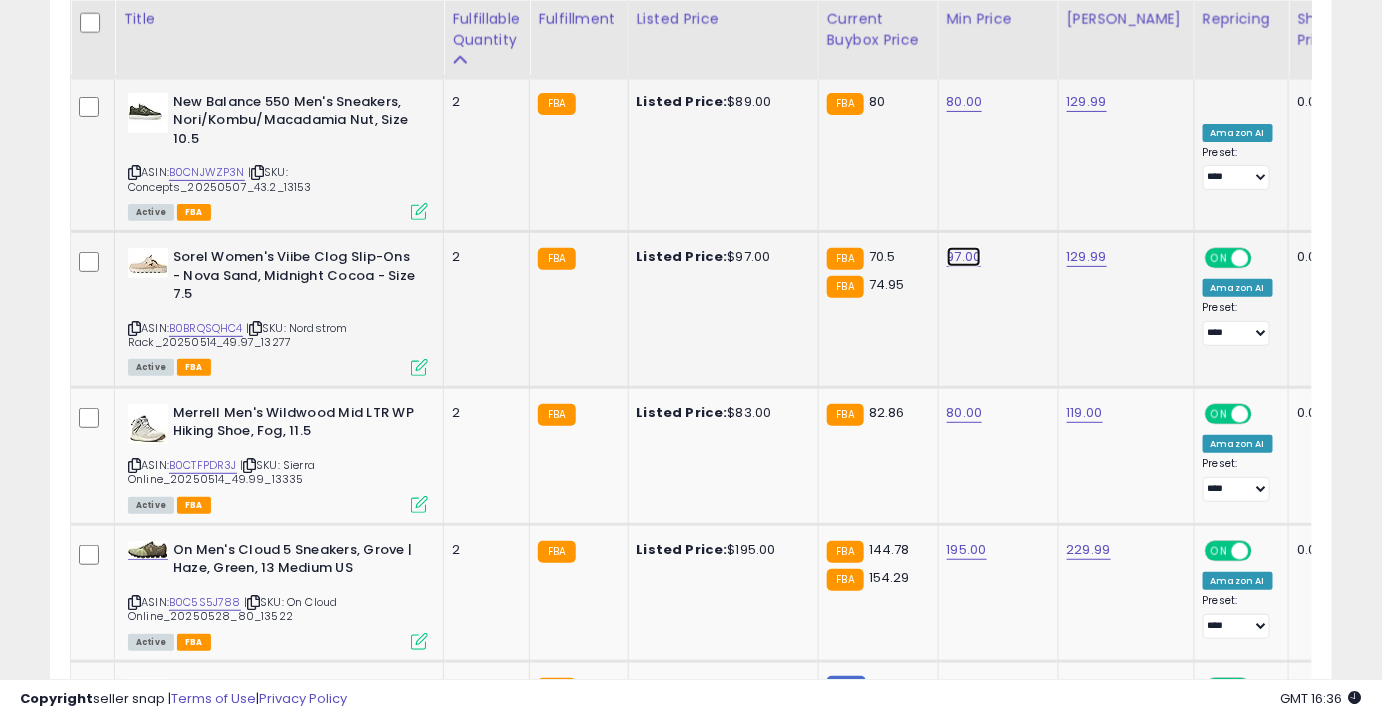 click on "97.00" at bounding box center (965, -1560) 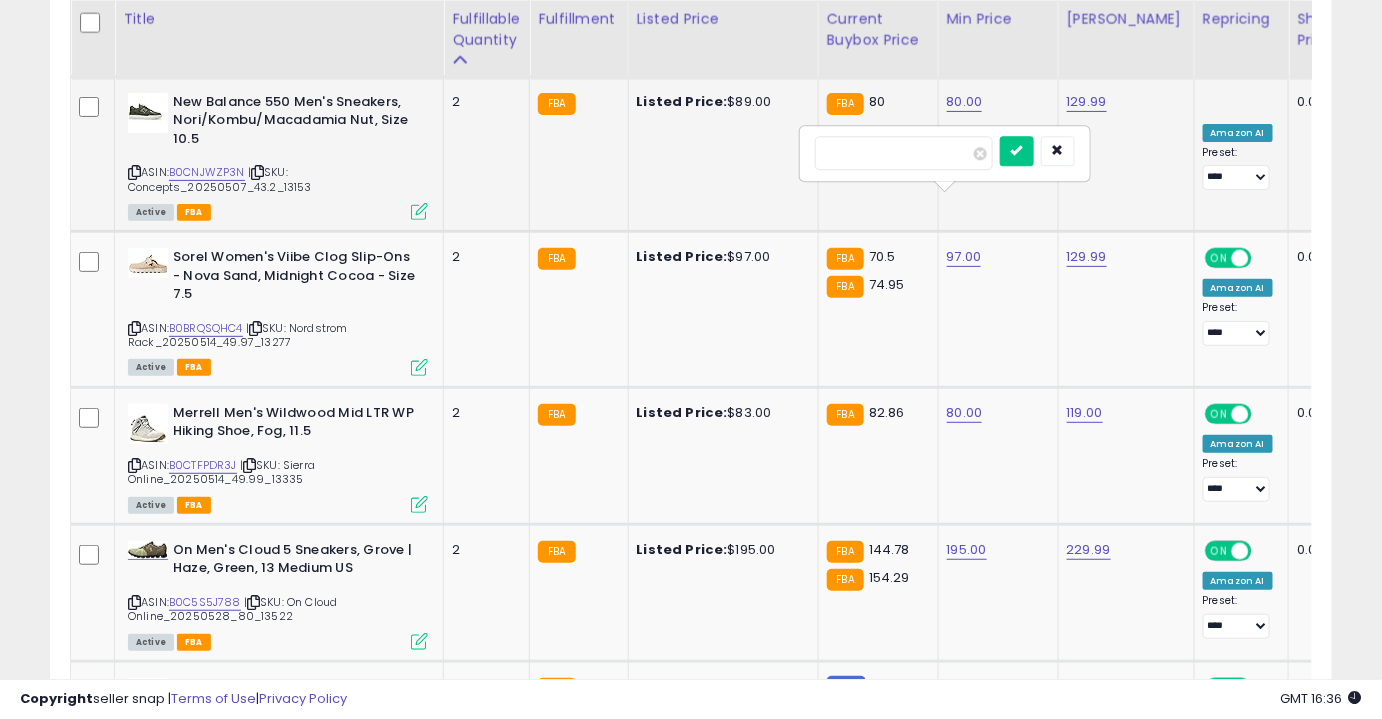 drag, startPoint x: 937, startPoint y: 154, endPoint x: 797, endPoint y: 138, distance: 140.91132 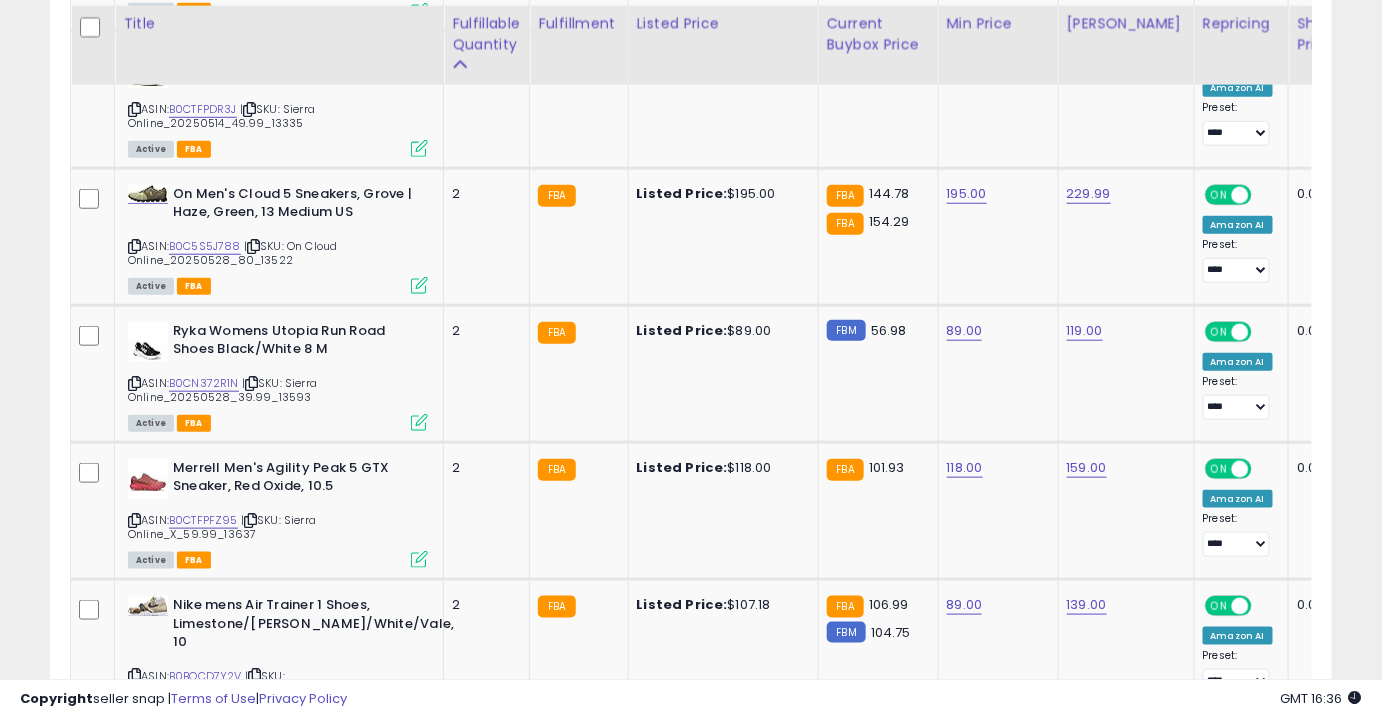 scroll, scrollTop: 3002, scrollLeft: 0, axis: vertical 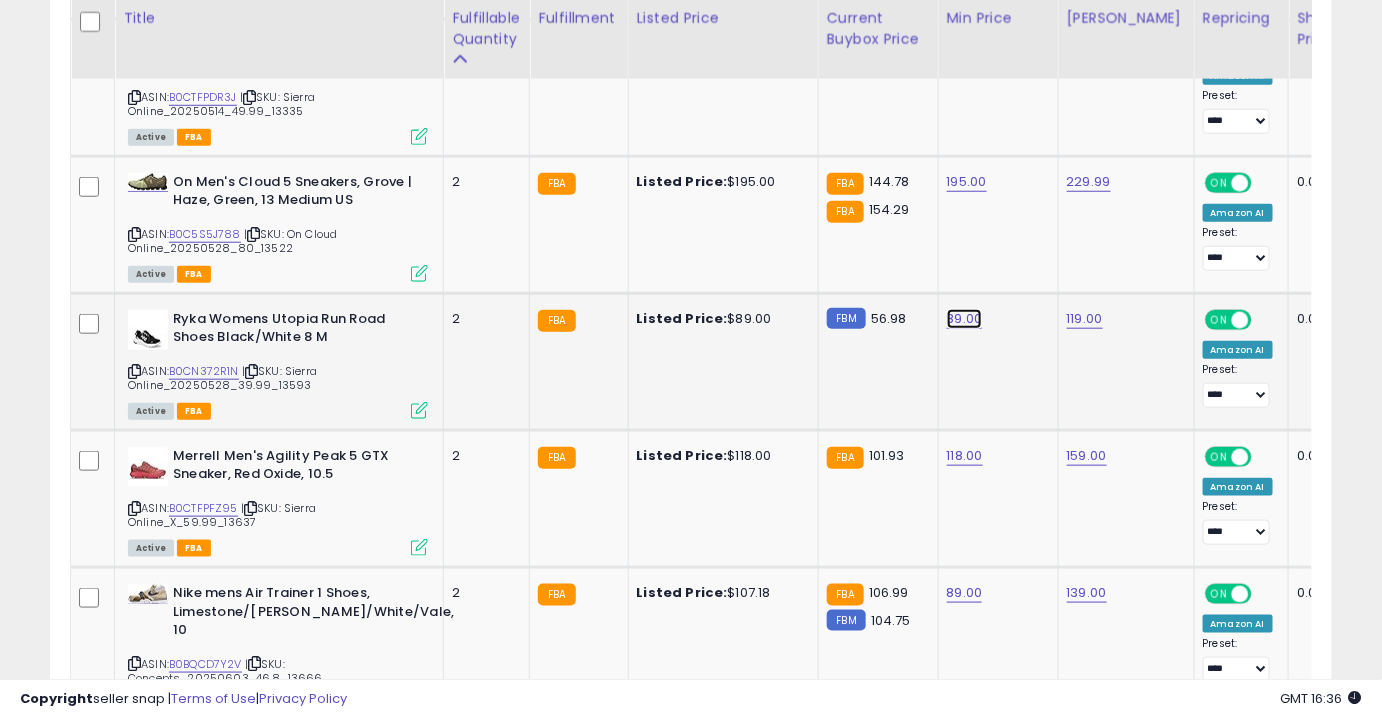 click on "89.00" at bounding box center [965, -1928] 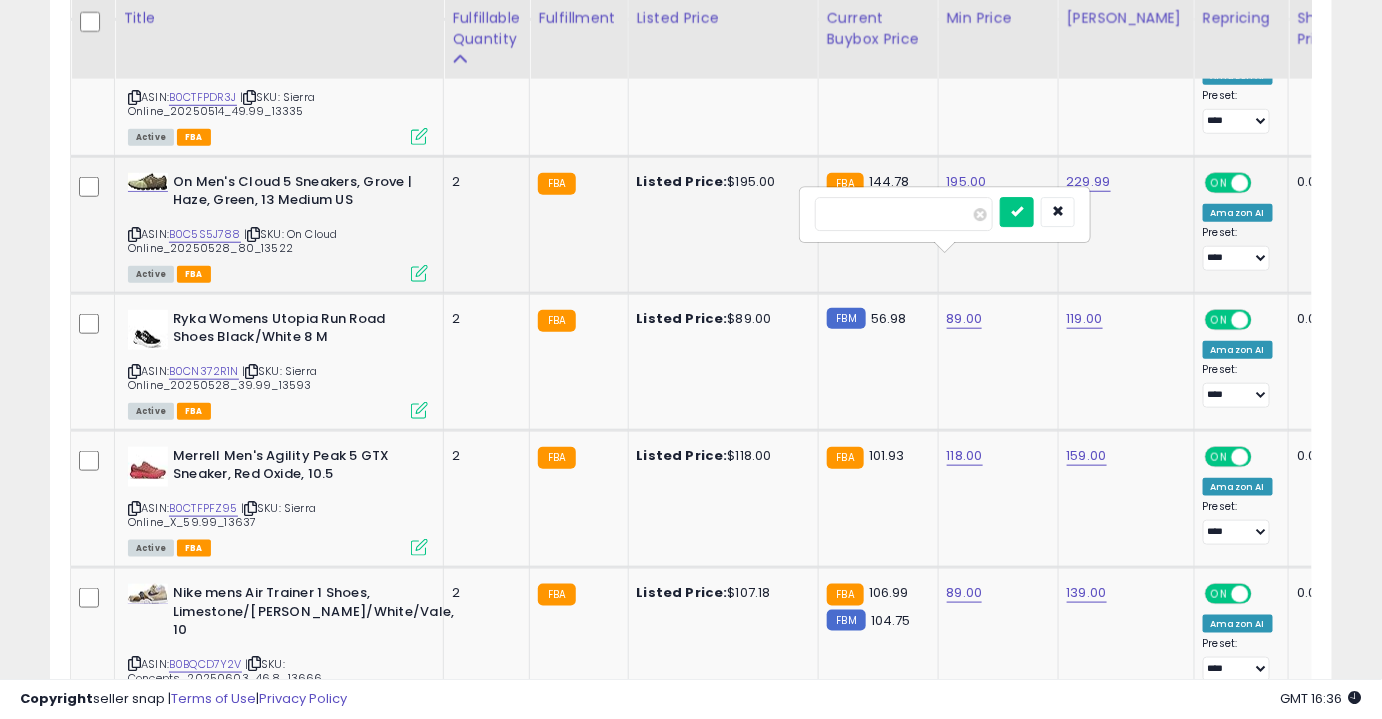 drag, startPoint x: 926, startPoint y: 203, endPoint x: 740, endPoint y: 212, distance: 186.21762 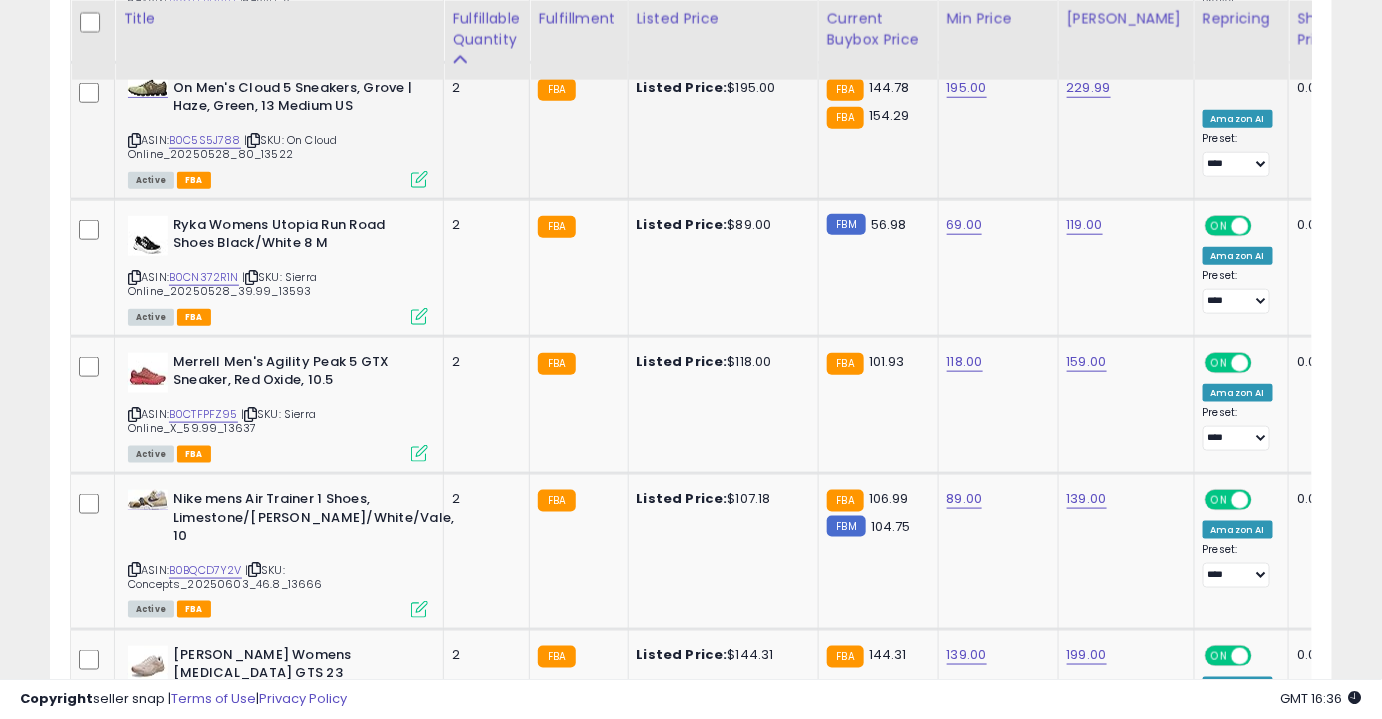 scroll, scrollTop: 3097, scrollLeft: 0, axis: vertical 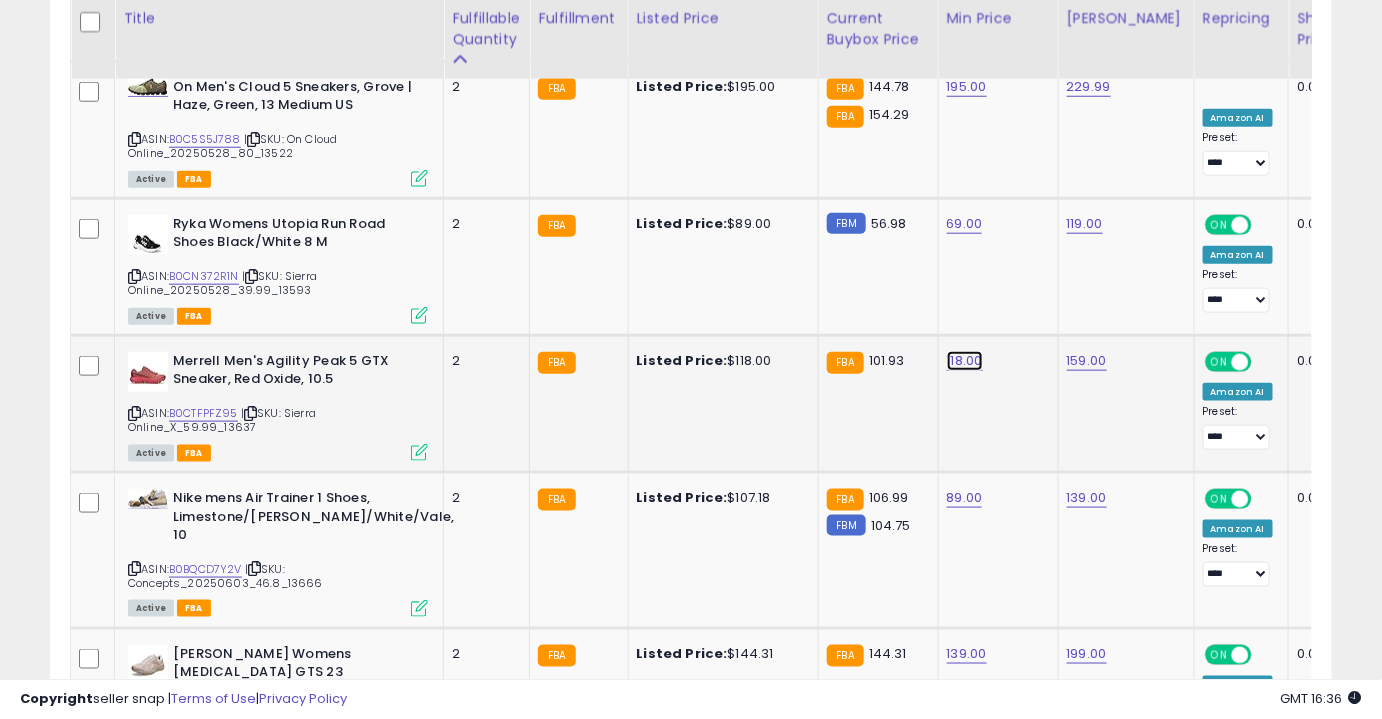 click on "118.00" at bounding box center (965, -2023) 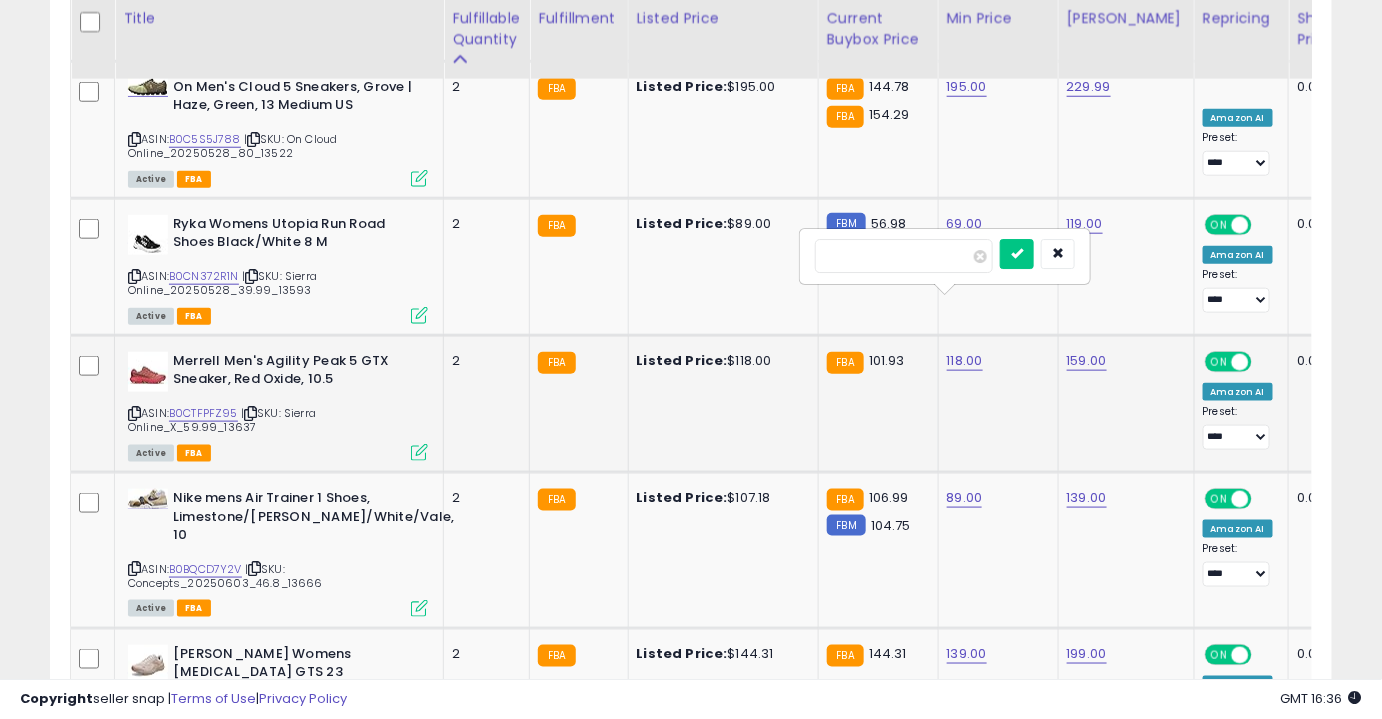 type on "***" 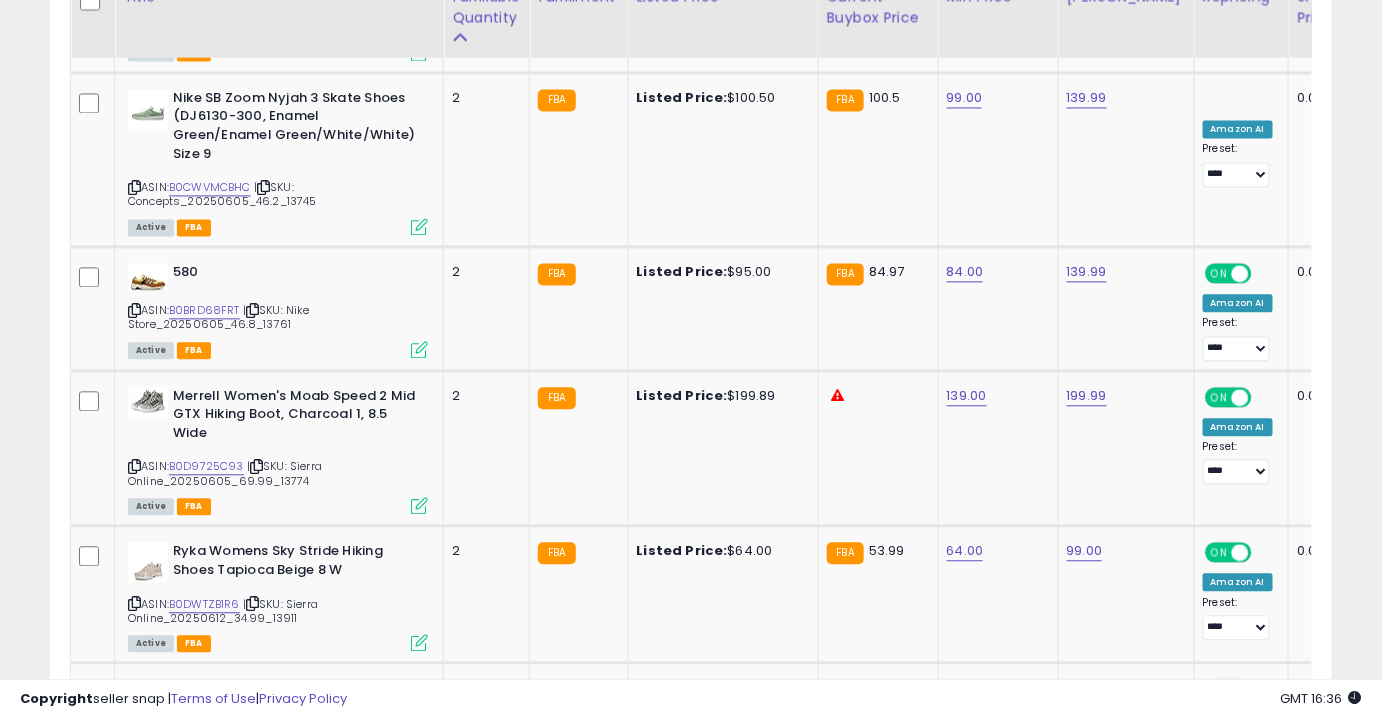 scroll, scrollTop: 3836, scrollLeft: 0, axis: vertical 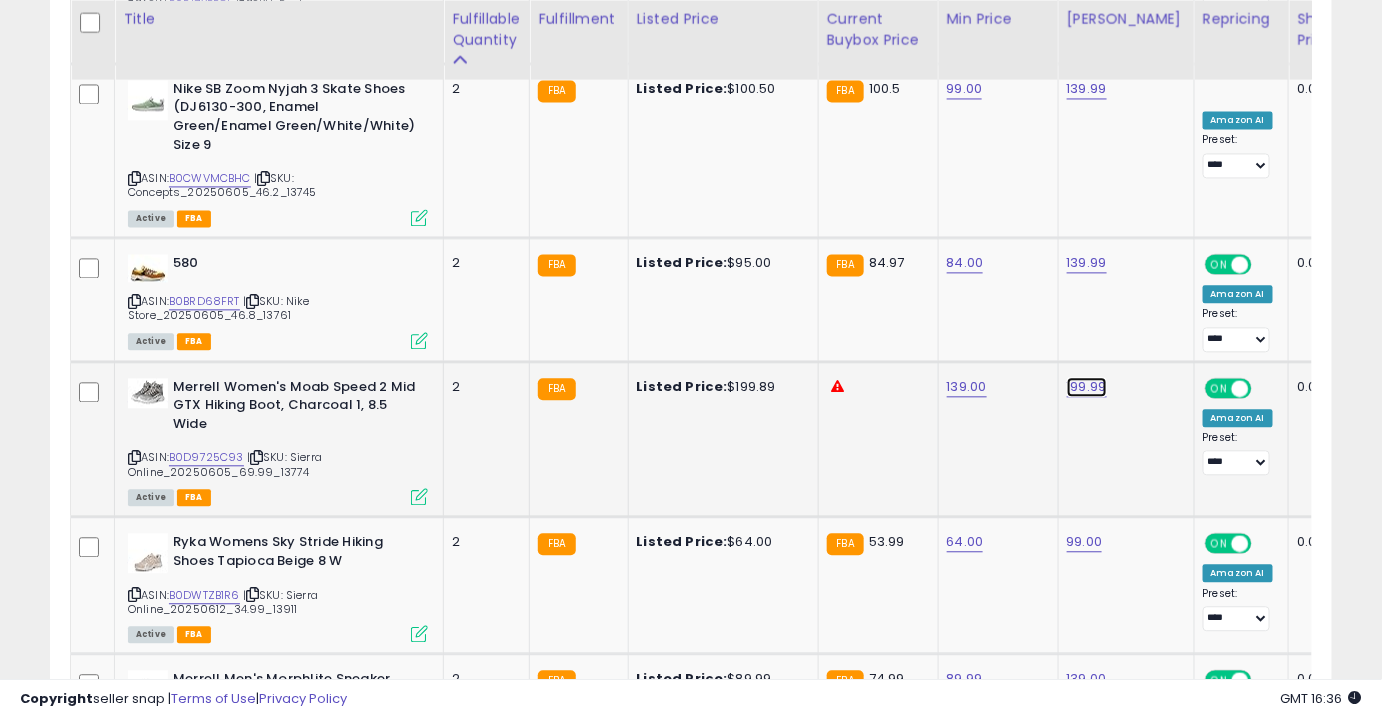 click on "199.99" at bounding box center [1087, -2762] 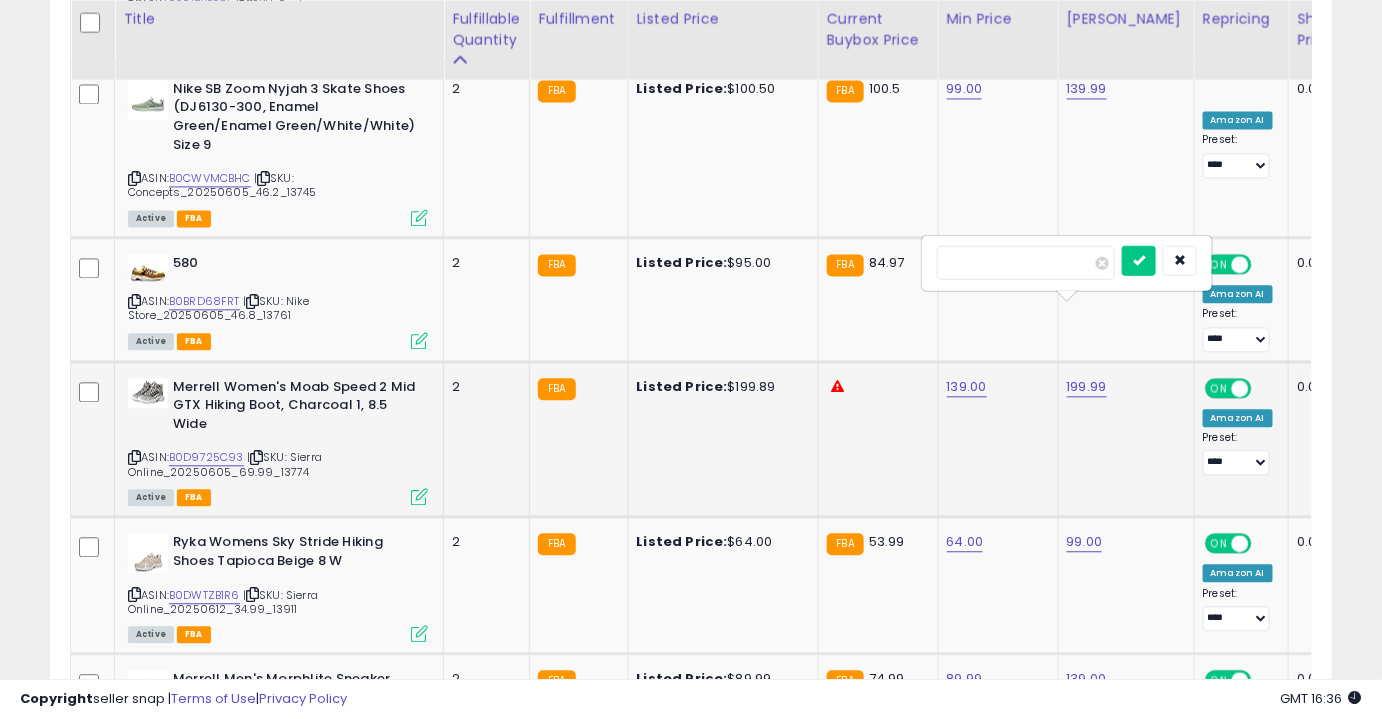 click on "******" at bounding box center (1026, 262) 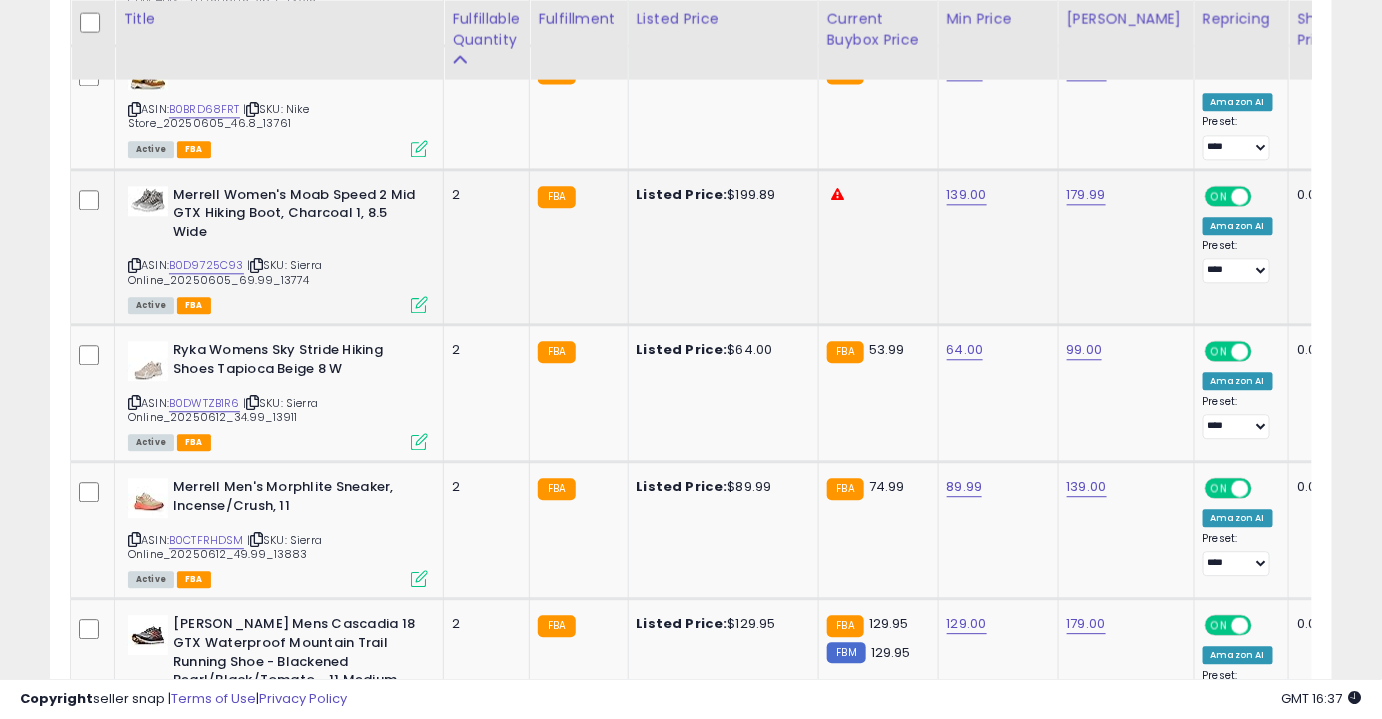 scroll, scrollTop: 4029, scrollLeft: 0, axis: vertical 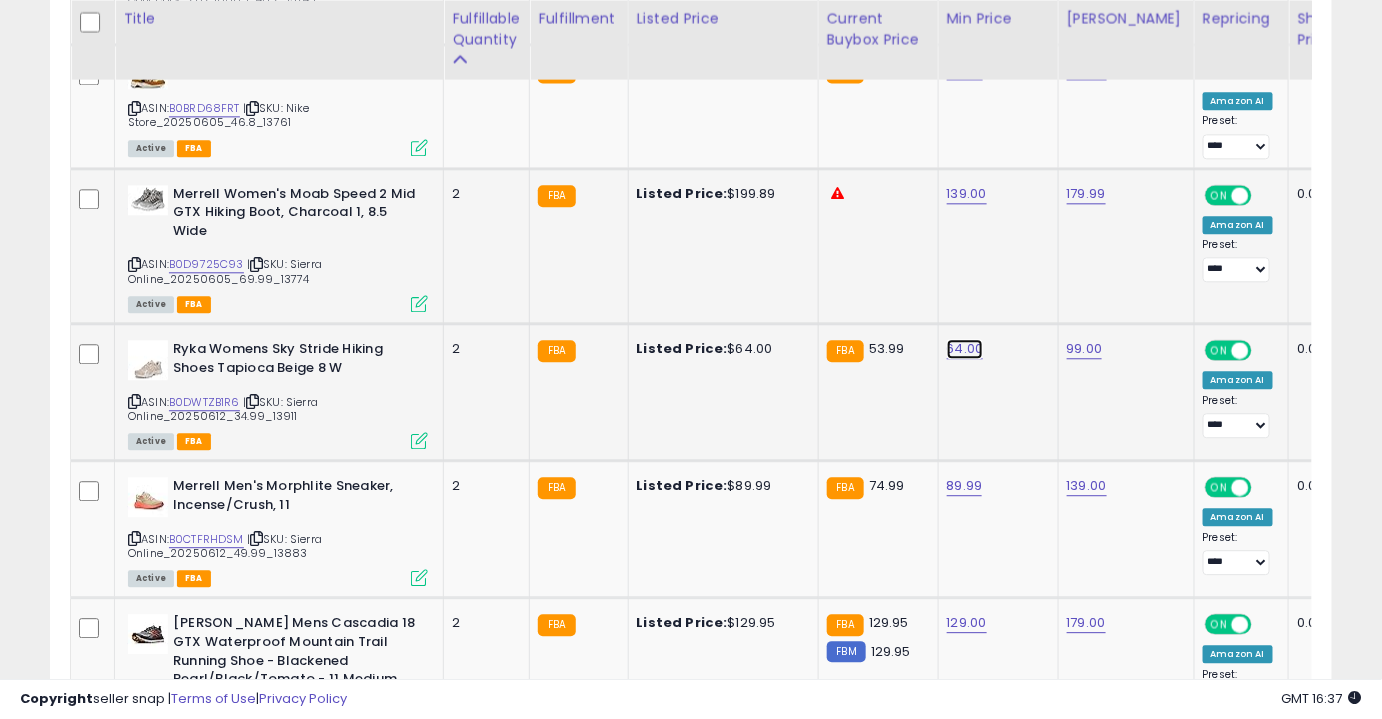 click on "64.00" at bounding box center (965, -2955) 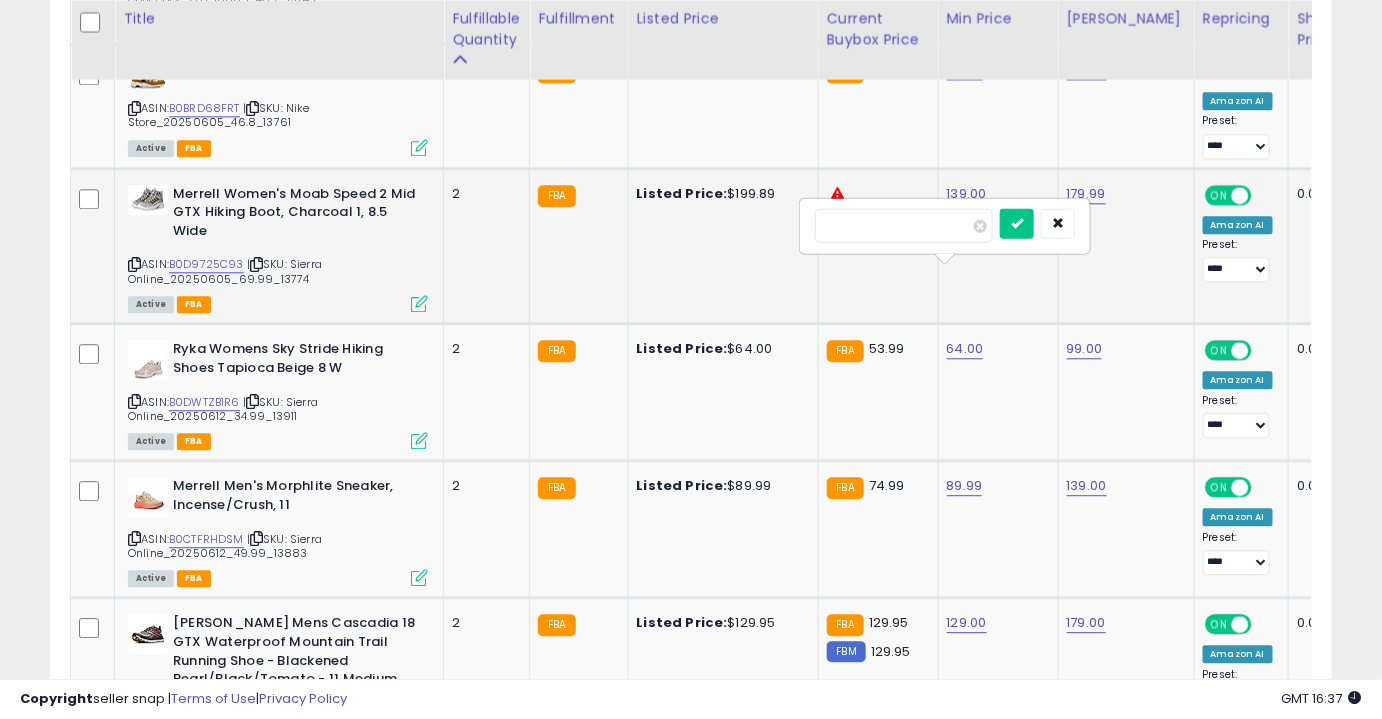 drag, startPoint x: 920, startPoint y: 220, endPoint x: 789, endPoint y: 228, distance: 131.24405 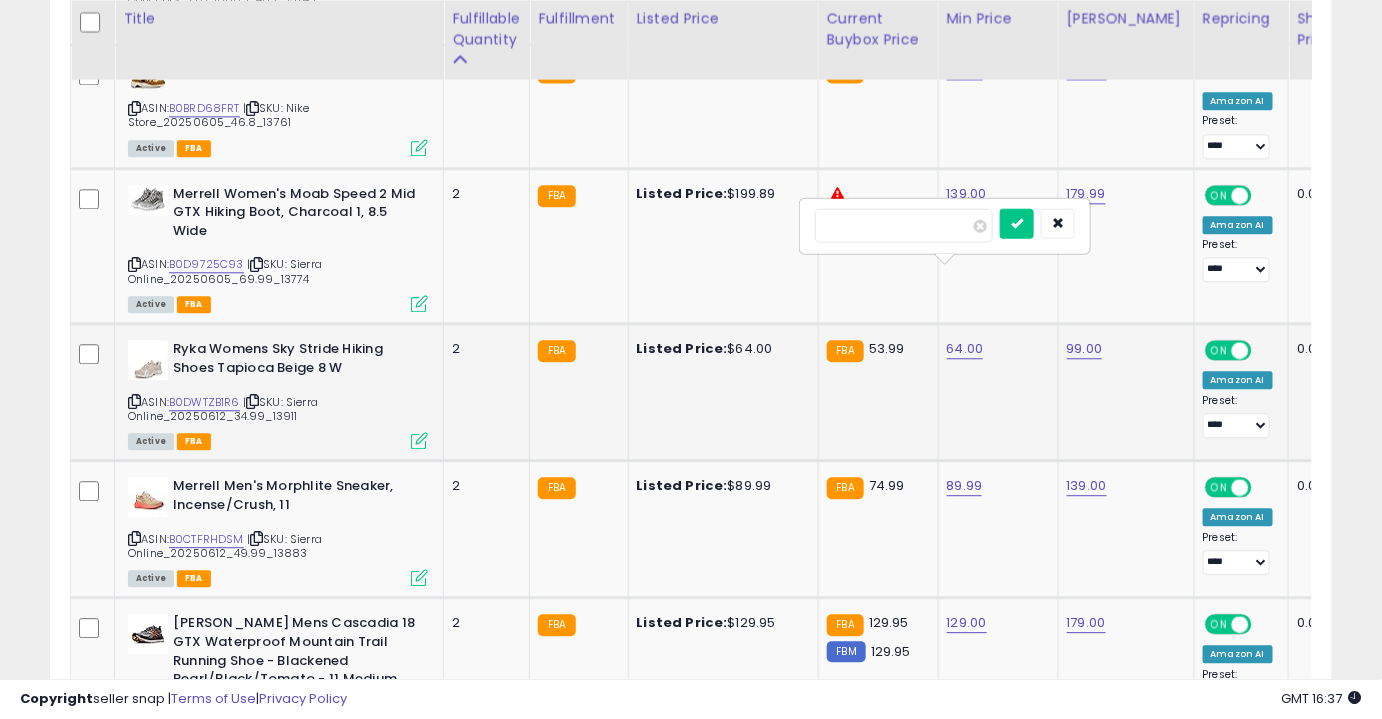 type on "**" 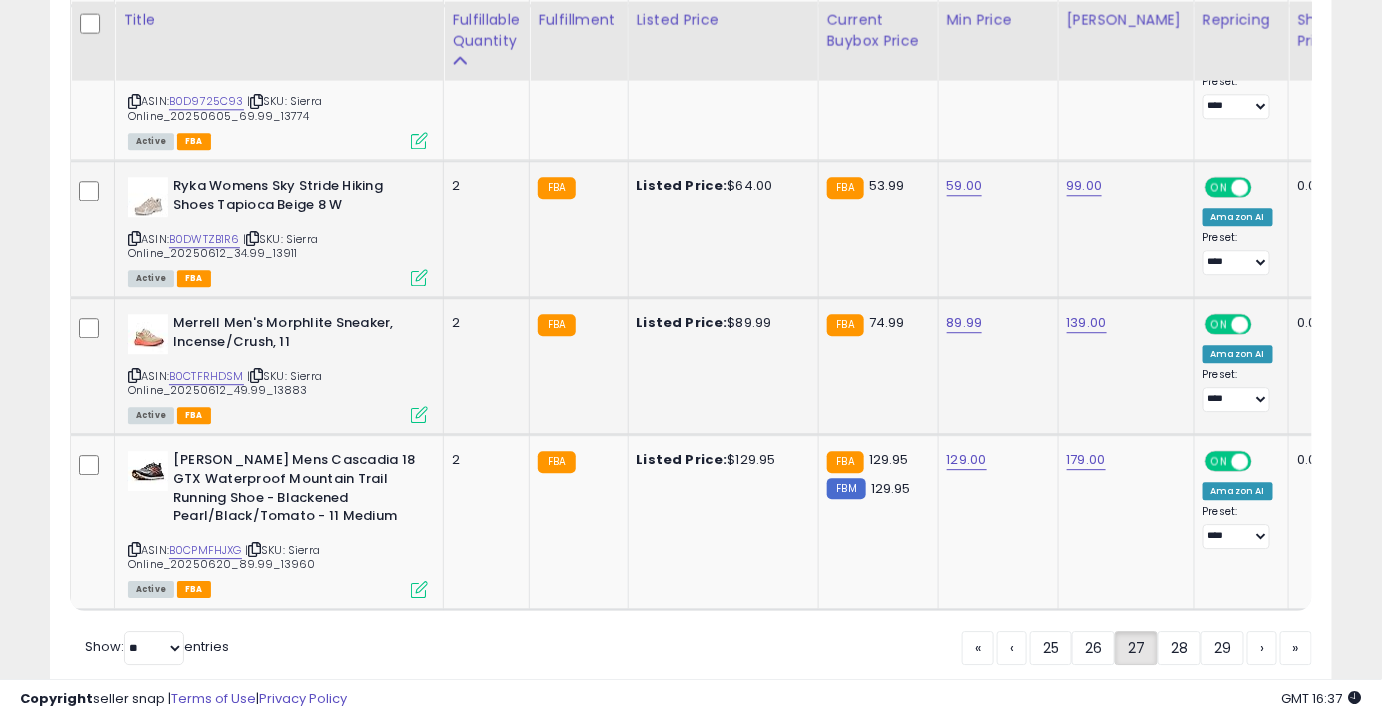 scroll, scrollTop: 4193, scrollLeft: 0, axis: vertical 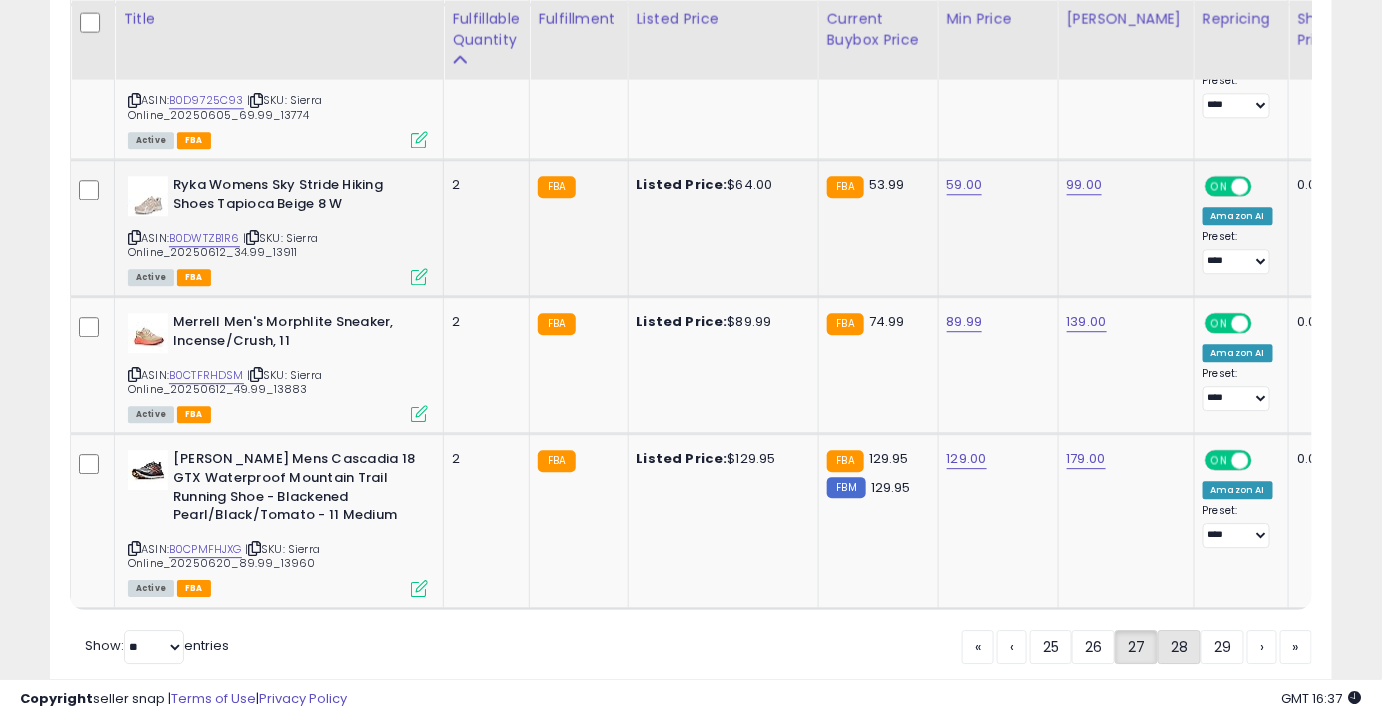 click on "28" 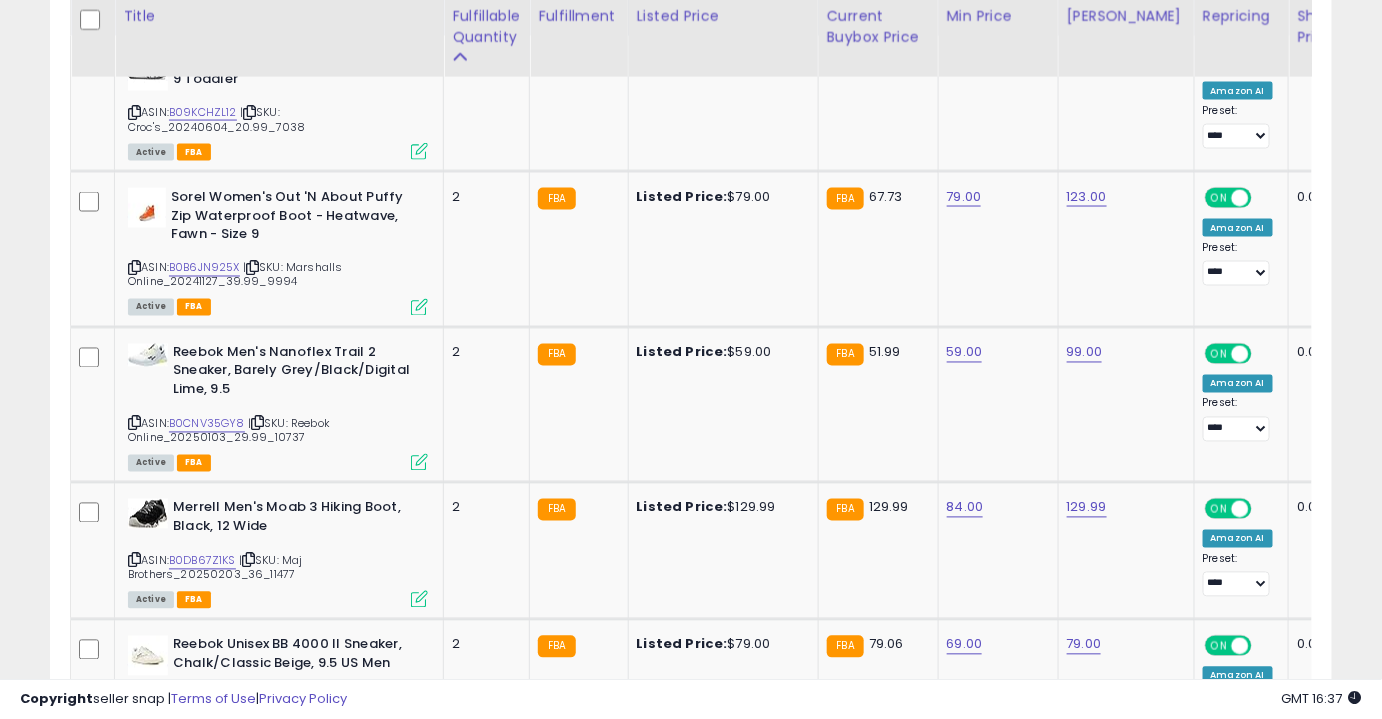 scroll, scrollTop: 1018, scrollLeft: 0, axis: vertical 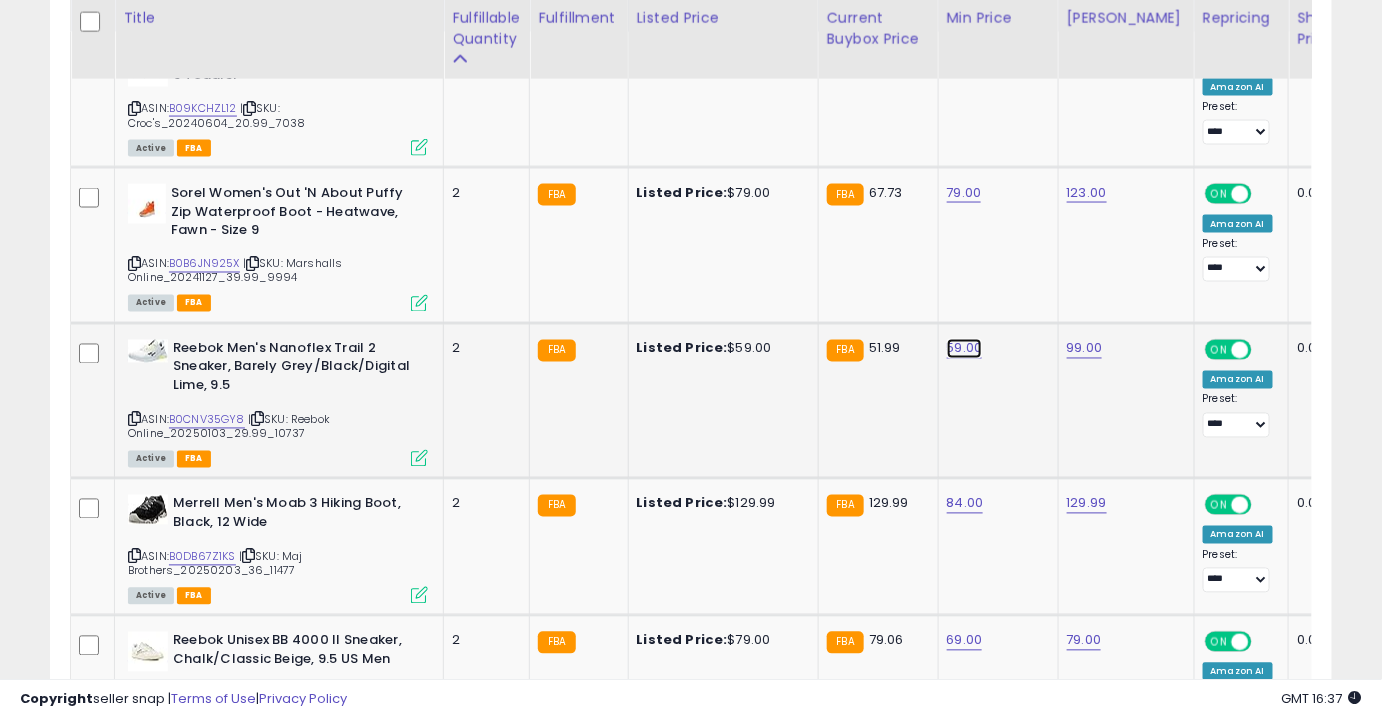 click on "59.00" at bounding box center (965, 56) 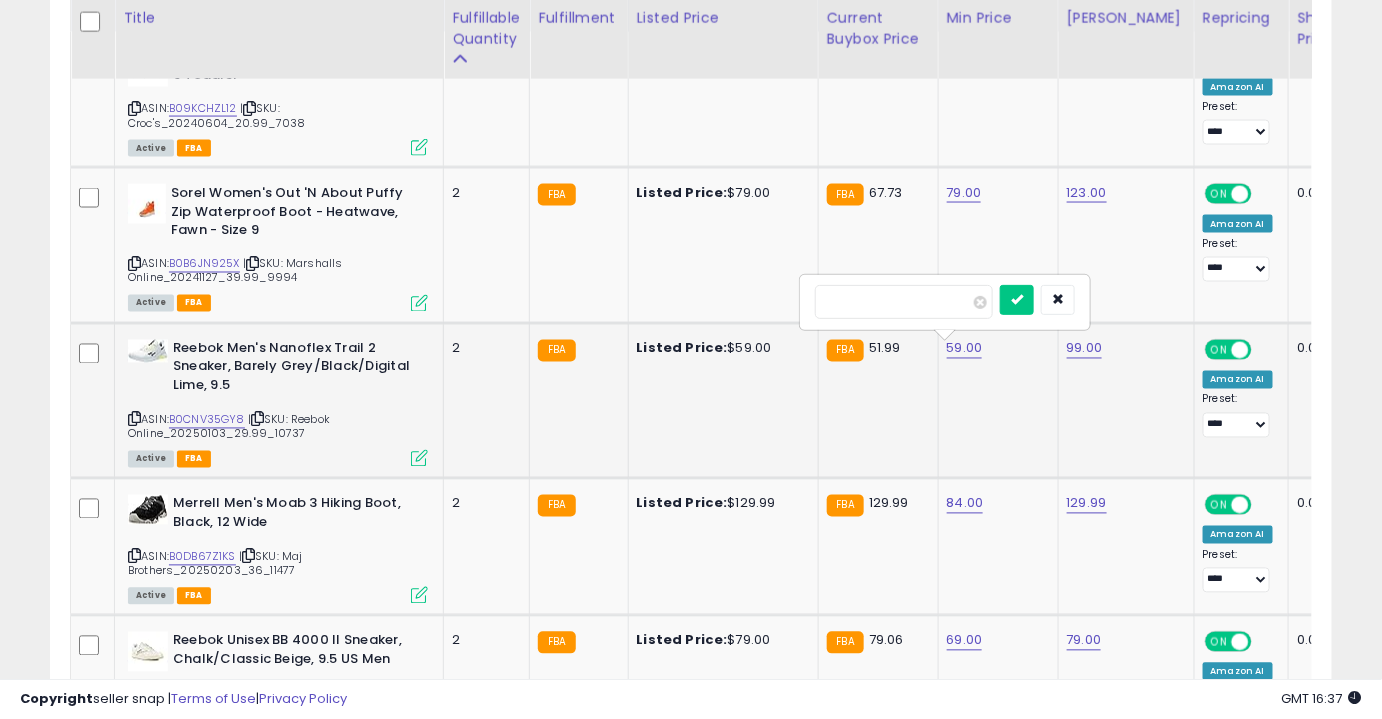 type on "**" 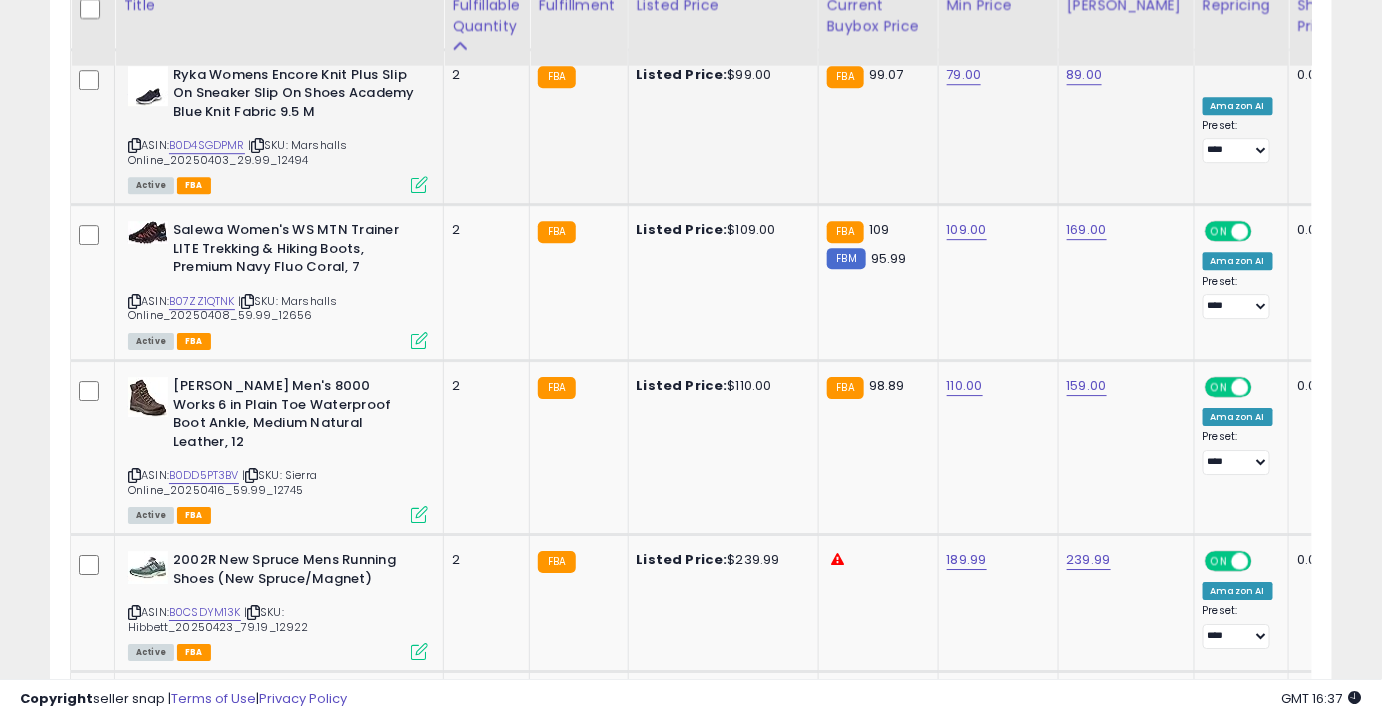 scroll, scrollTop: 1897, scrollLeft: 0, axis: vertical 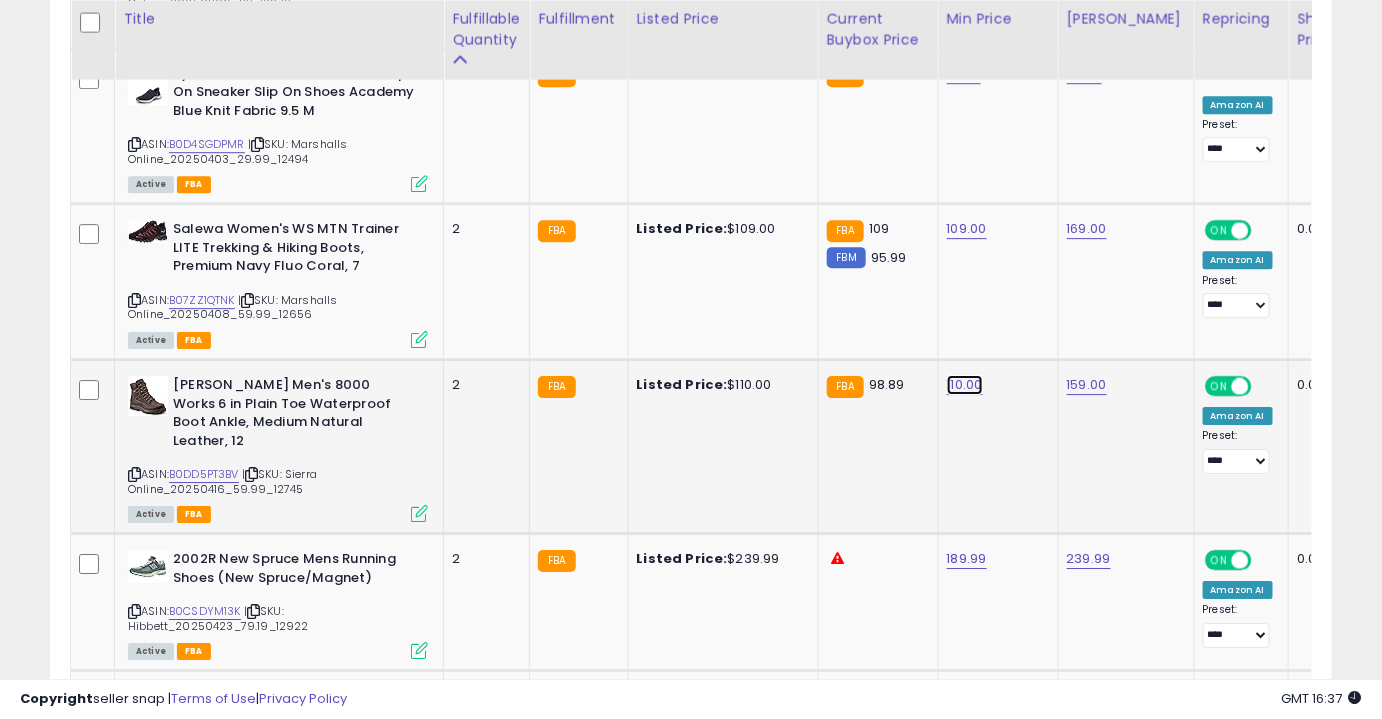 click on "110.00" at bounding box center (965, -823) 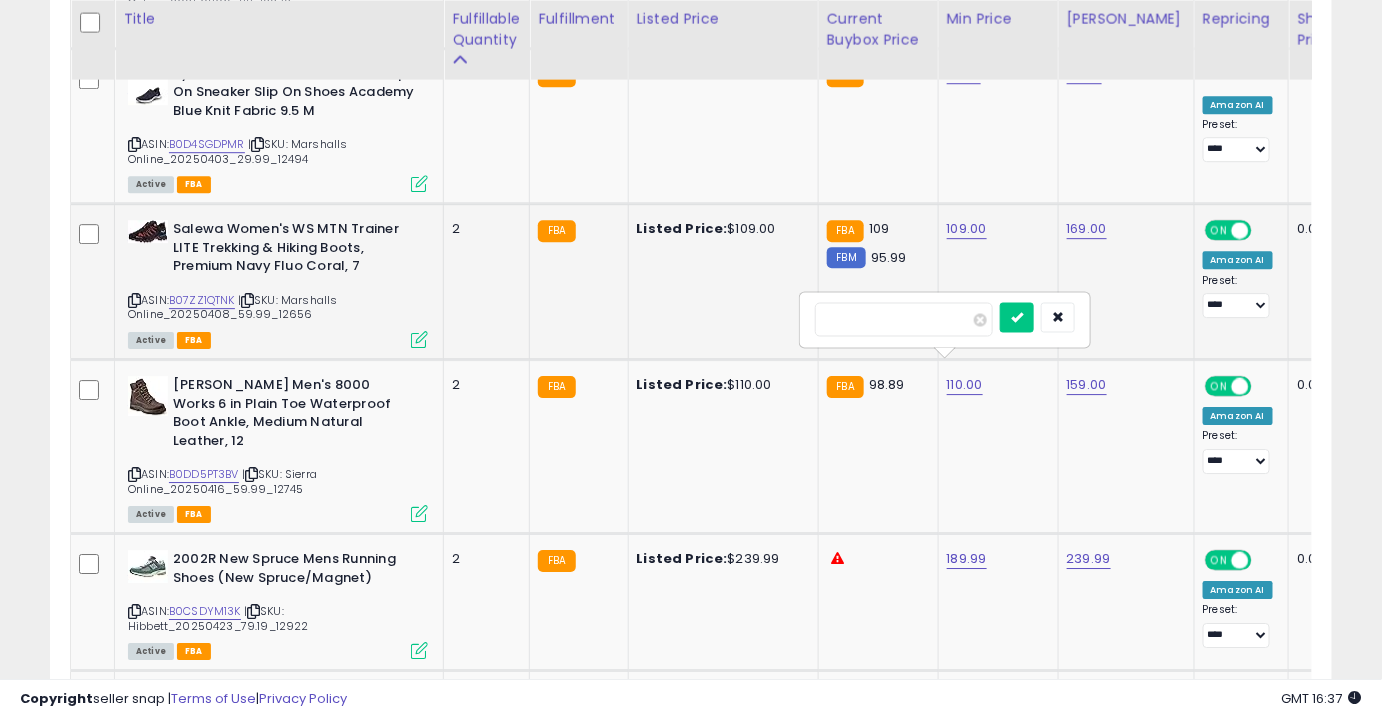 drag, startPoint x: 909, startPoint y: 319, endPoint x: 728, endPoint y: 324, distance: 181.06905 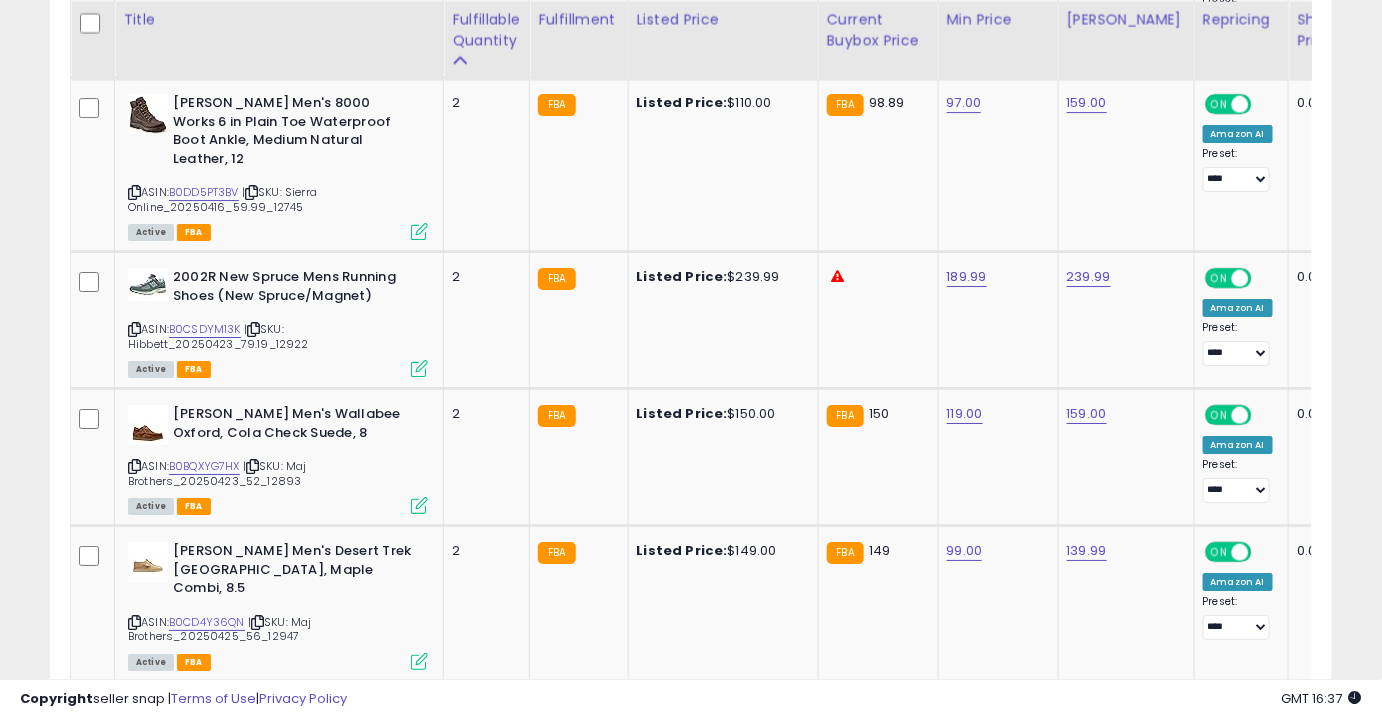 scroll, scrollTop: 2180, scrollLeft: 0, axis: vertical 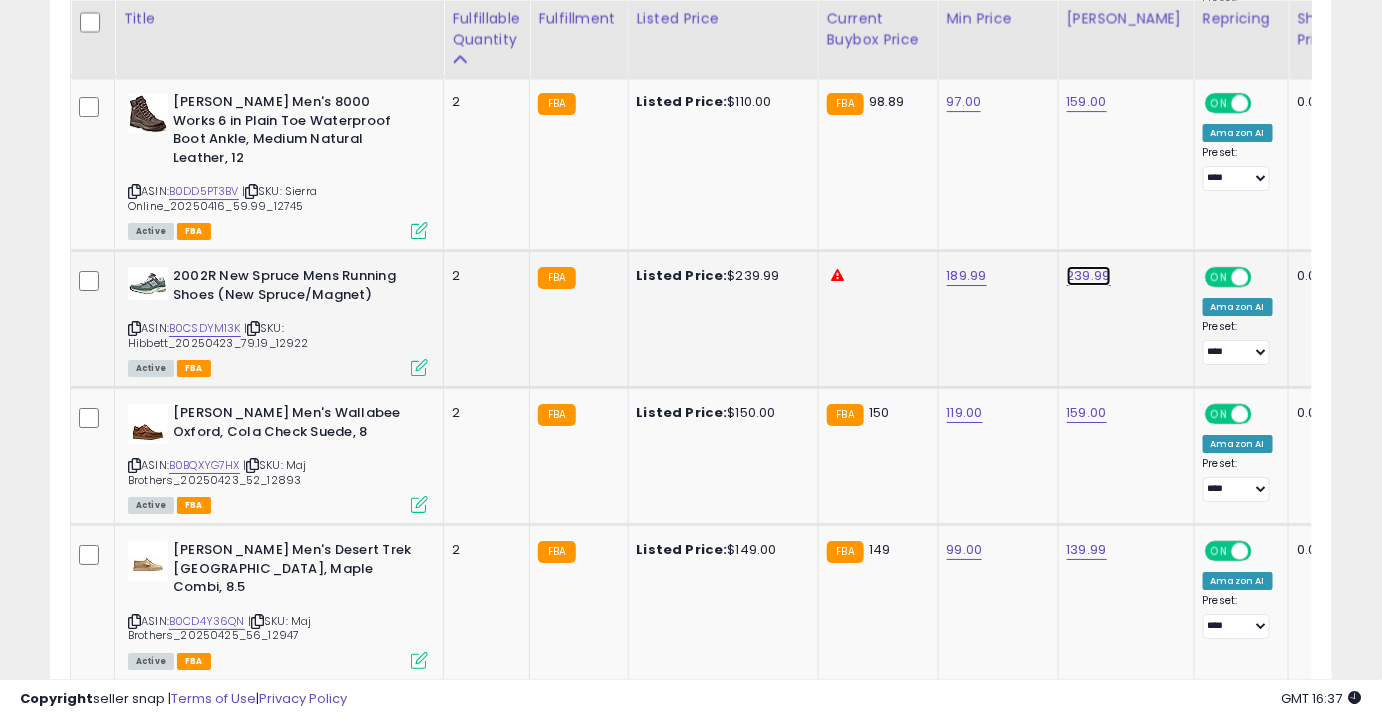 click on "239.99" at bounding box center [1085, -1106] 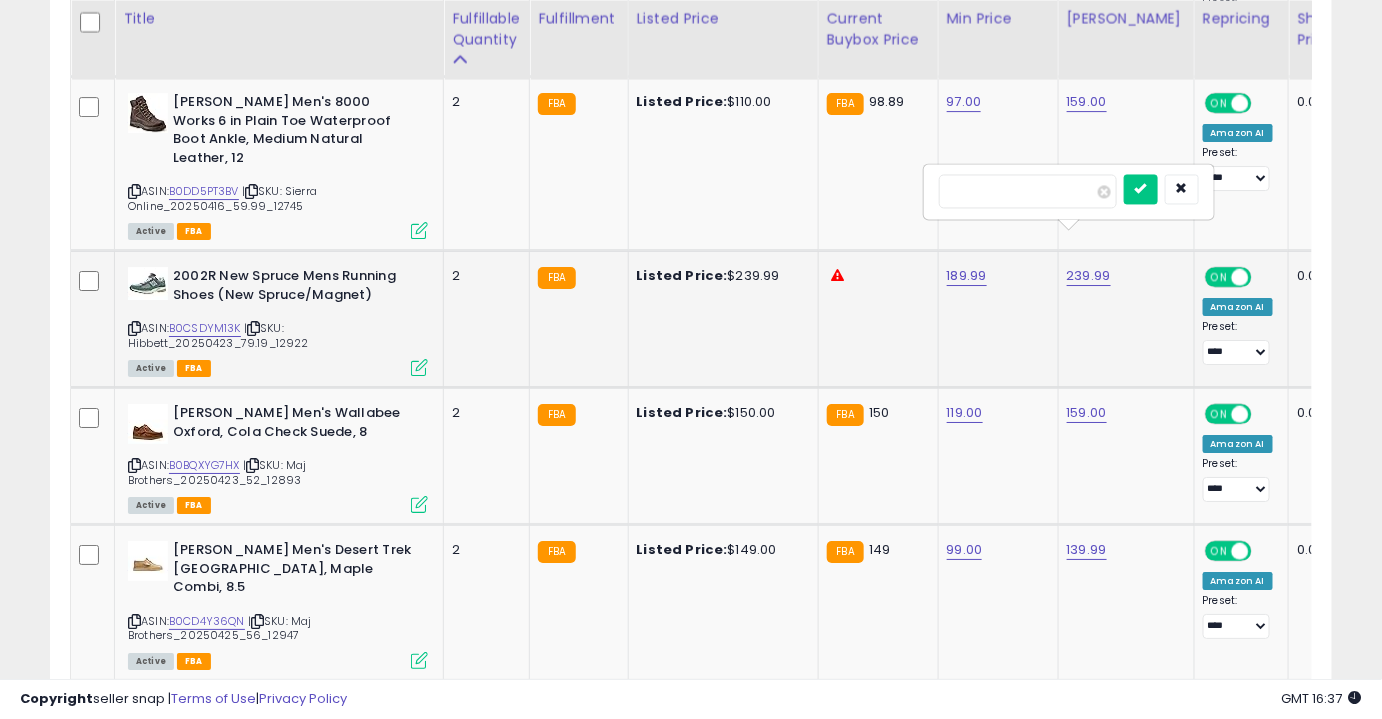 click on "******" at bounding box center [1028, 191] 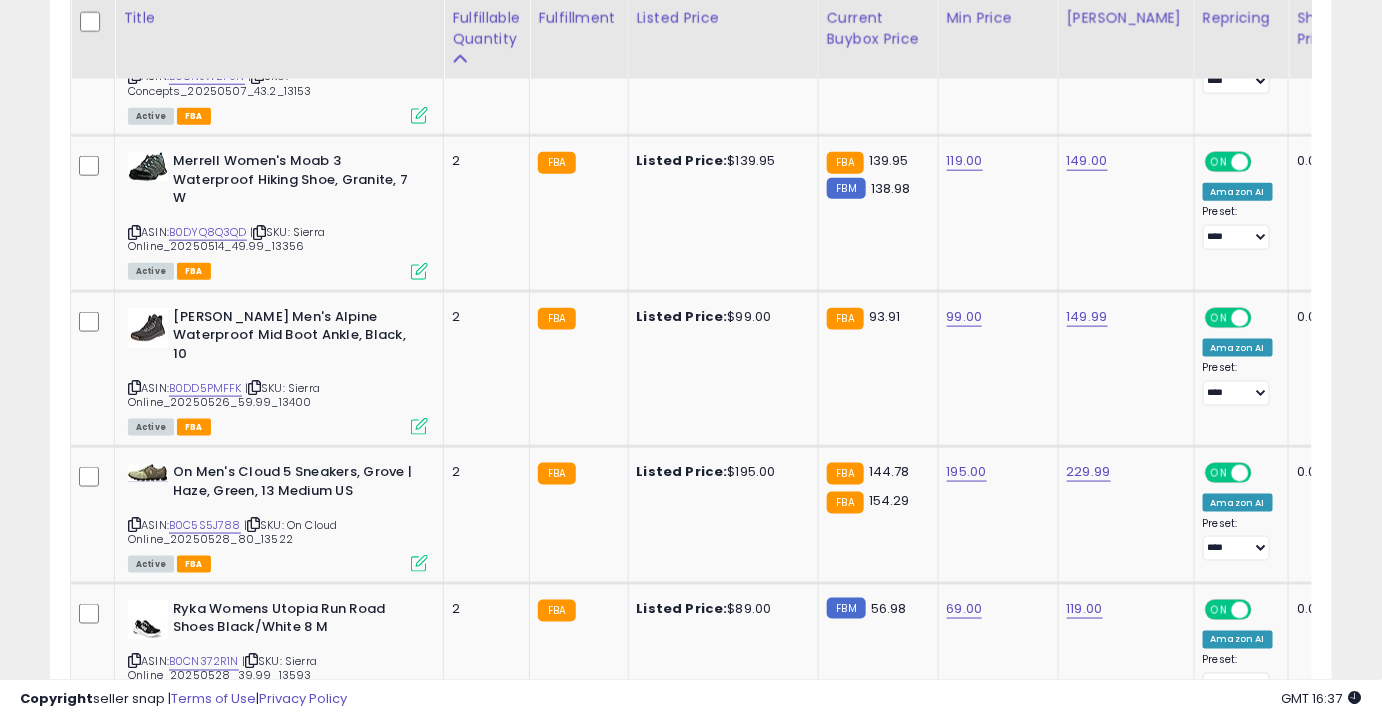 scroll, scrollTop: 3173, scrollLeft: 0, axis: vertical 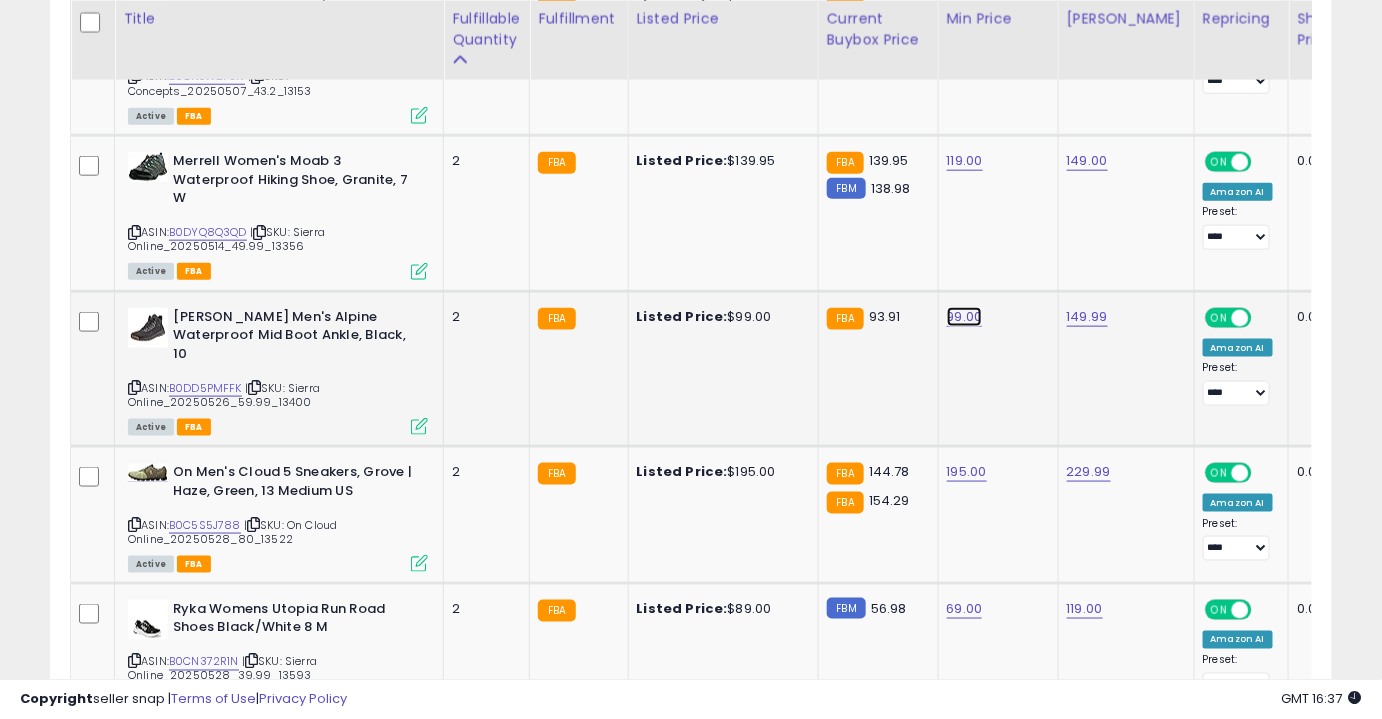 click on "99.00" at bounding box center [965, -2099] 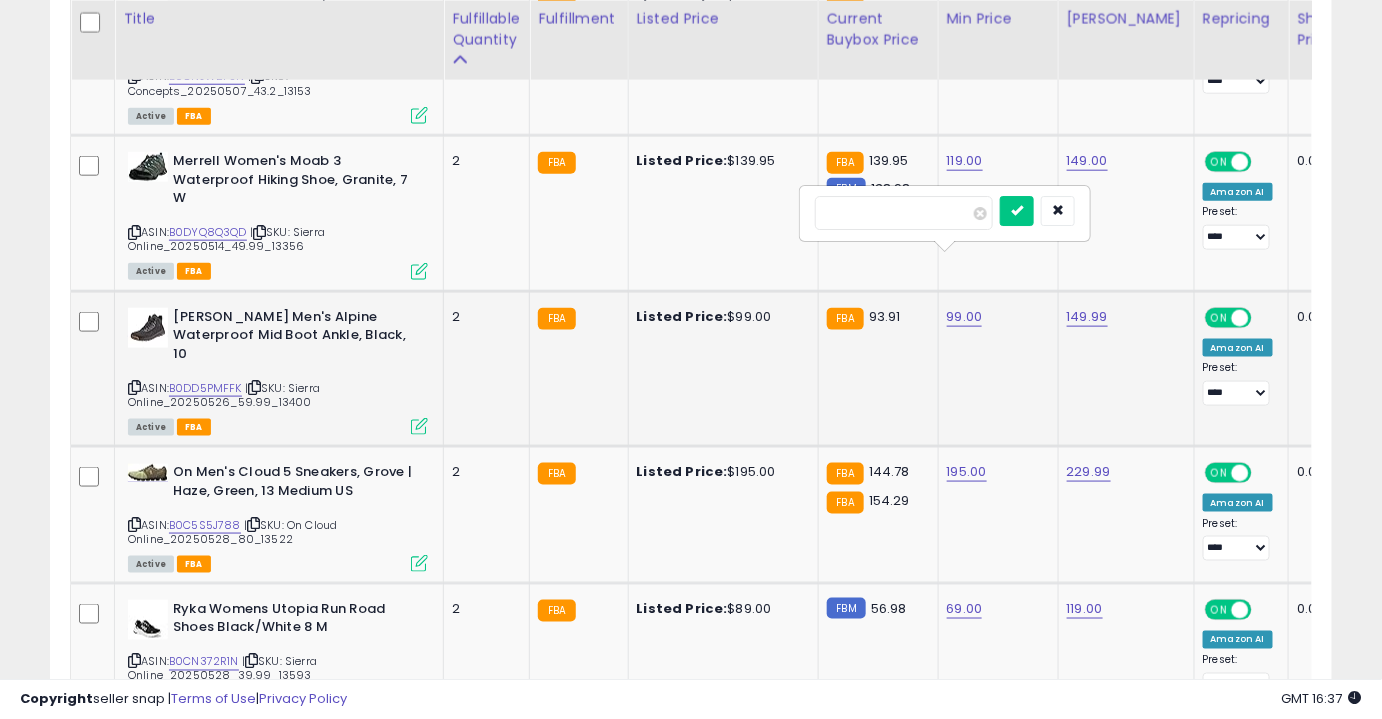 type on "**" 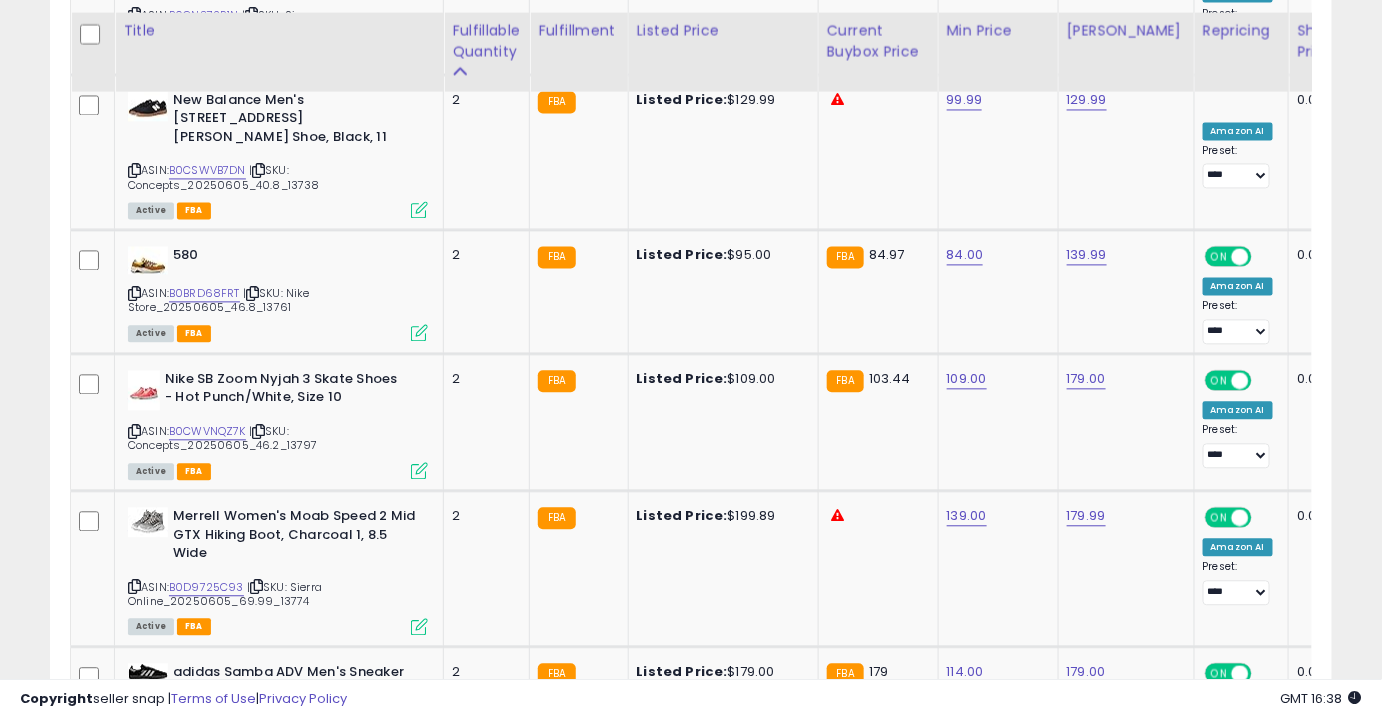 scroll, scrollTop: 3832, scrollLeft: 0, axis: vertical 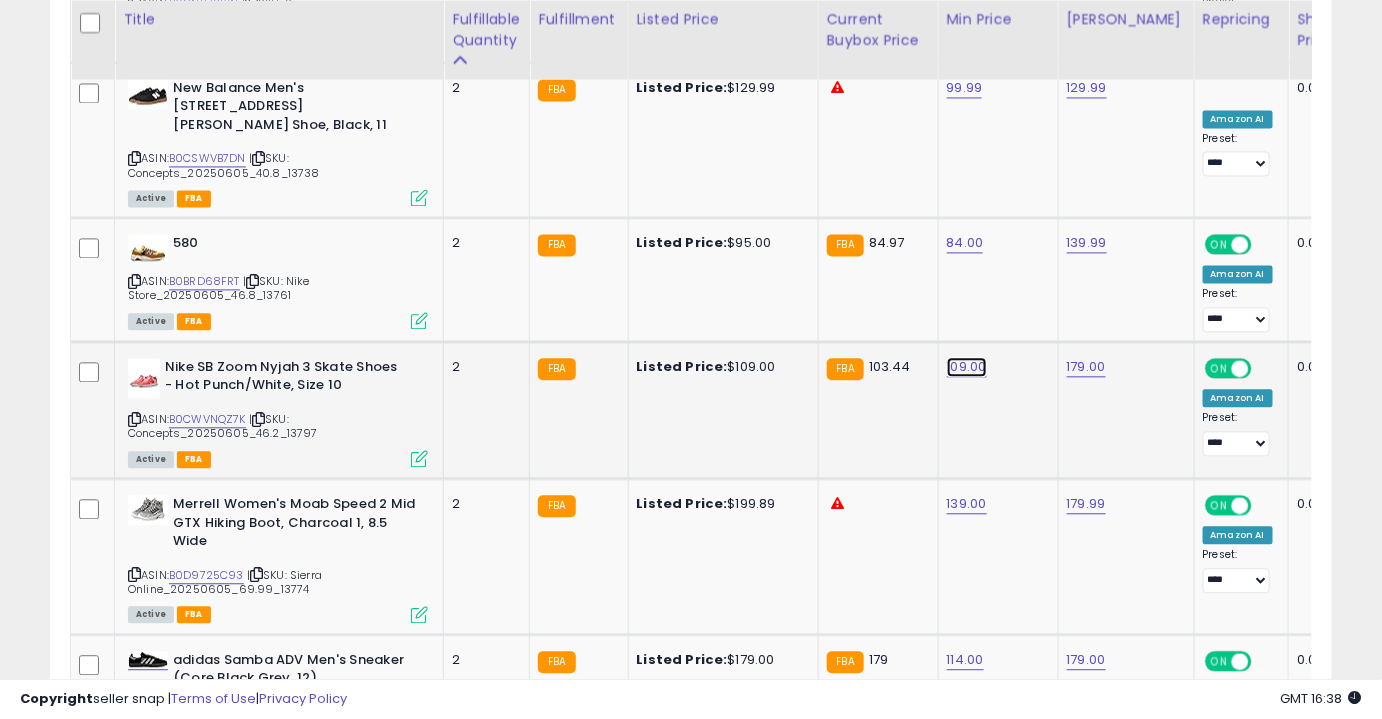 click on "109.00" at bounding box center (965, -2758) 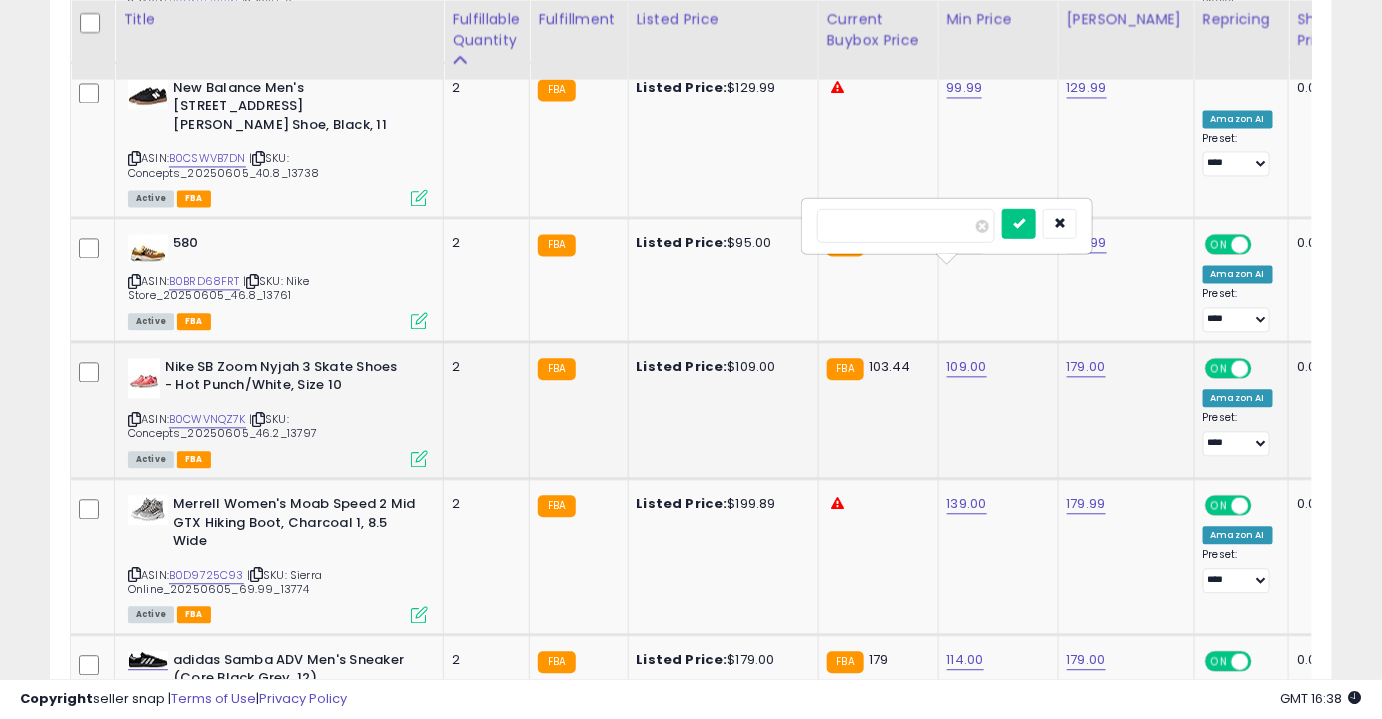 type on "***" 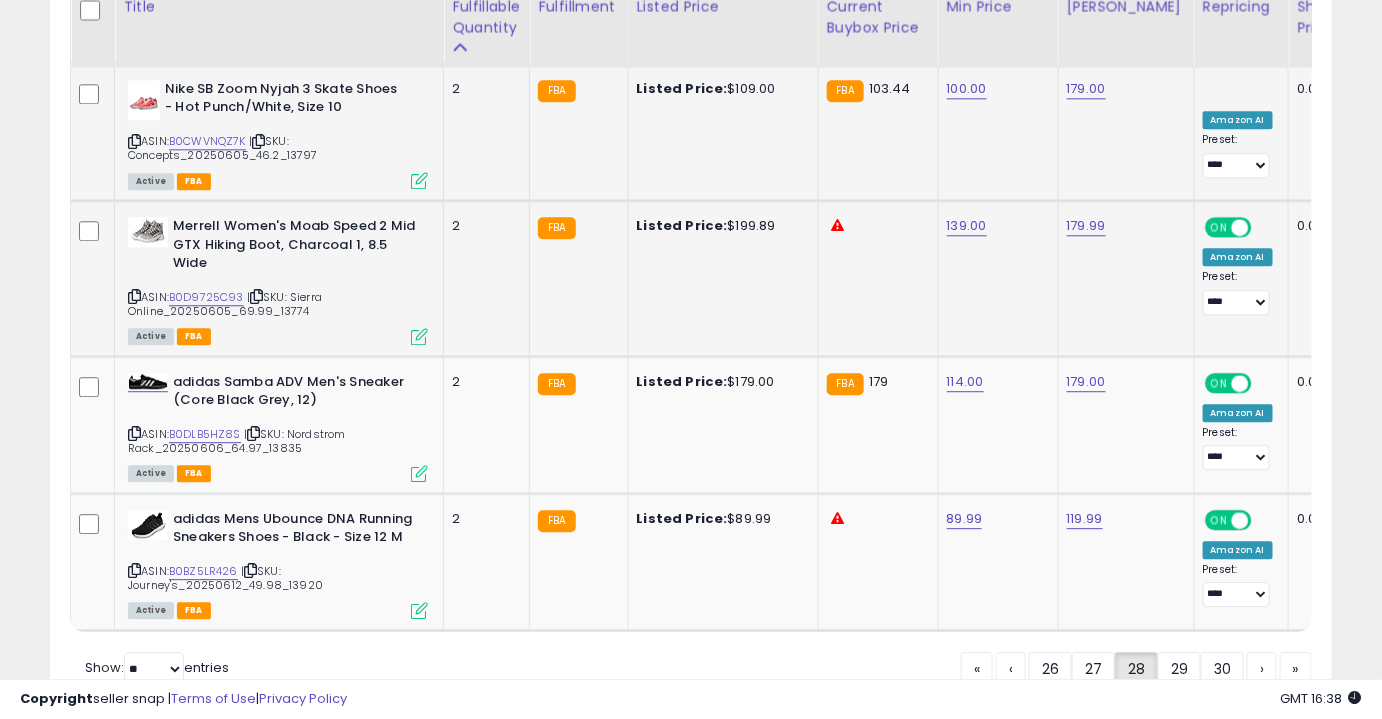 scroll, scrollTop: 4114, scrollLeft: 0, axis: vertical 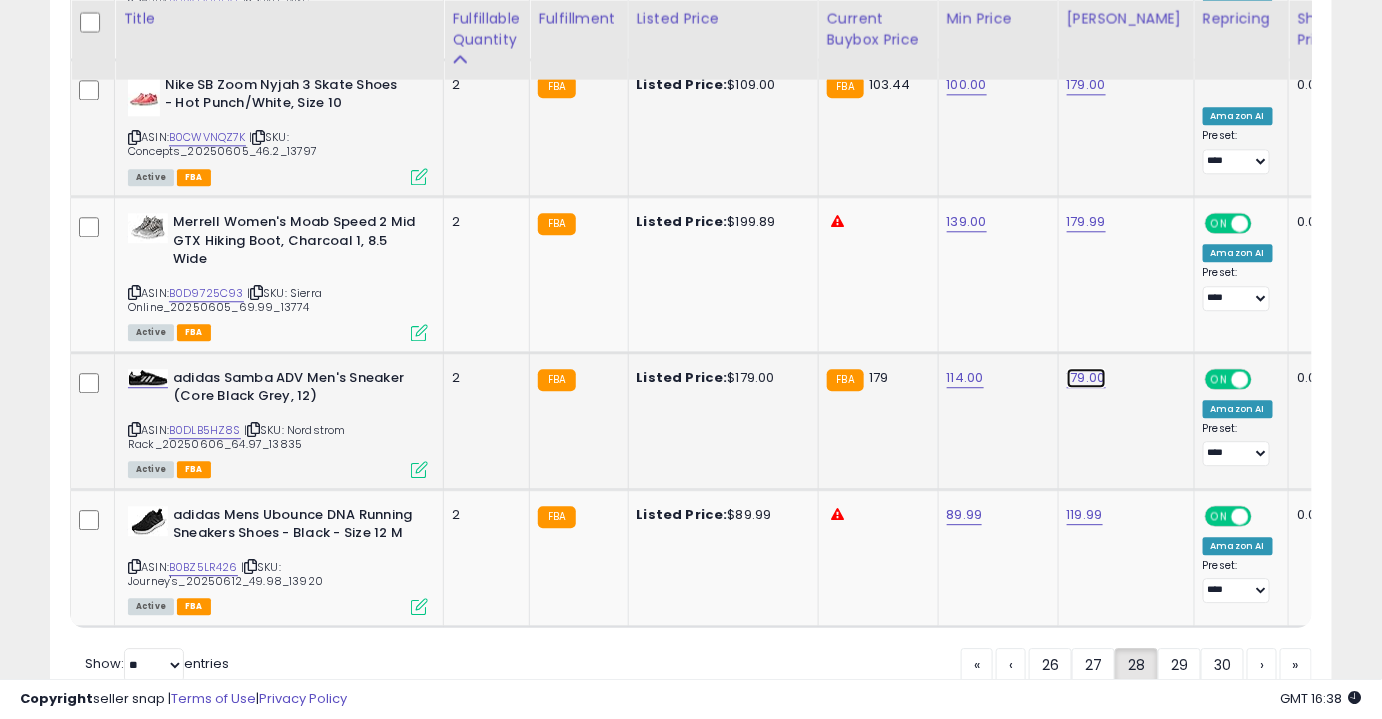click on "179.00" at bounding box center [1085, -3040] 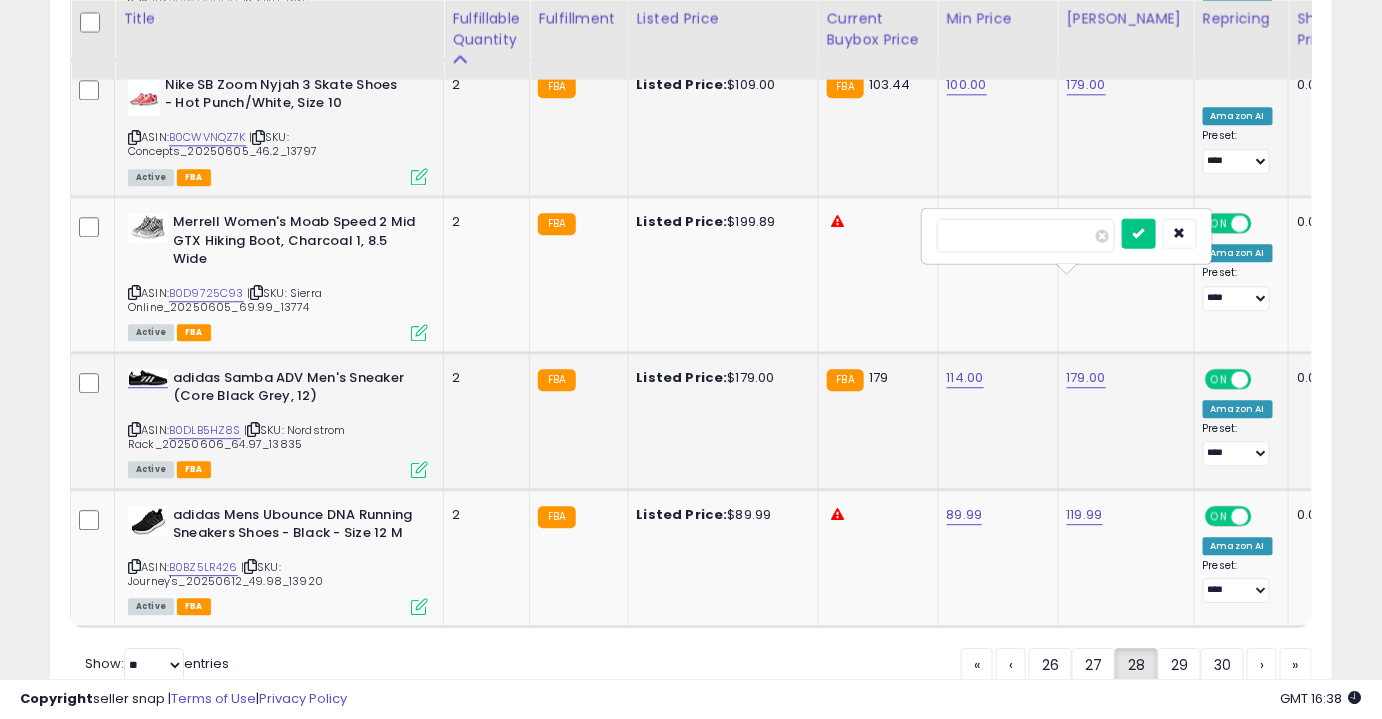 click on "******" at bounding box center [1026, 235] 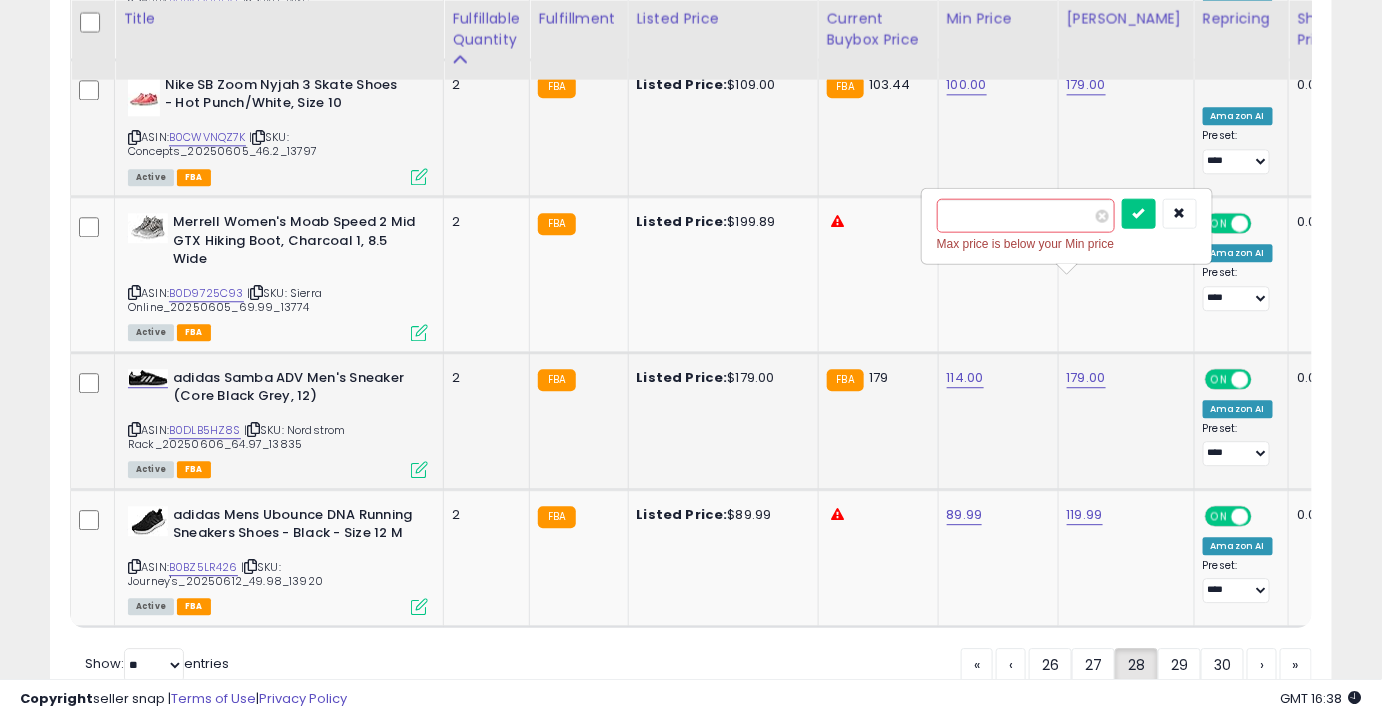 type on "******" 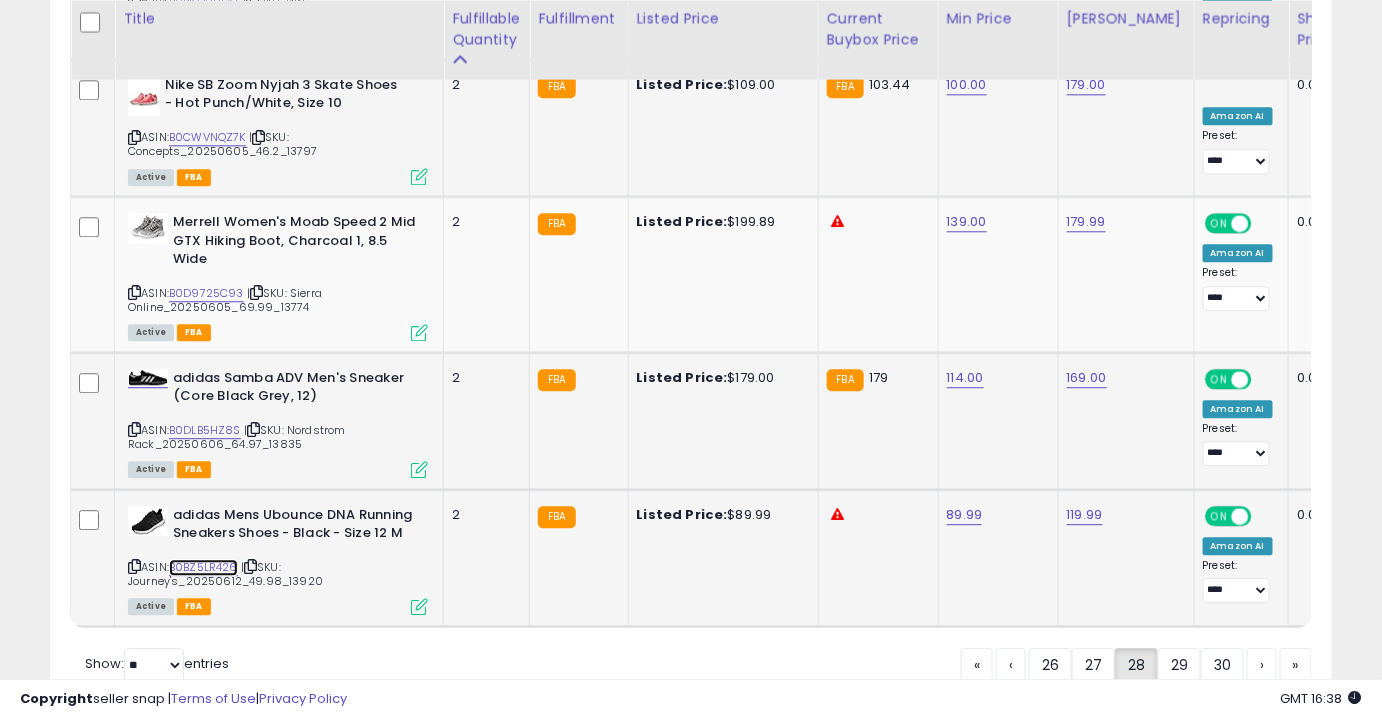 click on "B0BZ5LR426" at bounding box center [203, 567] 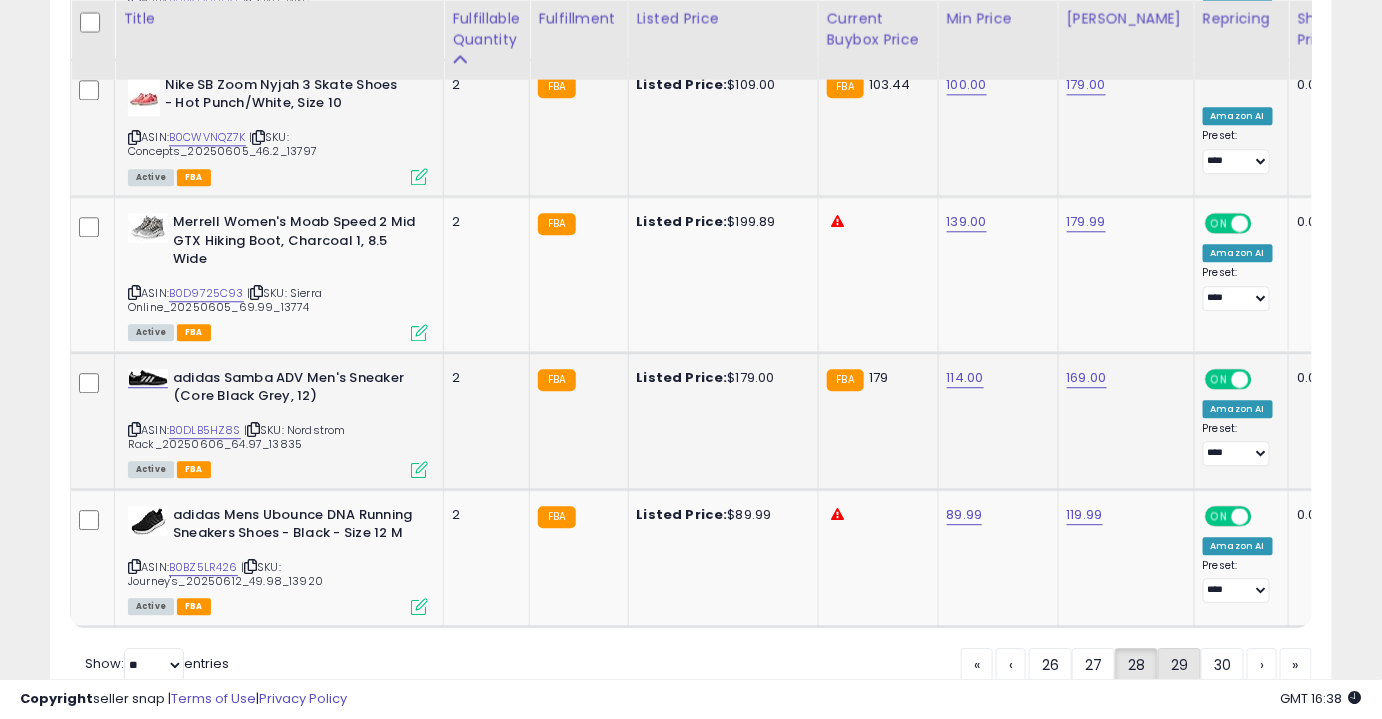 click on "29" 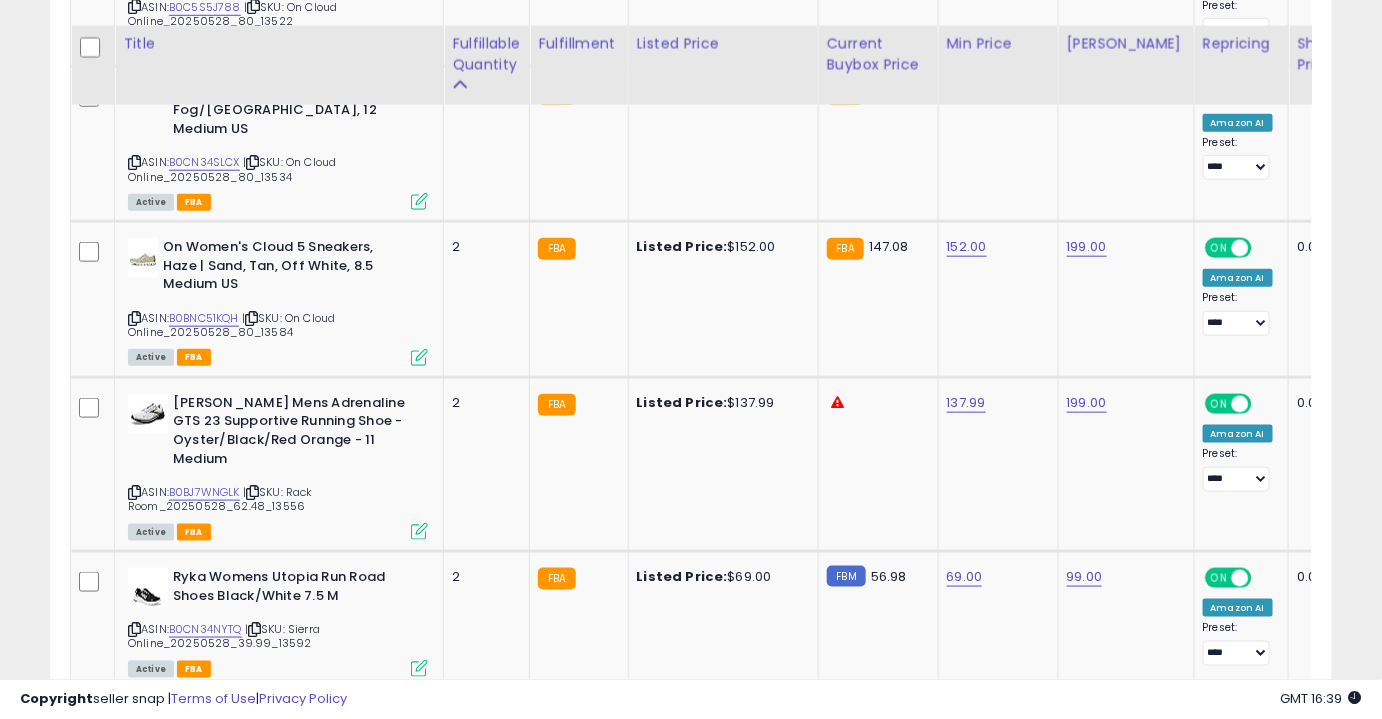 scroll, scrollTop: 3141, scrollLeft: 0, axis: vertical 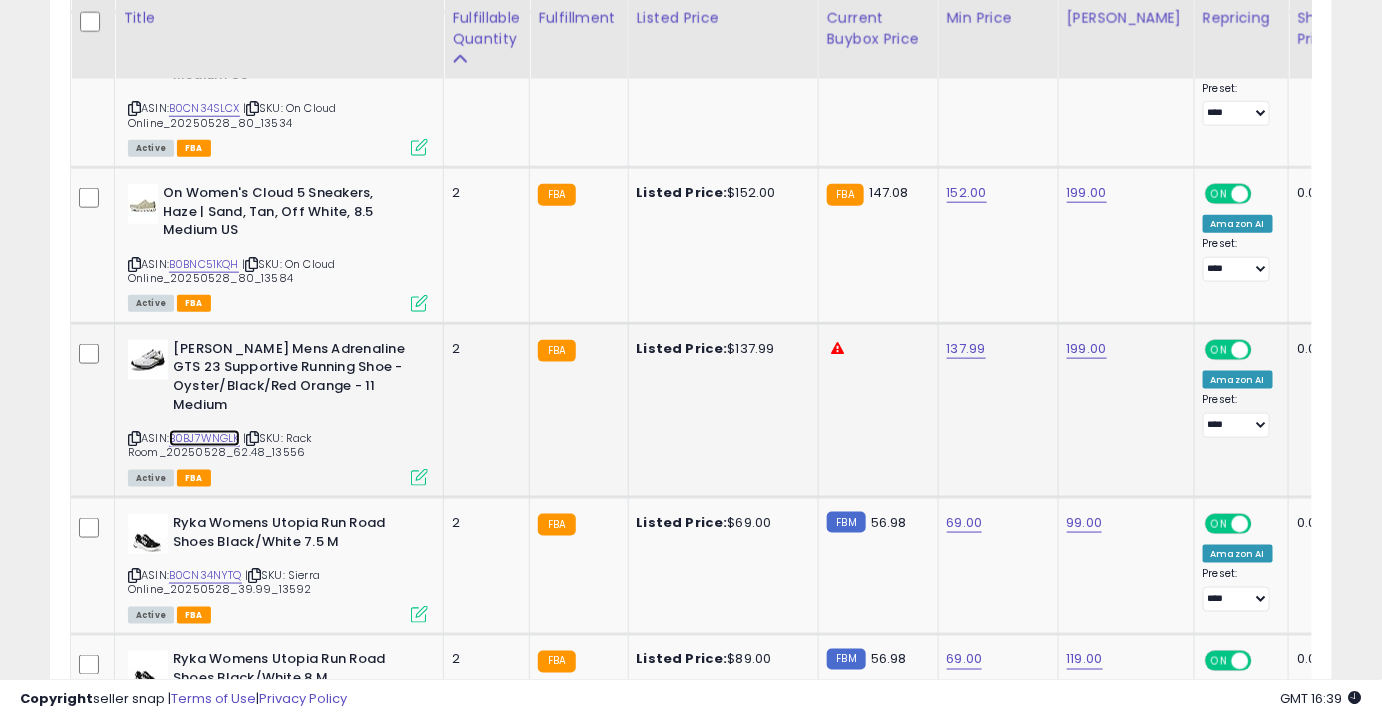 click on "B0BJ7WNGLK" at bounding box center (204, 438) 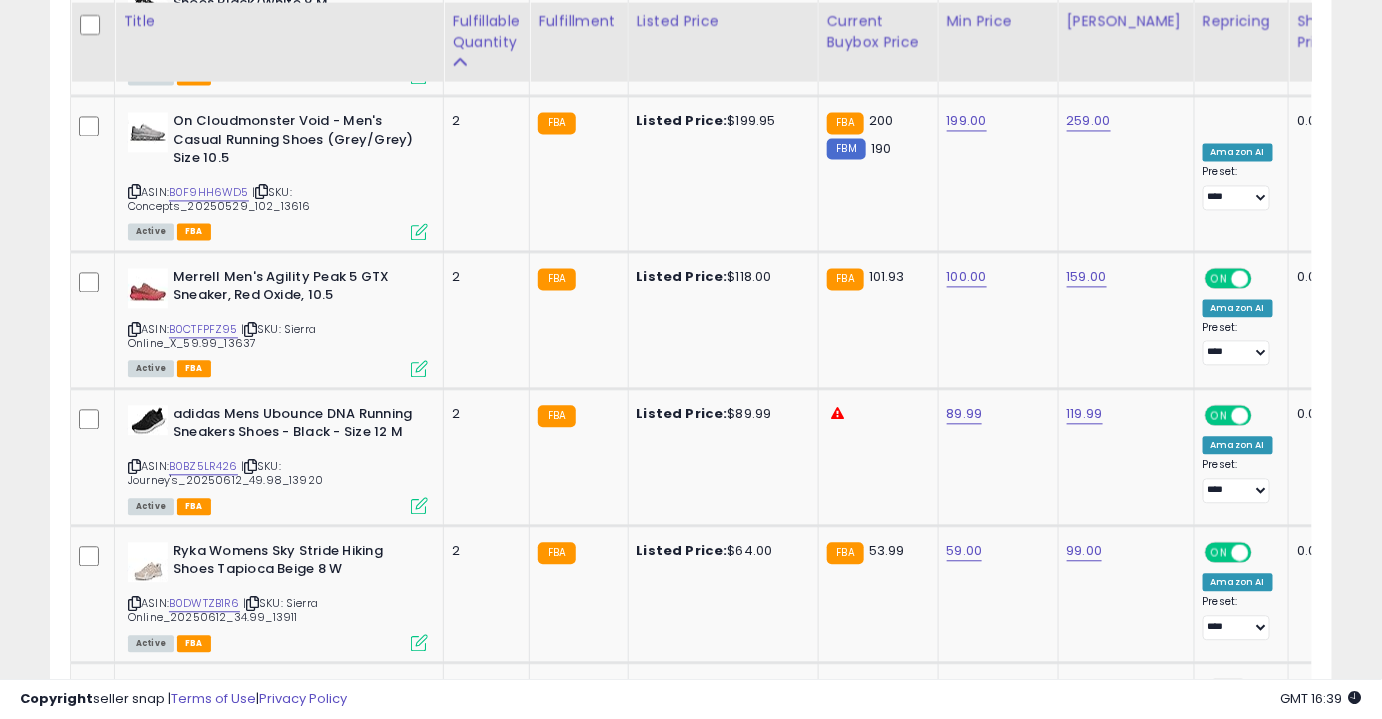 scroll, scrollTop: 3819, scrollLeft: 0, axis: vertical 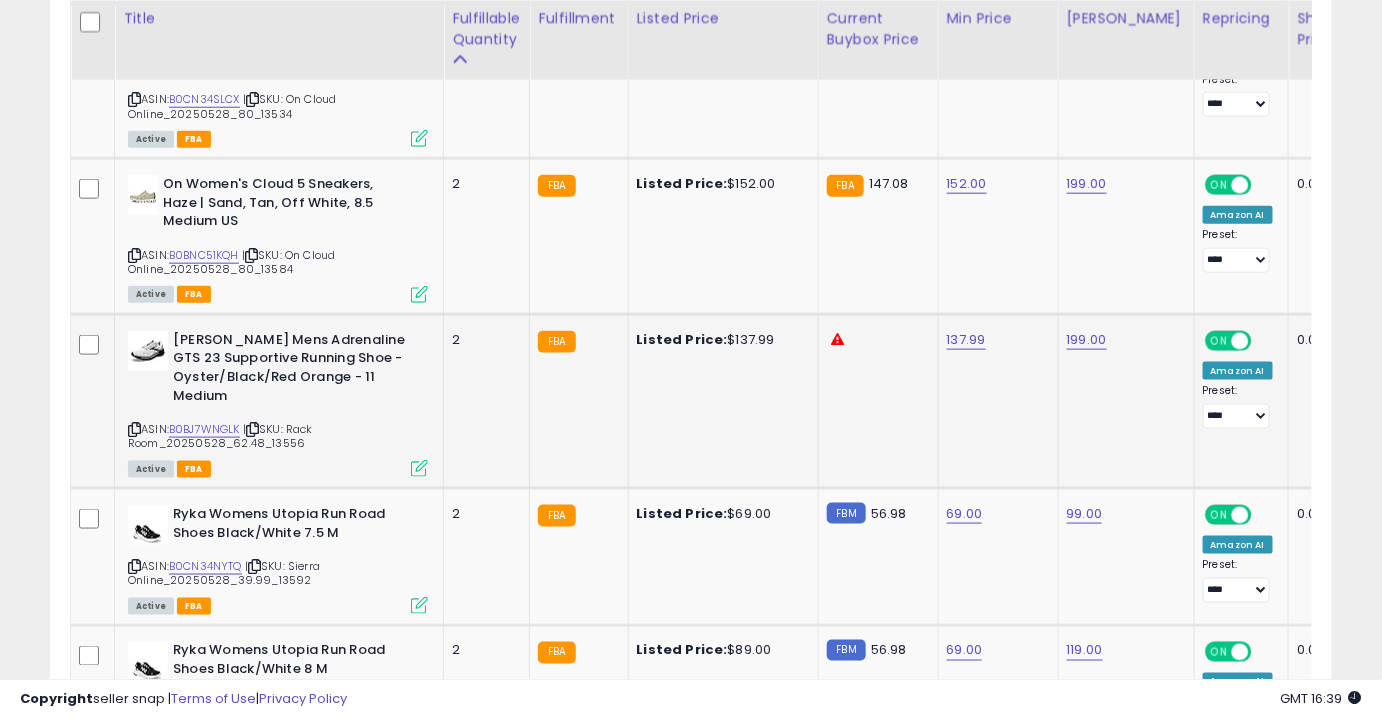 click on "137.99" 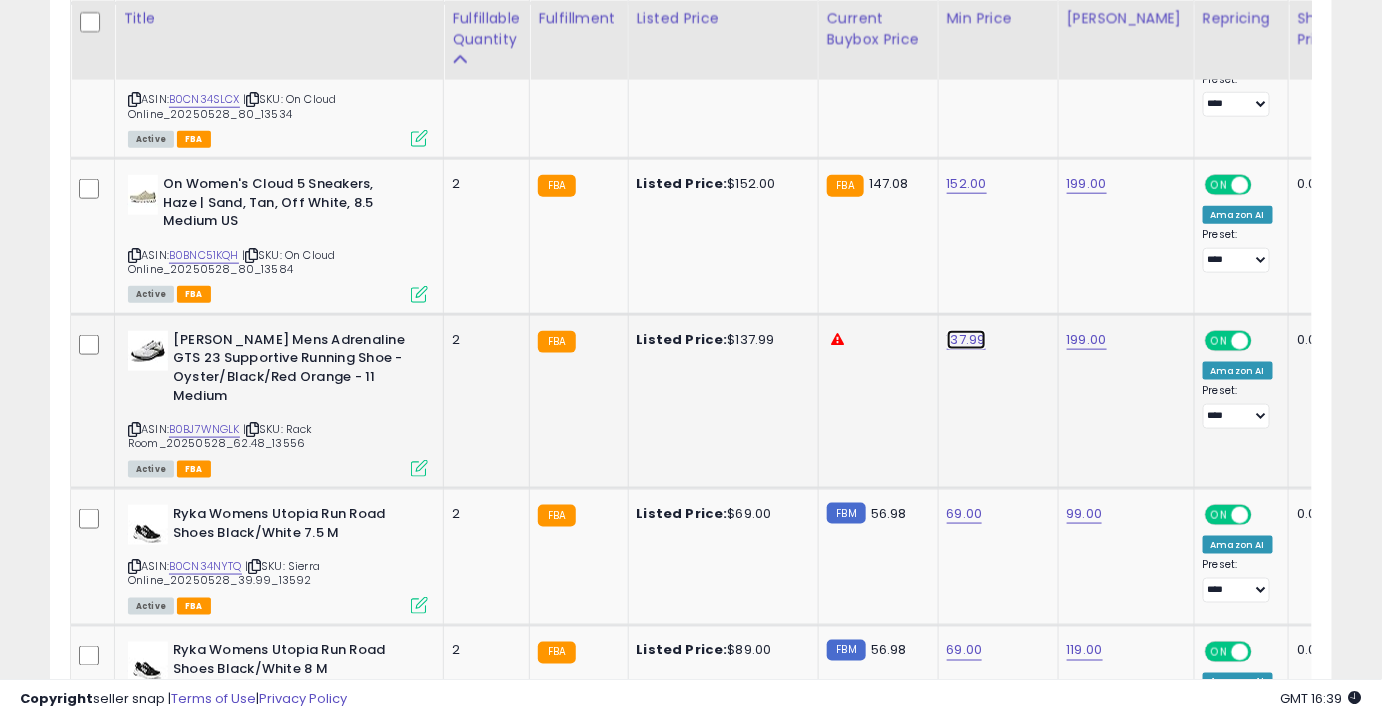 click on "137.99" at bounding box center [965, -2076] 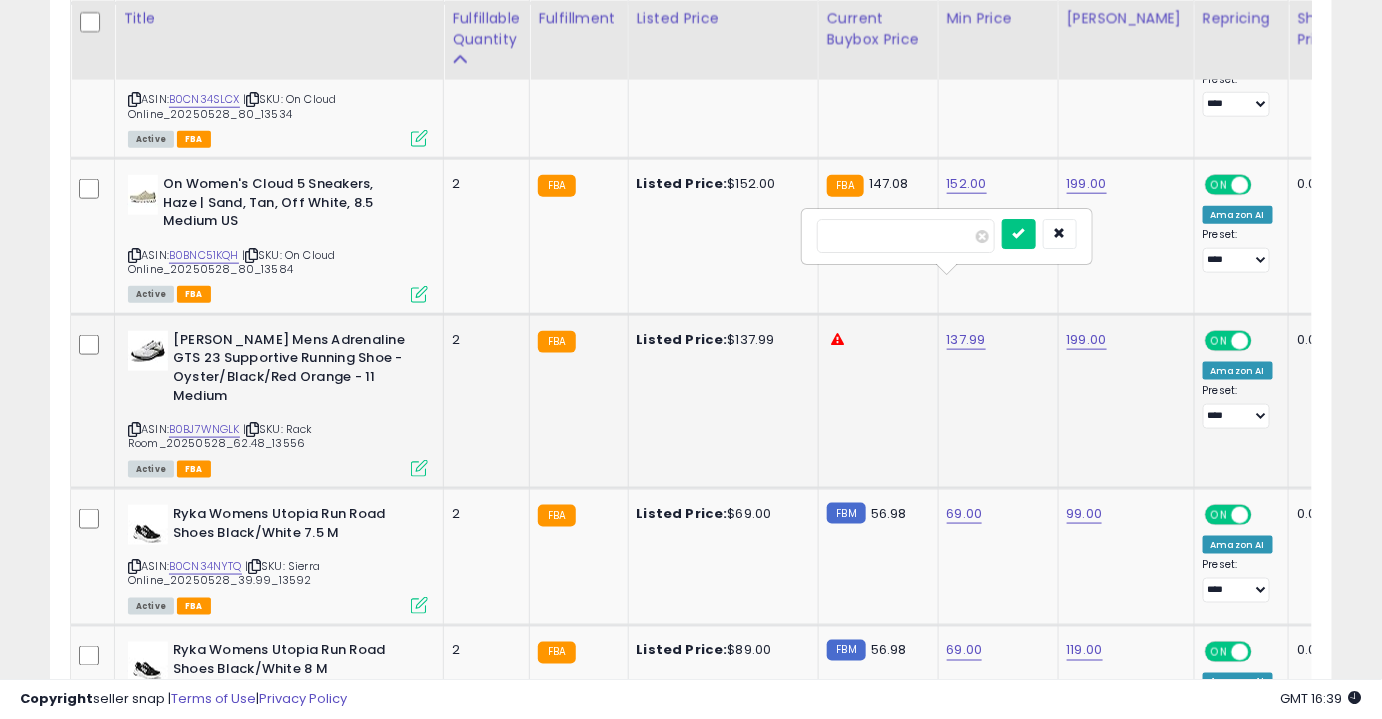 click on "******" at bounding box center [906, 236] 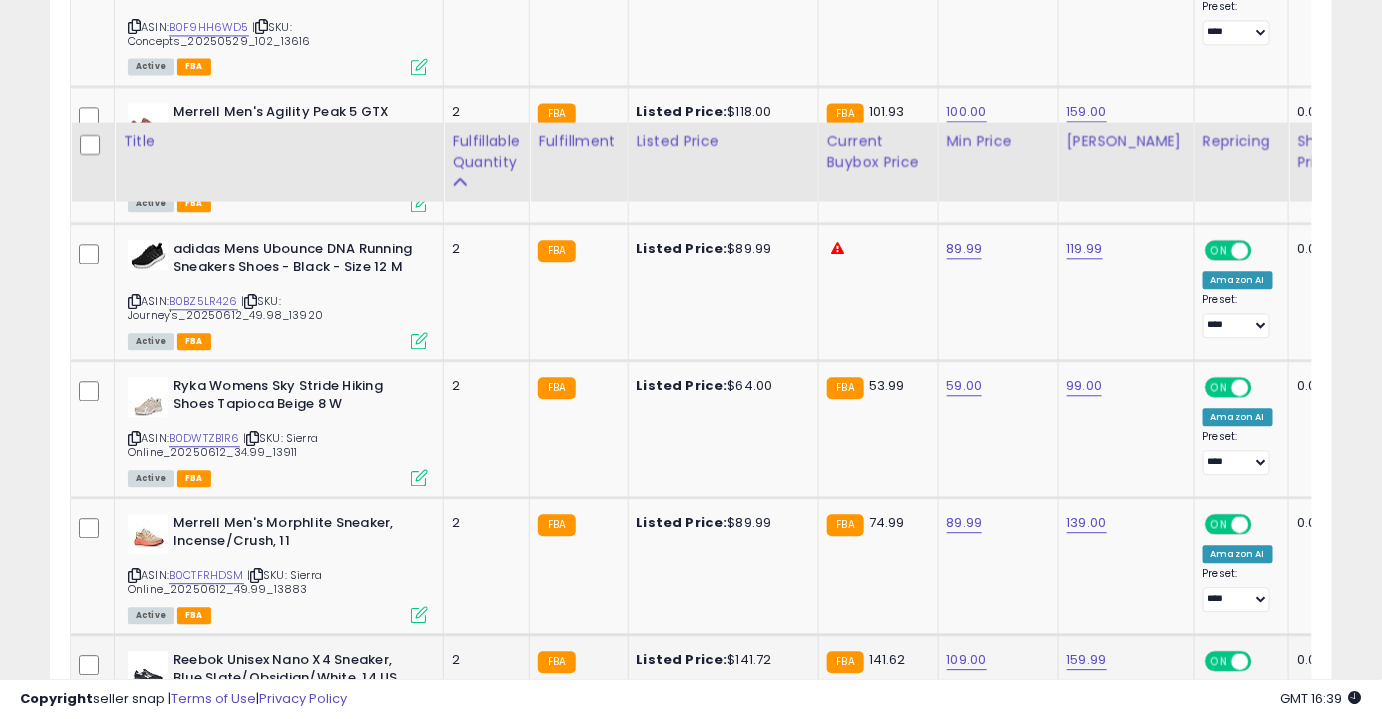 scroll, scrollTop: 4184, scrollLeft: 0, axis: vertical 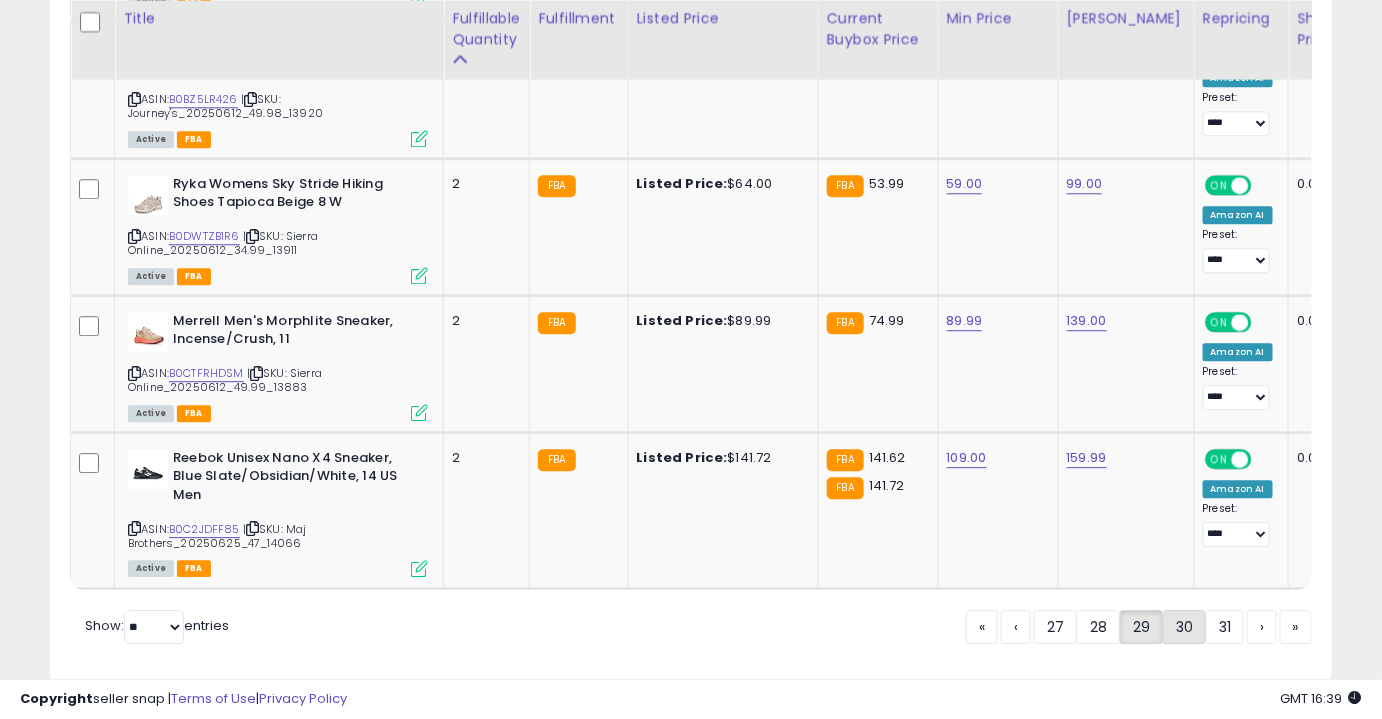 click on "30" 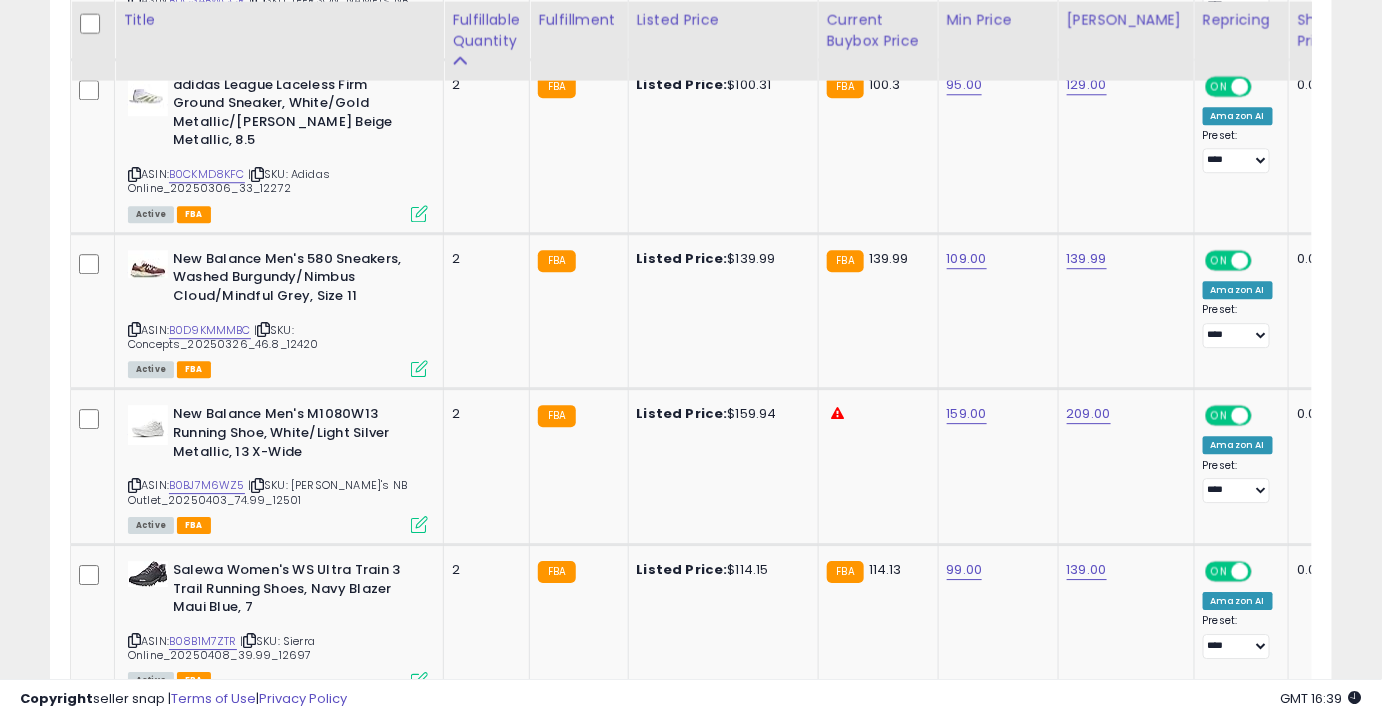 scroll, scrollTop: 1752, scrollLeft: 0, axis: vertical 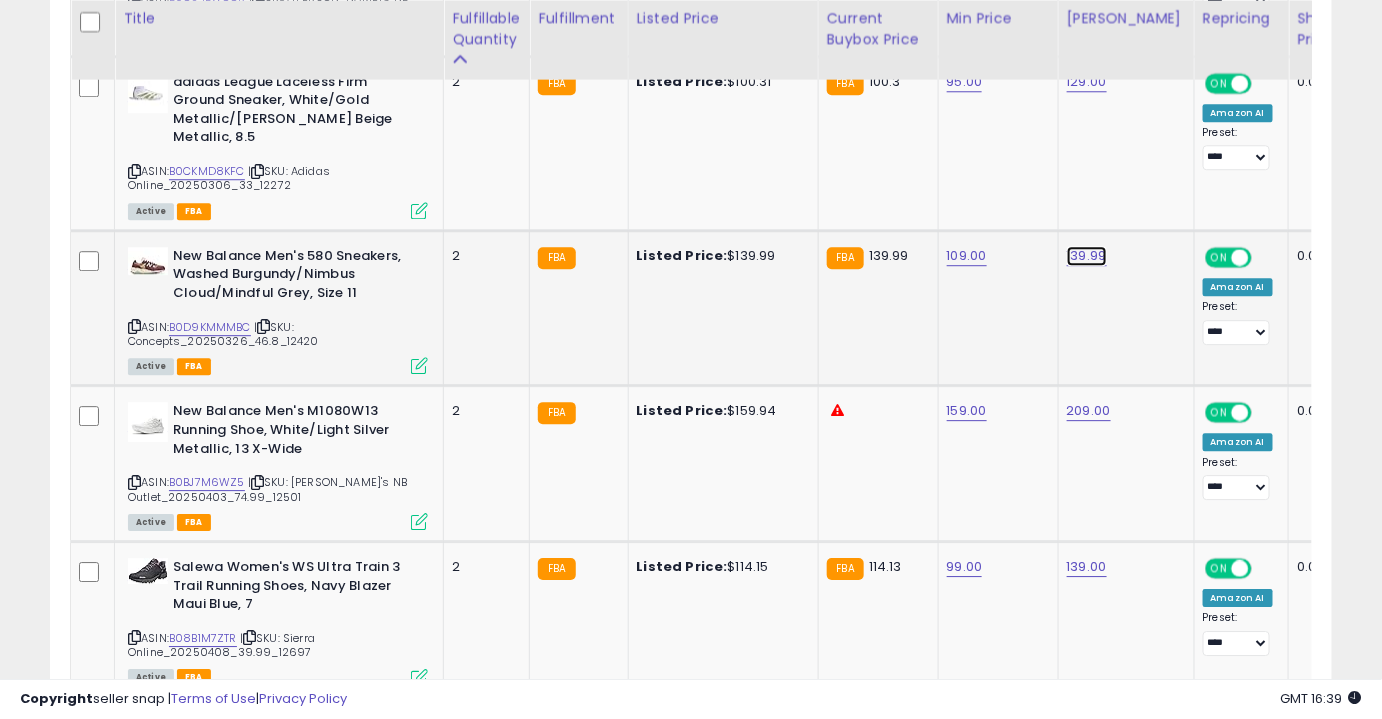 click on "139.99" at bounding box center (1085, -678) 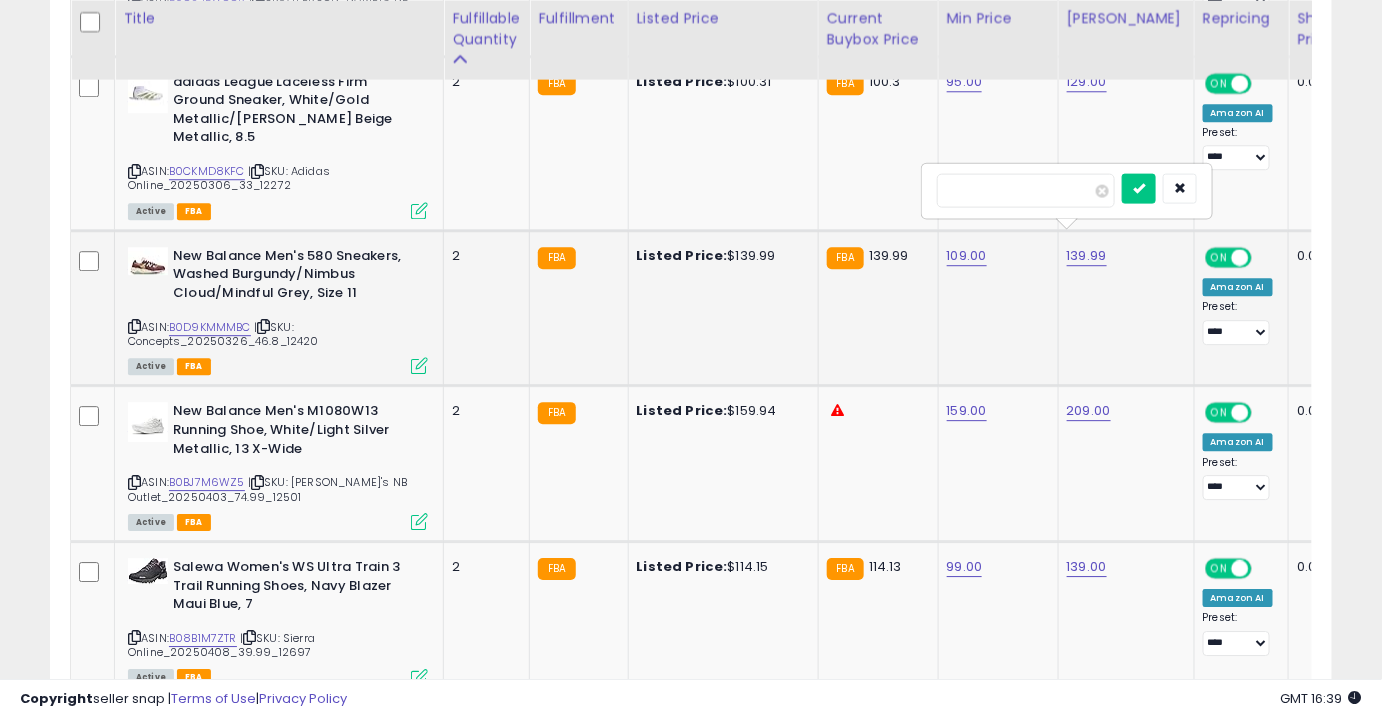 click on "******" at bounding box center [1026, 190] 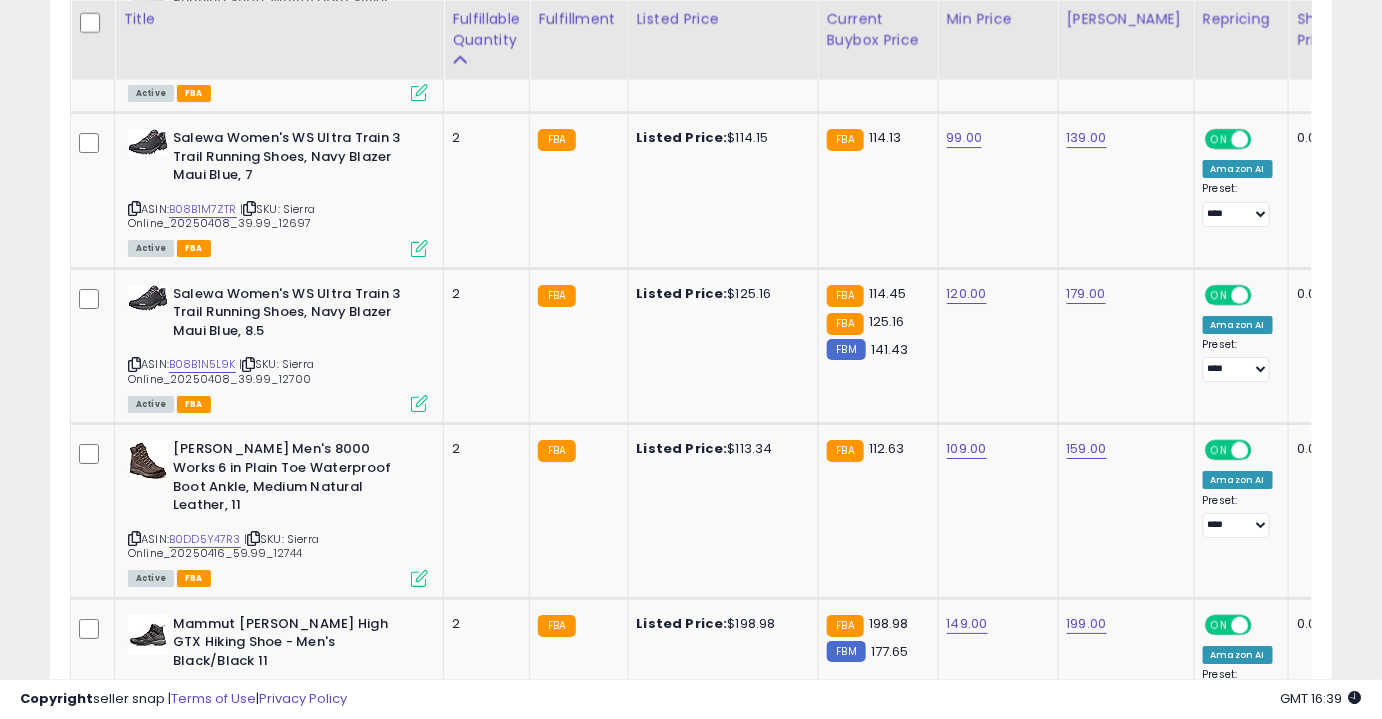 scroll, scrollTop: 2190, scrollLeft: 0, axis: vertical 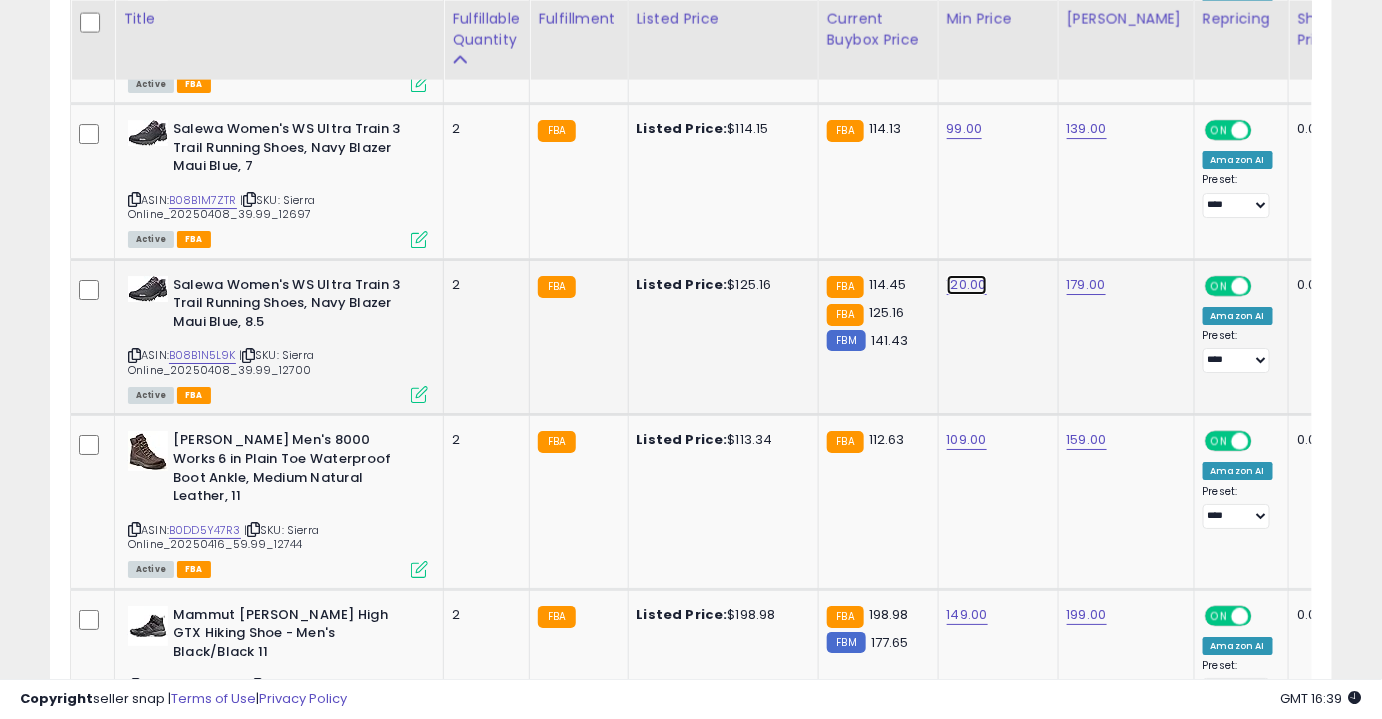 click on "120.00" at bounding box center (965, -1116) 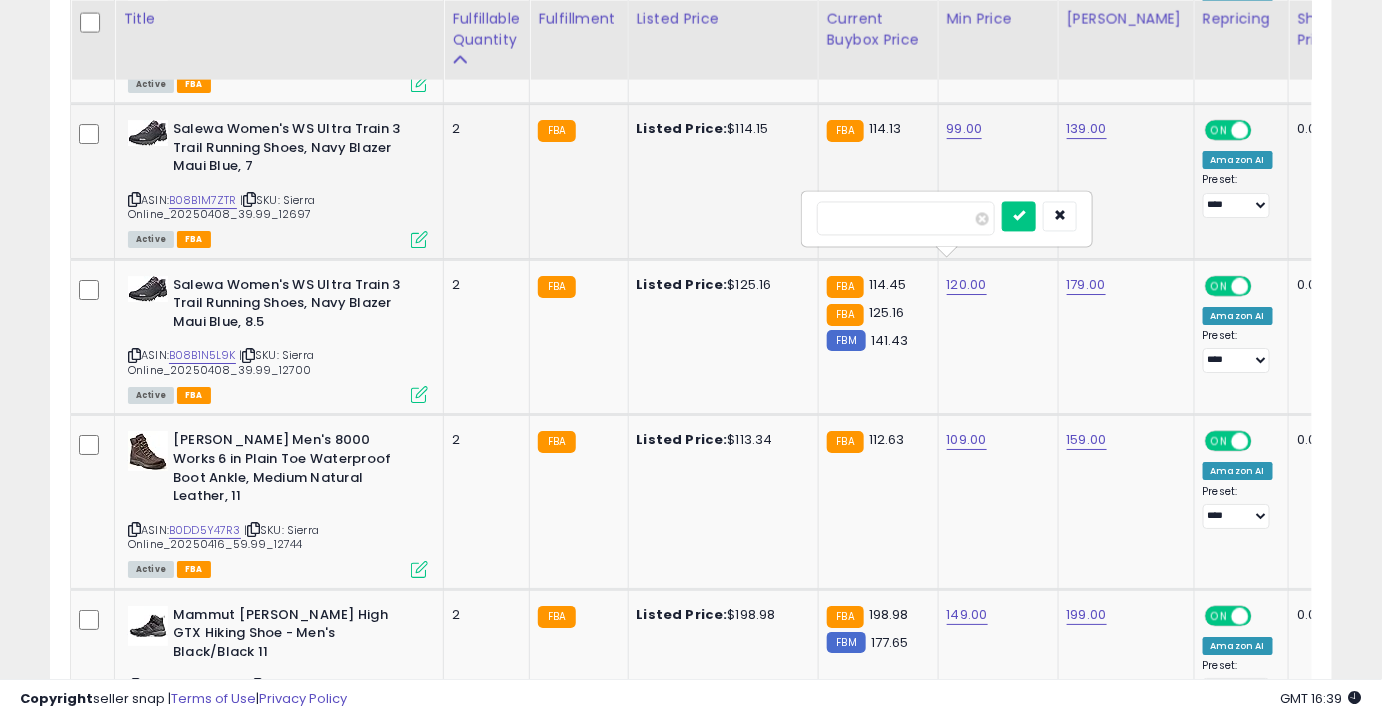 drag, startPoint x: 936, startPoint y: 221, endPoint x: 754, endPoint y: 229, distance: 182.17574 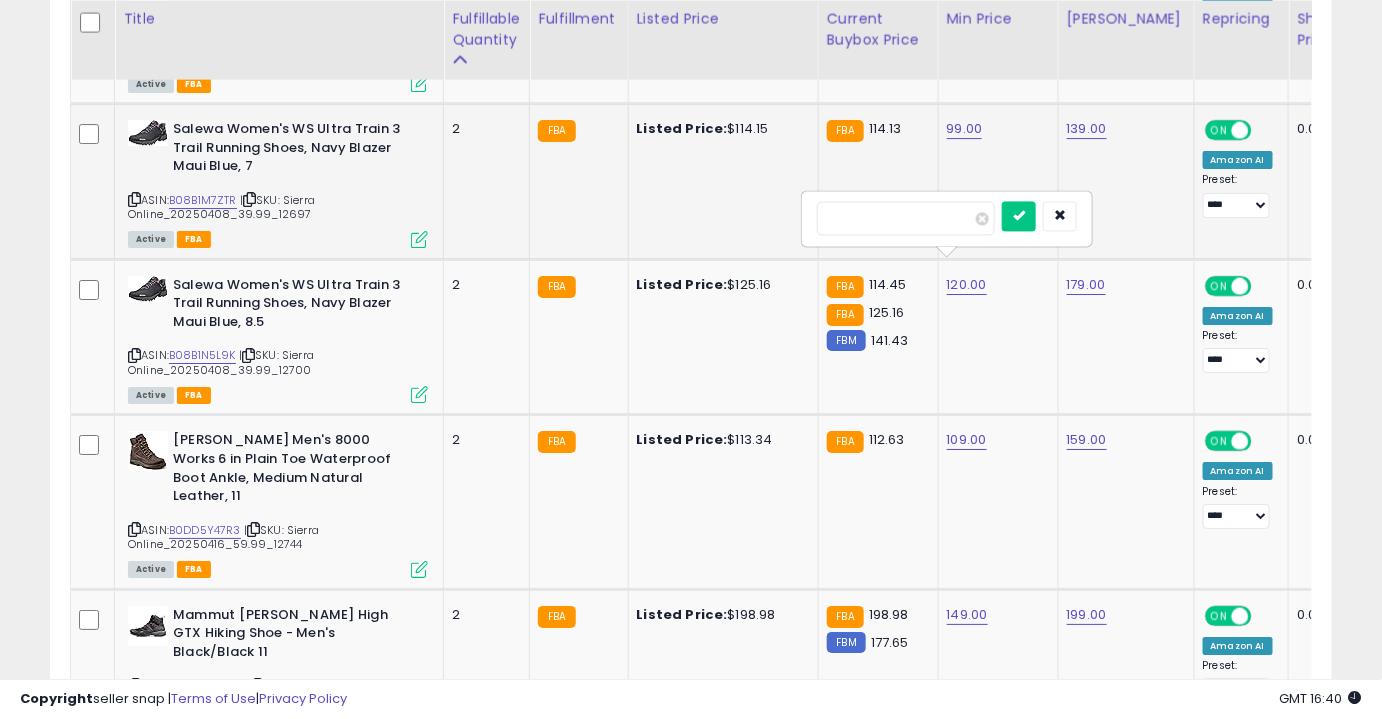 type on "***" 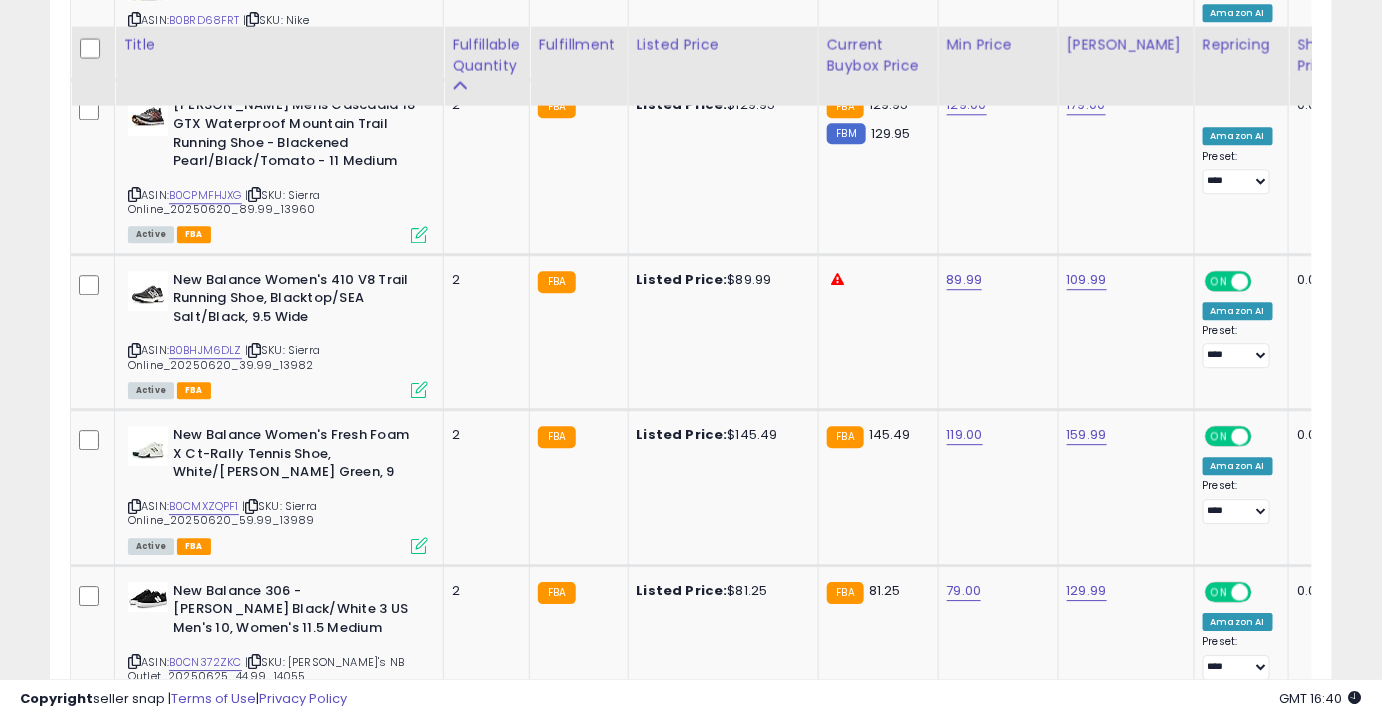 scroll, scrollTop: 4271, scrollLeft: 0, axis: vertical 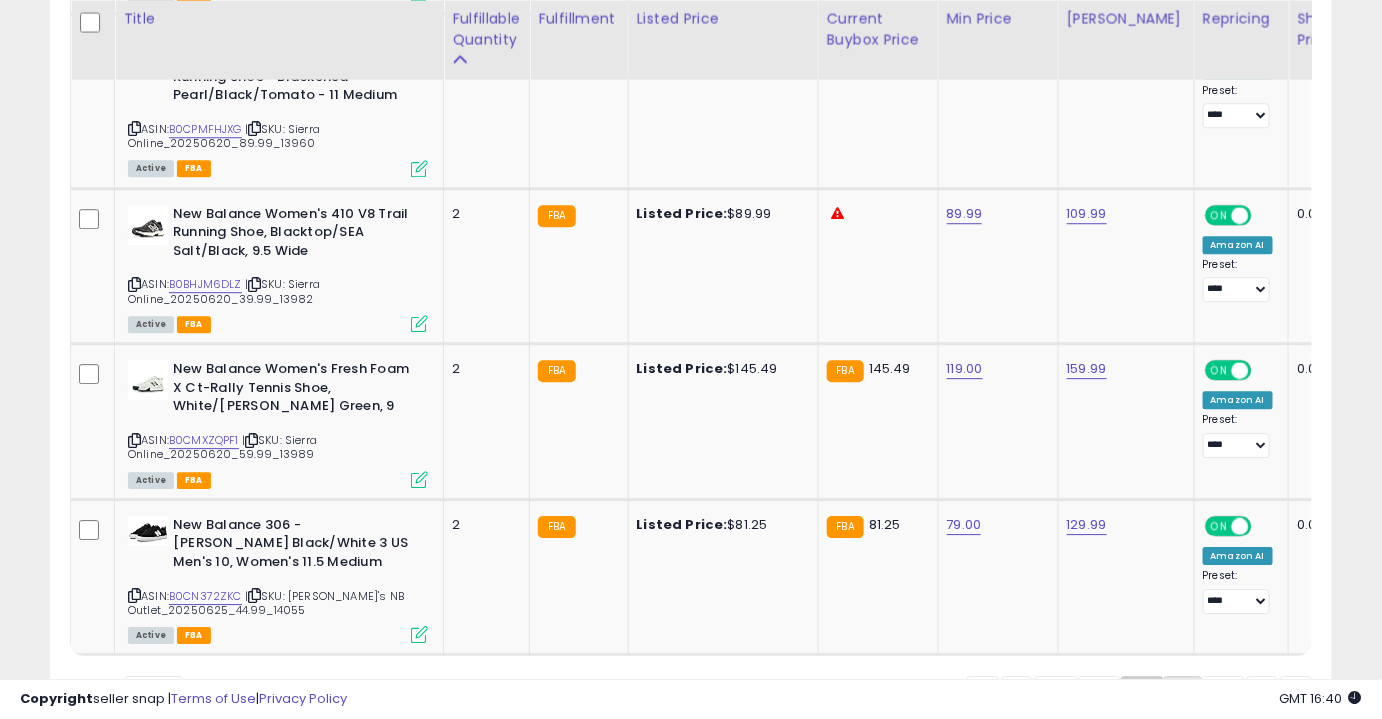 click on "31" 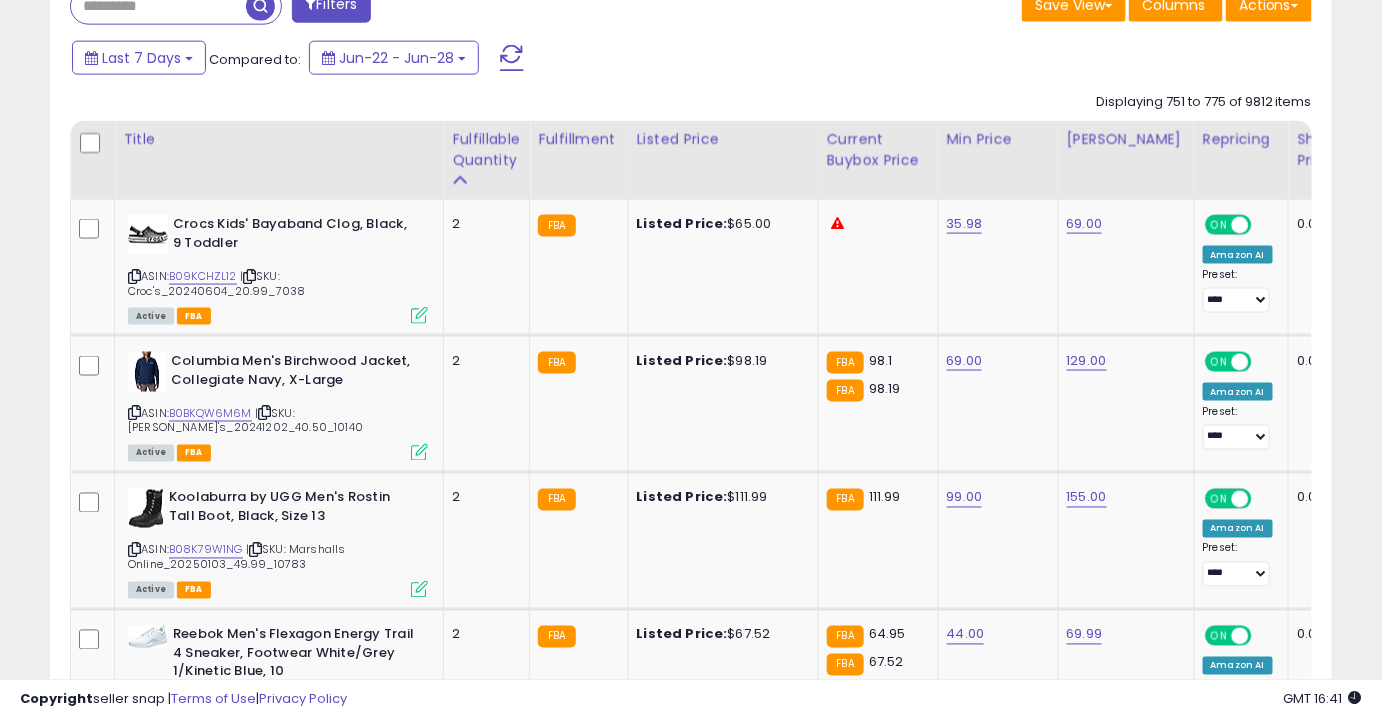 scroll, scrollTop: 853, scrollLeft: 0, axis: vertical 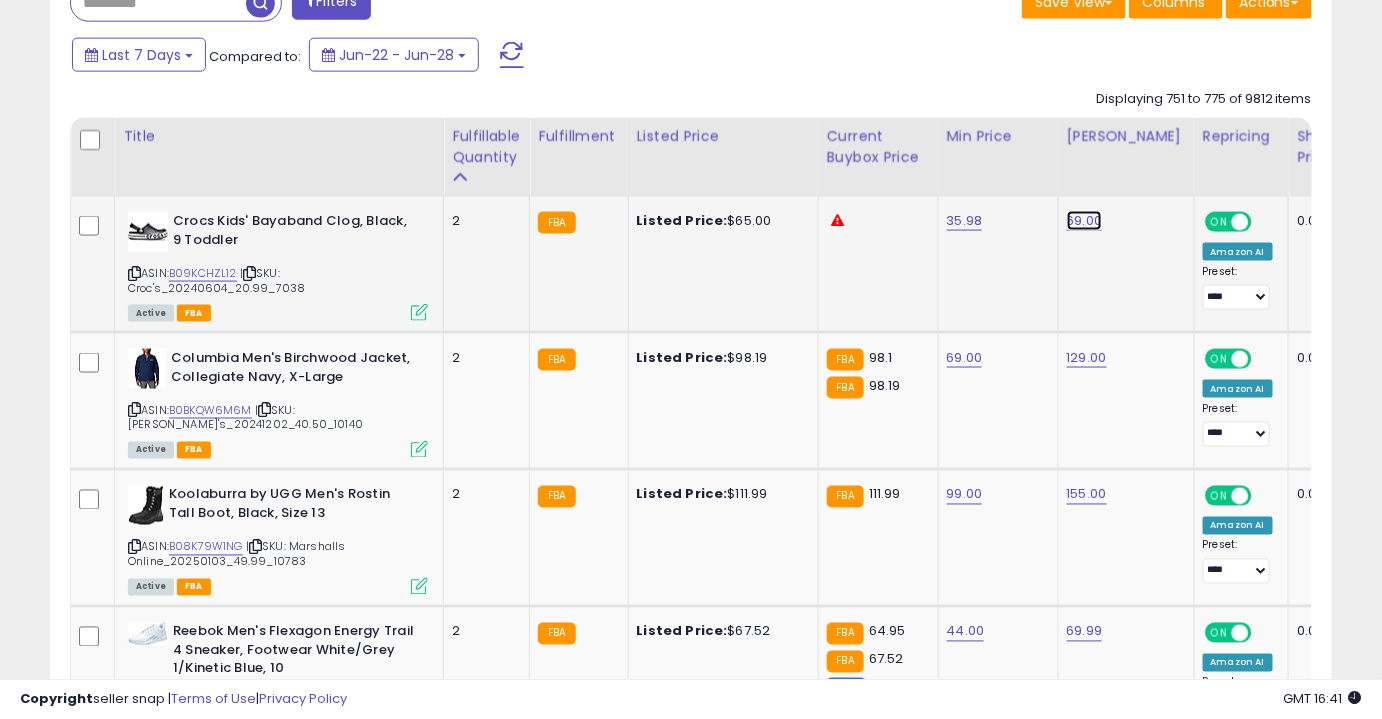 click on "69.00" at bounding box center (1085, 221) 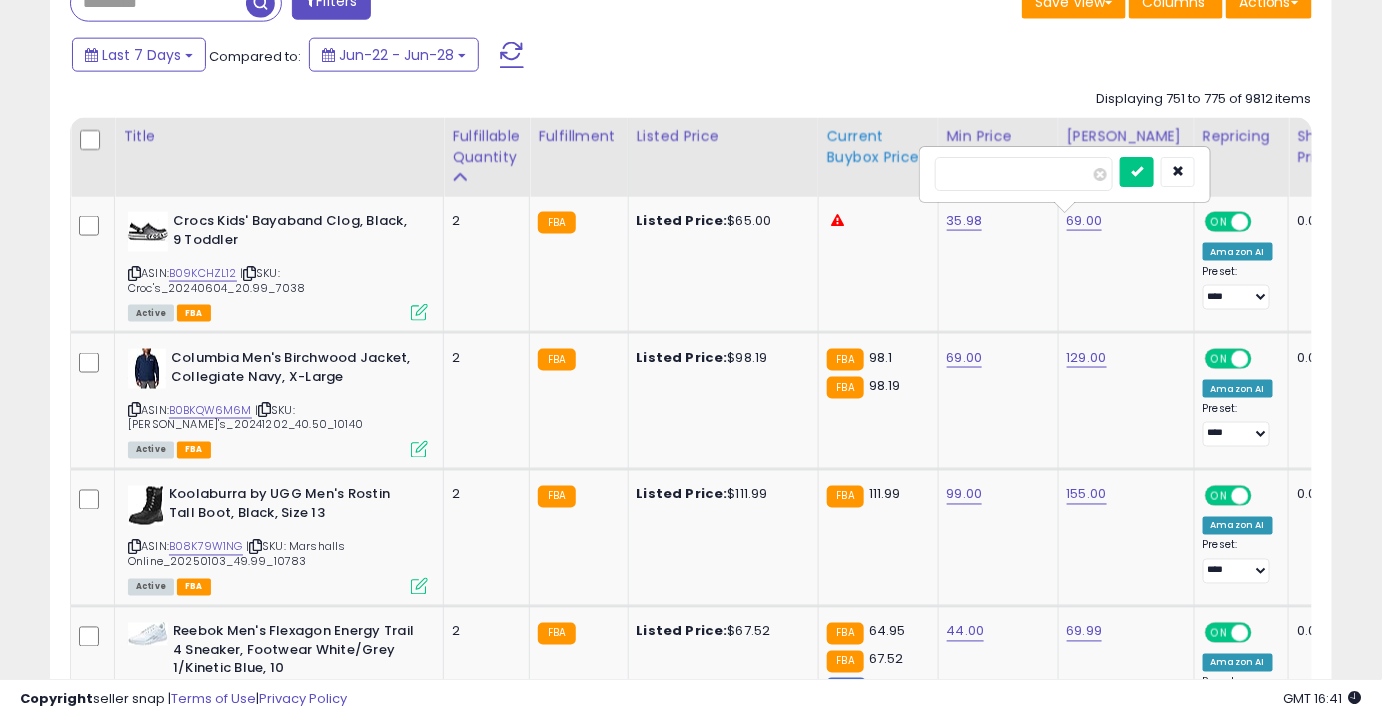 drag, startPoint x: 1027, startPoint y: 177, endPoint x: 869, endPoint y: 177, distance: 158 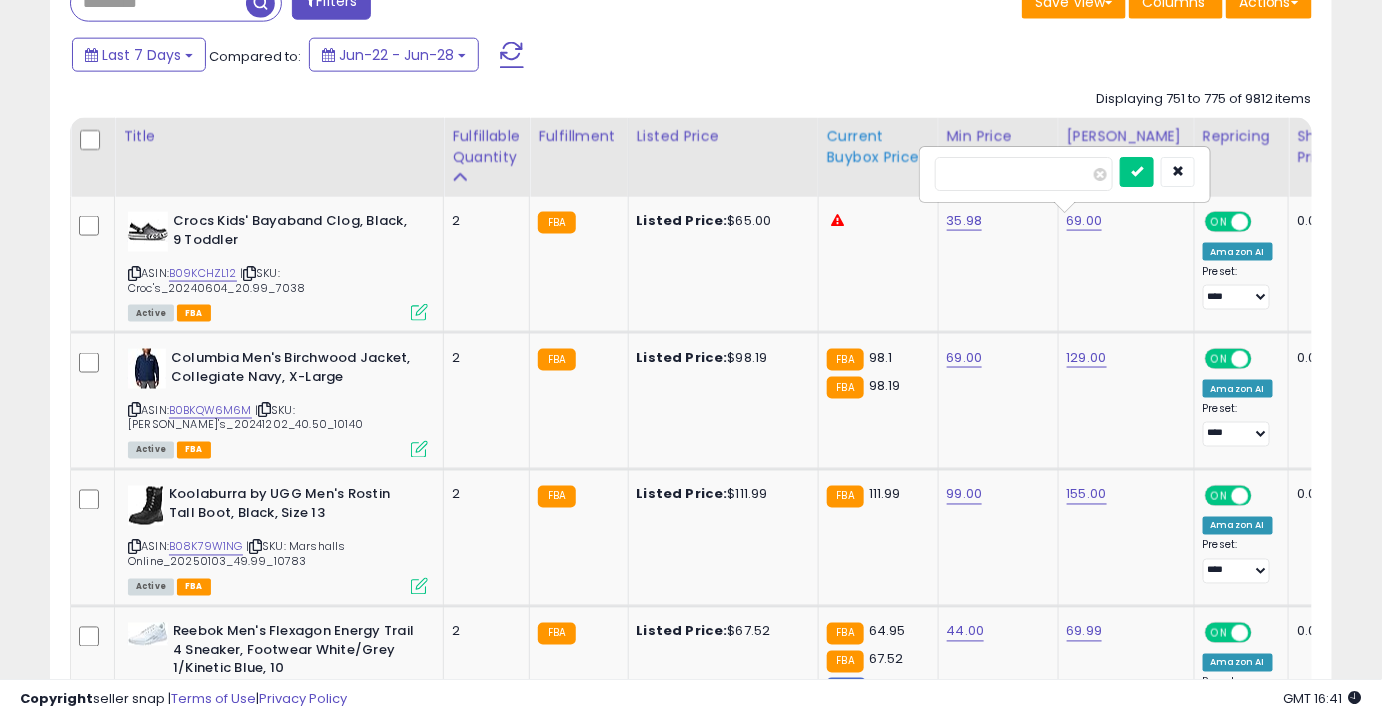type on "*****" 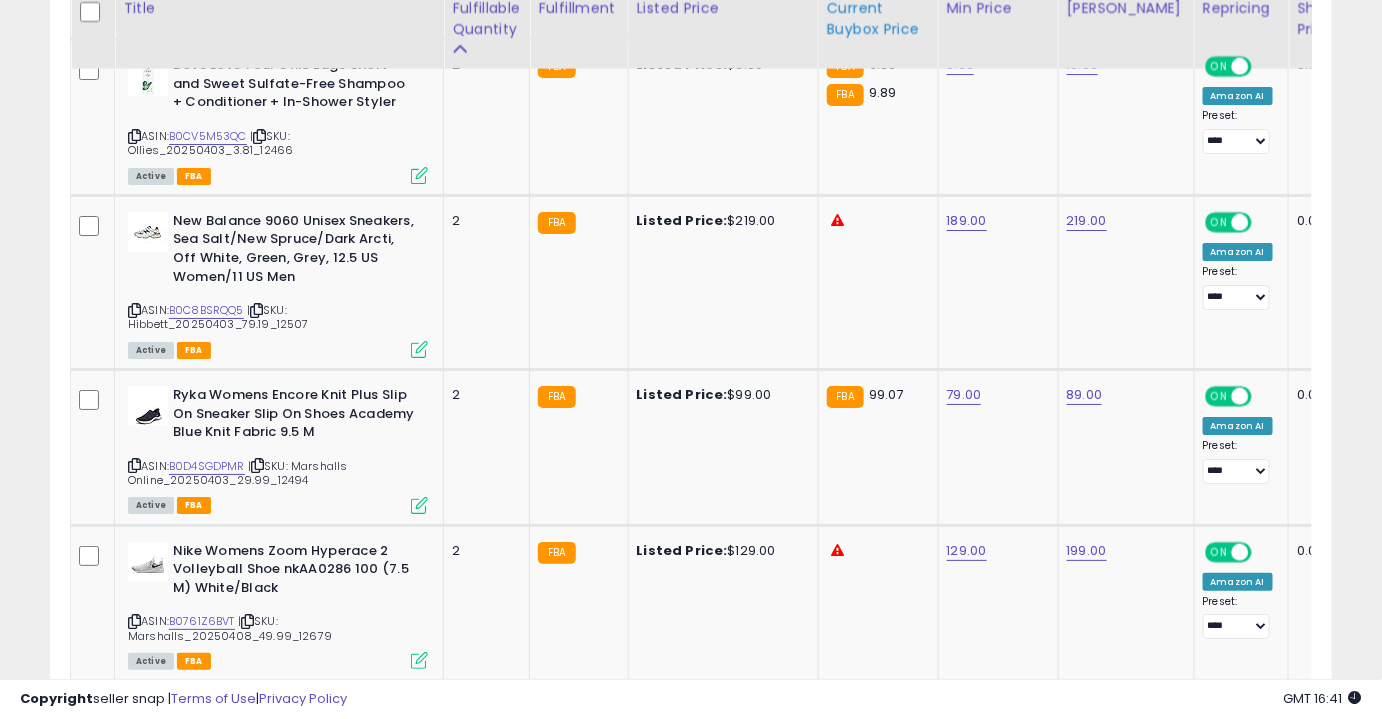 scroll, scrollTop: 2301, scrollLeft: 0, axis: vertical 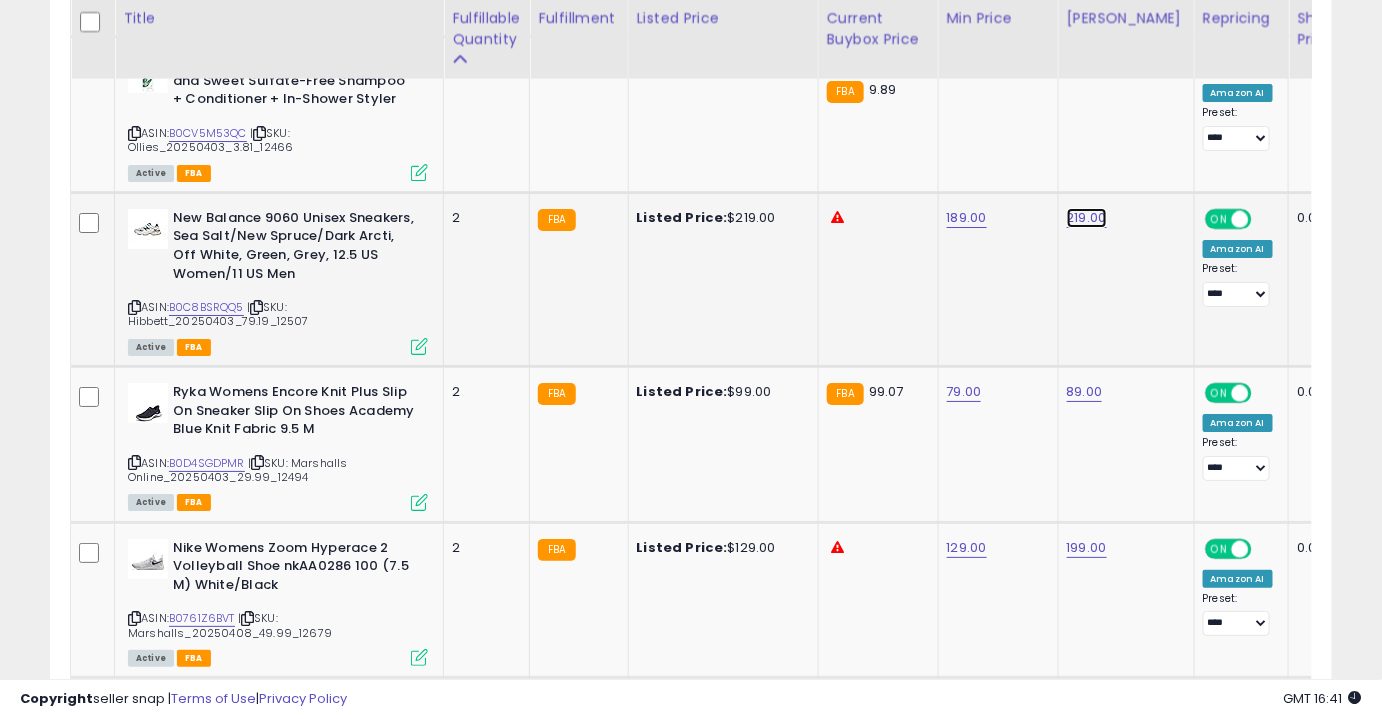 click on "219.00" at bounding box center [1085, -1227] 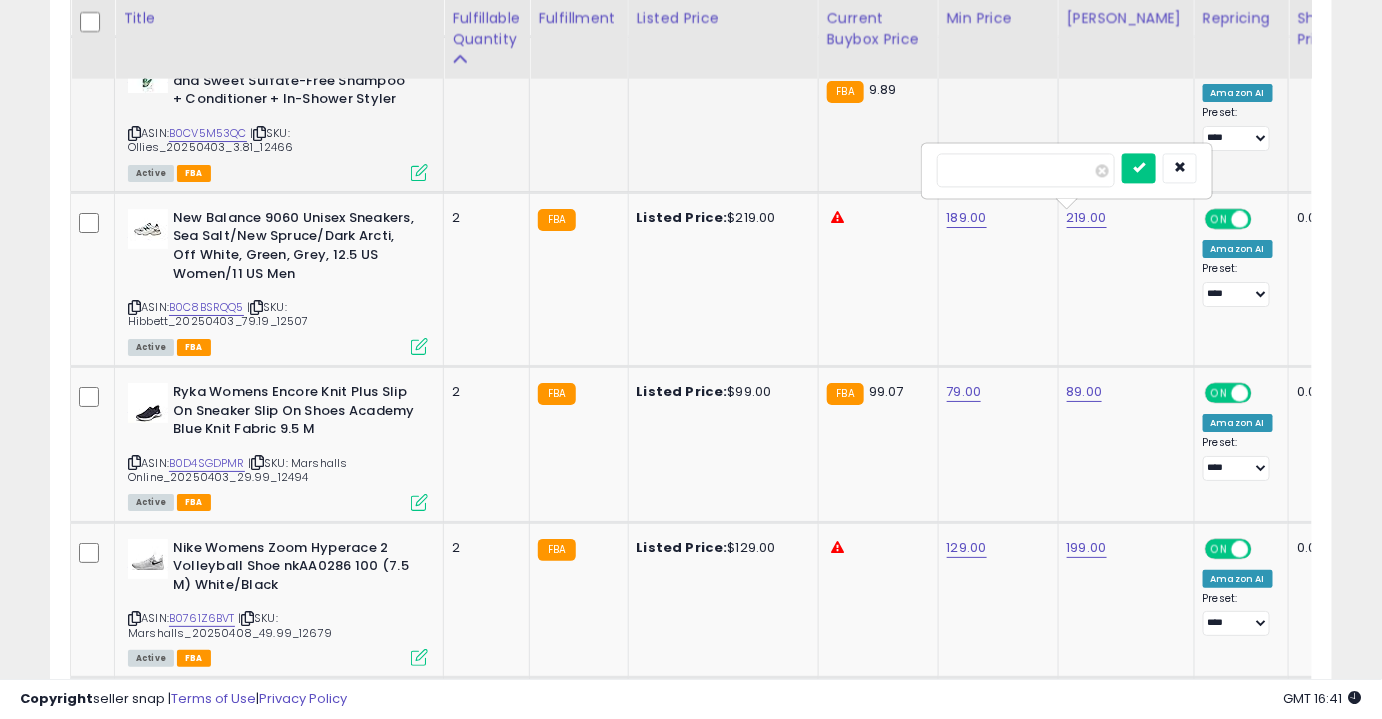 drag, startPoint x: 1035, startPoint y: 174, endPoint x: 890, endPoint y: 174, distance: 145 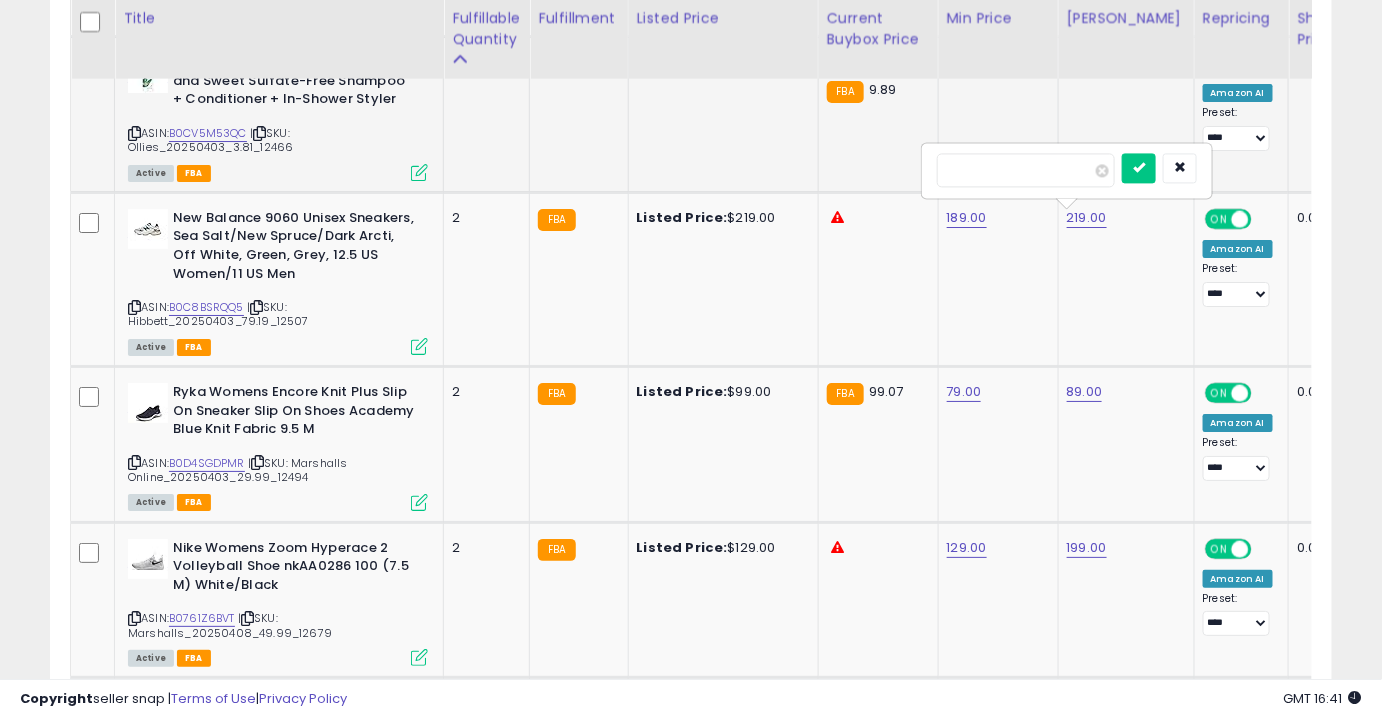 type on "******" 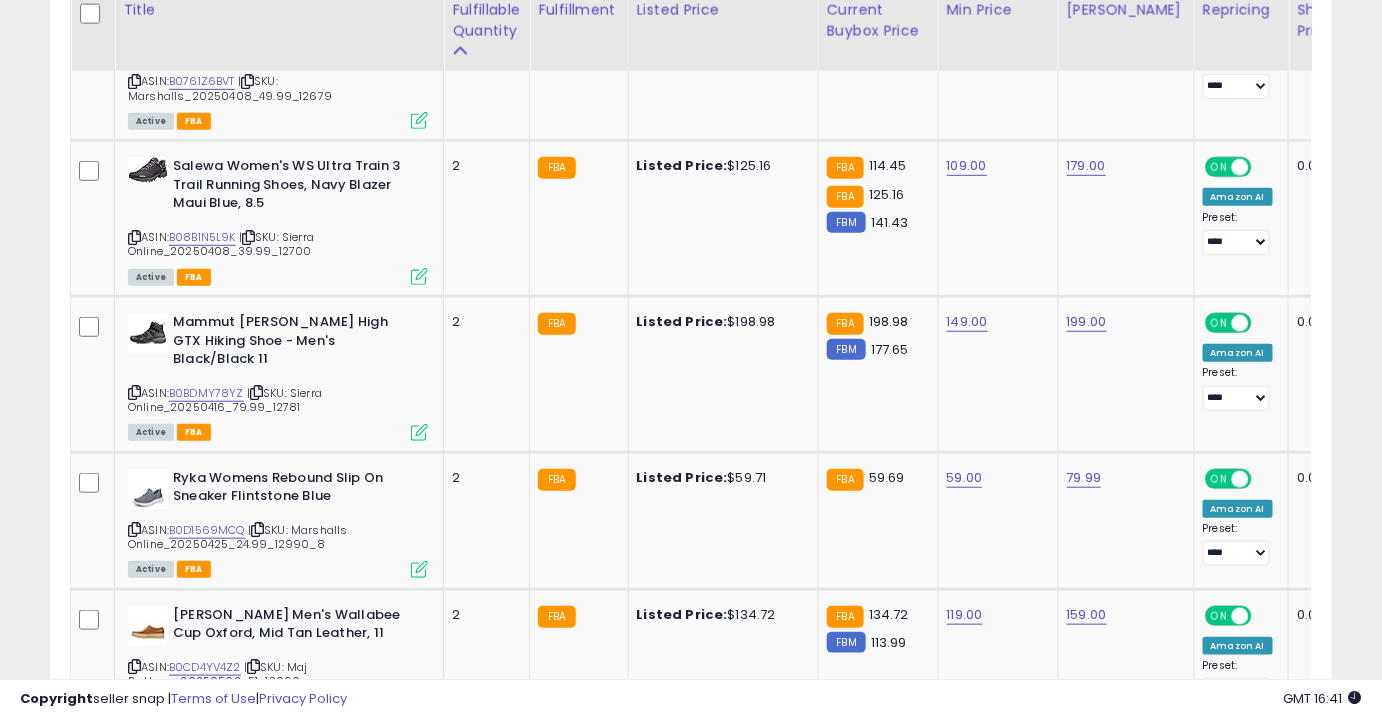 scroll, scrollTop: 2842, scrollLeft: 0, axis: vertical 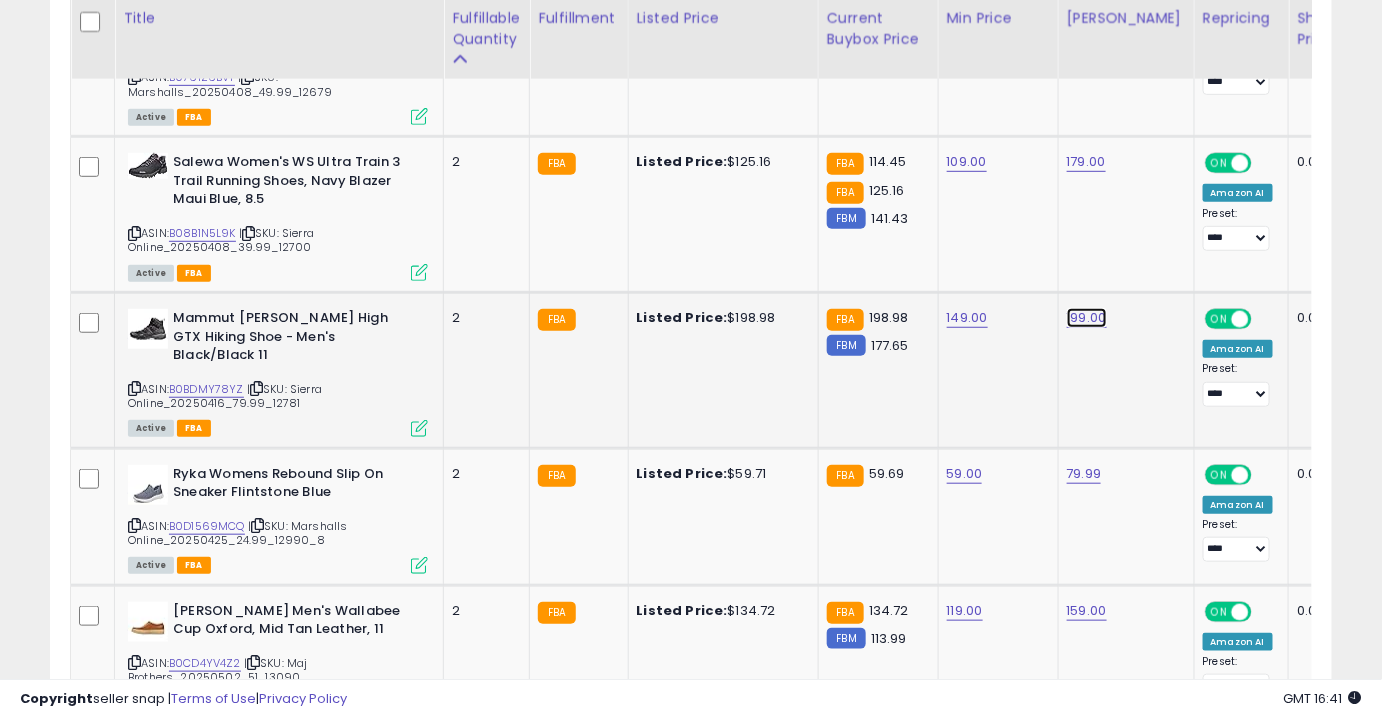 click on "199.00" at bounding box center (1085, -1768) 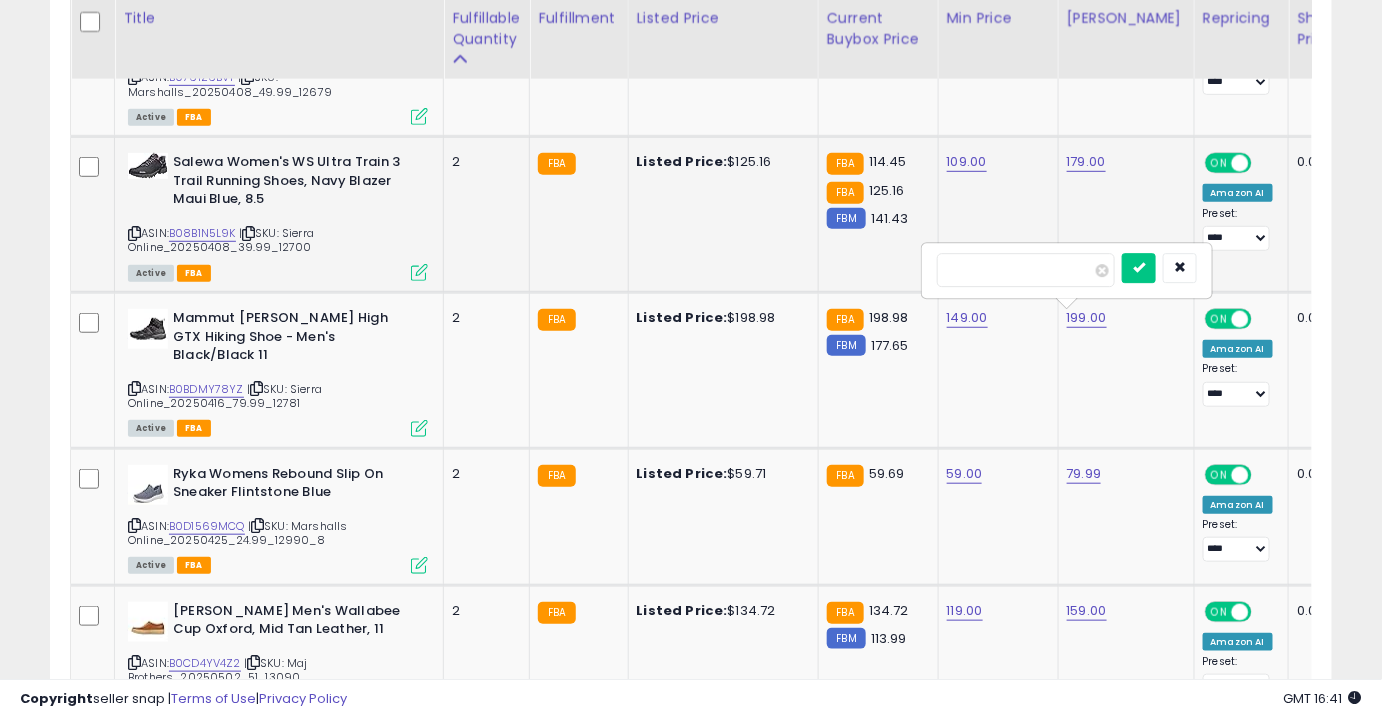 drag, startPoint x: 1000, startPoint y: 274, endPoint x: 896, endPoint y: 280, distance: 104.172935 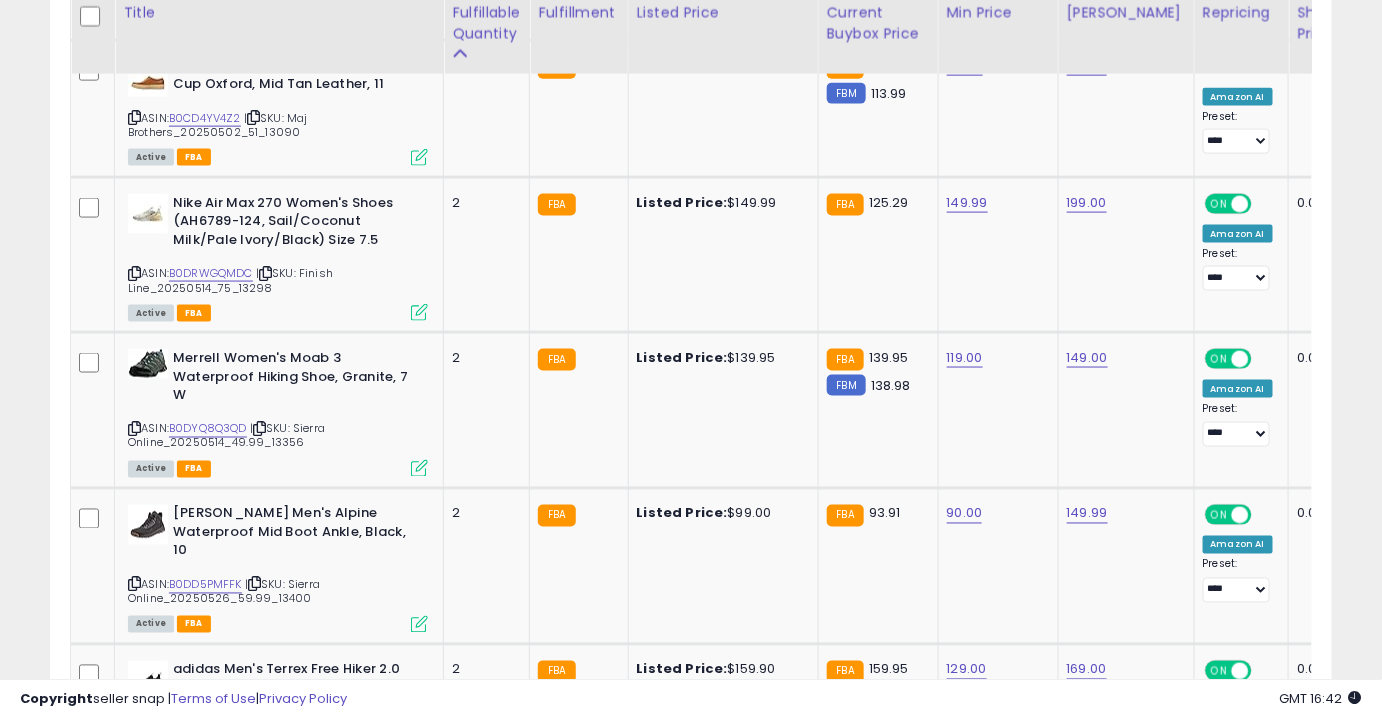 scroll, scrollTop: 3392, scrollLeft: 0, axis: vertical 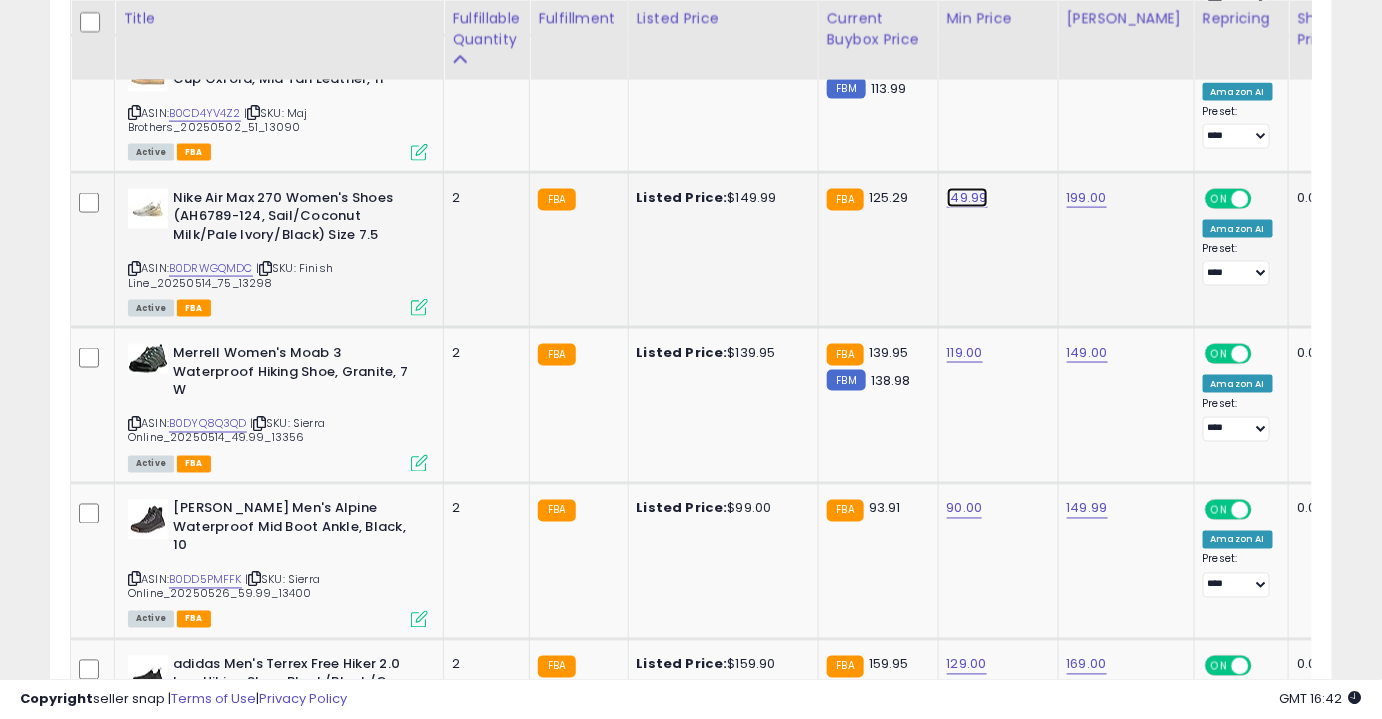 click on "149.99" at bounding box center [965, -2318] 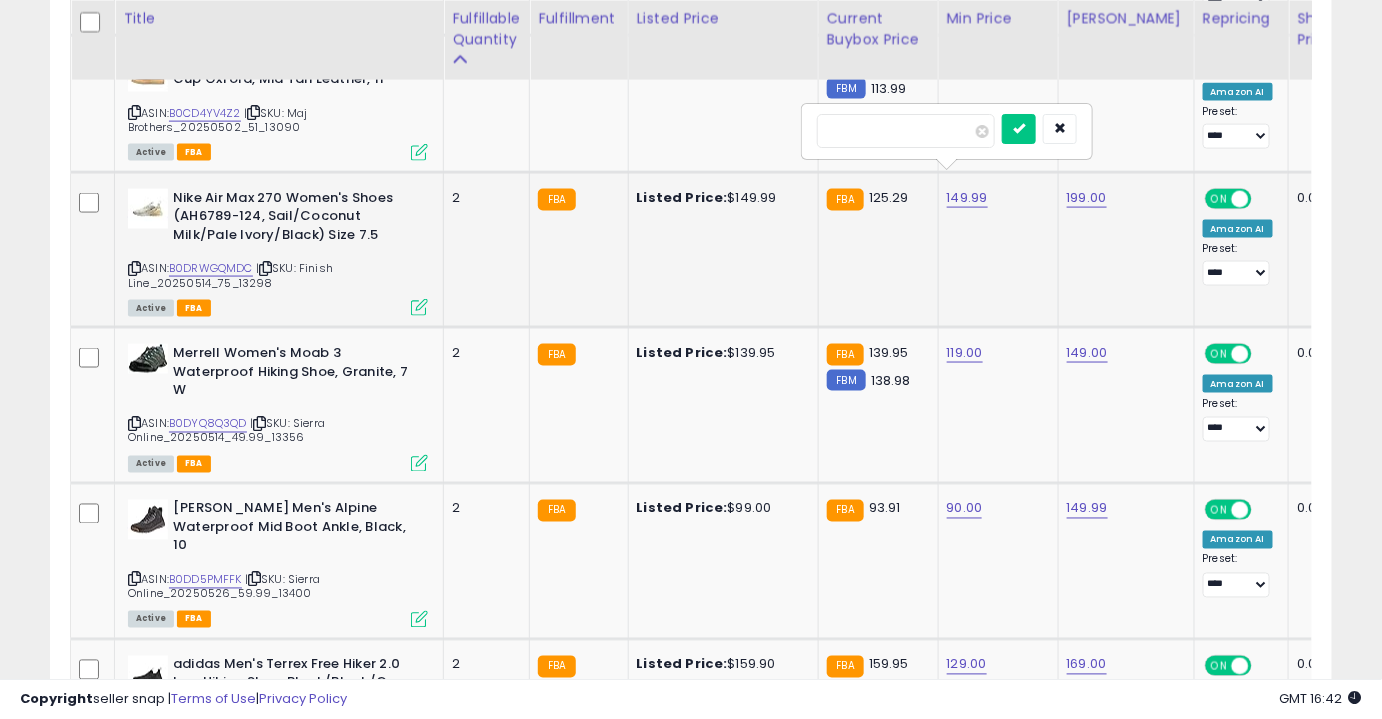 click on "******" at bounding box center (906, 131) 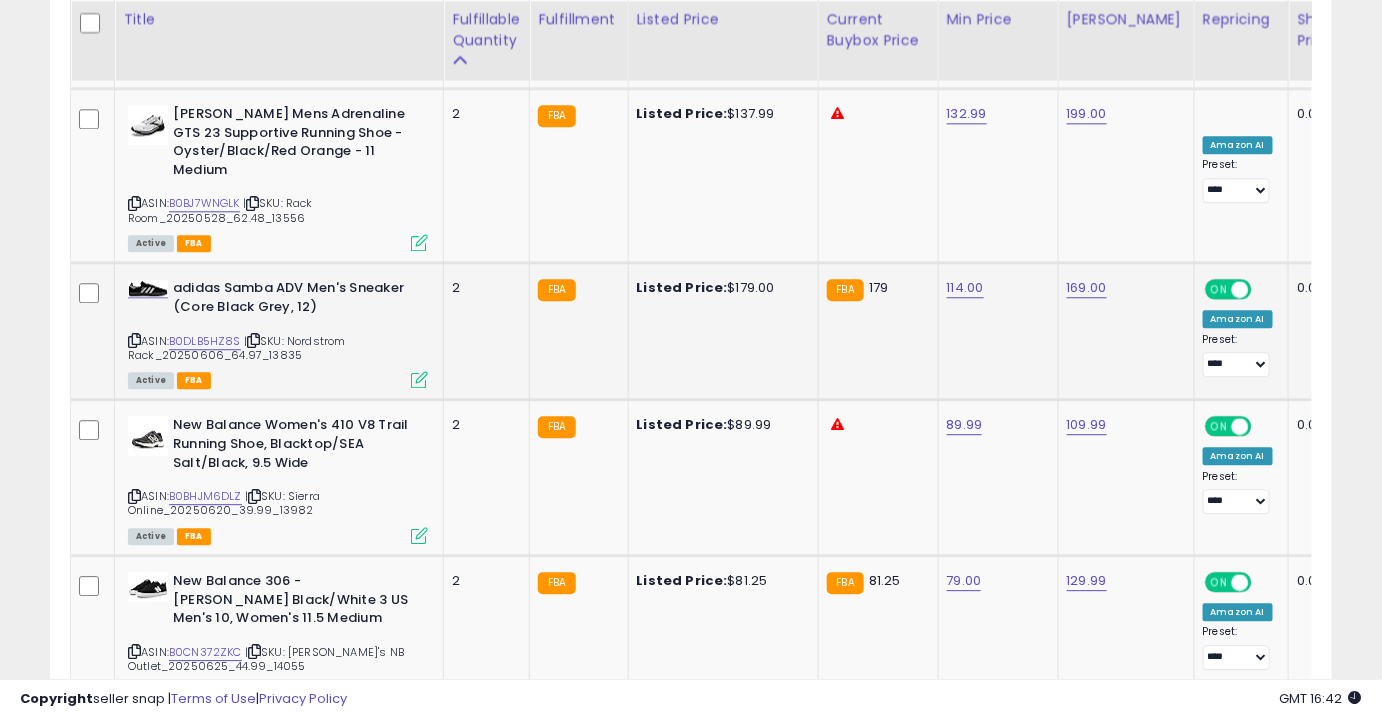 scroll, scrollTop: 4240, scrollLeft: 0, axis: vertical 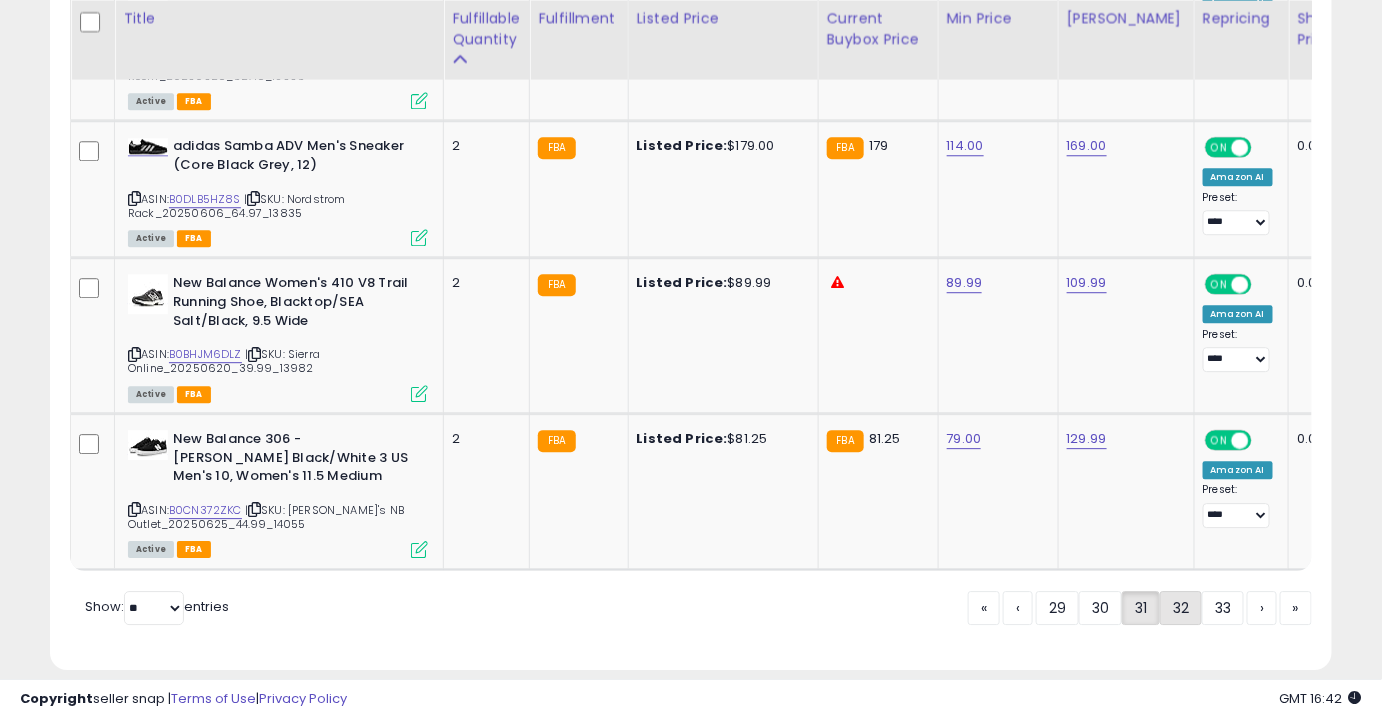 click on "32" 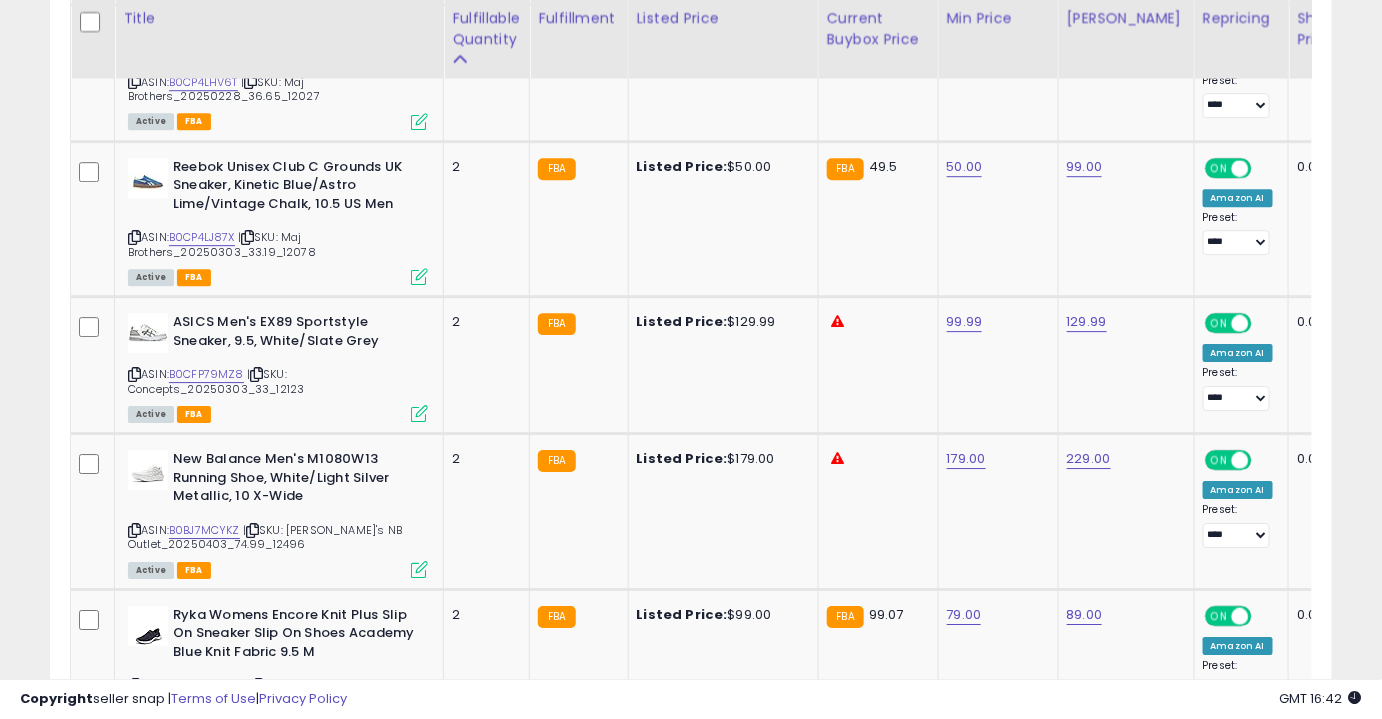 scroll, scrollTop: 1906, scrollLeft: 0, axis: vertical 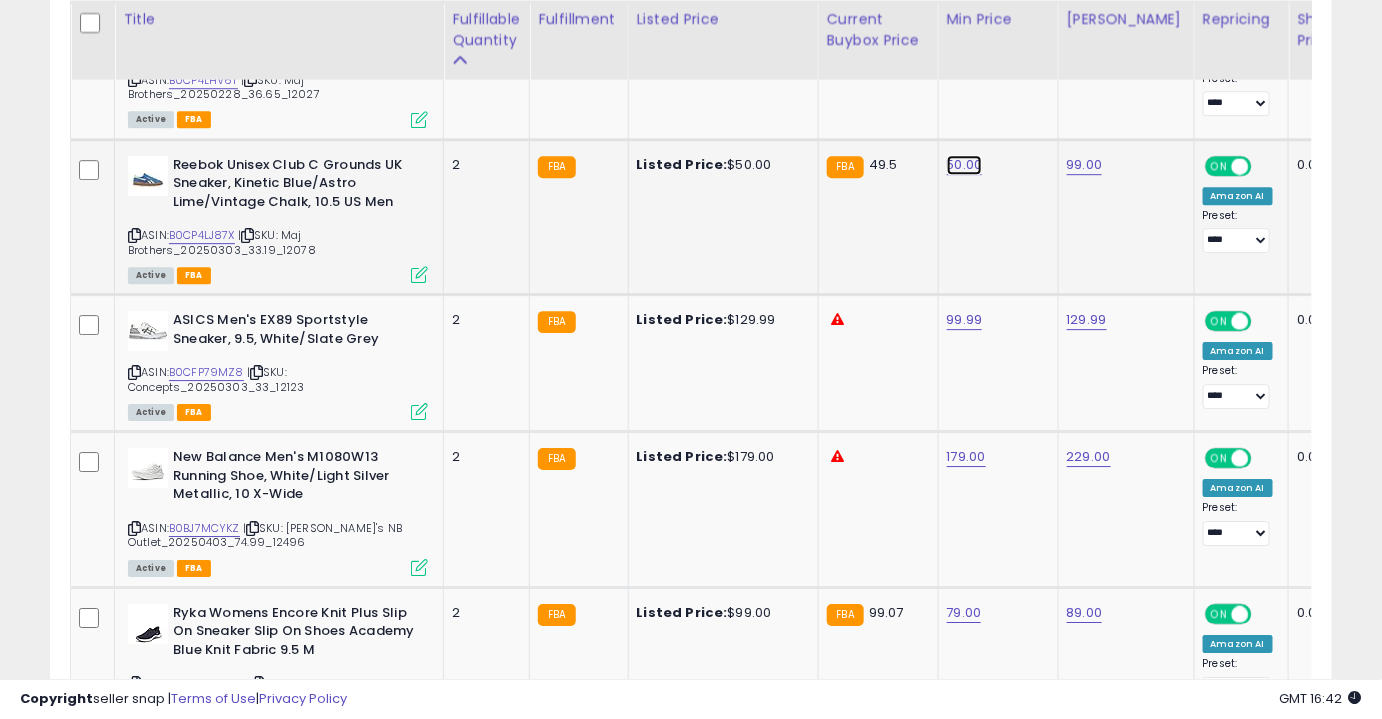 click on "50.00" at bounding box center (965, -832) 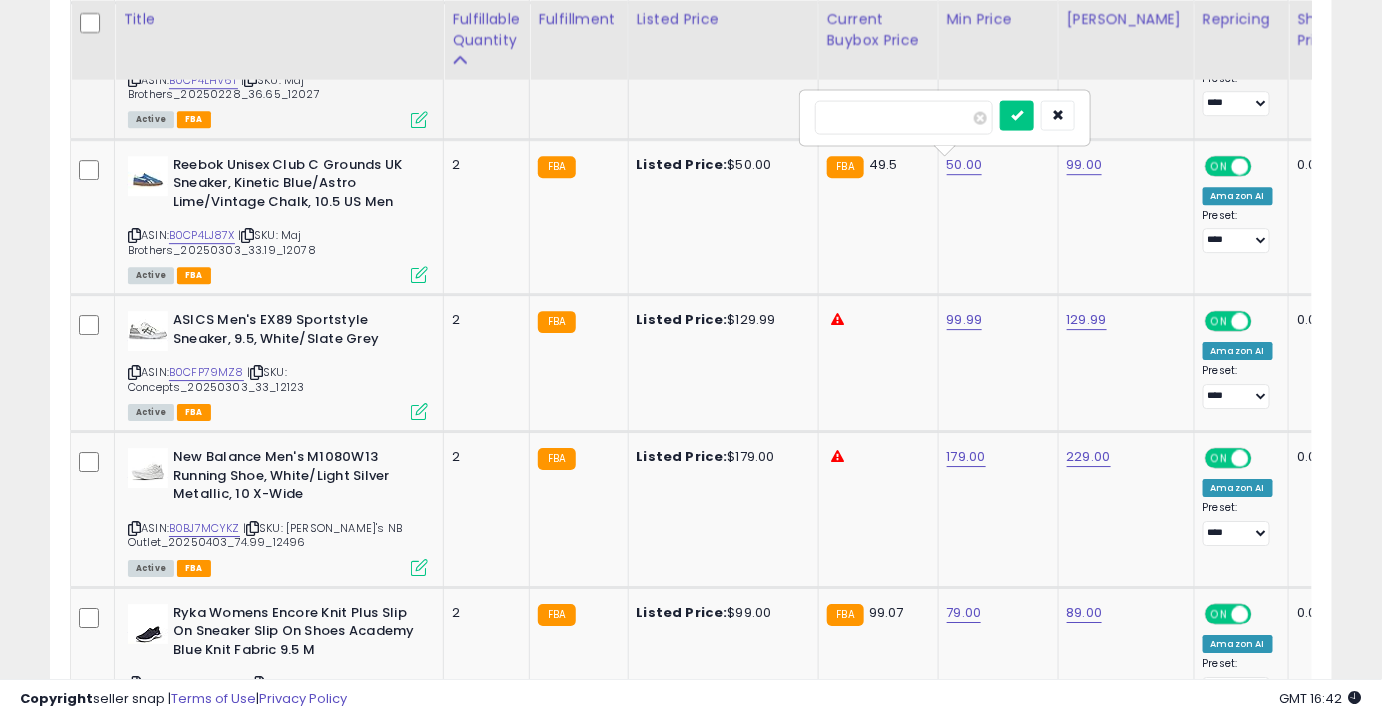 drag, startPoint x: 920, startPoint y: 111, endPoint x: 753, endPoint y: 124, distance: 167.50522 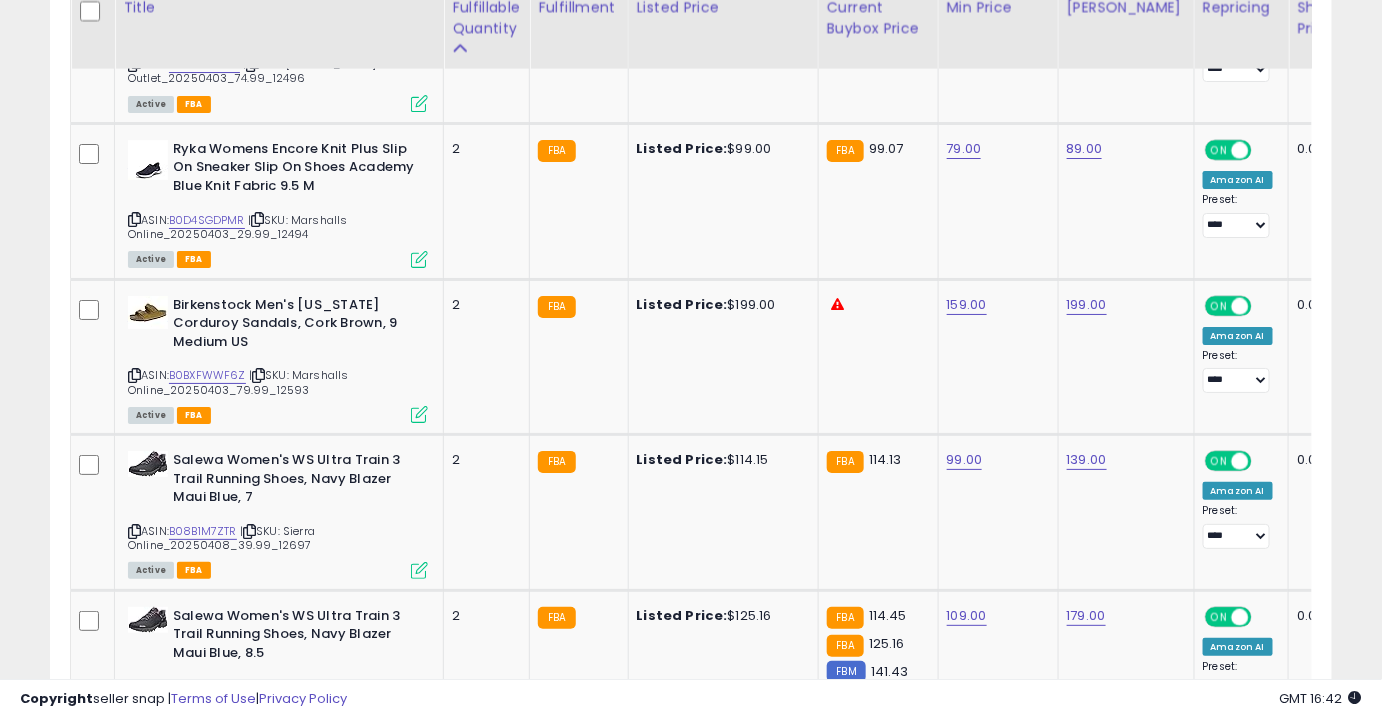 scroll, scrollTop: 2374, scrollLeft: 0, axis: vertical 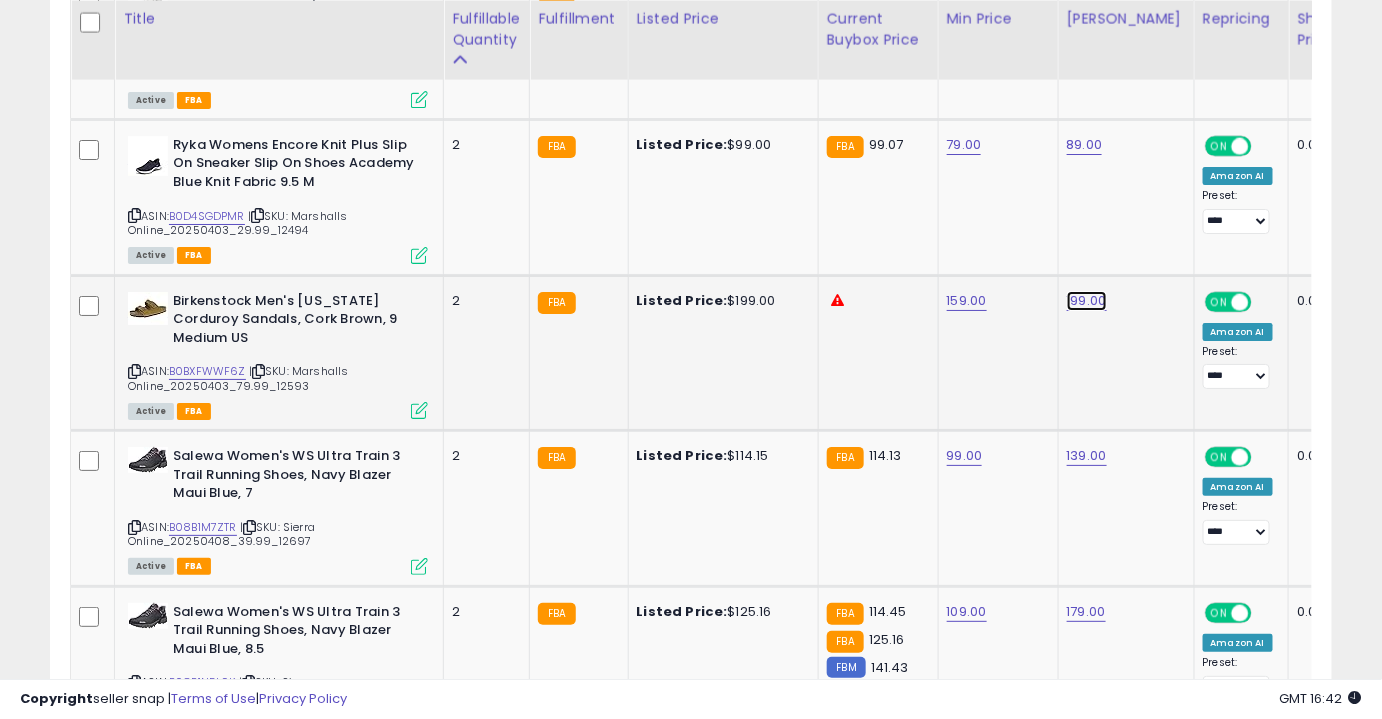 click on "199.00" at bounding box center [1085, -1300] 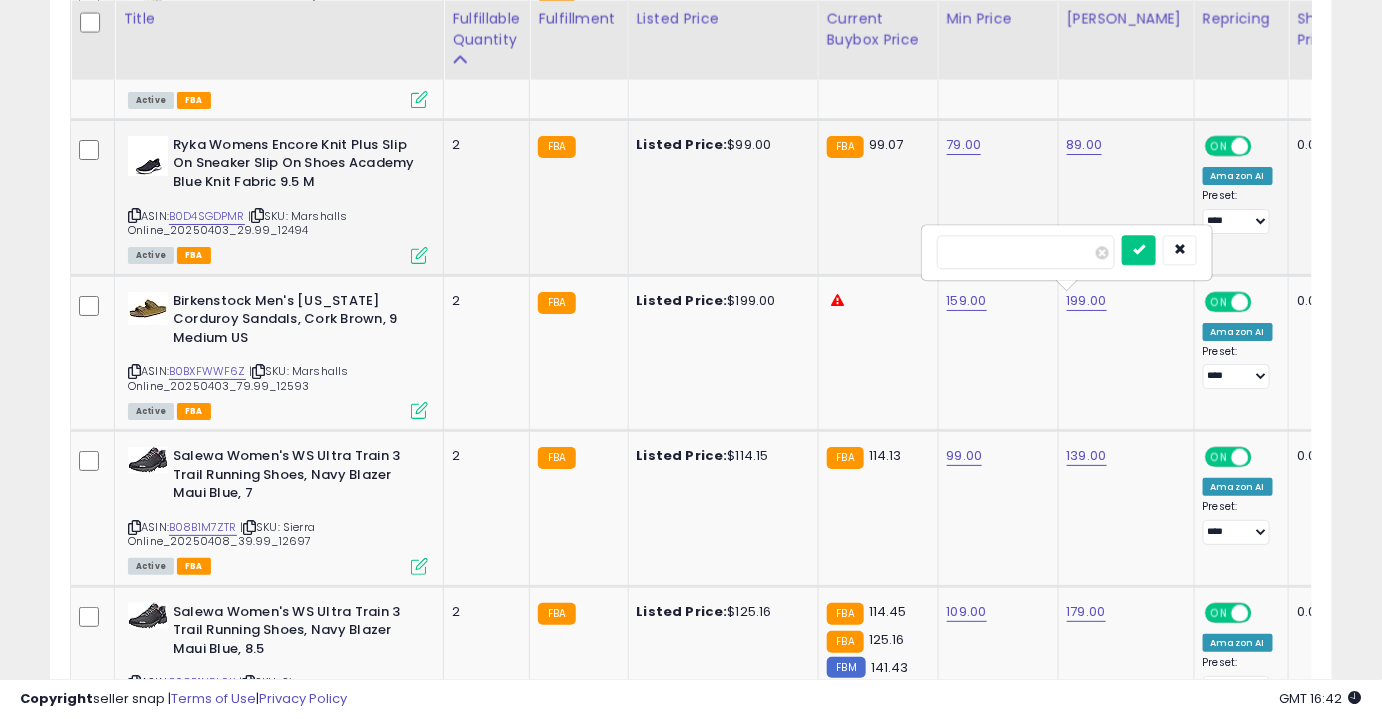 drag, startPoint x: 1006, startPoint y: 249, endPoint x: 840, endPoint y: 251, distance: 166.01205 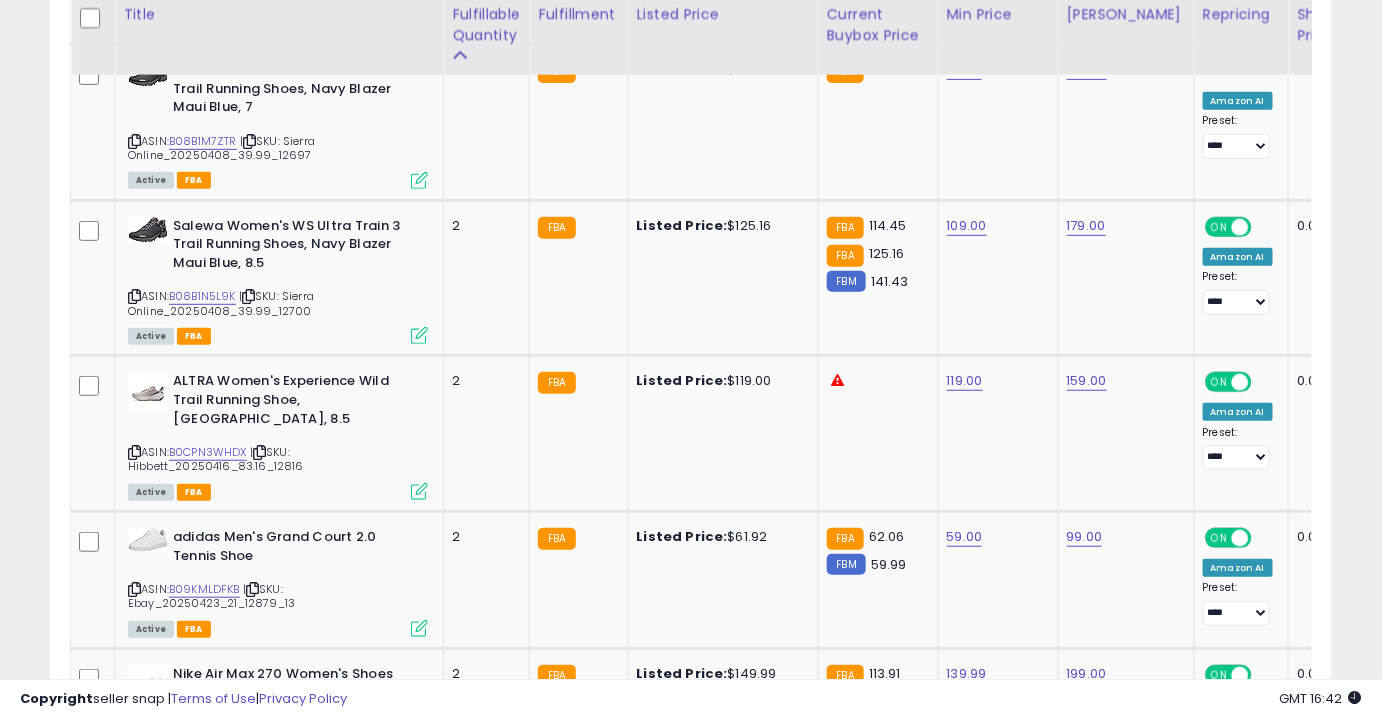 scroll, scrollTop: 2765, scrollLeft: 0, axis: vertical 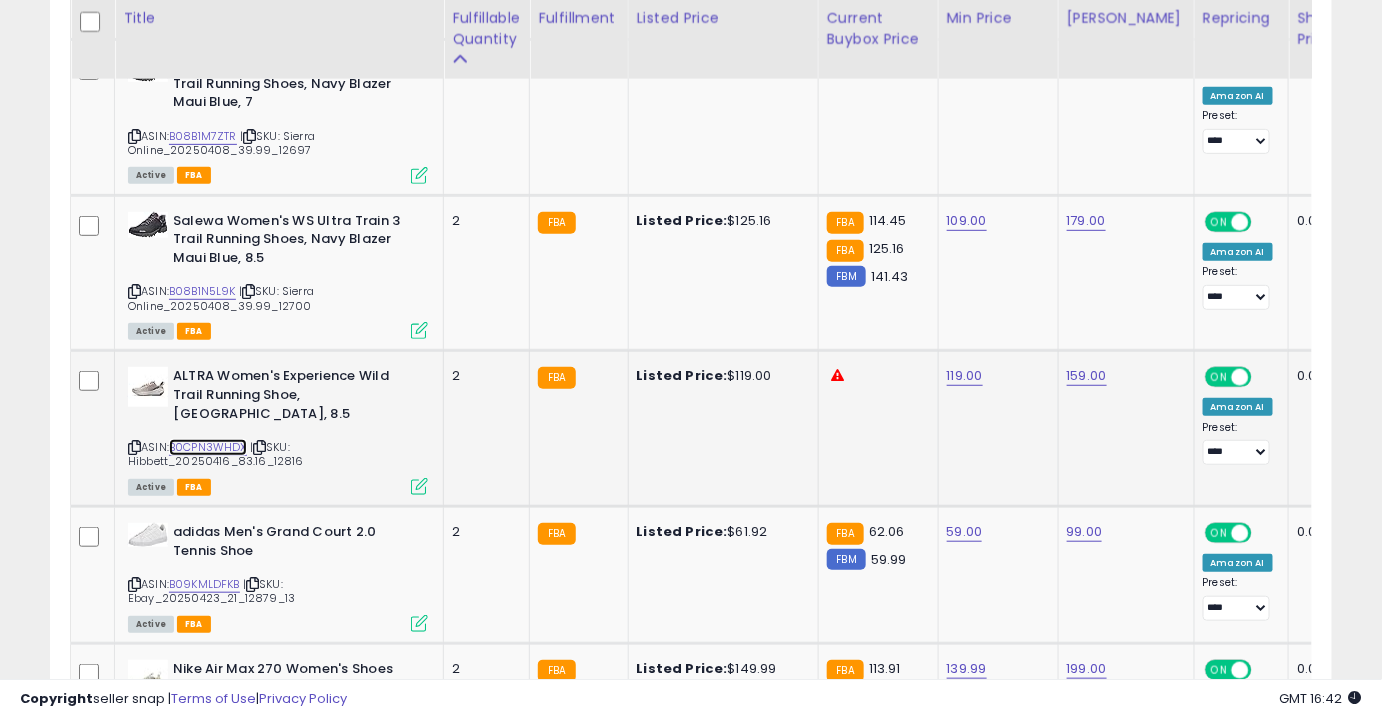 click on "B0CPN3WHDX" at bounding box center [208, 447] 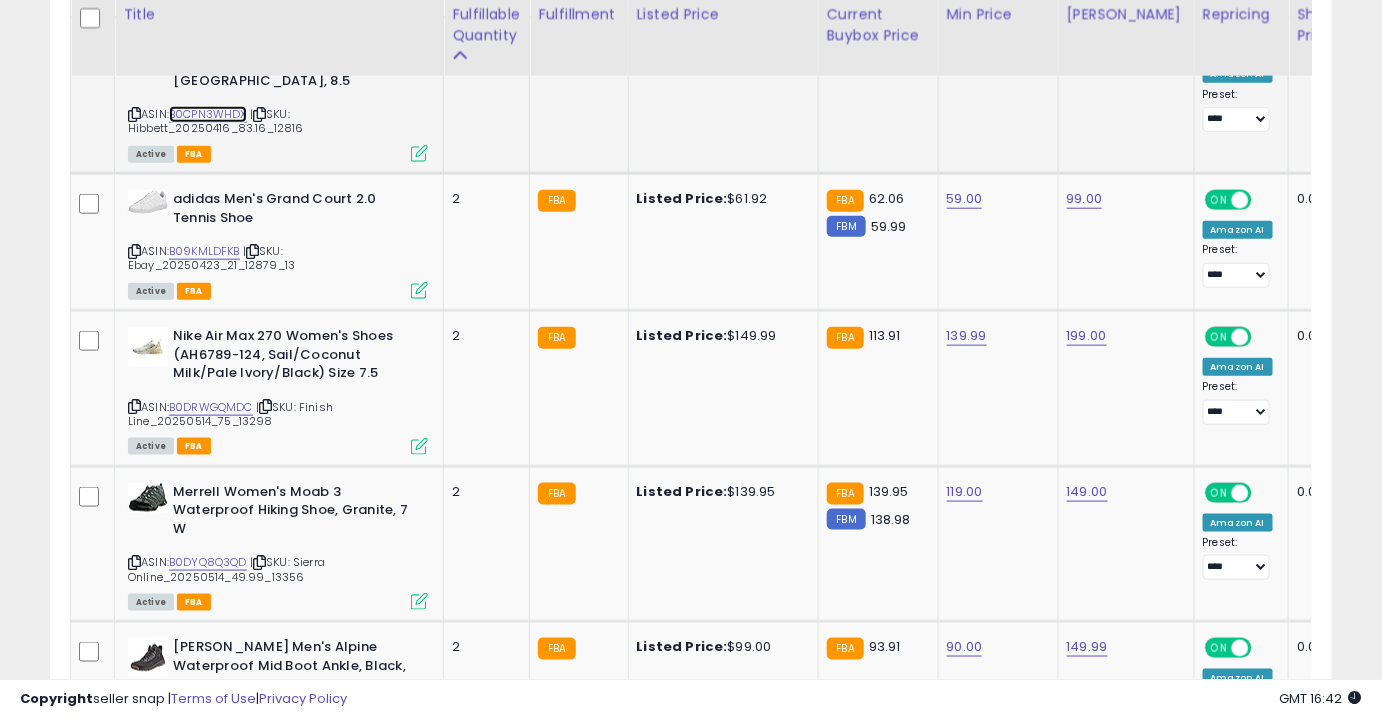 scroll, scrollTop: 3100, scrollLeft: 0, axis: vertical 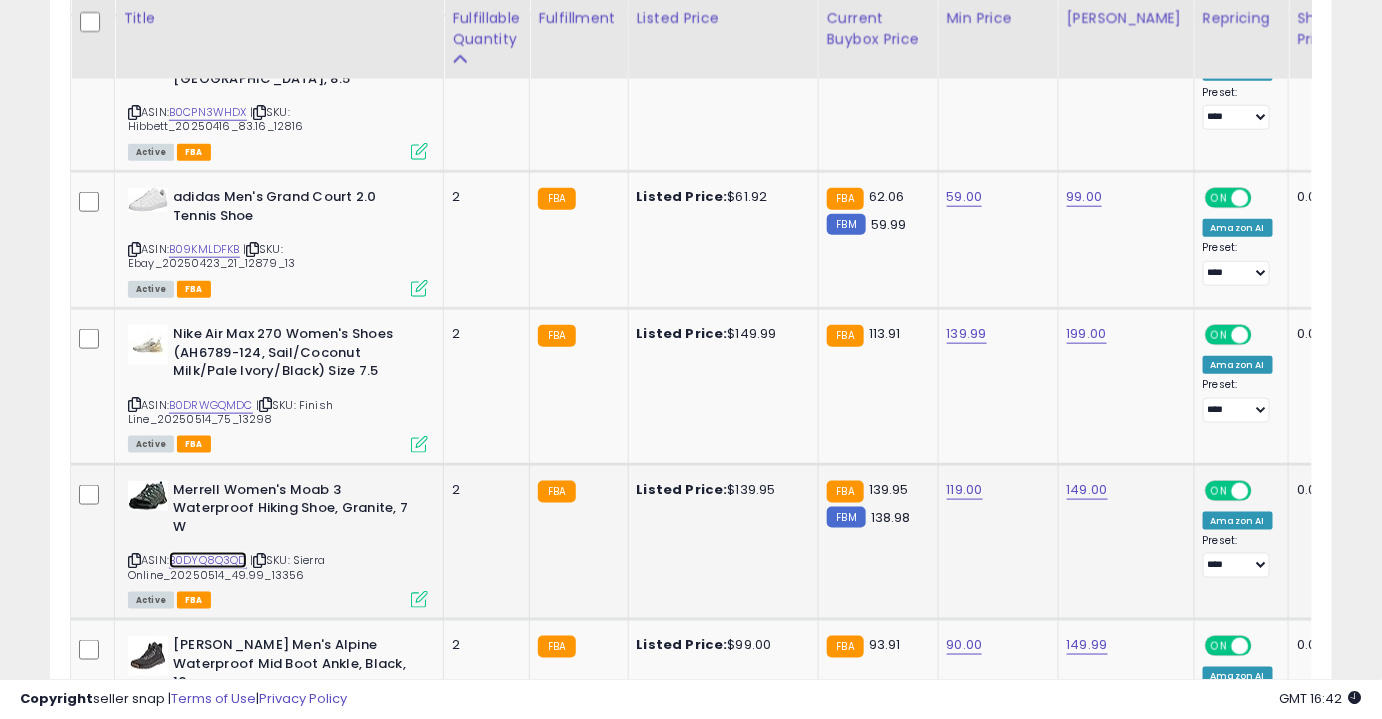 click on "B0DYQ8Q3QD" at bounding box center (208, 560) 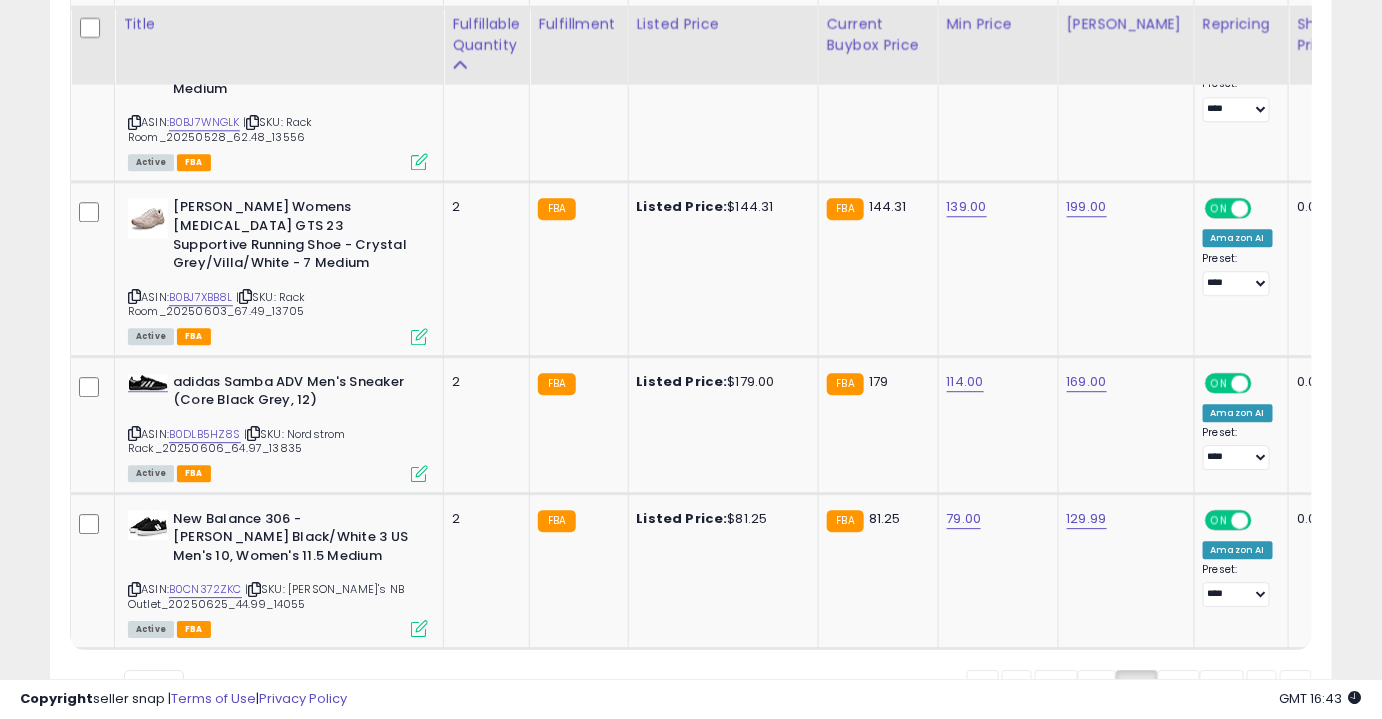 scroll, scrollTop: 4184, scrollLeft: 0, axis: vertical 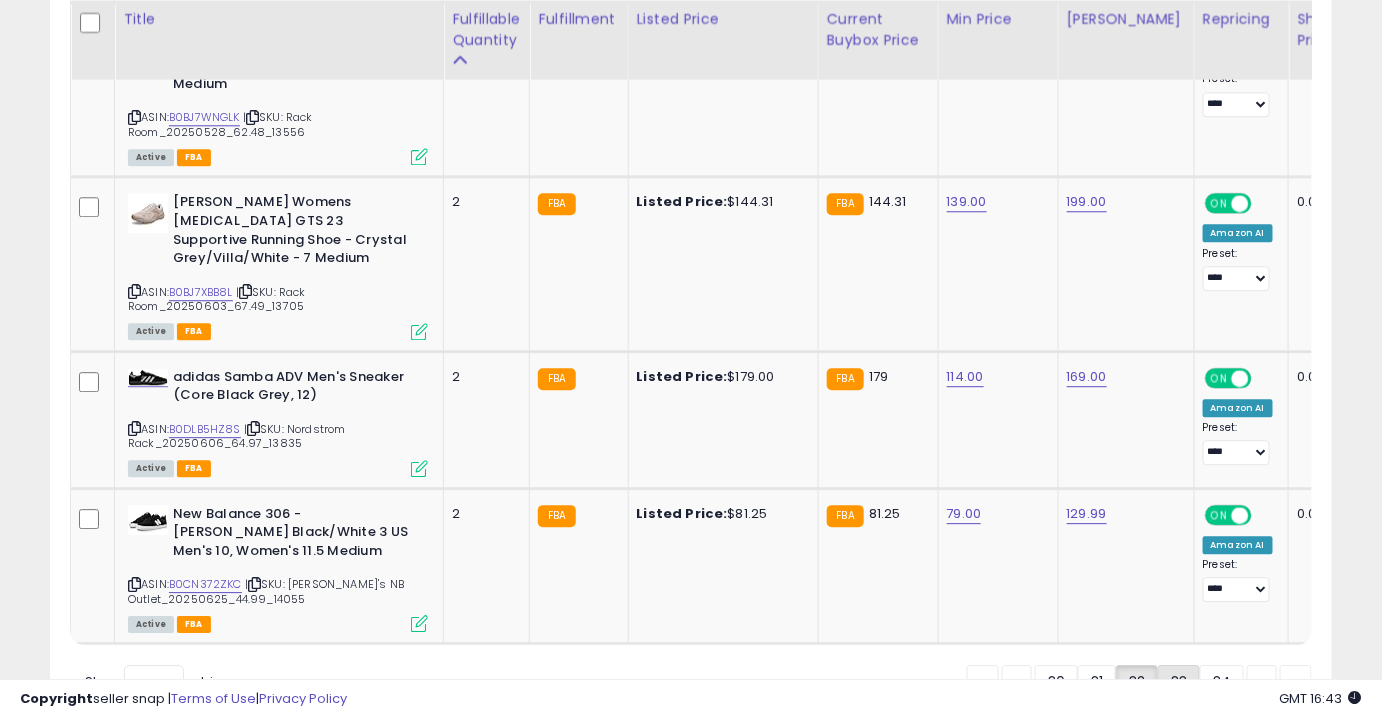 click on "33" 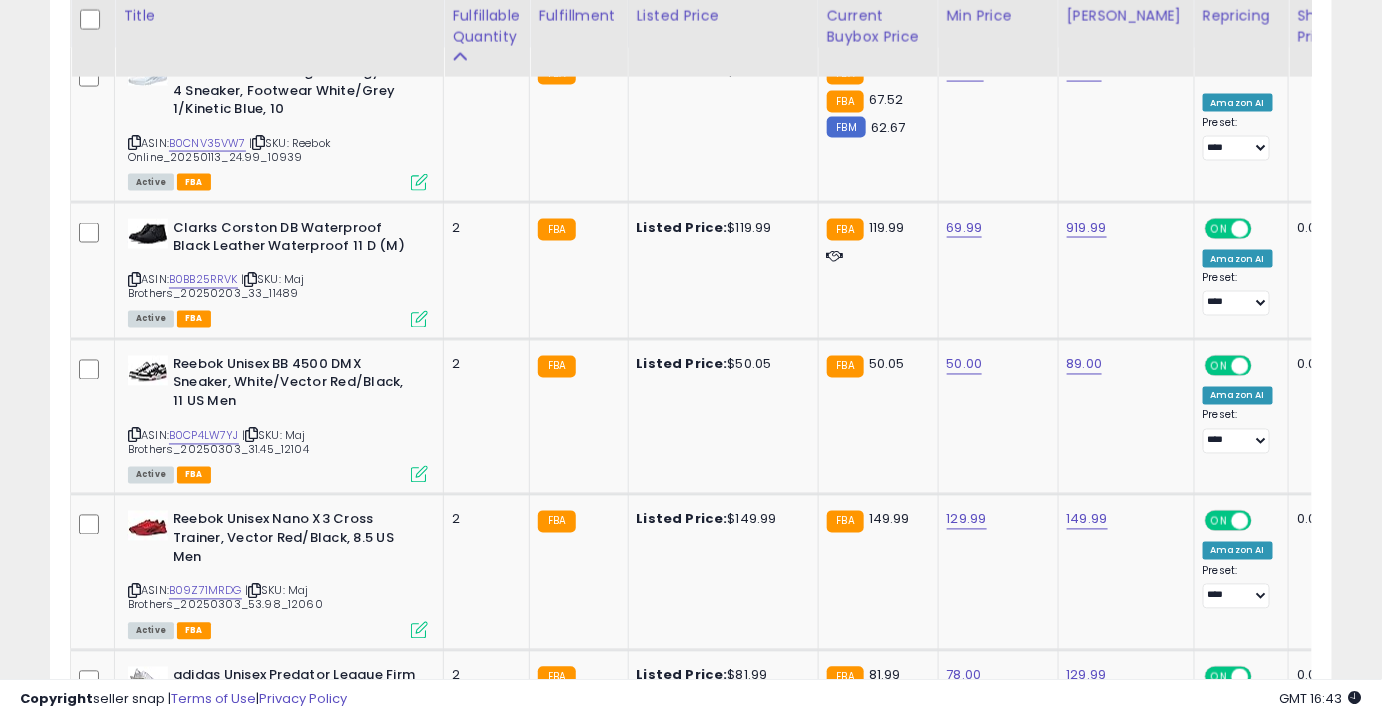 scroll, scrollTop: 1005, scrollLeft: 0, axis: vertical 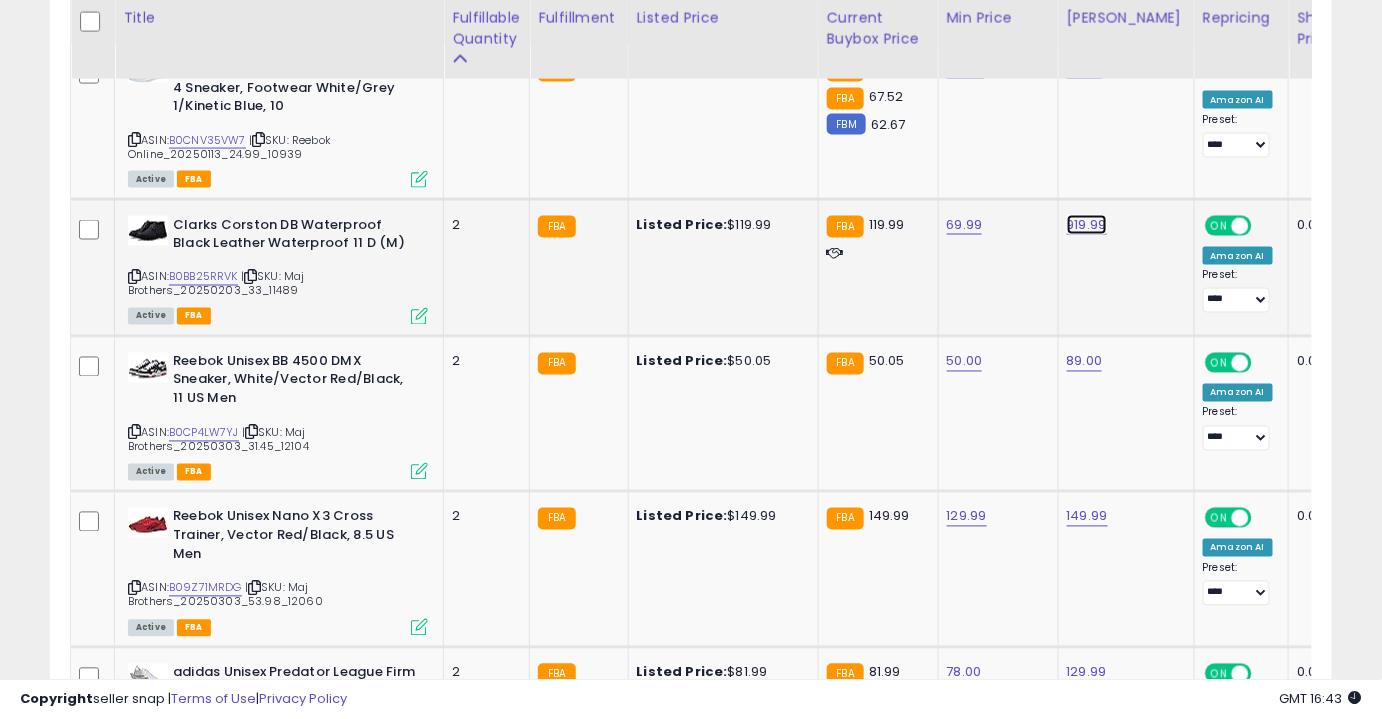 click on "919.99" at bounding box center (1085, 69) 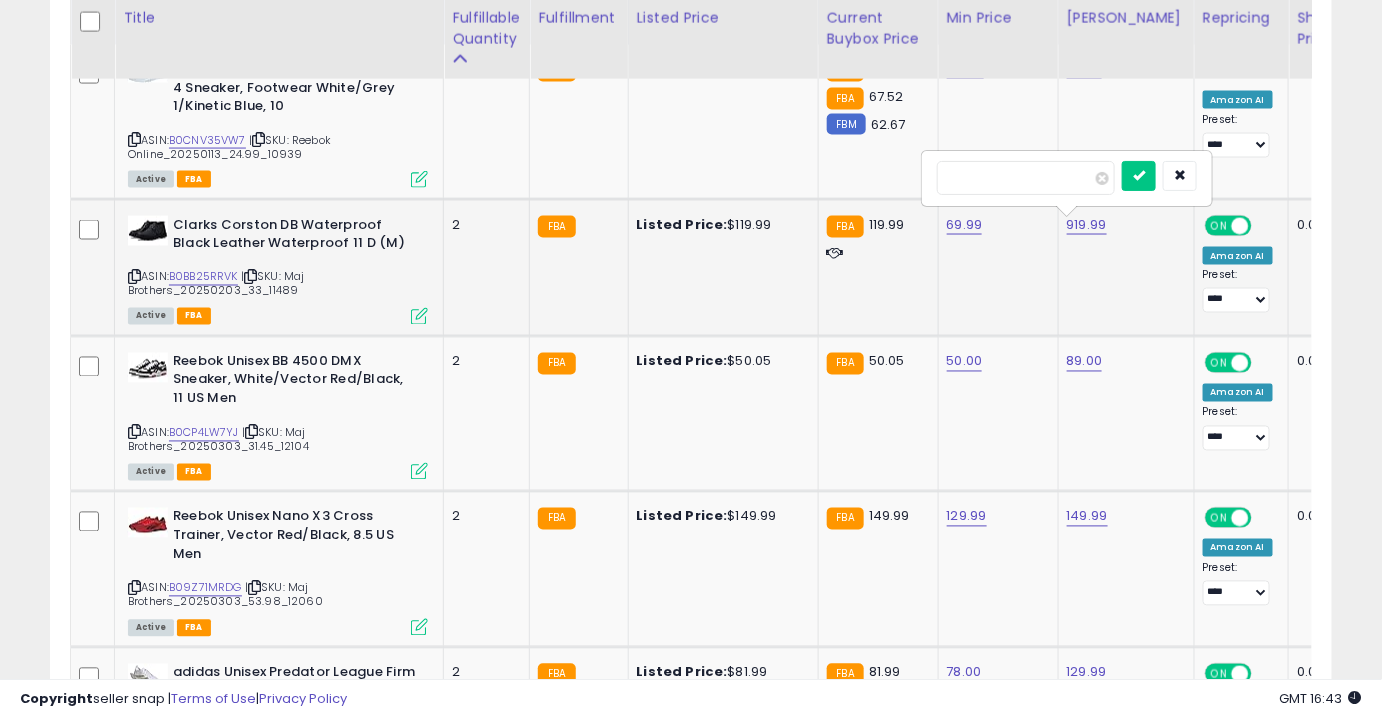 type on "*****" 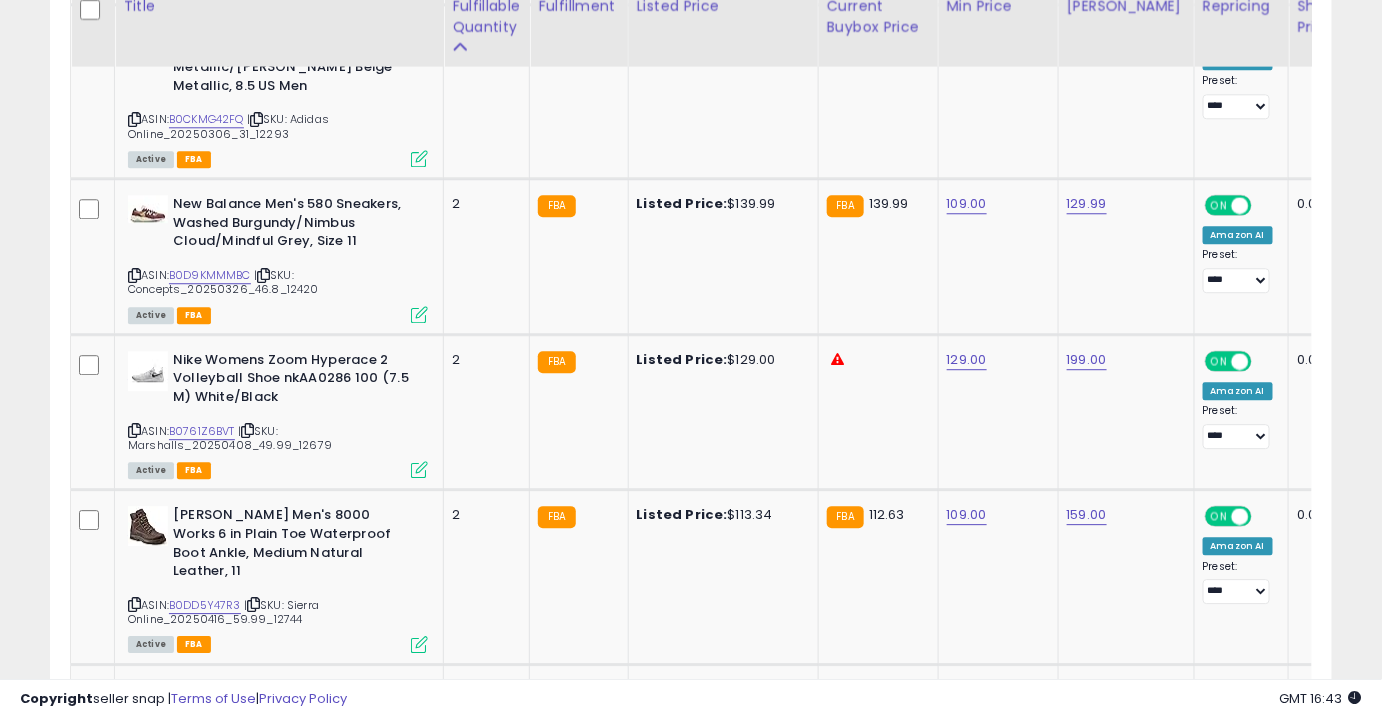 scroll, scrollTop: 1653, scrollLeft: 0, axis: vertical 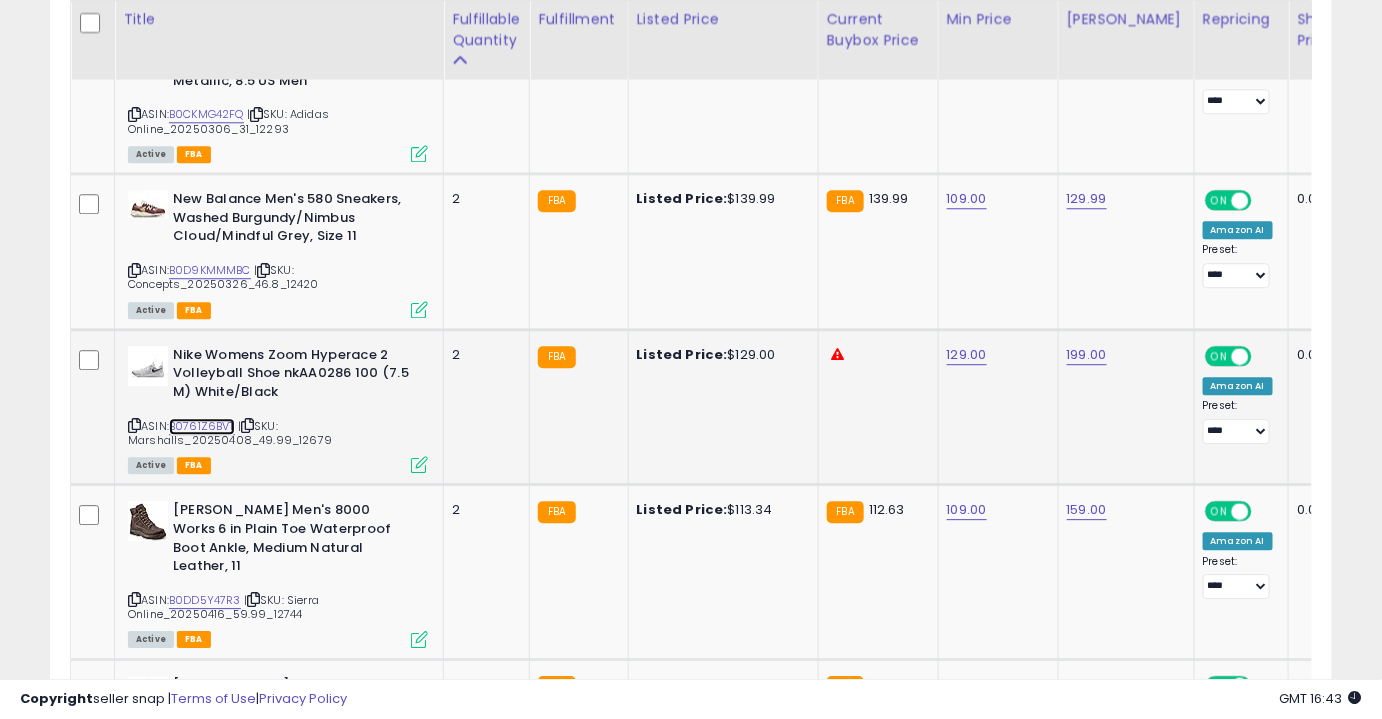 click on "B0761Z6BVT" at bounding box center (202, 426) 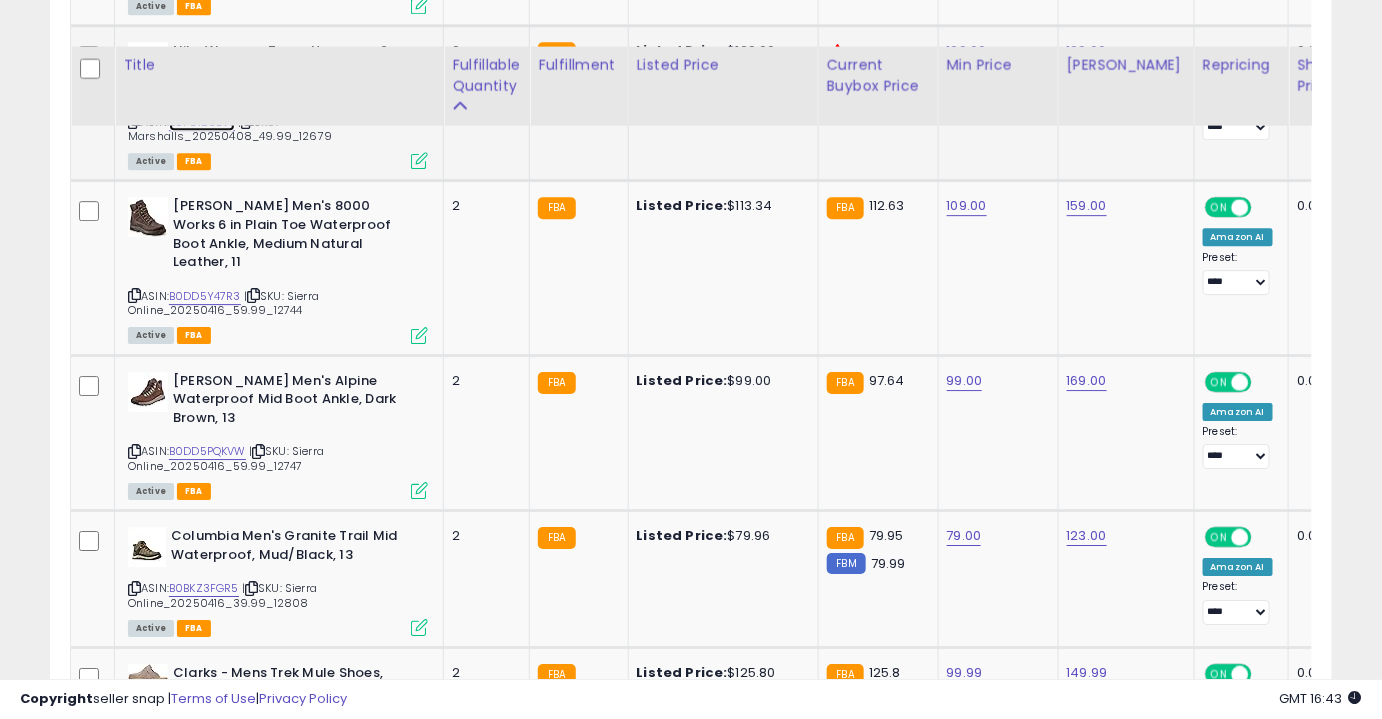 scroll, scrollTop: 2019, scrollLeft: 0, axis: vertical 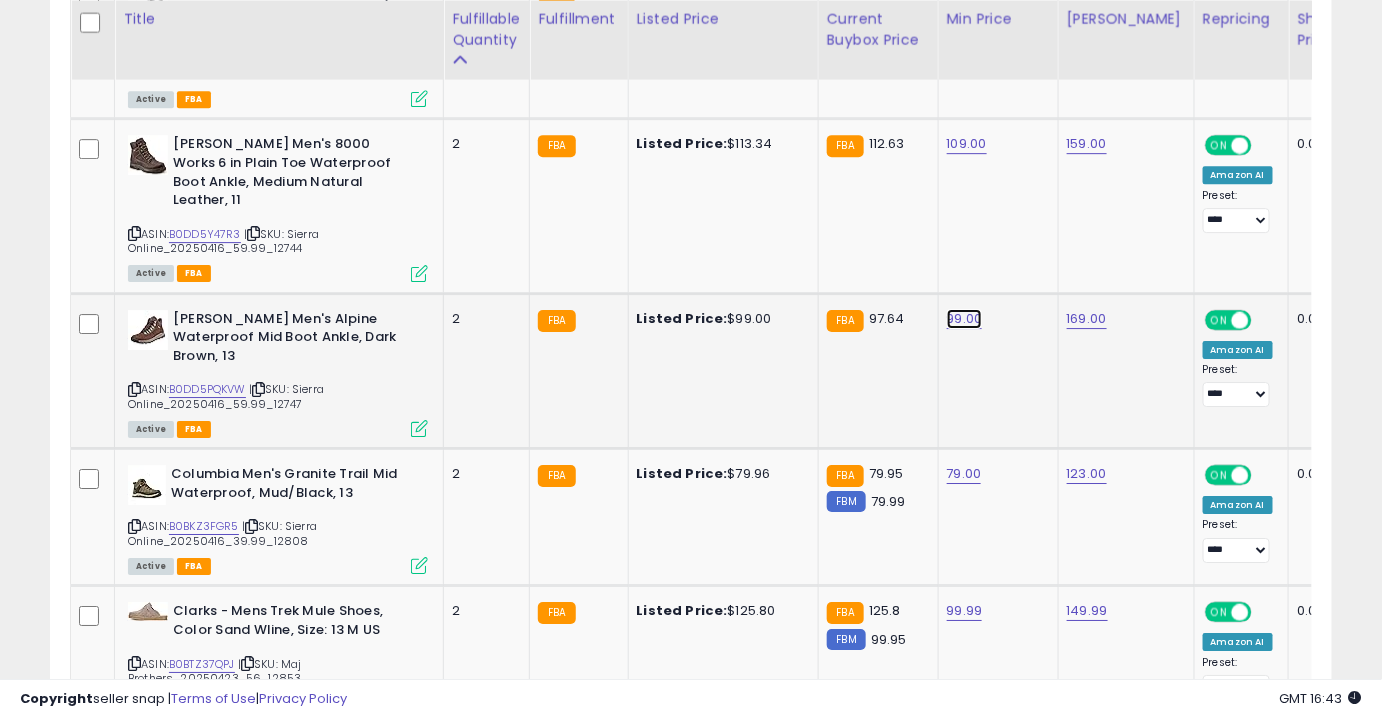 click on "99.00" at bounding box center (966, -945) 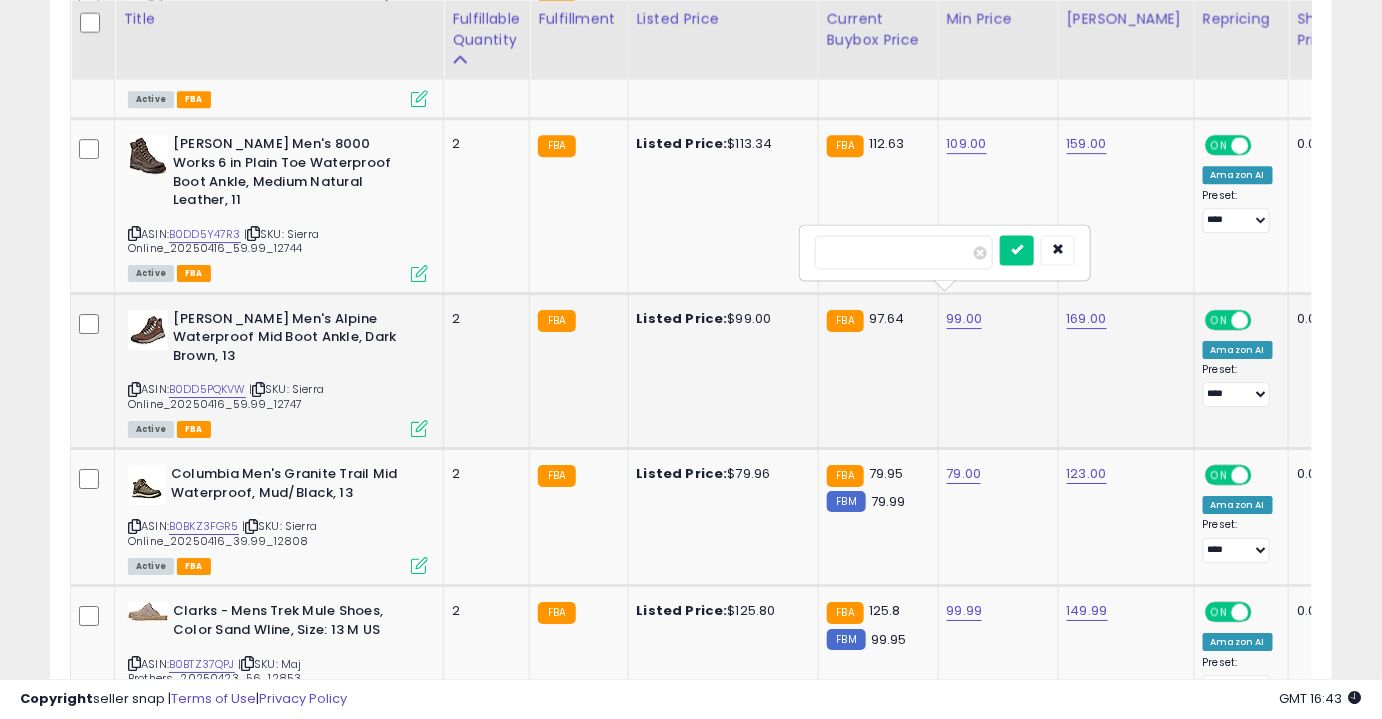 type on "**" 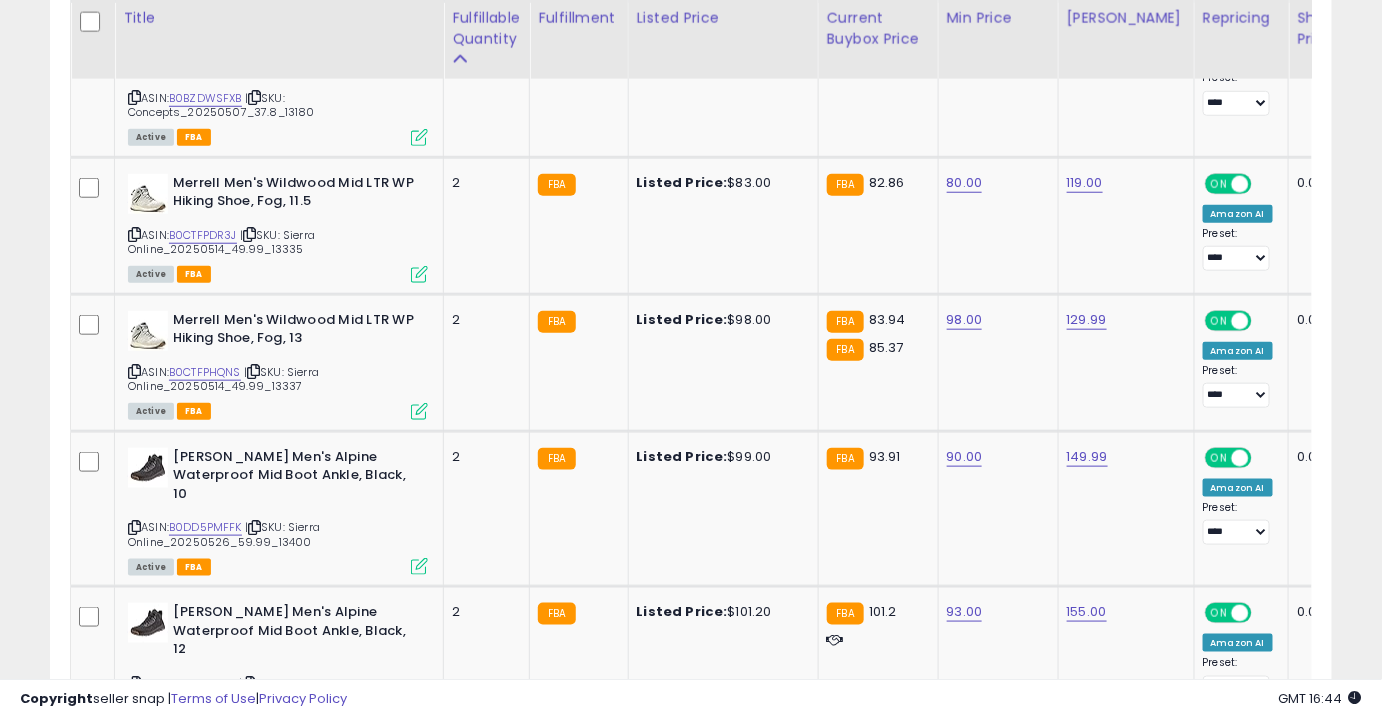 scroll, scrollTop: 3024, scrollLeft: 0, axis: vertical 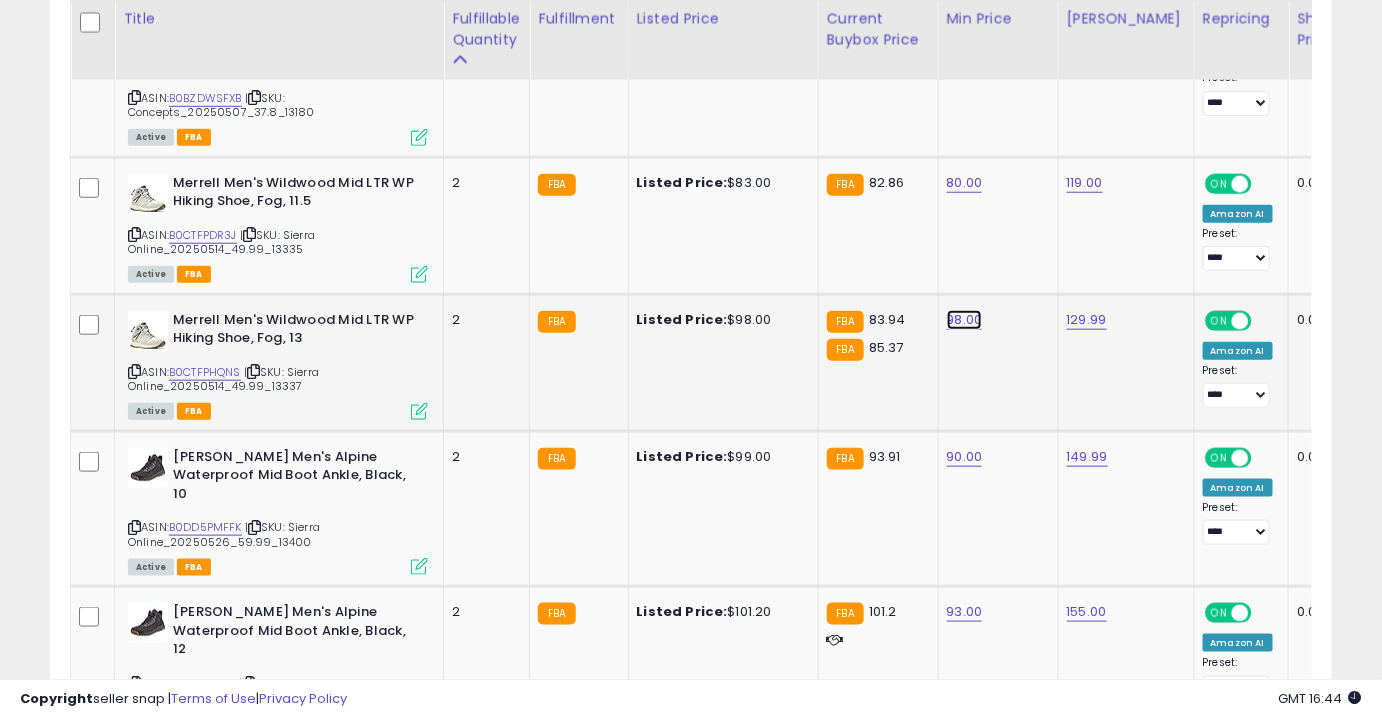 click on "98.00" at bounding box center [966, -1950] 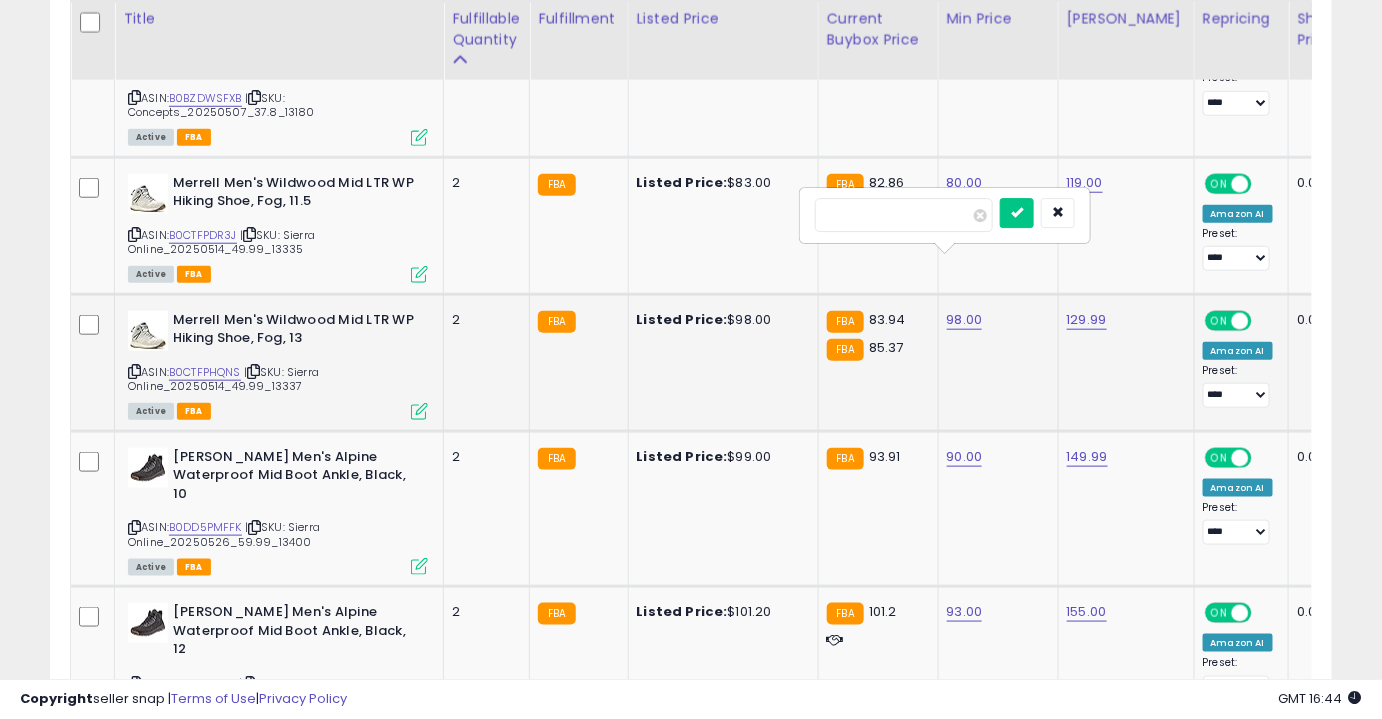 type on "**" 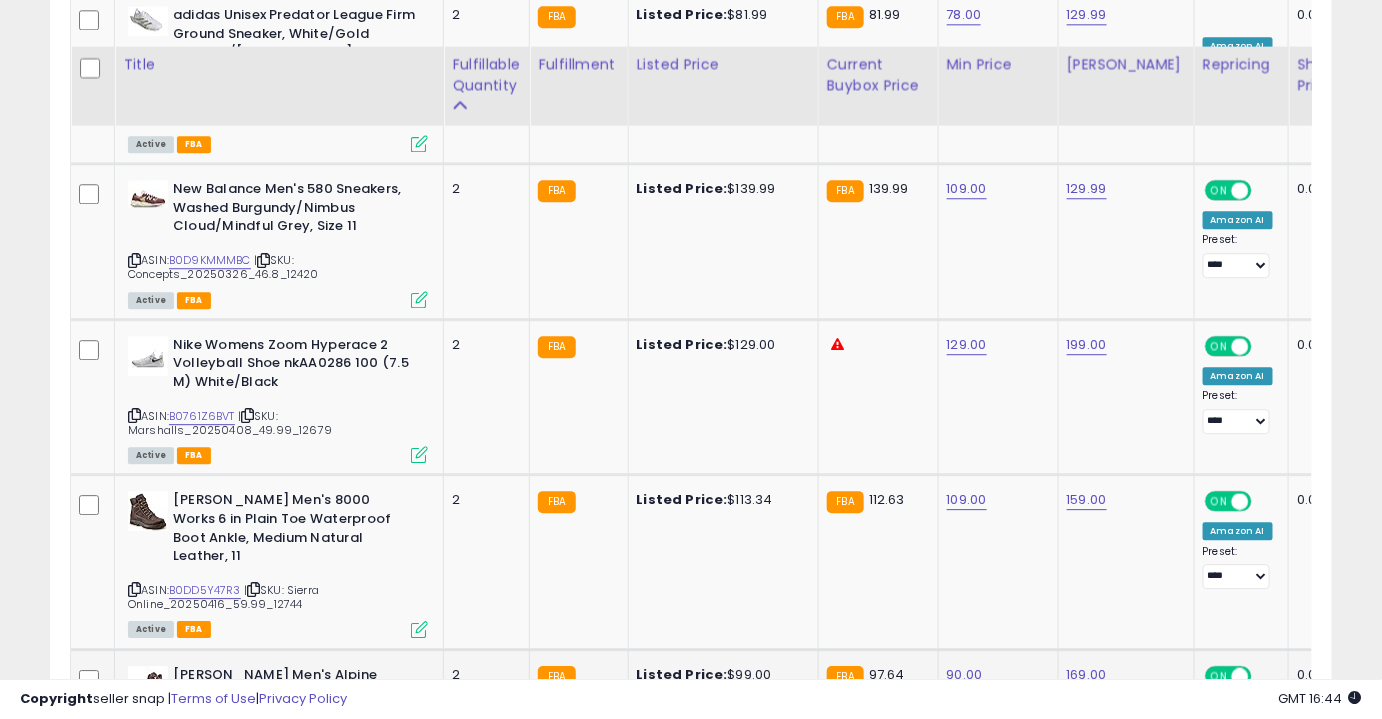 scroll, scrollTop: 1660, scrollLeft: 0, axis: vertical 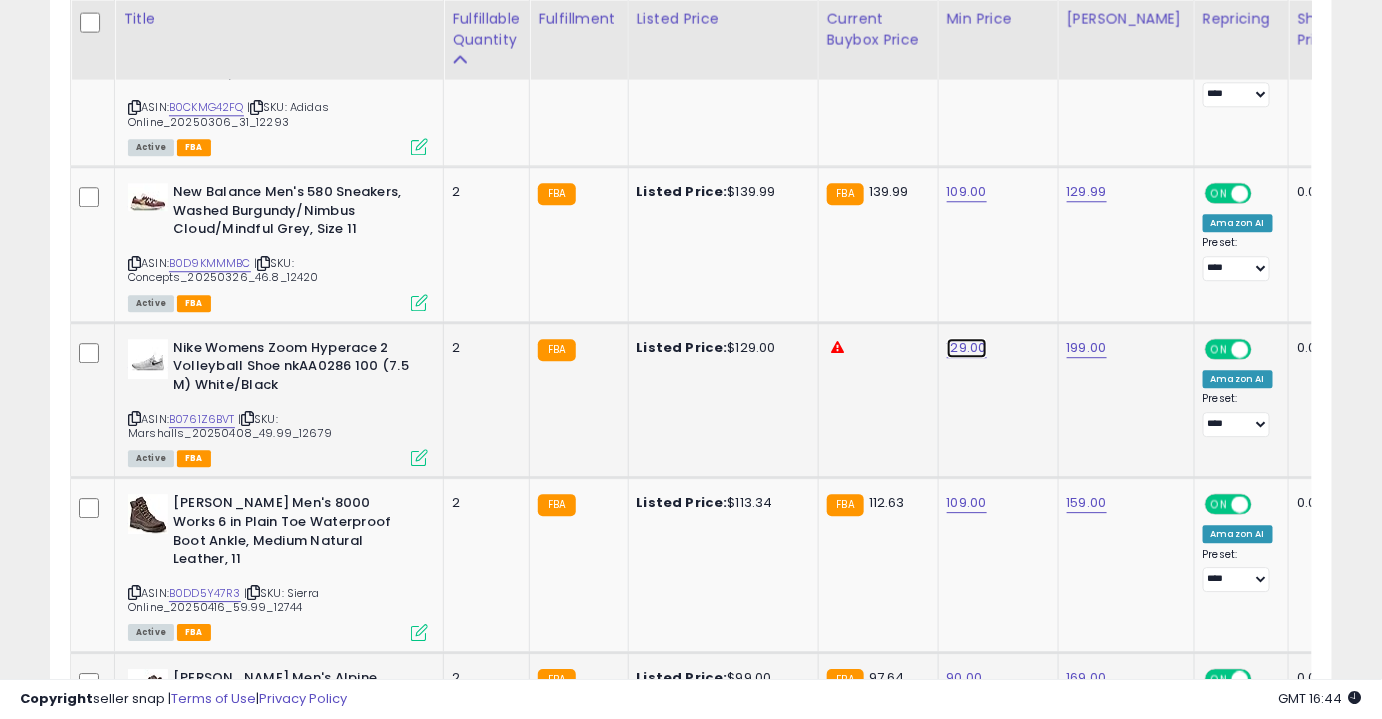 click on "129.00" at bounding box center [966, -586] 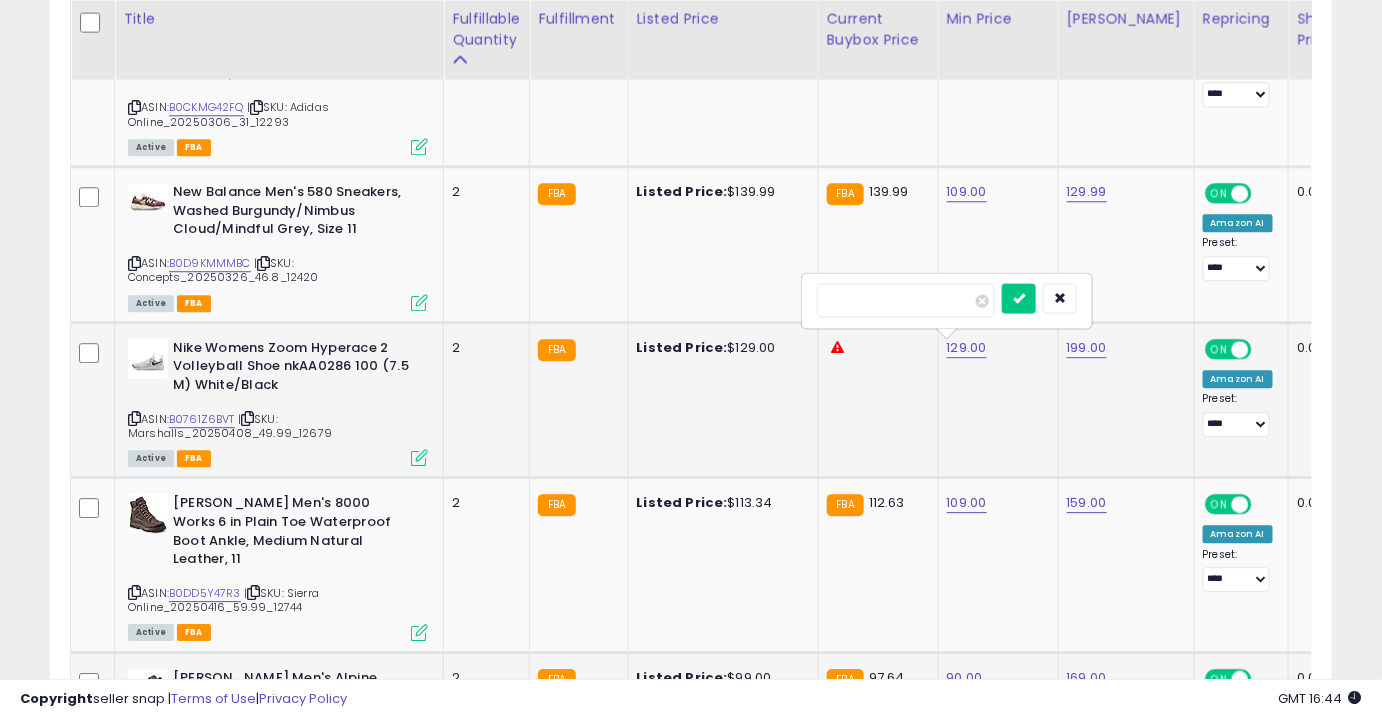 type on "***" 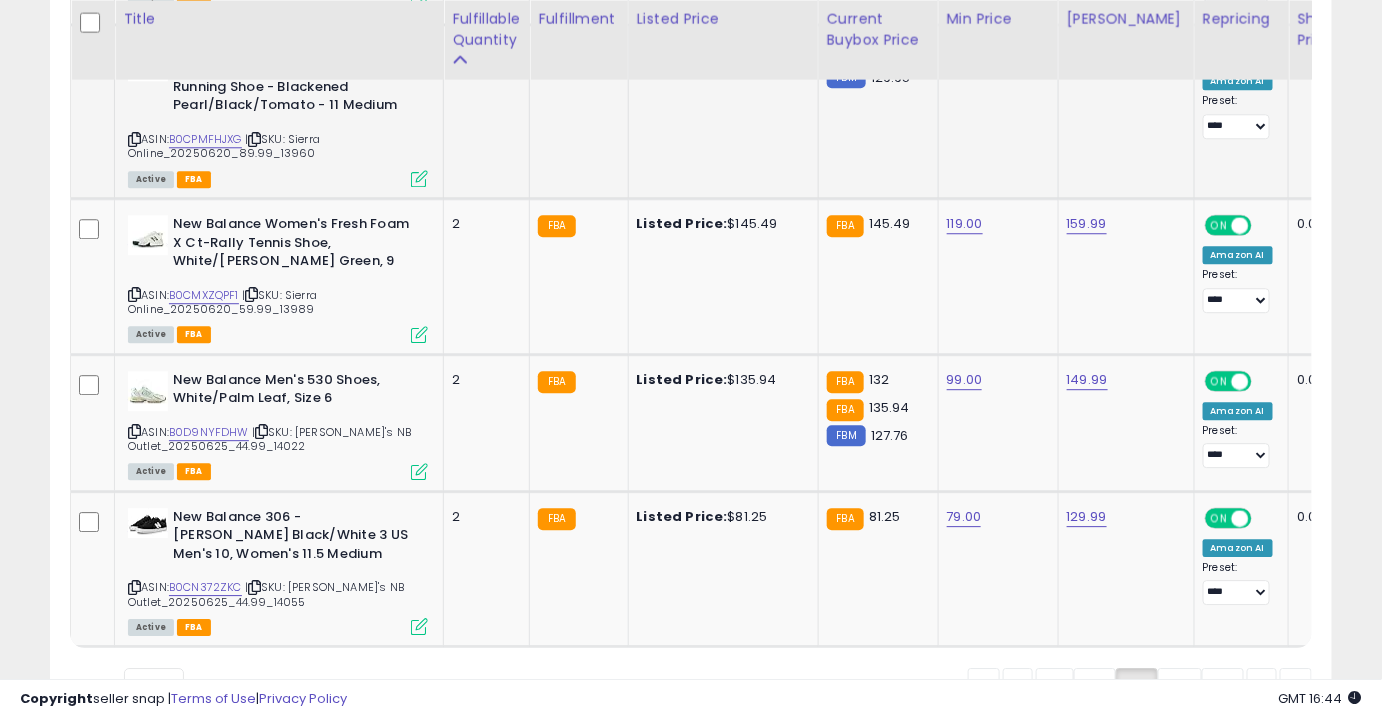 scroll, scrollTop: 4230, scrollLeft: 0, axis: vertical 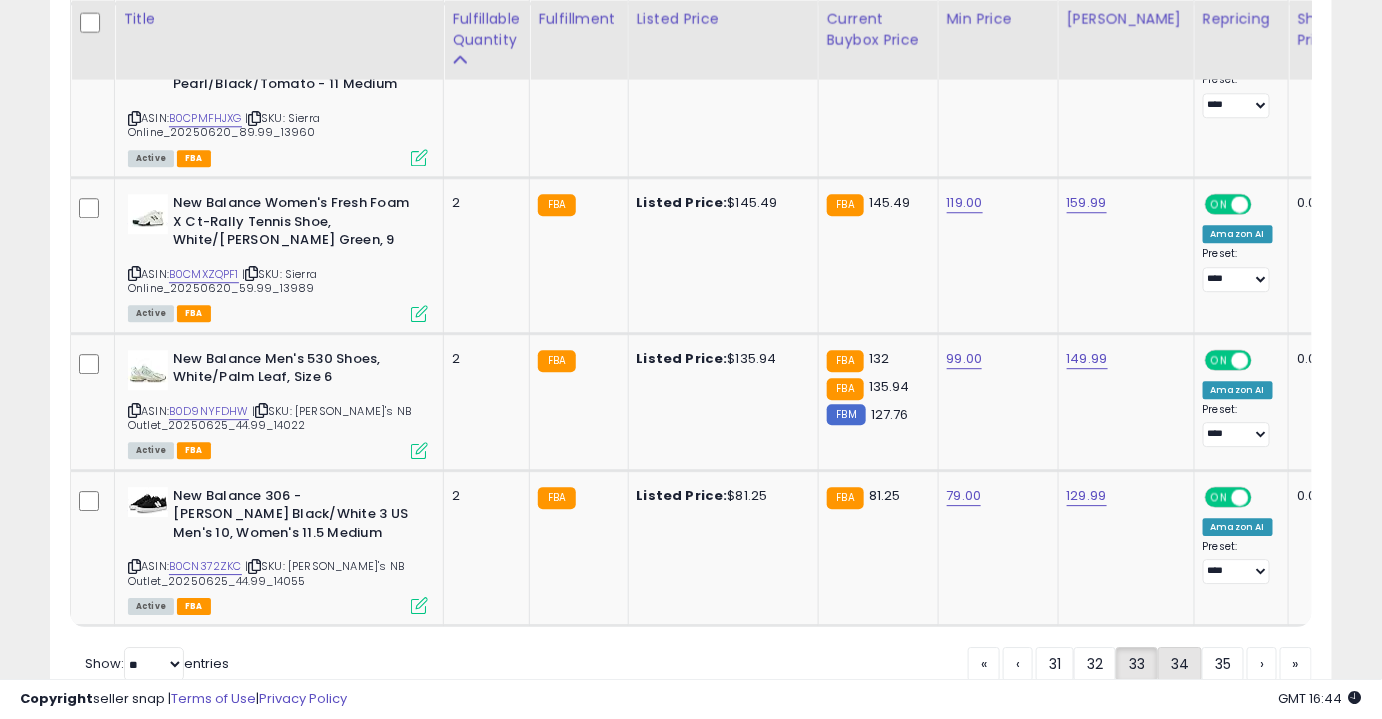 click on "34" 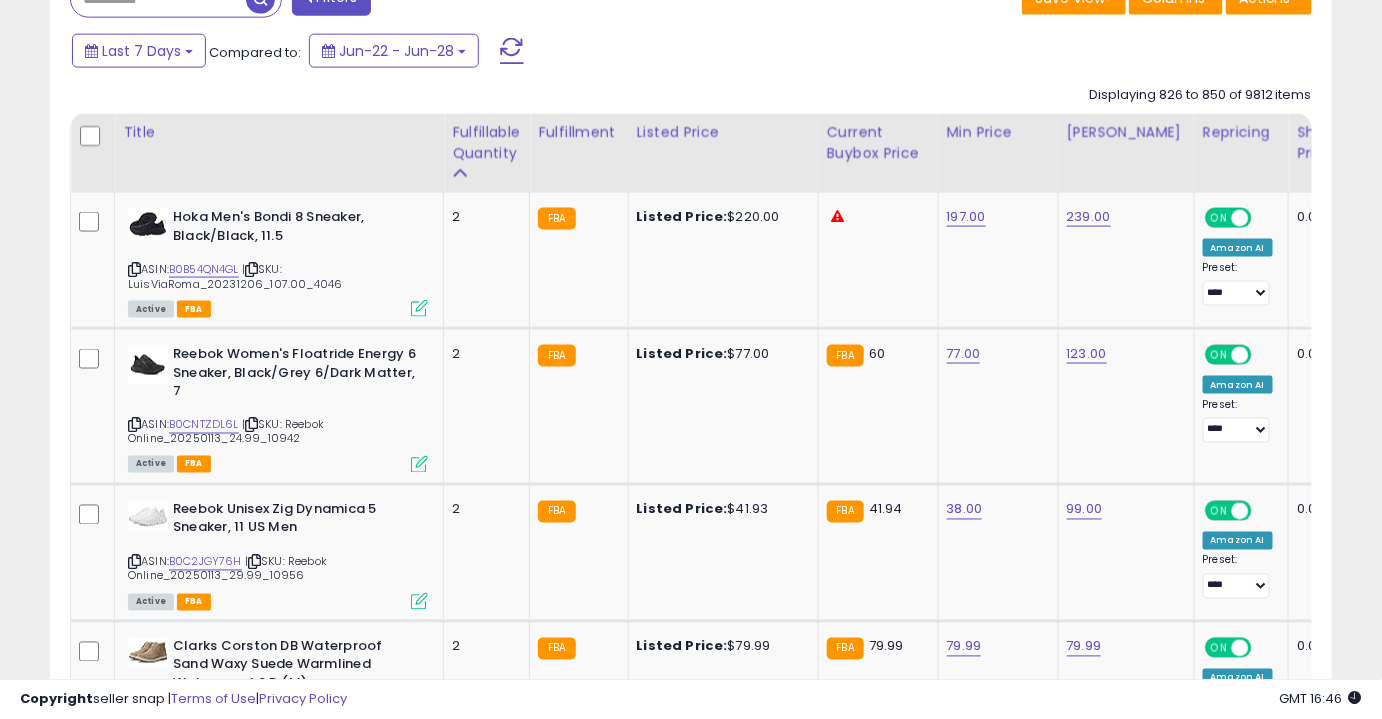 scroll, scrollTop: 858, scrollLeft: 0, axis: vertical 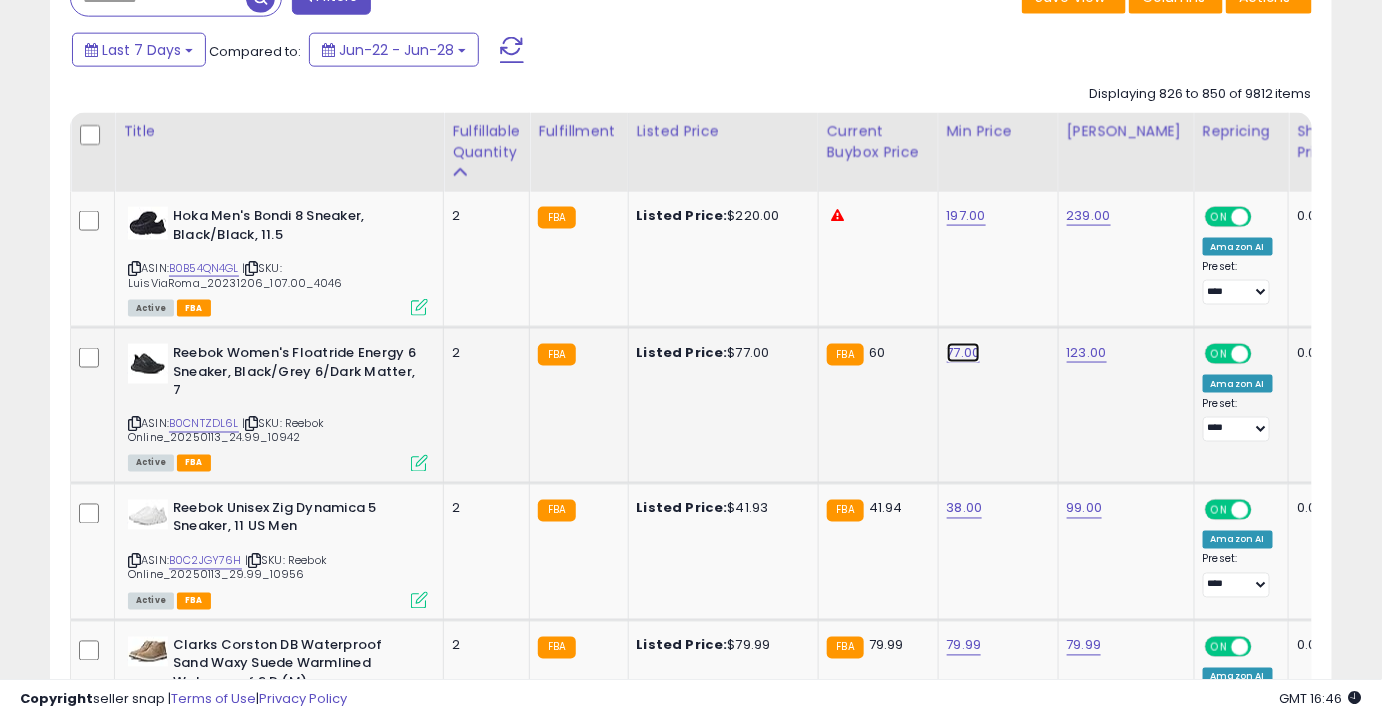 click on "77.00" at bounding box center (966, 216) 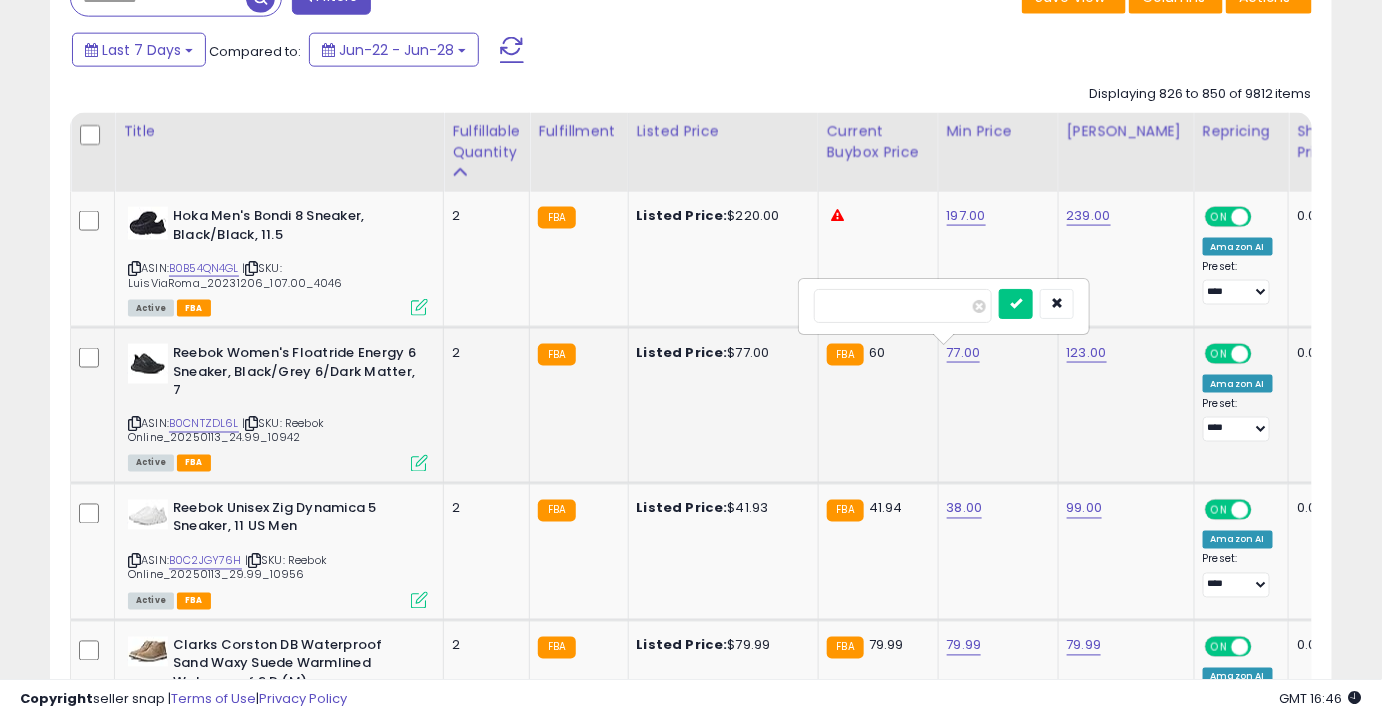 type on "**" 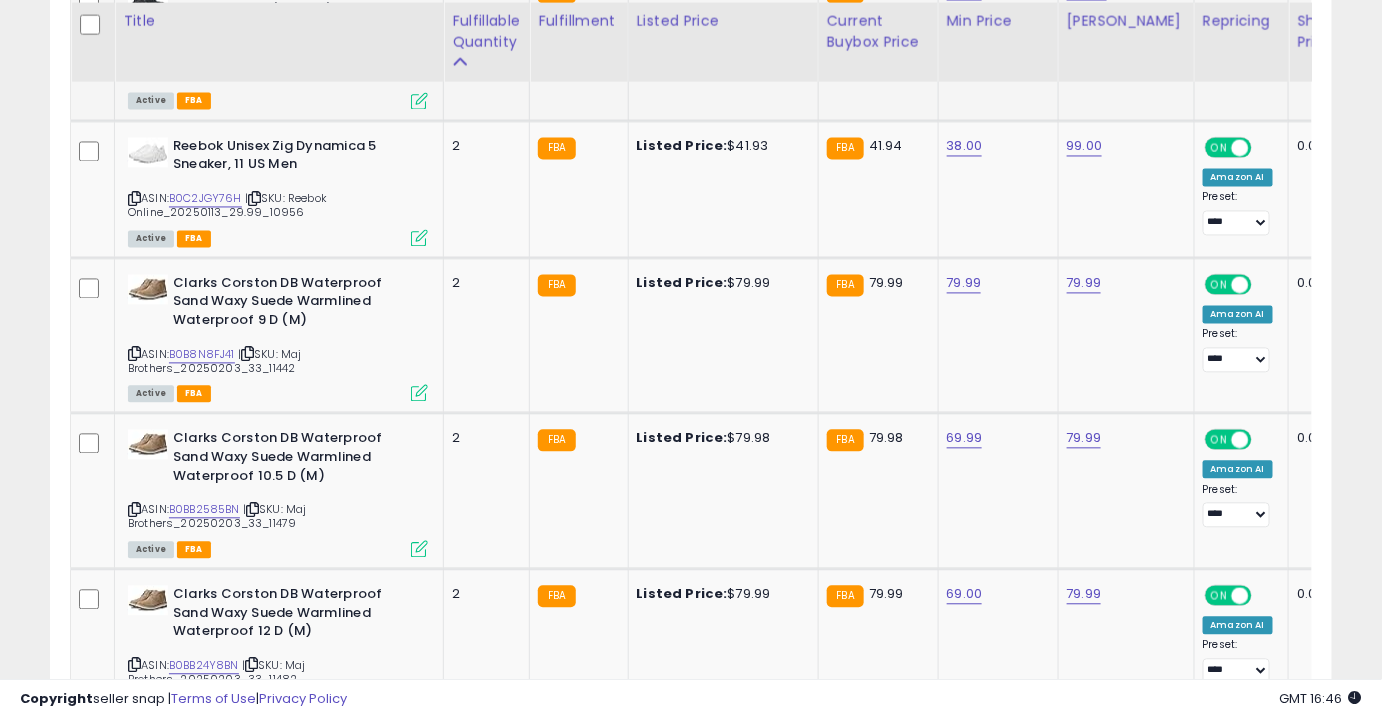 scroll, scrollTop: 1223, scrollLeft: 0, axis: vertical 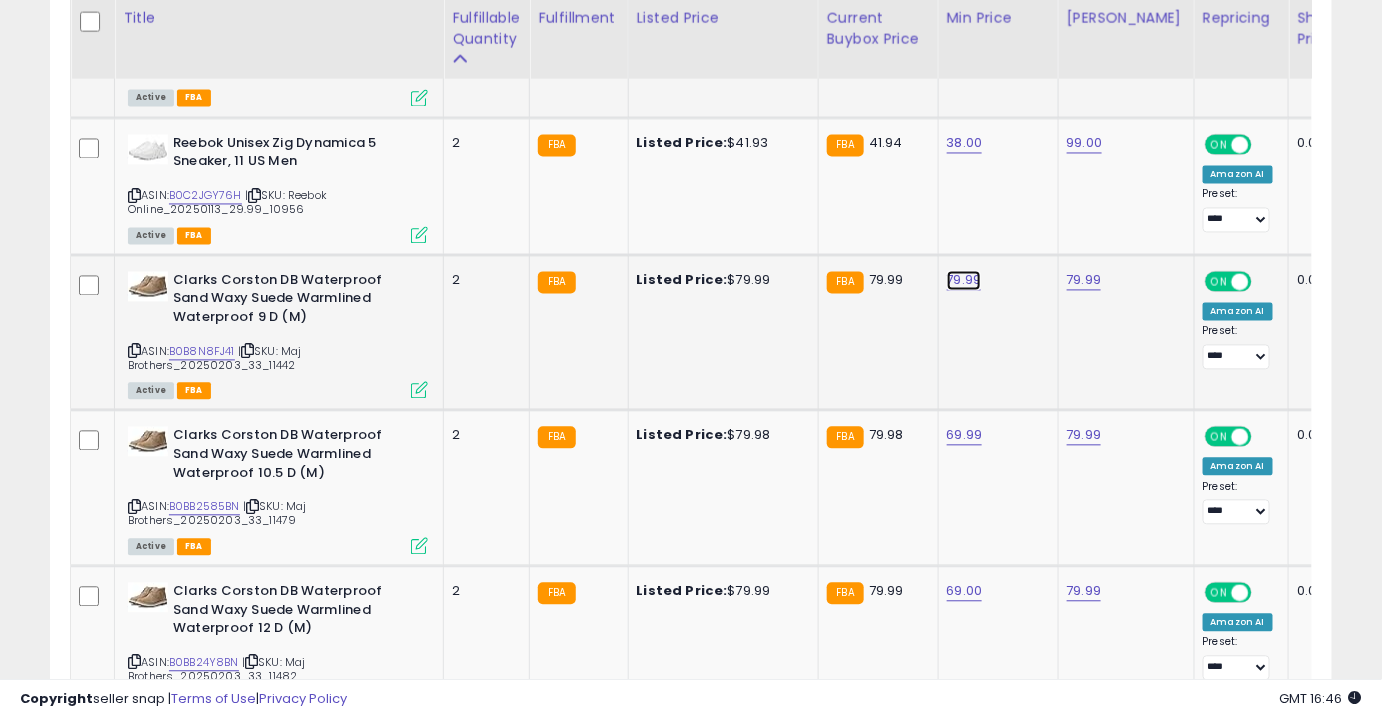 click on "79.99" at bounding box center [966, -149] 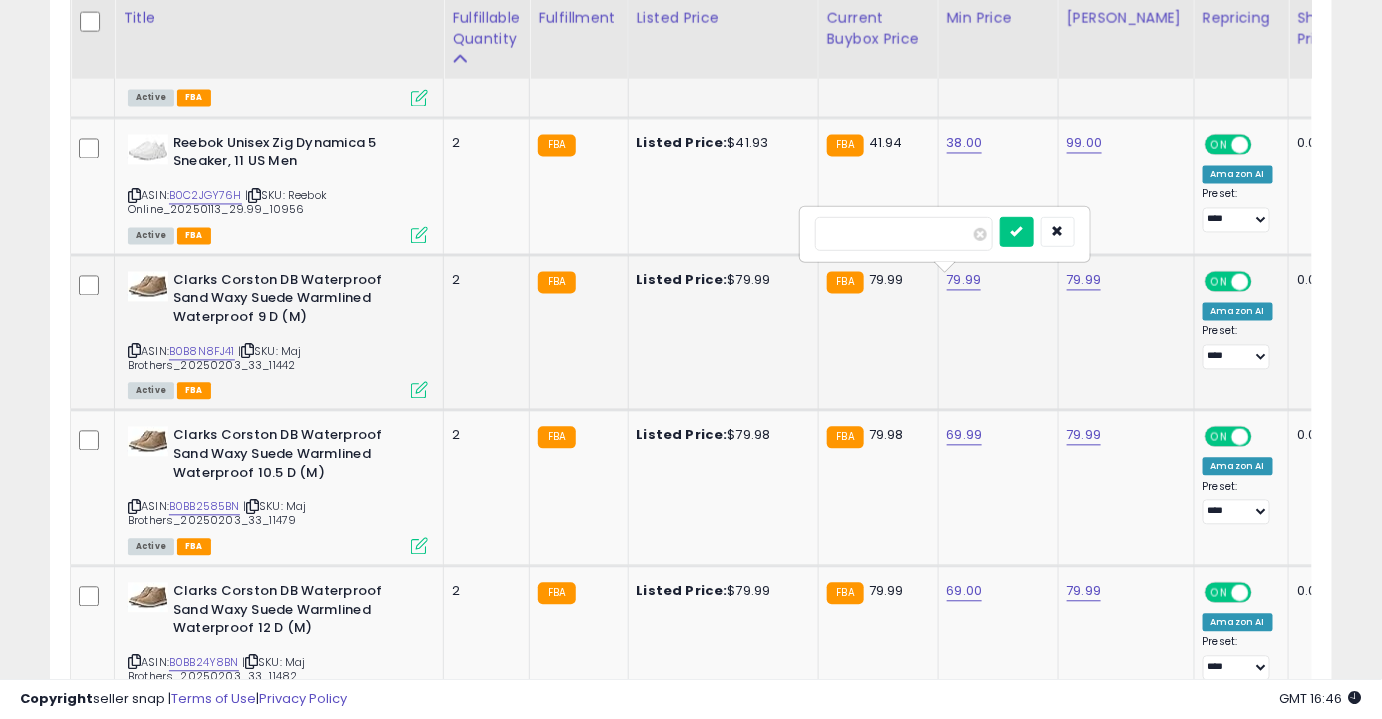 click on "*****" at bounding box center (904, 234) 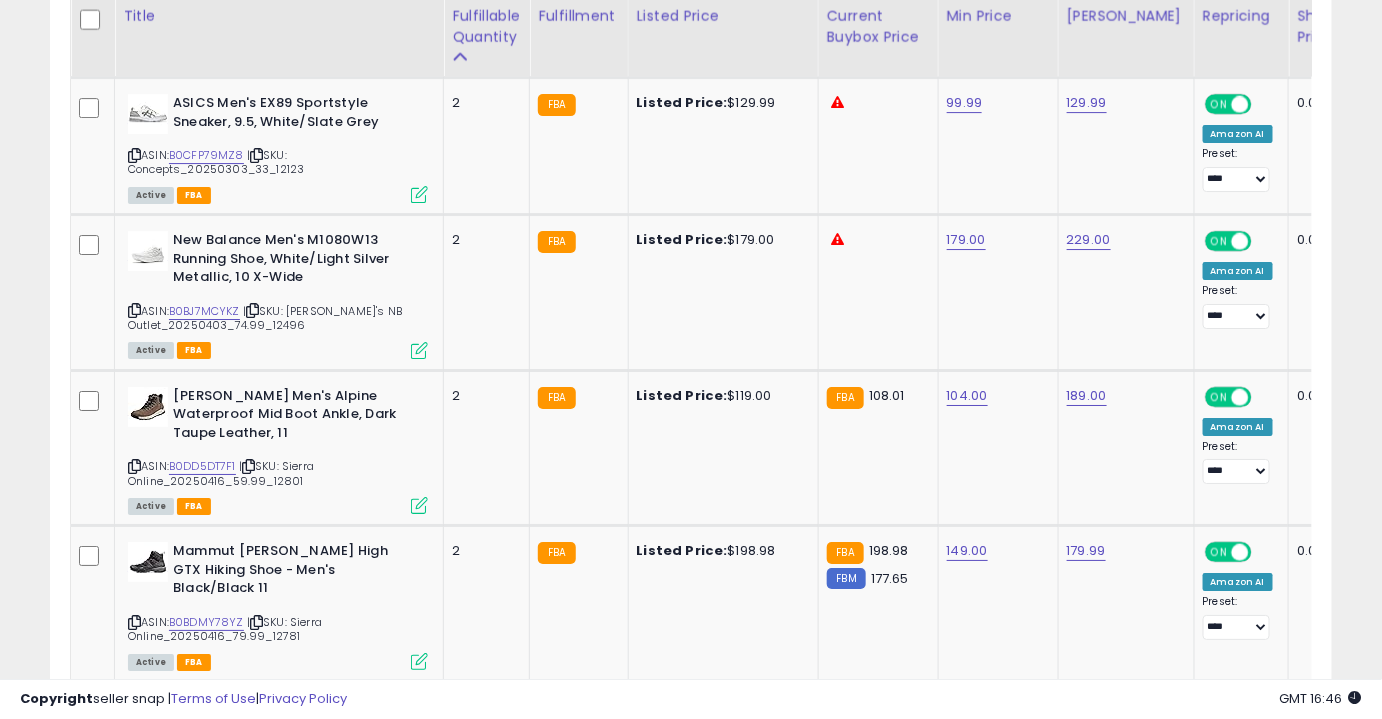 scroll, scrollTop: 2181, scrollLeft: 0, axis: vertical 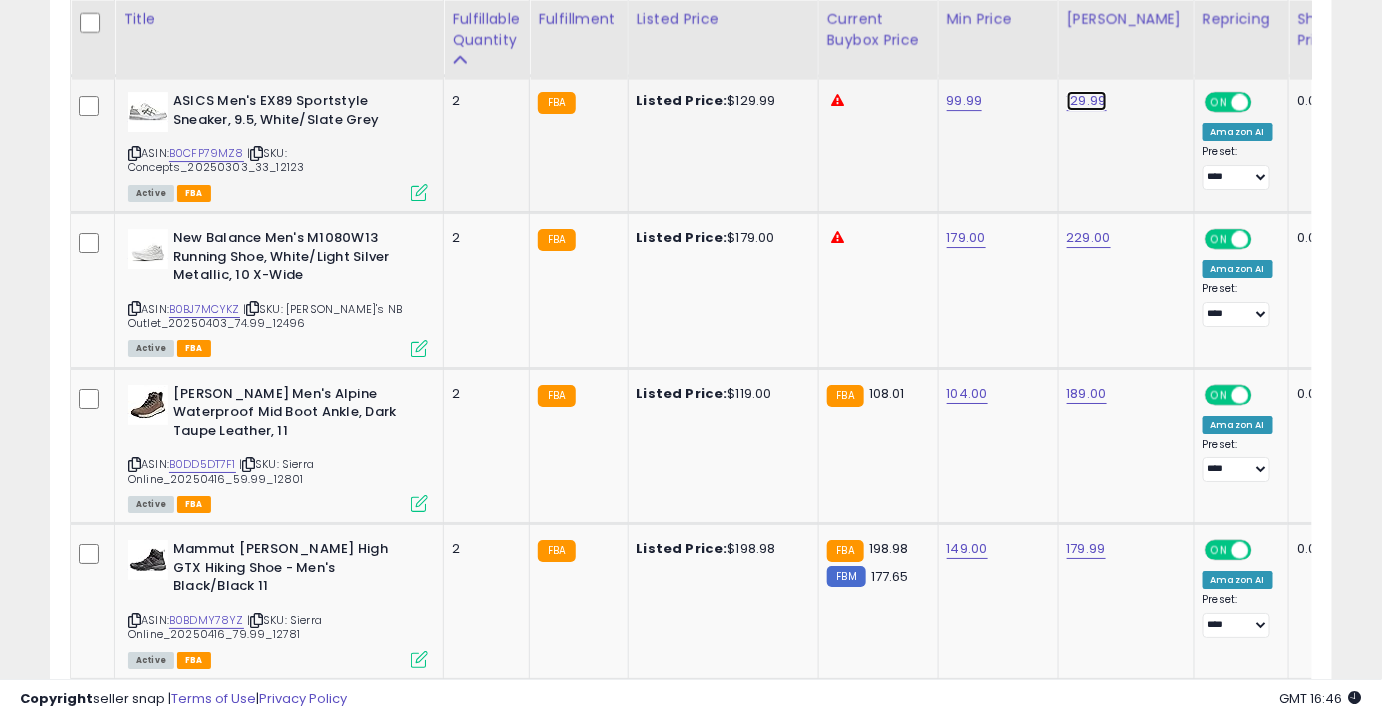 click on "129.99" at bounding box center [1089, -1107] 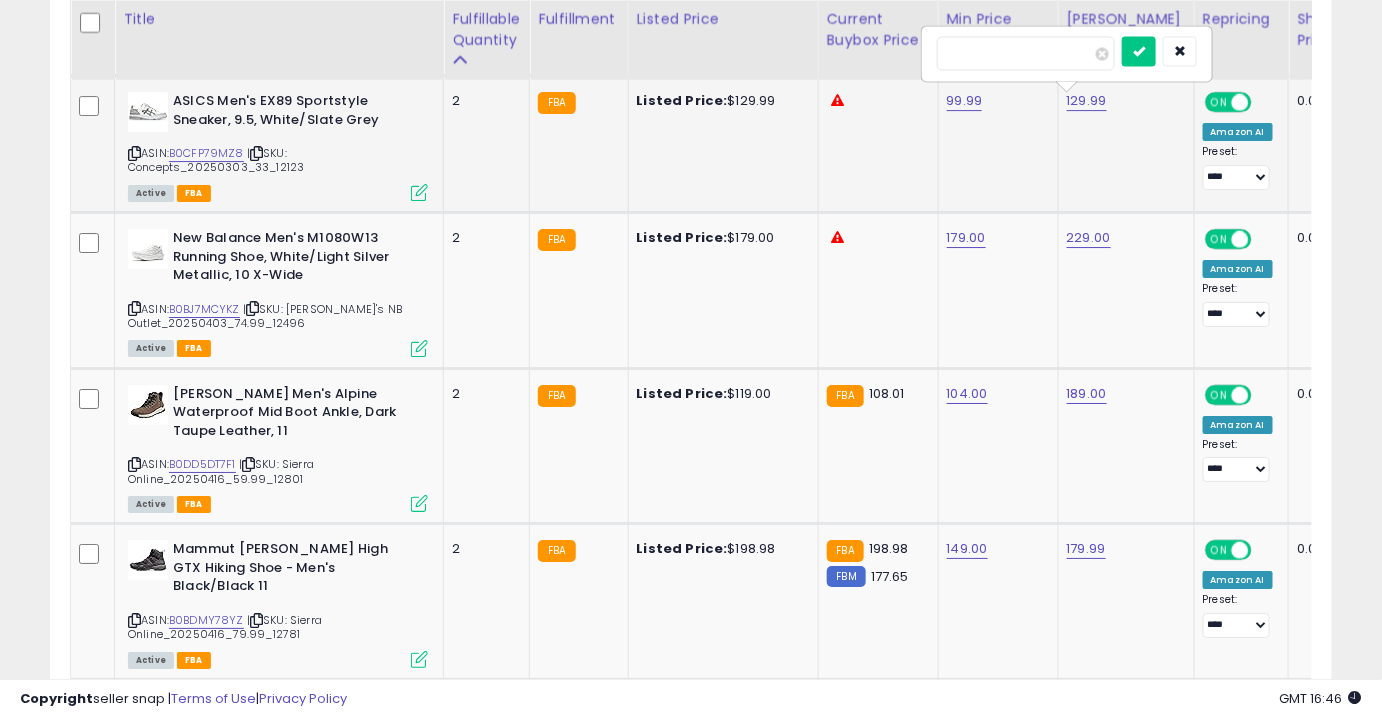 click on "******" at bounding box center [1026, 53] 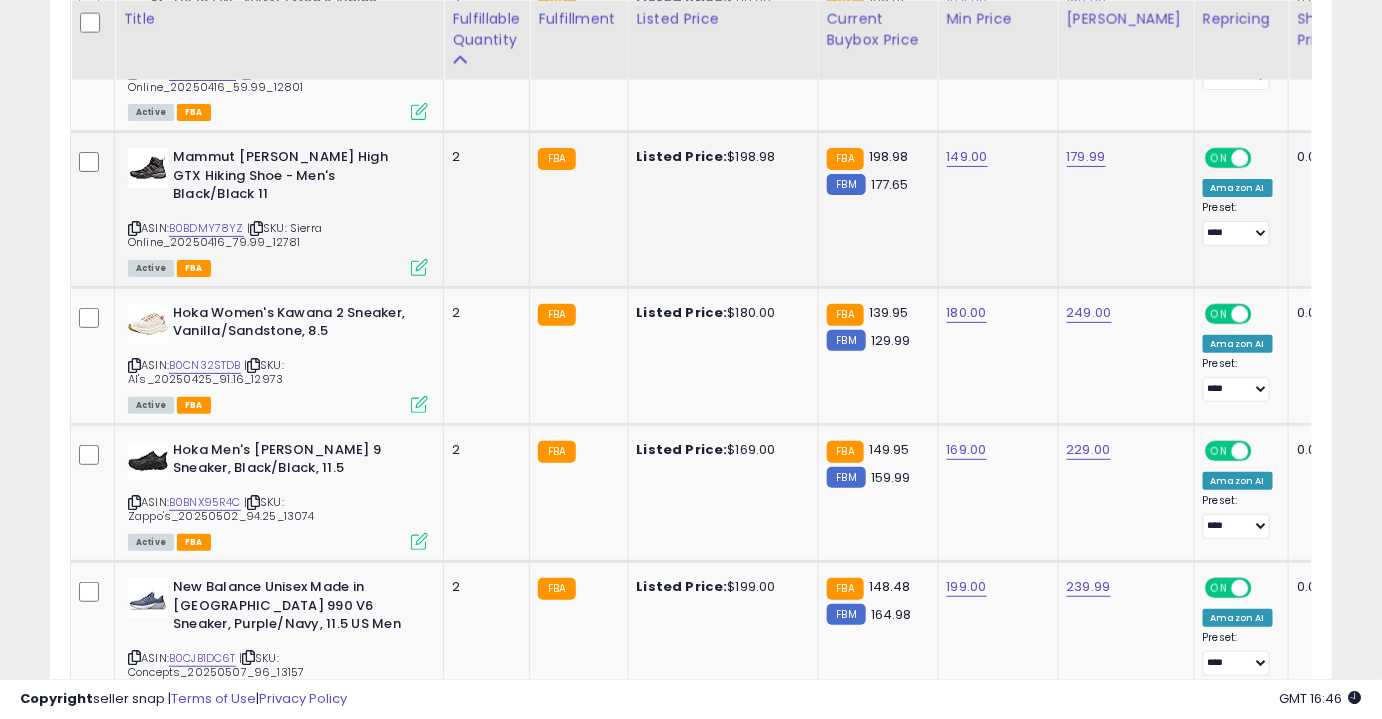 scroll, scrollTop: 2574, scrollLeft: 0, axis: vertical 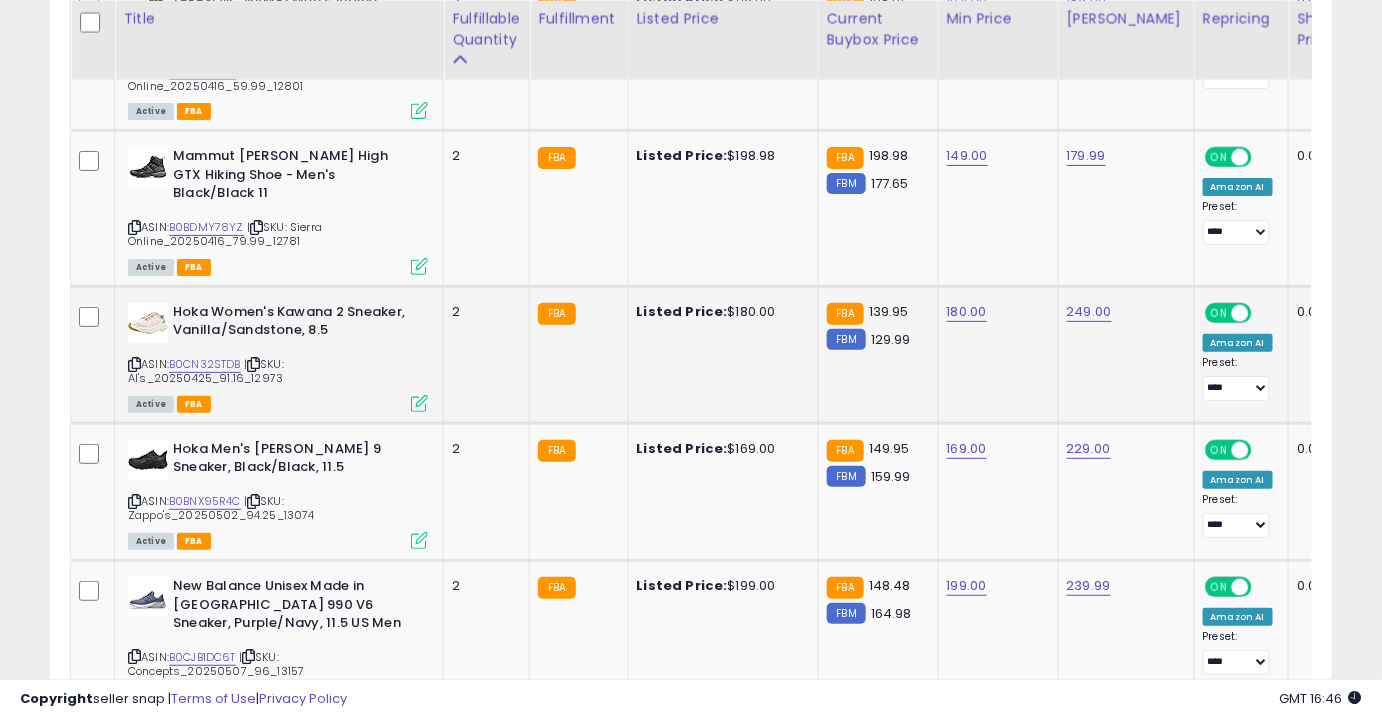 click on "180.00" 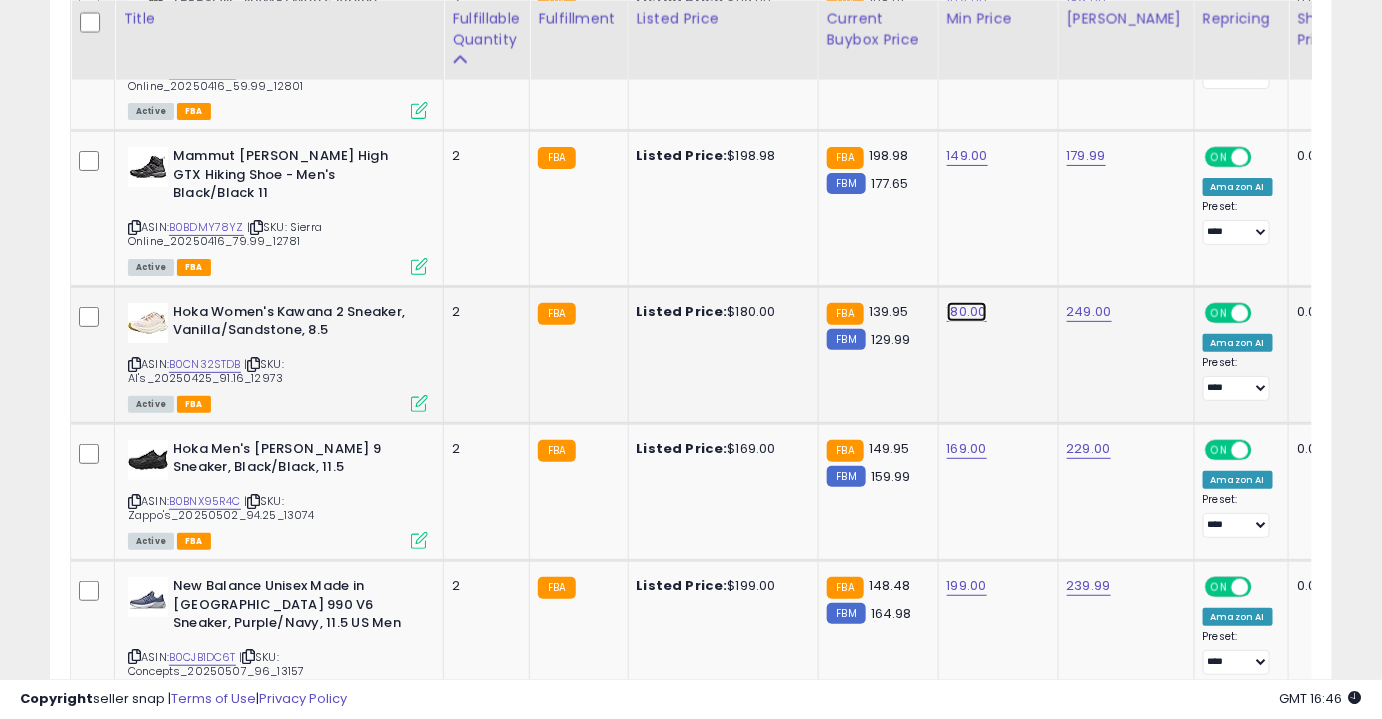 click on "180.00" at bounding box center (966, -1500) 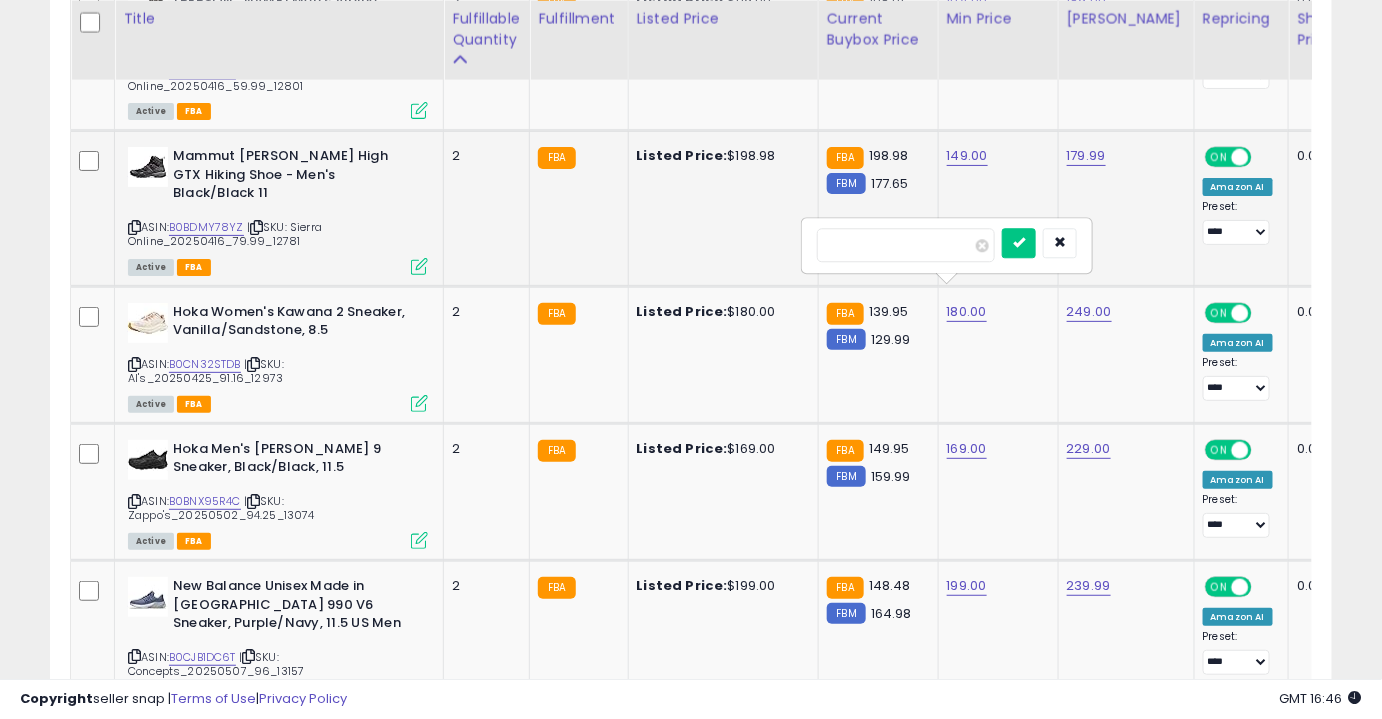drag, startPoint x: 907, startPoint y: 247, endPoint x: 745, endPoint y: 247, distance: 162 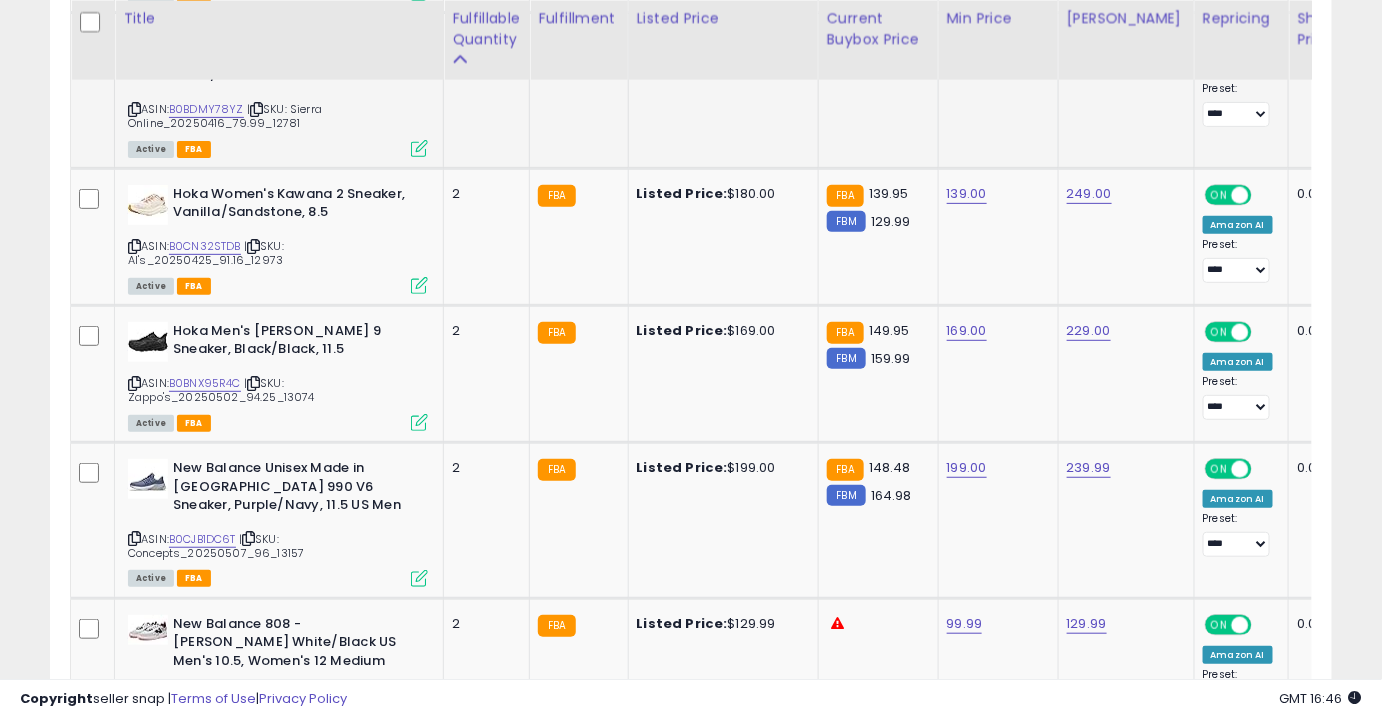 scroll, scrollTop: 2693, scrollLeft: 0, axis: vertical 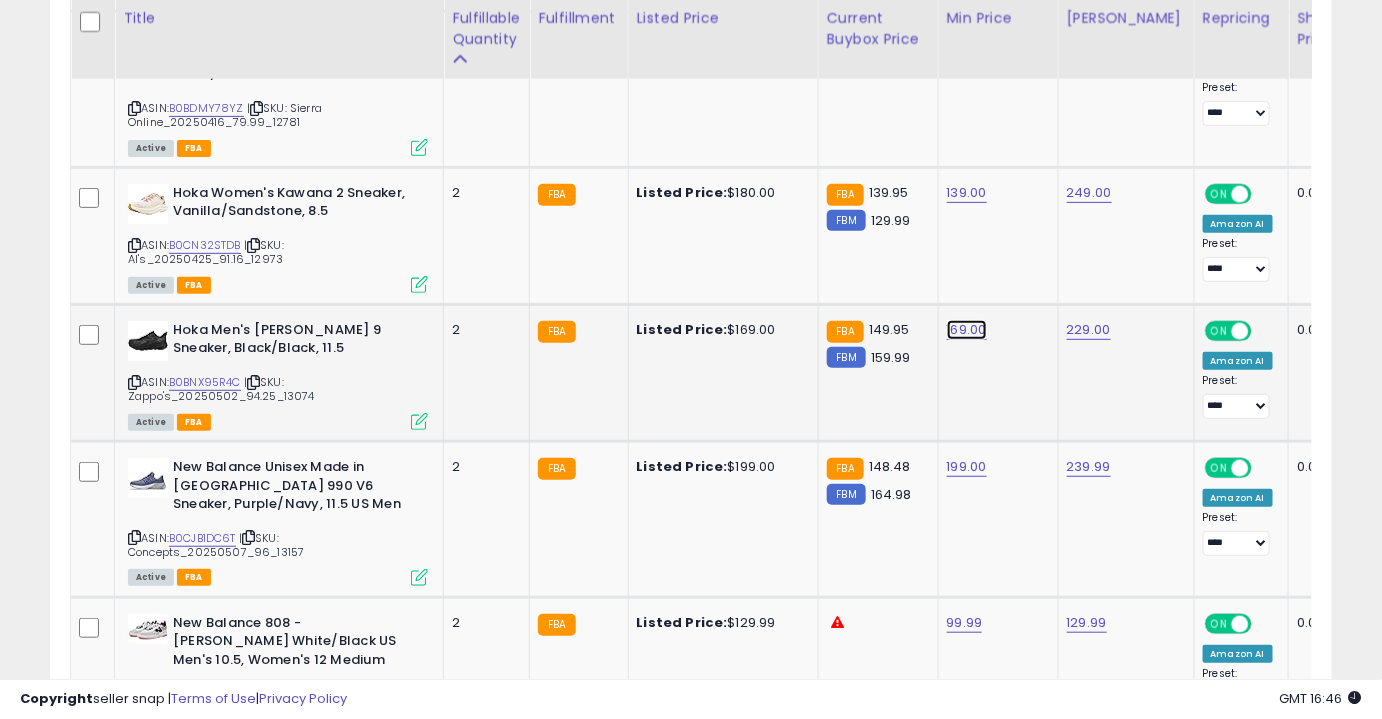click on "169.00" at bounding box center [966, -1619] 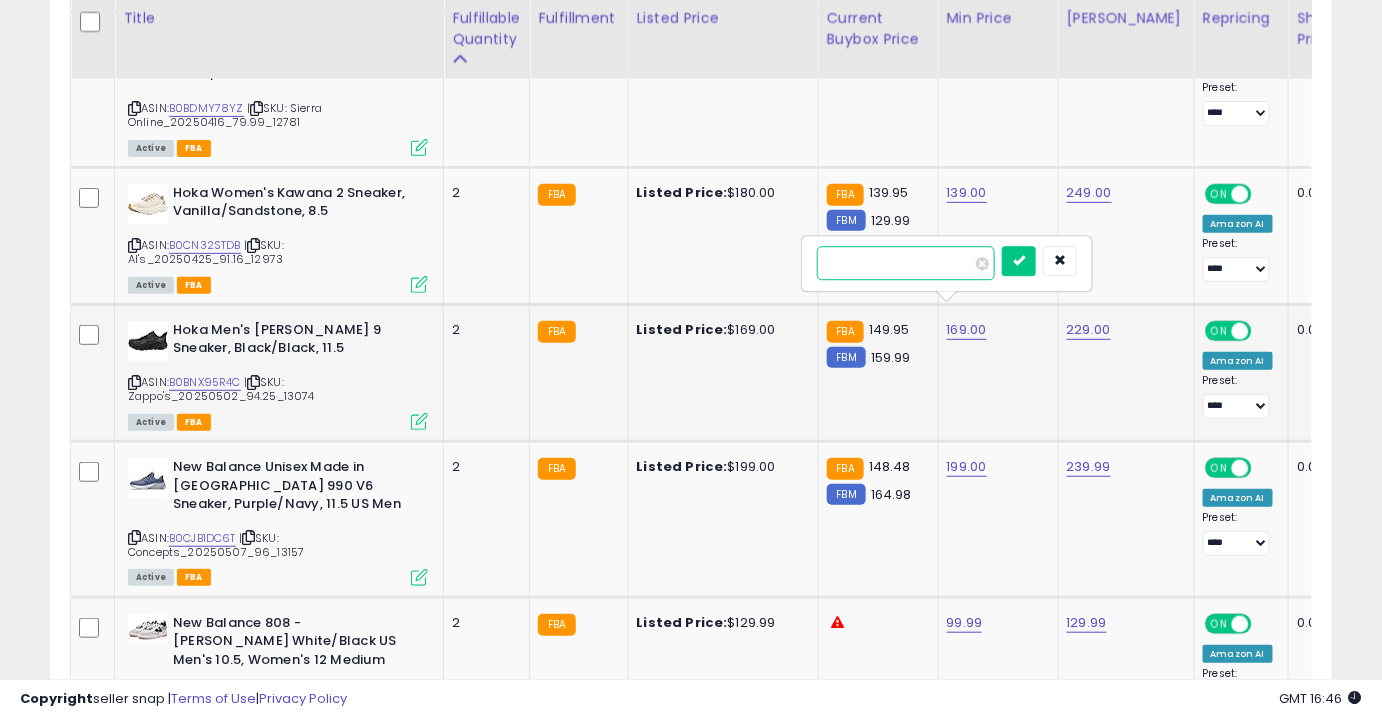 click on "******" at bounding box center [906, 263] 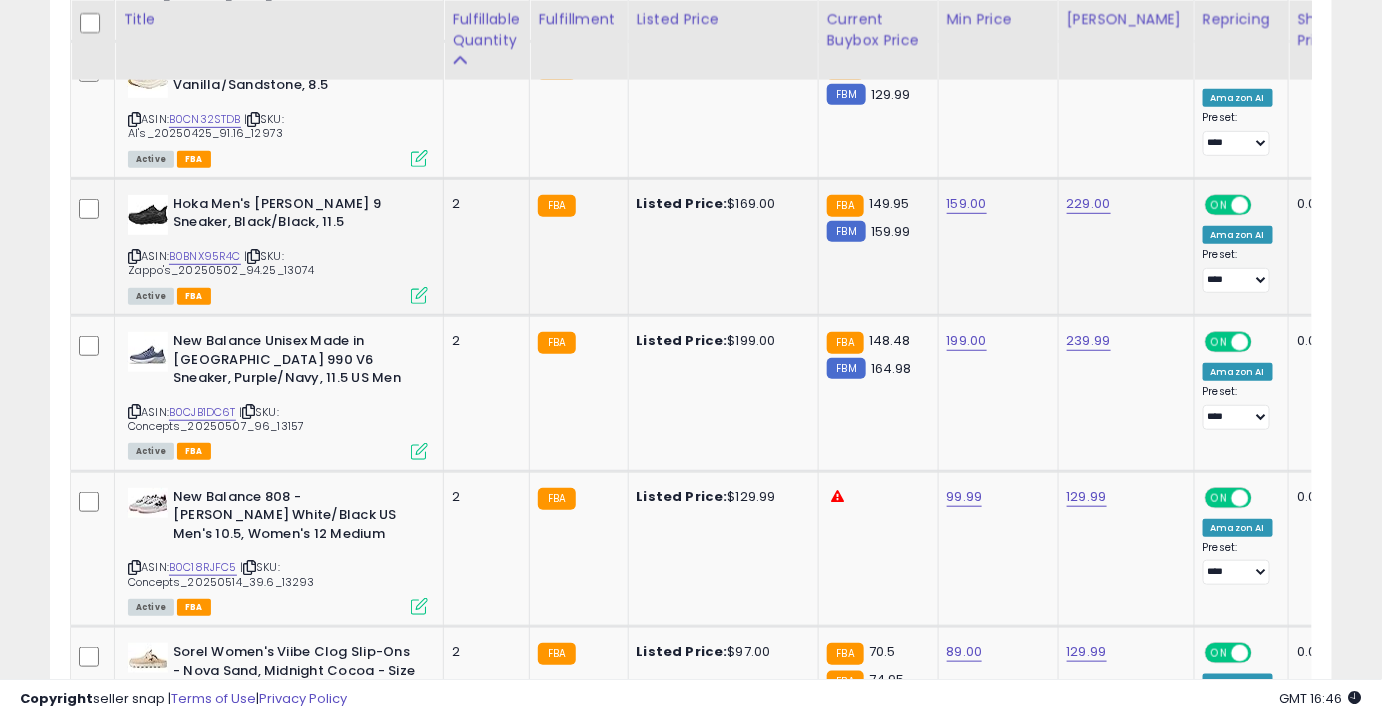 scroll, scrollTop: 2820, scrollLeft: 0, axis: vertical 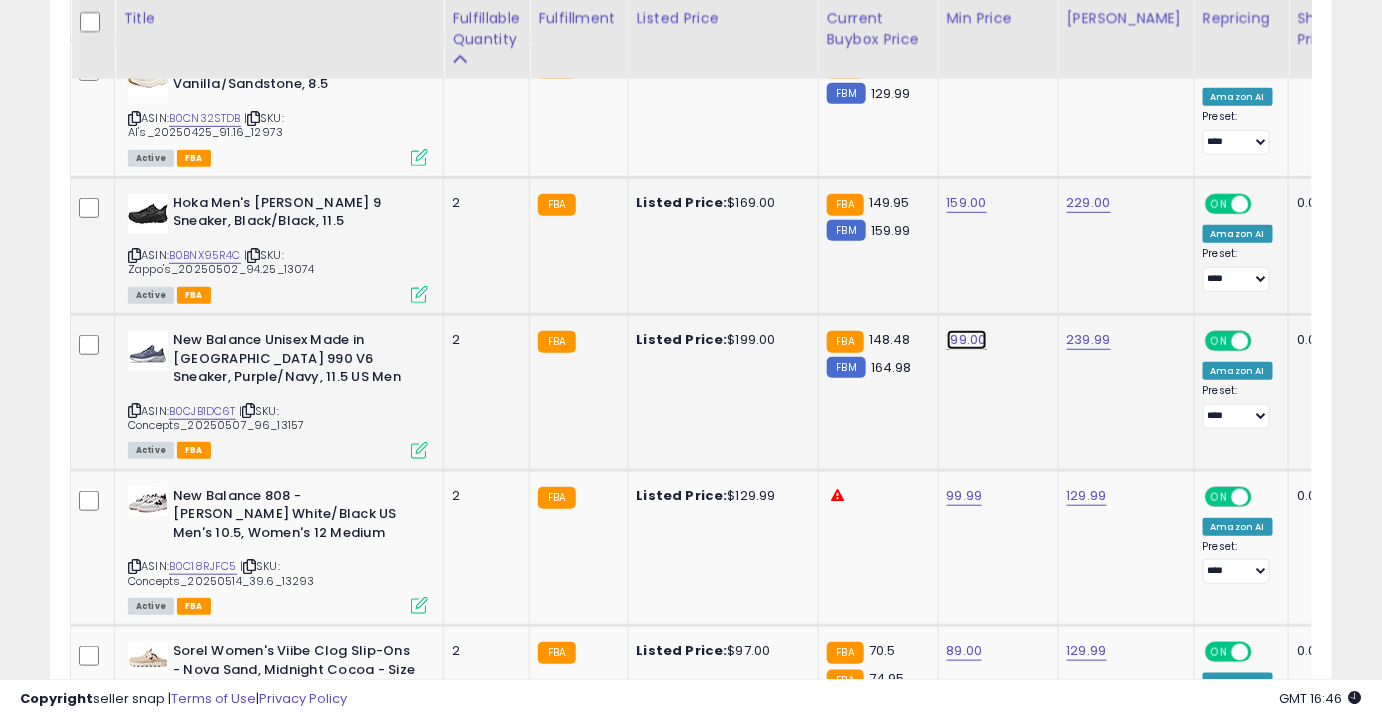 click on "199.00" at bounding box center (966, -1746) 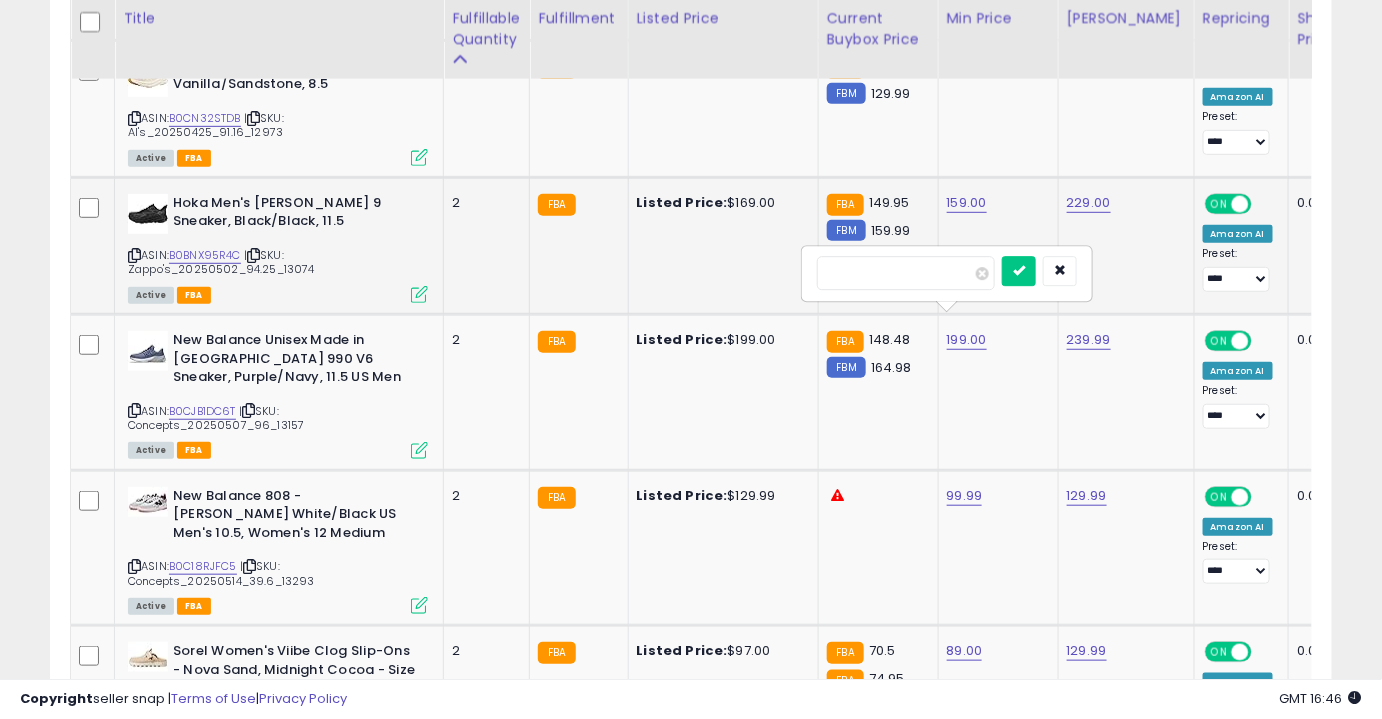 drag, startPoint x: 900, startPoint y: 272, endPoint x: 765, endPoint y: 258, distance: 135.72398 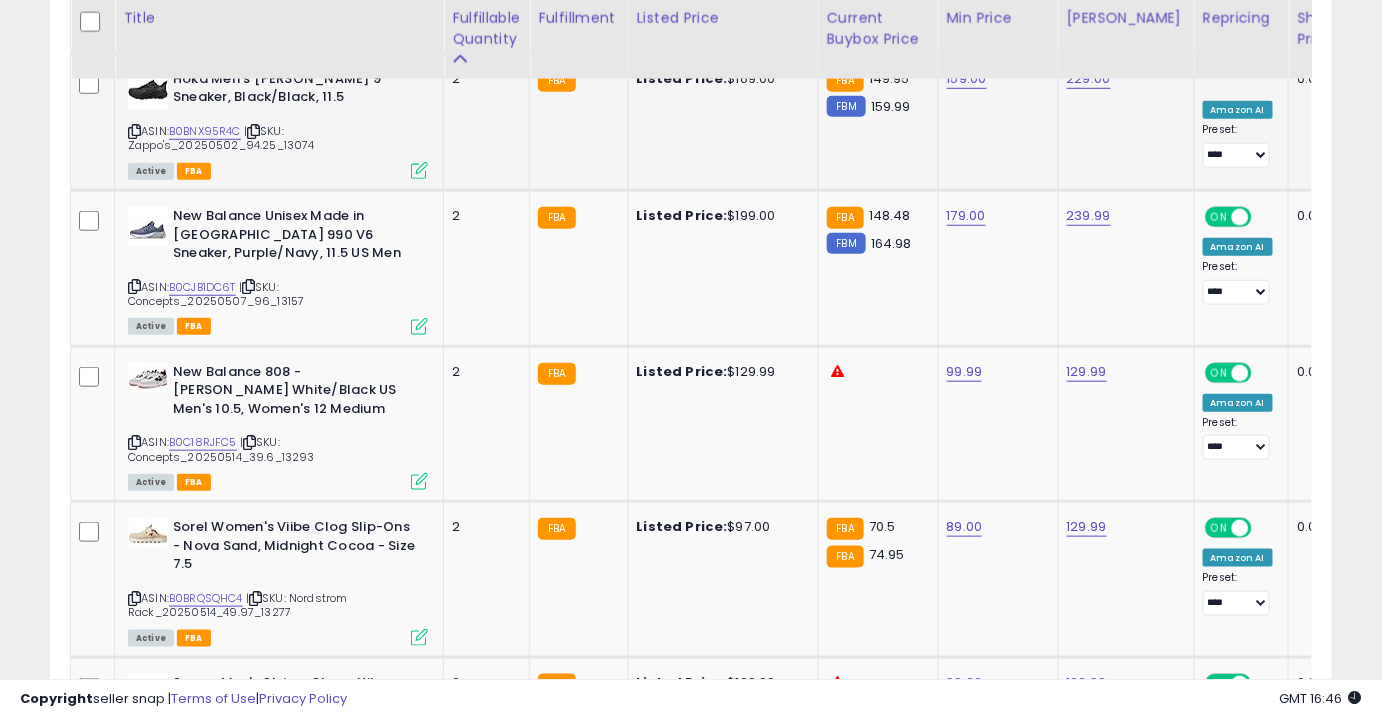 scroll, scrollTop: 2944, scrollLeft: 0, axis: vertical 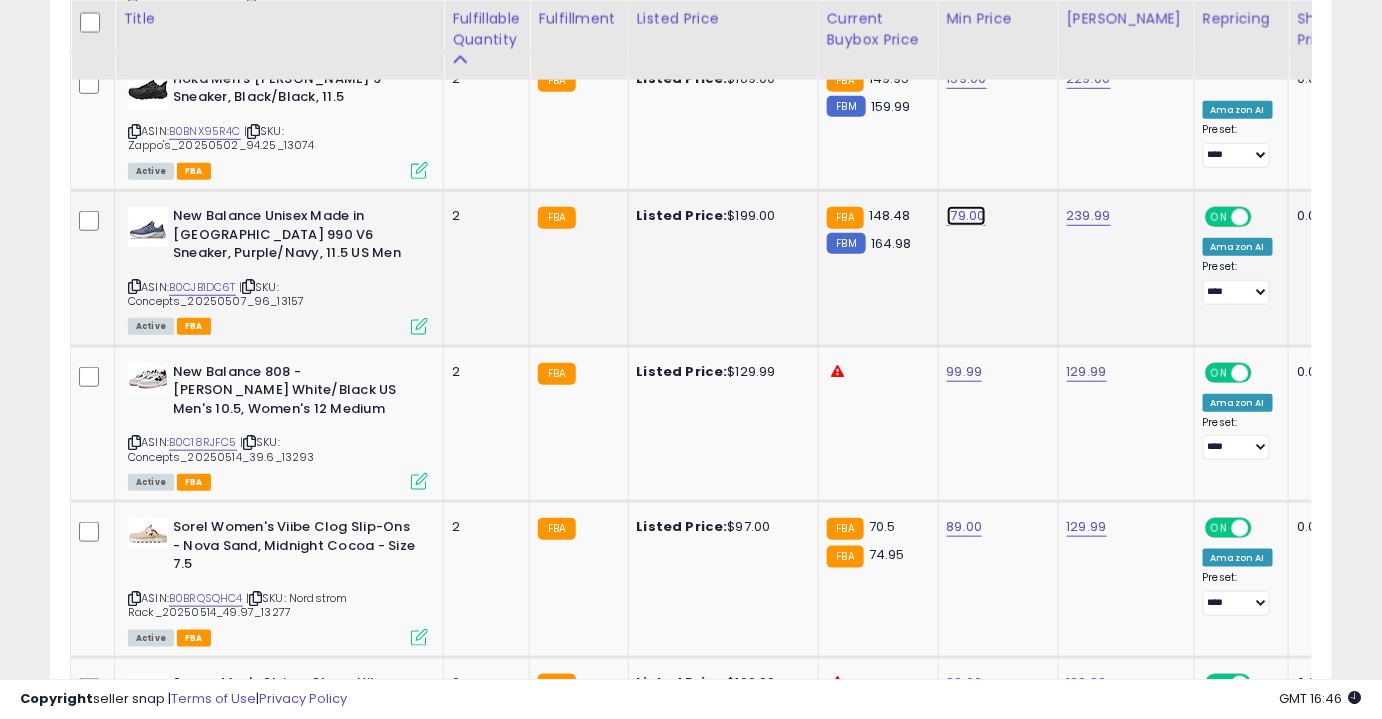 click on "179.00" at bounding box center (966, -1870) 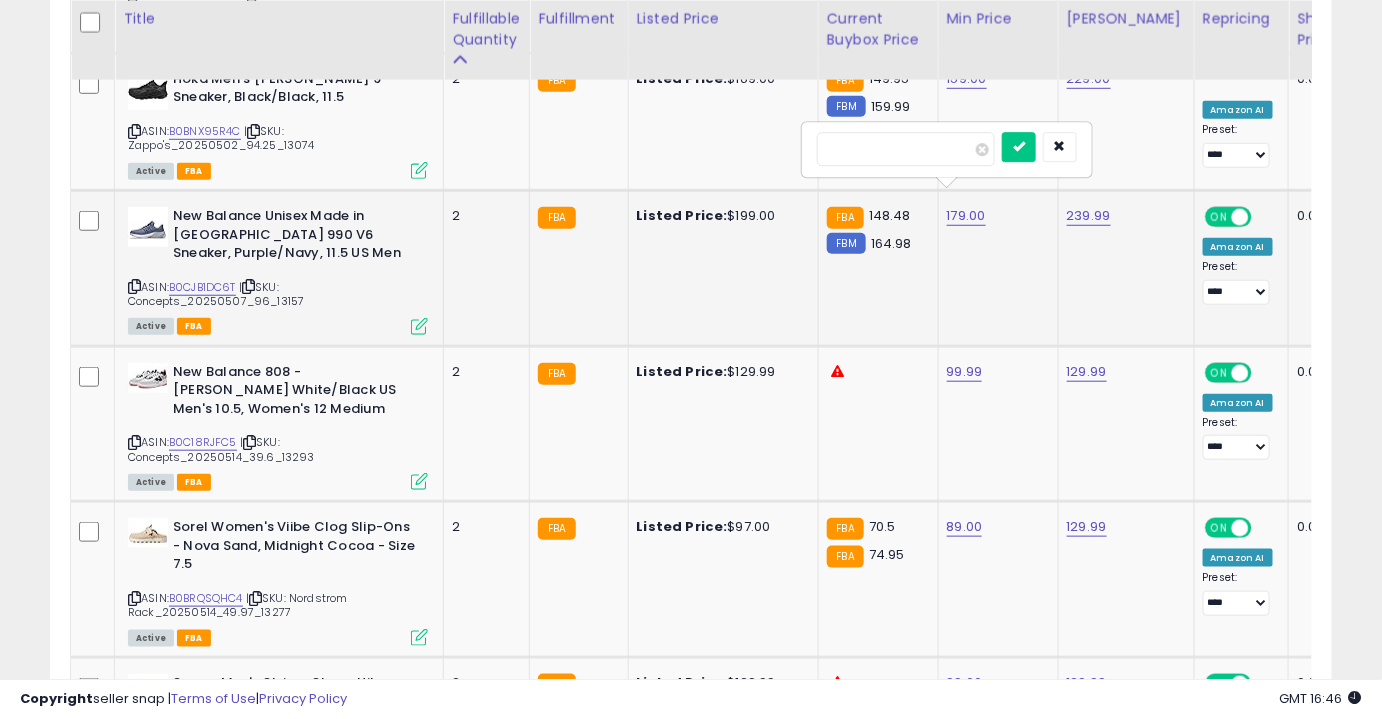 click on "******" at bounding box center [906, 149] 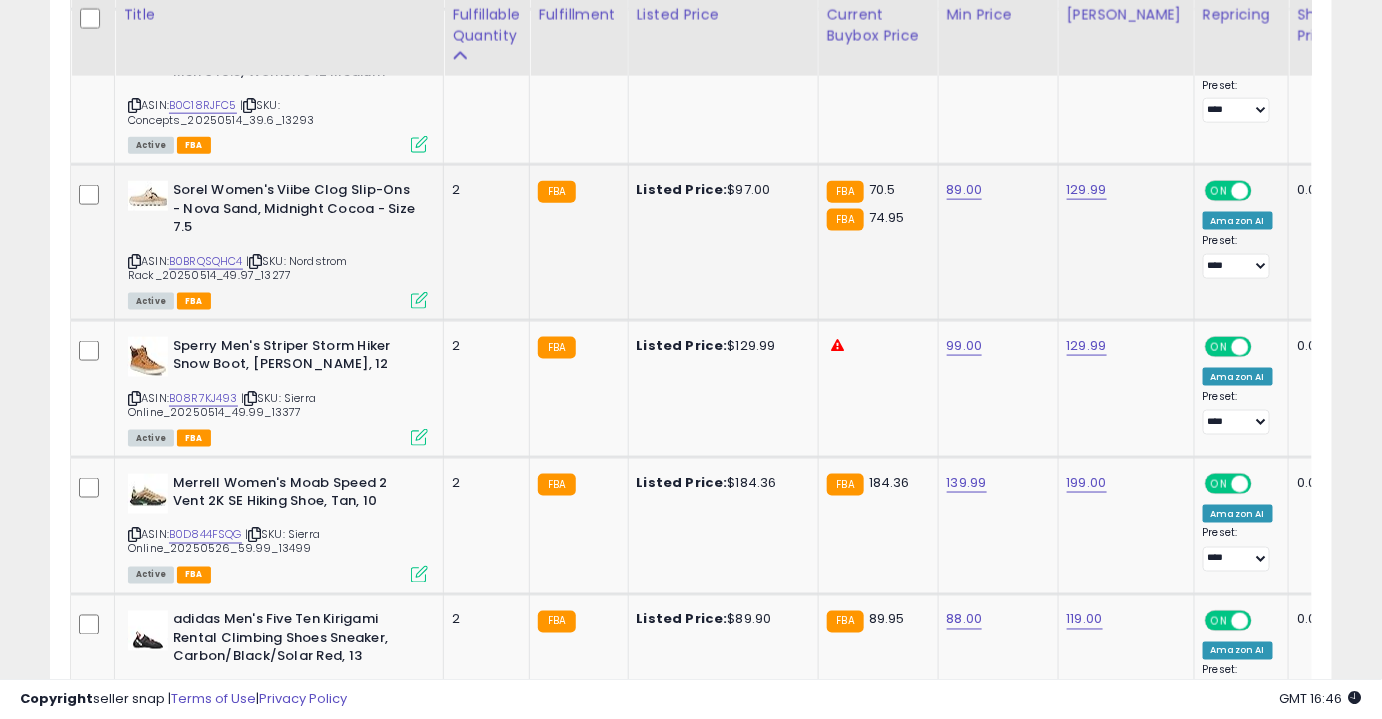 scroll, scrollTop: 3282, scrollLeft: 0, axis: vertical 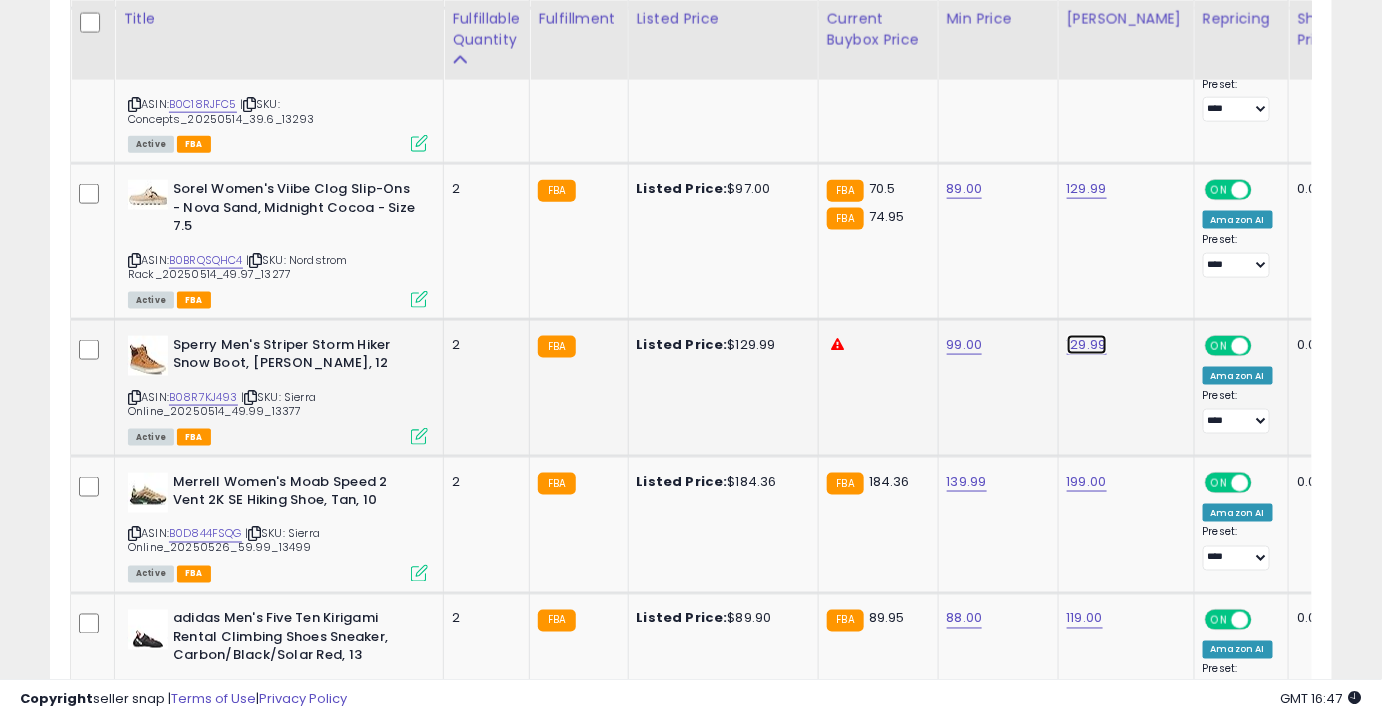 click on "129.99" at bounding box center (1089, -2208) 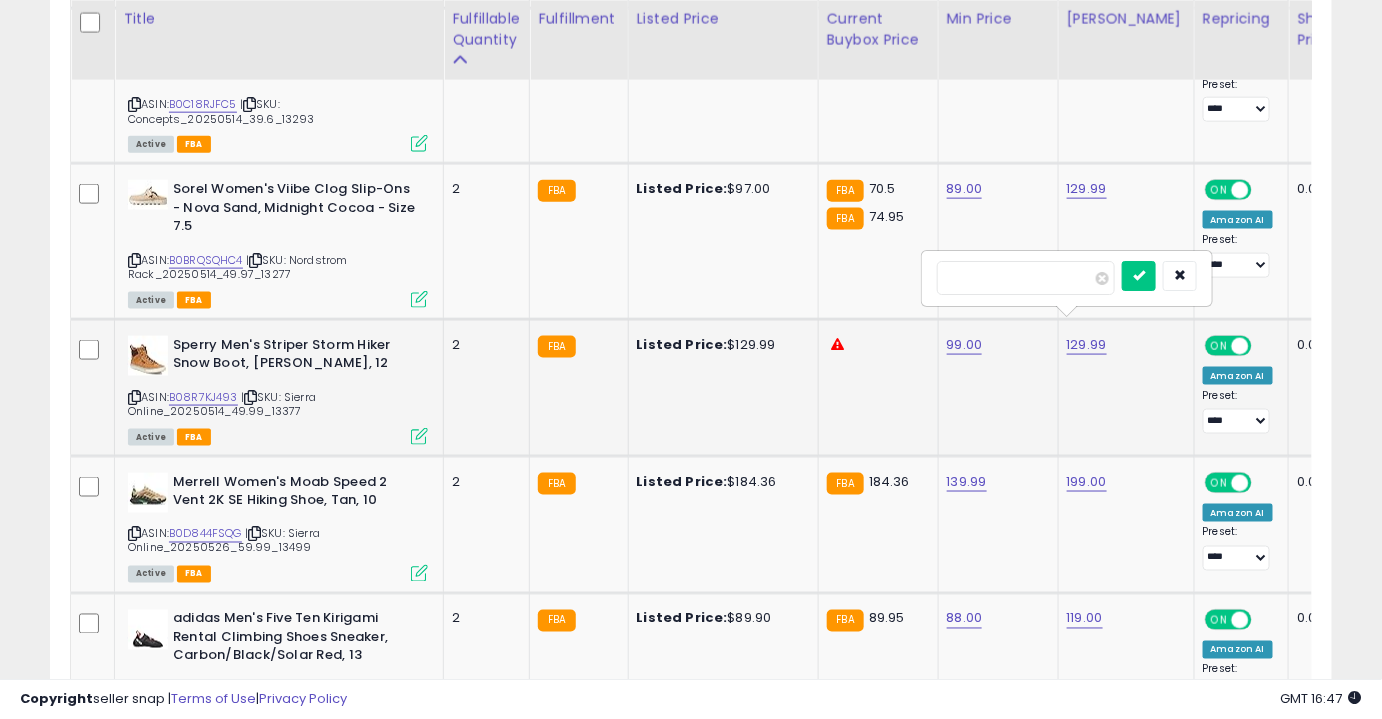 click on "******" at bounding box center (1026, 278) 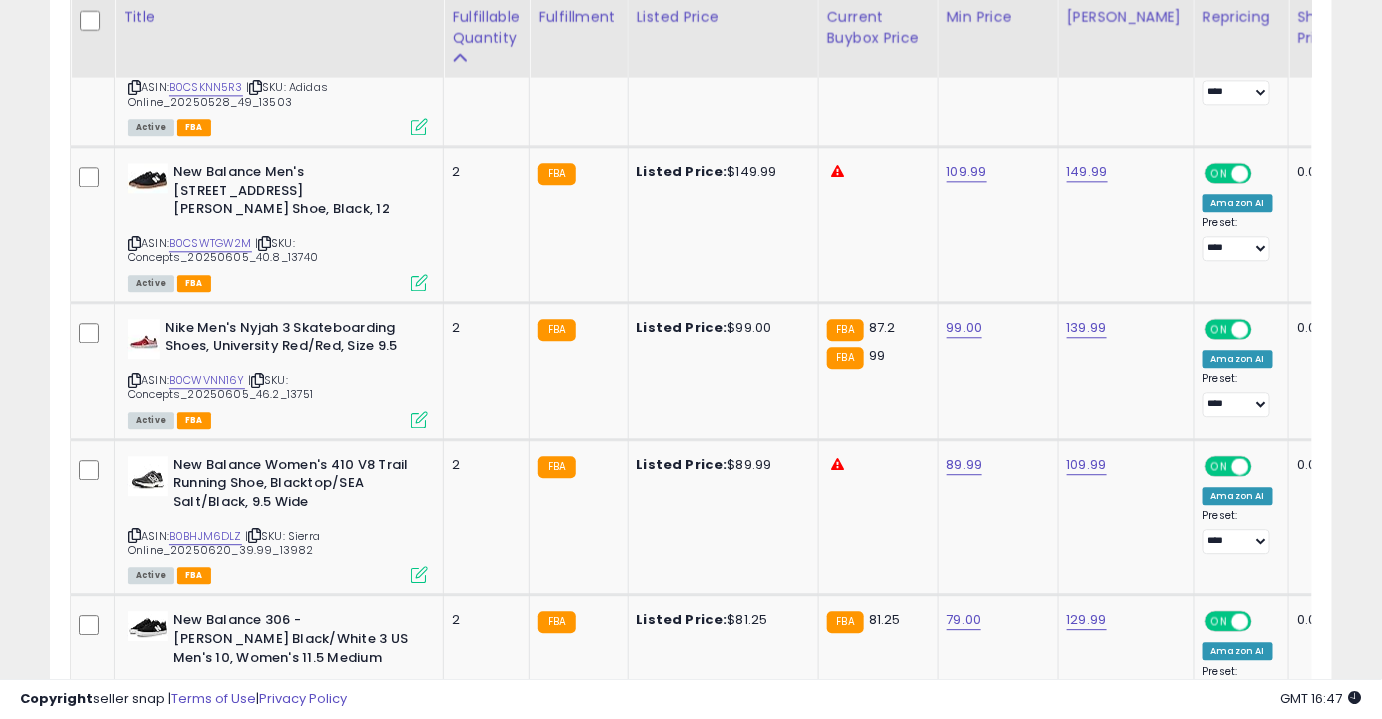 scroll, scrollTop: 4042, scrollLeft: 0, axis: vertical 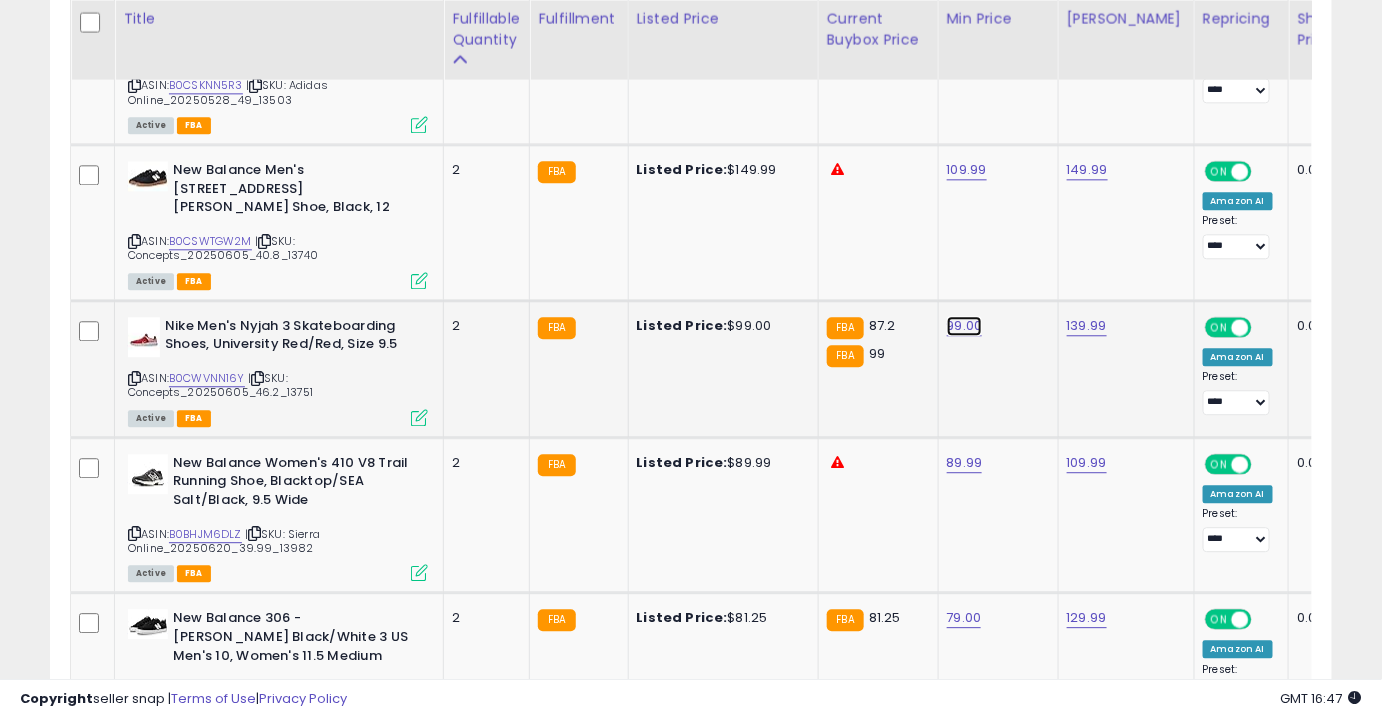 click on "99.00" at bounding box center [966, -2968] 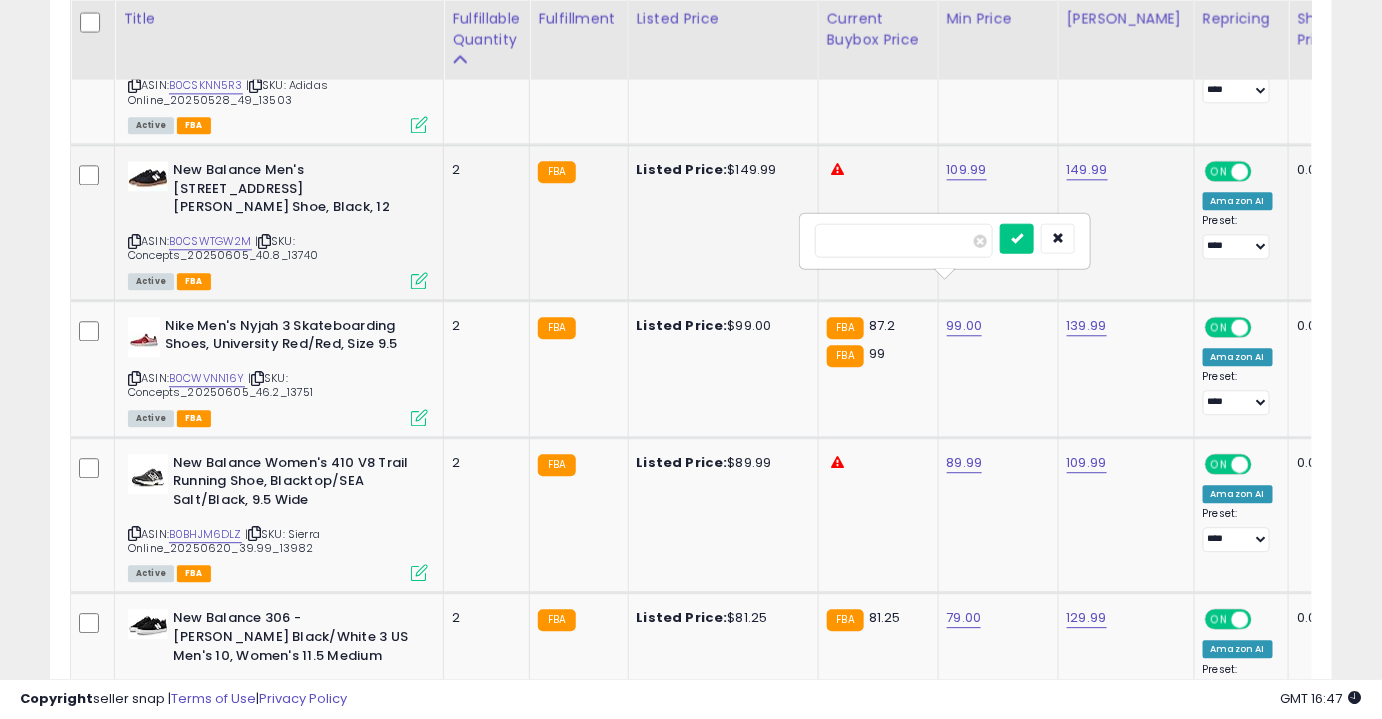 drag, startPoint x: 850, startPoint y: 244, endPoint x: 748, endPoint y: 241, distance: 102.044106 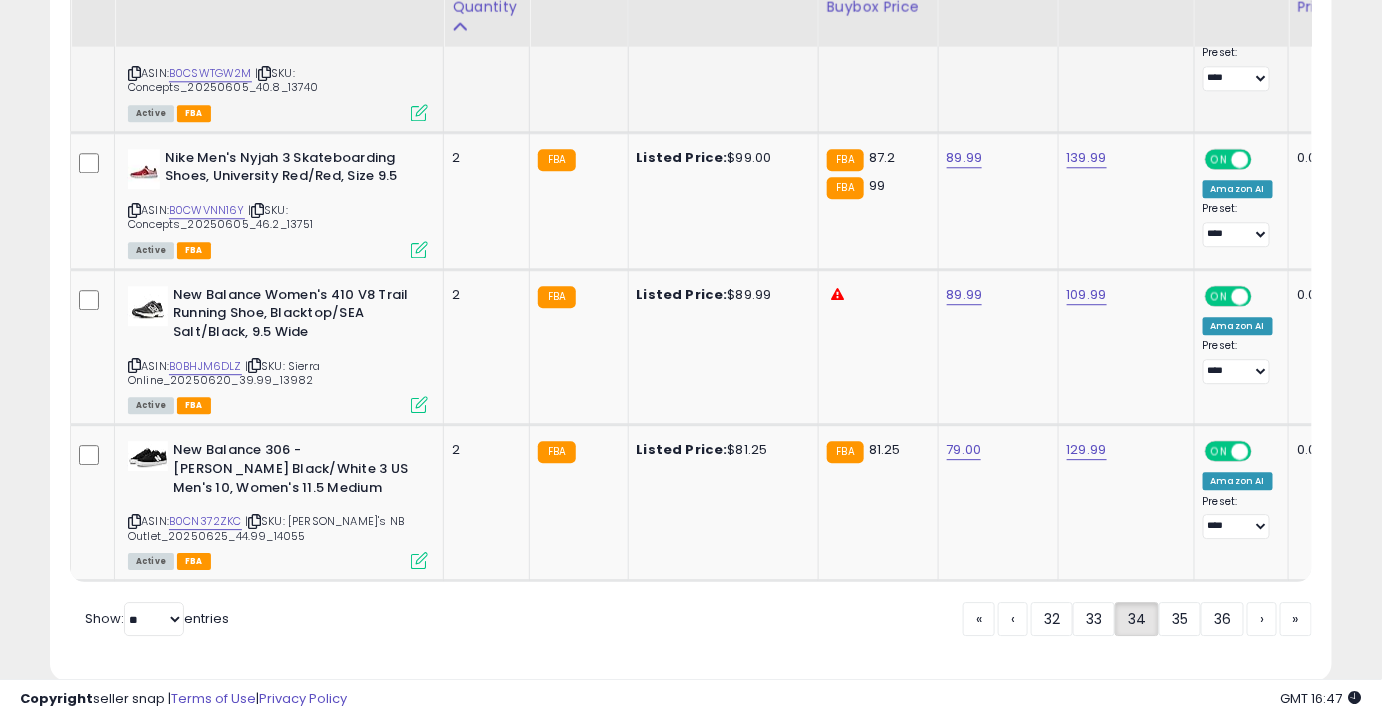 scroll, scrollTop: 4214, scrollLeft: 0, axis: vertical 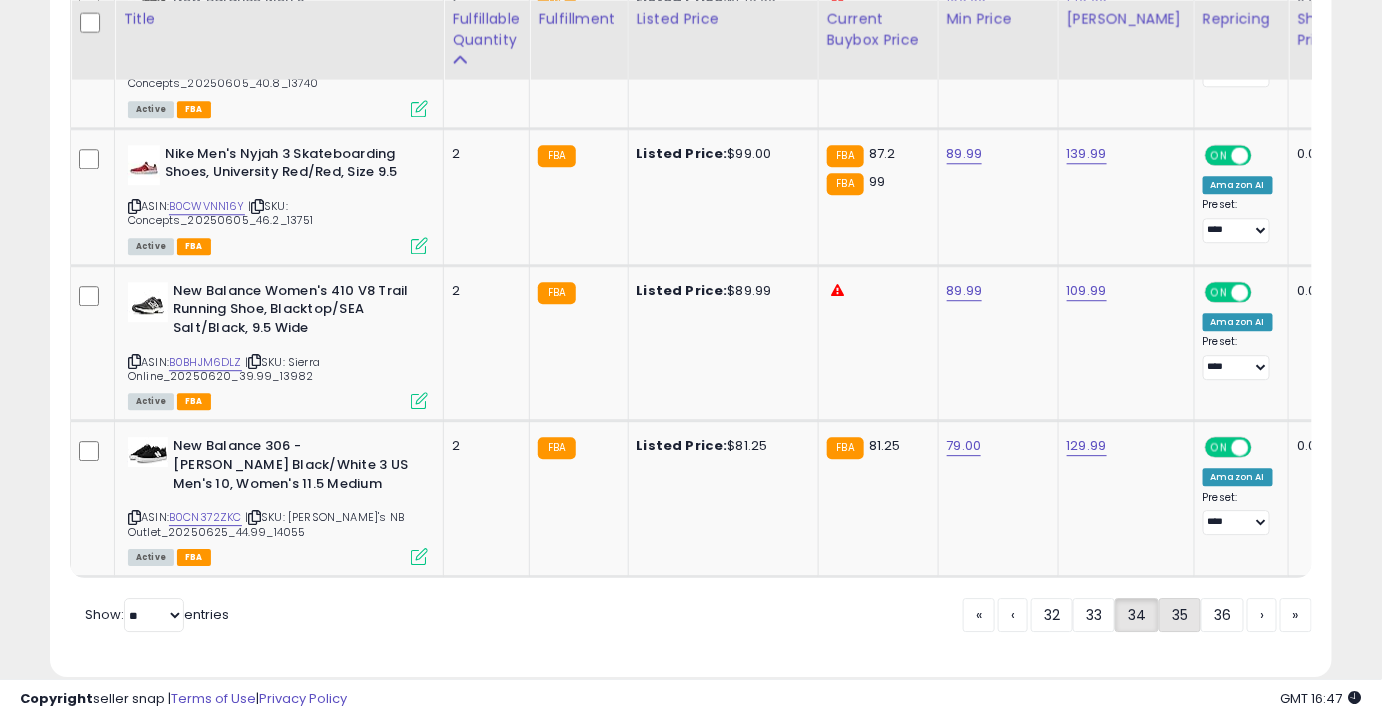 click on "35" 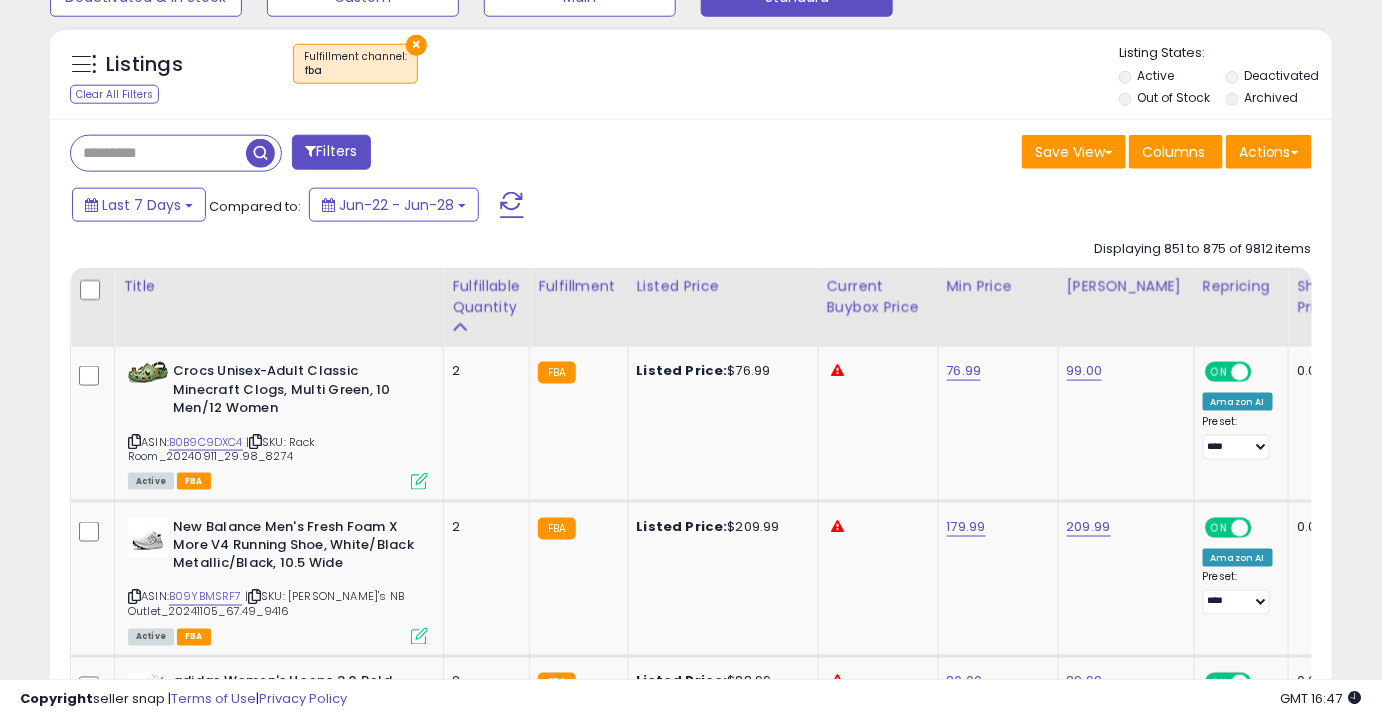 scroll, scrollTop: 704, scrollLeft: 0, axis: vertical 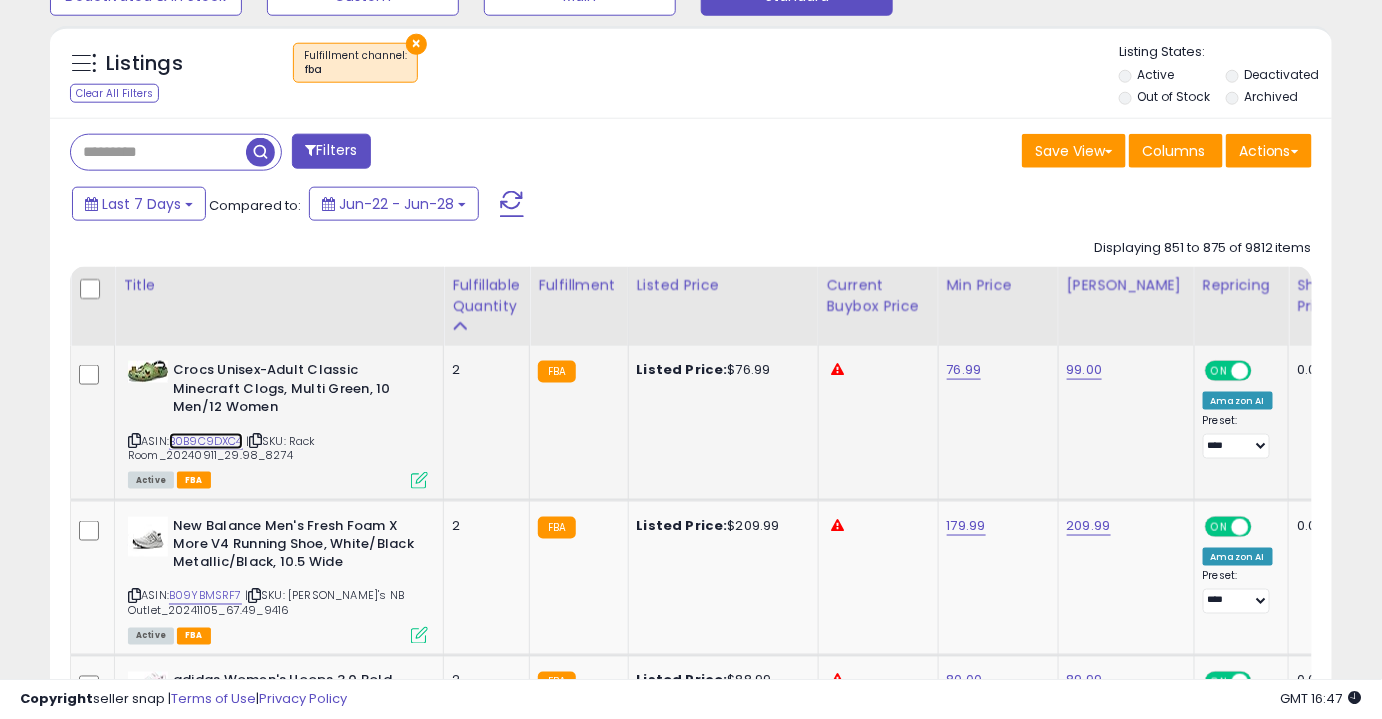 click on "B0B9C9DXC4" at bounding box center [206, 441] 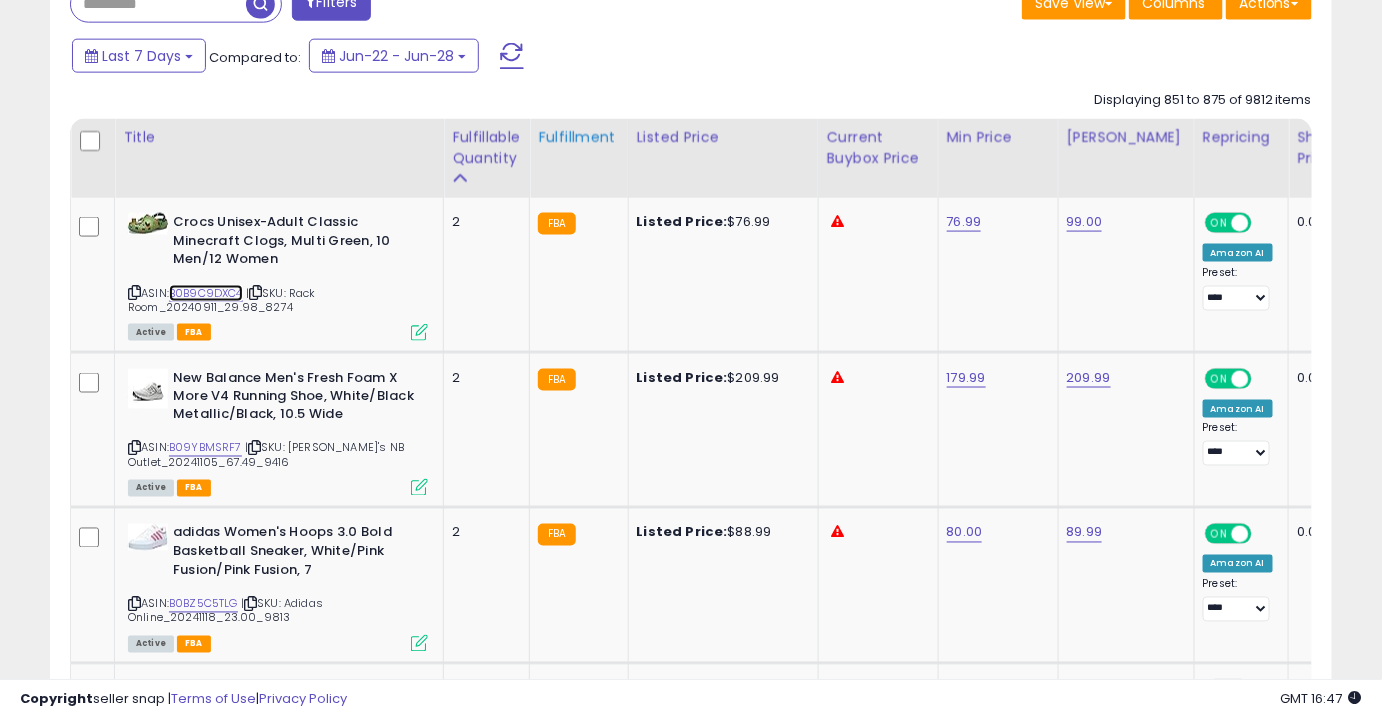 scroll, scrollTop: 970, scrollLeft: 0, axis: vertical 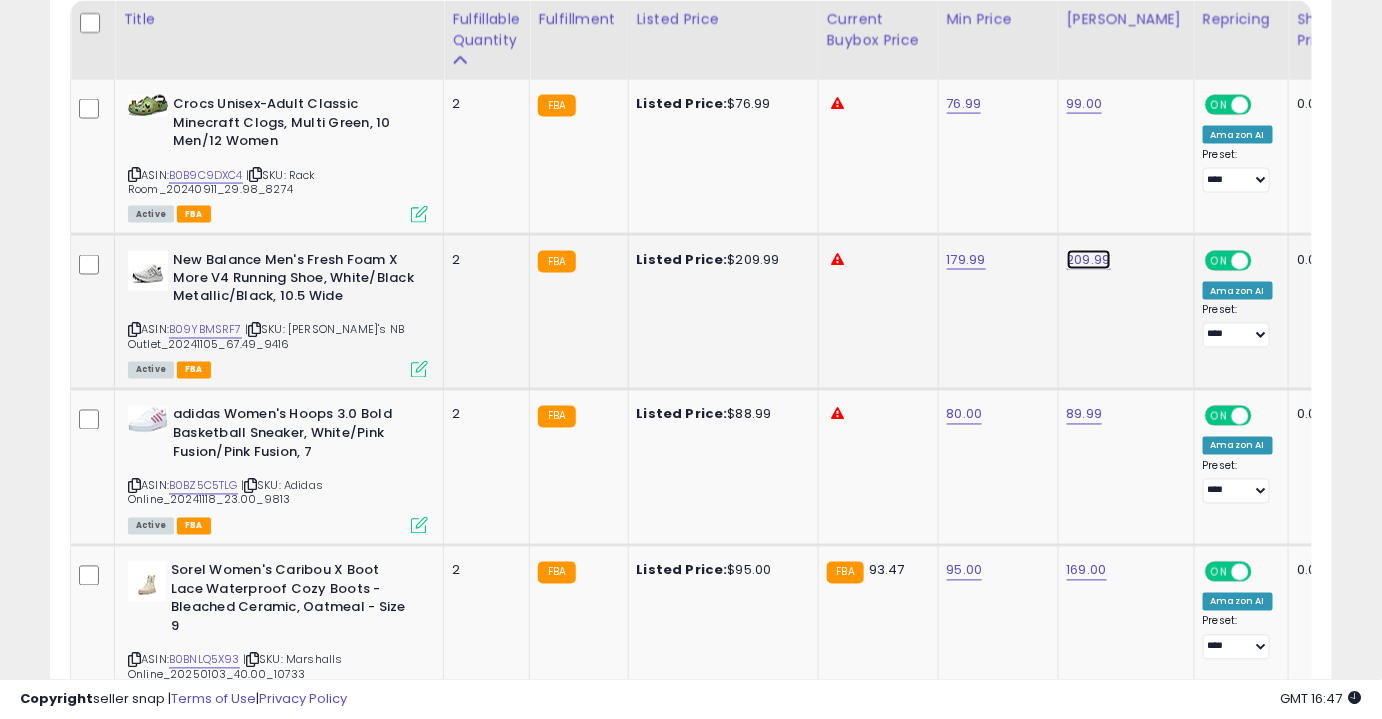 click on "209.99" at bounding box center (1085, 104) 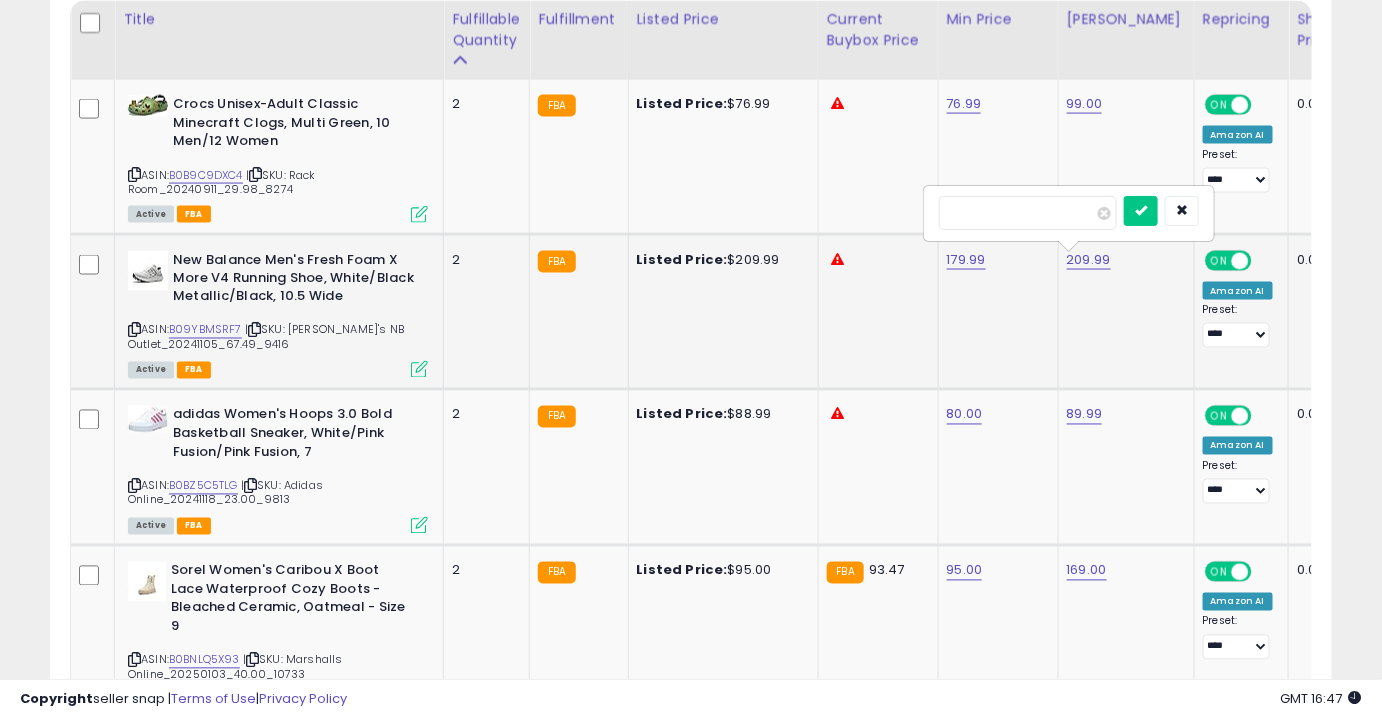 type on "******" 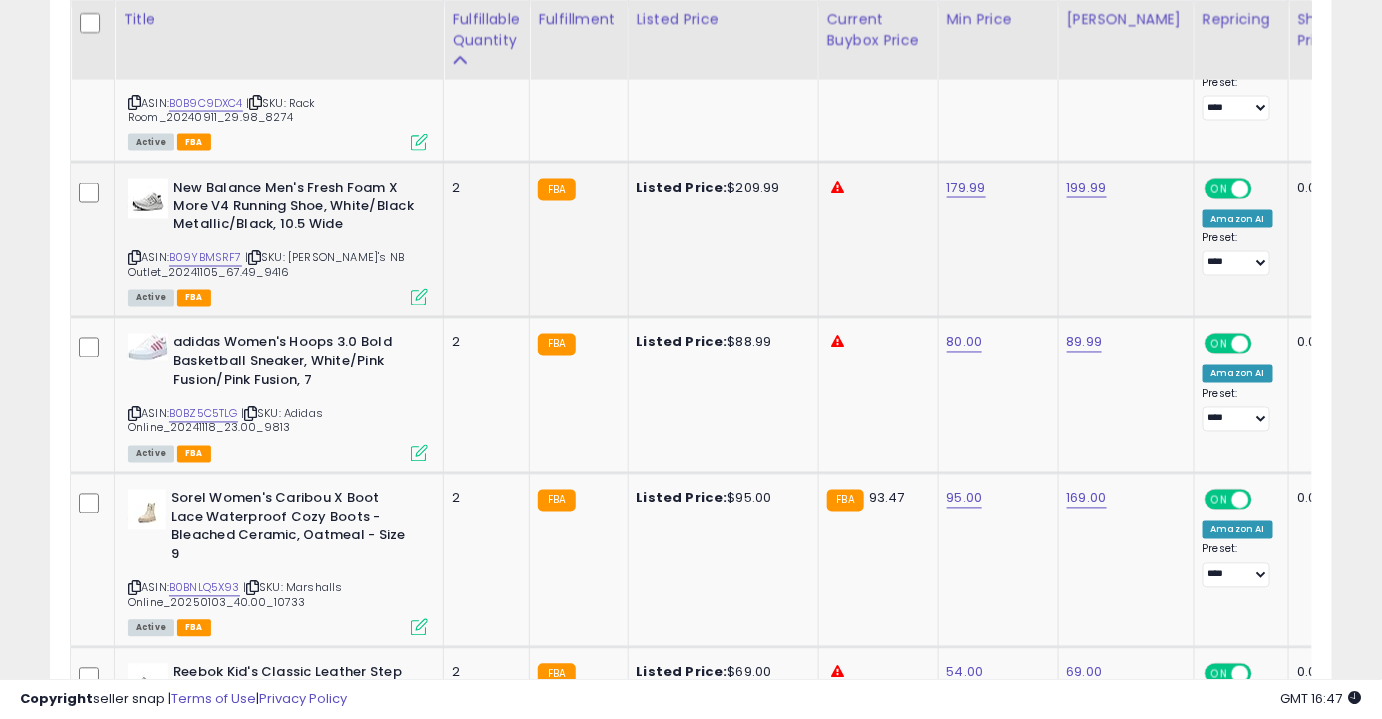 scroll, scrollTop: 1043, scrollLeft: 0, axis: vertical 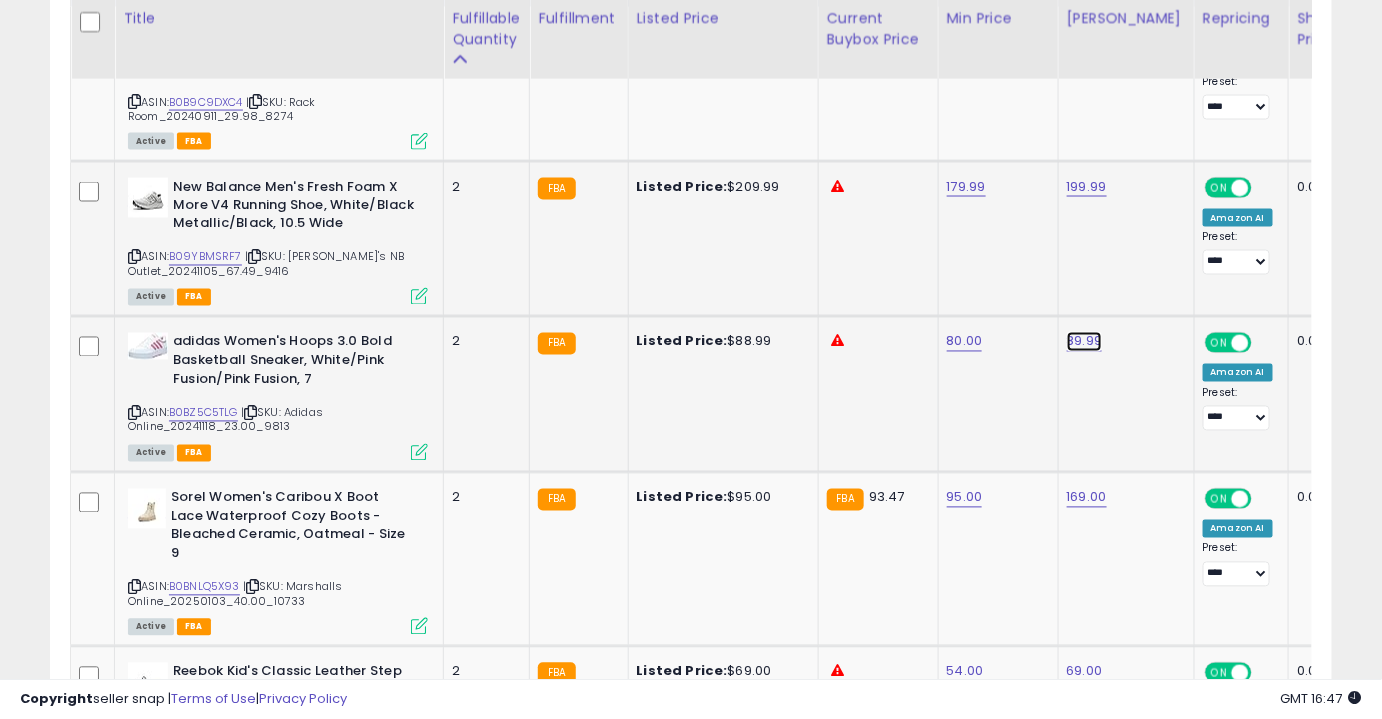 click on "89.99" at bounding box center (1085, 31) 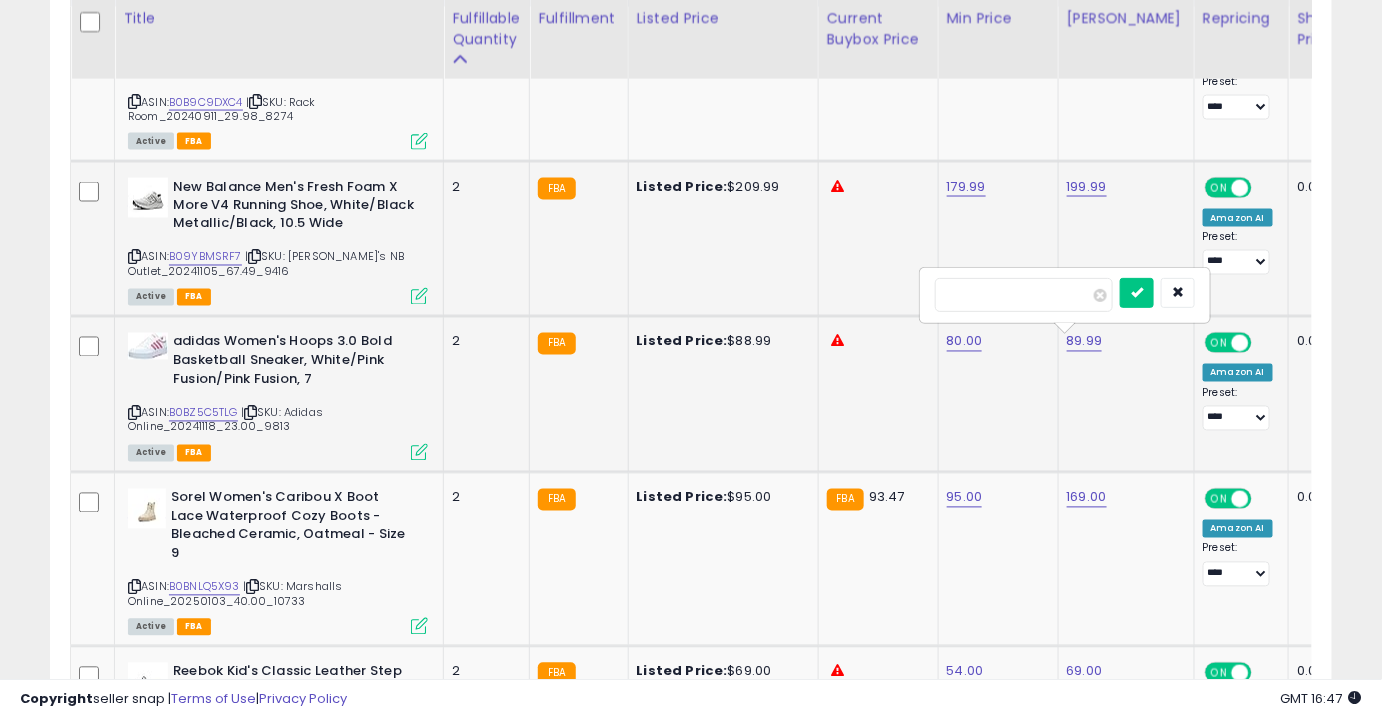 click on "*****" at bounding box center [1024, 295] 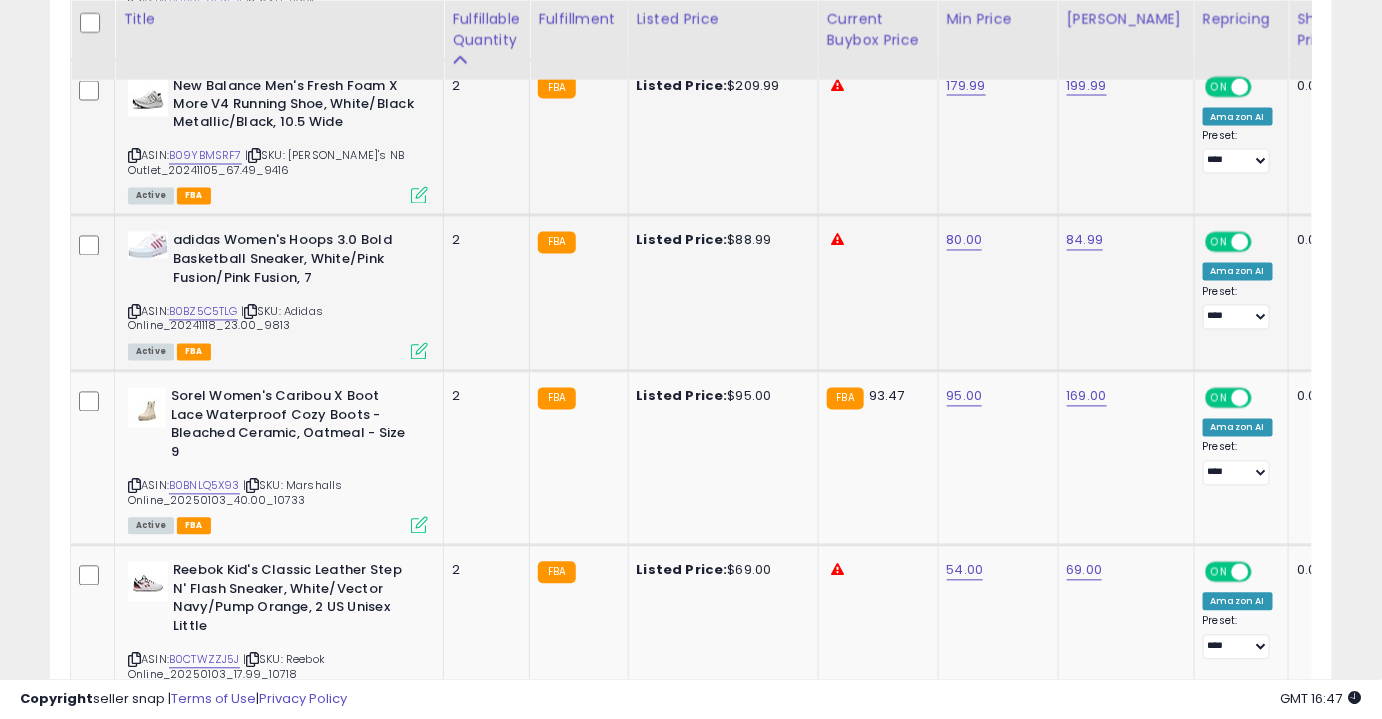 scroll, scrollTop: 1145, scrollLeft: 0, axis: vertical 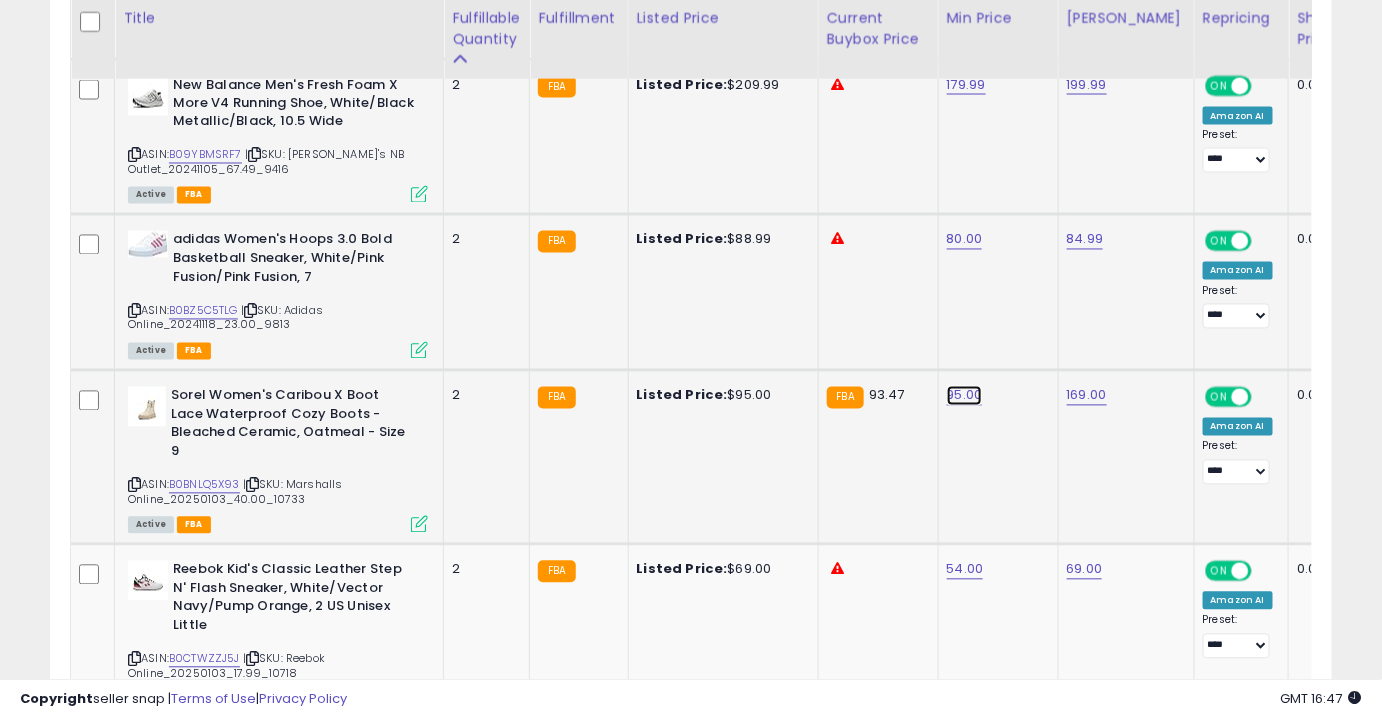 click on "95.00" at bounding box center [964, -71] 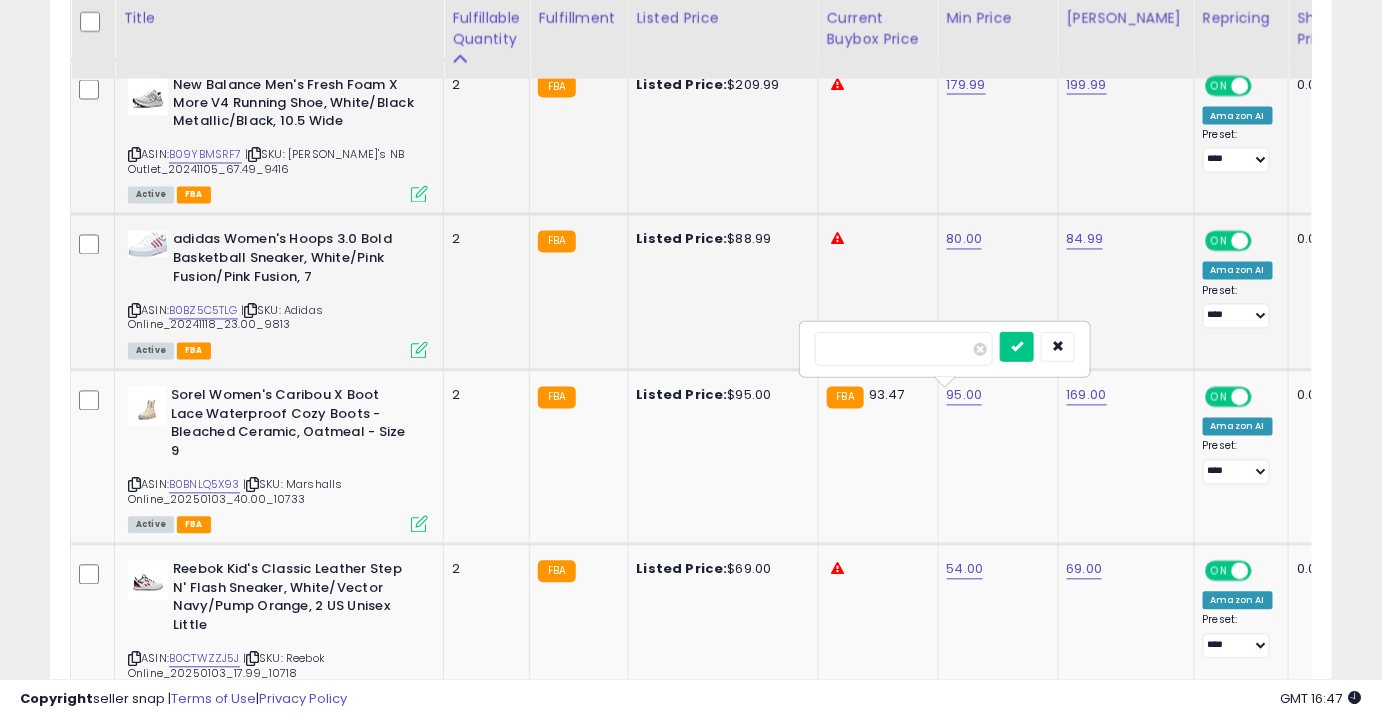 drag, startPoint x: 854, startPoint y: 354, endPoint x: 758, endPoint y: 356, distance: 96.02083 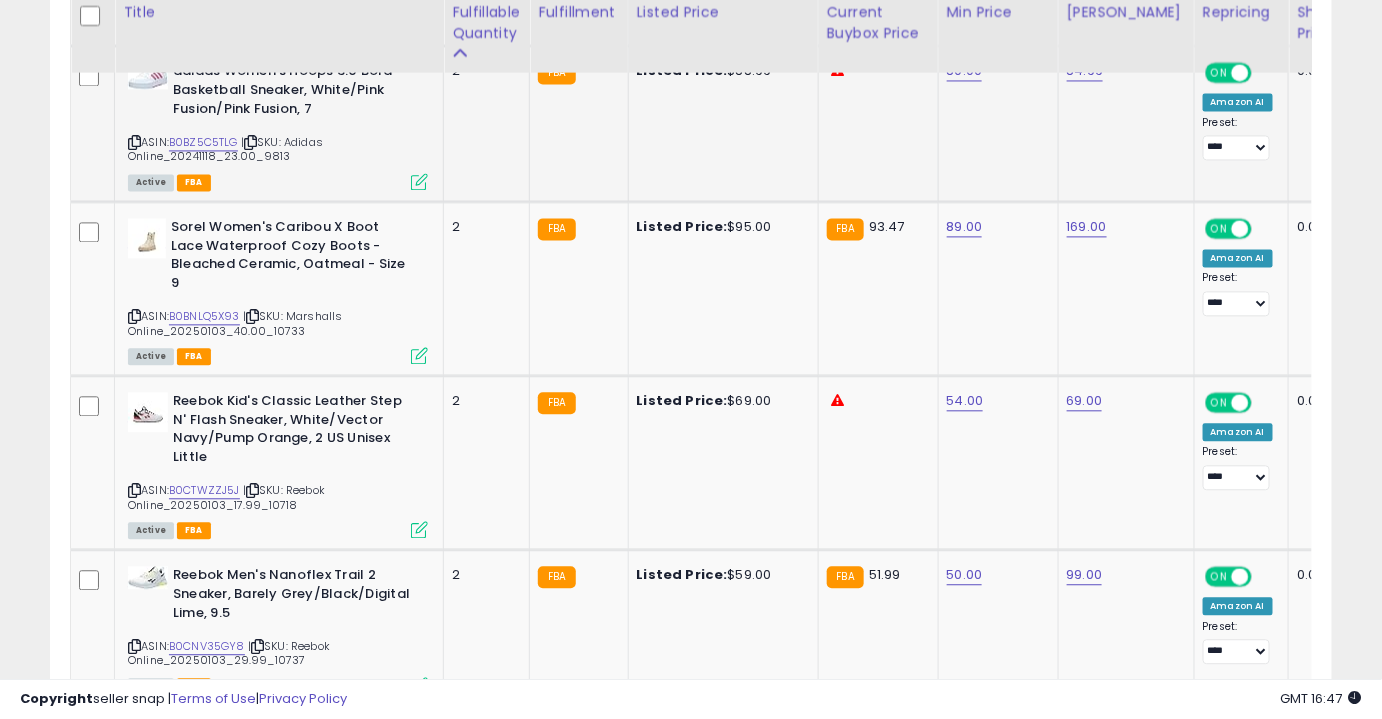 scroll, scrollTop: 1315, scrollLeft: 0, axis: vertical 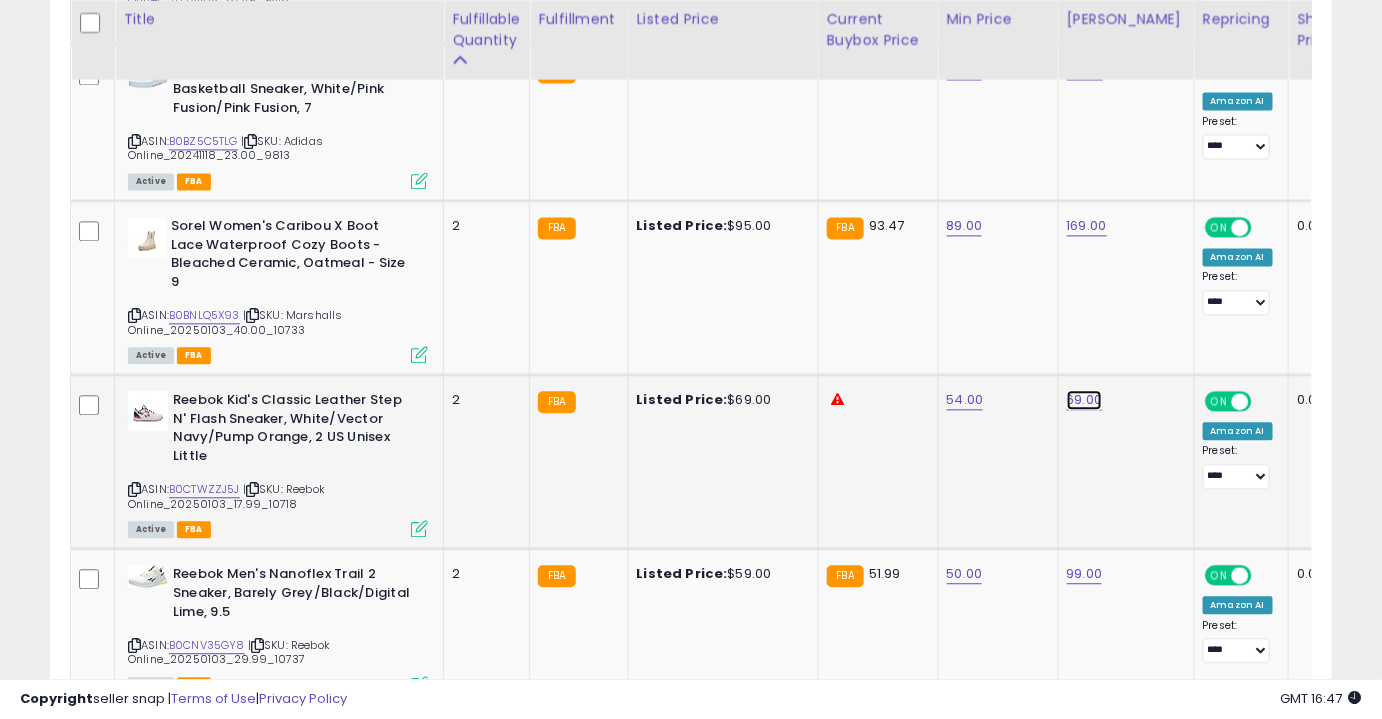 click on "69.00" at bounding box center [1085, -241] 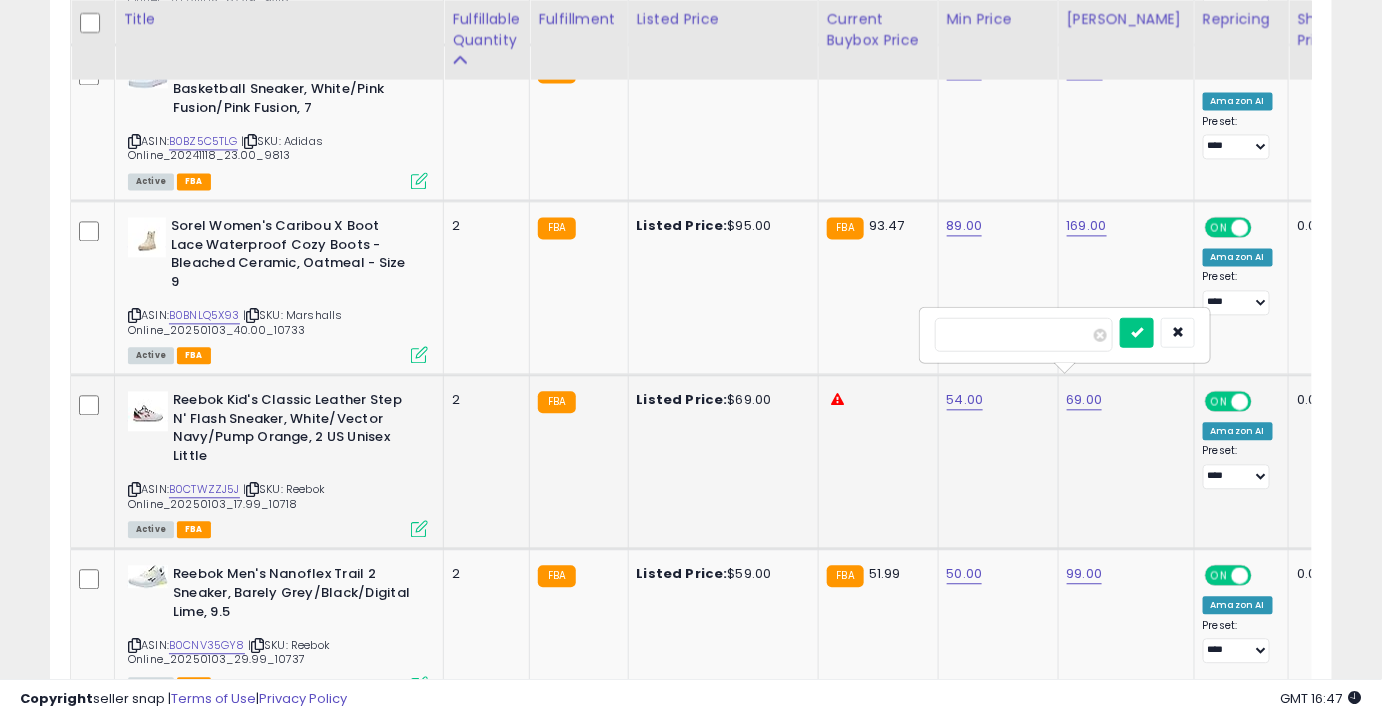 type on "*****" 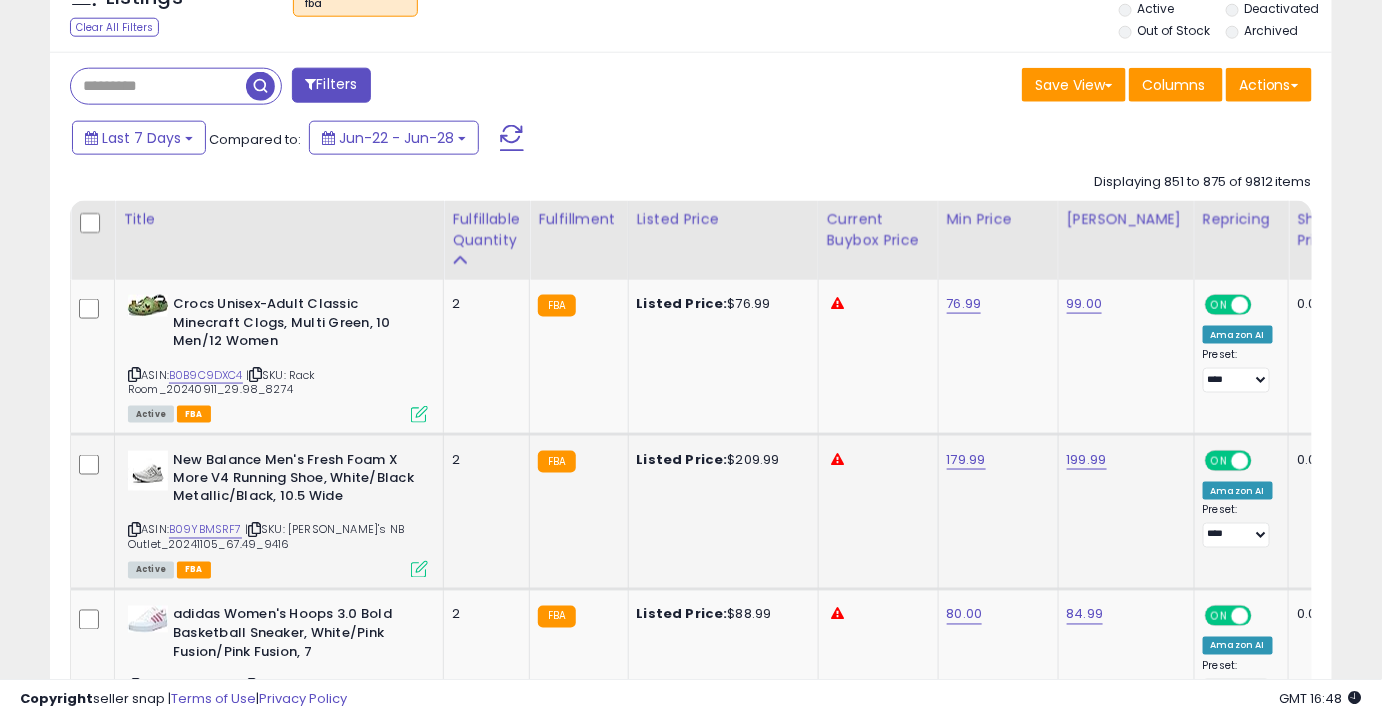 scroll, scrollTop: 783, scrollLeft: 0, axis: vertical 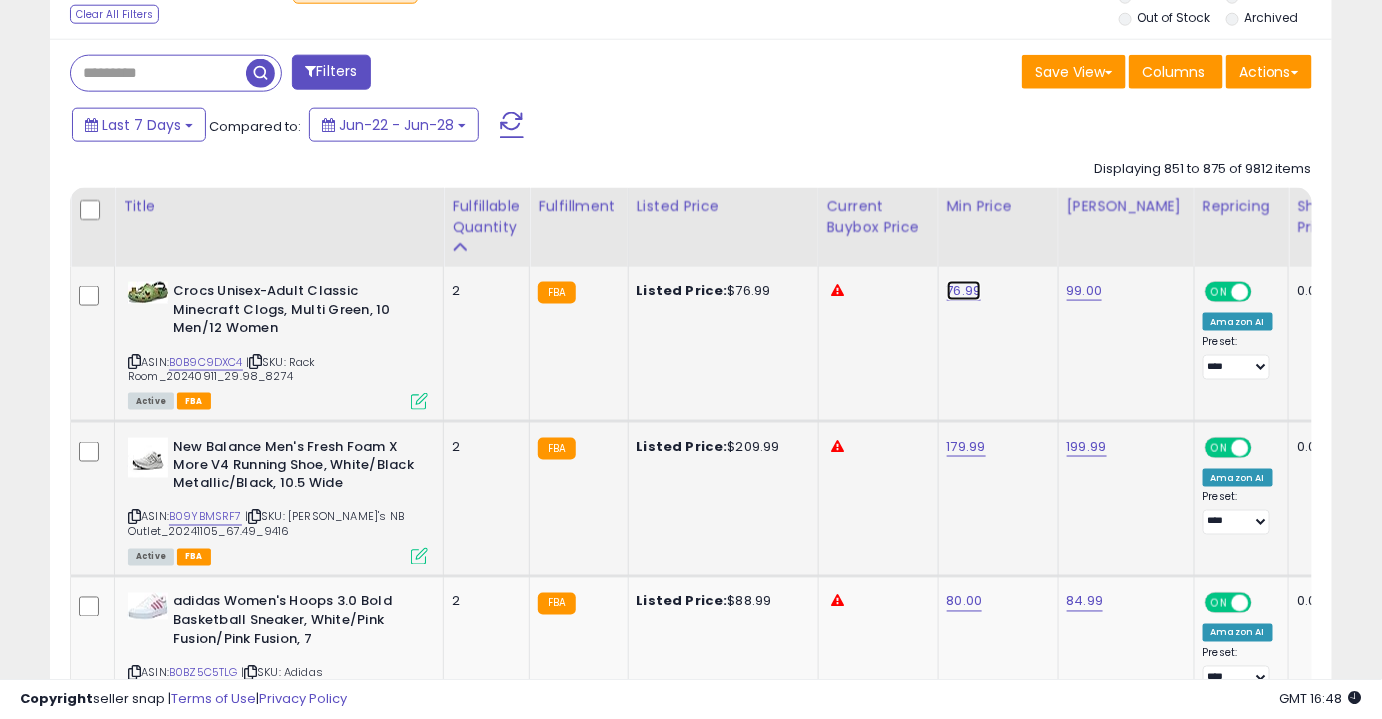 click on "76.99" at bounding box center [964, 291] 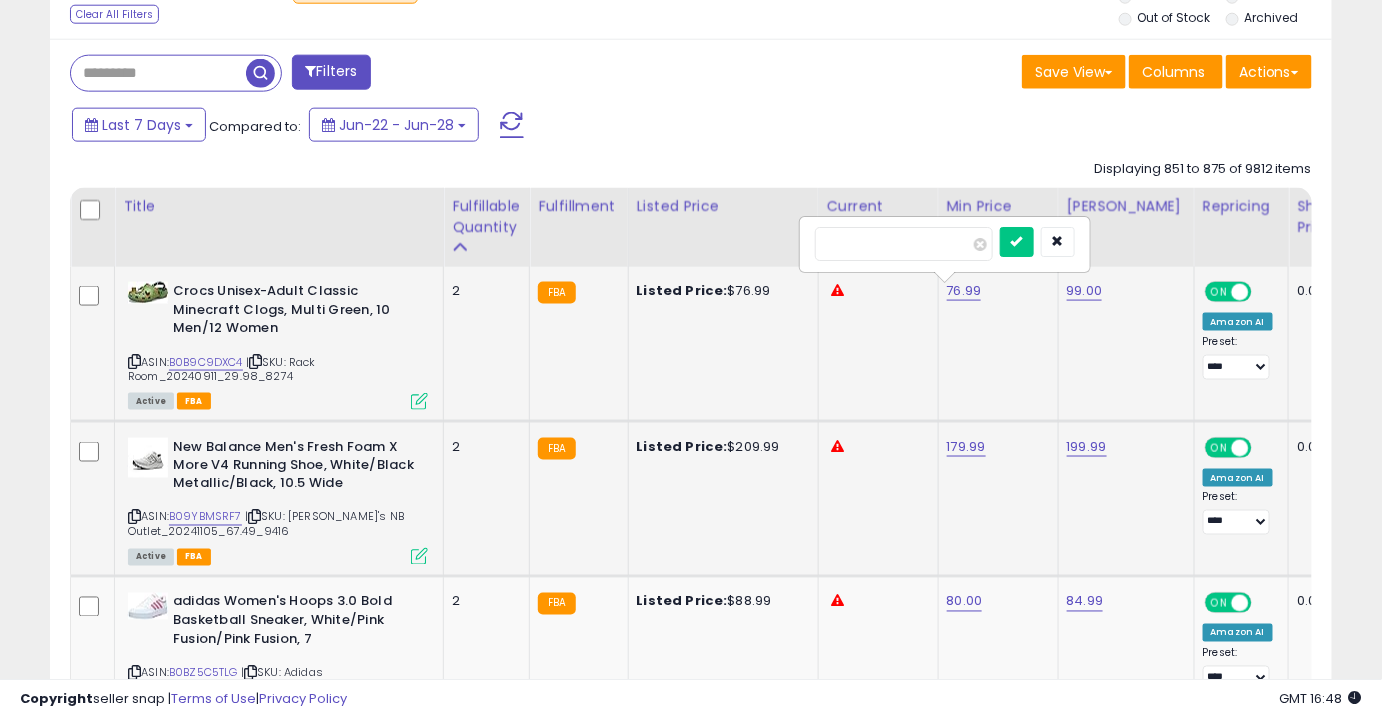 type on "****" 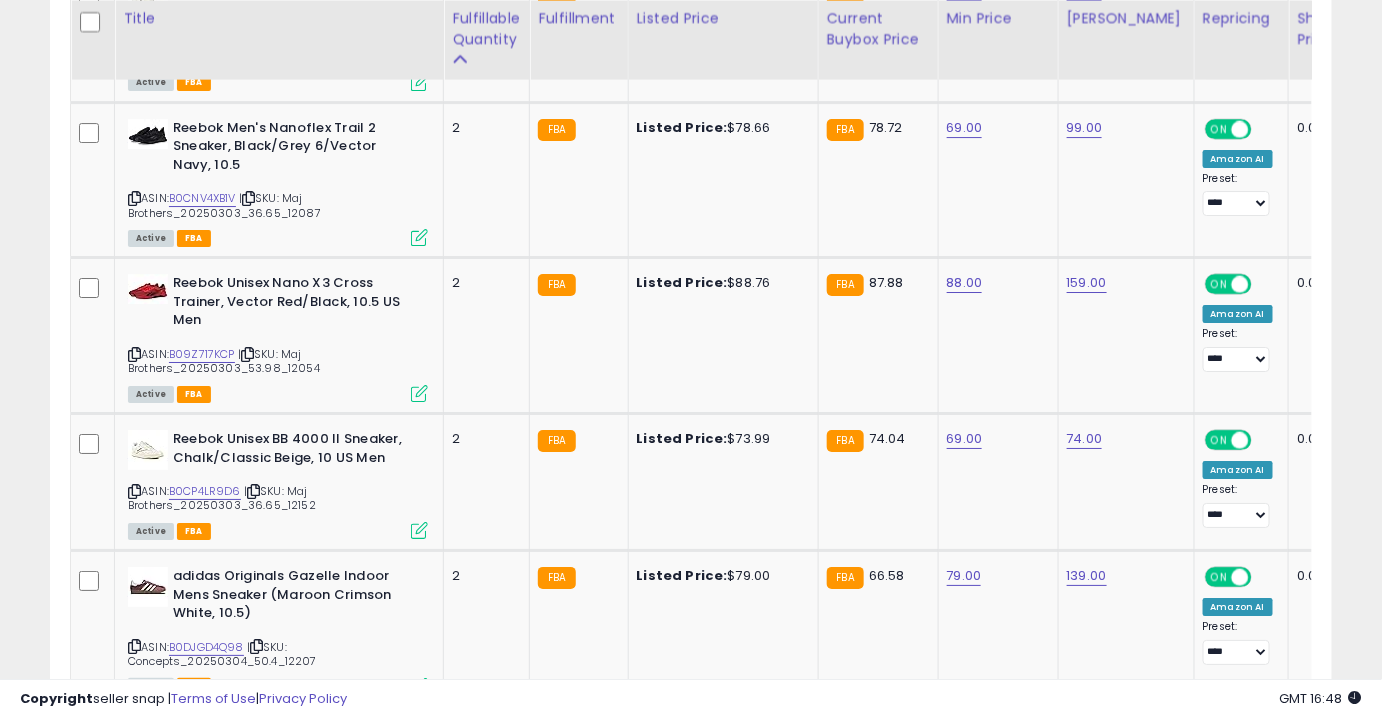 scroll, scrollTop: 2212, scrollLeft: 0, axis: vertical 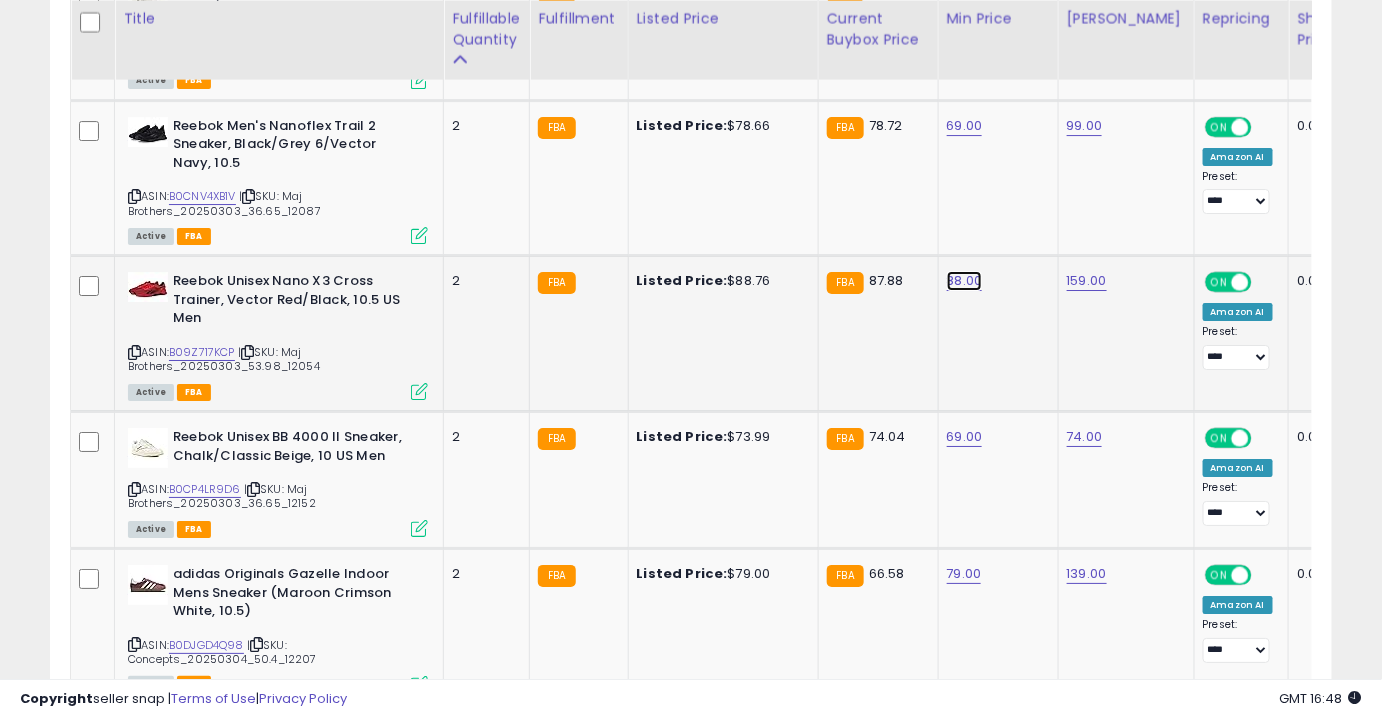 click on "88.00" at bounding box center (964, -1138) 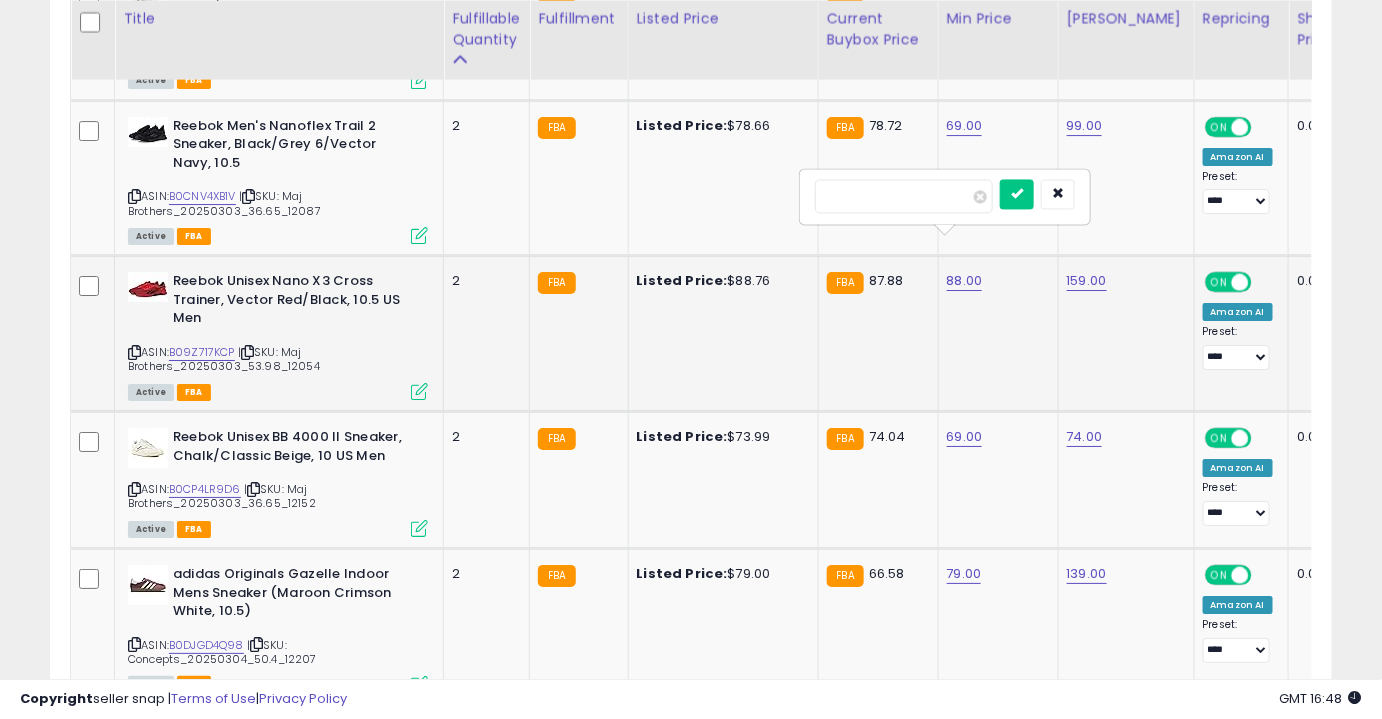 type on "**" 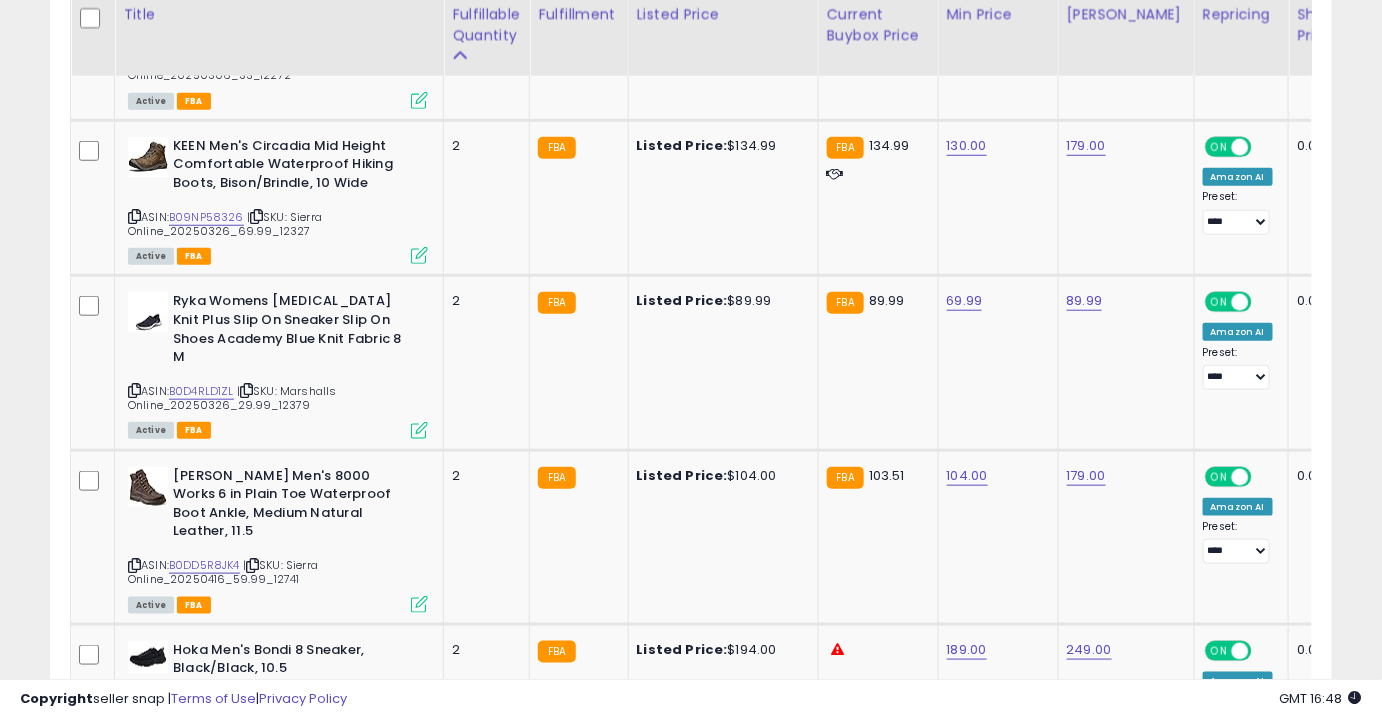 scroll, scrollTop: 2973, scrollLeft: 0, axis: vertical 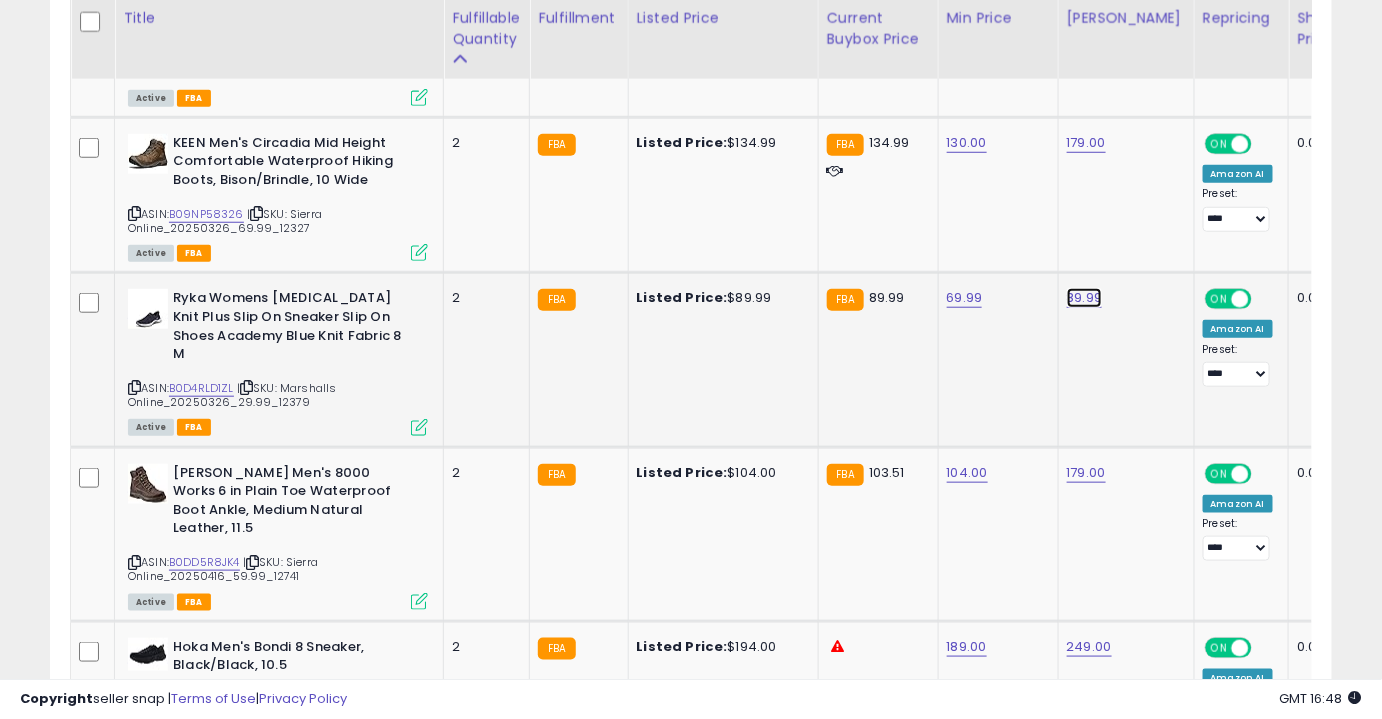 click on "89.99" at bounding box center (1085, -1899) 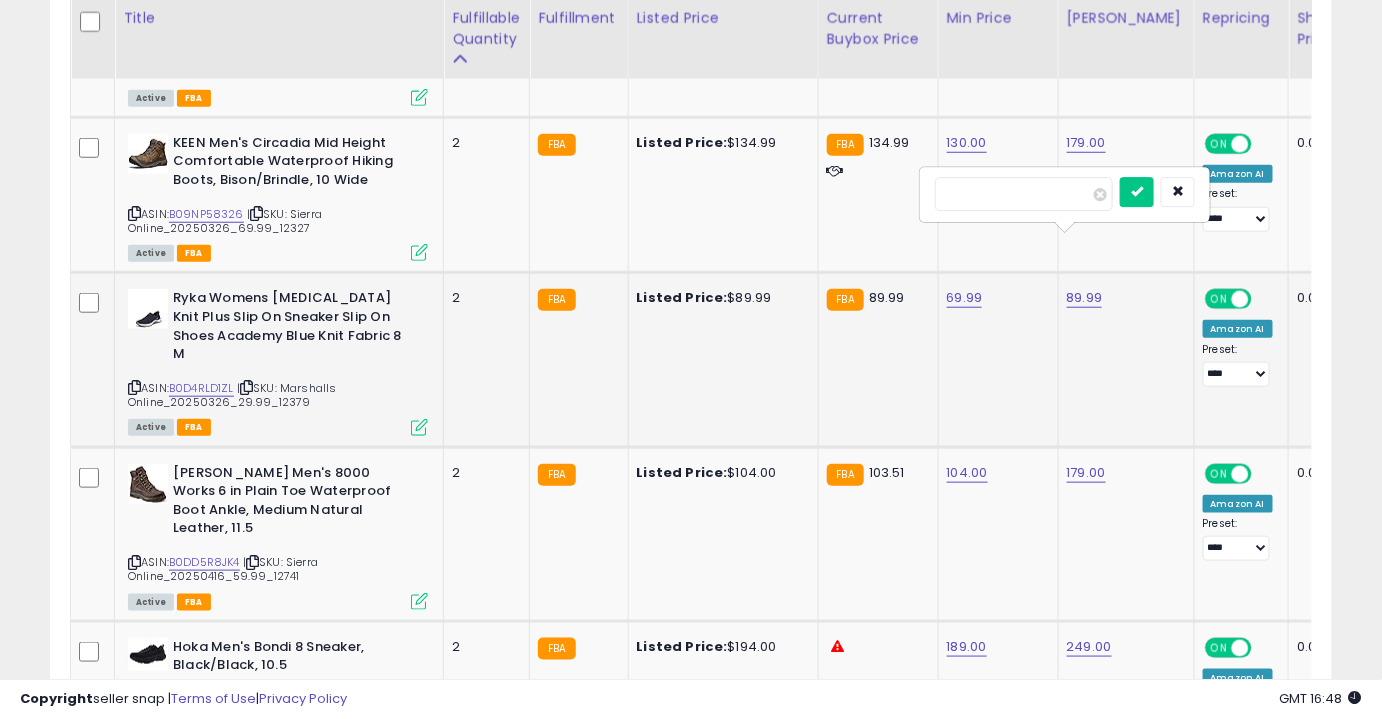click on "*****" at bounding box center (1024, 194) 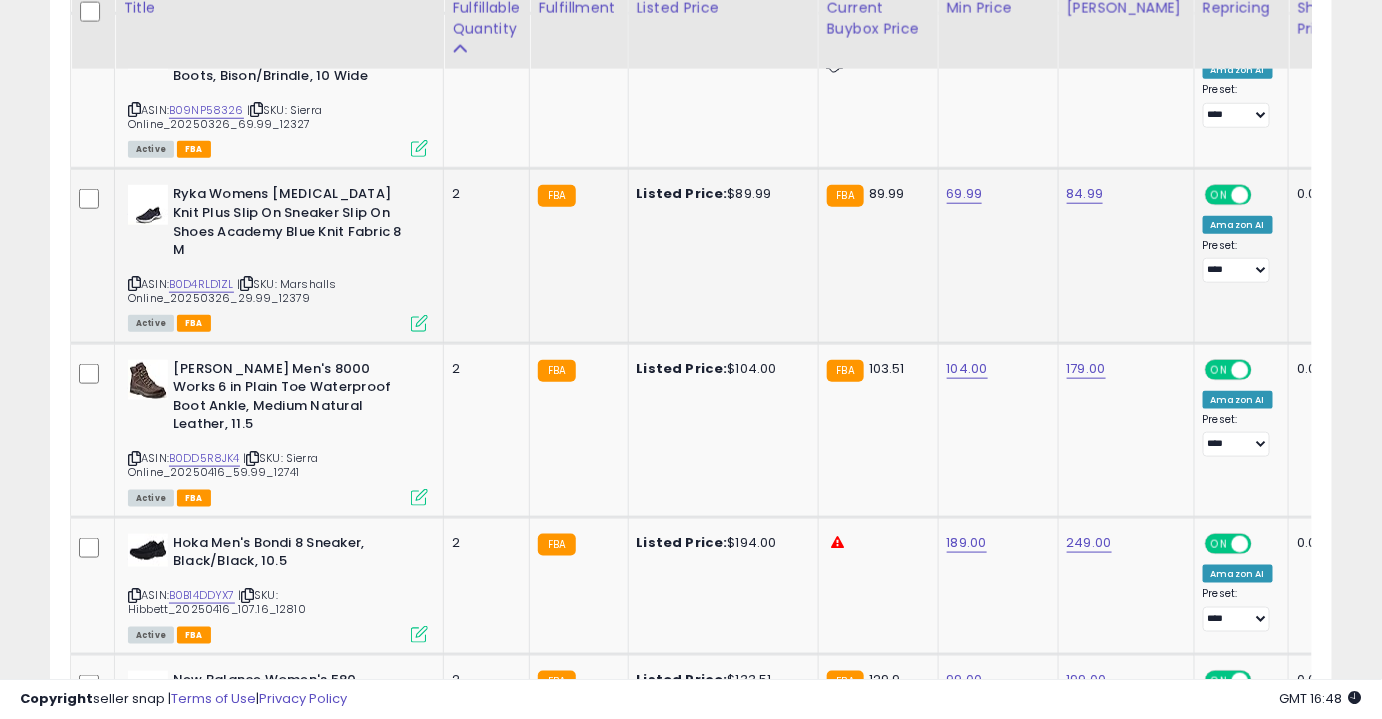 scroll, scrollTop: 3078, scrollLeft: 0, axis: vertical 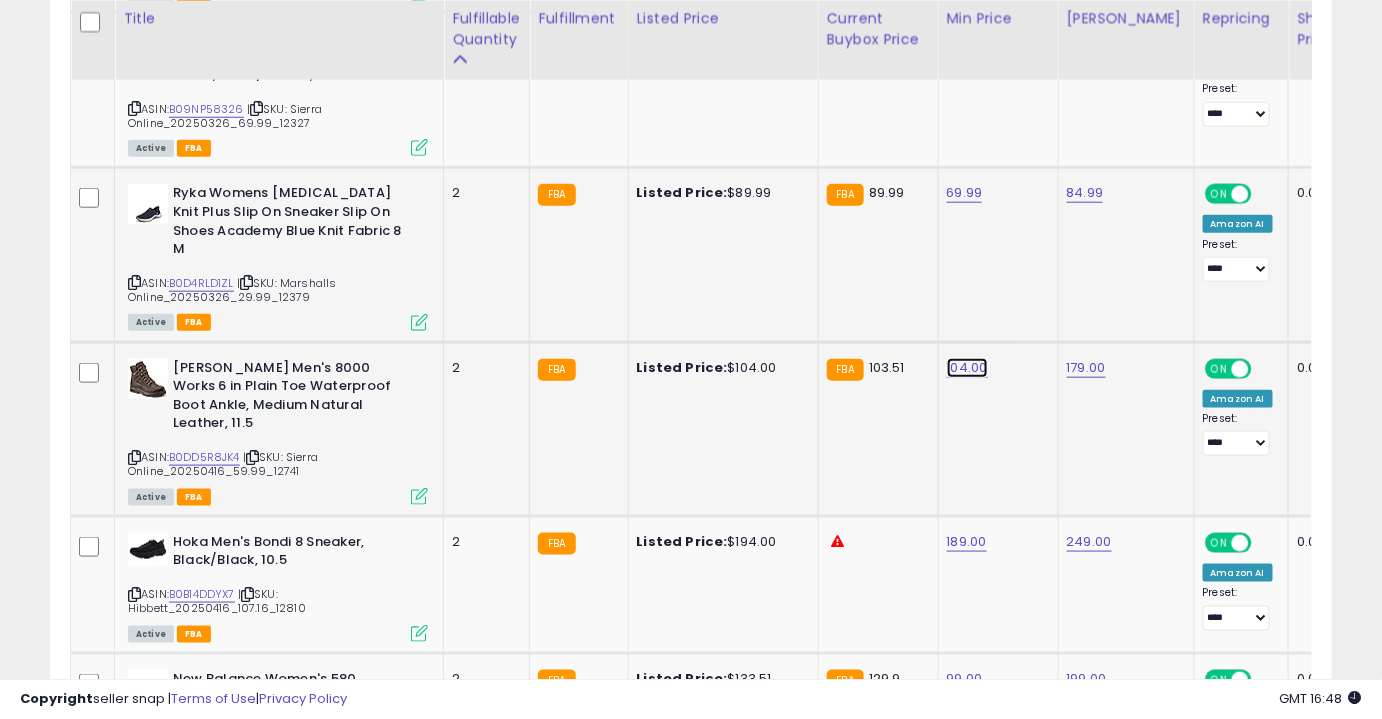 click on "104.00" at bounding box center [964, -2004] 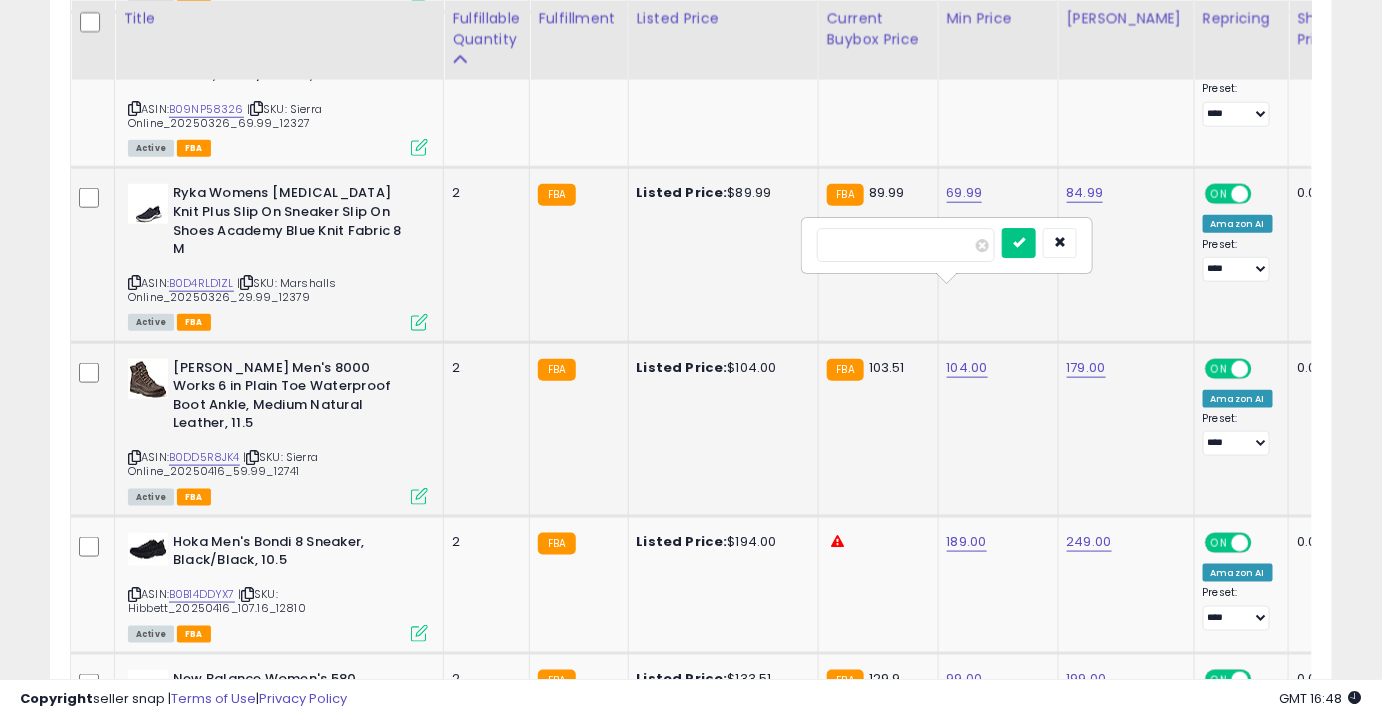 type on "***" 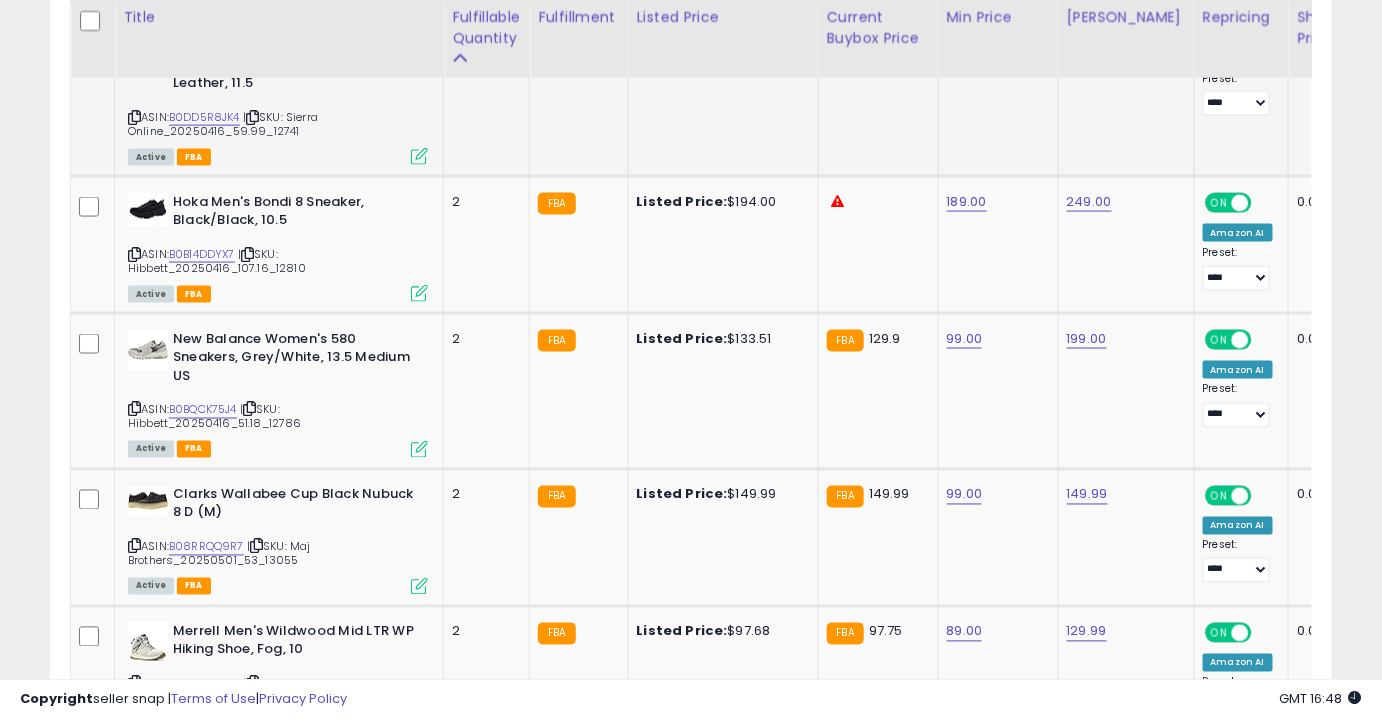 scroll, scrollTop: 3420, scrollLeft: 0, axis: vertical 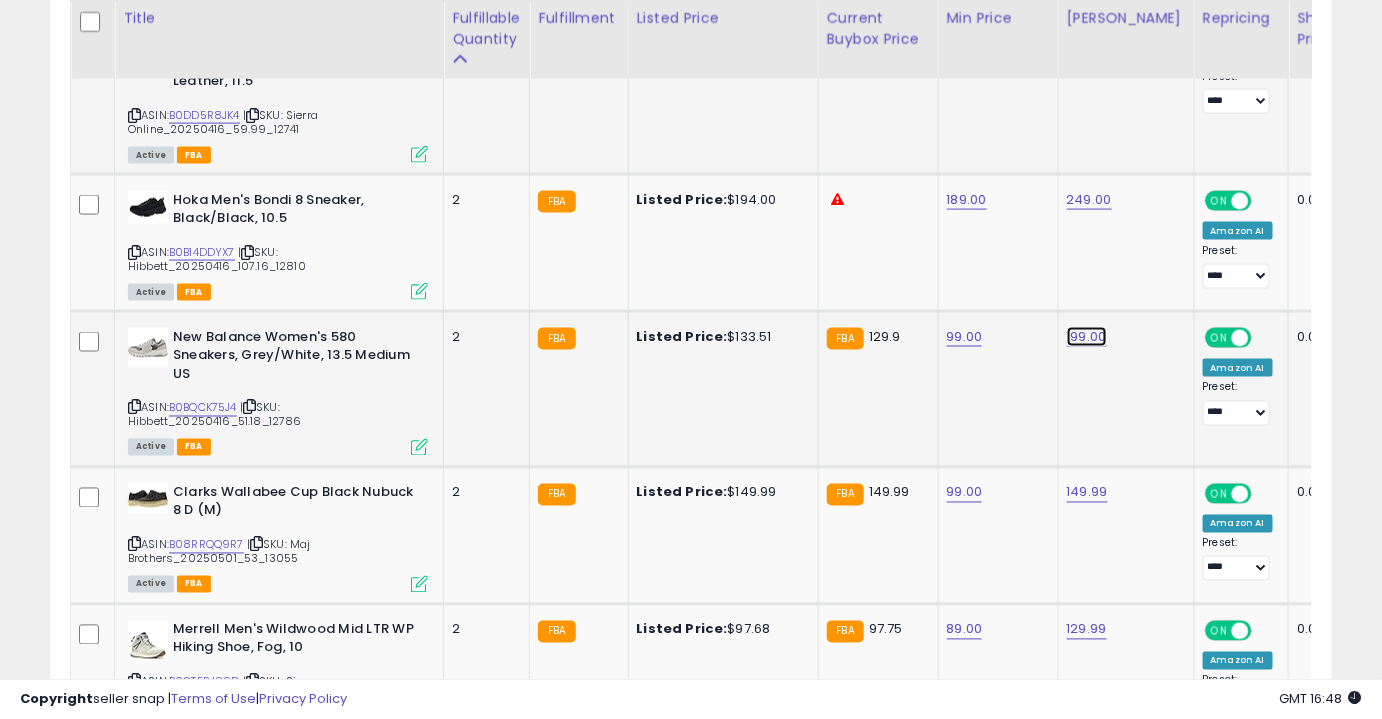 click on "199.00" at bounding box center [1085, -2346] 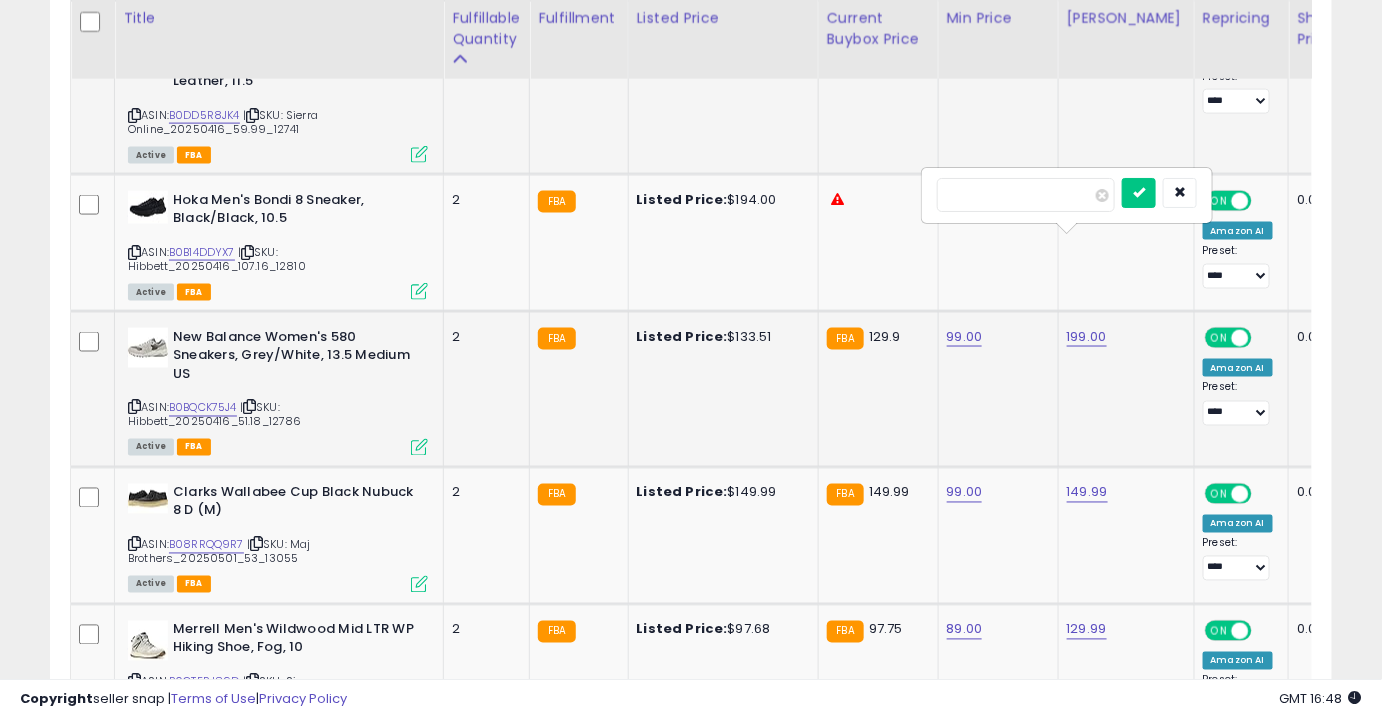 click on "******" at bounding box center (1026, 195) 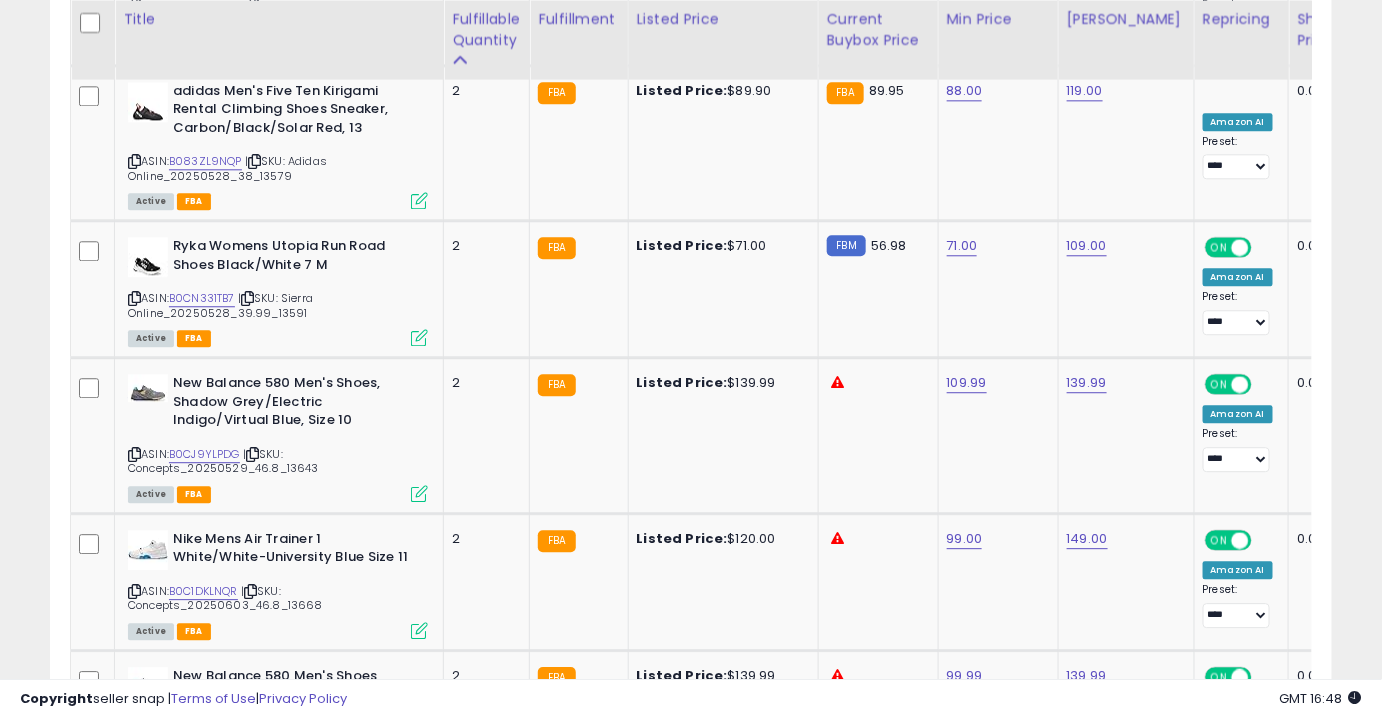 scroll, scrollTop: 4098, scrollLeft: 0, axis: vertical 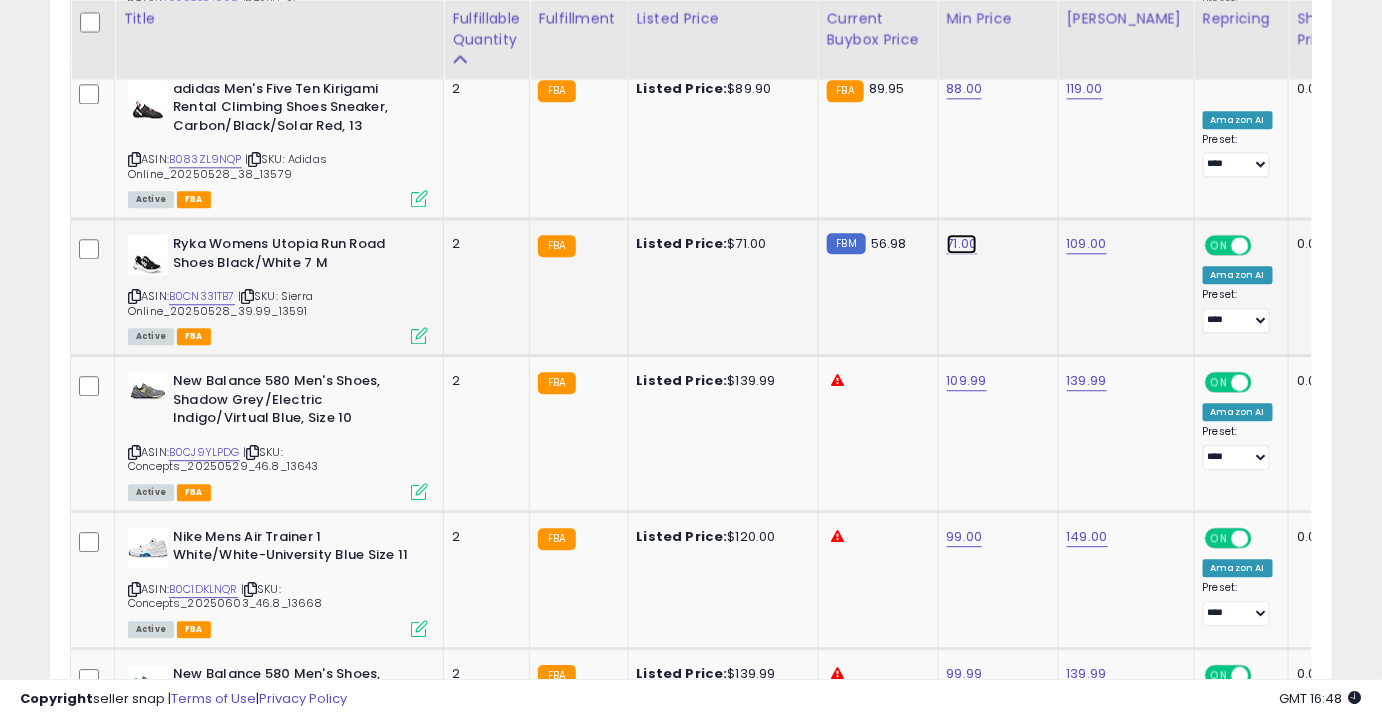 click on "71.00" at bounding box center [964, -3024] 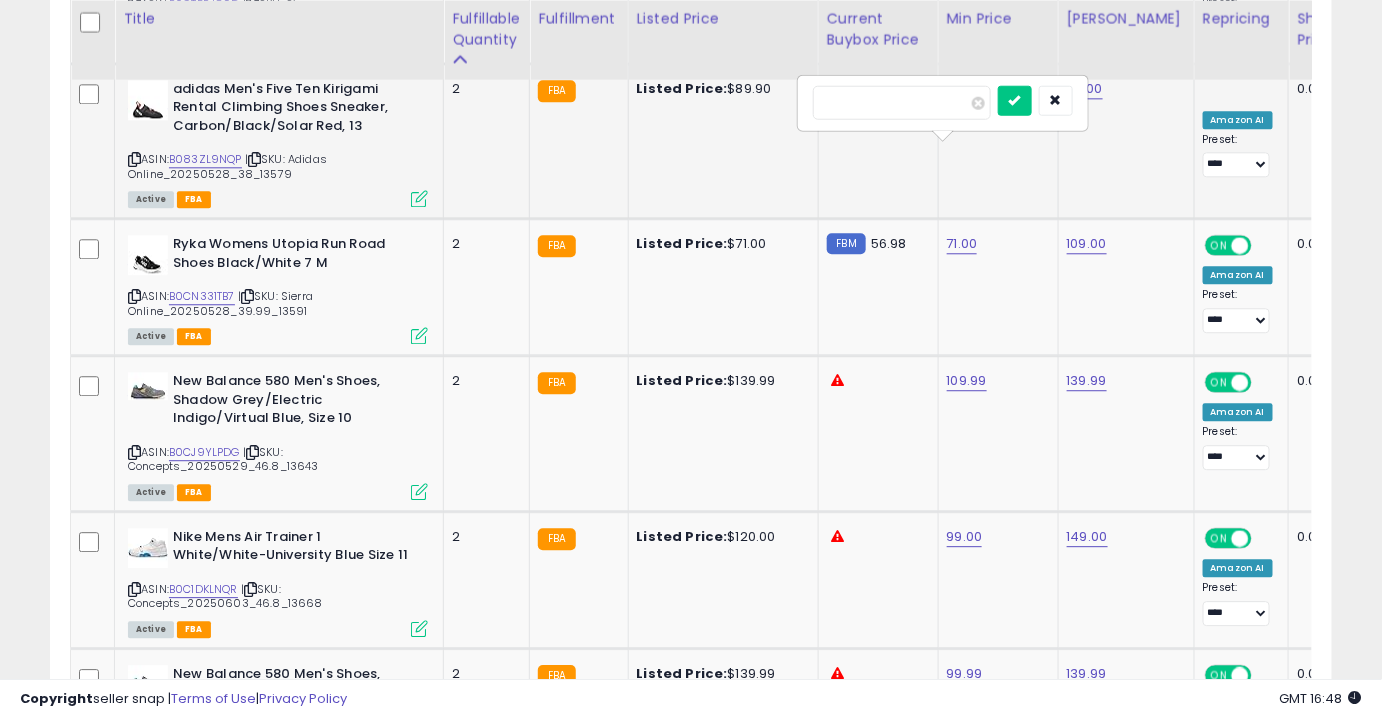 drag, startPoint x: 924, startPoint y: 102, endPoint x: 714, endPoint y: 111, distance: 210.19276 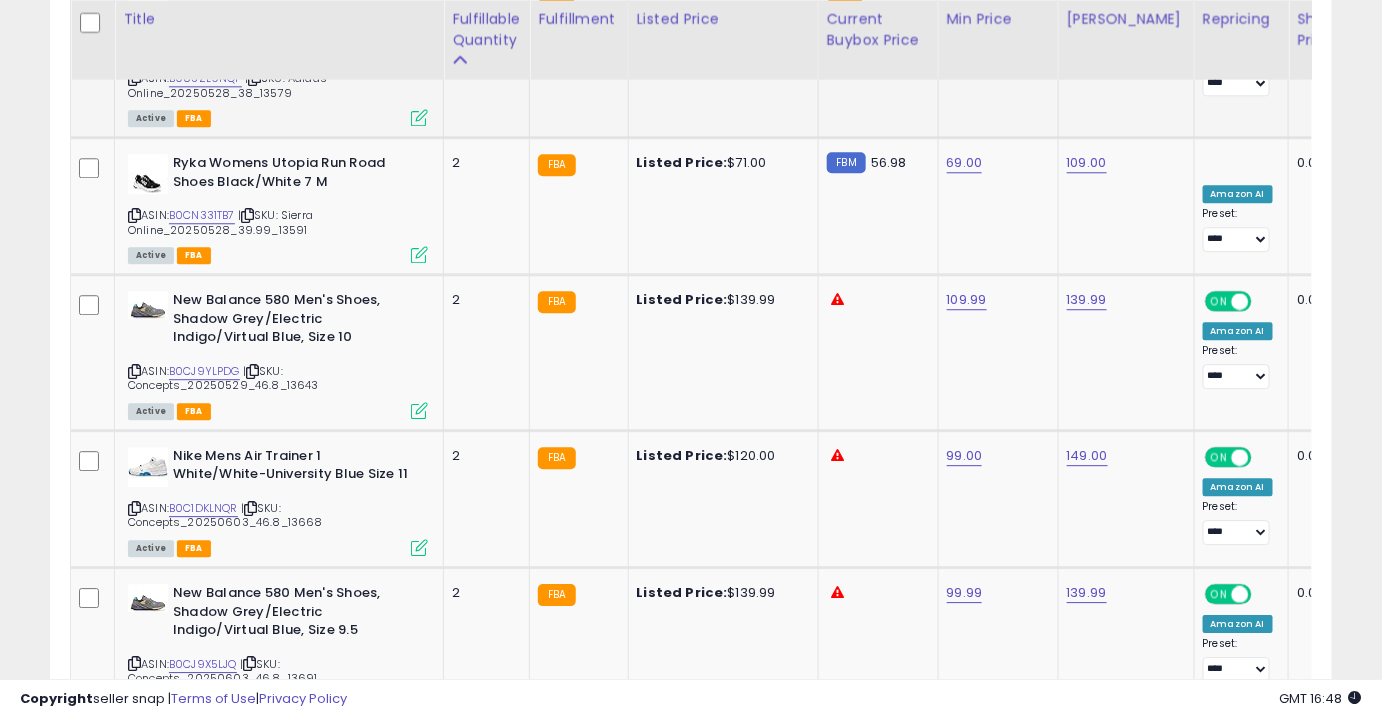 scroll, scrollTop: 4181, scrollLeft: 0, axis: vertical 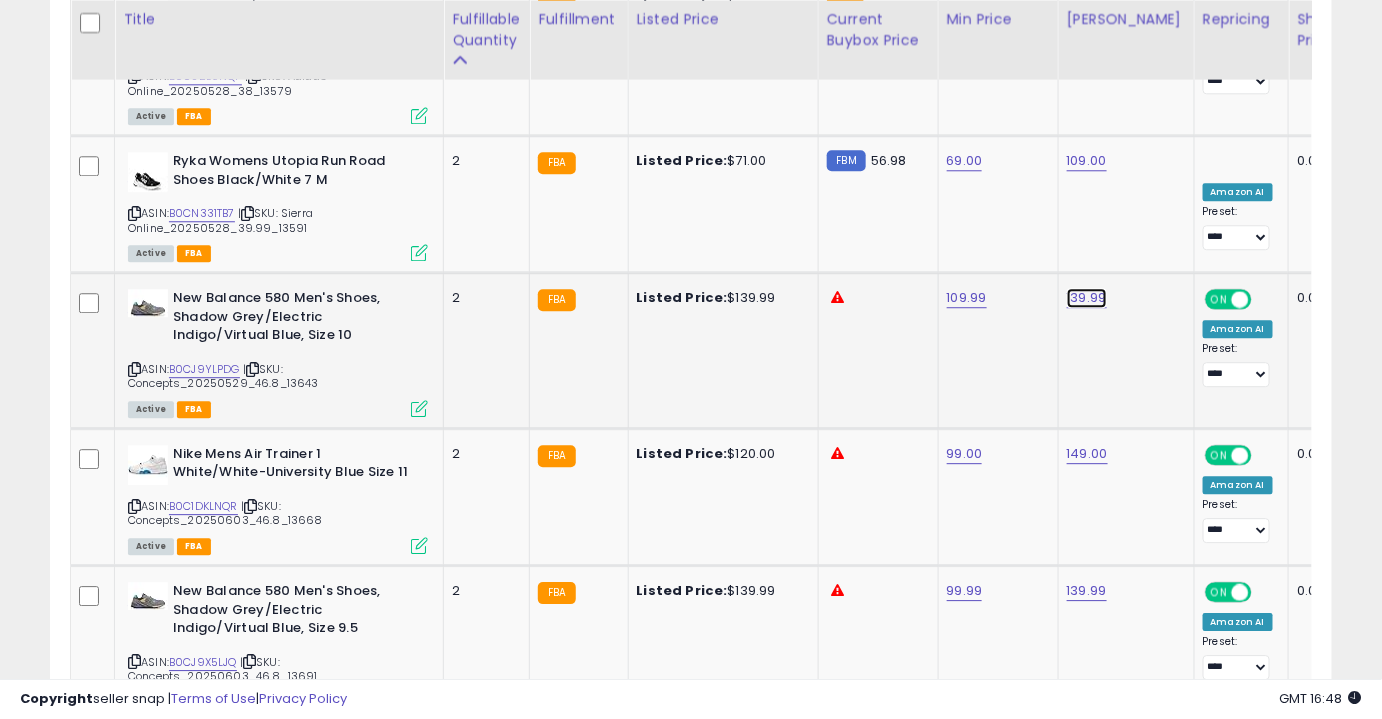 click on "139.99" at bounding box center [1085, -3107] 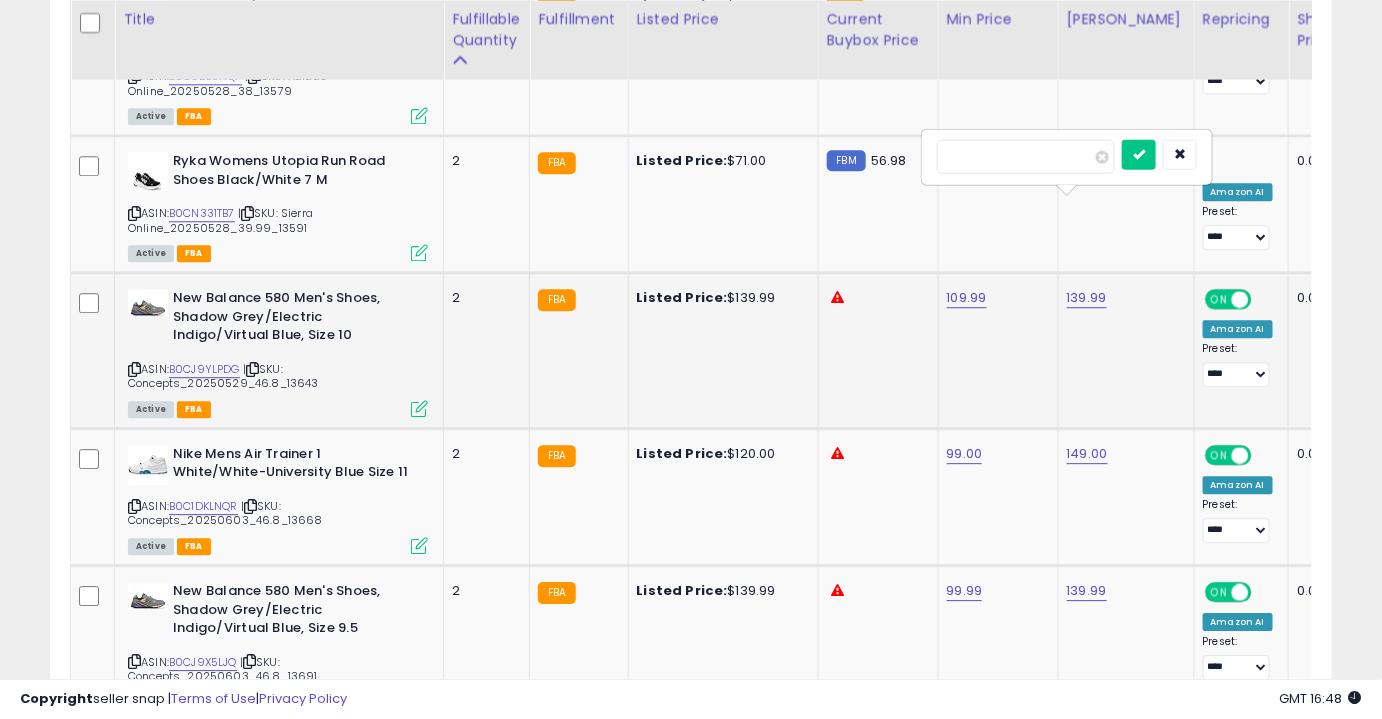 click on "******" at bounding box center (1026, 156) 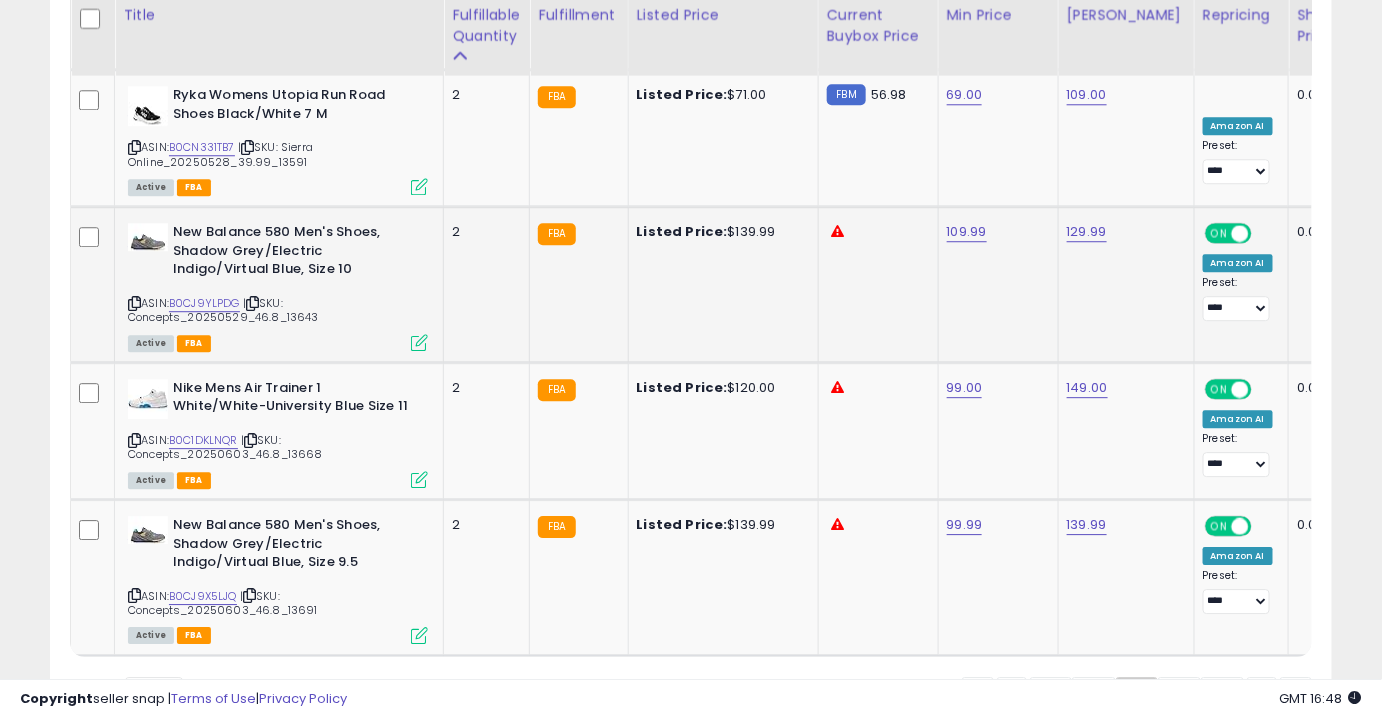 scroll, scrollTop: 4248, scrollLeft: 0, axis: vertical 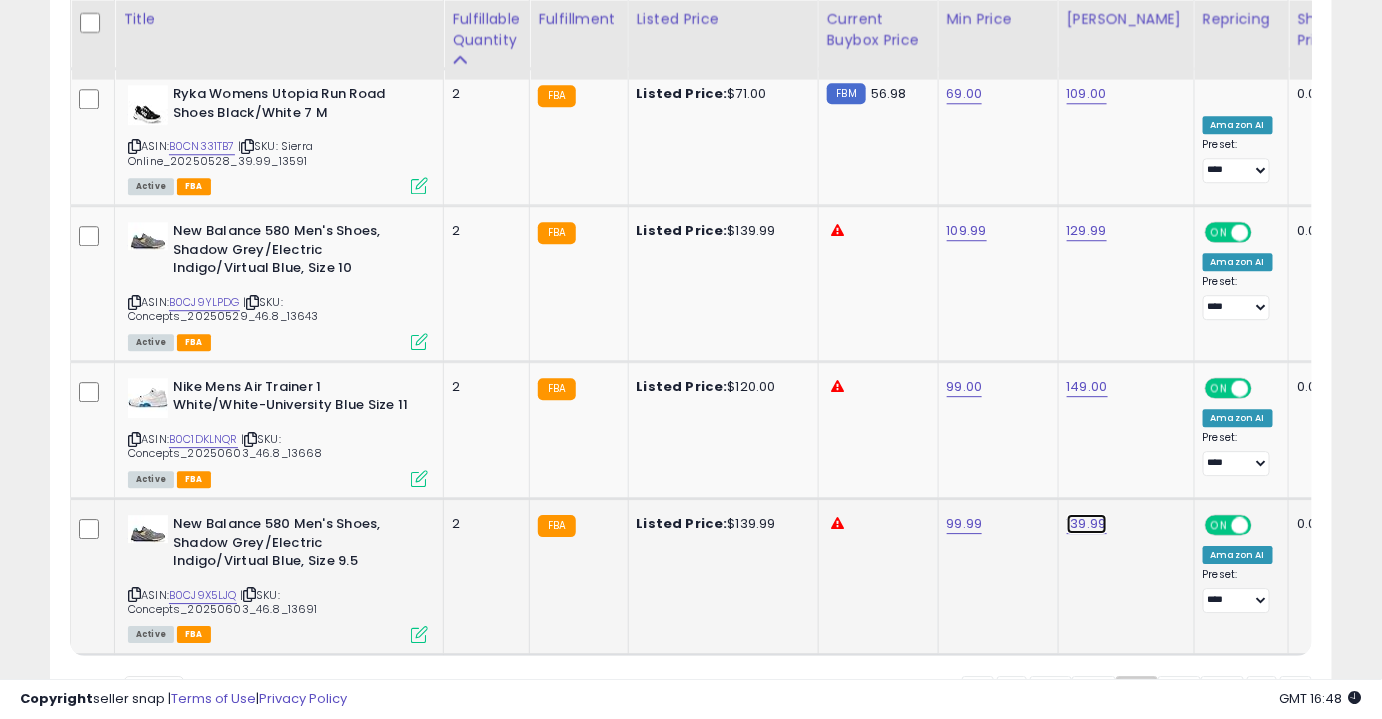 click on "139.99" at bounding box center (1085, -3174) 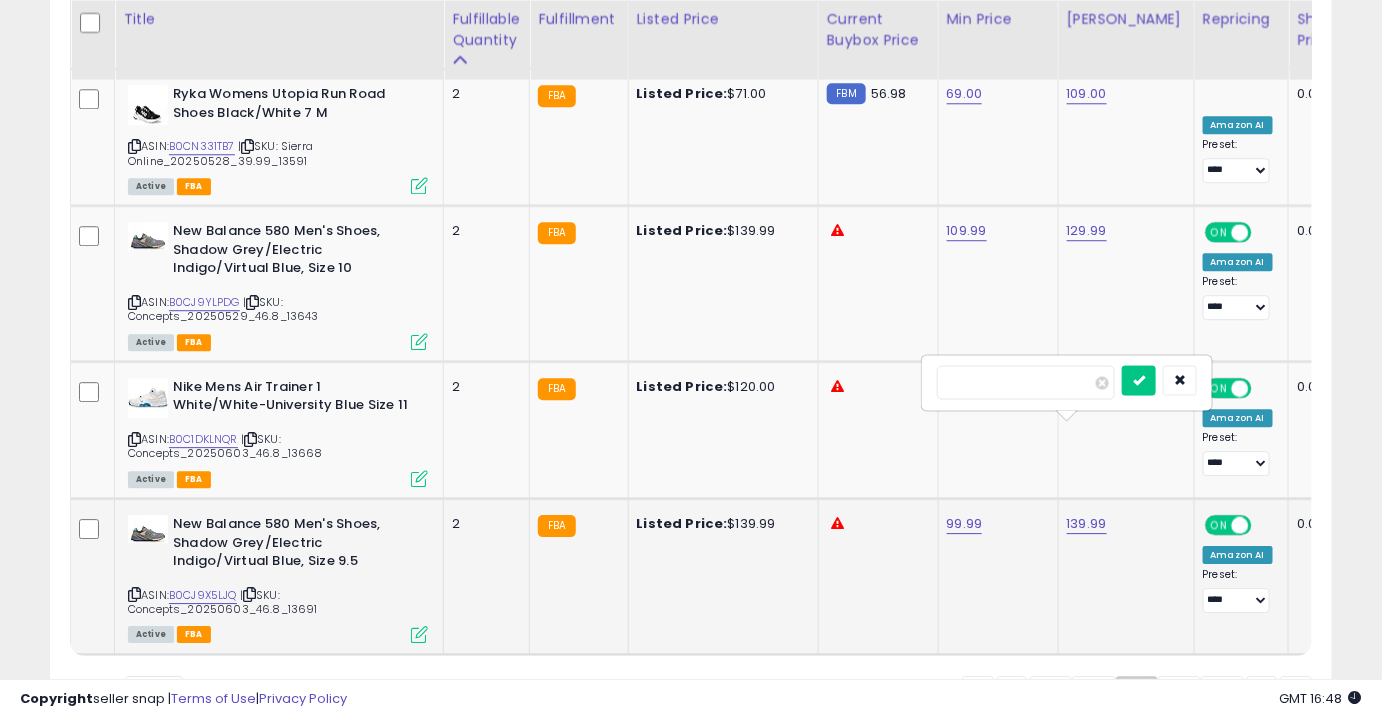 click on "******" at bounding box center (1026, 382) 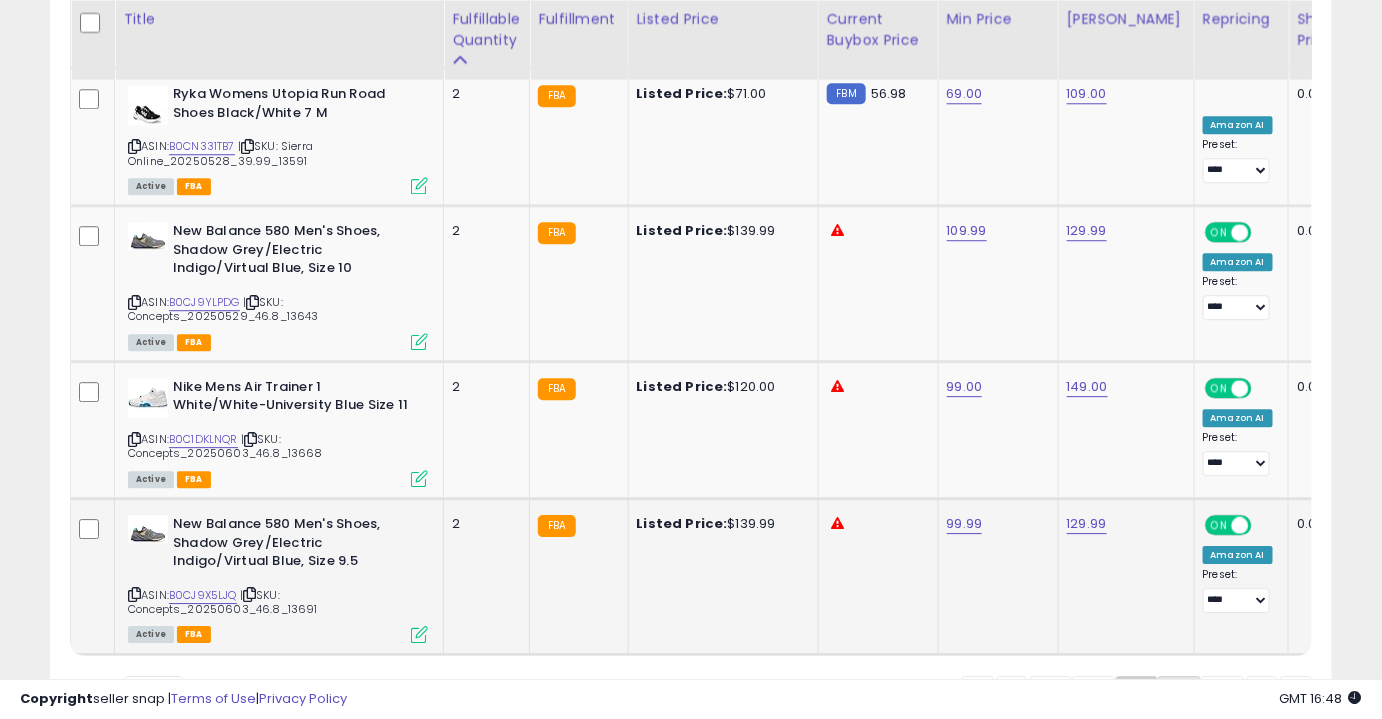 click on "36" 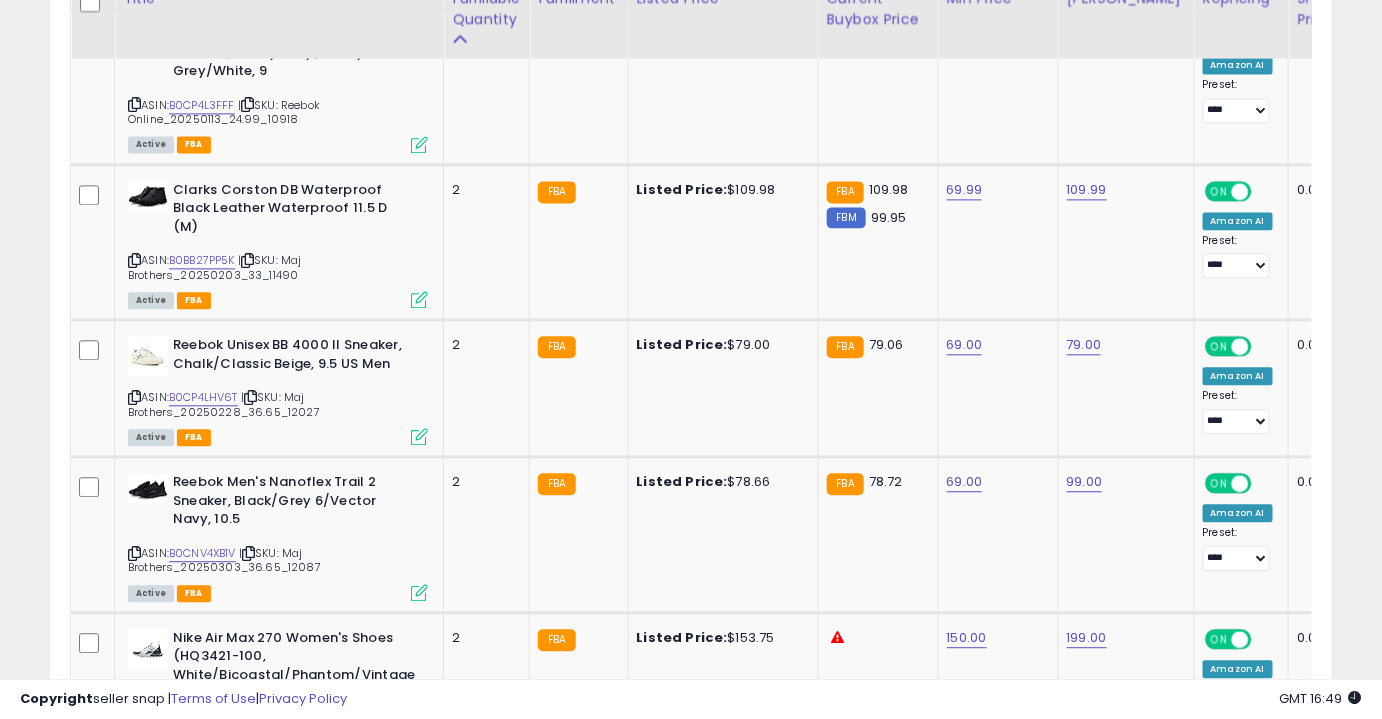 scroll, scrollTop: 1373, scrollLeft: 0, axis: vertical 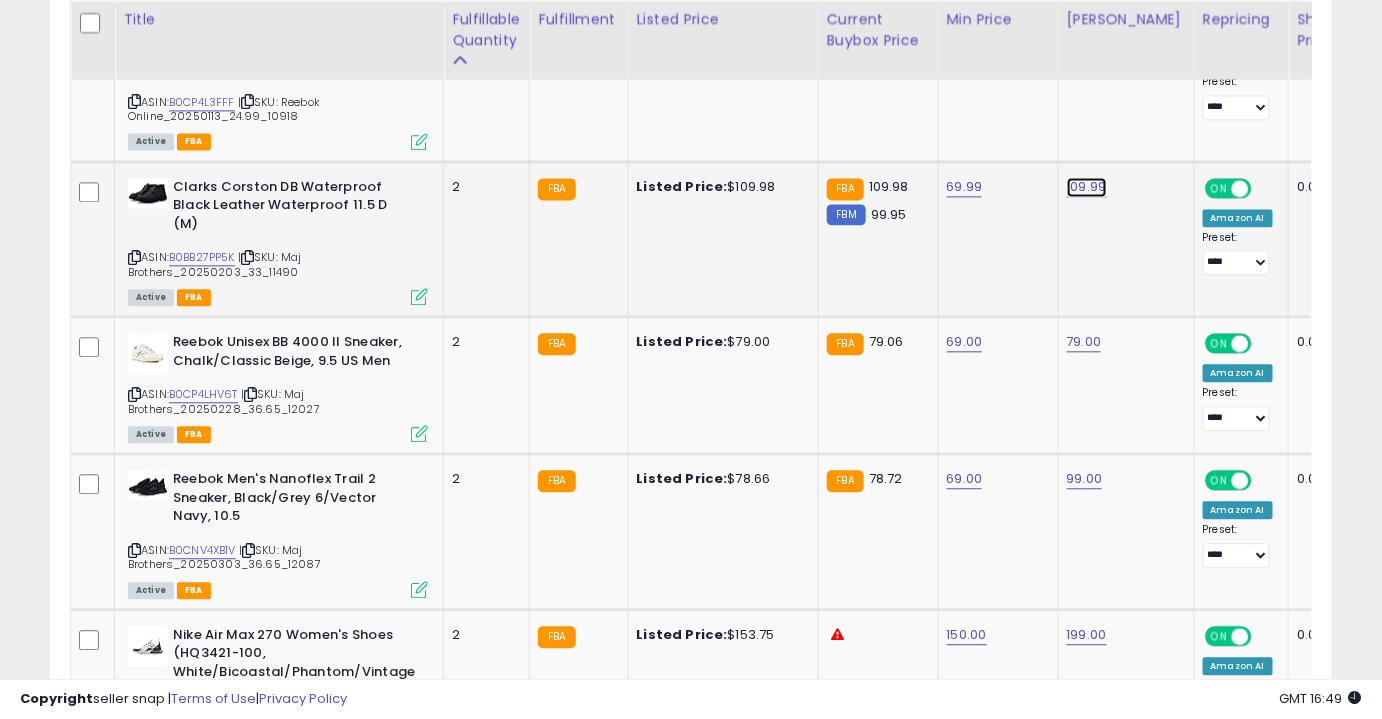 click on "109.99" at bounding box center (1087, -299) 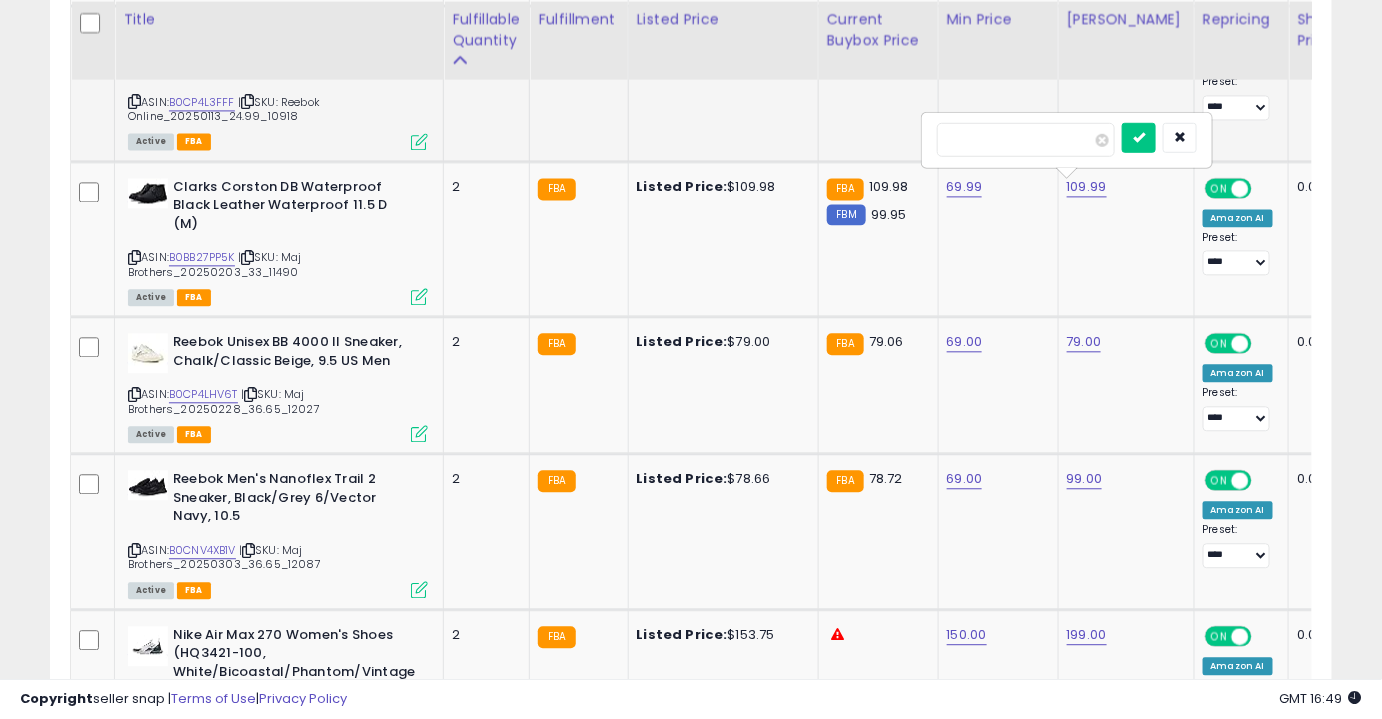 drag, startPoint x: 968, startPoint y: 138, endPoint x: 887, endPoint y: 140, distance: 81.02469 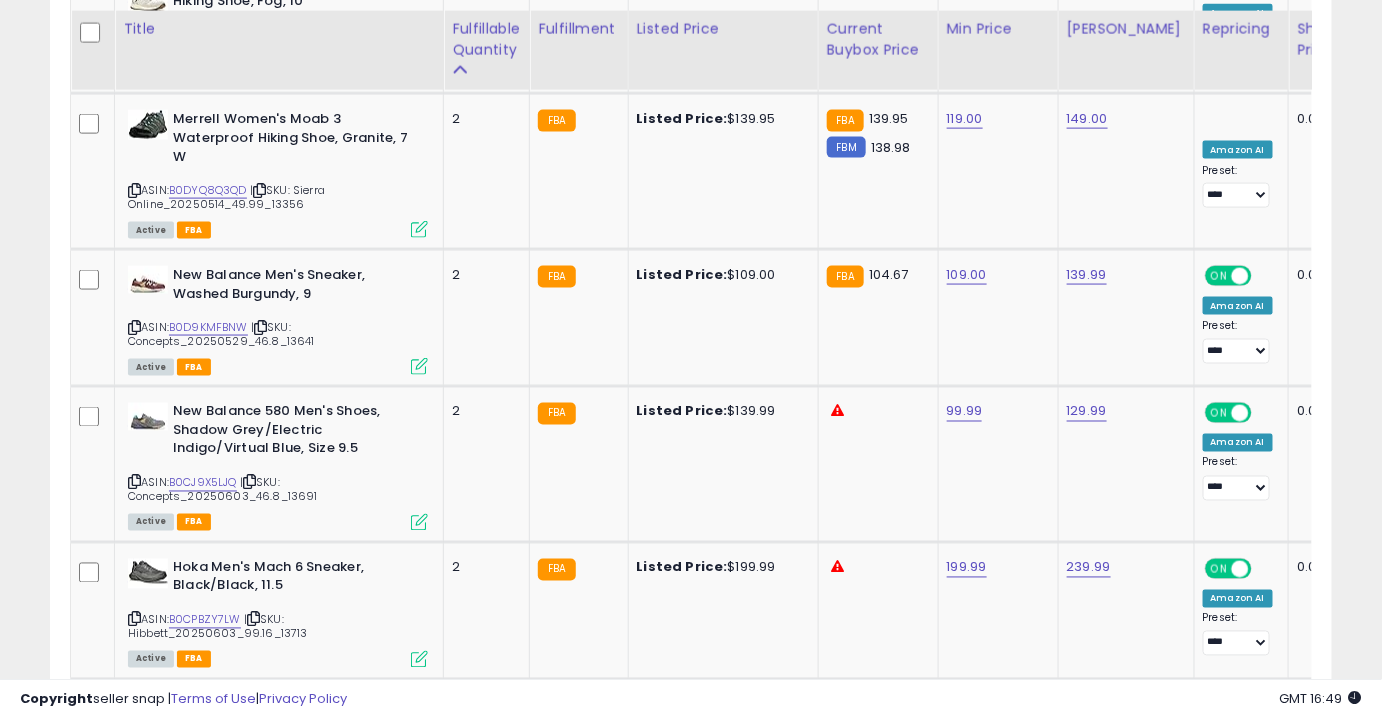 scroll, scrollTop: 3400, scrollLeft: 0, axis: vertical 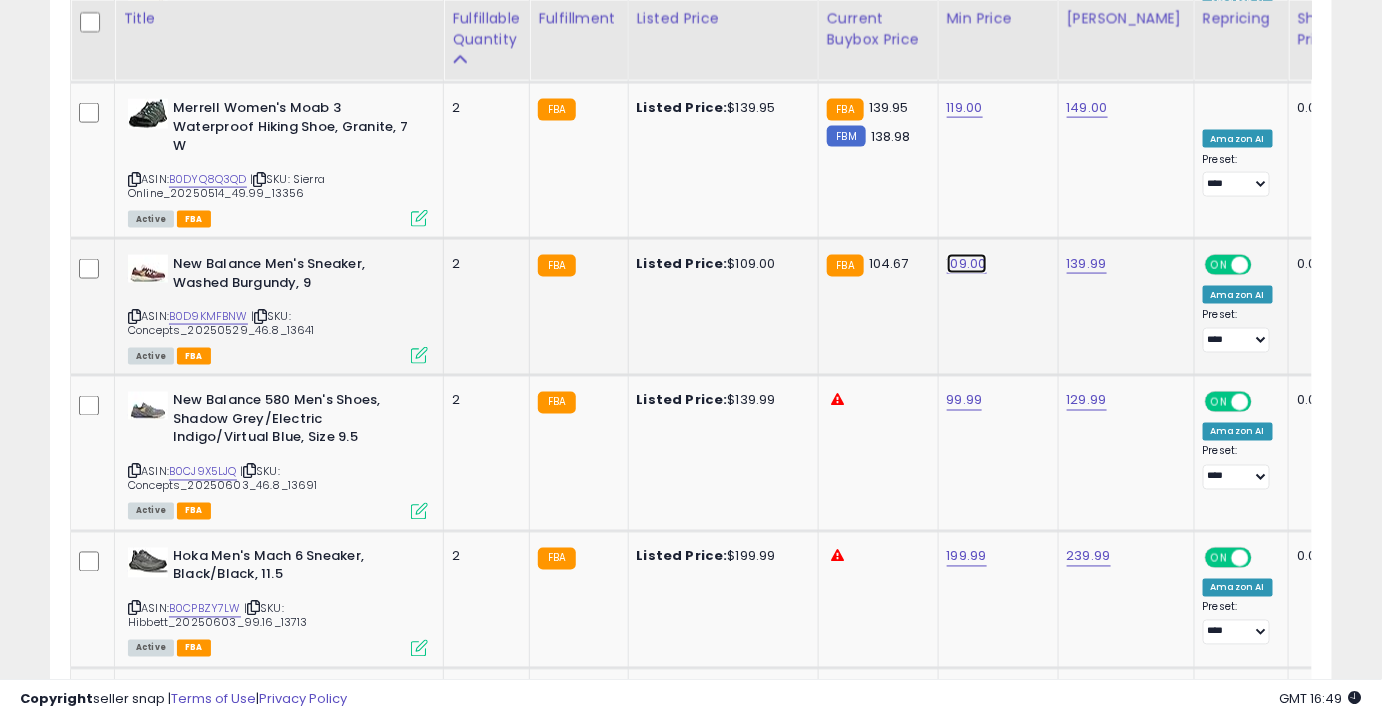 click on "109.00" at bounding box center (966, -2326) 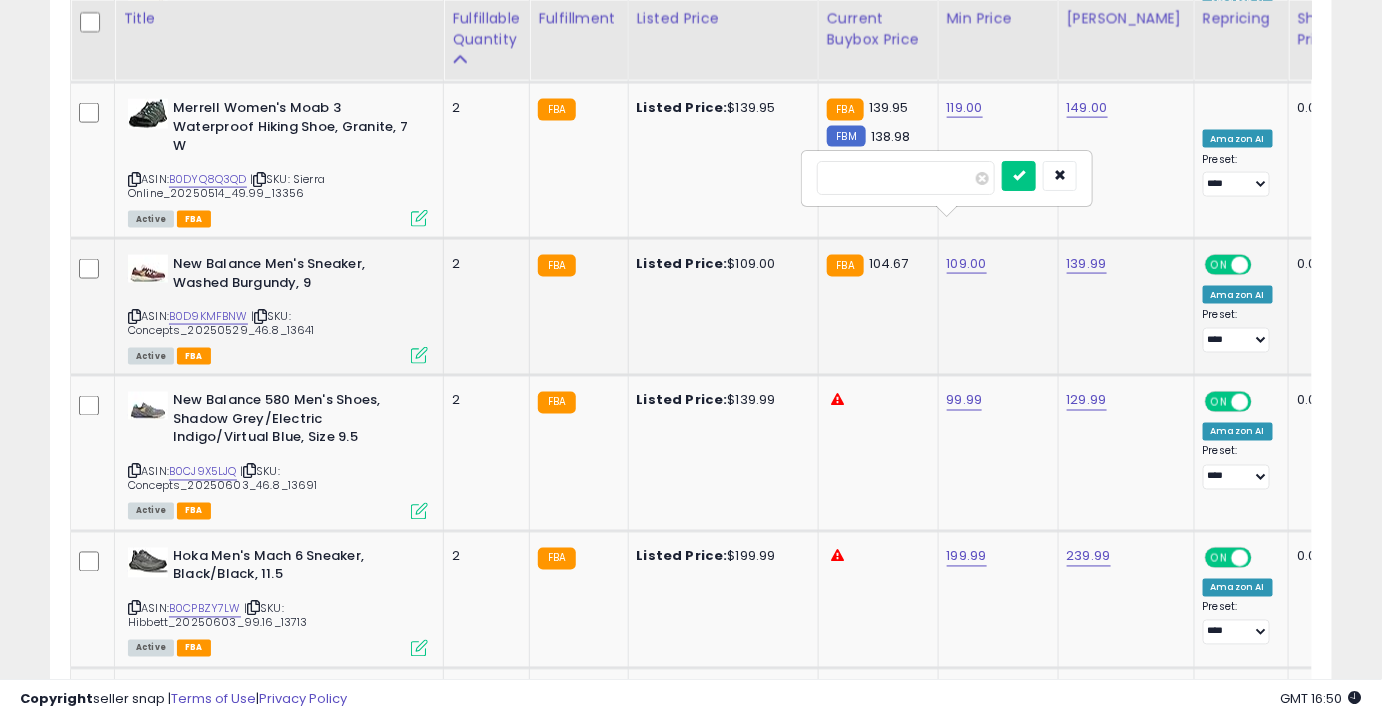 type on "***" 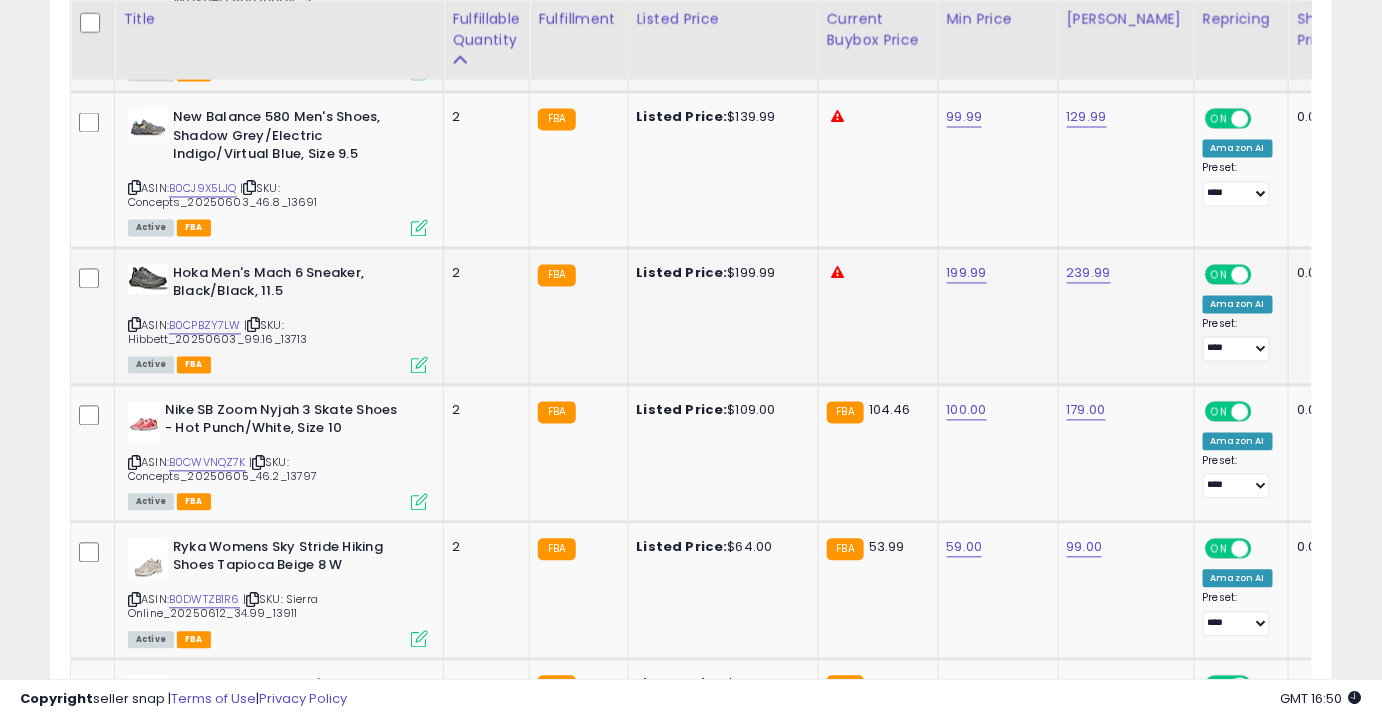 scroll, scrollTop: 3684, scrollLeft: 0, axis: vertical 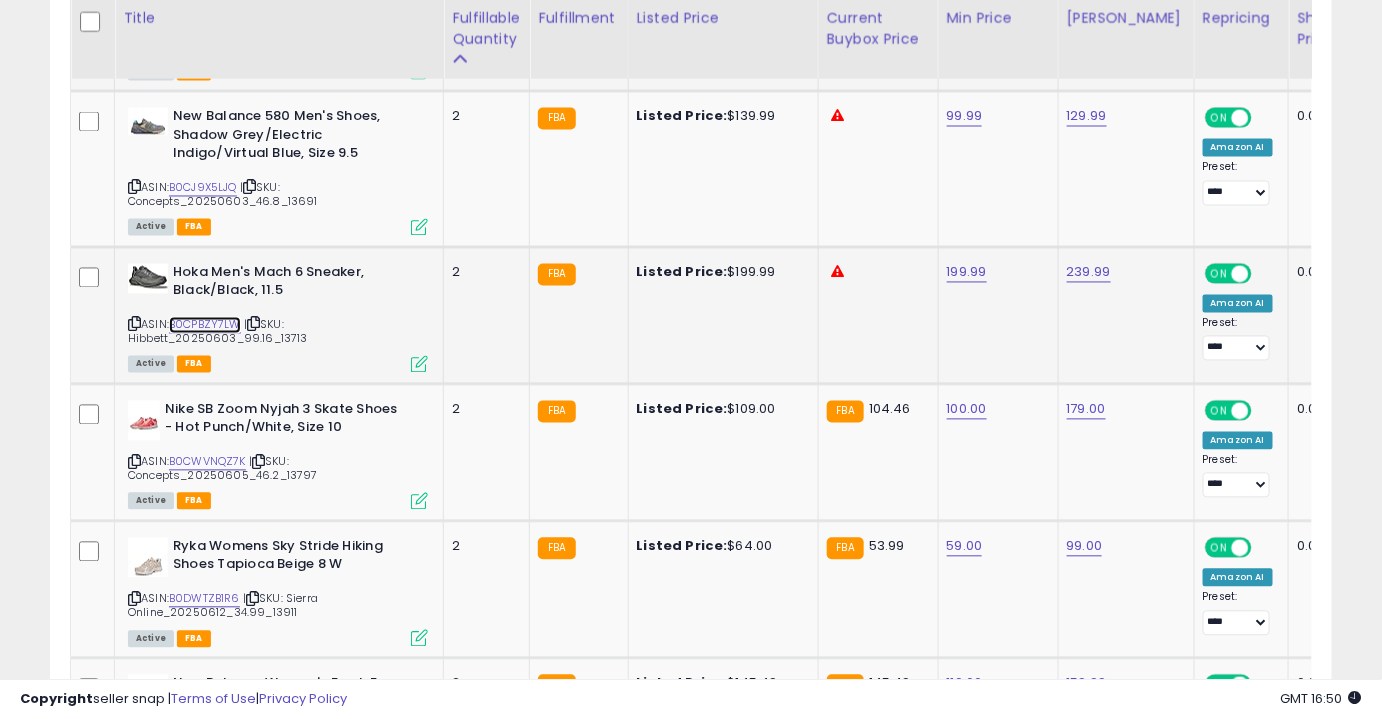 click on "B0CPBZY7LW" at bounding box center [205, 325] 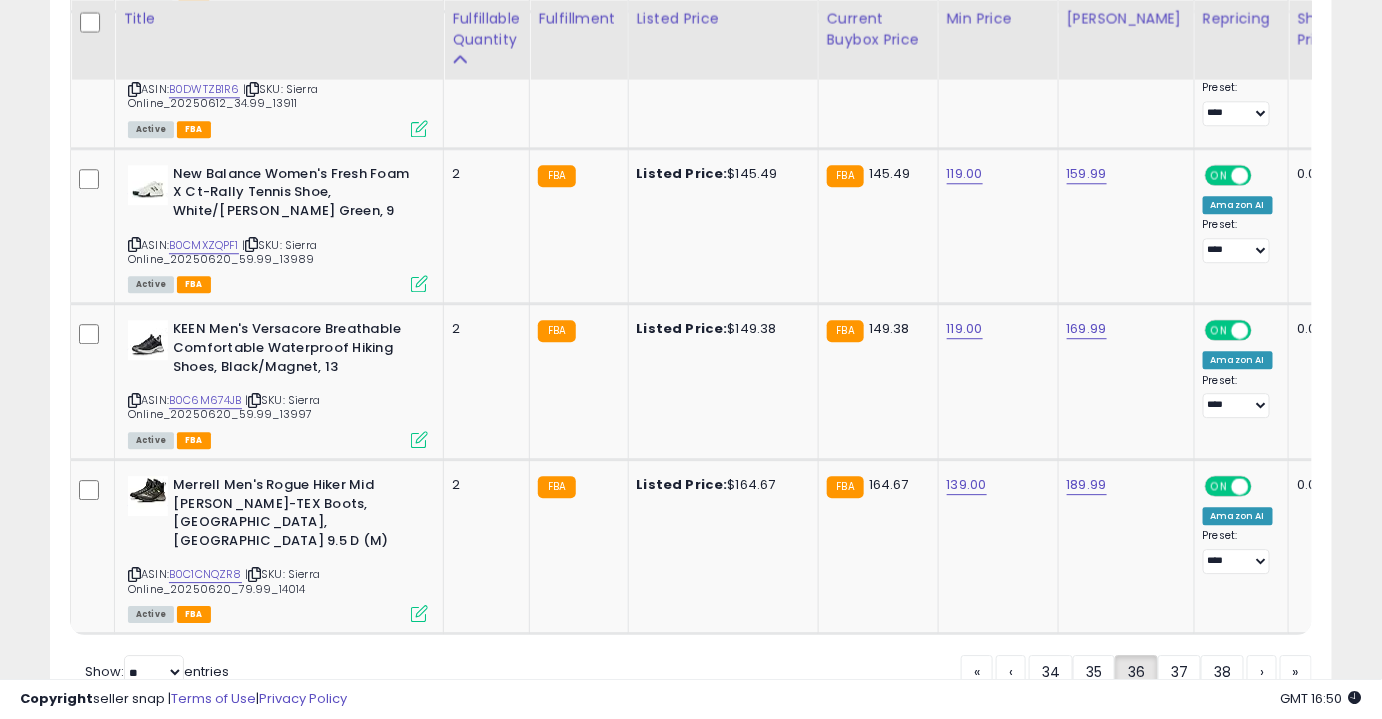 scroll, scrollTop: 4193, scrollLeft: 0, axis: vertical 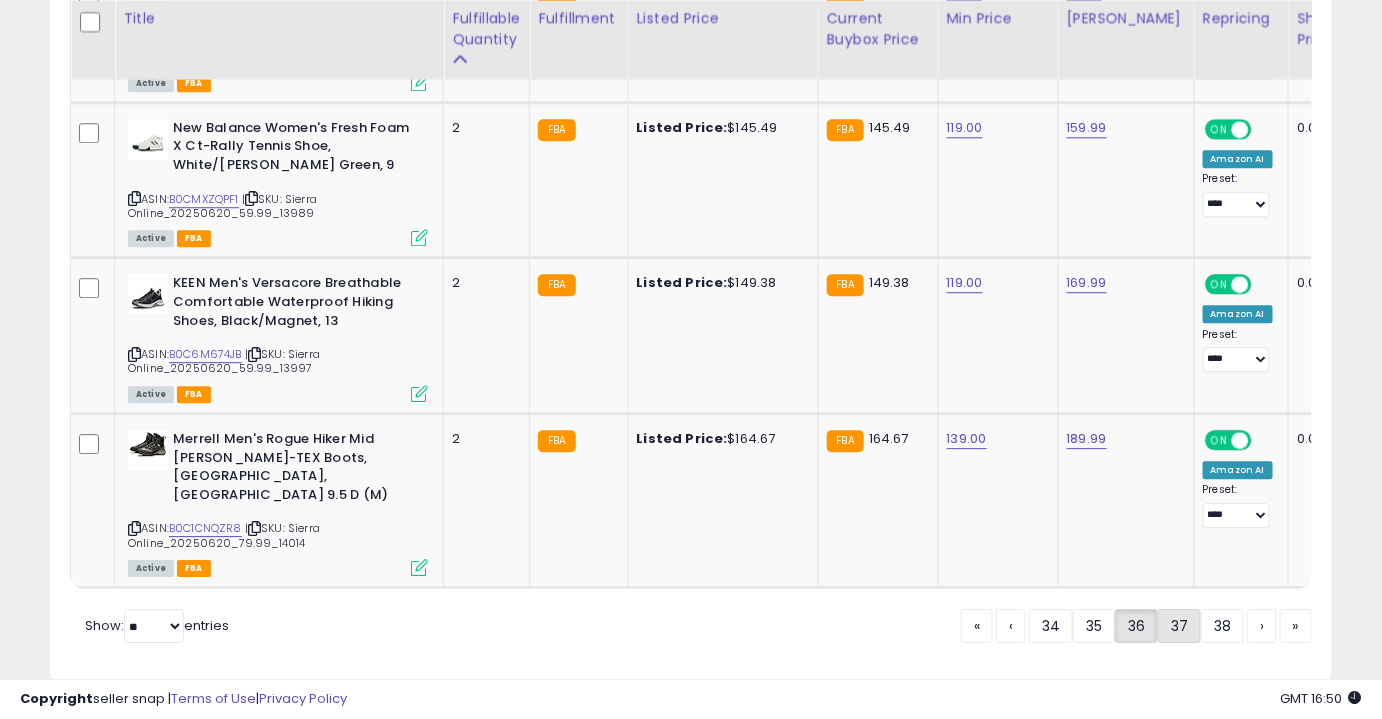 click on "37" 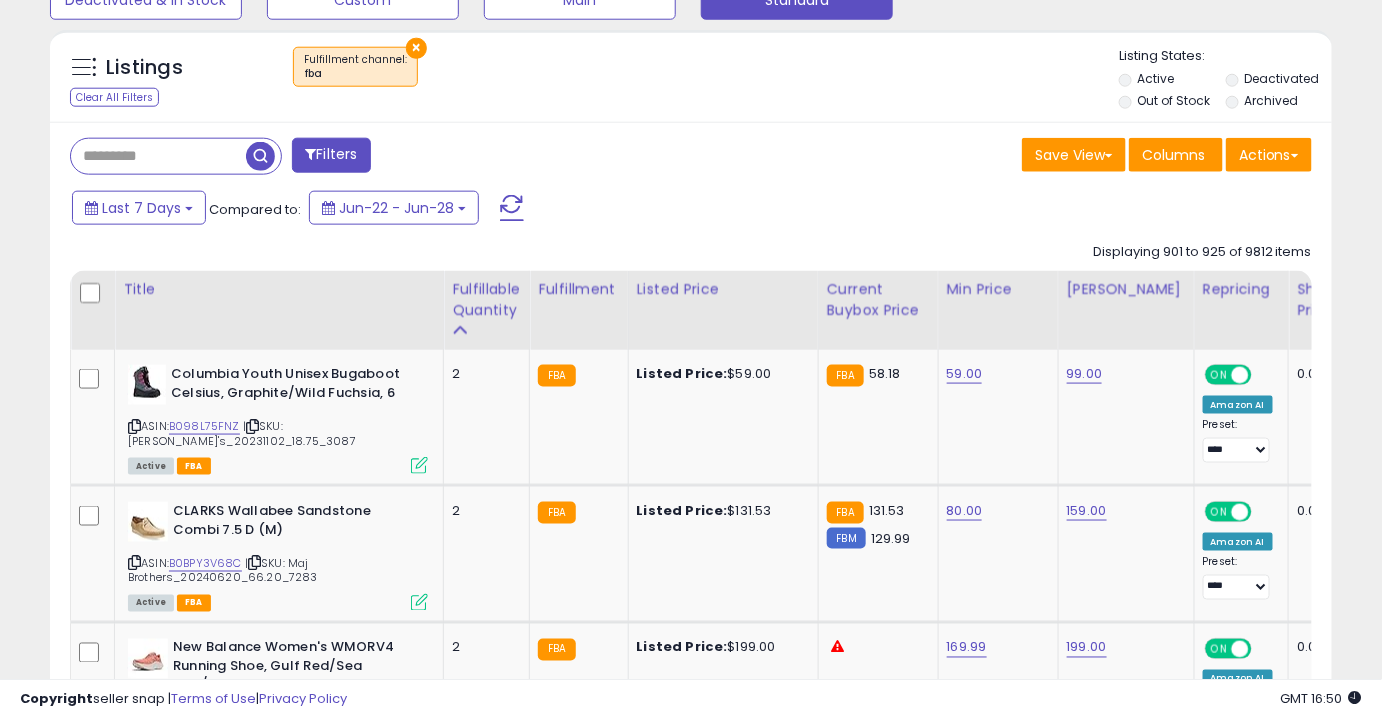 scroll, scrollTop: 706, scrollLeft: 0, axis: vertical 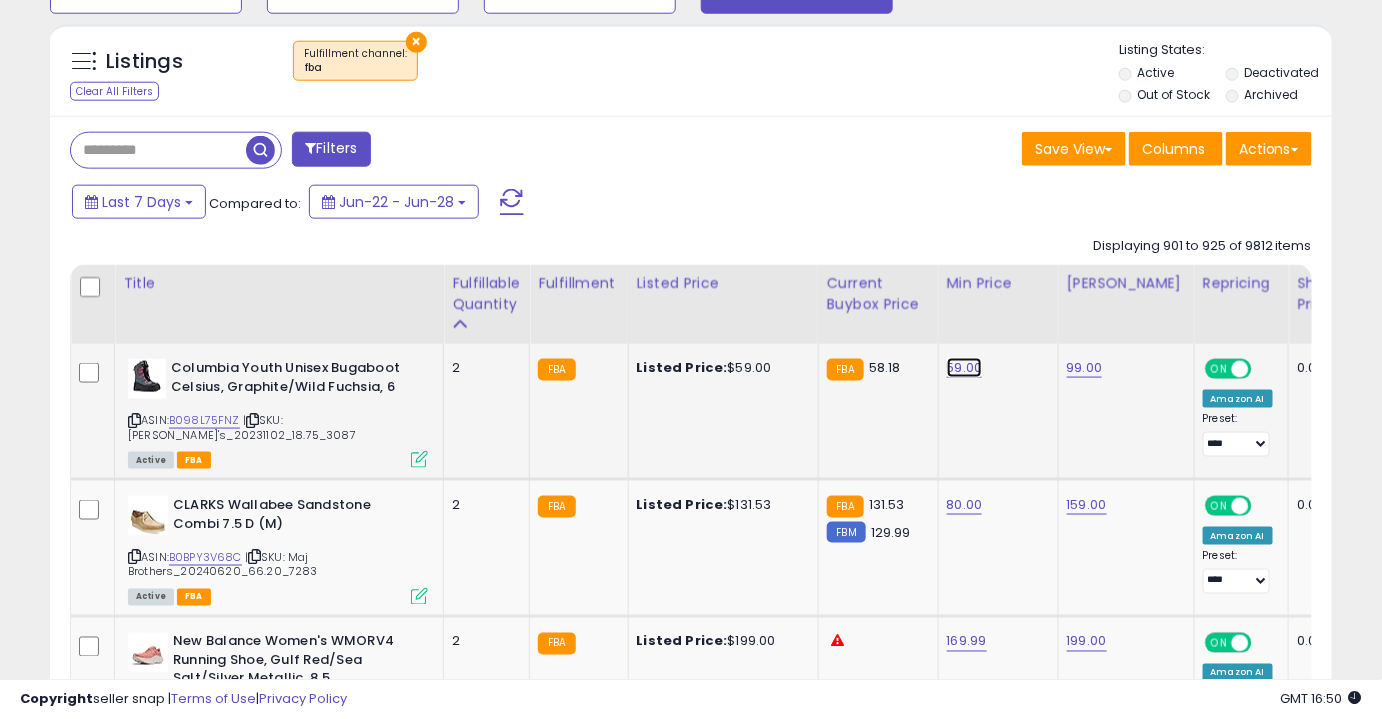 click on "59.00" at bounding box center (965, 368) 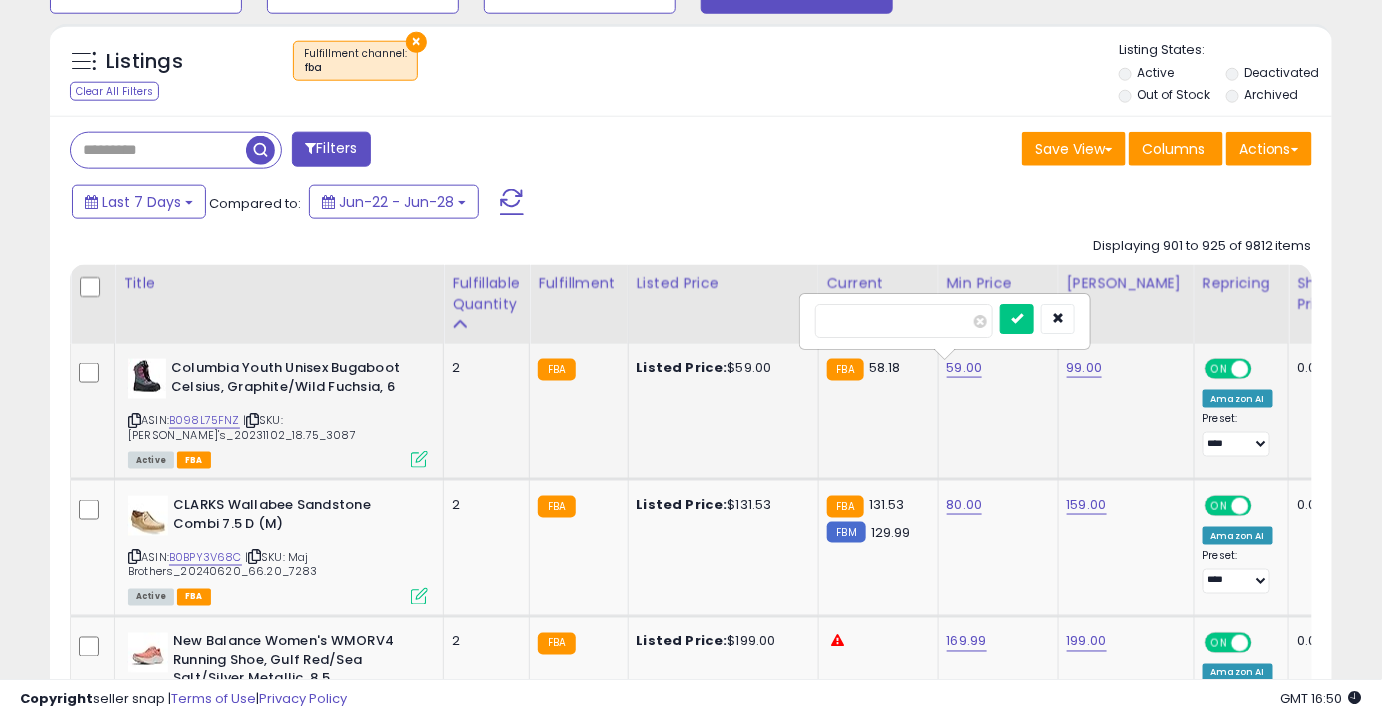 type on "**" 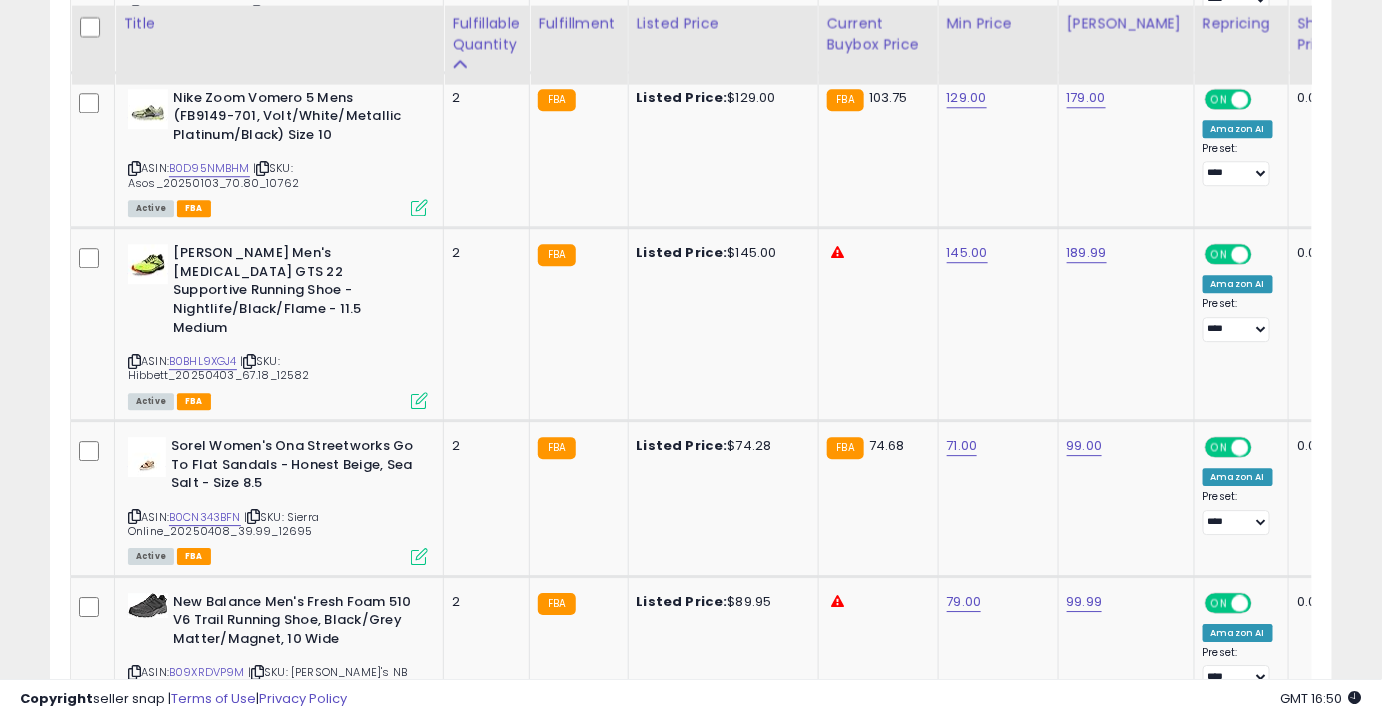 scroll, scrollTop: 1743, scrollLeft: 0, axis: vertical 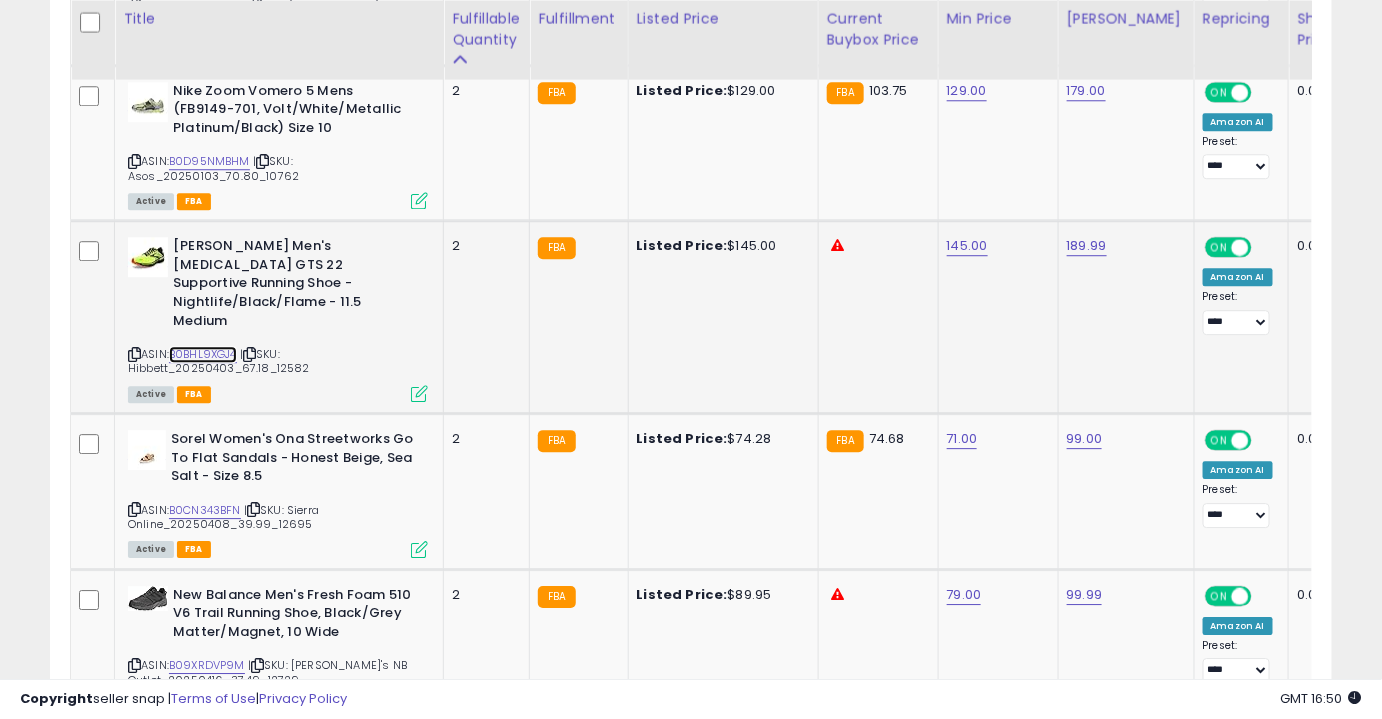 click on "B0BHL9XGJ4" at bounding box center (203, 354) 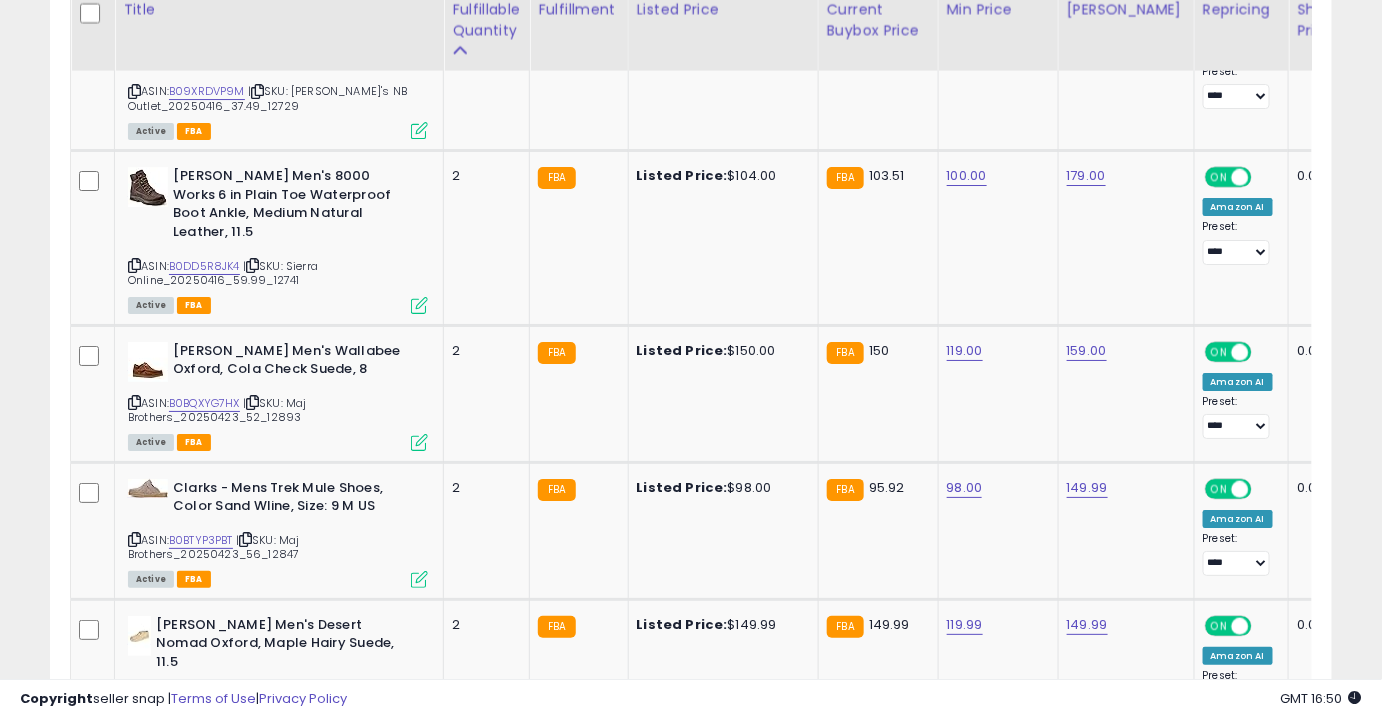 scroll, scrollTop: 2320, scrollLeft: 0, axis: vertical 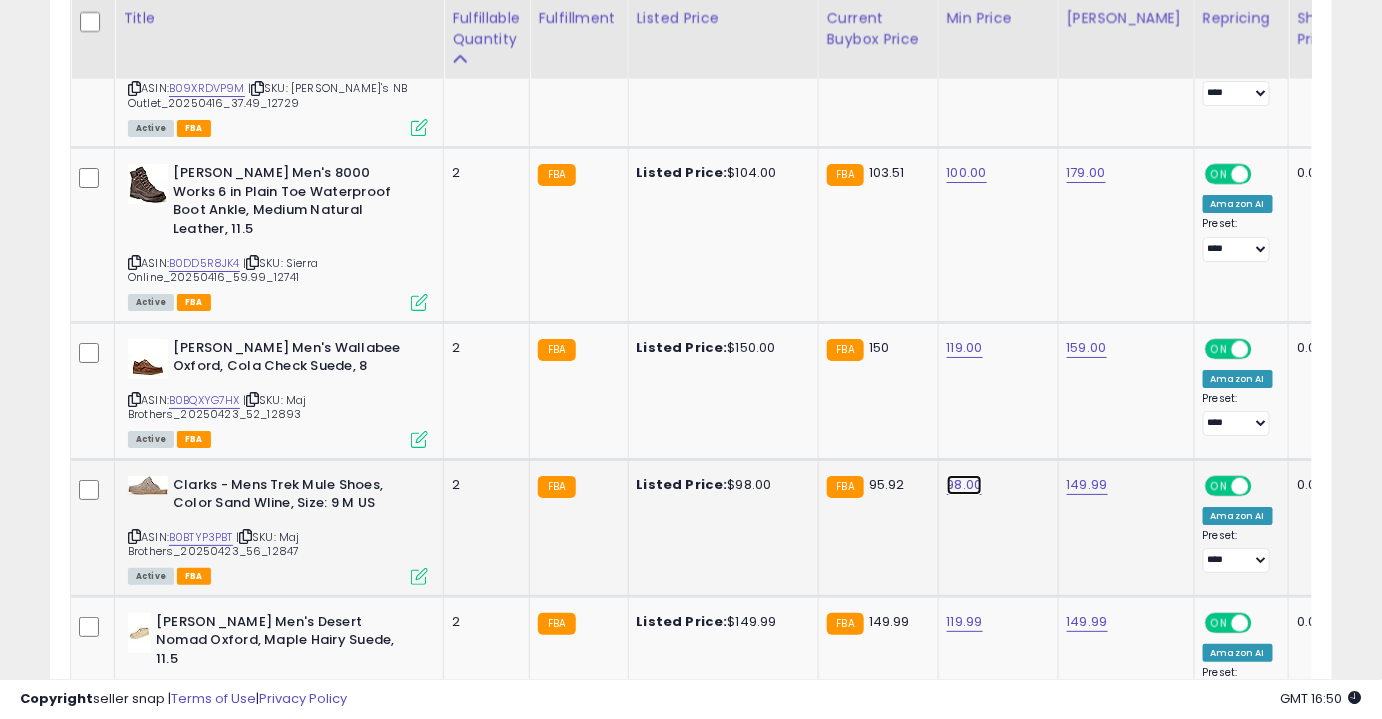 click on "98.00" at bounding box center (965, -1246) 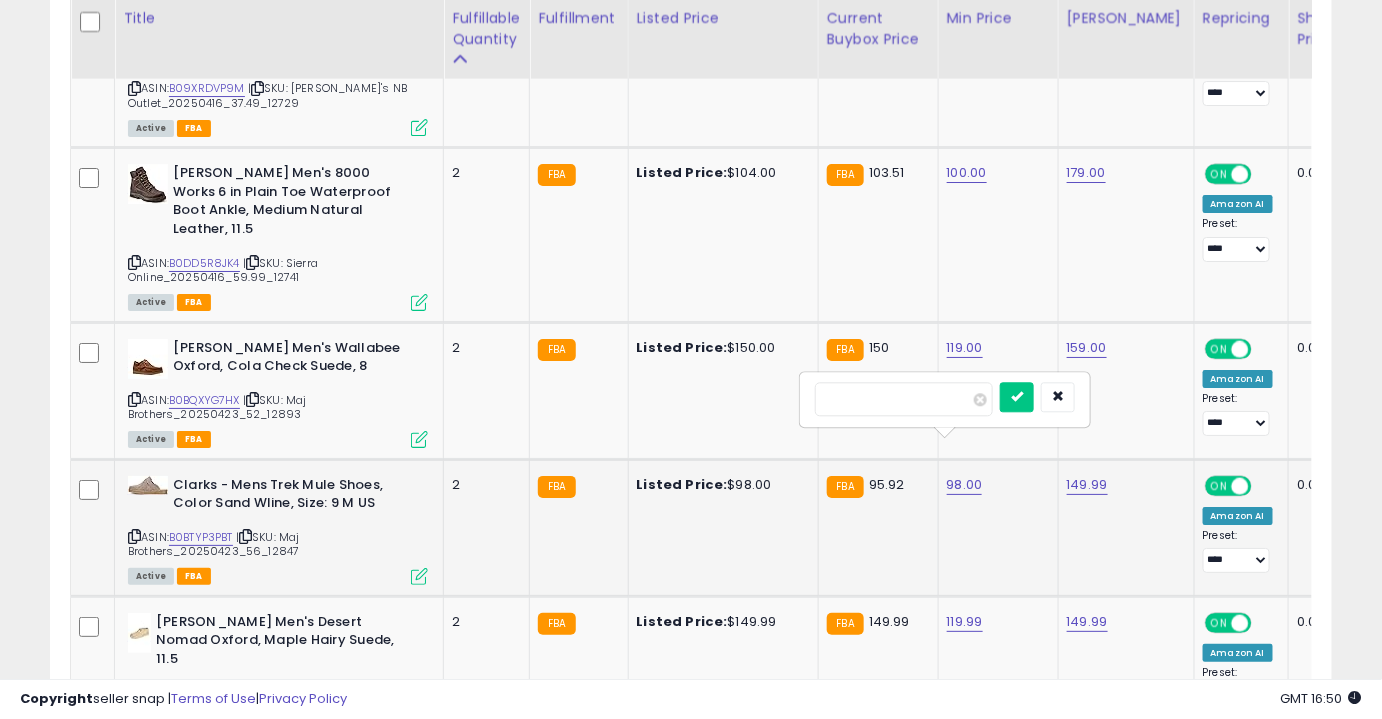type on "**" 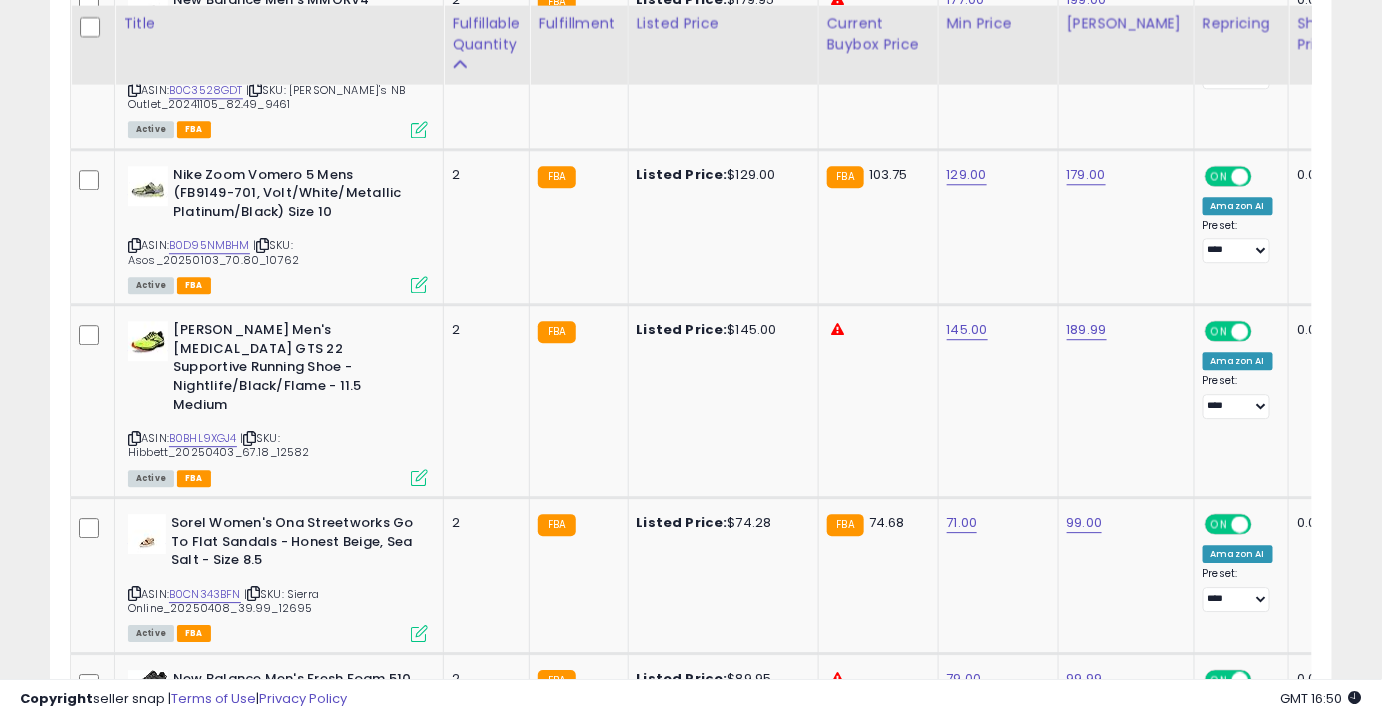 scroll, scrollTop: 1658, scrollLeft: 0, axis: vertical 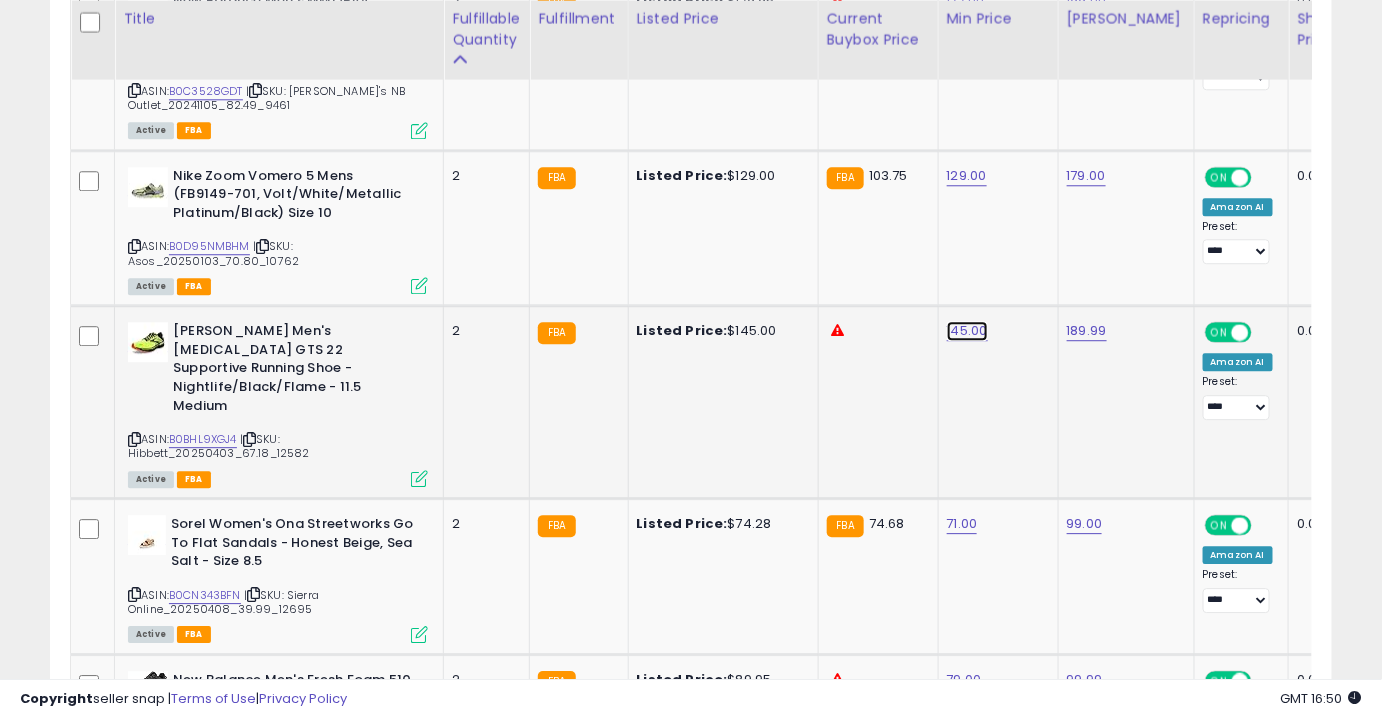 click on "145.00" at bounding box center (965, -584) 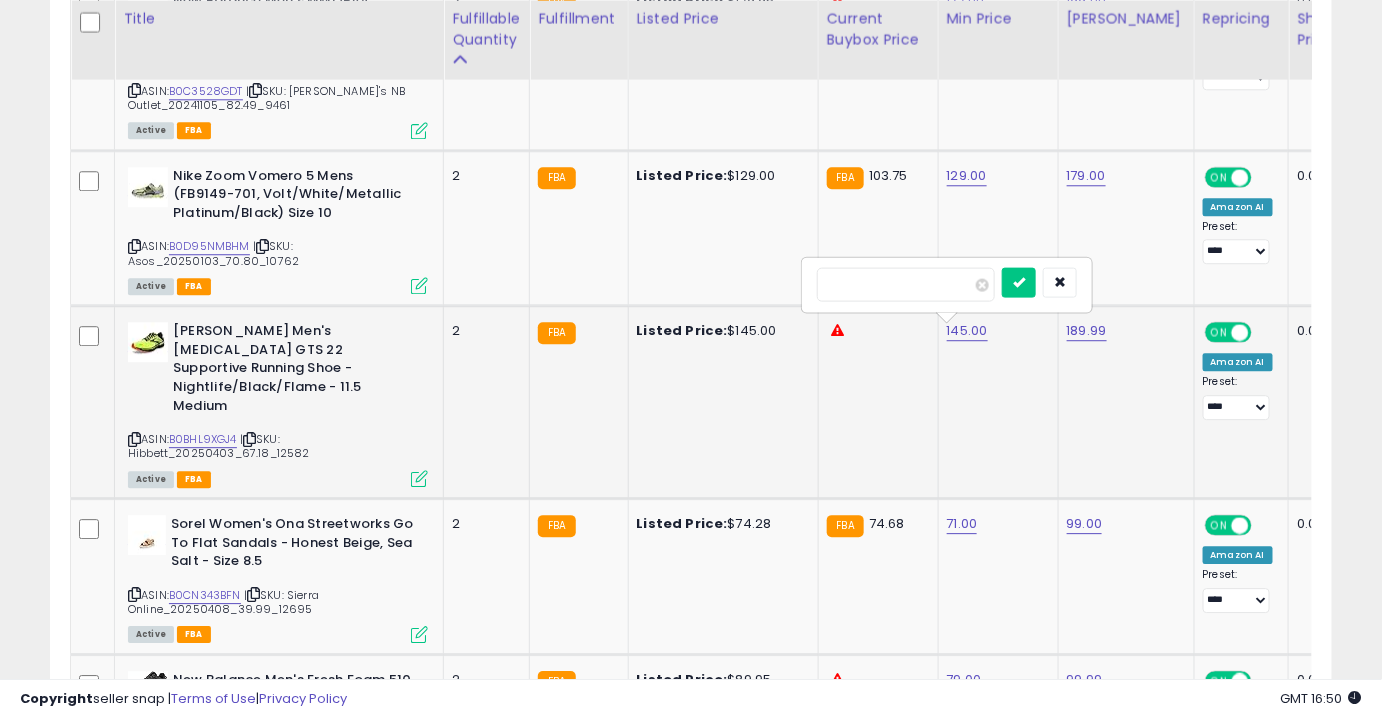 type on "***" 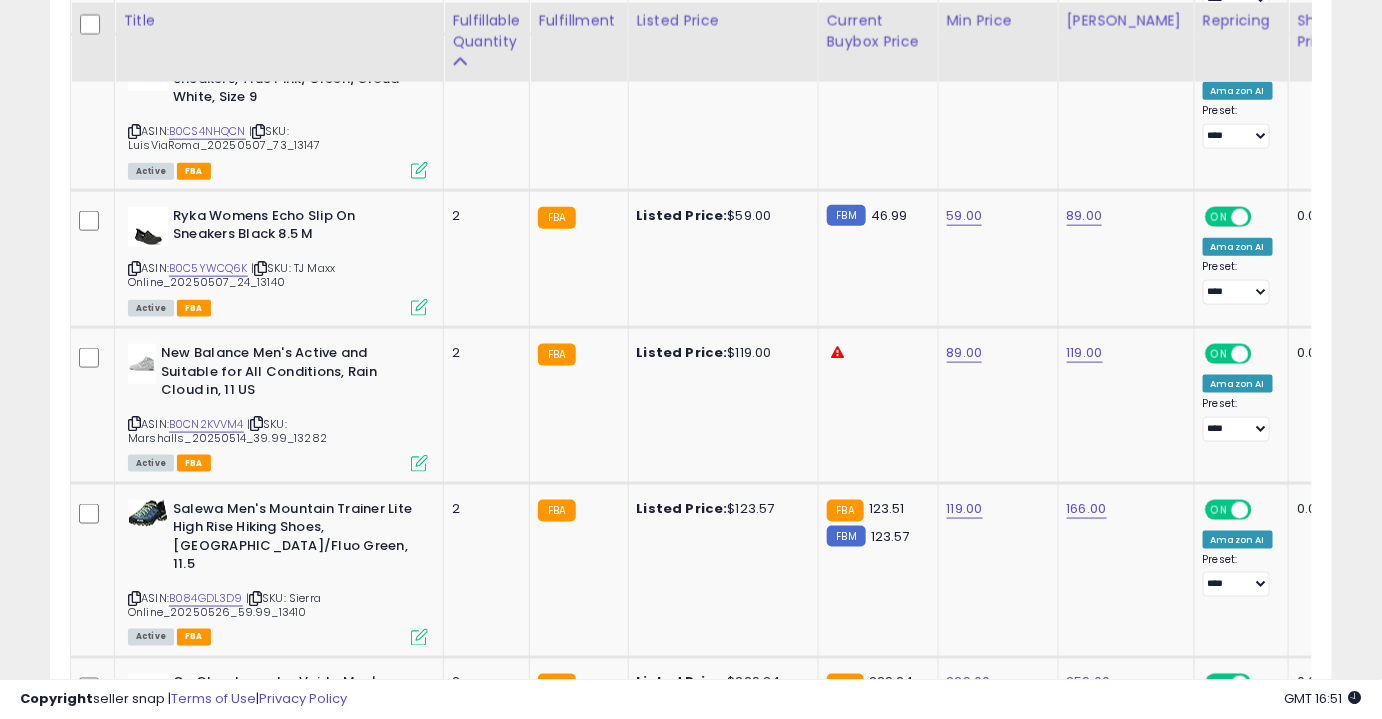 scroll, scrollTop: 3177, scrollLeft: 0, axis: vertical 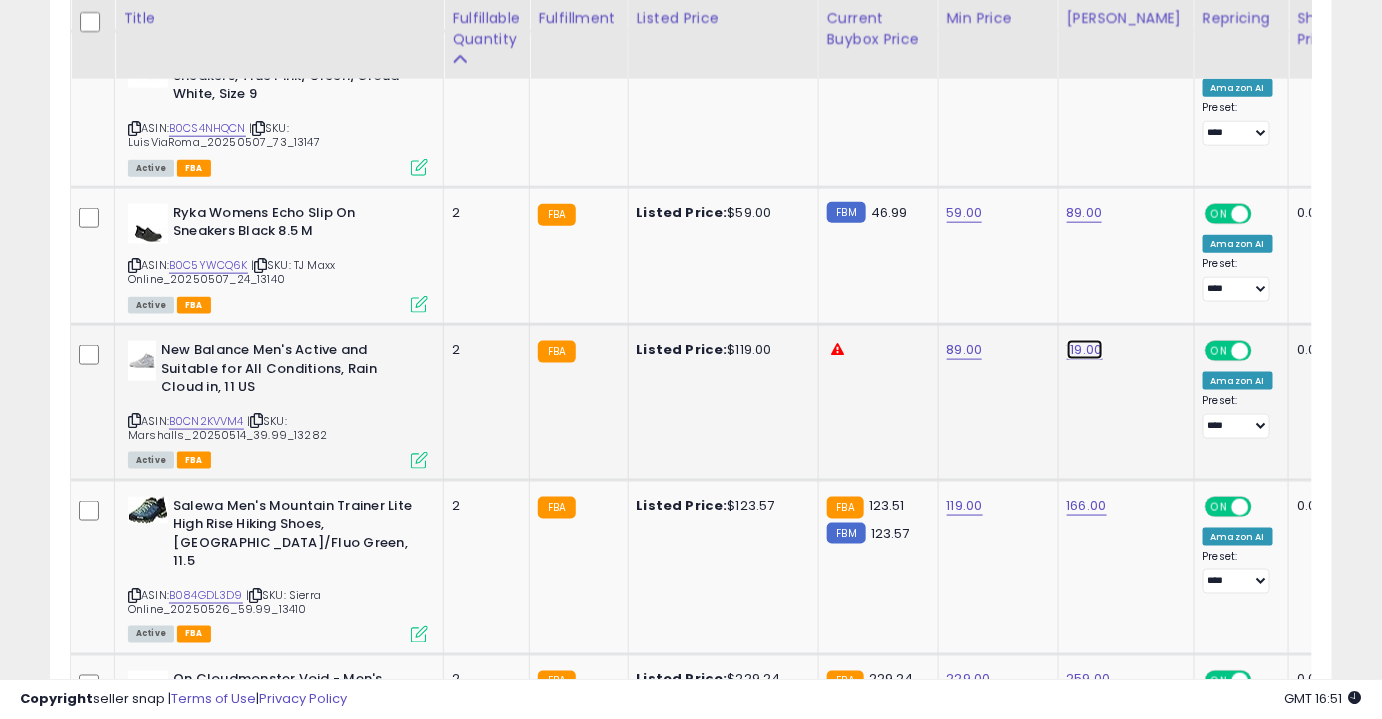 click on "119.00" at bounding box center (1085, -2103) 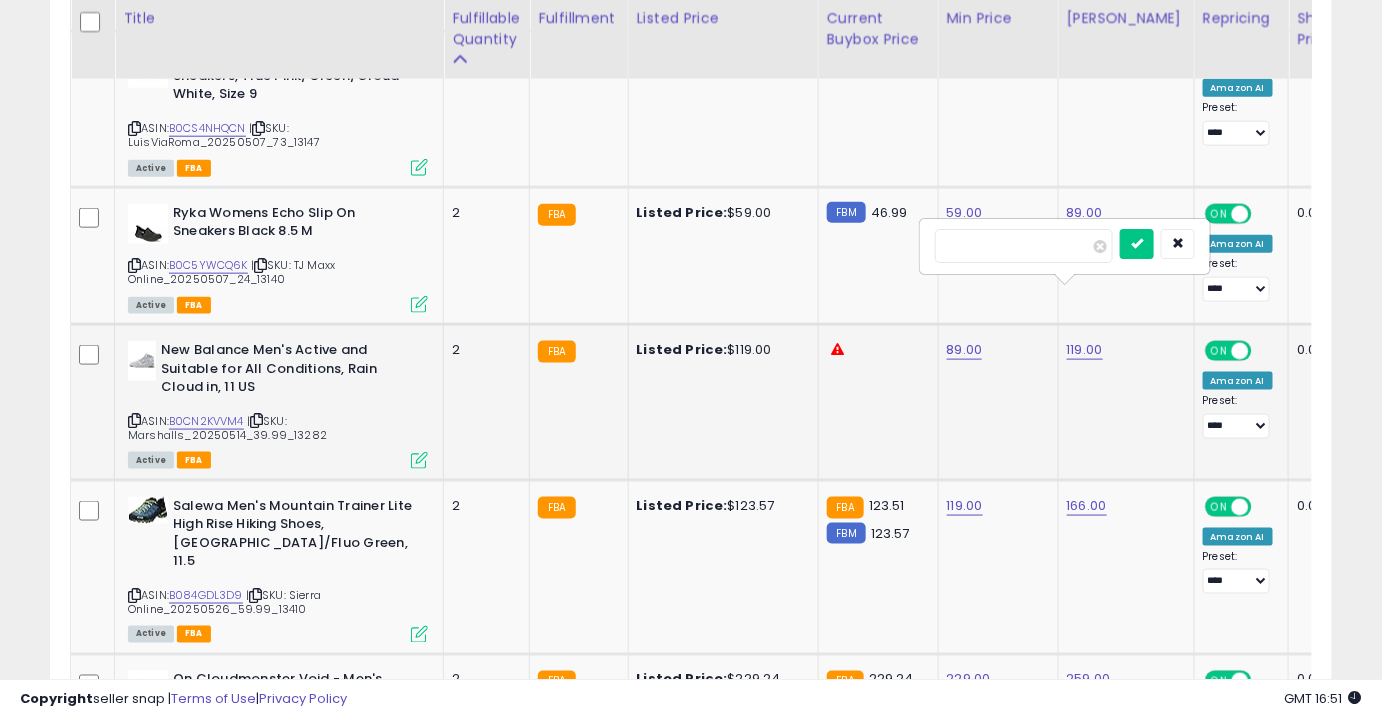 type on "***" 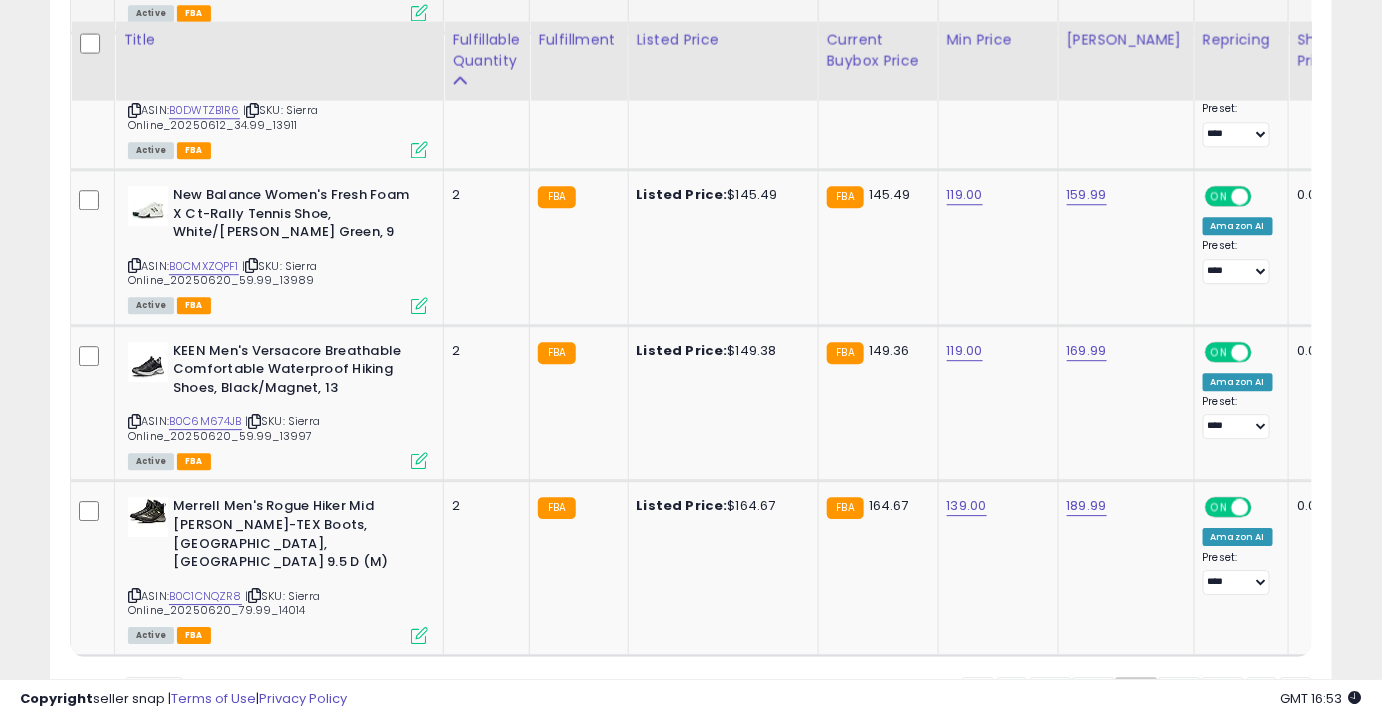 scroll, scrollTop: 4272, scrollLeft: 0, axis: vertical 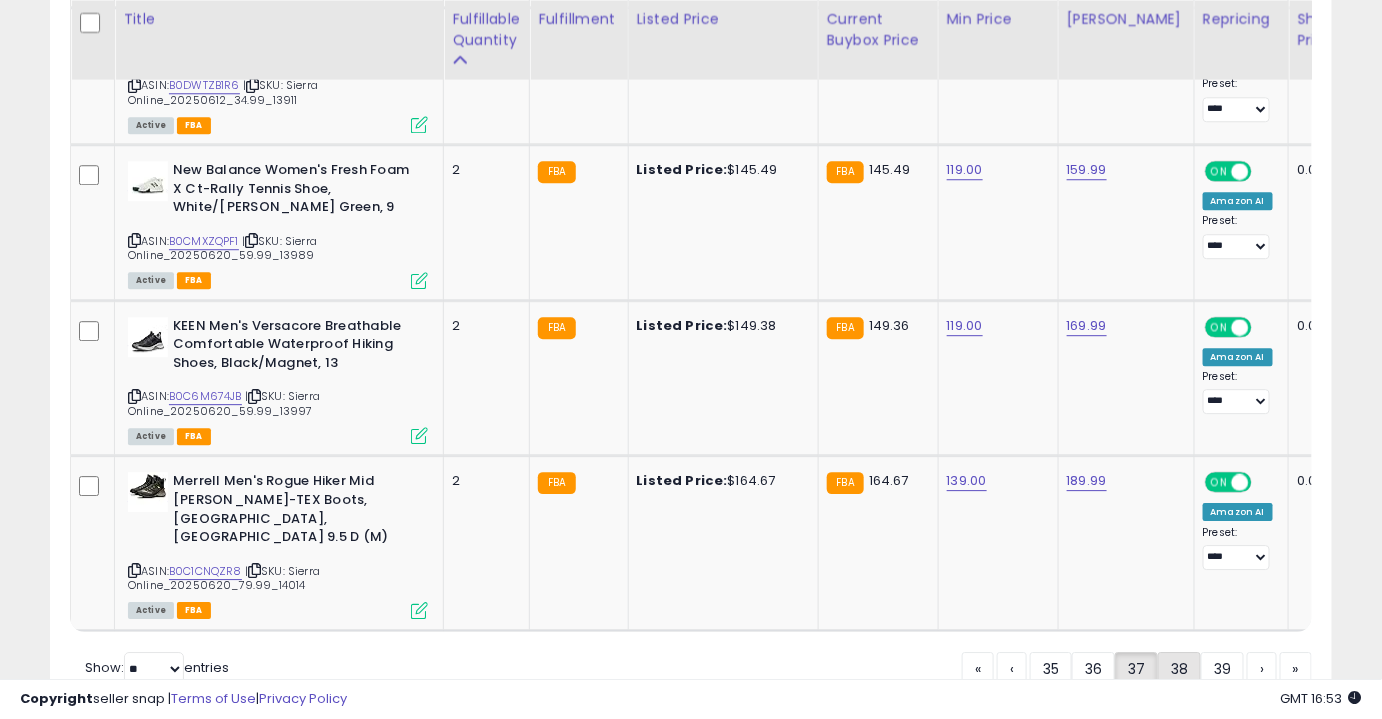 click on "38" 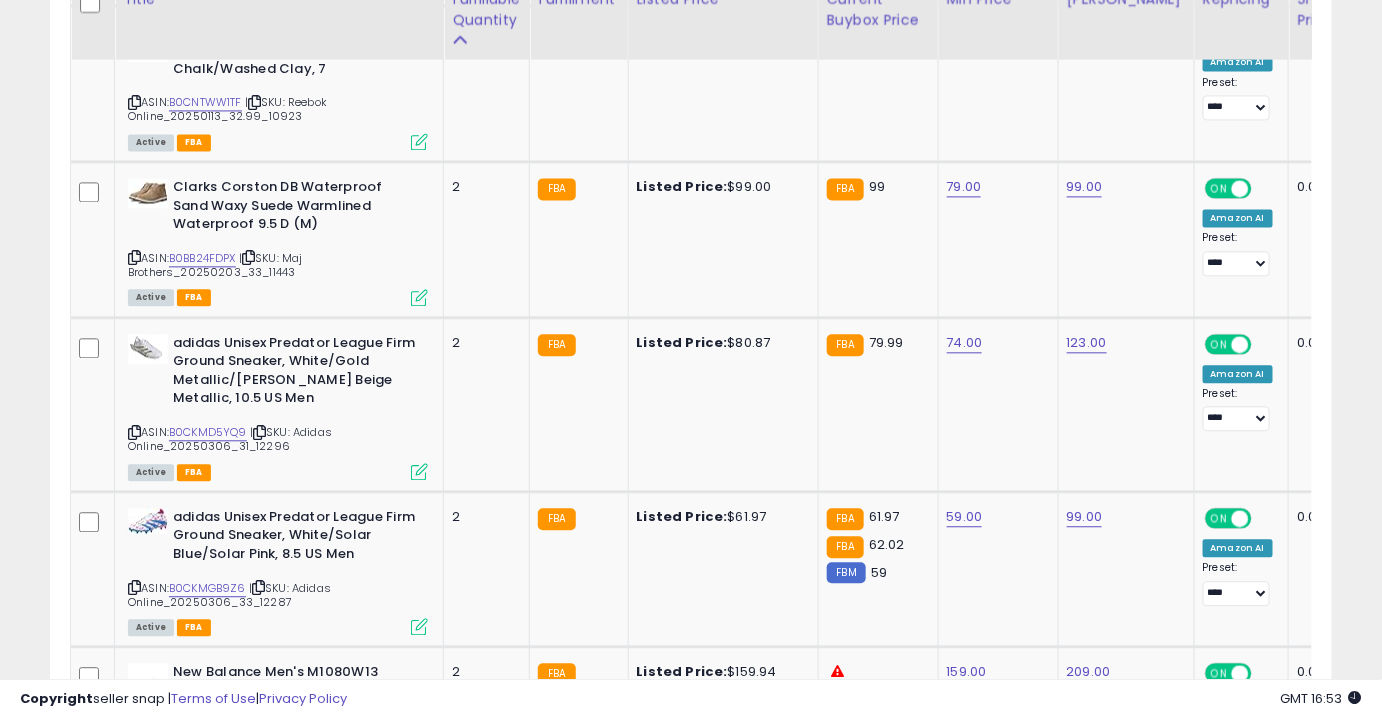 scroll, scrollTop: 1362, scrollLeft: 0, axis: vertical 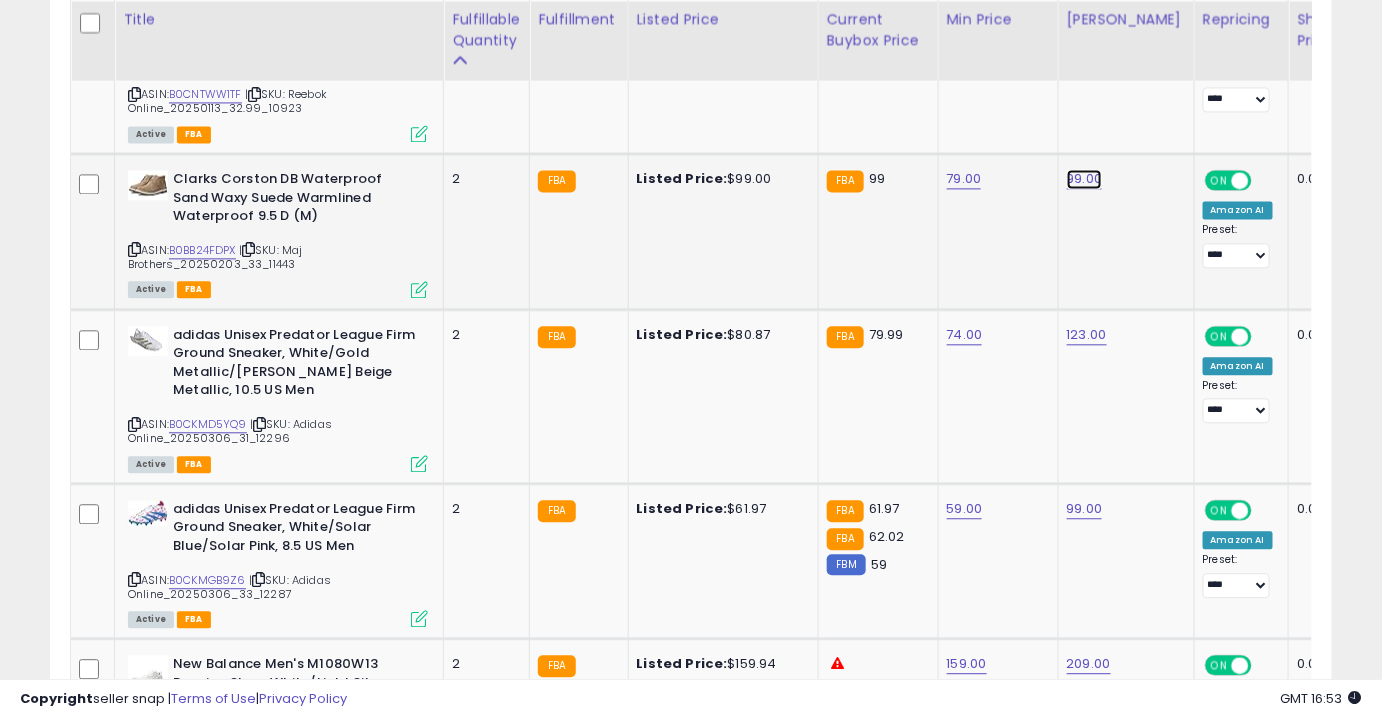 click on "99.00" at bounding box center (1085, -288) 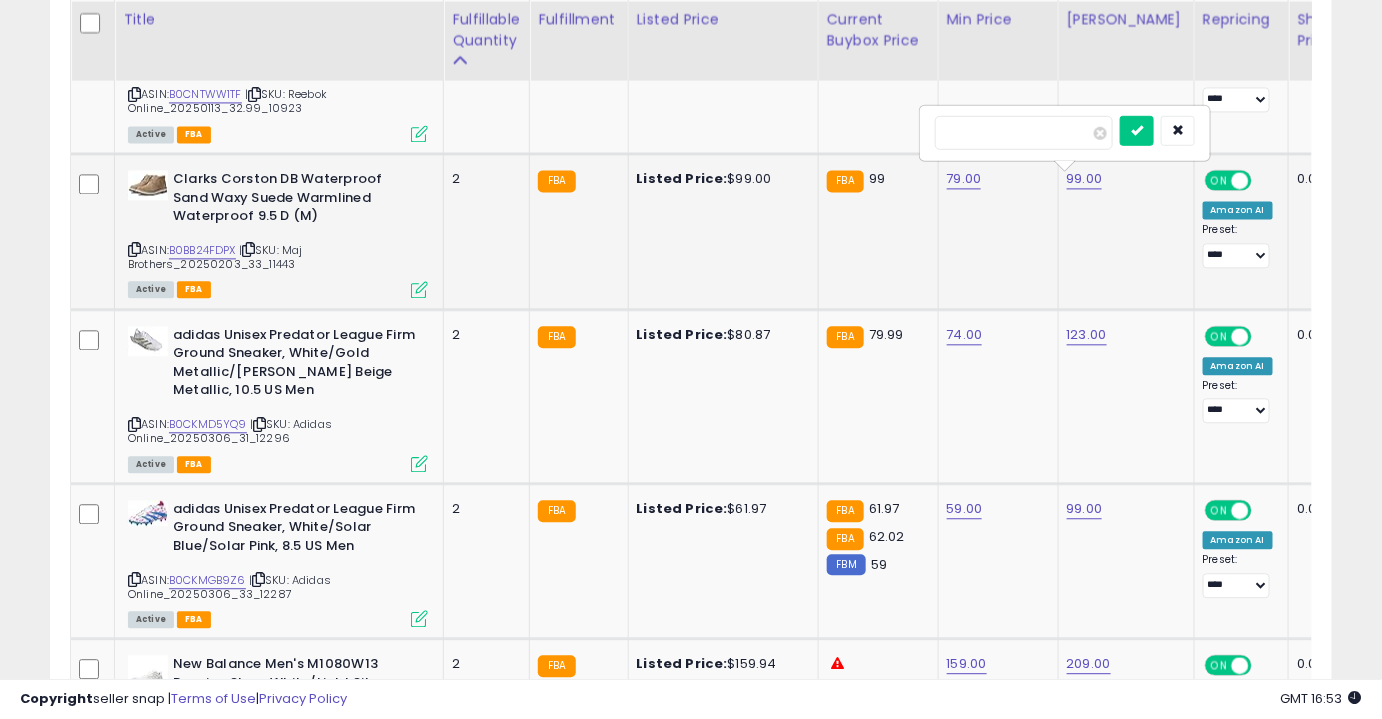 type on "*****" 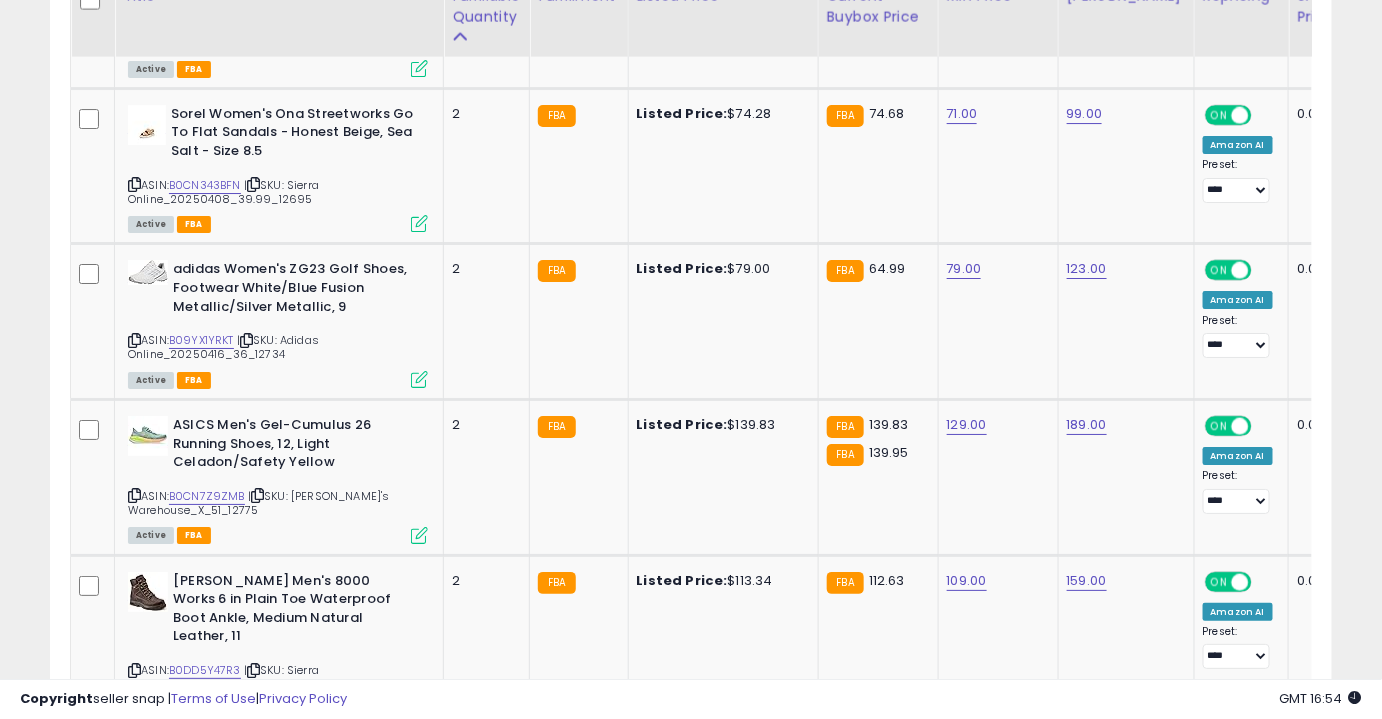 scroll, scrollTop: 2265, scrollLeft: 0, axis: vertical 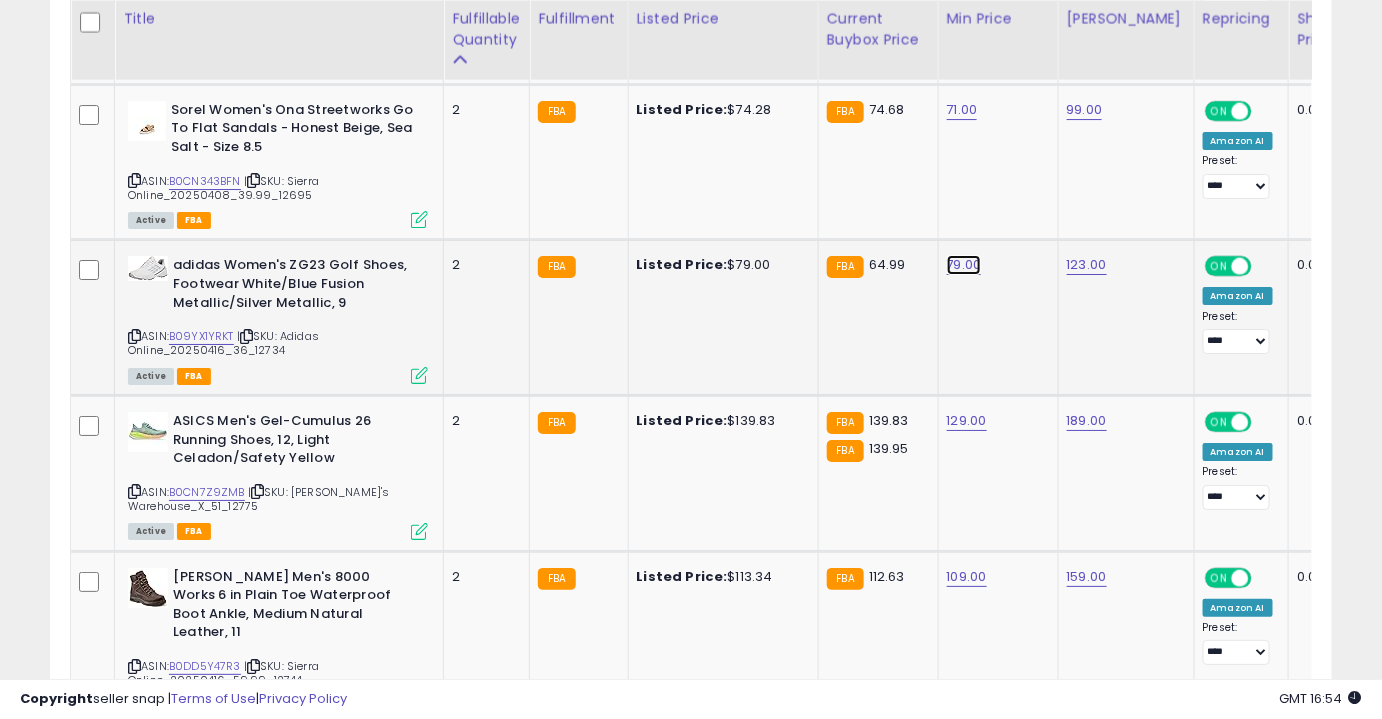 click on "79.00" at bounding box center [965, -1191] 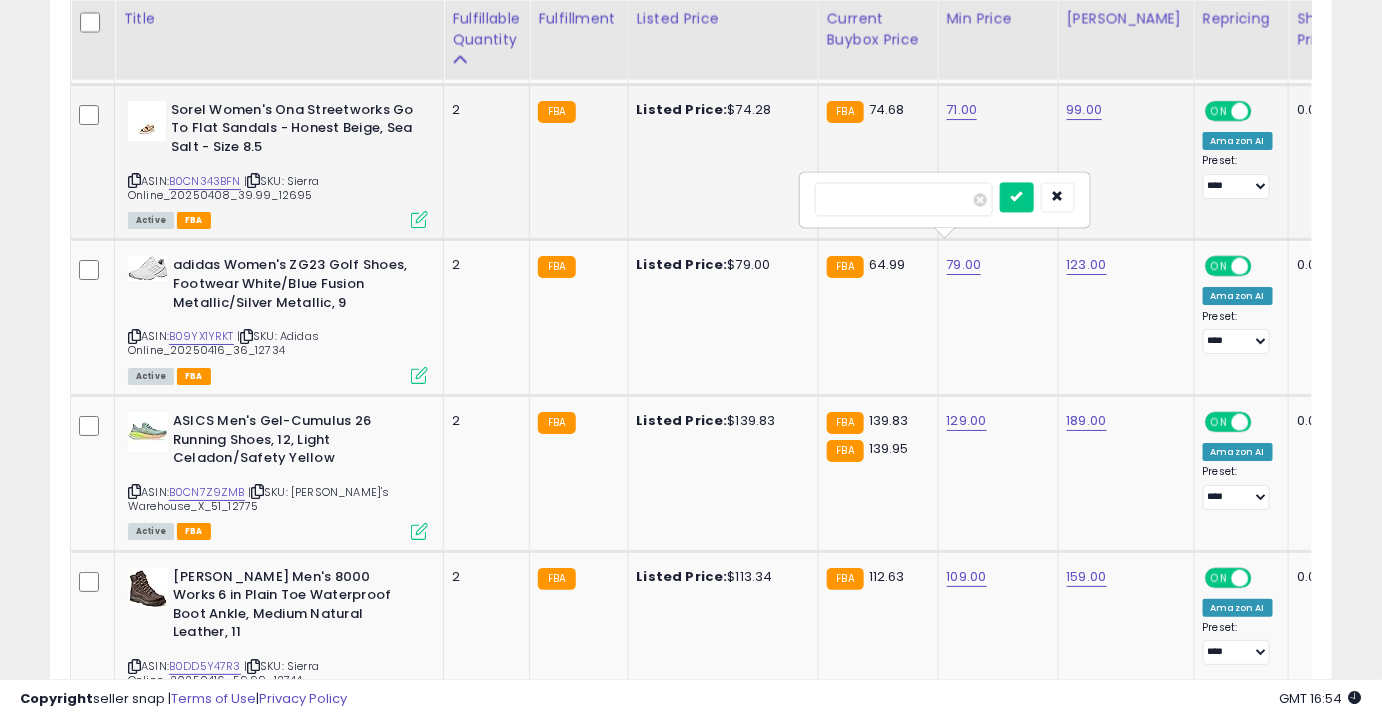 drag, startPoint x: 917, startPoint y: 201, endPoint x: 727, endPoint y: 196, distance: 190.06578 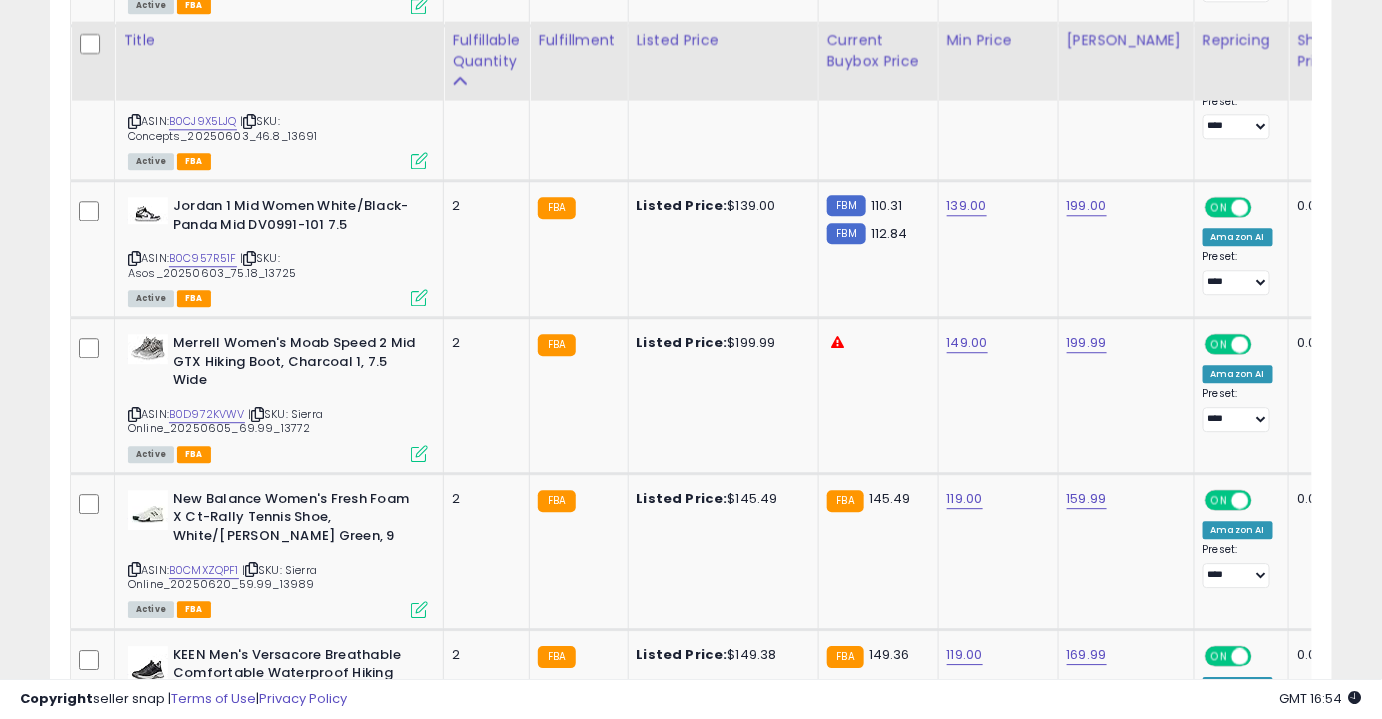 scroll, scrollTop: 4159, scrollLeft: 0, axis: vertical 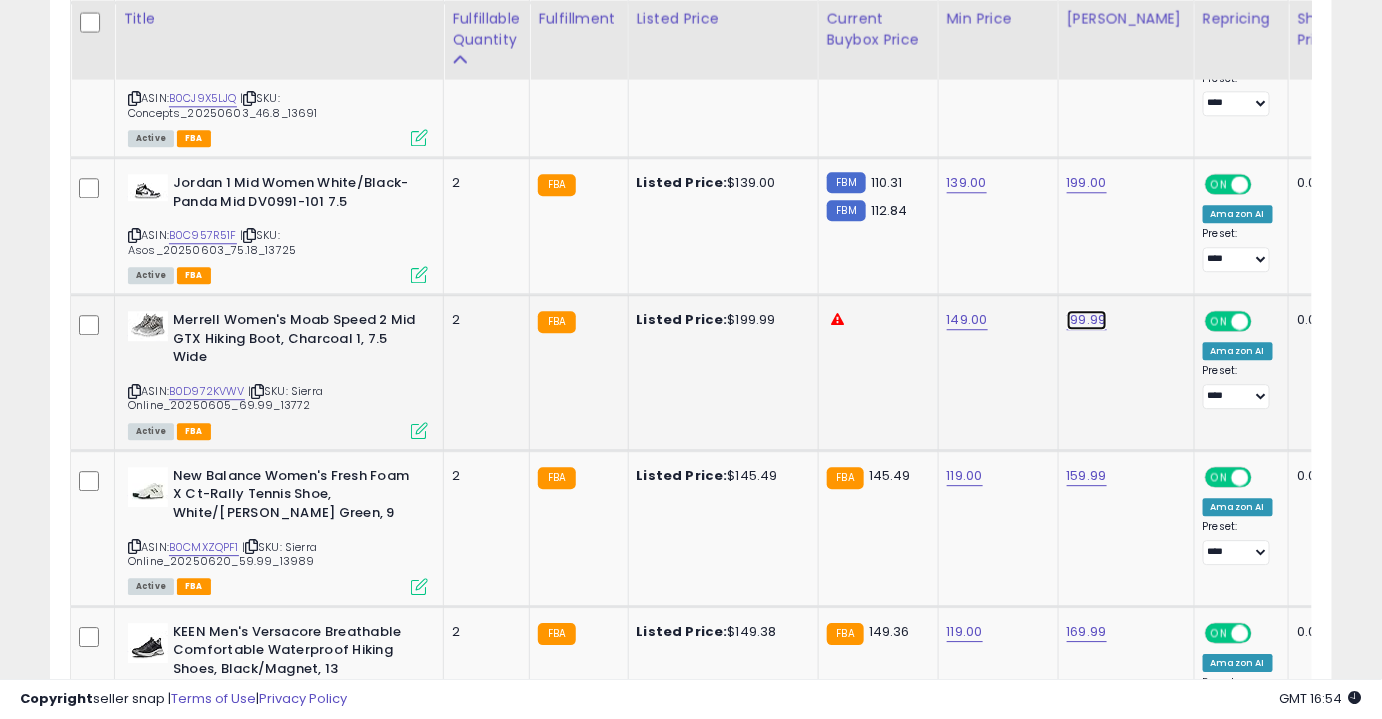 click on "199.99" at bounding box center (1085, -3085) 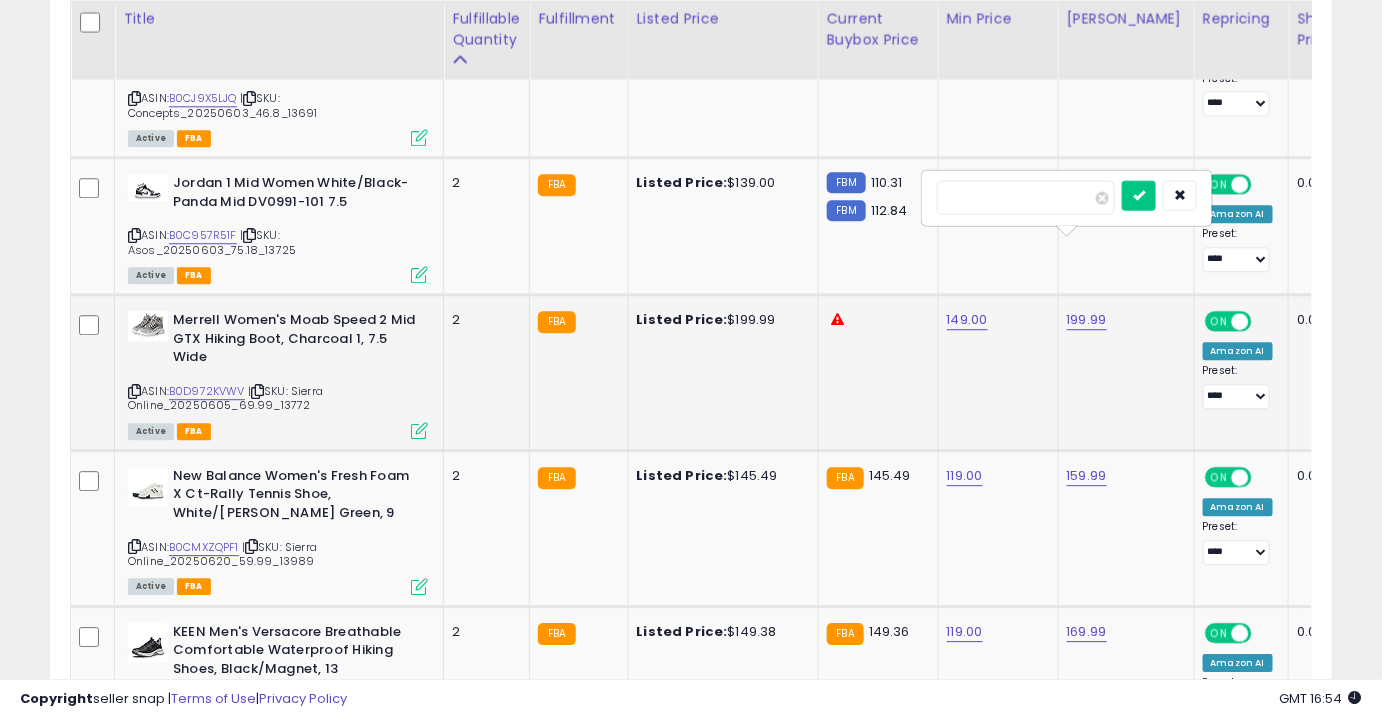 click on "******" at bounding box center (1026, 197) 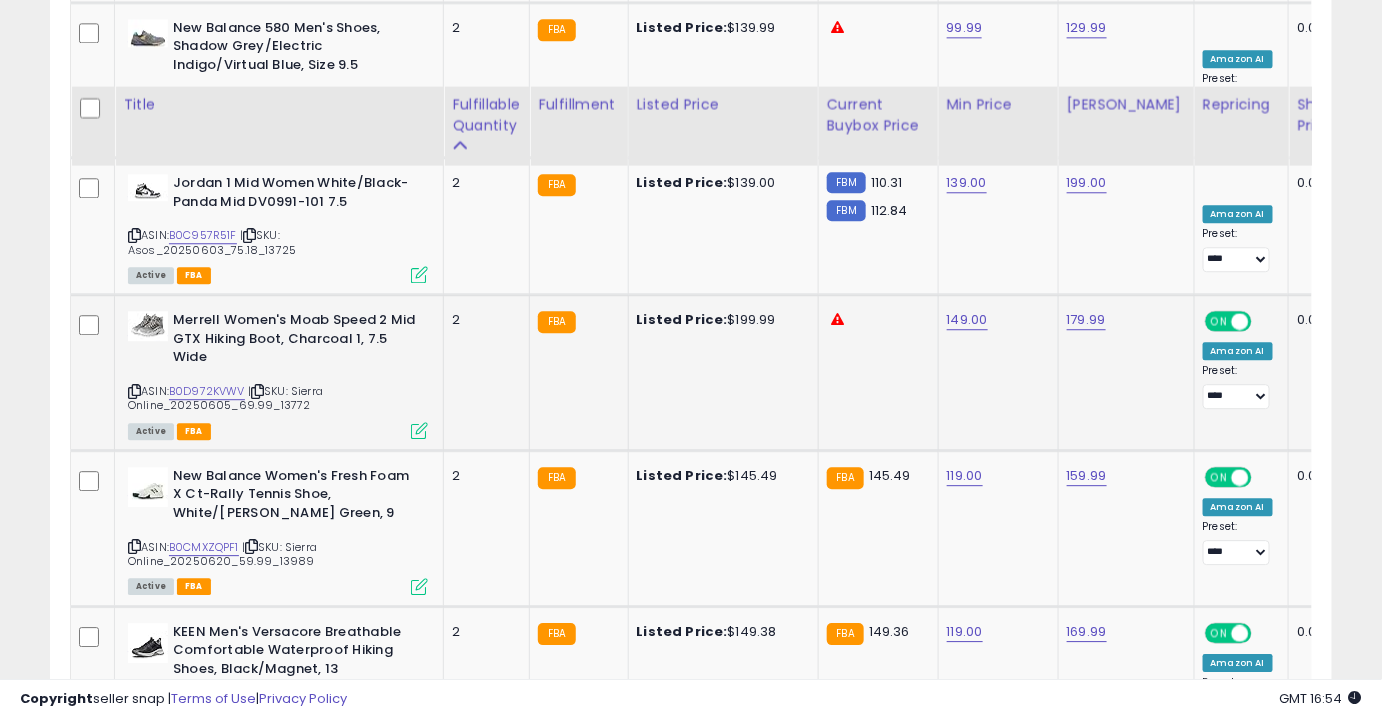 scroll, scrollTop: 4314, scrollLeft: 0, axis: vertical 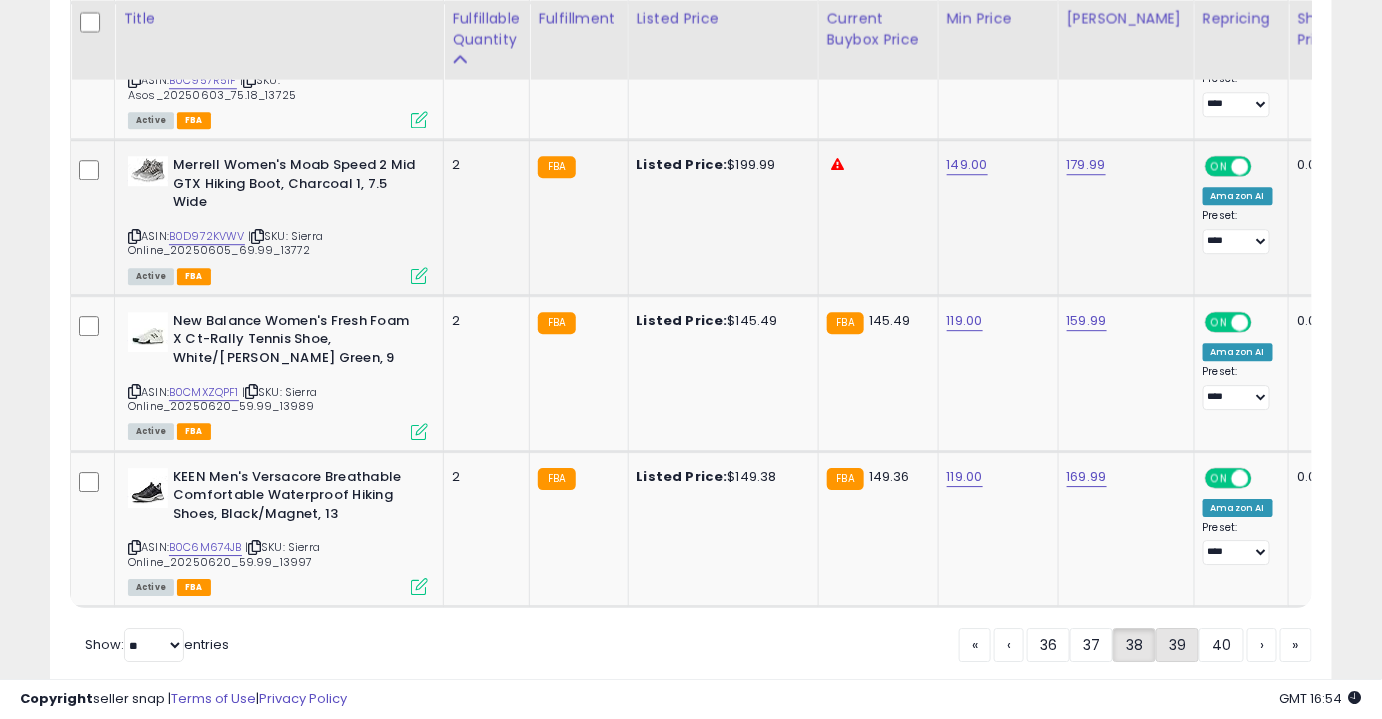 click on "39" 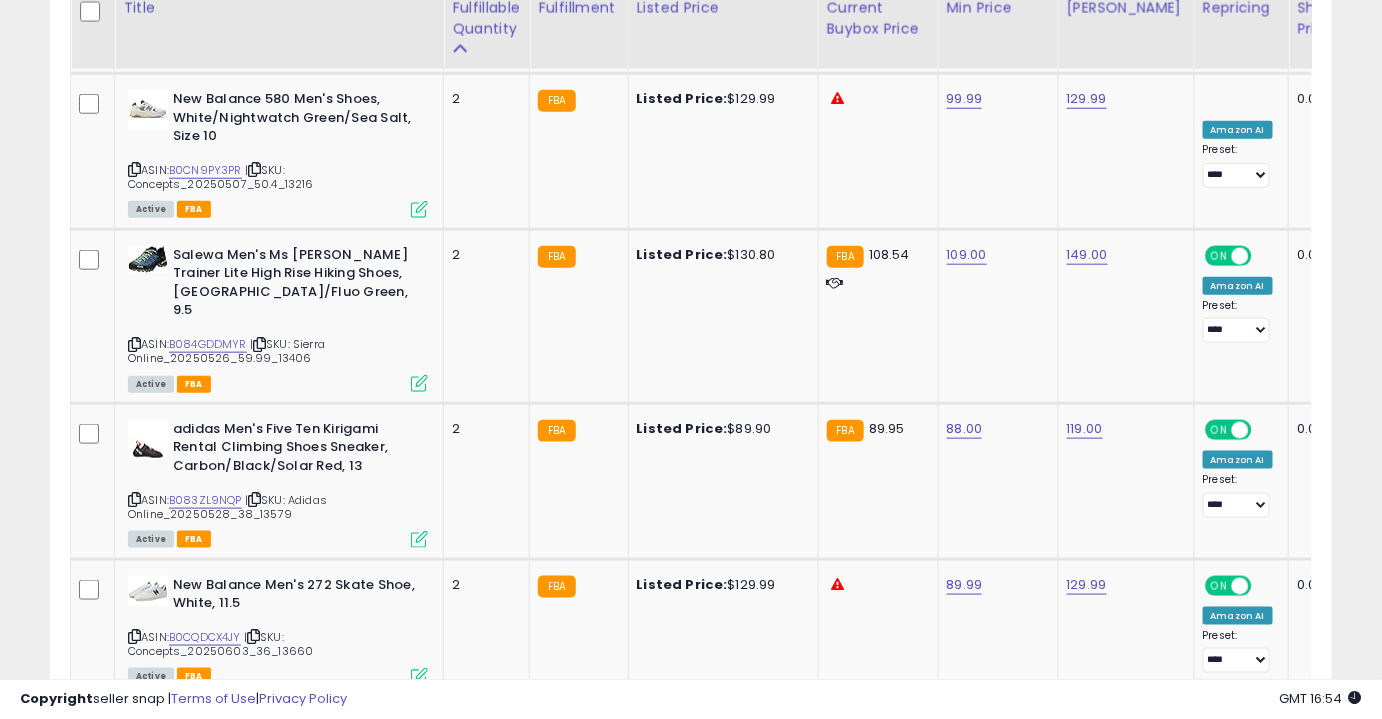 scroll, scrollTop: 3066, scrollLeft: 0, axis: vertical 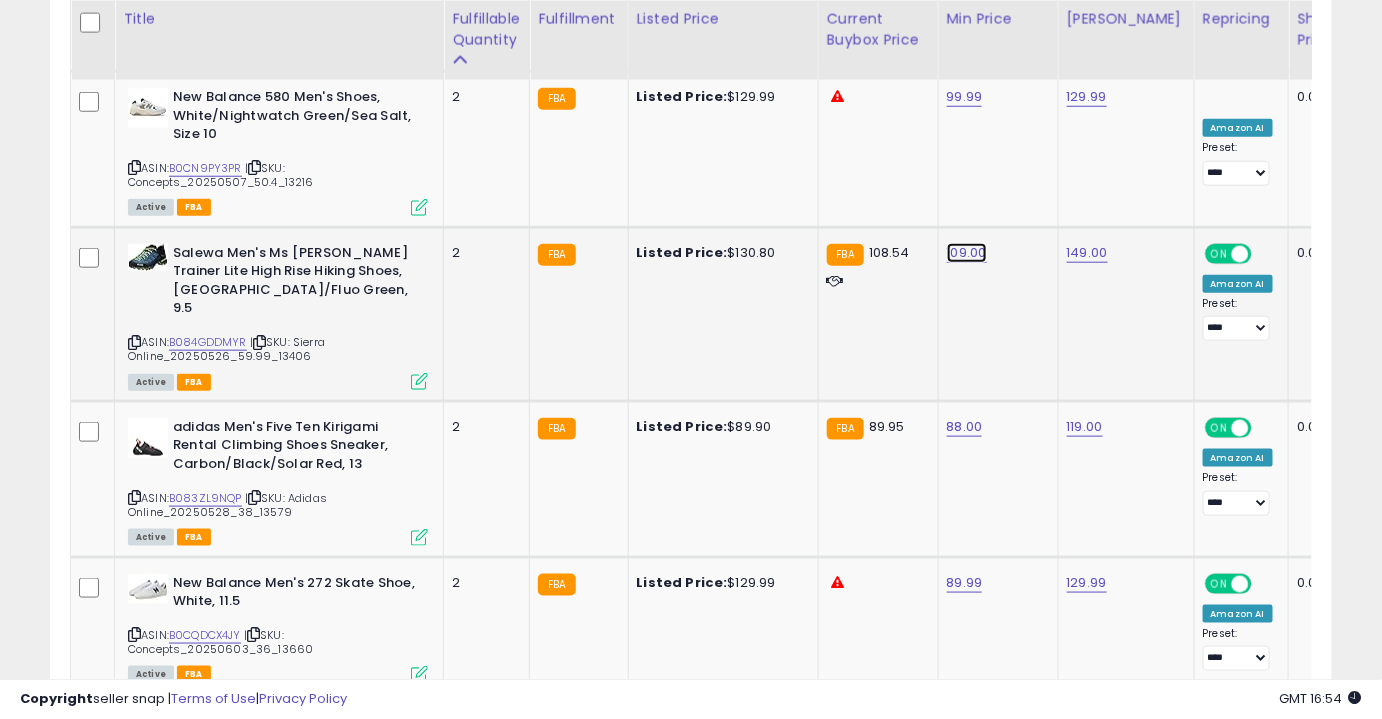 click on "109.00" at bounding box center (967, -1992) 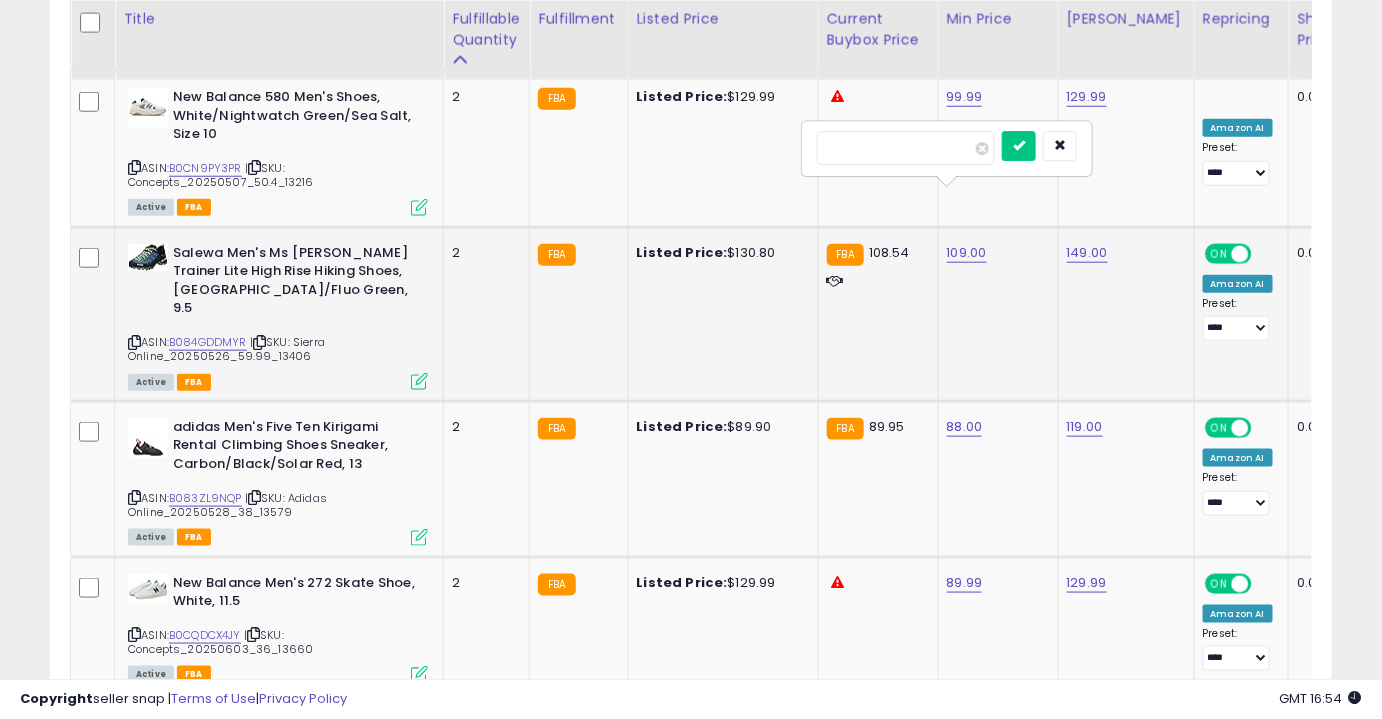 type on "***" 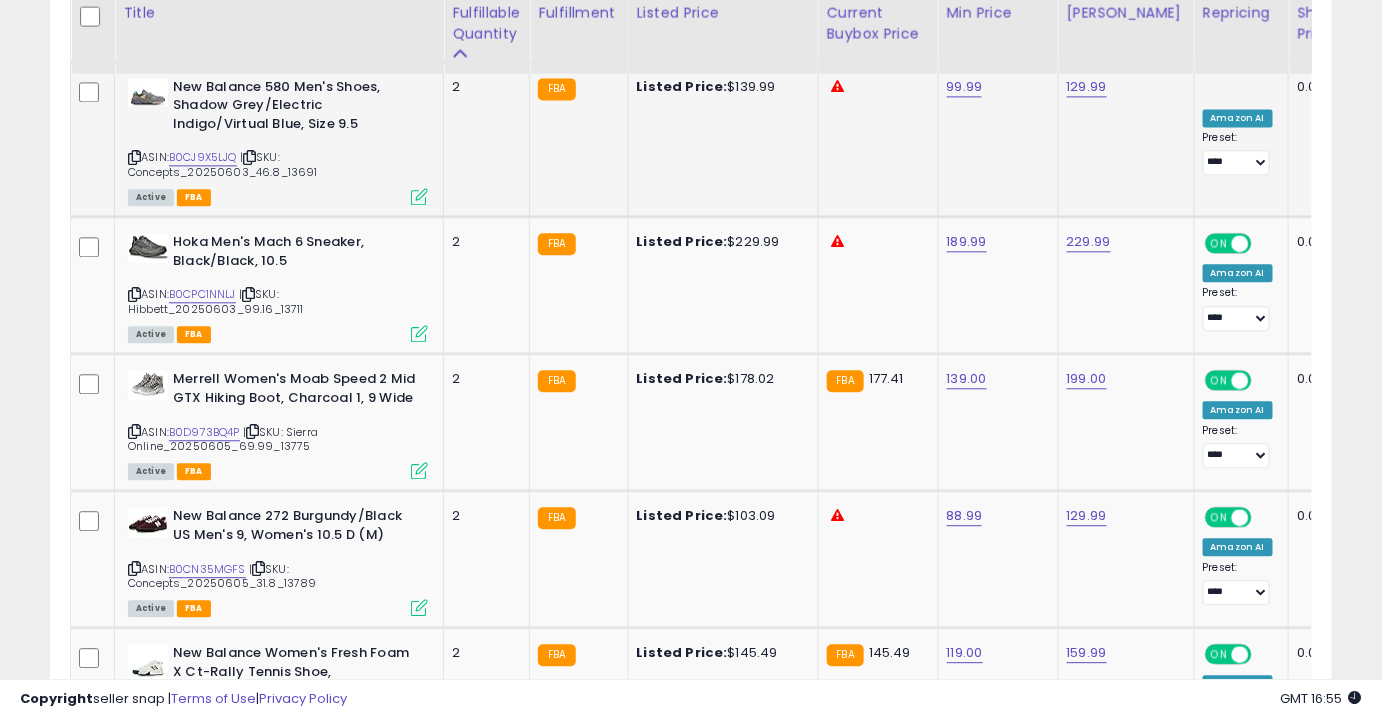 scroll, scrollTop: 3976, scrollLeft: 0, axis: vertical 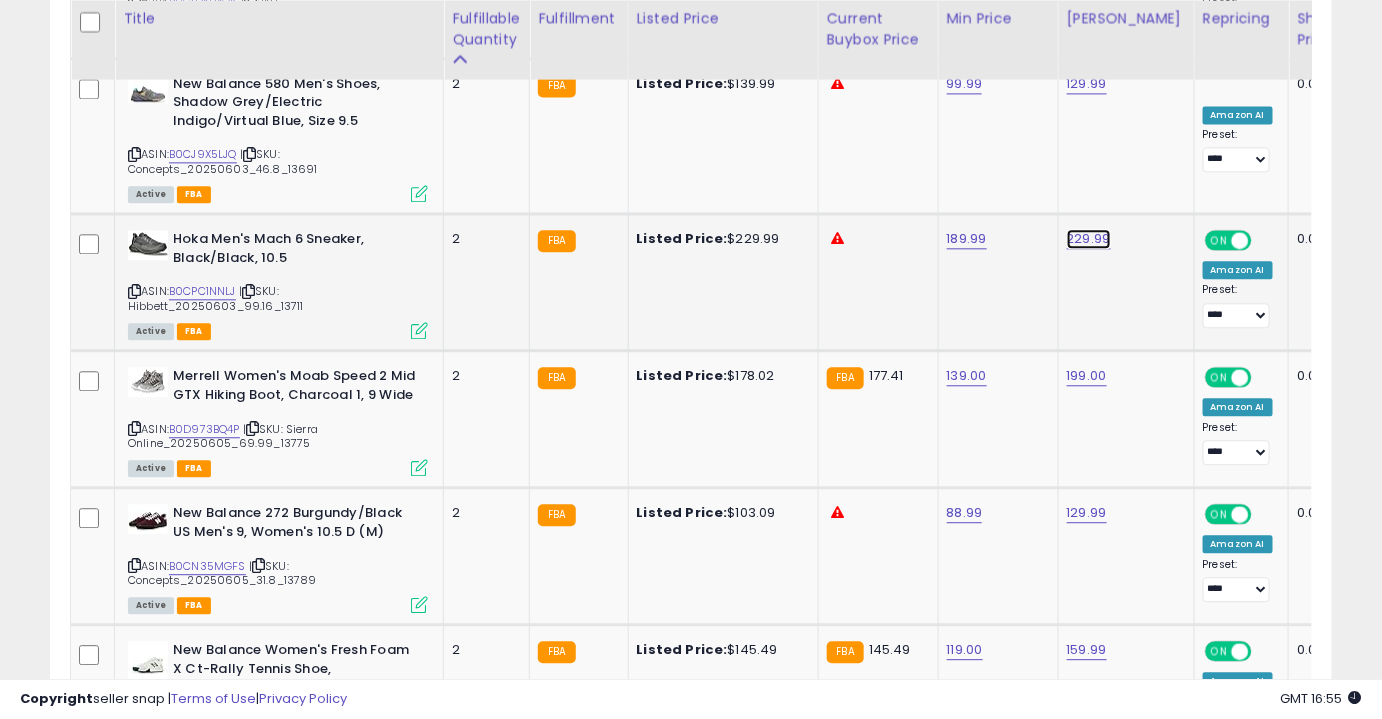 click on "229.99" at bounding box center (1089, -2902) 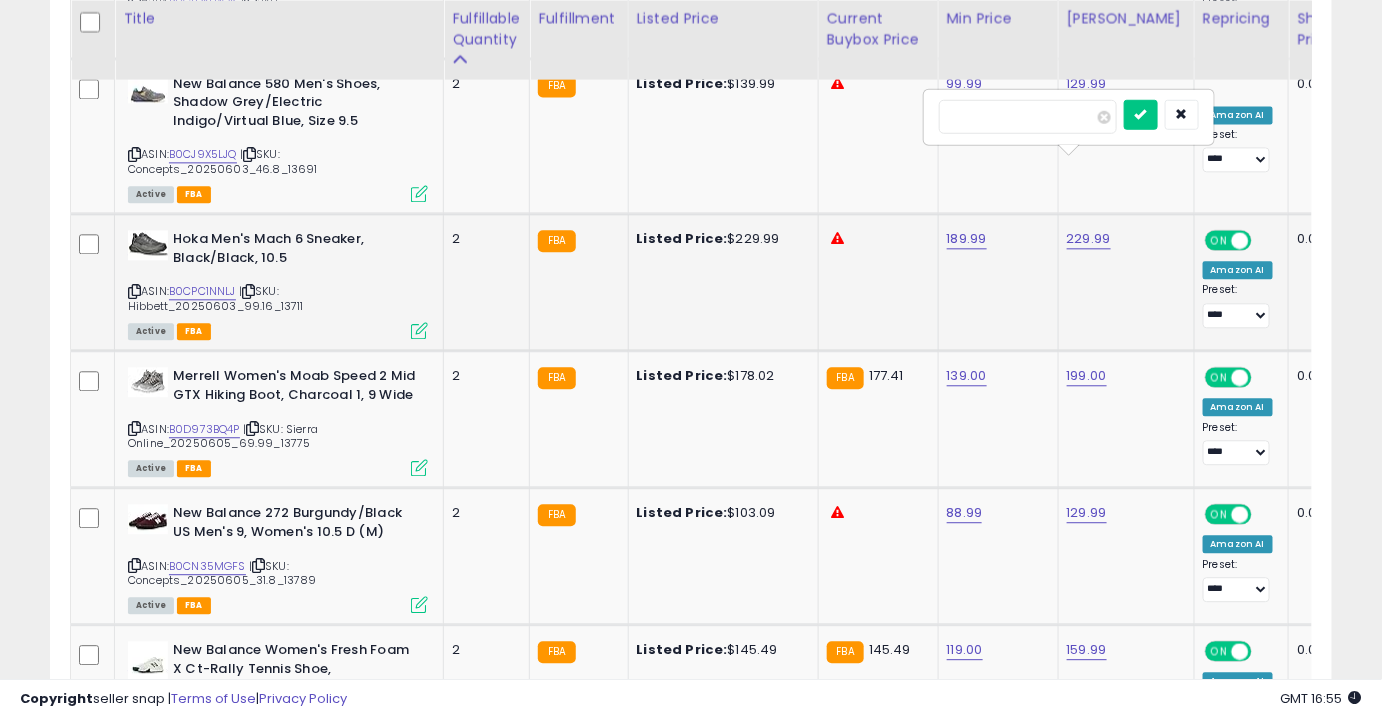 click on "******" at bounding box center (1028, 116) 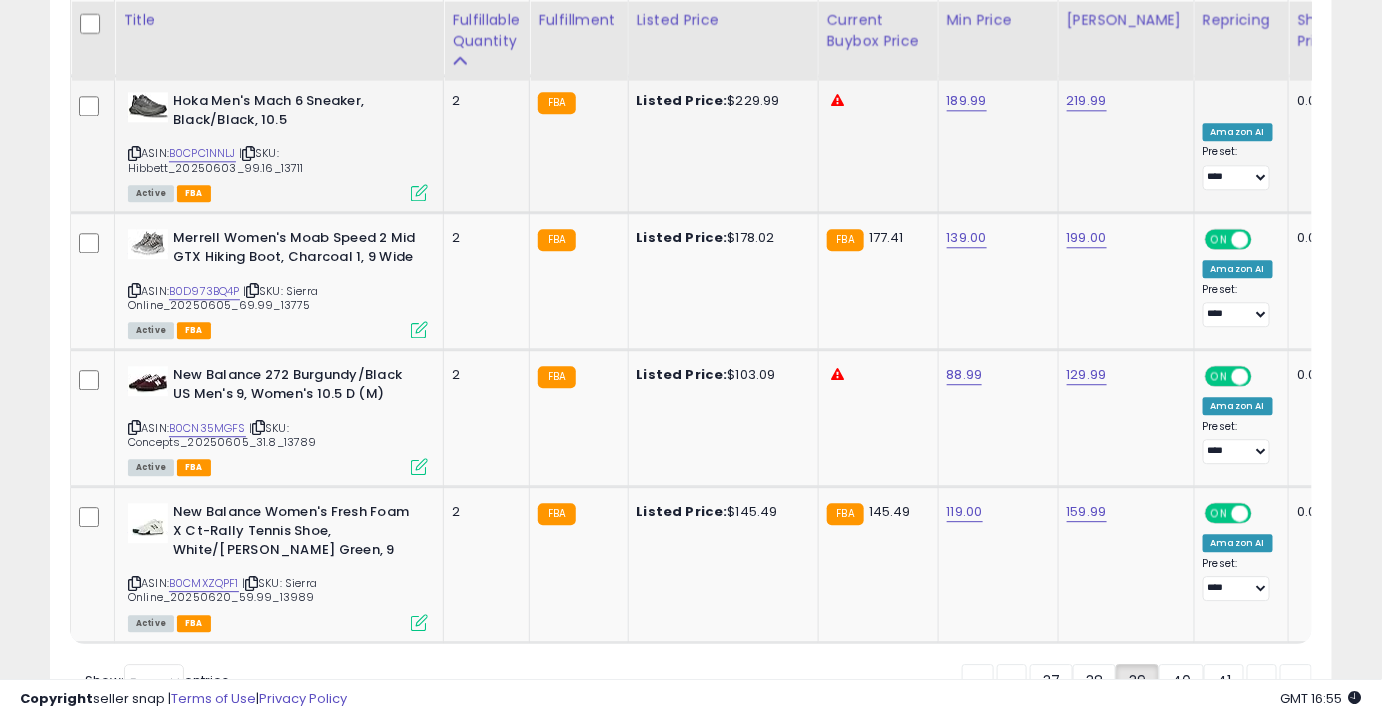scroll, scrollTop: 4115, scrollLeft: 0, axis: vertical 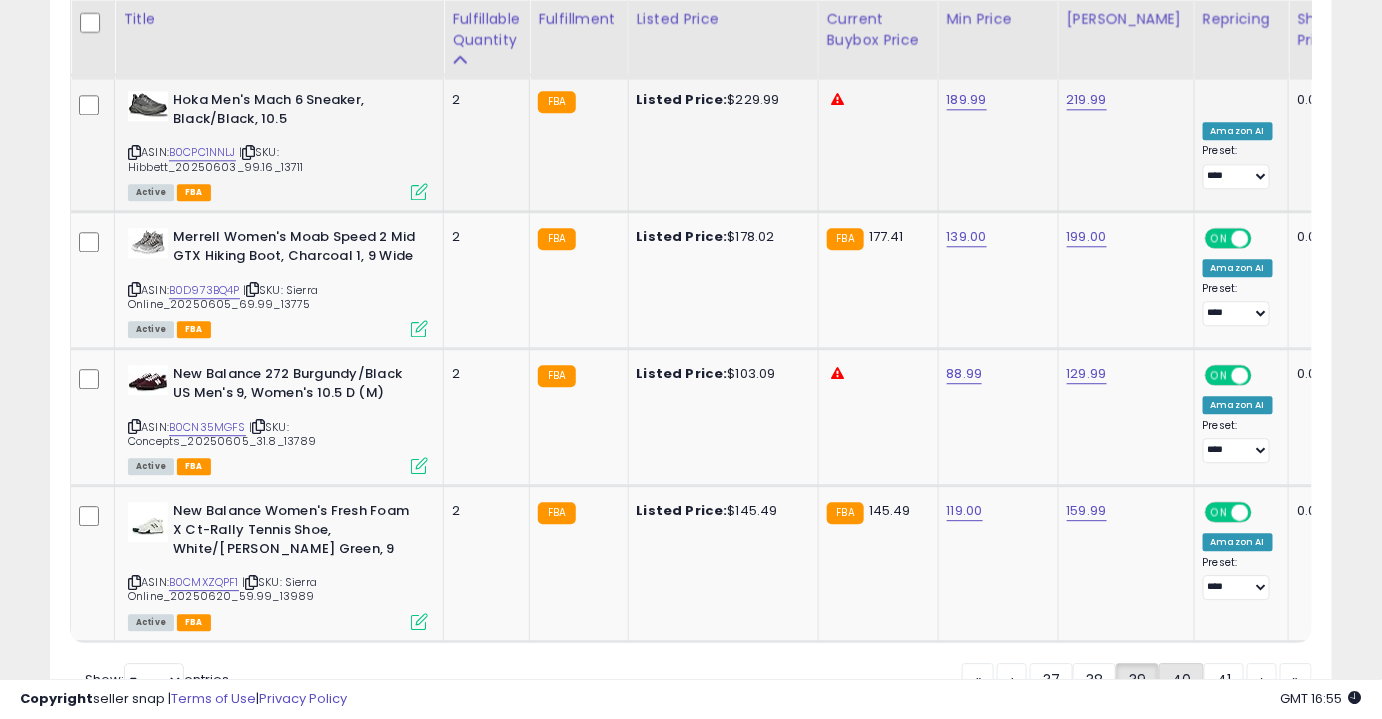 click on "40" 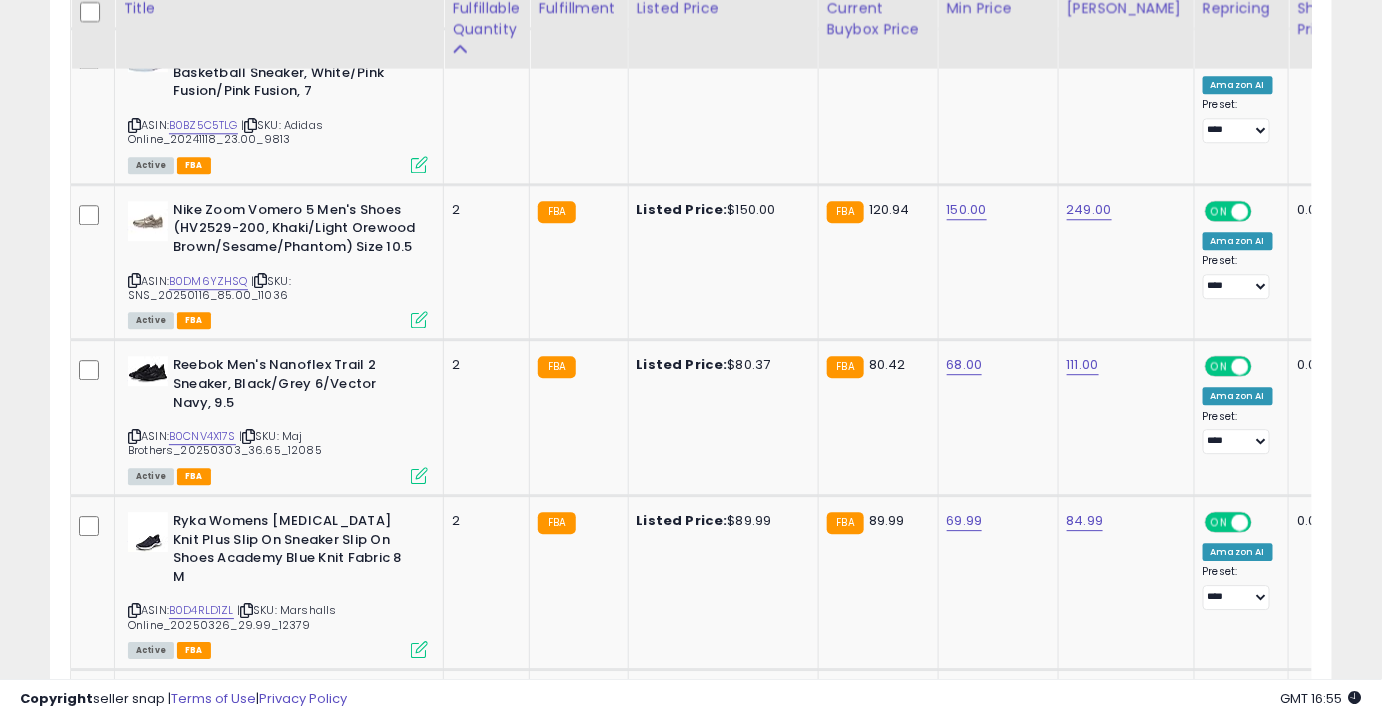 scroll, scrollTop: 1663, scrollLeft: 0, axis: vertical 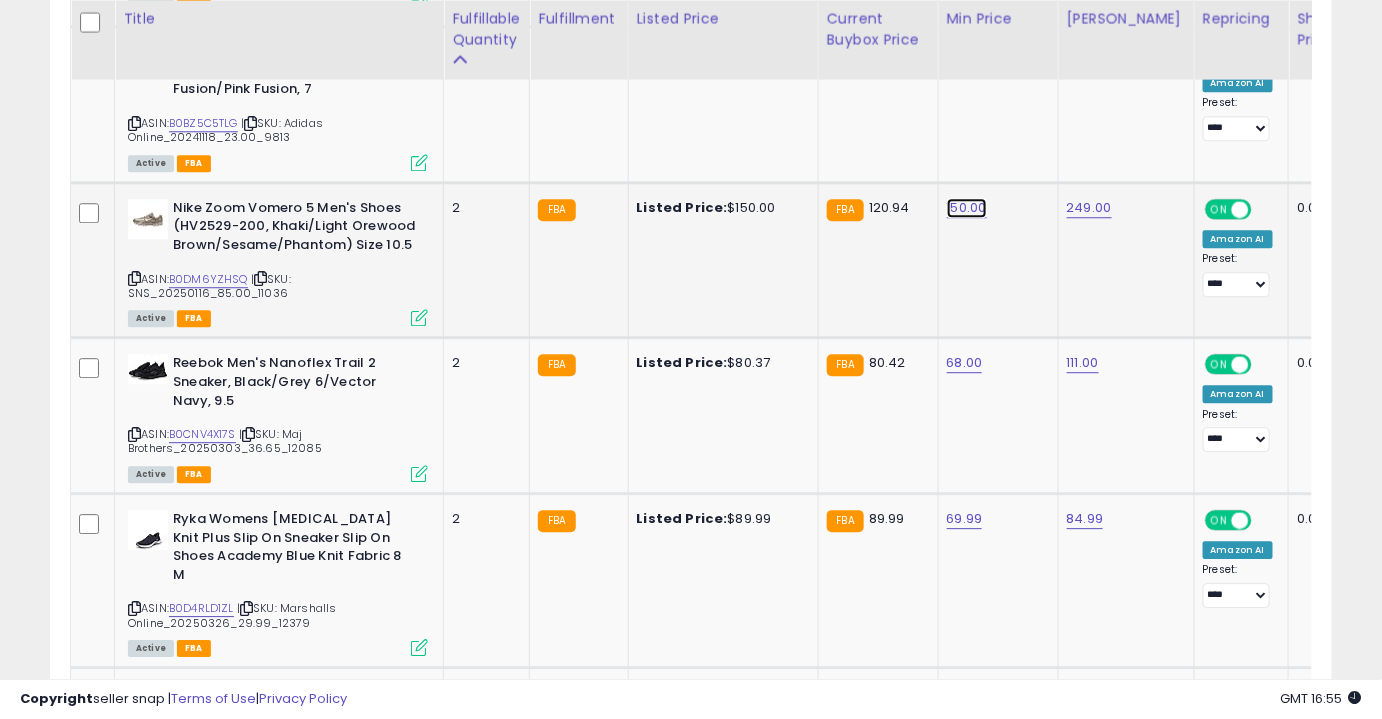 click on "150.00" at bounding box center [965, -589] 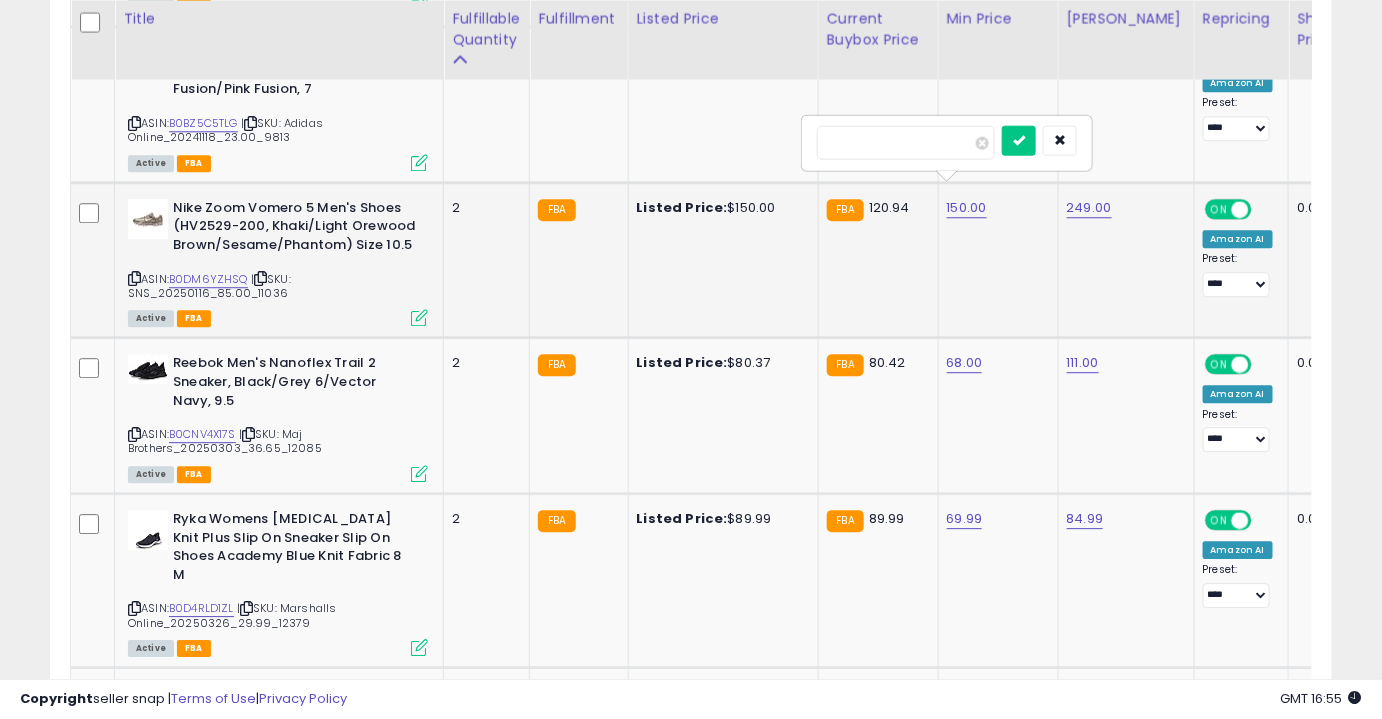 click on "******" at bounding box center (906, 142) 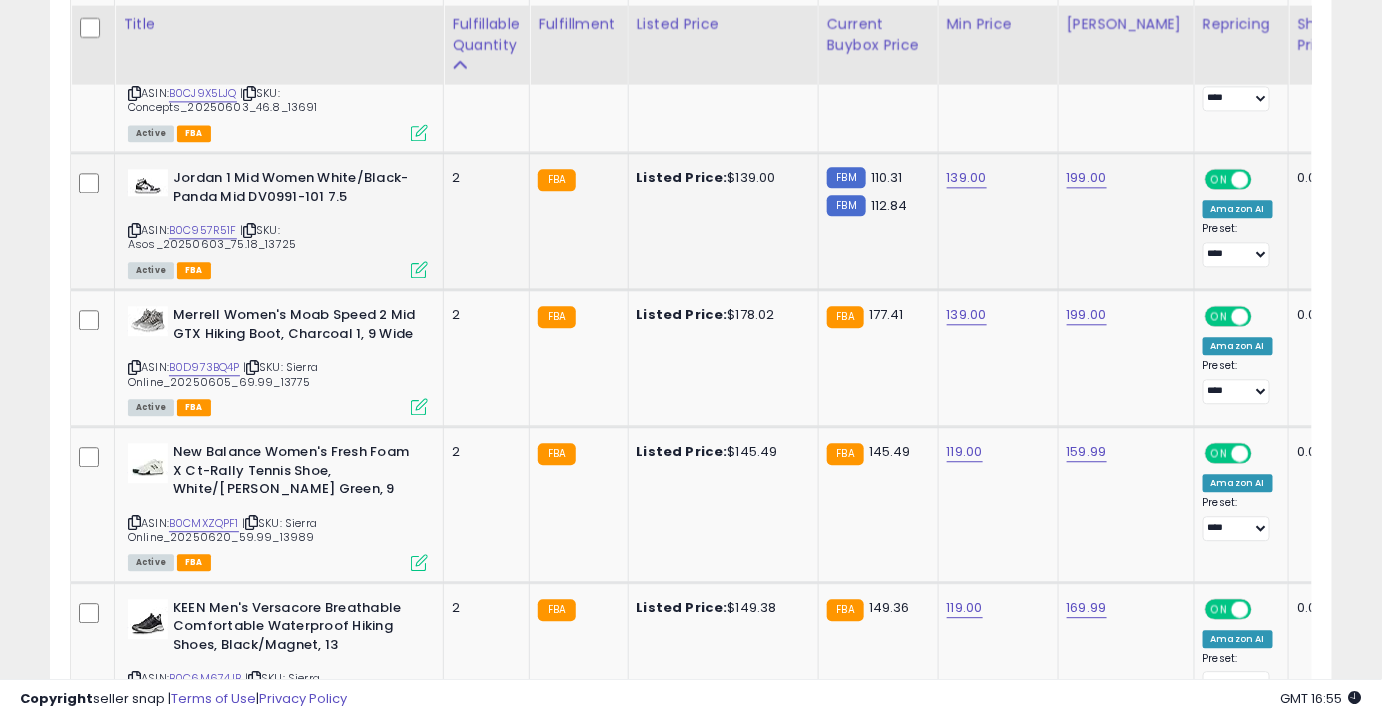 scroll, scrollTop: 3996, scrollLeft: 0, axis: vertical 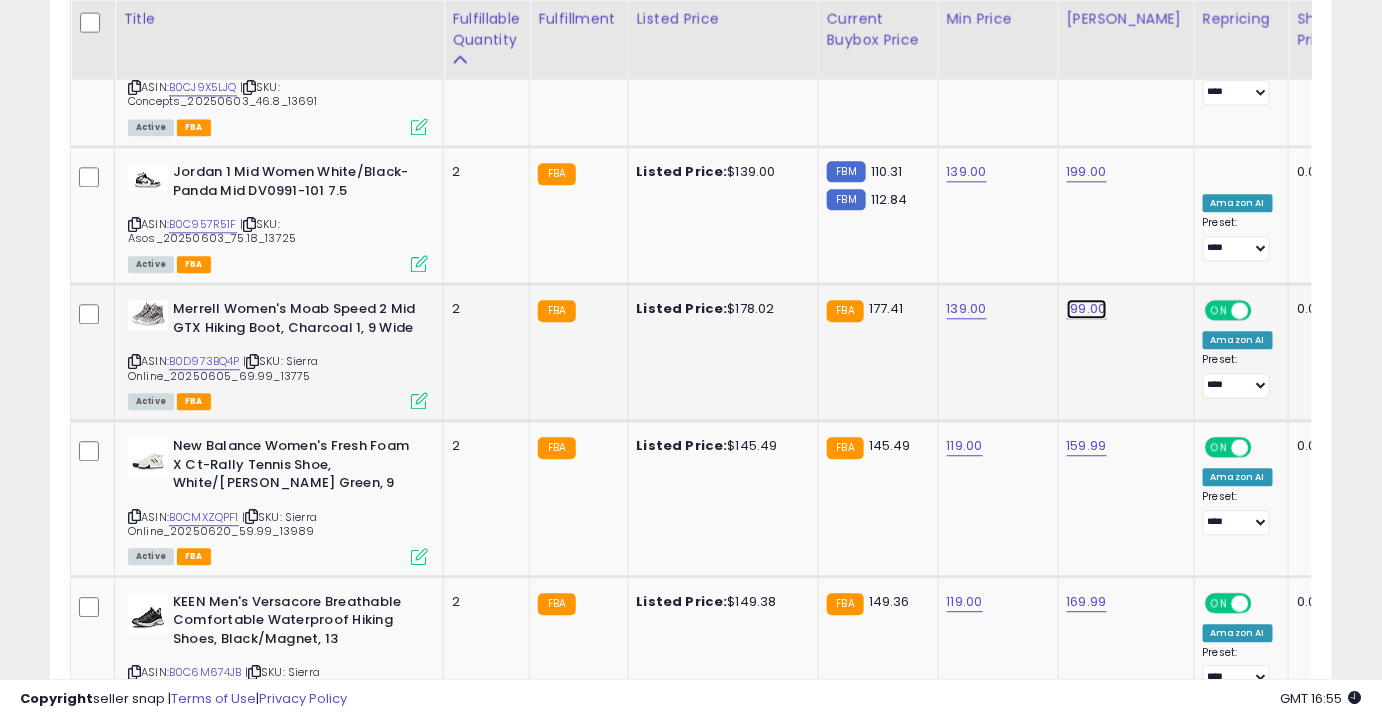 click on "199.00" at bounding box center [1085, -2922] 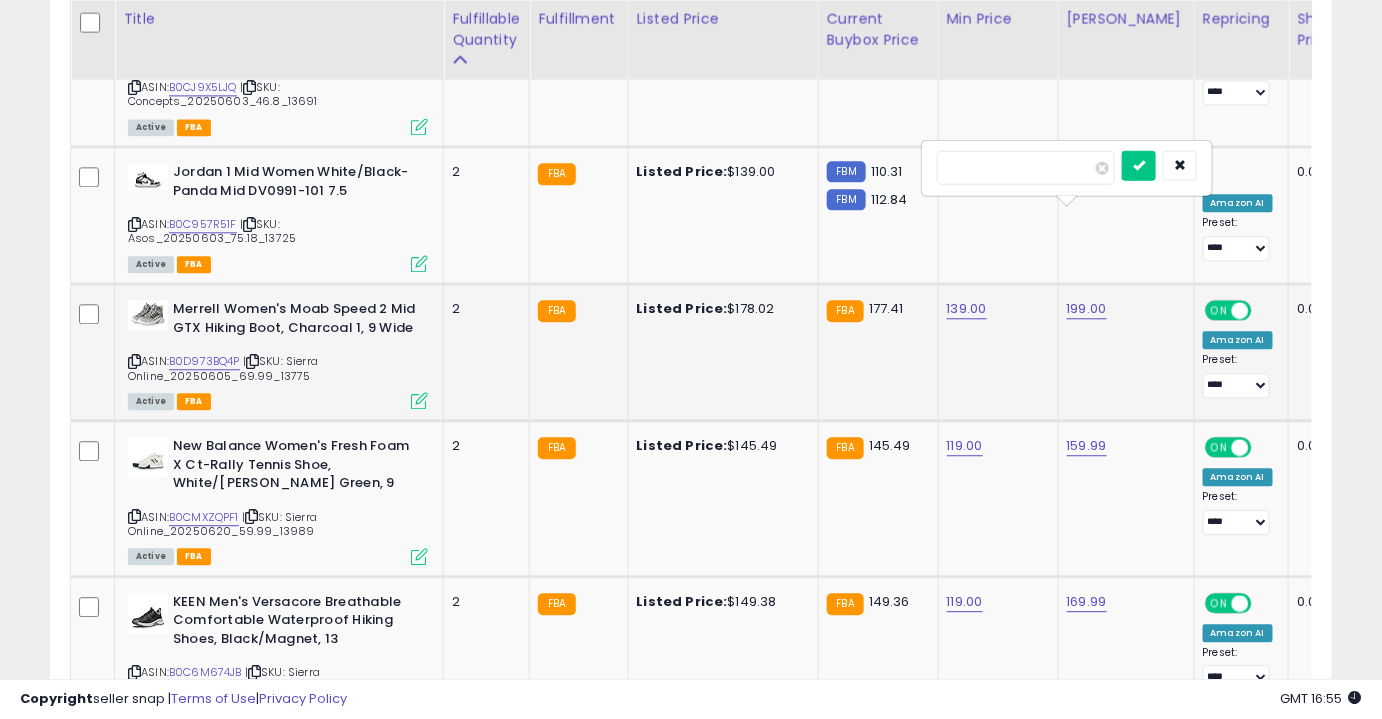 click on "******" at bounding box center (1026, 167) 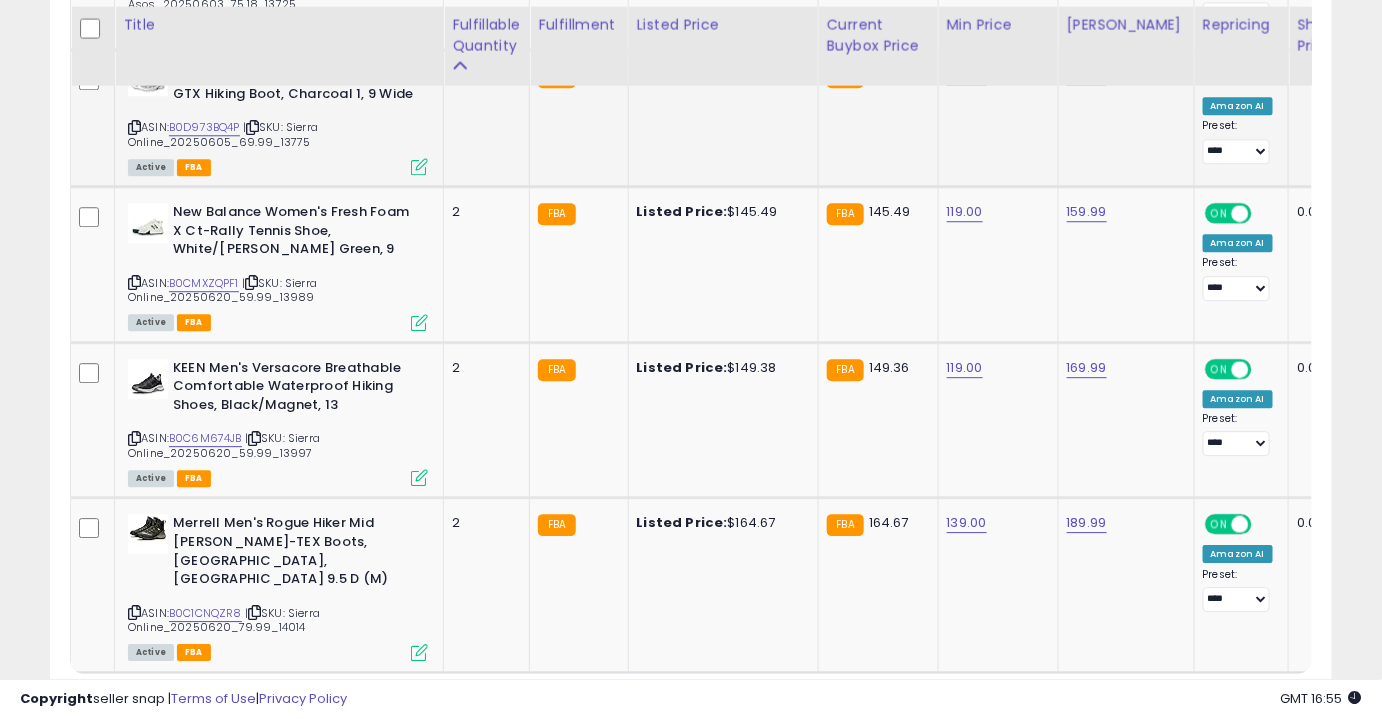 scroll, scrollTop: 4237, scrollLeft: 0, axis: vertical 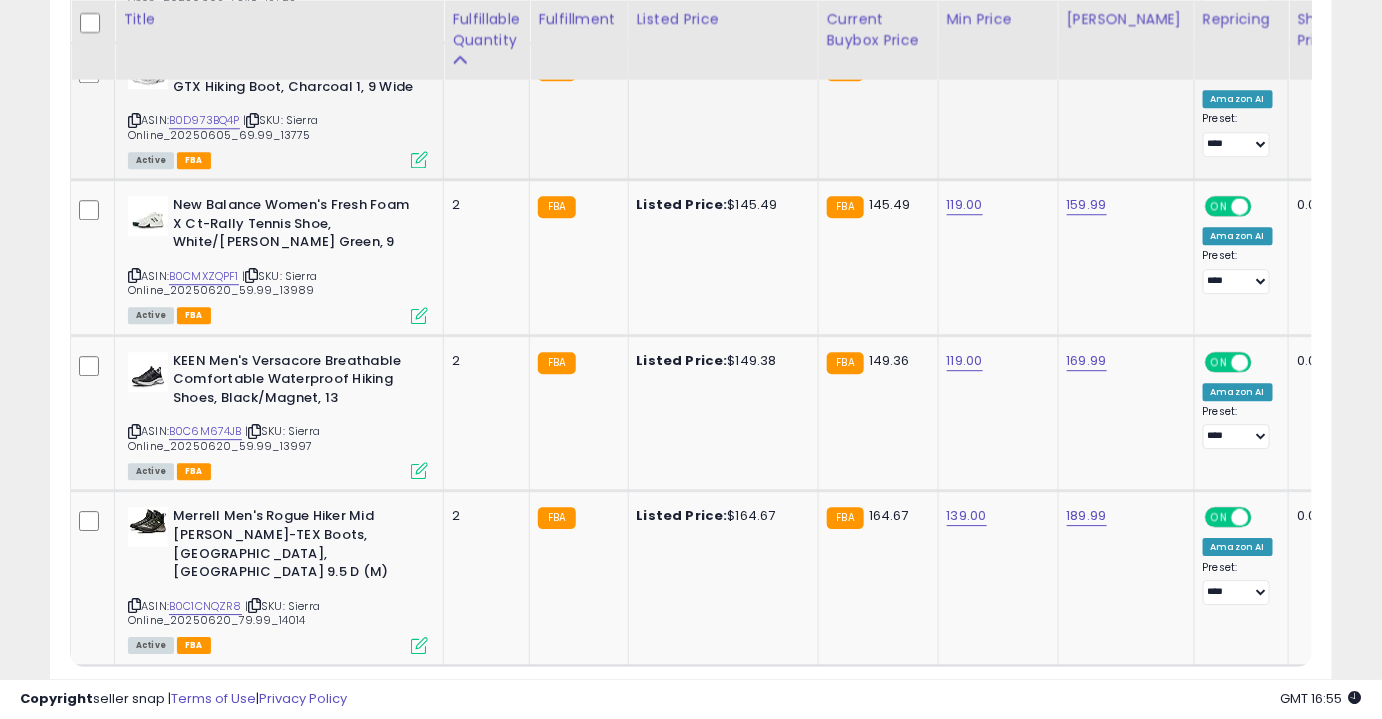 click on "41" 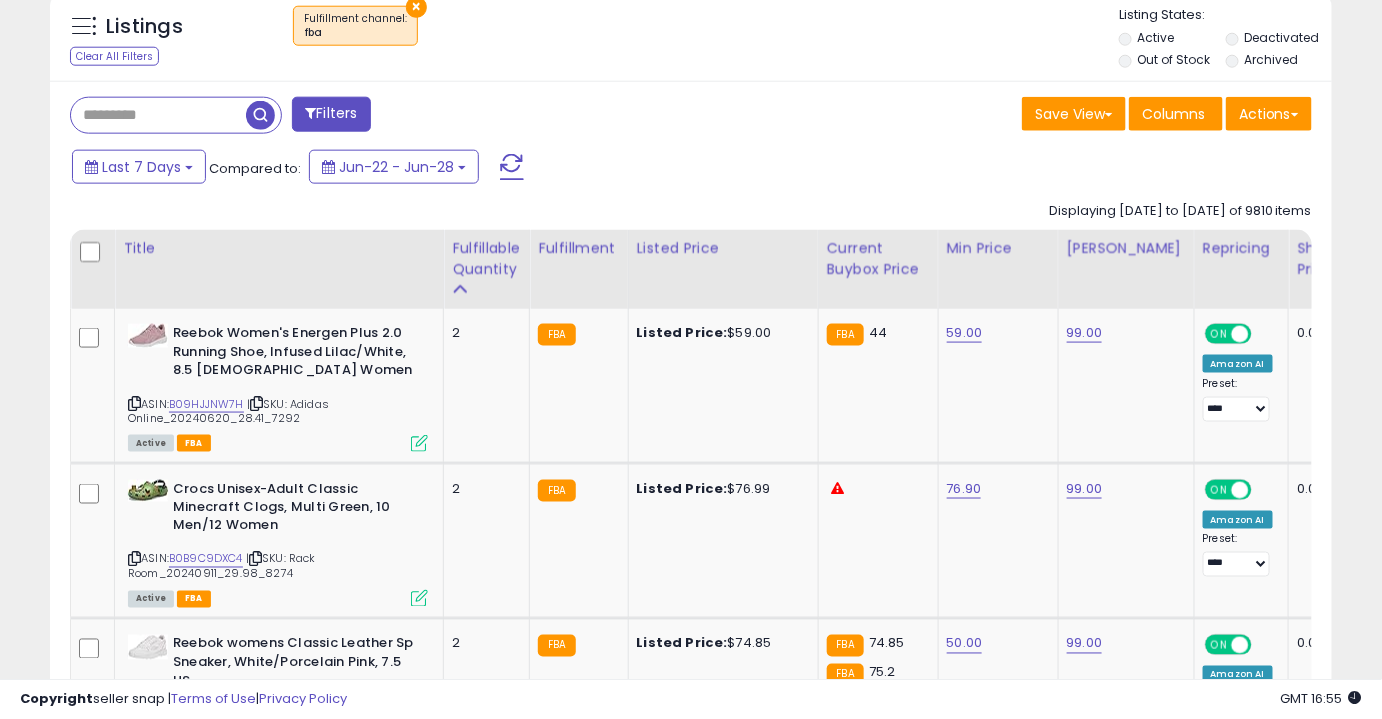scroll, scrollTop: 742, scrollLeft: 0, axis: vertical 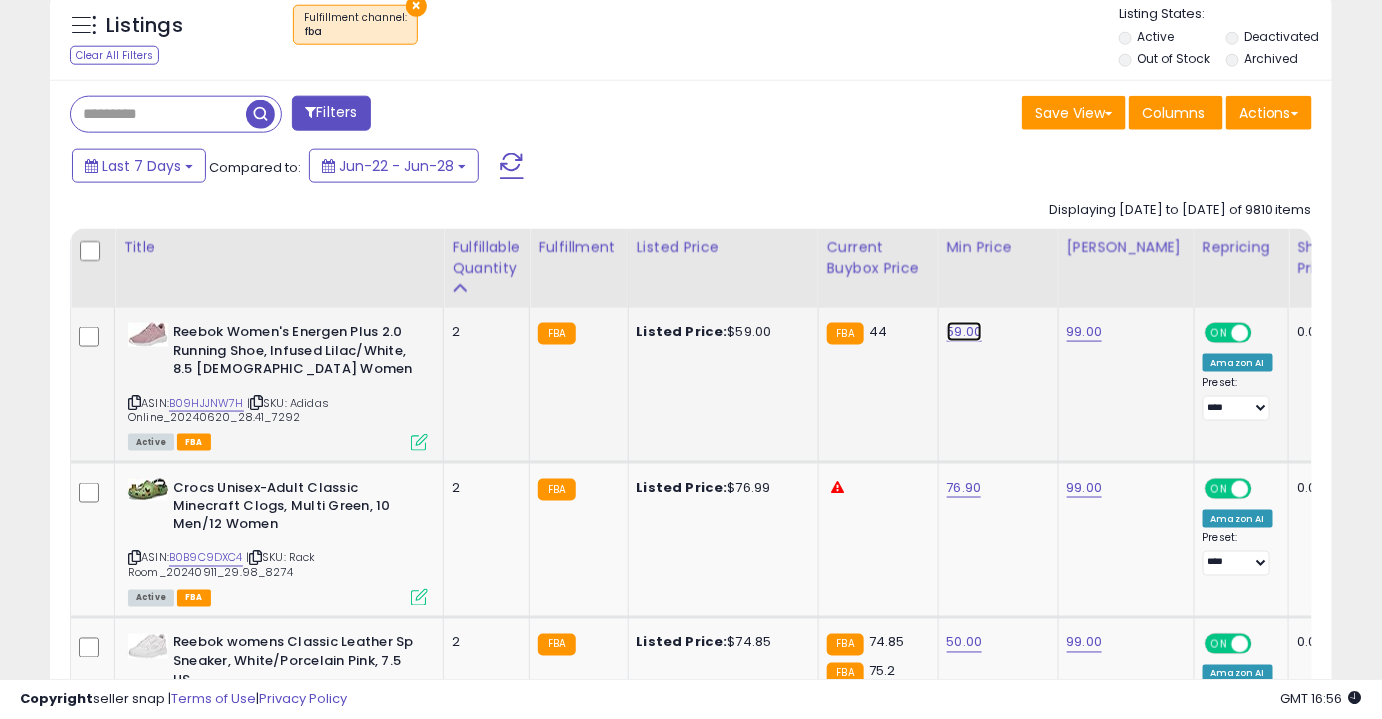click on "59.00" at bounding box center (965, 332) 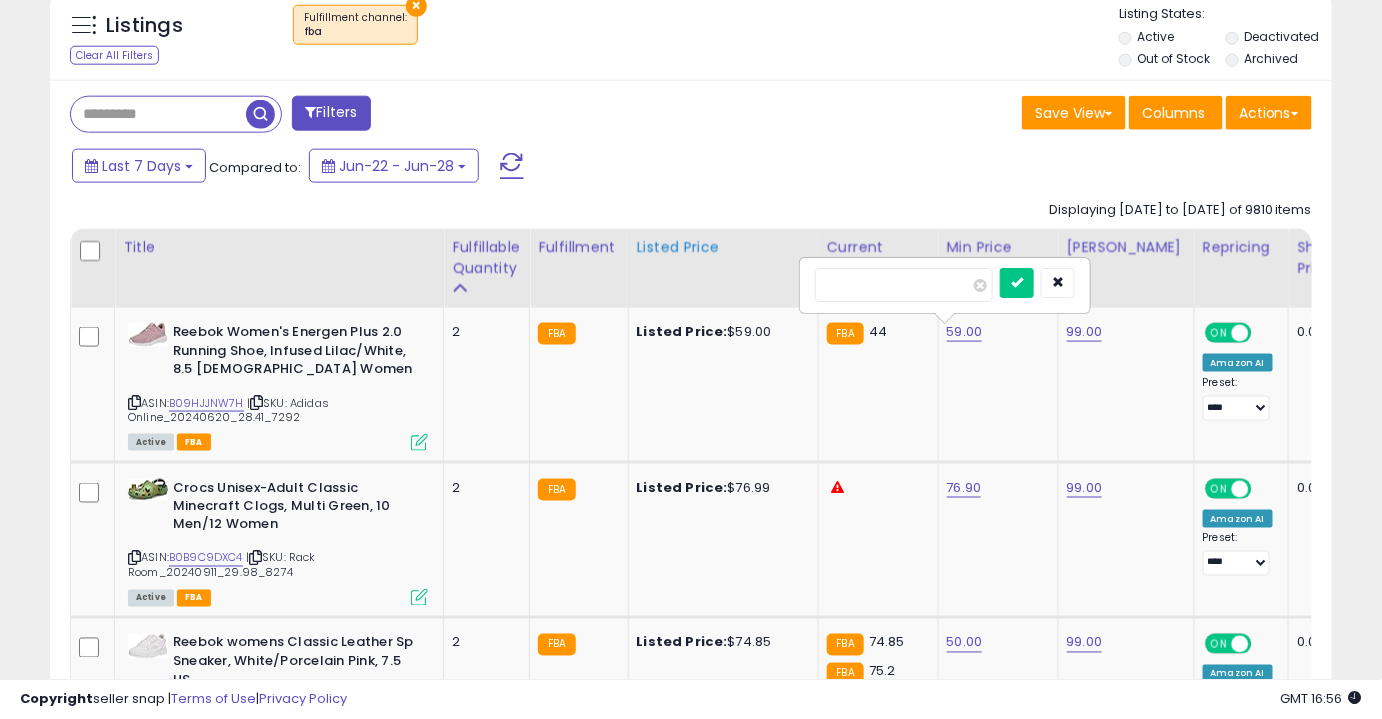 drag, startPoint x: 915, startPoint y: 283, endPoint x: 746, endPoint y: 290, distance: 169.14491 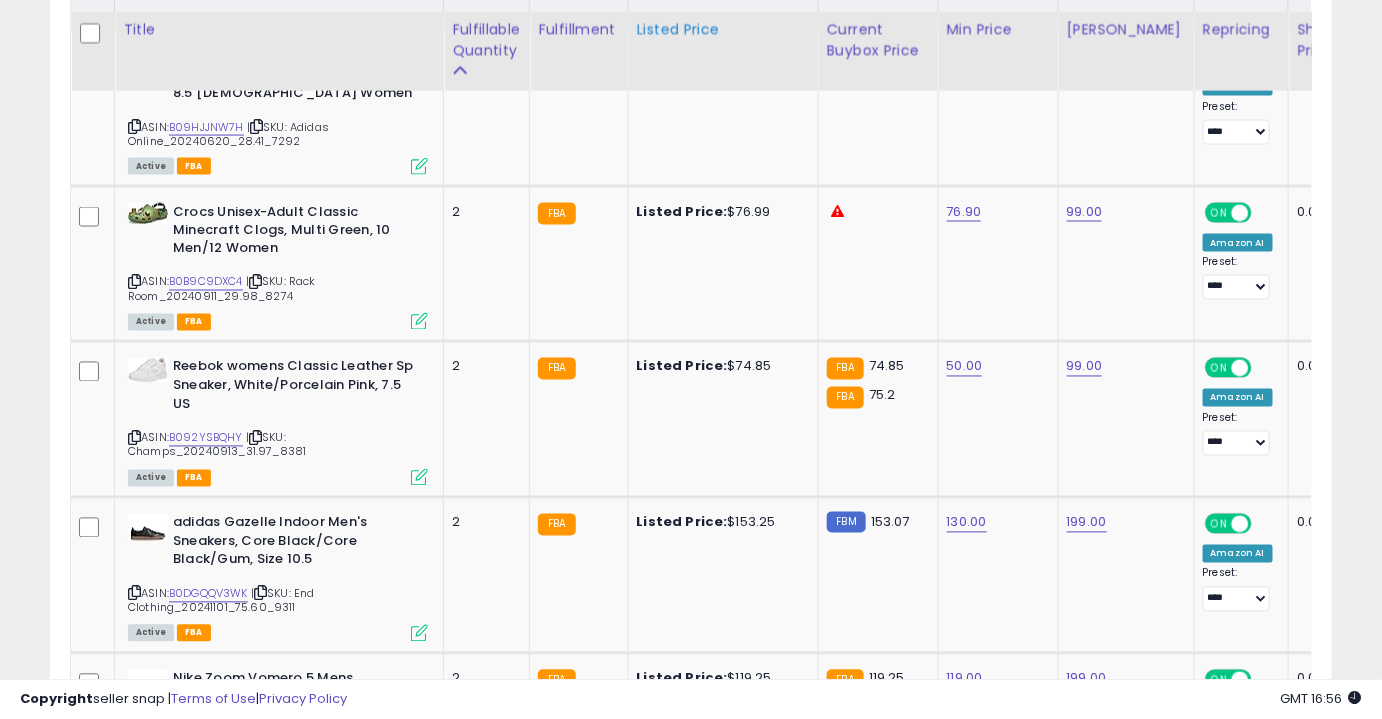 scroll, scrollTop: 1032, scrollLeft: 0, axis: vertical 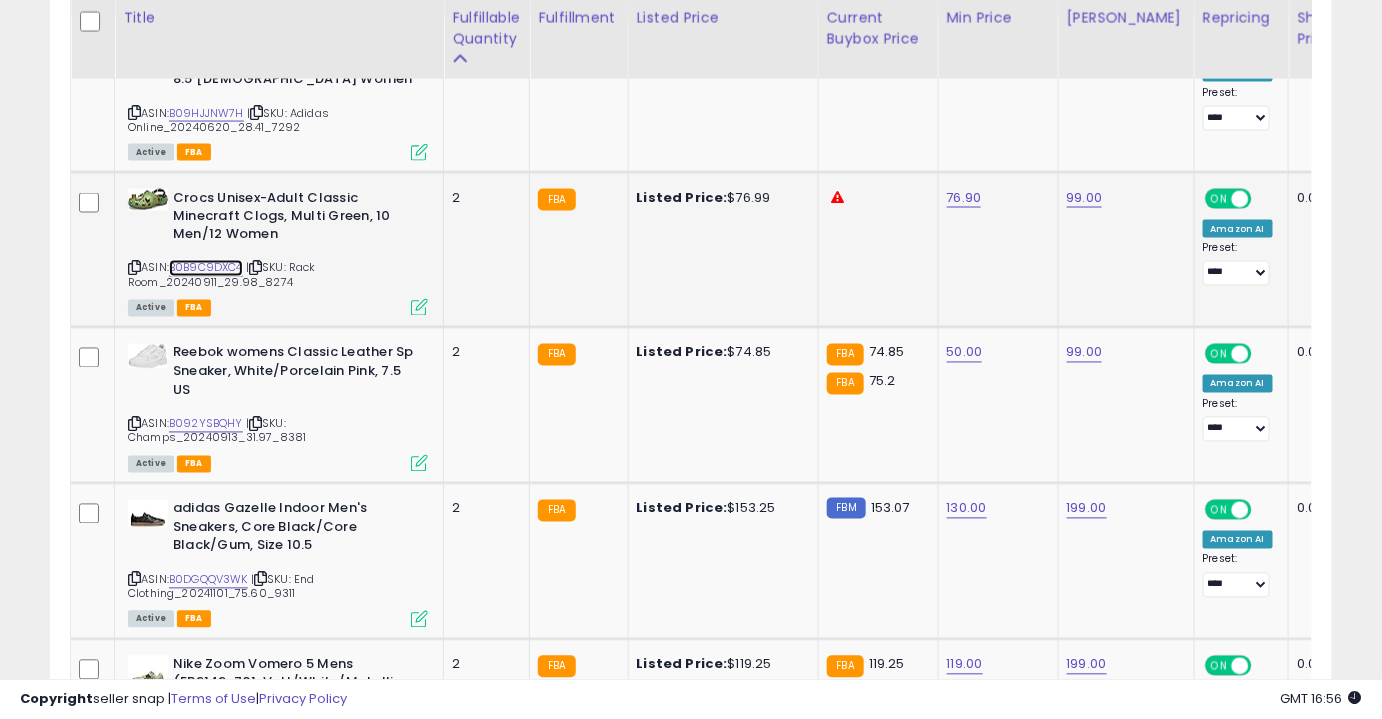 click on "B0B9C9DXC4" at bounding box center (206, 268) 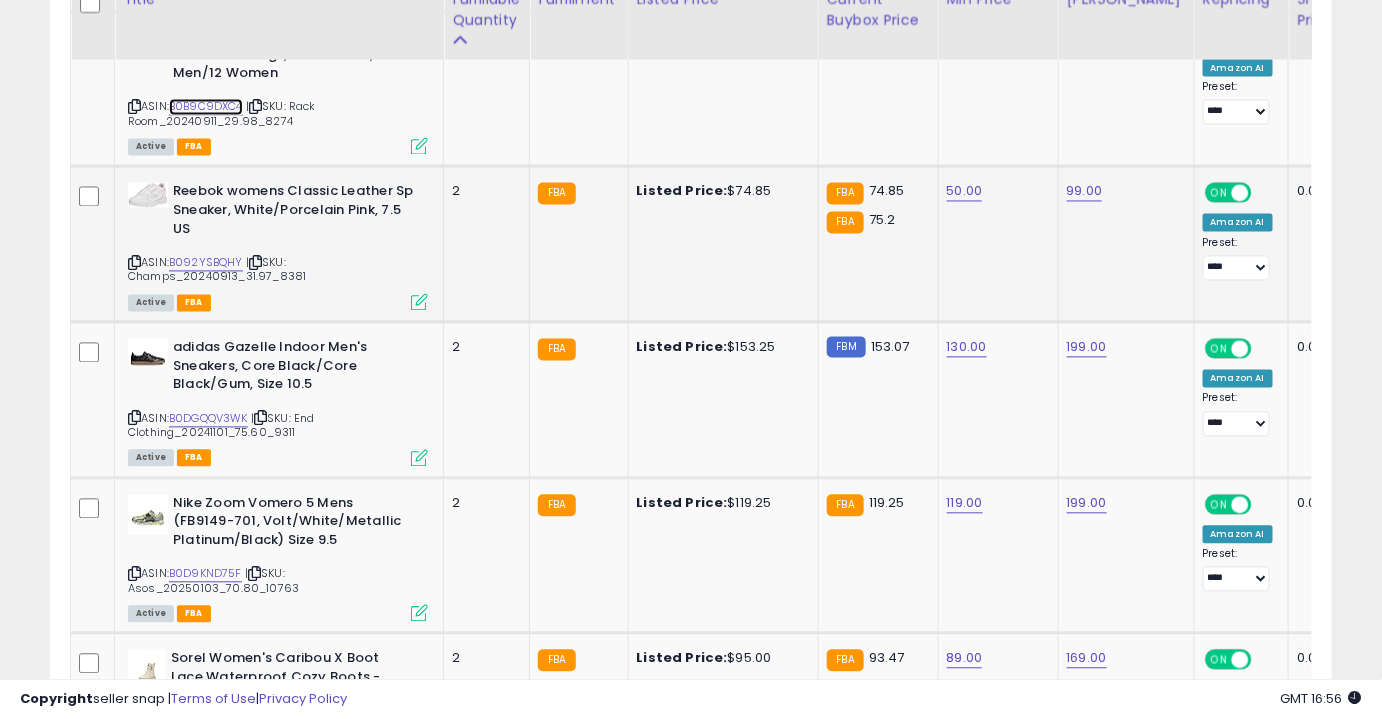 scroll, scrollTop: 1207, scrollLeft: 0, axis: vertical 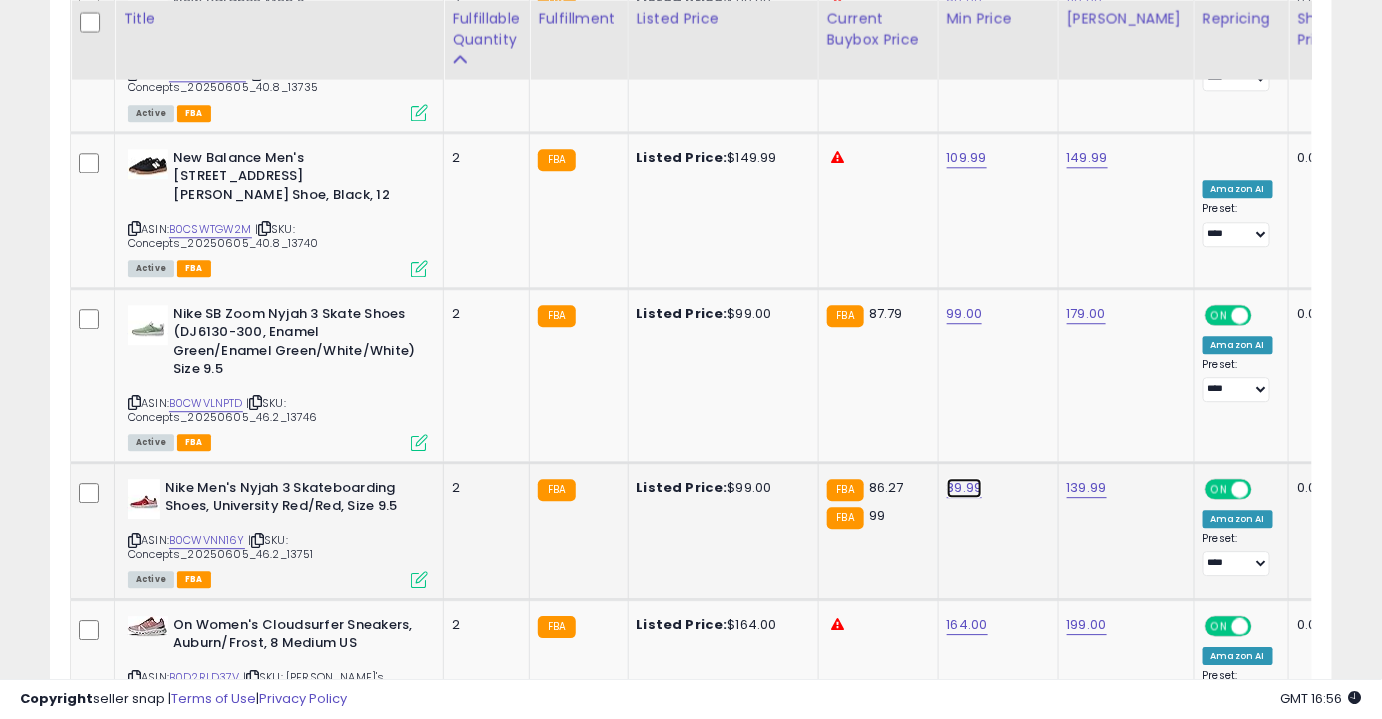 click on "89.99" at bounding box center (966, -3064) 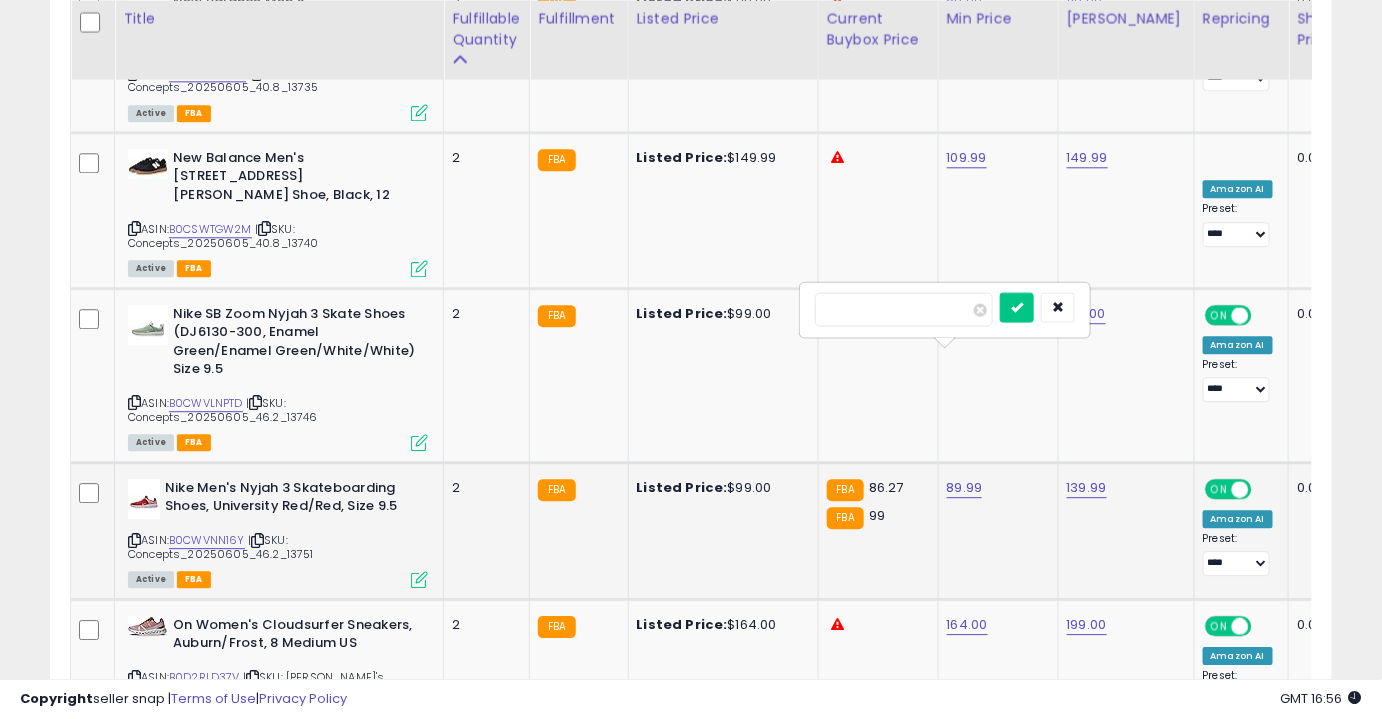 type on "**" 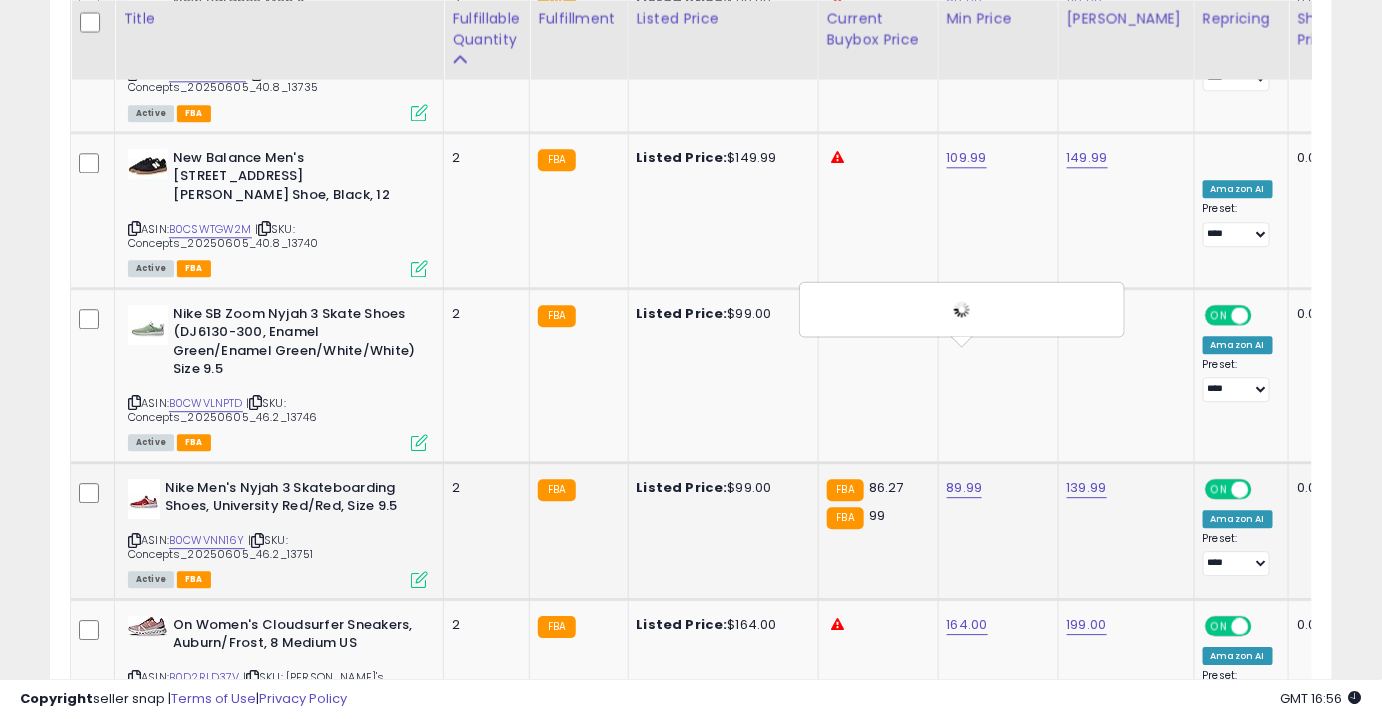 scroll, scrollTop: 4211, scrollLeft: 0, axis: vertical 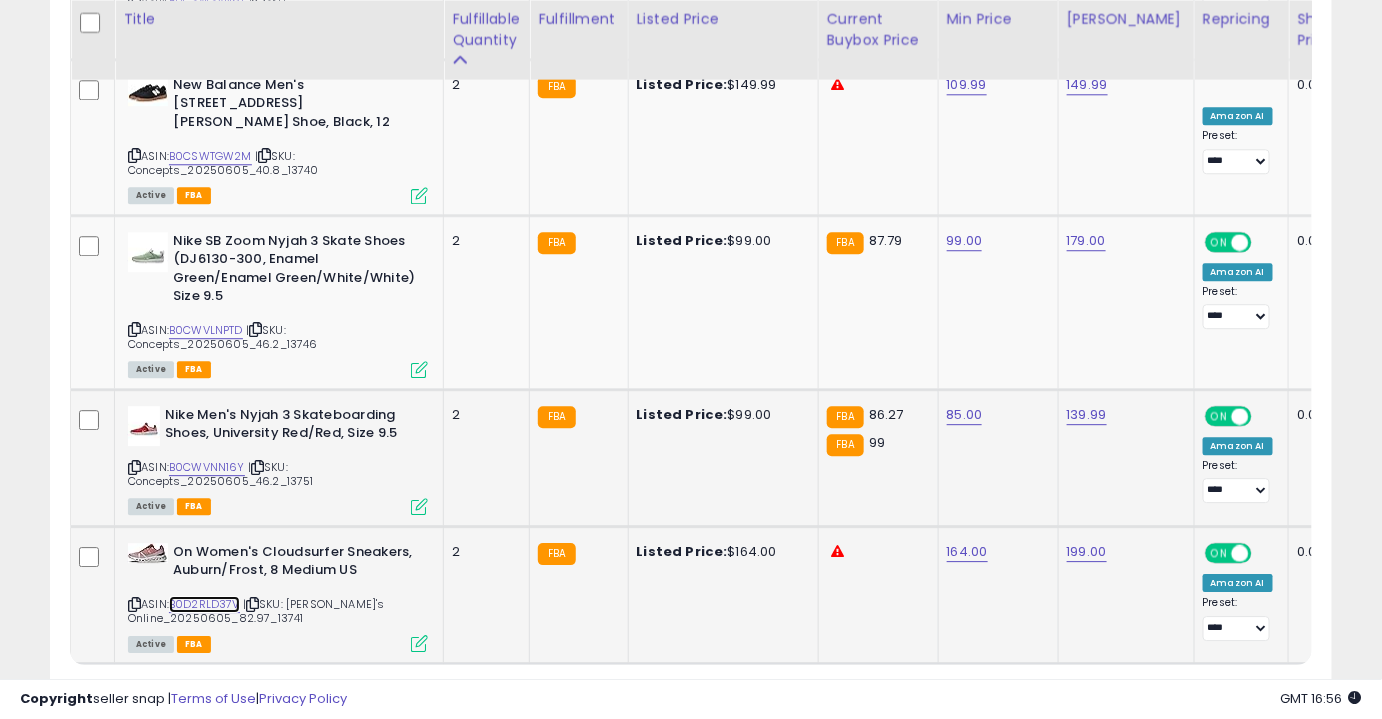 click on "B0D2RLD37V" at bounding box center (204, 604) 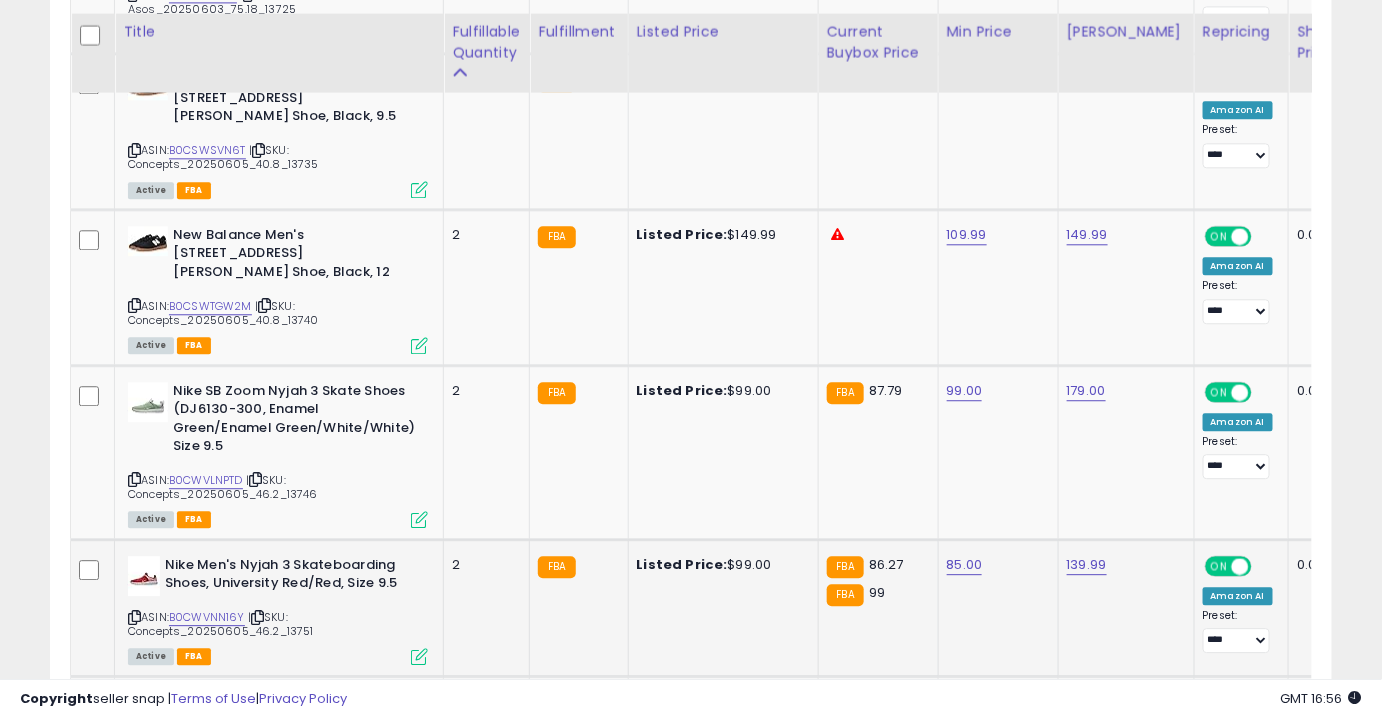 scroll, scrollTop: 4057, scrollLeft: 0, axis: vertical 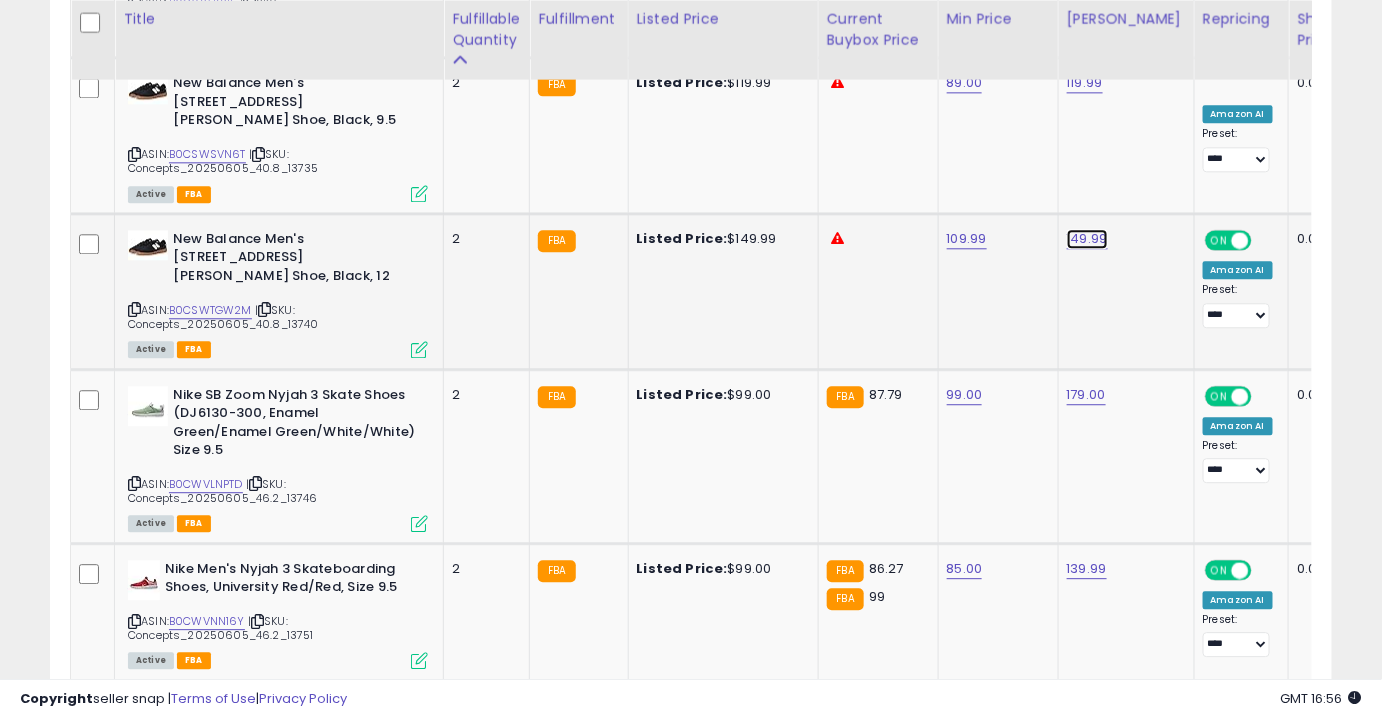 click on "149.99" at bounding box center (1085, -2983) 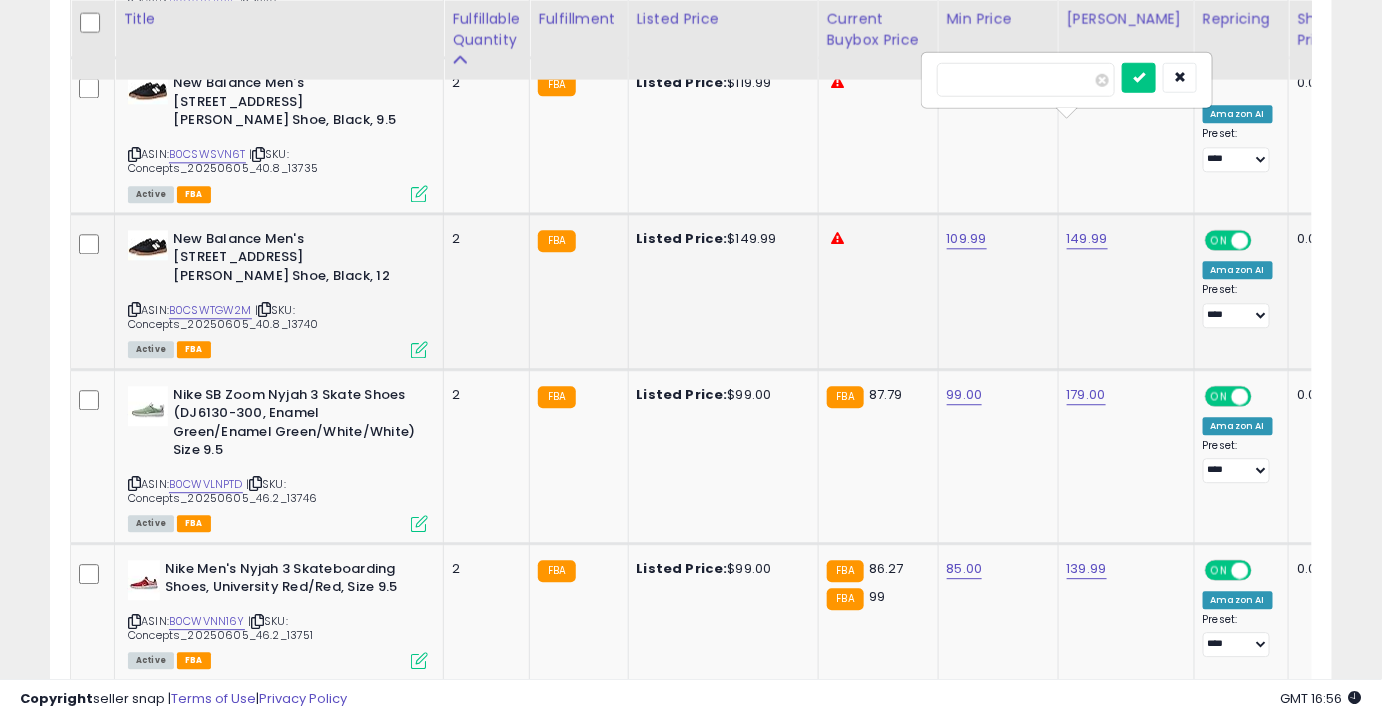 click on "******" at bounding box center (1026, 79) 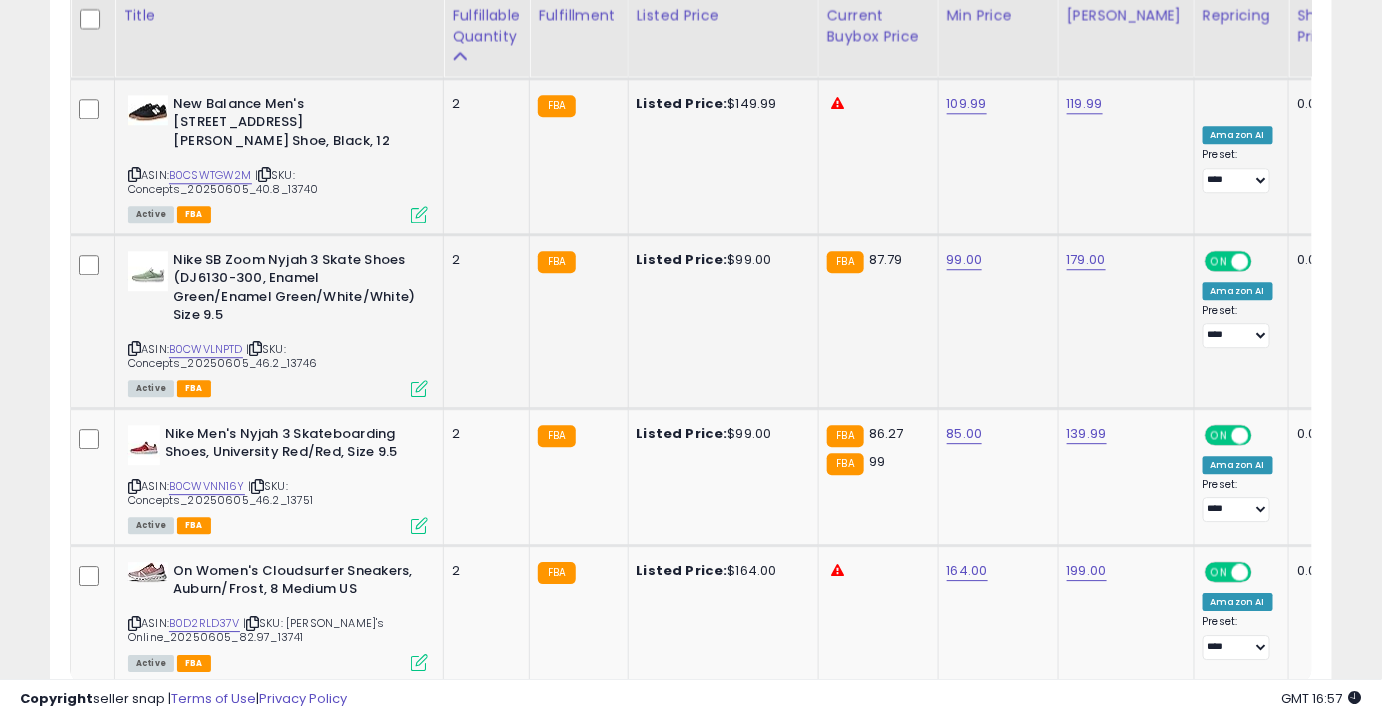 scroll, scrollTop: 4194, scrollLeft: 0, axis: vertical 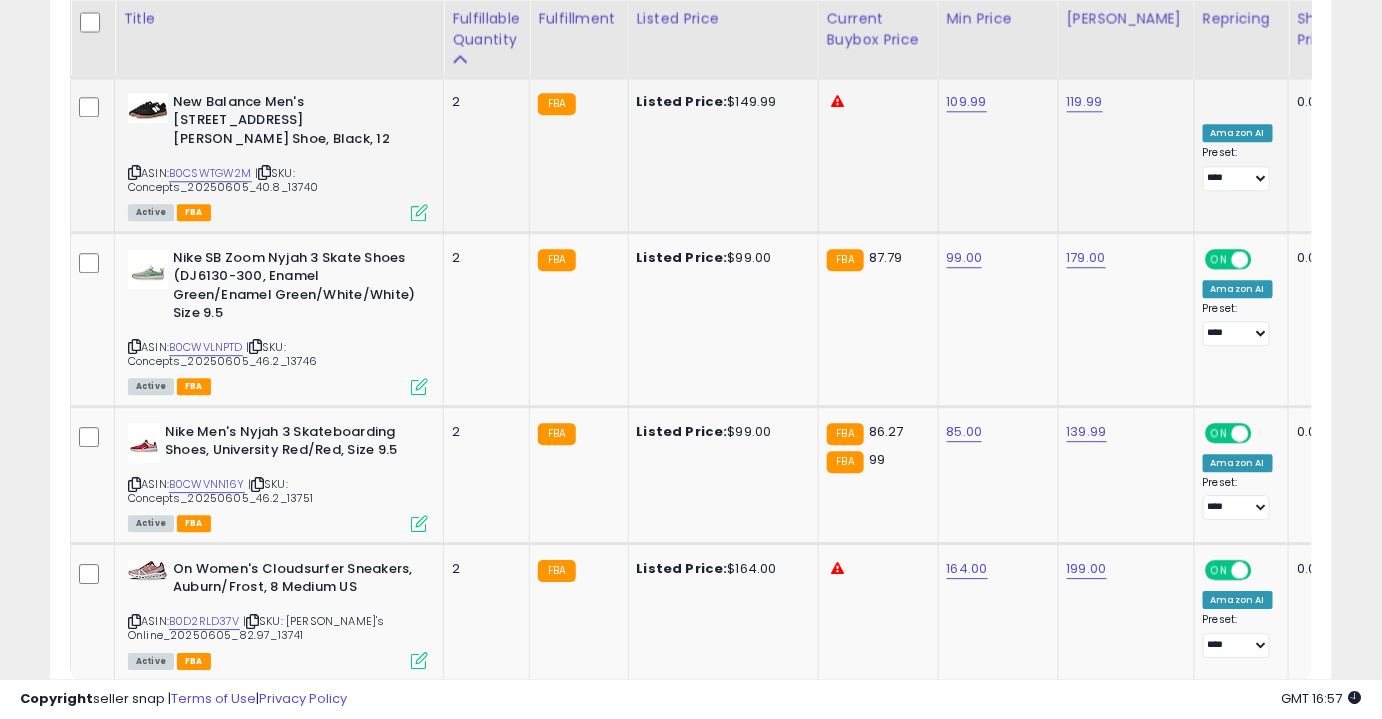 click on "42" 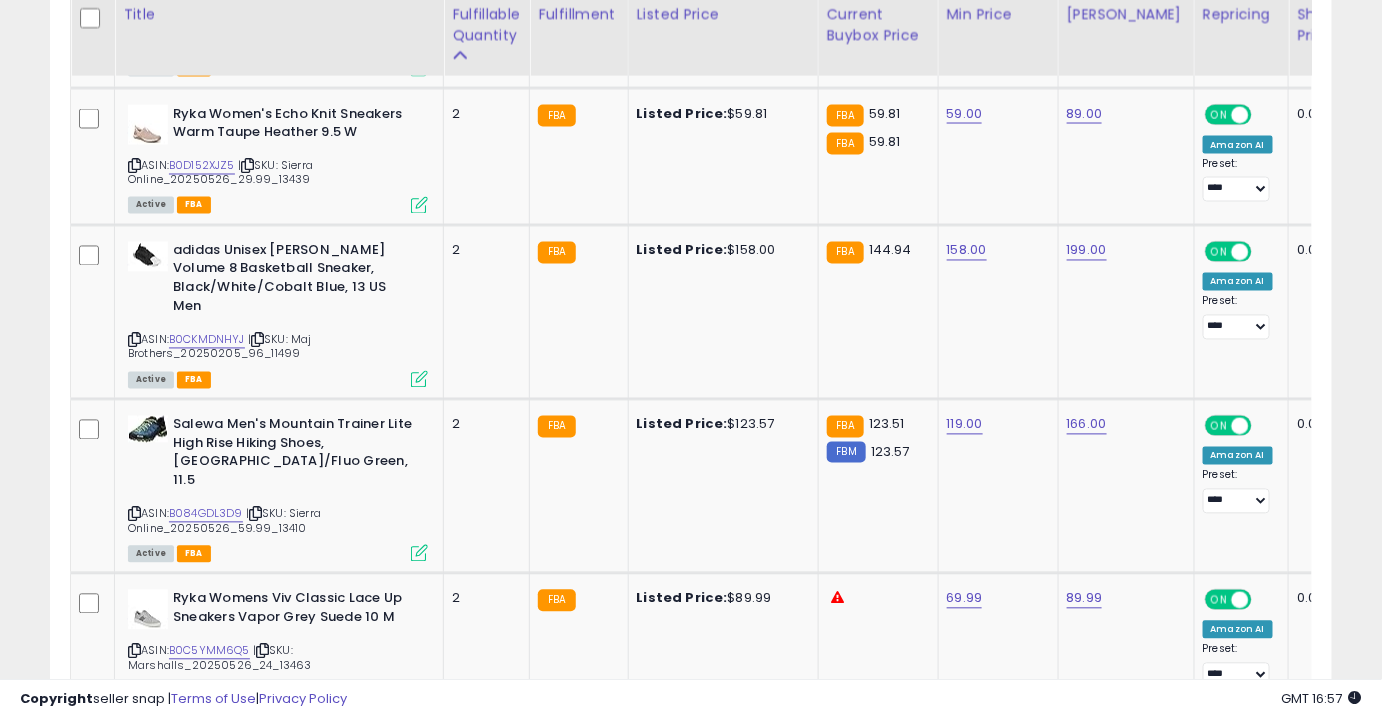 scroll, scrollTop: 1117, scrollLeft: 0, axis: vertical 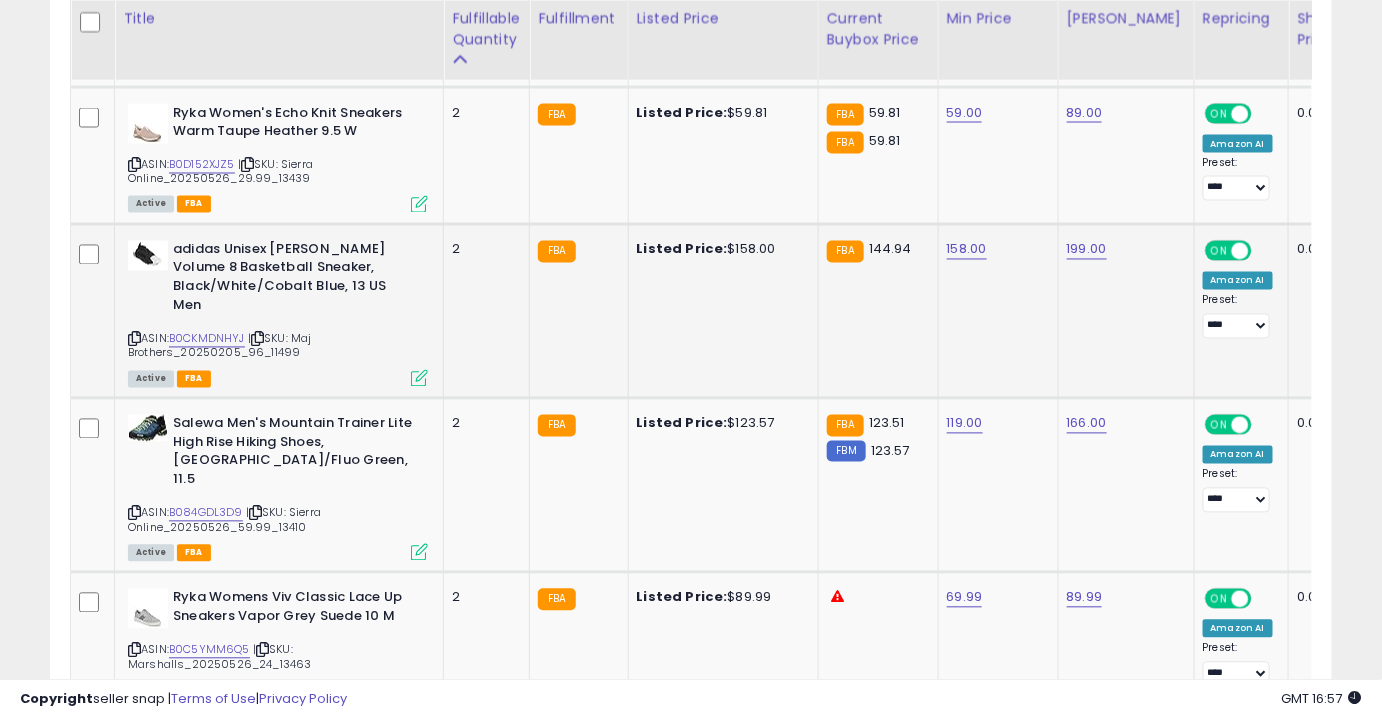 click on "158.00" 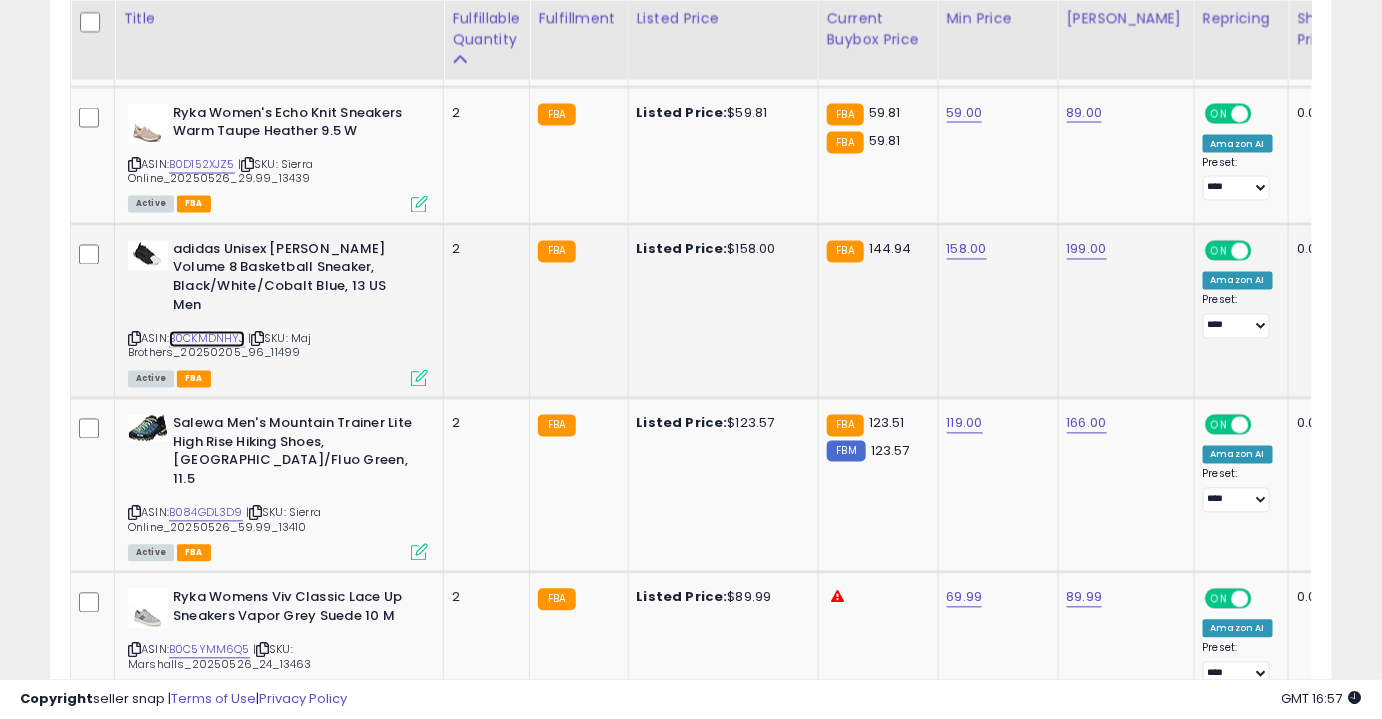 click on "B0CKMDNHYJ" at bounding box center [207, 339] 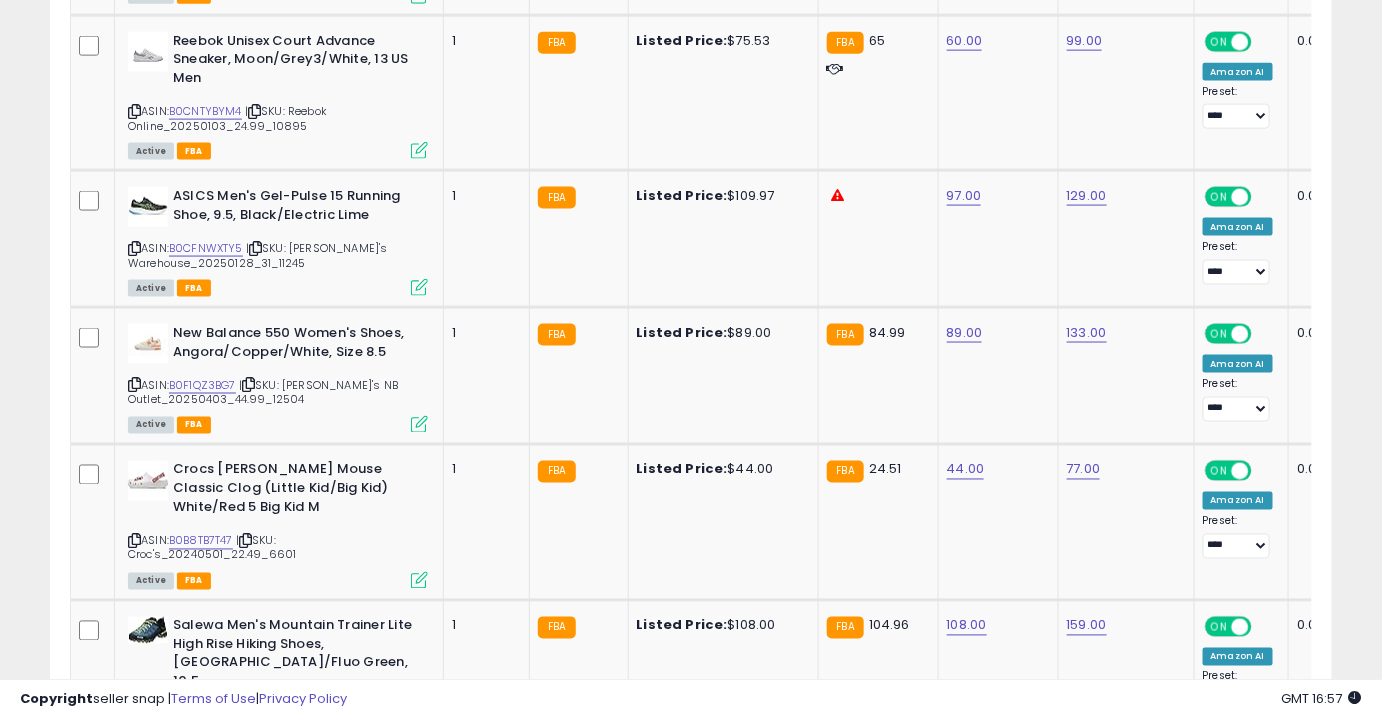 scroll, scrollTop: 3428, scrollLeft: 0, axis: vertical 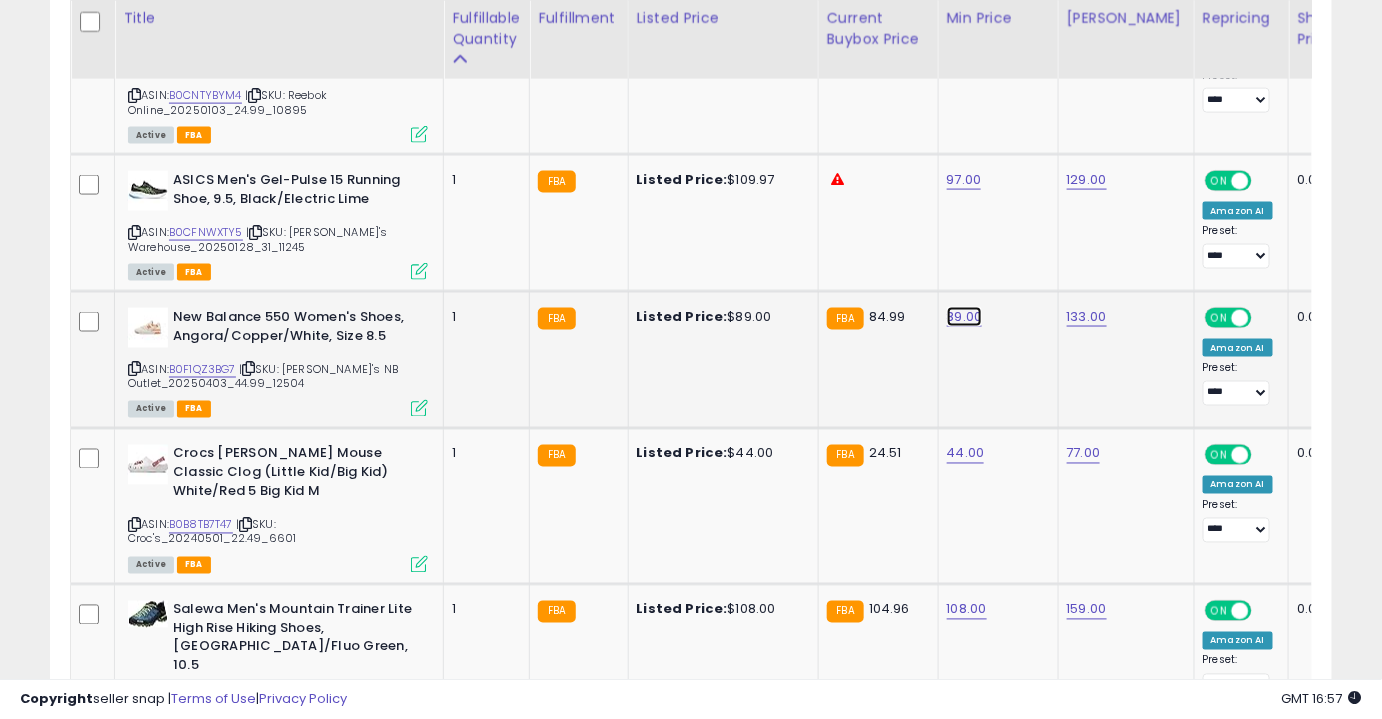 click on "89.00" at bounding box center [965, -2354] 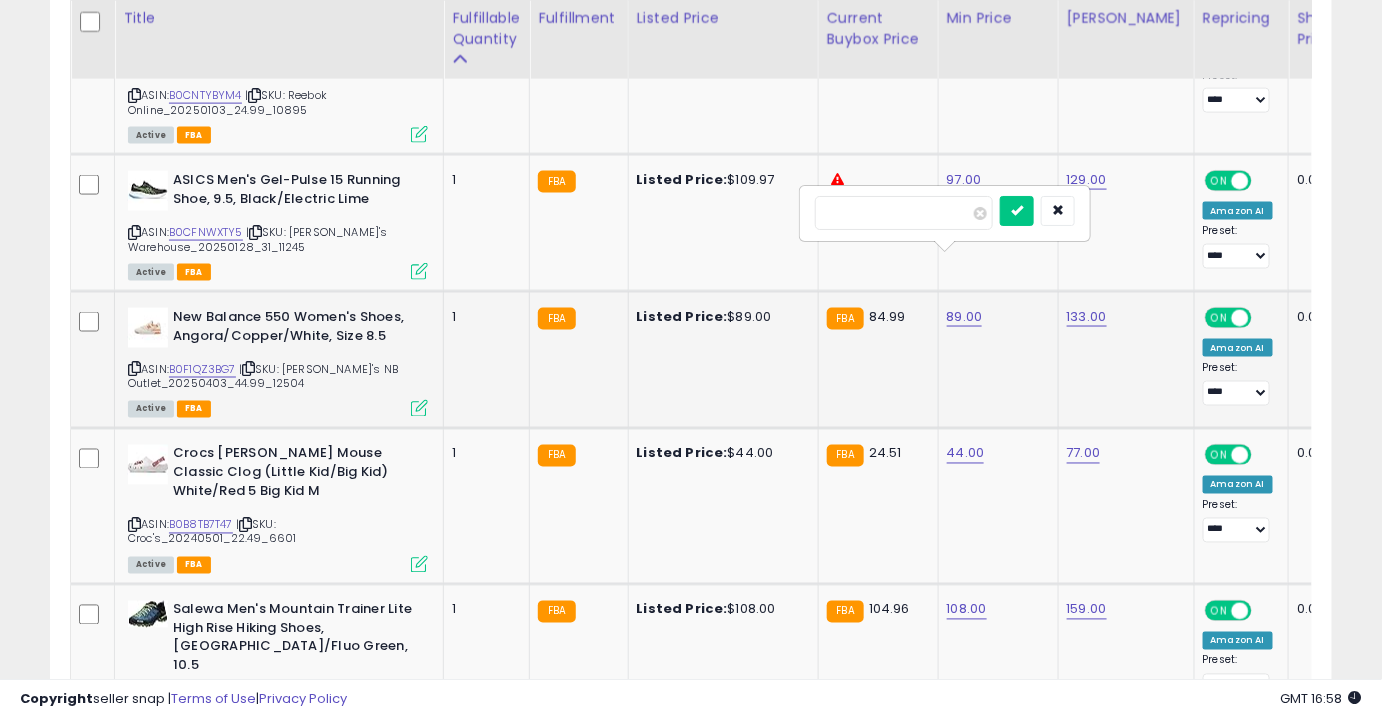 type on "**" 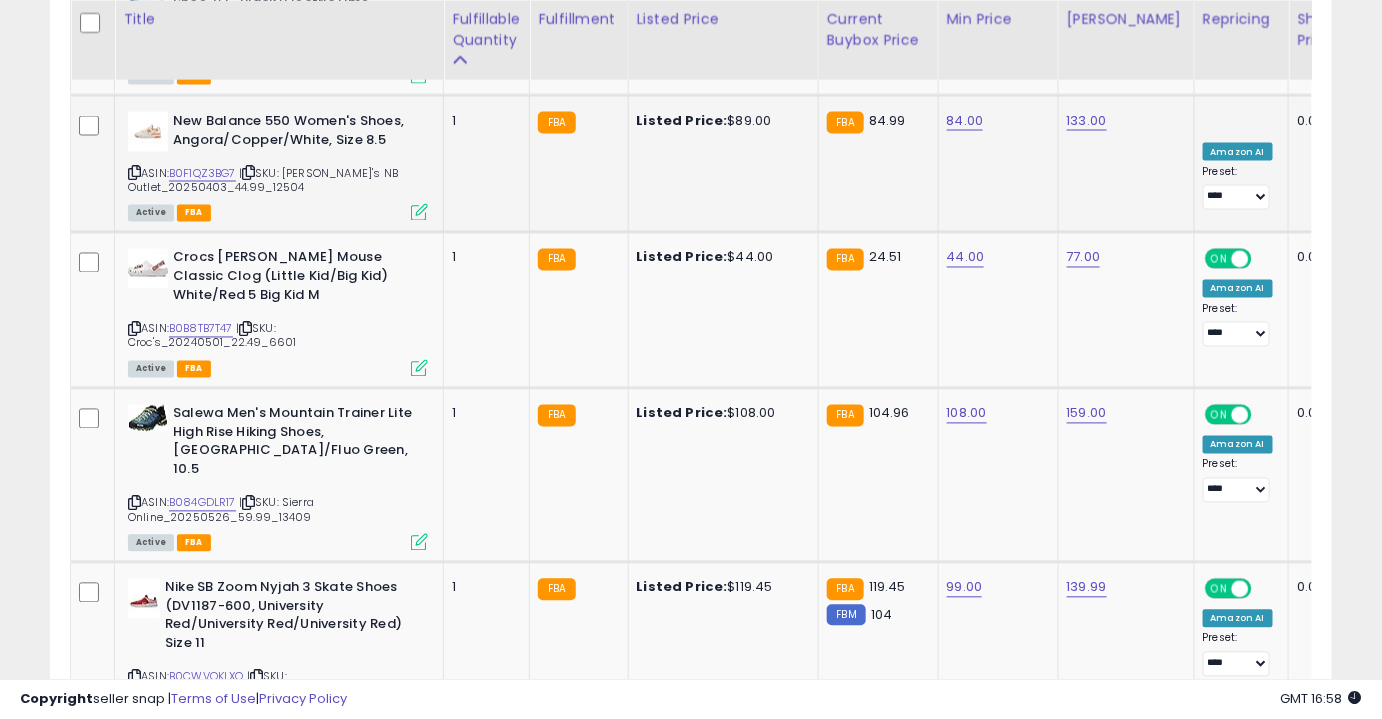 scroll, scrollTop: 3626, scrollLeft: 0, axis: vertical 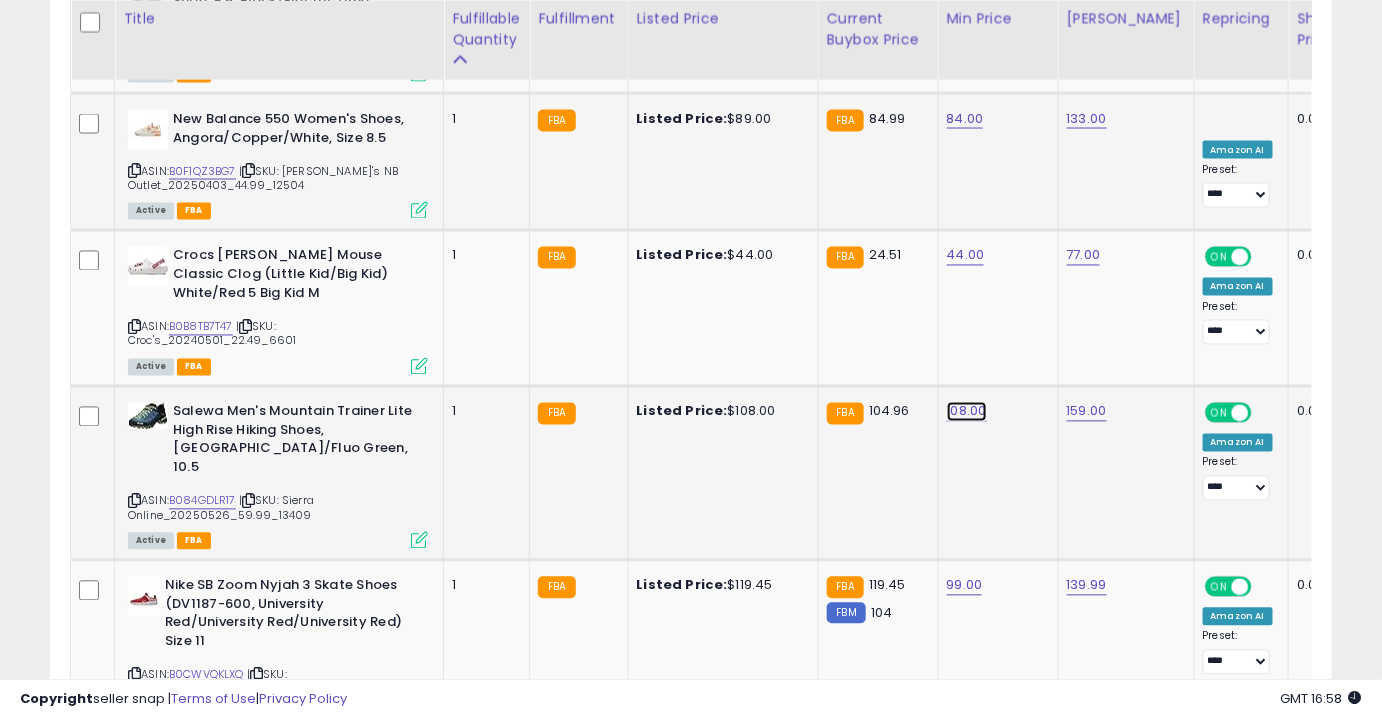 click on "108.00" at bounding box center (965, -2552) 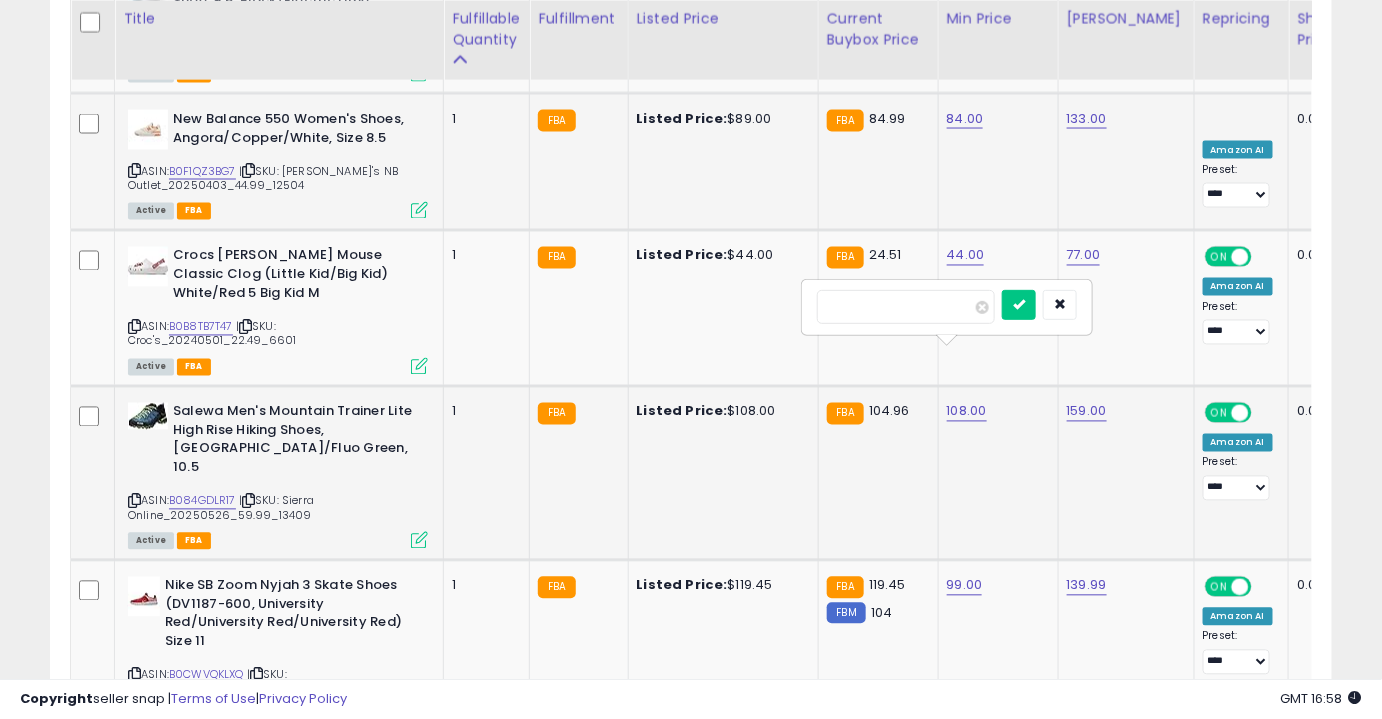 type on "***" 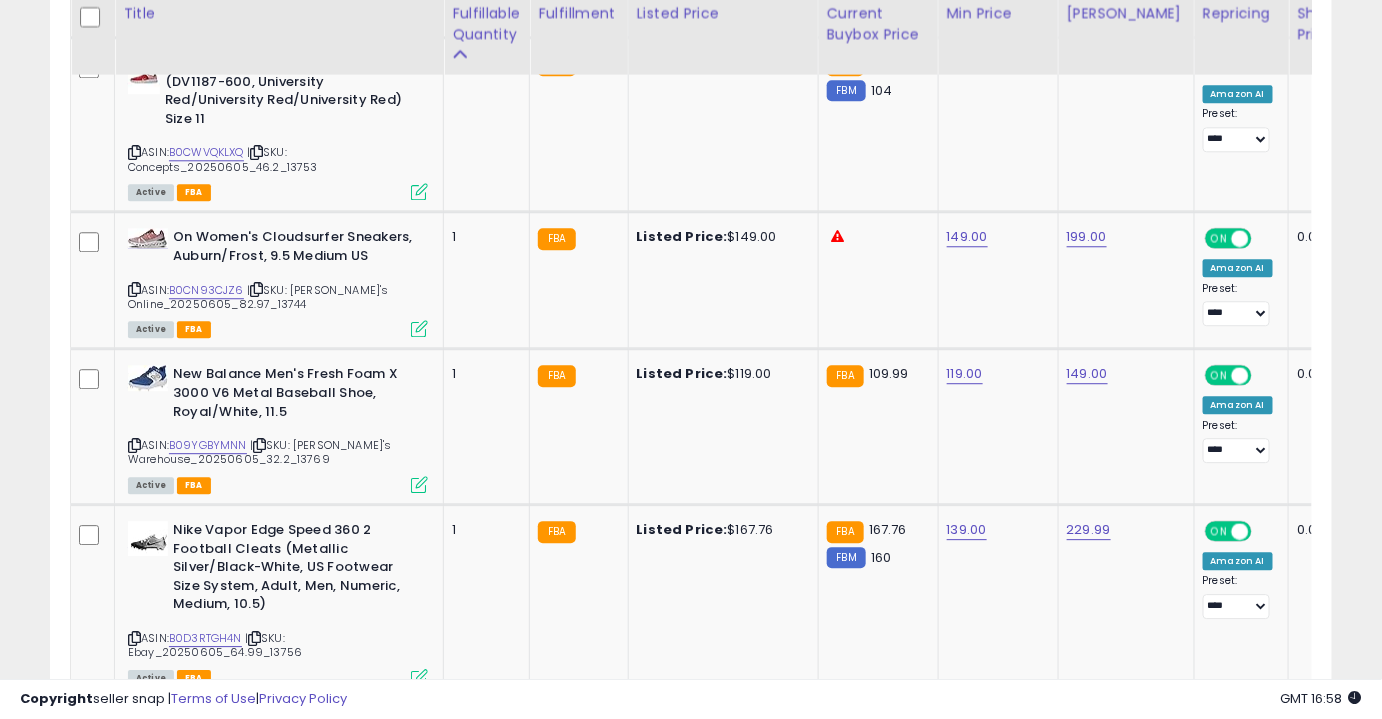 scroll, scrollTop: 4151, scrollLeft: 0, axis: vertical 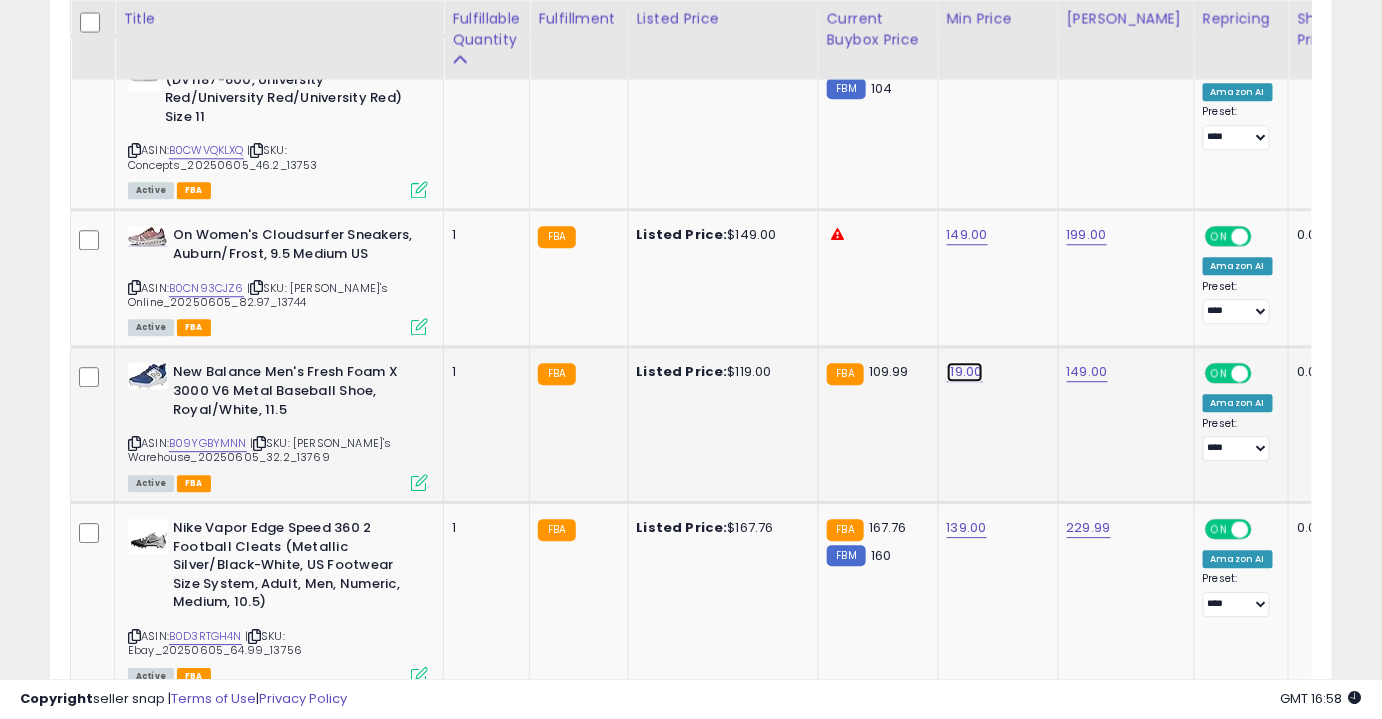 click on "119.00" at bounding box center [965, -3077] 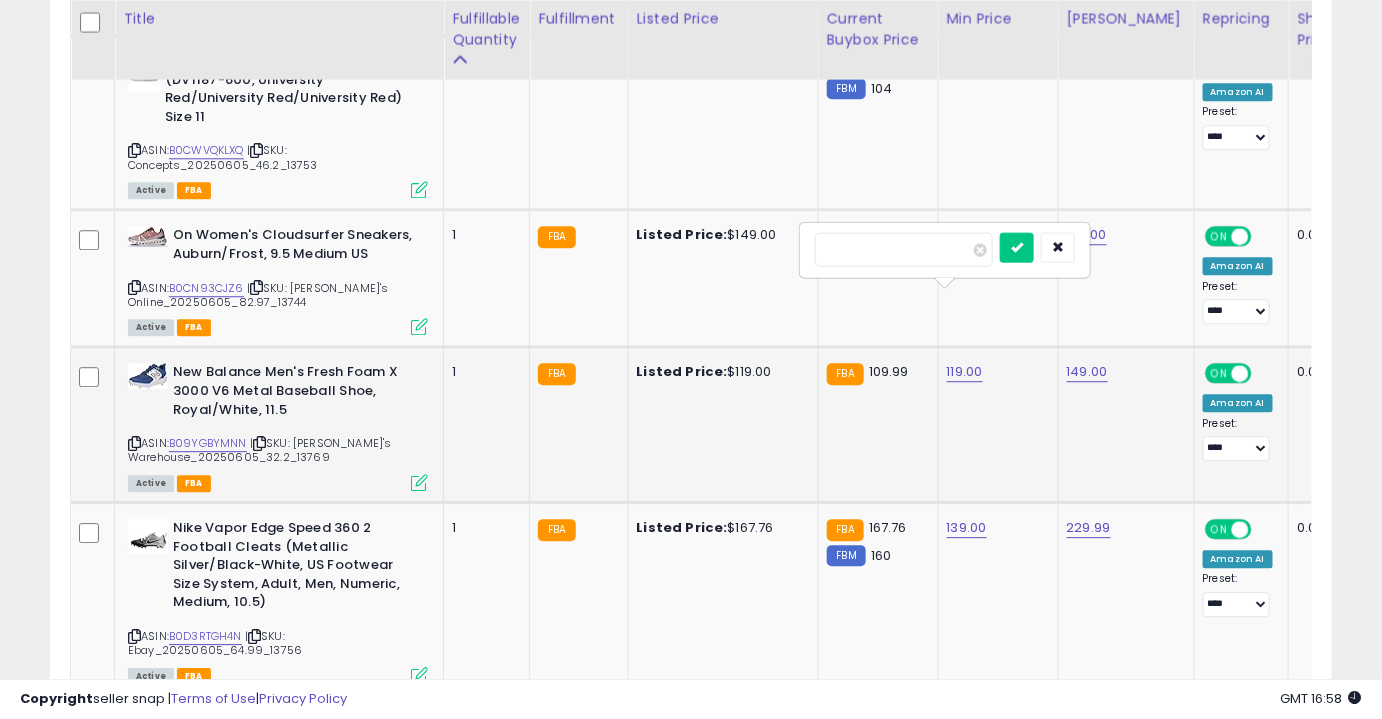 type on "***" 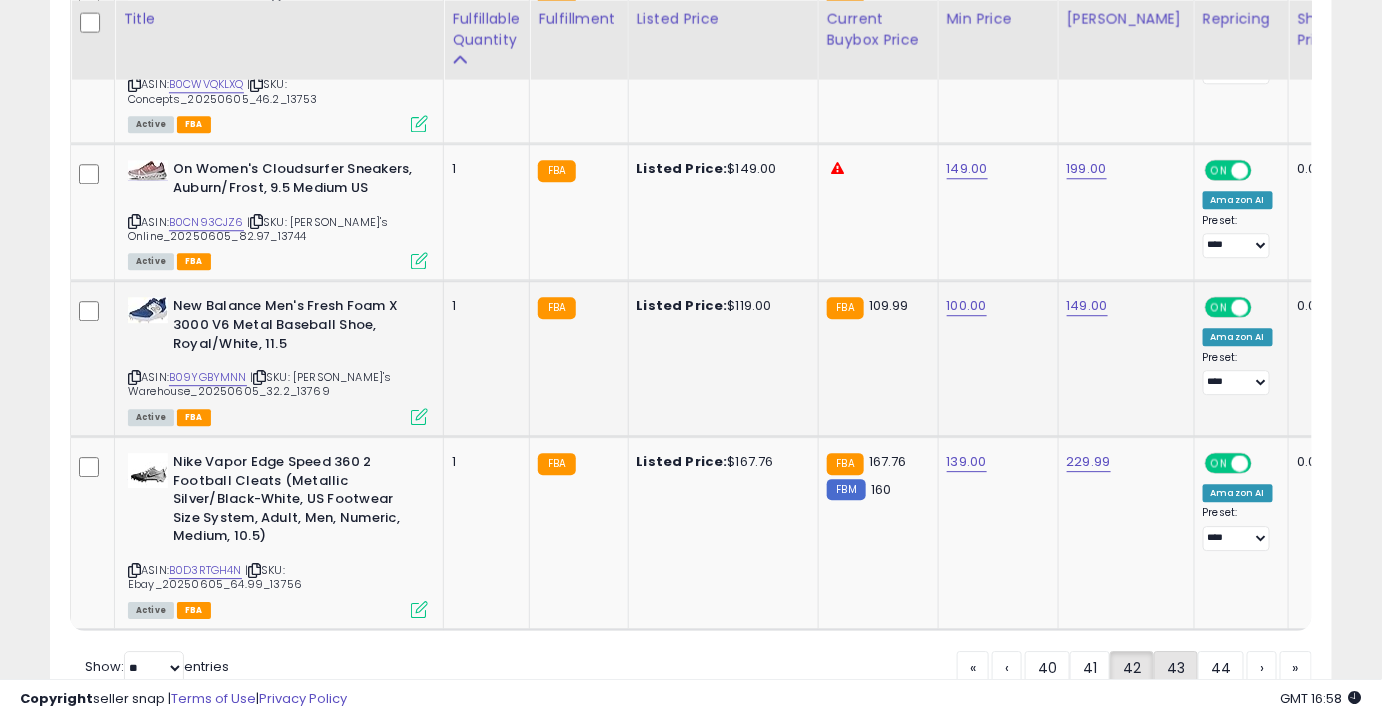 click on "43" 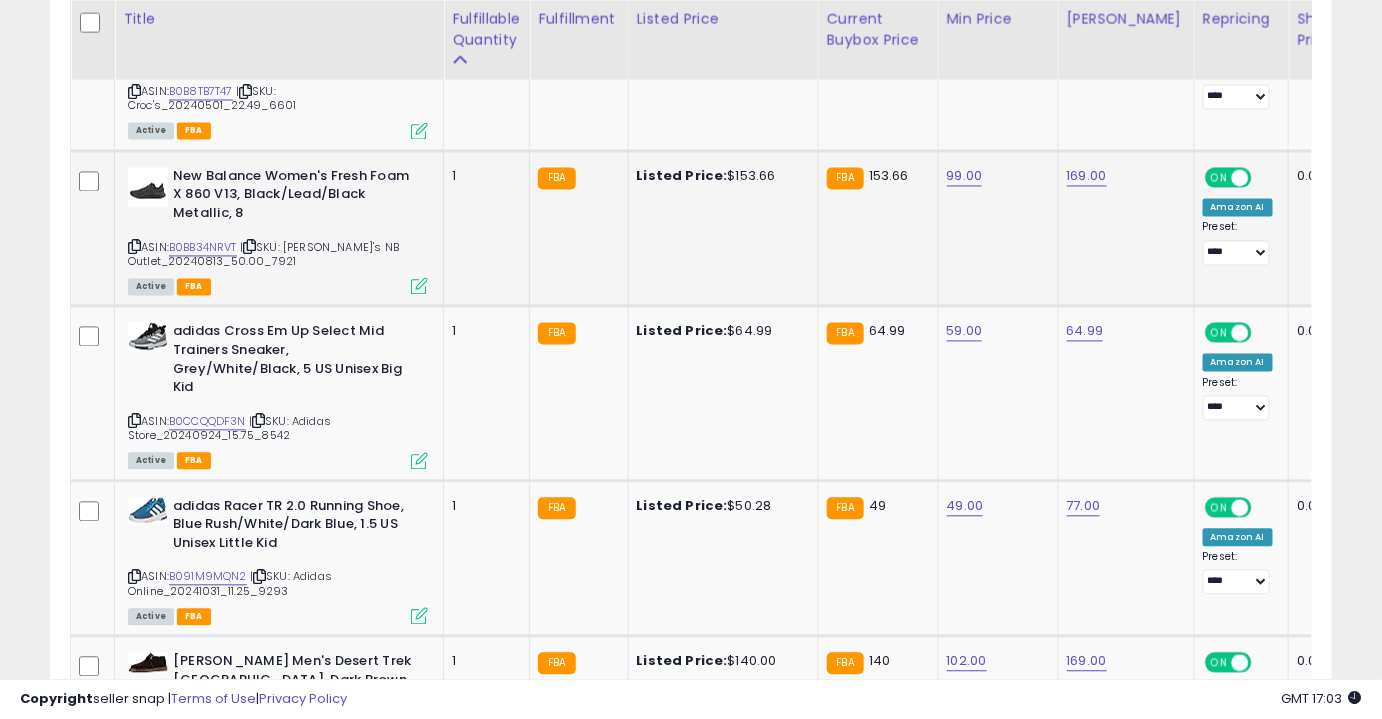 scroll, scrollTop: 1192, scrollLeft: 0, axis: vertical 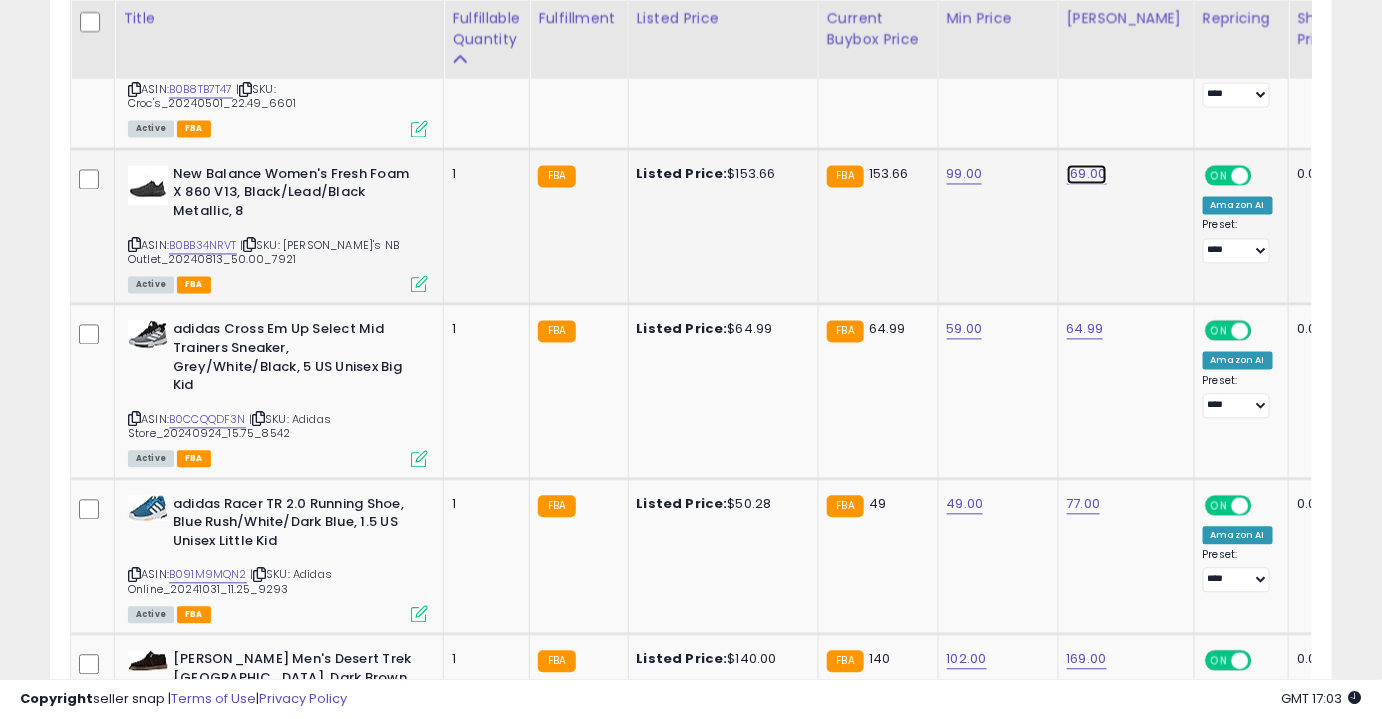 click on "169.00" at bounding box center (1087, -118) 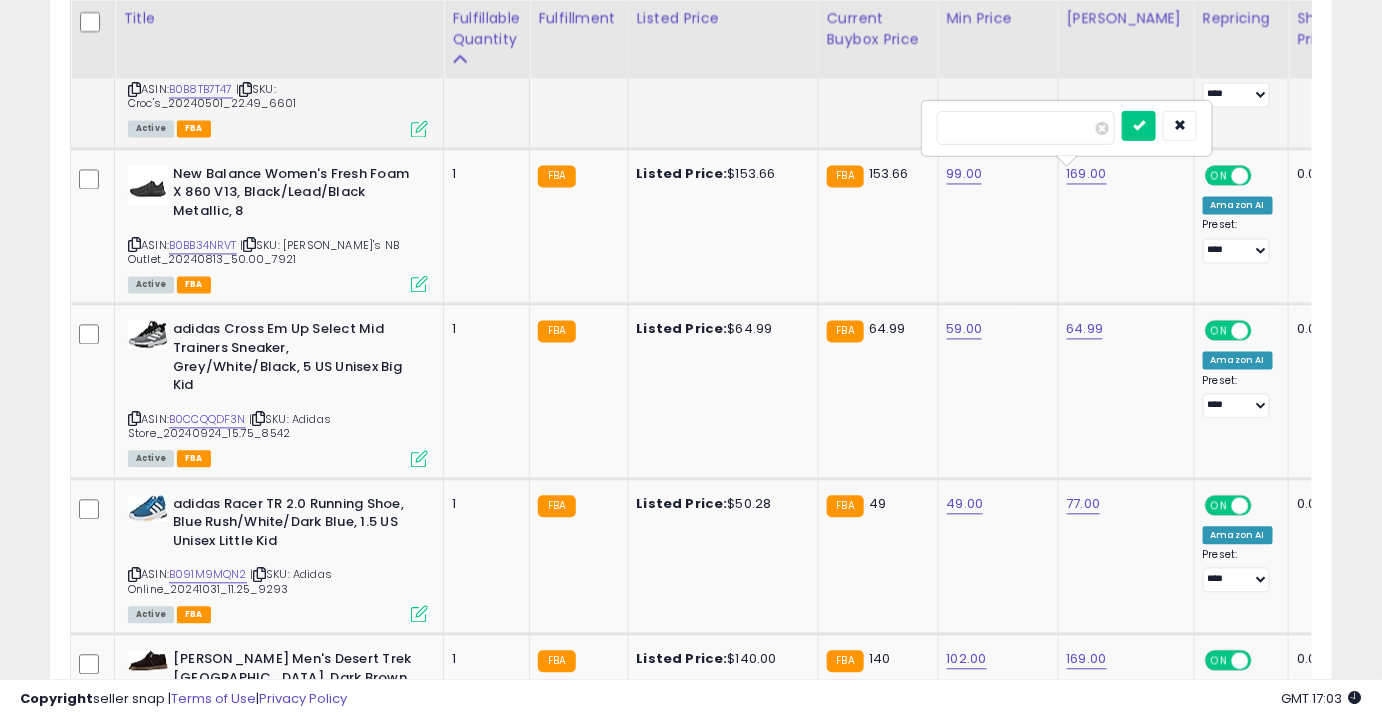 drag, startPoint x: 1041, startPoint y: 131, endPoint x: 897, endPoint y: 134, distance: 144.03125 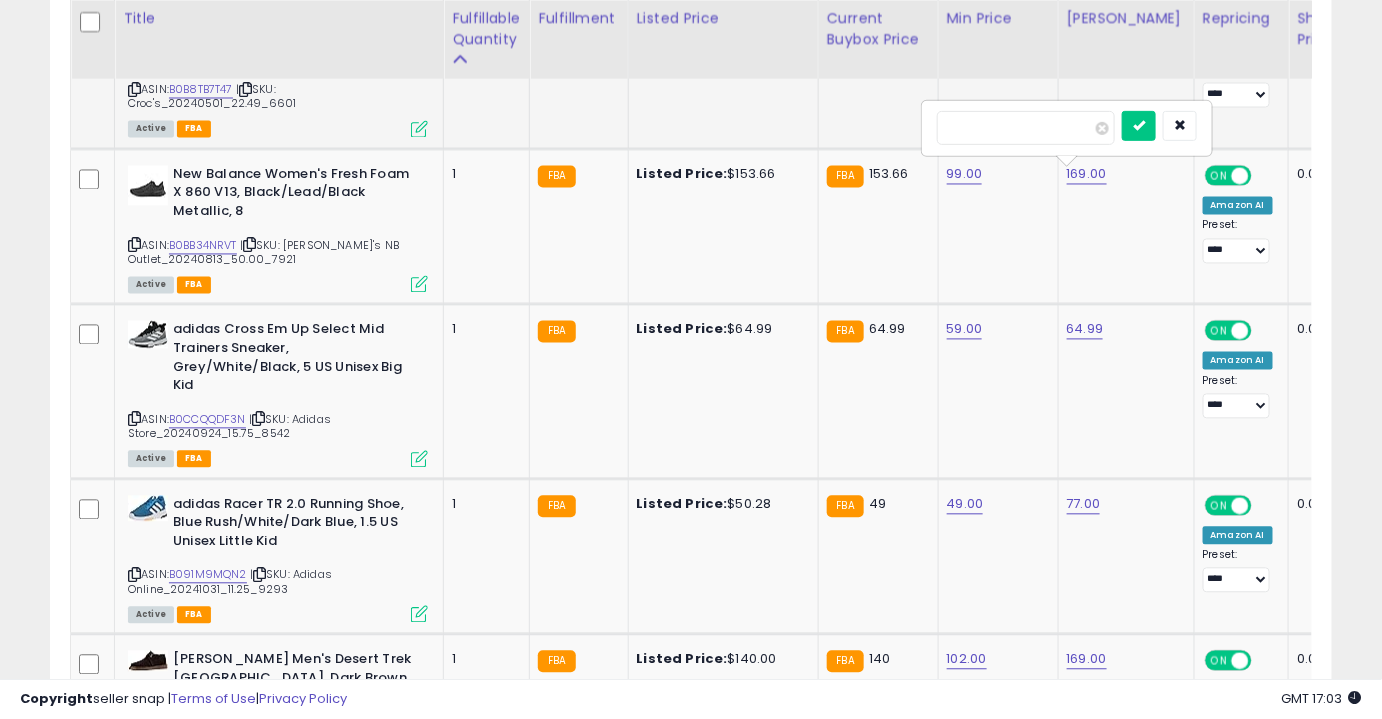 type on "******" 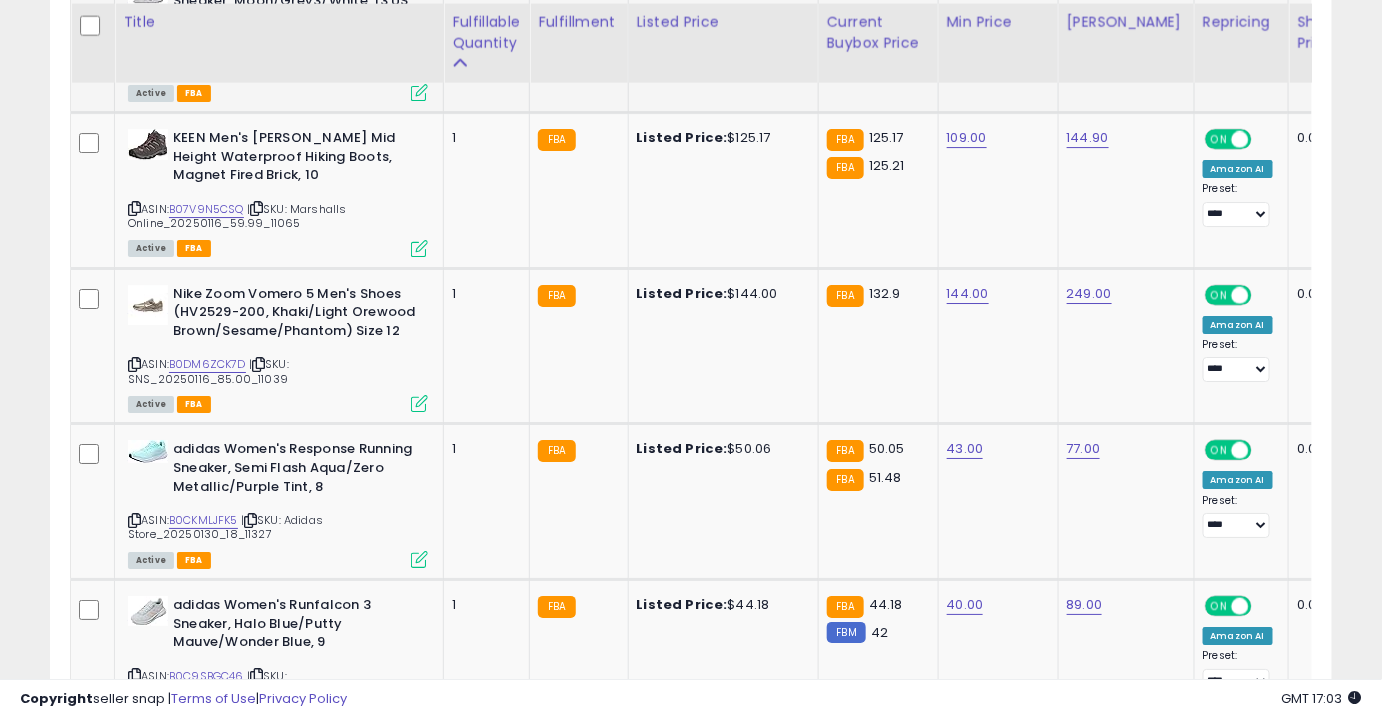 scroll, scrollTop: 2185, scrollLeft: 0, axis: vertical 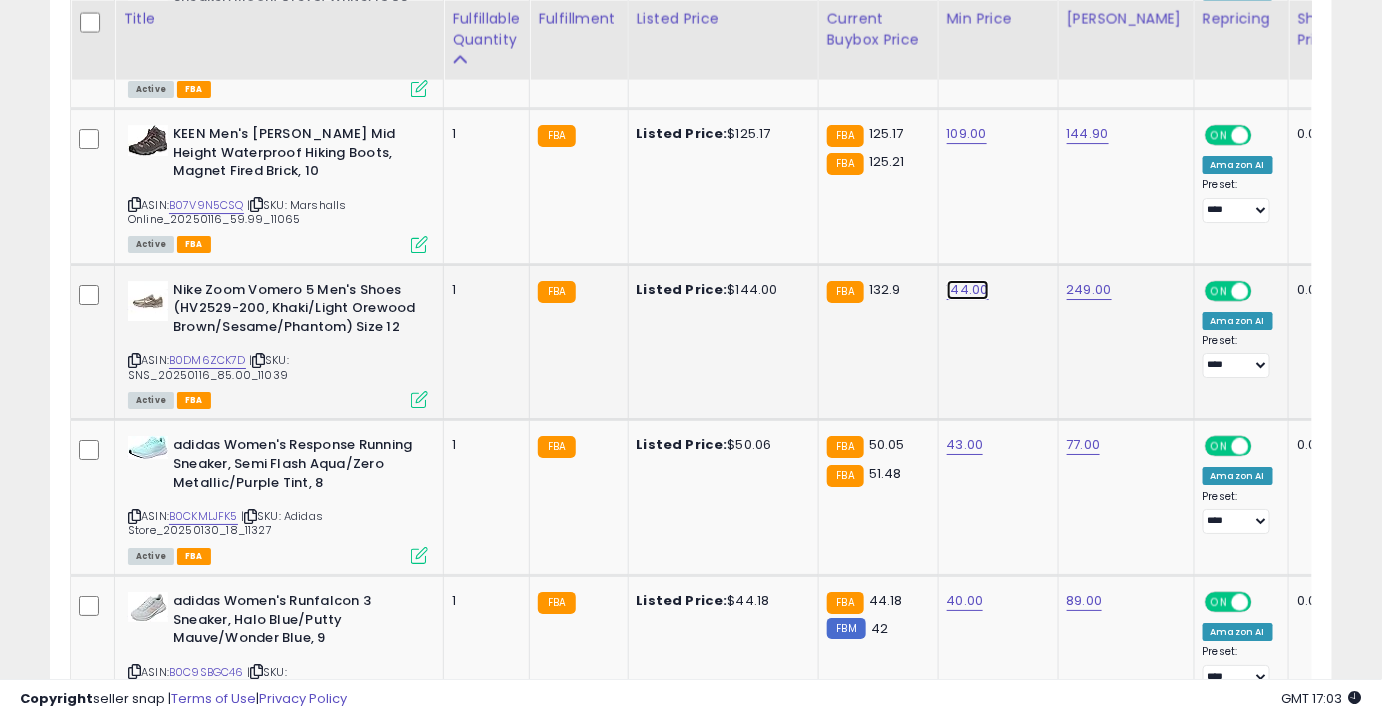 click on "144.00" at bounding box center (967, -1111) 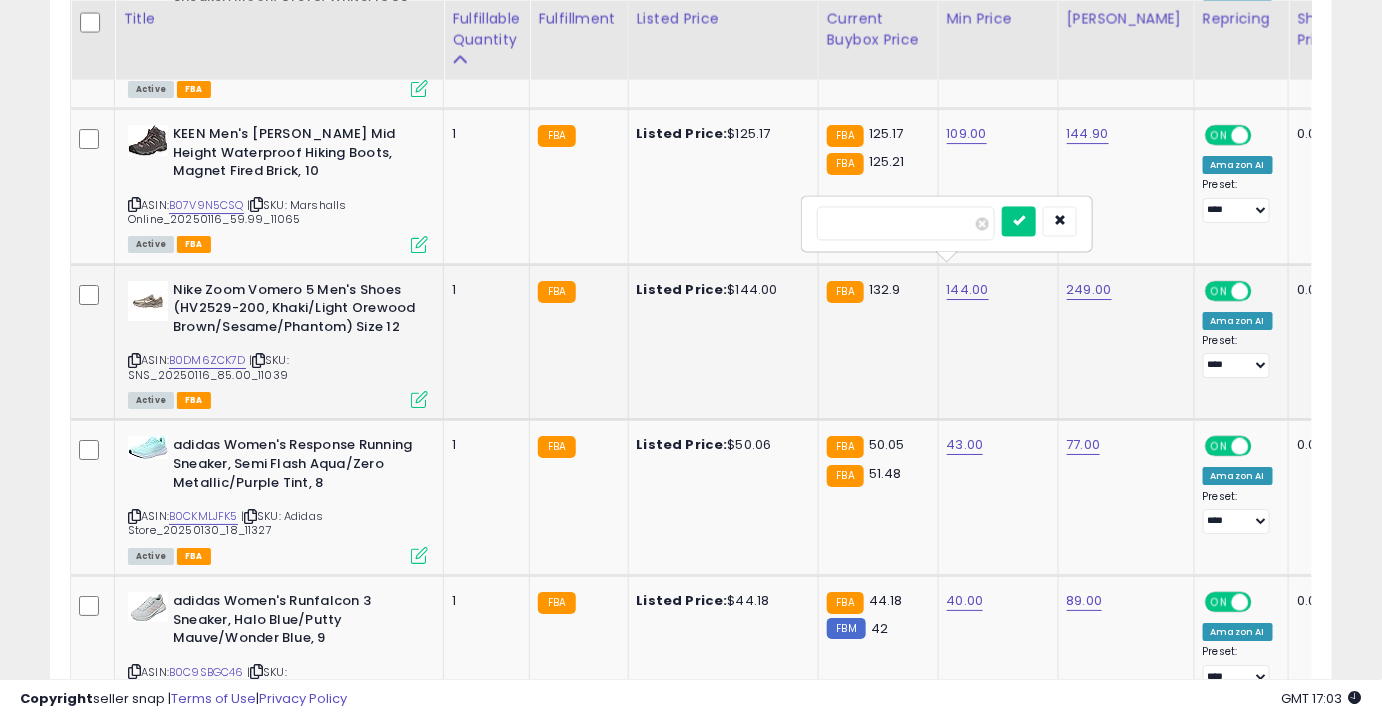 type on "***" 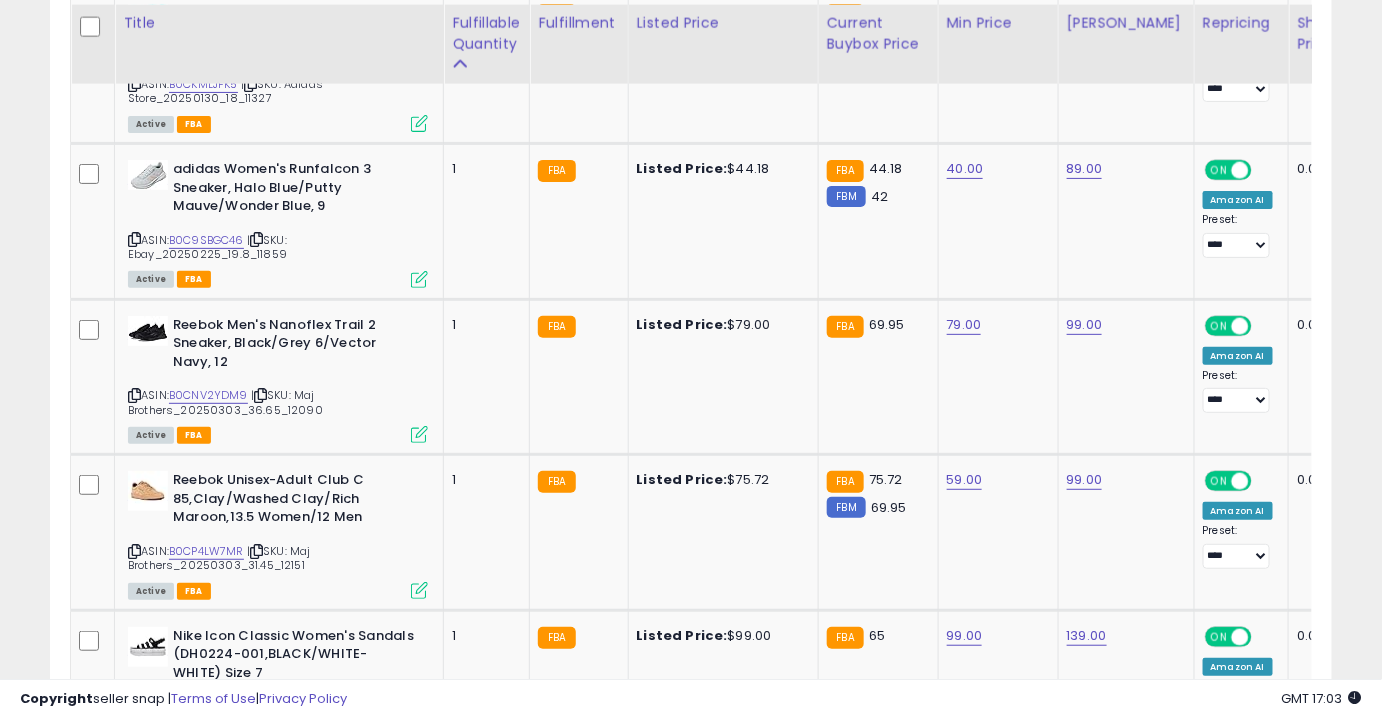 scroll, scrollTop: 2624, scrollLeft: 0, axis: vertical 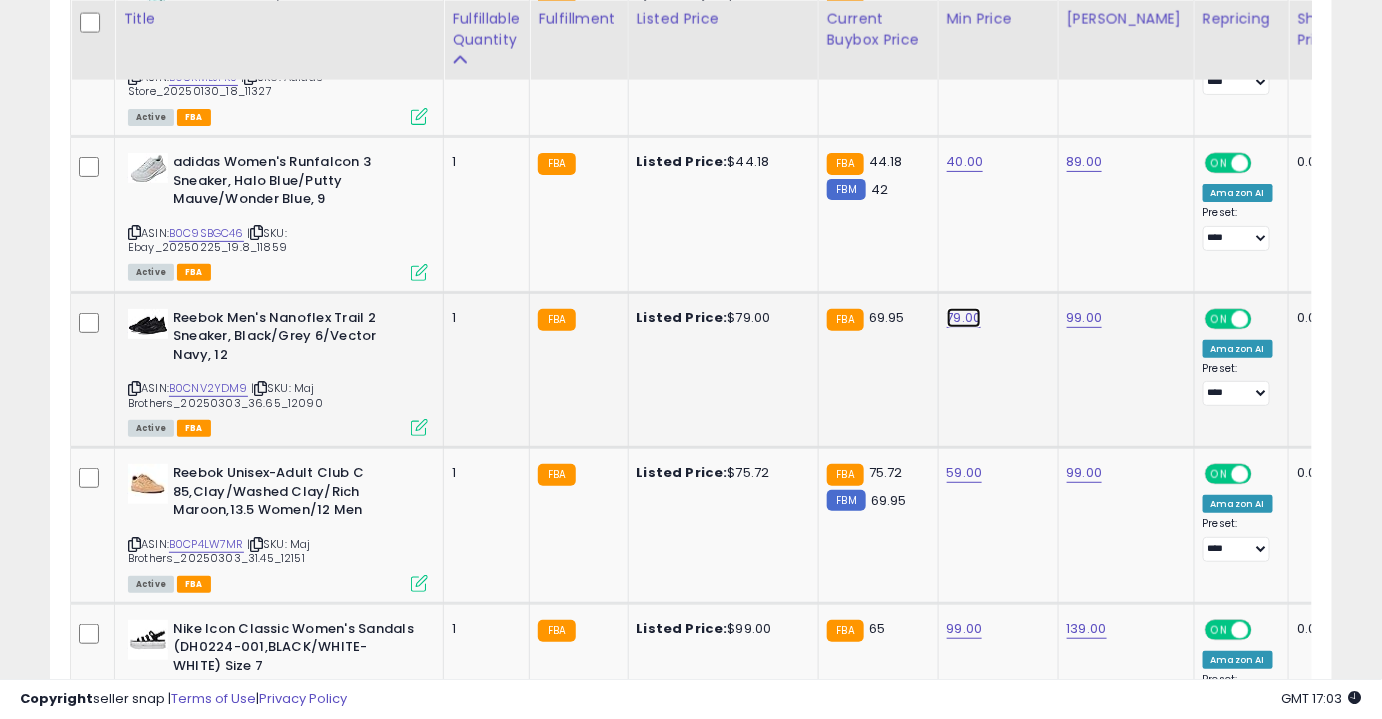 click on "79.00" at bounding box center [967, -1550] 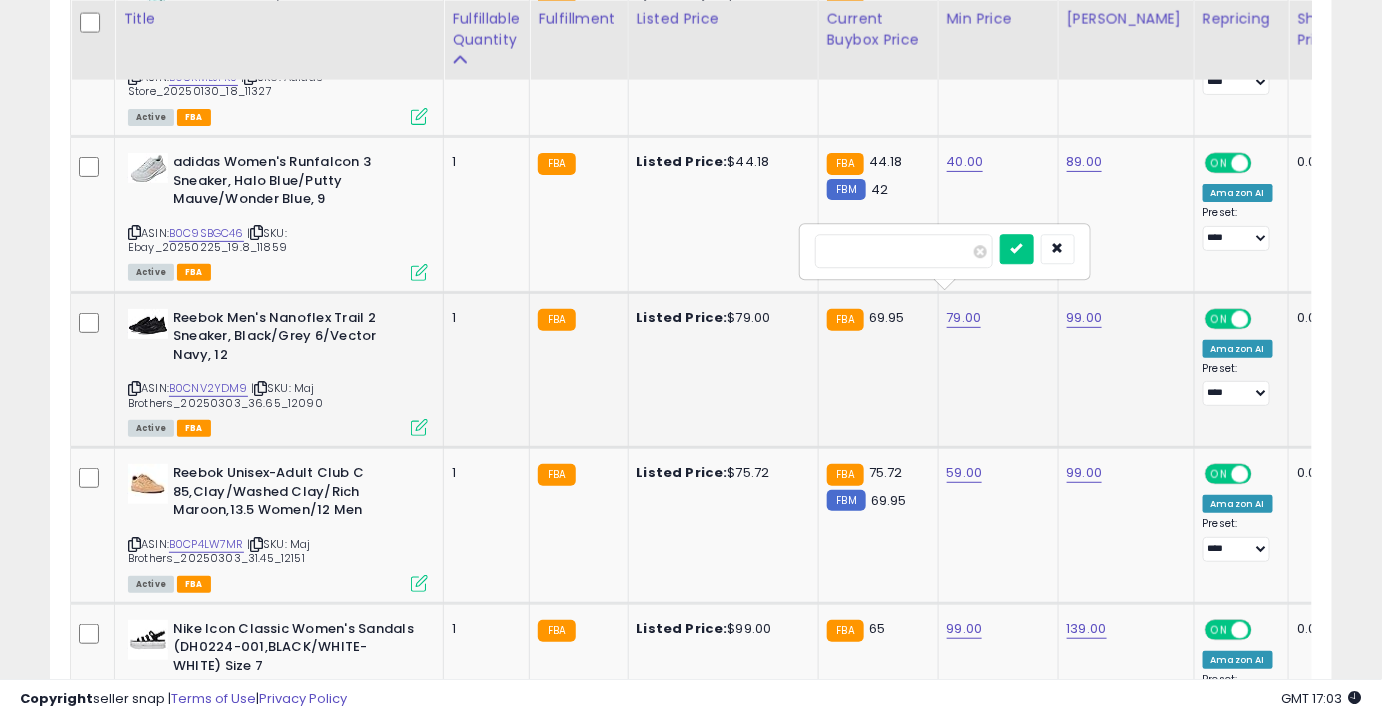 type on "**" 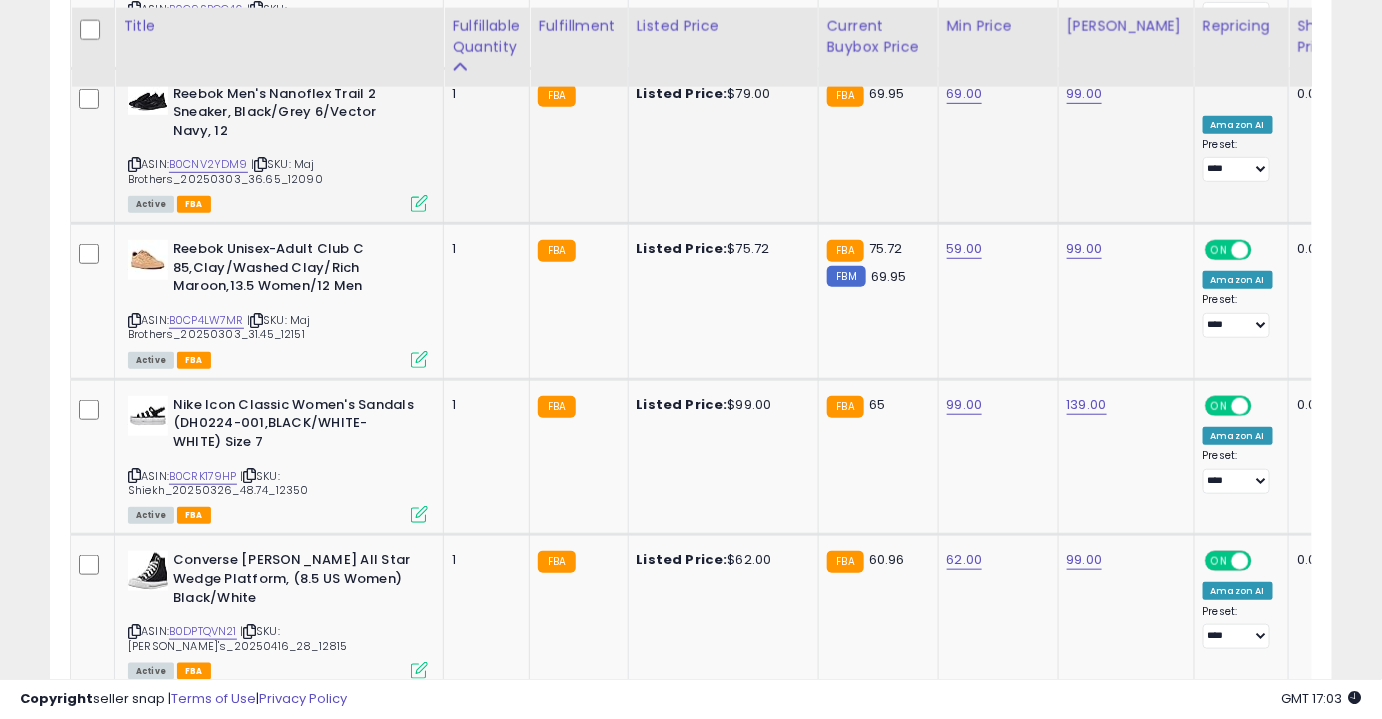 scroll, scrollTop: 2858, scrollLeft: 0, axis: vertical 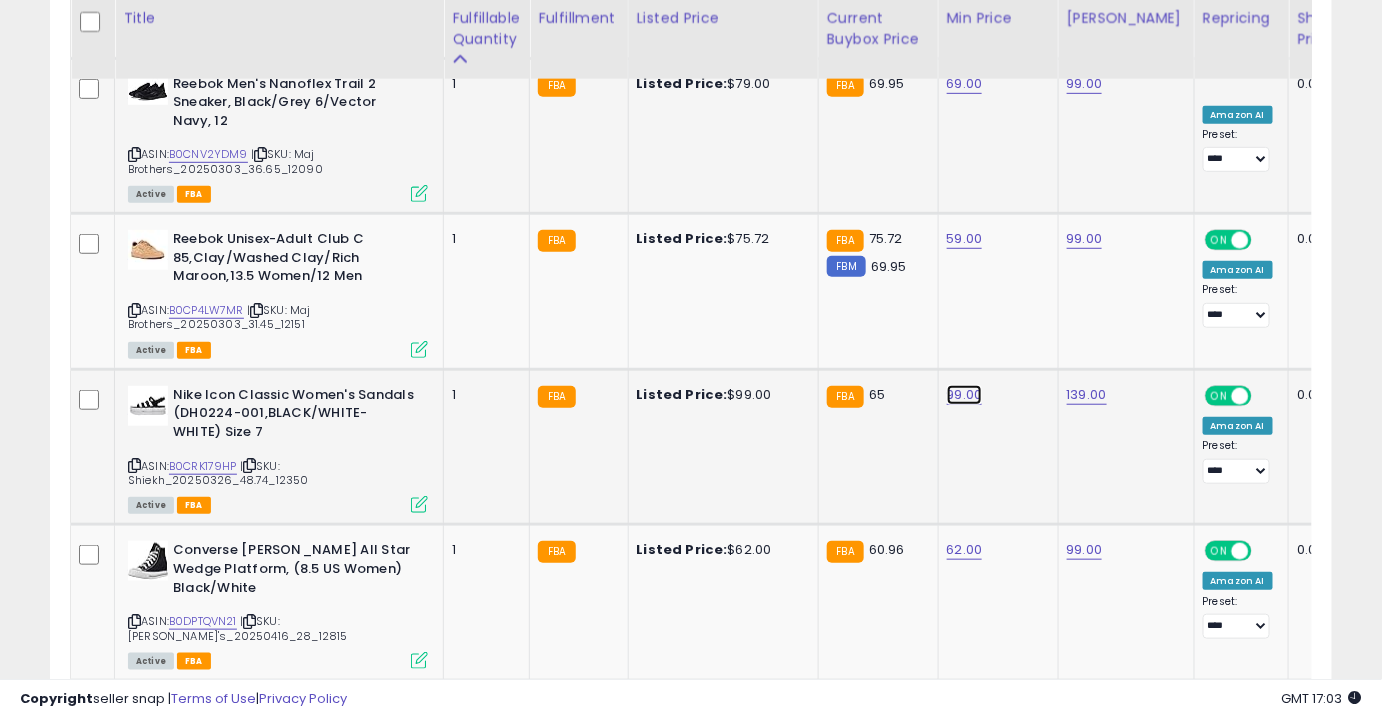 click on "99.00" at bounding box center [967, -1784] 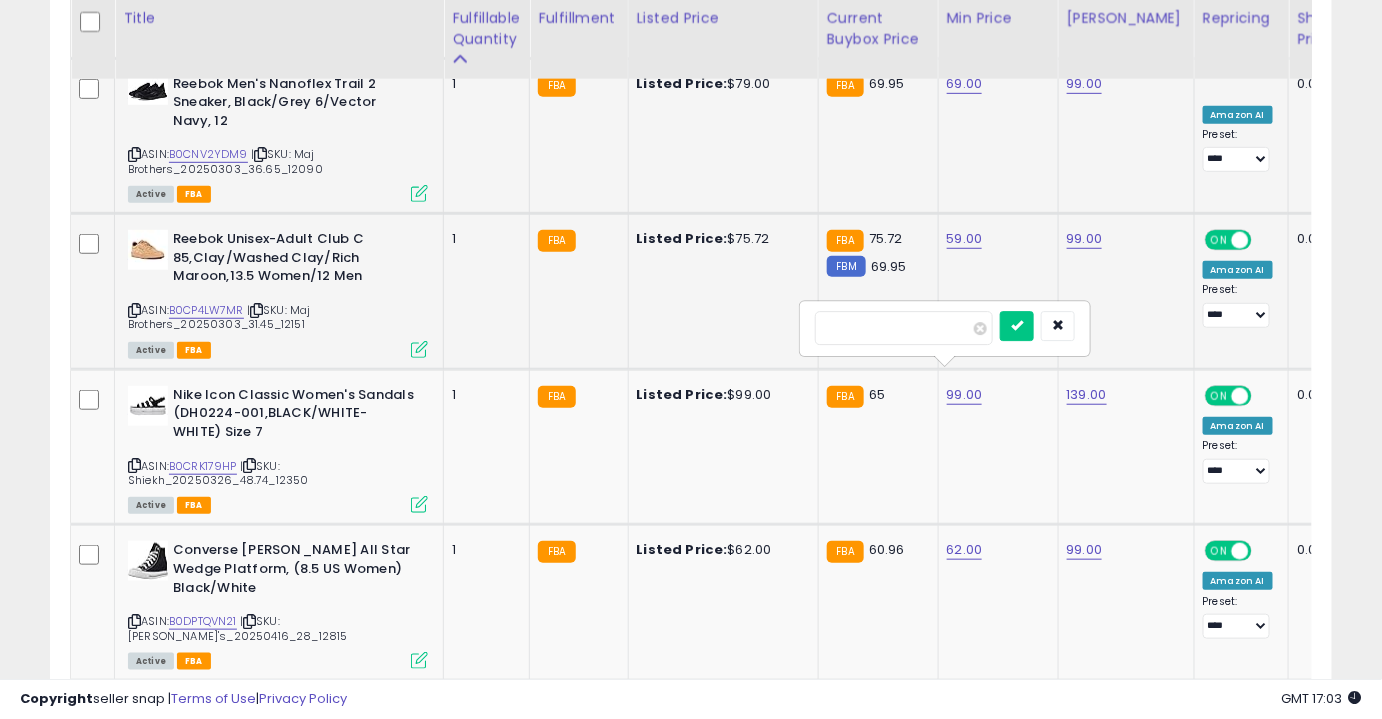 drag, startPoint x: 928, startPoint y: 329, endPoint x: 754, endPoint y: 324, distance: 174.07182 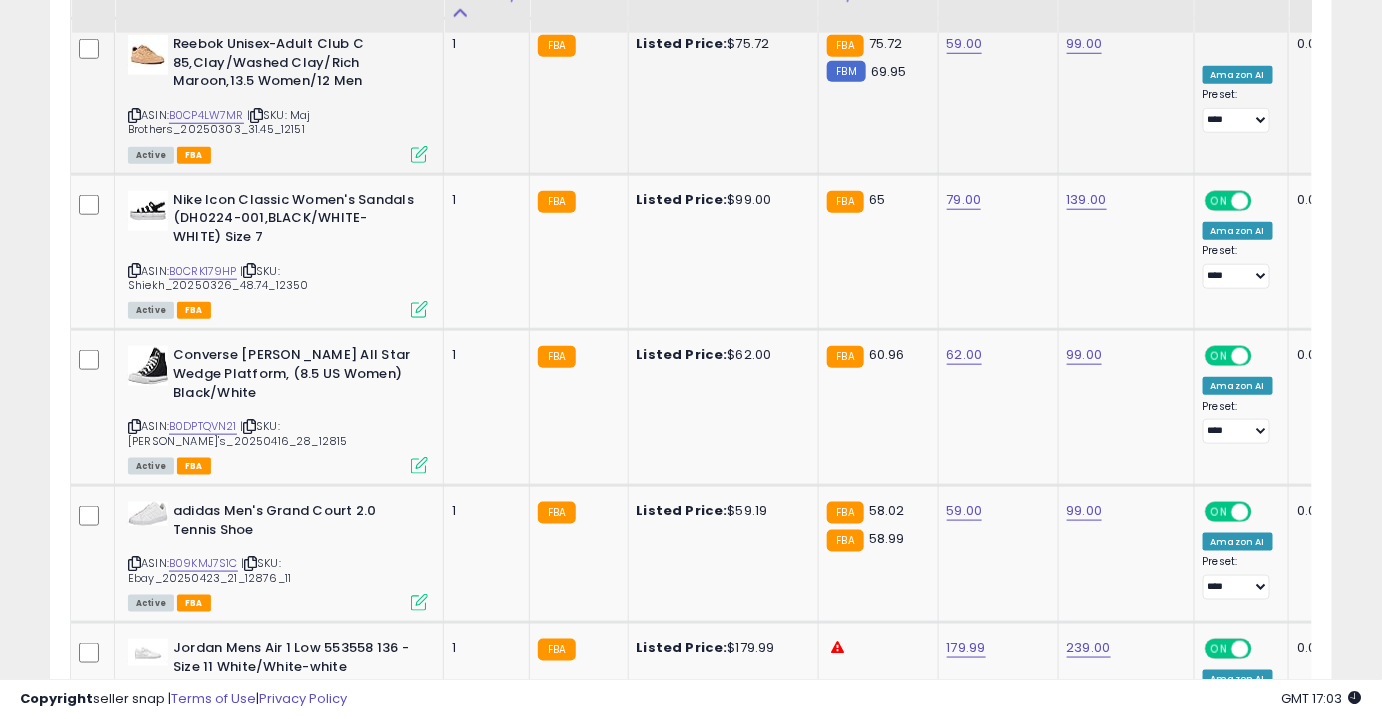 scroll, scrollTop: 3057, scrollLeft: 0, axis: vertical 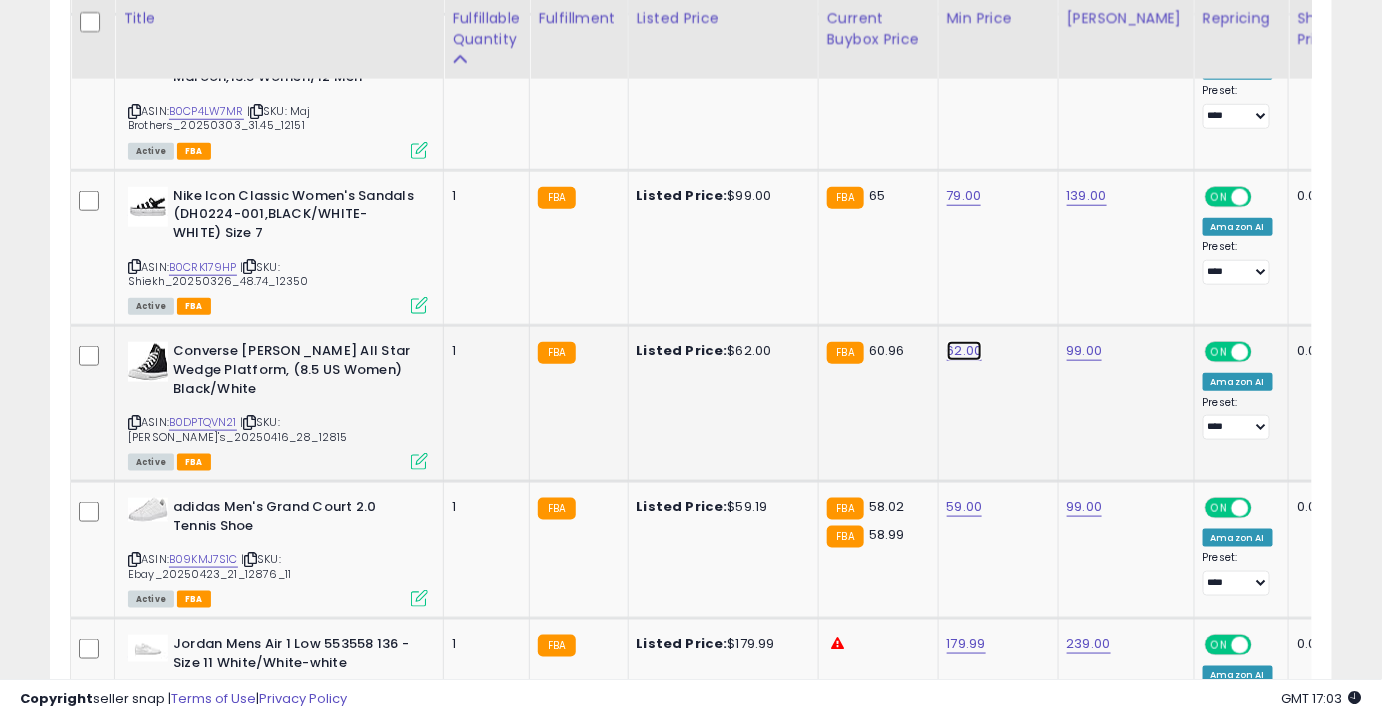 click on "62.00" at bounding box center [967, -1983] 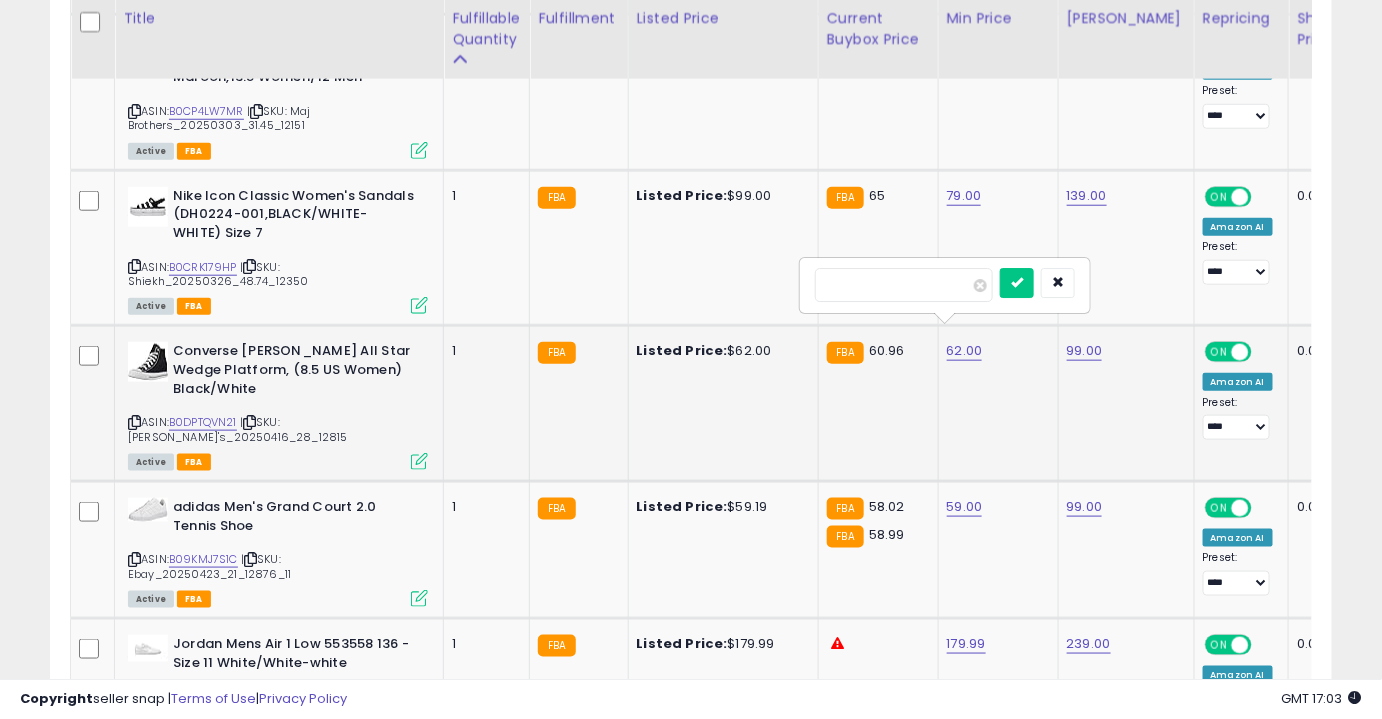 type on "**" 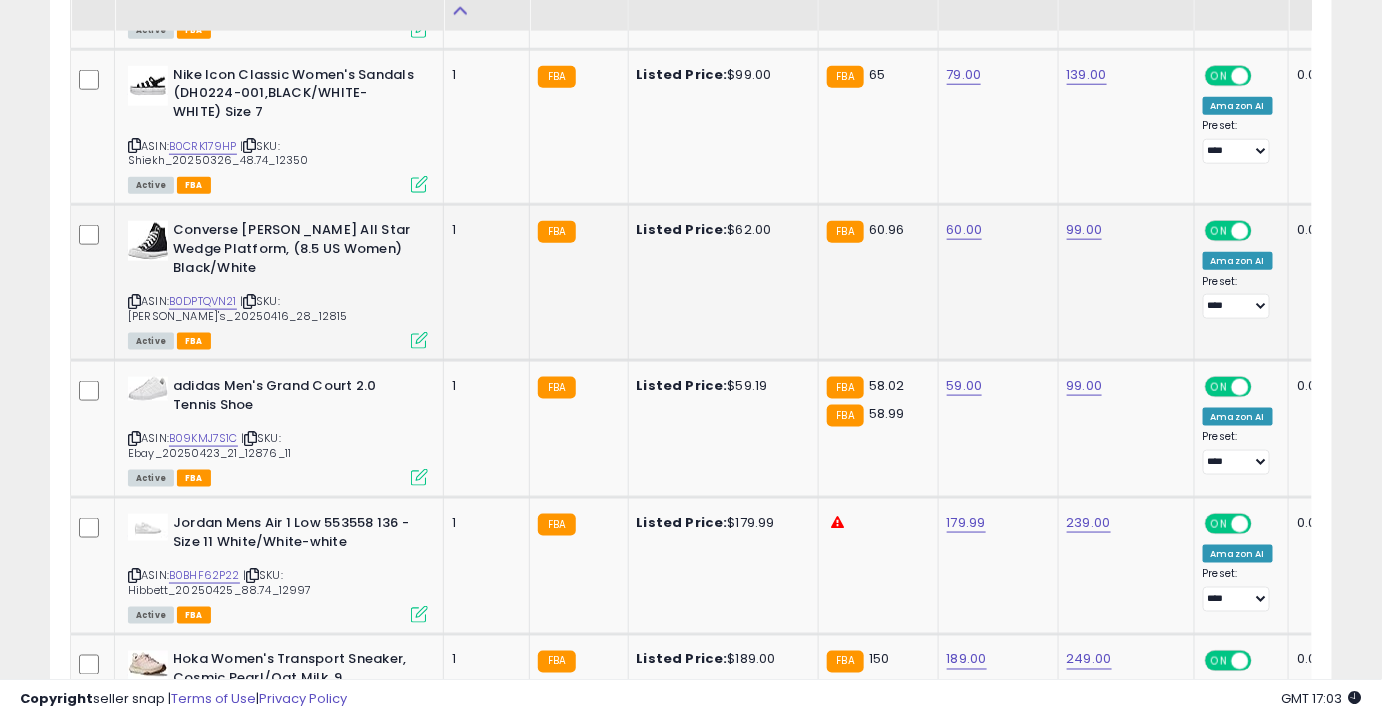scroll, scrollTop: 3181, scrollLeft: 0, axis: vertical 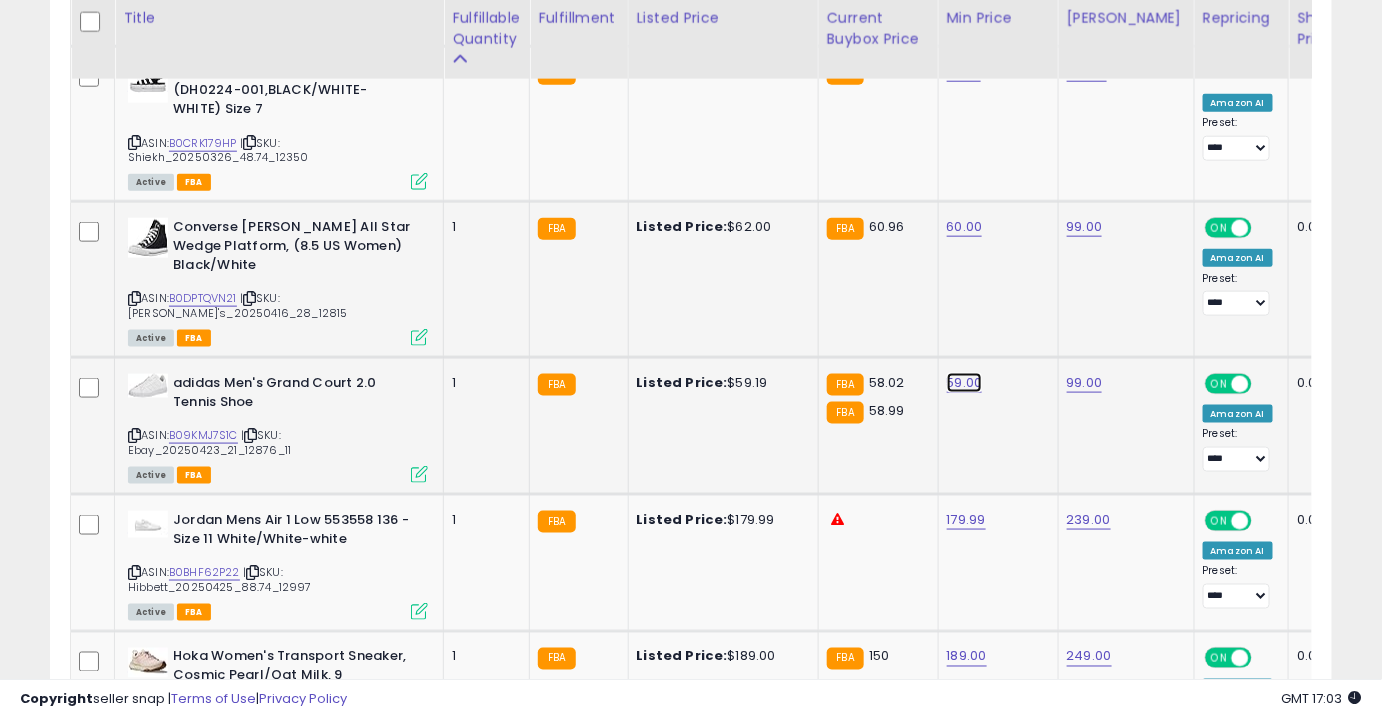 click on "59.00" at bounding box center [967, -2107] 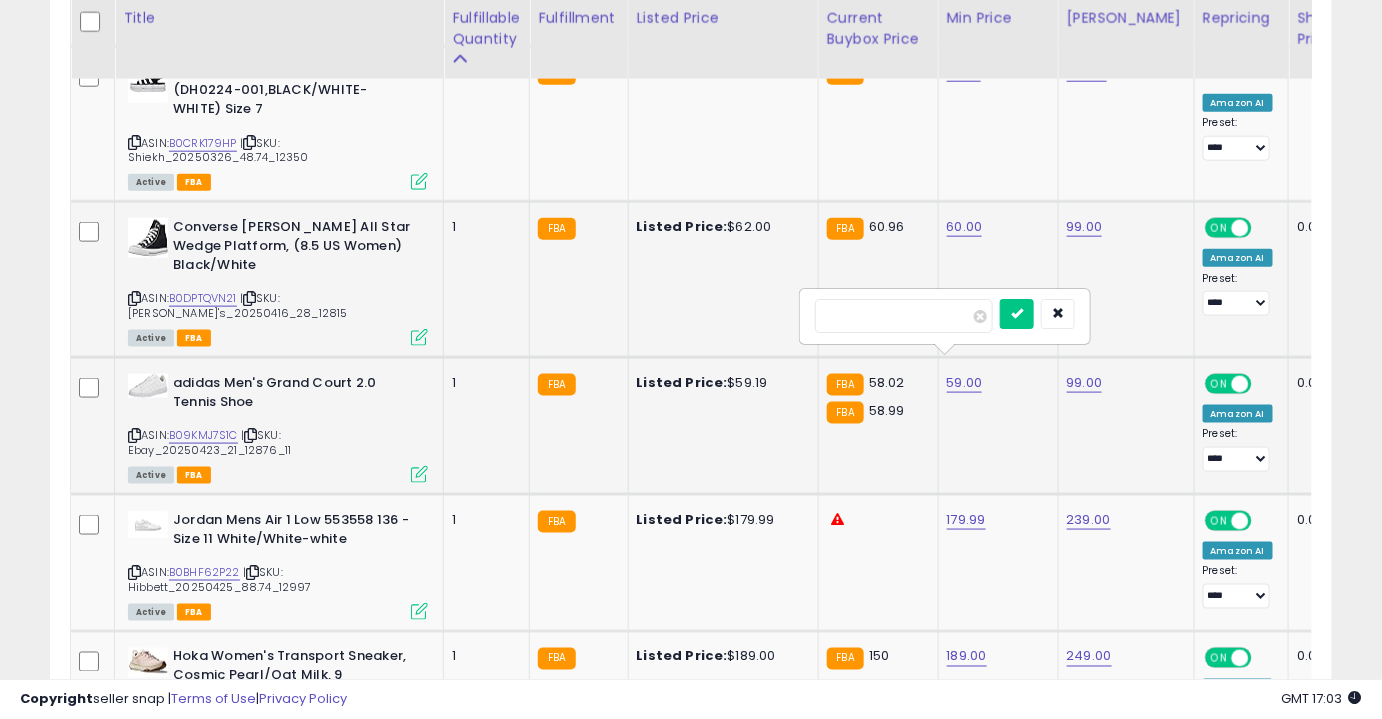 type on "**" 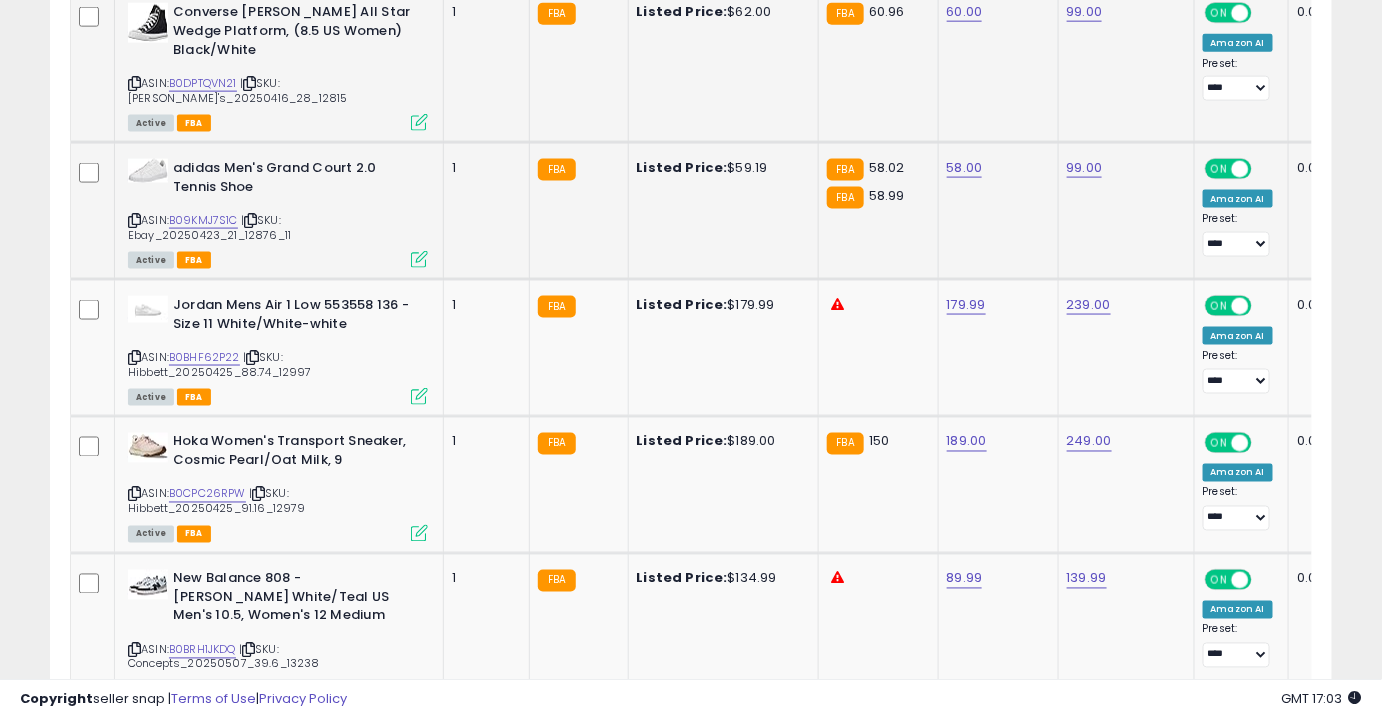 scroll, scrollTop: 3399, scrollLeft: 0, axis: vertical 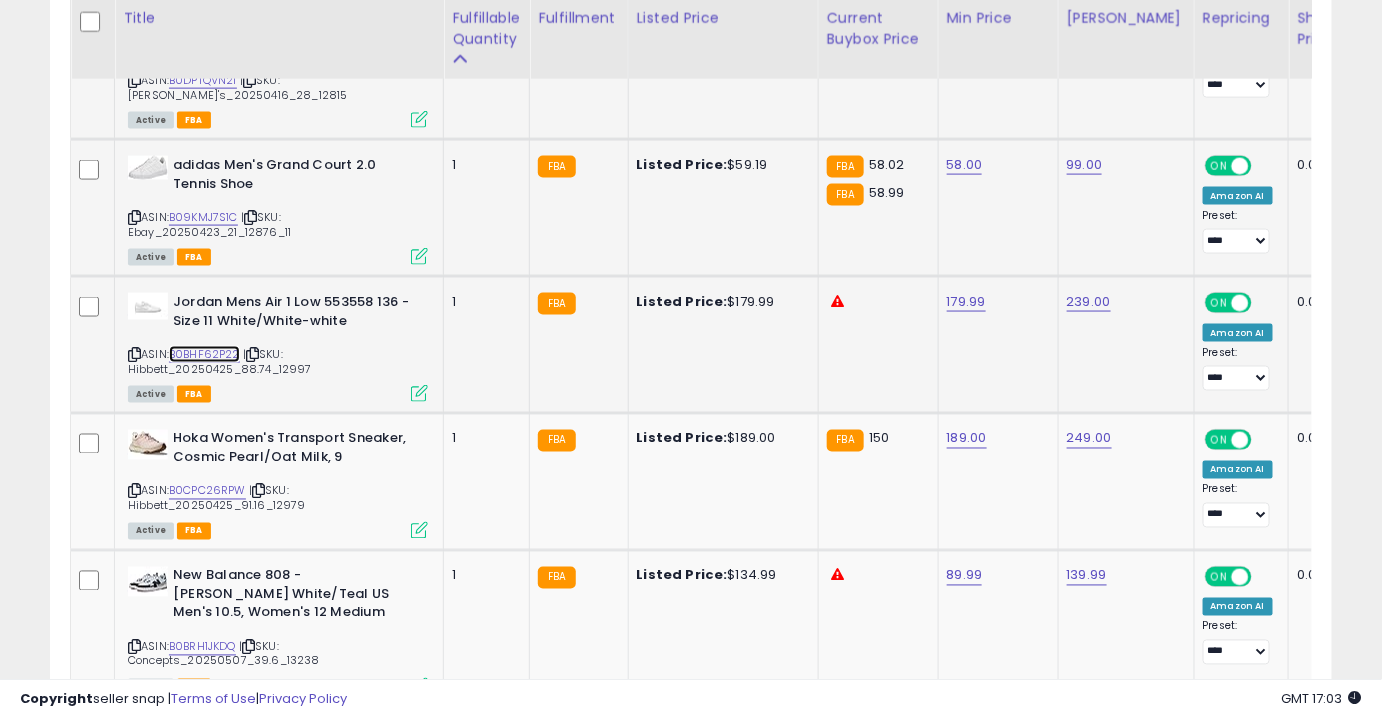 click on "B0BHF62P22" at bounding box center [204, 354] 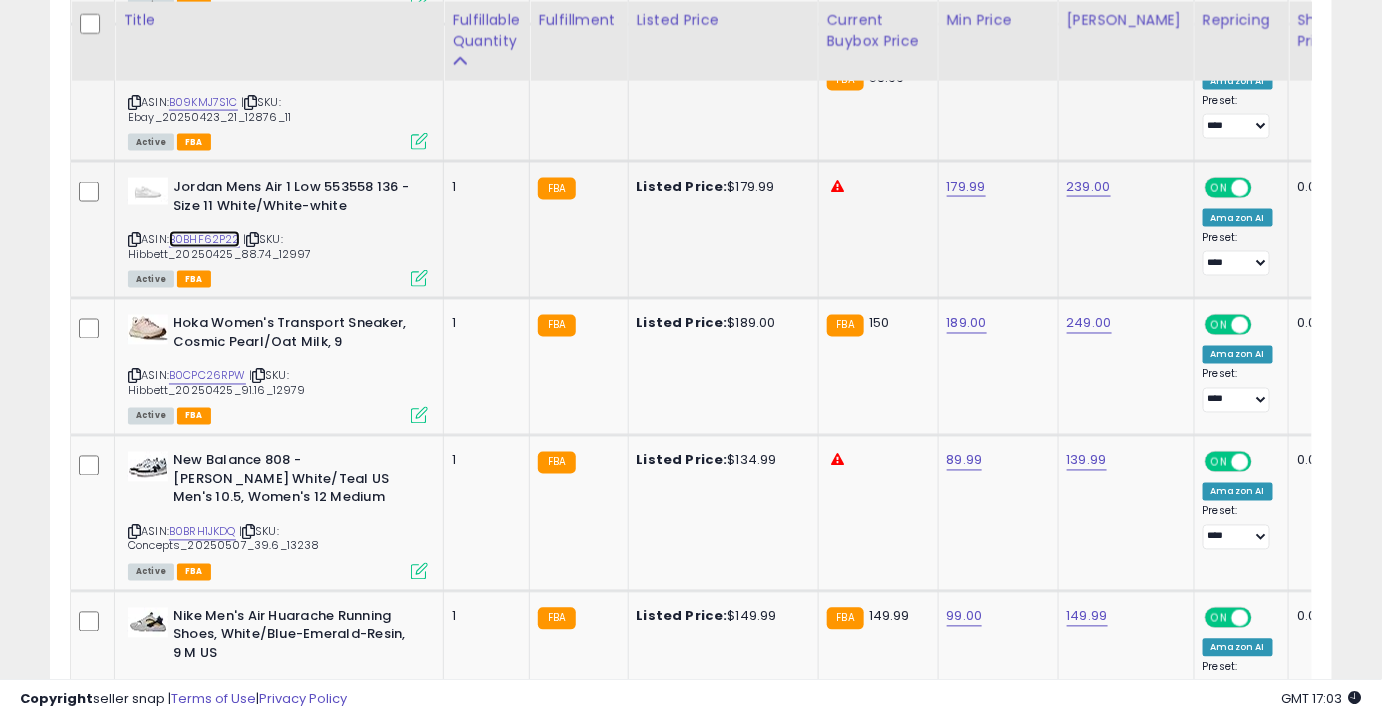 scroll, scrollTop: 3517, scrollLeft: 0, axis: vertical 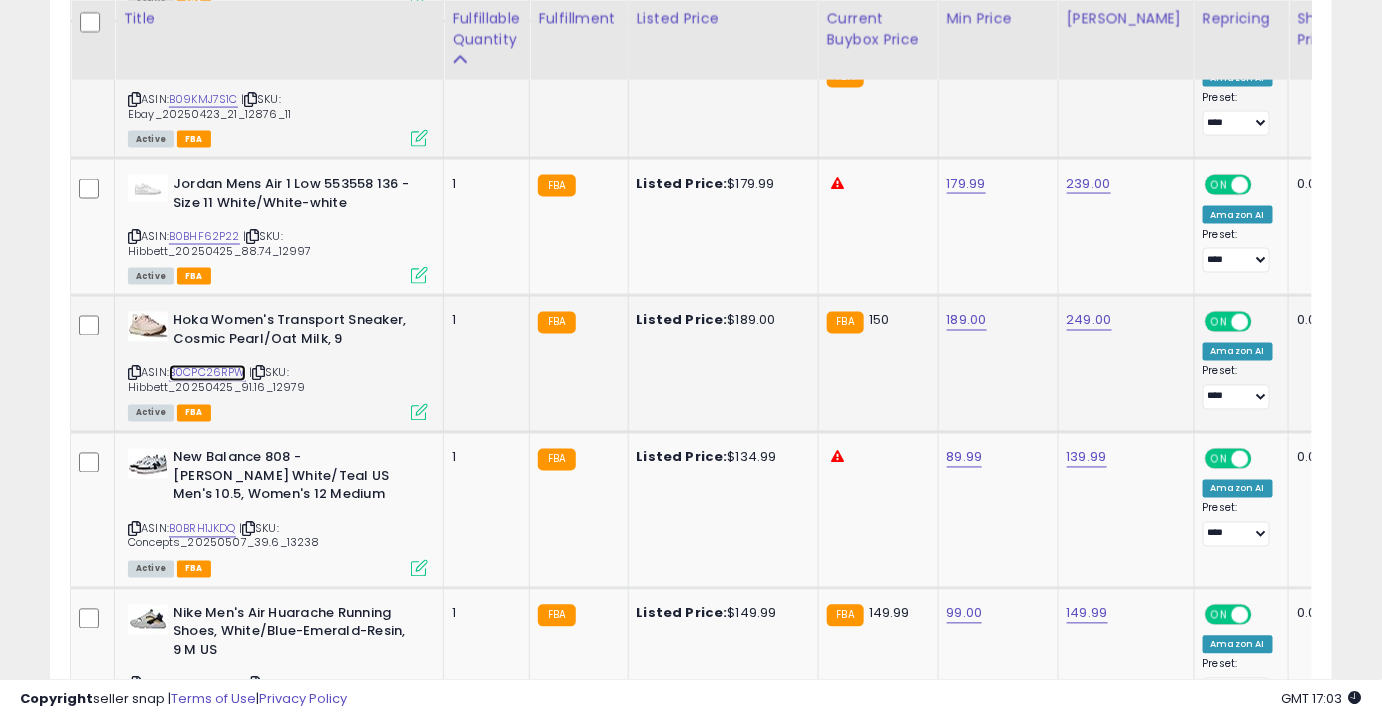 click on "B0CPC26RPW" at bounding box center [207, 373] 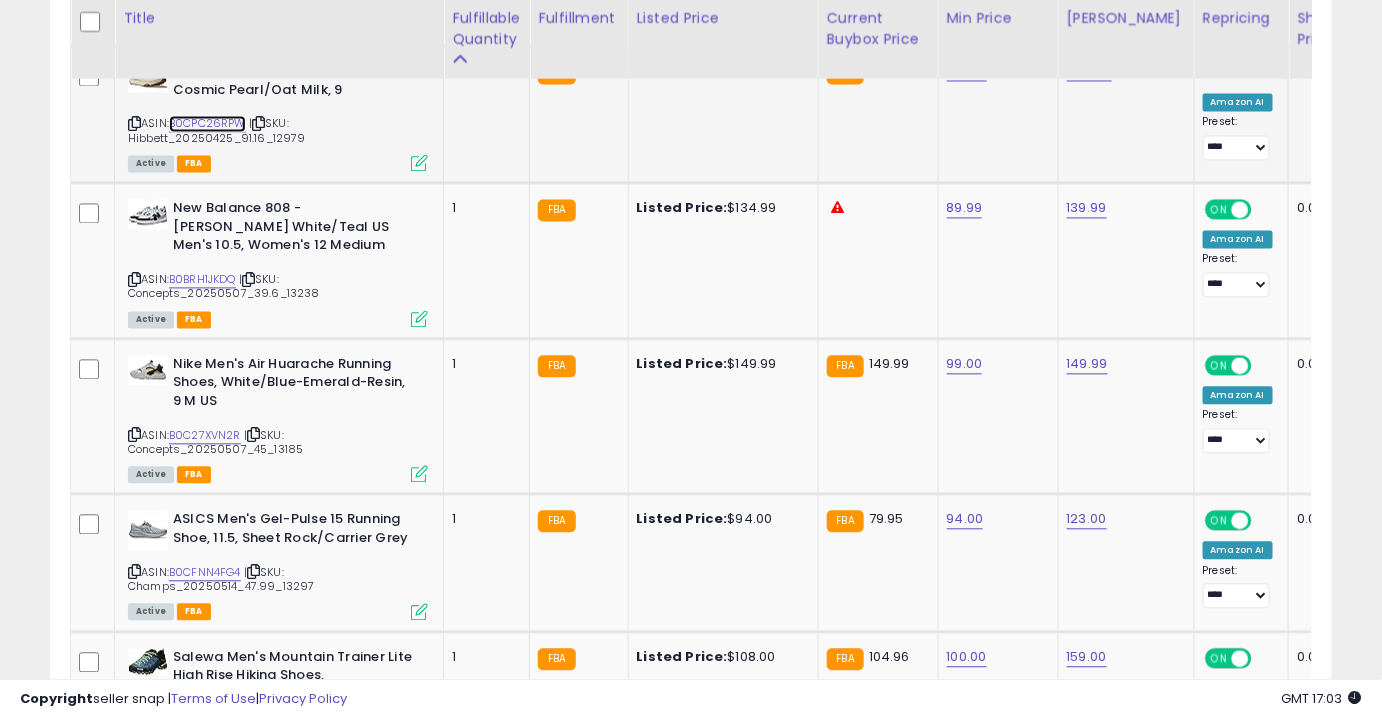 scroll, scrollTop: 3790, scrollLeft: 0, axis: vertical 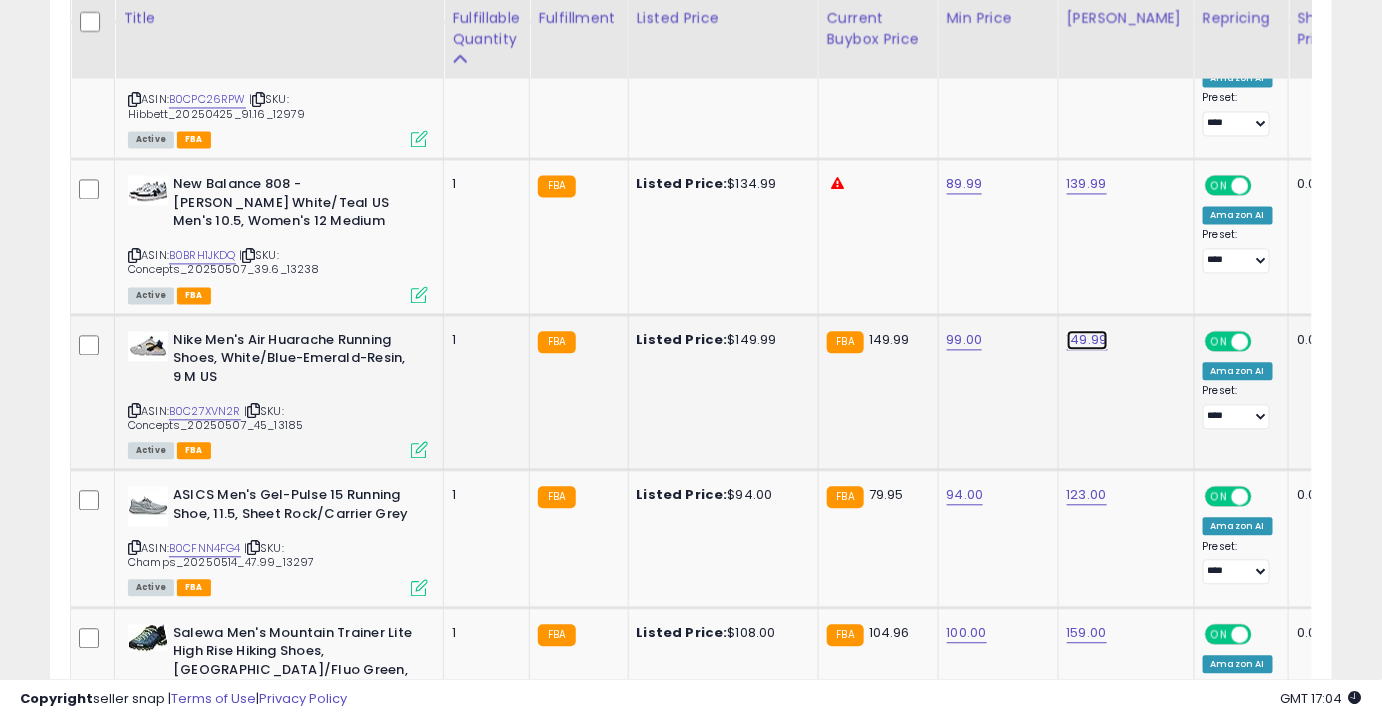 click on "149.99" at bounding box center [1087, -2716] 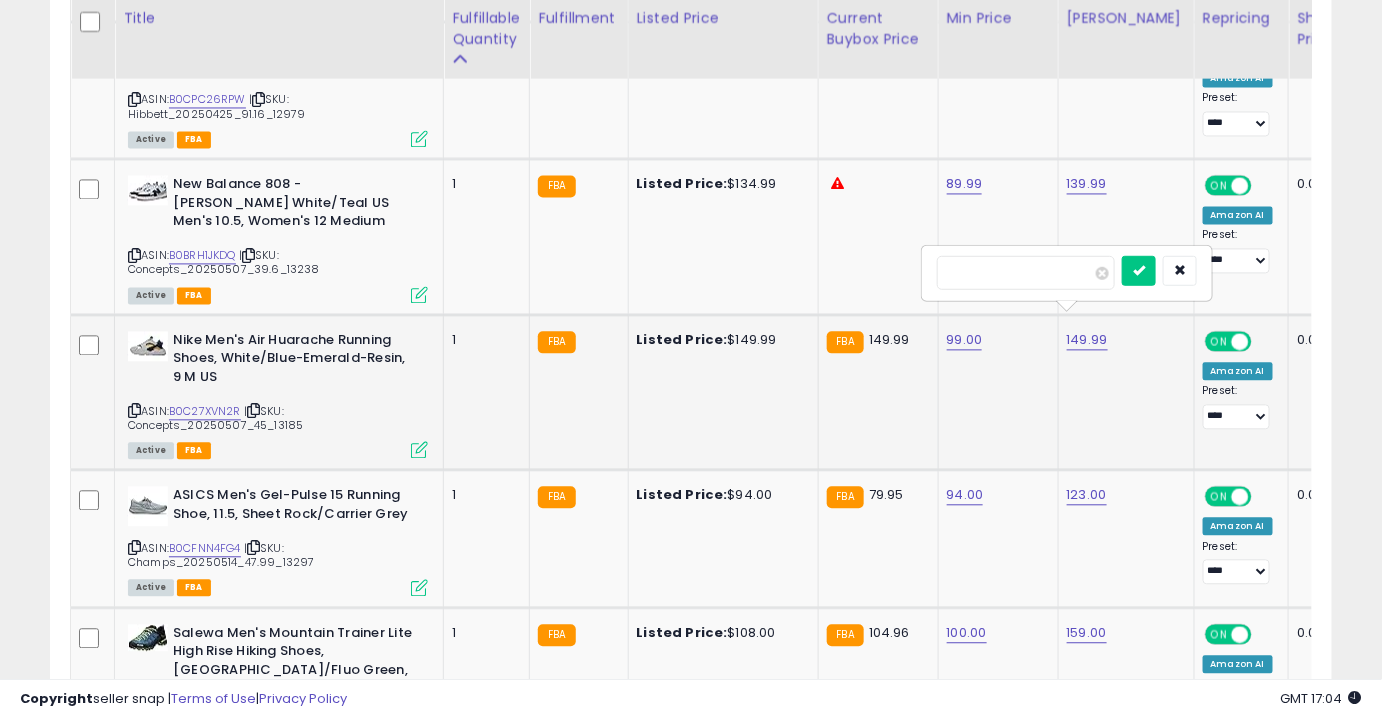 click on "******" at bounding box center (1026, 273) 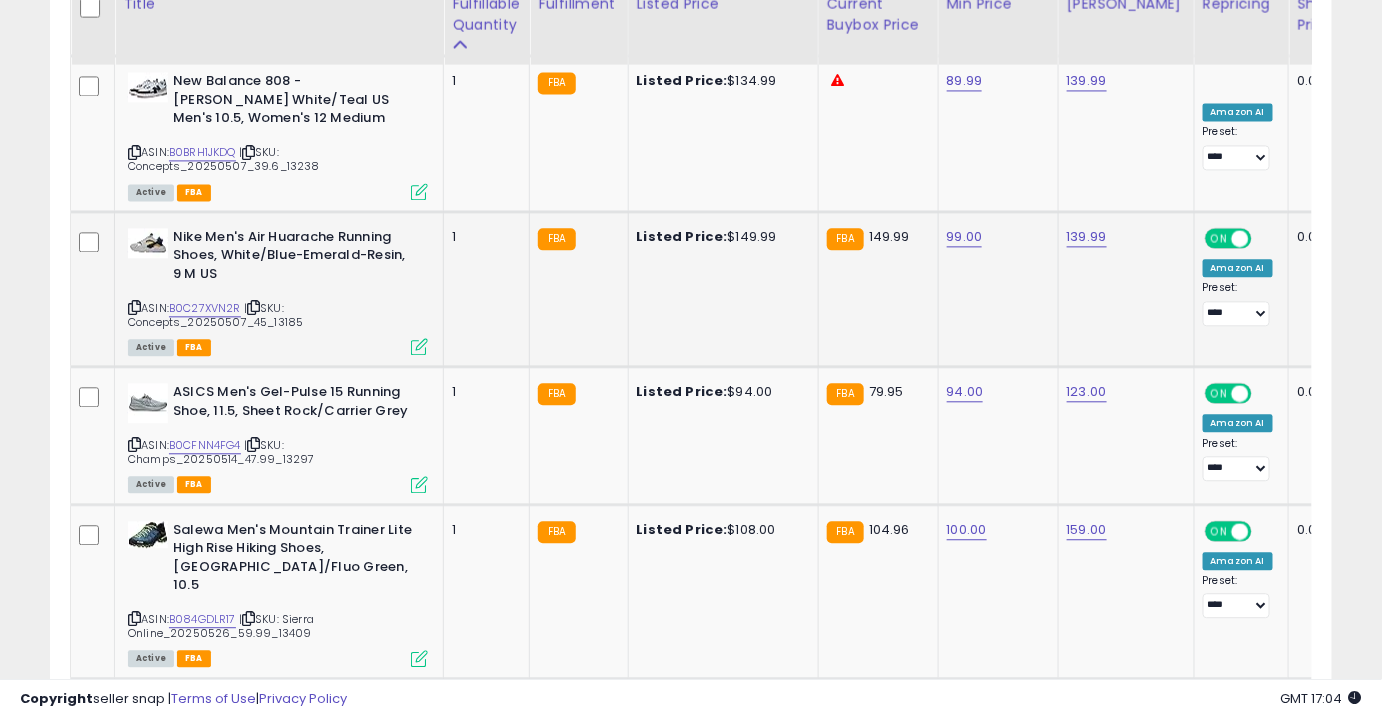 scroll, scrollTop: 3896, scrollLeft: 0, axis: vertical 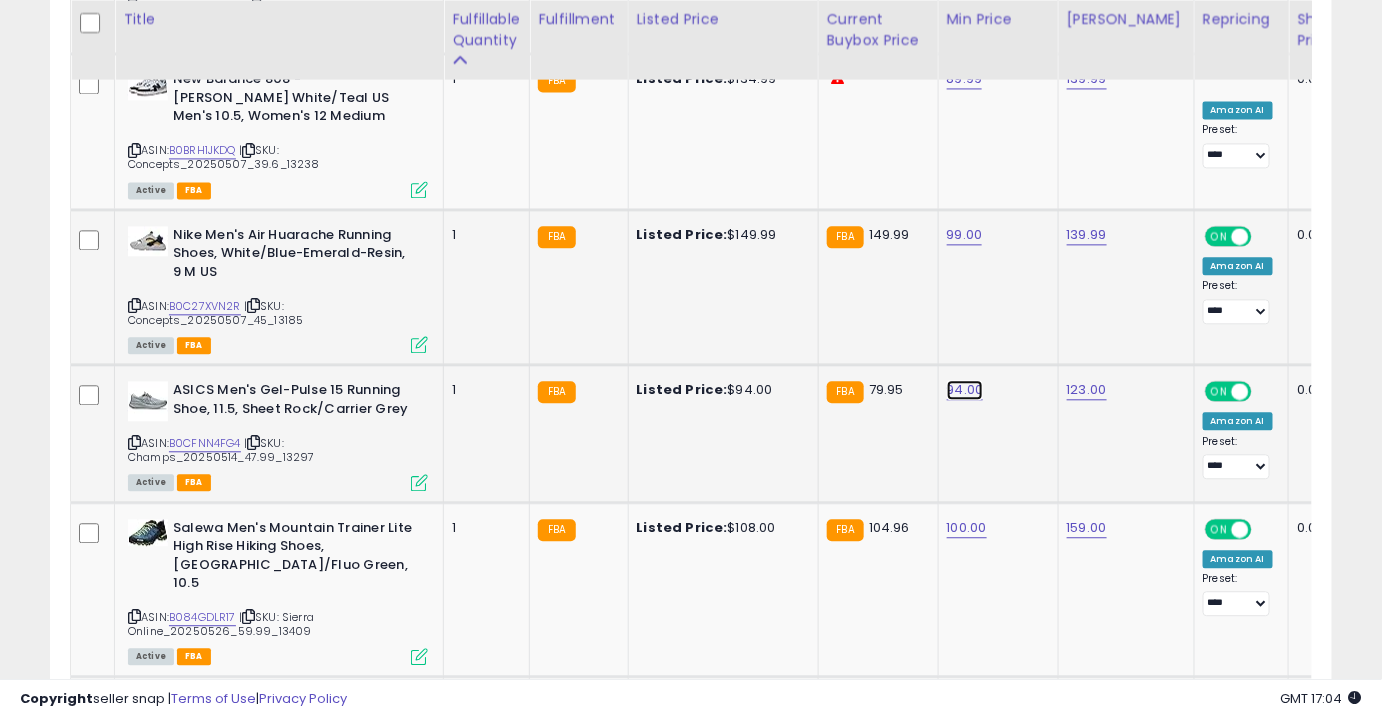 click on "94.00" at bounding box center (967, -2822) 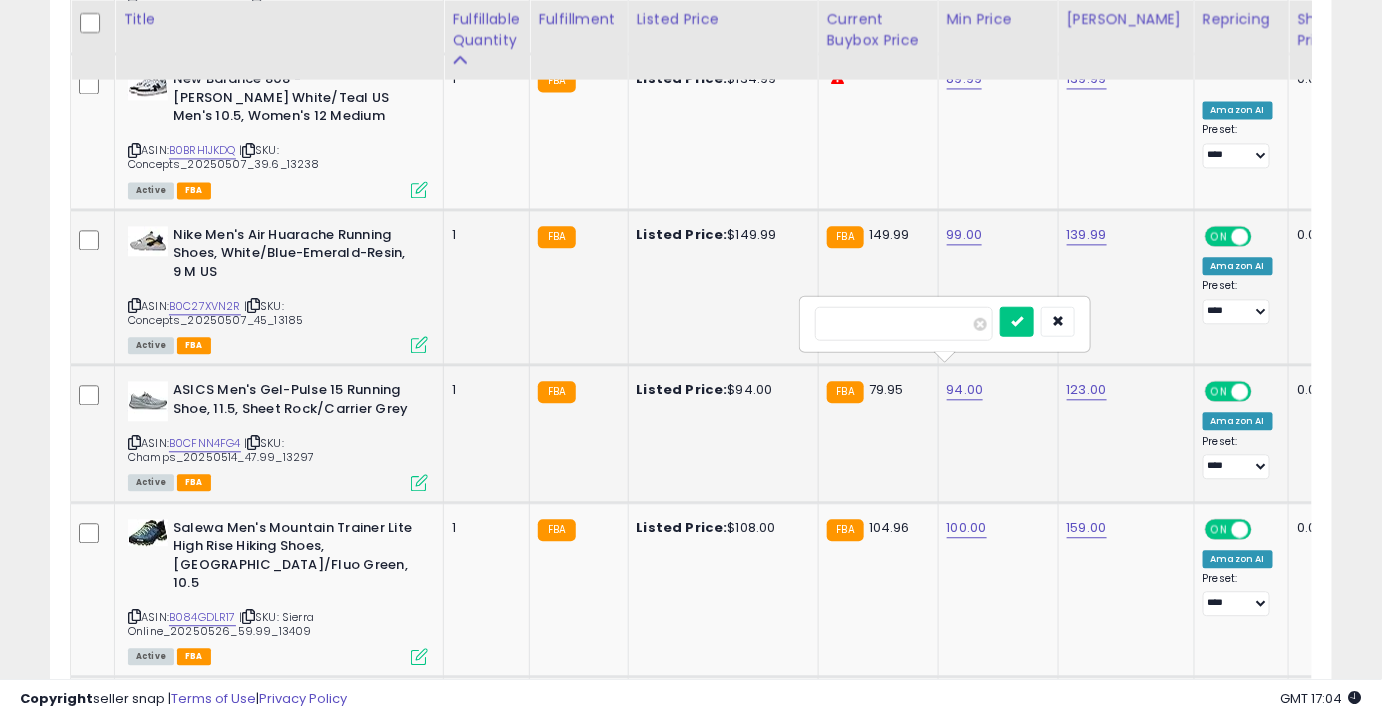 type on "**" 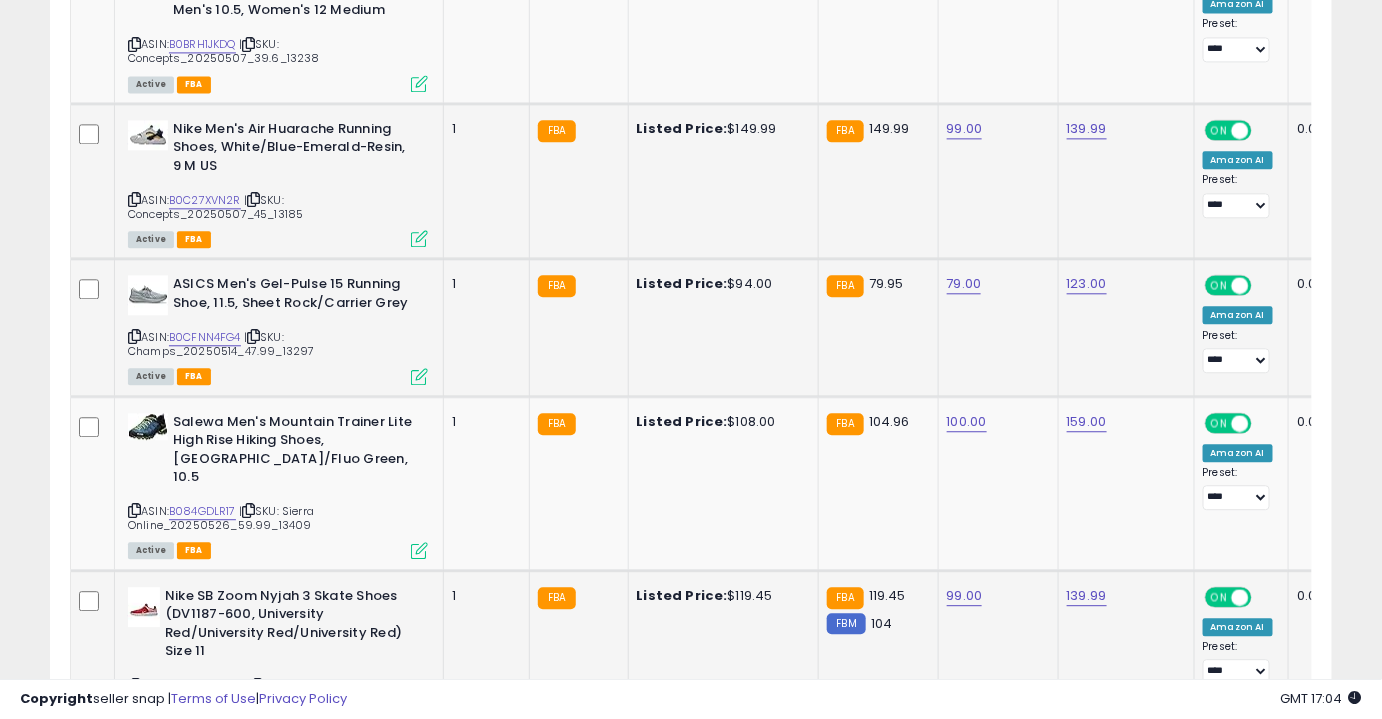 scroll, scrollTop: 3458, scrollLeft: 0, axis: vertical 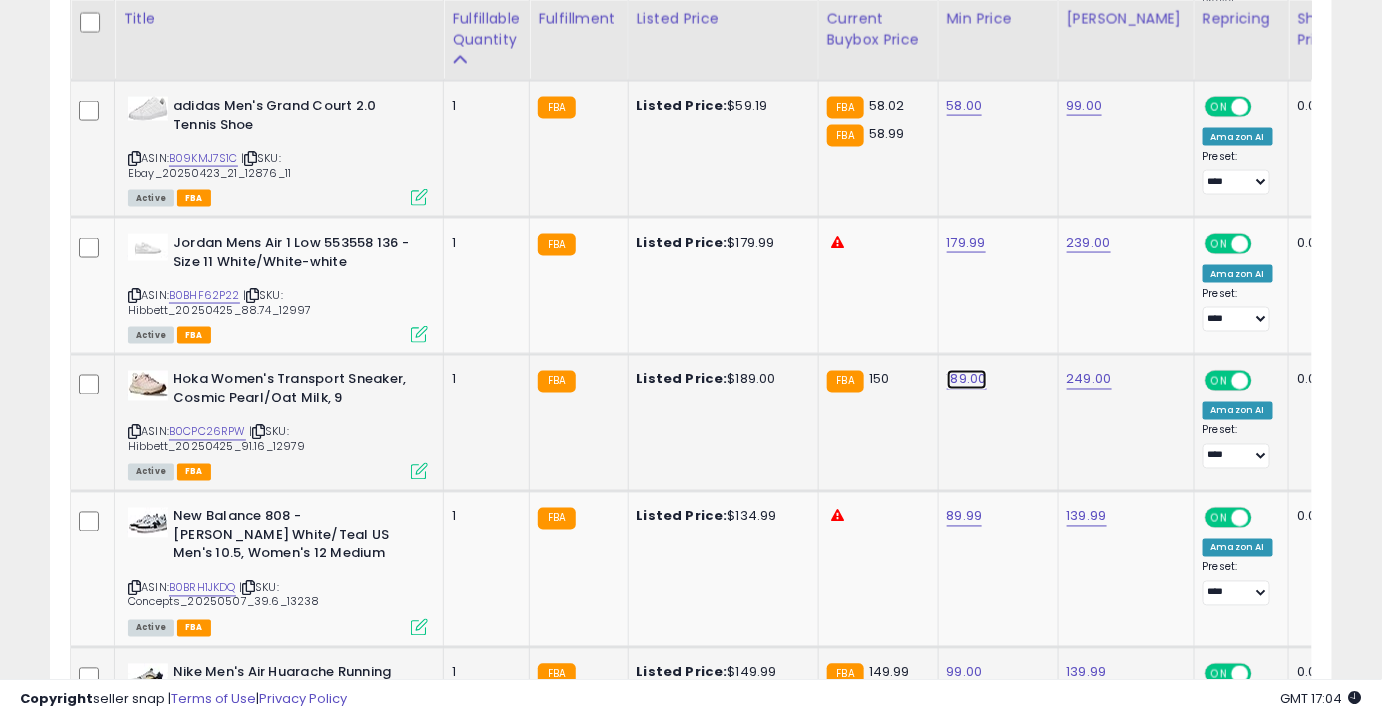 click on "189.00" at bounding box center (967, -2384) 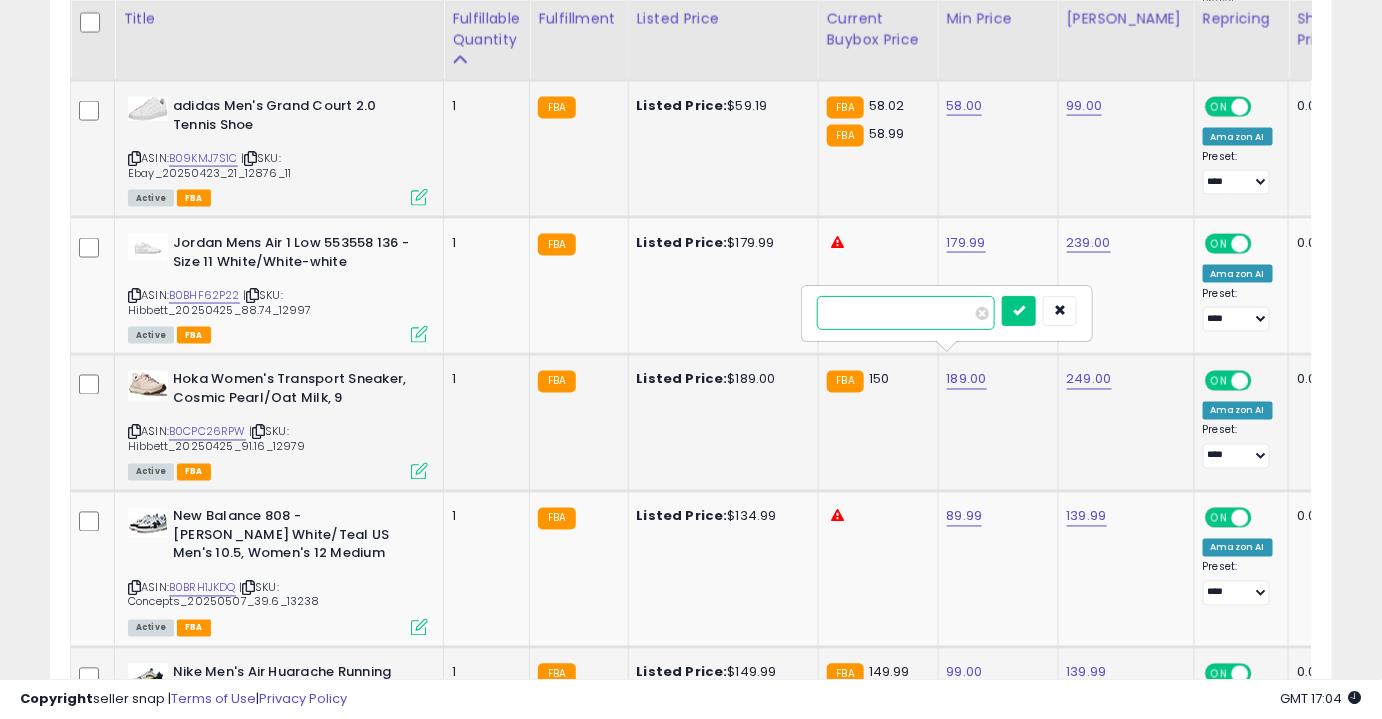 type on "***" 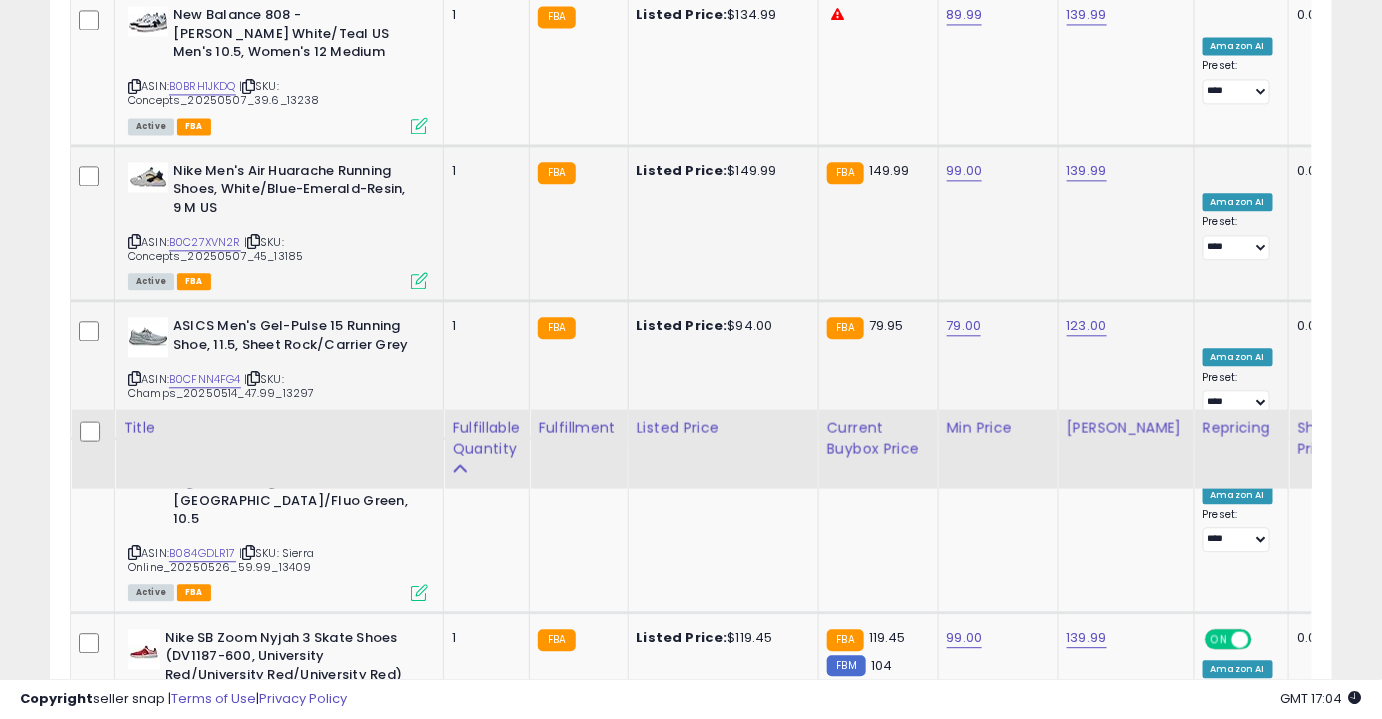 scroll, scrollTop: 4369, scrollLeft: 0, axis: vertical 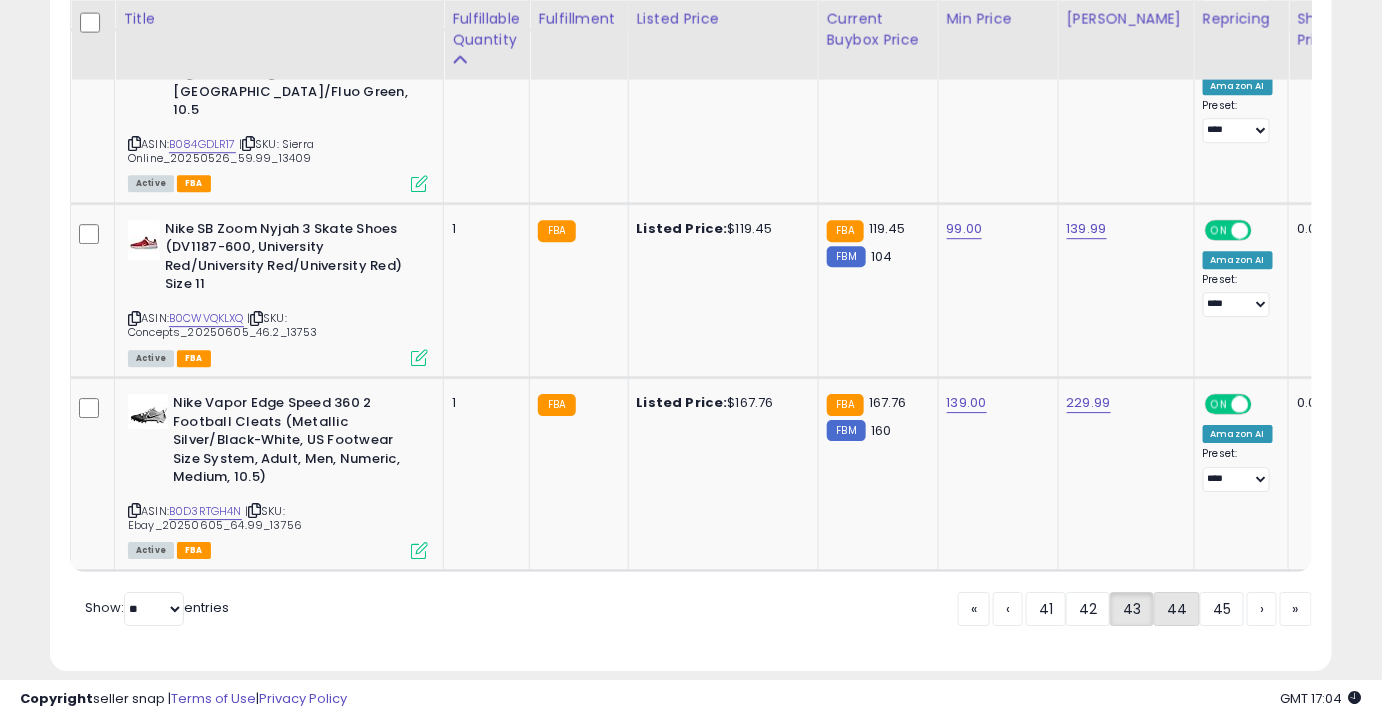 click on "44" 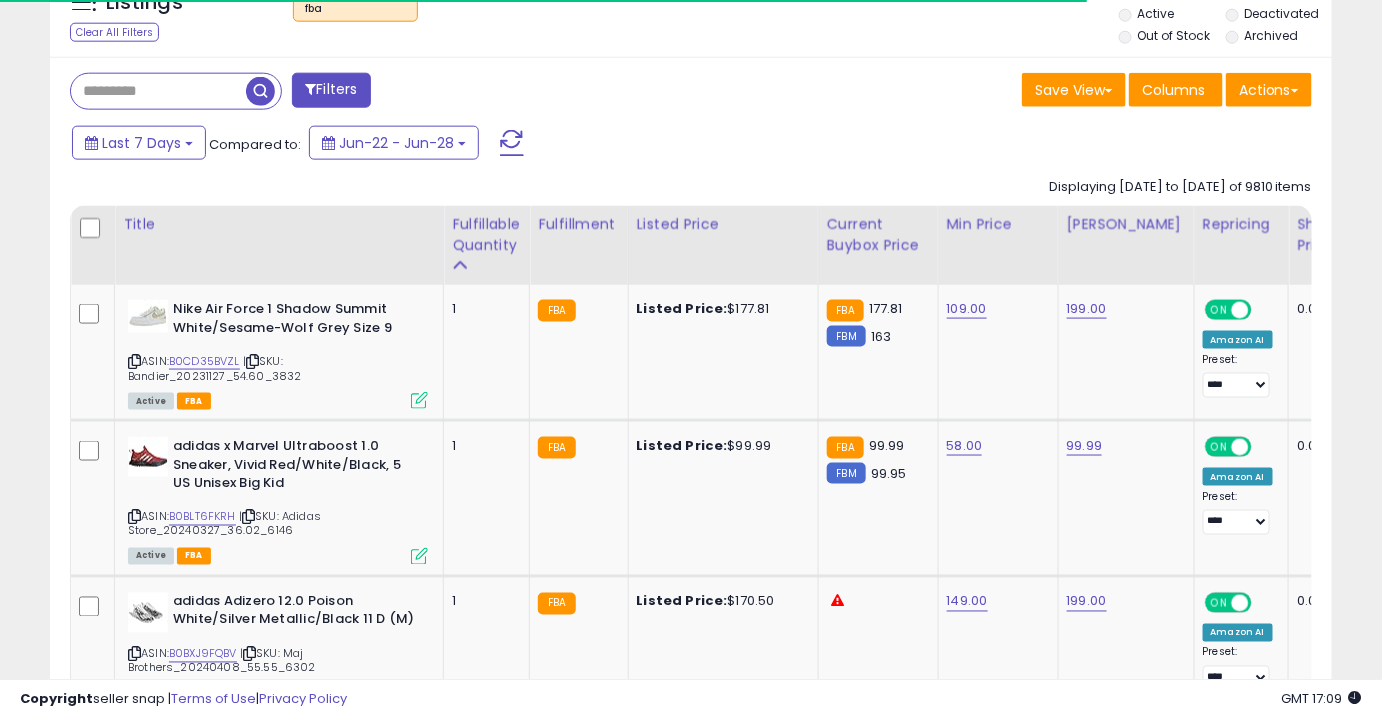scroll, scrollTop: 772, scrollLeft: 0, axis: vertical 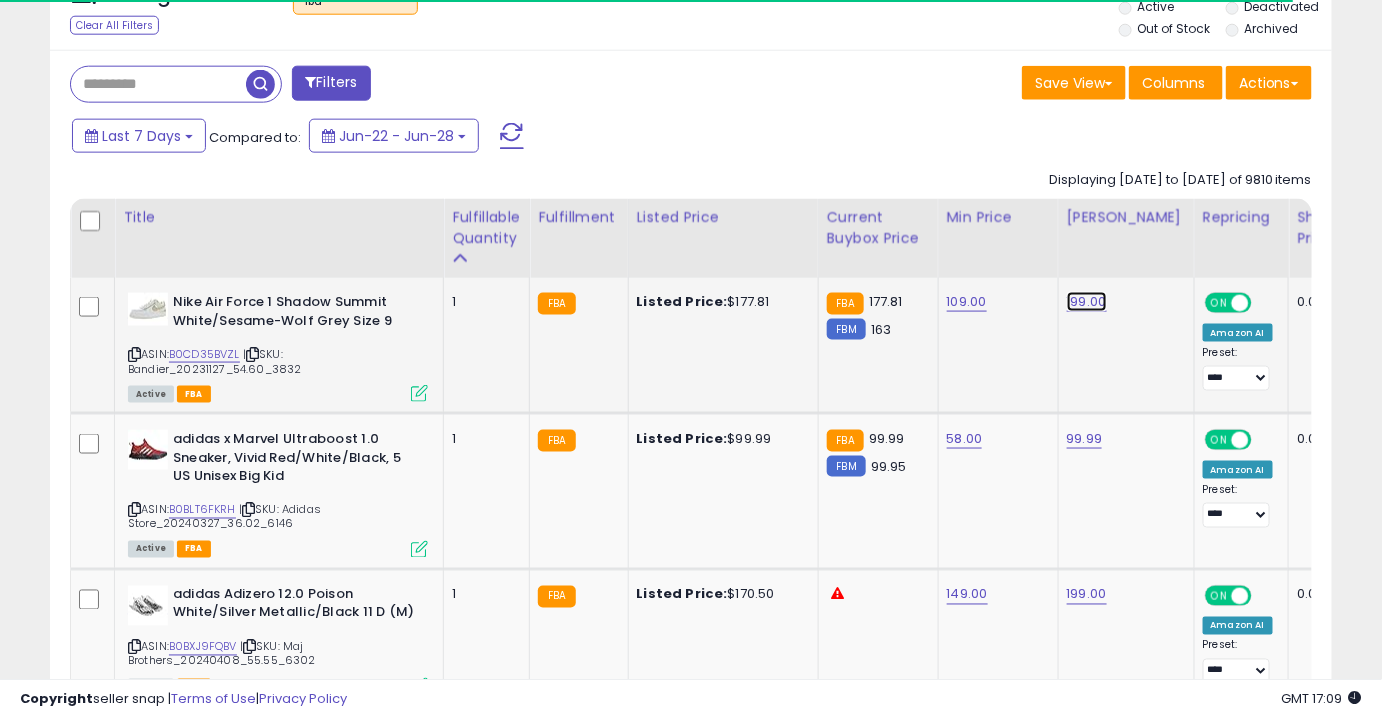 click on "199.00" at bounding box center (1087, 302) 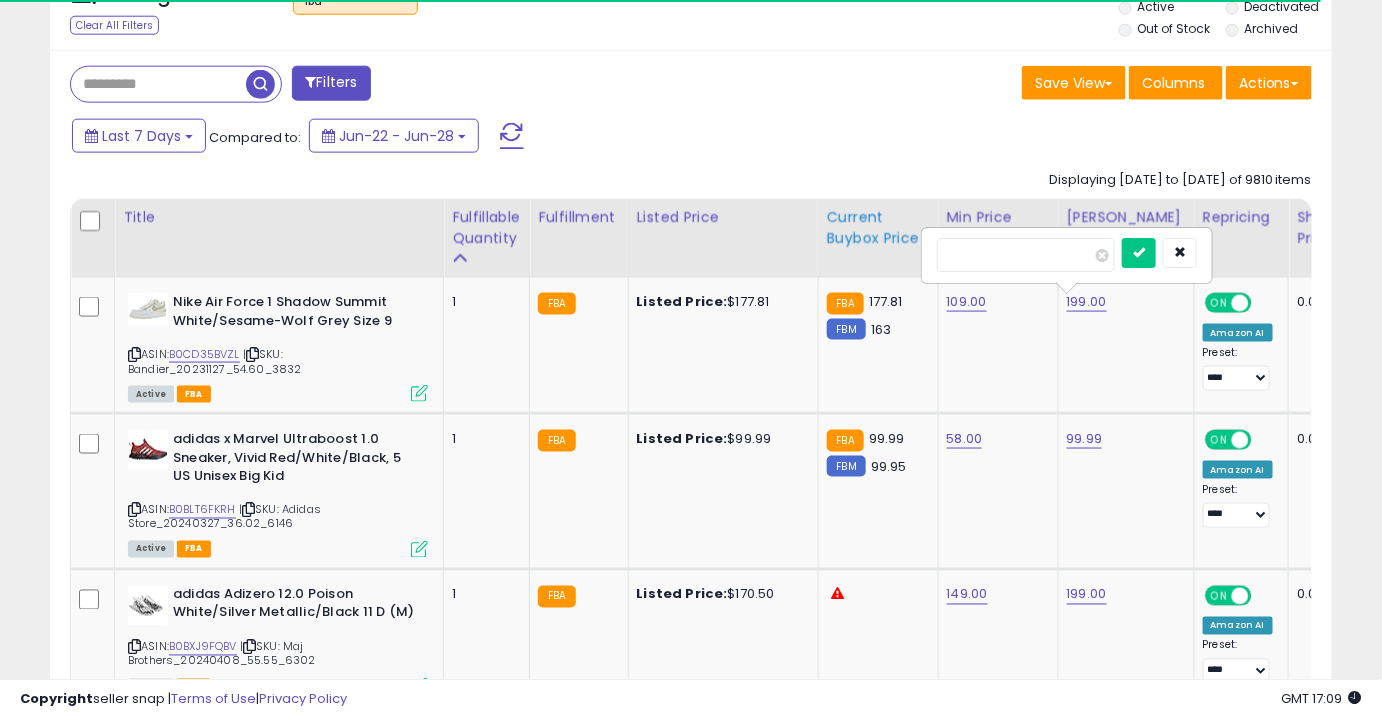 drag, startPoint x: 1000, startPoint y: 258, endPoint x: 829, endPoint y: 268, distance: 171.29214 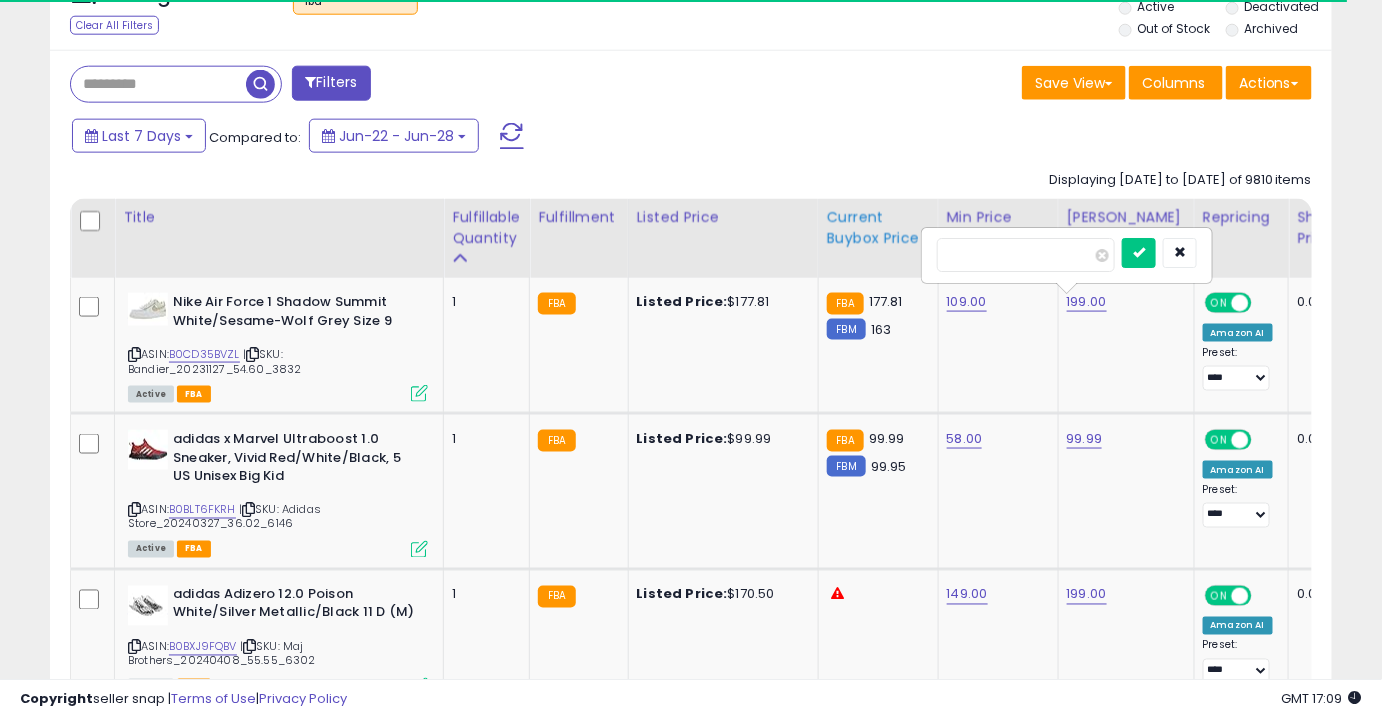 type on "******" 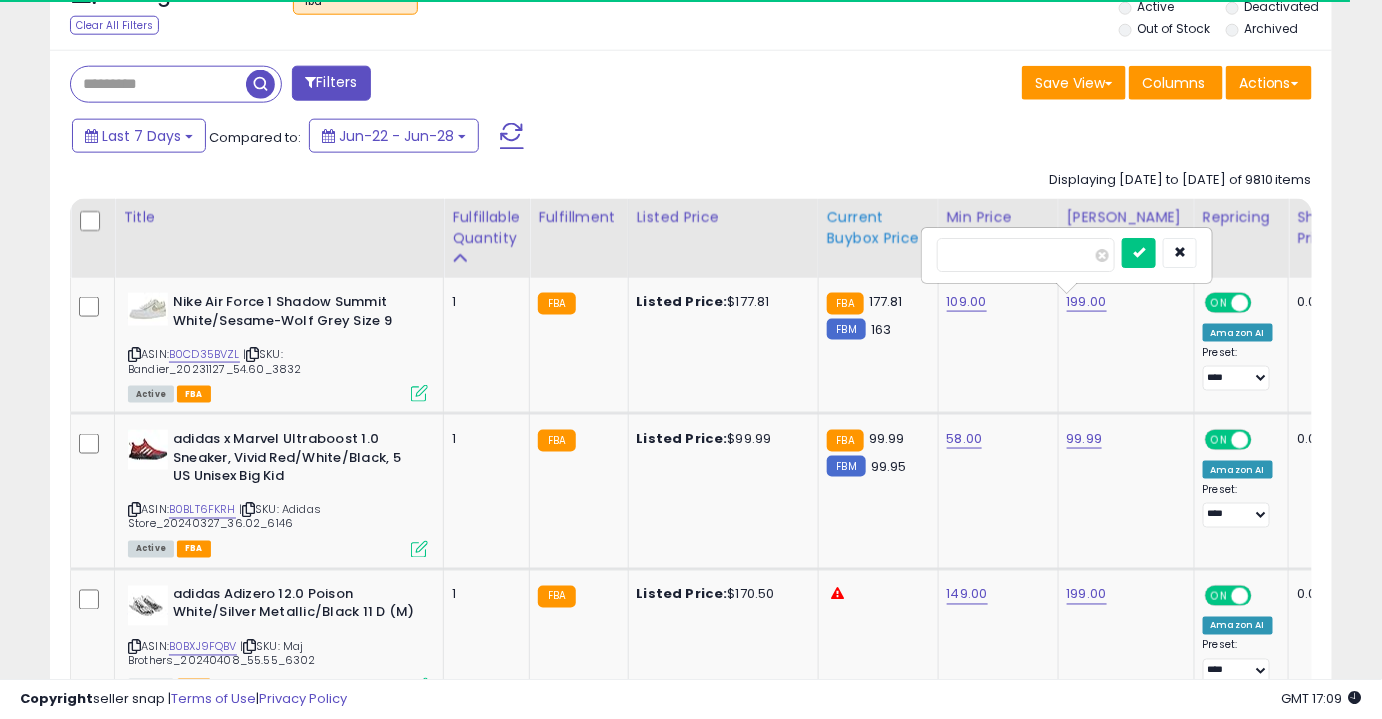 click at bounding box center (1139, 253) 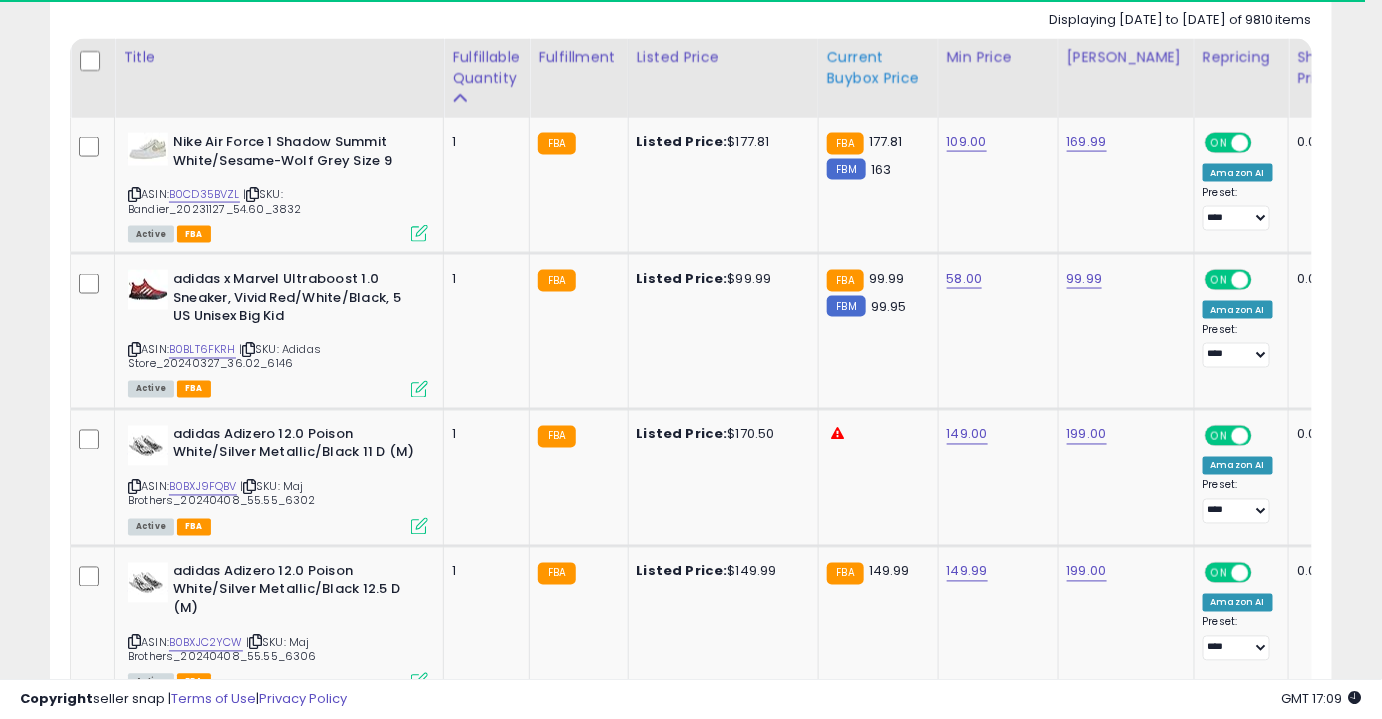scroll, scrollTop: 950, scrollLeft: 0, axis: vertical 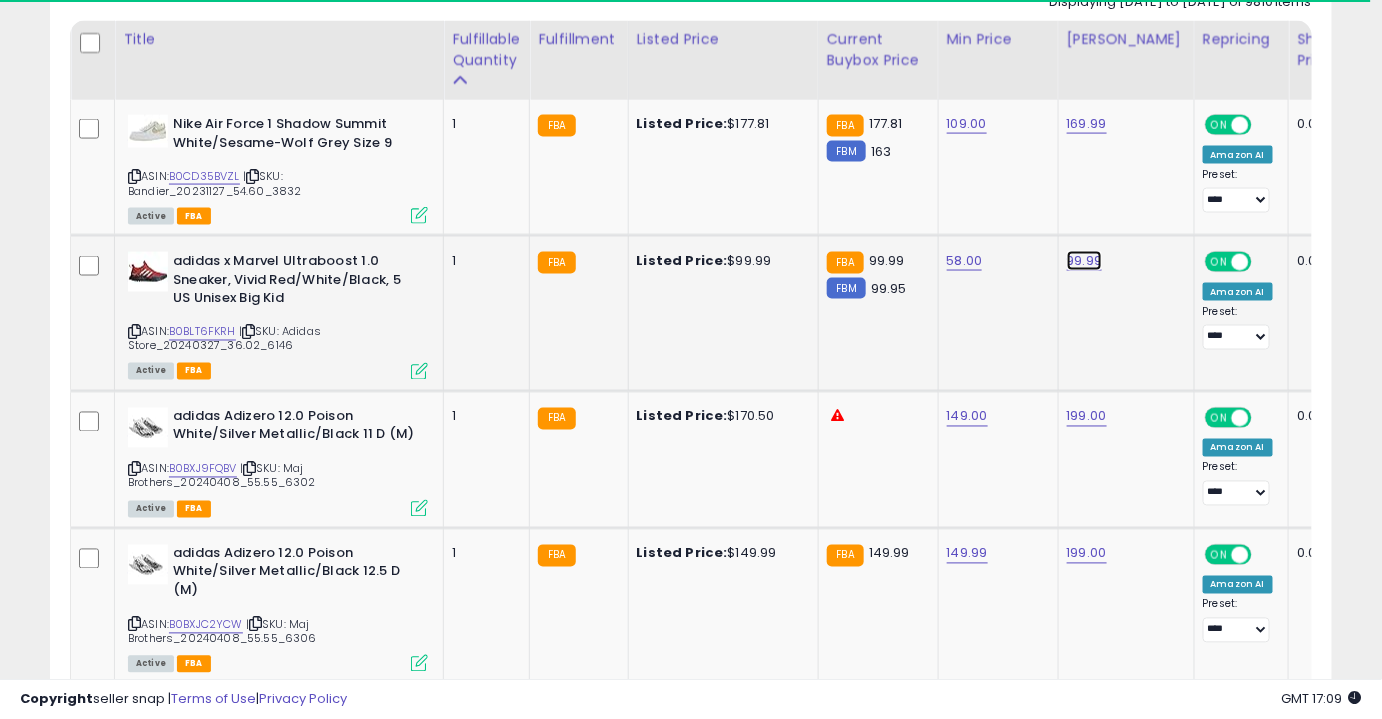 click on "99.99" at bounding box center [1087, 124] 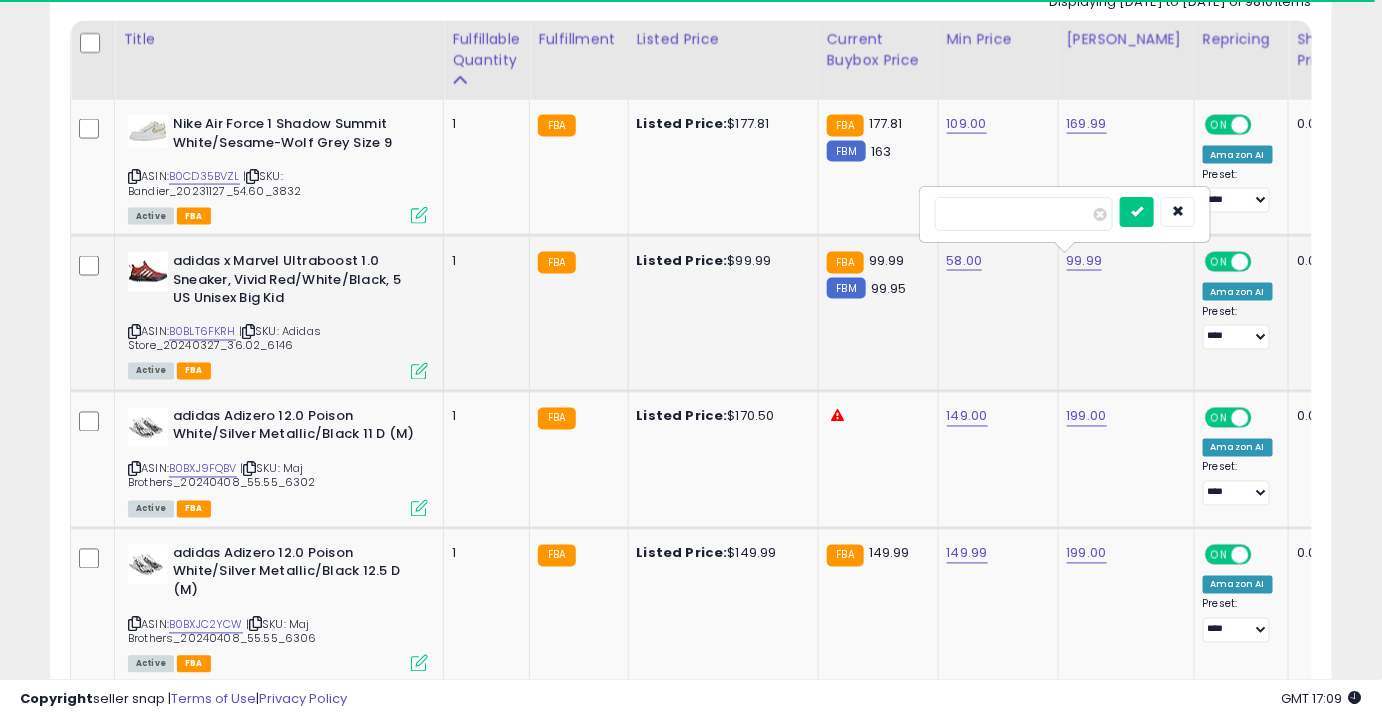 type on "*****" 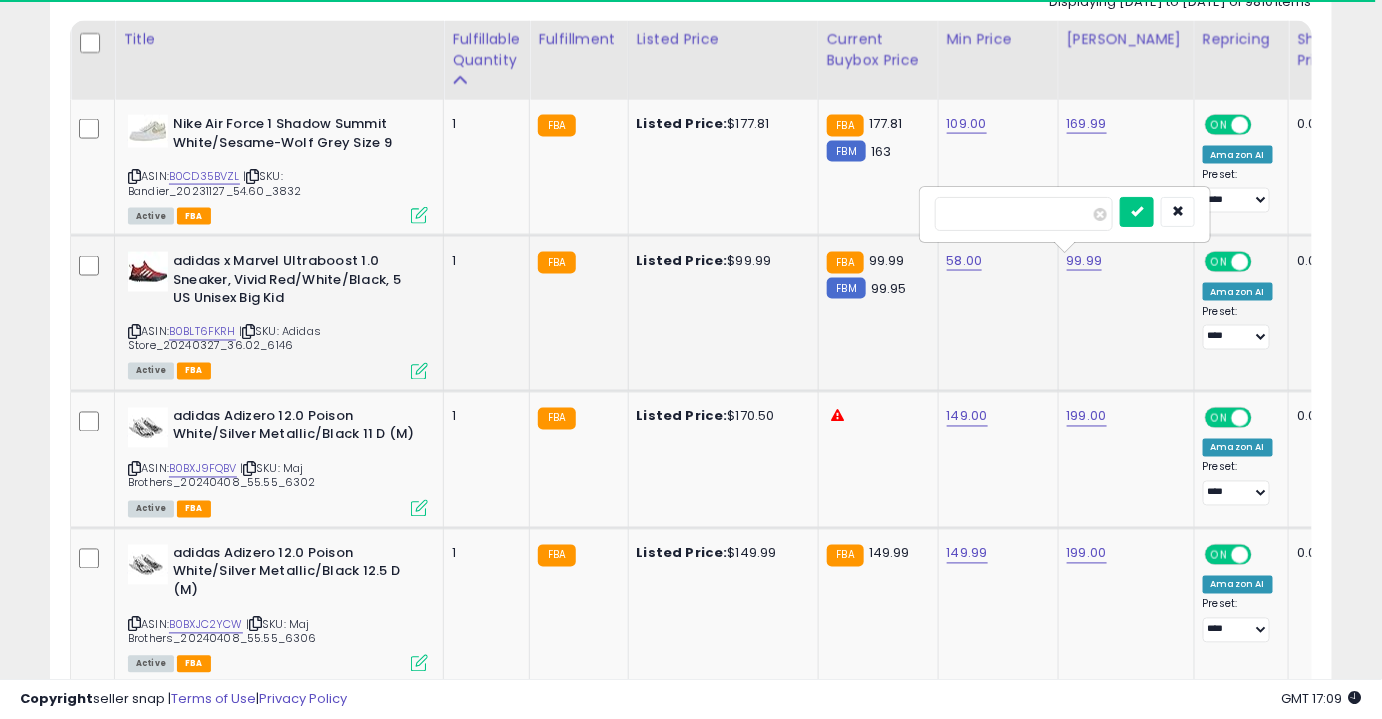 click at bounding box center (1137, 212) 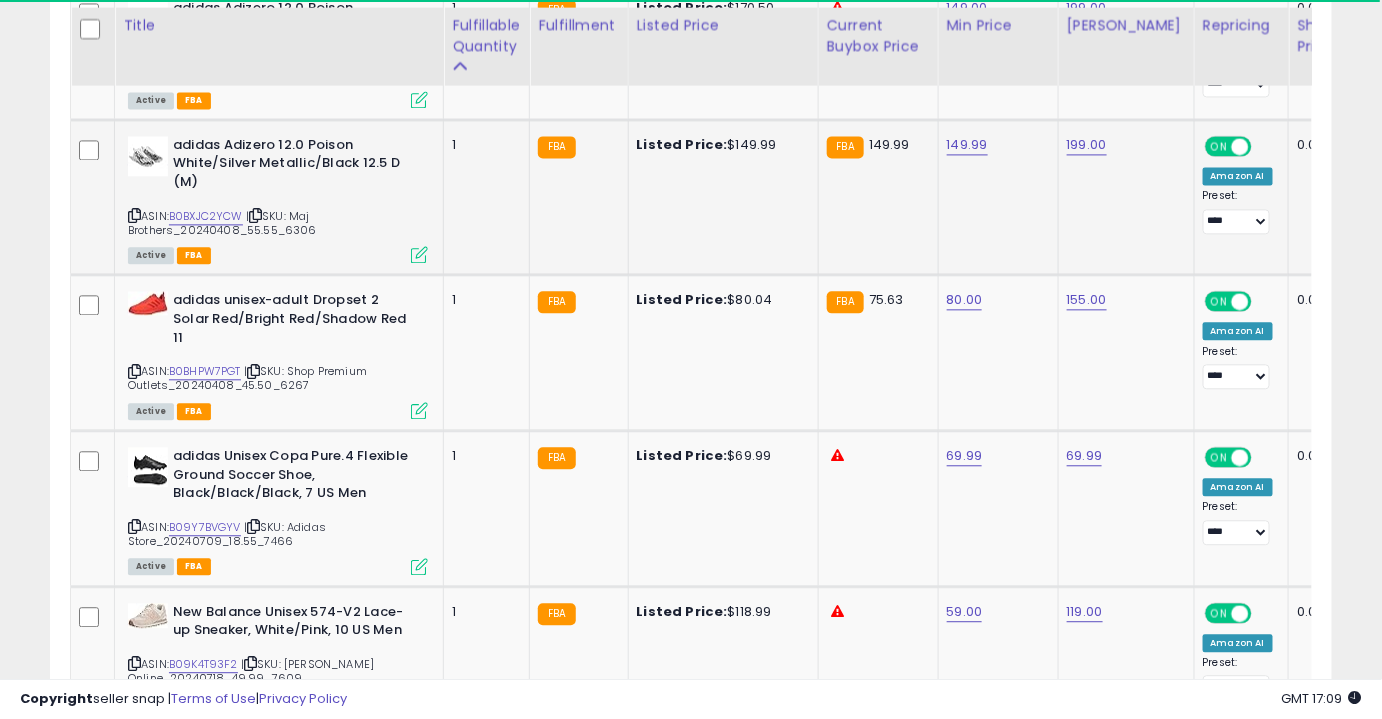 scroll, scrollTop: 1366, scrollLeft: 0, axis: vertical 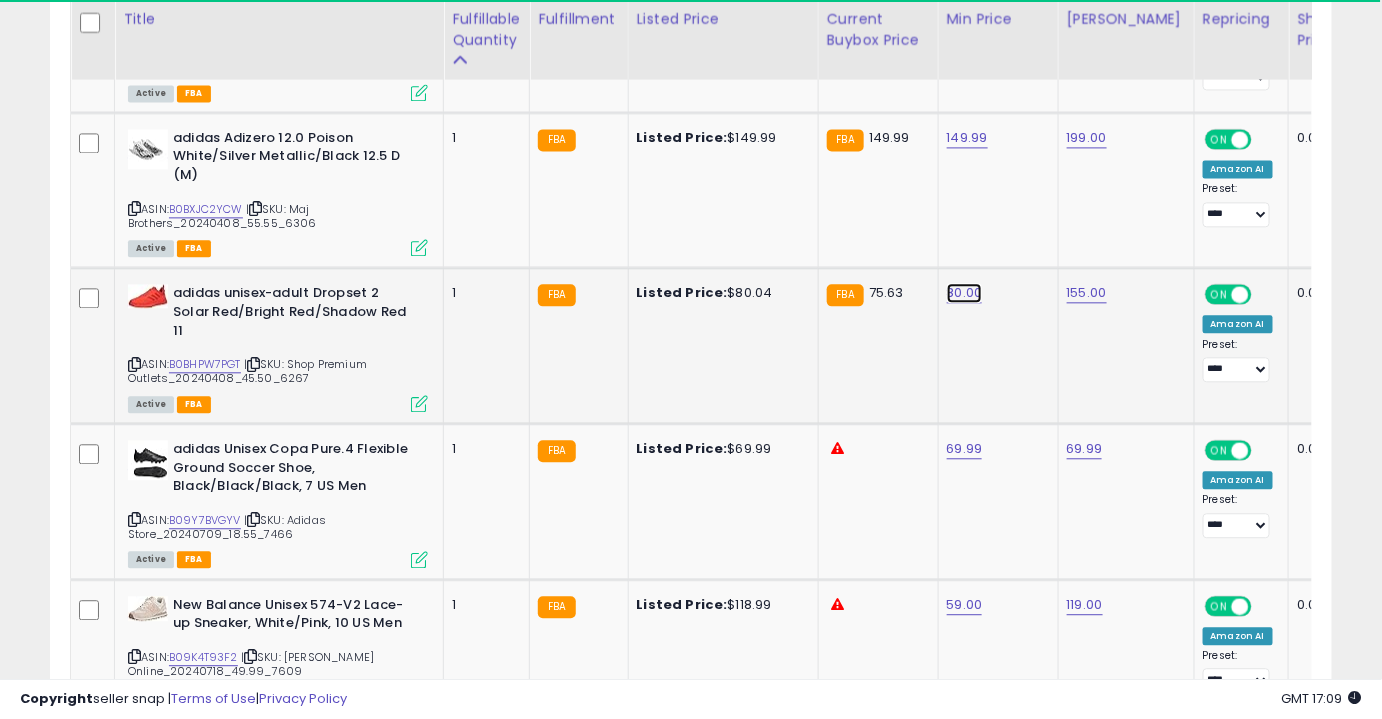 click on "80.00" at bounding box center (967, -292) 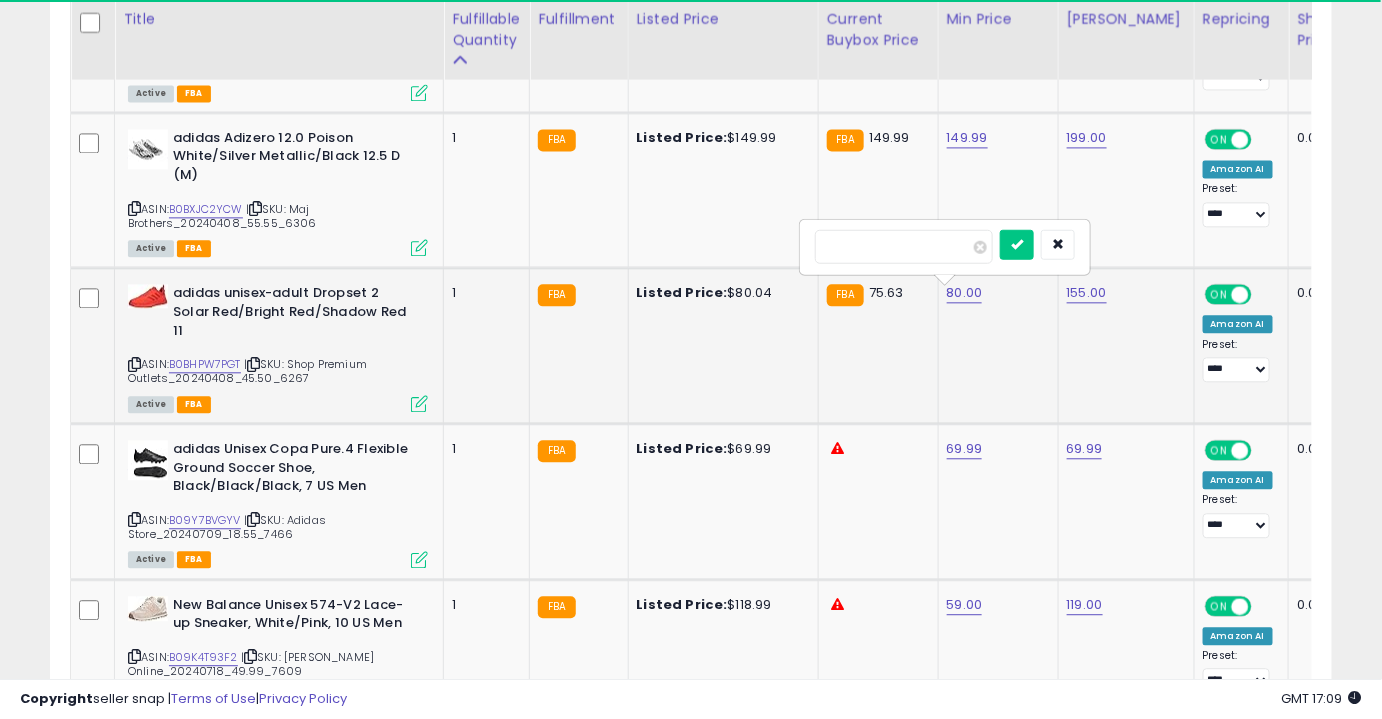 drag, startPoint x: 899, startPoint y: 257, endPoint x: 863, endPoint y: 258, distance: 36.013885 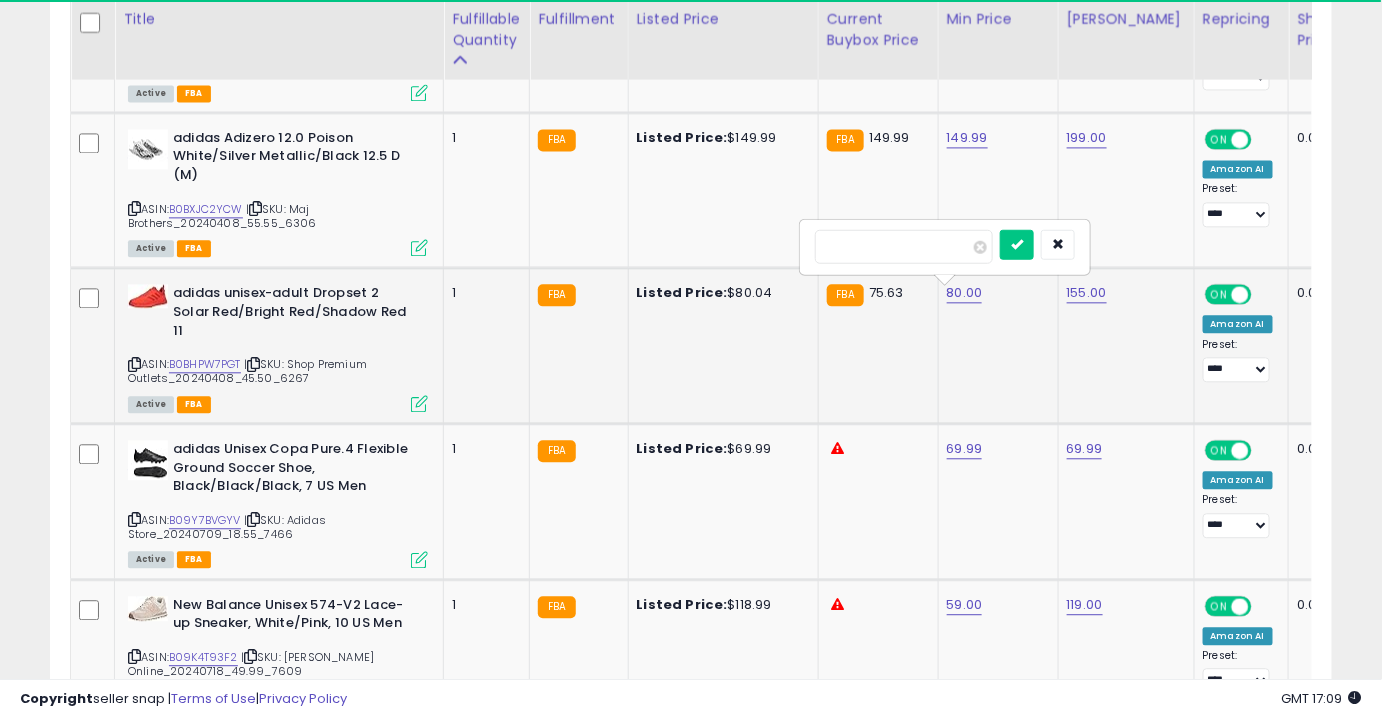 type on "*****" 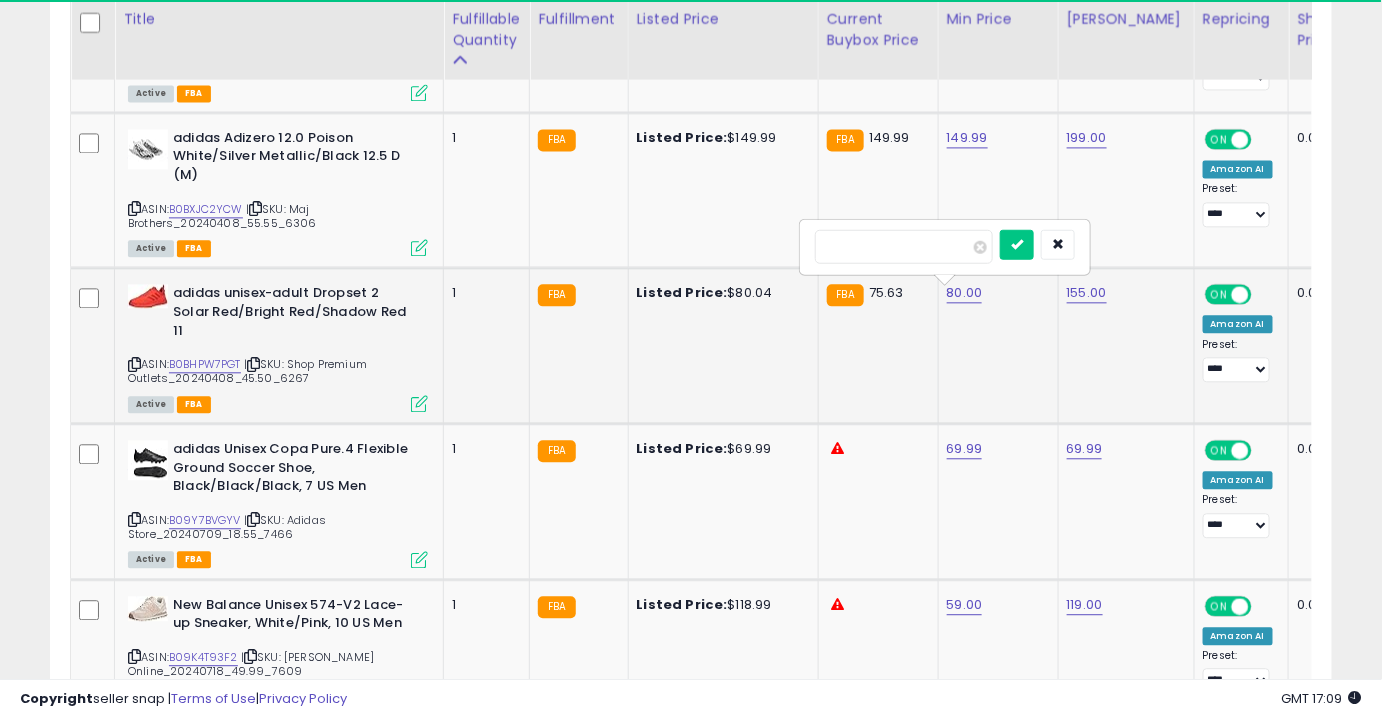 click at bounding box center [1017, 244] 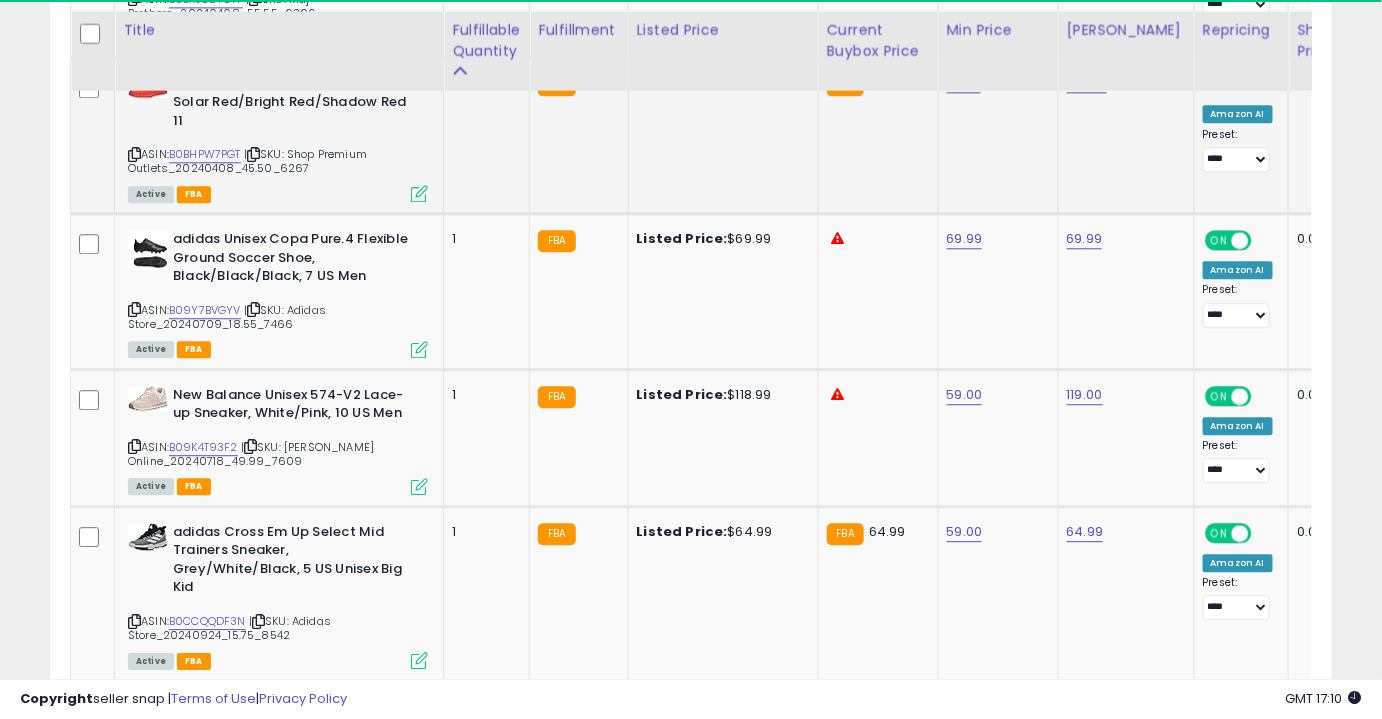 scroll, scrollTop: 1589, scrollLeft: 0, axis: vertical 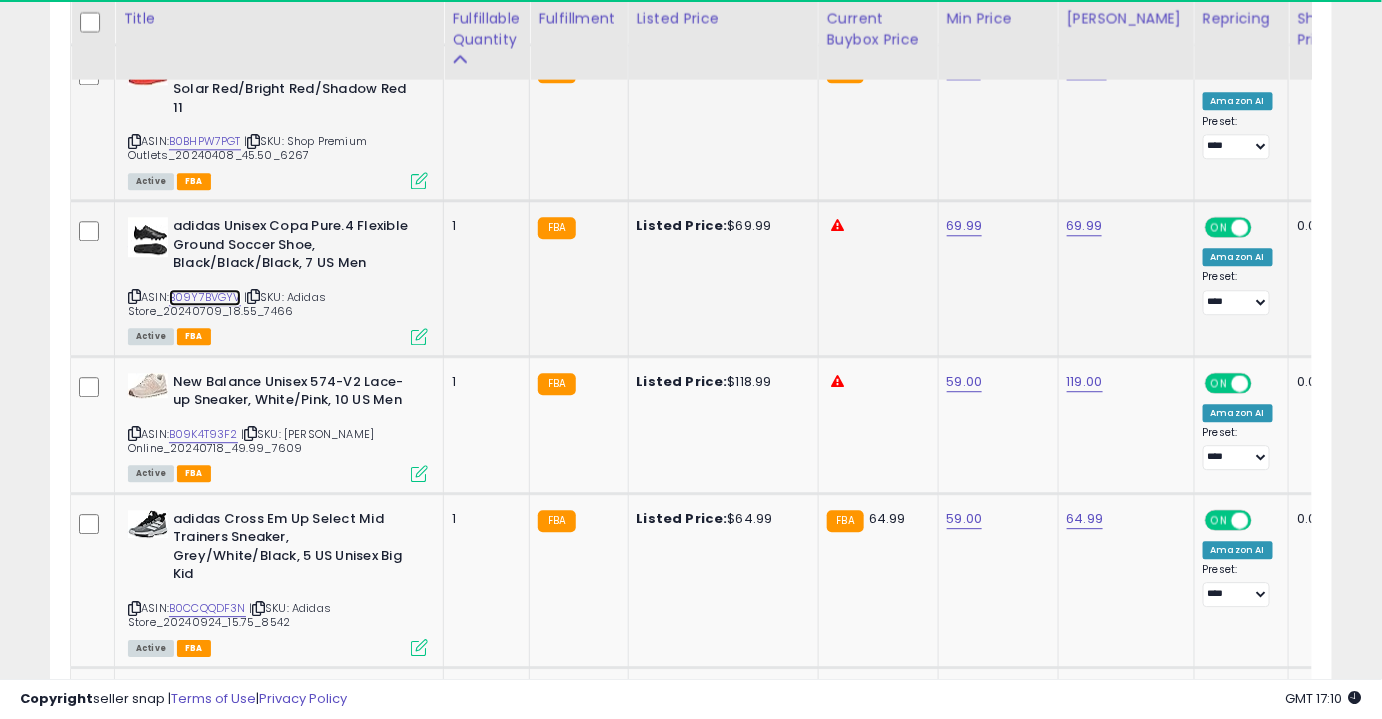 click on "B09Y7BVGYV" at bounding box center [205, 297] 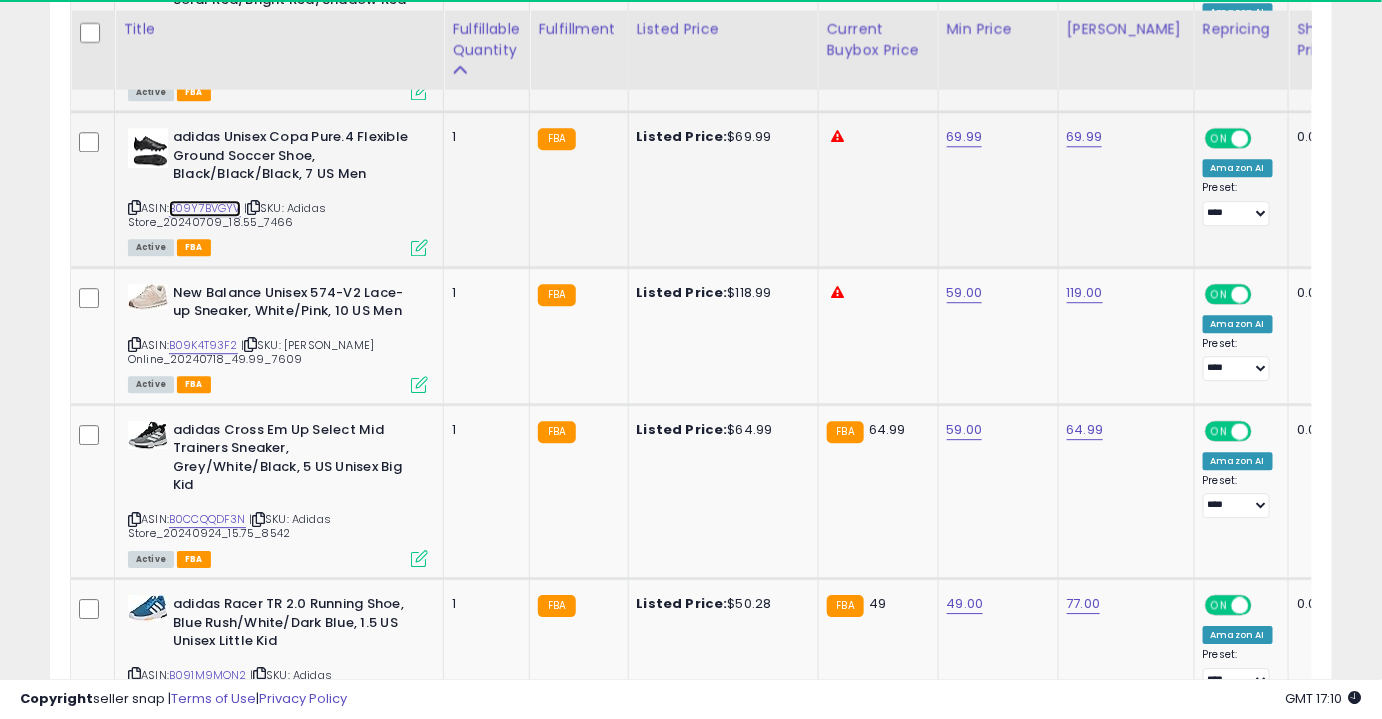 scroll, scrollTop: 1688, scrollLeft: 0, axis: vertical 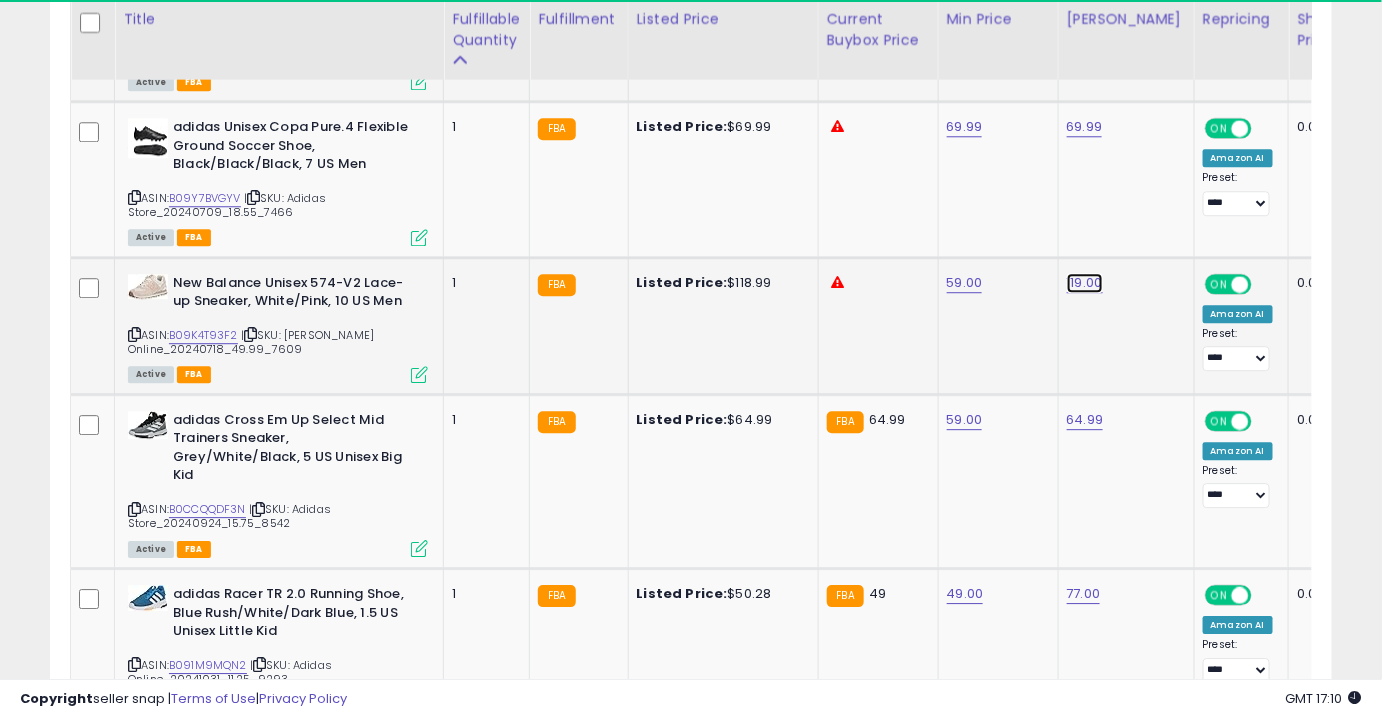 click on "119.00" at bounding box center [1087, -614] 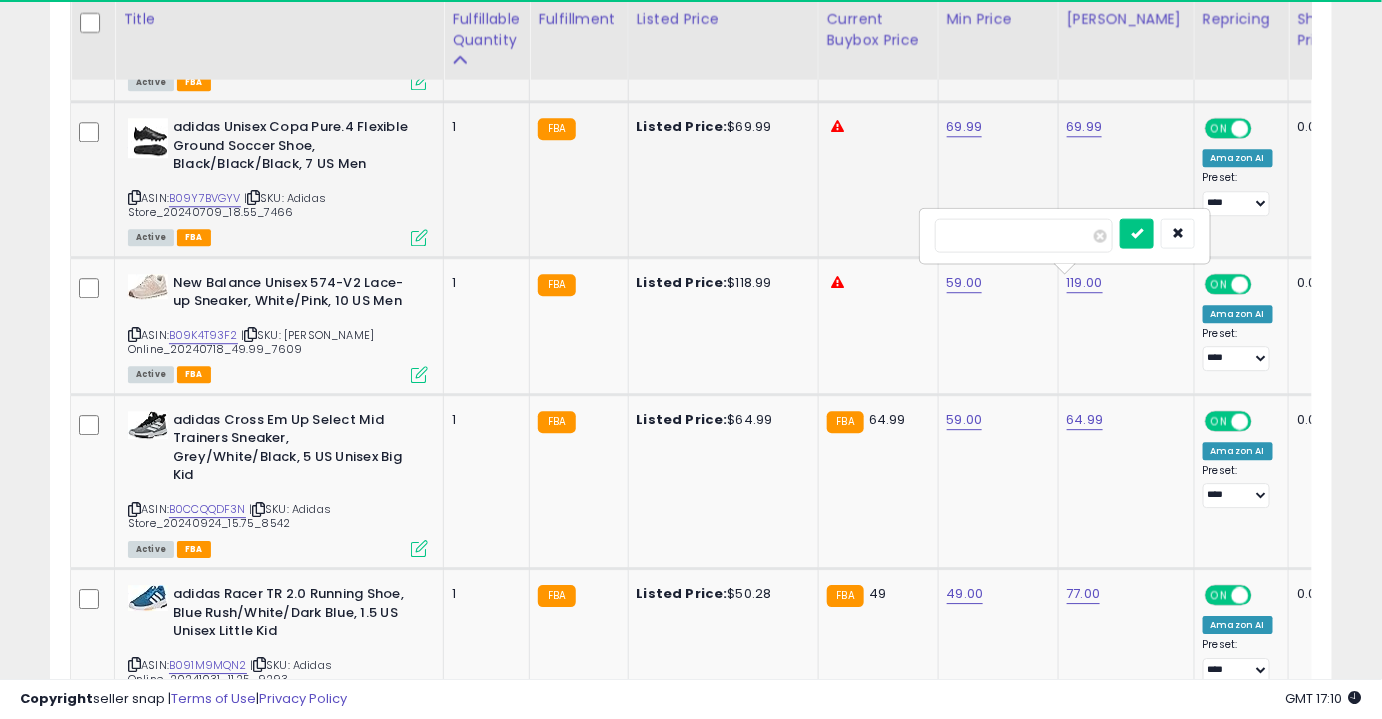 drag, startPoint x: 1026, startPoint y: 237, endPoint x: 887, endPoint y: 249, distance: 139.51703 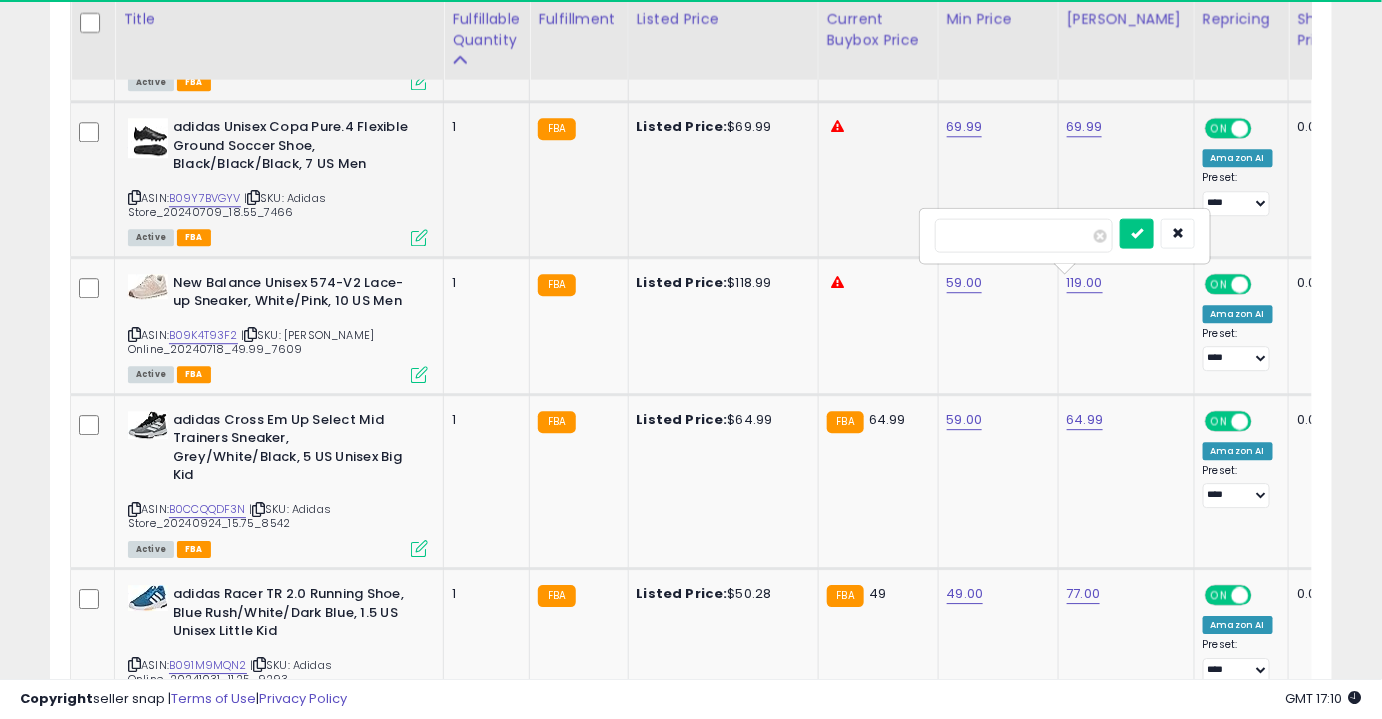 type on "**" 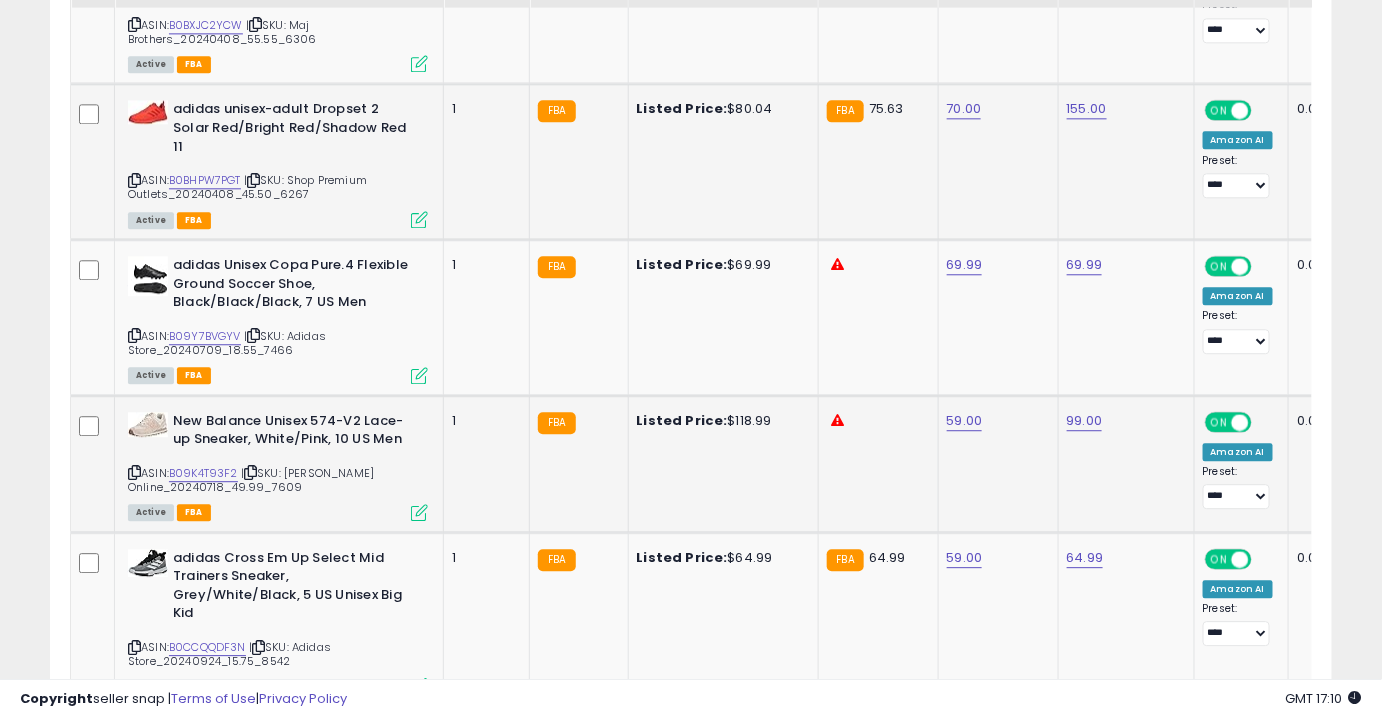 scroll, scrollTop: 1476, scrollLeft: 0, axis: vertical 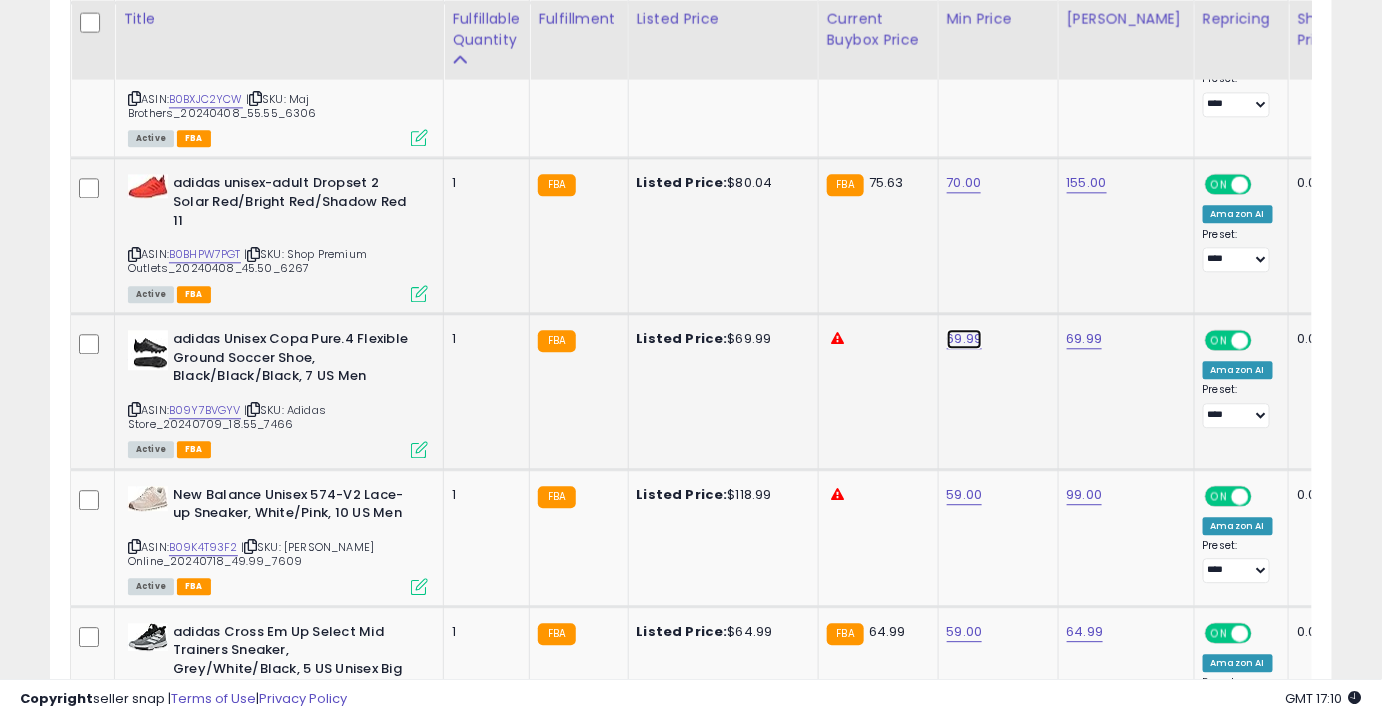 click on "69.99" at bounding box center (967, -402) 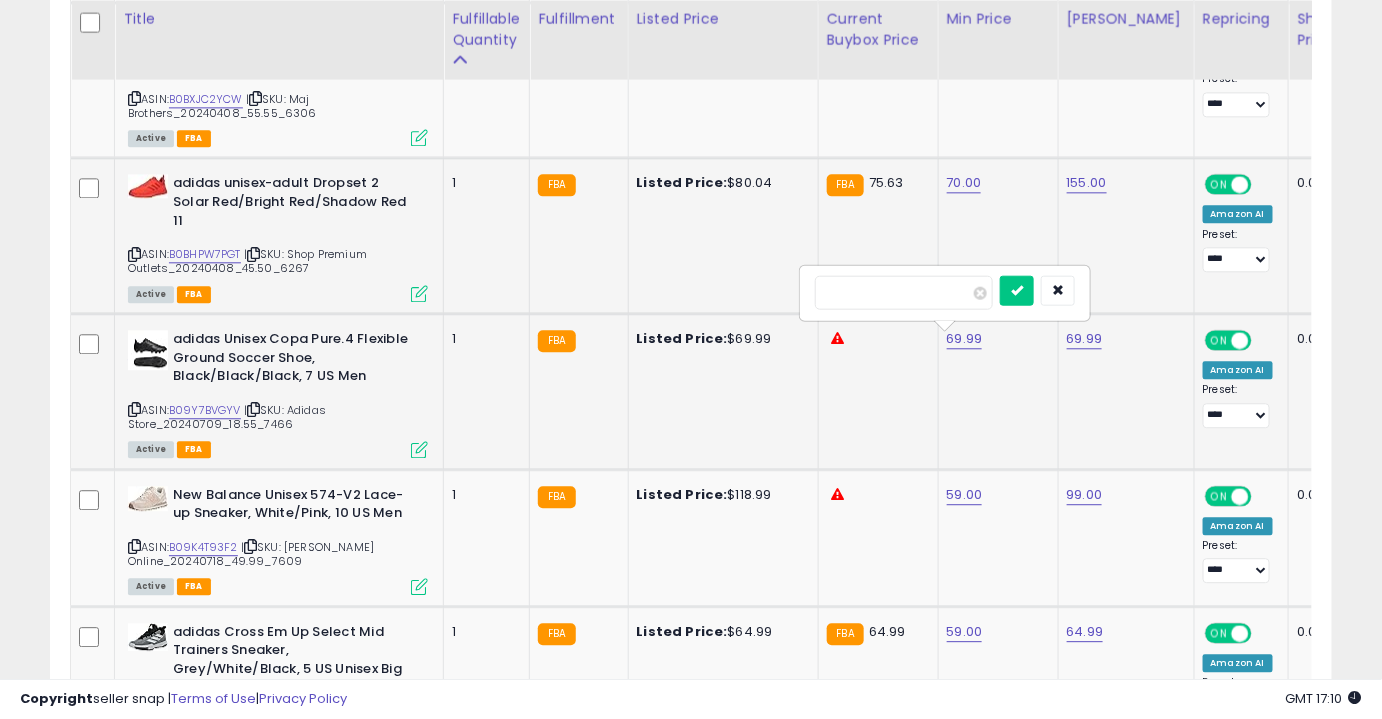 type on "*****" 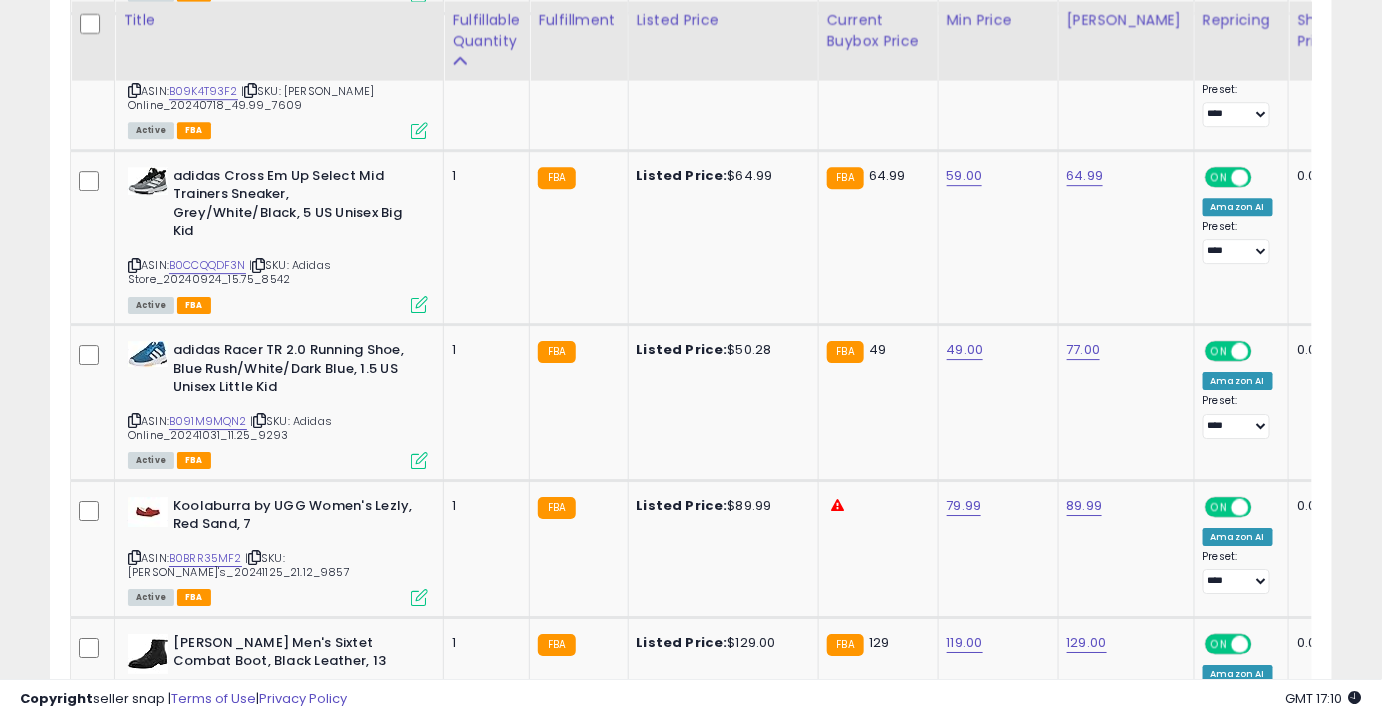 scroll, scrollTop: 1933, scrollLeft: 0, axis: vertical 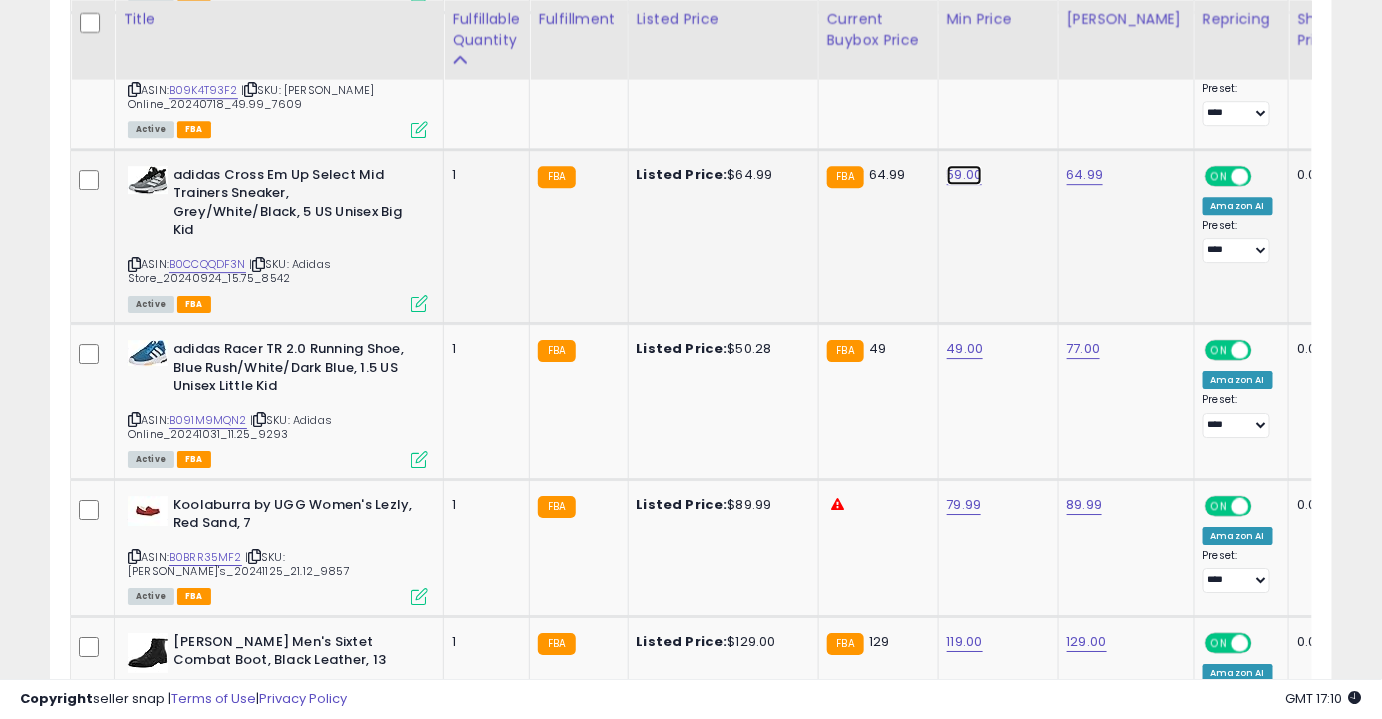 click on "59.00" at bounding box center (967, -859) 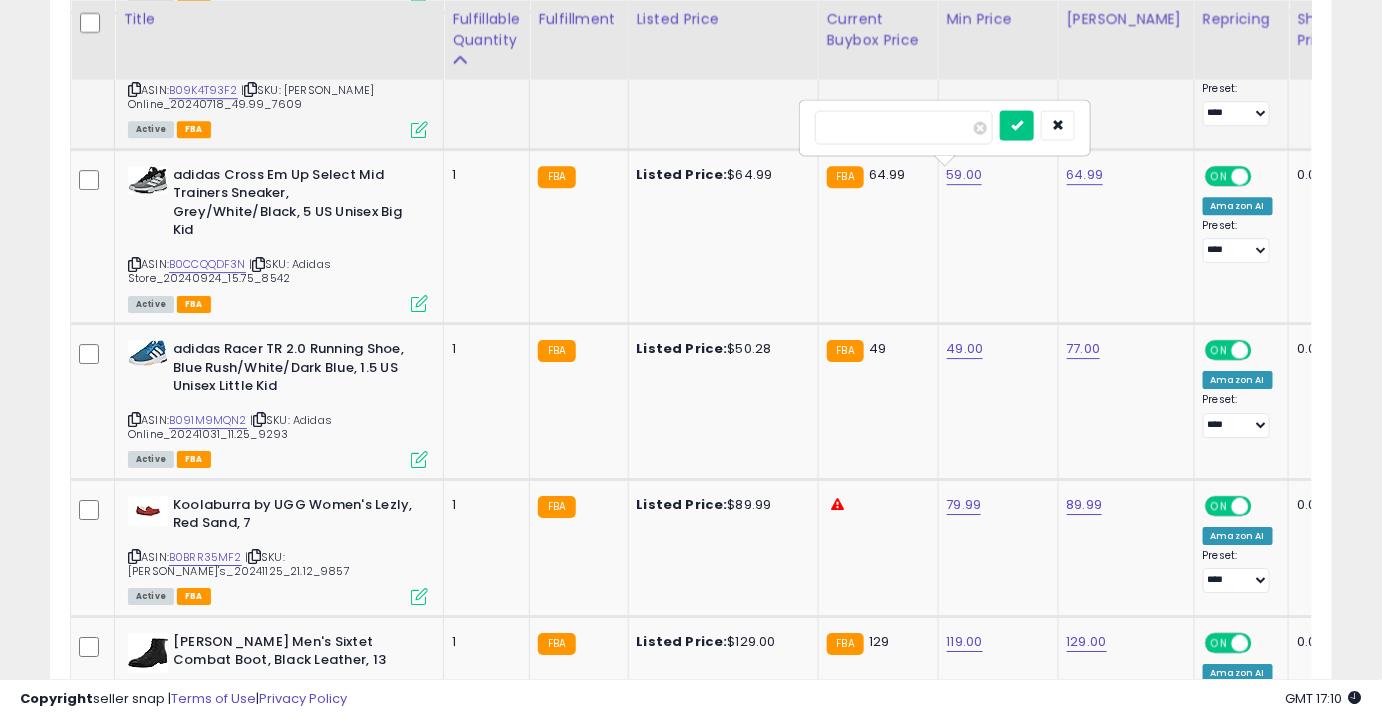 drag, startPoint x: 920, startPoint y: 132, endPoint x: 716, endPoint y: 122, distance: 204.24495 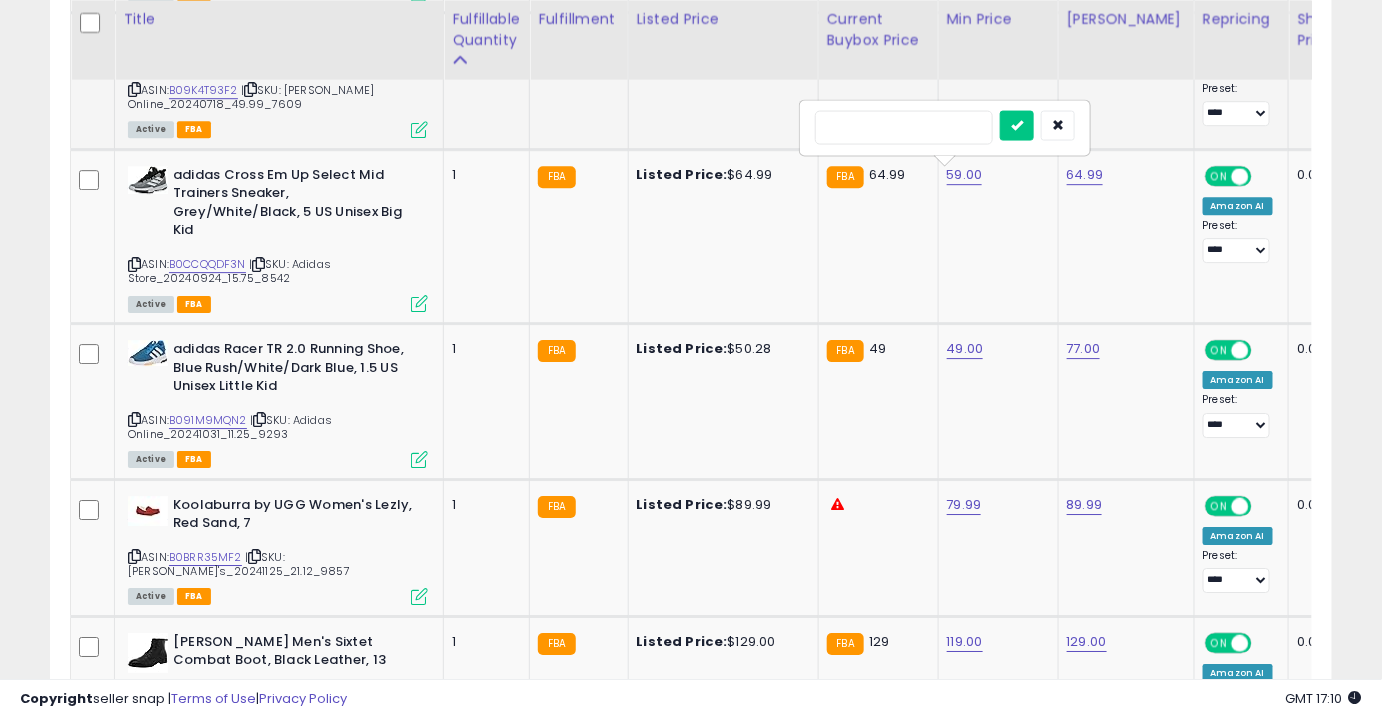 type 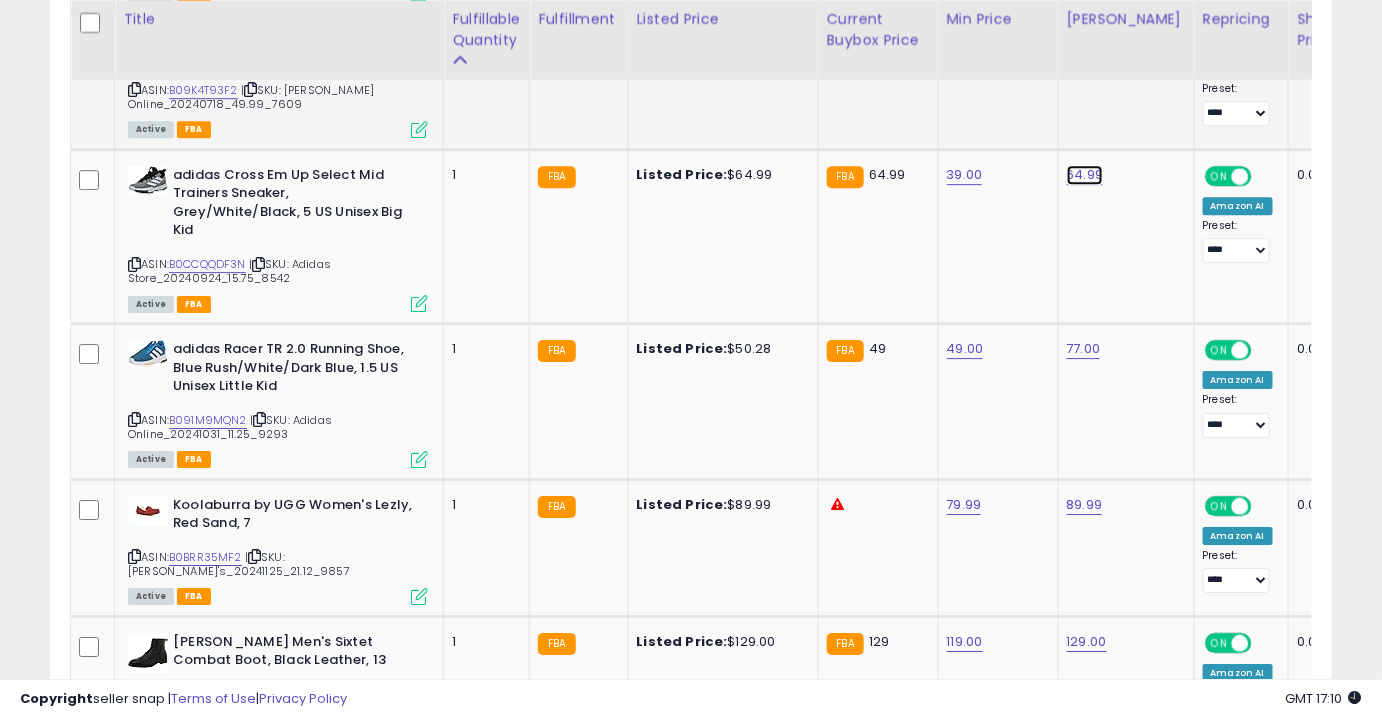 click on "64.99" at bounding box center (1087, -859) 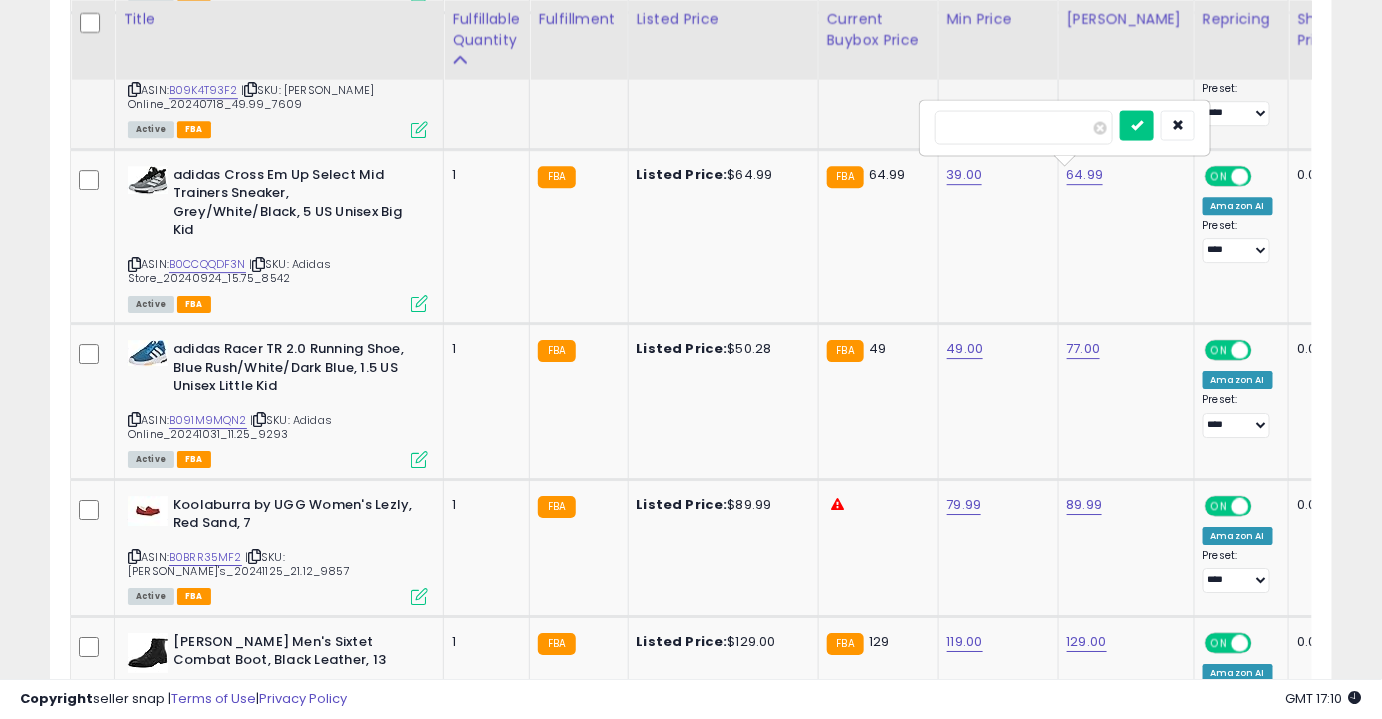 click at bounding box center (1137, 125) 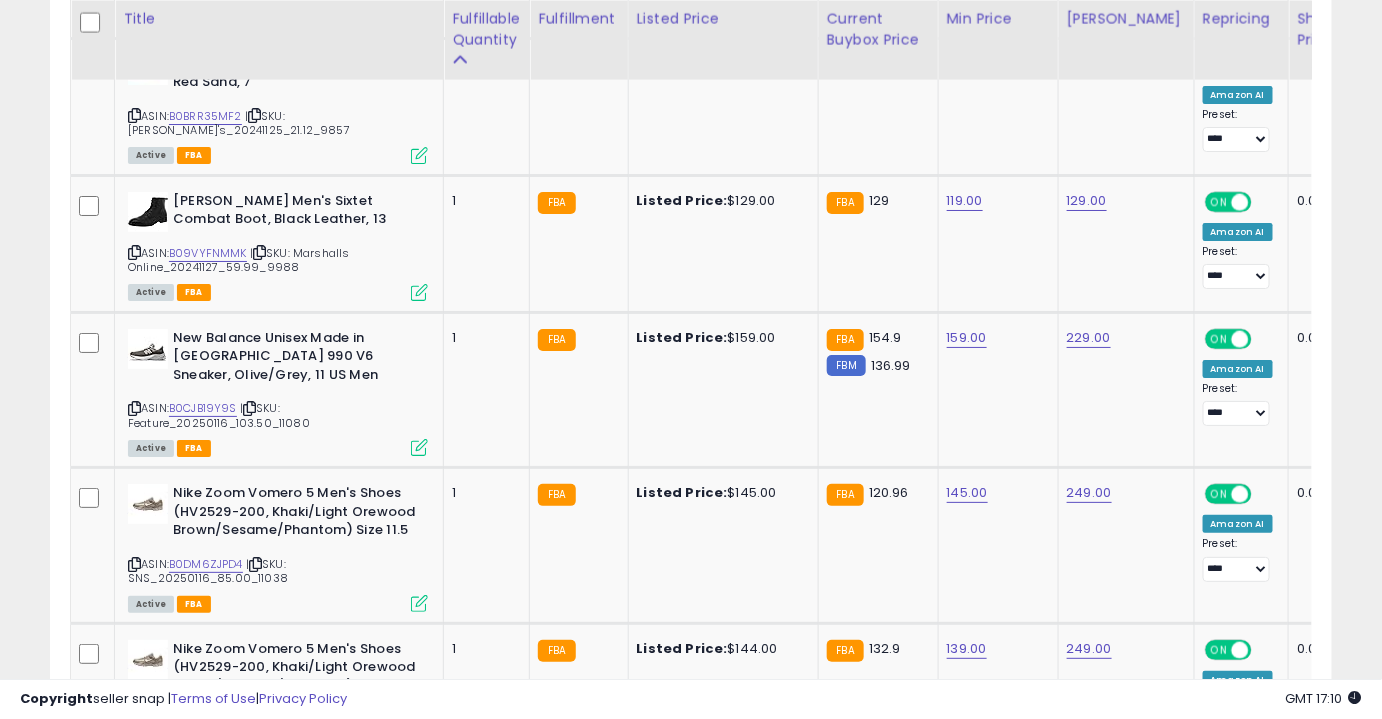 scroll, scrollTop: 2378, scrollLeft: 0, axis: vertical 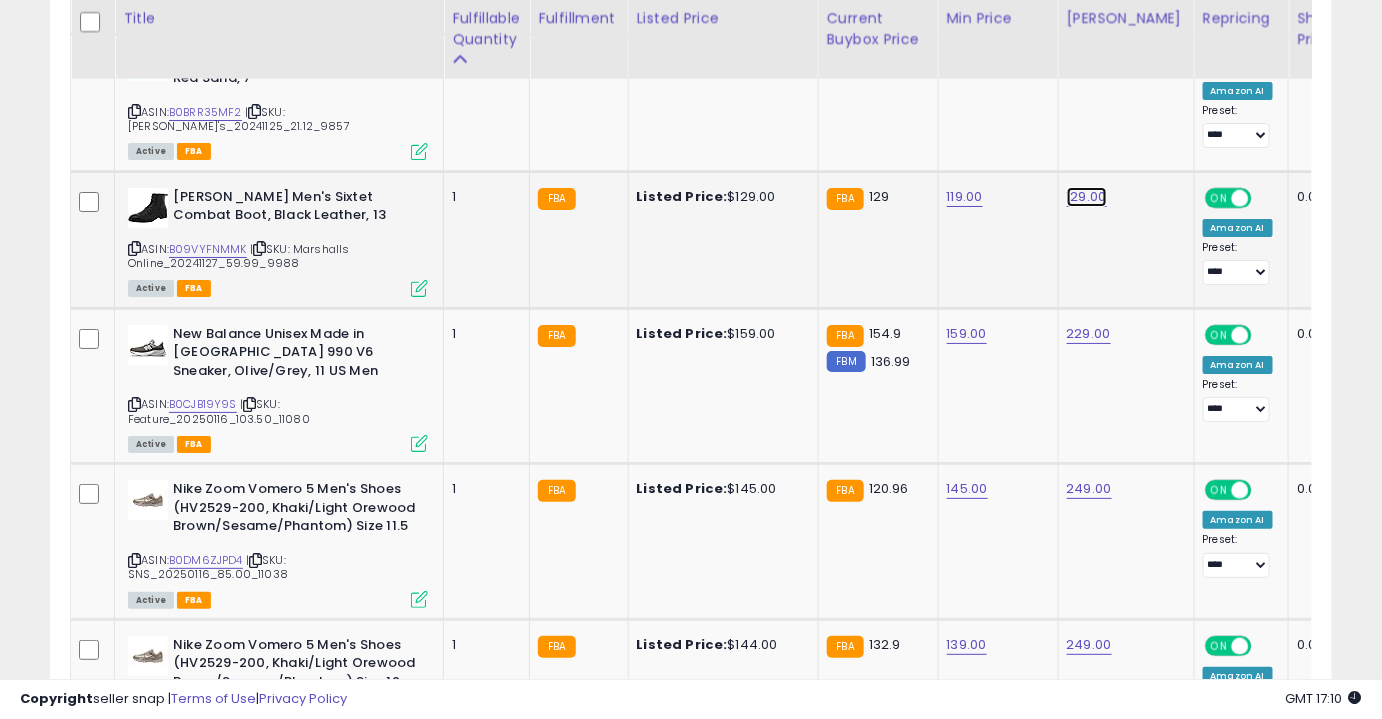 click on "129.00" at bounding box center [1087, -1304] 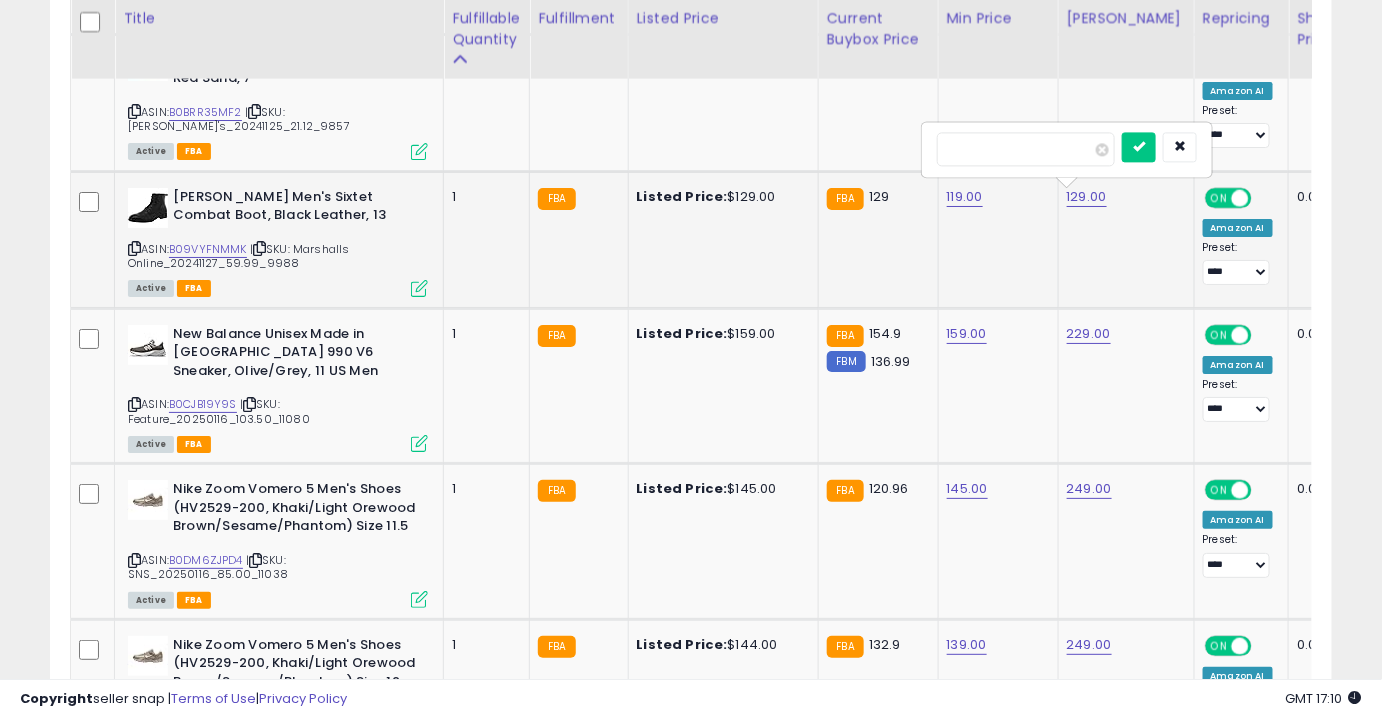 click at bounding box center [1139, 147] 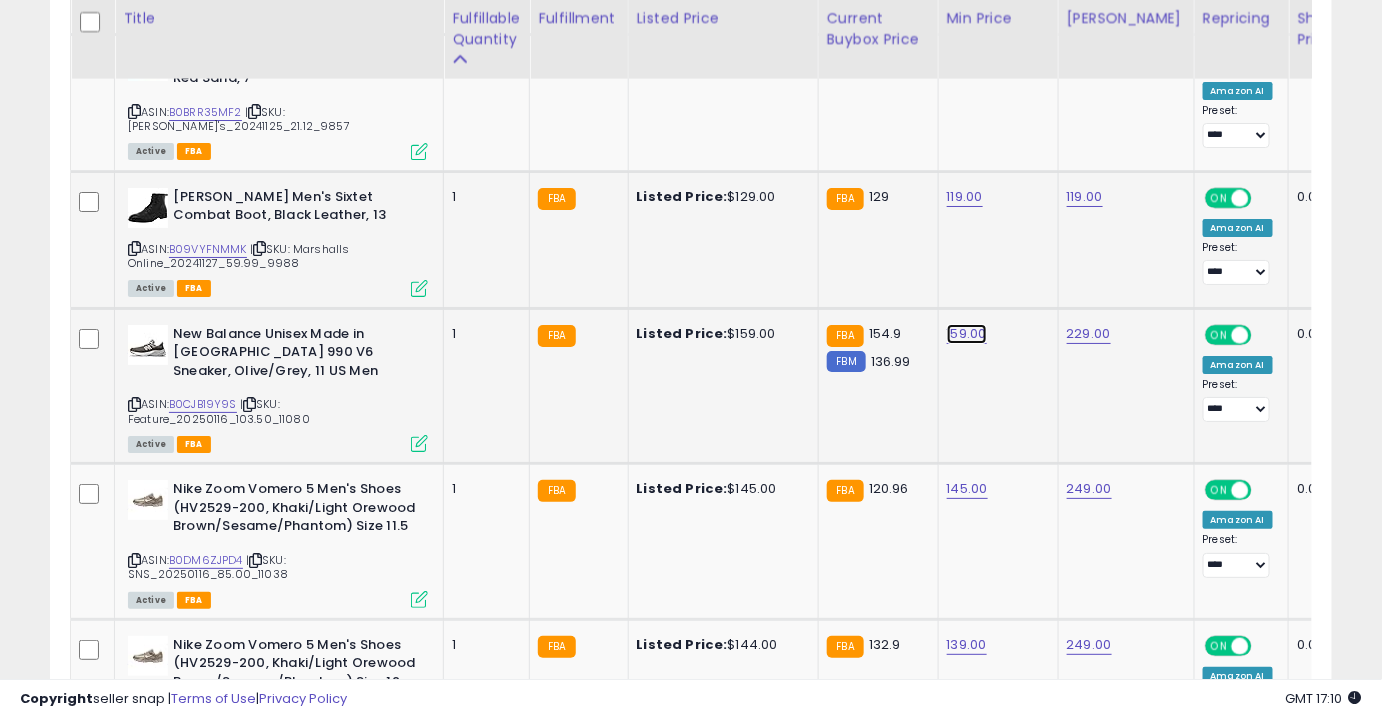 click on "159.00" at bounding box center [967, -1304] 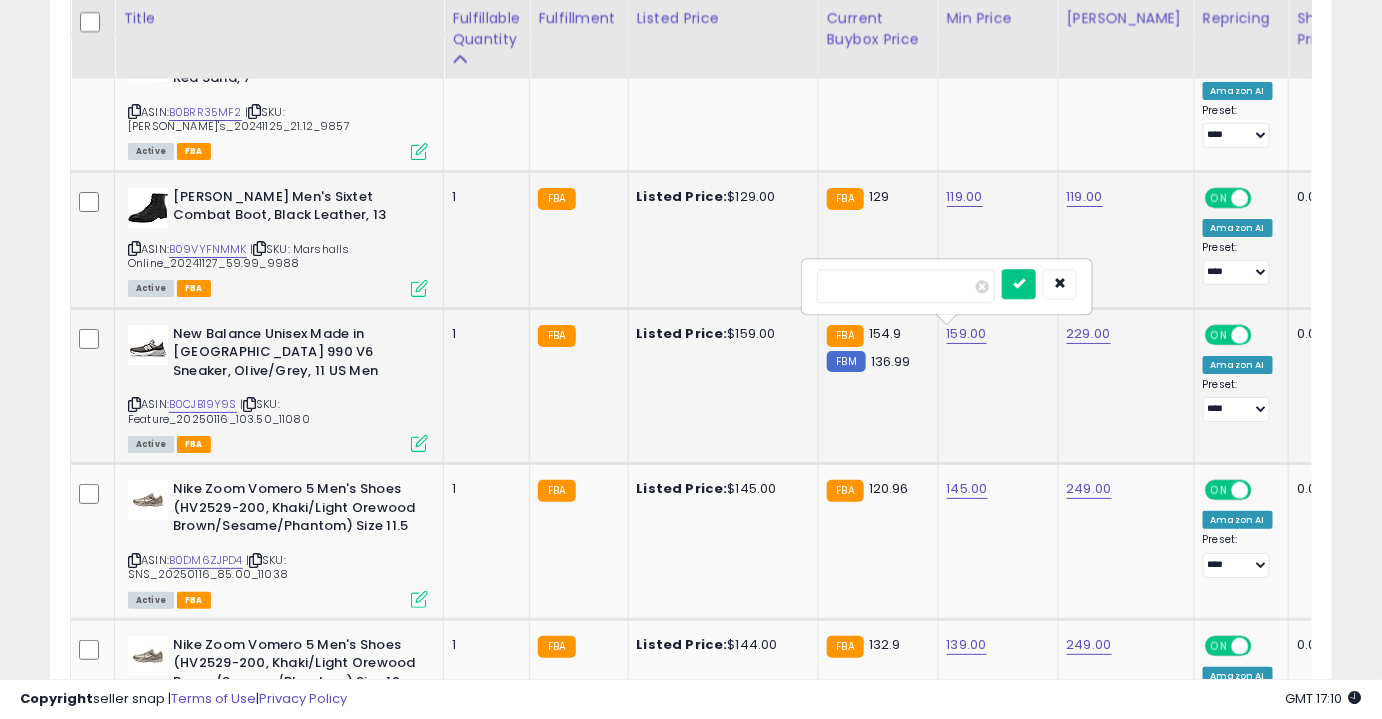 click at bounding box center (1019, 284) 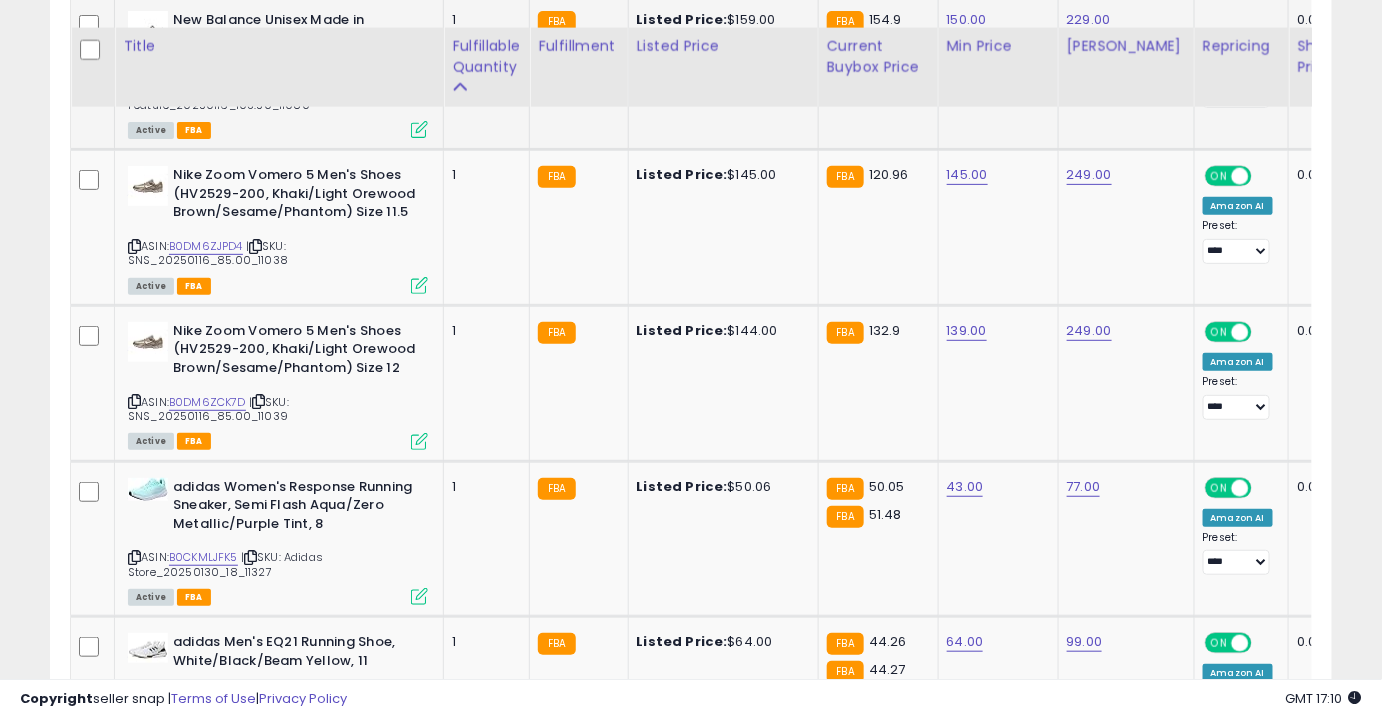 scroll, scrollTop: 2723, scrollLeft: 0, axis: vertical 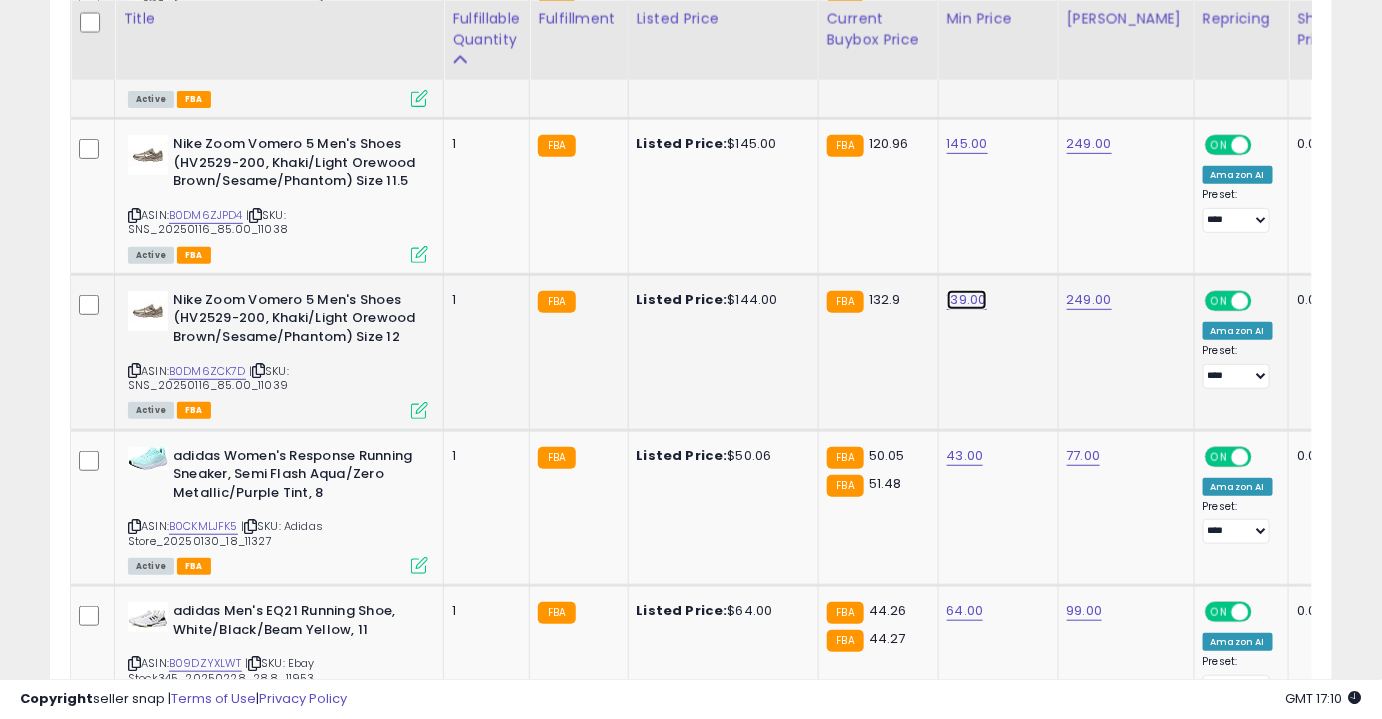 click on "139.00" at bounding box center (967, -1649) 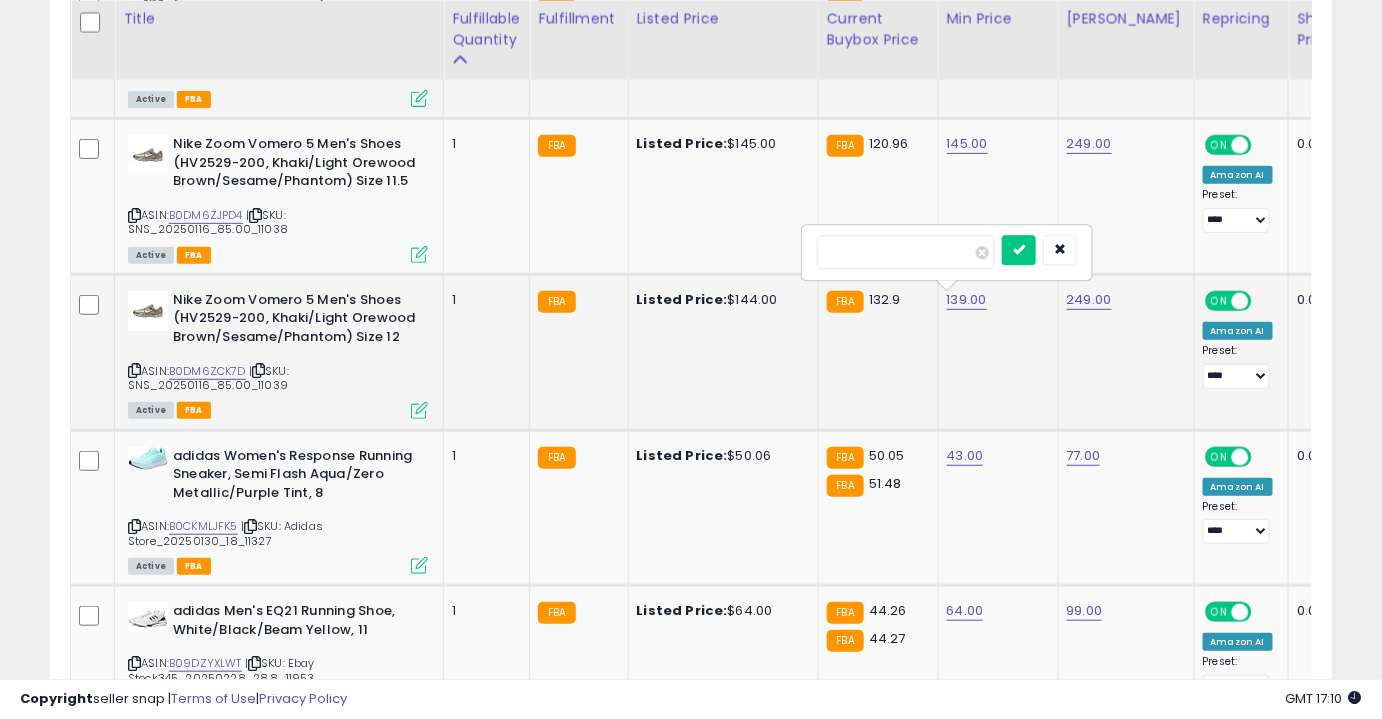 click at bounding box center [1019, 250] 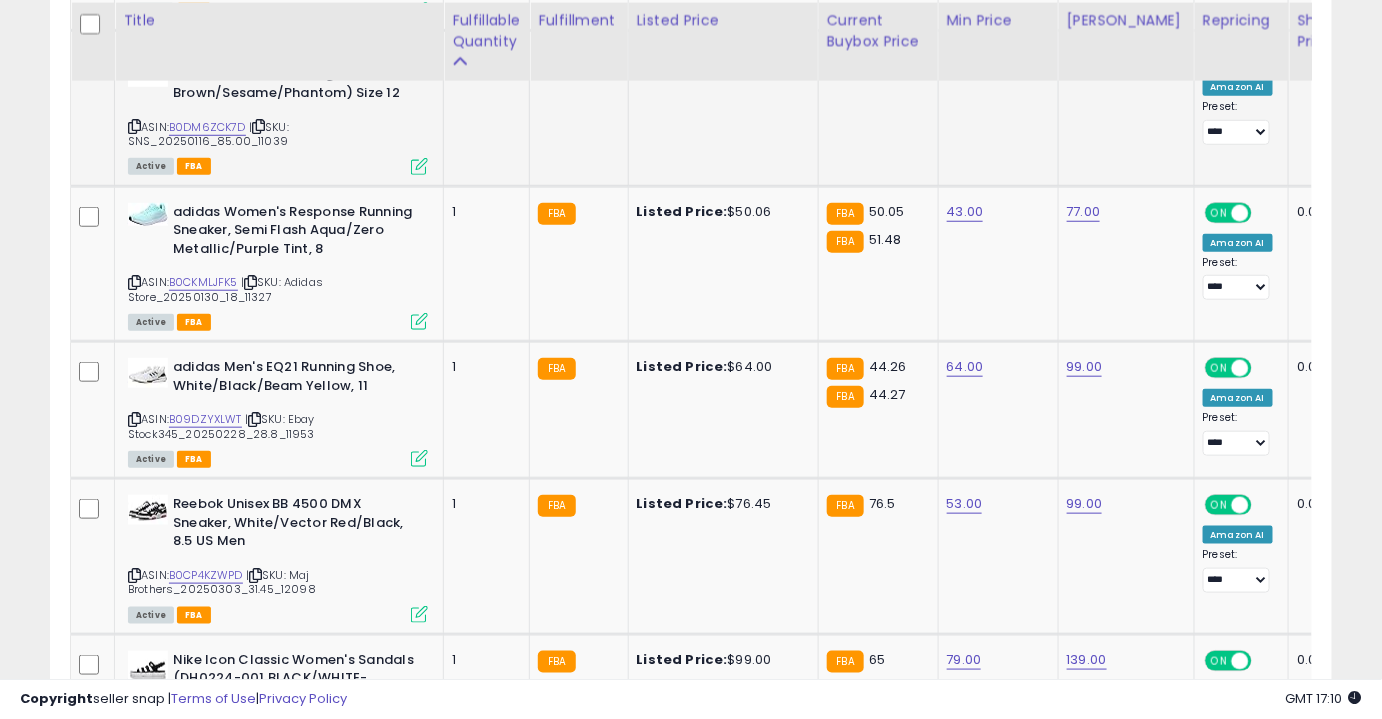 scroll, scrollTop: 2972, scrollLeft: 0, axis: vertical 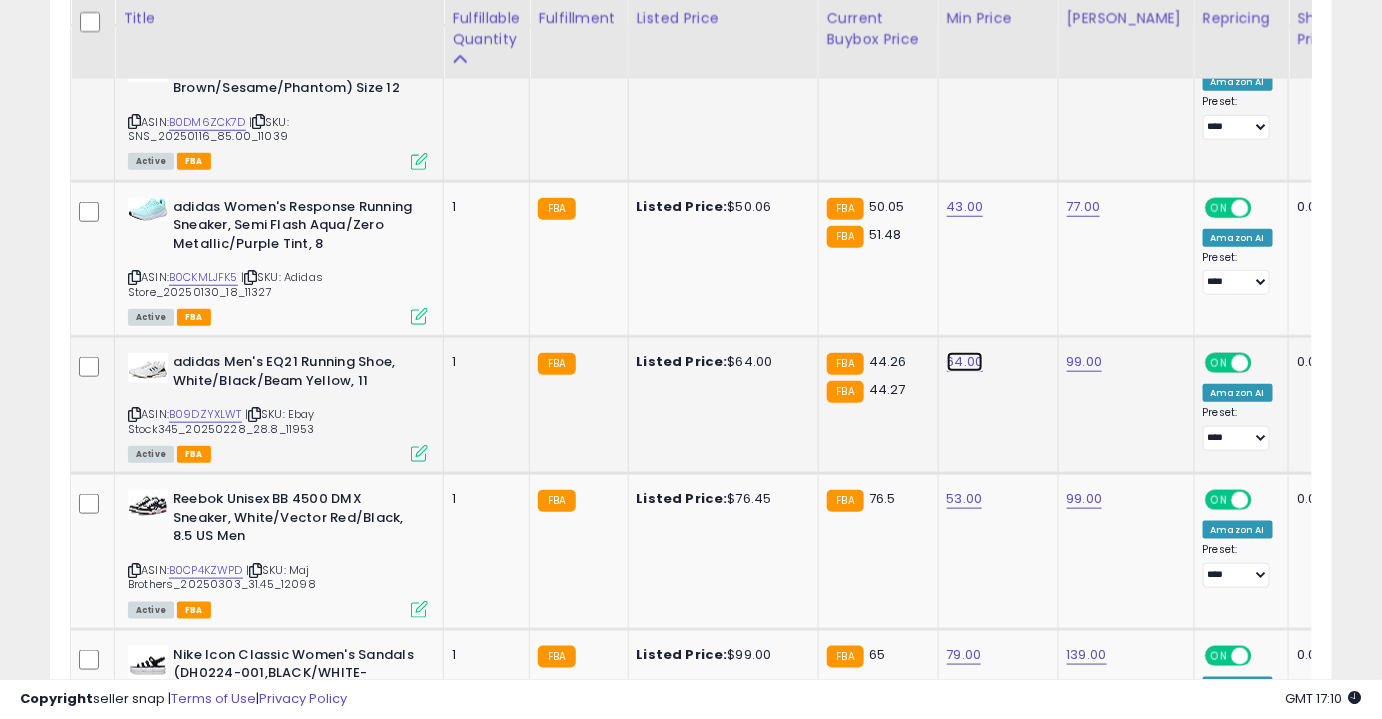 click on "64.00" at bounding box center (967, -1898) 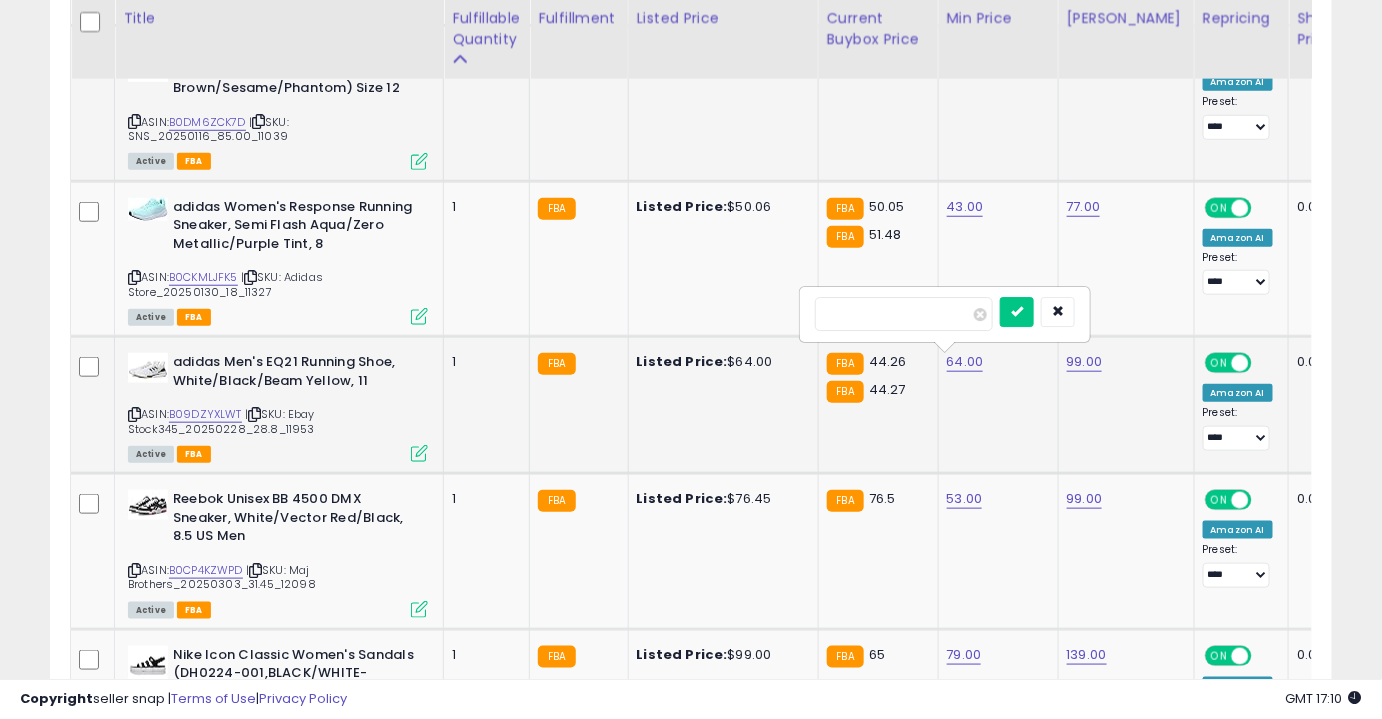 drag, startPoint x: 906, startPoint y: 308, endPoint x: 716, endPoint y: 340, distance: 192.67589 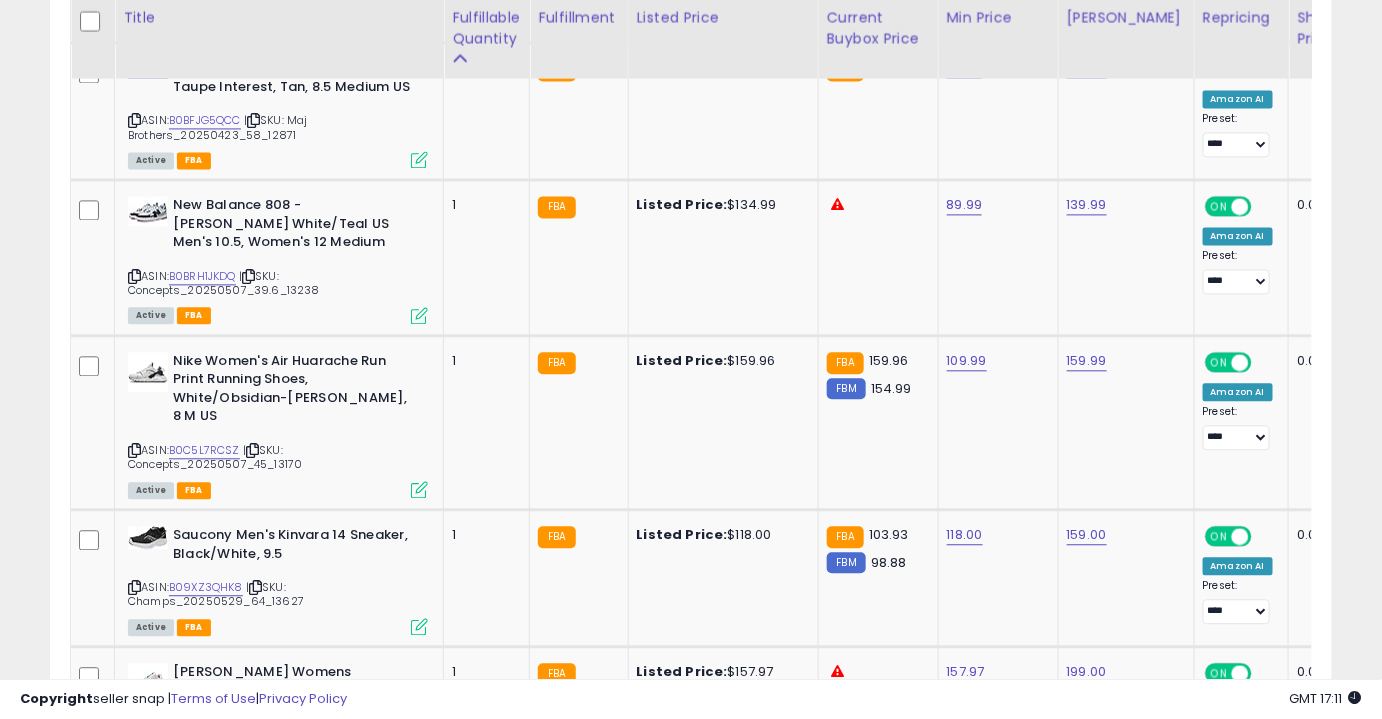 scroll, scrollTop: 3871, scrollLeft: 0, axis: vertical 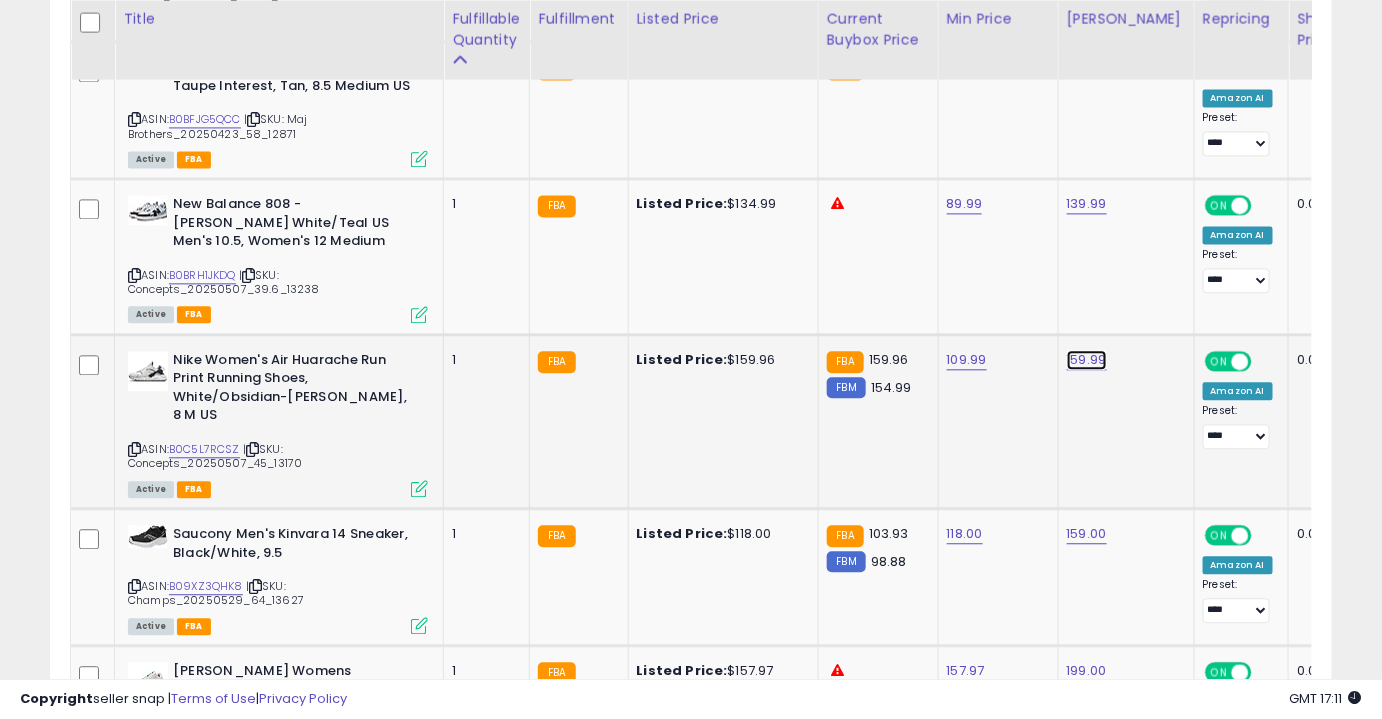 click on "159.99" at bounding box center [1087, -2797] 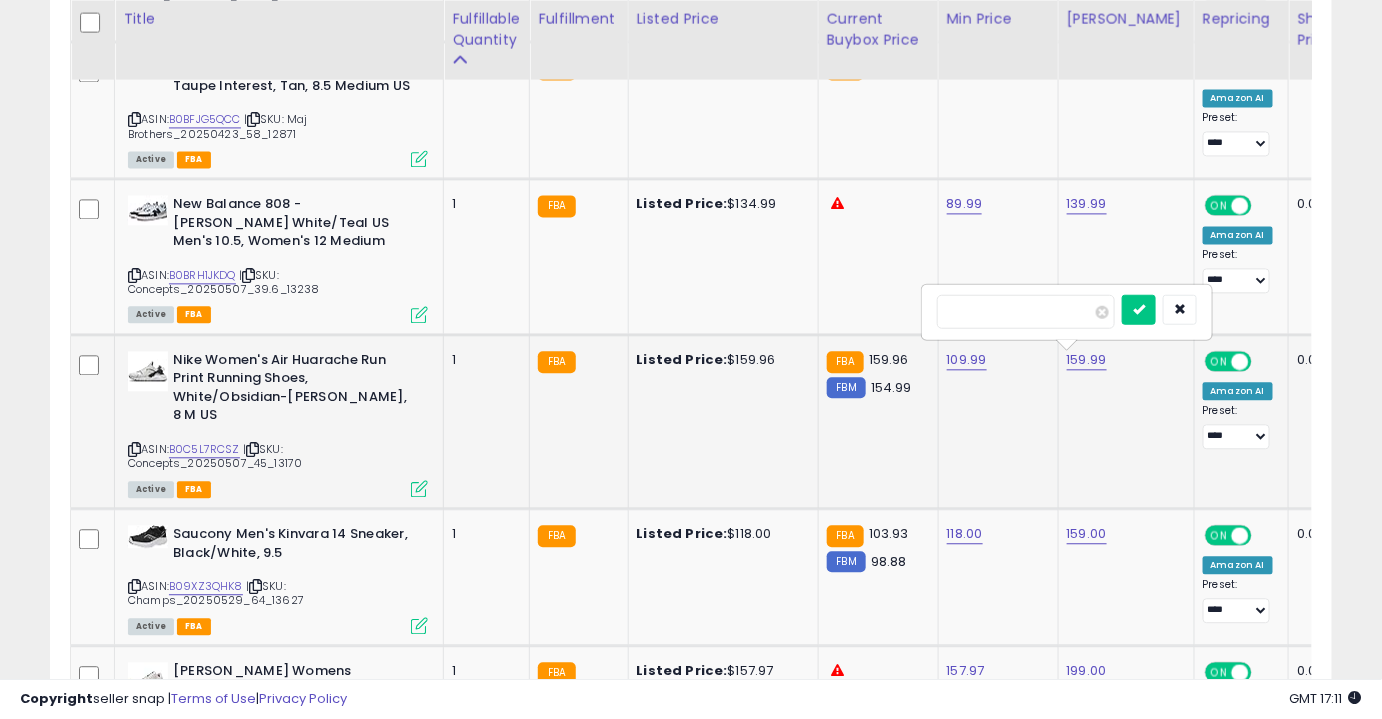 click on "******" at bounding box center (1026, 311) 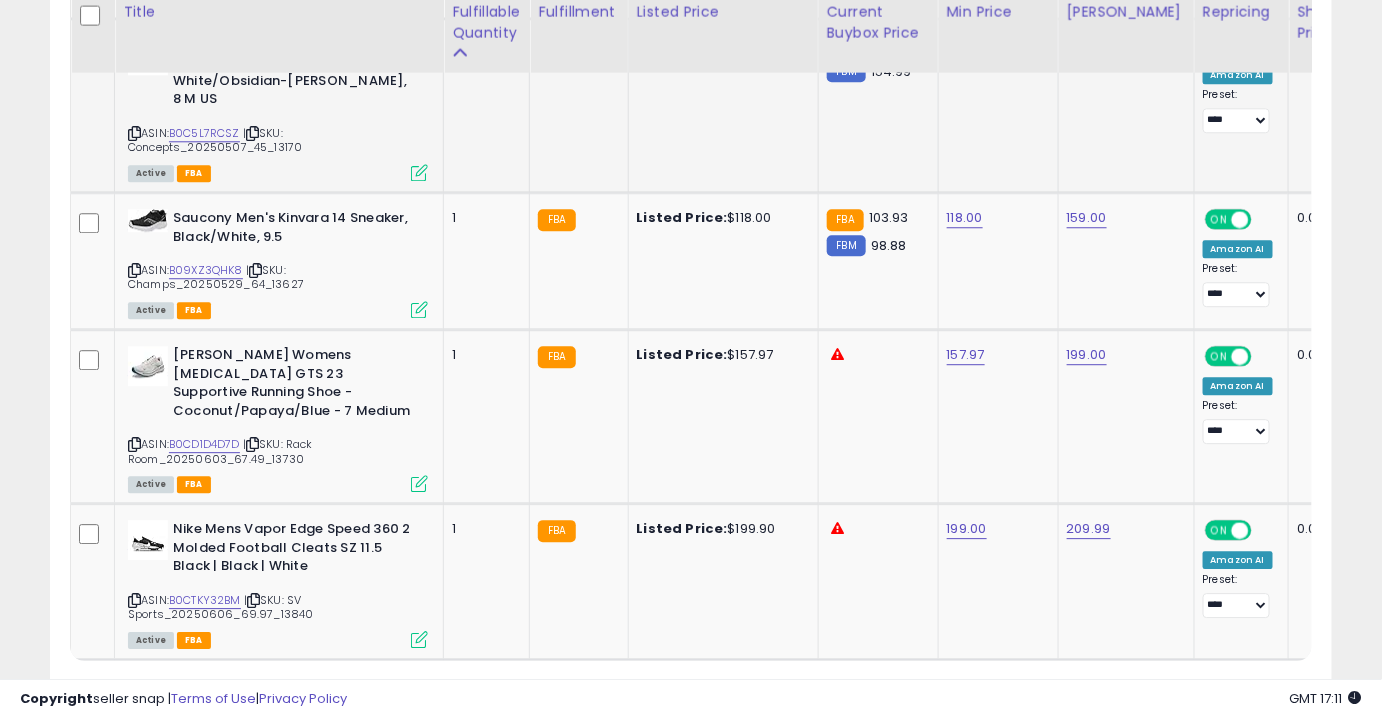 scroll, scrollTop: 4188, scrollLeft: 0, axis: vertical 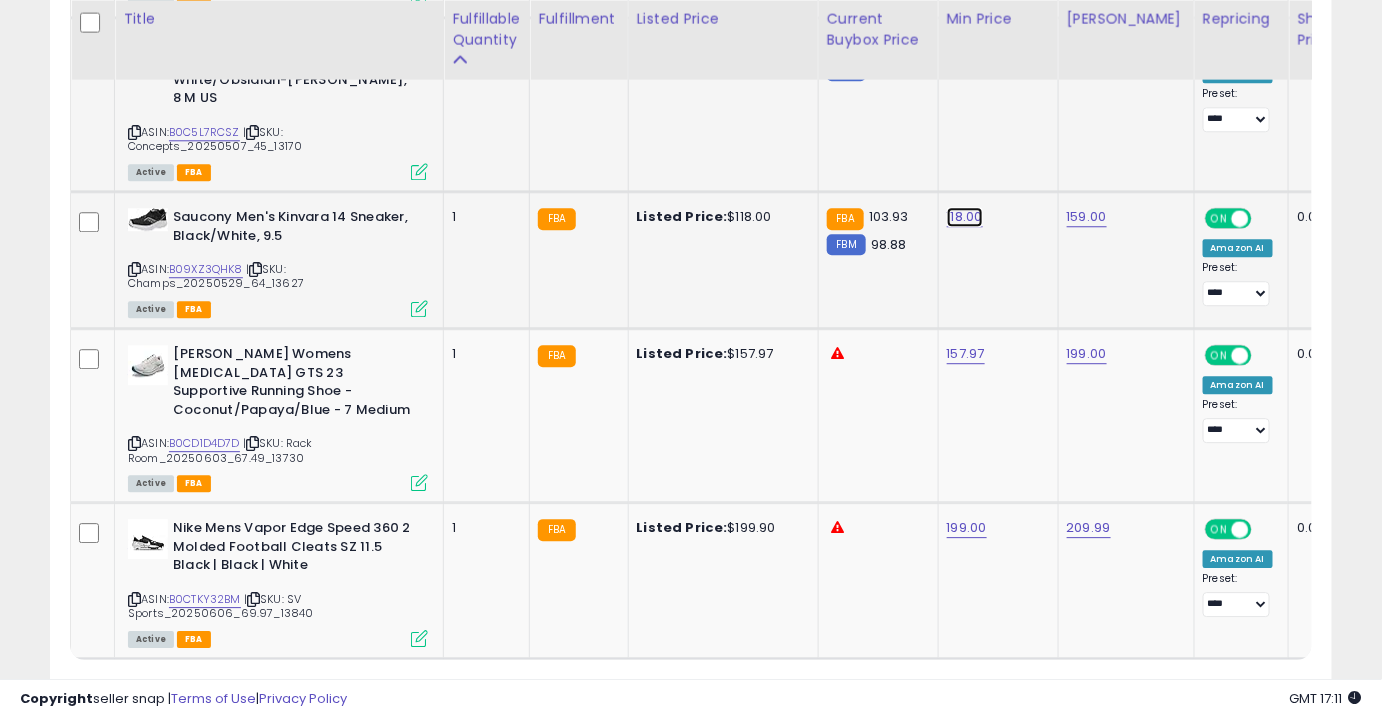 click on "118.00" at bounding box center (967, -3114) 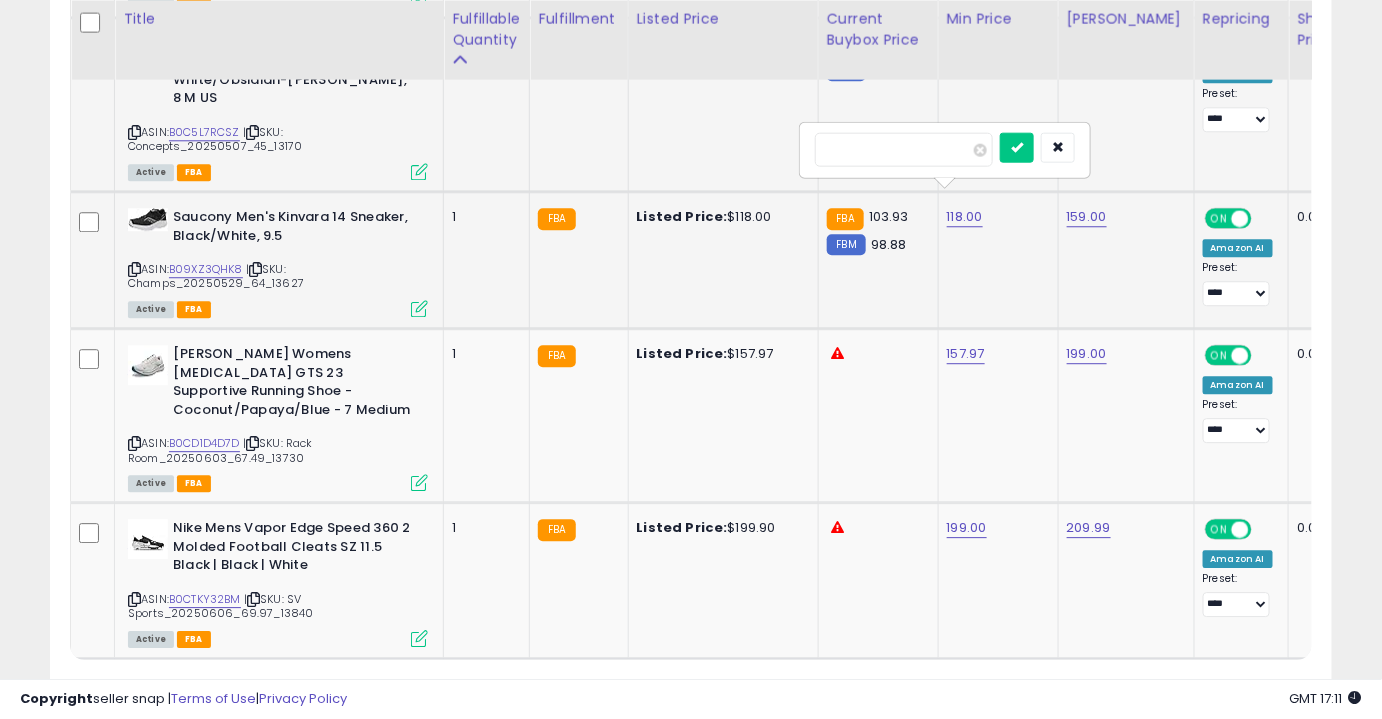 click at bounding box center (1017, 147) 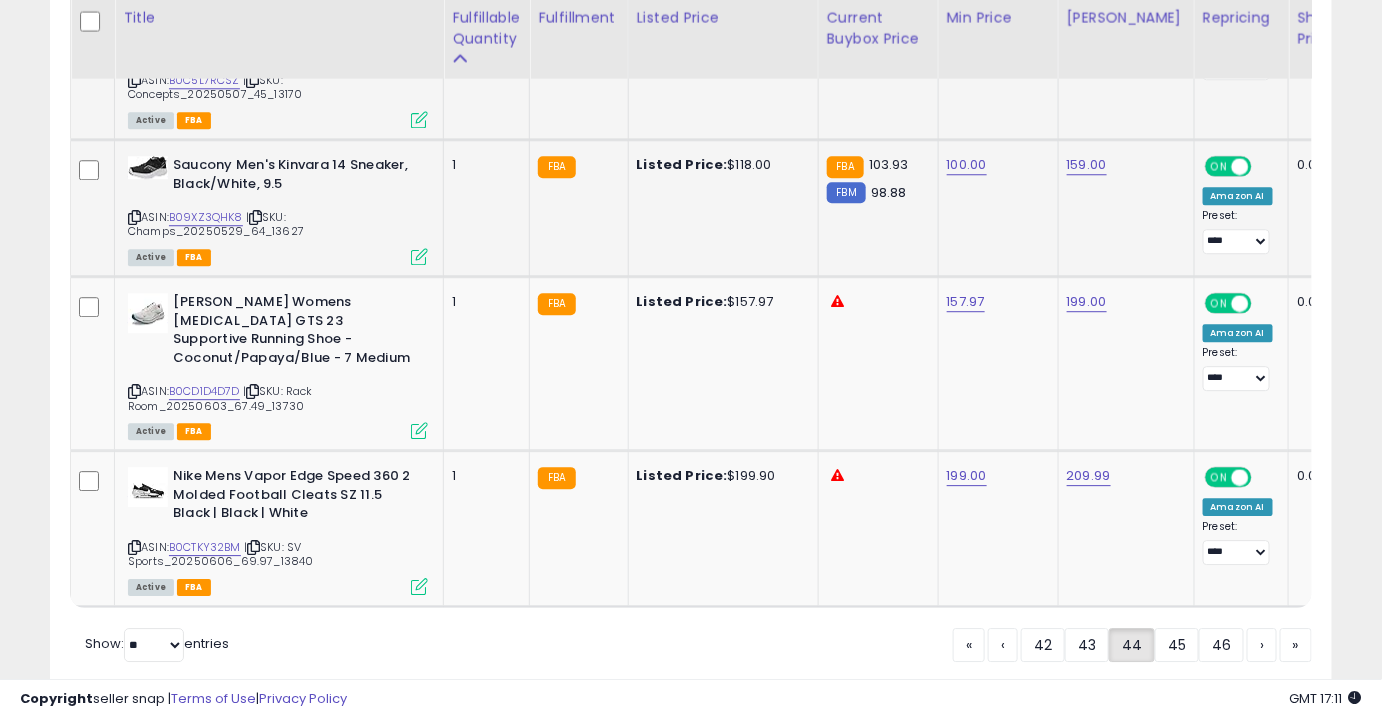 scroll, scrollTop: 4242, scrollLeft: 0, axis: vertical 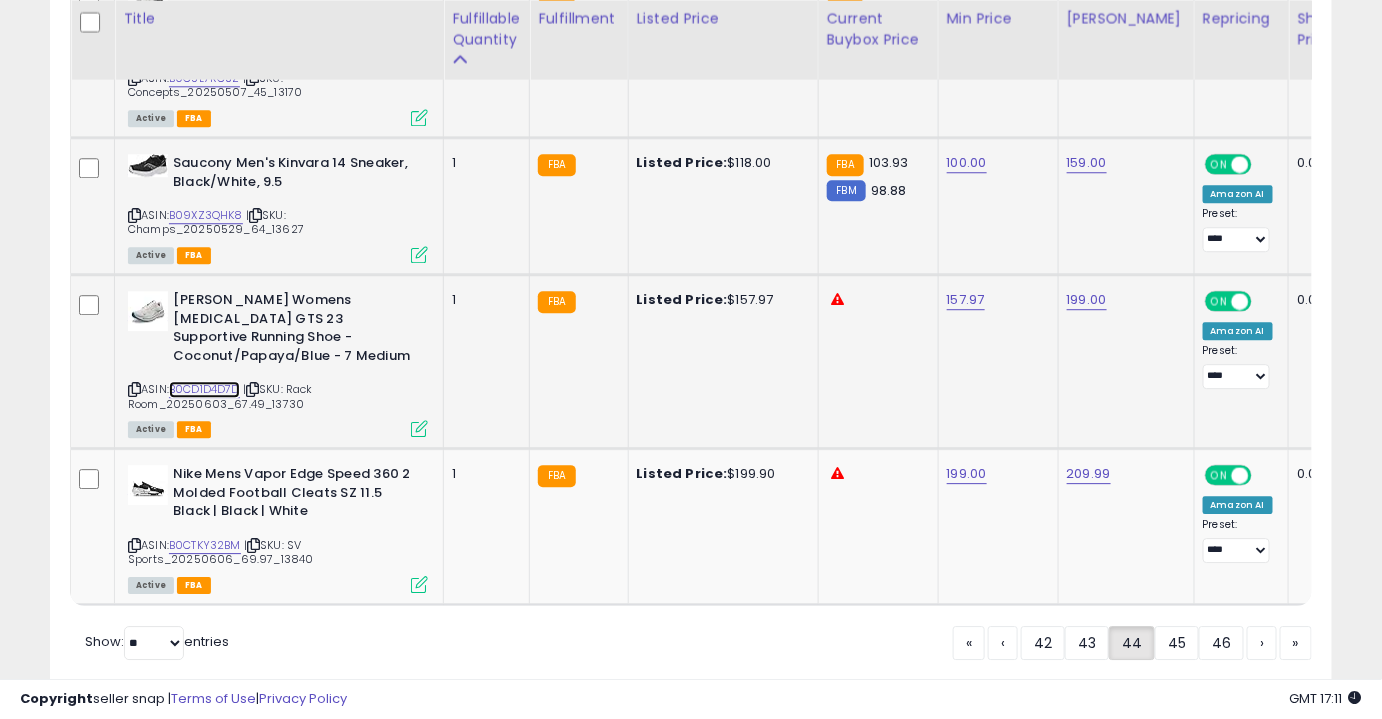 click on "B0CD1D4D7D" at bounding box center [204, 389] 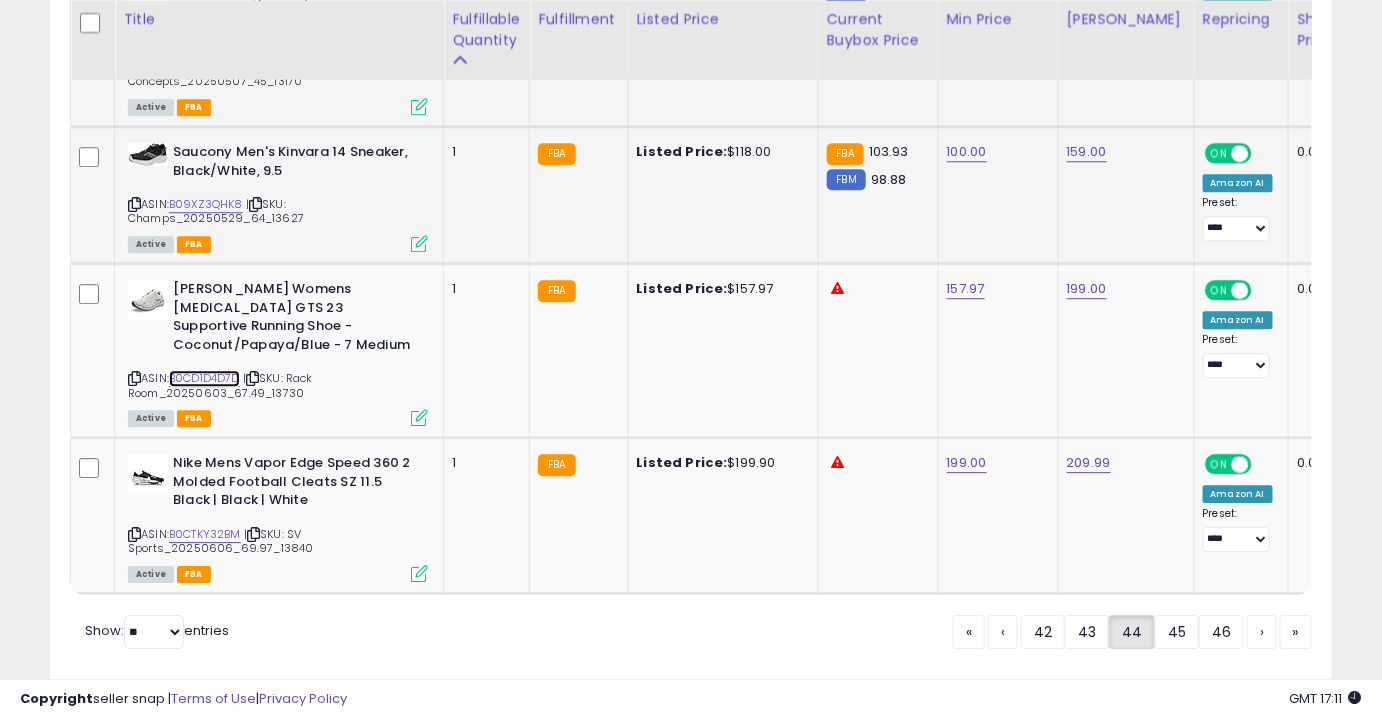 scroll, scrollTop: 4270, scrollLeft: 0, axis: vertical 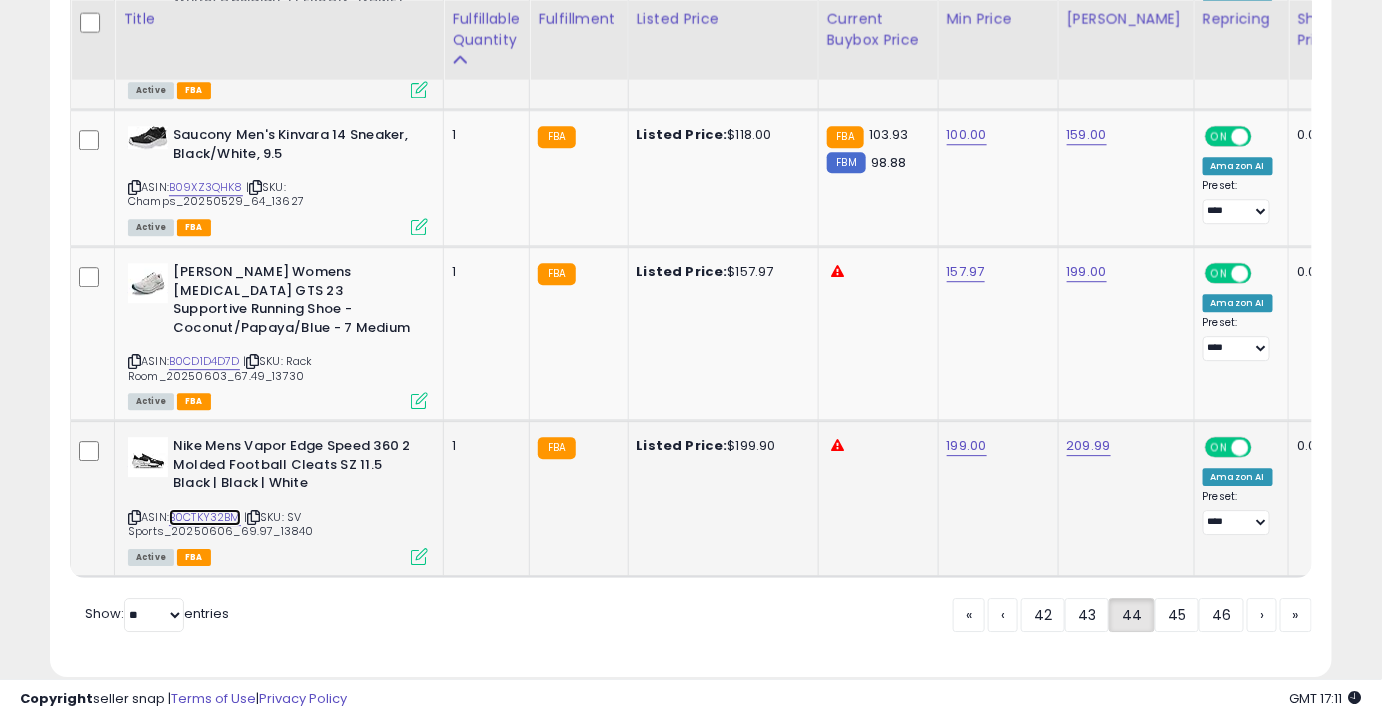 click on "B0CTKY32BM" at bounding box center (205, 517) 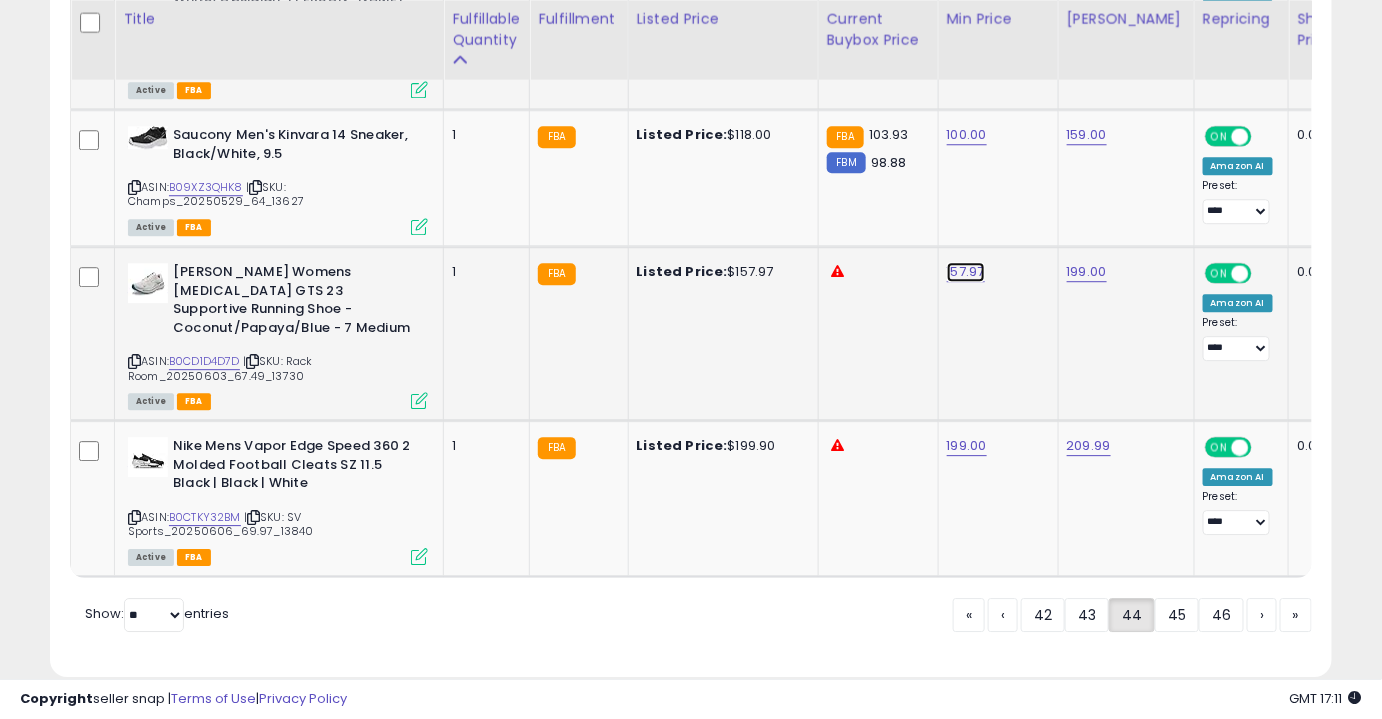 click on "157.97" at bounding box center [967, -3196] 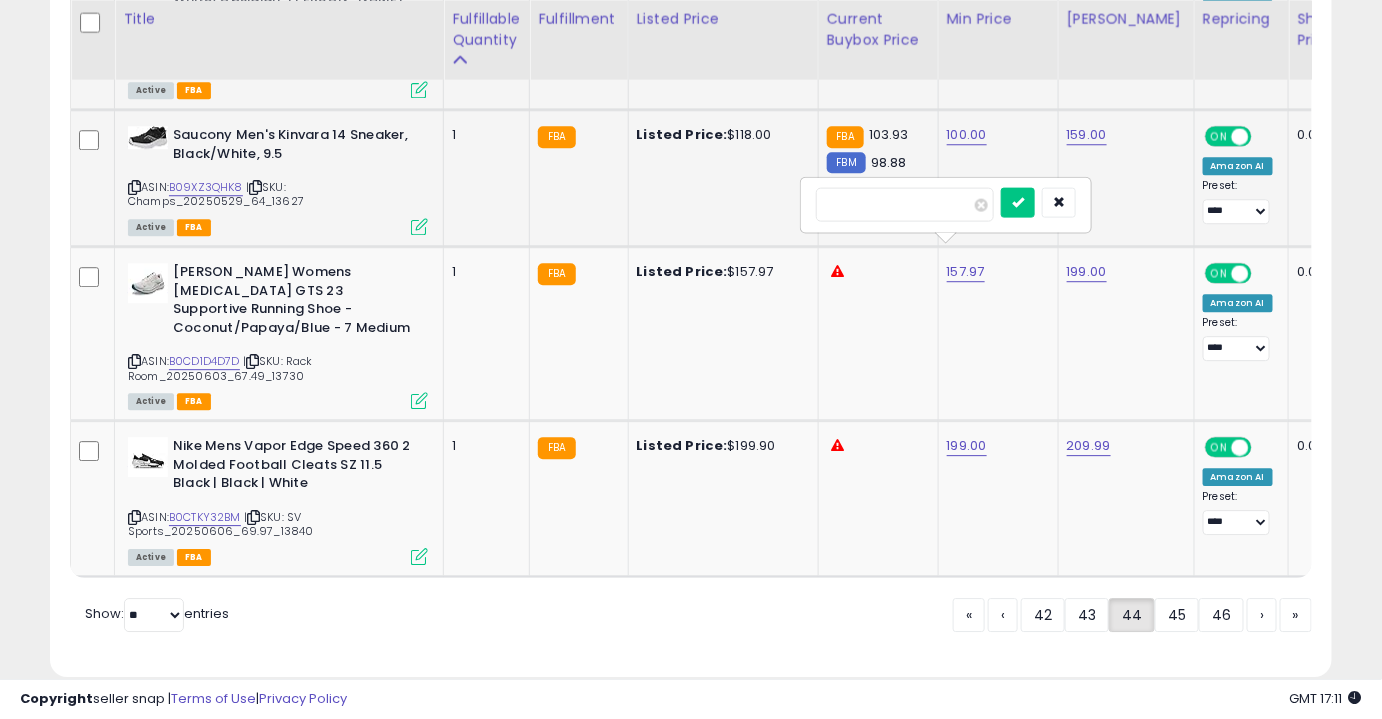 drag, startPoint x: 892, startPoint y: 207, endPoint x: 725, endPoint y: 213, distance: 167.10774 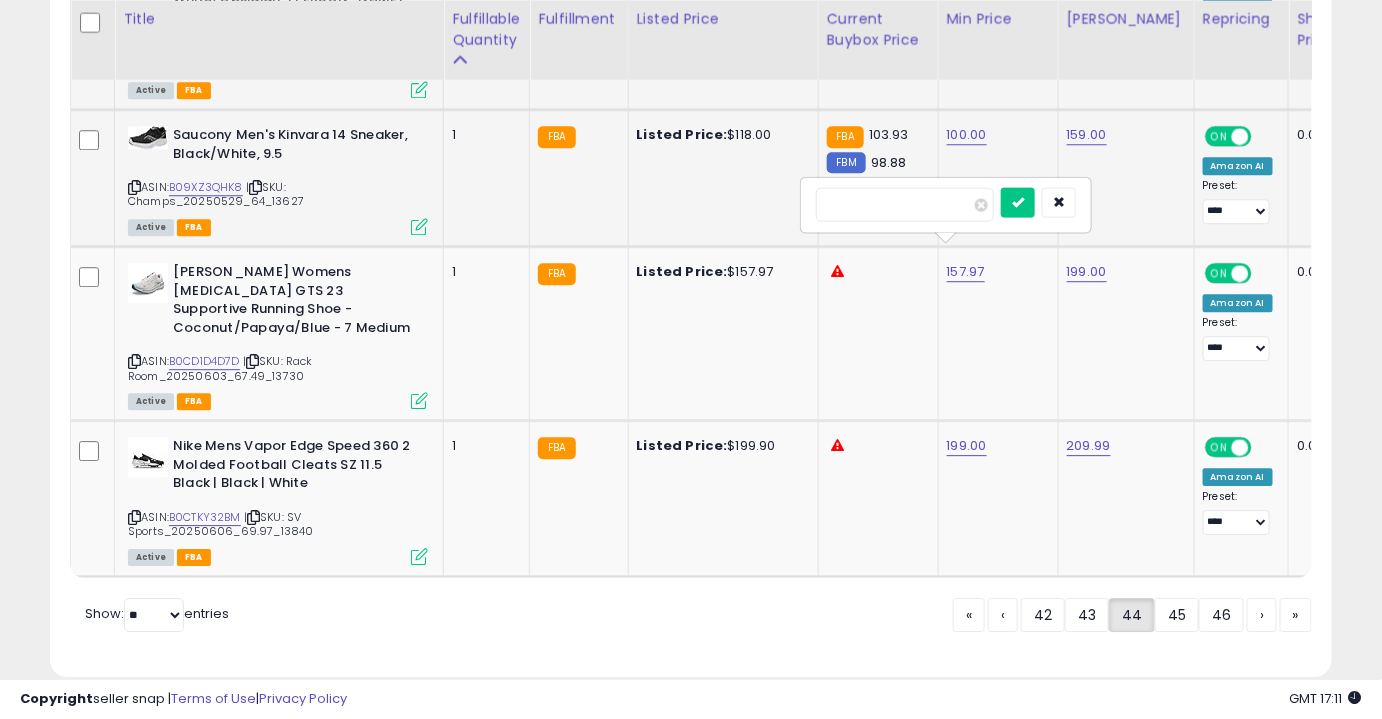 click at bounding box center (1018, 202) 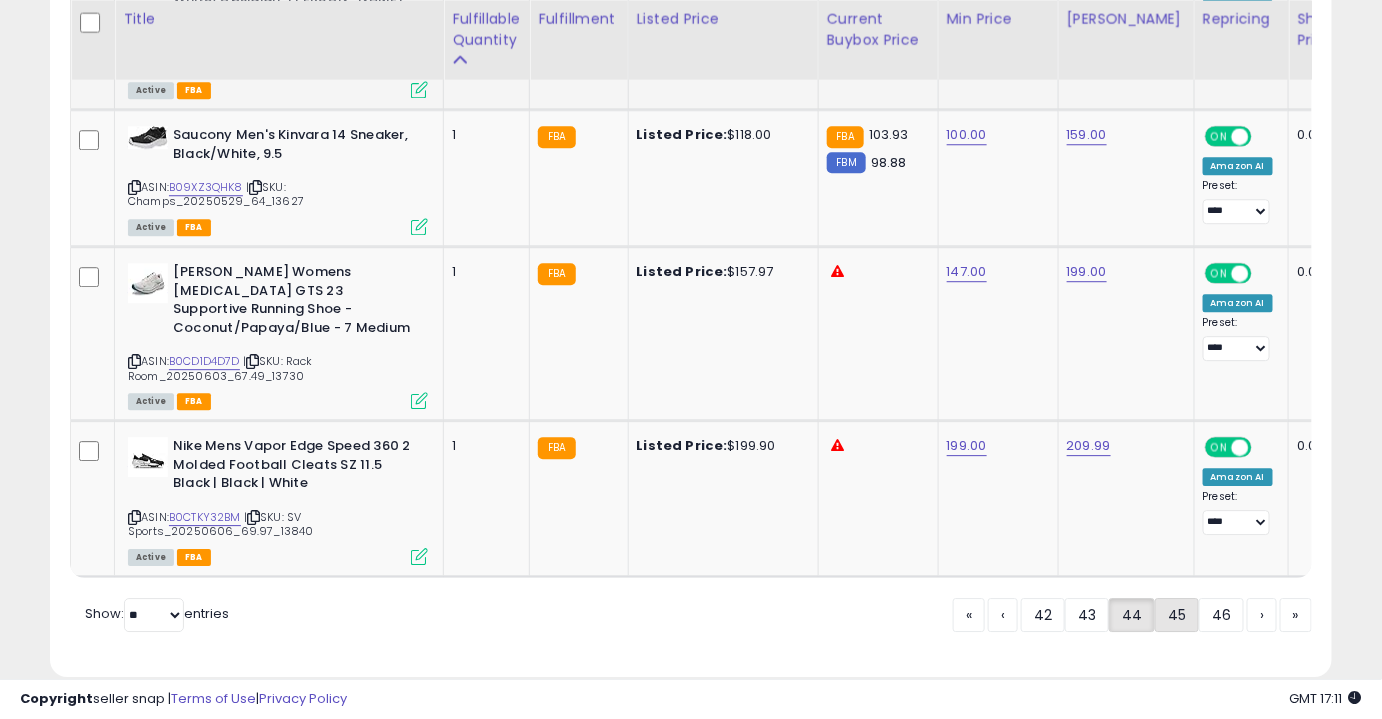 click on "45" 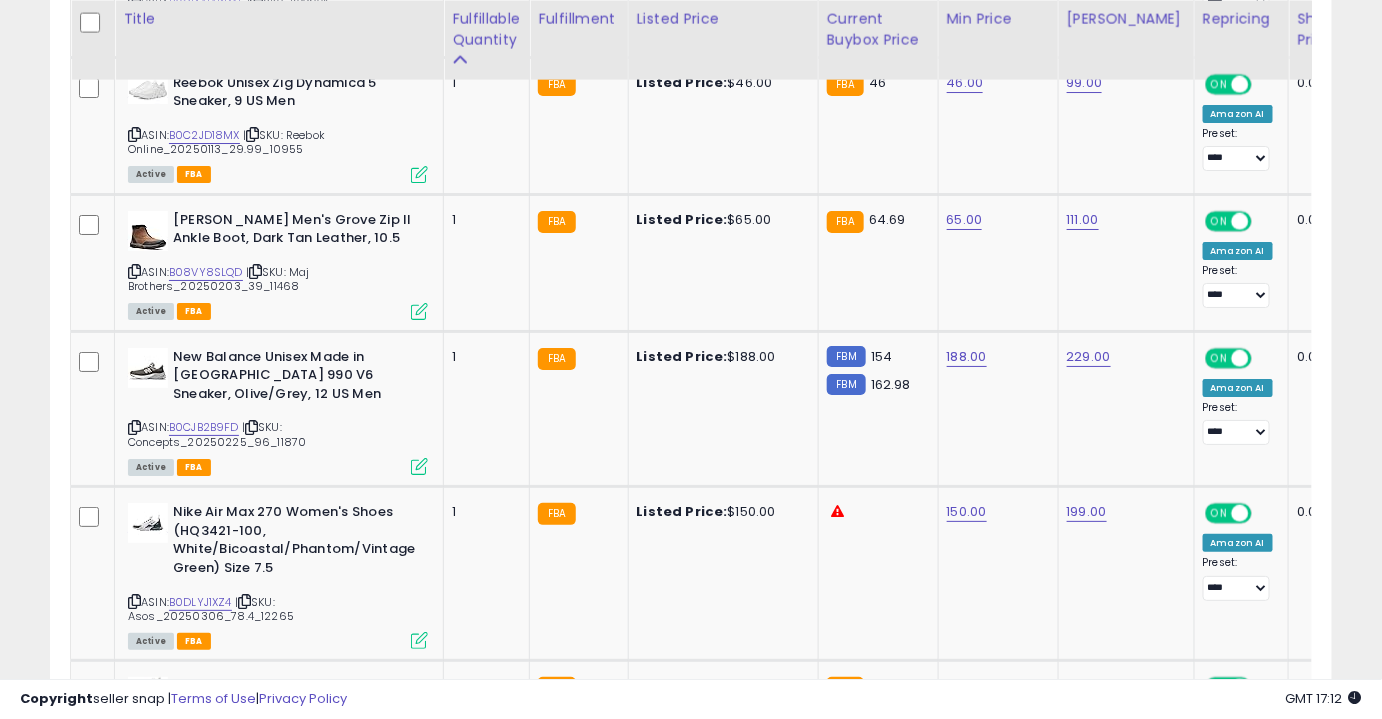 scroll, scrollTop: 2356, scrollLeft: 0, axis: vertical 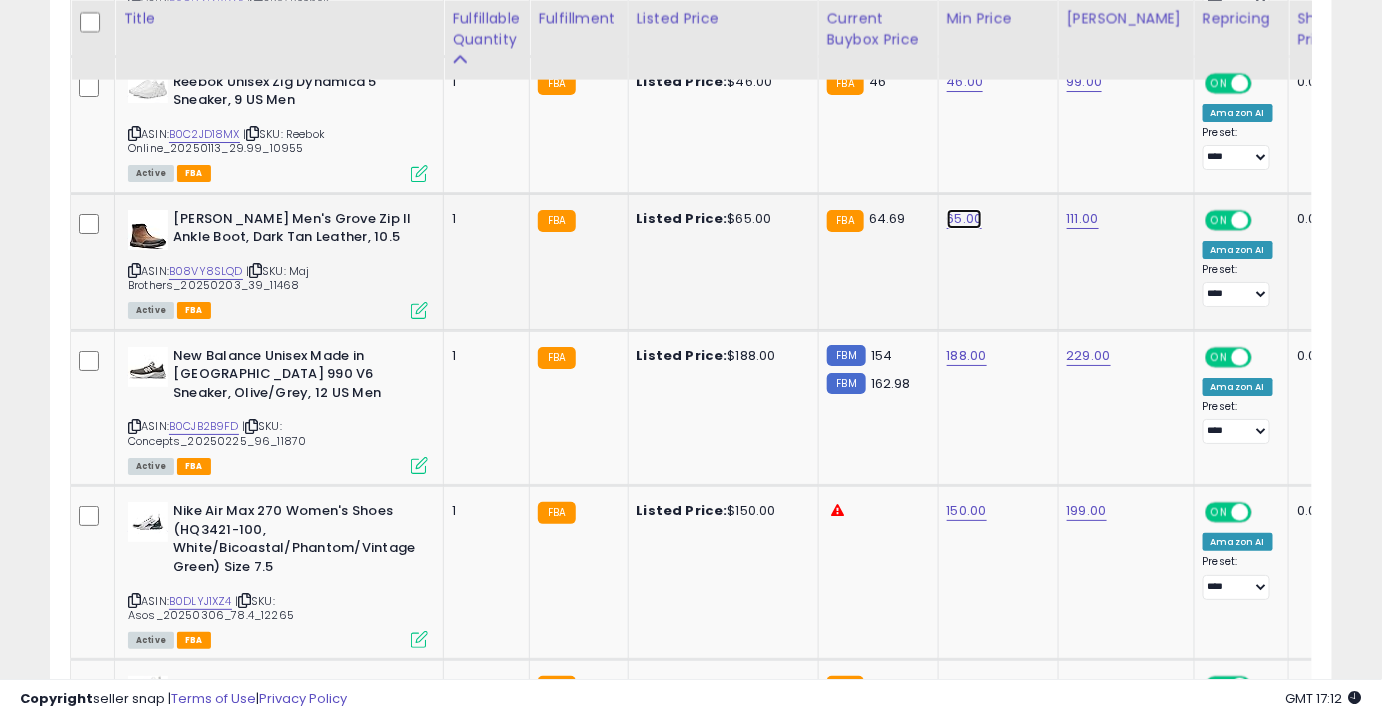 click on "65.00" at bounding box center [967, -1282] 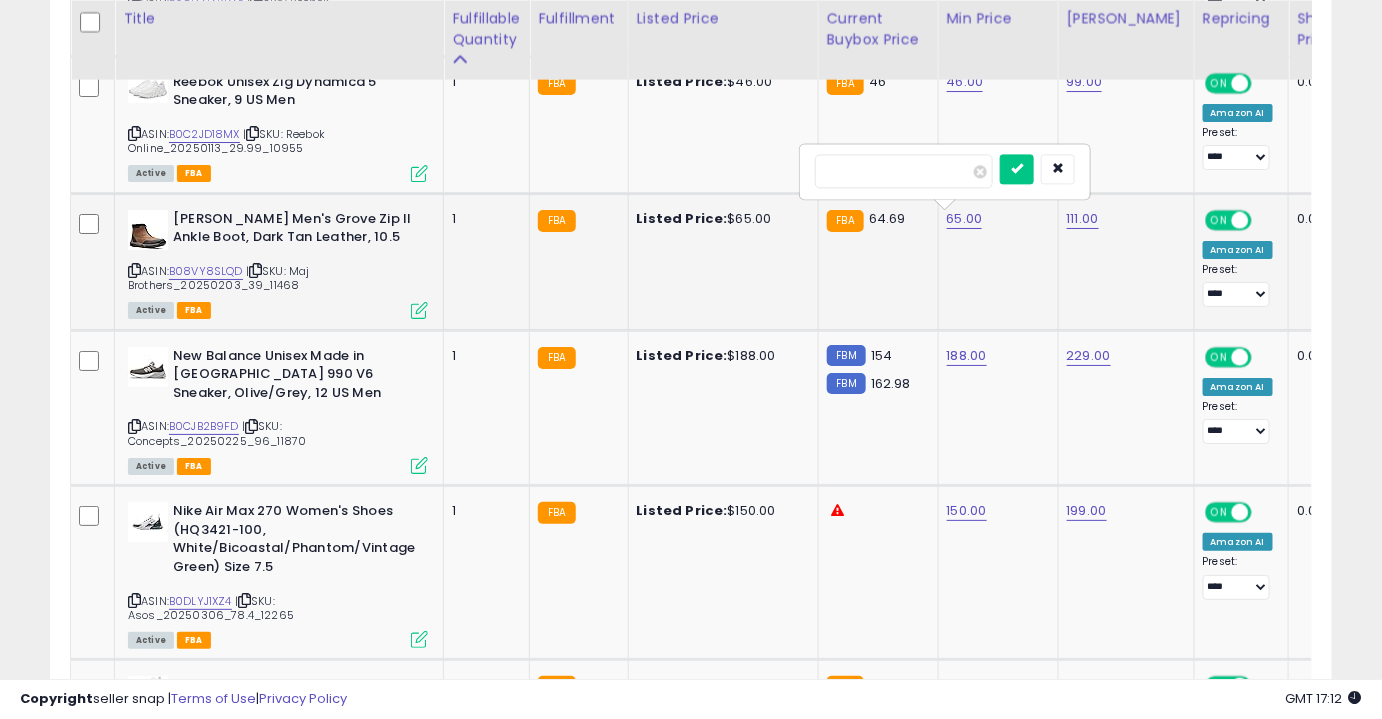 click at bounding box center (1017, 169) 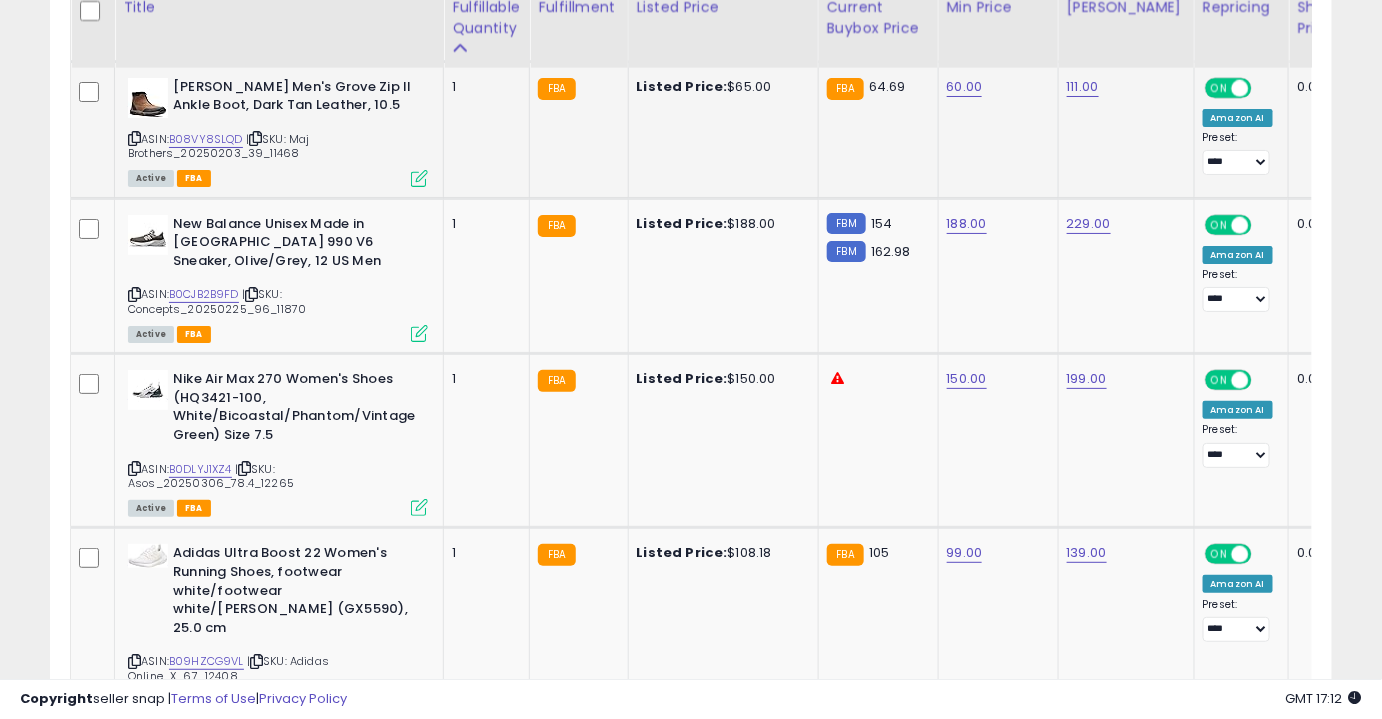 scroll, scrollTop: 2490, scrollLeft: 0, axis: vertical 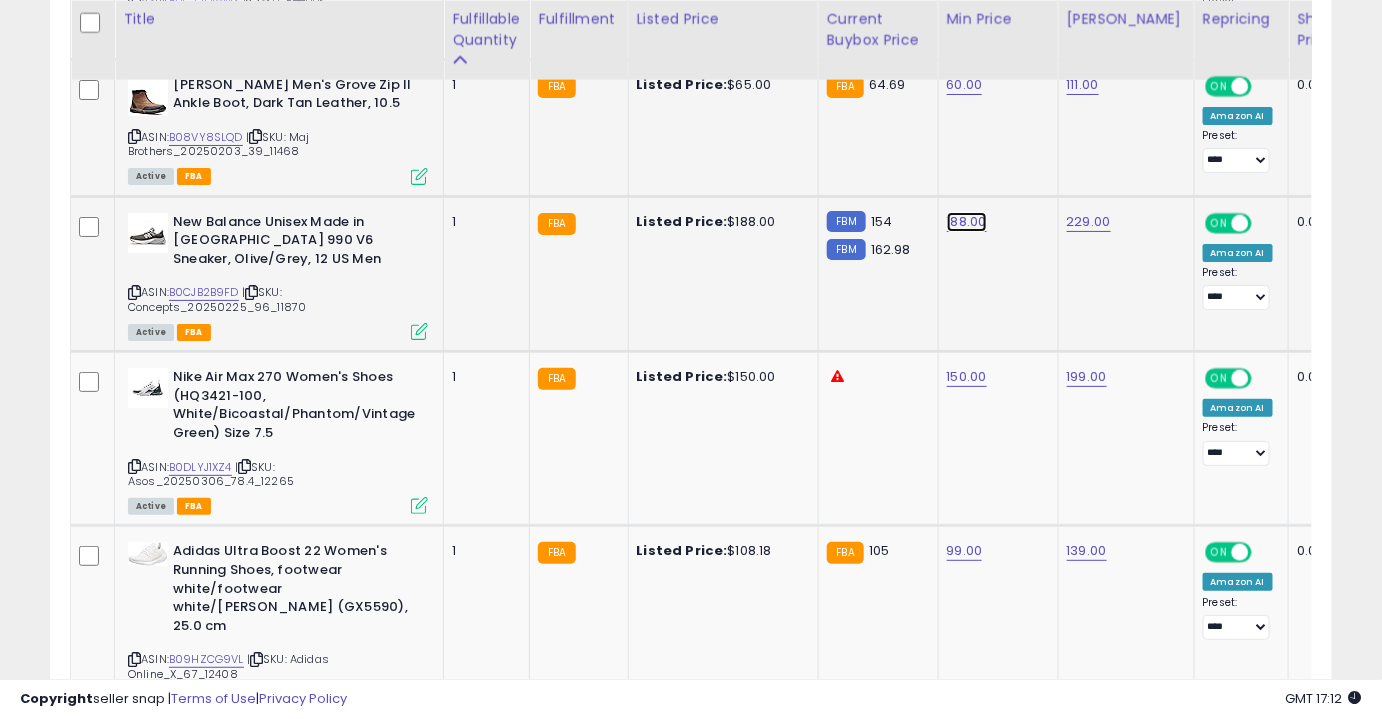 click on "188.00" at bounding box center (967, -1416) 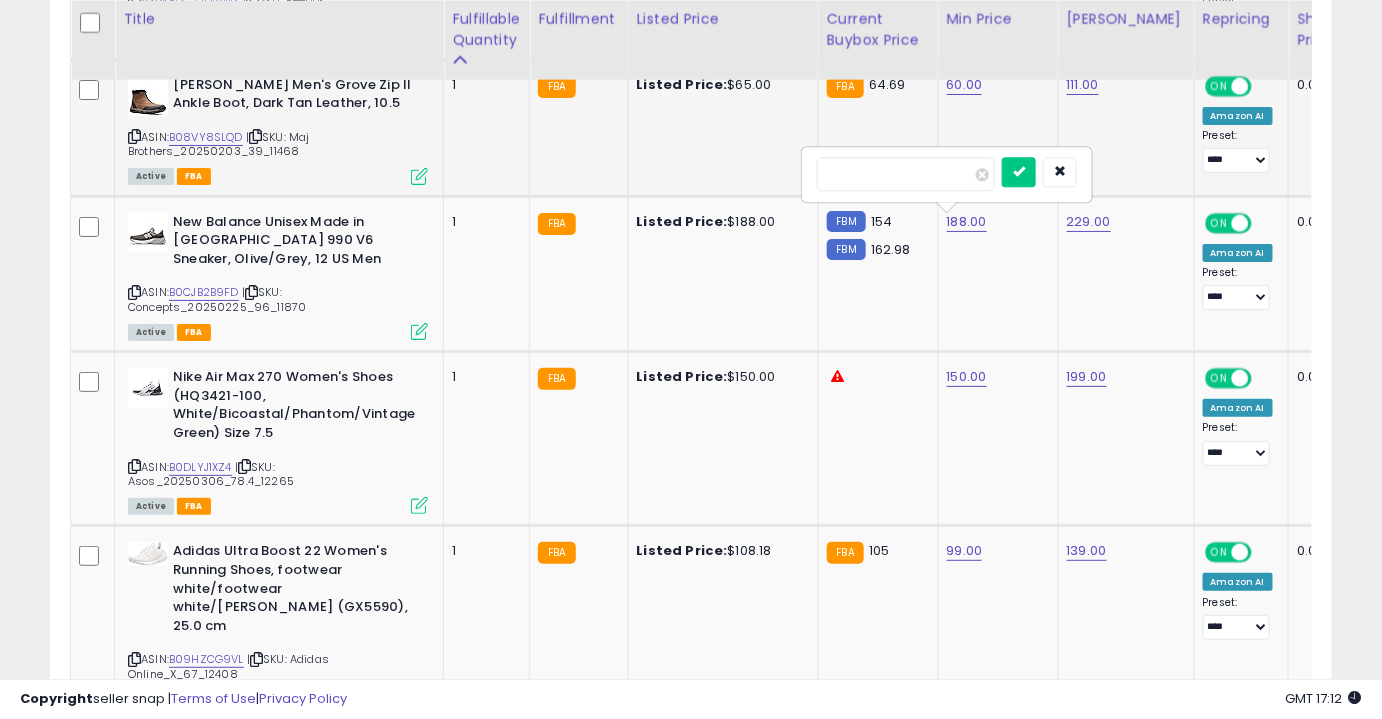 drag, startPoint x: 896, startPoint y: 175, endPoint x: 770, endPoint y: 170, distance: 126.09917 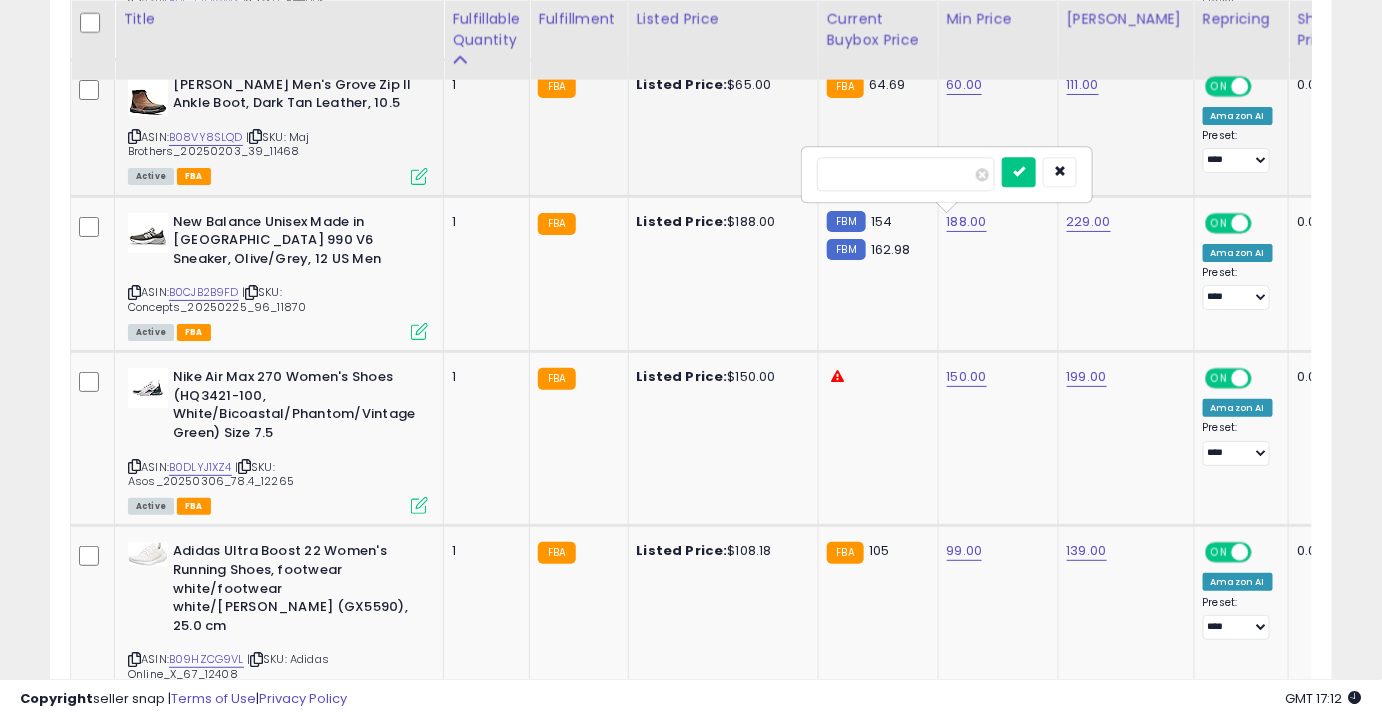click at bounding box center (1019, 172) 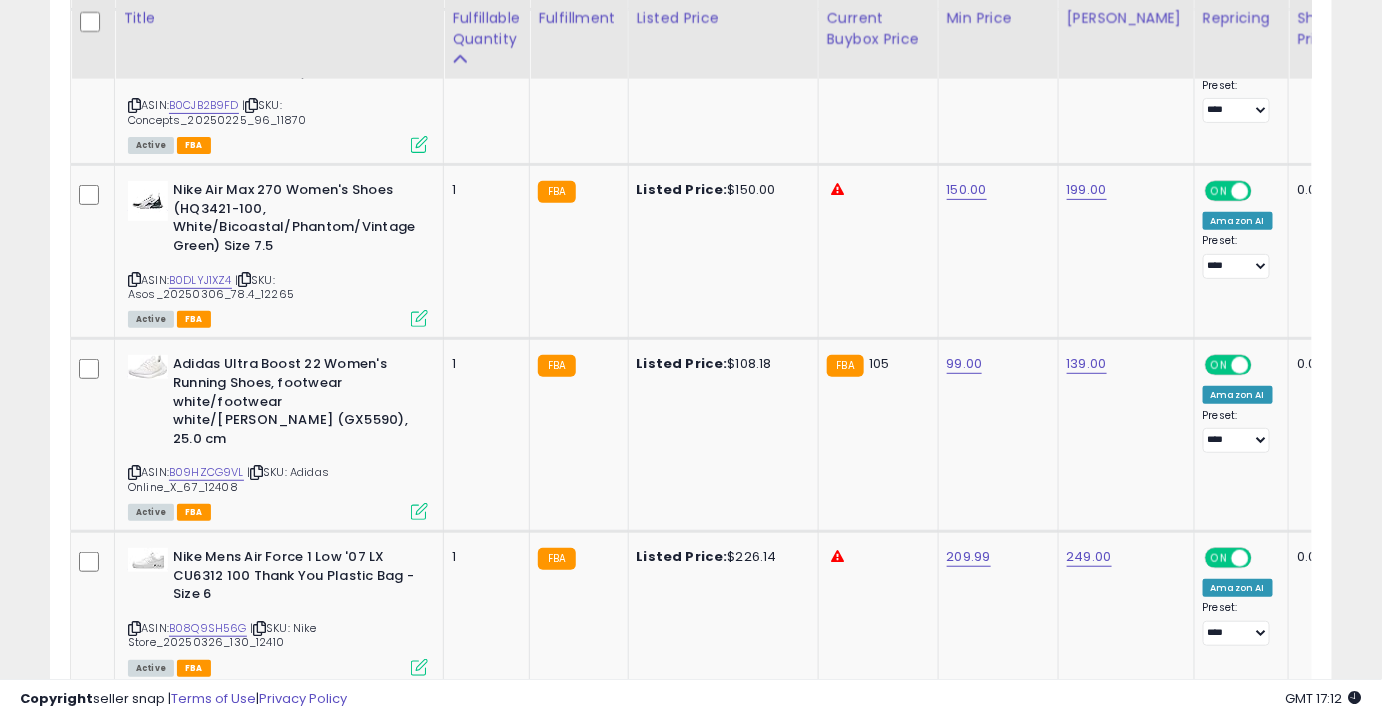 scroll, scrollTop: 2679, scrollLeft: 0, axis: vertical 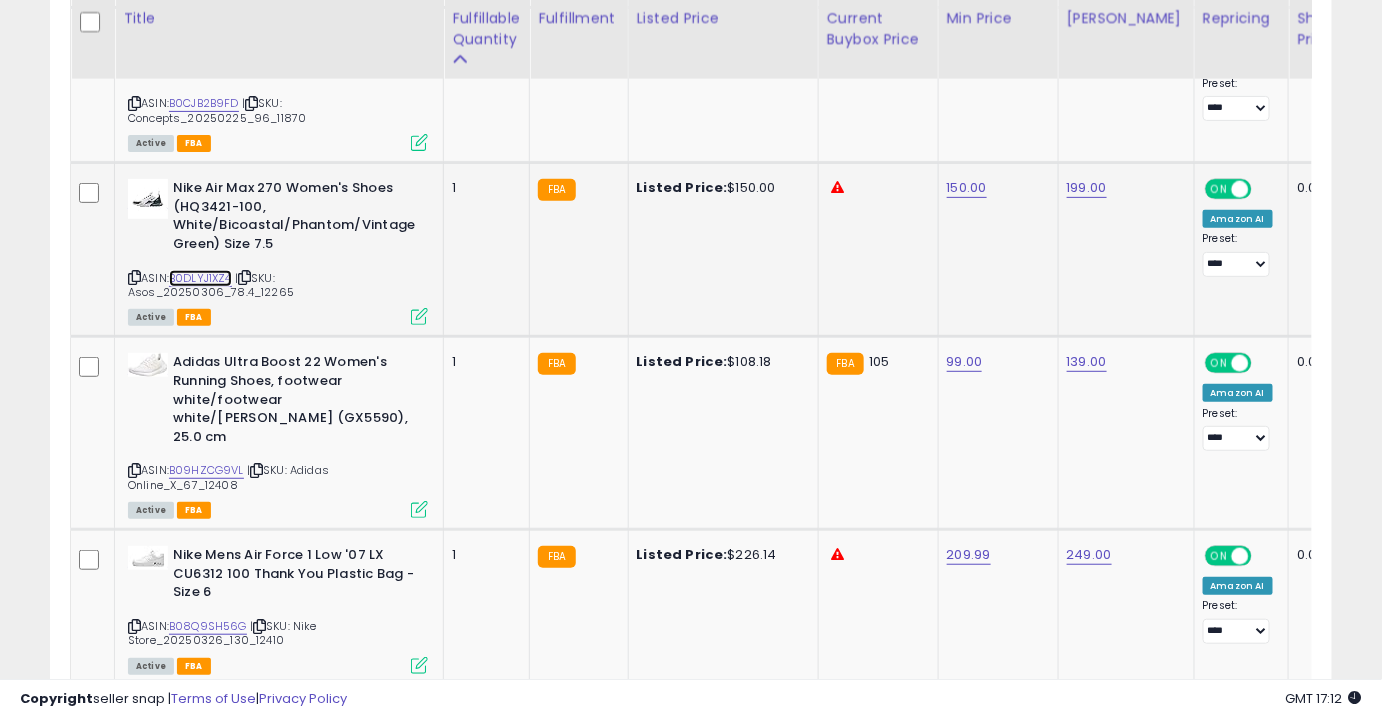 click on "B0DLYJ1XZ4" at bounding box center [200, 278] 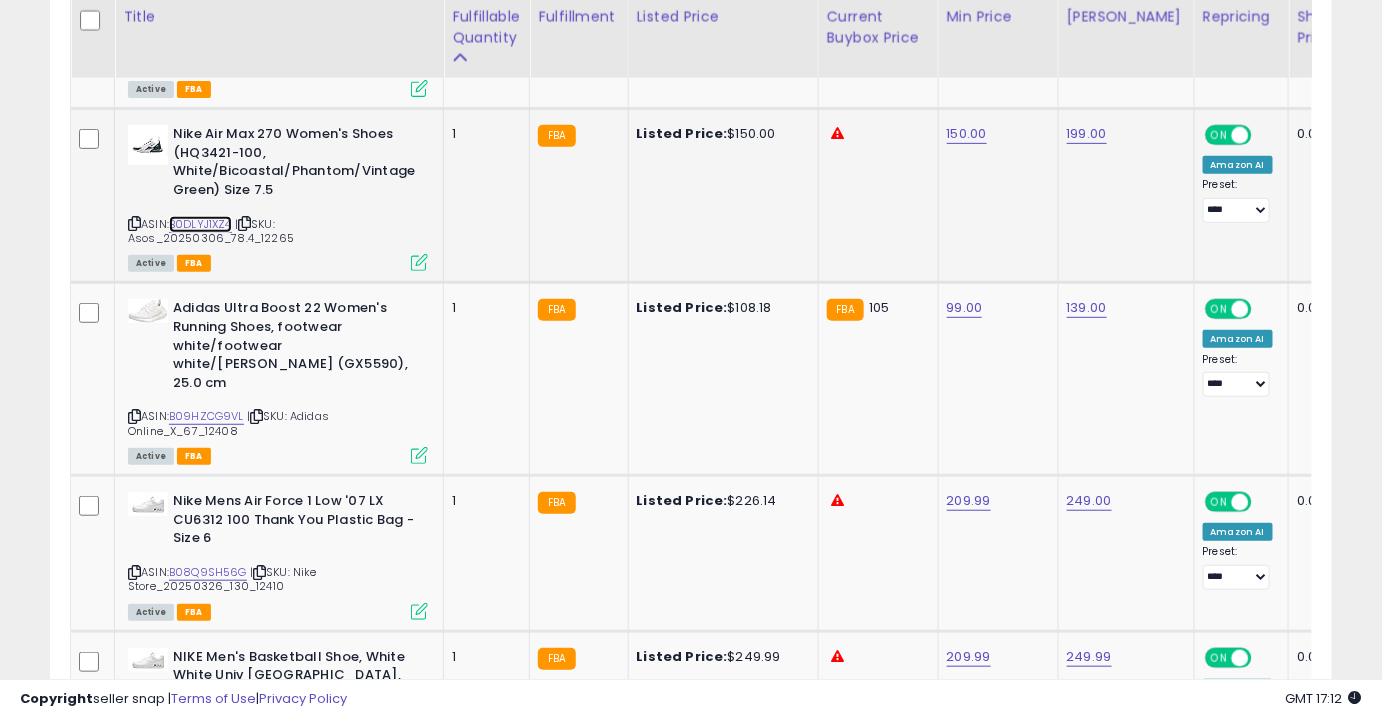 scroll, scrollTop: 2737, scrollLeft: 0, axis: vertical 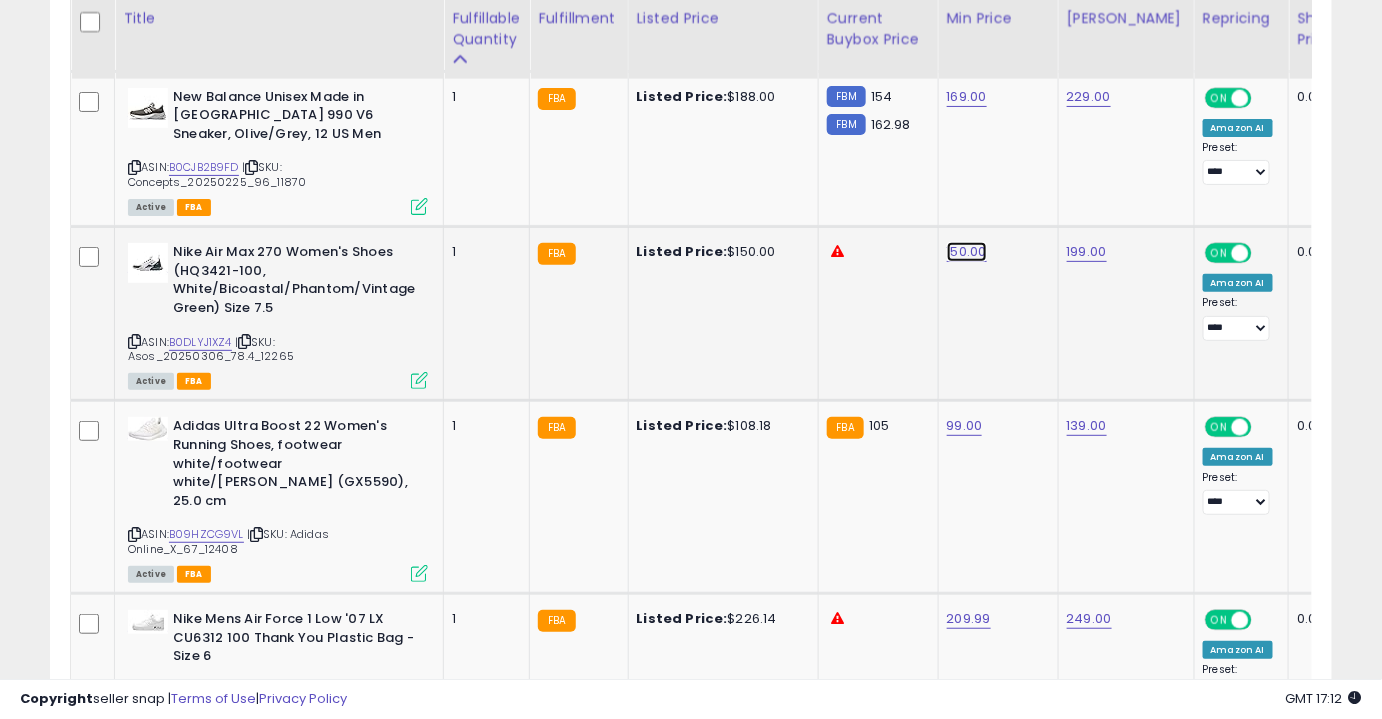 click on "150.00" at bounding box center [967, -1541] 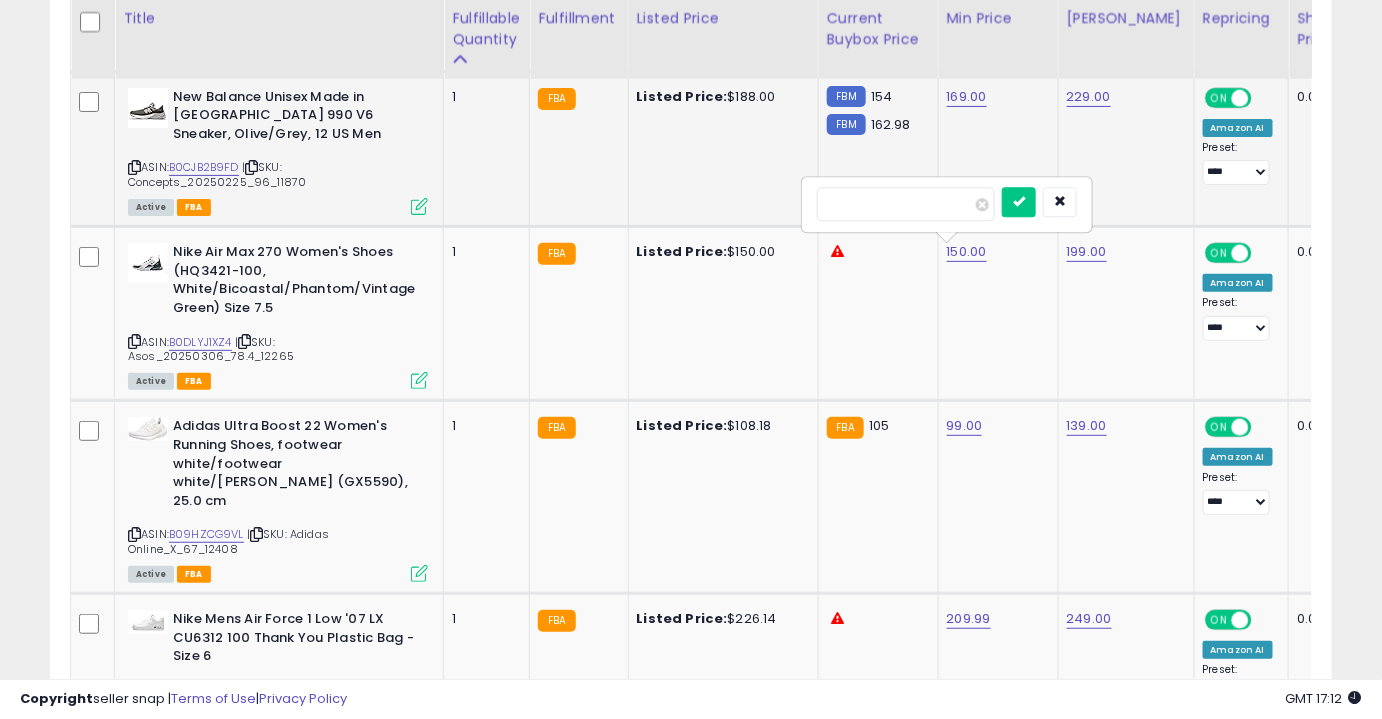 drag, startPoint x: 904, startPoint y: 205, endPoint x: 741, endPoint y: 202, distance: 163.0276 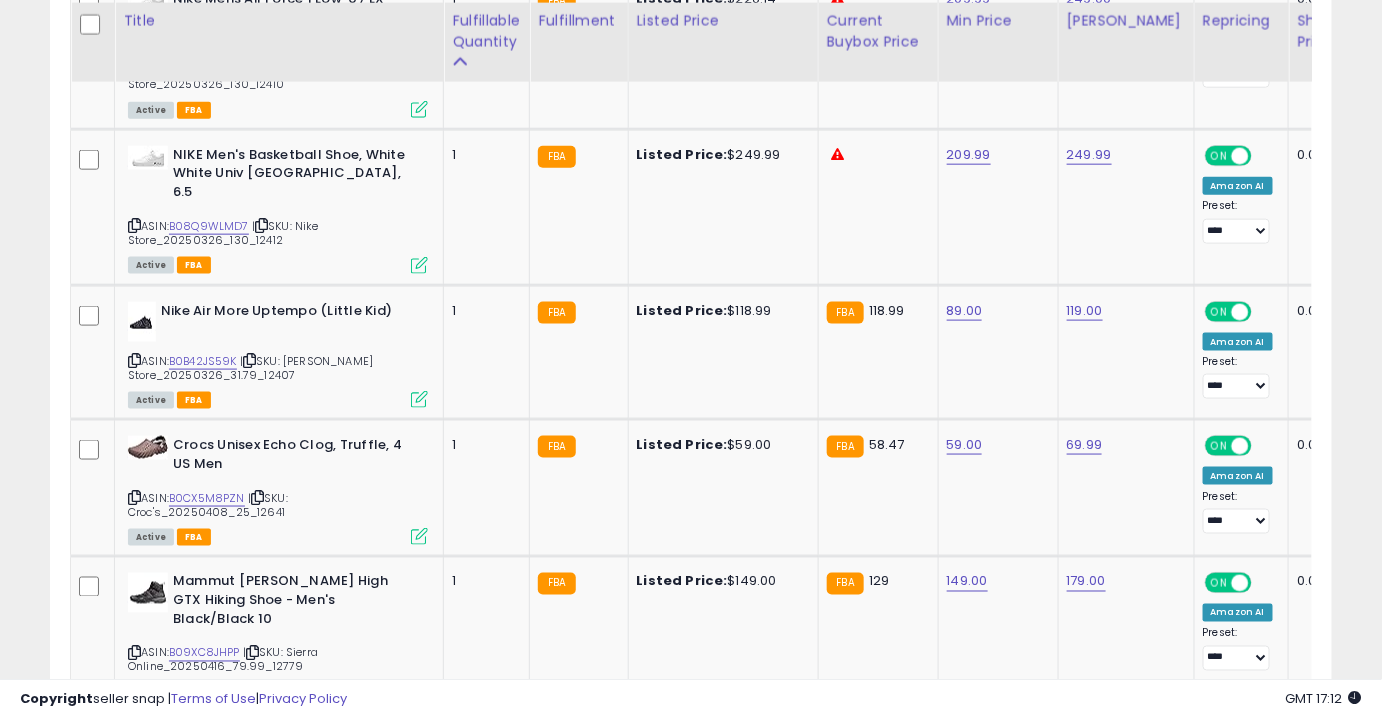 scroll, scrollTop: 3237, scrollLeft: 0, axis: vertical 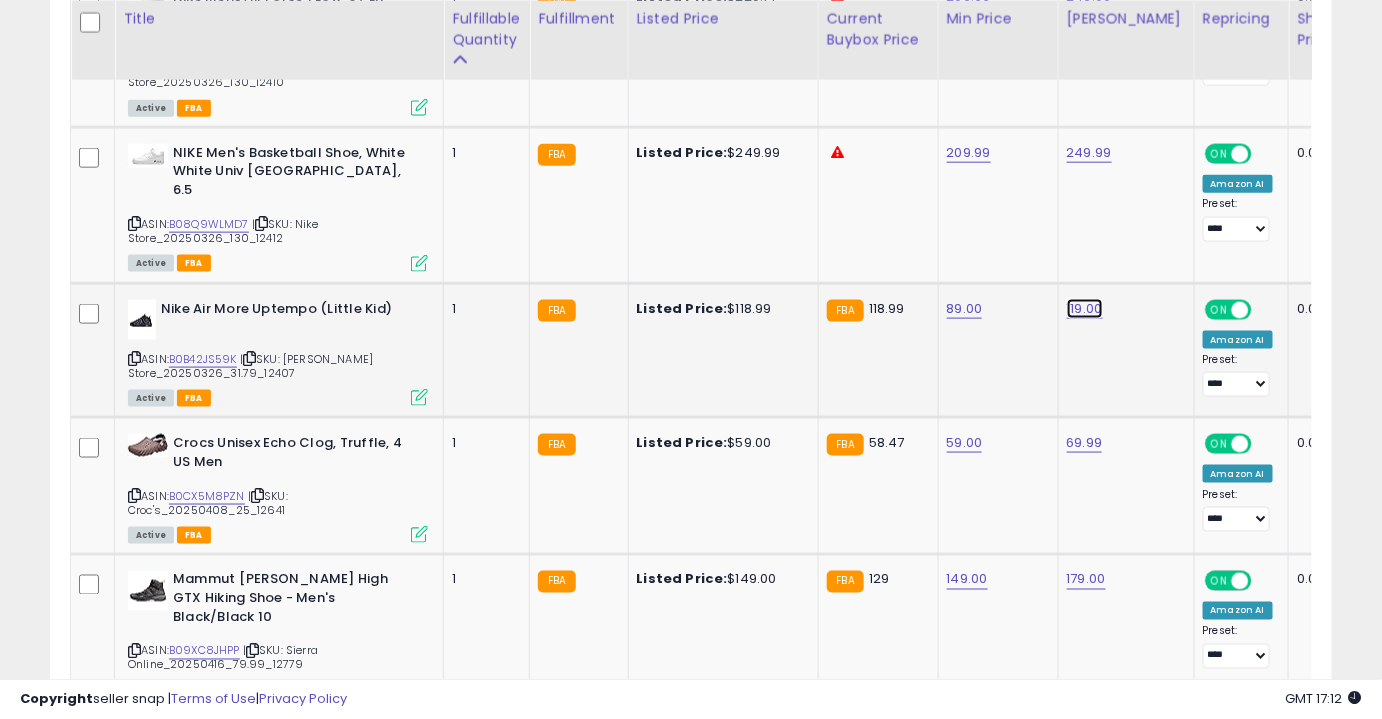 click on "119.00" at bounding box center (1087, -2163) 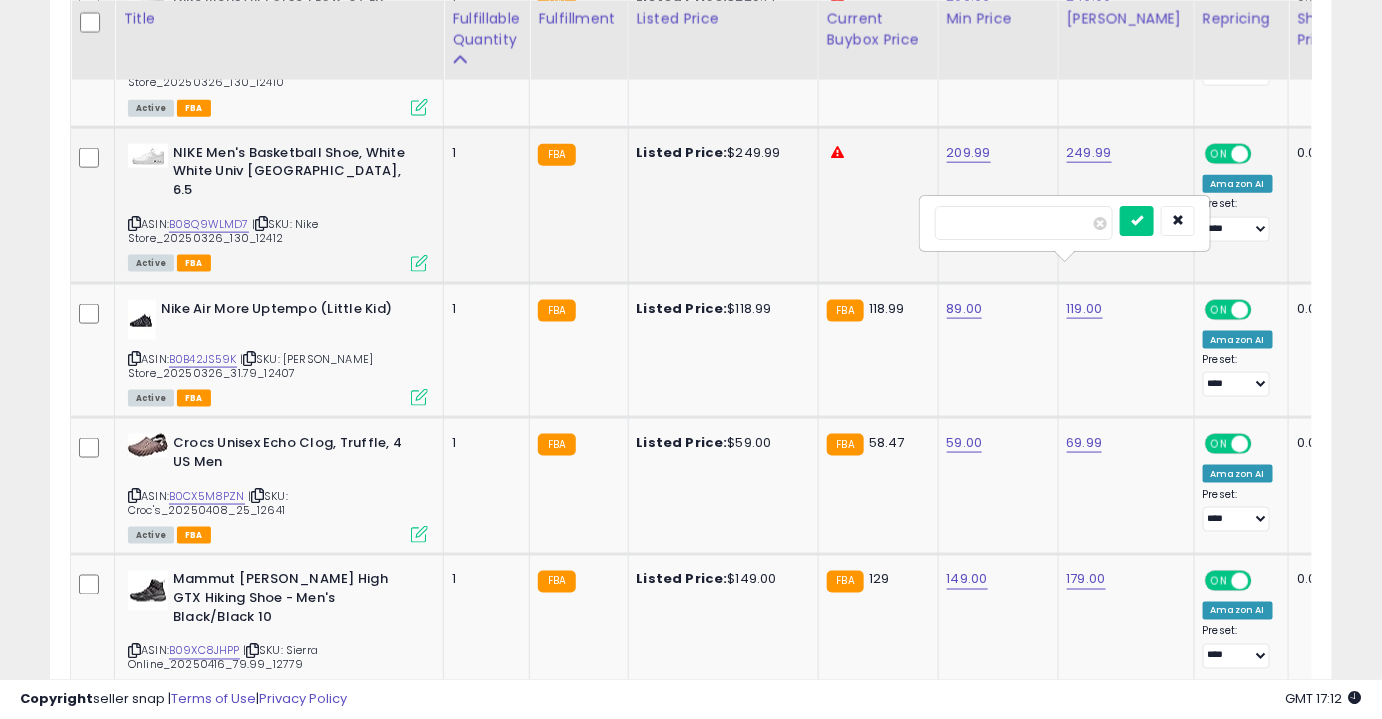 drag, startPoint x: 929, startPoint y: 235, endPoint x: 879, endPoint y: 238, distance: 50.08992 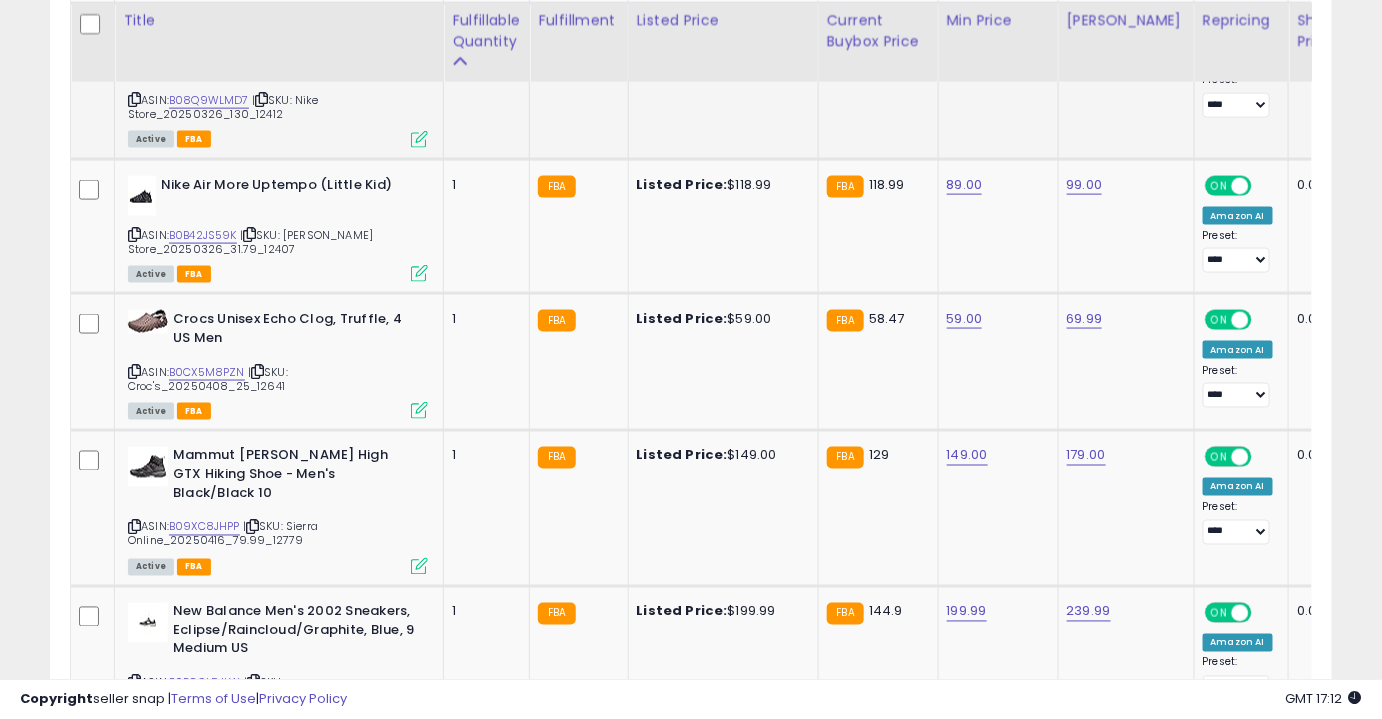 scroll, scrollTop: 3366, scrollLeft: 0, axis: vertical 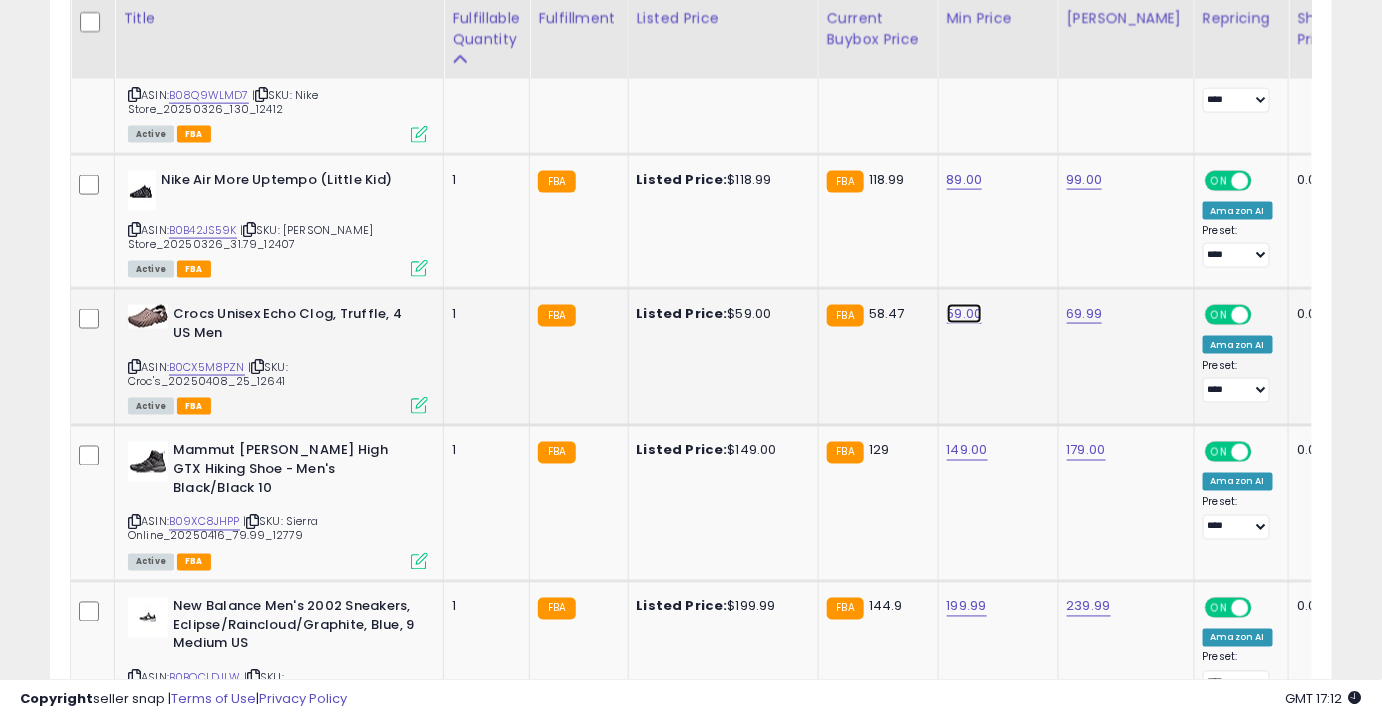 click on "59.00" at bounding box center [967, -2292] 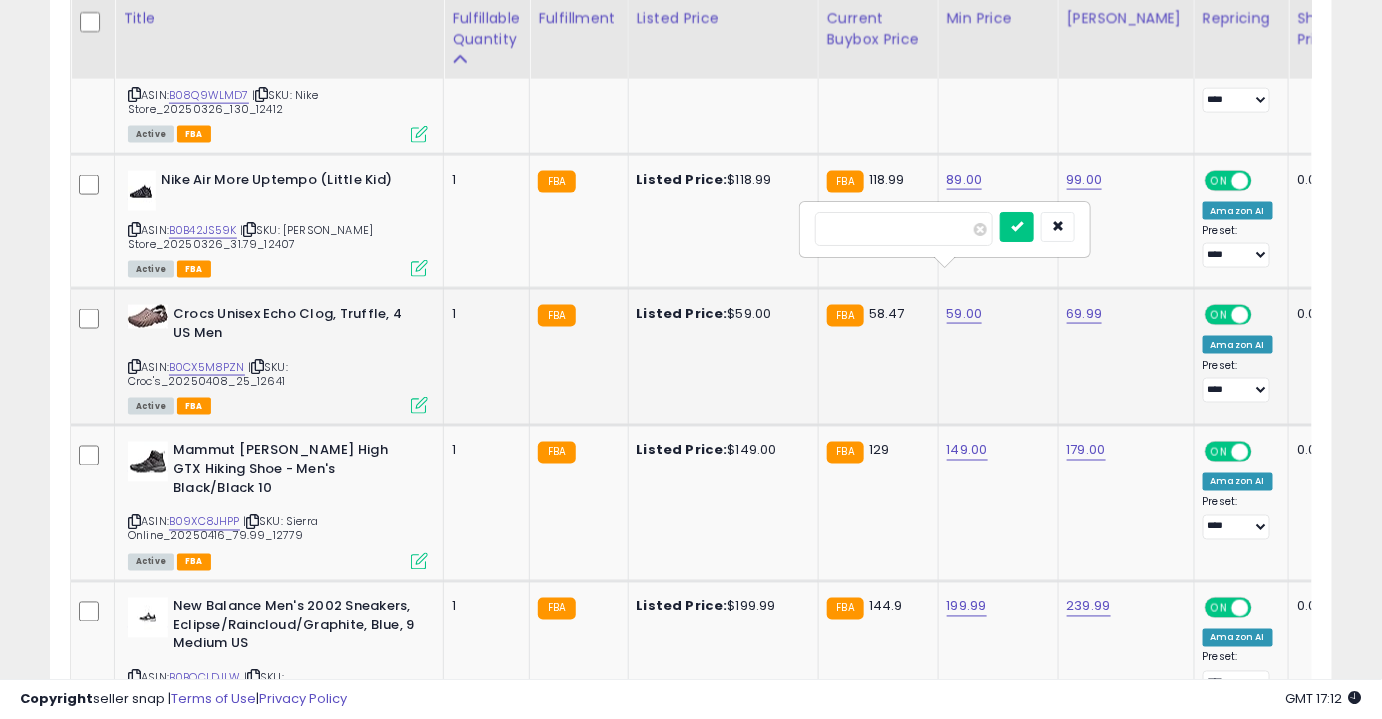 click at bounding box center (1017, 227) 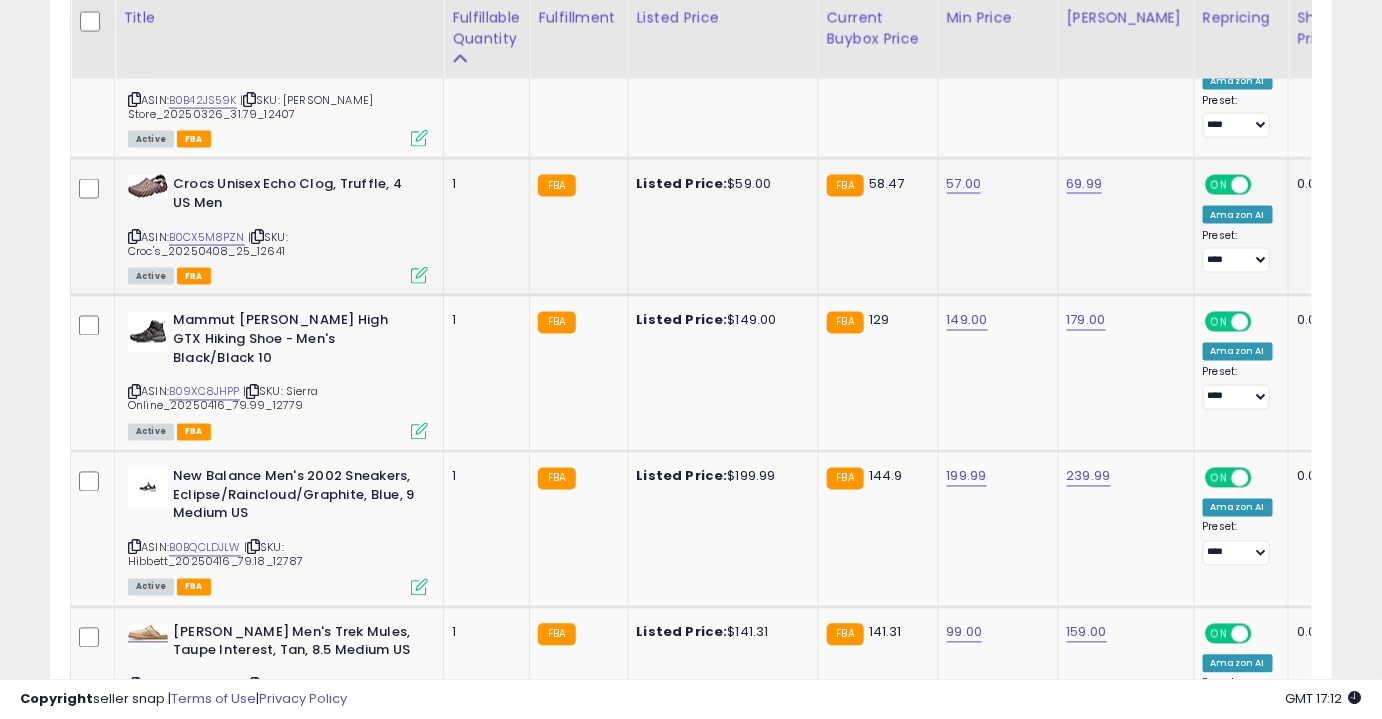 scroll, scrollTop: 3497, scrollLeft: 0, axis: vertical 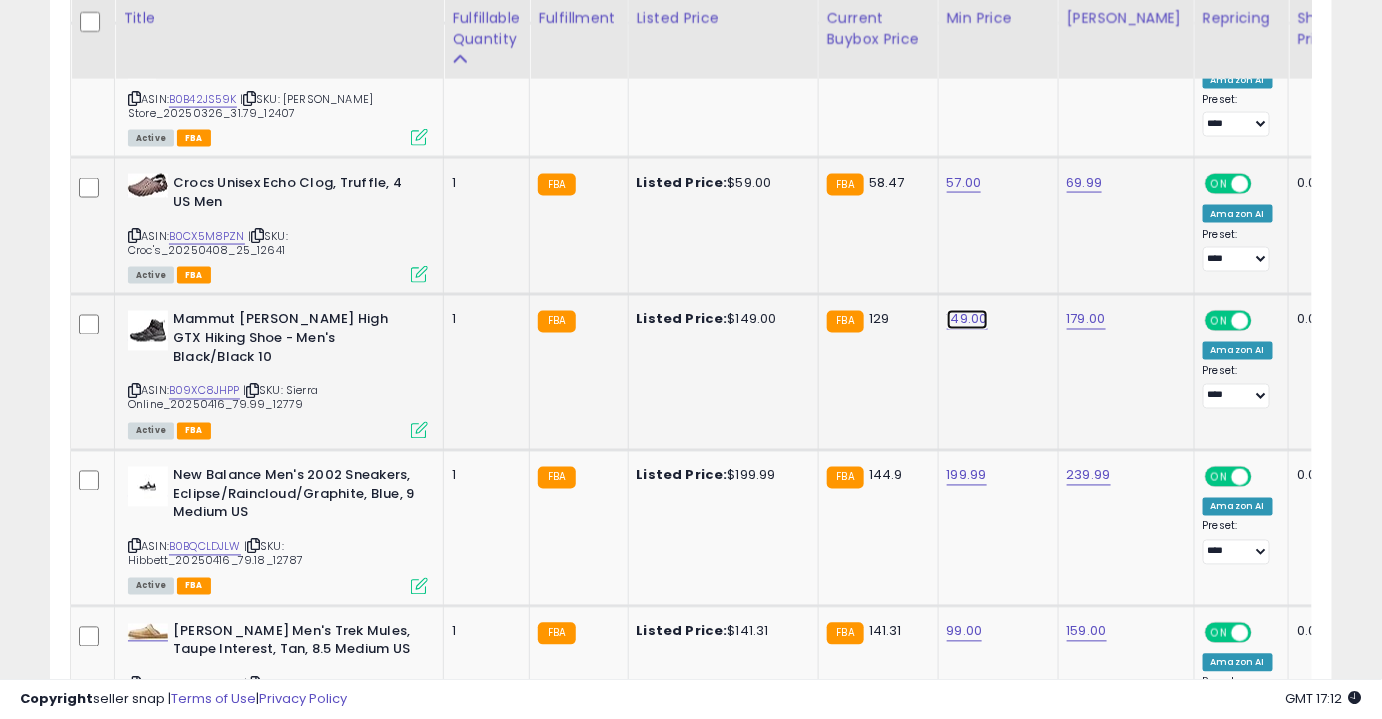 click on "149.00" at bounding box center (967, -2423) 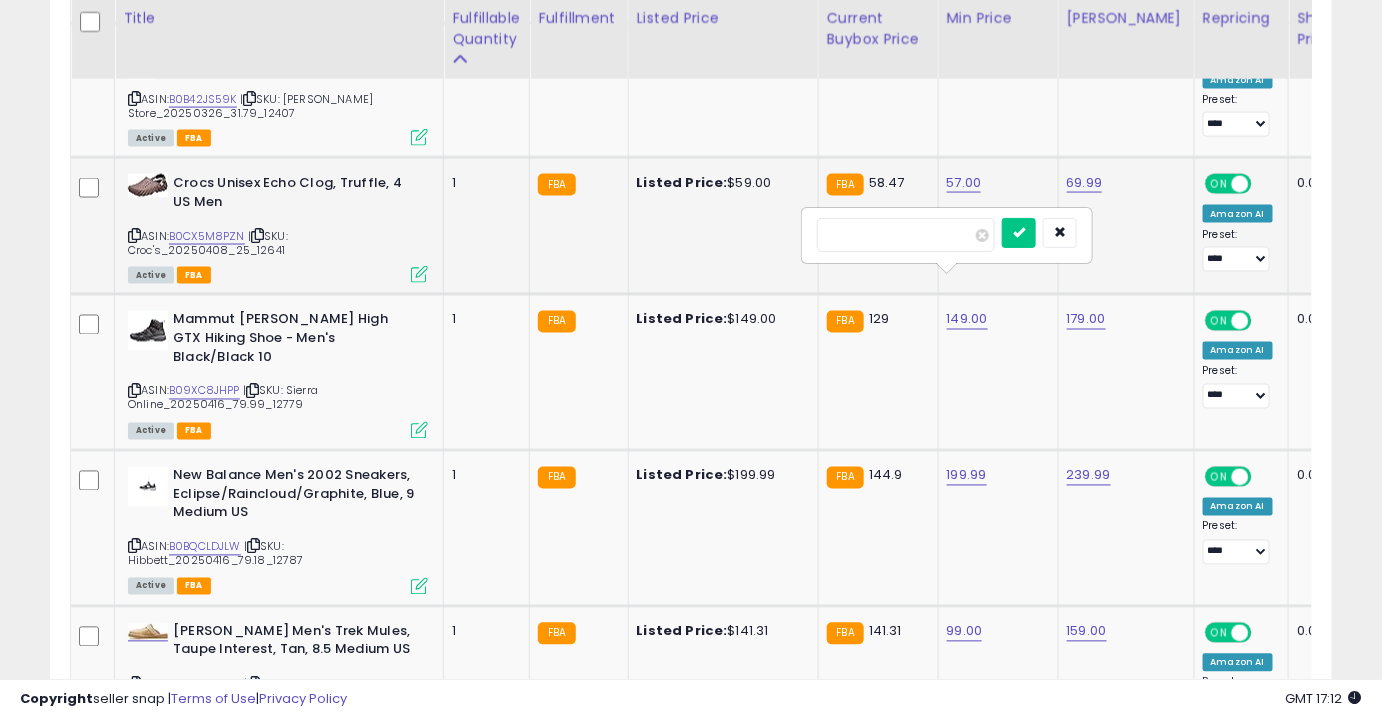 drag, startPoint x: 879, startPoint y: 232, endPoint x: 776, endPoint y: 233, distance: 103.00485 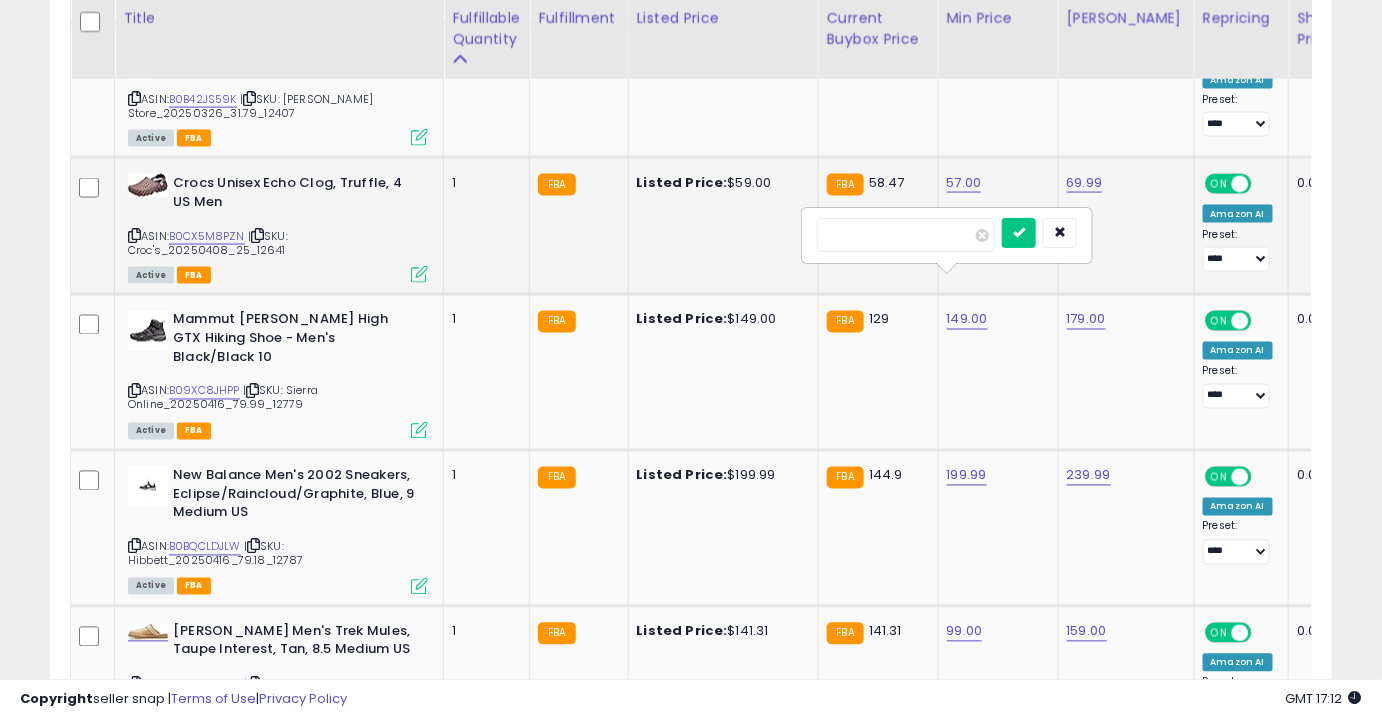 click at bounding box center [1019, 233] 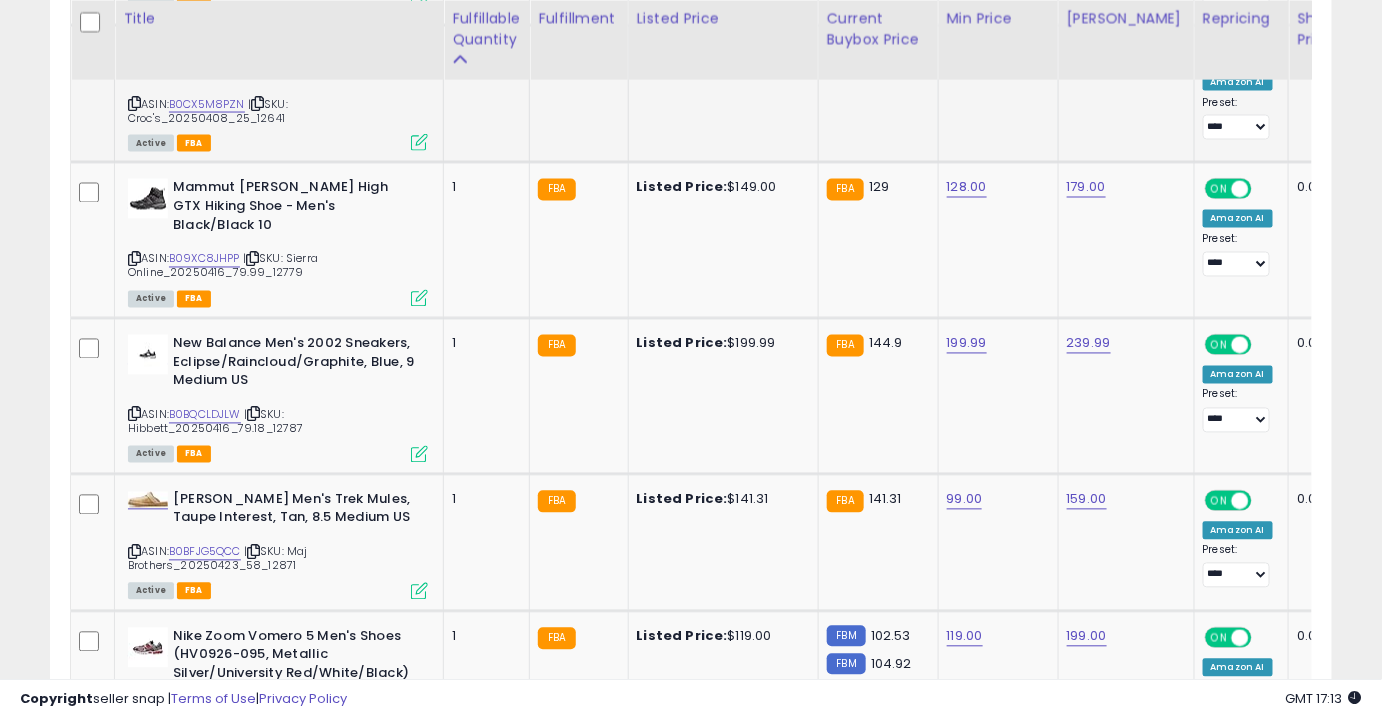 scroll, scrollTop: 3629, scrollLeft: 0, axis: vertical 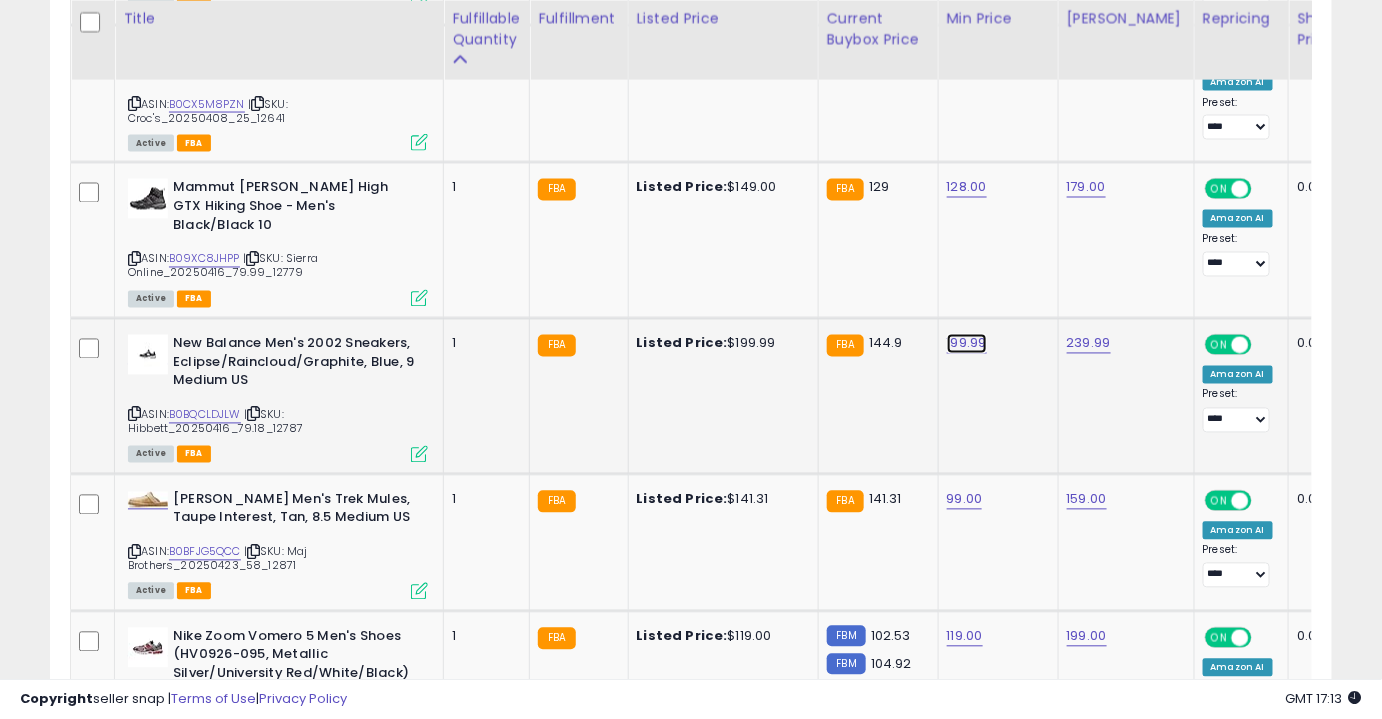 click on "199.99" at bounding box center [967, -2555] 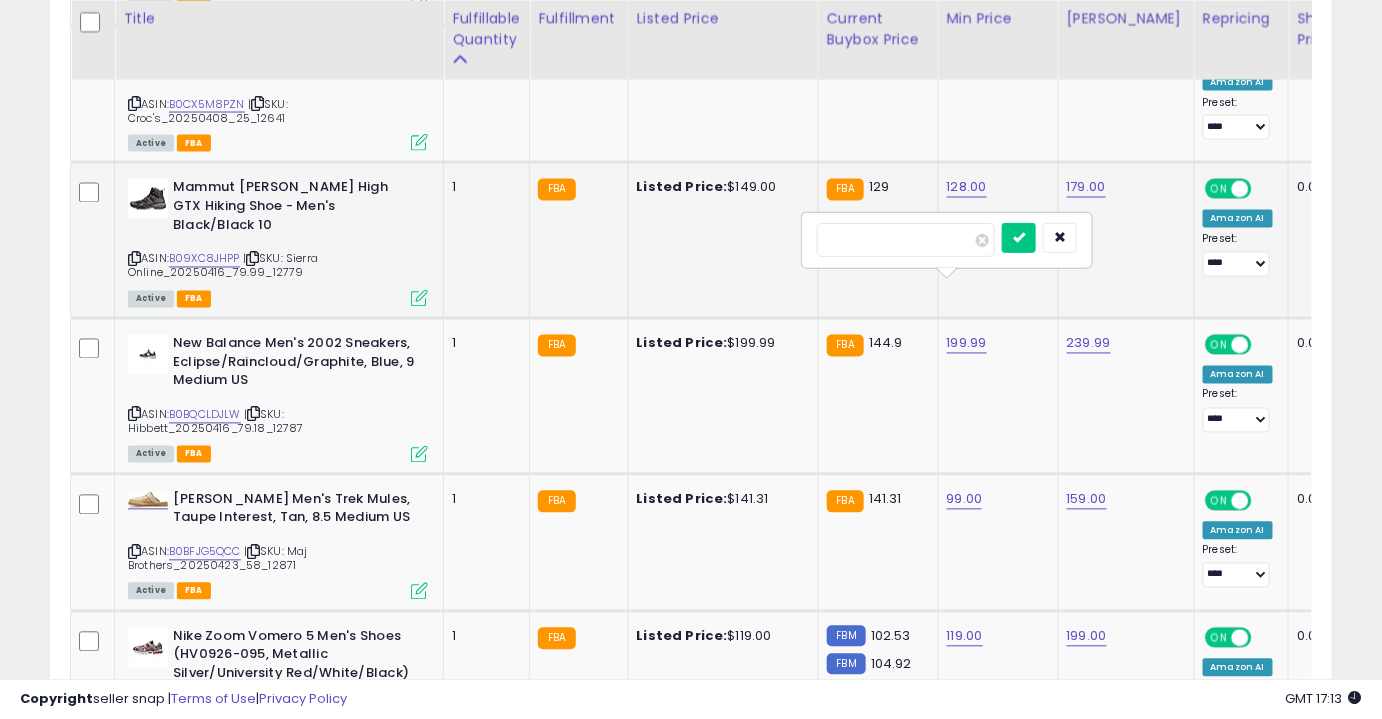 drag, startPoint x: 914, startPoint y: 244, endPoint x: 733, endPoint y: 238, distance: 181.09943 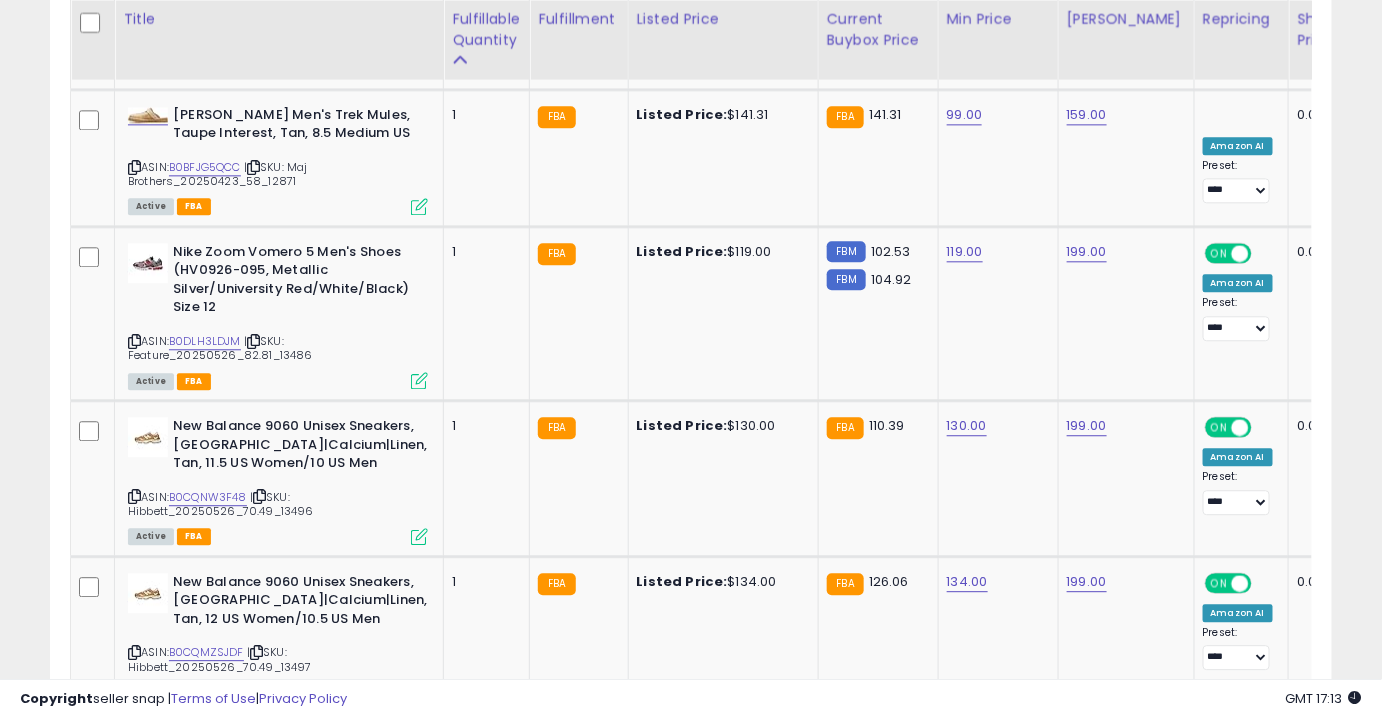 scroll, scrollTop: 4015, scrollLeft: 0, axis: vertical 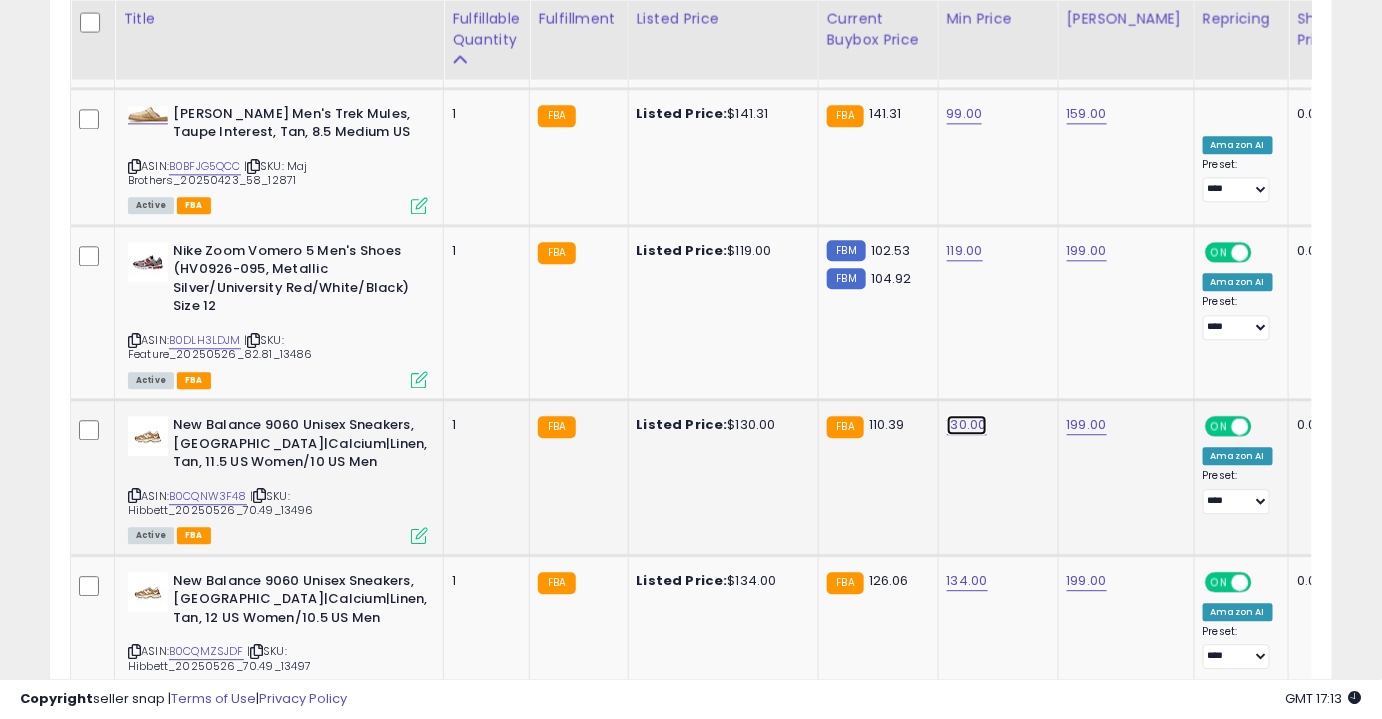 click on "130.00" at bounding box center (967, -2941) 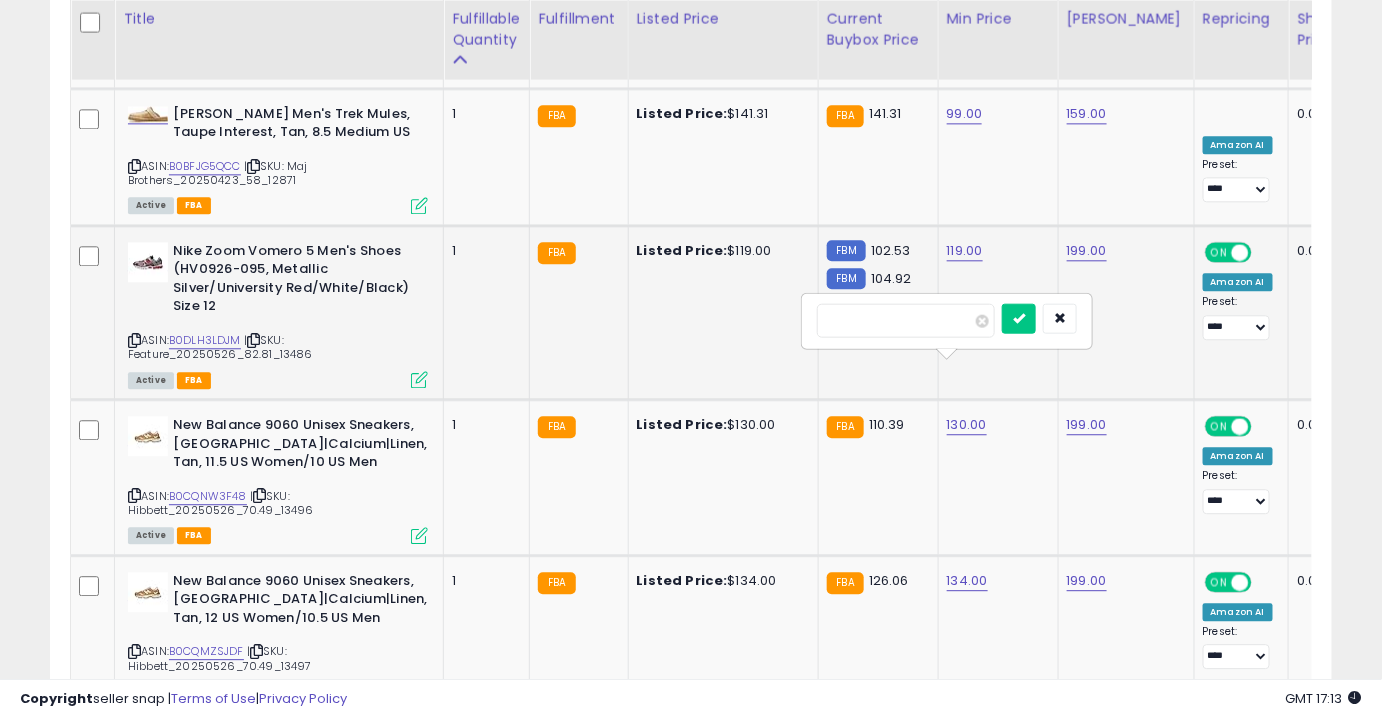drag, startPoint x: 920, startPoint y: 319, endPoint x: 725, endPoint y: 311, distance: 195.16403 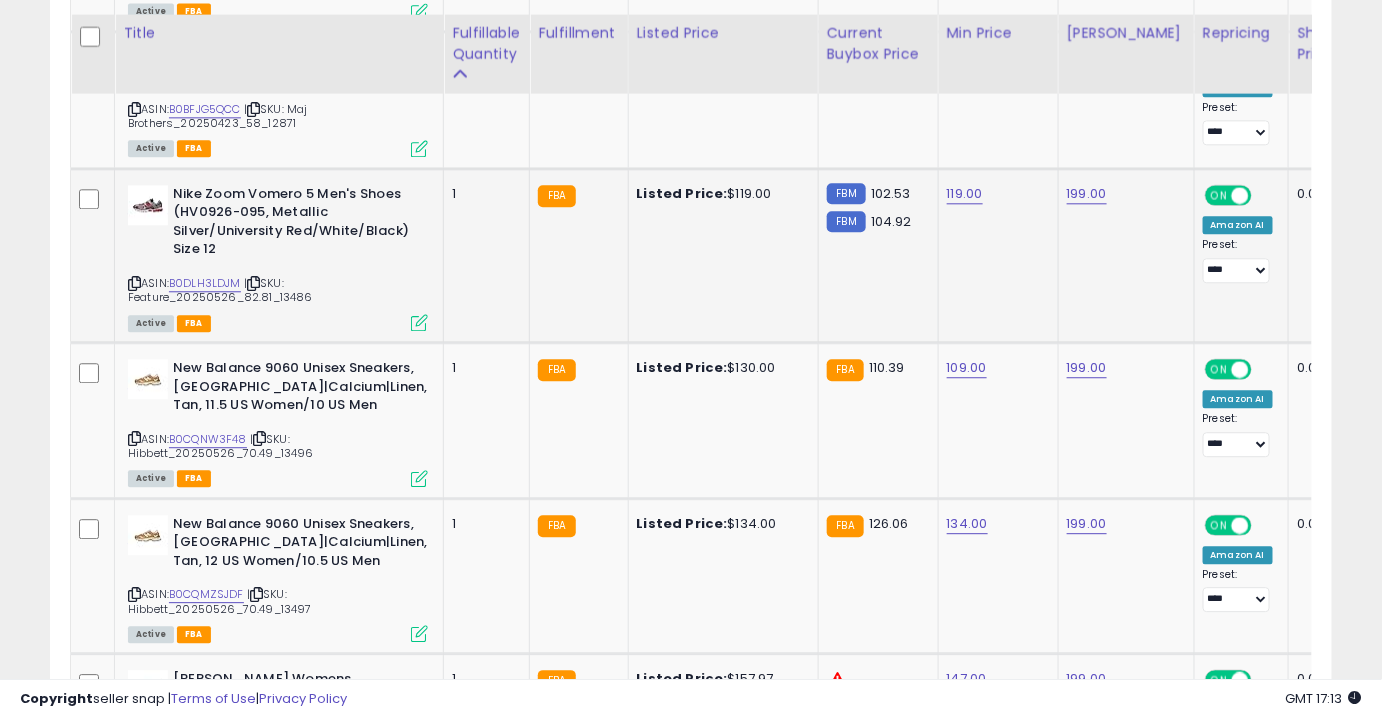 scroll, scrollTop: 4092, scrollLeft: 0, axis: vertical 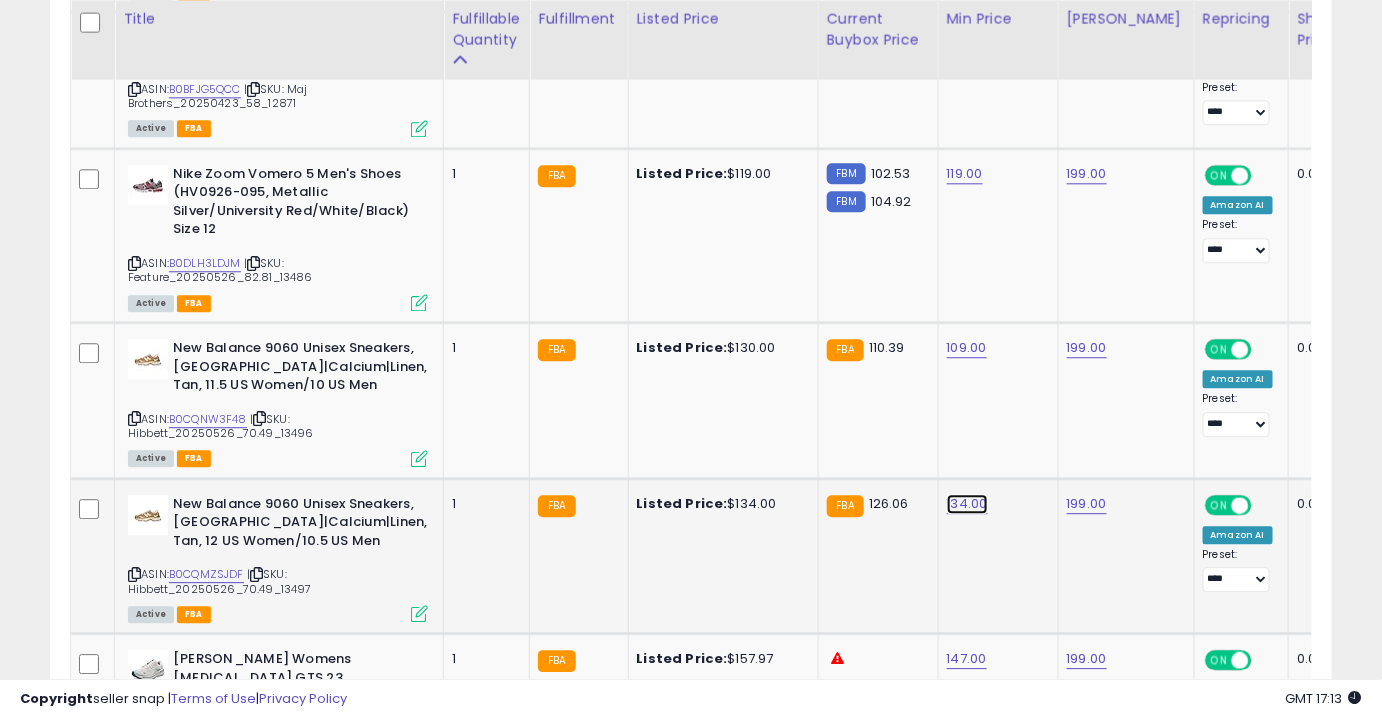 click on "134.00" at bounding box center [967, -3018] 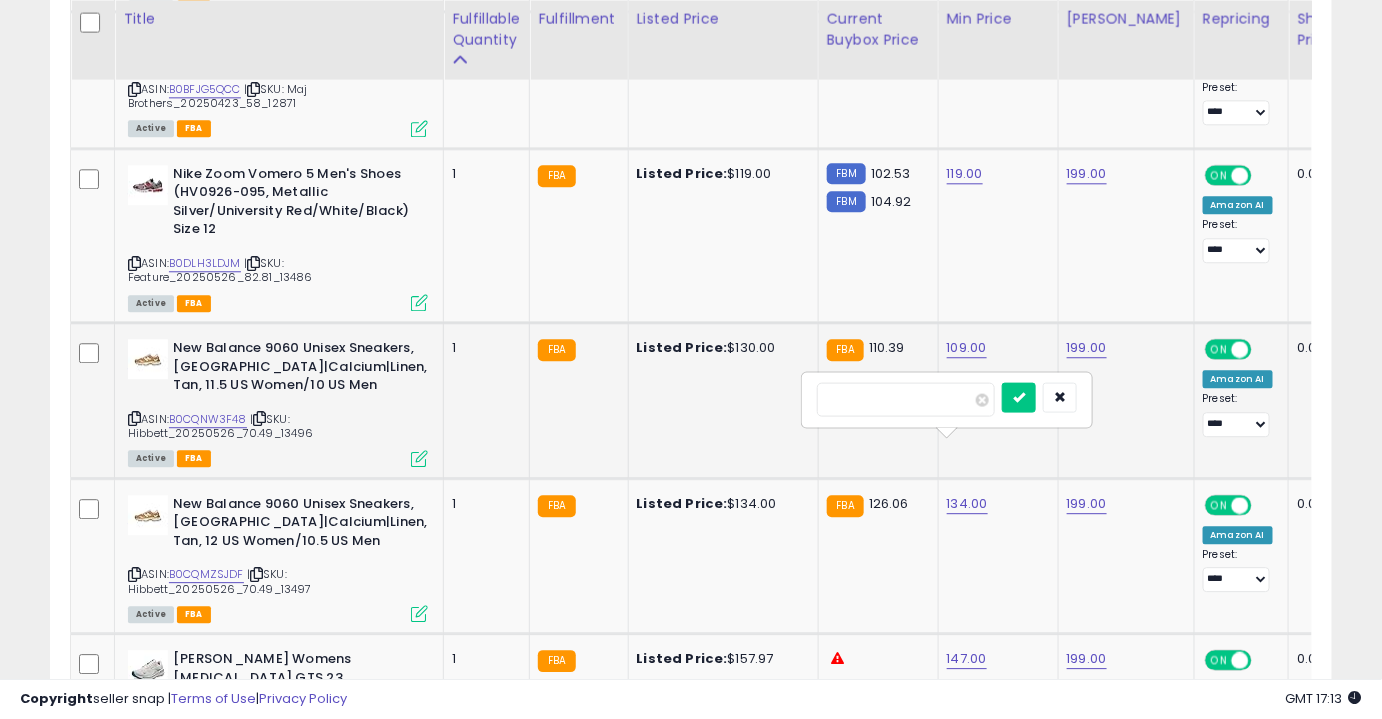 drag, startPoint x: 874, startPoint y: 399, endPoint x: 760, endPoint y: 399, distance: 114 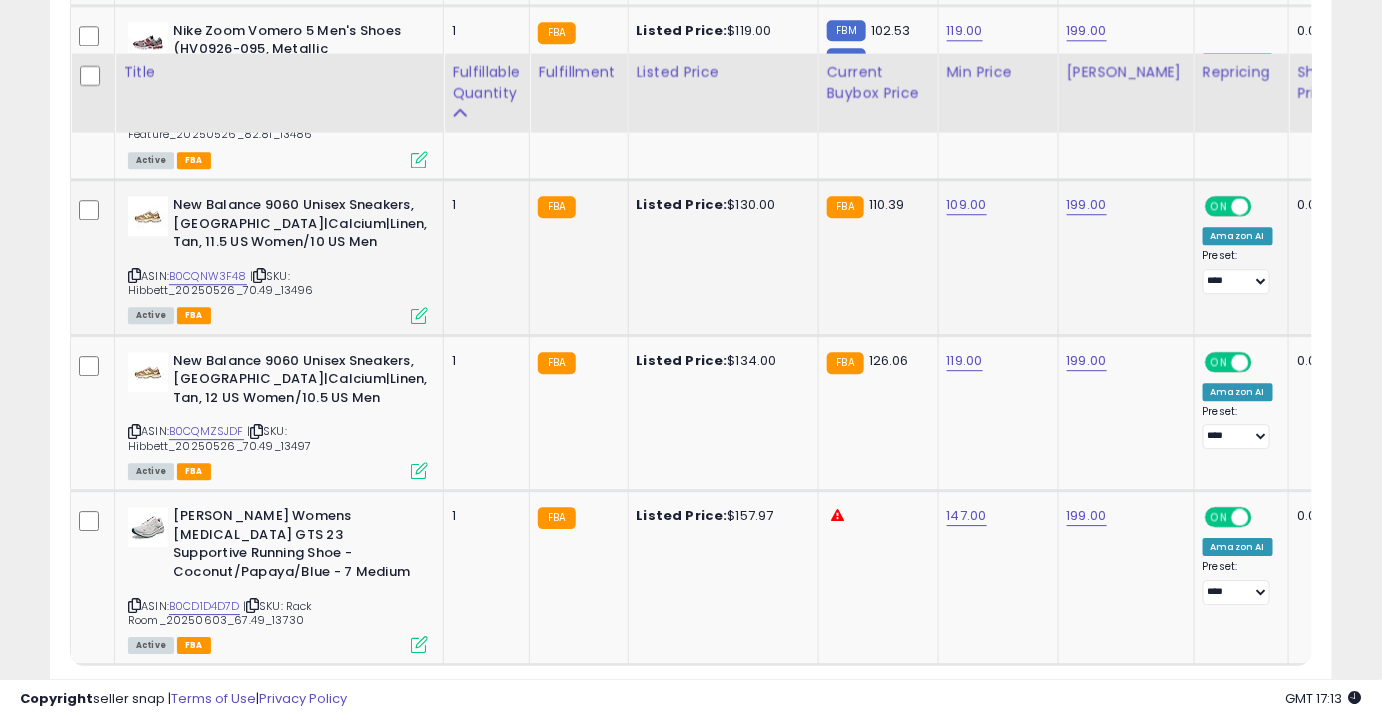 scroll, scrollTop: 4293, scrollLeft: 0, axis: vertical 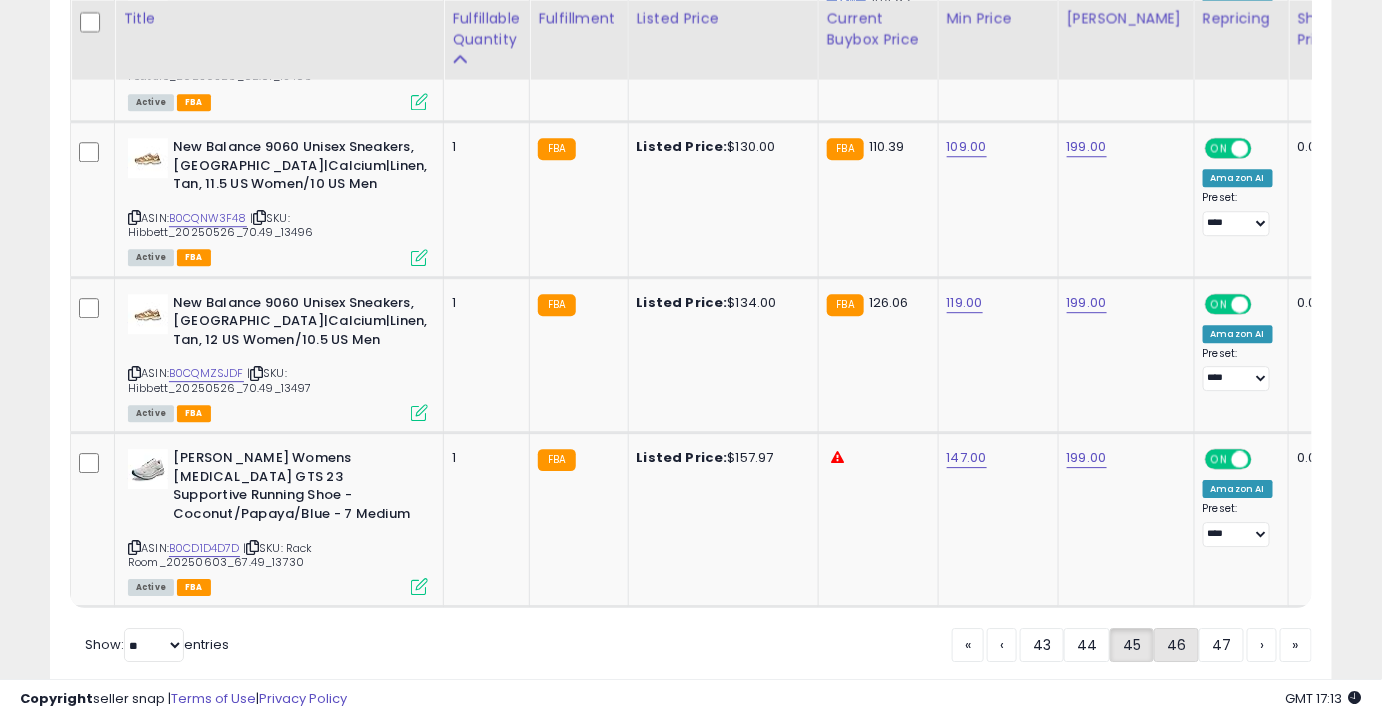 click on "46" 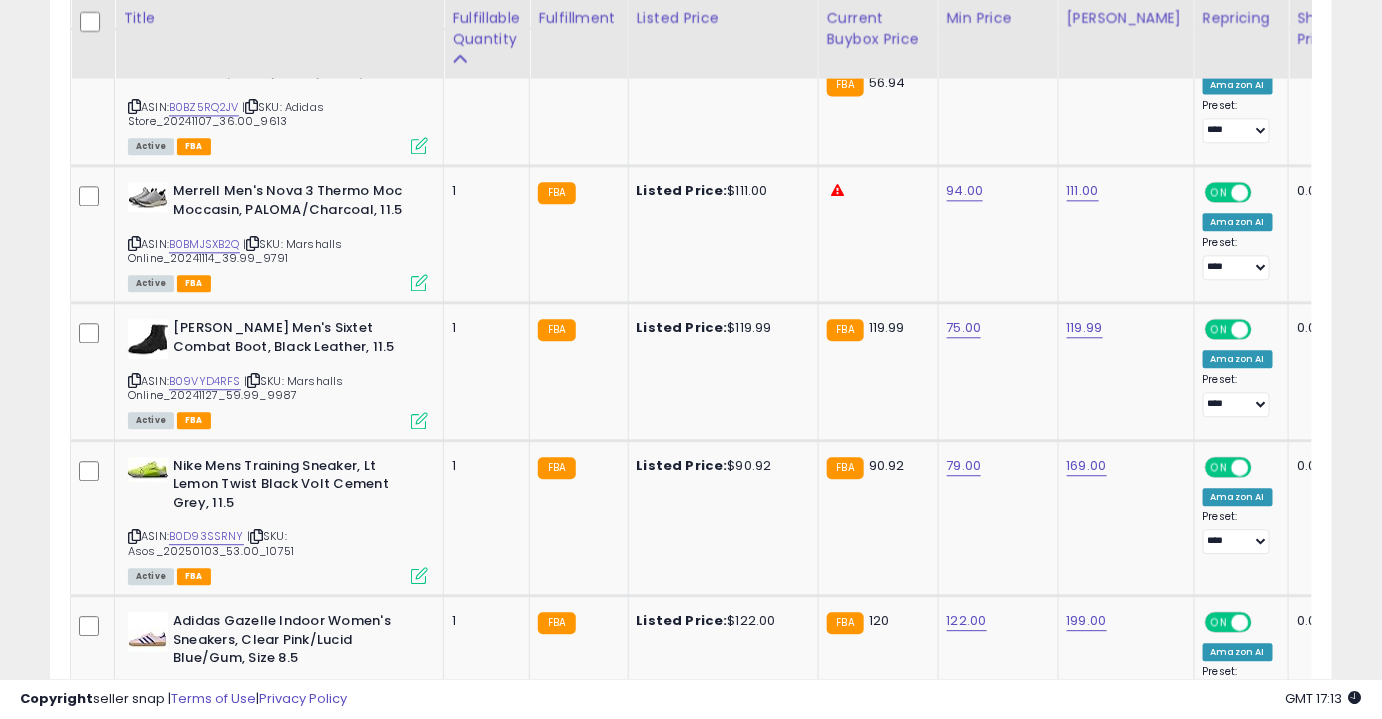 scroll, scrollTop: 1467, scrollLeft: 0, axis: vertical 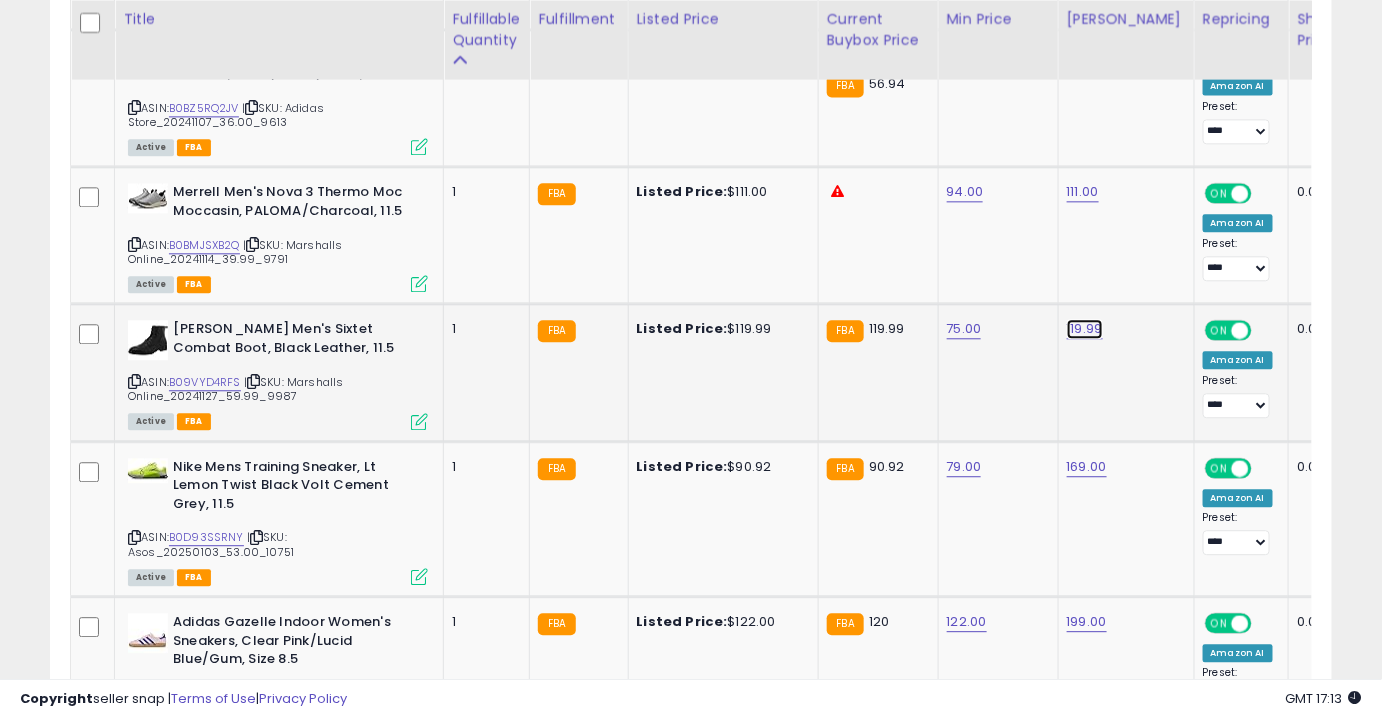 click on "119.99" at bounding box center (1089, -393) 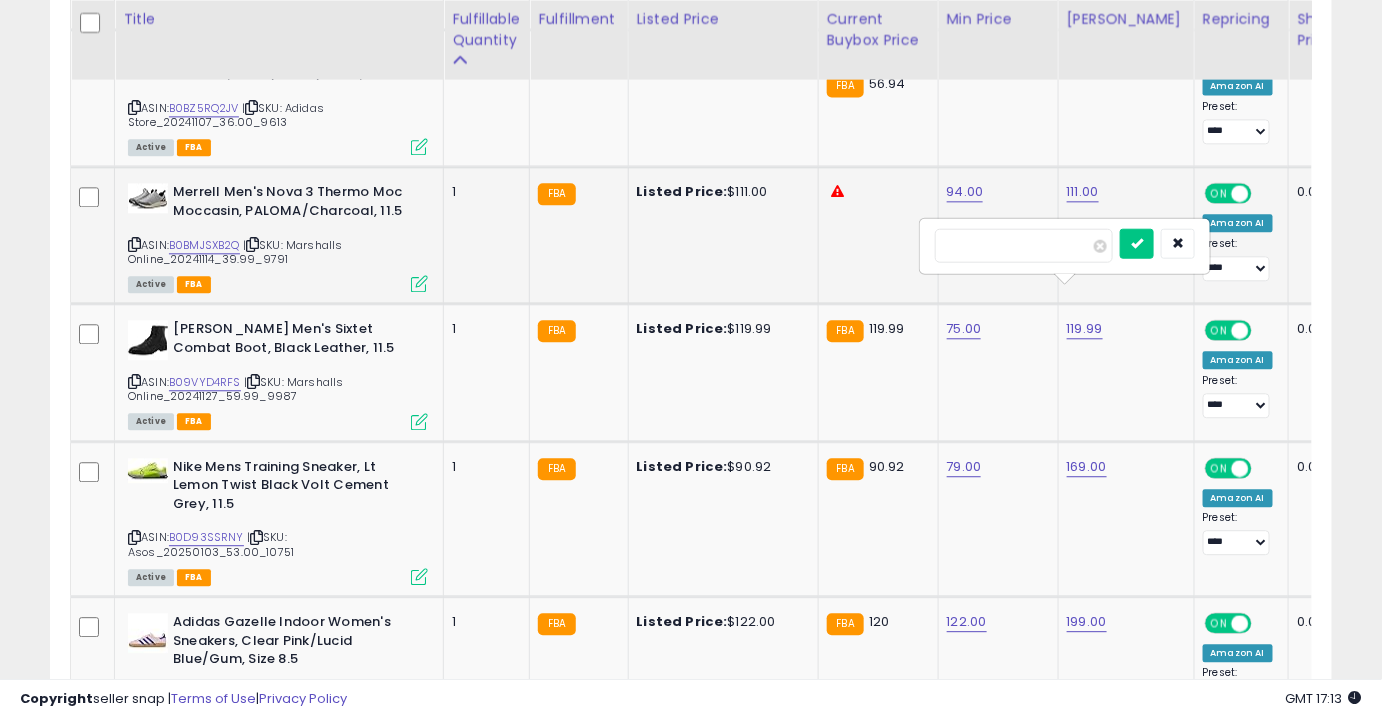 drag, startPoint x: 968, startPoint y: 244, endPoint x: 880, endPoint y: 250, distance: 88.20431 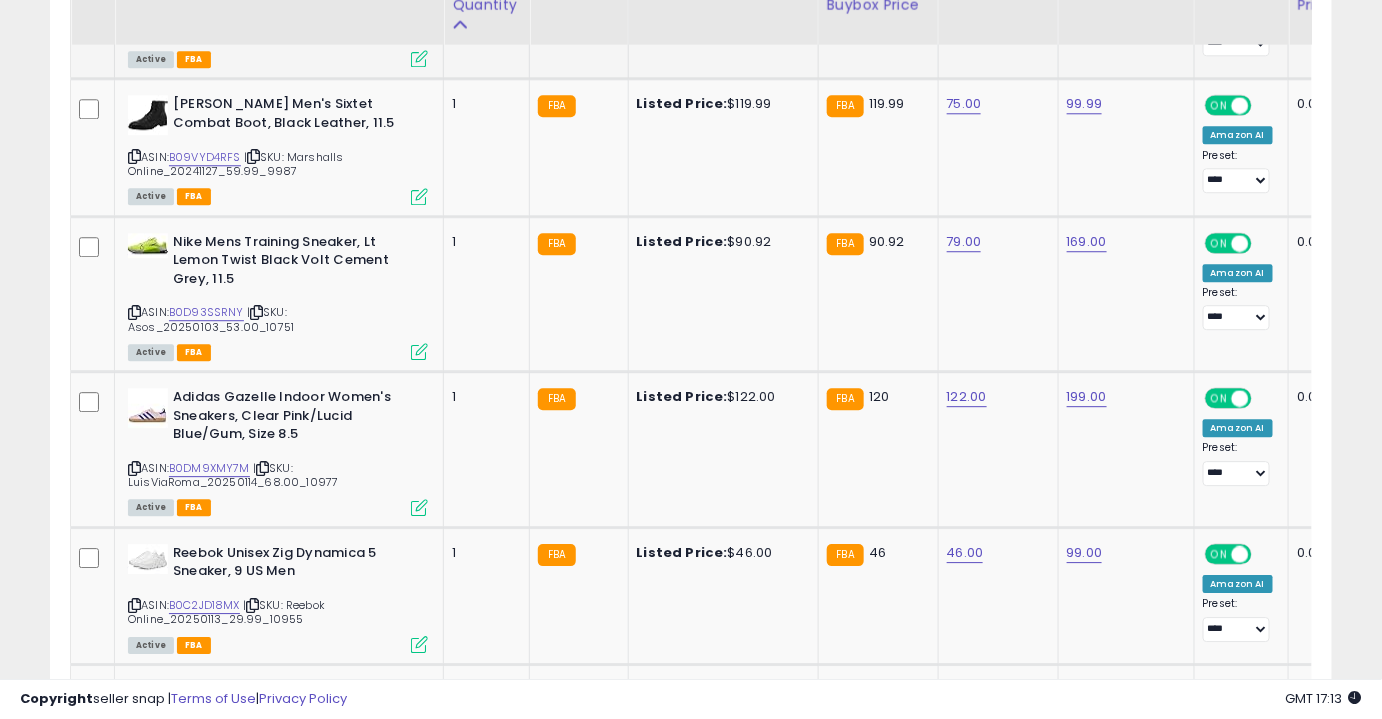 scroll, scrollTop: 1693, scrollLeft: 0, axis: vertical 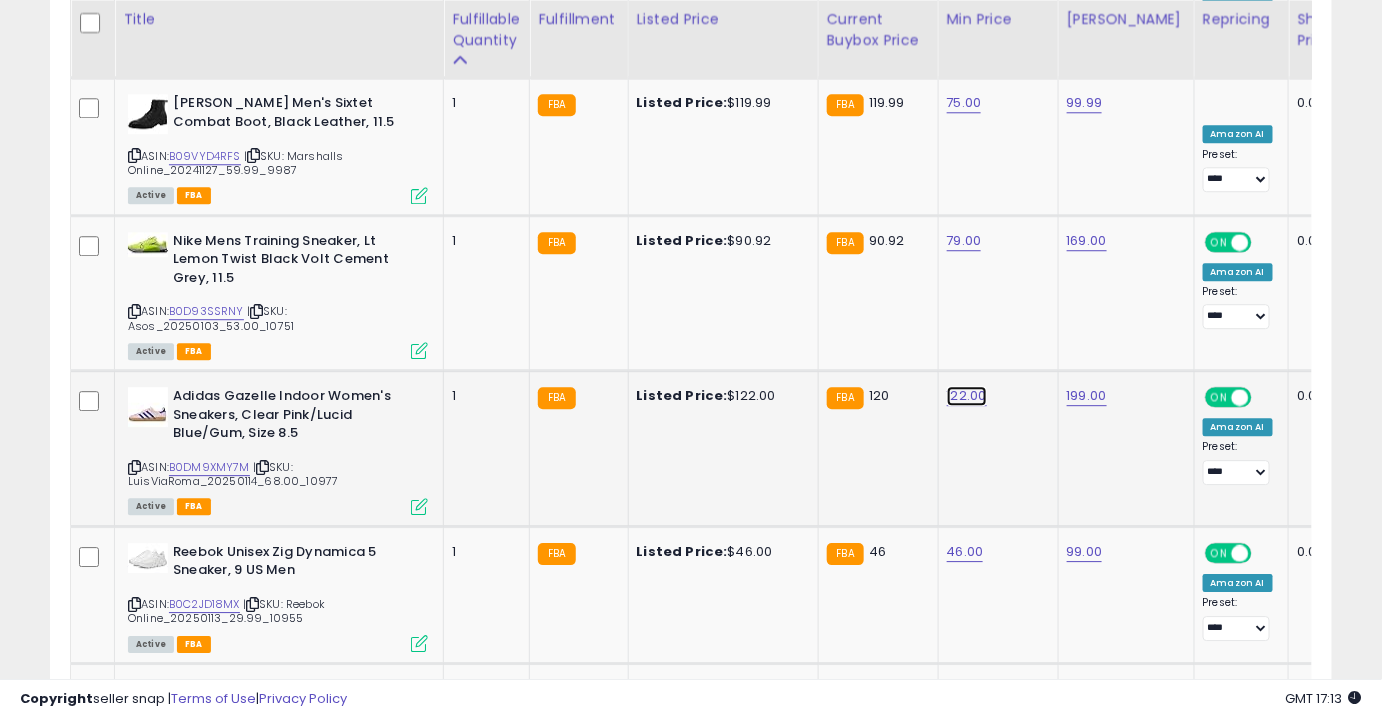 click on "122.00" at bounding box center (967, -619) 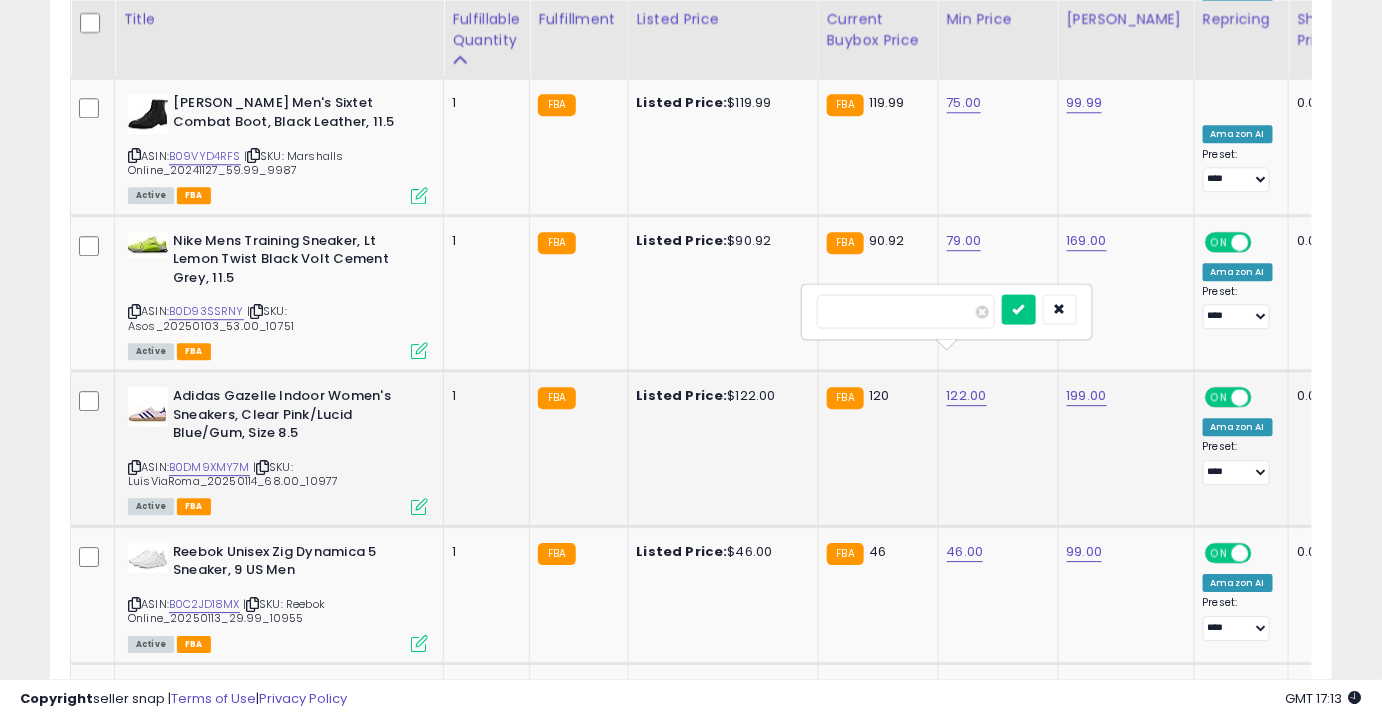 click at bounding box center (1019, 309) 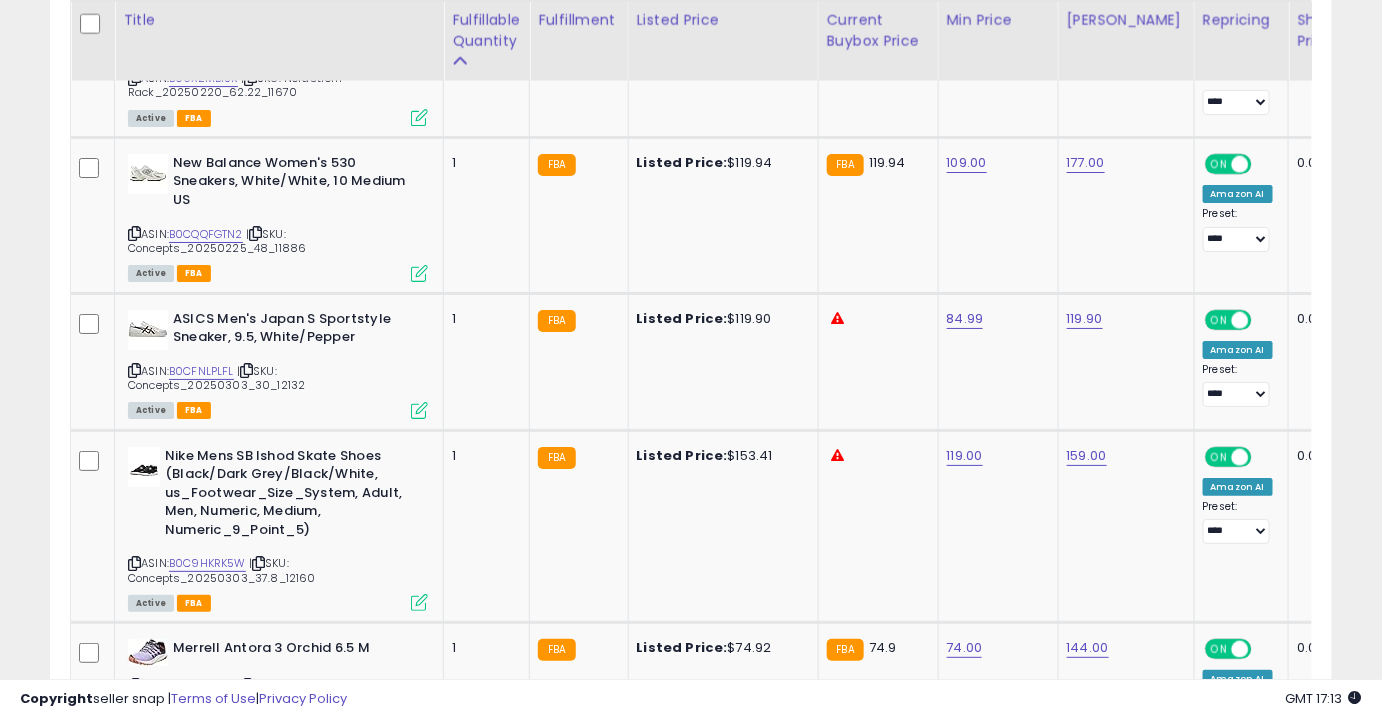 scroll, scrollTop: 2358, scrollLeft: 0, axis: vertical 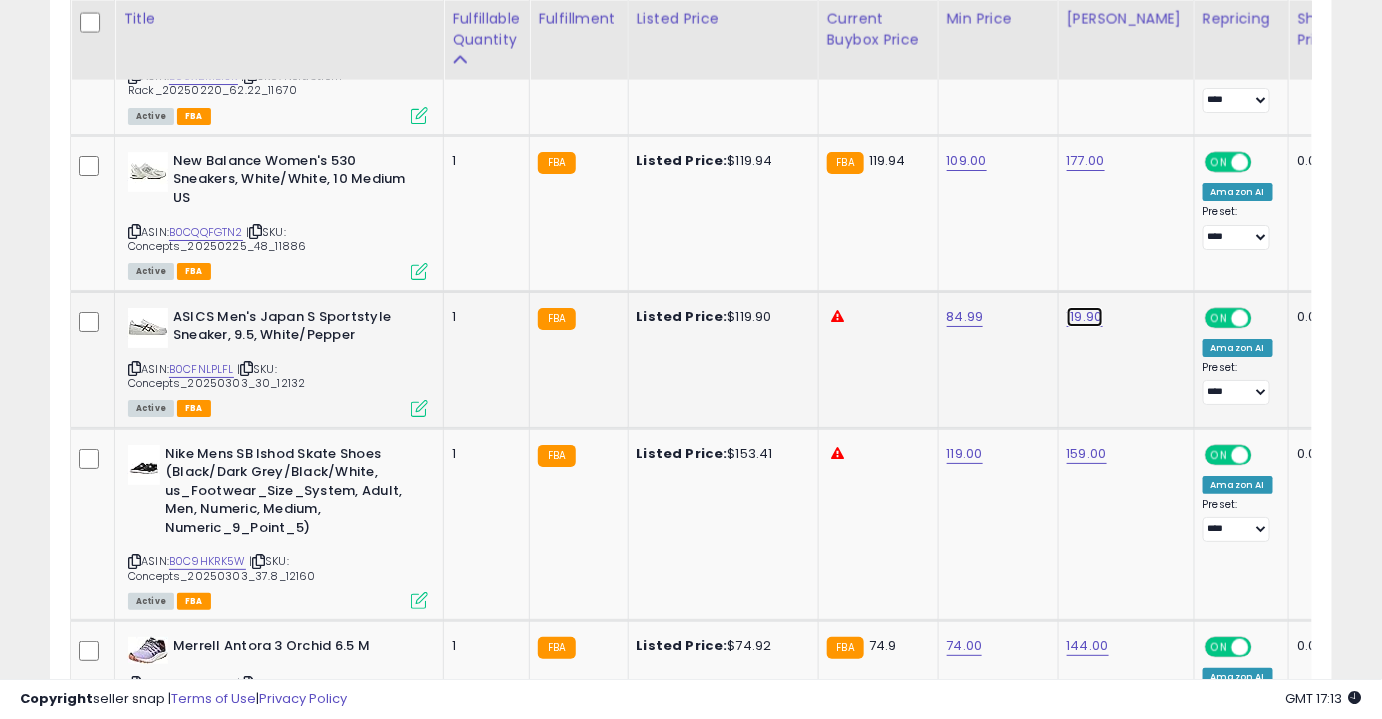 click on "119.90" at bounding box center (1089, -1284) 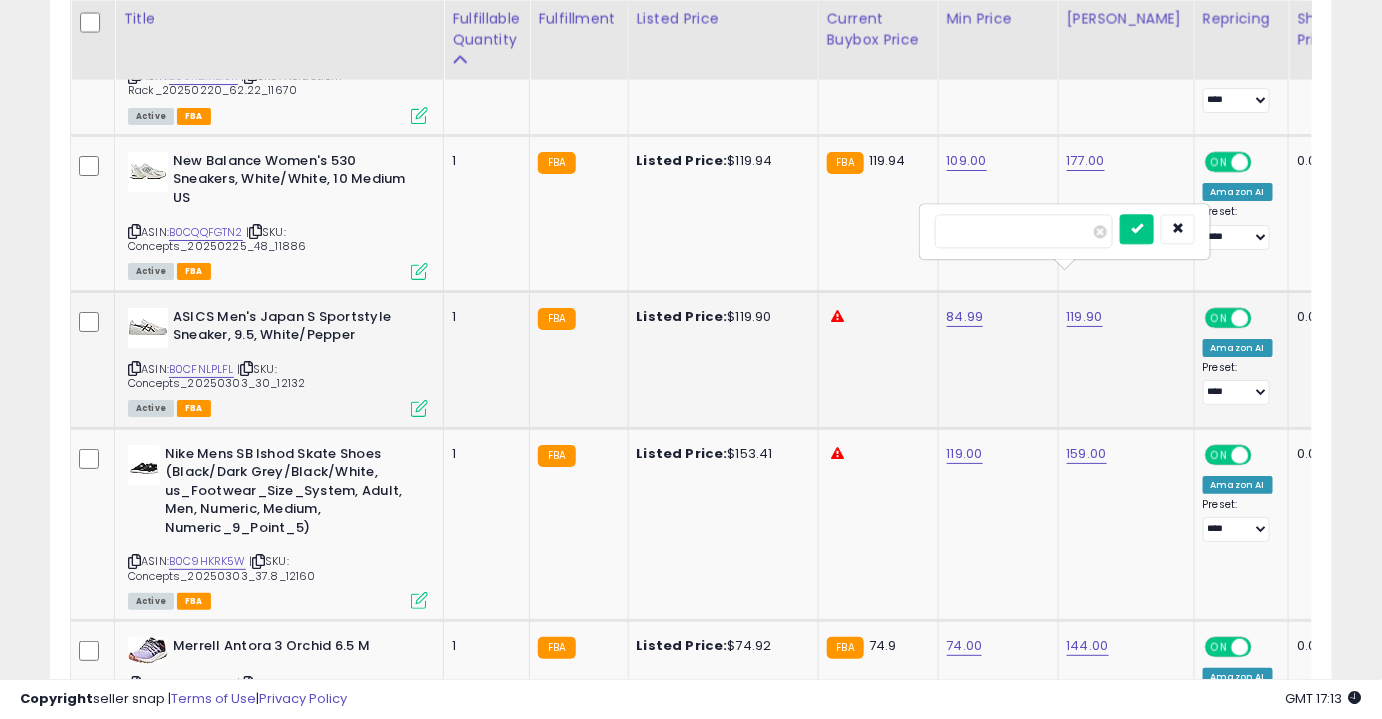 click on "******" at bounding box center (1024, 231) 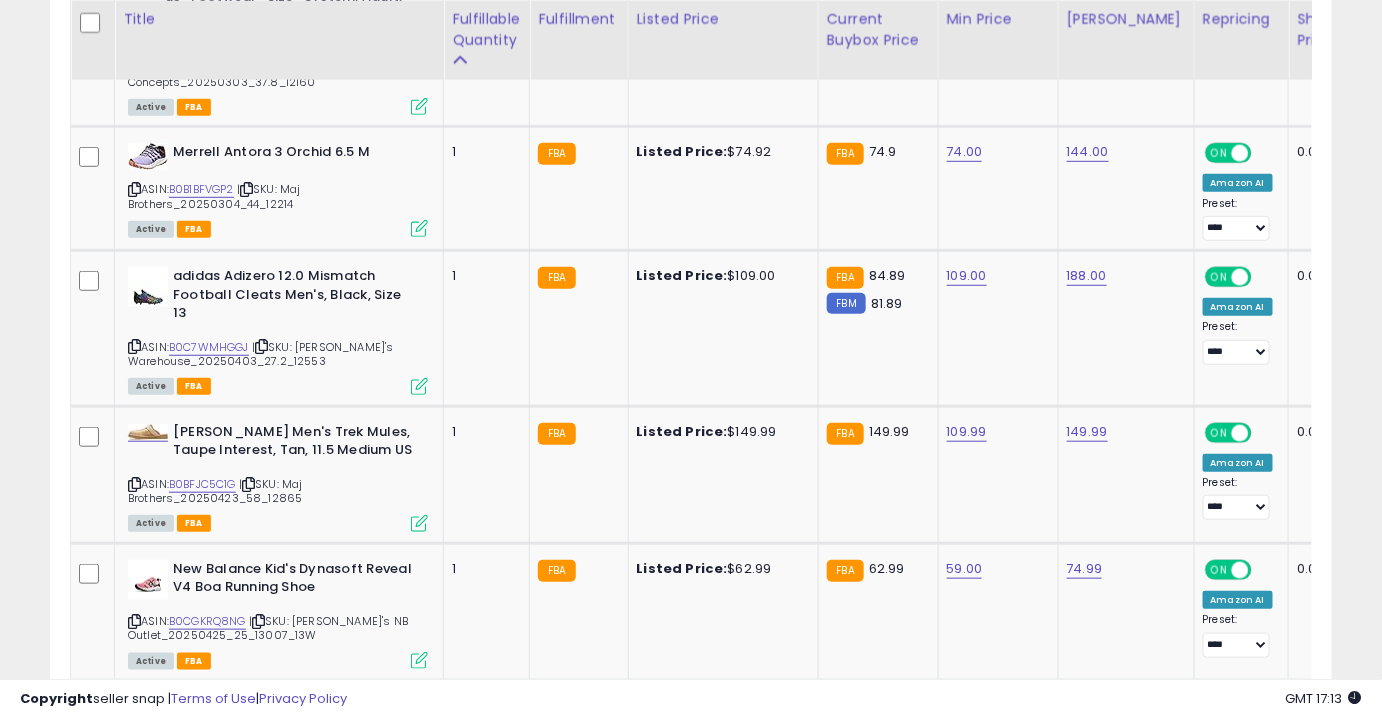 scroll, scrollTop: 2853, scrollLeft: 0, axis: vertical 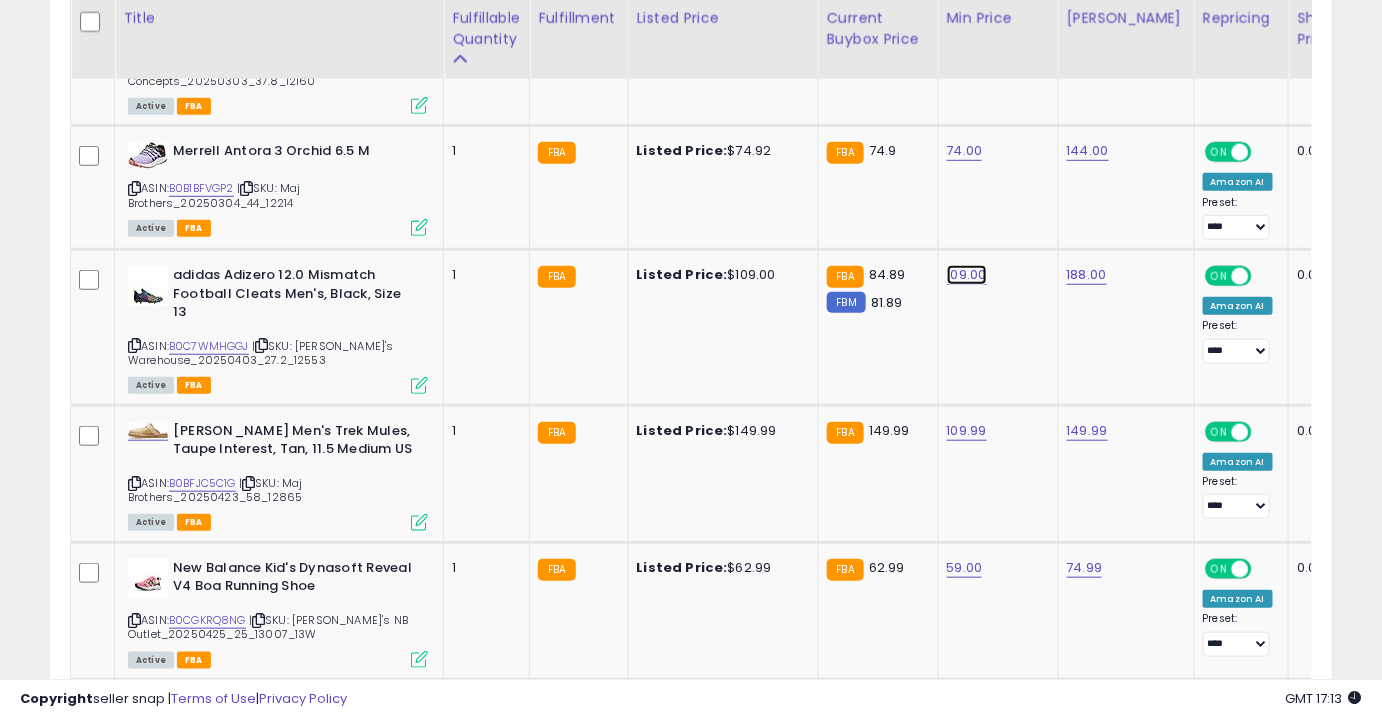 click on "109.00" at bounding box center (967, -1779) 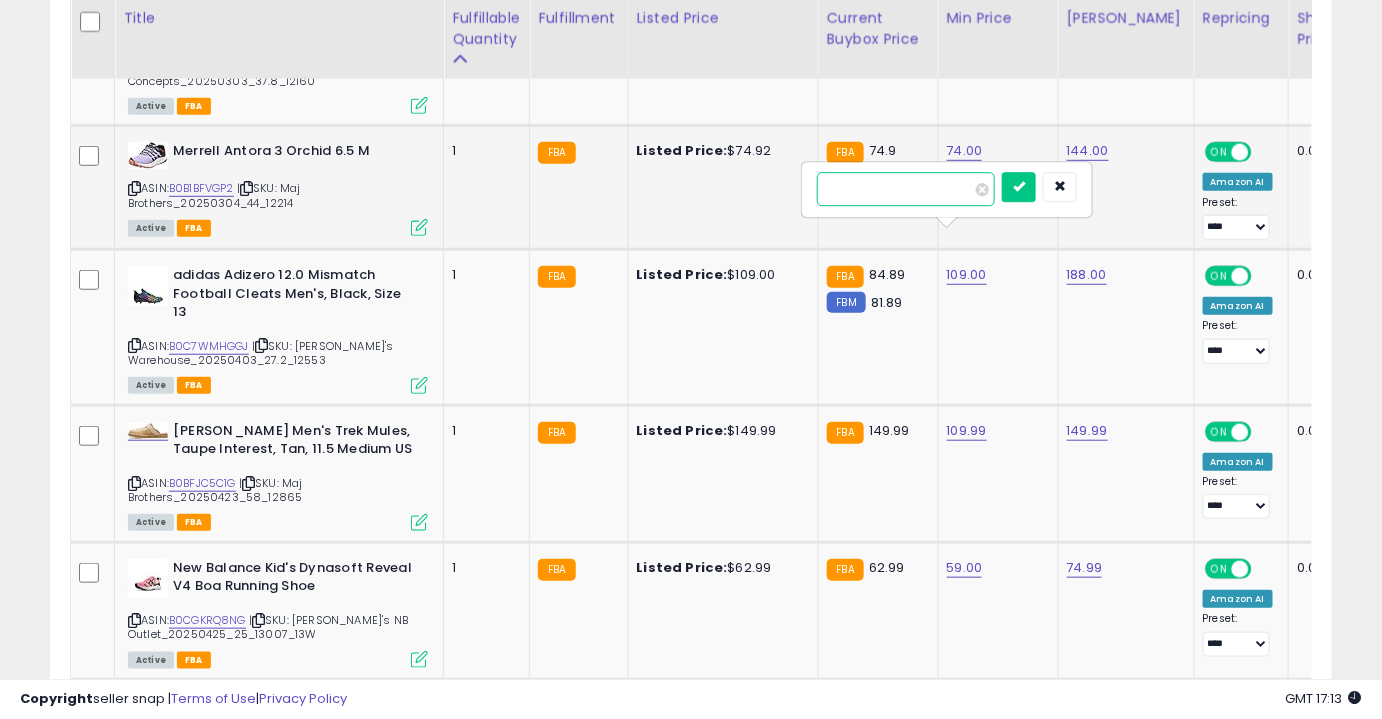 drag, startPoint x: 936, startPoint y: 186, endPoint x: 740, endPoint y: 181, distance: 196.06377 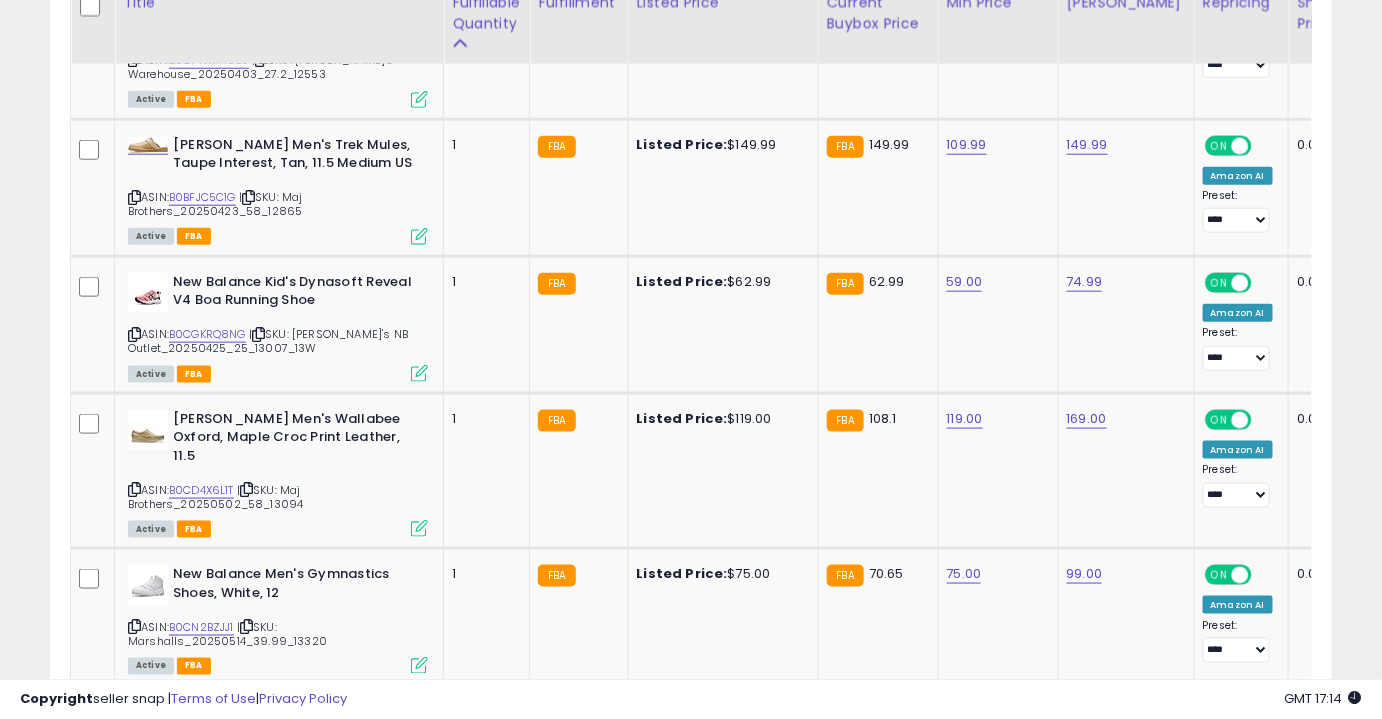scroll, scrollTop: 3144, scrollLeft: 0, axis: vertical 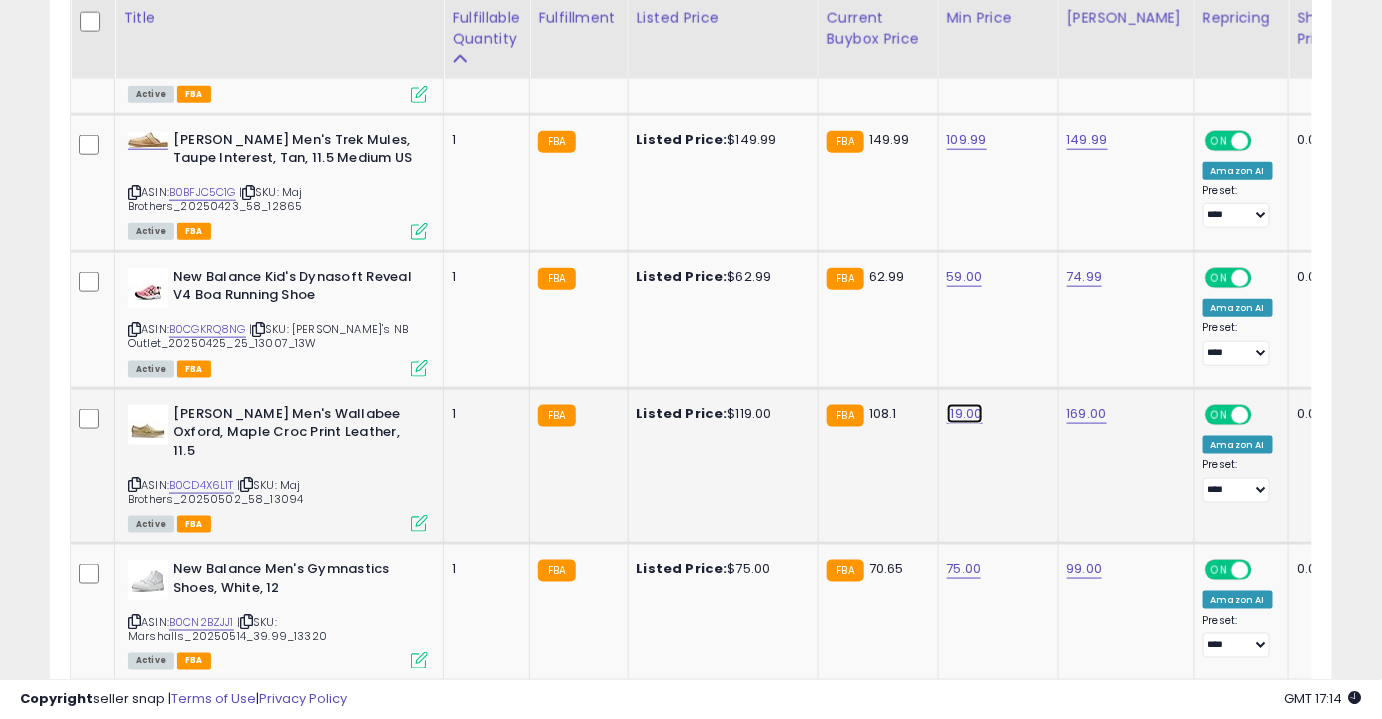 click on "119.00" at bounding box center (967, -2070) 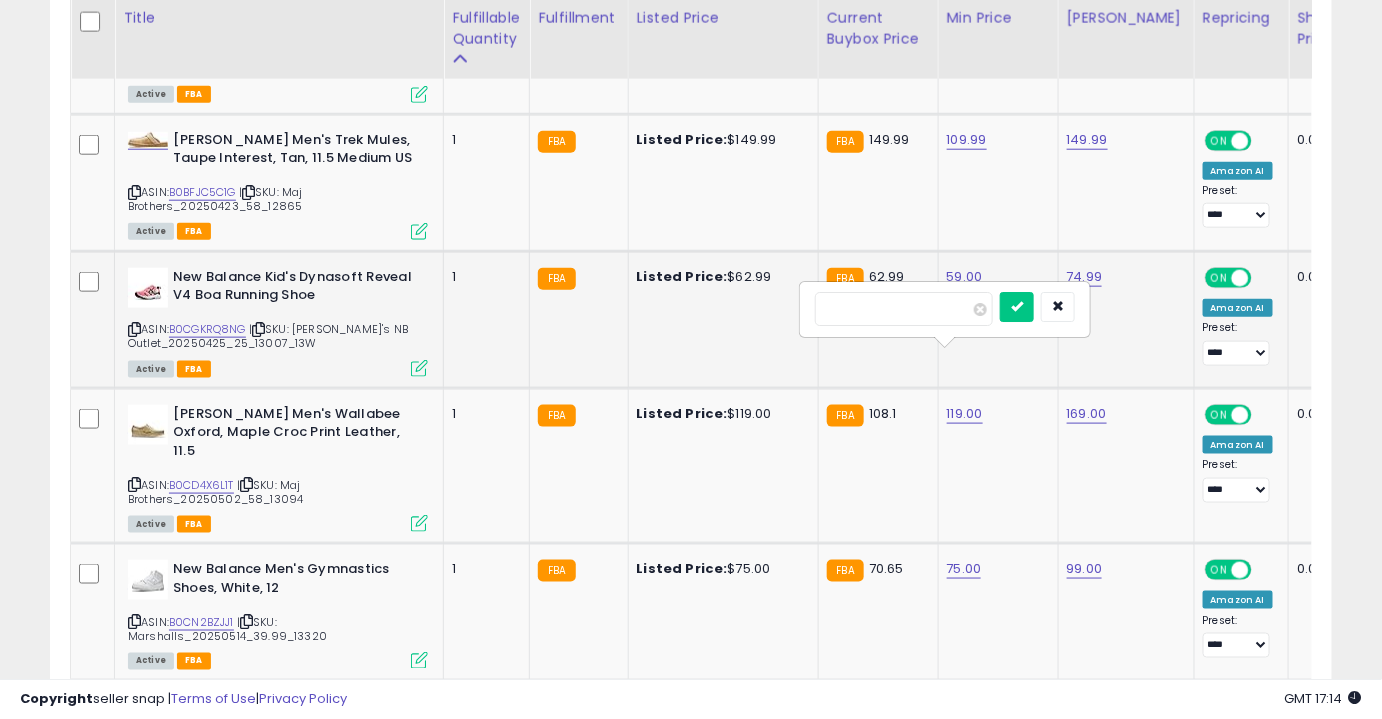 drag, startPoint x: 808, startPoint y: 302, endPoint x: 737, endPoint y: 303, distance: 71.00704 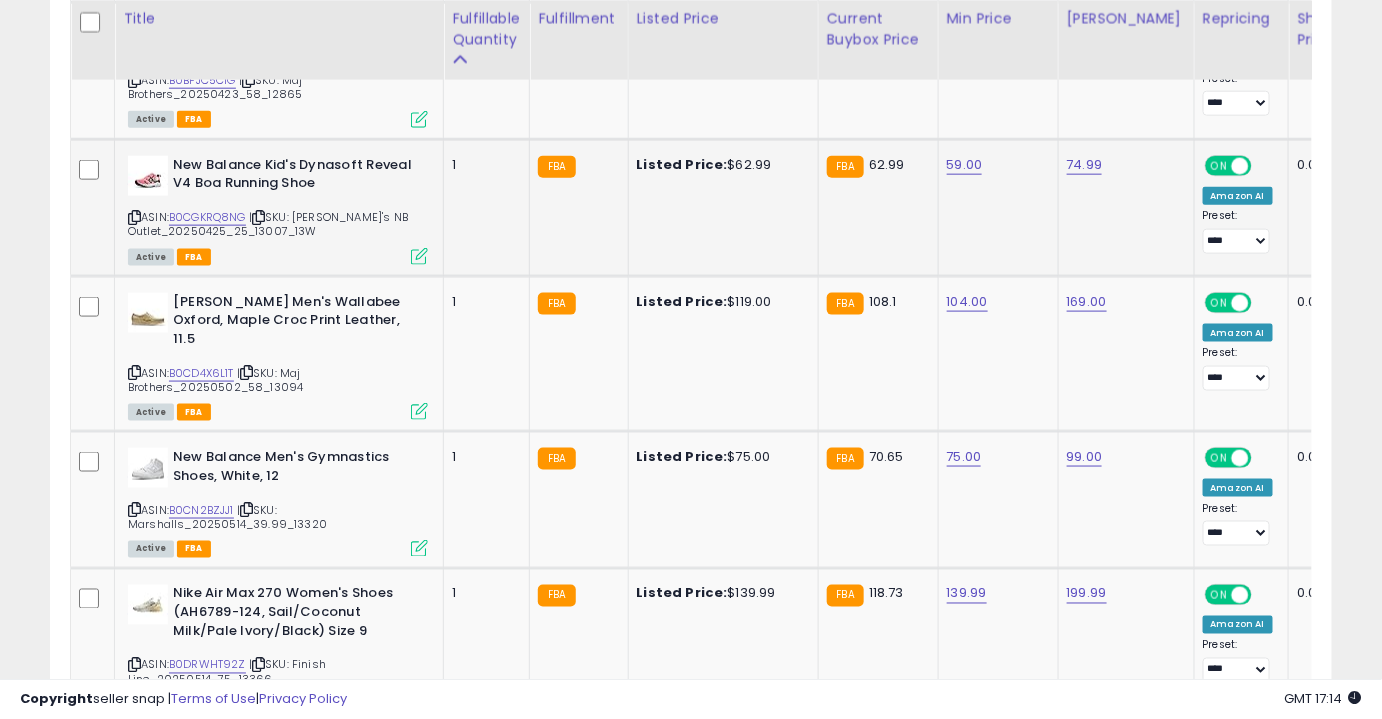 scroll, scrollTop: 3256, scrollLeft: 0, axis: vertical 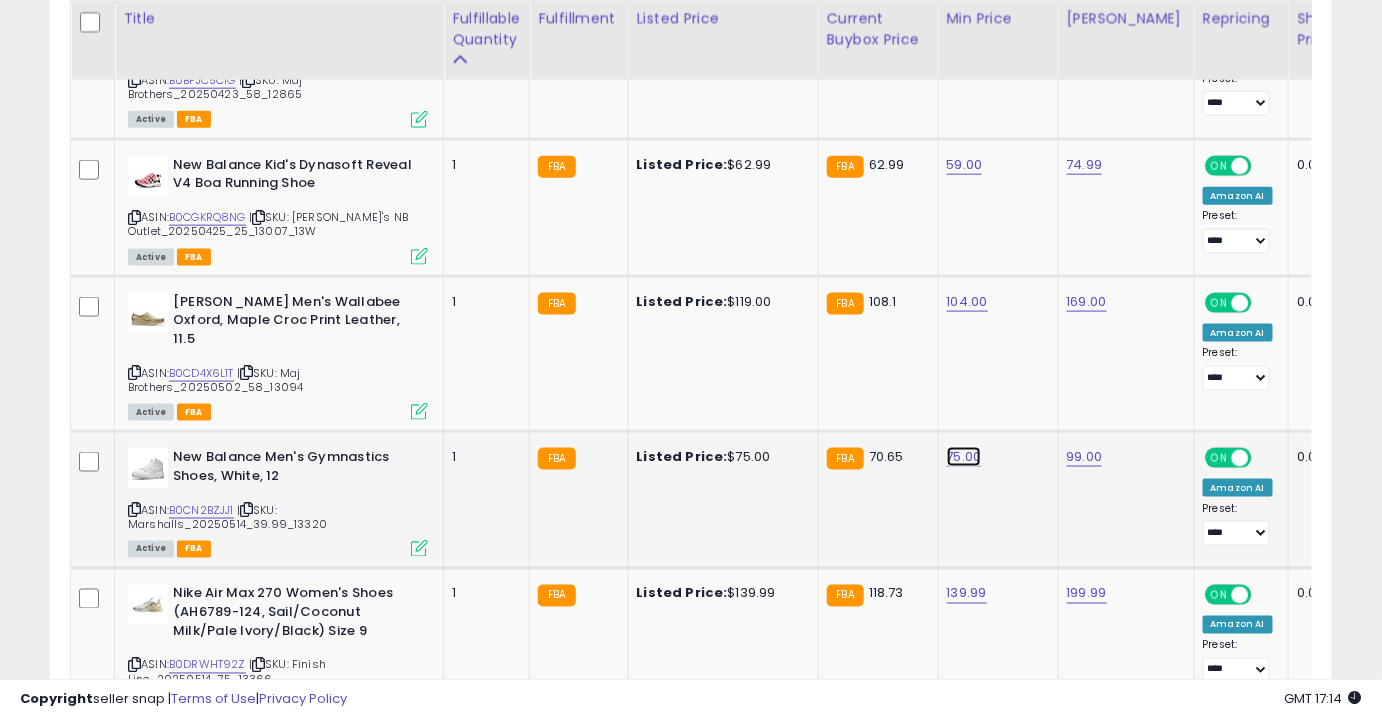 click on "75.00" at bounding box center (967, -2182) 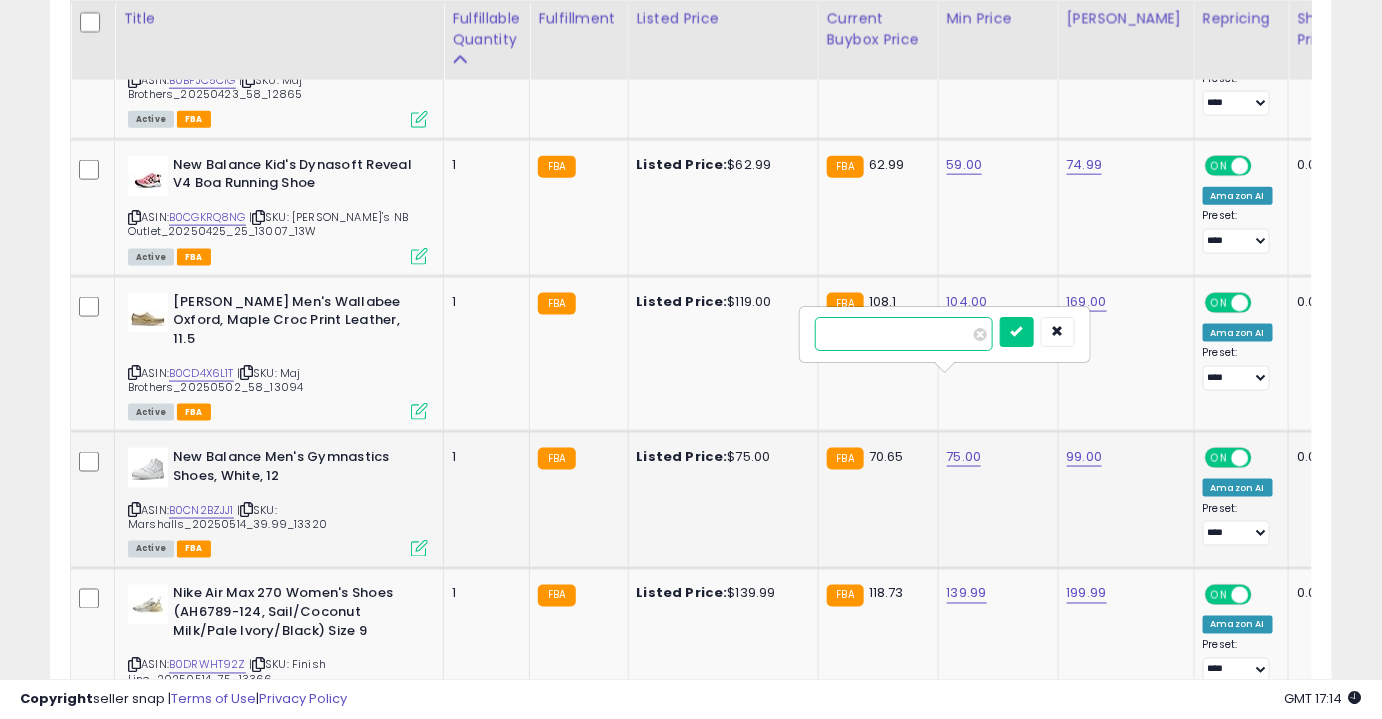 click at bounding box center [1017, 332] 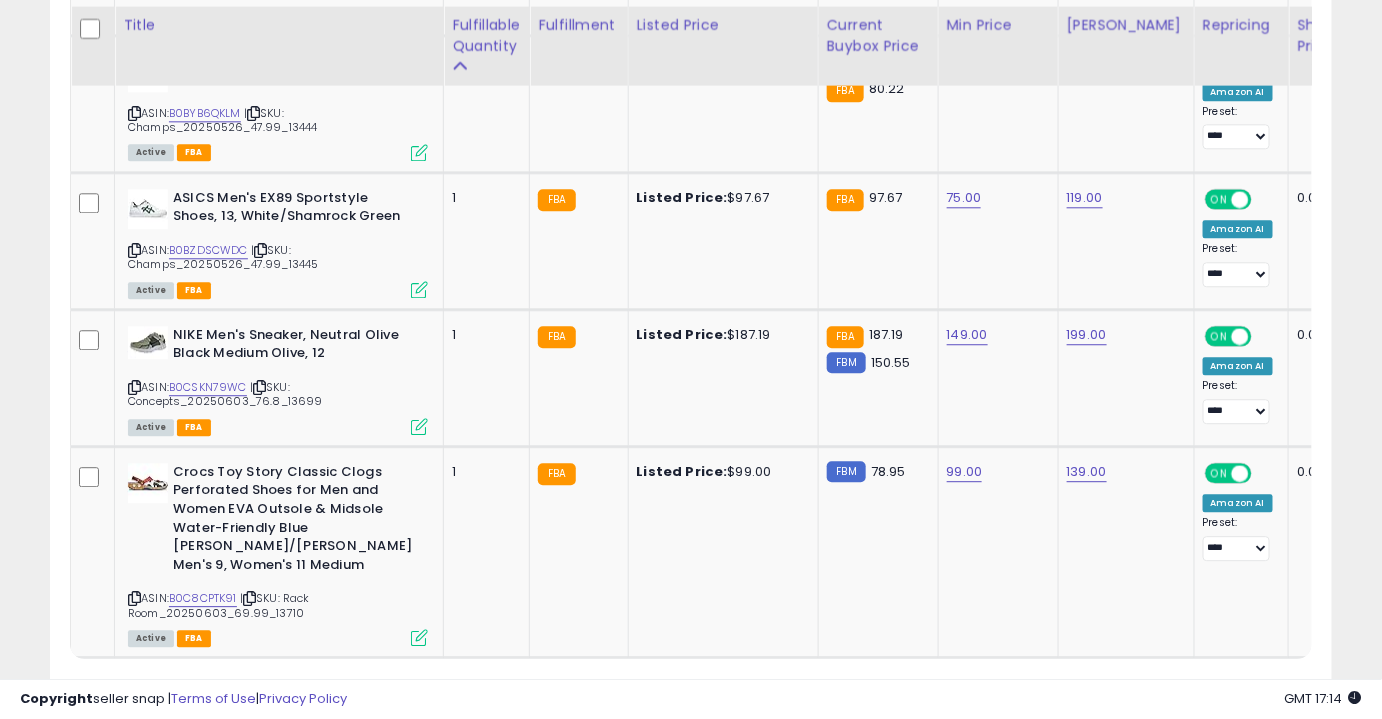 scroll, scrollTop: 4109, scrollLeft: 0, axis: vertical 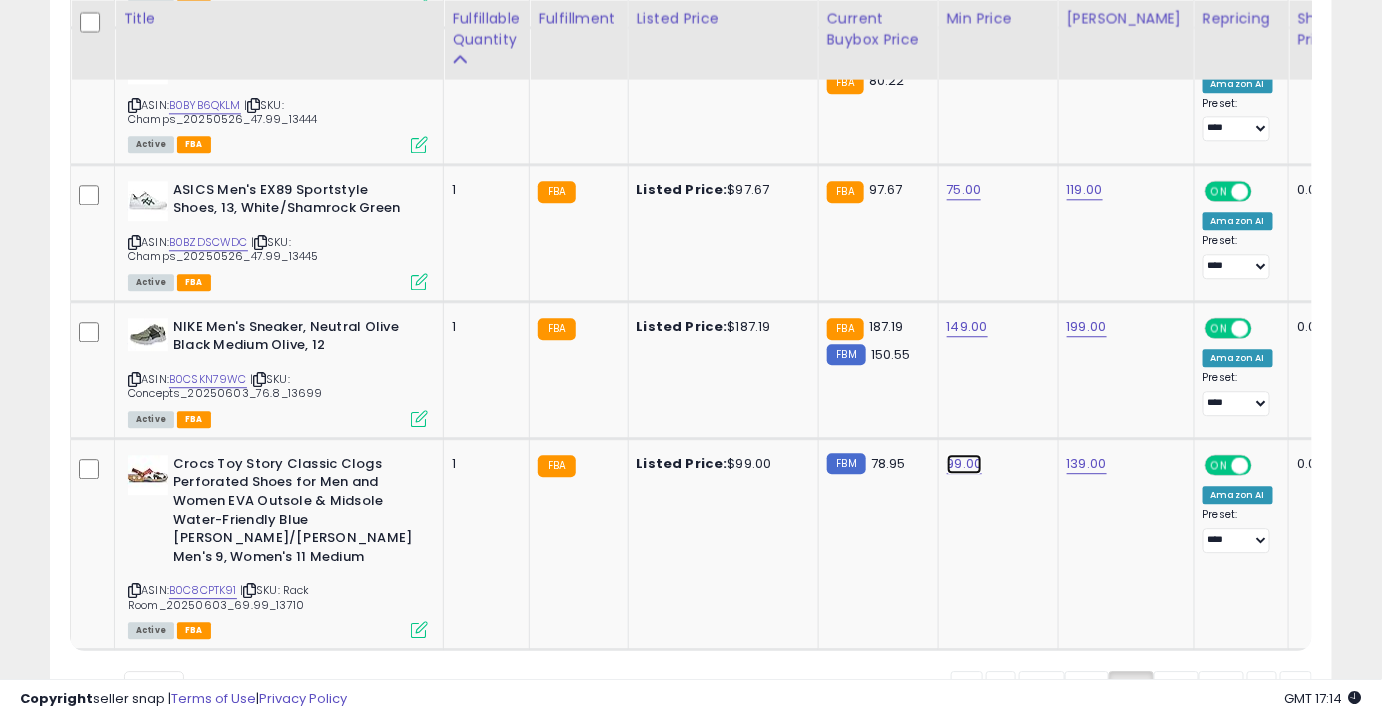 click on "99.00" at bounding box center (967, -3035) 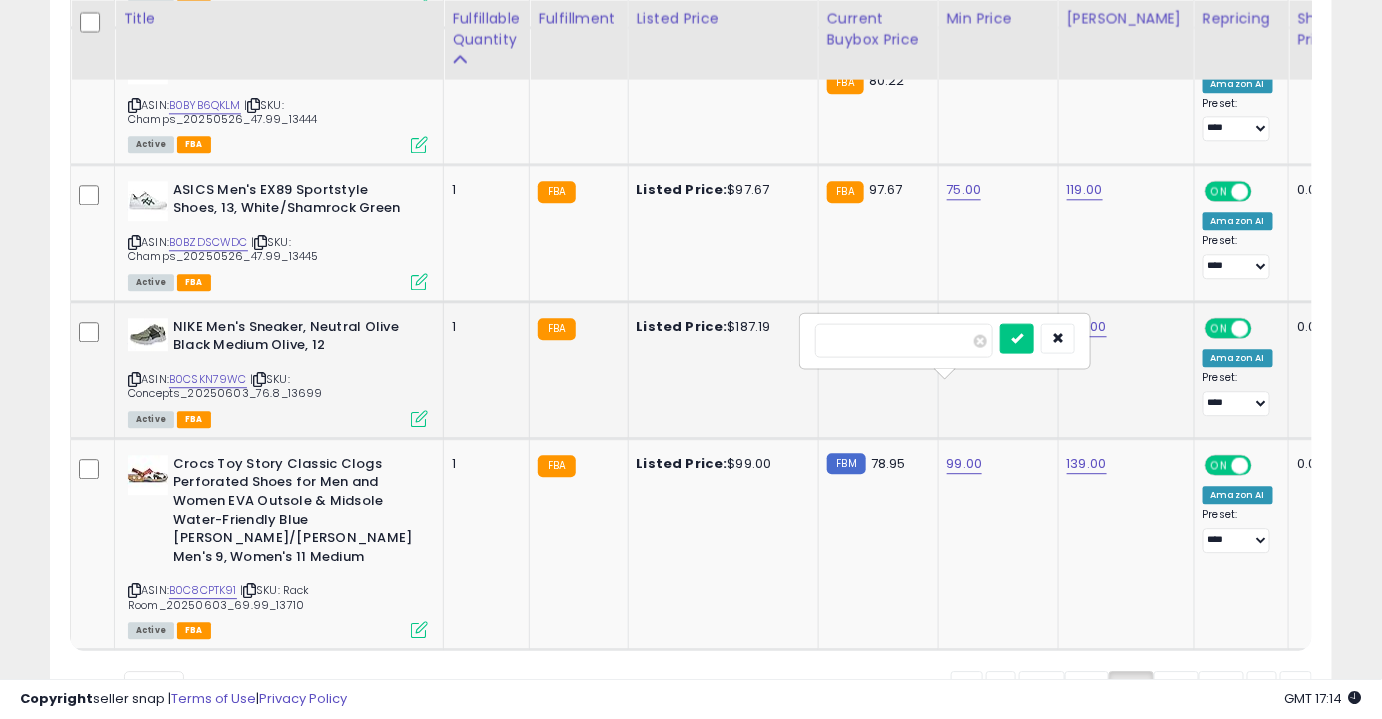 drag, startPoint x: 770, startPoint y: 338, endPoint x: 710, endPoint y: 340, distance: 60.033325 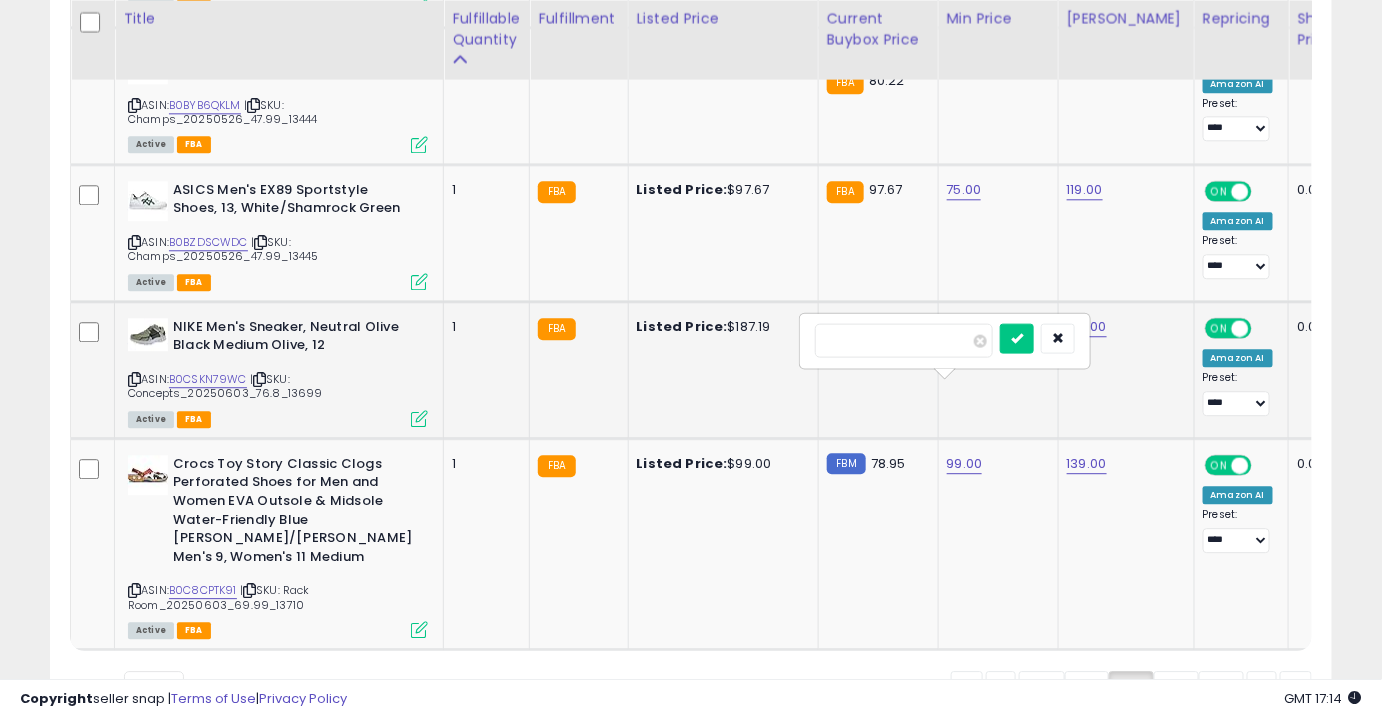 click at bounding box center (1017, 338) 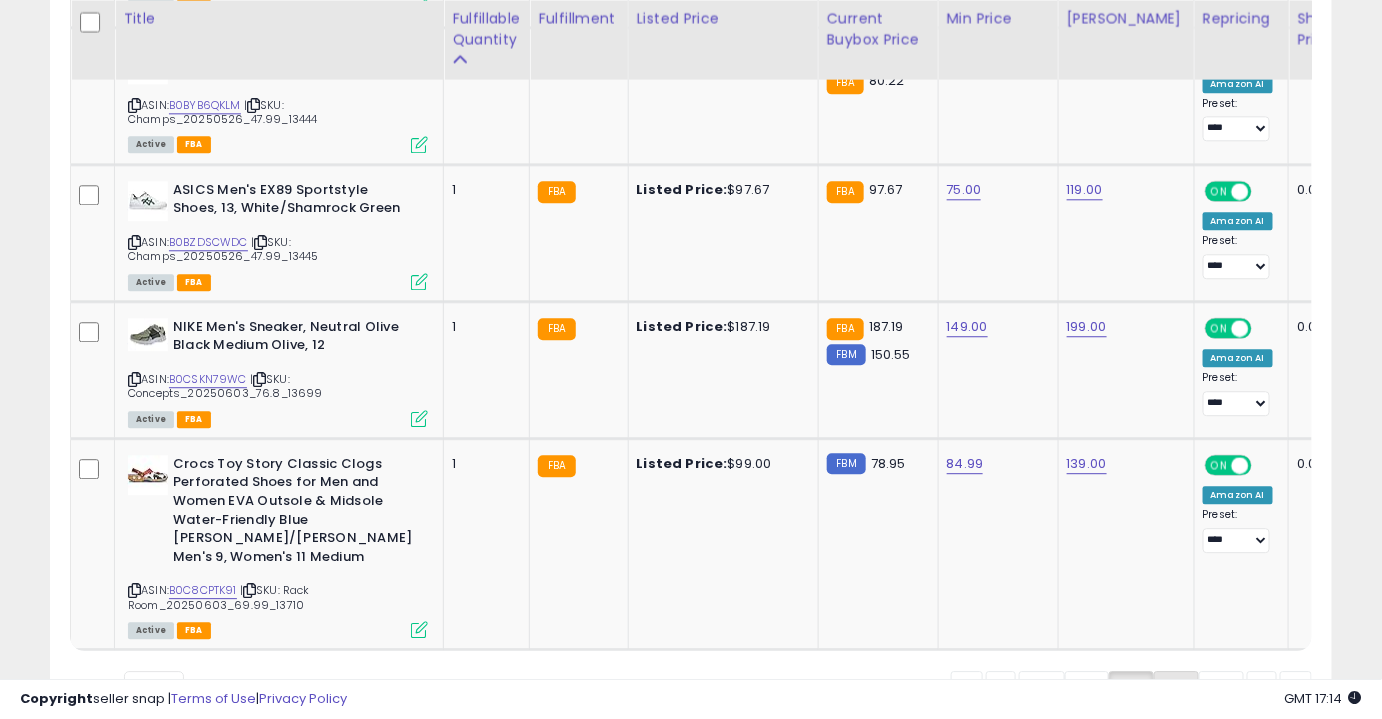 click on "47" 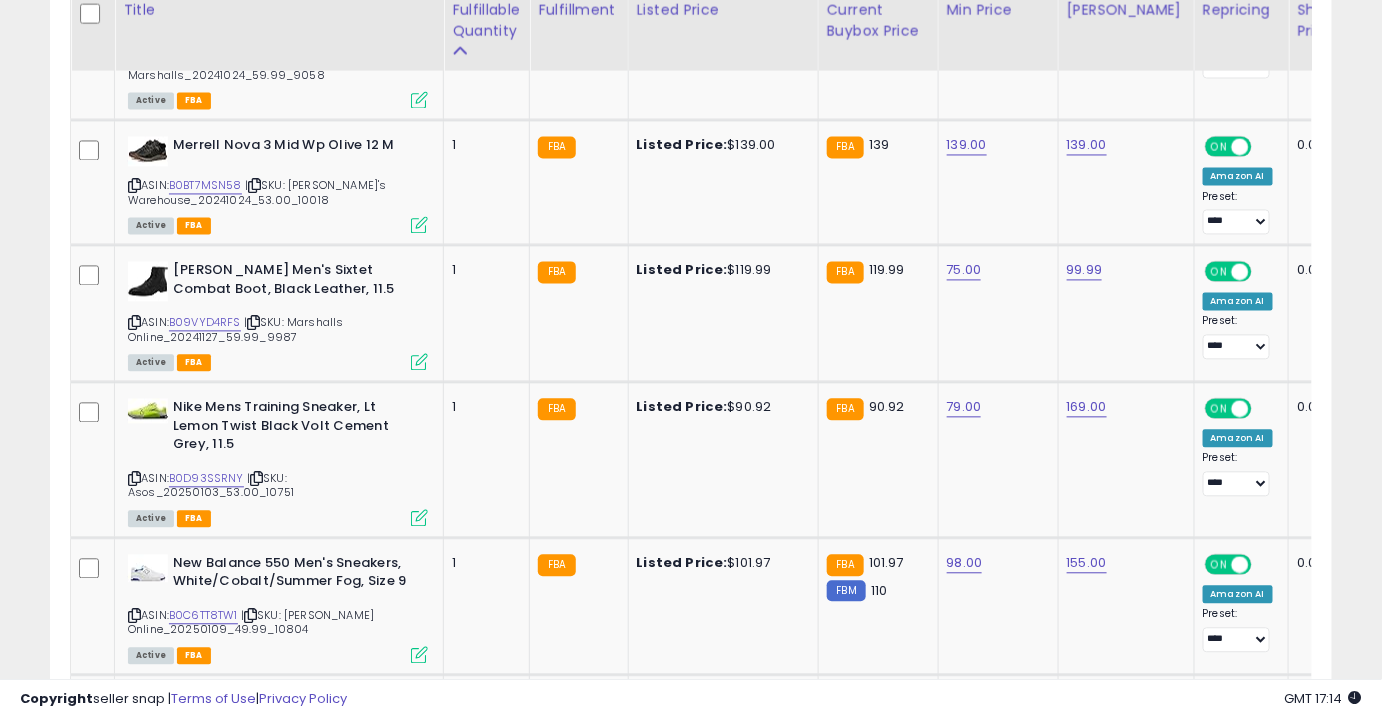 scroll, scrollTop: 1242, scrollLeft: 0, axis: vertical 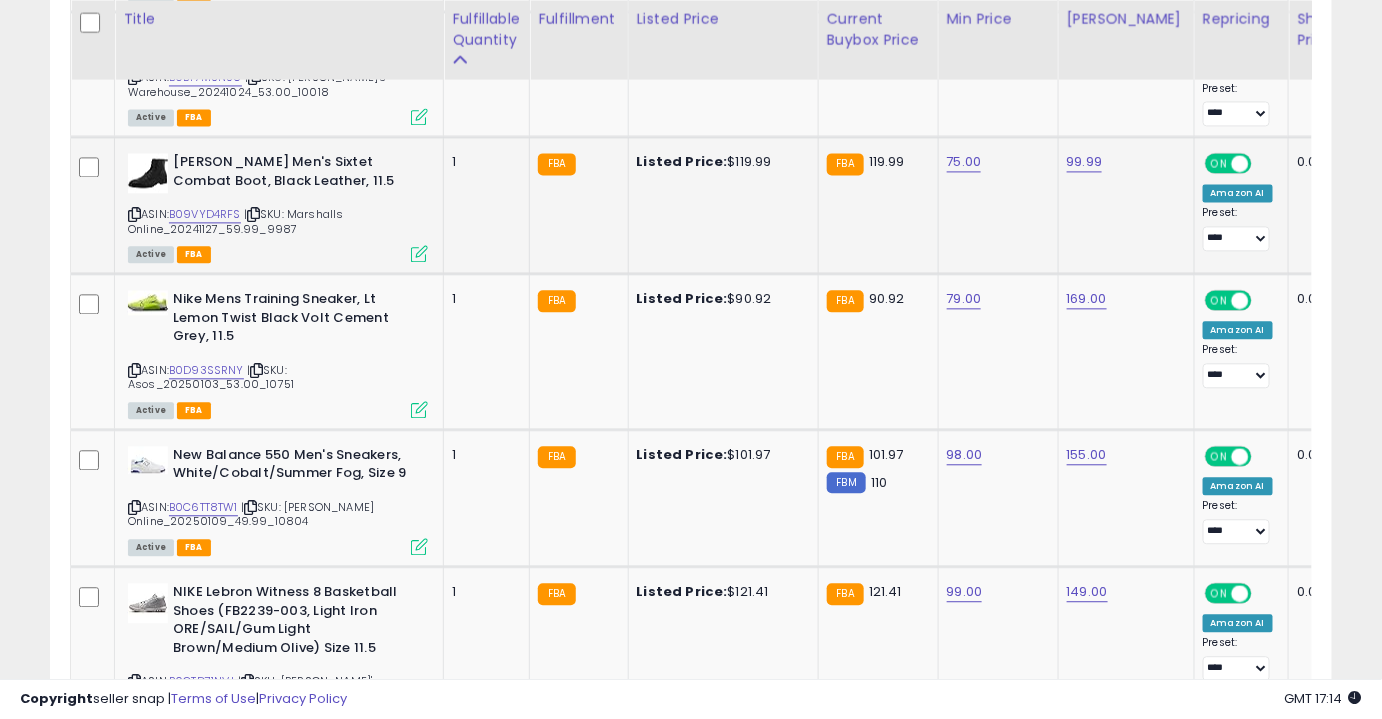 click on "79.00" at bounding box center (995, 299) 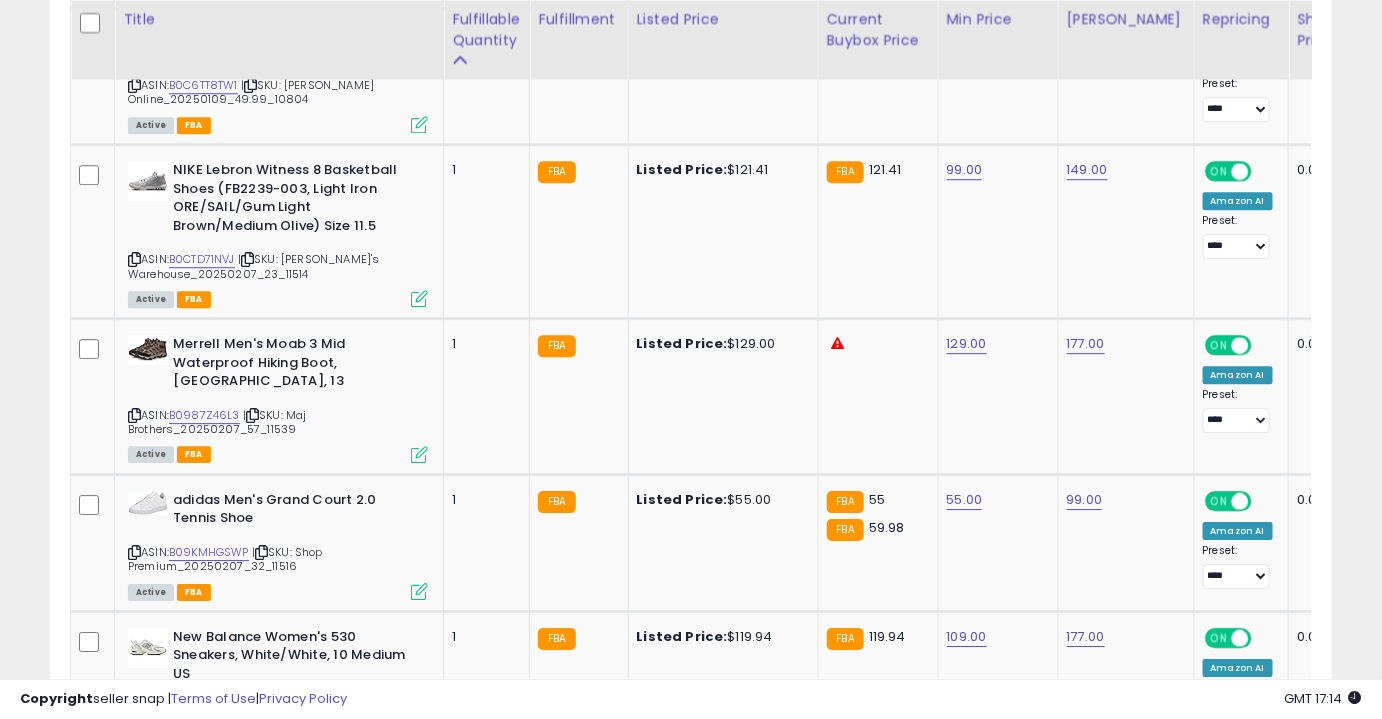 scroll, scrollTop: 1770, scrollLeft: 0, axis: vertical 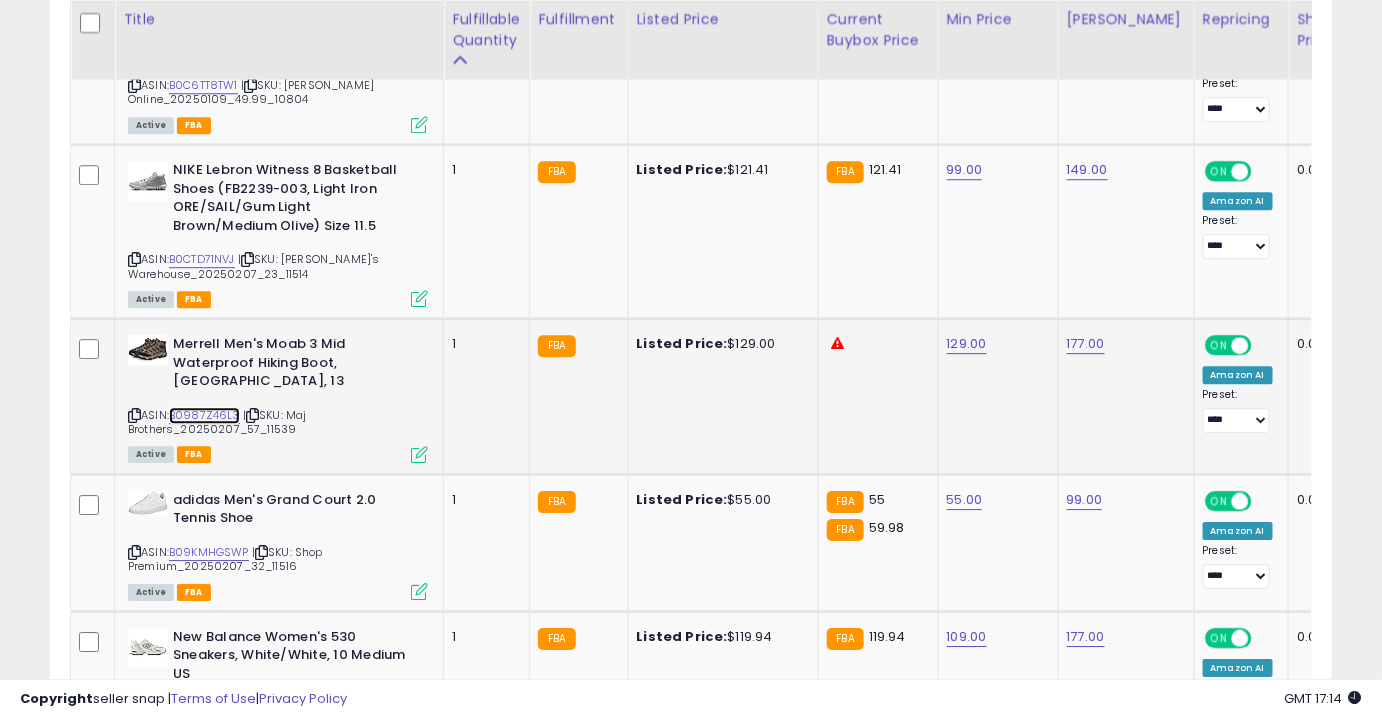 click on "B0987Z46L3" at bounding box center (204, 415) 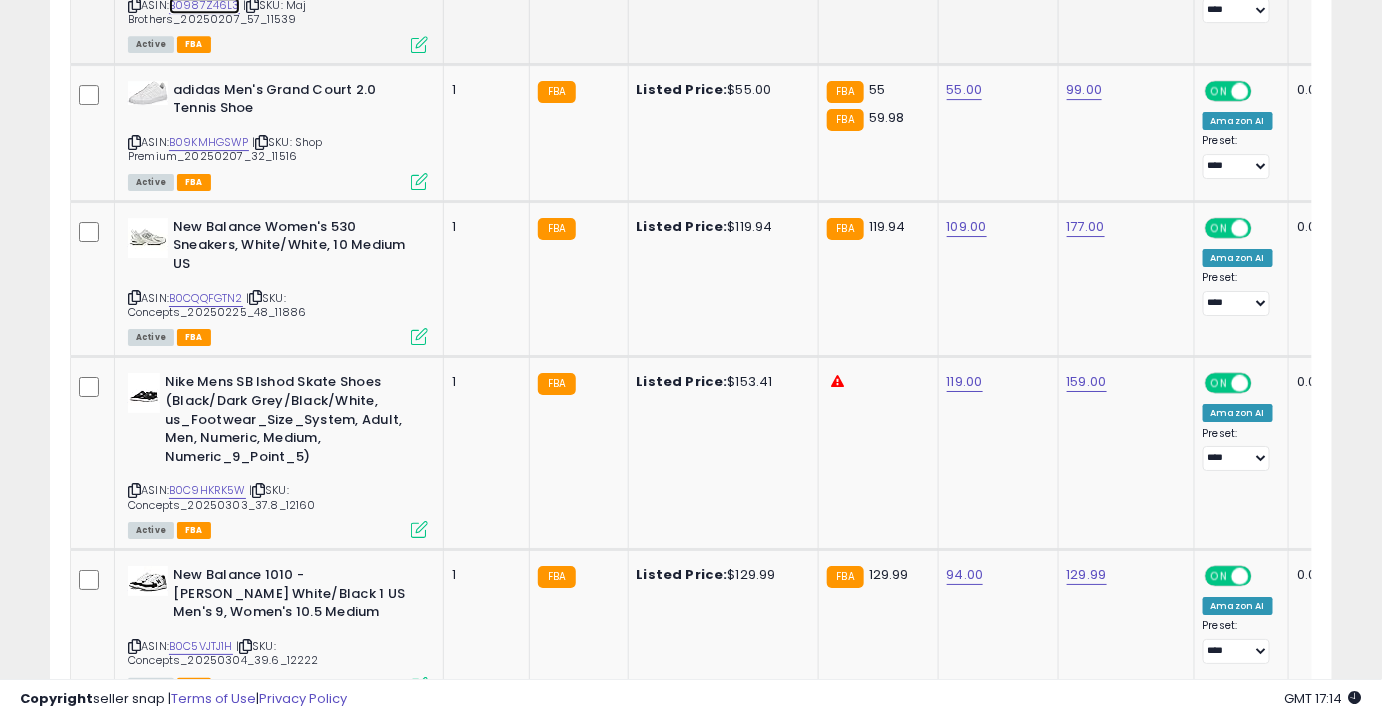 scroll, scrollTop: 2192, scrollLeft: 0, axis: vertical 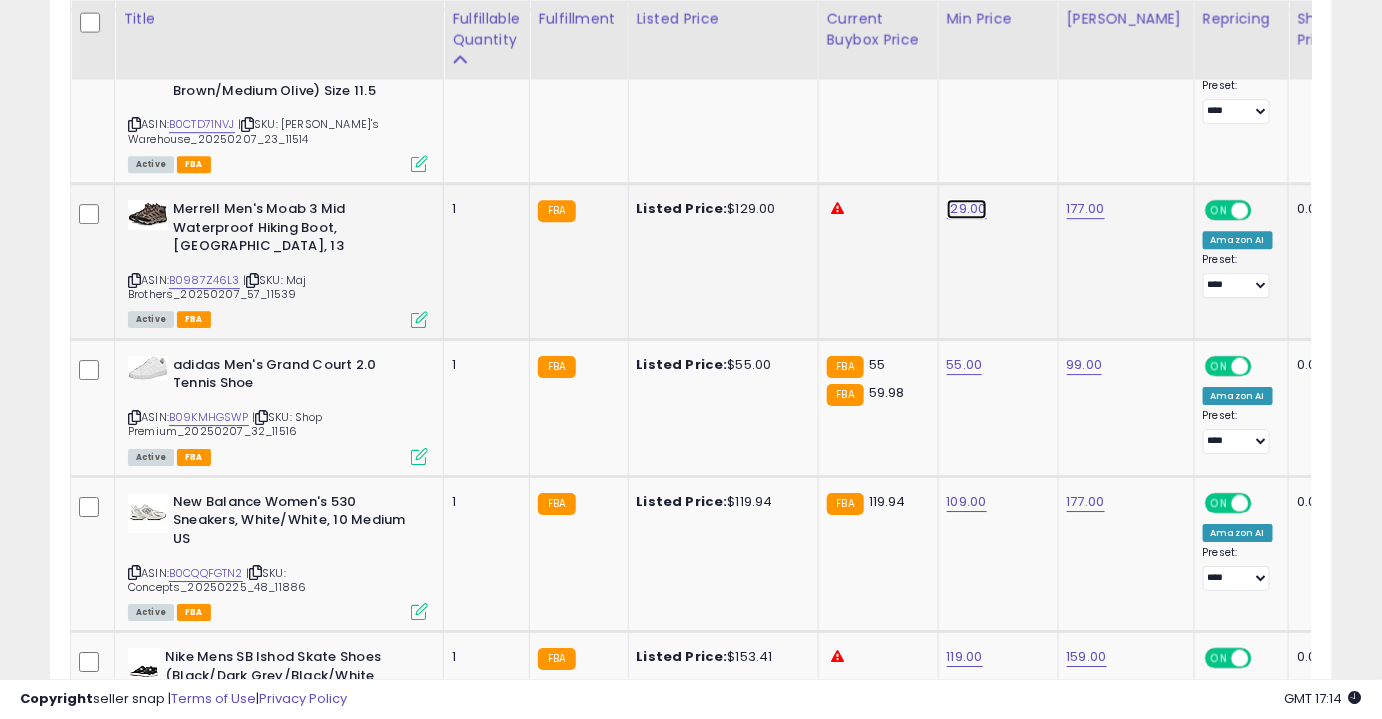 click on "129.00" at bounding box center [967, -831] 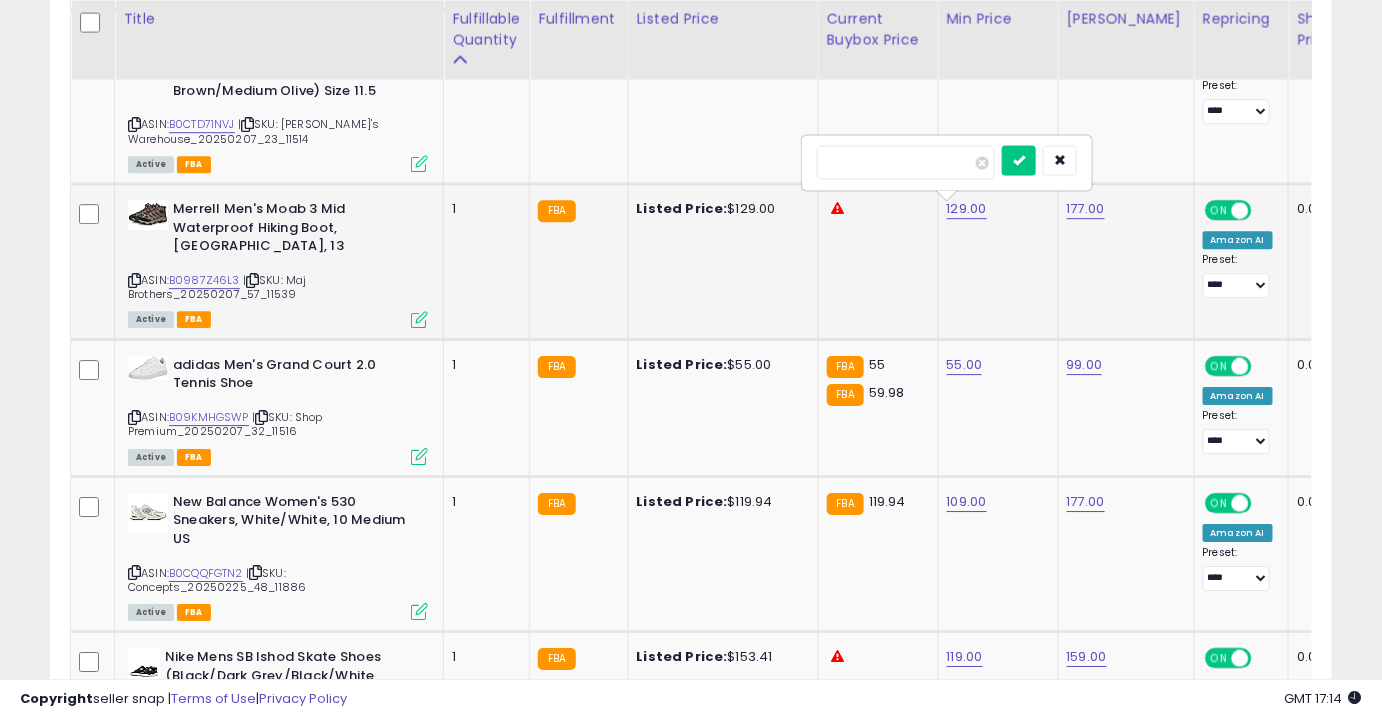 click at bounding box center [1019, 160] 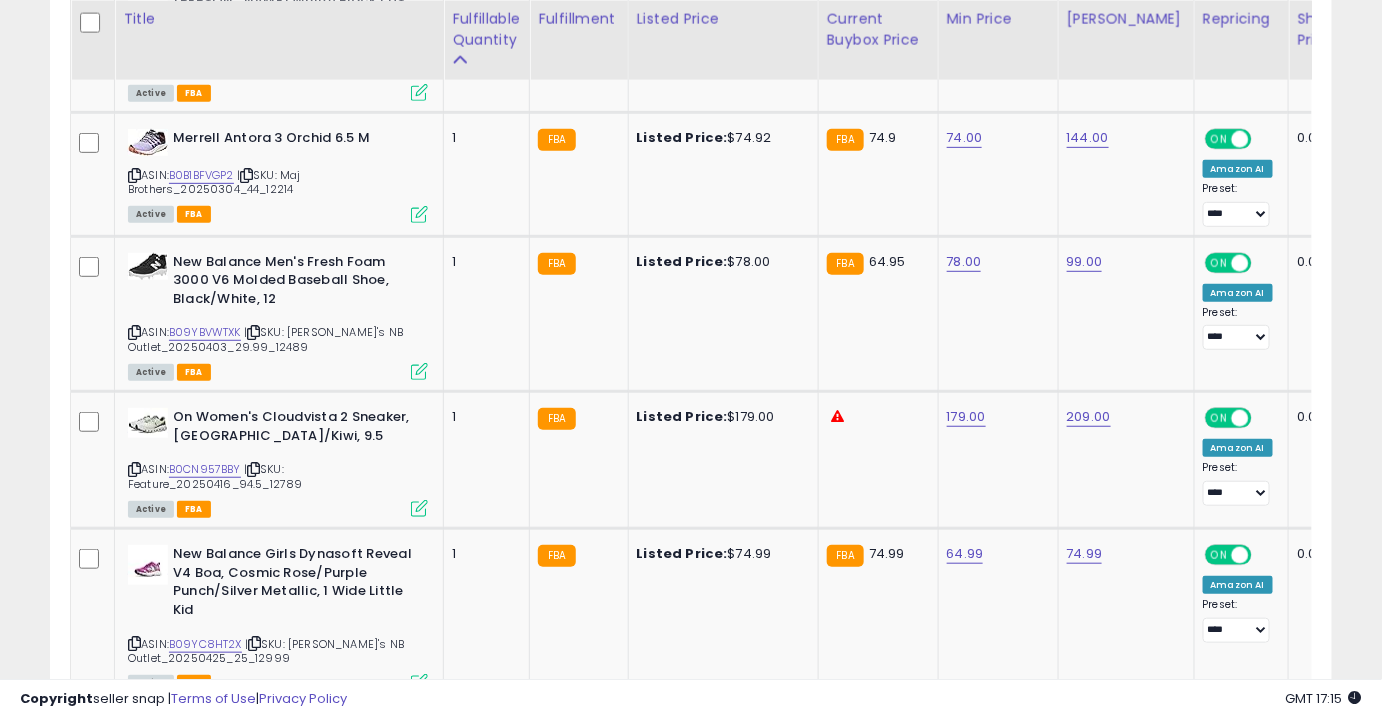 scroll, scrollTop: 2773, scrollLeft: 0, axis: vertical 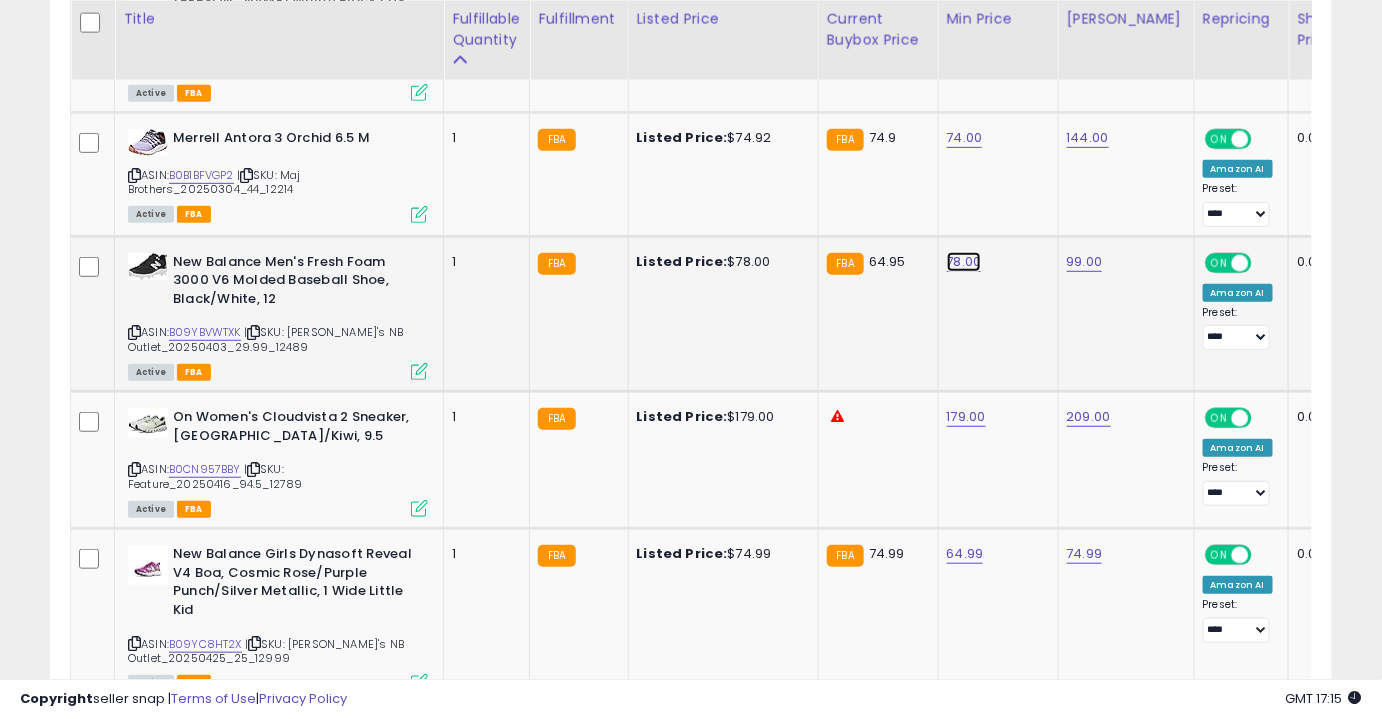 click on "78.00" at bounding box center (967, -1699) 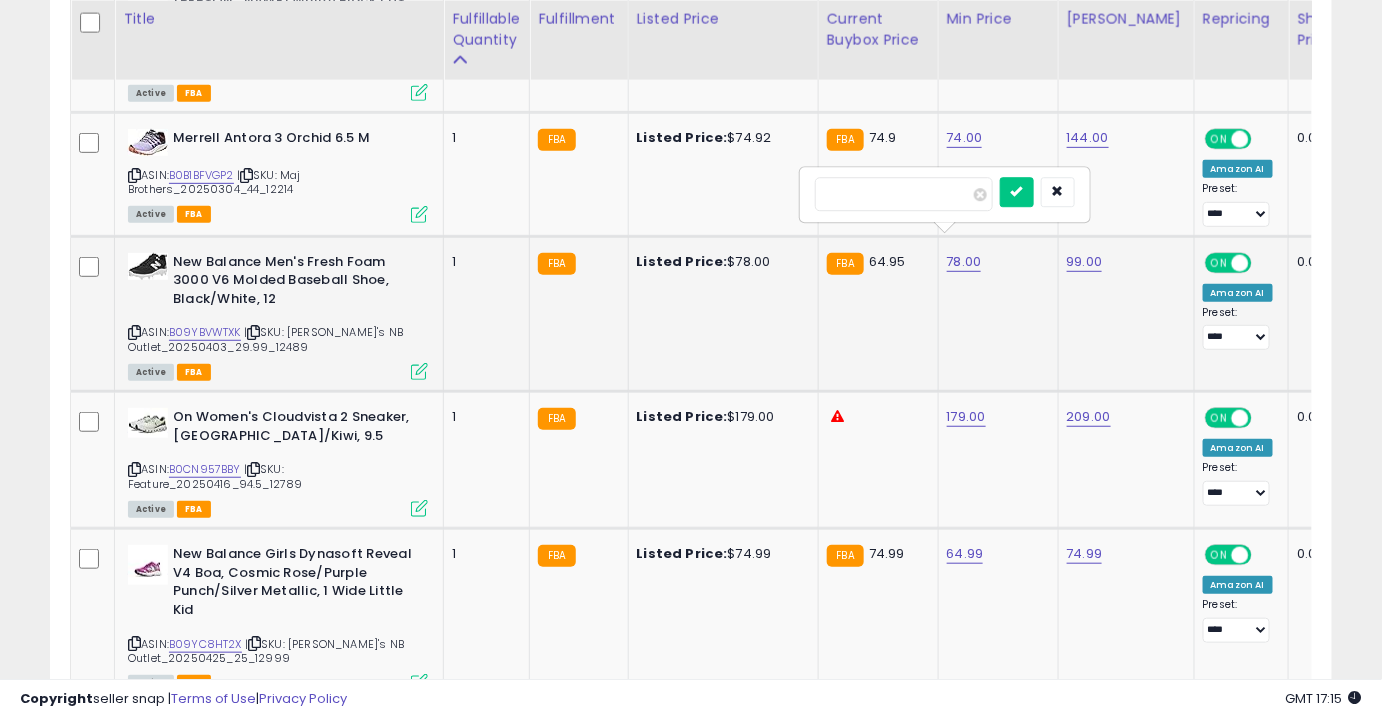 click at bounding box center [1017, 192] 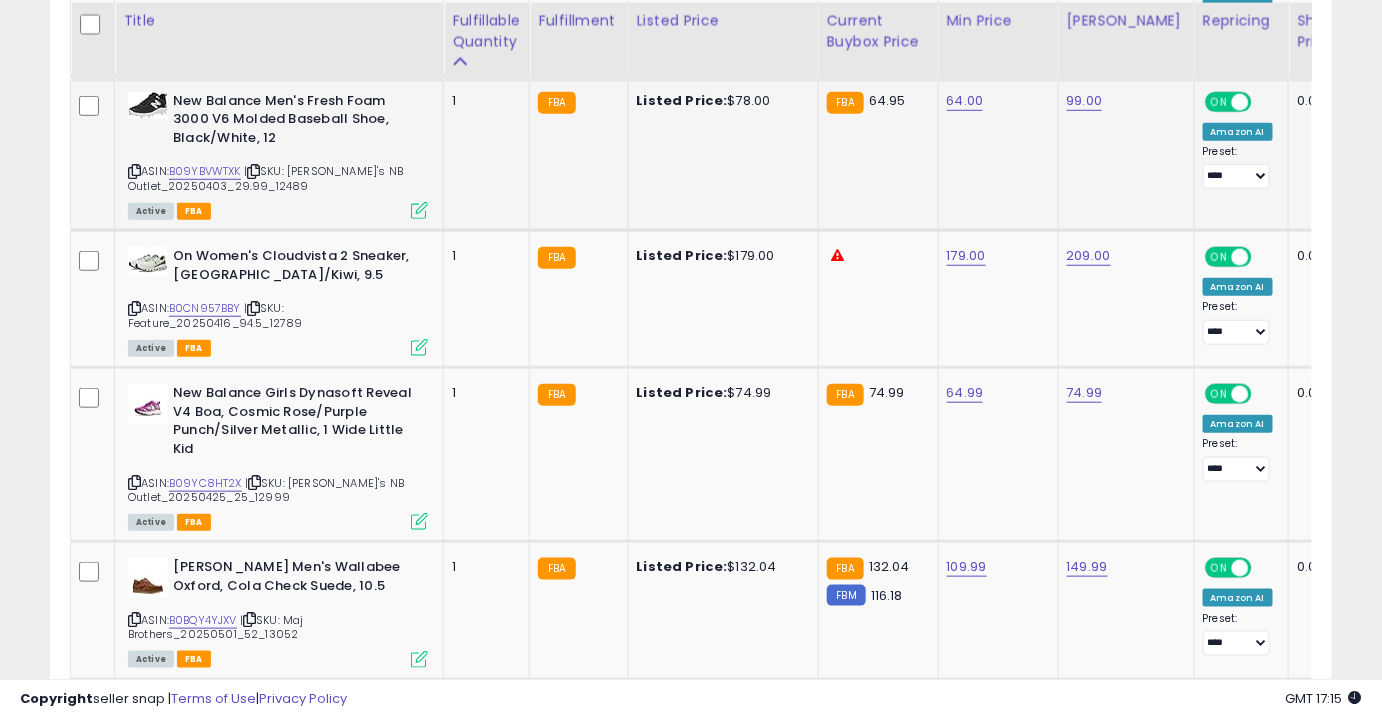 scroll, scrollTop: 2936, scrollLeft: 0, axis: vertical 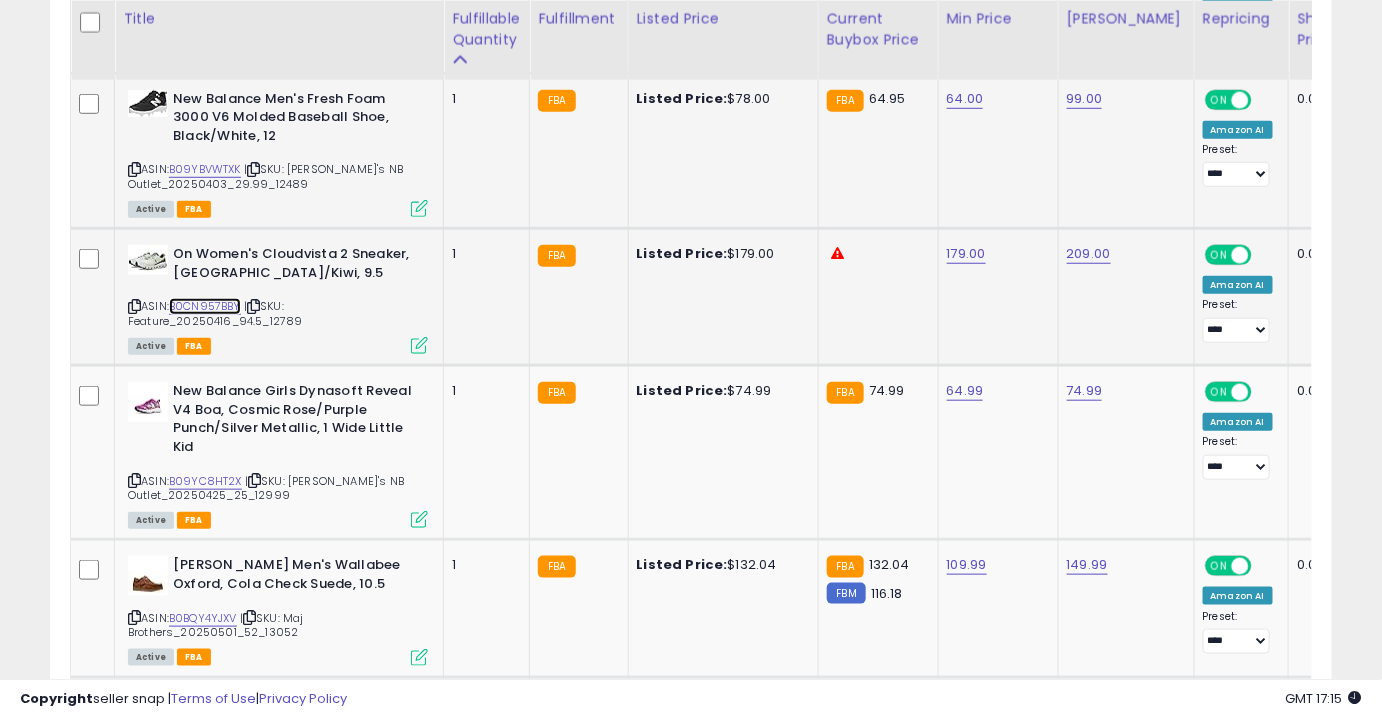 click on "B0CN957BBY" at bounding box center [205, 306] 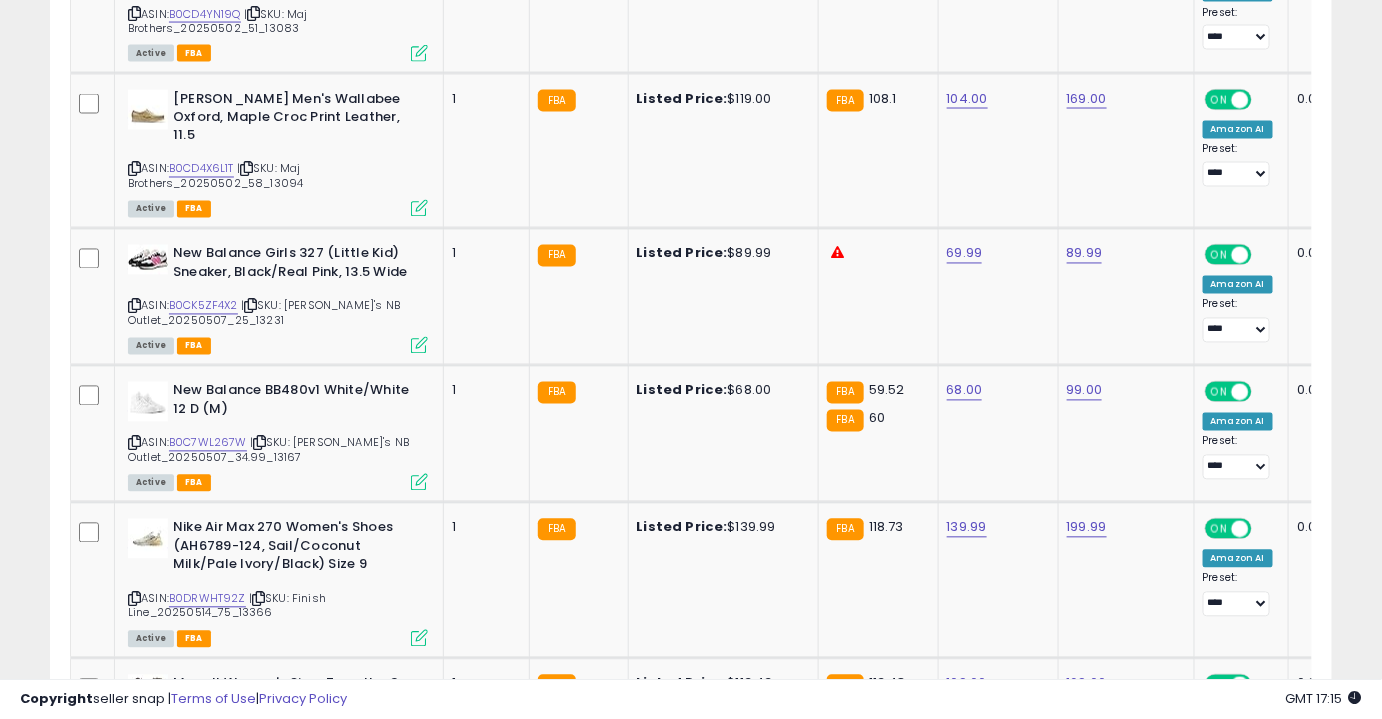 scroll, scrollTop: 3683, scrollLeft: 0, axis: vertical 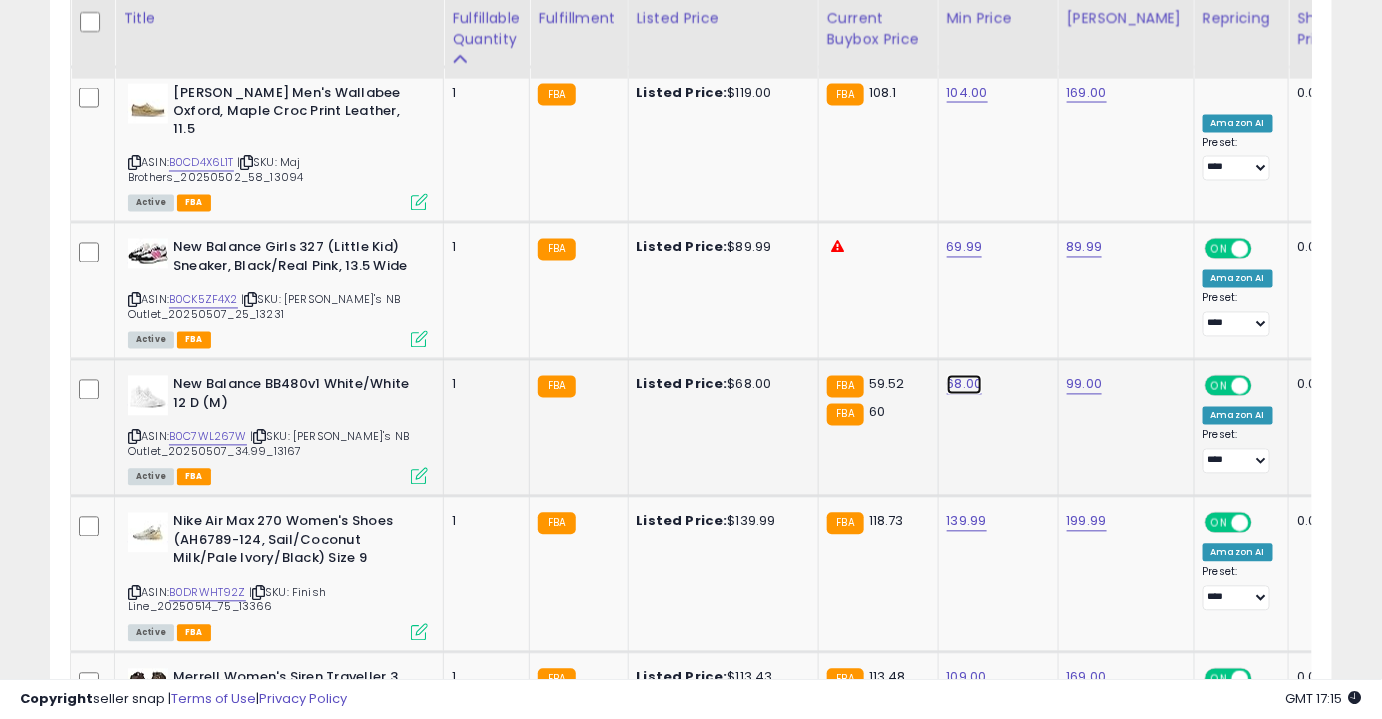 click on "68.00" at bounding box center (967, -2609) 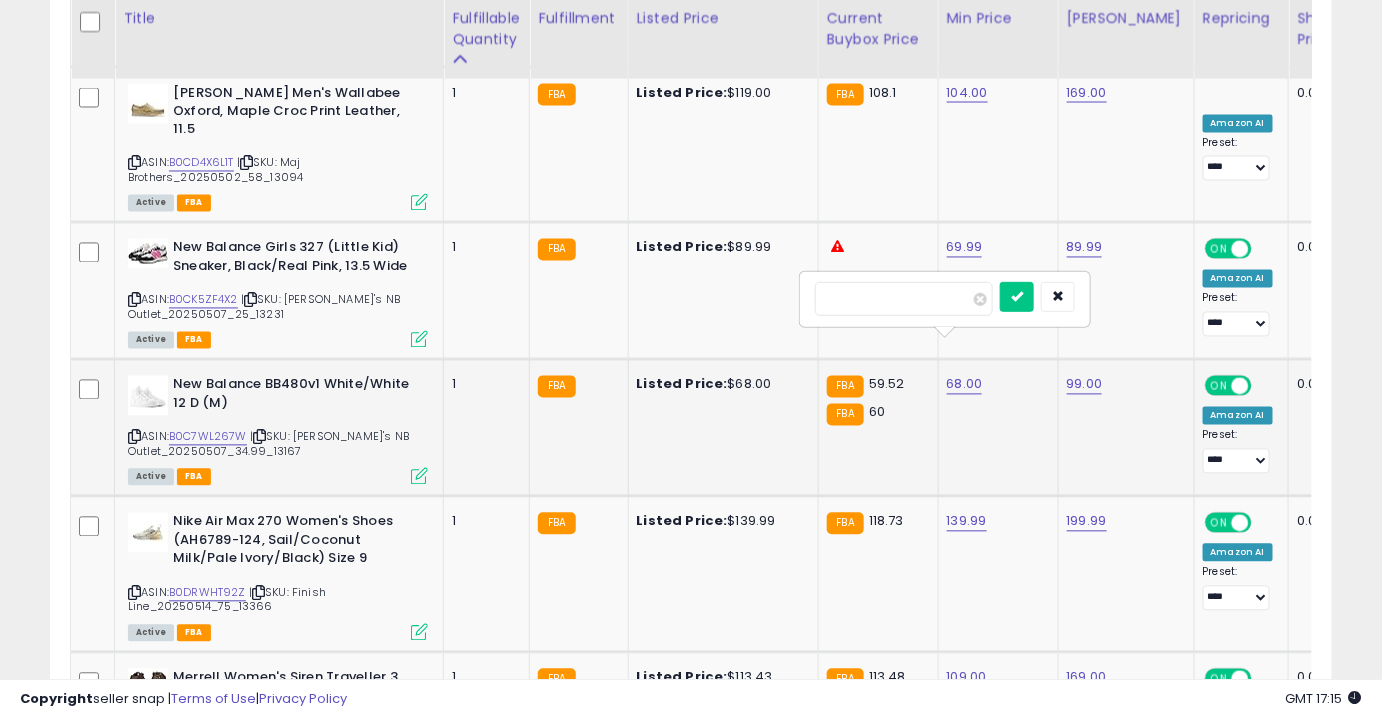click at bounding box center [1017, 297] 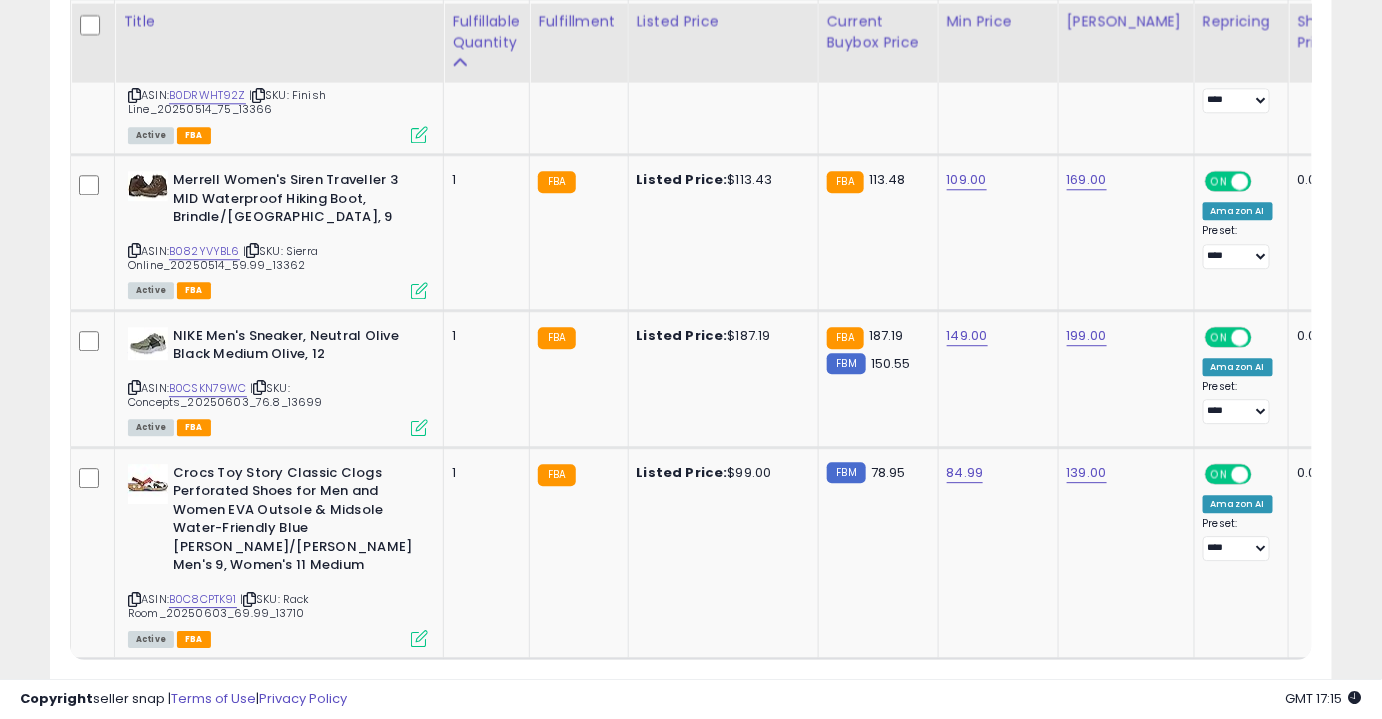 scroll, scrollTop: 4184, scrollLeft: 0, axis: vertical 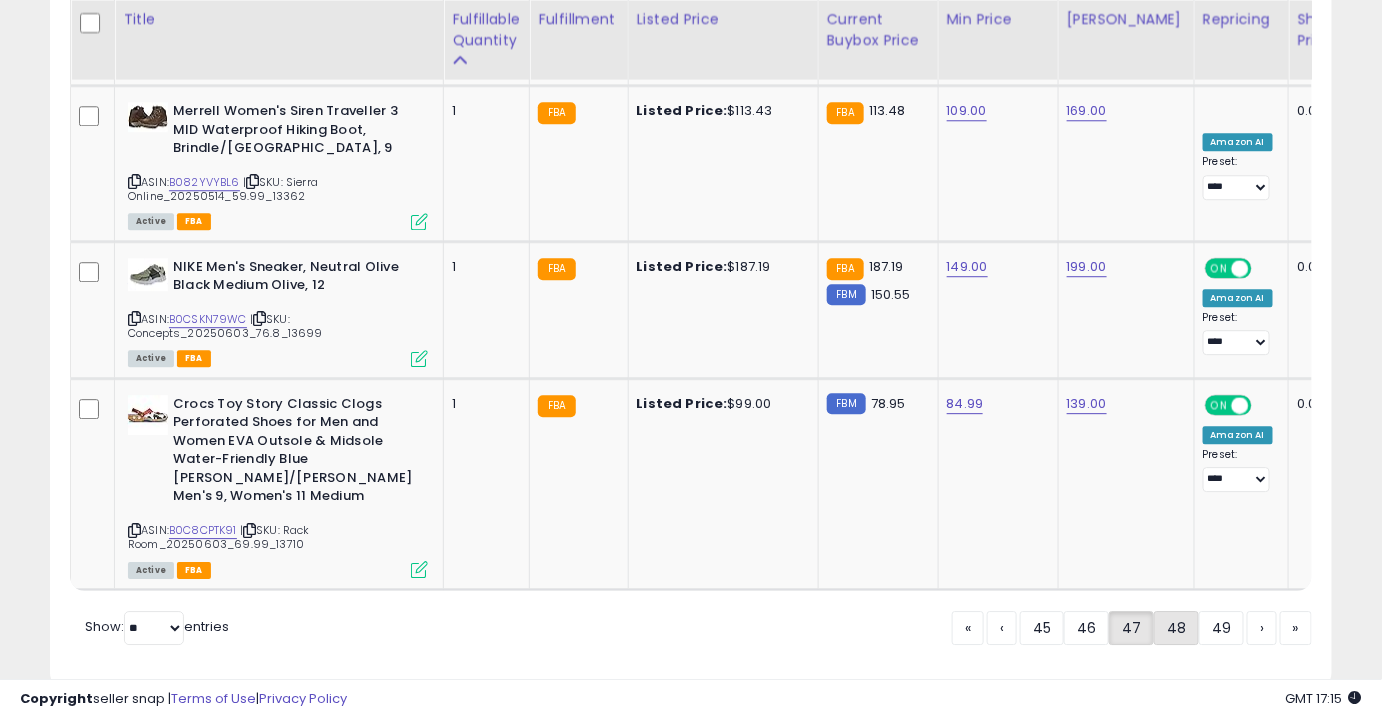 click on "48" 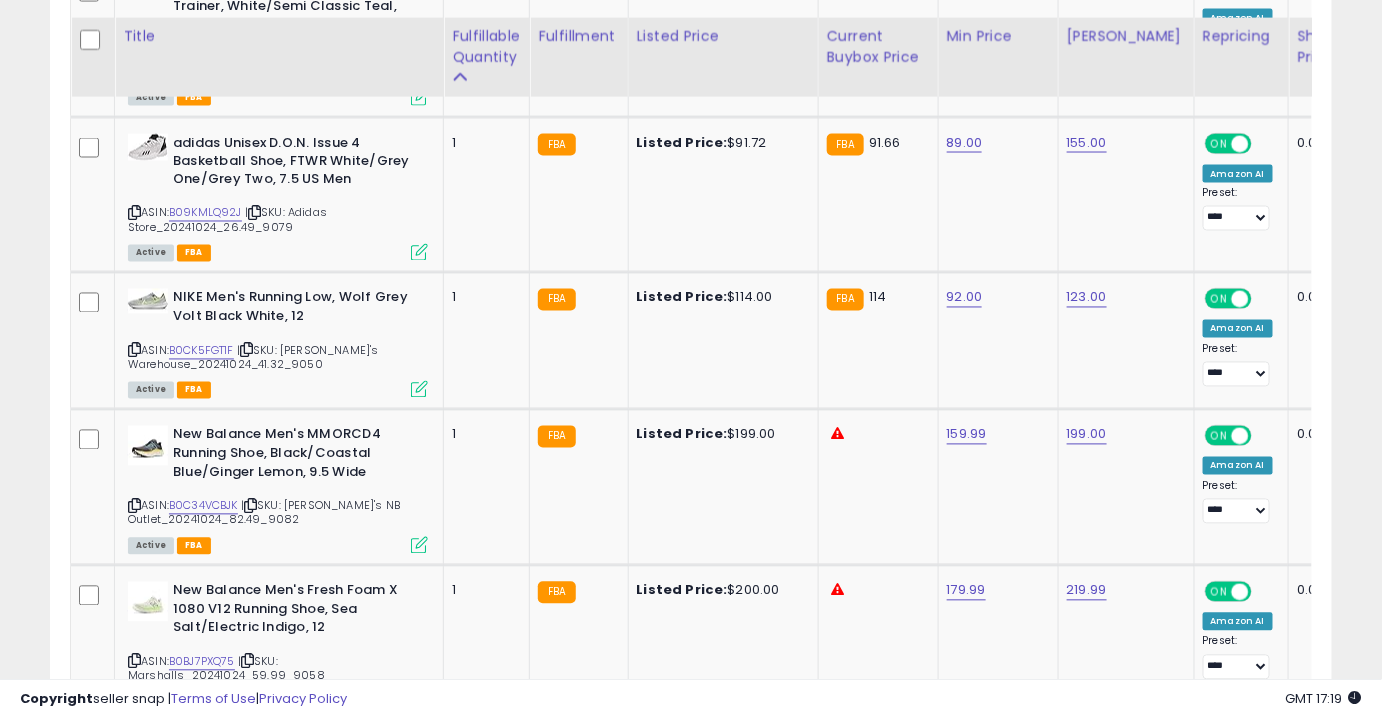 scroll, scrollTop: 1105, scrollLeft: 0, axis: vertical 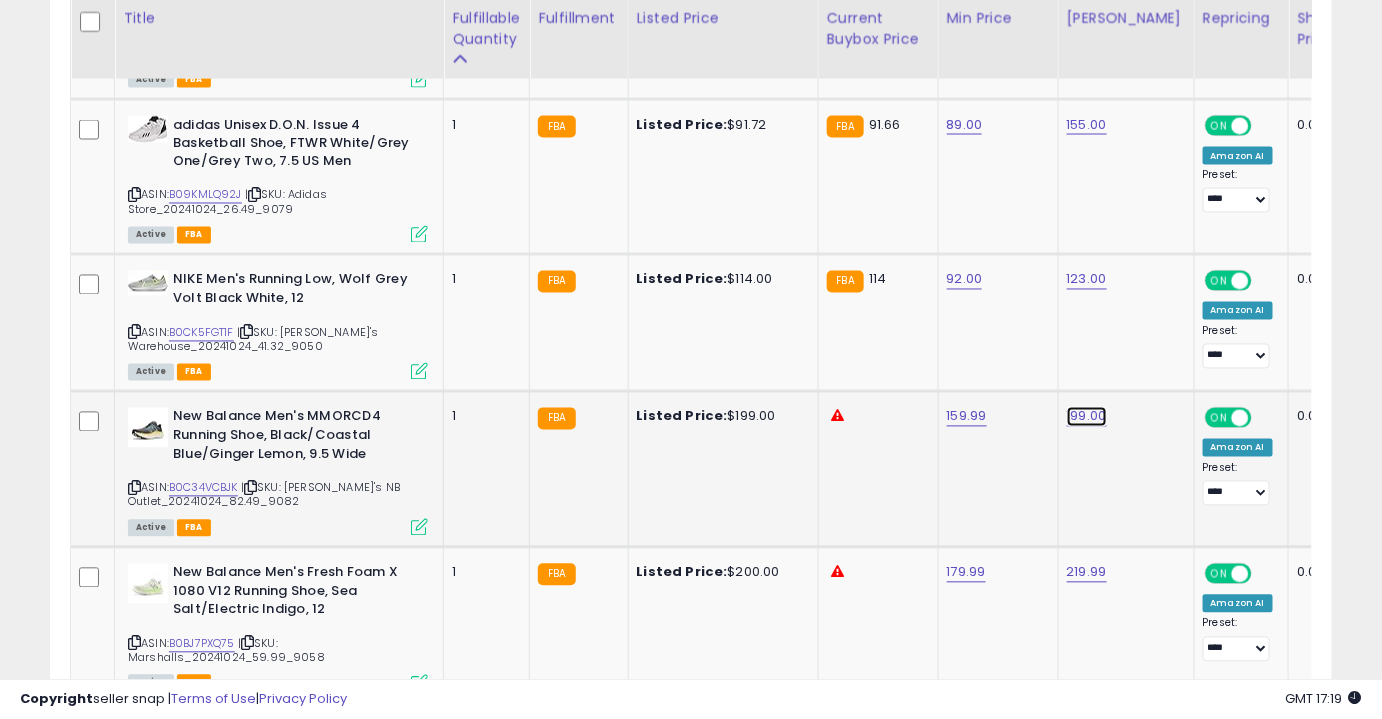 click on "199.00" at bounding box center (1087, -31) 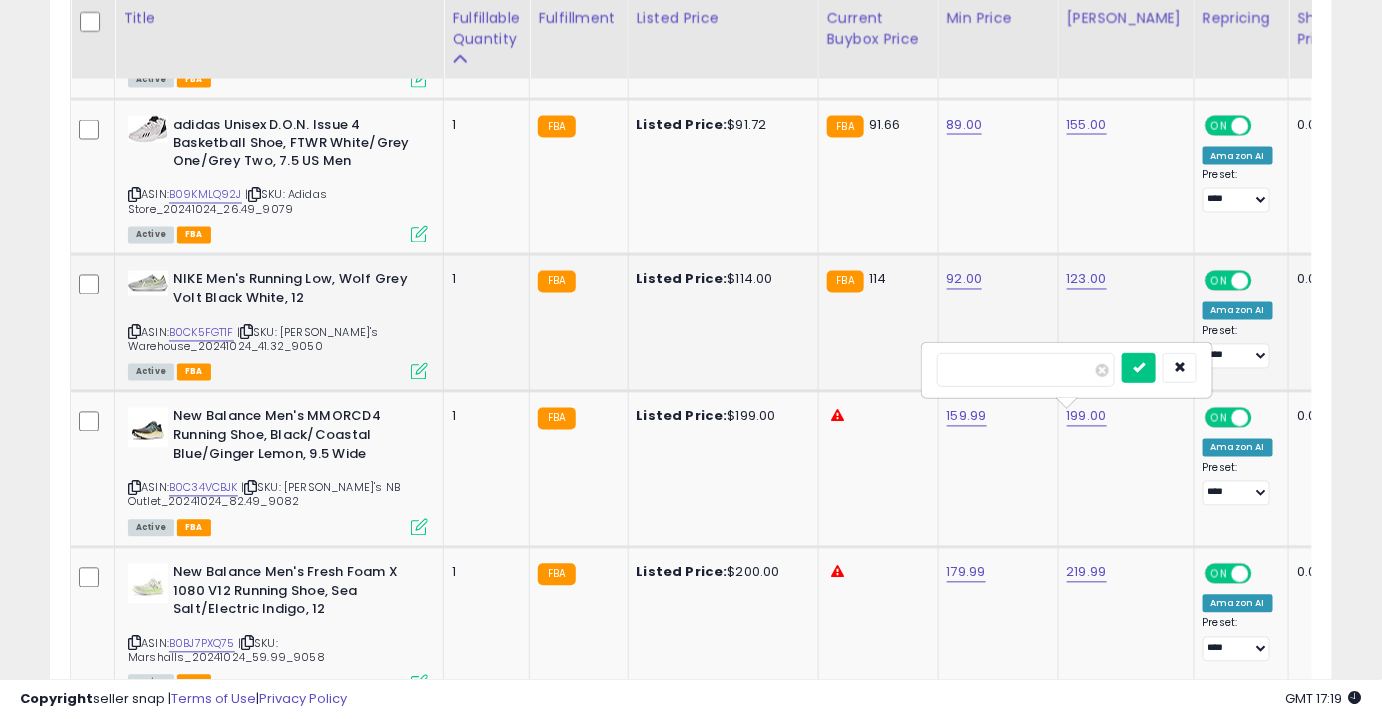 drag, startPoint x: 1039, startPoint y: 369, endPoint x: 814, endPoint y: 385, distance: 225.56818 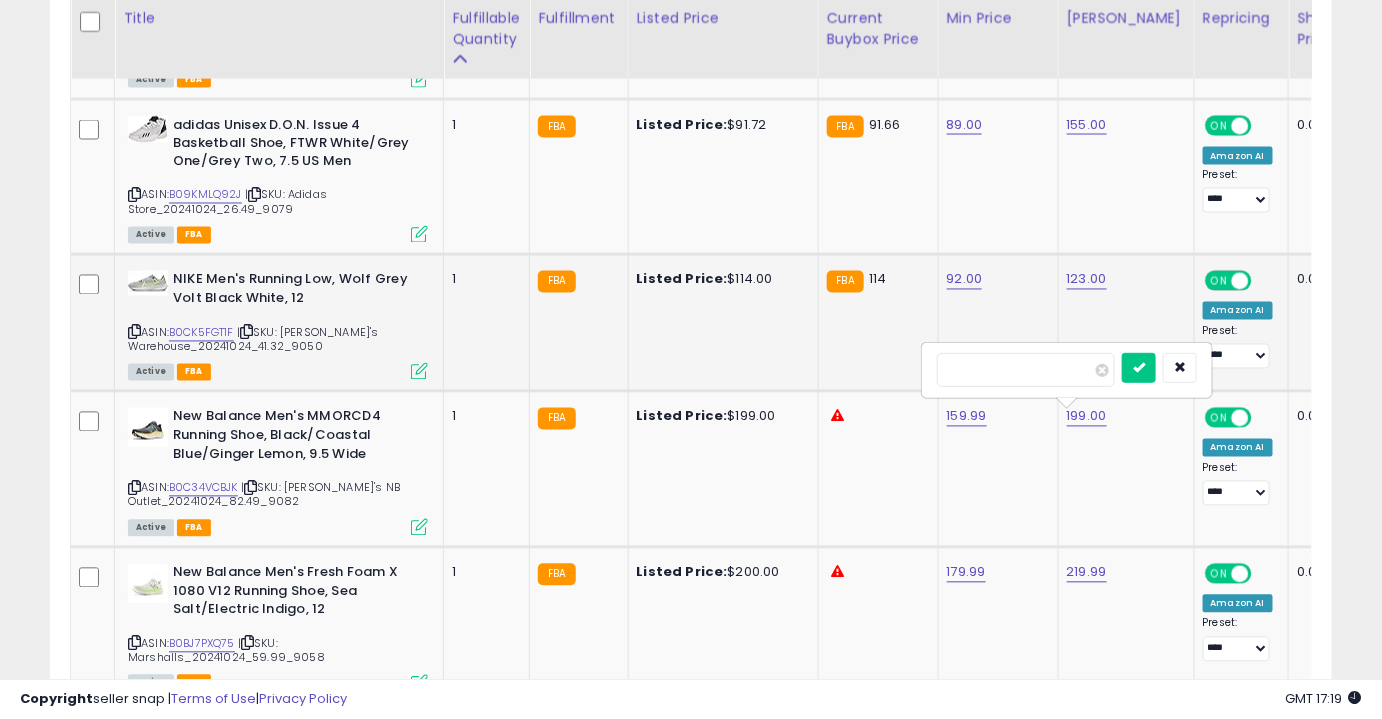 click at bounding box center (1139, 368) 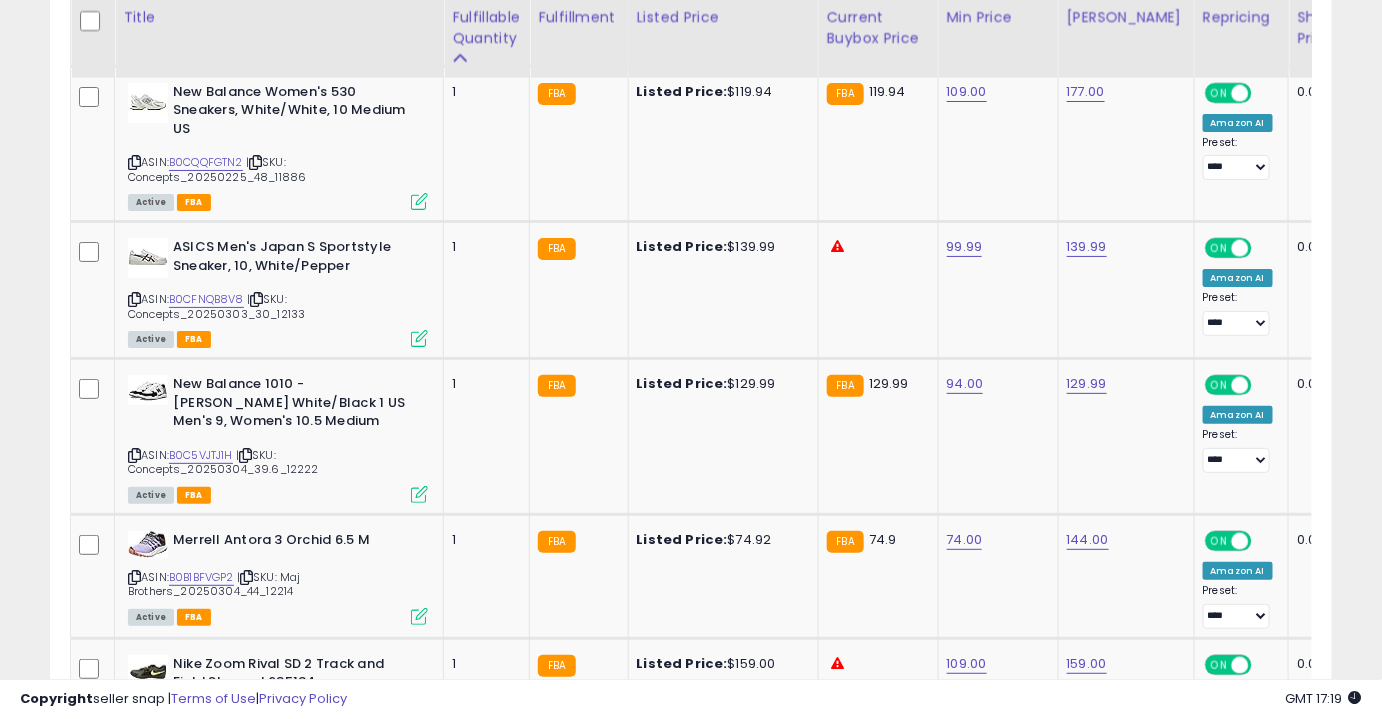 scroll, scrollTop: 2485, scrollLeft: 0, axis: vertical 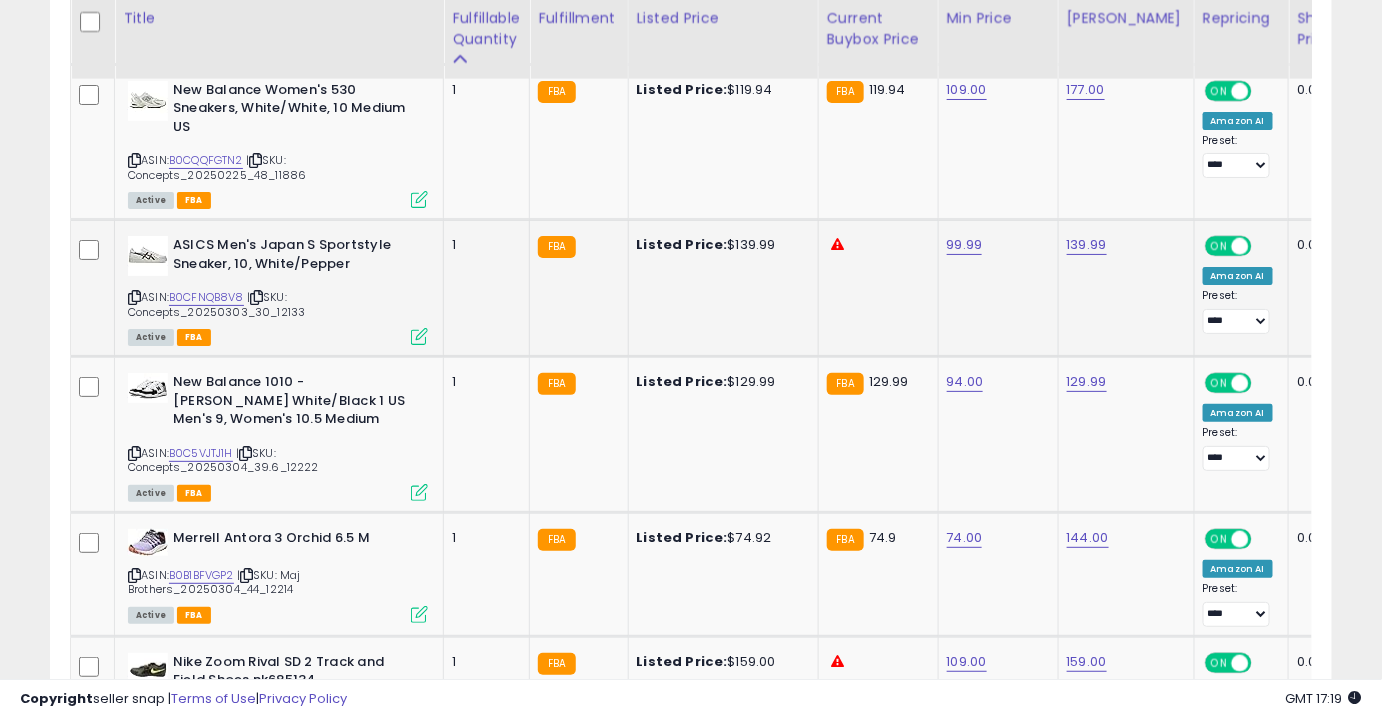click on "139.99" 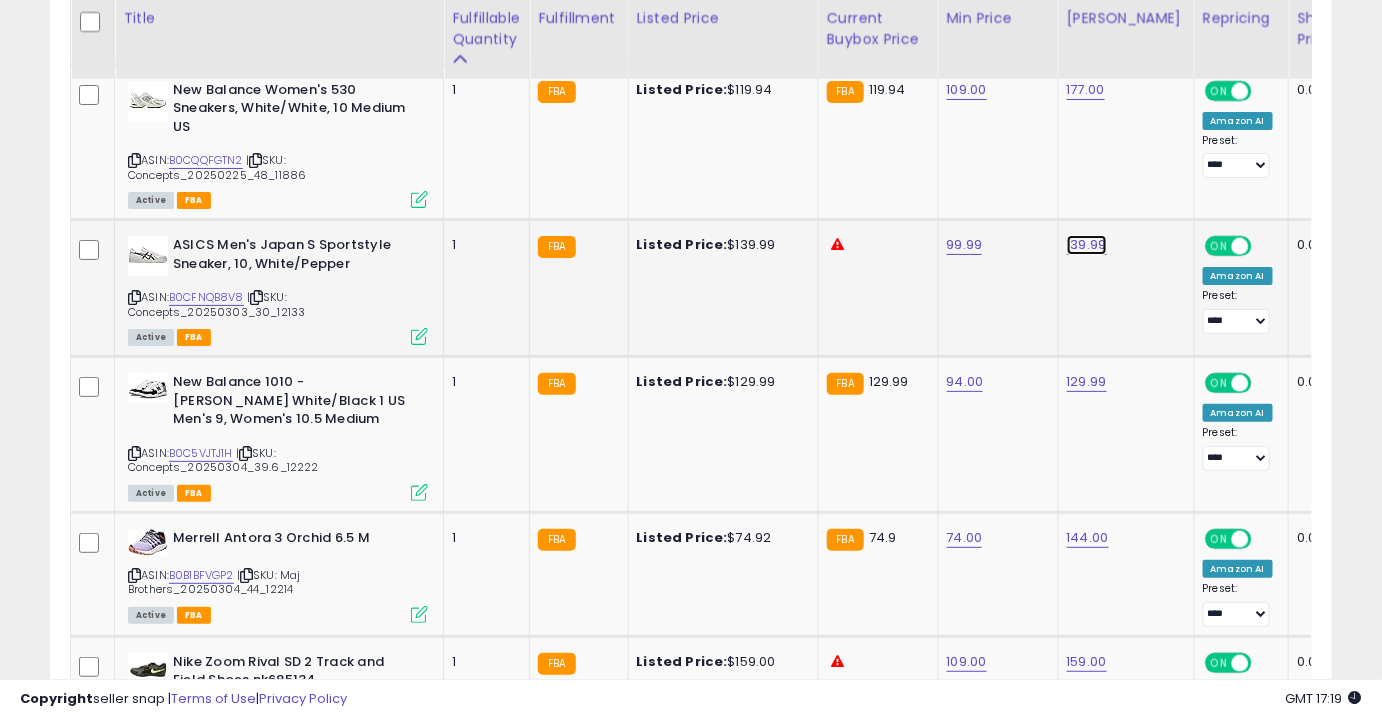 click on "139.99" at bounding box center [1087, -1411] 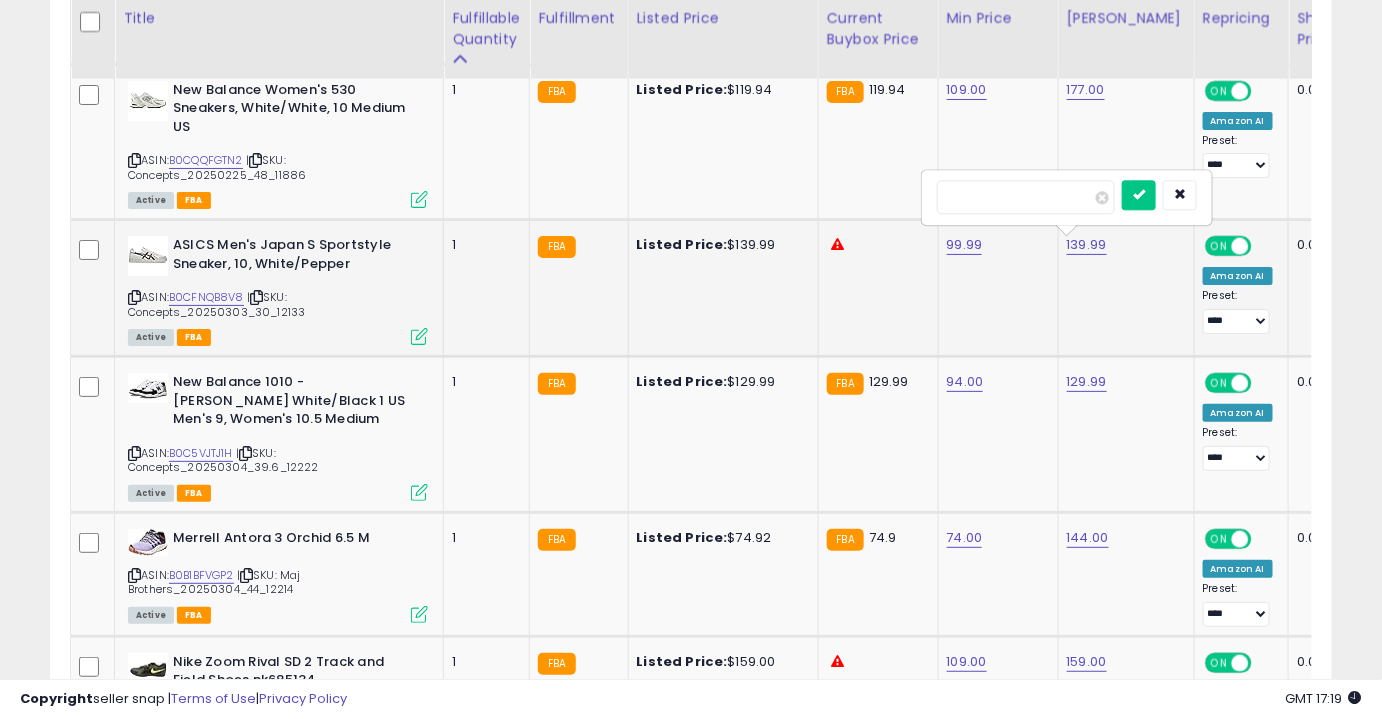 click on "******" at bounding box center (1026, 197) 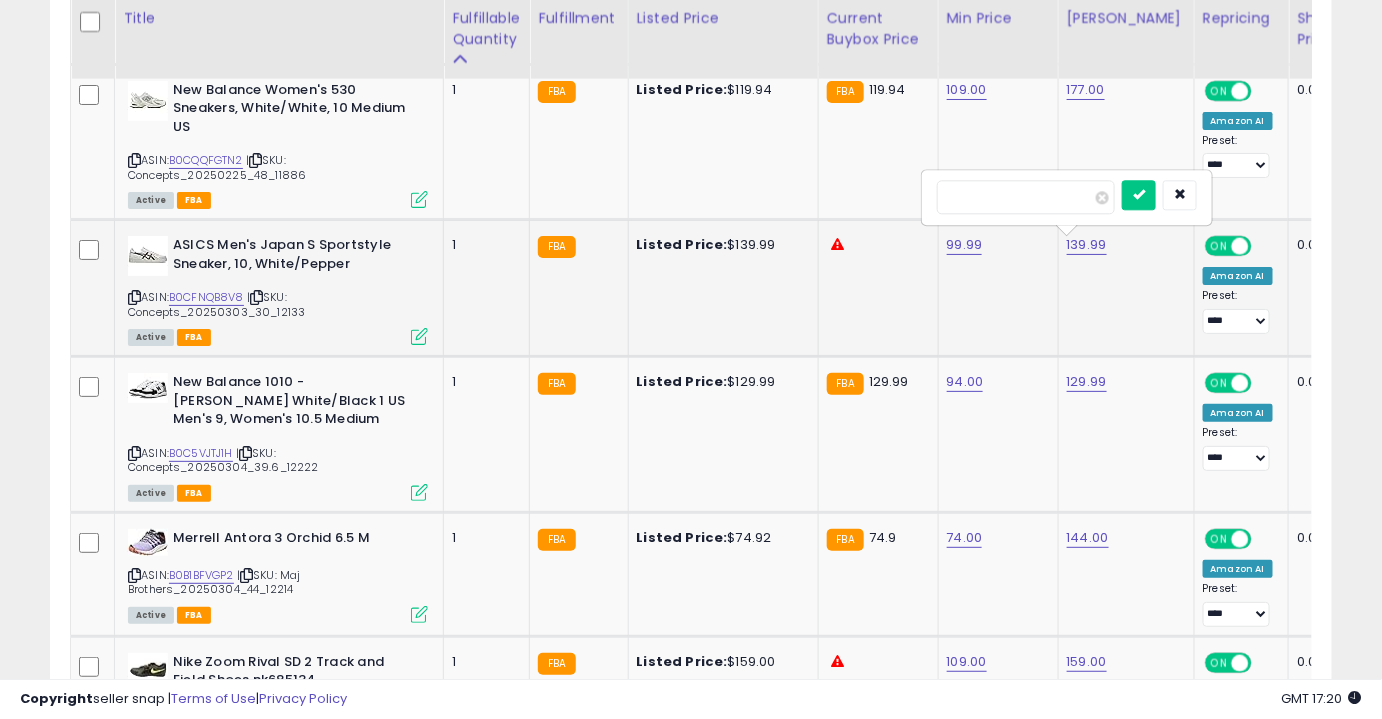 click at bounding box center [1139, 195] 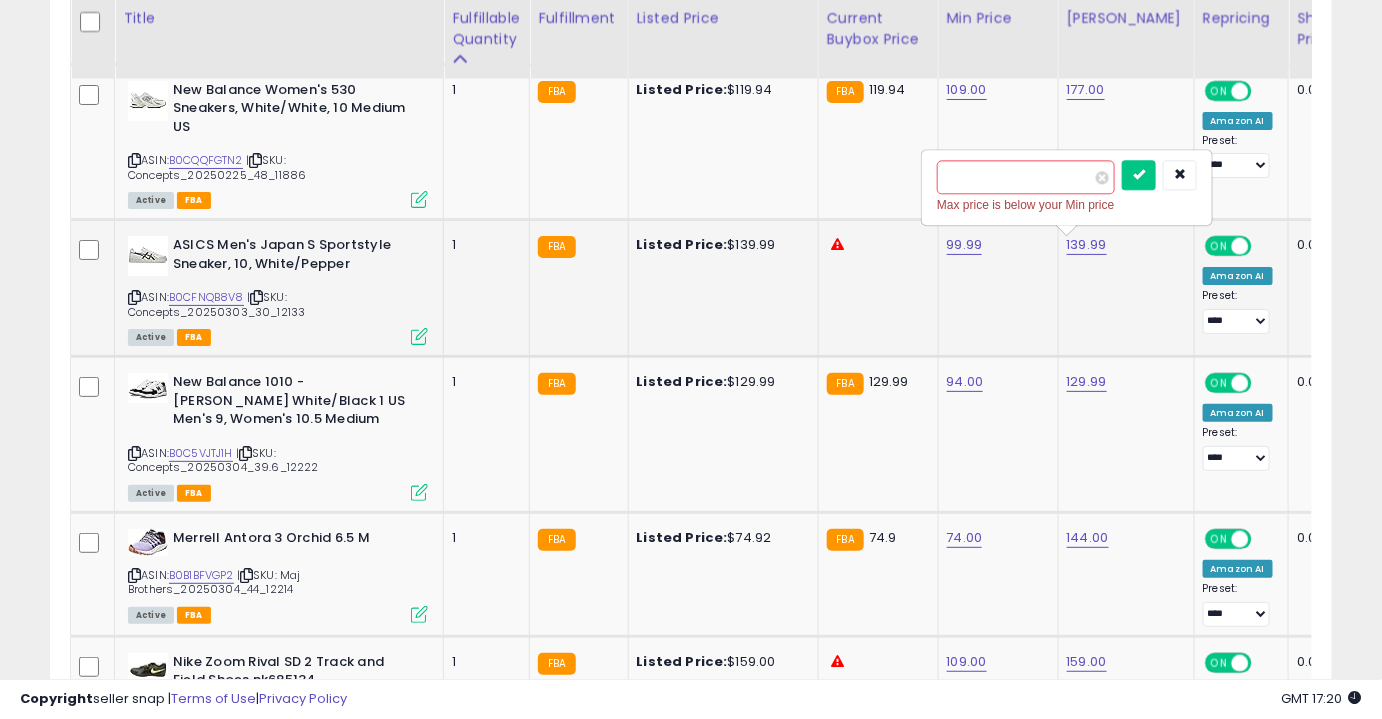 click at bounding box center [1139, 175] 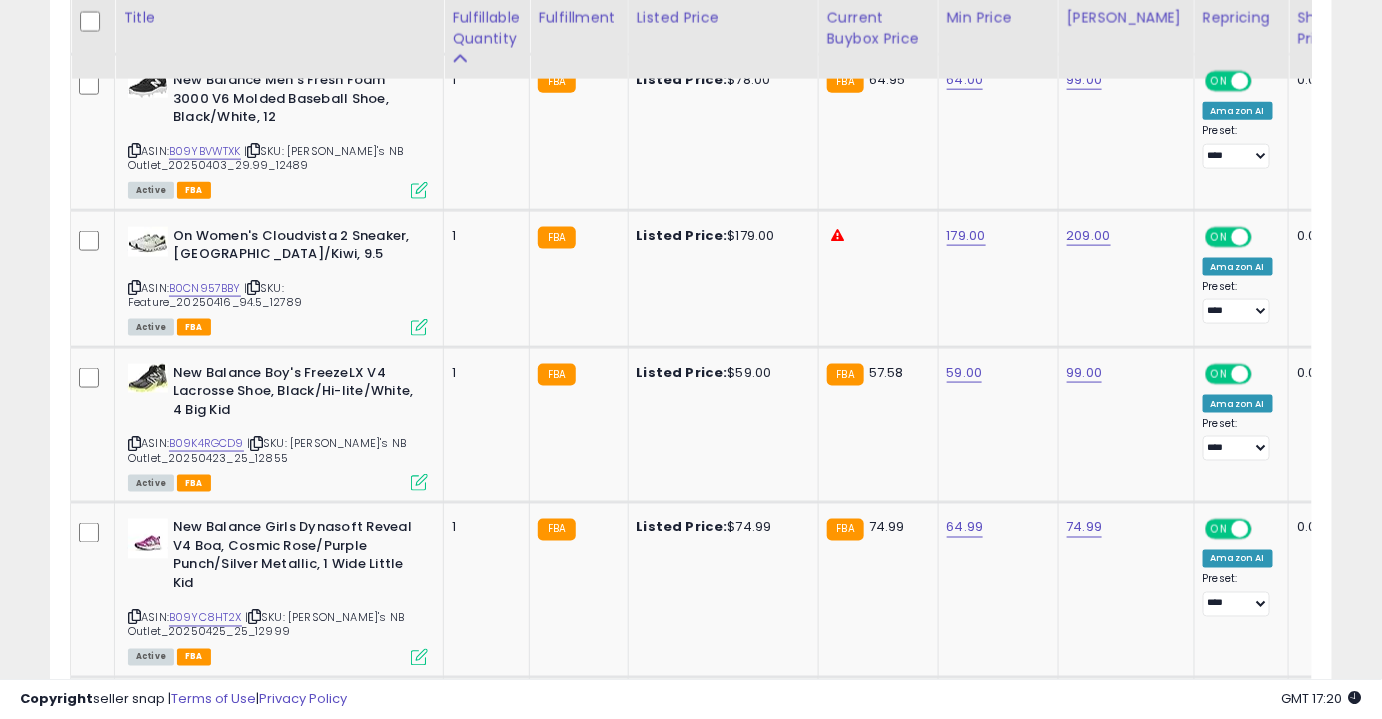 scroll, scrollTop: 3279, scrollLeft: 0, axis: vertical 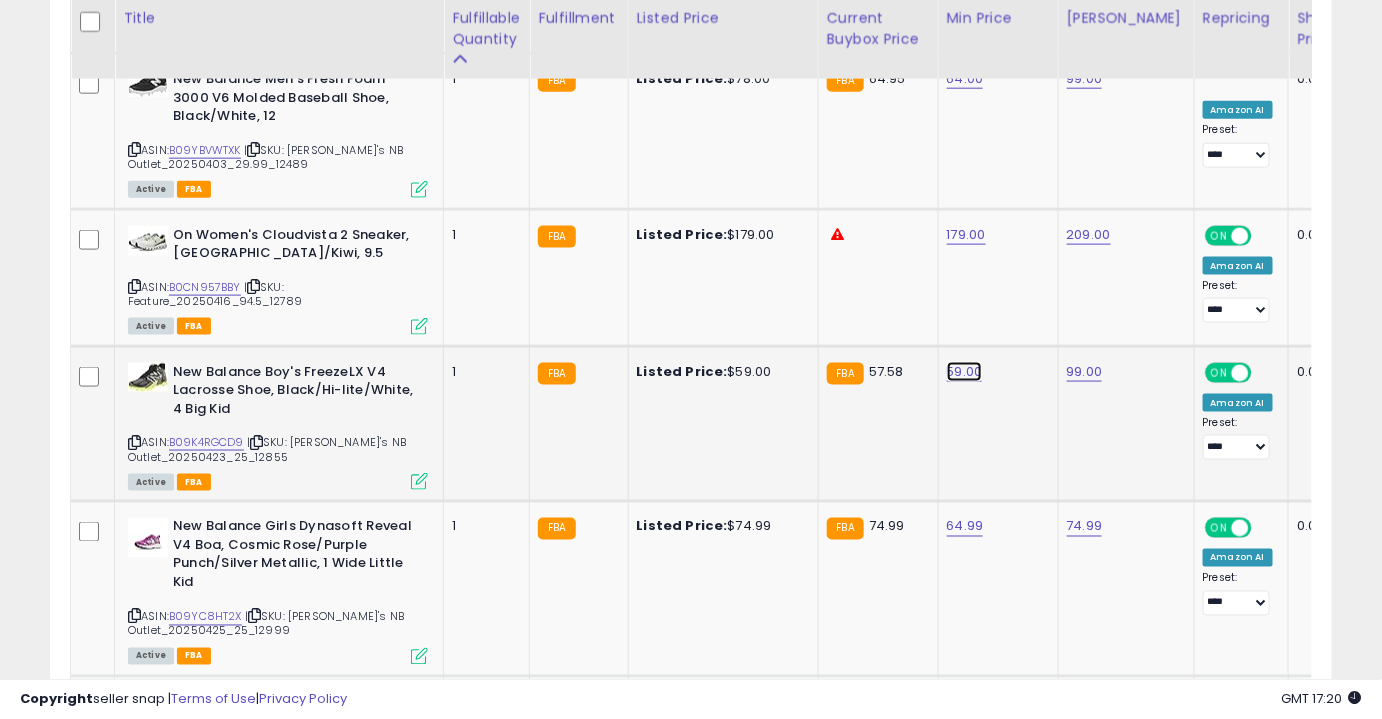 click on "59.00" at bounding box center [967, -2205] 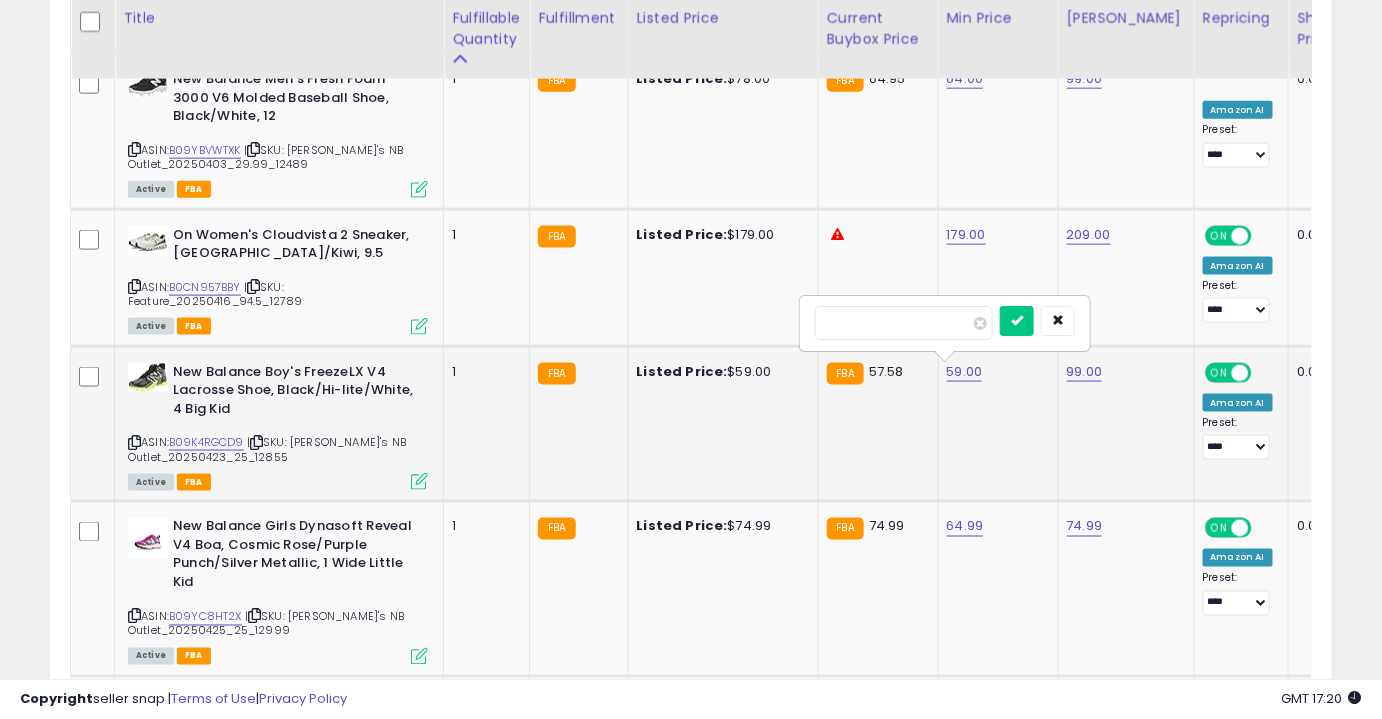click at bounding box center (1017, 321) 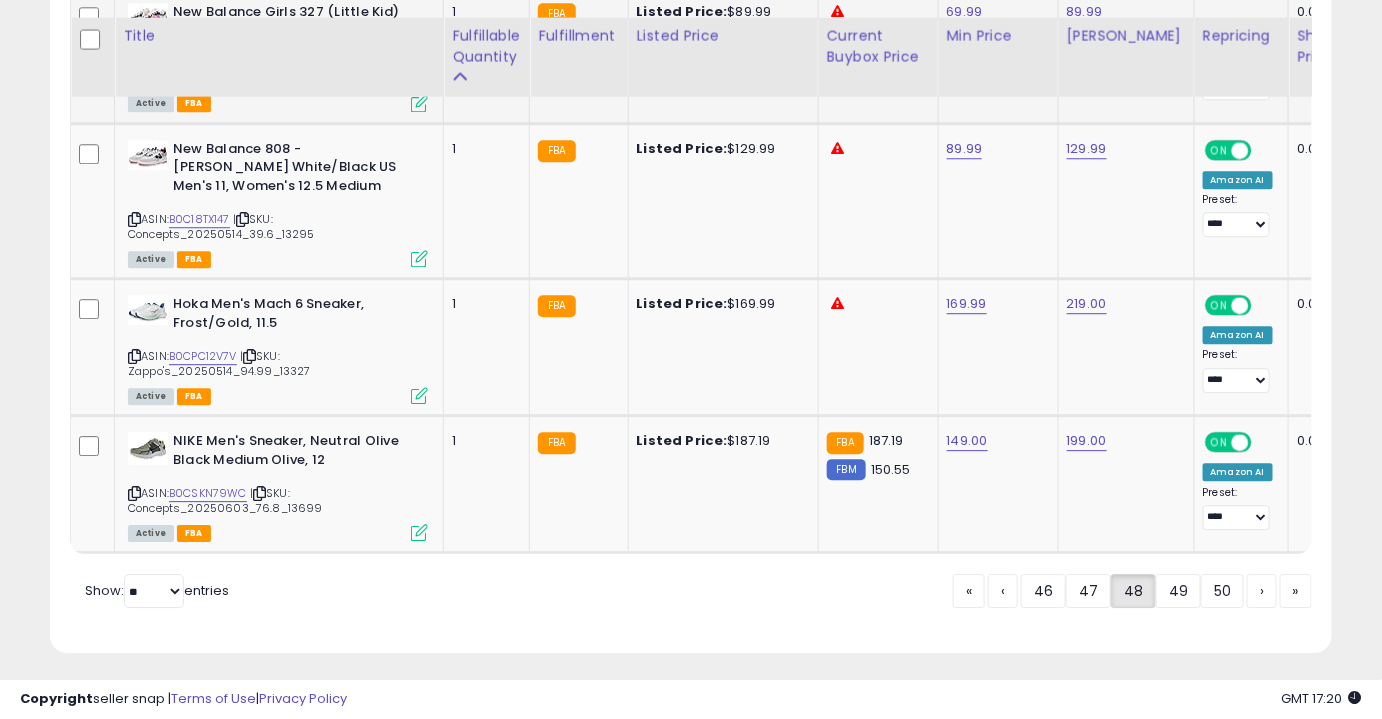 scroll, scrollTop: 4261, scrollLeft: 0, axis: vertical 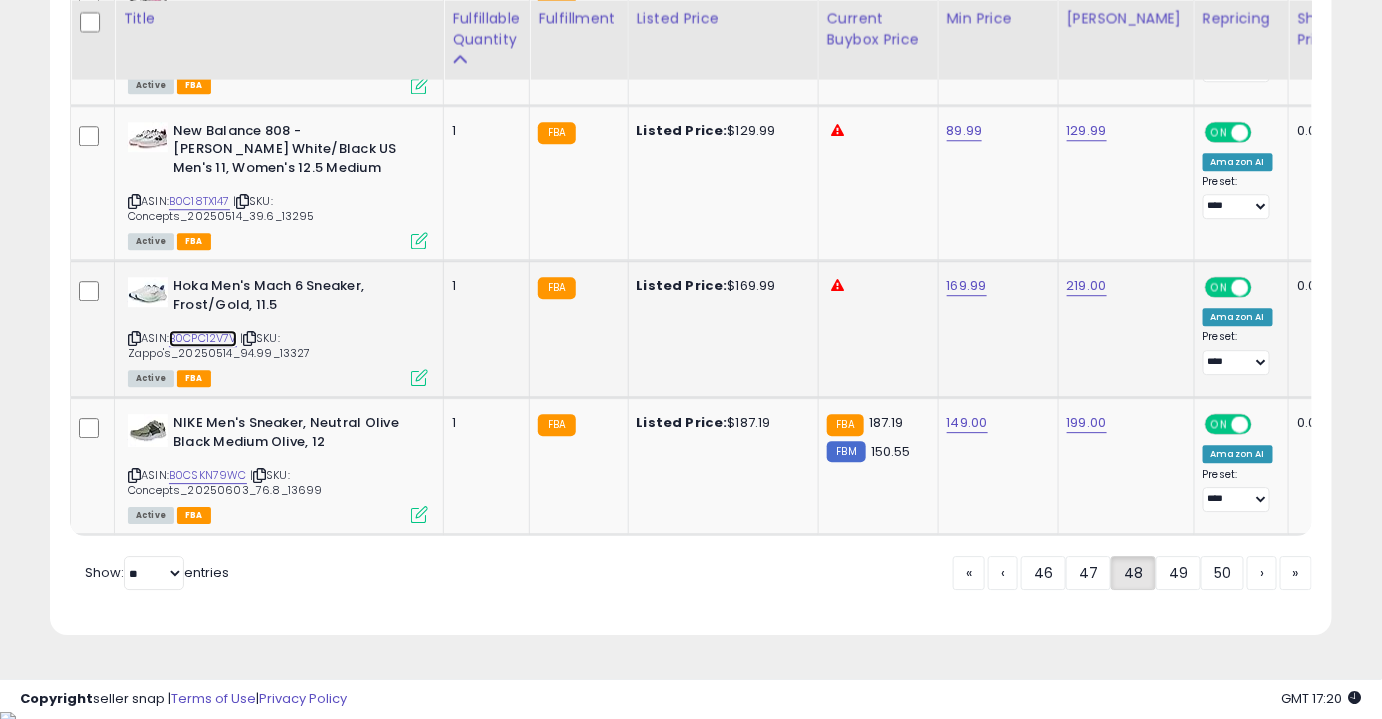 click on "B0CPC12V7V" at bounding box center [203, 338] 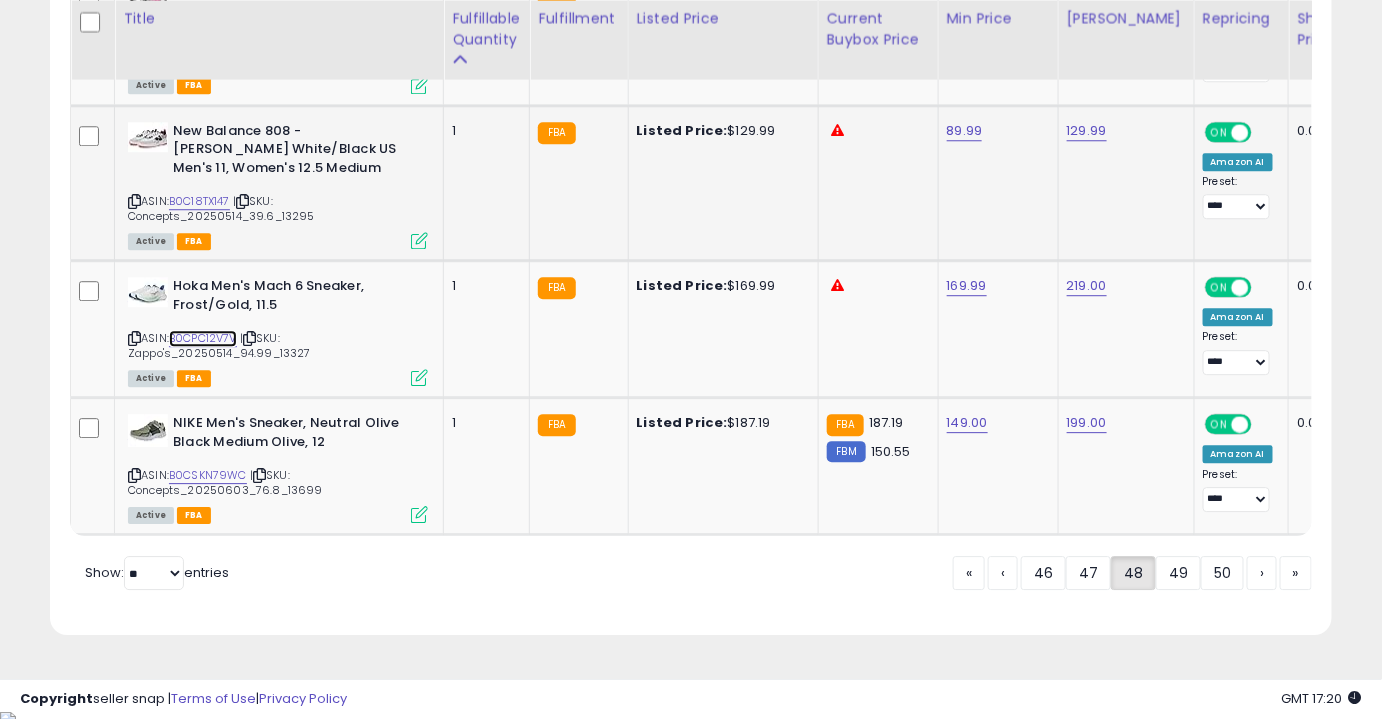scroll, scrollTop: 4263, scrollLeft: 0, axis: vertical 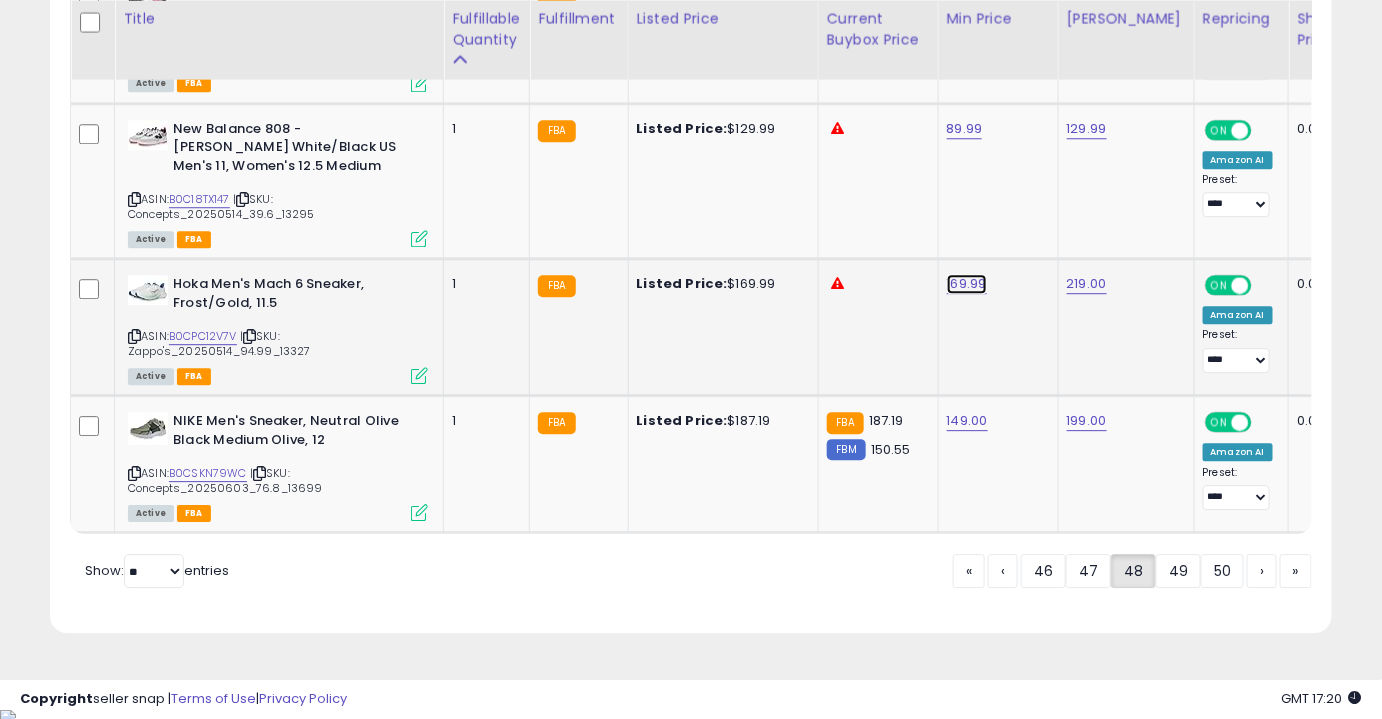 click on "169.99" at bounding box center (967, -3189) 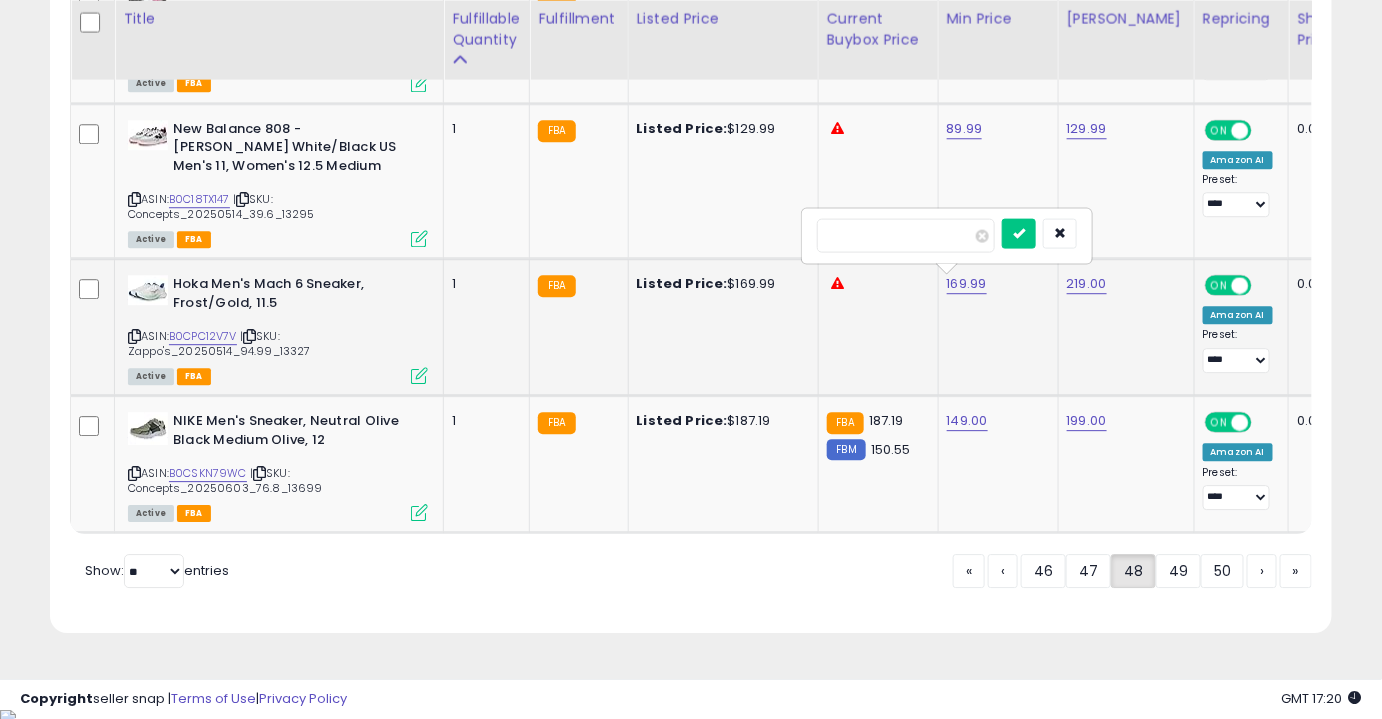 click at bounding box center (1019, 233) 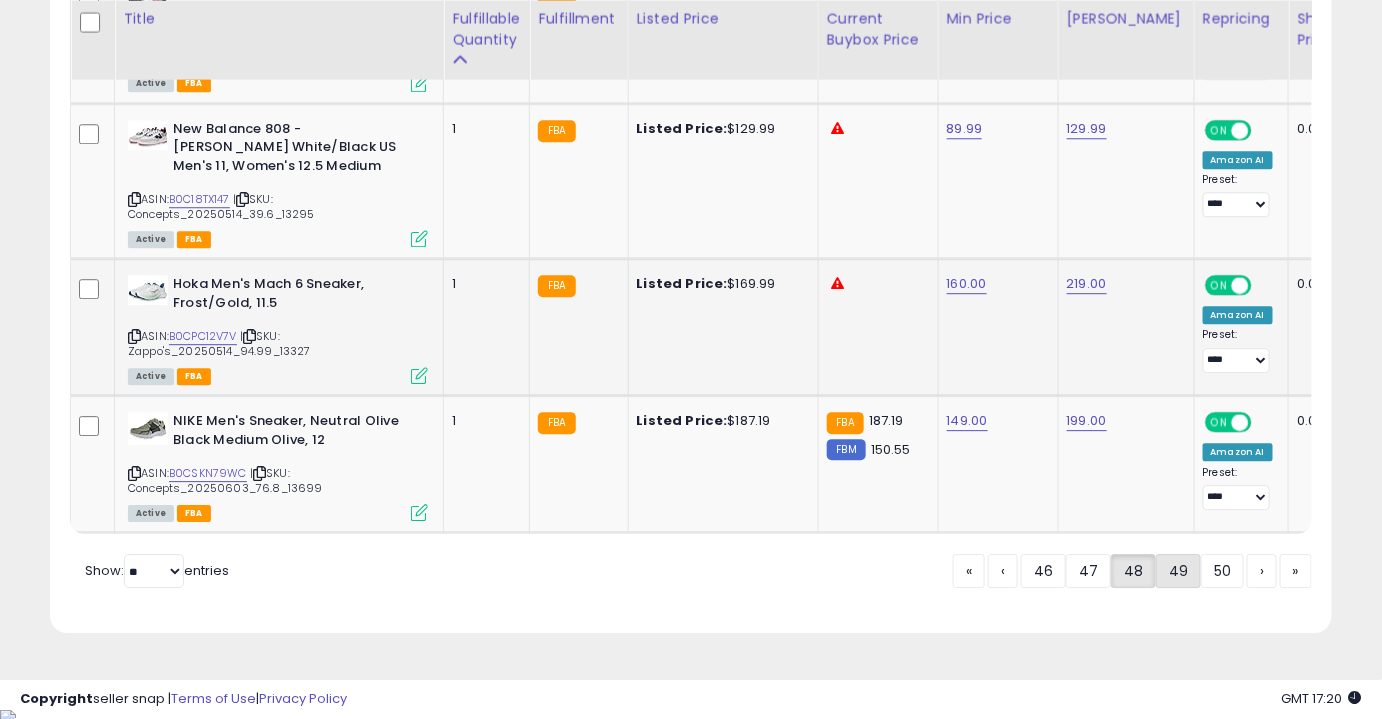 click on "49" 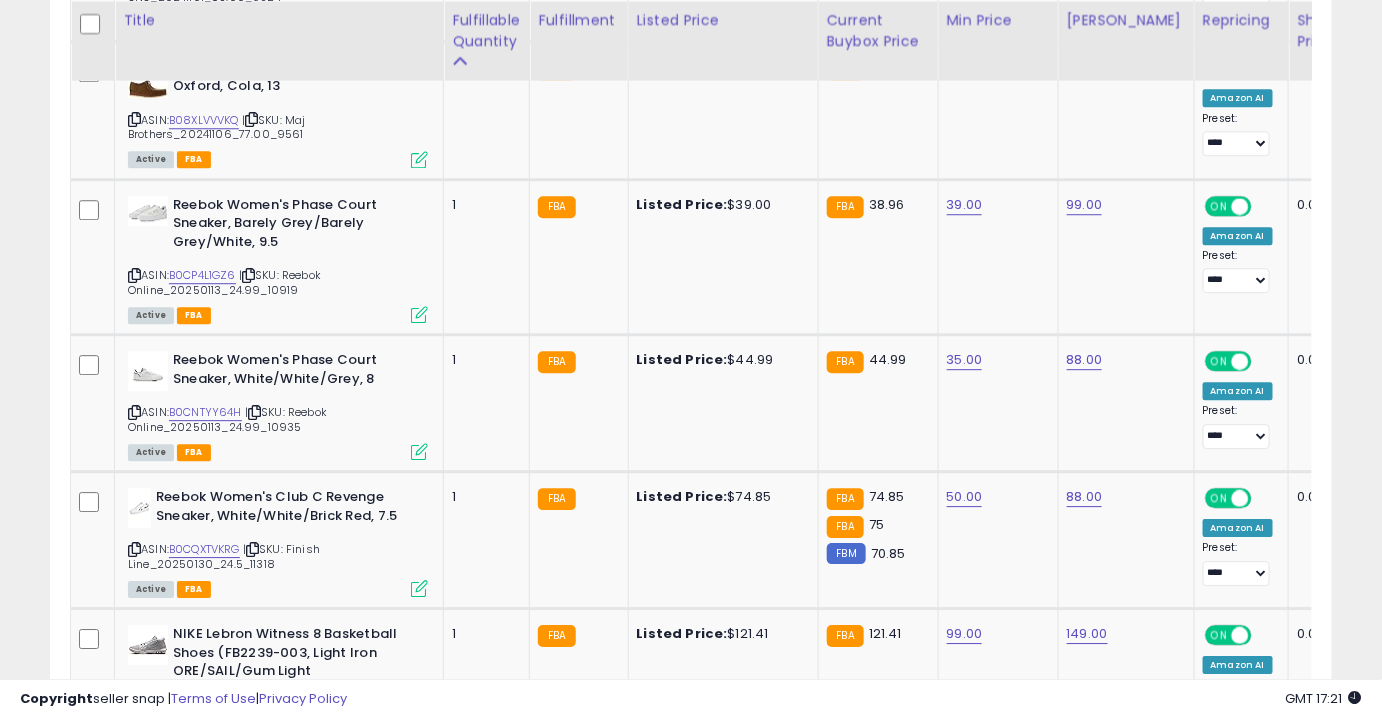 scroll, scrollTop: 1732, scrollLeft: 0, axis: vertical 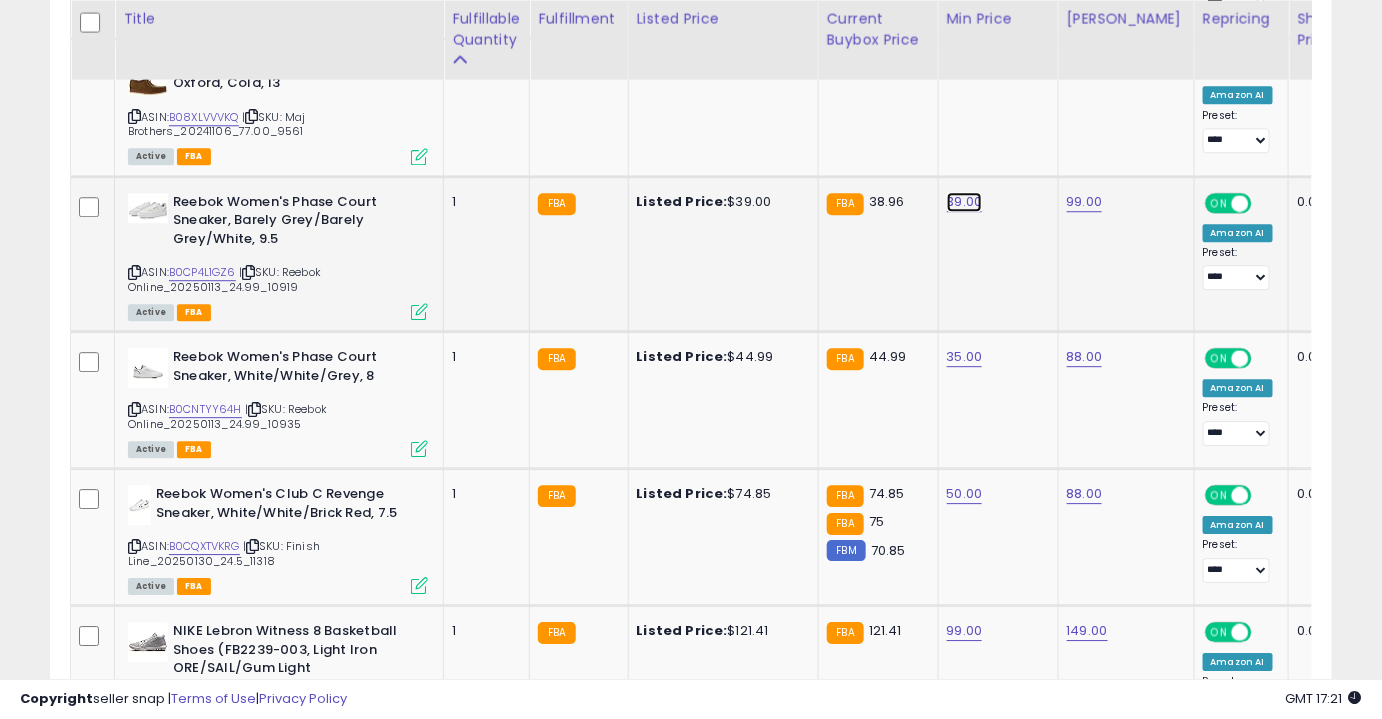 click on "39.00" at bounding box center [967, -658] 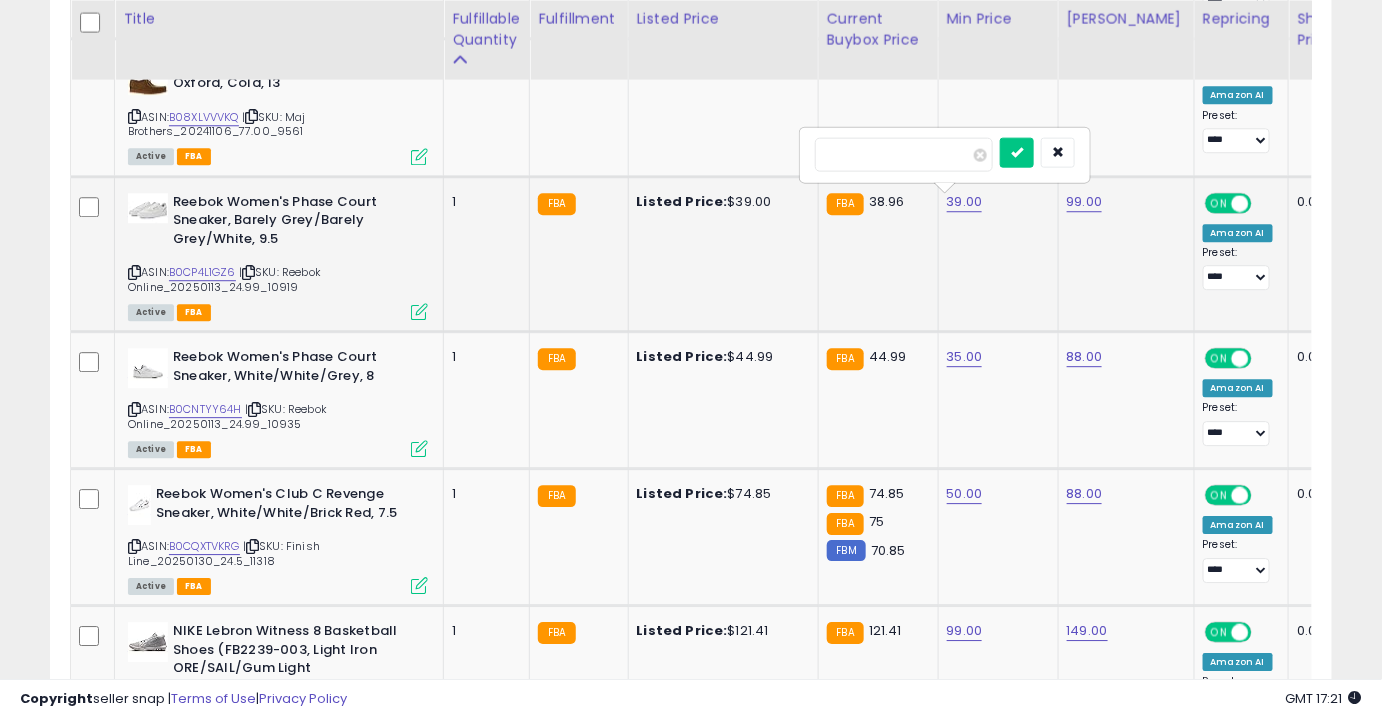 click at bounding box center [1017, 152] 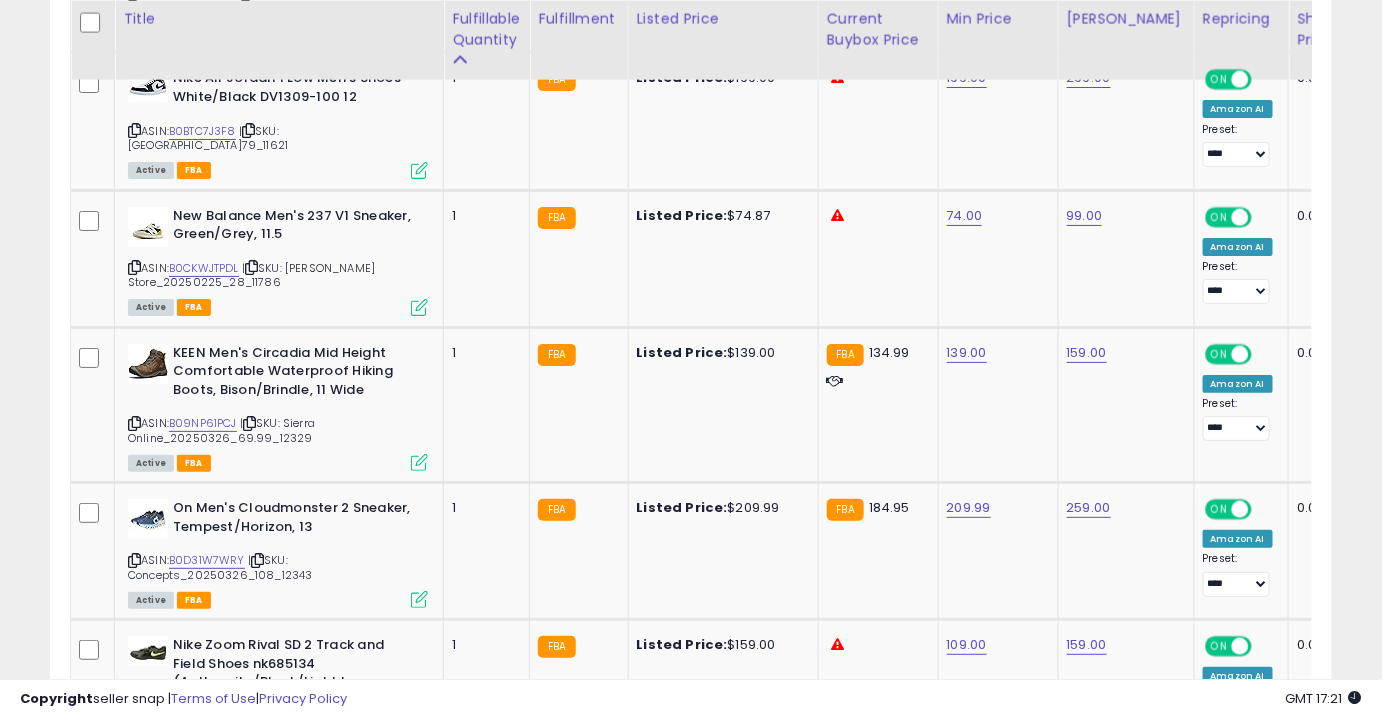scroll, scrollTop: 2461, scrollLeft: 0, axis: vertical 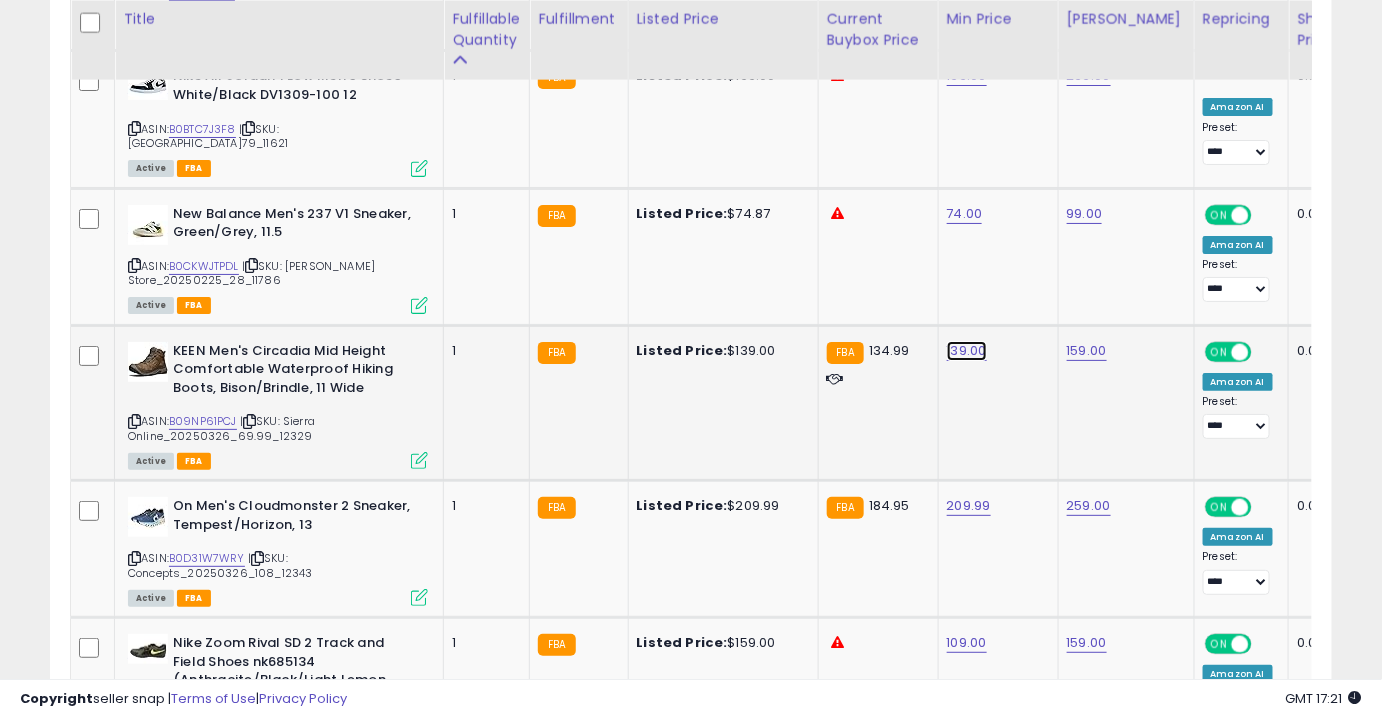 click on "139.00" at bounding box center (967, -1387) 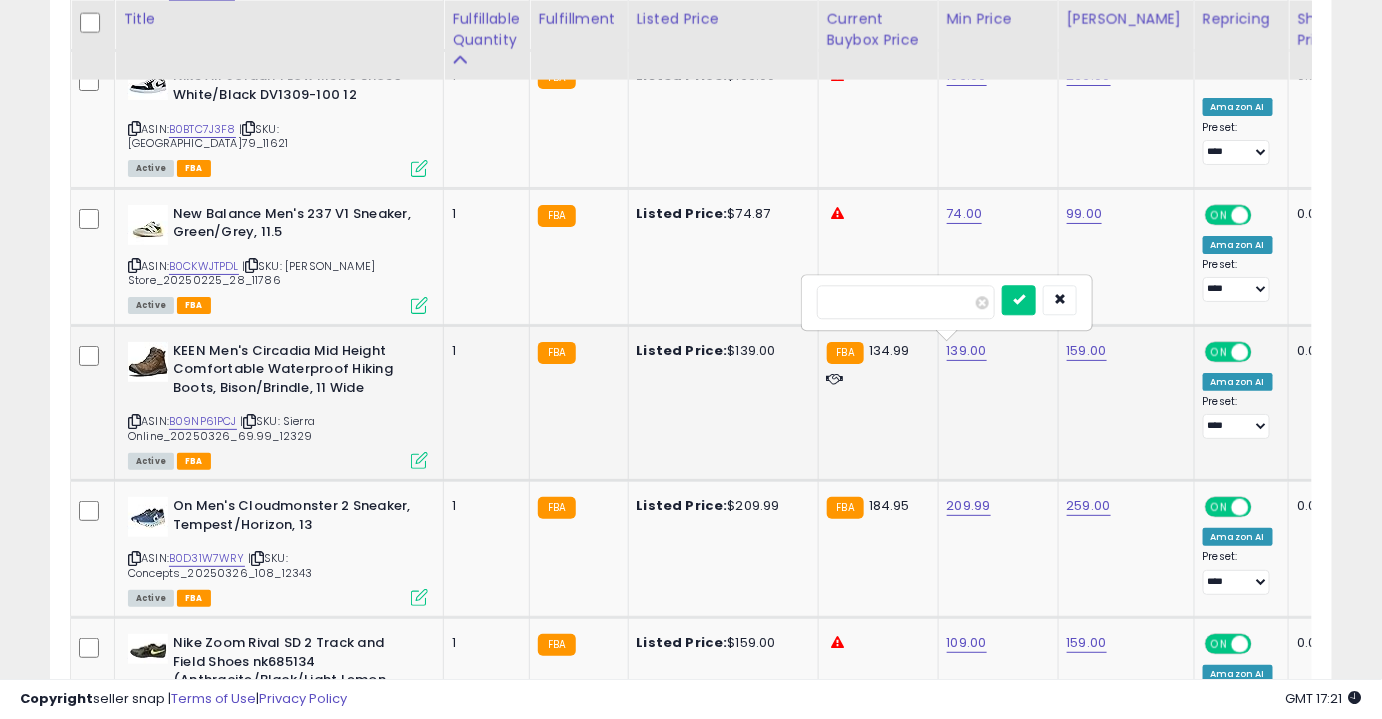 click at bounding box center (1019, 300) 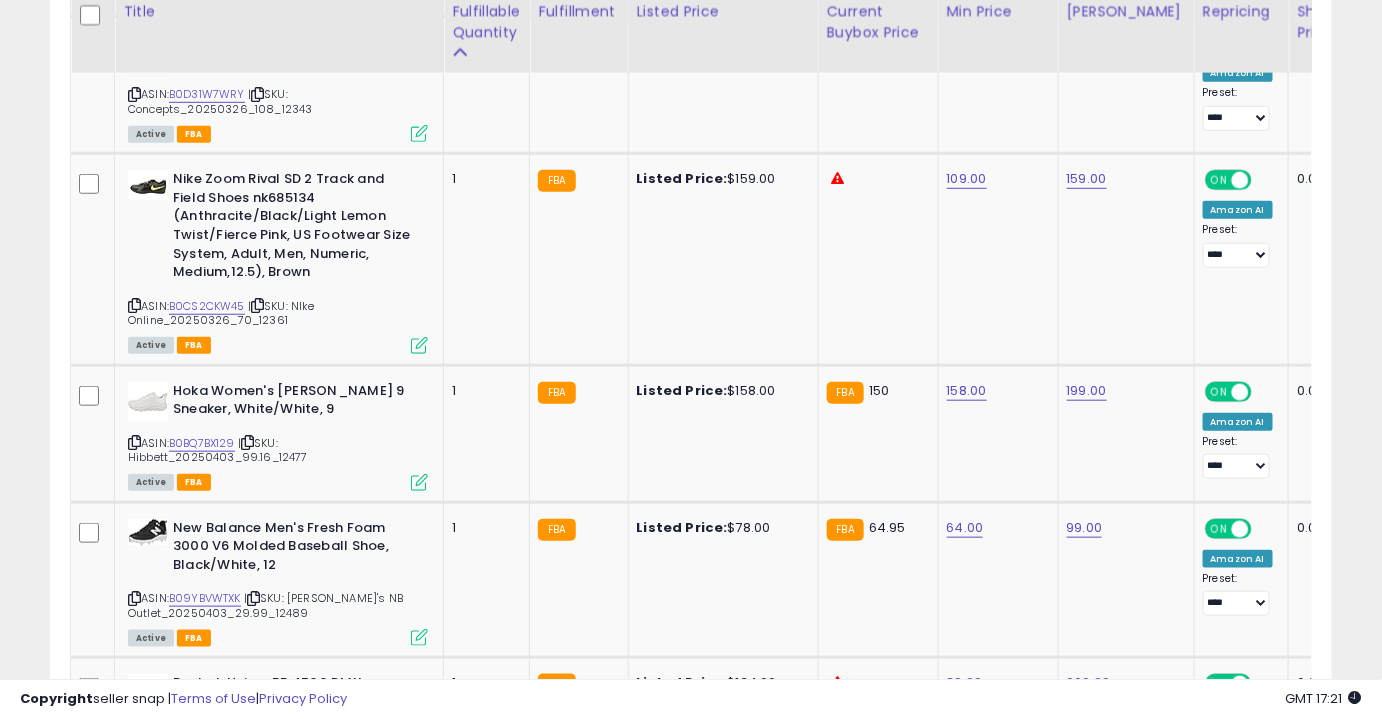 scroll, scrollTop: 2928, scrollLeft: 0, axis: vertical 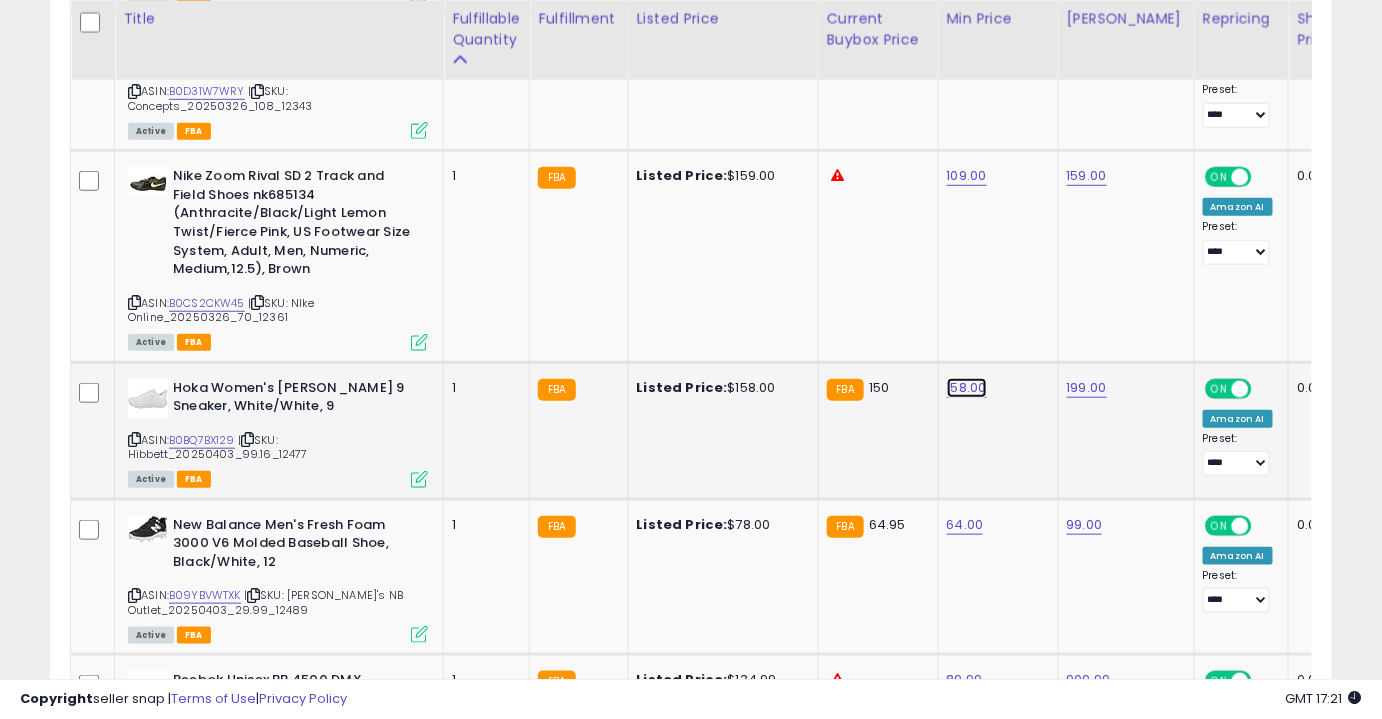 click on "158.00" at bounding box center (967, -1854) 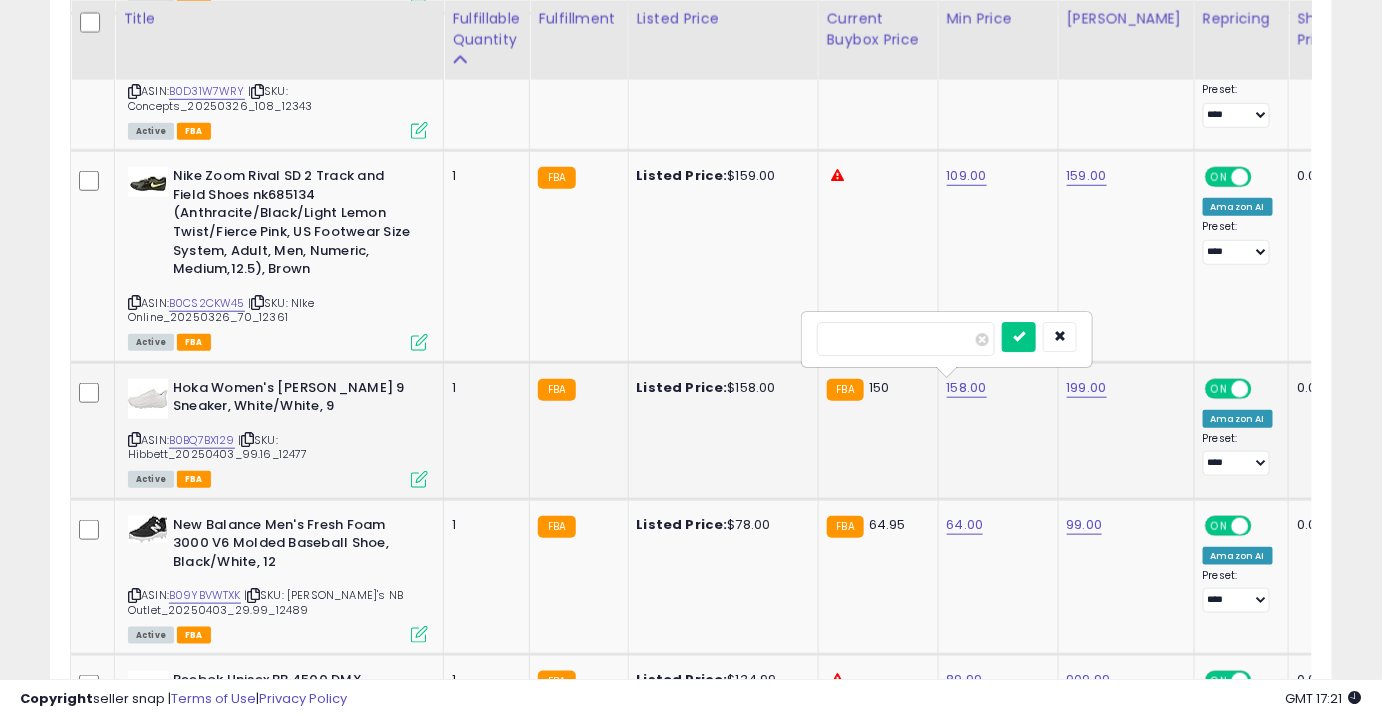 click at bounding box center (1019, 337) 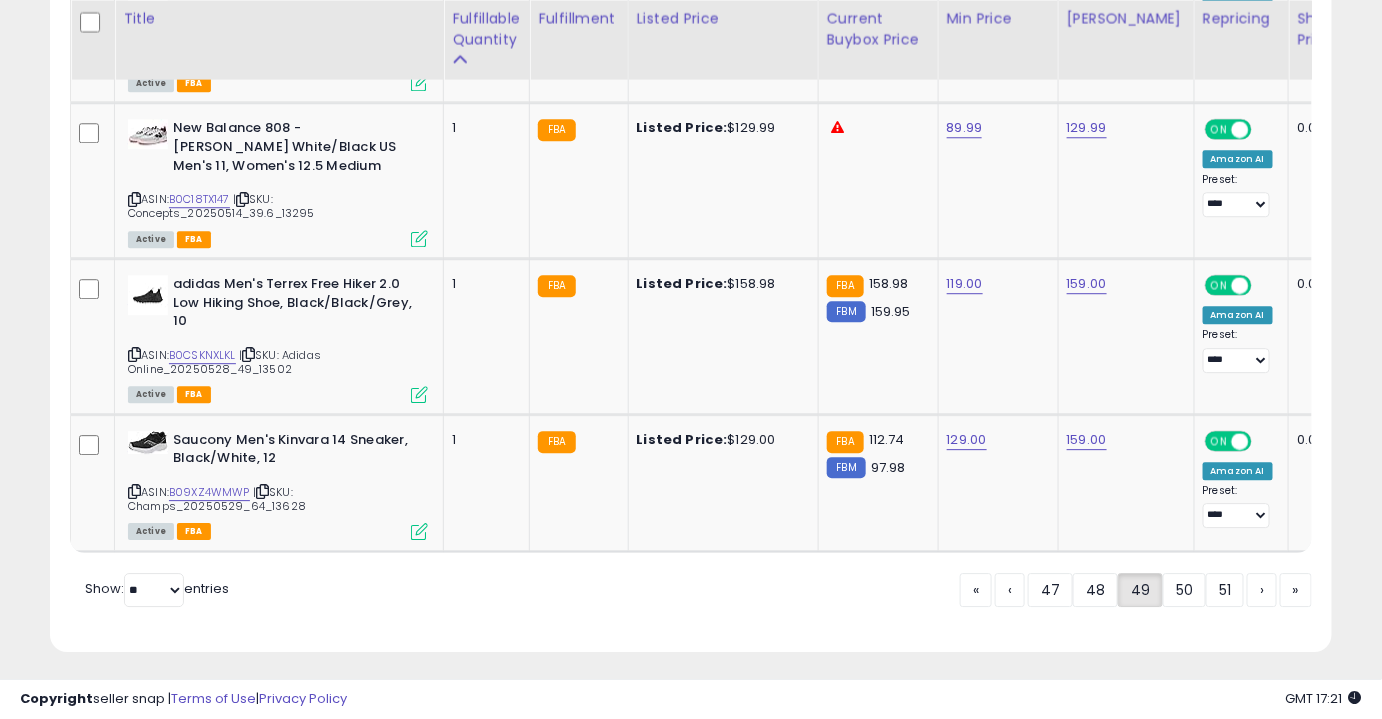 scroll, scrollTop: 4257, scrollLeft: 0, axis: vertical 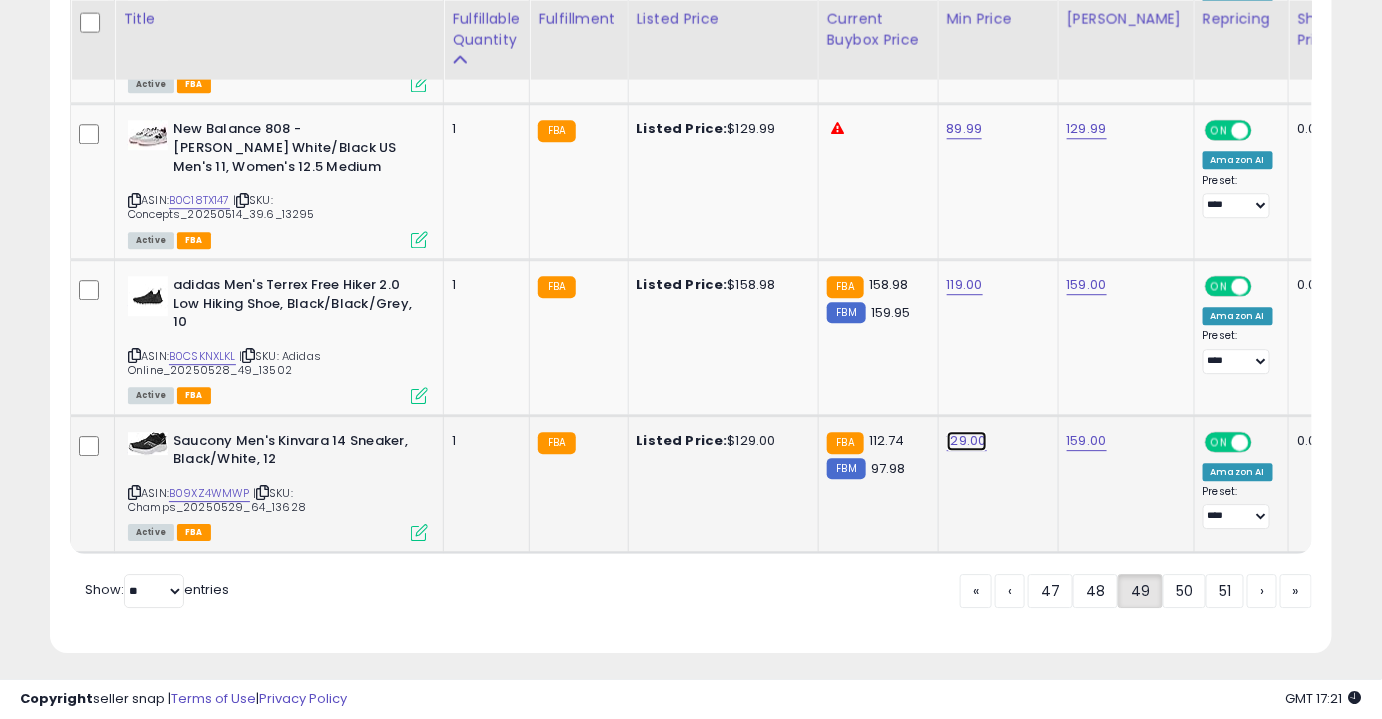 click on "129.00" at bounding box center [967, -3183] 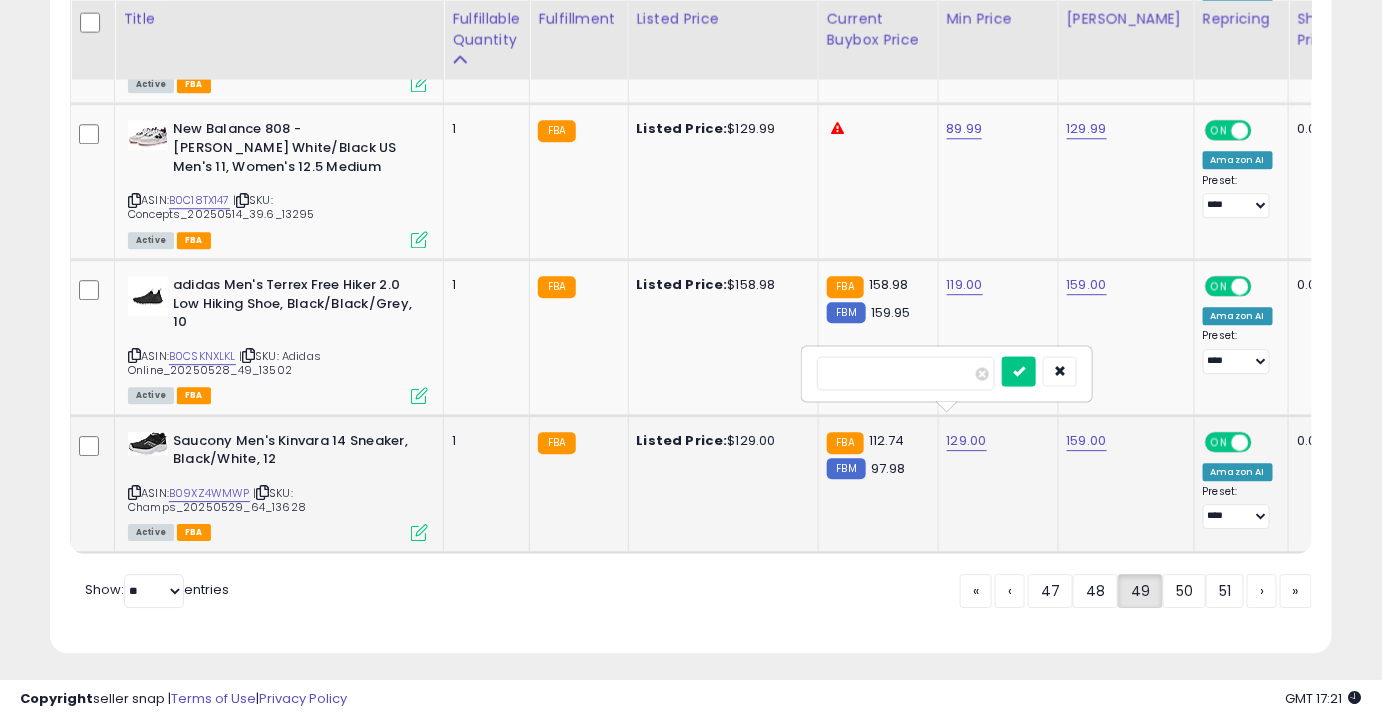 click at bounding box center (1019, 371) 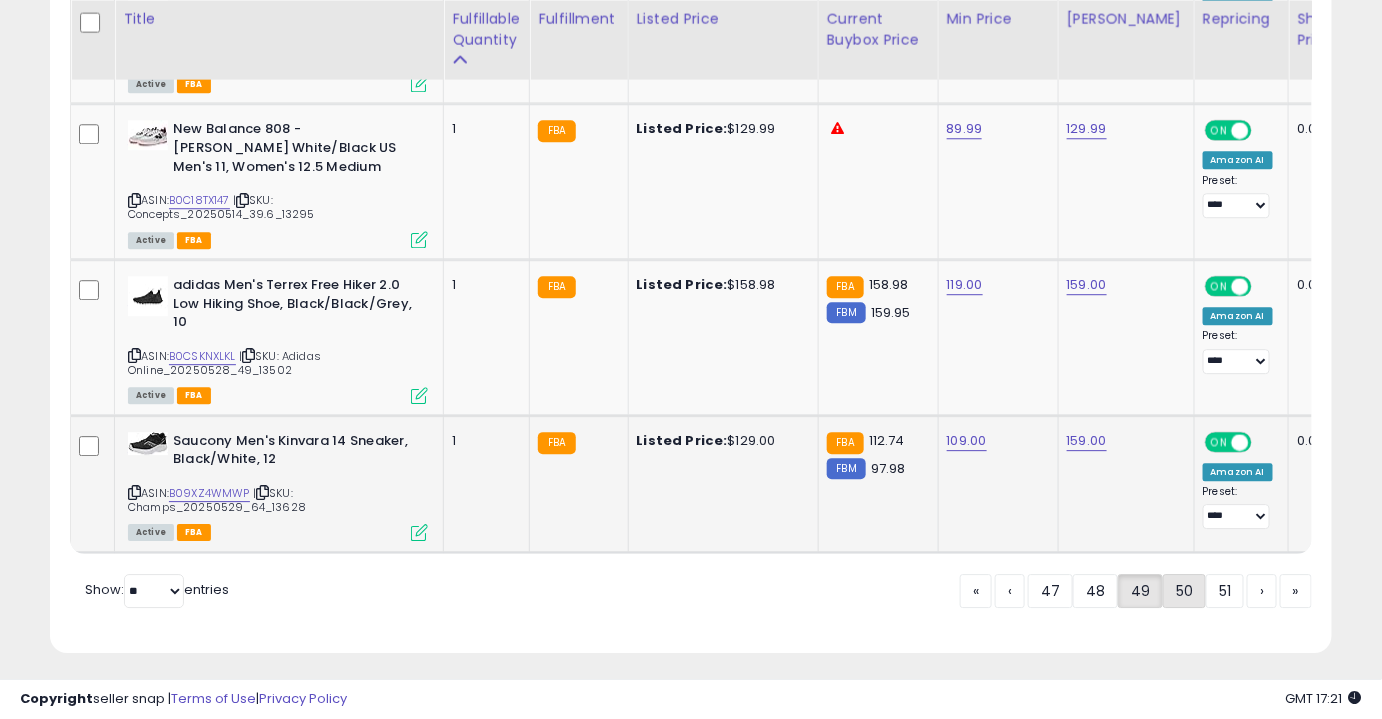 click on "50" 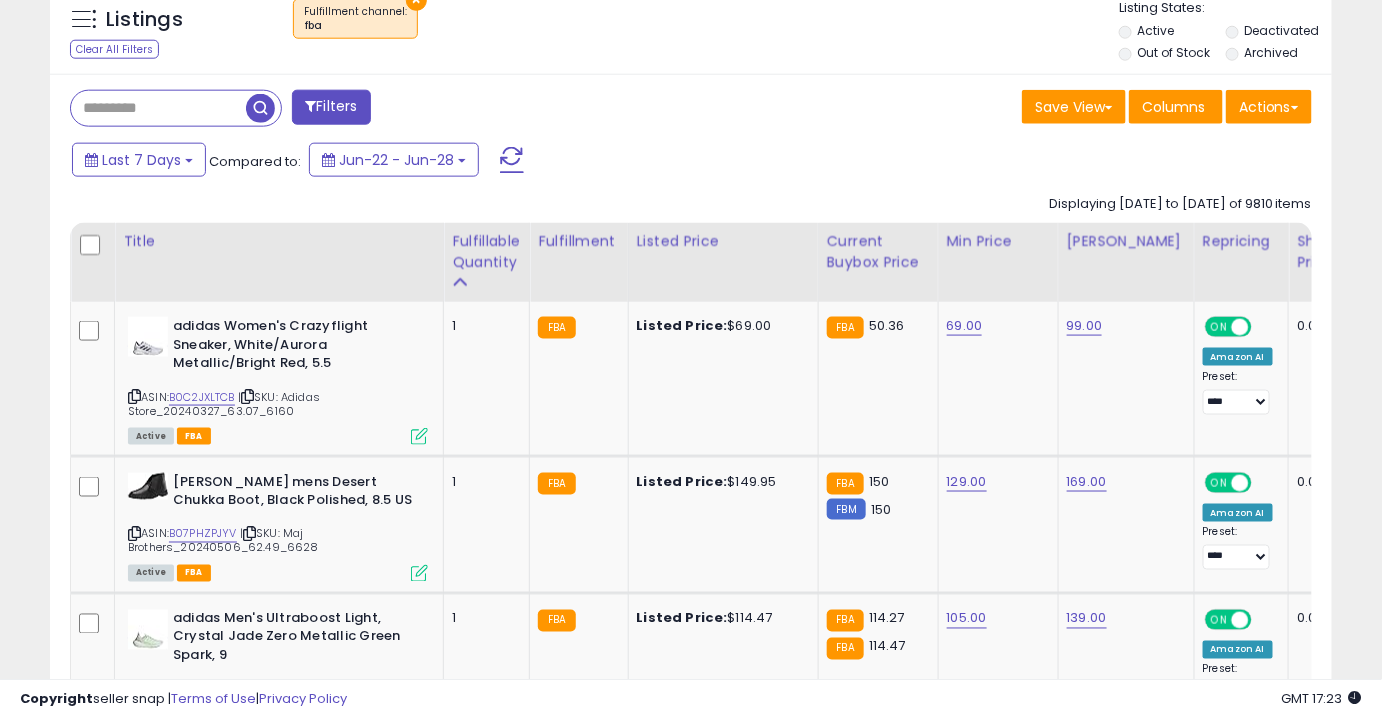 scroll, scrollTop: 759, scrollLeft: 0, axis: vertical 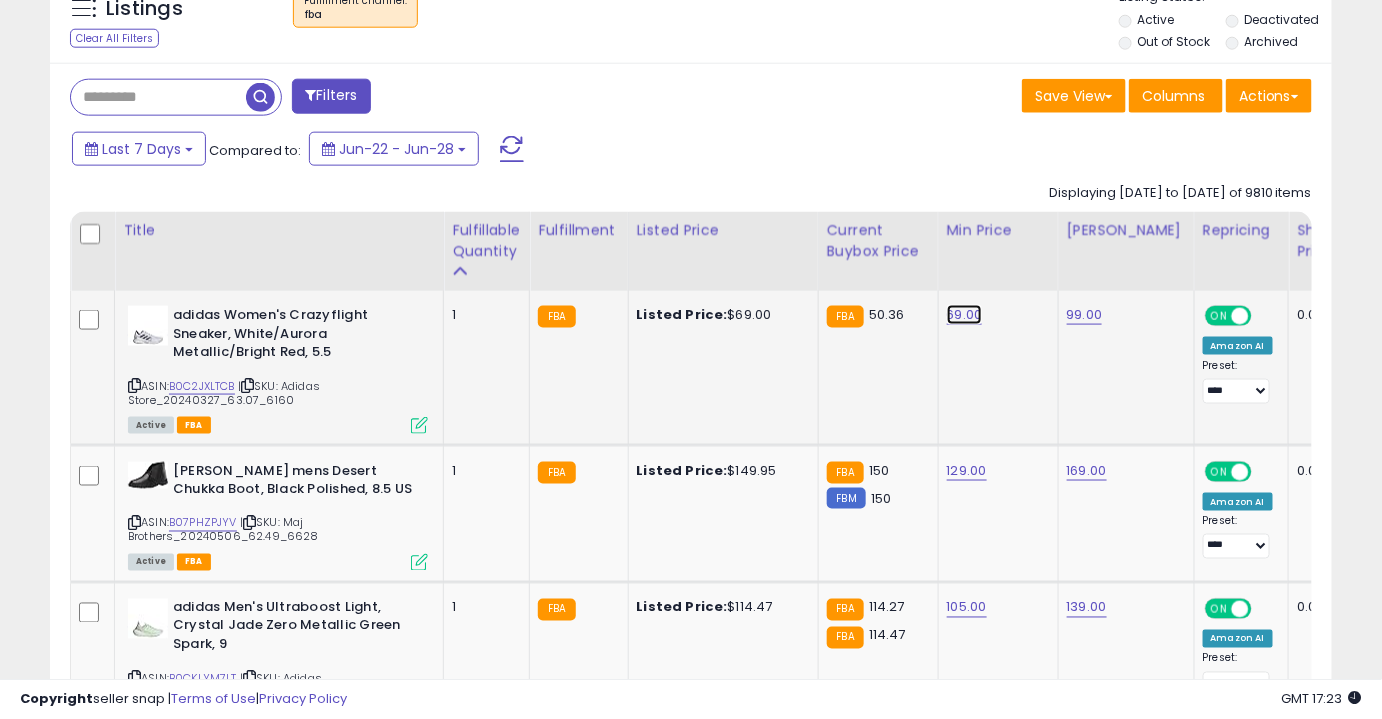 click on "69.00" at bounding box center [965, 315] 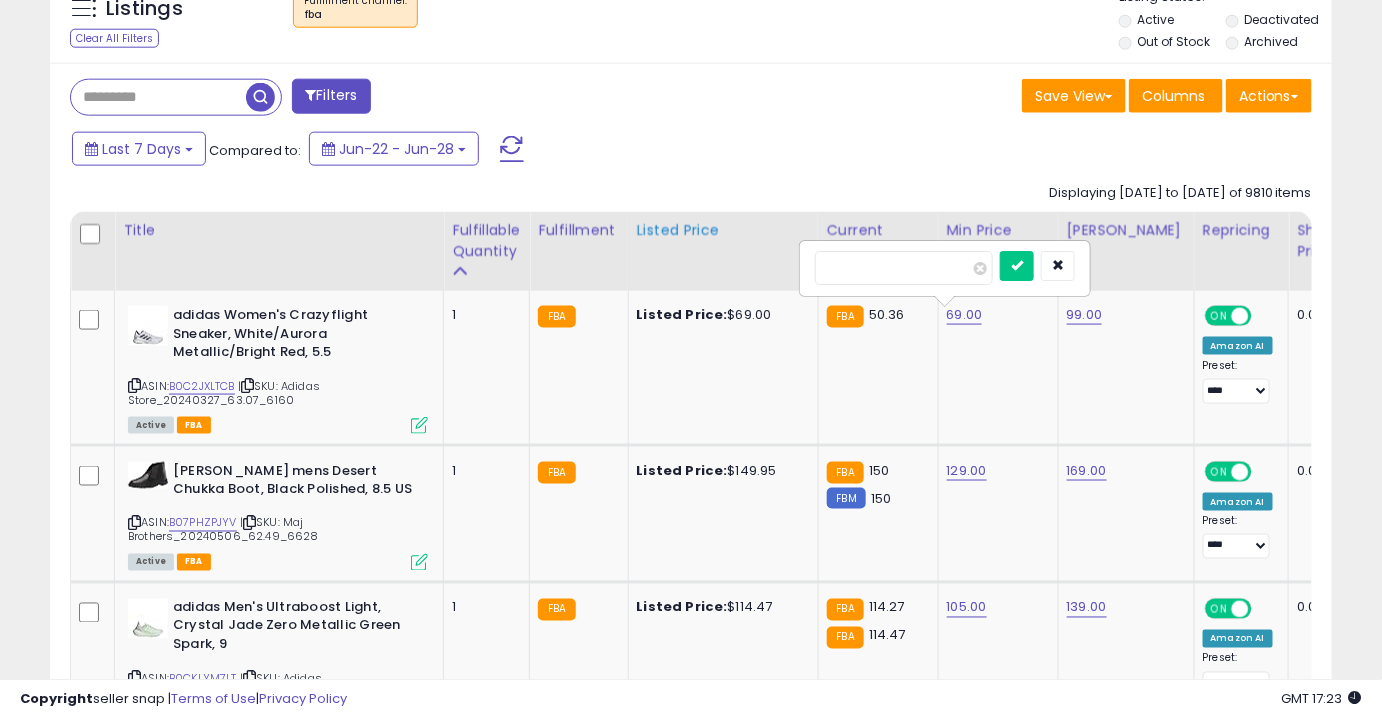 drag, startPoint x: 921, startPoint y: 273, endPoint x: 689, endPoint y: 244, distance: 233.80548 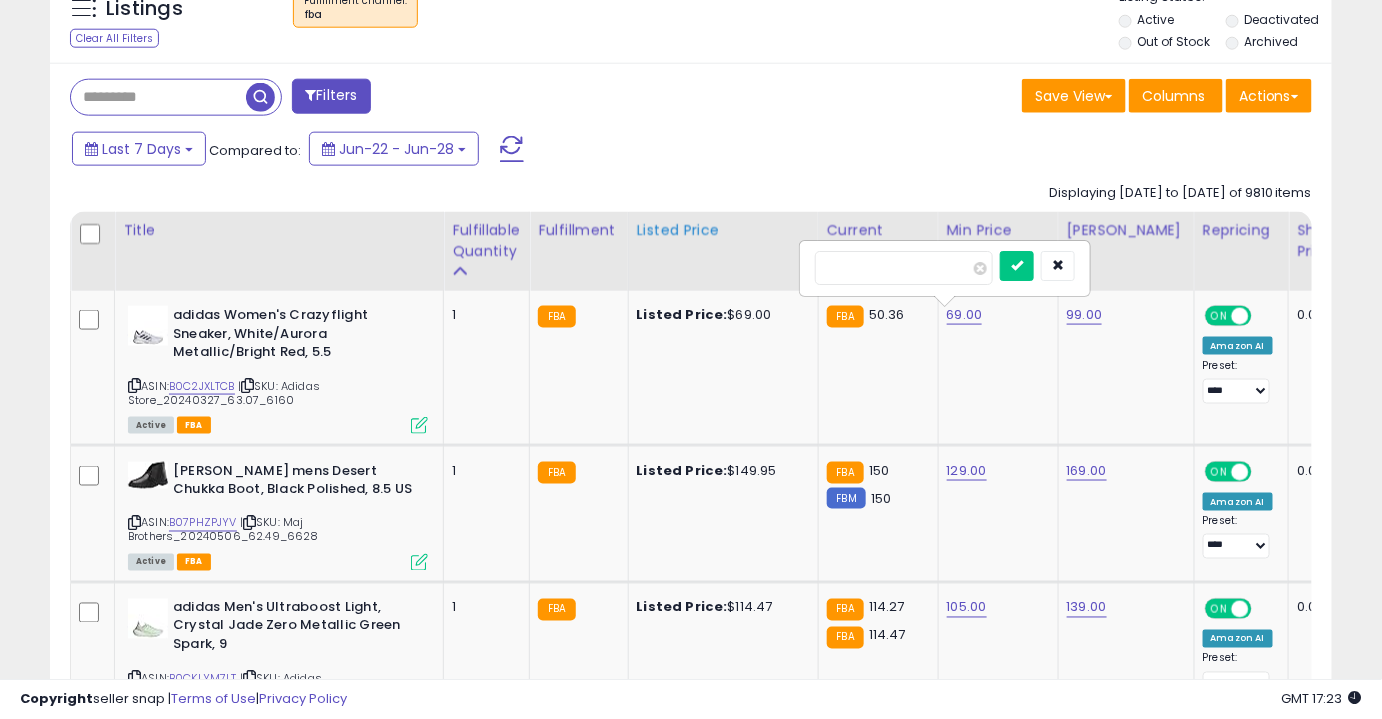 click at bounding box center (1017, 266) 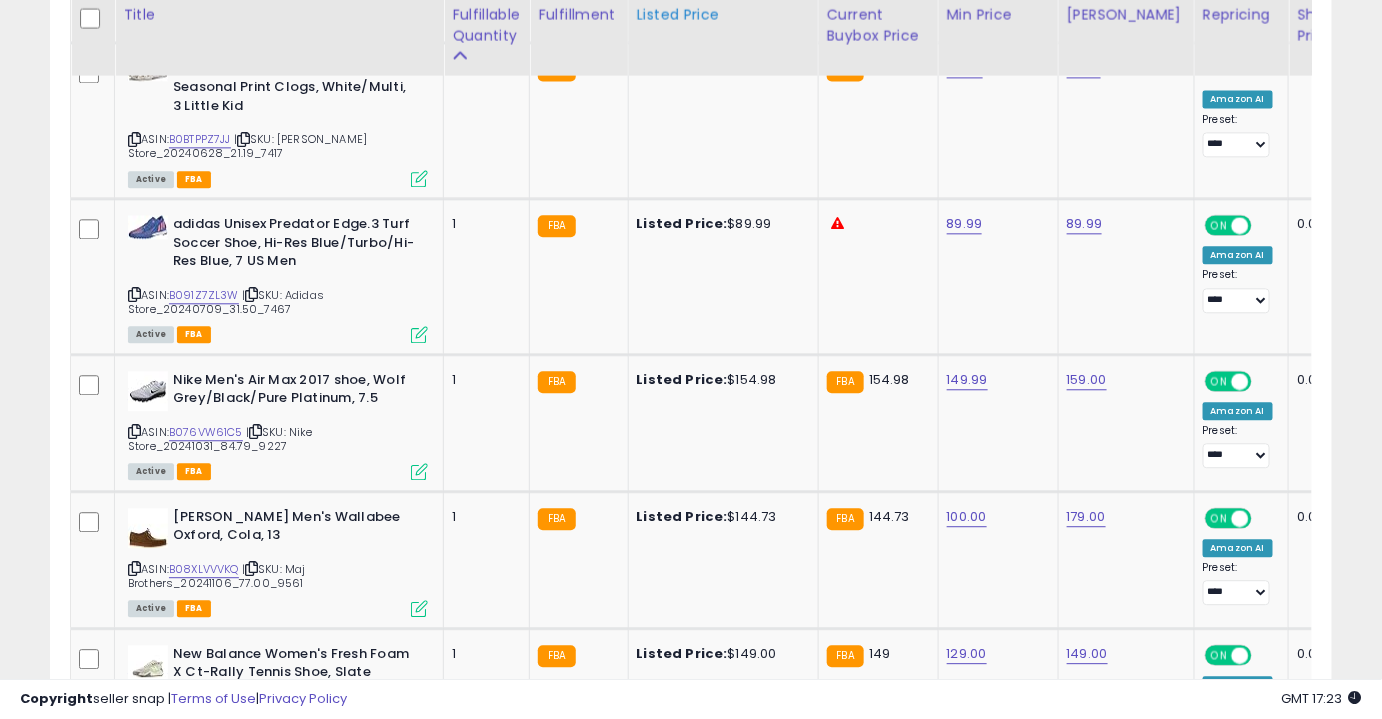 scroll, scrollTop: 1457, scrollLeft: 0, axis: vertical 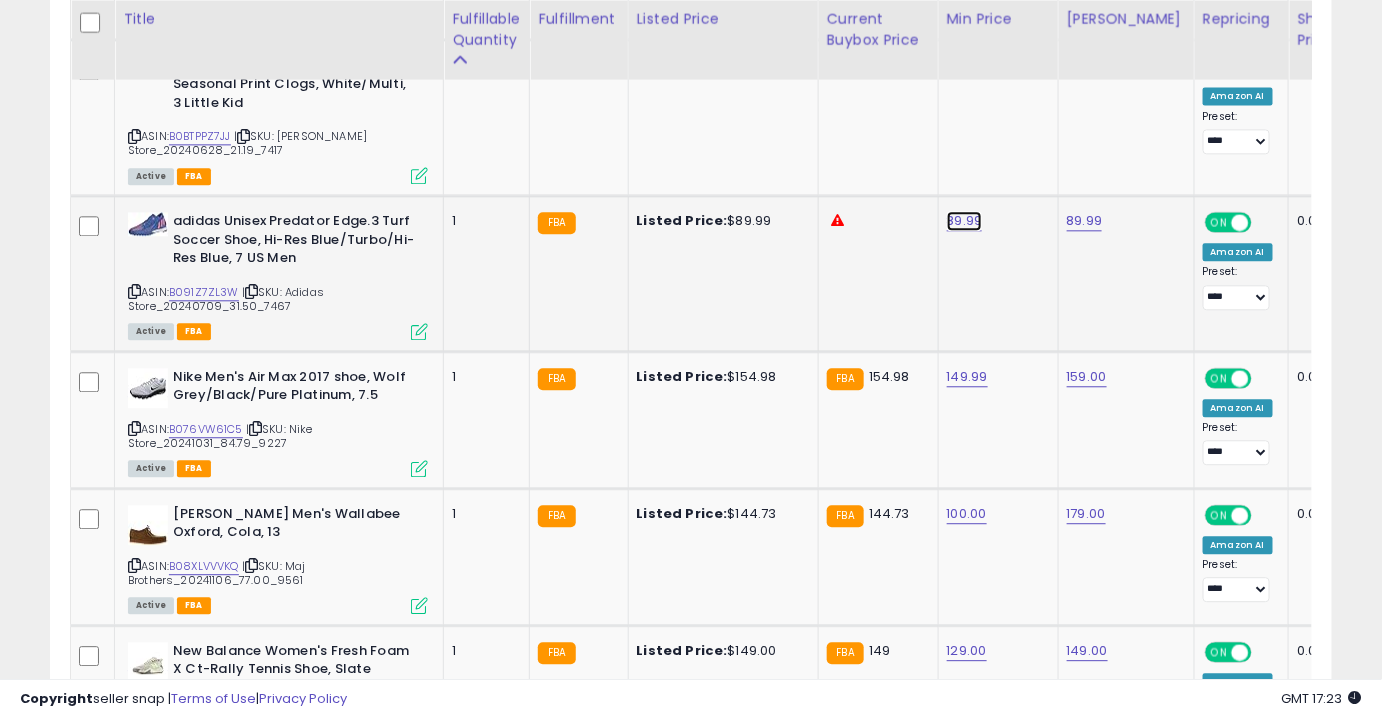 click on "89.99" at bounding box center [965, -383] 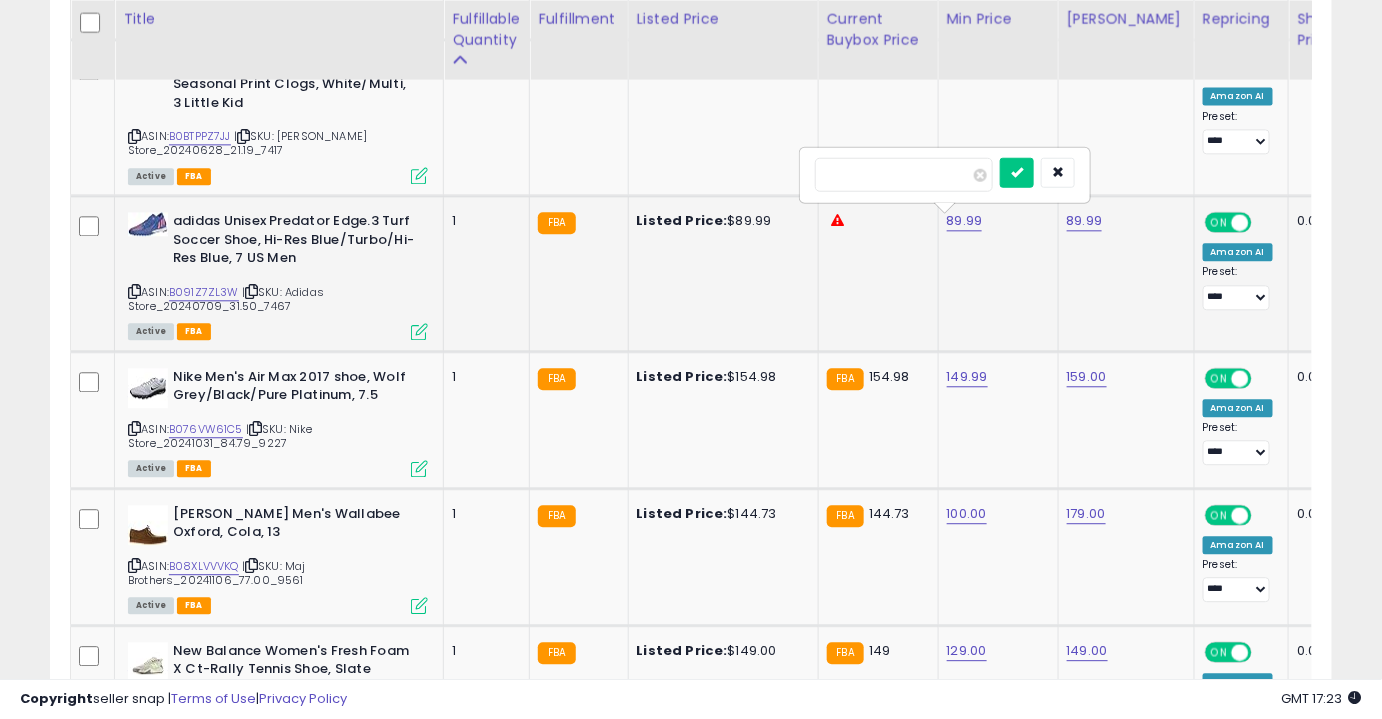 click on "*****" at bounding box center [904, 174] 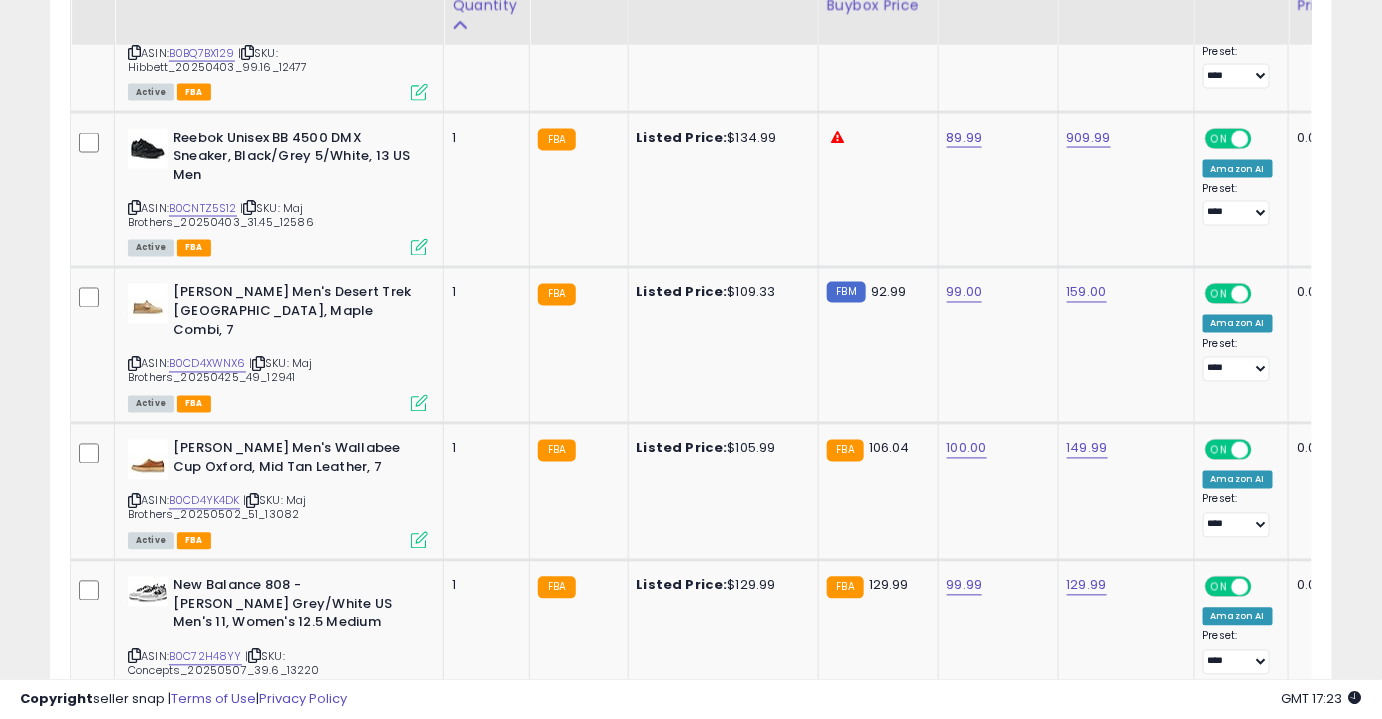scroll, scrollTop: 3595, scrollLeft: 0, axis: vertical 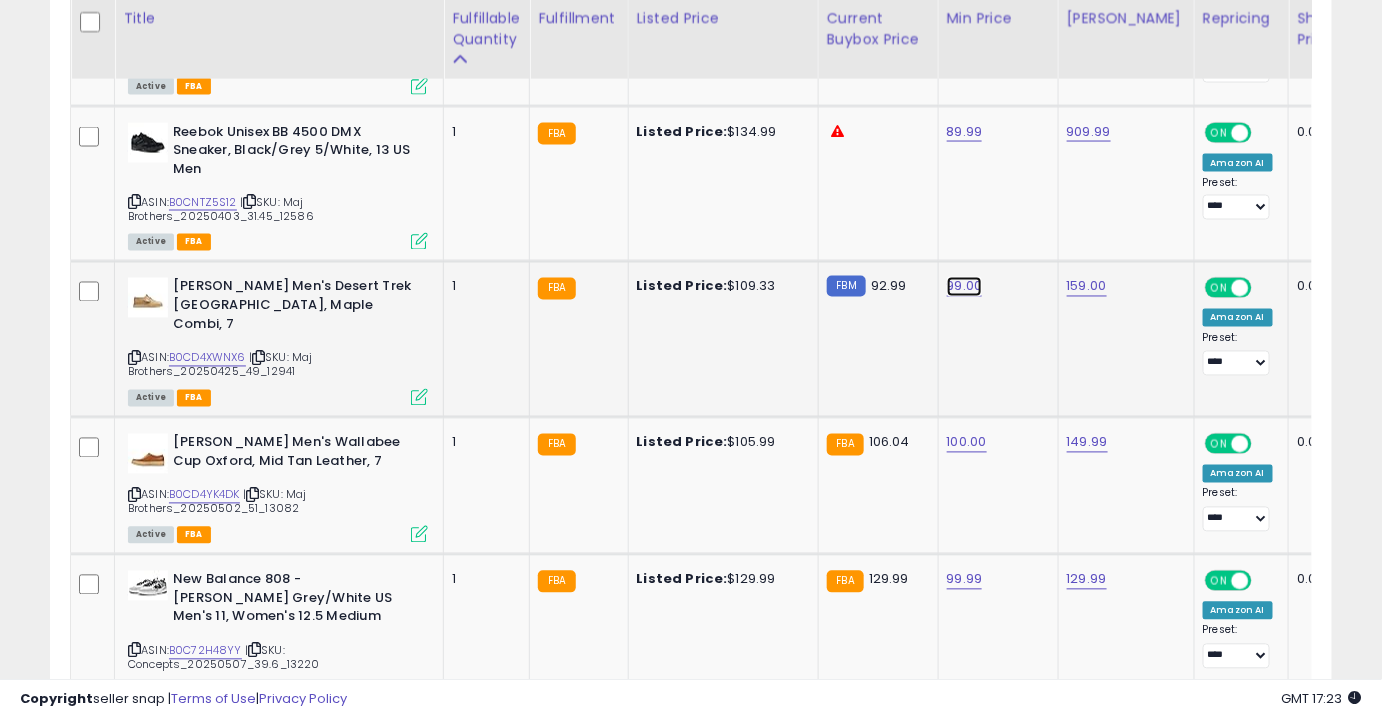 click on "99.00" at bounding box center [965, -2521] 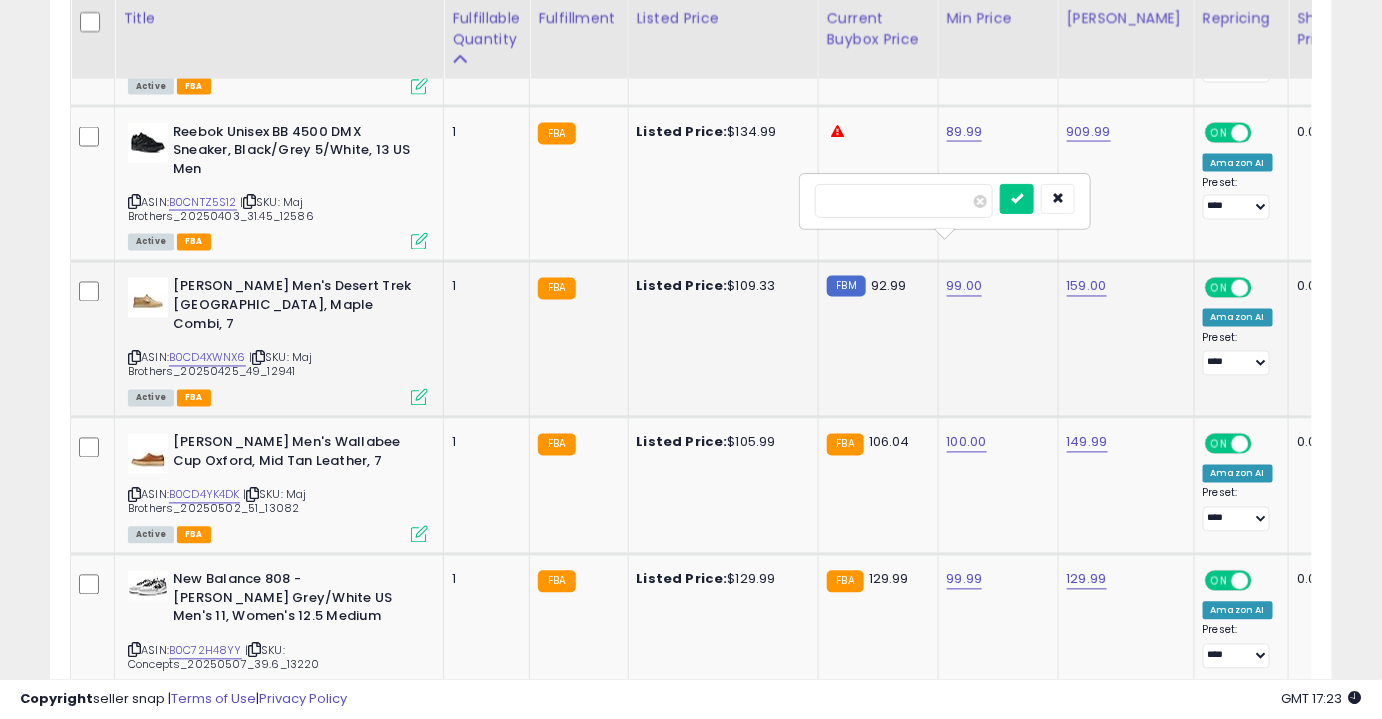 click at bounding box center [1017, 199] 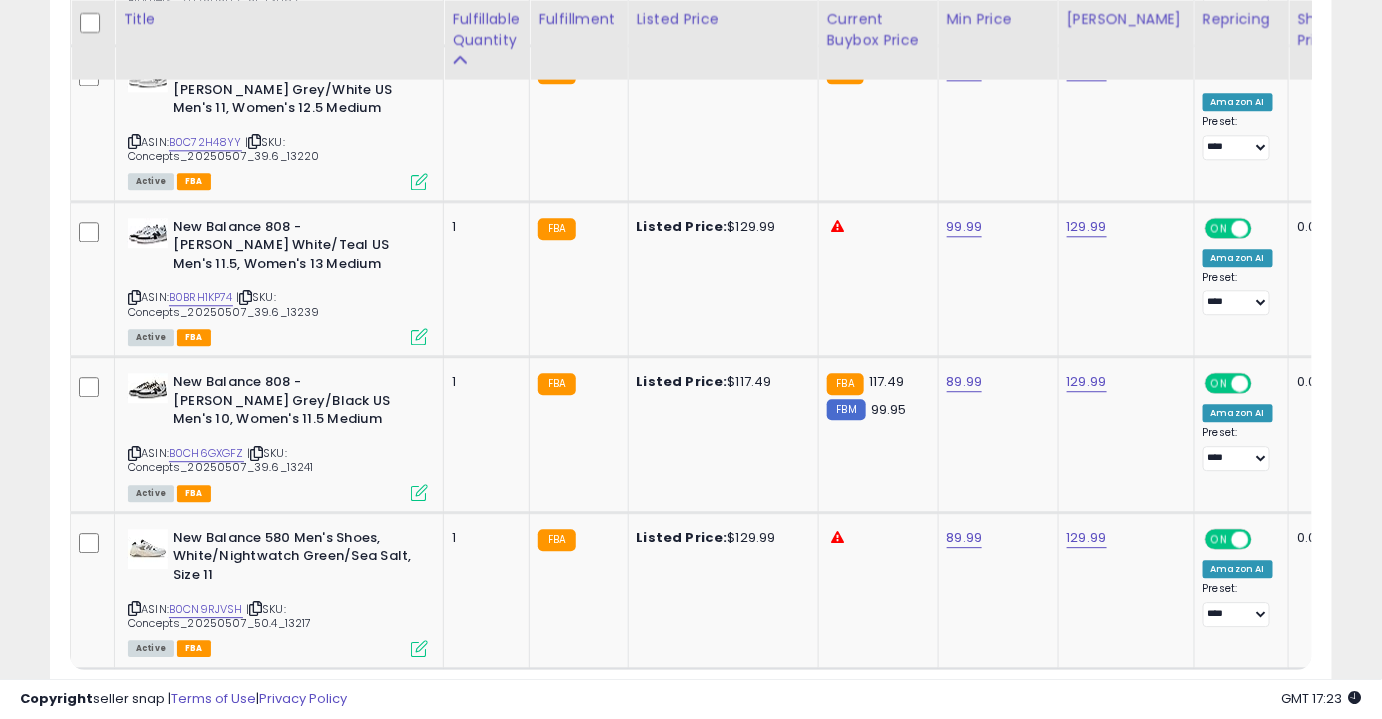 scroll, scrollTop: 4184, scrollLeft: 0, axis: vertical 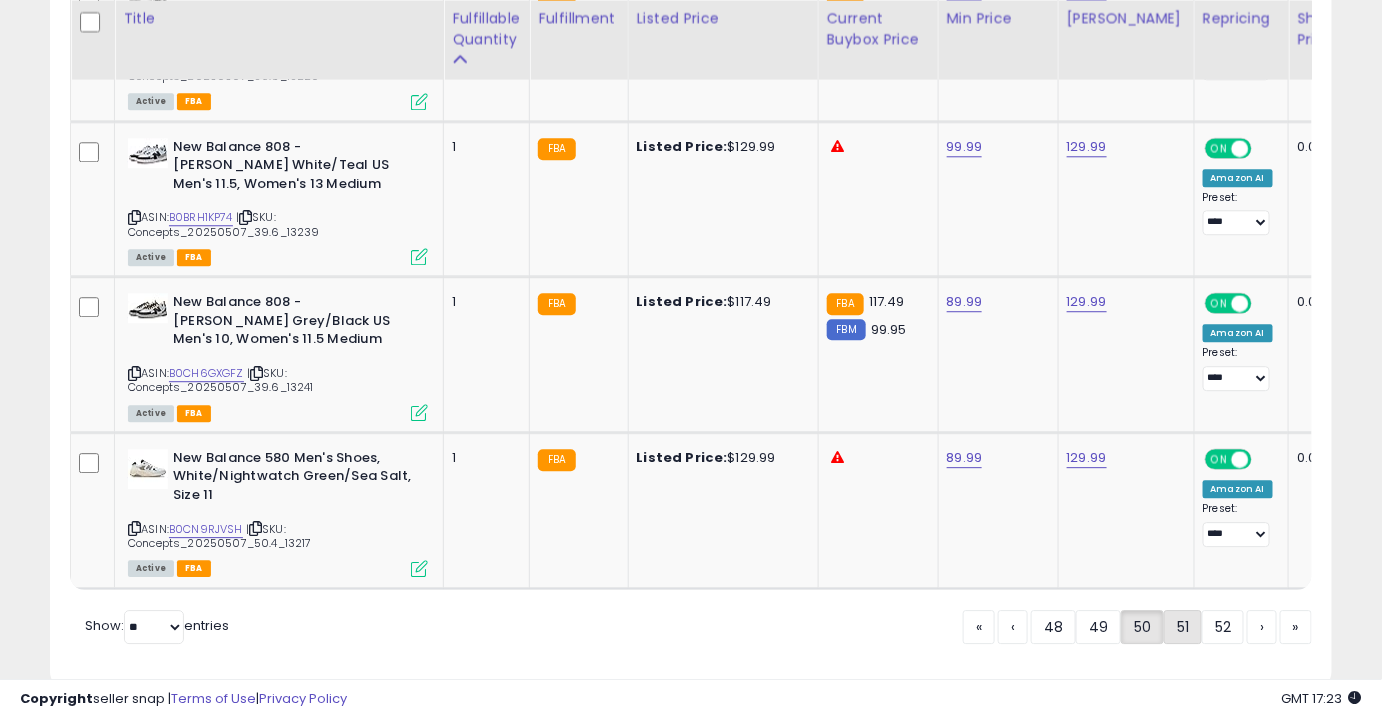 click on "51" 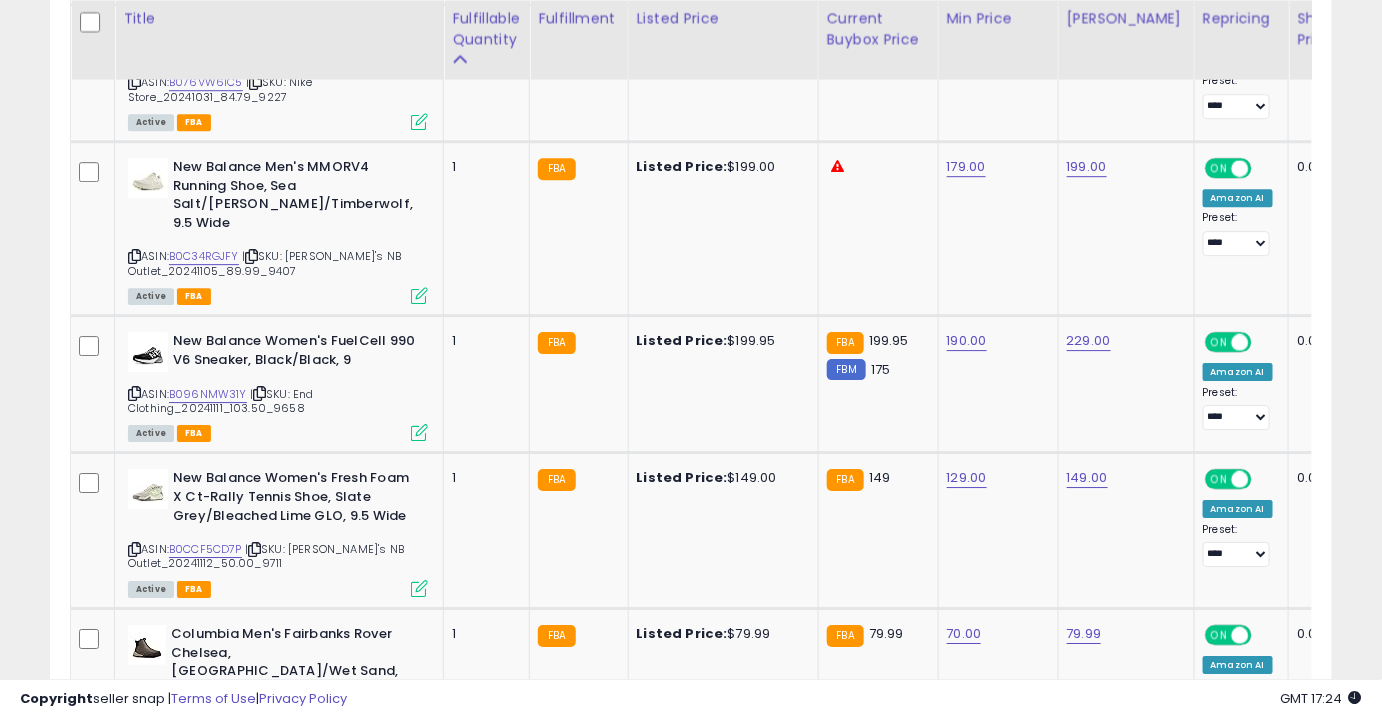 scroll, scrollTop: 1922, scrollLeft: 0, axis: vertical 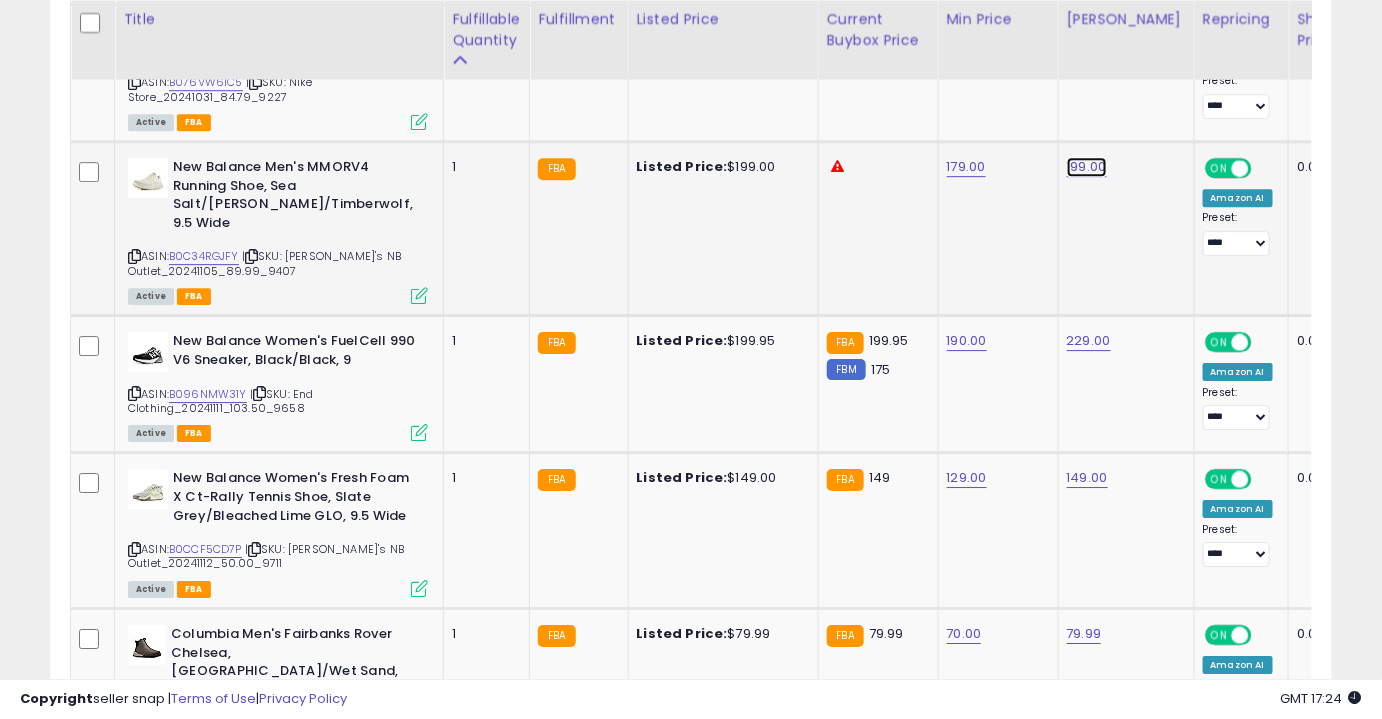 click on "199.00" at bounding box center (1087, -848) 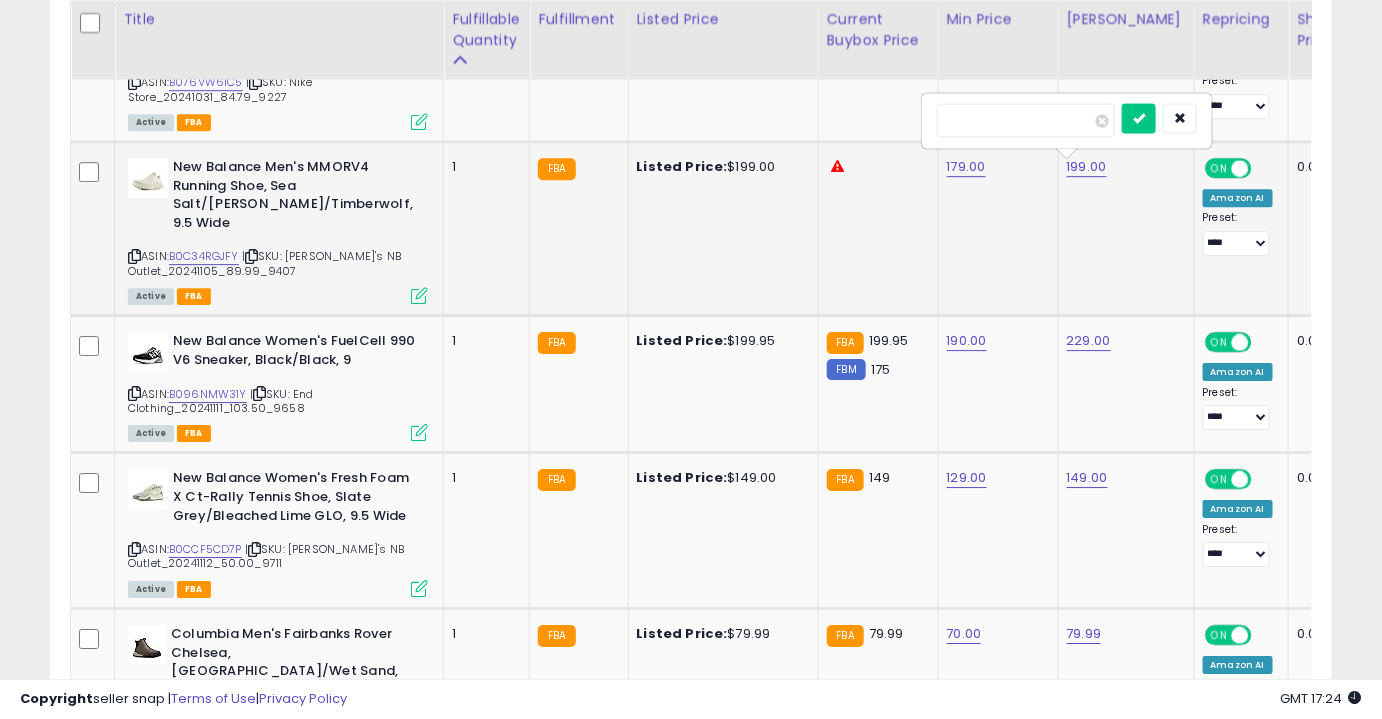 click on "******" at bounding box center [1026, 120] 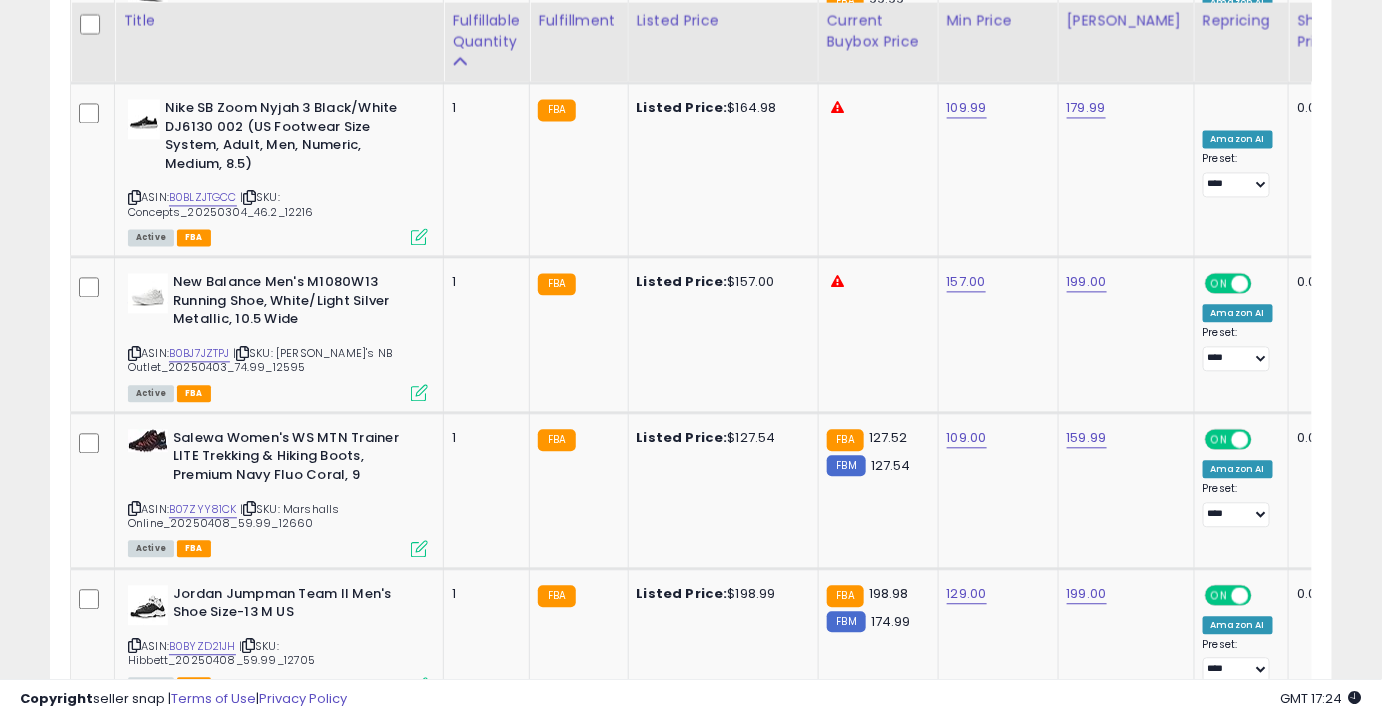 scroll, scrollTop: 3832, scrollLeft: 0, axis: vertical 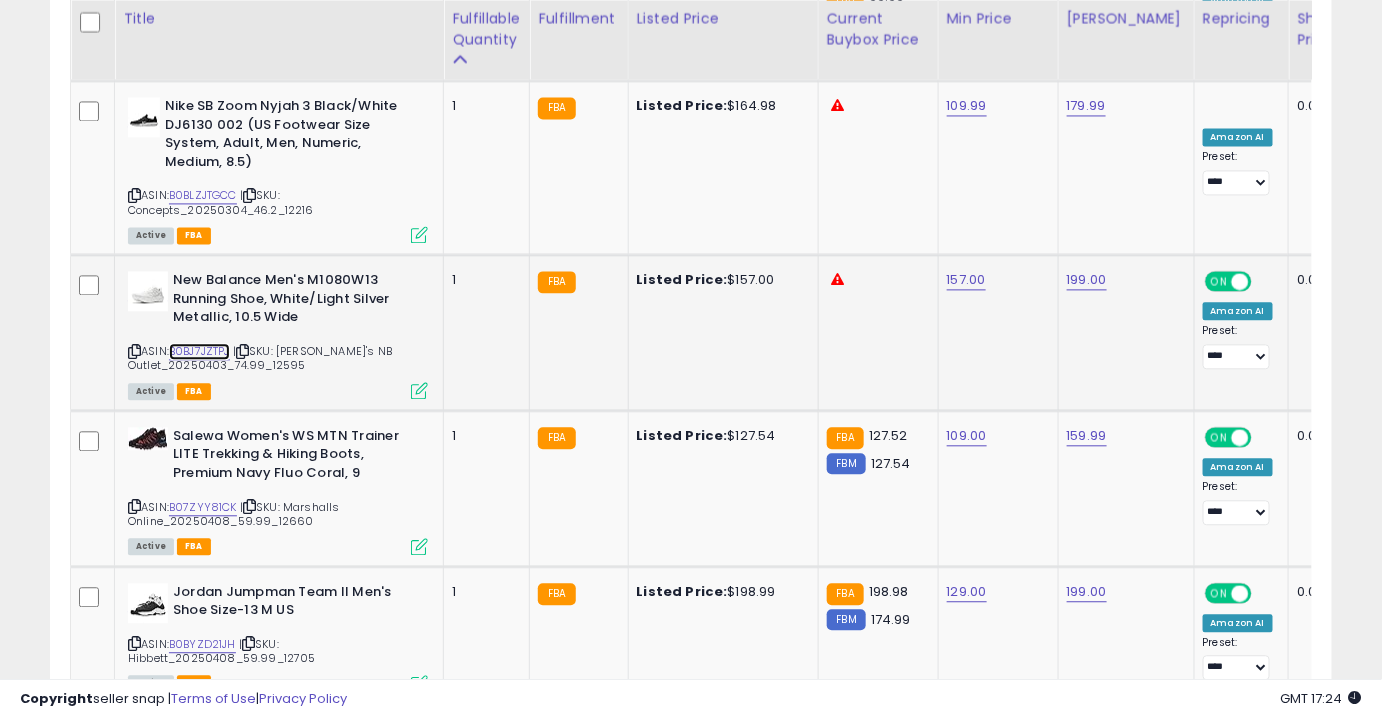 click on "B0BJ7JZTPJ" at bounding box center [199, 351] 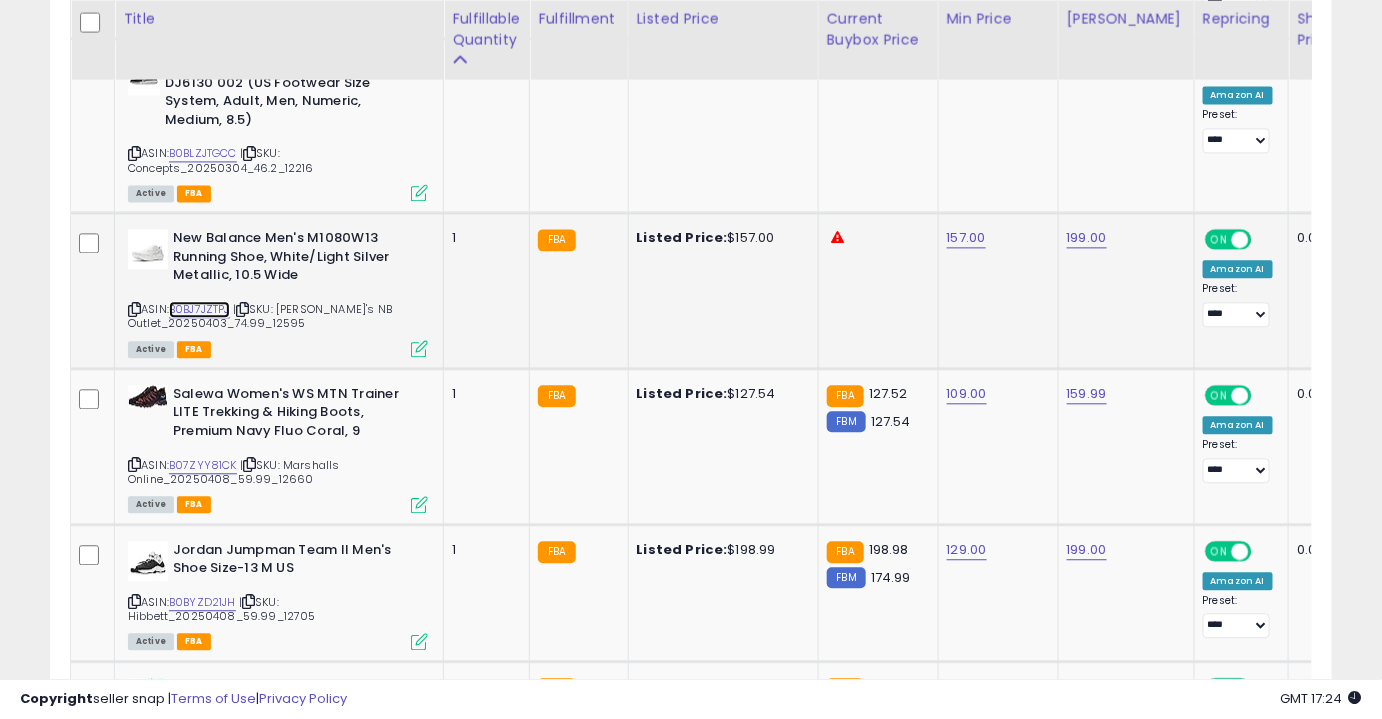 scroll, scrollTop: 3879, scrollLeft: 0, axis: vertical 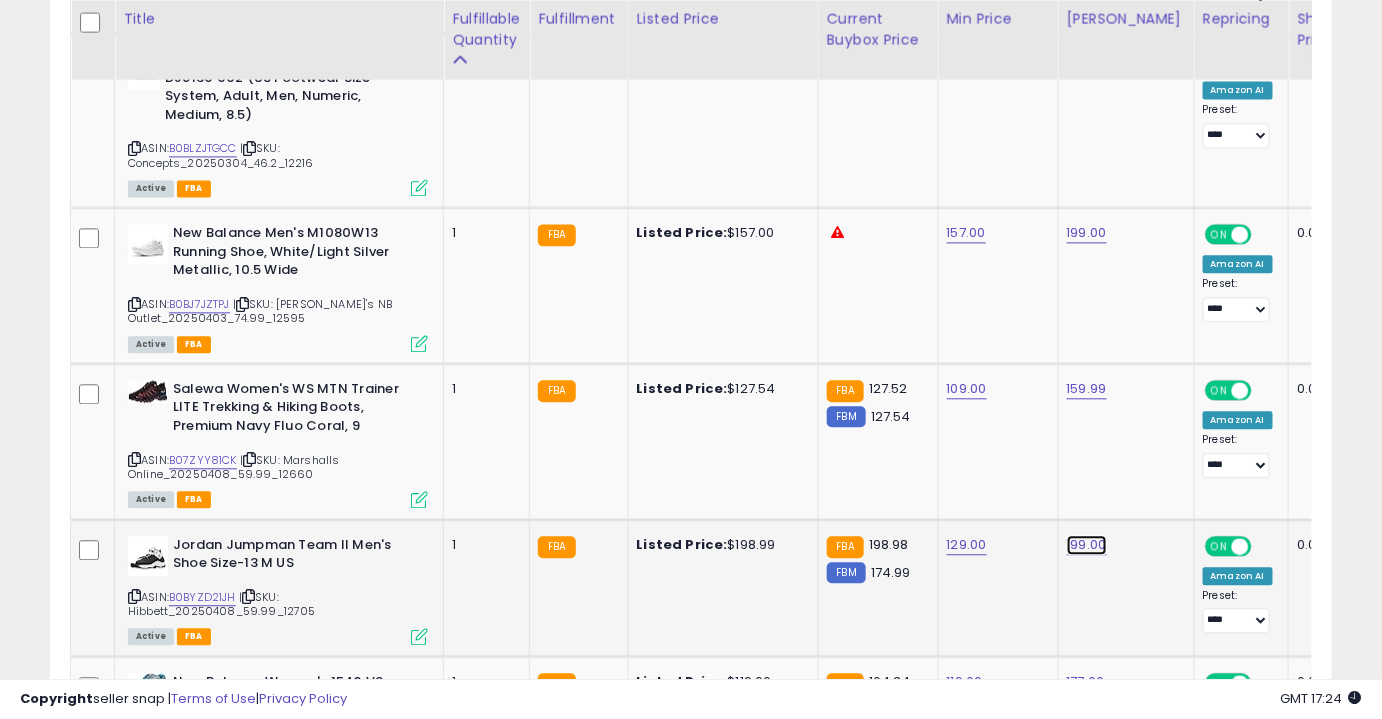 click on "199.00" at bounding box center (1087, -2805) 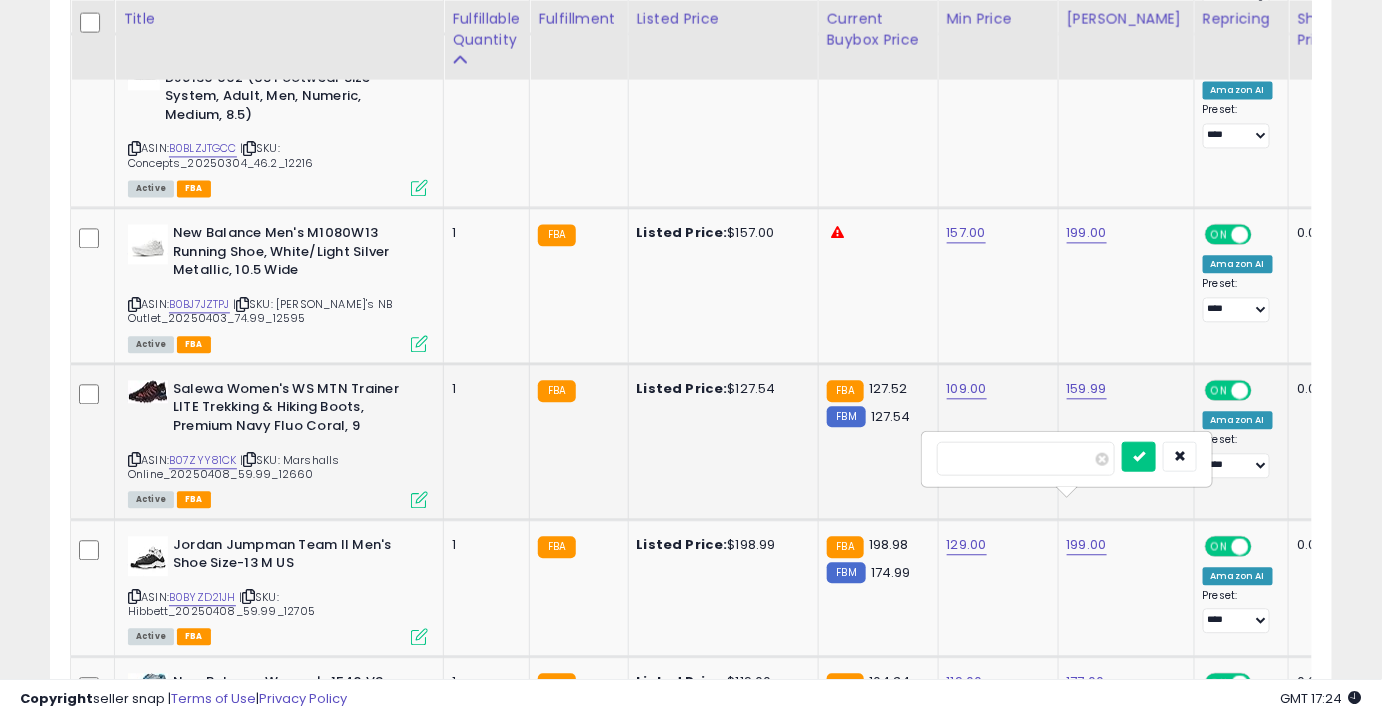 drag, startPoint x: 1020, startPoint y: 454, endPoint x: 872, endPoint y: 464, distance: 148.33745 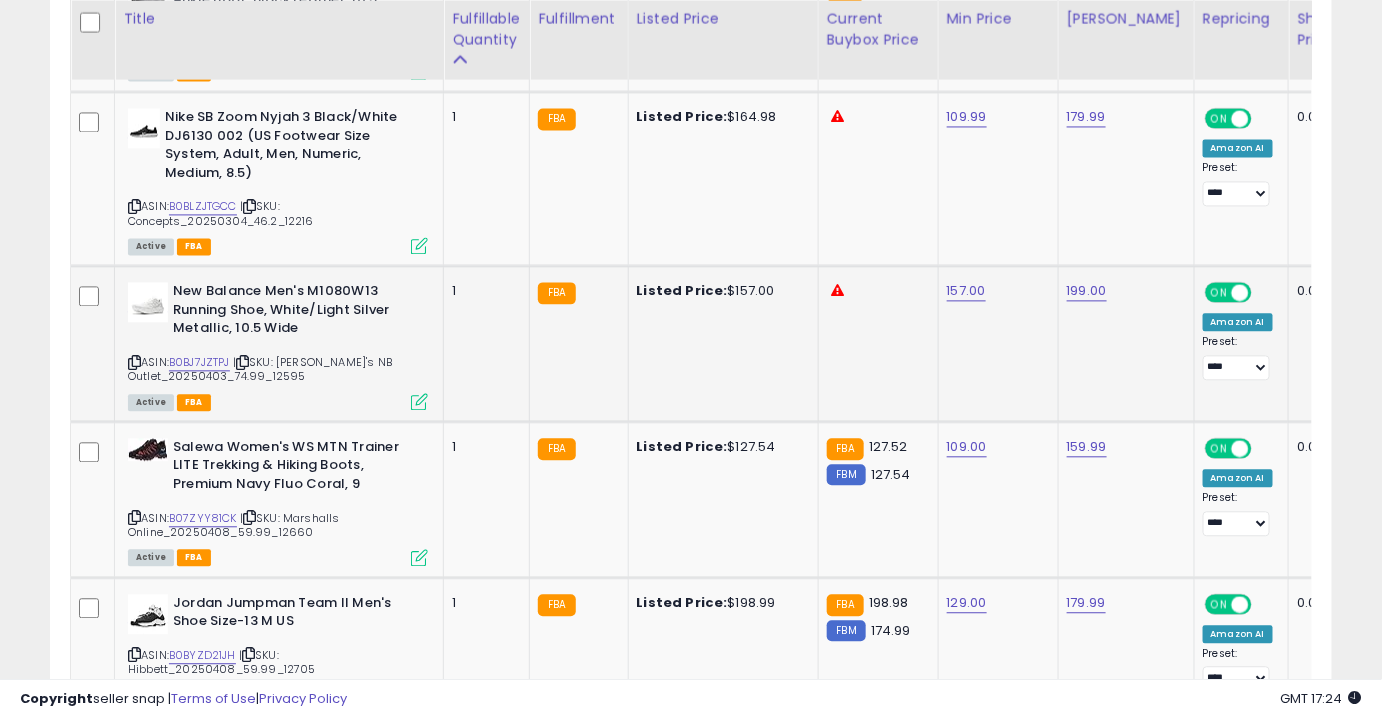 scroll, scrollTop: 3821, scrollLeft: 0, axis: vertical 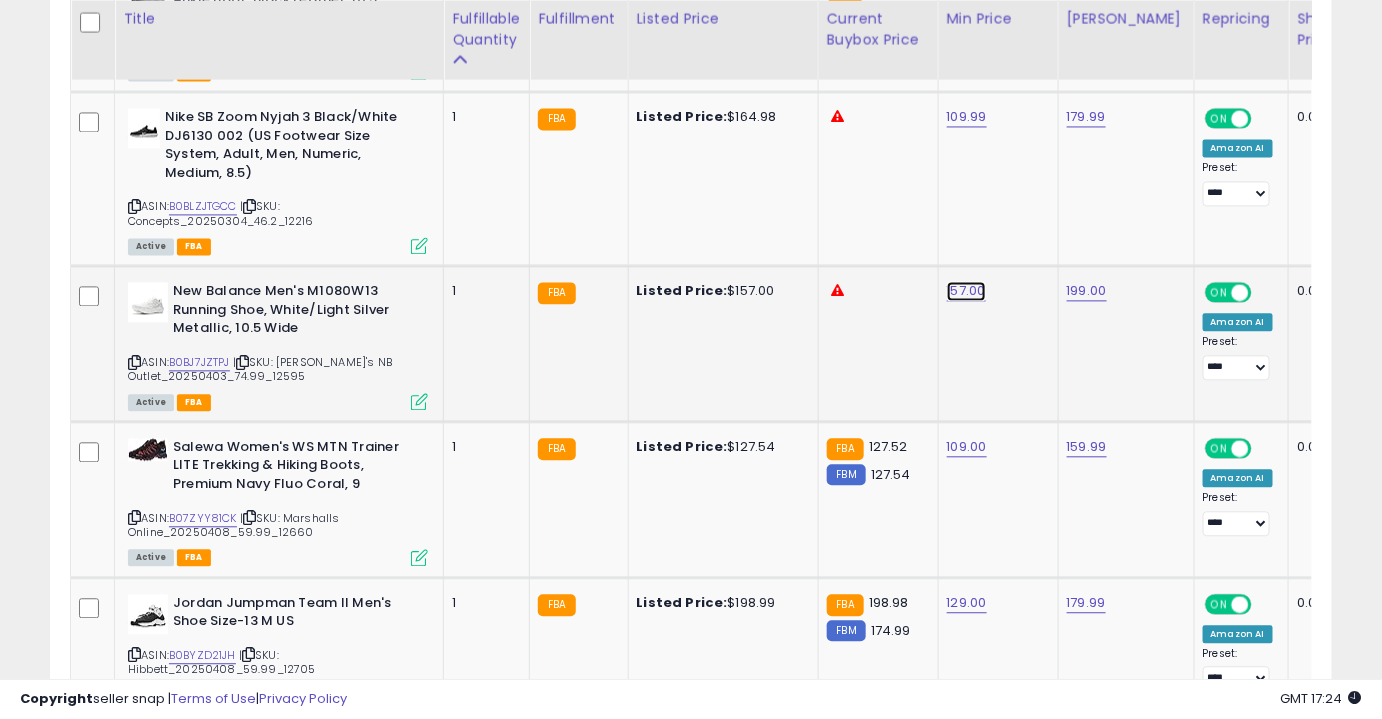 click on "157.00" at bounding box center (967, -2747) 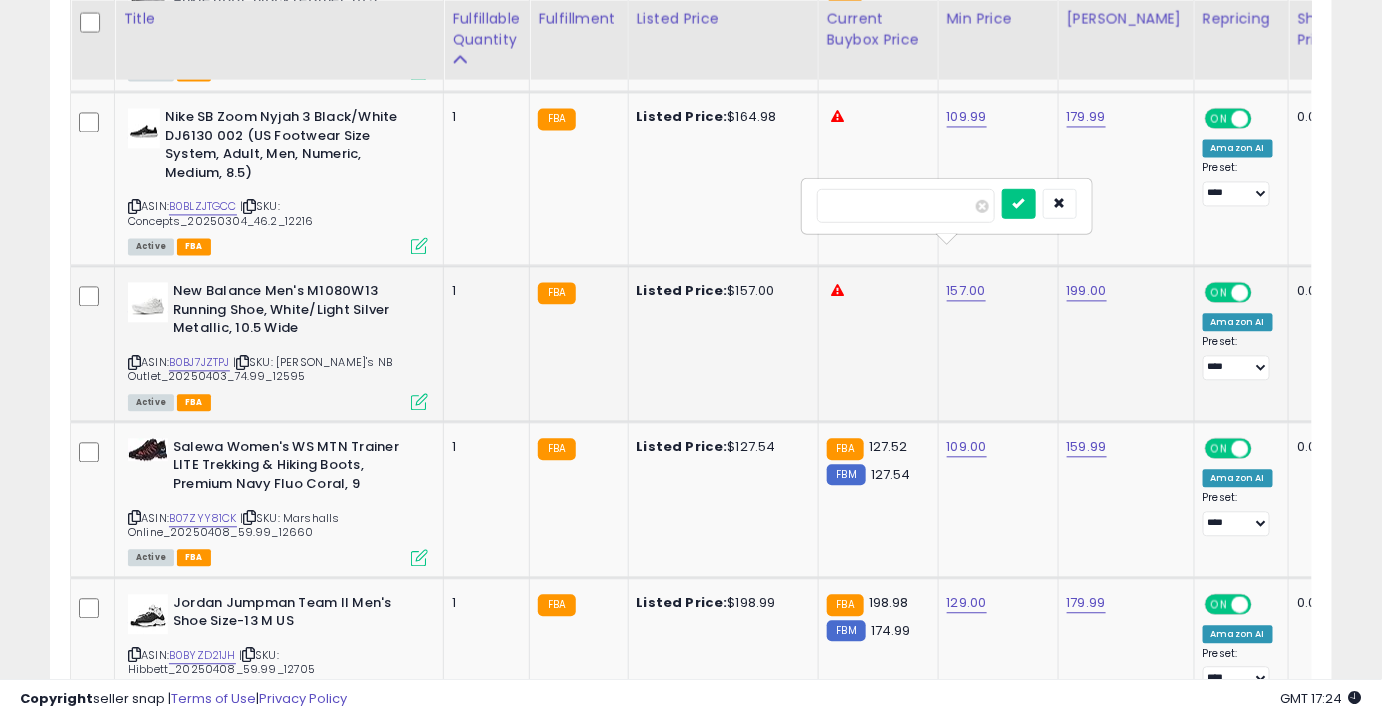 drag, startPoint x: 939, startPoint y: 212, endPoint x: 822, endPoint y: 220, distance: 117.273186 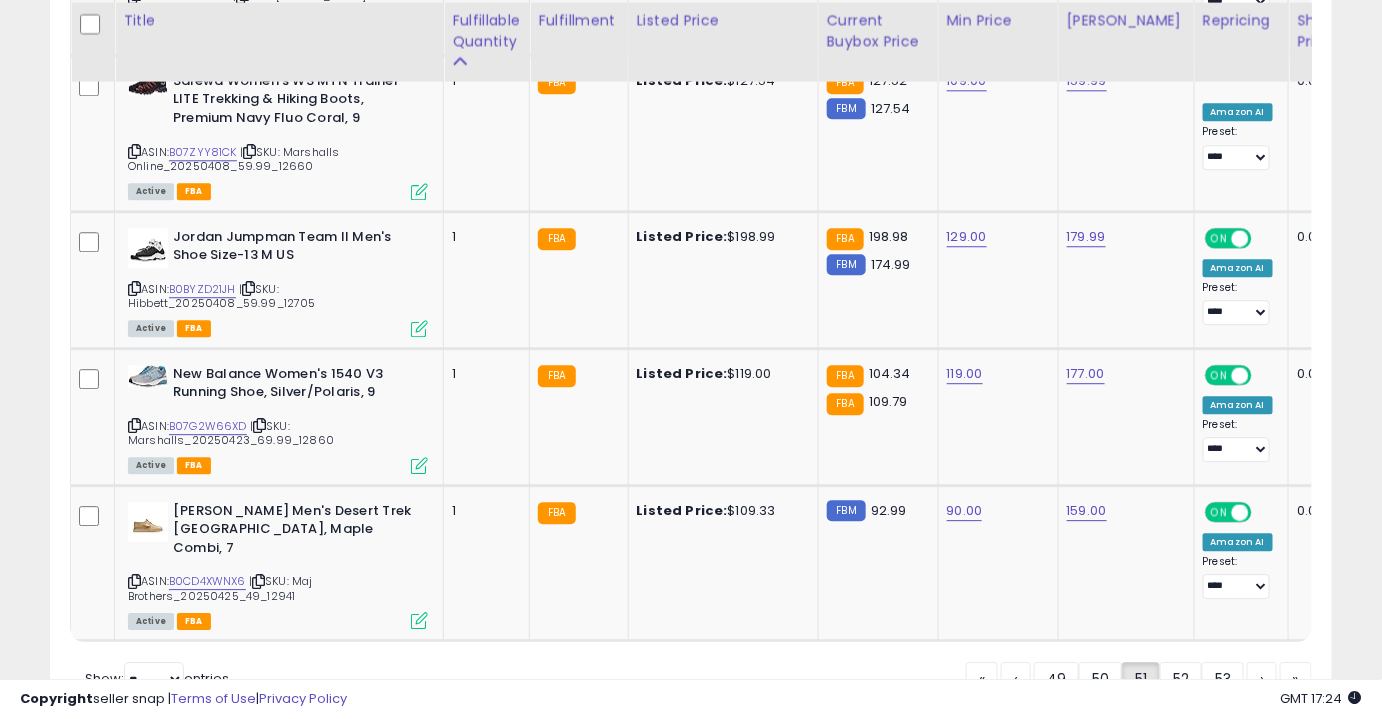scroll, scrollTop: 4190, scrollLeft: 0, axis: vertical 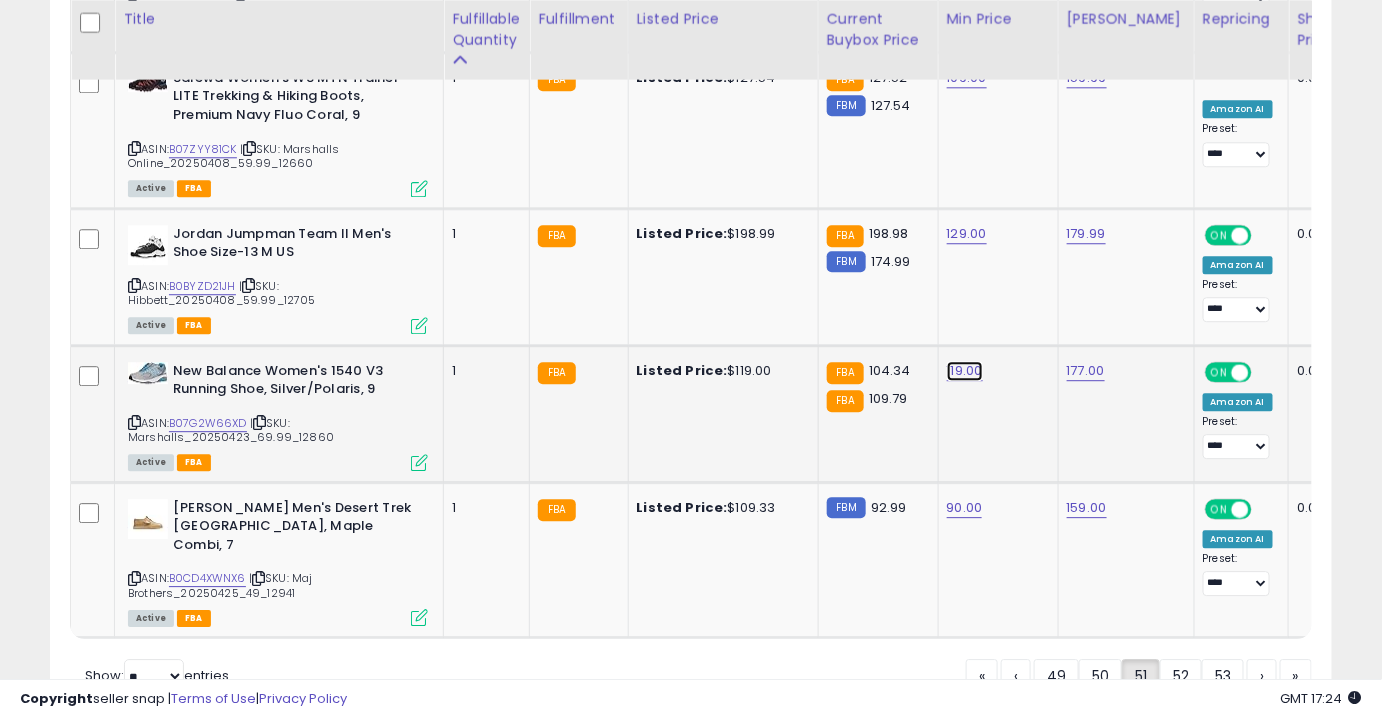 click on "119.00" at bounding box center [967, -3116] 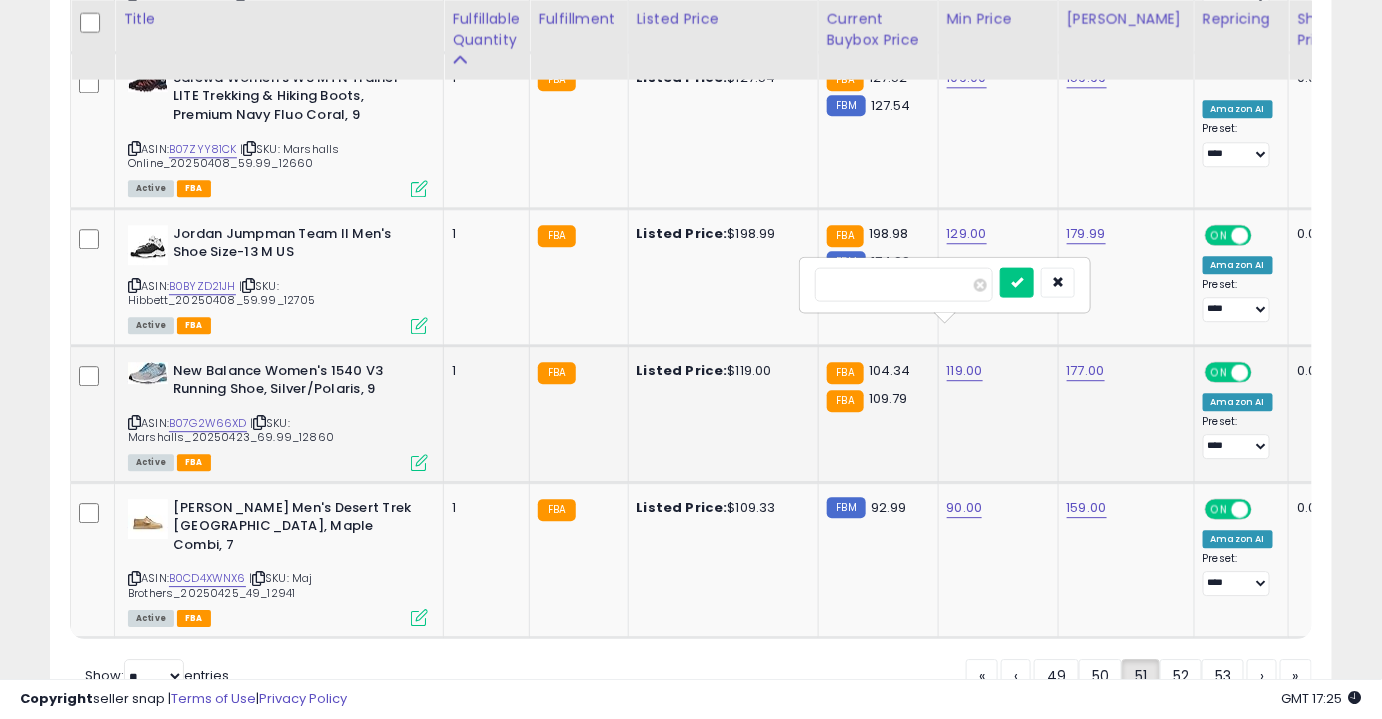 click at bounding box center [1017, 282] 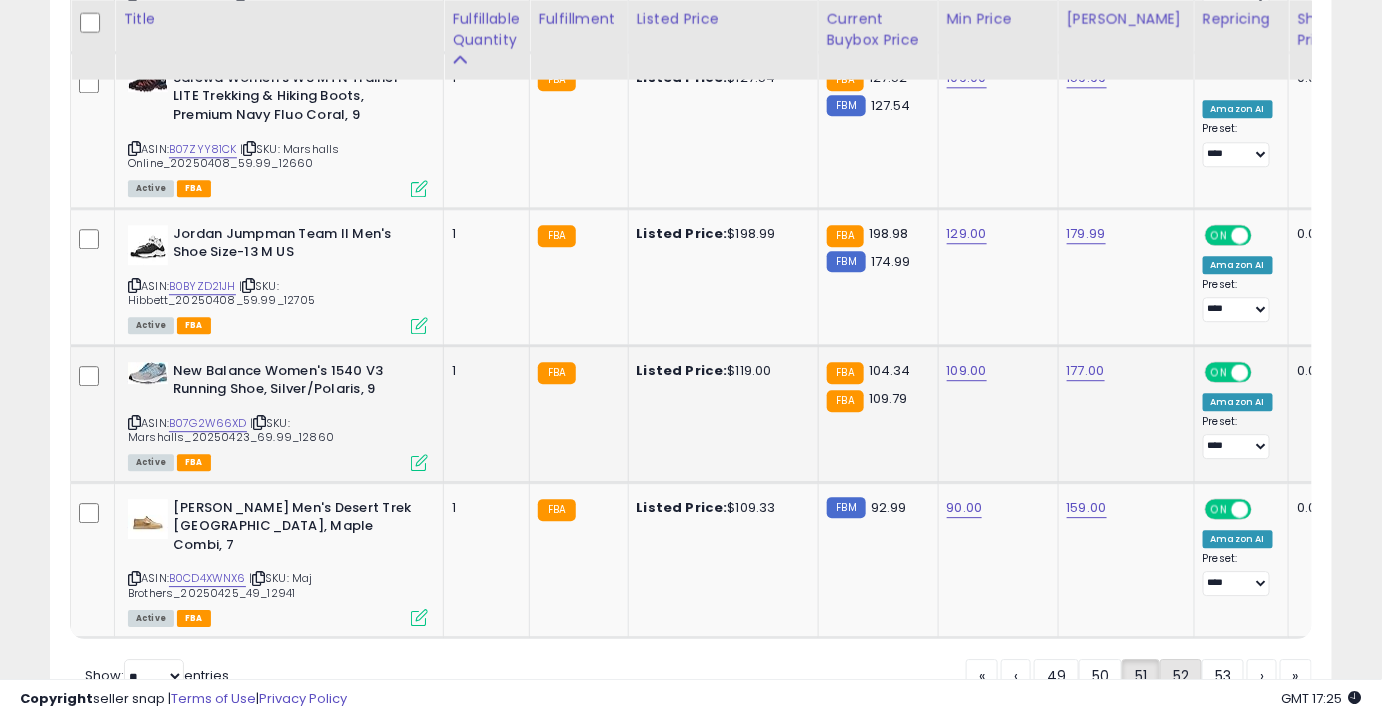 click on "52" 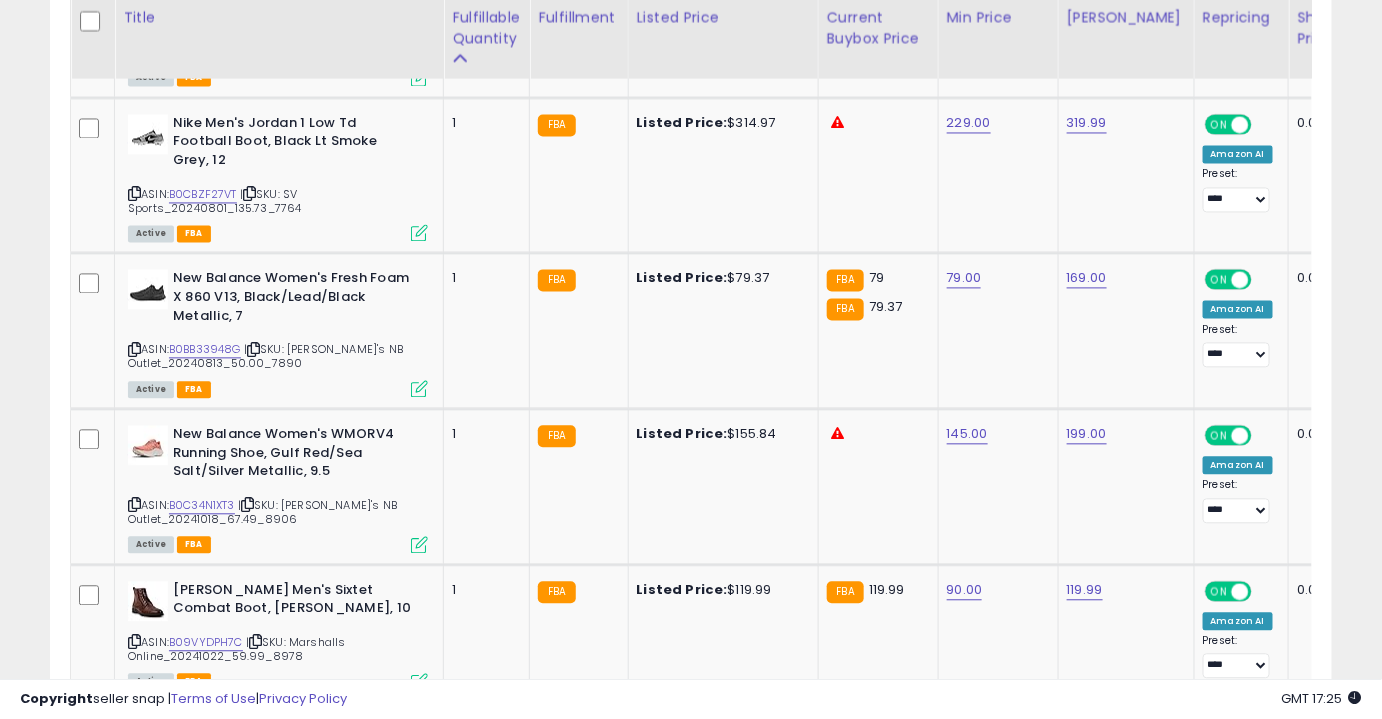 scroll, scrollTop: 1248, scrollLeft: 0, axis: vertical 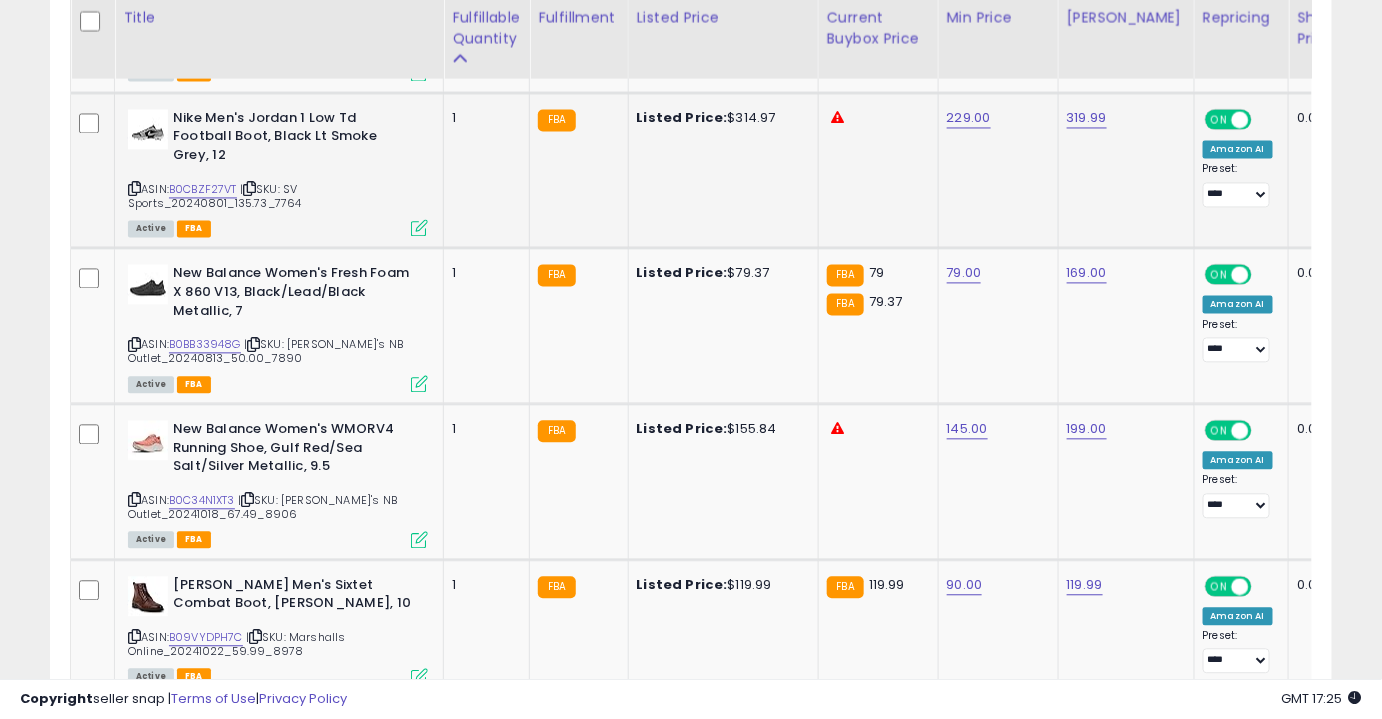click on "ASIN:  B0CBZF27VT    |   SKU: SV Sports_20240801_135.73_7764 Active FBA" at bounding box center [278, 173] 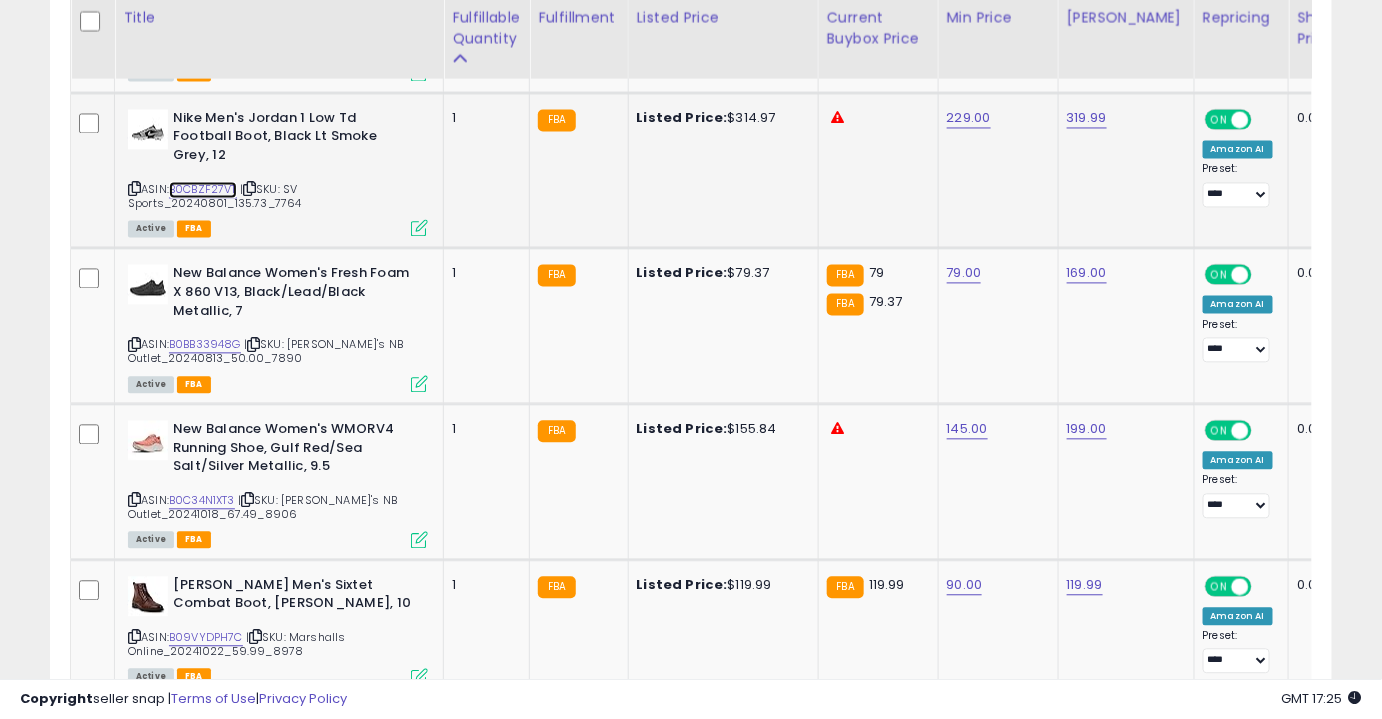 click on "B0CBZF27VT" at bounding box center [203, 190] 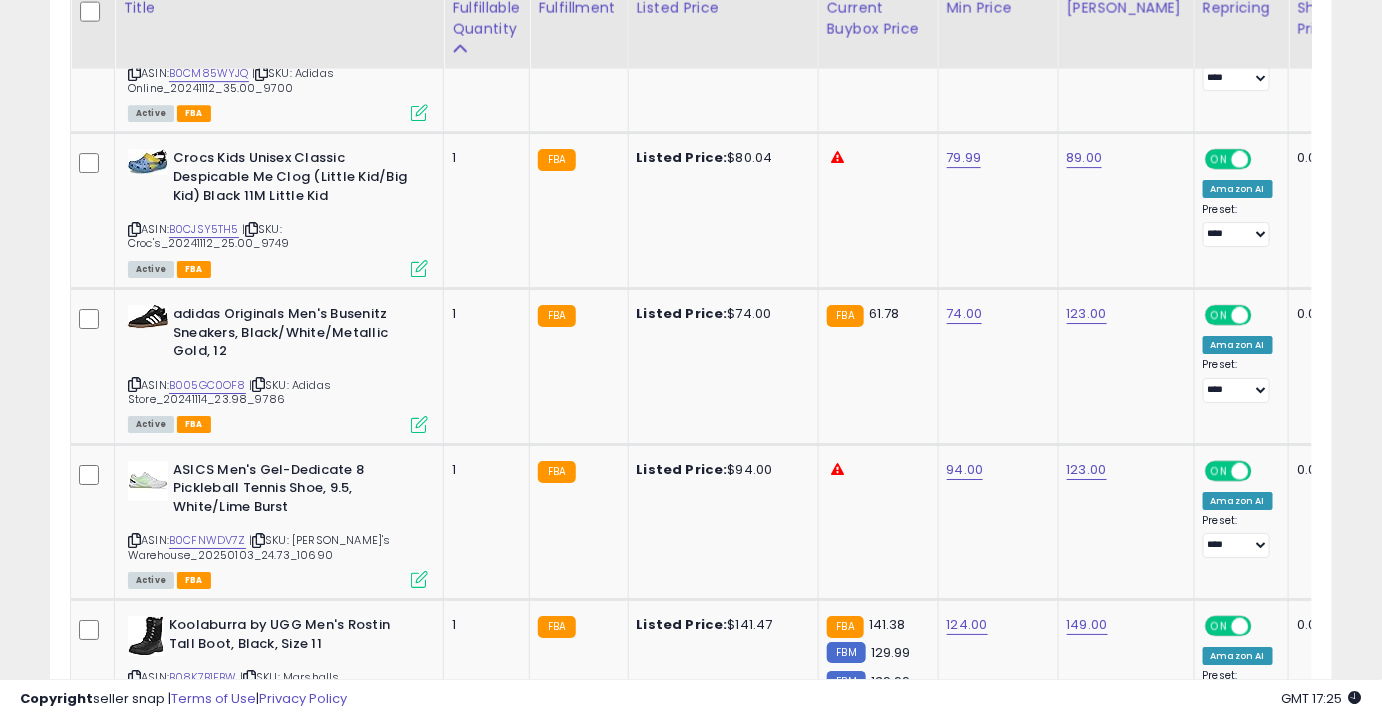 scroll, scrollTop: 2109, scrollLeft: 0, axis: vertical 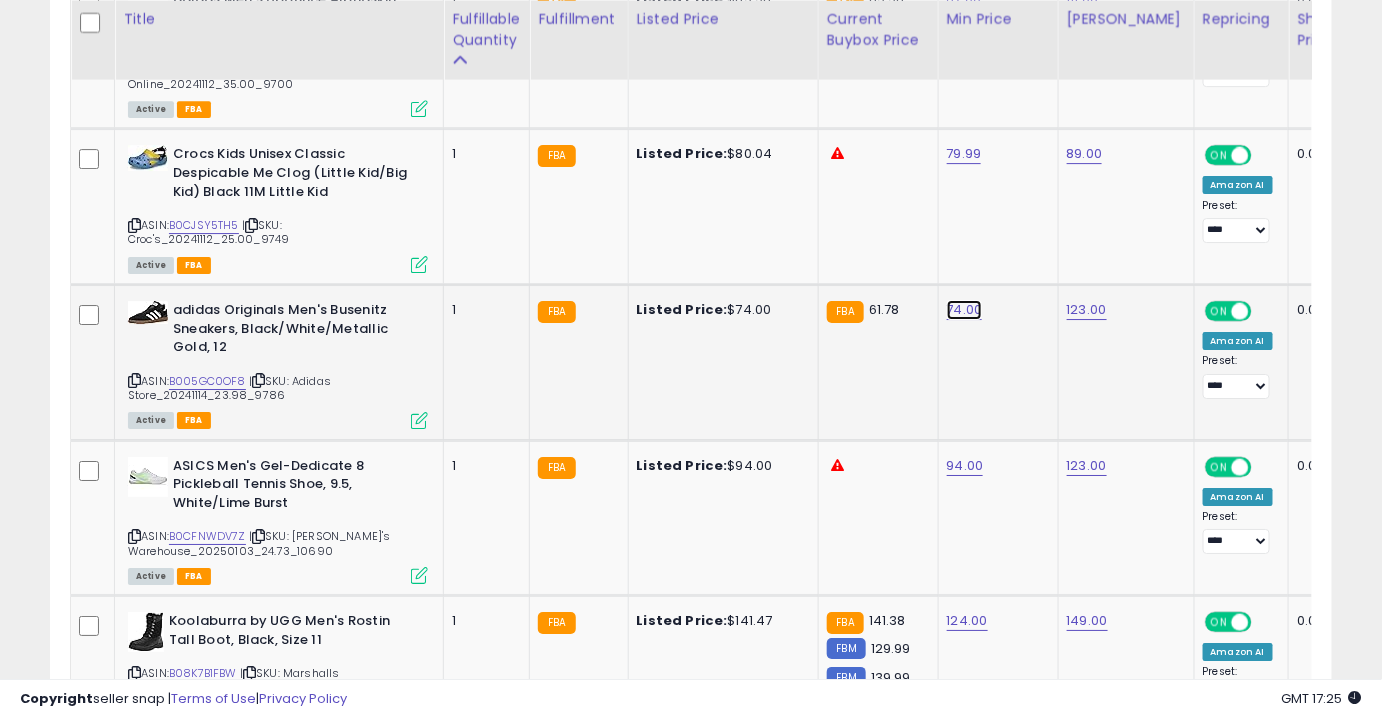 click on "74.00" at bounding box center [967, -1035] 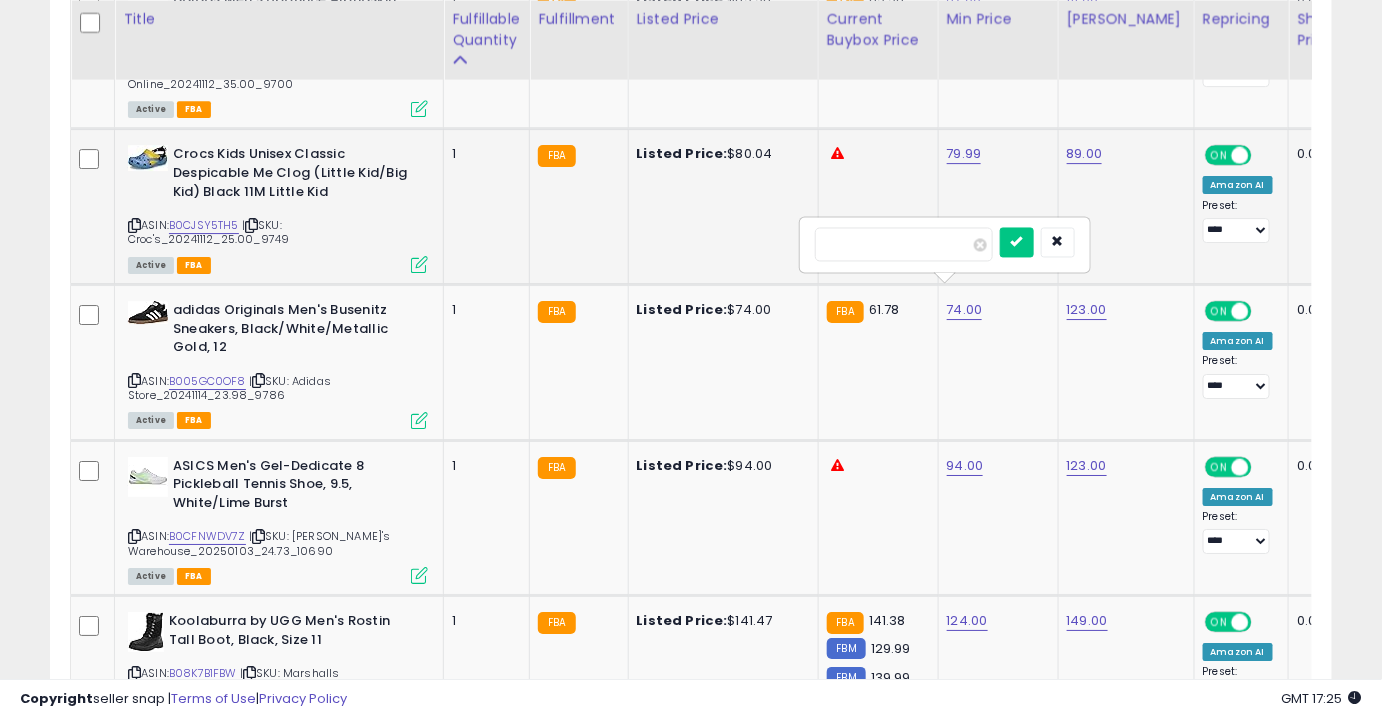 drag, startPoint x: 915, startPoint y: 247, endPoint x: 794, endPoint y: 254, distance: 121.20231 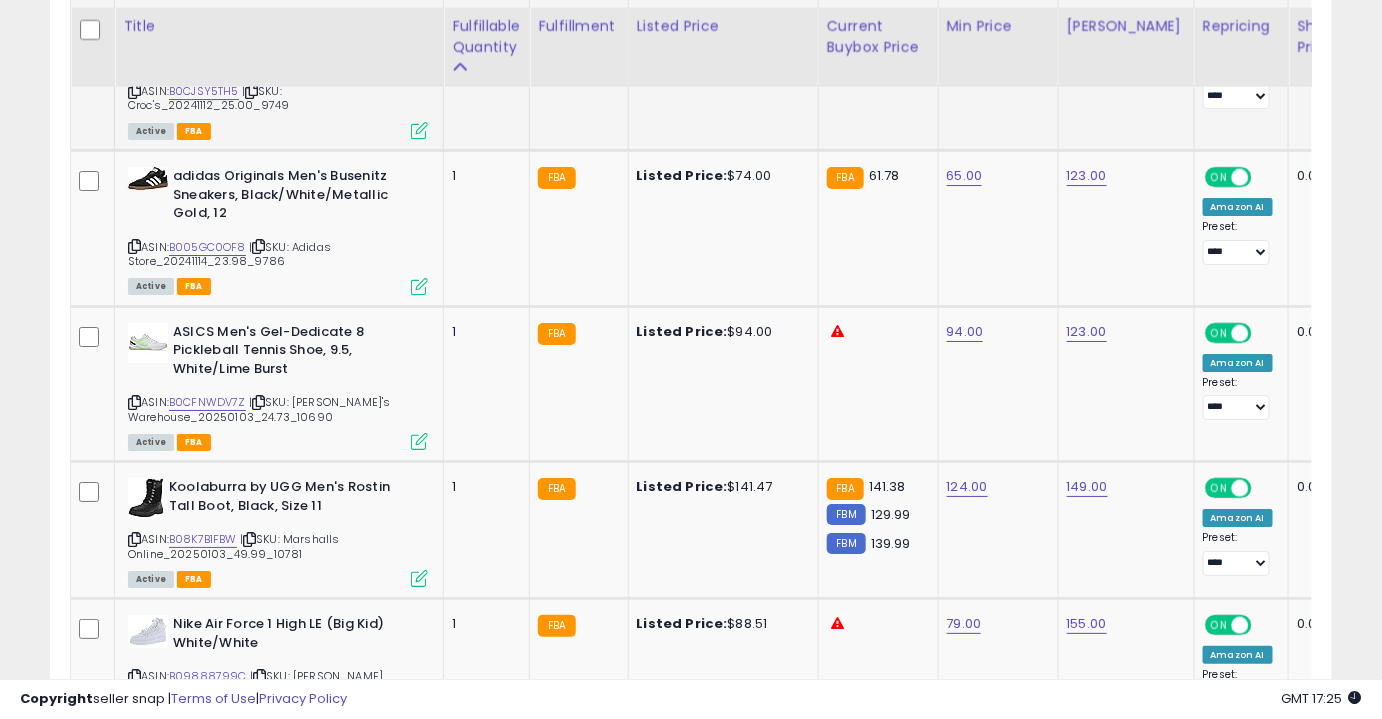 scroll, scrollTop: 2251, scrollLeft: 0, axis: vertical 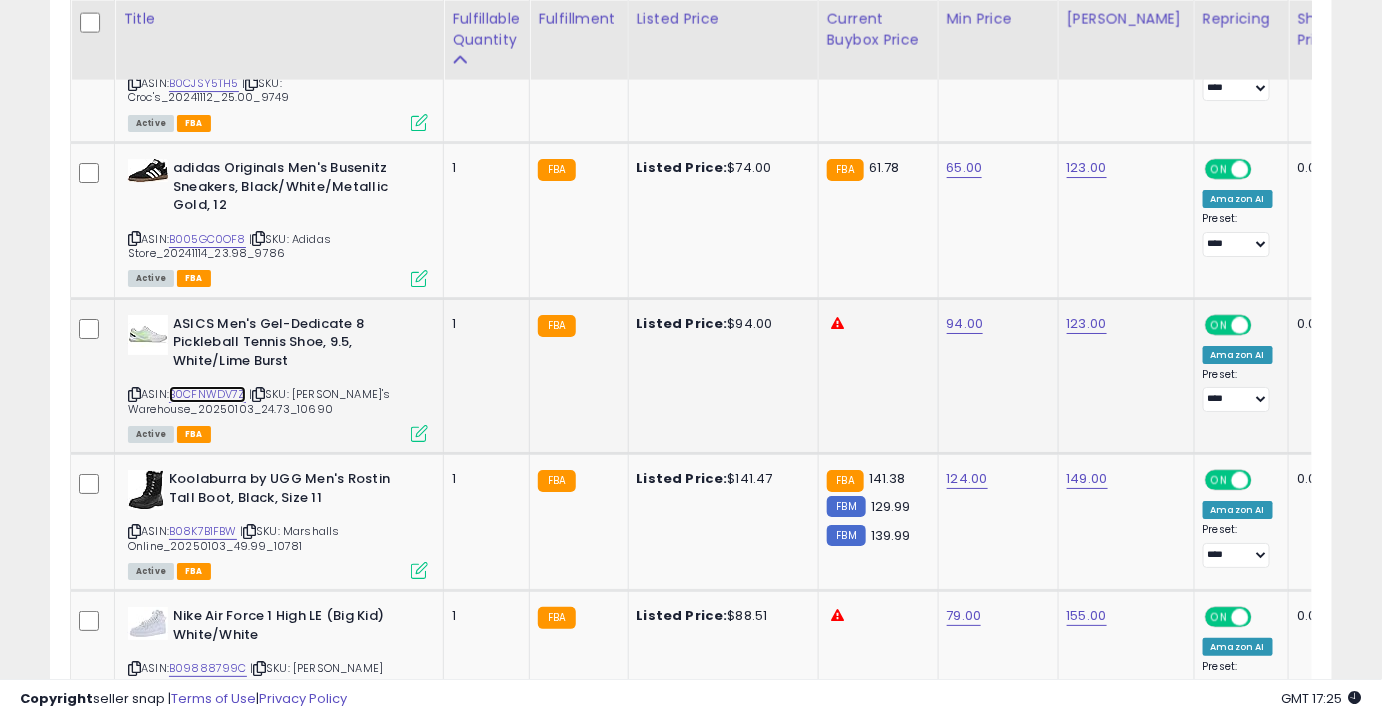 click on "B0CFNWDV7Z" at bounding box center (207, 394) 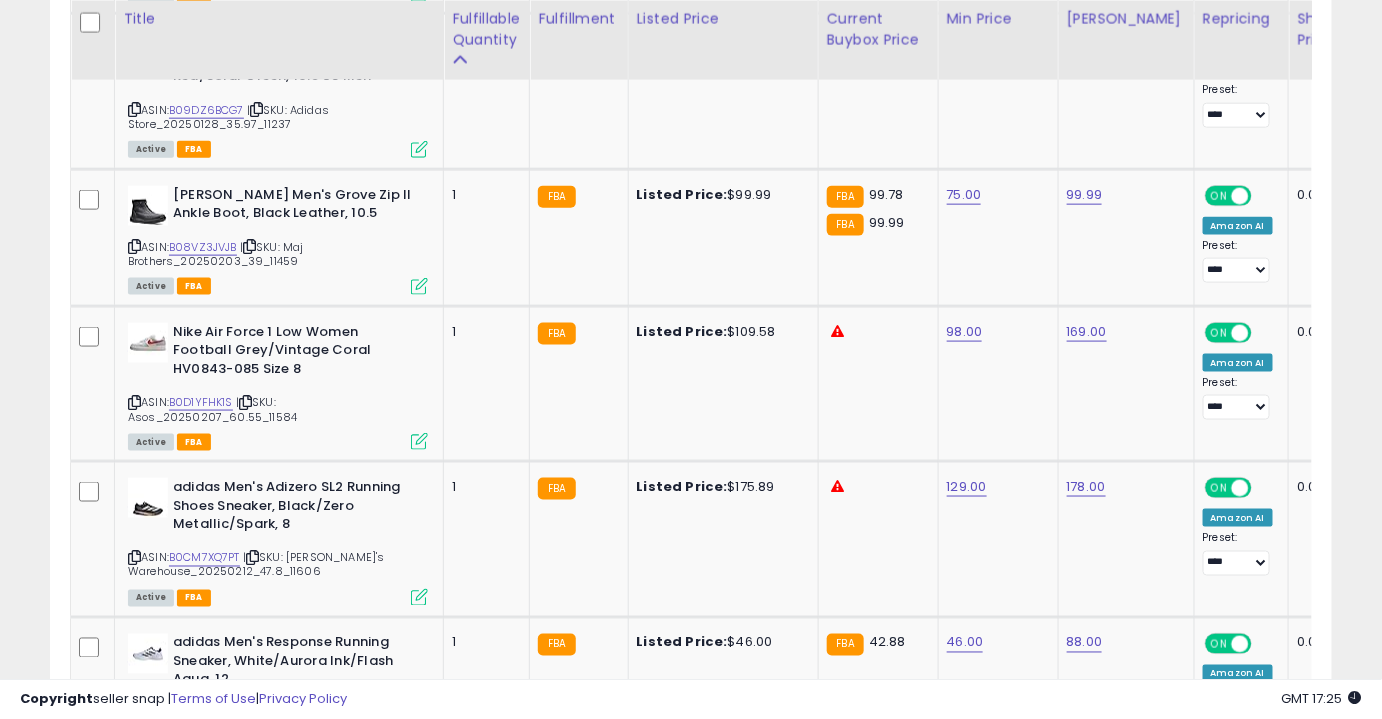 scroll, scrollTop: 3258, scrollLeft: 0, axis: vertical 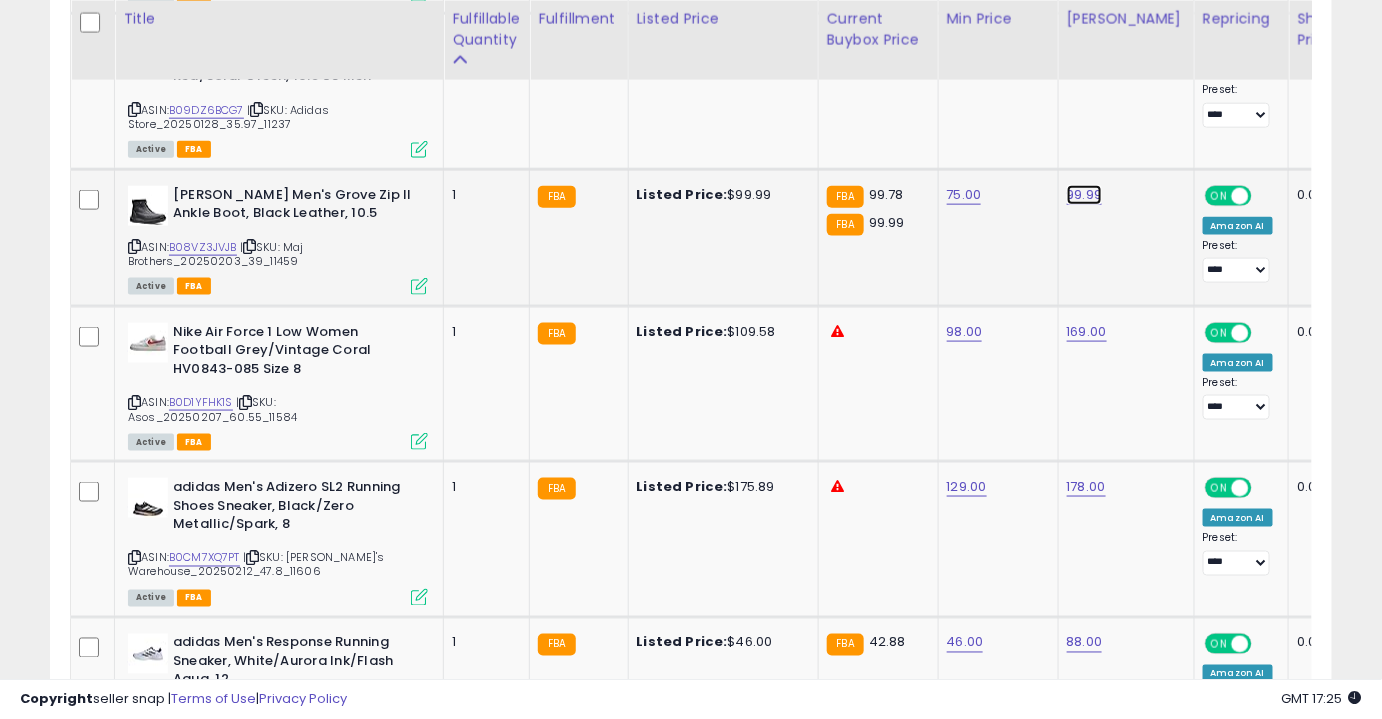click on "99.99" at bounding box center (1087, -2184) 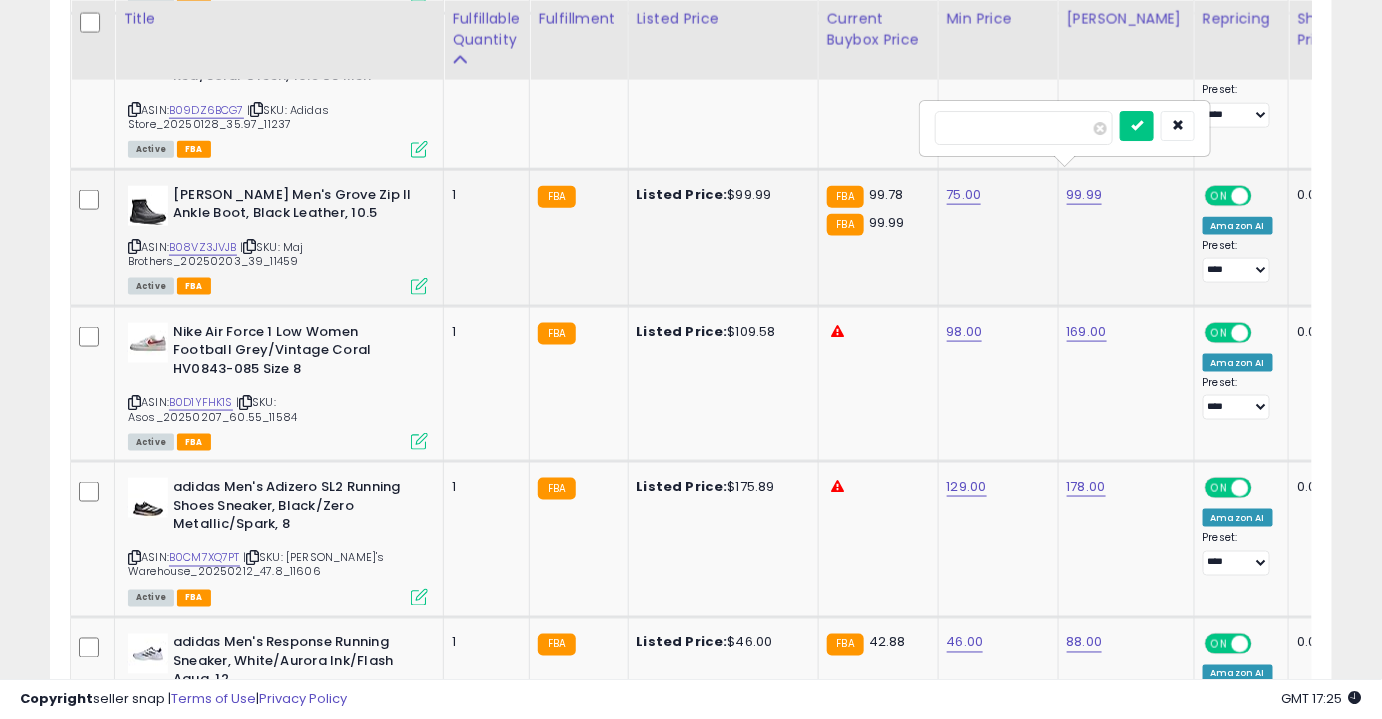 click at bounding box center [1137, 126] 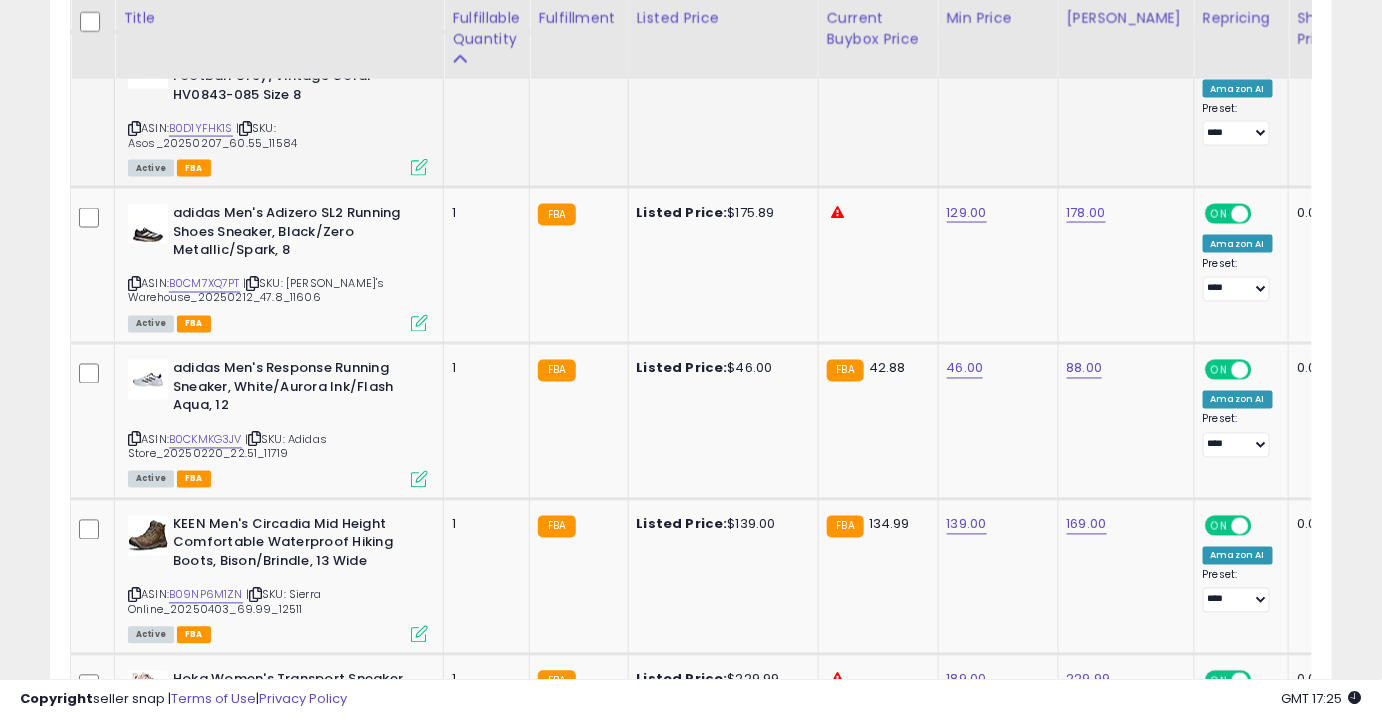 scroll, scrollTop: 3533, scrollLeft: 0, axis: vertical 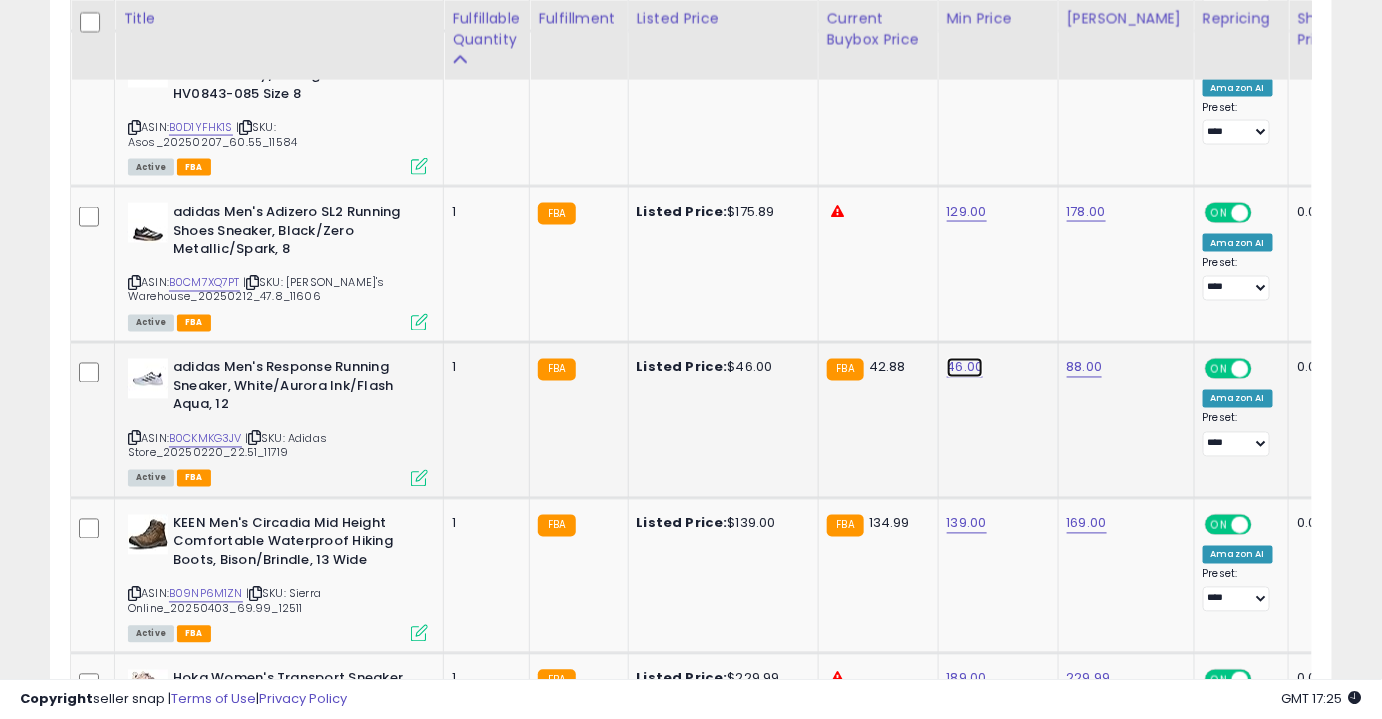 click on "46.00" at bounding box center (967, -2459) 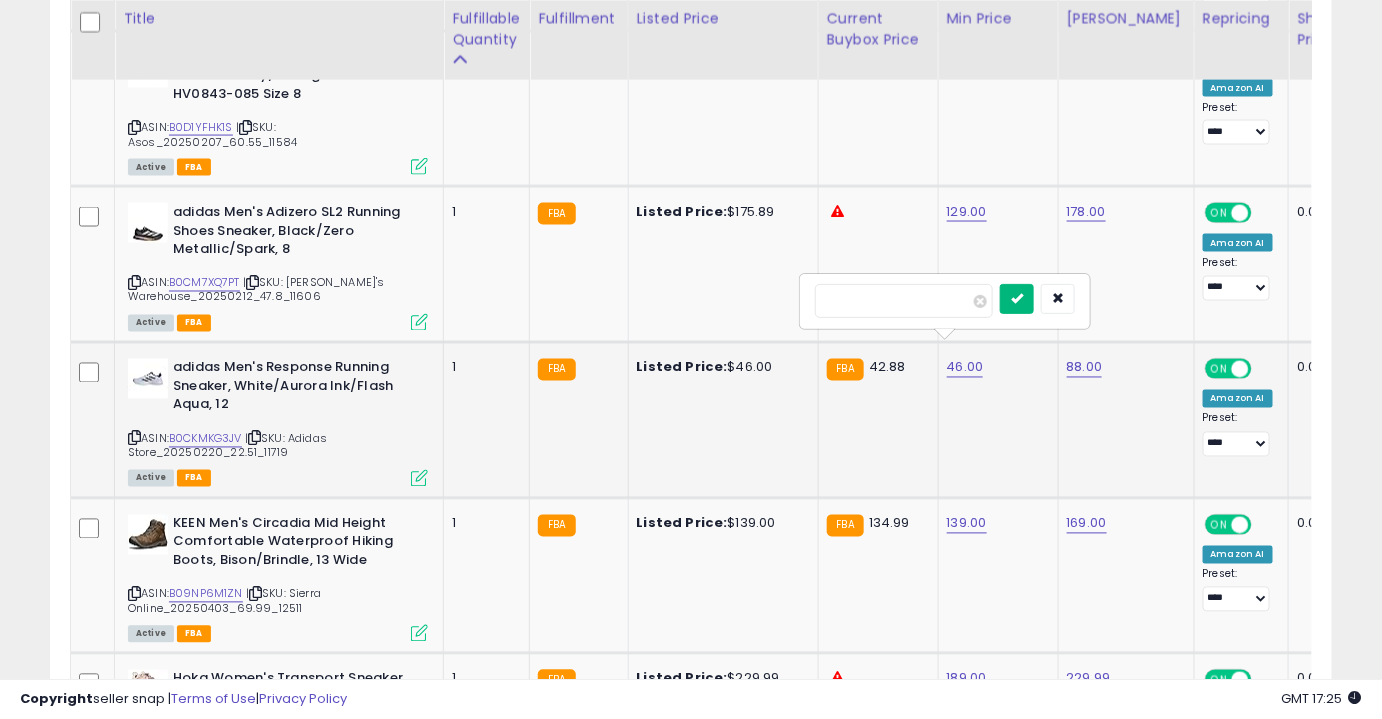 click at bounding box center (1017, 299) 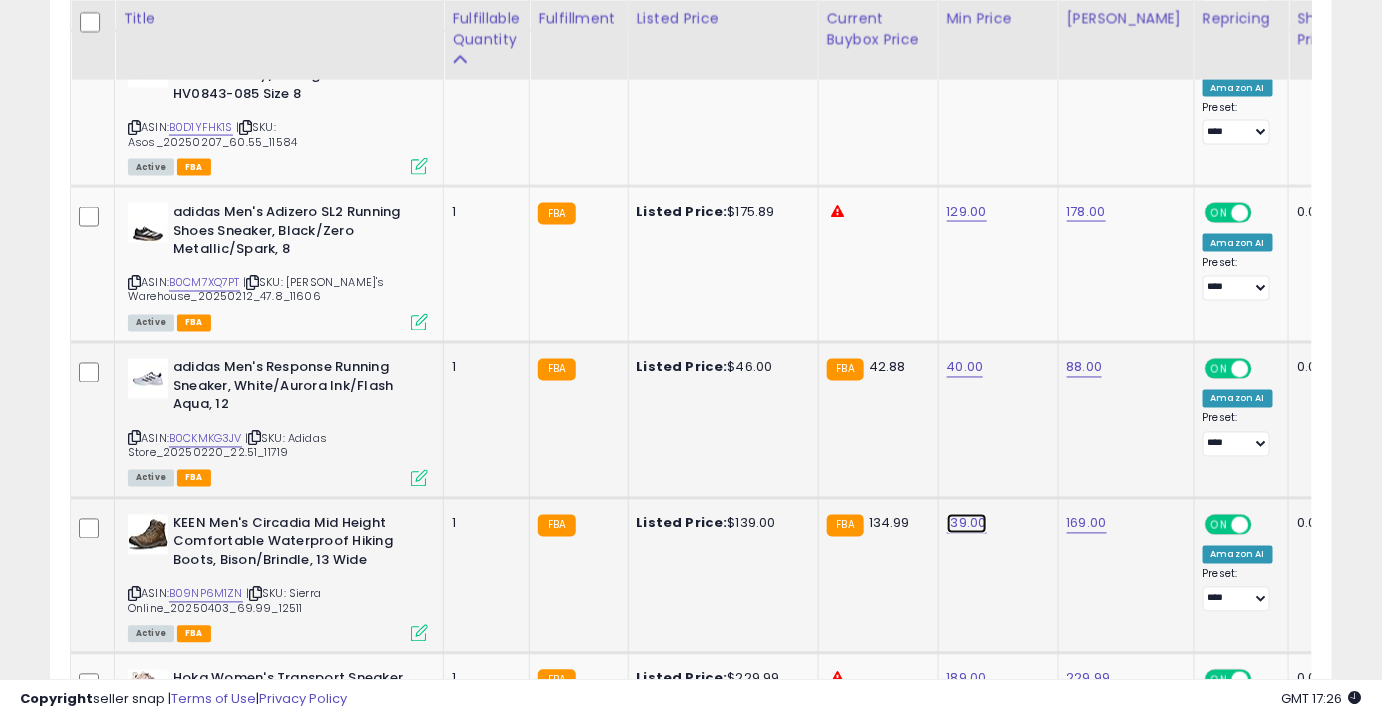 click on "139.00" at bounding box center [967, -2459] 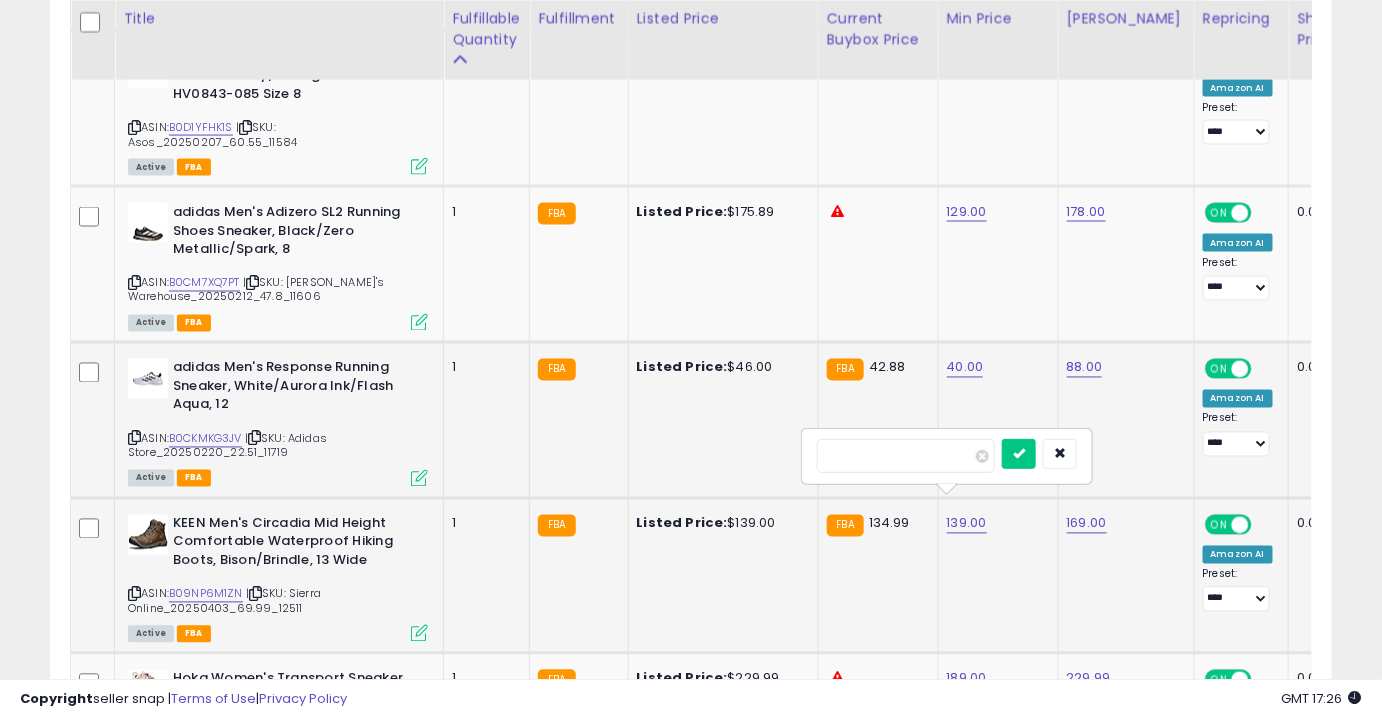 click at bounding box center [1019, 454] 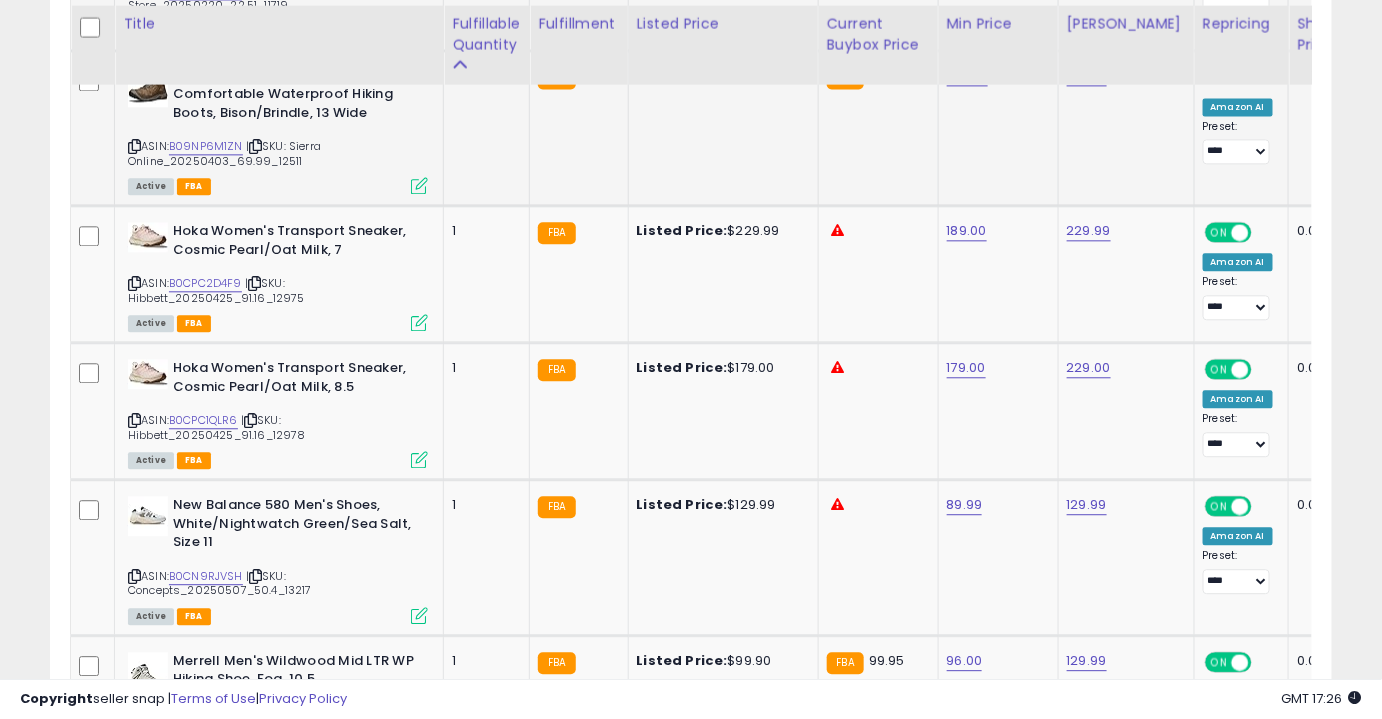 scroll, scrollTop: 3992, scrollLeft: 0, axis: vertical 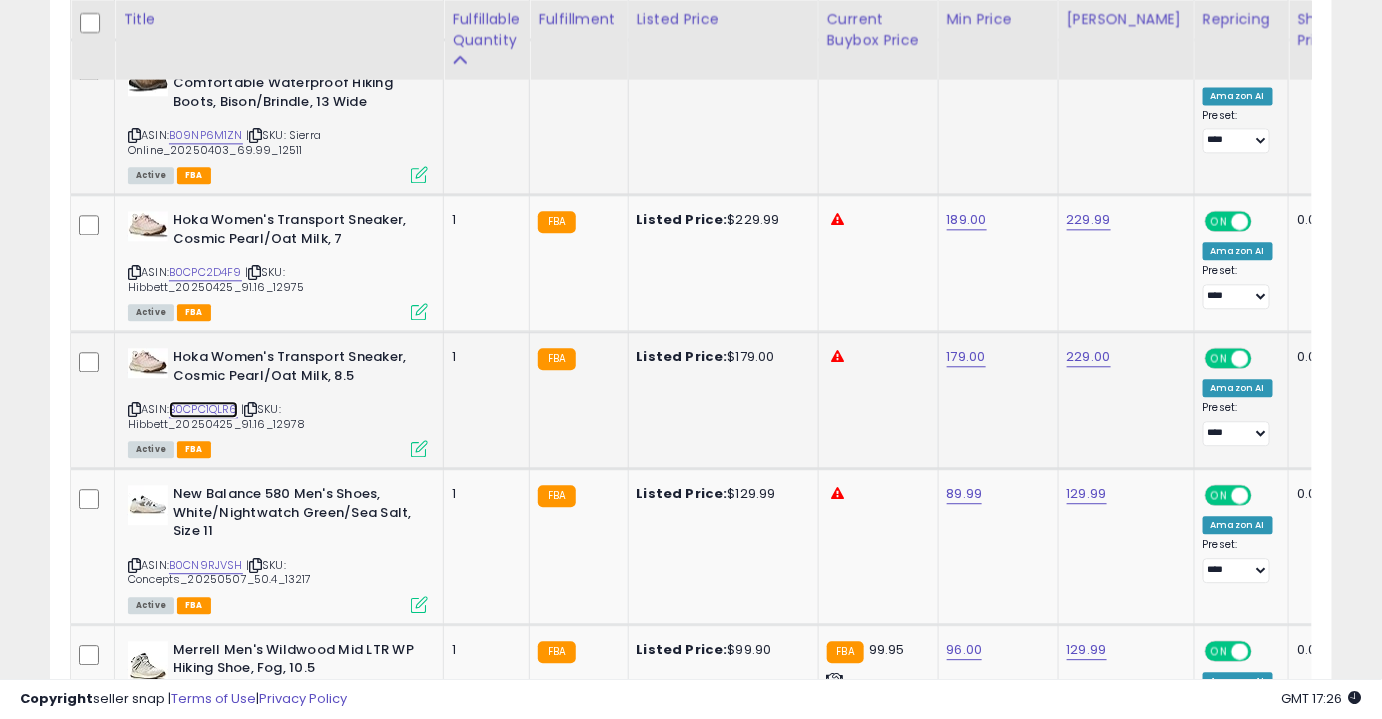 click on "B0CPC1QLR6" at bounding box center [203, 409] 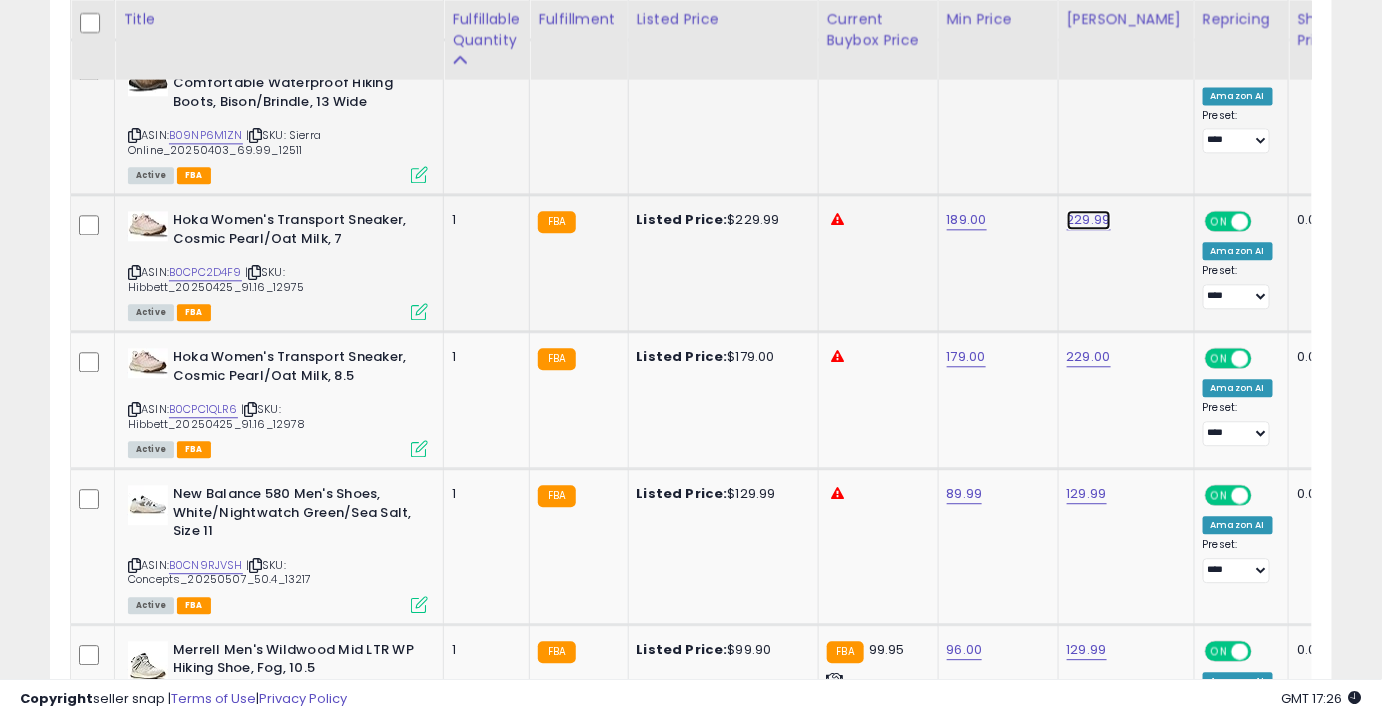 click on "229.99" at bounding box center (1087, -2918) 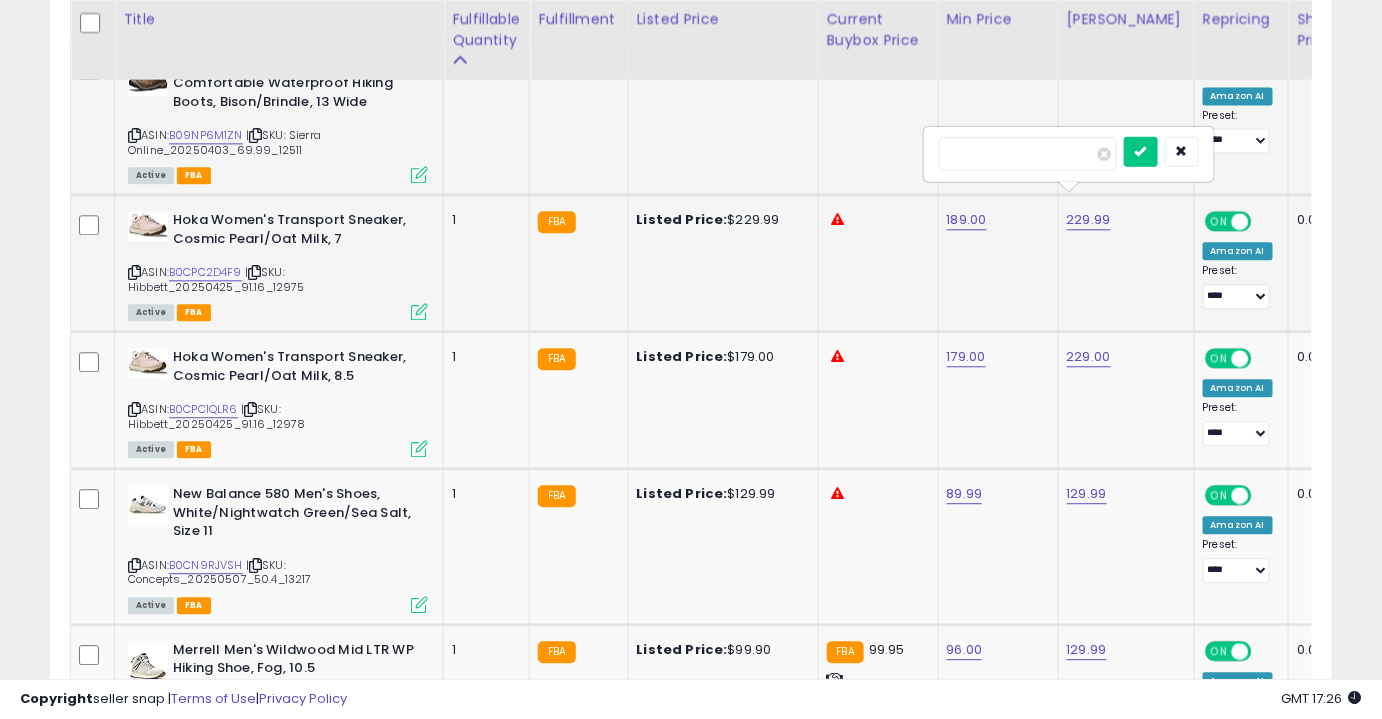 click on "******" at bounding box center (1028, 153) 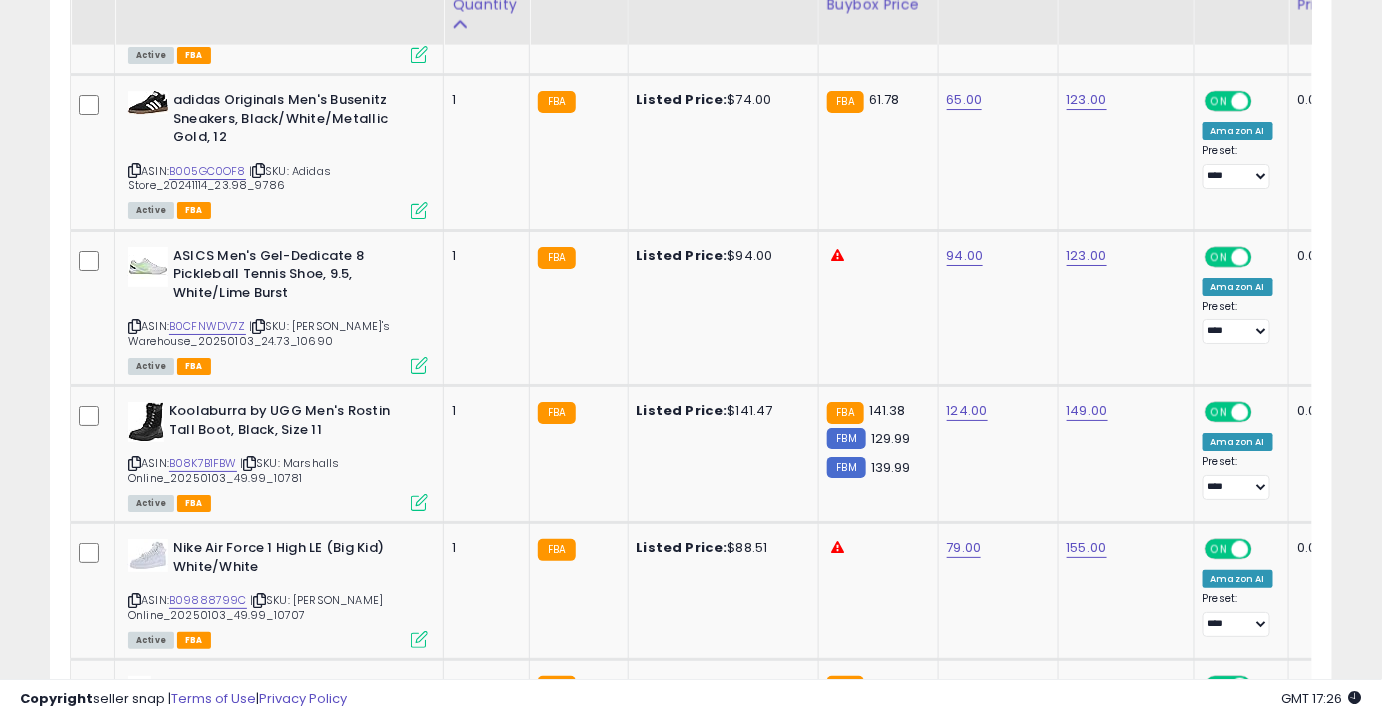 scroll, scrollTop: 2228, scrollLeft: 0, axis: vertical 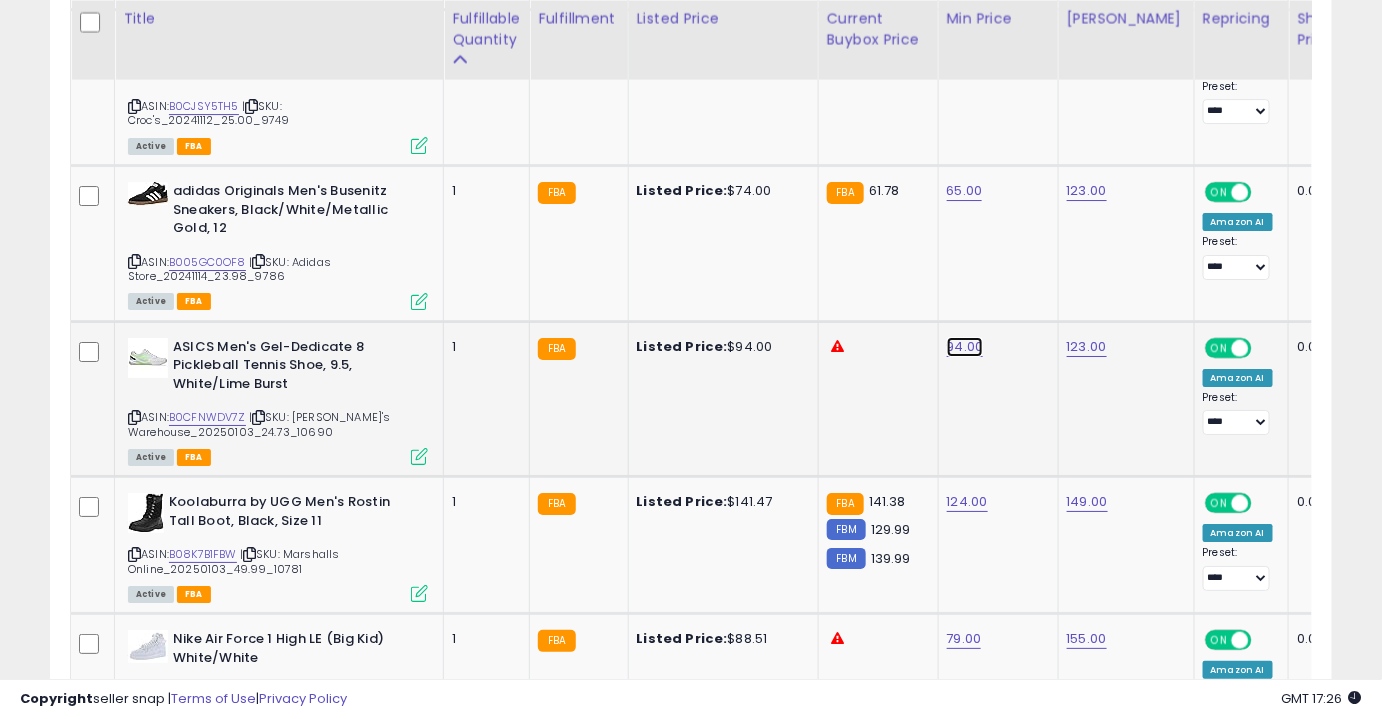 click on "94.00" at bounding box center (967, -1154) 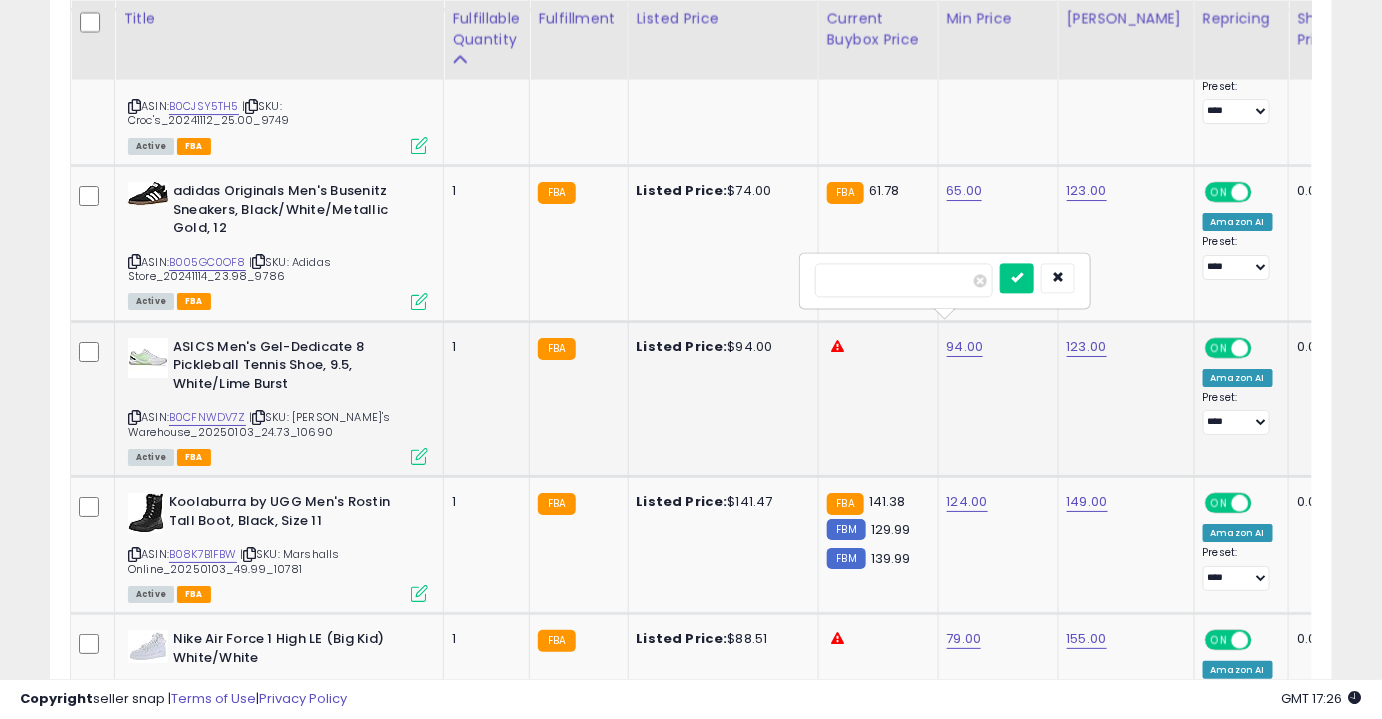 click at bounding box center (1017, 278) 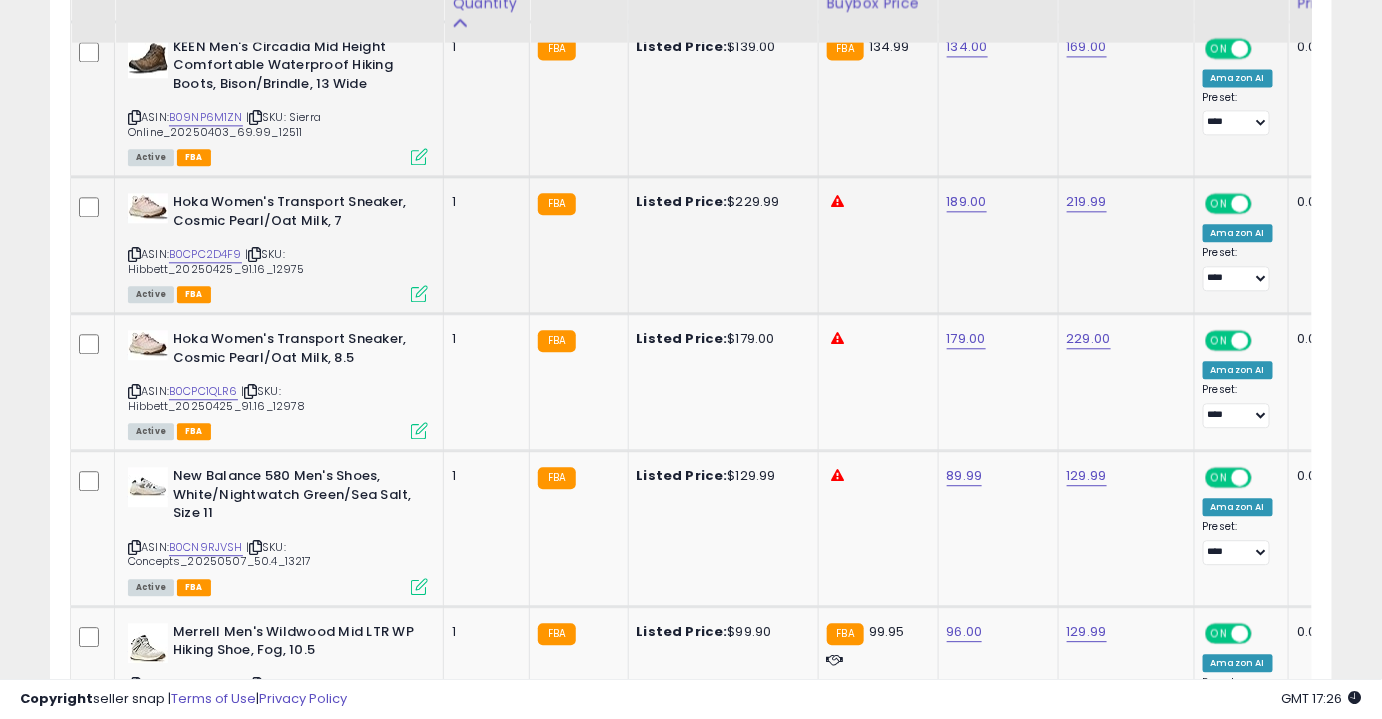 scroll, scrollTop: 4024, scrollLeft: 0, axis: vertical 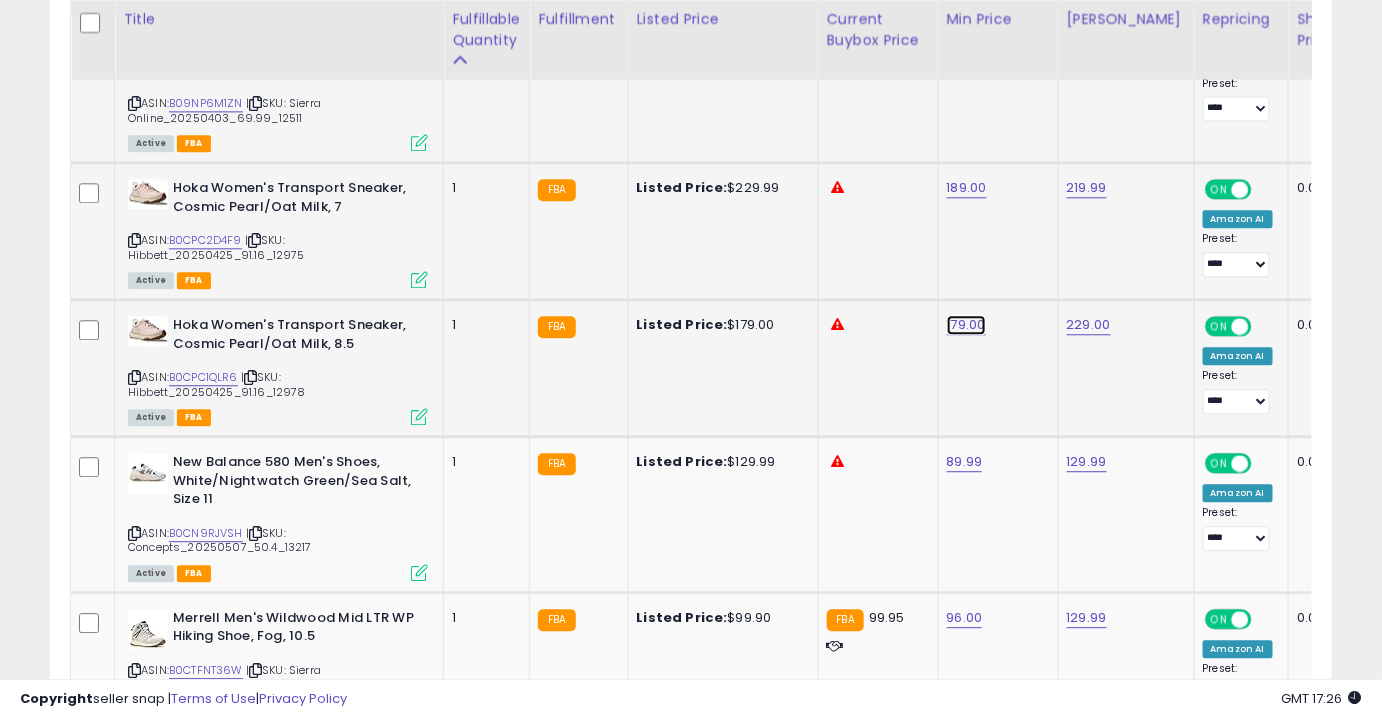 click on "179.00" at bounding box center (967, -2950) 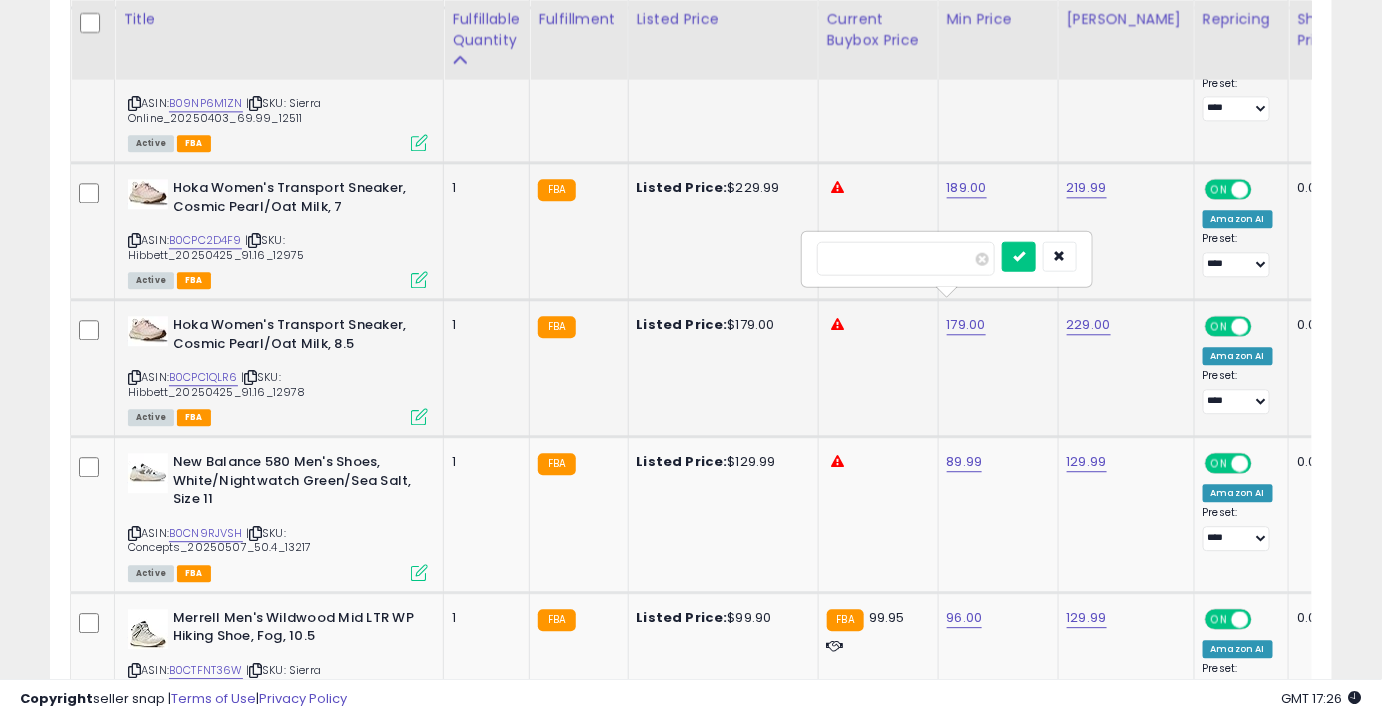 click at bounding box center [1019, 256] 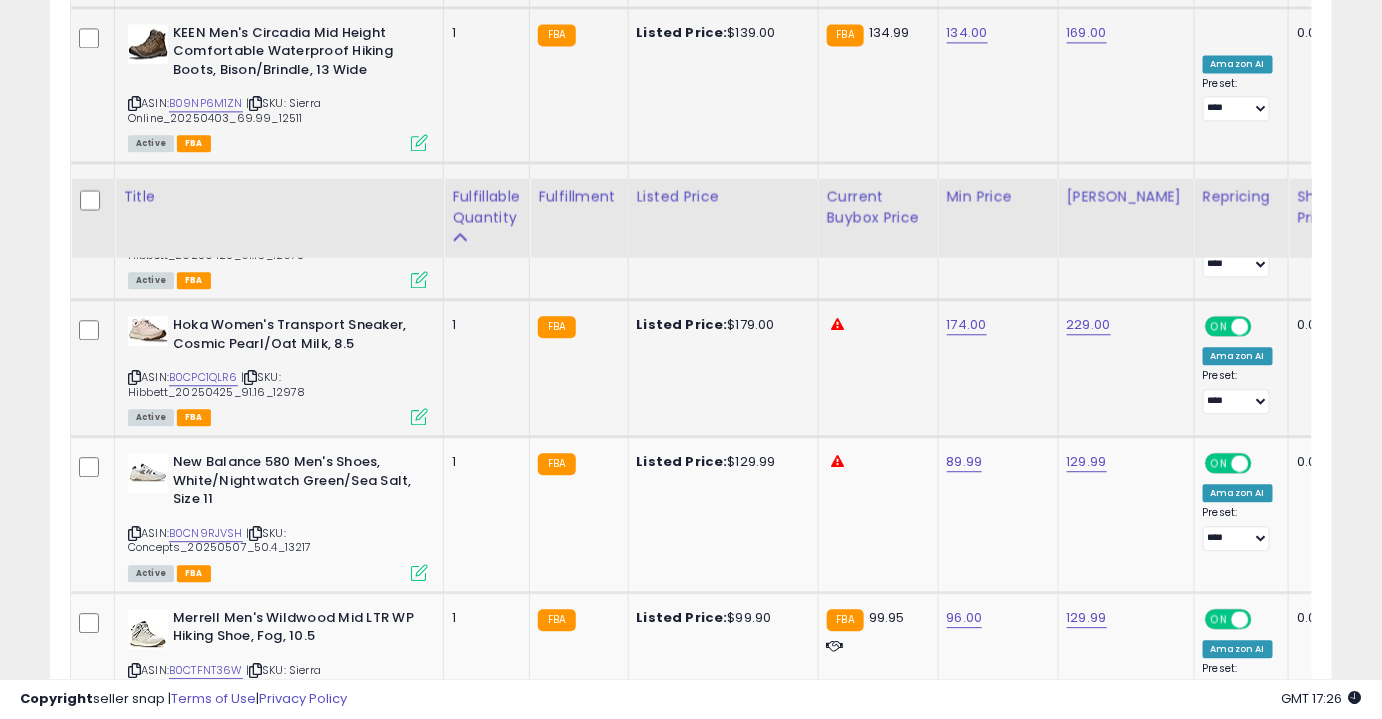 scroll, scrollTop: 4202, scrollLeft: 0, axis: vertical 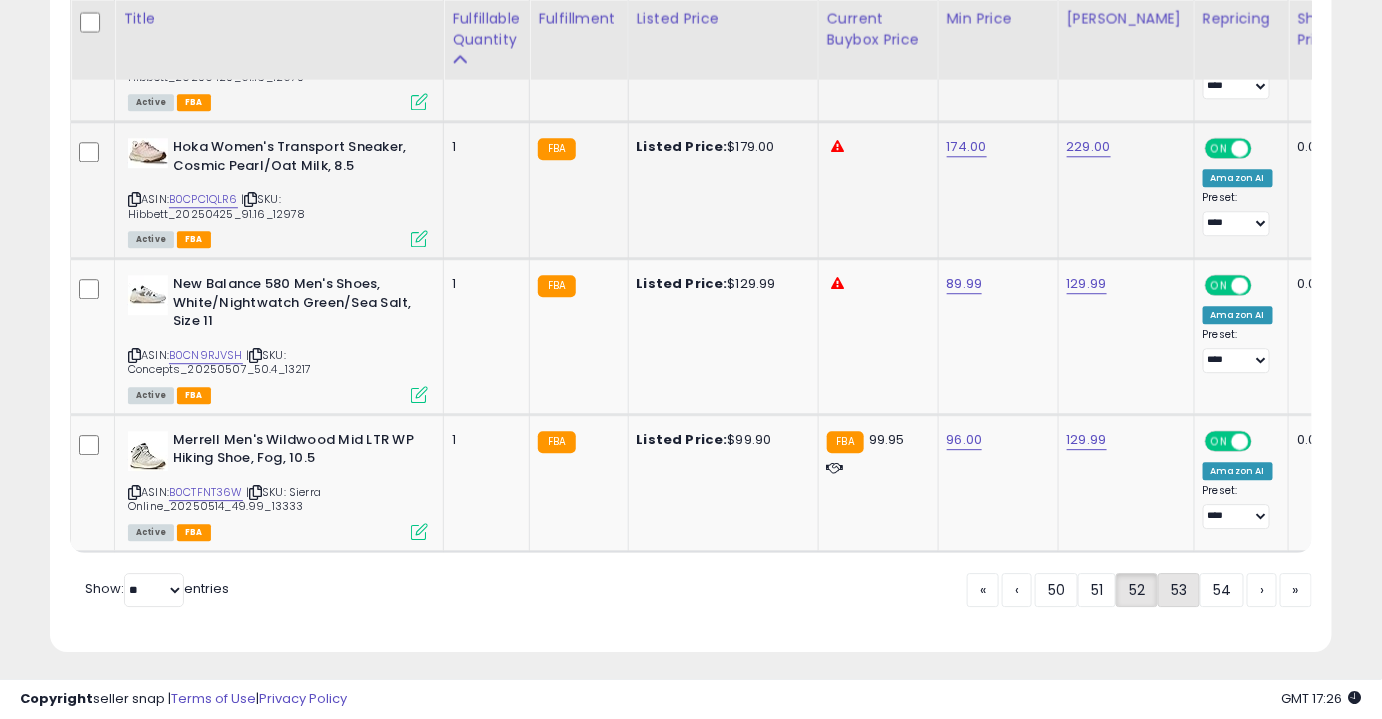 click on "53" 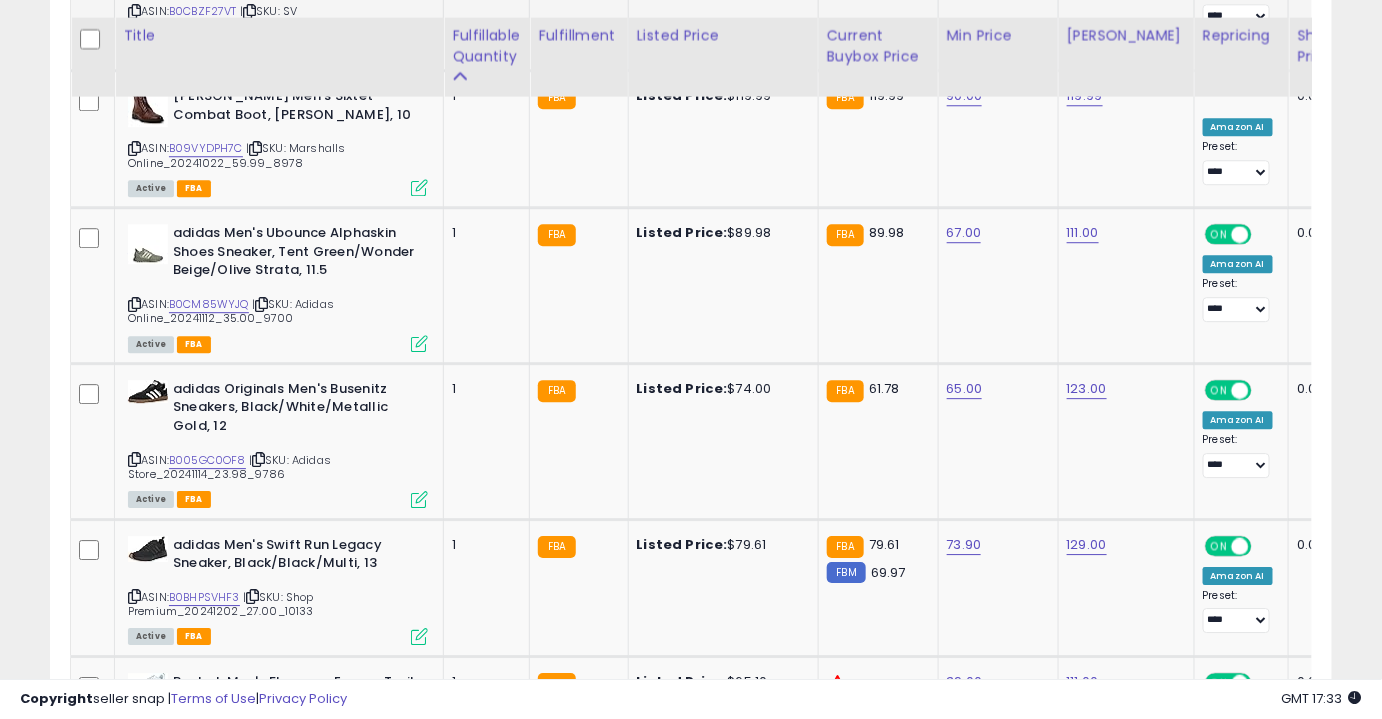 scroll, scrollTop: 1792, scrollLeft: 0, axis: vertical 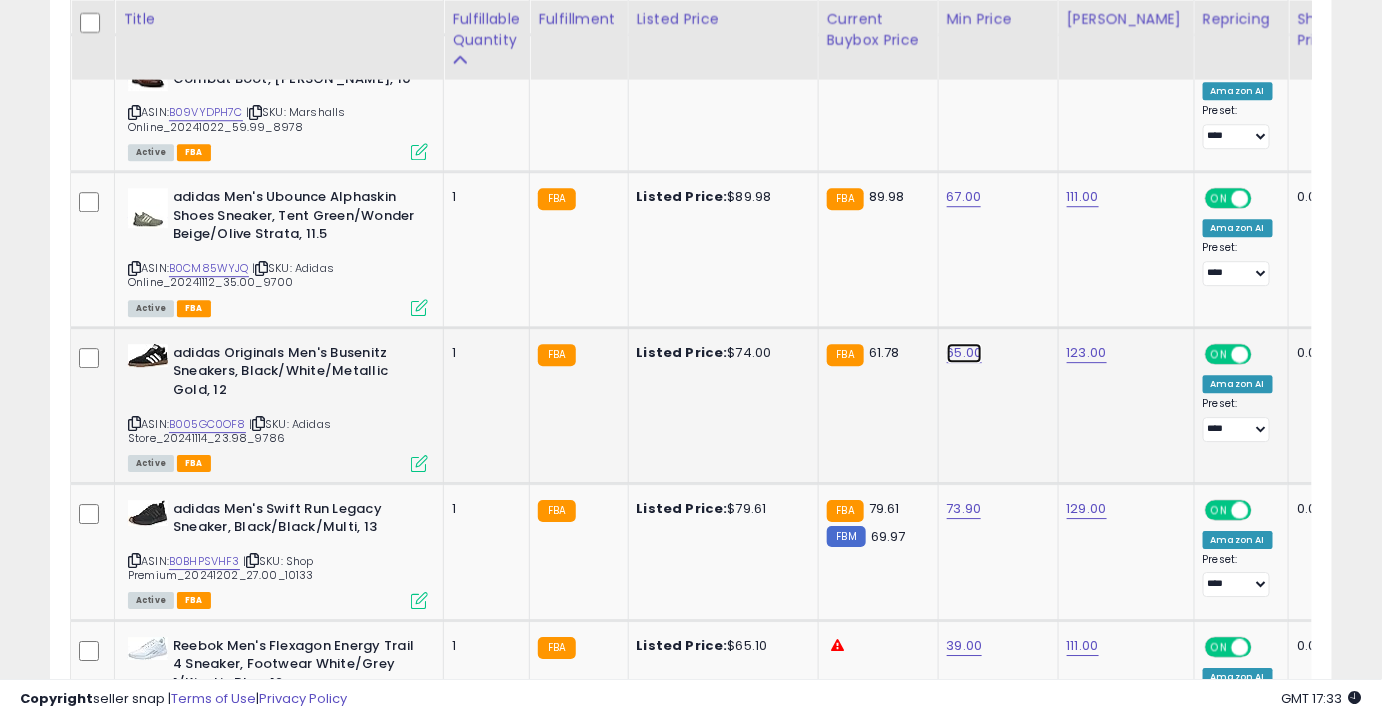 click on "65.00" at bounding box center (967, -718) 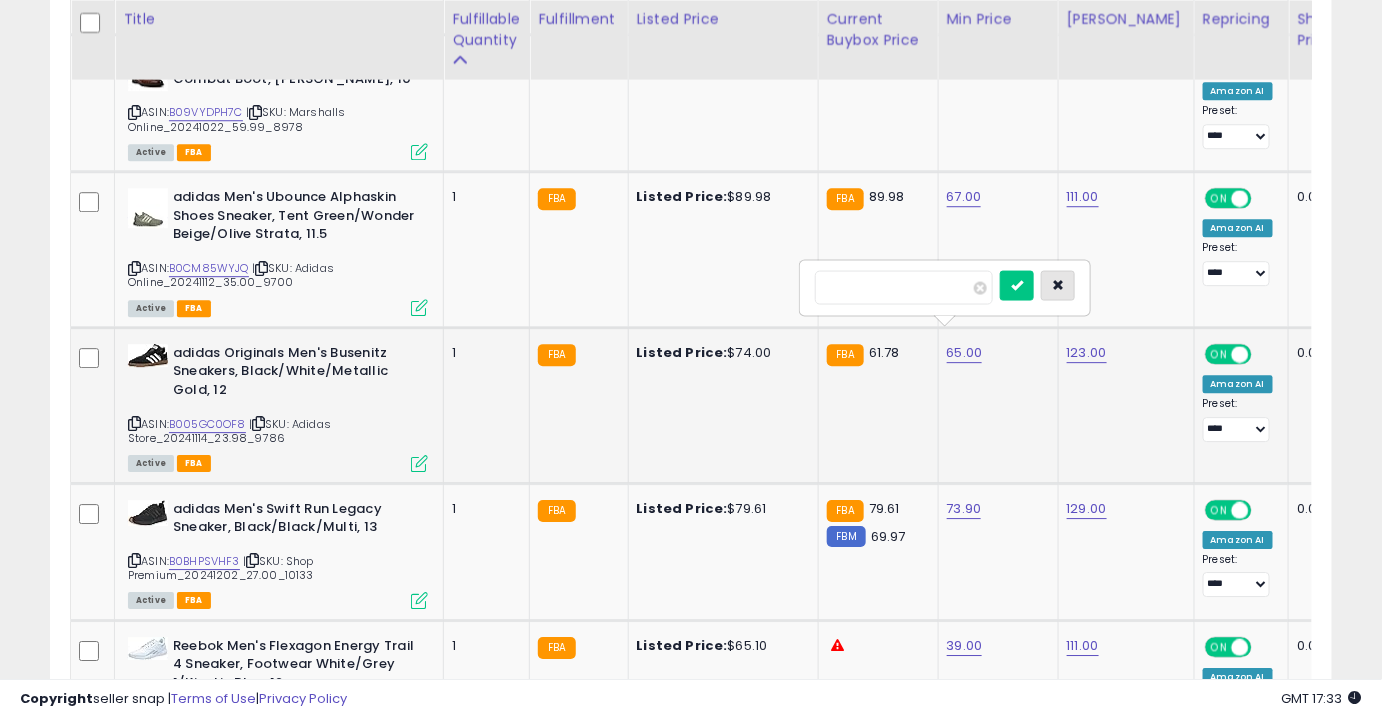click at bounding box center (1058, 285) 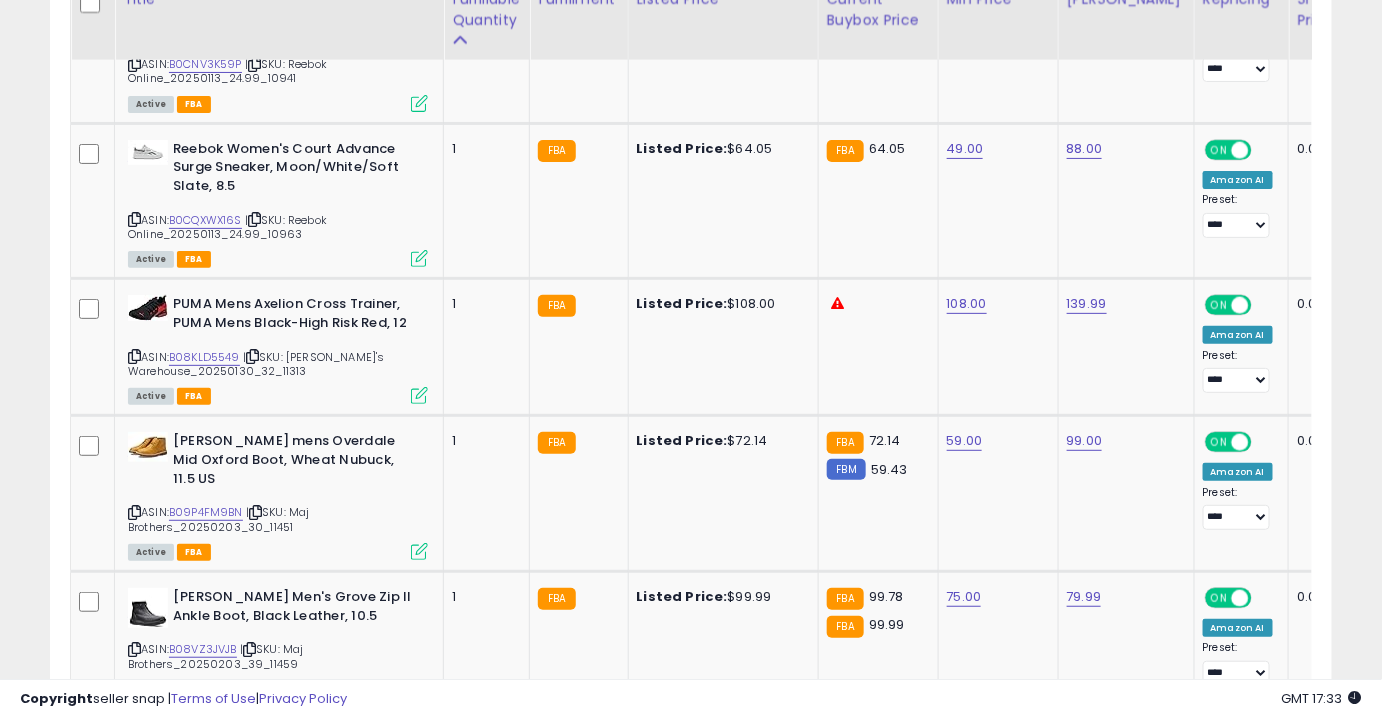 scroll, scrollTop: 2601, scrollLeft: 0, axis: vertical 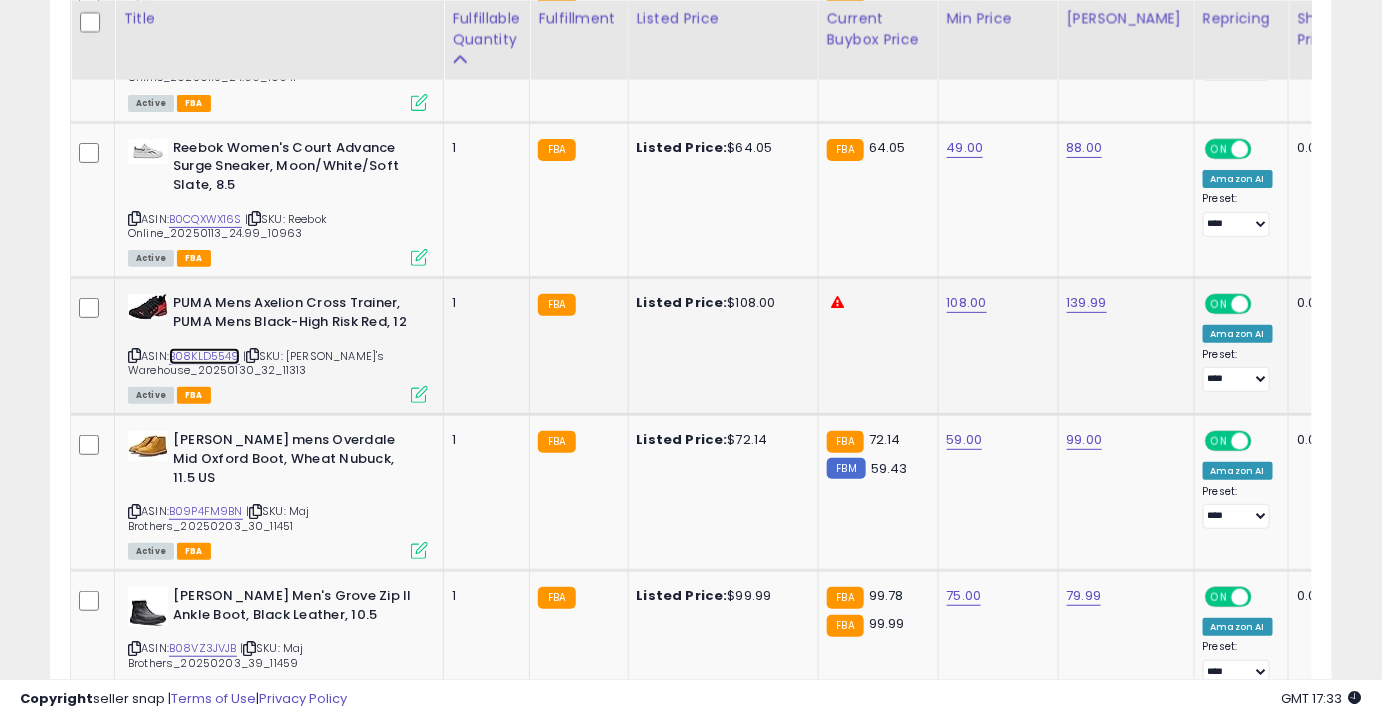 click on "B08KLD5549" at bounding box center [204, 356] 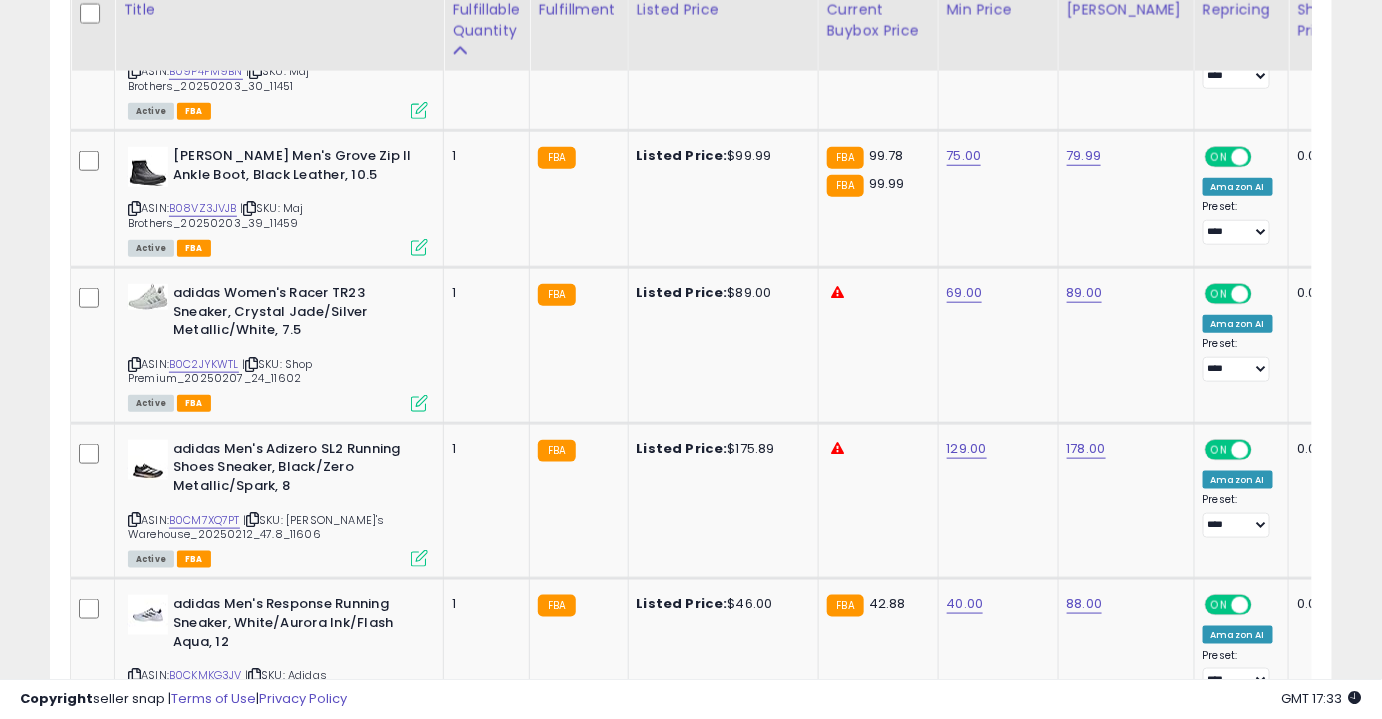 scroll, scrollTop: 3046, scrollLeft: 0, axis: vertical 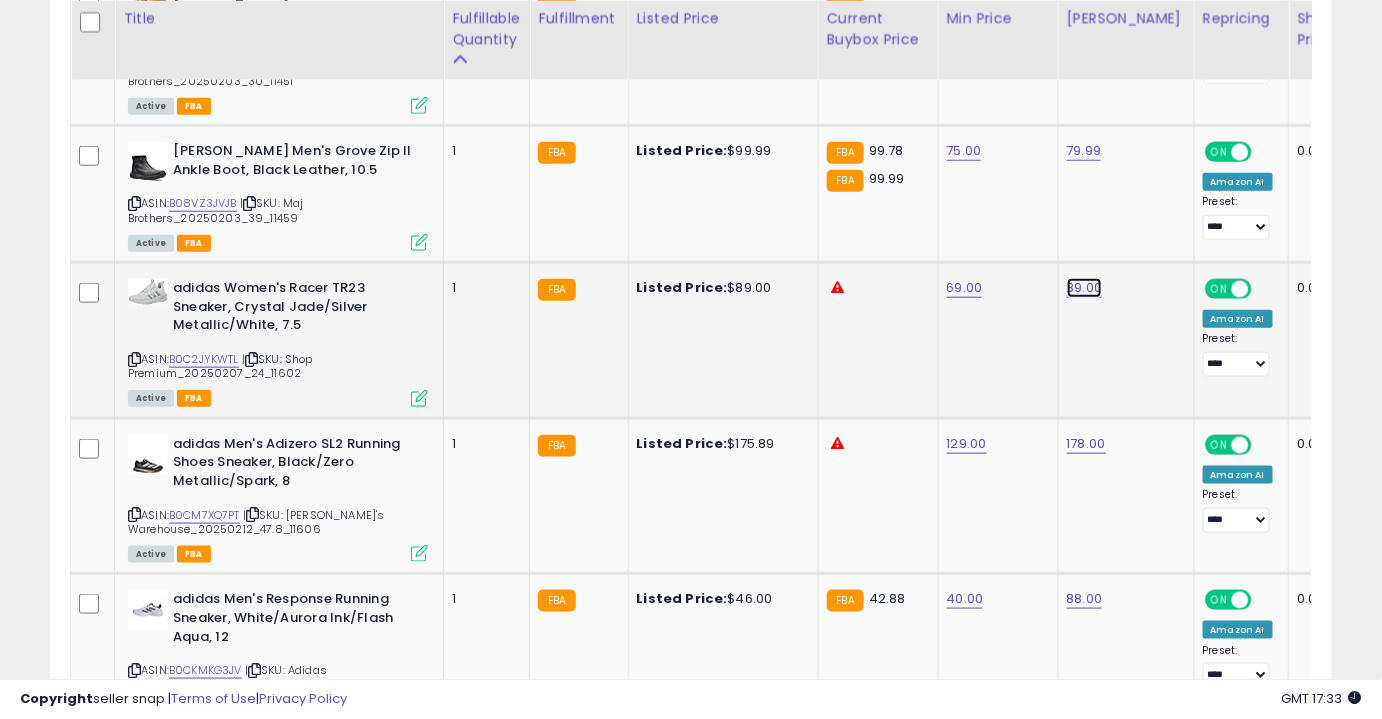click on "89.00" at bounding box center [1087, -1972] 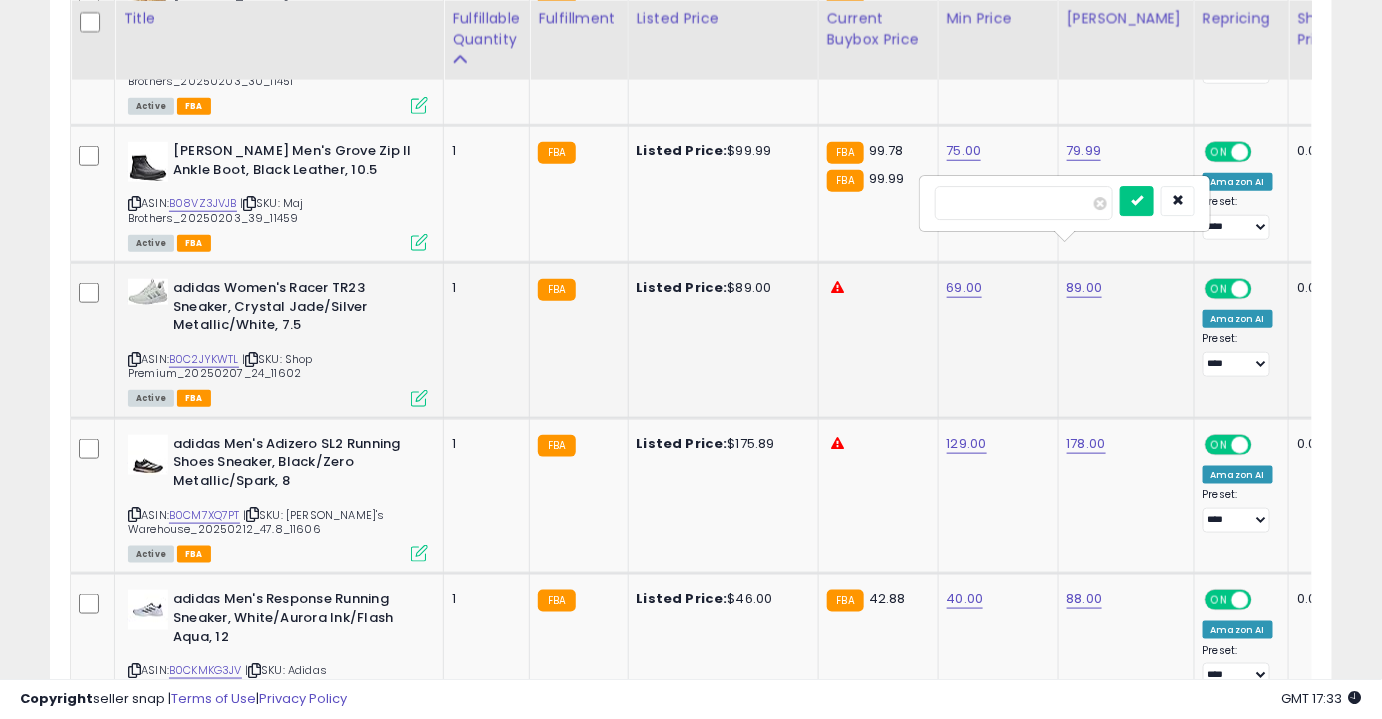 drag, startPoint x: 1020, startPoint y: 203, endPoint x: 821, endPoint y: 237, distance: 201.88364 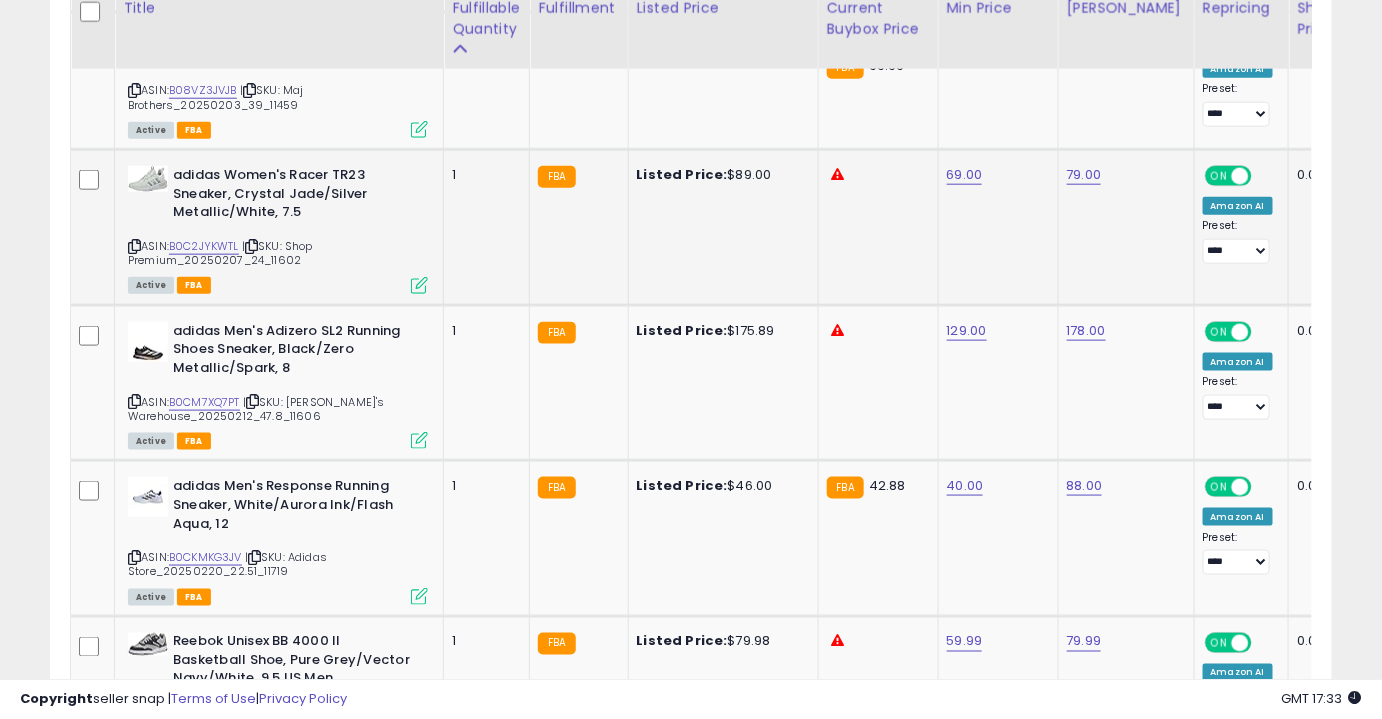 scroll, scrollTop: 3160, scrollLeft: 0, axis: vertical 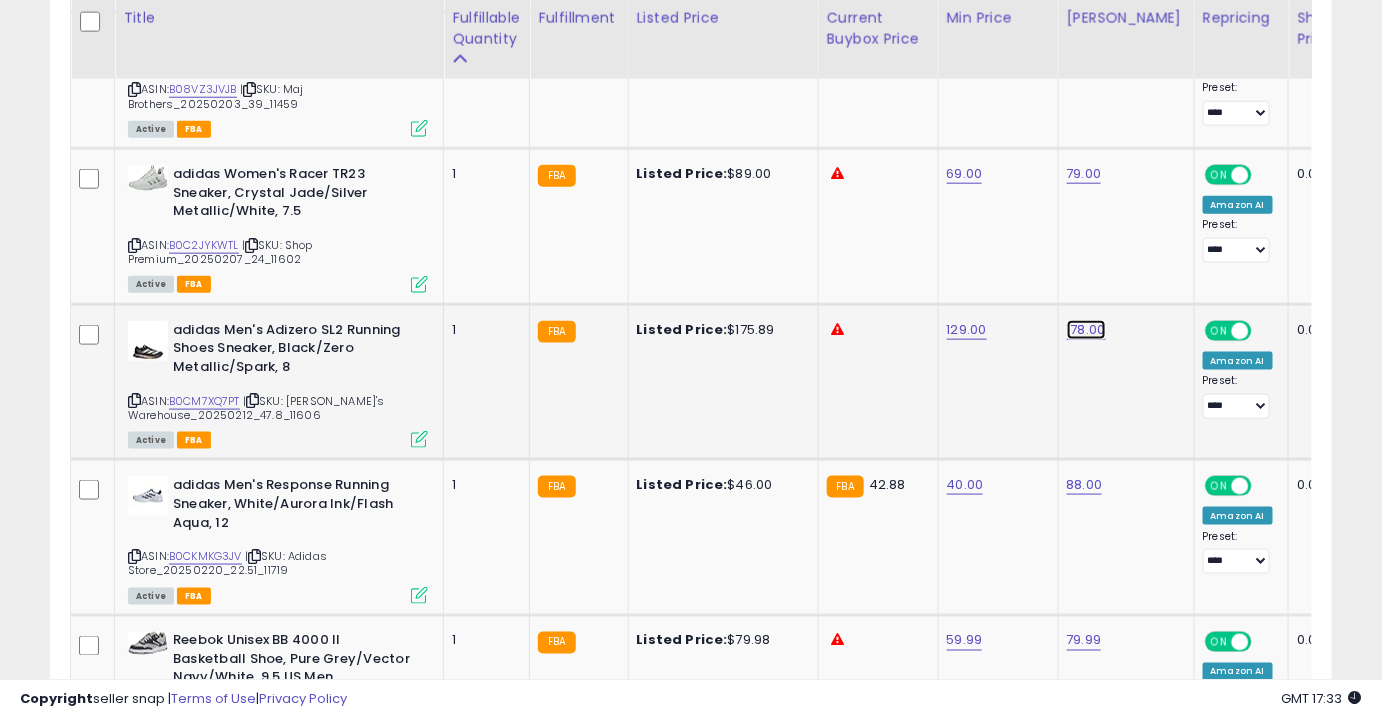 click on "178.00" at bounding box center [1087, -2086] 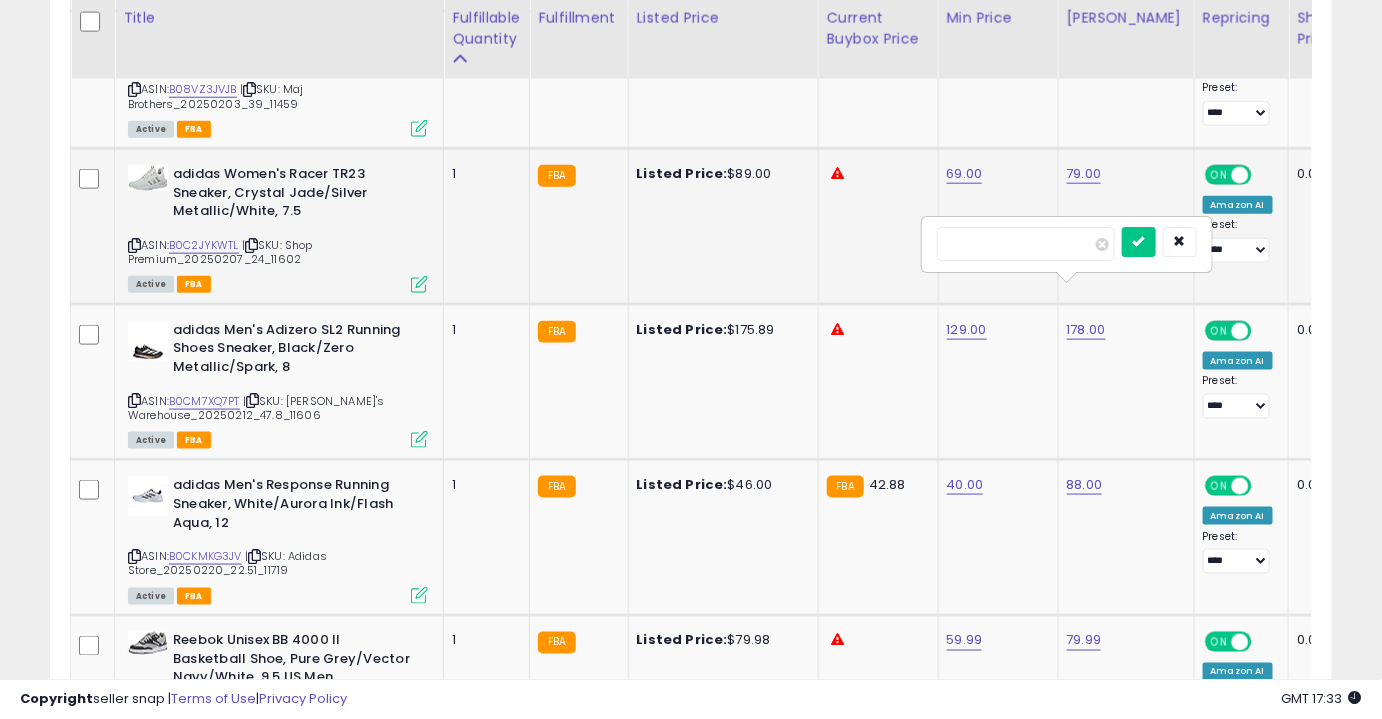 drag, startPoint x: 1021, startPoint y: 255, endPoint x: 900, endPoint y: 257, distance: 121.016525 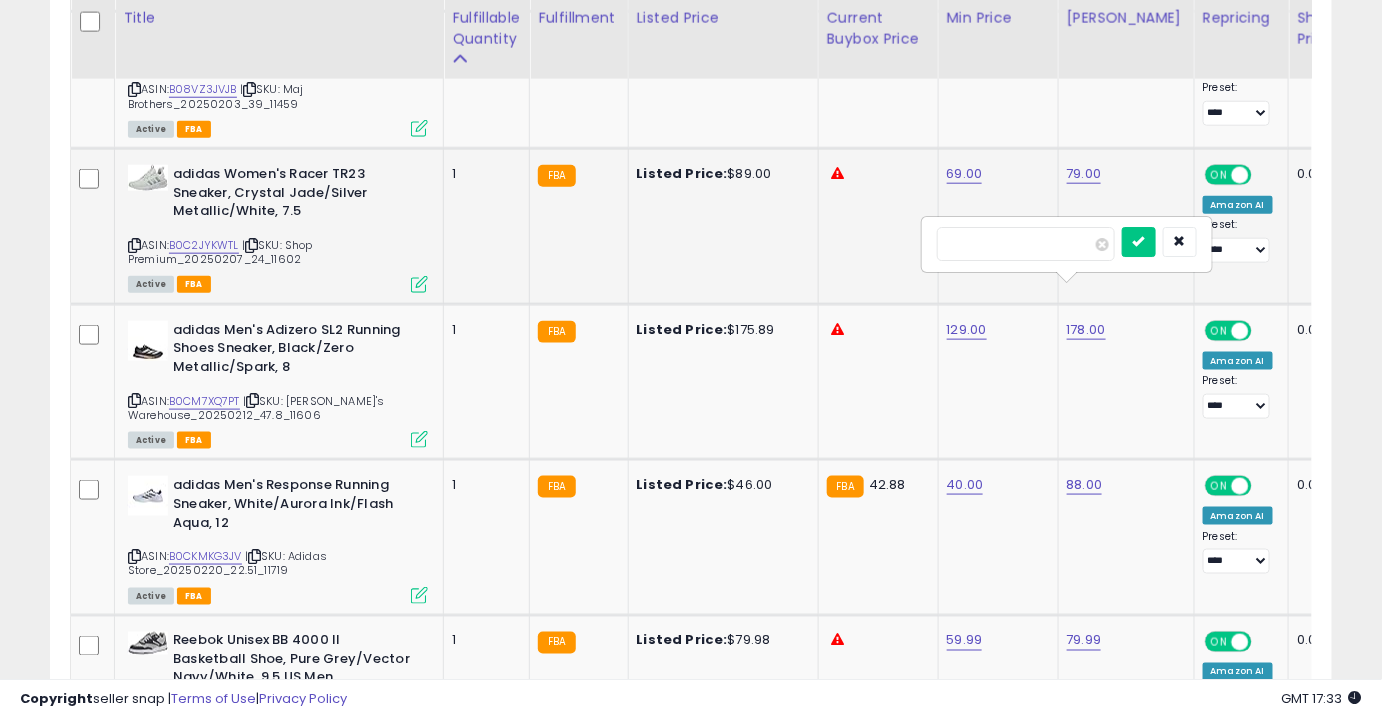 click at bounding box center [1139, 242] 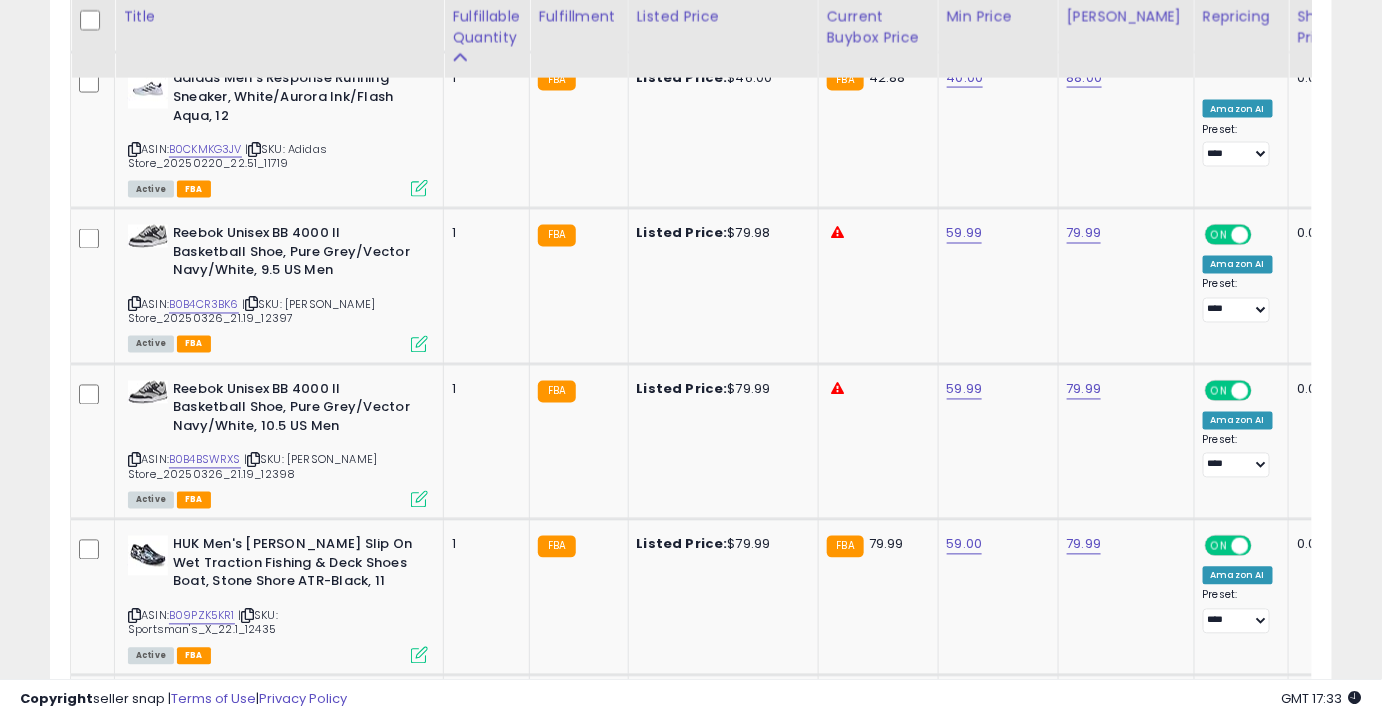 scroll, scrollTop: 3565, scrollLeft: 0, axis: vertical 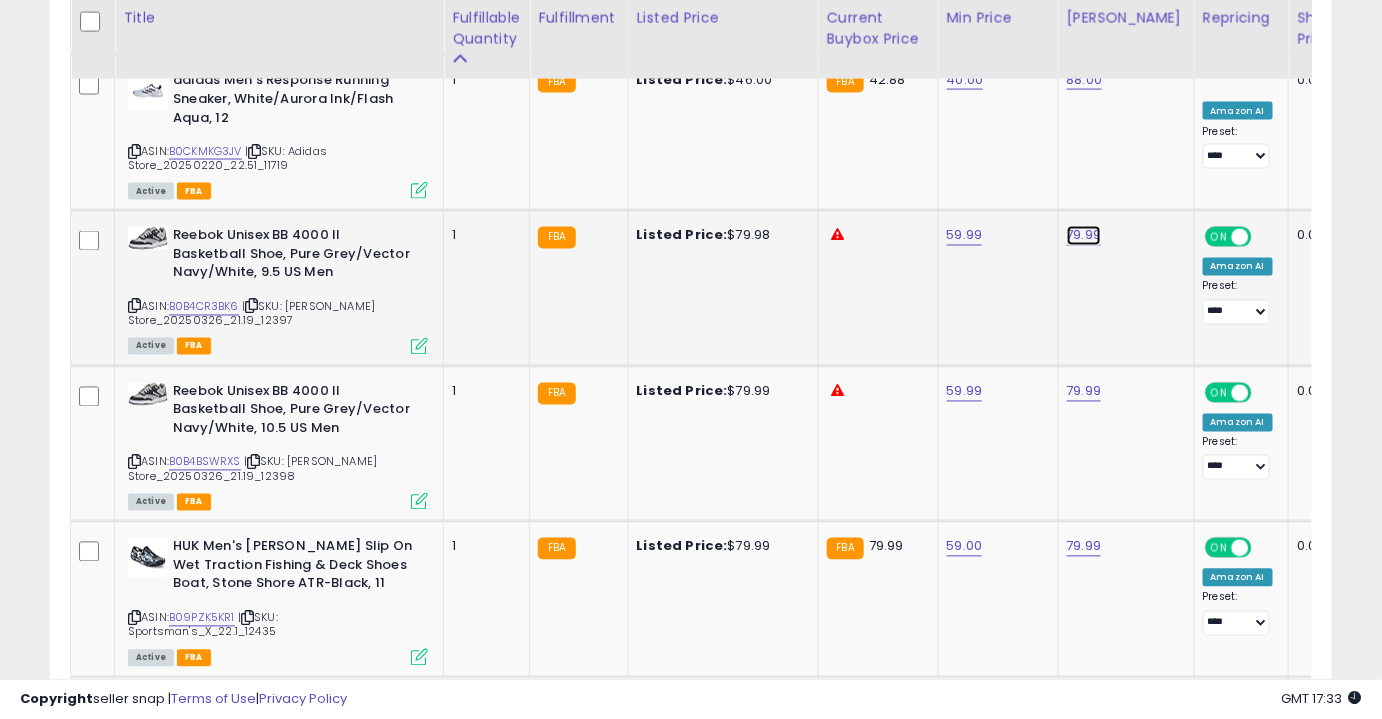 click on "79.99" at bounding box center [1087, -2491] 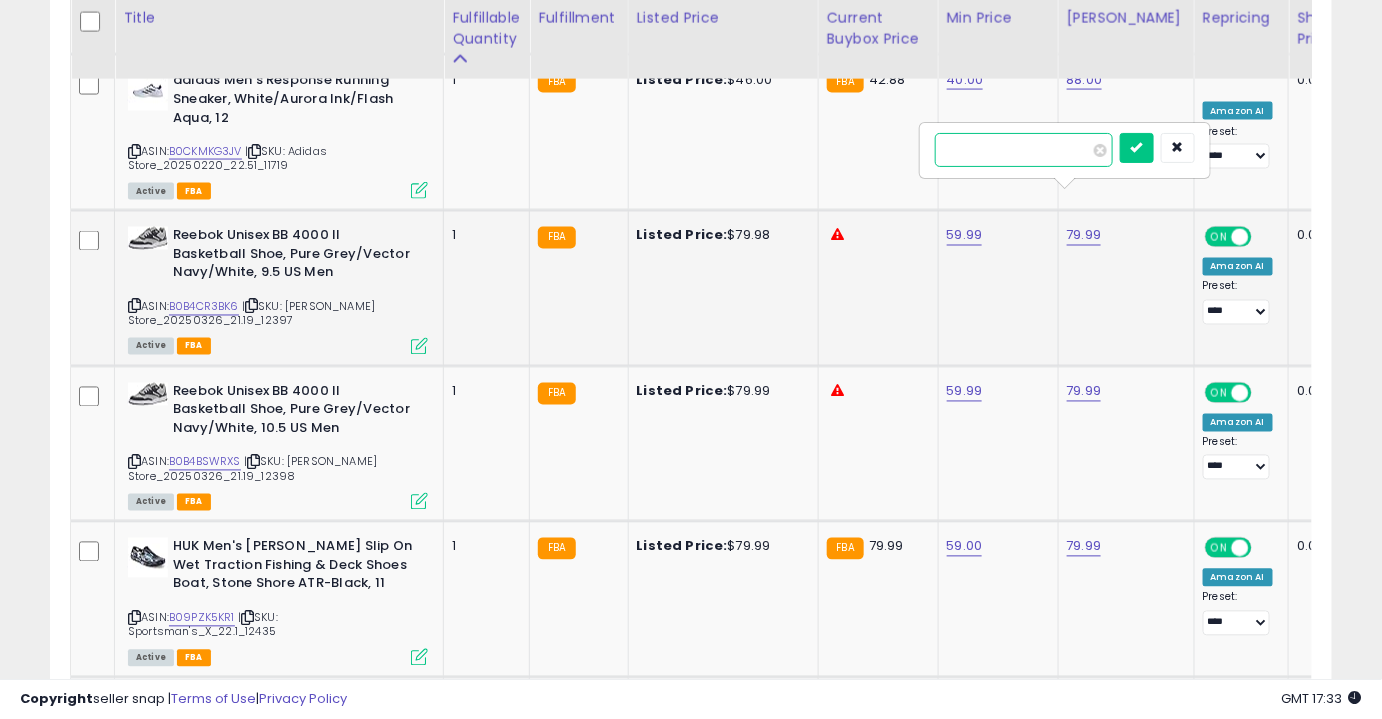 click at bounding box center [1137, 148] 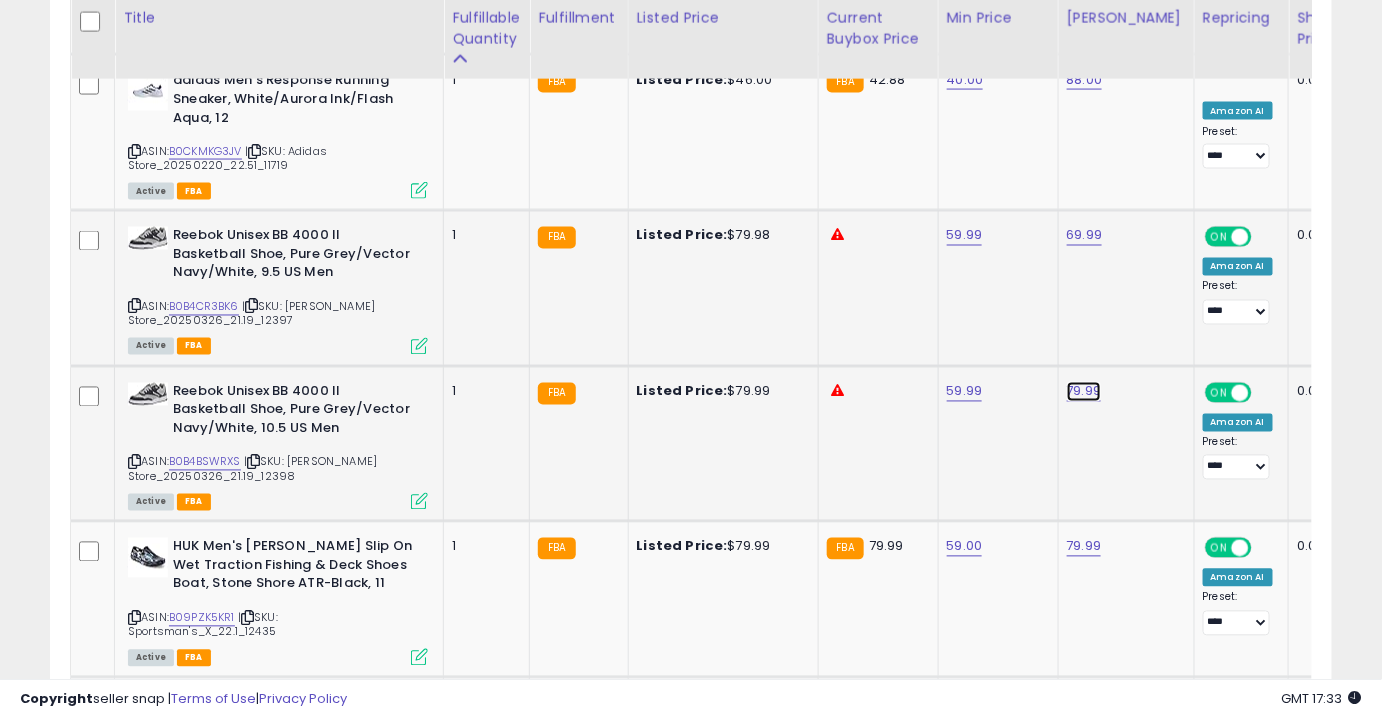 click on "79.99" at bounding box center (1087, -2491) 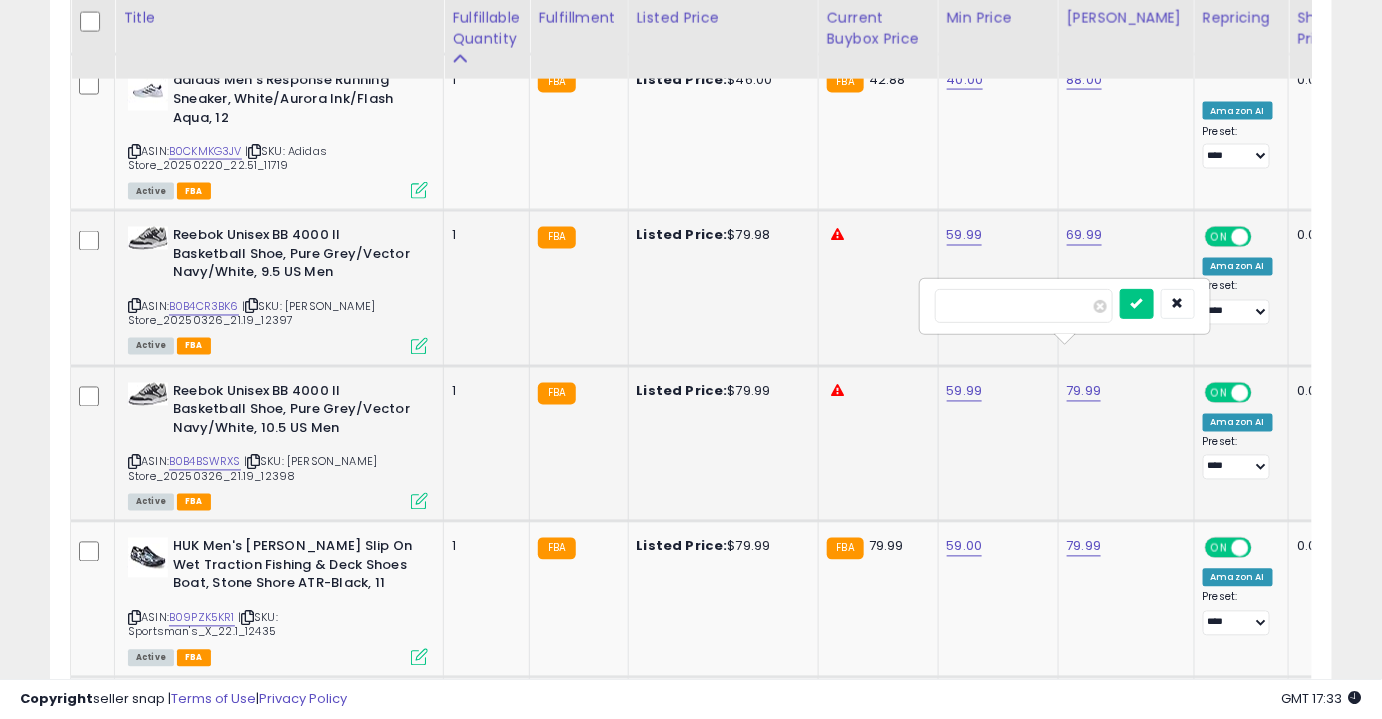 click at bounding box center [1137, 304] 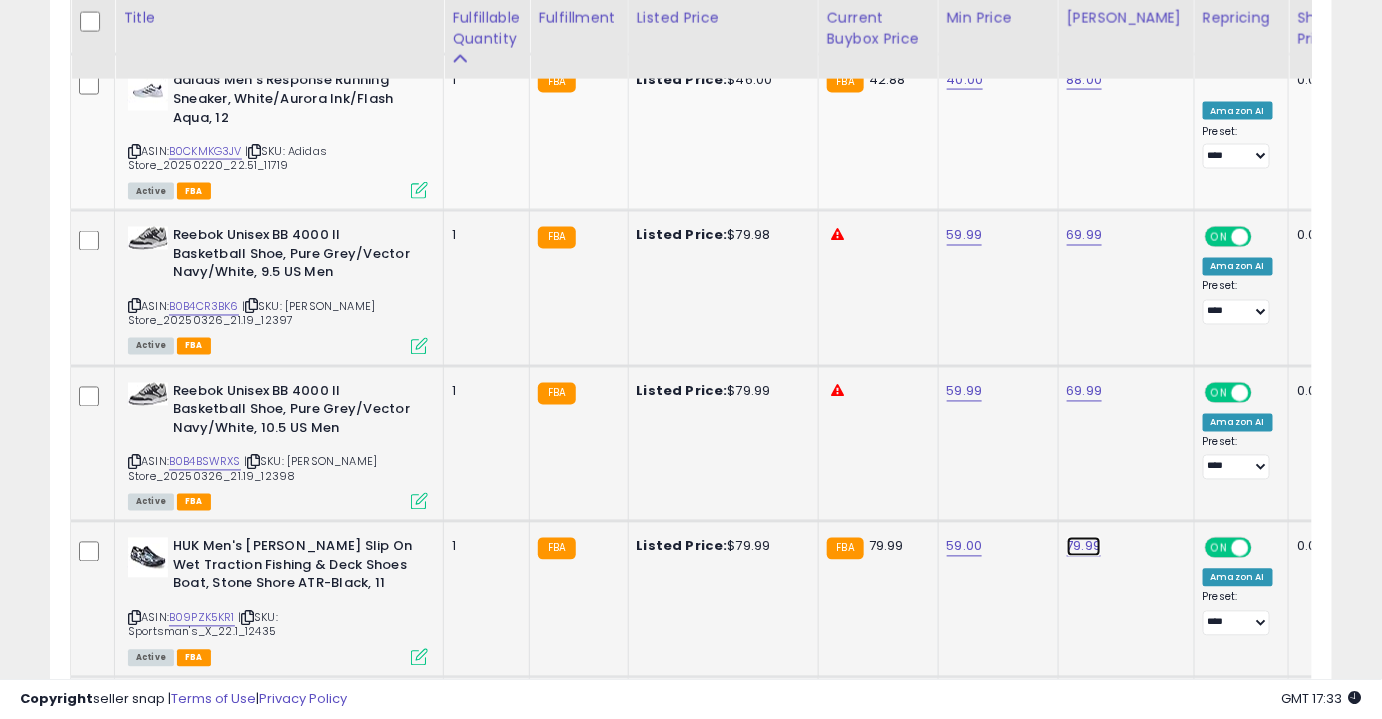 click on "79.99" at bounding box center [1087, -2491] 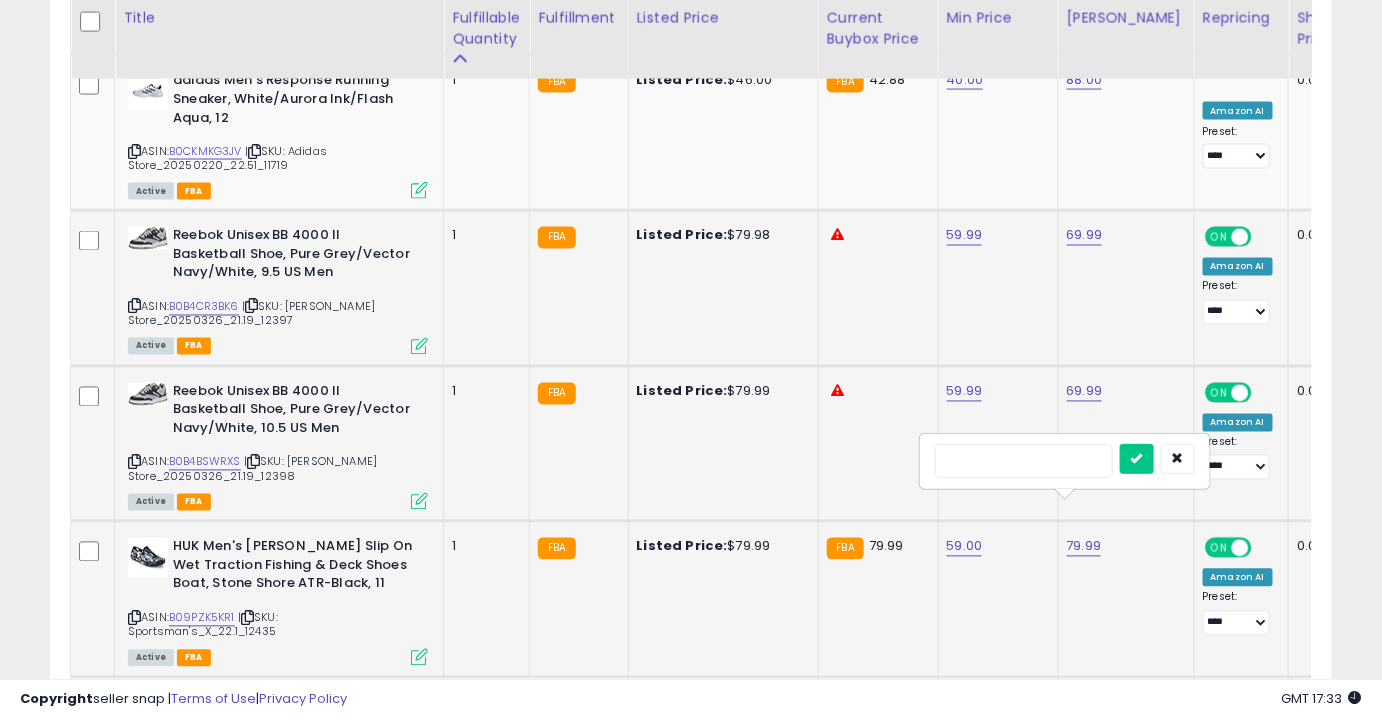 click at bounding box center (1137, 459) 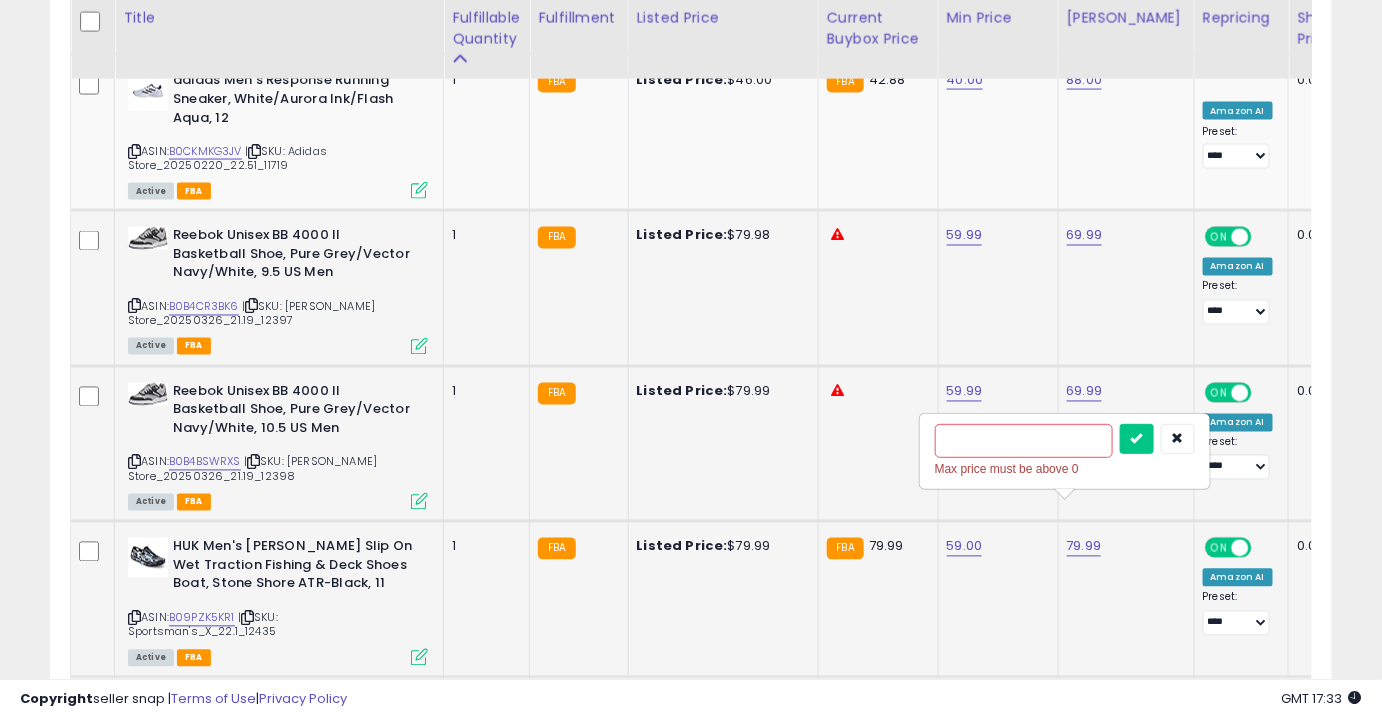 click at bounding box center [1137, 439] 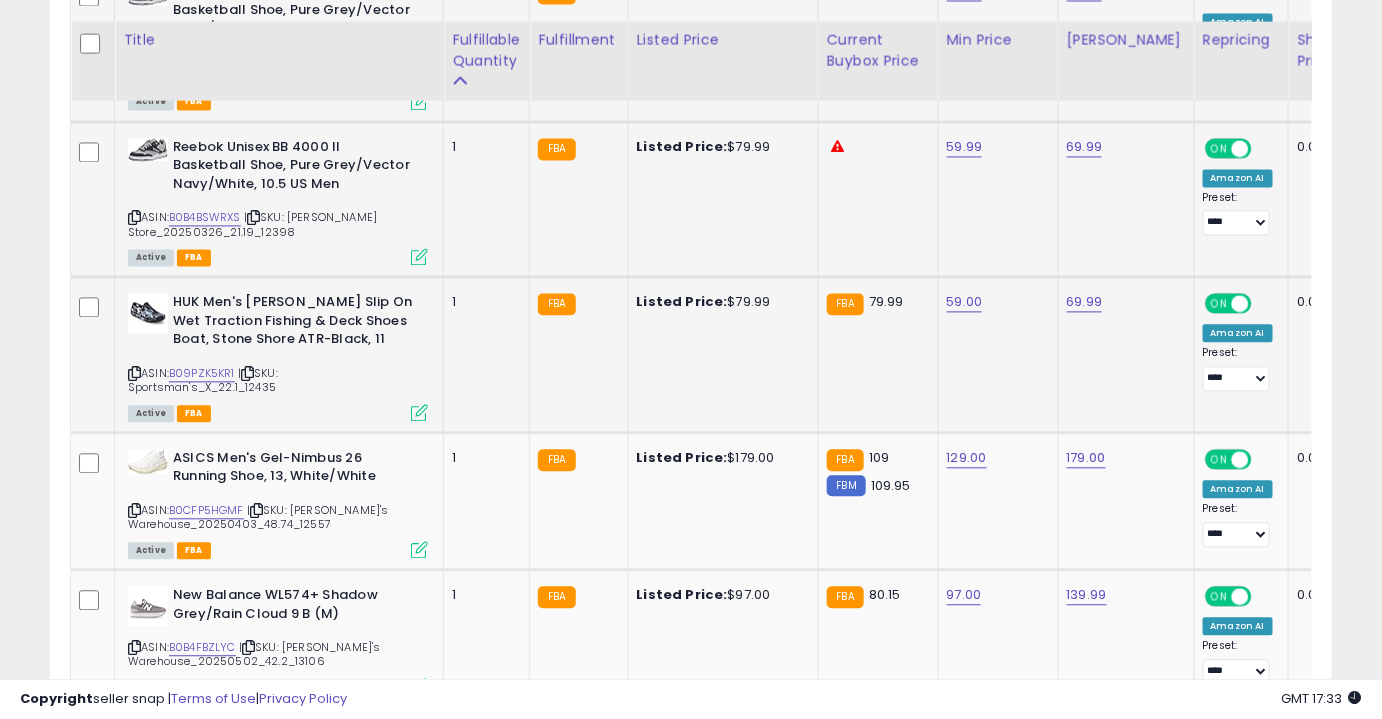 scroll, scrollTop: 3853, scrollLeft: 0, axis: vertical 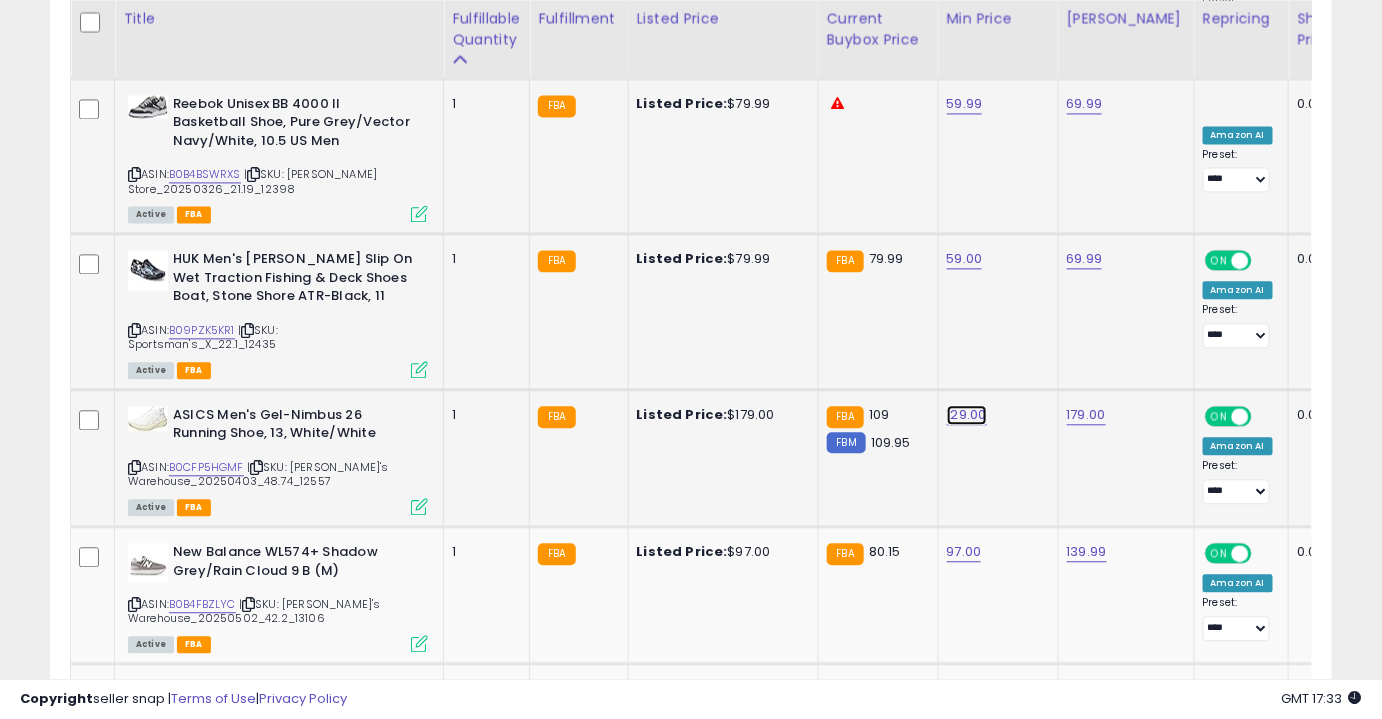 click on "129.00" at bounding box center [967, -2779] 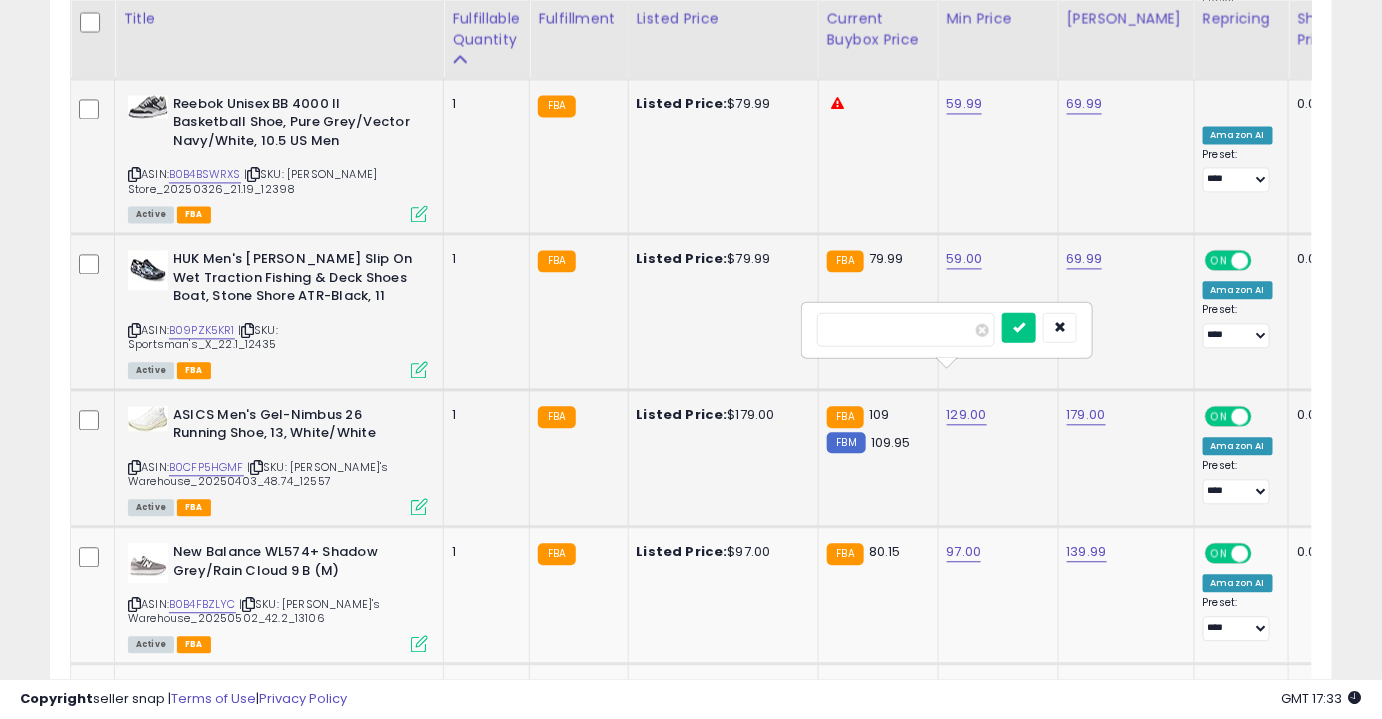 click at bounding box center (1019, 327) 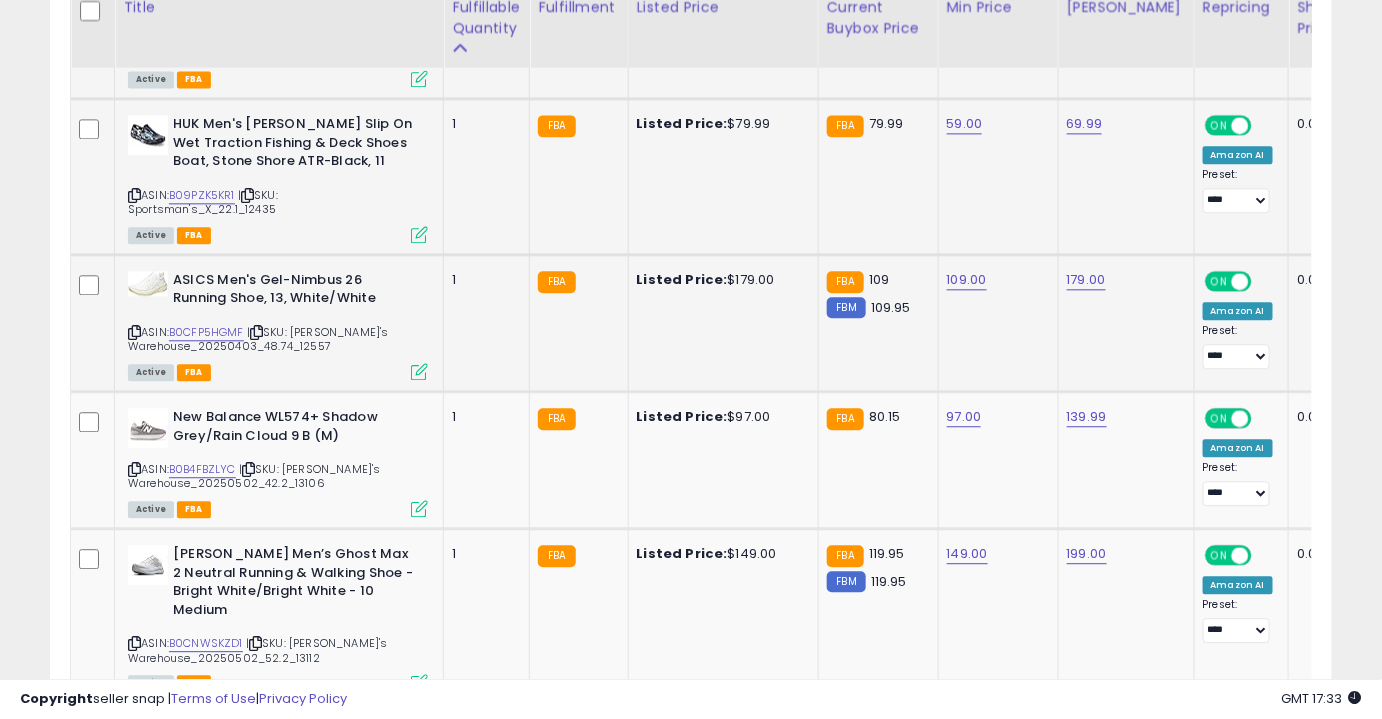 scroll, scrollTop: 3990, scrollLeft: 0, axis: vertical 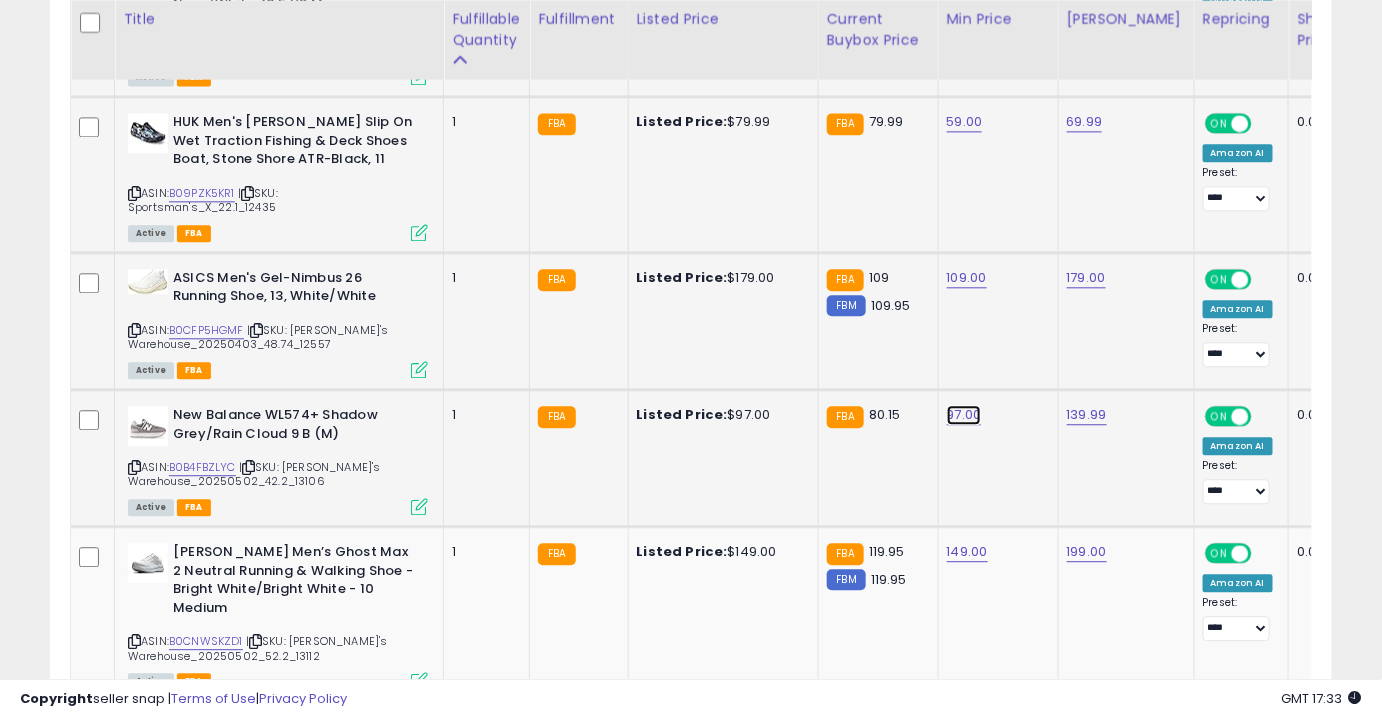 click on "97.00" at bounding box center [967, -2916] 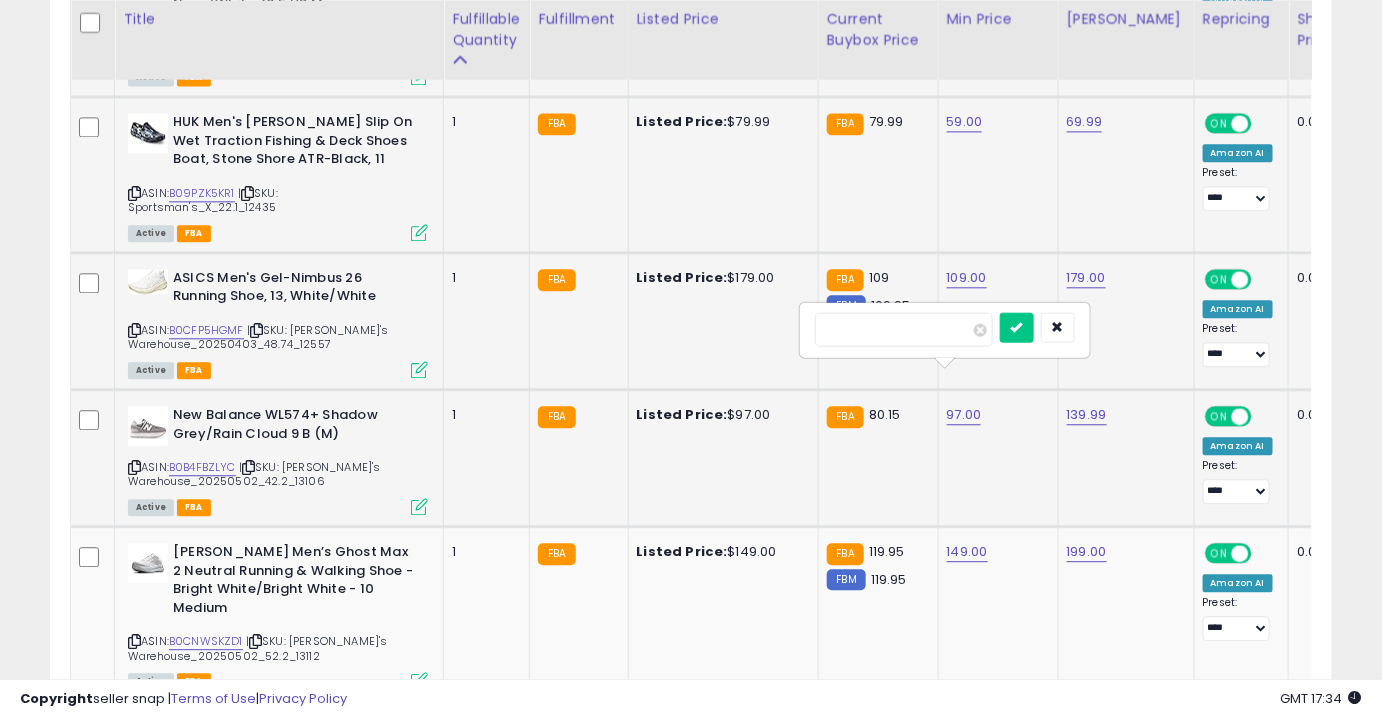 click at bounding box center (1017, 327) 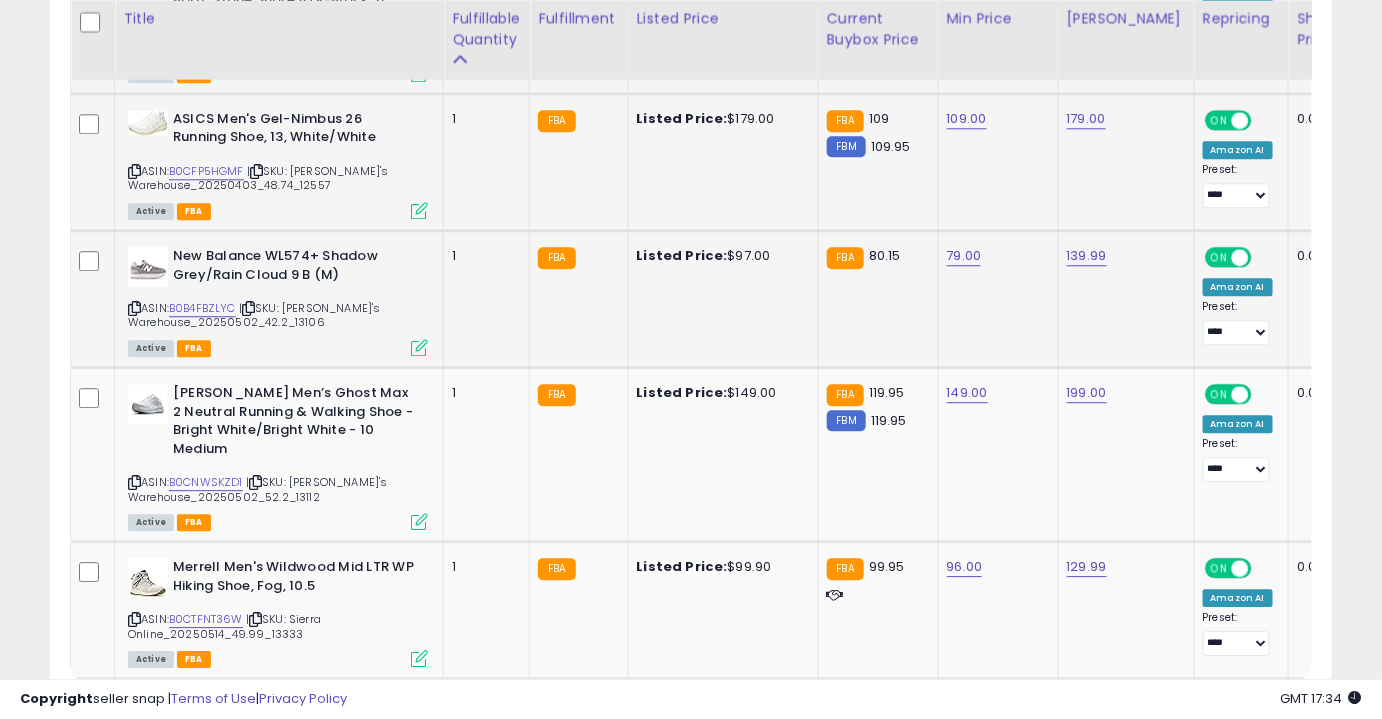scroll, scrollTop: 4151, scrollLeft: 0, axis: vertical 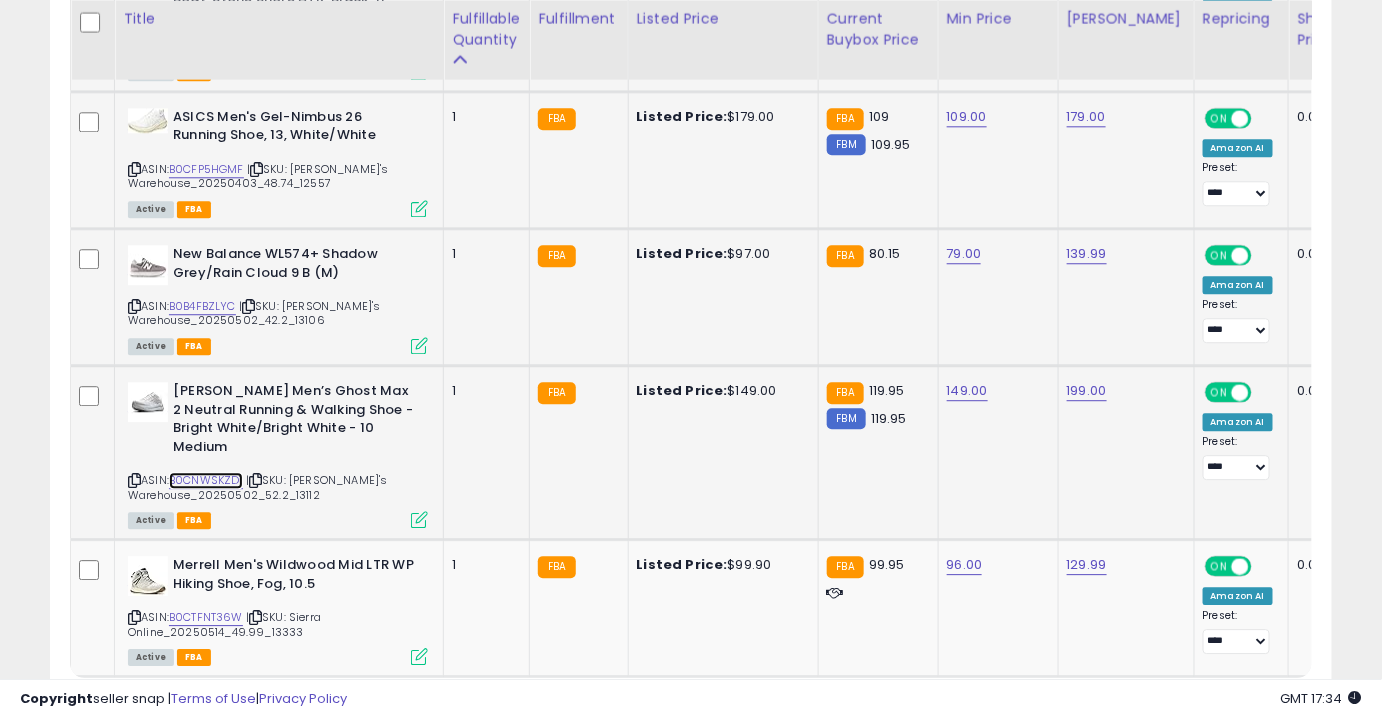 click on "B0CNWSKZD1" at bounding box center (206, 480) 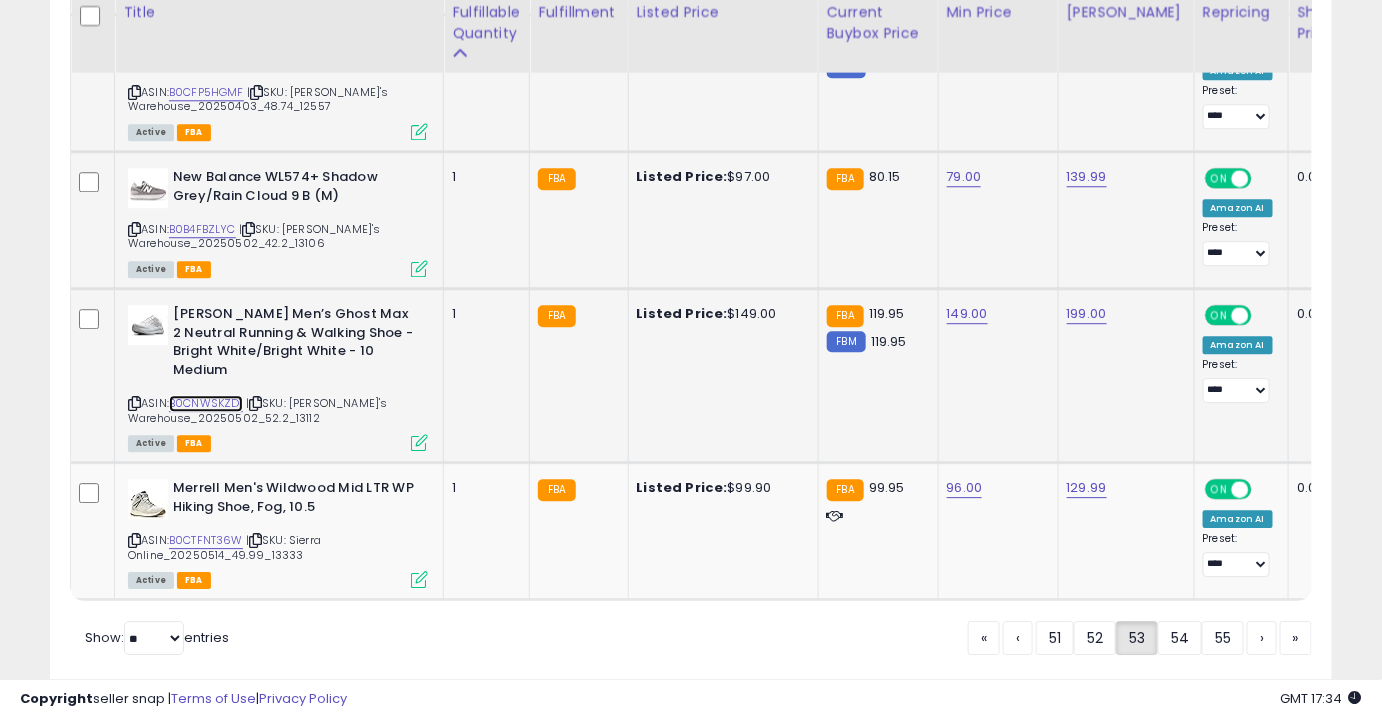 scroll, scrollTop: 4230, scrollLeft: 0, axis: vertical 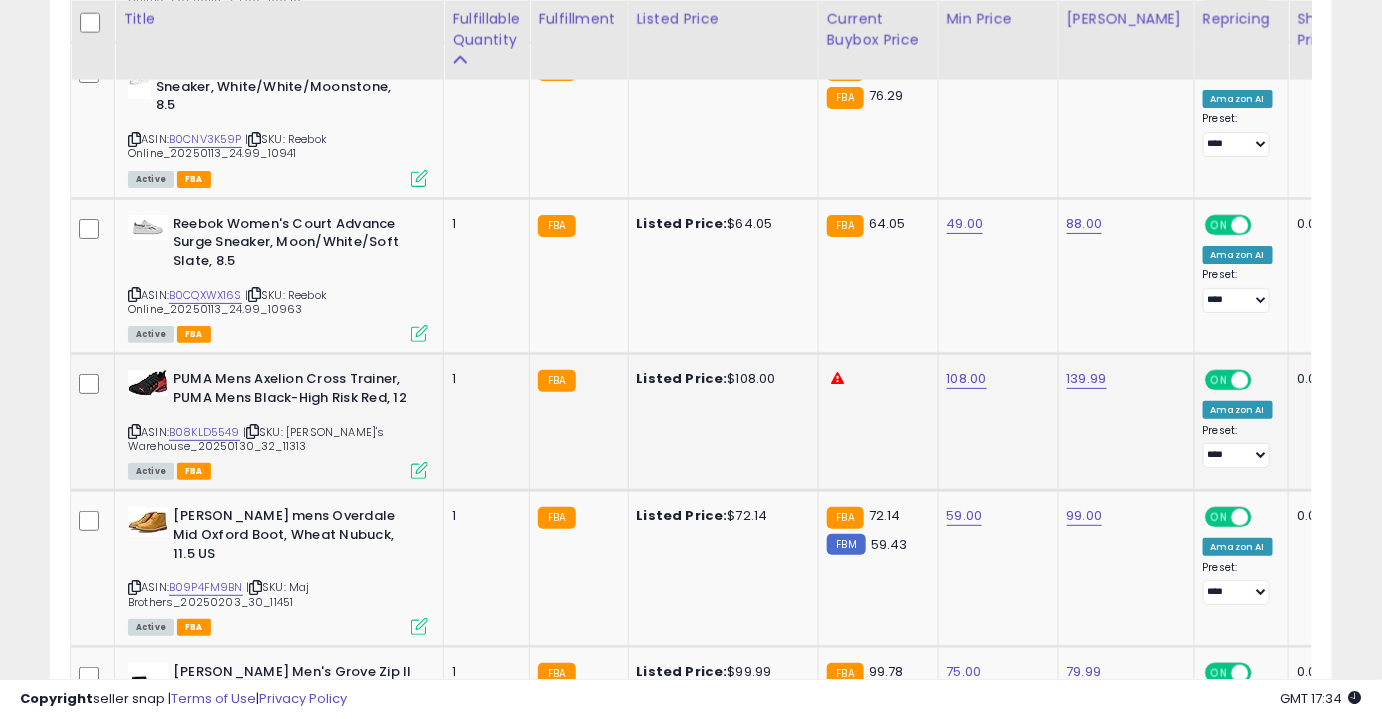 click on "108.00" 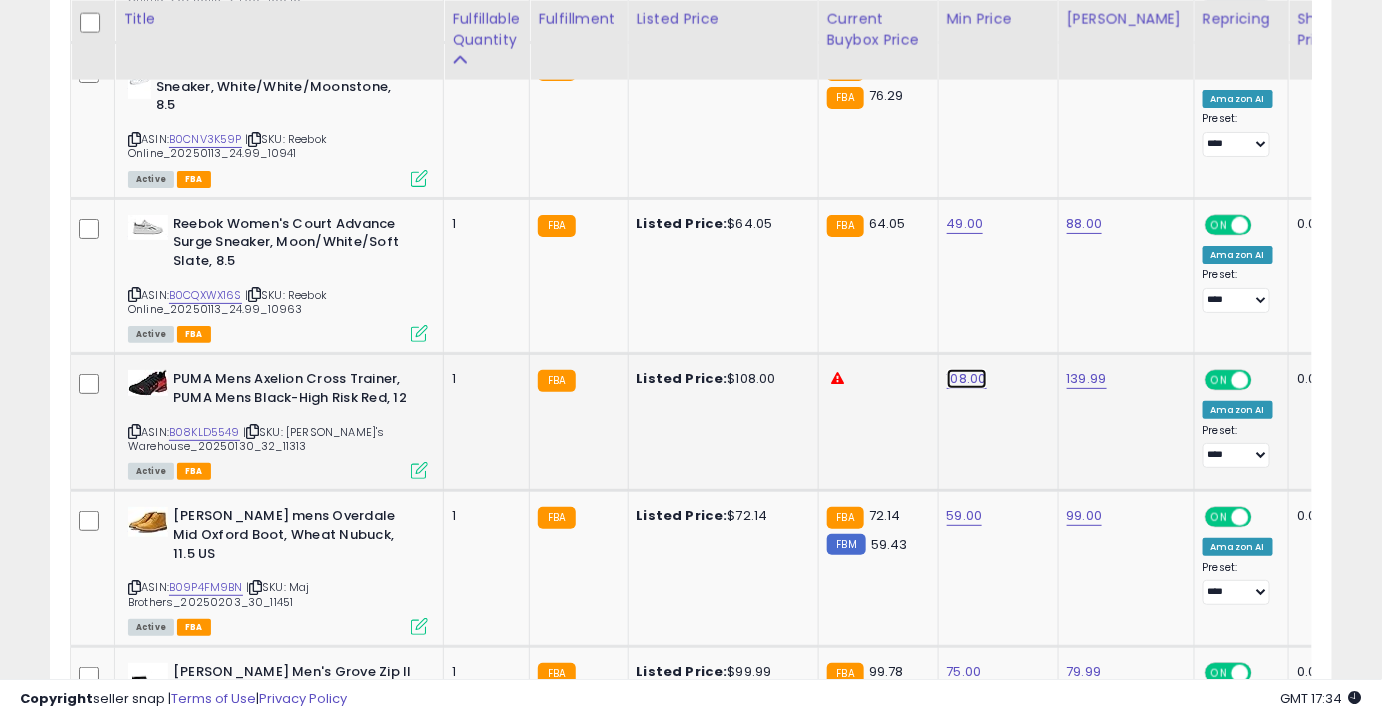 click on "108.00" at bounding box center (967, -1451) 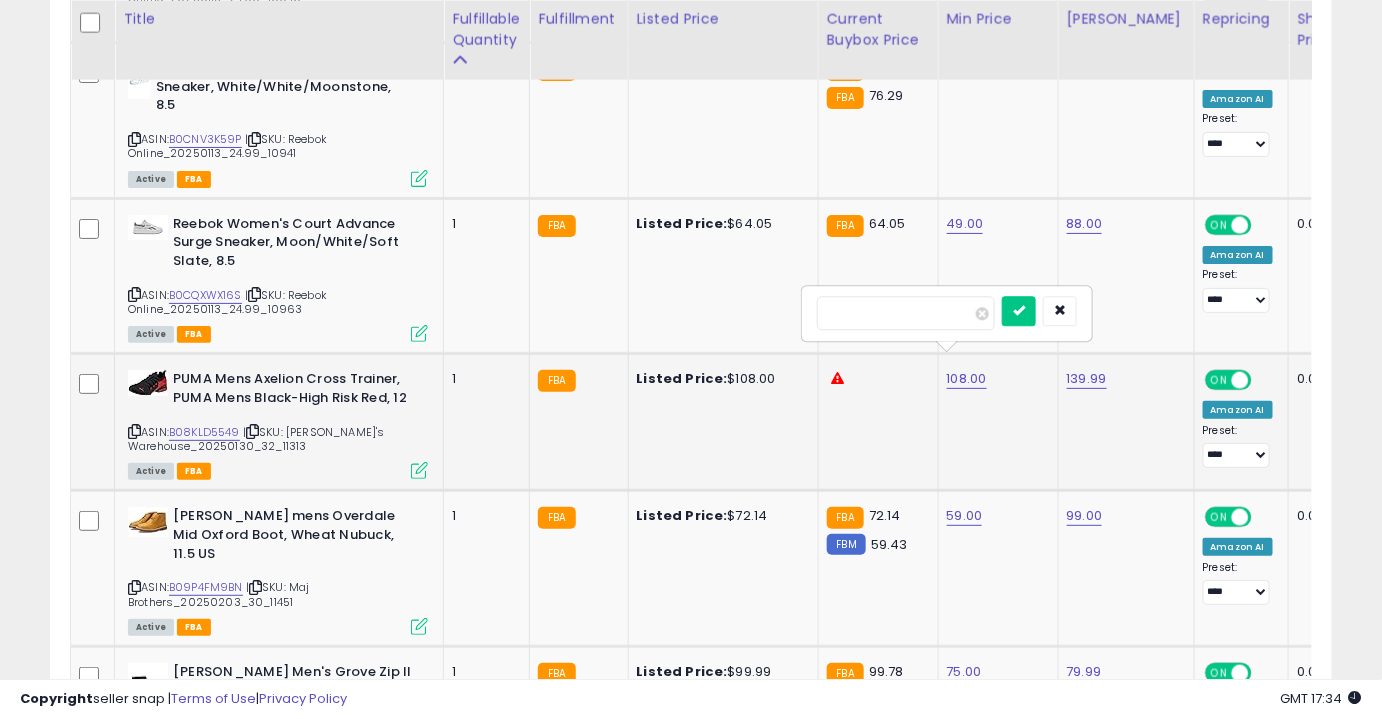 click at bounding box center [1019, 311] 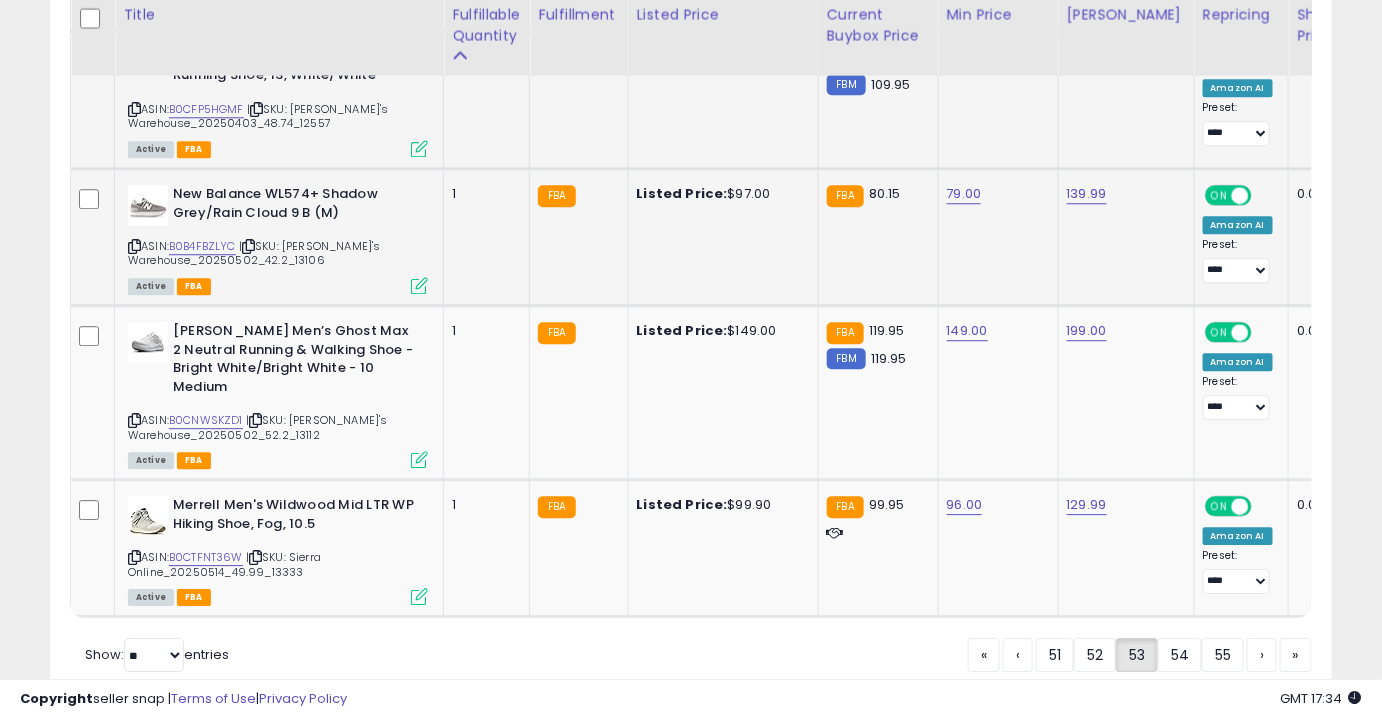scroll, scrollTop: 4207, scrollLeft: 0, axis: vertical 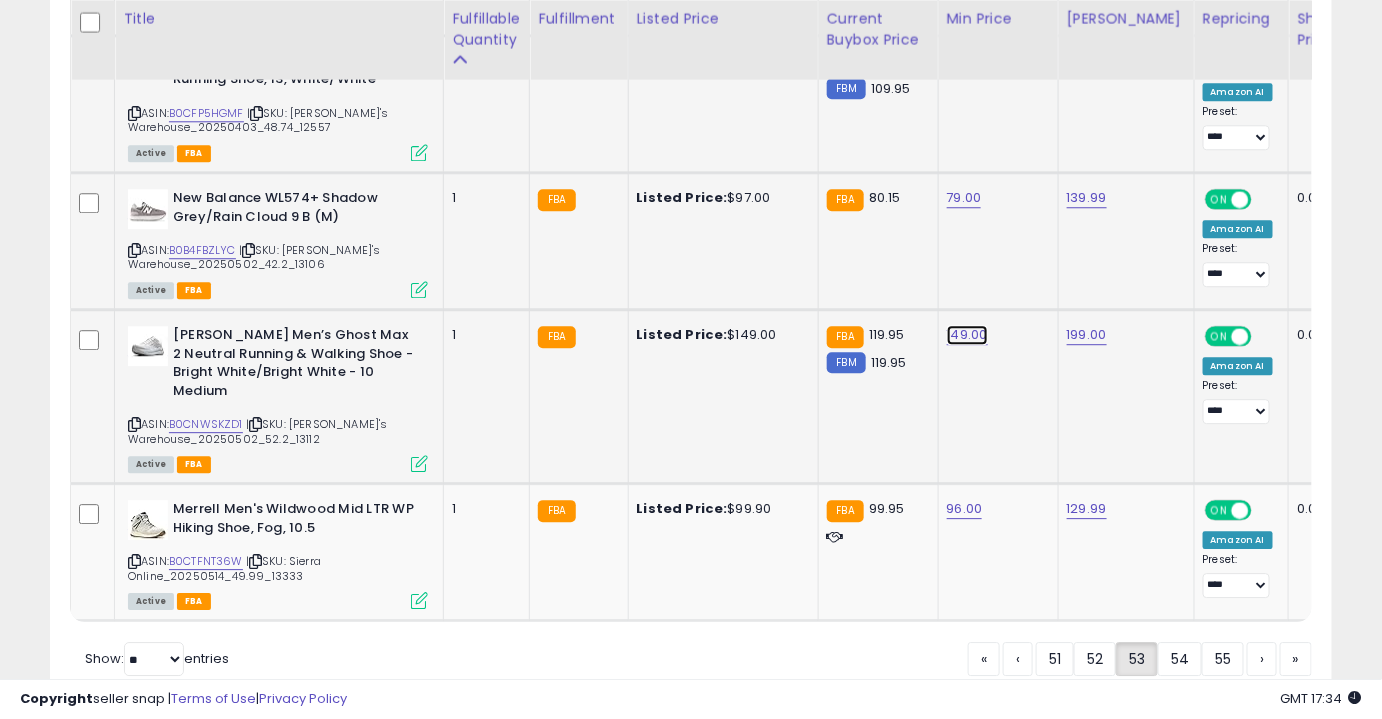 click on "149.00" at bounding box center [967, -3133] 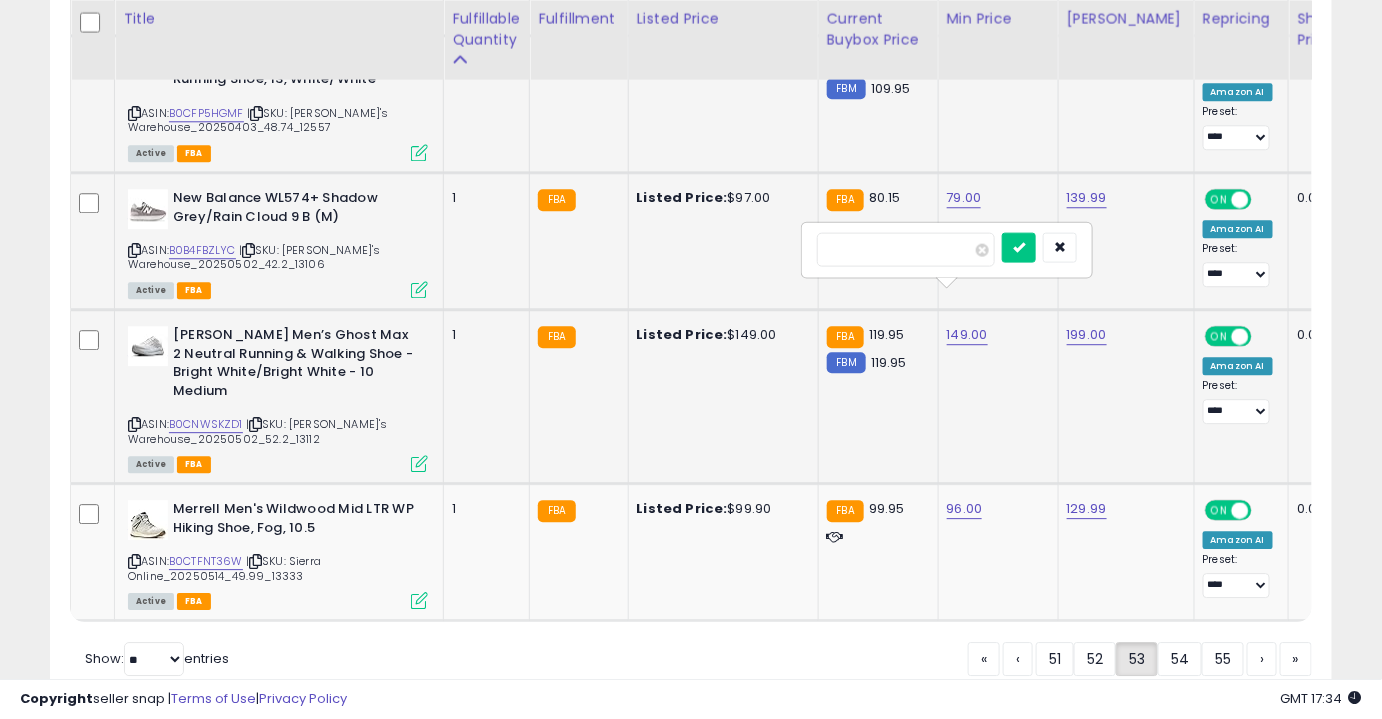 click at bounding box center [1019, 247] 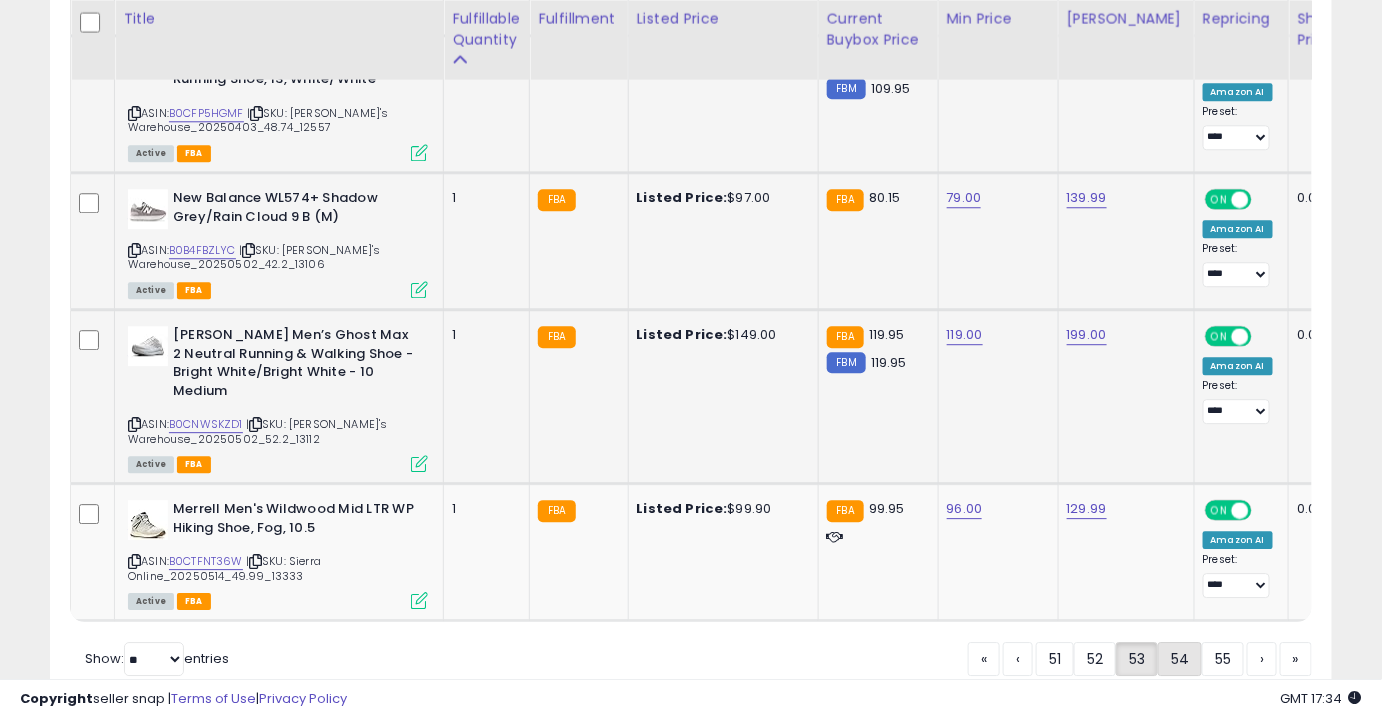 click on "54" 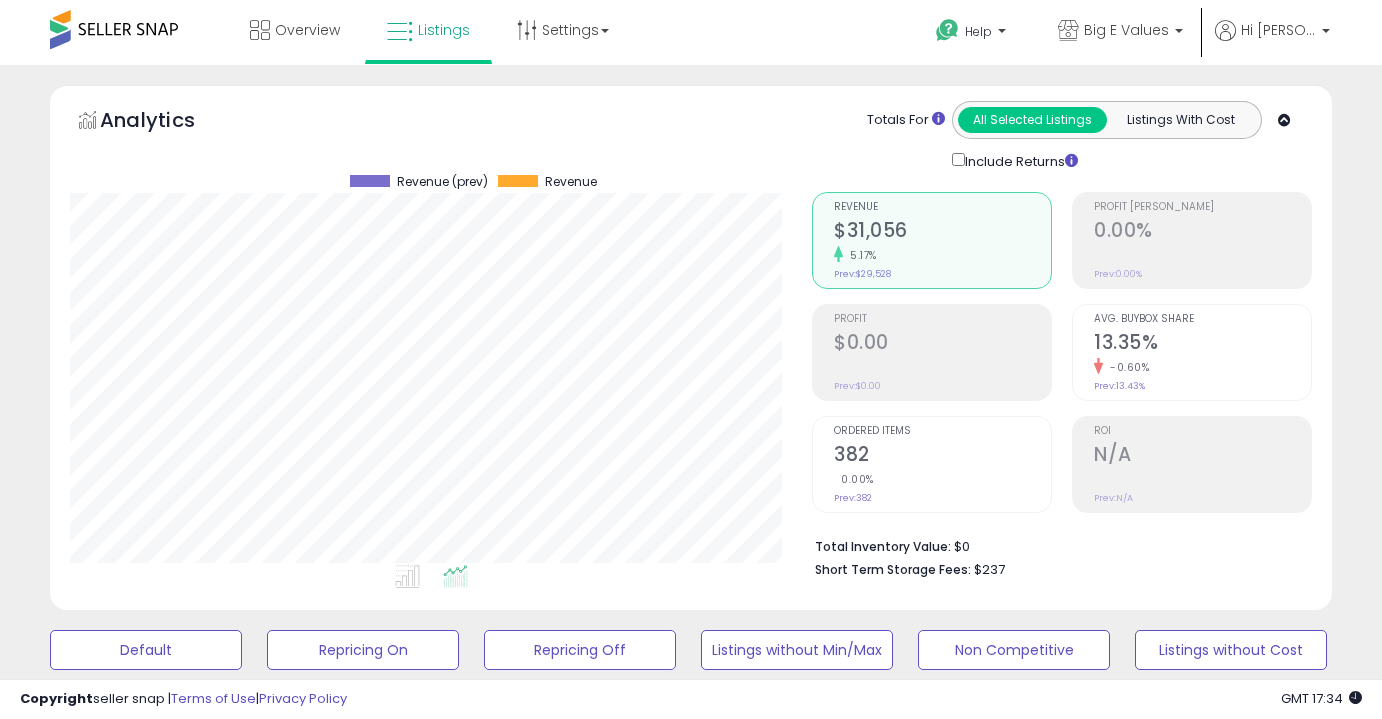 scroll, scrollTop: 519, scrollLeft: 0, axis: vertical 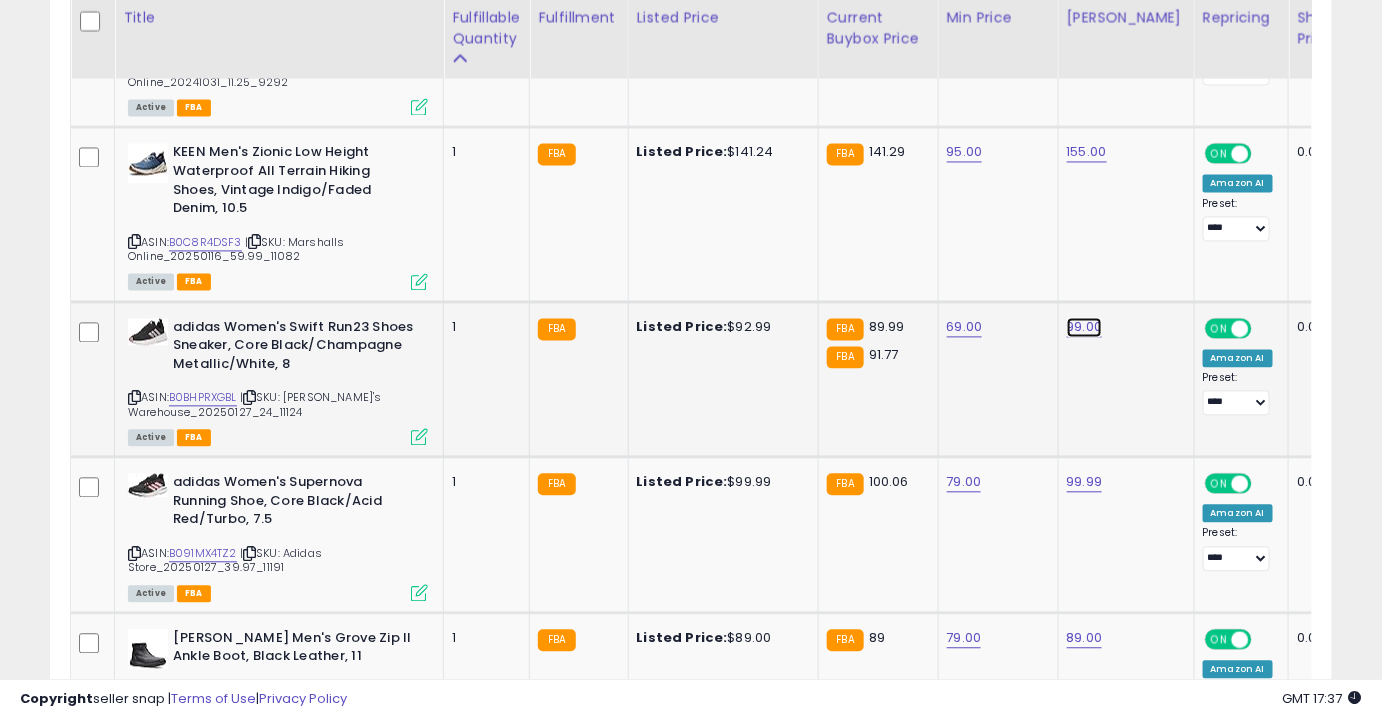 click on "99.00" at bounding box center (1087, -158) 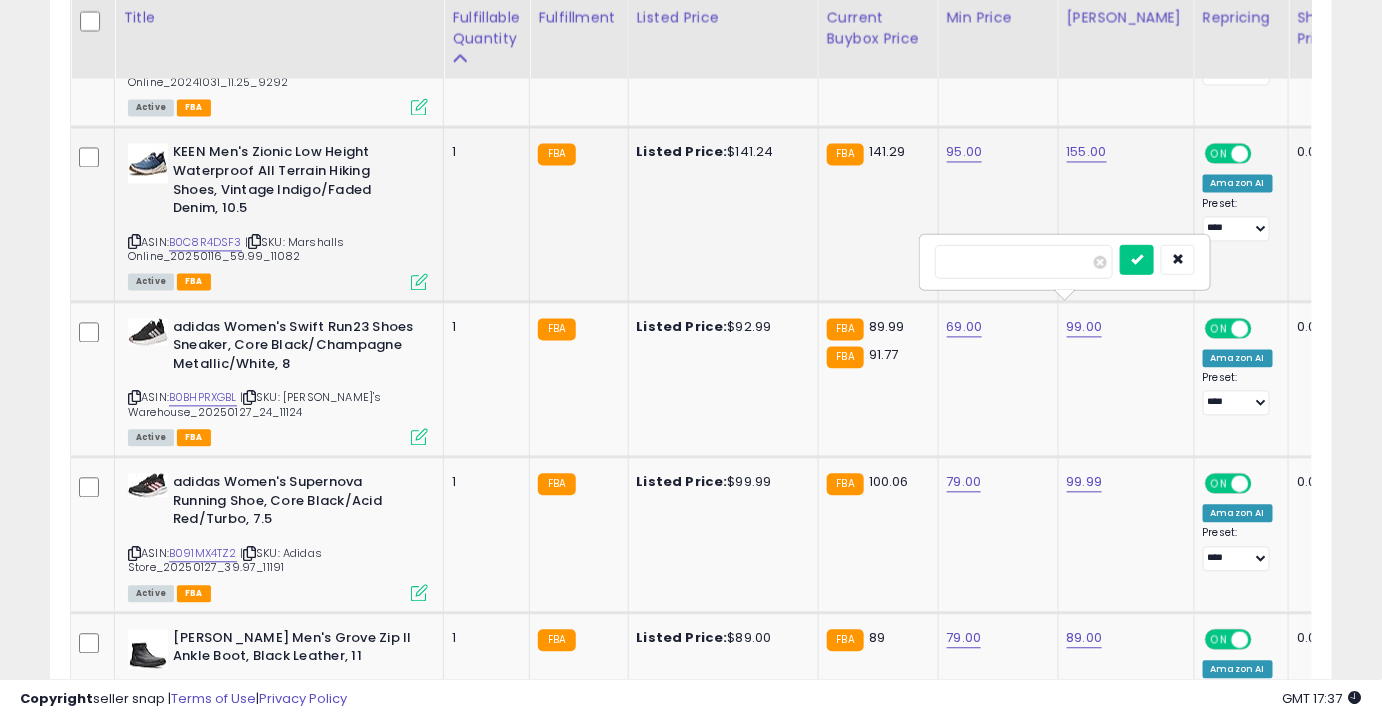drag, startPoint x: 906, startPoint y: 273, endPoint x: 820, endPoint y: 275, distance: 86.023254 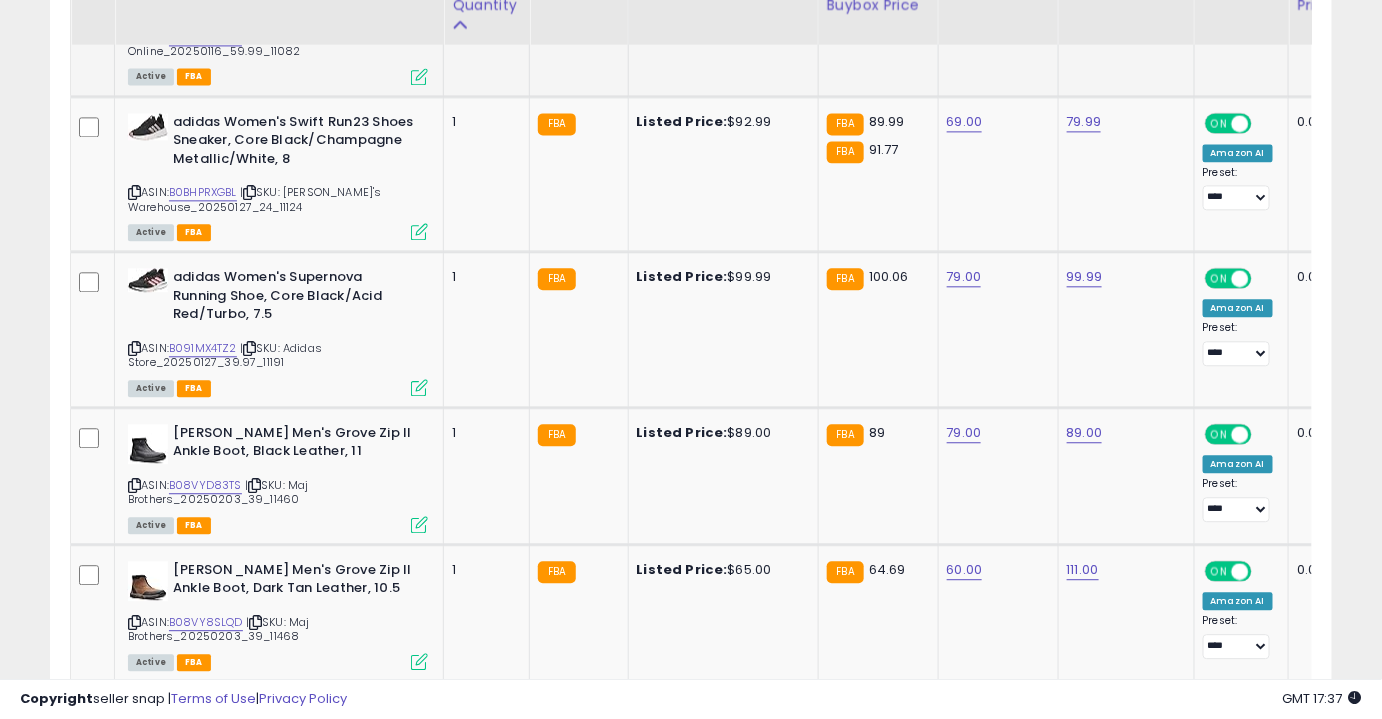 scroll, scrollTop: 1446, scrollLeft: 0, axis: vertical 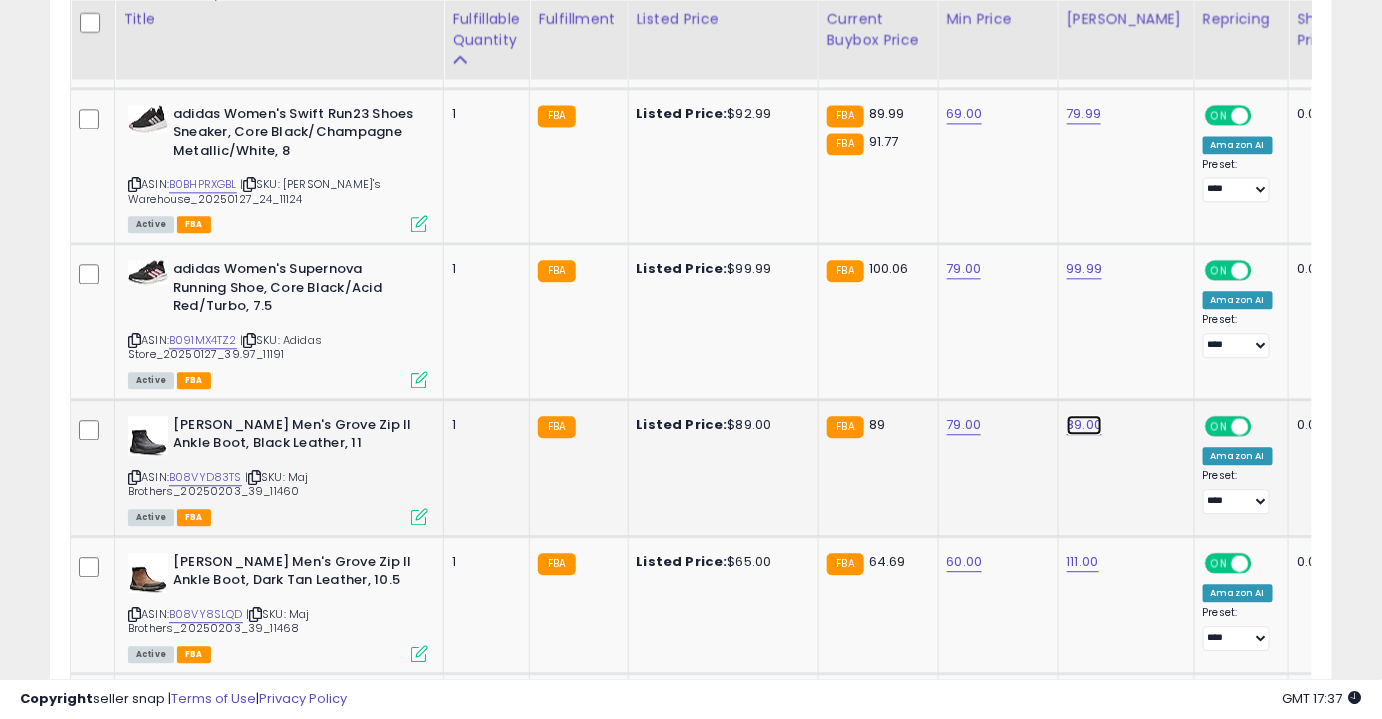 click on "89.00" at bounding box center [1087, -372] 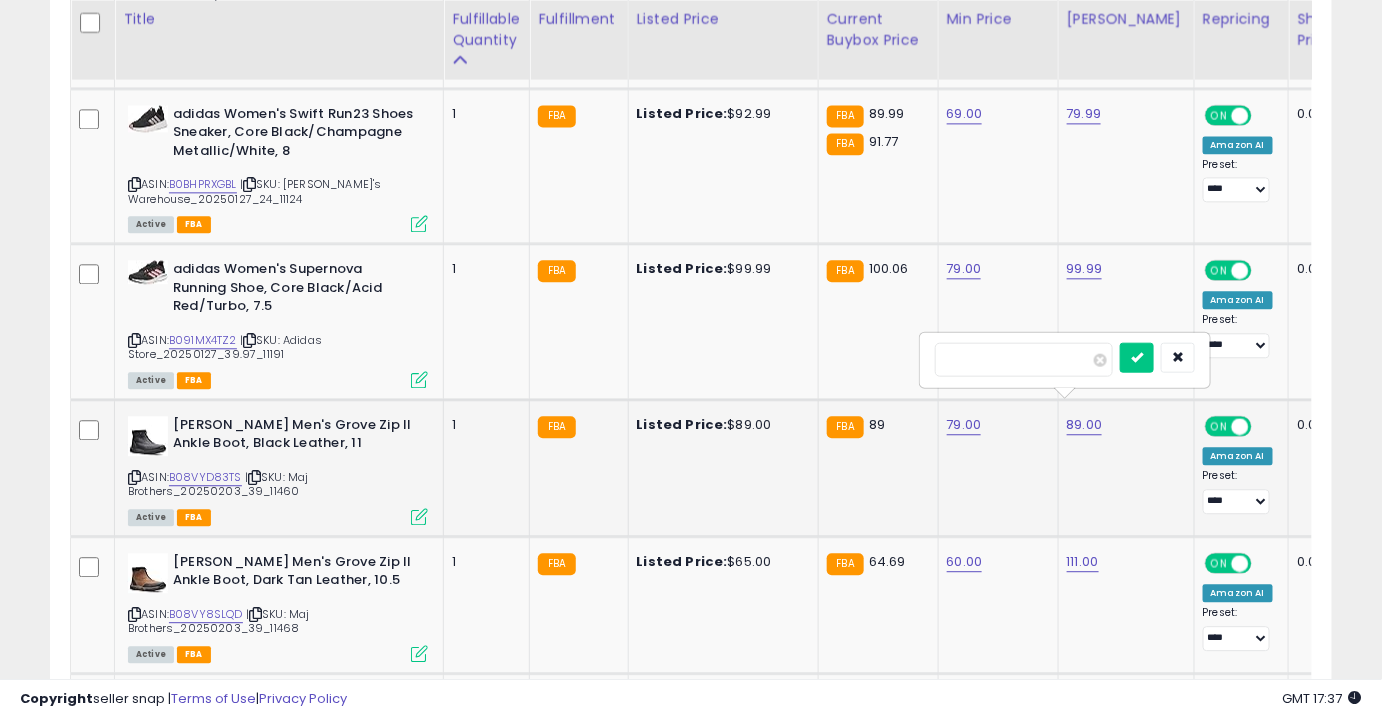 type on "**" 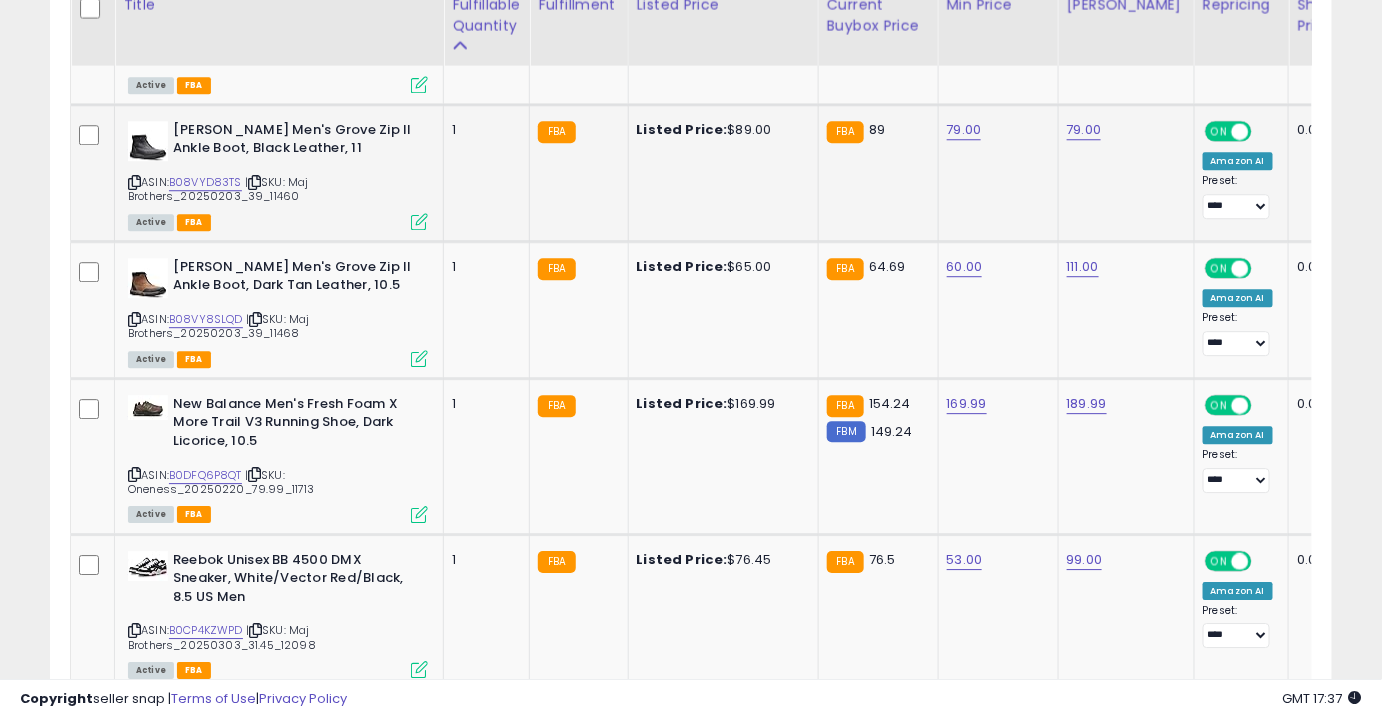 scroll, scrollTop: 1744, scrollLeft: 0, axis: vertical 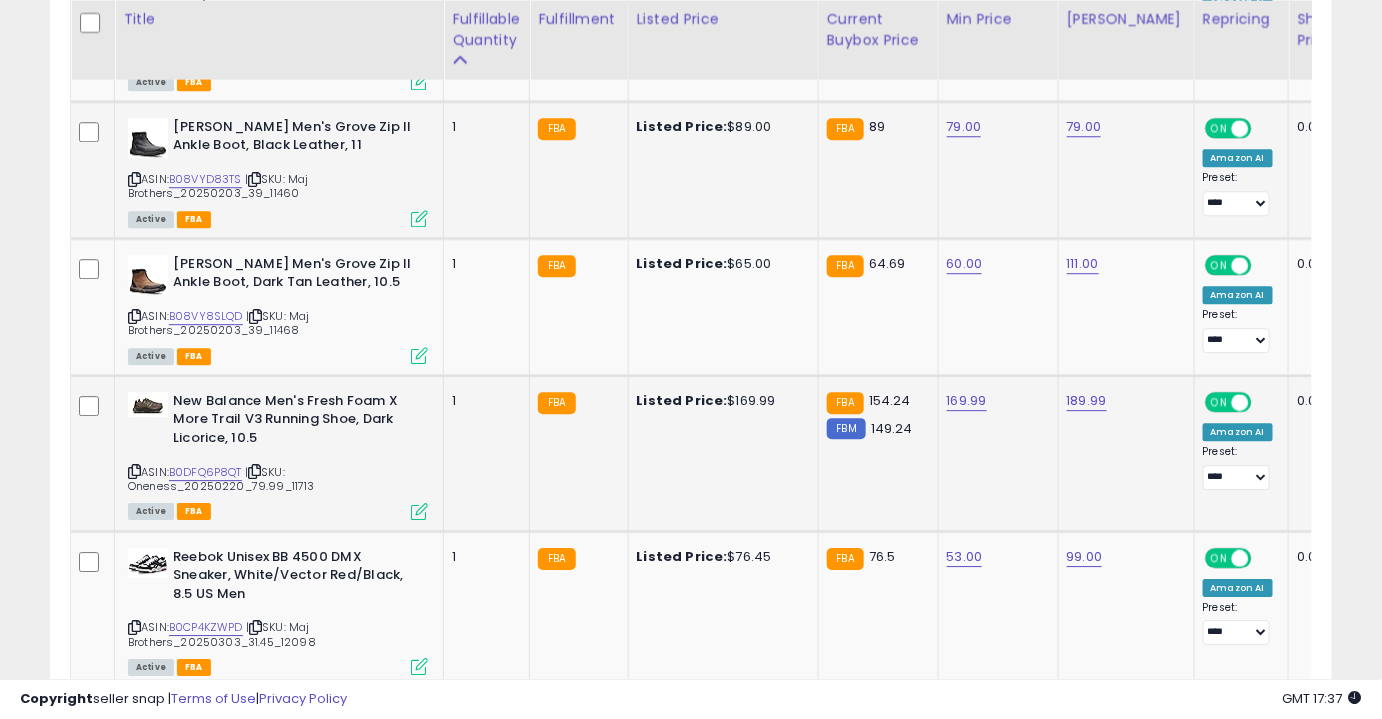 click on "169.99" at bounding box center (995, 401) 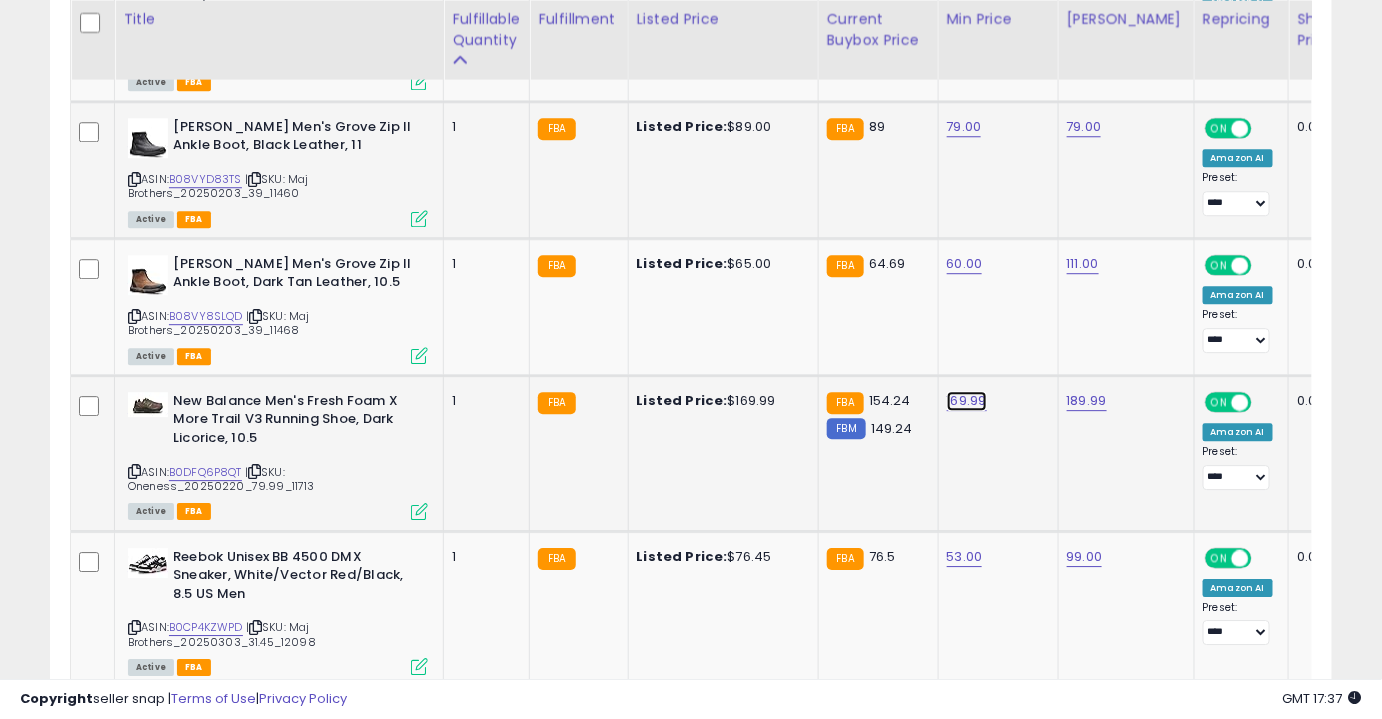 click on "169.99" at bounding box center (964, -670) 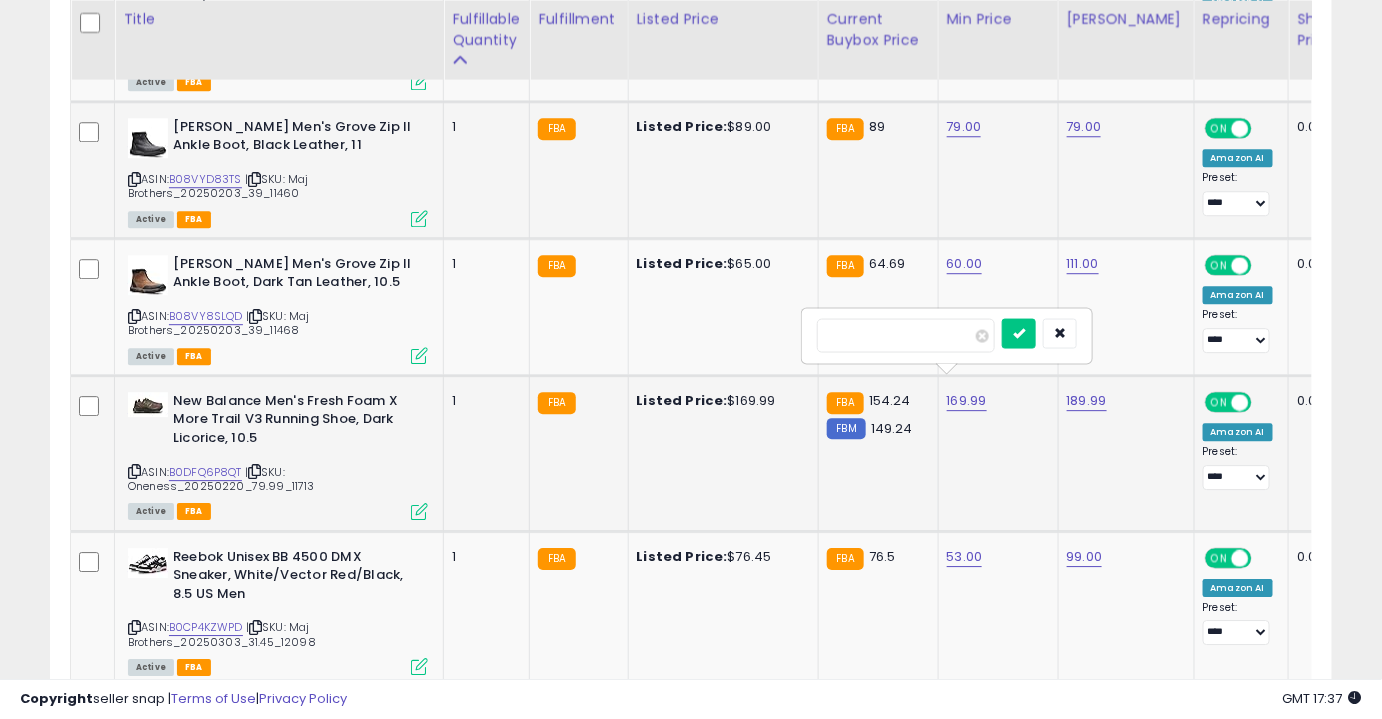 click on "******" at bounding box center [906, 335] 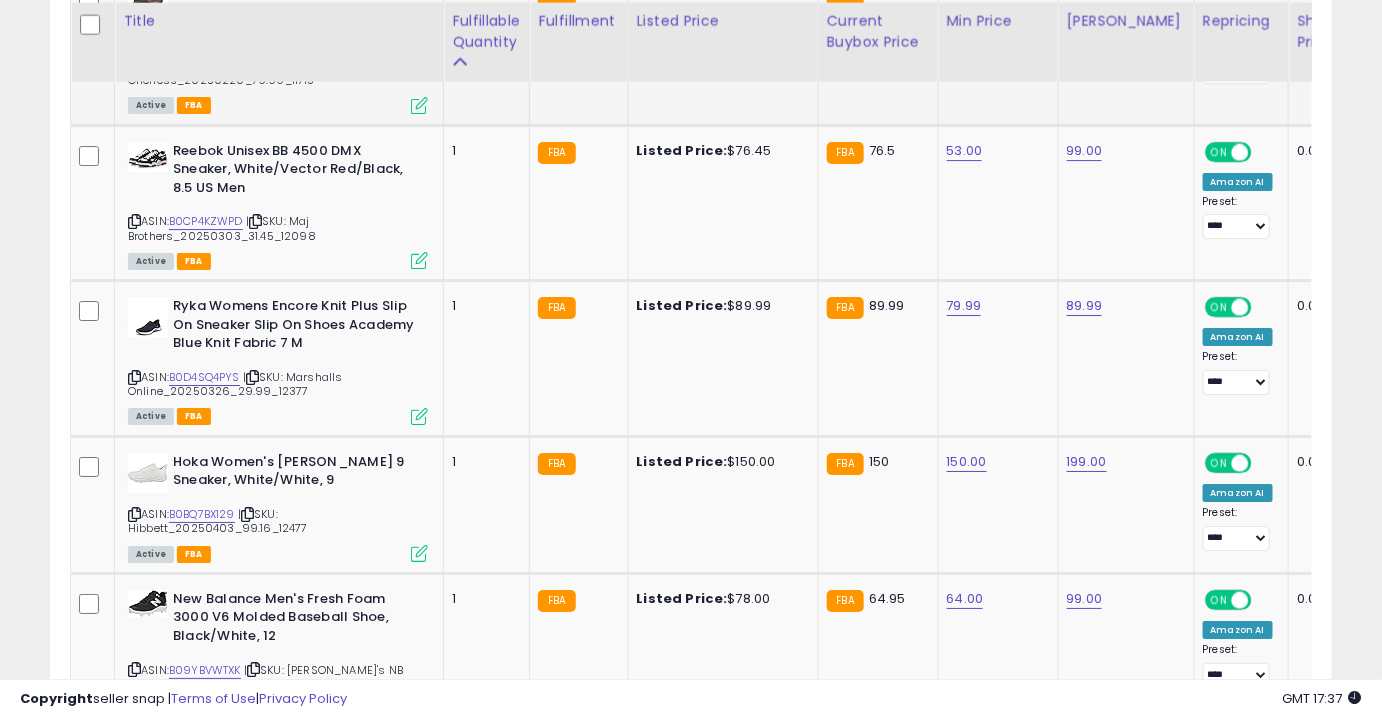 scroll, scrollTop: 2152, scrollLeft: 0, axis: vertical 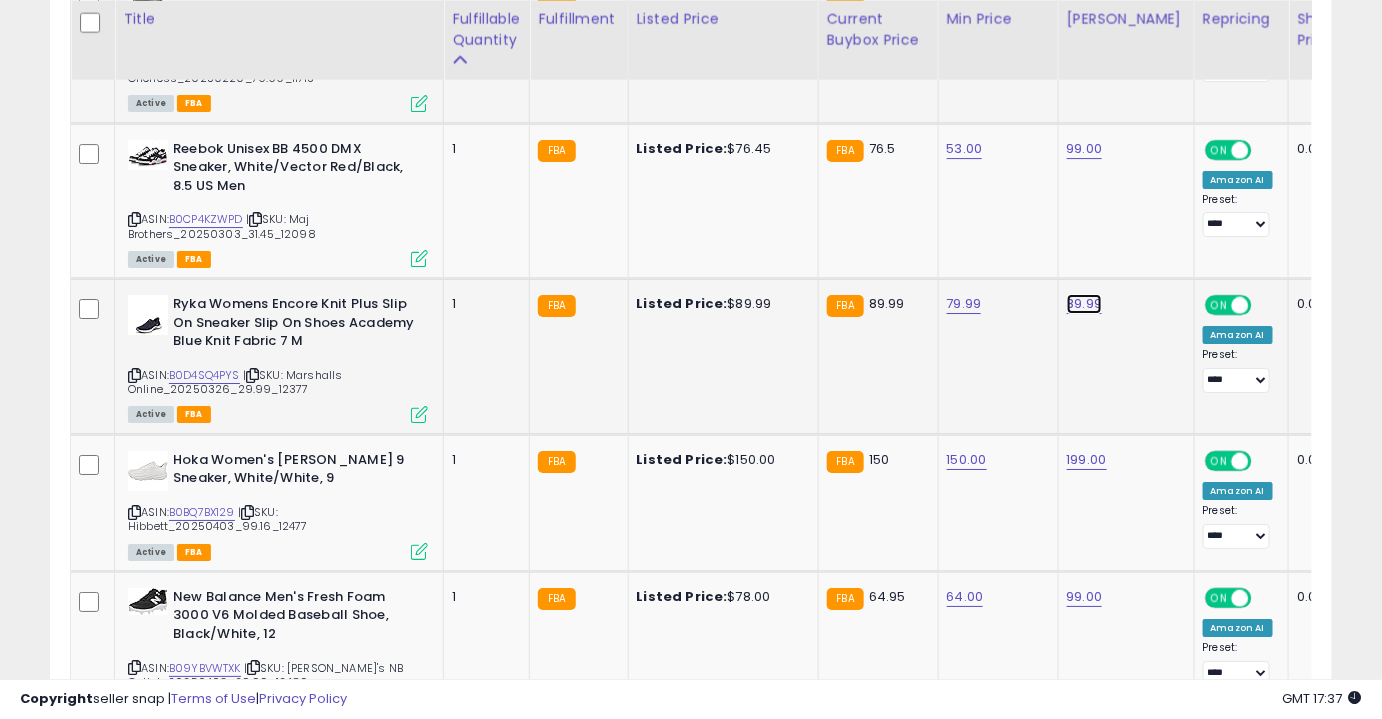 click on "89.99" at bounding box center (1087, -1078) 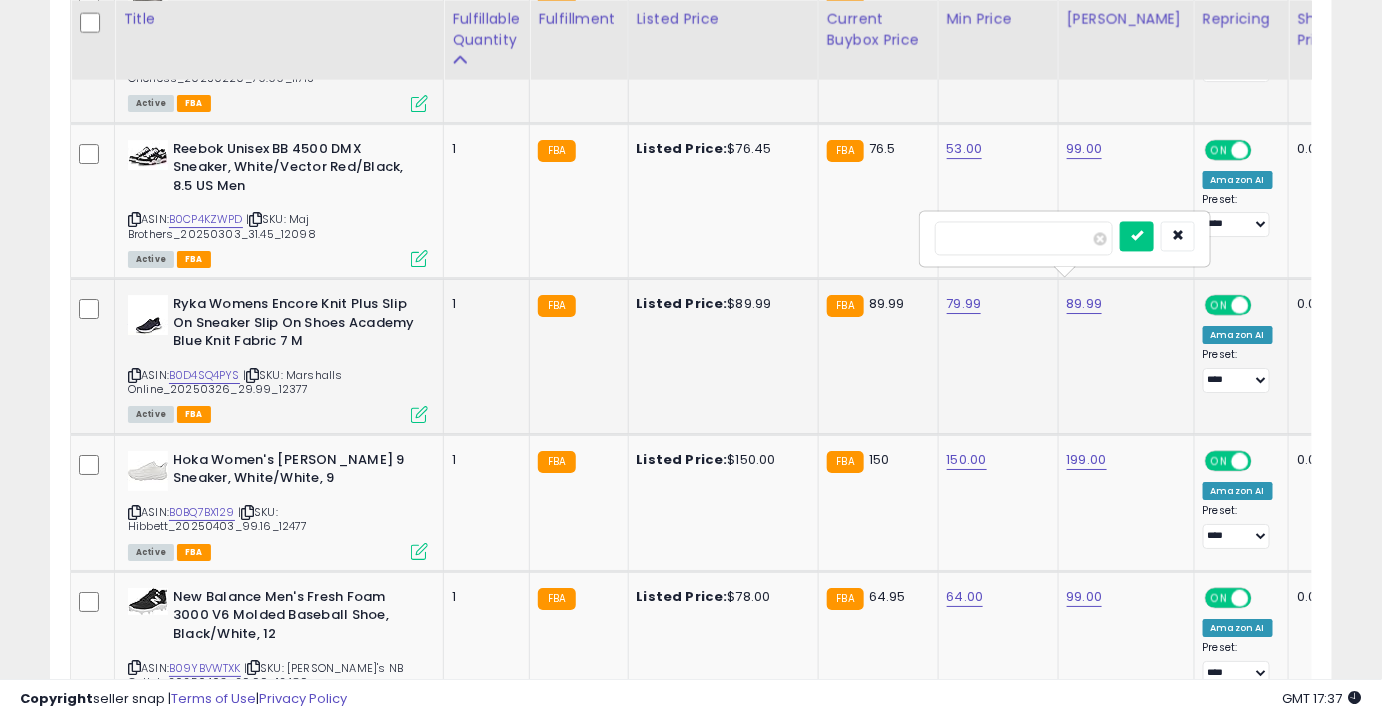 type on "*****" 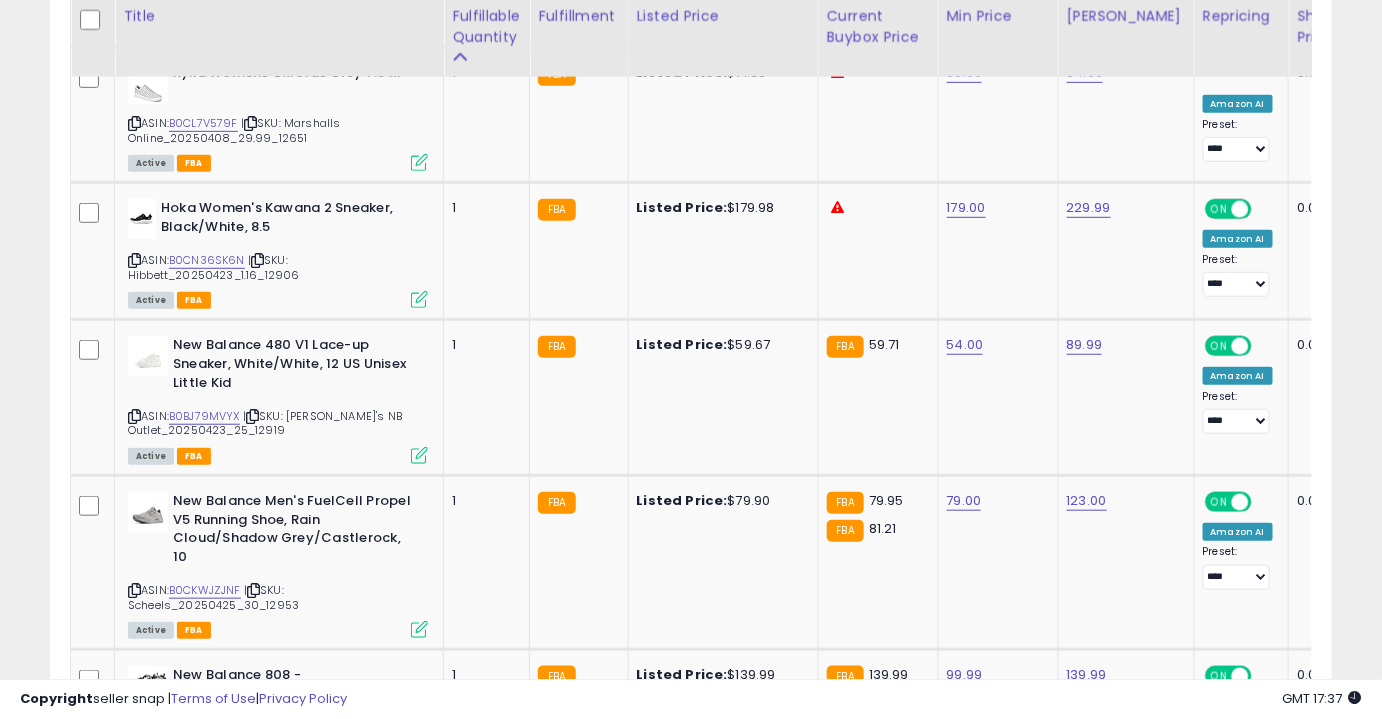 scroll, scrollTop: 2832, scrollLeft: 0, axis: vertical 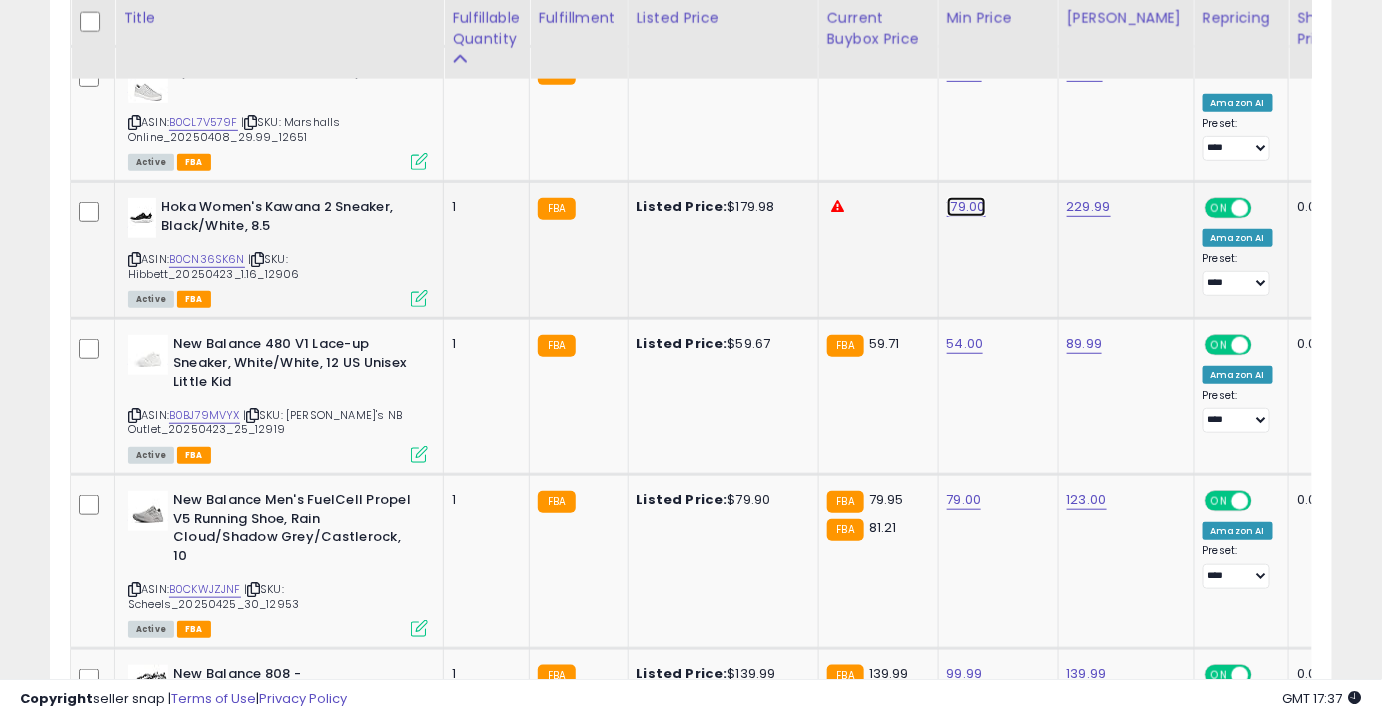 click on "179.00" at bounding box center (964, -1758) 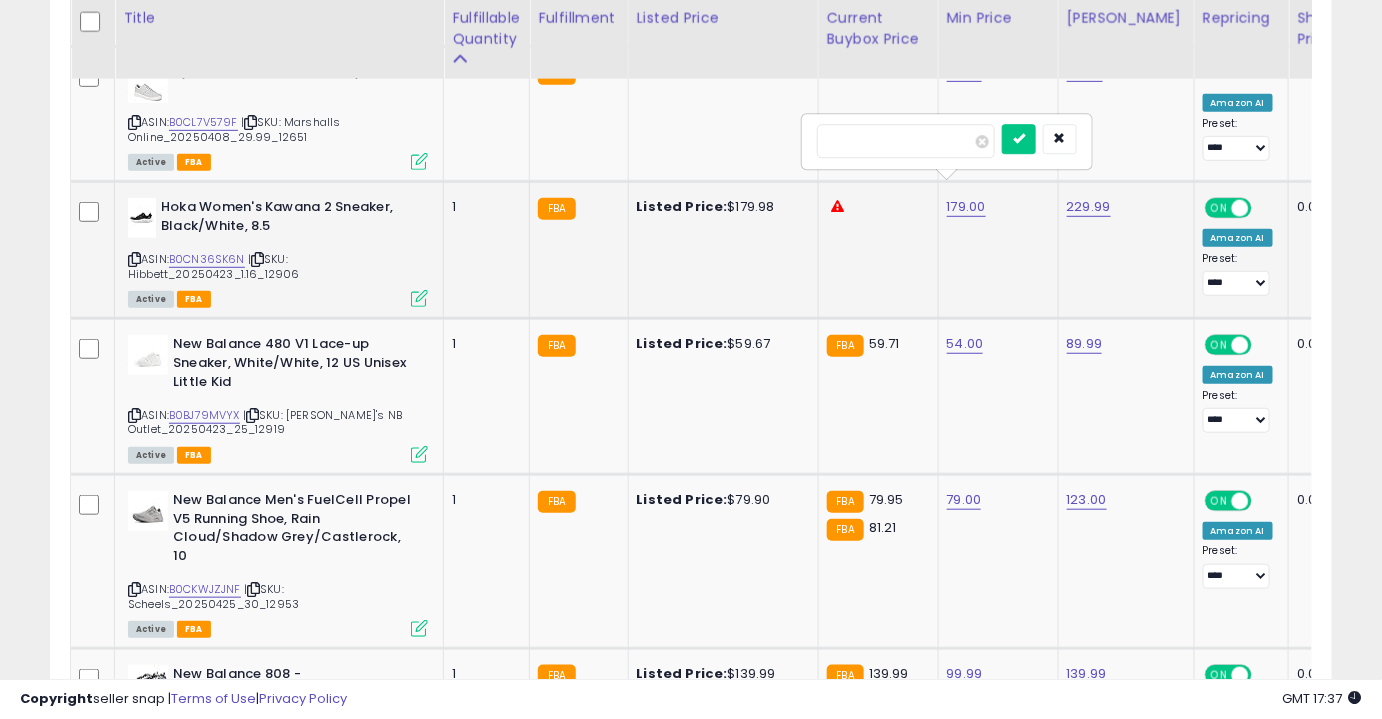 type on "***" 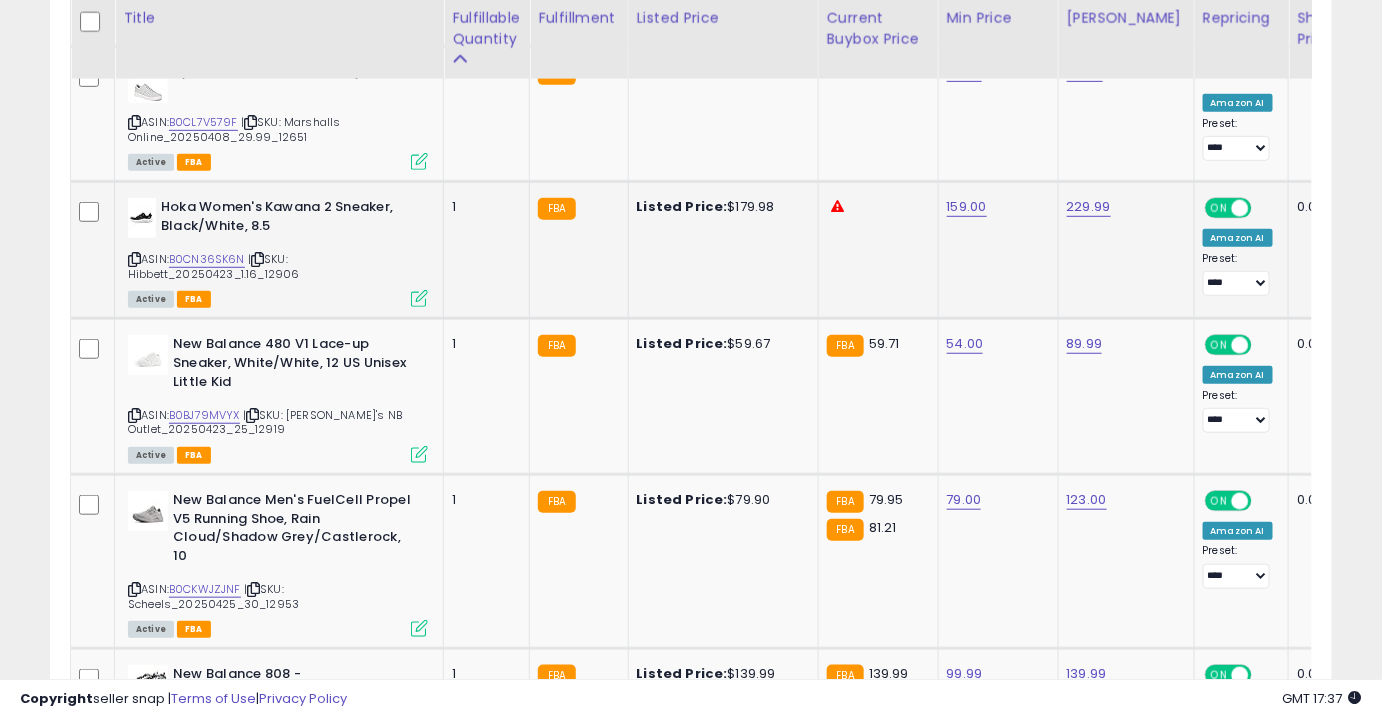 scroll, scrollTop: 0, scrollLeft: 10, axis: horizontal 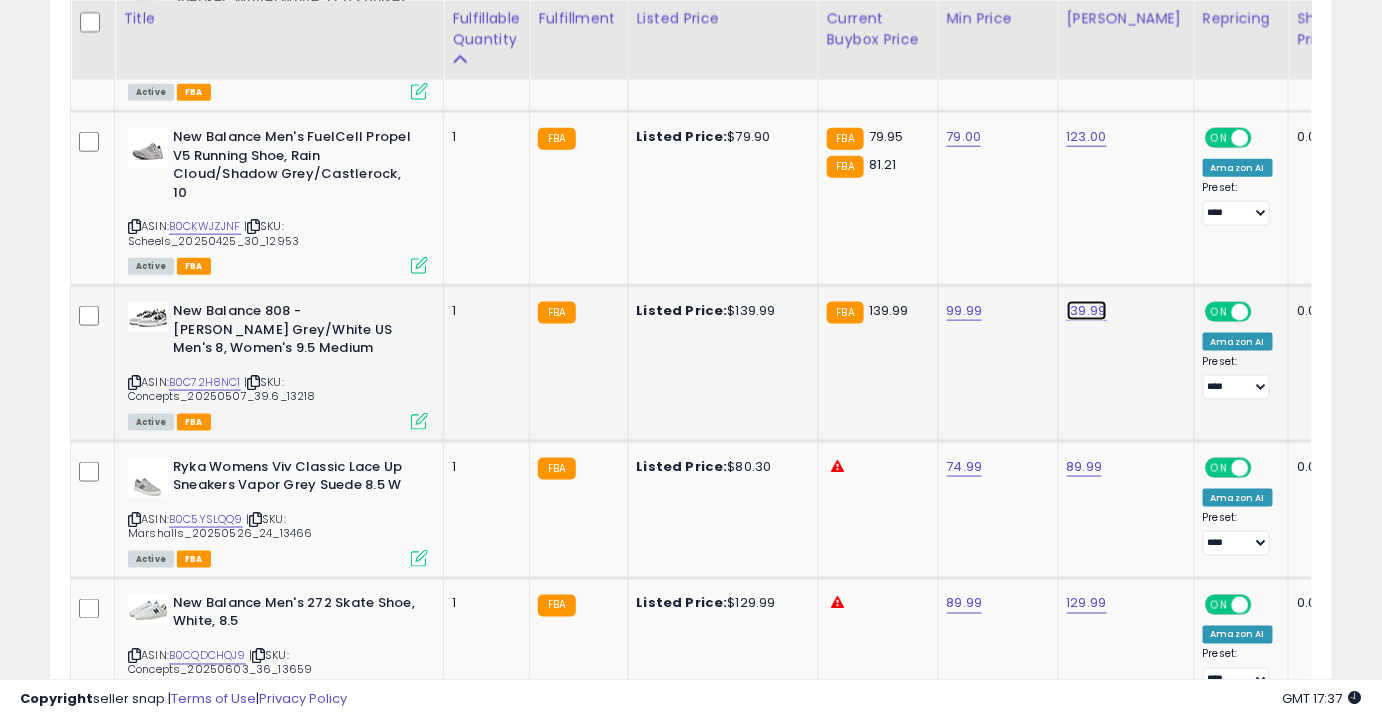 click on "139.99" at bounding box center (1087, -2121) 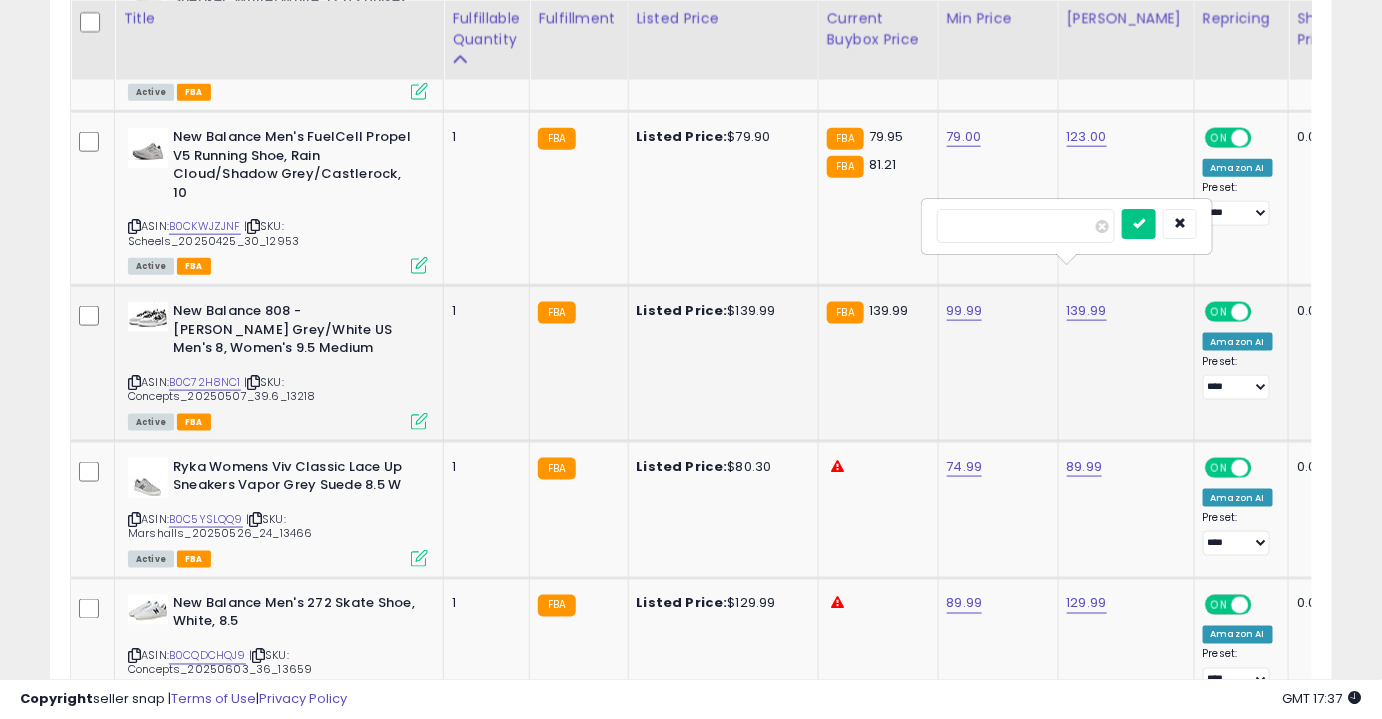 click on "******" at bounding box center (1026, 226) 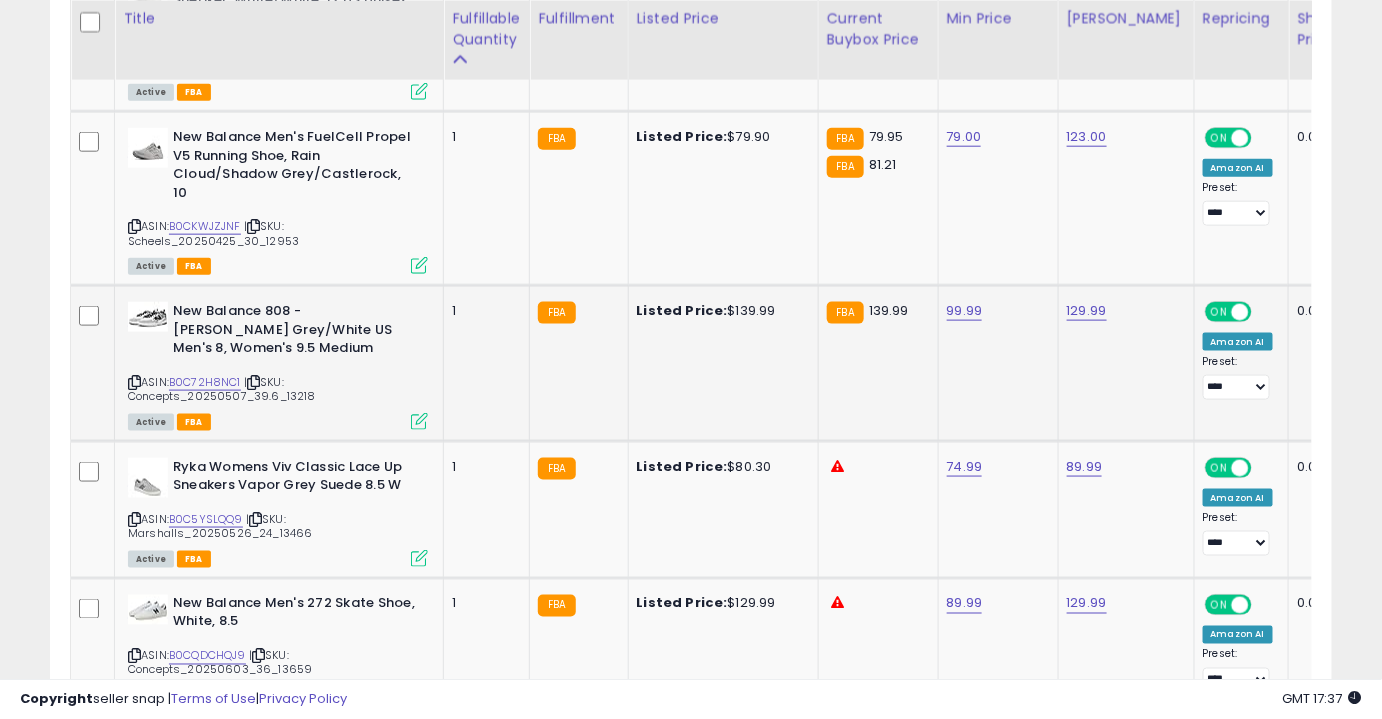 scroll, scrollTop: 0, scrollLeft: 18, axis: horizontal 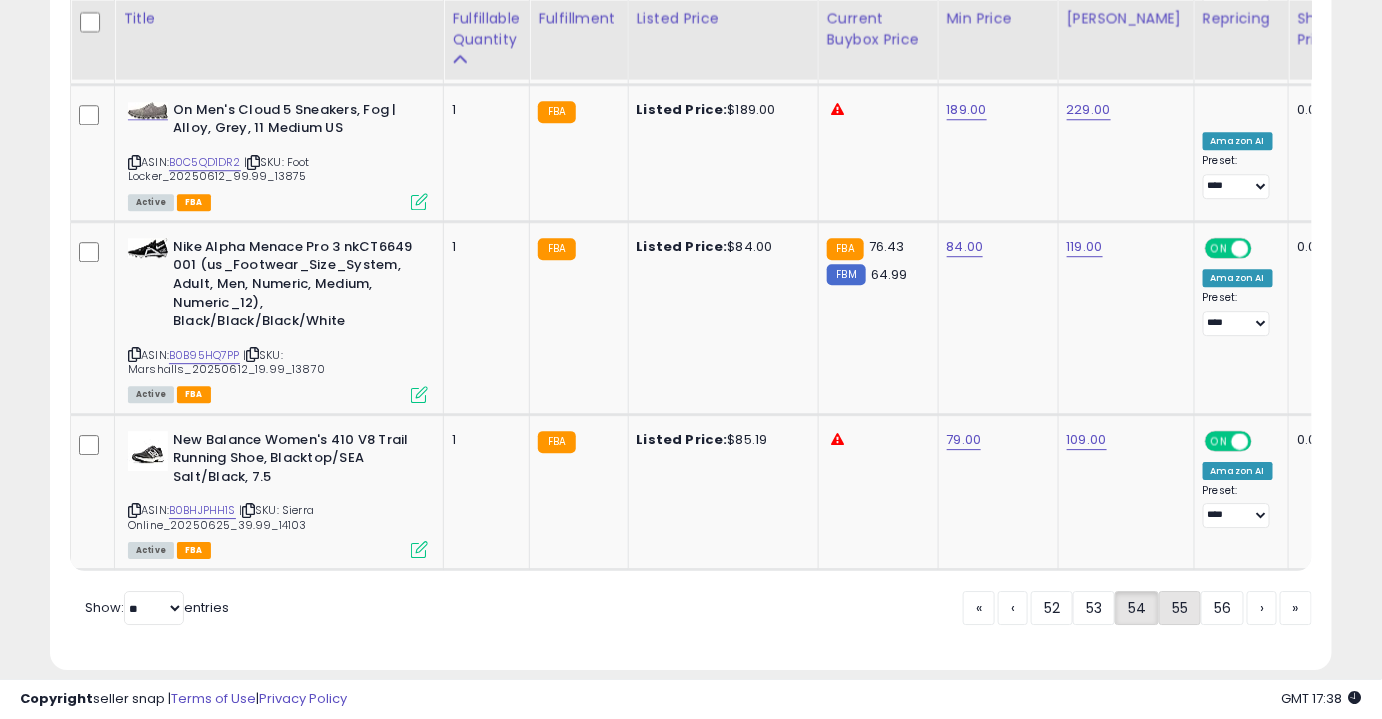 click on "55" 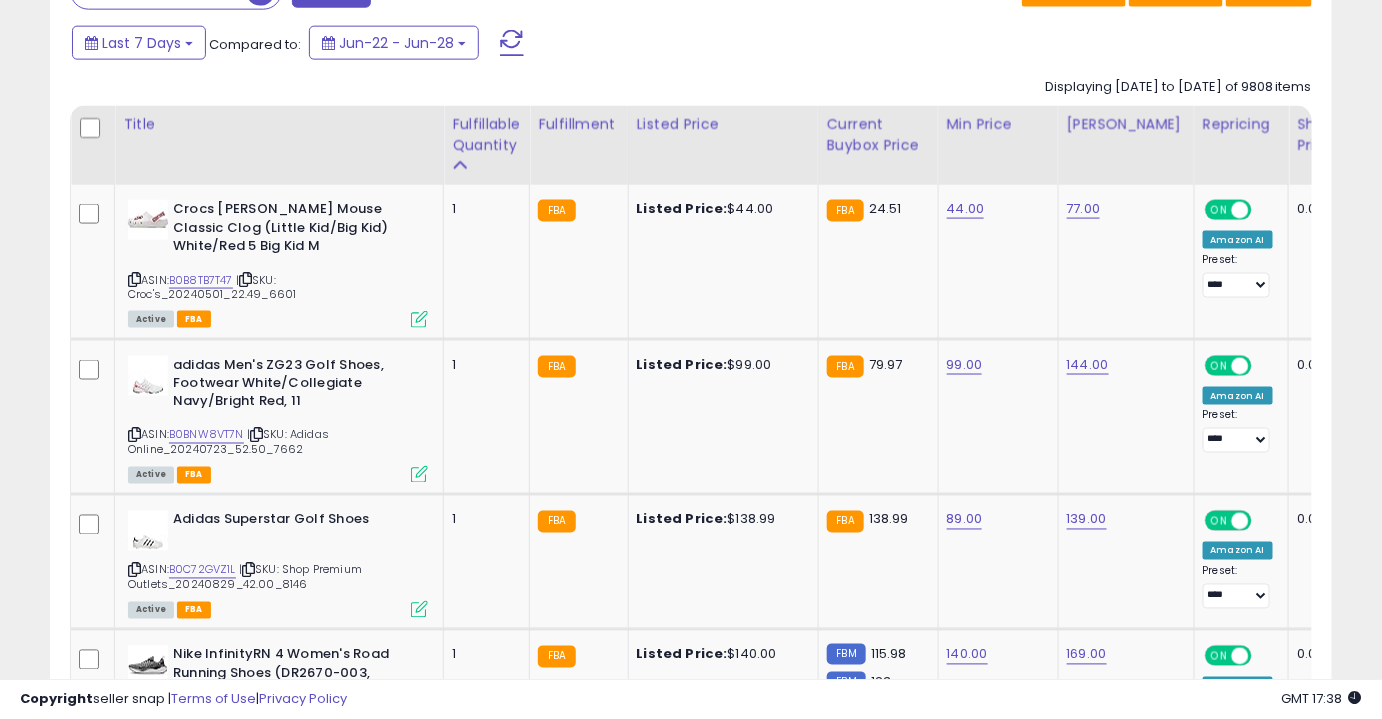 scroll, scrollTop: 866, scrollLeft: 0, axis: vertical 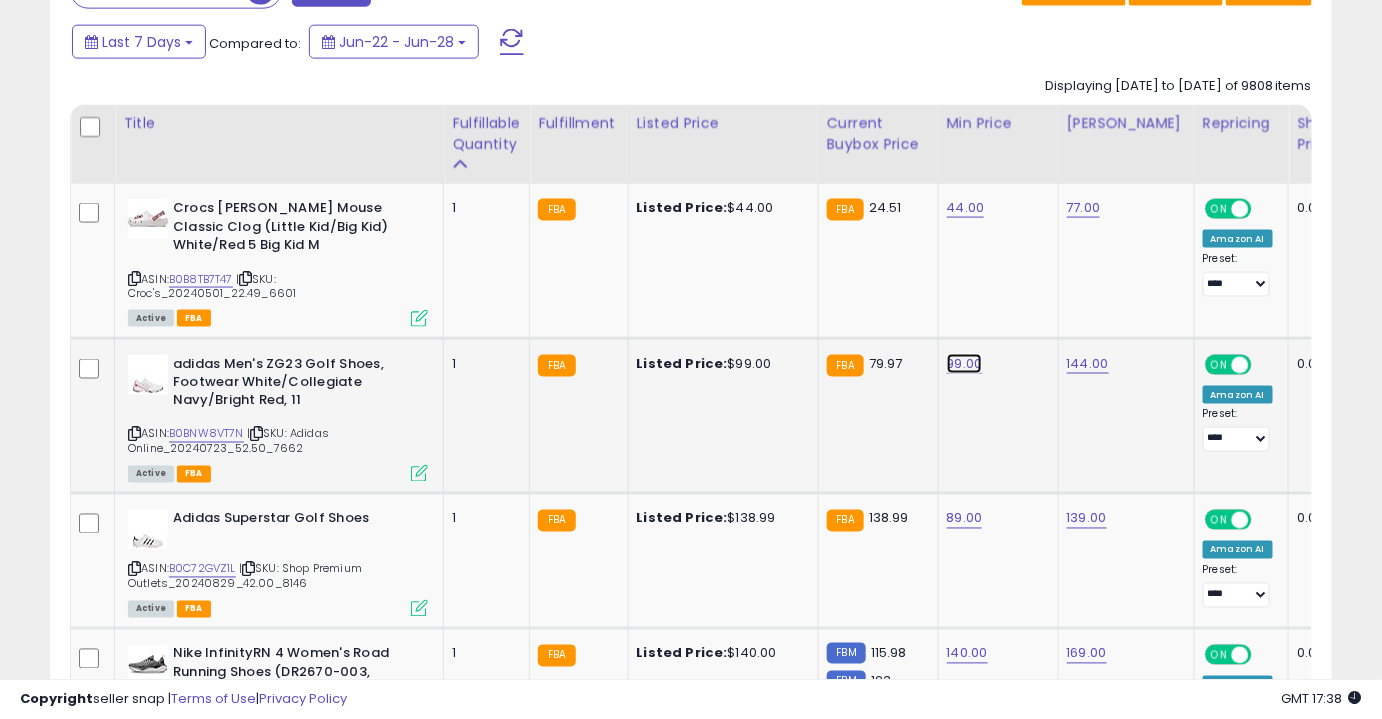 click on "99.00" at bounding box center (966, 208) 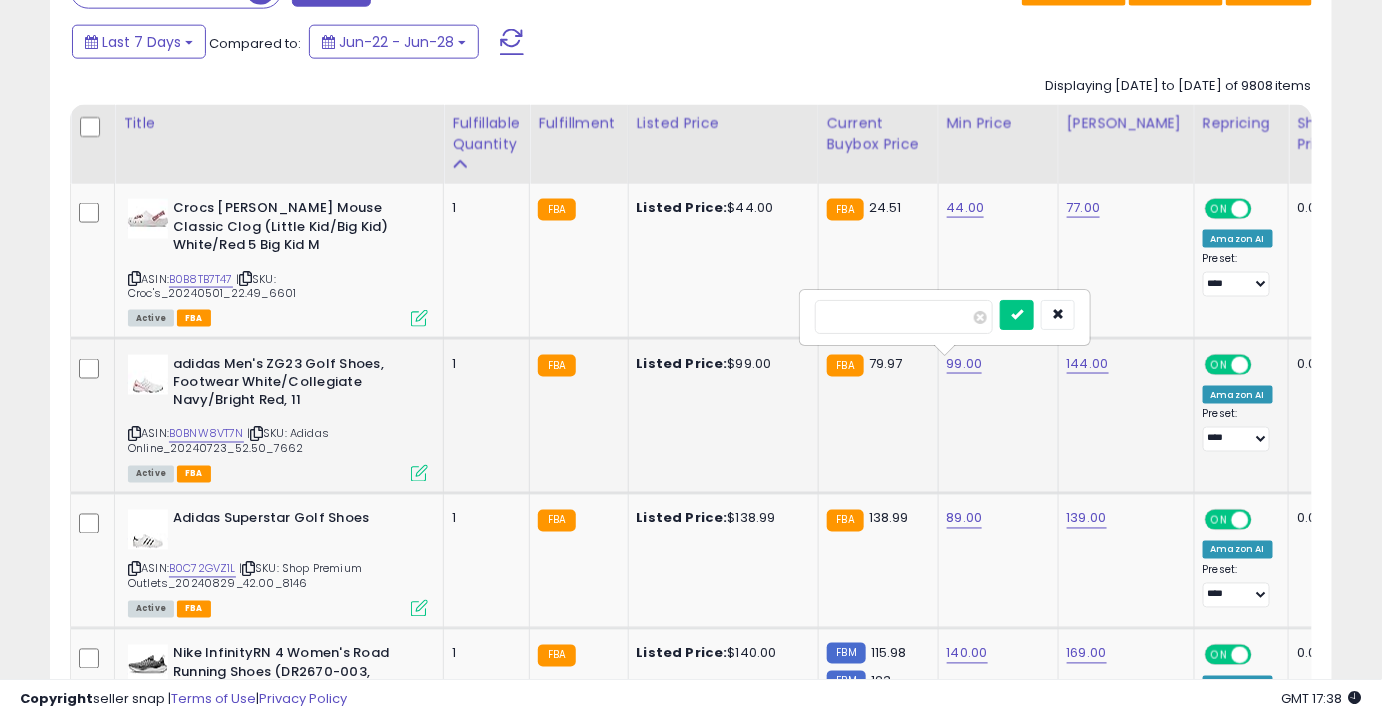type on "*****" 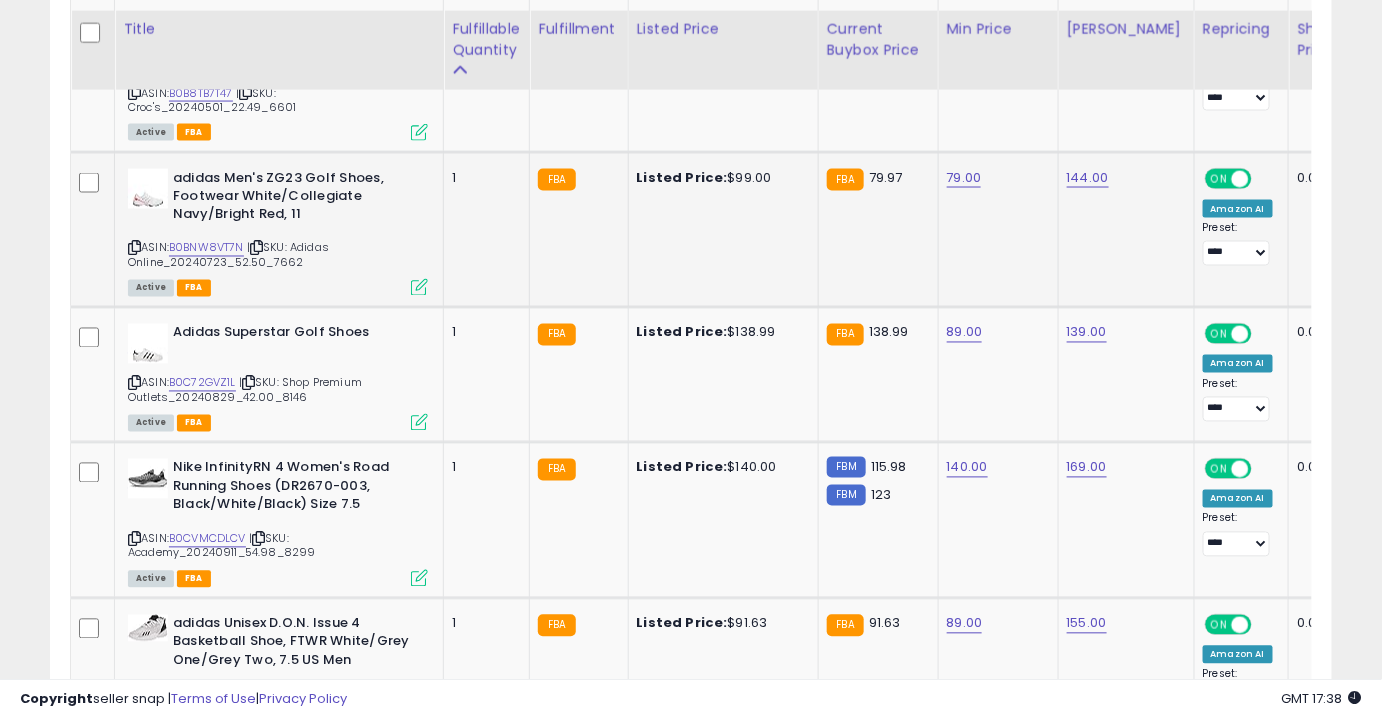 scroll, scrollTop: 1064, scrollLeft: 0, axis: vertical 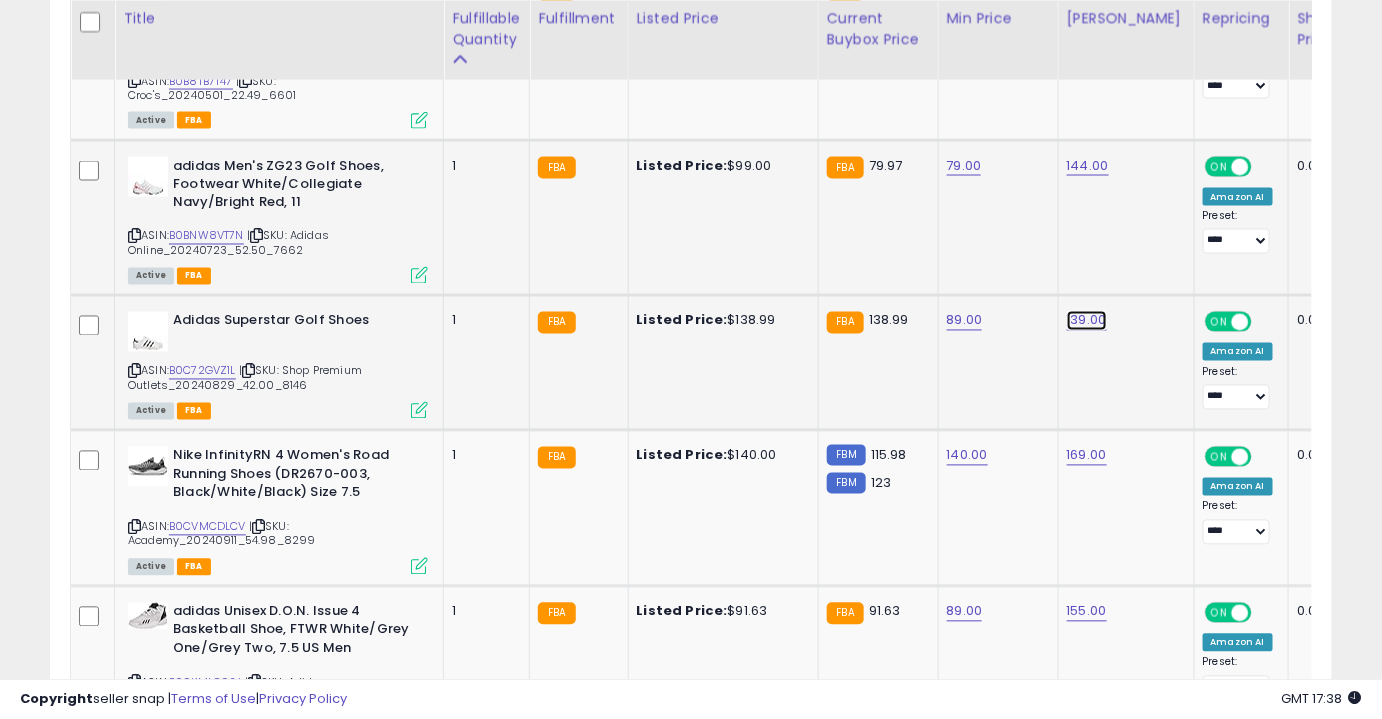 click on "139.00" at bounding box center (1084, 10) 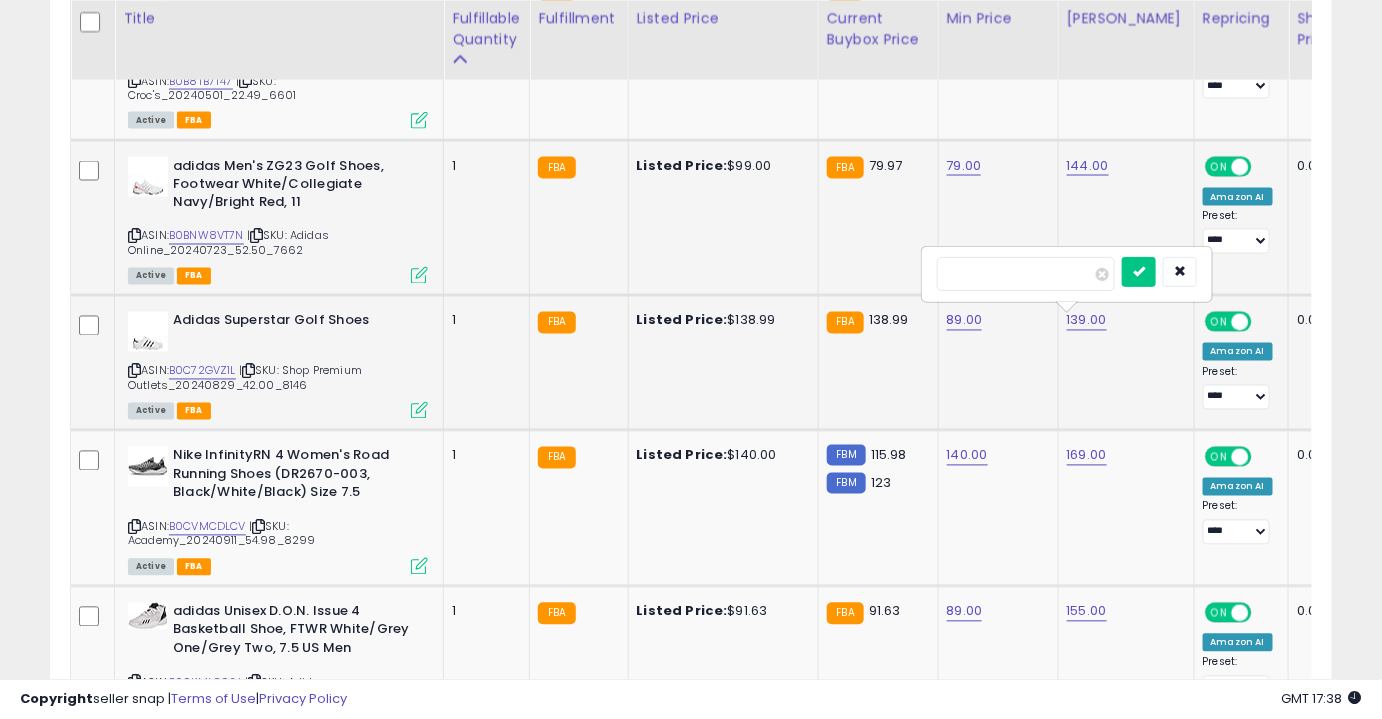 click on "******" at bounding box center [1026, 274] 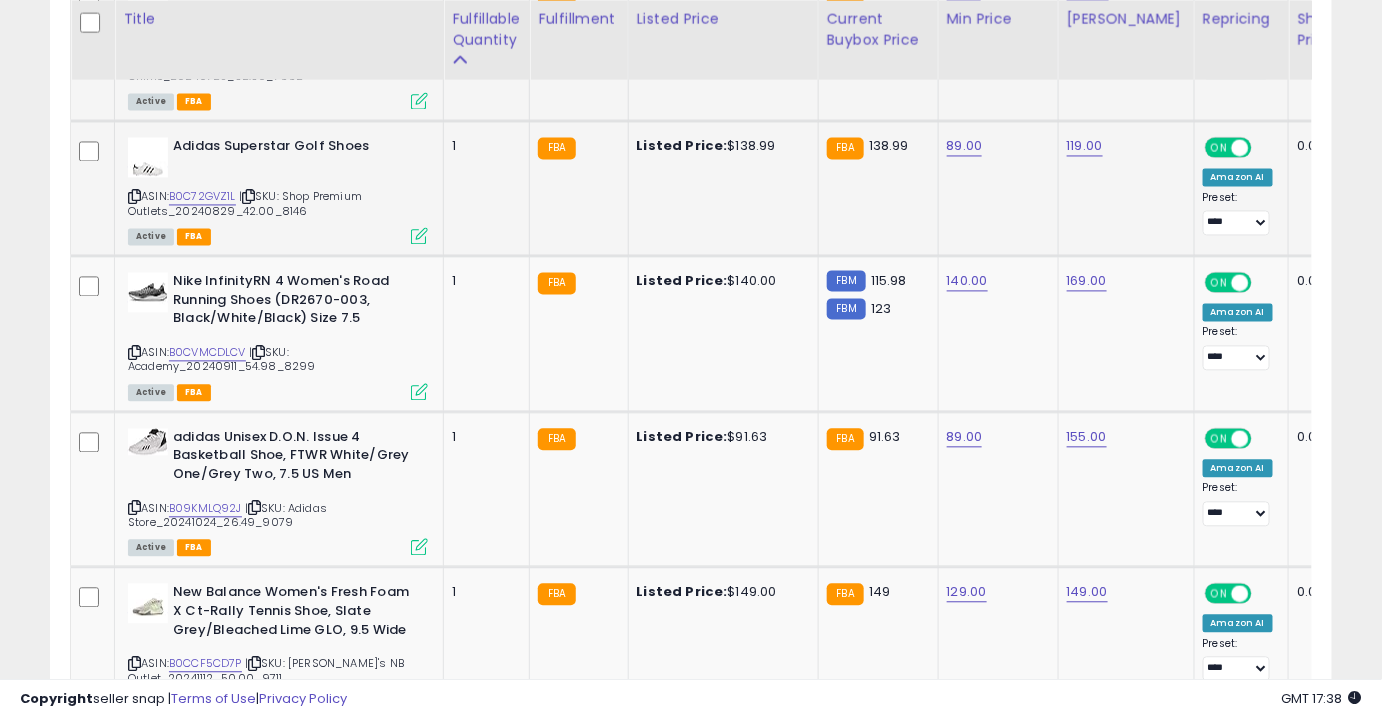 scroll, scrollTop: 1239, scrollLeft: 0, axis: vertical 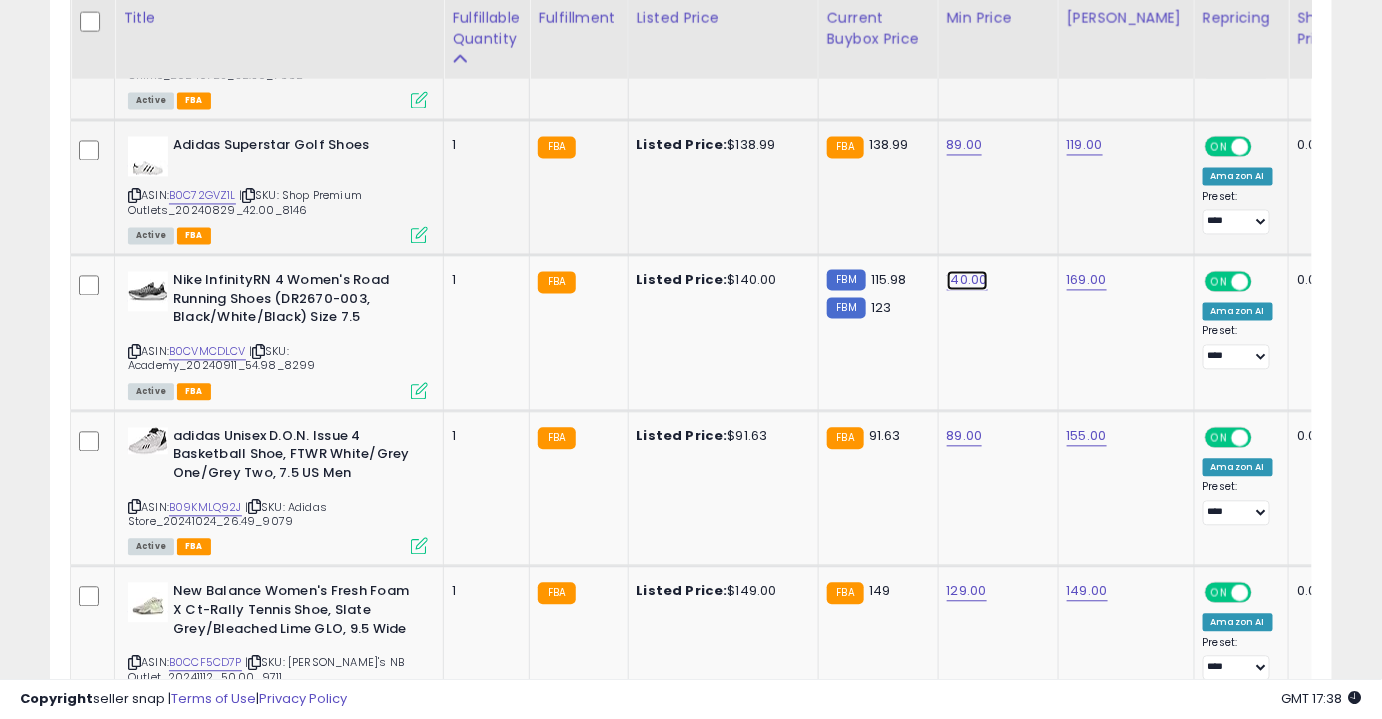 click on "140.00" at bounding box center [966, -165] 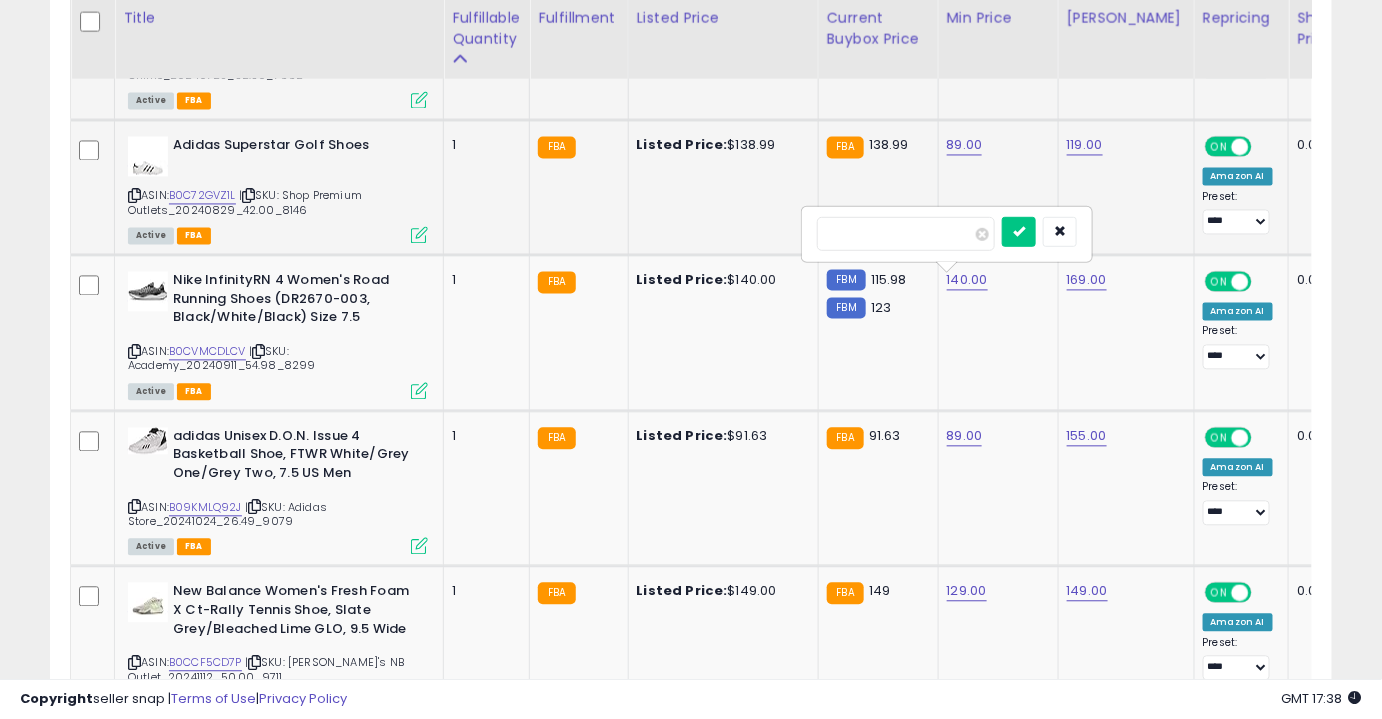 type on "***" 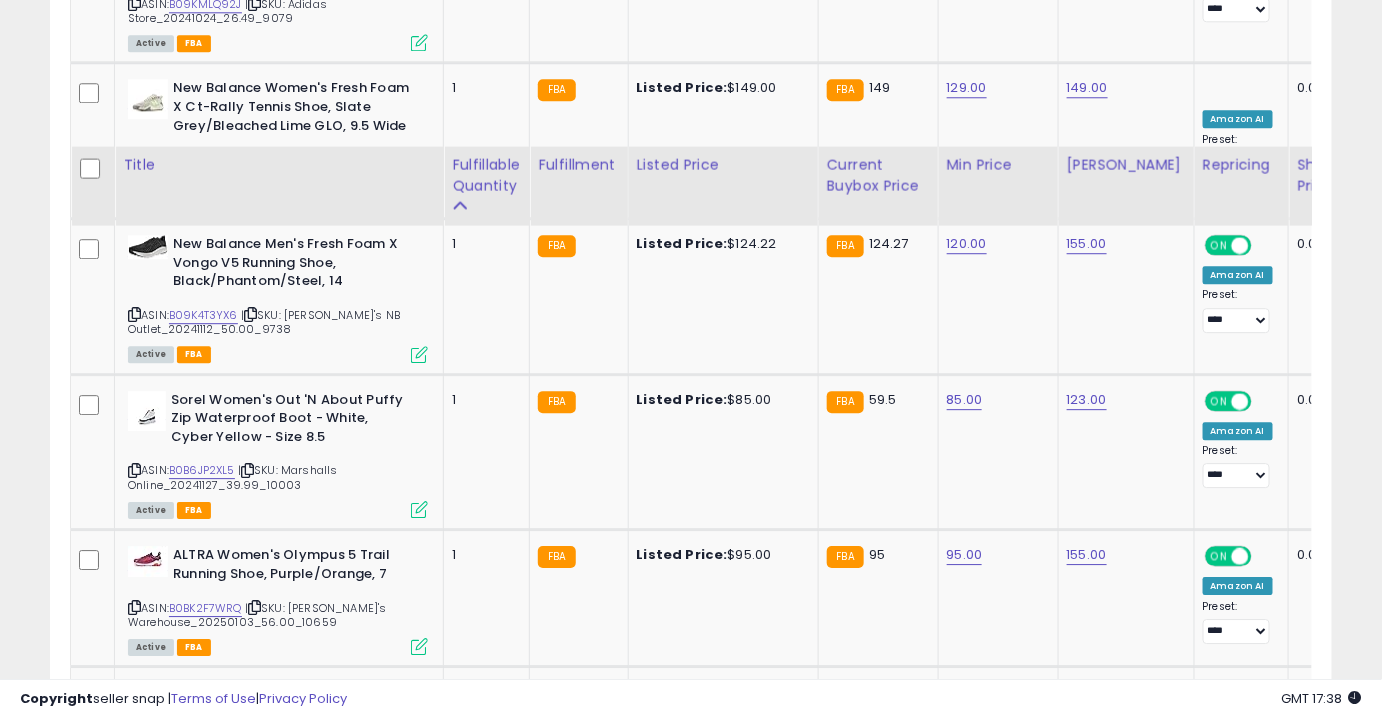 scroll, scrollTop: 1933, scrollLeft: 0, axis: vertical 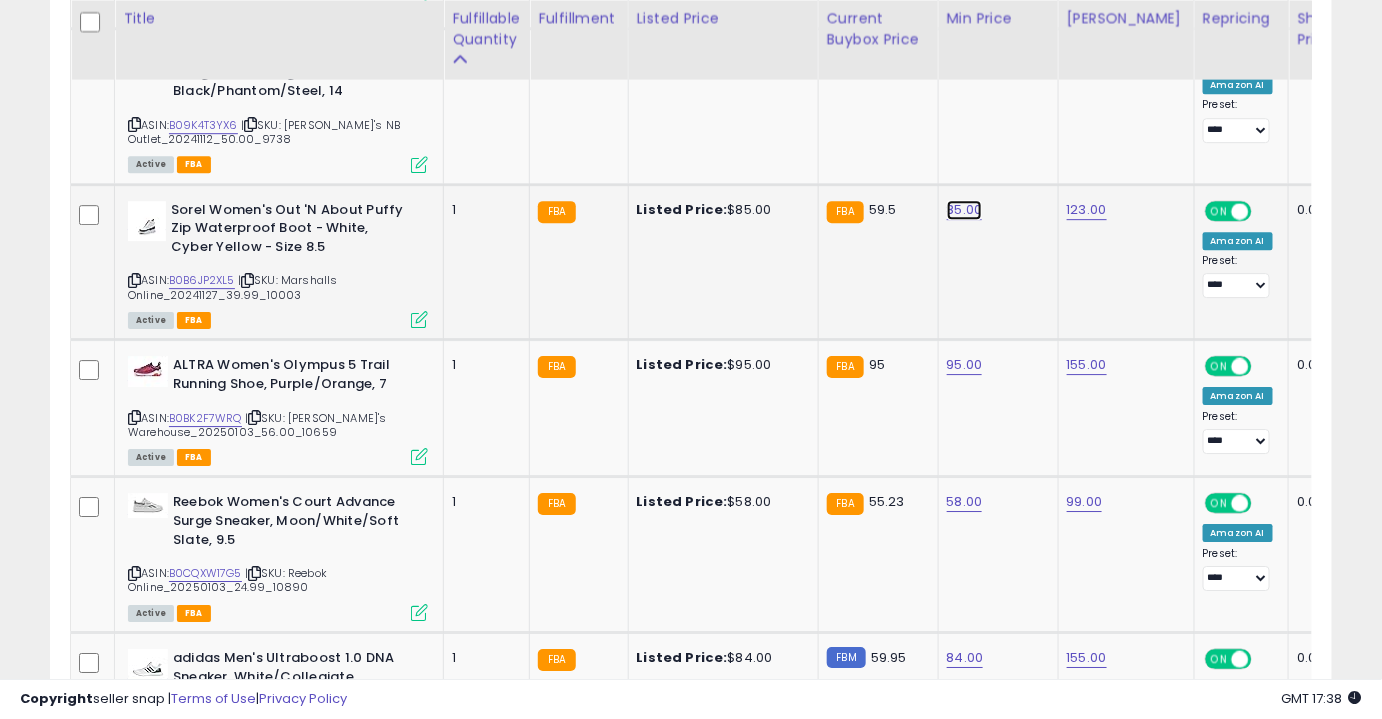 click on "85.00" at bounding box center [966, -859] 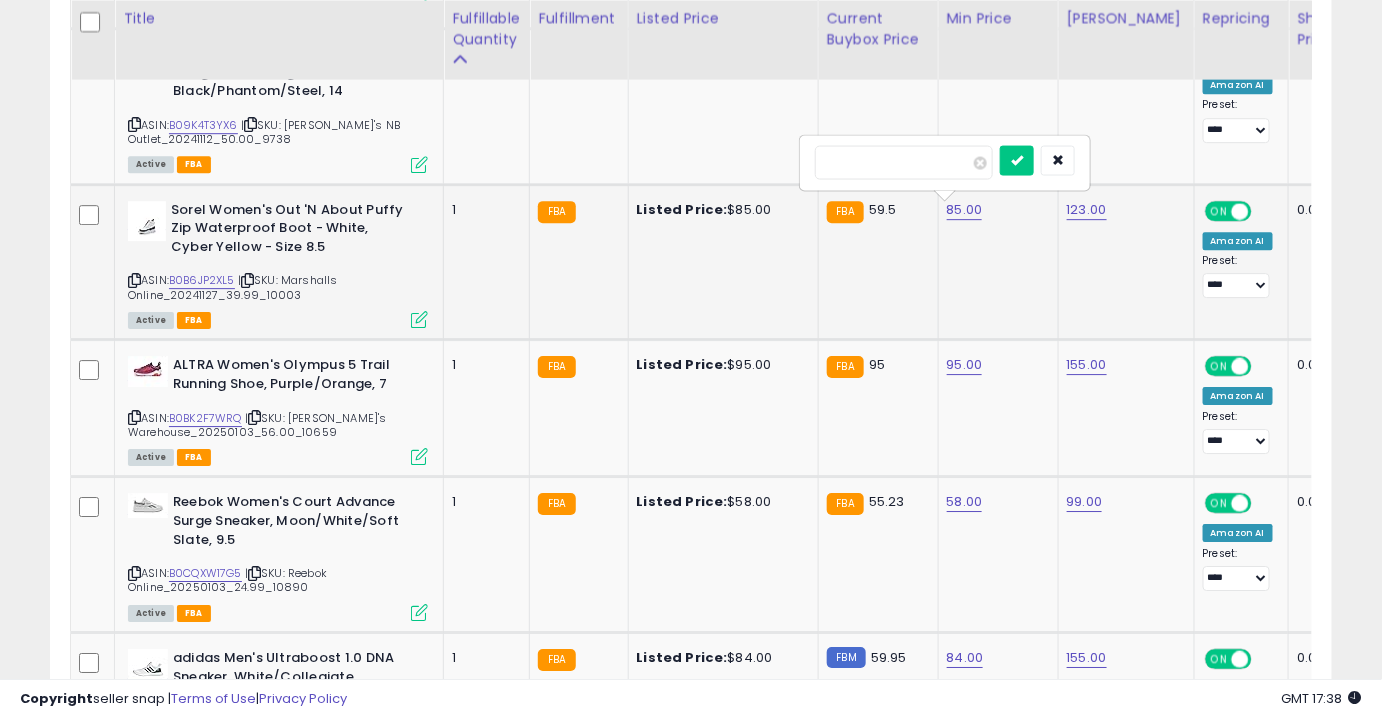 type on "*" 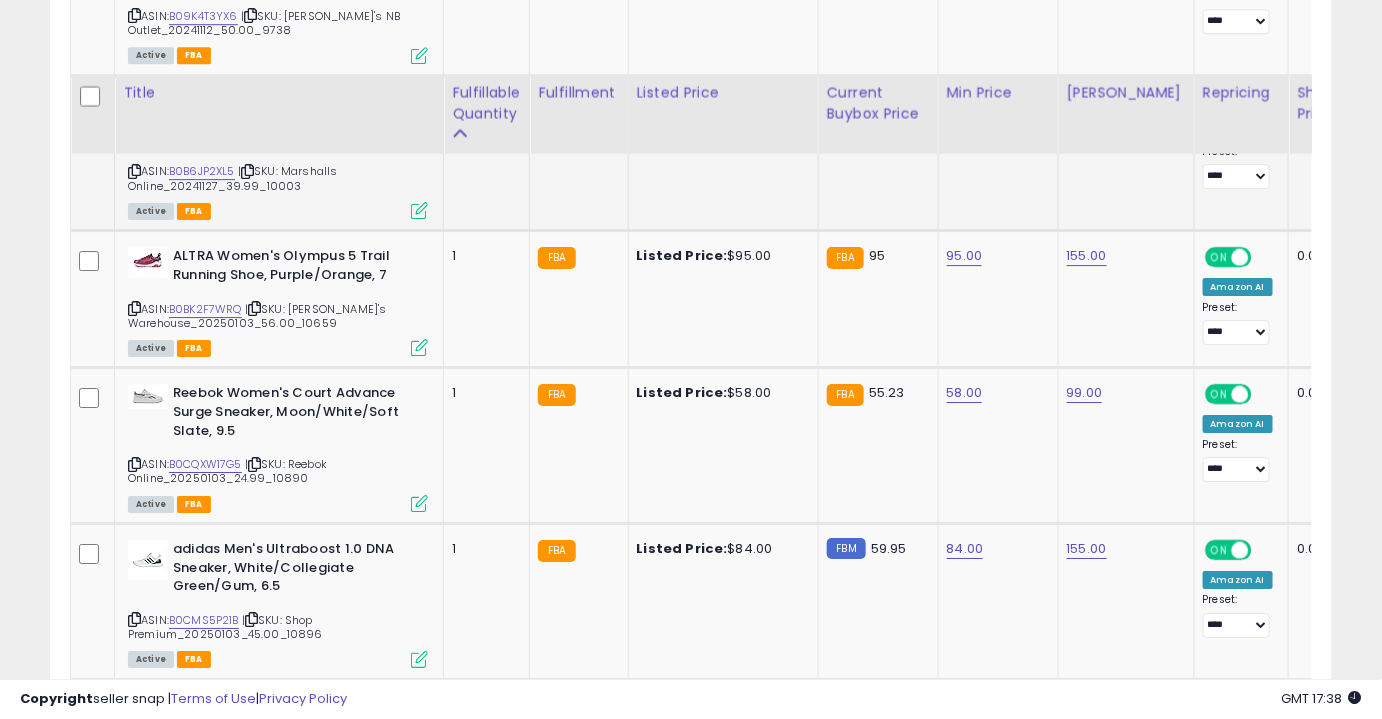 scroll, scrollTop: 2152, scrollLeft: 0, axis: vertical 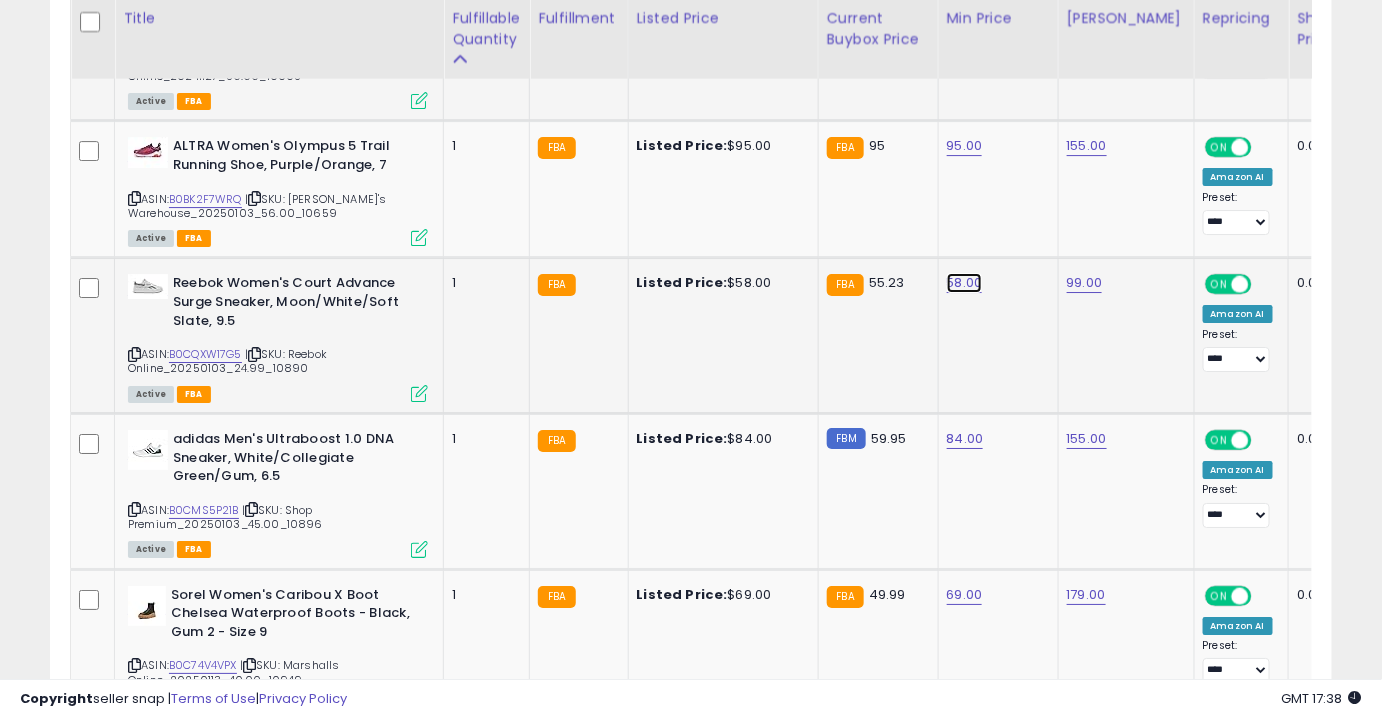 click on "58.00" at bounding box center [966, -1078] 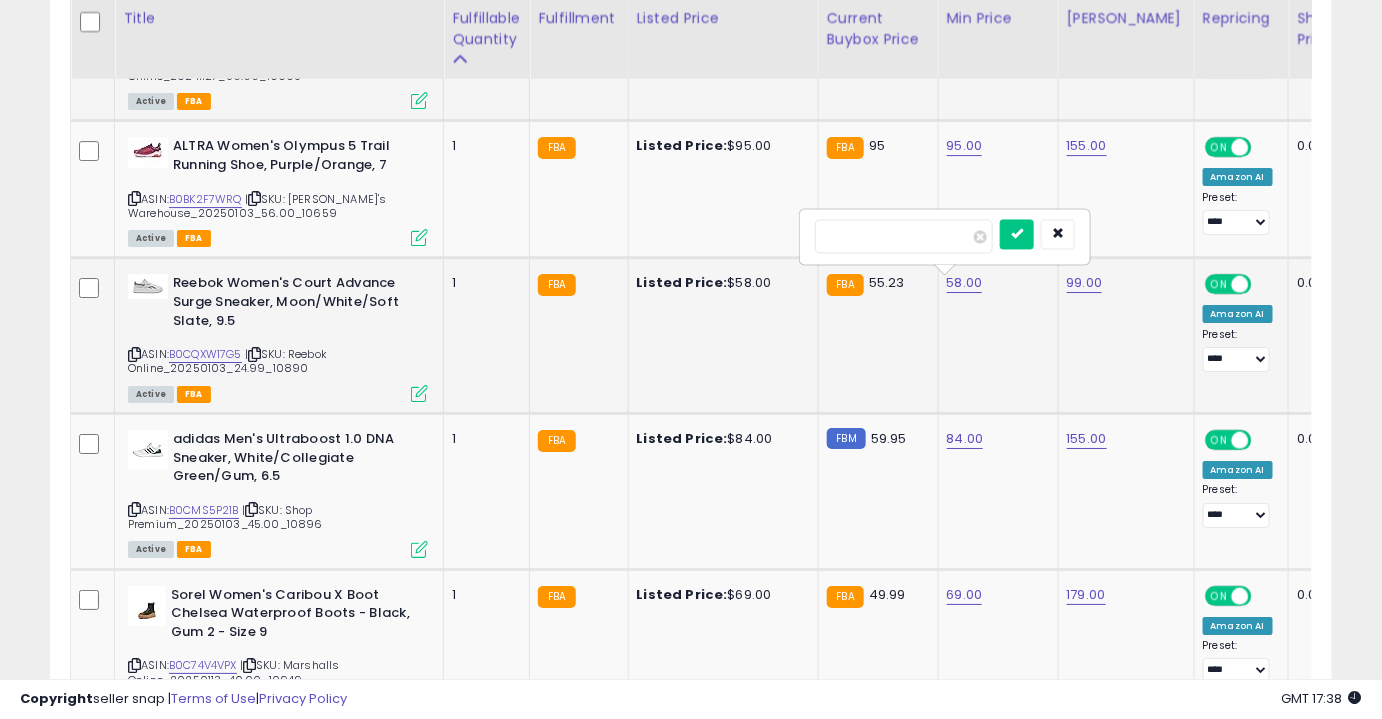type on "**" 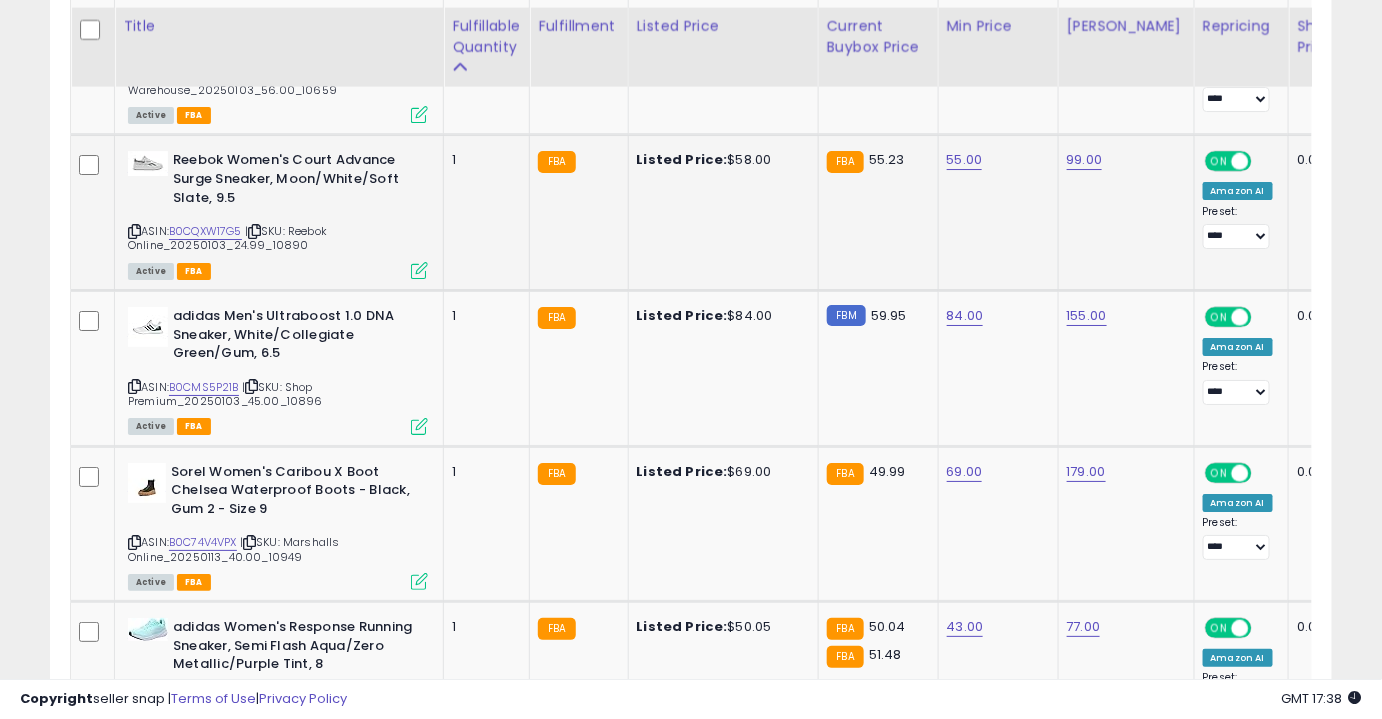 scroll, scrollTop: 2285, scrollLeft: 0, axis: vertical 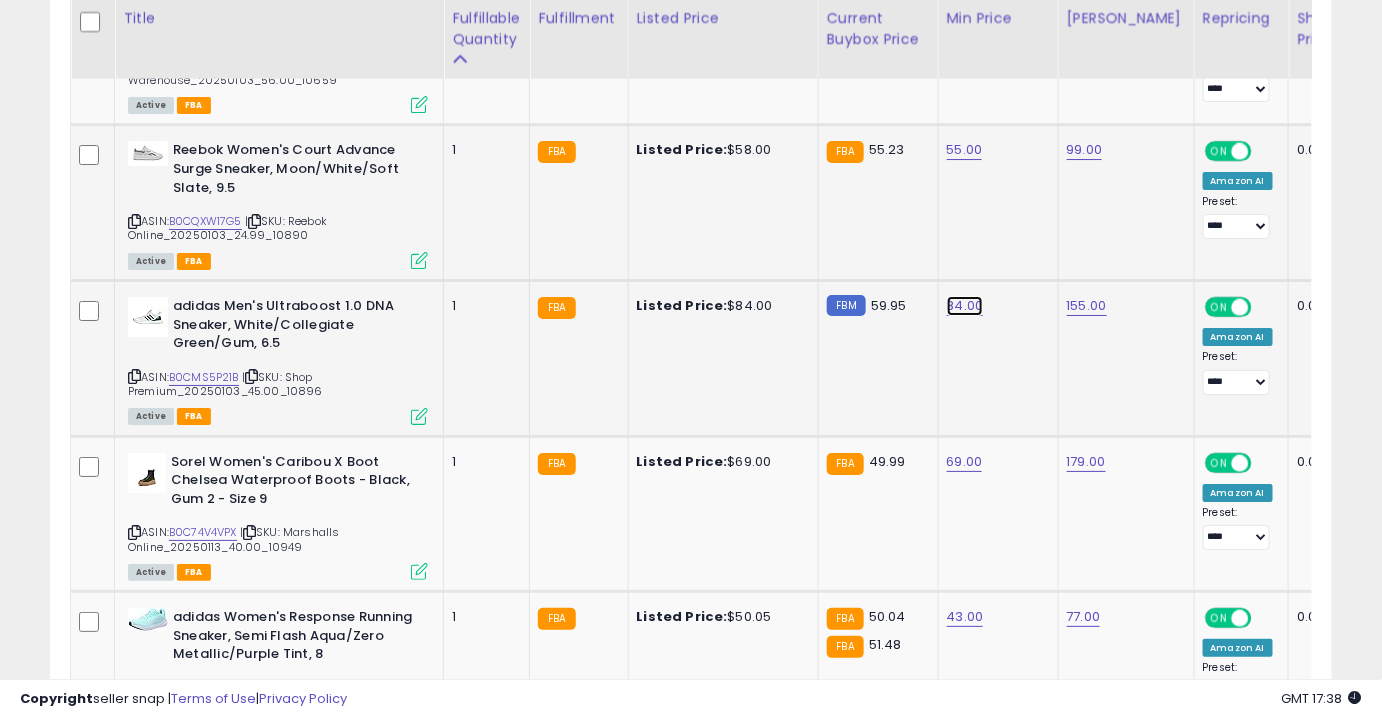 click on "84.00" at bounding box center (966, -1211) 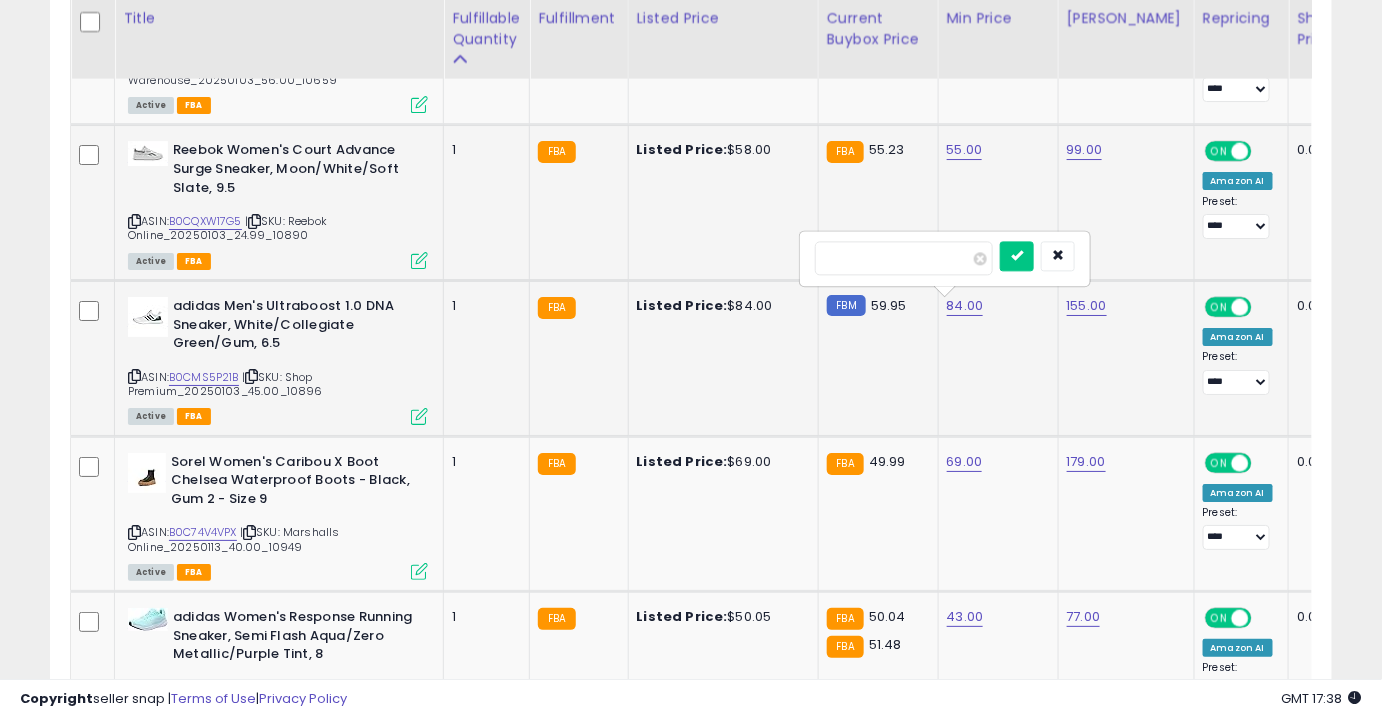 type on "**" 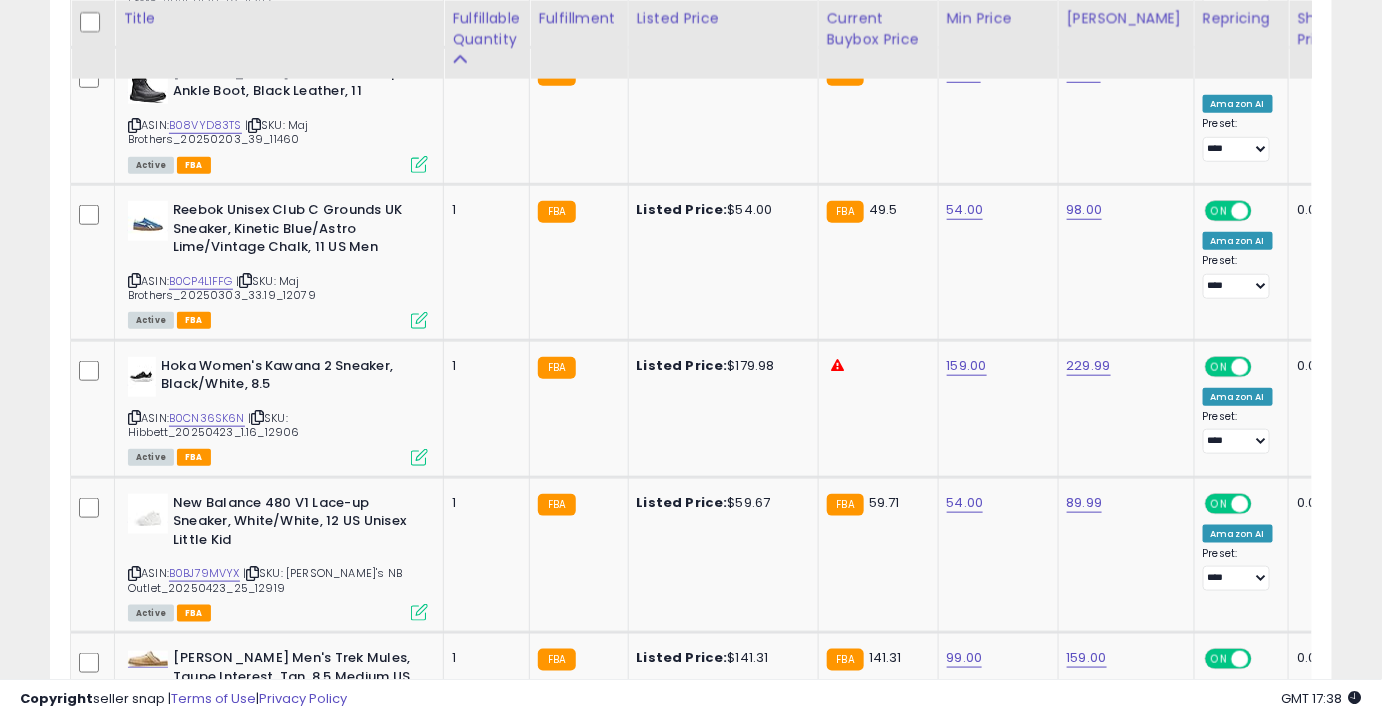 scroll, scrollTop: 2986, scrollLeft: 0, axis: vertical 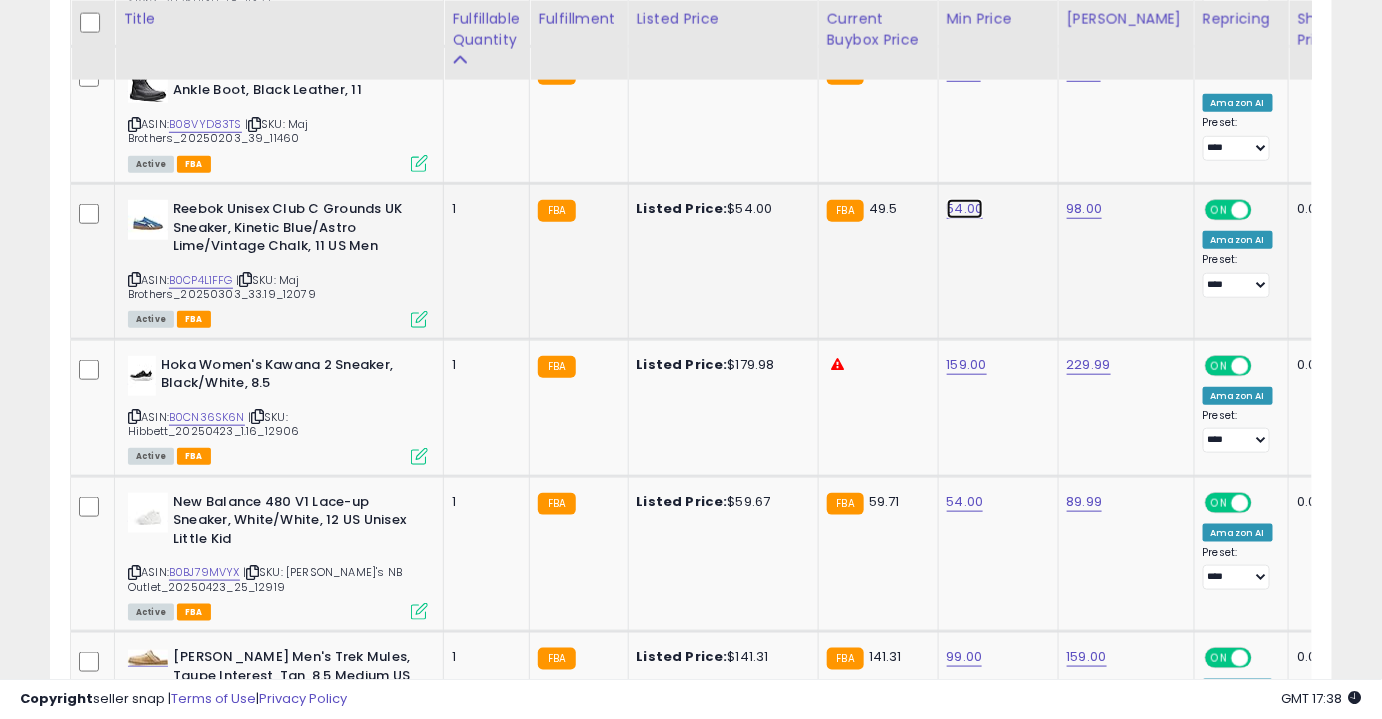click on "54.00" at bounding box center [966, -1912] 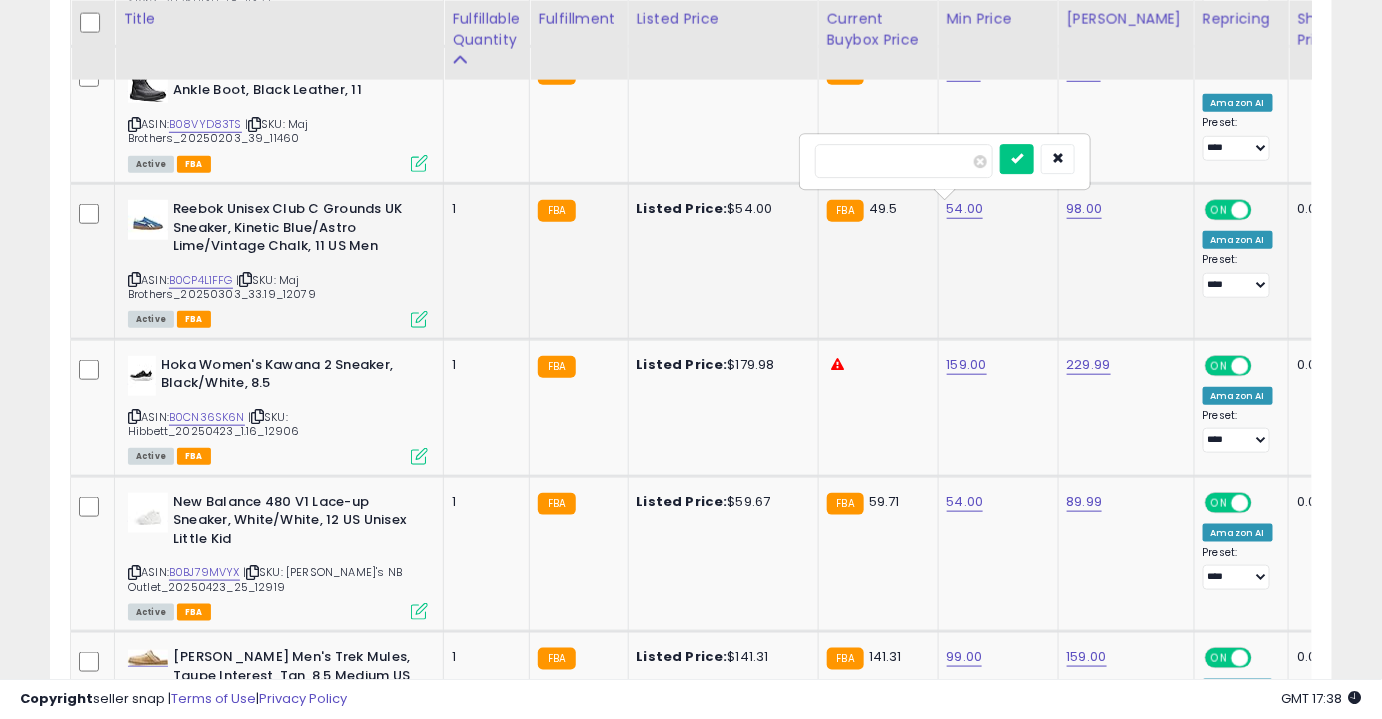 type on "**" 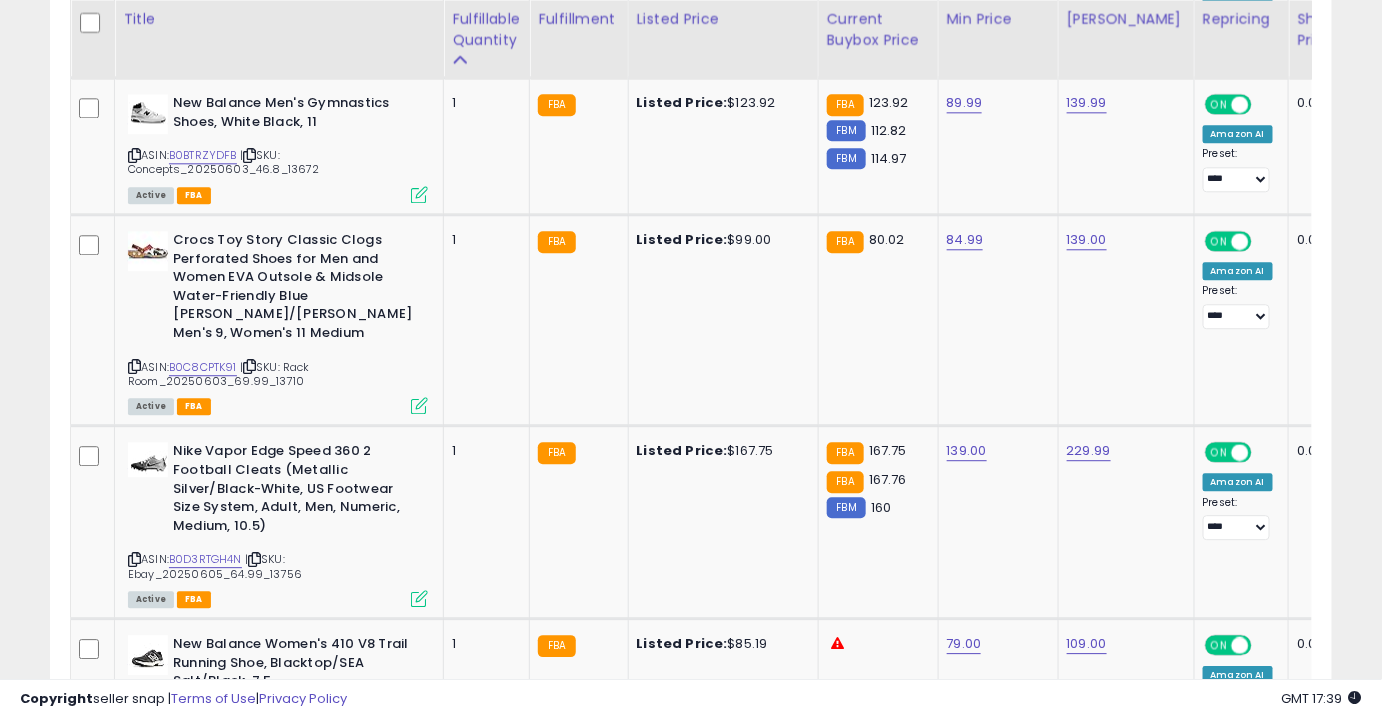 scroll, scrollTop: 4125, scrollLeft: 0, axis: vertical 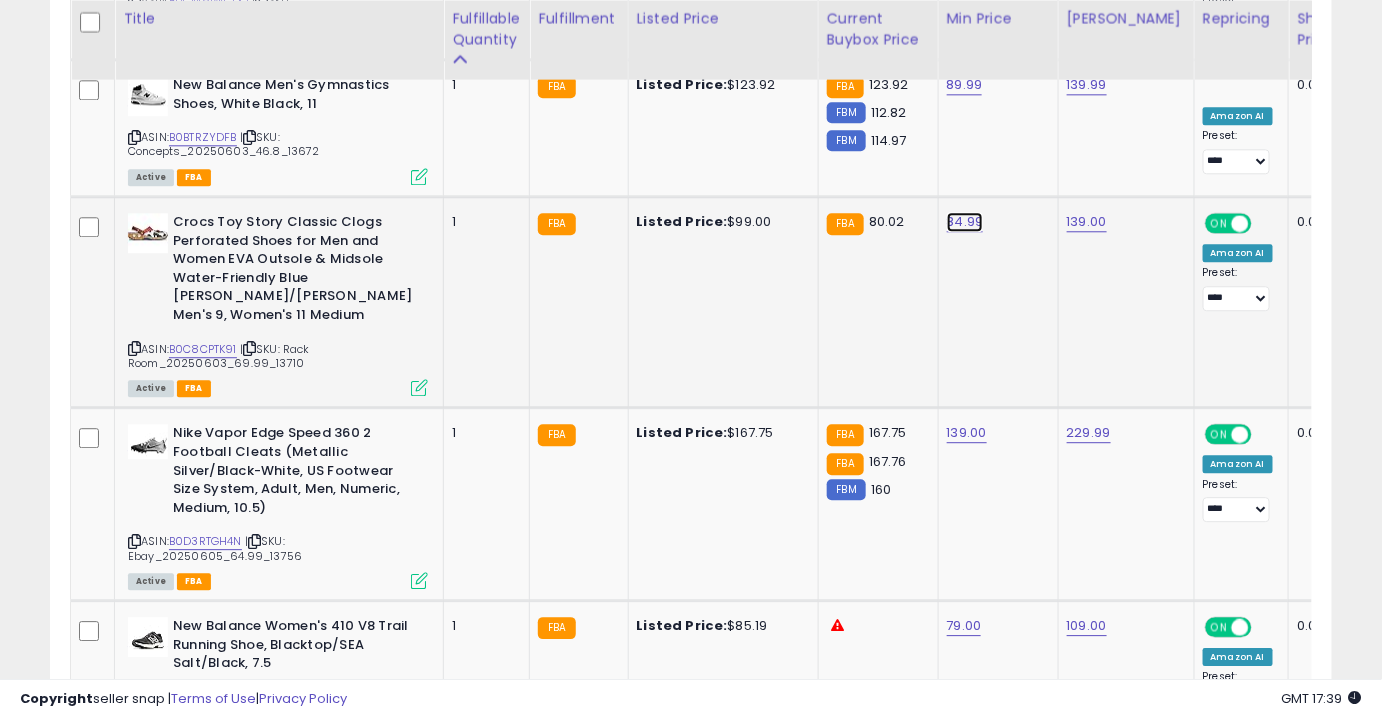 click on "84.99" at bounding box center [966, -3051] 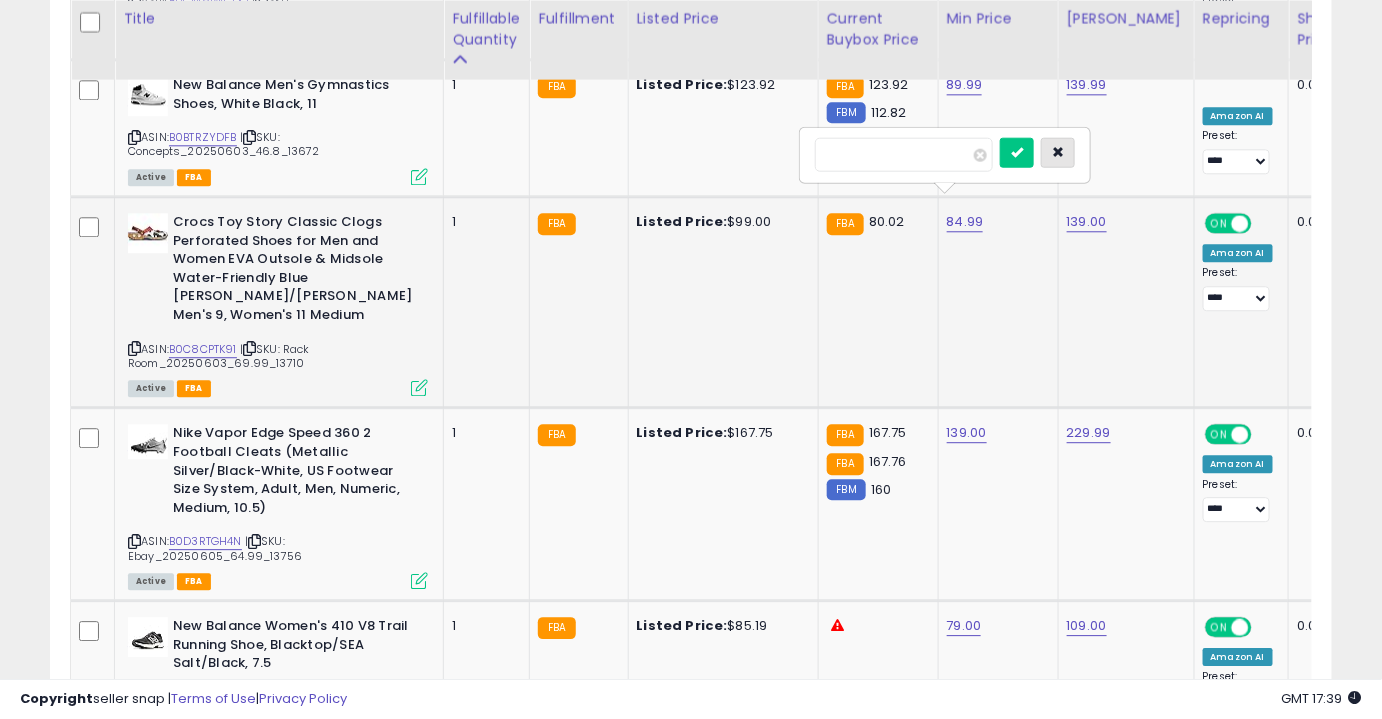 click at bounding box center (1058, 152) 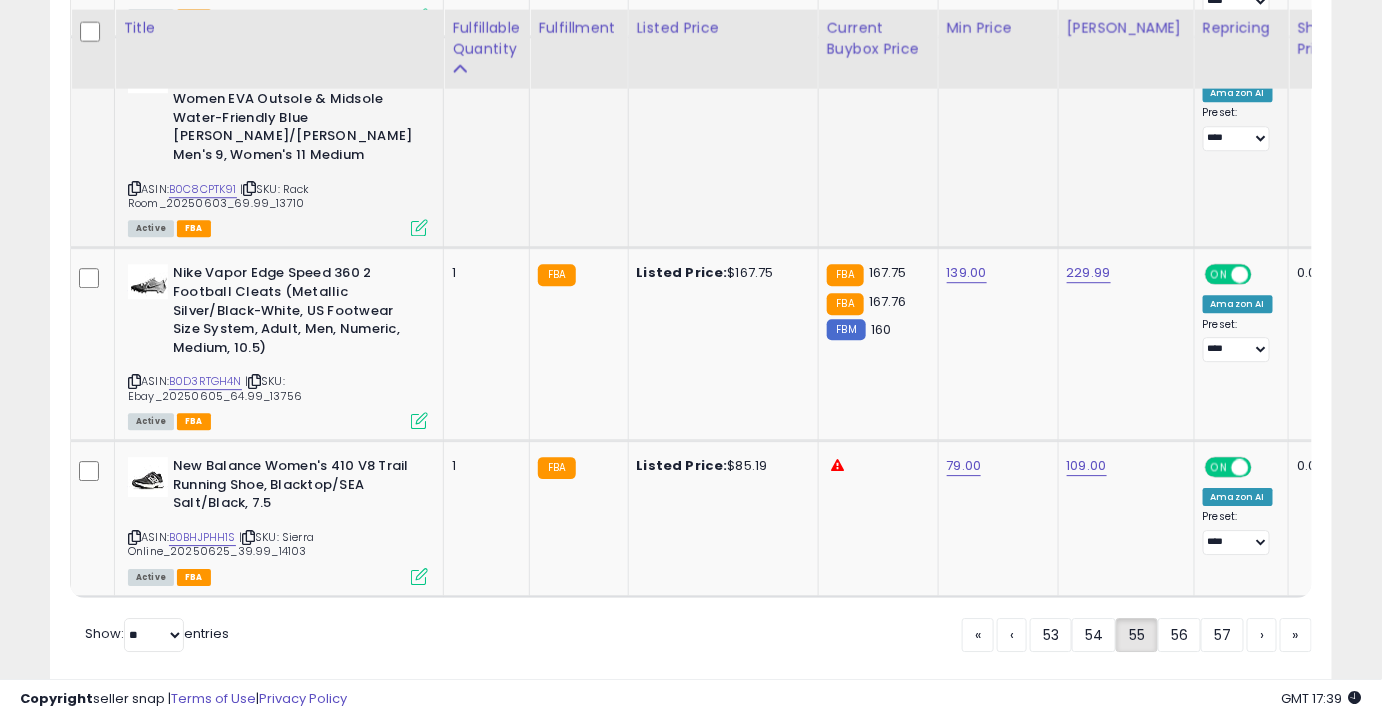 scroll, scrollTop: 4312, scrollLeft: 0, axis: vertical 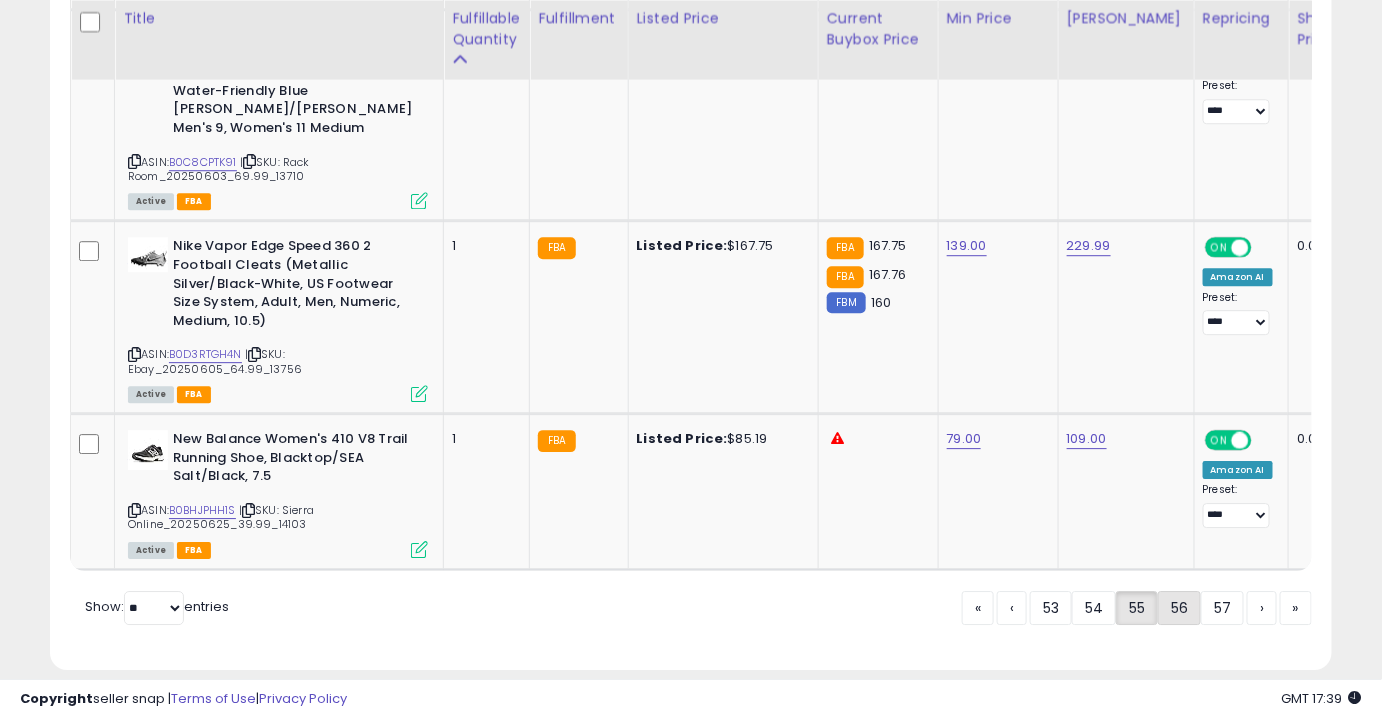 click on "56" 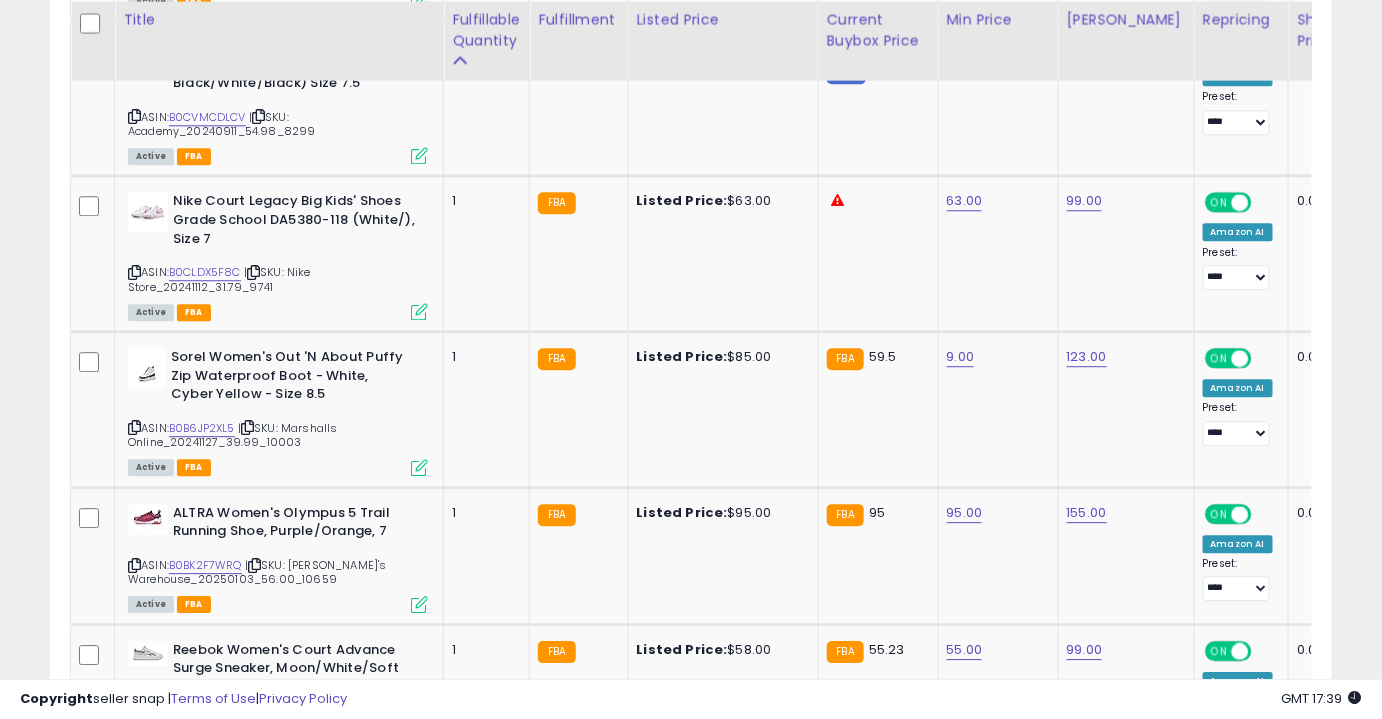 scroll, scrollTop: 1631, scrollLeft: 0, axis: vertical 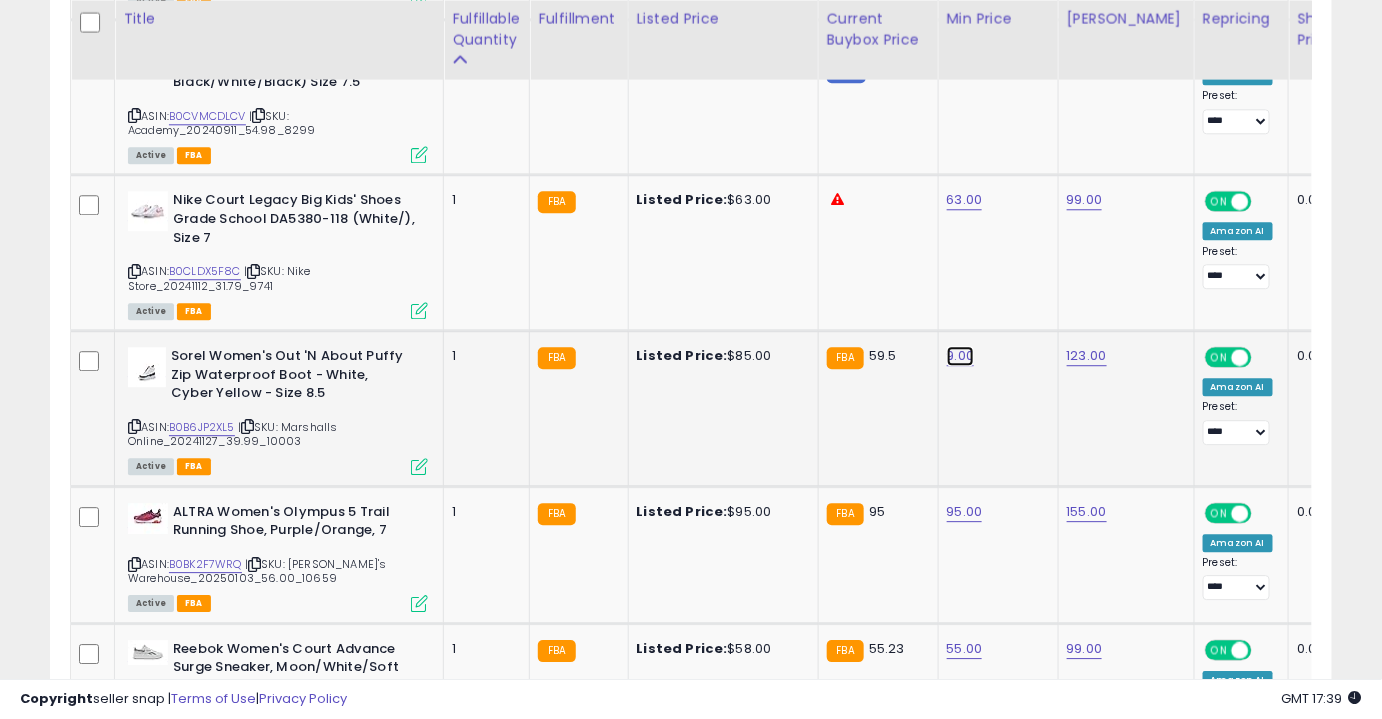 click on "9.00" at bounding box center (965, -557) 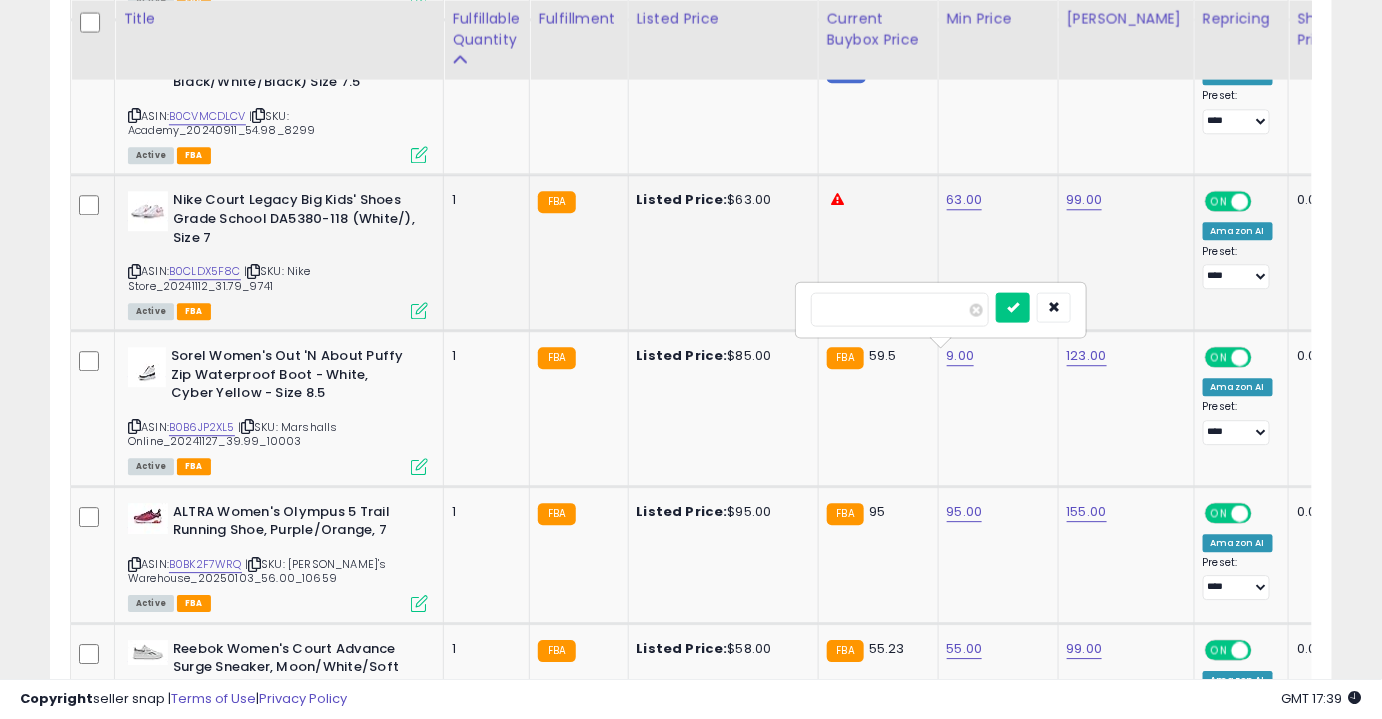 drag, startPoint x: 906, startPoint y: 306, endPoint x: 736, endPoint y: 308, distance: 170.01176 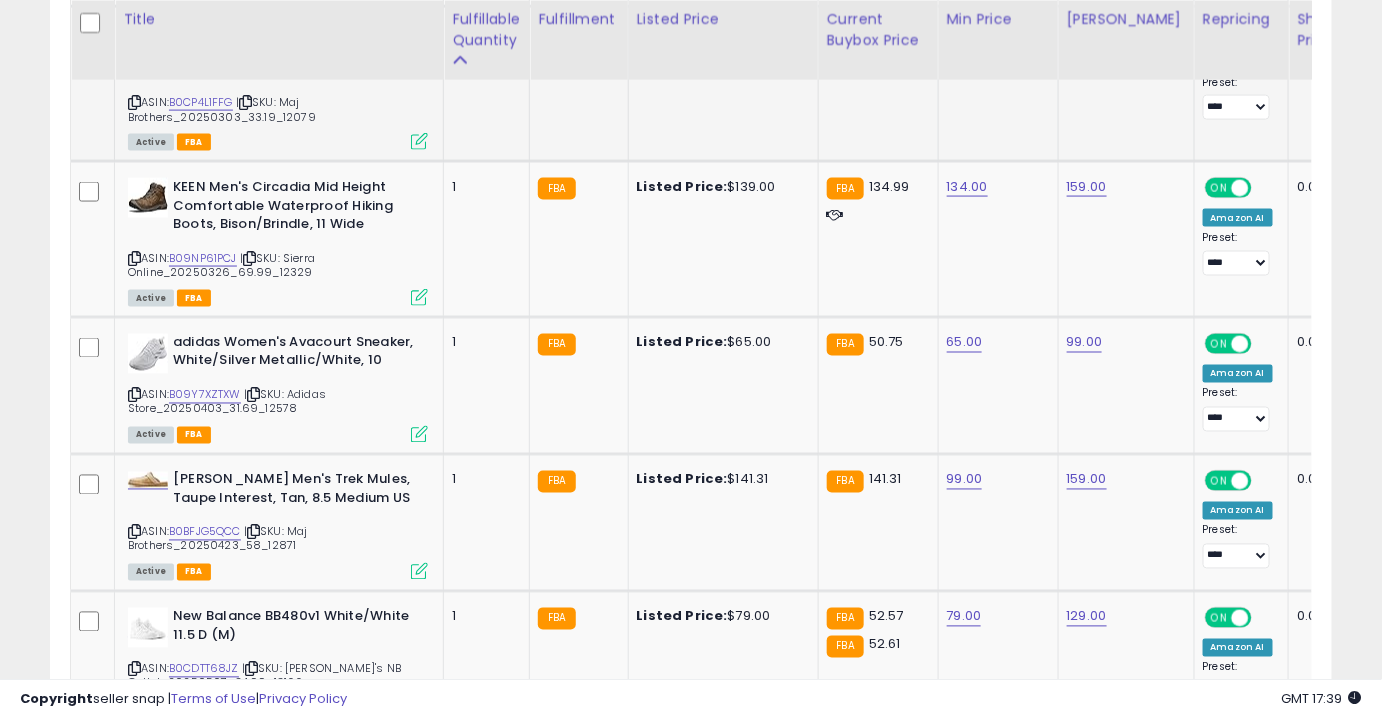 scroll, scrollTop: 3457, scrollLeft: 0, axis: vertical 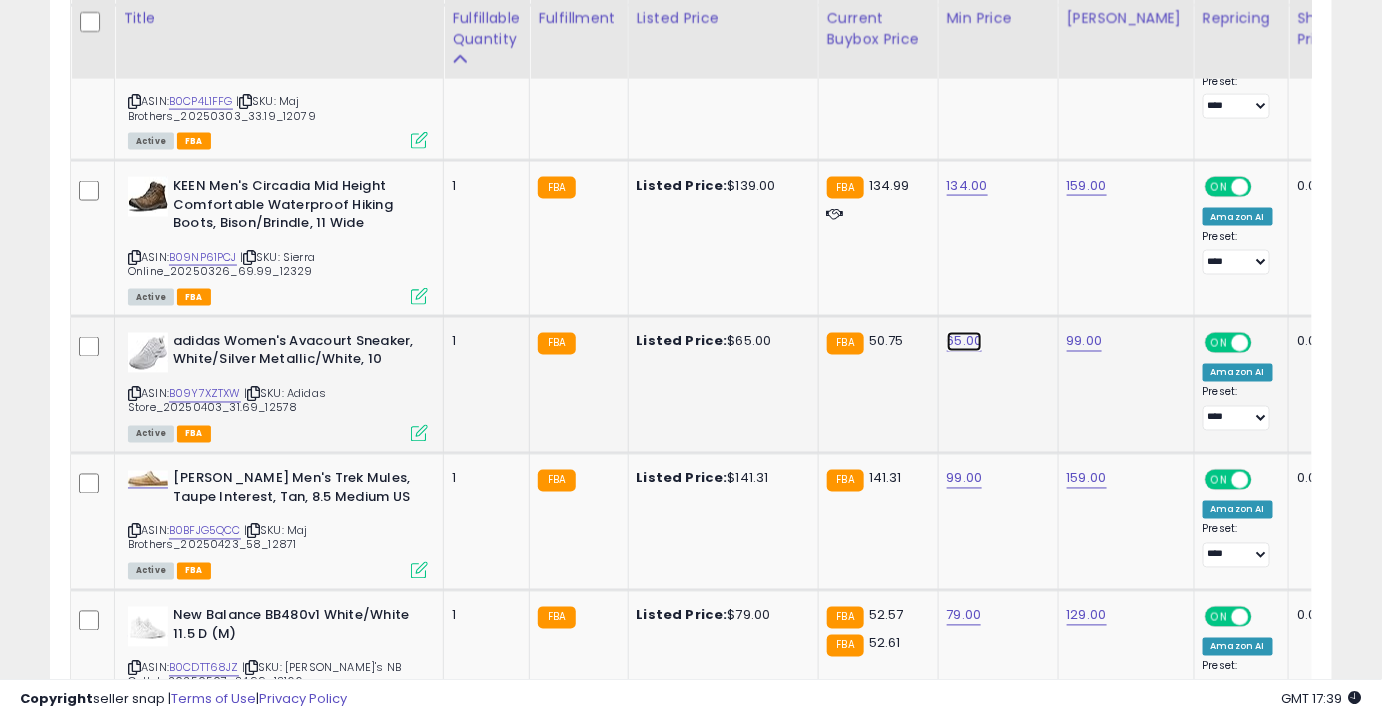 click on "65.00" at bounding box center [965, -2383] 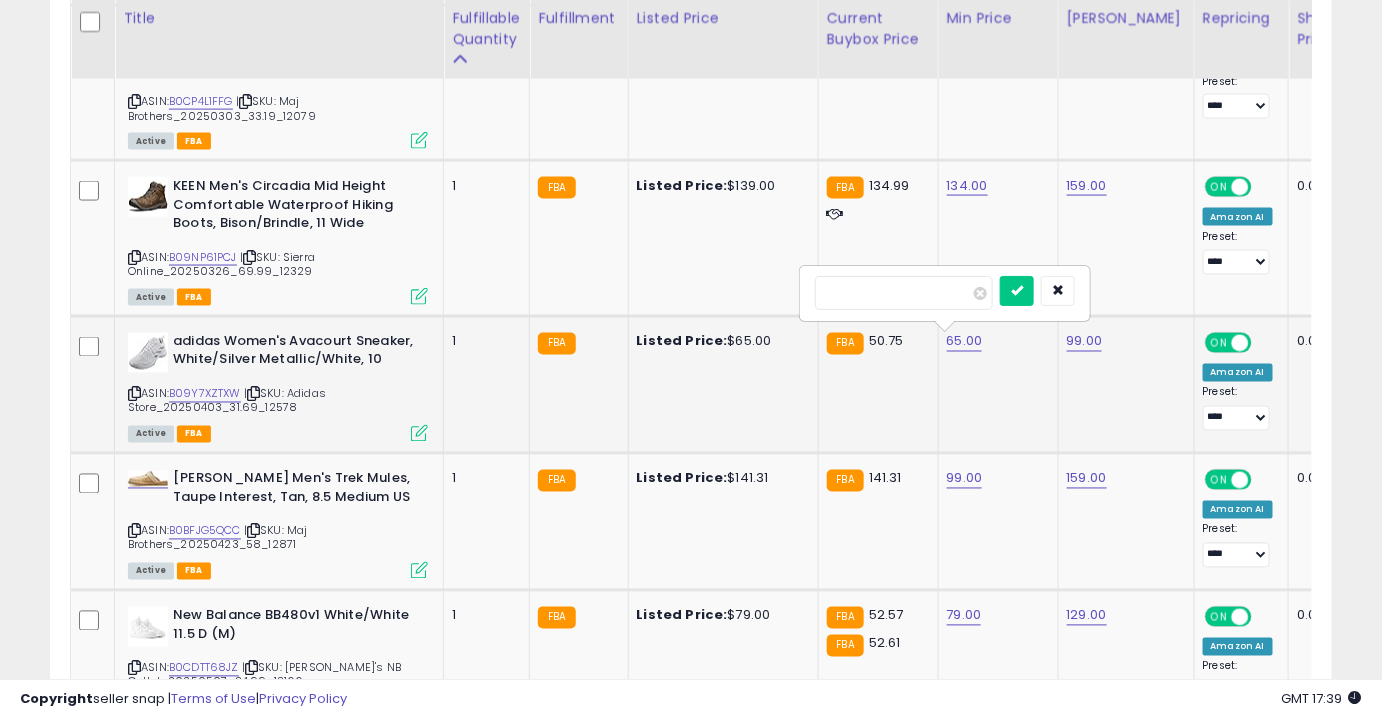 drag, startPoint x: 949, startPoint y: 300, endPoint x: 807, endPoint y: 320, distance: 143.40154 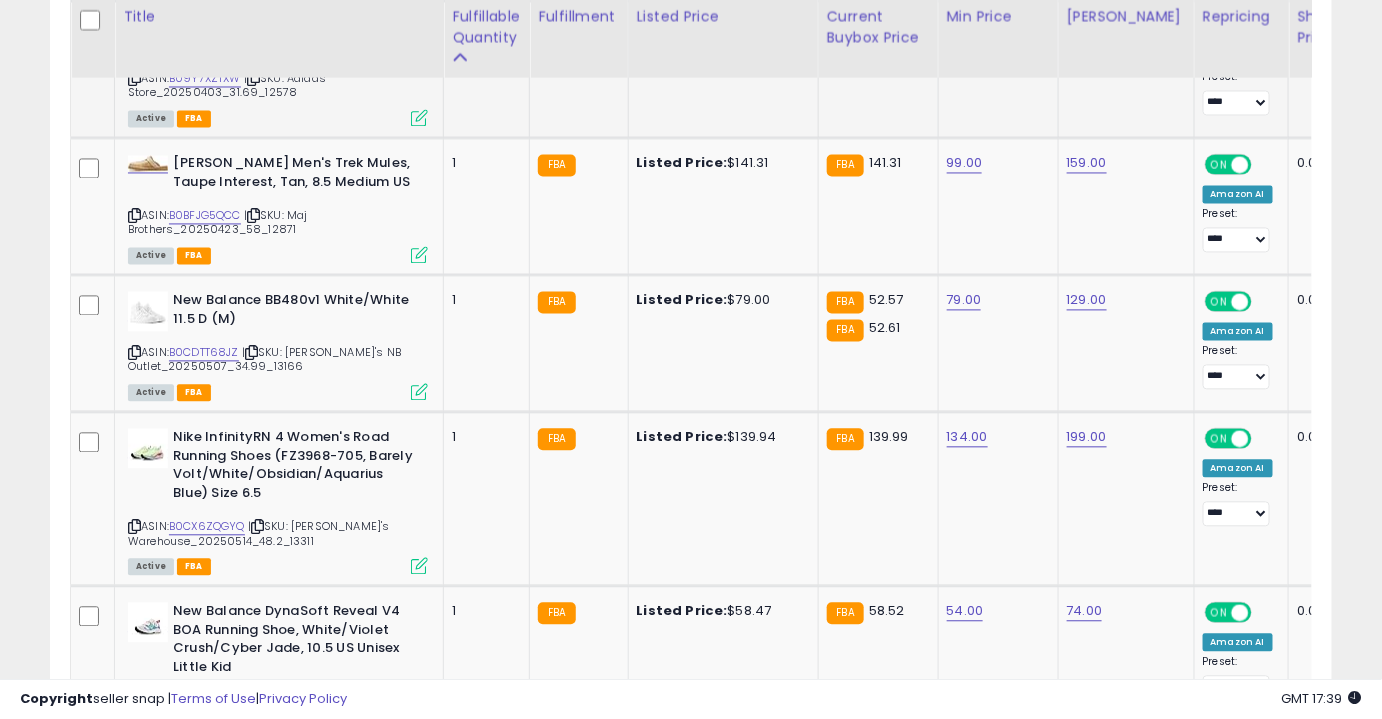 scroll, scrollTop: 3773, scrollLeft: 0, axis: vertical 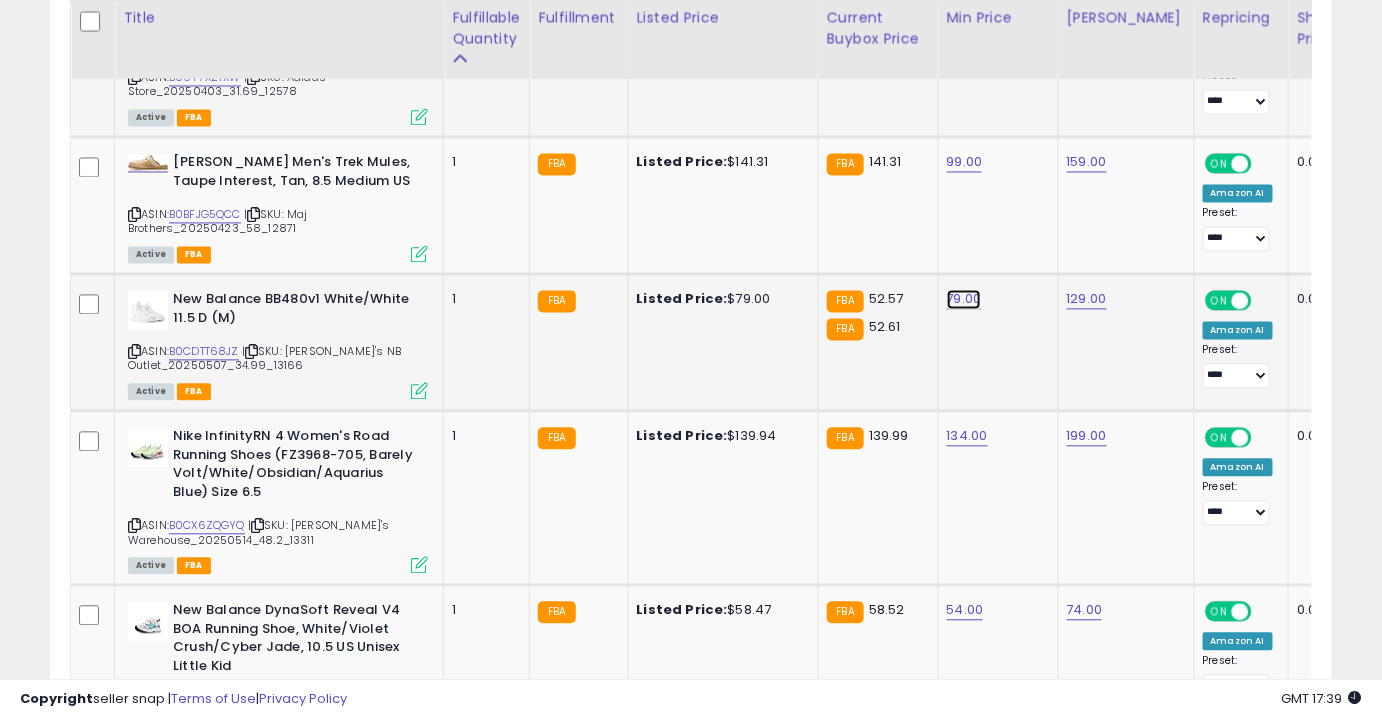 click on "79.00" at bounding box center [965, -2699] 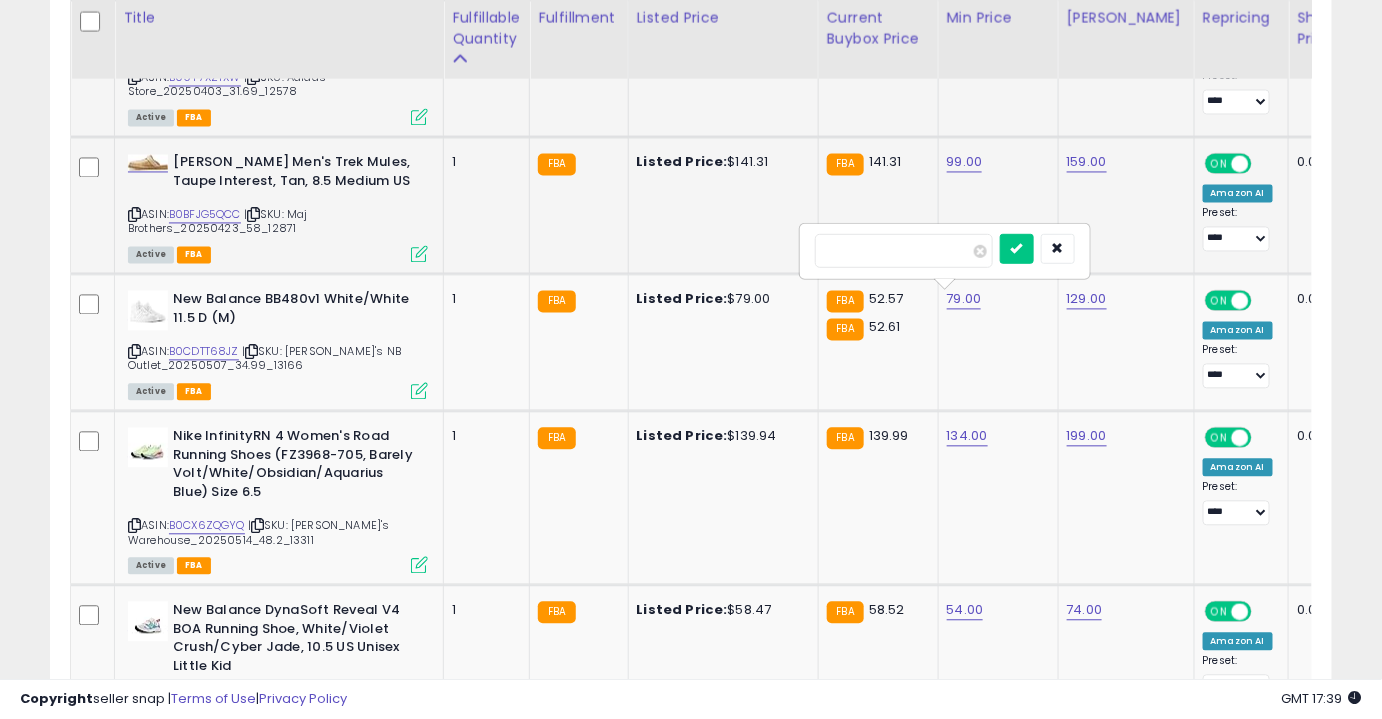 drag, startPoint x: 943, startPoint y: 255, endPoint x: 741, endPoint y: 259, distance: 202.0396 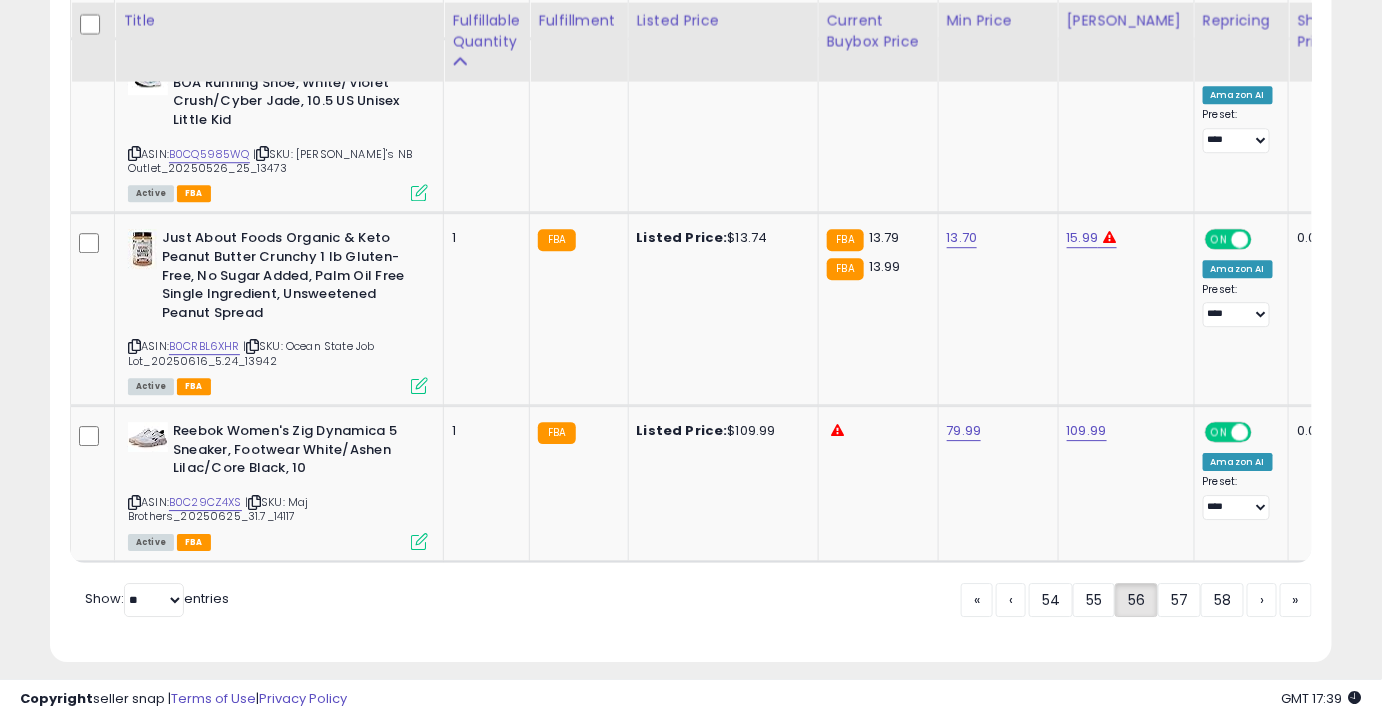 scroll, scrollTop: 4322, scrollLeft: 0, axis: vertical 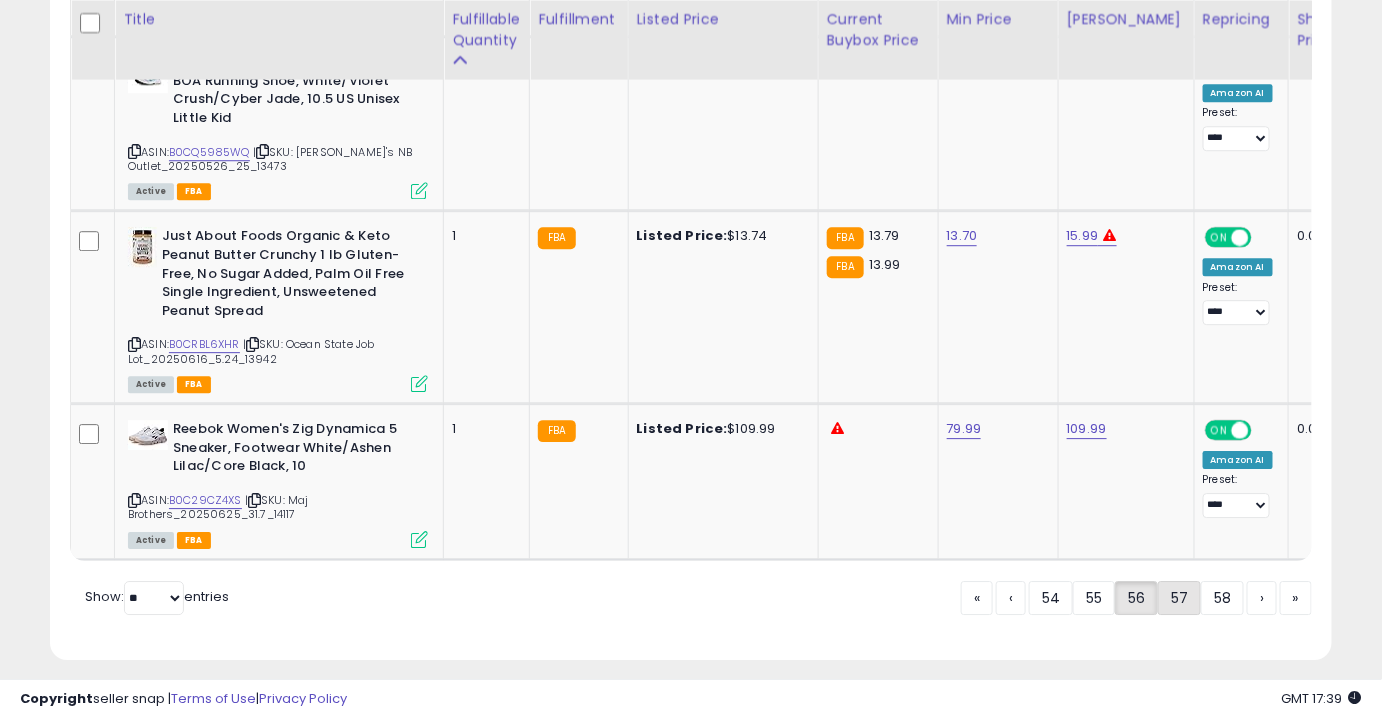click on "57" 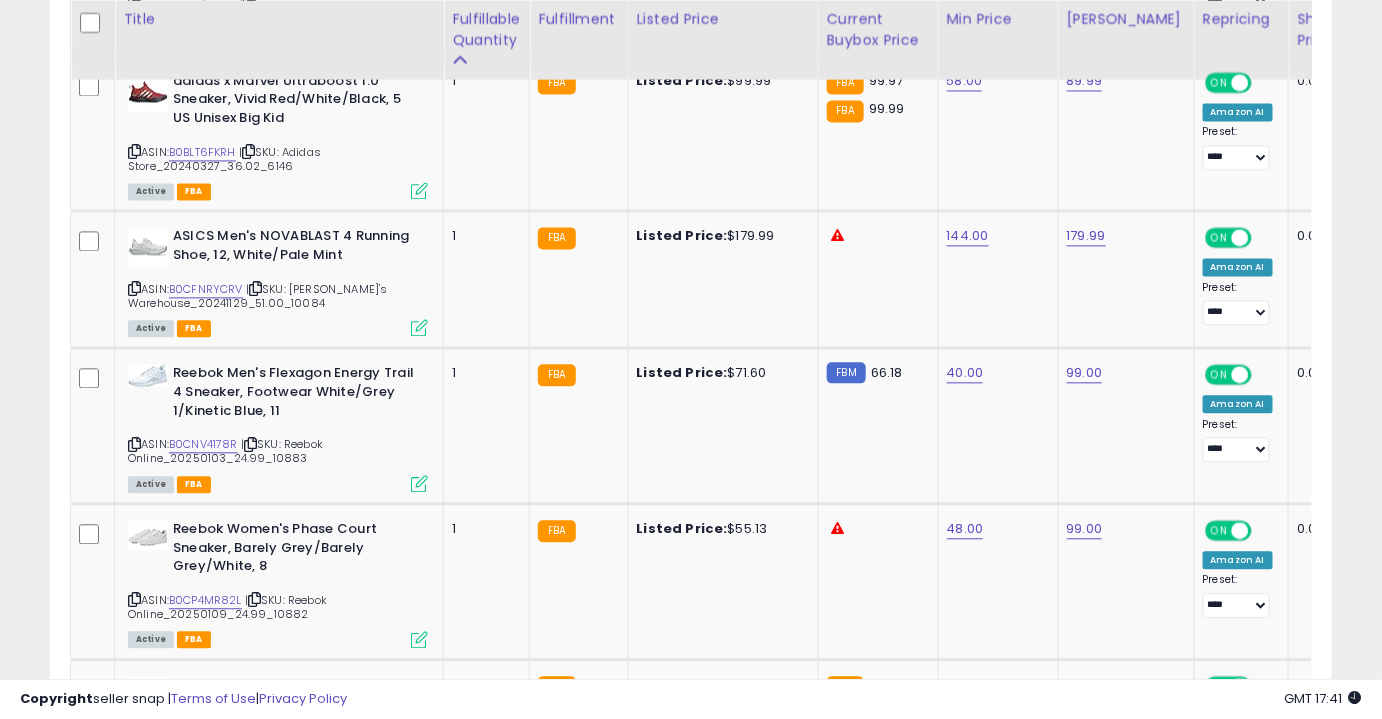 scroll, scrollTop: 1289, scrollLeft: 0, axis: vertical 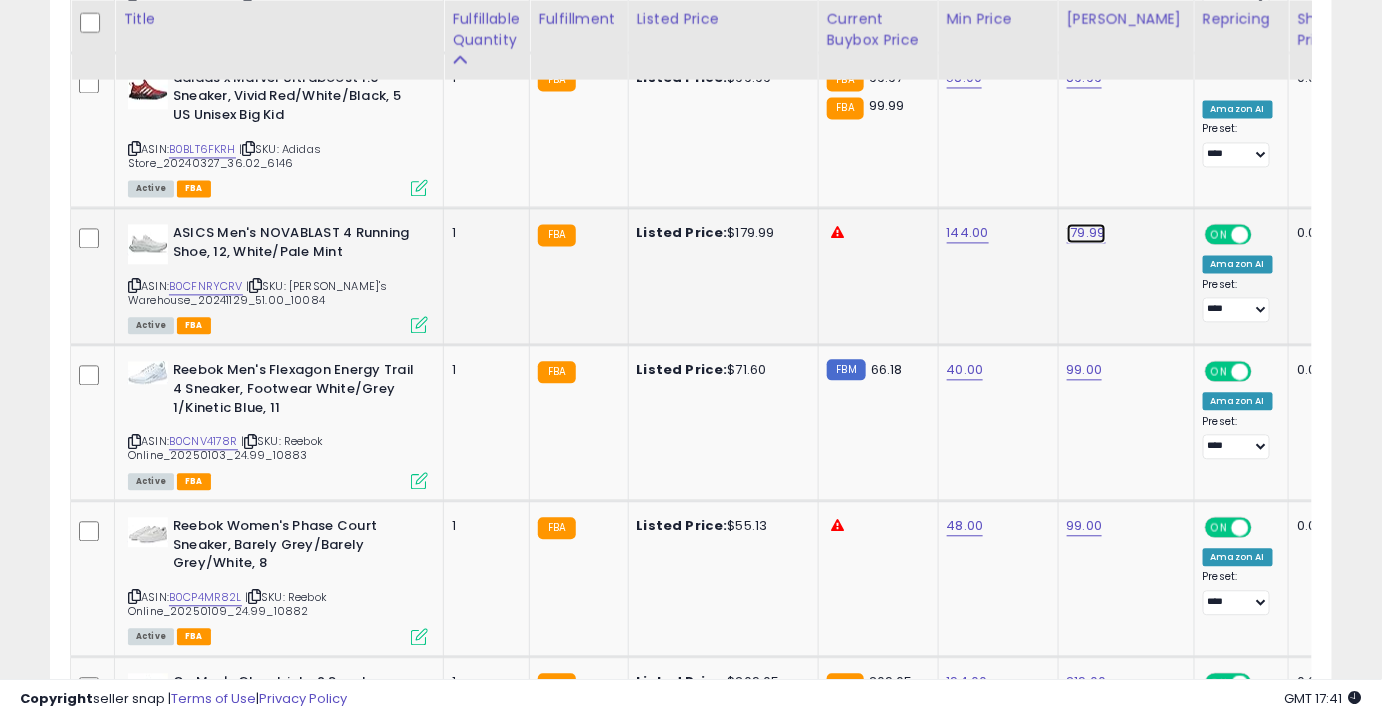 click on "179.99" at bounding box center [1087, -215] 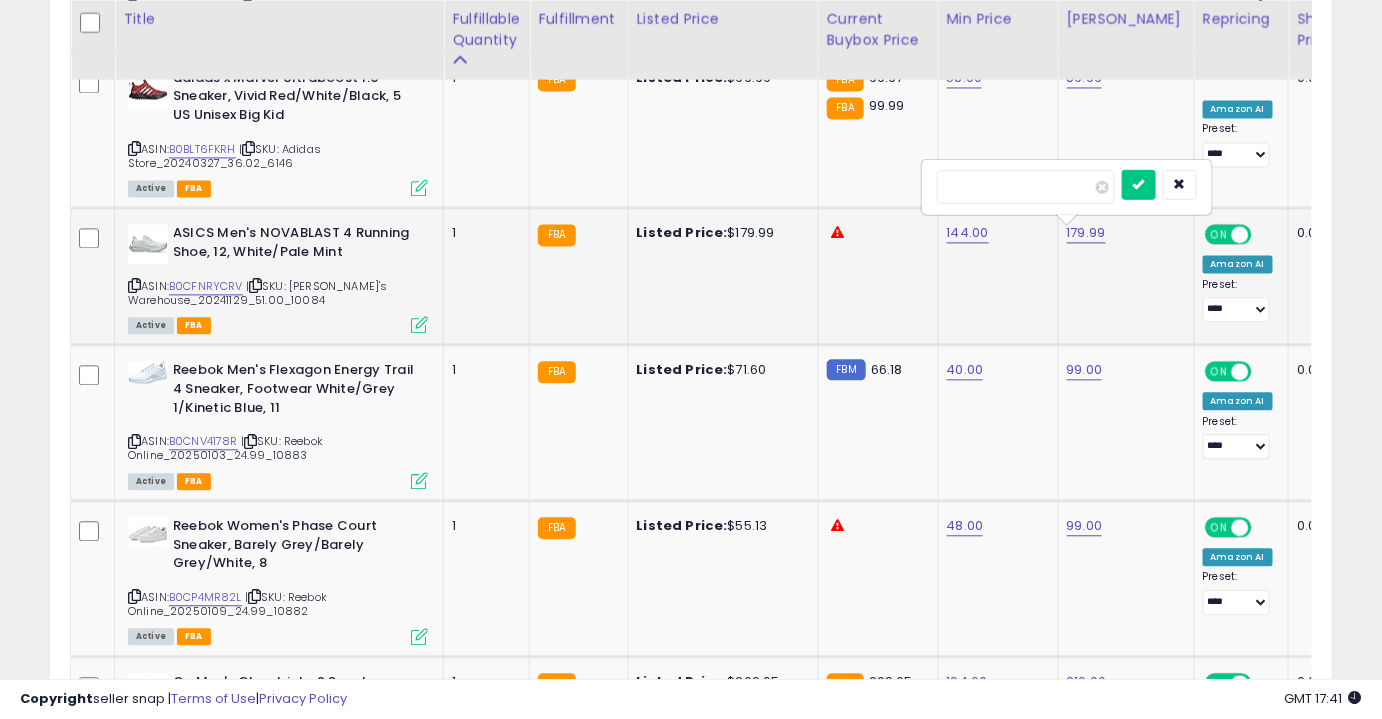 click on "******" at bounding box center [1026, 186] 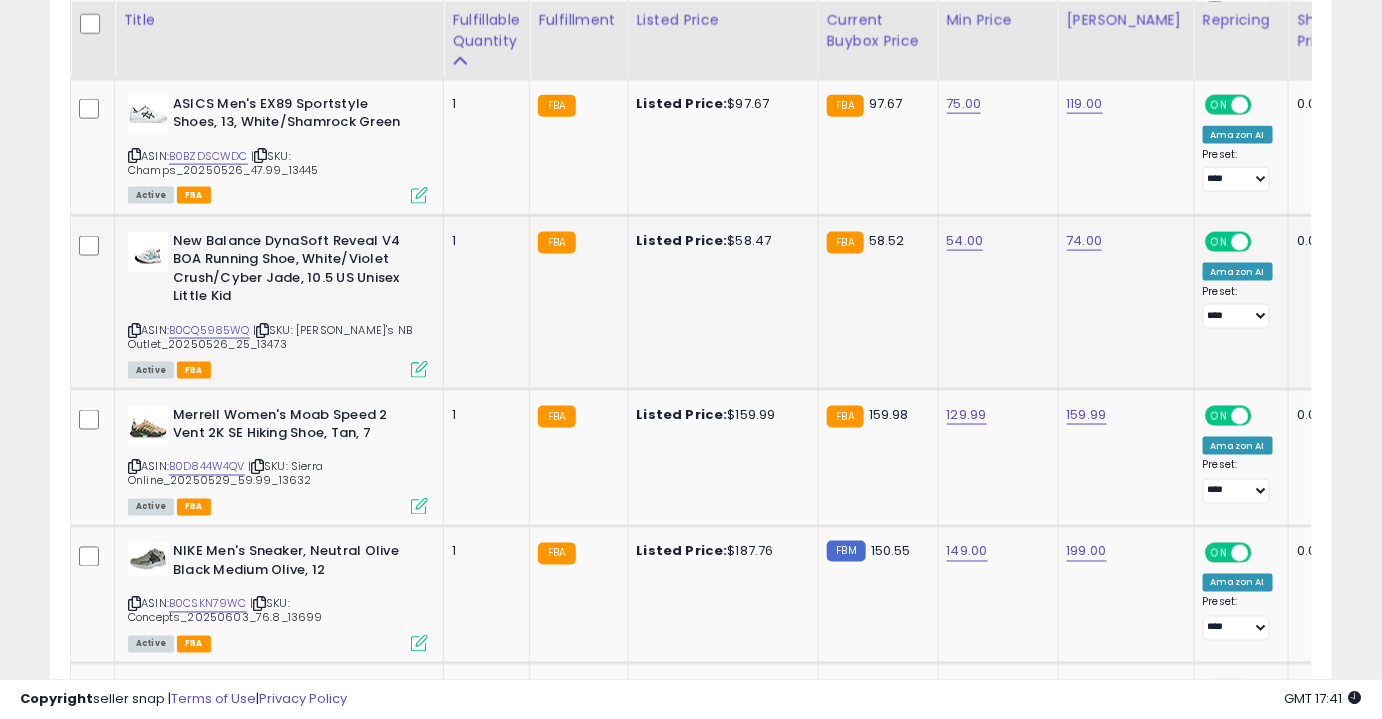 scroll, scrollTop: 3351, scrollLeft: 0, axis: vertical 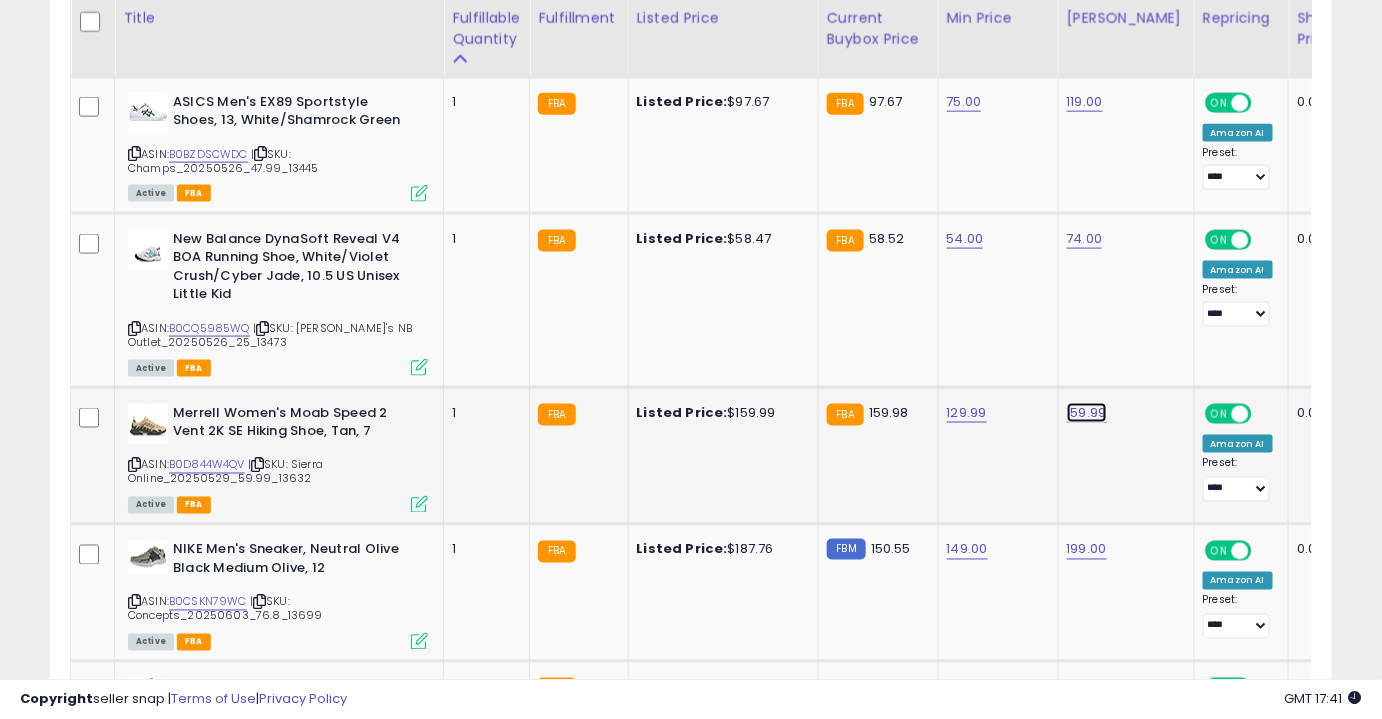 click on "159.99" at bounding box center [1087, -2277] 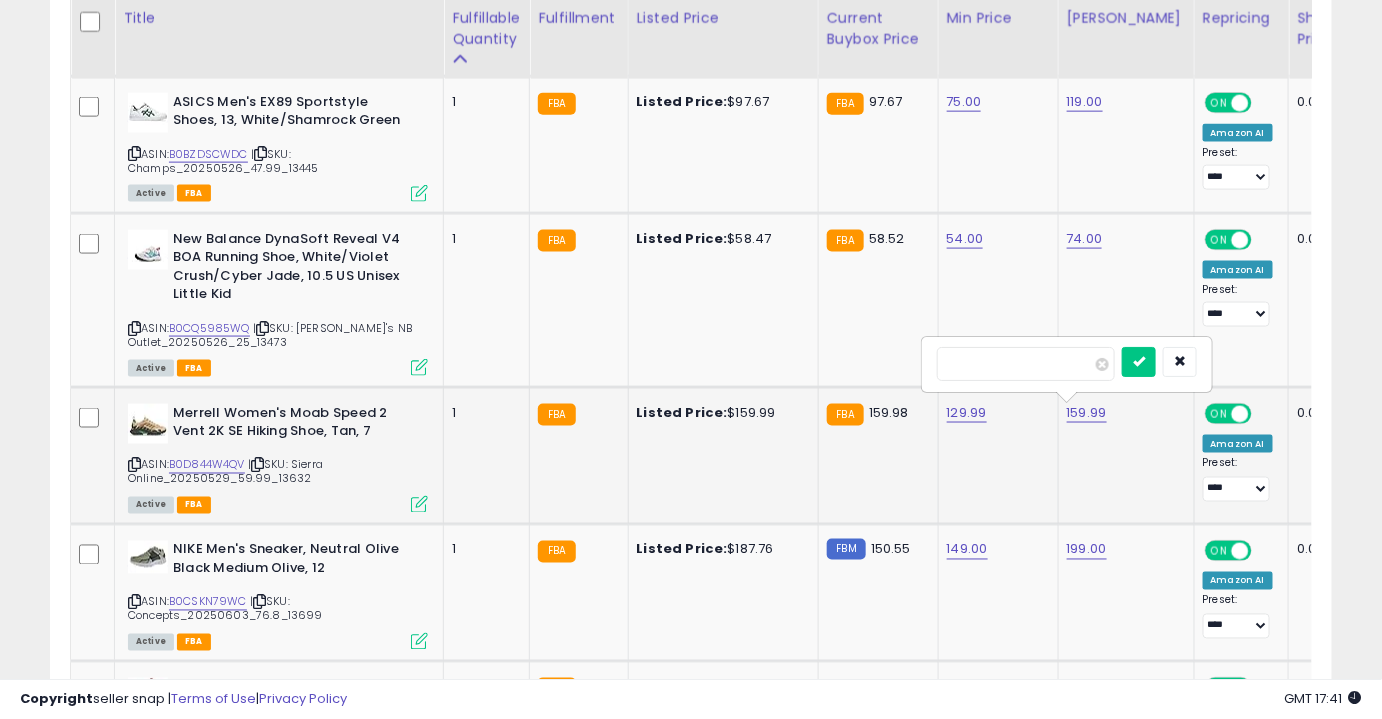 click on "******" at bounding box center (1026, 364) 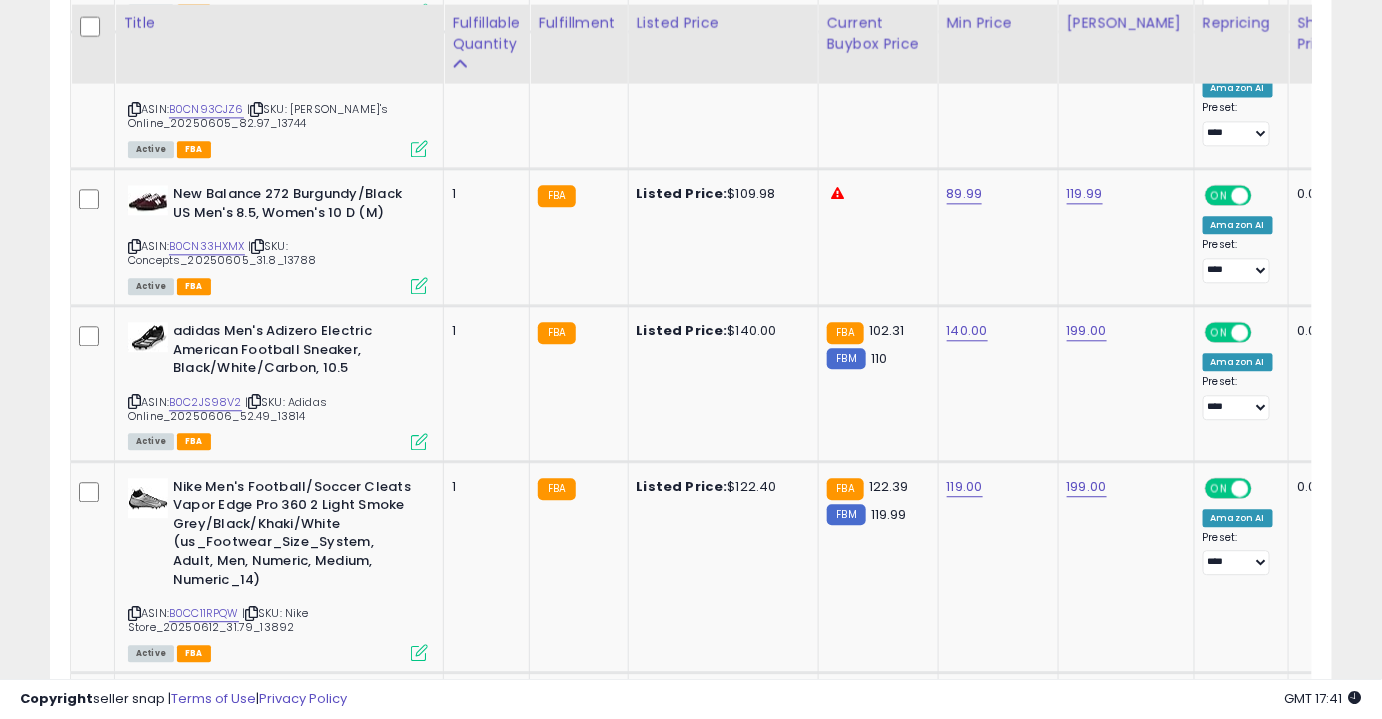 scroll, scrollTop: 3986, scrollLeft: 0, axis: vertical 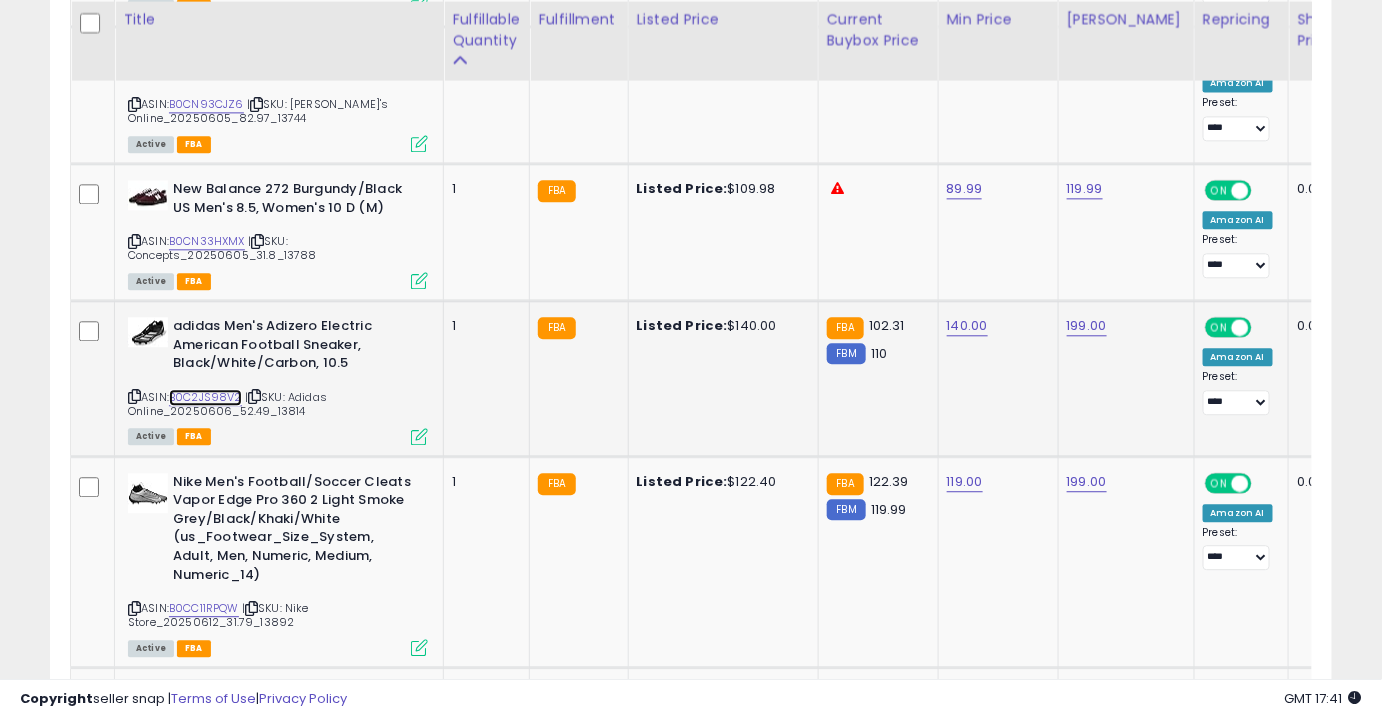click on "B0C2JS98V2" at bounding box center [205, 397] 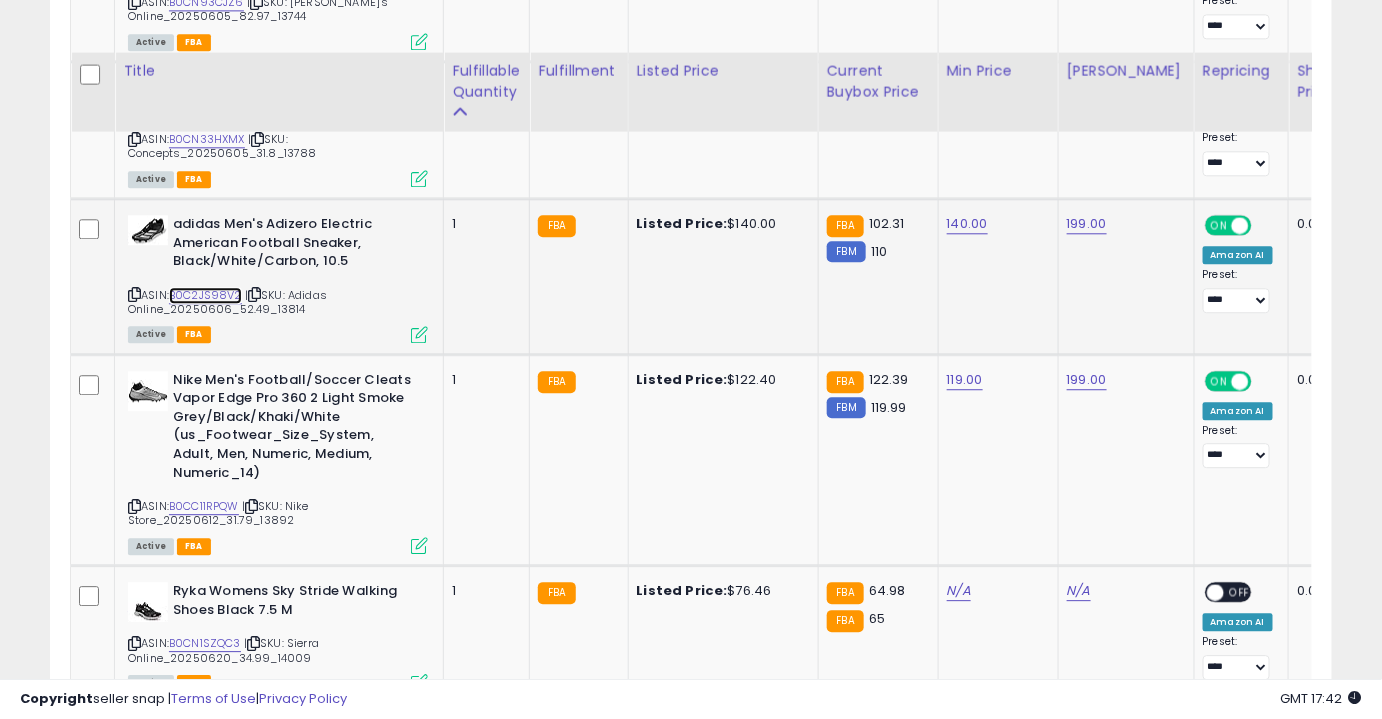 scroll, scrollTop: 4157, scrollLeft: 0, axis: vertical 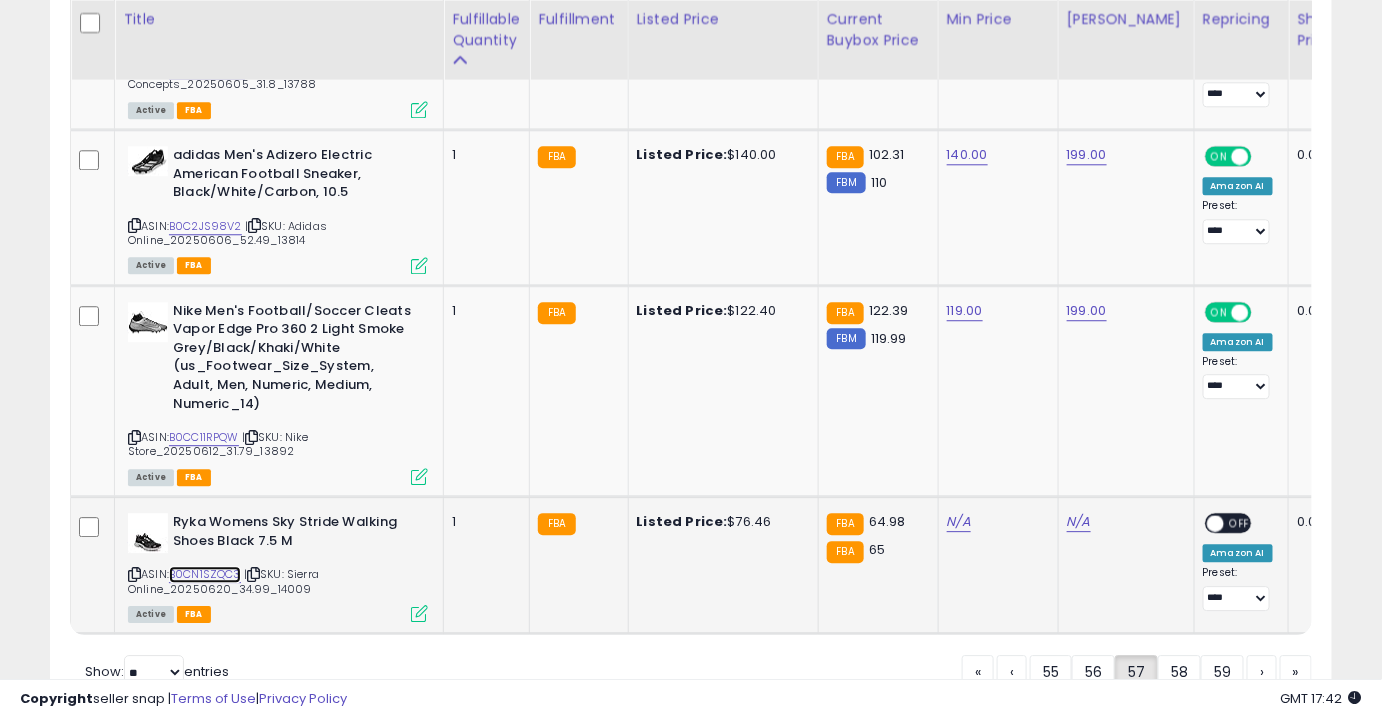 click on "B0CN1SZQC3" at bounding box center (205, 574) 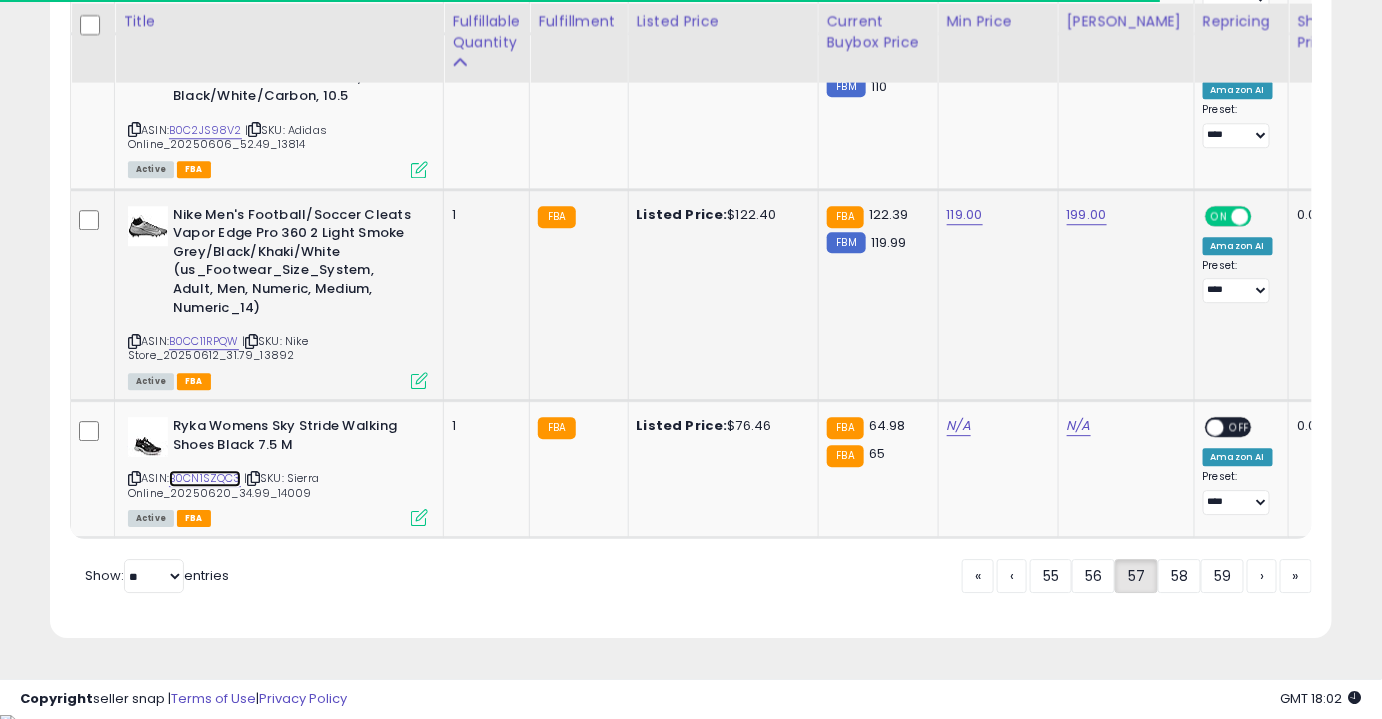 scroll, scrollTop: 4256, scrollLeft: 0, axis: vertical 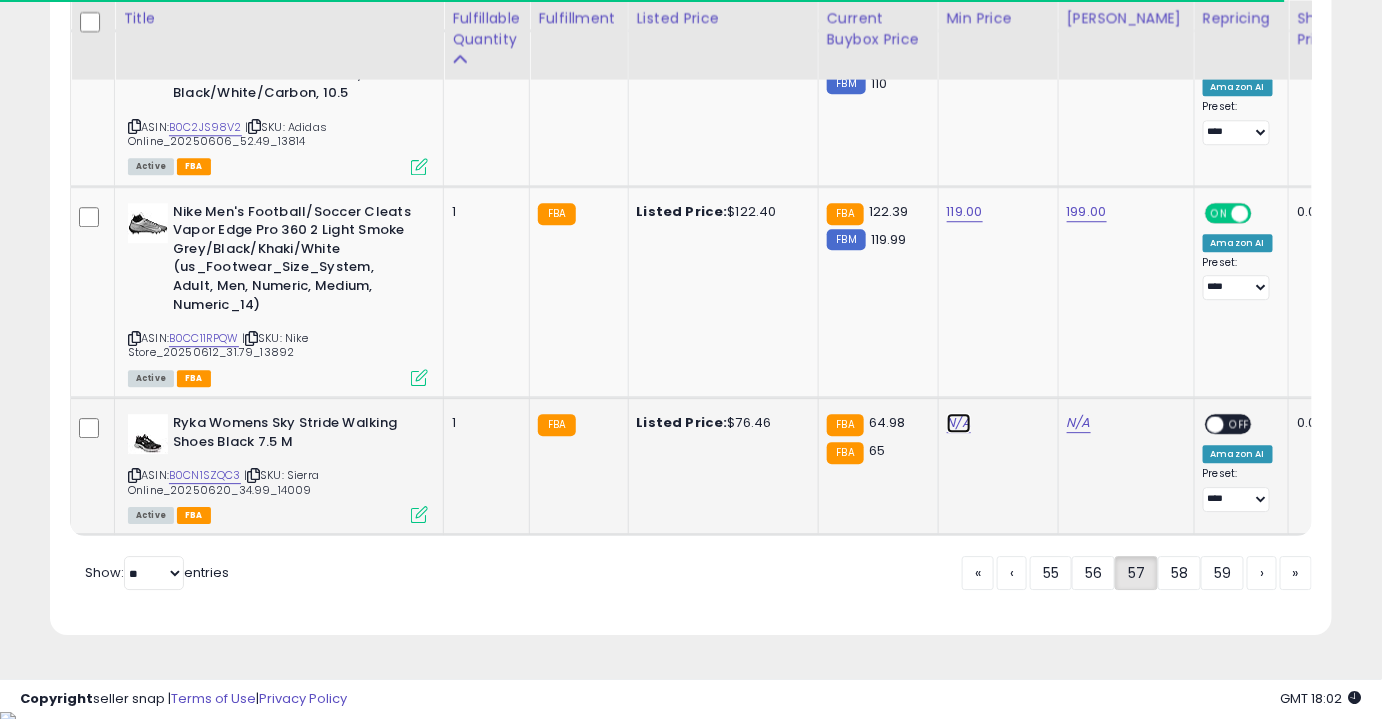 click on "N/A" at bounding box center (959, 423) 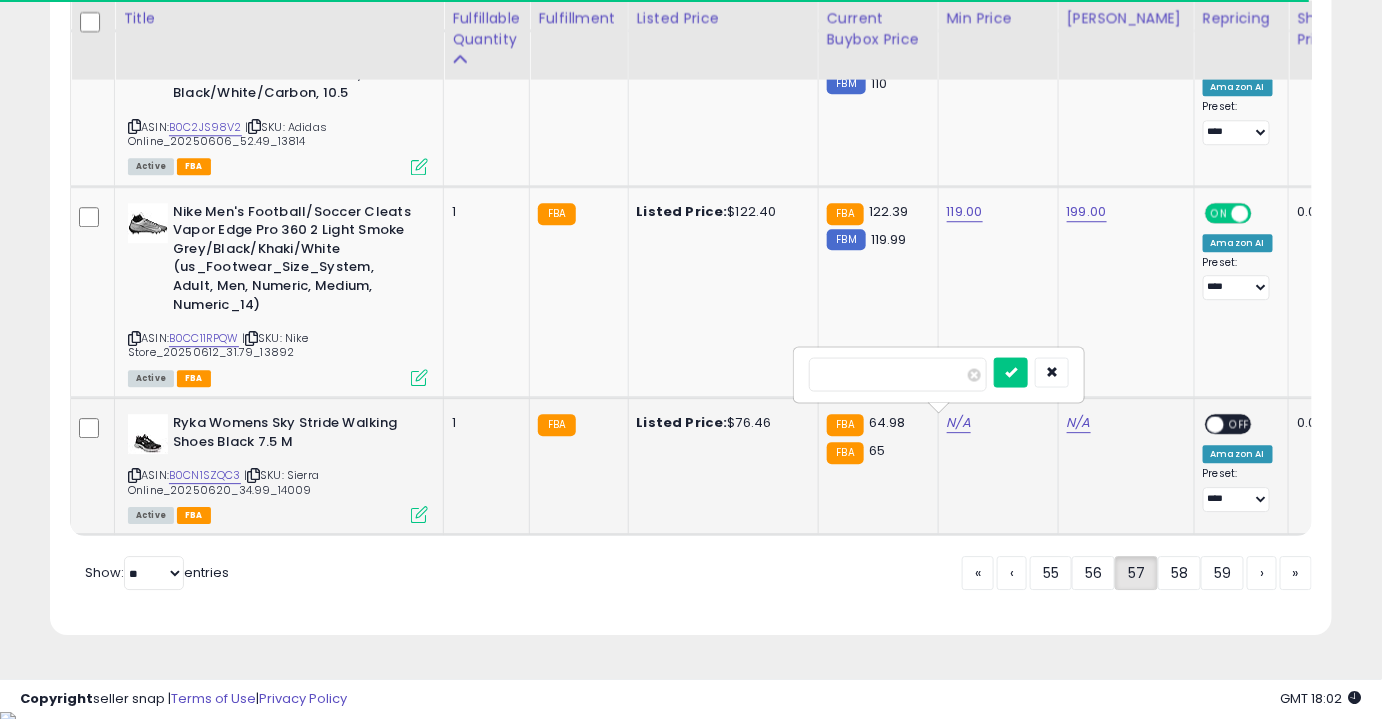 type on "**" 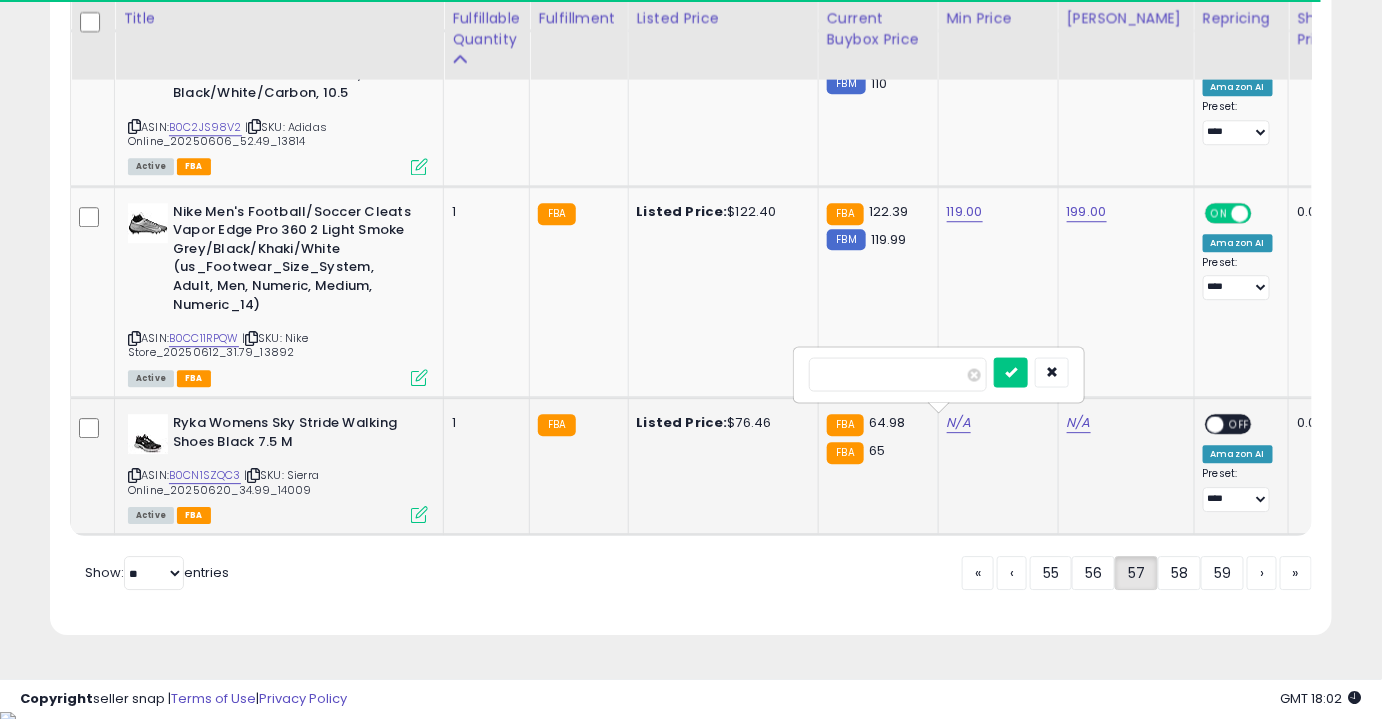 click at bounding box center (1011, 372) 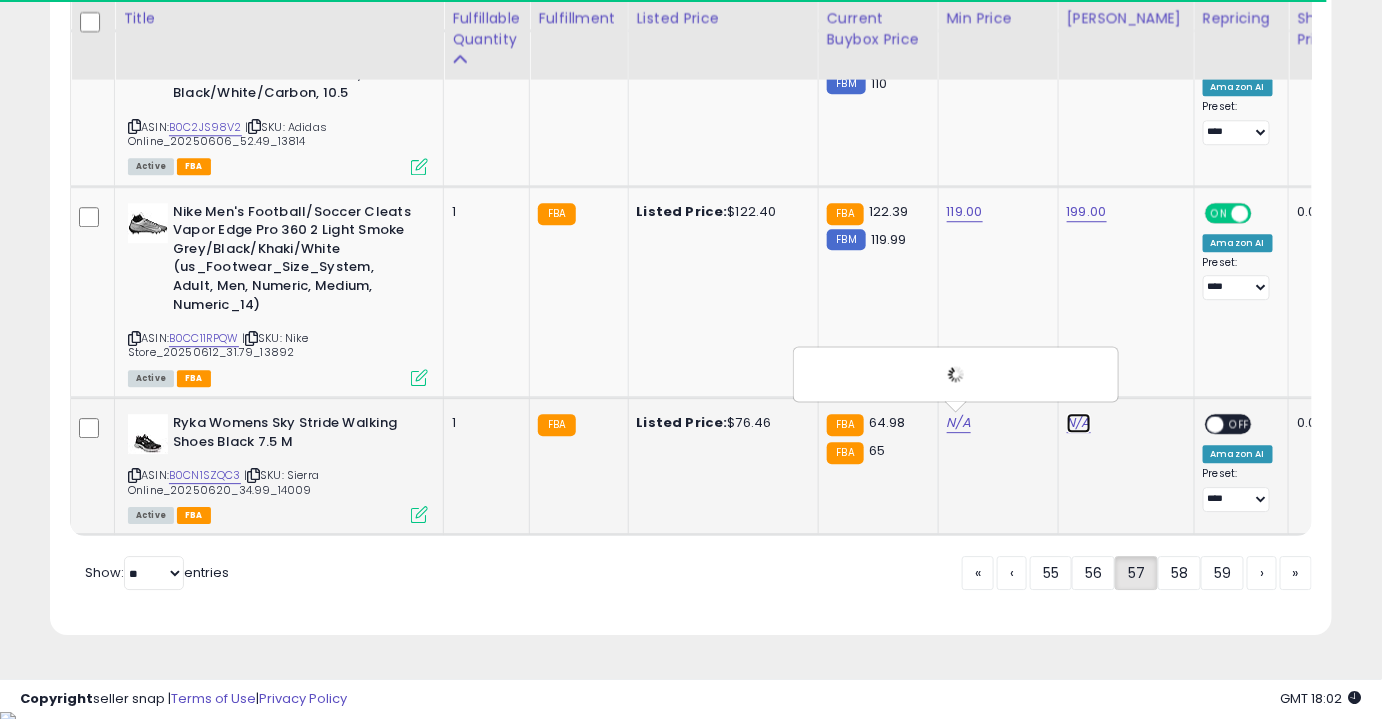 click on "N/A" at bounding box center (1079, 423) 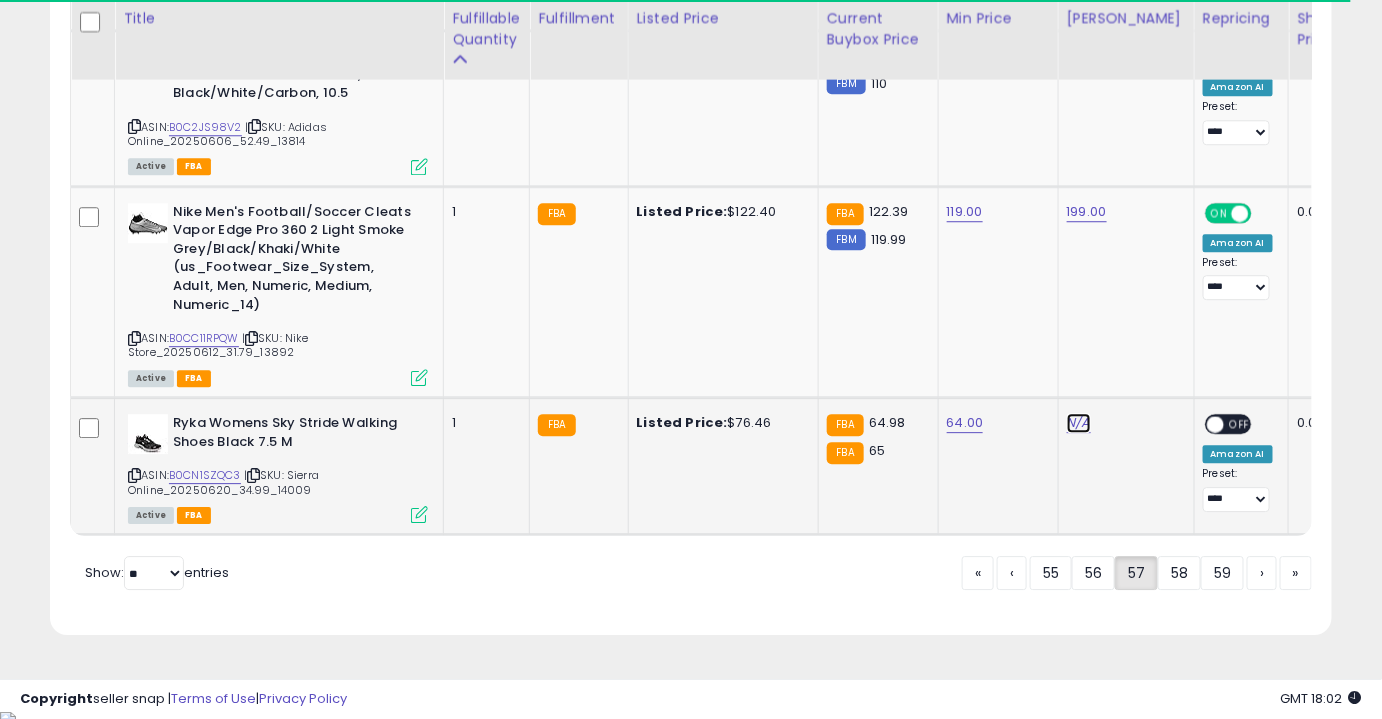 click on "N/A" at bounding box center (1079, 423) 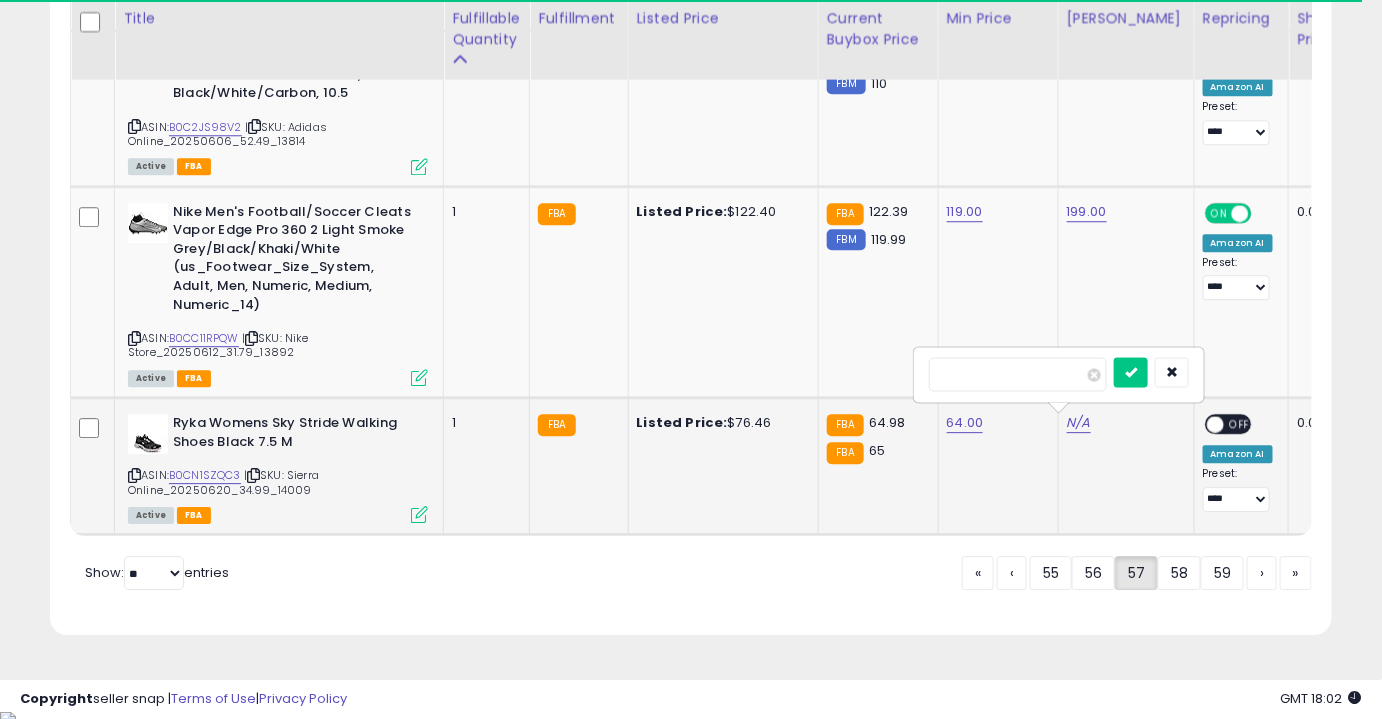 type on "**" 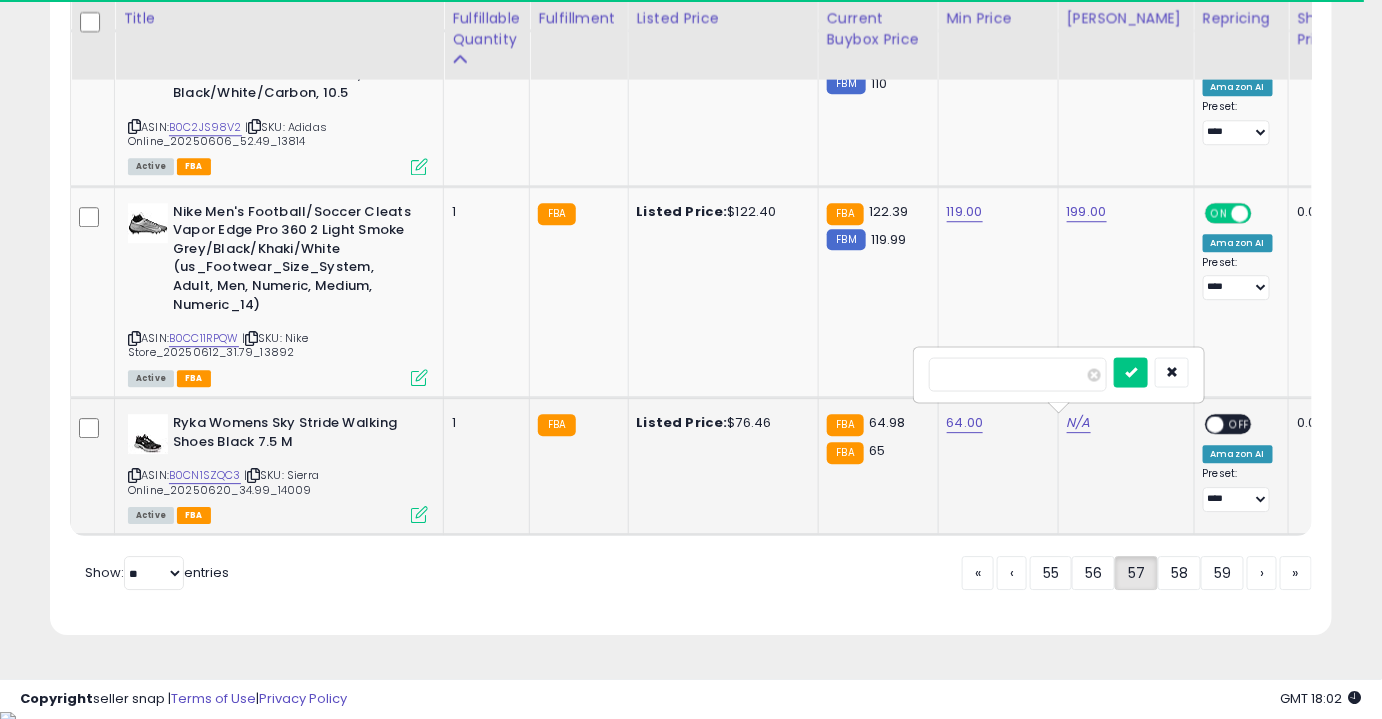 click at bounding box center (1131, 372) 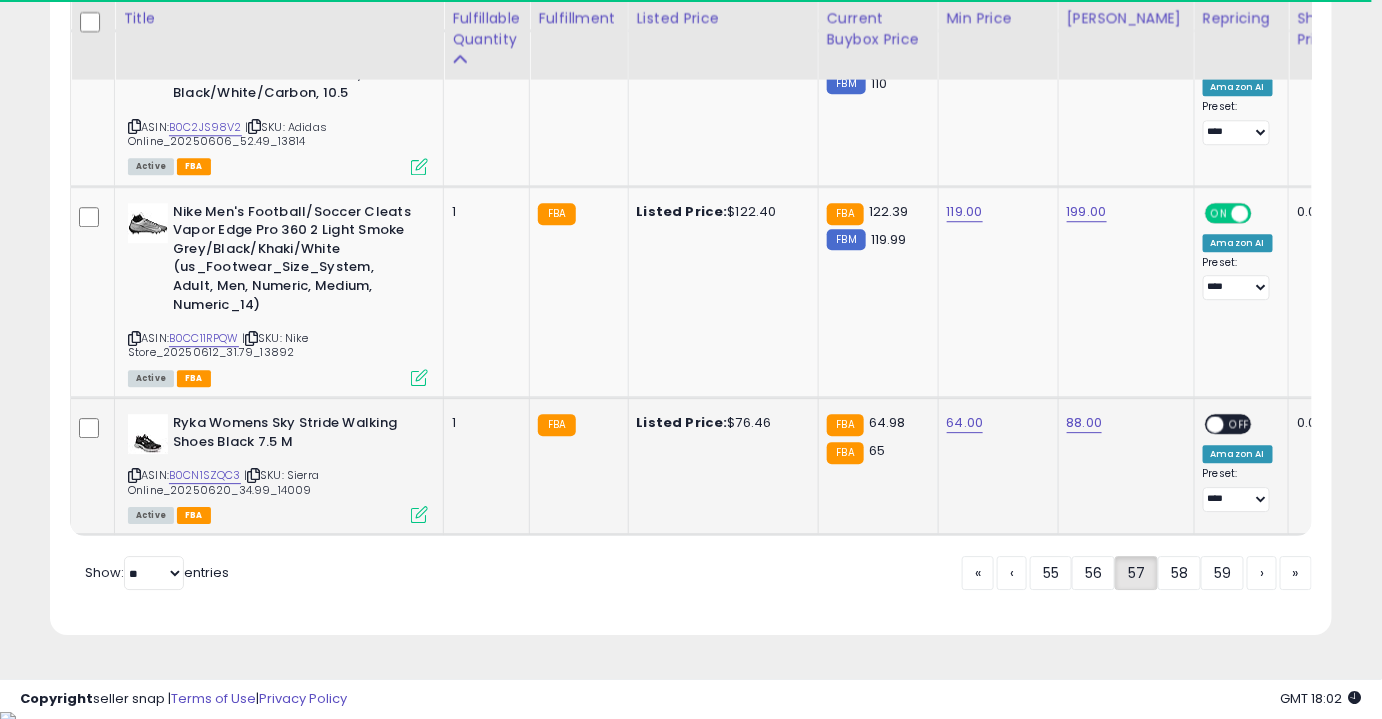 click on "OFF" at bounding box center [1240, 424] 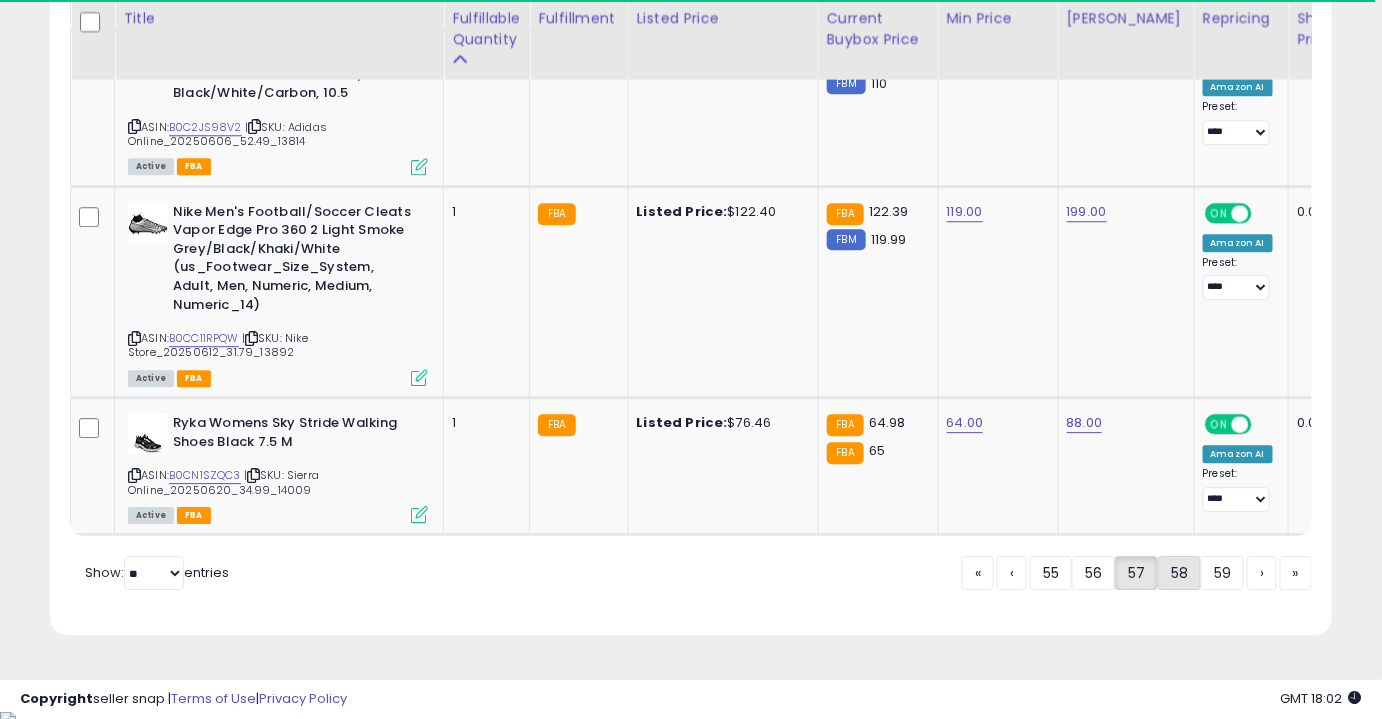 click on "58" 